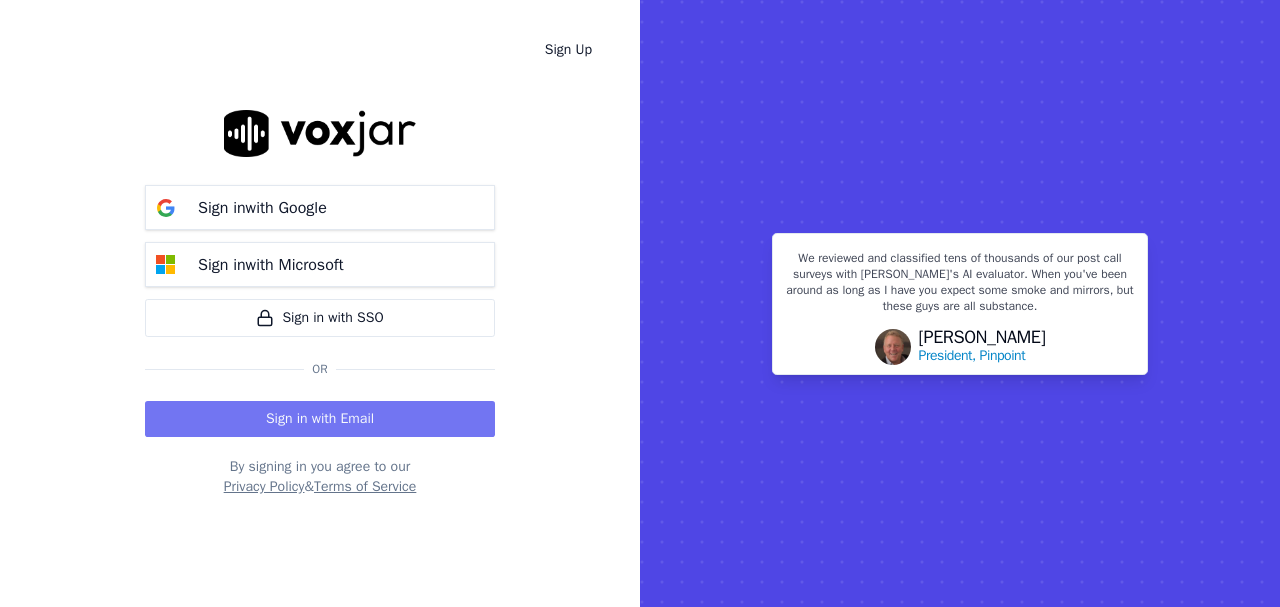 scroll, scrollTop: 0, scrollLeft: 0, axis: both 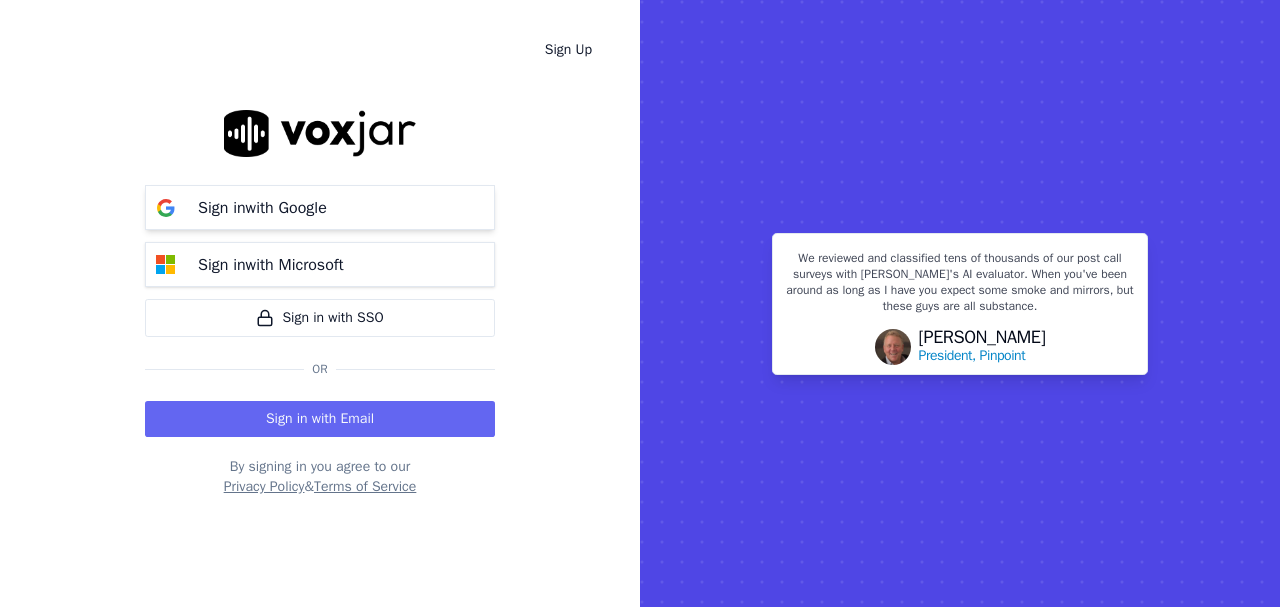 click on "Sign in  with Google" at bounding box center [320, 207] 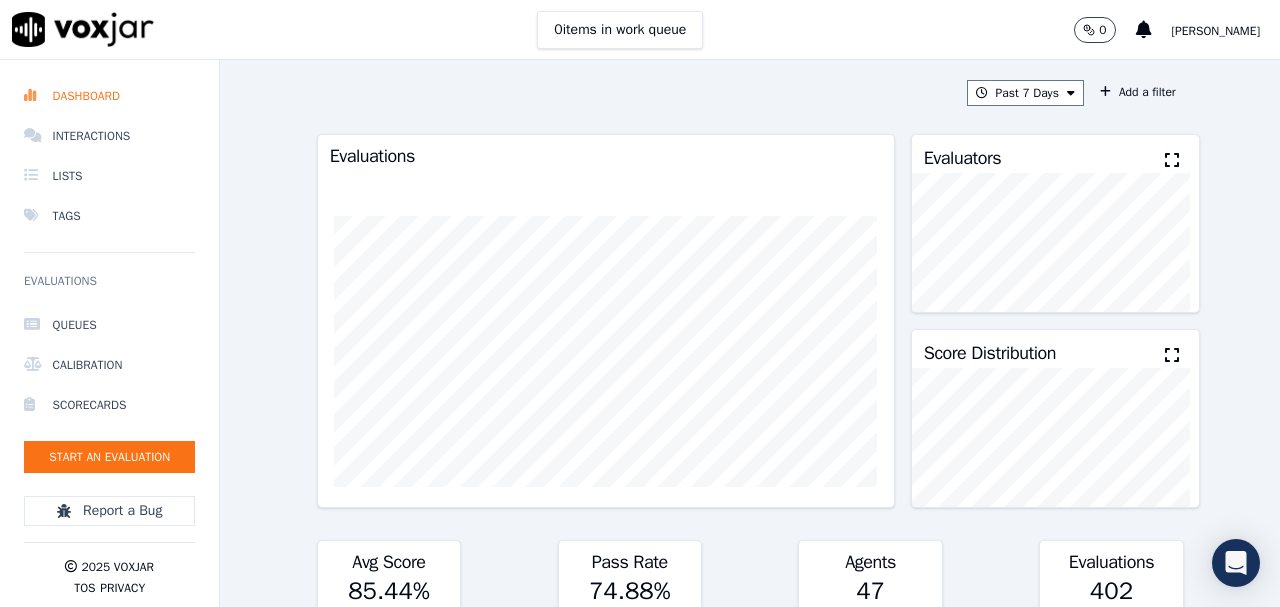 scroll, scrollTop: 0, scrollLeft: 0, axis: both 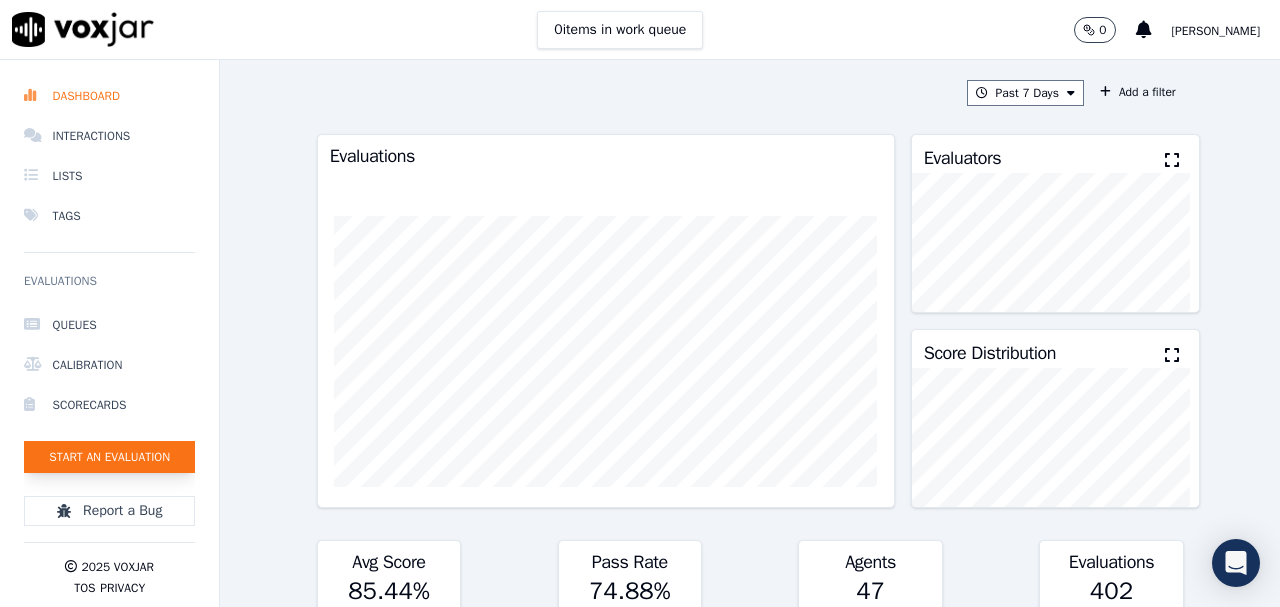 click on "Start an Evaluation" 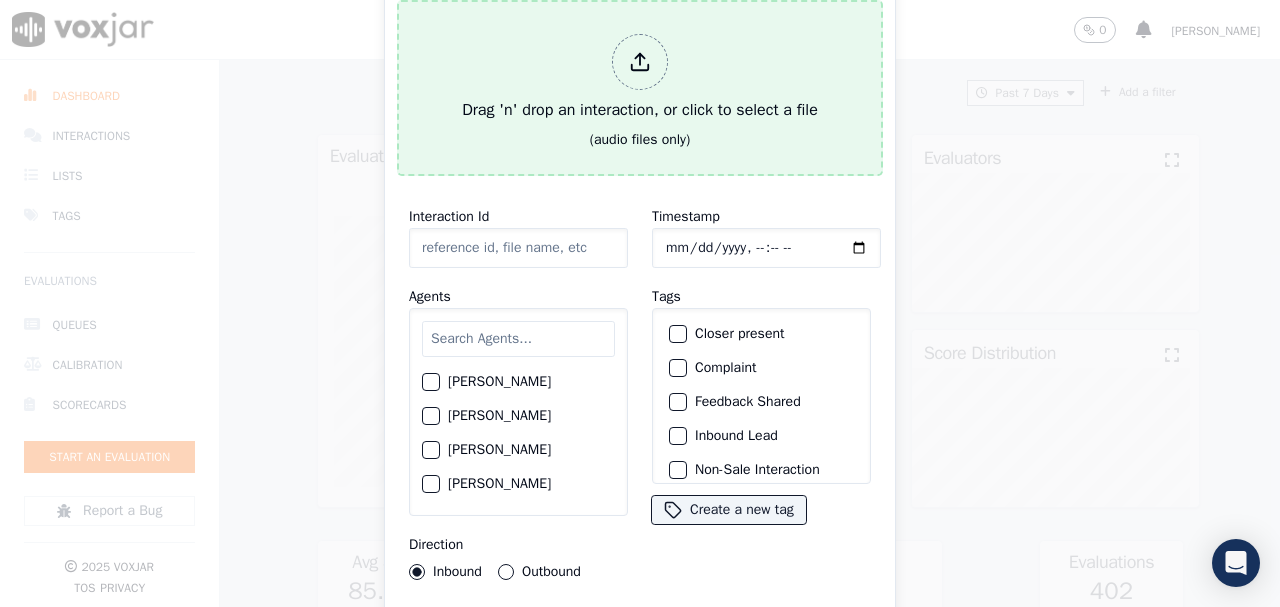 click on "Drag 'n' drop an interaction, or click to select a file" at bounding box center (640, 78) 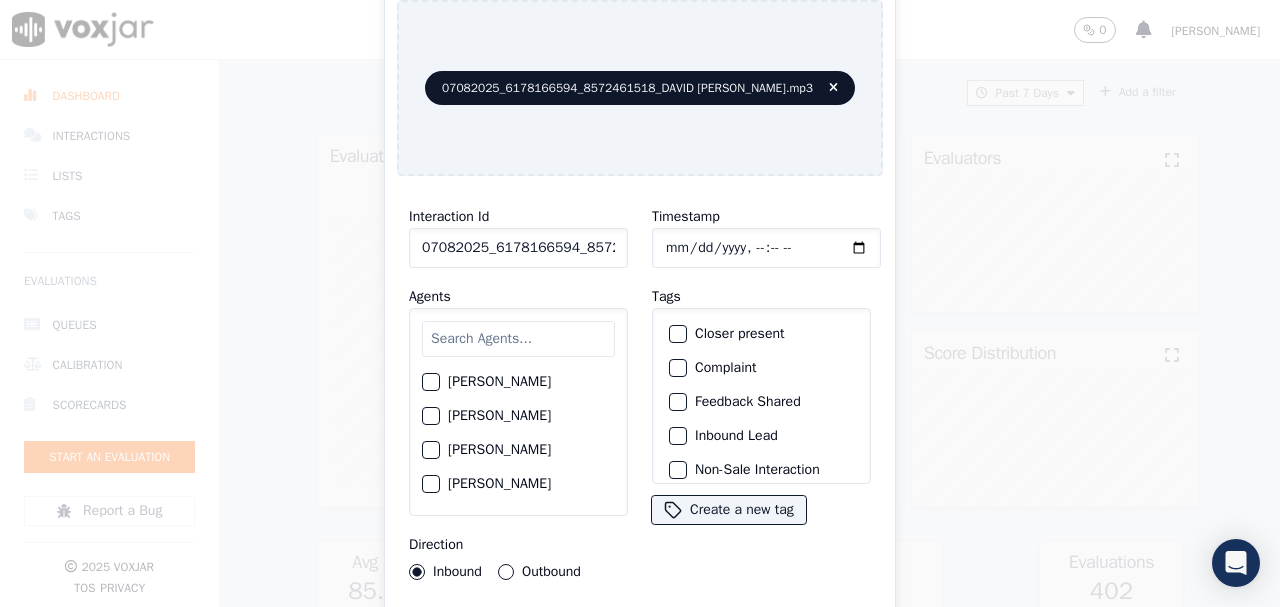 click on "07082025_6178166594_8572461518_DAVID [PERSON_NAME].mp3" 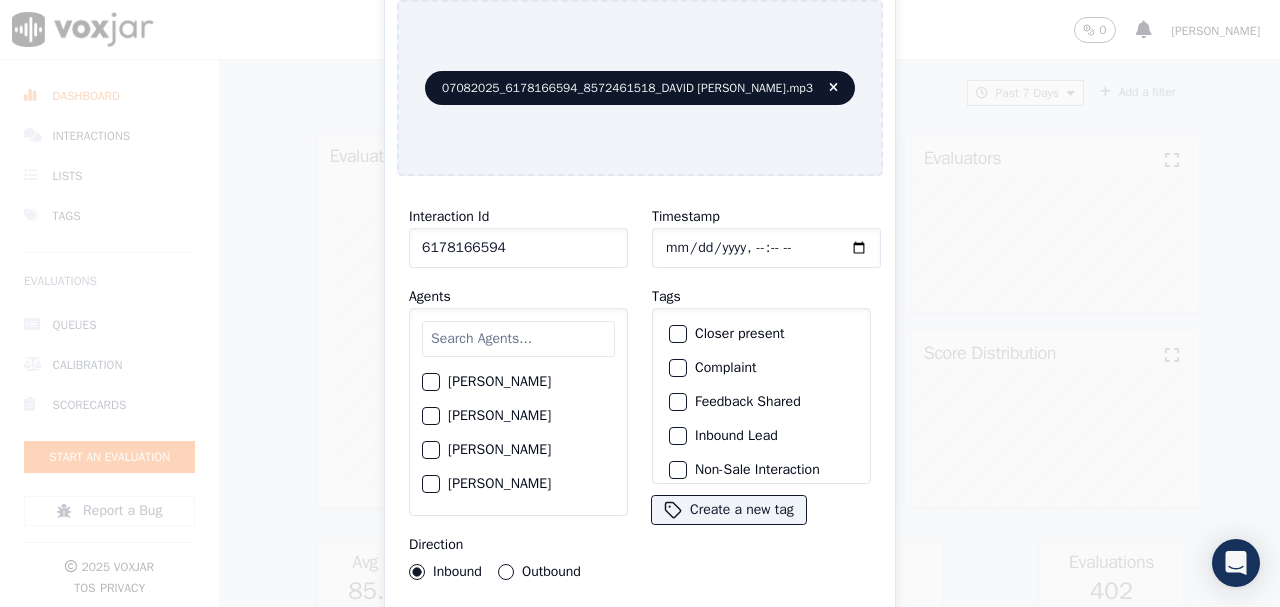 type on "6178166594" 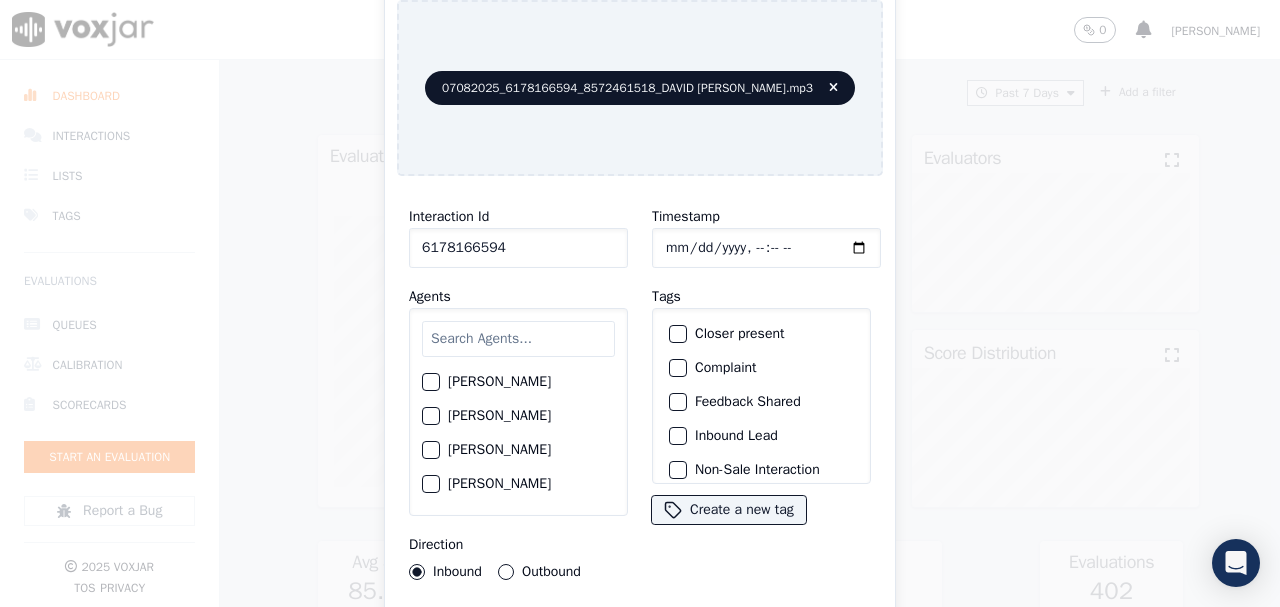 type on "[DATE]T22:19" 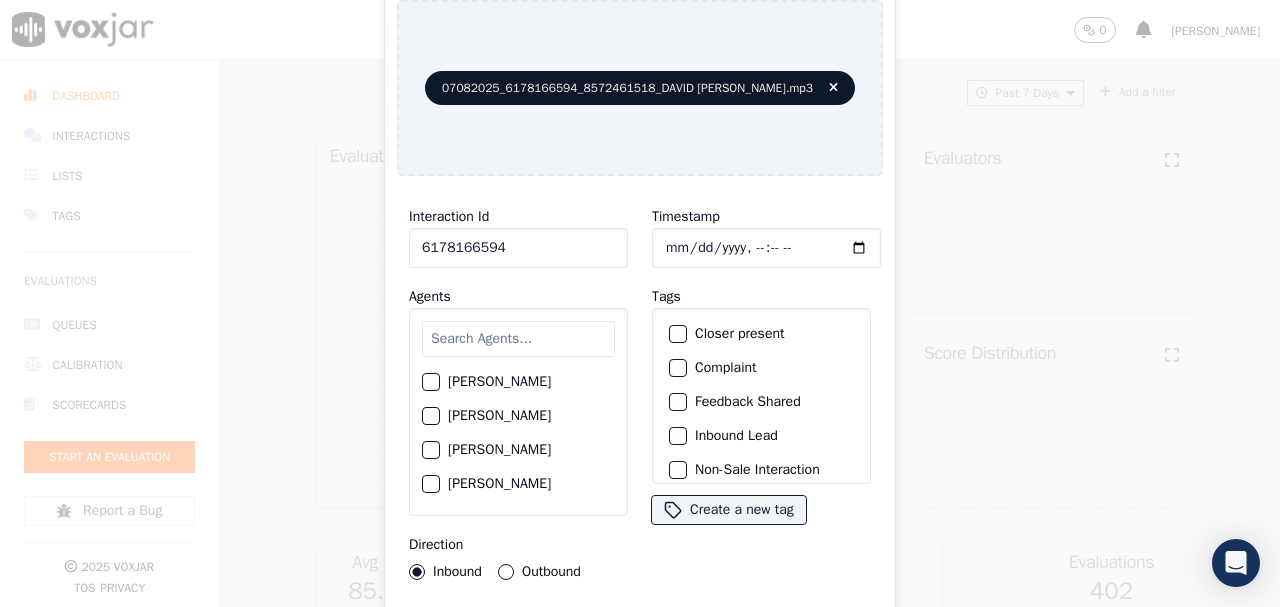 click at bounding box center [518, 339] 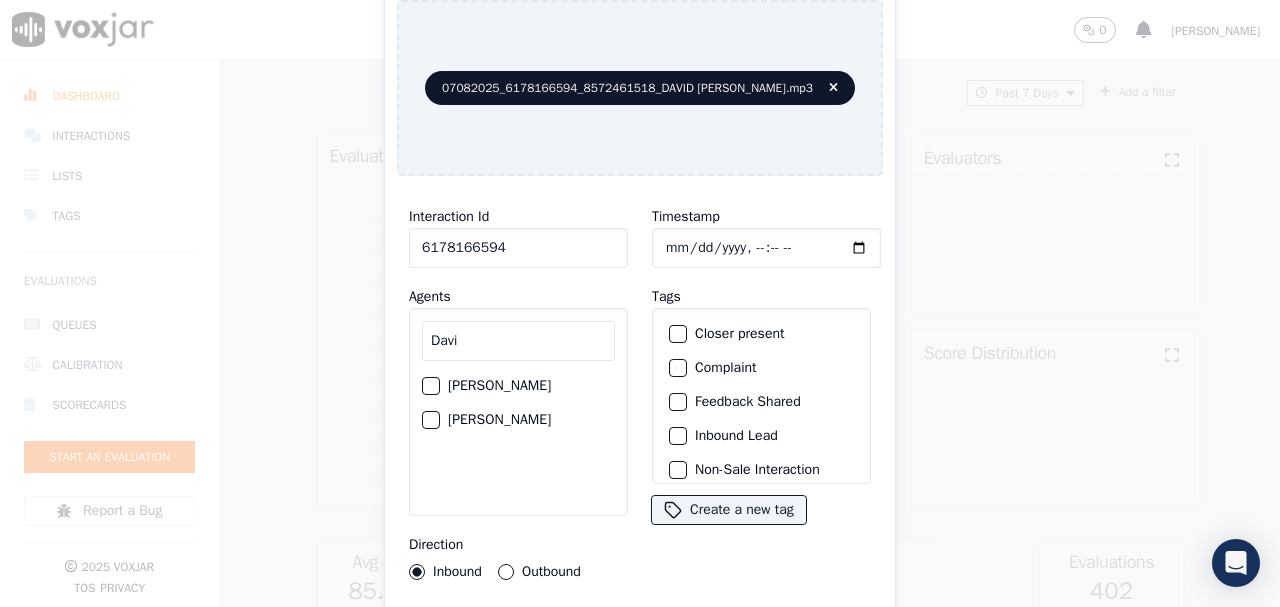 type on "Davi" 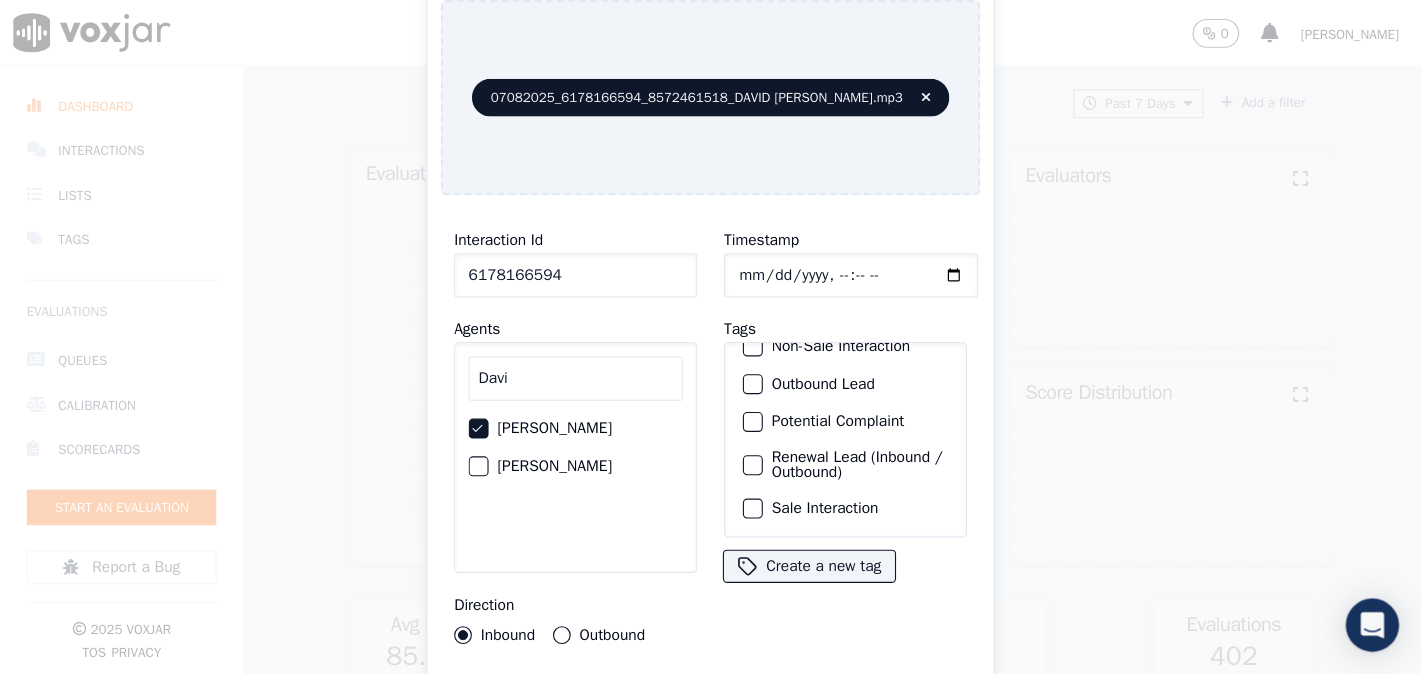 scroll, scrollTop: 187, scrollLeft: 0, axis: vertical 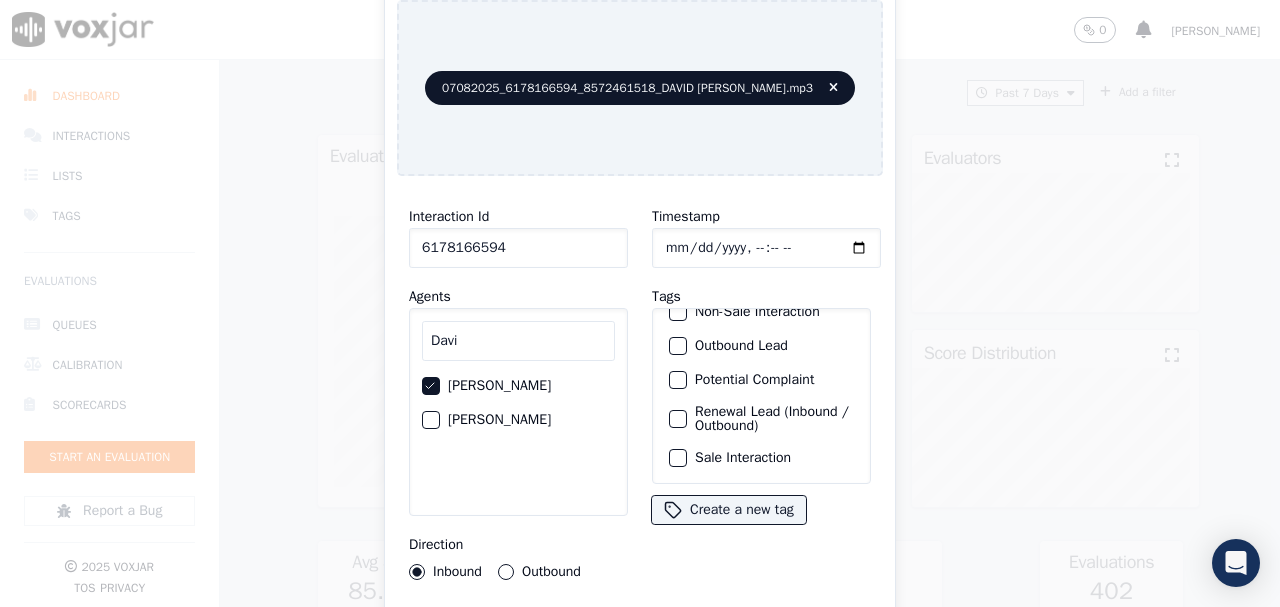 click on "Sale Interaction" 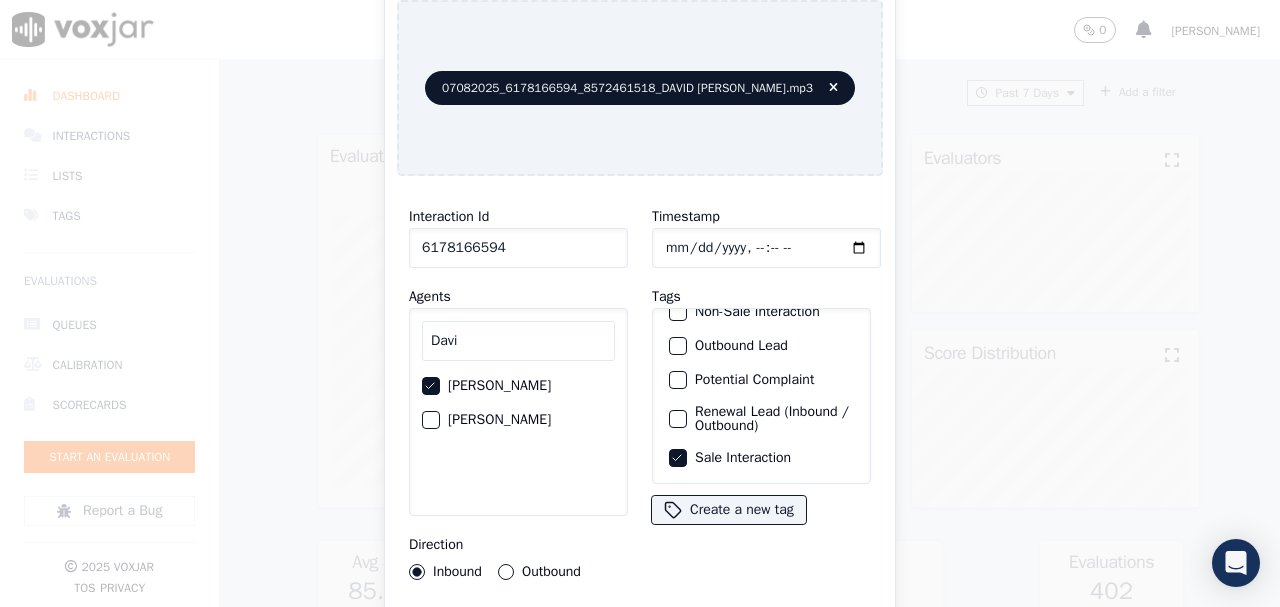 click on "Outbound" 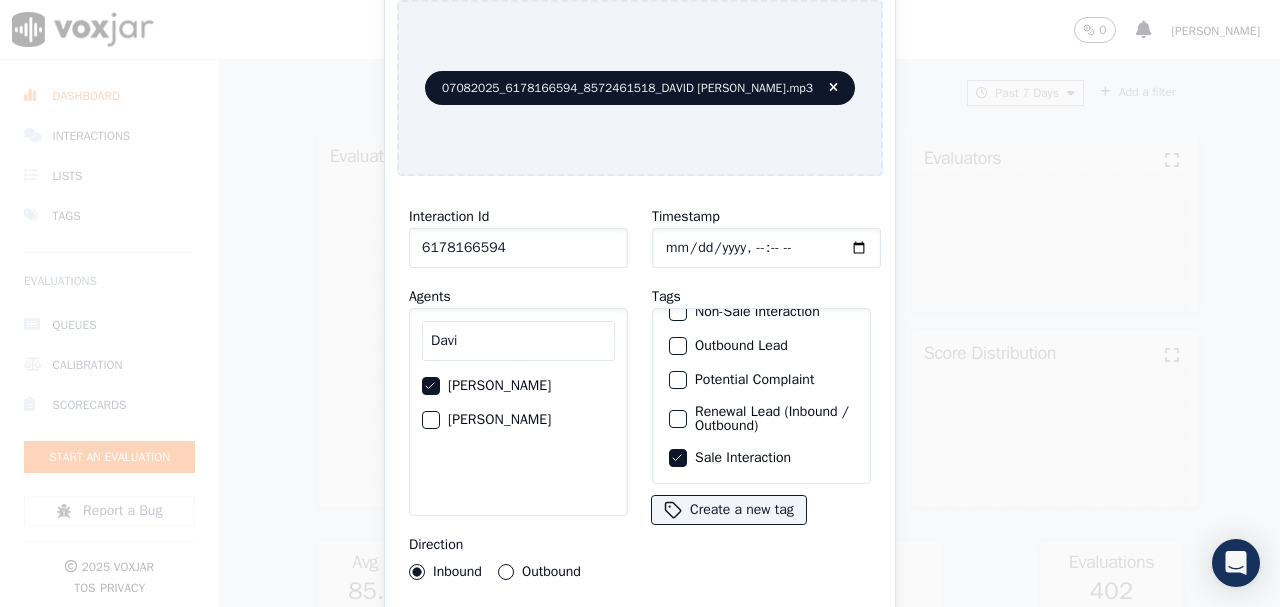 click on "Outbound" at bounding box center (506, 572) 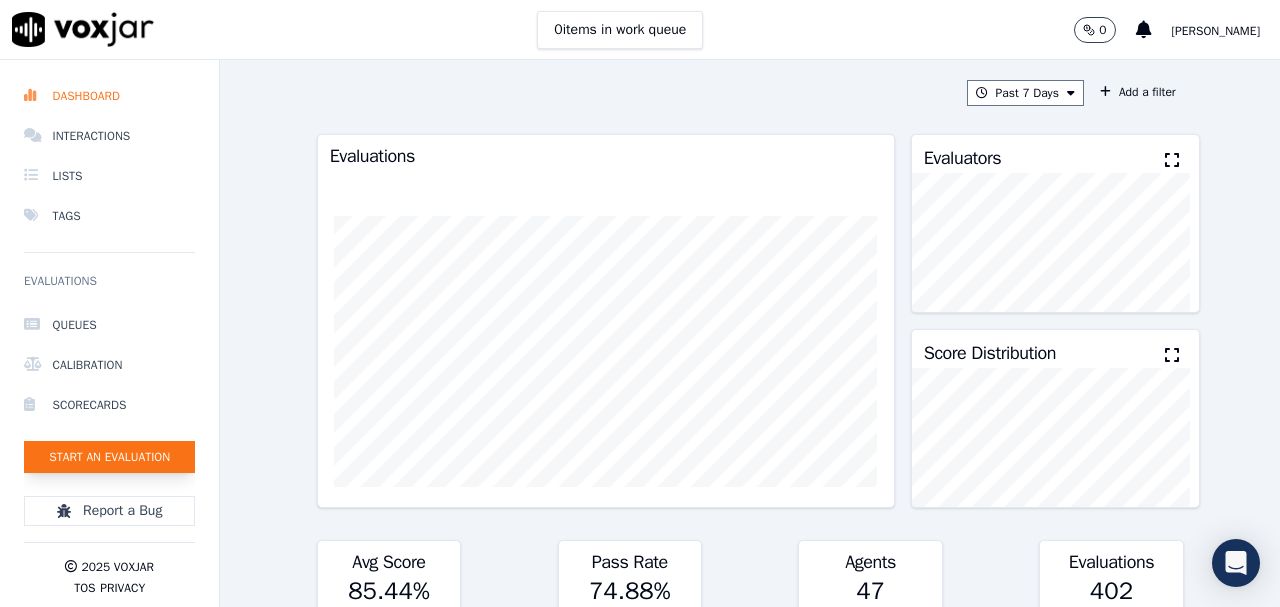 click on "Start an Evaluation" 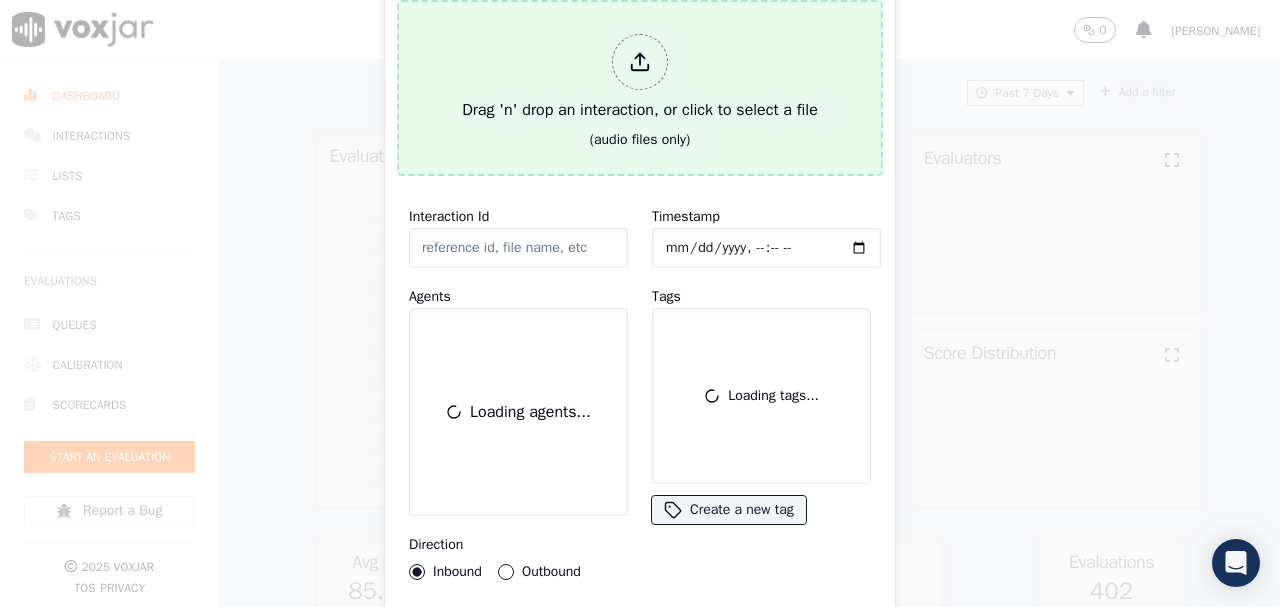 click on "Drag 'n' drop an interaction, or click to select a file" at bounding box center [640, 78] 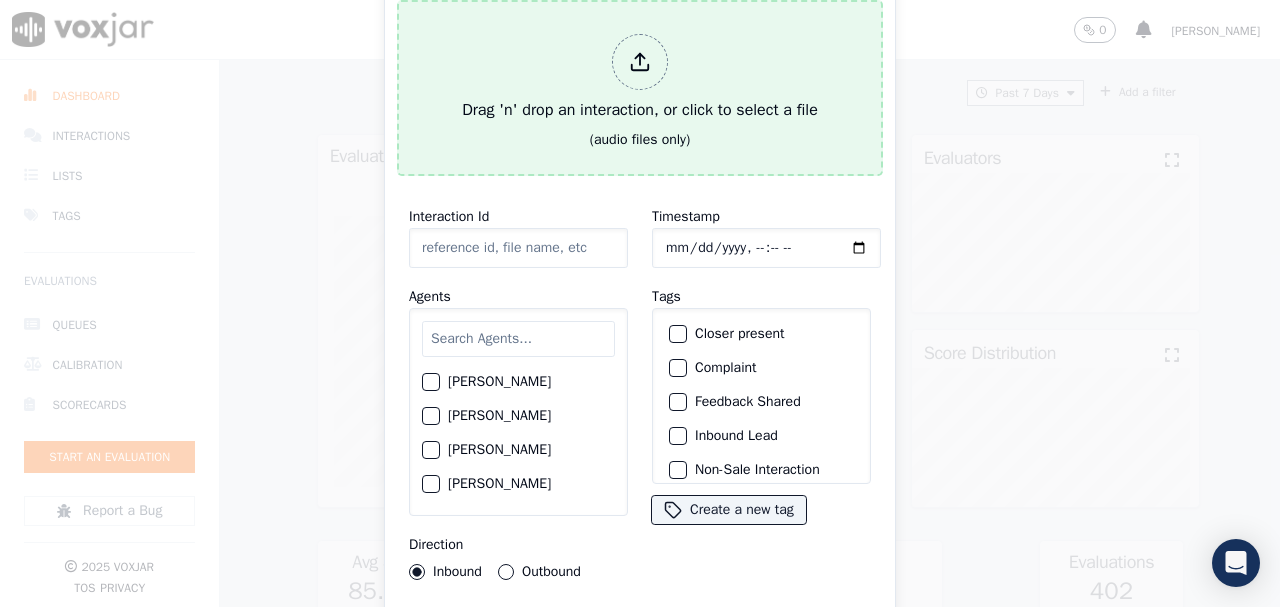 type 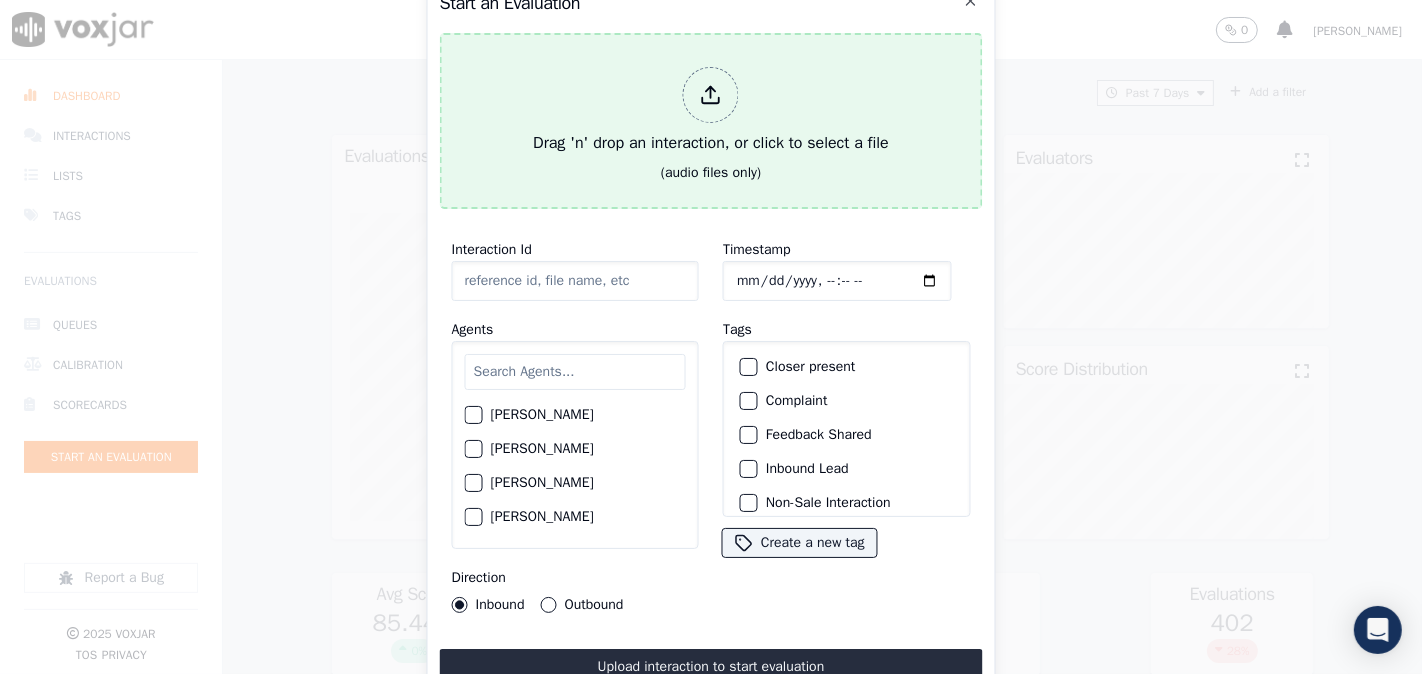 click on "Drag 'n' drop an interaction, or click to select a file" at bounding box center (711, 111) 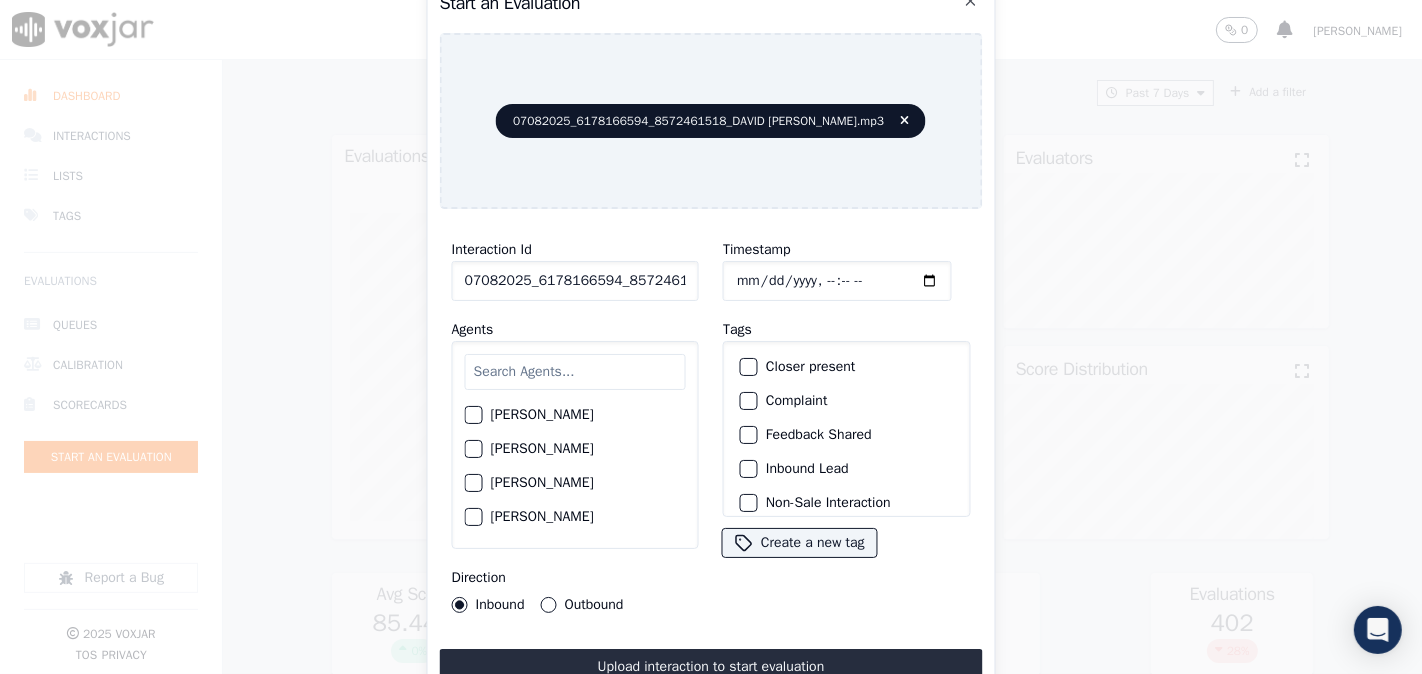 click on "07082025_6178166594_8572461518_DAVID [PERSON_NAME].mp3" 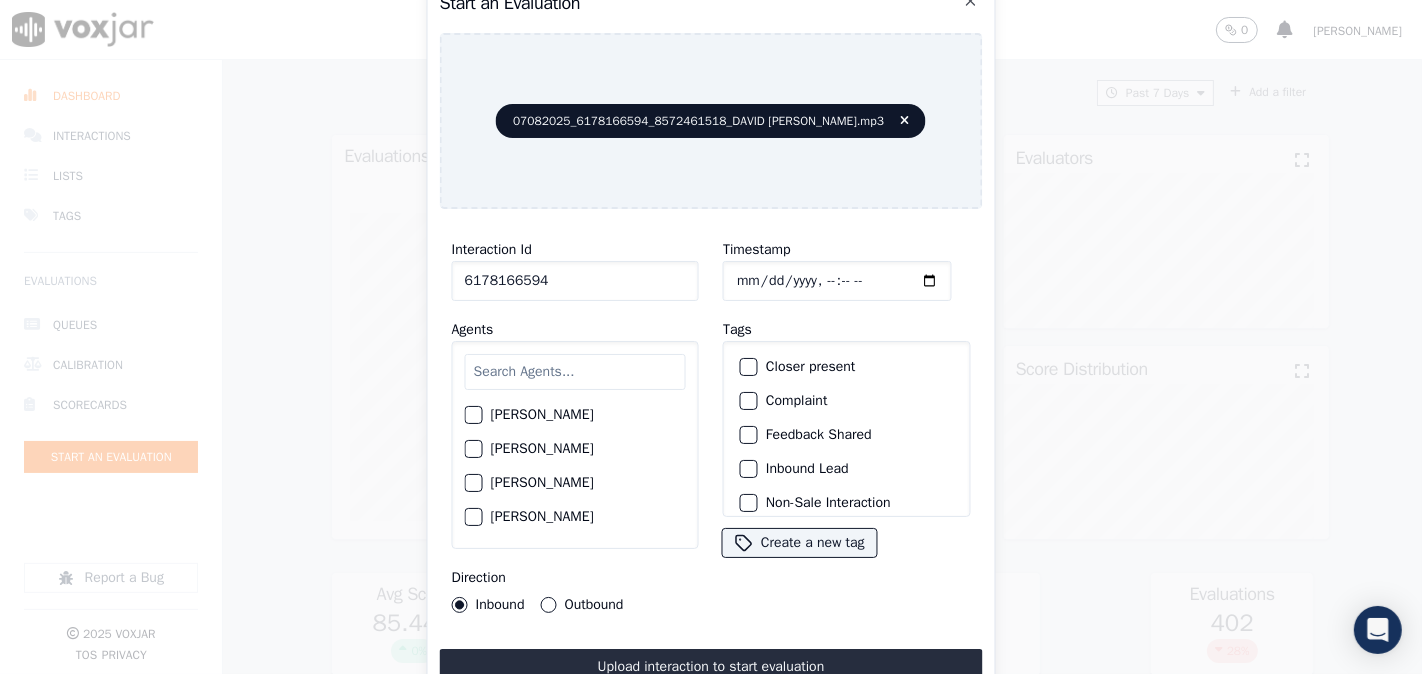 type on "6178166594" 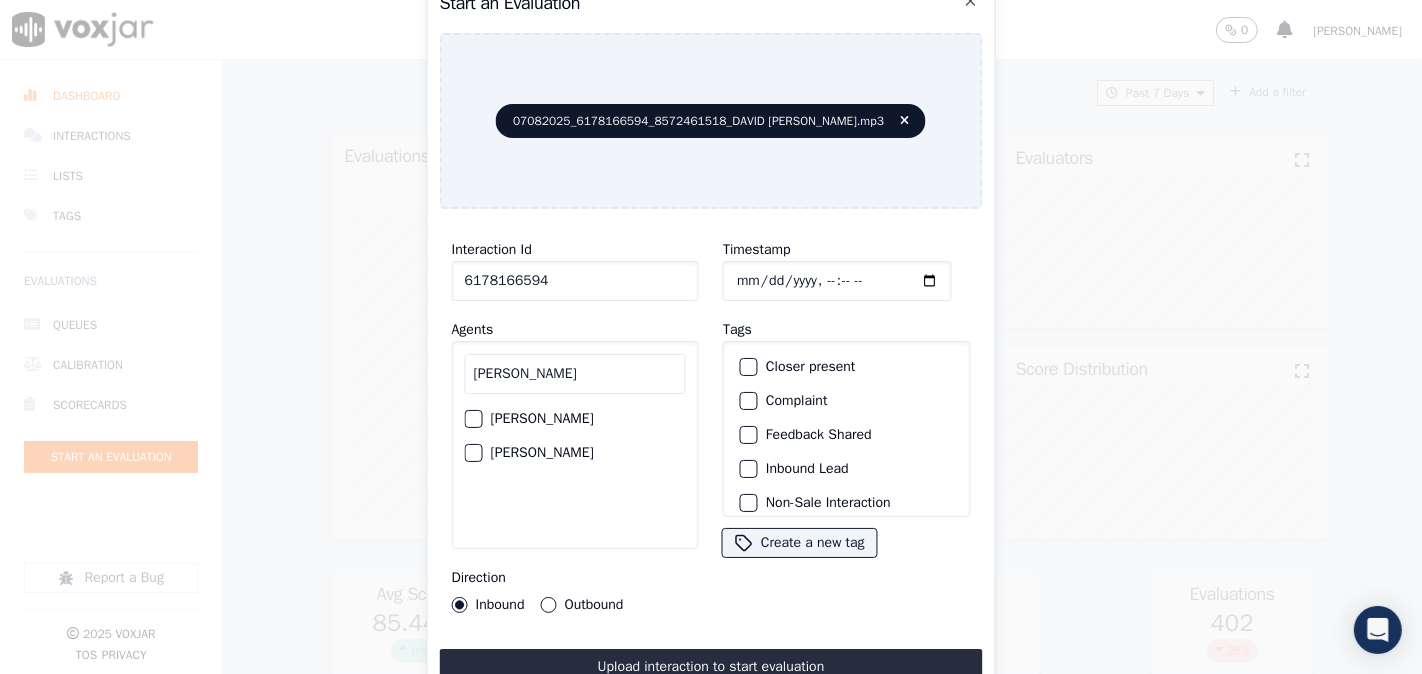 type on "[PERSON_NAME]" 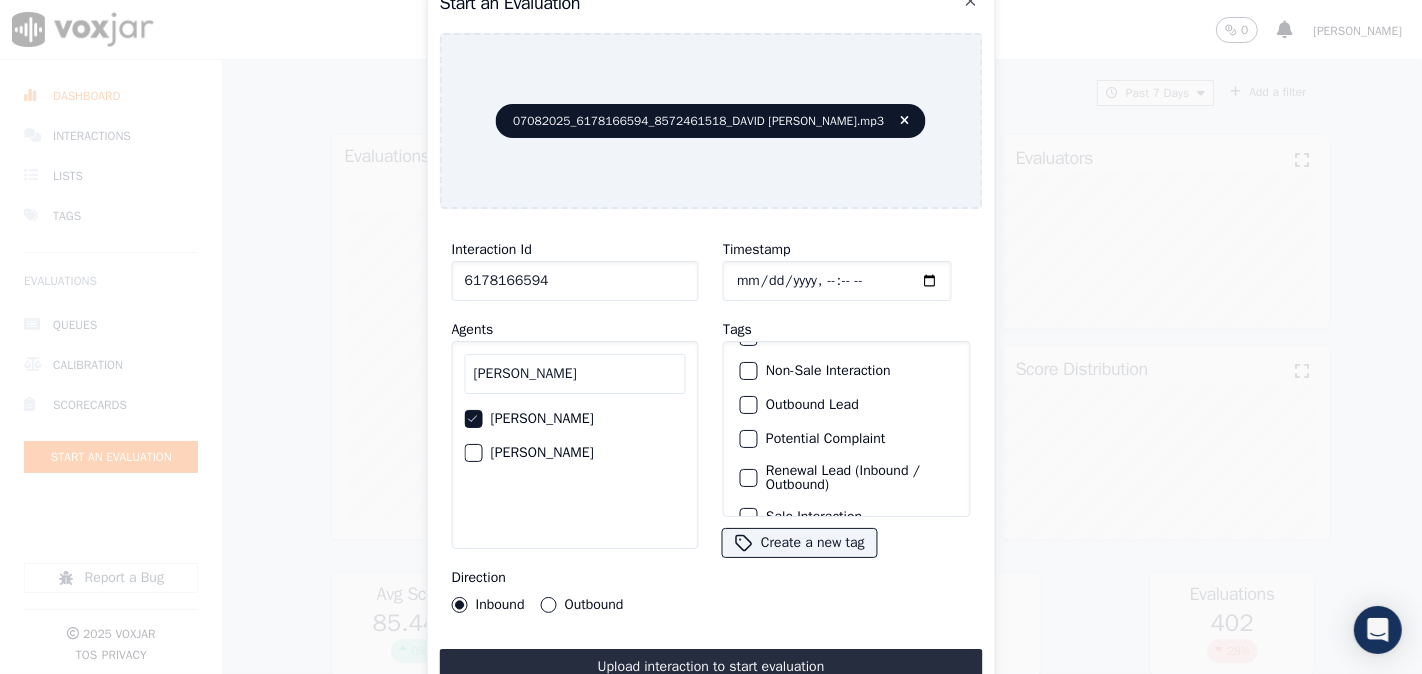 scroll, scrollTop: 176, scrollLeft: 0, axis: vertical 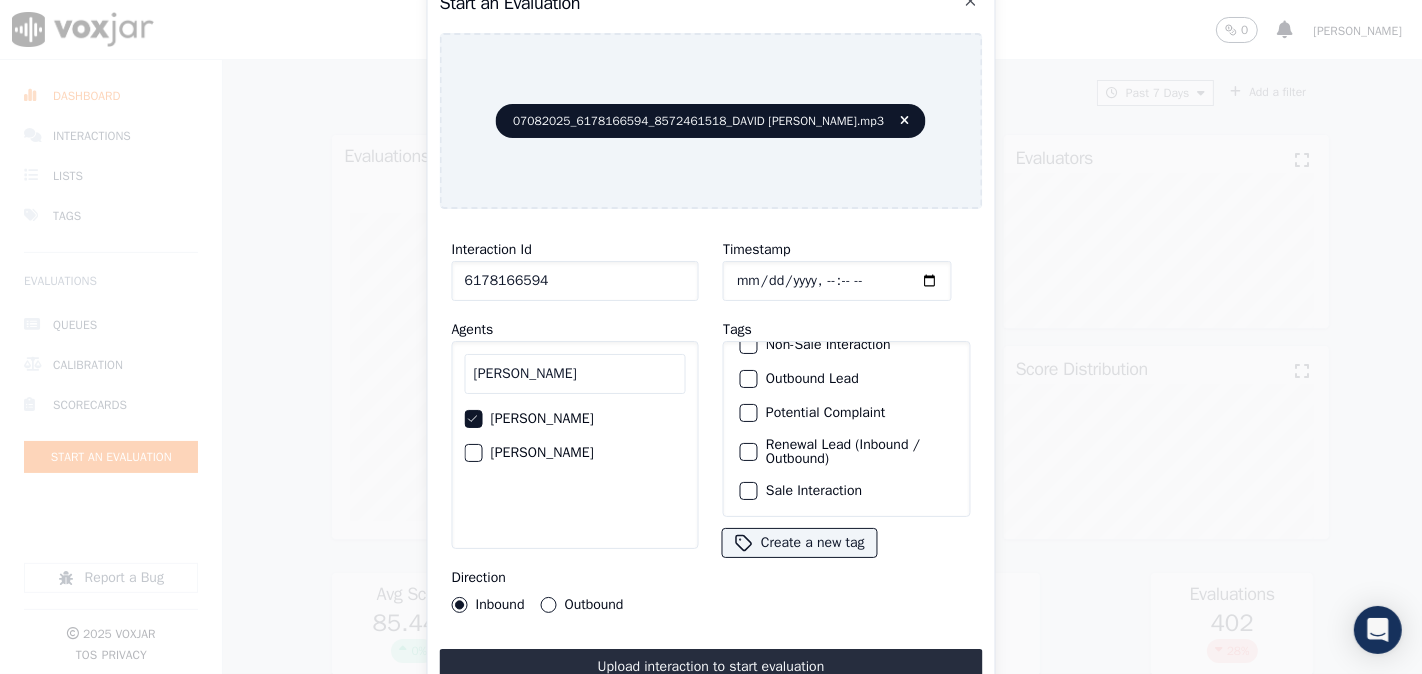 click on "Sale Interaction" 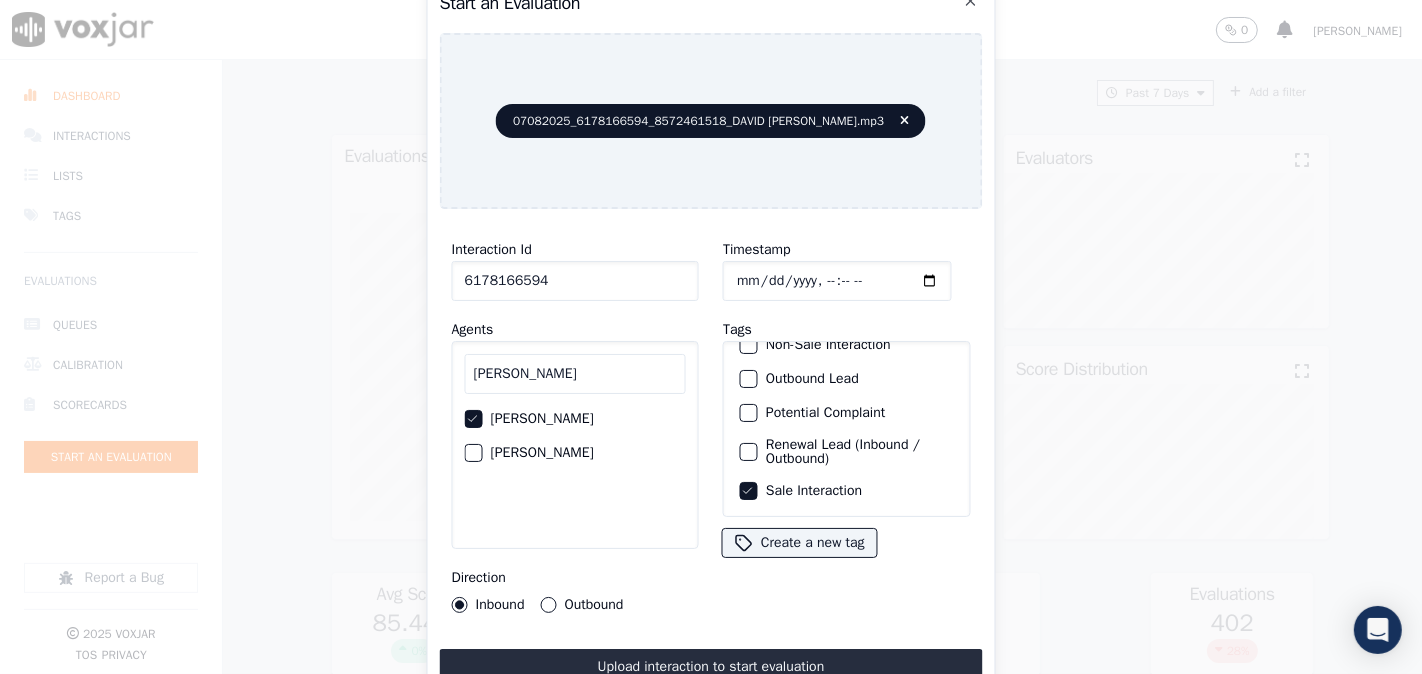 click on "Outbound" 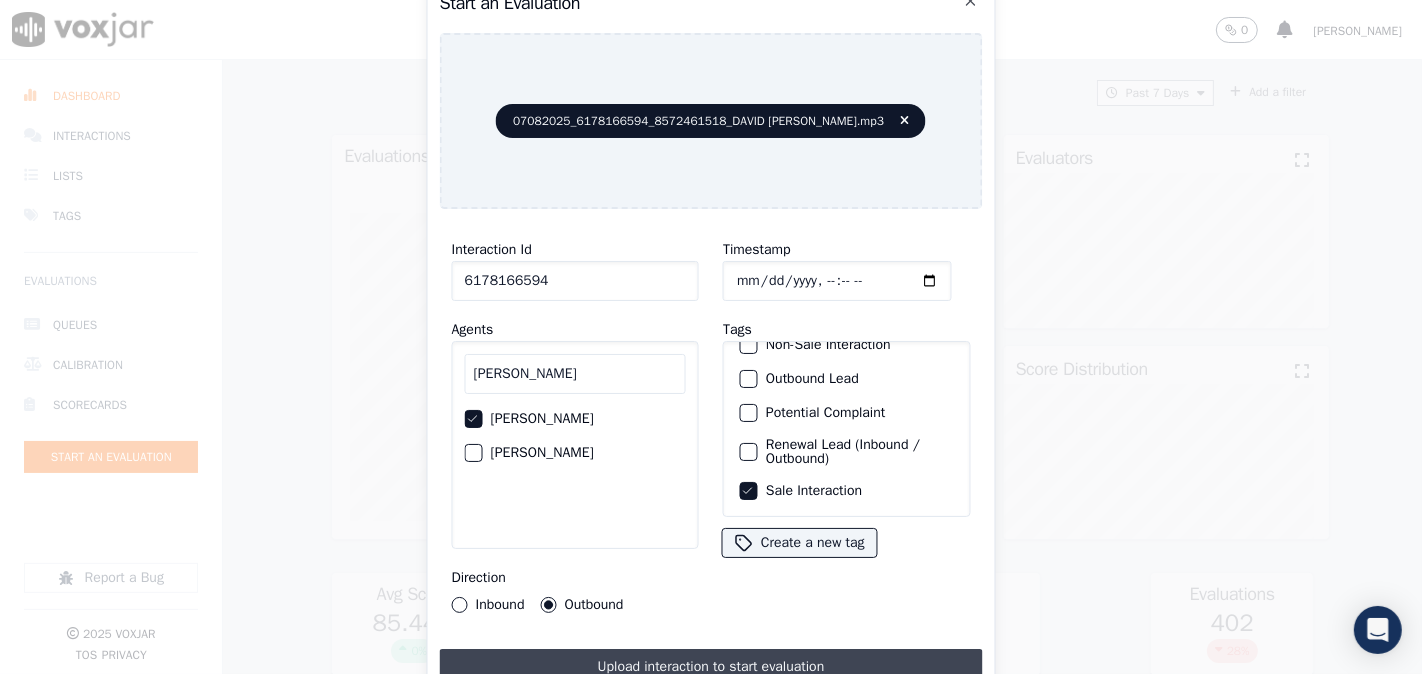 click on "Upload interaction to start evaluation" at bounding box center [711, 667] 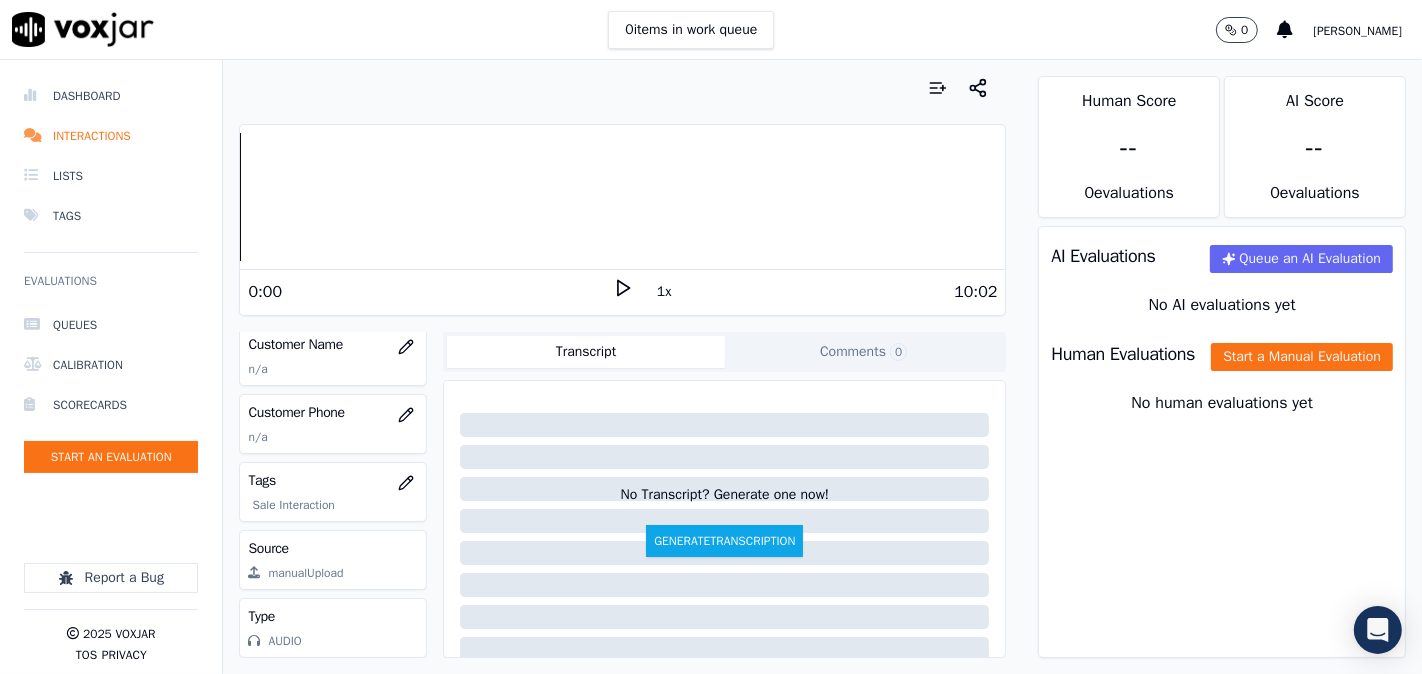scroll, scrollTop: 344, scrollLeft: 0, axis: vertical 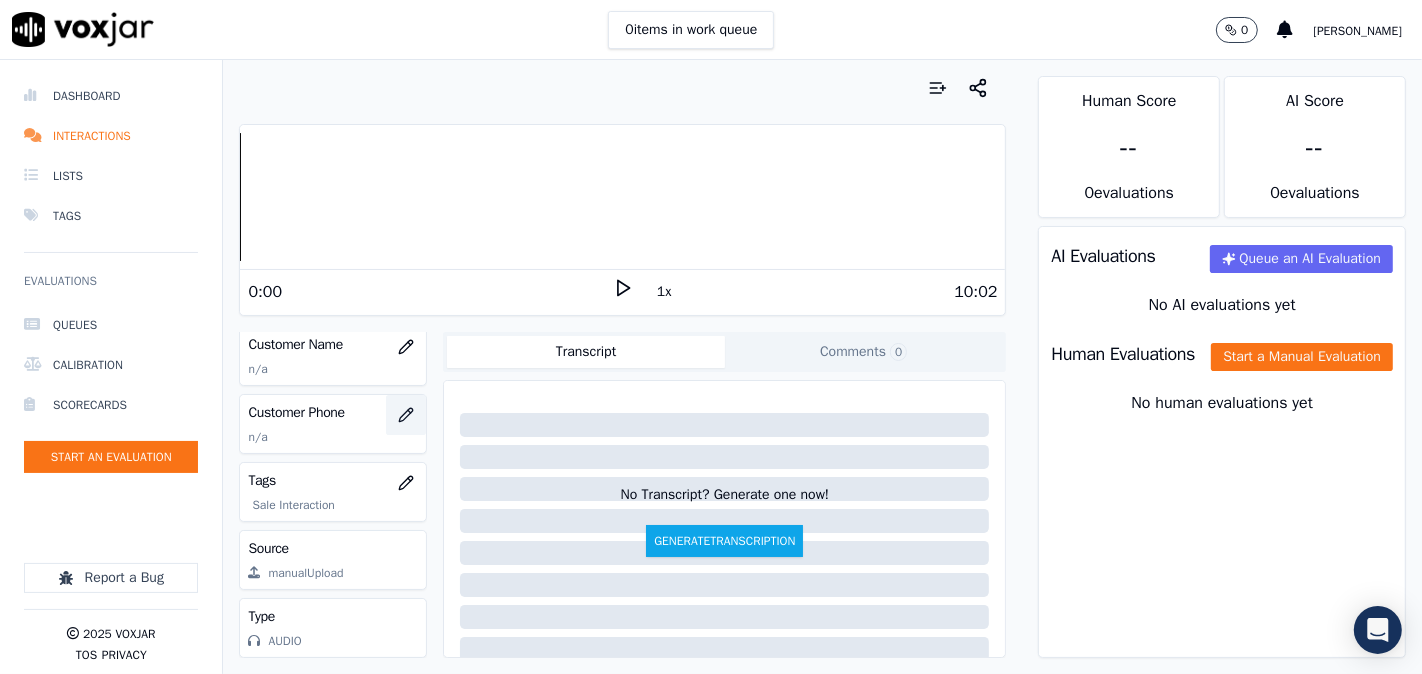 click 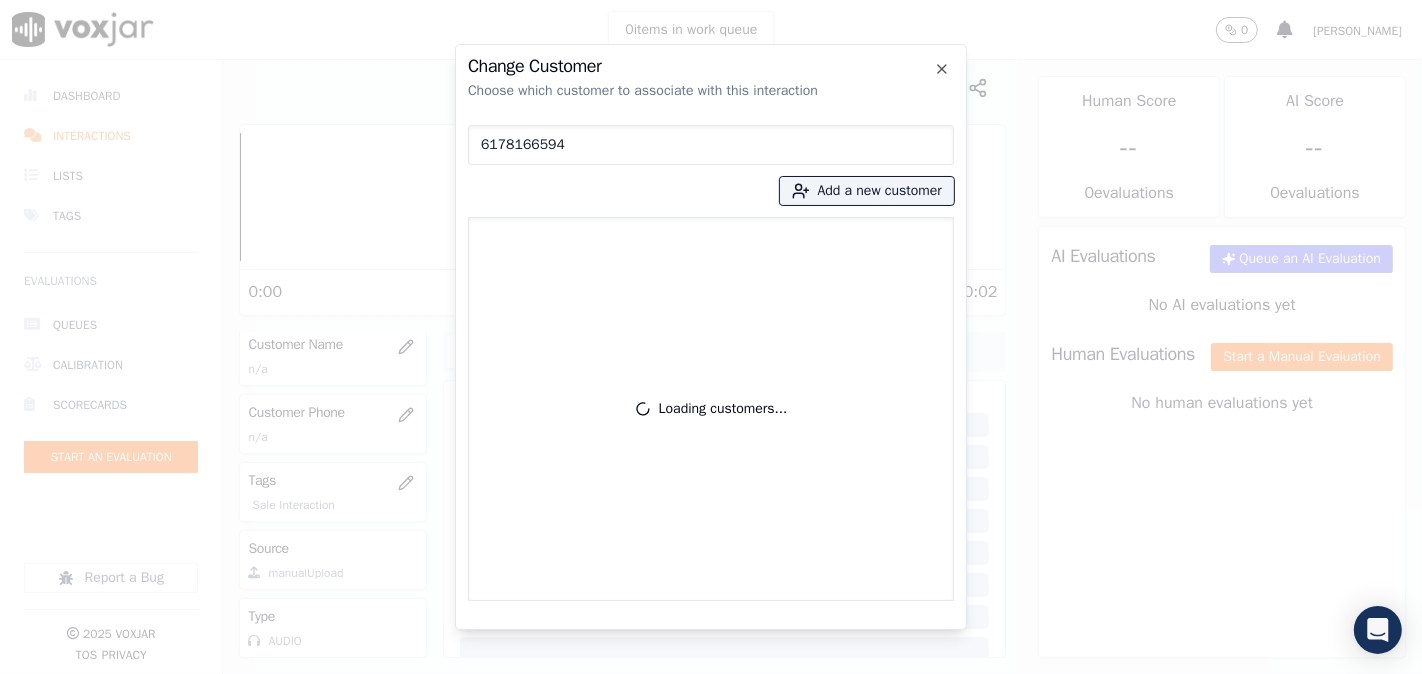 type on "6178166594" 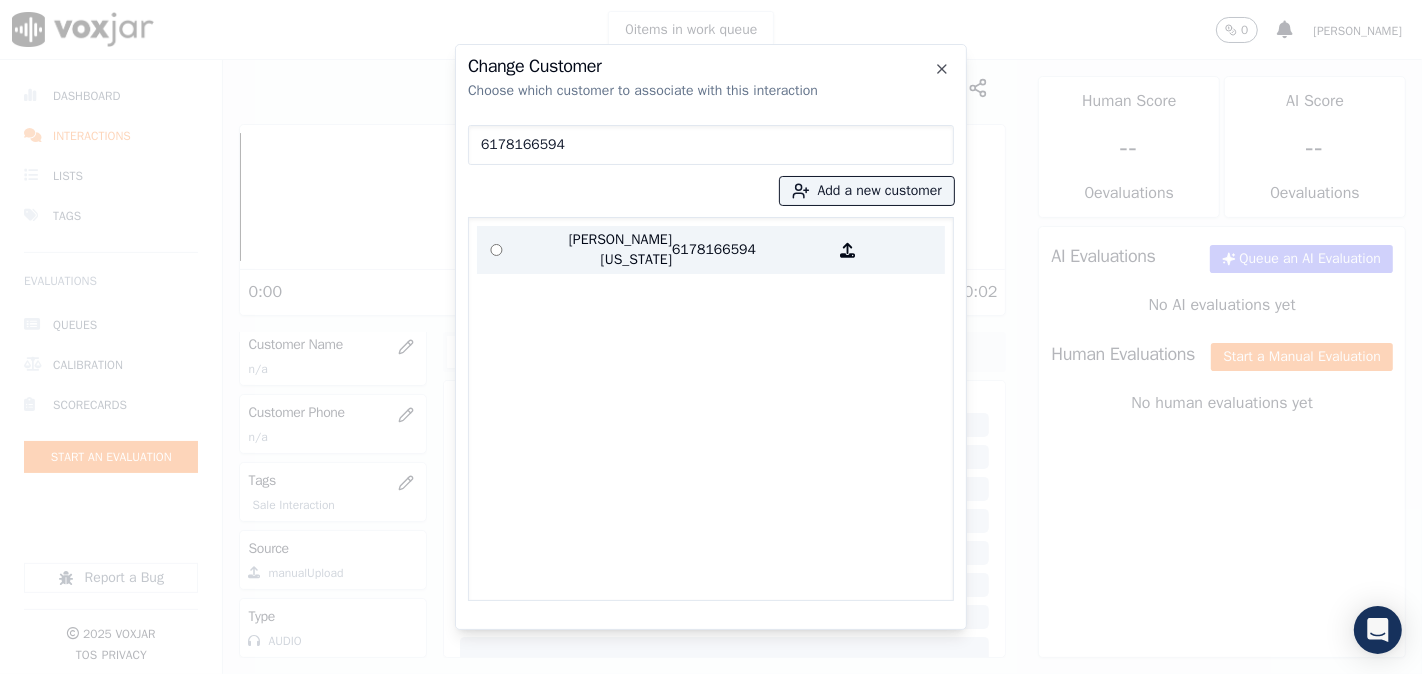 click on "[PERSON_NAME][US_STATE]" at bounding box center (594, 250) 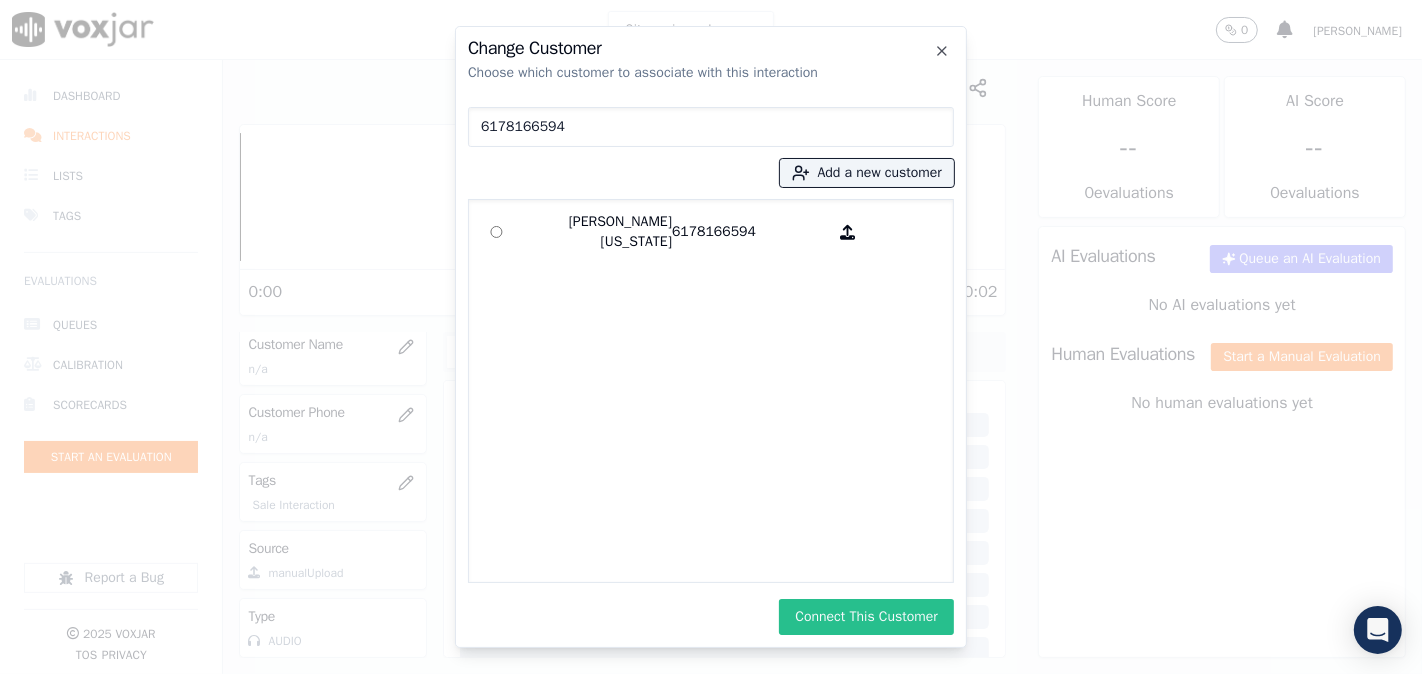 click on "Connect This Customer" at bounding box center (866, 617) 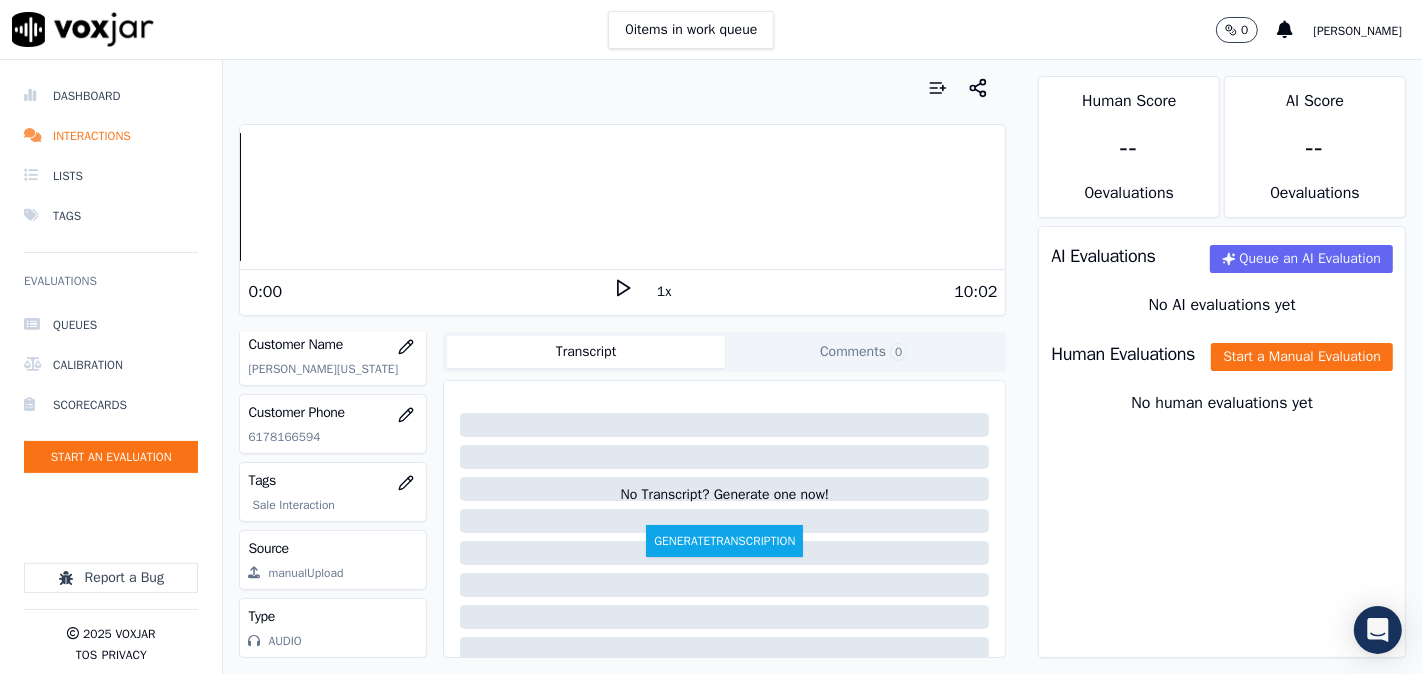 click on "Voxjar ID   c84d84f2-2122-4dde-bf96-c181a903d44f   Source ID   6178166594   Timestamp
[DATE] 10:20 pm     Agent
[PERSON_NAME]     Customer Name     [PERSON_NAME][US_STATE]     Customer Phone     [PHONE_NUMBER]     Tags
Sale Interaction     Source     manualUpload   Type     AUDIO       Transcript   Comments  0   No Transcript? Generate one now!   Generate  Transcription         Add Comment" at bounding box center [622, 495] 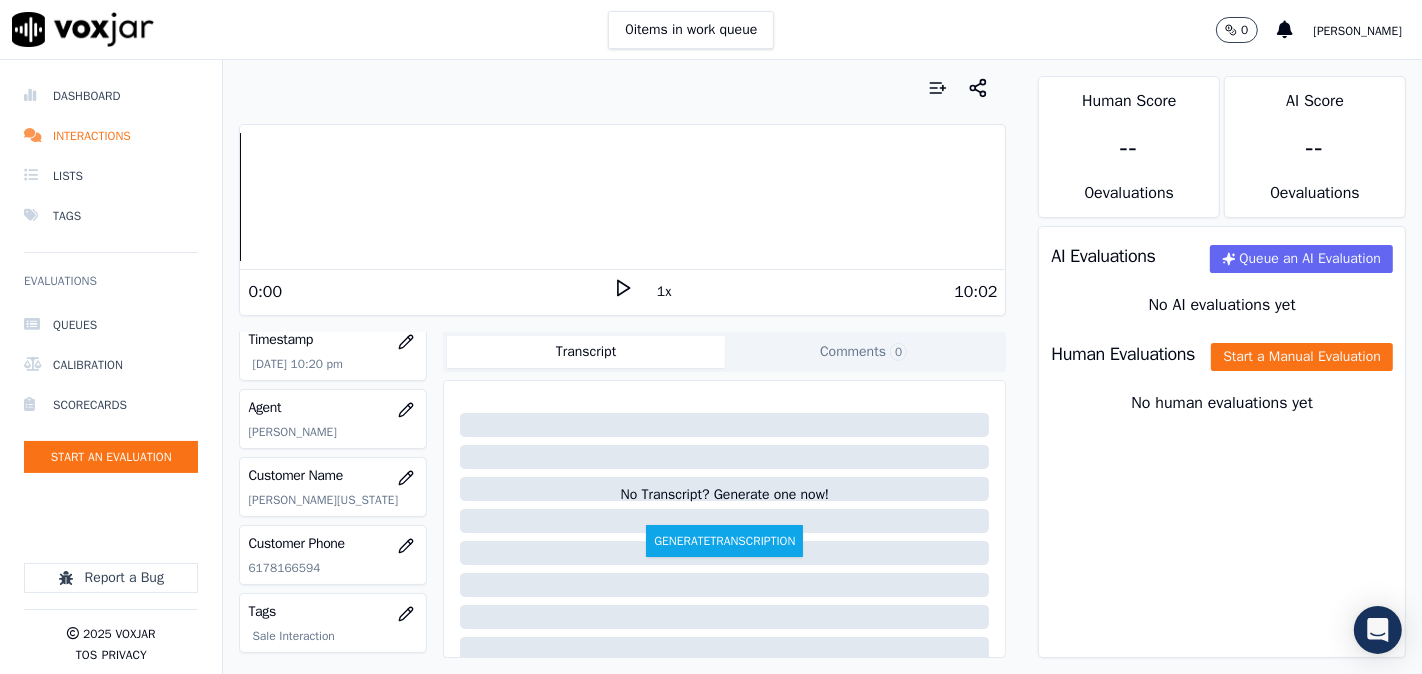 scroll, scrollTop: 344, scrollLeft: 0, axis: vertical 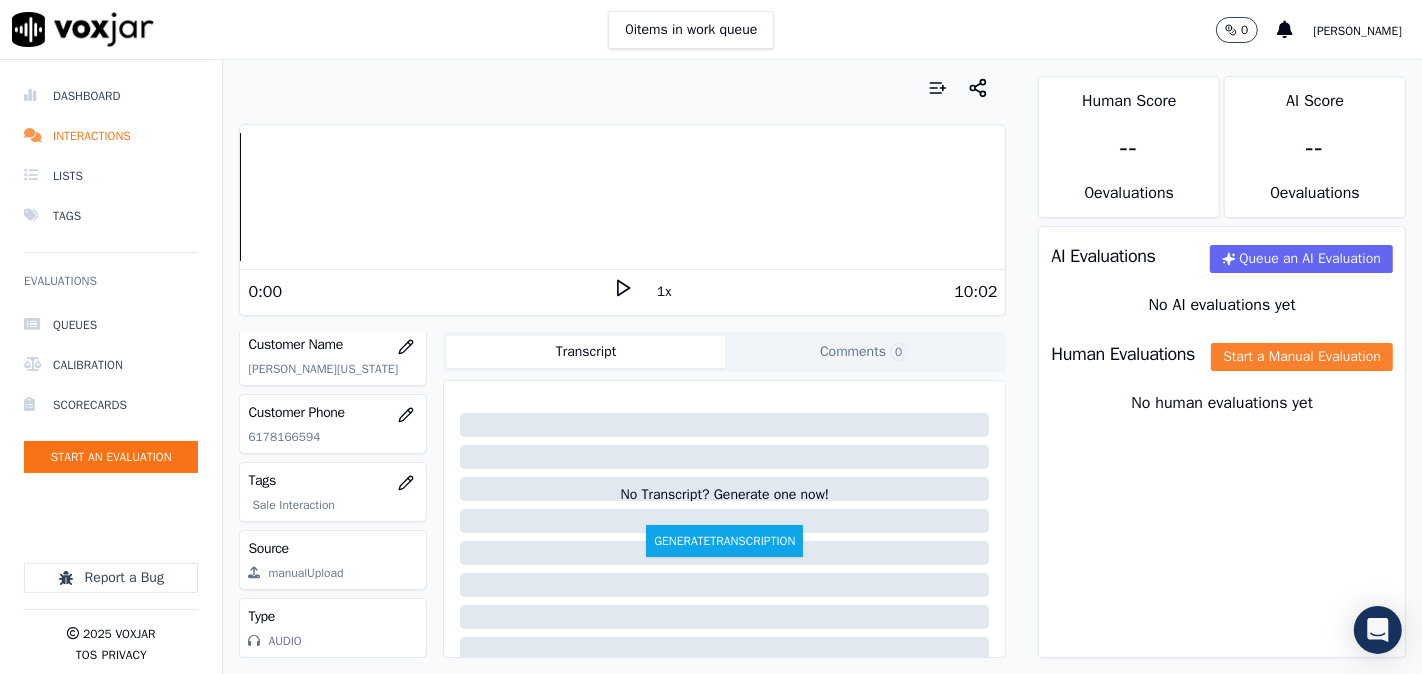 click on "Start a Manual Evaluation" 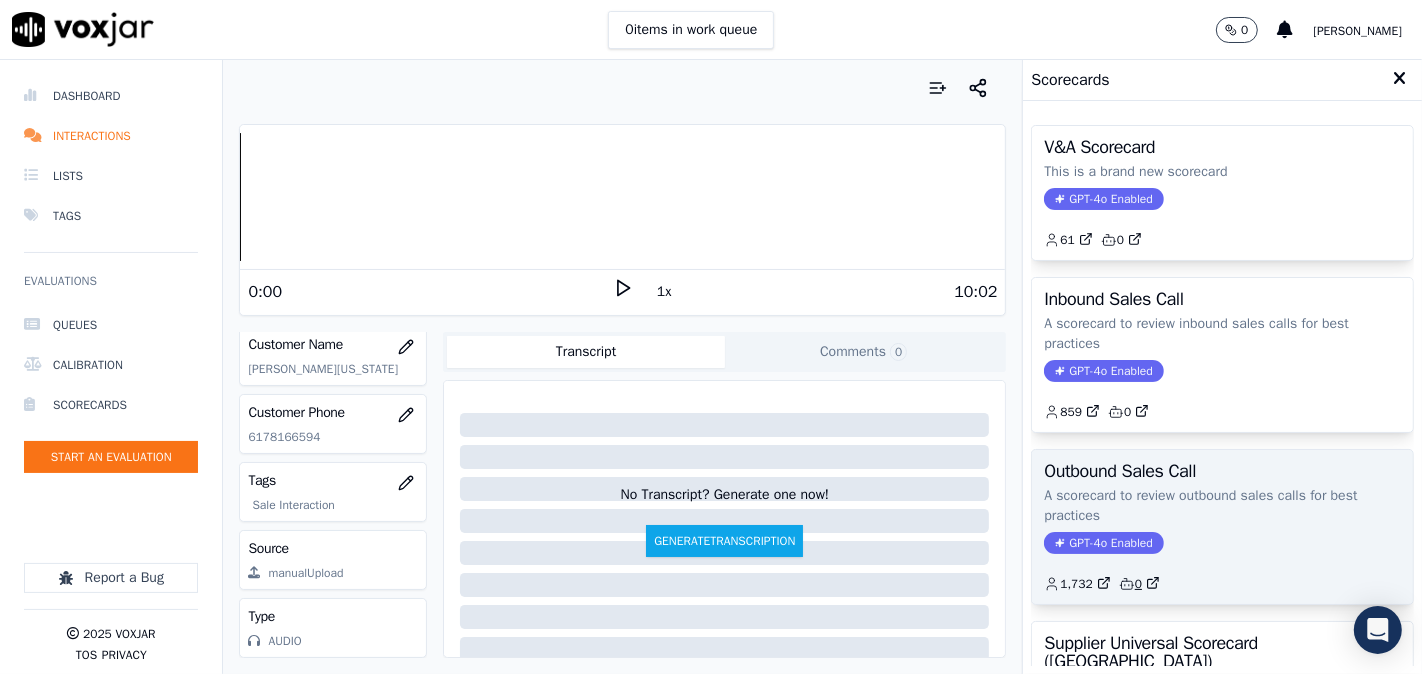 scroll, scrollTop: 357, scrollLeft: 0, axis: vertical 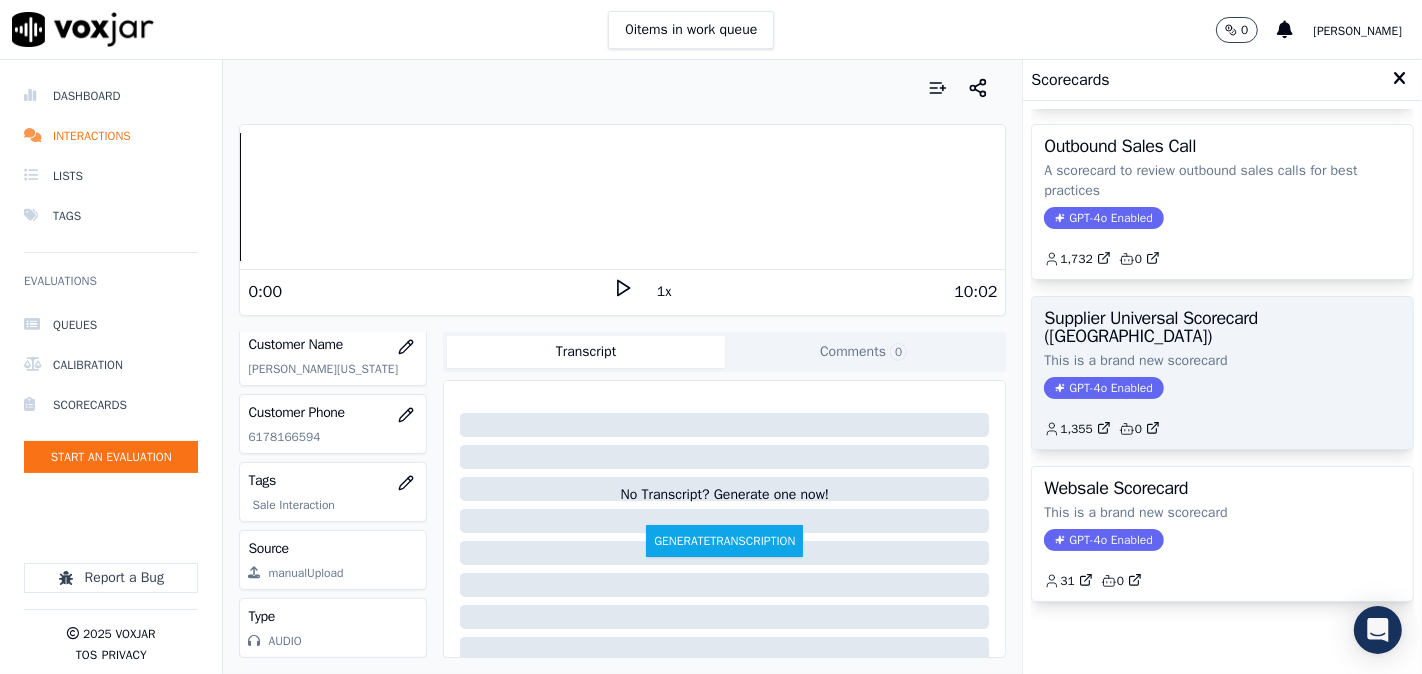 click on "Supplier Universal Scorecard ([GEOGRAPHIC_DATA])" at bounding box center [1222, 327] 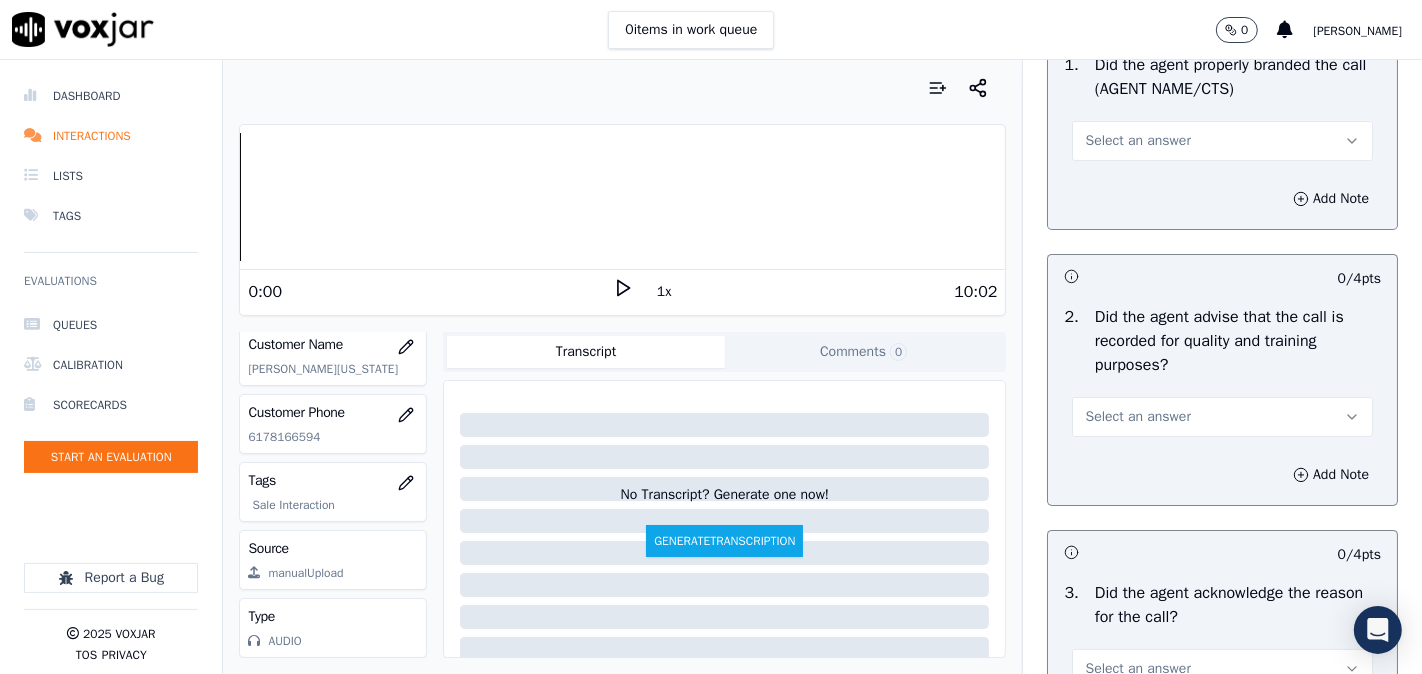 scroll, scrollTop: 0, scrollLeft: 0, axis: both 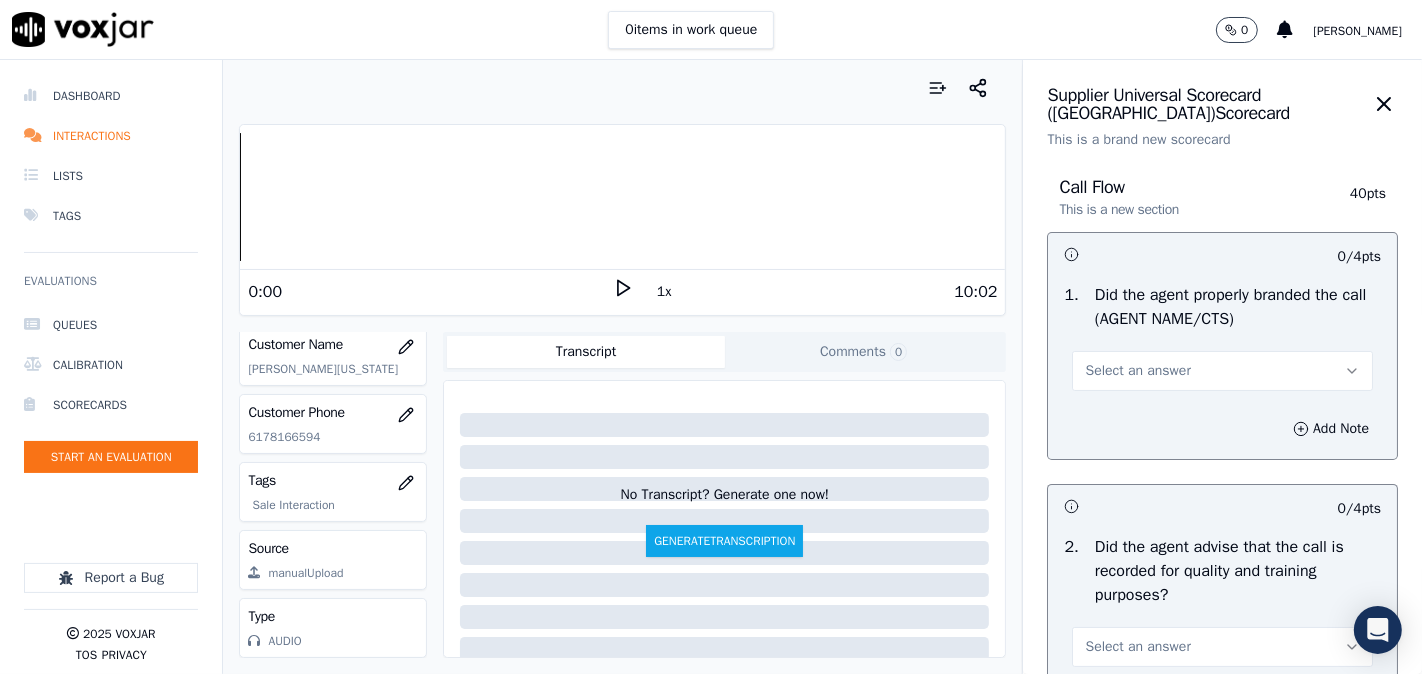 drag, startPoint x: 1137, startPoint y: 357, endPoint x: 1124, endPoint y: 380, distance: 26.41969 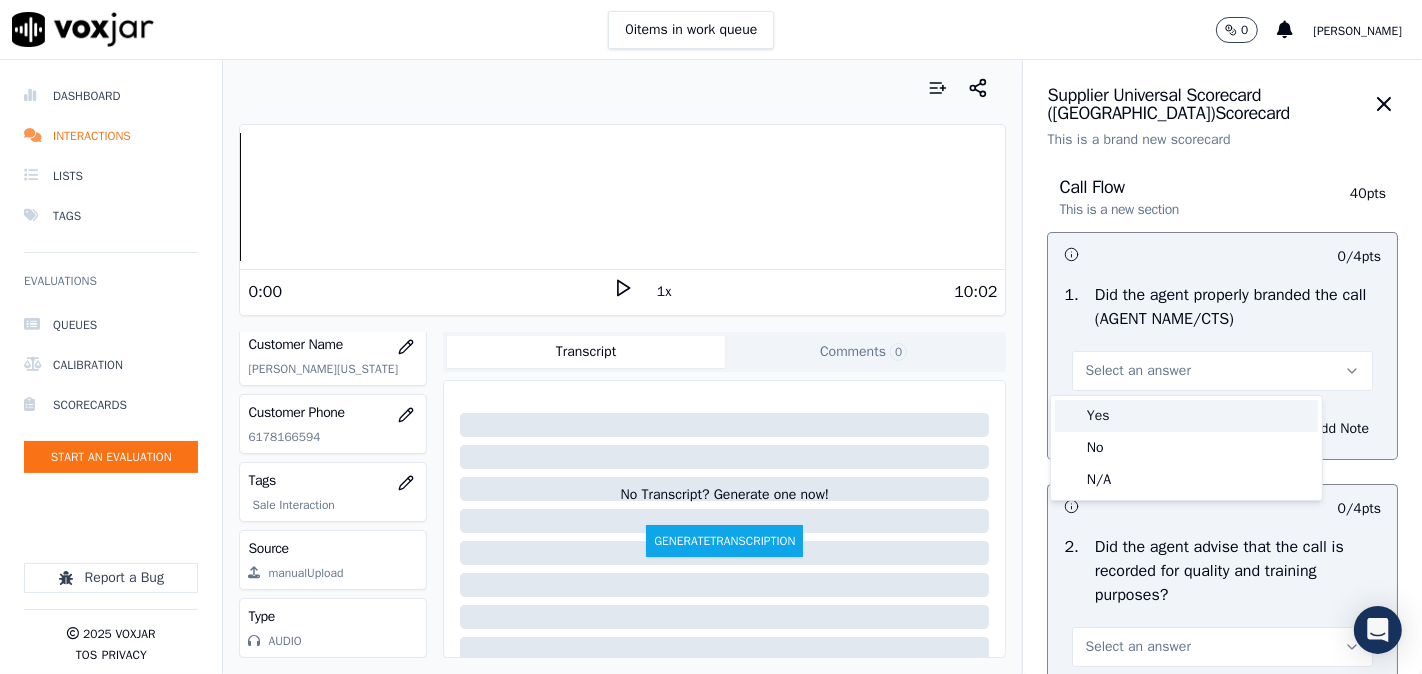 click on "Yes" at bounding box center [1186, 416] 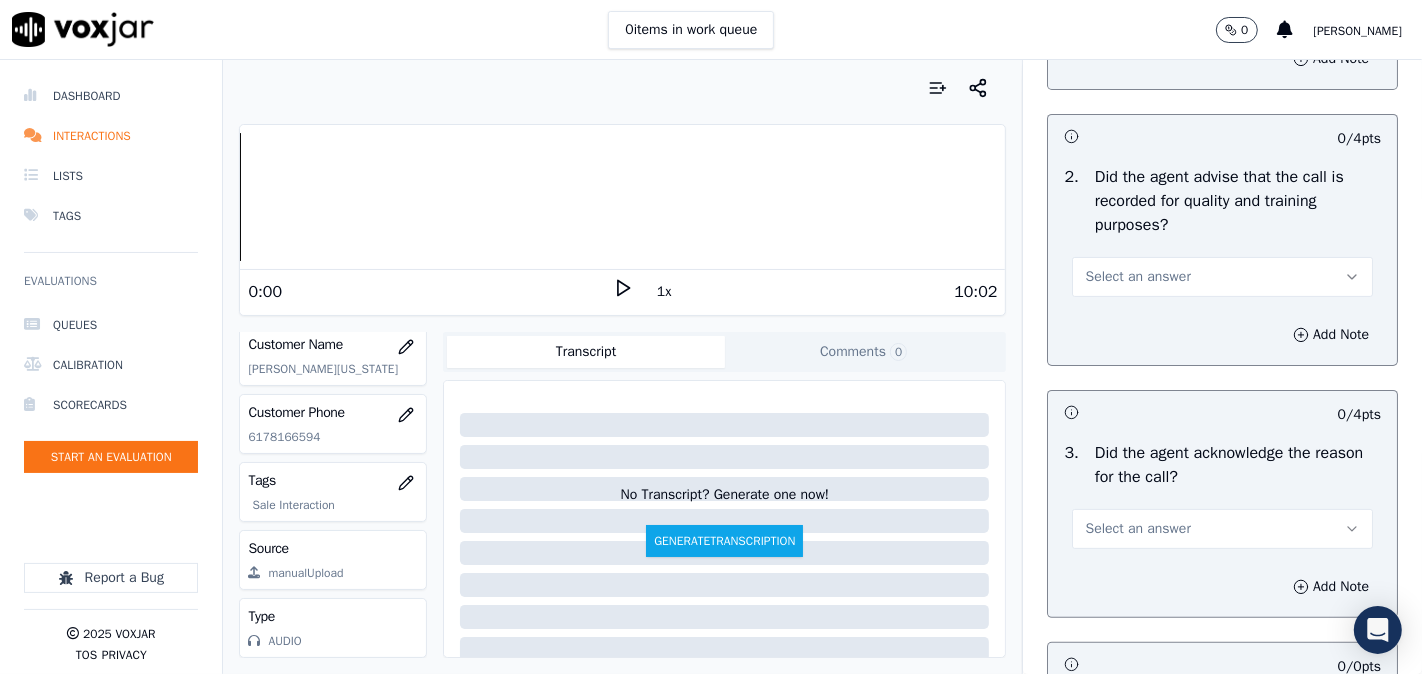 click on "Select an answer" at bounding box center [1137, 277] 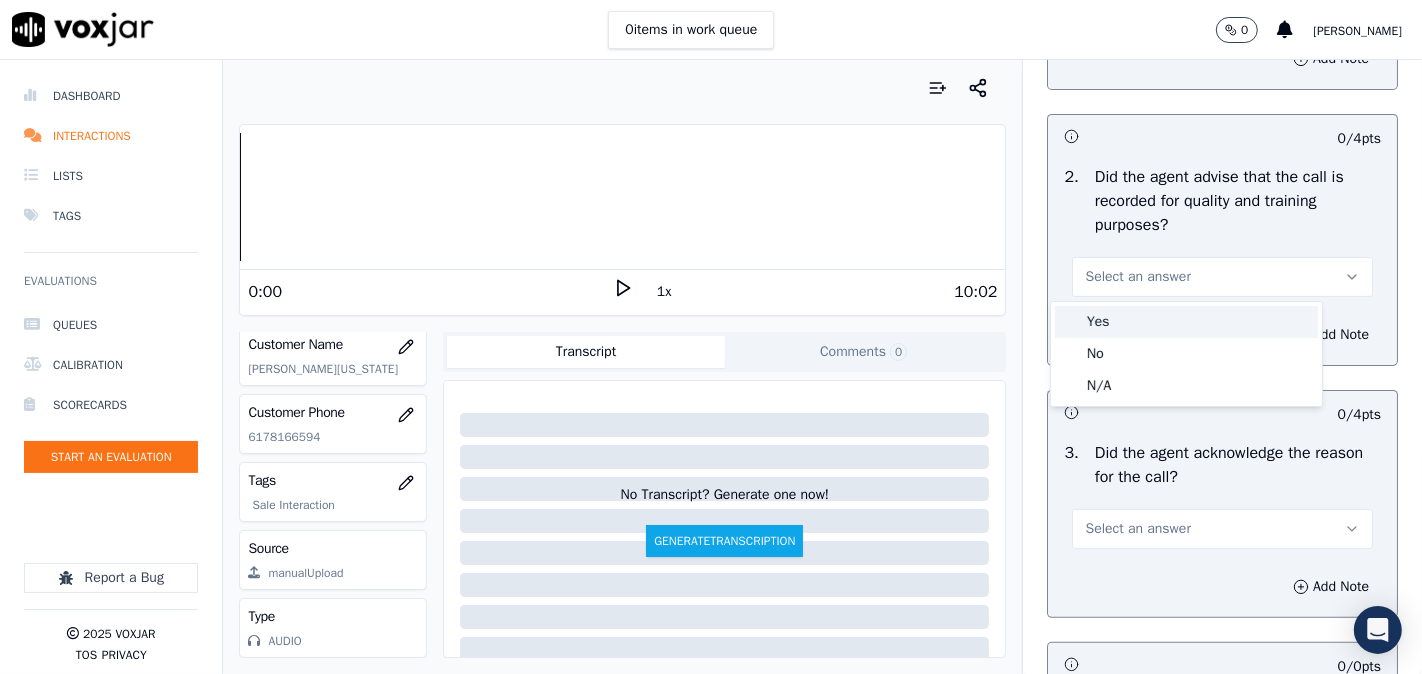 click on "Yes" at bounding box center (1186, 322) 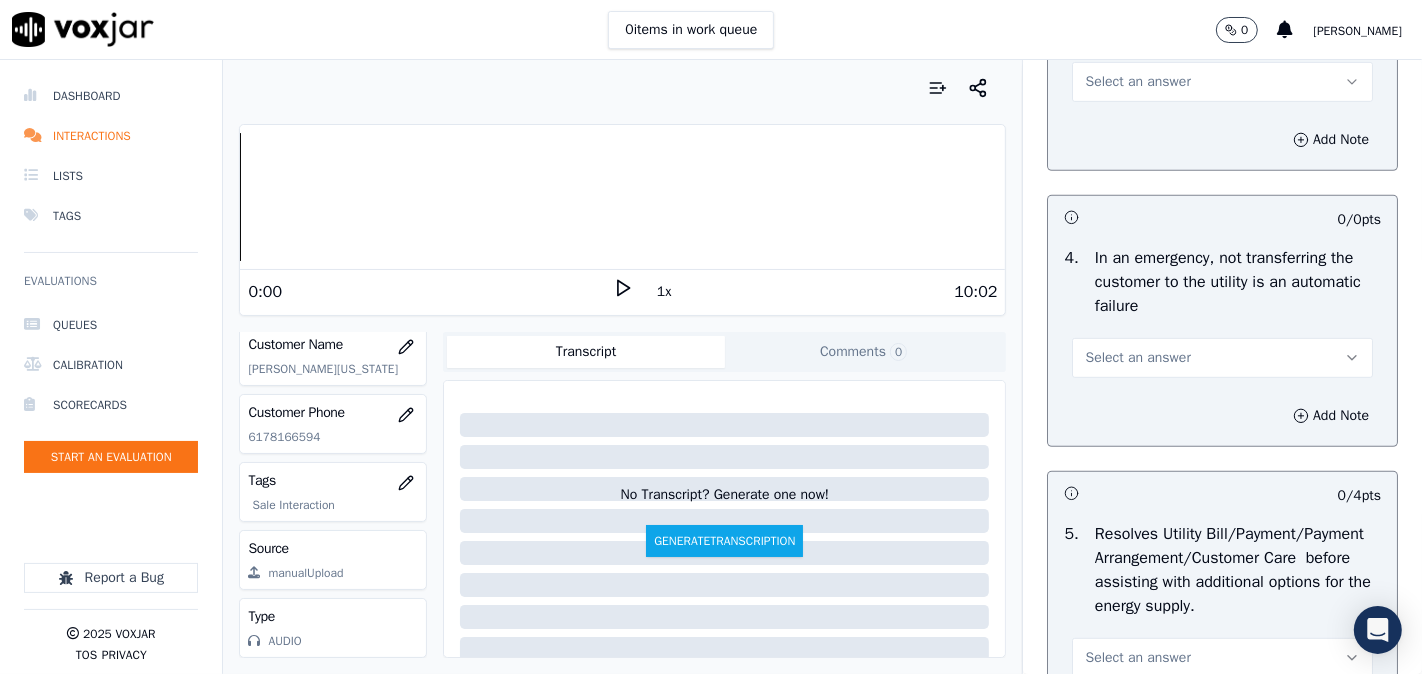 scroll, scrollTop: 555, scrollLeft: 0, axis: vertical 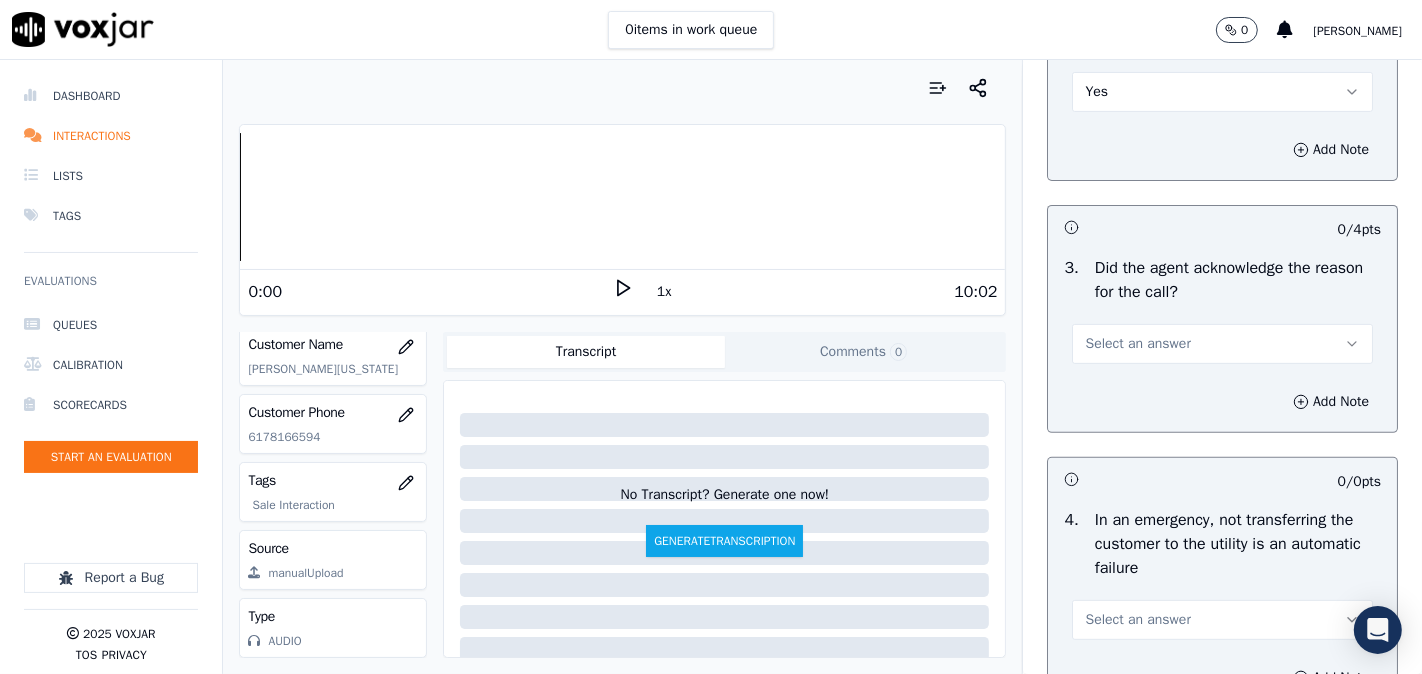 drag, startPoint x: 1115, startPoint y: 323, endPoint x: 1114, endPoint y: 358, distance: 35.014282 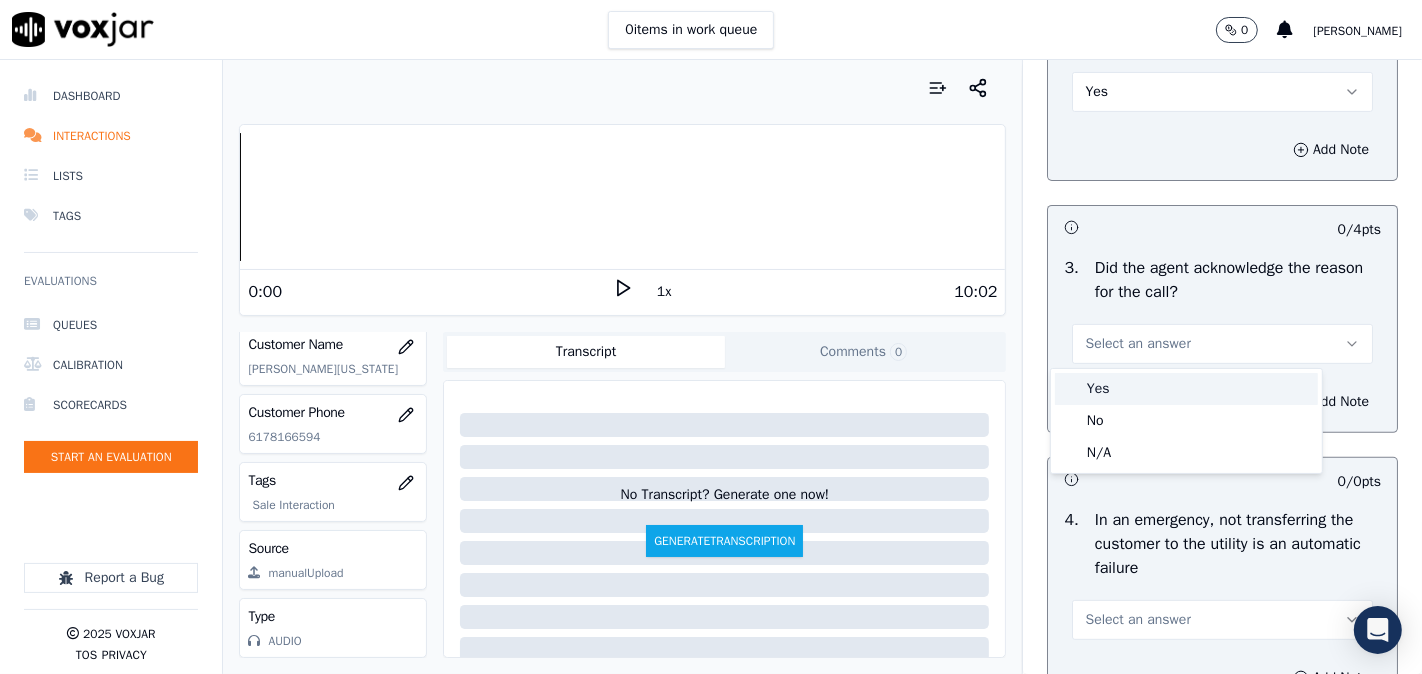 click on "Yes" at bounding box center [1186, 389] 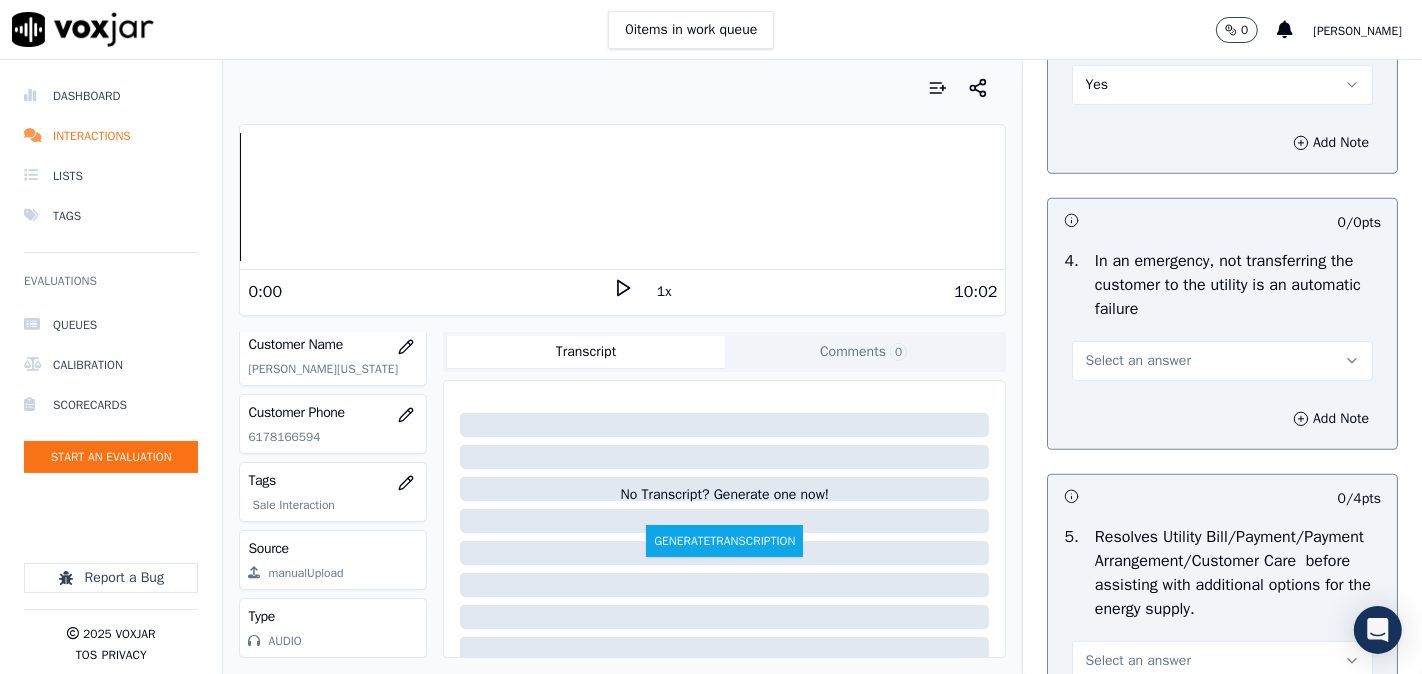 scroll, scrollTop: 925, scrollLeft: 0, axis: vertical 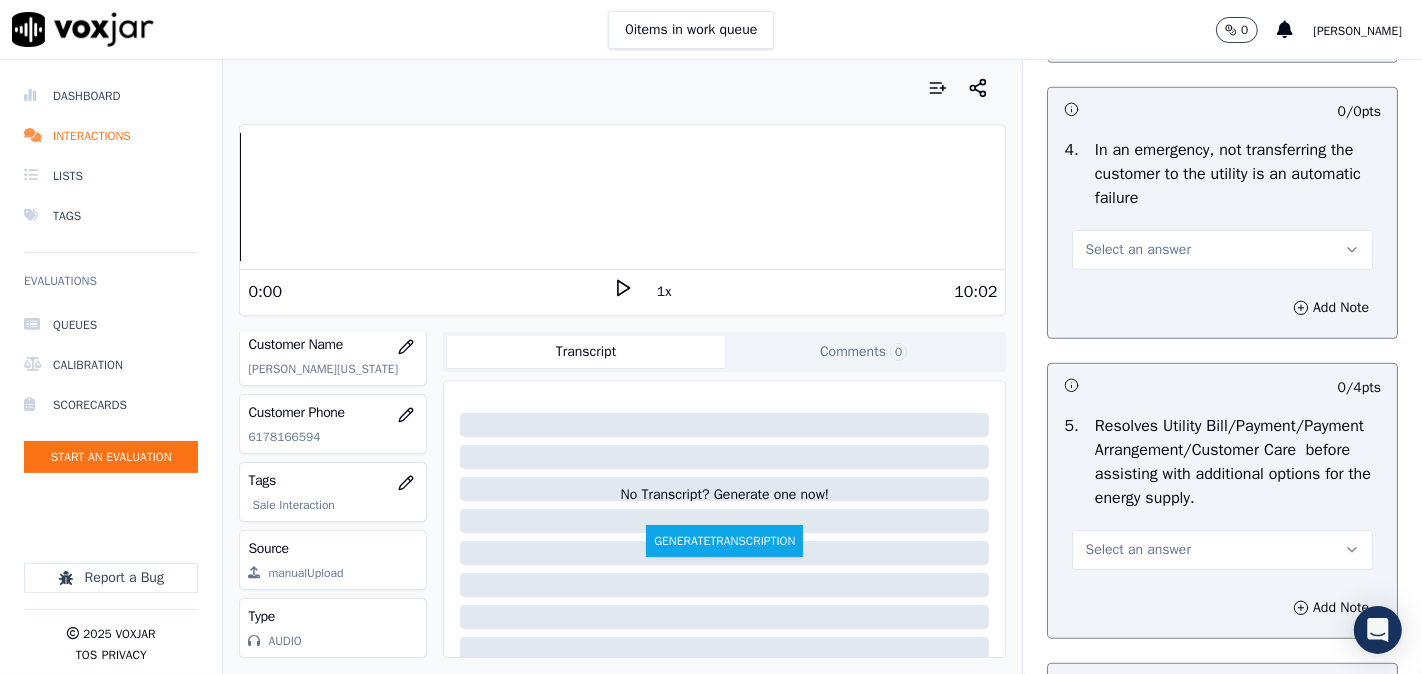 click on "Select an answer" at bounding box center (1137, 250) 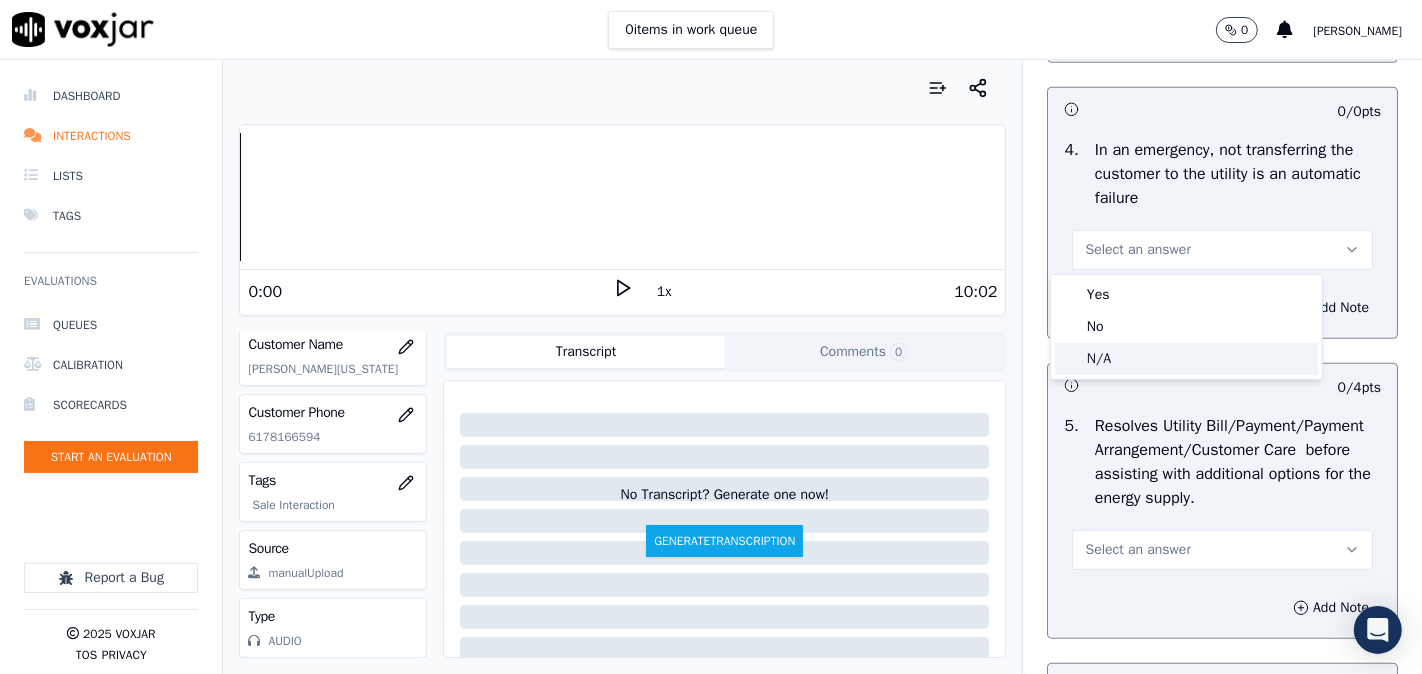 click on "N/A" 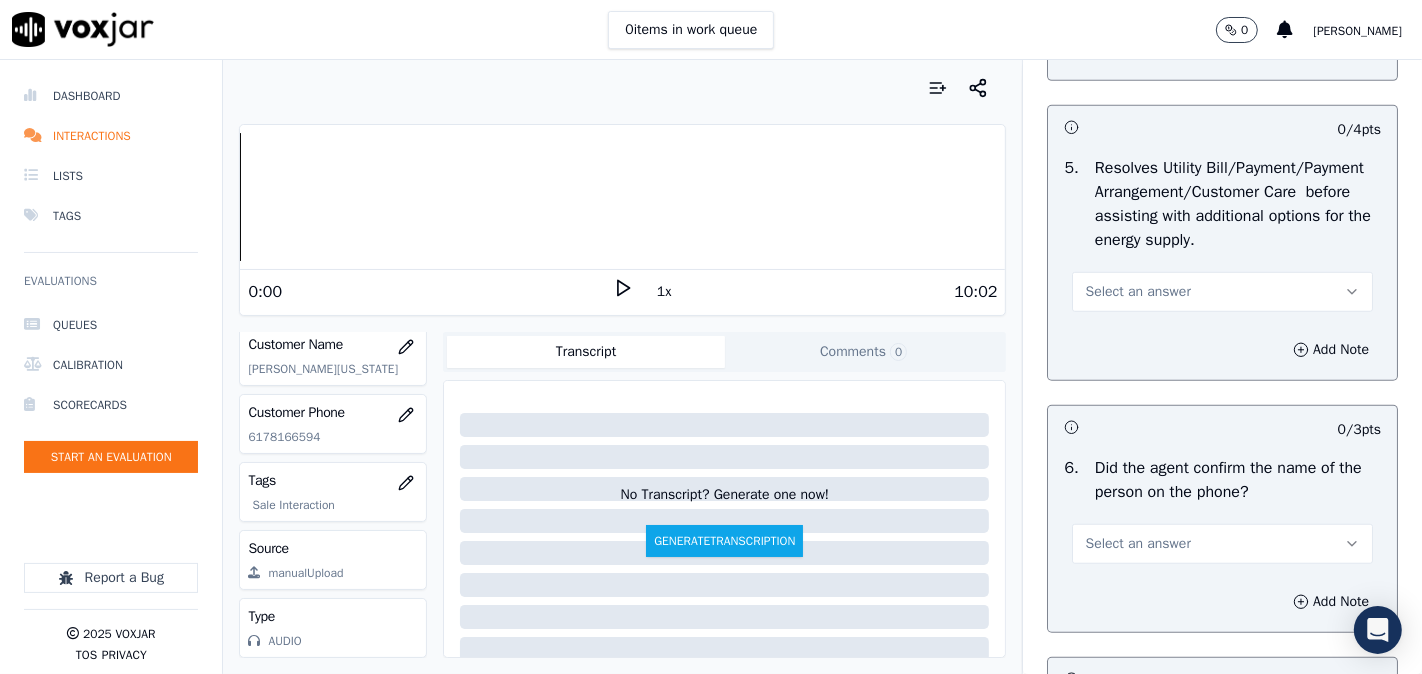 scroll, scrollTop: 1296, scrollLeft: 0, axis: vertical 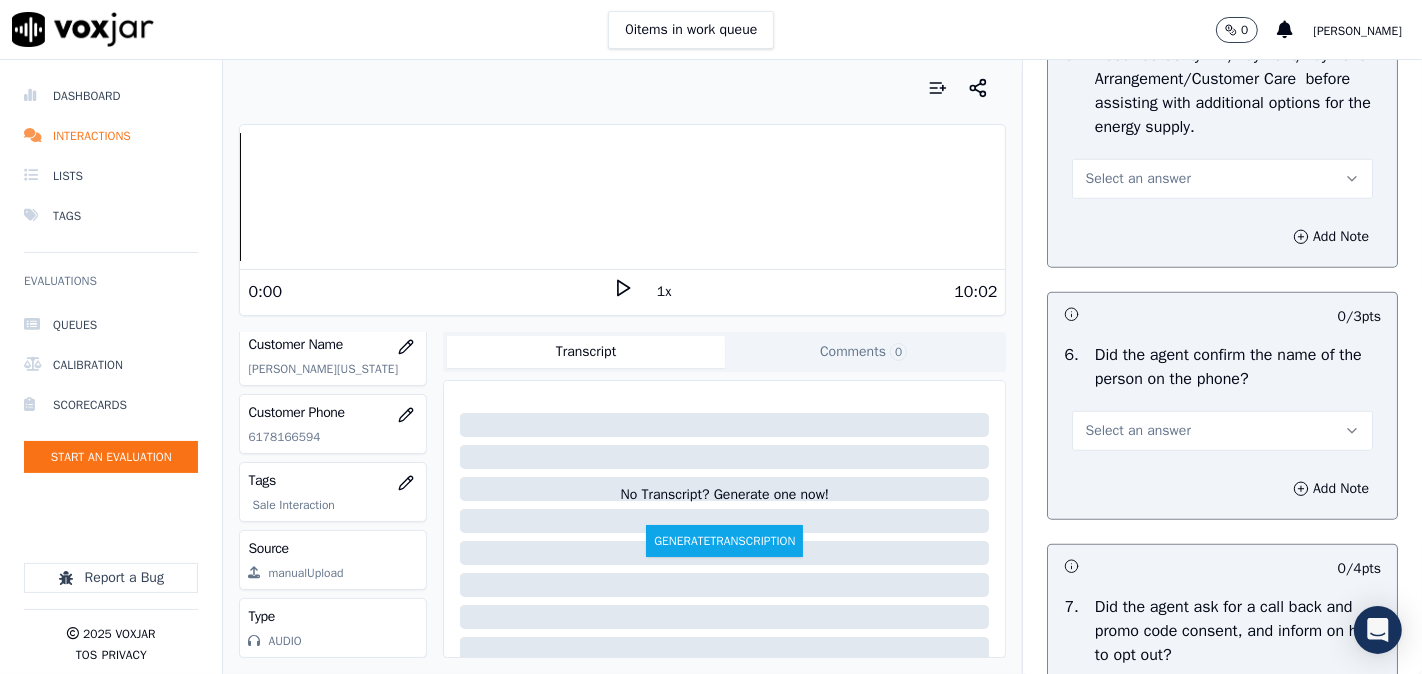 click on "Select an answer" at bounding box center (1137, 179) 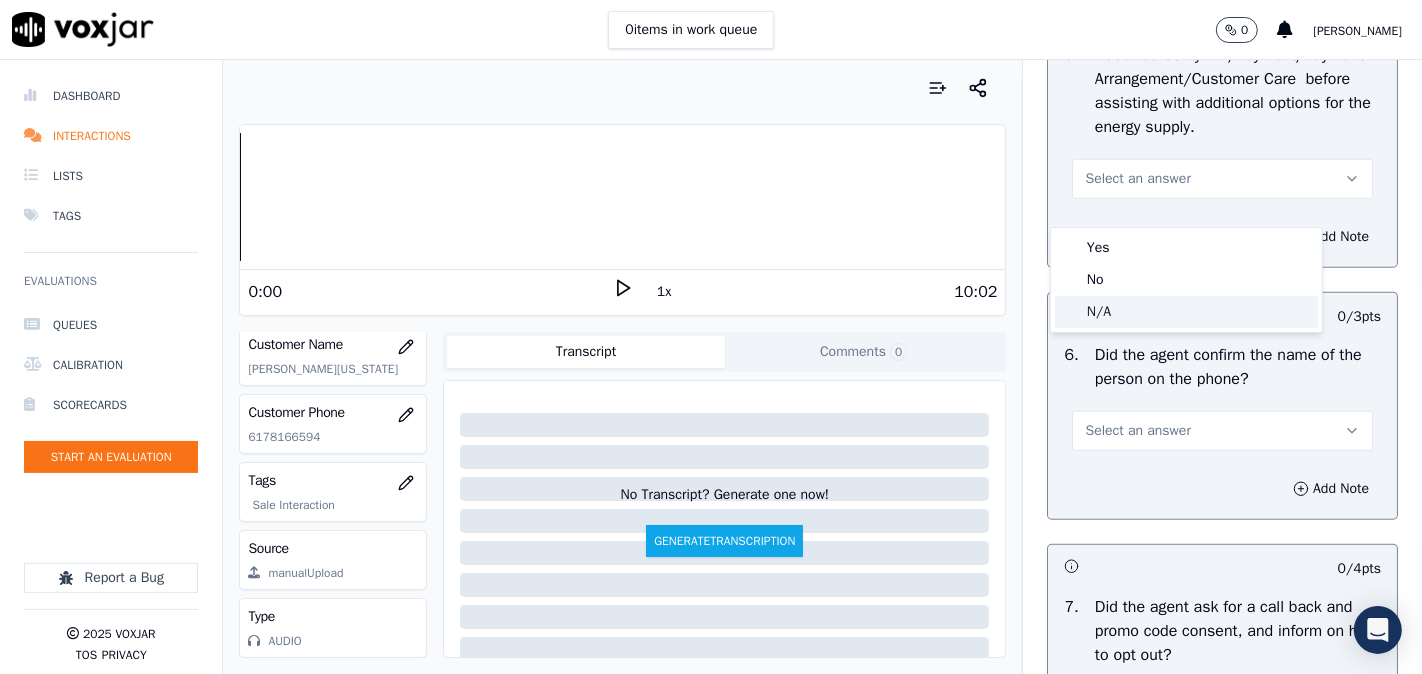 click on "N/A" 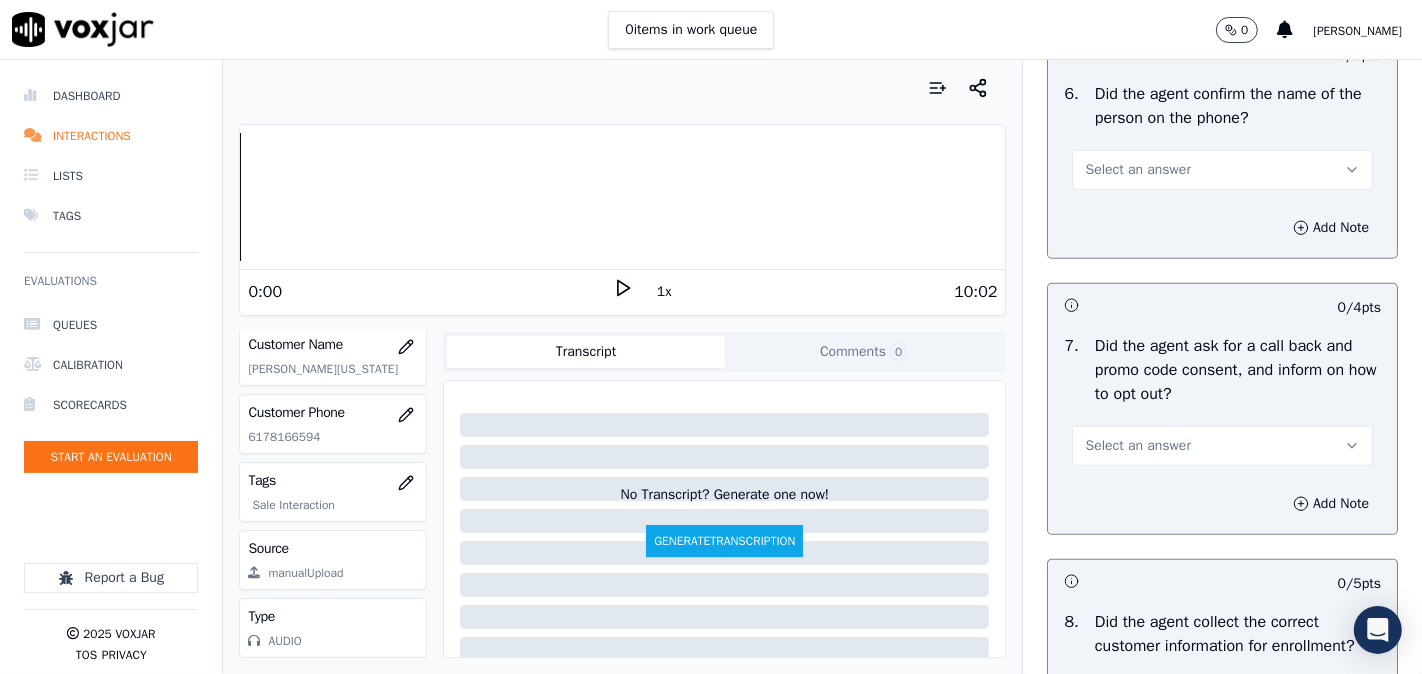 scroll, scrollTop: 1666, scrollLeft: 0, axis: vertical 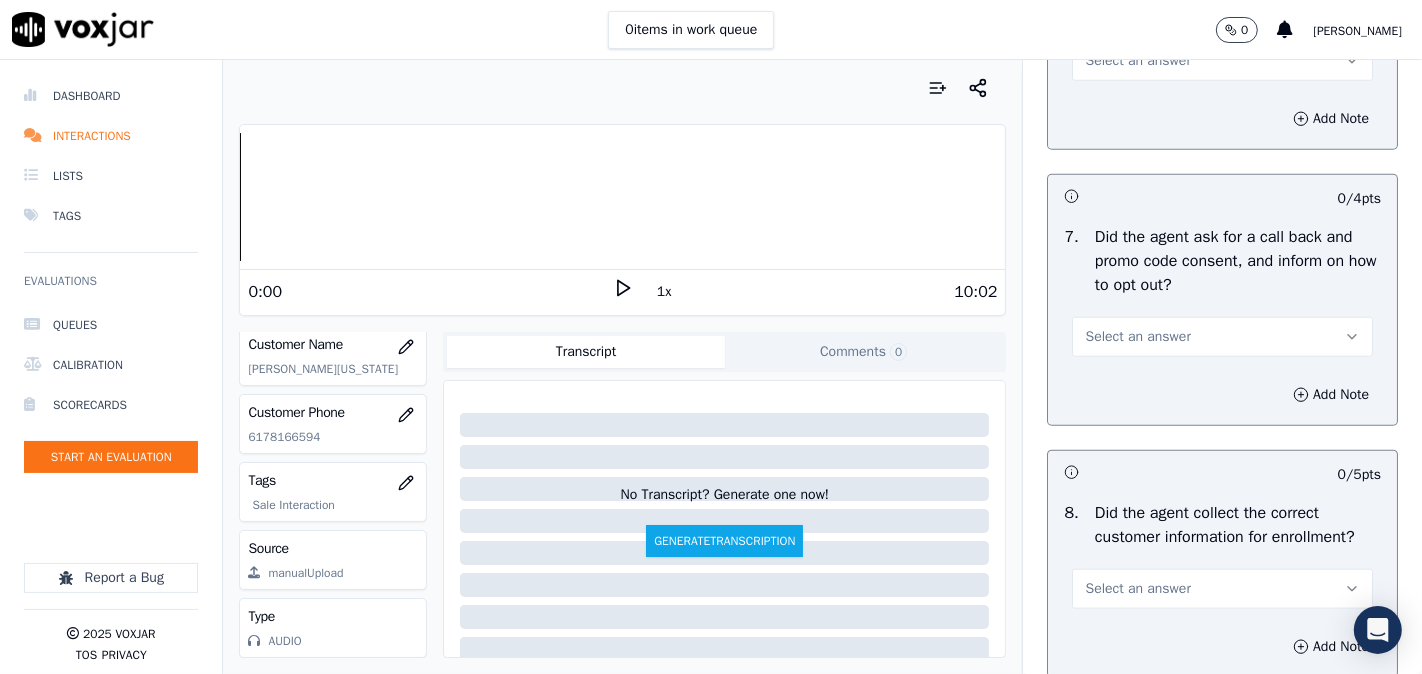 click on "Select an answer" at bounding box center [1222, 61] 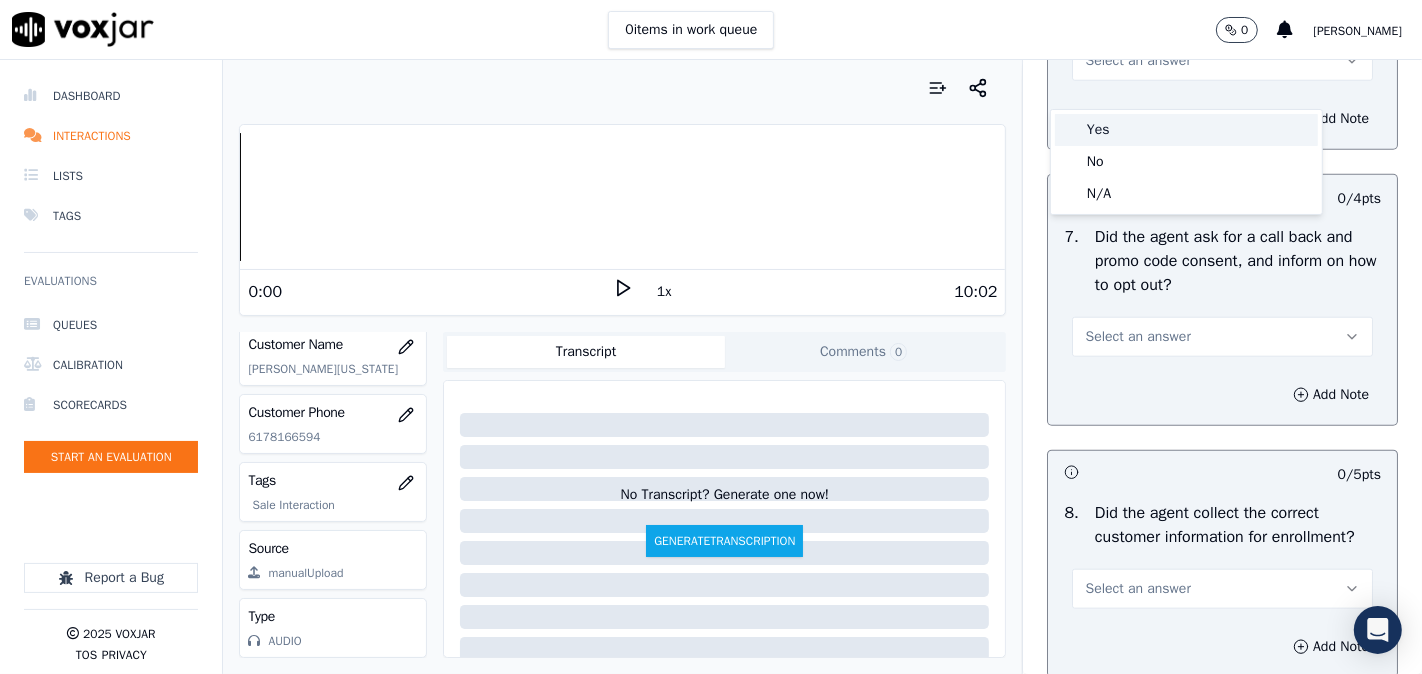 click on "Yes" at bounding box center (1186, 130) 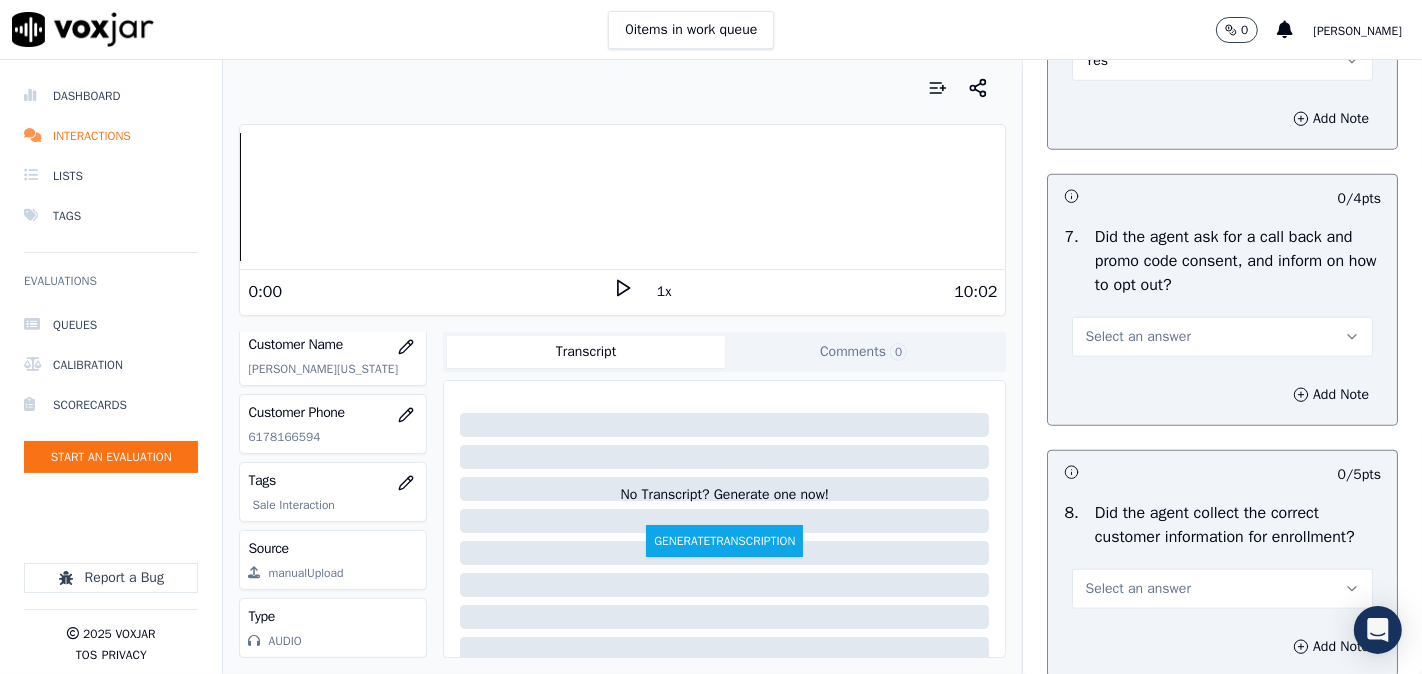 drag, startPoint x: 1141, startPoint y: 347, endPoint x: 1141, endPoint y: 375, distance: 28 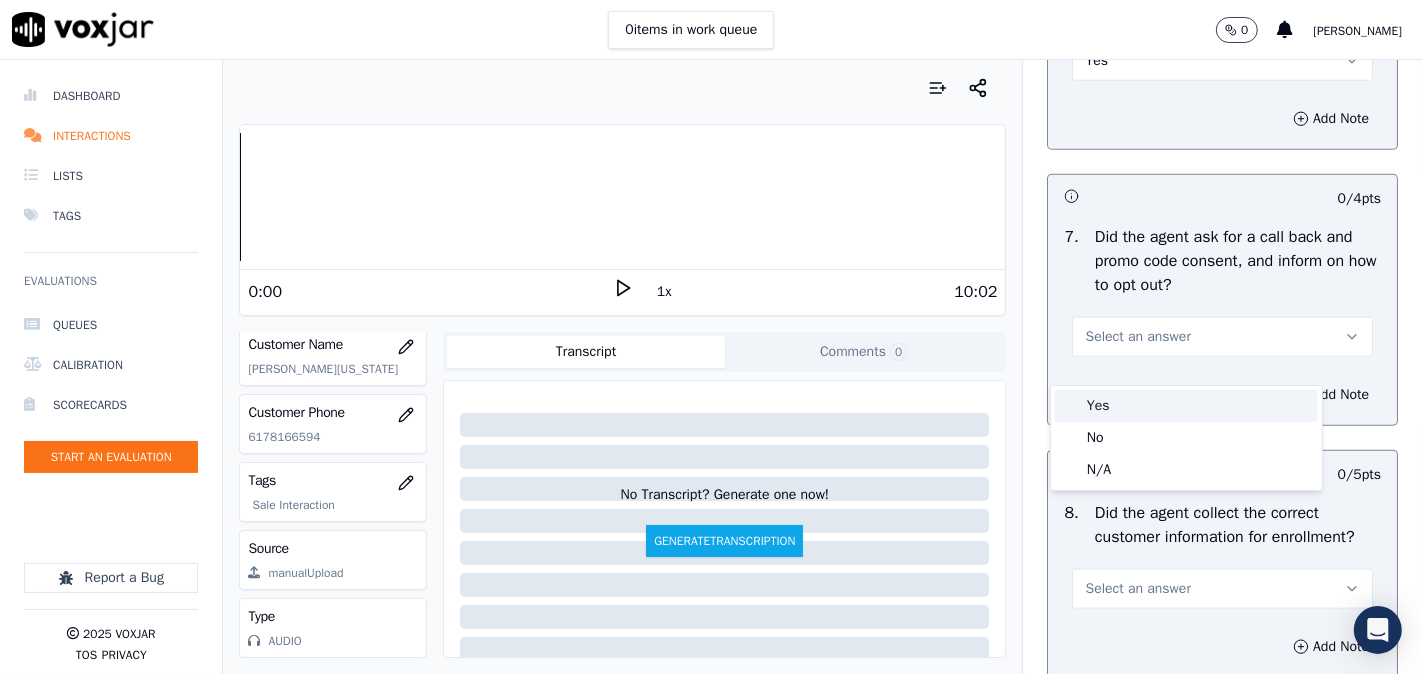 click on "Yes" at bounding box center (1186, 406) 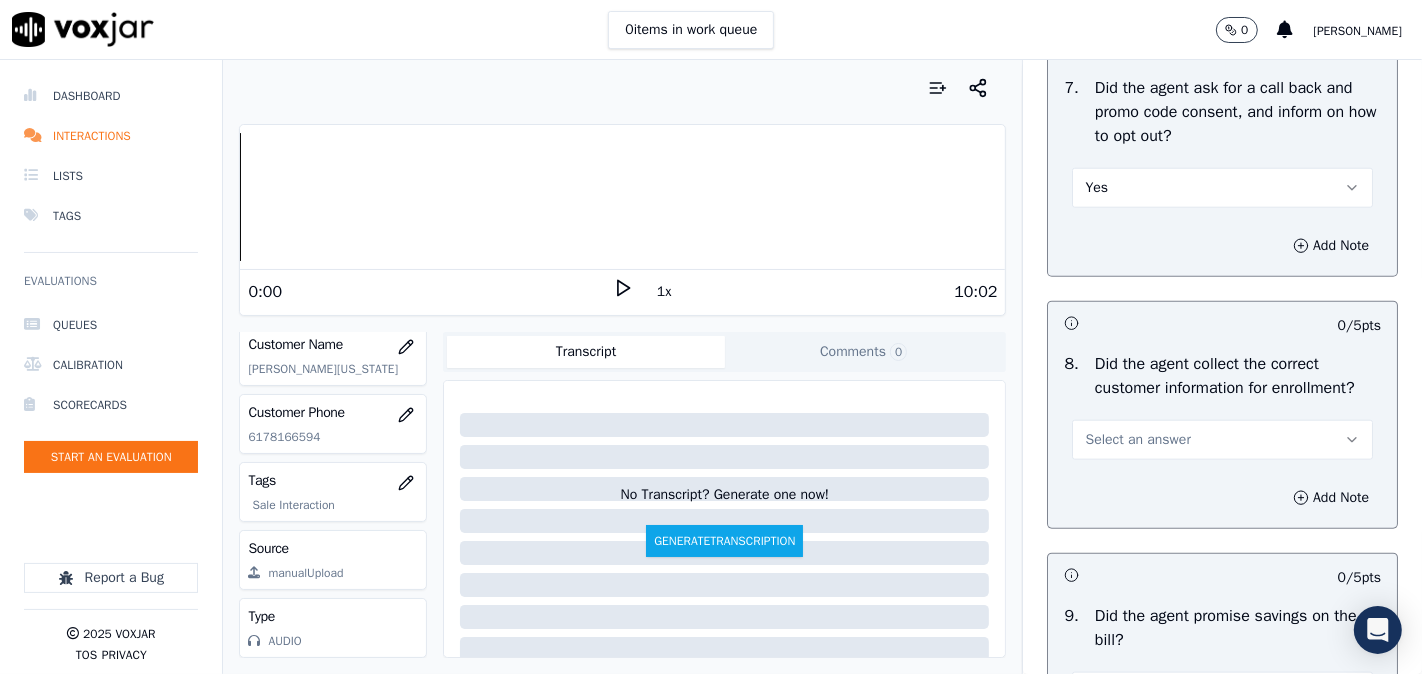 scroll, scrollTop: 2036, scrollLeft: 0, axis: vertical 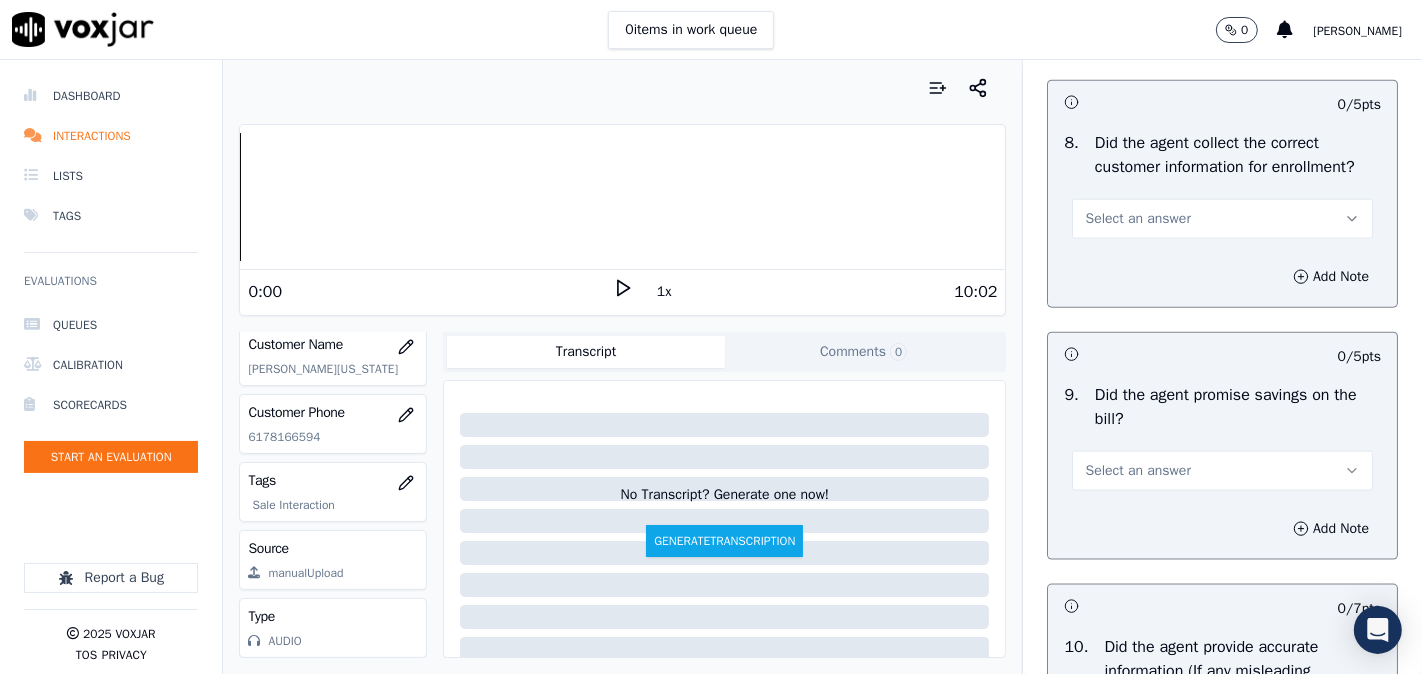 click on "Select an answer" at bounding box center [1222, 209] 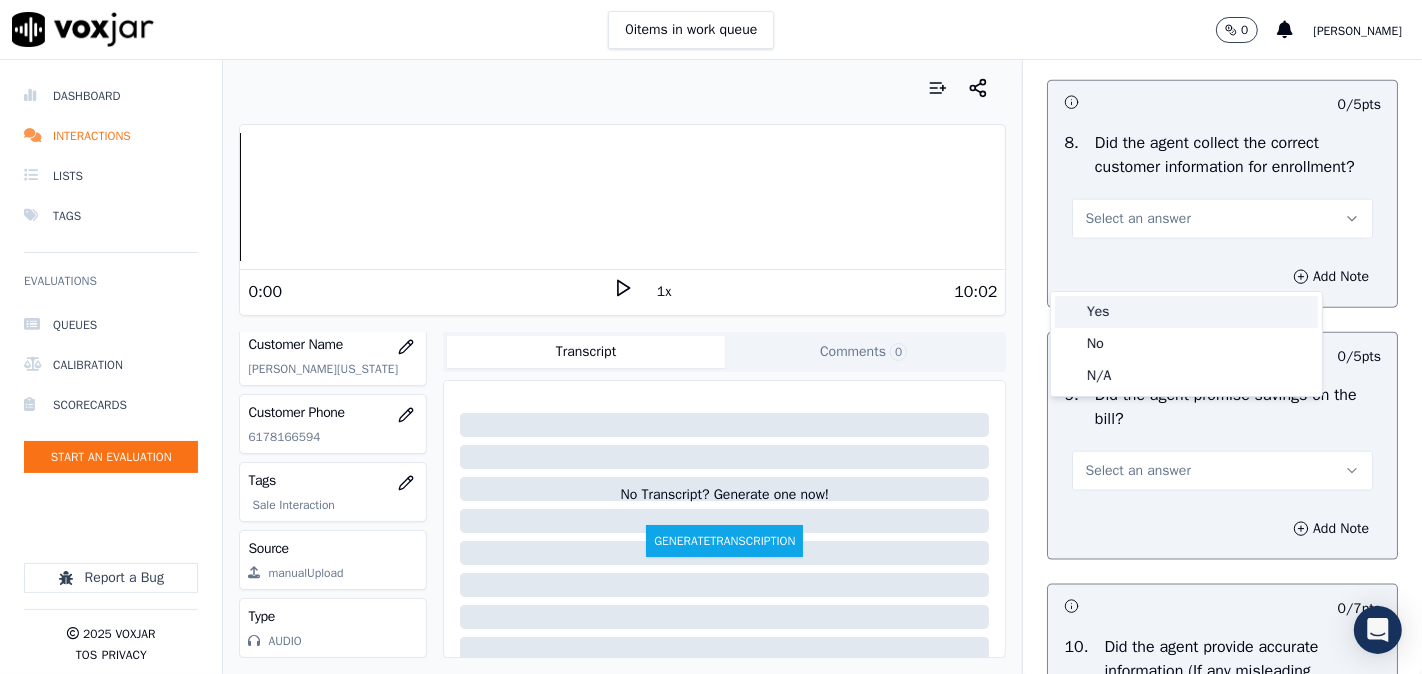 click on "Yes" at bounding box center [1186, 312] 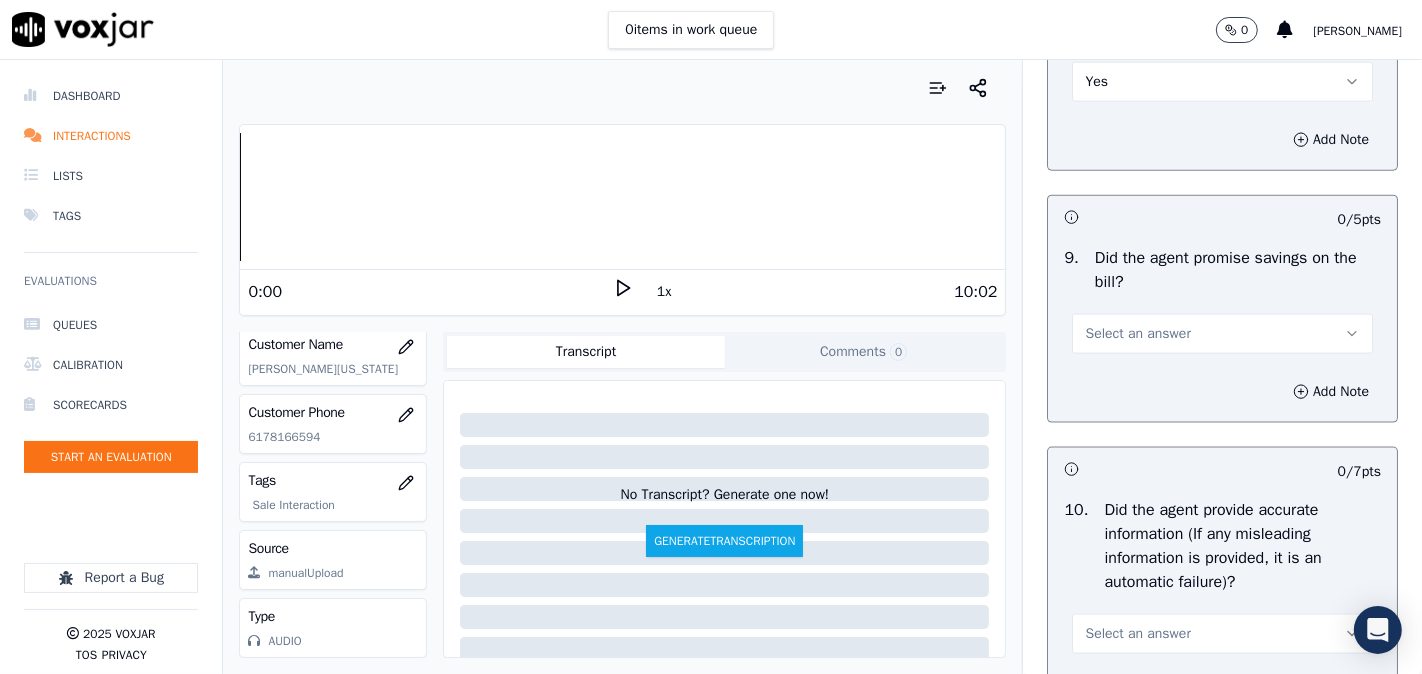 scroll, scrollTop: 2222, scrollLeft: 0, axis: vertical 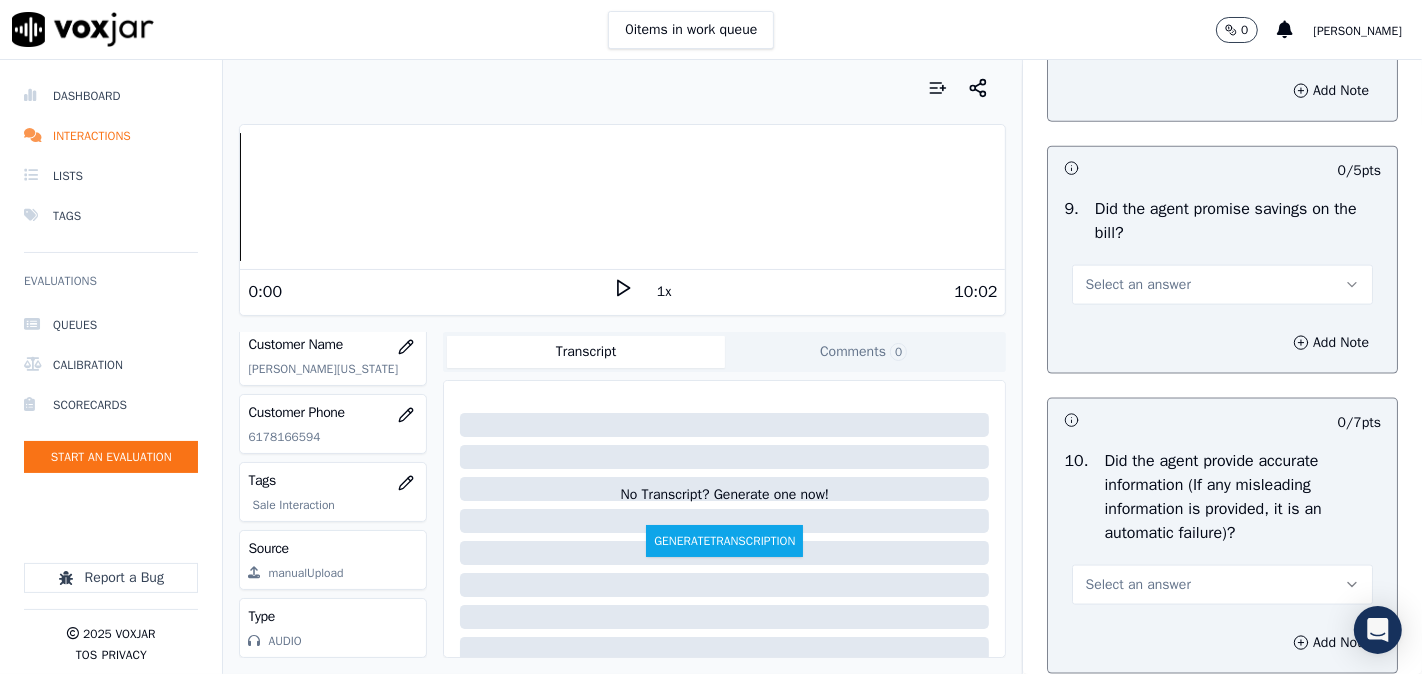 click on "Select an answer" at bounding box center [1137, 285] 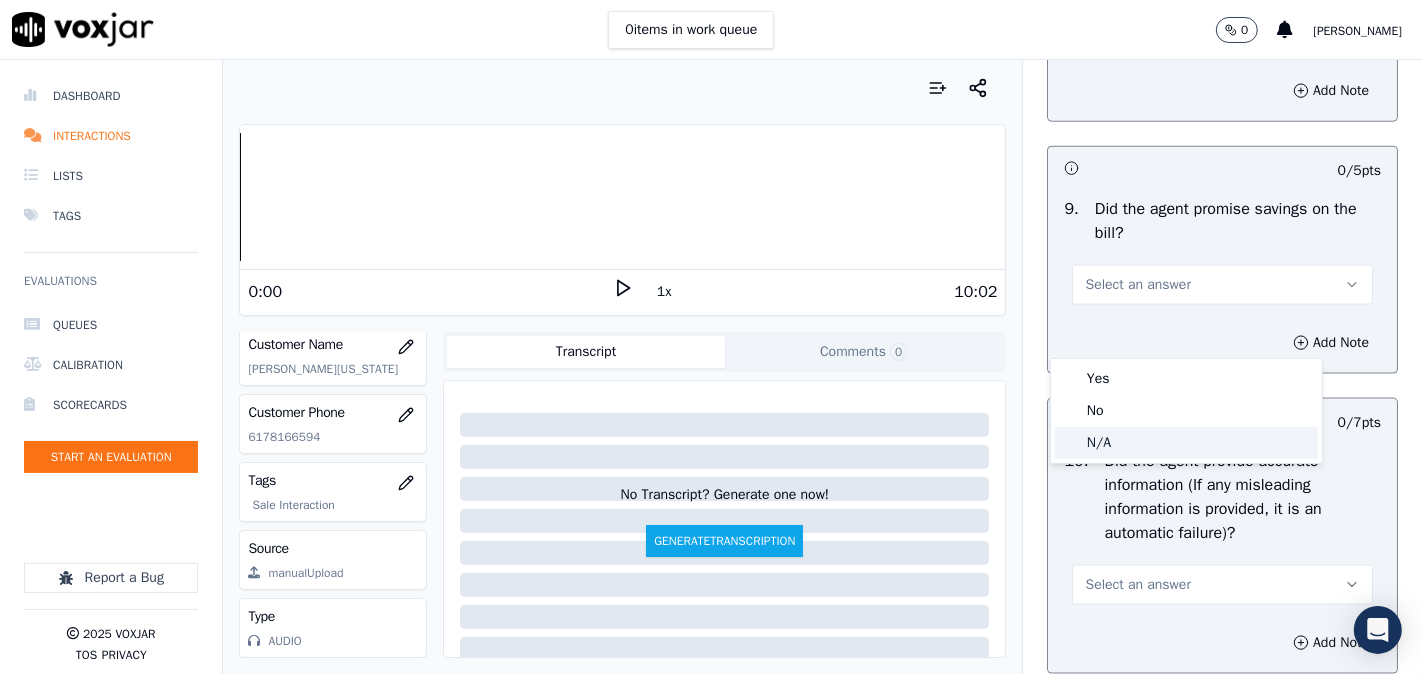 click on "N/A" 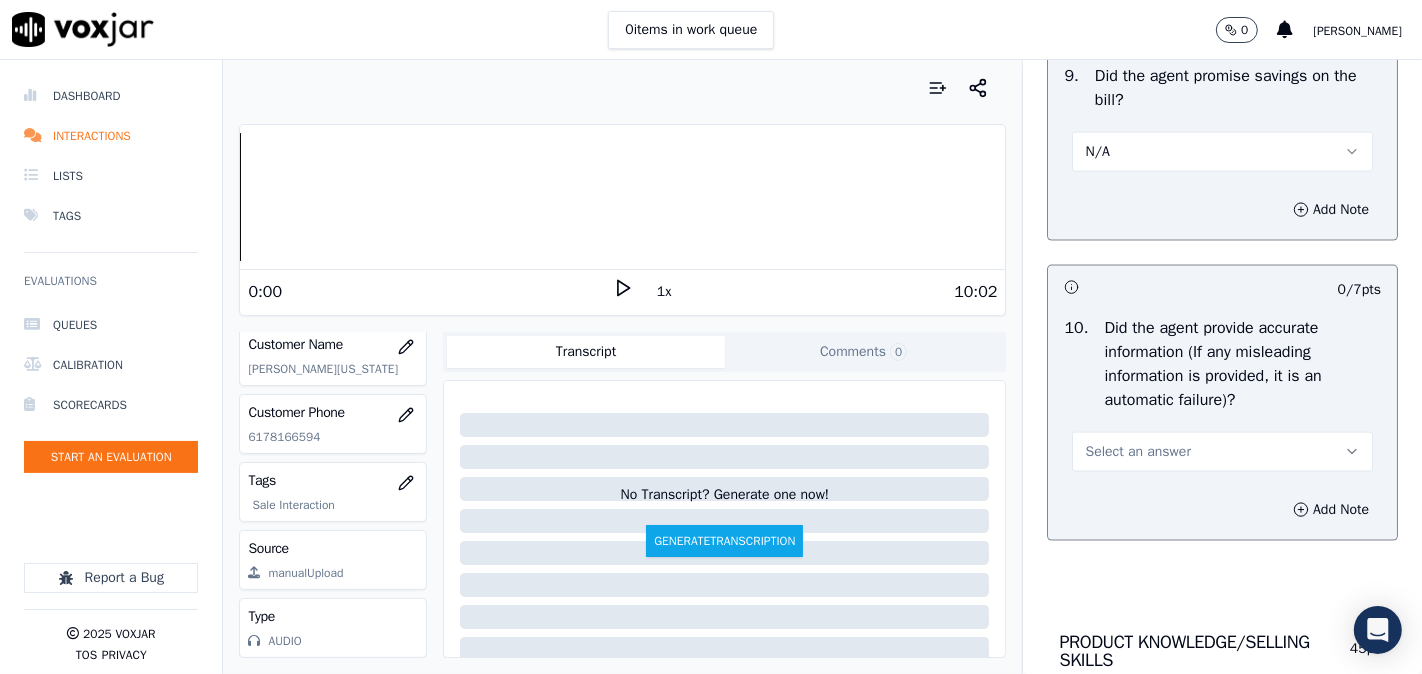 scroll, scrollTop: 2407, scrollLeft: 0, axis: vertical 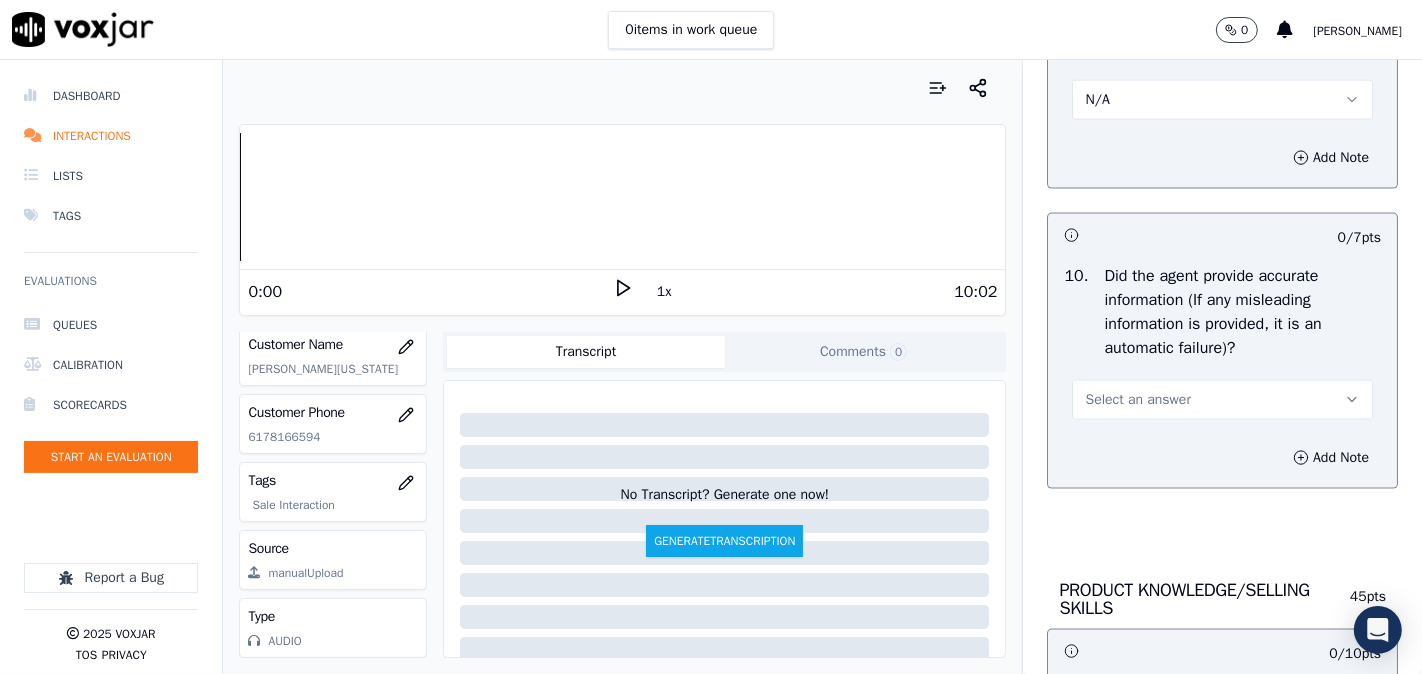 click on "Select an answer" at bounding box center (1137, 400) 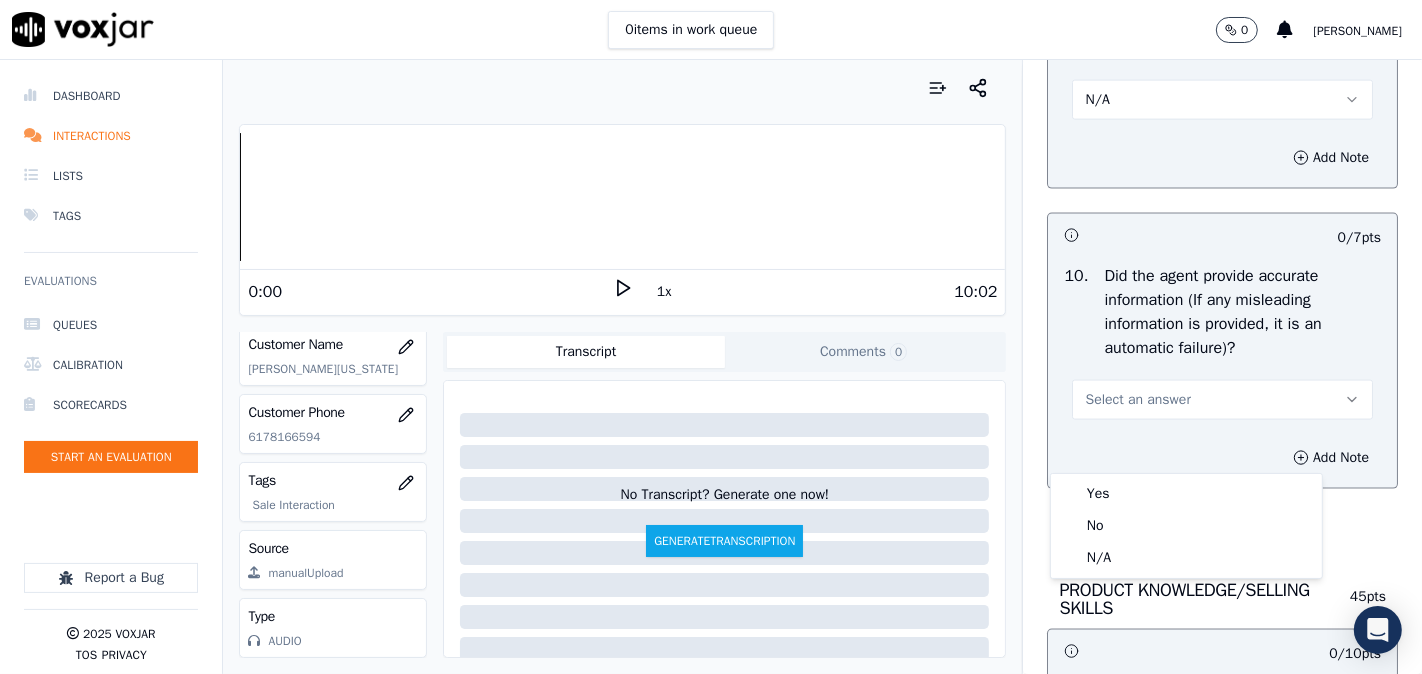 click on "Yes" at bounding box center [1186, 494] 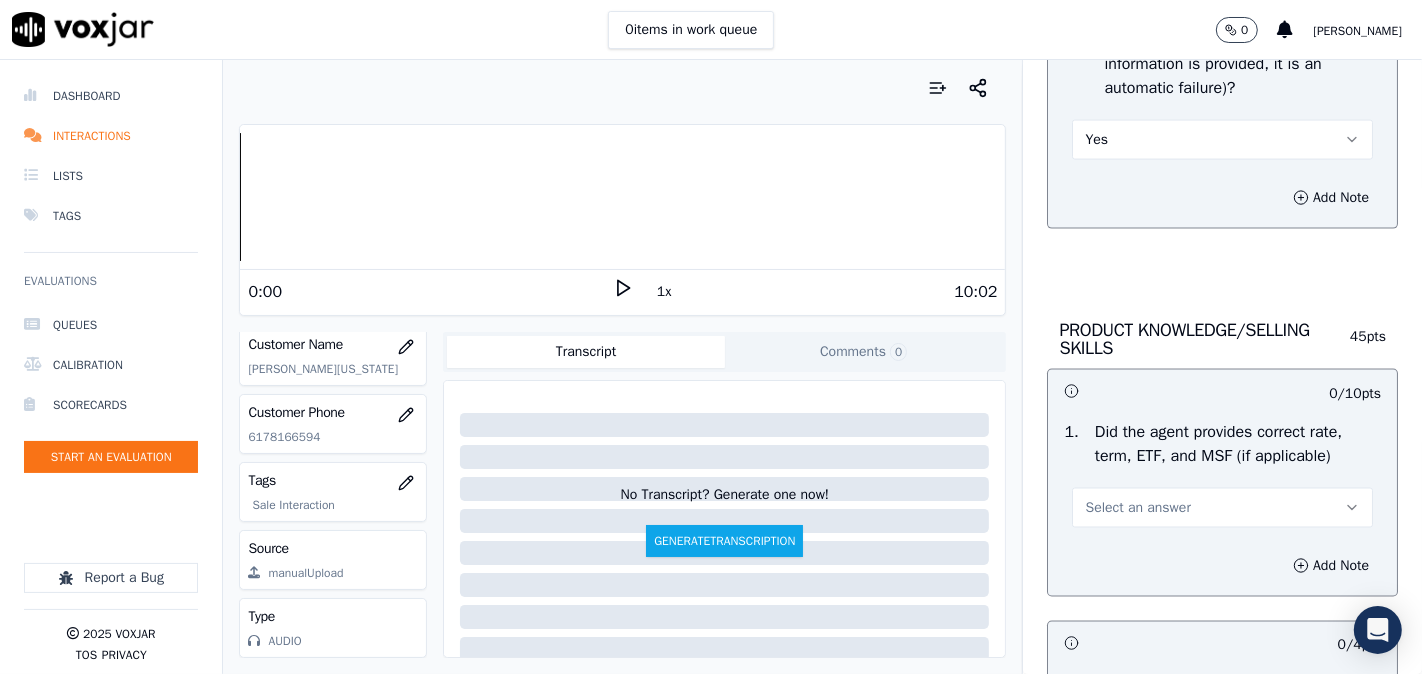 scroll, scrollTop: 2777, scrollLeft: 0, axis: vertical 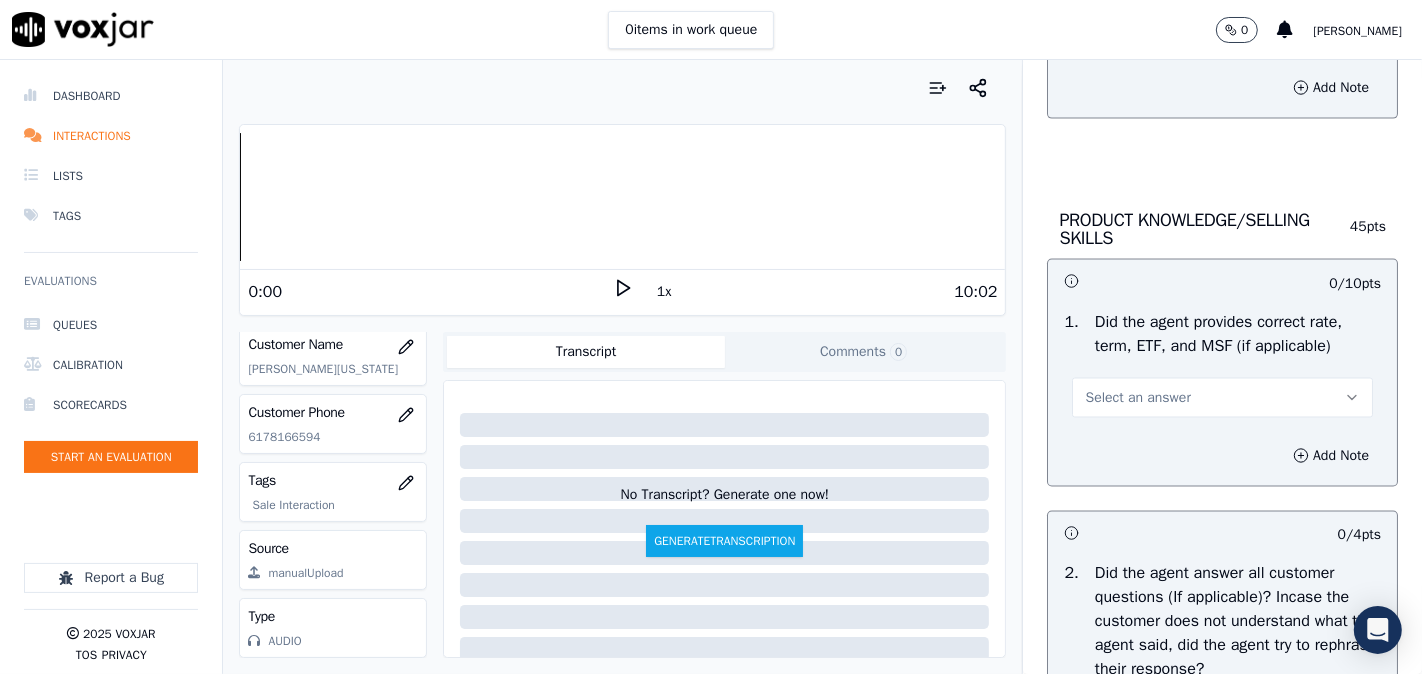 click on "Select an answer" at bounding box center [1137, 398] 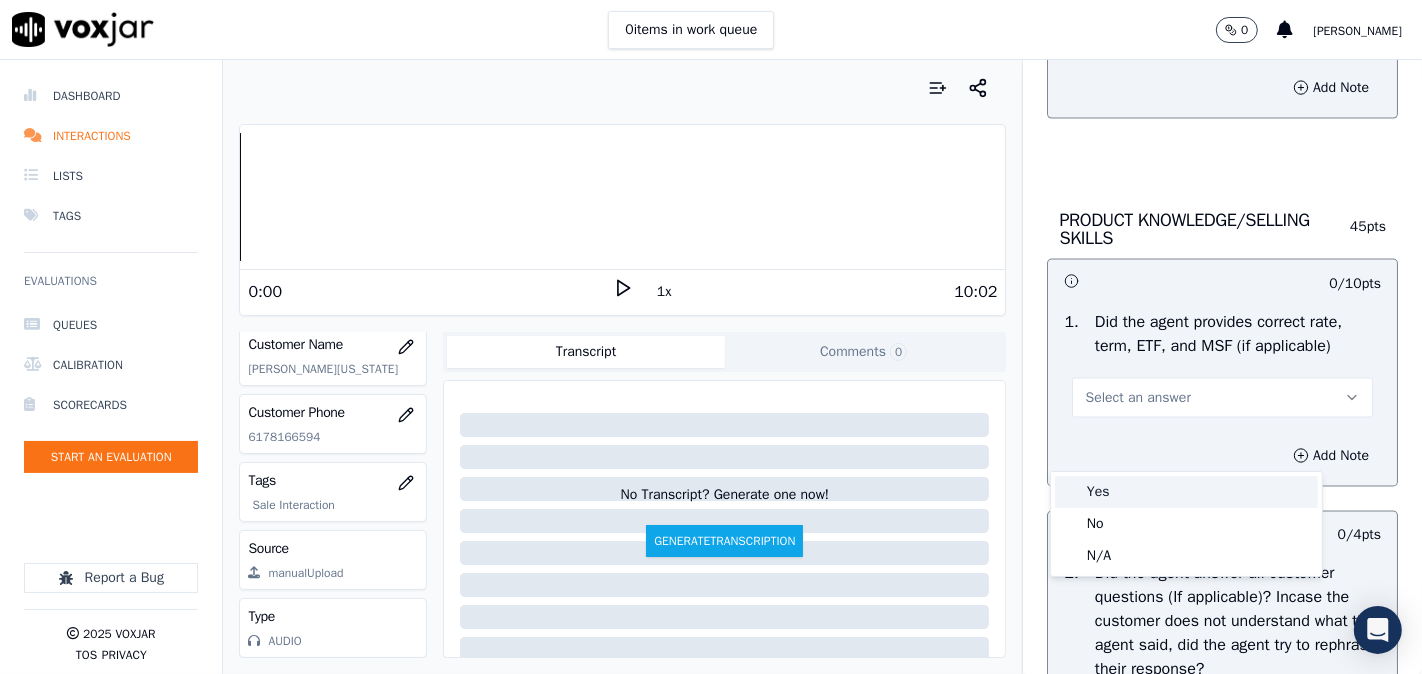 click on "Yes" at bounding box center (1186, 492) 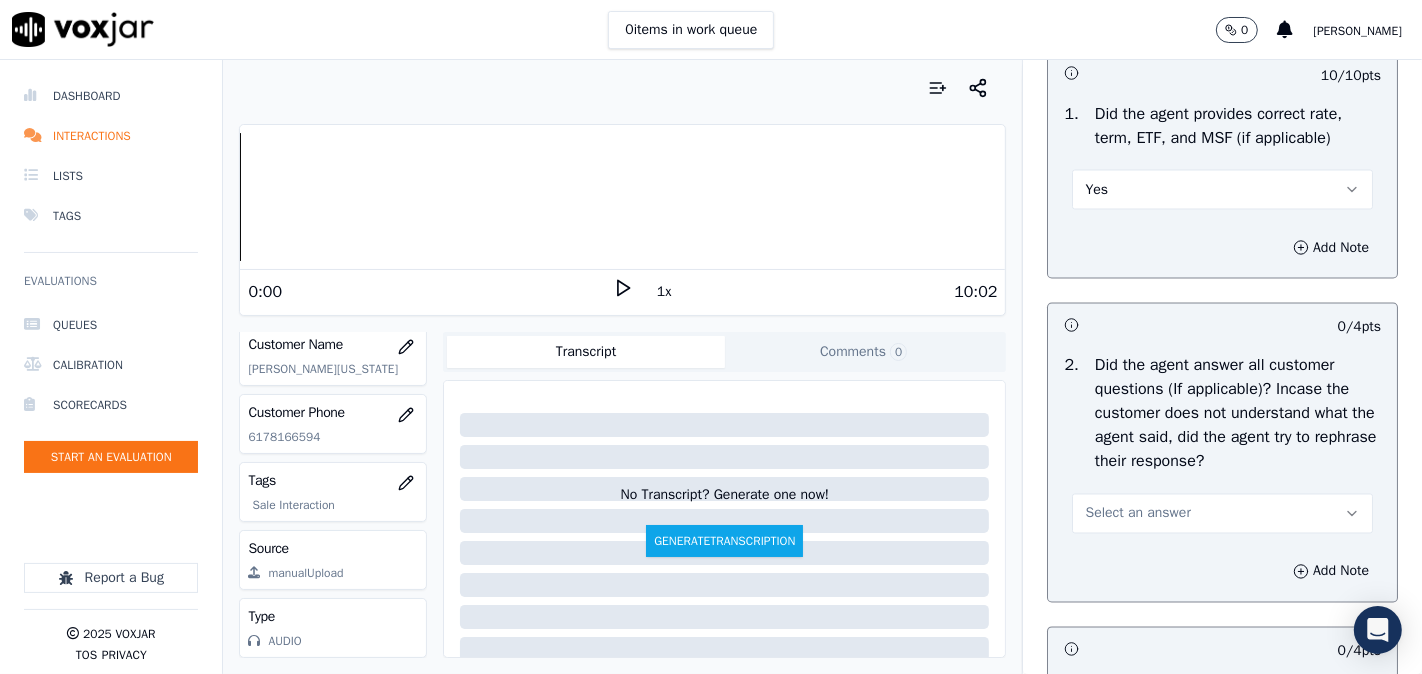 scroll, scrollTop: 3333, scrollLeft: 0, axis: vertical 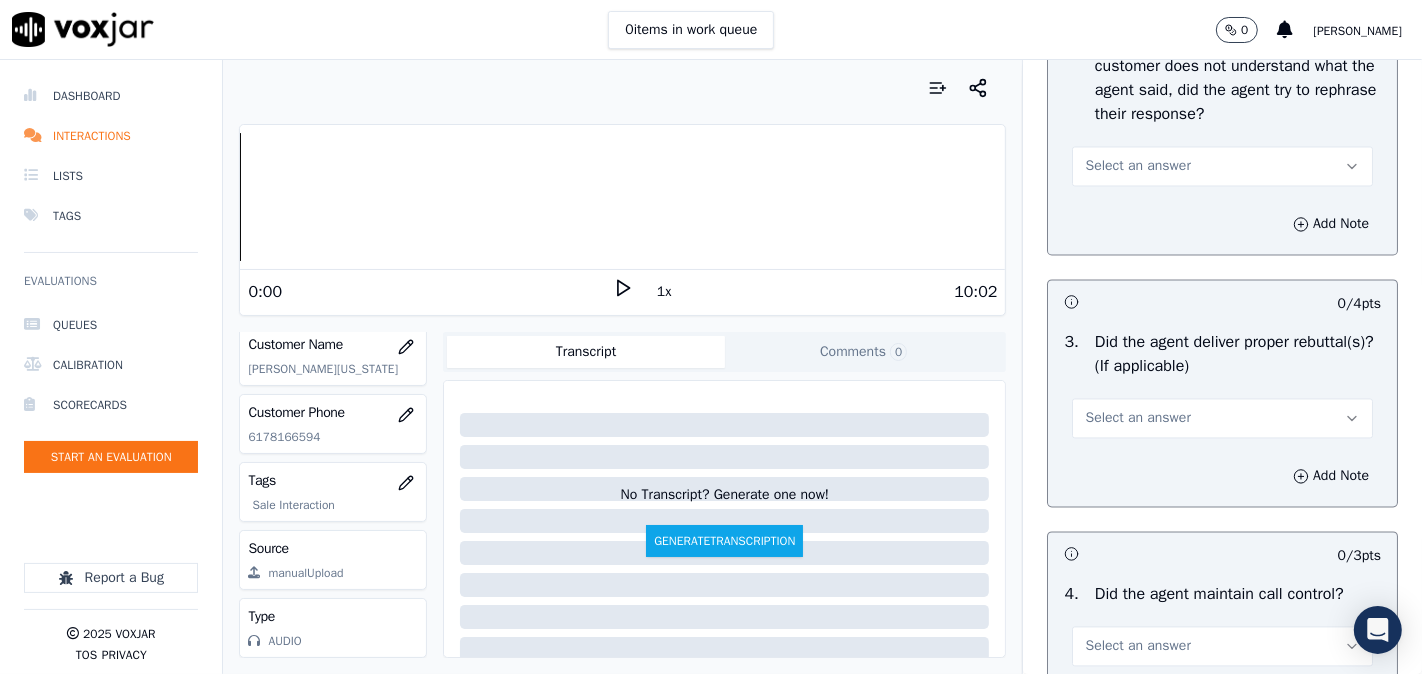 click on "Select an answer" at bounding box center [1137, 166] 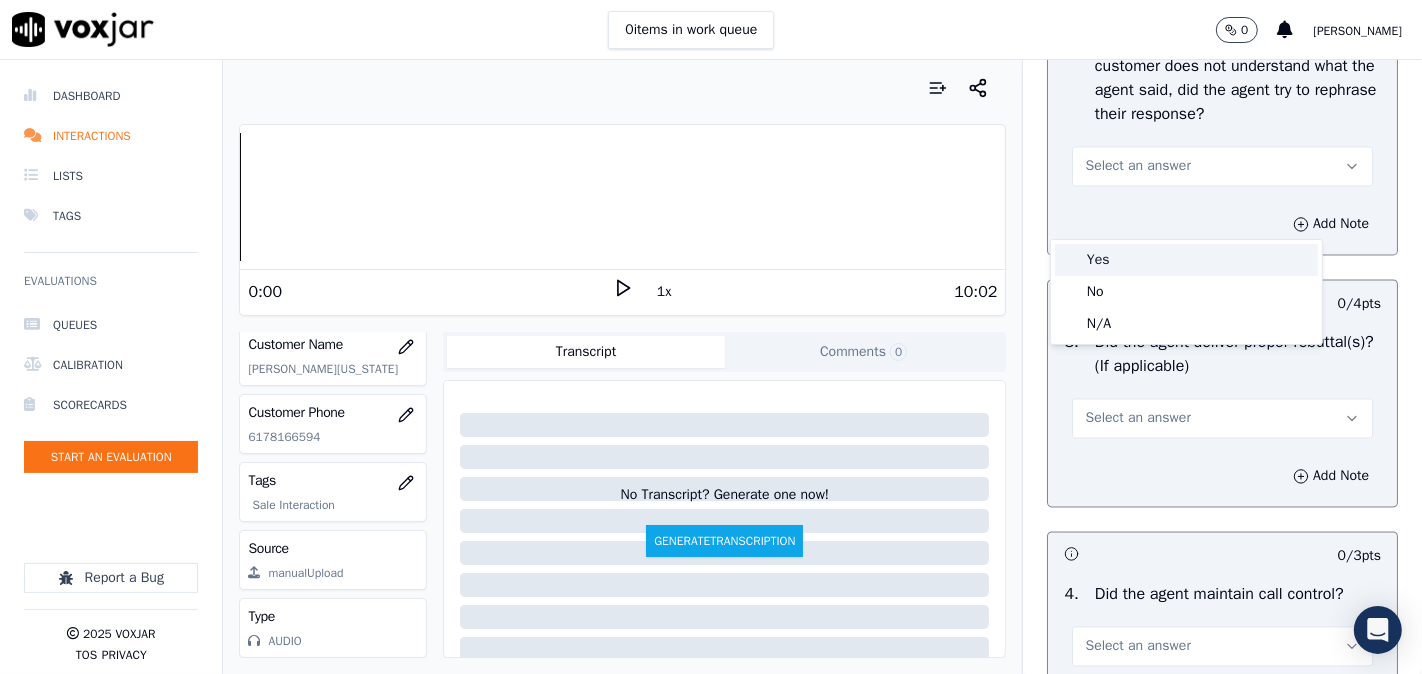 click on "Yes" at bounding box center [1186, 260] 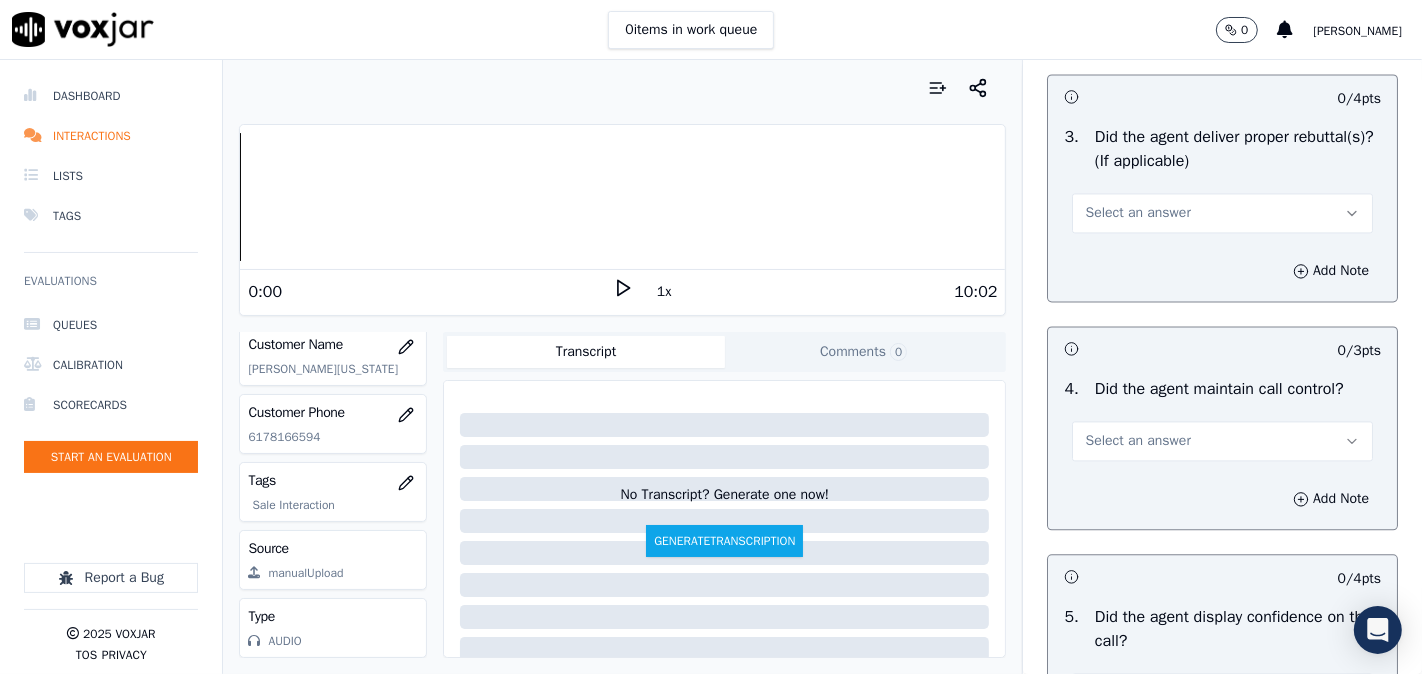 scroll, scrollTop: 3703, scrollLeft: 0, axis: vertical 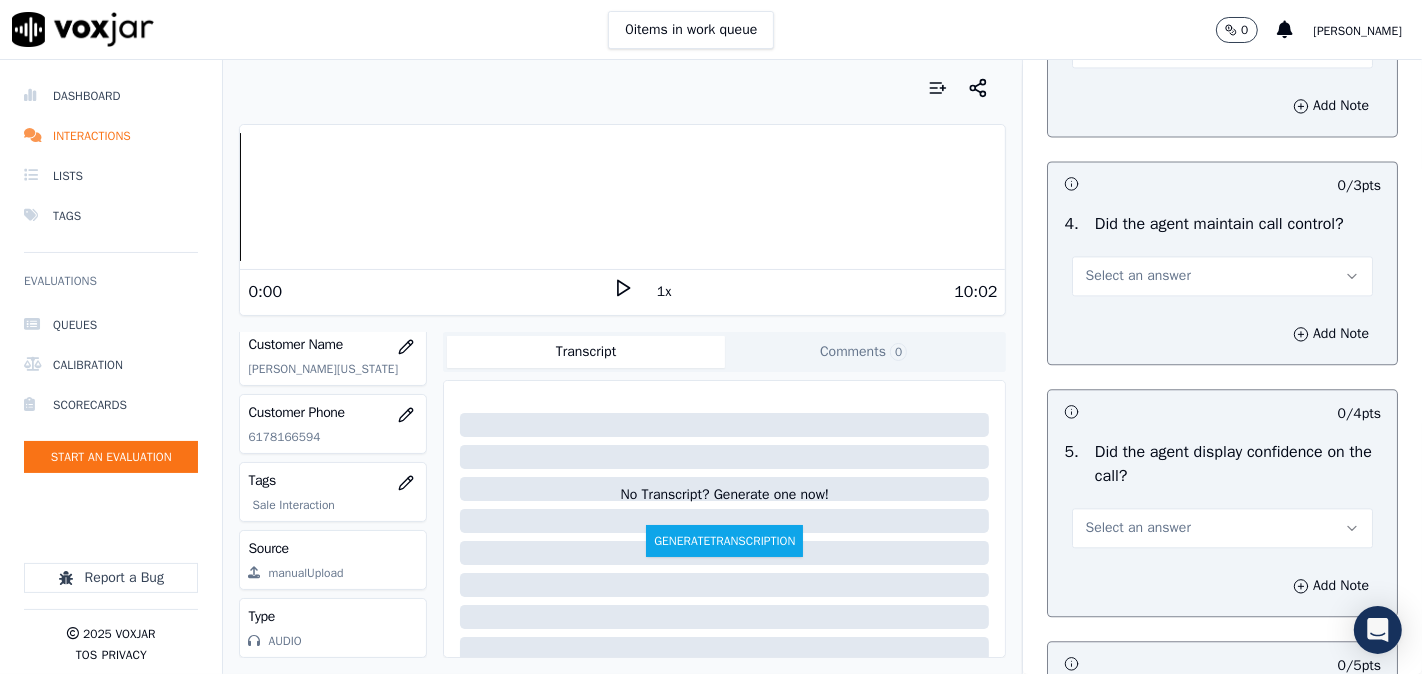 click on "Select an answer" at bounding box center [1137, 48] 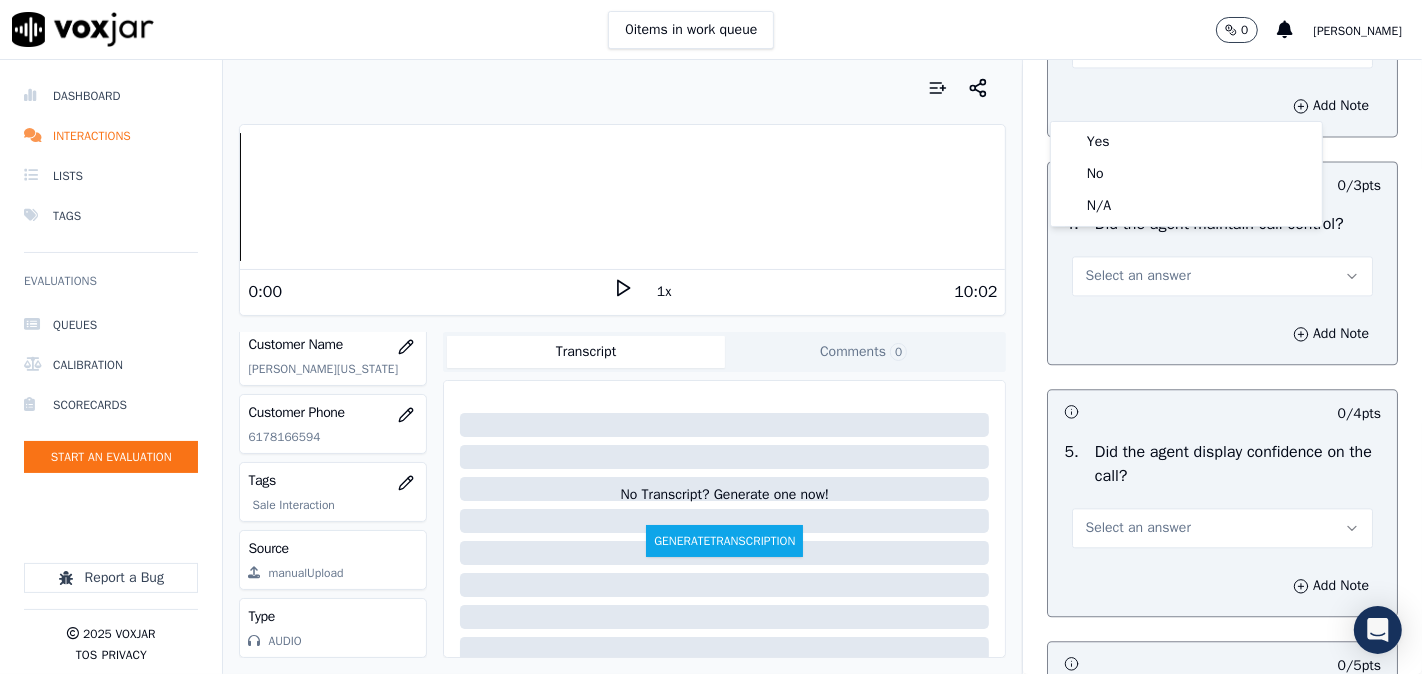 click on "Yes" at bounding box center (1186, 142) 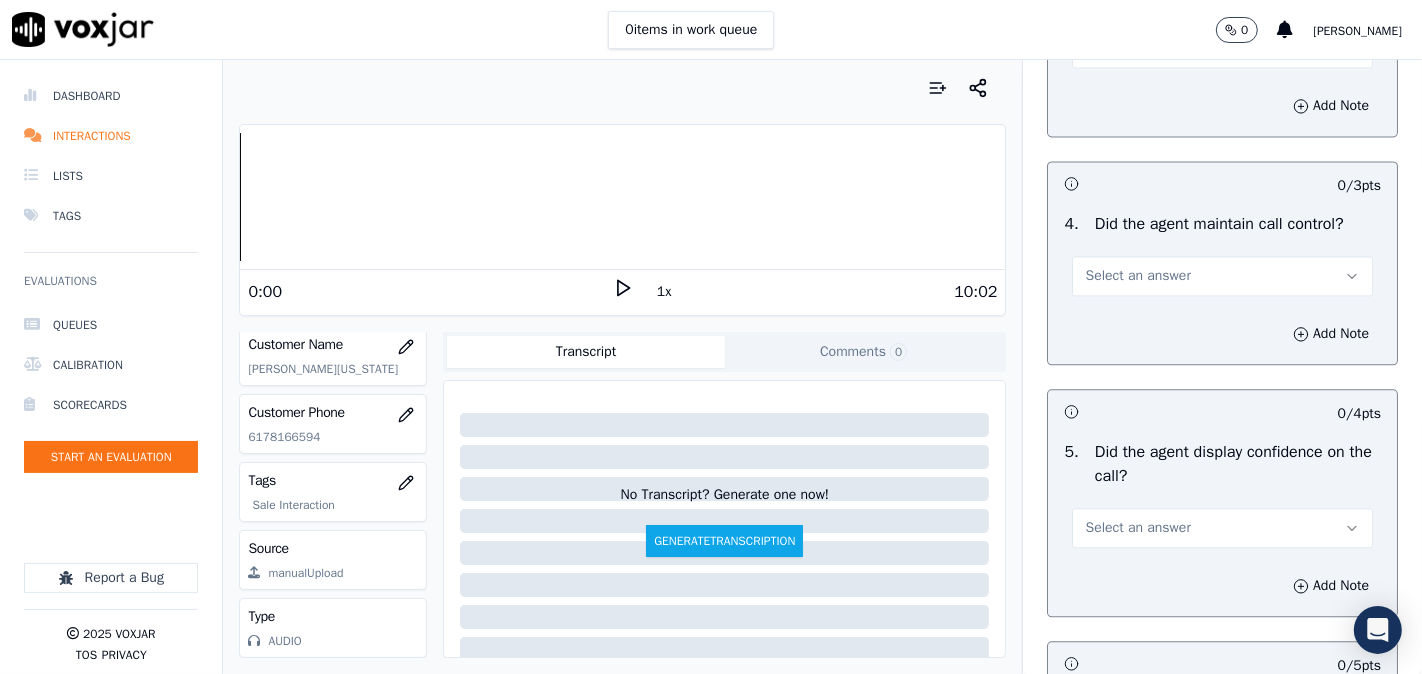 drag, startPoint x: 1102, startPoint y: 323, endPoint x: 1104, endPoint y: 342, distance: 19.104973 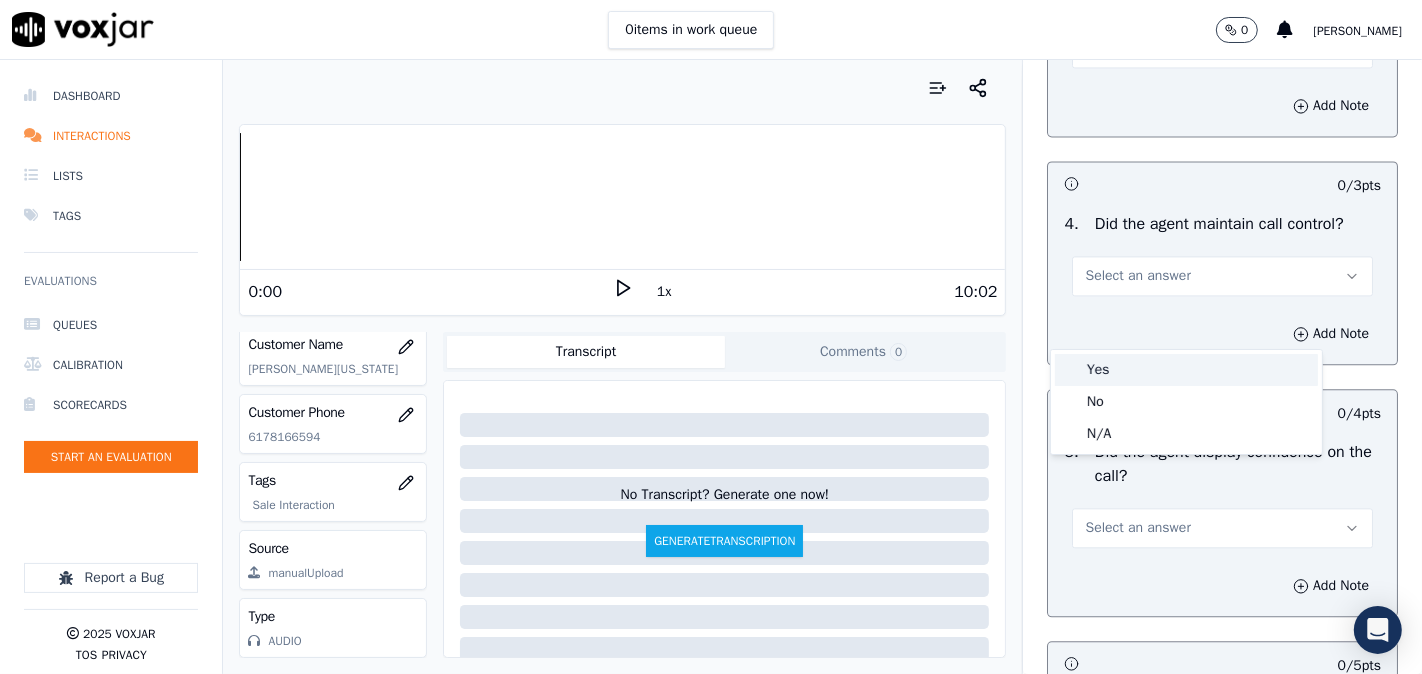 click on "Yes" at bounding box center (1186, 370) 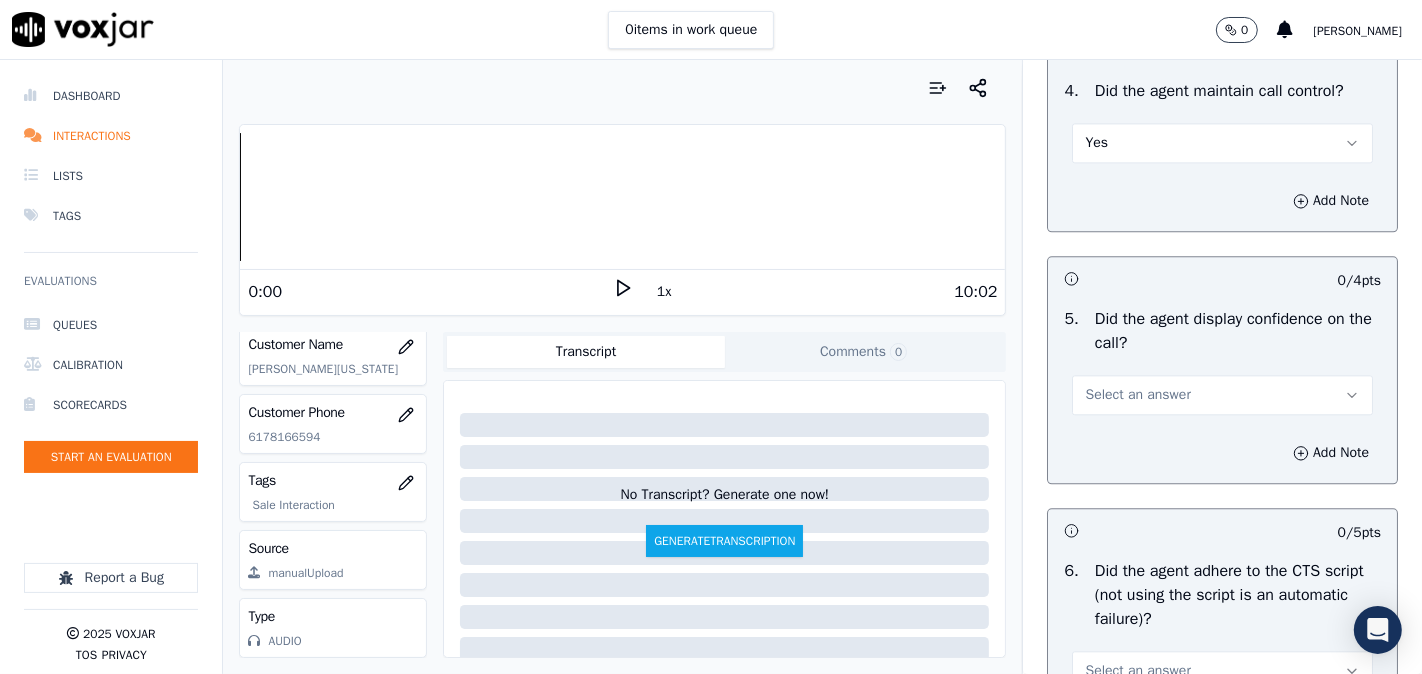 scroll, scrollTop: 3888, scrollLeft: 0, axis: vertical 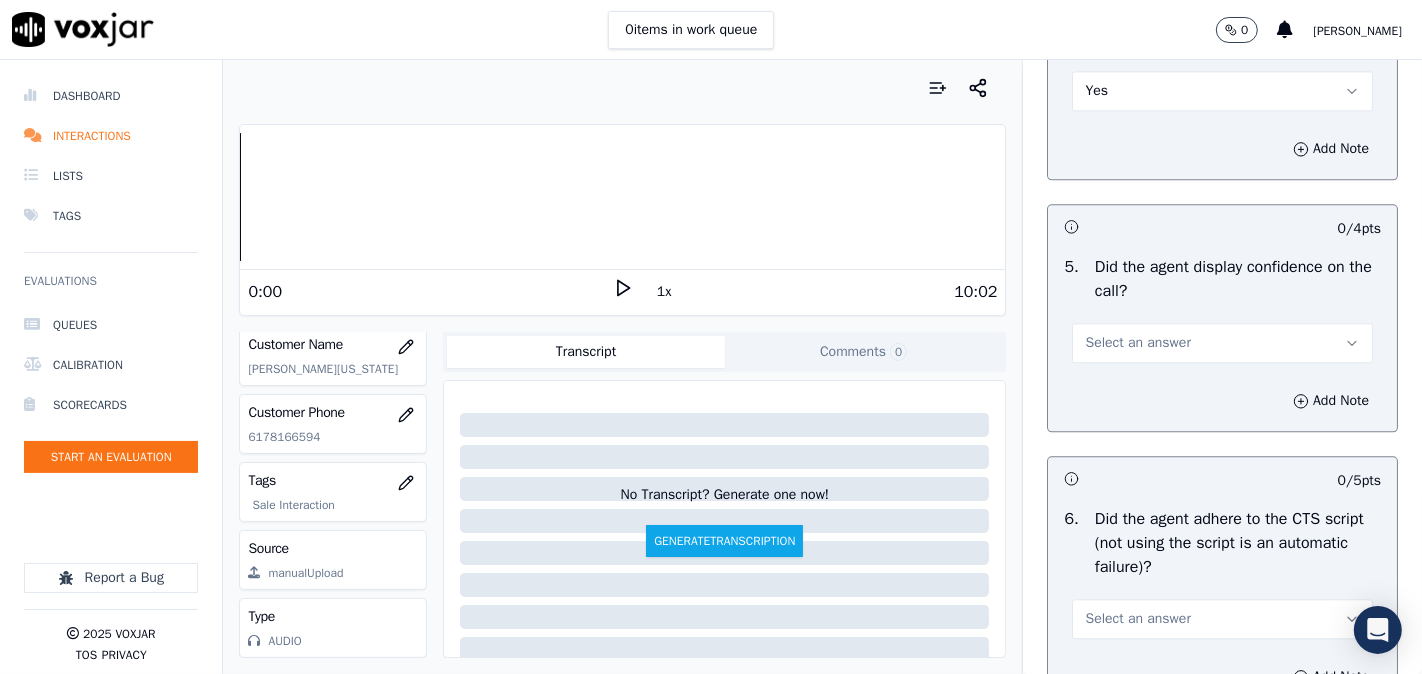 click on "Select an answer" at bounding box center (1137, 343) 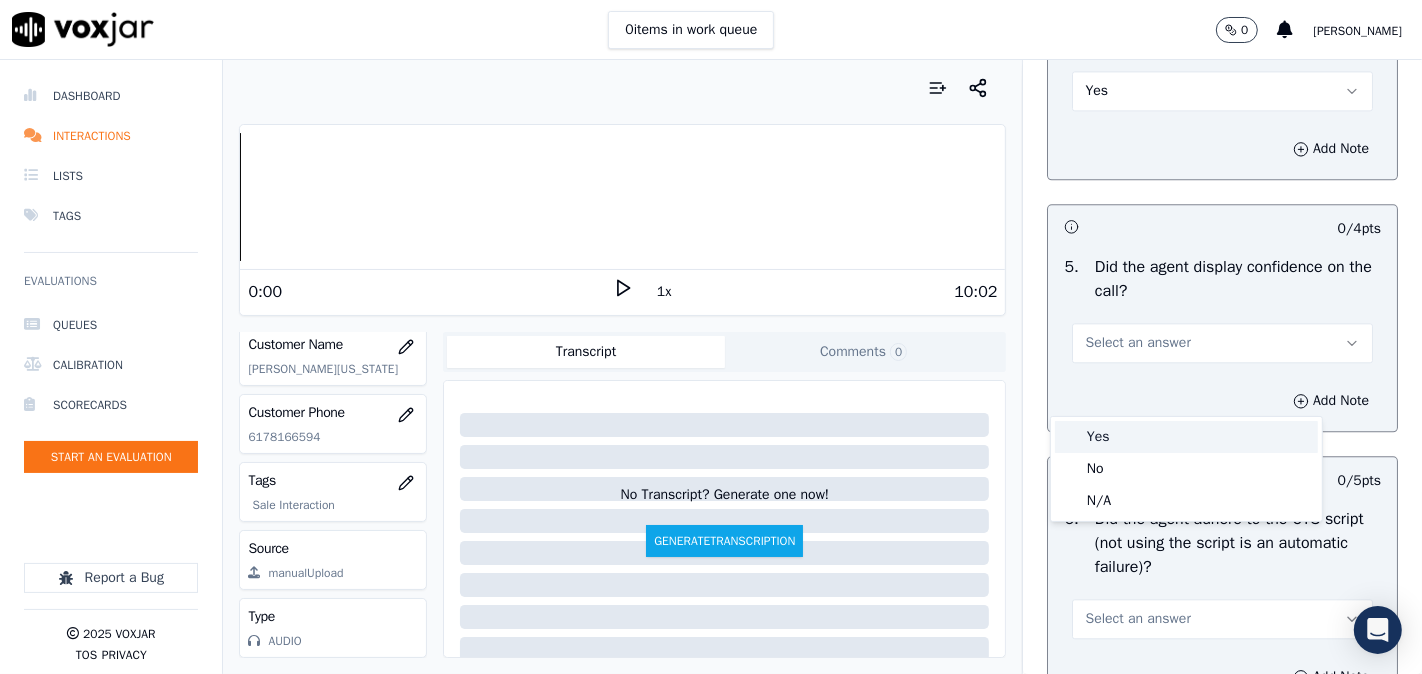 click on "Yes" at bounding box center (1186, 437) 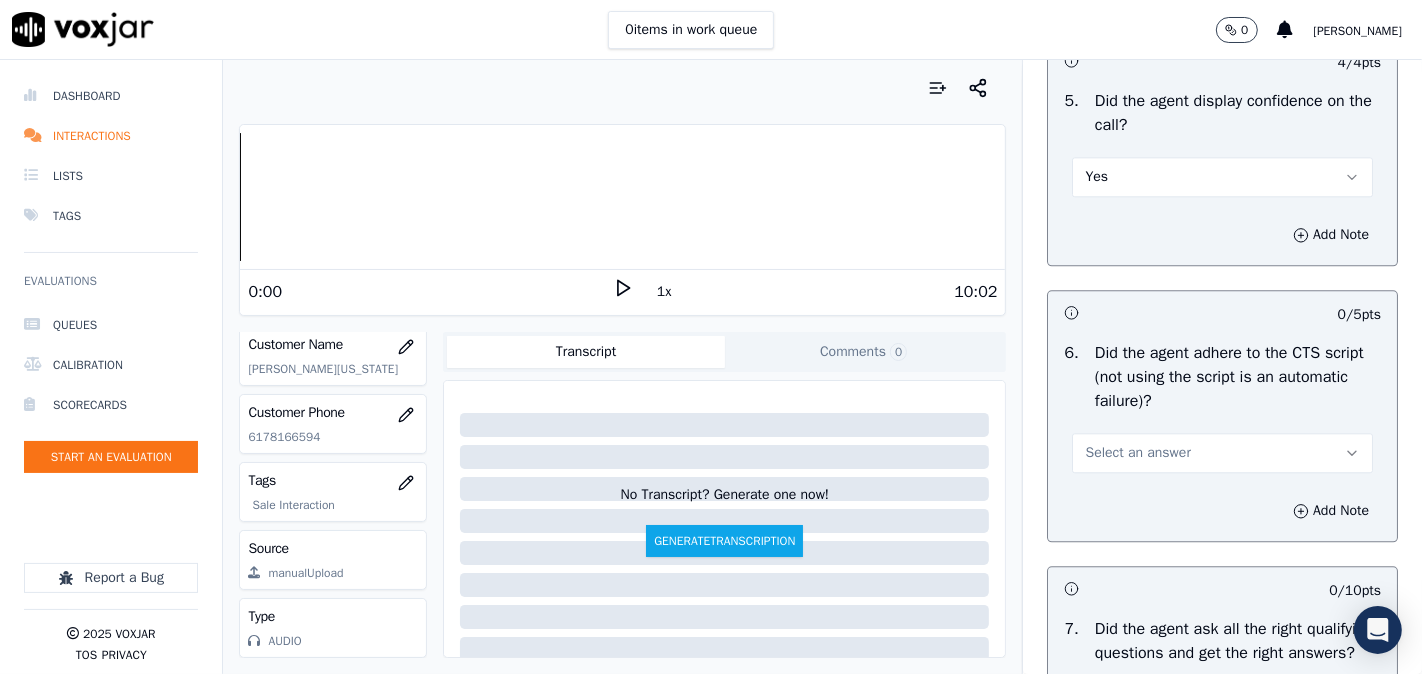 scroll, scrollTop: 4258, scrollLeft: 0, axis: vertical 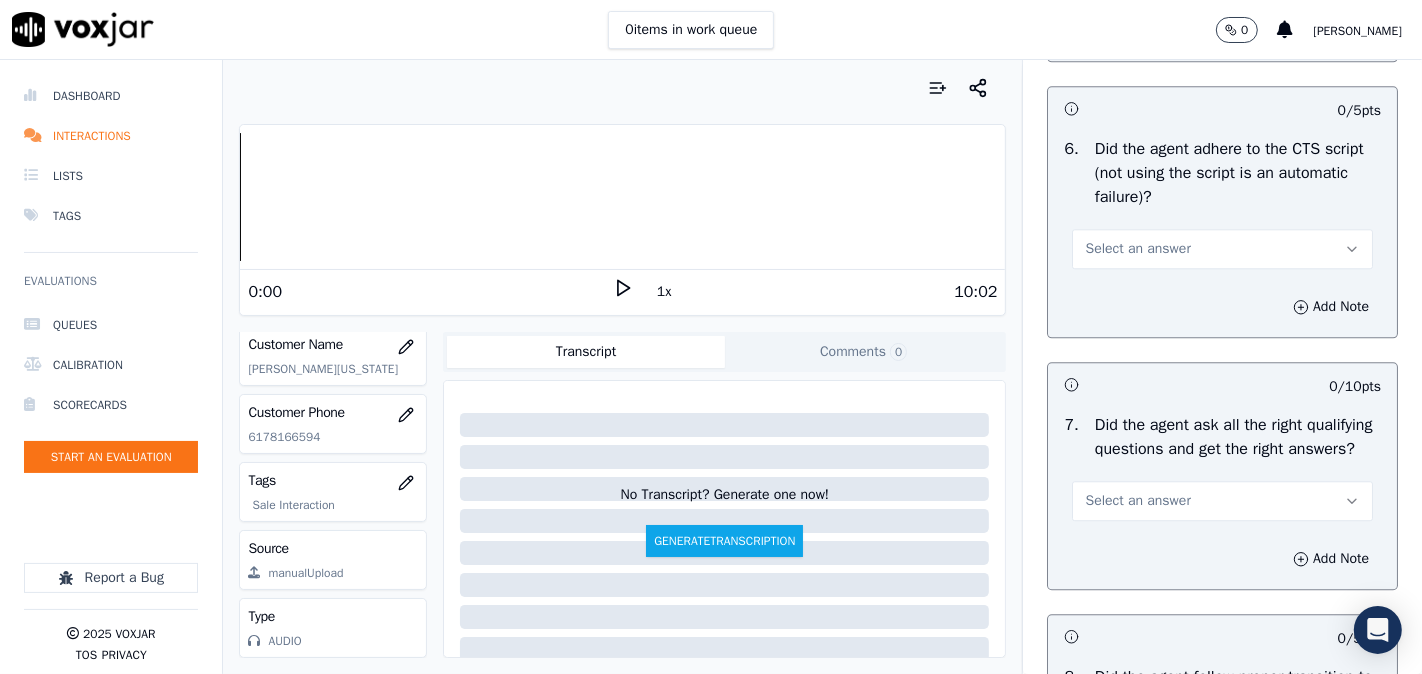 click on "Select an answer" at bounding box center (1137, 249) 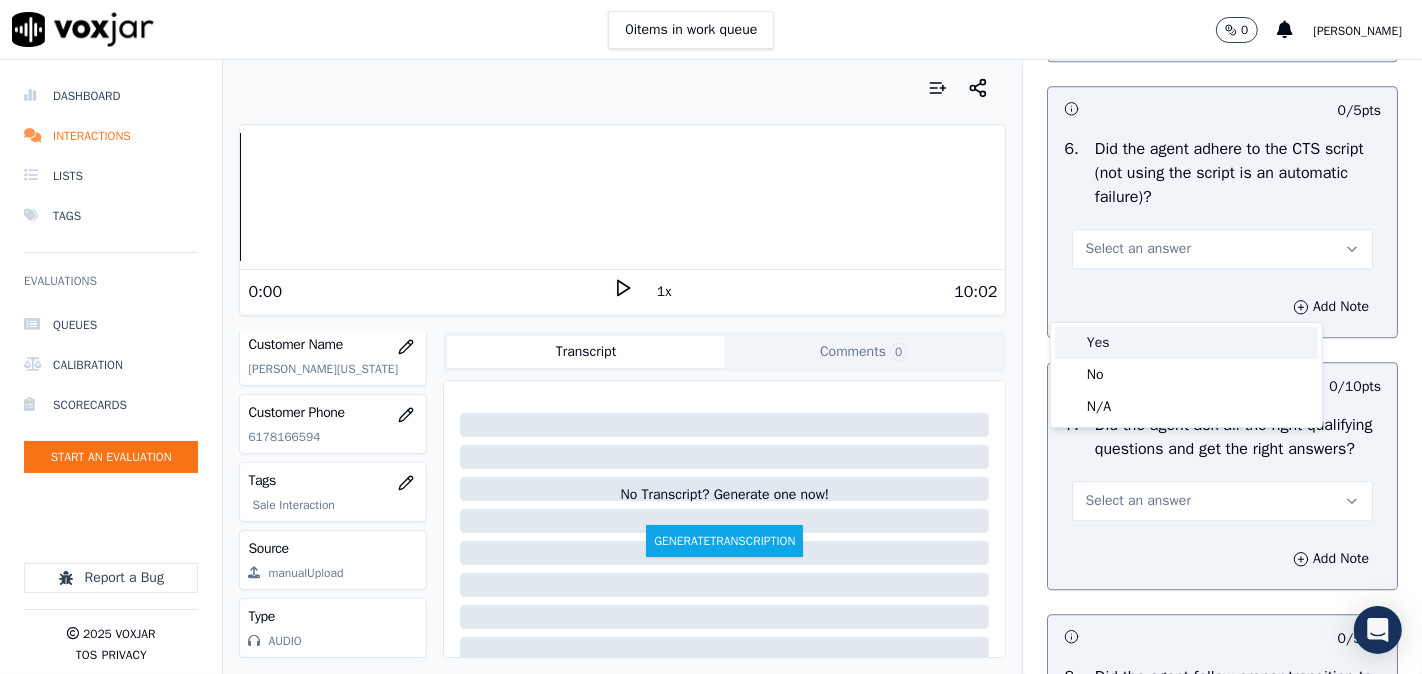 click on "Yes" at bounding box center (1186, 343) 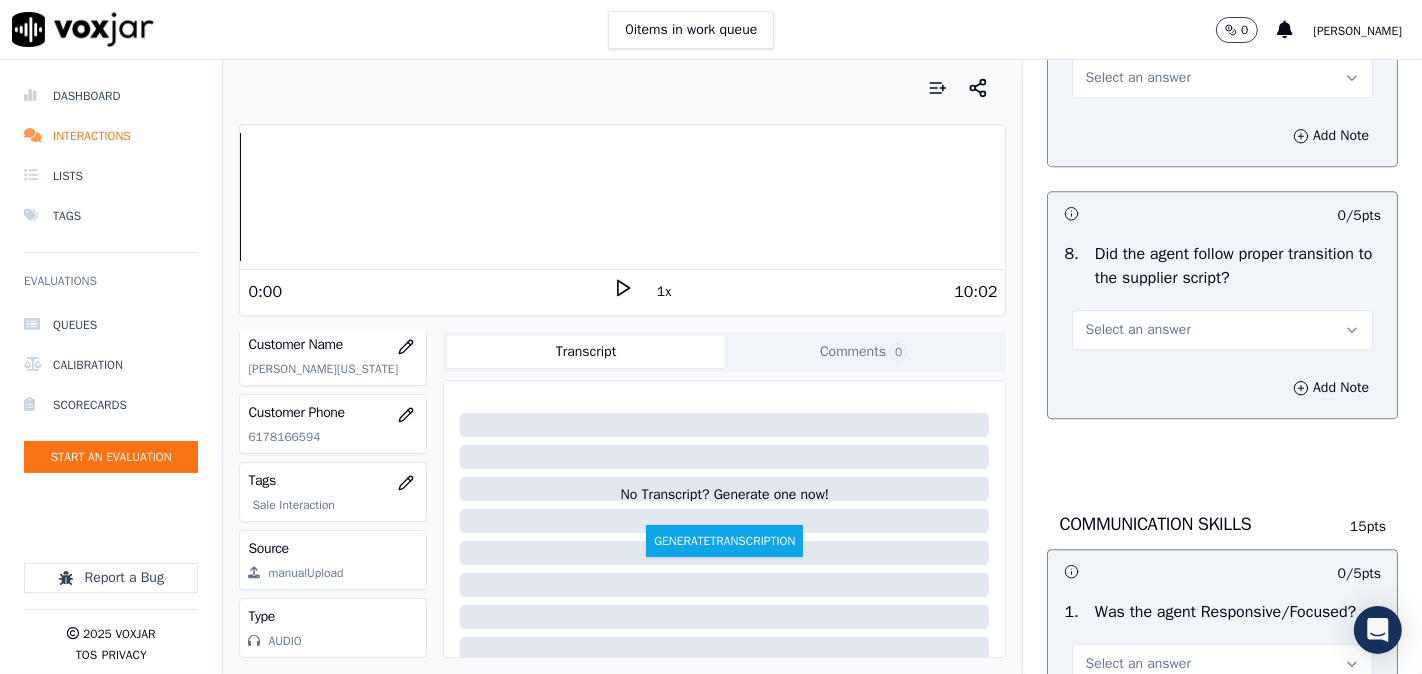 scroll, scrollTop: 4630, scrollLeft: 0, axis: vertical 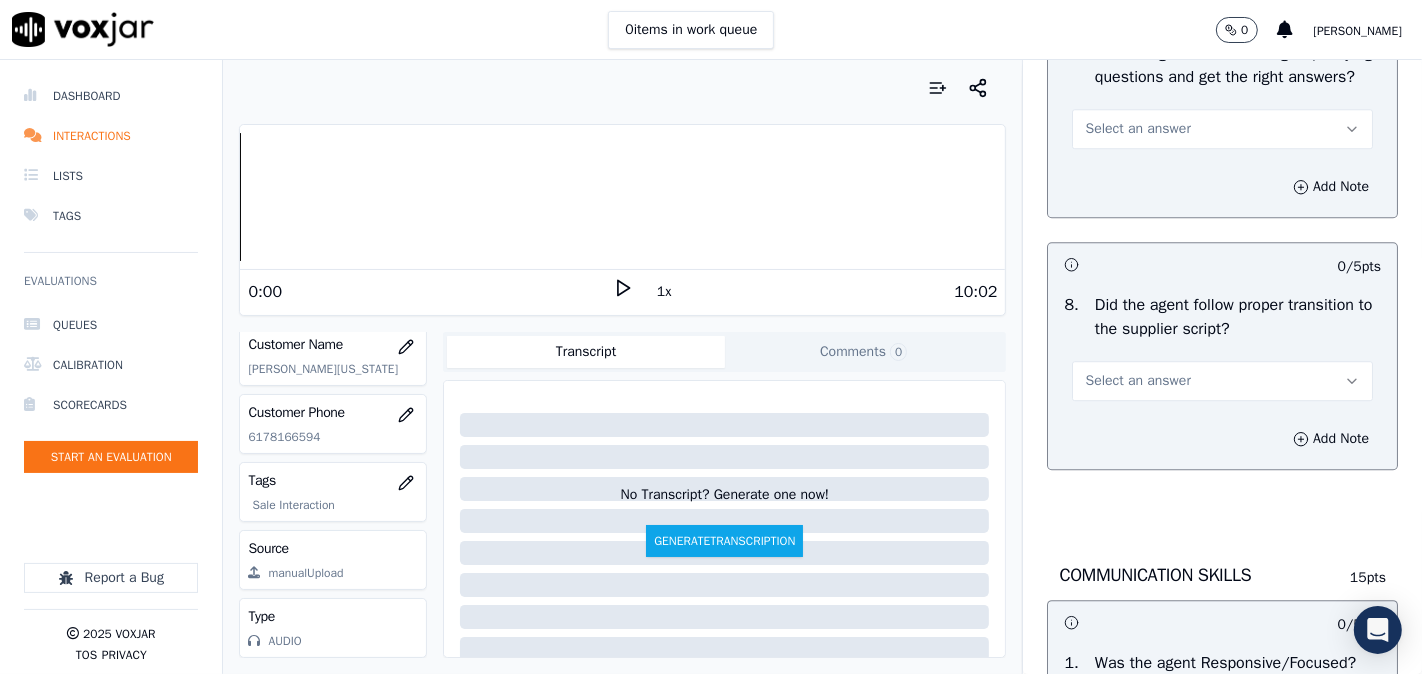 click on "Select an answer" at bounding box center [1137, 129] 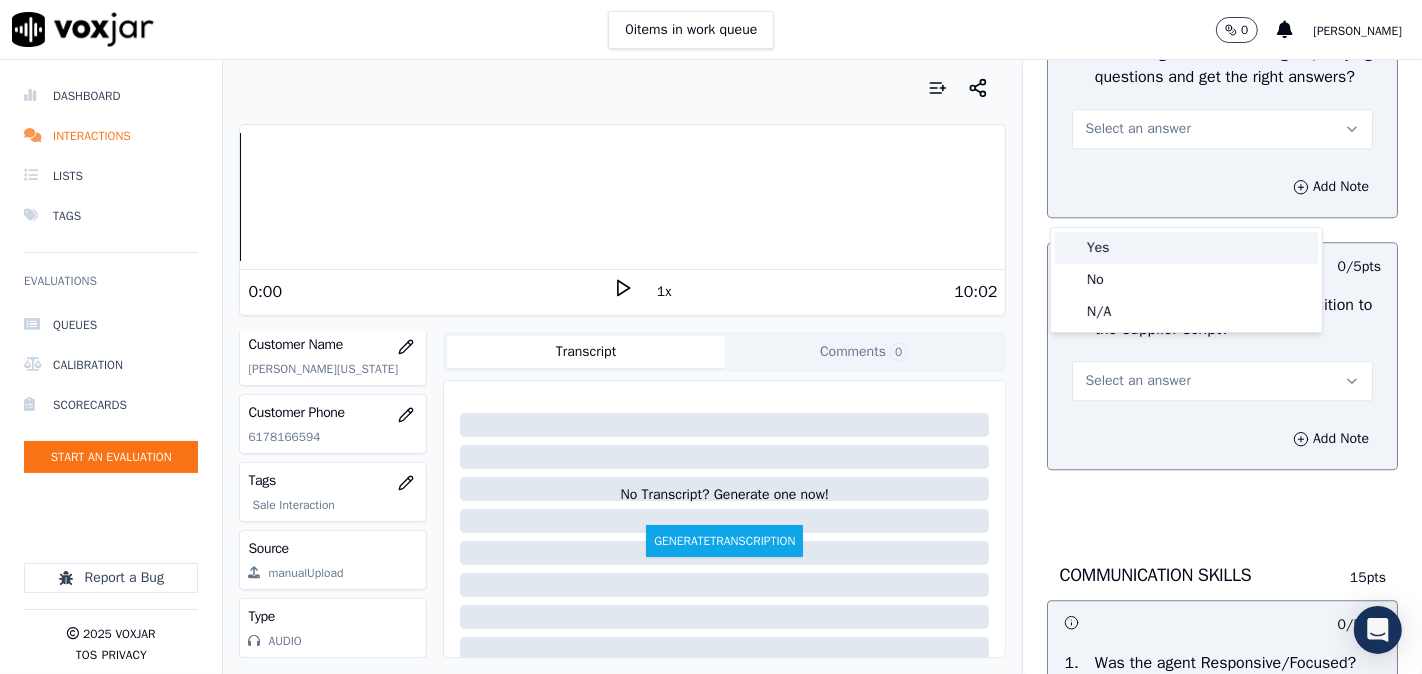click on "Yes" at bounding box center (1186, 248) 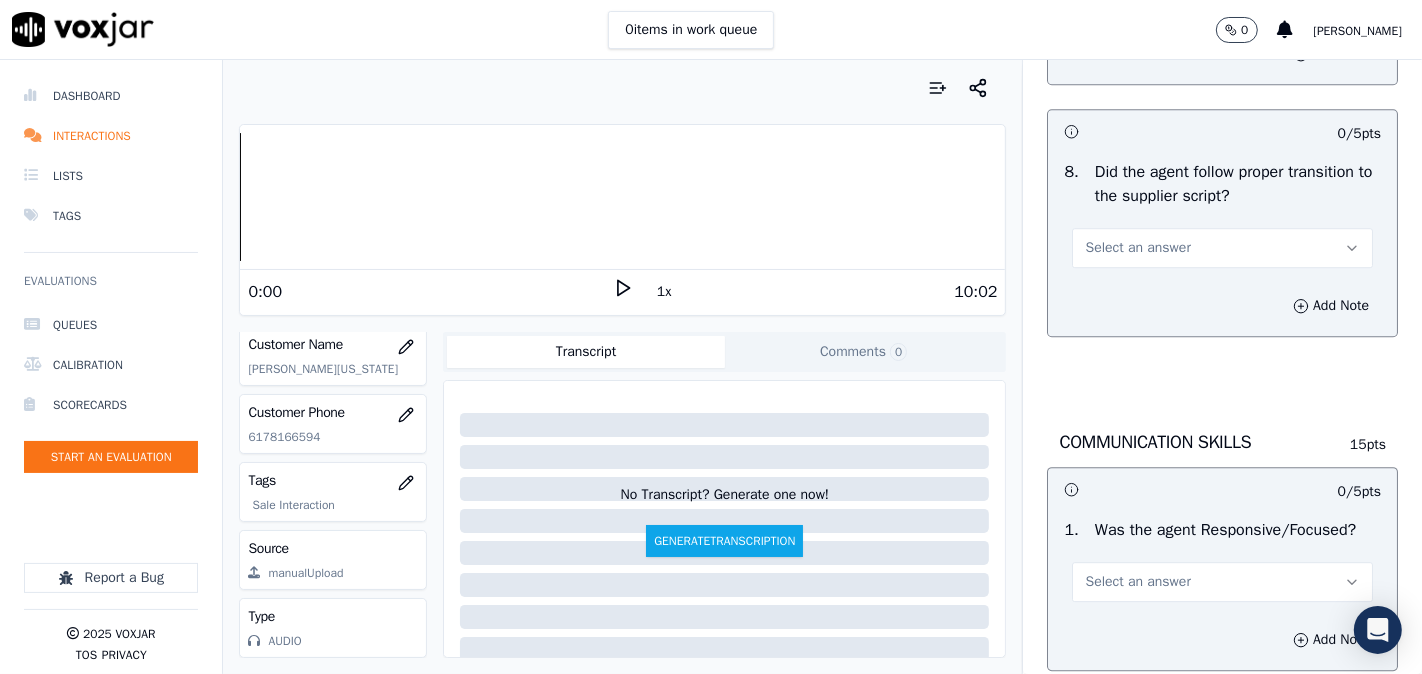 scroll, scrollTop: 4814, scrollLeft: 0, axis: vertical 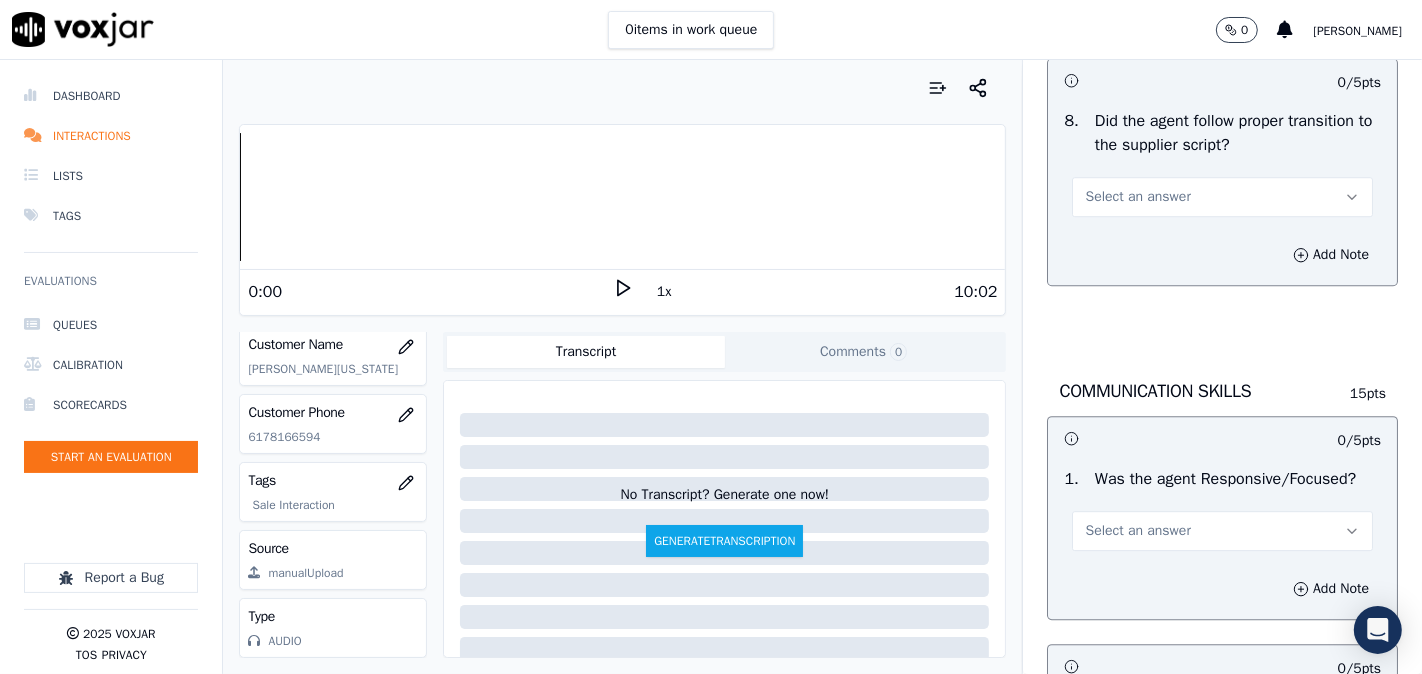 click on "Select an answer" at bounding box center (1222, 197) 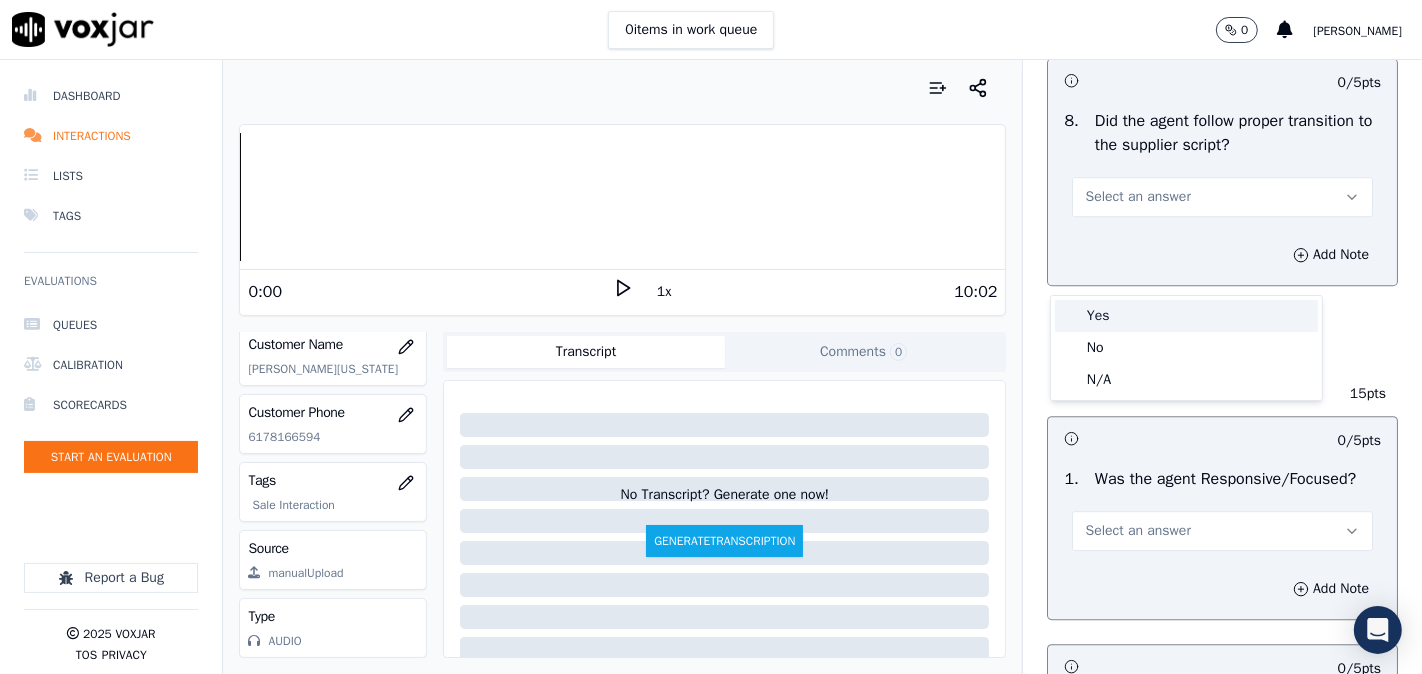 click on "Yes" at bounding box center (1186, 316) 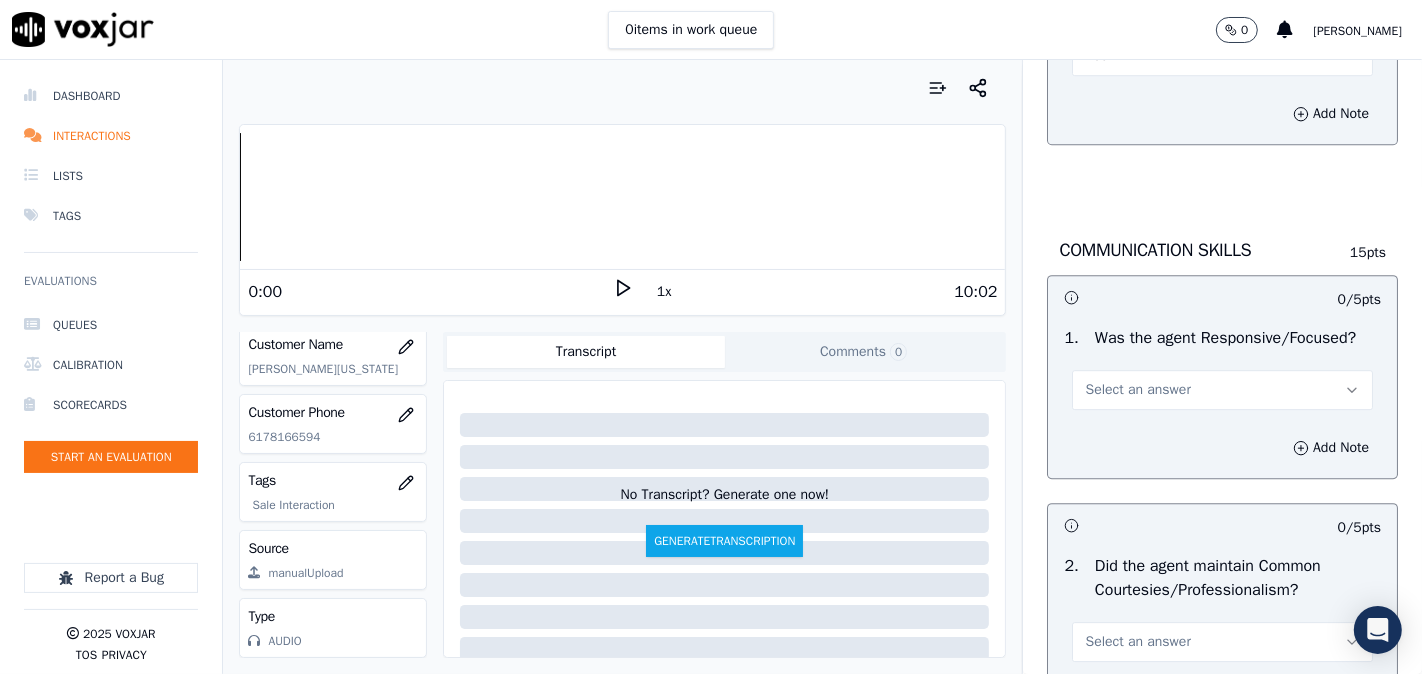 scroll, scrollTop: 5000, scrollLeft: 0, axis: vertical 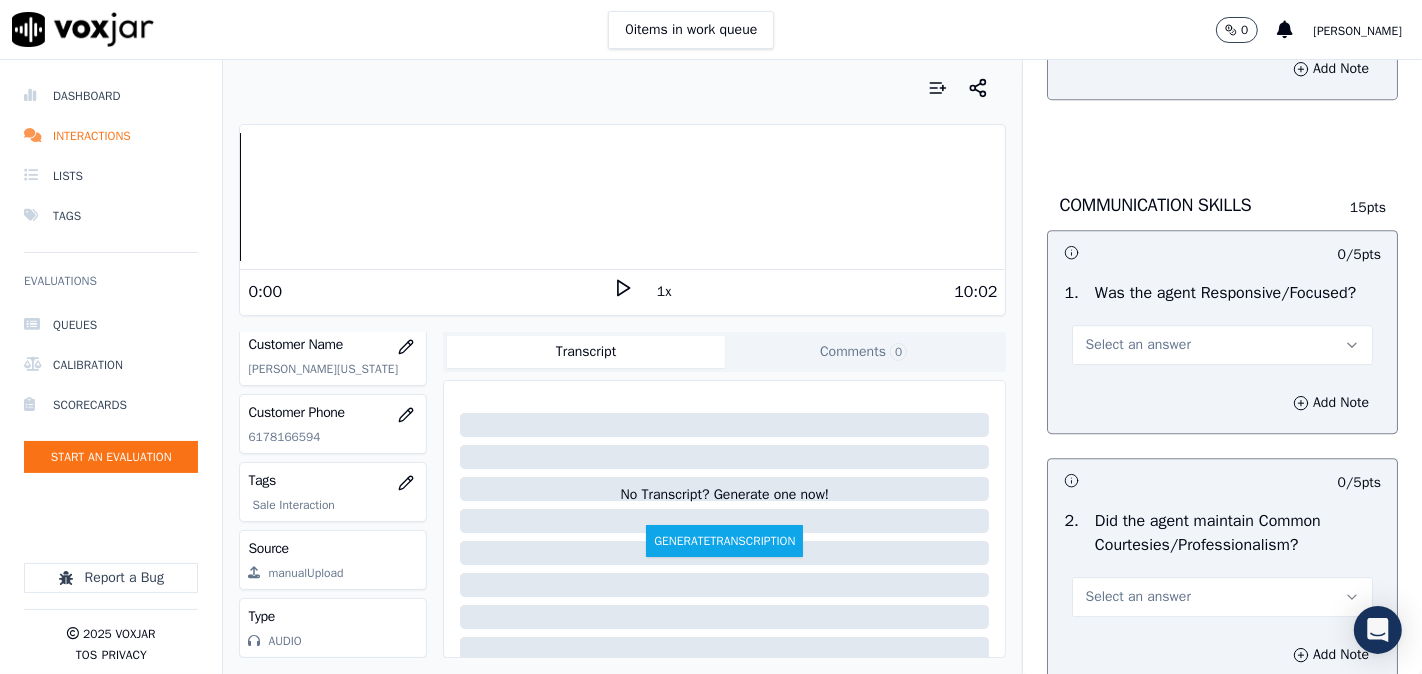 drag, startPoint x: 1130, startPoint y: 421, endPoint x: 1130, endPoint y: 433, distance: 12 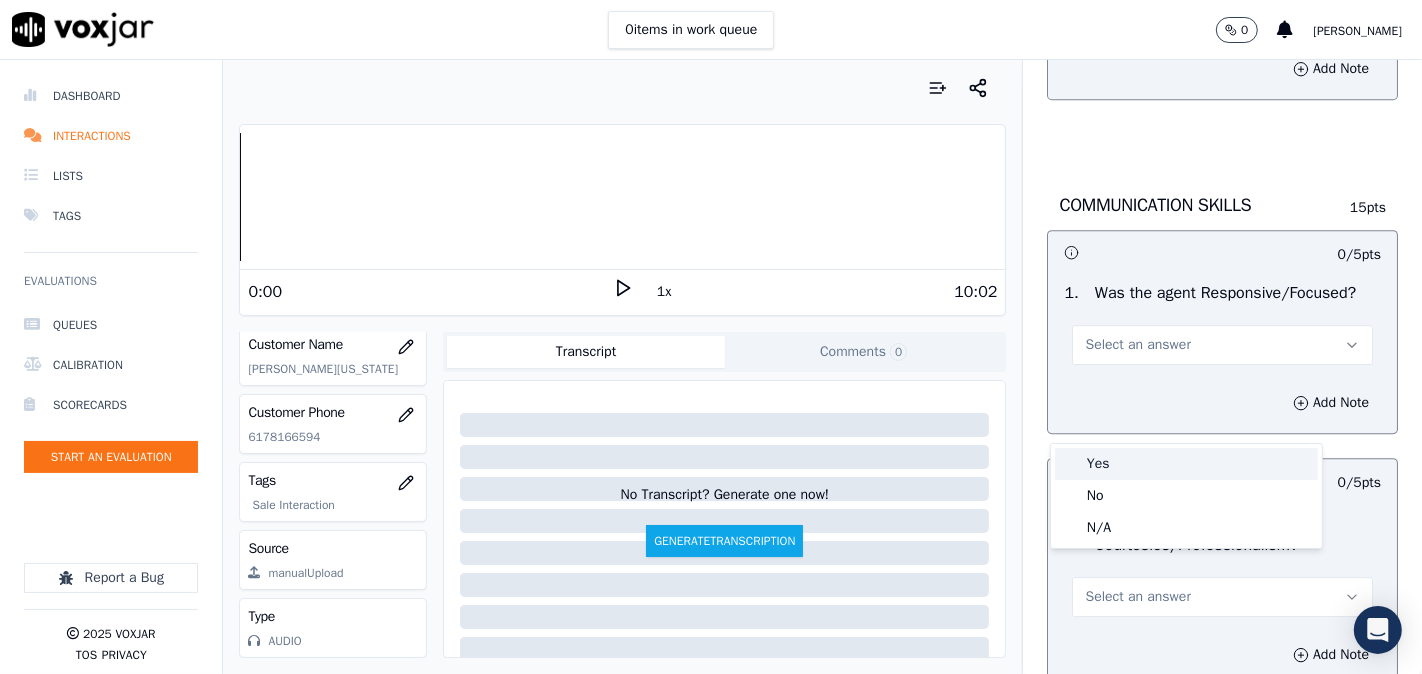 click on "Yes" at bounding box center [1186, 464] 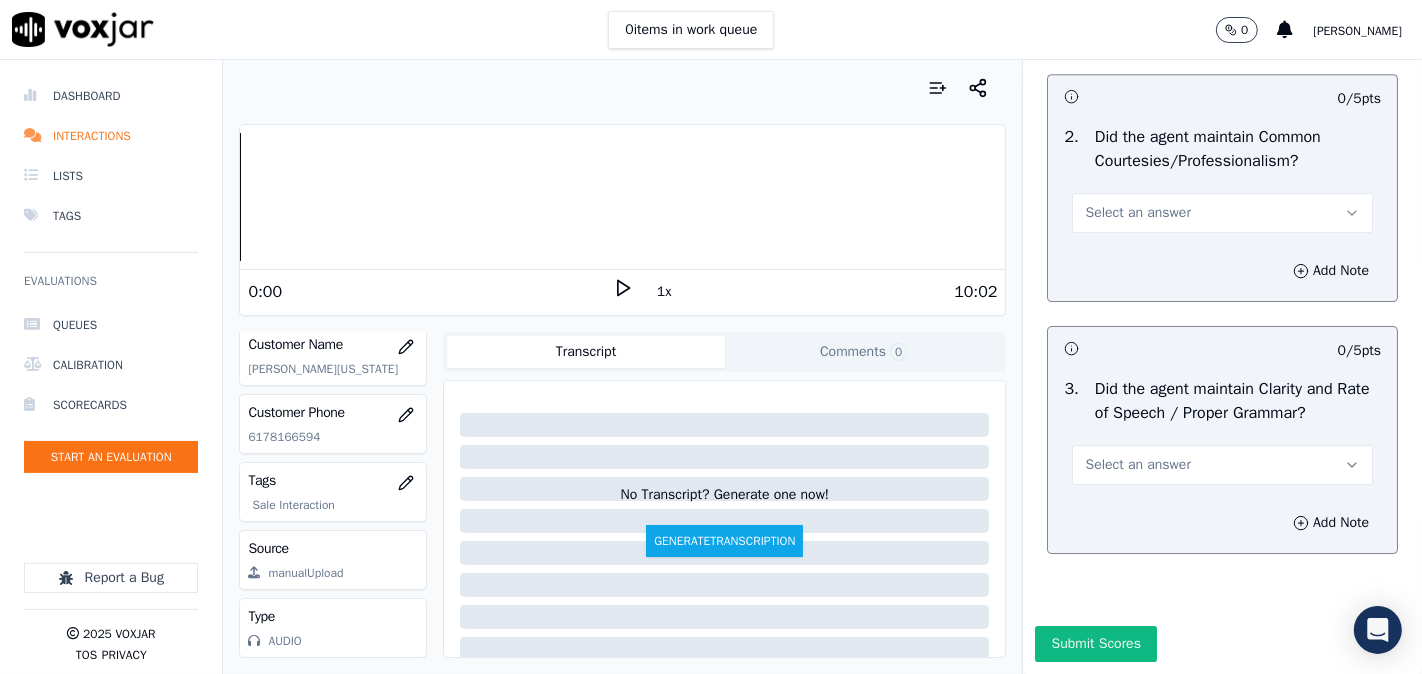 scroll, scrollTop: 5507, scrollLeft: 0, axis: vertical 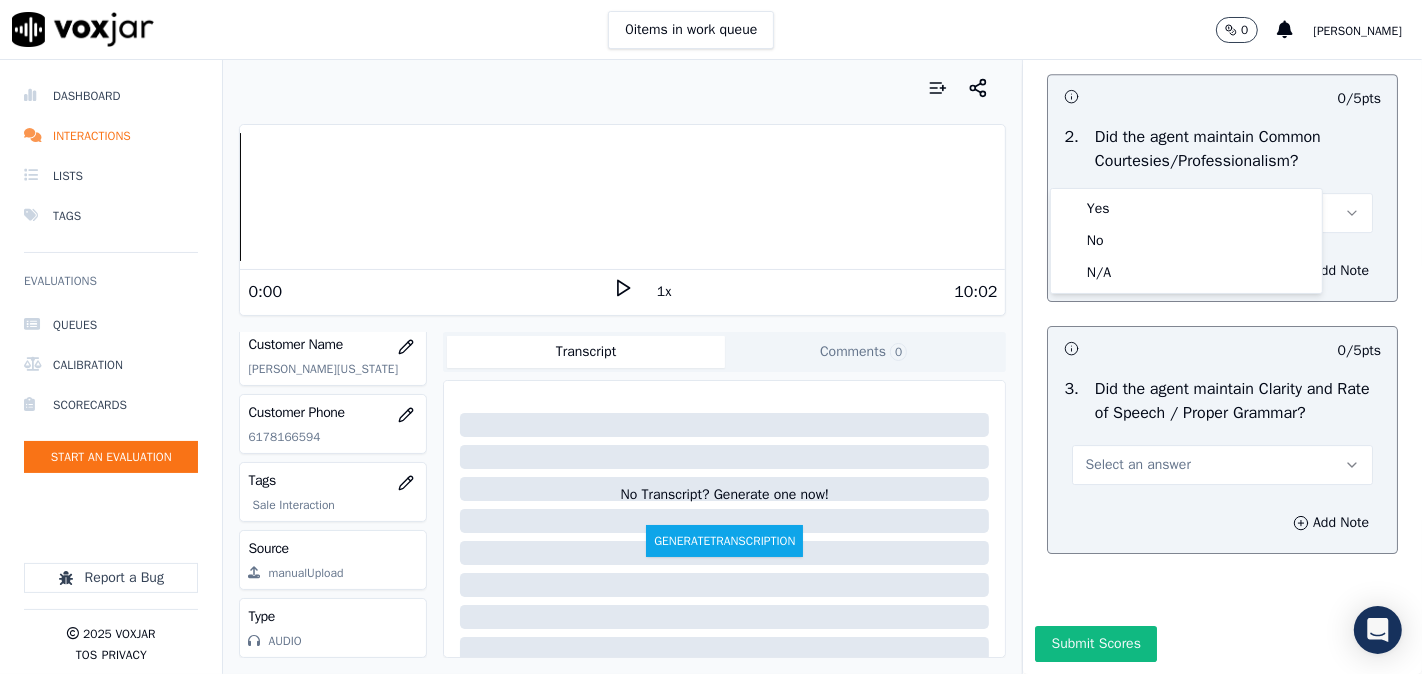 click on "Select an answer" at bounding box center (1222, 213) 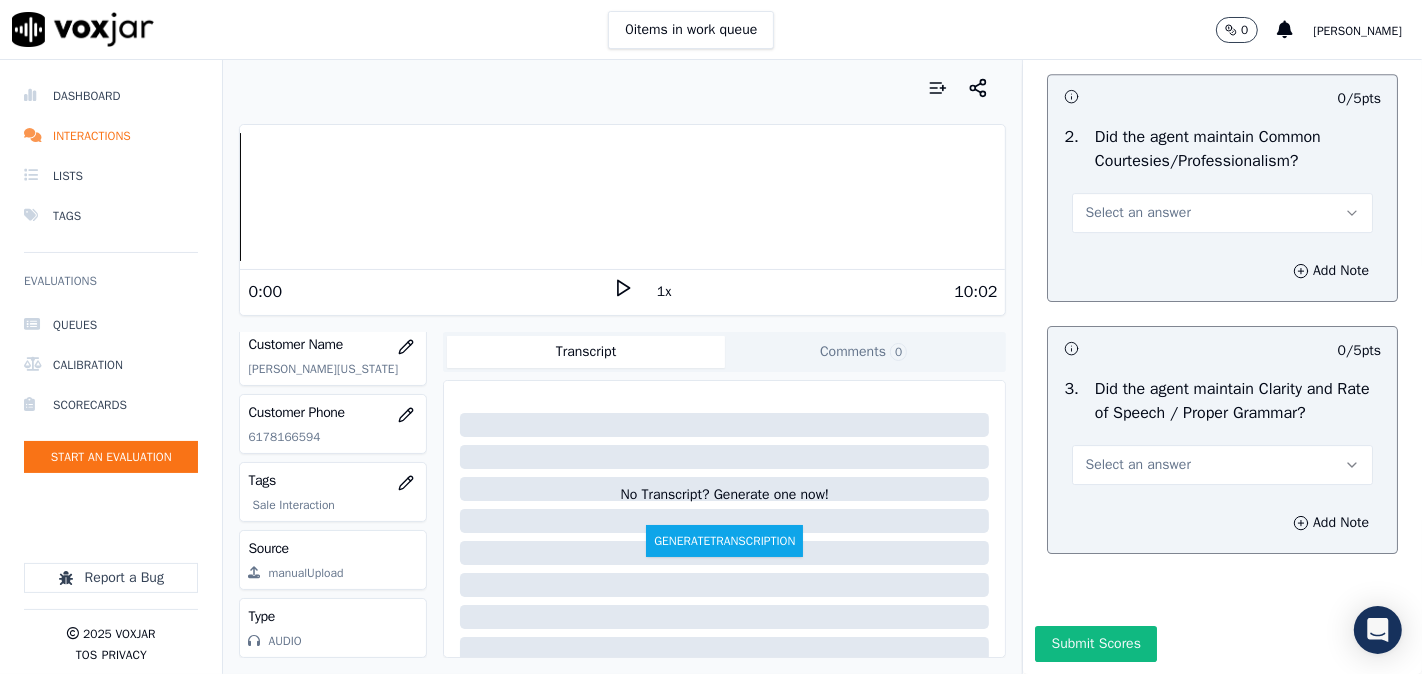 click on "Select an answer" at bounding box center (1137, 213) 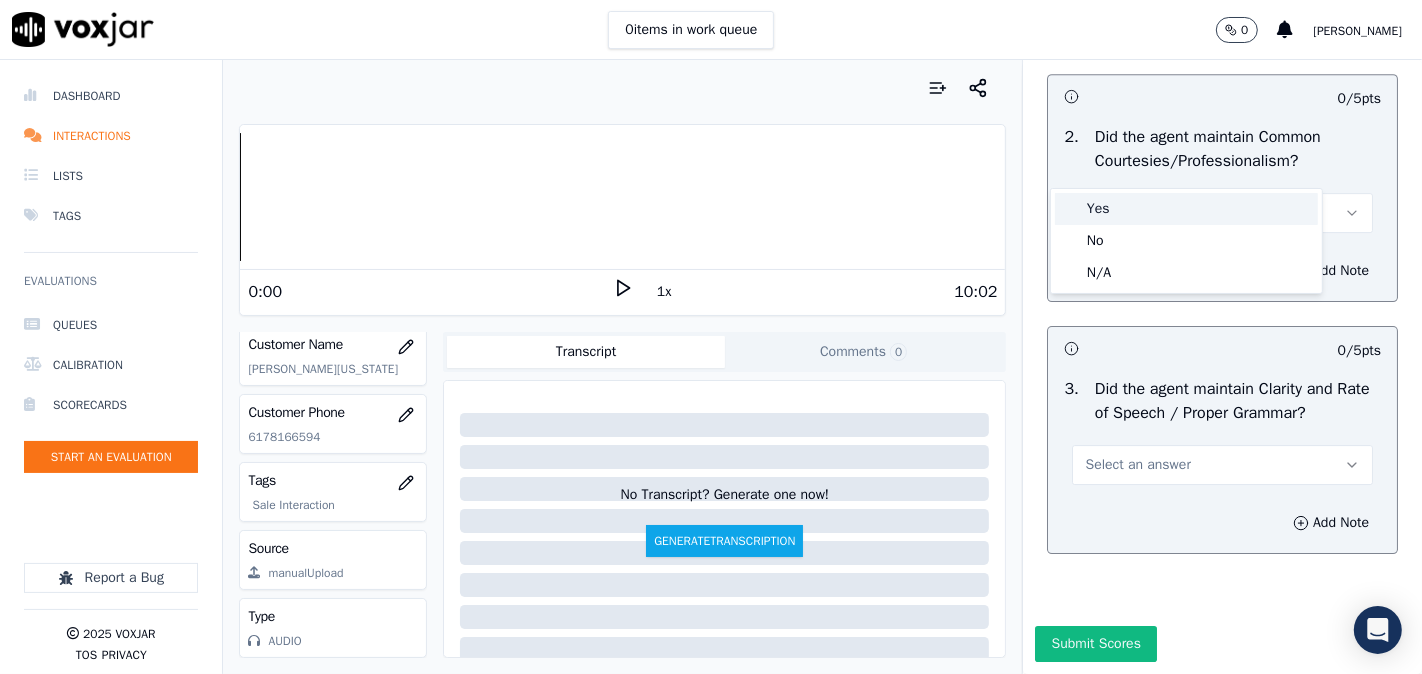 click on "Yes" at bounding box center [1186, 209] 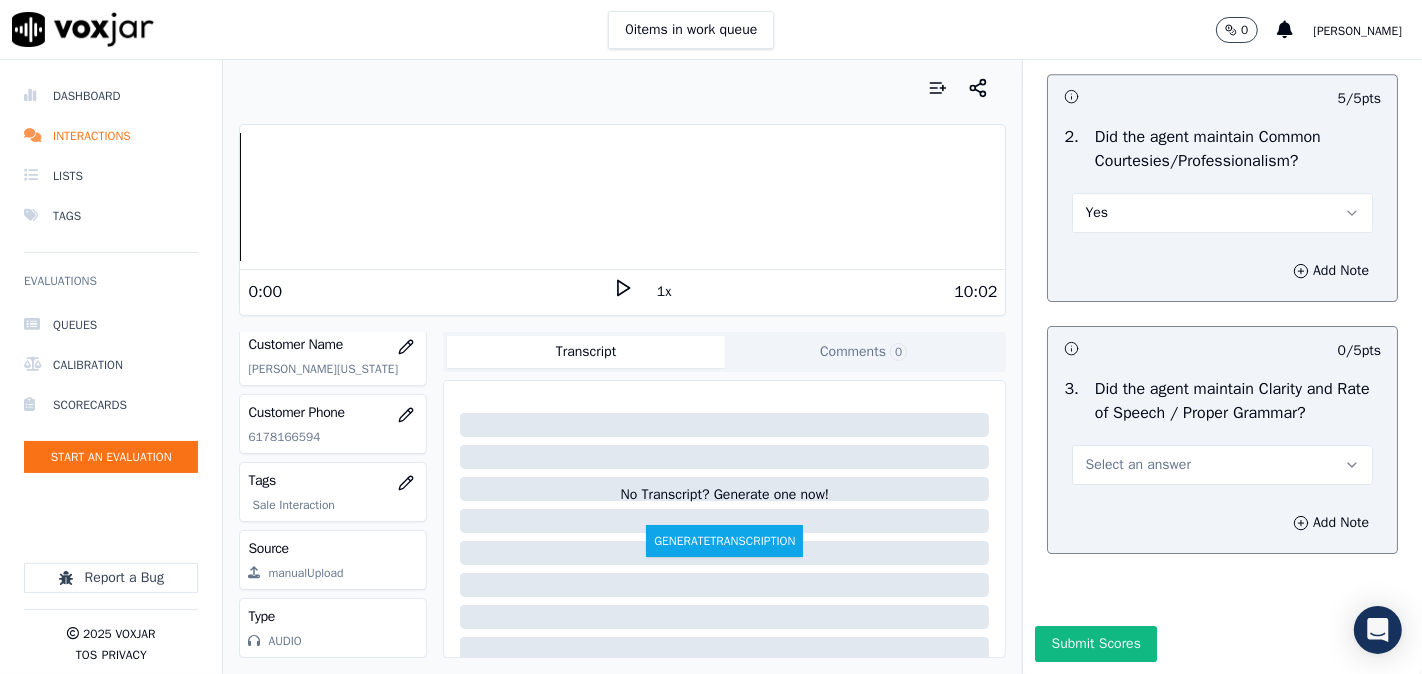 click on "Select an answer" at bounding box center (1222, 465) 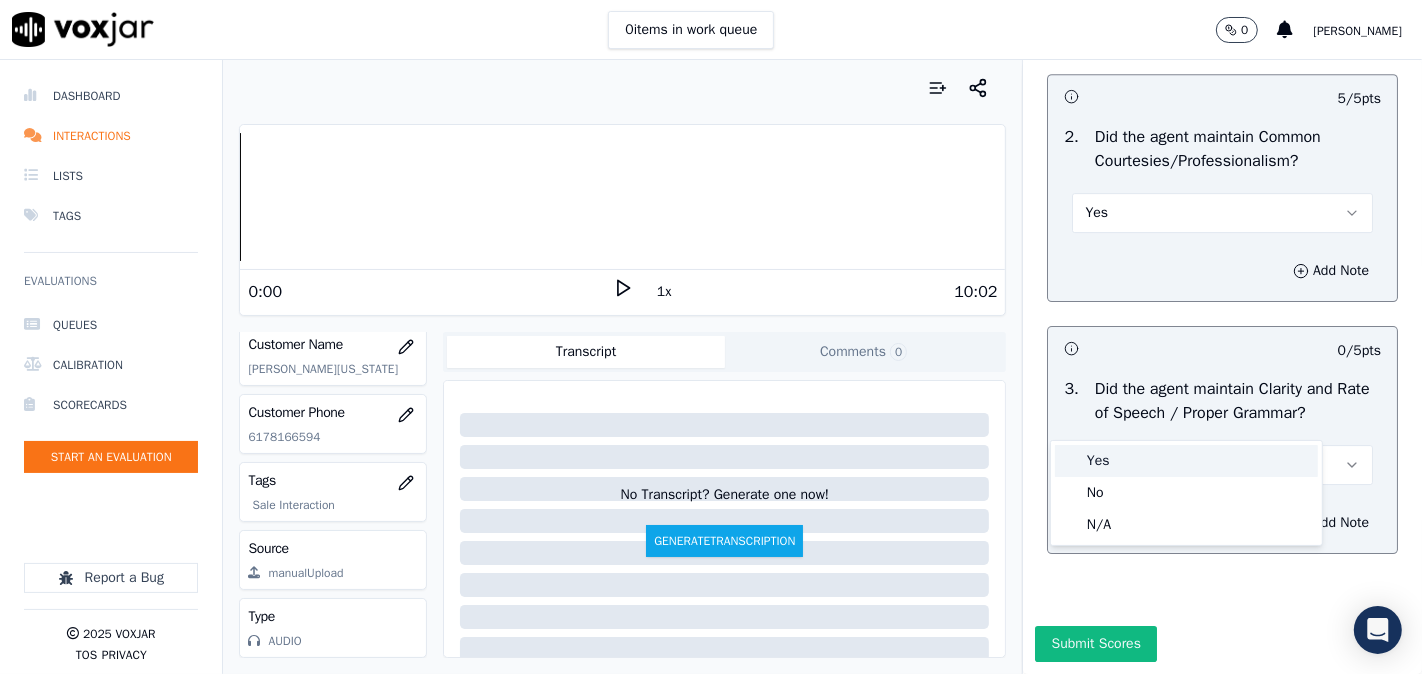 click on "Yes" at bounding box center [1186, 461] 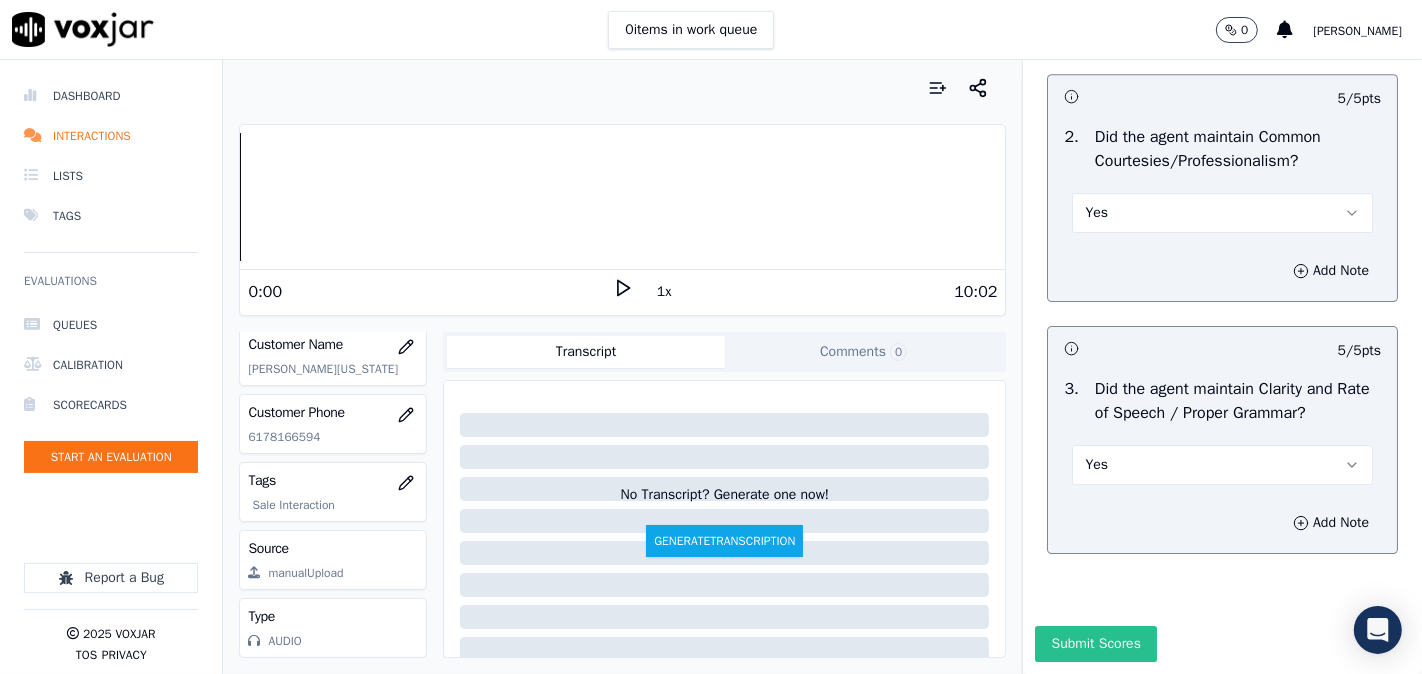 click on "Submit Scores" at bounding box center (1095, 644) 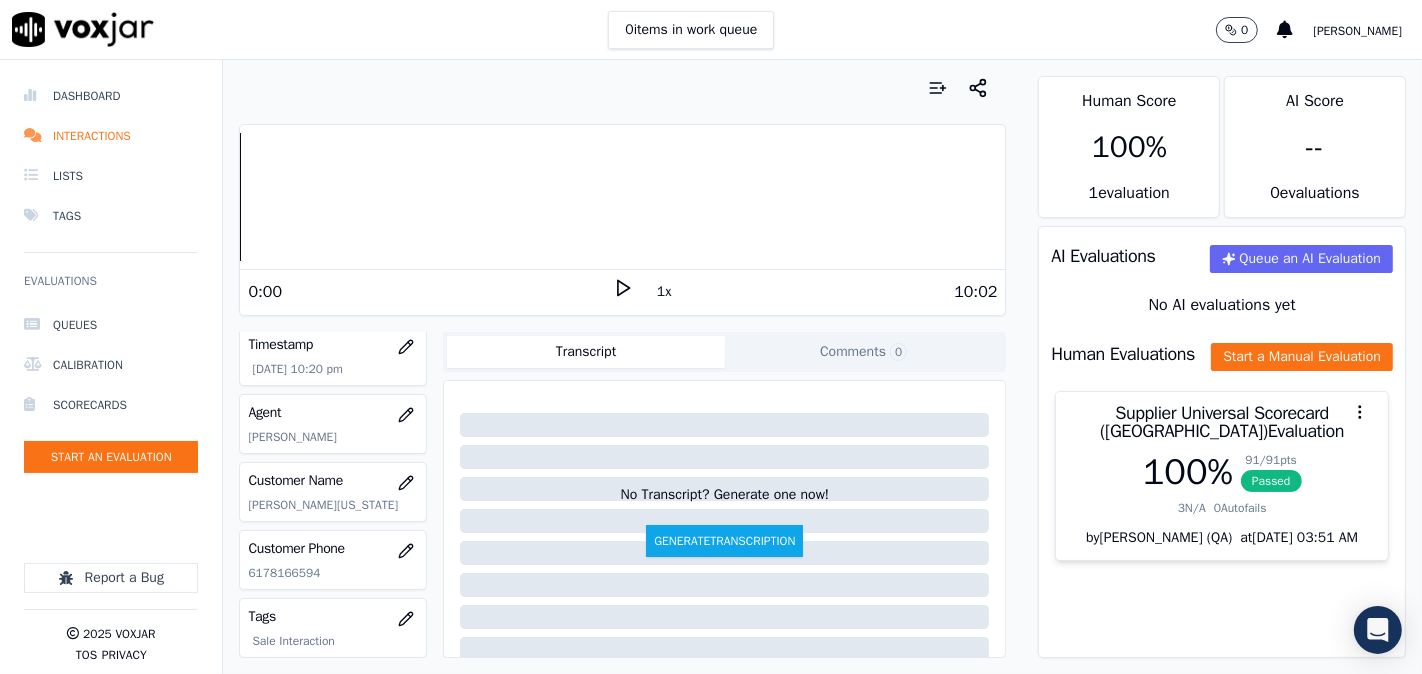 scroll, scrollTop: 344, scrollLeft: 0, axis: vertical 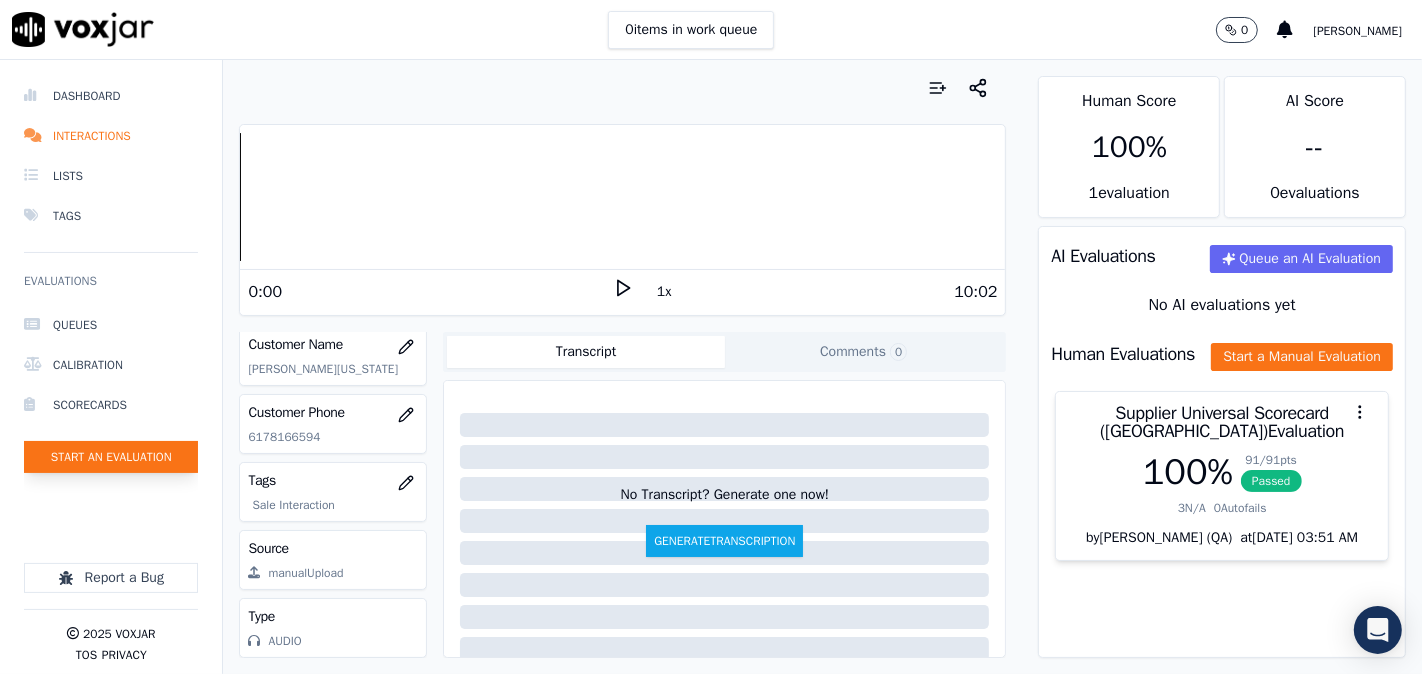 click on "Start an Evaluation" 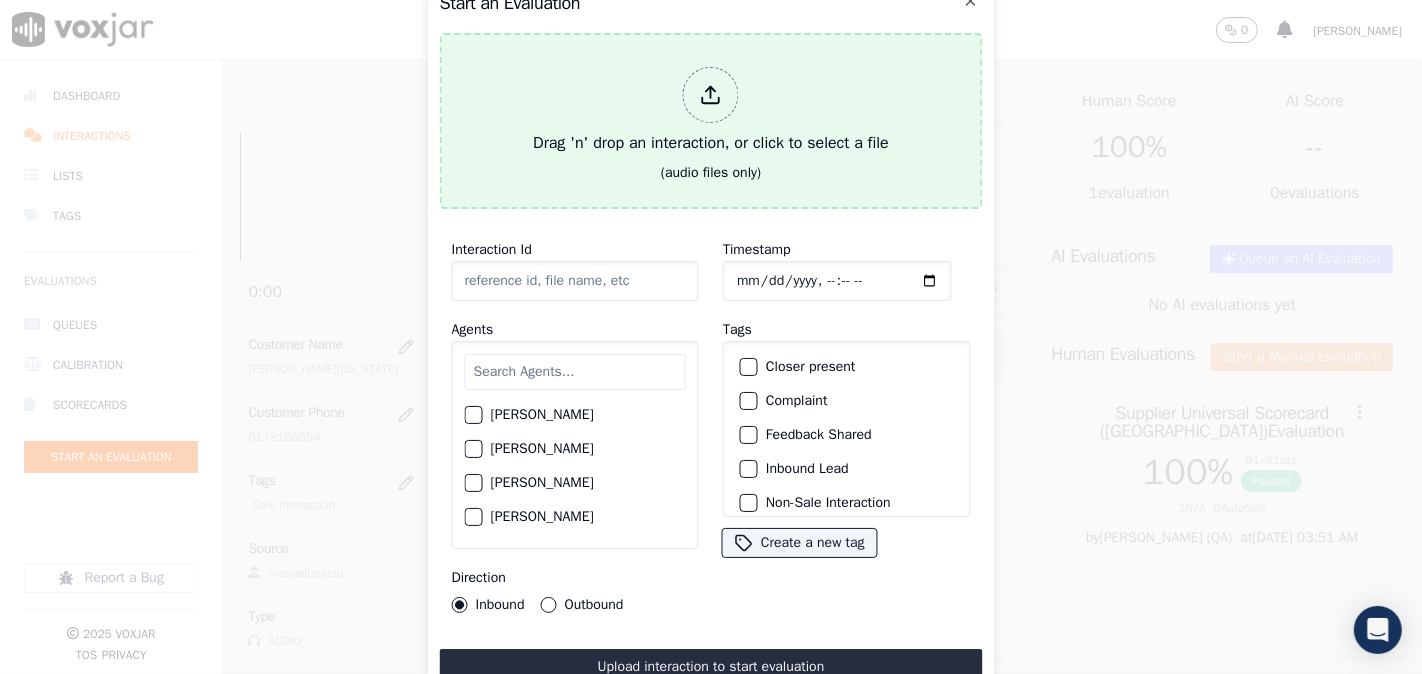 click at bounding box center (711, 95) 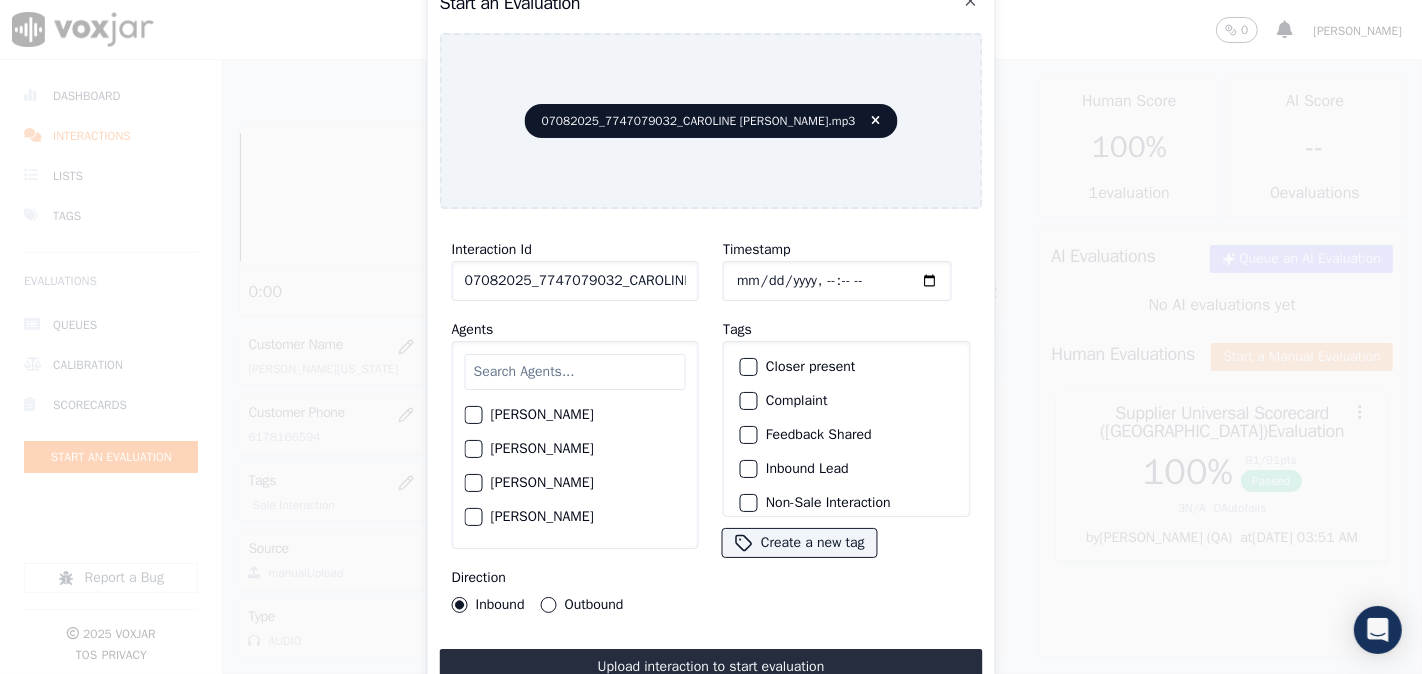 click on "07082025_7747079032_CAROLINE [PERSON_NAME].mp3" 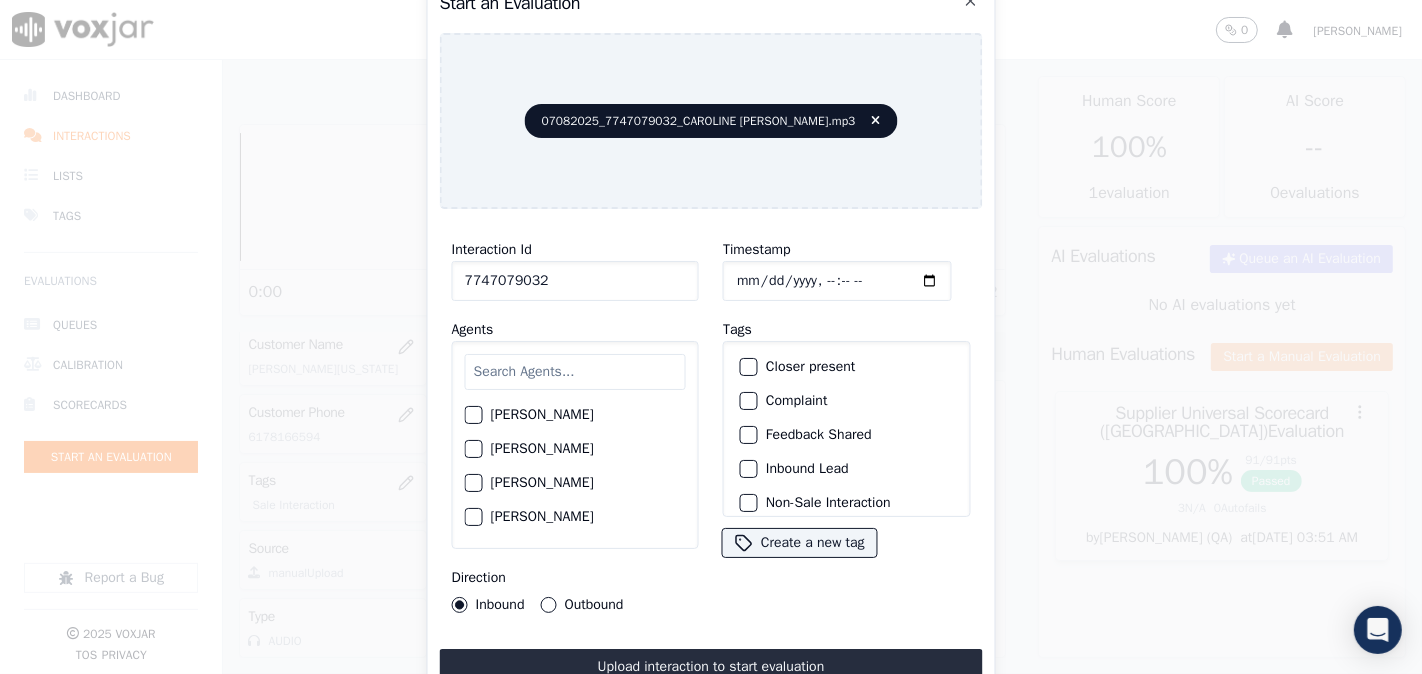 type on "7747079032" 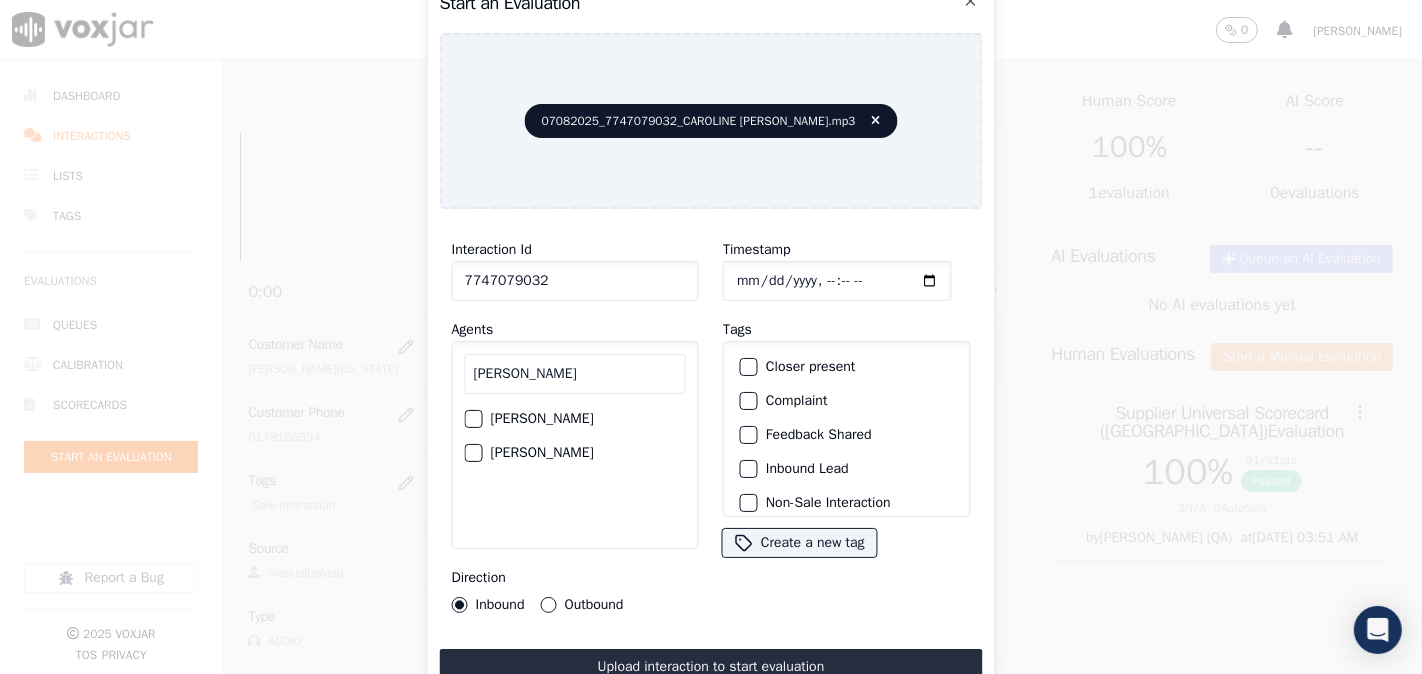 type on "[PERSON_NAME]" 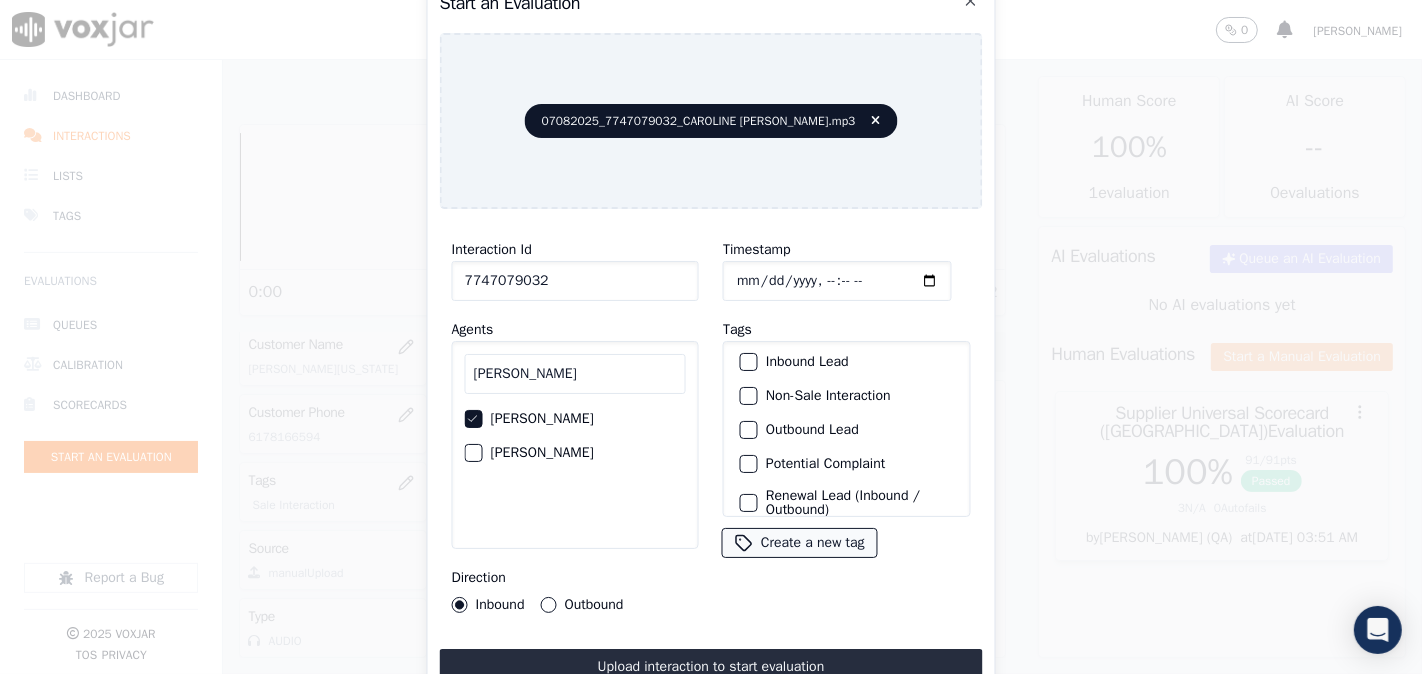 scroll, scrollTop: 176, scrollLeft: 0, axis: vertical 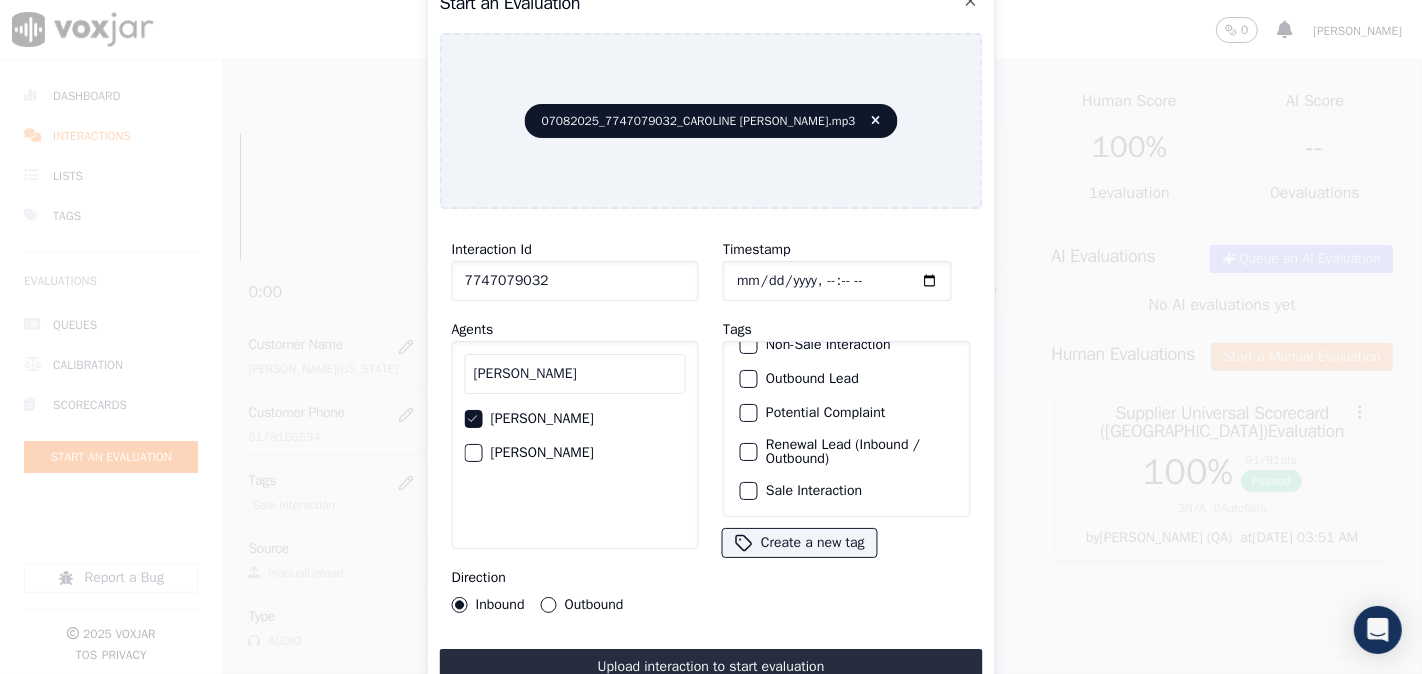 click on "Sale Interaction" 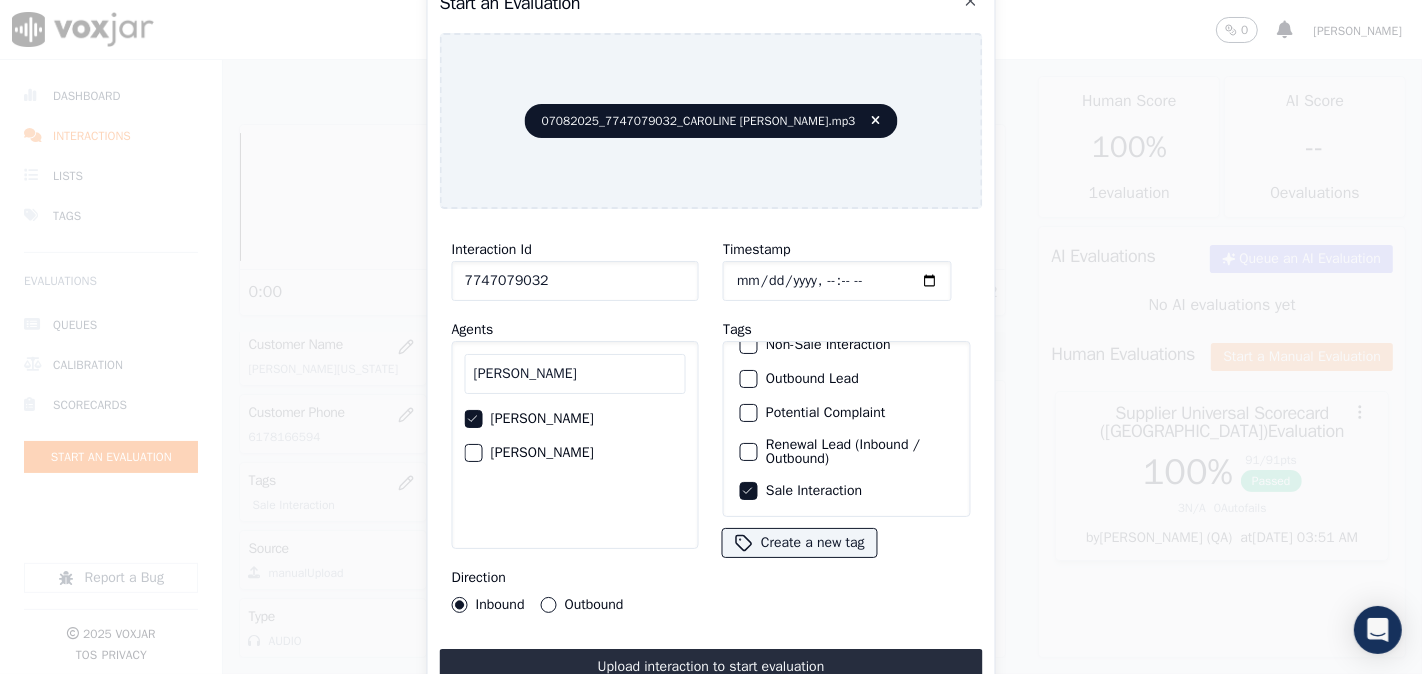 click on "Outbound" at bounding box center [549, 605] 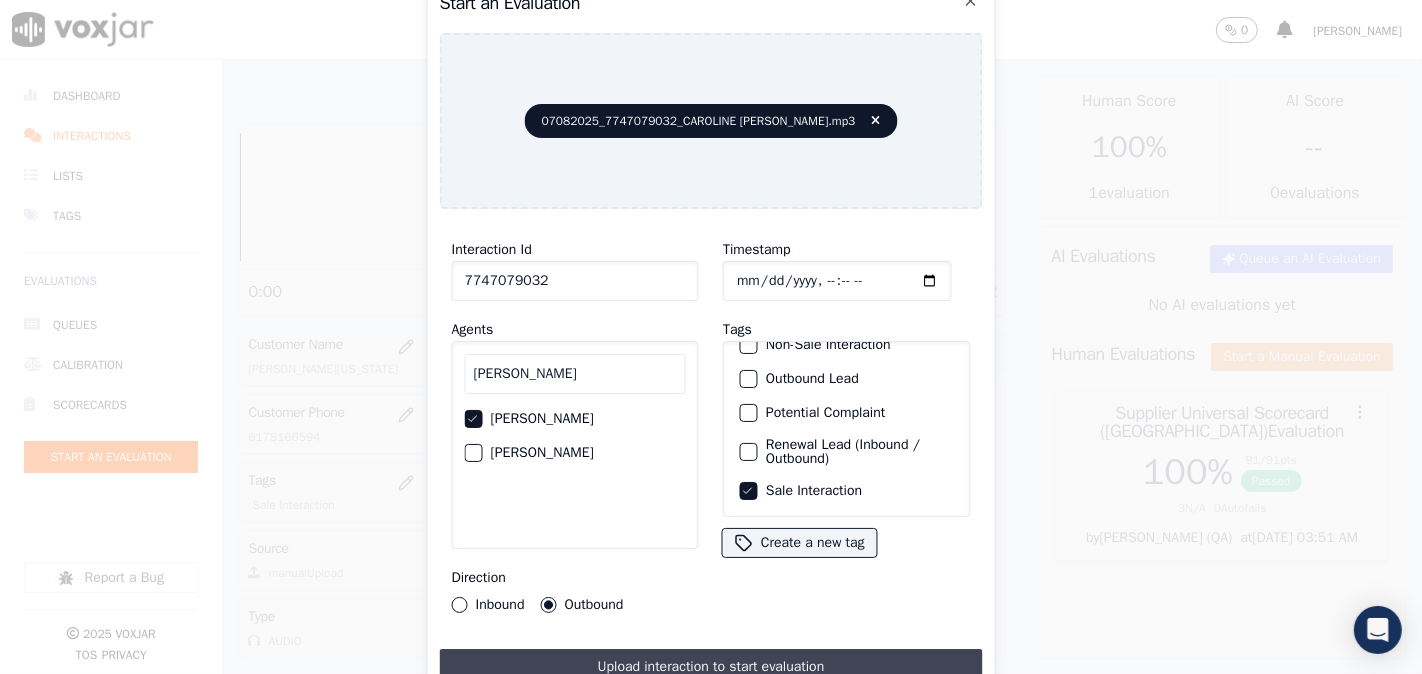 click on "Upload interaction to start evaluation" at bounding box center [711, 667] 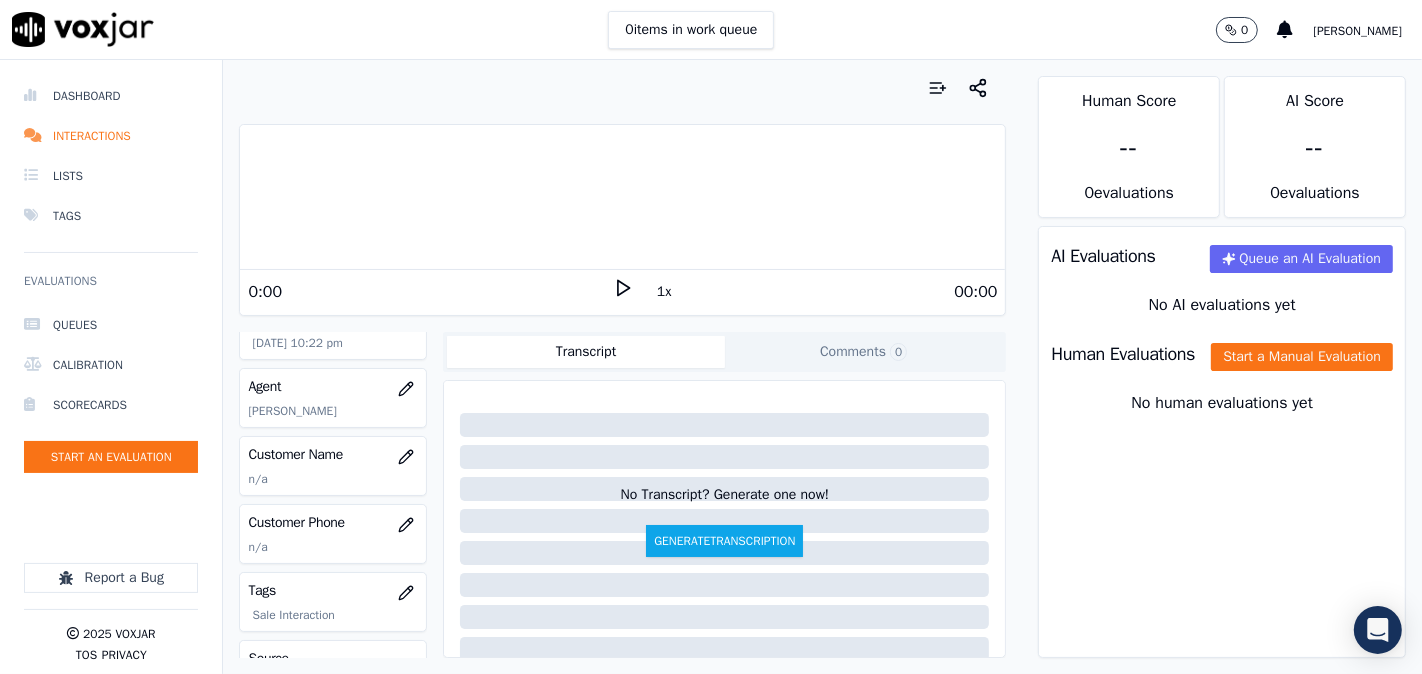 scroll, scrollTop: 344, scrollLeft: 0, axis: vertical 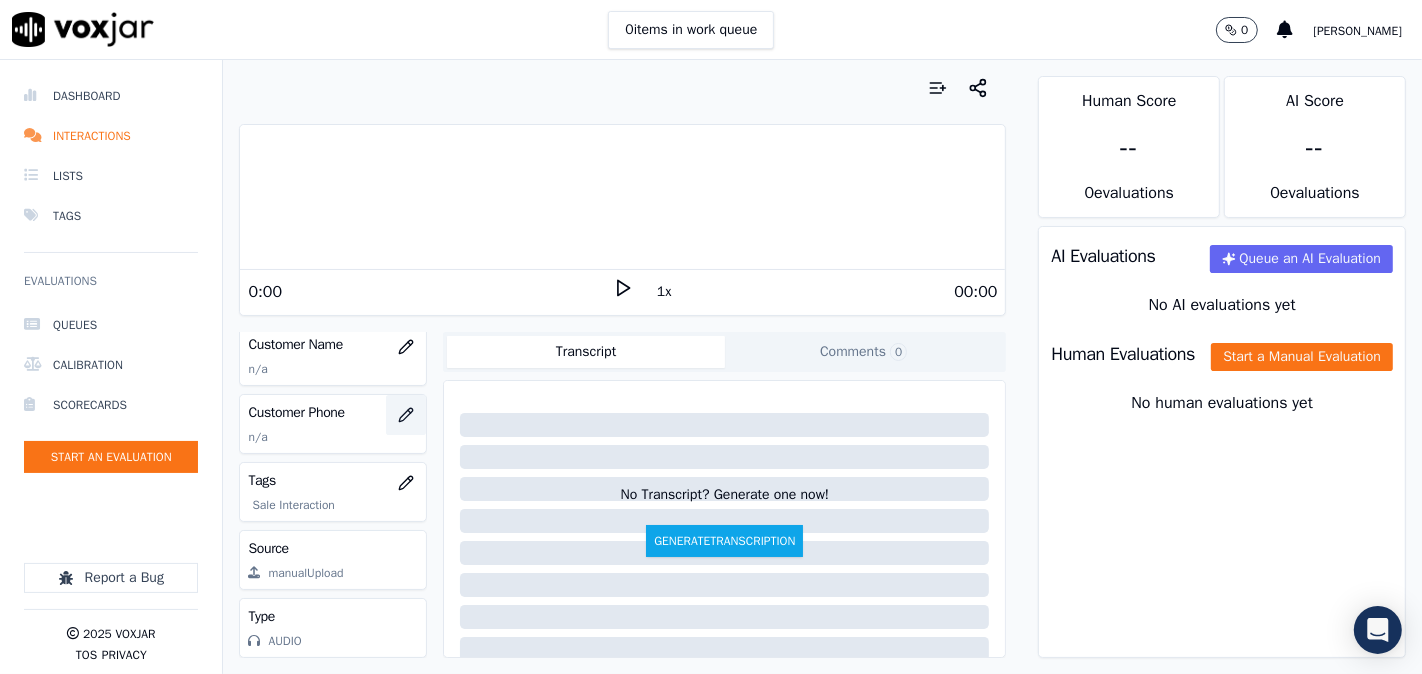 type 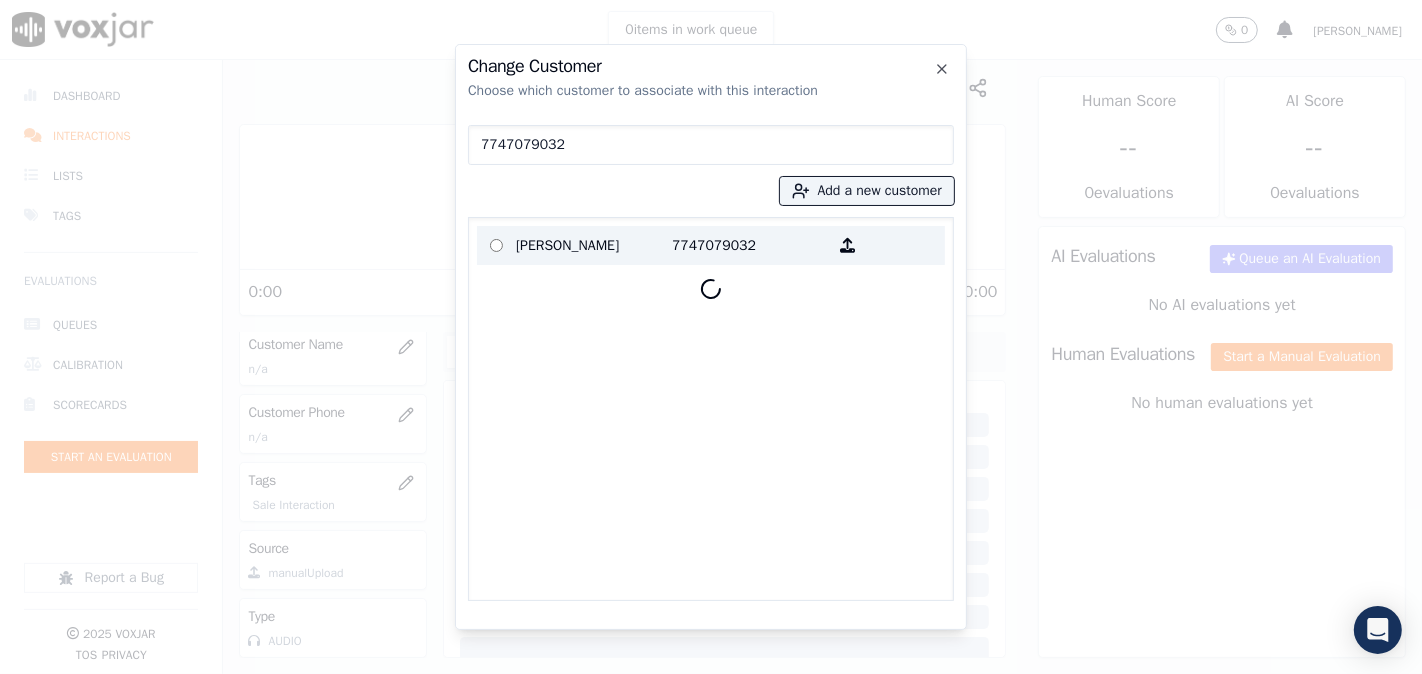 type on "7747079032" 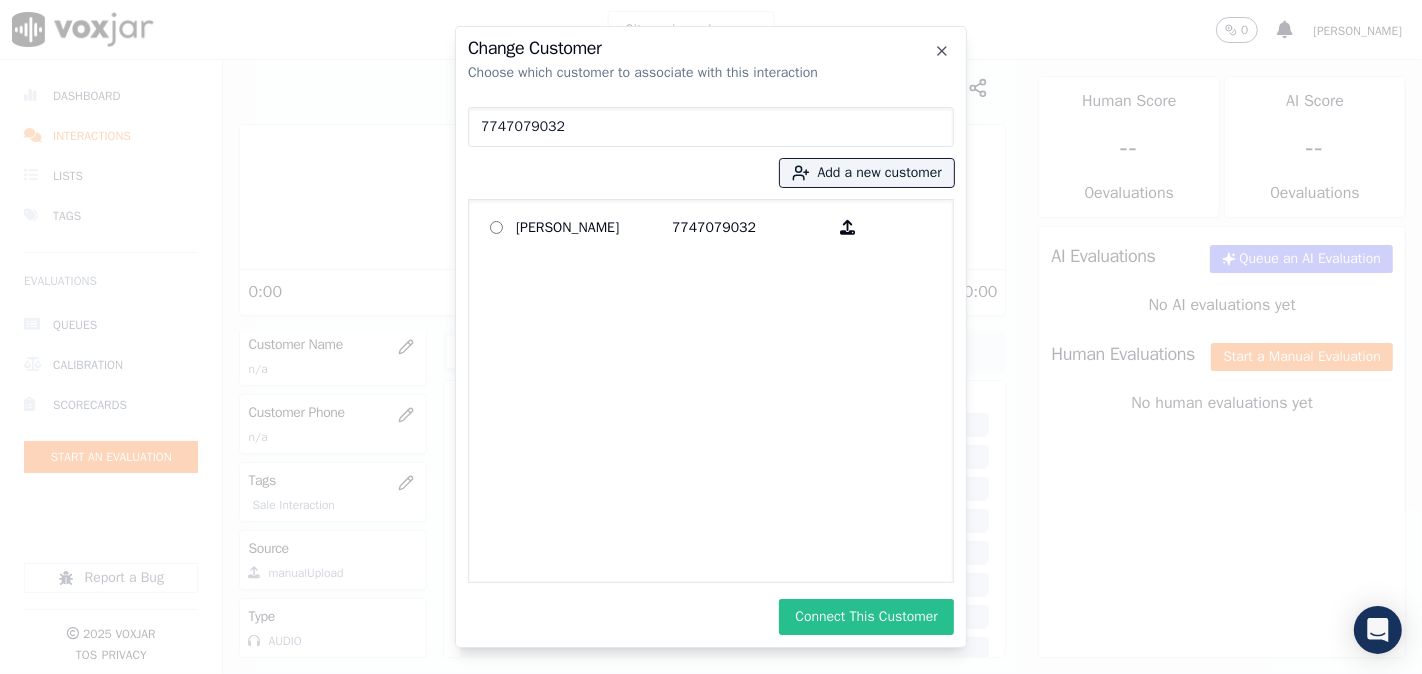 click on "Connect This Customer" at bounding box center (866, 617) 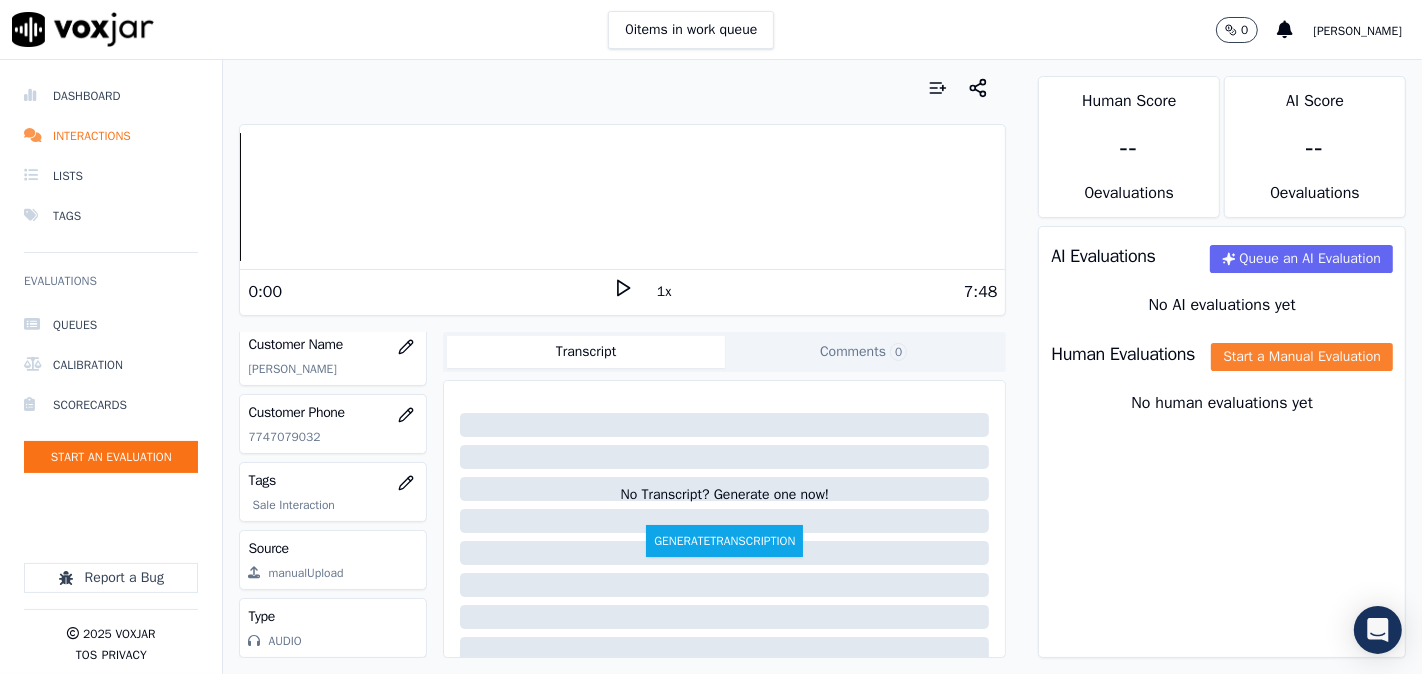 click on "Start a Manual Evaluation" 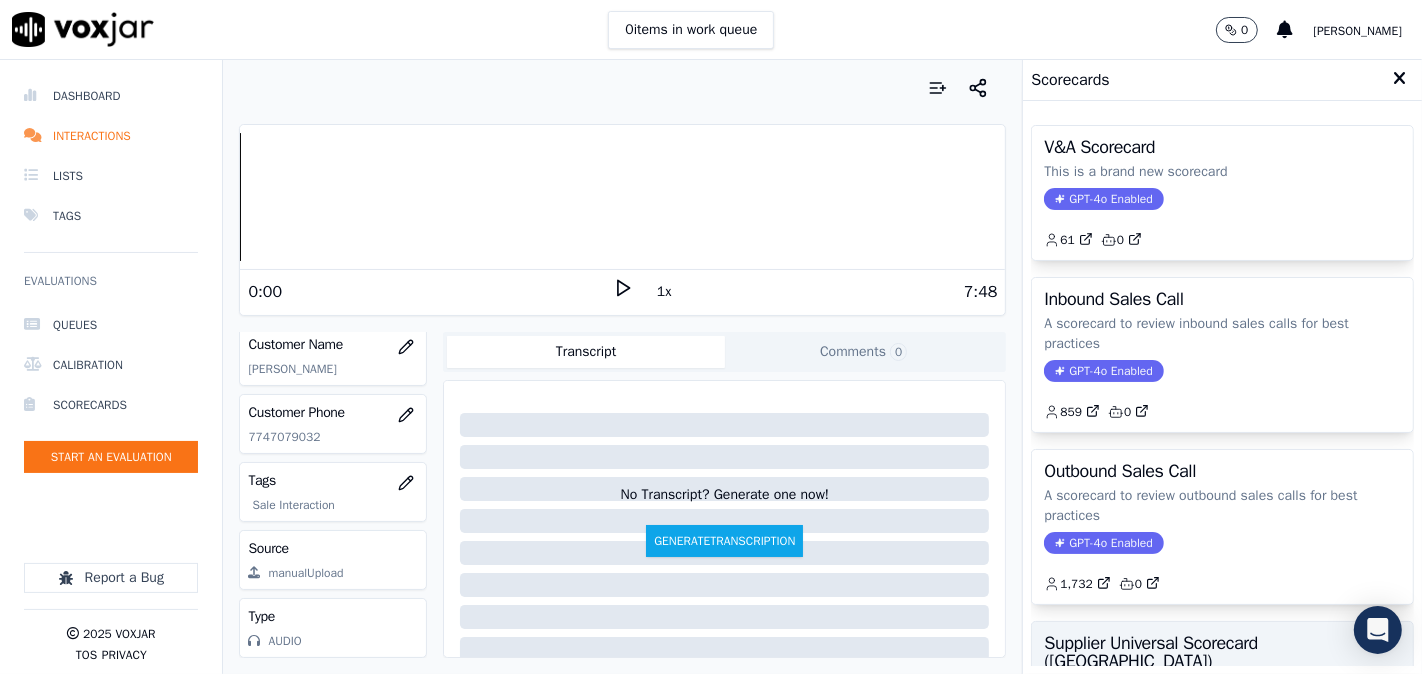 scroll, scrollTop: 357, scrollLeft: 0, axis: vertical 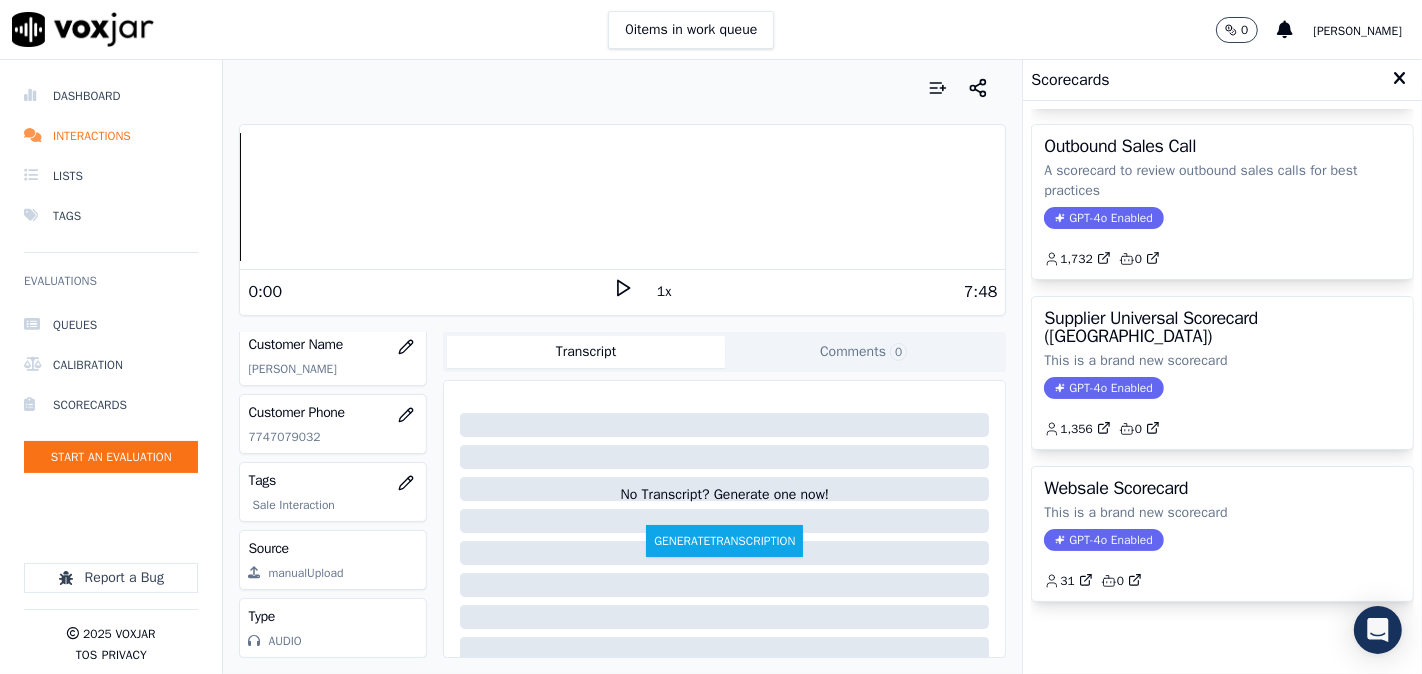 drag, startPoint x: 1222, startPoint y: 318, endPoint x: 1153, endPoint y: 425, distance: 127.3185 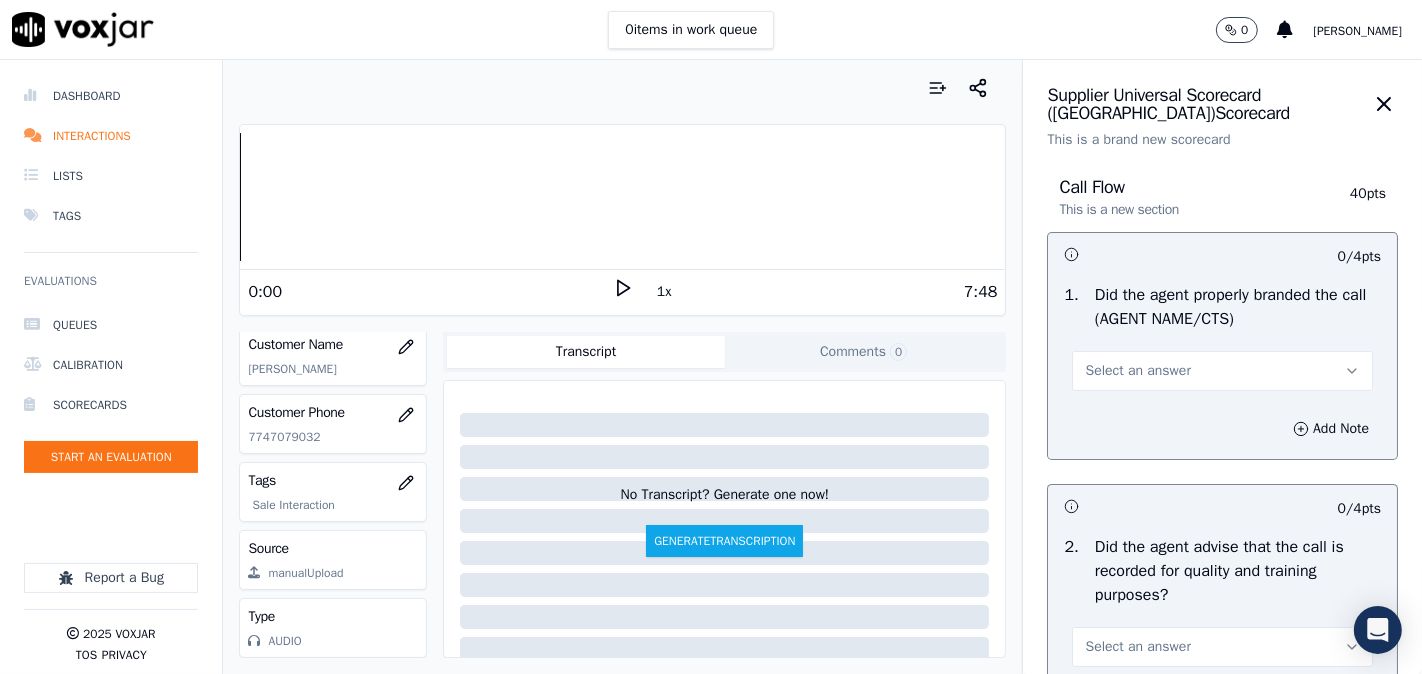 click on "Select an answer" at bounding box center (1137, 371) 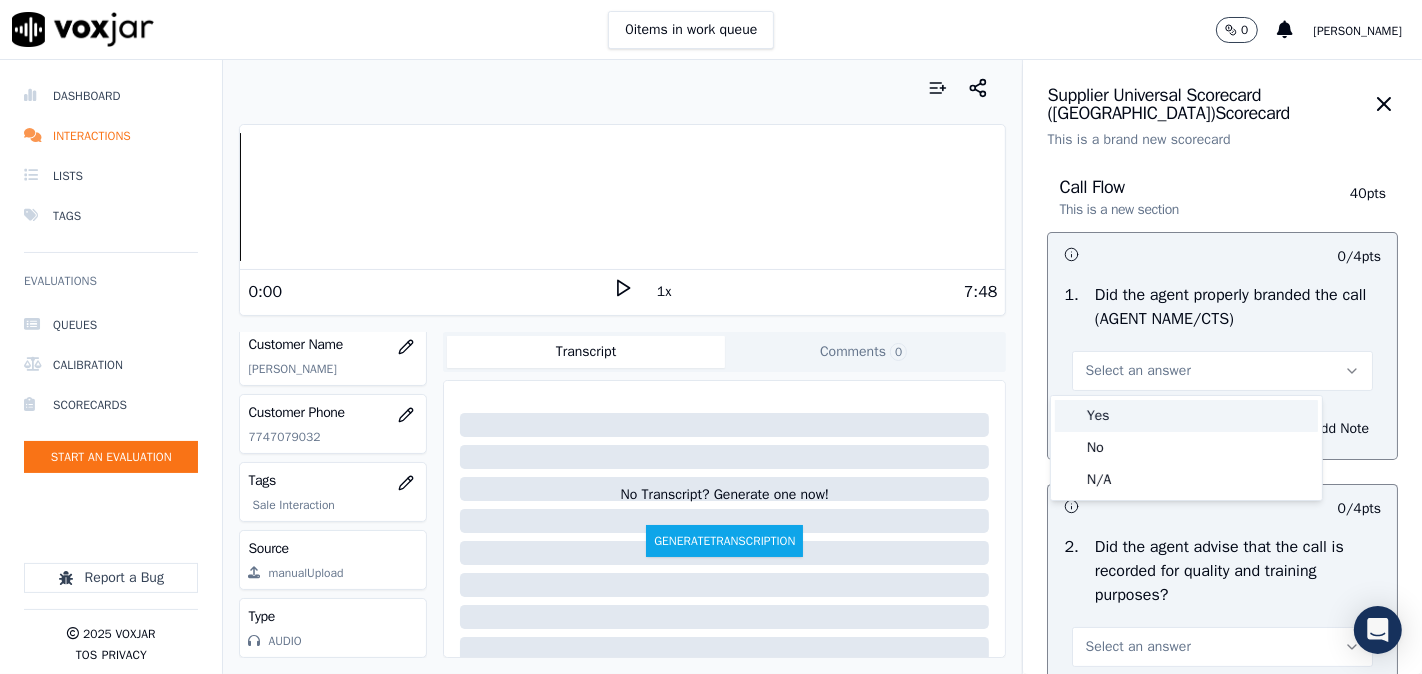 click on "Yes" at bounding box center [1186, 416] 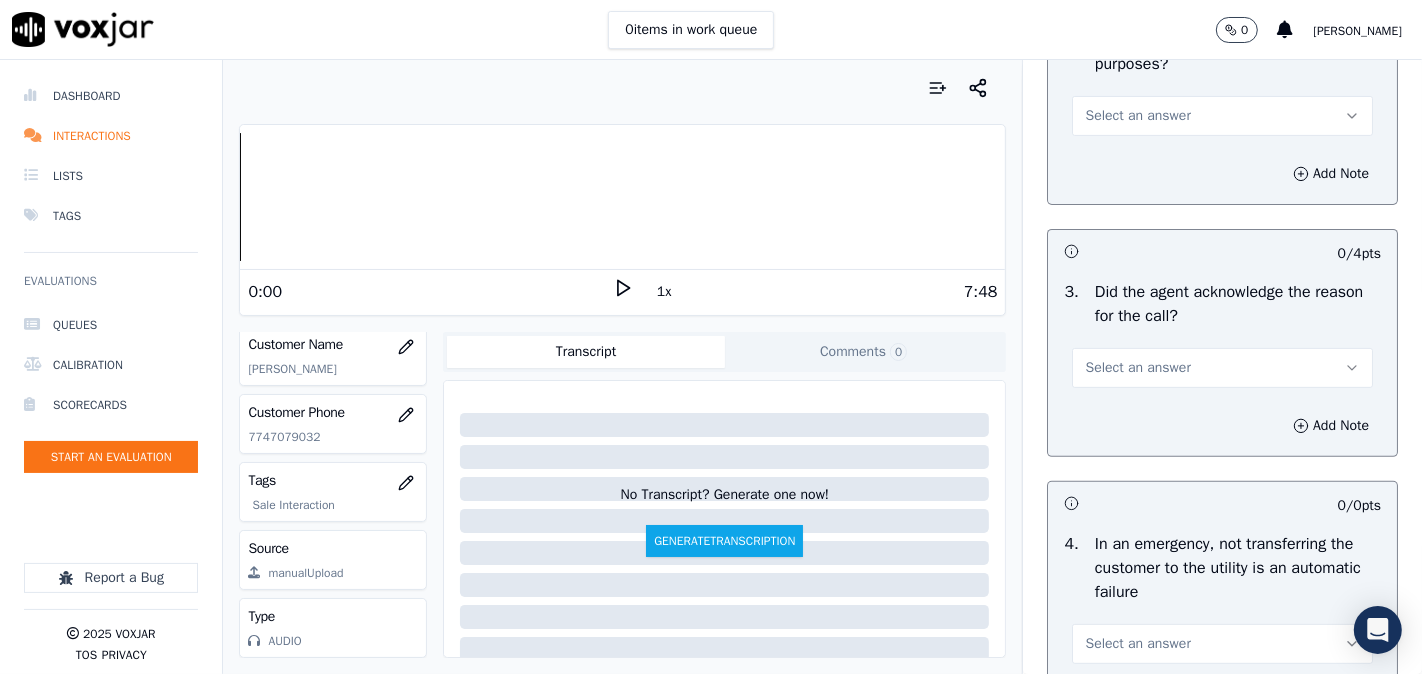 scroll, scrollTop: 555, scrollLeft: 0, axis: vertical 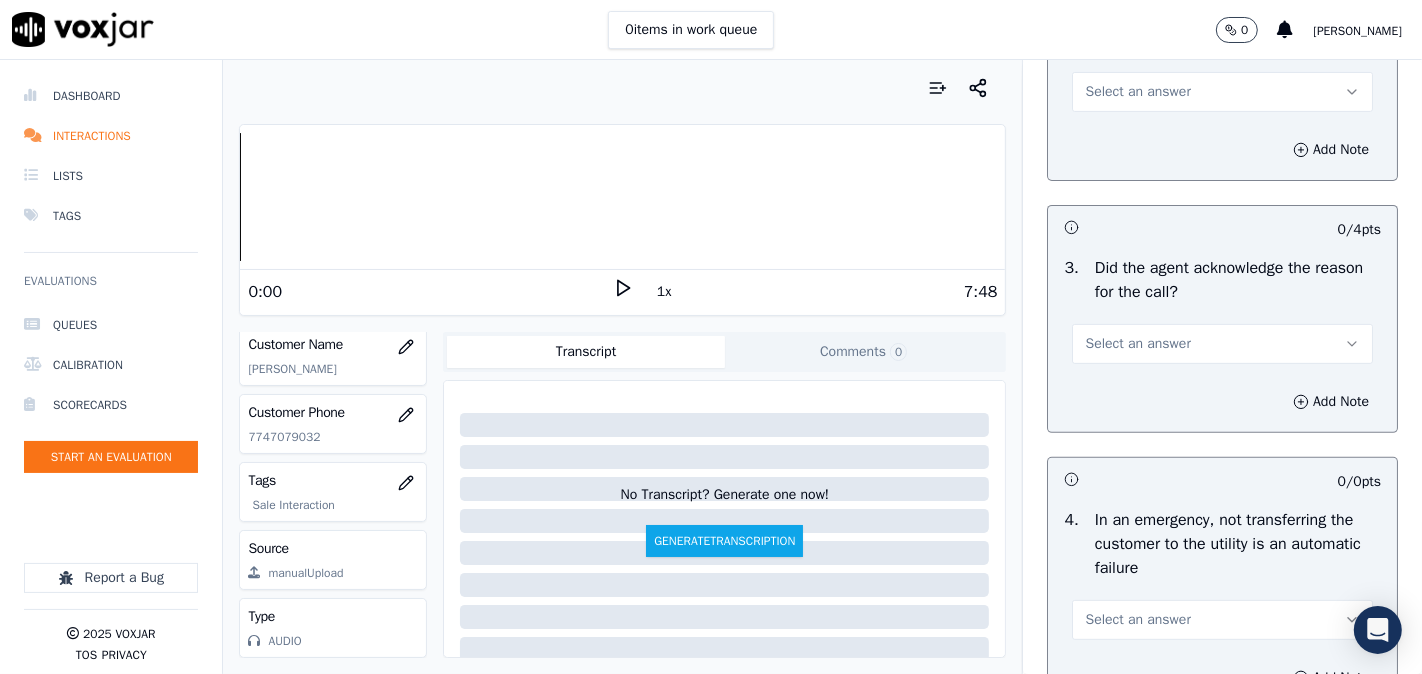 click on "Select an answer" at bounding box center (1222, 92) 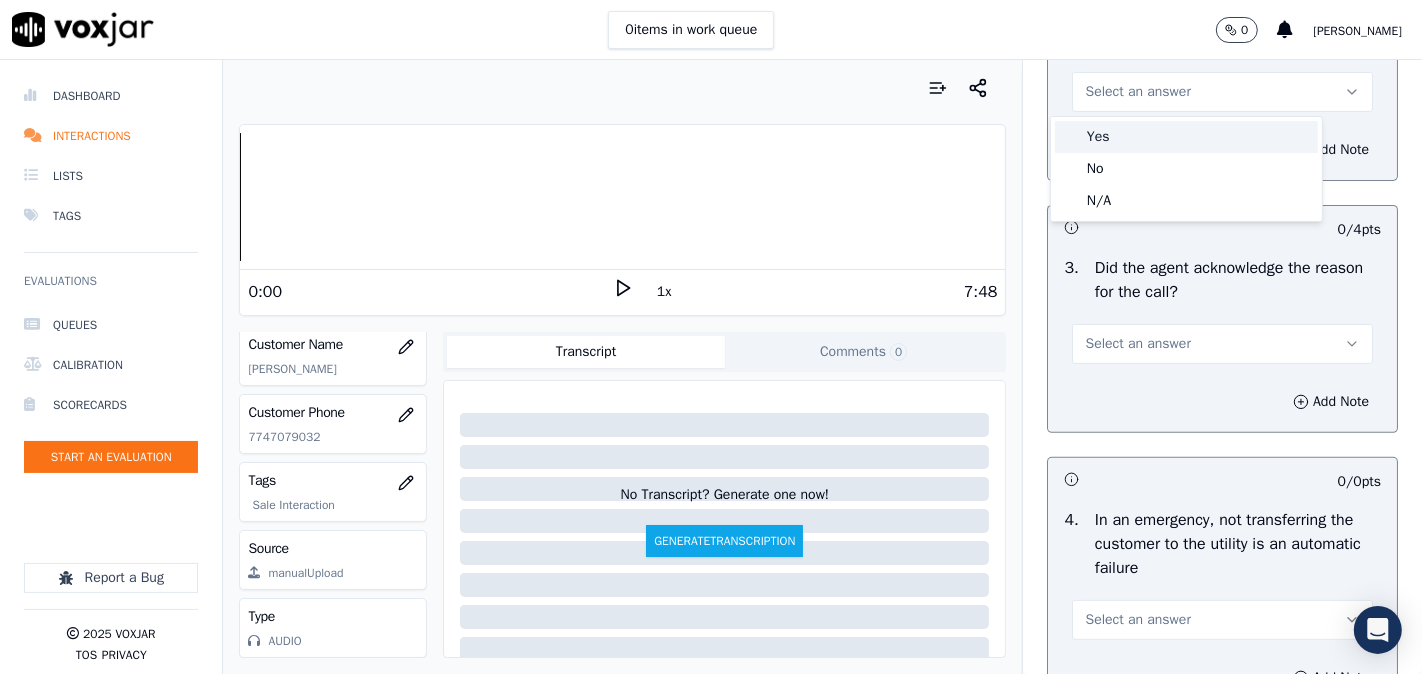 click on "Yes" at bounding box center (1186, 137) 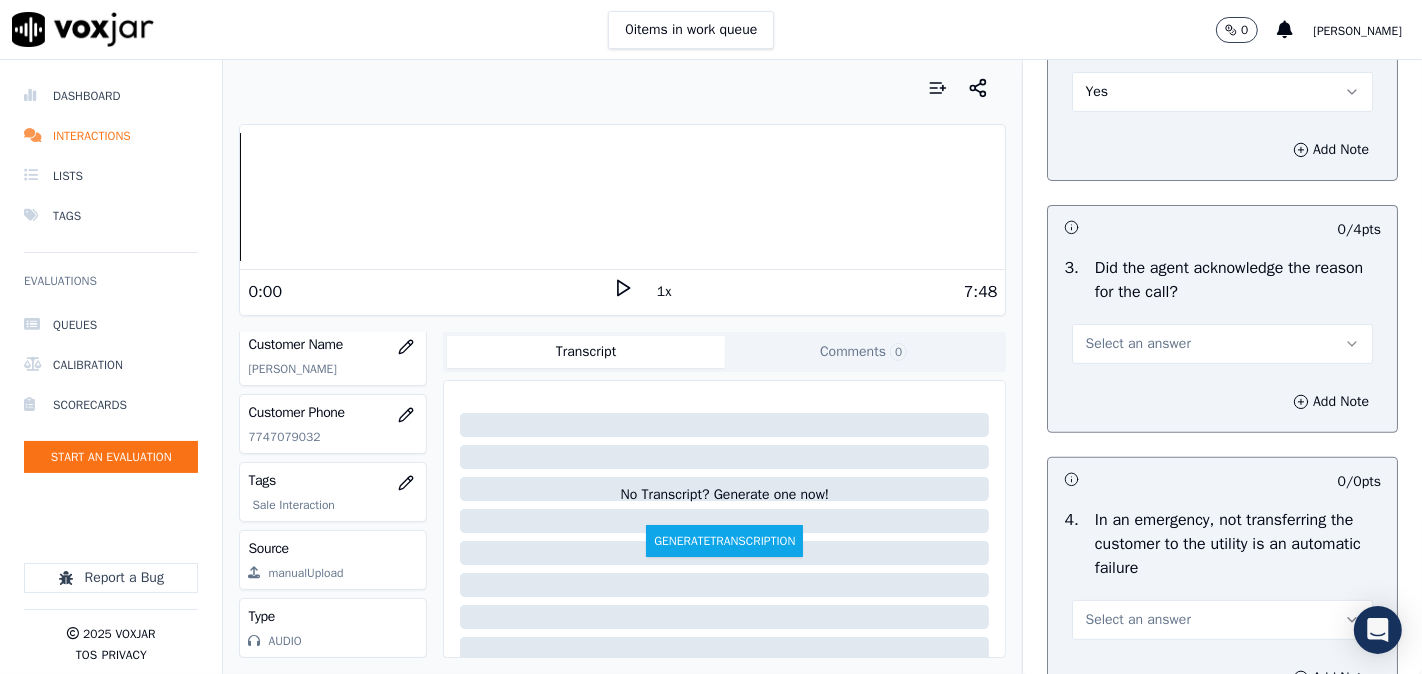 drag, startPoint x: 1141, startPoint y: 341, endPoint x: 1130, endPoint y: 362, distance: 23.70654 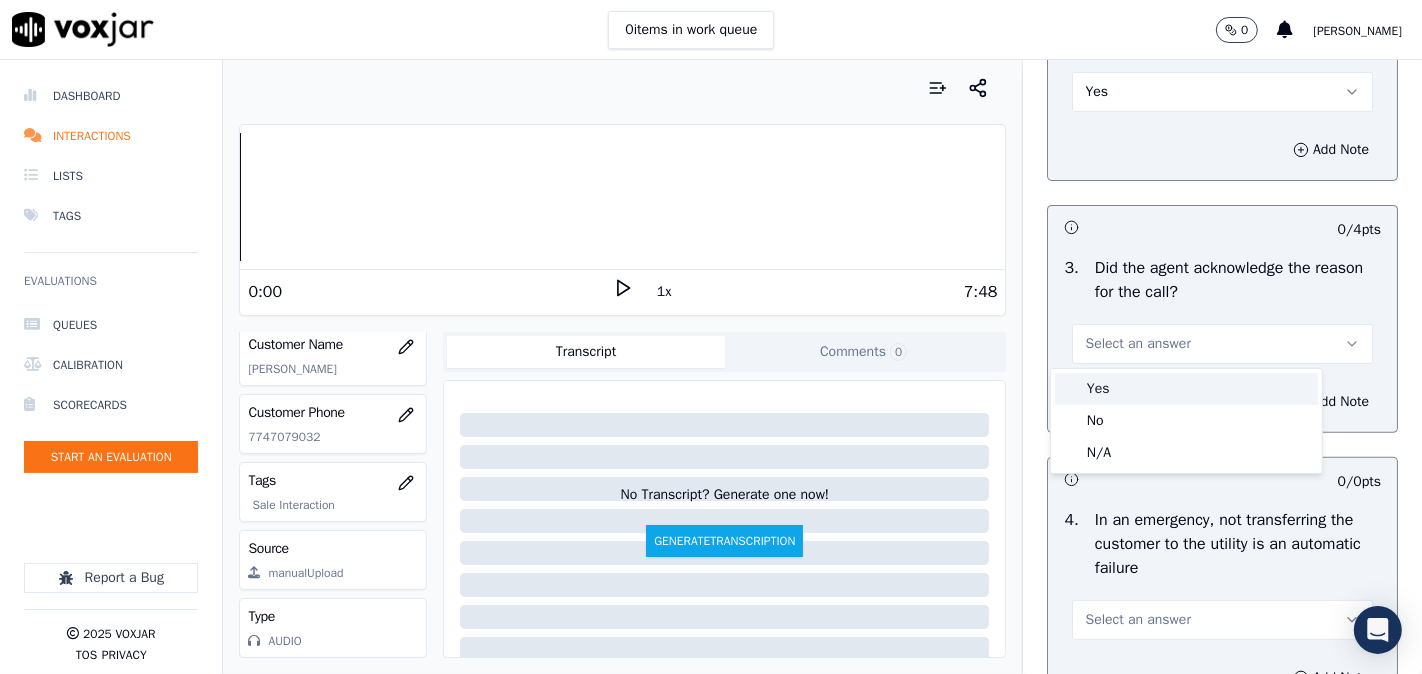 click on "Yes" at bounding box center [1186, 389] 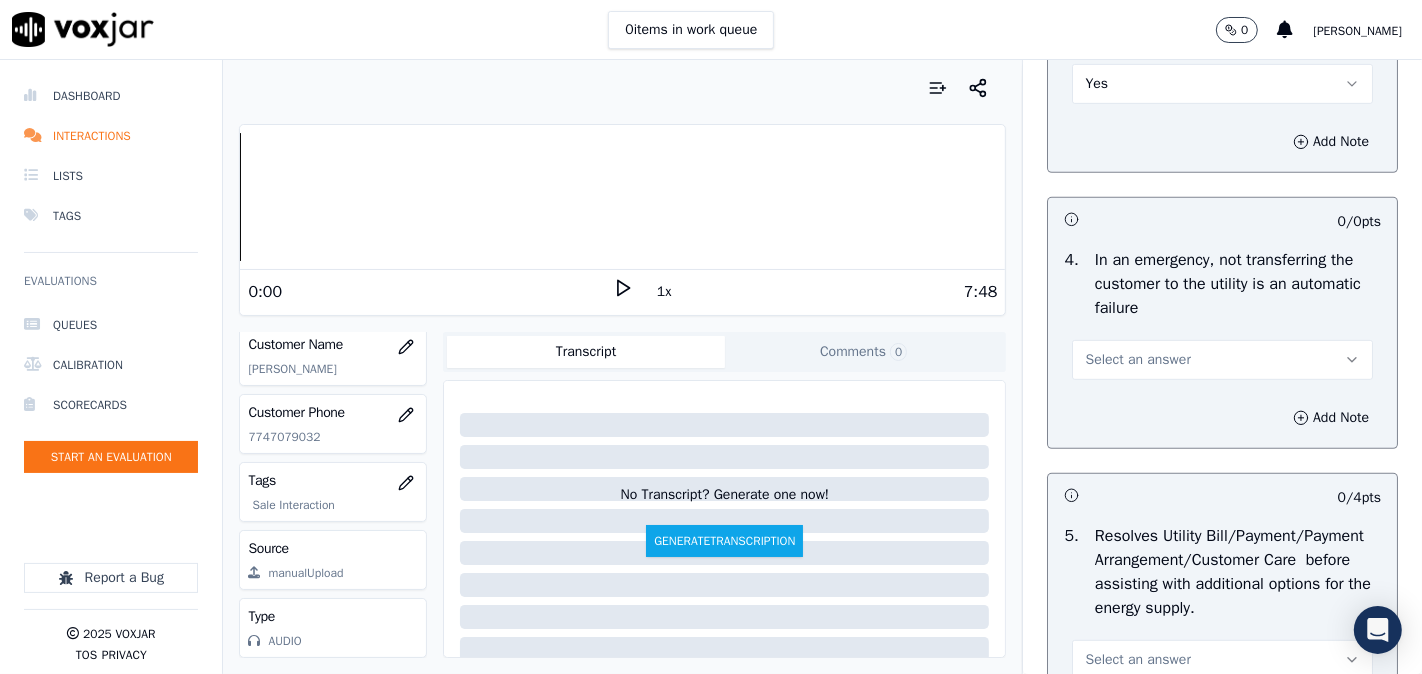 scroll, scrollTop: 925, scrollLeft: 0, axis: vertical 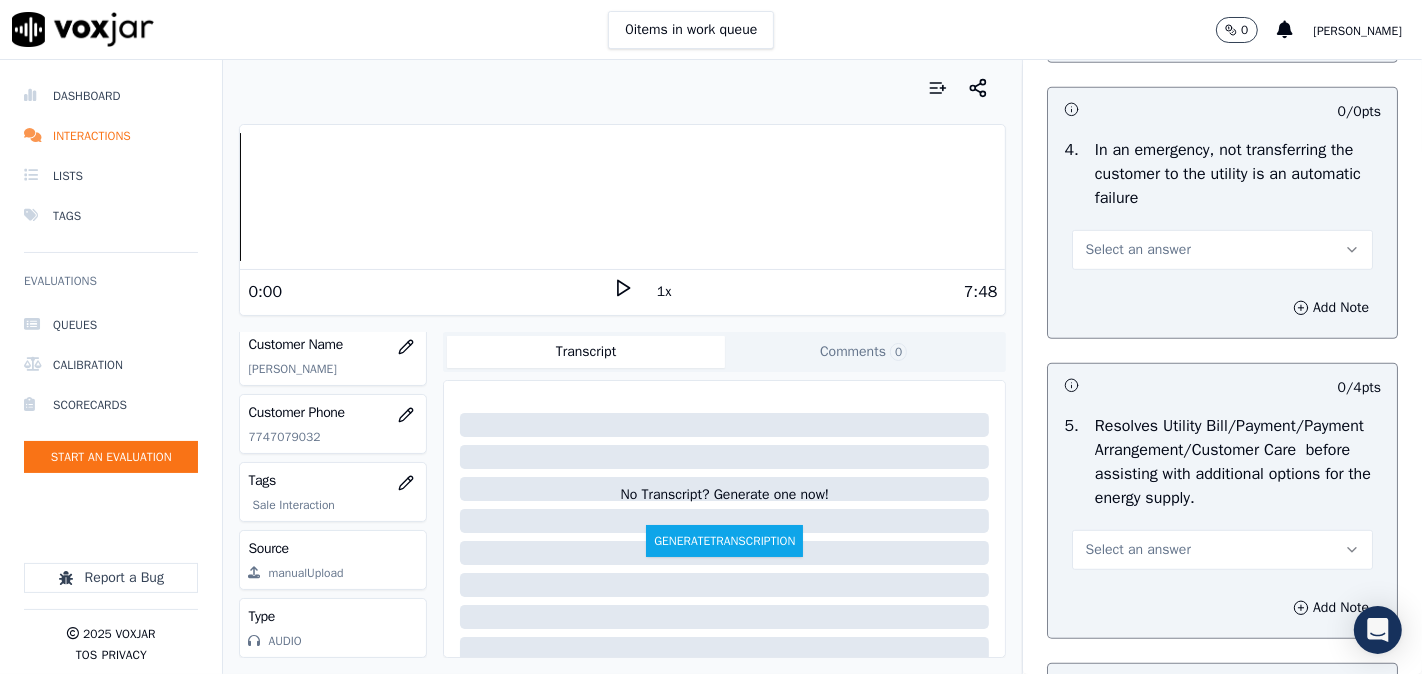drag, startPoint x: 1125, startPoint y: 198, endPoint x: 1115, endPoint y: 238, distance: 41.231056 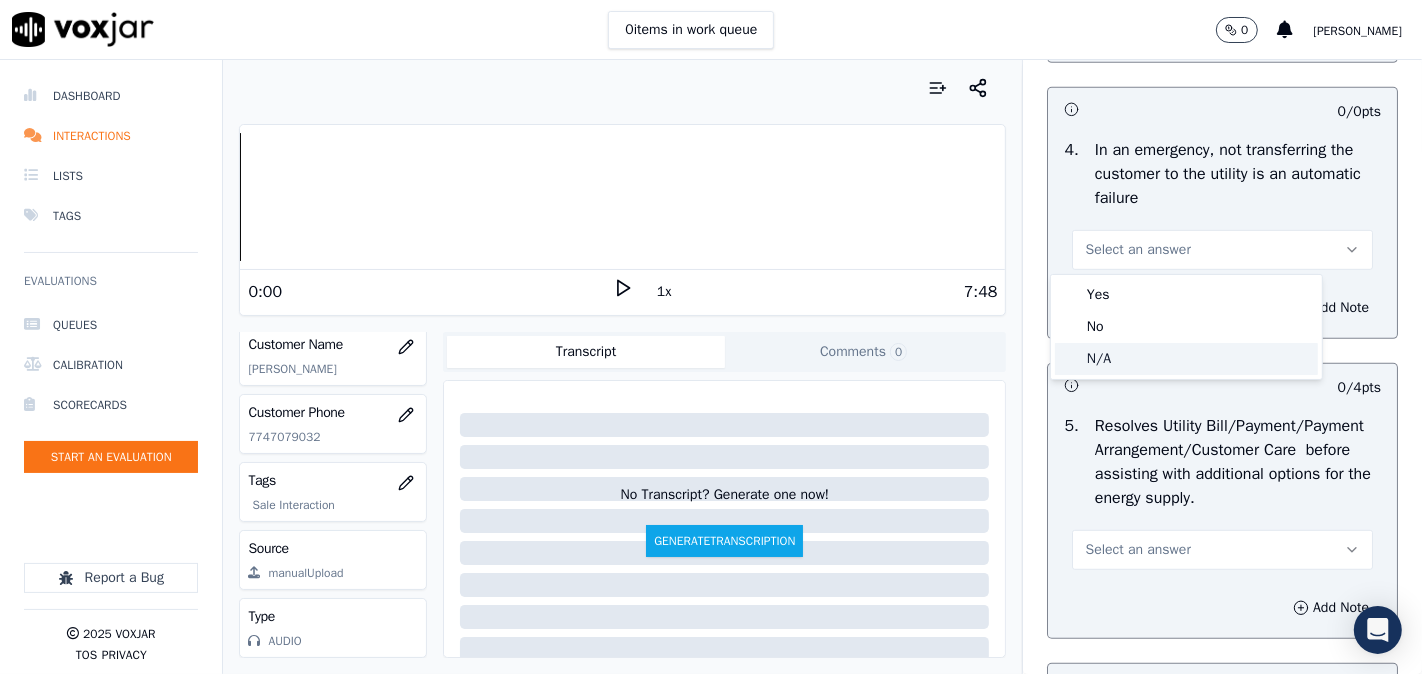 click on "N/A" 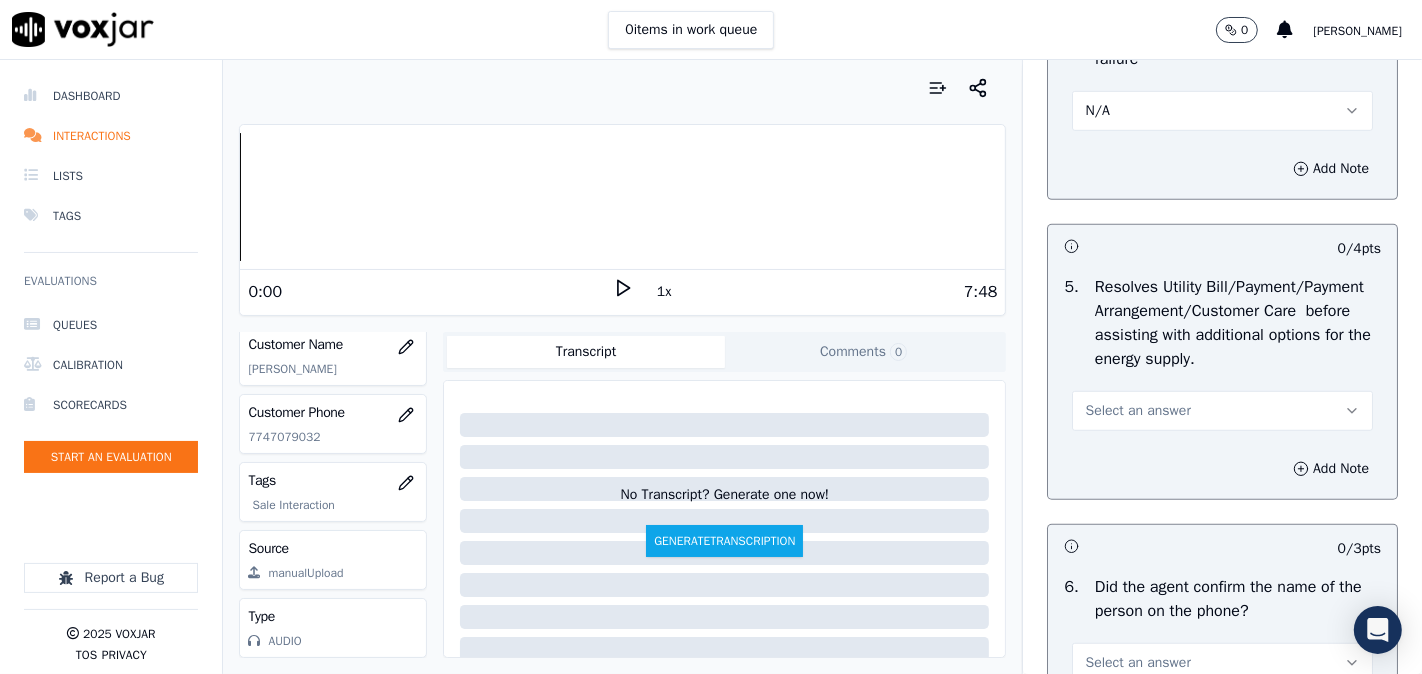 scroll, scrollTop: 1111, scrollLeft: 0, axis: vertical 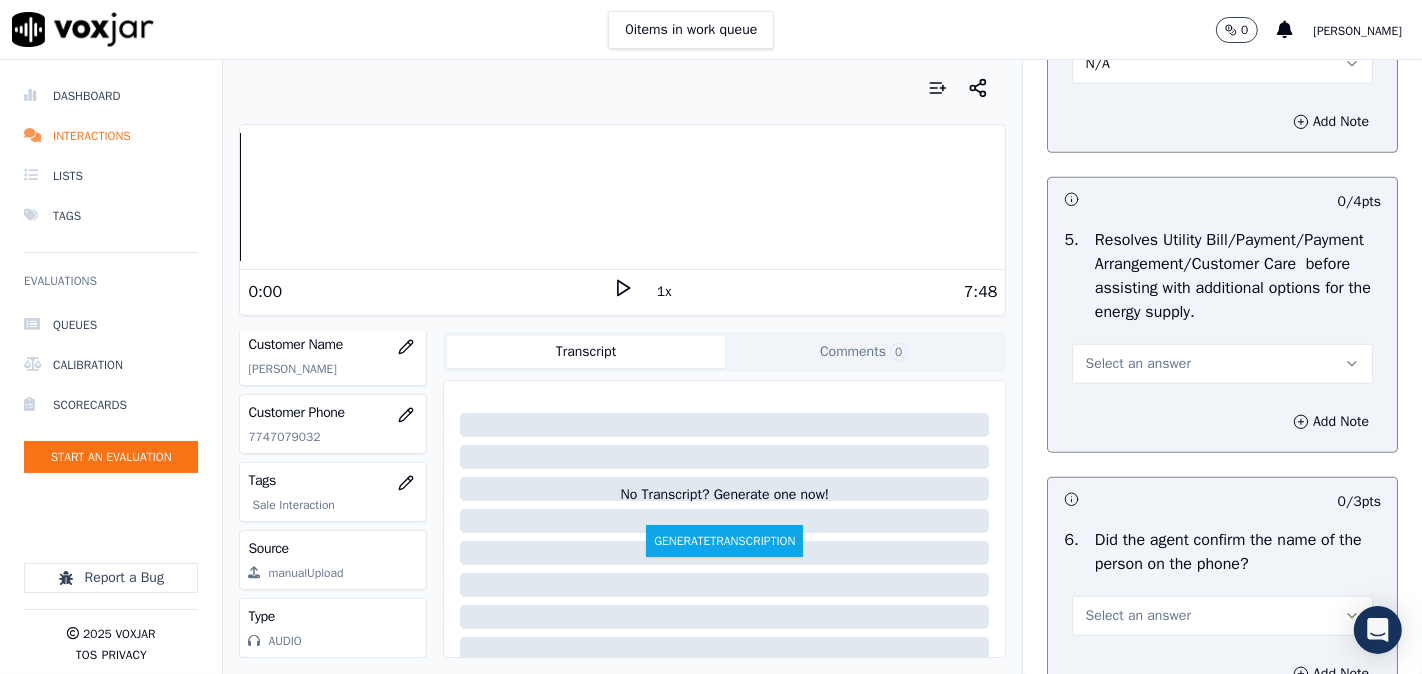 click on "Select an answer" at bounding box center [1222, 364] 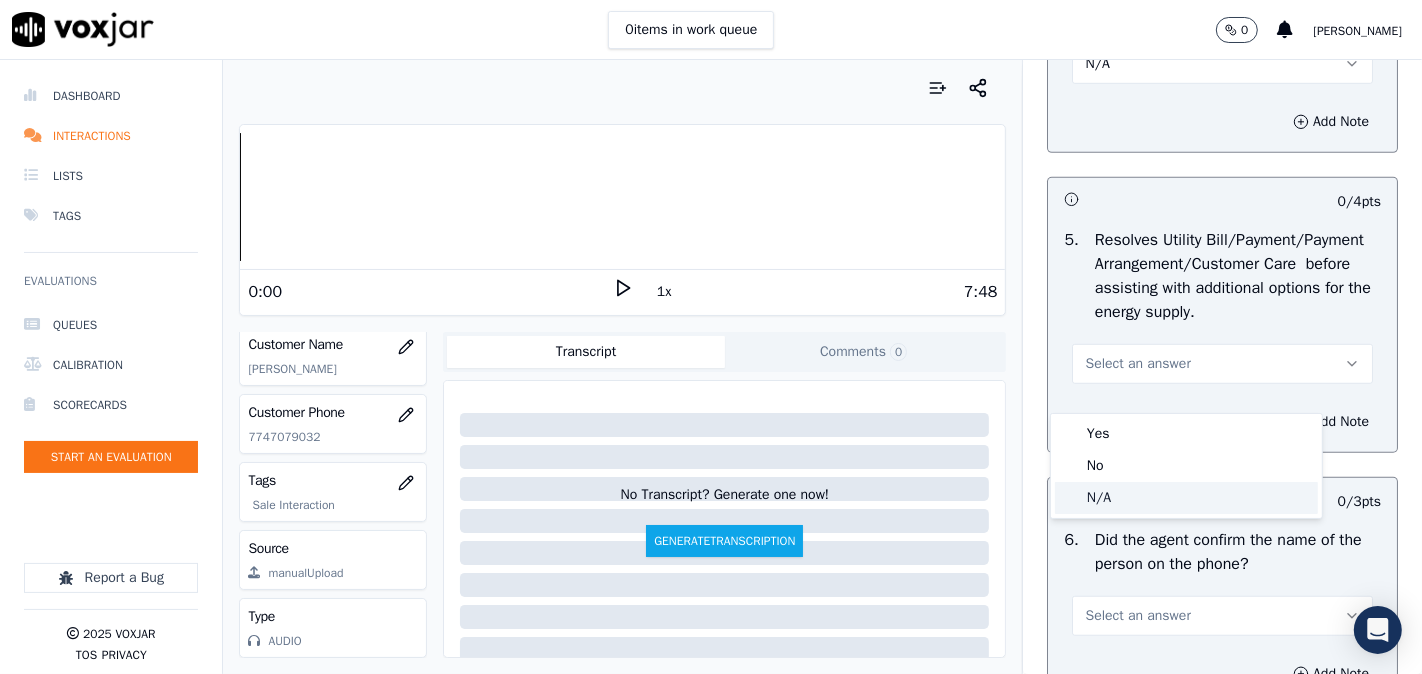 click on "N/A" 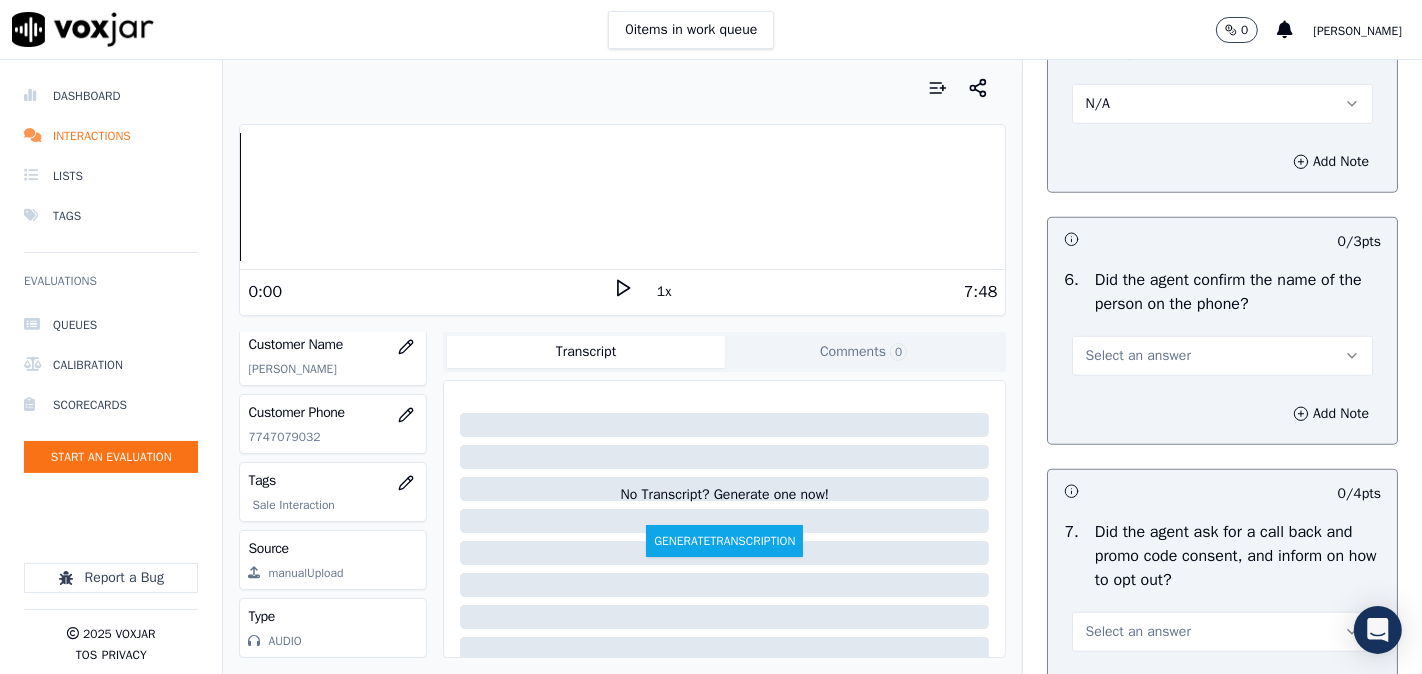 scroll, scrollTop: 1481, scrollLeft: 0, axis: vertical 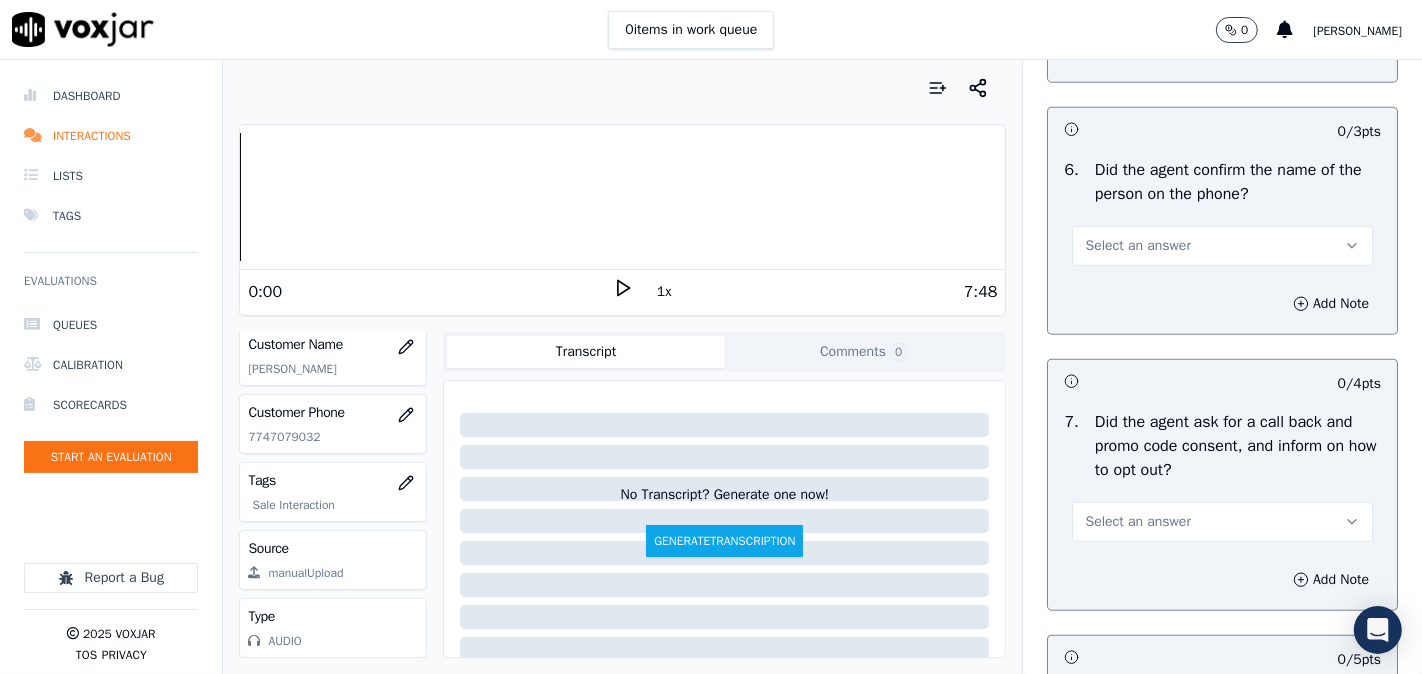 click on "Select an answer" at bounding box center (1137, 246) 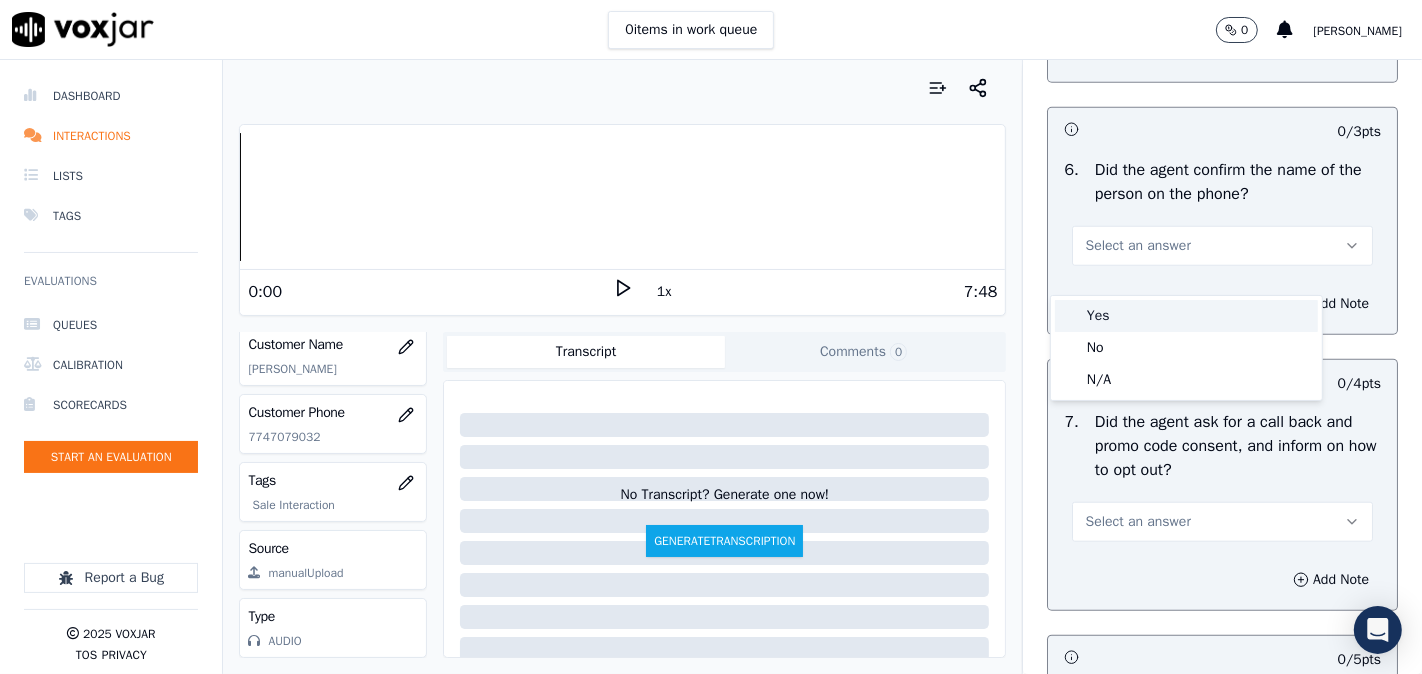 click on "Yes" at bounding box center (1186, 316) 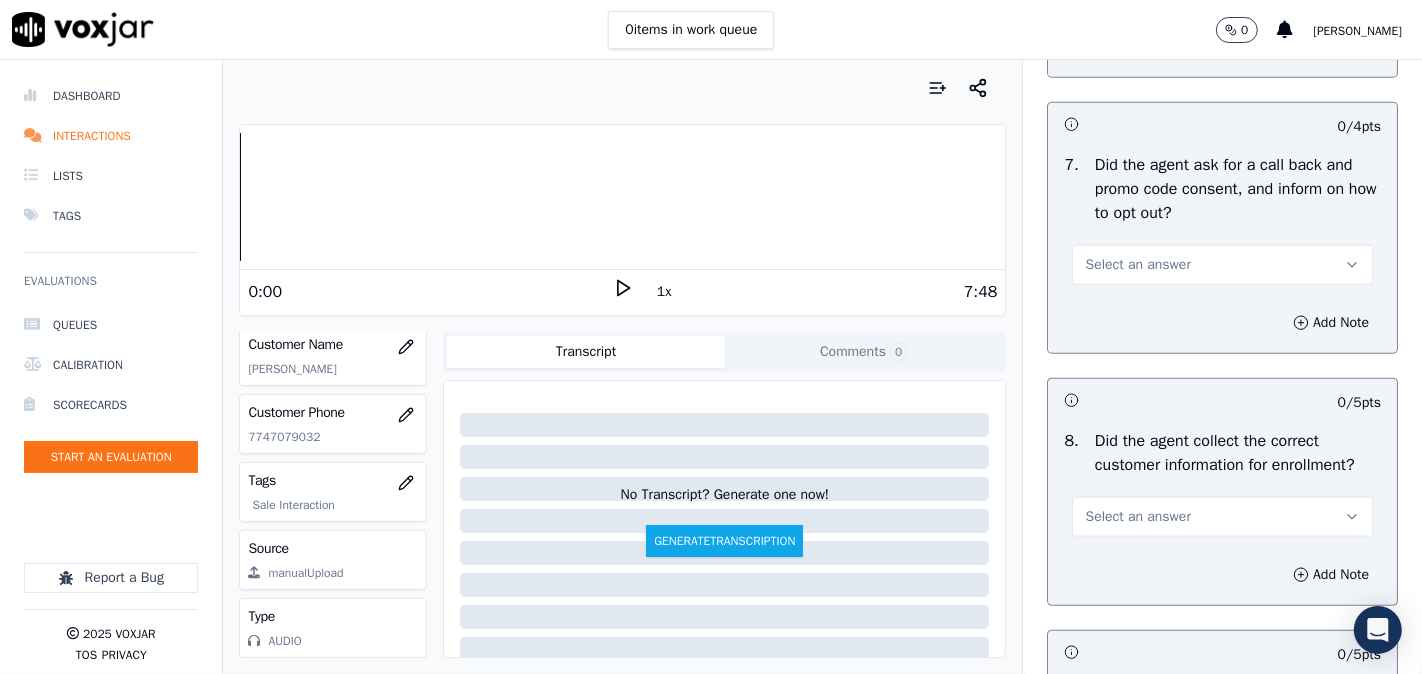 scroll, scrollTop: 1852, scrollLeft: 0, axis: vertical 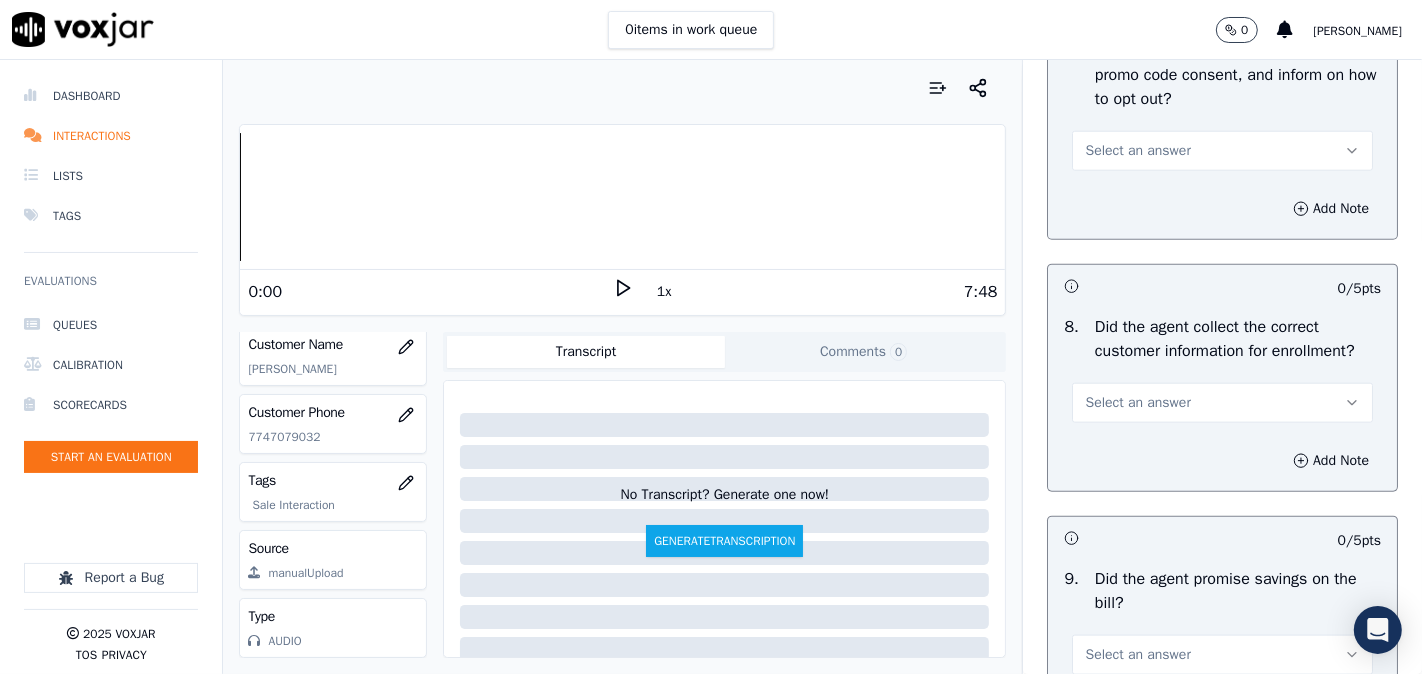 click on "Select an answer" at bounding box center [1137, 151] 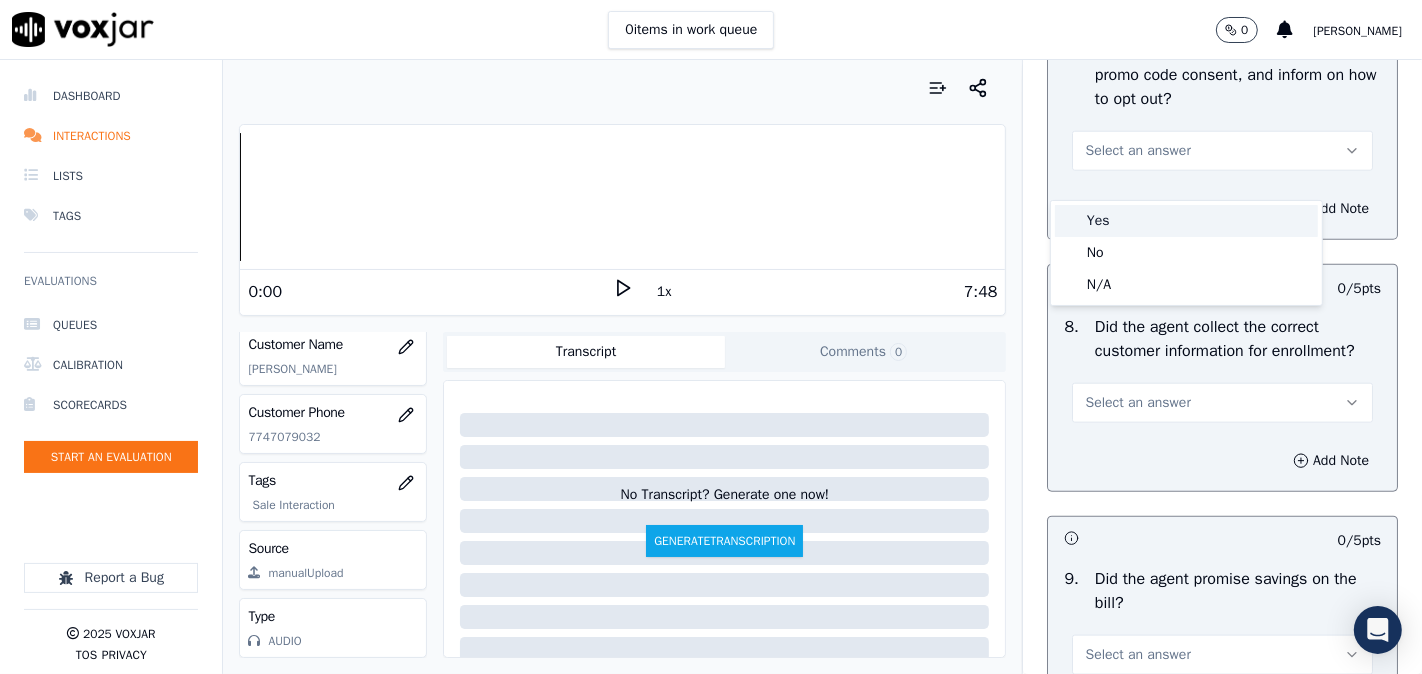 click on "Yes" at bounding box center (1186, 221) 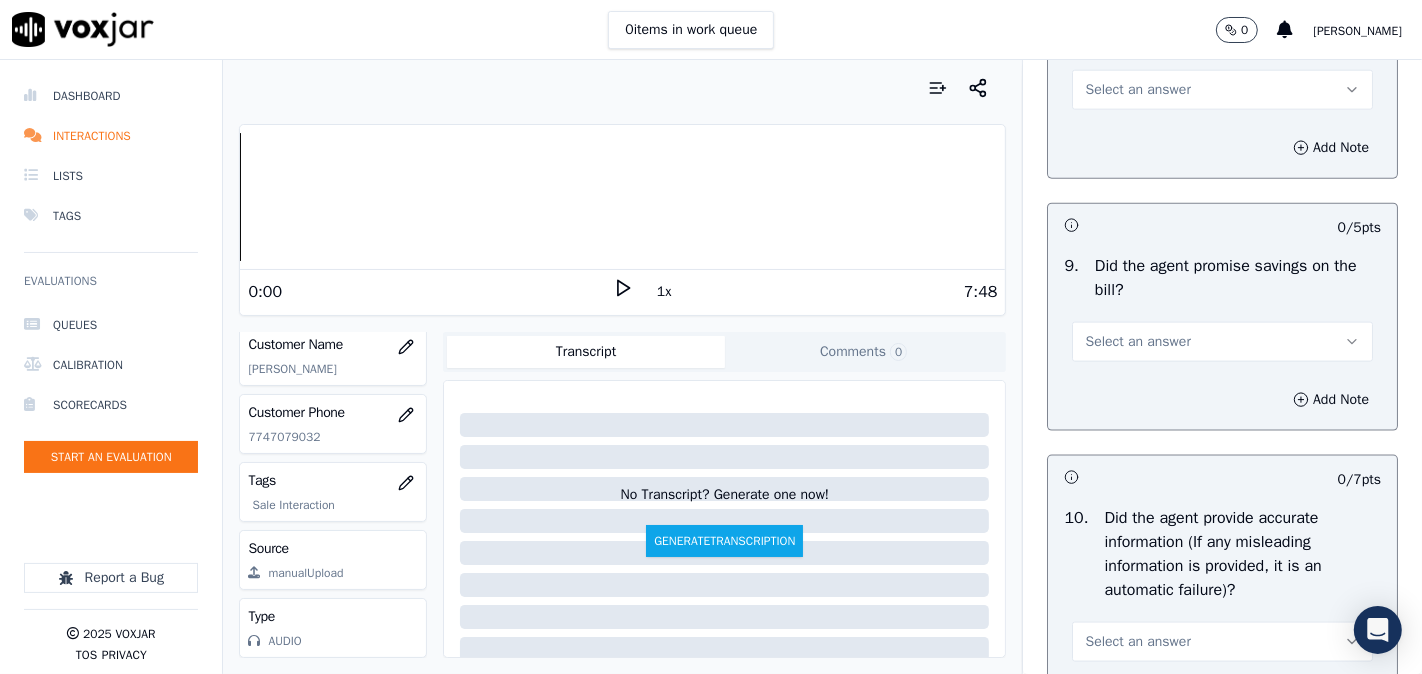 scroll, scrollTop: 2222, scrollLeft: 0, axis: vertical 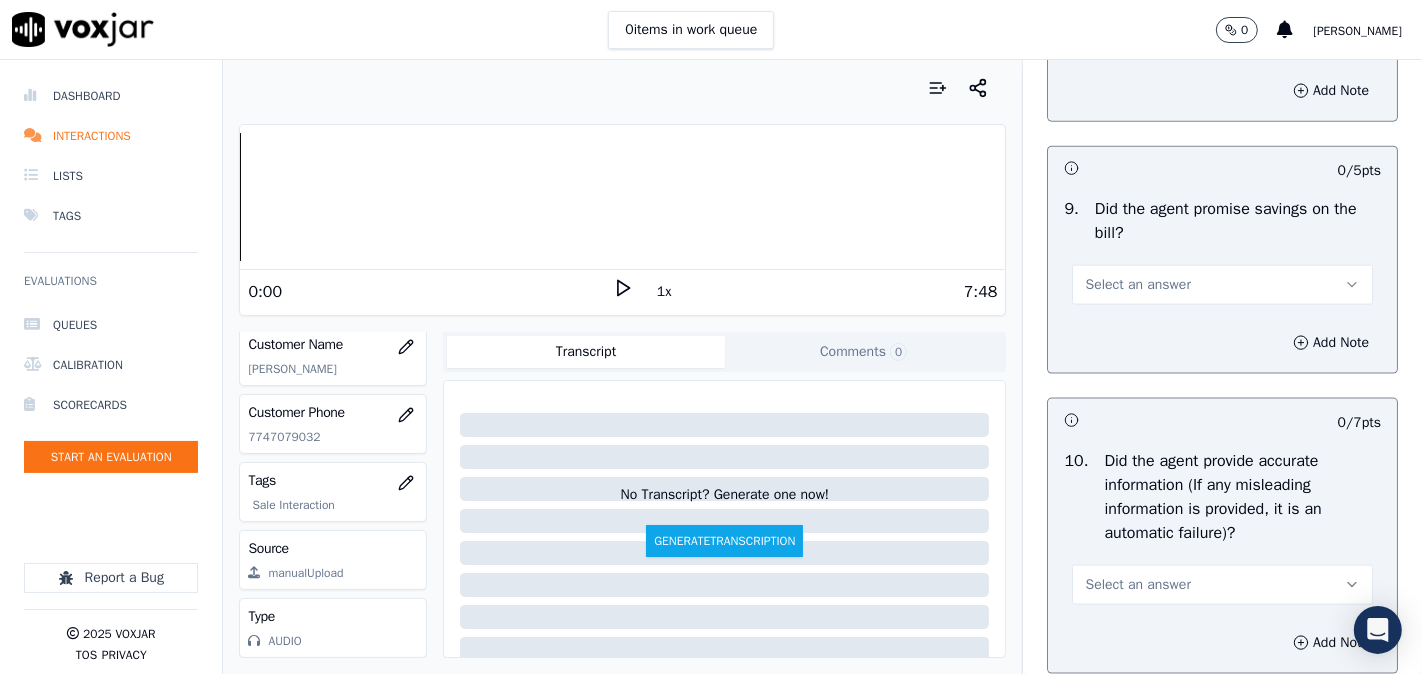 click on "Select an answer" at bounding box center [1222, 33] 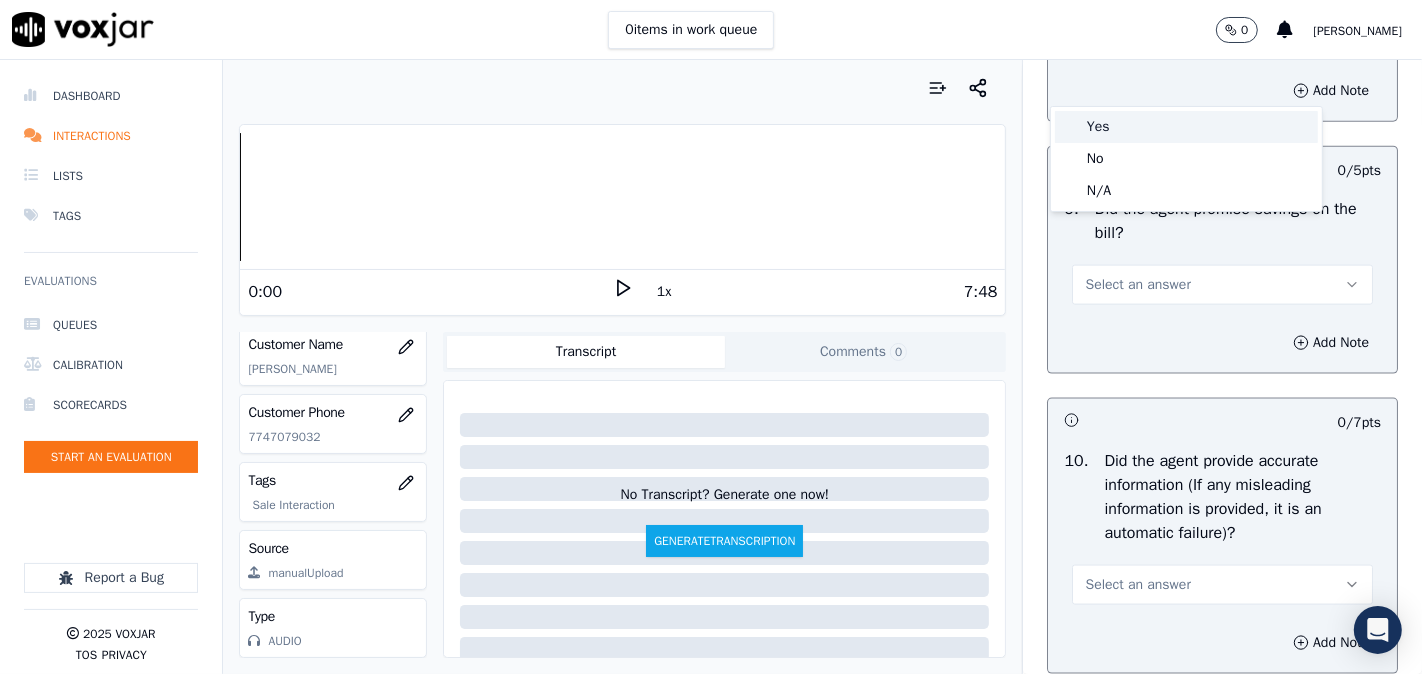 click on "Yes" at bounding box center (1186, 127) 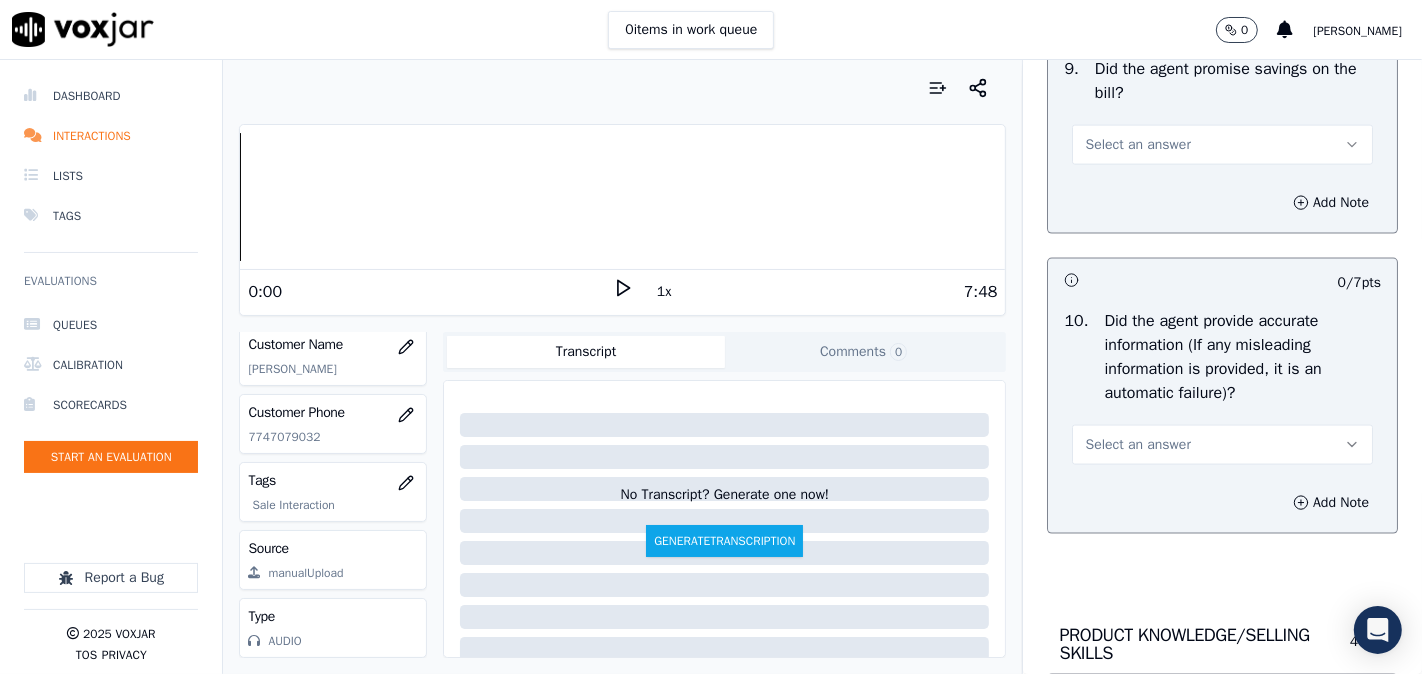 scroll, scrollTop: 2407, scrollLeft: 0, axis: vertical 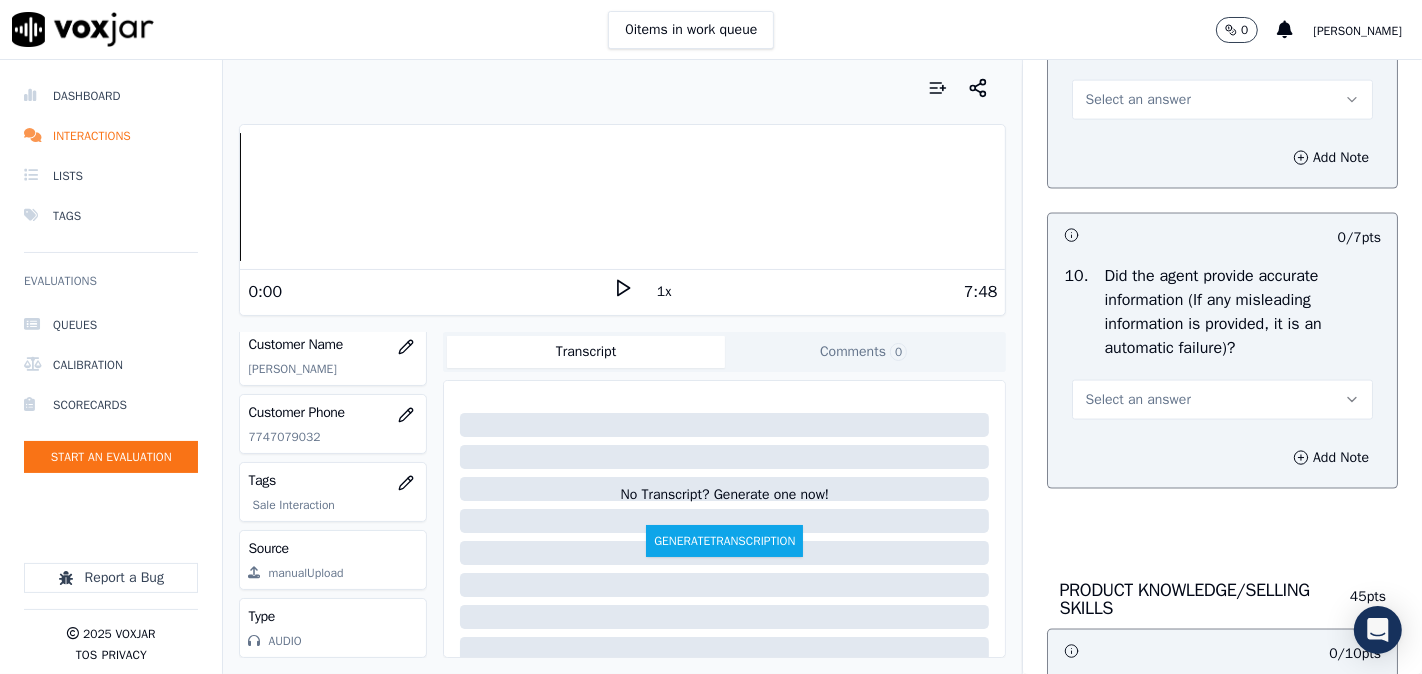 click on "Select an answer" at bounding box center (1137, 100) 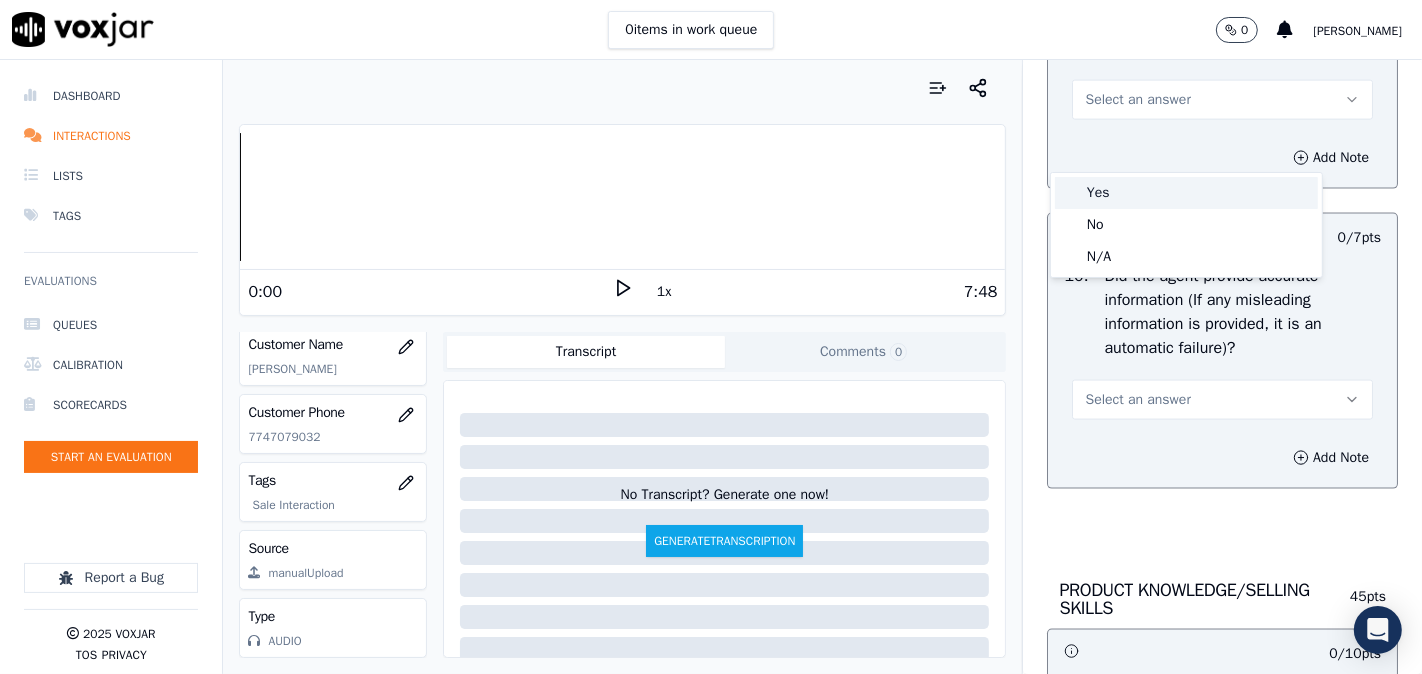click on "Yes" at bounding box center (1186, 193) 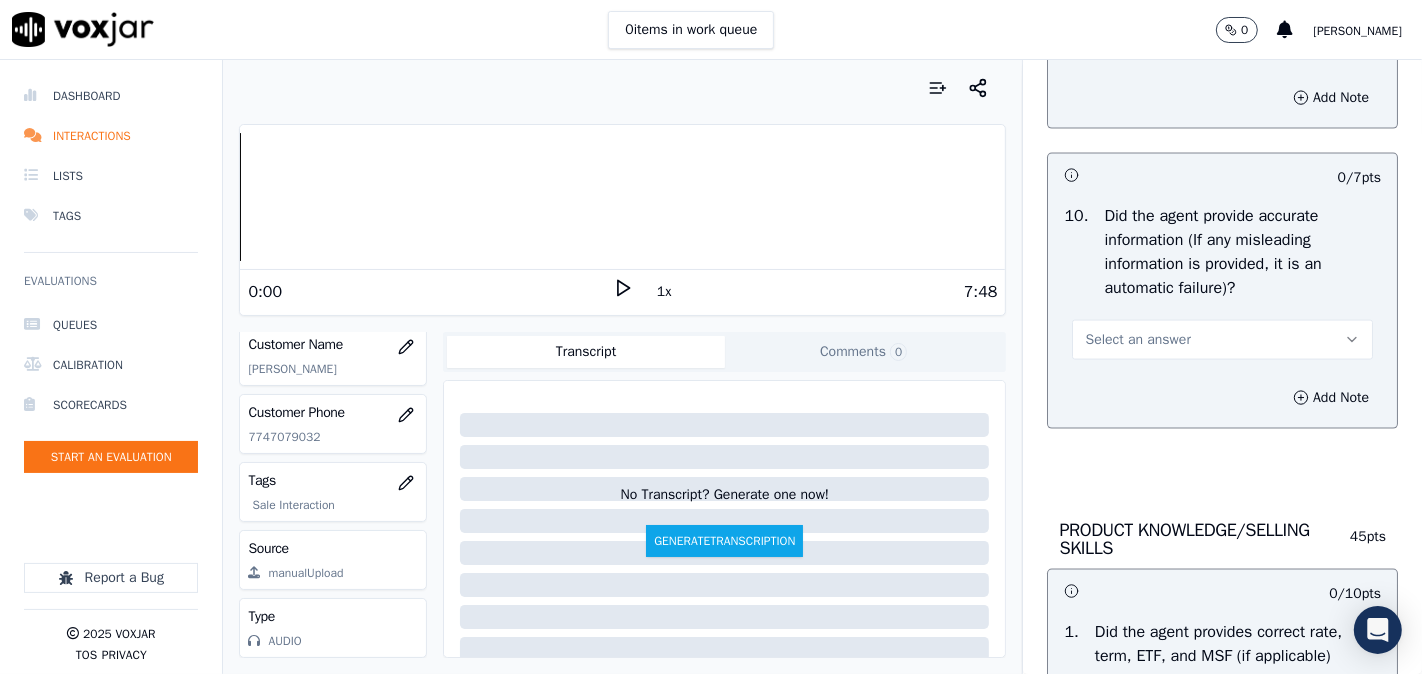 scroll, scrollTop: 2222, scrollLeft: 0, axis: vertical 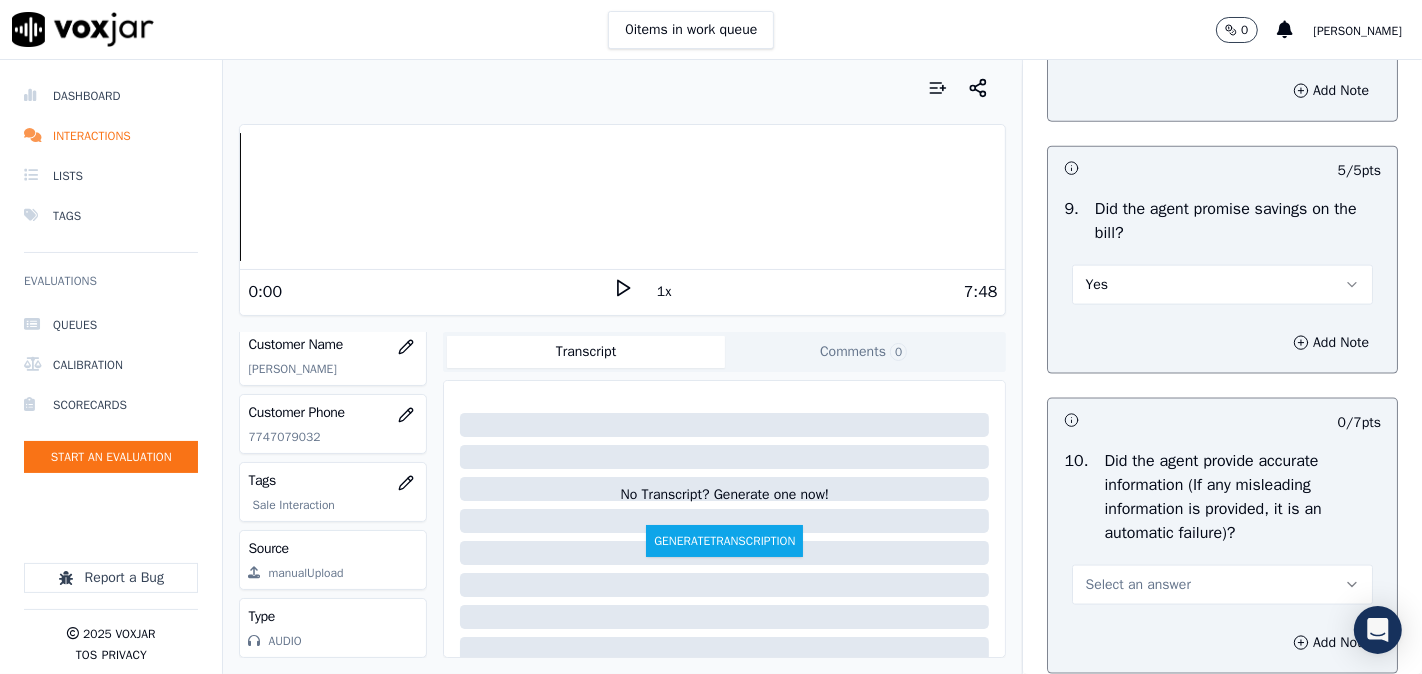 click on "Yes" at bounding box center (1222, 285) 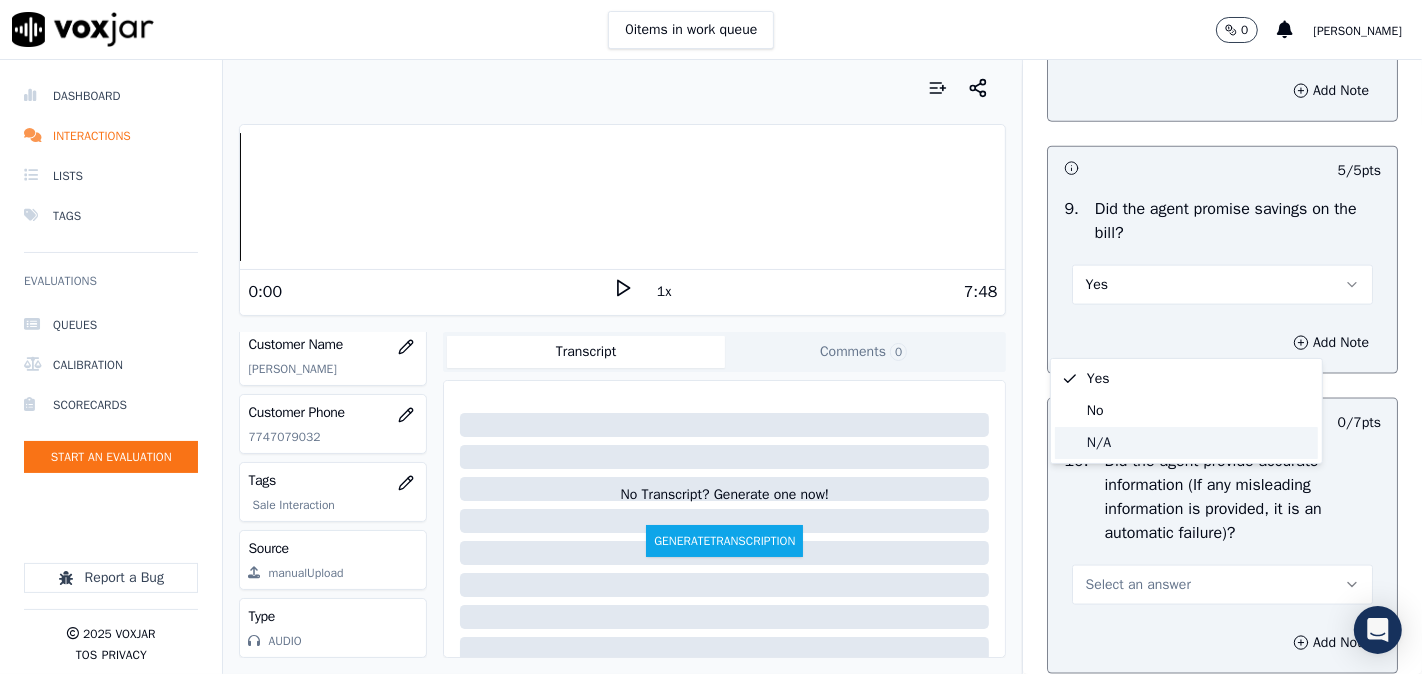 click on "N/A" 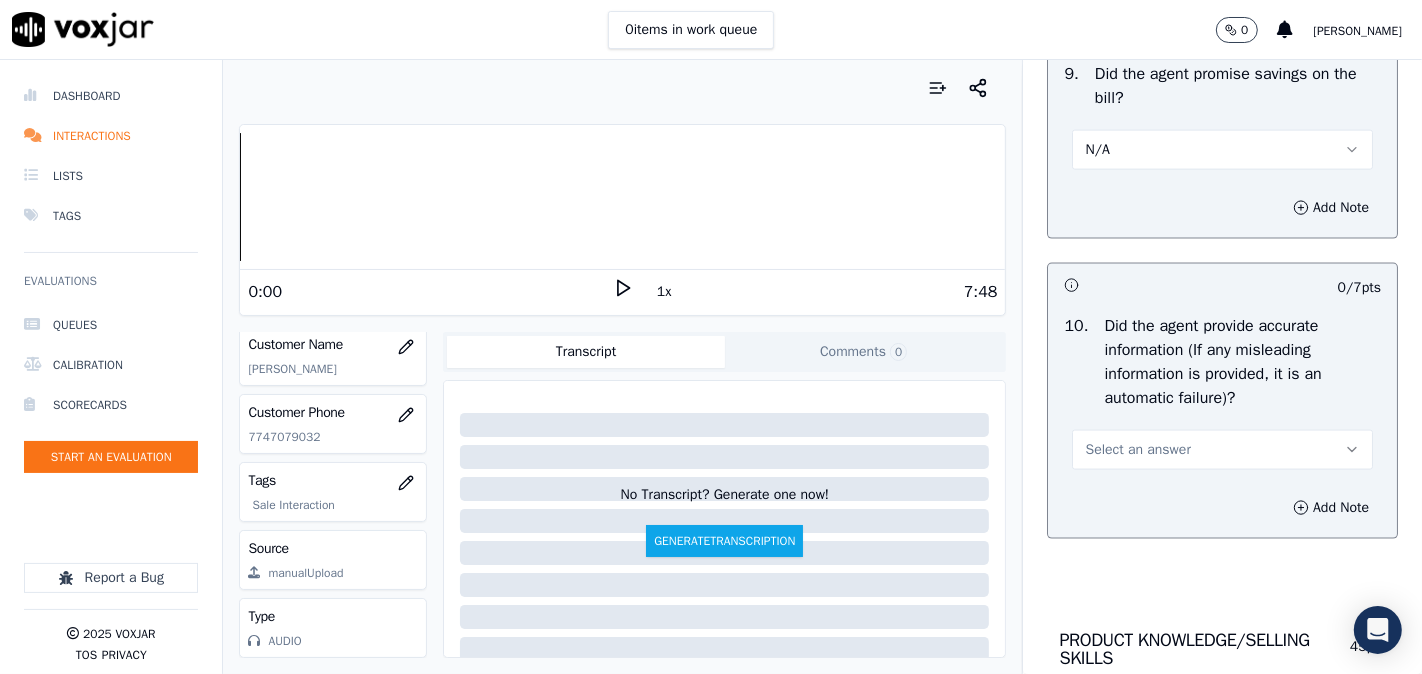 scroll, scrollTop: 2407, scrollLeft: 0, axis: vertical 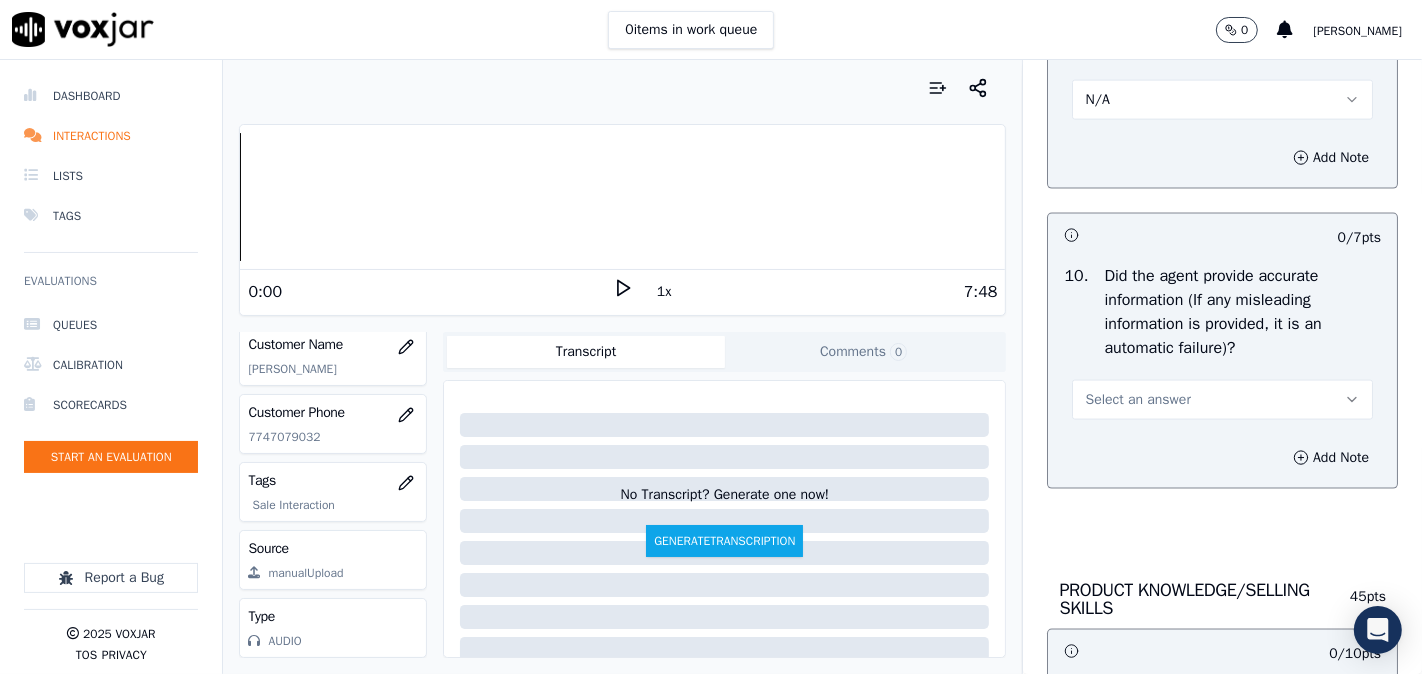 click on "Select an answer" at bounding box center (1137, 400) 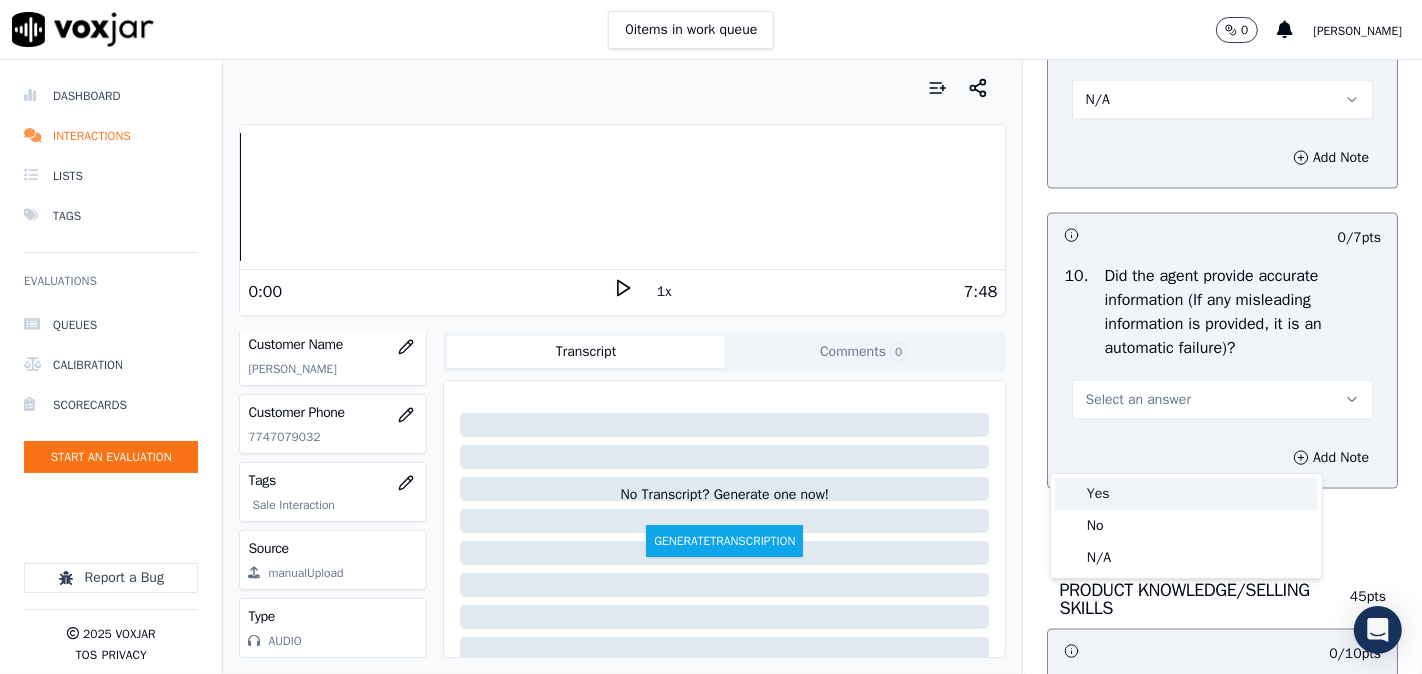 click on "Yes" at bounding box center [1186, 494] 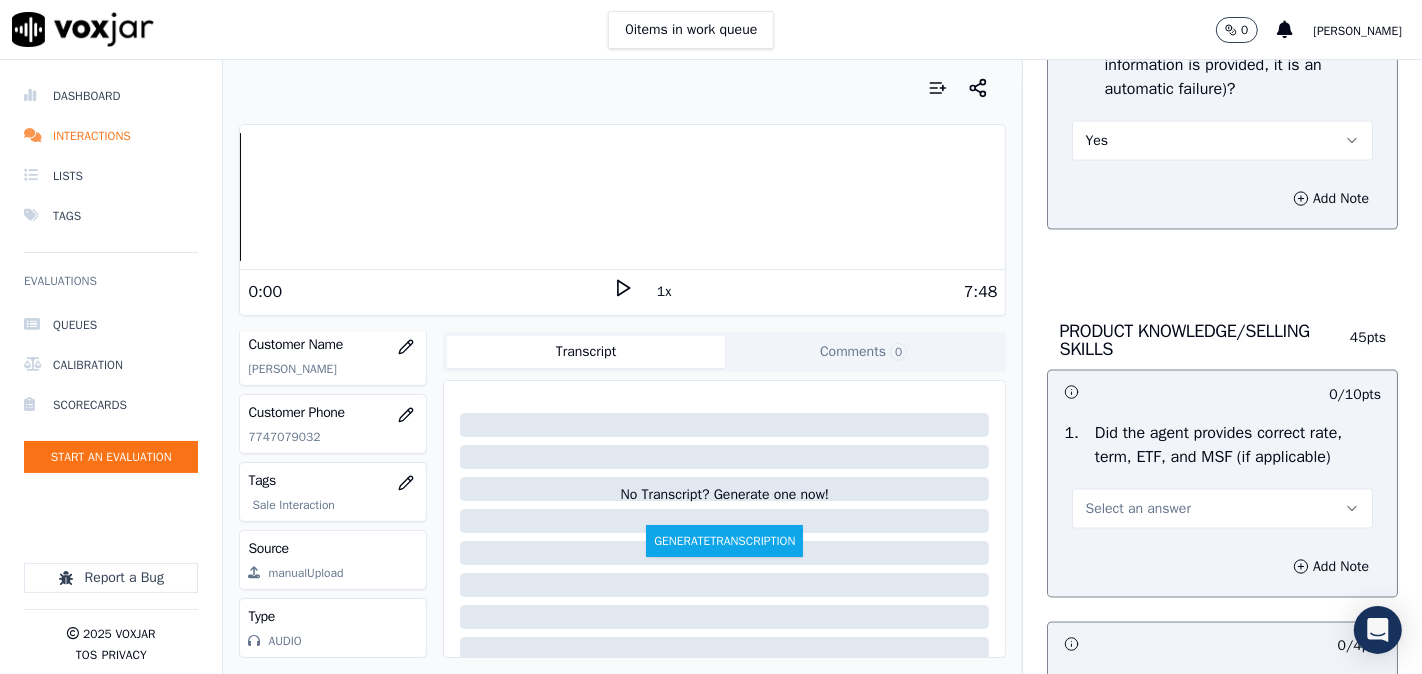 scroll, scrollTop: 2777, scrollLeft: 0, axis: vertical 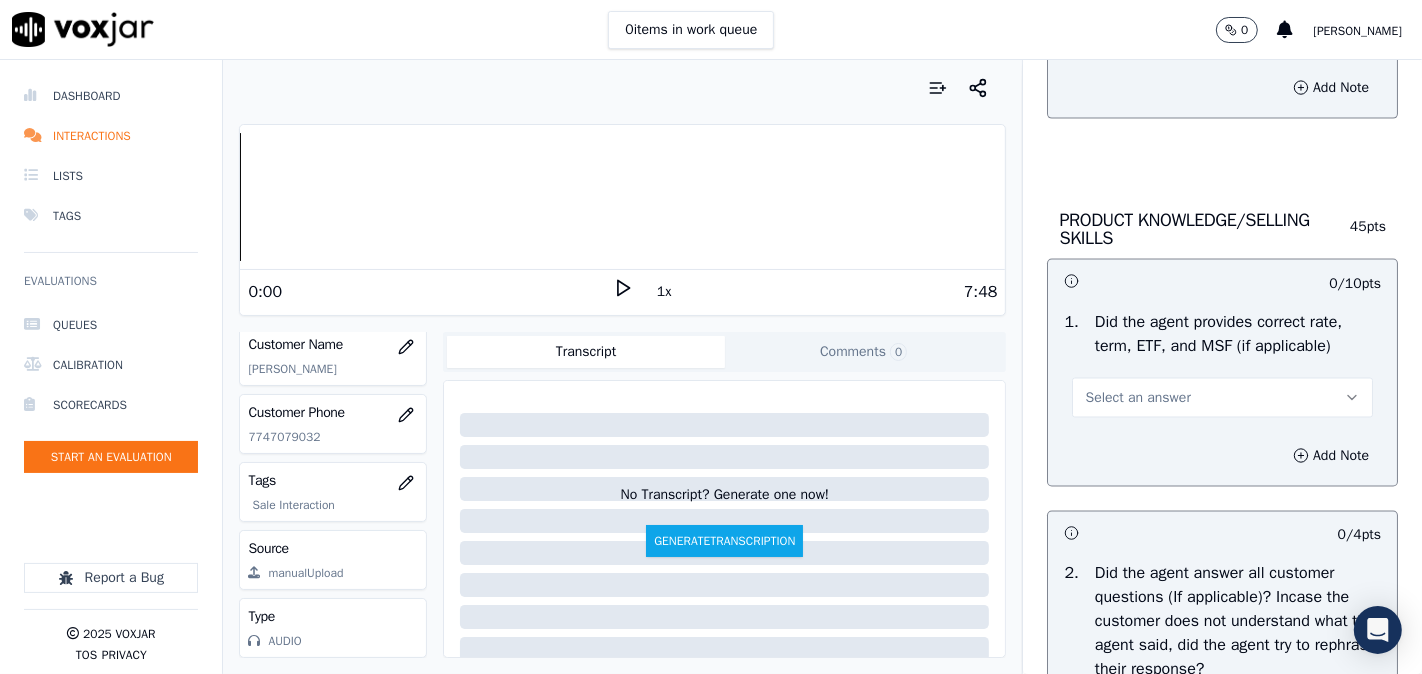 click on "Select an answer" at bounding box center [1137, 398] 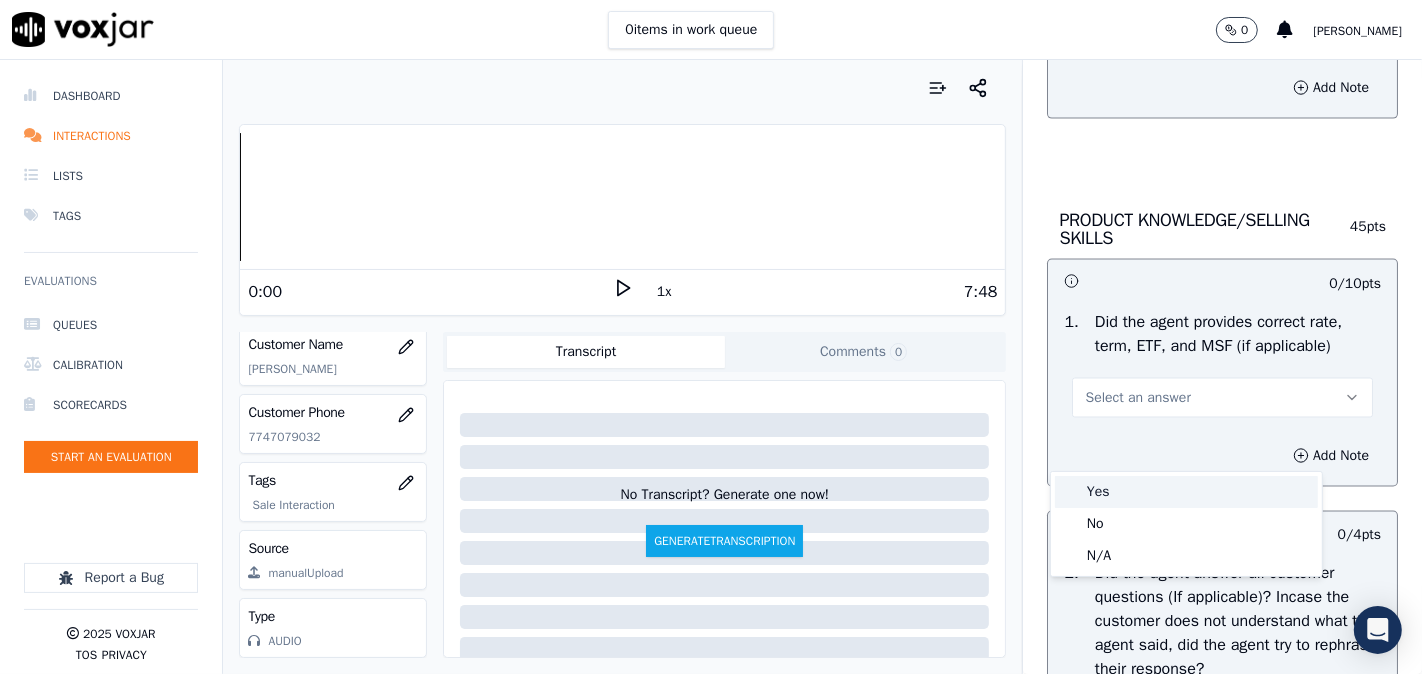 click on "Yes" at bounding box center (1186, 492) 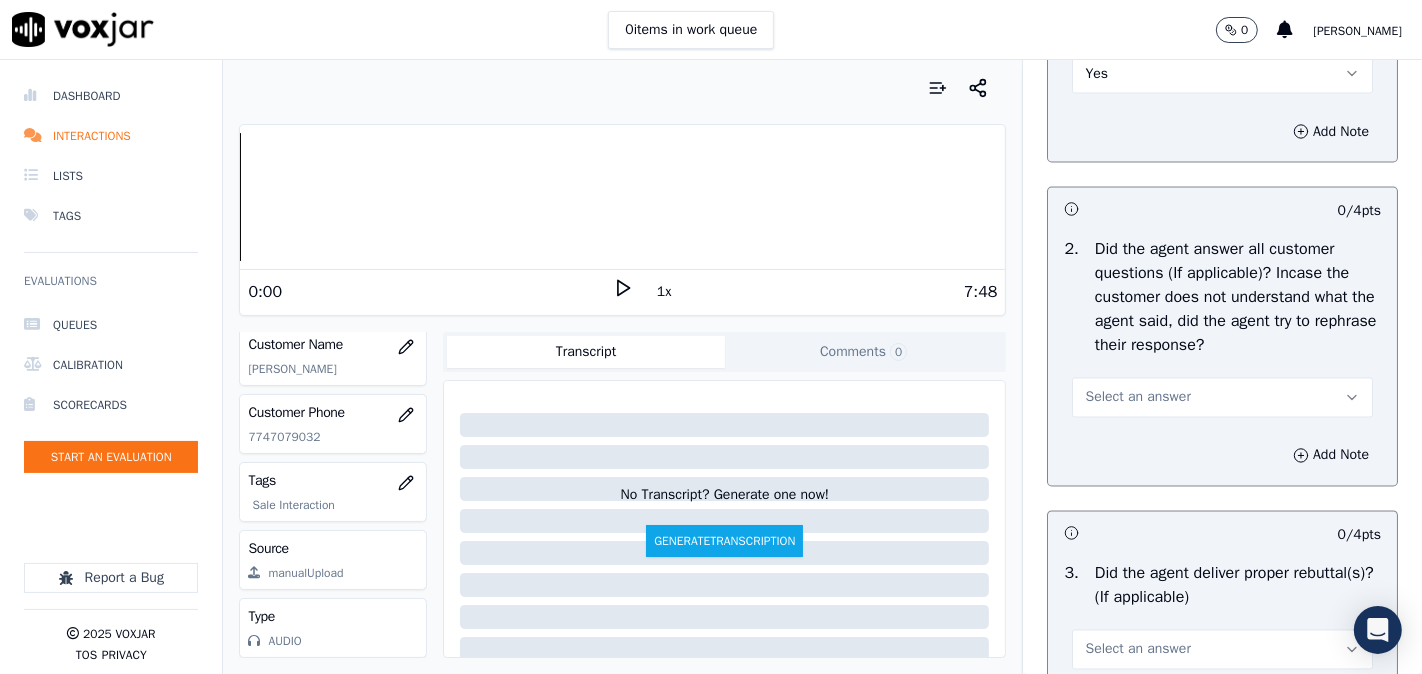scroll, scrollTop: 3147, scrollLeft: 0, axis: vertical 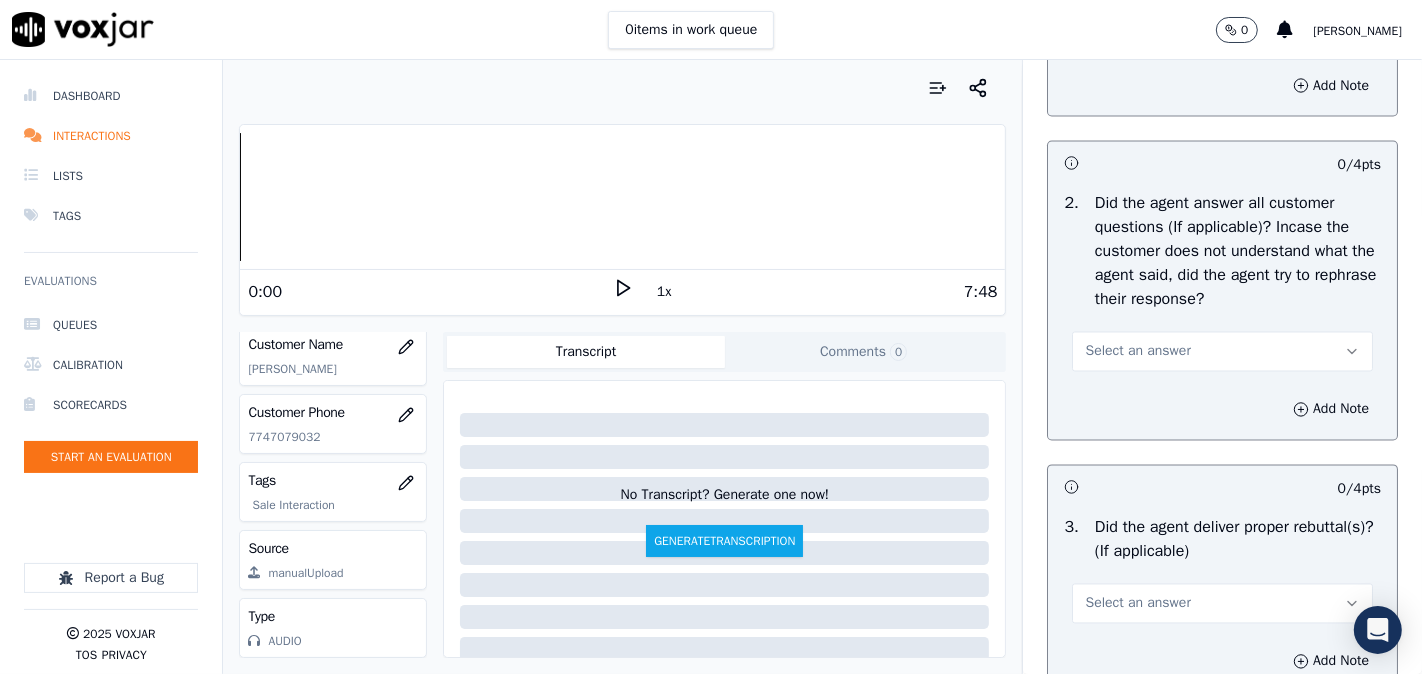 click on "Select an answer" at bounding box center [1137, 352] 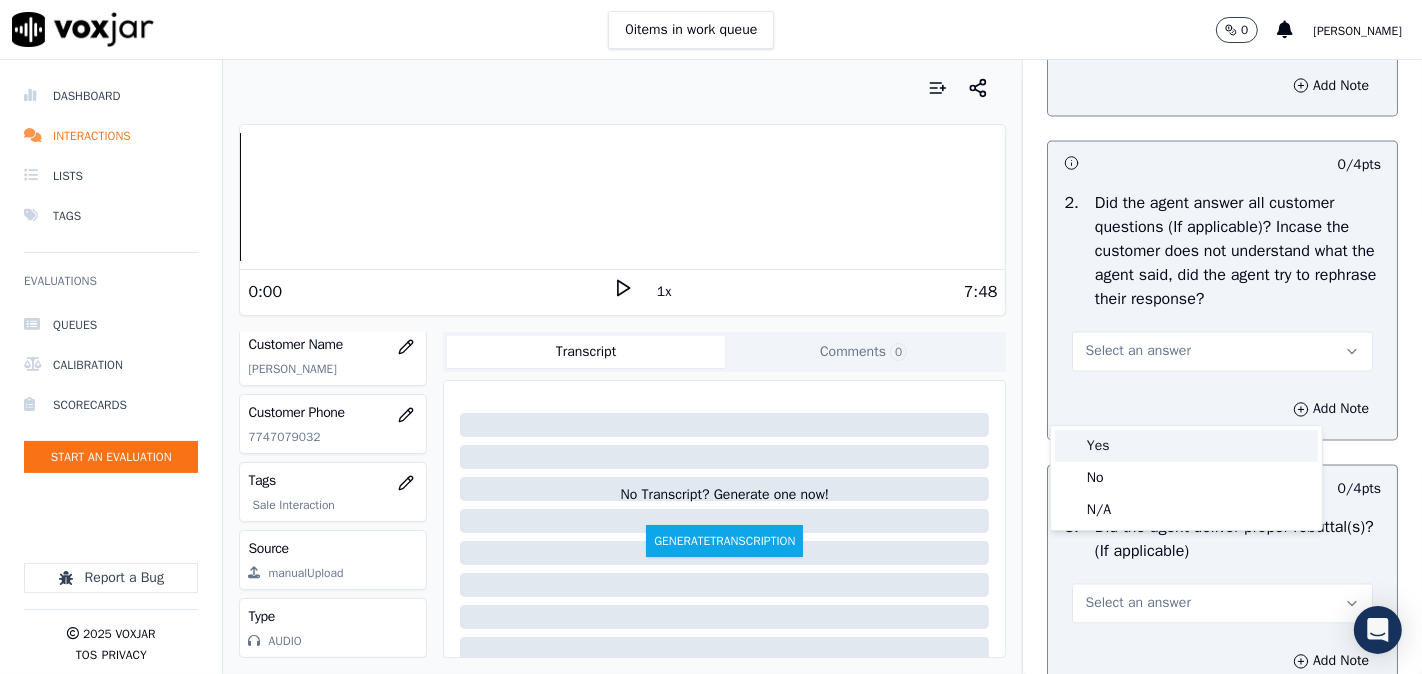 click on "Yes" at bounding box center [1186, 446] 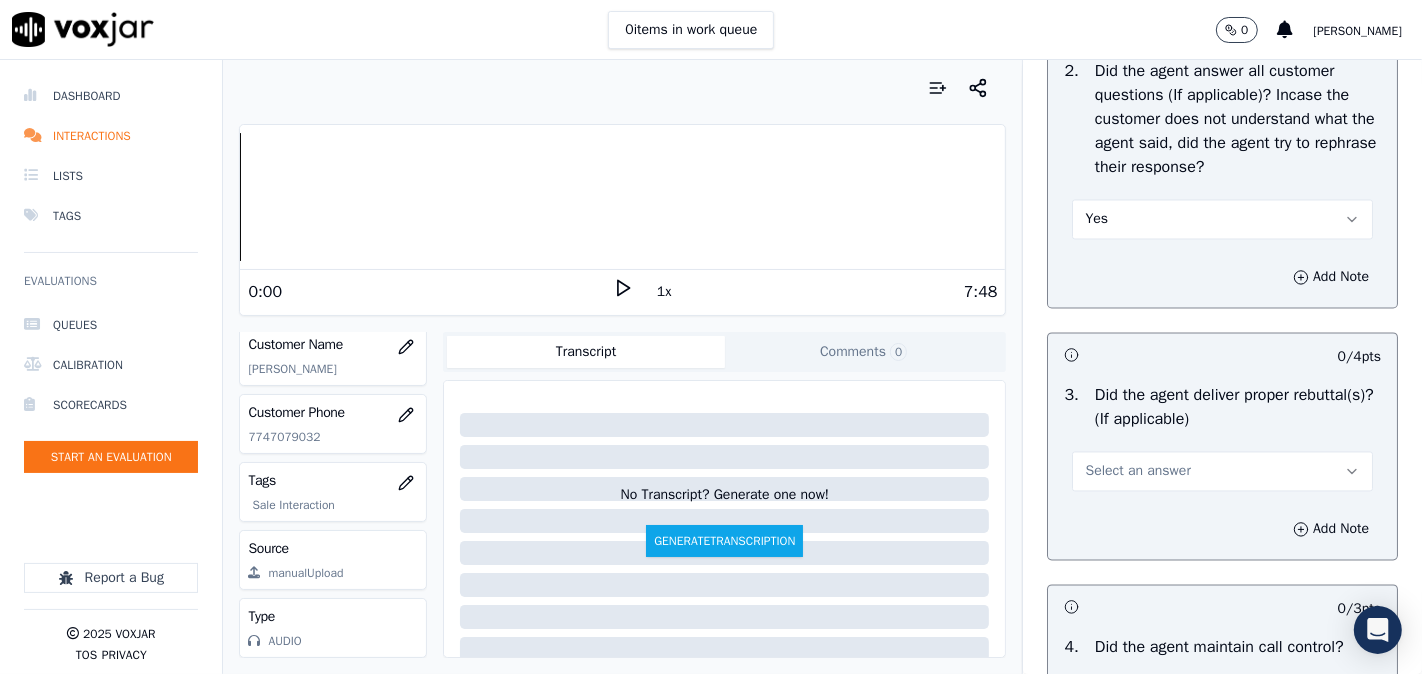 scroll, scrollTop: 3333, scrollLeft: 0, axis: vertical 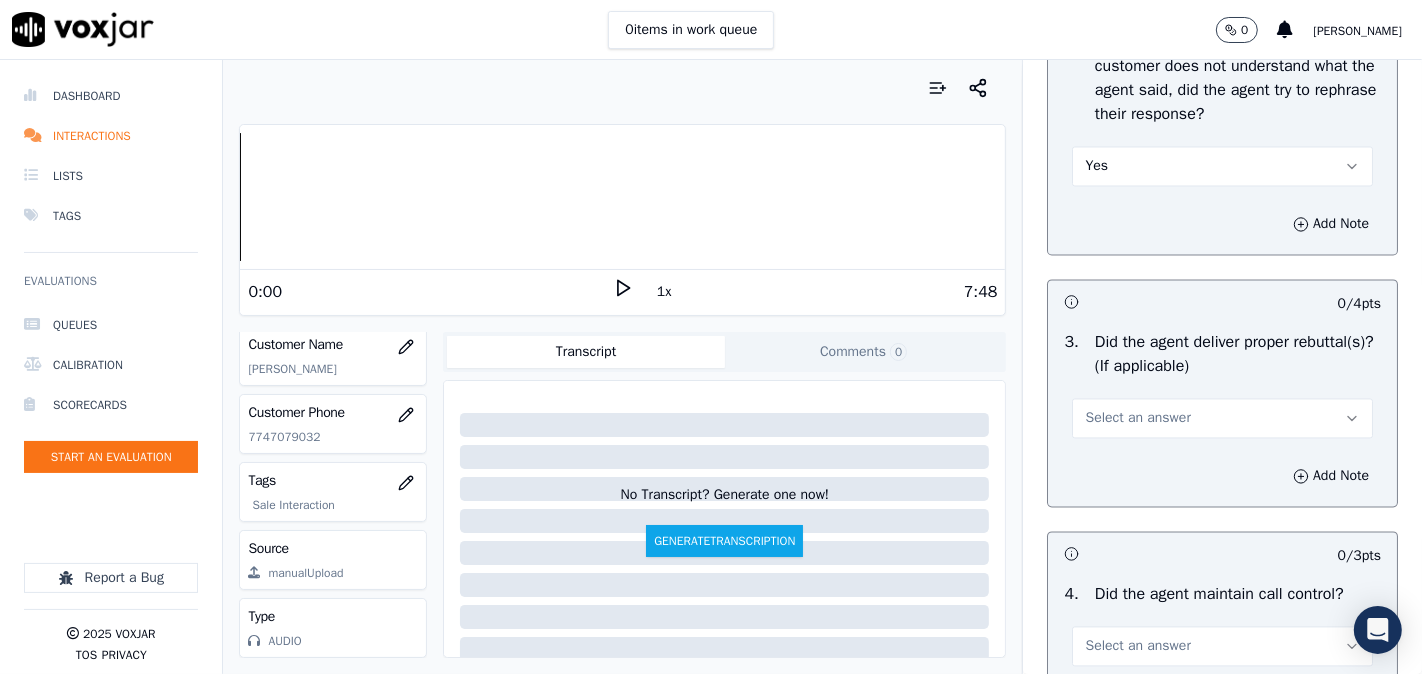 click on "Select an answer" at bounding box center [1222, 418] 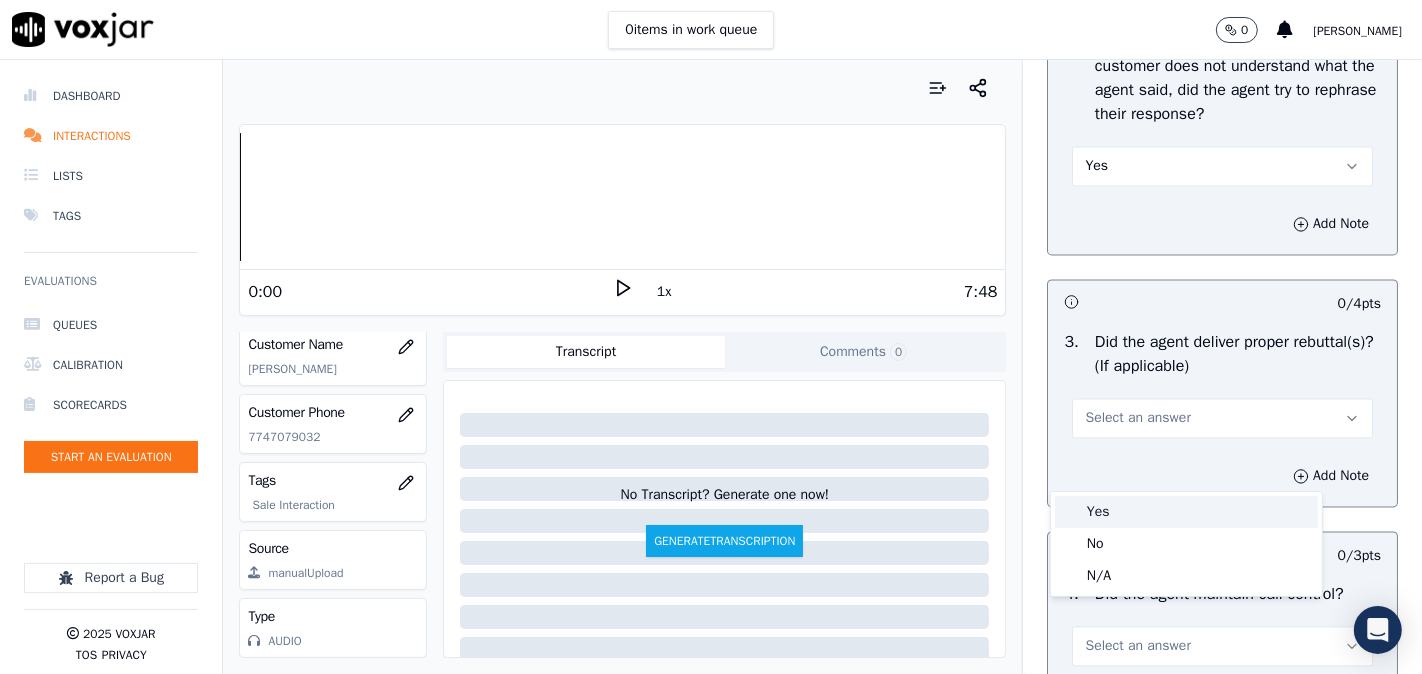 click on "Yes" at bounding box center [1186, 512] 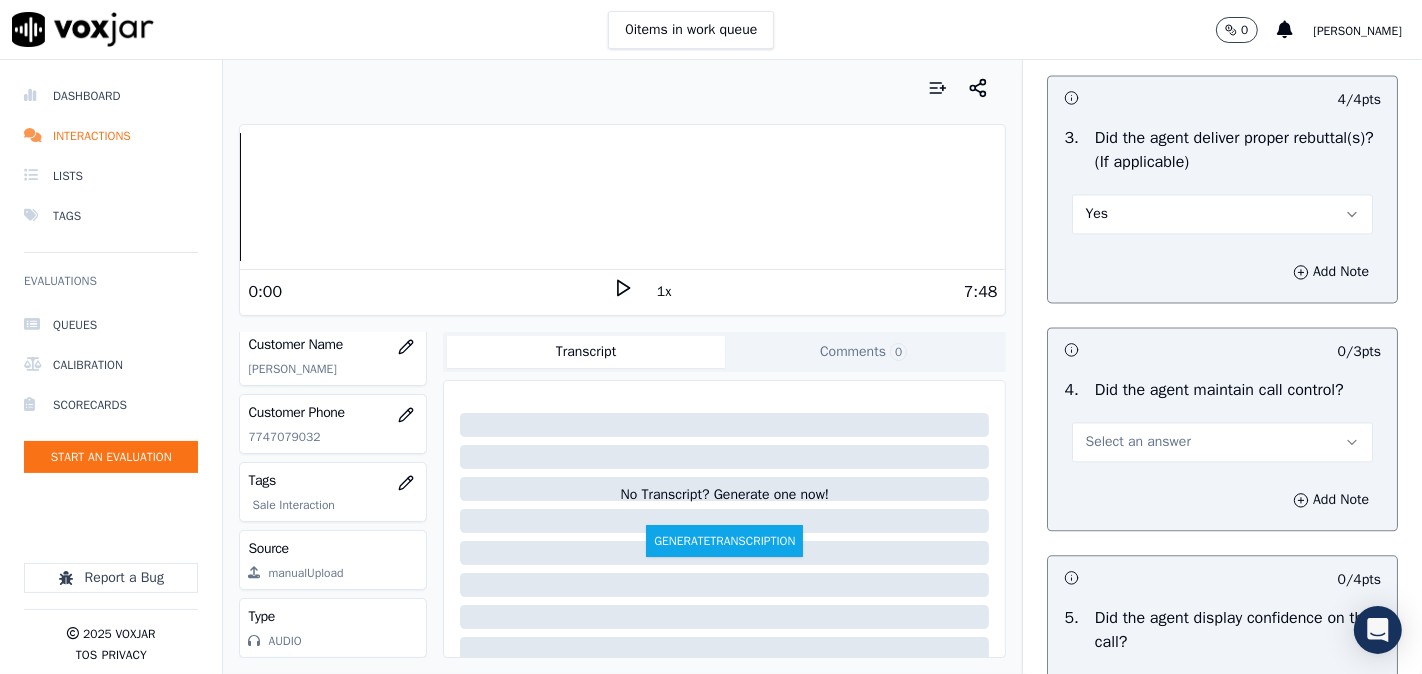 scroll, scrollTop: 3703, scrollLeft: 0, axis: vertical 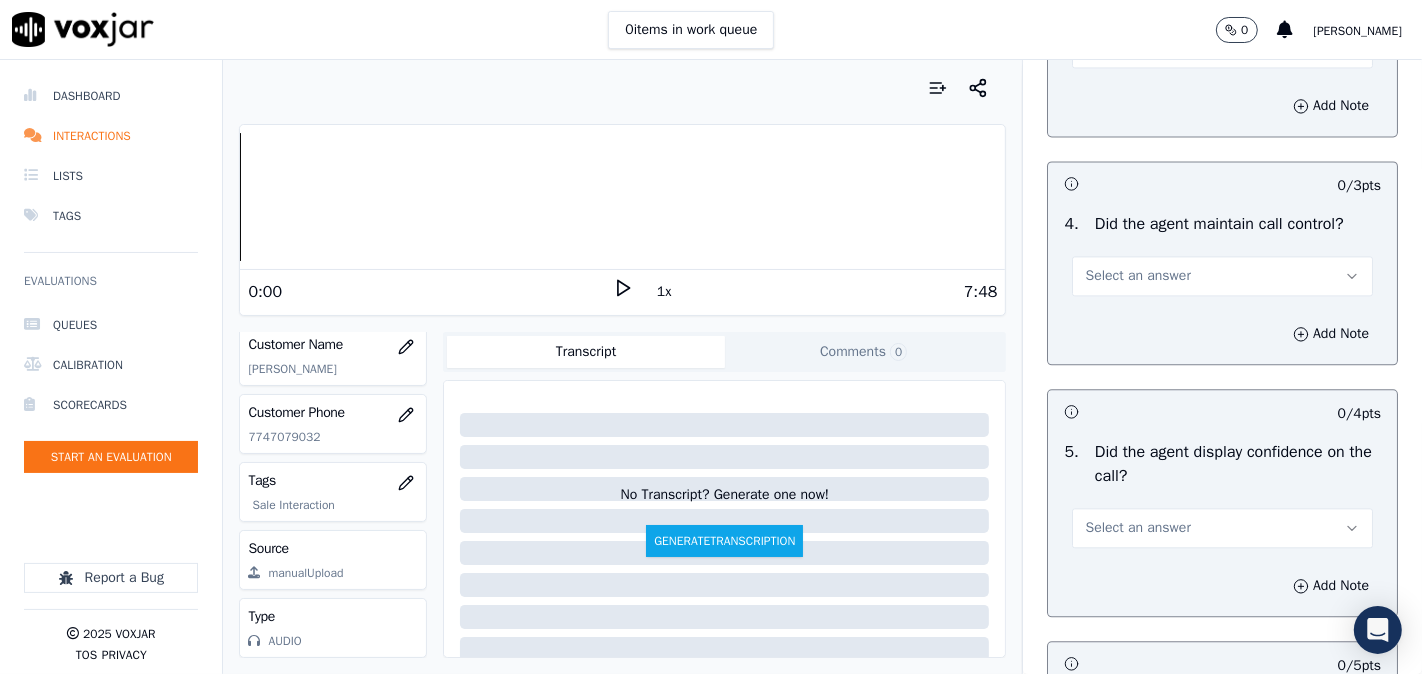 click on "Select an answer" at bounding box center (1137, 276) 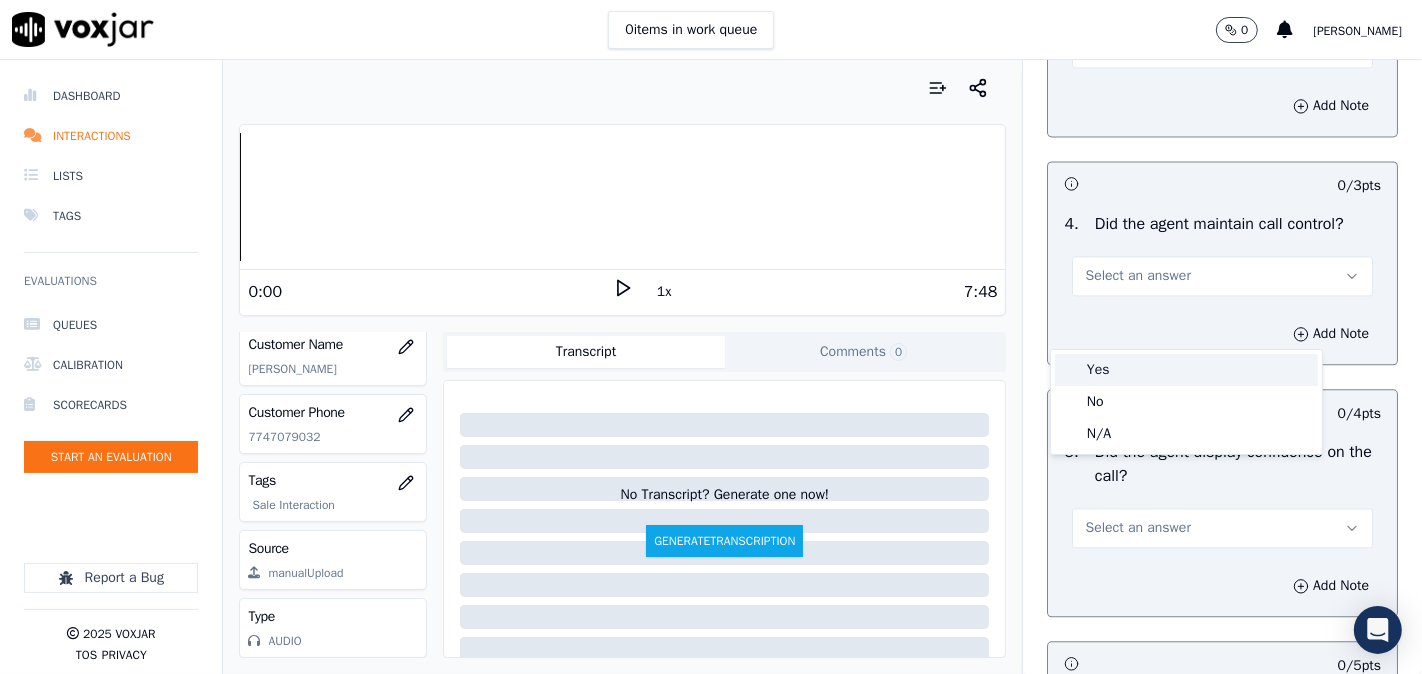 click on "Yes" at bounding box center (1186, 370) 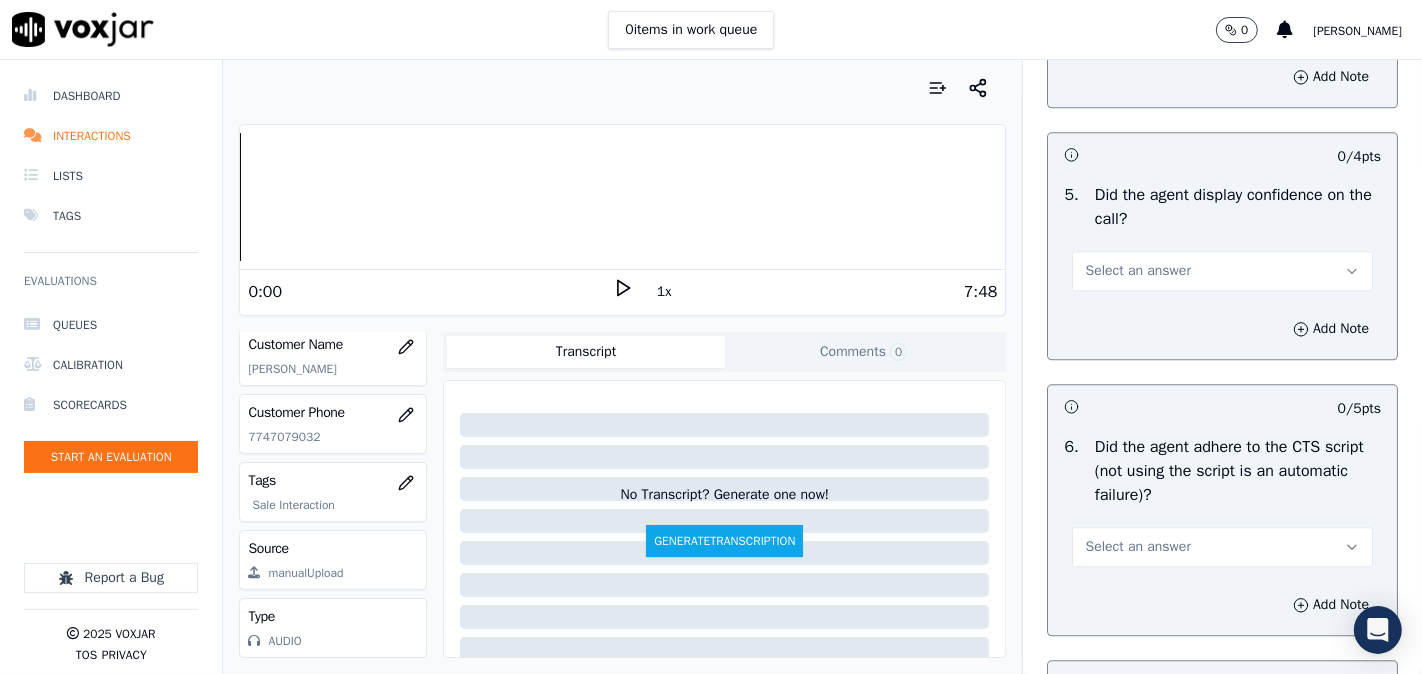 scroll, scrollTop: 4074, scrollLeft: 0, axis: vertical 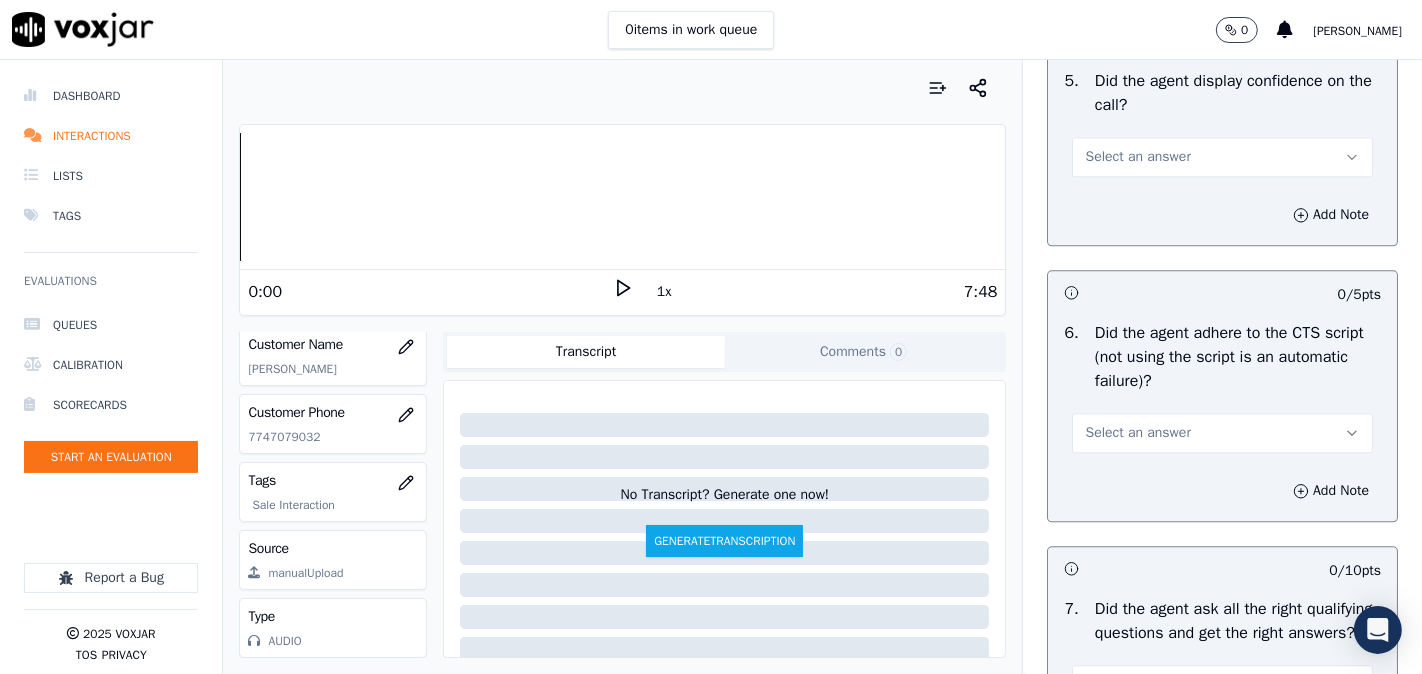 click on "Select an answer" at bounding box center (1222, 157) 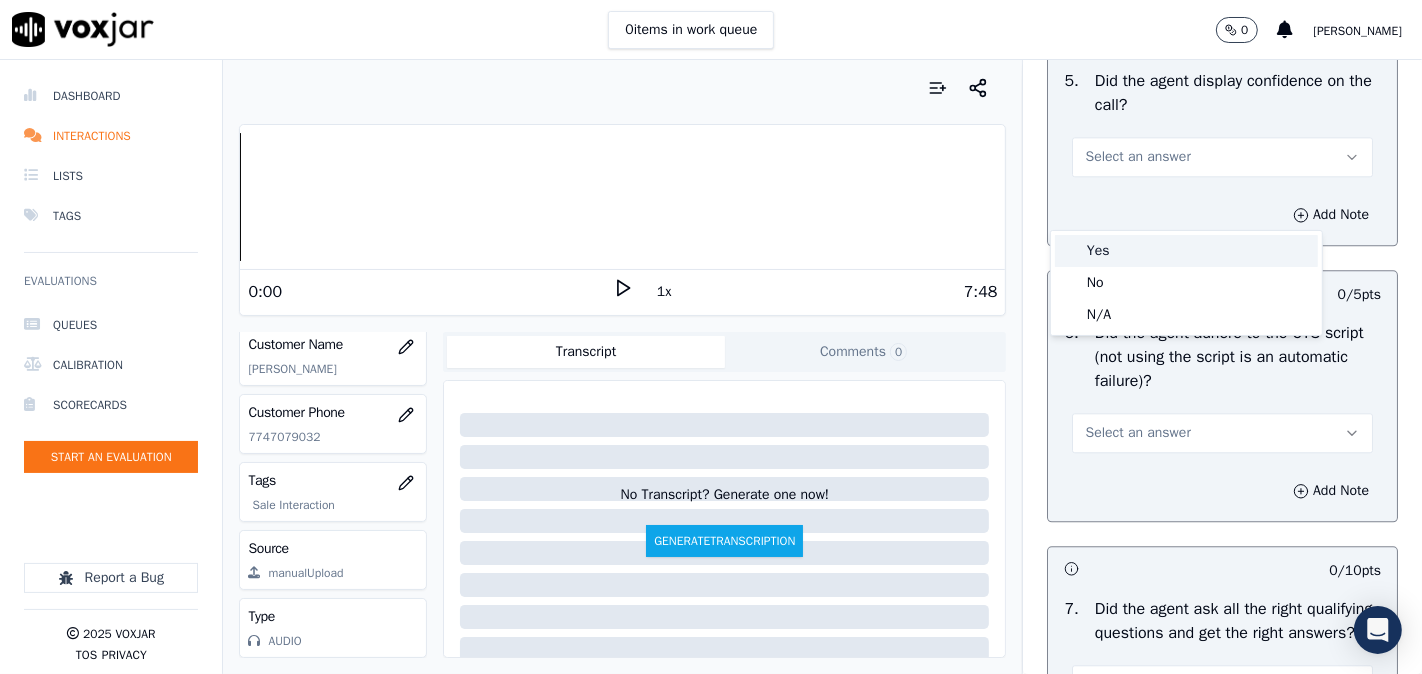 click on "Yes" at bounding box center [1186, 251] 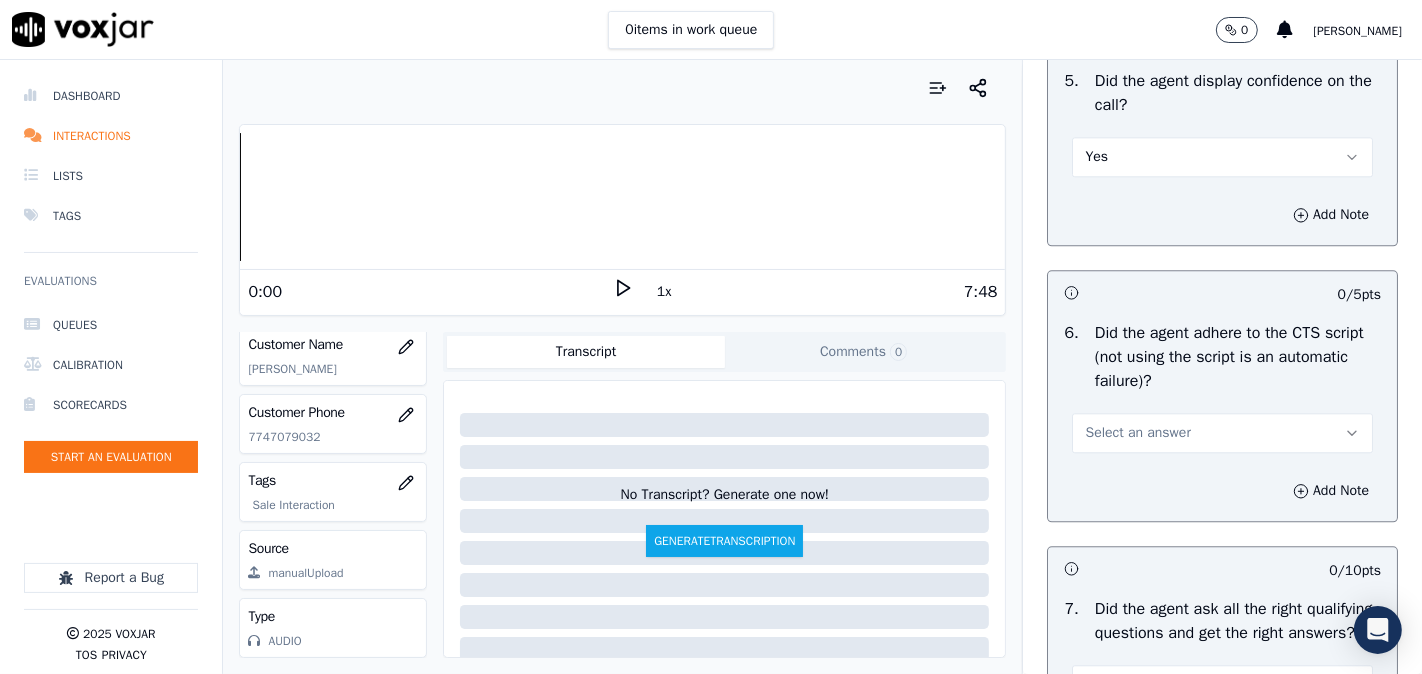 drag, startPoint x: 1142, startPoint y: 470, endPoint x: 1138, endPoint y: 490, distance: 20.396078 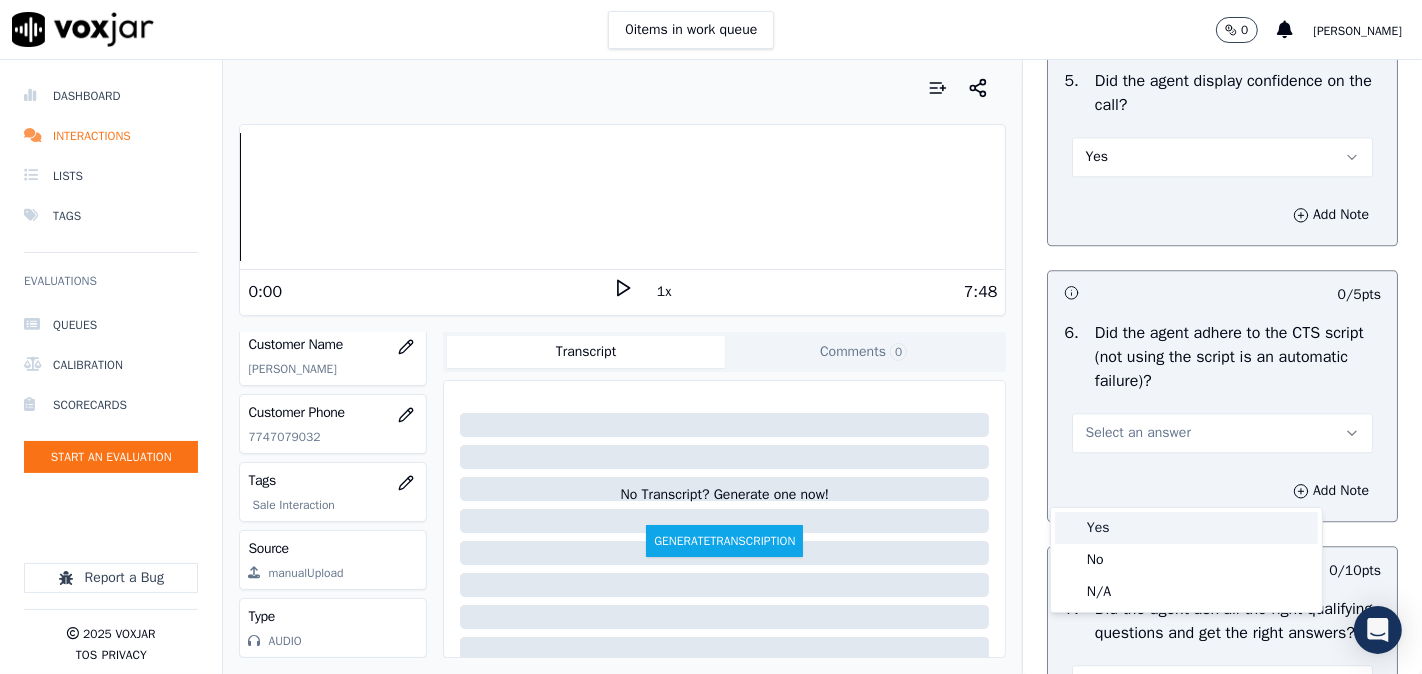 click on "Yes" at bounding box center [1186, 528] 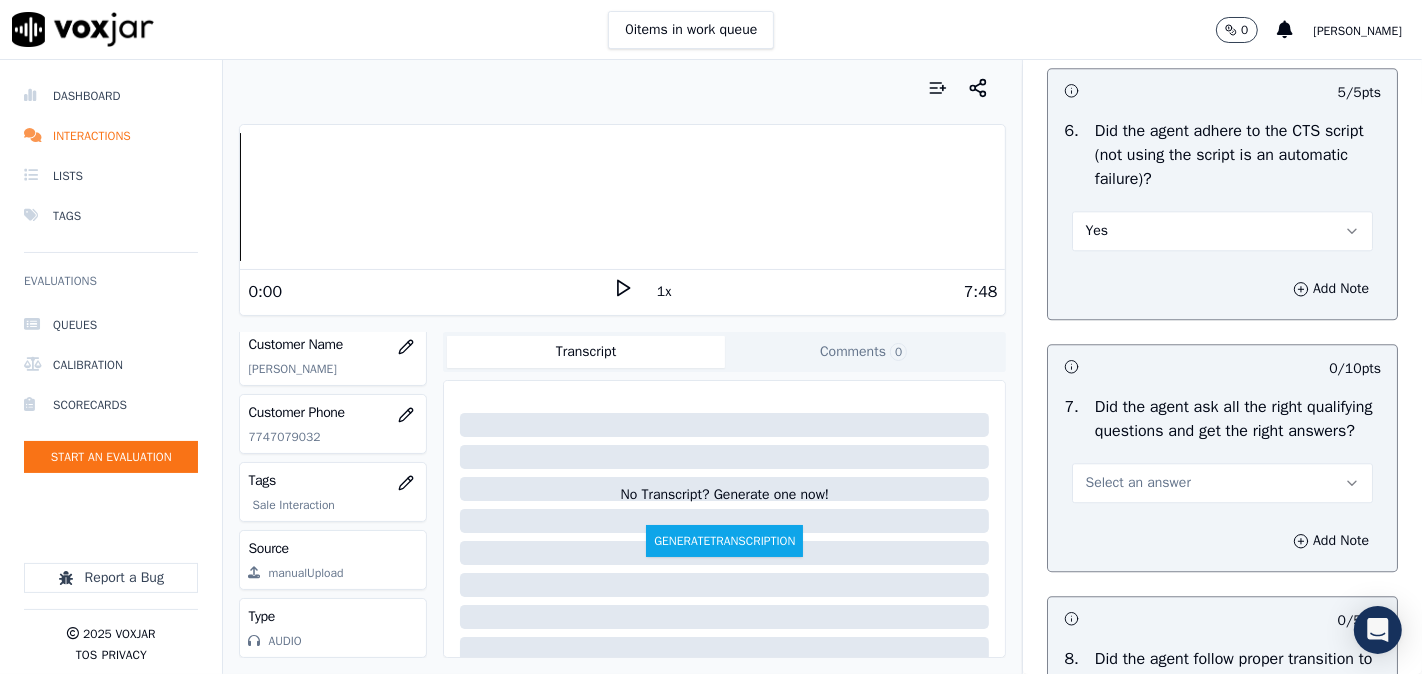 scroll, scrollTop: 4444, scrollLeft: 0, axis: vertical 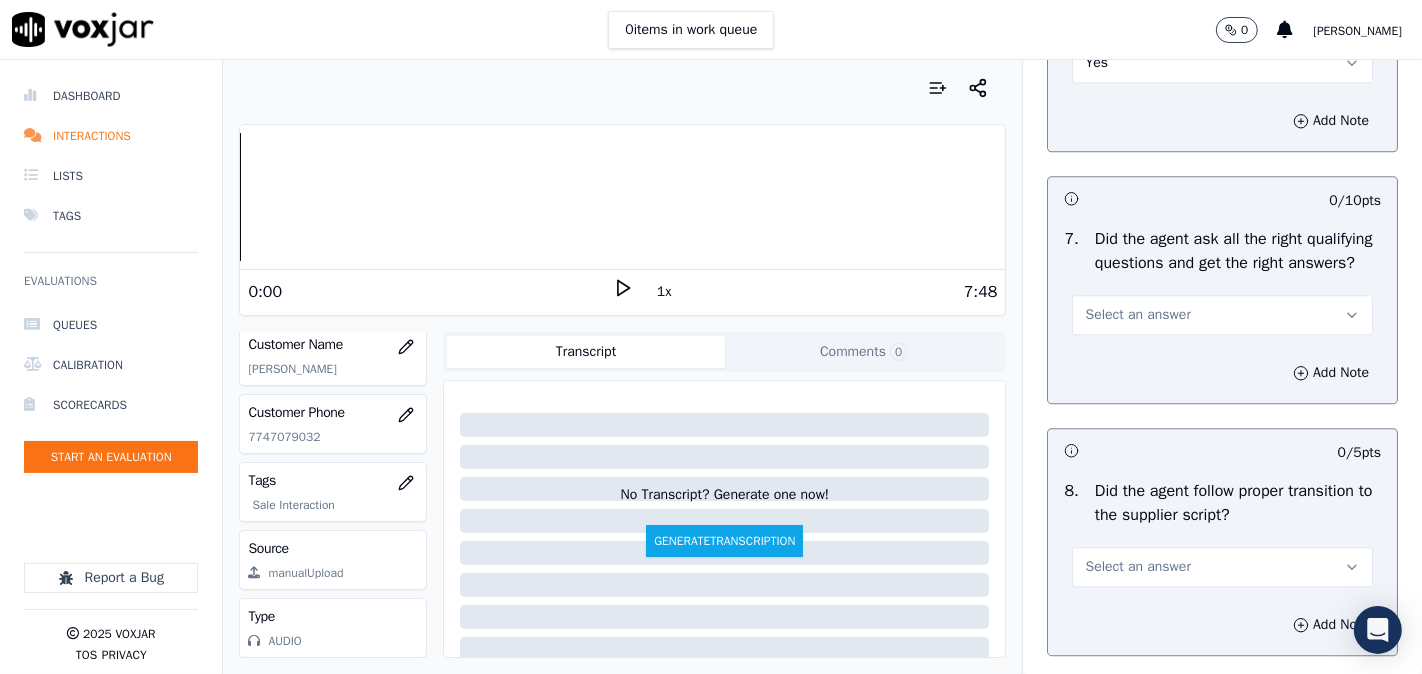 click on "Select an answer" at bounding box center [1137, 315] 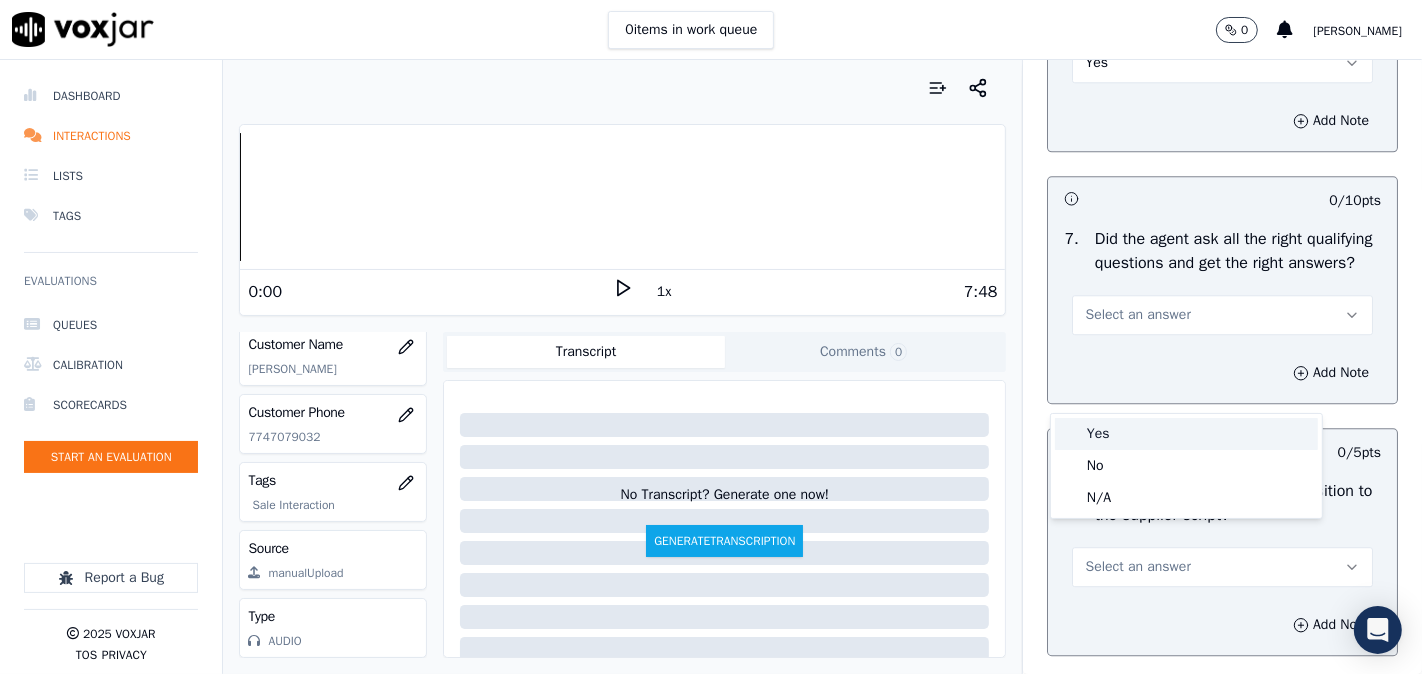 click on "Yes" at bounding box center [1186, 434] 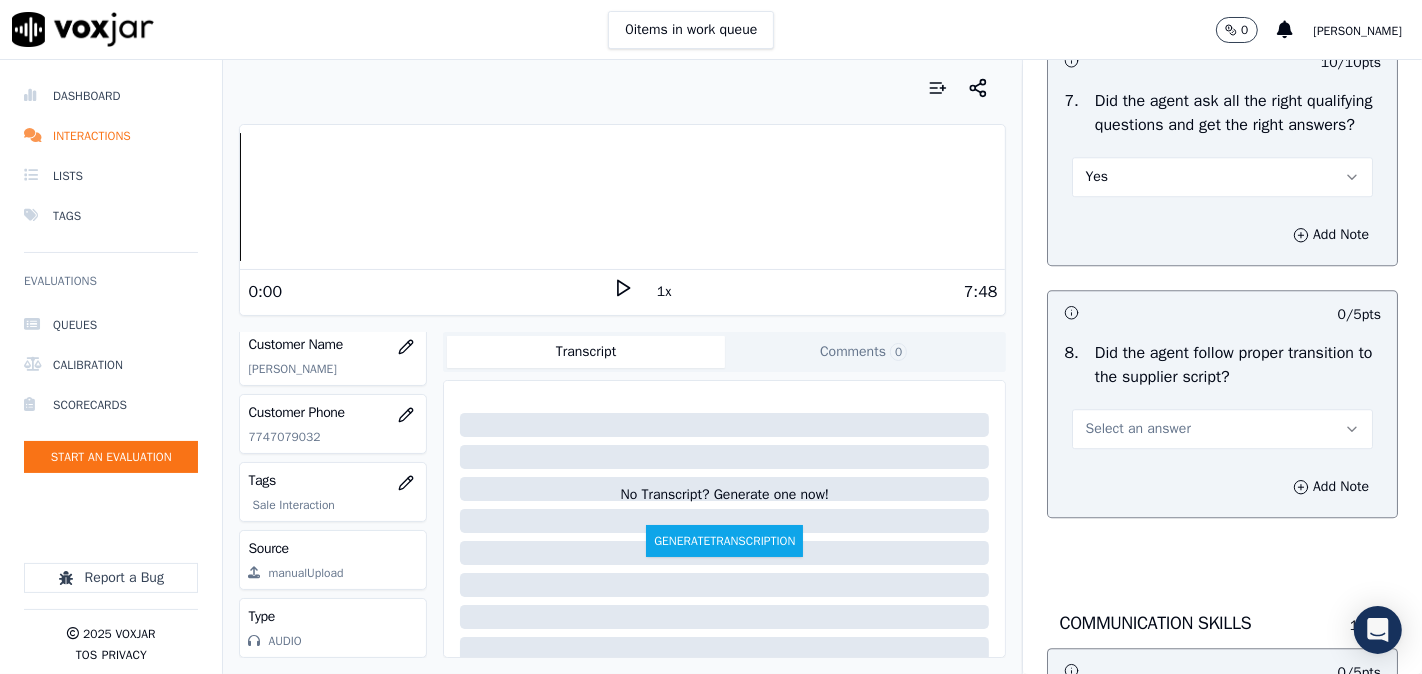 scroll, scrollTop: 4630, scrollLeft: 0, axis: vertical 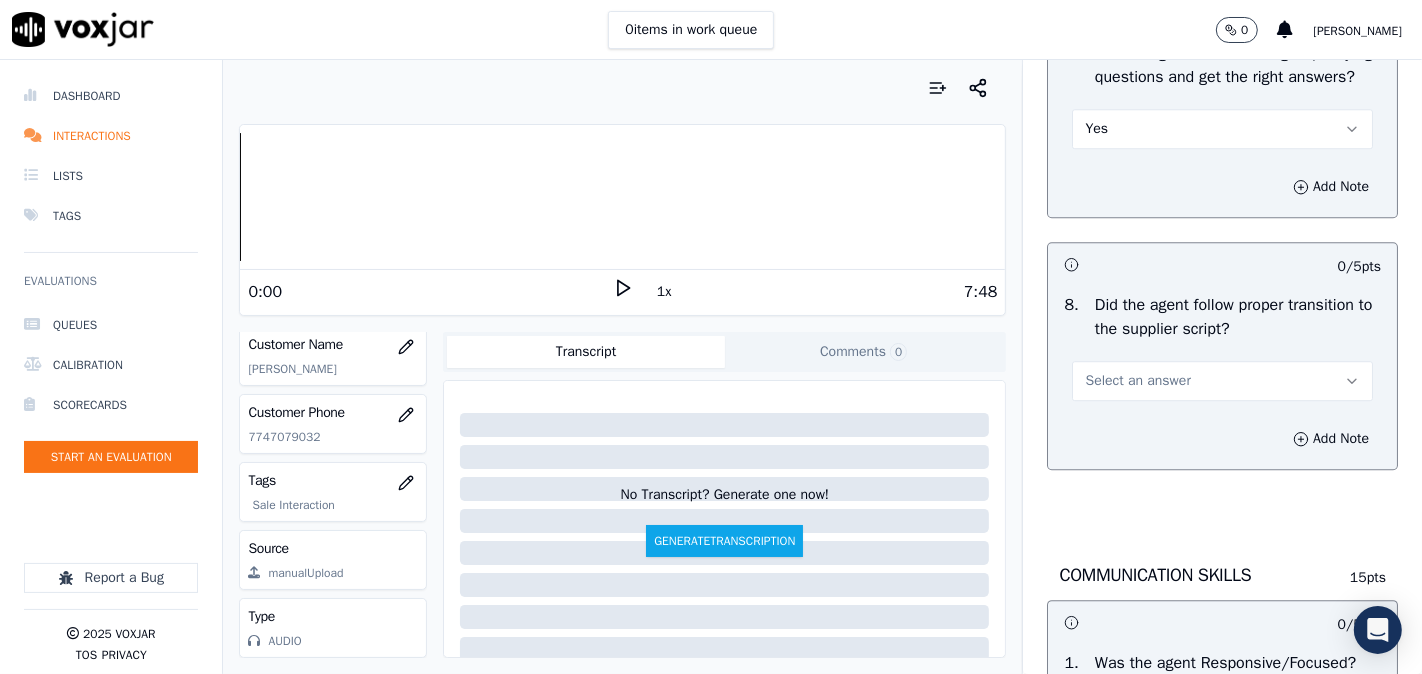 click on "Select an answer" at bounding box center (1137, 381) 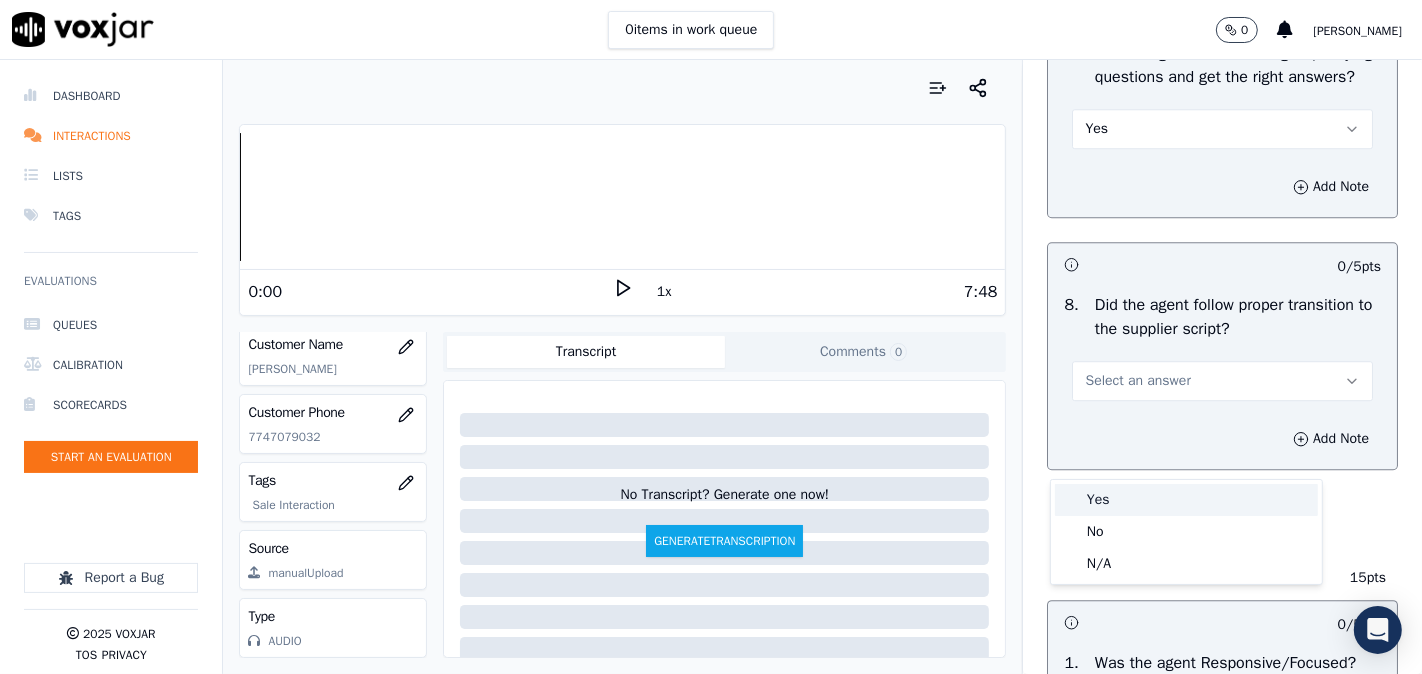 click on "Yes" at bounding box center [1186, 500] 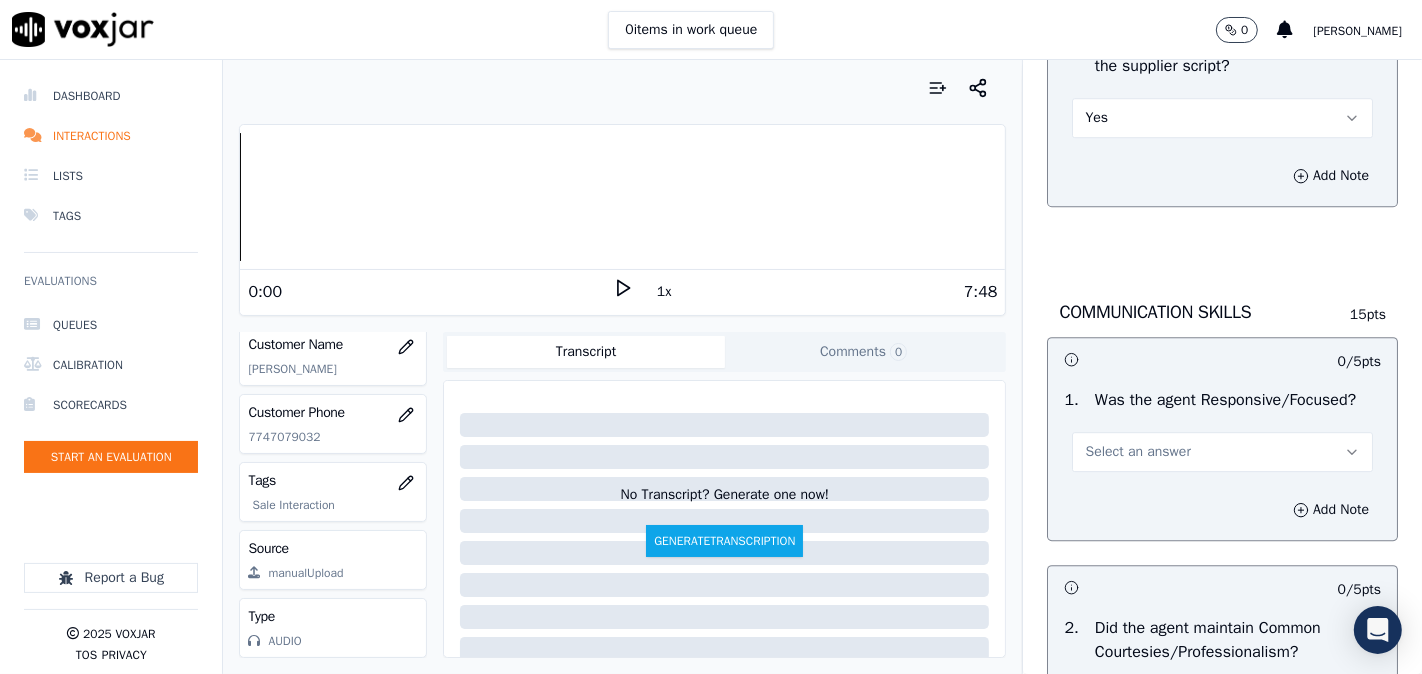 scroll, scrollTop: 5000, scrollLeft: 0, axis: vertical 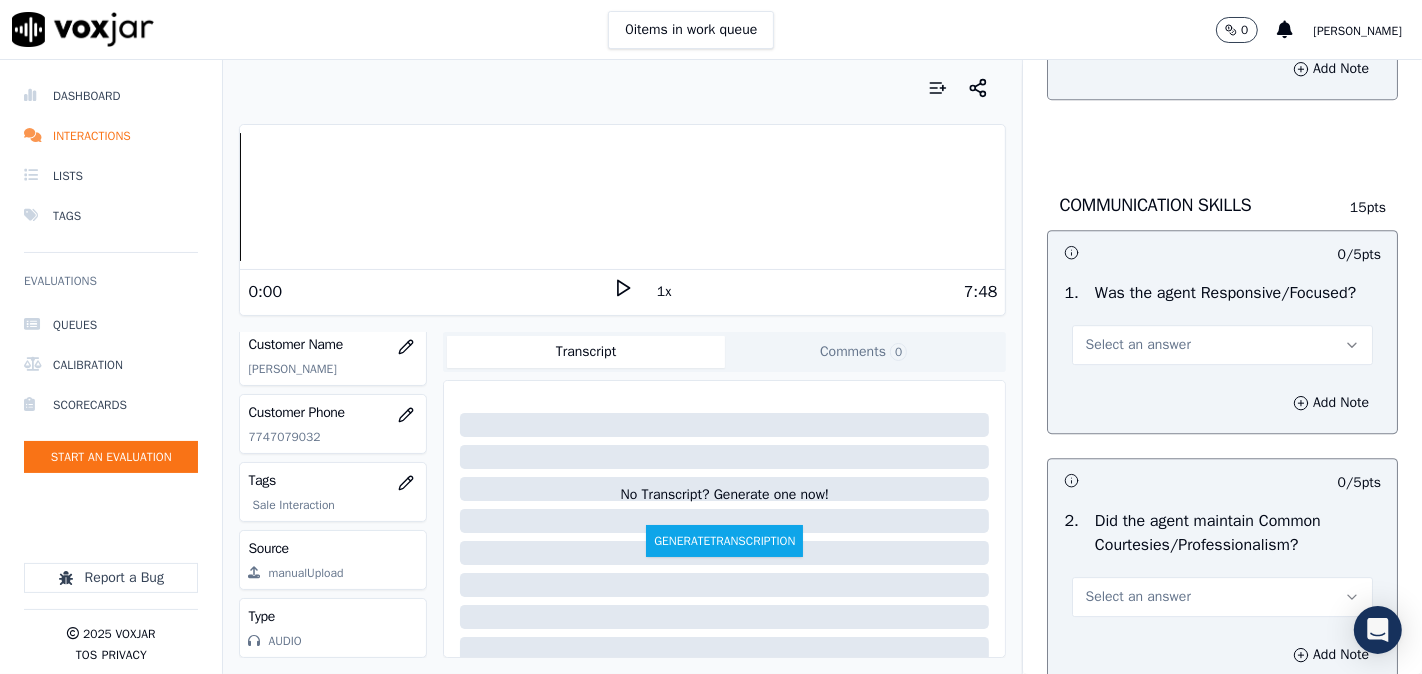 drag, startPoint x: 1086, startPoint y: 410, endPoint x: 1080, endPoint y: 436, distance: 26.683329 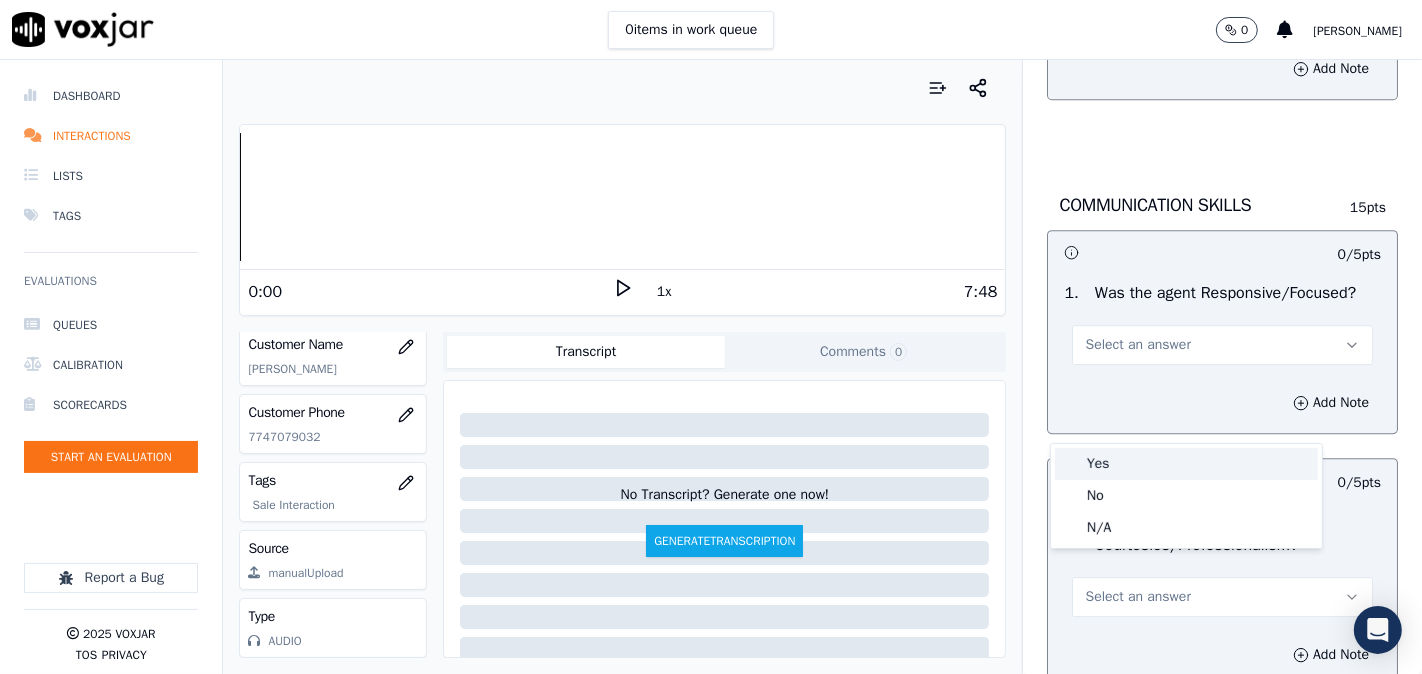 drag, startPoint x: 1080, startPoint y: 436, endPoint x: 1074, endPoint y: 451, distance: 16.155495 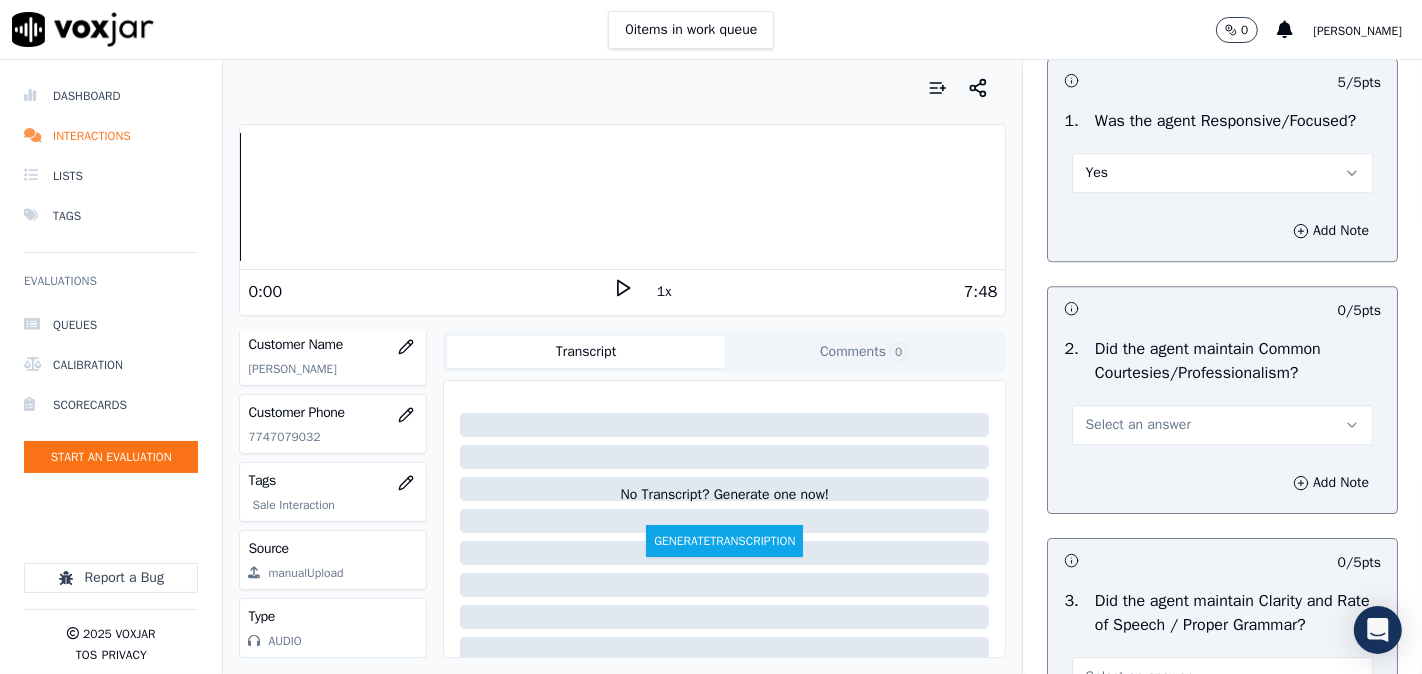 scroll, scrollTop: 5370, scrollLeft: 0, axis: vertical 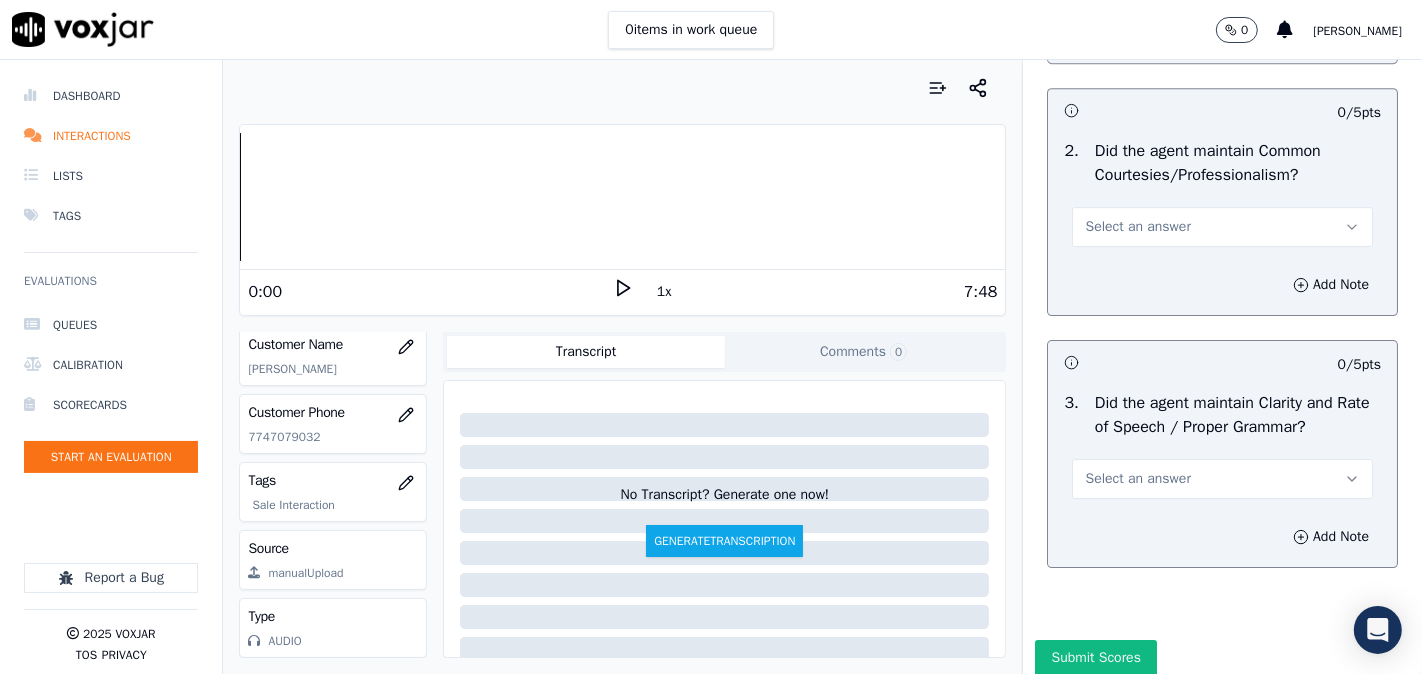 click on "Select an answer" at bounding box center (1222, 227) 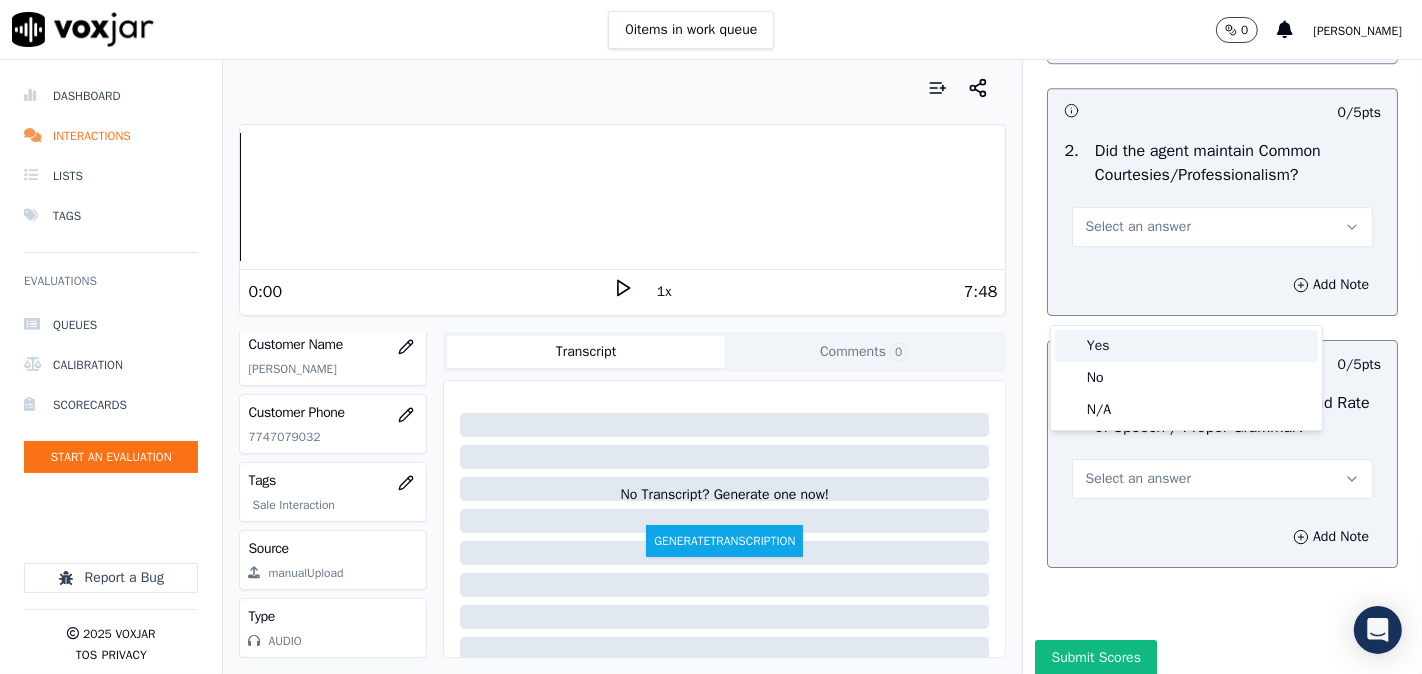 click on "Yes" at bounding box center [1186, 346] 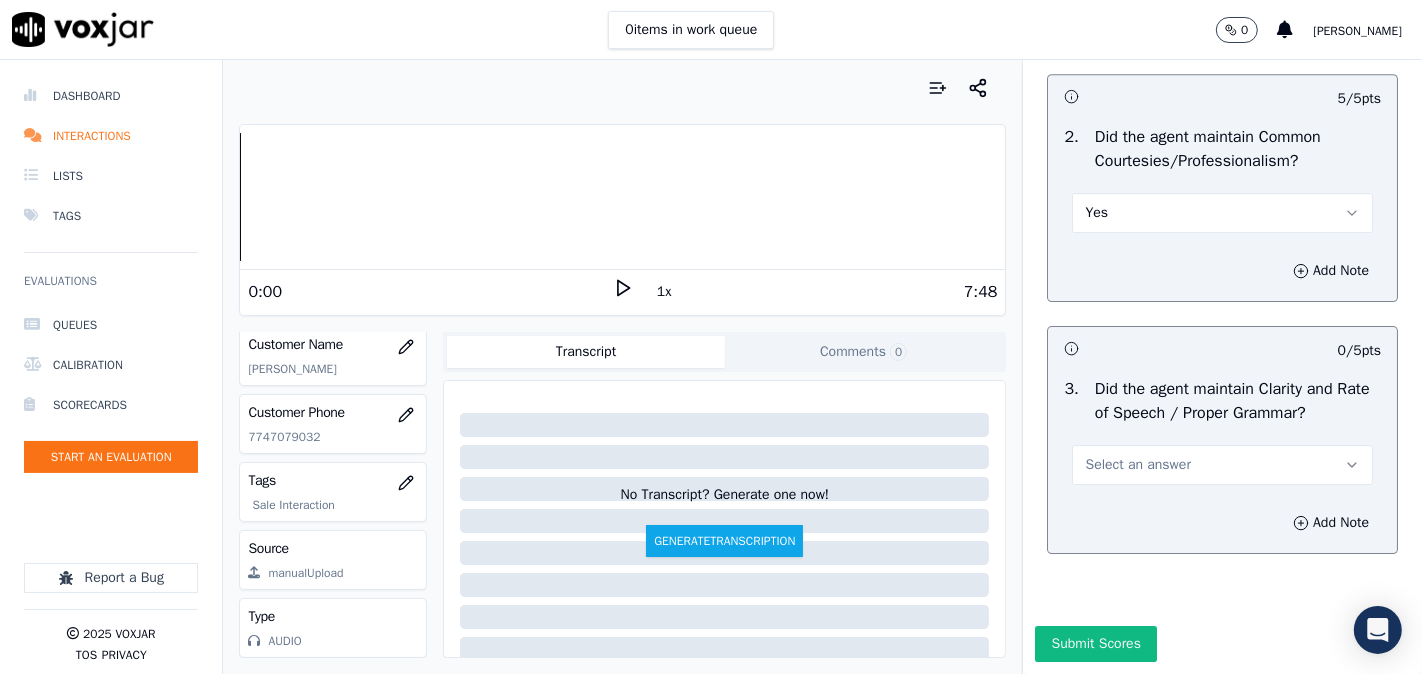 scroll, scrollTop: 5507, scrollLeft: 0, axis: vertical 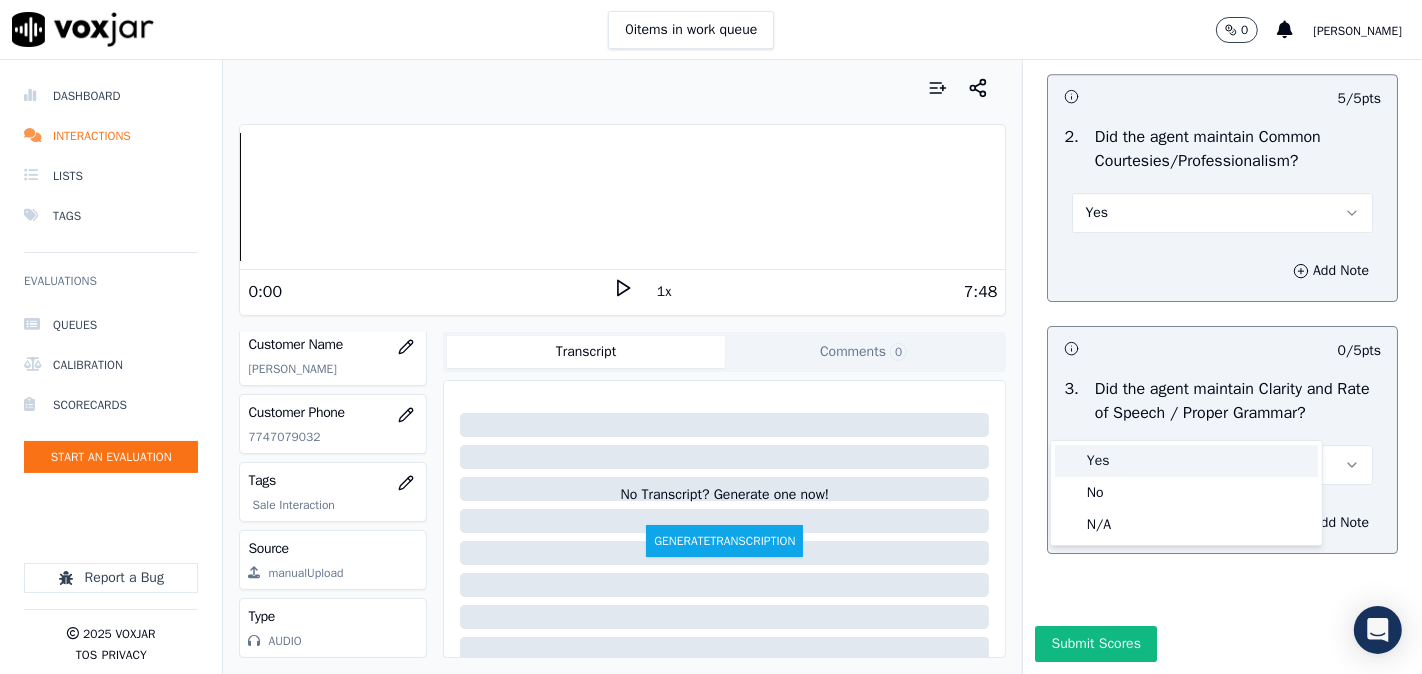 click on "Yes" at bounding box center [1186, 461] 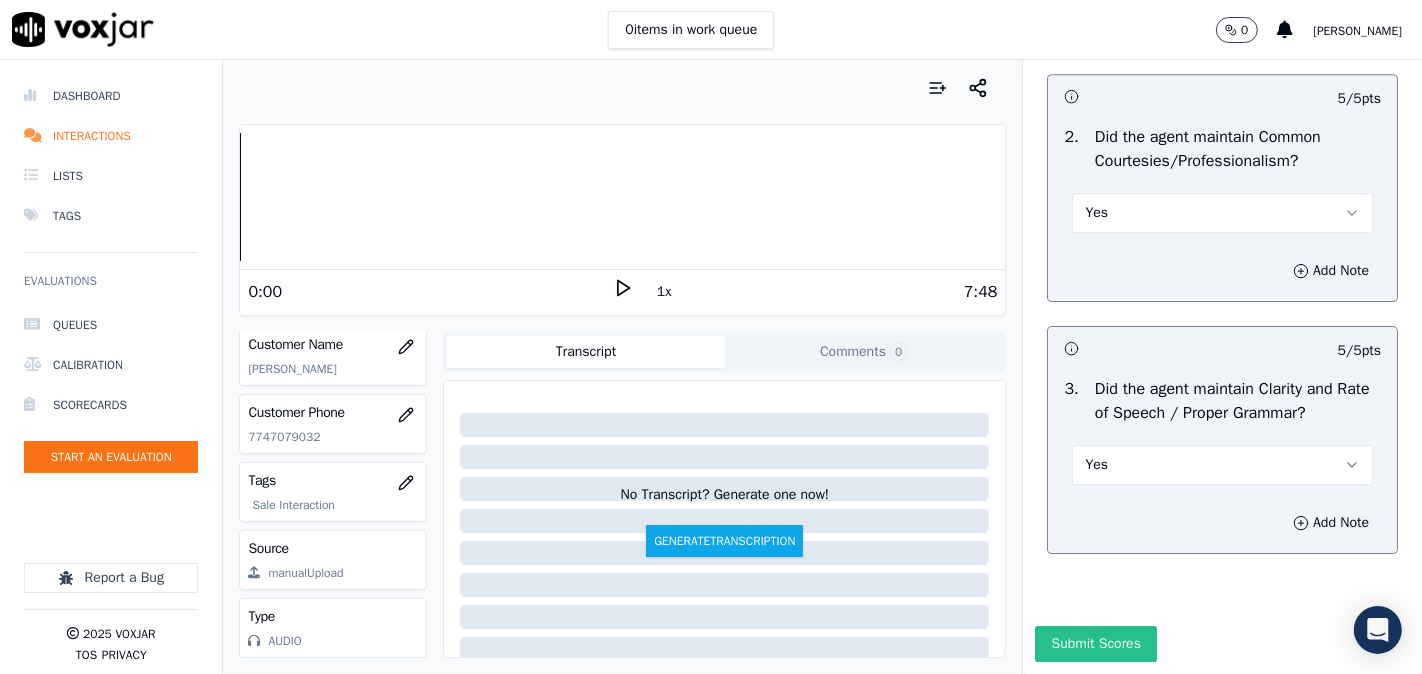 click on "Submit Scores" at bounding box center (1095, 644) 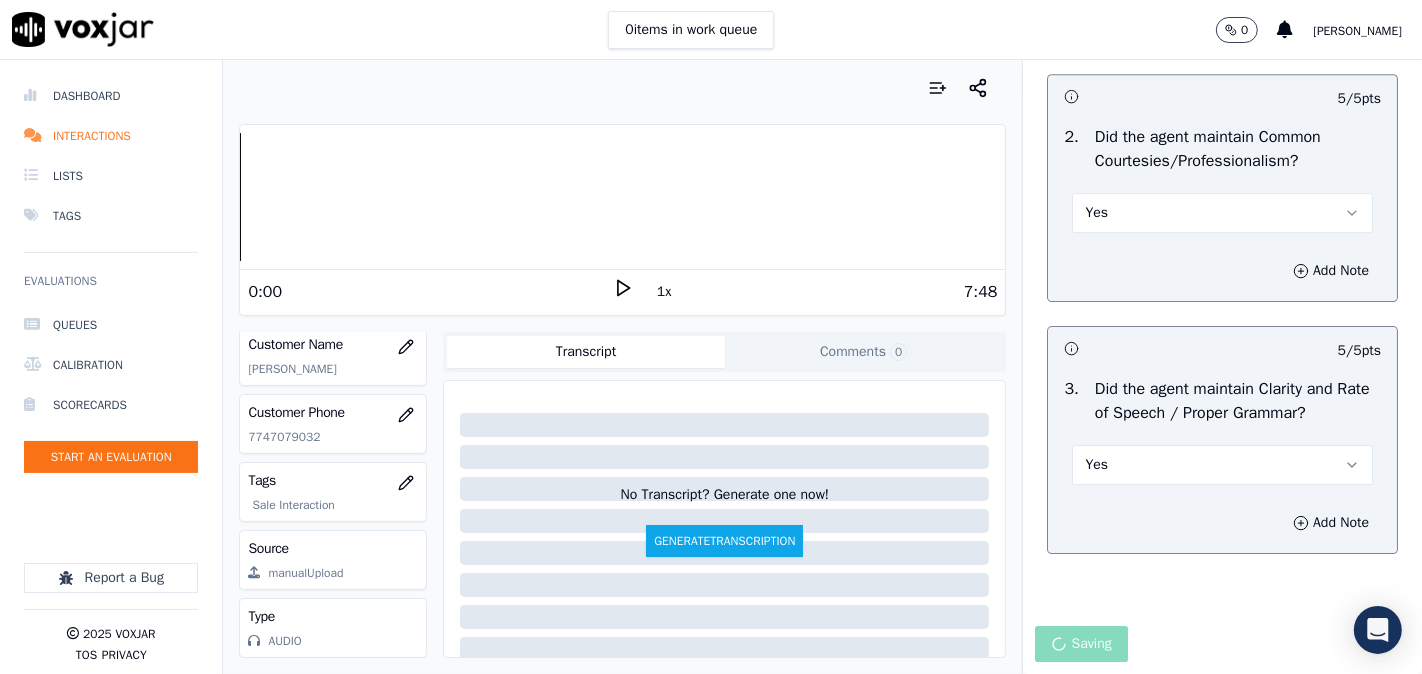 scroll, scrollTop: 158, scrollLeft: 0, axis: vertical 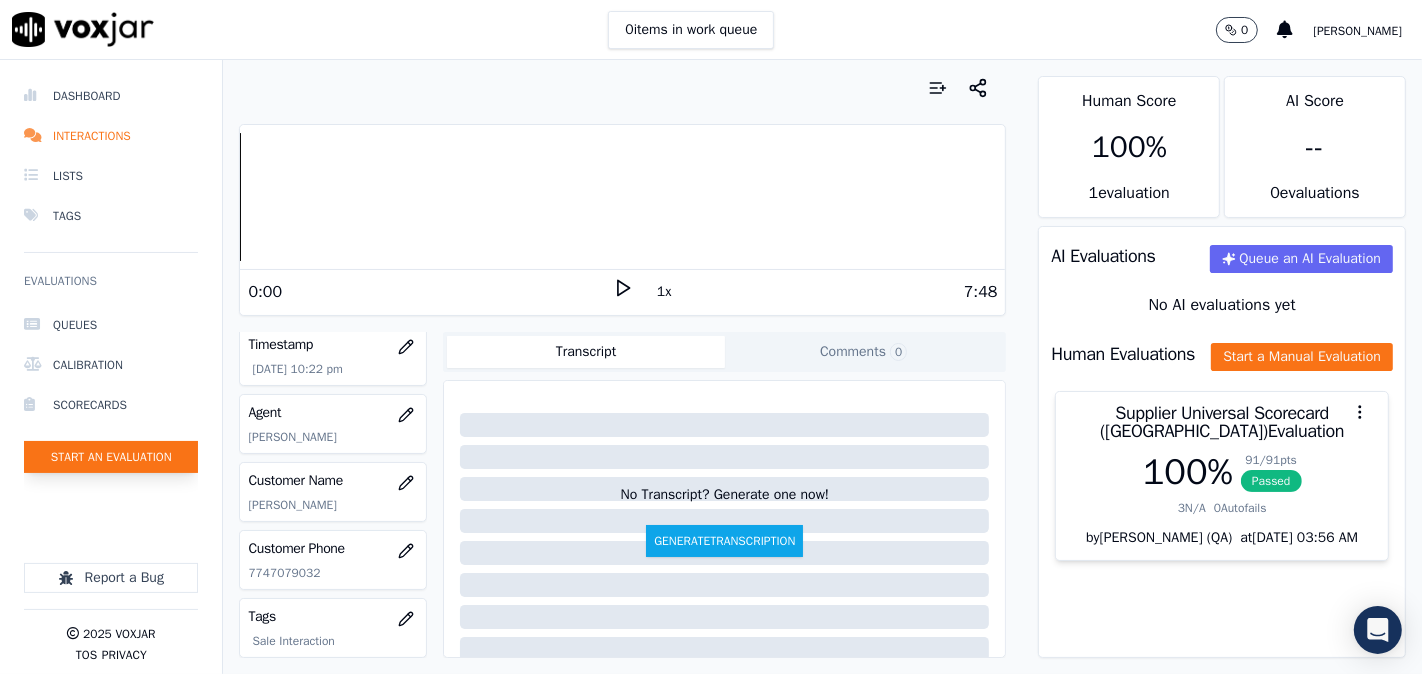 click on "Start an Evaluation" 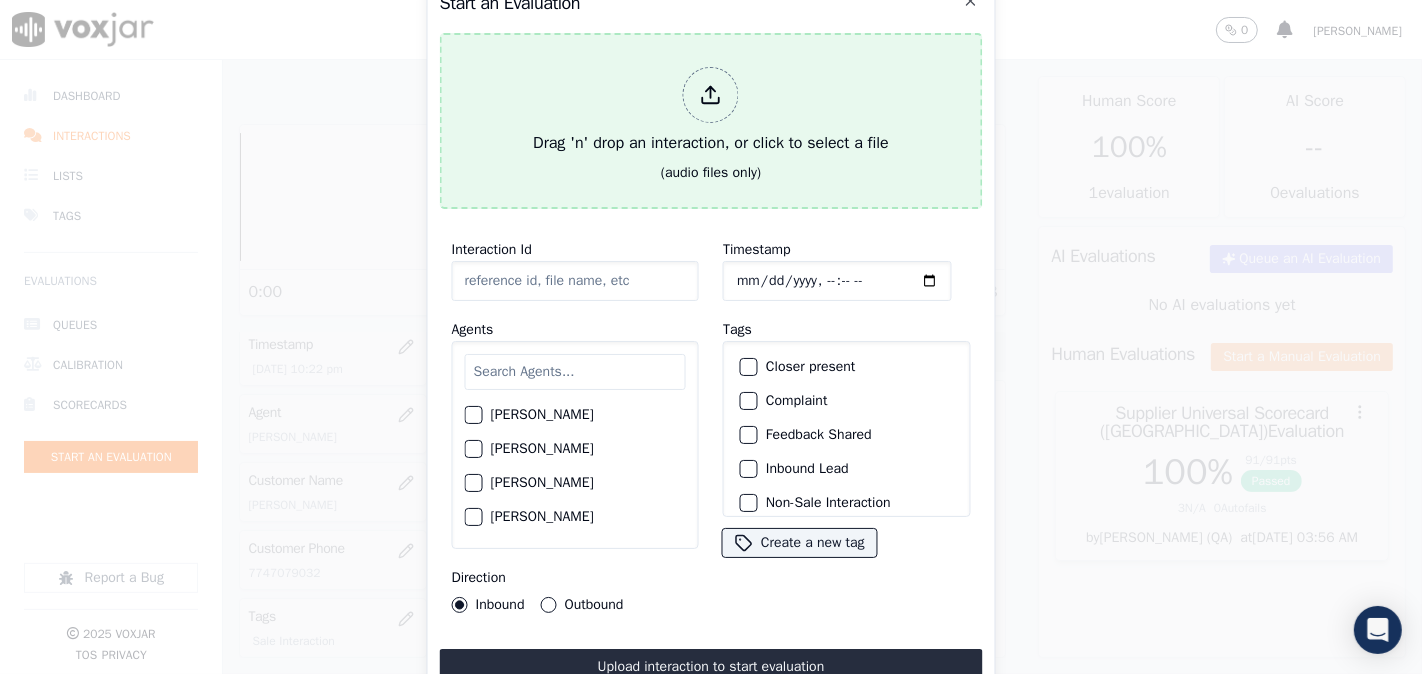 click on "Drag 'n' drop an interaction, or click to select a file" at bounding box center (711, 111) 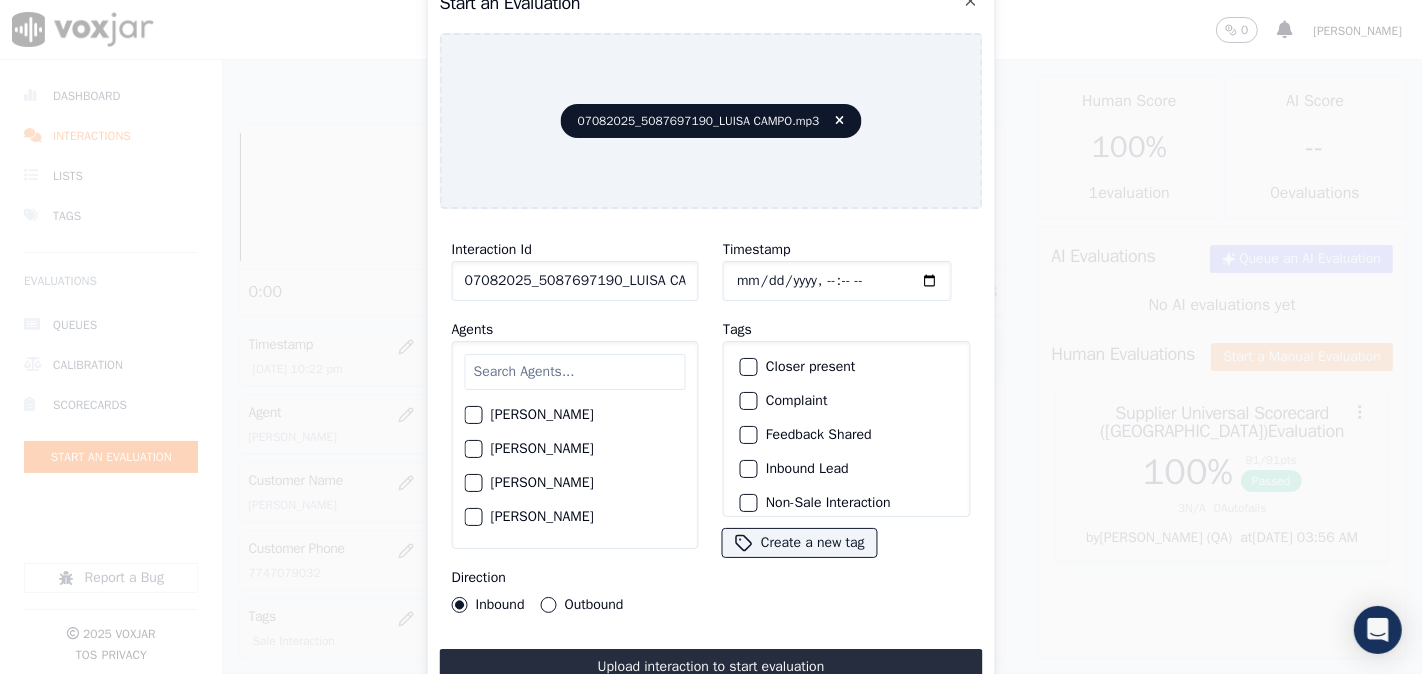 click on "07082025_5087697190_LUISA CAMPO.mp3" 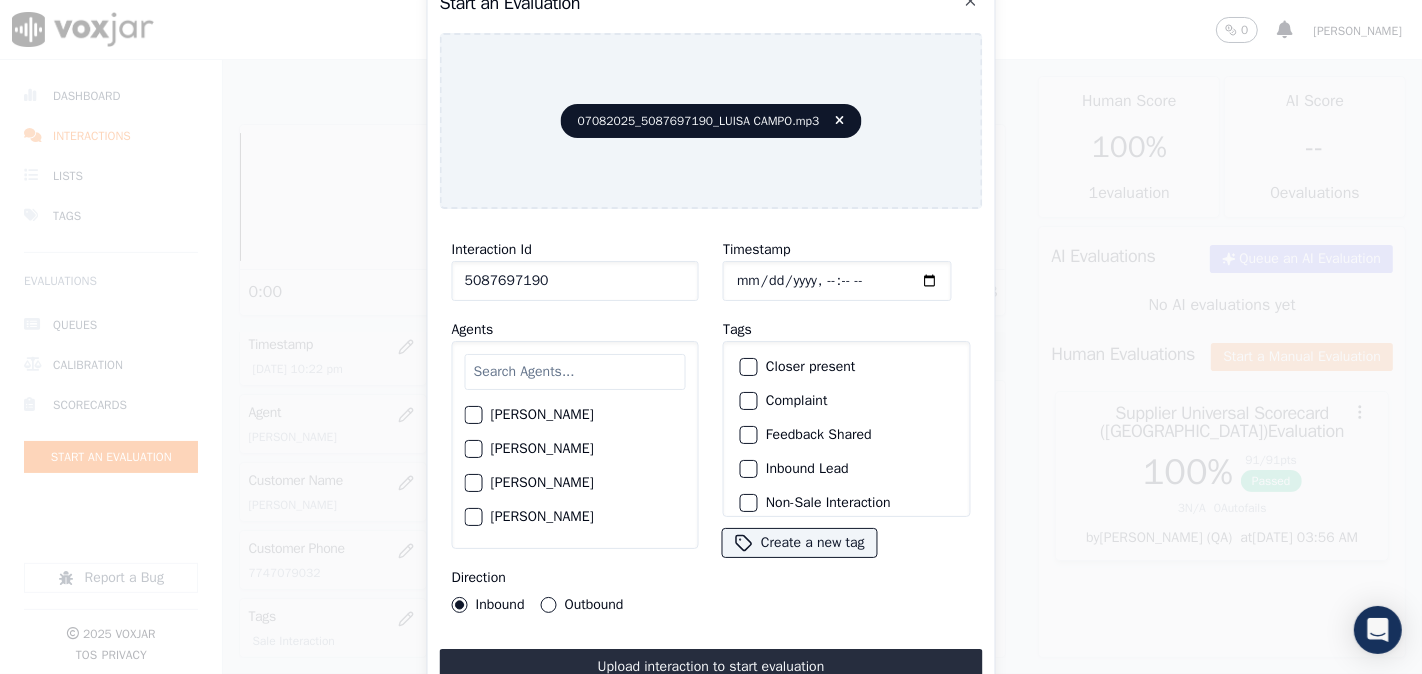 type on "5087697190" 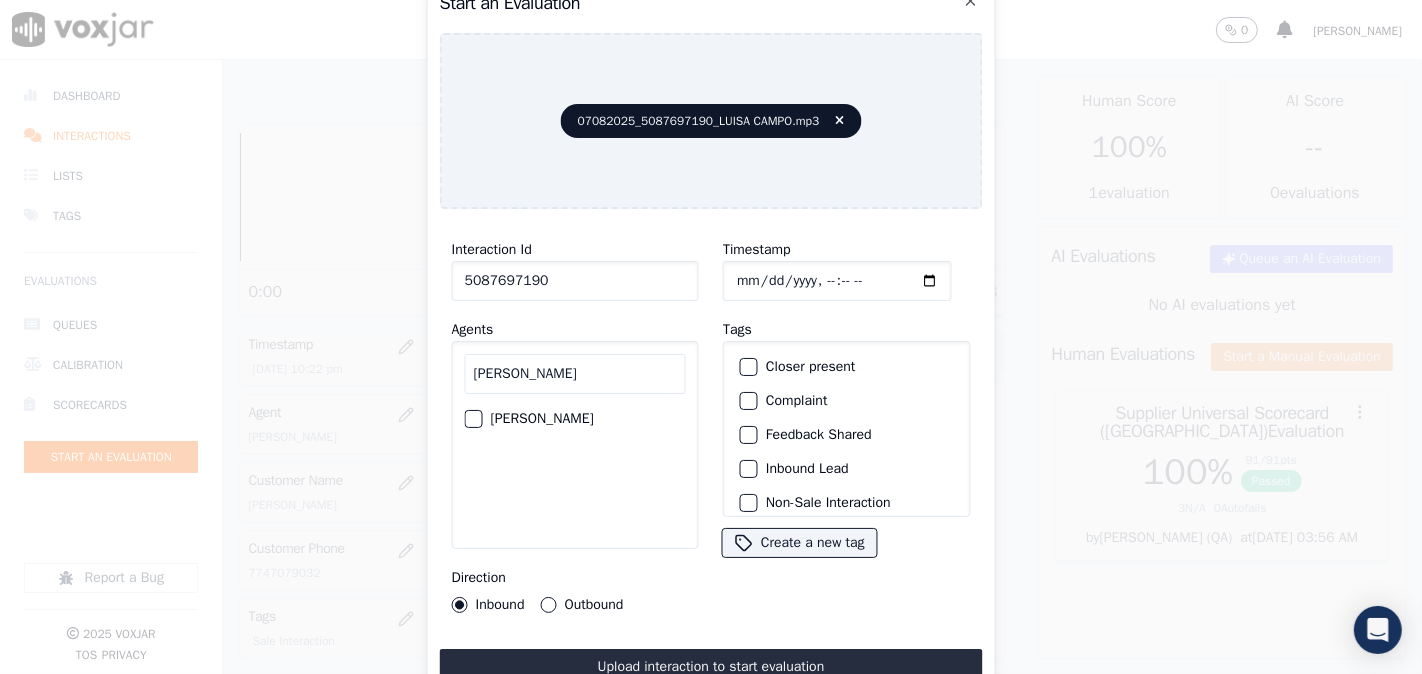 type on "[PERSON_NAME]" 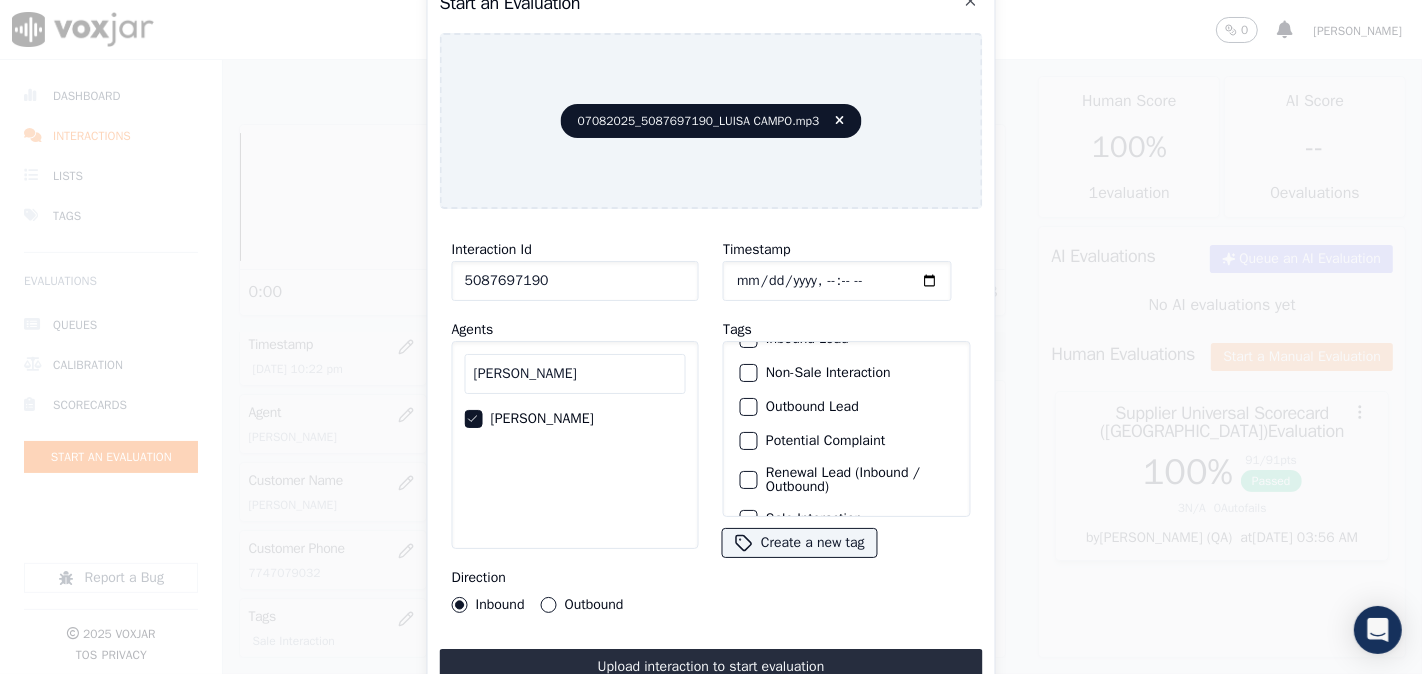 scroll, scrollTop: 176, scrollLeft: 0, axis: vertical 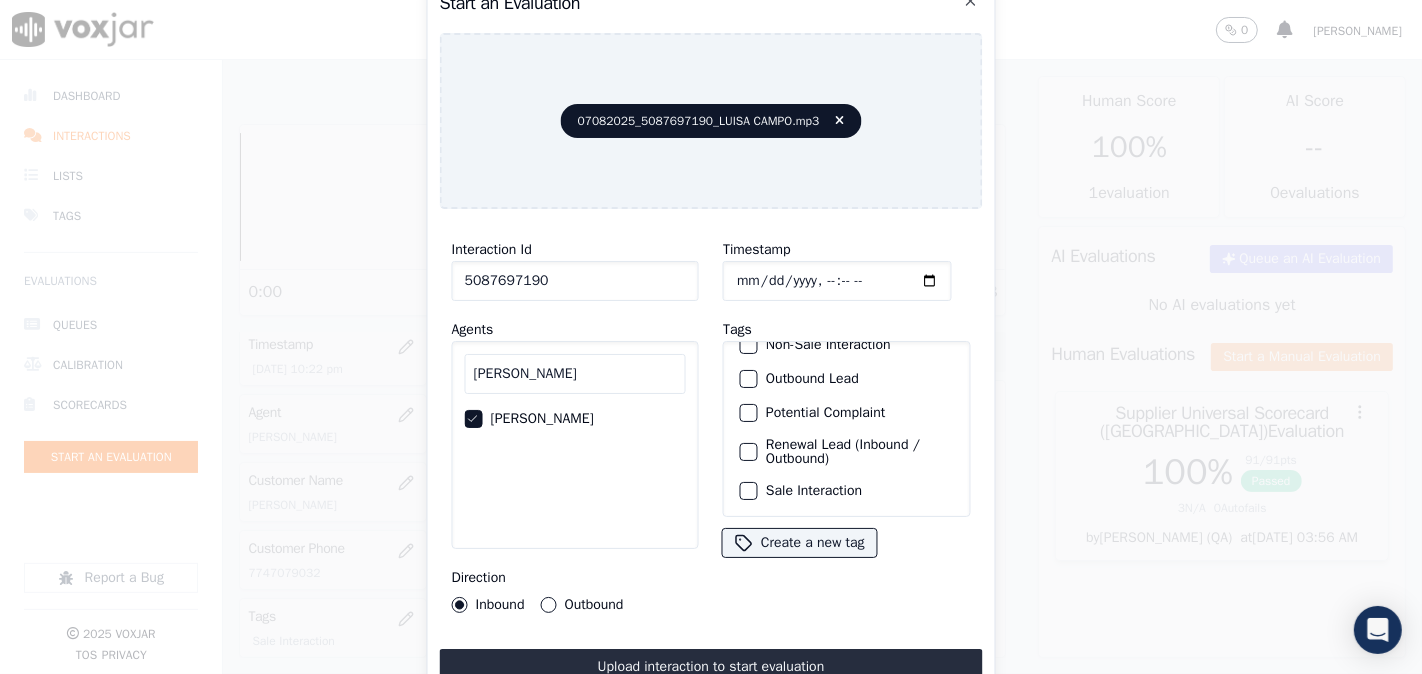 click on "Sale Interaction" at bounding box center [846, 491] 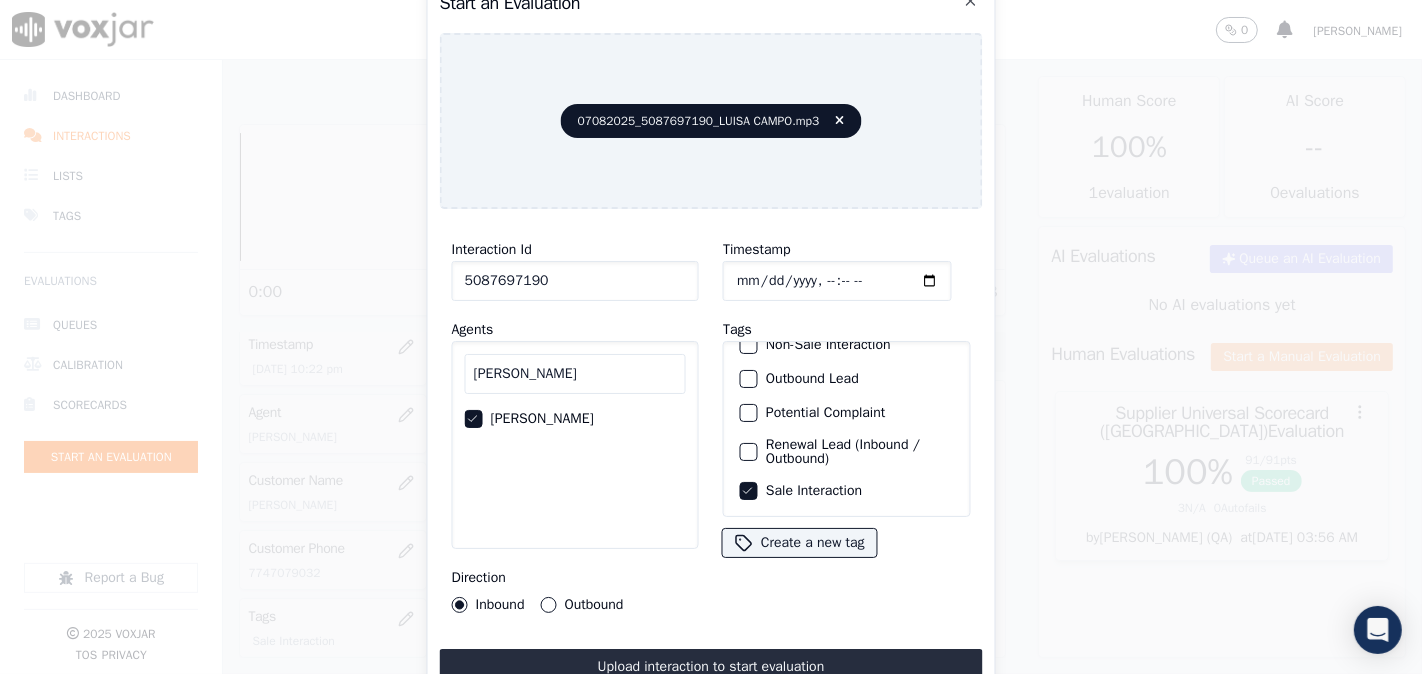 click on "Outbound" 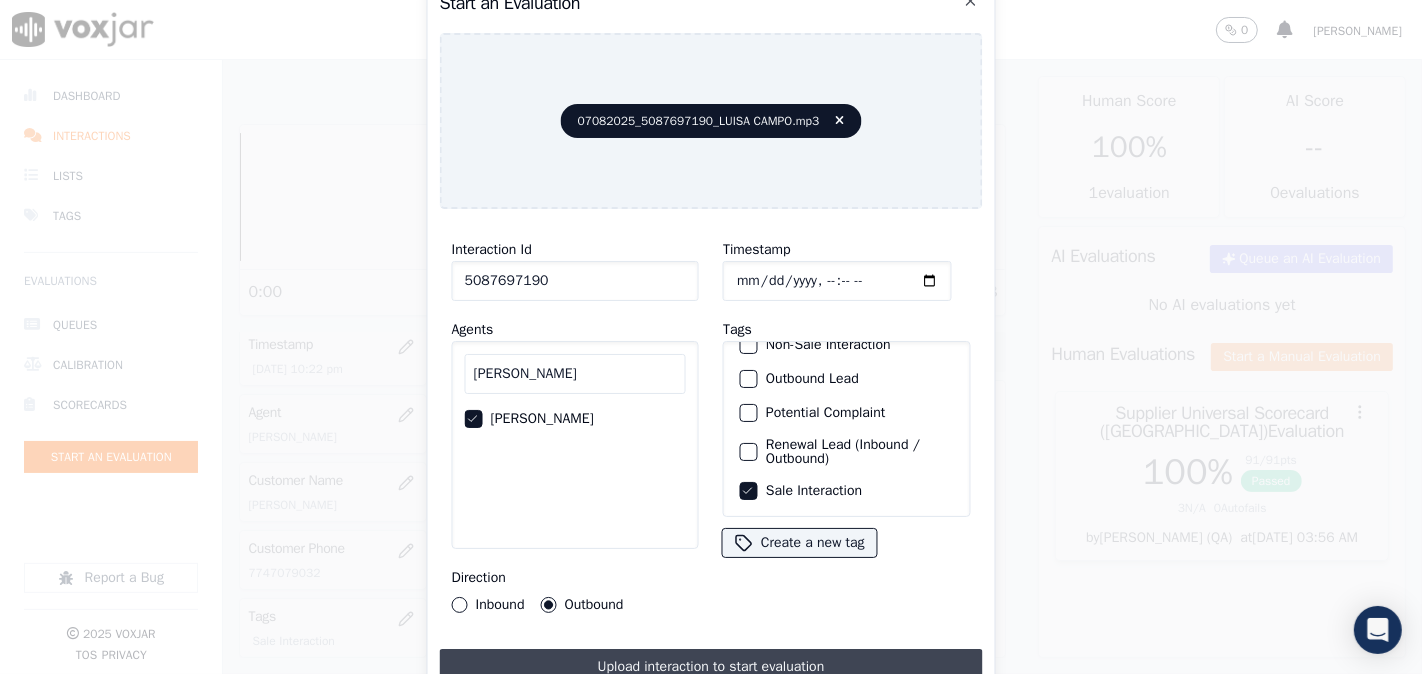 click on "Upload interaction to start evaluation" at bounding box center (711, 667) 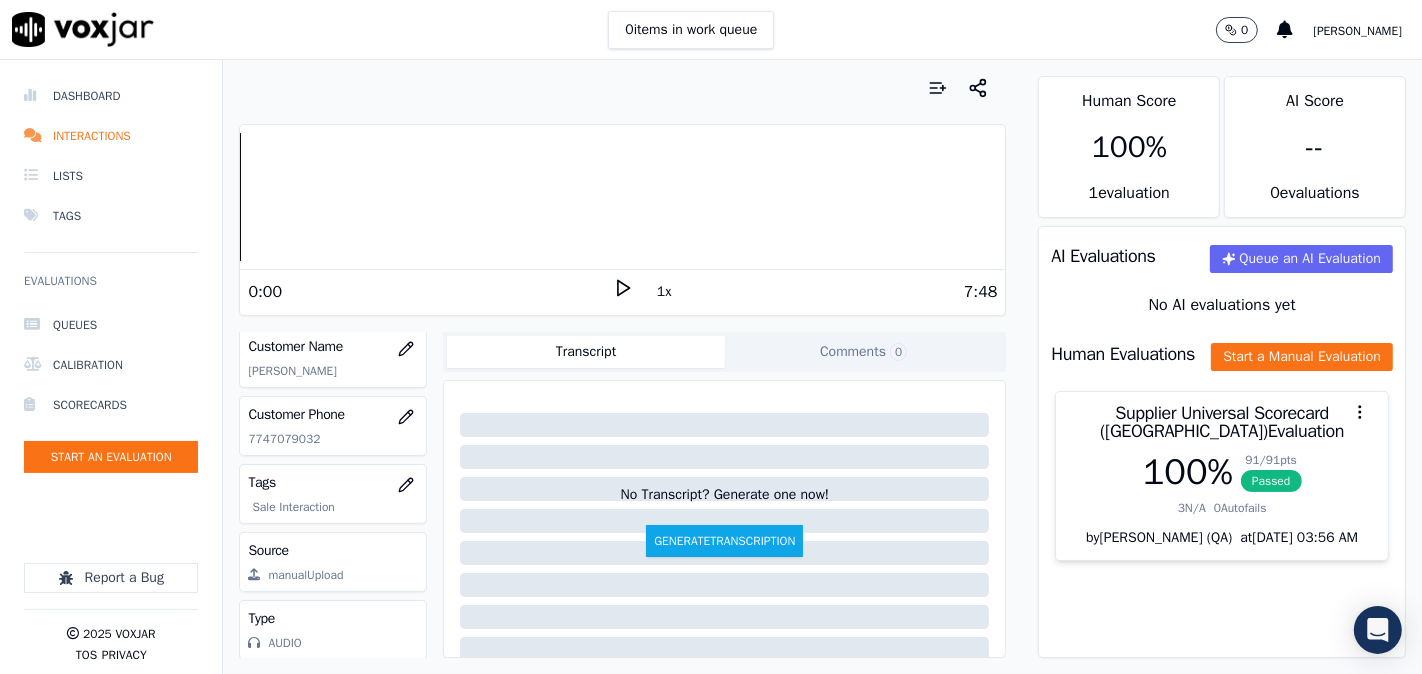 scroll, scrollTop: 344, scrollLeft: 0, axis: vertical 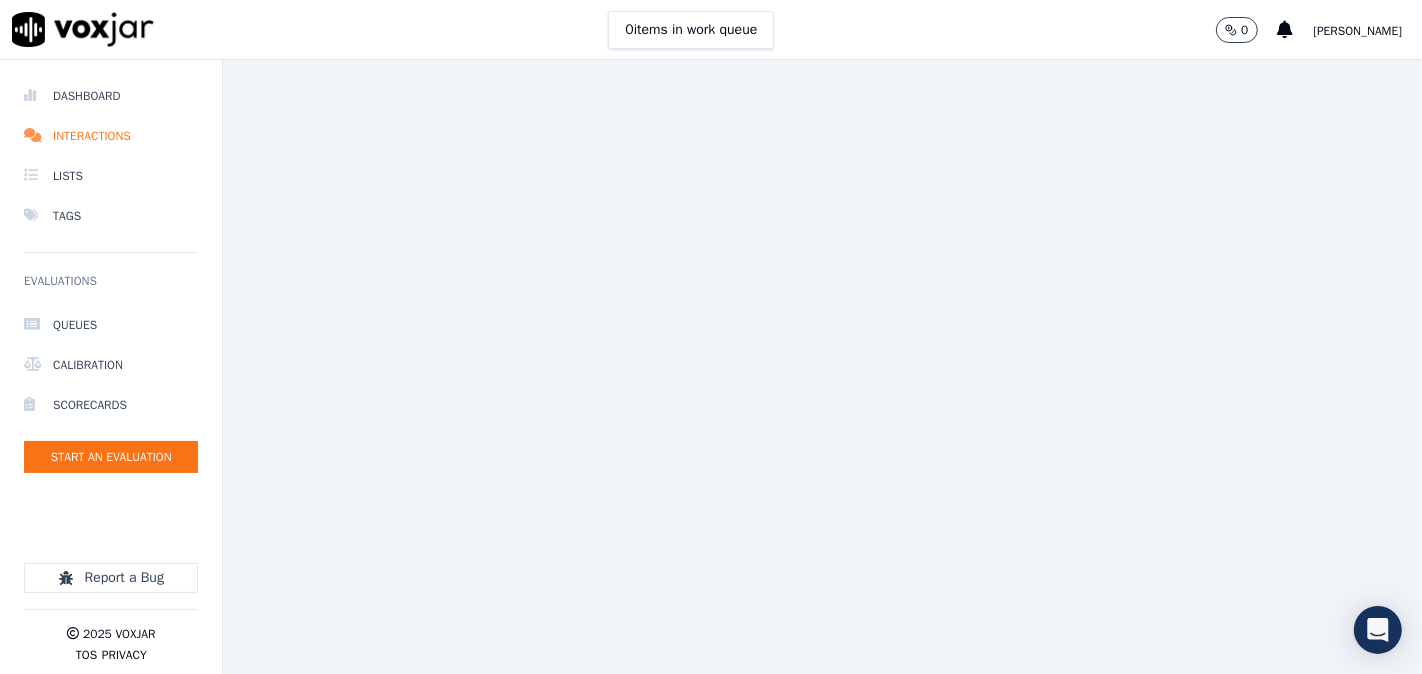 click 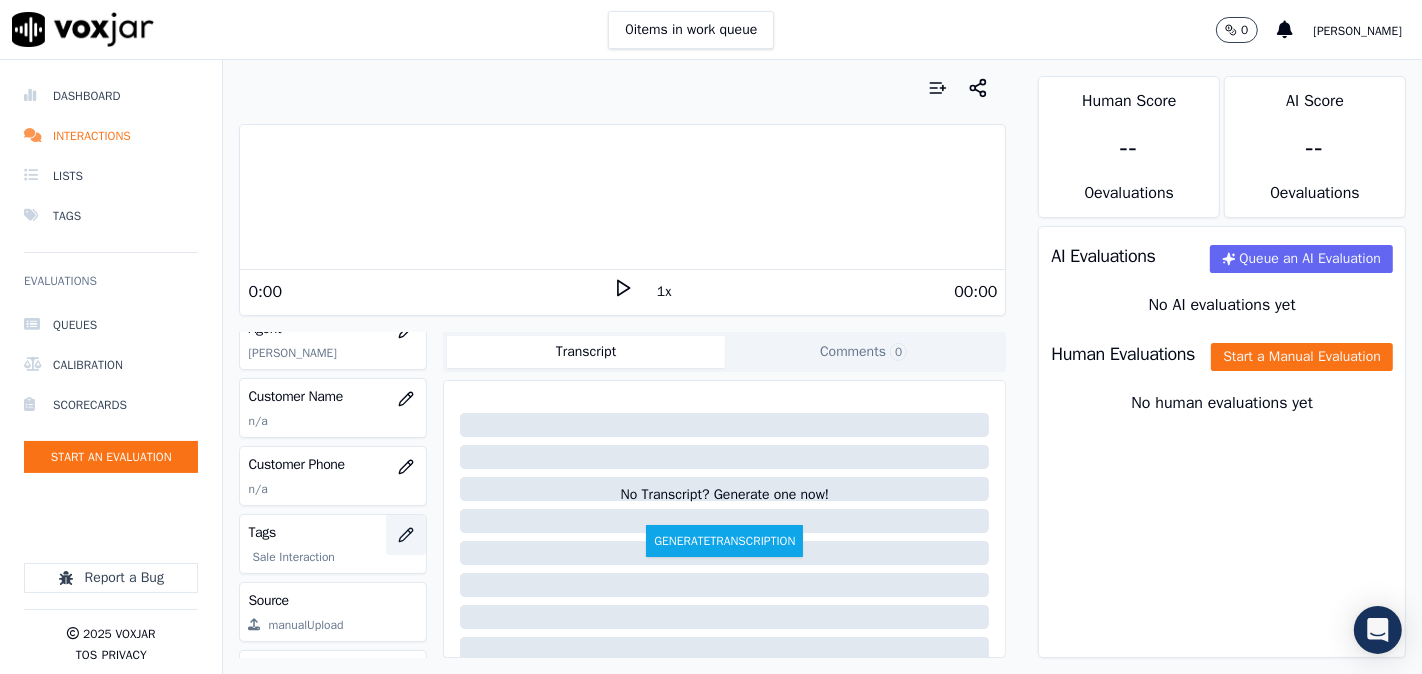scroll, scrollTop: 344, scrollLeft: 0, axis: vertical 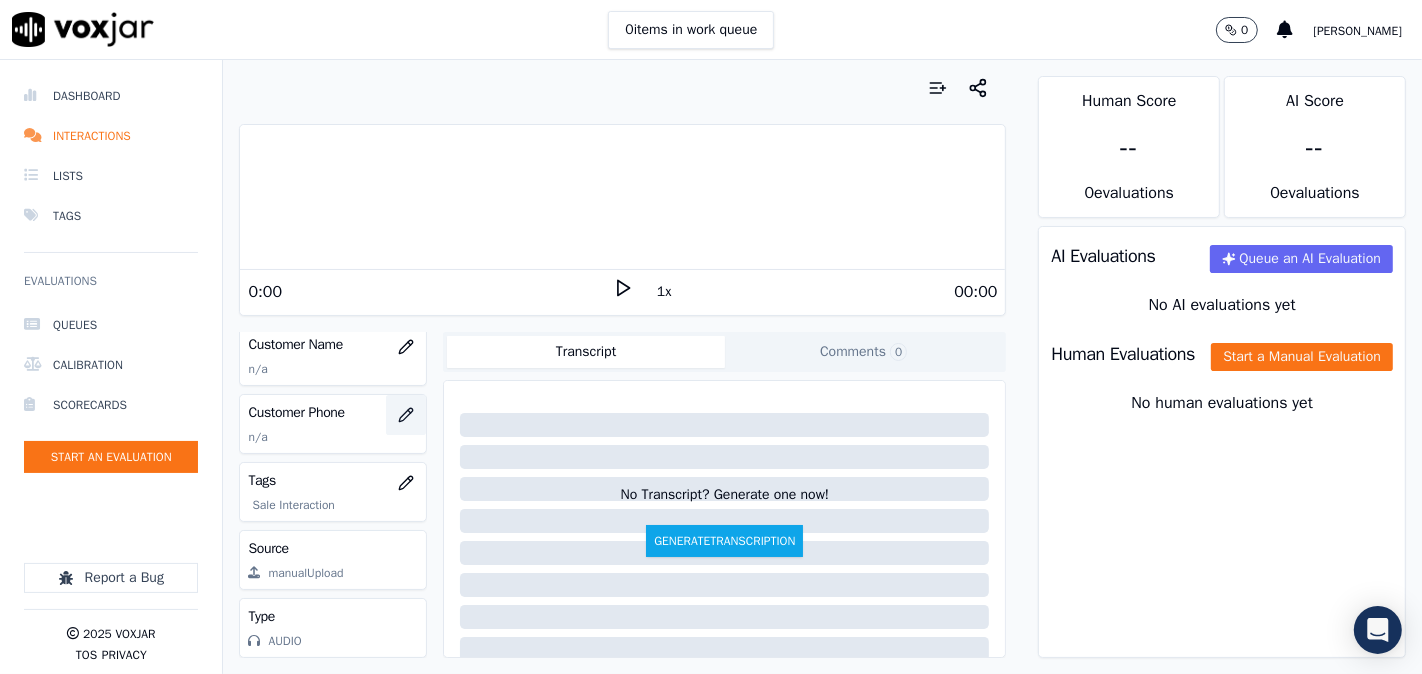 click 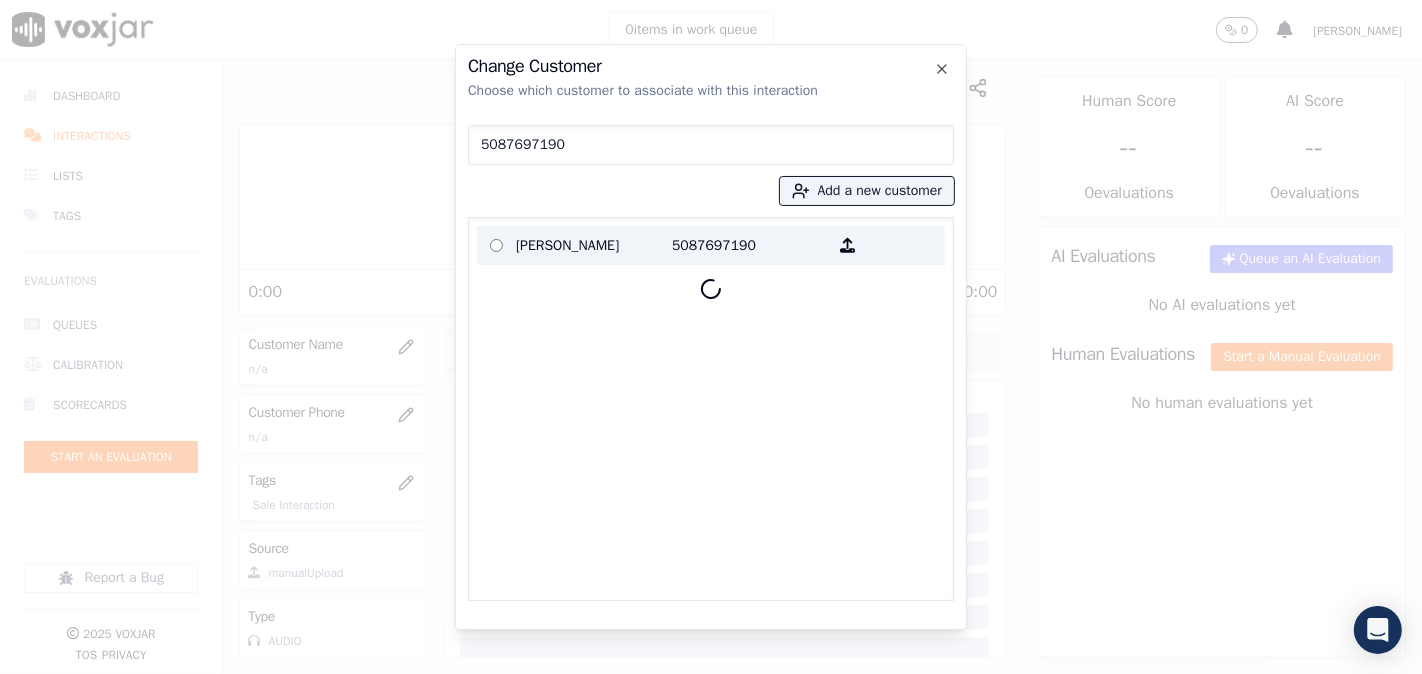 type on "5087697190" 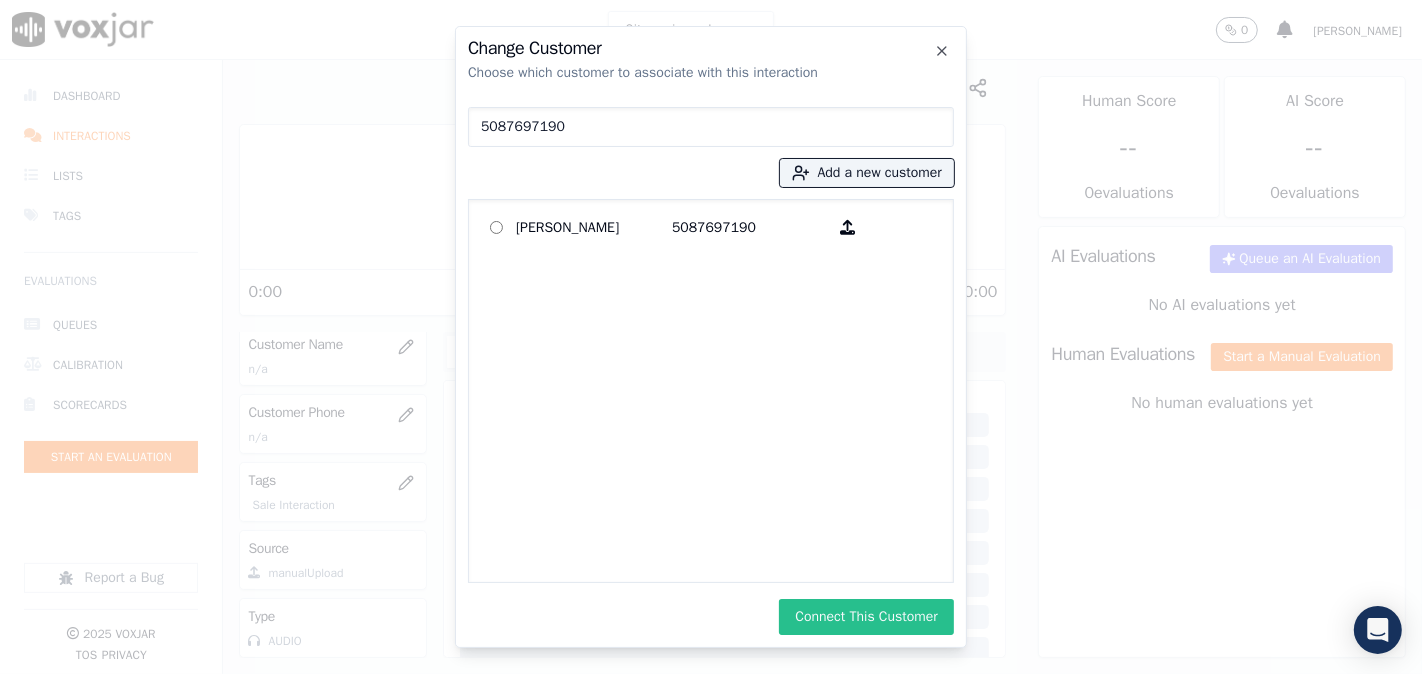 click on "Connect This Customer" at bounding box center (866, 617) 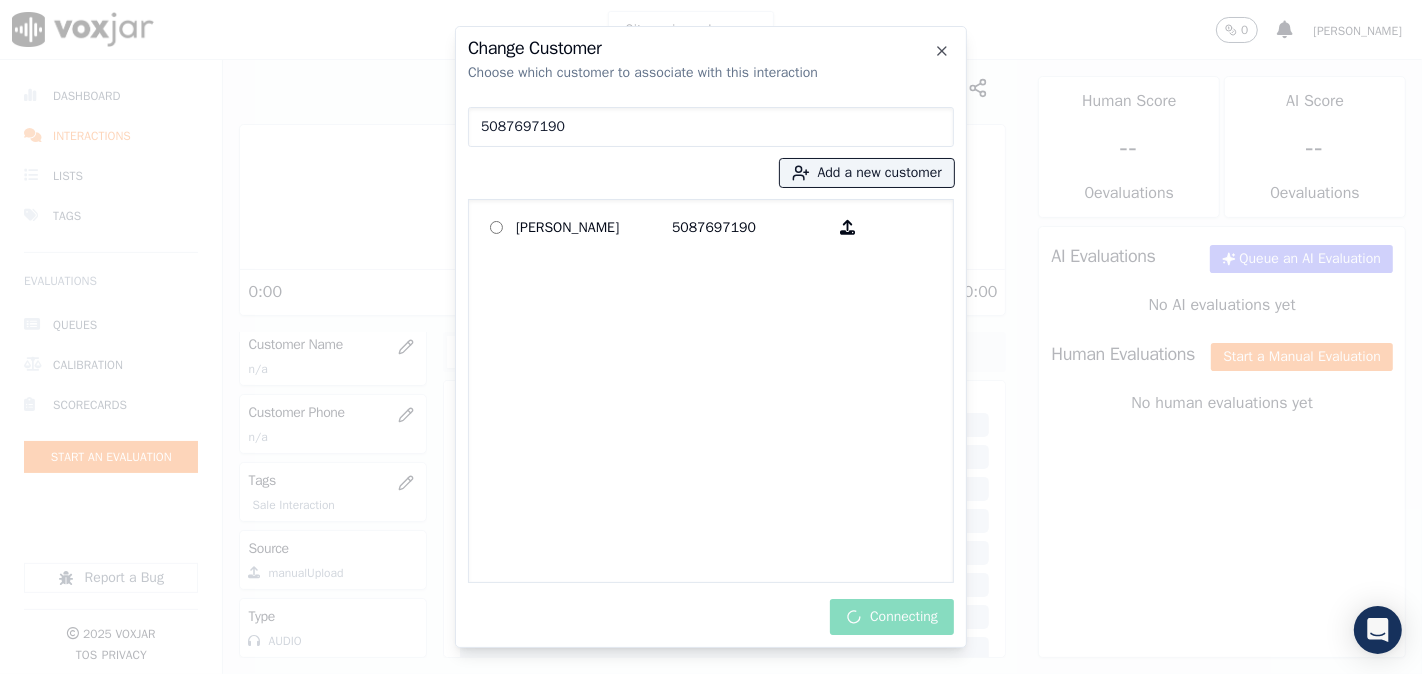 click on "0  items in work queue     0         [PERSON_NAME]             Dashboard   Interactions   Lists   Tags       Evaluations     Queues   Calibration   Scorecards   Start an Evaluation
Report a Bug       2025   Voxjar   TOS   Privacy             Your browser does not support the audio element.   0:00     1x   00:00   Voxjar ID   74711afc-5726-4bbb-8e05-0a670188e3b0   Source ID   5087697190   Timestamp
[DATE] 10:26 pm     Agent
[PERSON_NAME]      Customer Name     n/a     Customer Phone     n/a     Tags
Sale Interaction     Source     manualUpload   Type     AUDIO       Transcript   Comments  0   No Transcript? Generate one now!   Generate  Transcription         Add Comment   Scores   Transcript   Metadata   Comments         Human Score   --   0  evaluation s   AI Score   --   0  evaluation s     AI Evaluations
Queue an AI Evaluation   No AI evaluations yet   Human Evaluations   Start a Manual Evaluation   No human evaluations yet" at bounding box center (711, 337) 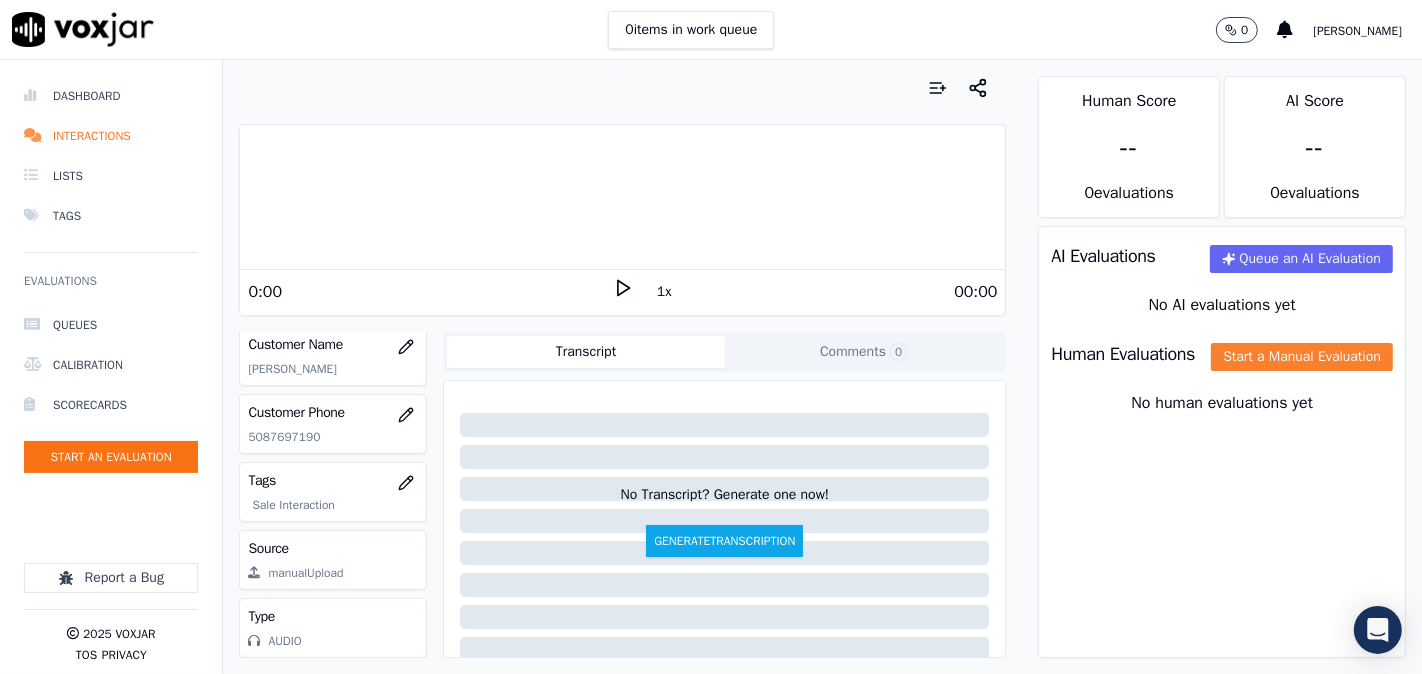 click on "Start a Manual Evaluation" 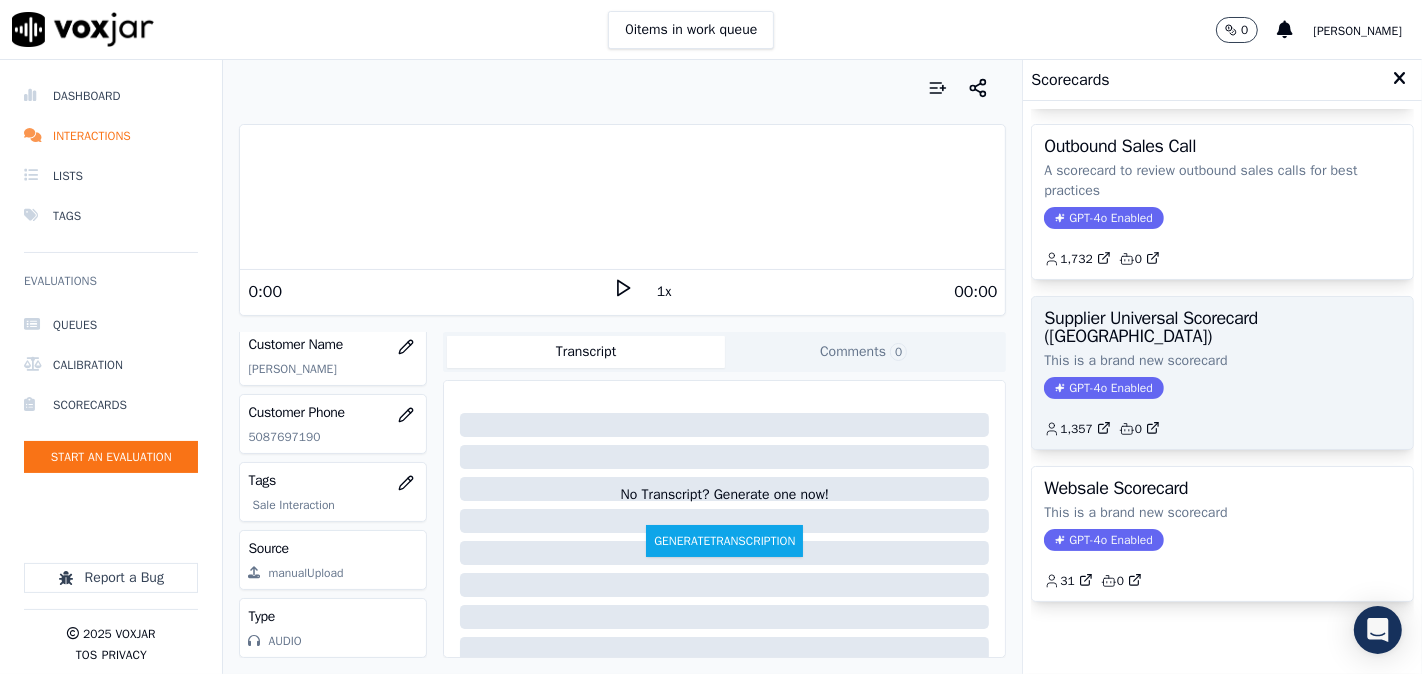 scroll, scrollTop: 357, scrollLeft: 0, axis: vertical 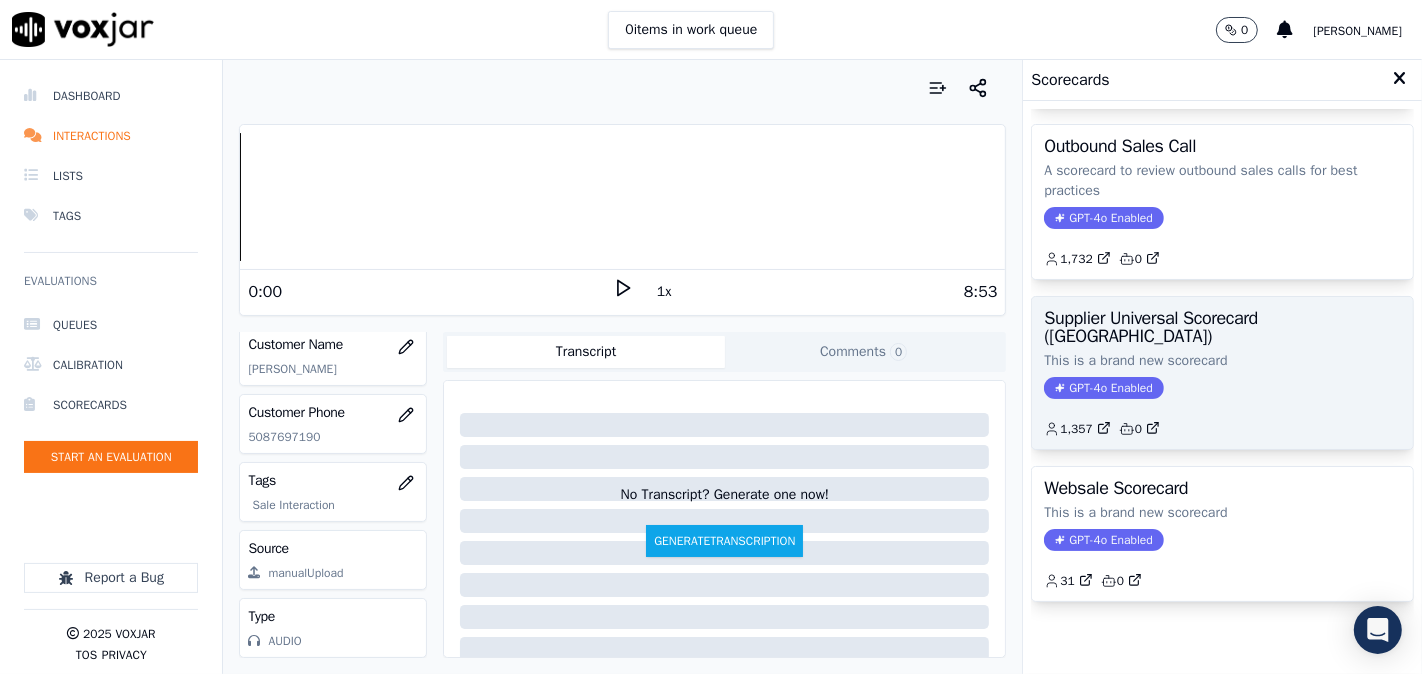 click on "GPT-4o Enabled" 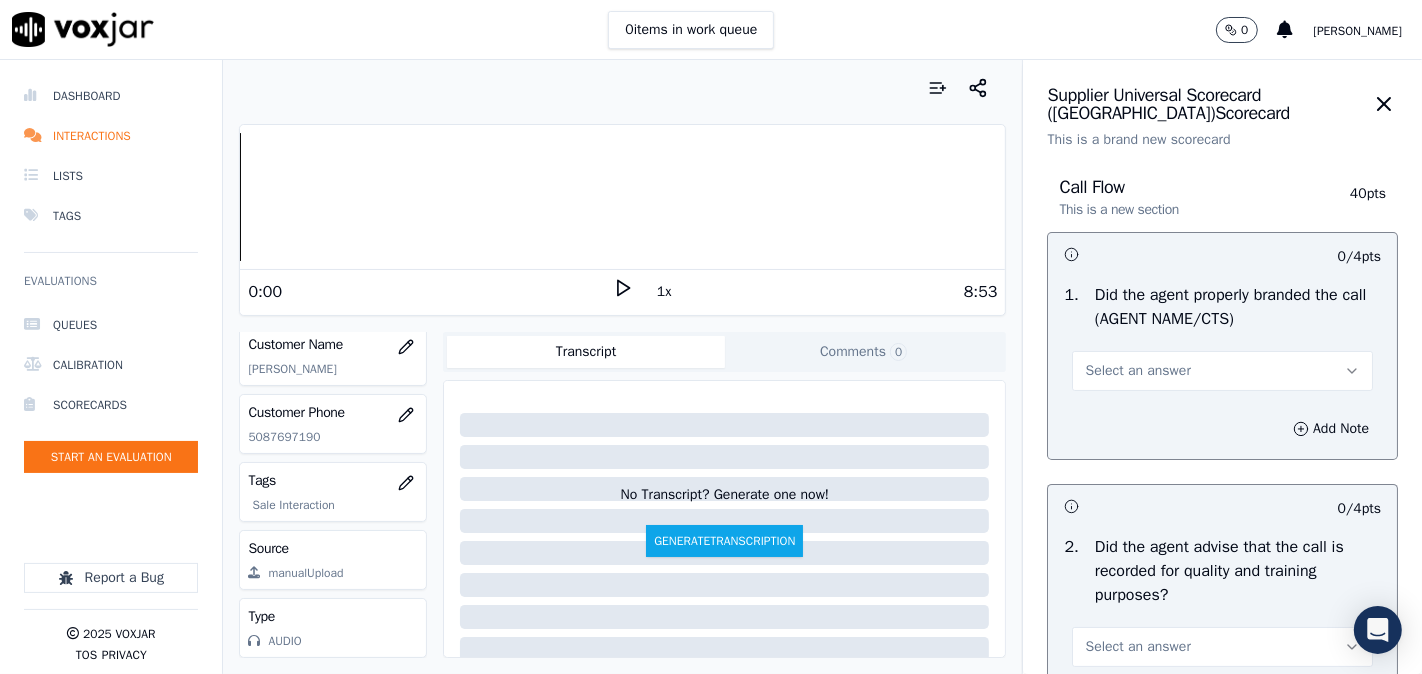 click on "Select an answer" at bounding box center [1222, 371] 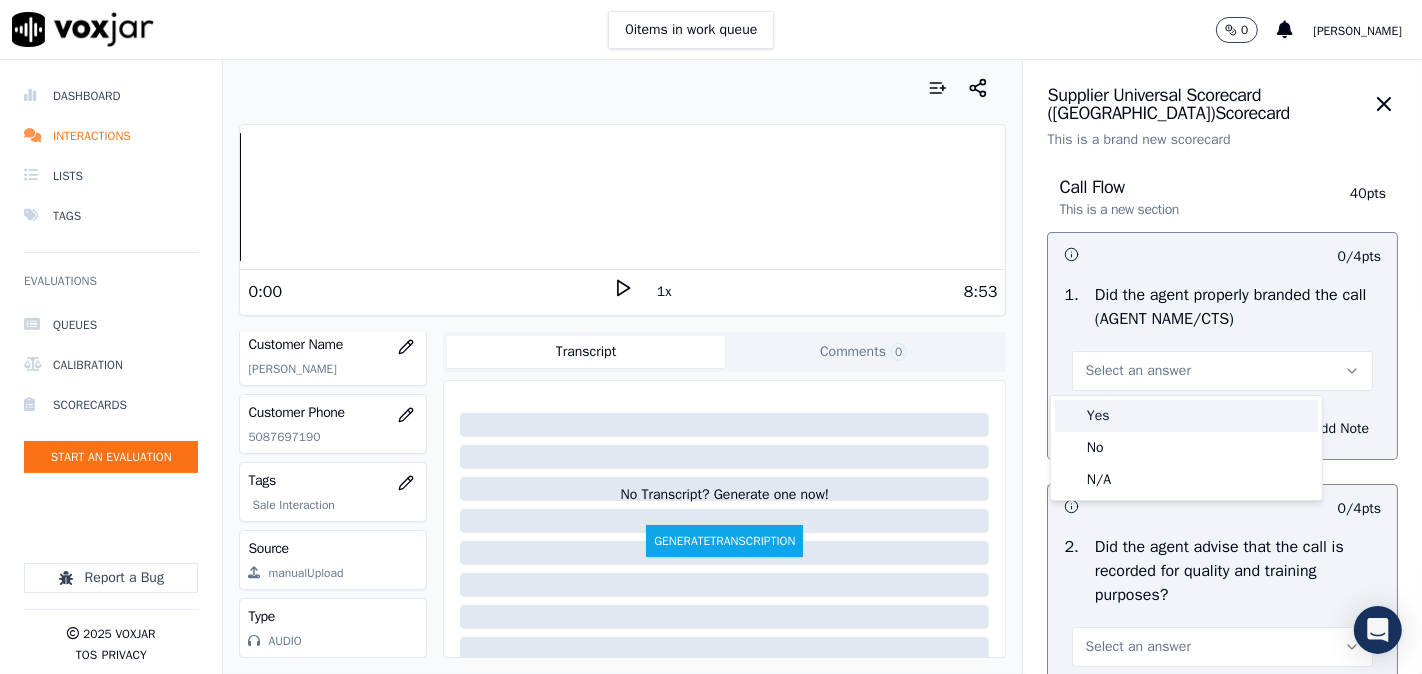 click on "Yes" at bounding box center (1186, 416) 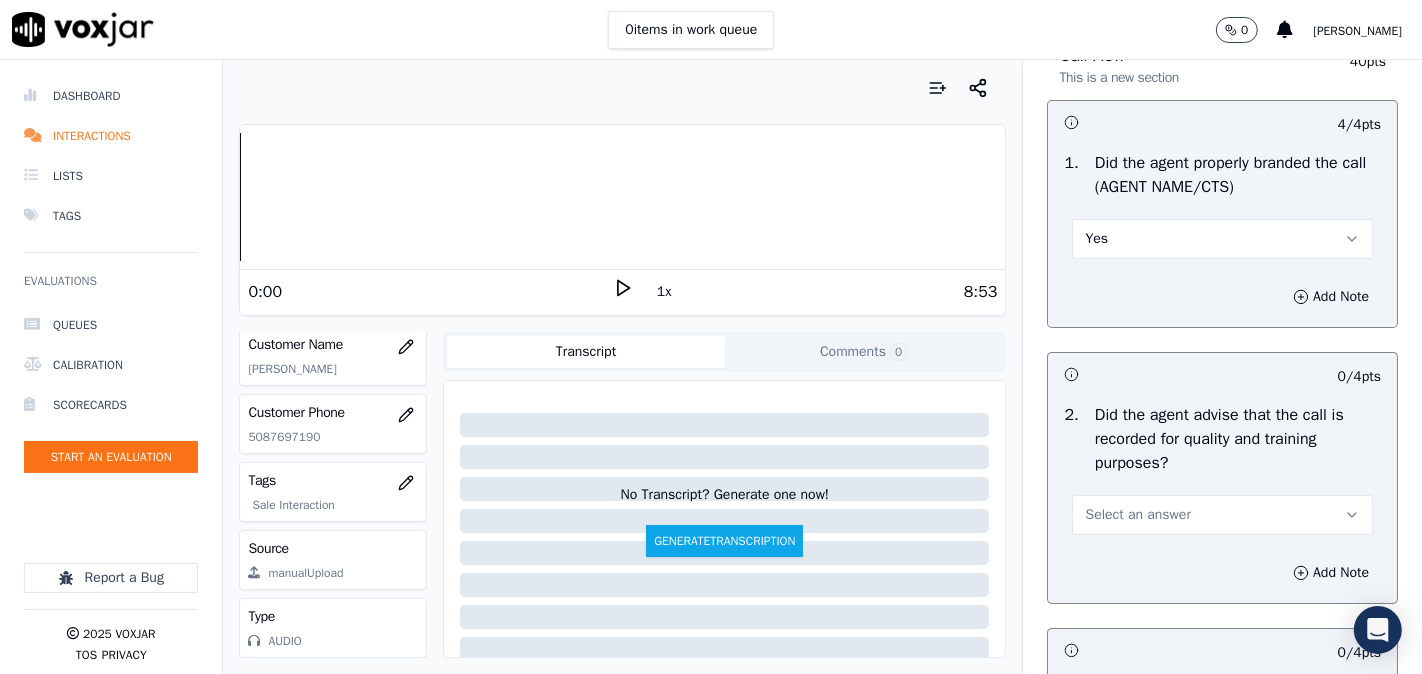 scroll, scrollTop: 185, scrollLeft: 0, axis: vertical 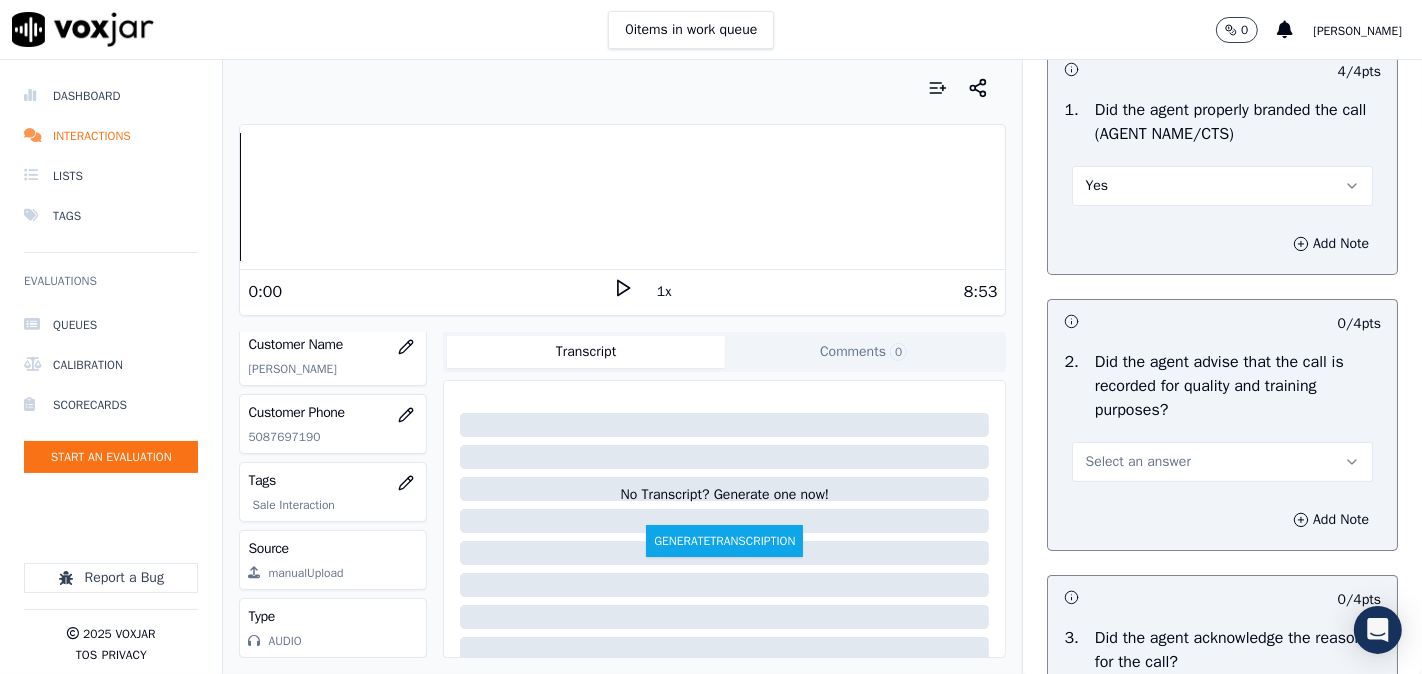 click on "Select an answer" at bounding box center (1222, 462) 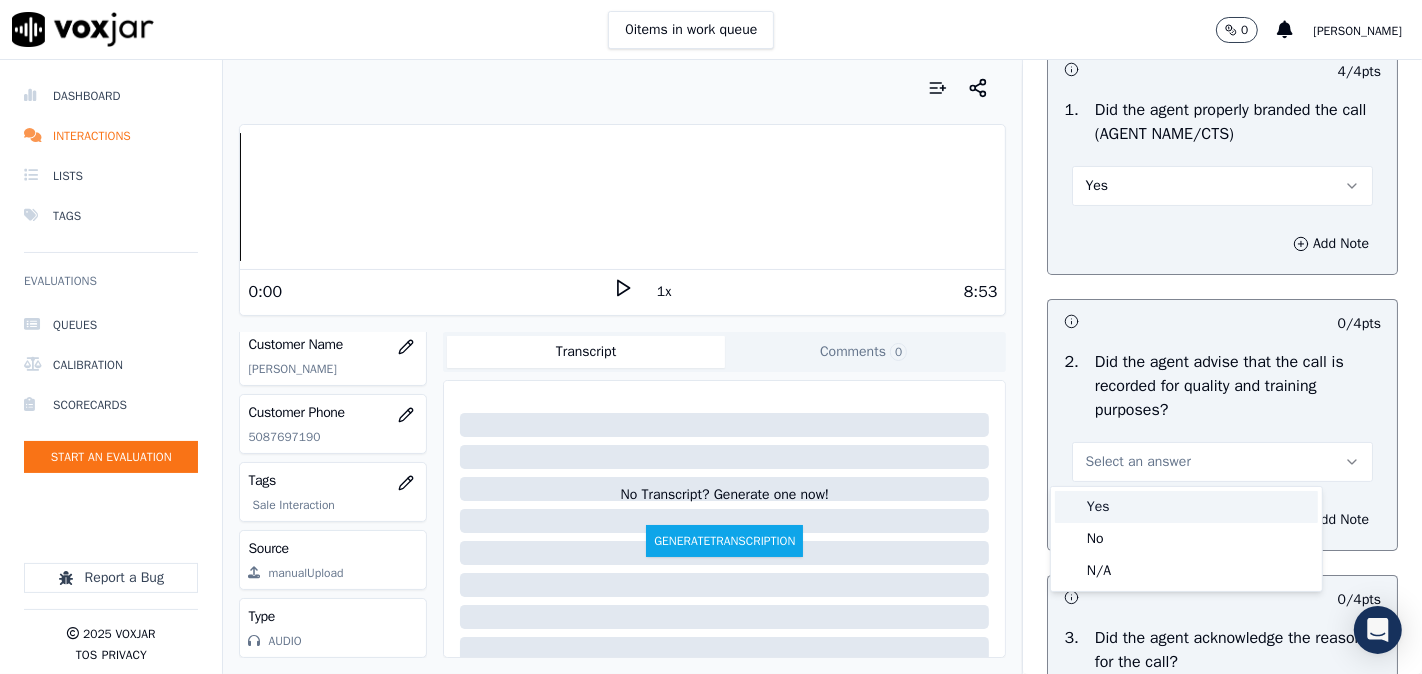 click on "Yes" at bounding box center (1186, 507) 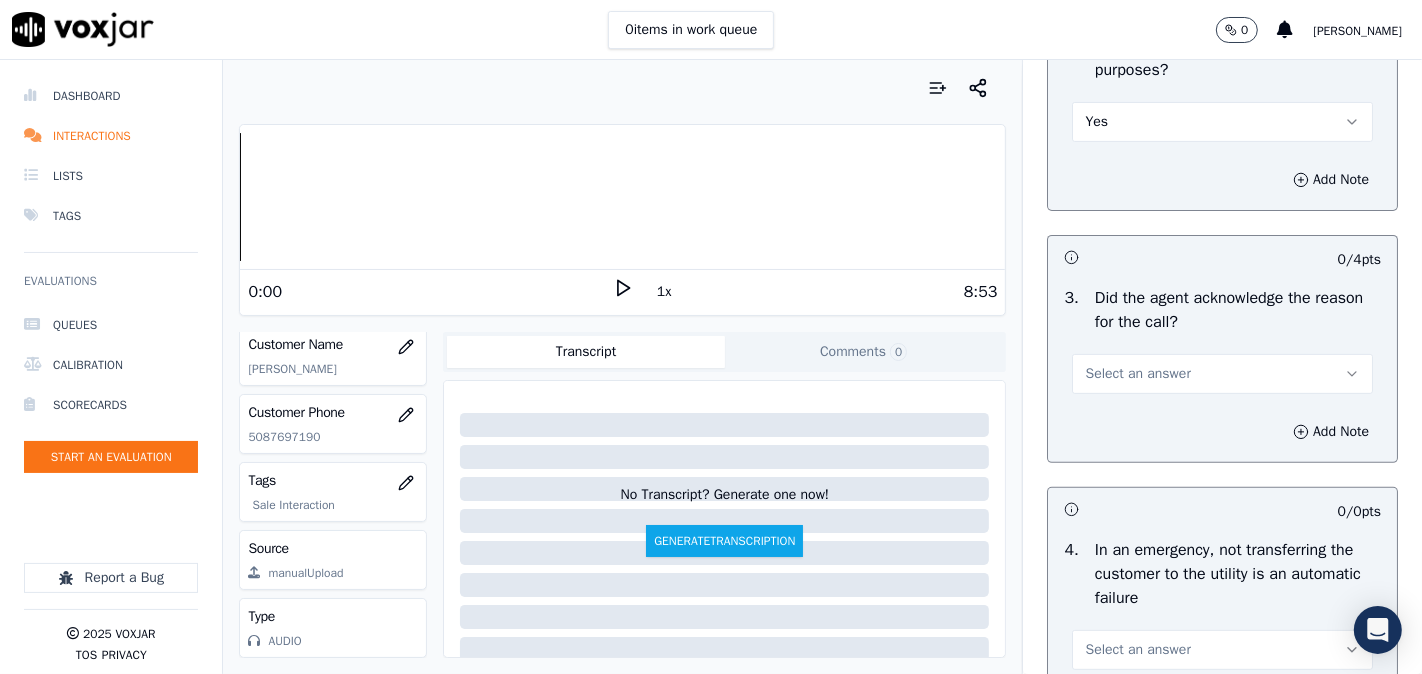 scroll, scrollTop: 555, scrollLeft: 0, axis: vertical 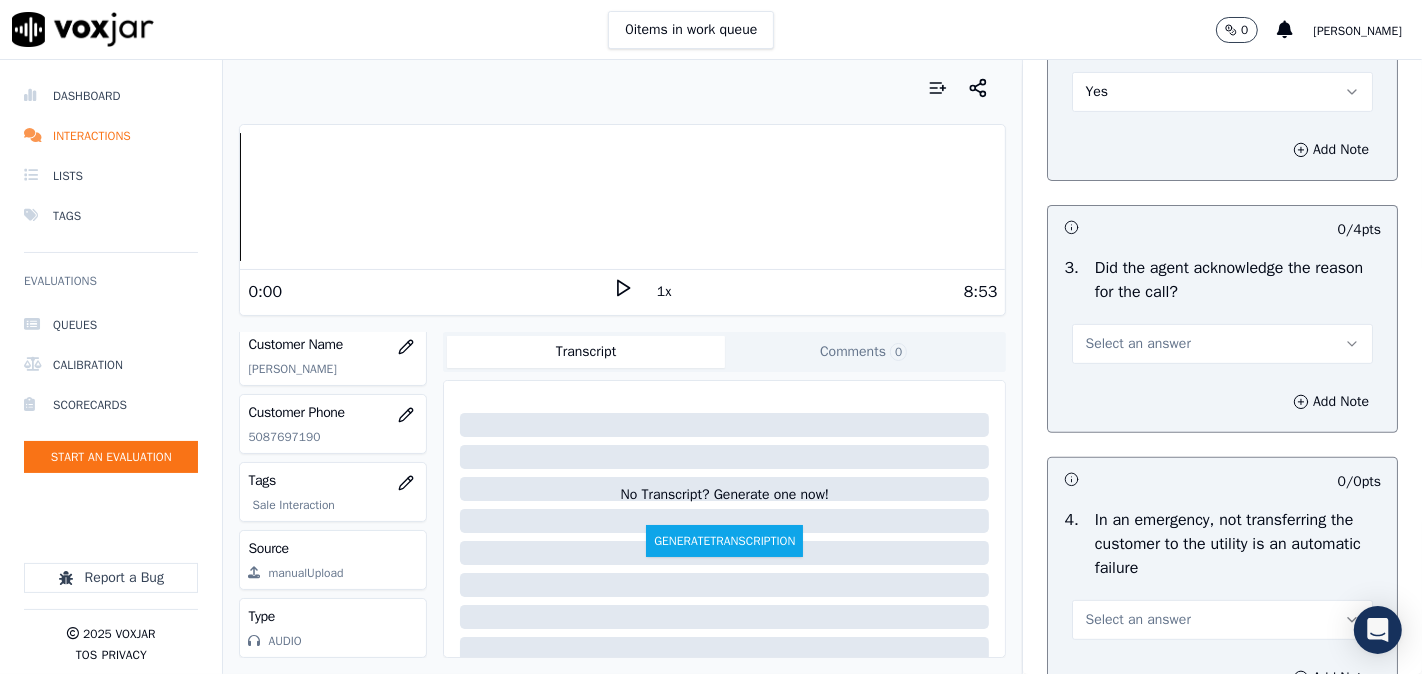 click on "Select an answer" at bounding box center [1137, 344] 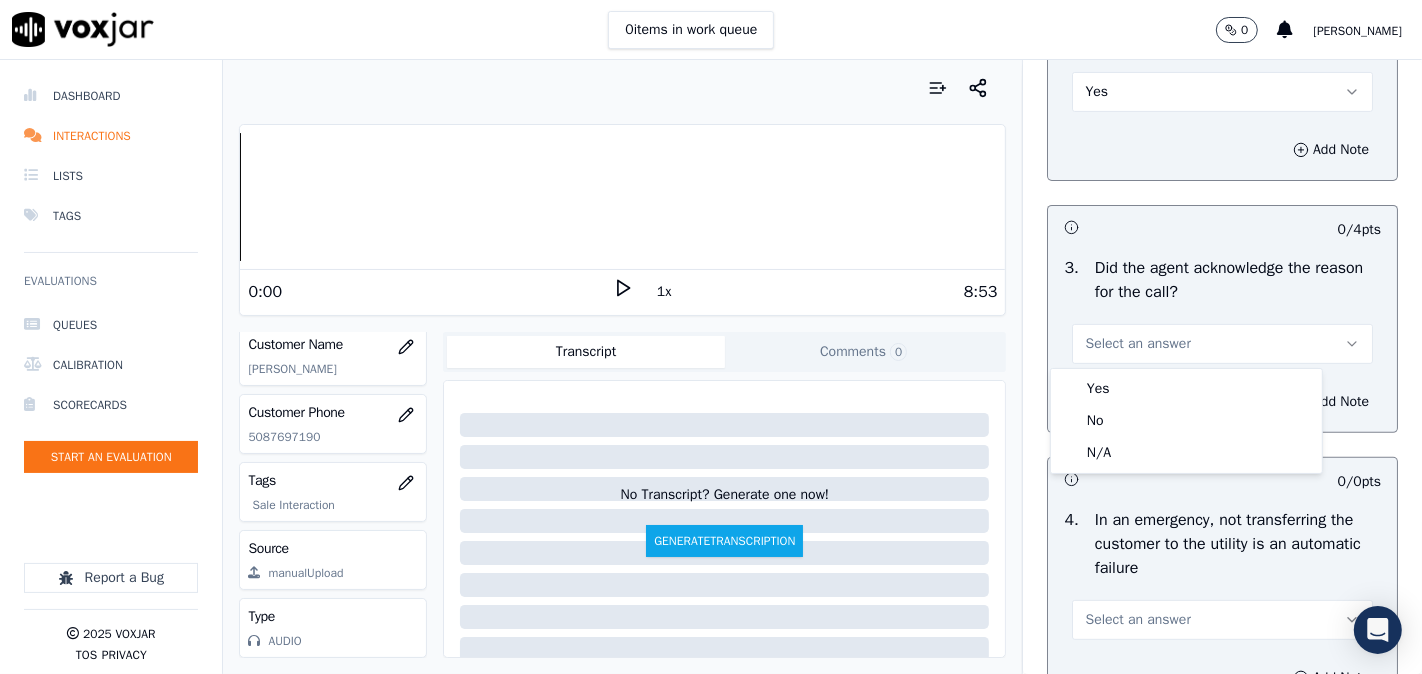 click on "Yes   No     N/A" at bounding box center [1186, 421] 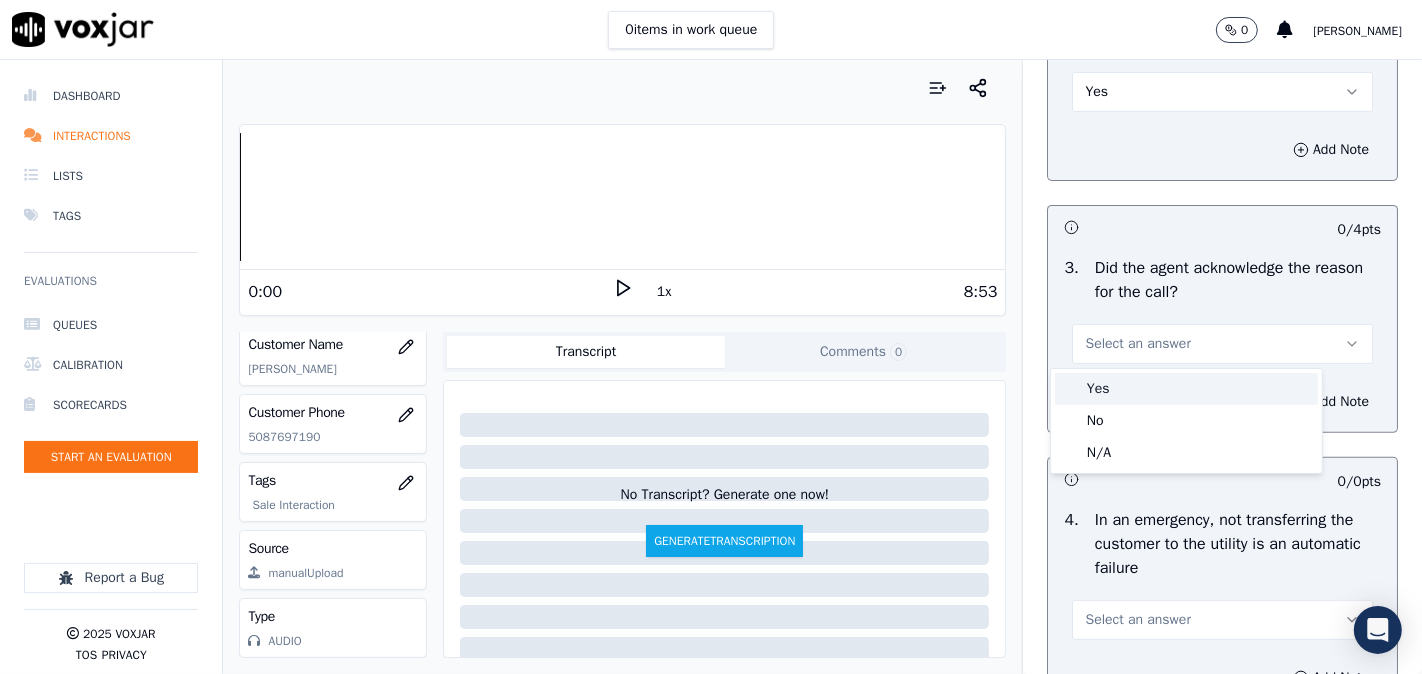 click on "Yes" at bounding box center [1186, 389] 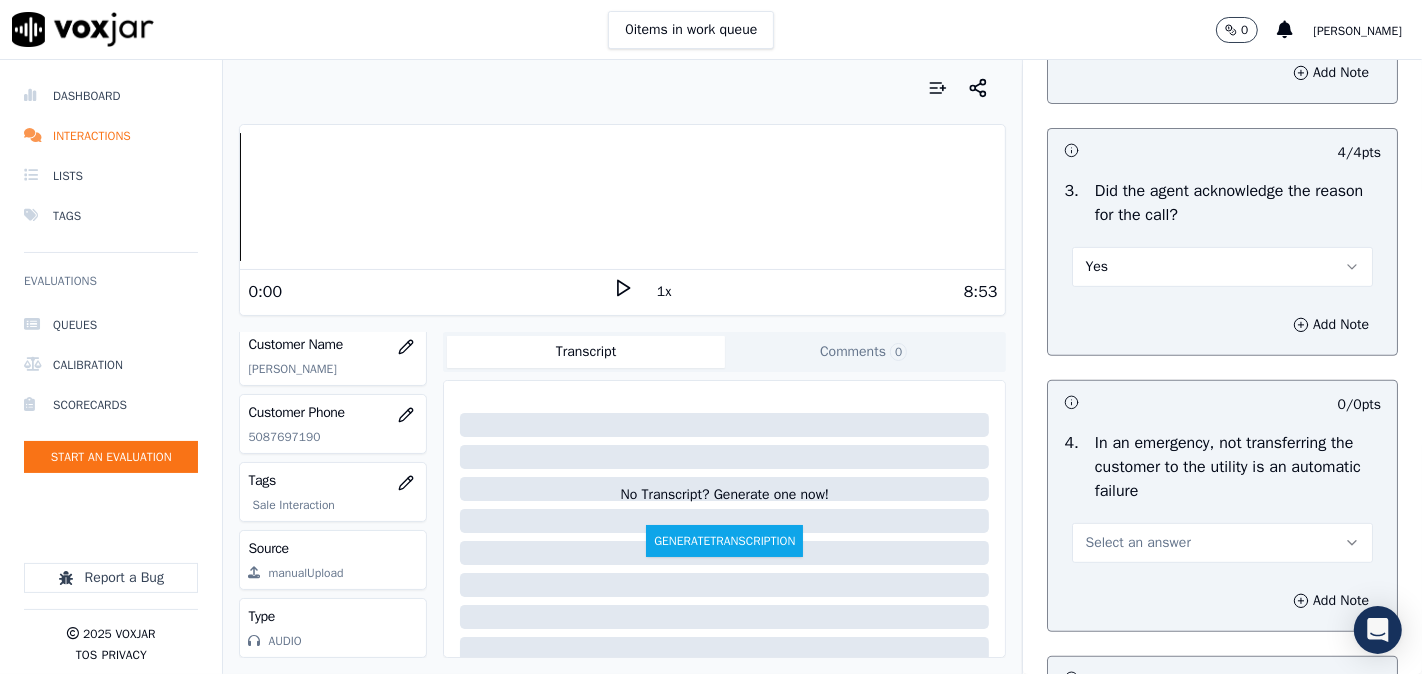 scroll, scrollTop: 741, scrollLeft: 0, axis: vertical 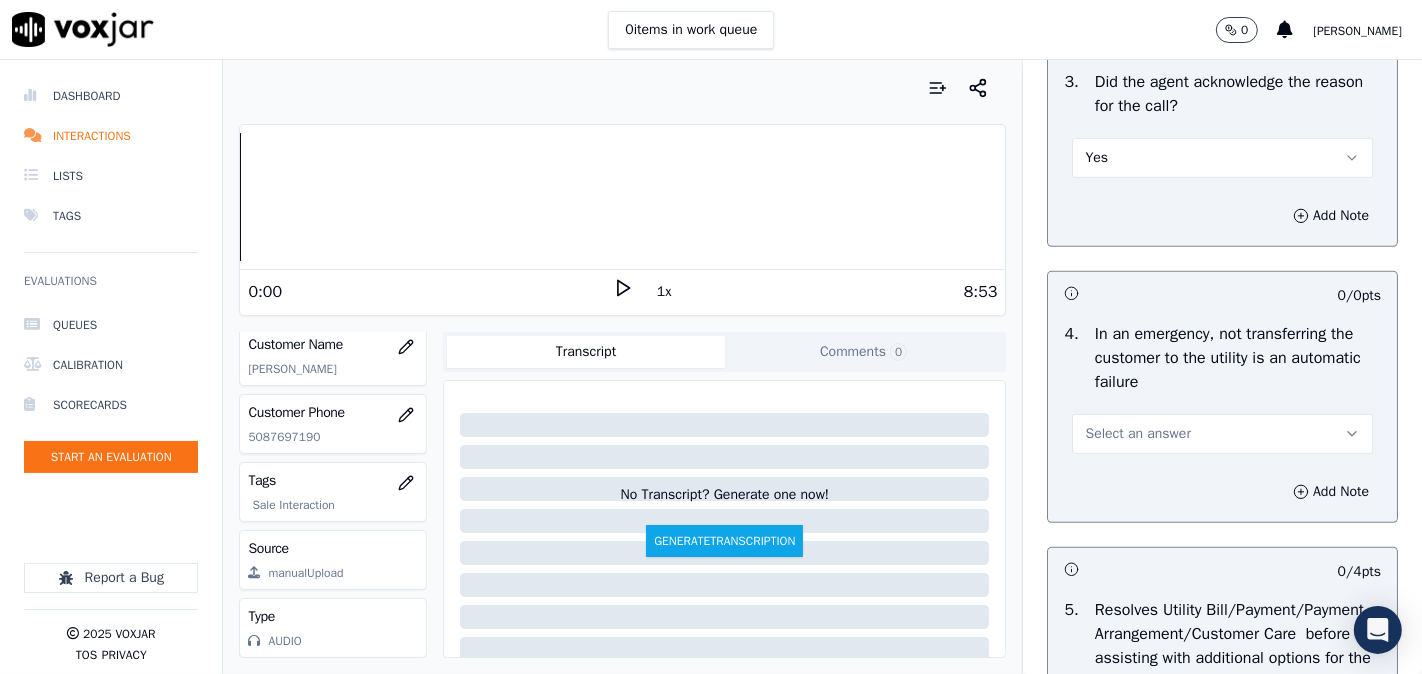 drag, startPoint x: 1115, startPoint y: 436, endPoint x: 1108, endPoint y: 450, distance: 15.652476 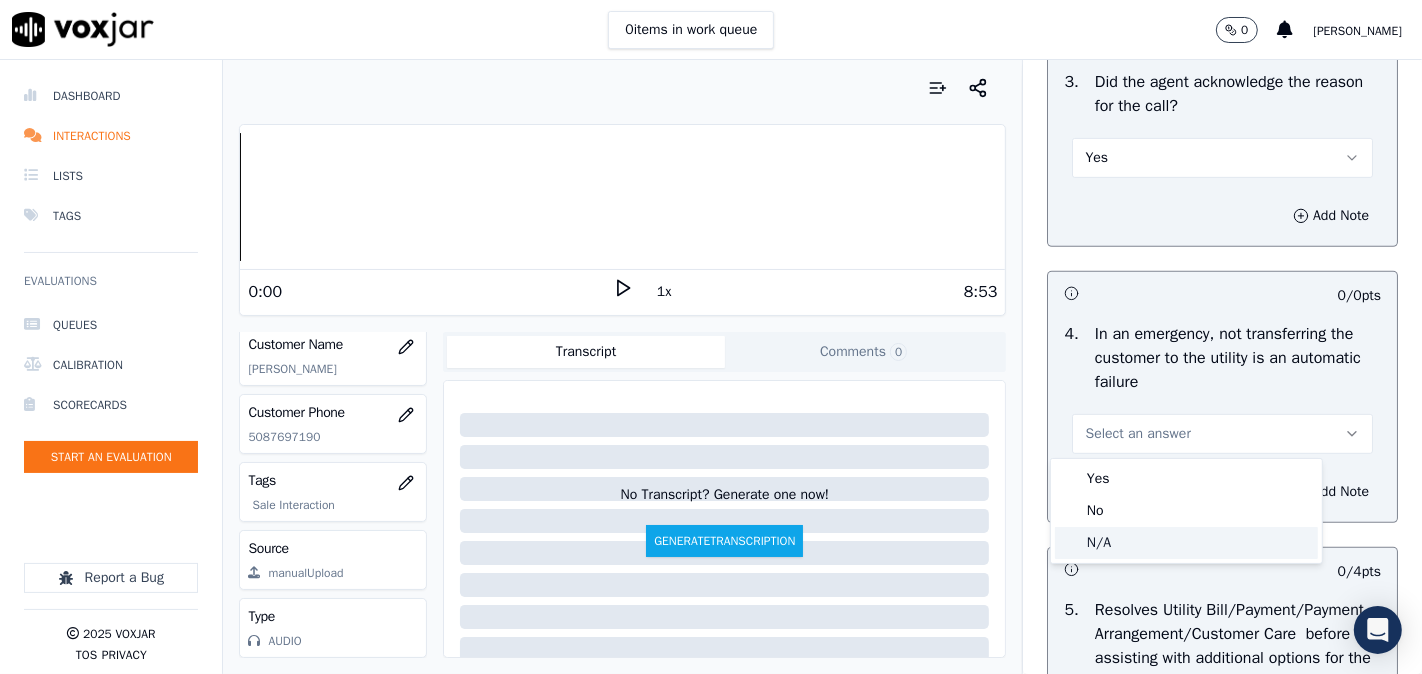 click on "N/A" 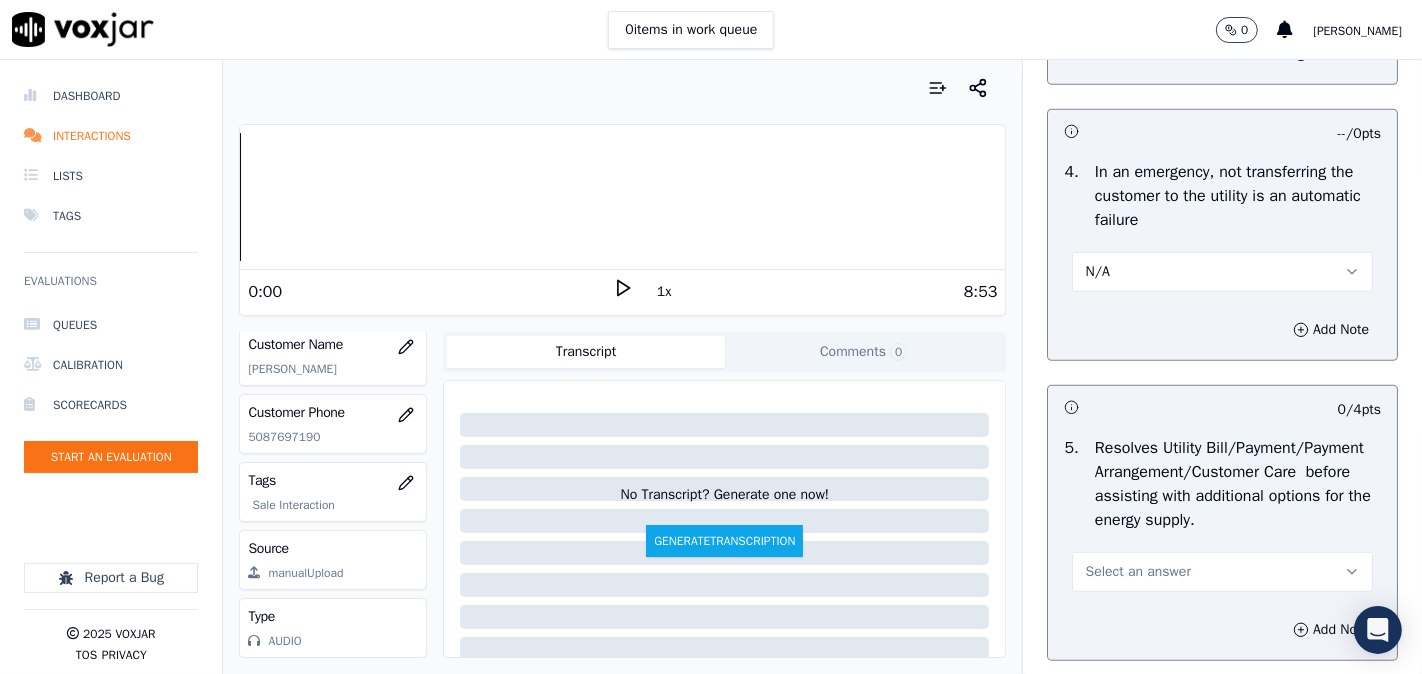 scroll, scrollTop: 1111, scrollLeft: 0, axis: vertical 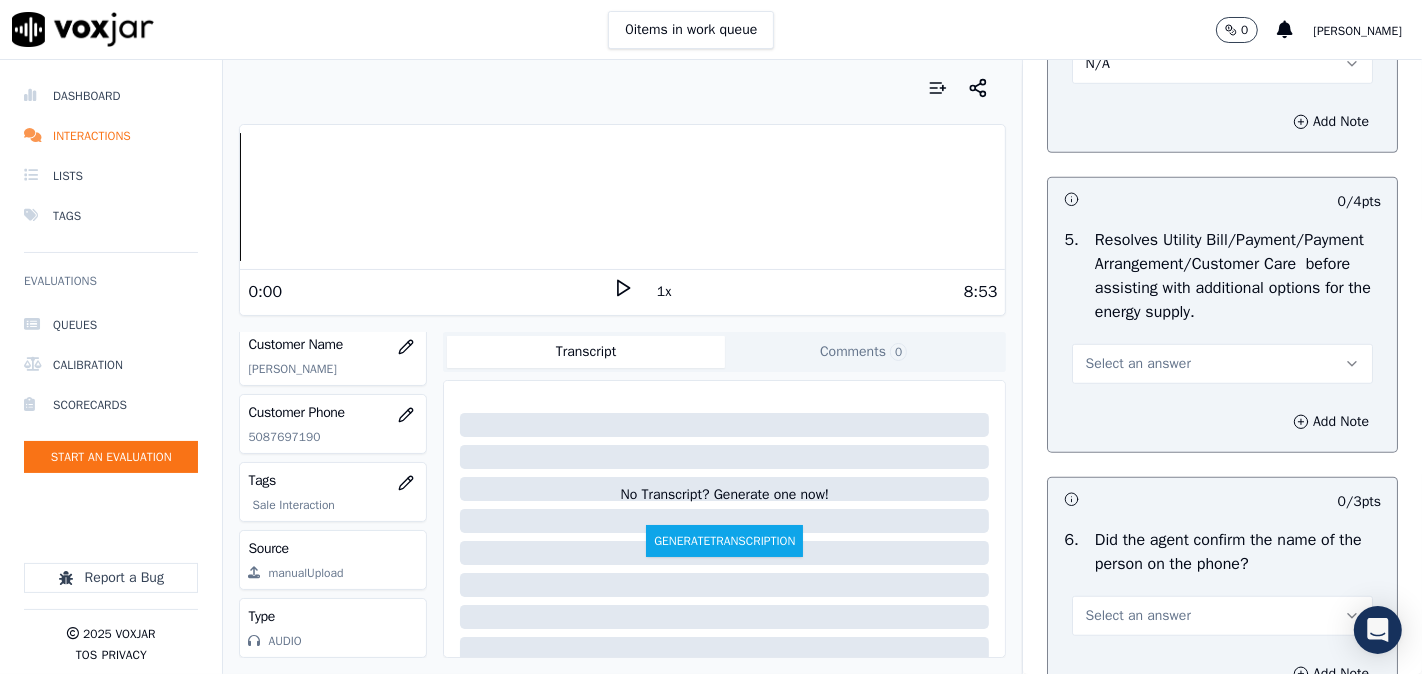 click on "Select an answer" at bounding box center (1222, 364) 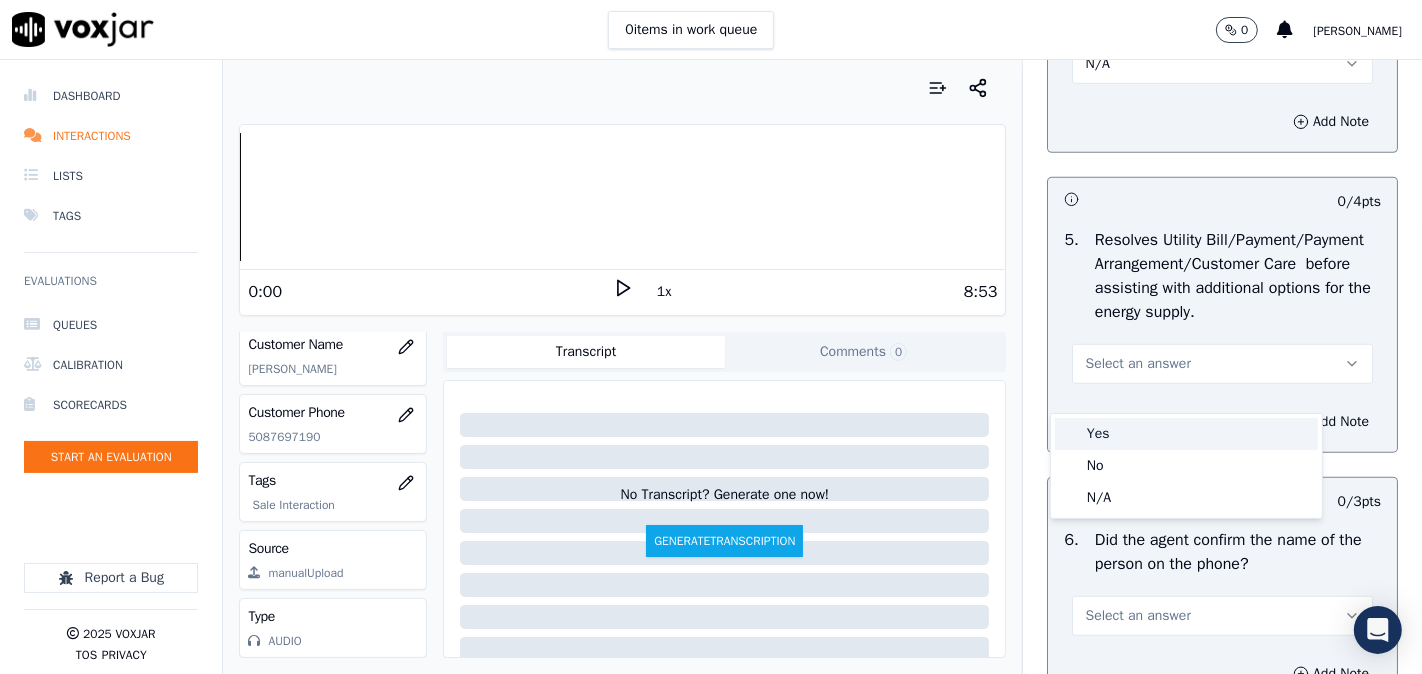 click on "Yes" at bounding box center (1186, 434) 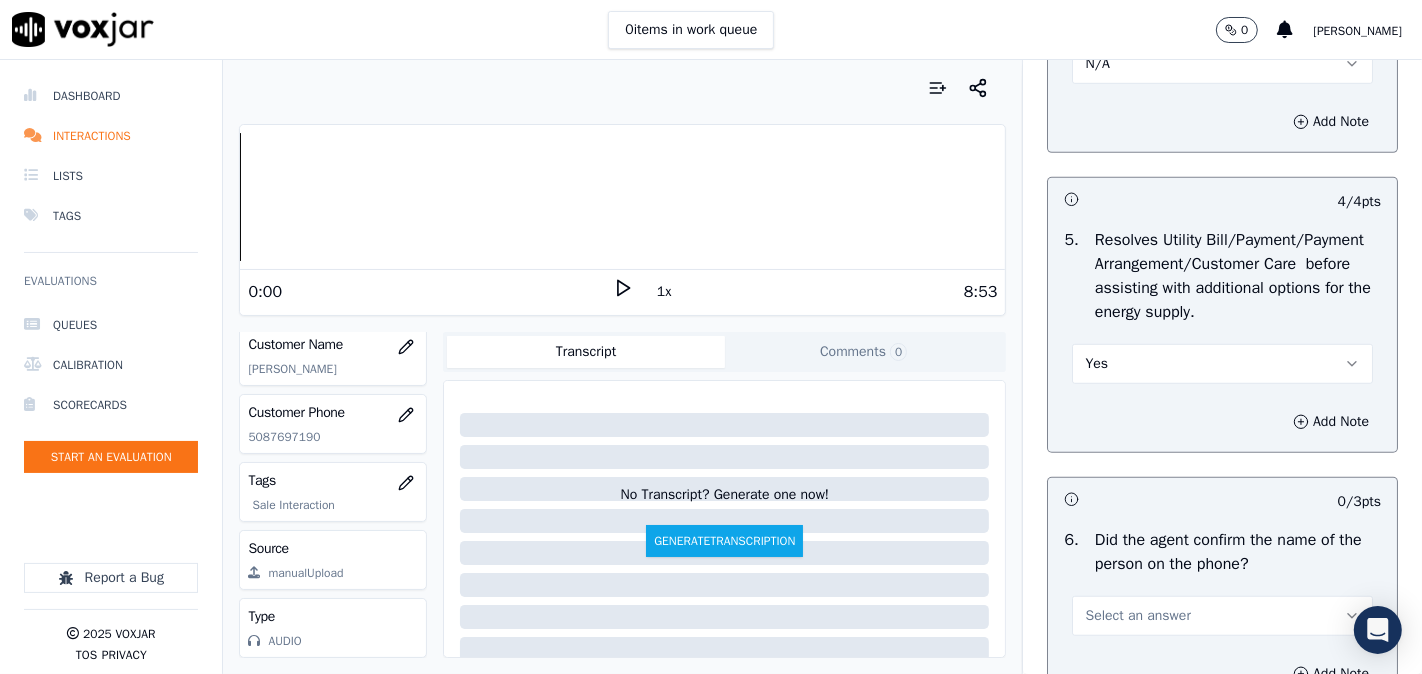 click on "Yes" at bounding box center (1222, 364) 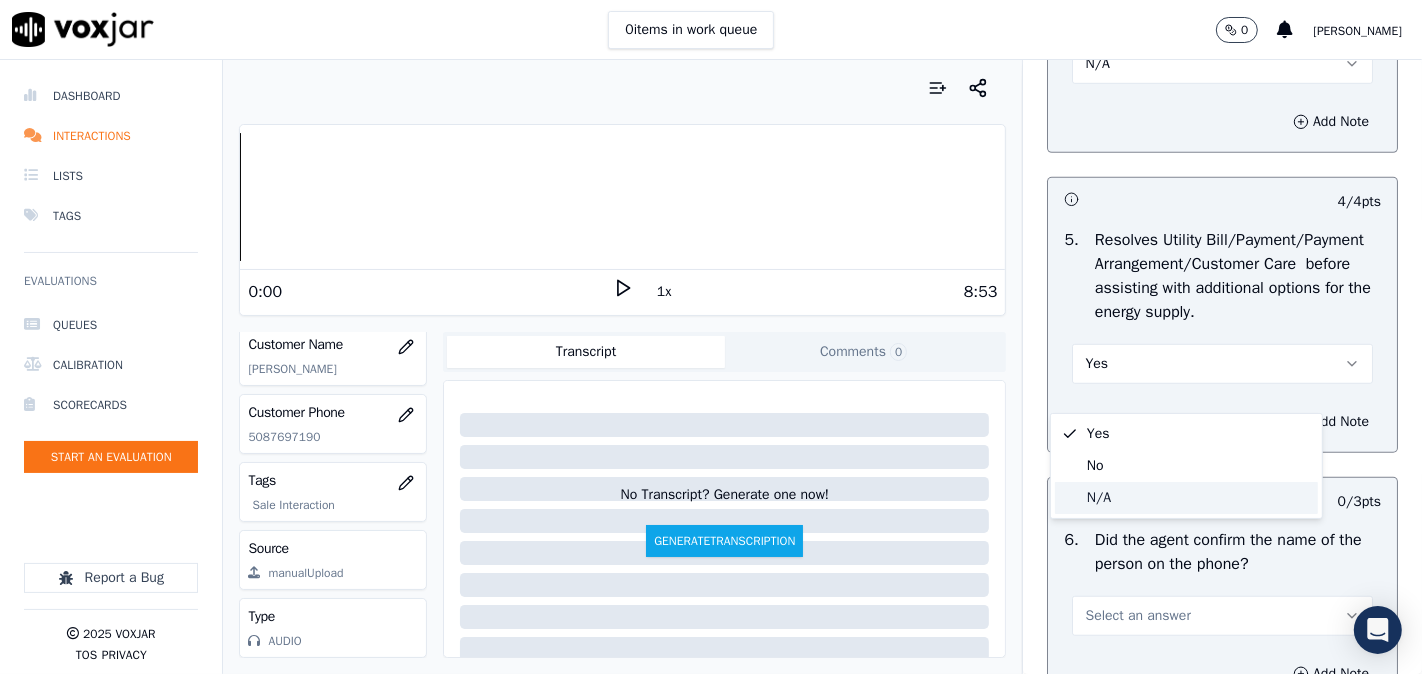 click on "N/A" 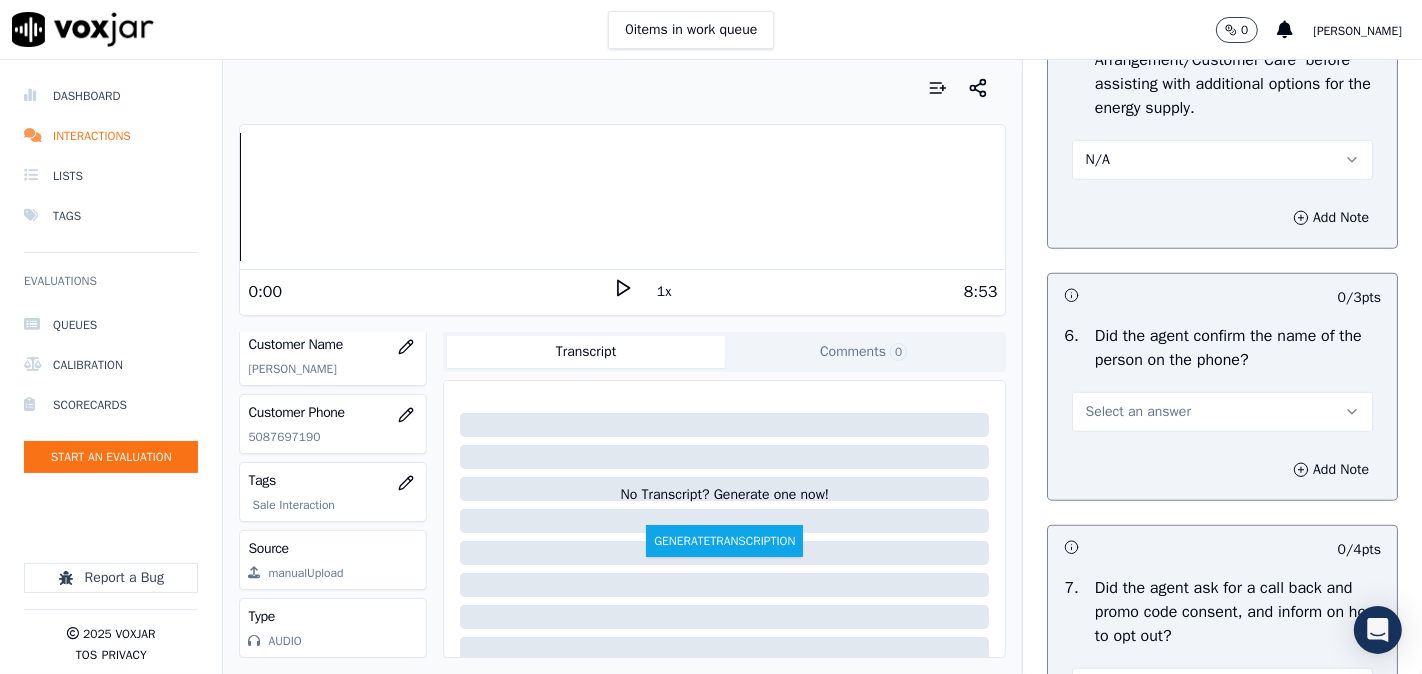 scroll, scrollTop: 1481, scrollLeft: 0, axis: vertical 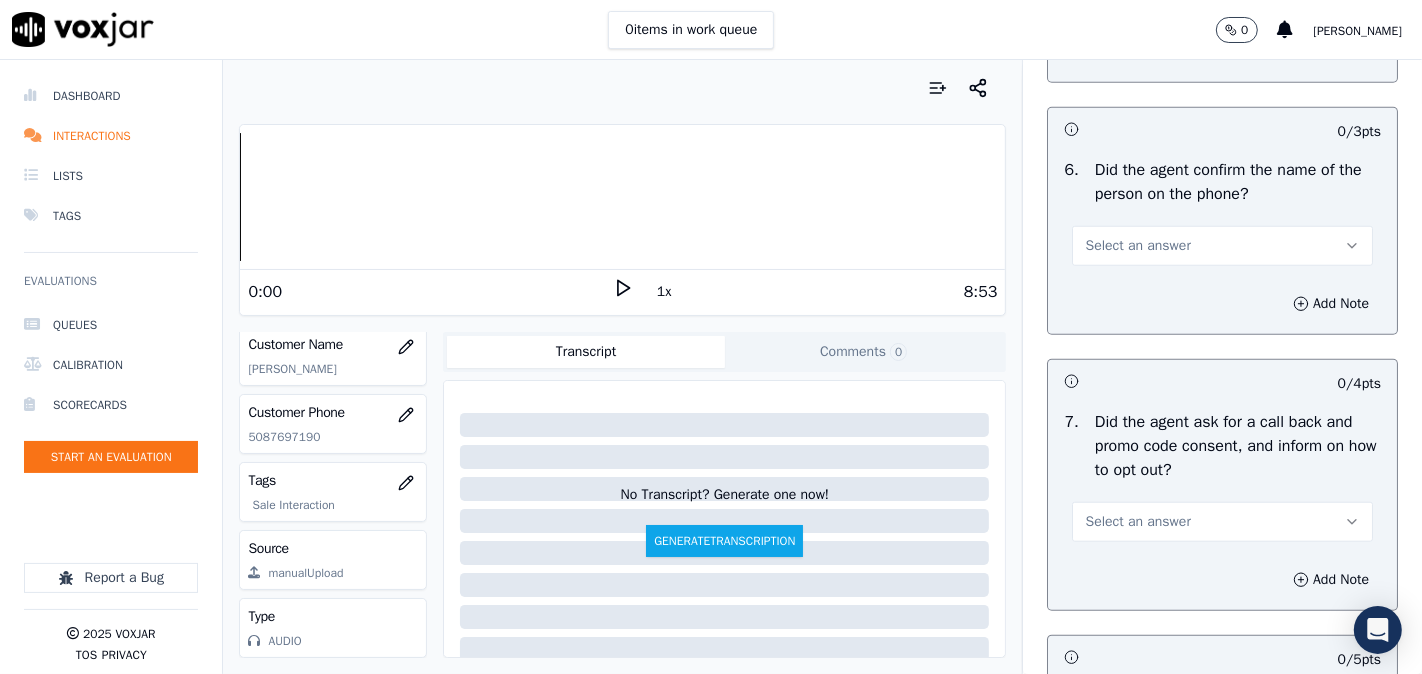 click on "Select an answer" at bounding box center (1137, 246) 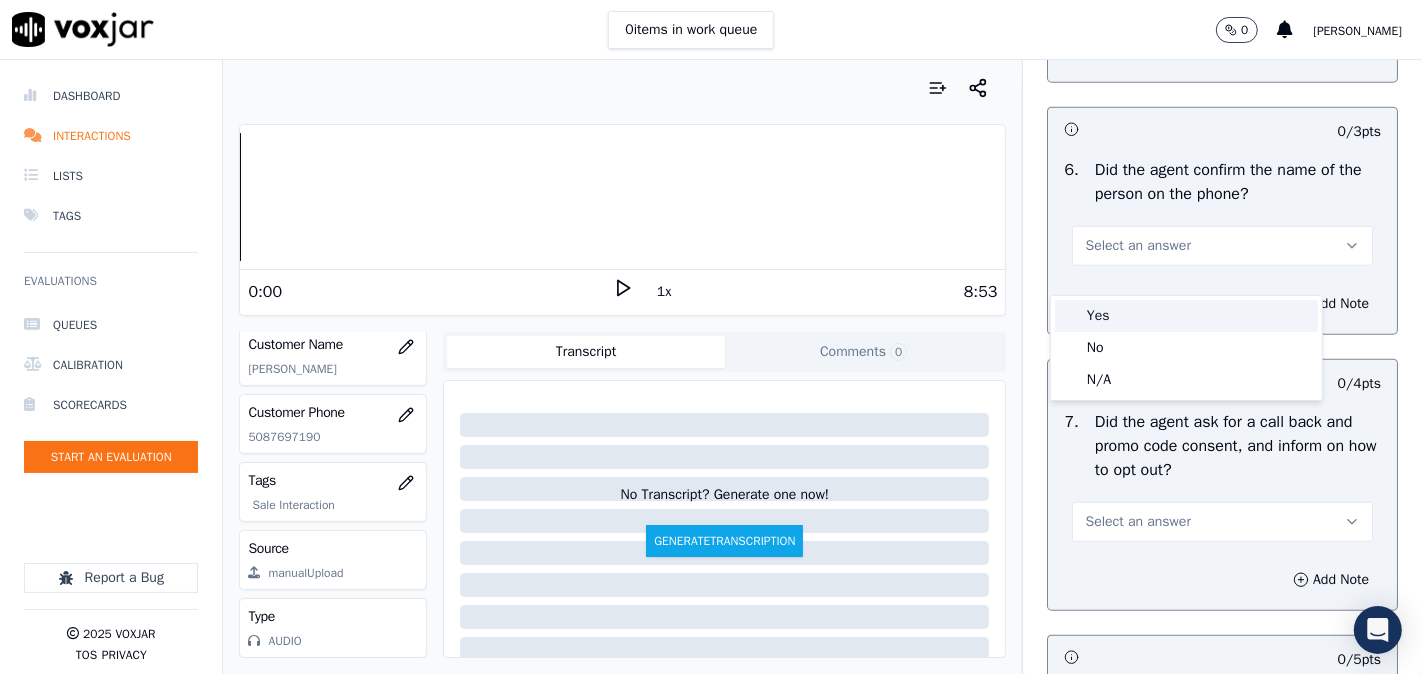 click on "Yes" at bounding box center [1186, 316] 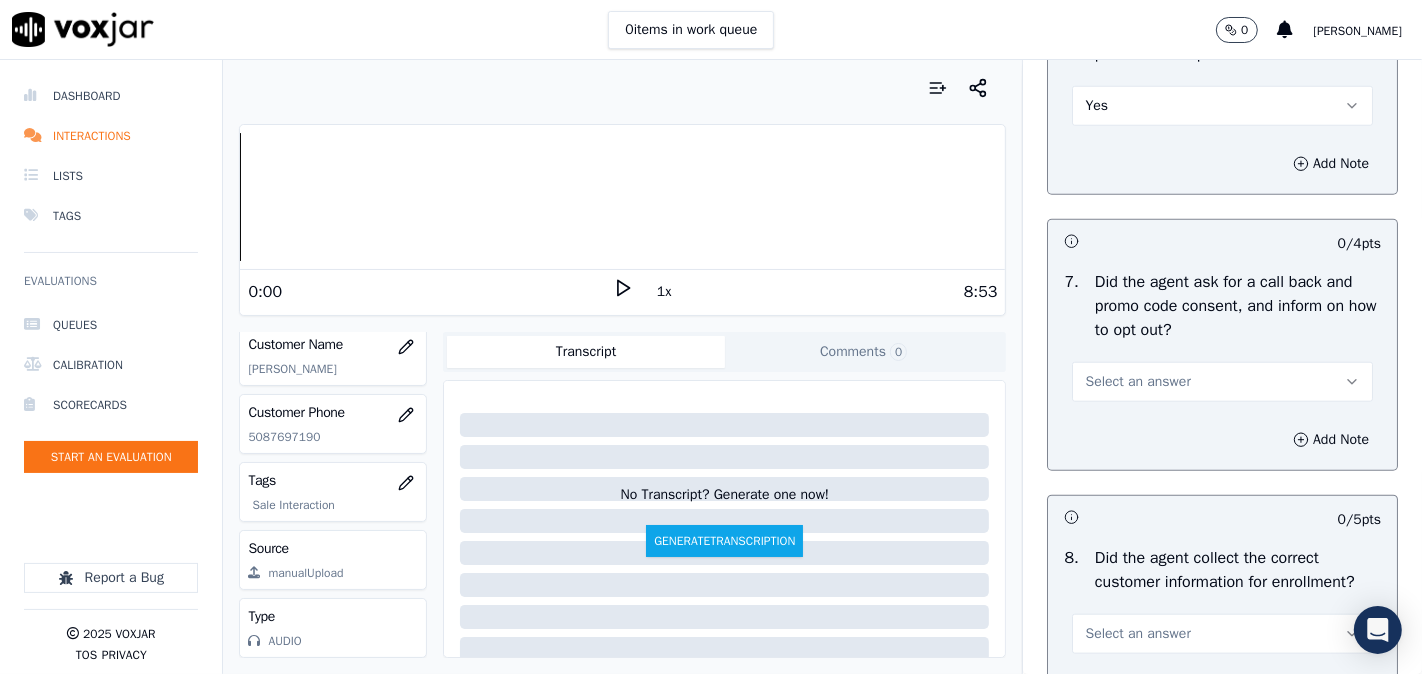 scroll, scrollTop: 1666, scrollLeft: 0, axis: vertical 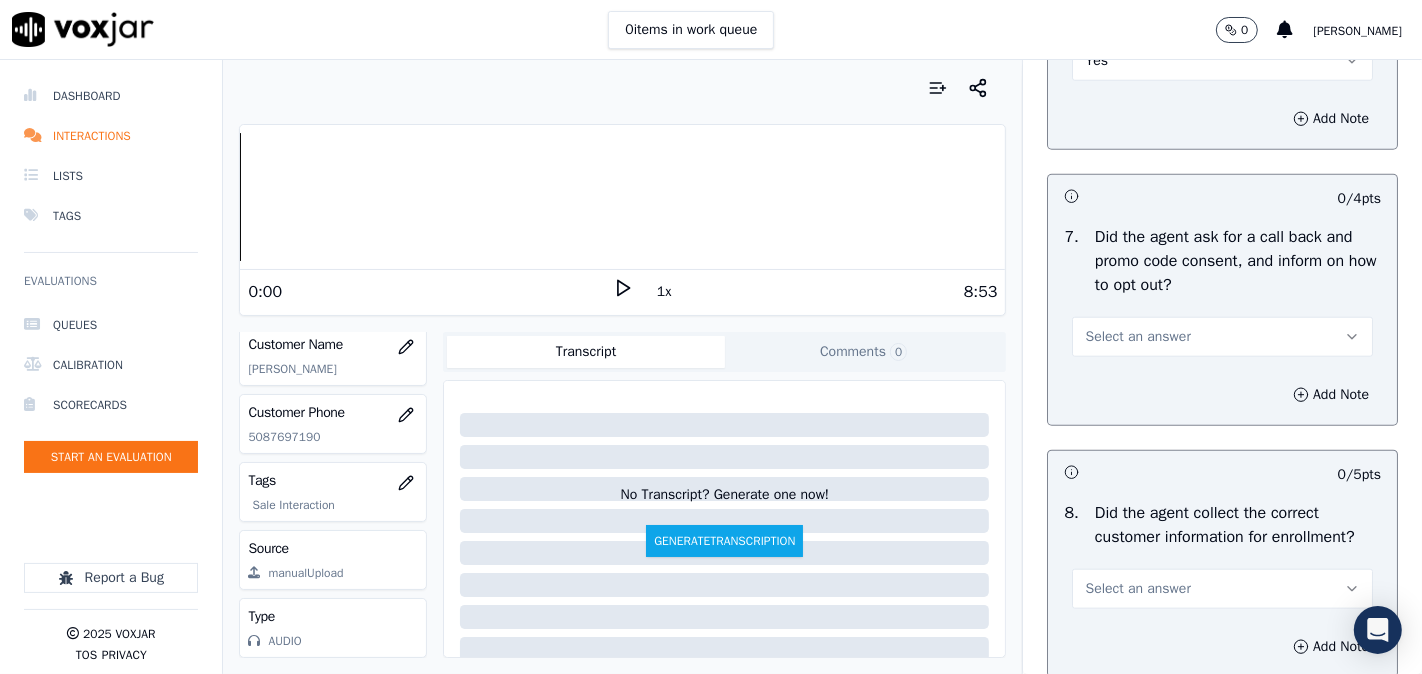 click on "Select an answer" at bounding box center (1137, 337) 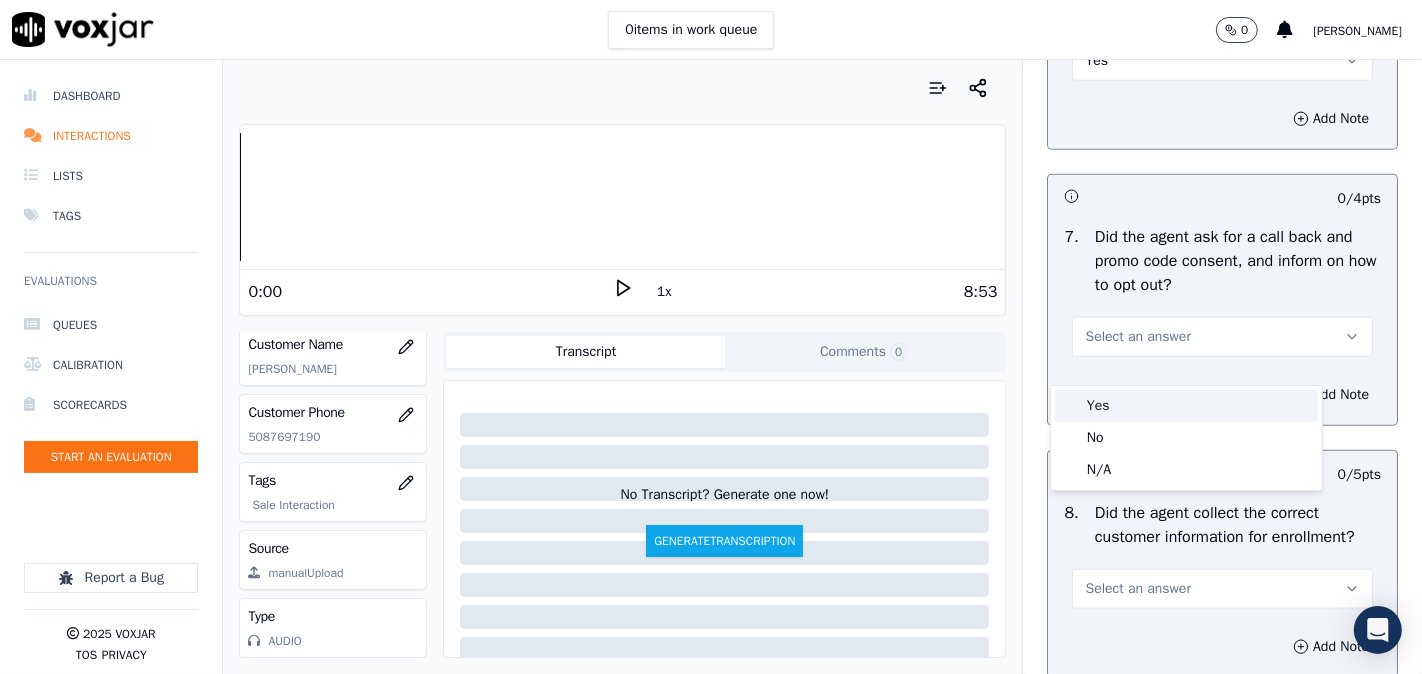 drag, startPoint x: 1114, startPoint y: 368, endPoint x: 1104, endPoint y: 402, distance: 35.44009 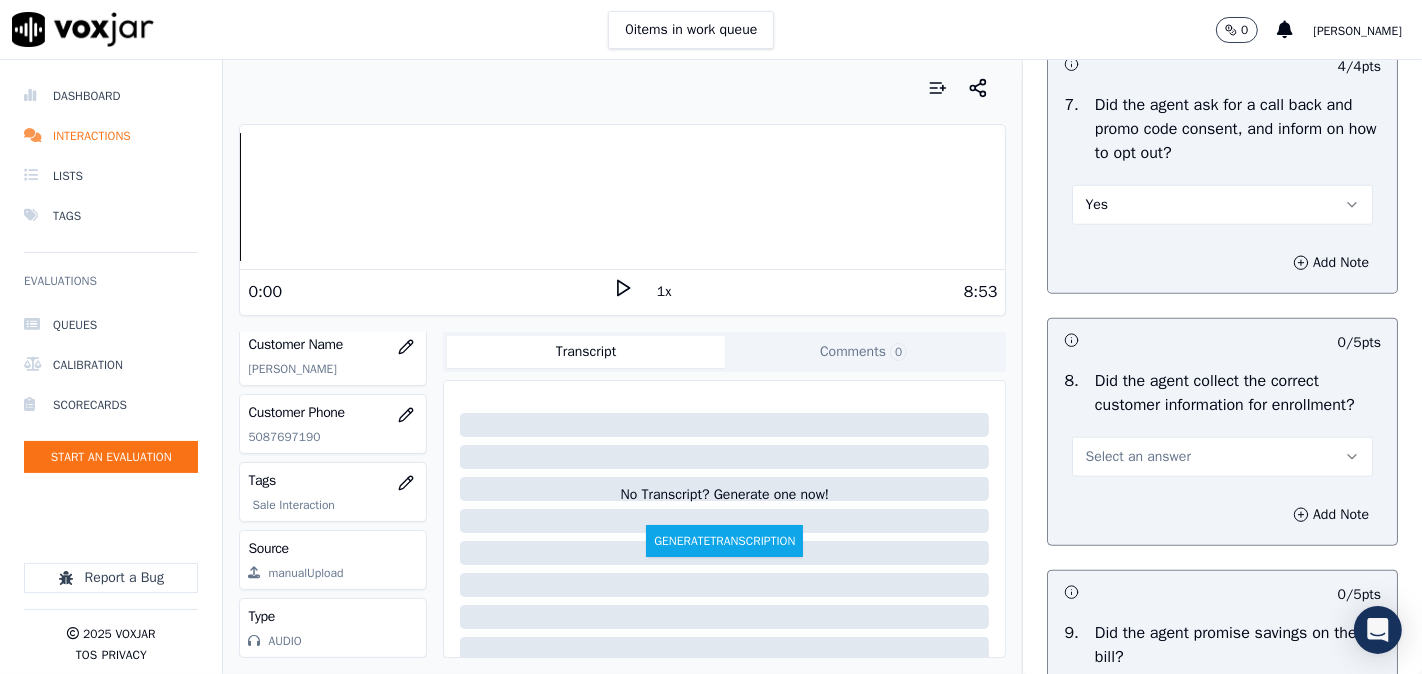 scroll, scrollTop: 1852, scrollLeft: 0, axis: vertical 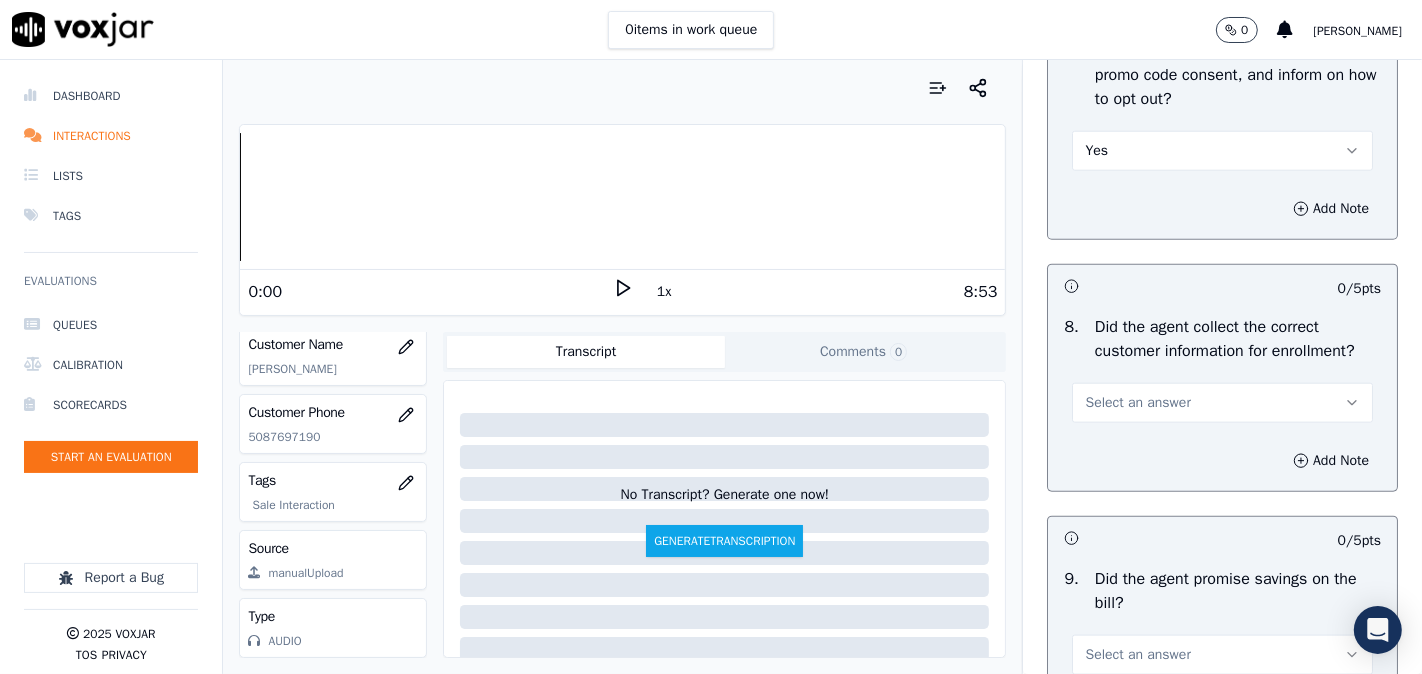 click on "Select an answer" at bounding box center (1137, 403) 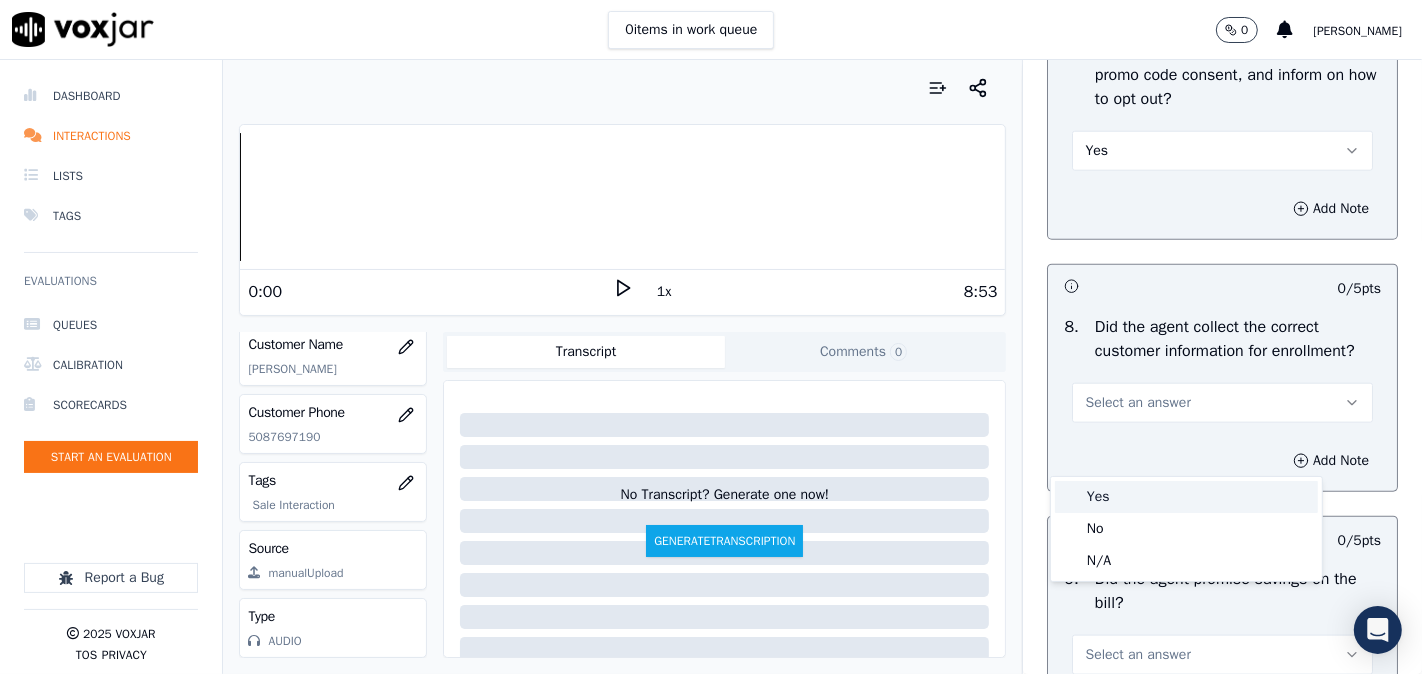 click on "Yes" at bounding box center [1186, 497] 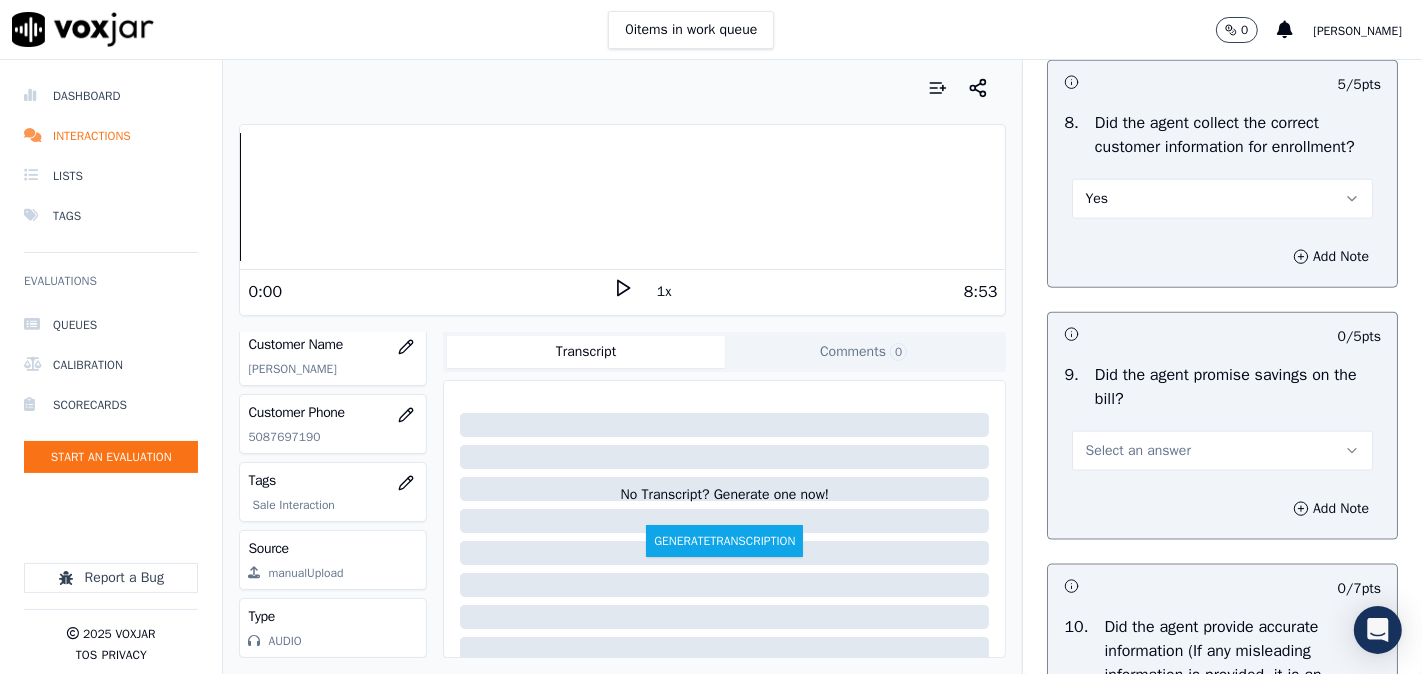 scroll, scrollTop: 2222, scrollLeft: 0, axis: vertical 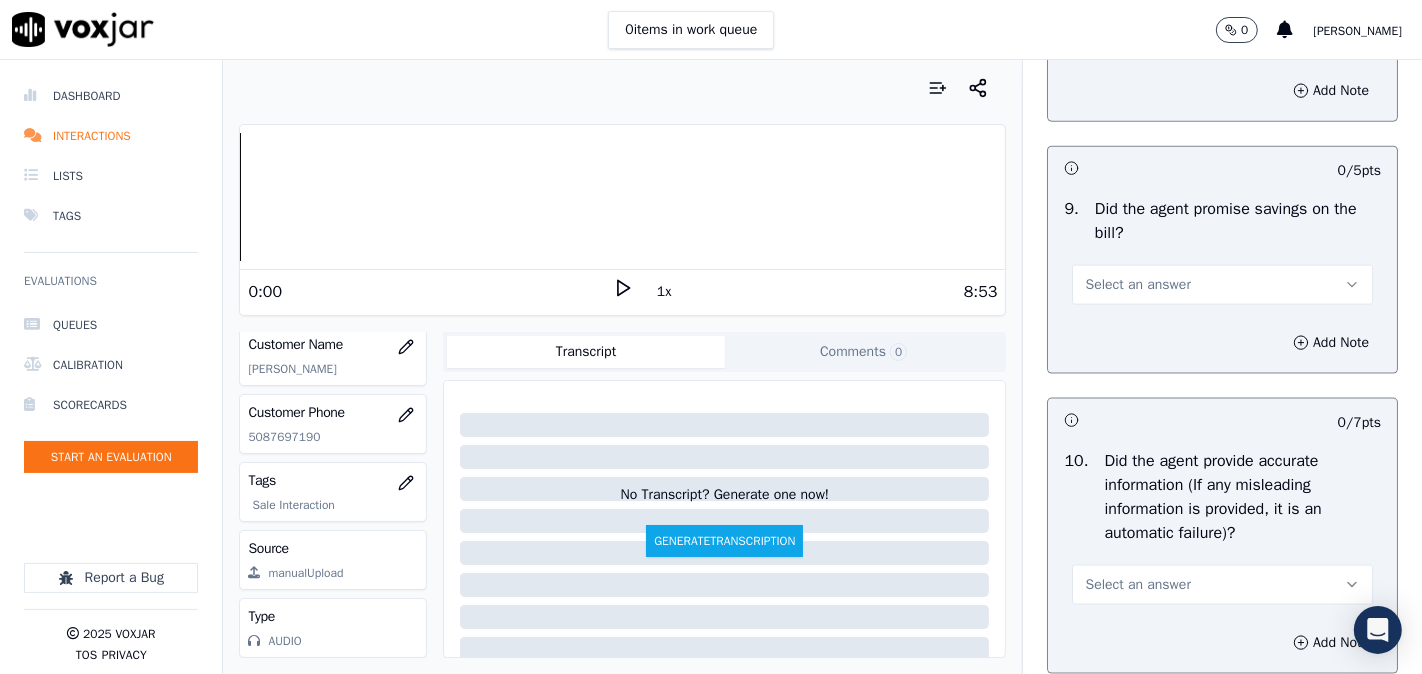 click on "Select an answer" at bounding box center [1137, 285] 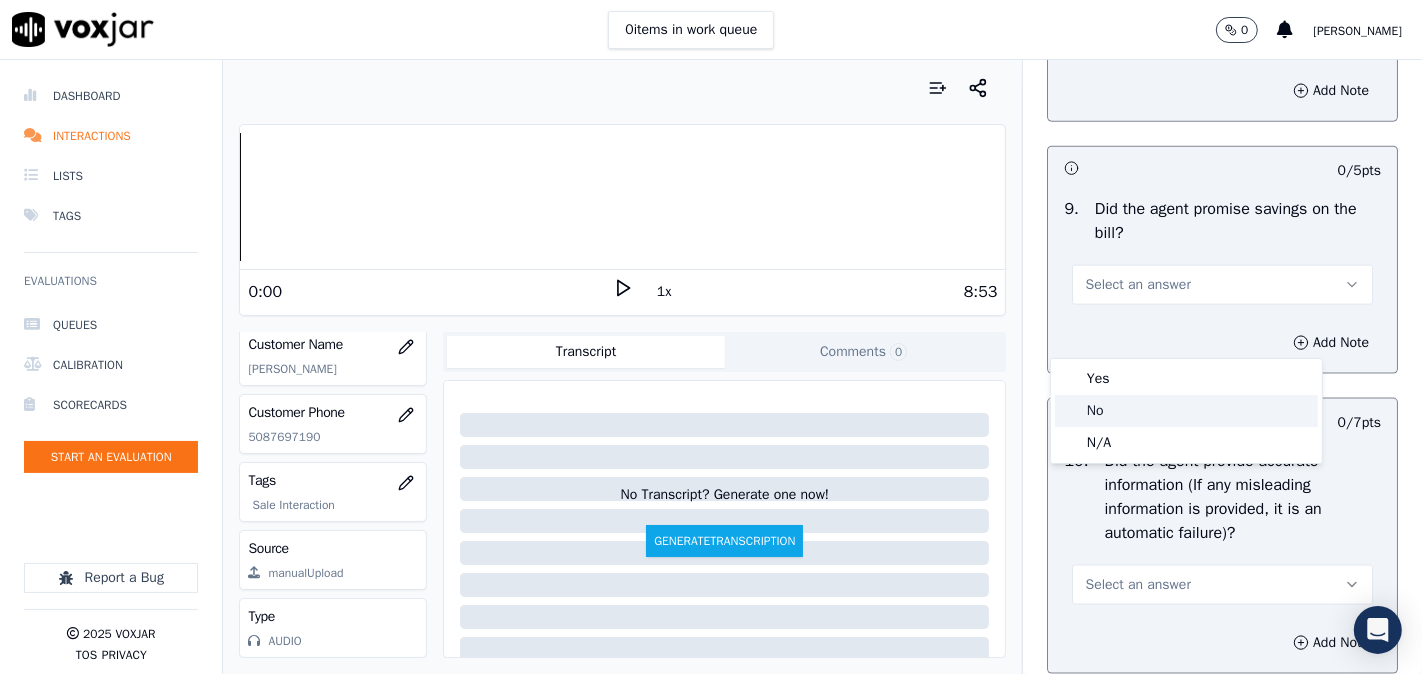 click on "No" 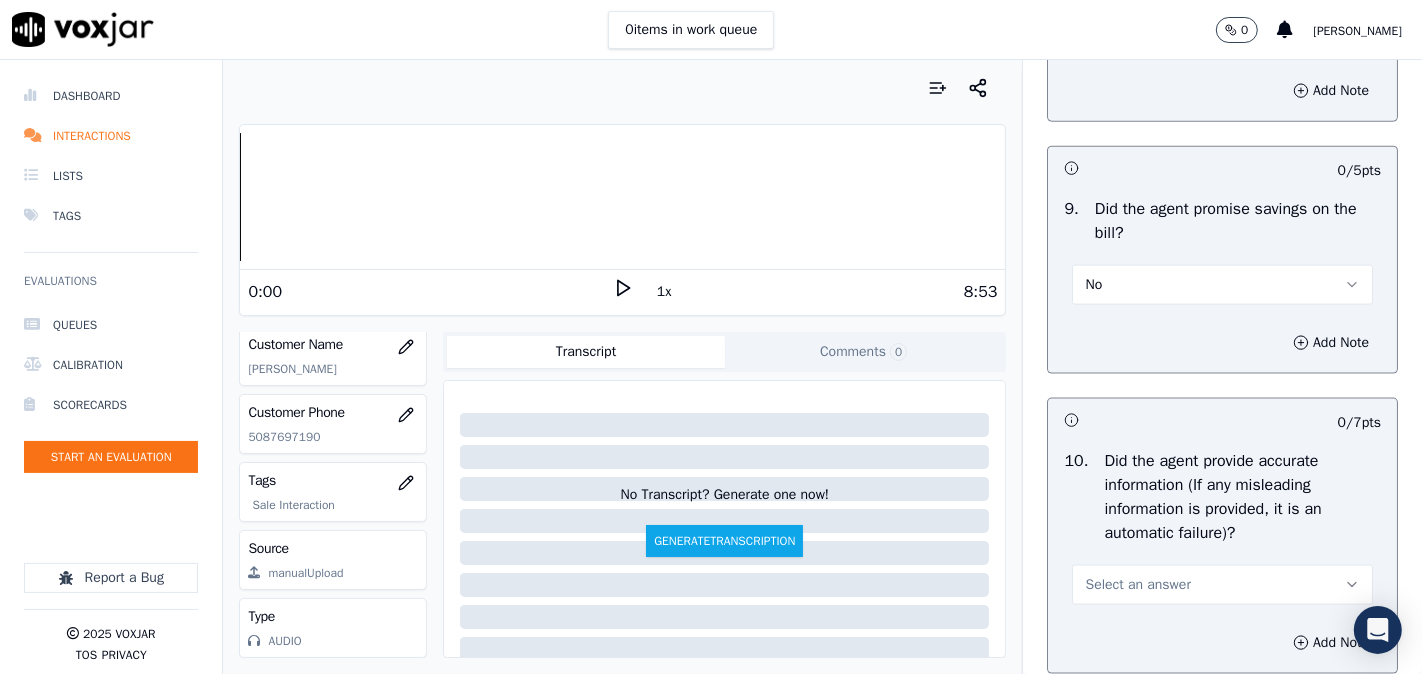 click on "No" at bounding box center (1222, 285) 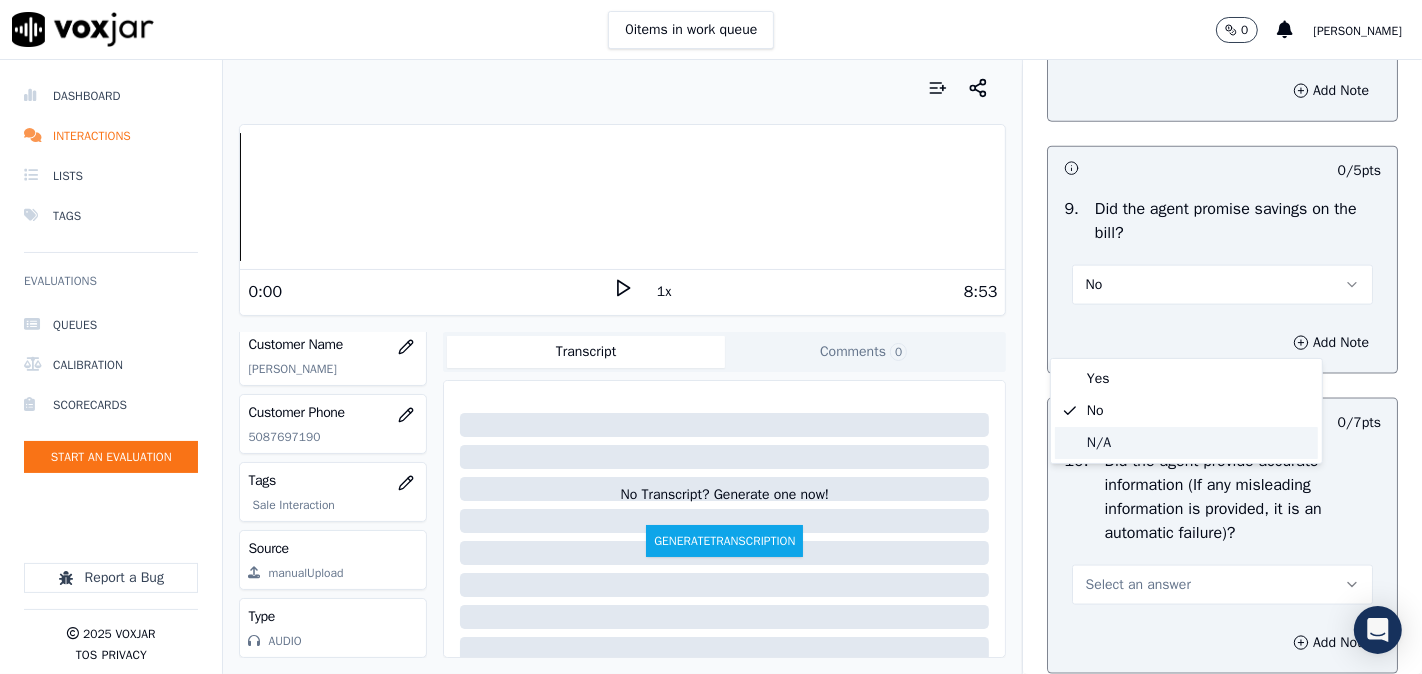 click on "N/A" 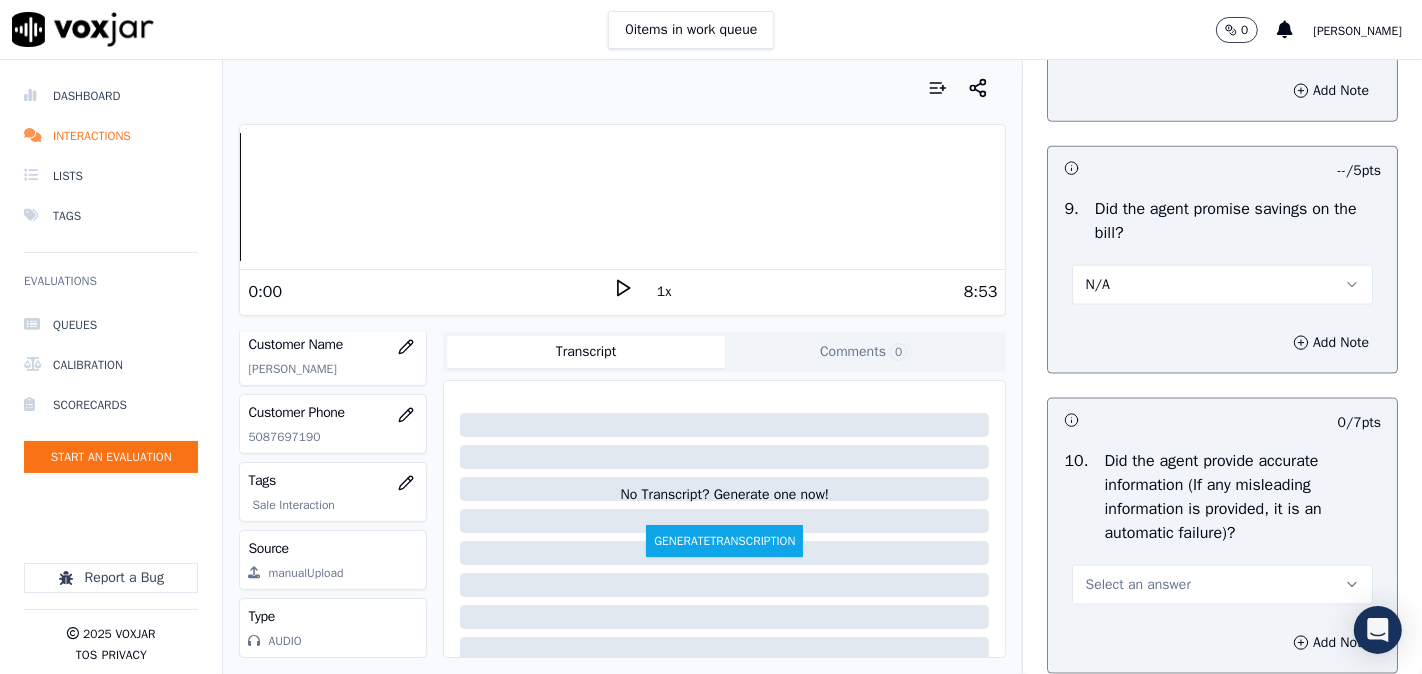 scroll, scrollTop: 2777, scrollLeft: 0, axis: vertical 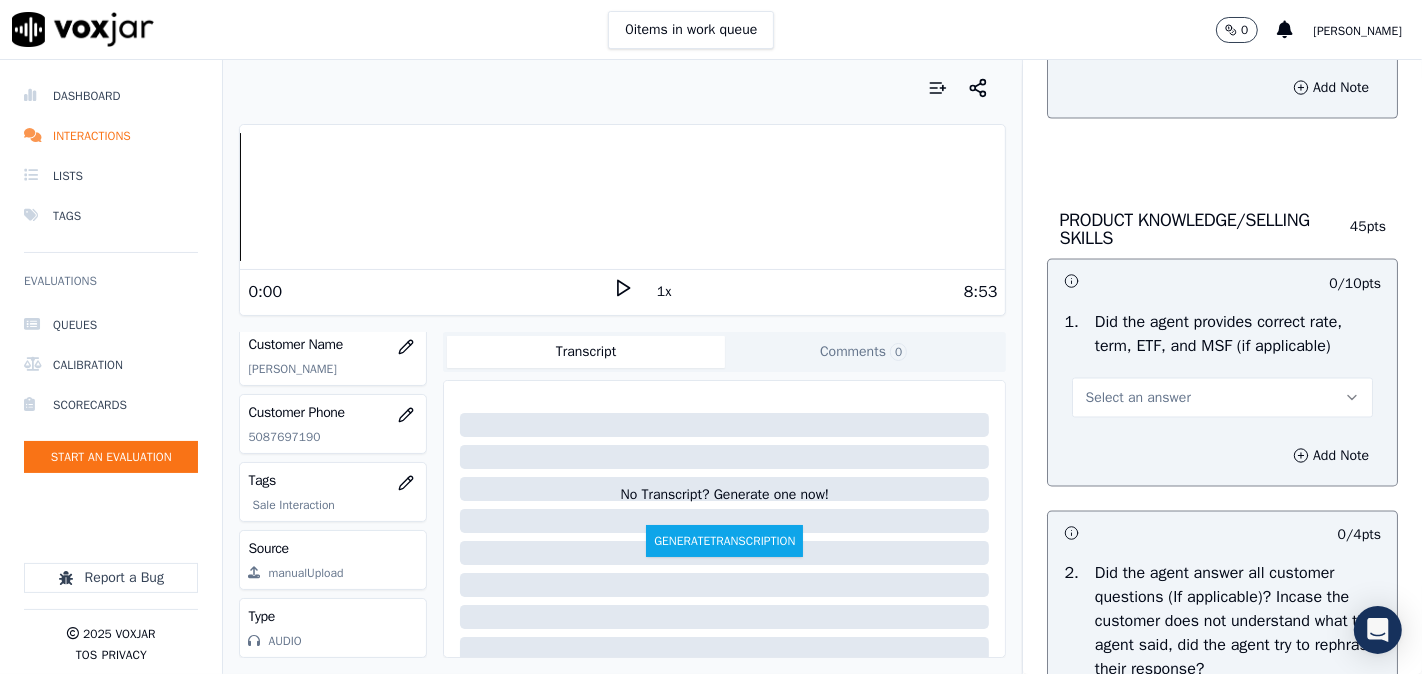 drag, startPoint x: 1100, startPoint y: 73, endPoint x: 1092, endPoint y: 95, distance: 23.409399 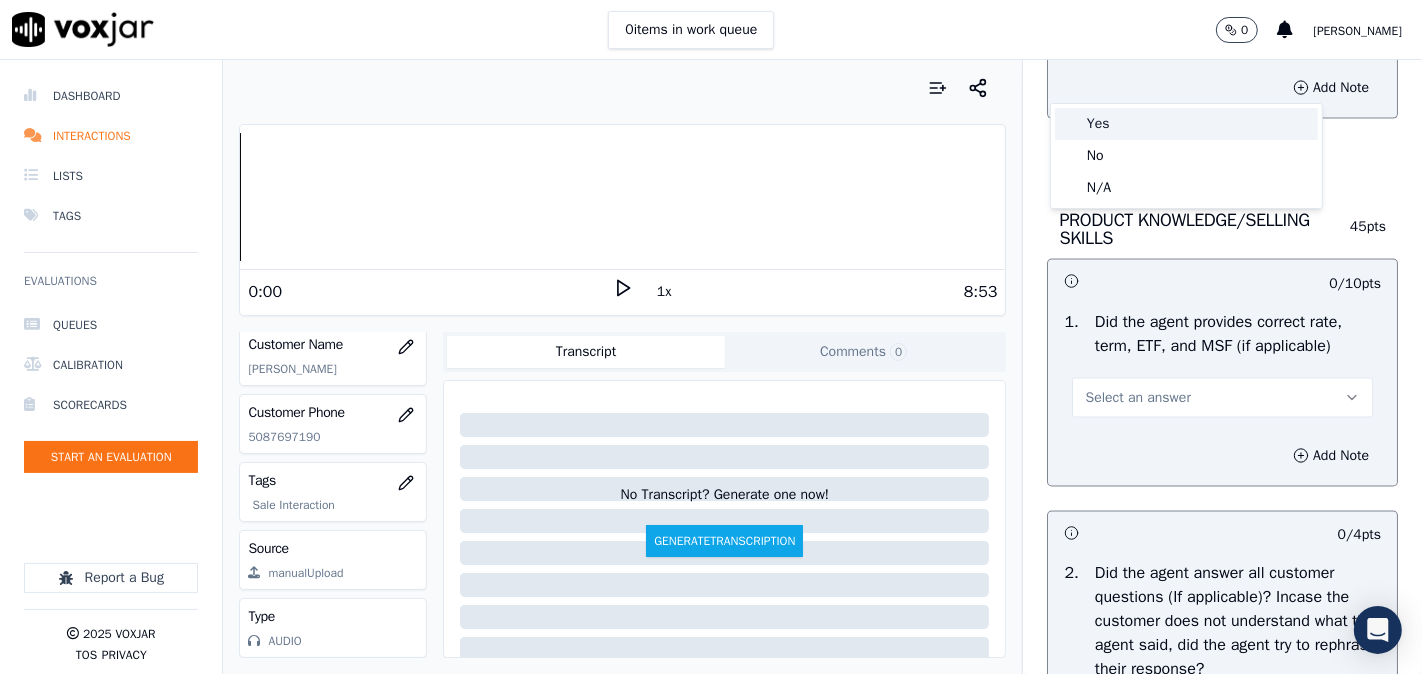 click on "Yes" at bounding box center (1186, 124) 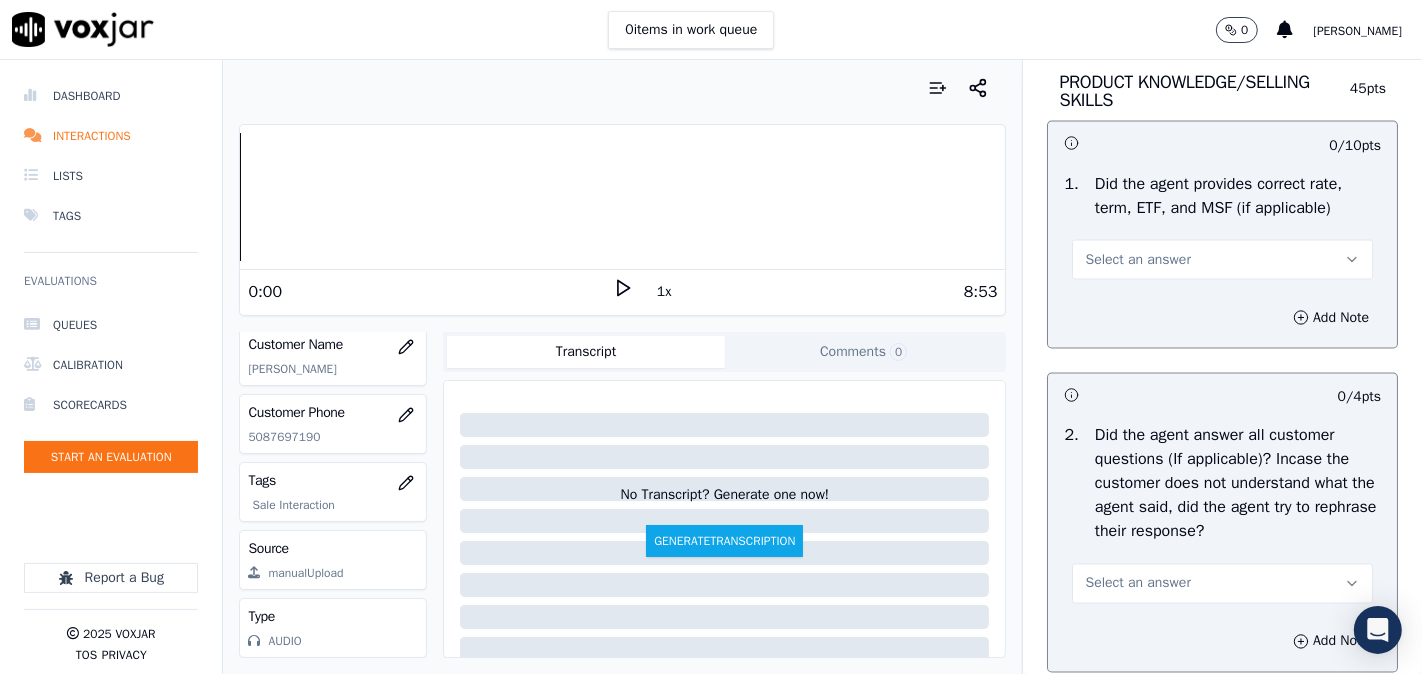 scroll, scrollTop: 2963, scrollLeft: 0, axis: vertical 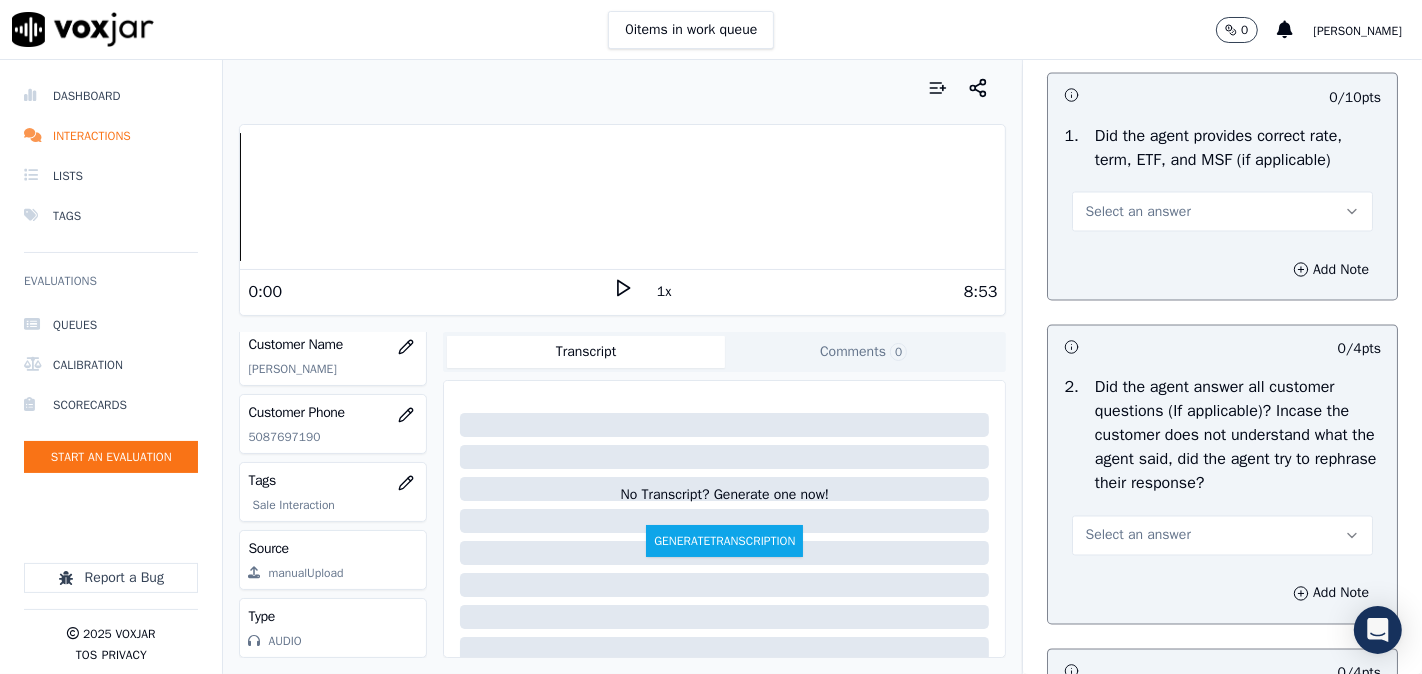 click on "Select an answer" at bounding box center [1222, 212] 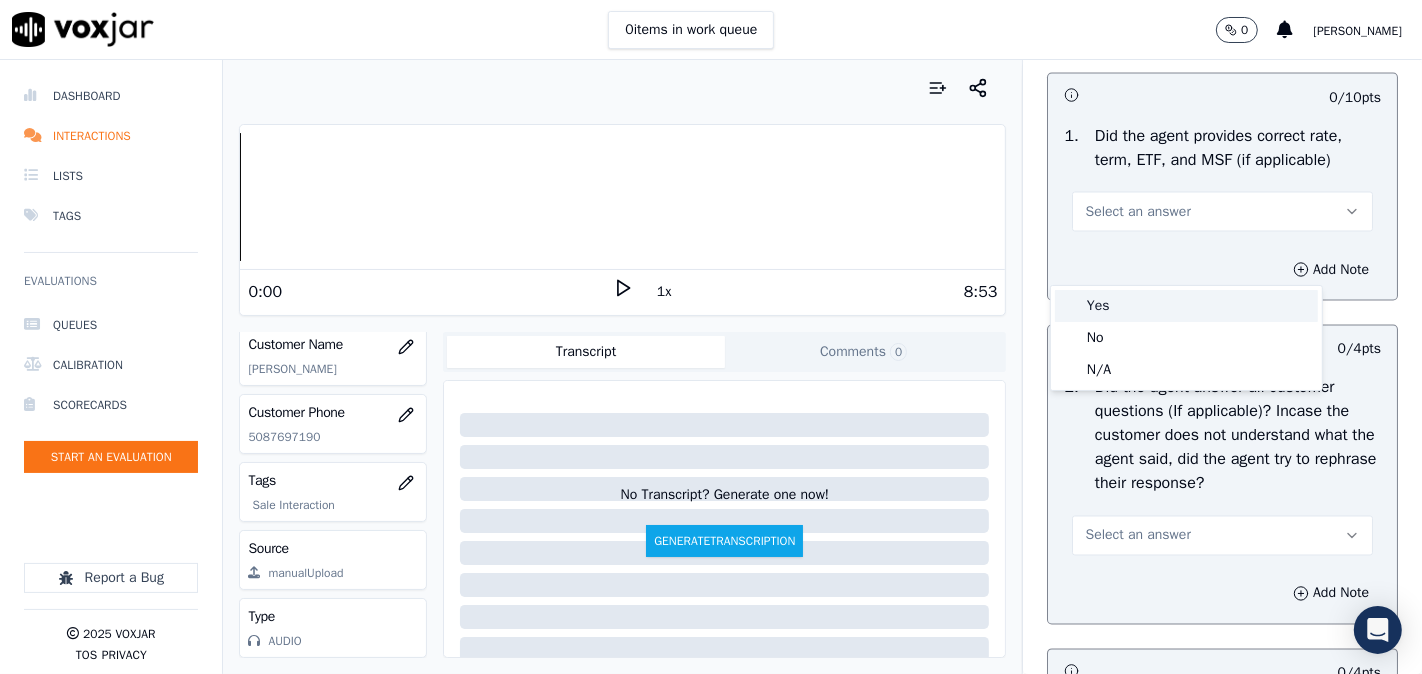 click on "Yes" at bounding box center (1186, 306) 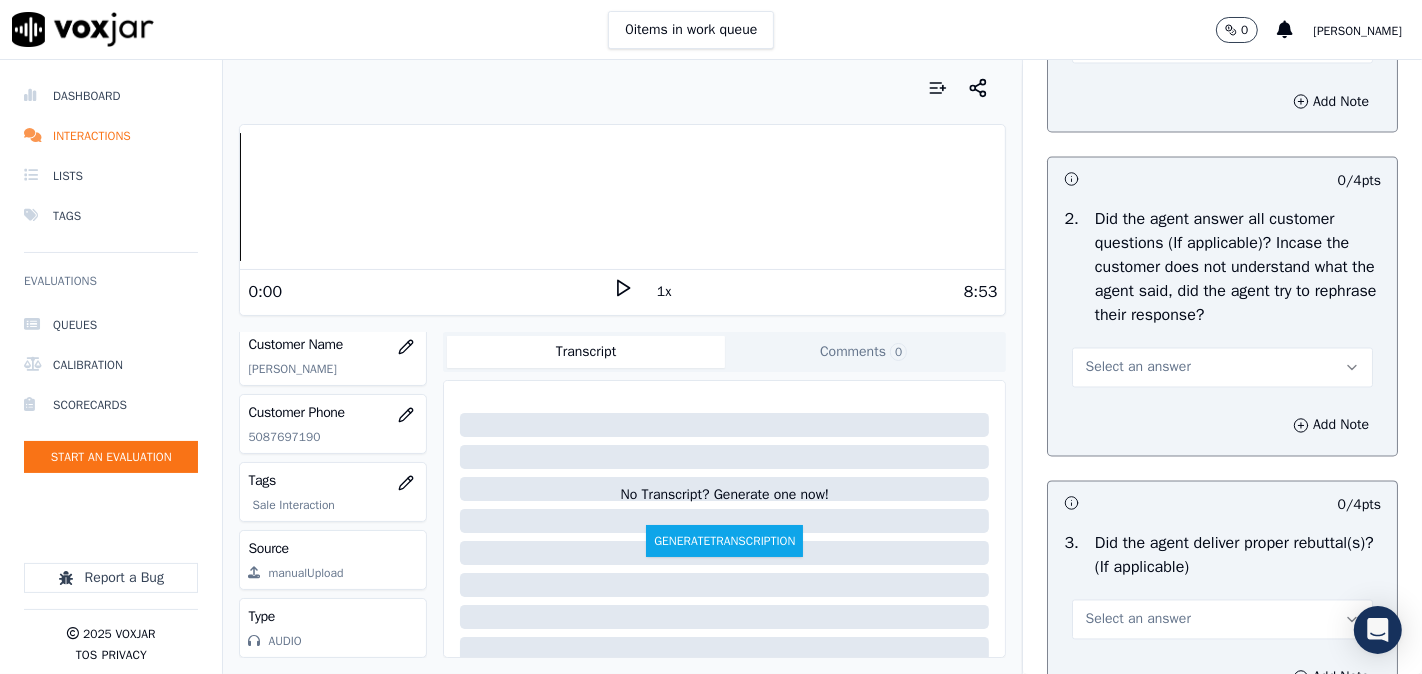scroll, scrollTop: 3333, scrollLeft: 0, axis: vertical 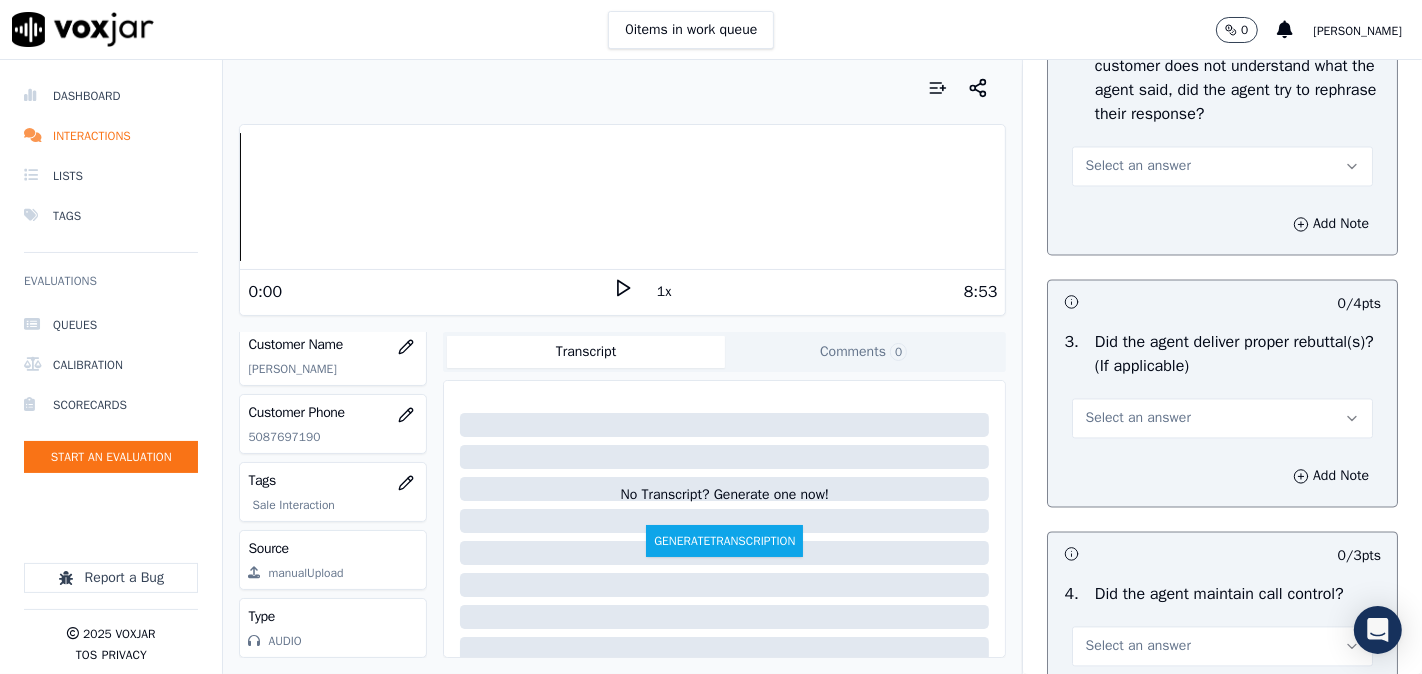 click on "Select an answer" at bounding box center [1222, 156] 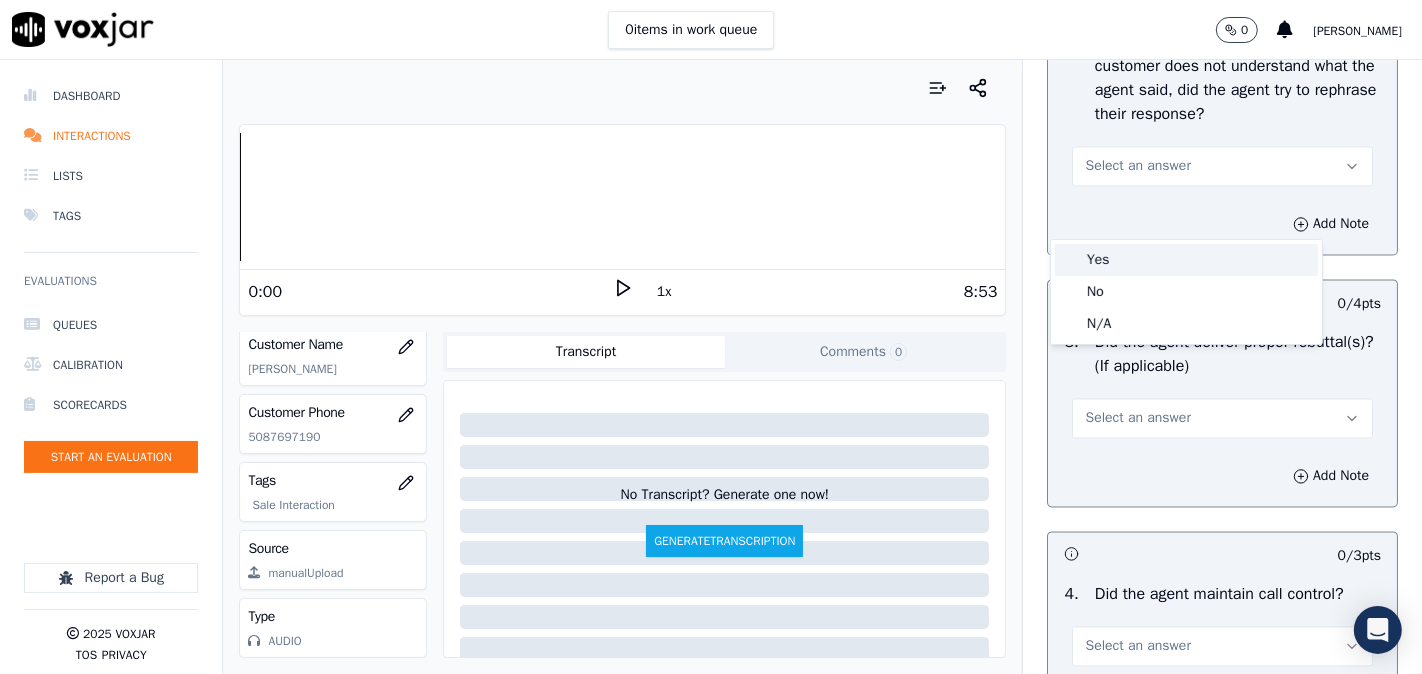 click on "Yes" at bounding box center [1186, 260] 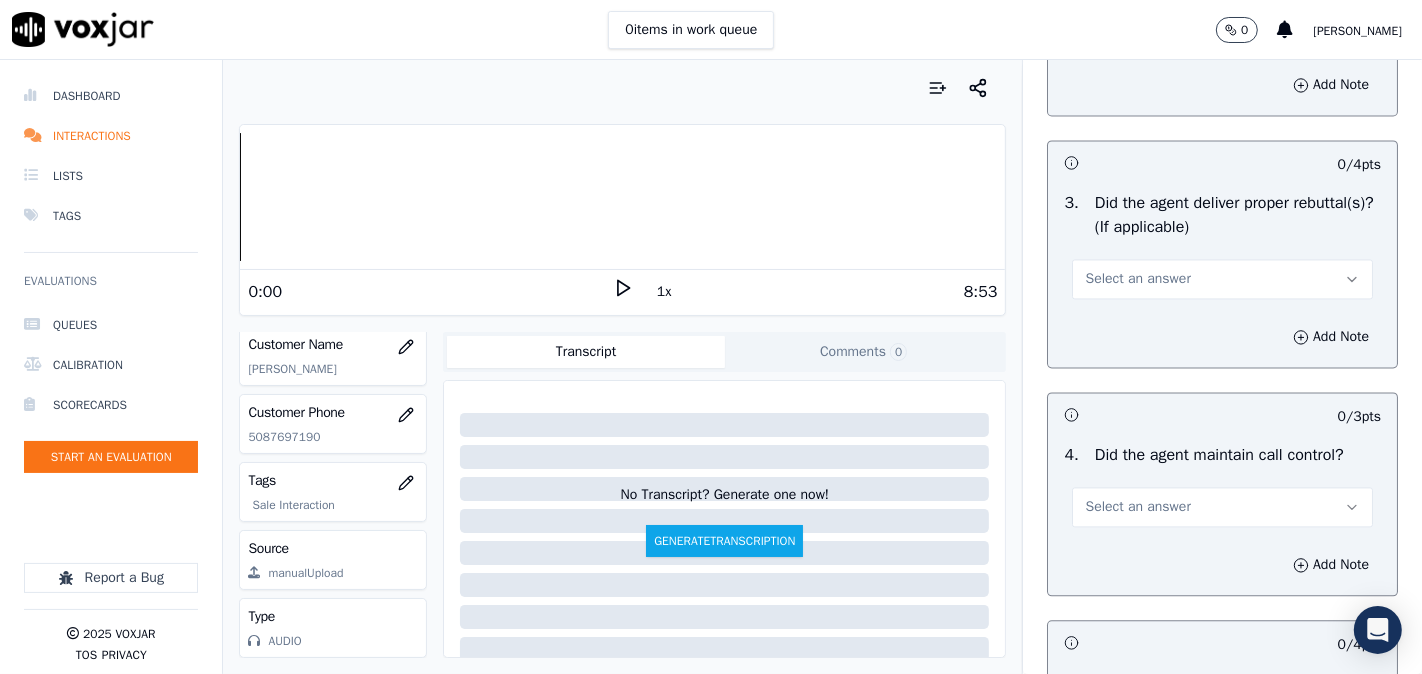 scroll, scrollTop: 3518, scrollLeft: 0, axis: vertical 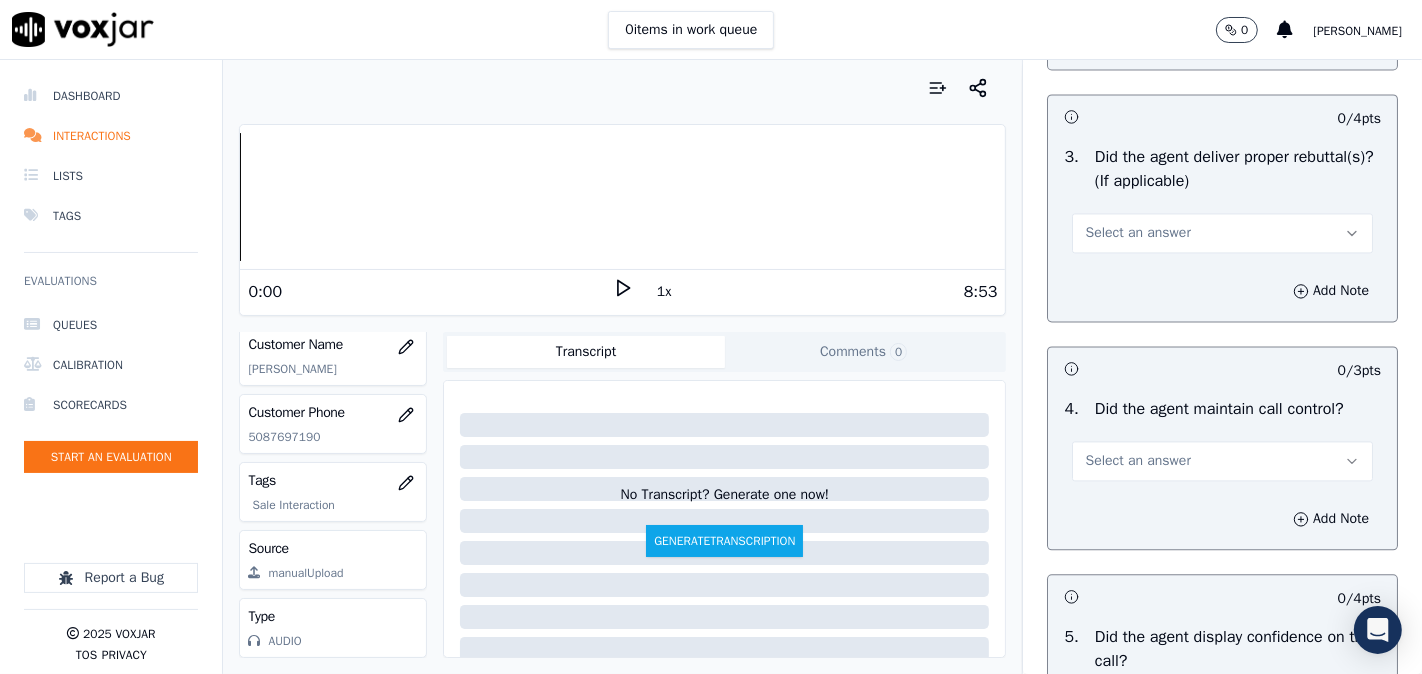 click on "Select an answer" at bounding box center [1222, 231] 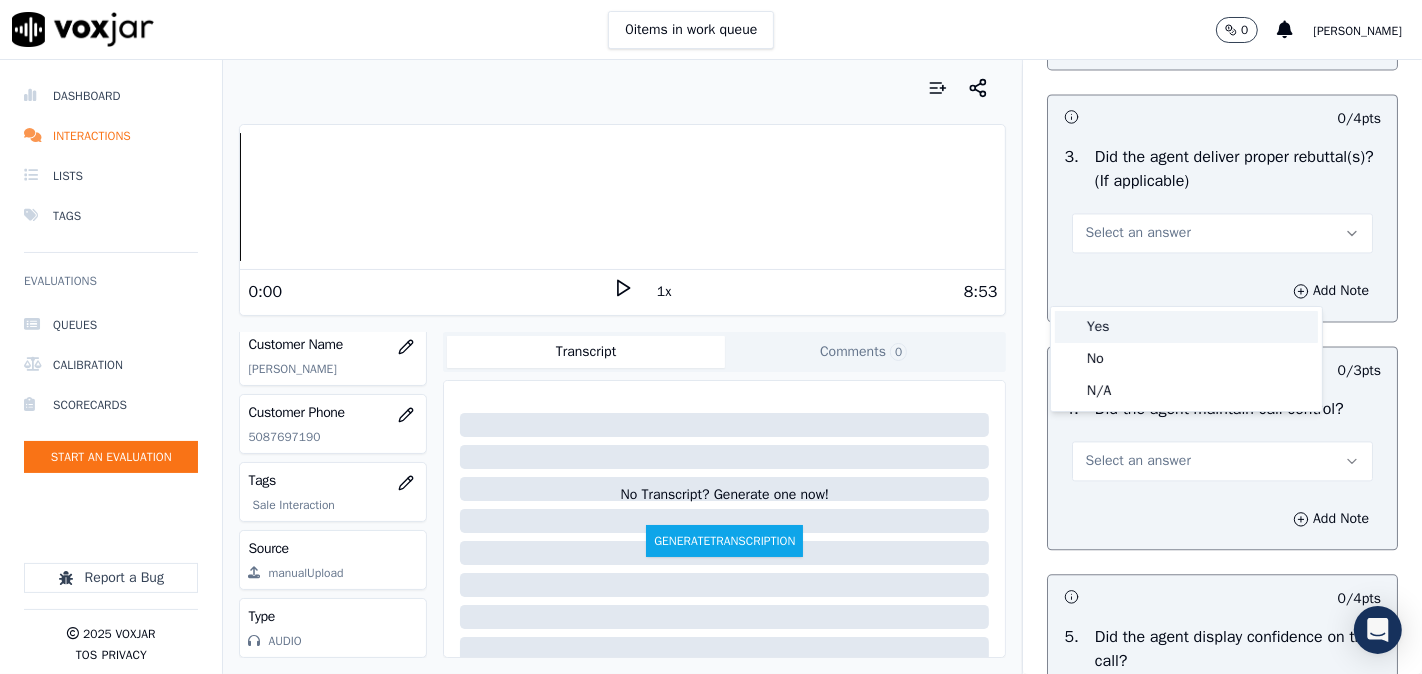click on "Yes" at bounding box center [1186, 327] 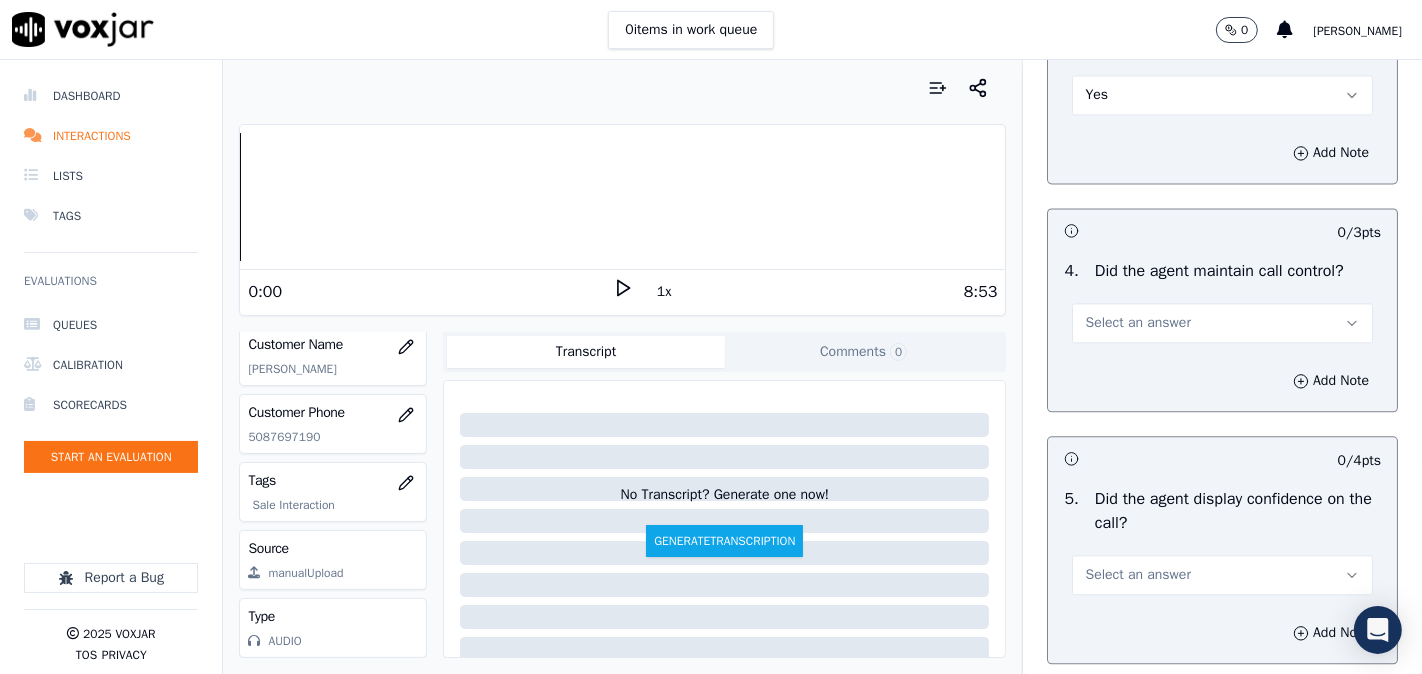 scroll, scrollTop: 3703, scrollLeft: 0, axis: vertical 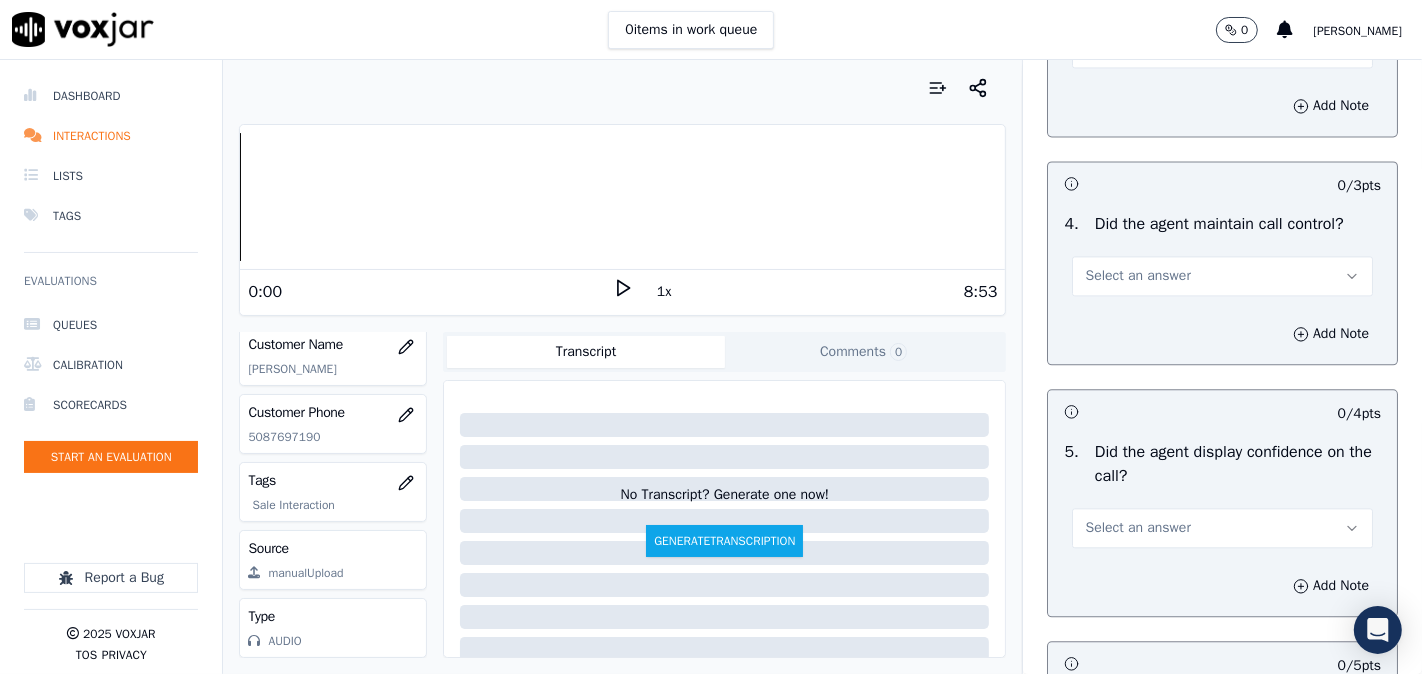click on "Select an answer" at bounding box center (1222, 276) 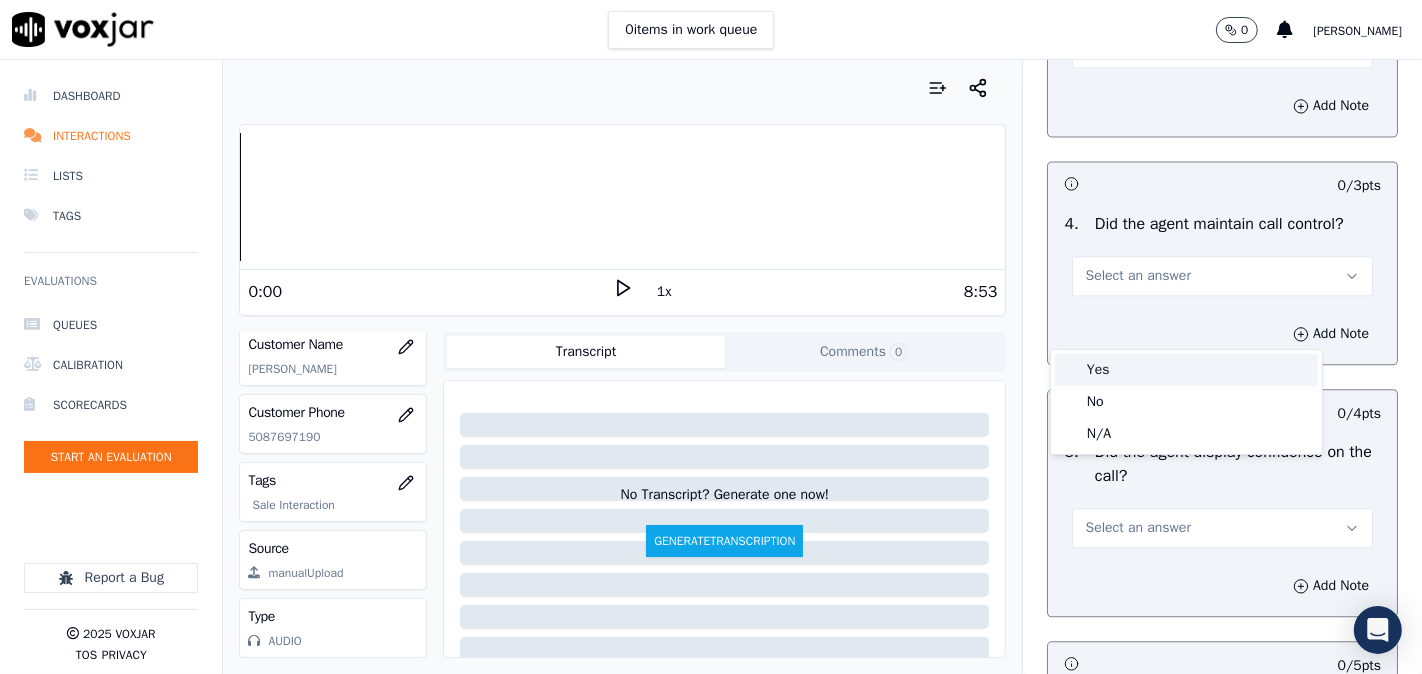click on "Yes" at bounding box center (1186, 370) 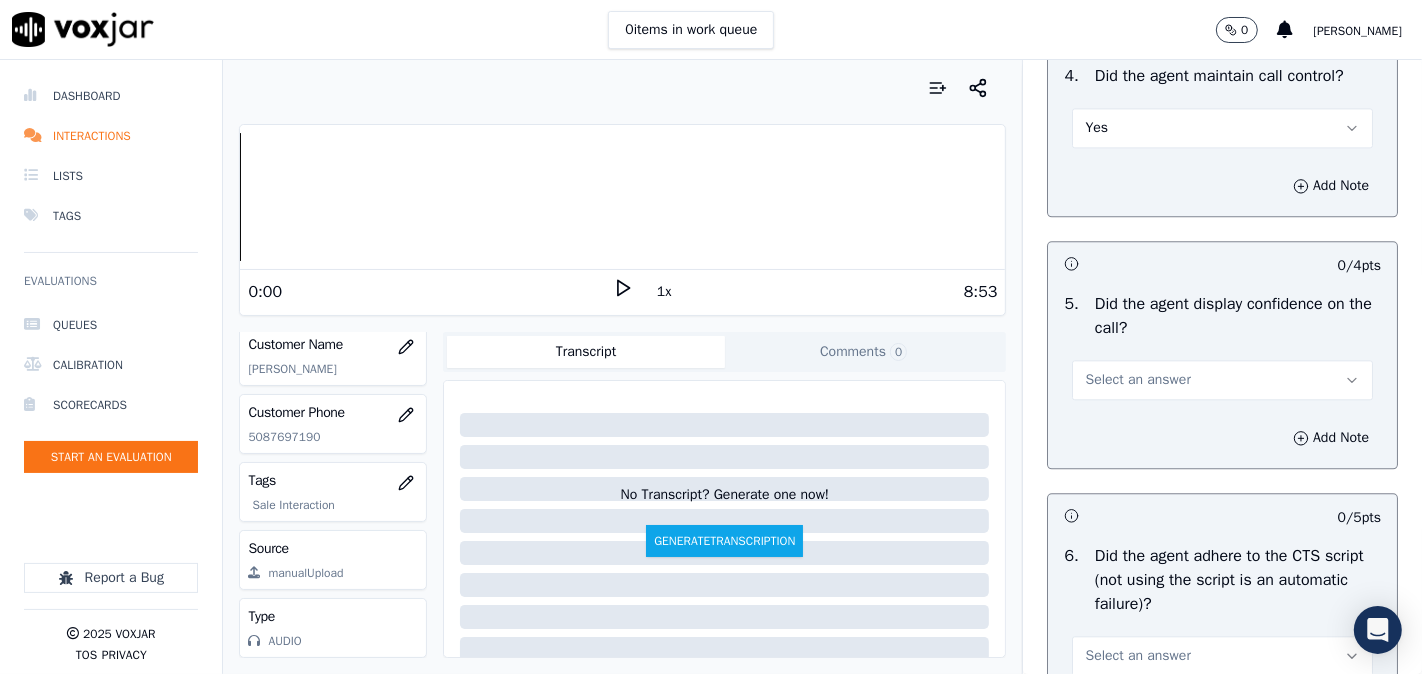 scroll, scrollTop: 4074, scrollLeft: 0, axis: vertical 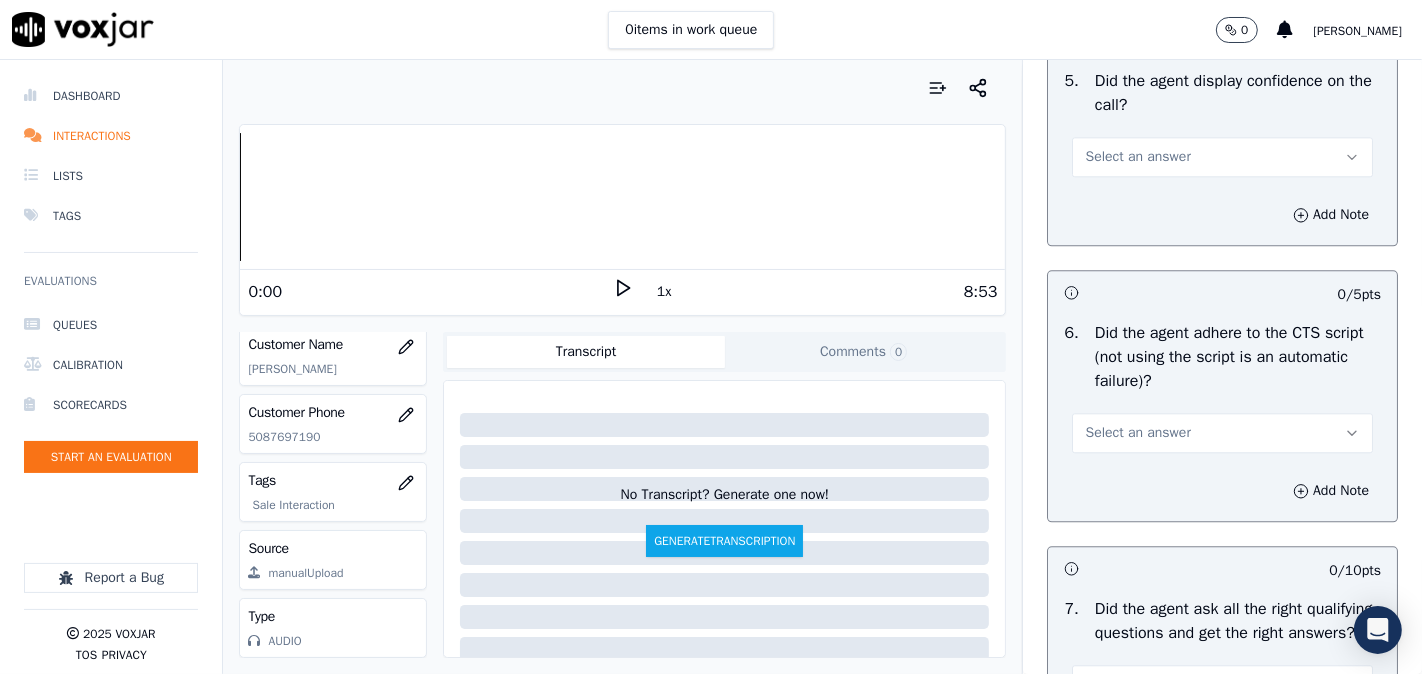 click on "Select an answer" at bounding box center (1137, 157) 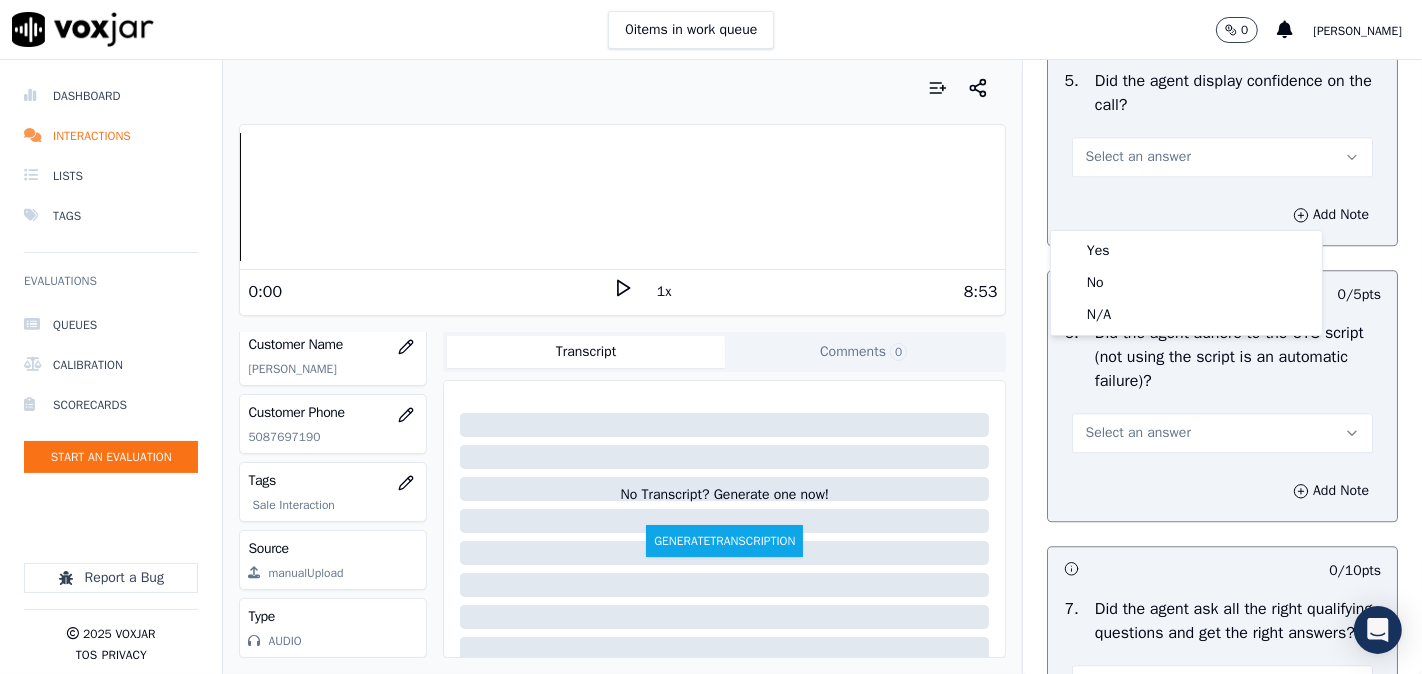 click on "Yes" at bounding box center [1186, 251] 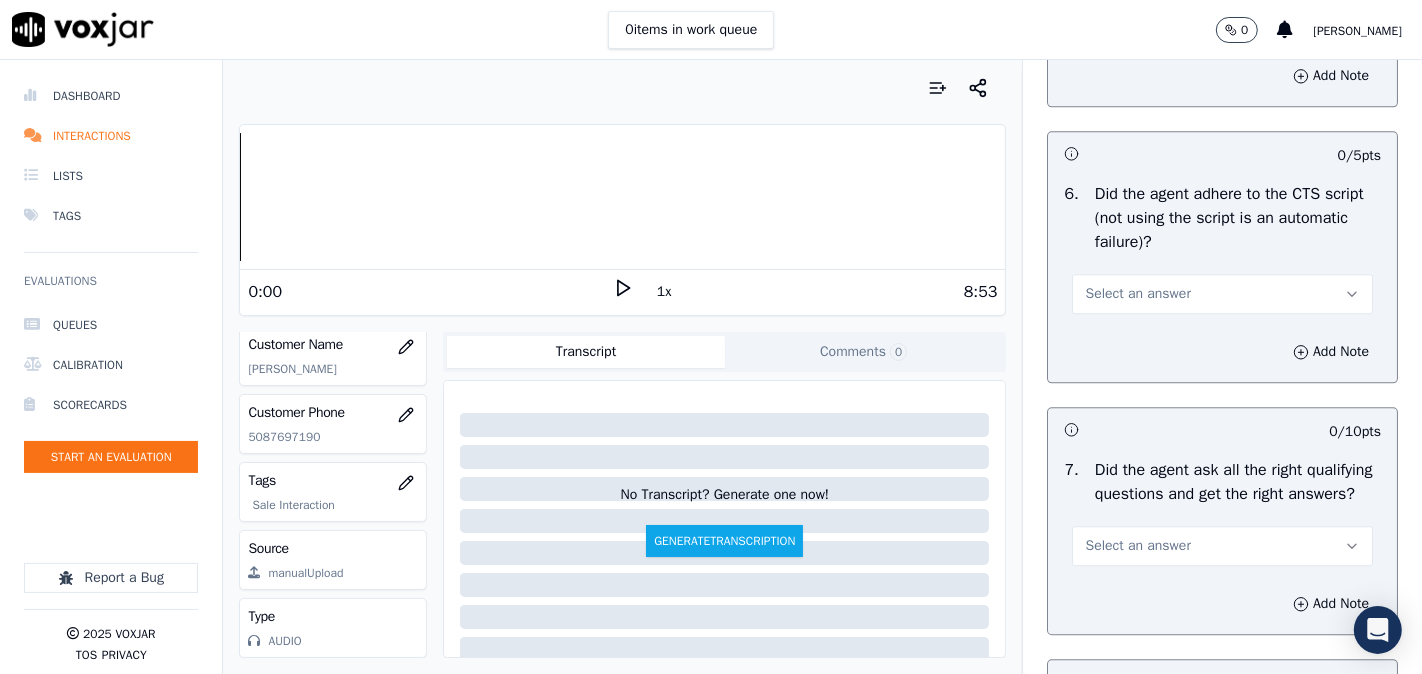 scroll, scrollTop: 4258, scrollLeft: 0, axis: vertical 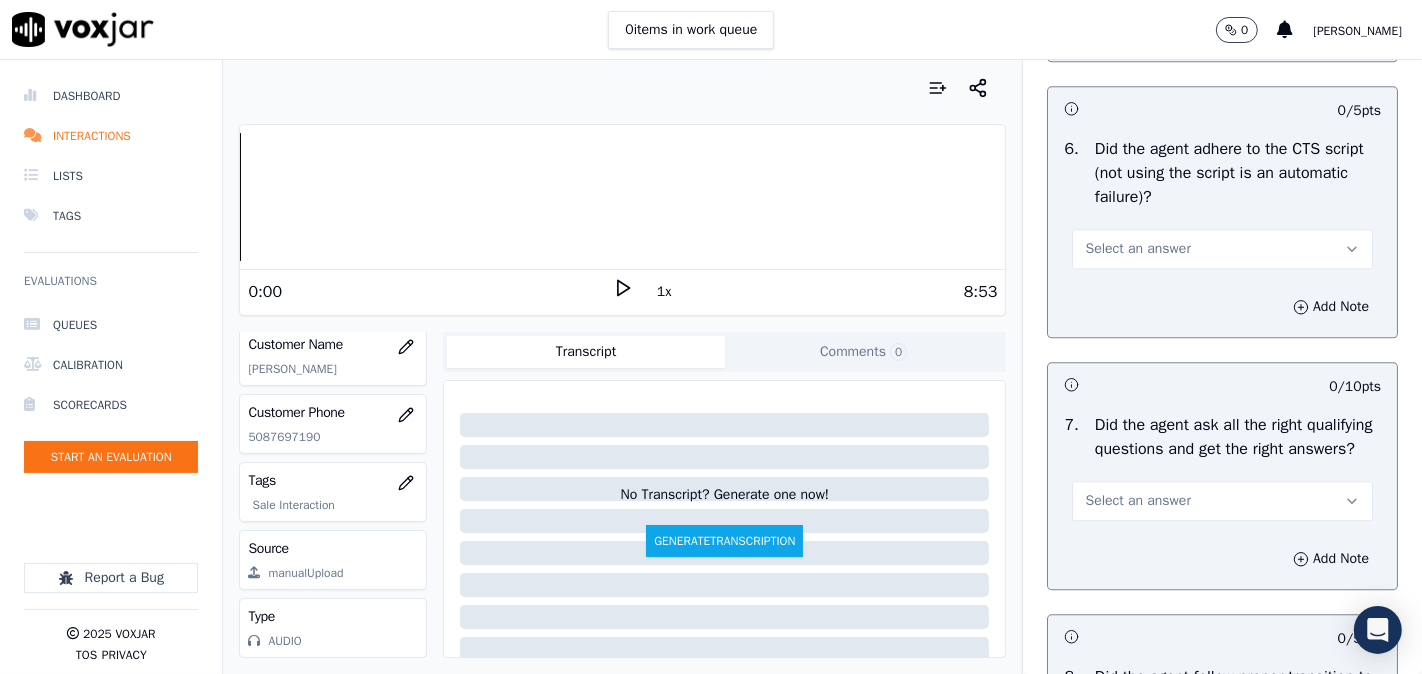 click on "Select an answer" at bounding box center [1137, 249] 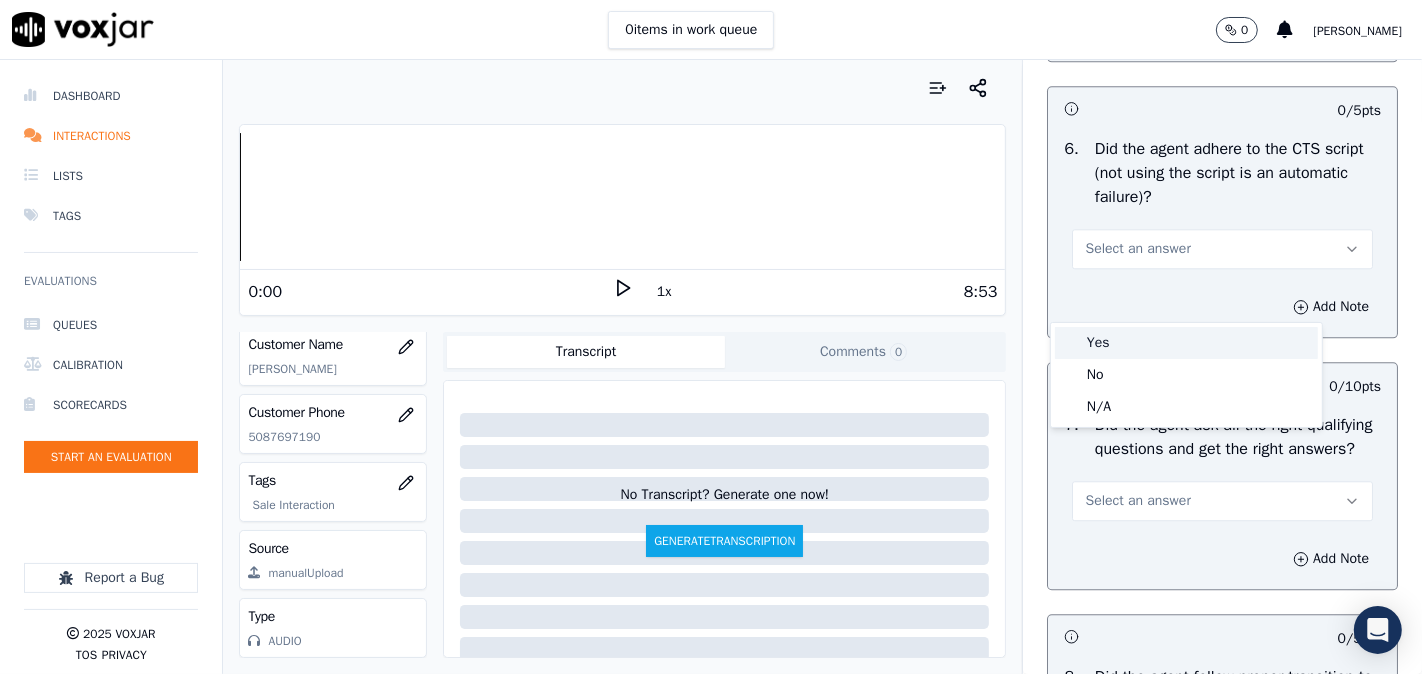 click on "Yes" at bounding box center [1186, 343] 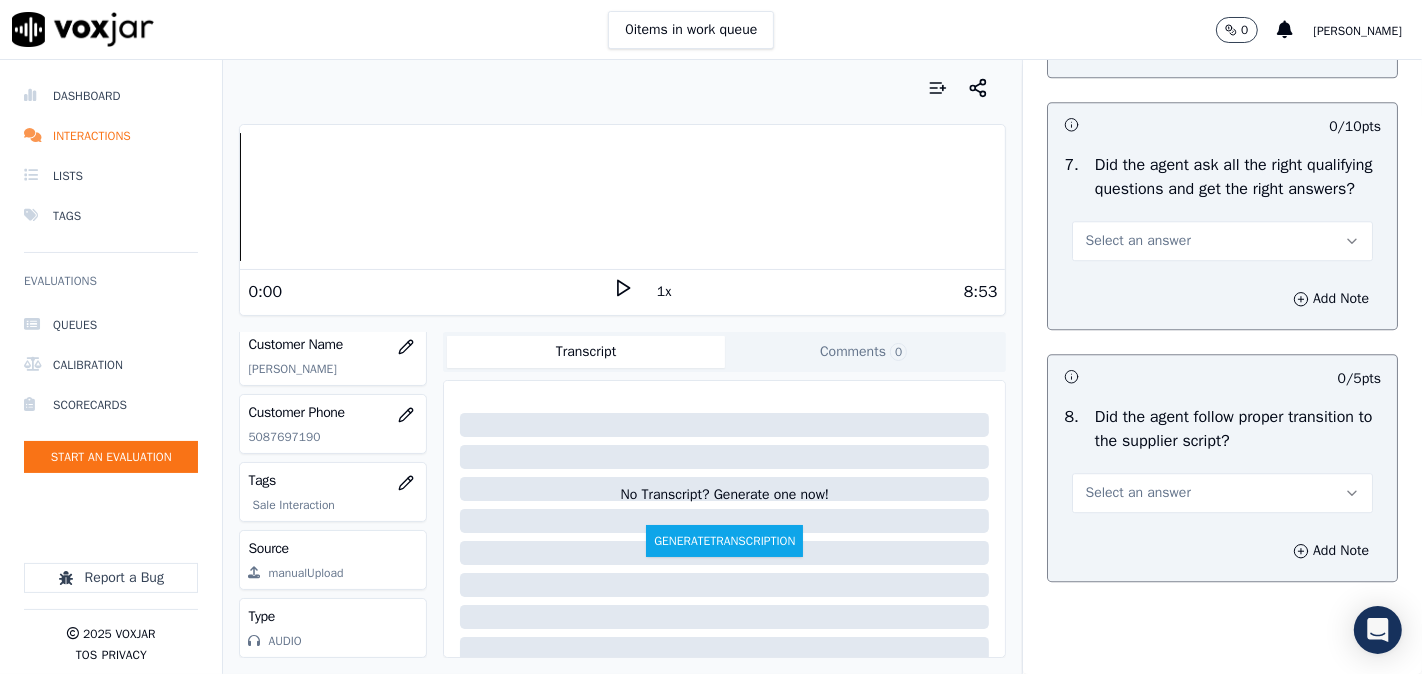 scroll, scrollTop: 4630, scrollLeft: 0, axis: vertical 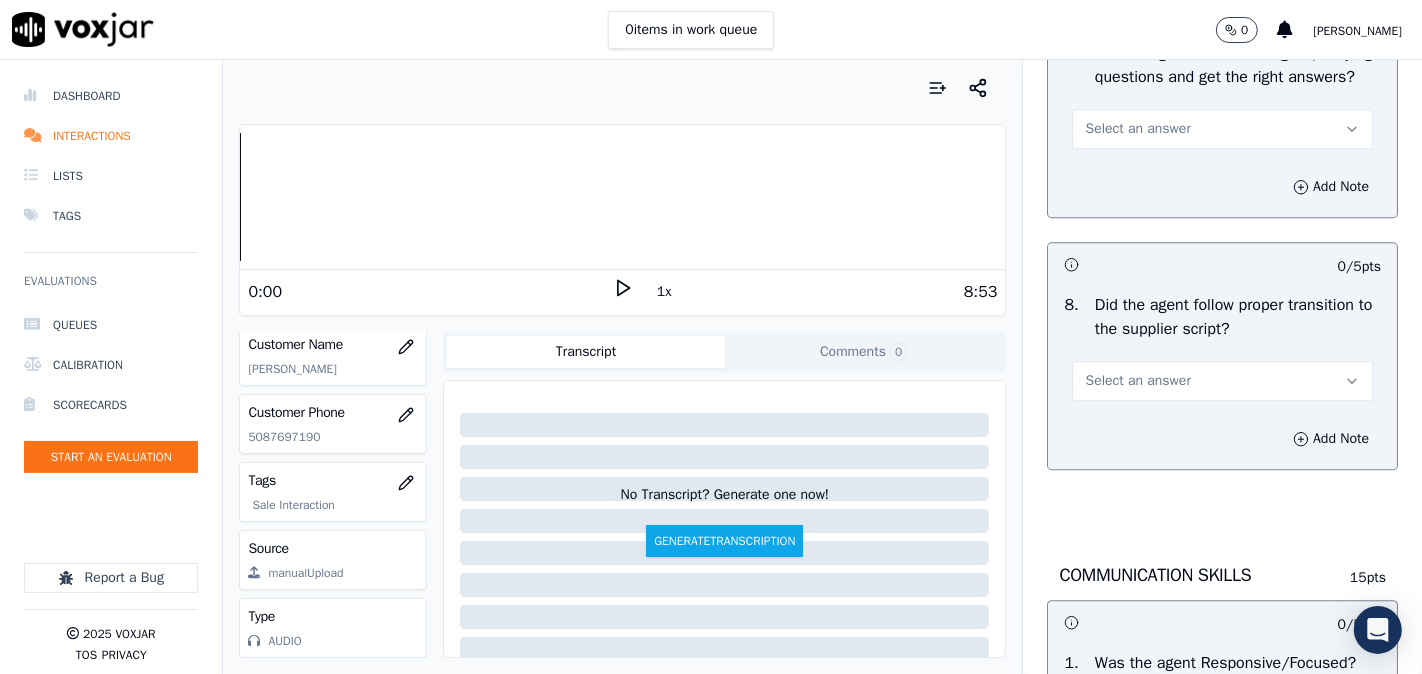 click on "Select an answer" at bounding box center [1222, 129] 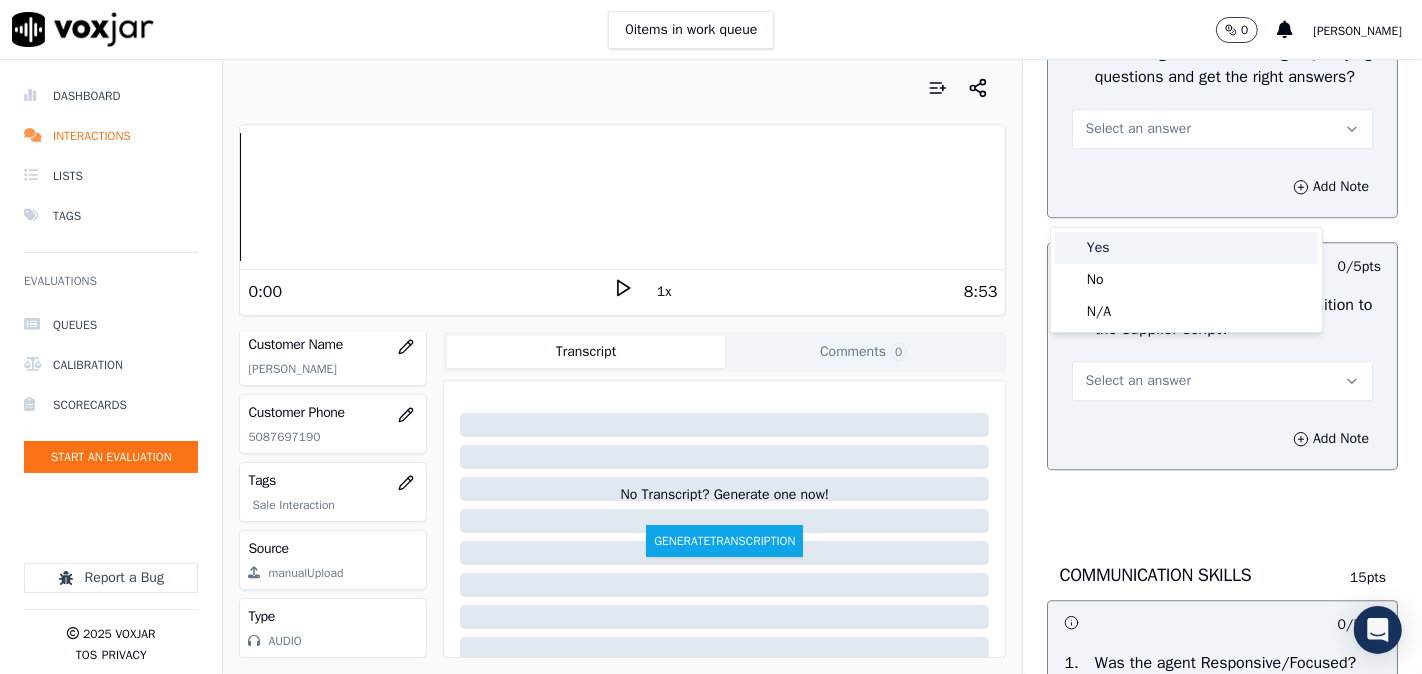 click on "Yes" at bounding box center (1186, 248) 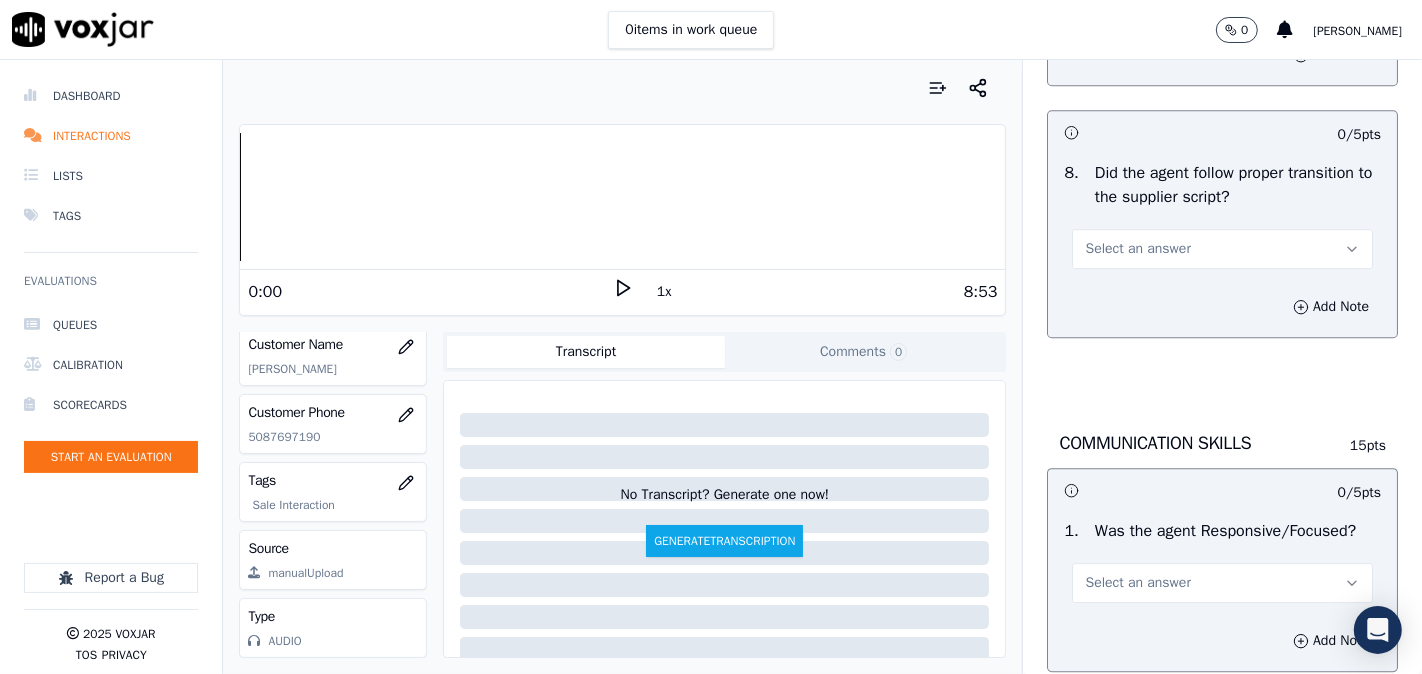 scroll, scrollTop: 4814, scrollLeft: 0, axis: vertical 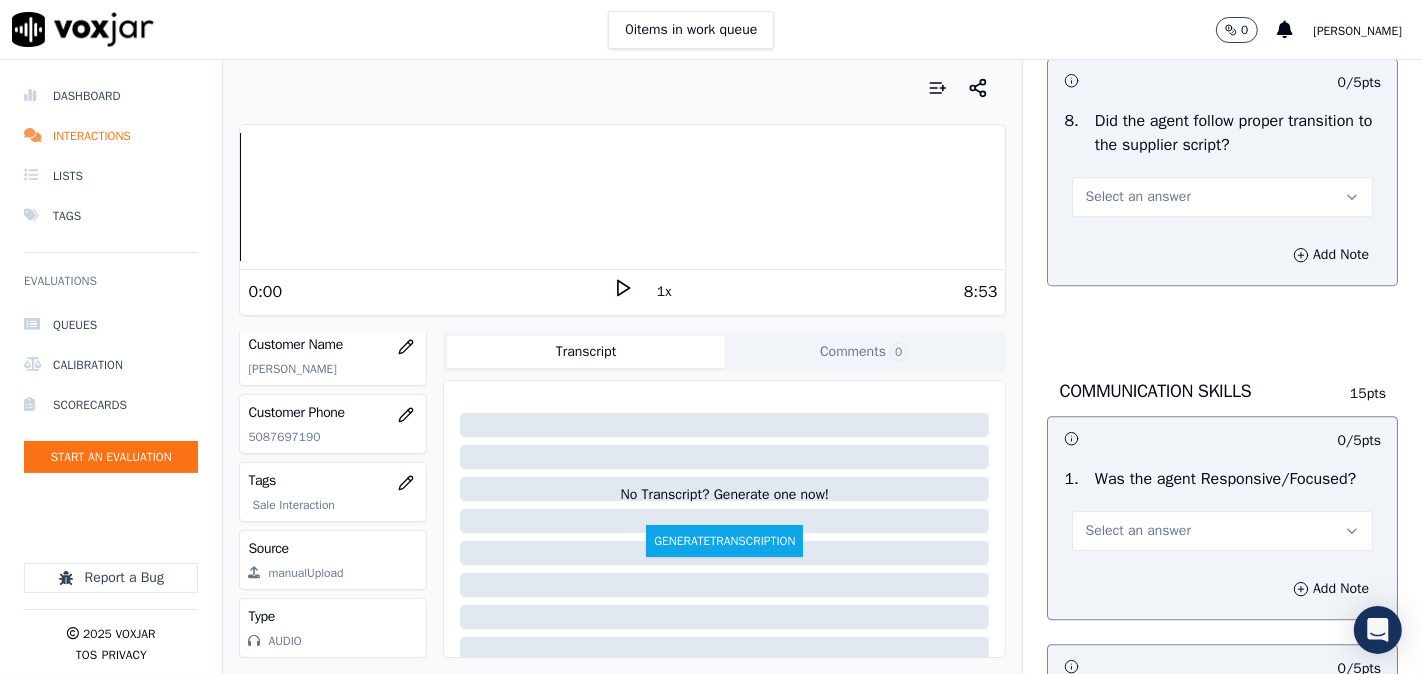 click on "Select an answer" at bounding box center [1137, 197] 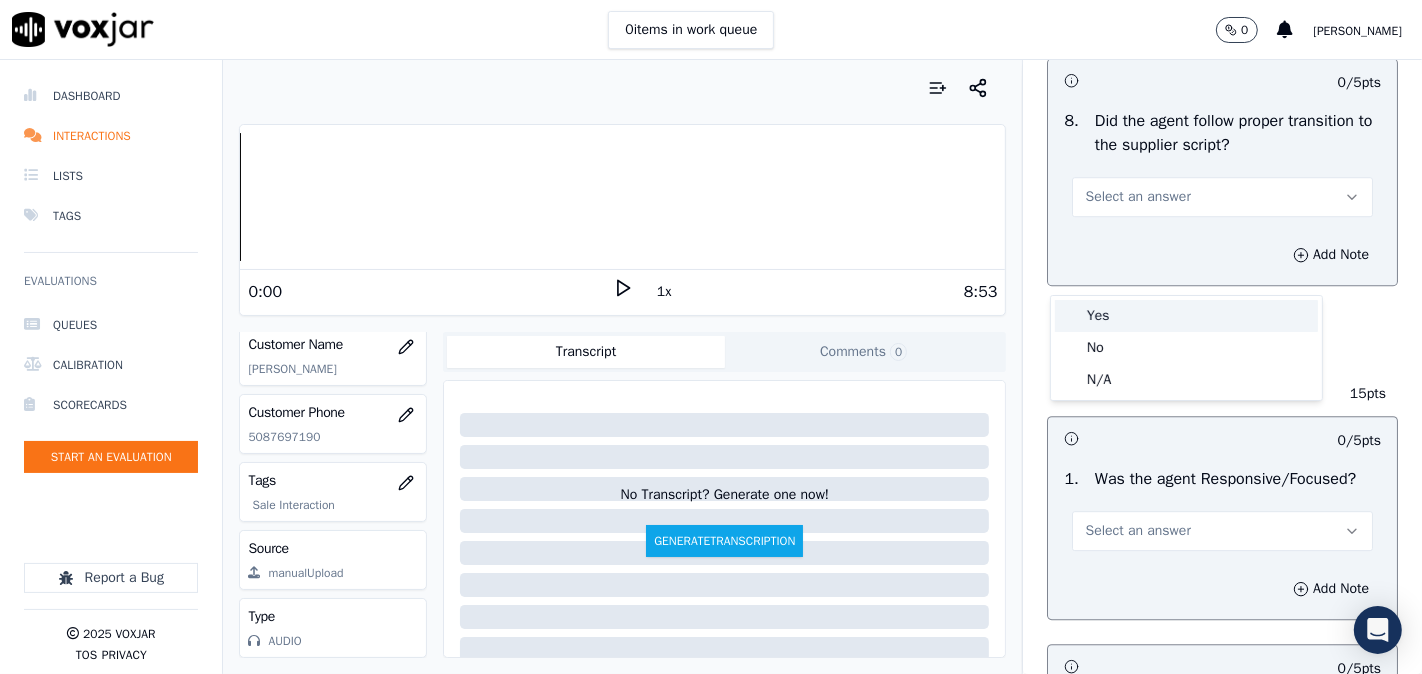 click on "Yes" at bounding box center (1186, 316) 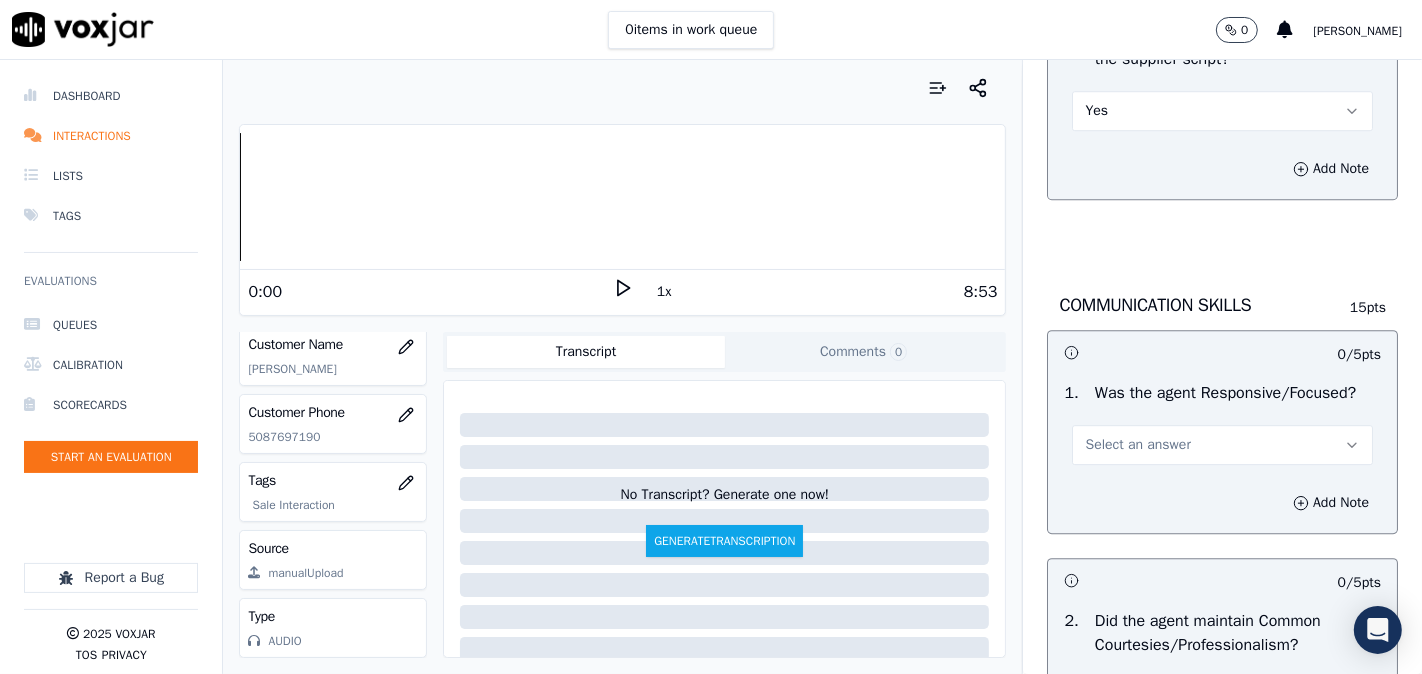 scroll, scrollTop: 5000, scrollLeft: 0, axis: vertical 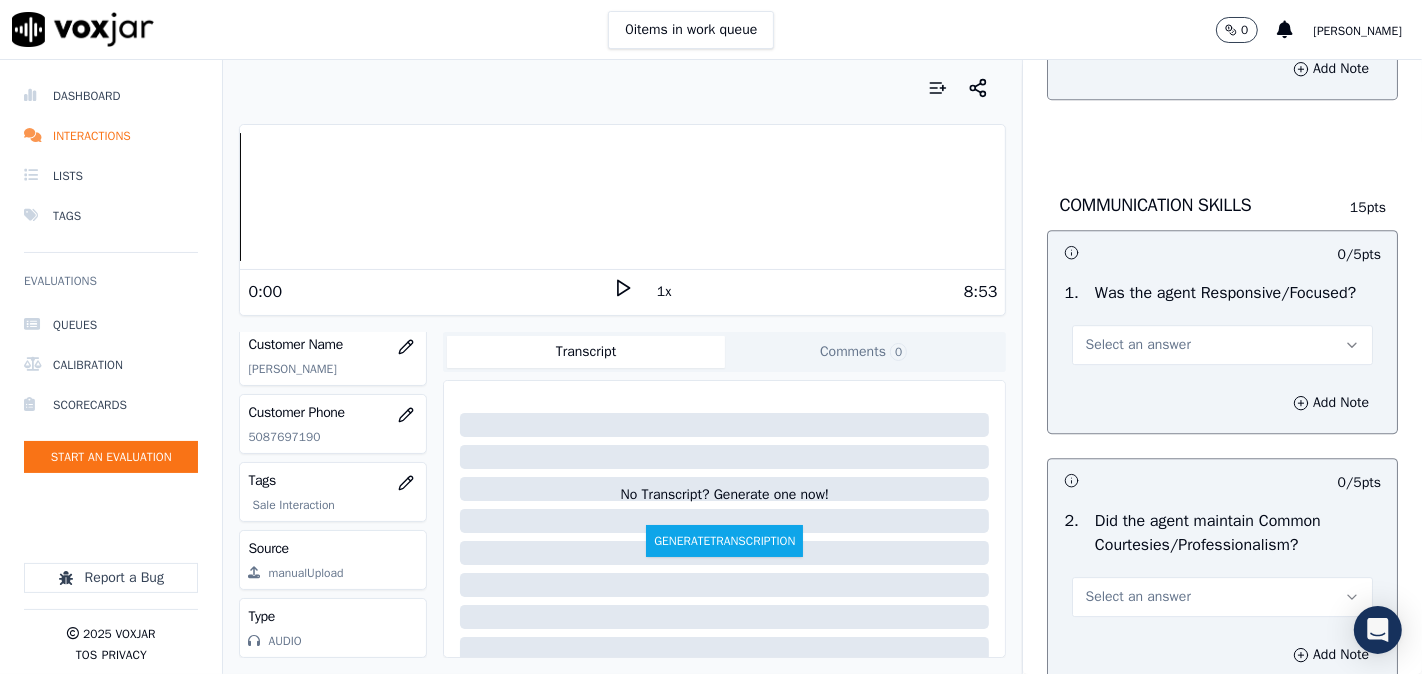 click on "Select an answer" at bounding box center (1137, 345) 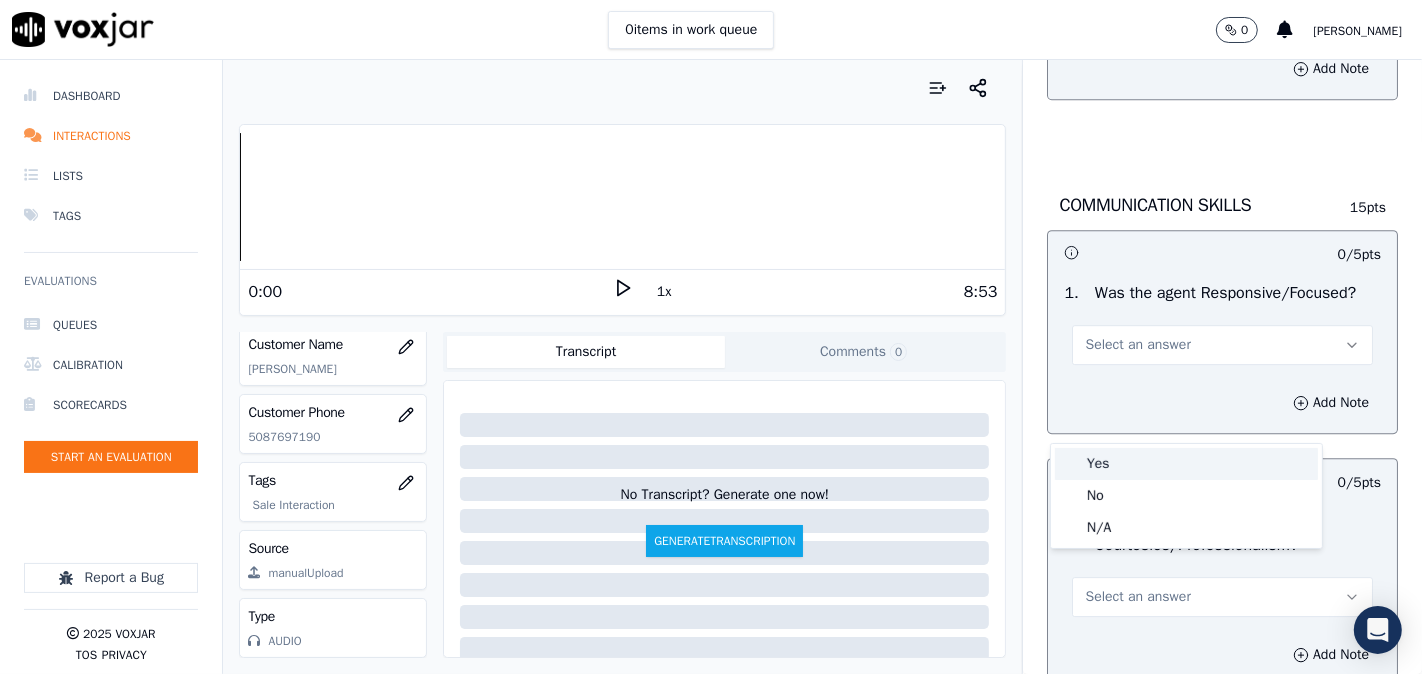 click on "Yes" at bounding box center [1186, 464] 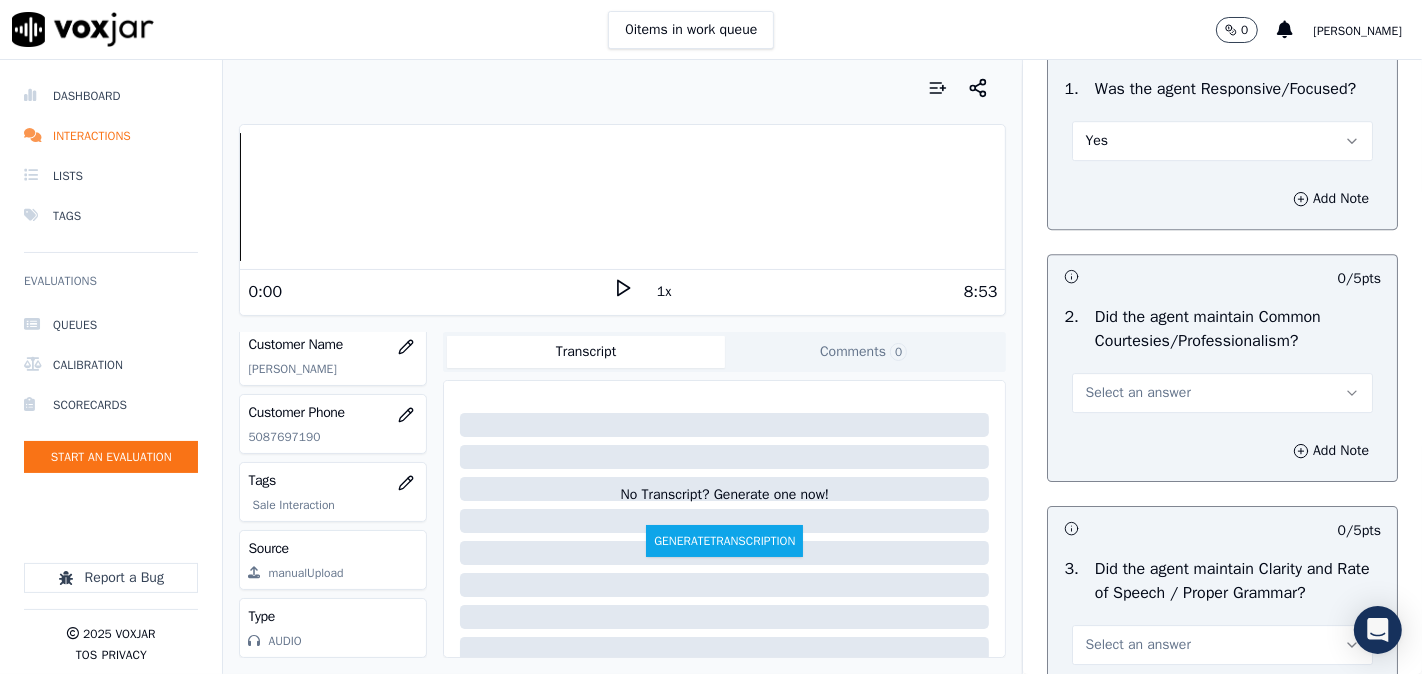 scroll, scrollTop: 5370, scrollLeft: 0, axis: vertical 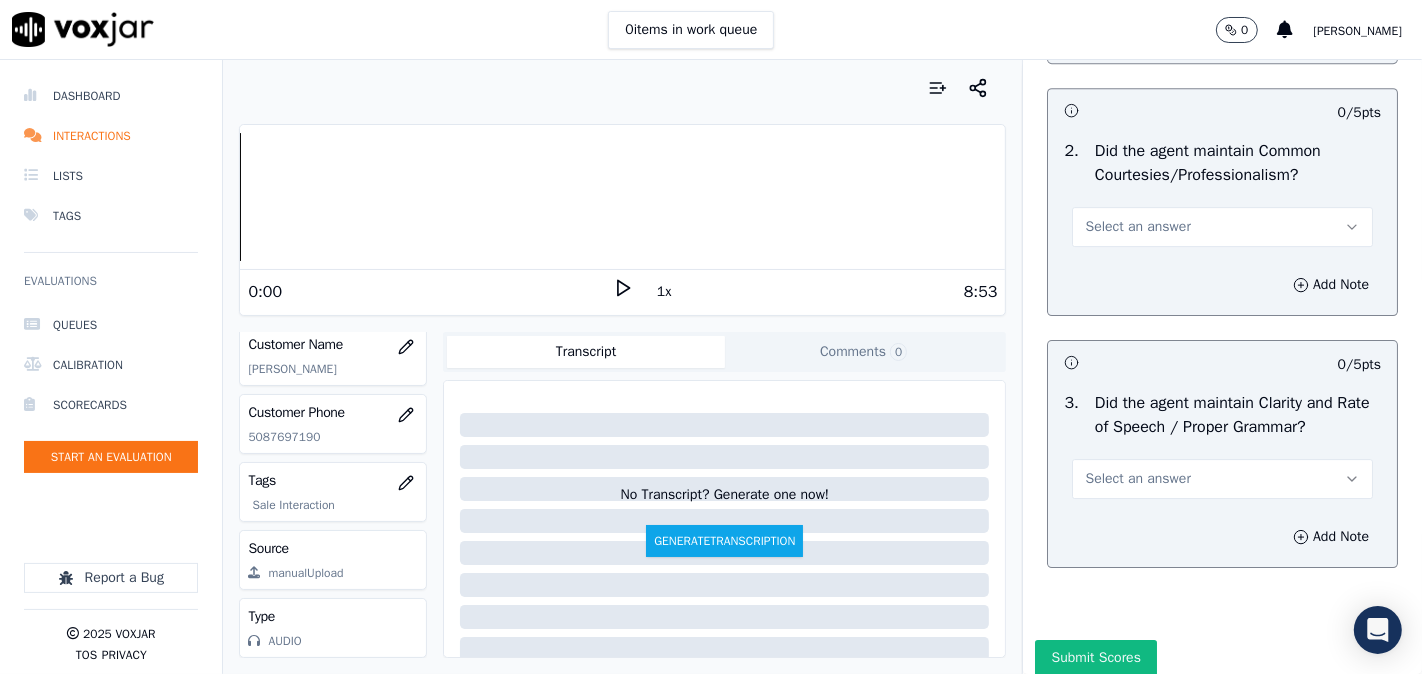 click on "Select an answer" at bounding box center (1222, 227) 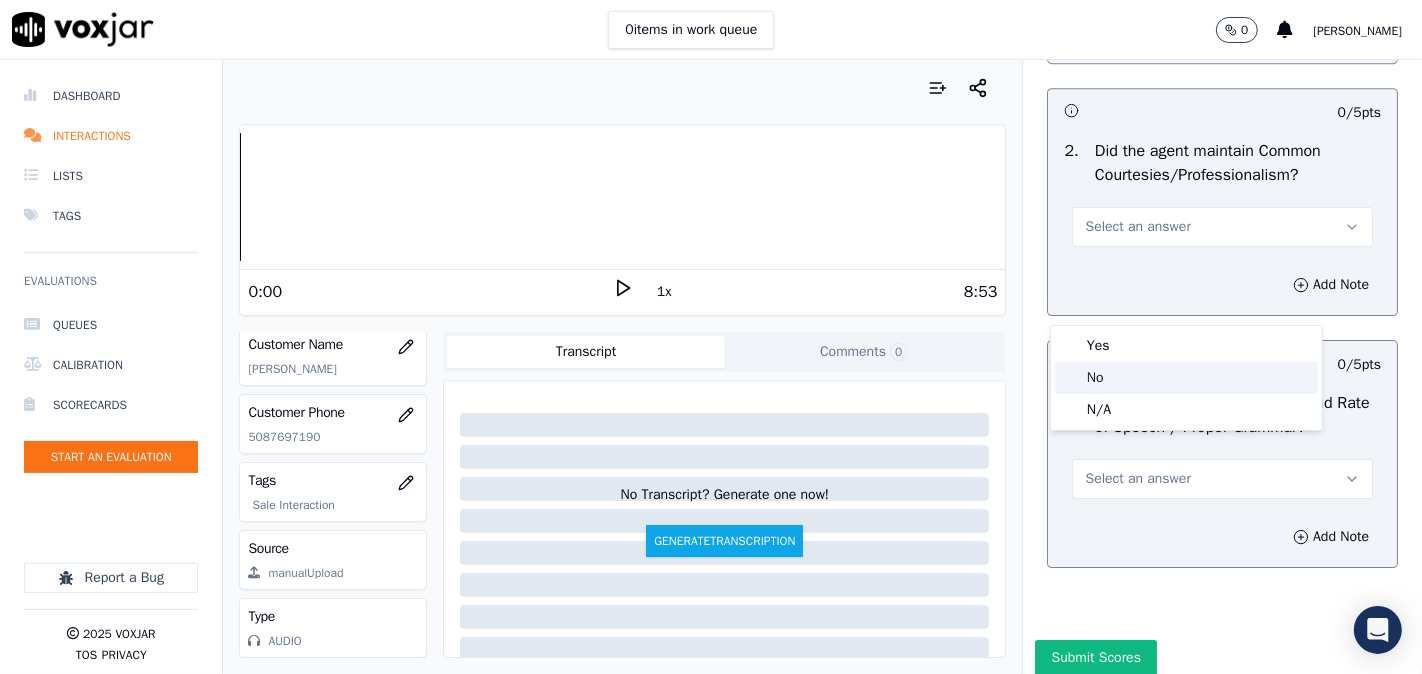 click on "Yes" at bounding box center [1186, 346] 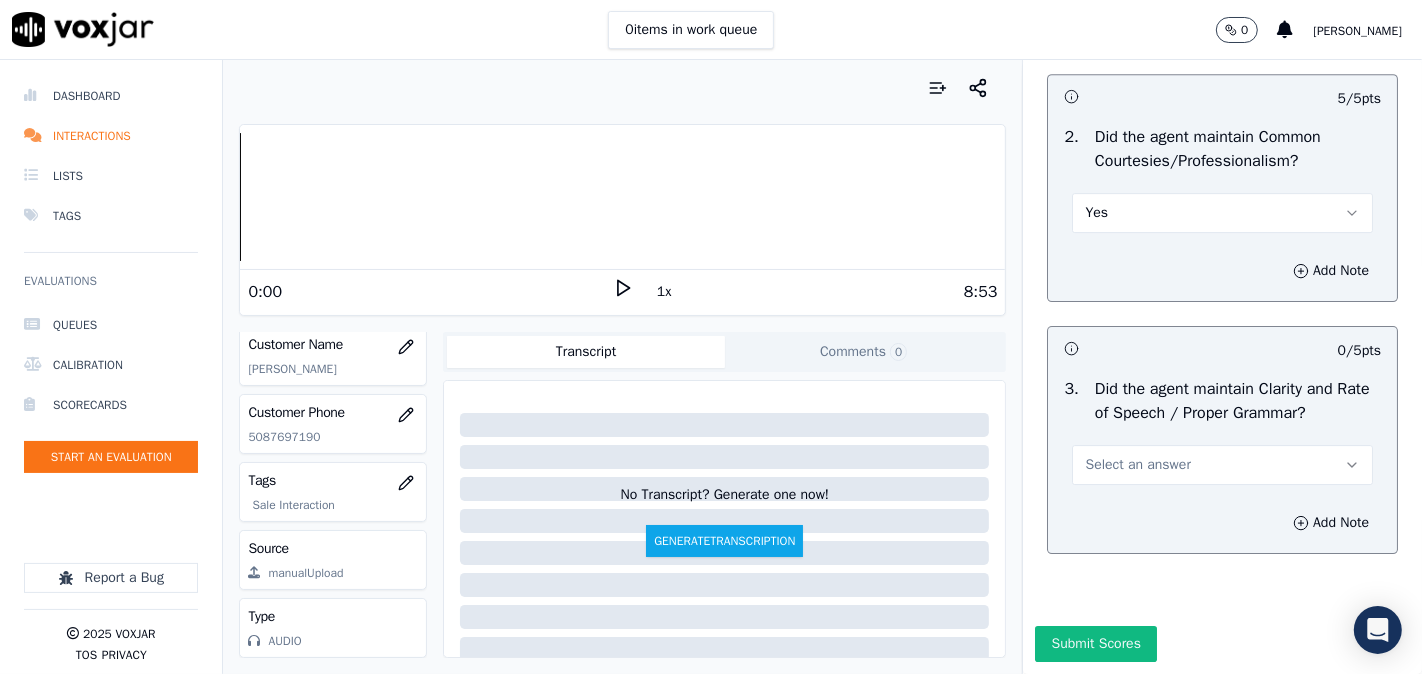 scroll, scrollTop: 5507, scrollLeft: 0, axis: vertical 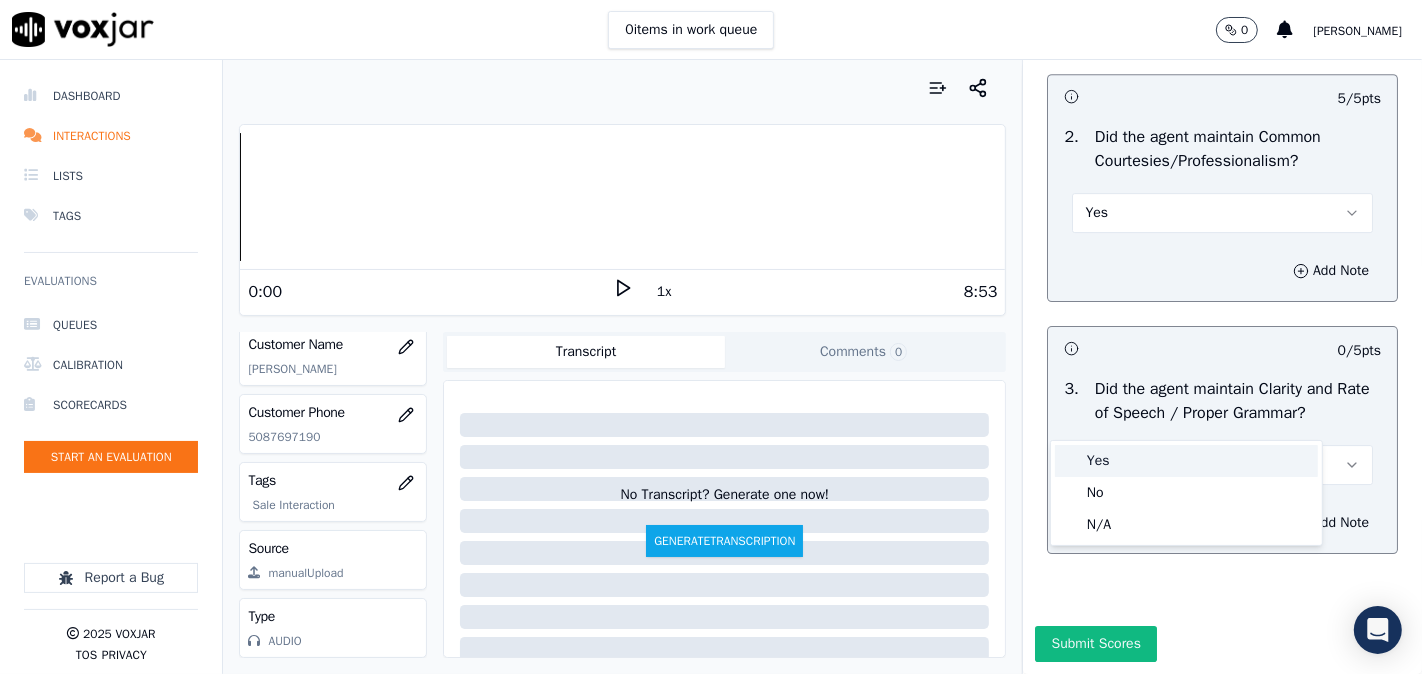 click on "Yes" at bounding box center (1186, 461) 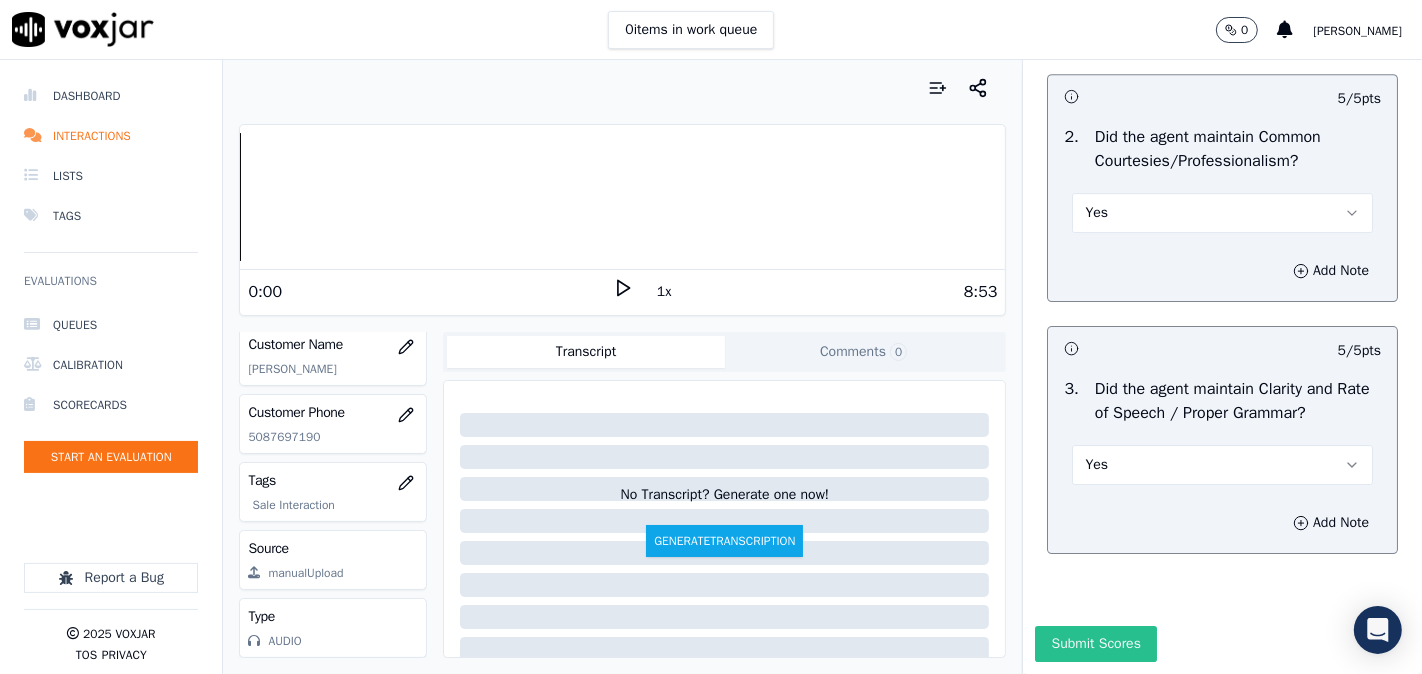 click on "Submit Scores" at bounding box center [1095, 644] 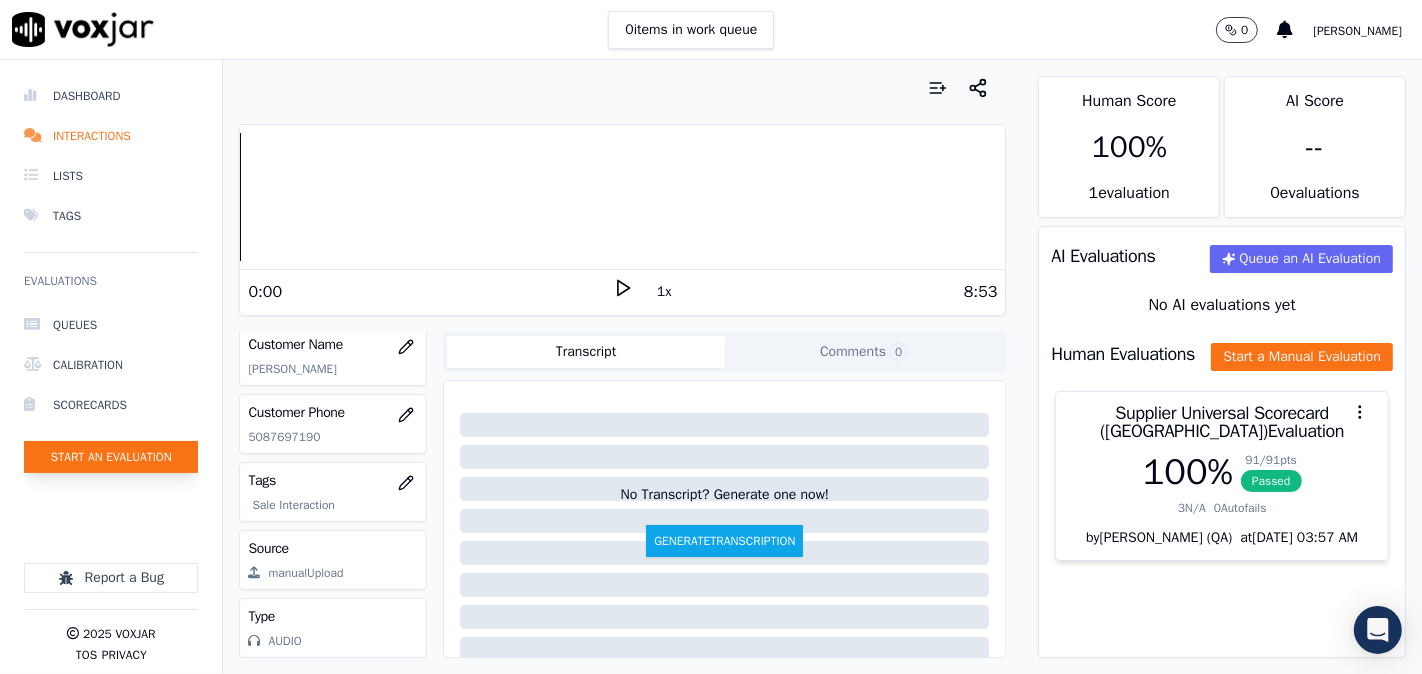 click on "Start an Evaluation" 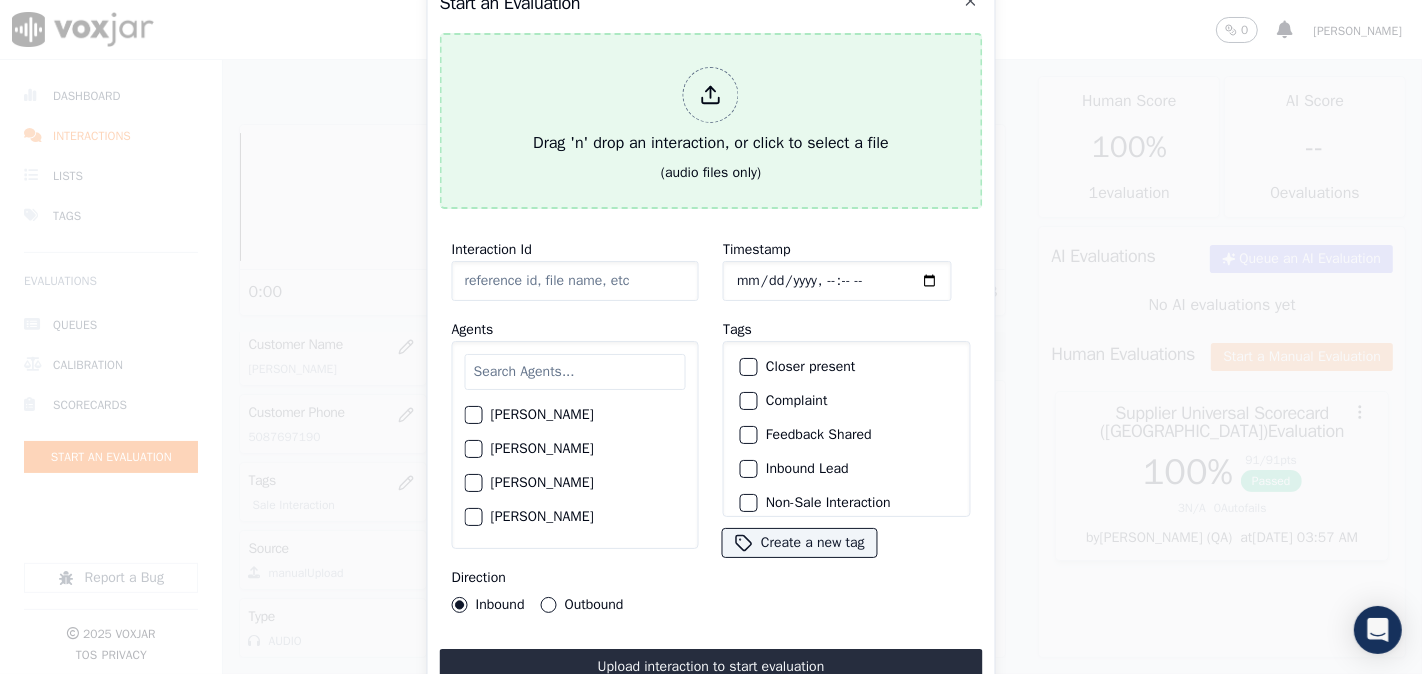click on "Drag 'n' drop an interaction, or click to select a file   (audio files only)" at bounding box center [711, 121] 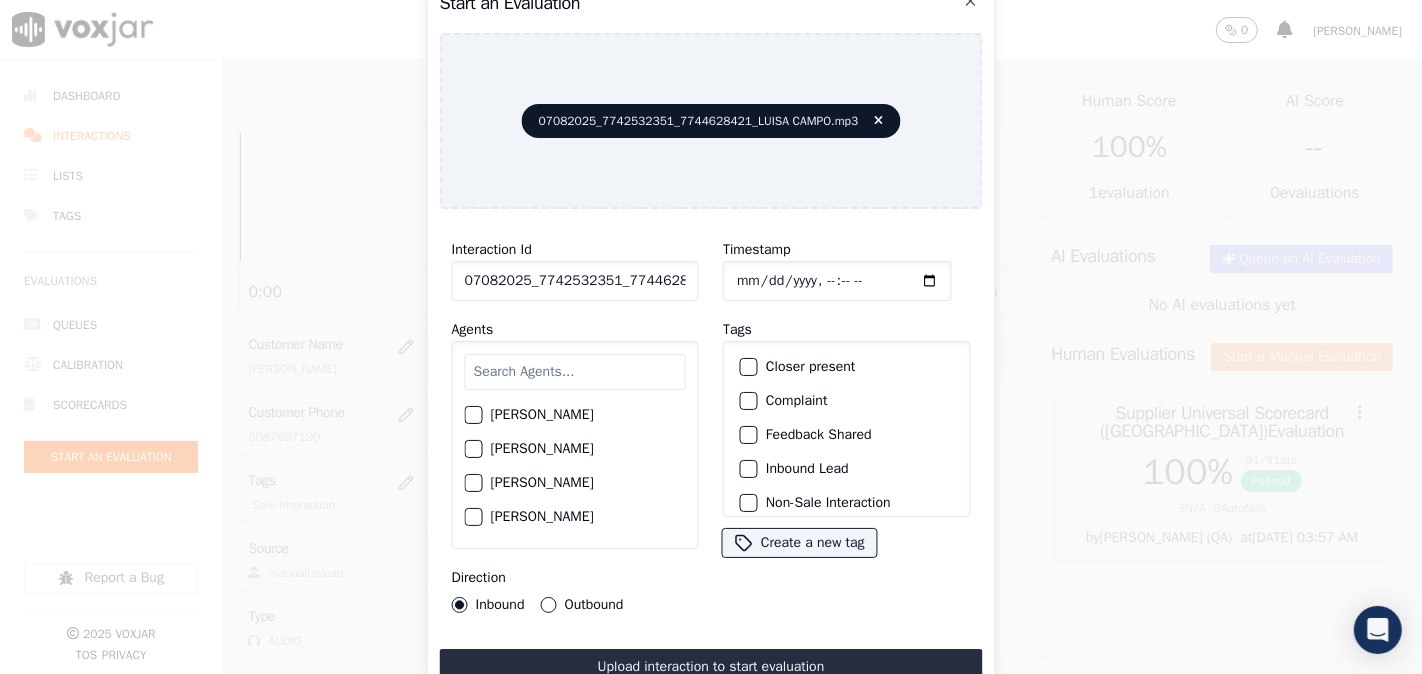 click on "07082025_7742532351_7744628421_LUISA CAMPO.mp3" 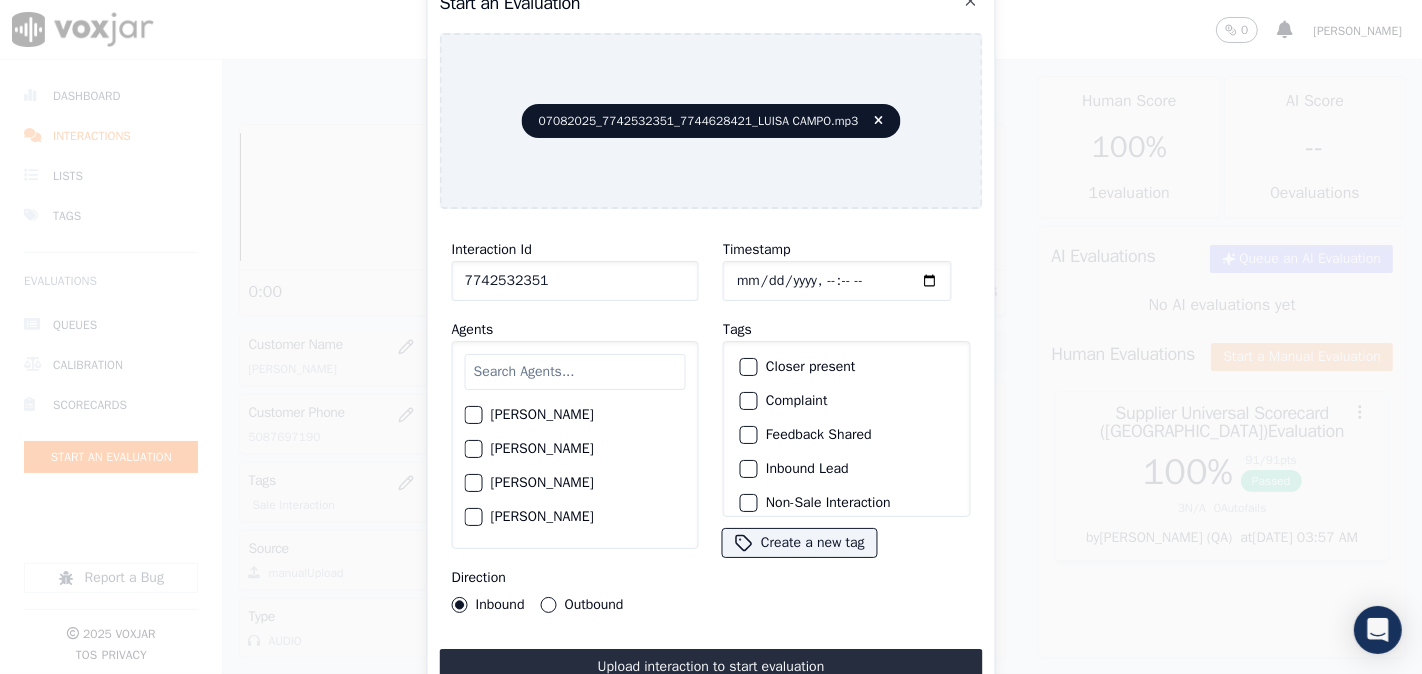 type on "7742532351" 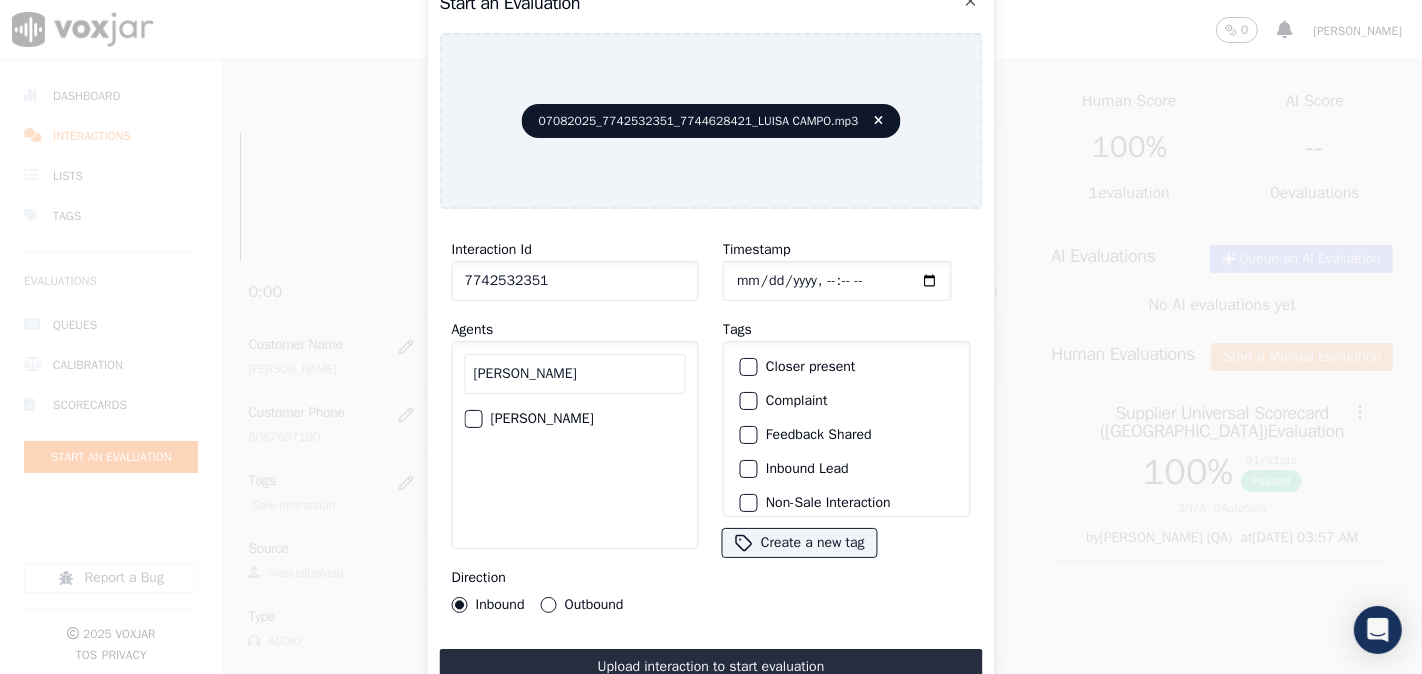 type on "[PERSON_NAME]" 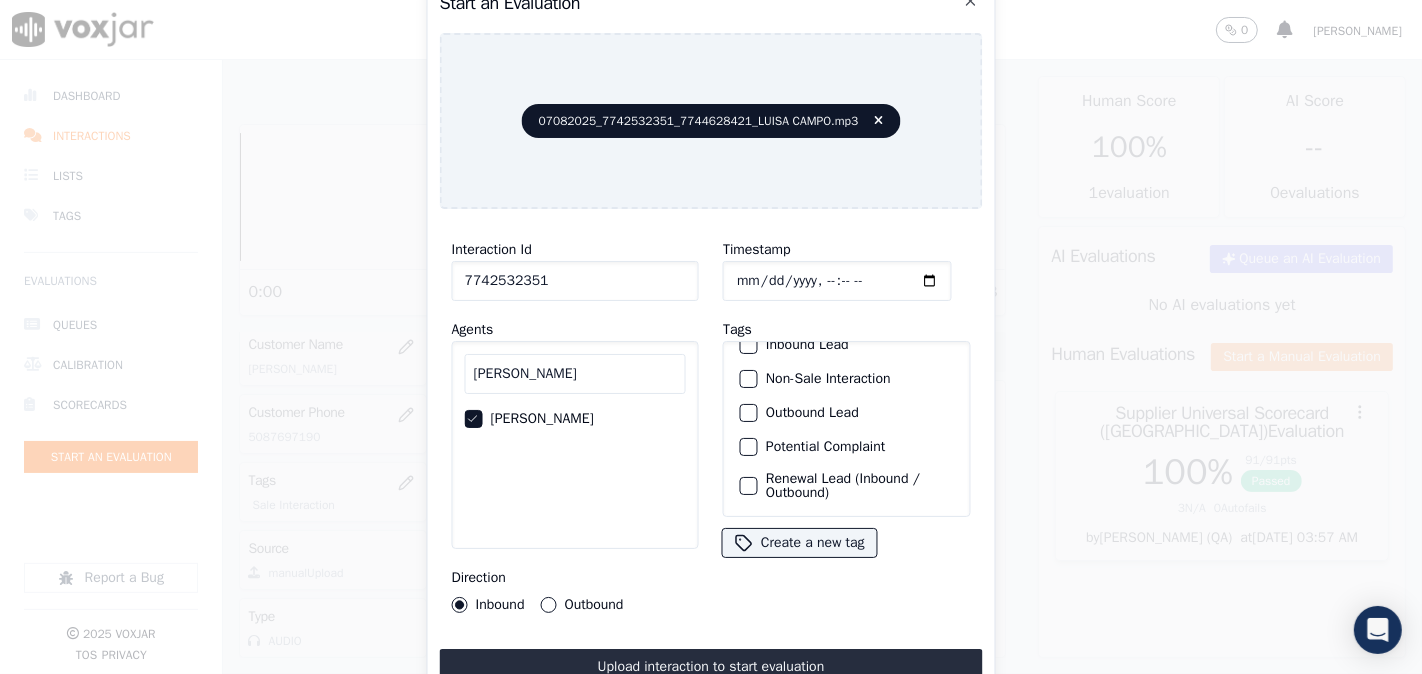 scroll, scrollTop: 176, scrollLeft: 0, axis: vertical 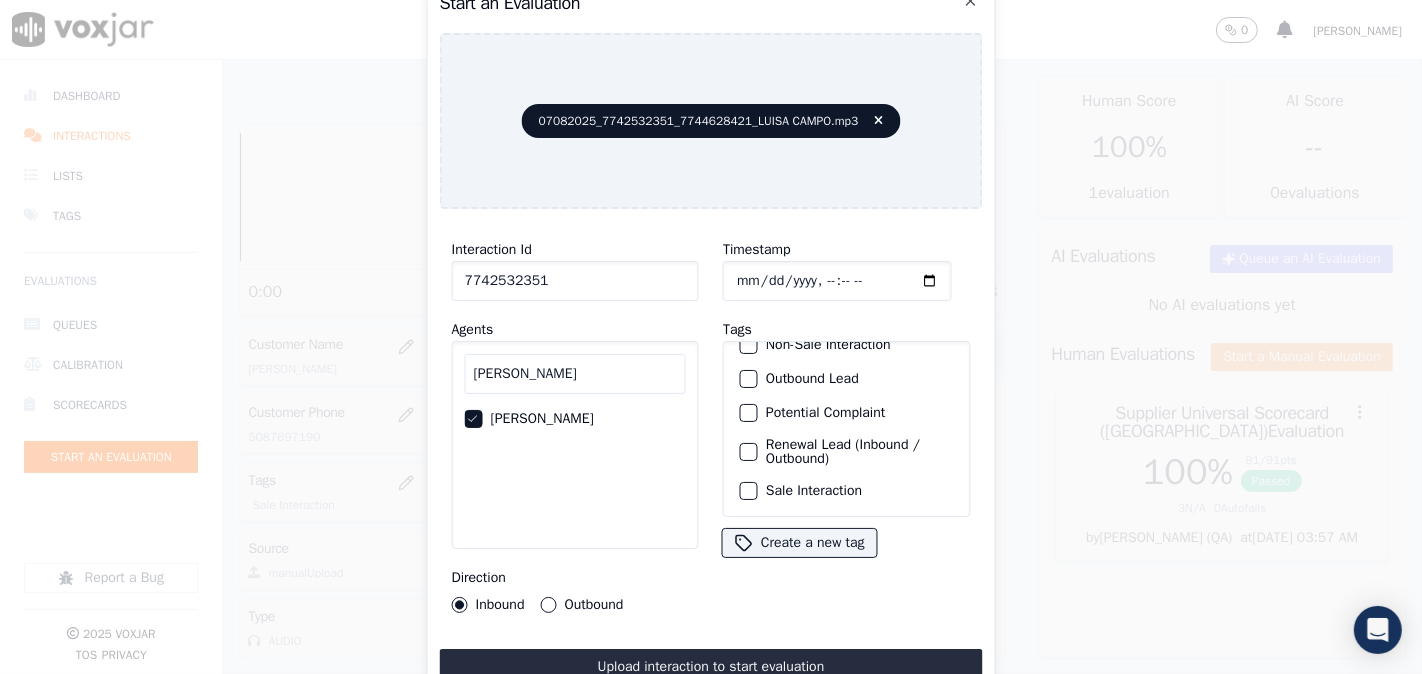 click on "Sale Interaction" 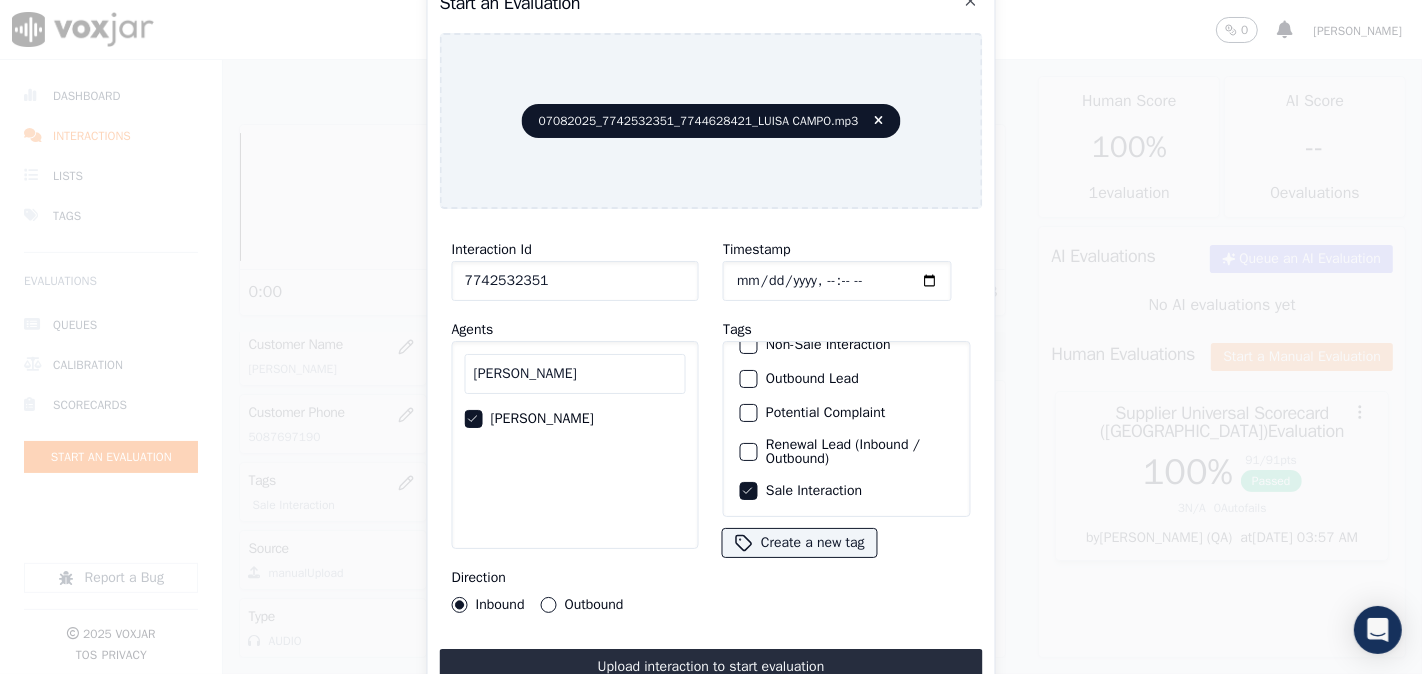 click on "Outbound" 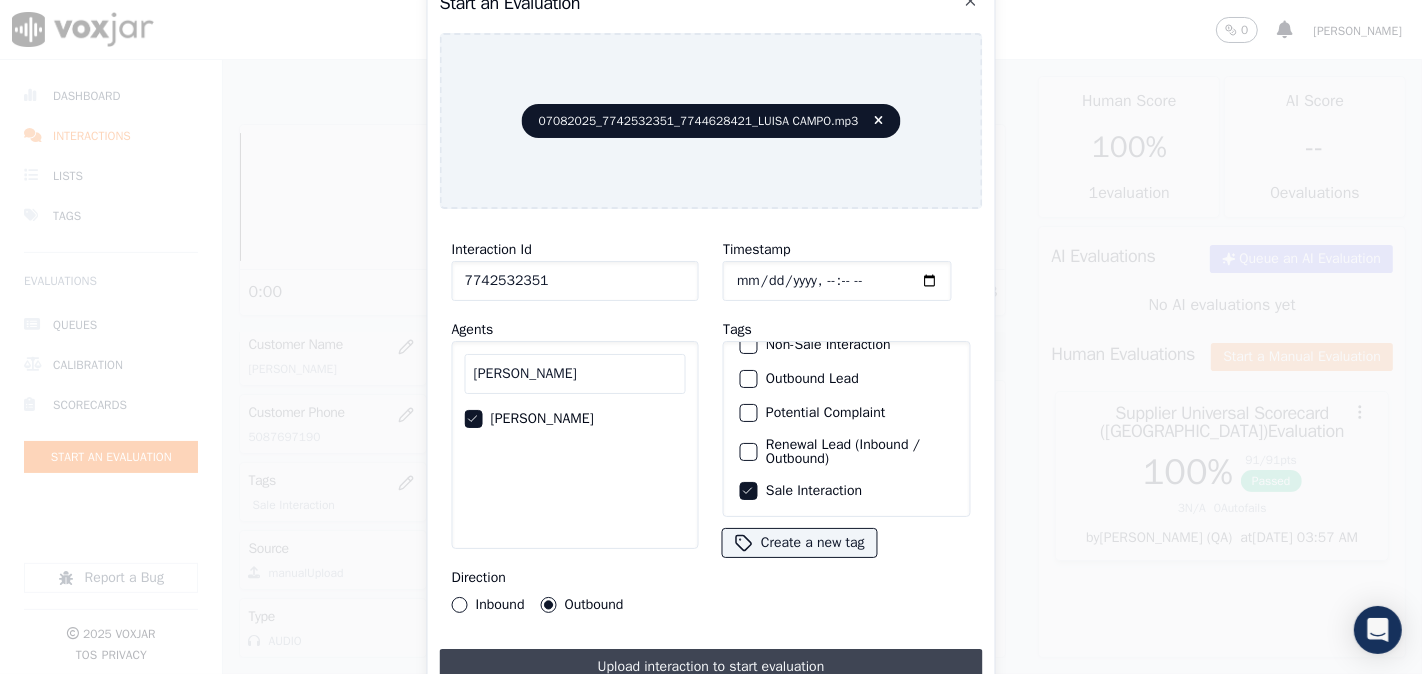 click on "Upload interaction to start evaluation" at bounding box center [711, 667] 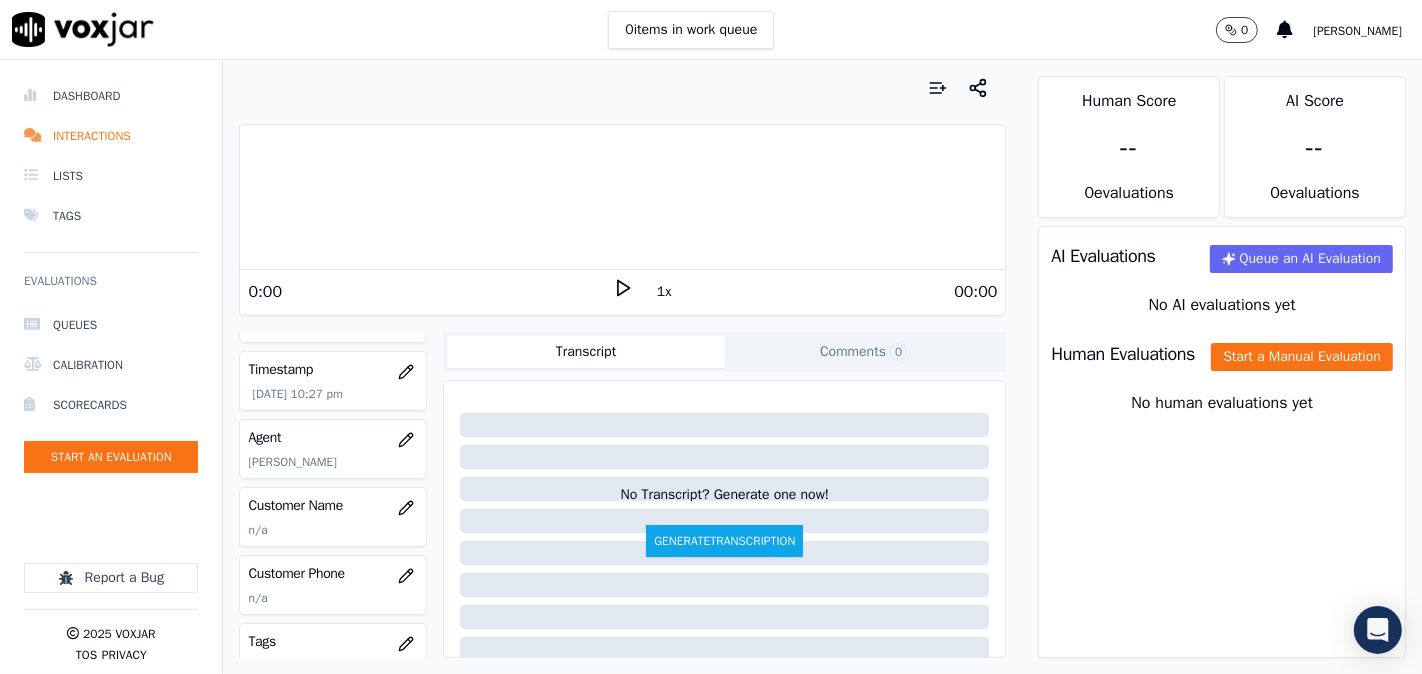 scroll, scrollTop: 185, scrollLeft: 0, axis: vertical 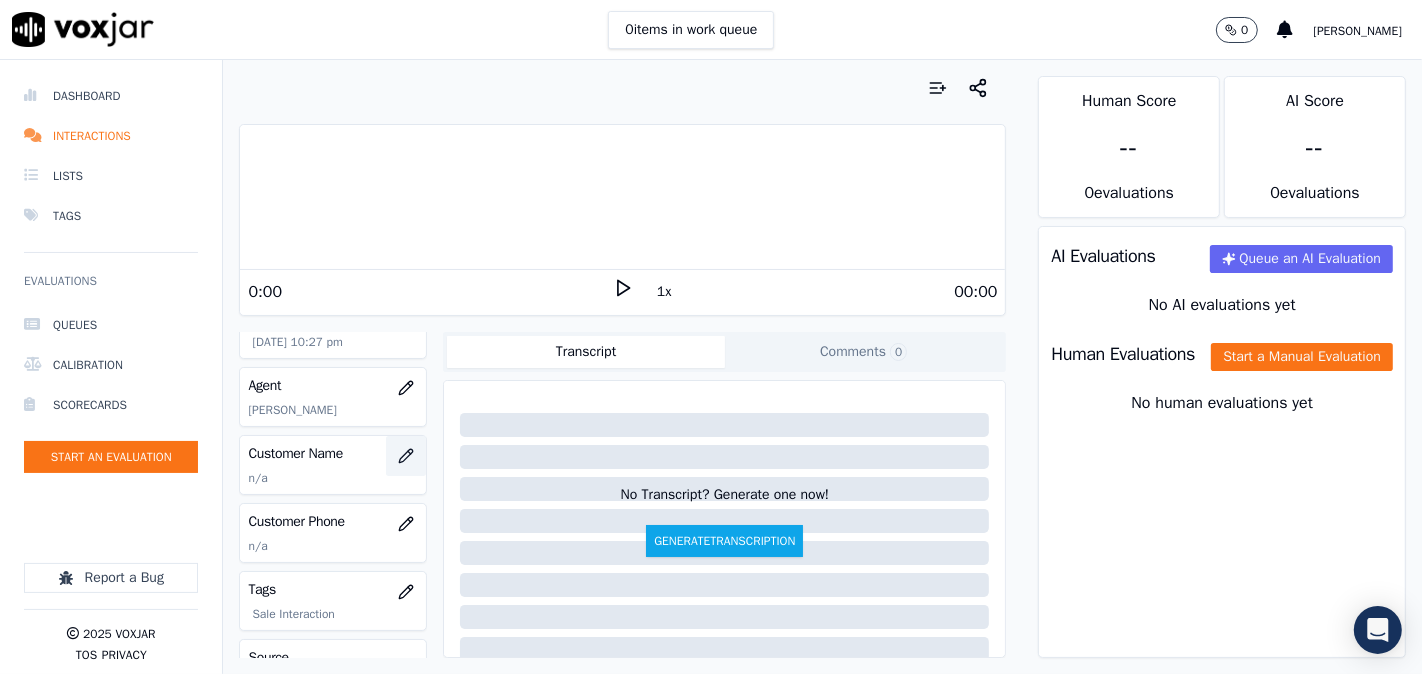 type 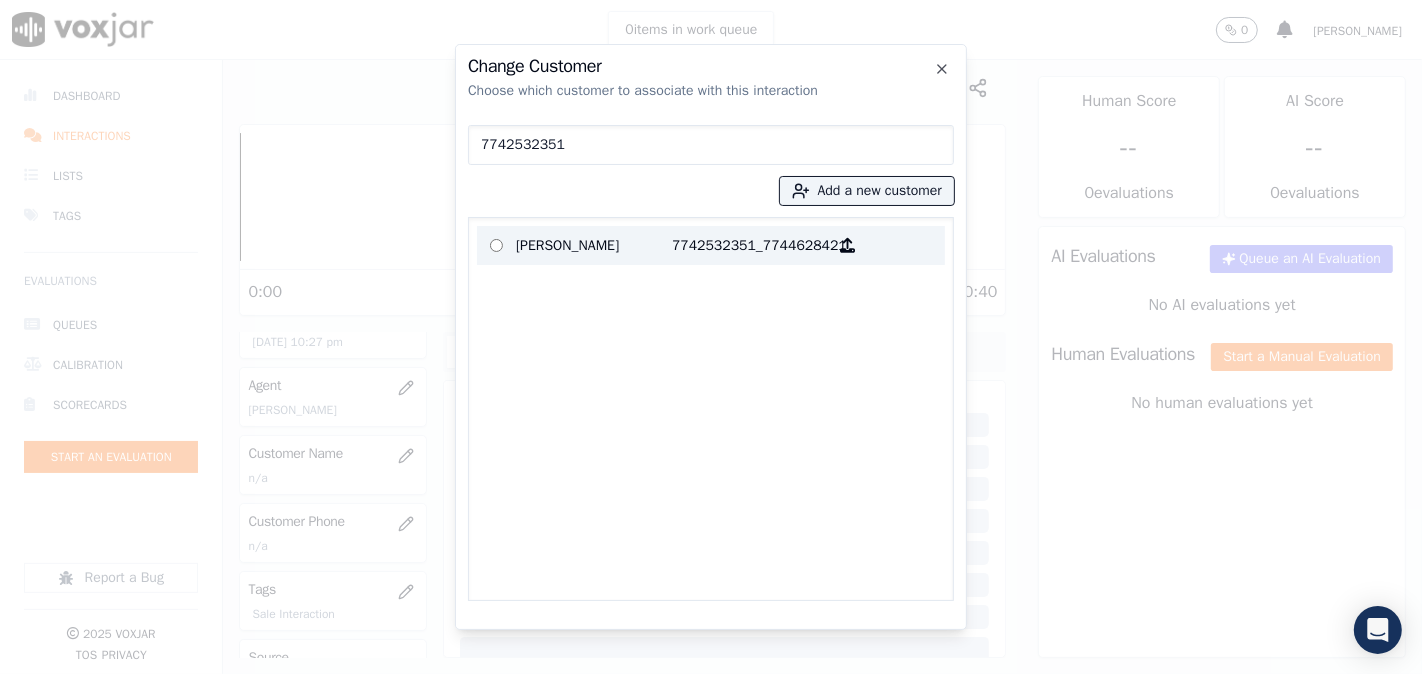 type on "7742532351" 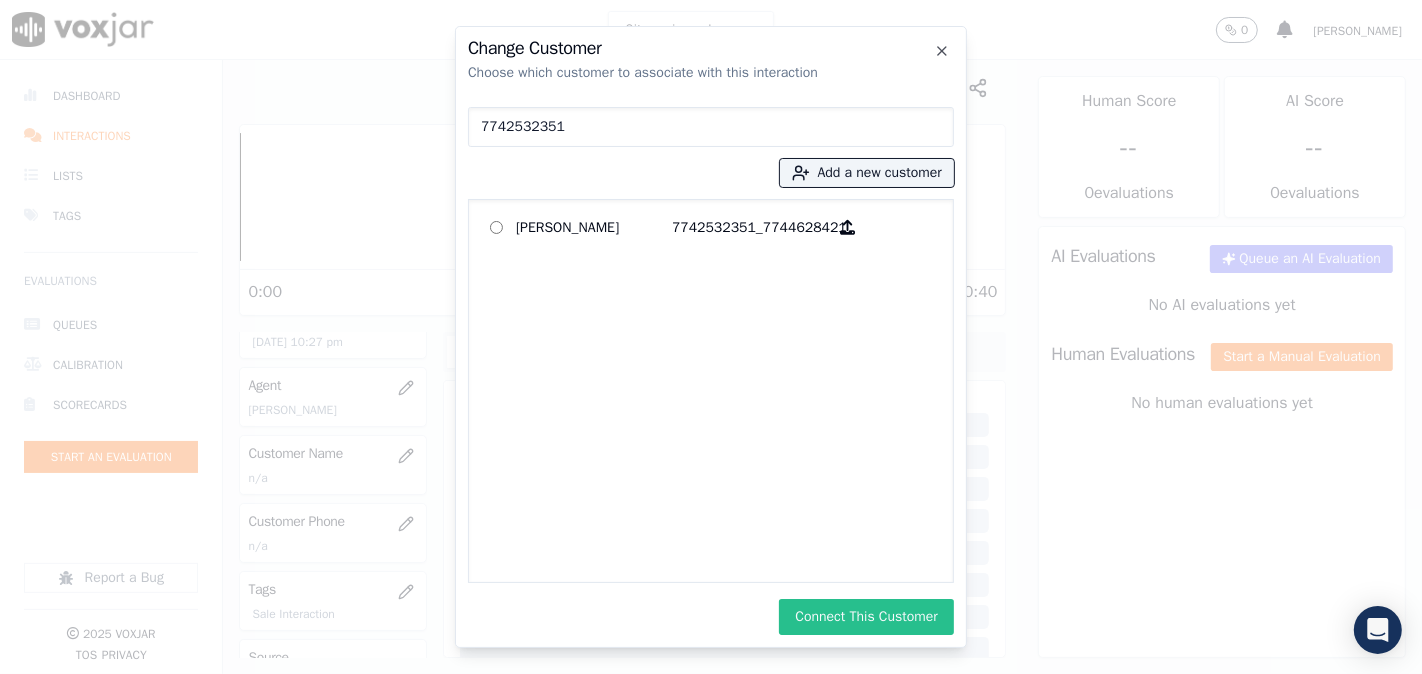 click on "Connect This Customer" at bounding box center [866, 617] 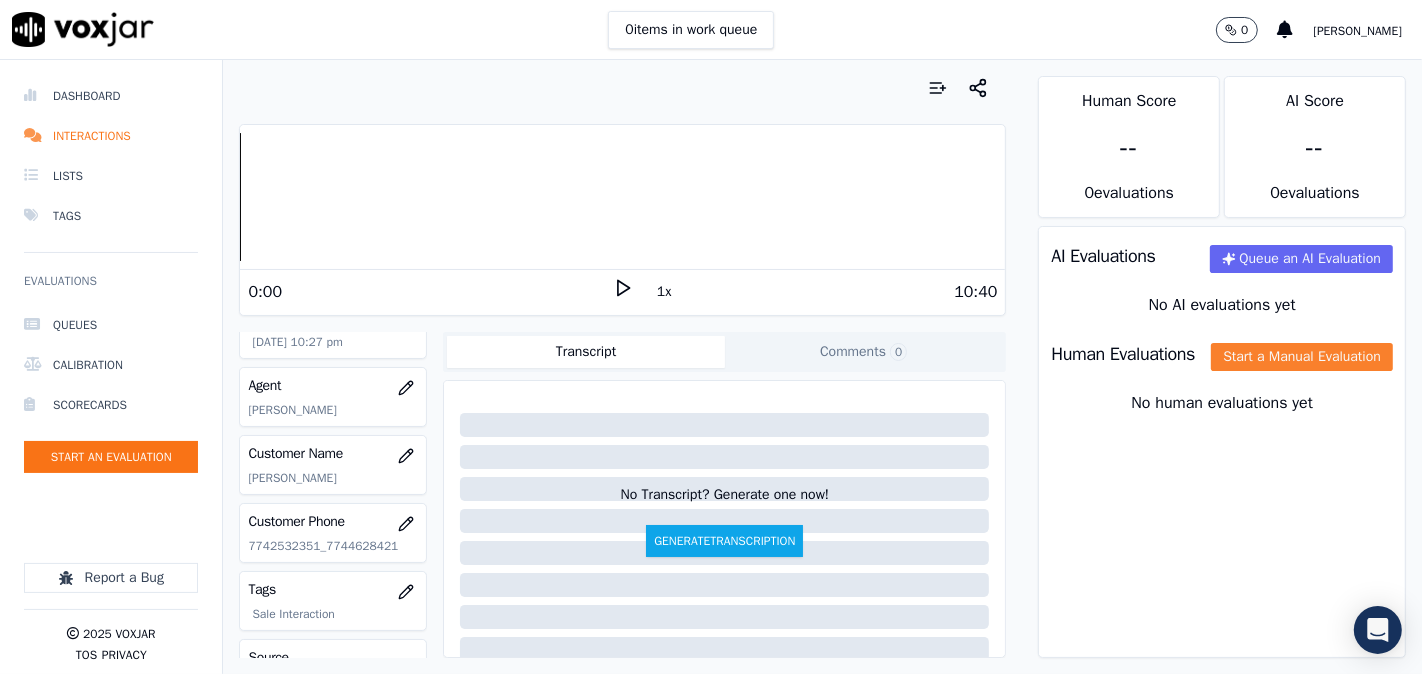 click on "Start a Manual Evaluation" 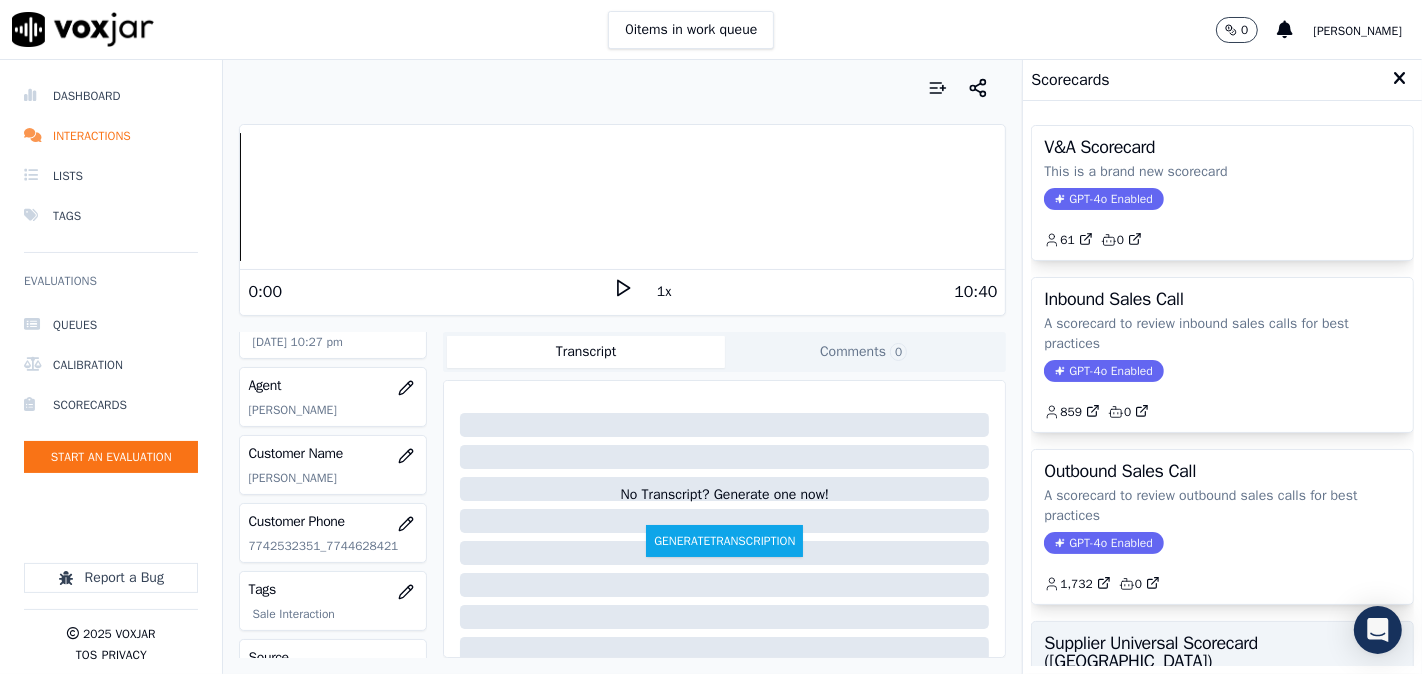 scroll, scrollTop: 357, scrollLeft: 0, axis: vertical 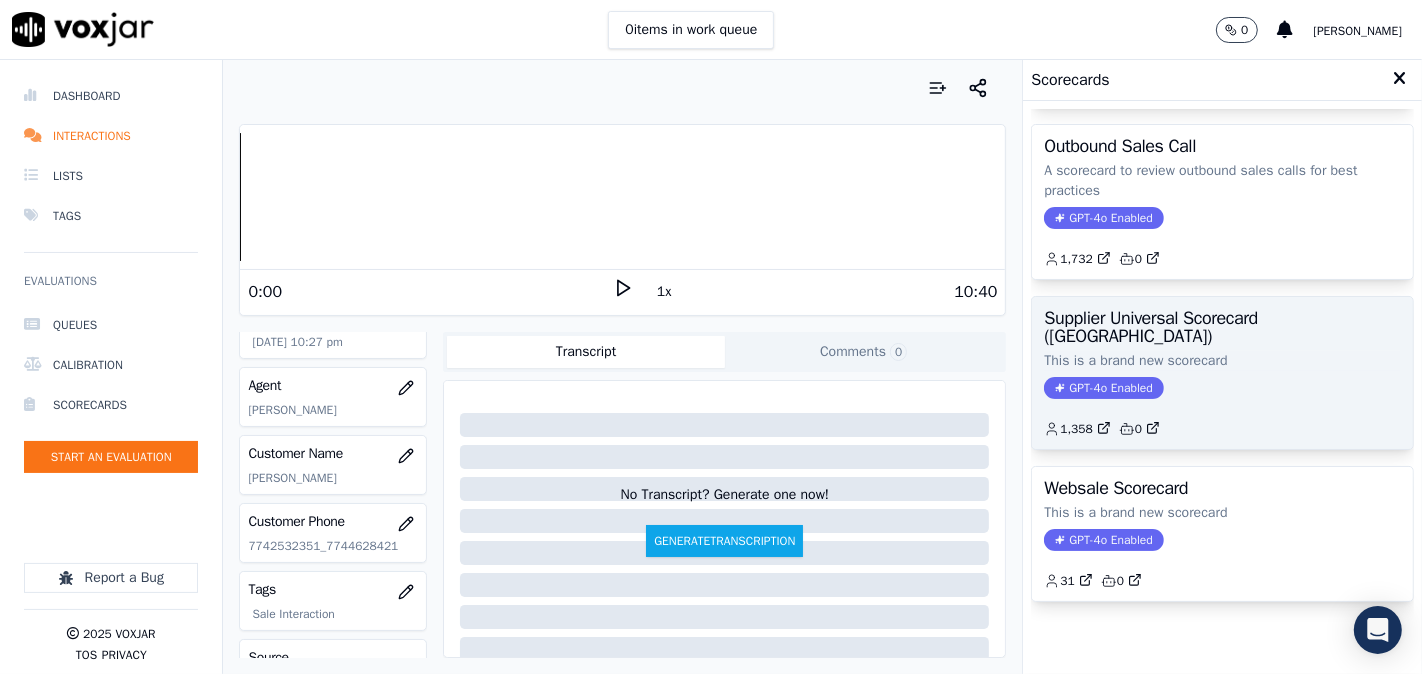 click on "This is a brand new scorecard" 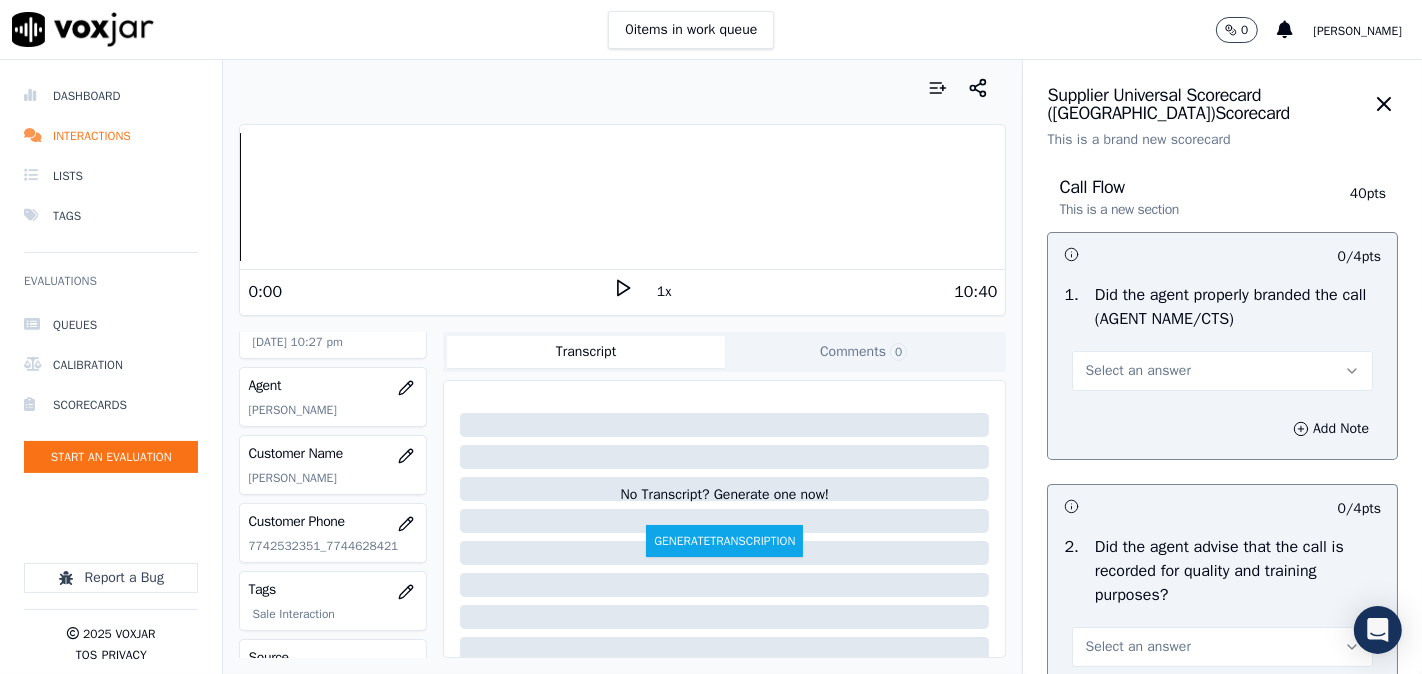 click on "Select an answer" at bounding box center (1137, 371) 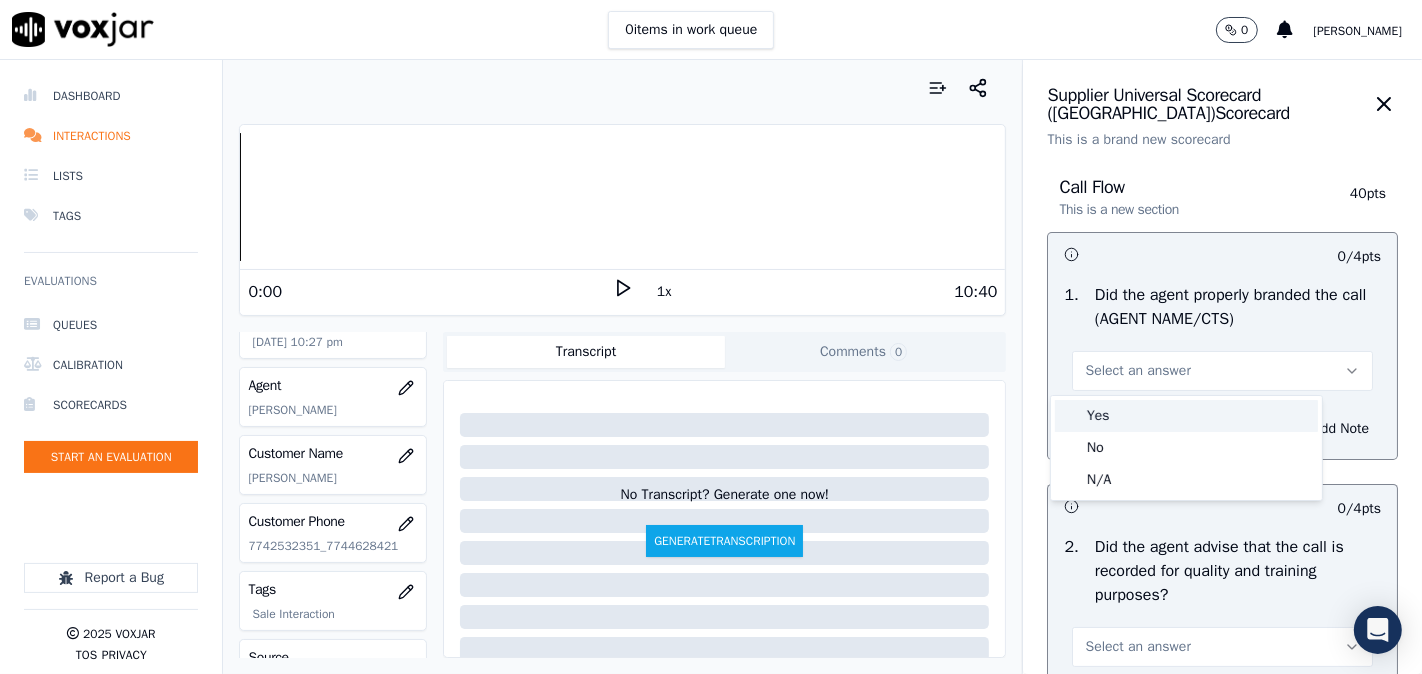 click on "Yes" at bounding box center [1186, 416] 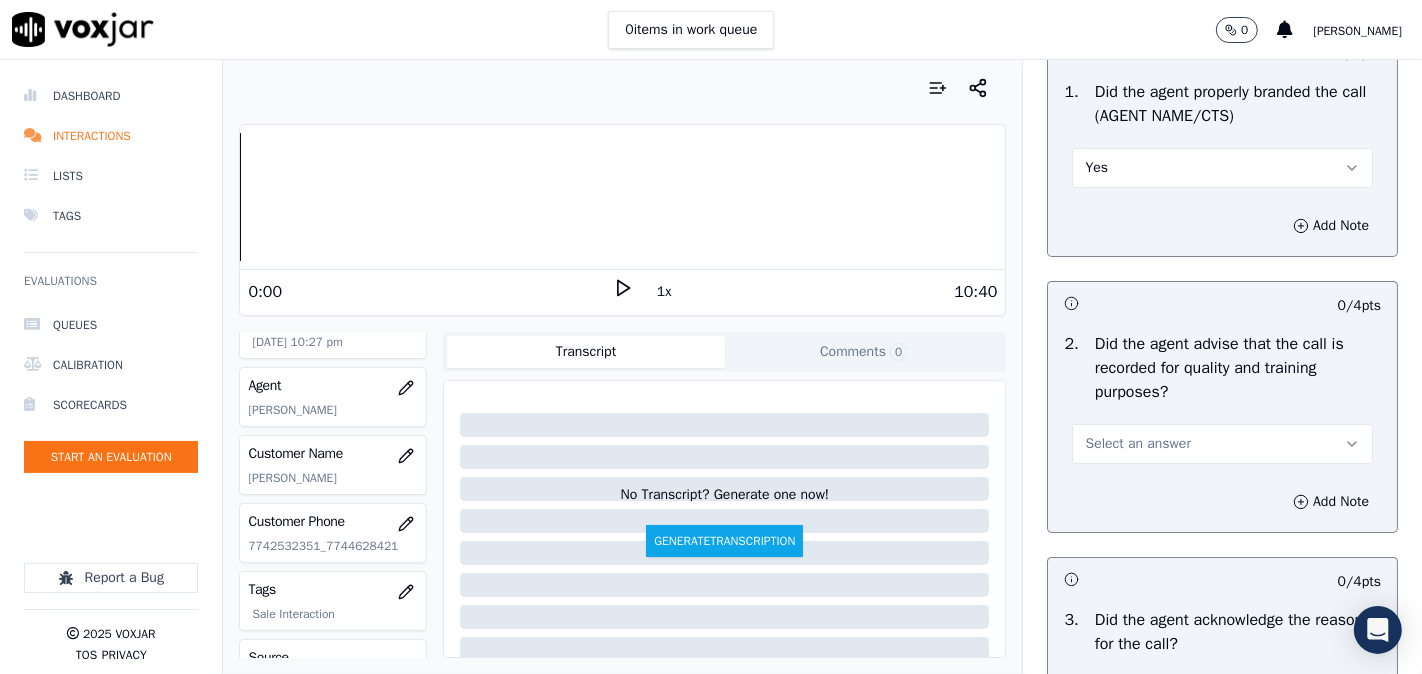 scroll, scrollTop: 370, scrollLeft: 0, axis: vertical 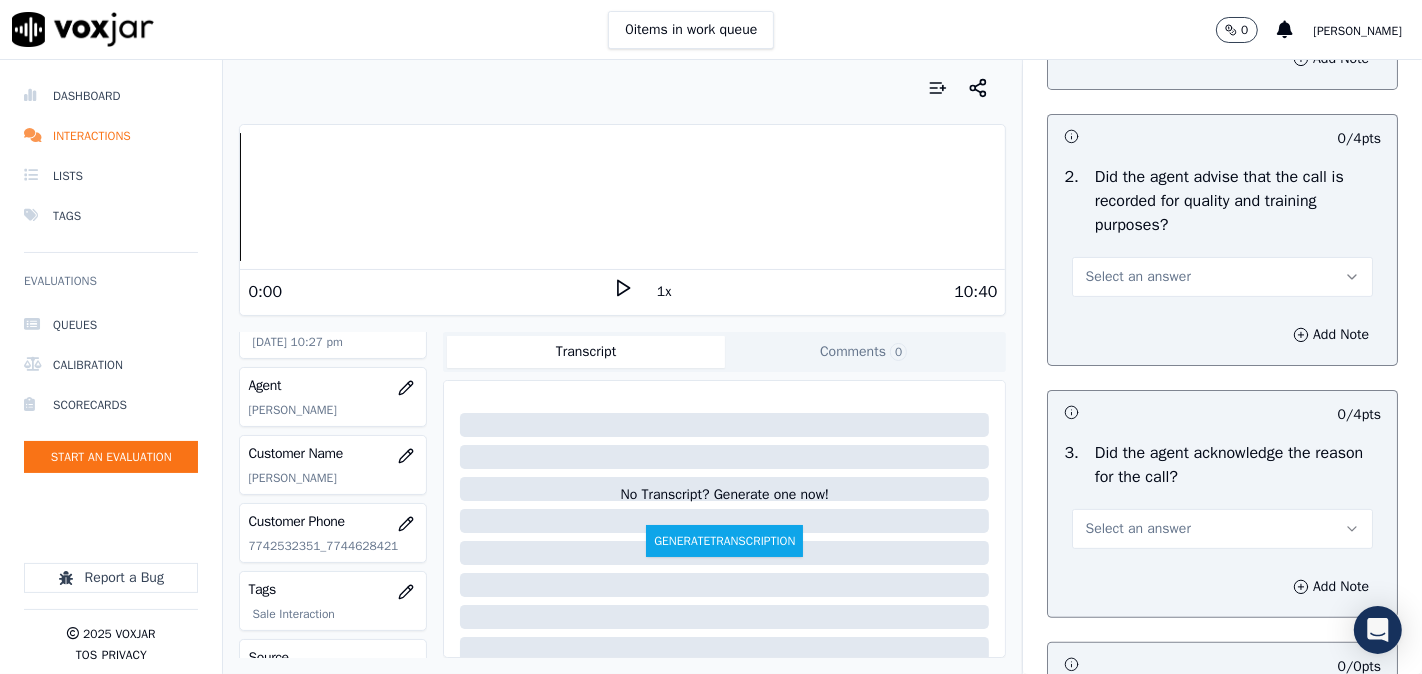 click on "Select an answer" at bounding box center [1137, 277] 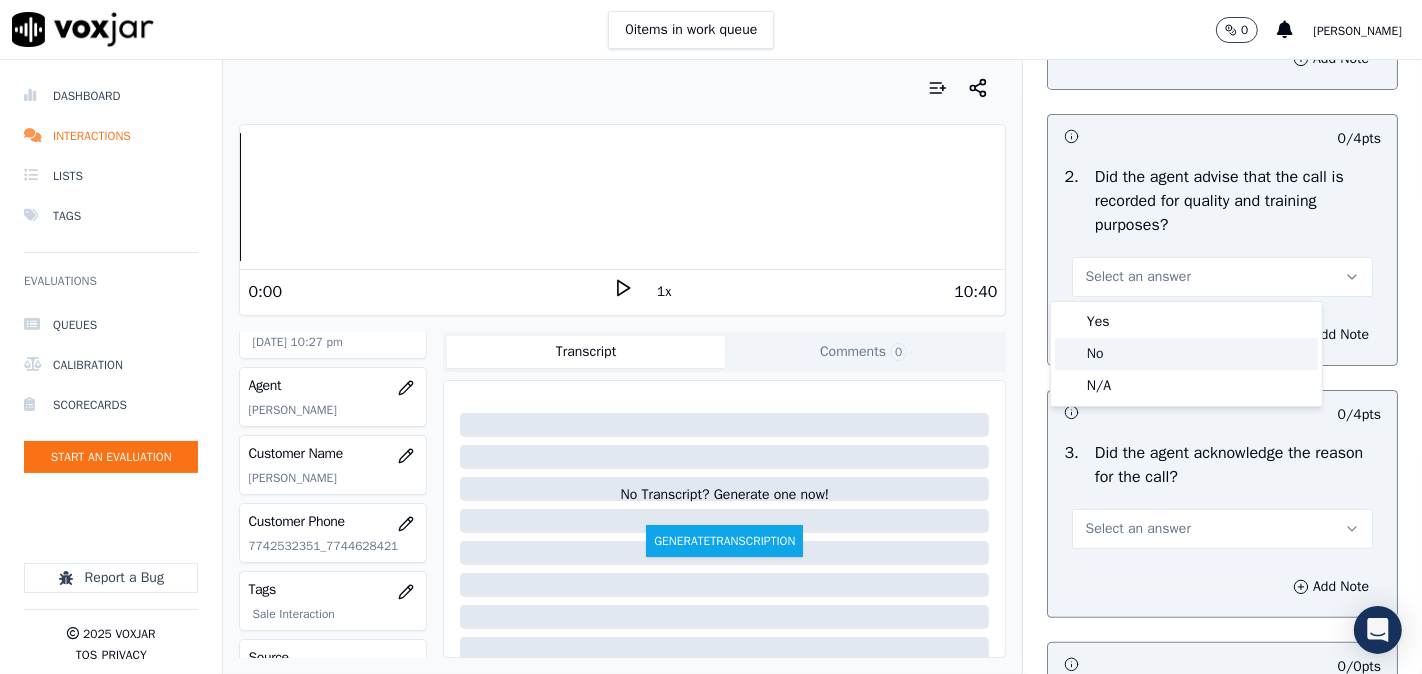 click on "No" 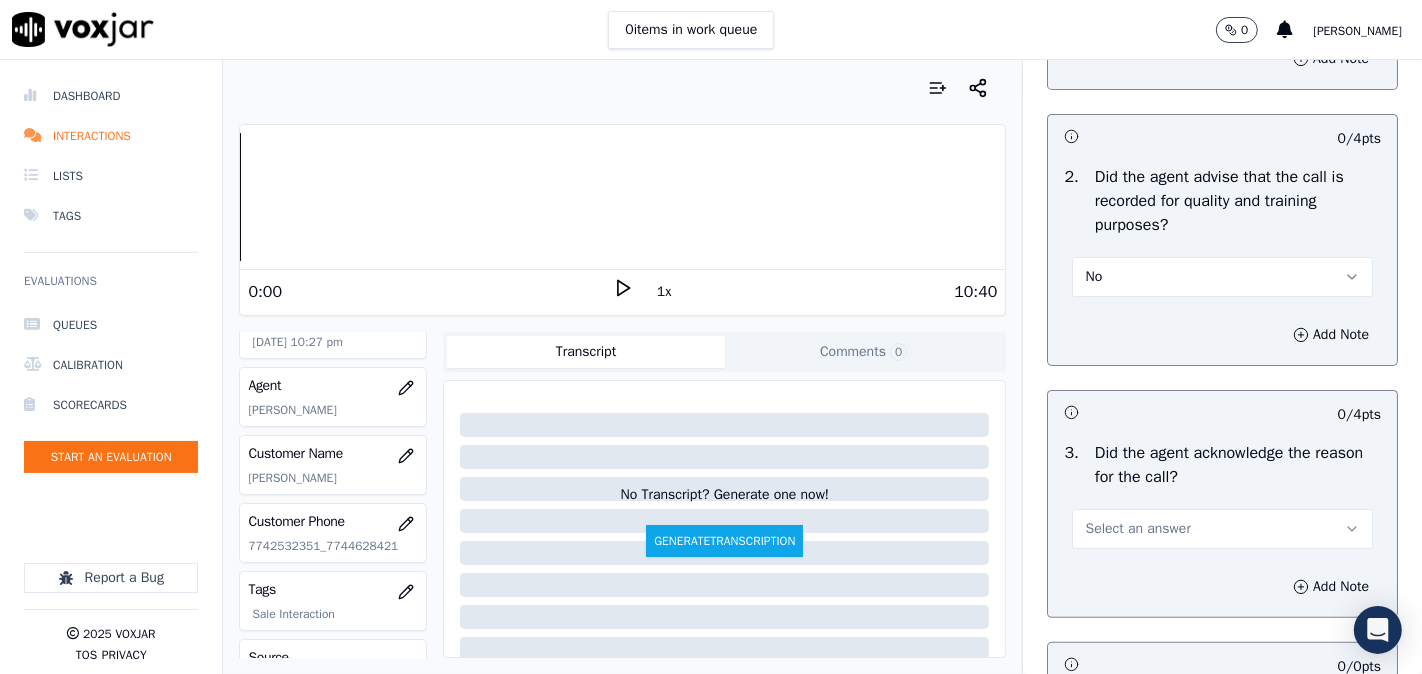 click on "No" at bounding box center (1222, 277) 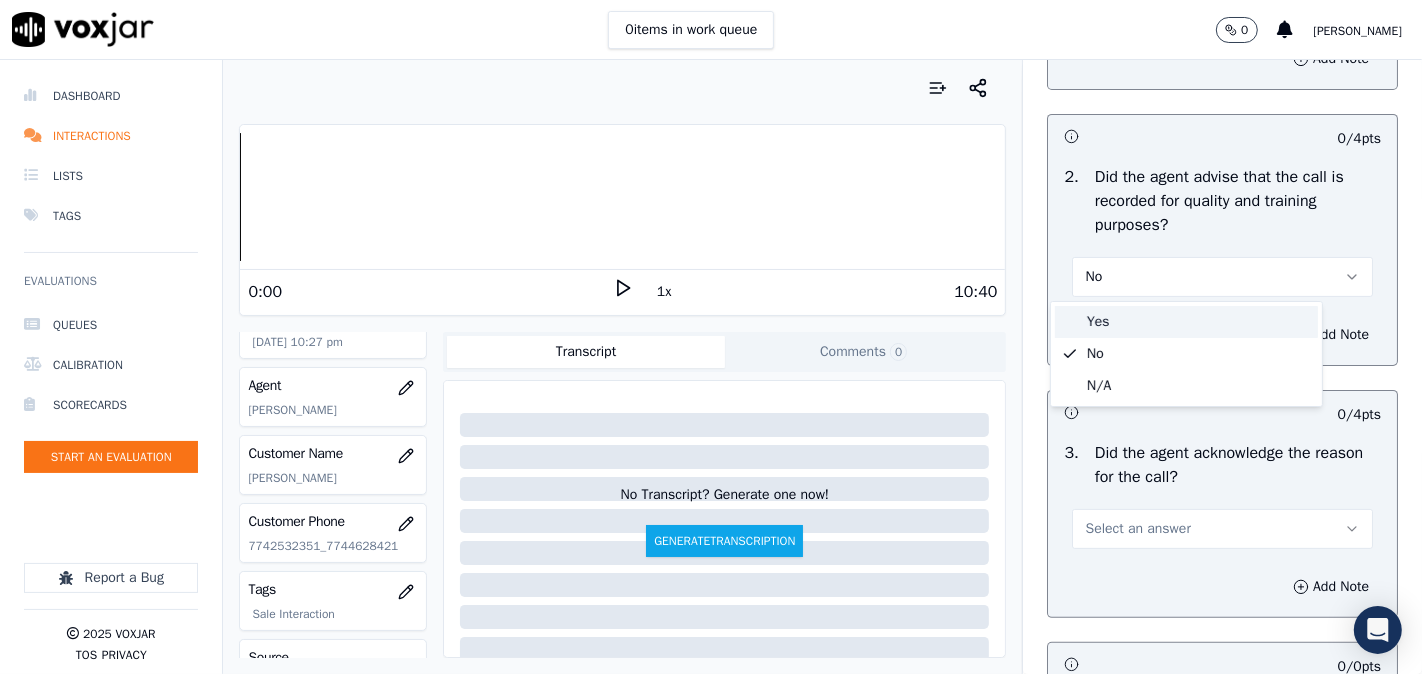 click on "Yes" at bounding box center [1186, 322] 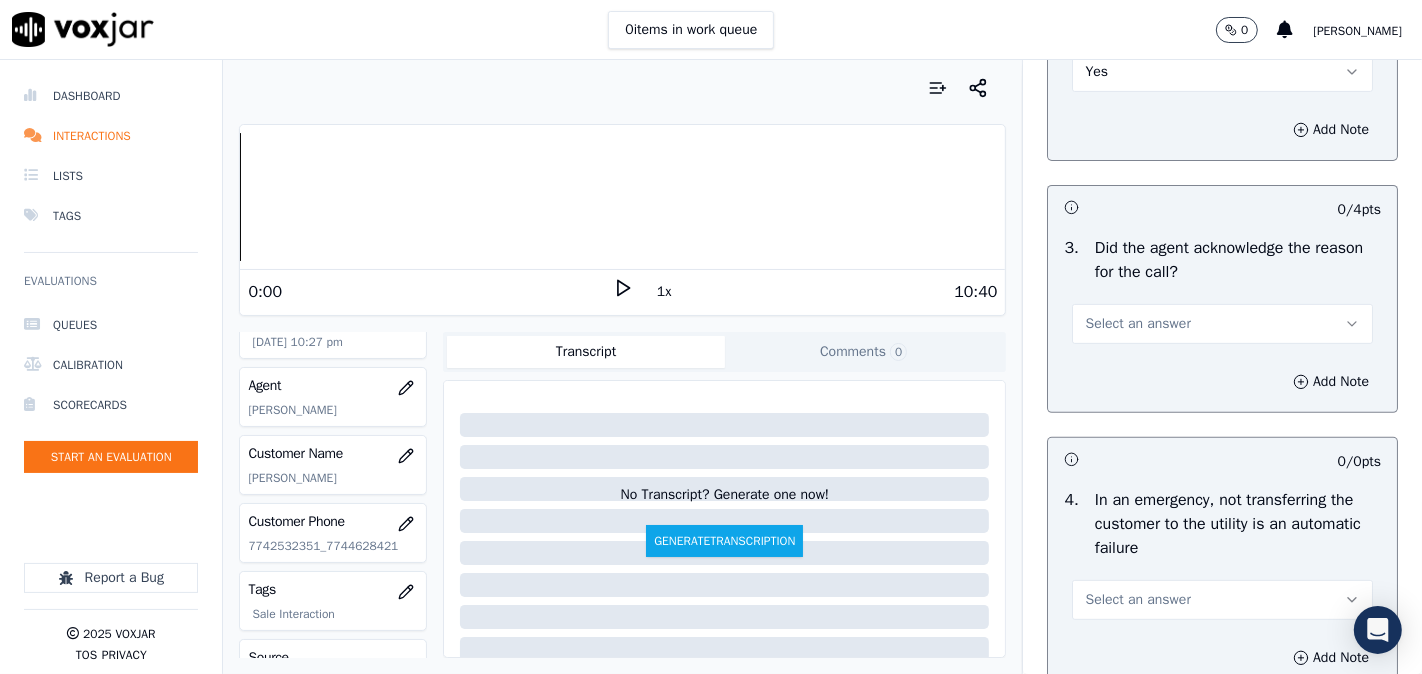 scroll, scrollTop: 741, scrollLeft: 0, axis: vertical 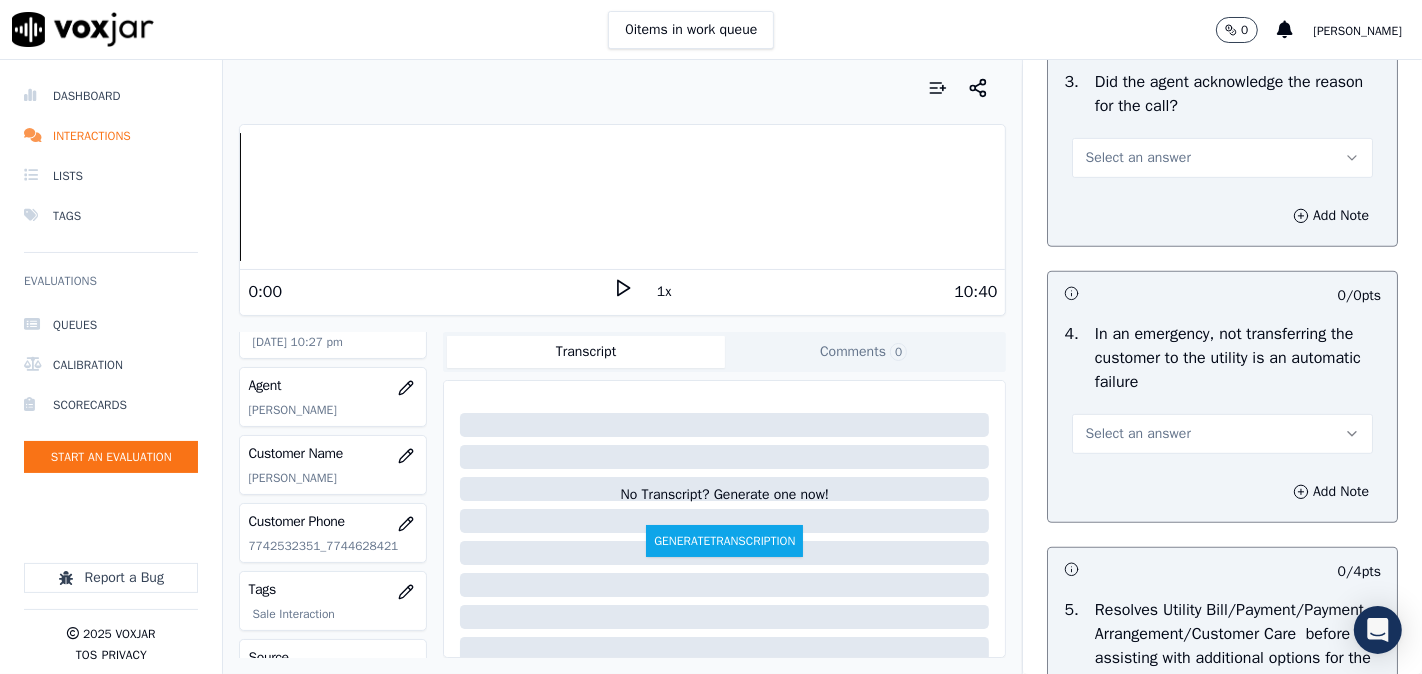 click on "Select an answer" at bounding box center (1137, 158) 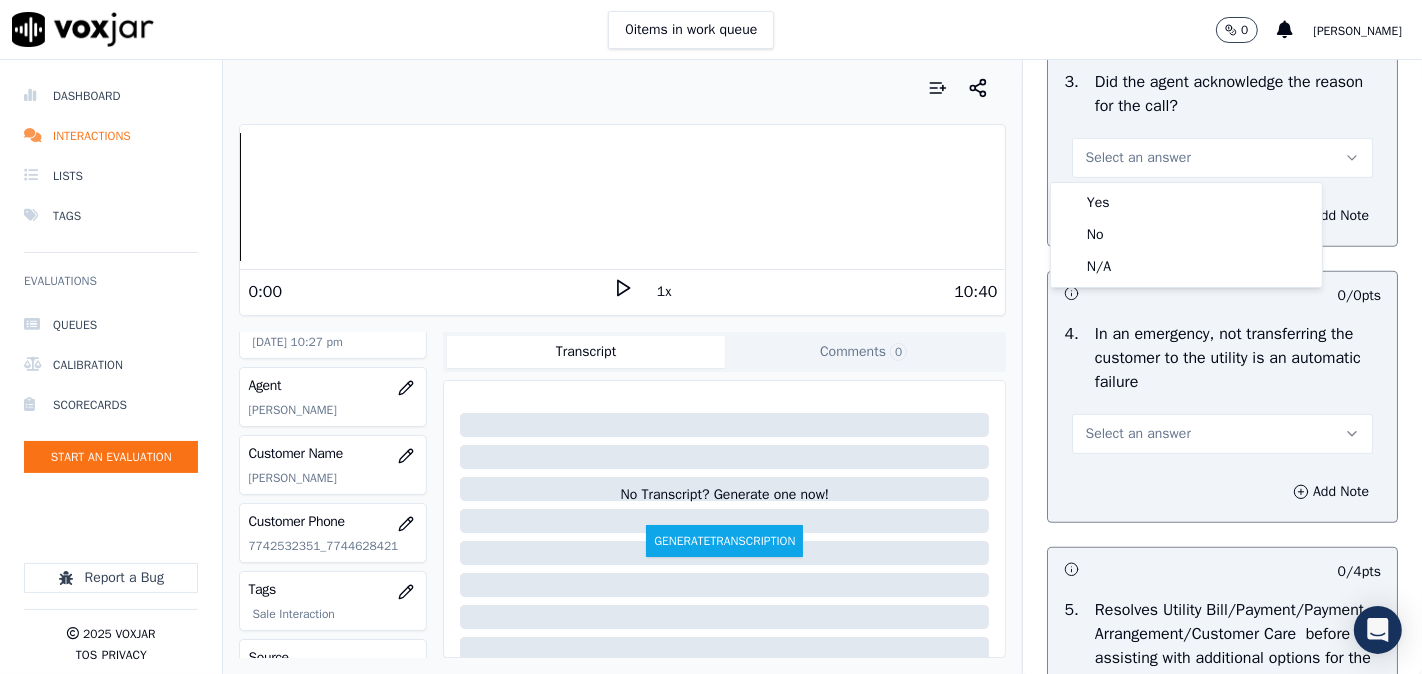 click on "N/A" 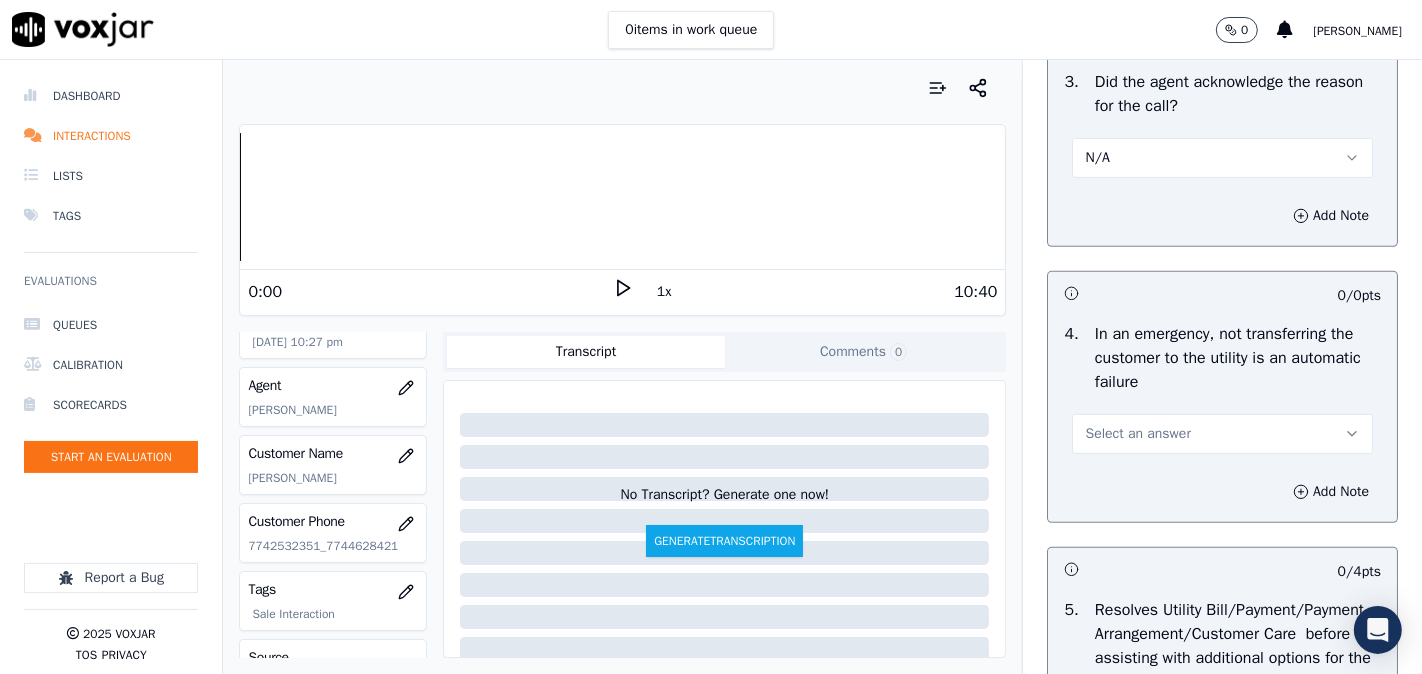 click on "N/A" at bounding box center (1222, 158) 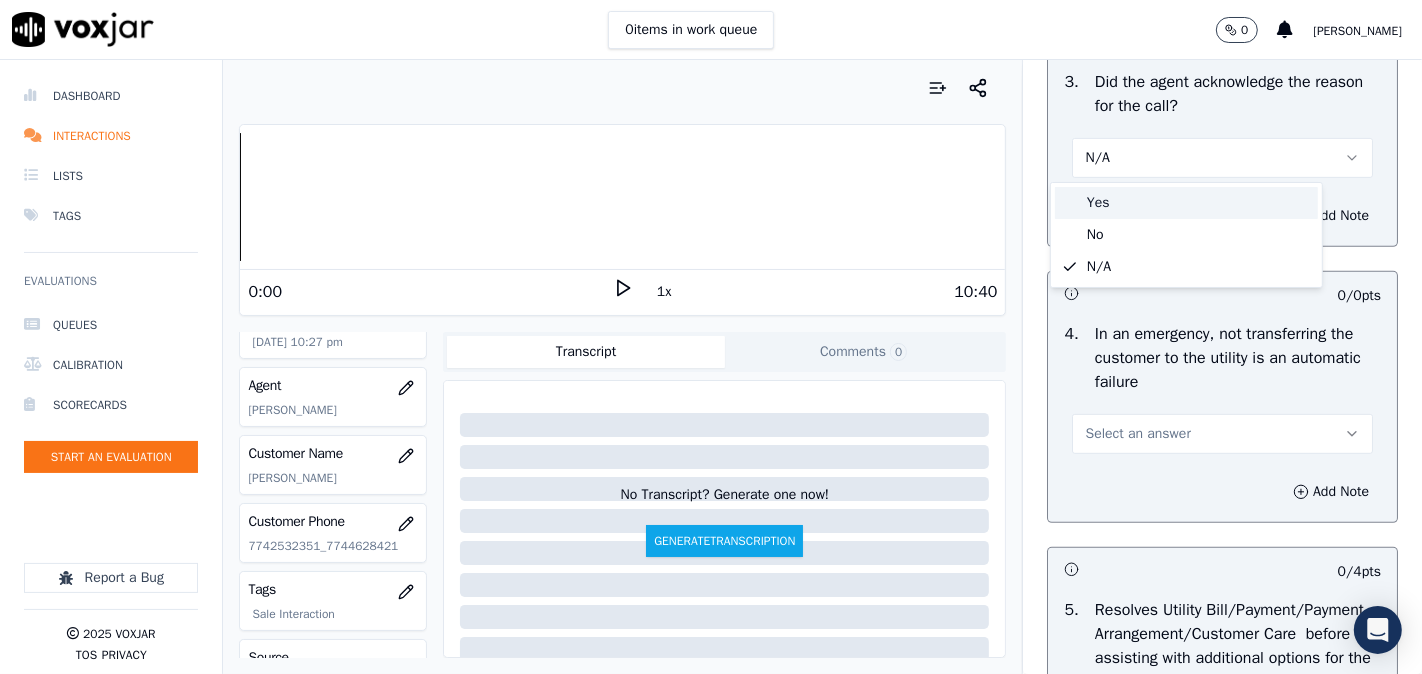 click on "Yes" at bounding box center (1186, 203) 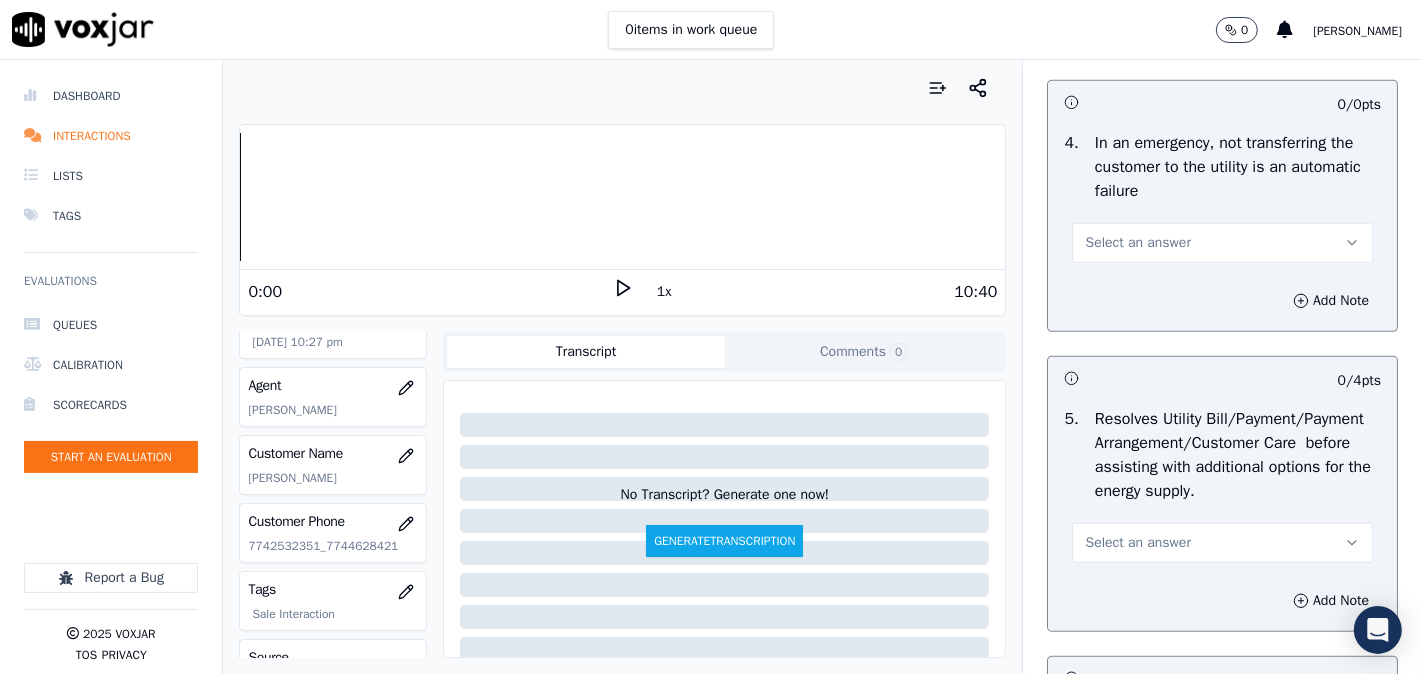 scroll, scrollTop: 1111, scrollLeft: 0, axis: vertical 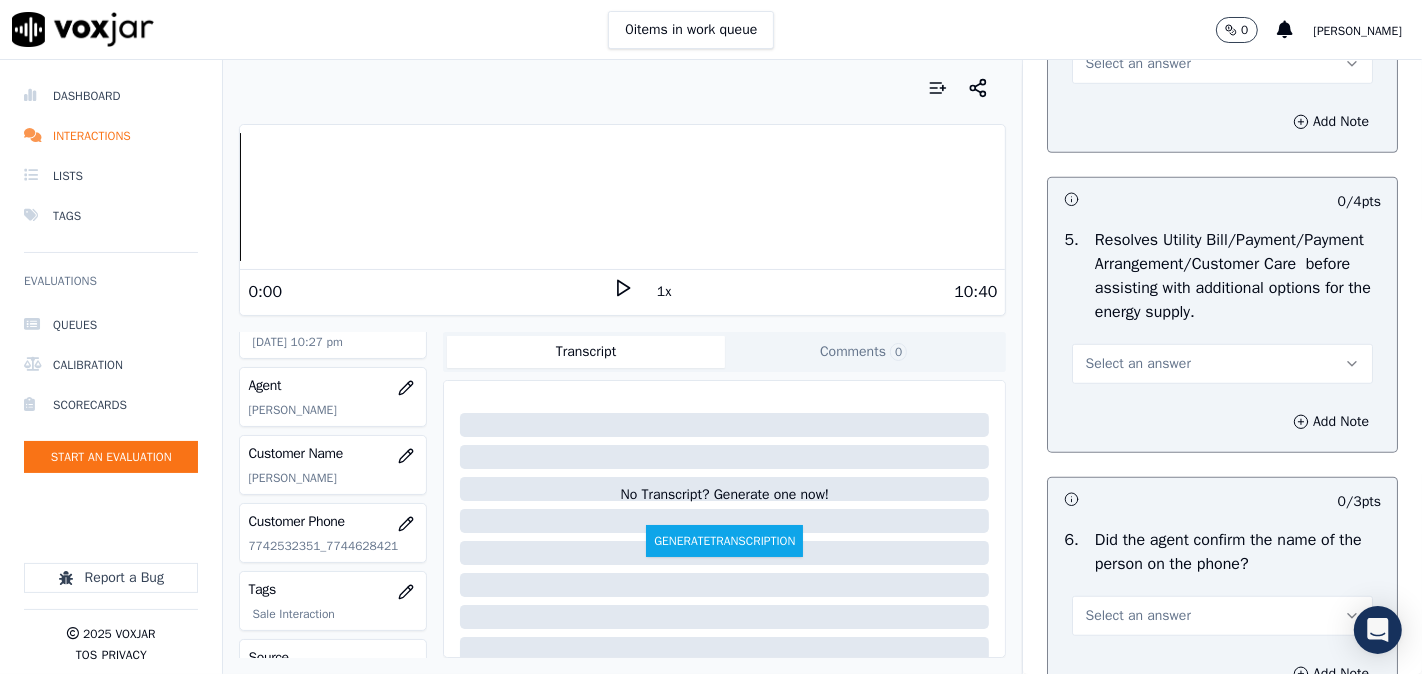 click on "Select an answer" at bounding box center (1222, 64) 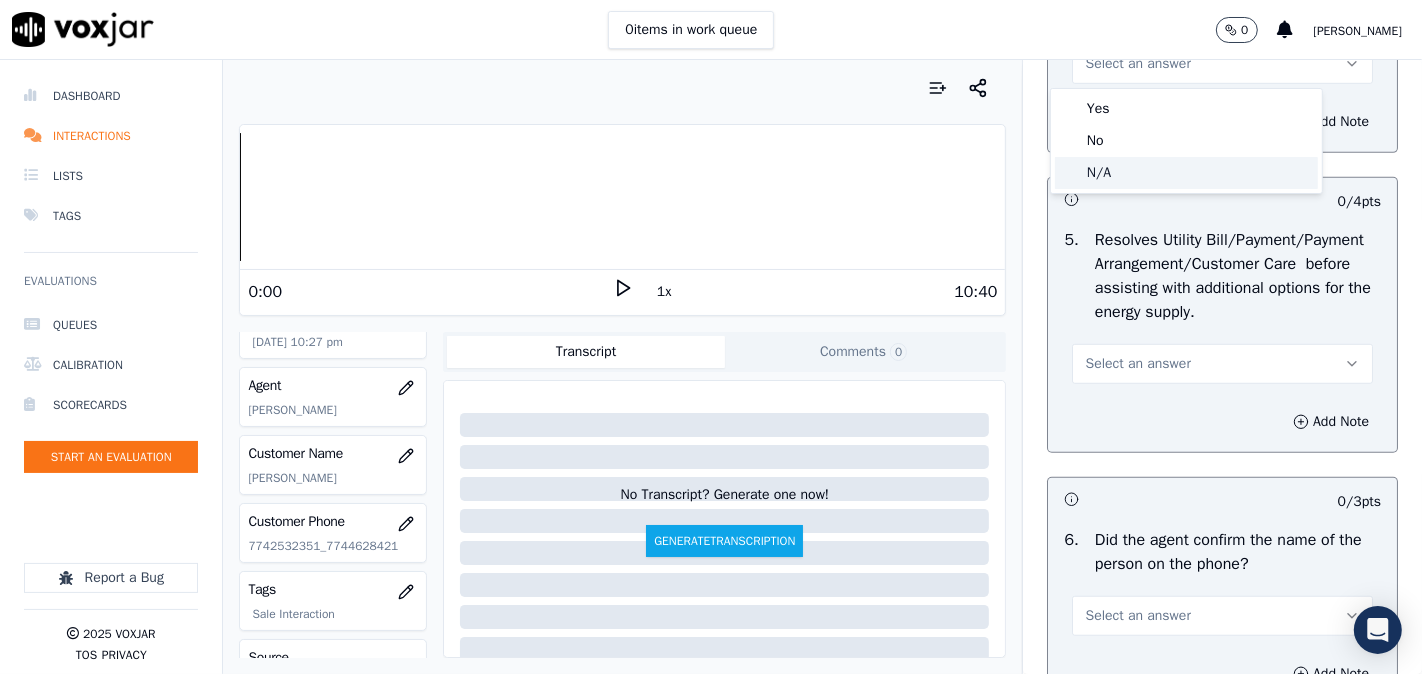 click on "N/A" 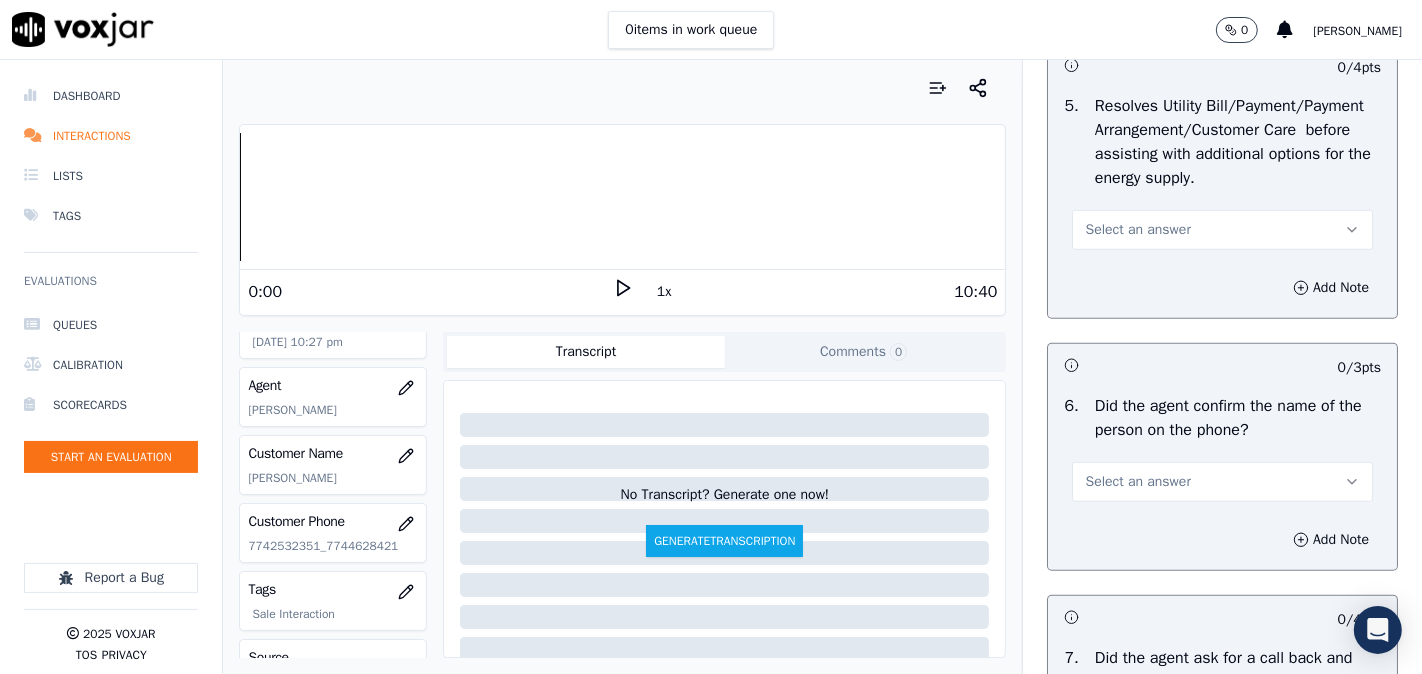 scroll, scrollTop: 1296, scrollLeft: 0, axis: vertical 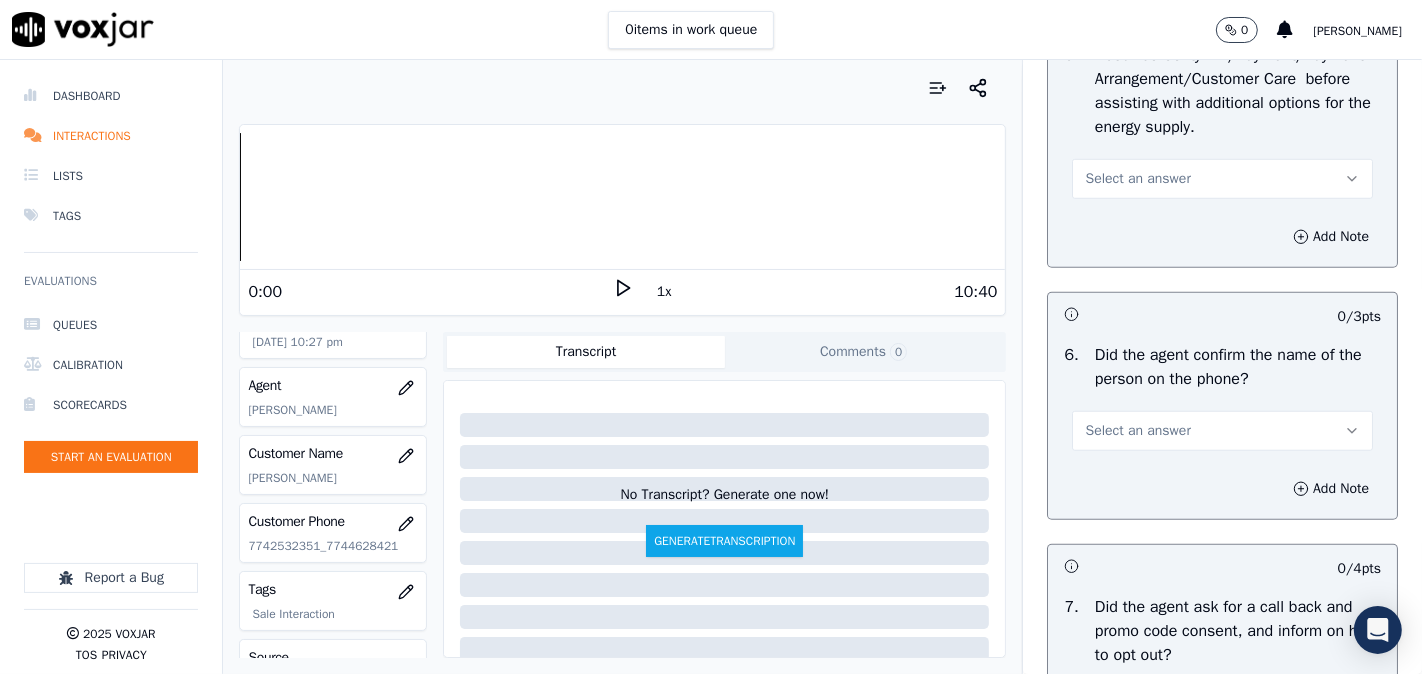 click on "Select an answer" at bounding box center (1137, 179) 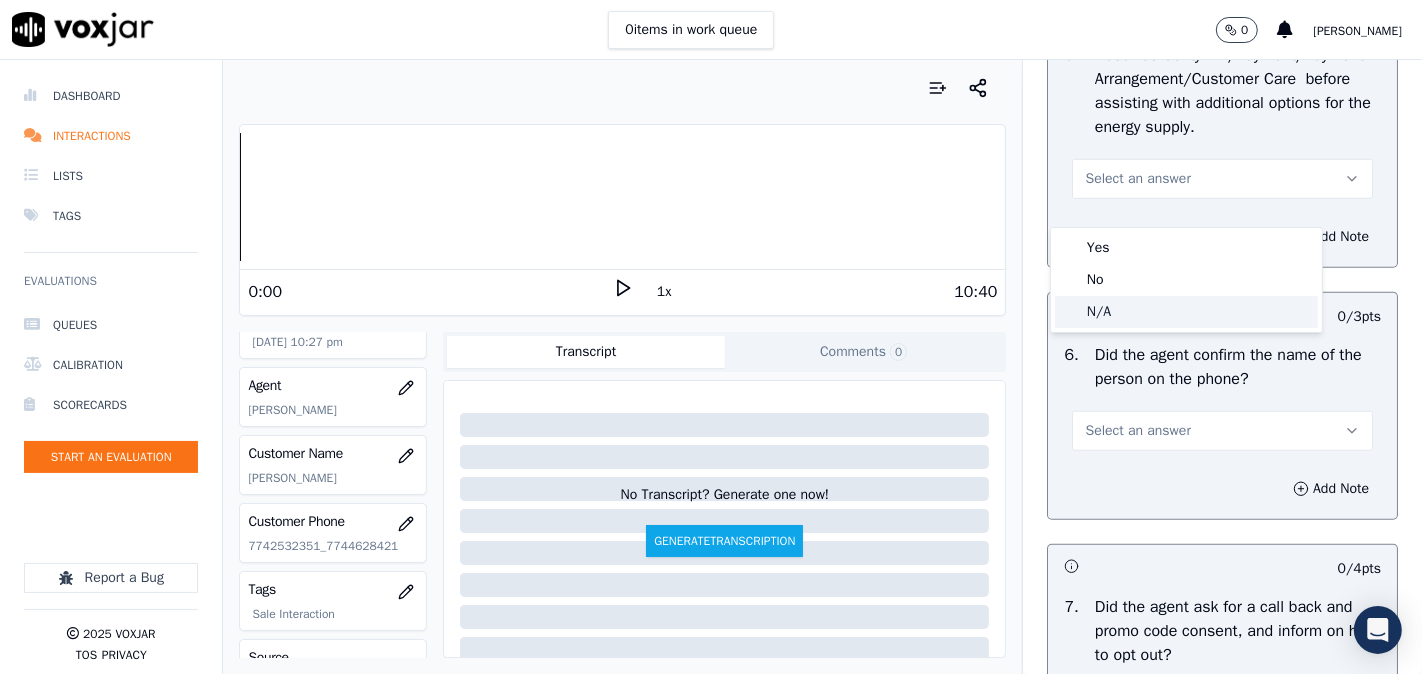click on "N/A" 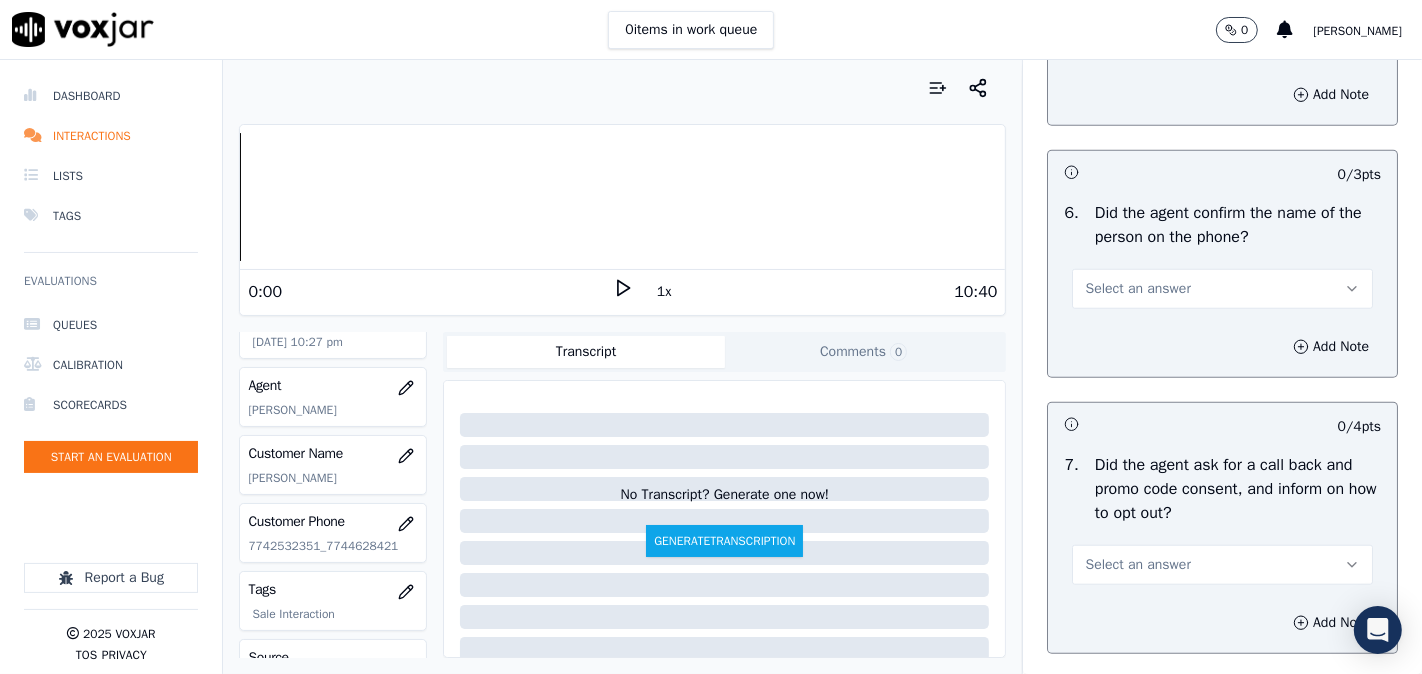 scroll, scrollTop: 1481, scrollLeft: 0, axis: vertical 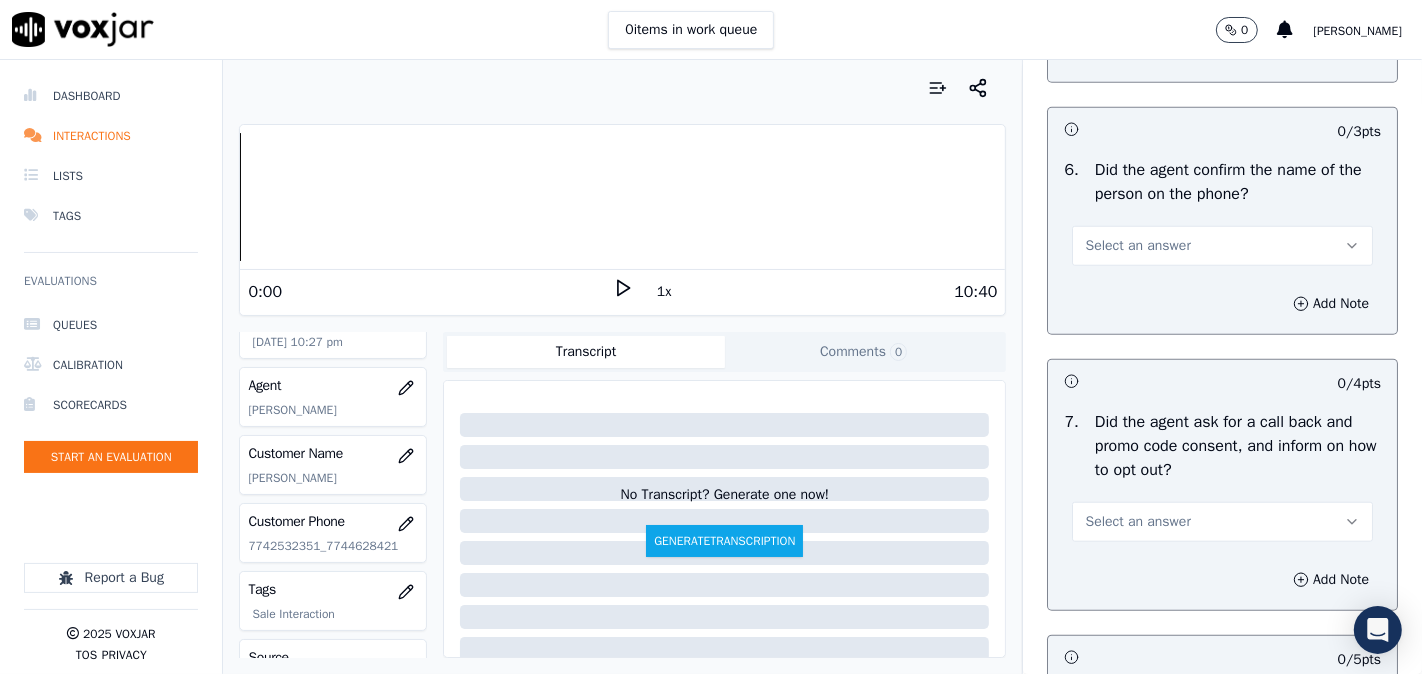 click on "Select an answer" at bounding box center (1137, 246) 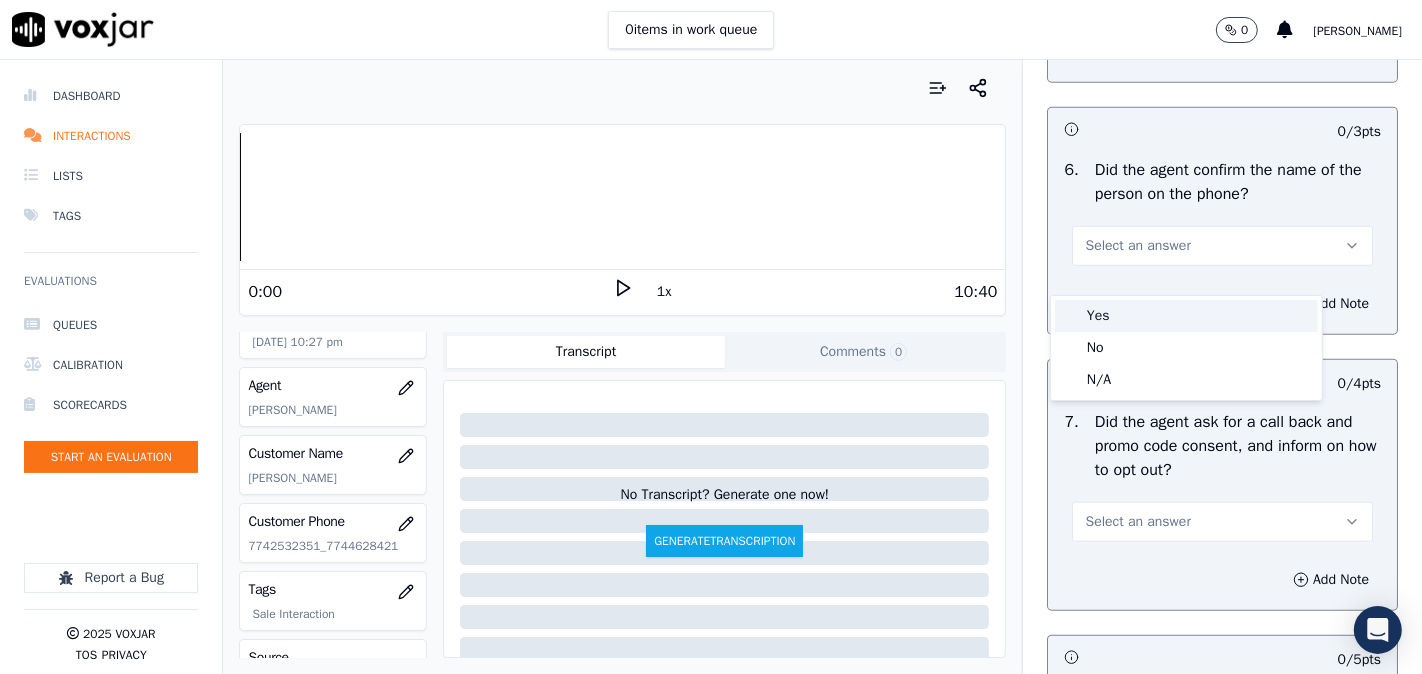 click on "Yes" at bounding box center (1186, 316) 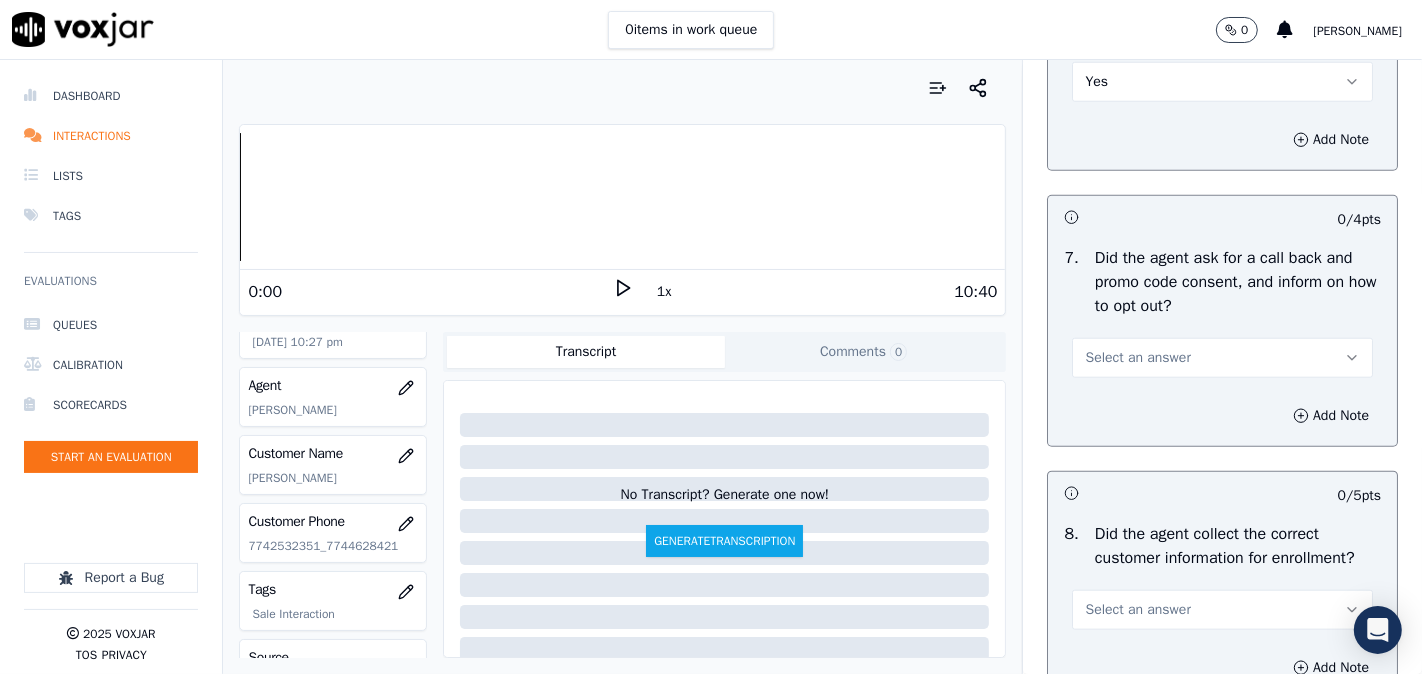 scroll, scrollTop: 1852, scrollLeft: 0, axis: vertical 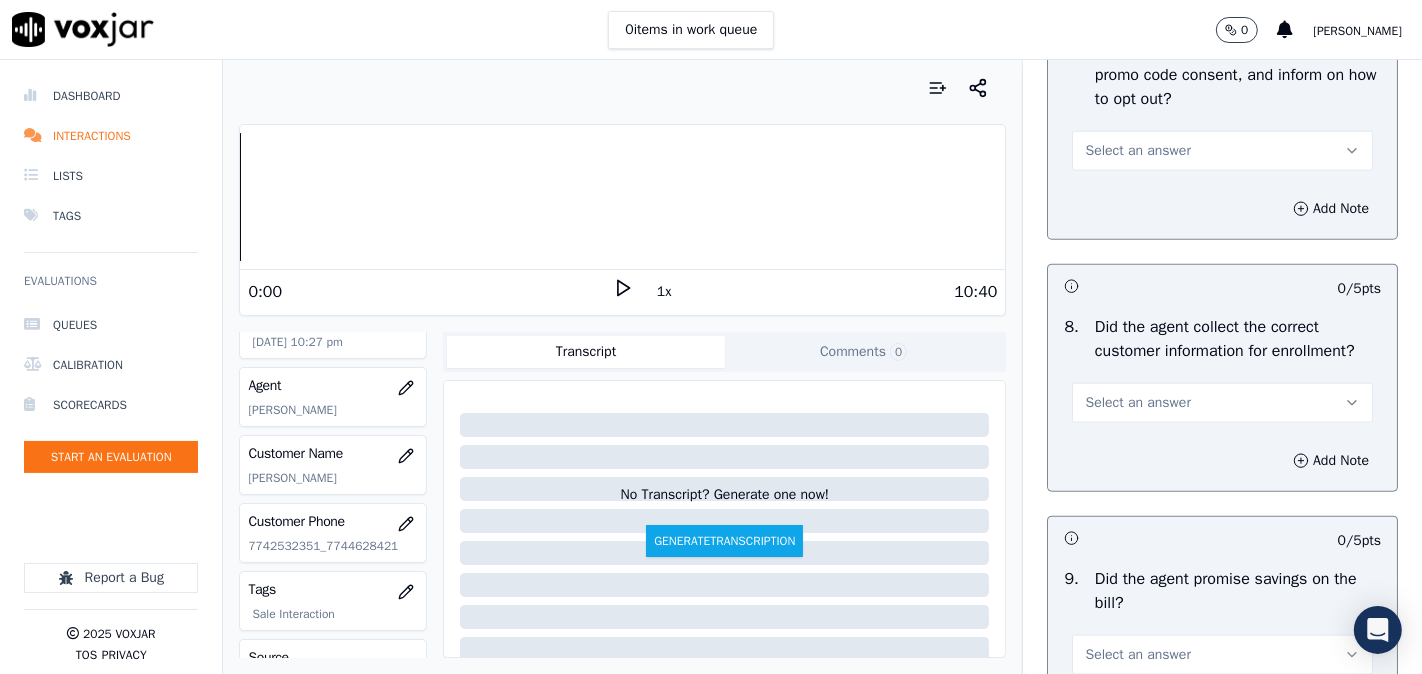 click on "Select an answer" at bounding box center [1222, 151] 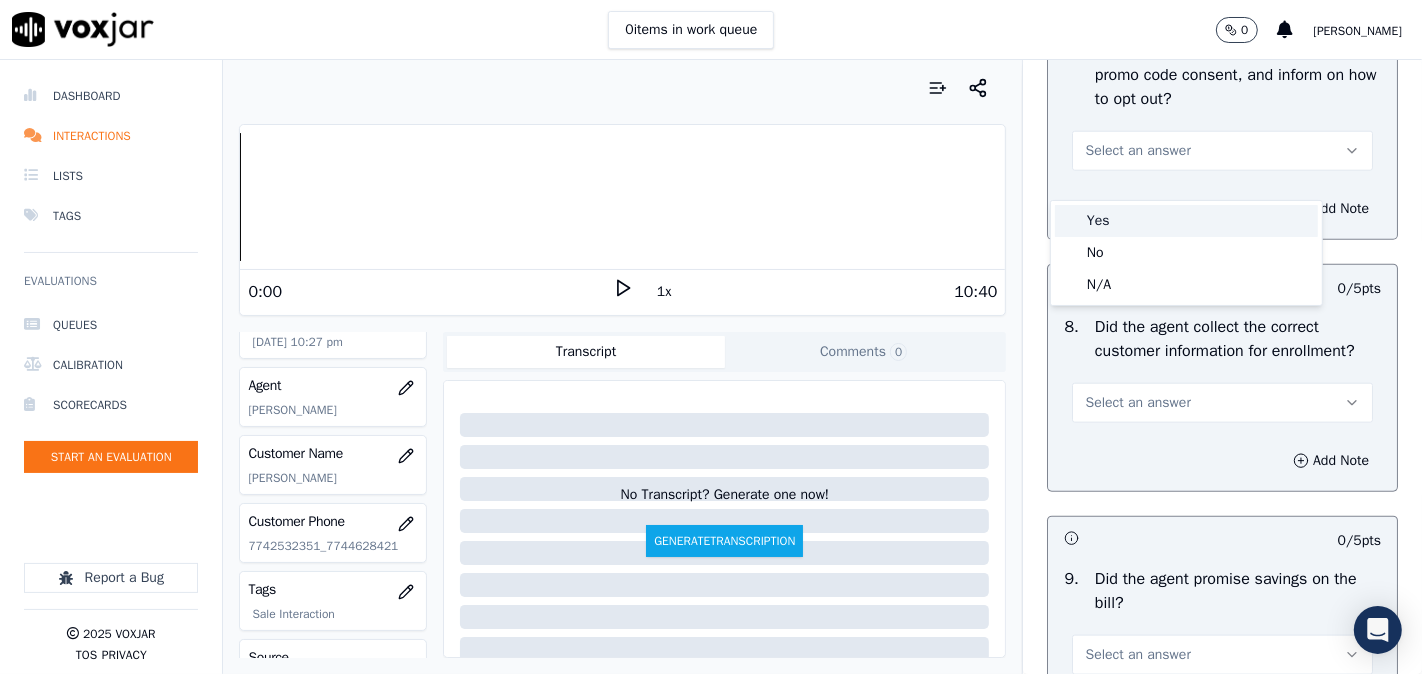 click on "Yes" at bounding box center [1186, 221] 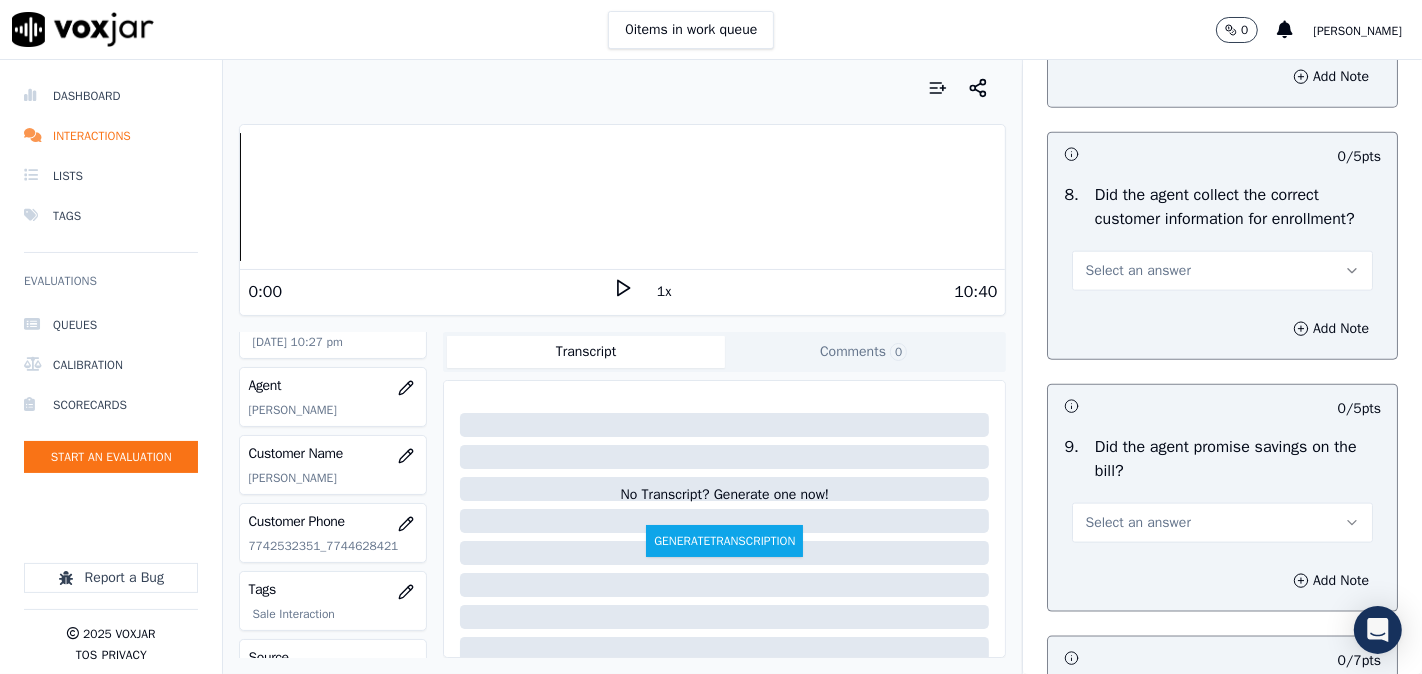 scroll, scrollTop: 2036, scrollLeft: 0, axis: vertical 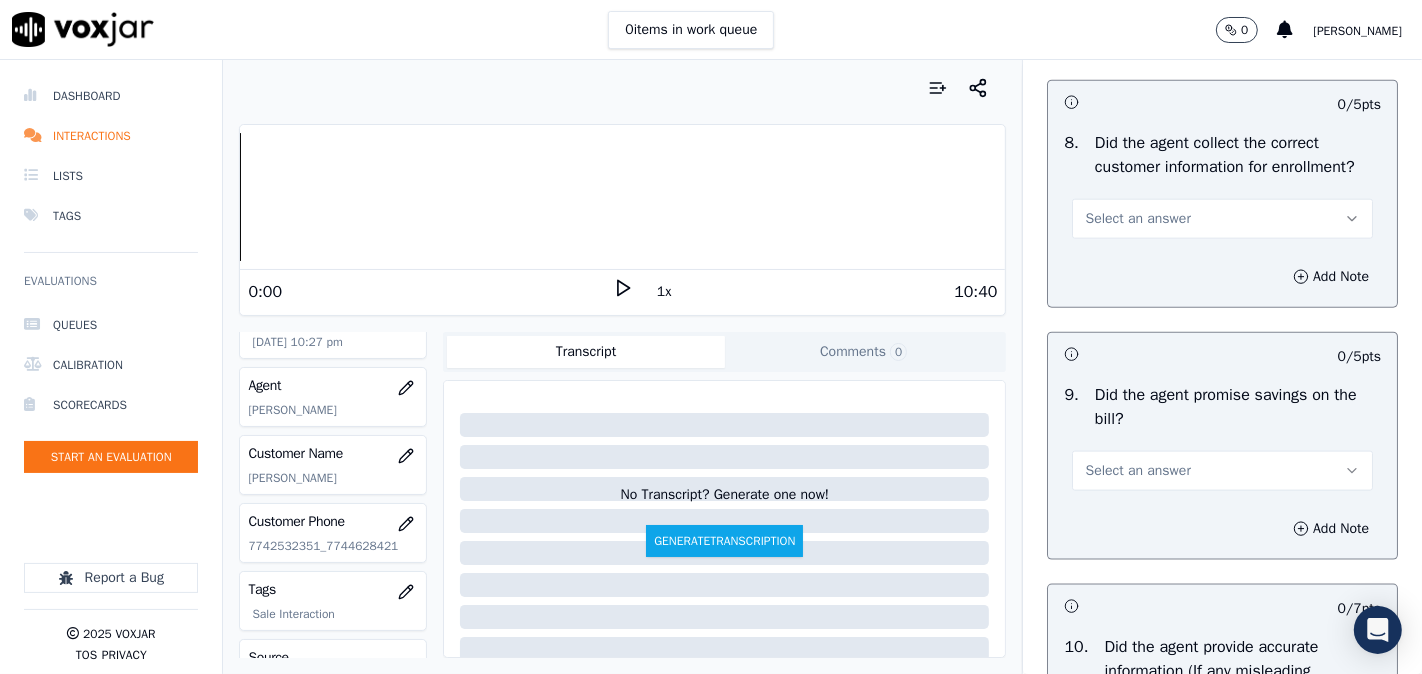 drag, startPoint x: 1108, startPoint y: 265, endPoint x: 1105, endPoint y: 286, distance: 21.213203 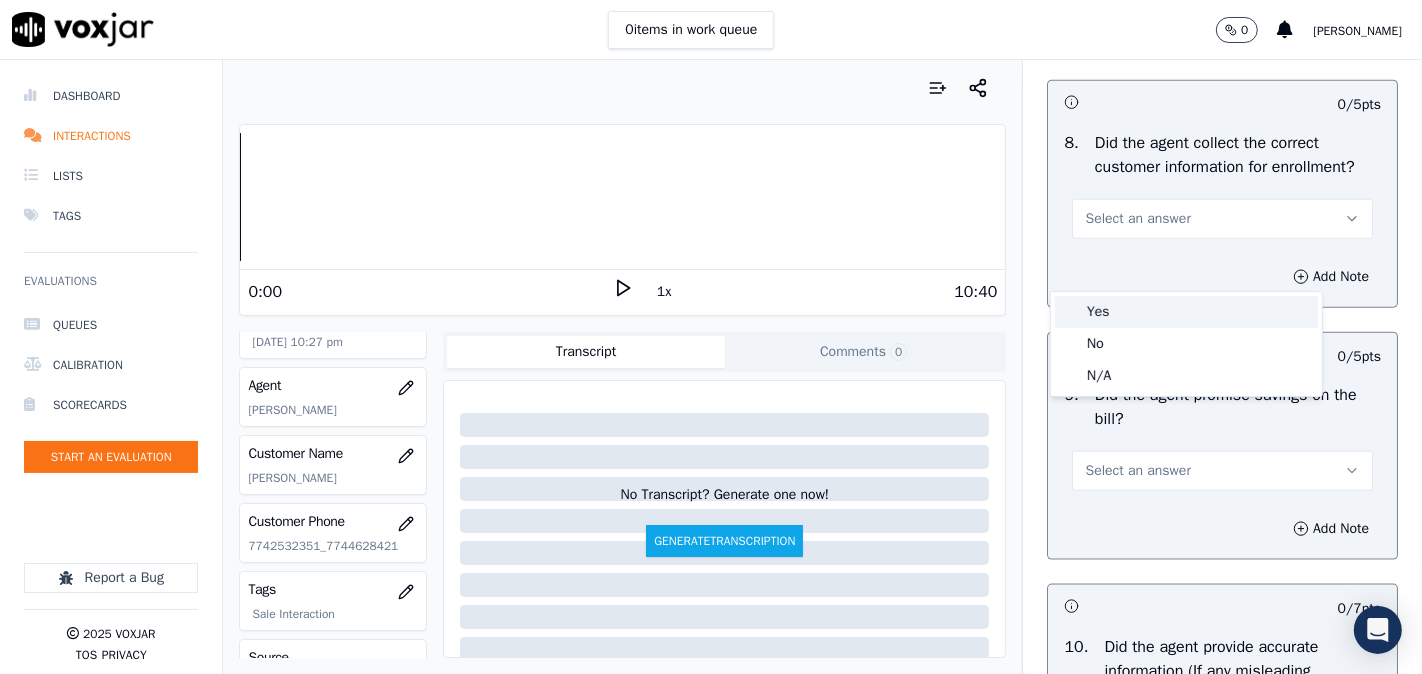 click on "Yes" at bounding box center (1186, 312) 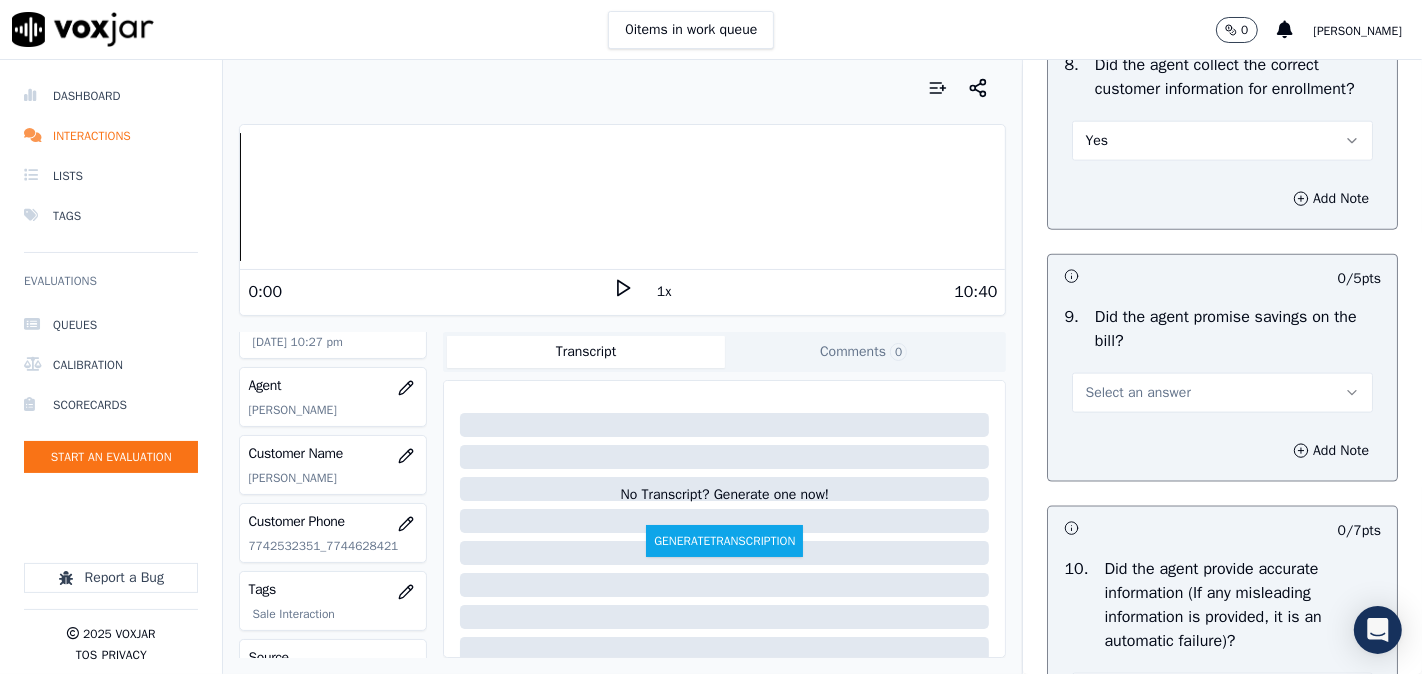 scroll, scrollTop: 2222, scrollLeft: 0, axis: vertical 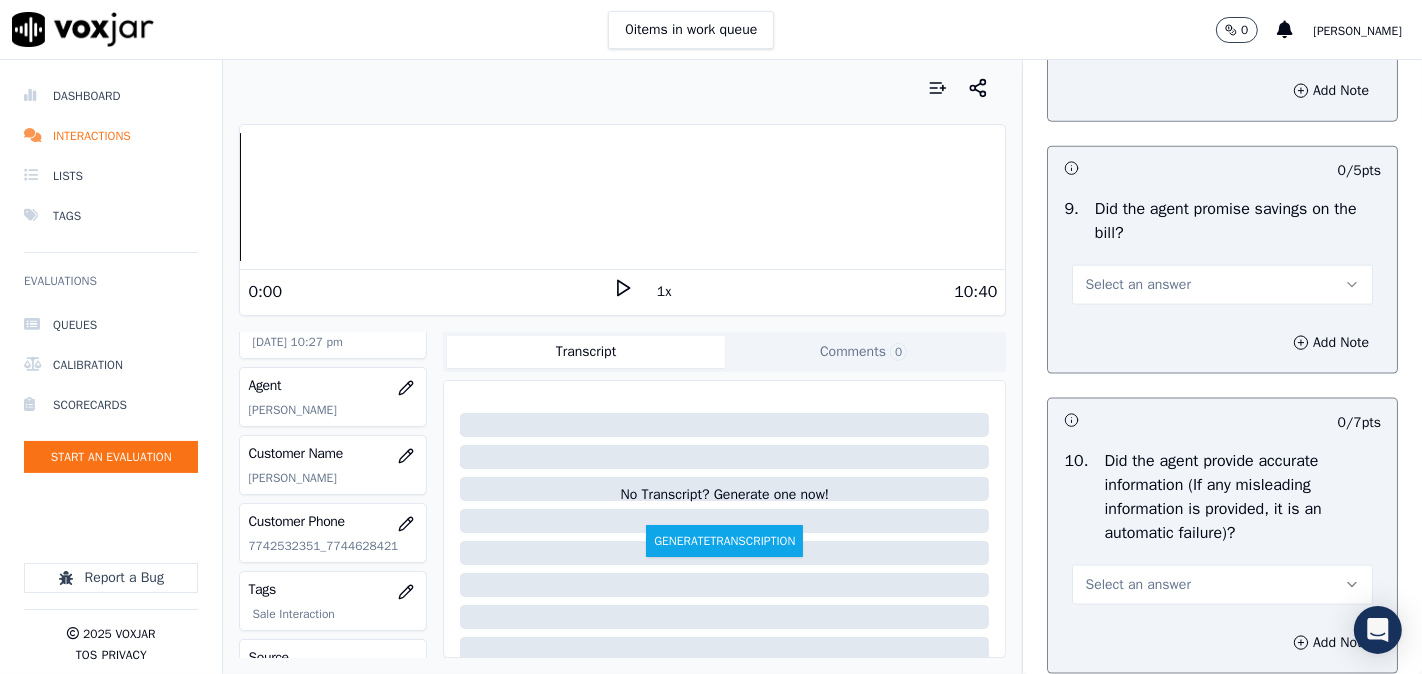 click on "Select an answer" at bounding box center [1137, 285] 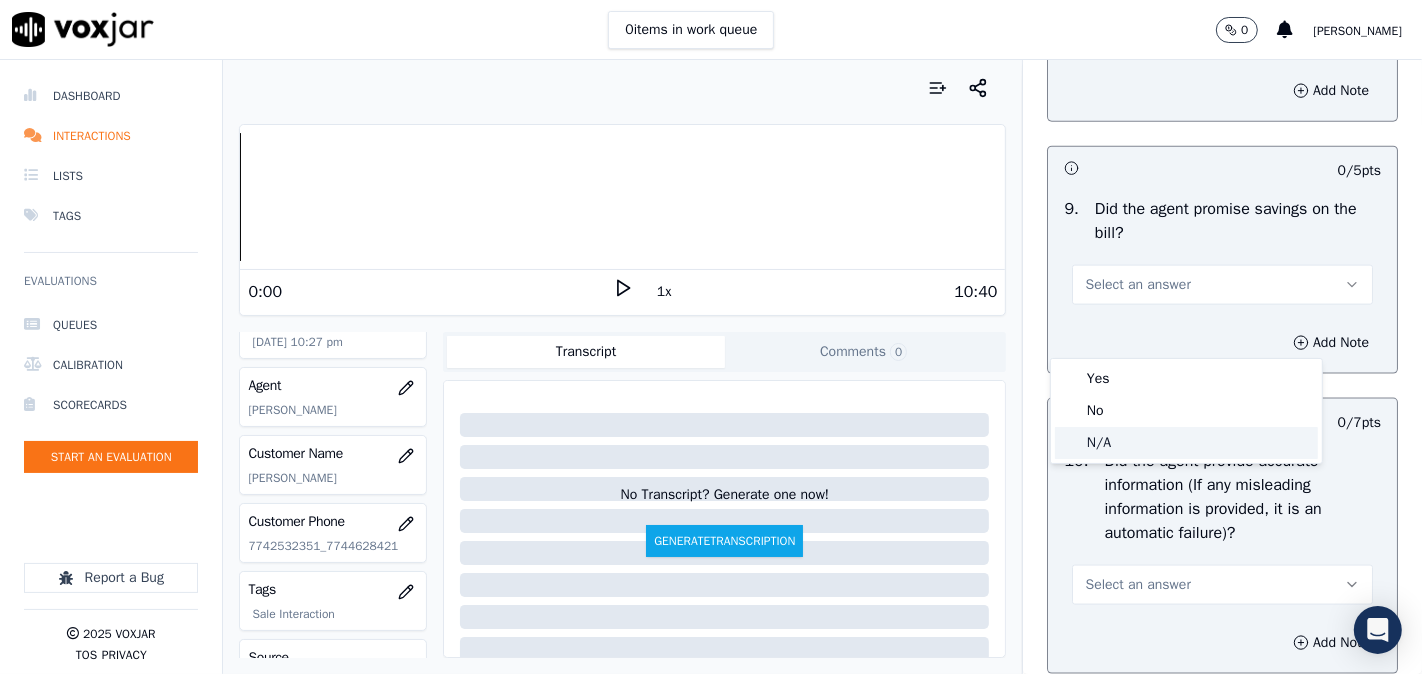 click on "N/A" 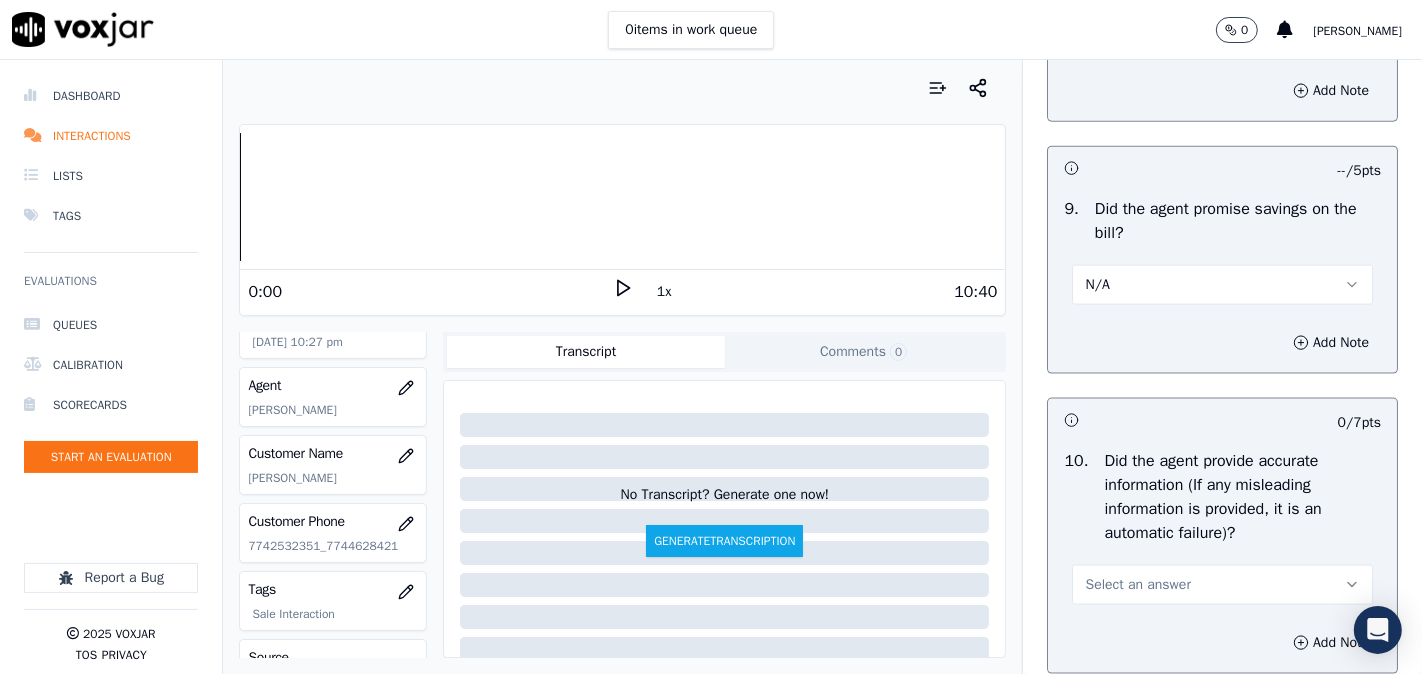 click on "N/A" at bounding box center [1222, 285] 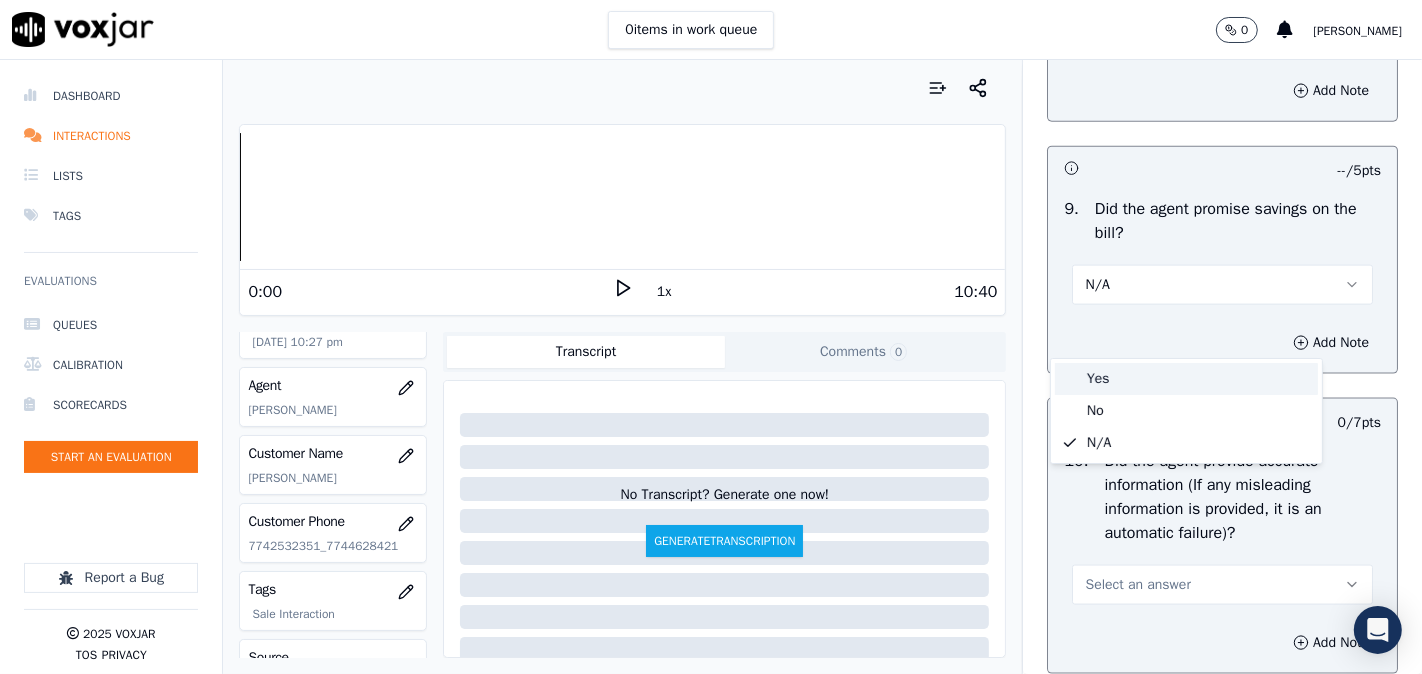 click on "Yes" at bounding box center [1186, 379] 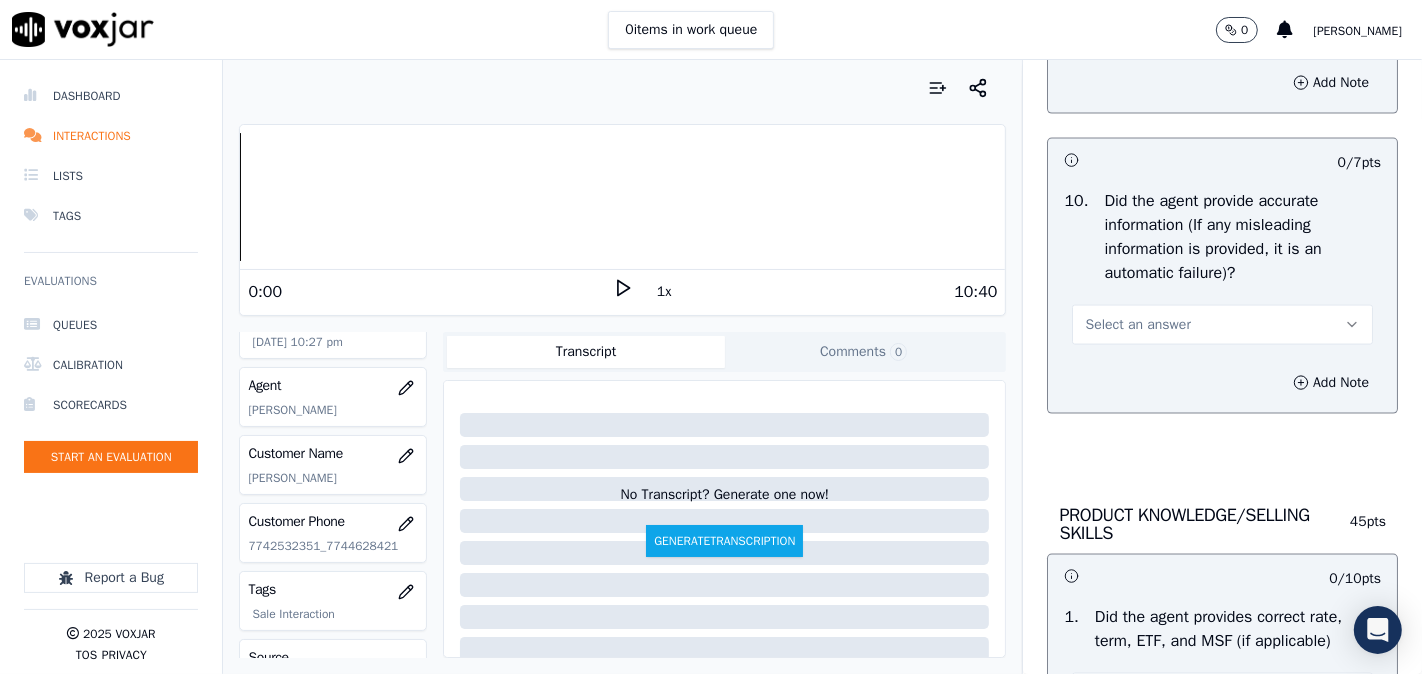 scroll, scrollTop: 2592, scrollLeft: 0, axis: vertical 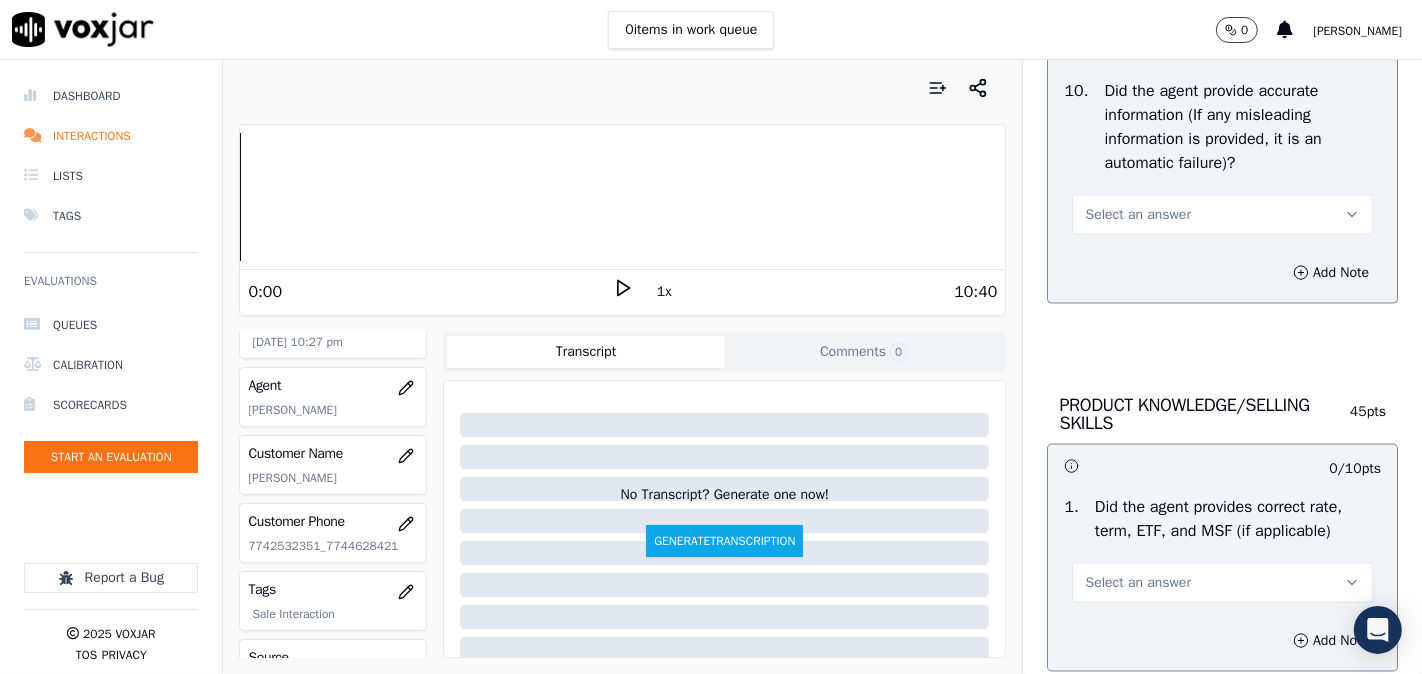 click on "Select an answer" at bounding box center [1137, 215] 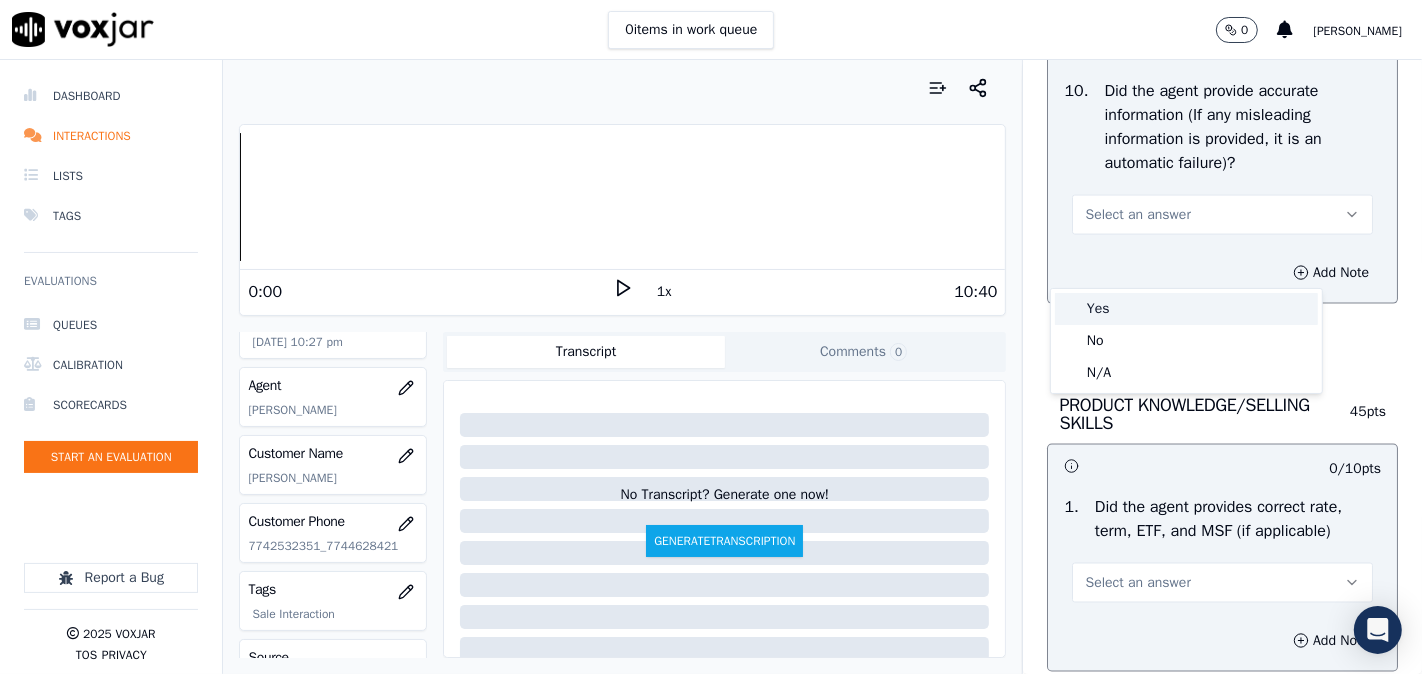 click on "Yes" at bounding box center [1186, 309] 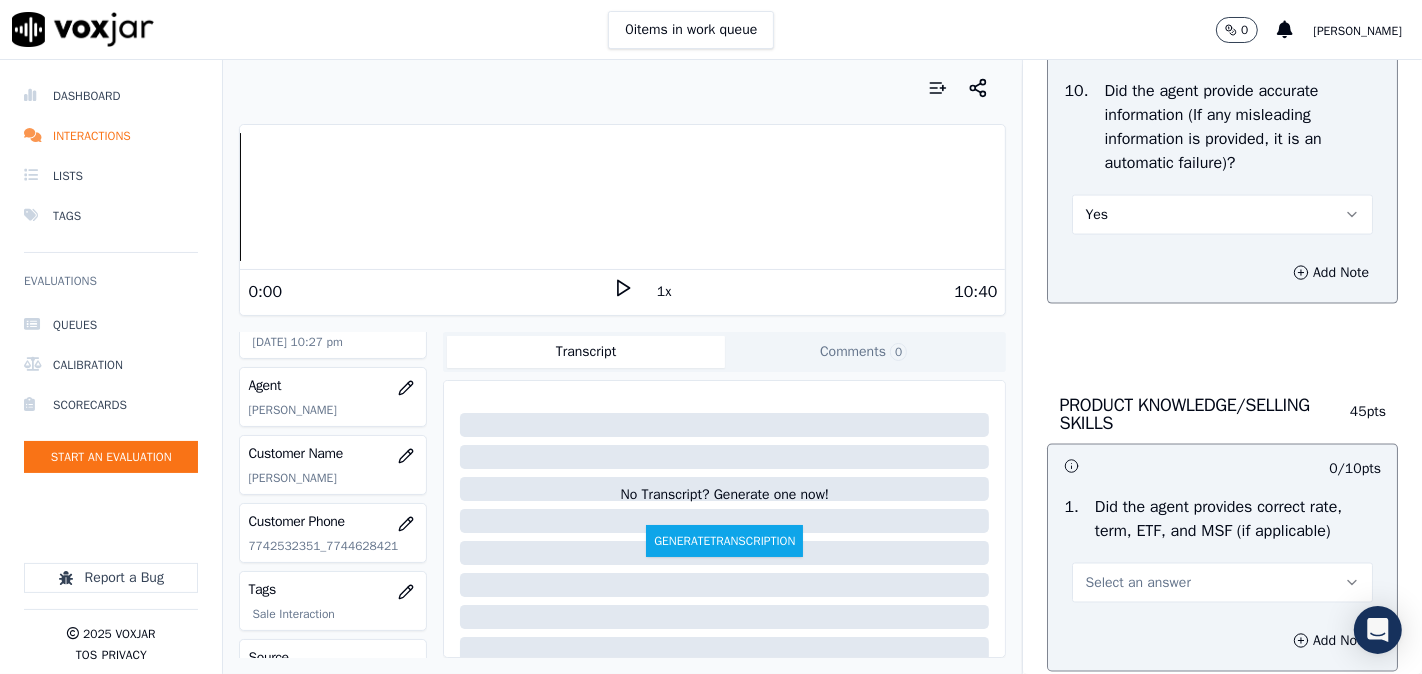 scroll, scrollTop: 2222, scrollLeft: 0, axis: vertical 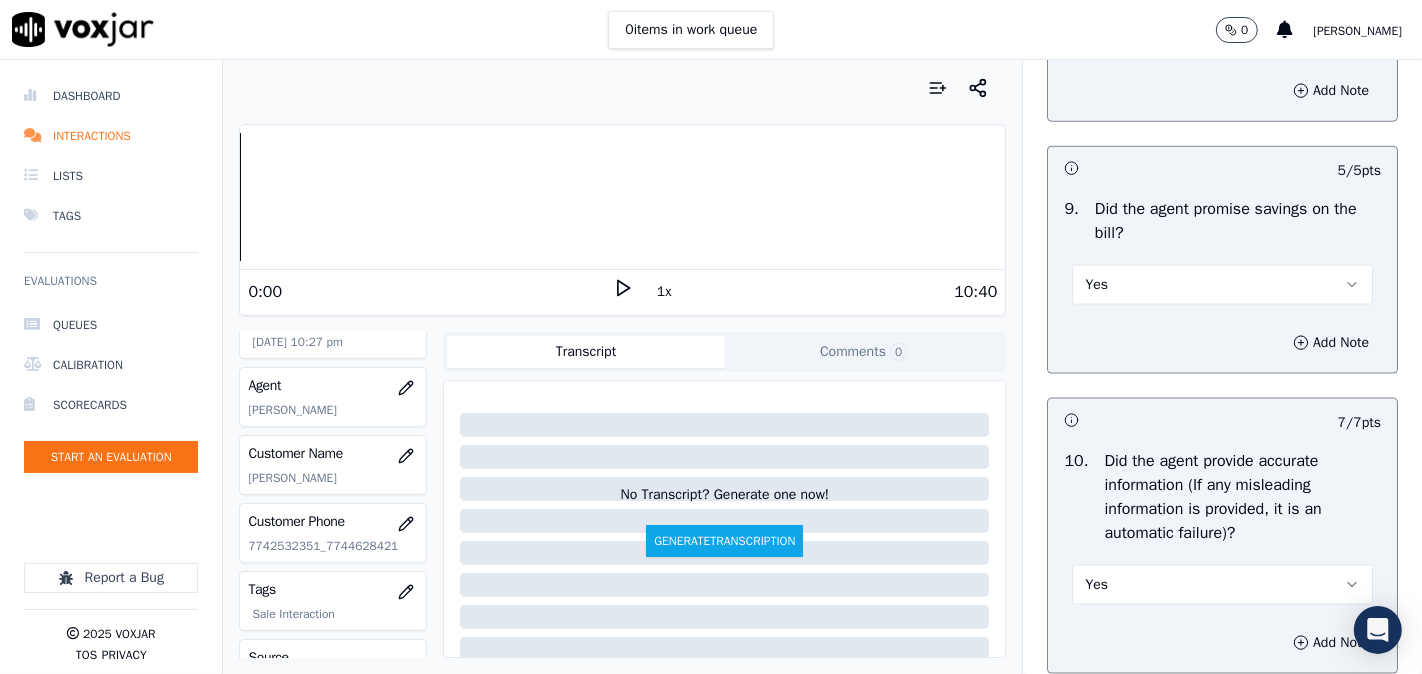 drag, startPoint x: 1126, startPoint y: 335, endPoint x: 1124, endPoint y: 347, distance: 12.165525 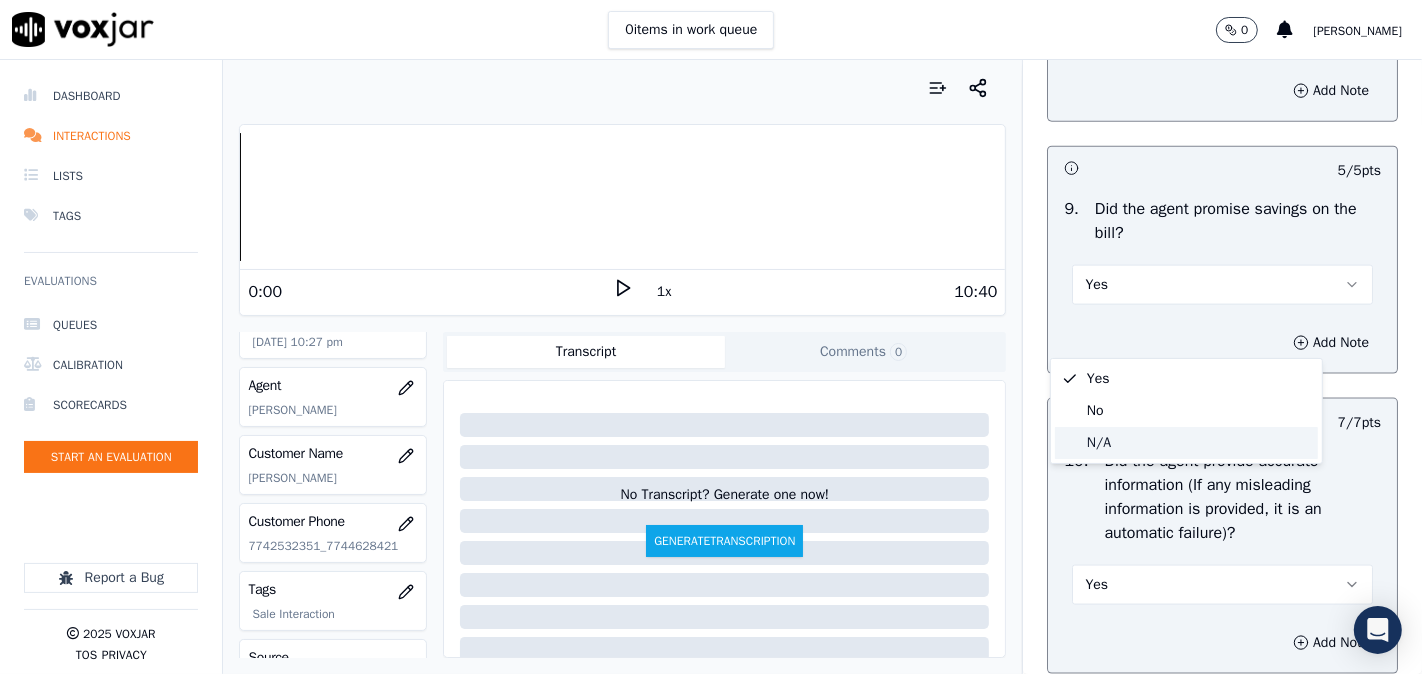 drag, startPoint x: 1131, startPoint y: 447, endPoint x: 1196, endPoint y: 201, distance: 254.44254 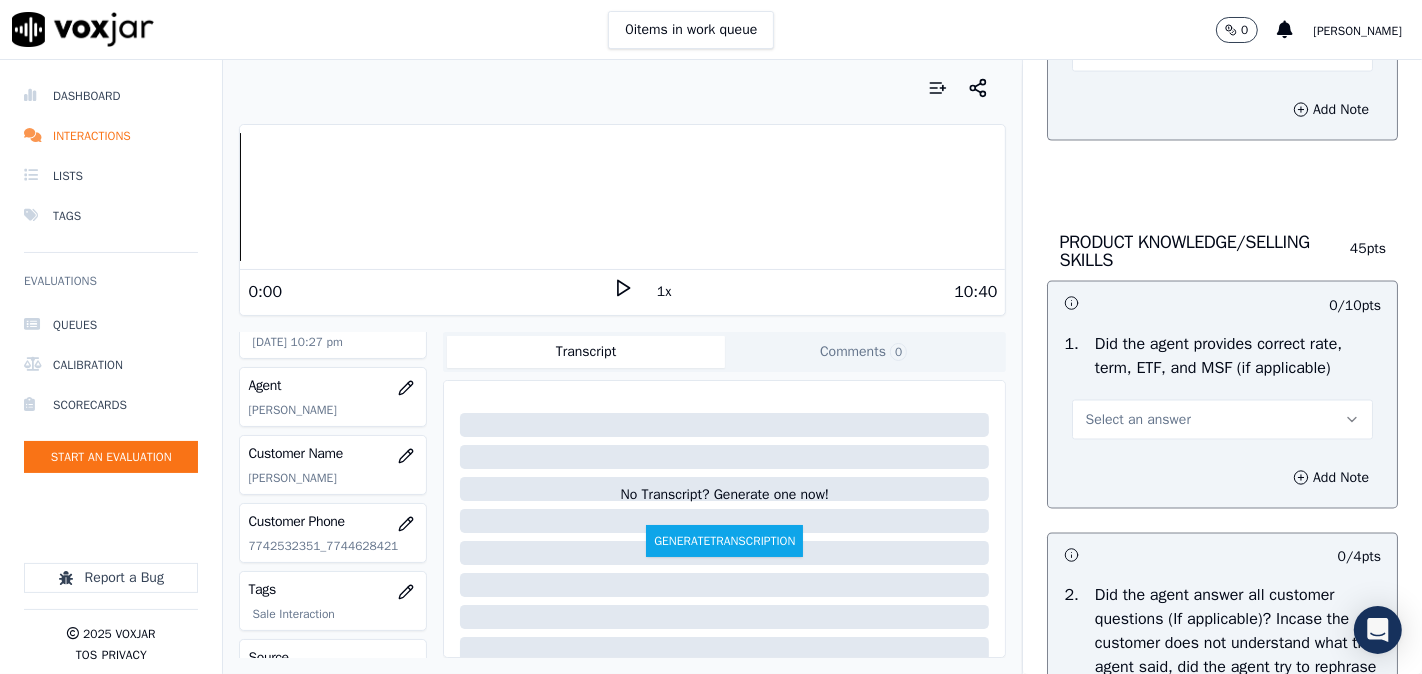 scroll, scrollTop: 2777, scrollLeft: 0, axis: vertical 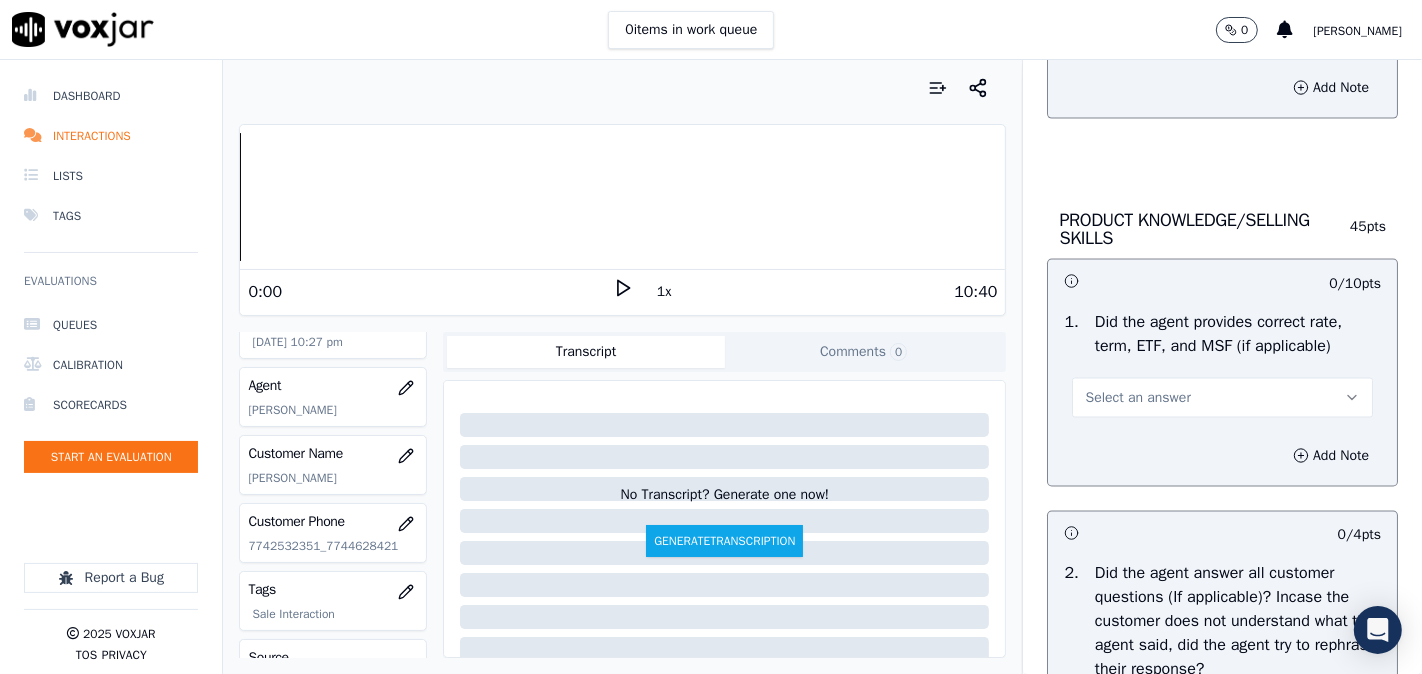 drag, startPoint x: 1134, startPoint y: 437, endPoint x: 1136, endPoint y: 465, distance: 28.071337 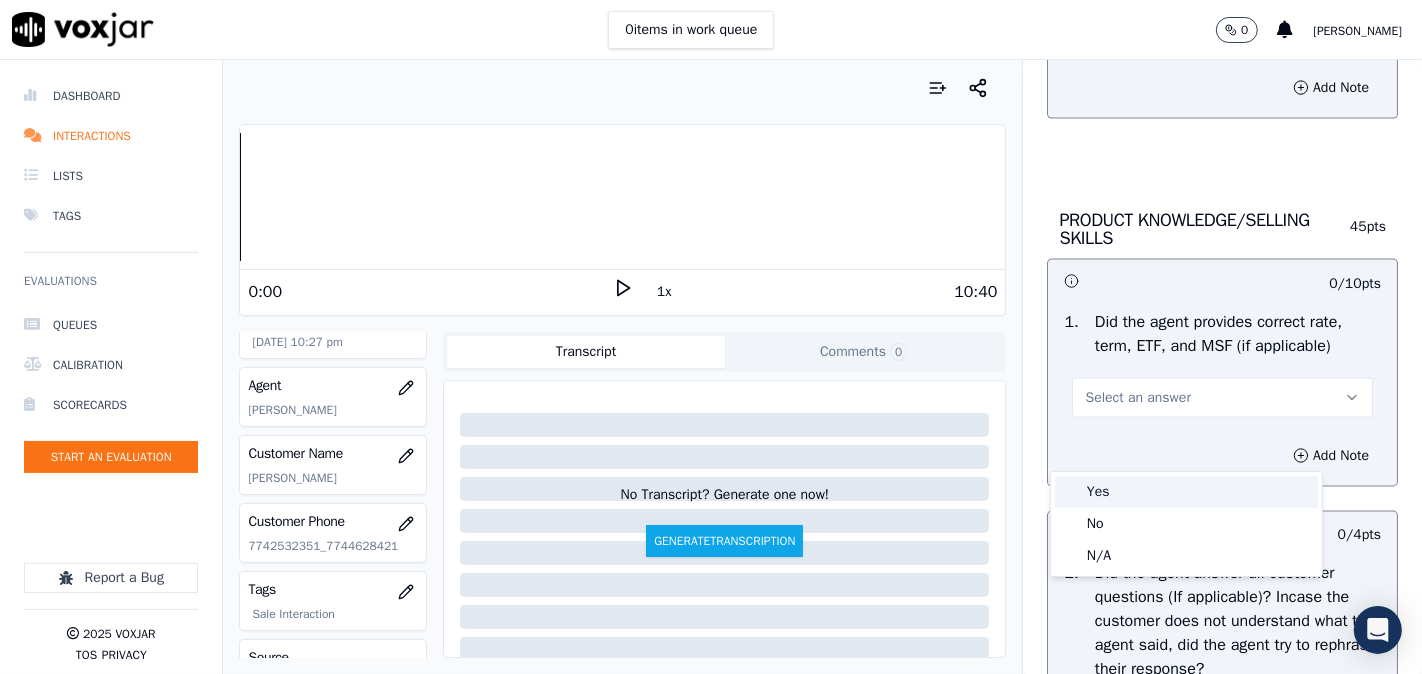 click on "Yes" at bounding box center (1186, 492) 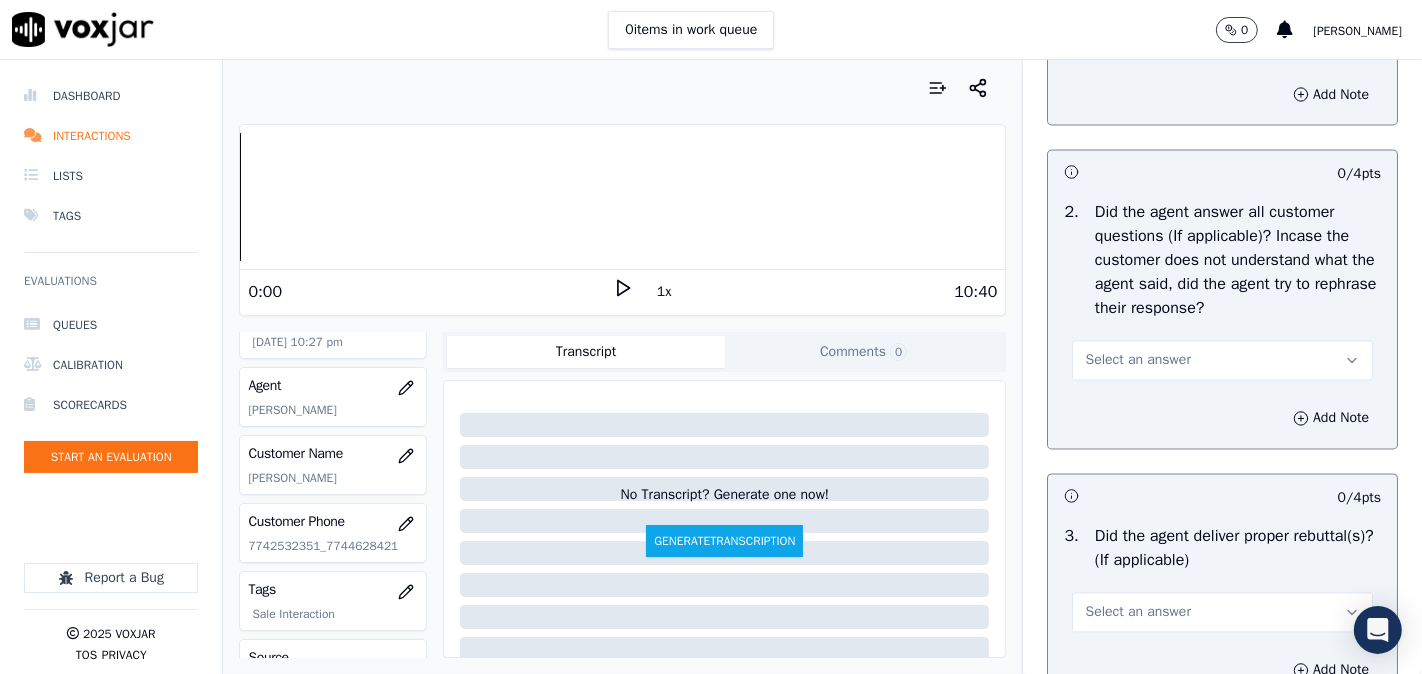 scroll, scrollTop: 3333, scrollLeft: 0, axis: vertical 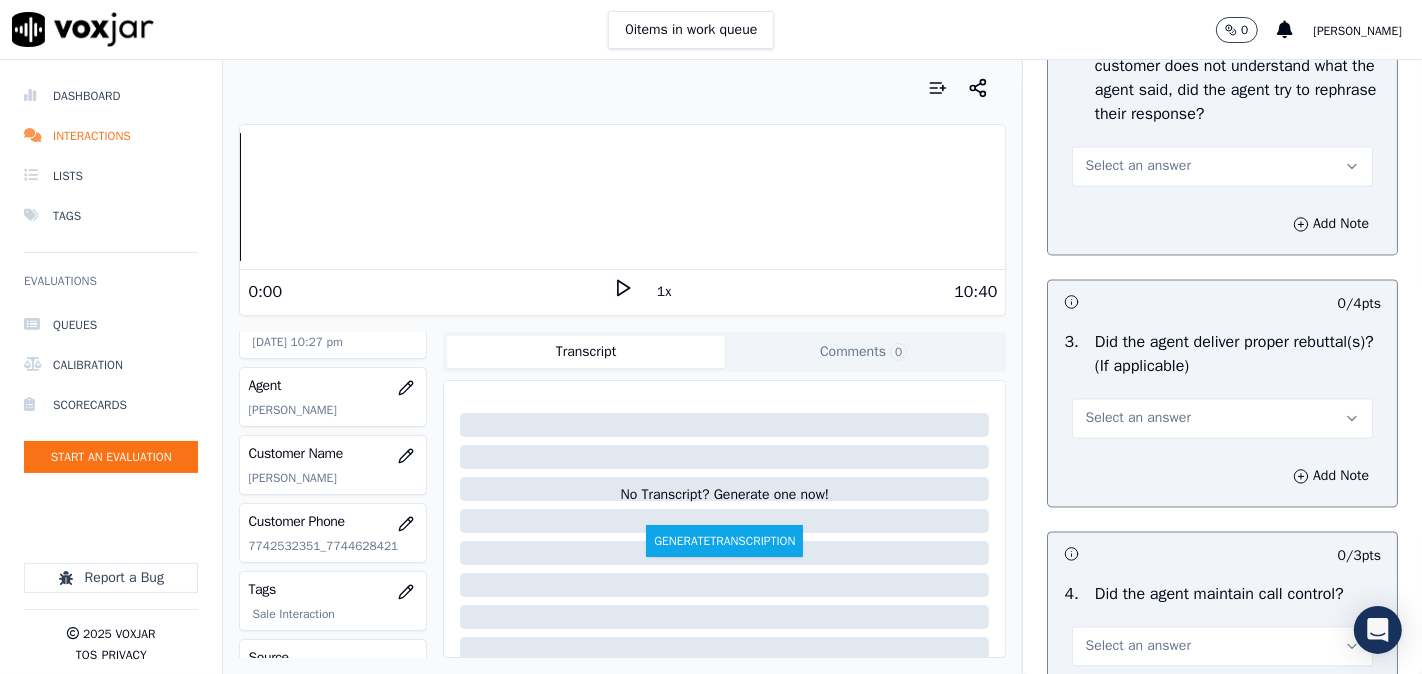 click on "Select an answer" at bounding box center [1222, 166] 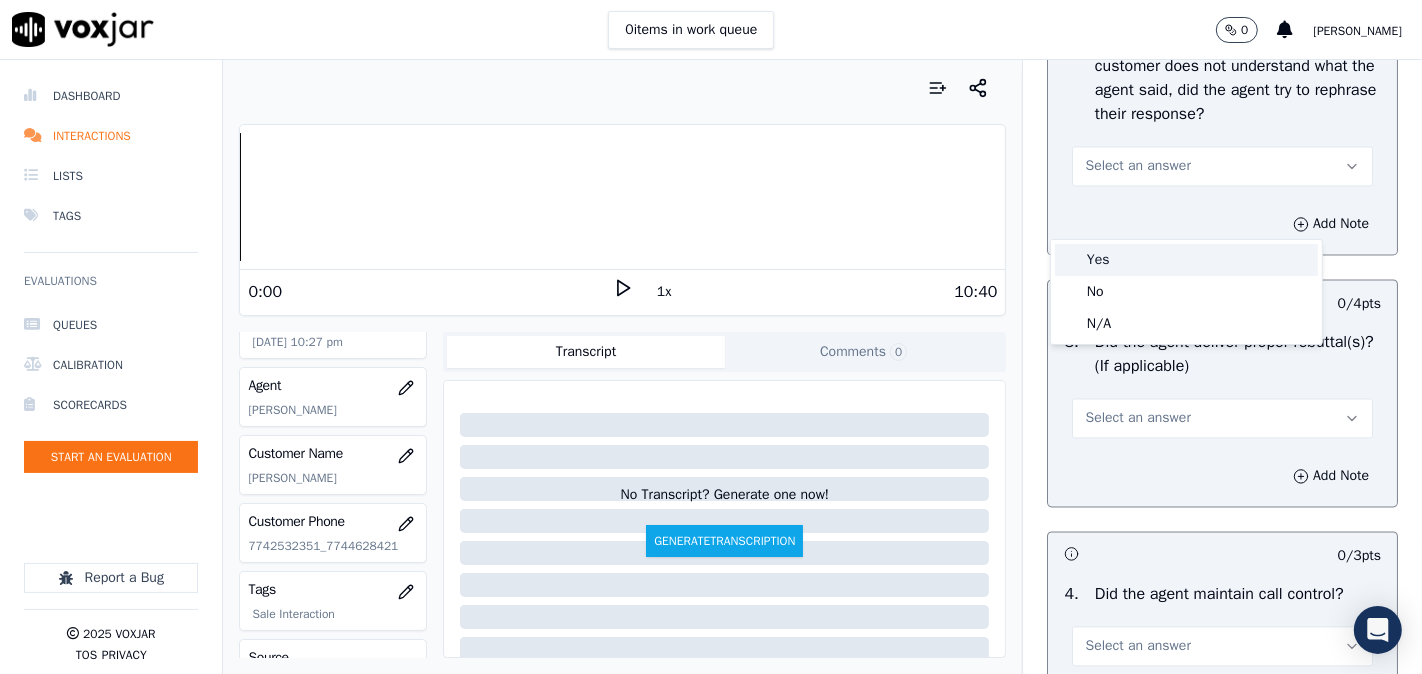 click on "Yes" at bounding box center (1186, 260) 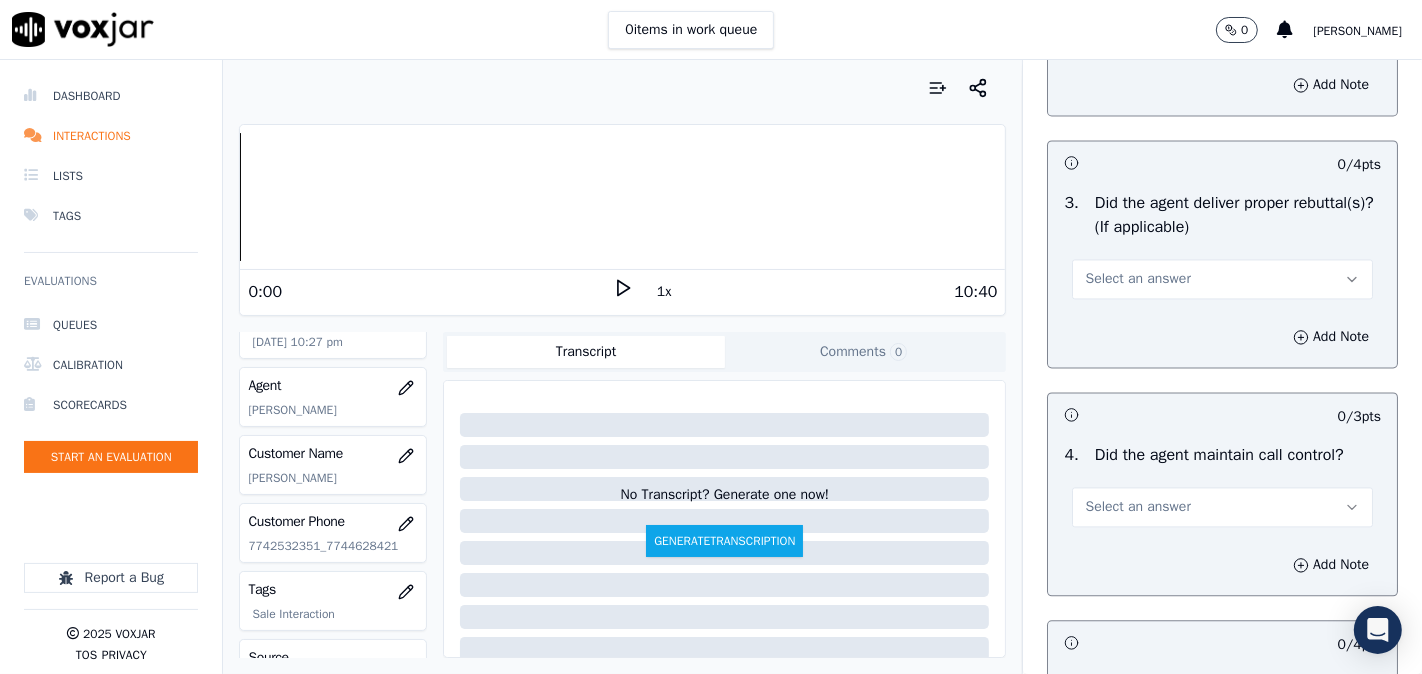 scroll, scrollTop: 3518, scrollLeft: 0, axis: vertical 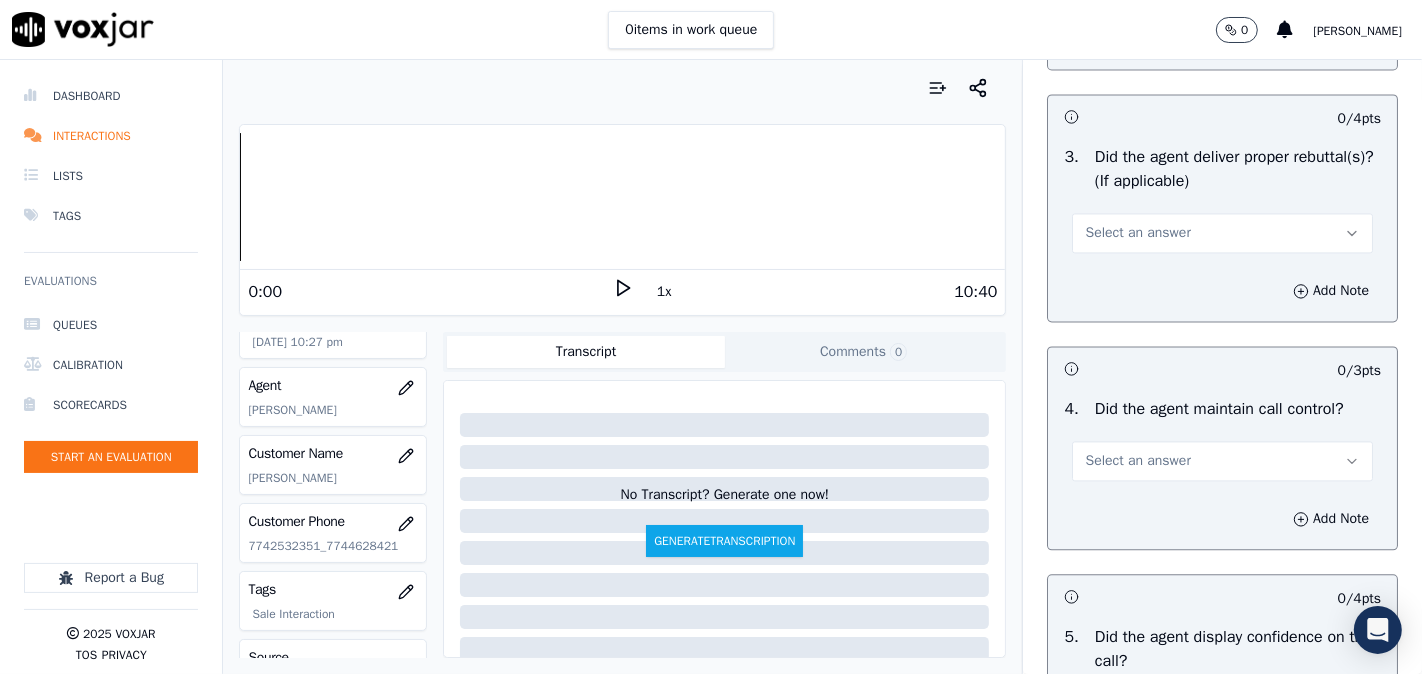 click on "Select an answer" at bounding box center (1222, 233) 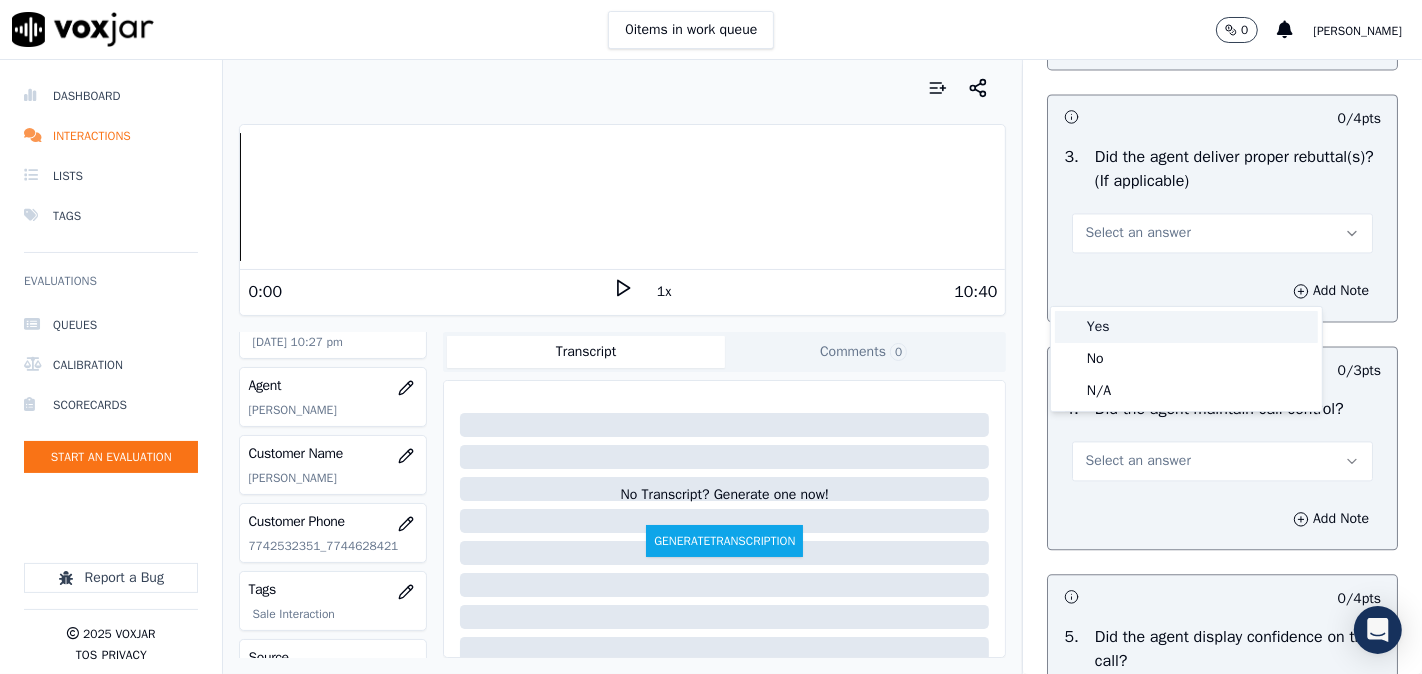 click on "Yes" at bounding box center [1186, 327] 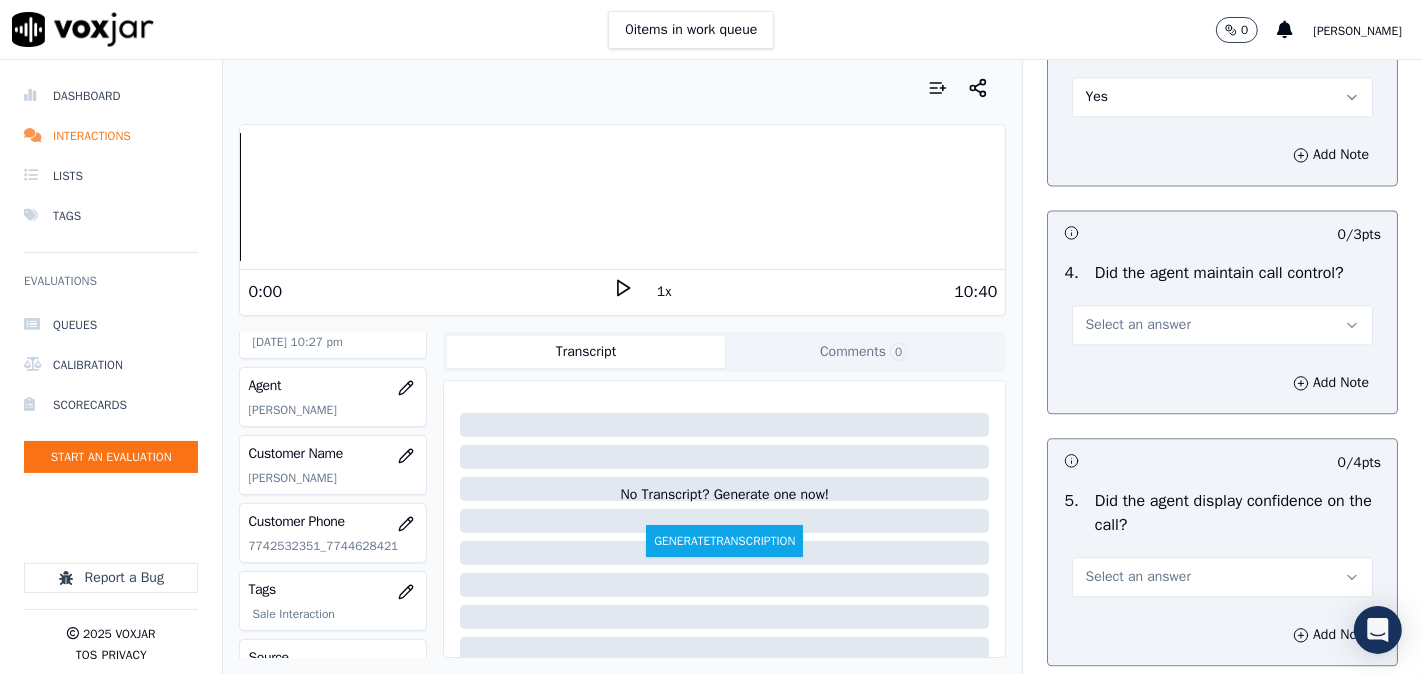 scroll, scrollTop: 3703, scrollLeft: 0, axis: vertical 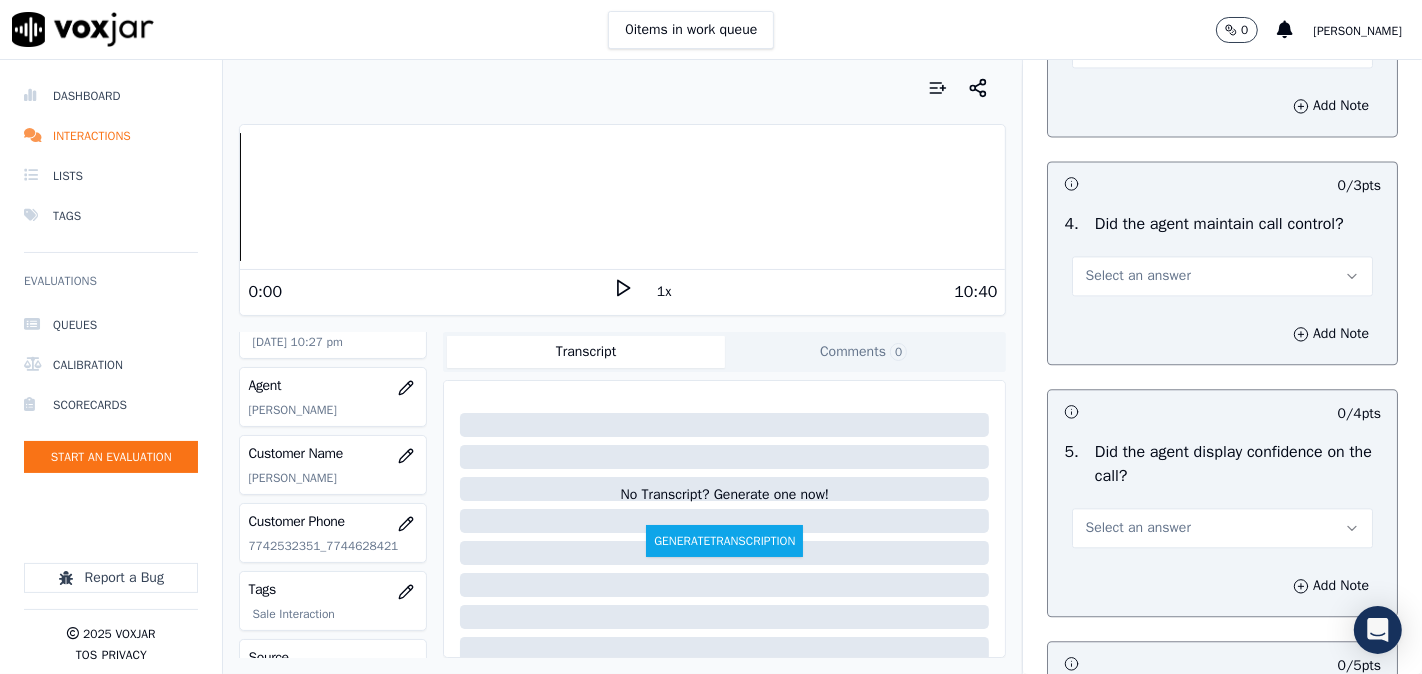 click on "Select an answer" at bounding box center [1137, 276] 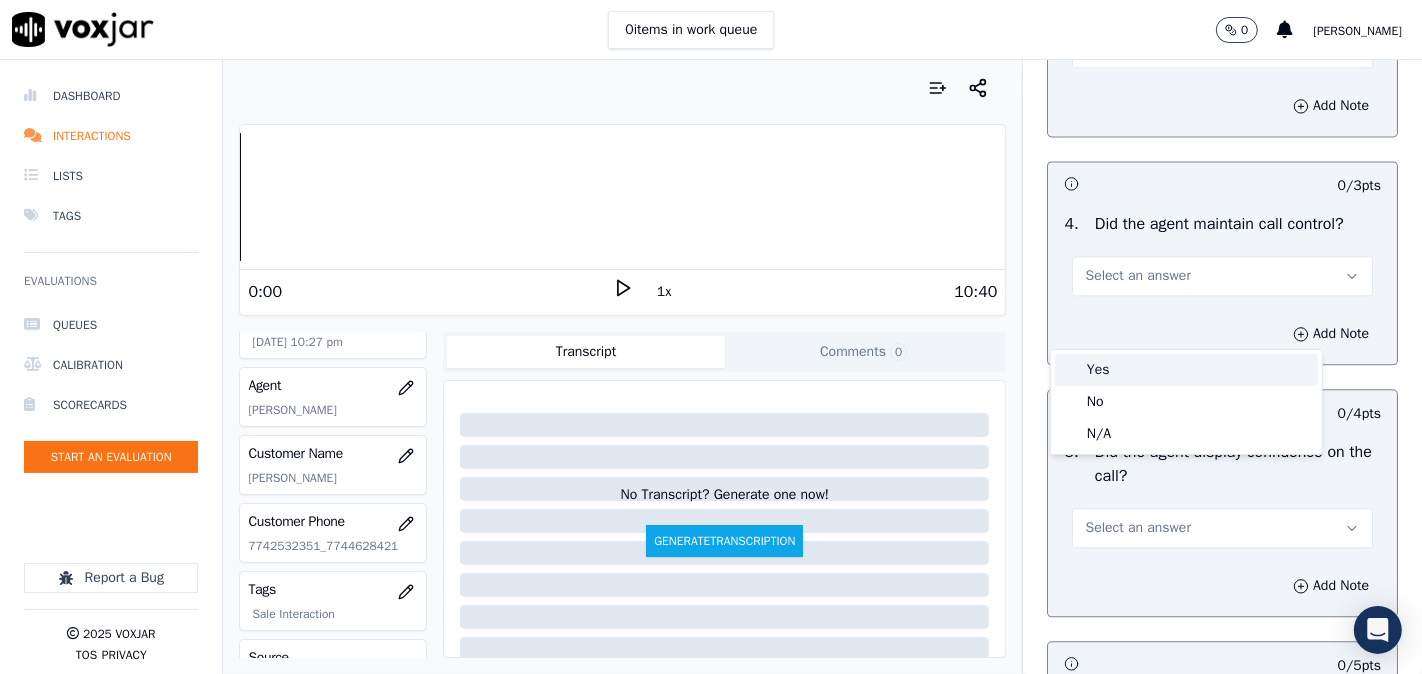 click on "Yes" at bounding box center [1186, 370] 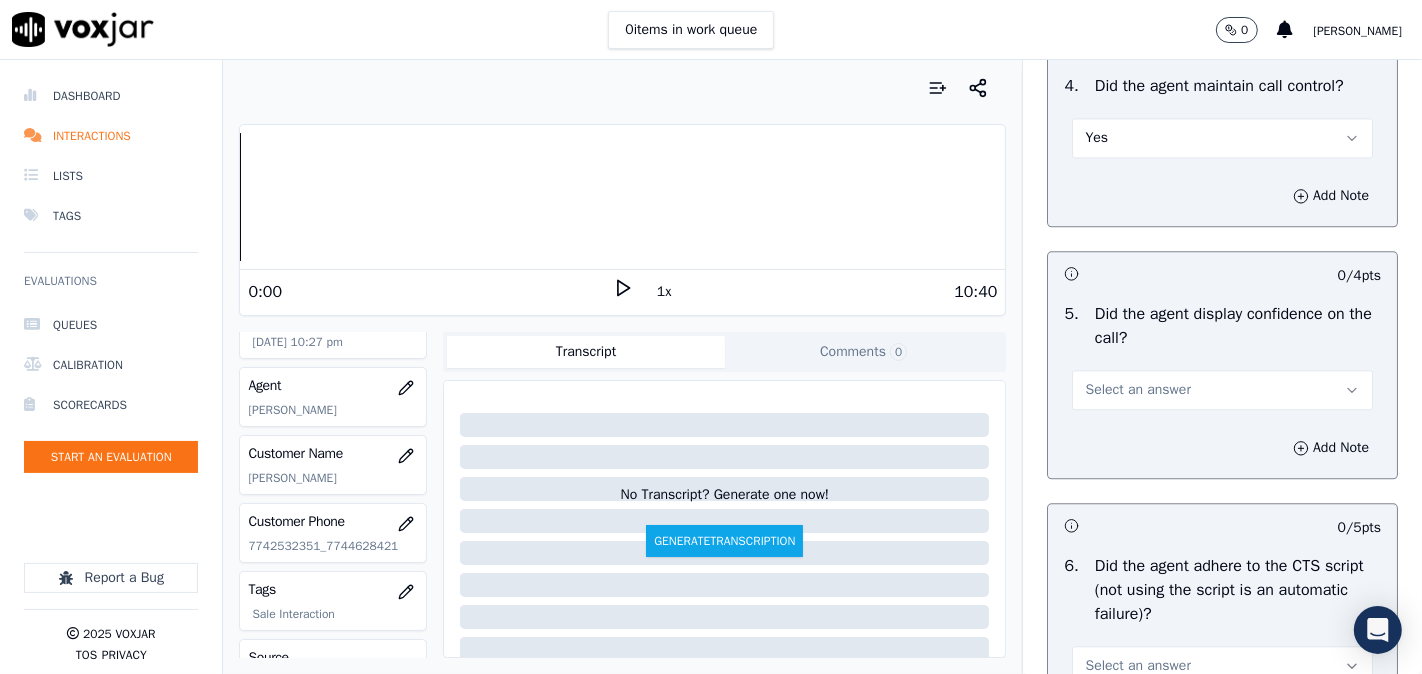 scroll, scrollTop: 3888, scrollLeft: 0, axis: vertical 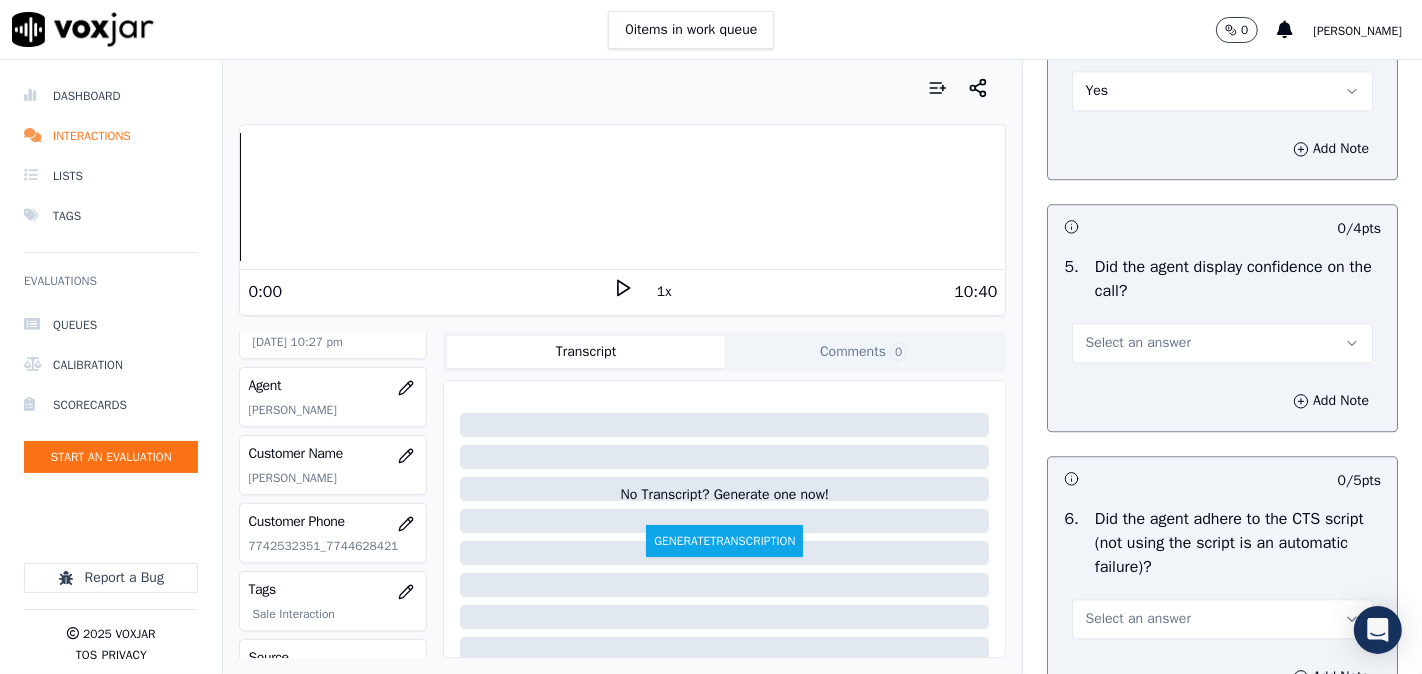 click on "Select an answer" at bounding box center [1222, 343] 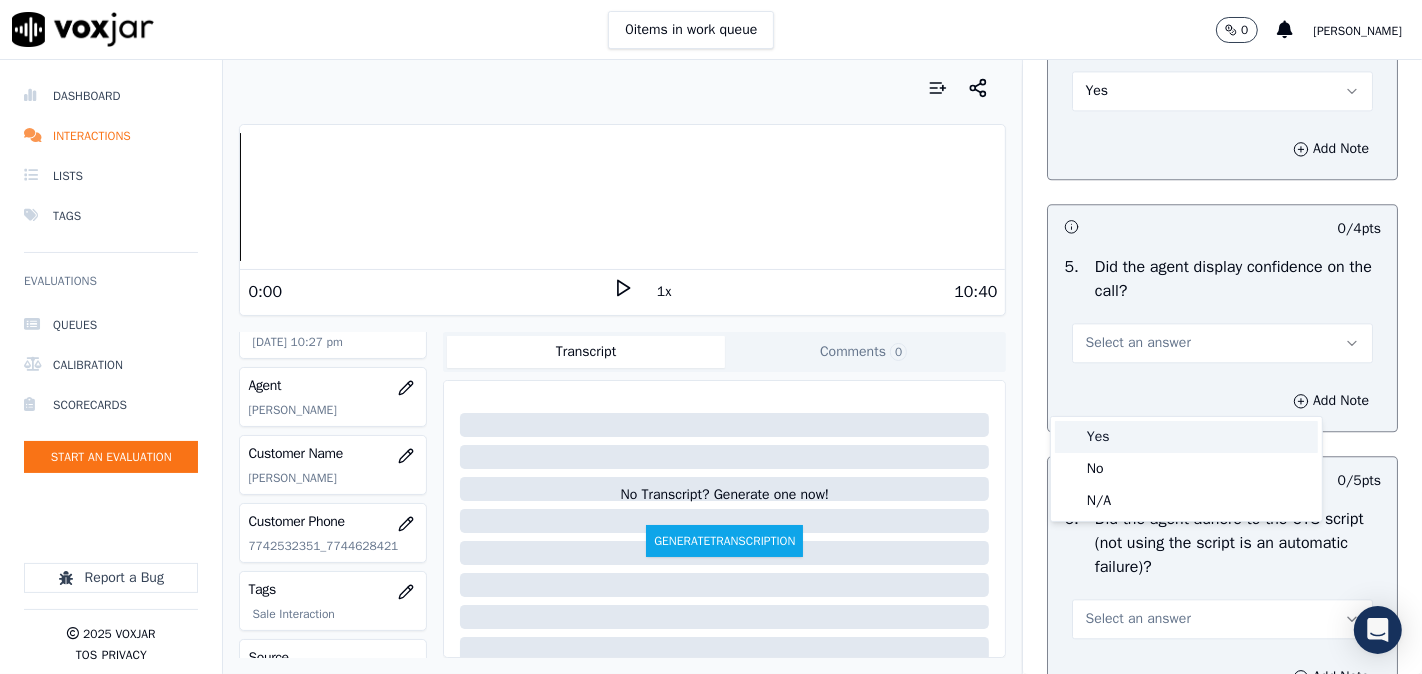 click on "Yes" at bounding box center [1186, 437] 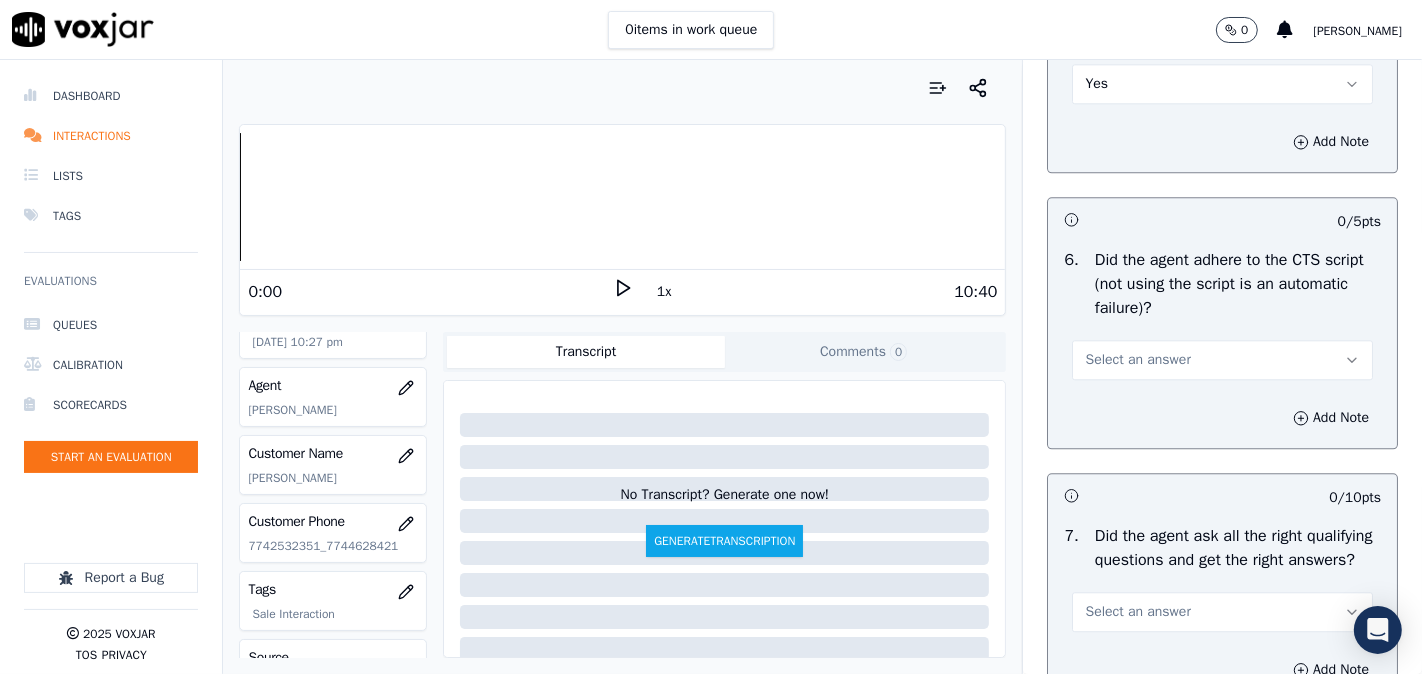 scroll, scrollTop: 4258, scrollLeft: 0, axis: vertical 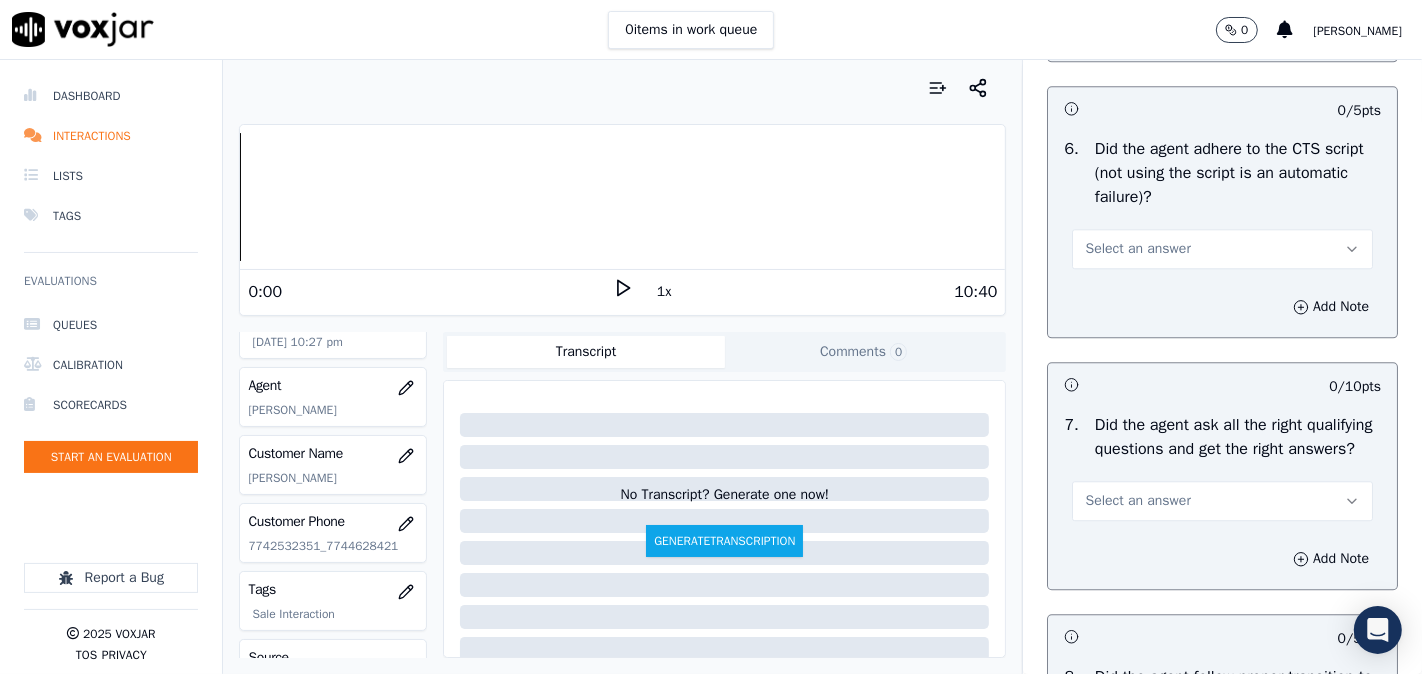 click on "Select an answer" at bounding box center [1137, 249] 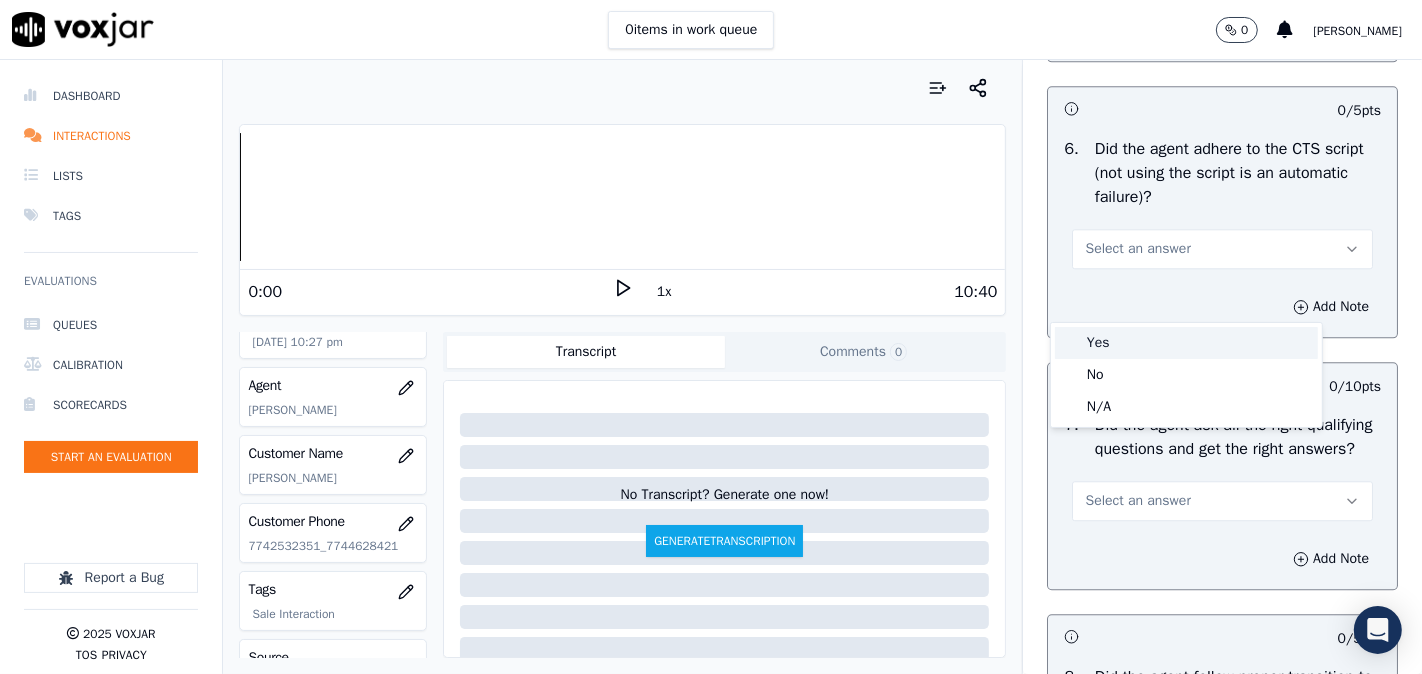 click on "Yes" at bounding box center [1186, 343] 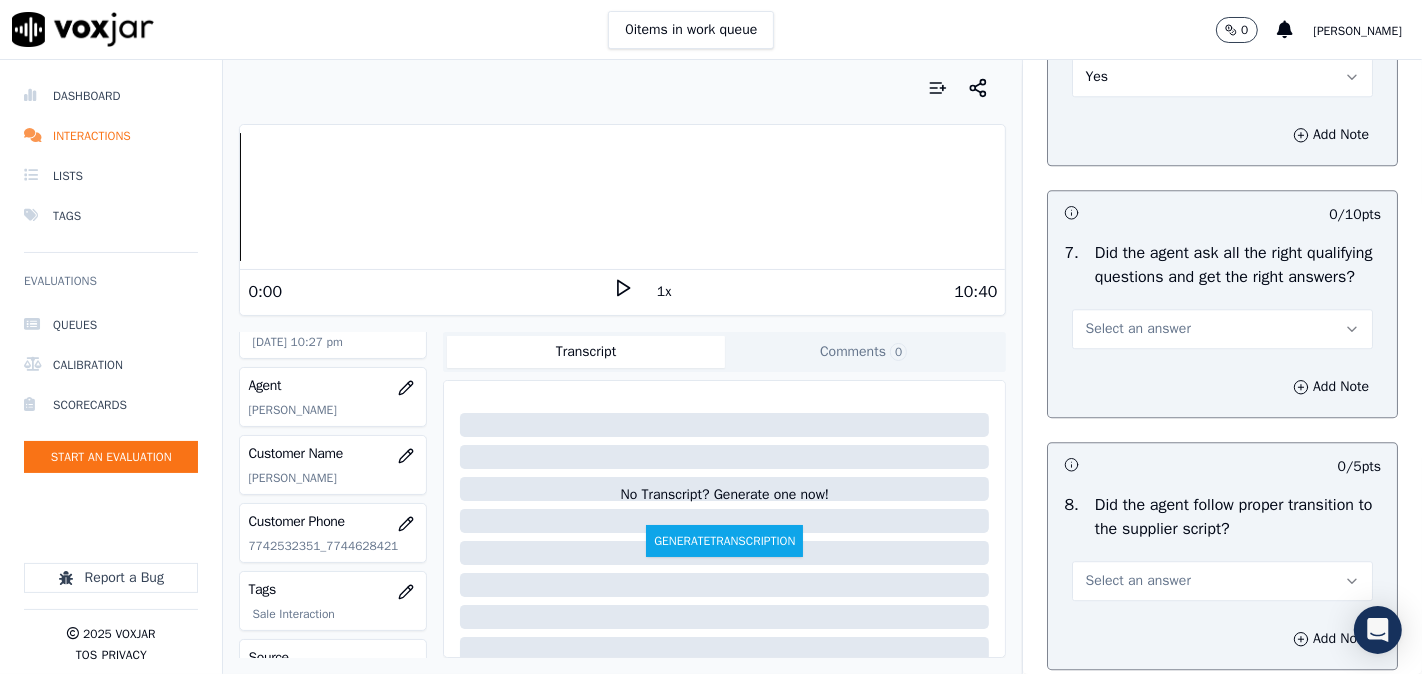 scroll, scrollTop: 4630, scrollLeft: 0, axis: vertical 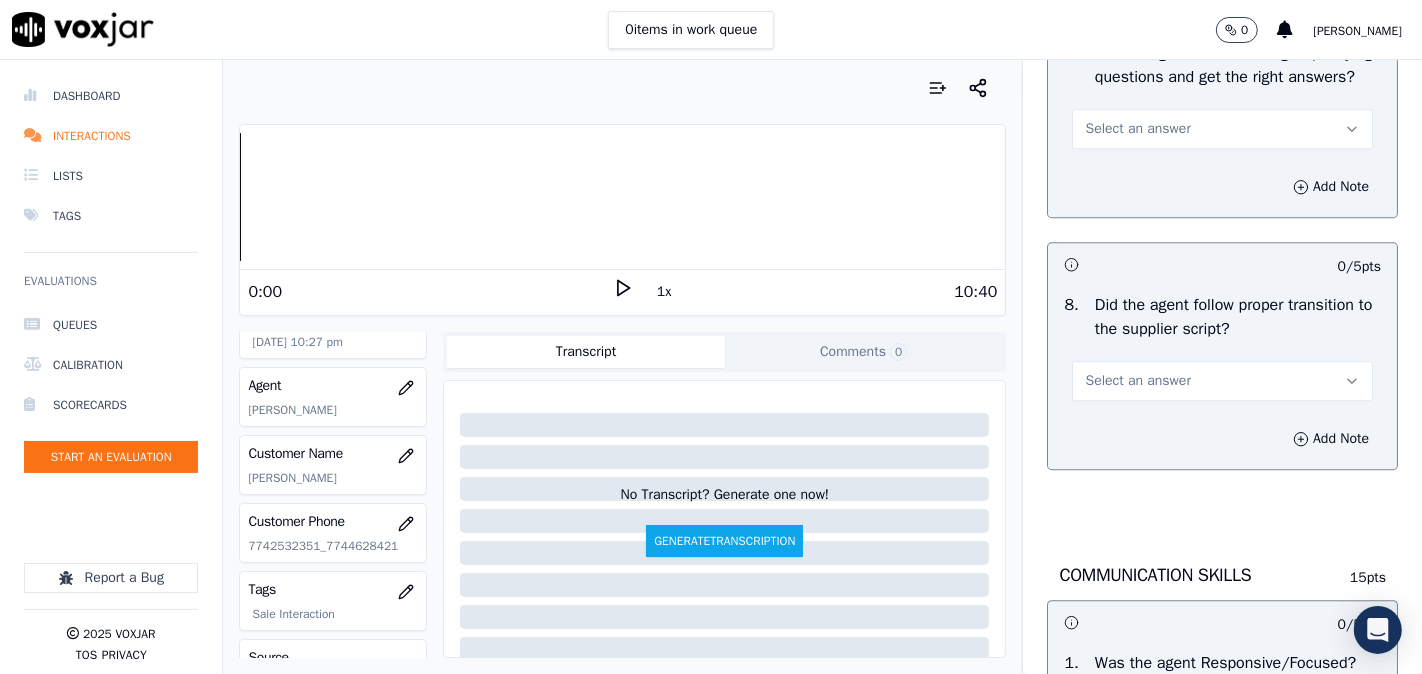 click on "Select an answer" at bounding box center [1222, 129] 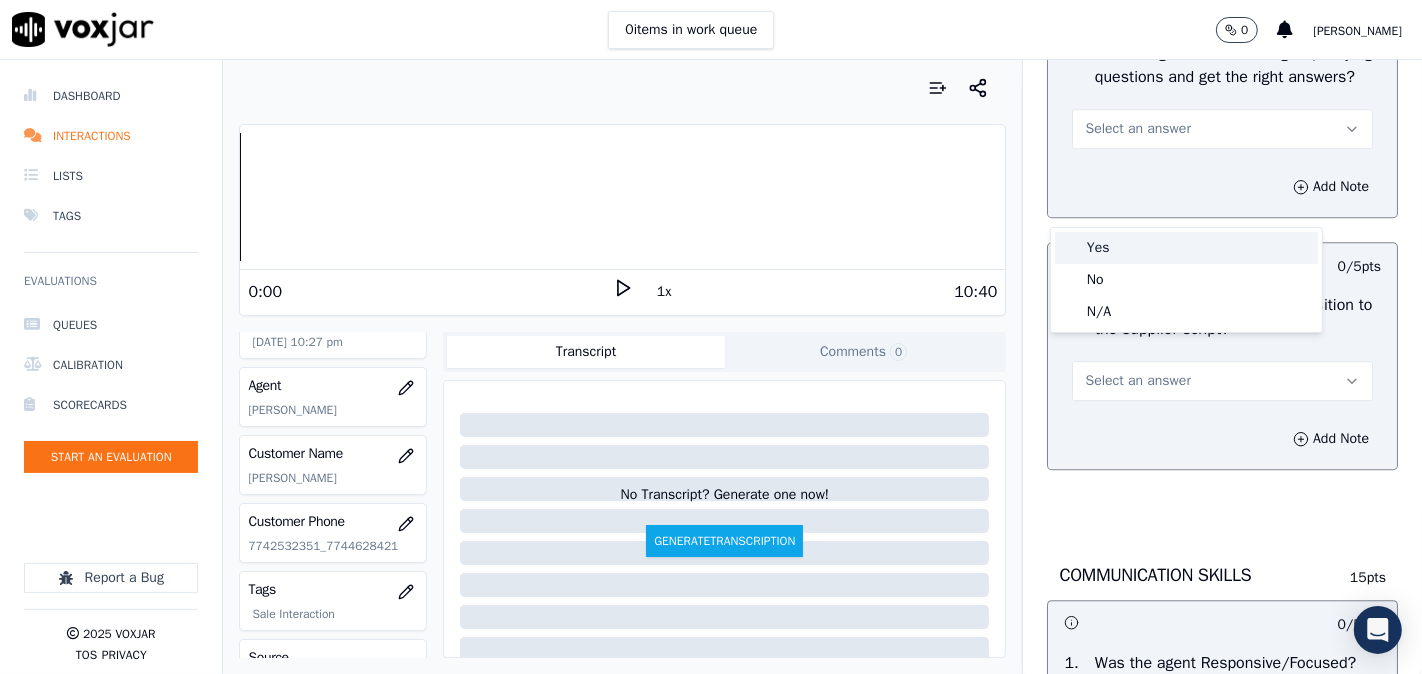 click on "Yes" at bounding box center [1186, 248] 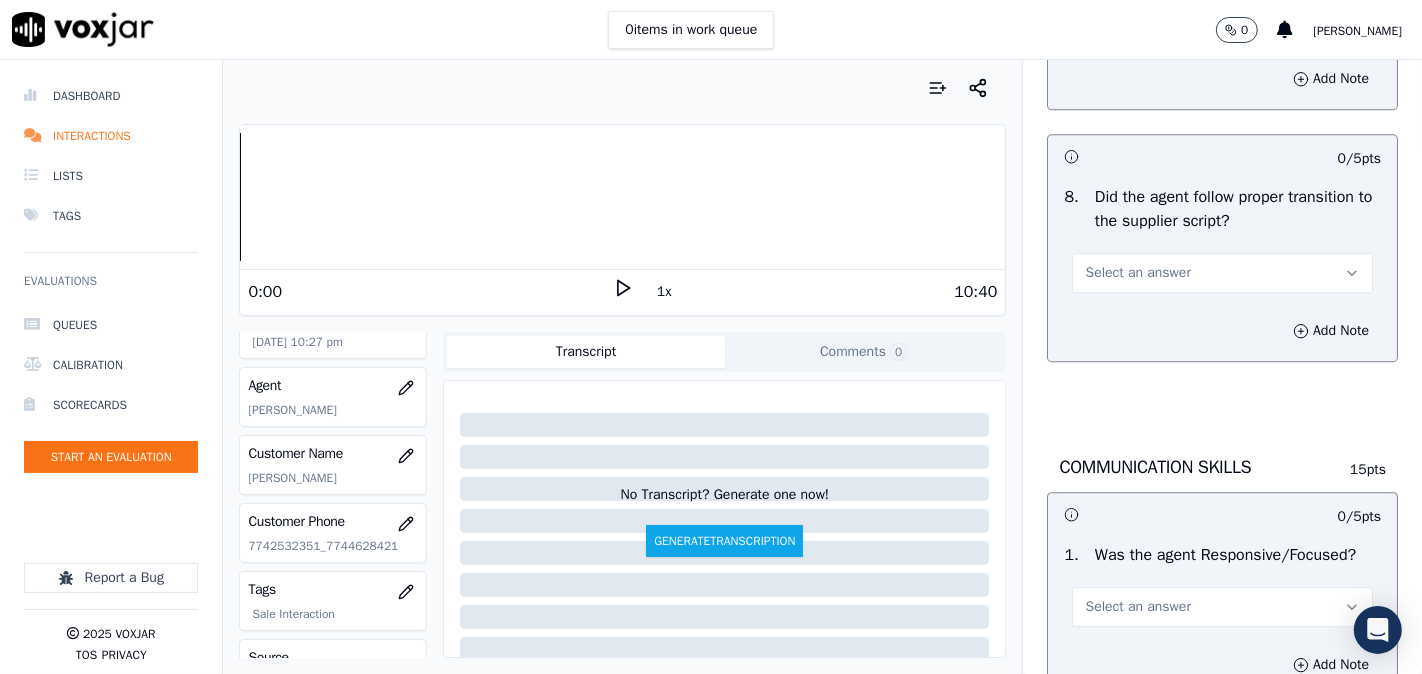 scroll, scrollTop: 4814, scrollLeft: 0, axis: vertical 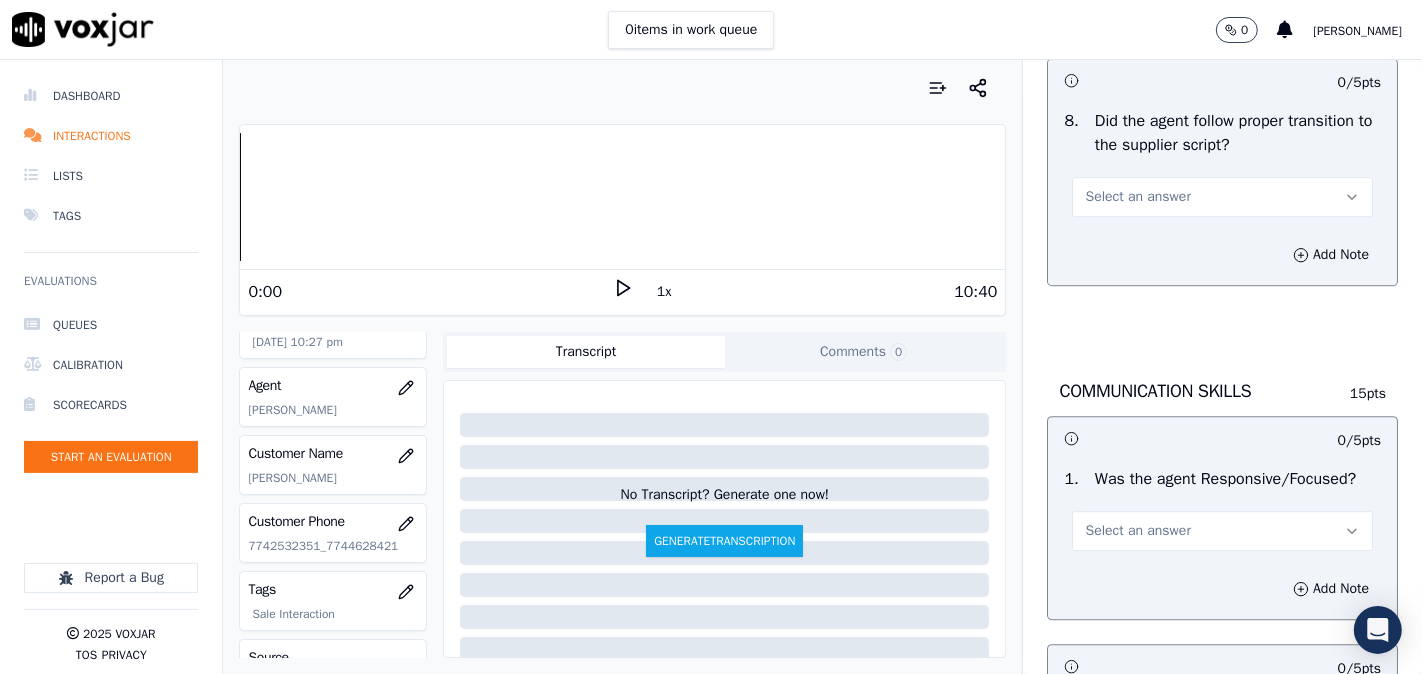 click on "Select an answer" at bounding box center [1137, 197] 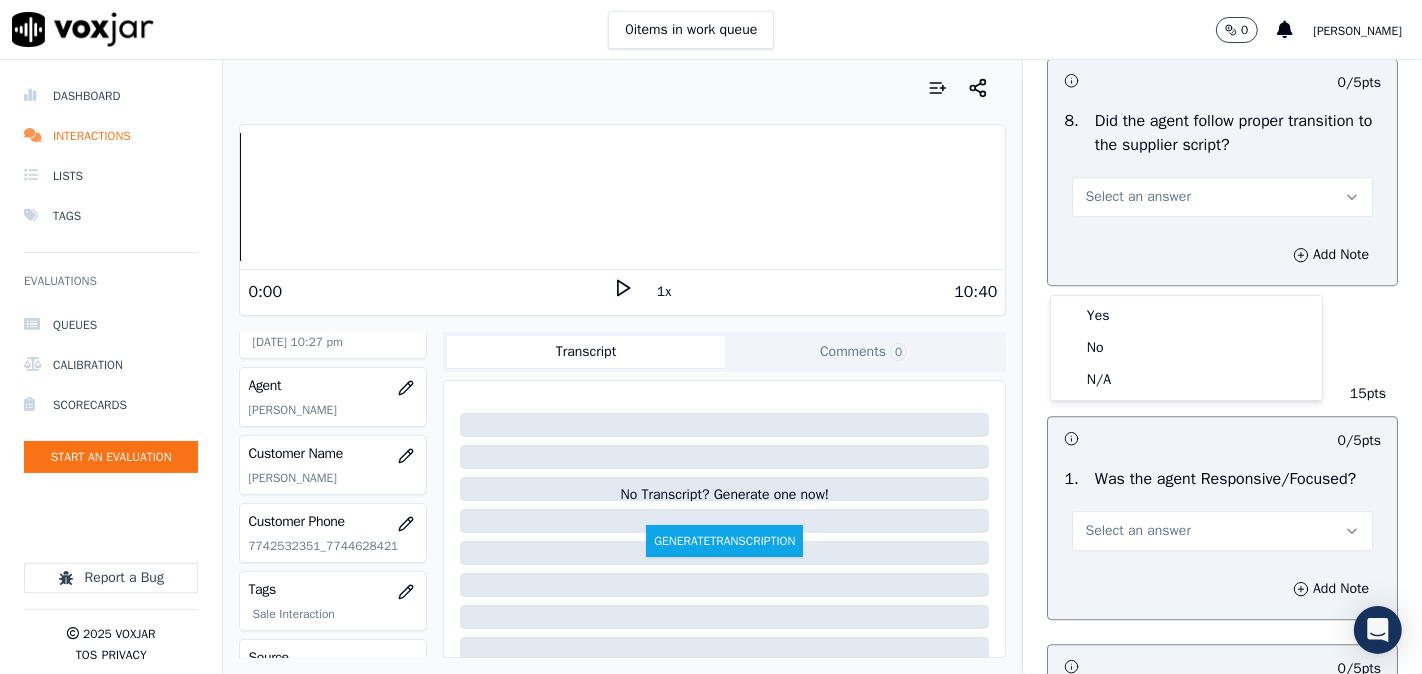 click on "Yes" at bounding box center [1186, 316] 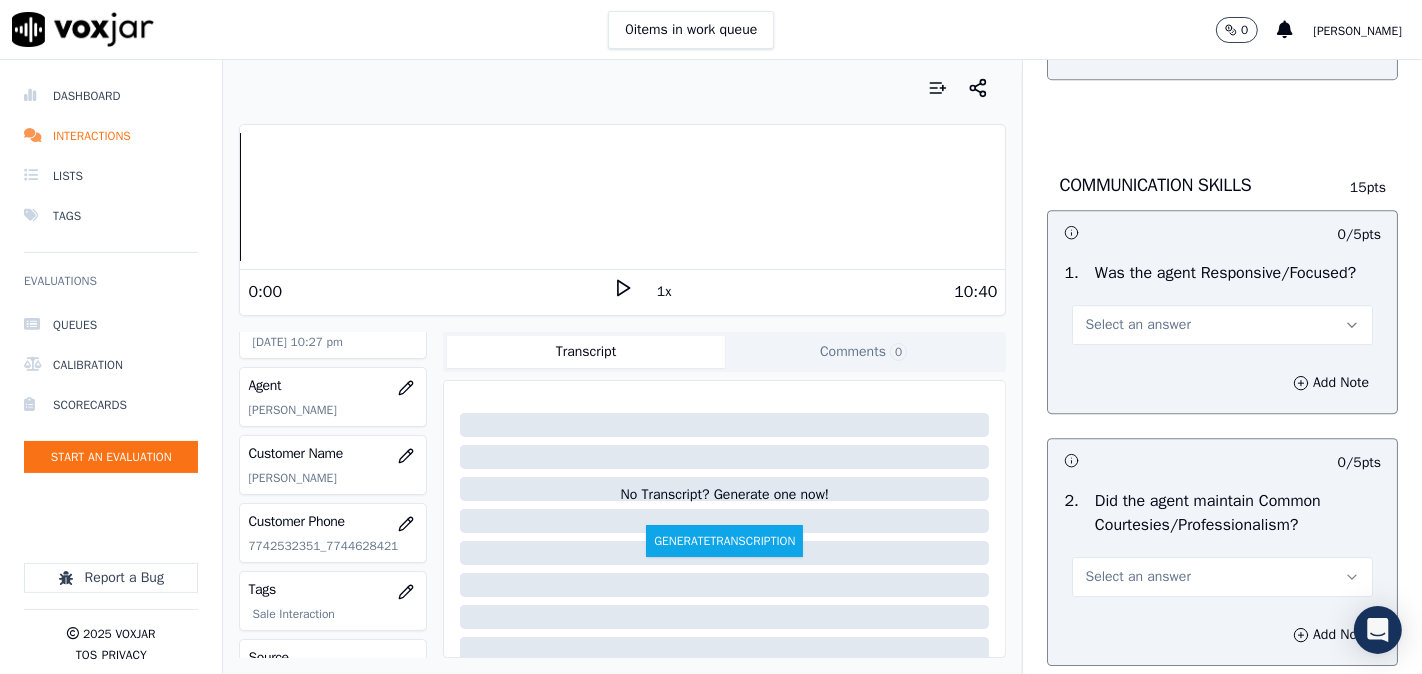 scroll, scrollTop: 5185, scrollLeft: 0, axis: vertical 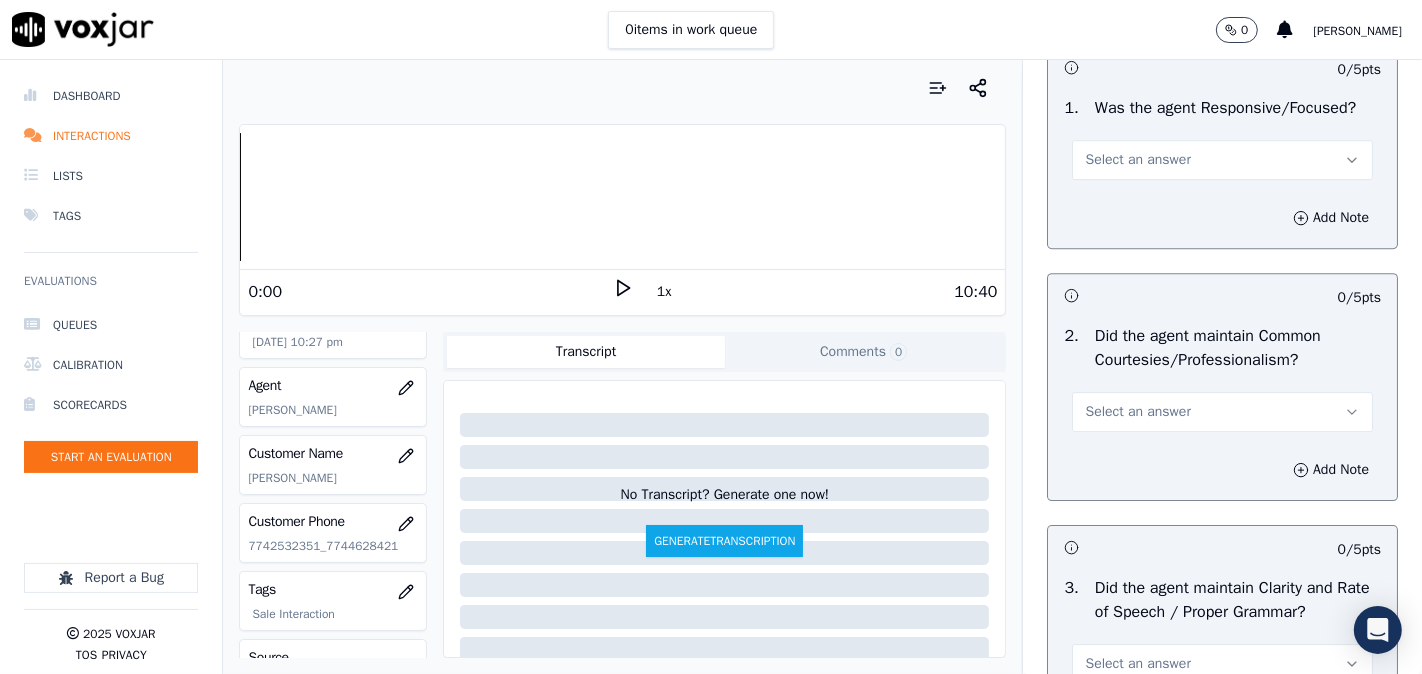 click on "Add Note" at bounding box center [1222, 218] 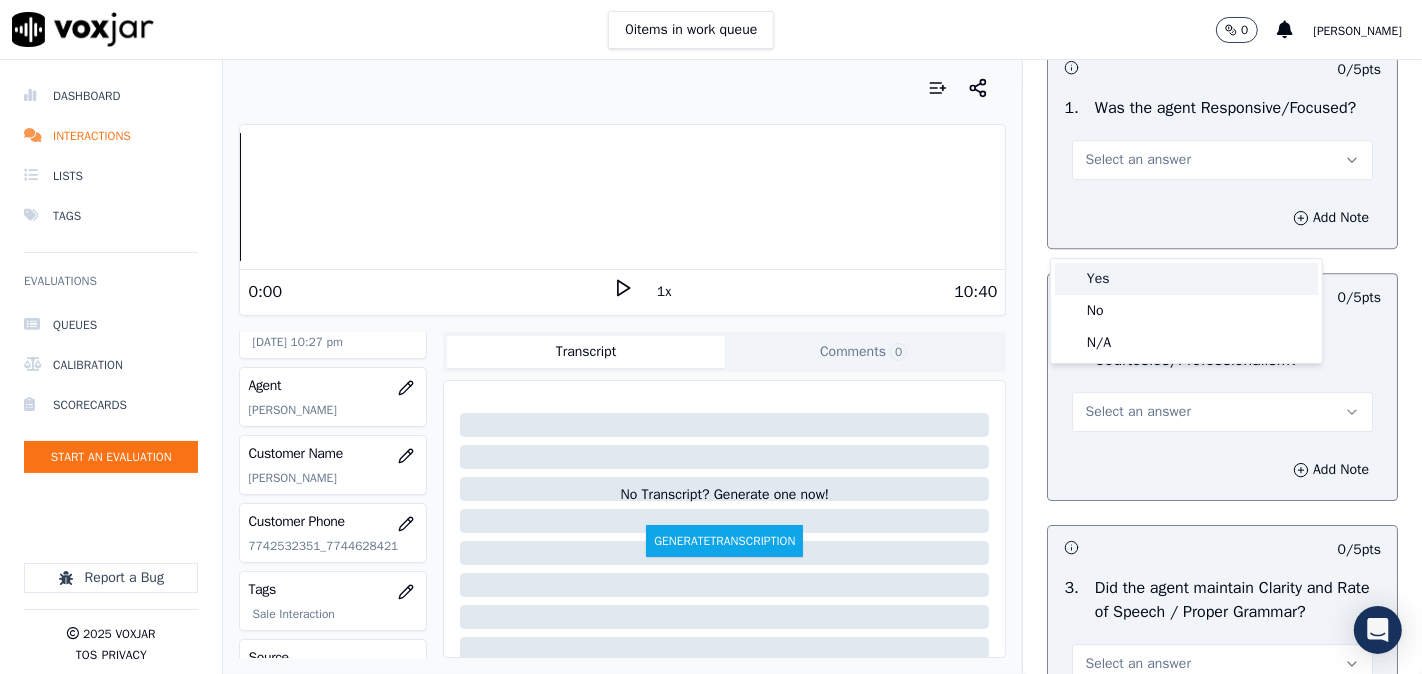click on "Yes" at bounding box center (1186, 279) 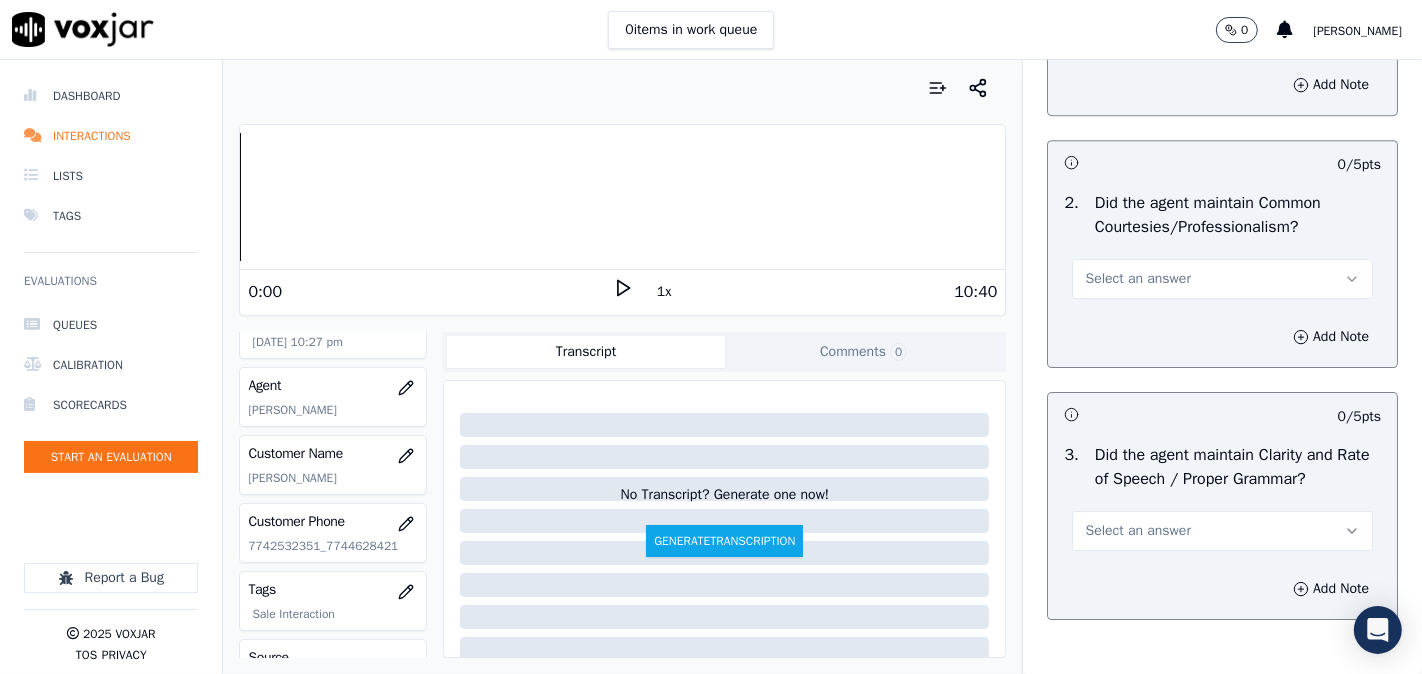 scroll, scrollTop: 5370, scrollLeft: 0, axis: vertical 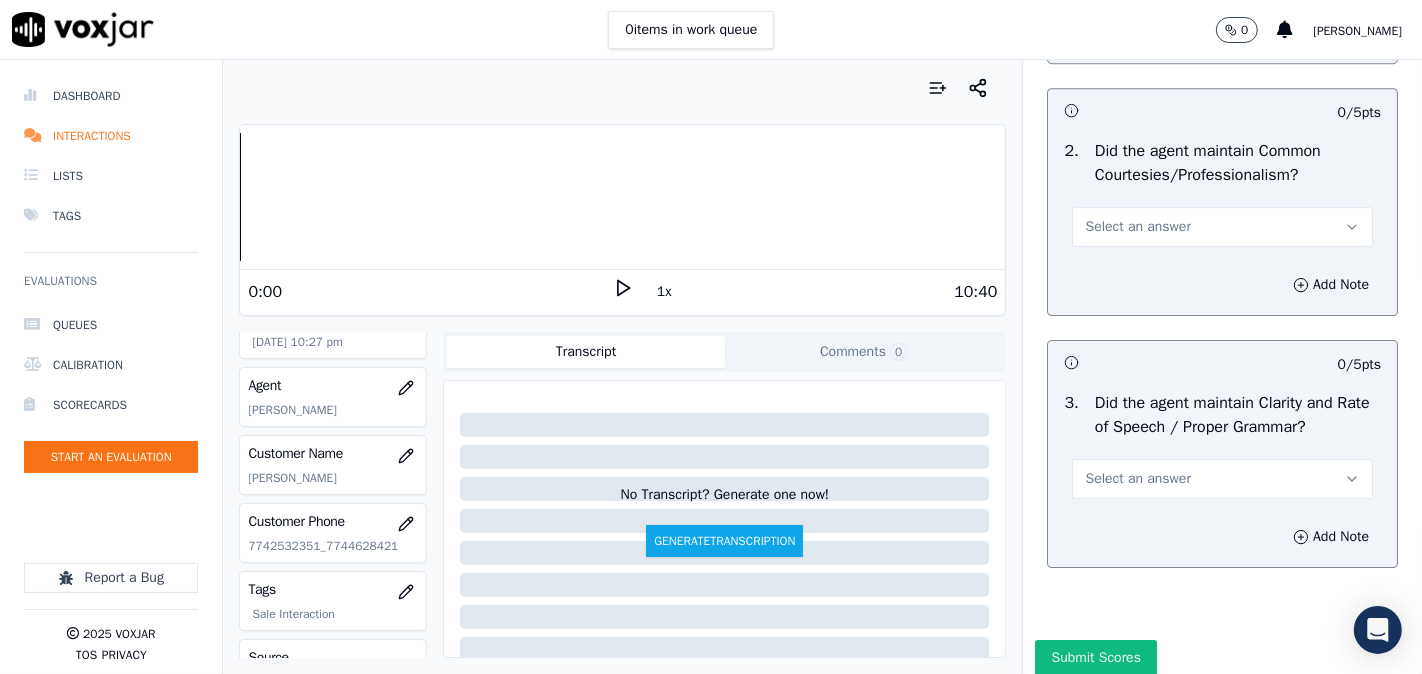 click on "Select an answer" at bounding box center [1137, 227] 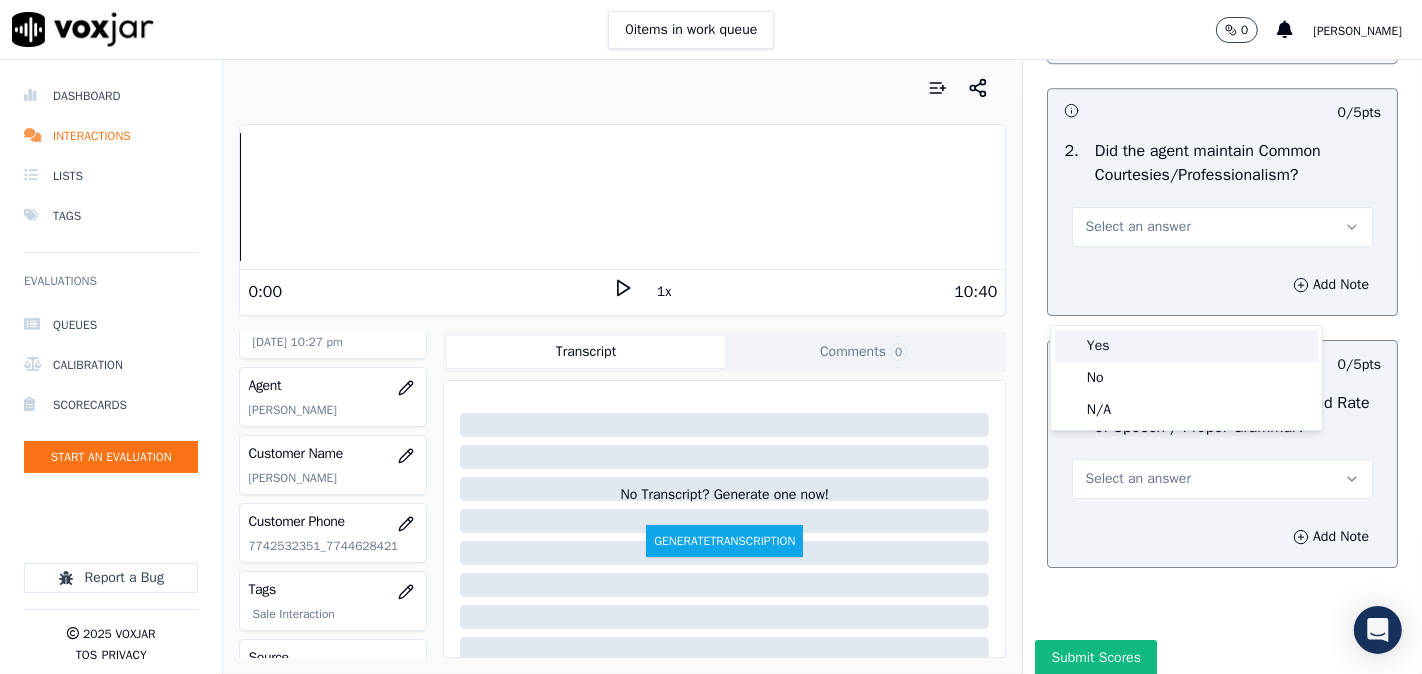 click on "Yes" at bounding box center (1186, 346) 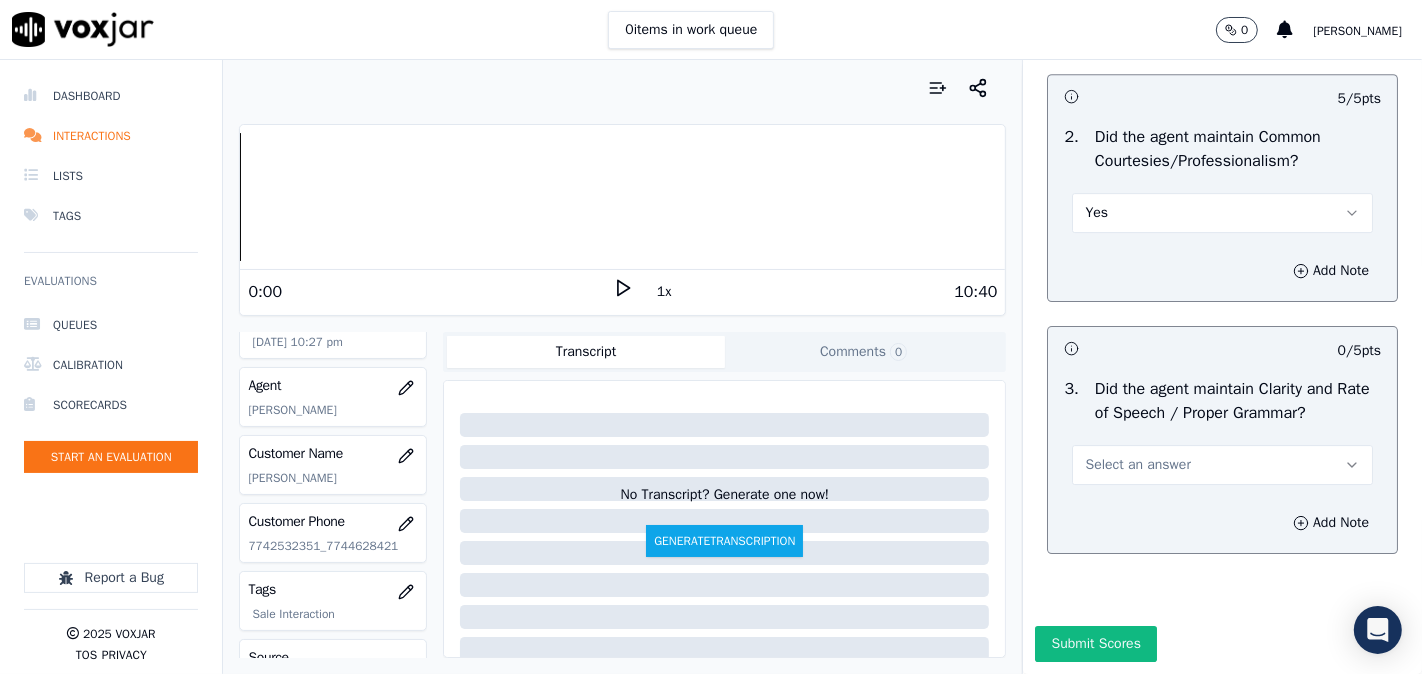scroll, scrollTop: 5507, scrollLeft: 0, axis: vertical 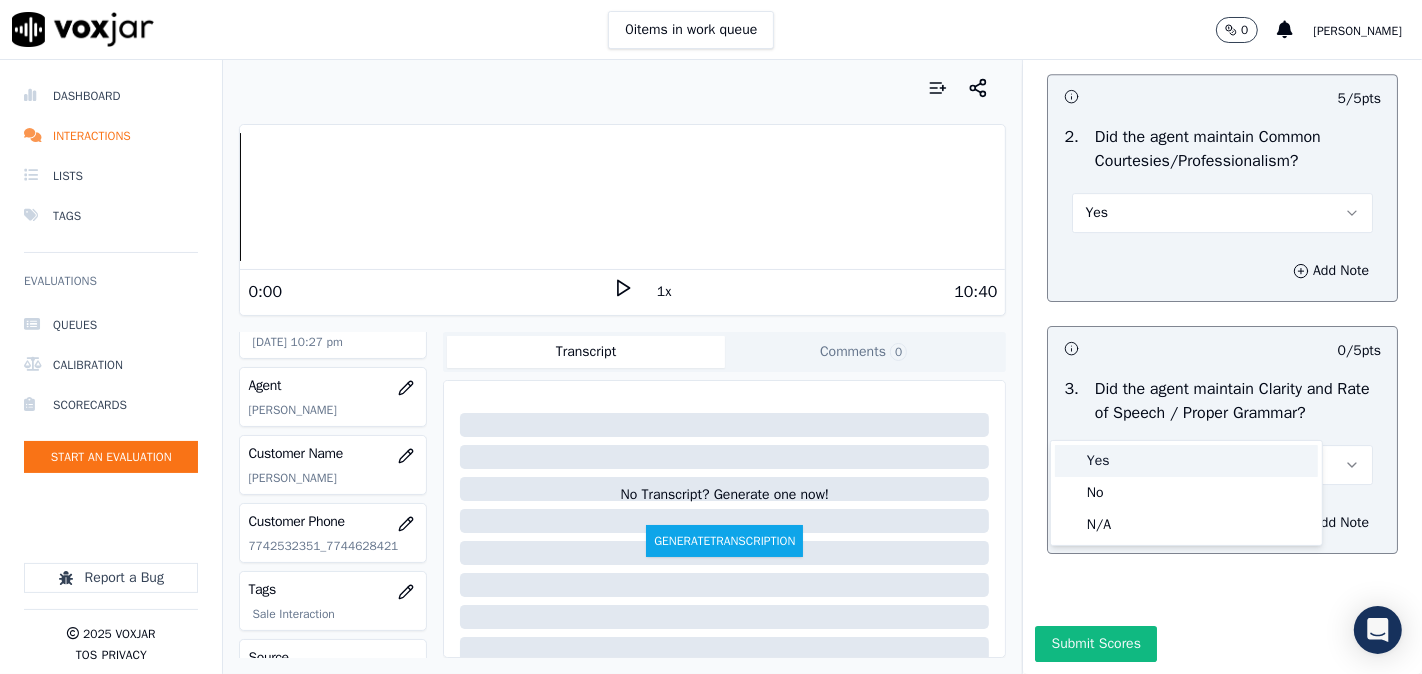 click on "Yes" at bounding box center (1186, 461) 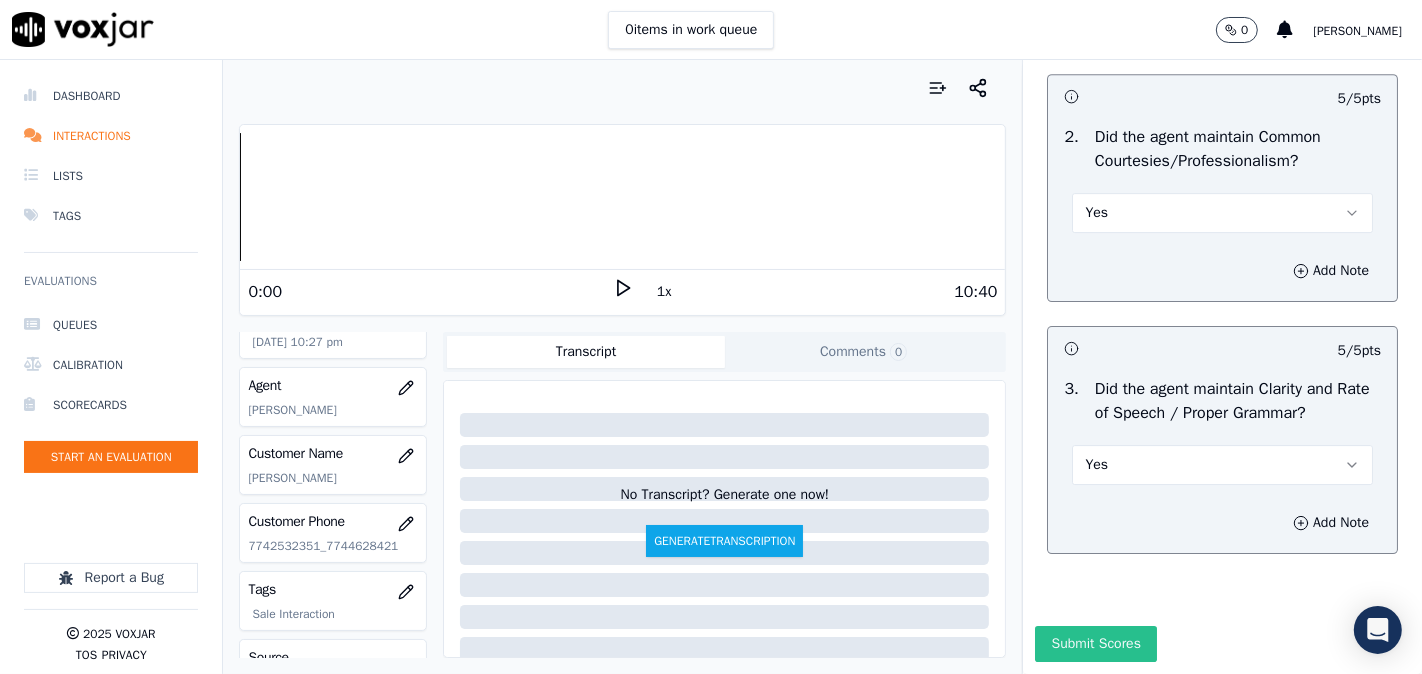 click on "Submit Scores" at bounding box center (1095, 644) 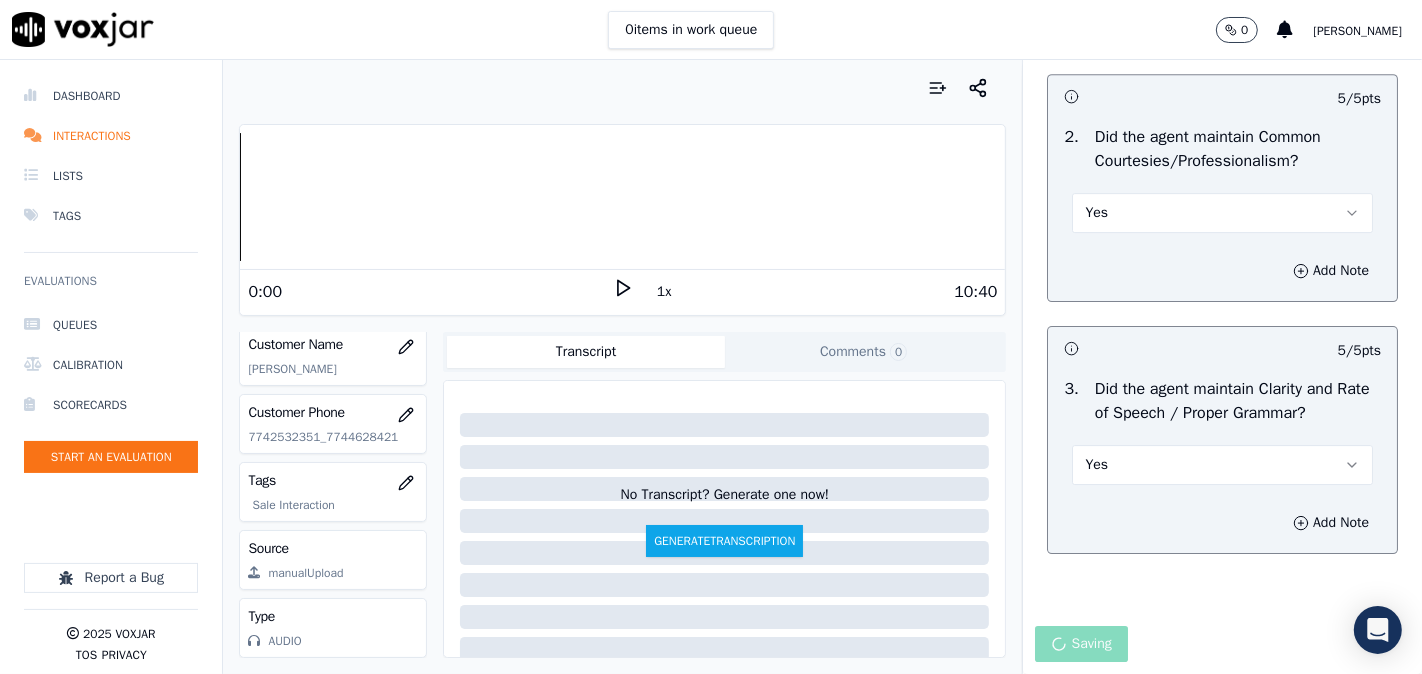 scroll, scrollTop: 344, scrollLeft: 0, axis: vertical 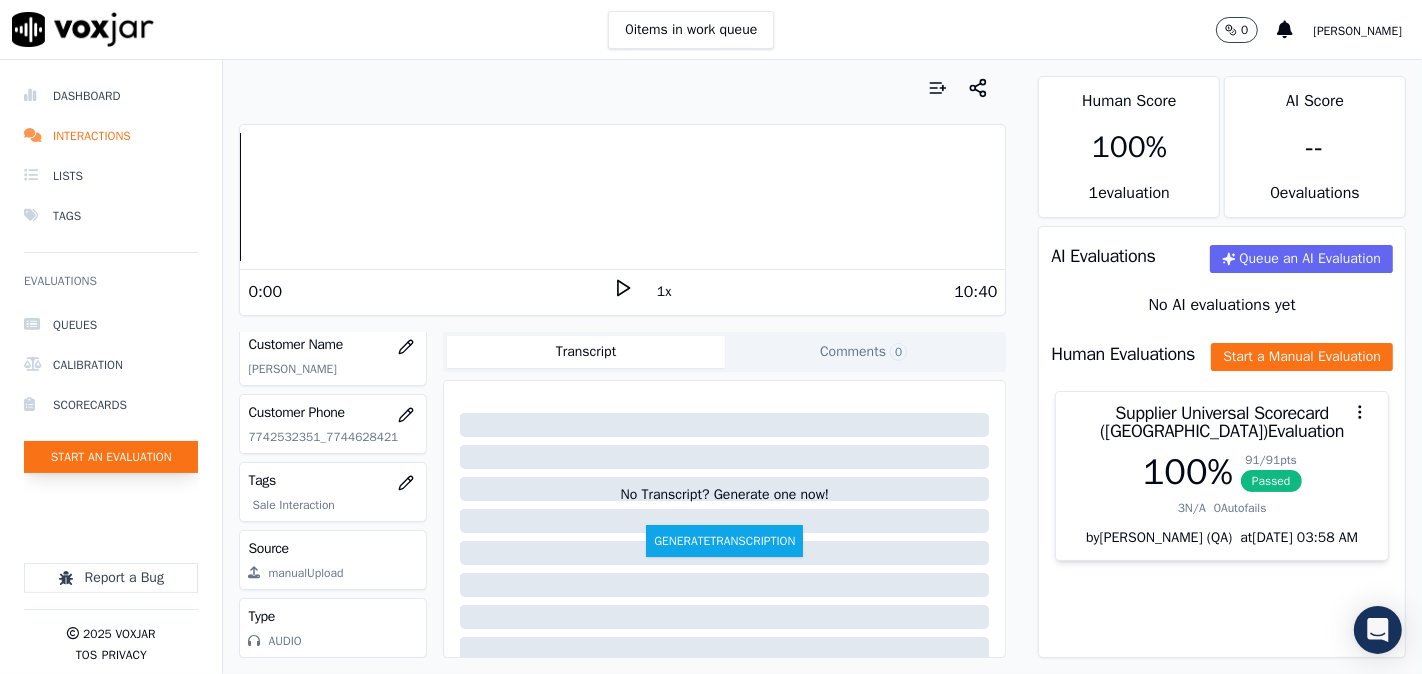 click on "Start an Evaluation" 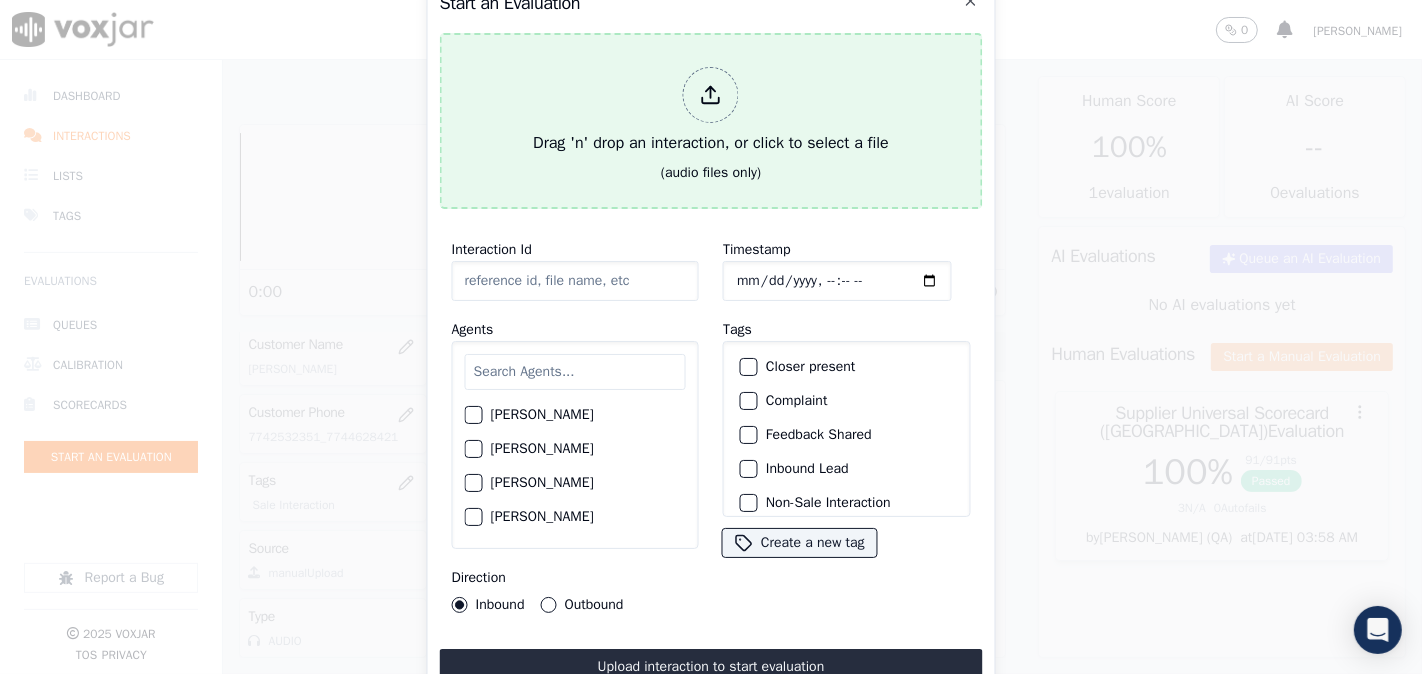 click on "Drag 'n' drop an interaction, or click to select a file" at bounding box center (711, 111) 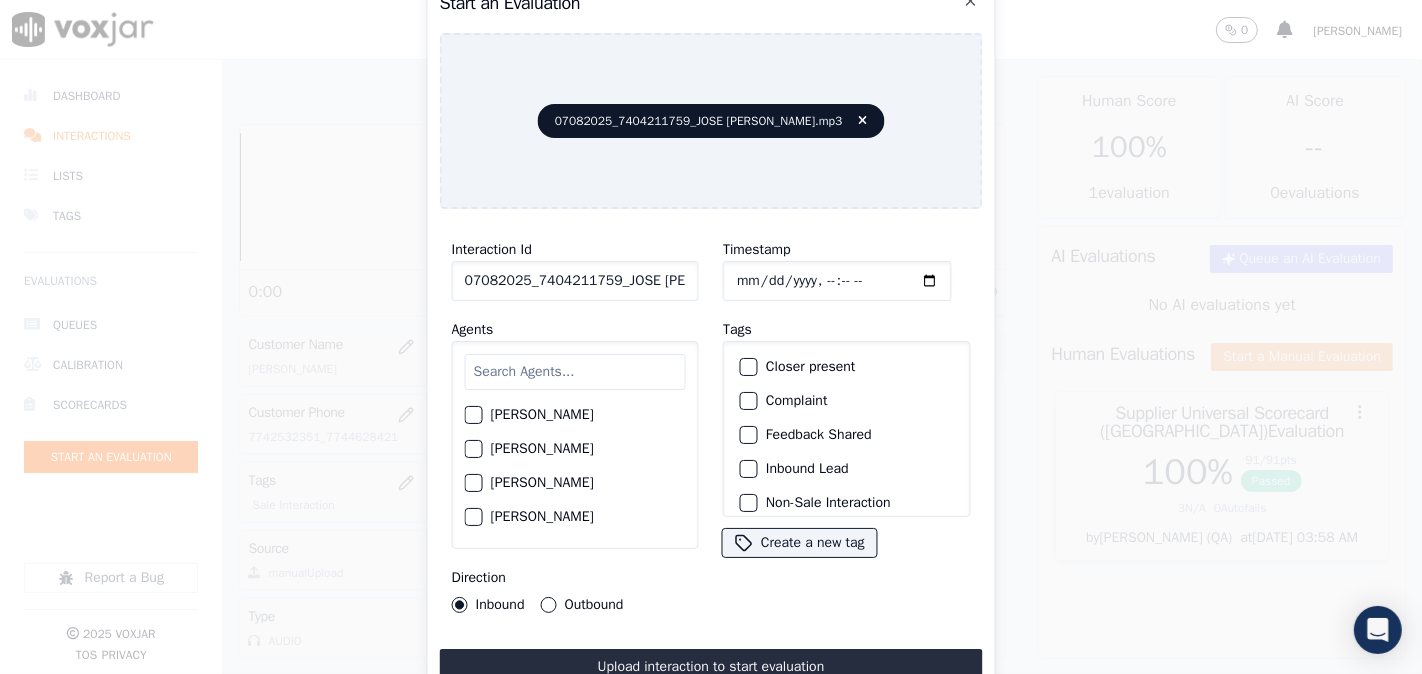 click on "07082025_7404211759_JOSE [PERSON_NAME].mp3" 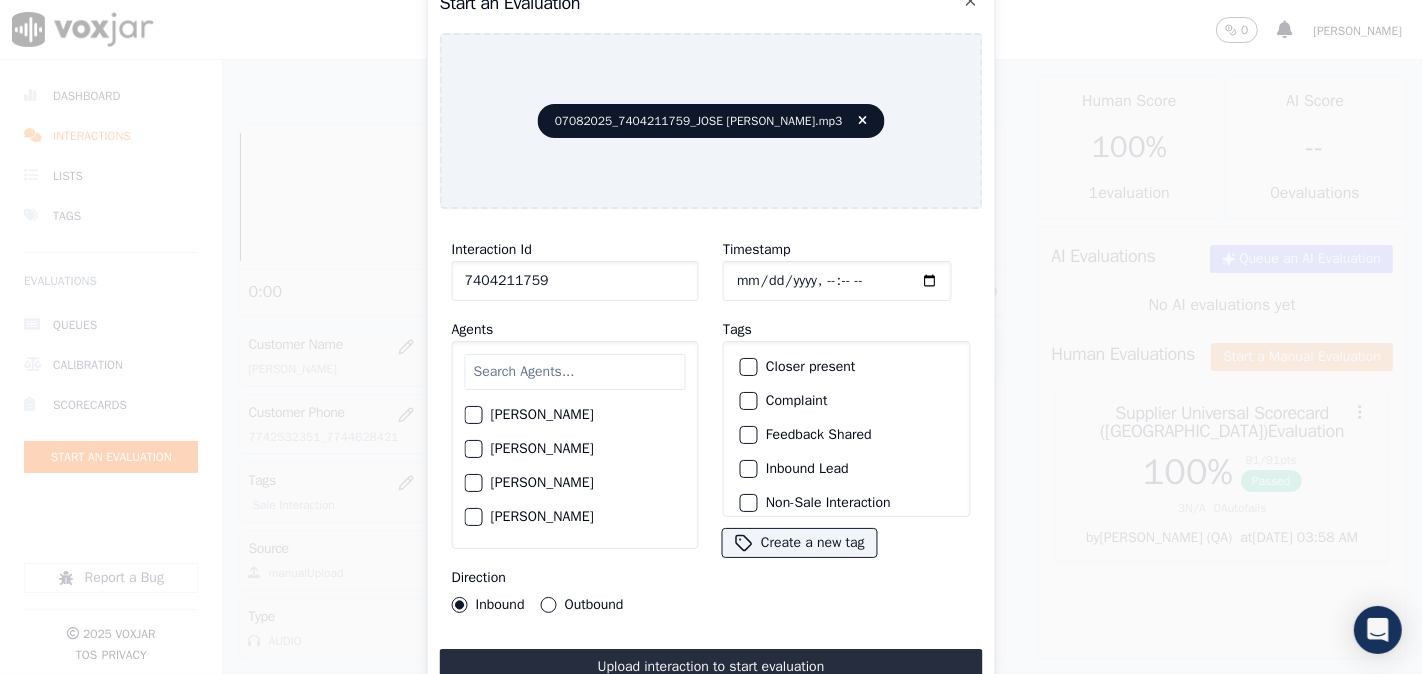 type on "7404211759" 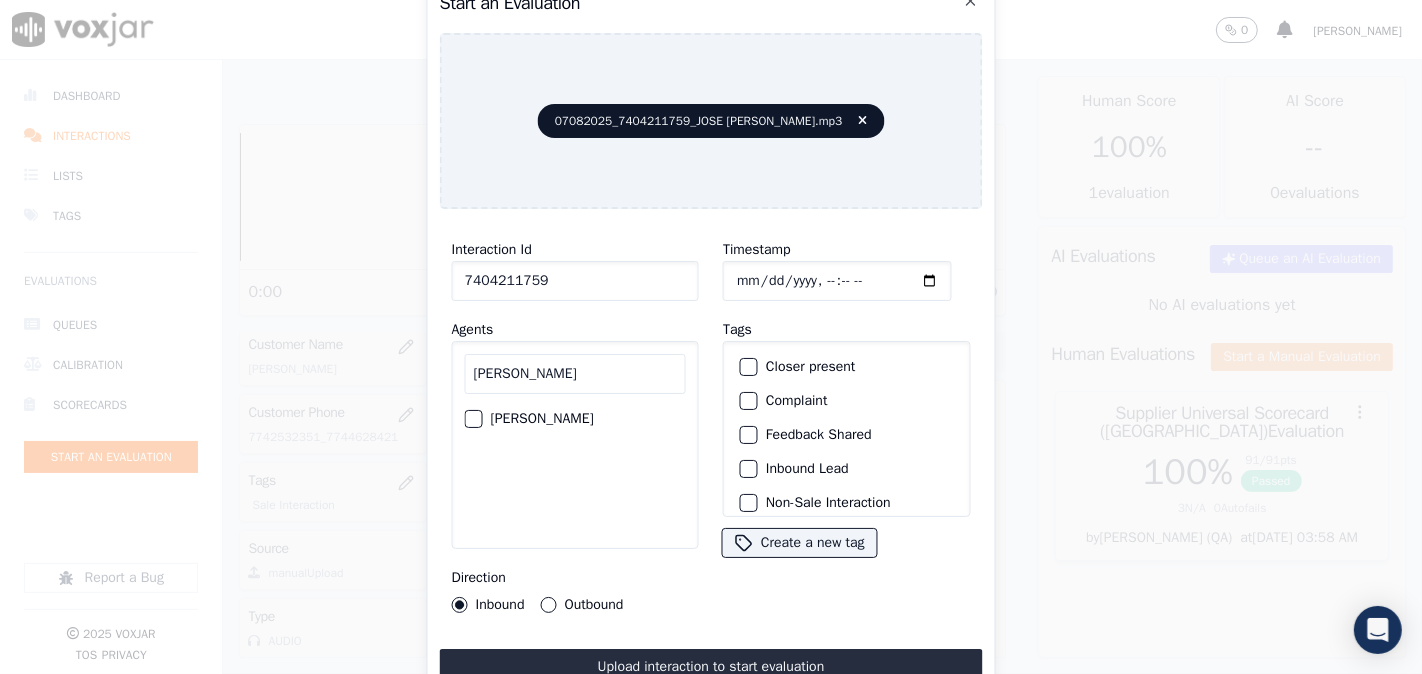 type on "[PERSON_NAME]" 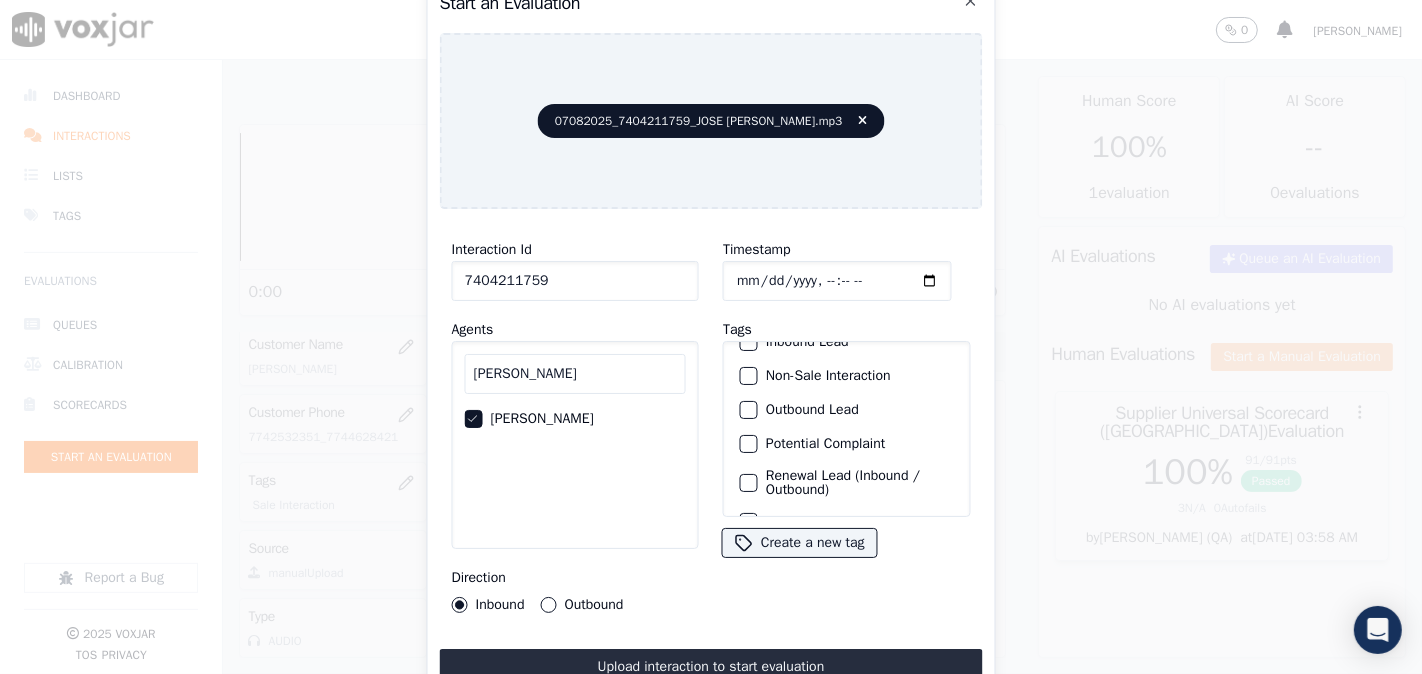 scroll, scrollTop: 176, scrollLeft: 0, axis: vertical 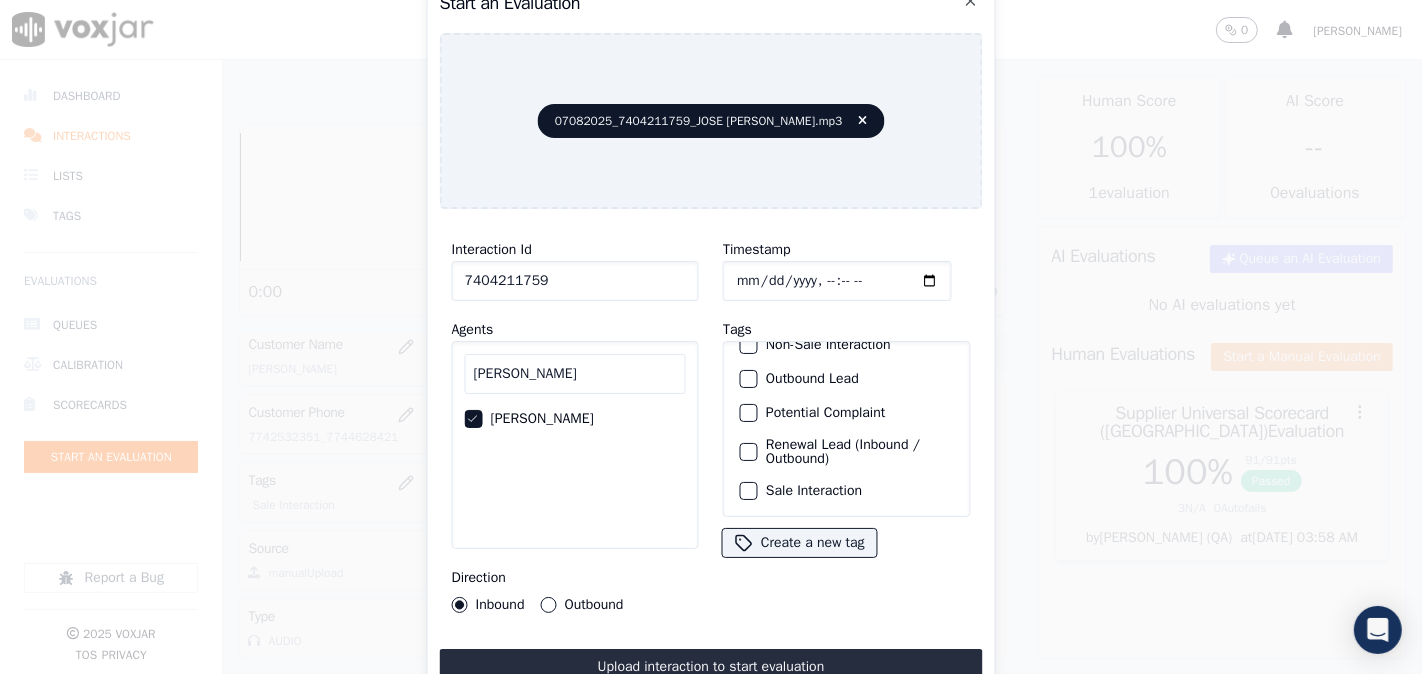click on "Sale Interaction" 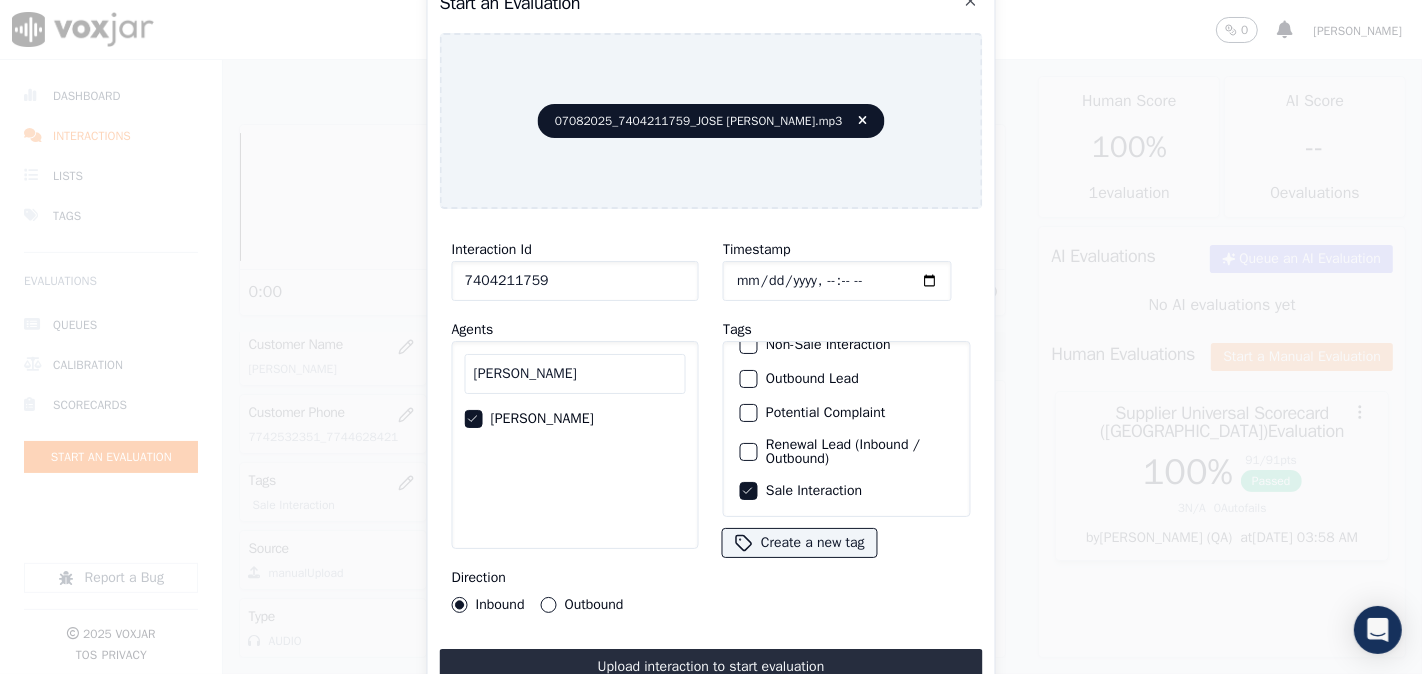 click on "Direction     Inbound     Outbound" at bounding box center [575, 589] 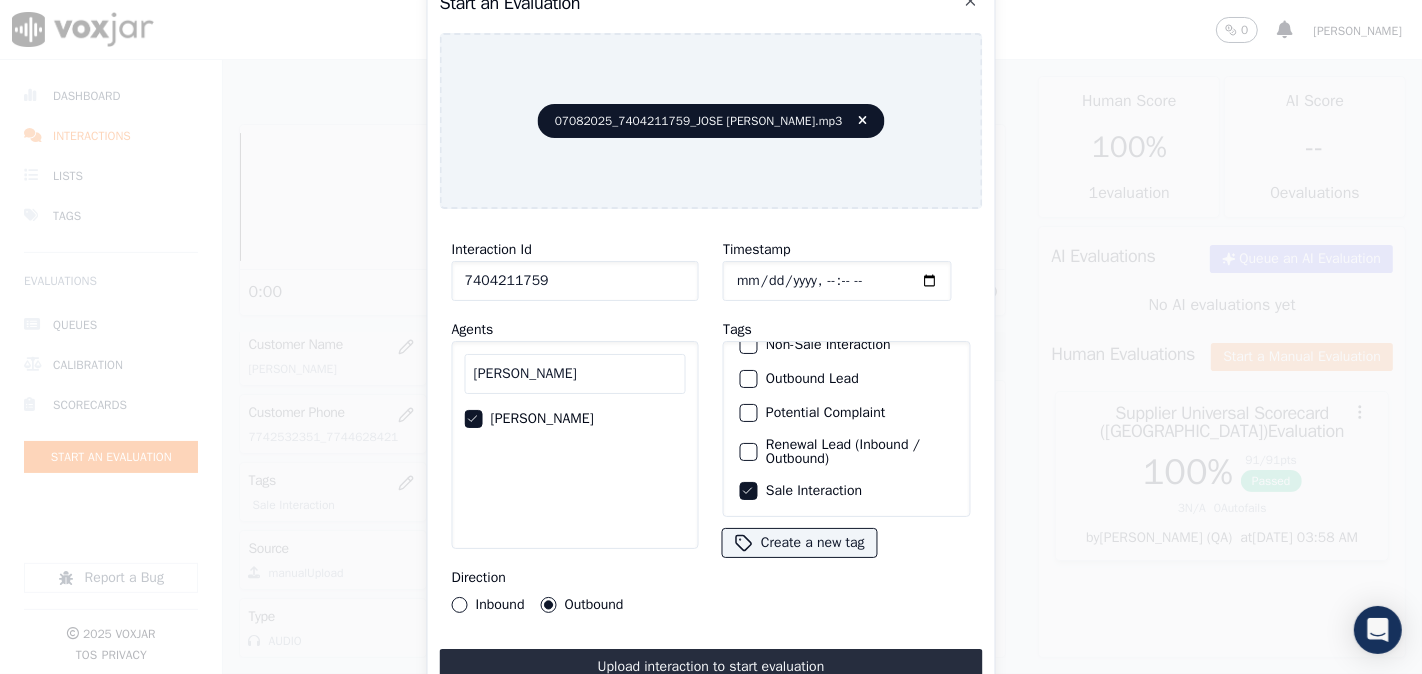 type 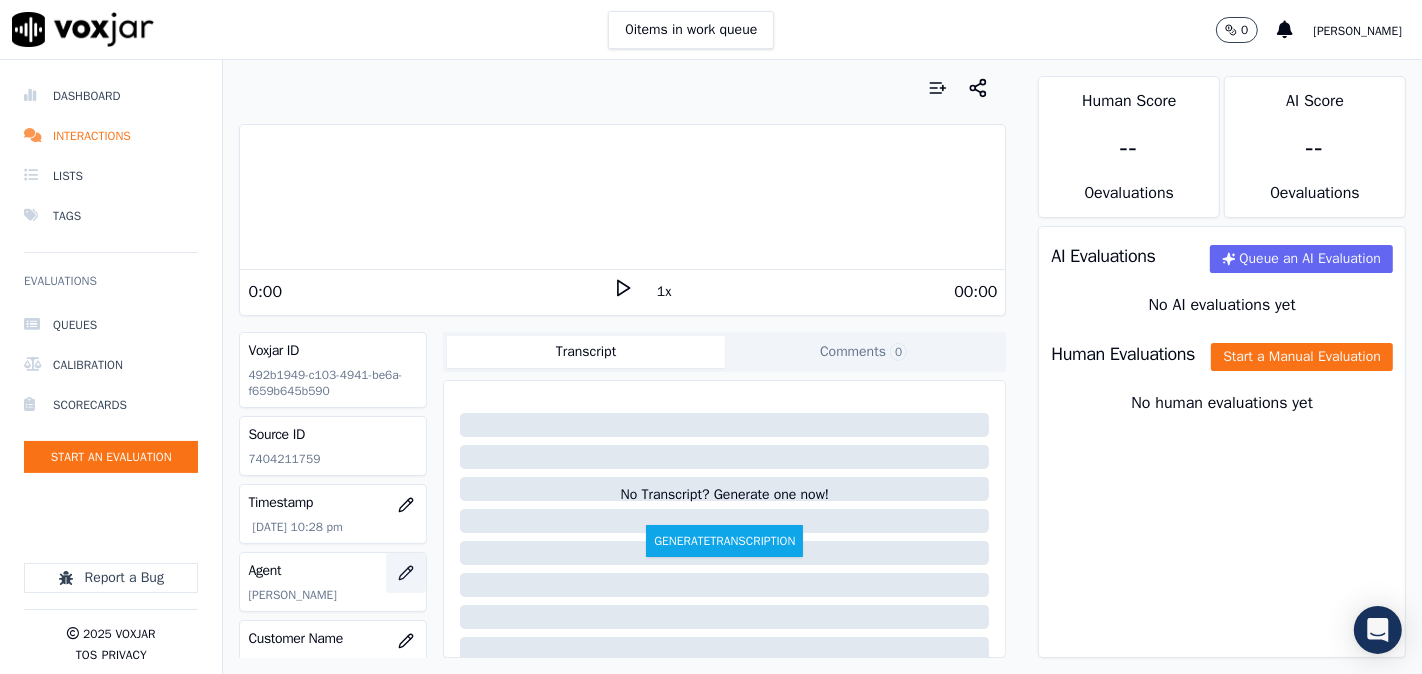 click 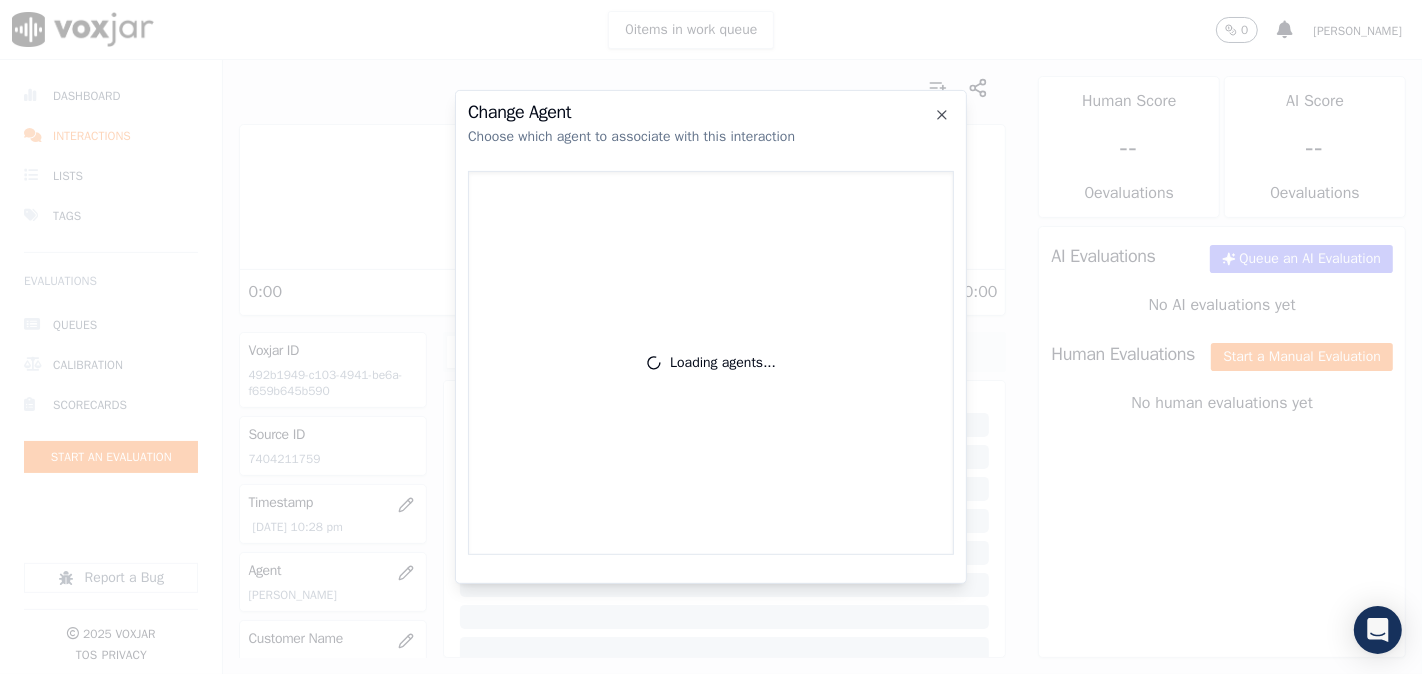 type 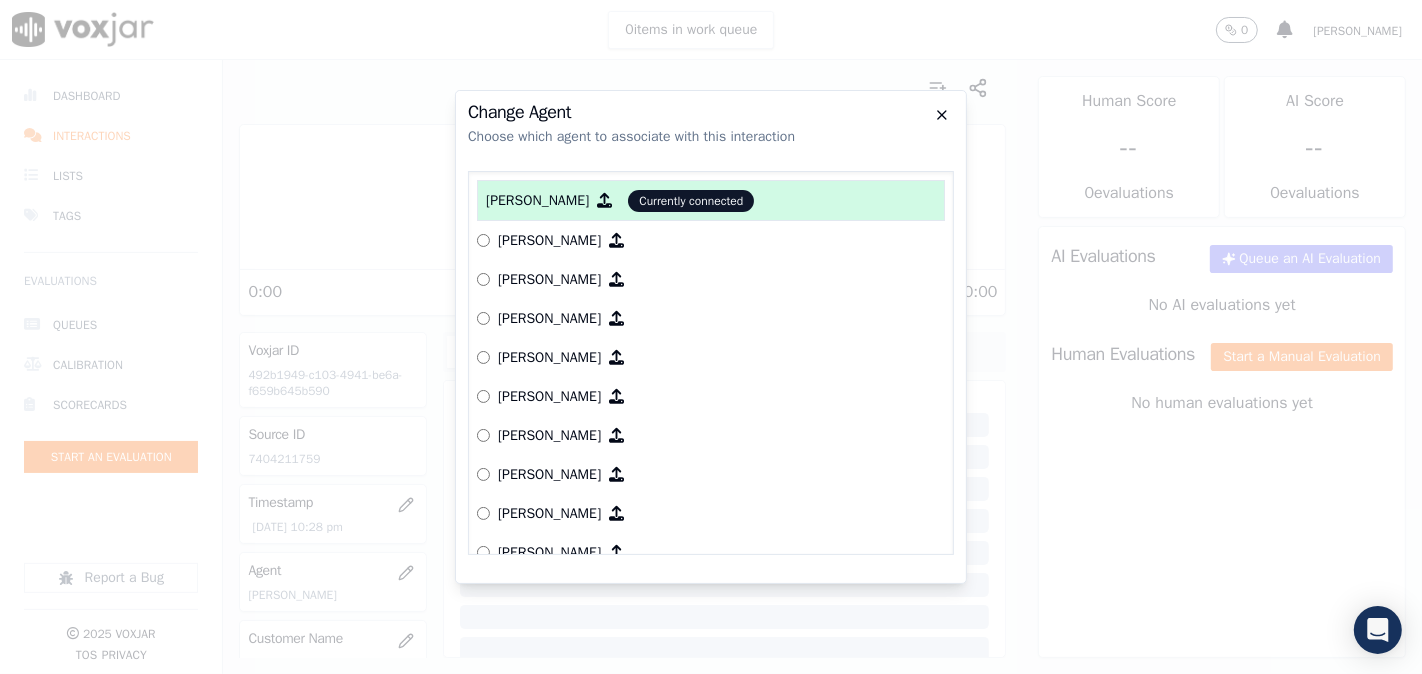 click 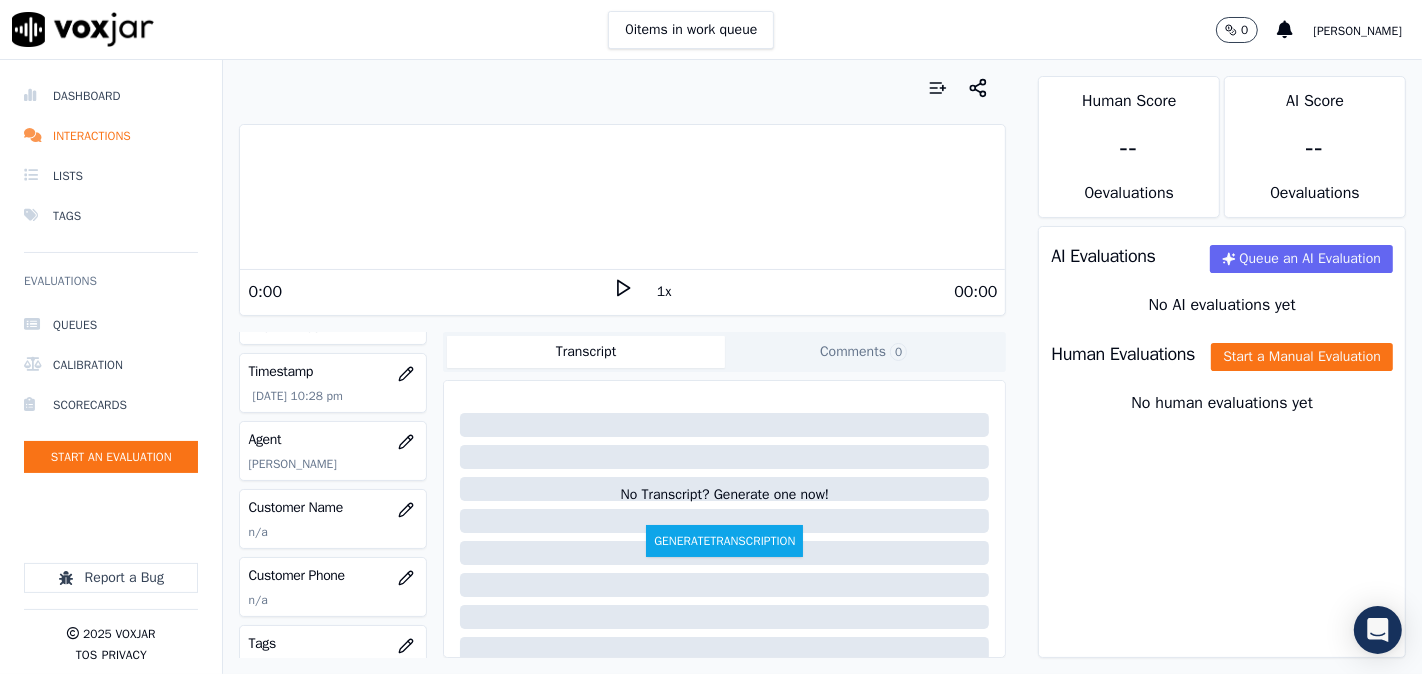 scroll, scrollTop: 344, scrollLeft: 0, axis: vertical 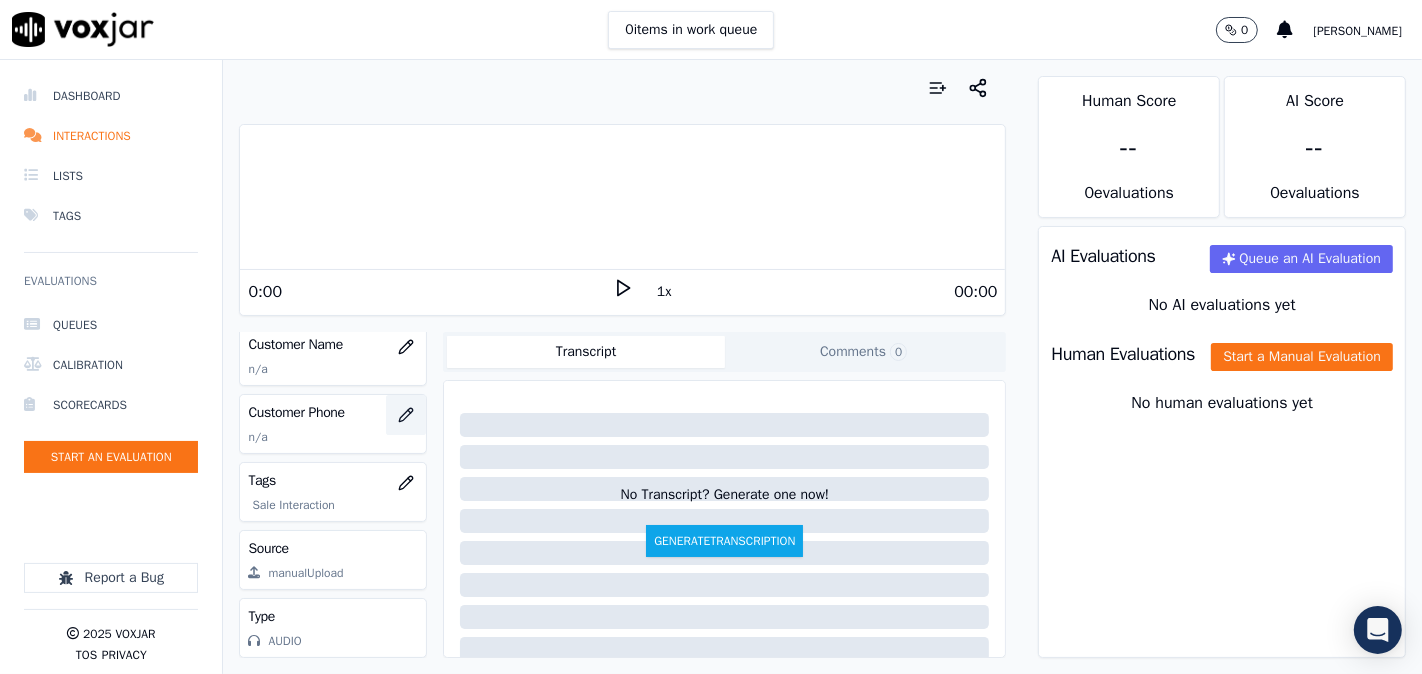type 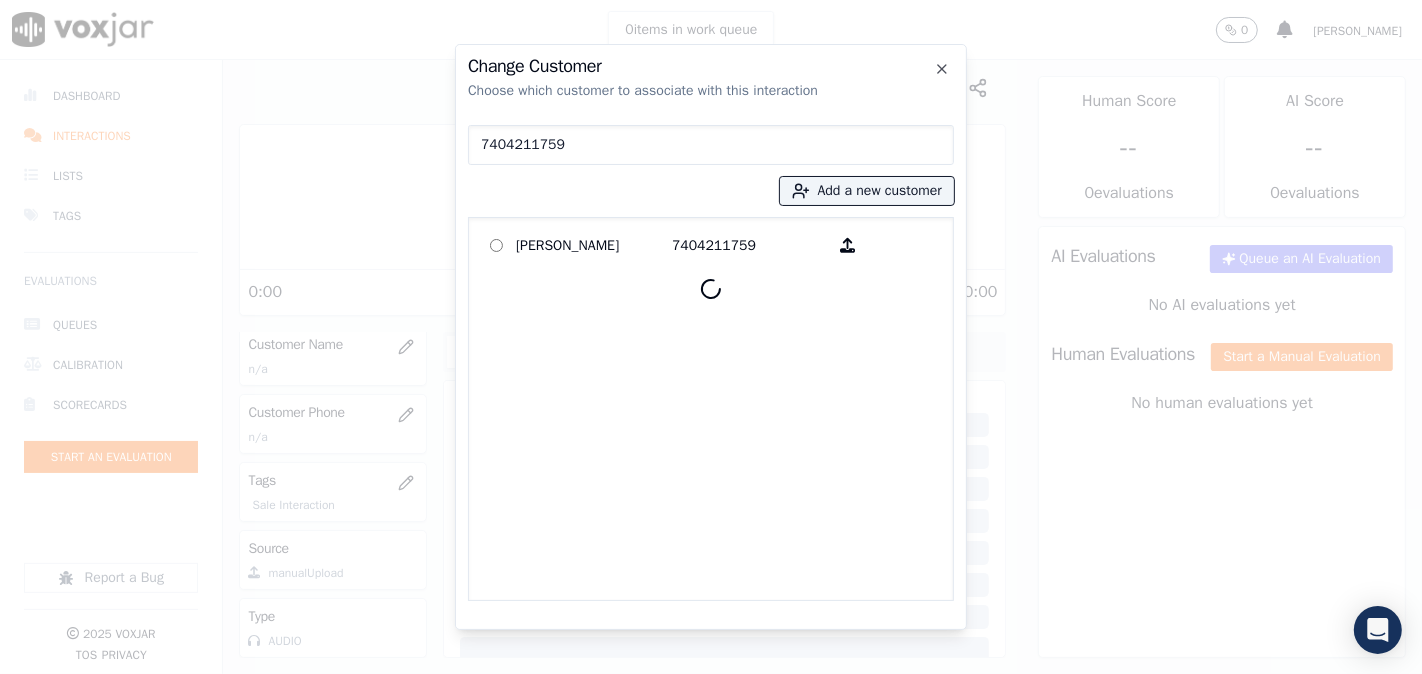 type on "7404211759" 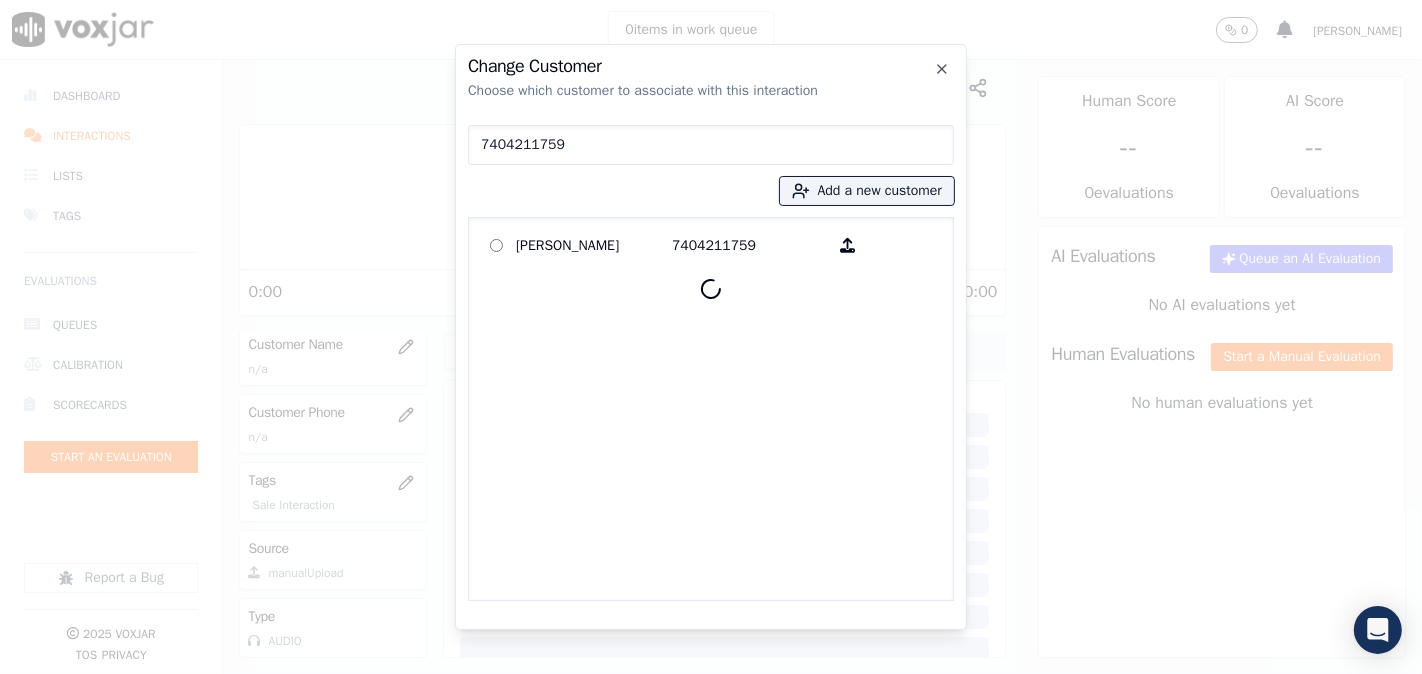 click on "[PERSON_NAME]" at bounding box center (594, 245) 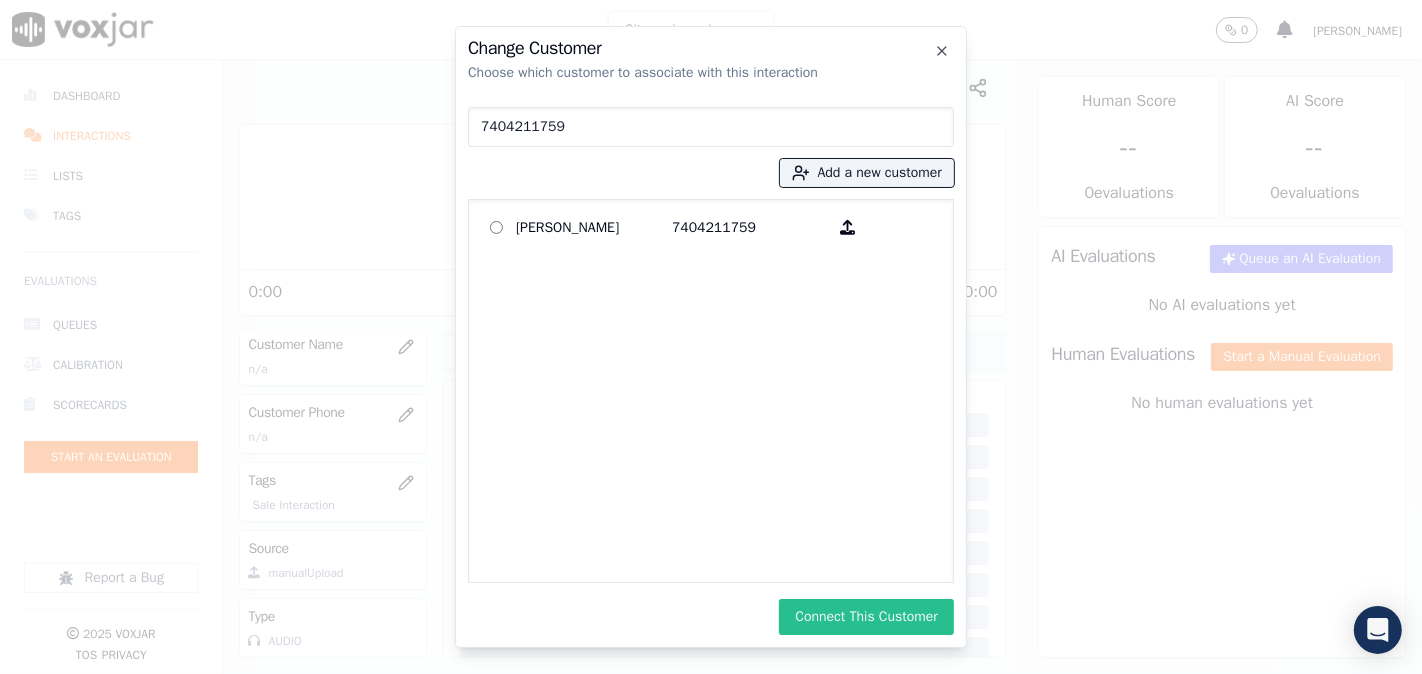 click on "Connect This Customer" at bounding box center (866, 617) 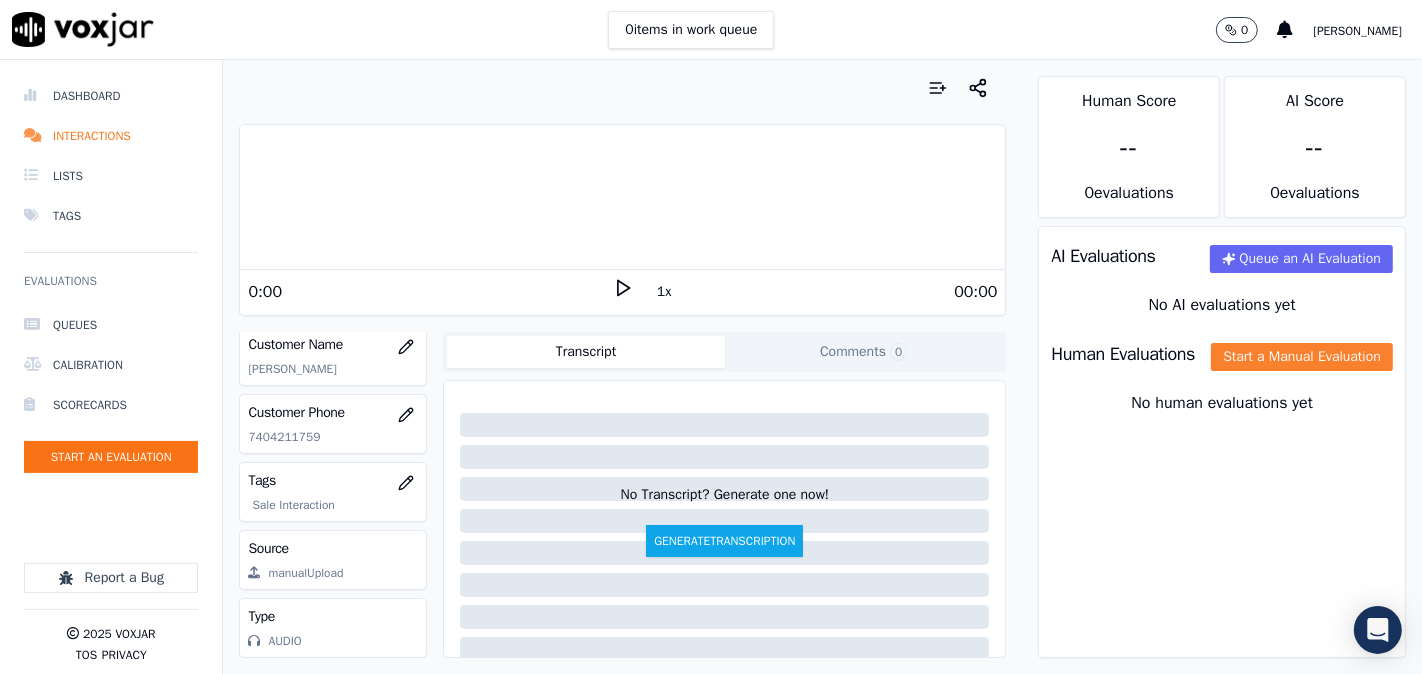 click on "Start a Manual Evaluation" 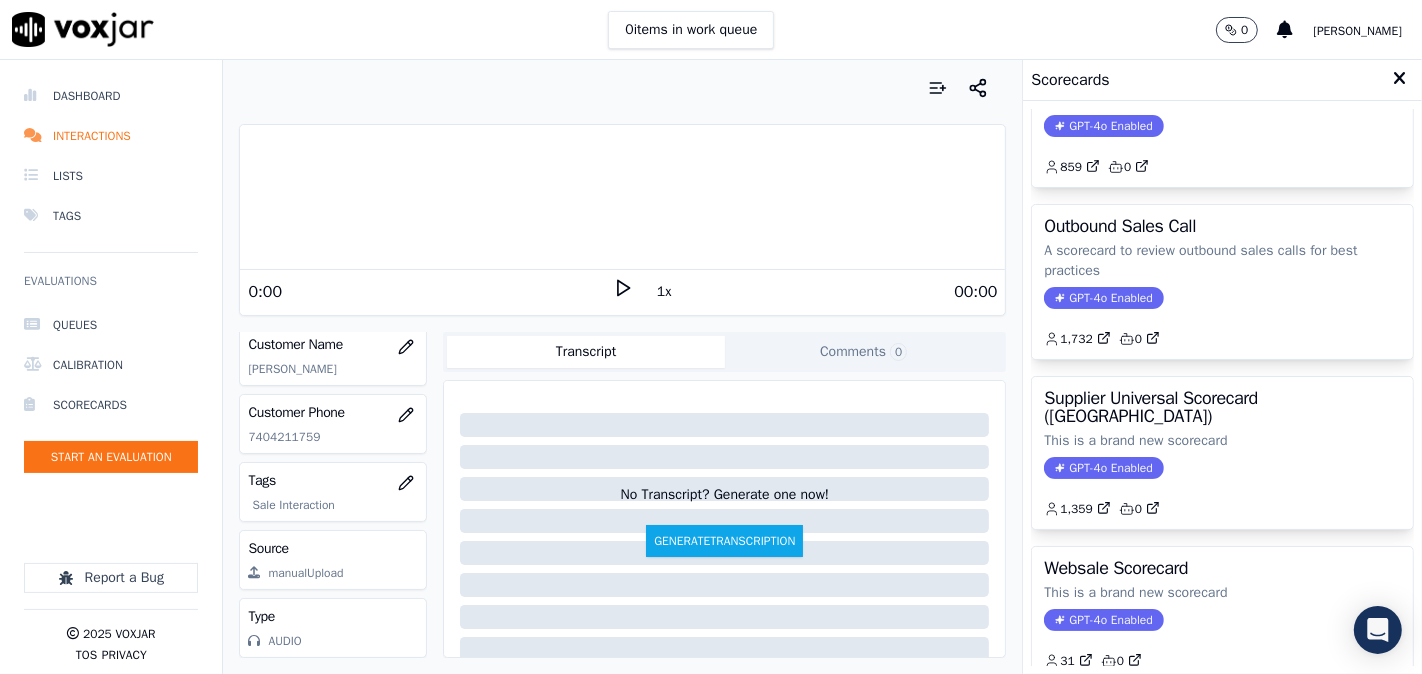 scroll, scrollTop: 357, scrollLeft: 0, axis: vertical 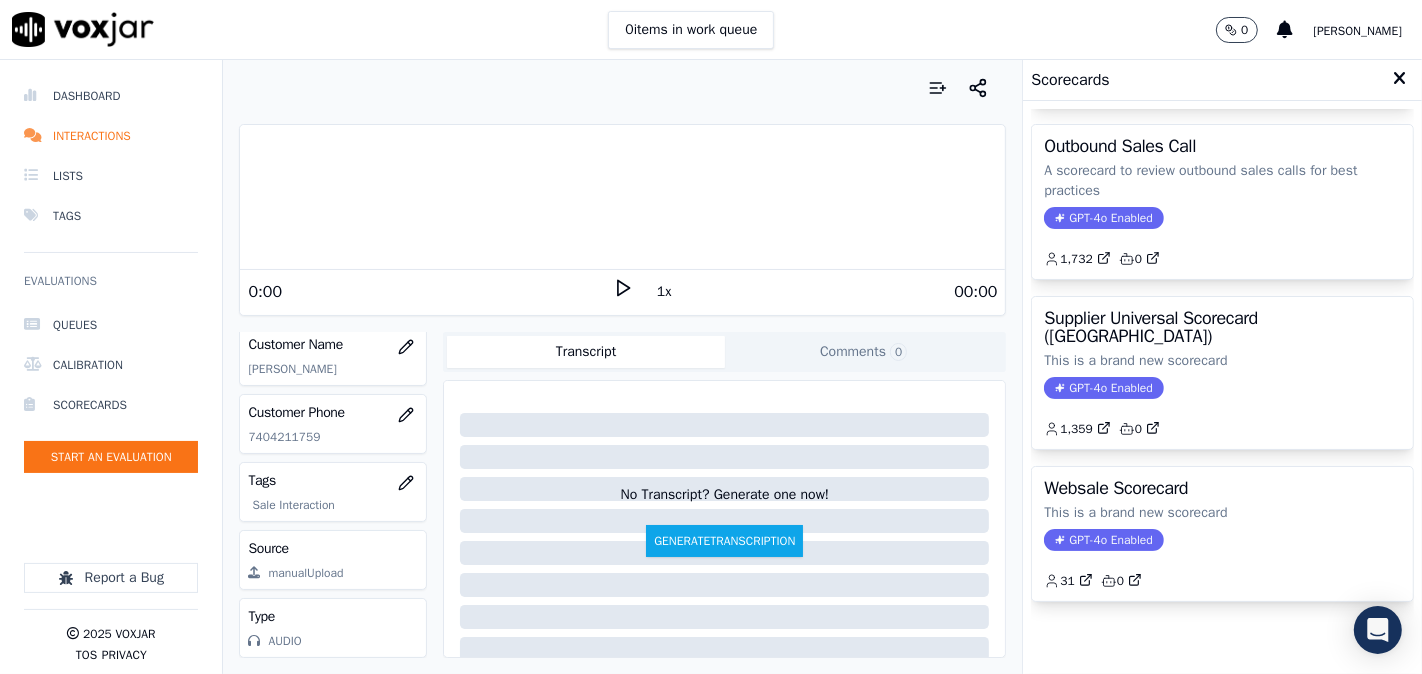 click on "This is a brand new scorecard" 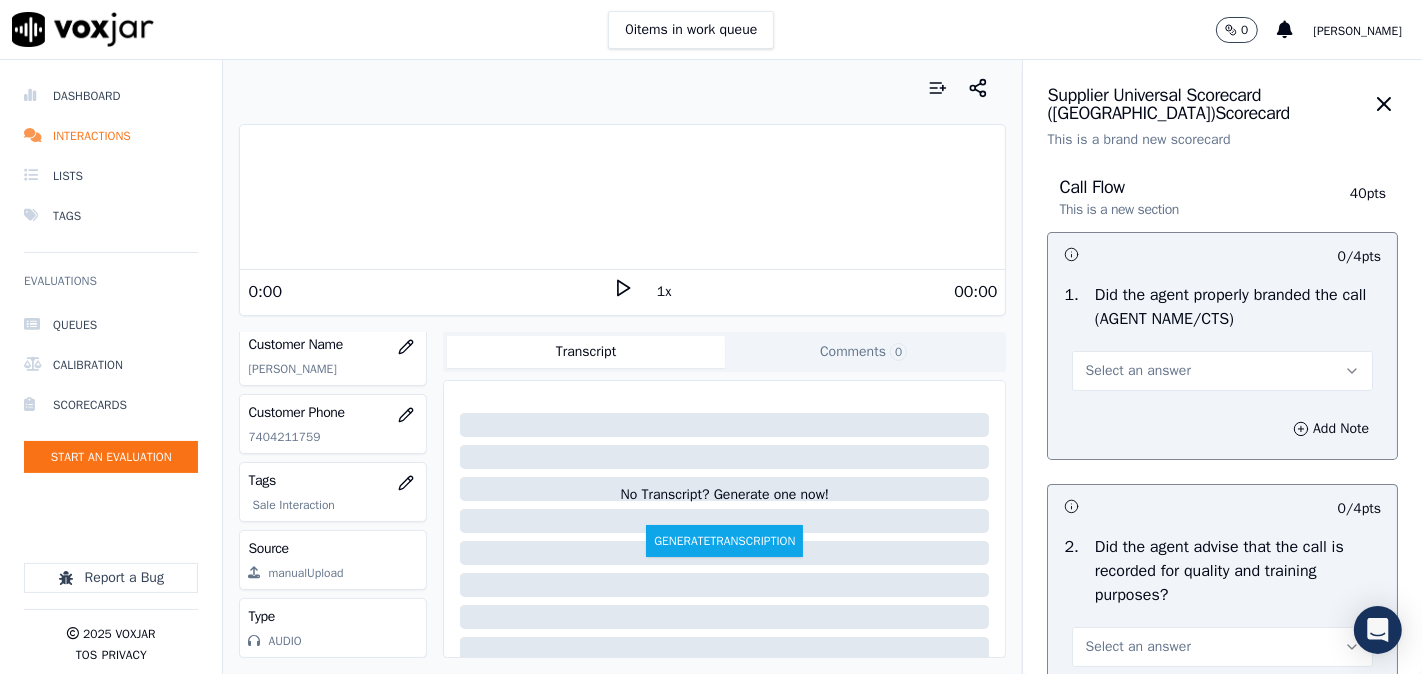 click on "Select an answer" at bounding box center [1137, 371] 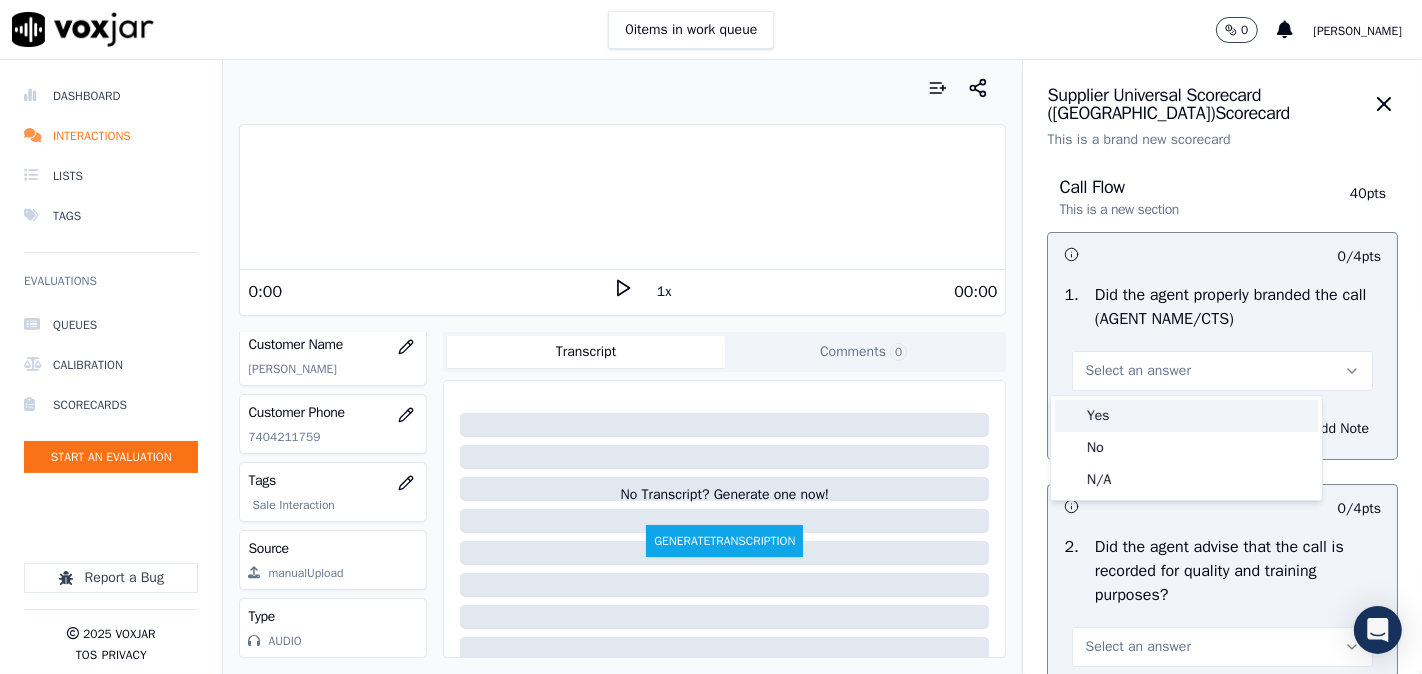 drag, startPoint x: 1124, startPoint y: 414, endPoint x: 1125, endPoint y: 396, distance: 18.027756 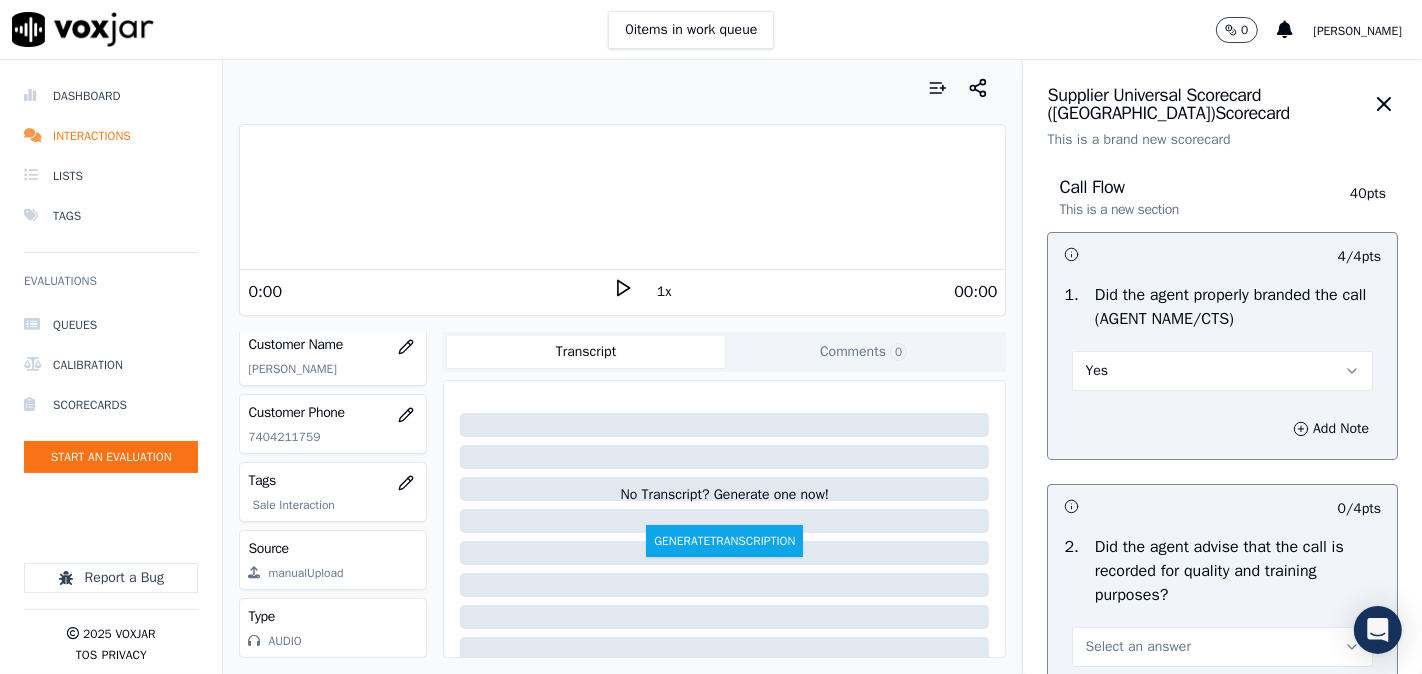 scroll, scrollTop: 741, scrollLeft: 0, axis: vertical 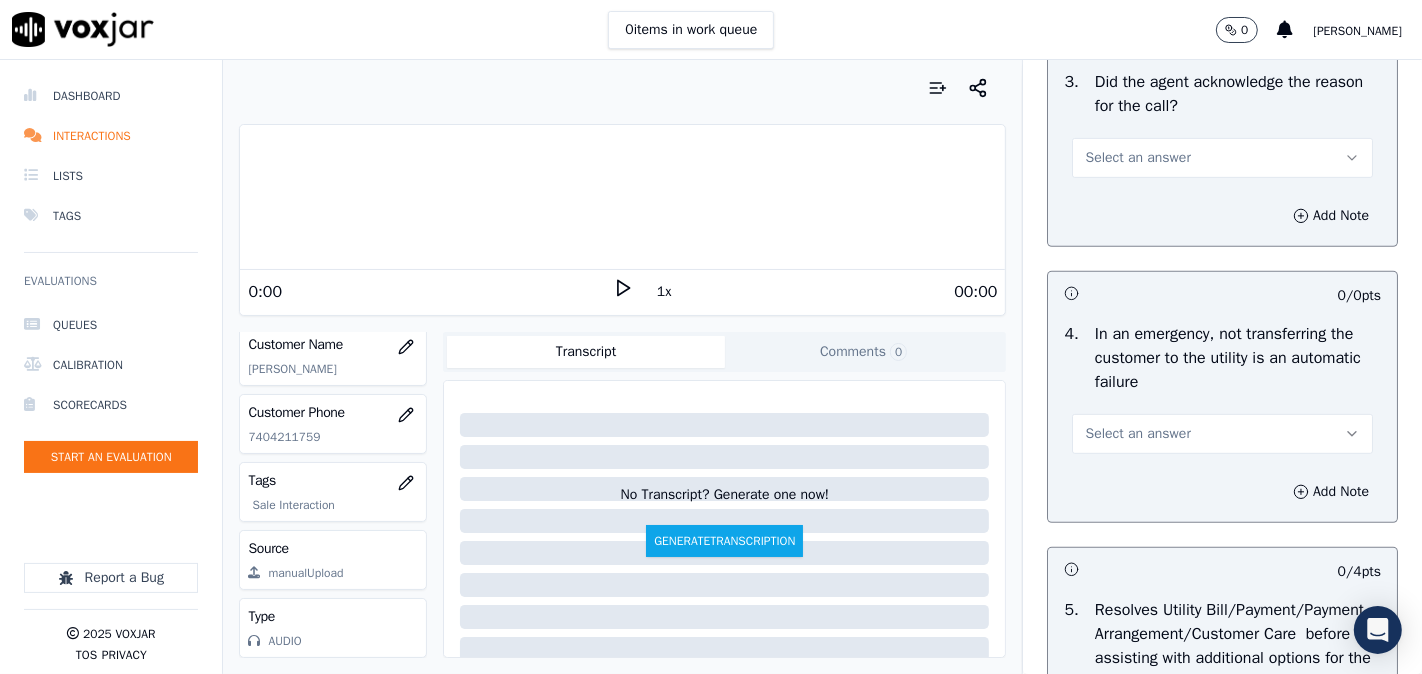 click on "3 .   Did the agent acknowledge the reason for the call?
Select an answer" at bounding box center (1222, 124) 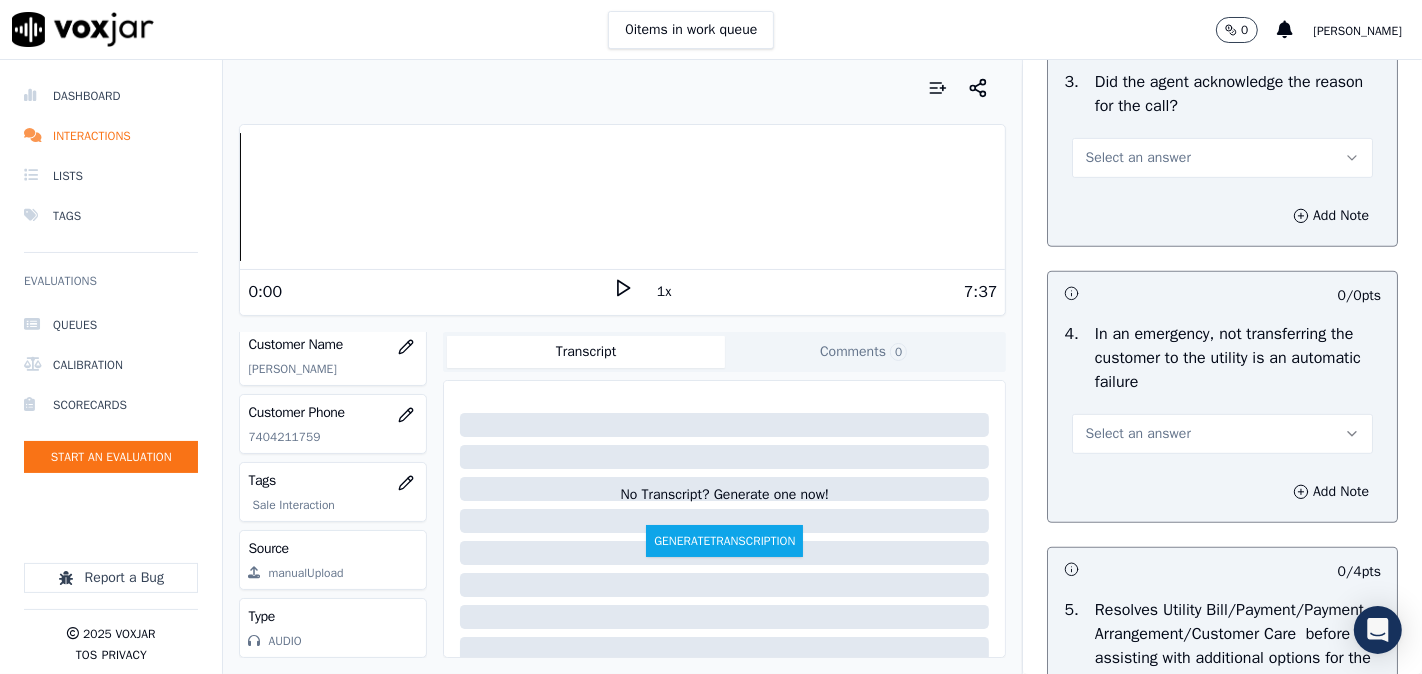 click on "Select an answer" at bounding box center (1222, 158) 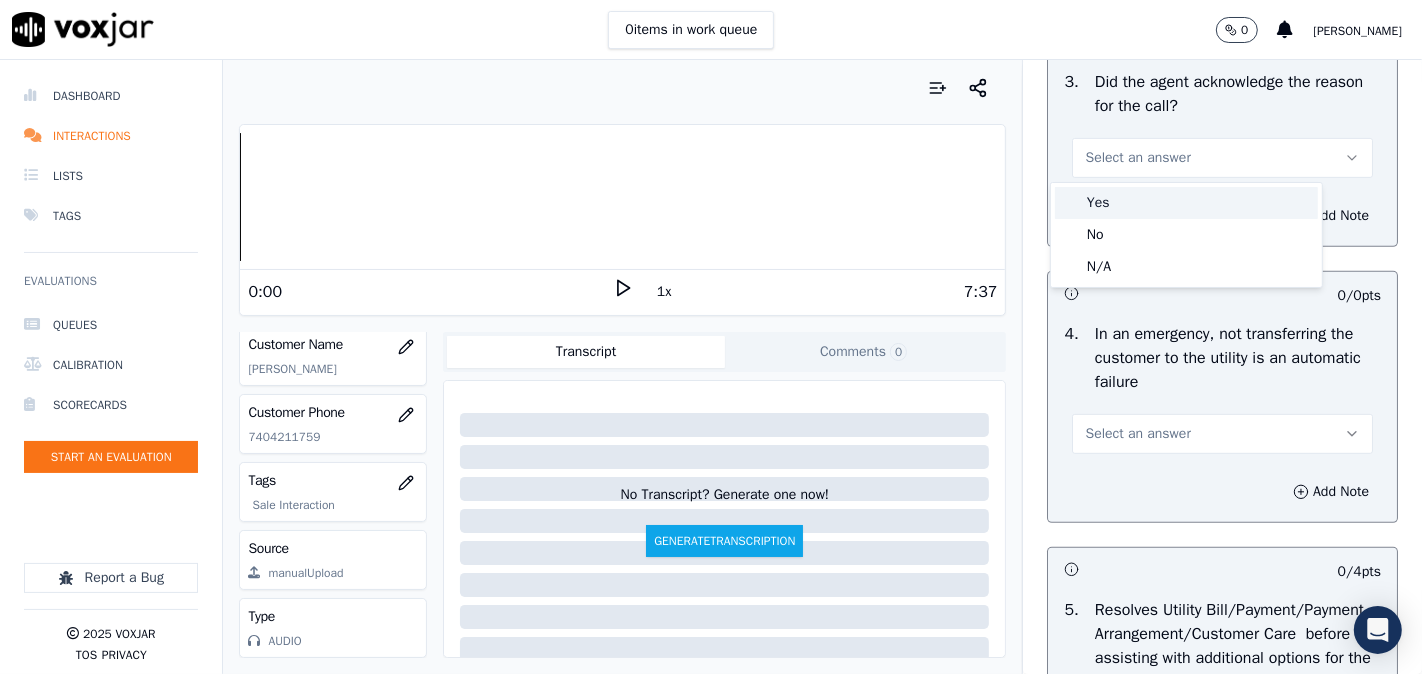 click on "Yes" at bounding box center (1186, 203) 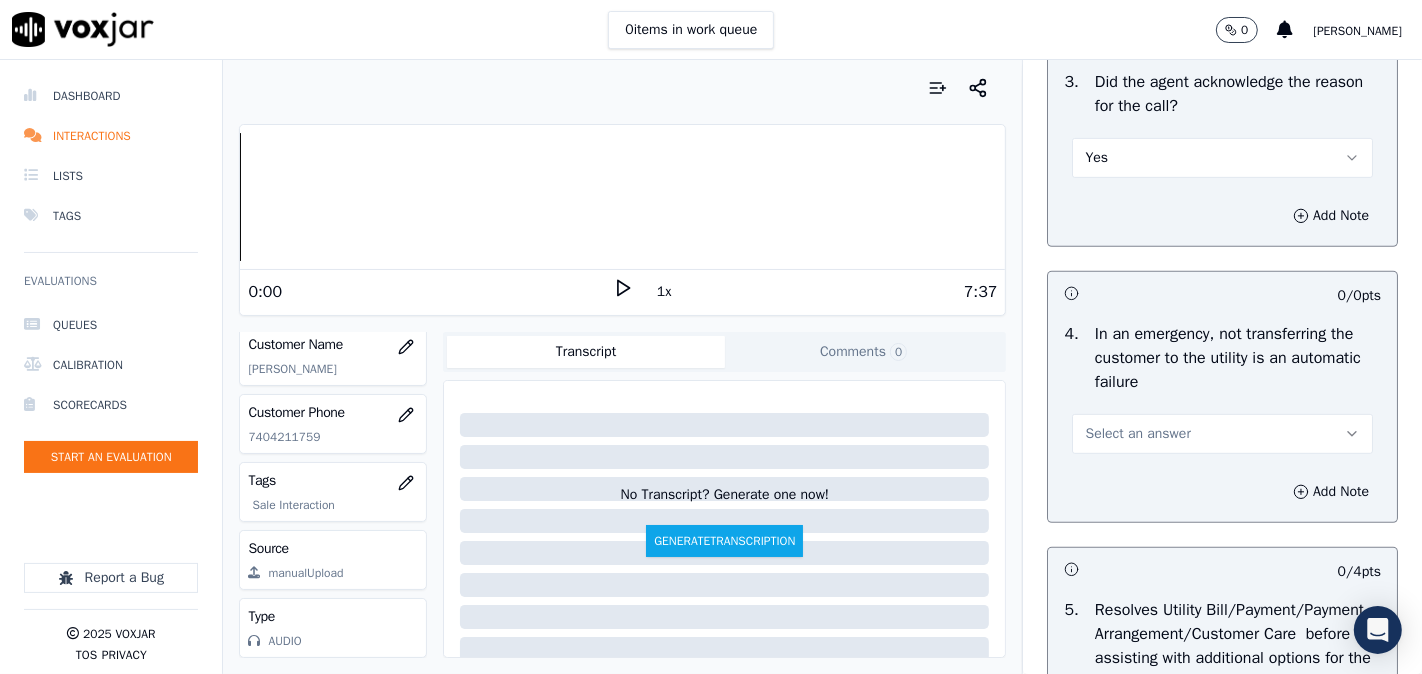 scroll, scrollTop: 370, scrollLeft: 0, axis: vertical 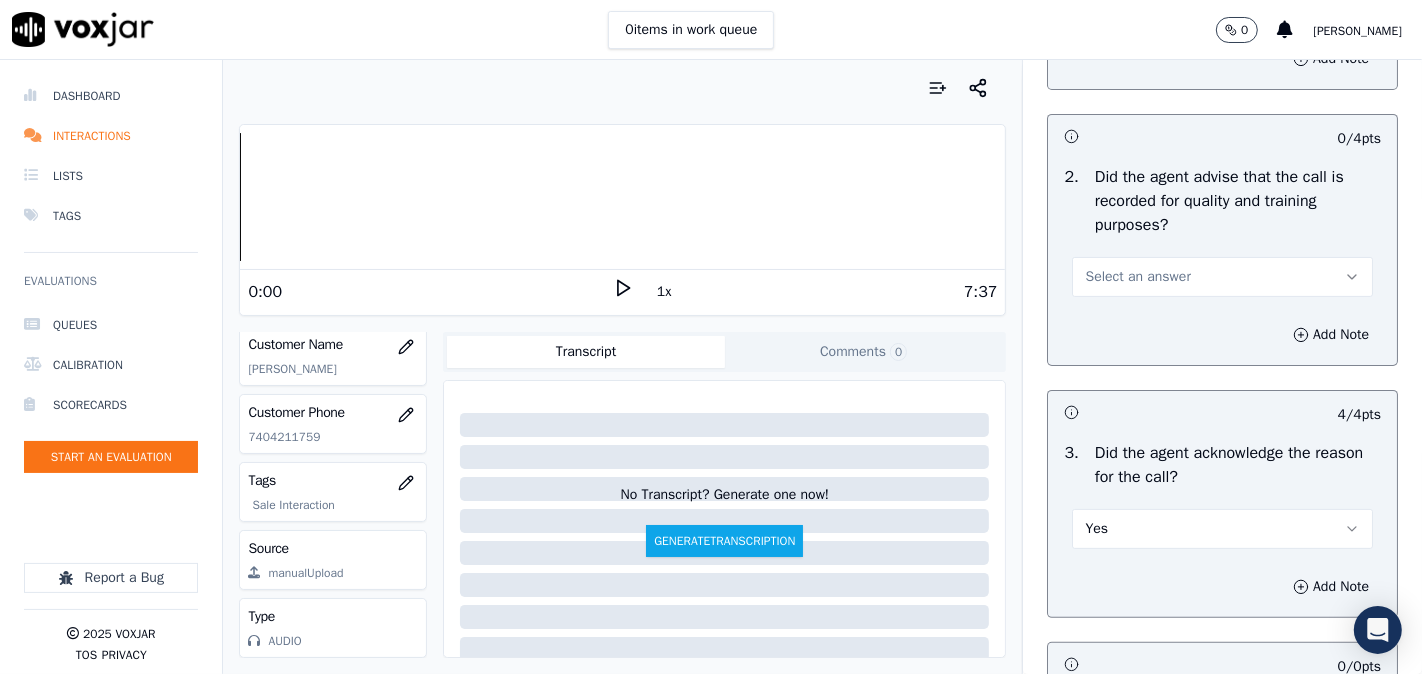 click on "Select an answer" at bounding box center [1137, 277] 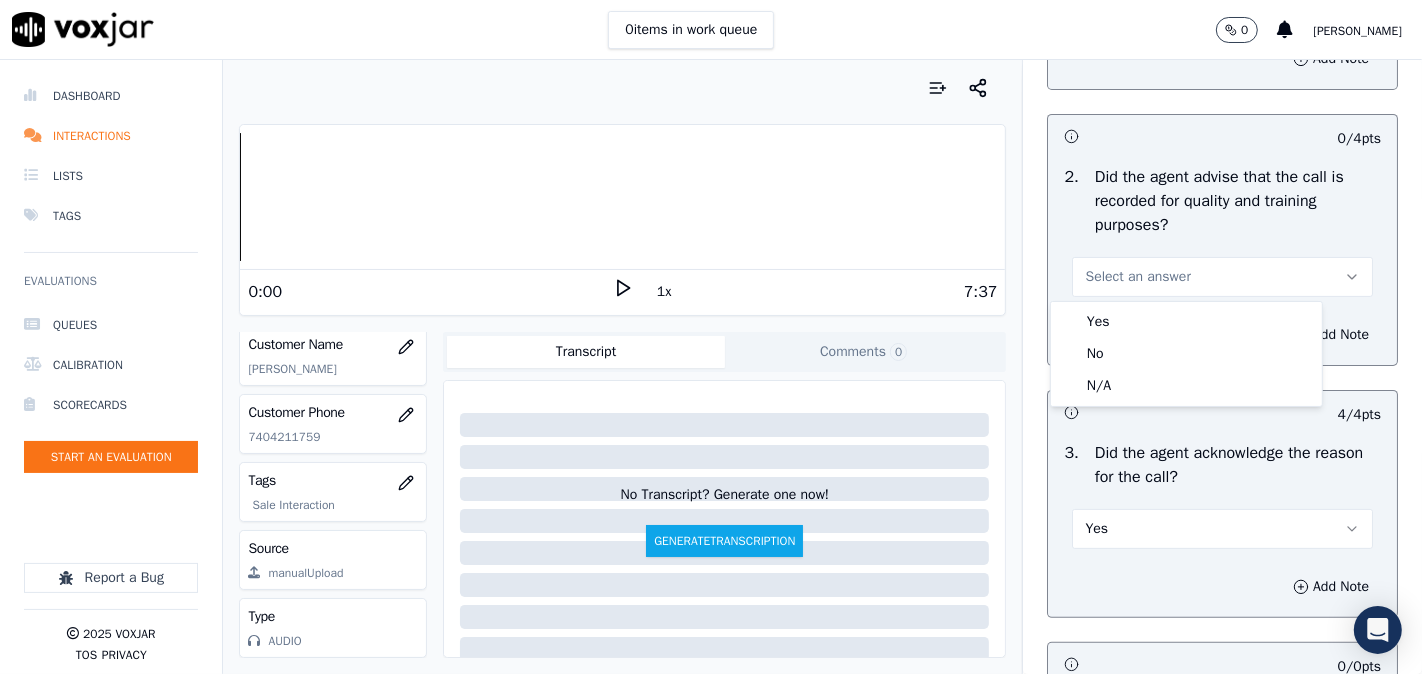 click on "Yes   No     N/A" at bounding box center [1186, 354] 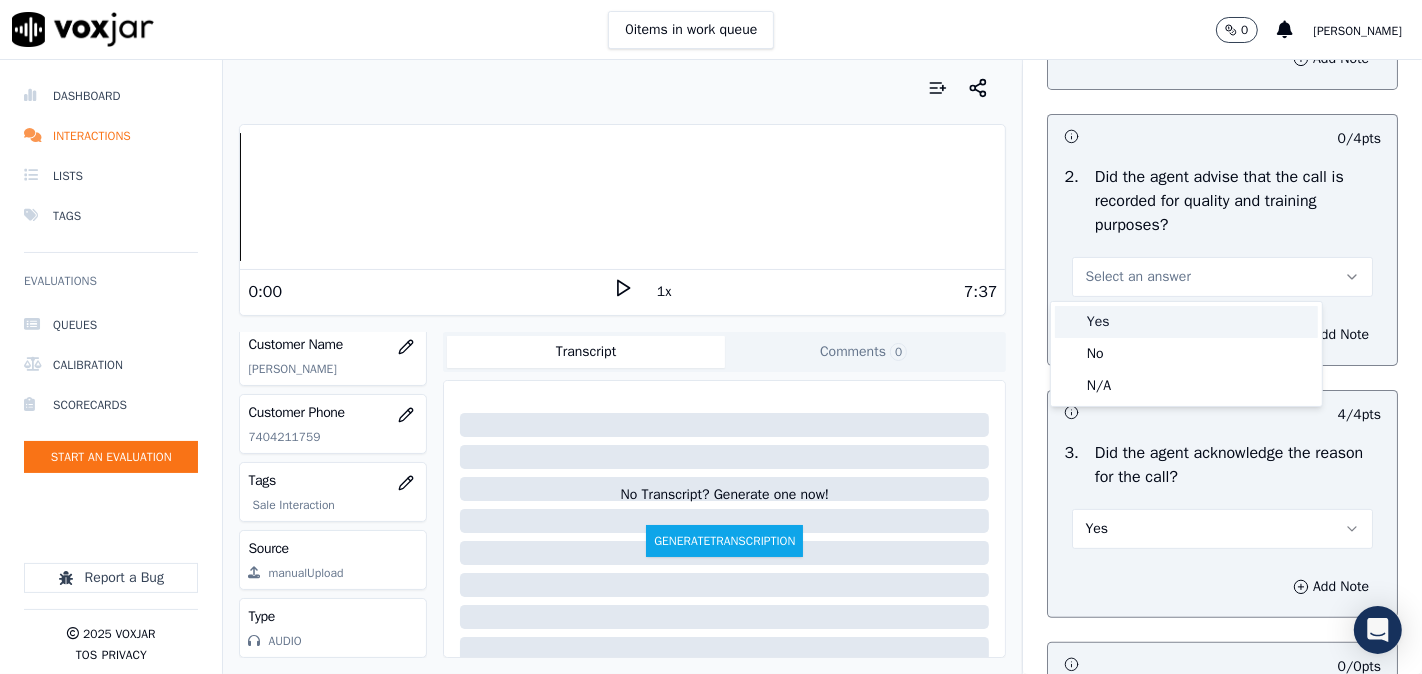 click on "Yes" at bounding box center (1186, 322) 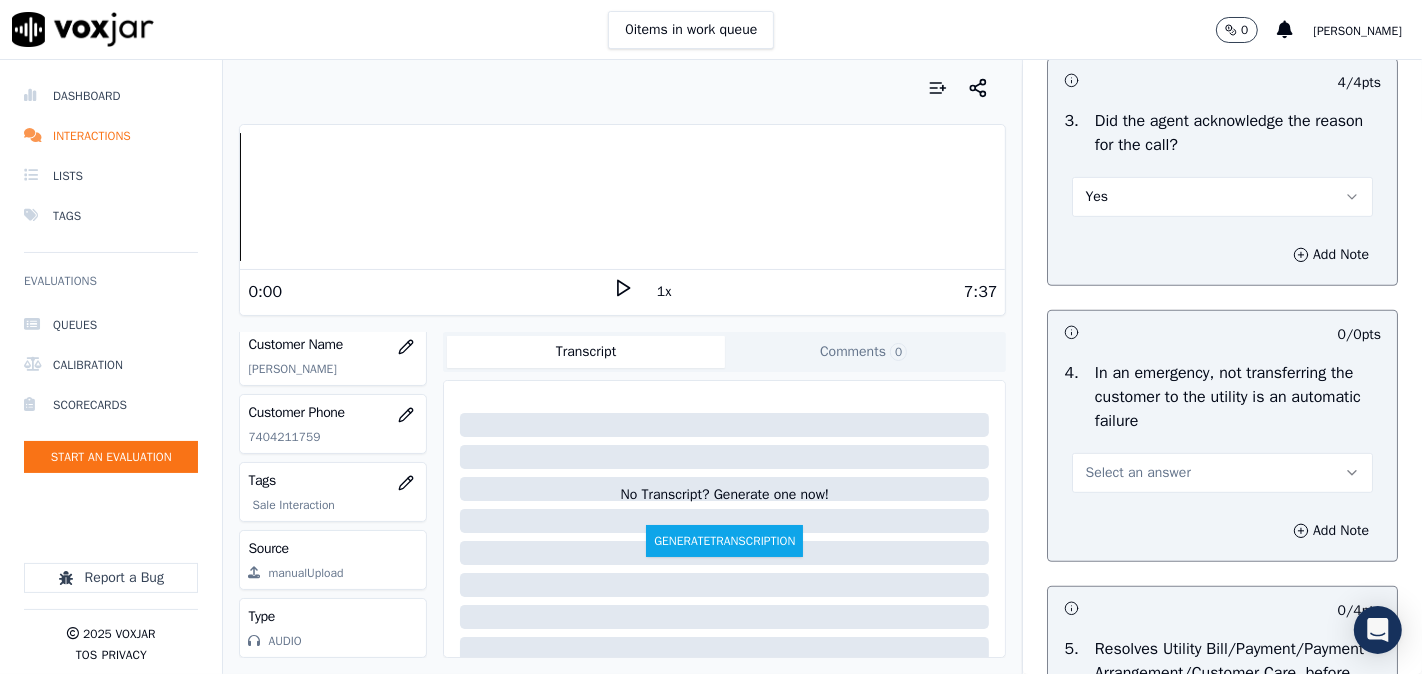 scroll, scrollTop: 925, scrollLeft: 0, axis: vertical 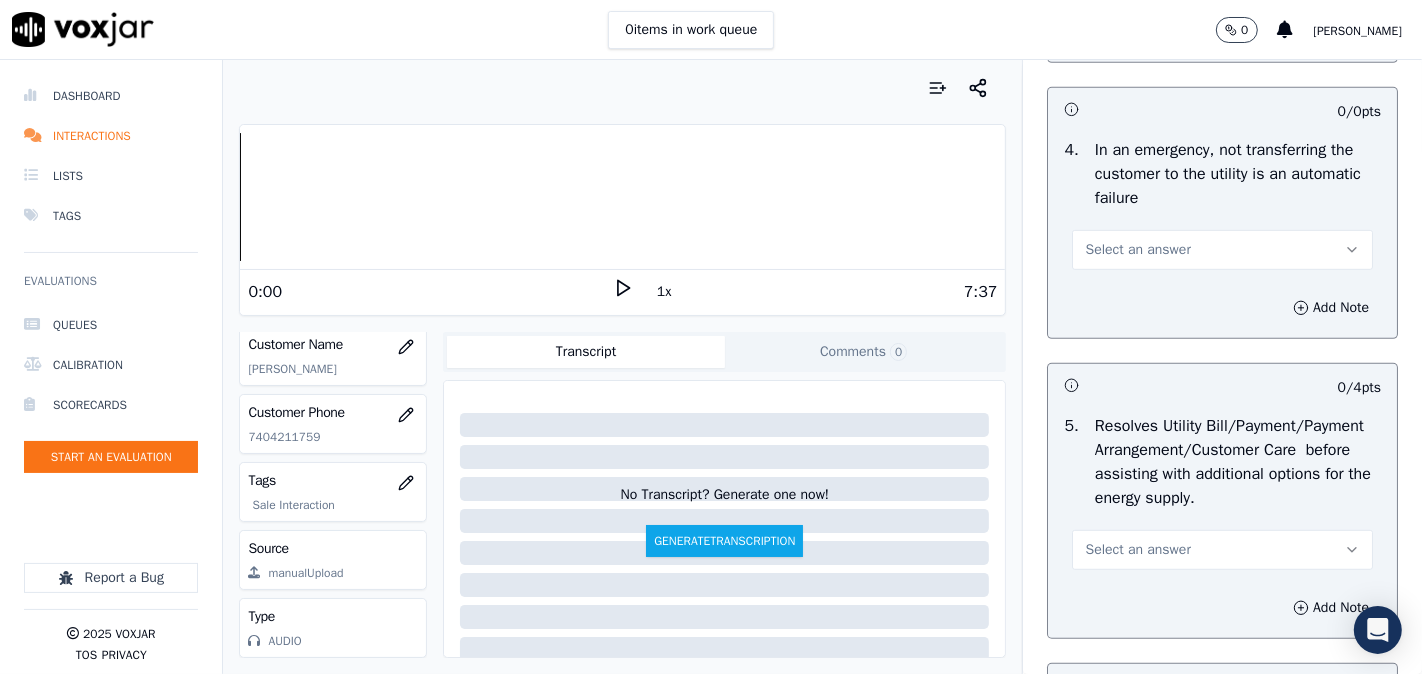 click on "4 .   In an emergency, not transferring the customer to the utility is an automatic failure   Select an answer" at bounding box center (1222, 204) 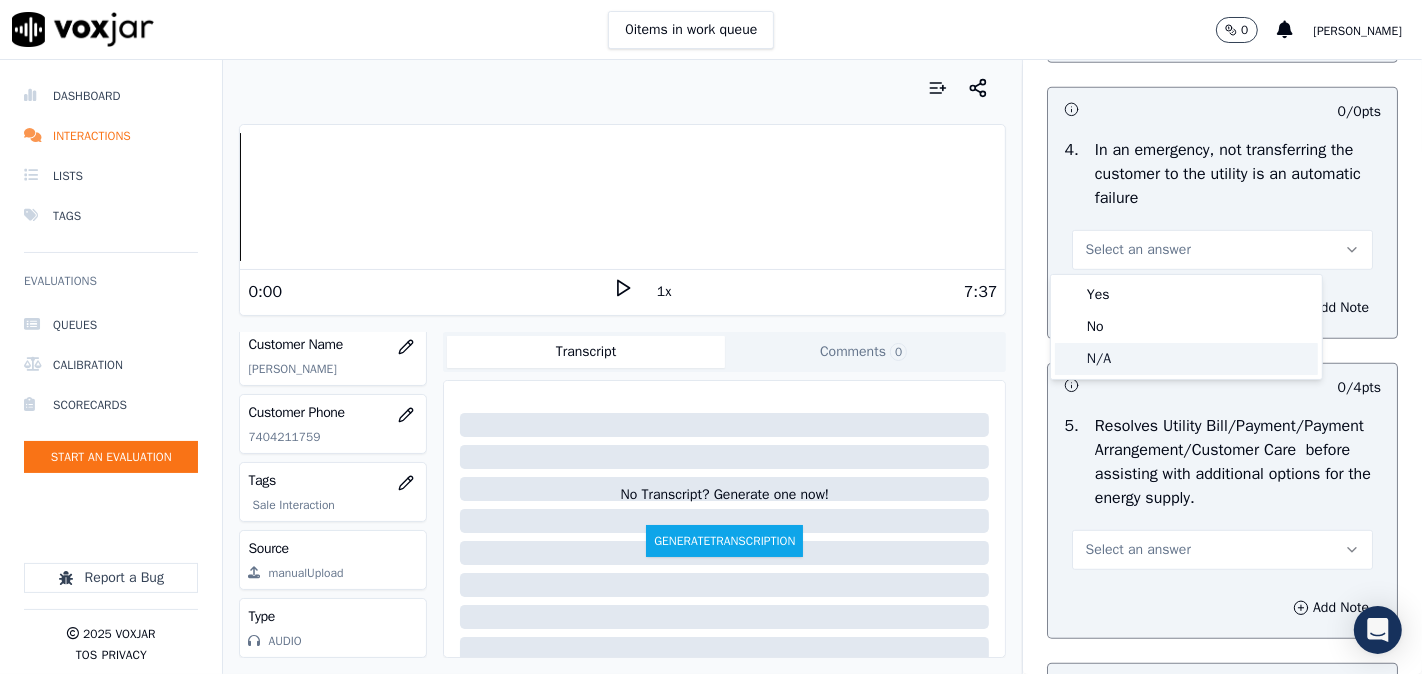 click on "N/A" 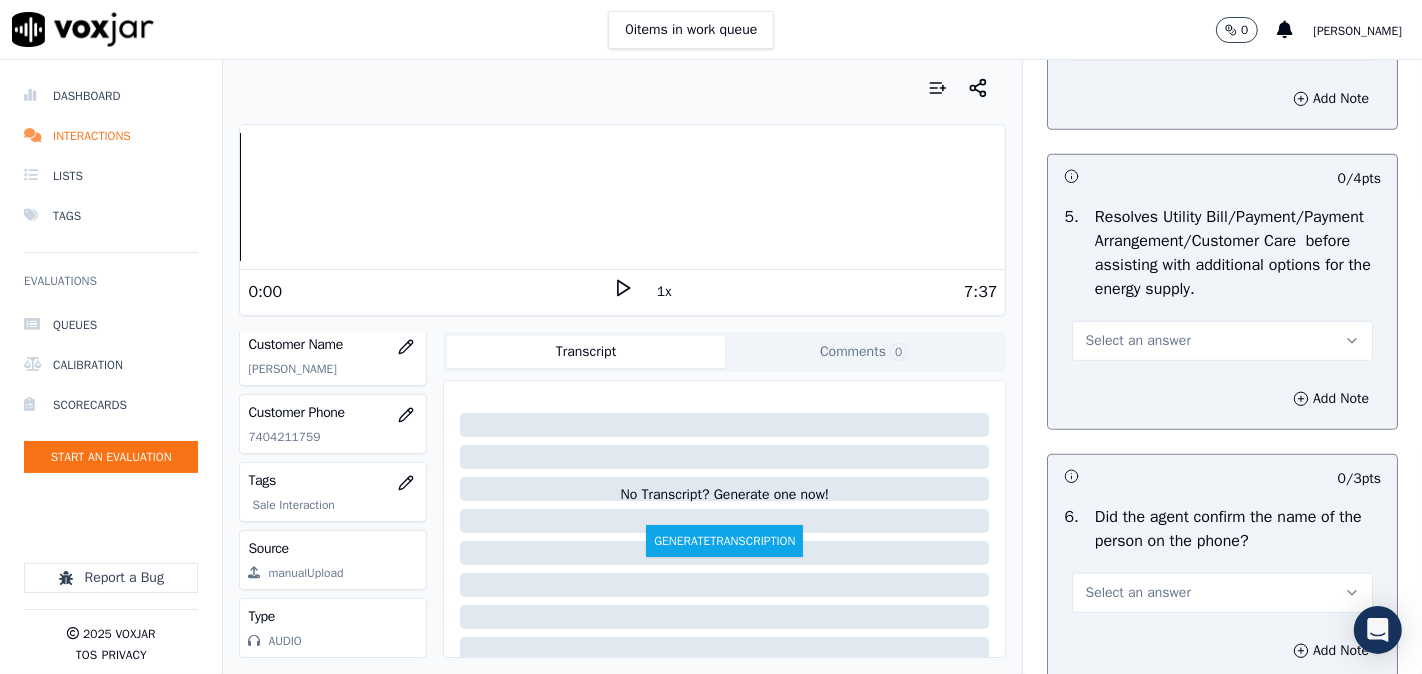 scroll, scrollTop: 1296, scrollLeft: 0, axis: vertical 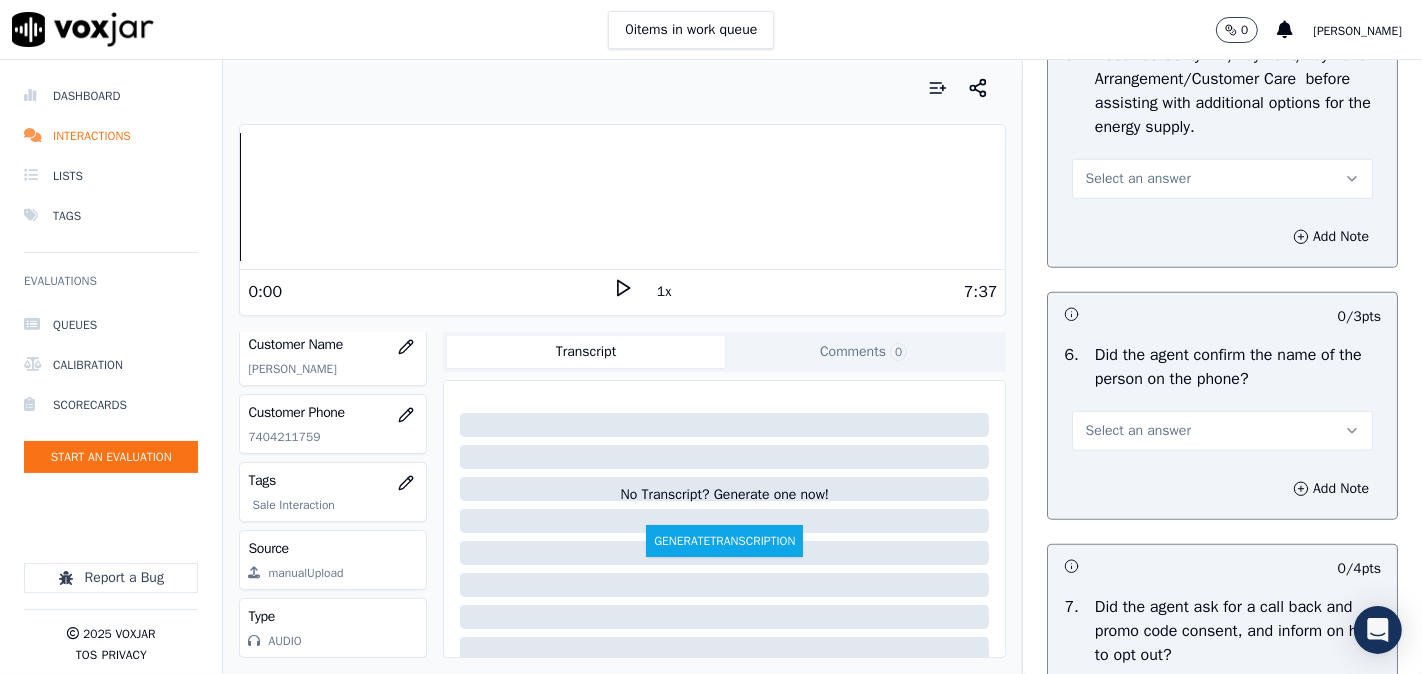 click on "Select an answer" at bounding box center (1137, 179) 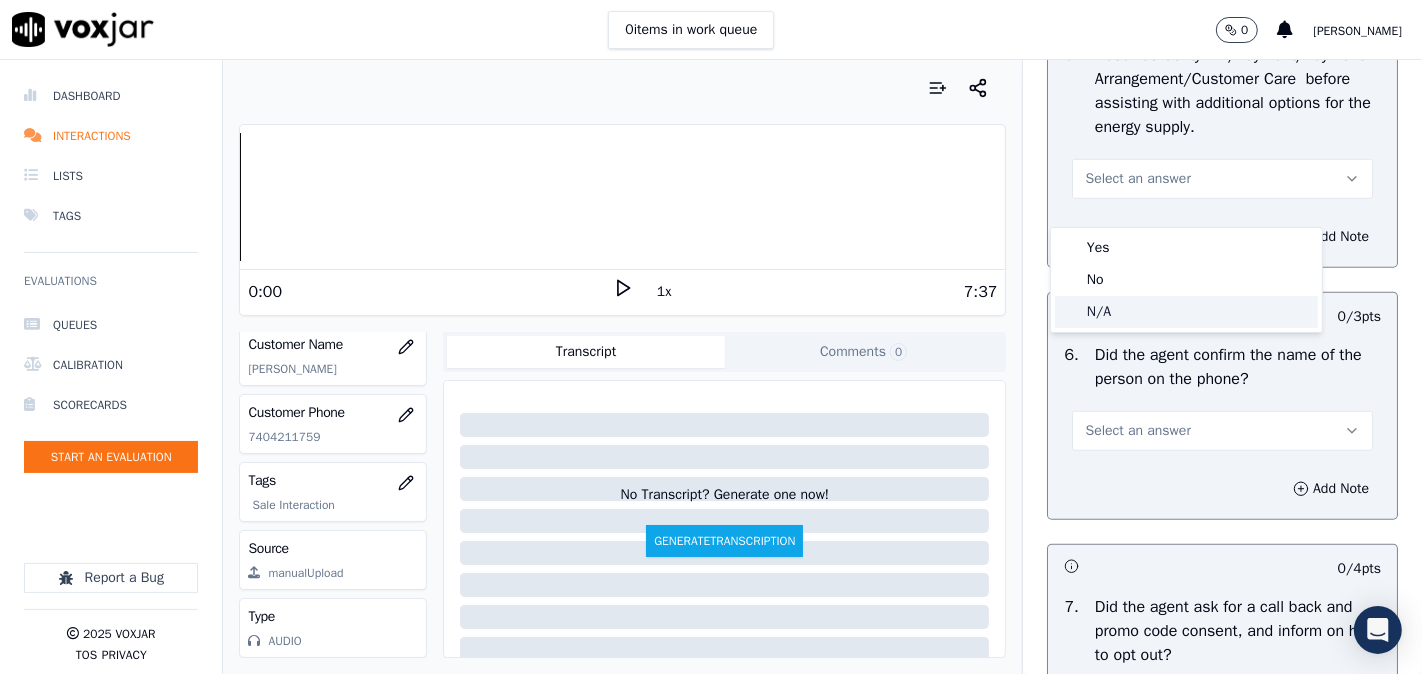 click on "N/A" 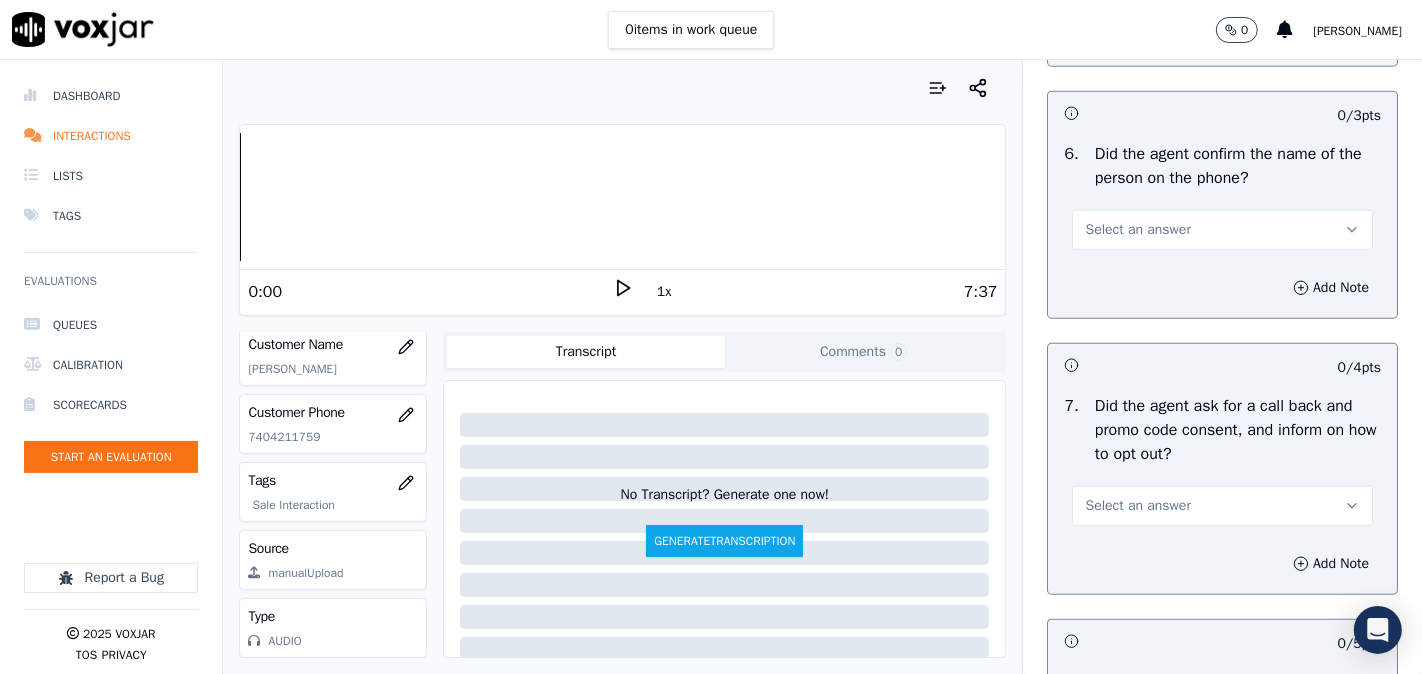scroll, scrollTop: 1666, scrollLeft: 0, axis: vertical 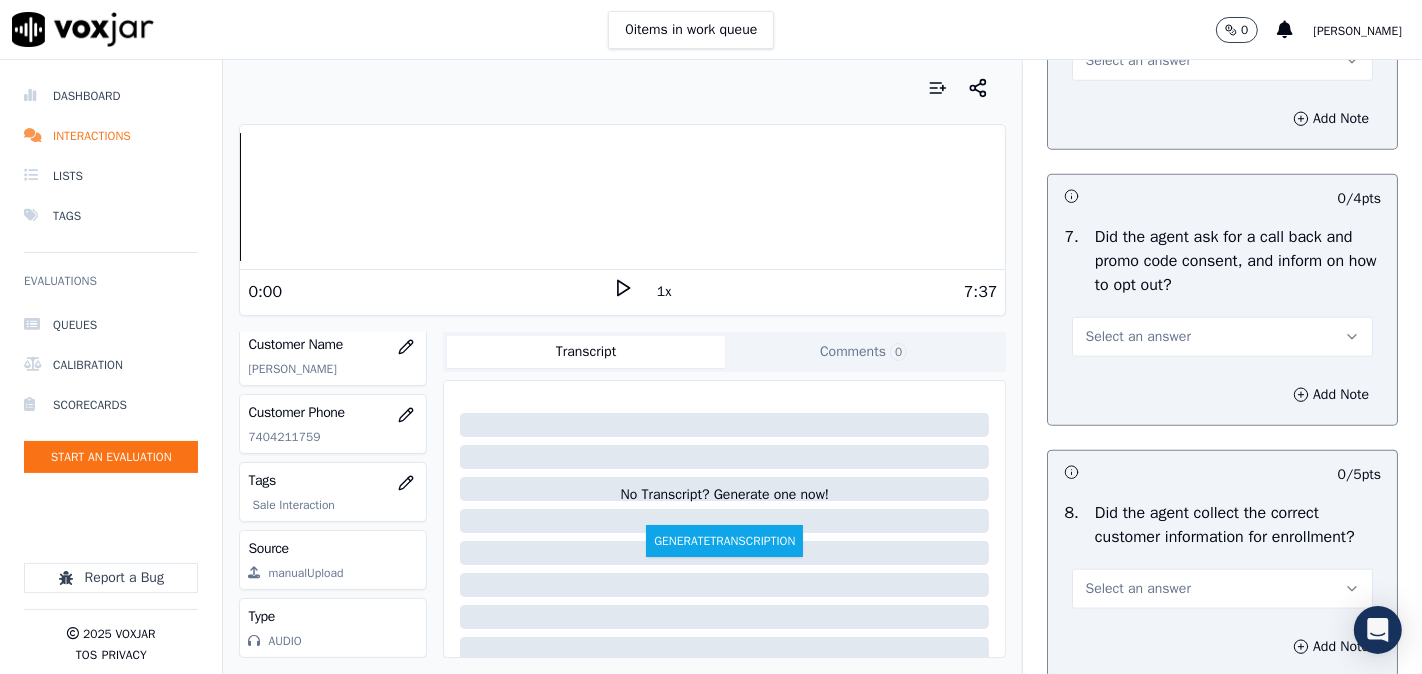 click on "Select an answer" at bounding box center (1222, 61) 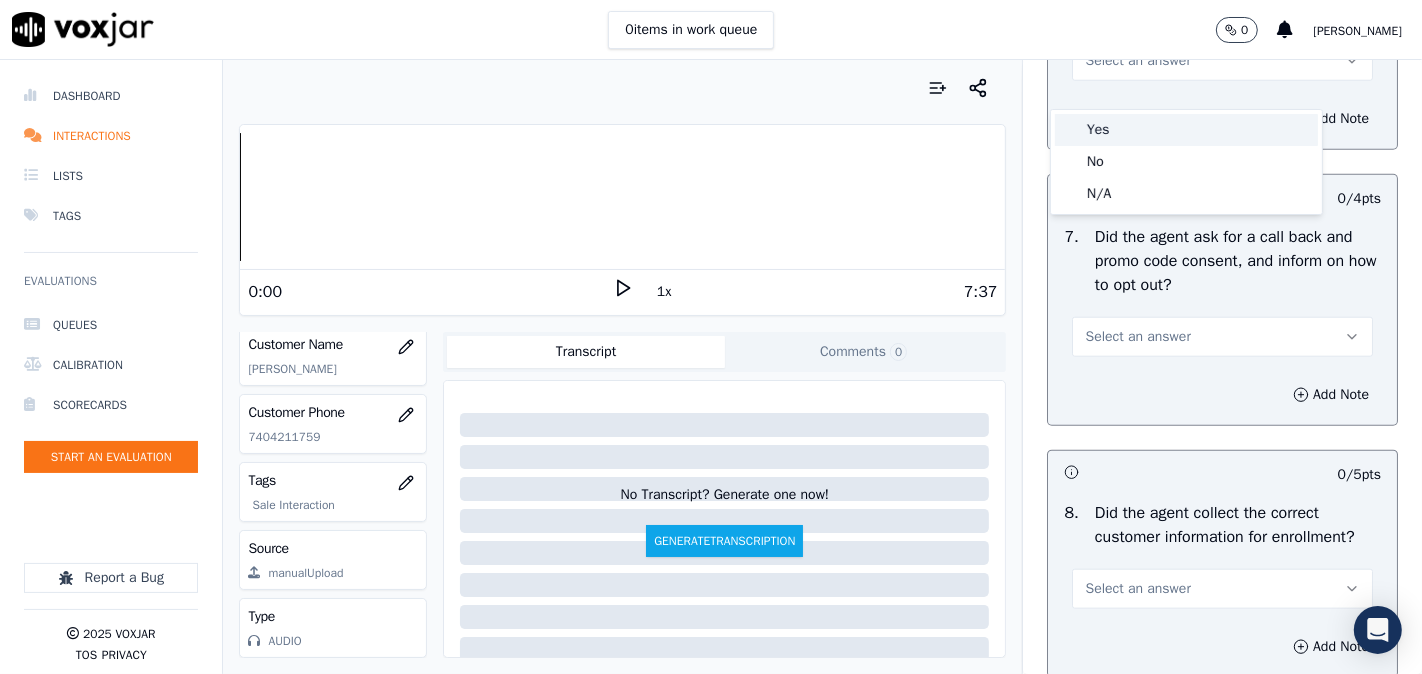 click on "Yes" at bounding box center [1186, 130] 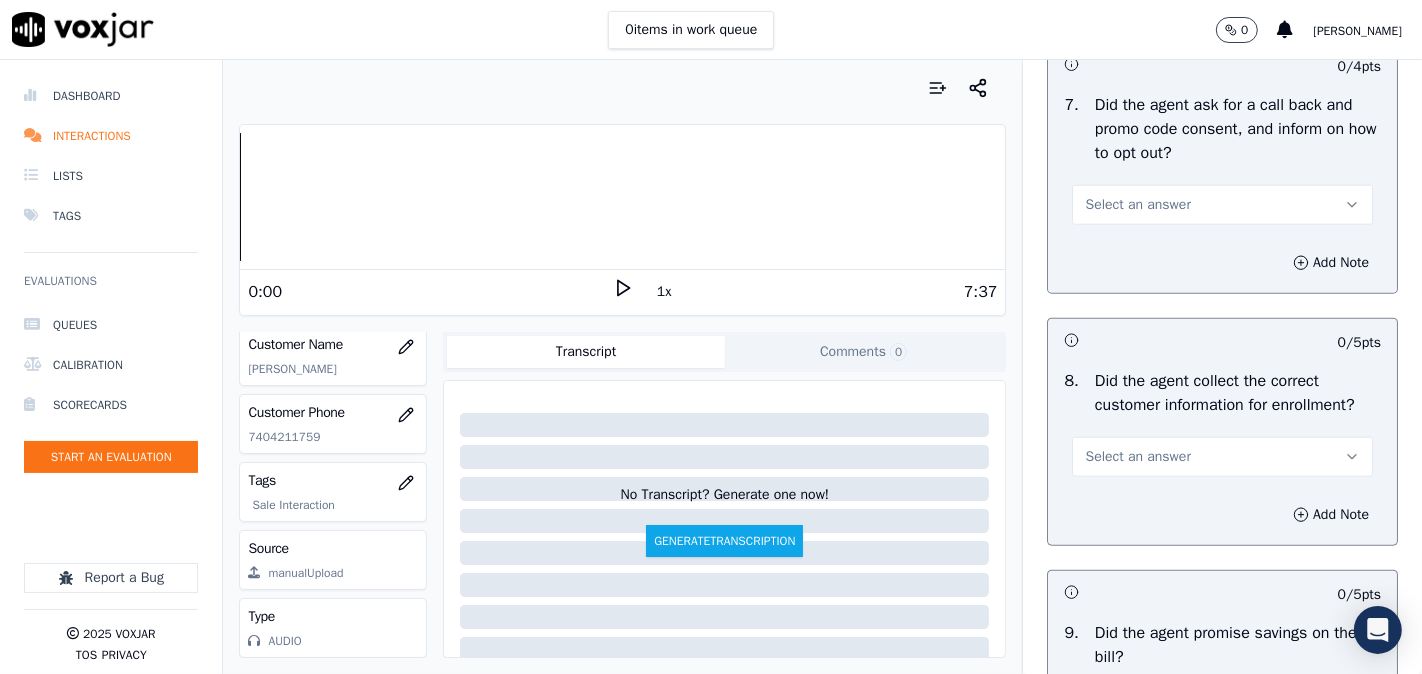 scroll, scrollTop: 1852, scrollLeft: 0, axis: vertical 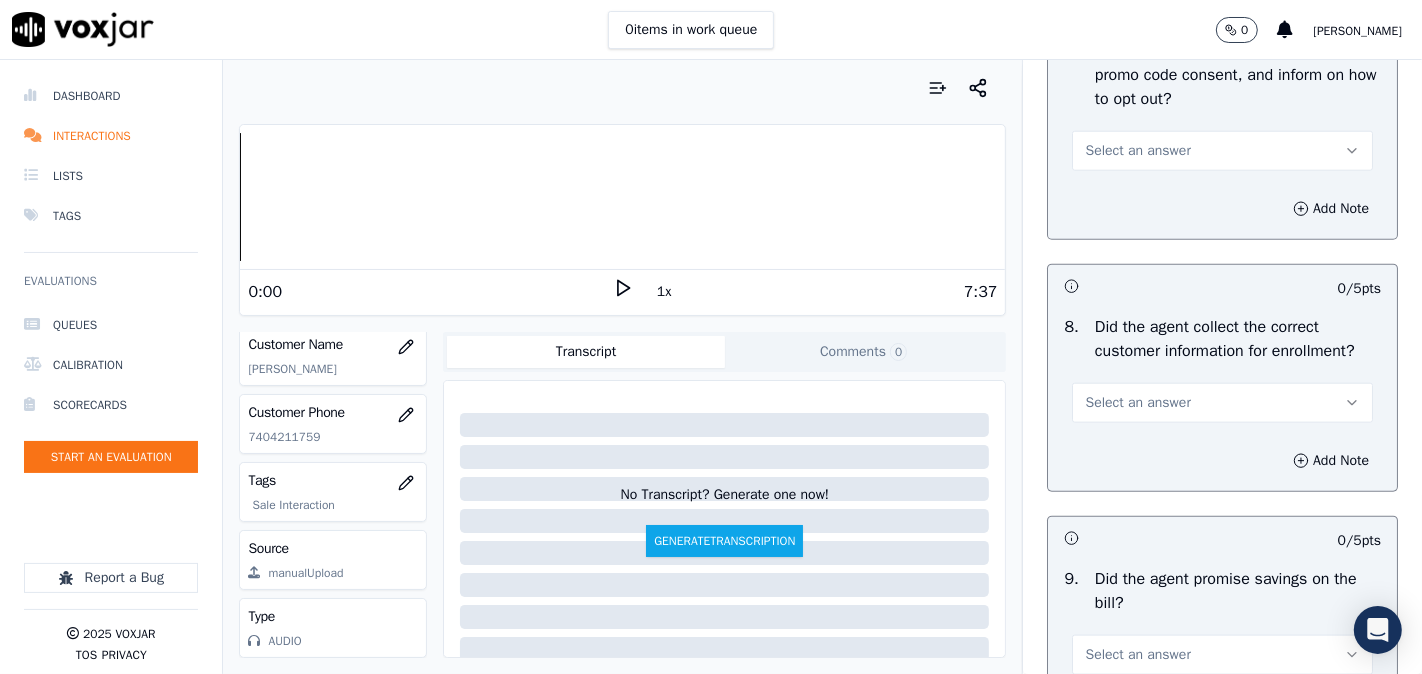 click on "Select an answer" at bounding box center (1137, 151) 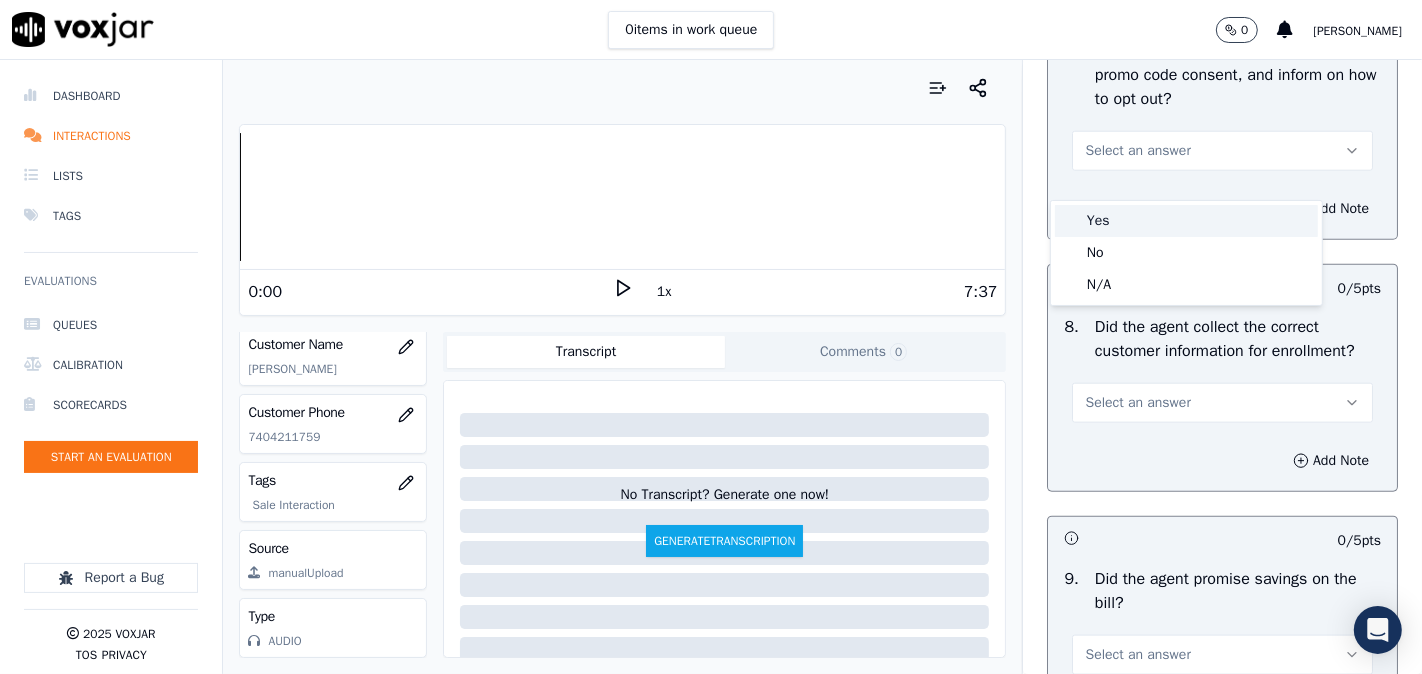 click on "Yes" at bounding box center (1186, 221) 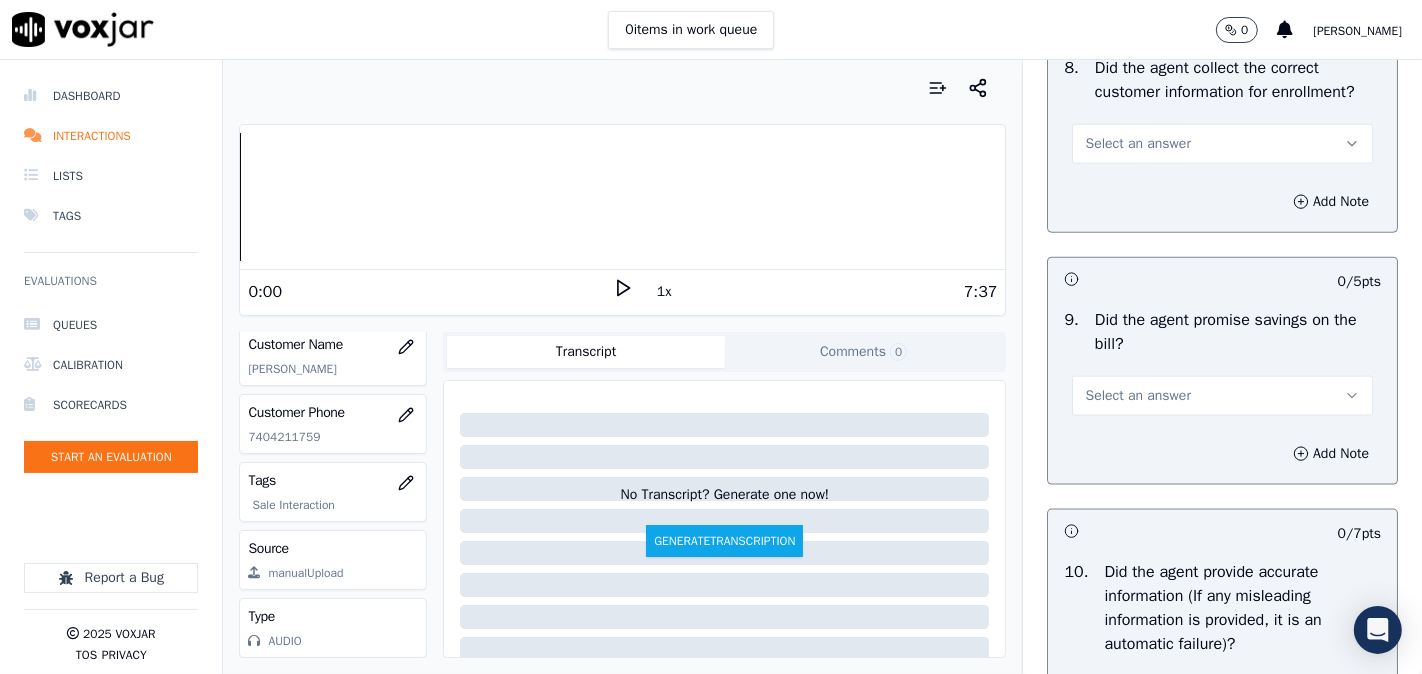 scroll, scrollTop: 2222, scrollLeft: 0, axis: vertical 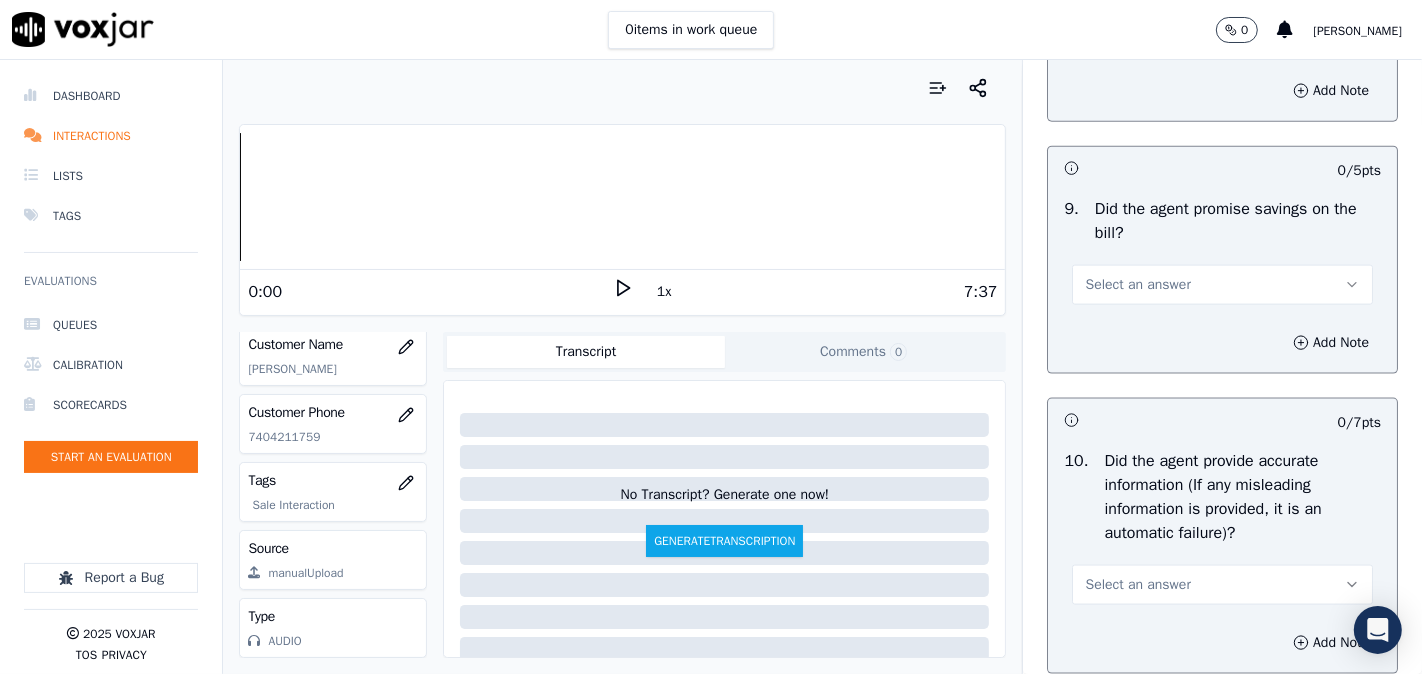 click on "8 .   Did the agent collect the correct customer information for enrollment?
Select an answer" at bounding box center [1222, -1] 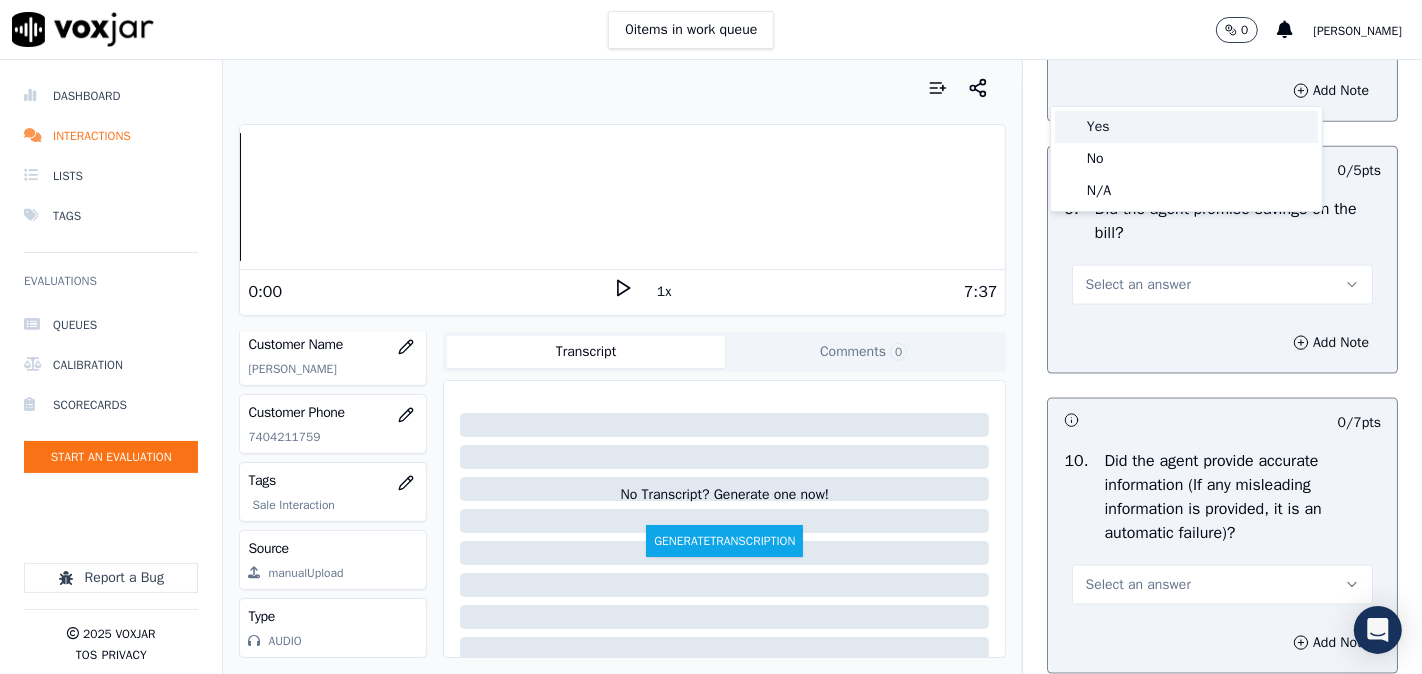 click on "Yes" at bounding box center [1186, 127] 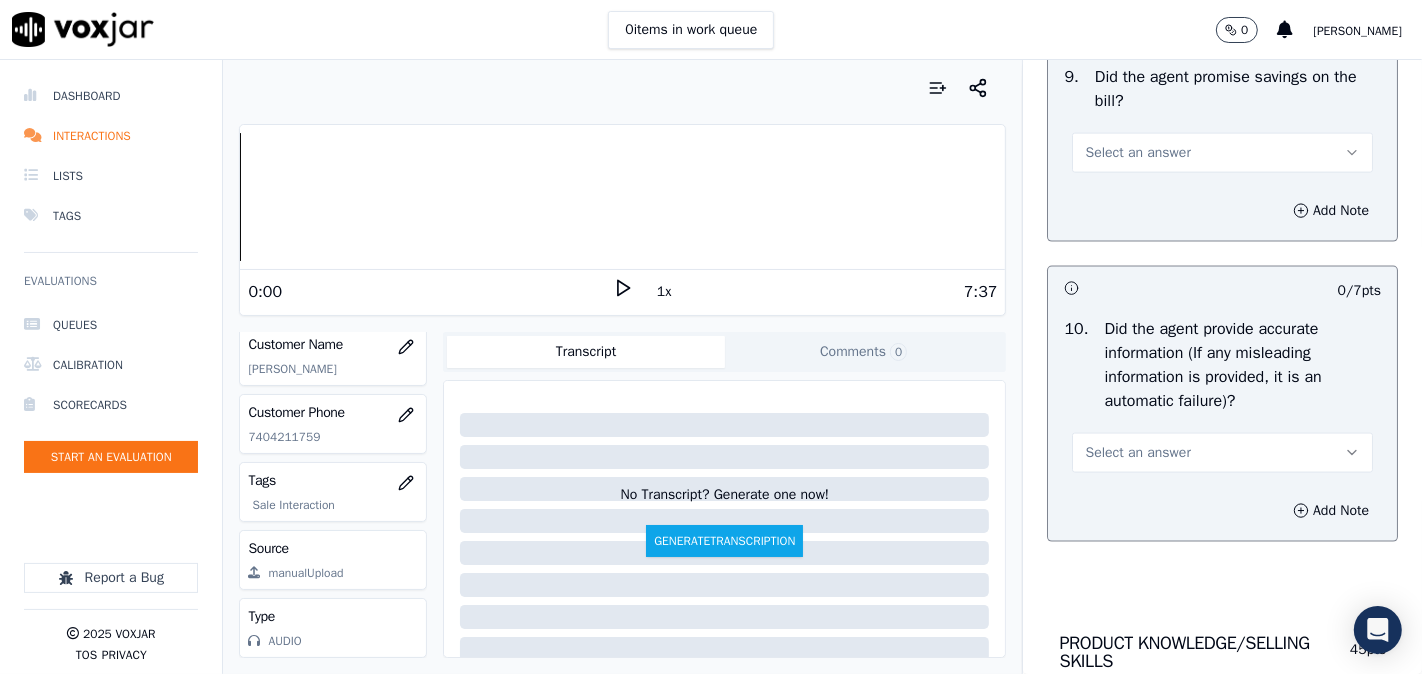 scroll, scrollTop: 2407, scrollLeft: 0, axis: vertical 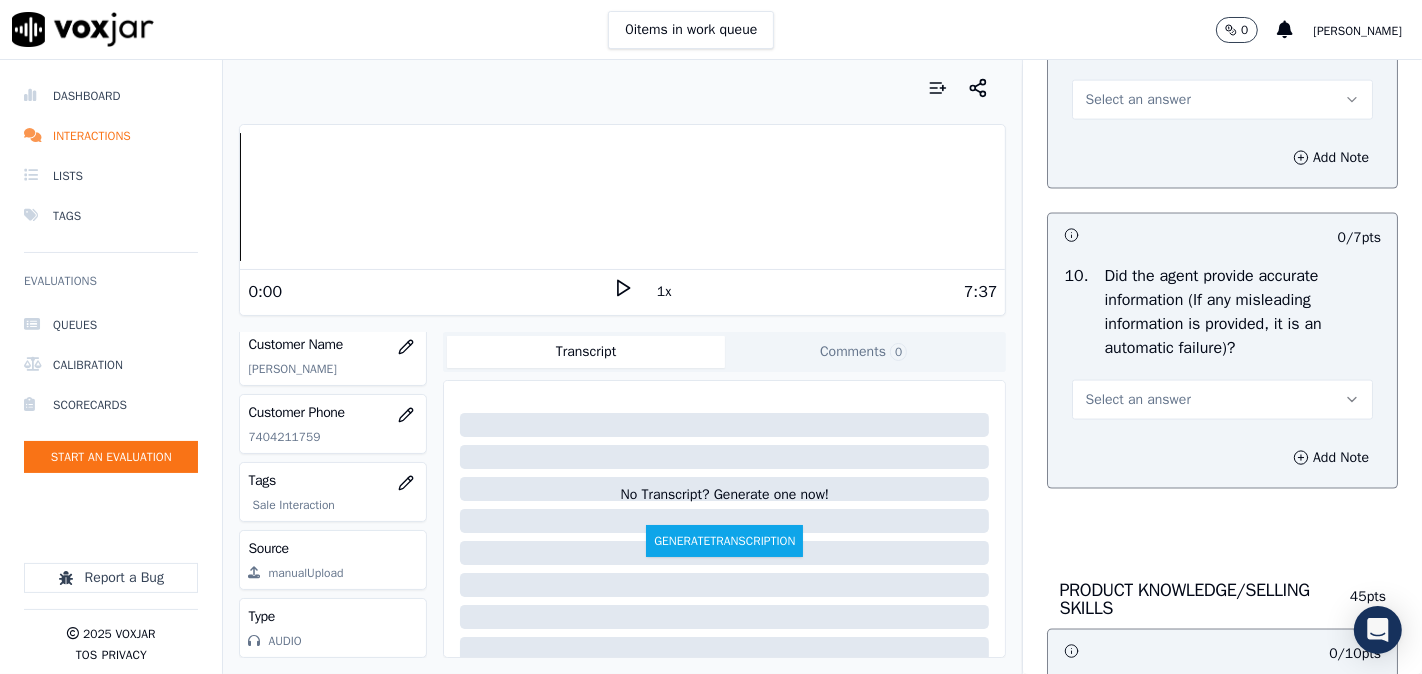 click on "Select an answer" at bounding box center [1137, 100] 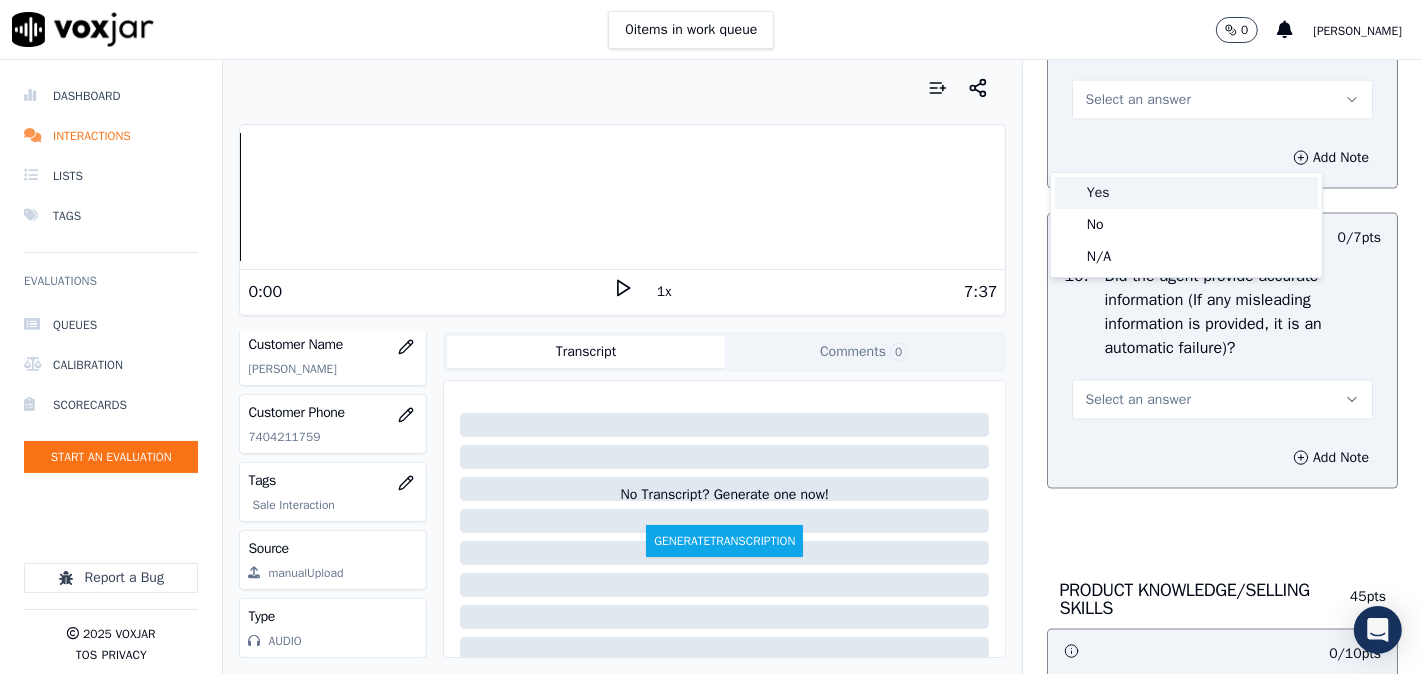 click on "Yes" at bounding box center [1186, 193] 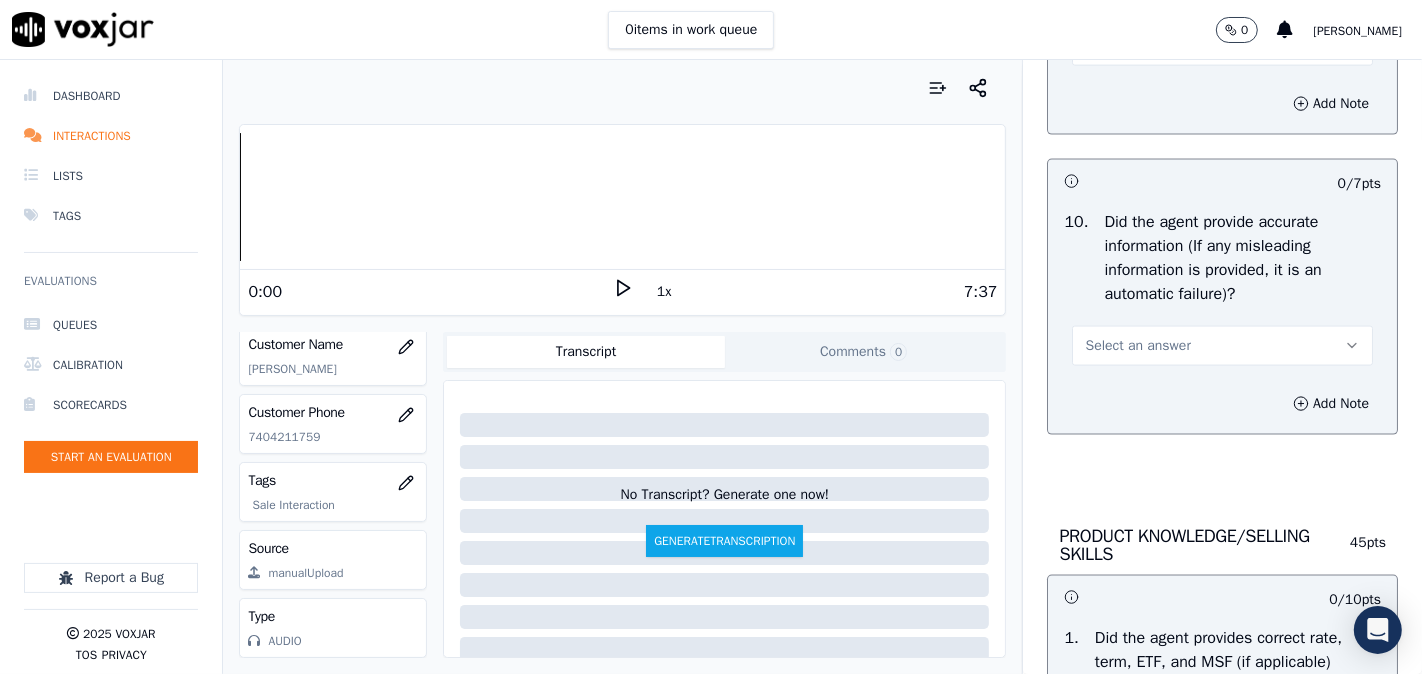 scroll, scrollTop: 2407, scrollLeft: 0, axis: vertical 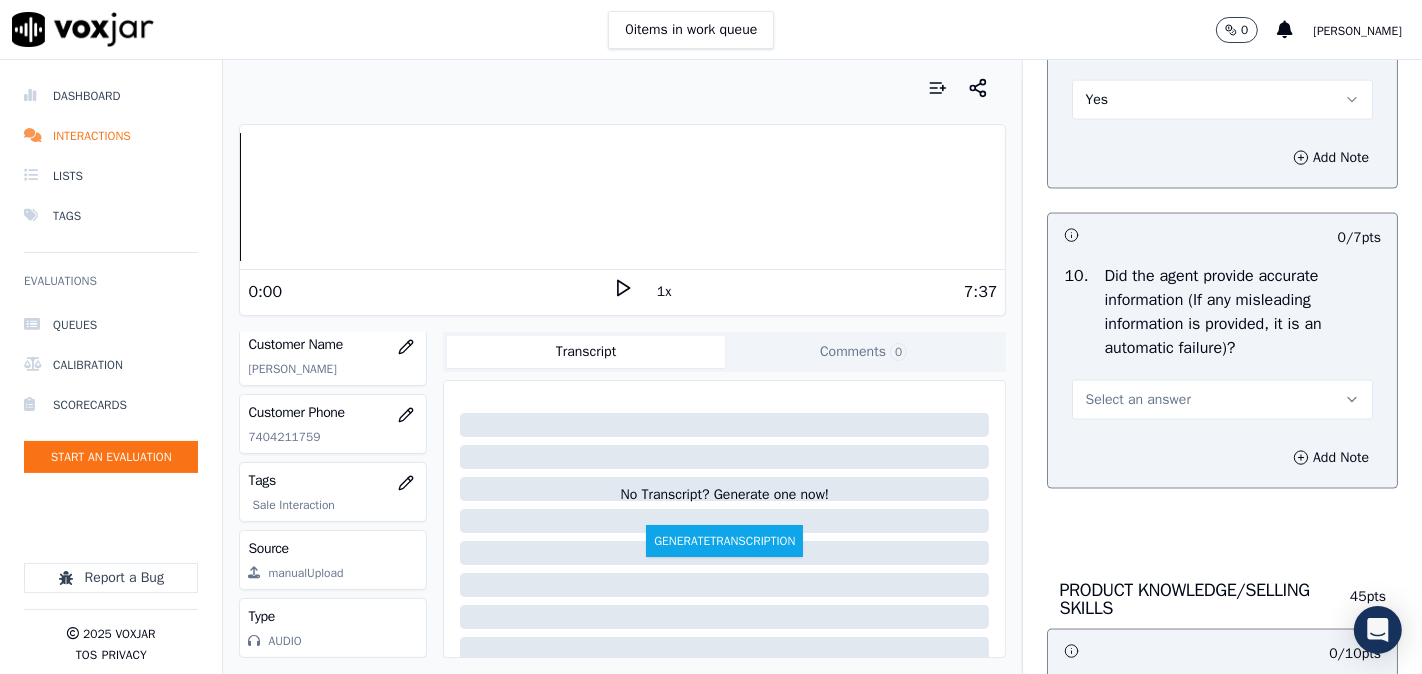 click on "Yes" at bounding box center (1222, 100) 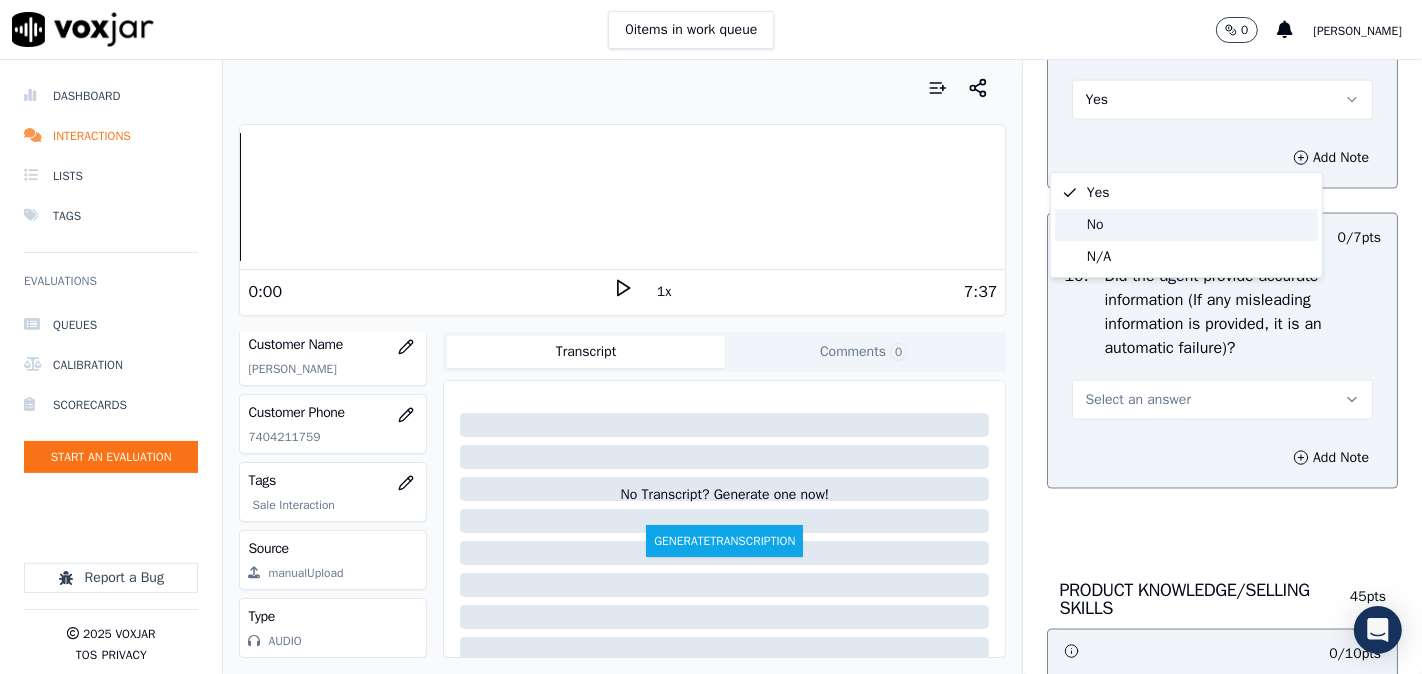 click on "N/A" 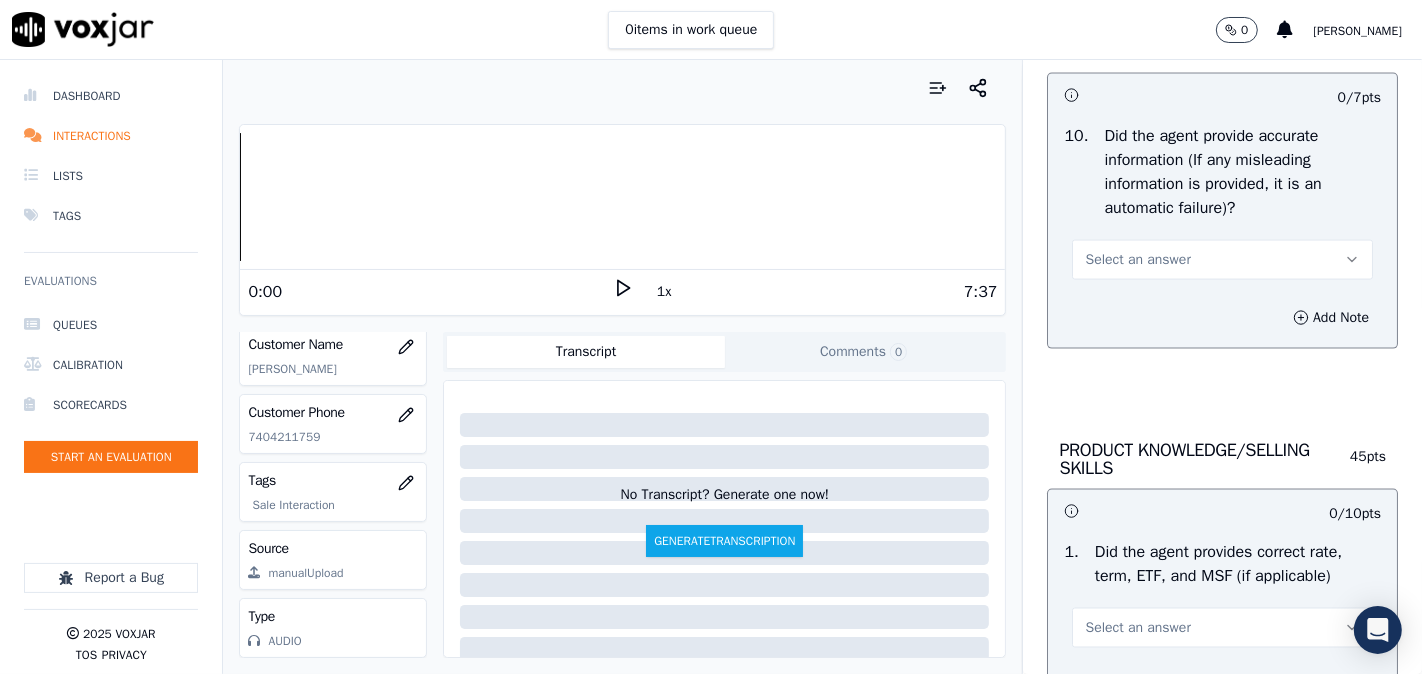 scroll, scrollTop: 2592, scrollLeft: 0, axis: vertical 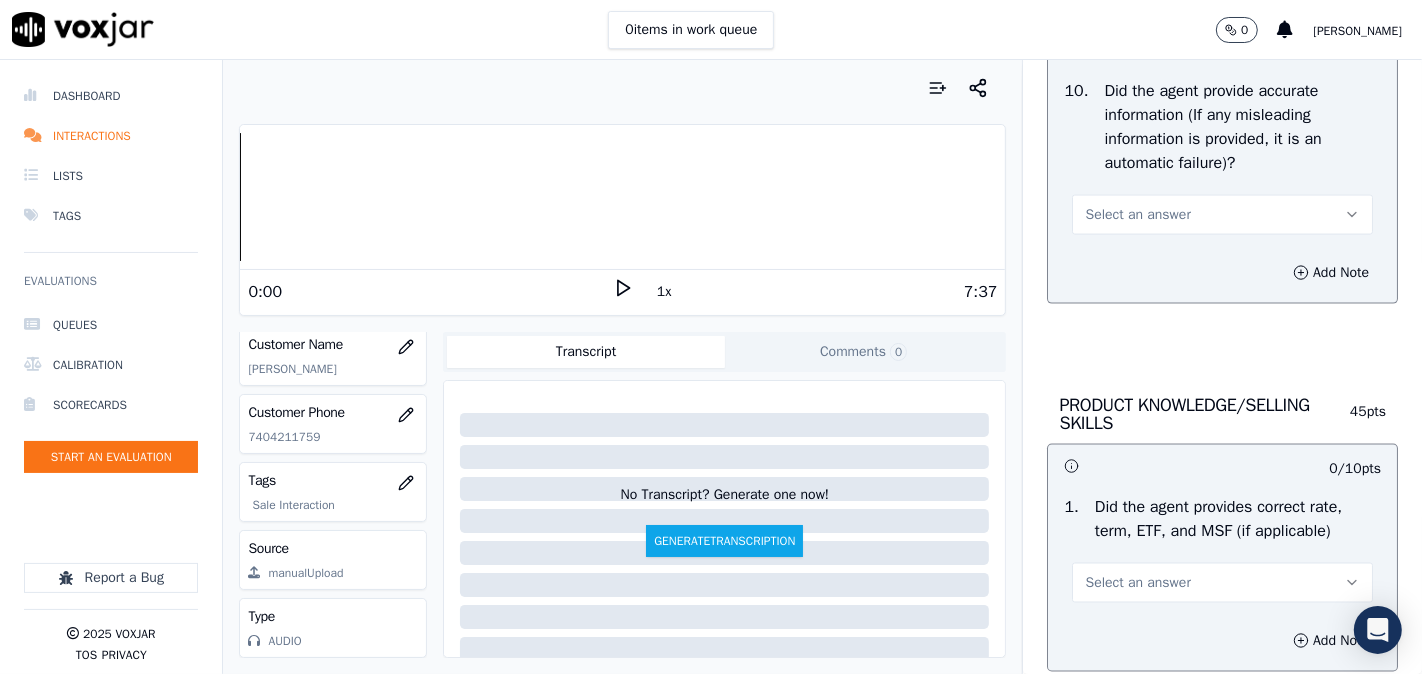 click on "Select an answer" at bounding box center [1137, 215] 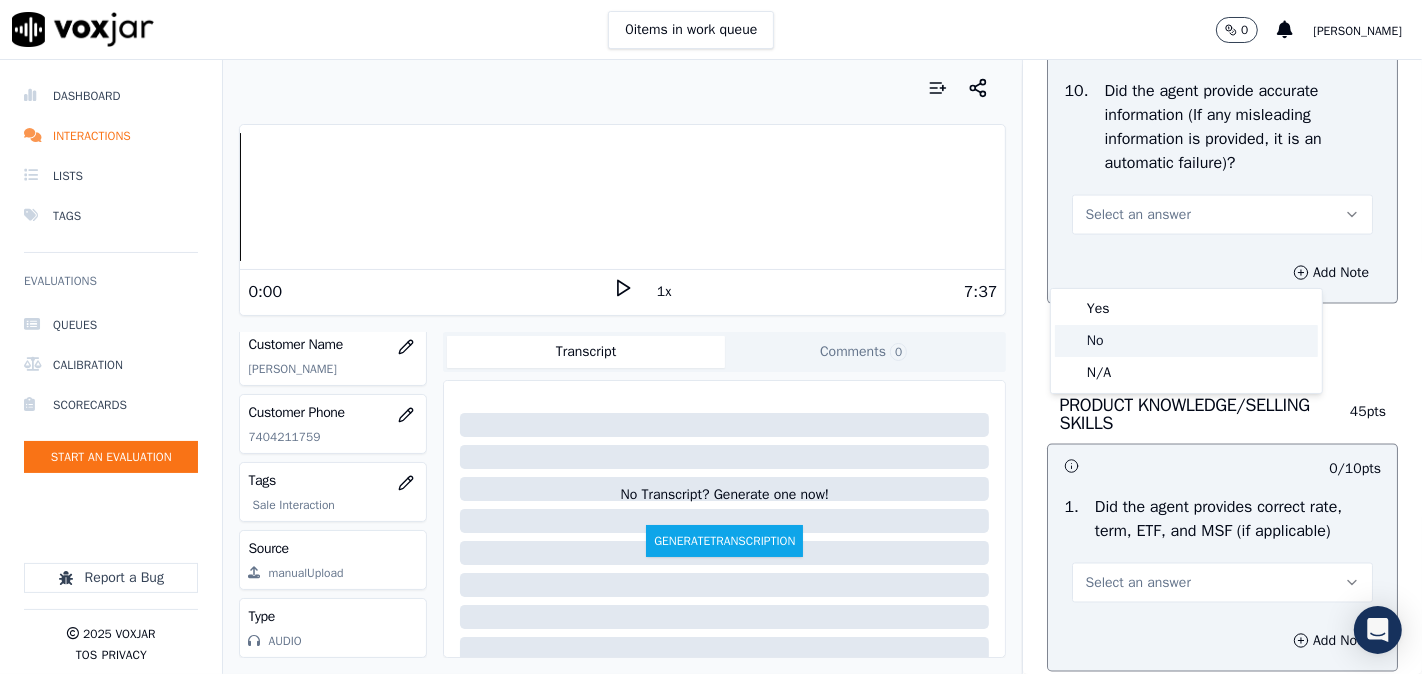 click on "No" 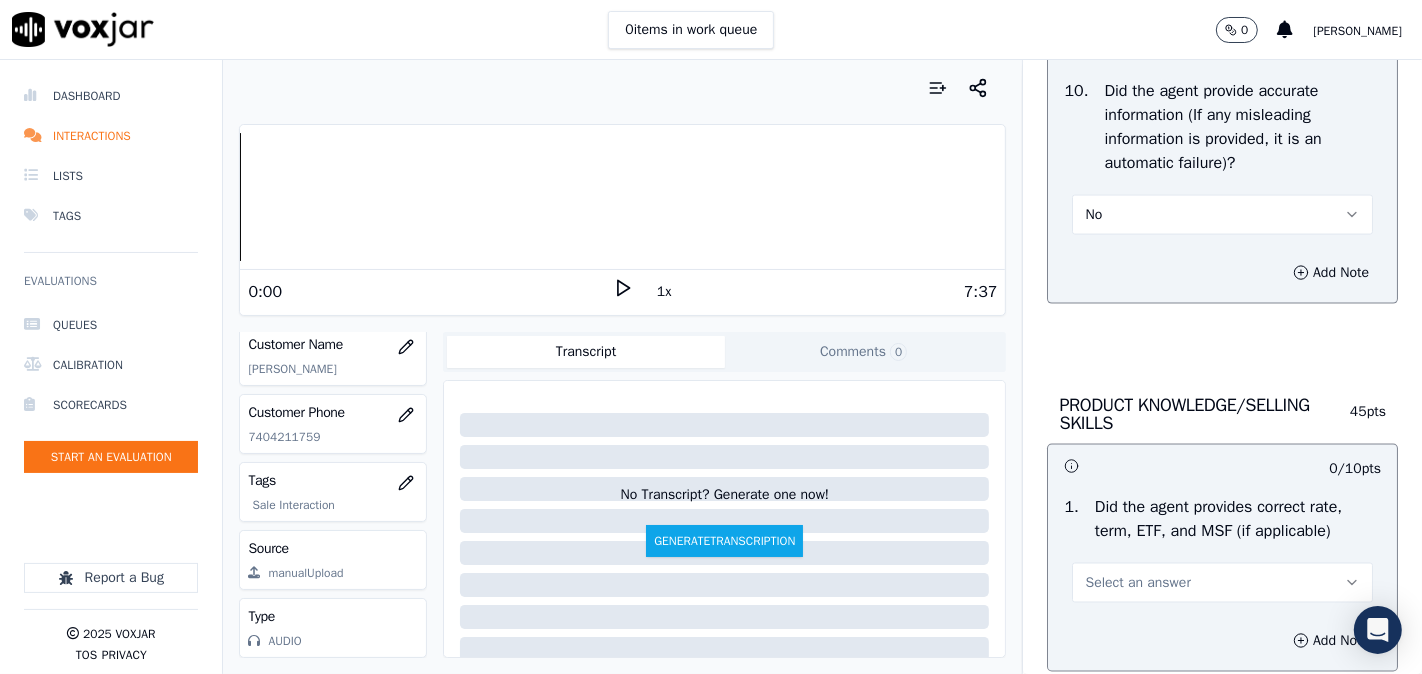 click on "No" at bounding box center (1222, 215) 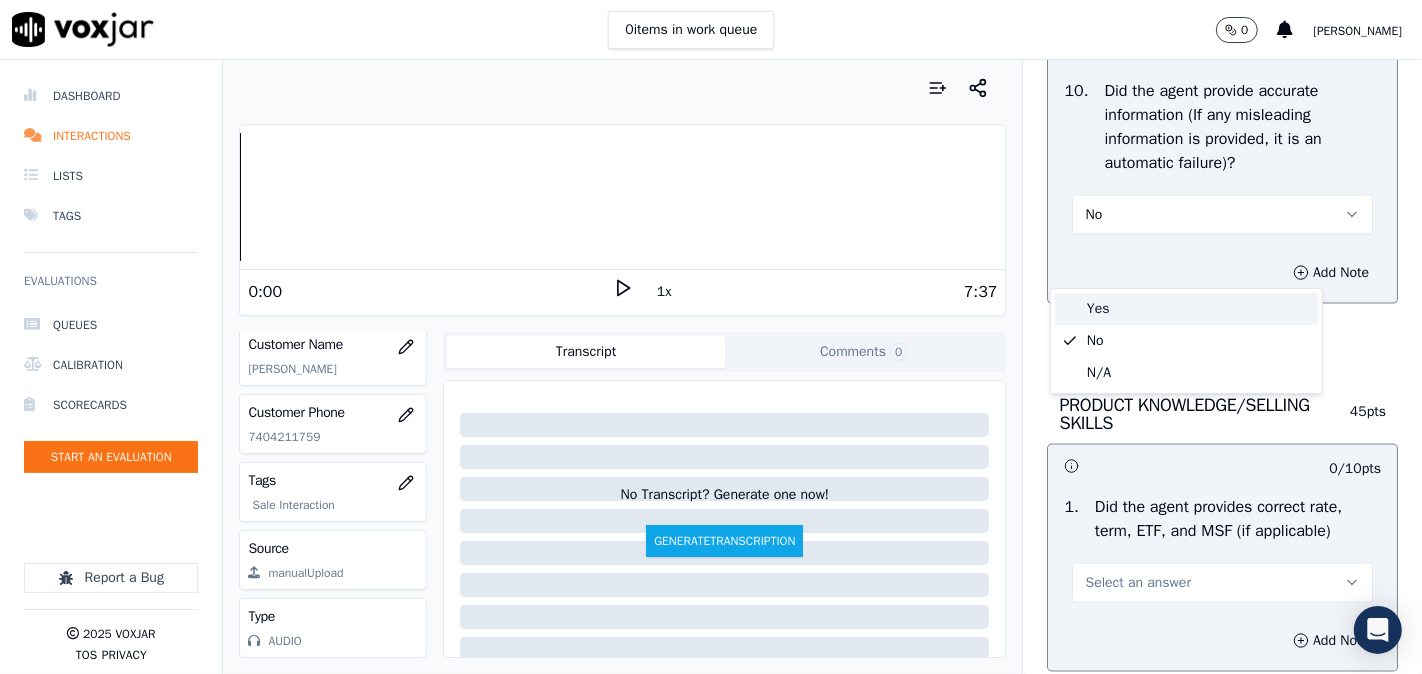 click on "Yes" at bounding box center (1186, 309) 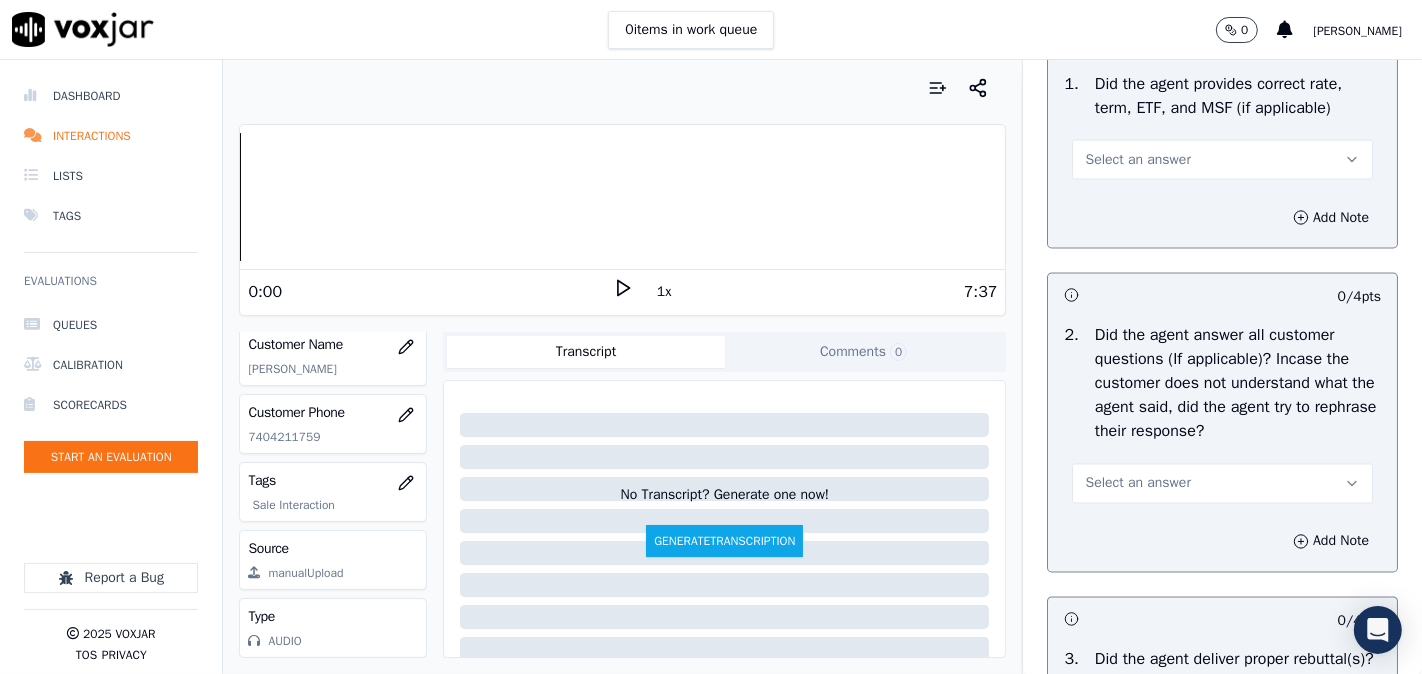 scroll, scrollTop: 2963, scrollLeft: 0, axis: vertical 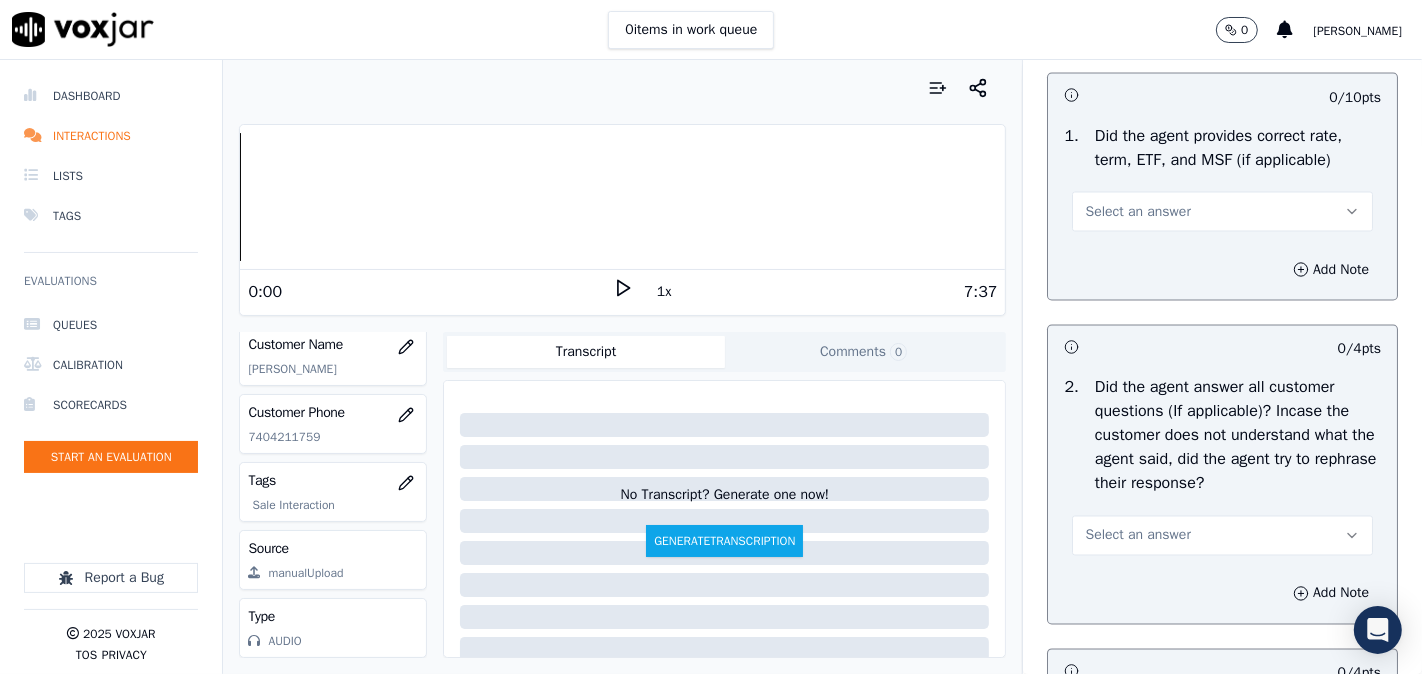 click on "Select an answer" at bounding box center [1137, 212] 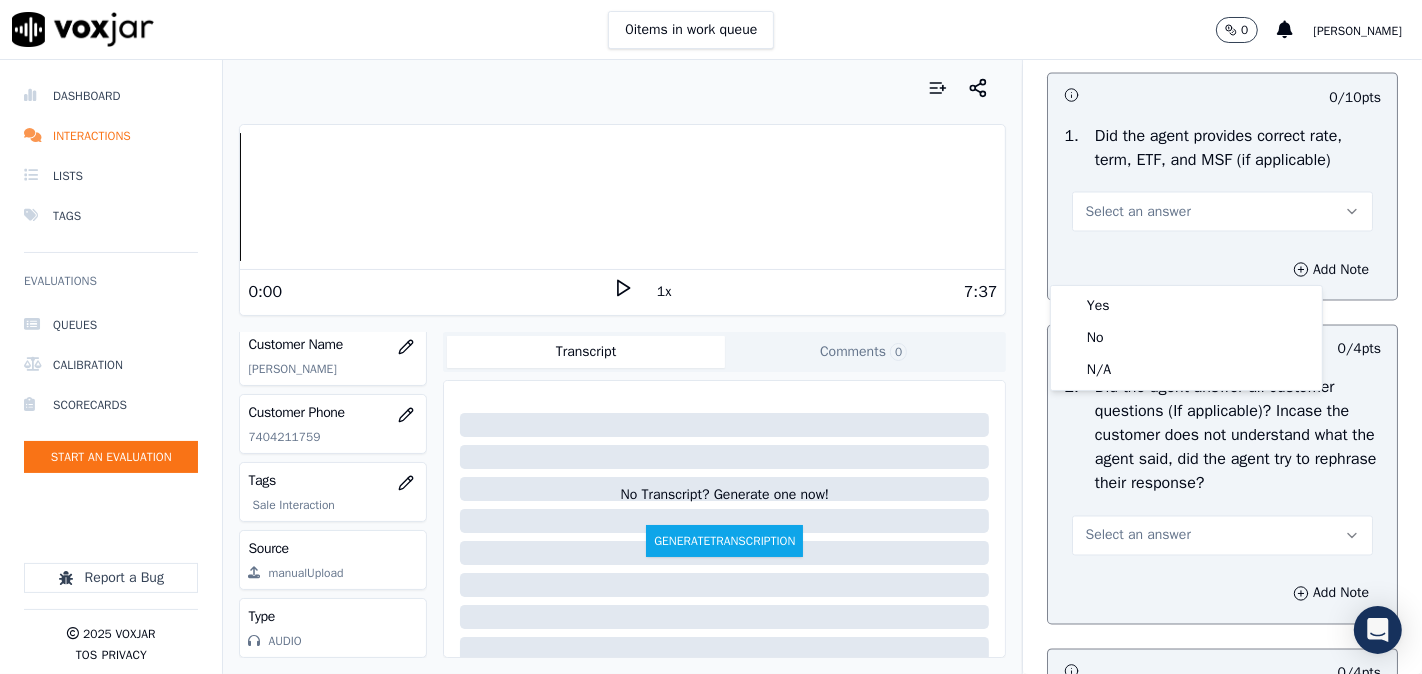 click on "Yes   No     N/A" at bounding box center (1186, 338) 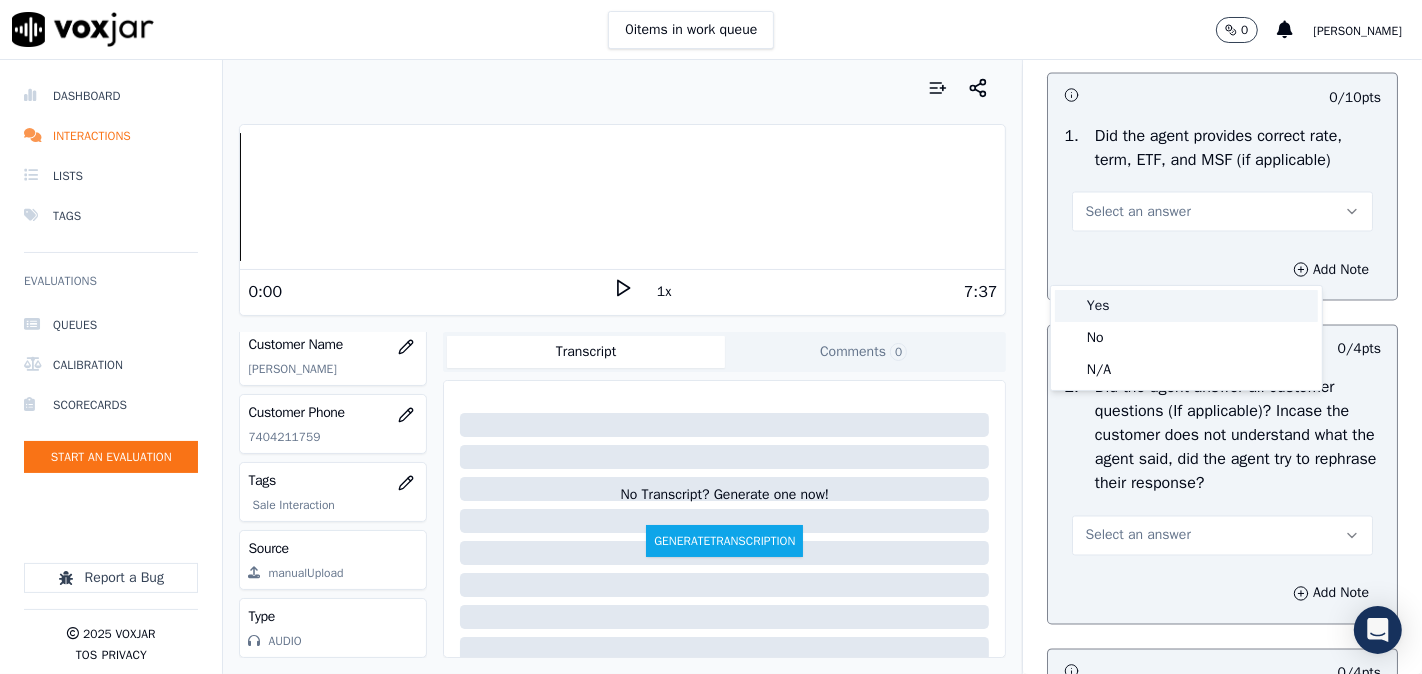 click on "Yes" at bounding box center [1186, 306] 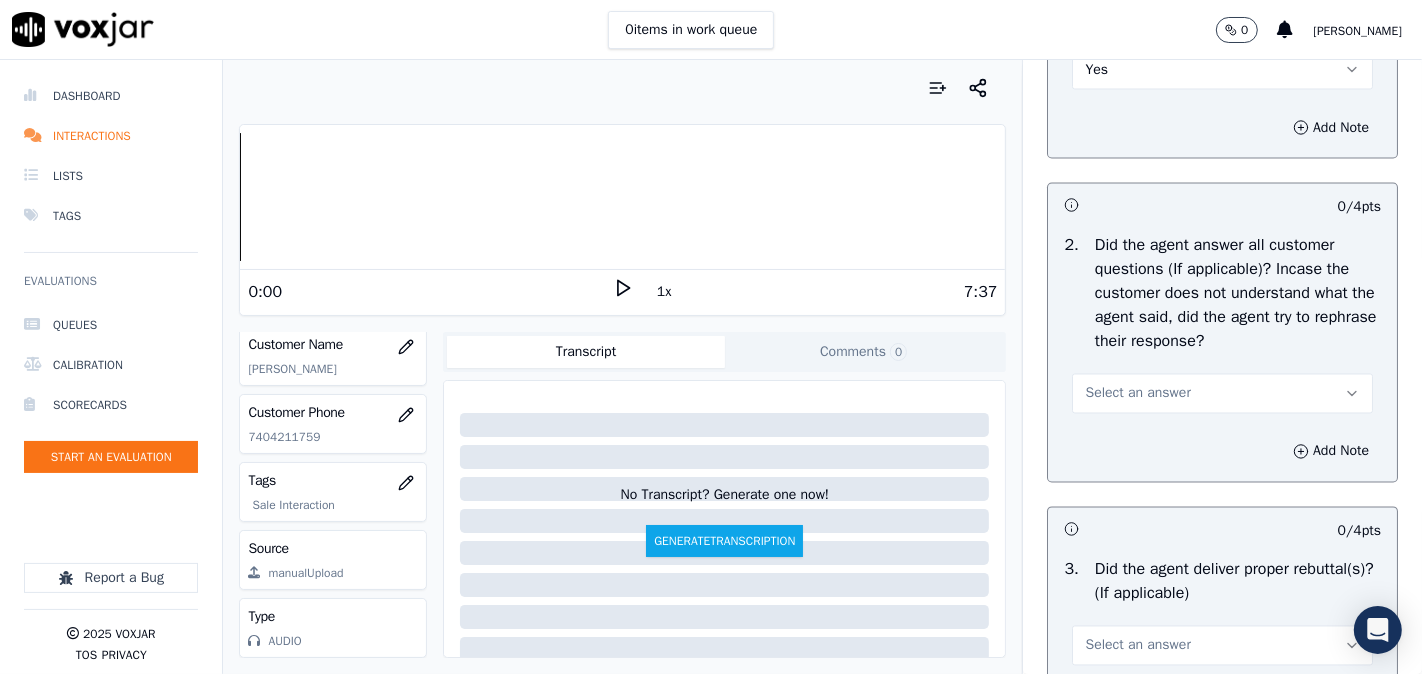 scroll, scrollTop: 3147, scrollLeft: 0, axis: vertical 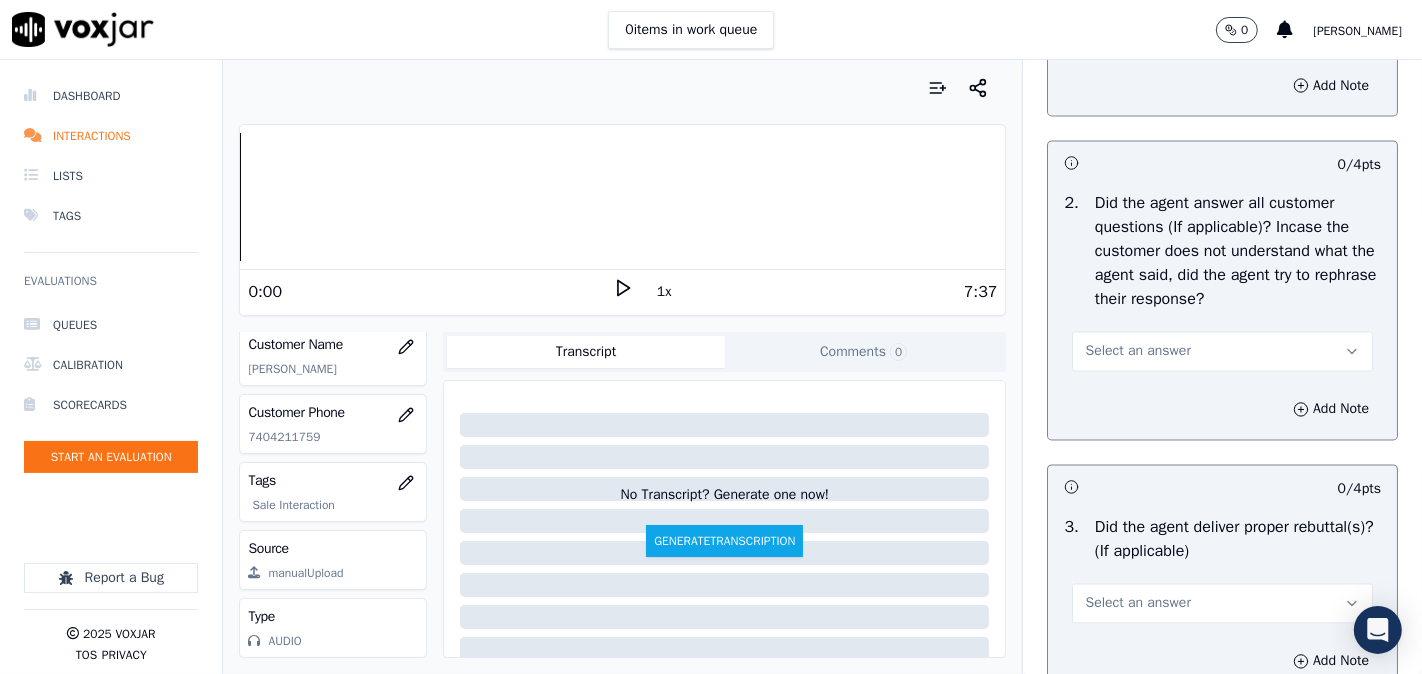 click on "Select an answer" at bounding box center (1137, 352) 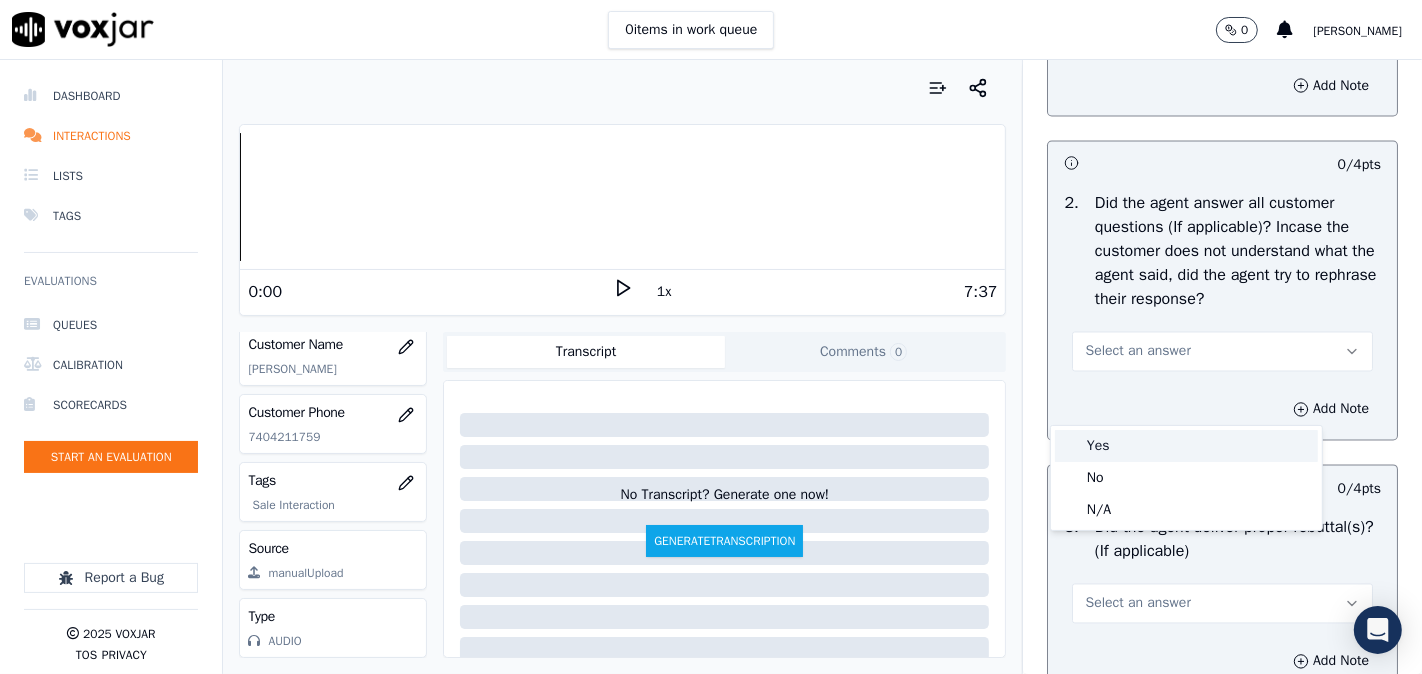 click on "Yes" at bounding box center (1186, 446) 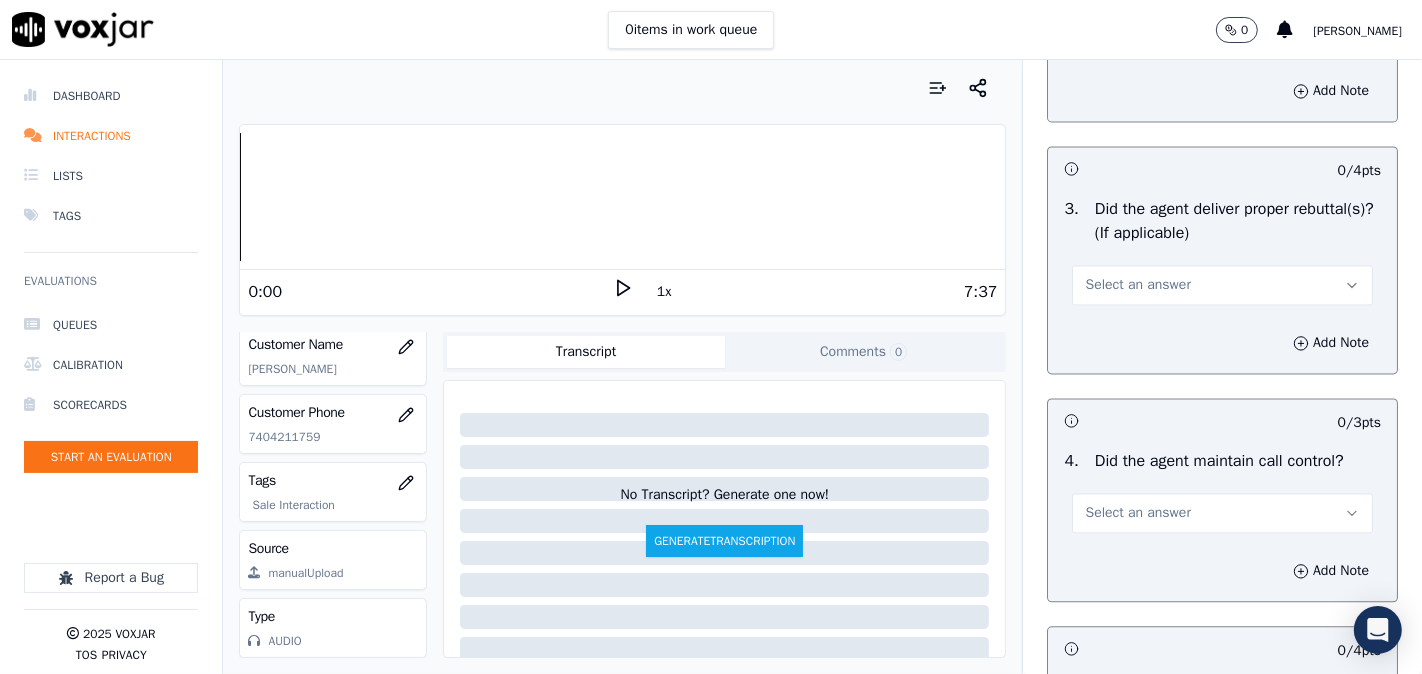 scroll, scrollTop: 3518, scrollLeft: 0, axis: vertical 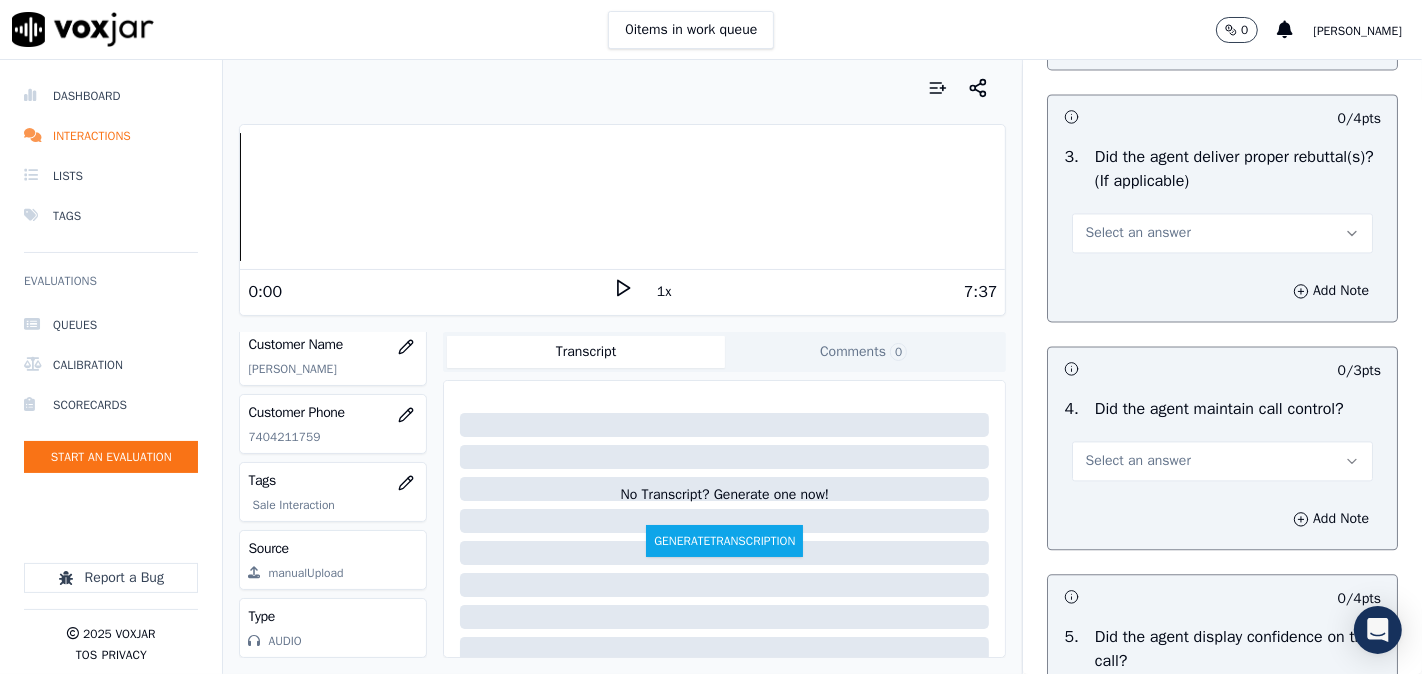 click on "Select an answer" at bounding box center [1222, 233] 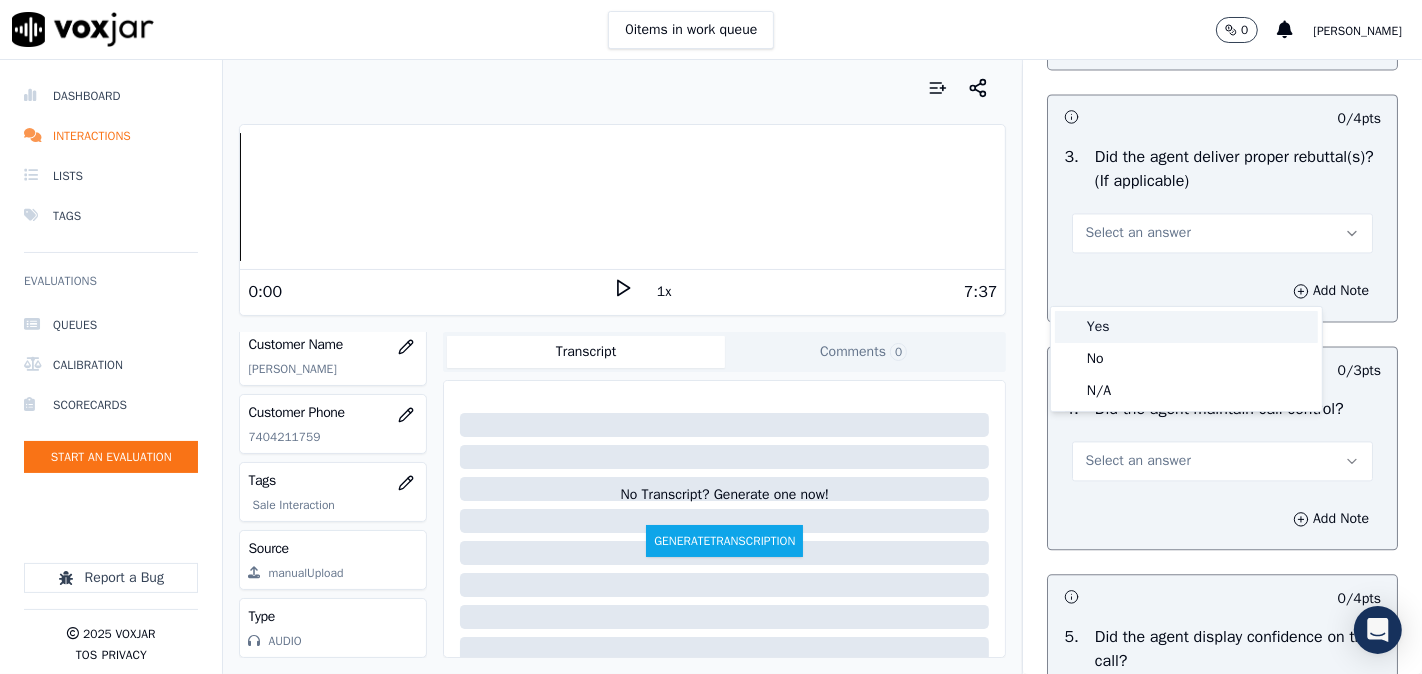 click on "Yes" at bounding box center (1186, 327) 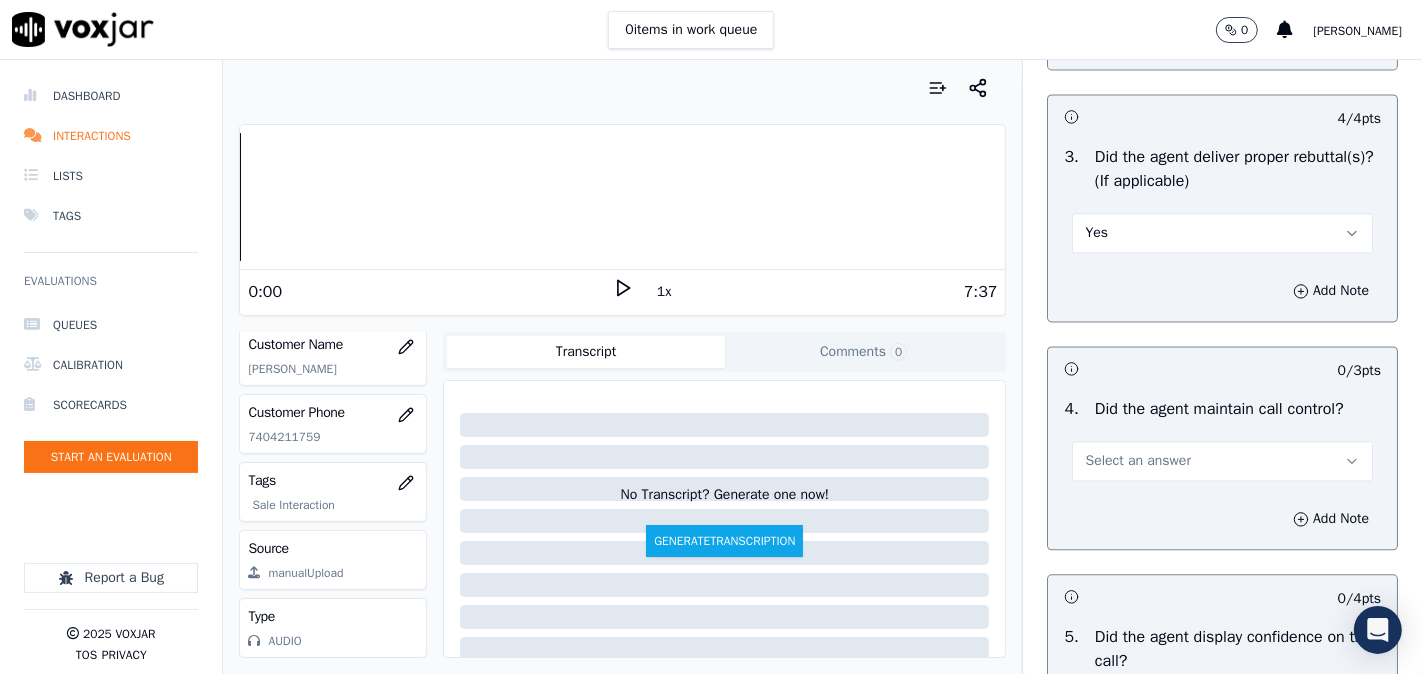 scroll, scrollTop: 3703, scrollLeft: 0, axis: vertical 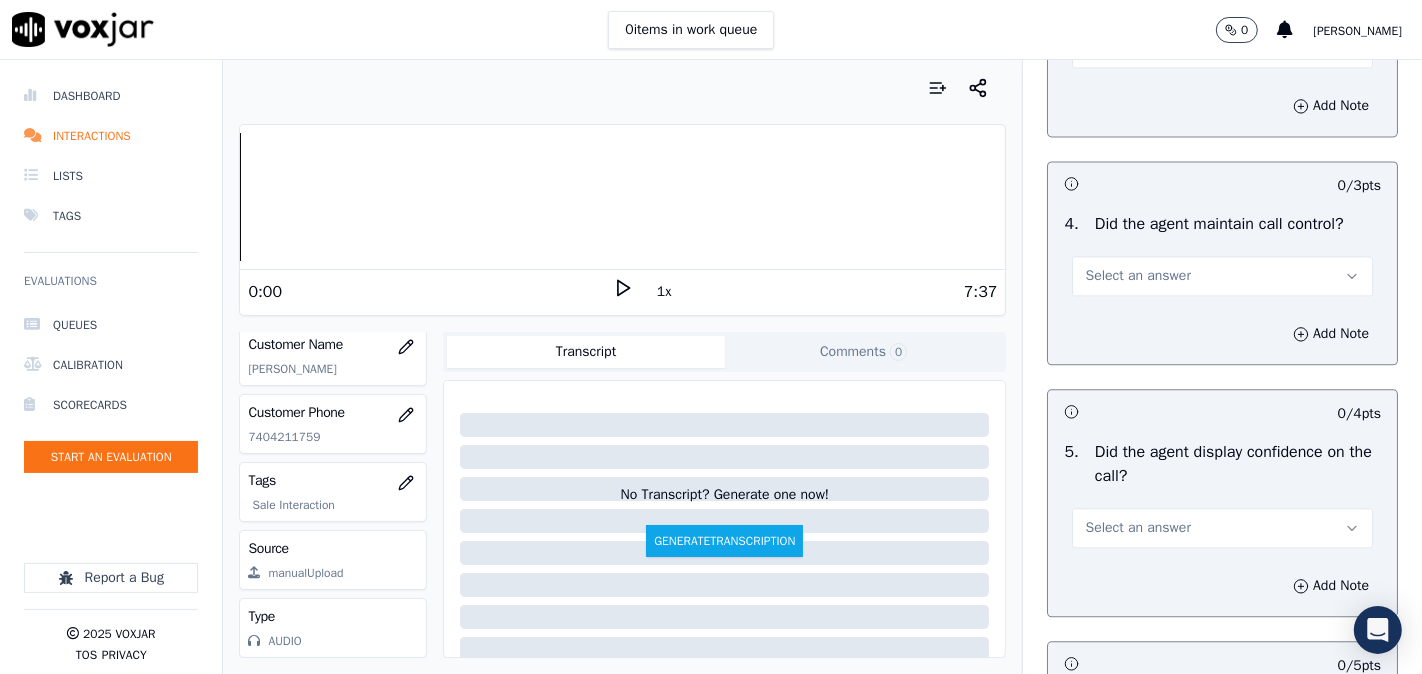 click on "Select an answer" at bounding box center [1137, 276] 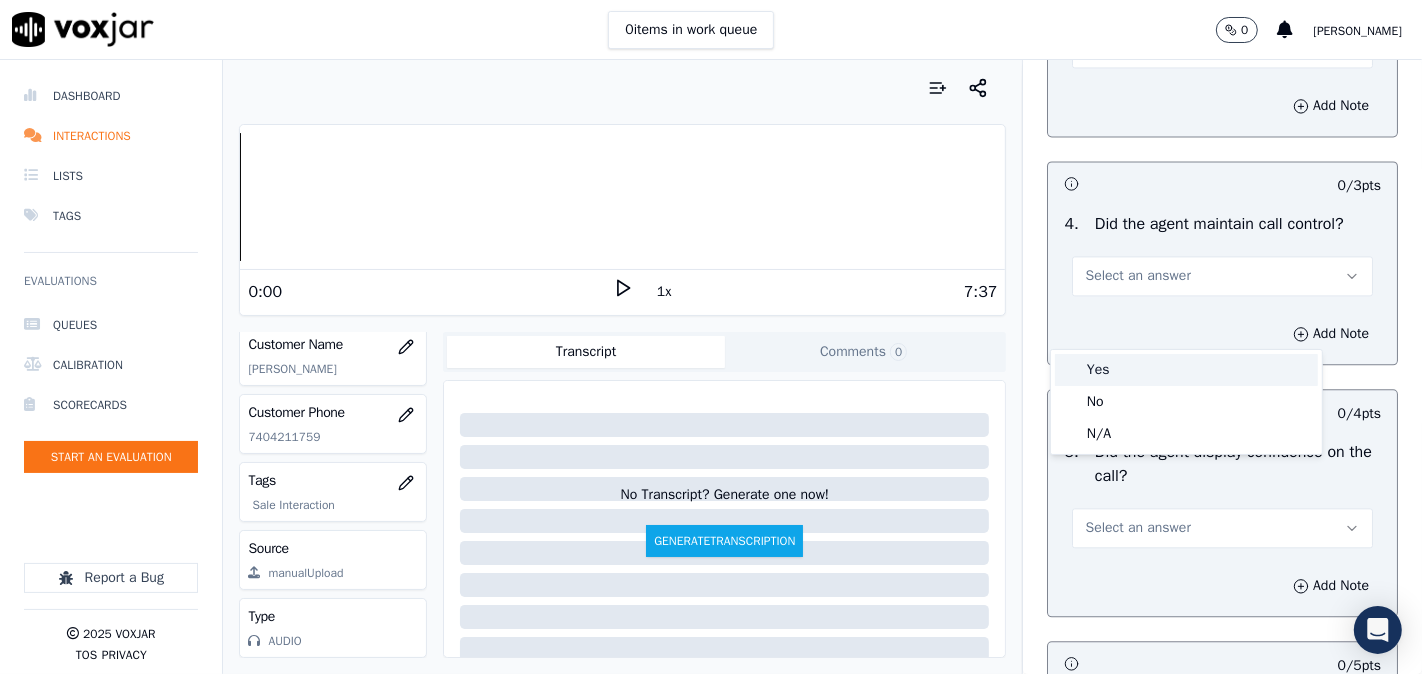 click on "Yes" at bounding box center [1186, 370] 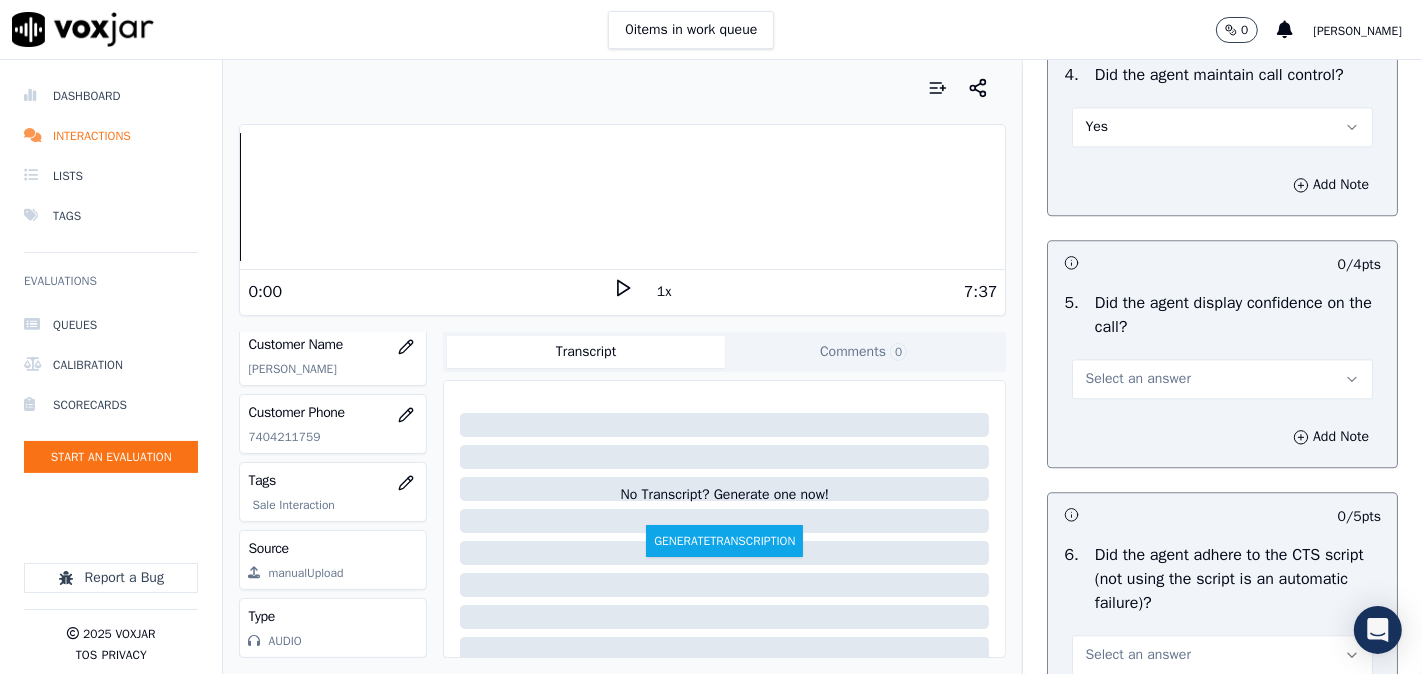scroll, scrollTop: 4074, scrollLeft: 0, axis: vertical 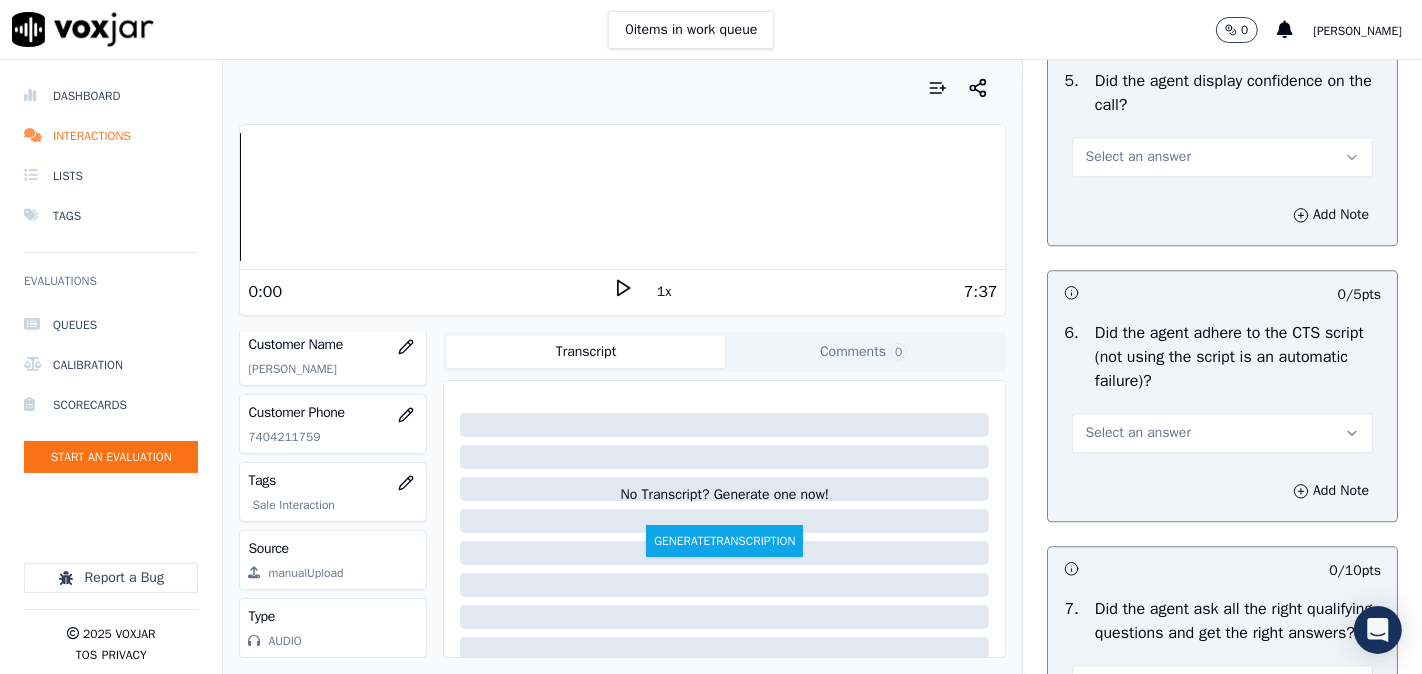 click on "Select an answer" at bounding box center [1222, 157] 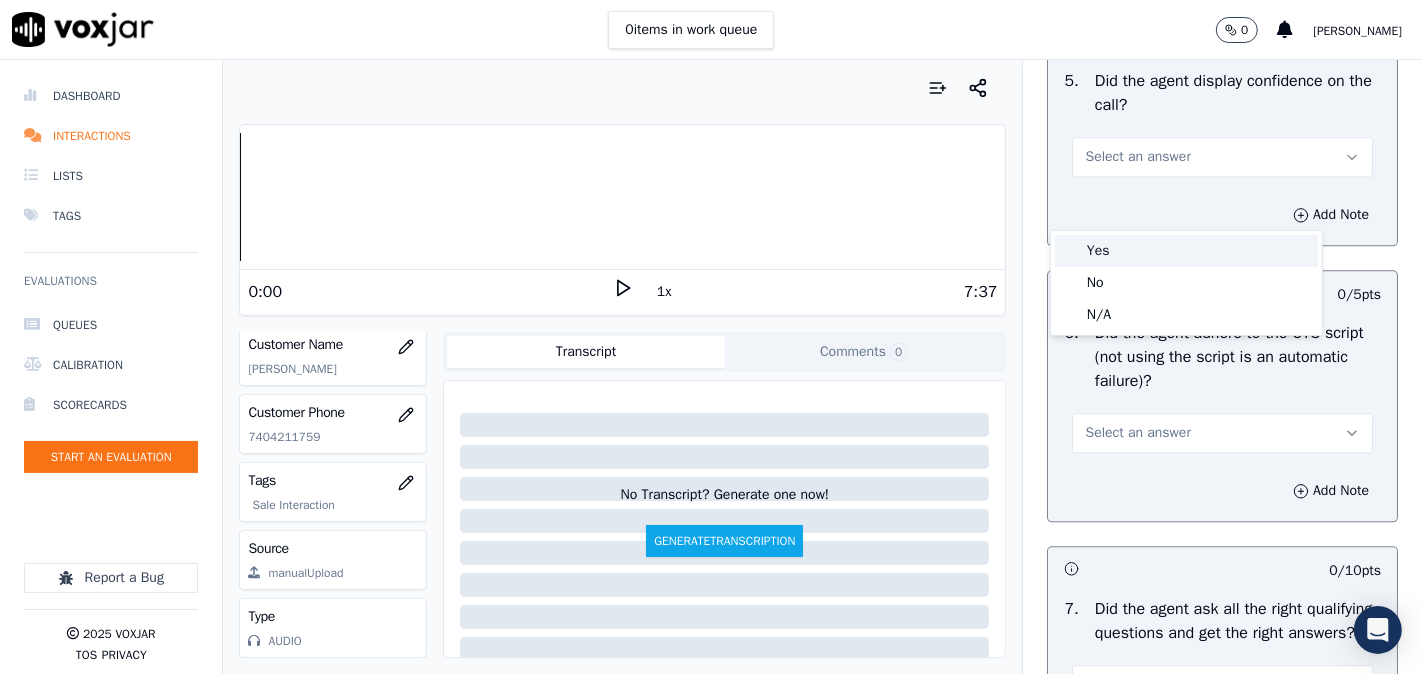 click on "Yes" at bounding box center (1186, 251) 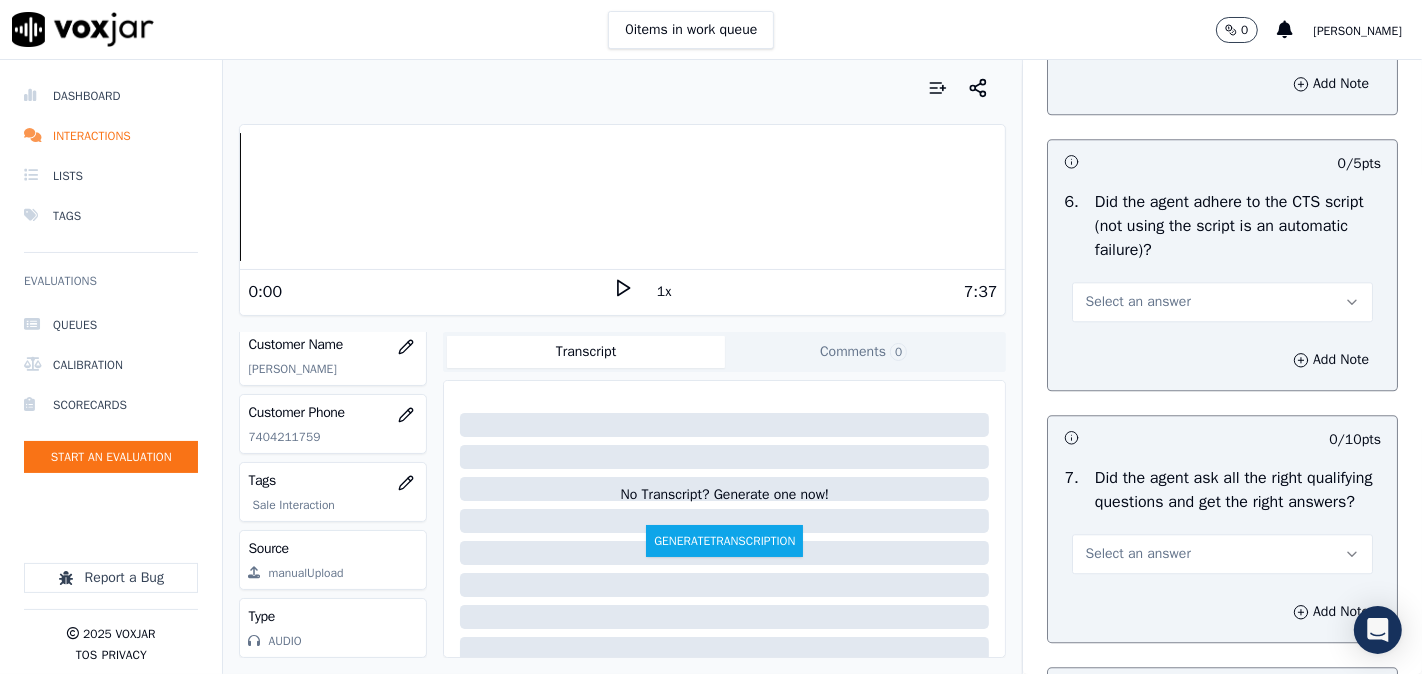 scroll, scrollTop: 4258, scrollLeft: 0, axis: vertical 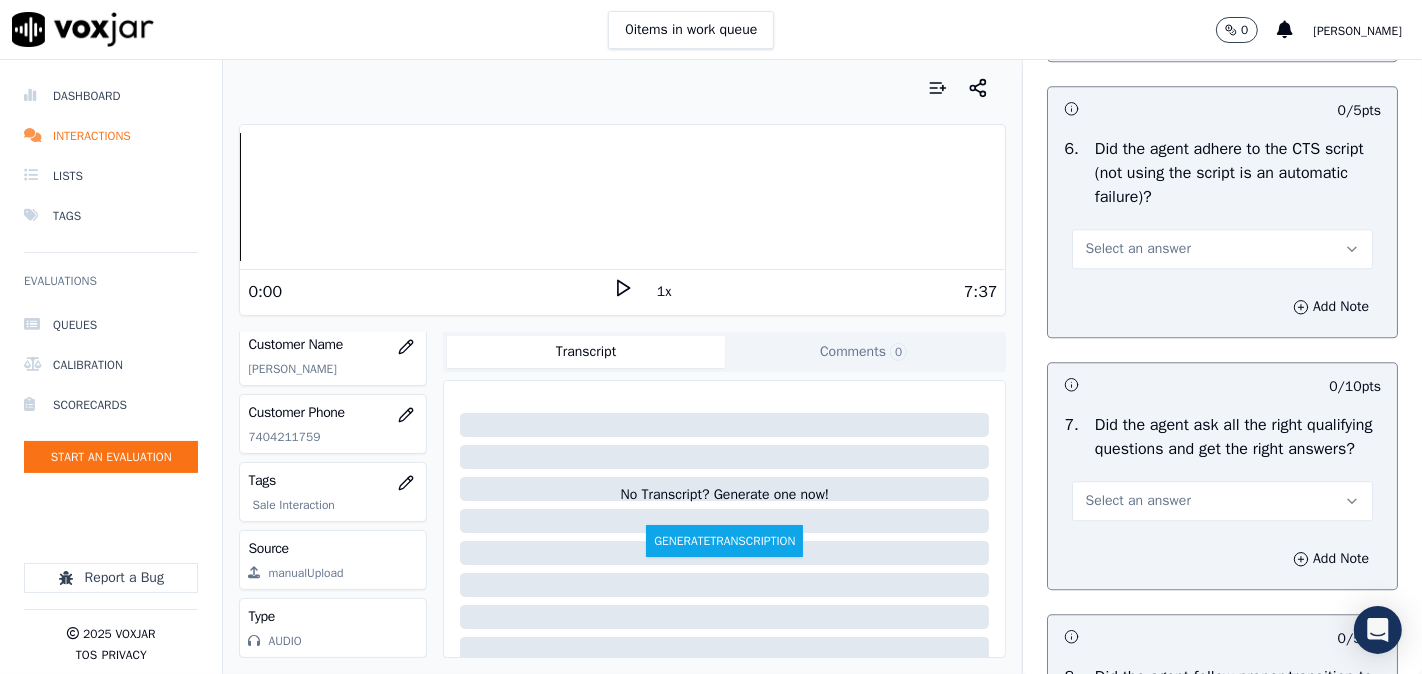 click on "Select an answer" at bounding box center [1137, 249] 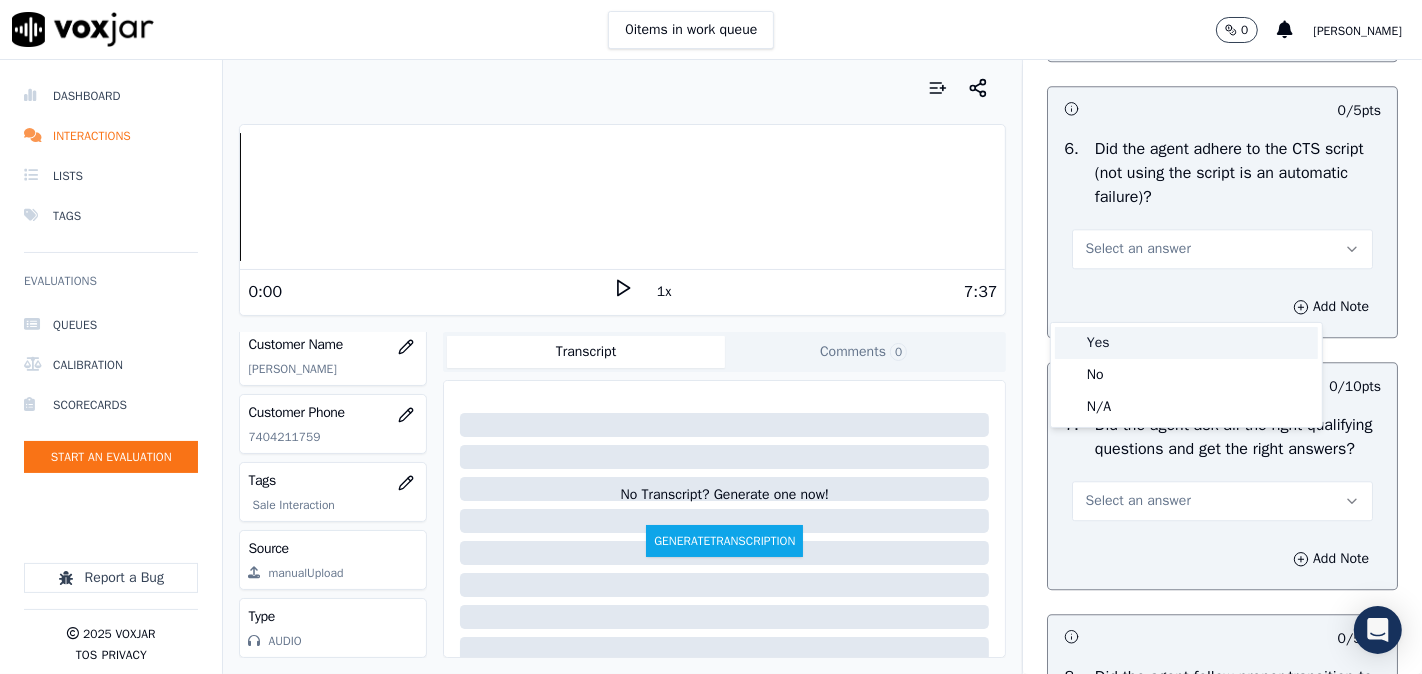 click on "Yes" at bounding box center [1186, 343] 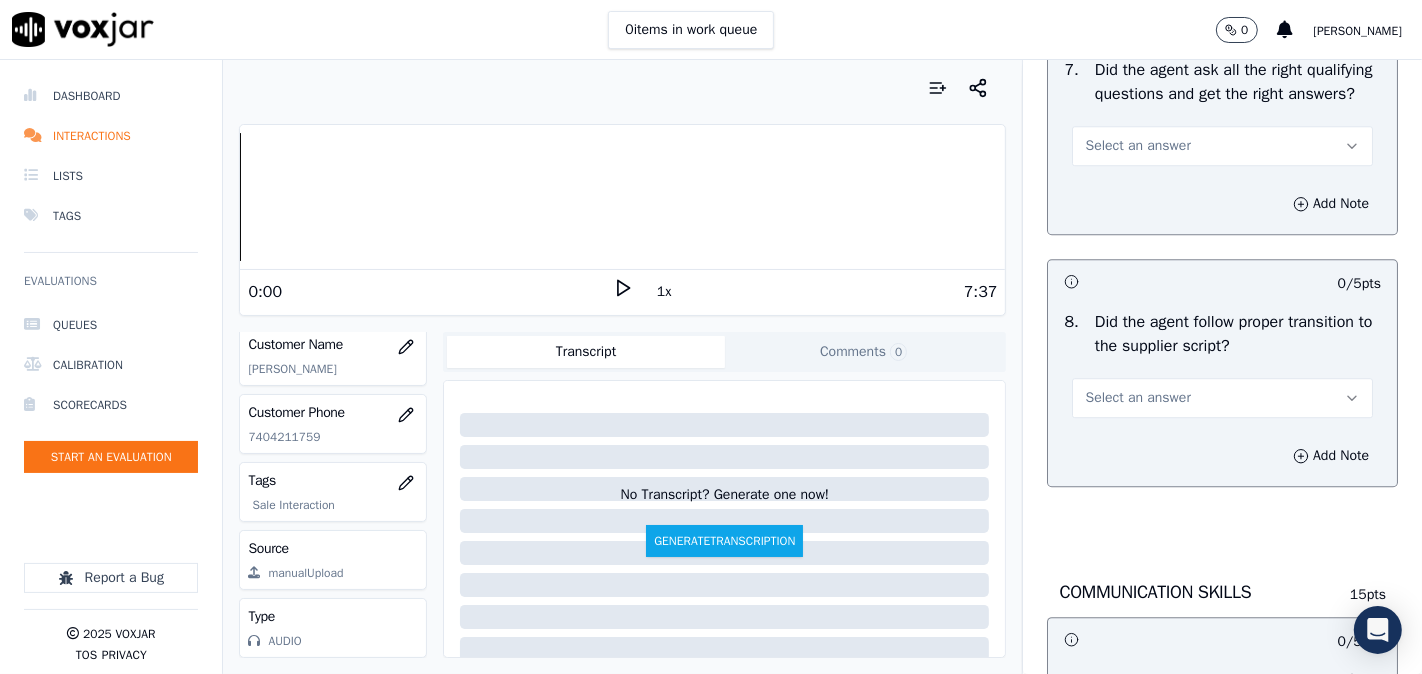 scroll, scrollTop: 4630, scrollLeft: 0, axis: vertical 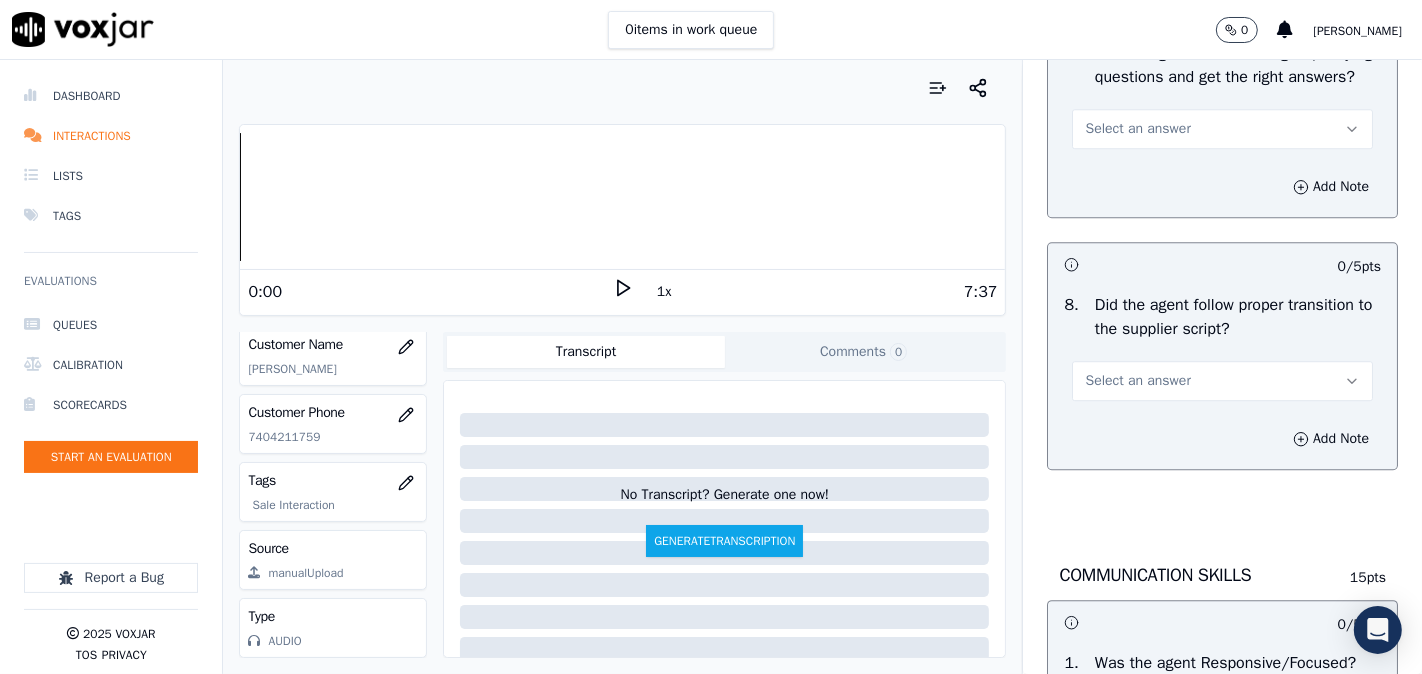 click on "Select an answer" at bounding box center [1222, 129] 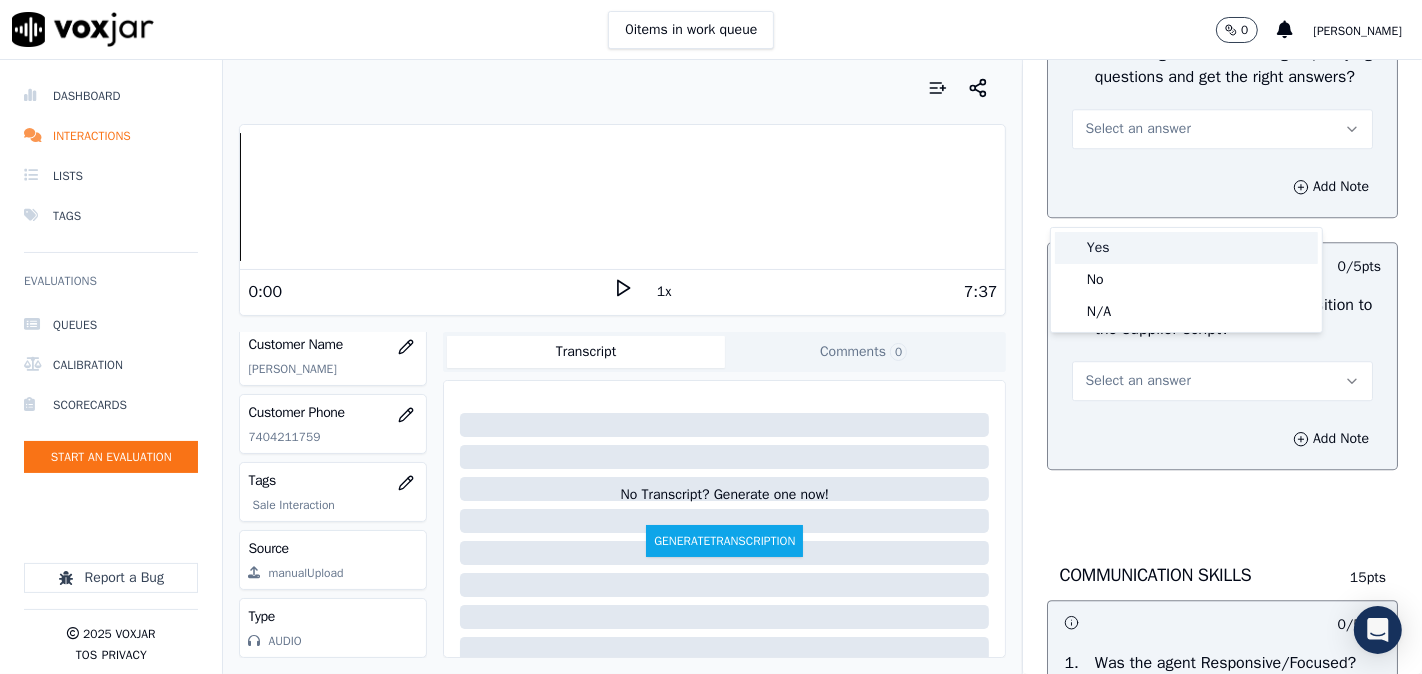 click at bounding box center [1070, 248] 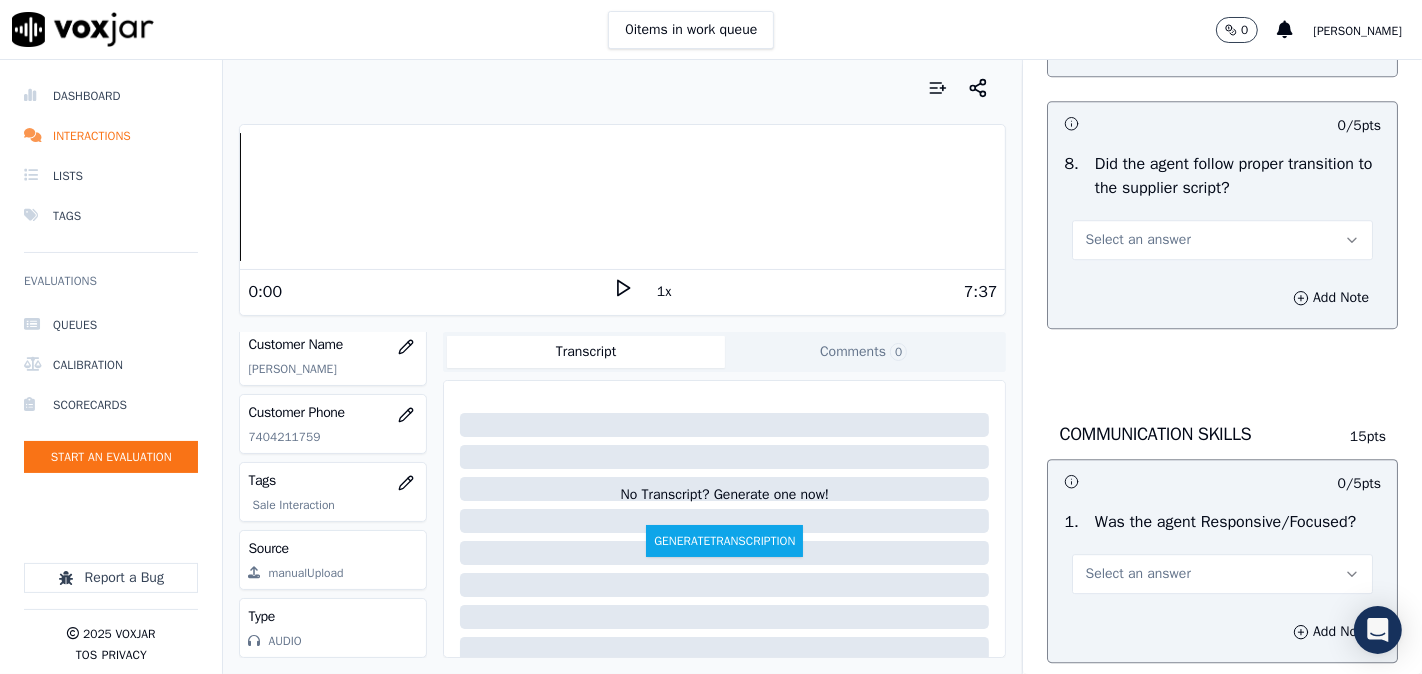 scroll, scrollTop: 4814, scrollLeft: 0, axis: vertical 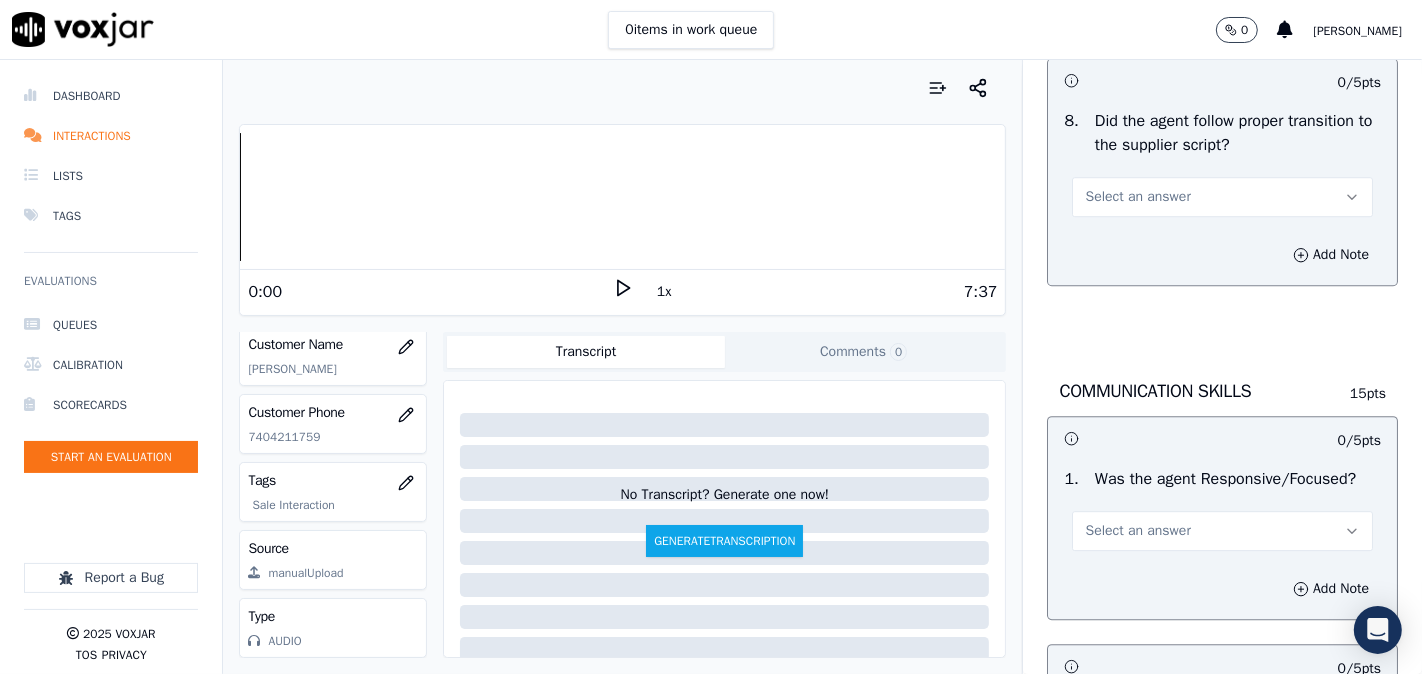 click on "Select an answer" at bounding box center (1222, 197) 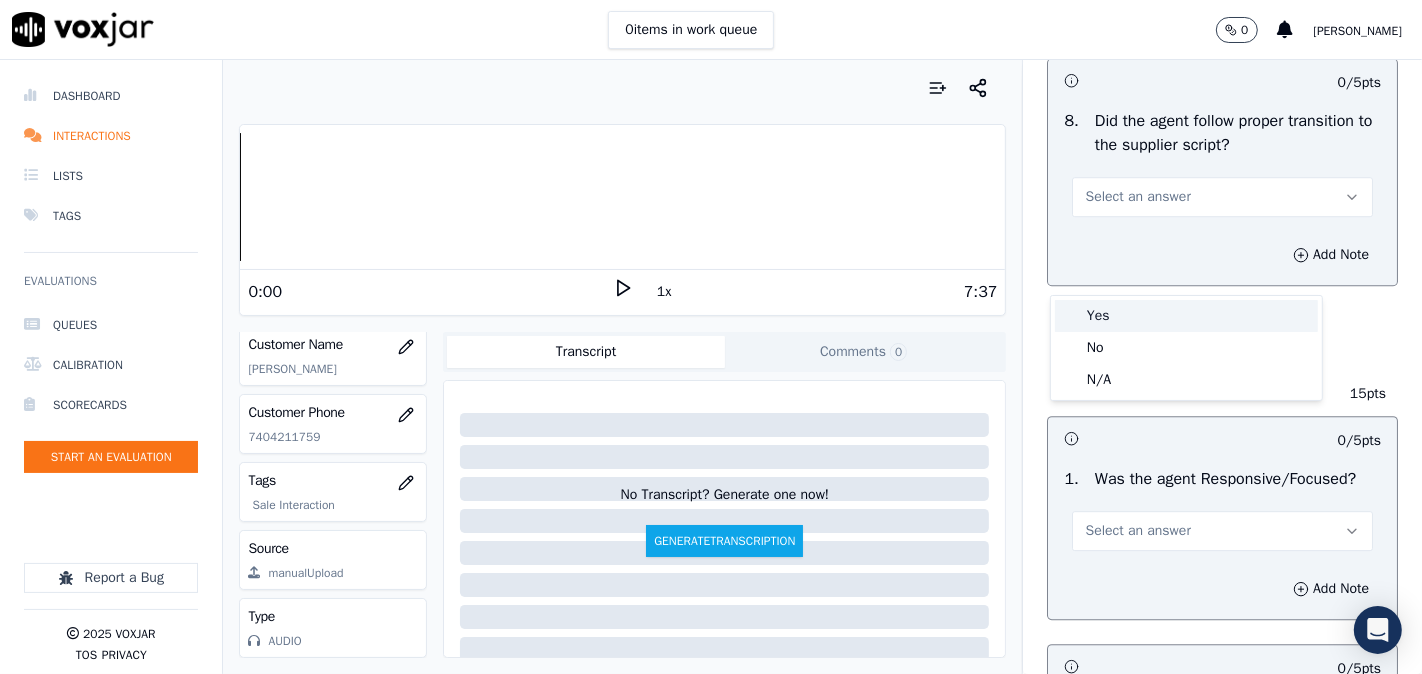 click on "Yes" at bounding box center (1186, 316) 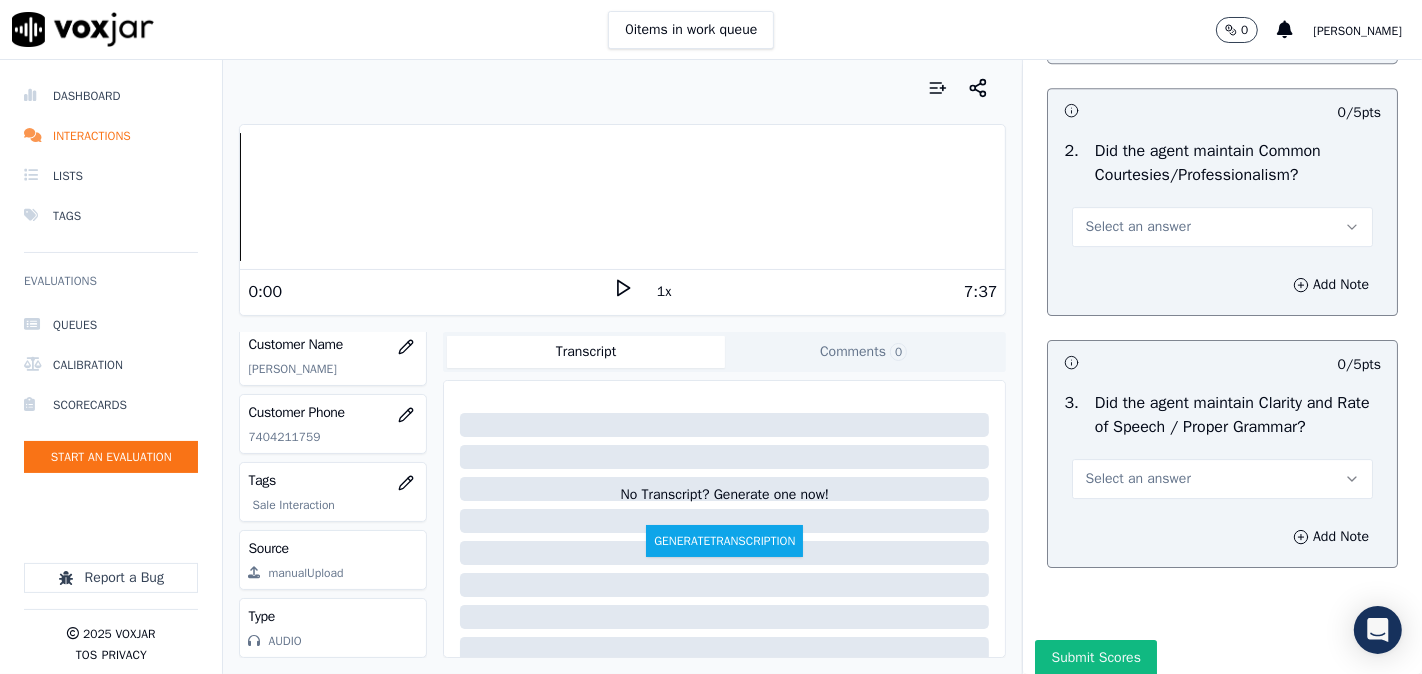 scroll, scrollTop: 5185, scrollLeft: 0, axis: vertical 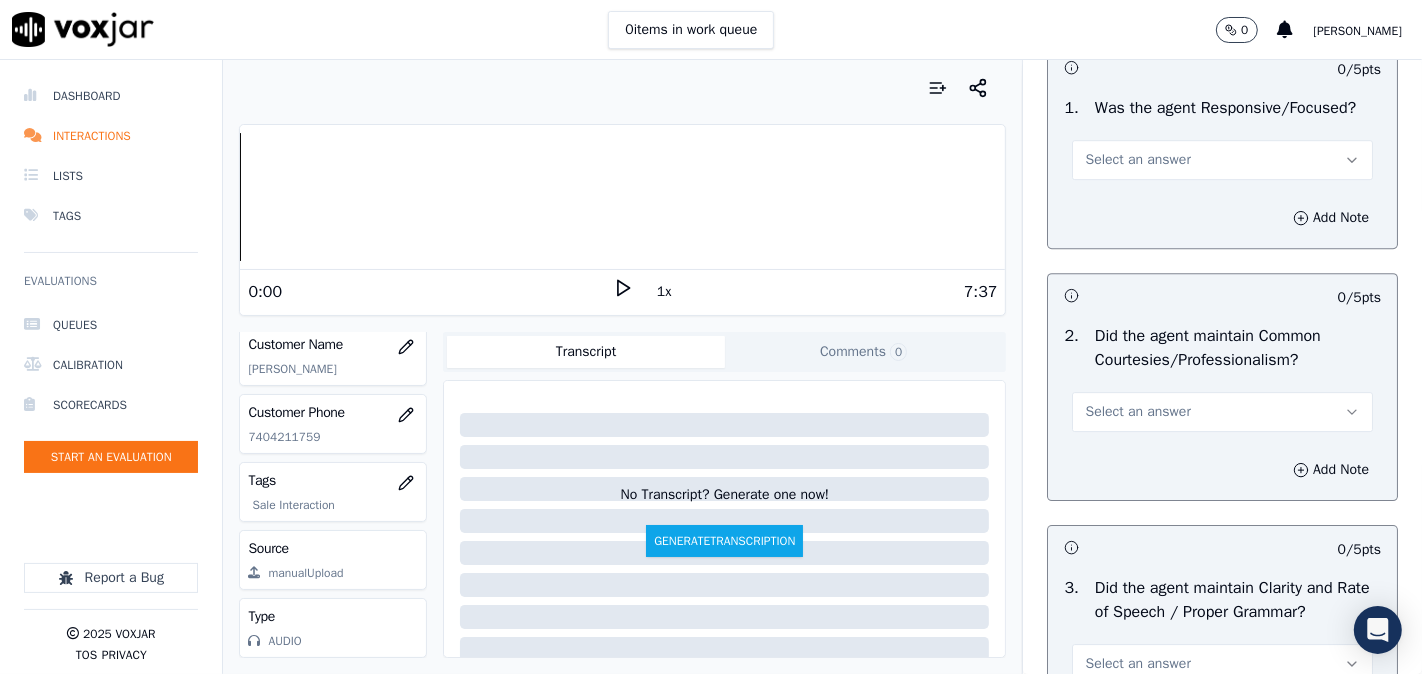 click on "Select an answer" at bounding box center (1137, 160) 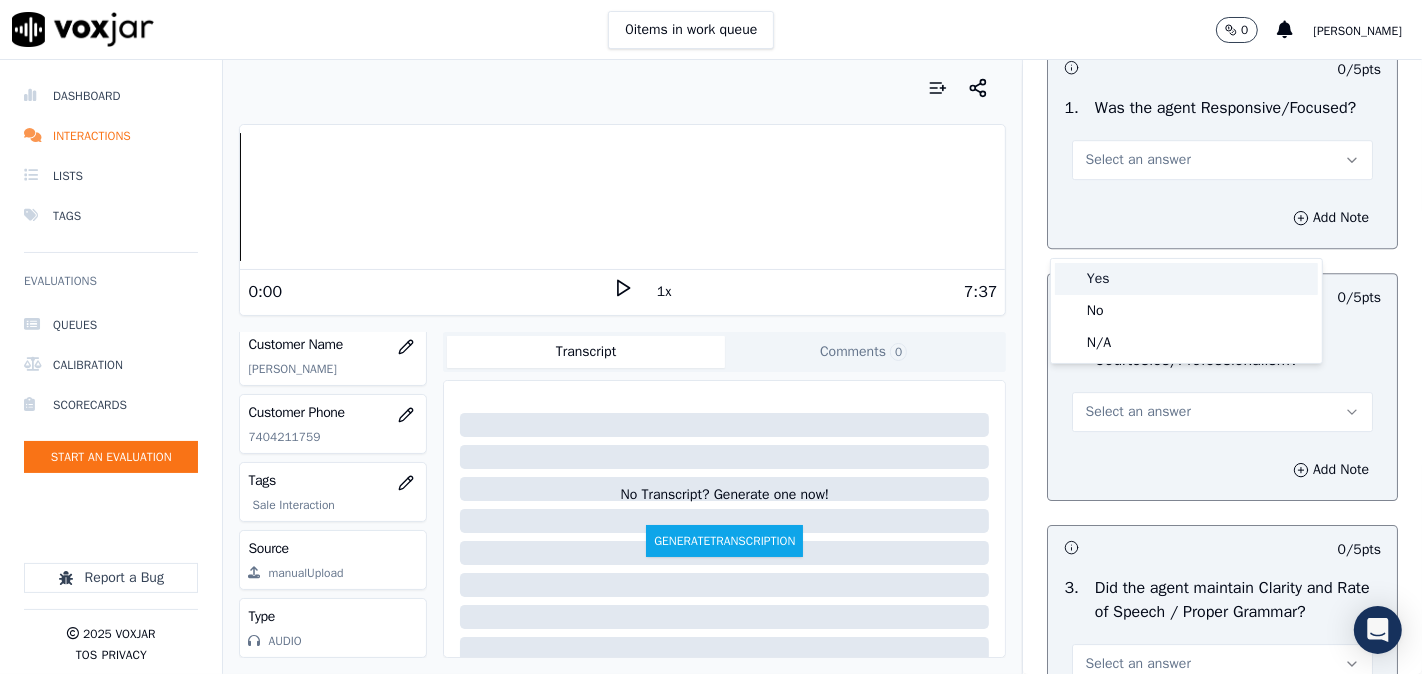 click on "Yes" at bounding box center (1186, 279) 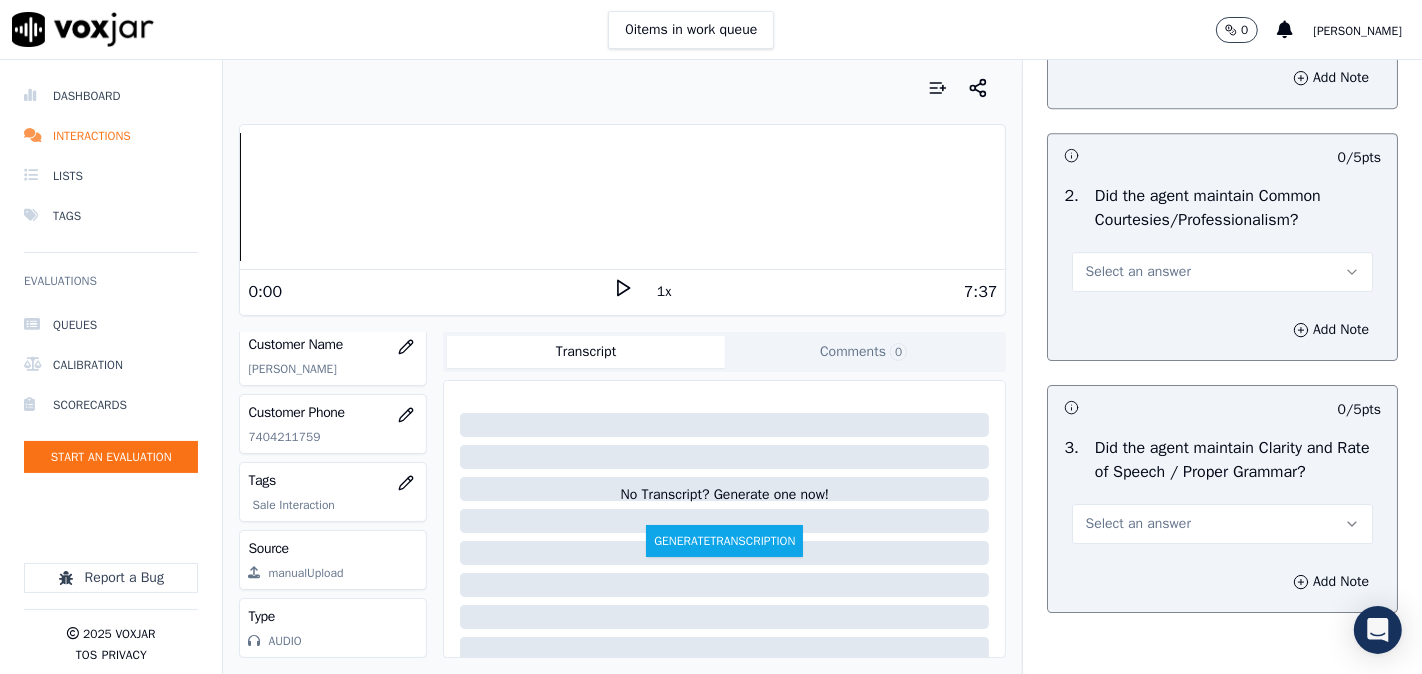 scroll, scrollTop: 5370, scrollLeft: 0, axis: vertical 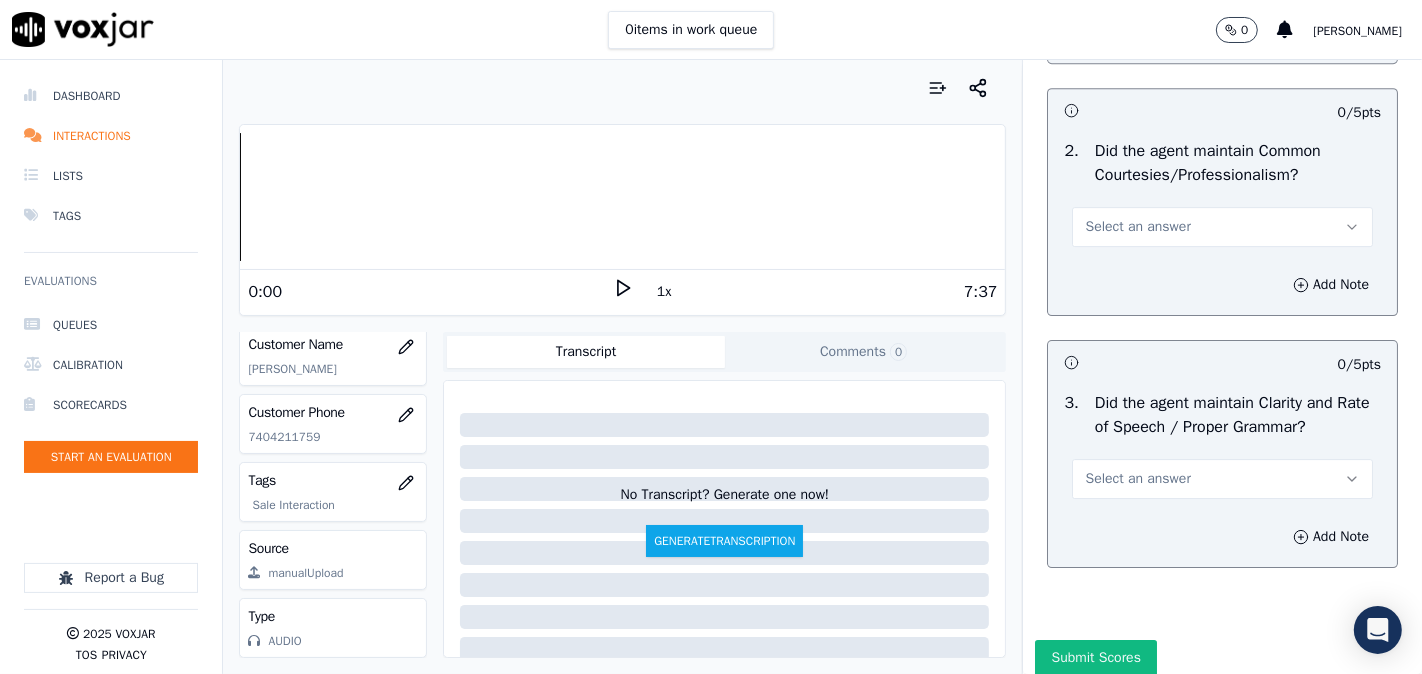 click on "Select an answer" at bounding box center [1137, 227] 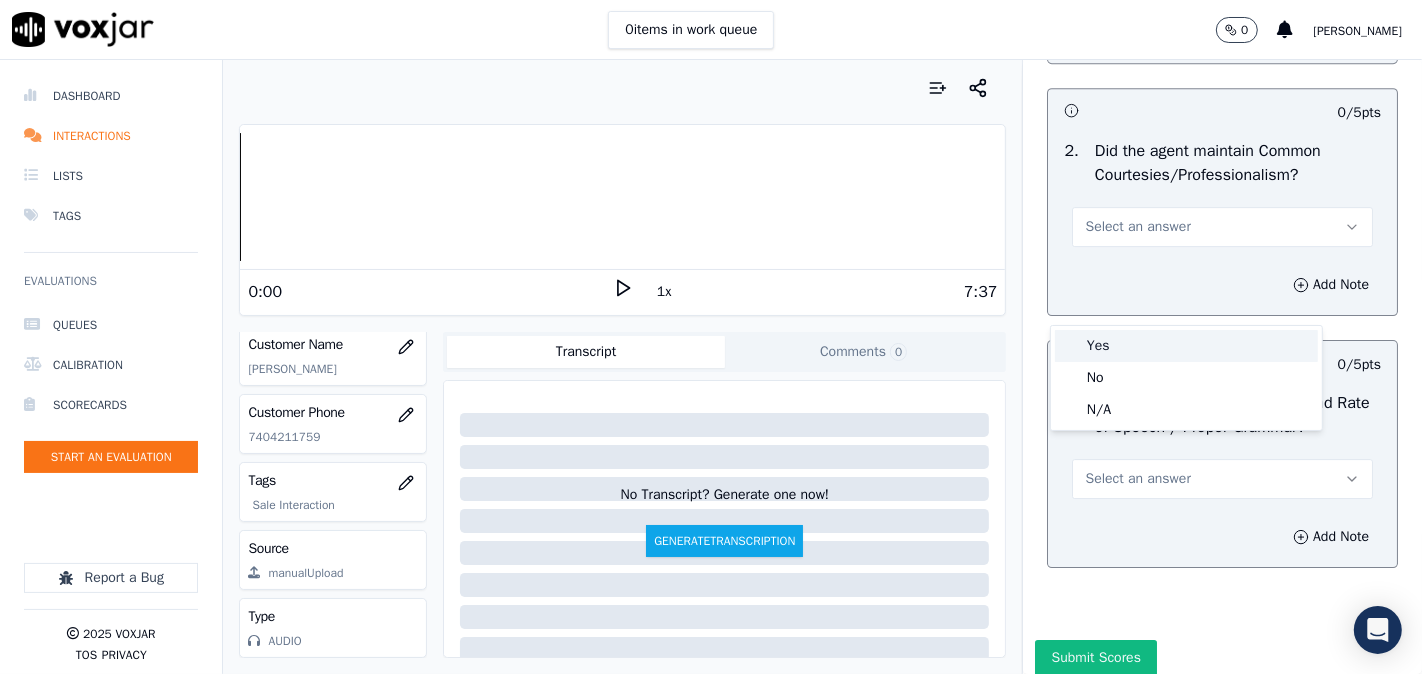 click on "Yes" at bounding box center [1186, 346] 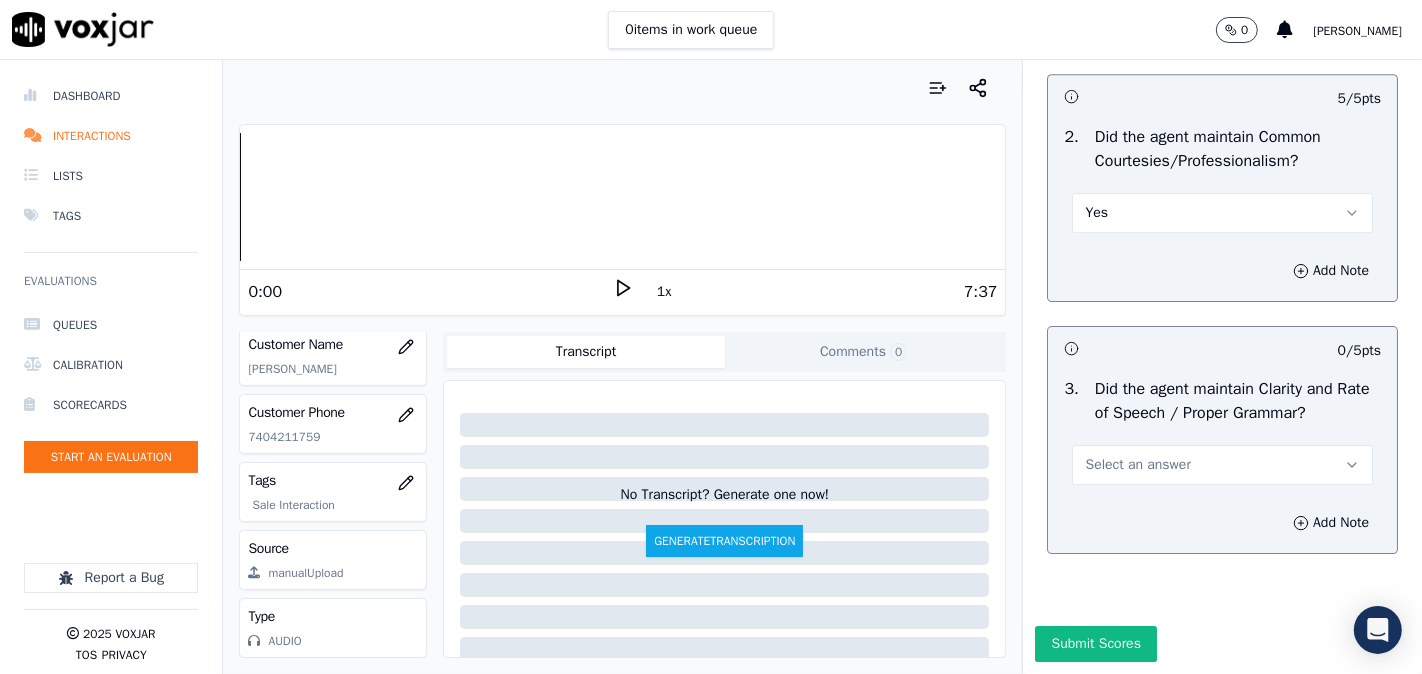 scroll, scrollTop: 5507, scrollLeft: 0, axis: vertical 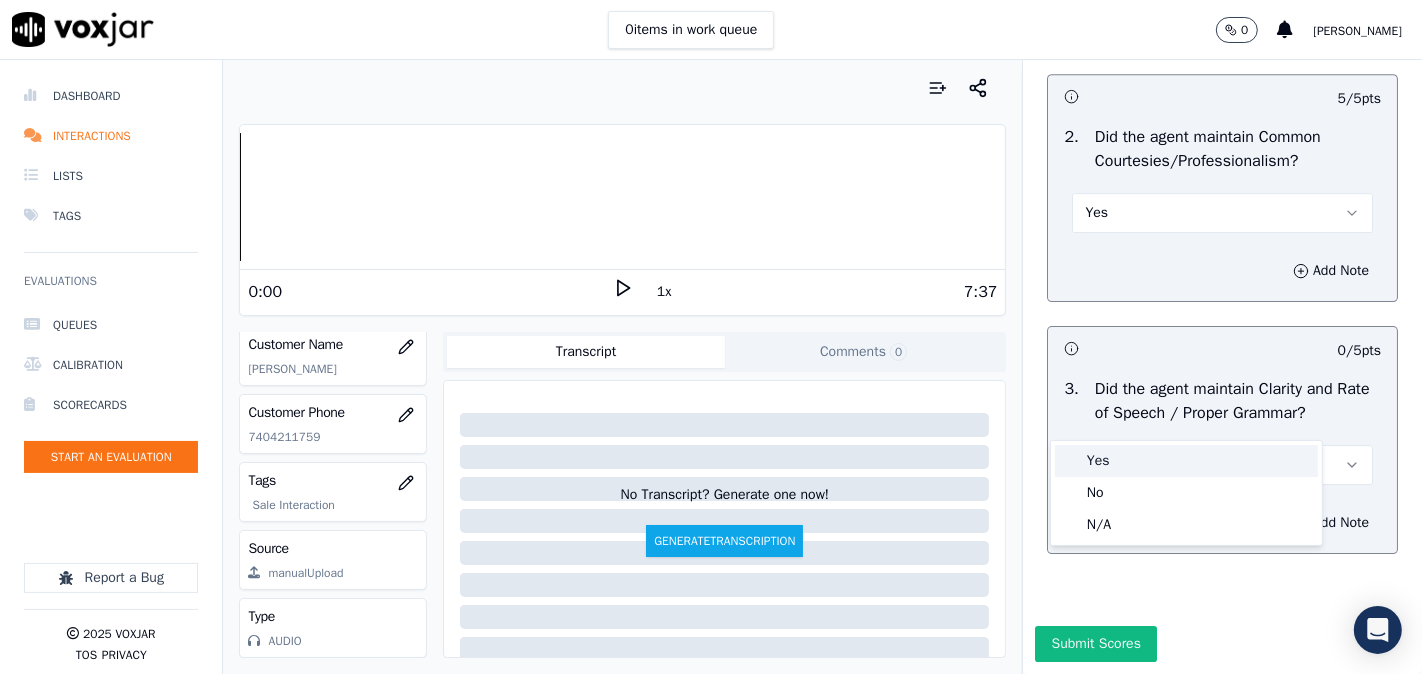 click on "Yes" at bounding box center (1186, 461) 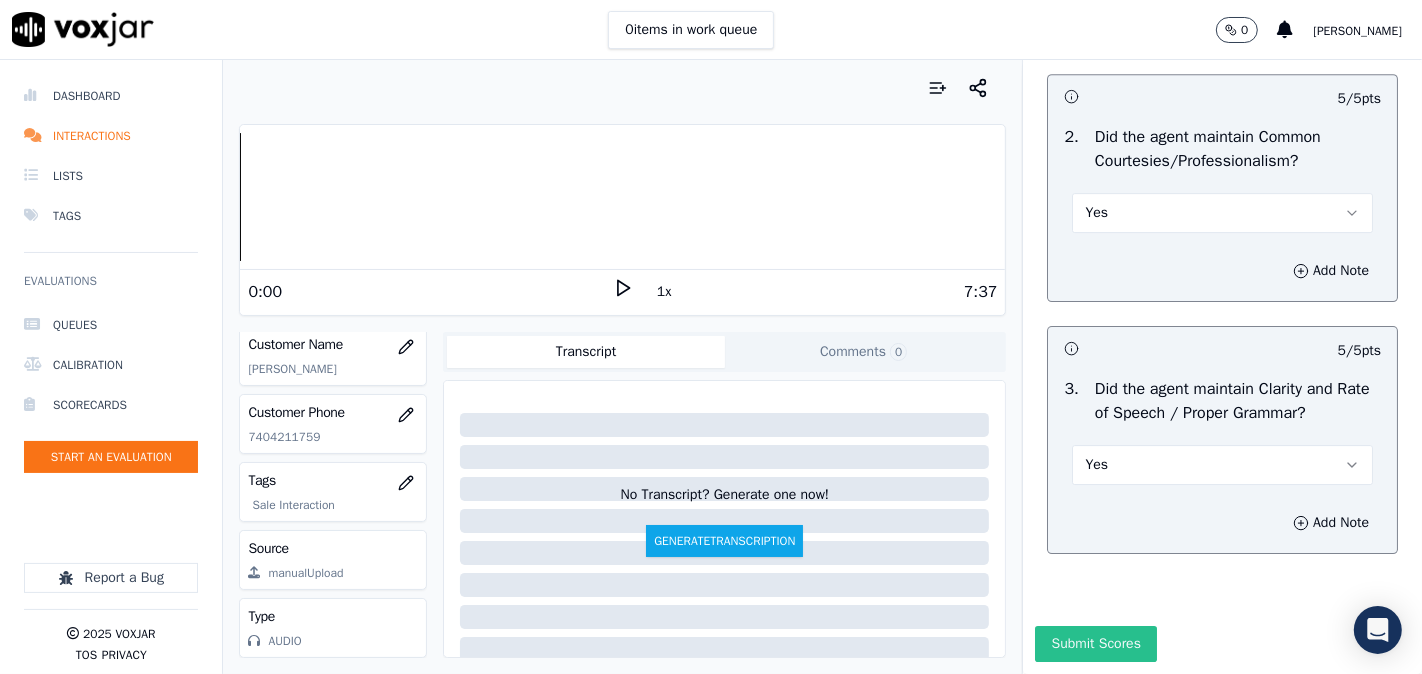 click on "Submit Scores" at bounding box center [1095, 644] 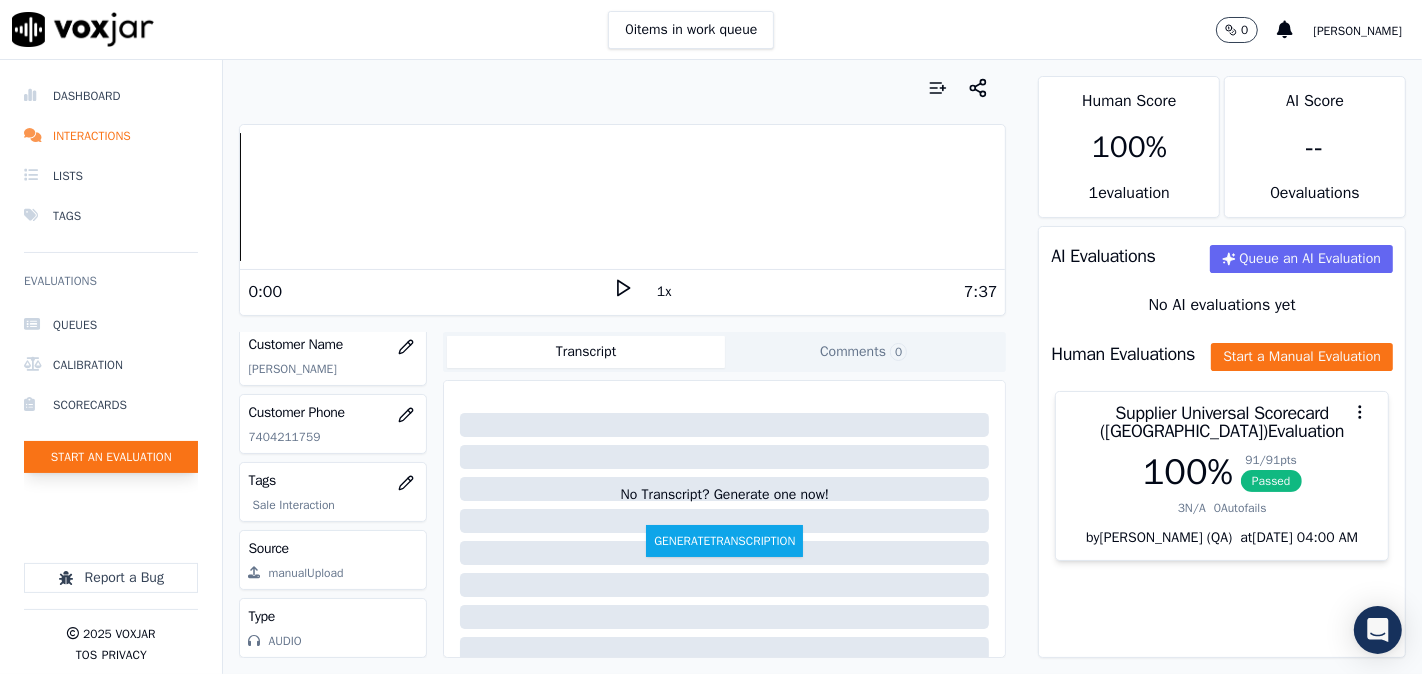 click on "Start an Evaluation" 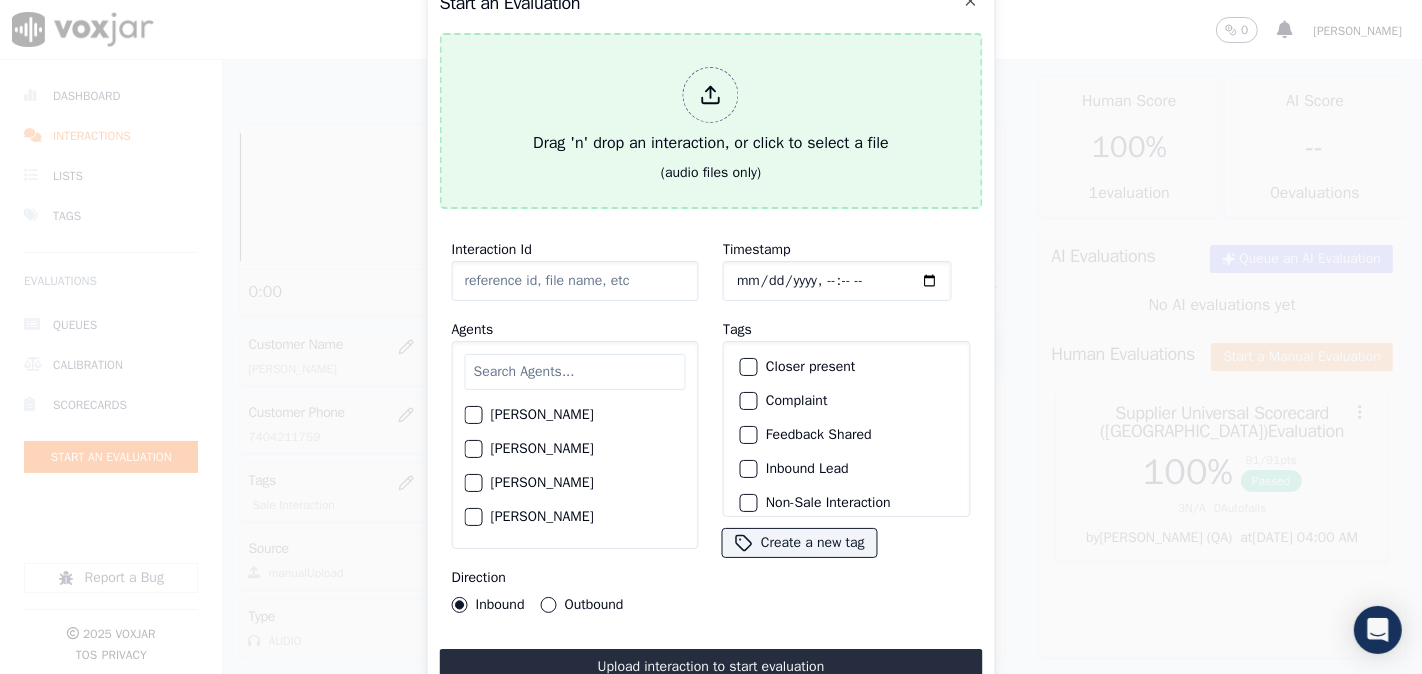 click on "Drag 'n' drop an interaction, or click to select a file" at bounding box center (711, 111) 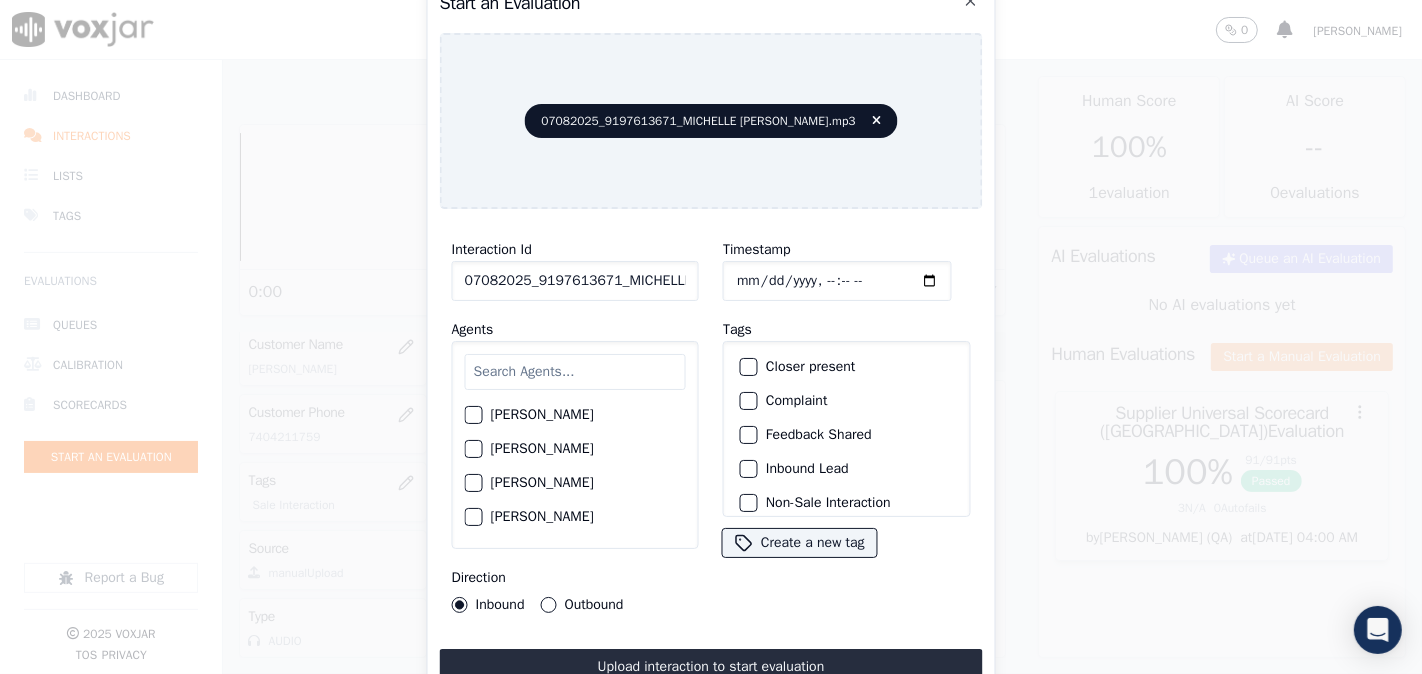 click on "07082025_9197613671_MICHELLE [PERSON_NAME].mp3" 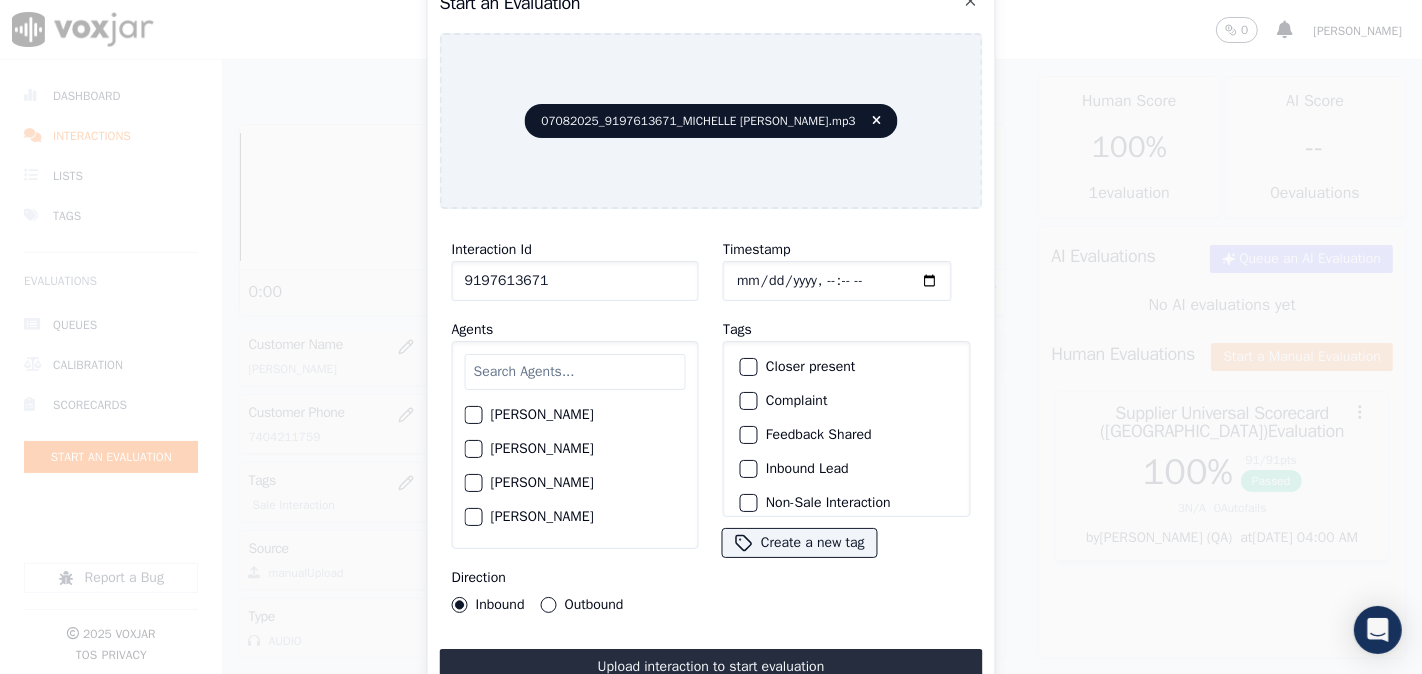 type on "9197613671" 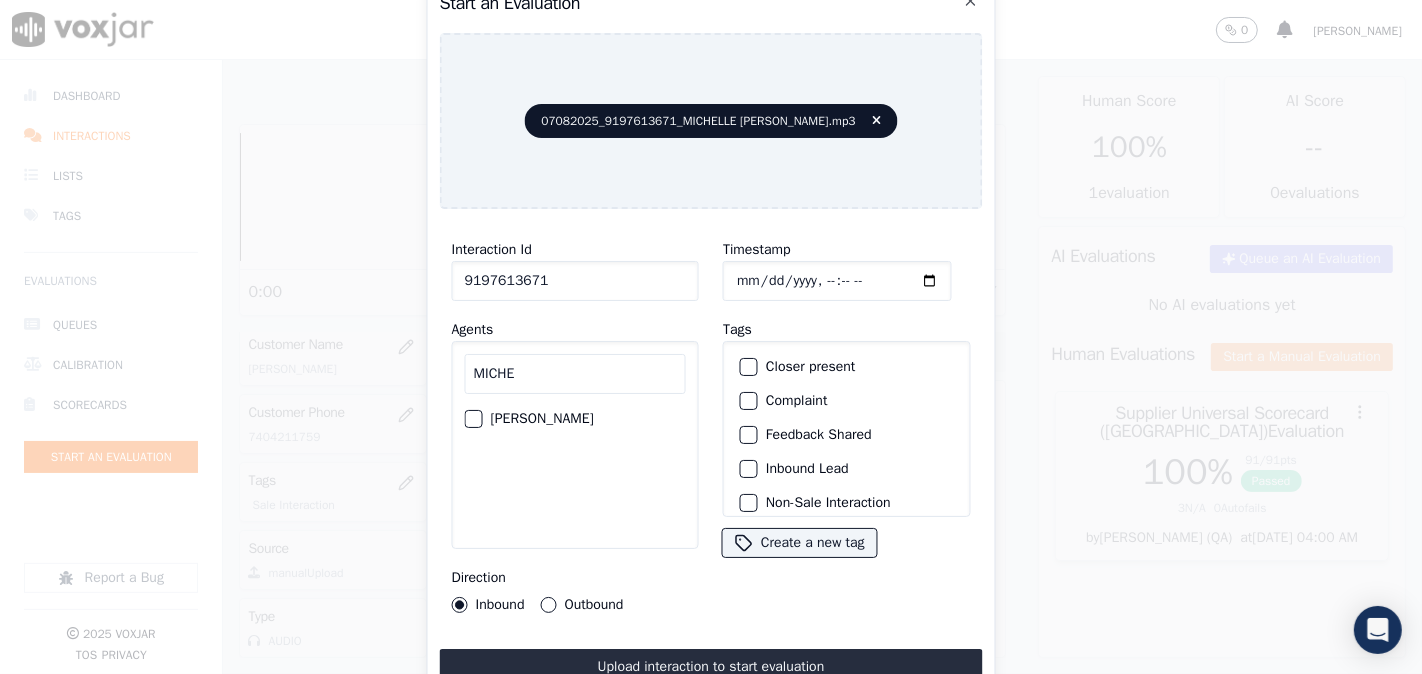 type on "MICHE" 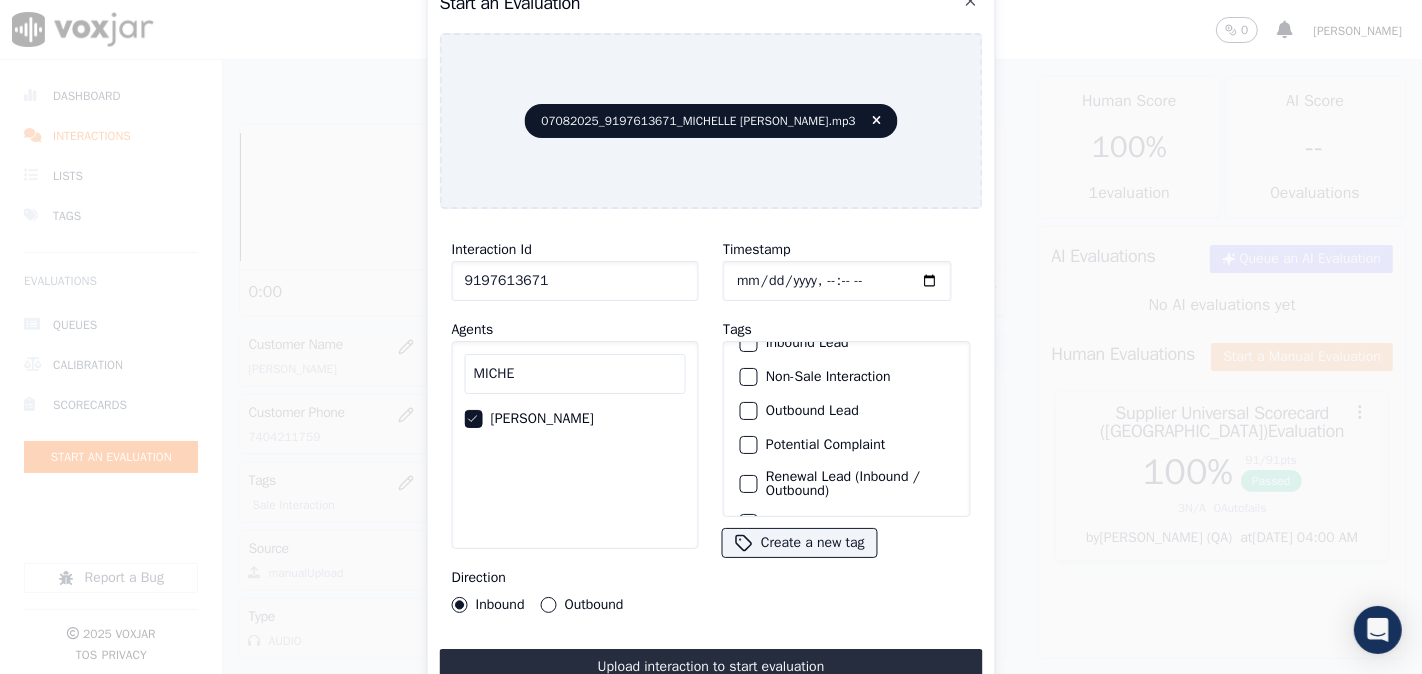scroll, scrollTop: 176, scrollLeft: 0, axis: vertical 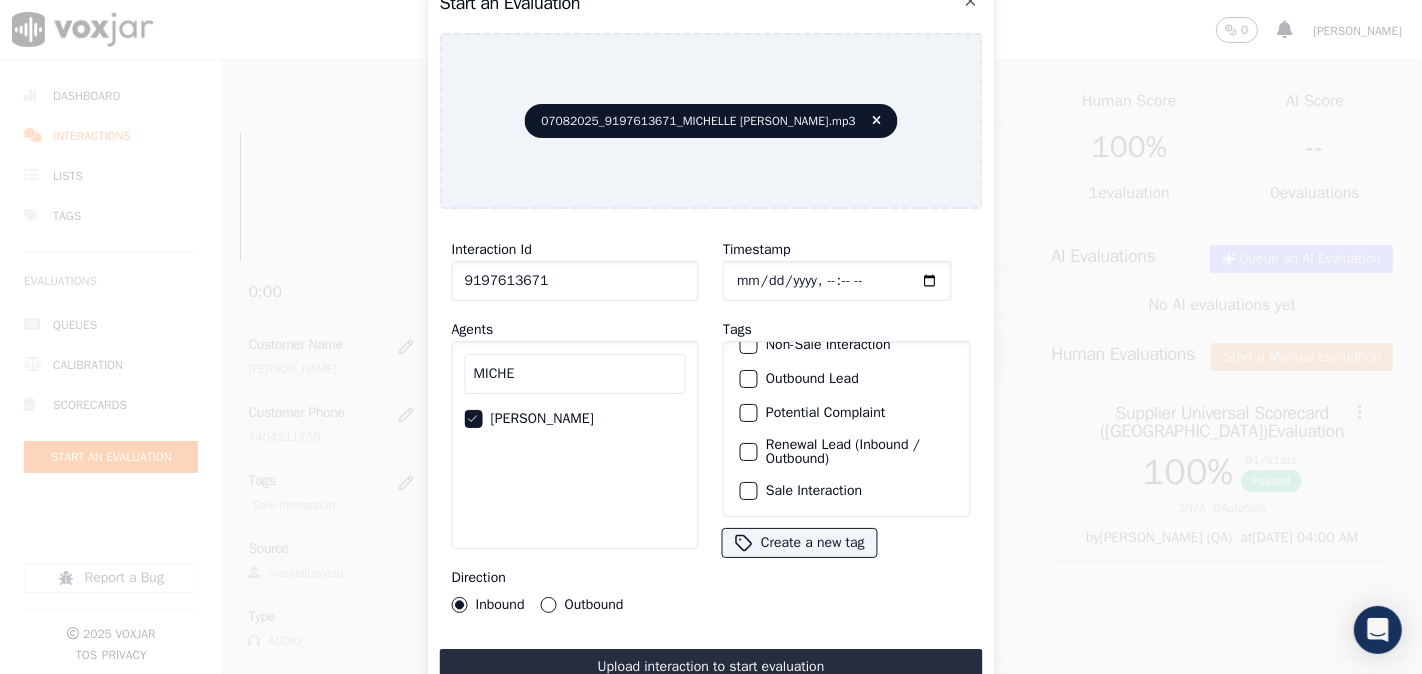 click on "Sale Interaction" 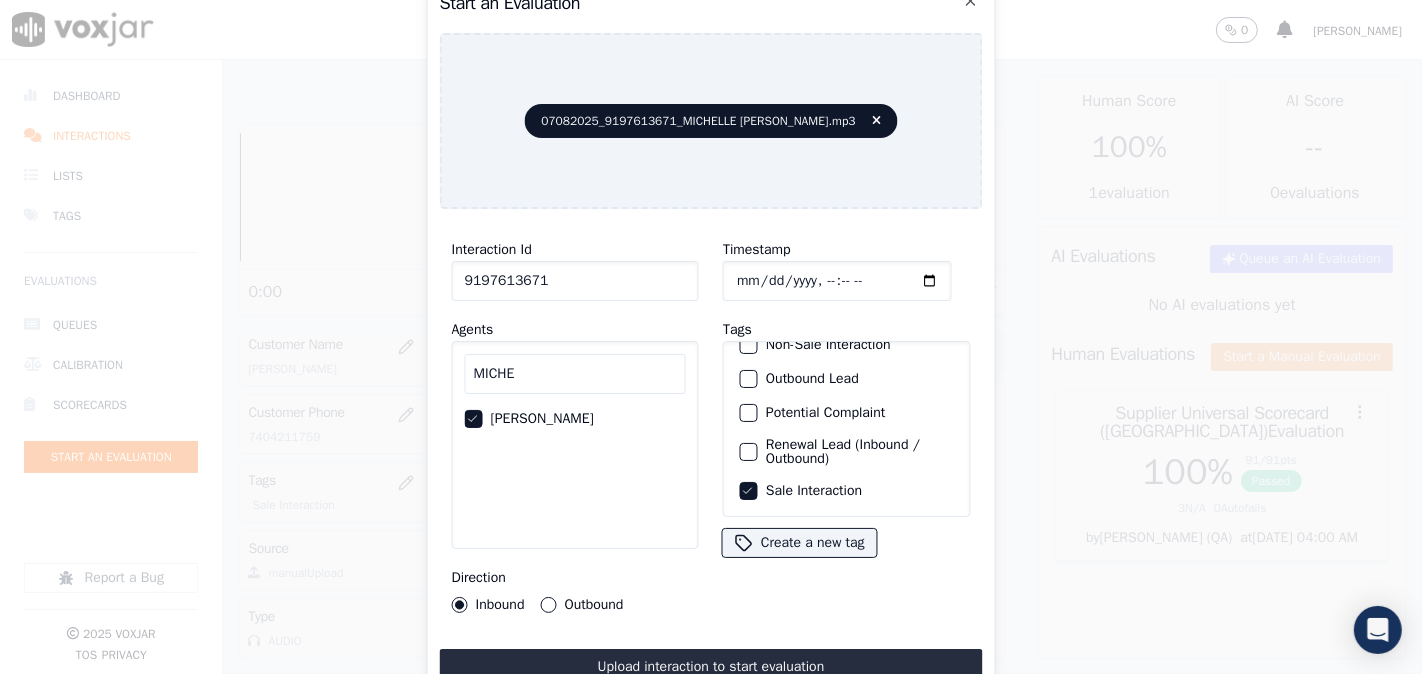 click on "Outbound" 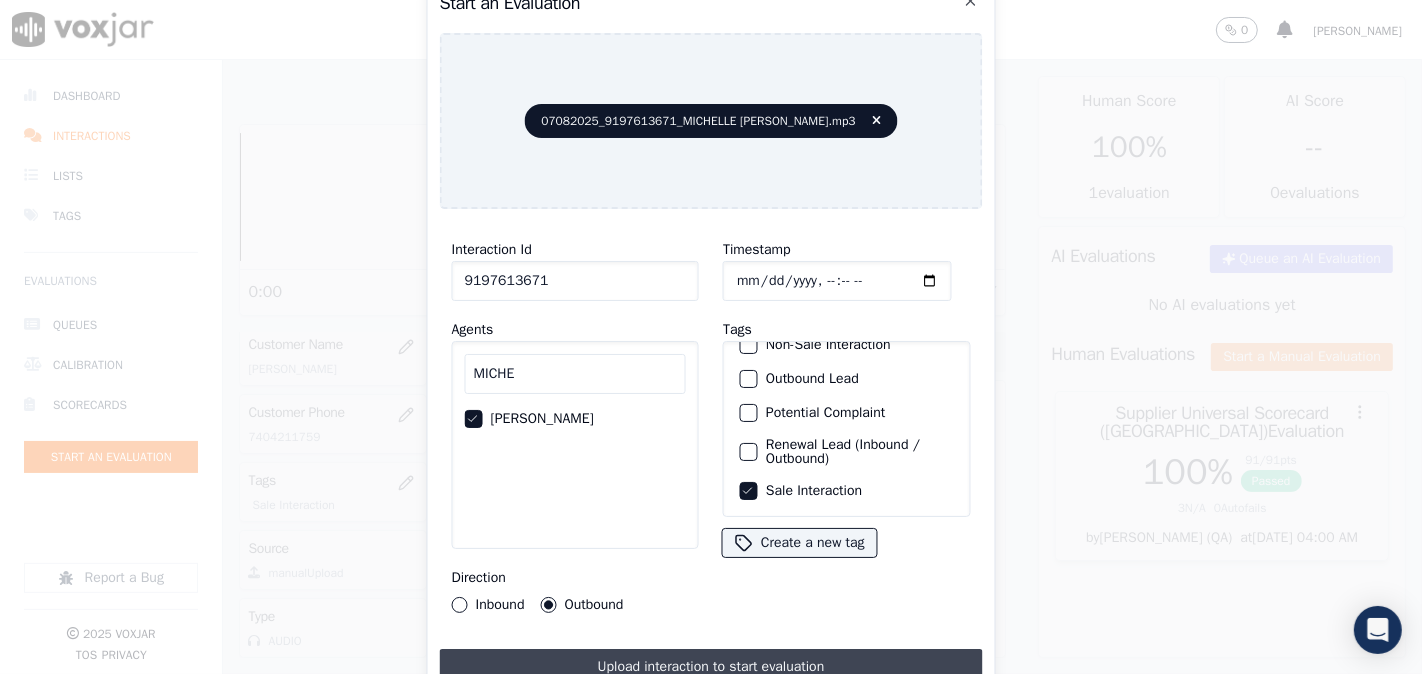 click on "Upload interaction to start evaluation" at bounding box center [711, 667] 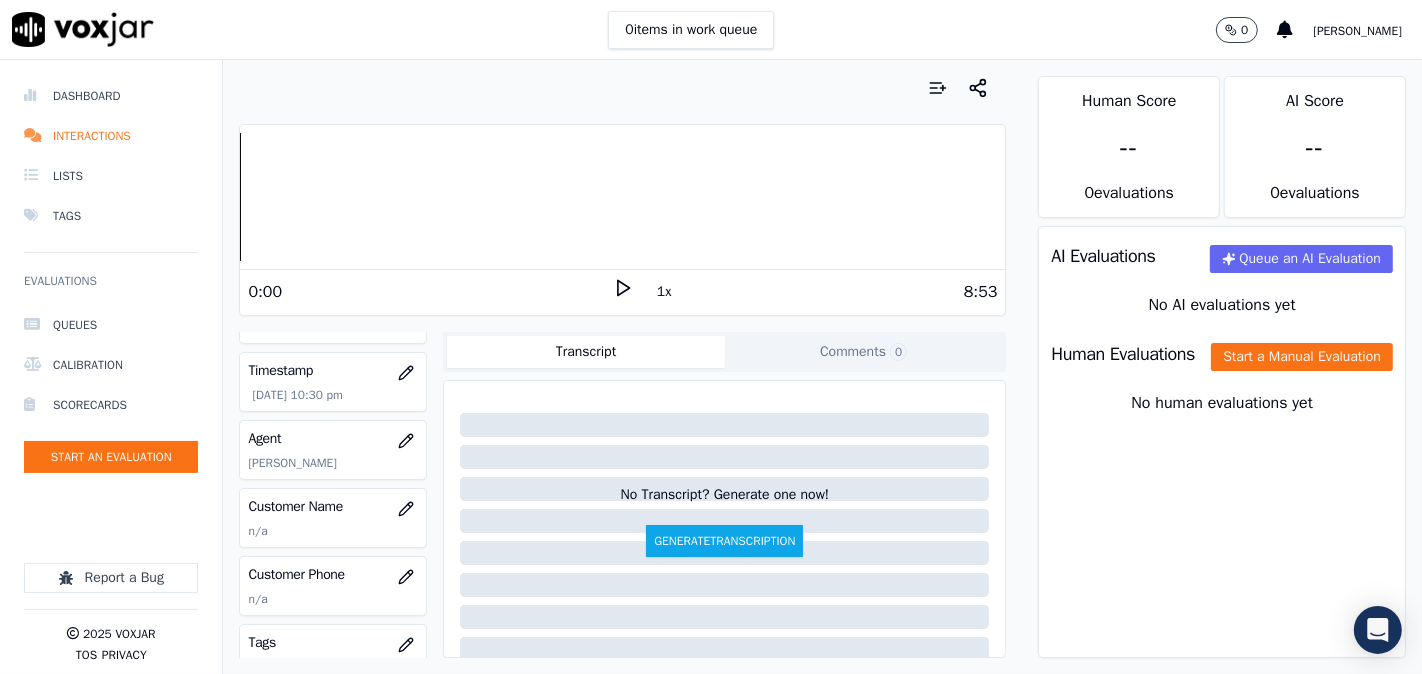 scroll, scrollTop: 185, scrollLeft: 0, axis: vertical 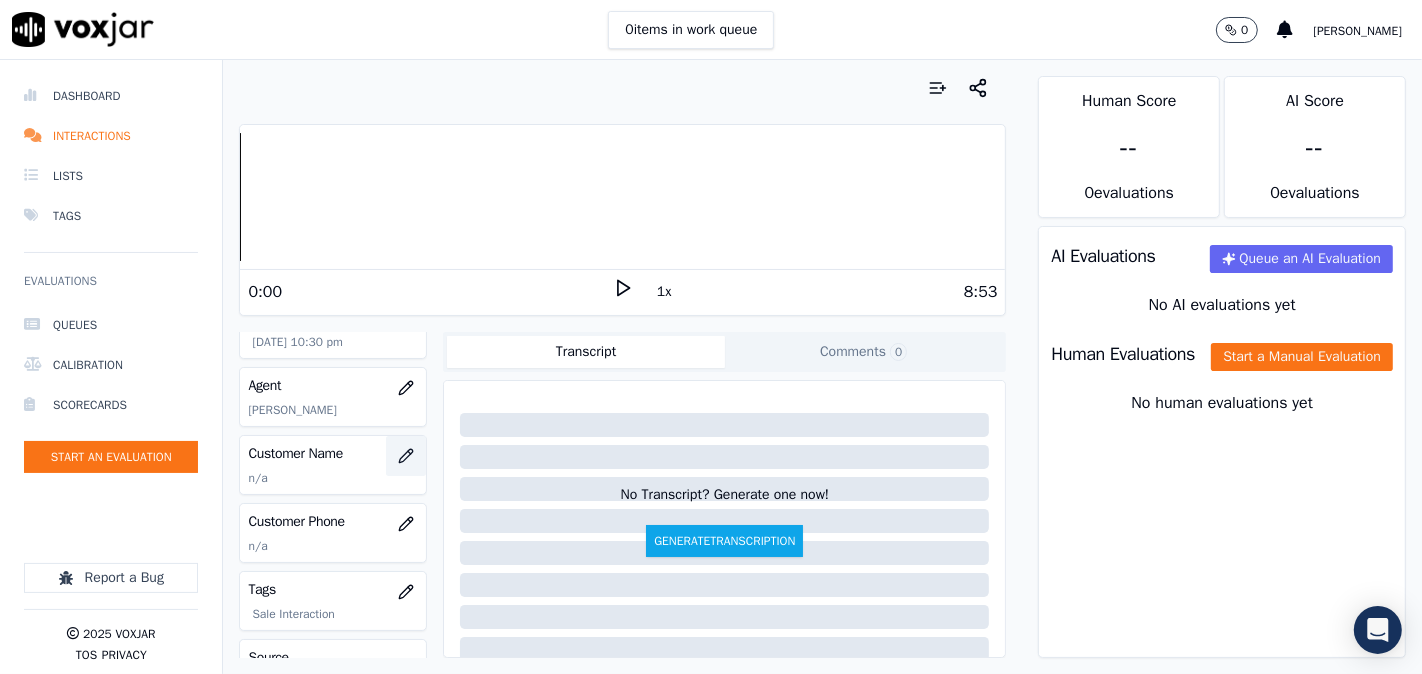 click at bounding box center [406, 456] 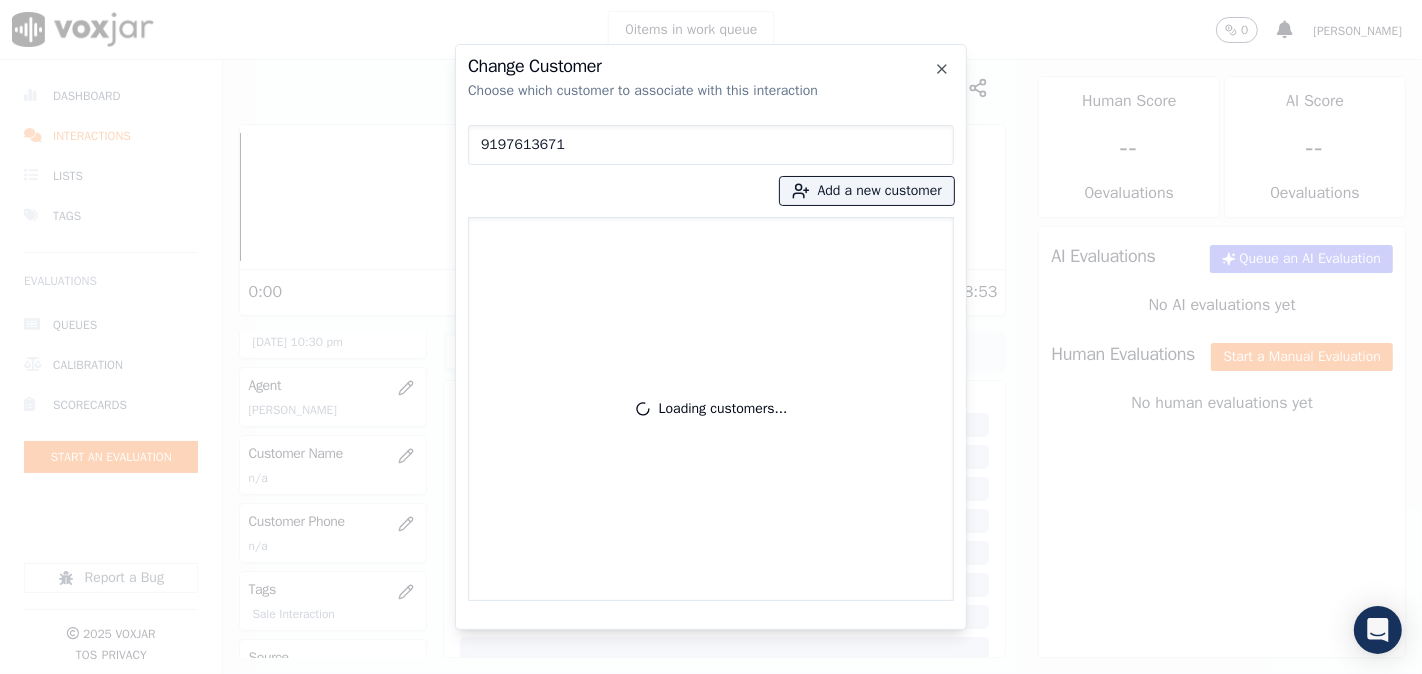 type on "9197613671" 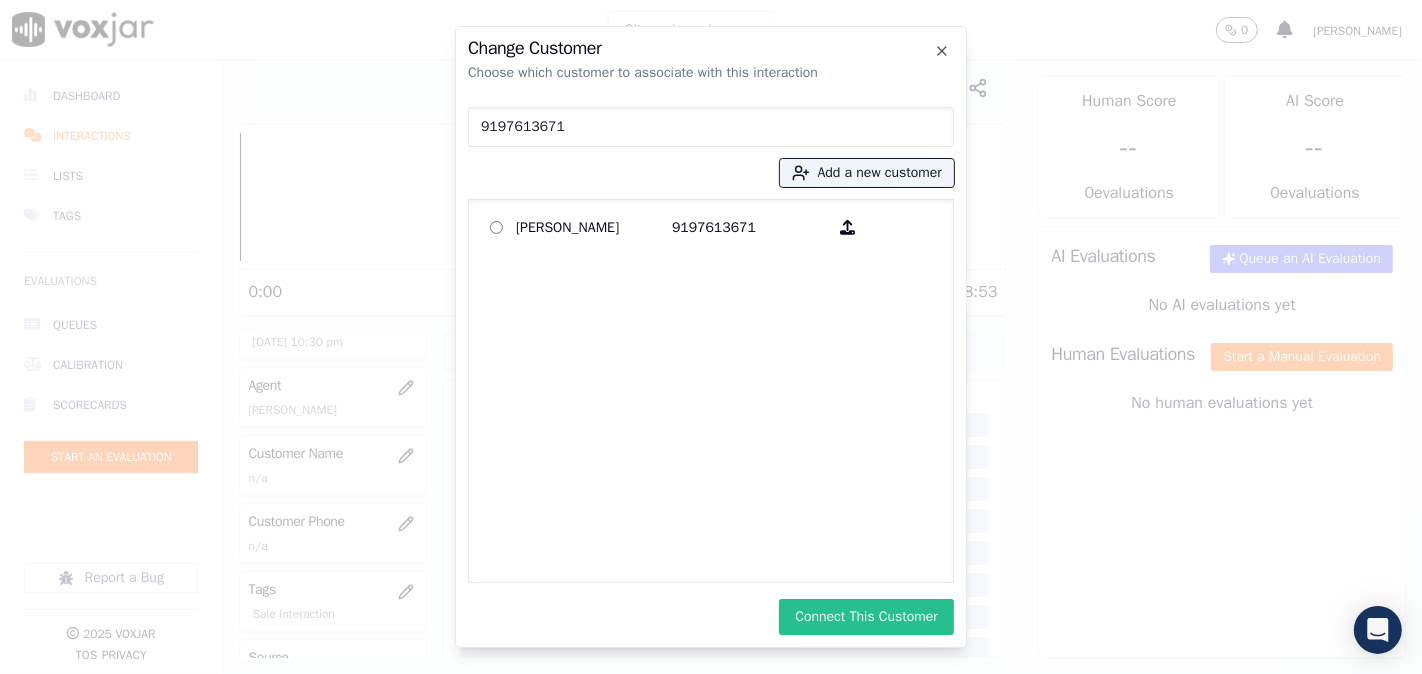 click on "Connect This Customer" at bounding box center (866, 617) 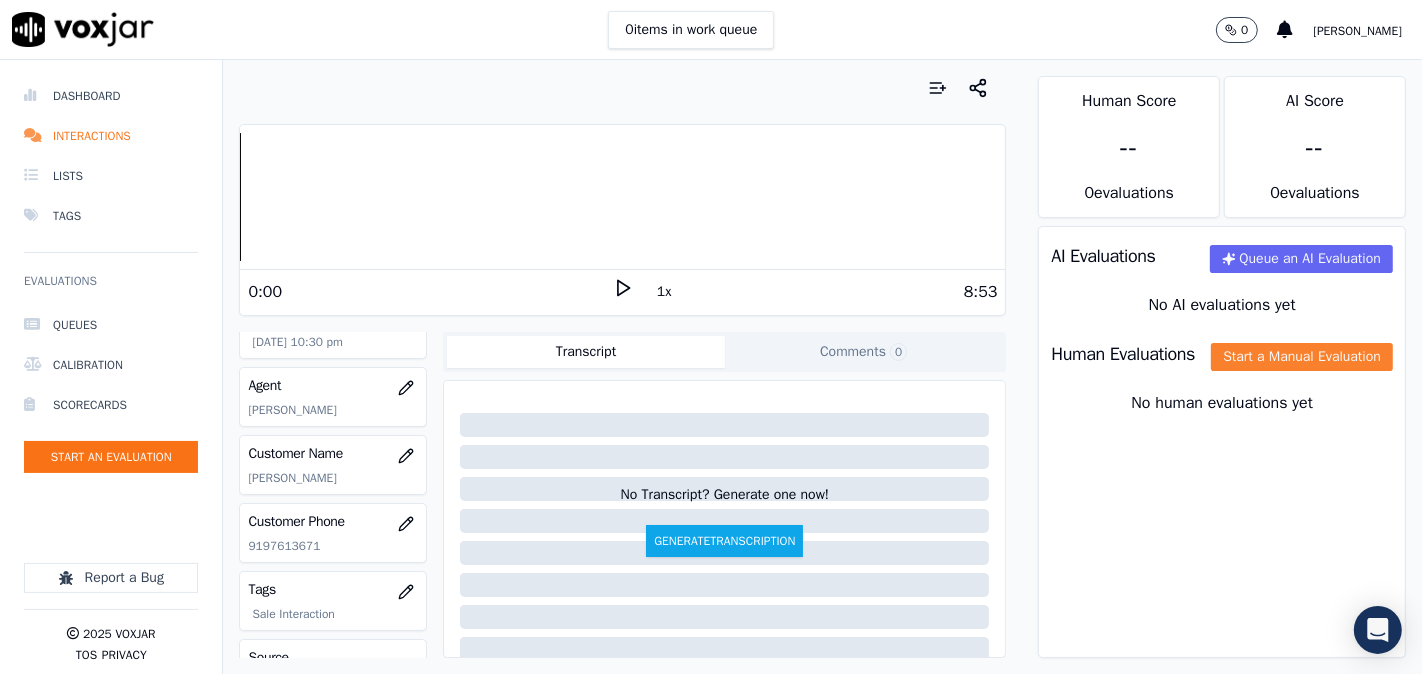 click on "Start a Manual Evaluation" 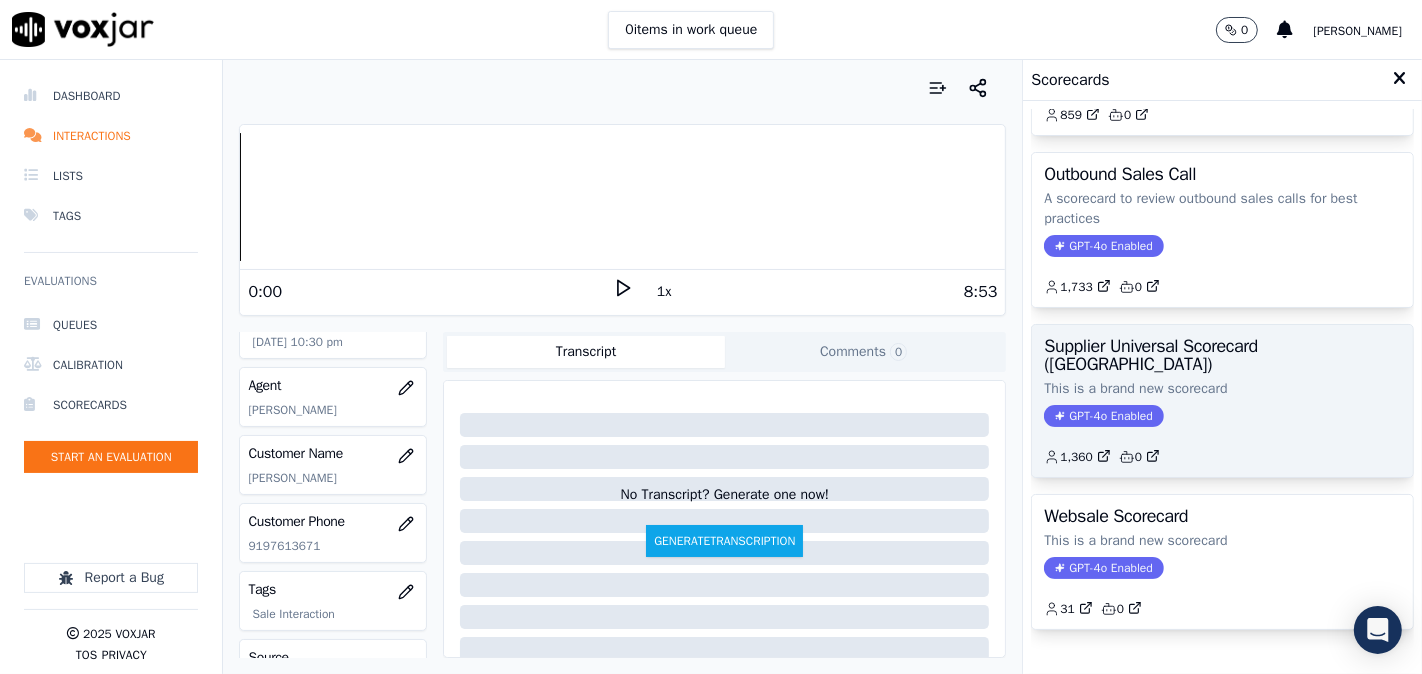 scroll, scrollTop: 357, scrollLeft: 0, axis: vertical 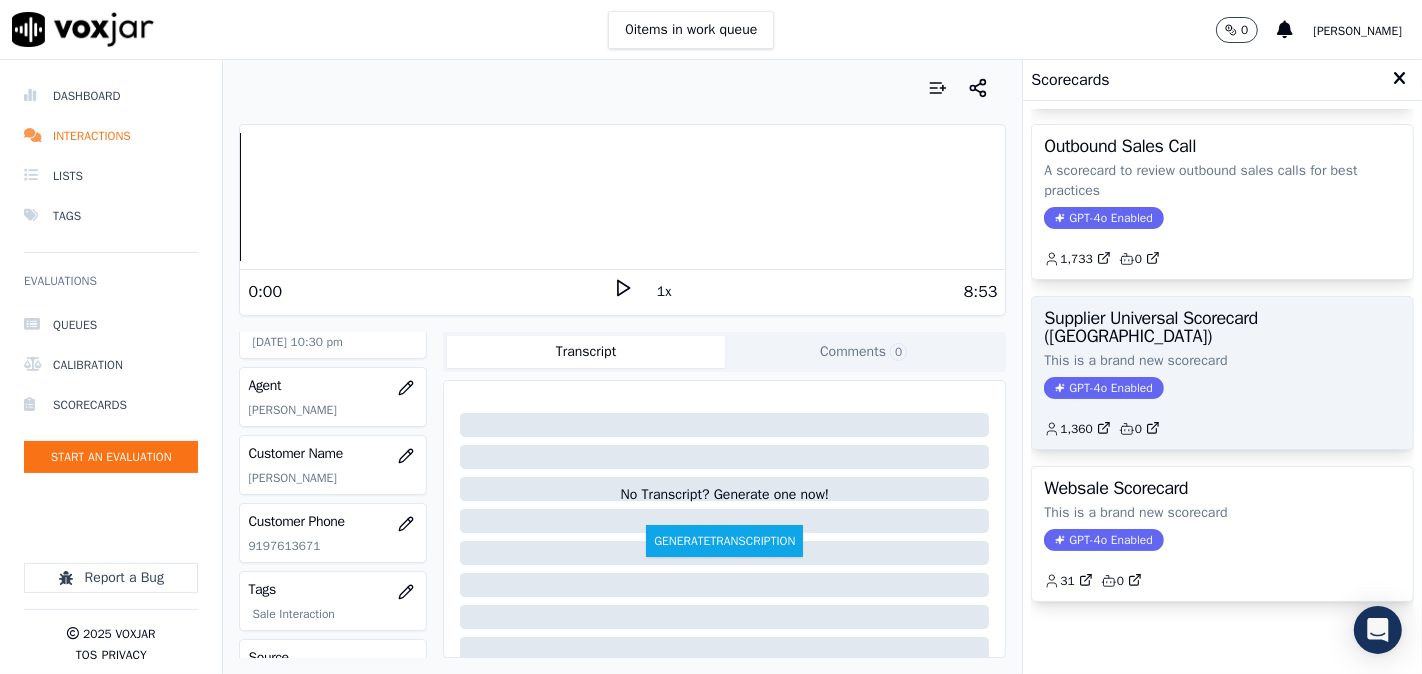 click on "GPT-4o Enabled" 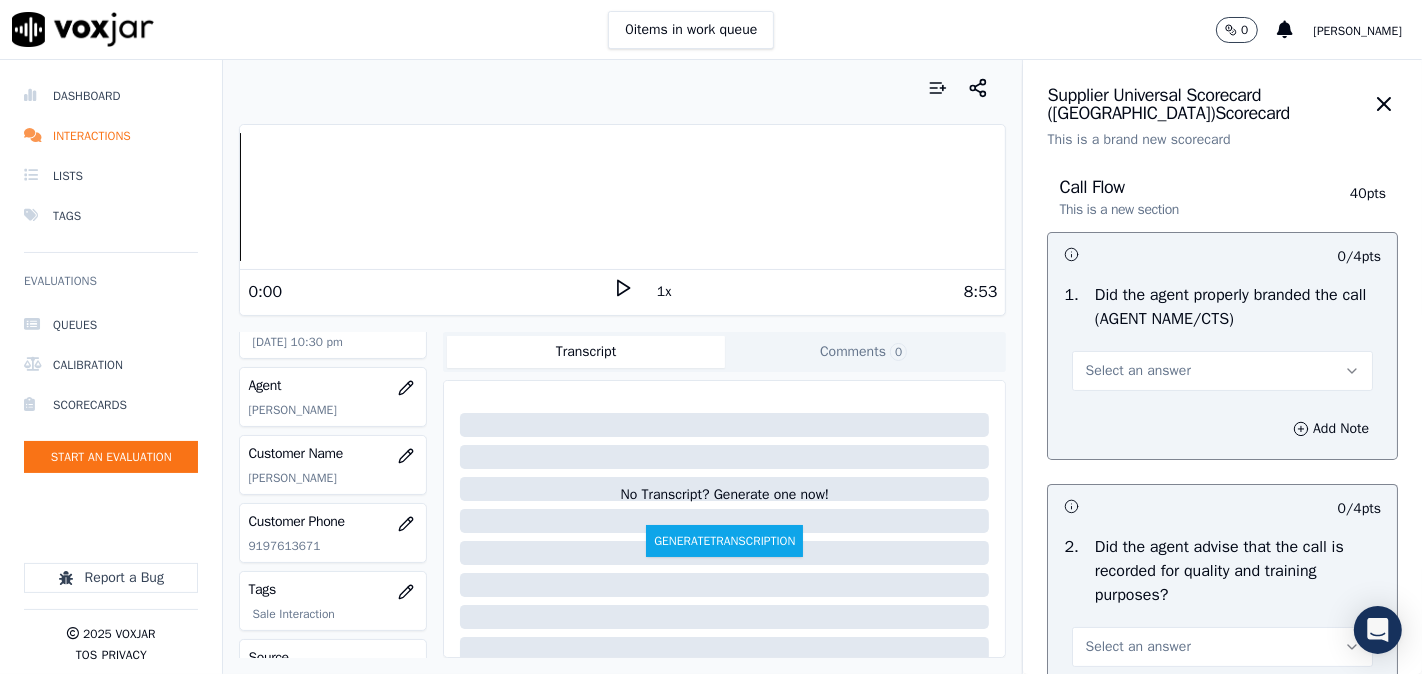 click on "Select an answer" at bounding box center (1137, 371) 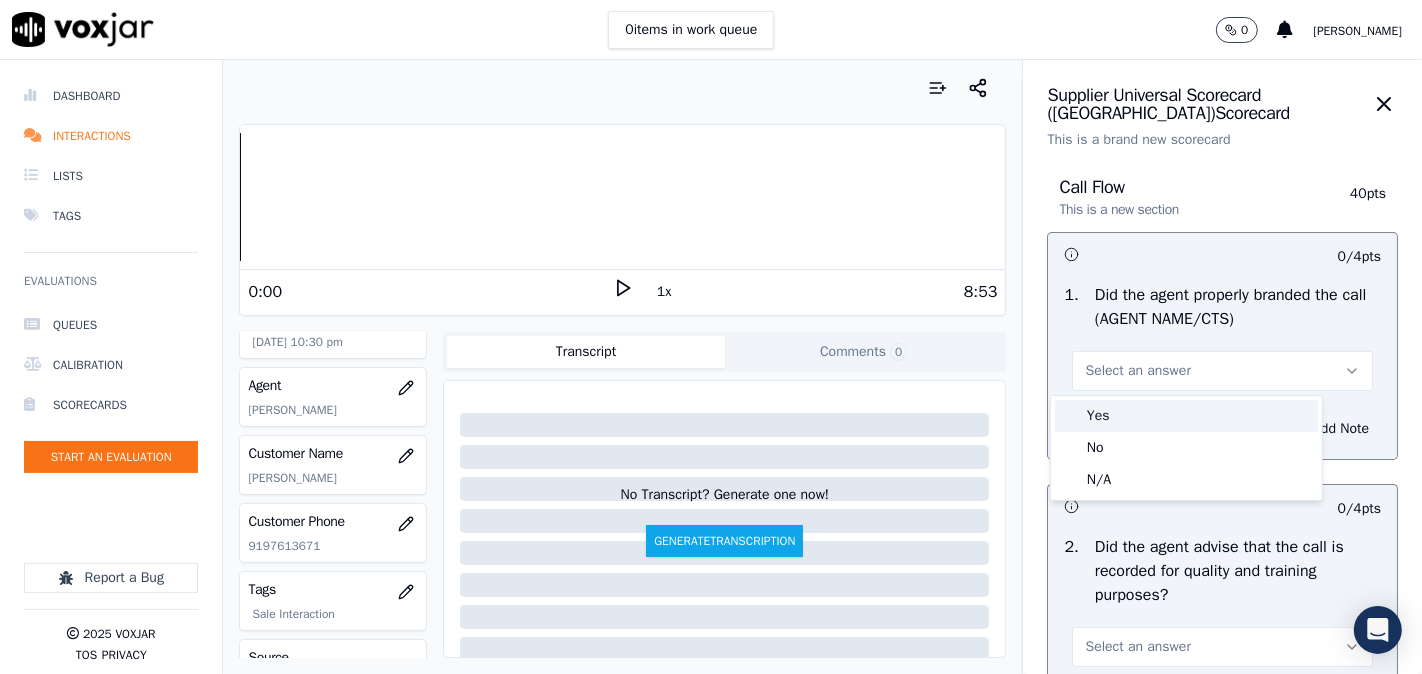 click on "Yes" at bounding box center [1186, 416] 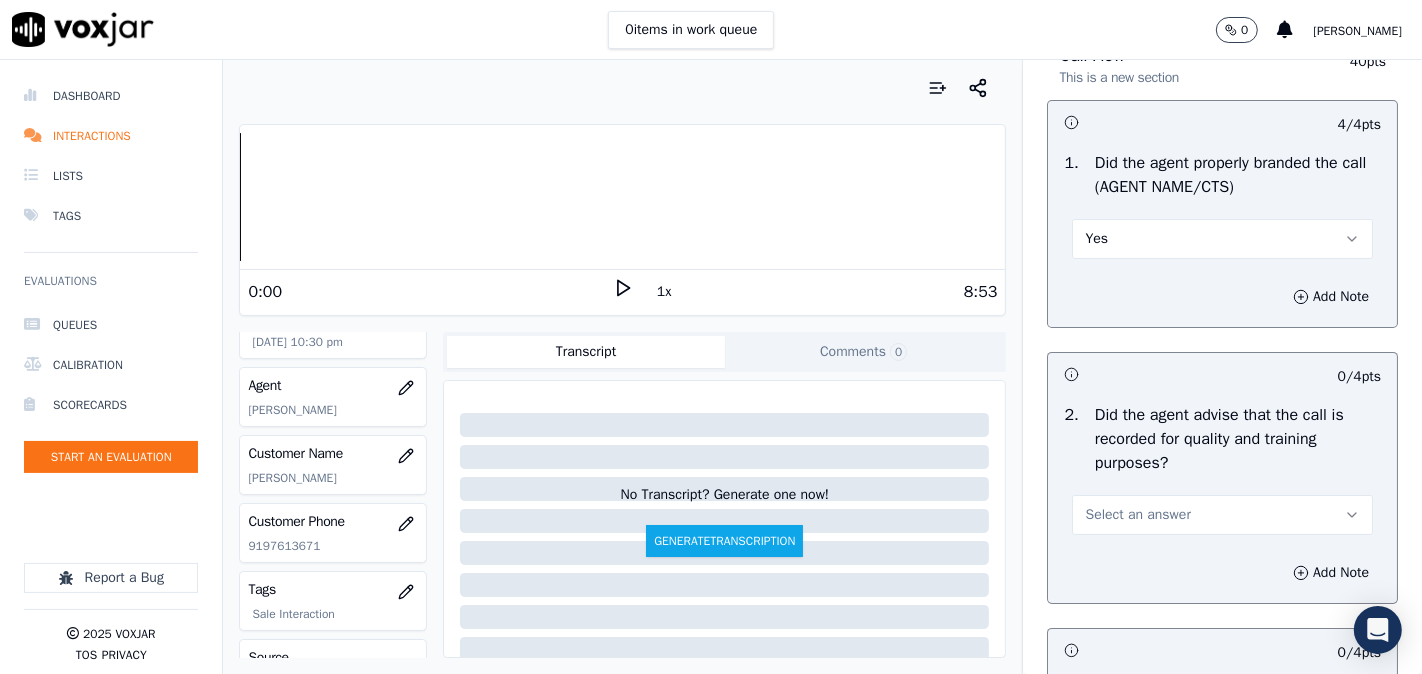scroll, scrollTop: 185, scrollLeft: 0, axis: vertical 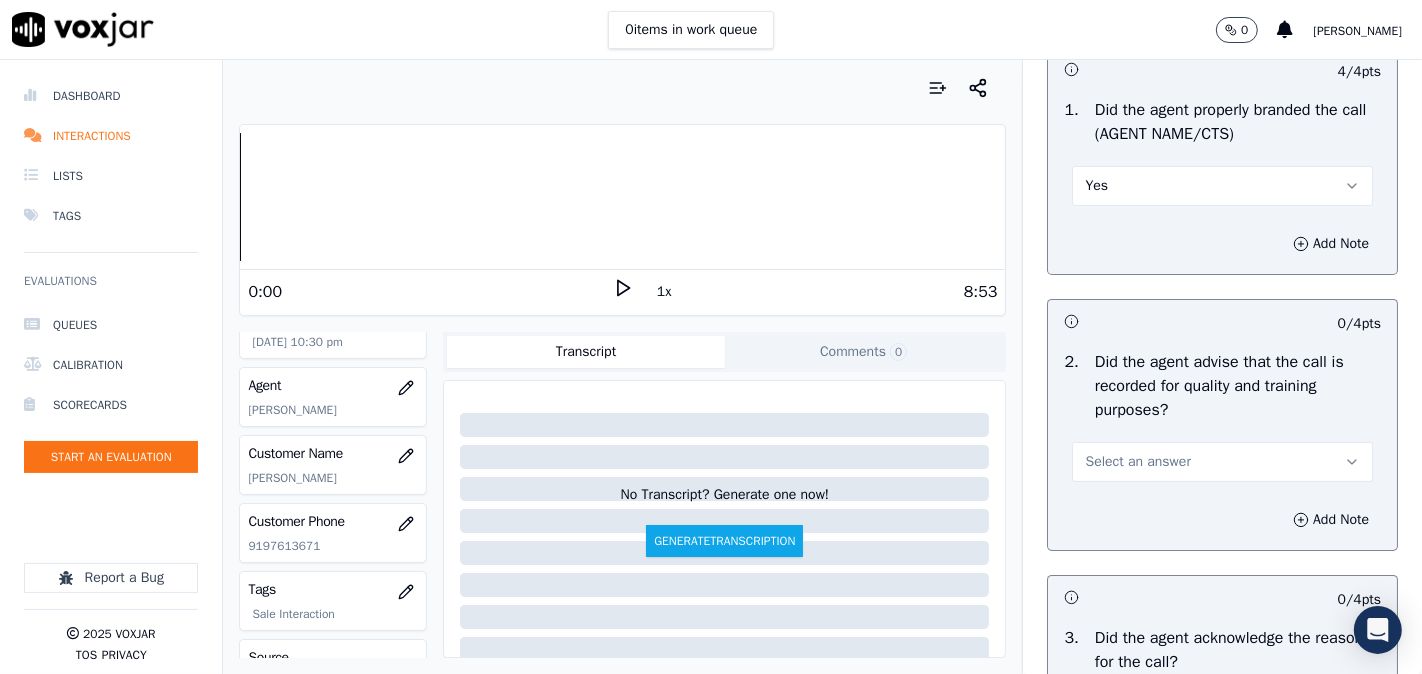 drag, startPoint x: 1115, startPoint y: 440, endPoint x: 1115, endPoint y: 458, distance: 18 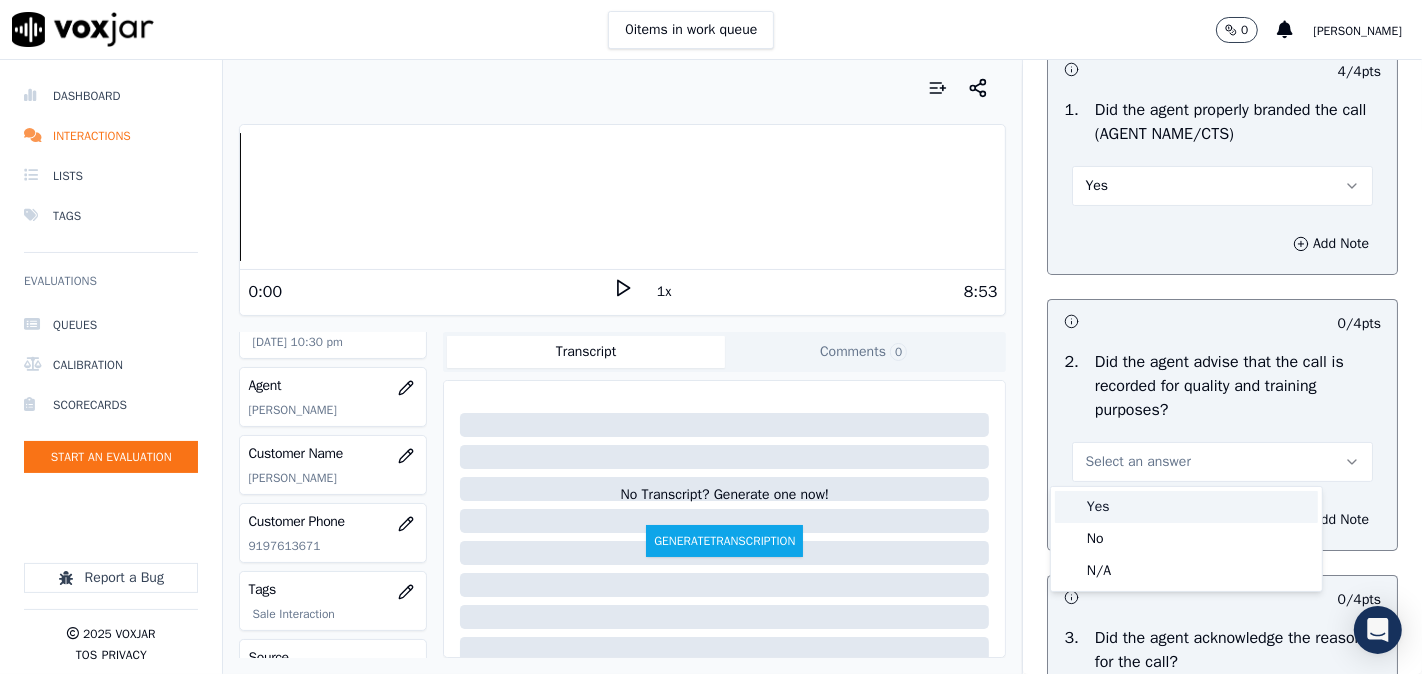 click on "Yes" at bounding box center (1186, 507) 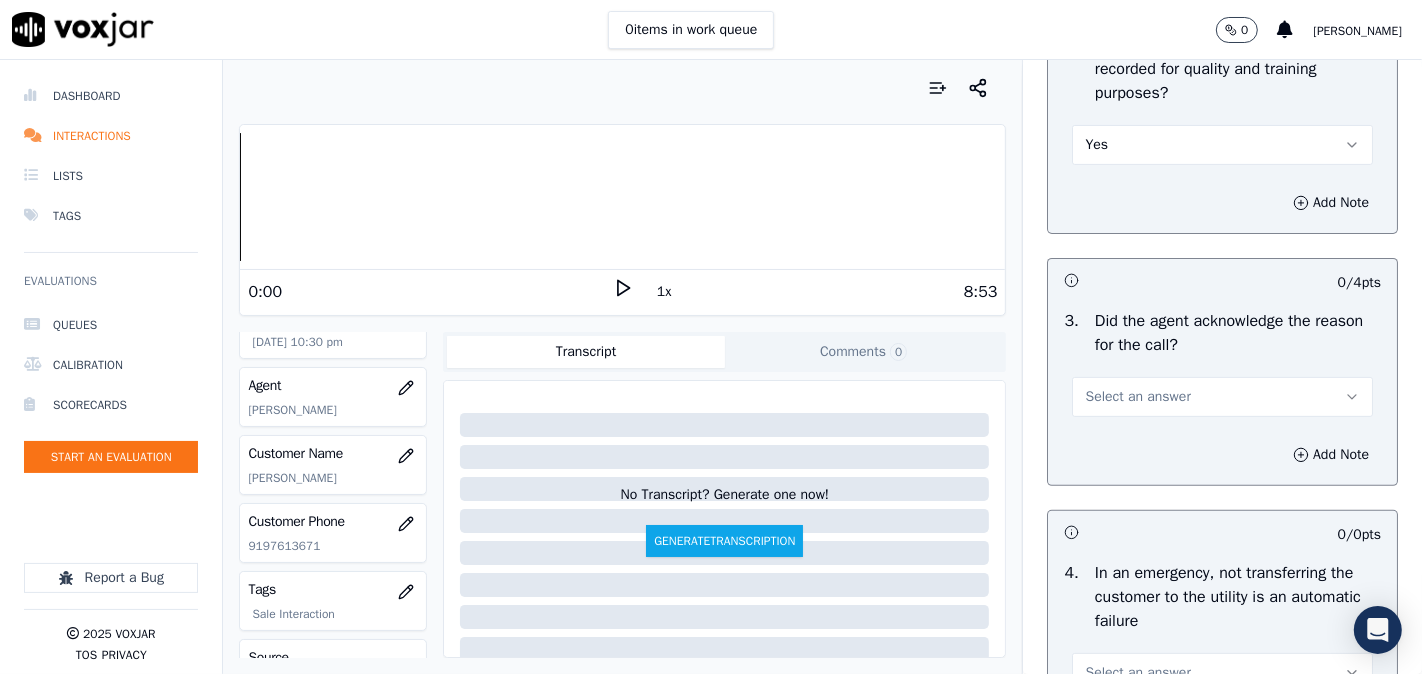 scroll, scrollTop: 555, scrollLeft: 0, axis: vertical 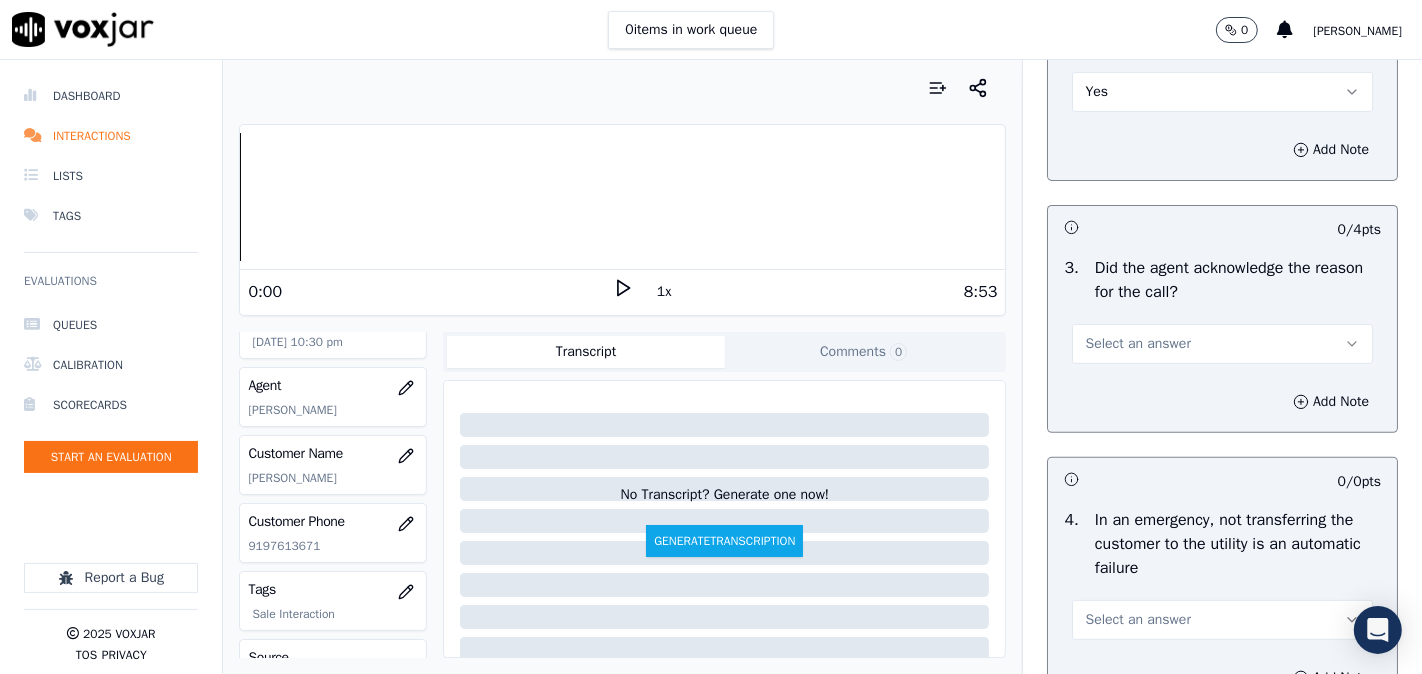 click on "Select an answer" at bounding box center (1137, 344) 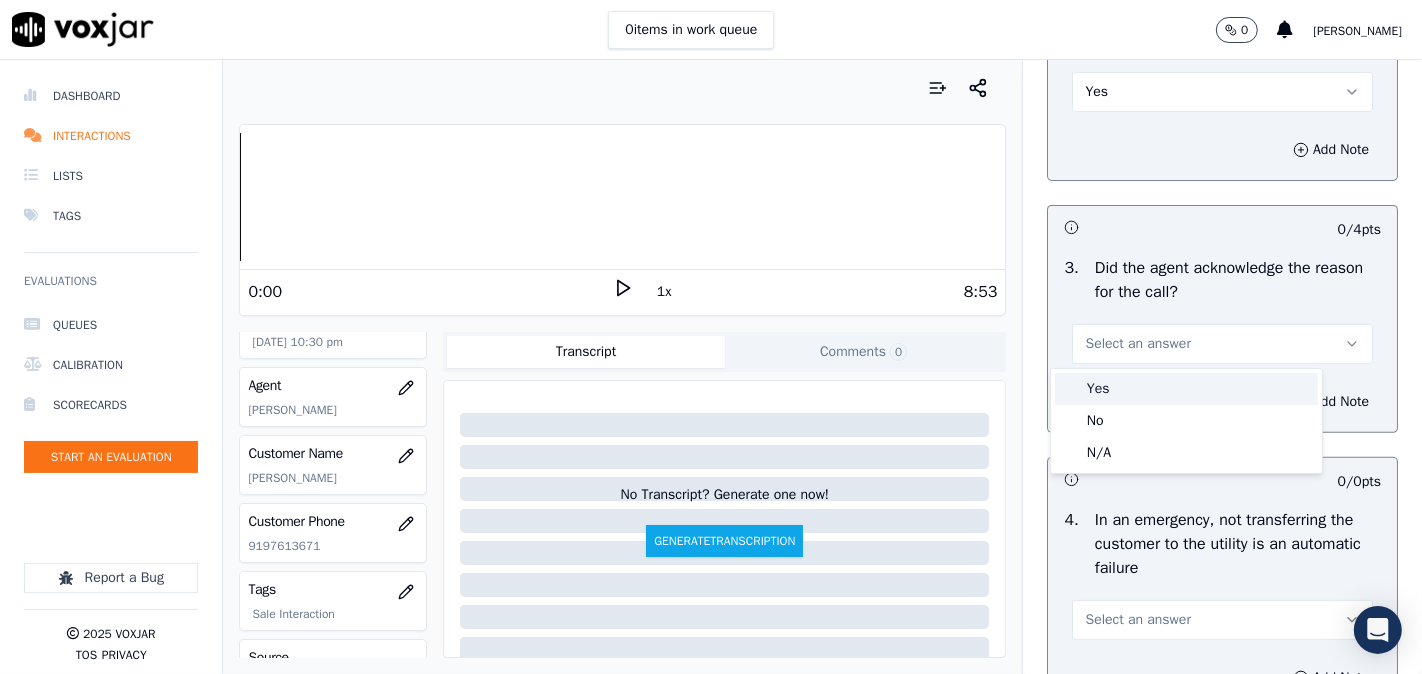 click on "Yes" at bounding box center [1186, 389] 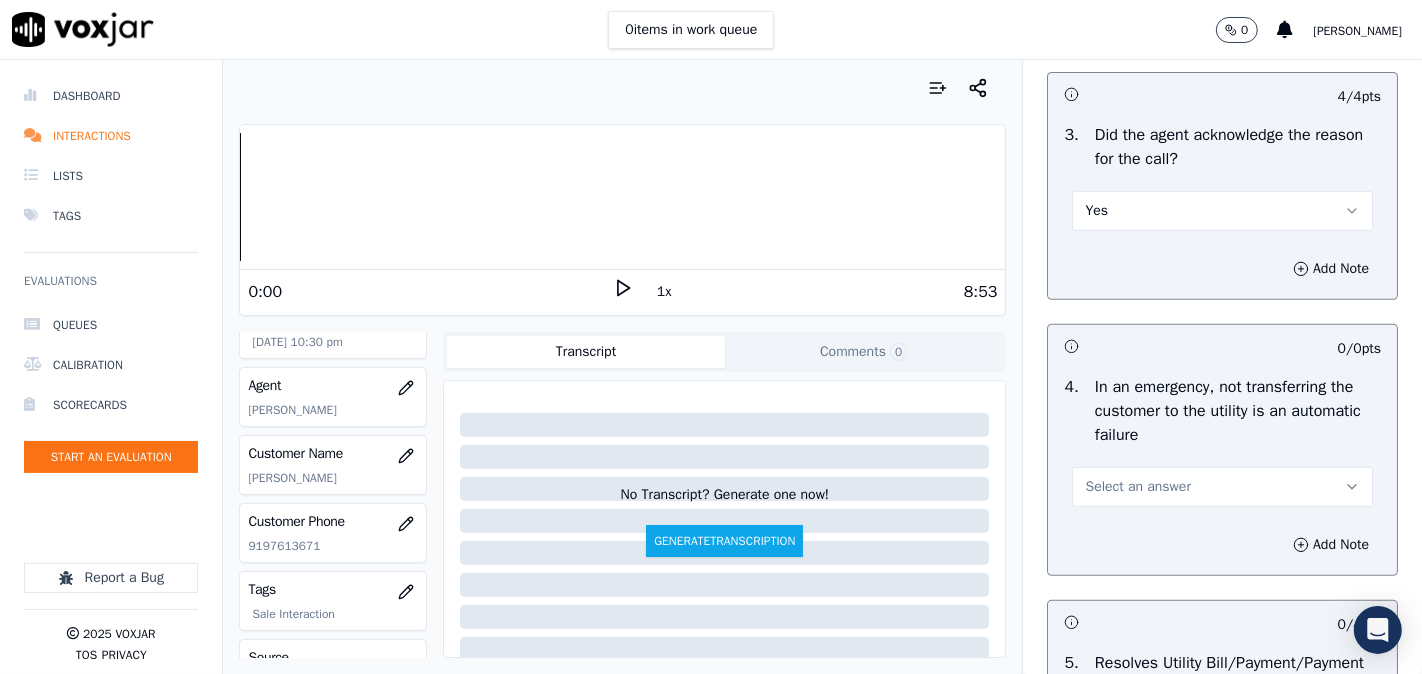 scroll, scrollTop: 741, scrollLeft: 0, axis: vertical 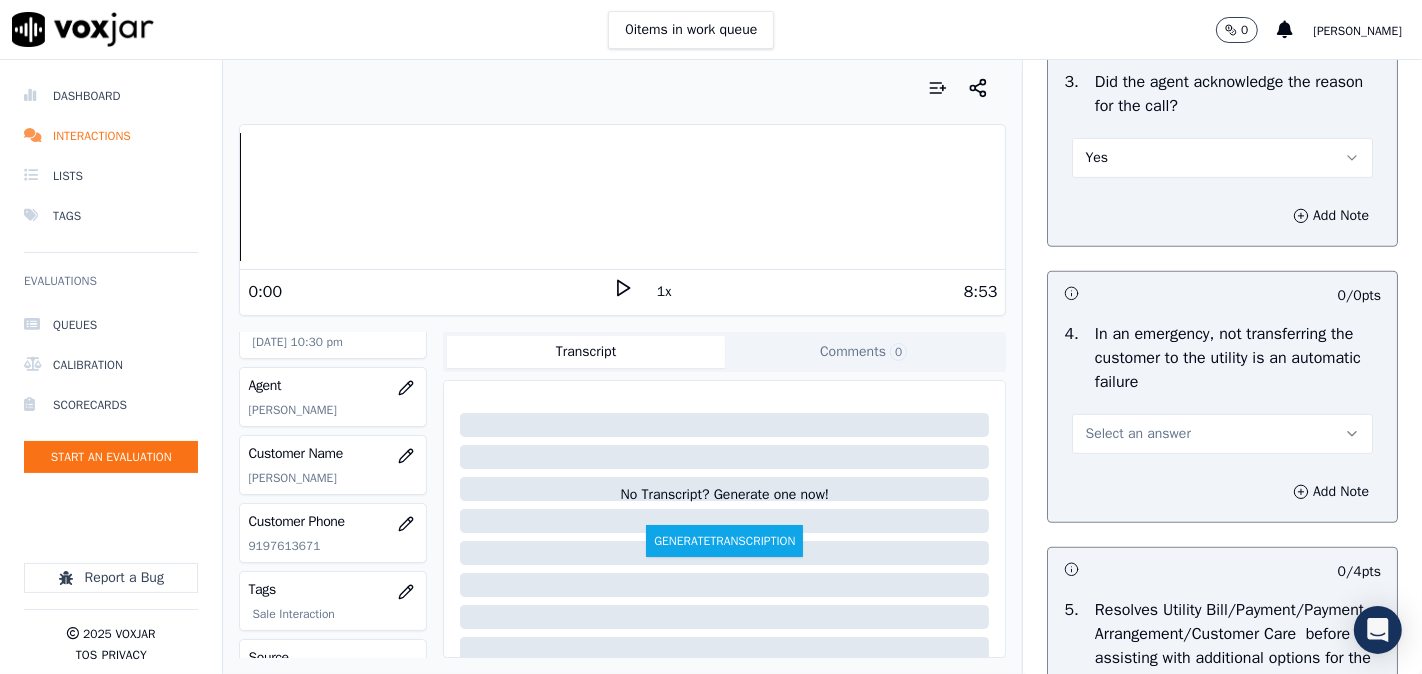 click on "Select an answer" at bounding box center (1222, 434) 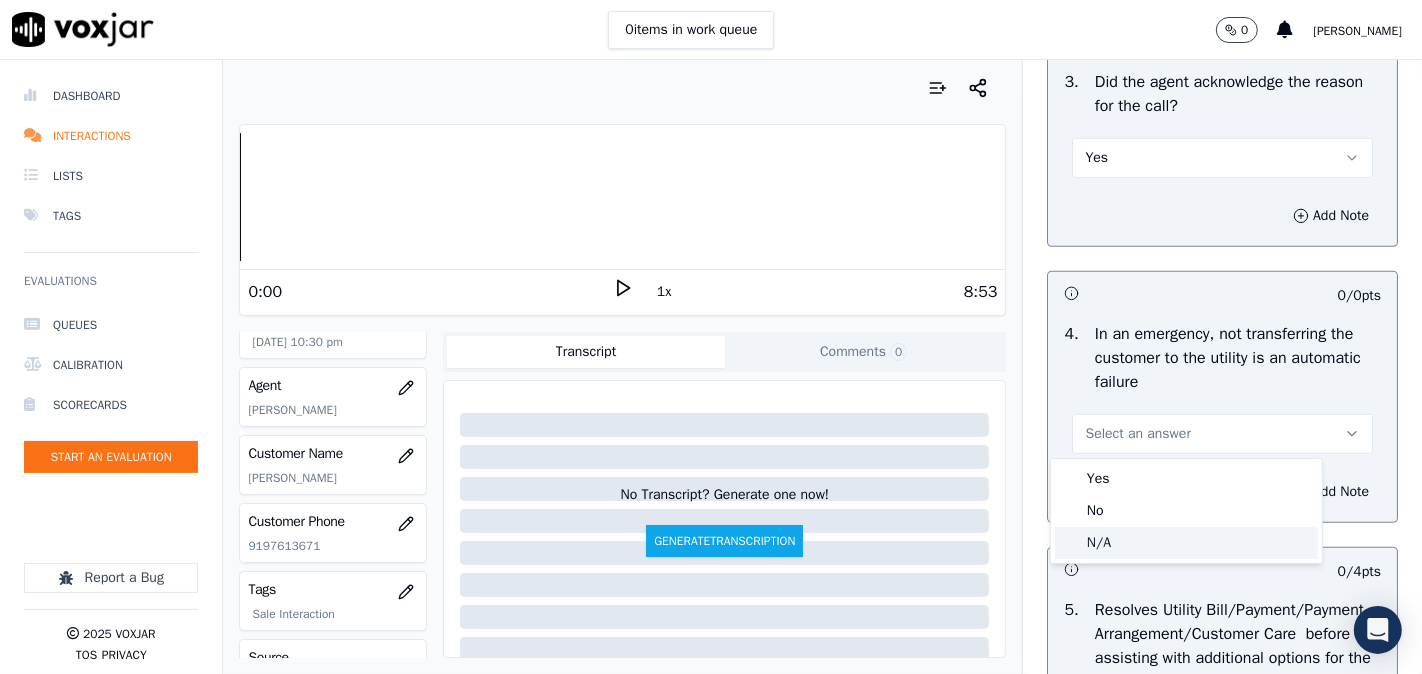 click on "N/A" 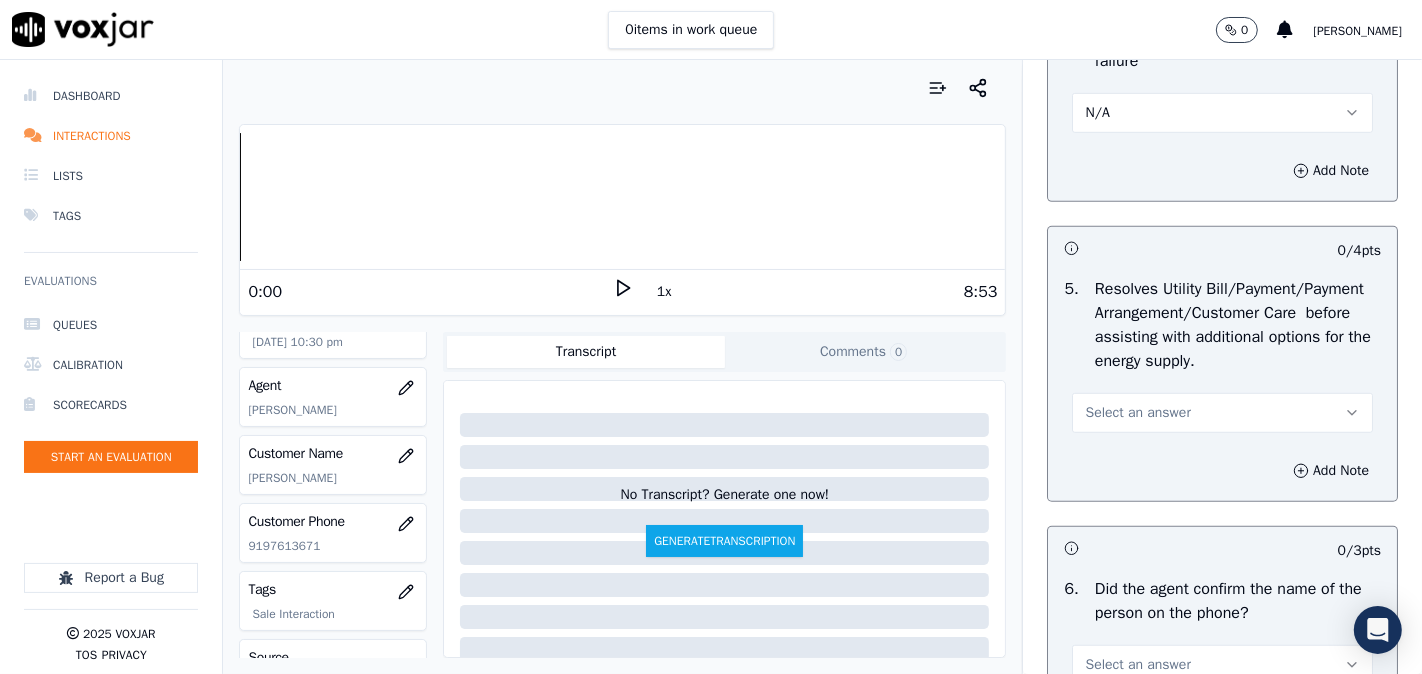 scroll, scrollTop: 1111, scrollLeft: 0, axis: vertical 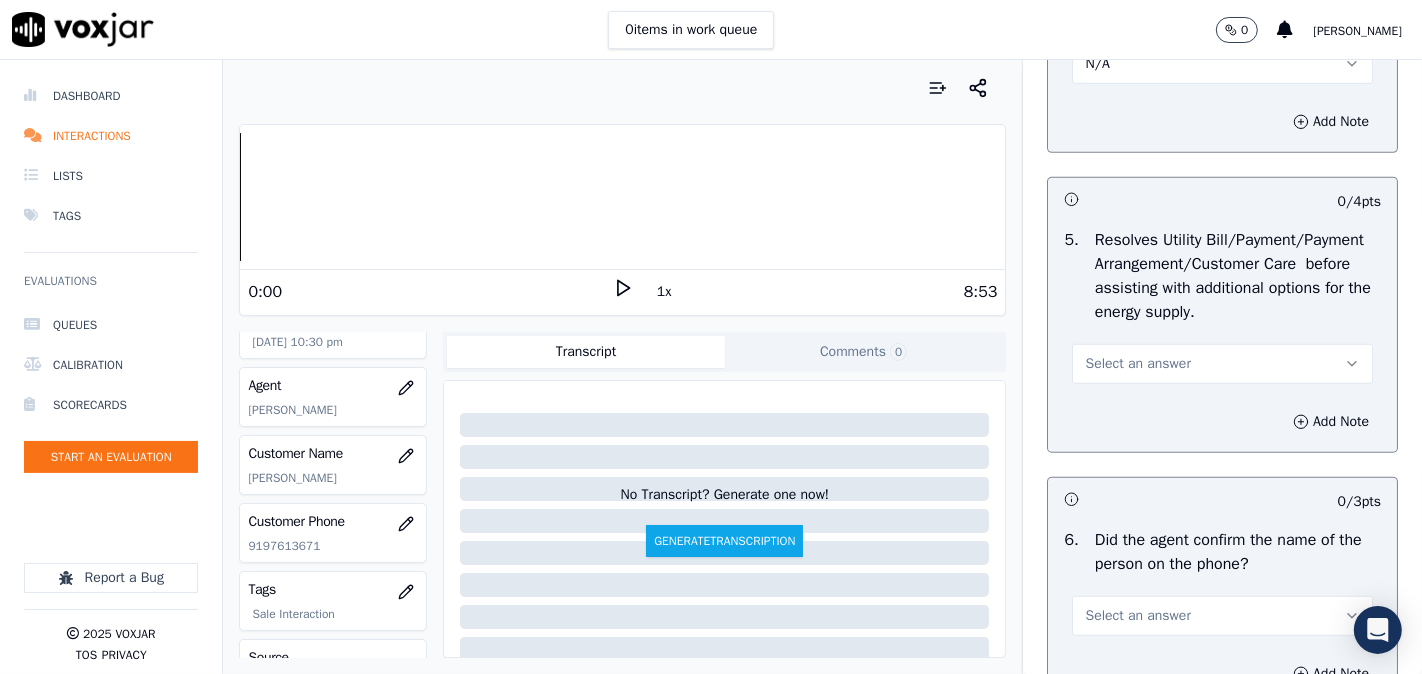 click on "Select an answer" at bounding box center (1137, 364) 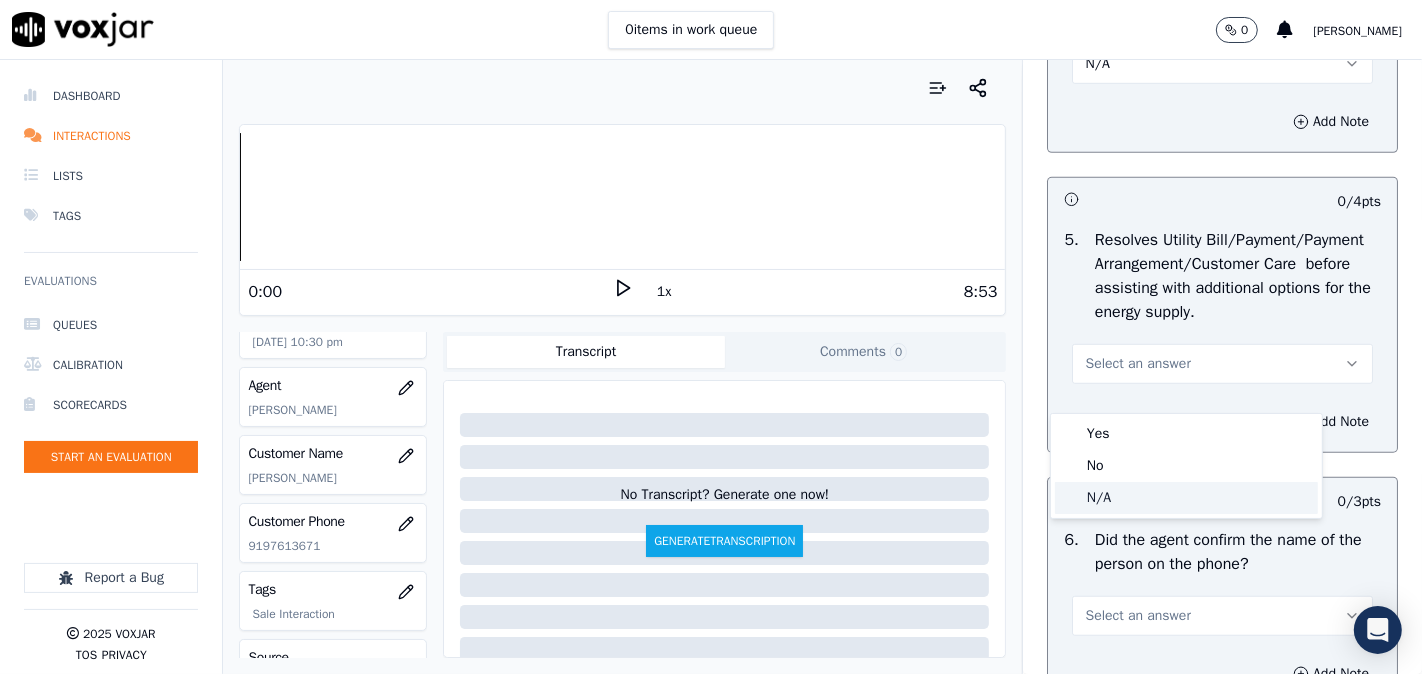 click on "N/A" 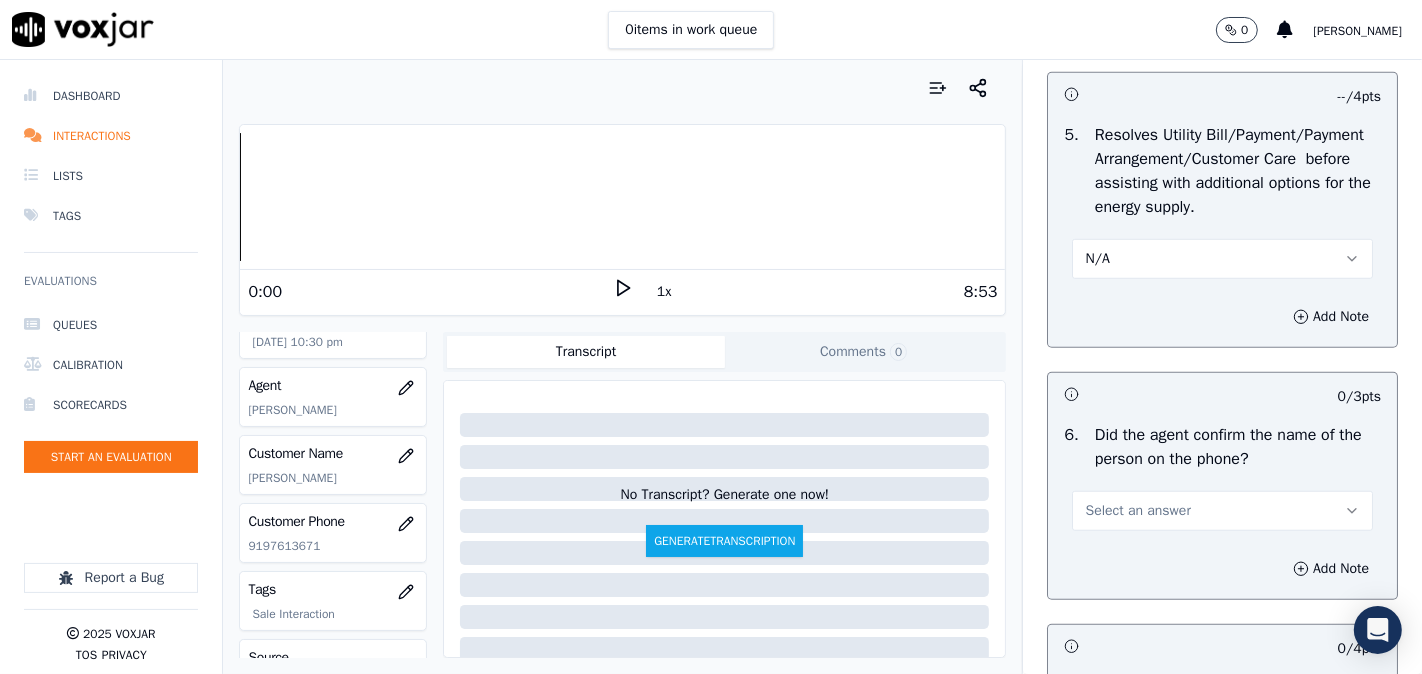 scroll, scrollTop: 1296, scrollLeft: 0, axis: vertical 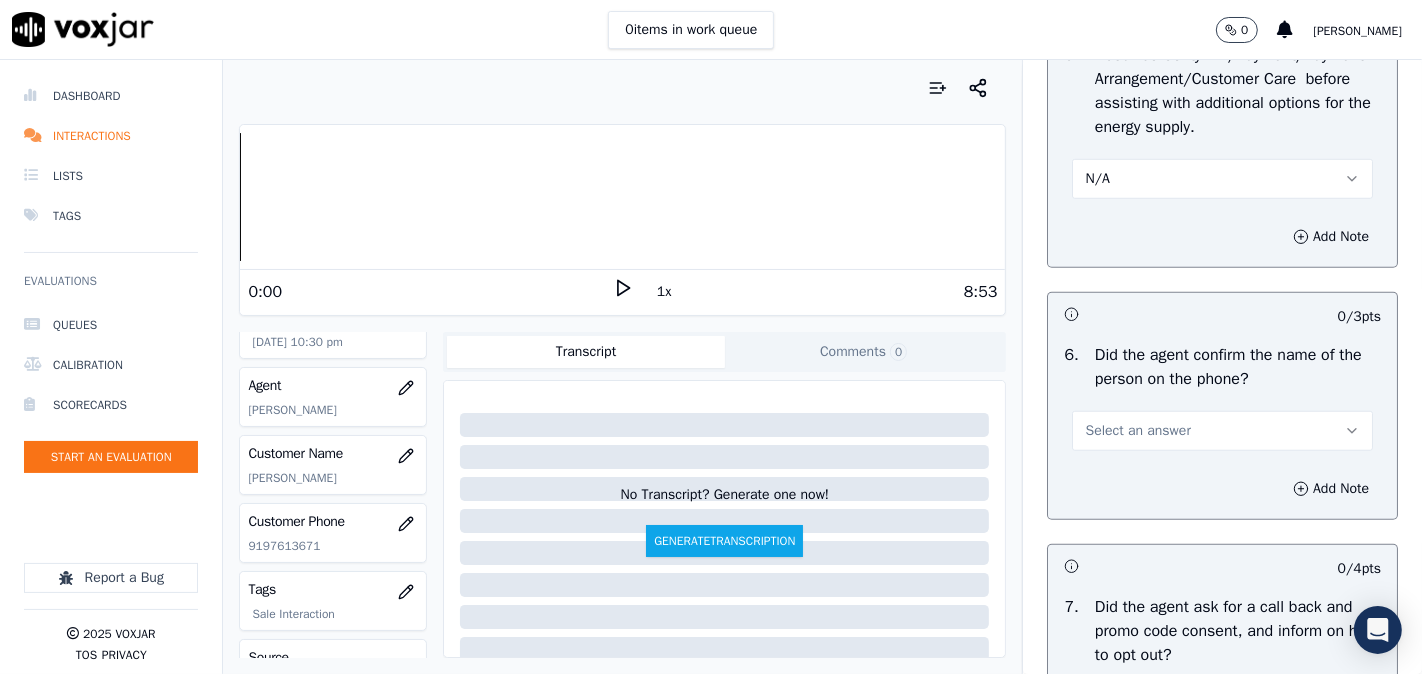 click on "Select an answer" at bounding box center (1137, 431) 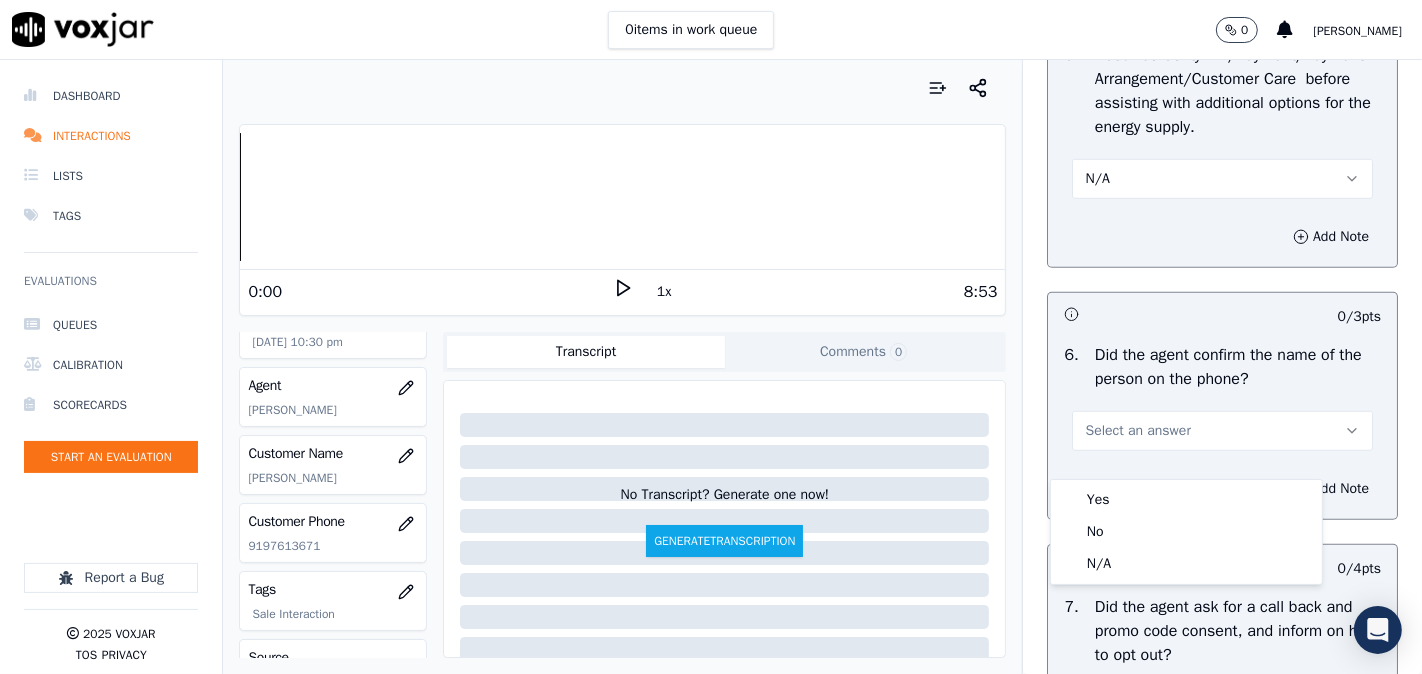 click on "Select an answer" at bounding box center [1222, 431] 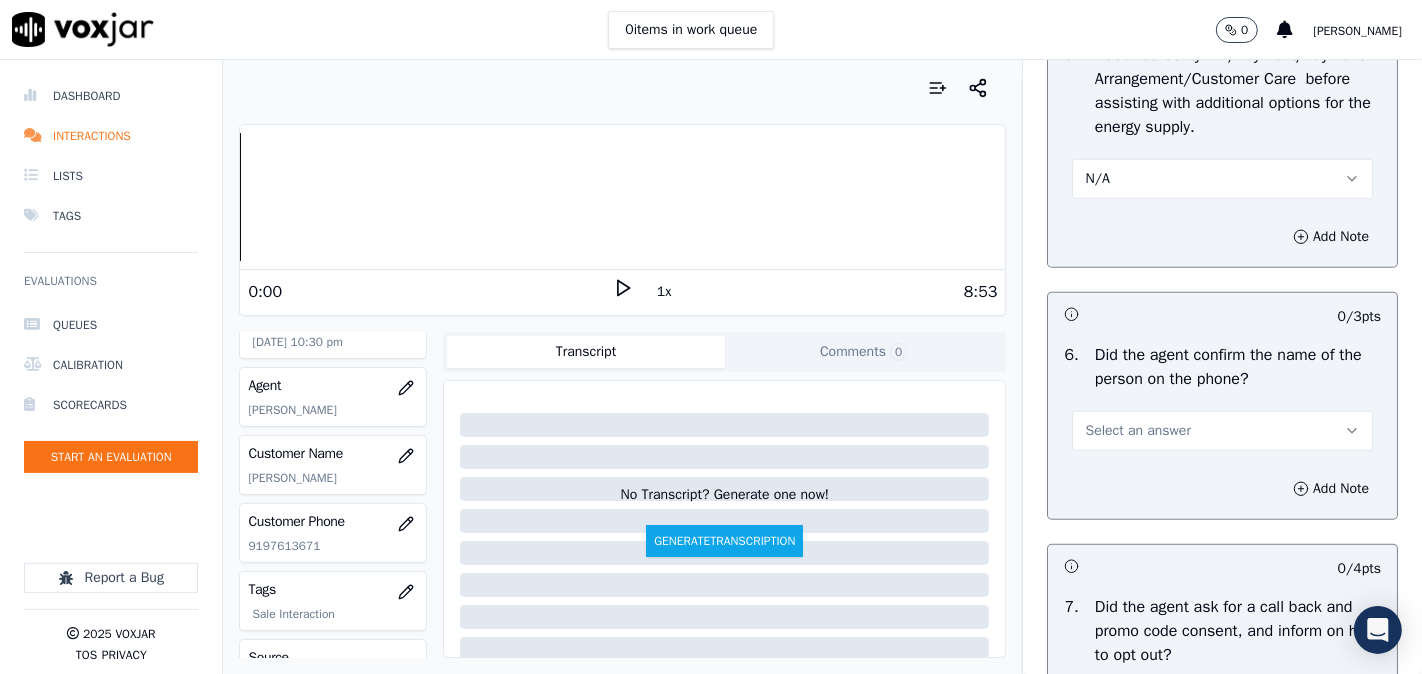 click on "Add Note" at bounding box center (1222, 489) 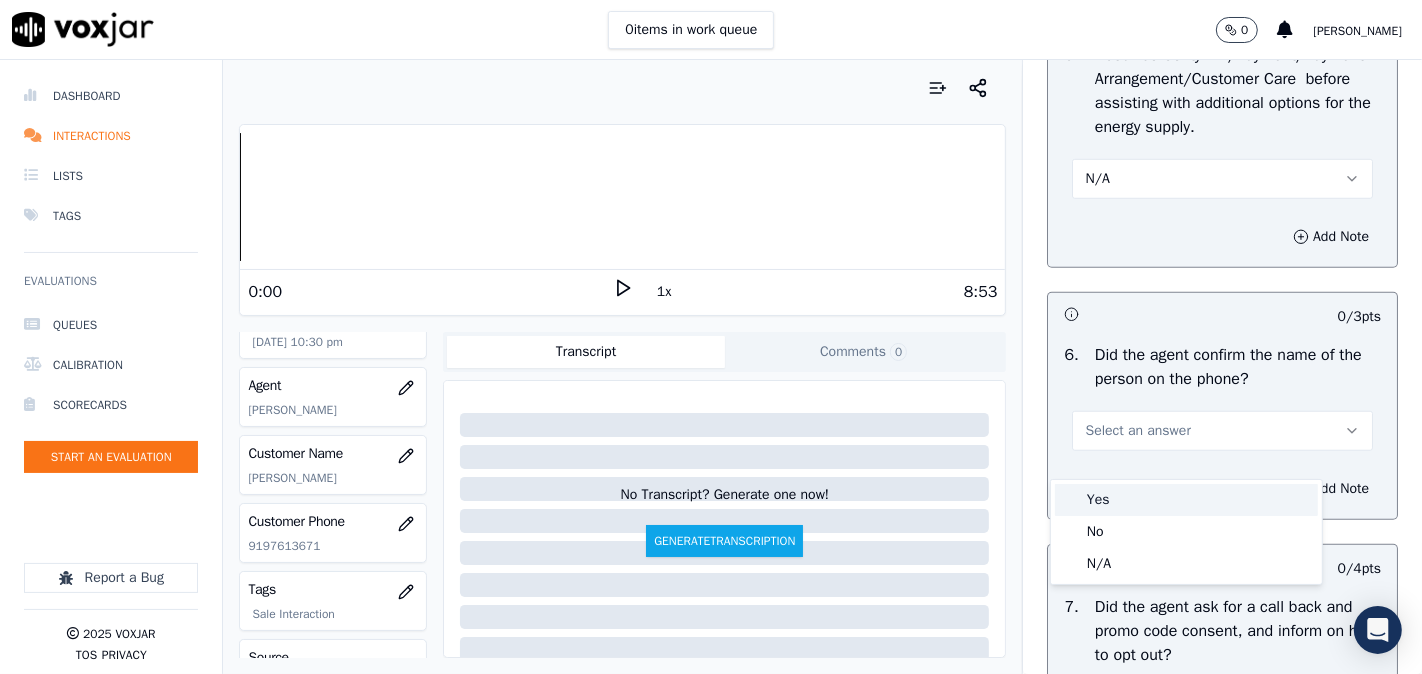 click on "Yes" at bounding box center (1186, 500) 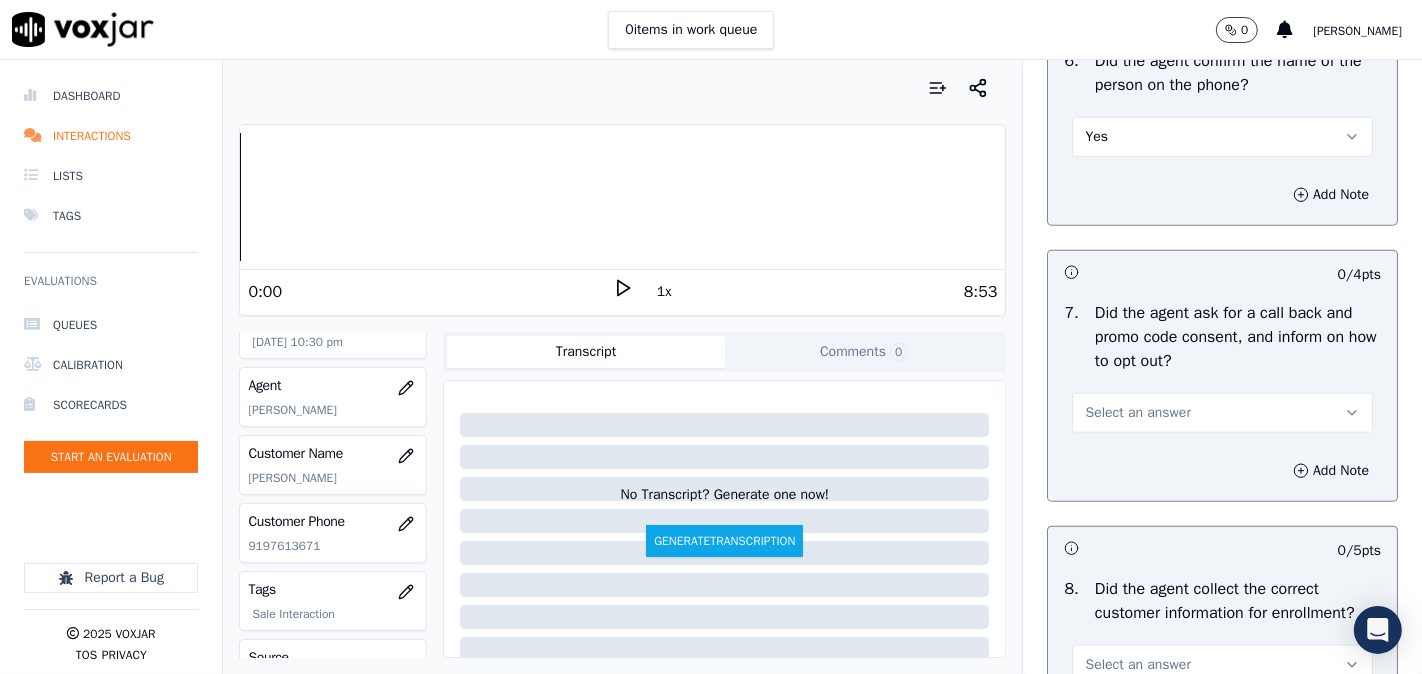 scroll, scrollTop: 1666, scrollLeft: 0, axis: vertical 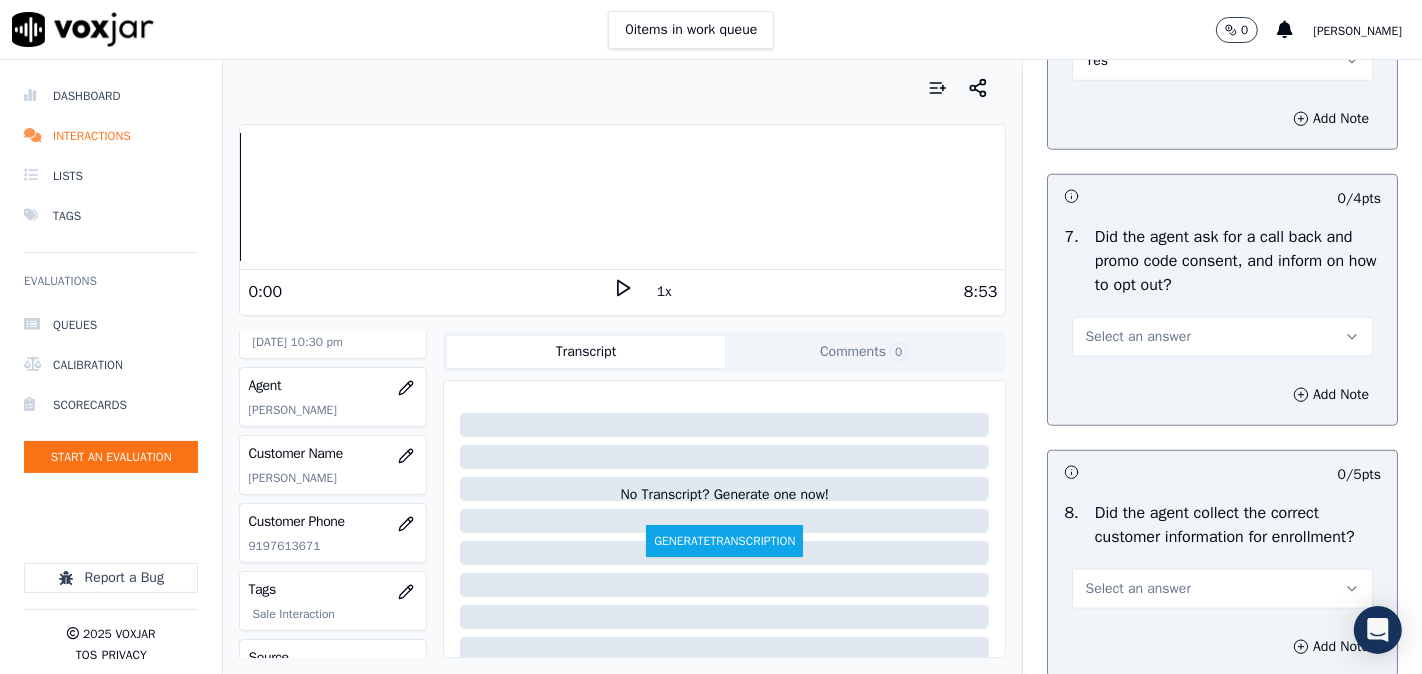 click on "Select an answer" at bounding box center (1137, 337) 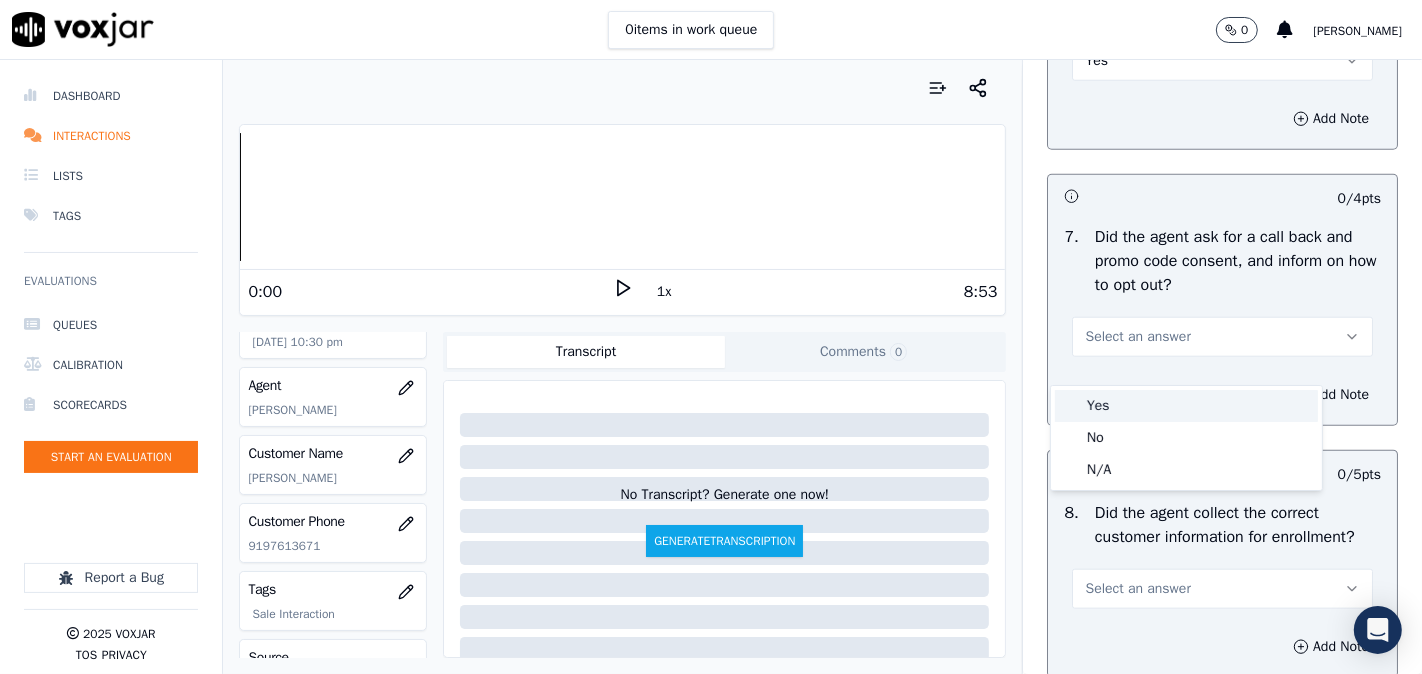 click on "Yes" at bounding box center (1186, 406) 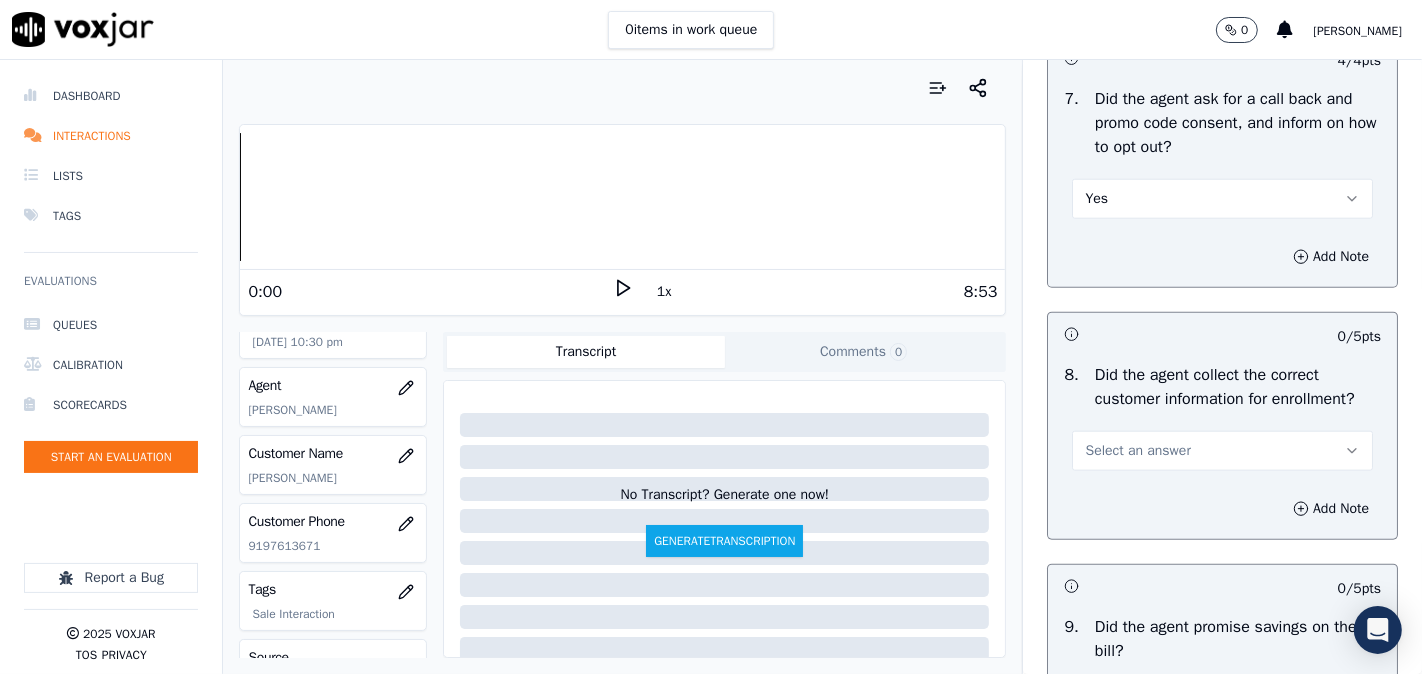 scroll, scrollTop: 1852, scrollLeft: 0, axis: vertical 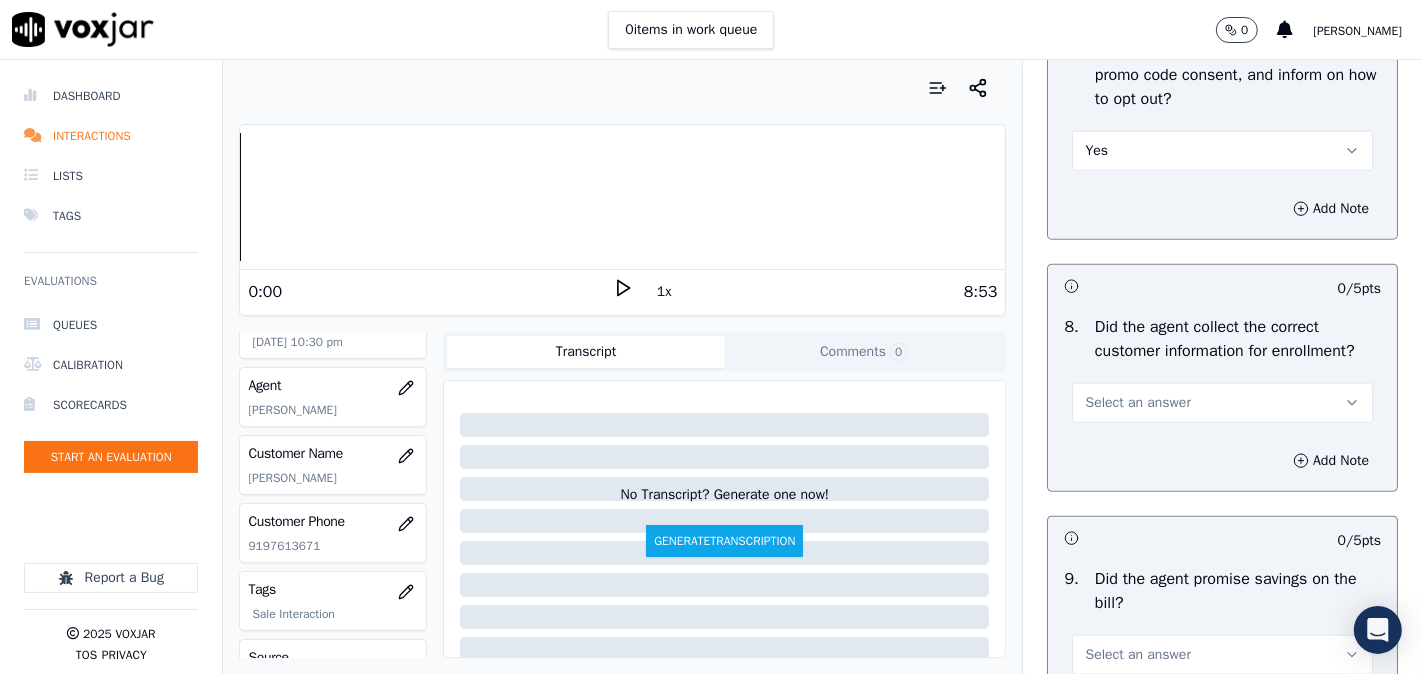 click on "Select an answer" at bounding box center (1222, 403) 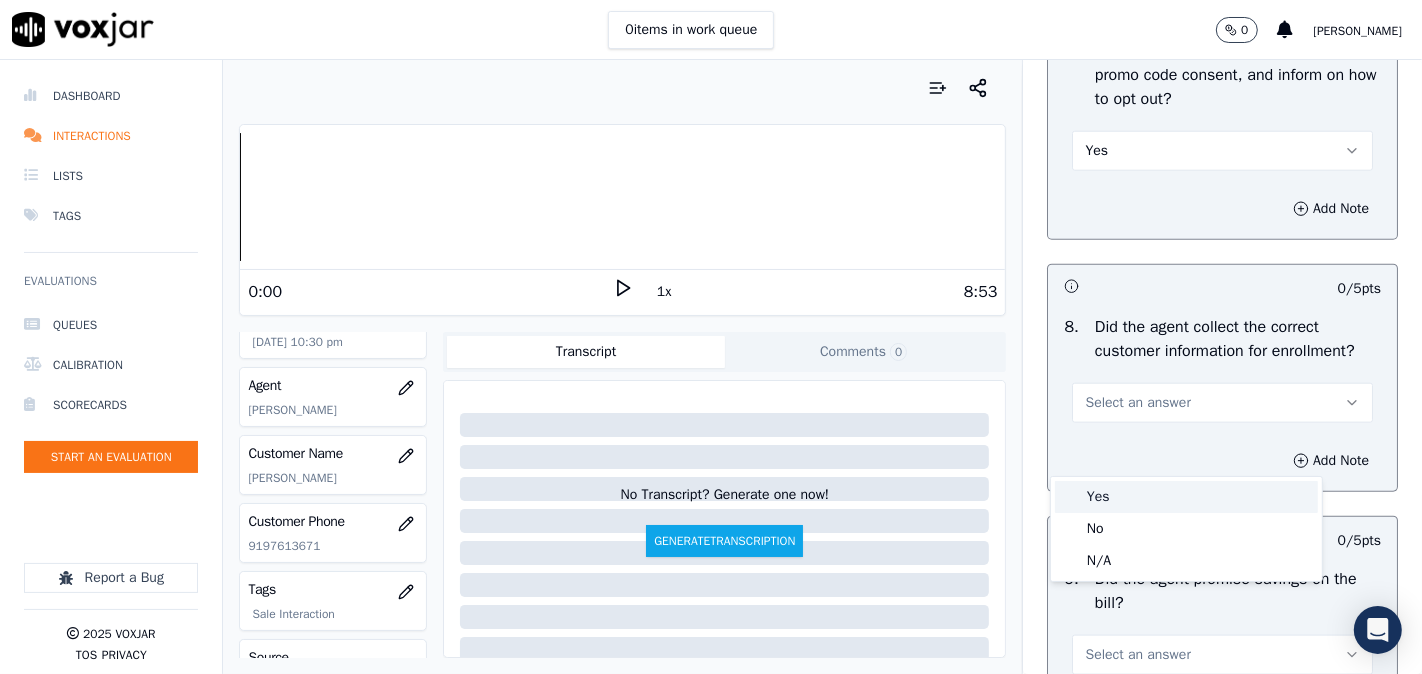 click on "Yes" at bounding box center [1186, 497] 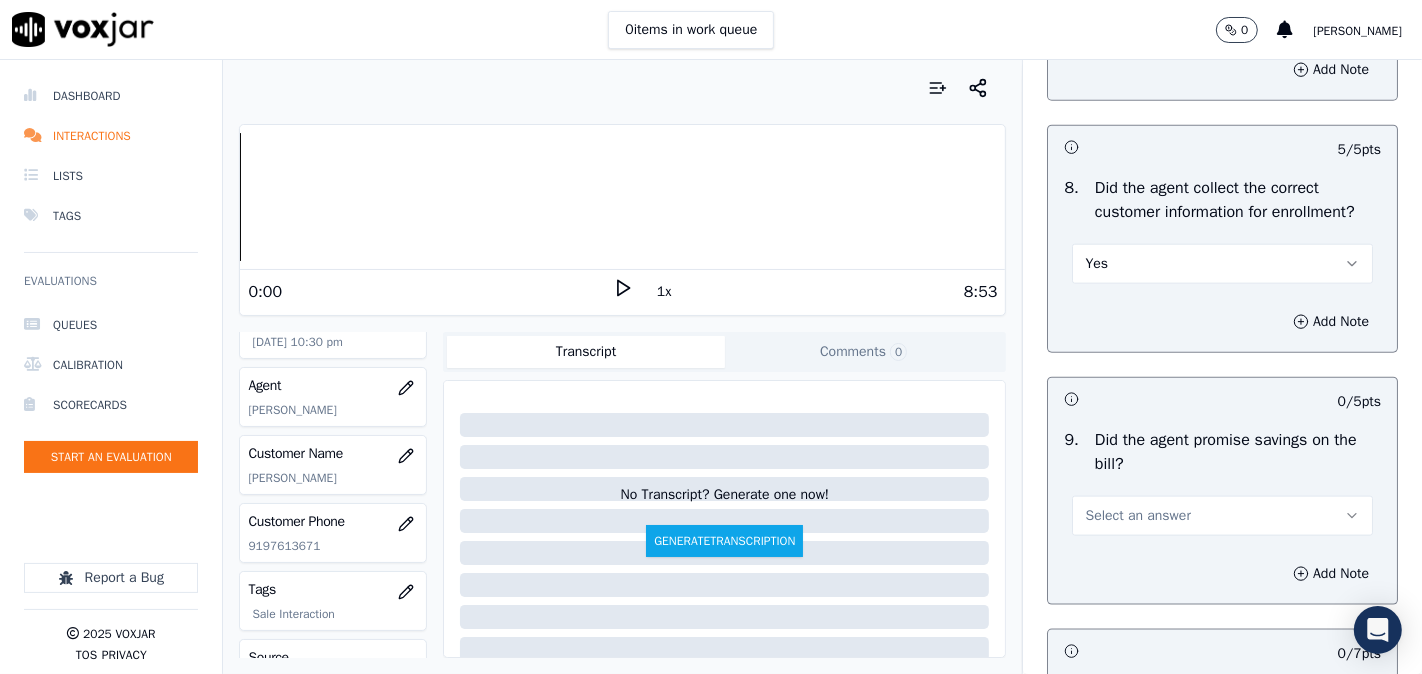 scroll, scrollTop: 2036, scrollLeft: 0, axis: vertical 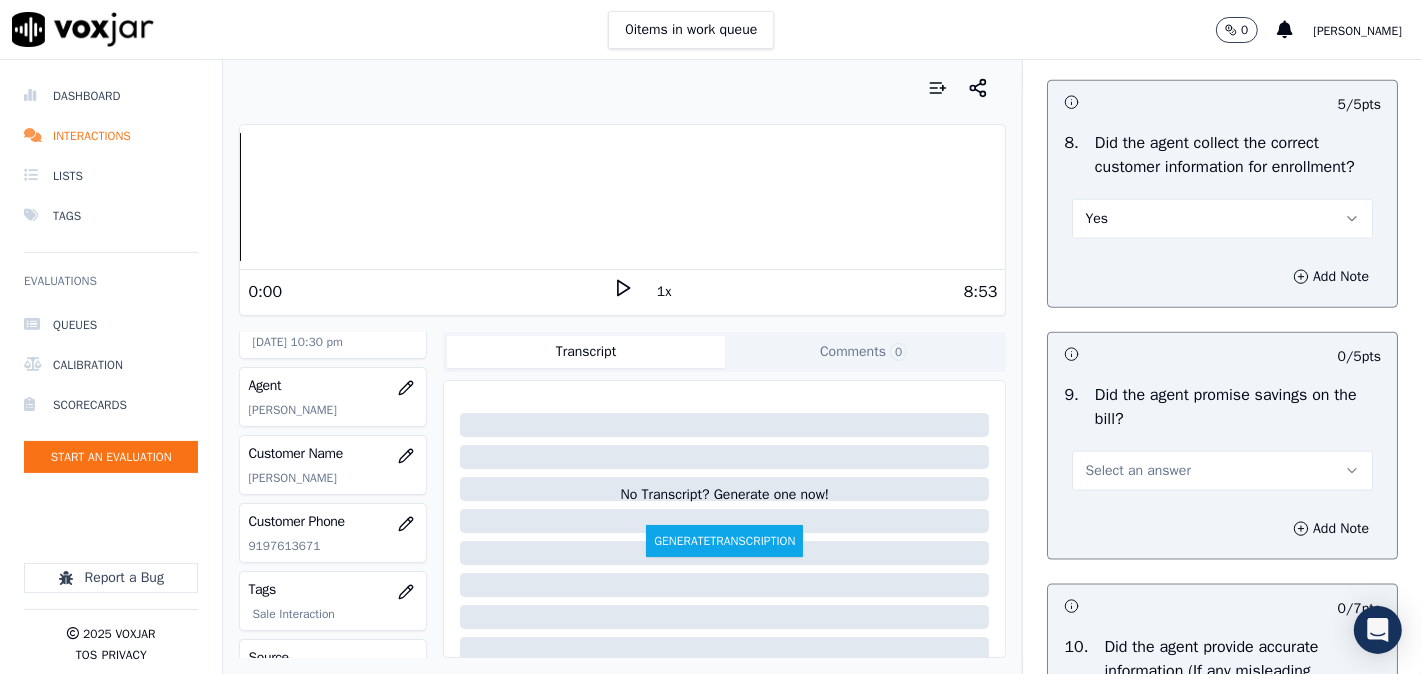 drag, startPoint x: 1138, startPoint y: 511, endPoint x: 1134, endPoint y: 533, distance: 22.36068 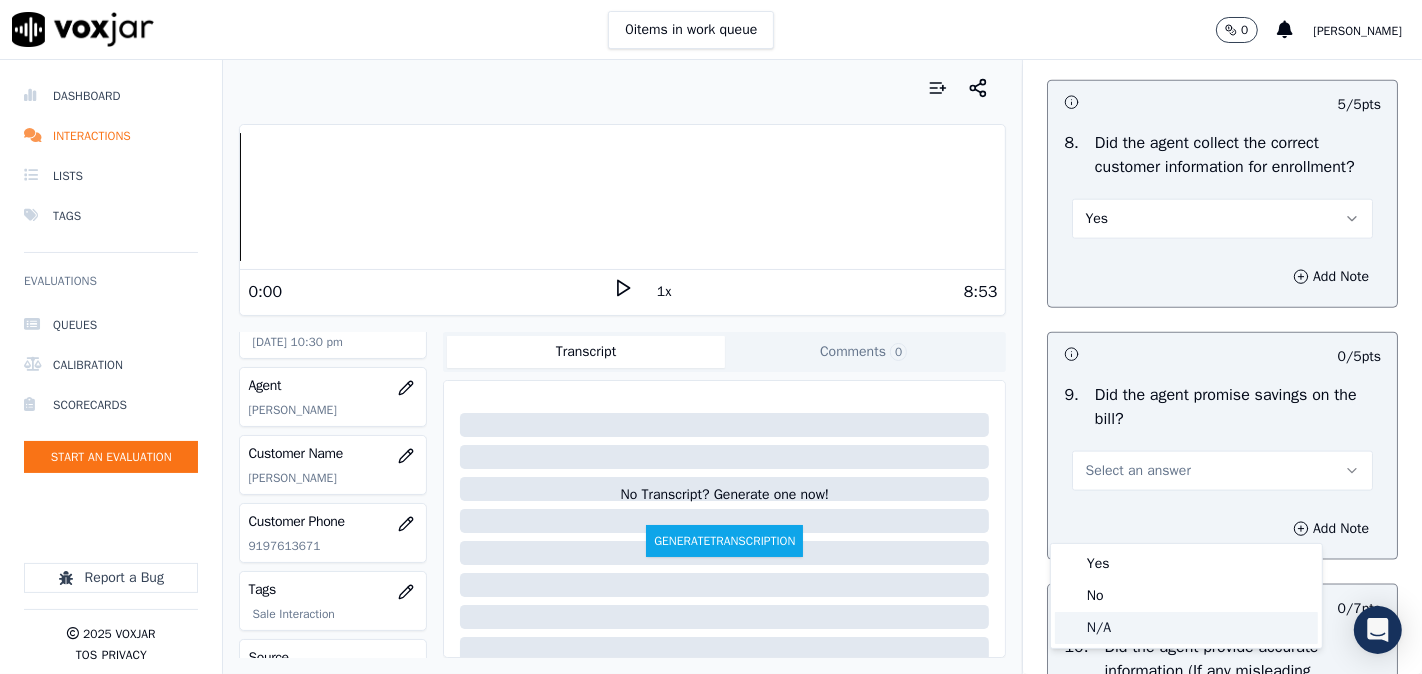 click on "N/A" 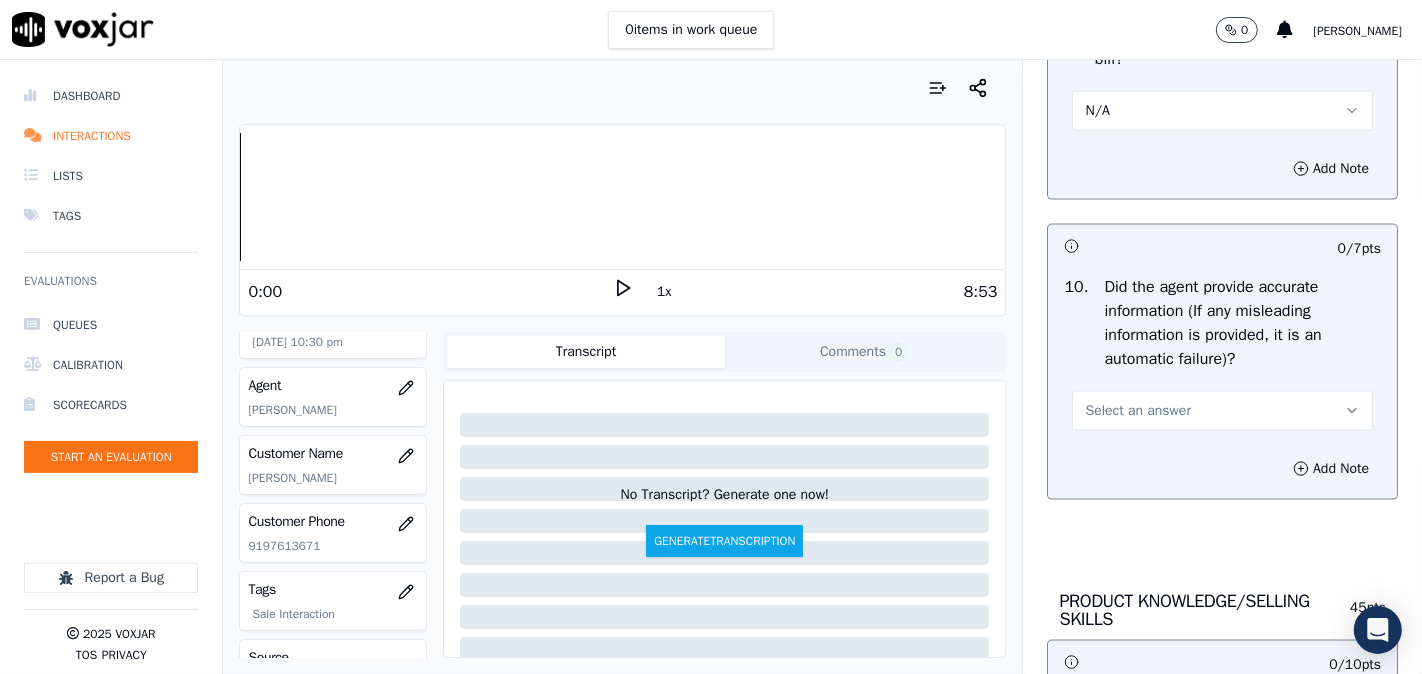 scroll, scrollTop: 2407, scrollLeft: 0, axis: vertical 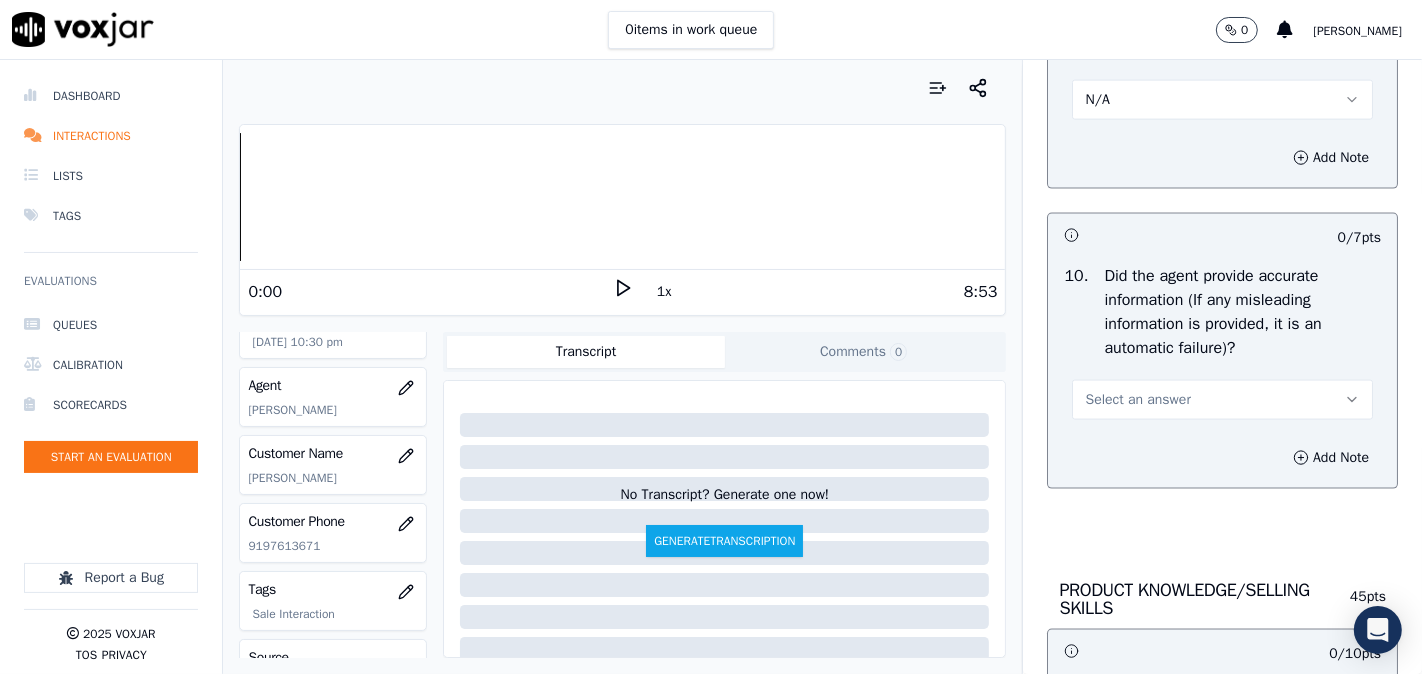 click on "Select an answer" at bounding box center [1222, 400] 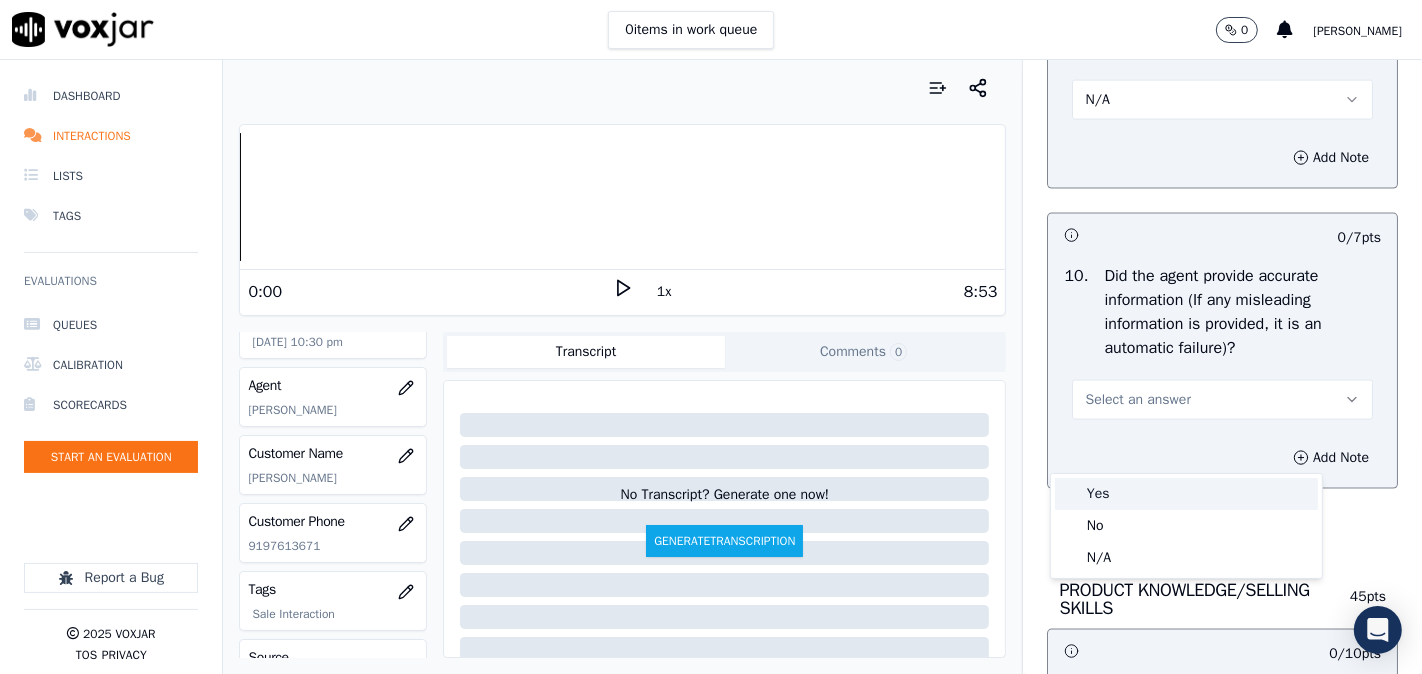 click on "Yes" at bounding box center (1186, 494) 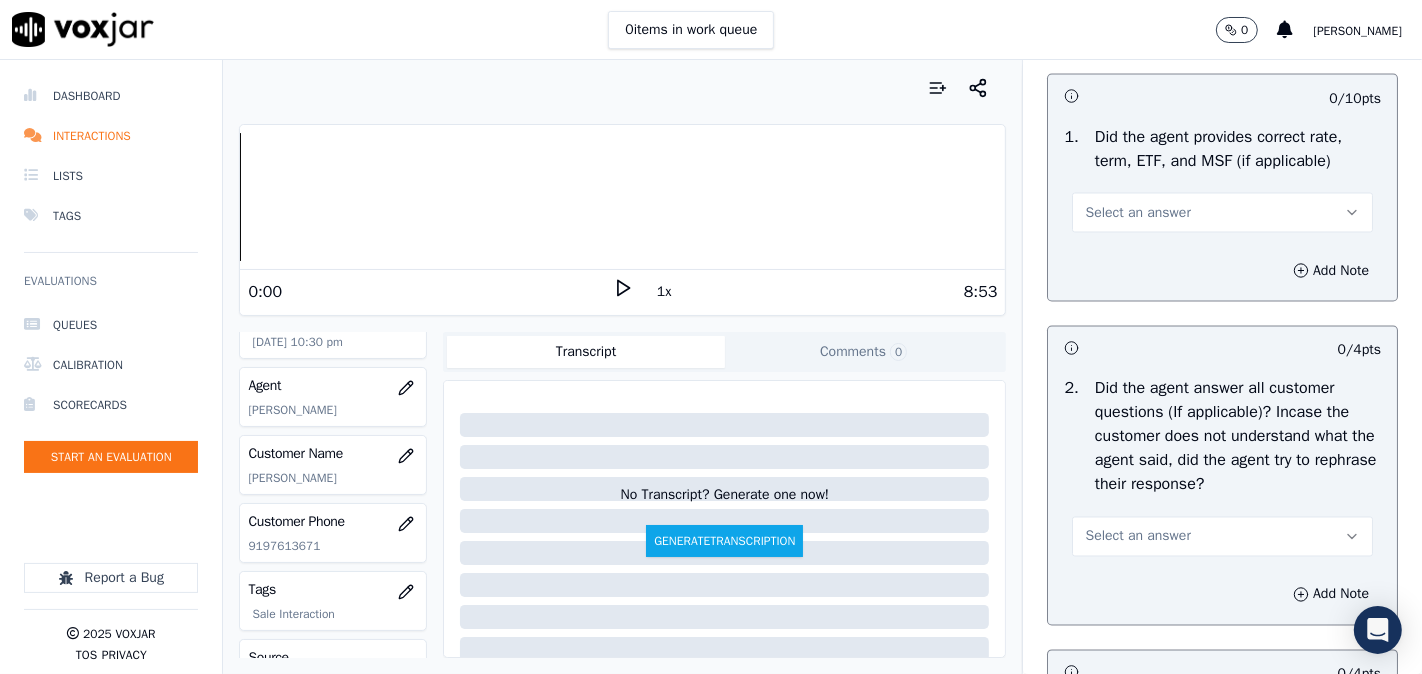 scroll, scrollTop: 2963, scrollLeft: 0, axis: vertical 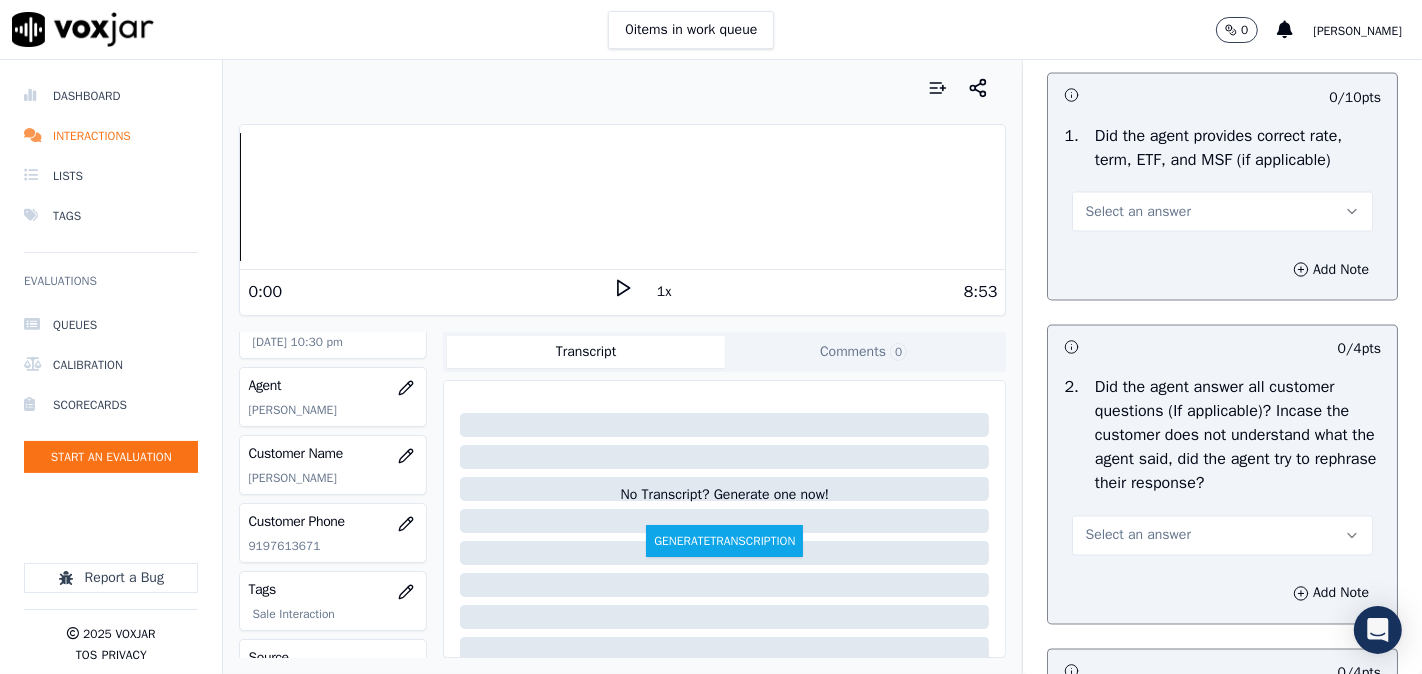 click on "Select an answer" at bounding box center (1222, 212) 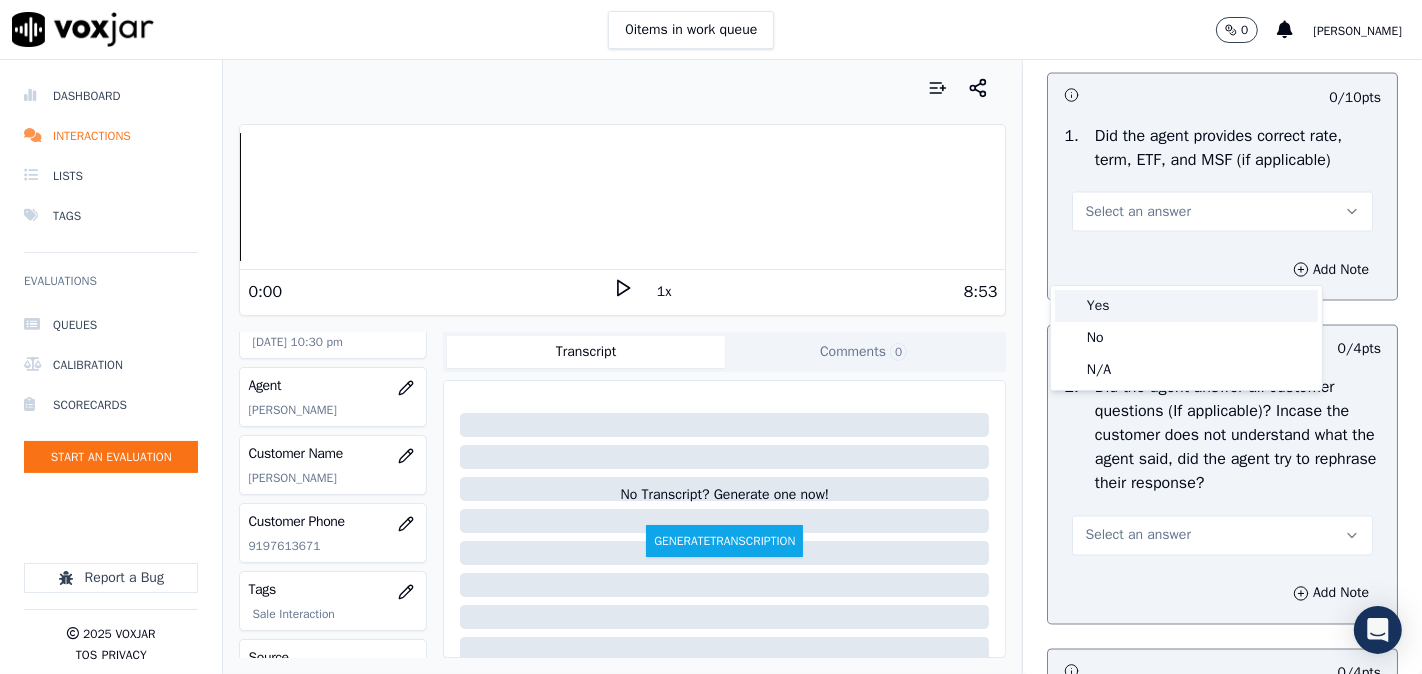 click on "Yes" at bounding box center (1186, 306) 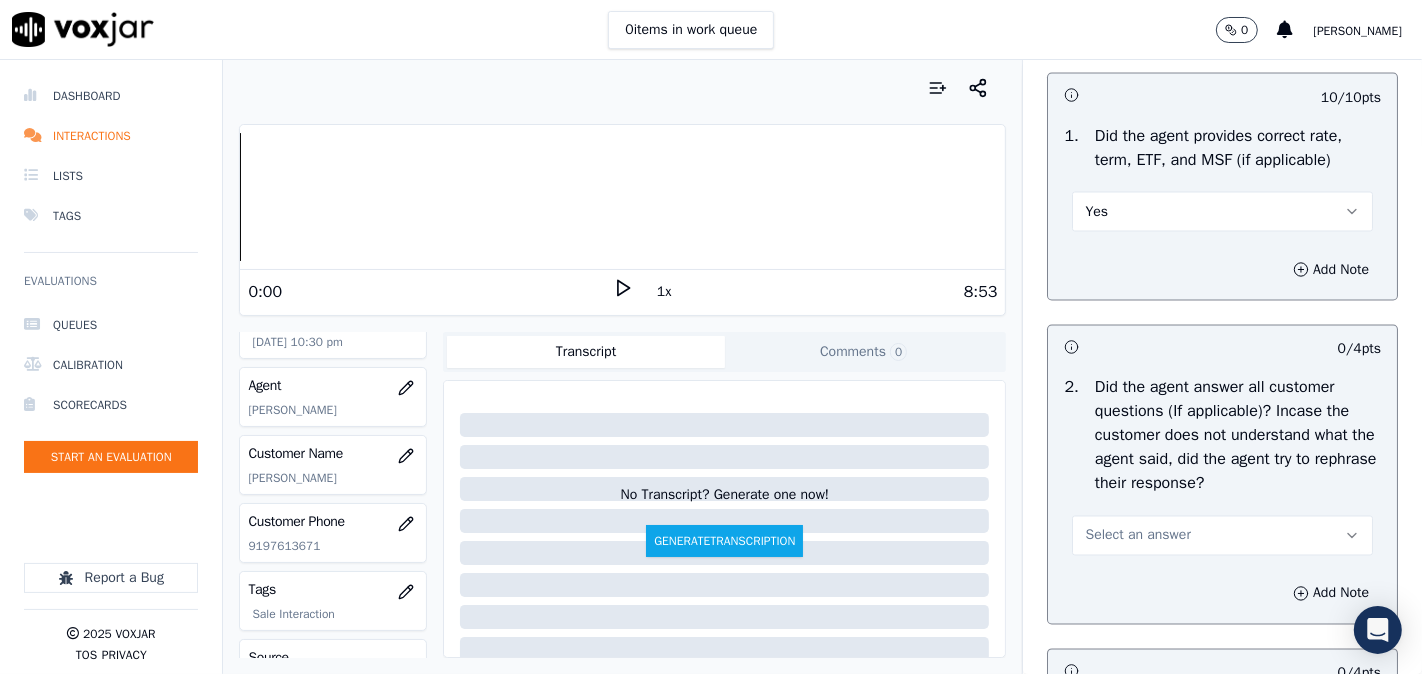 scroll, scrollTop: 3147, scrollLeft: 0, axis: vertical 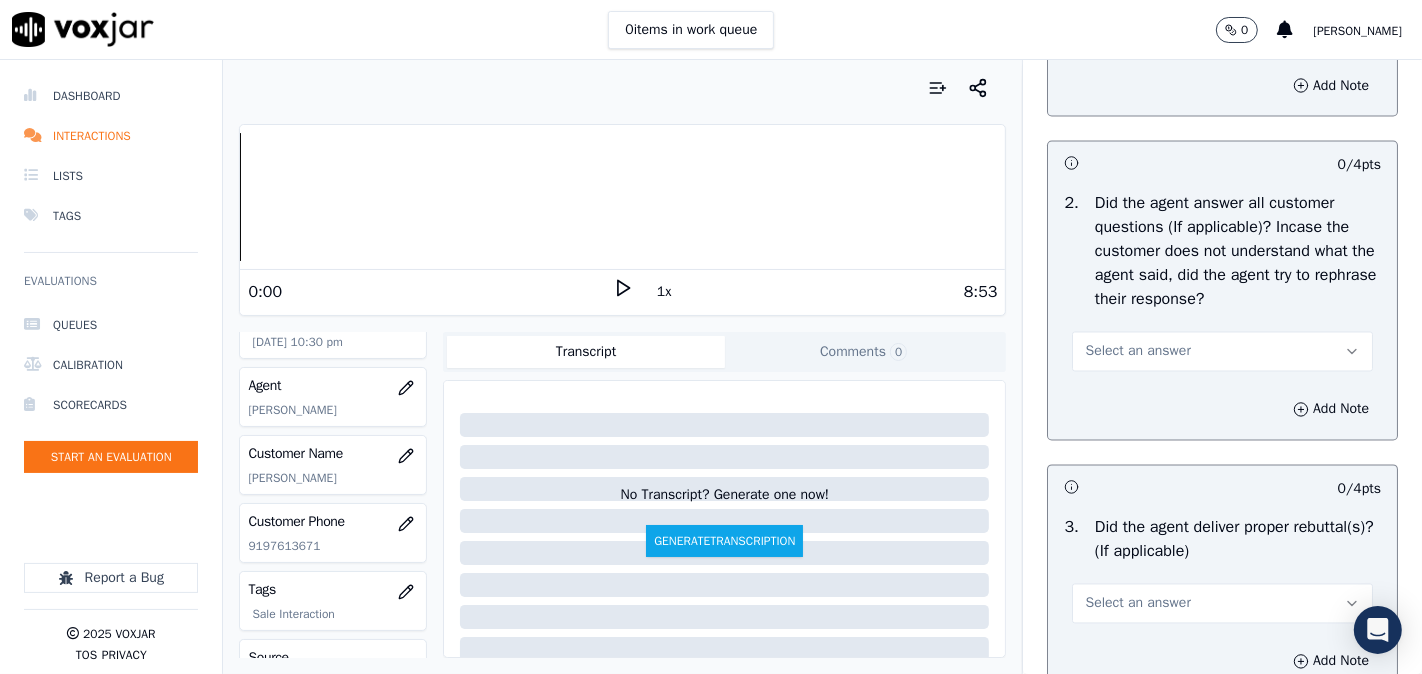 click on "Select an answer" at bounding box center [1137, 352] 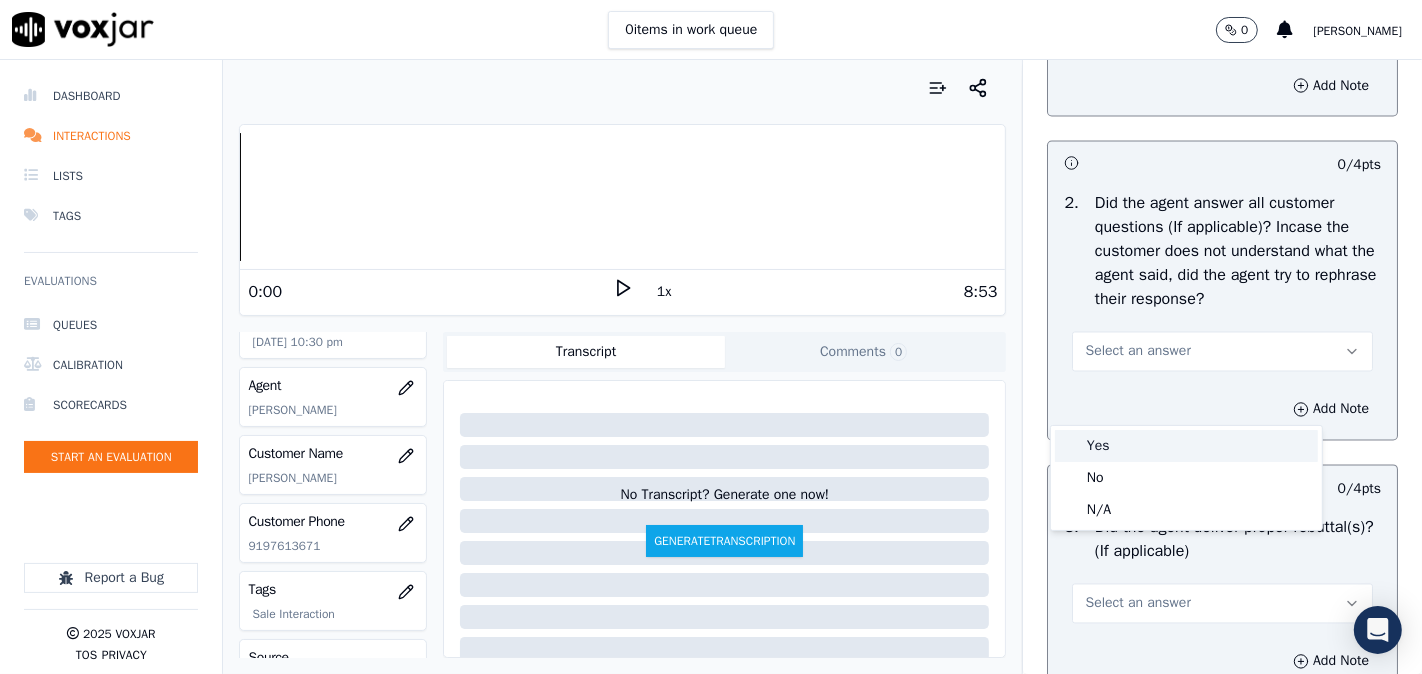 click on "Yes" at bounding box center [1186, 446] 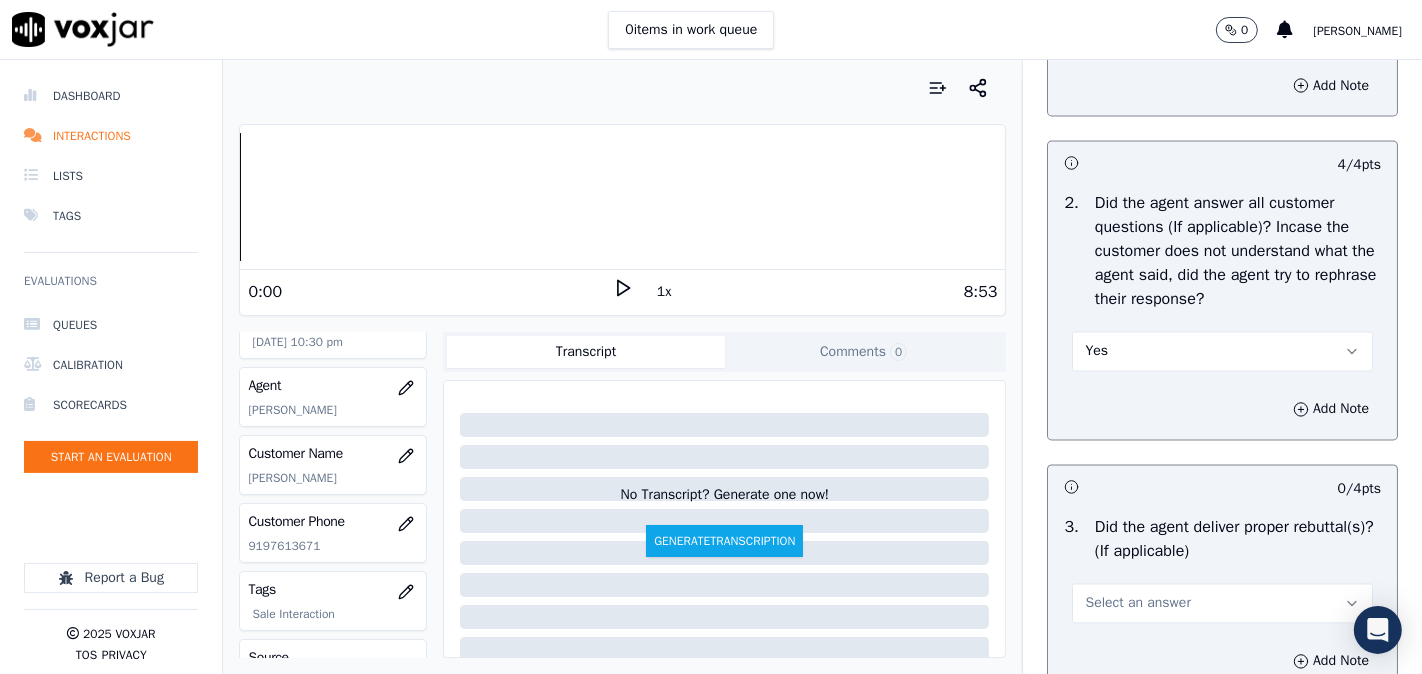 scroll, scrollTop: 3333, scrollLeft: 0, axis: vertical 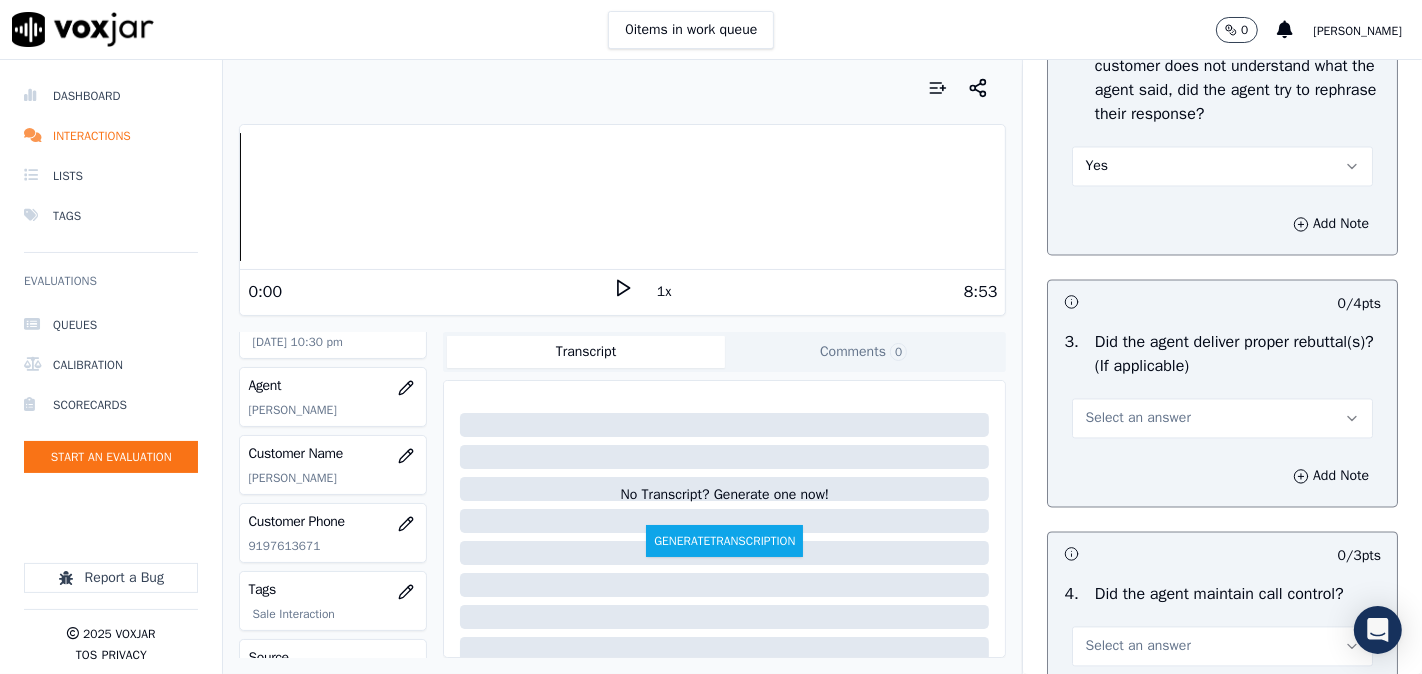 click on "Select an answer" at bounding box center [1137, 418] 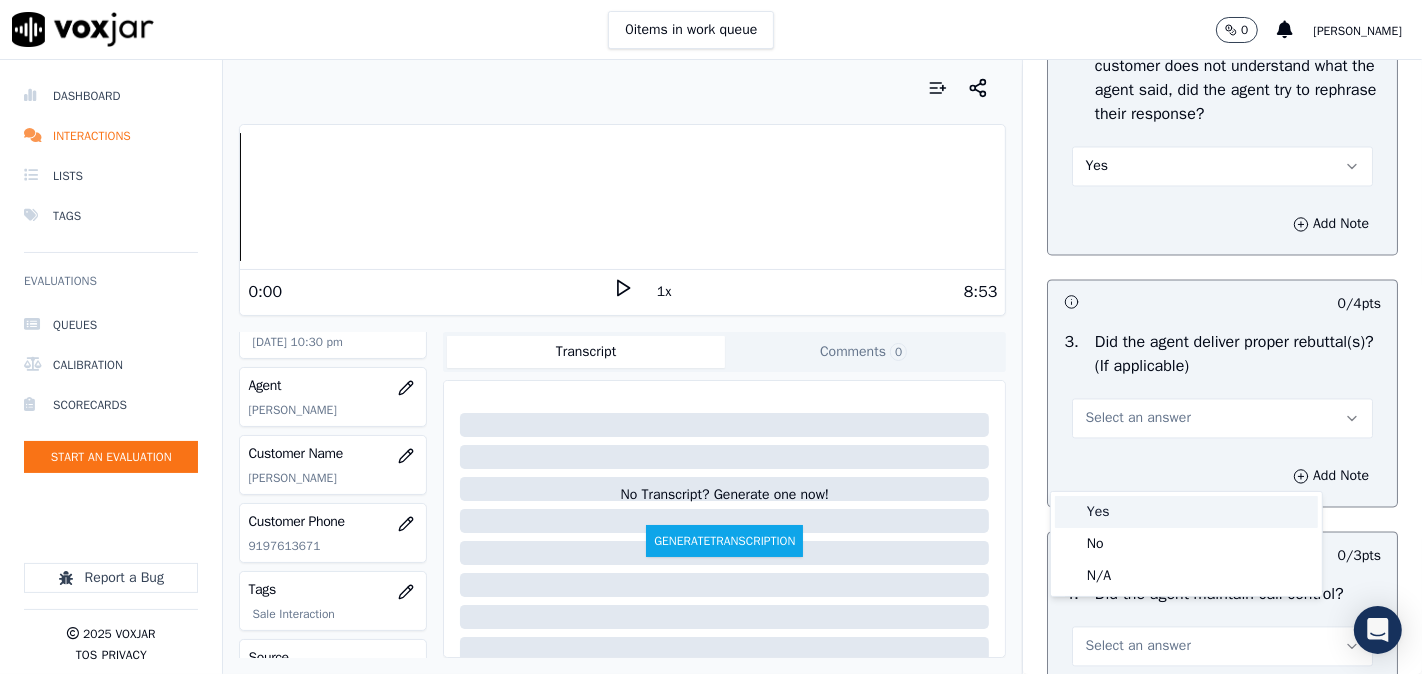 click on "Yes" at bounding box center (1186, 512) 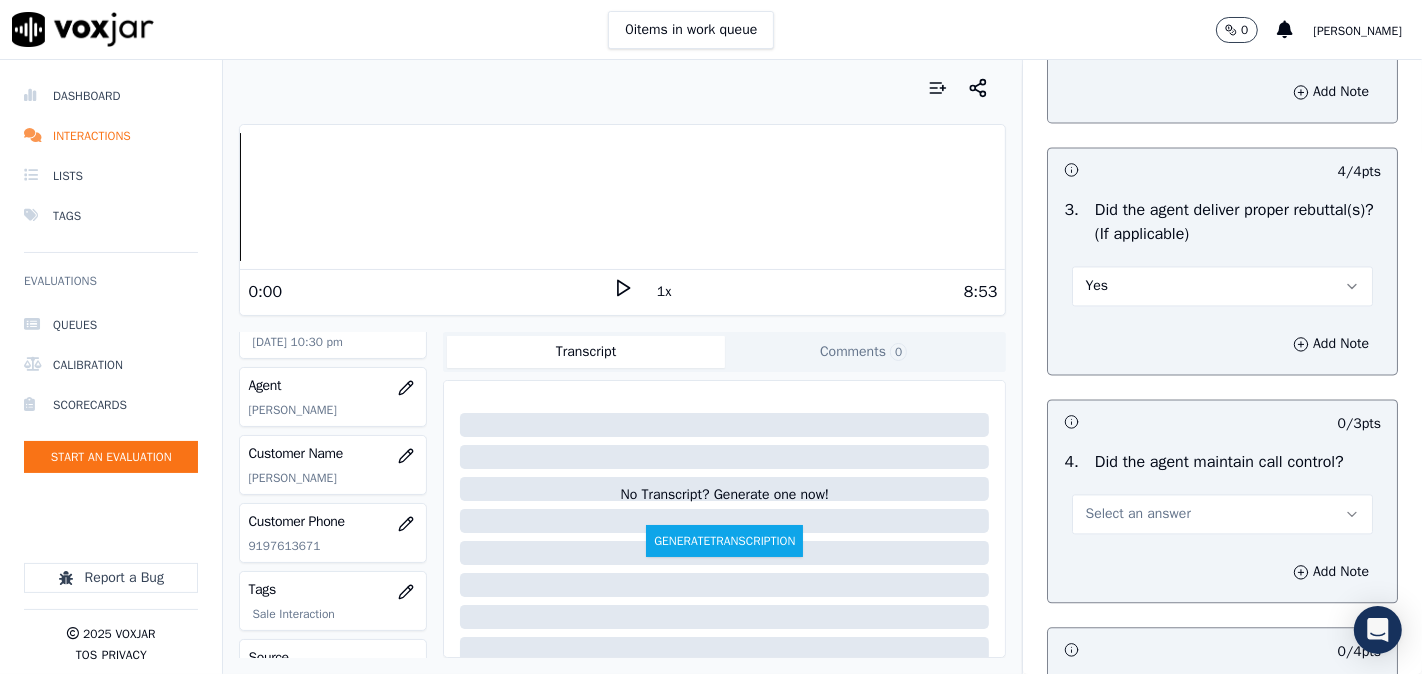 scroll, scrollTop: 3518, scrollLeft: 0, axis: vertical 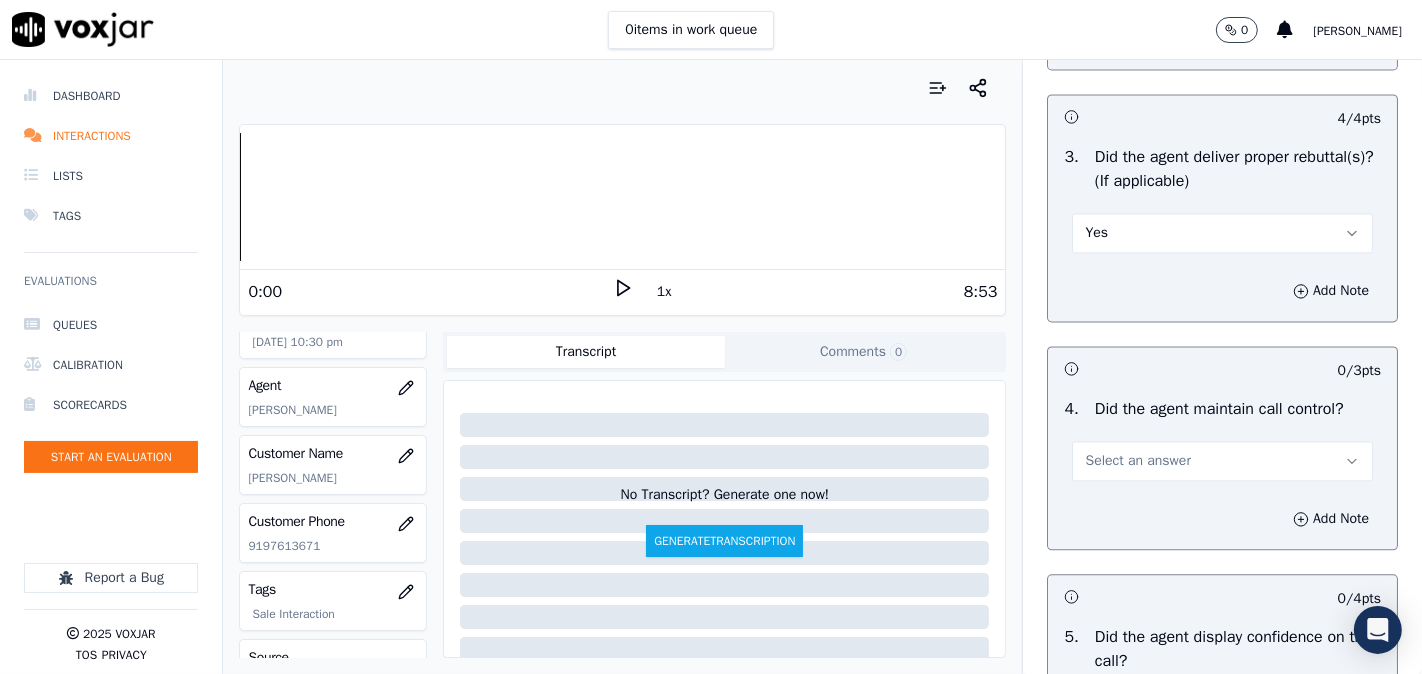 click on "Select an answer" at bounding box center [1137, 461] 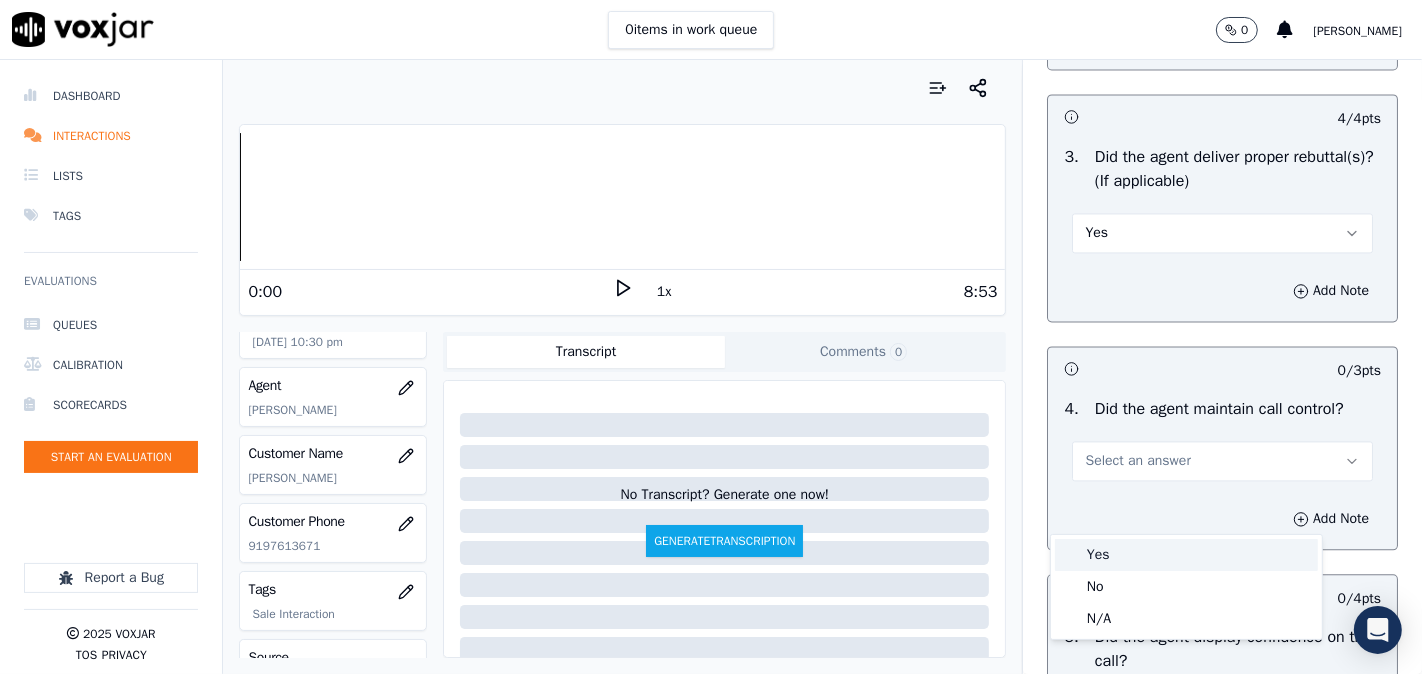 click on "Yes" at bounding box center [1186, 555] 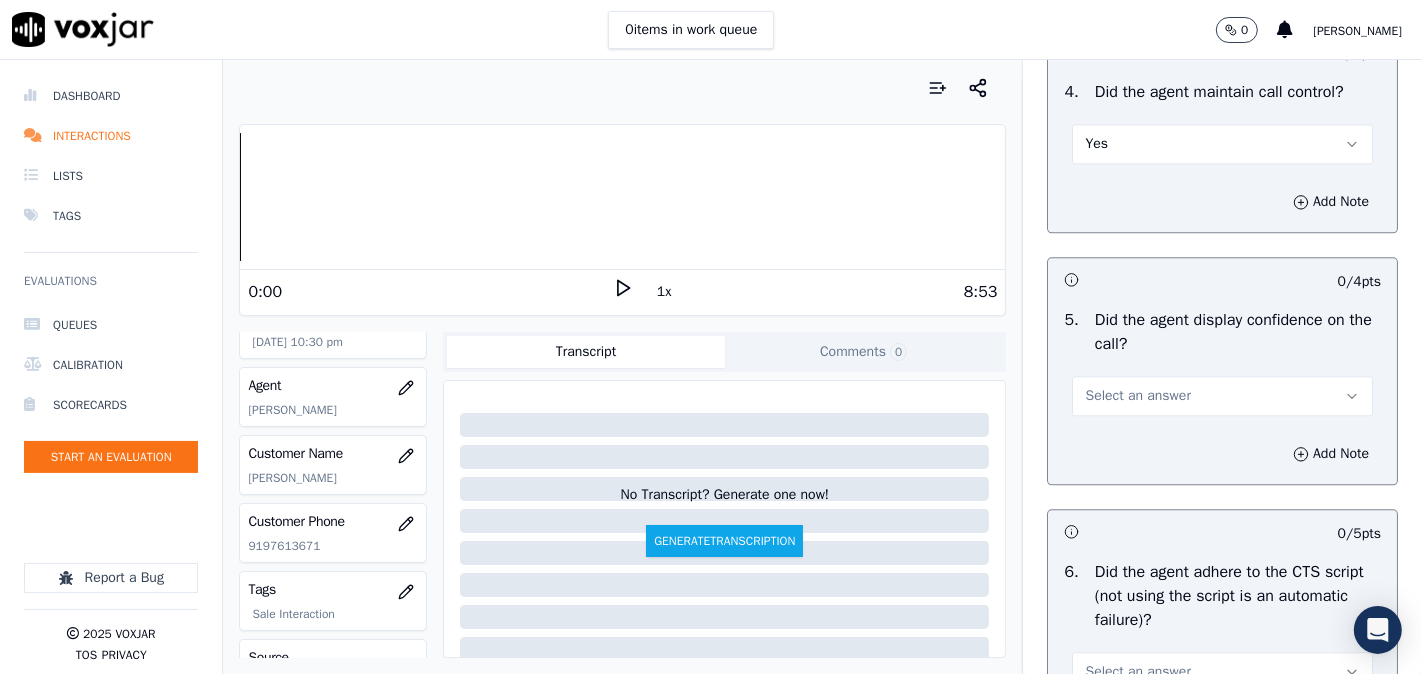 scroll, scrollTop: 3888, scrollLeft: 0, axis: vertical 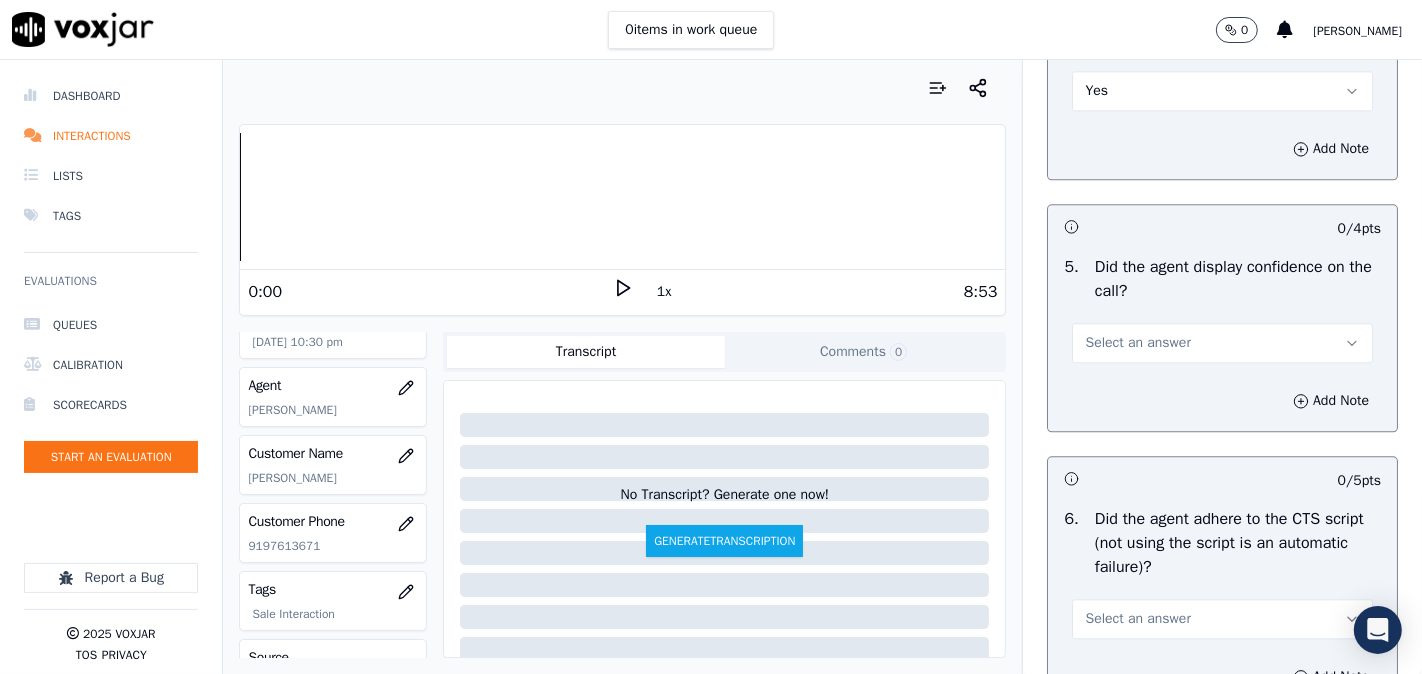click on "Select an answer" at bounding box center (1137, 343) 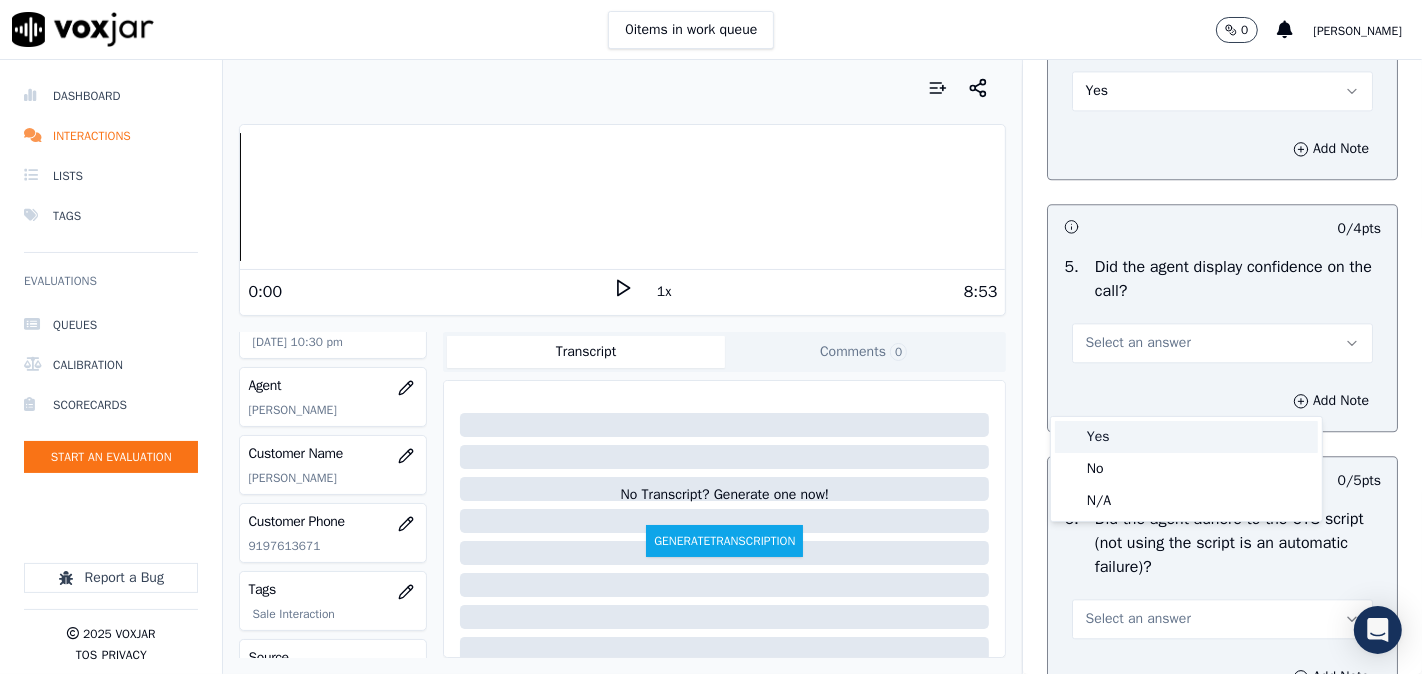click on "Yes" at bounding box center (1186, 437) 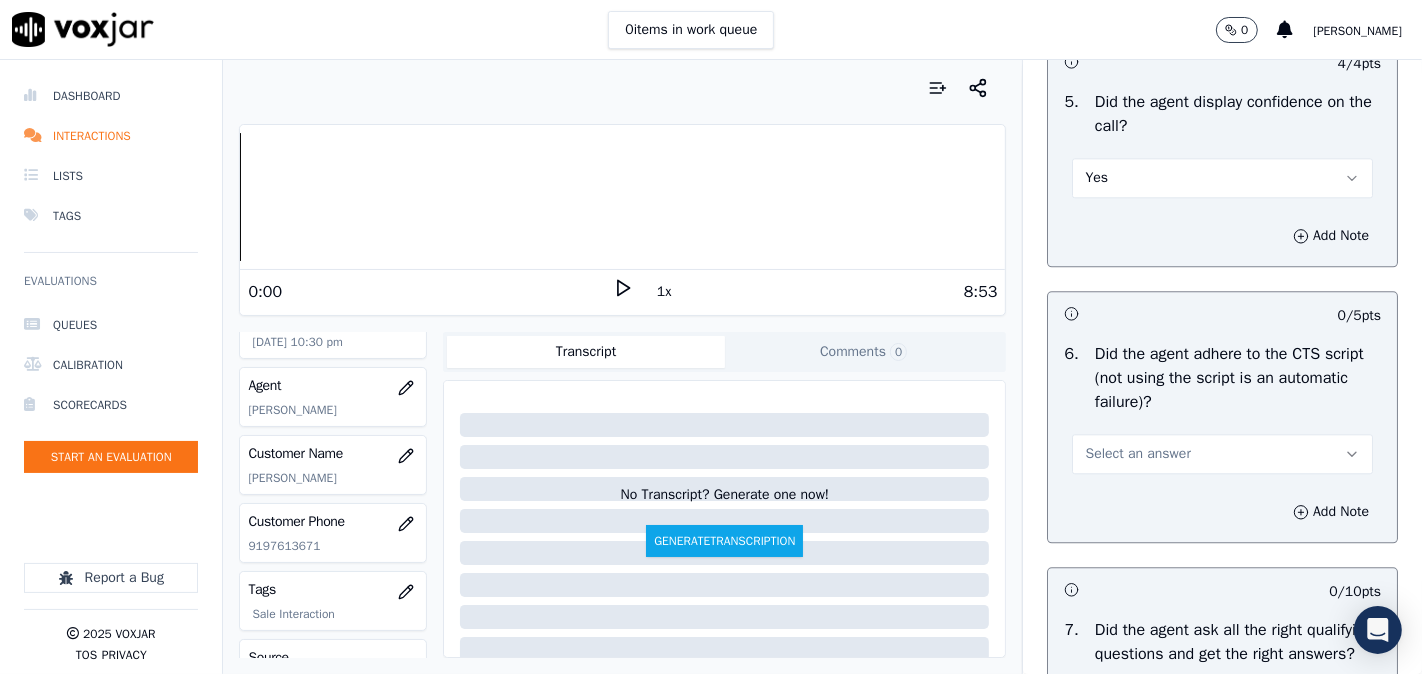scroll, scrollTop: 4258, scrollLeft: 0, axis: vertical 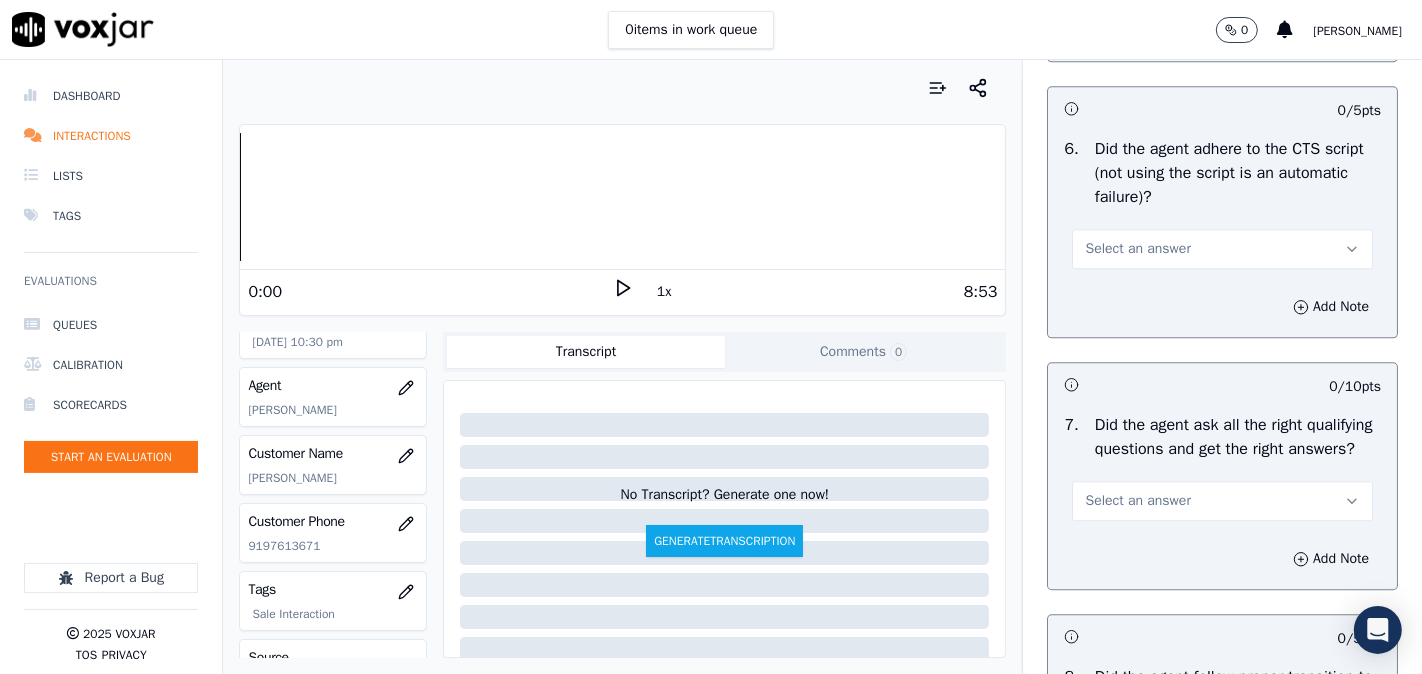 click on "Select an answer" at bounding box center [1222, 249] 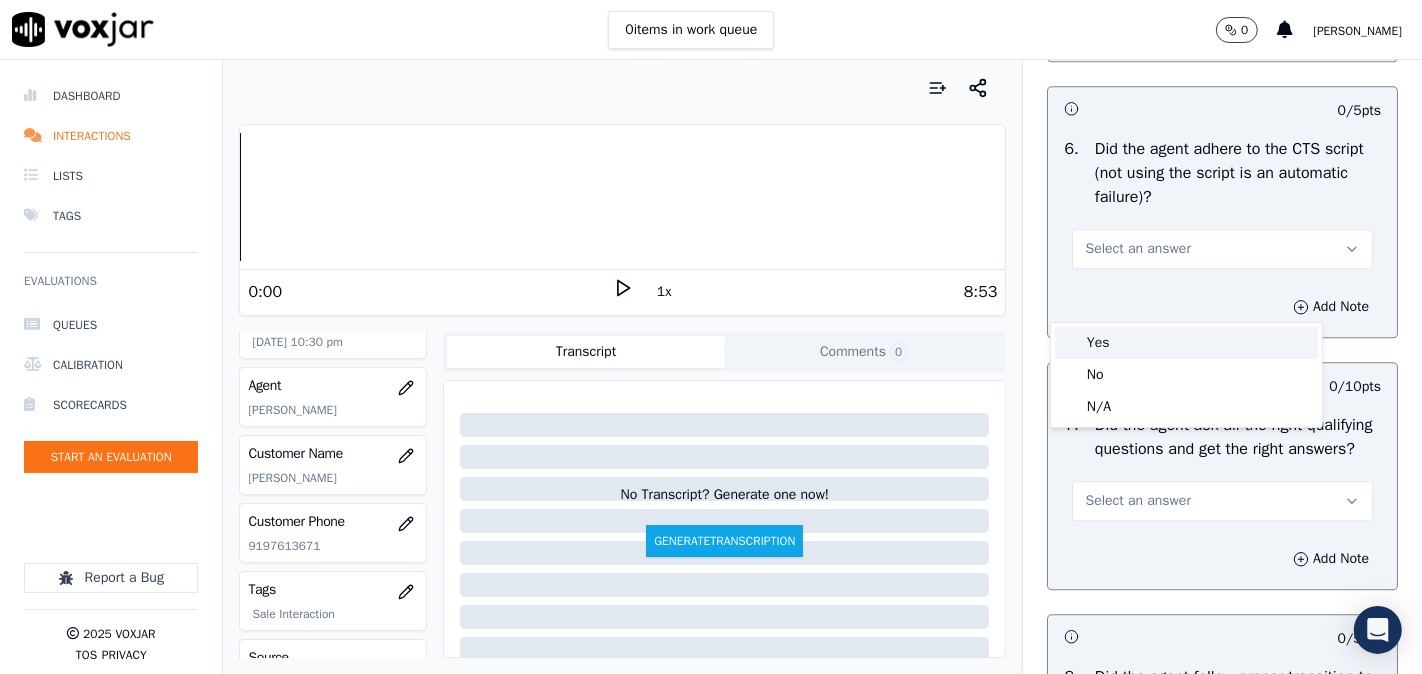 click on "Yes" at bounding box center (1186, 343) 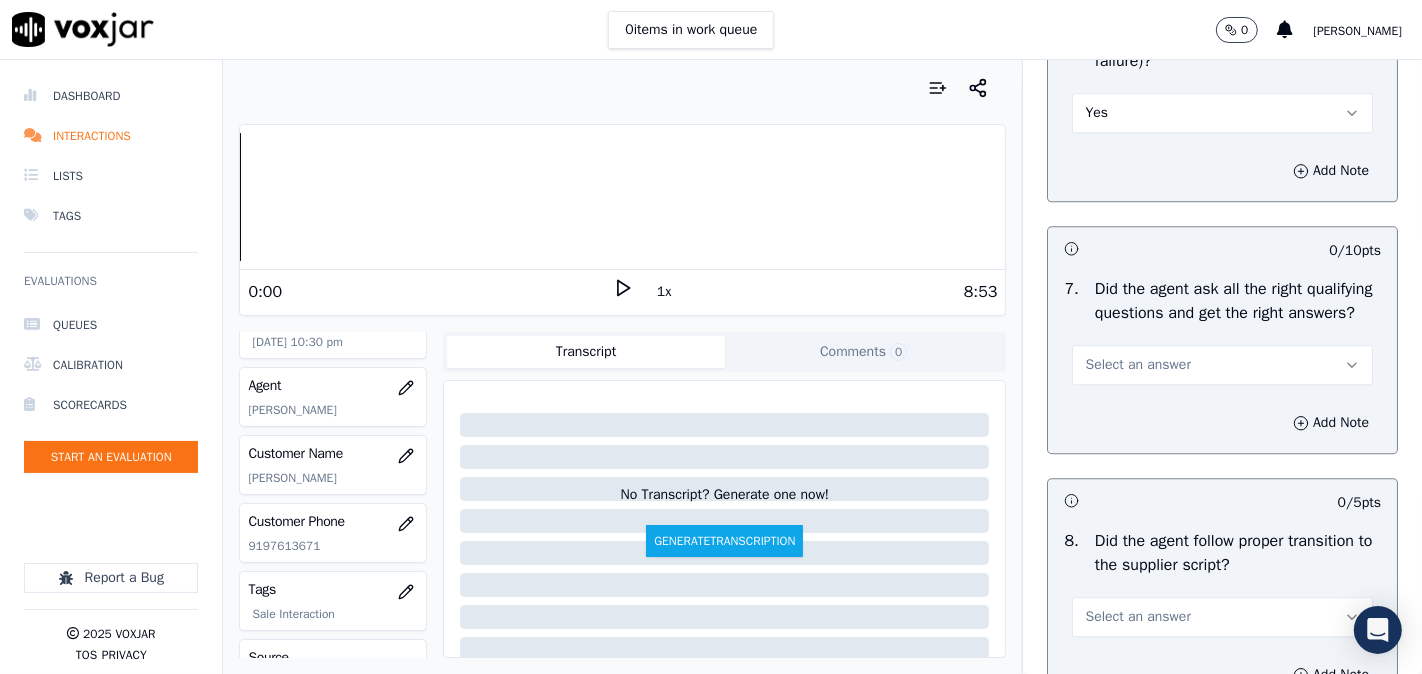 scroll, scrollTop: 4444, scrollLeft: 0, axis: vertical 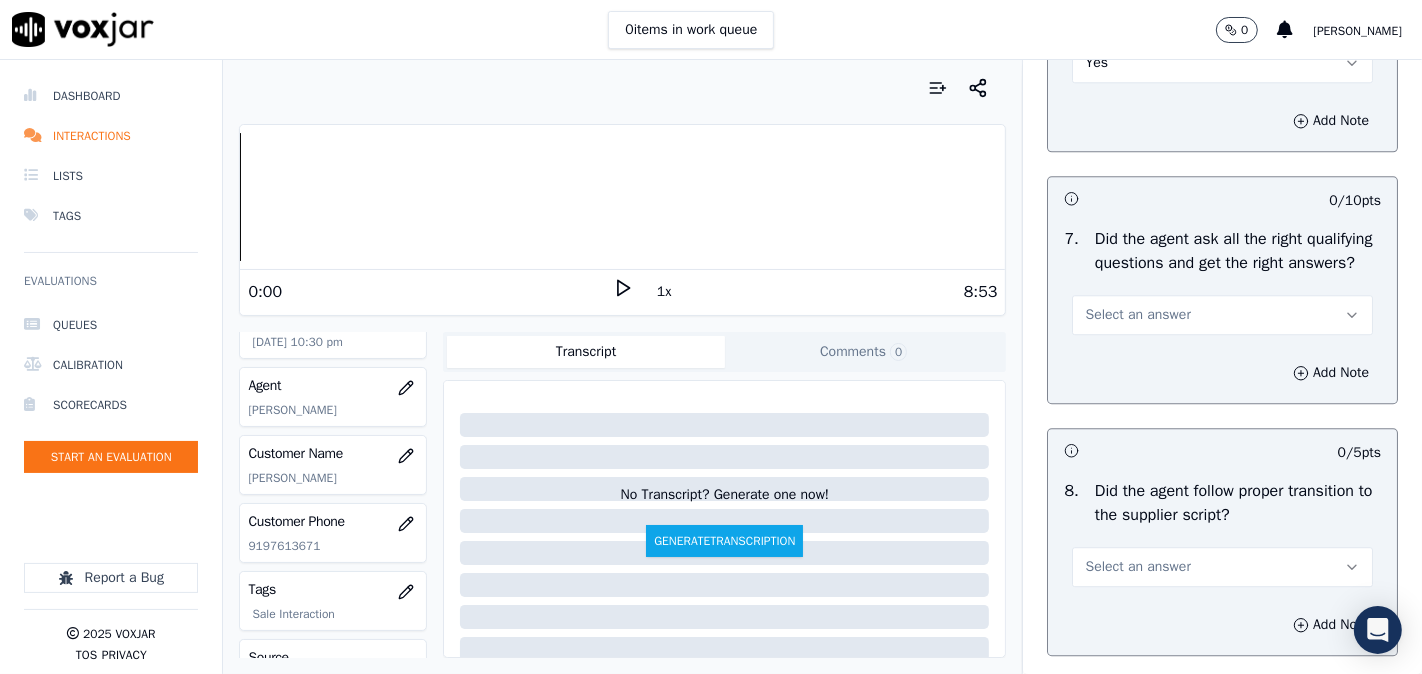click on "Select an answer" at bounding box center (1137, 315) 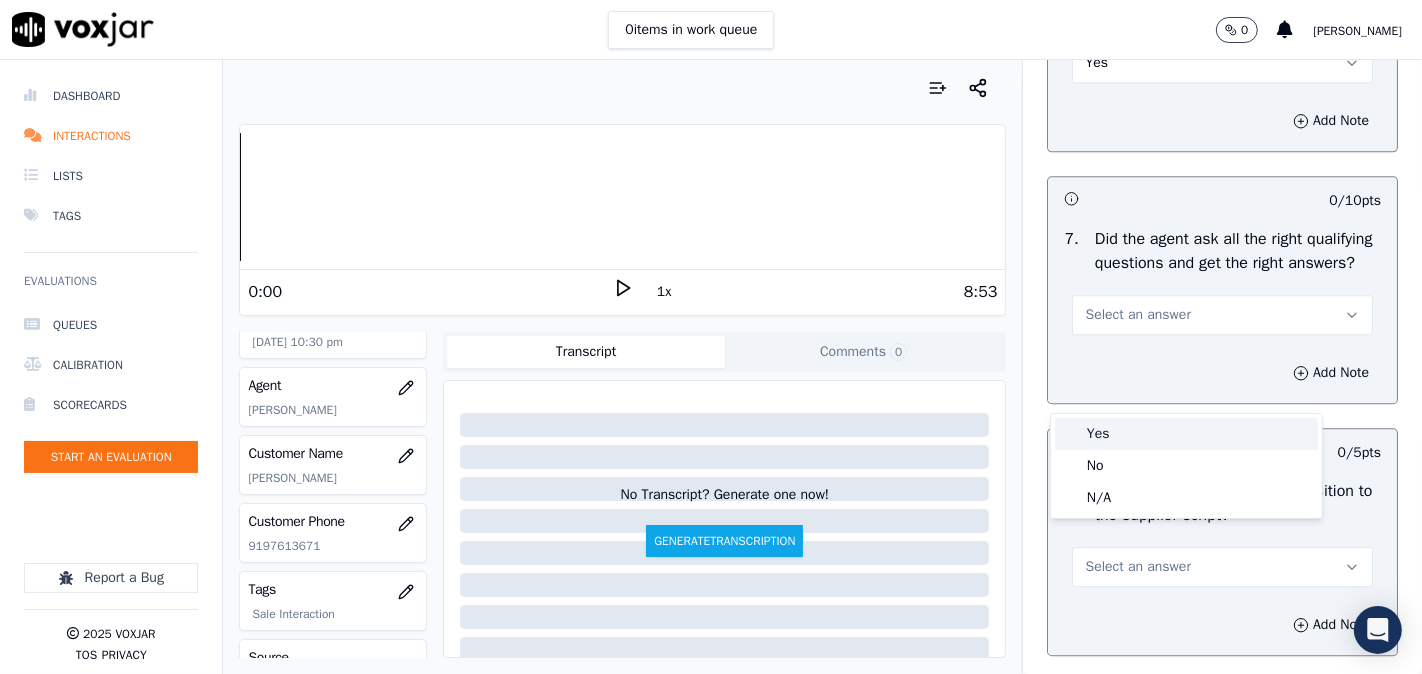 click on "Yes" at bounding box center [1186, 434] 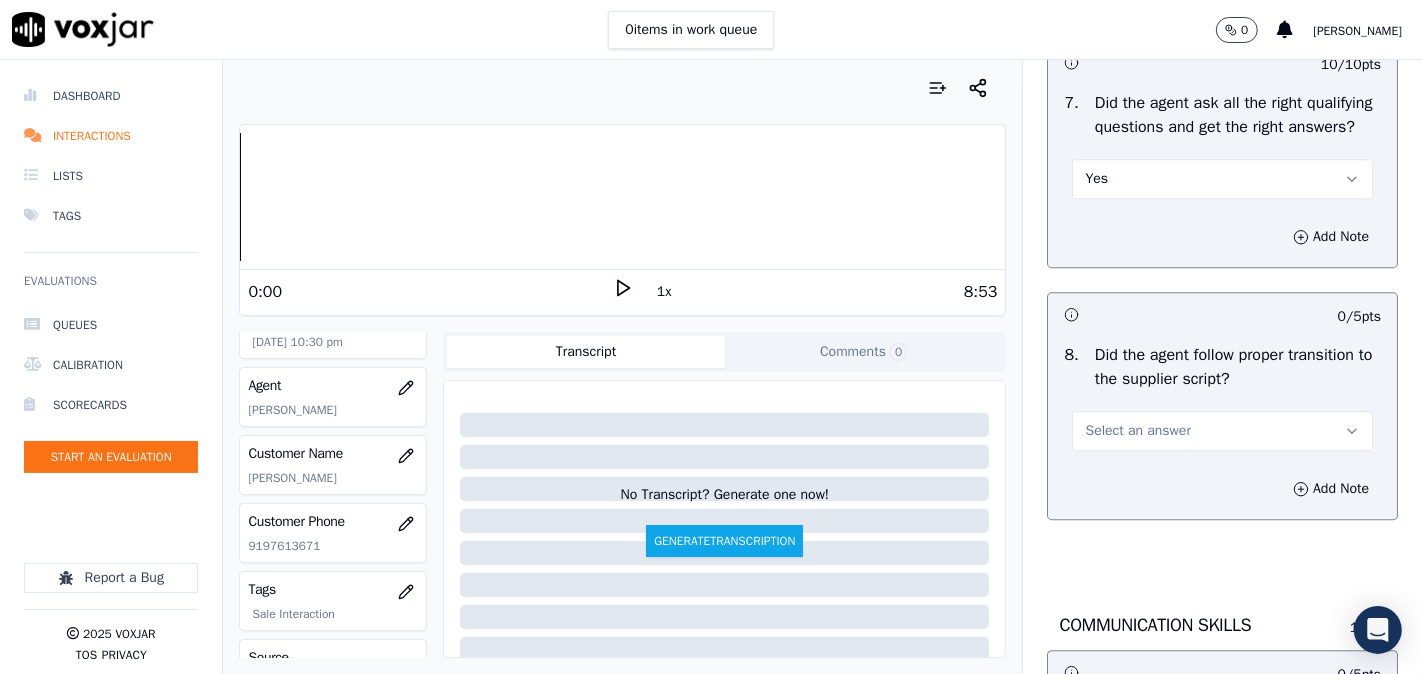 scroll, scrollTop: 4630, scrollLeft: 0, axis: vertical 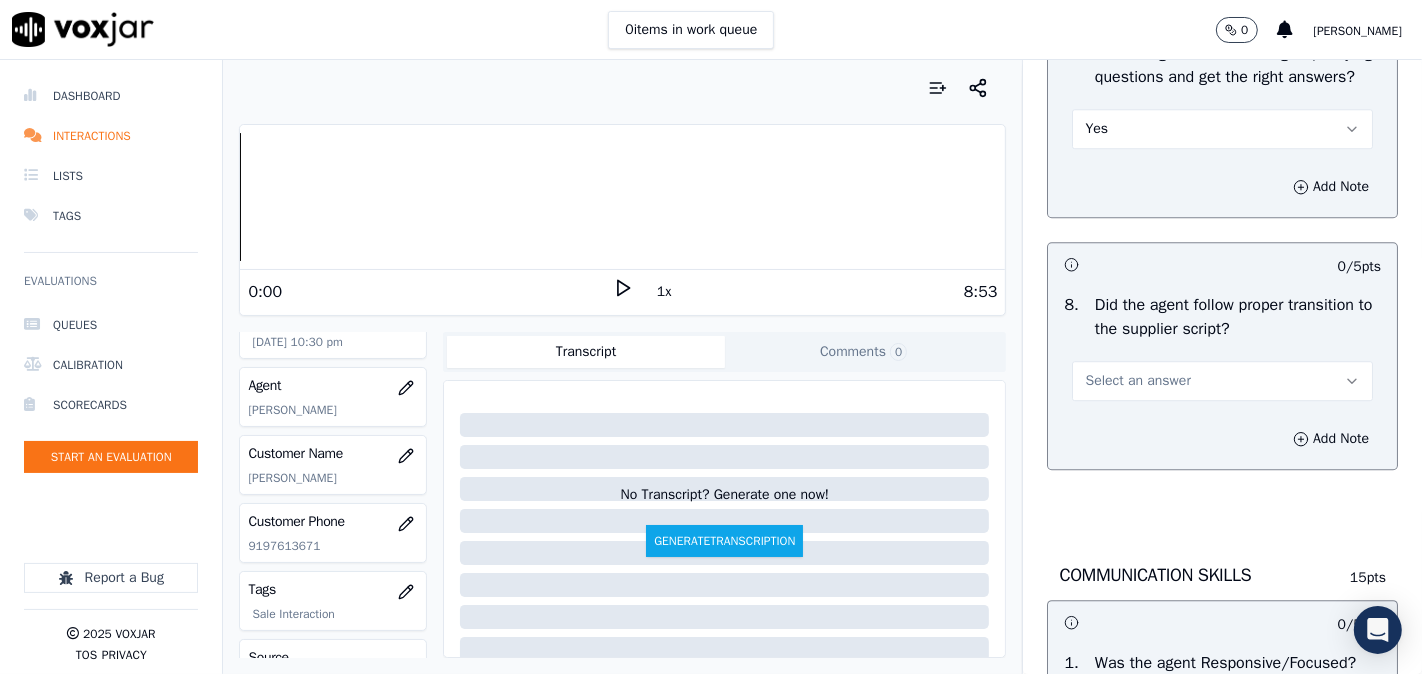 click on "Select an answer" at bounding box center [1222, 381] 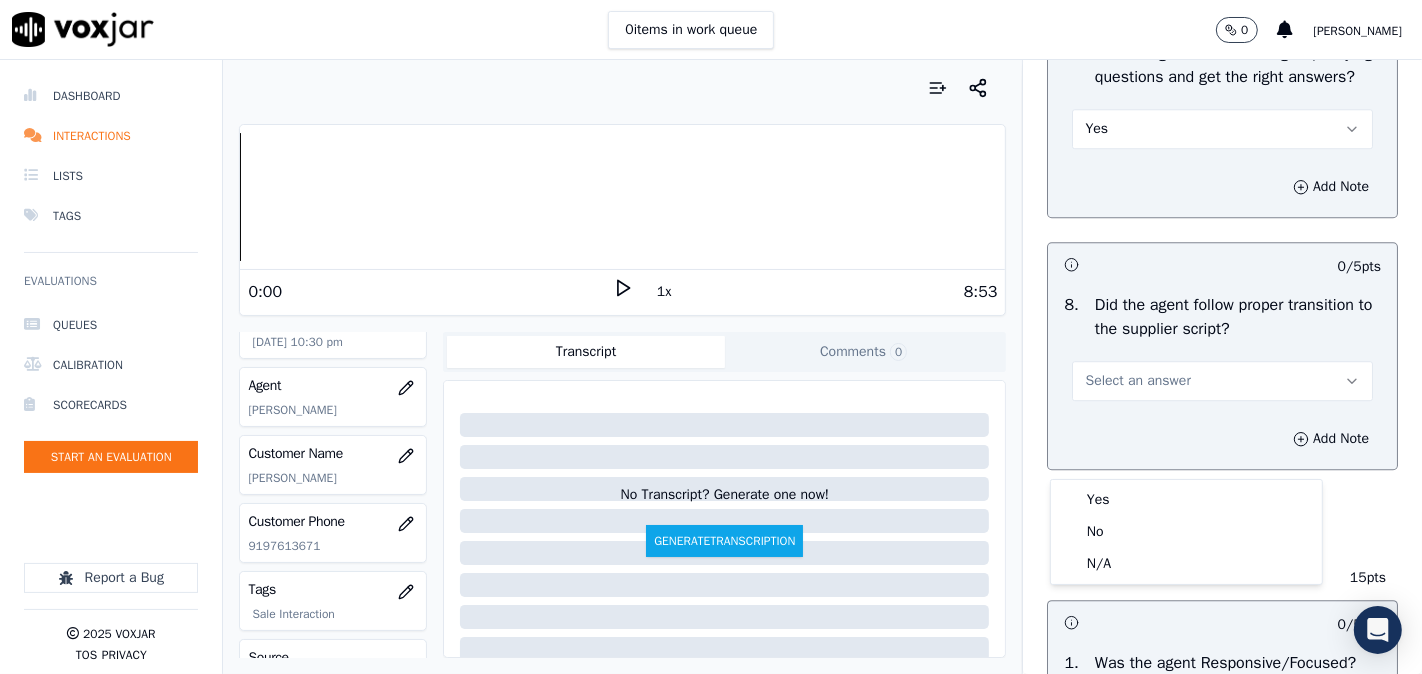 click on "Yes" at bounding box center [1186, 500] 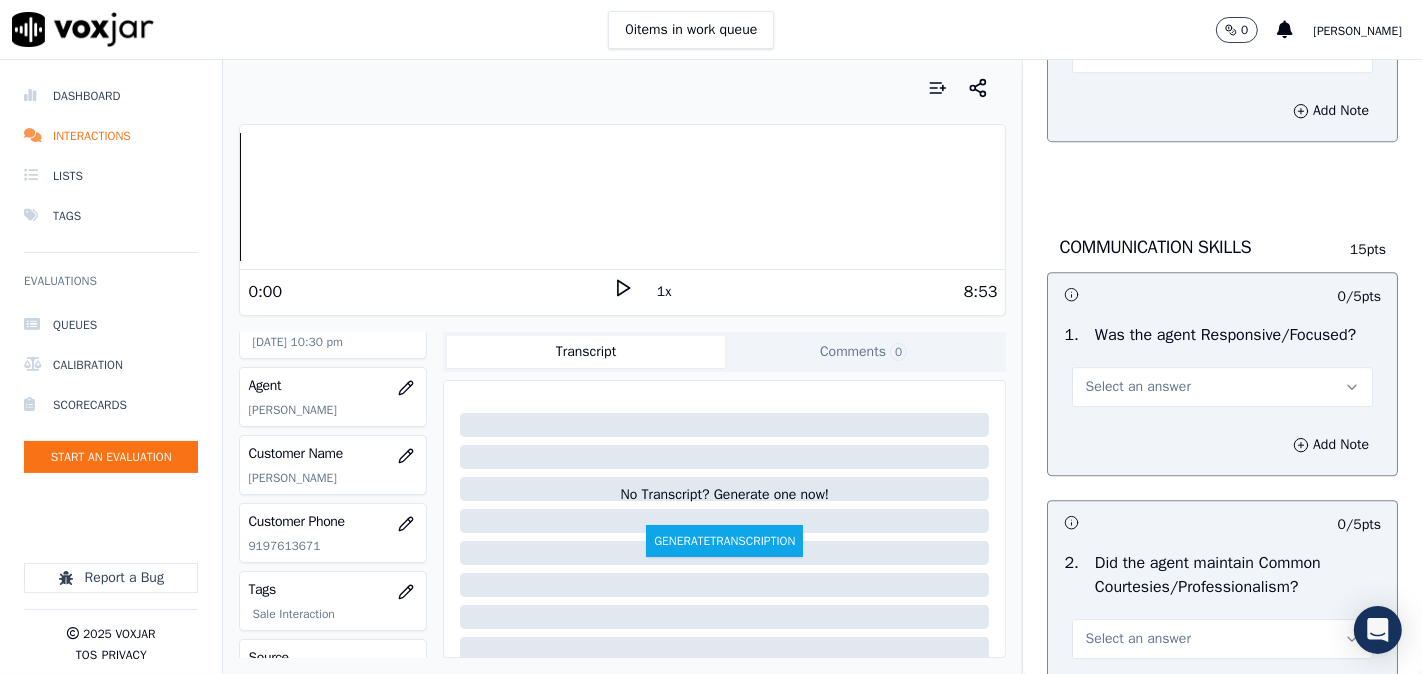 scroll, scrollTop: 5000, scrollLeft: 0, axis: vertical 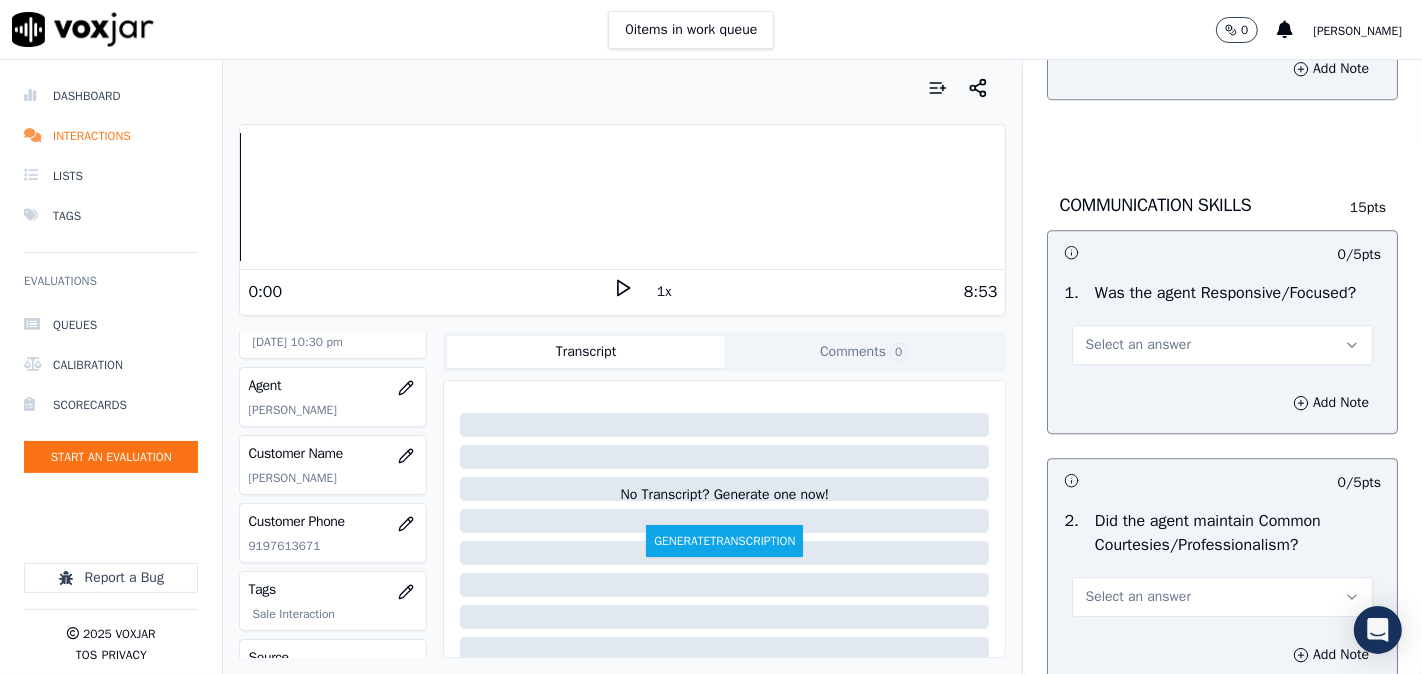 click on "Select an answer" at bounding box center [1137, 345] 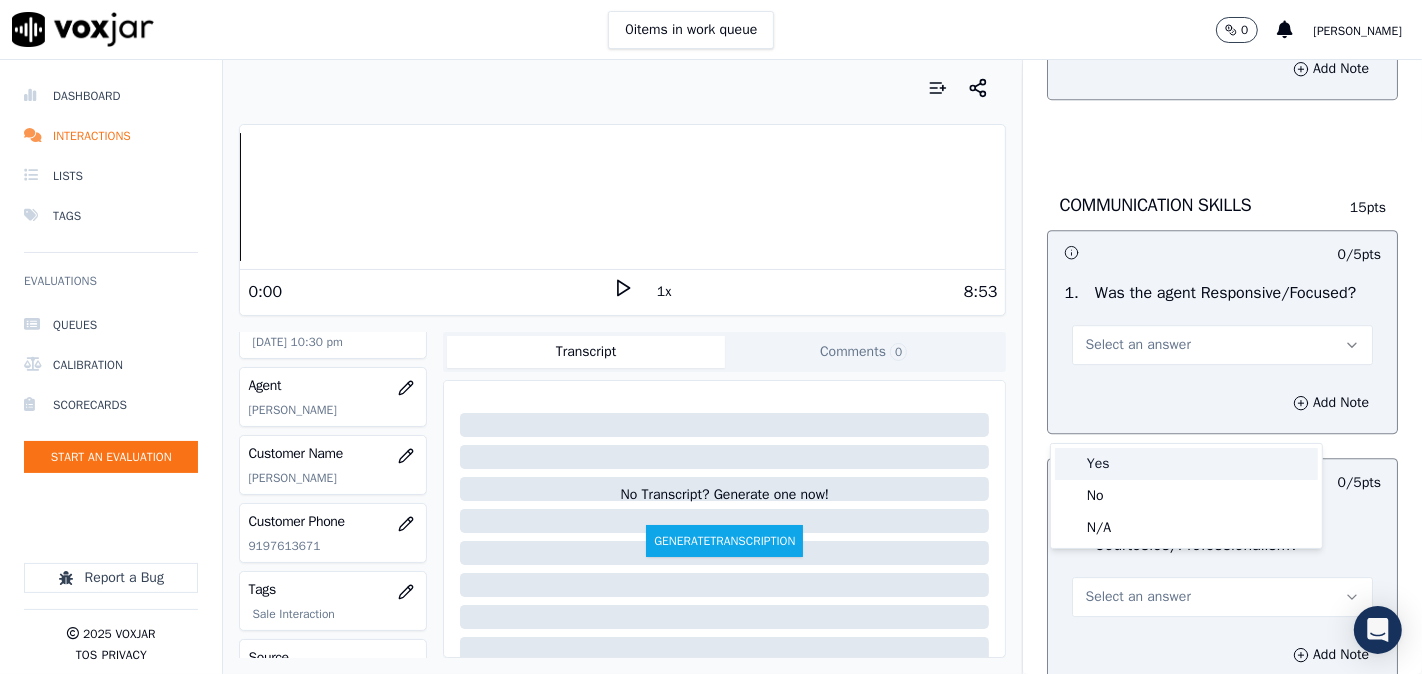 click on "Yes" at bounding box center (1186, 464) 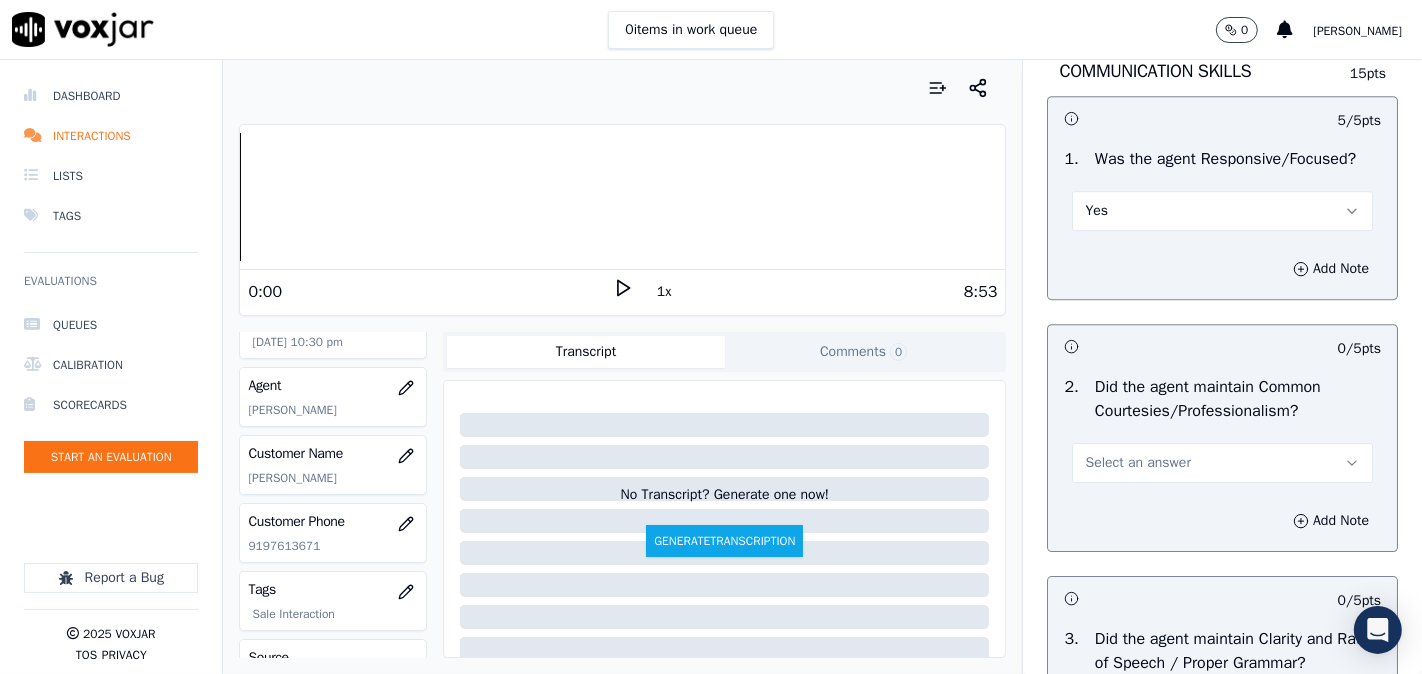 scroll, scrollTop: 5185, scrollLeft: 0, axis: vertical 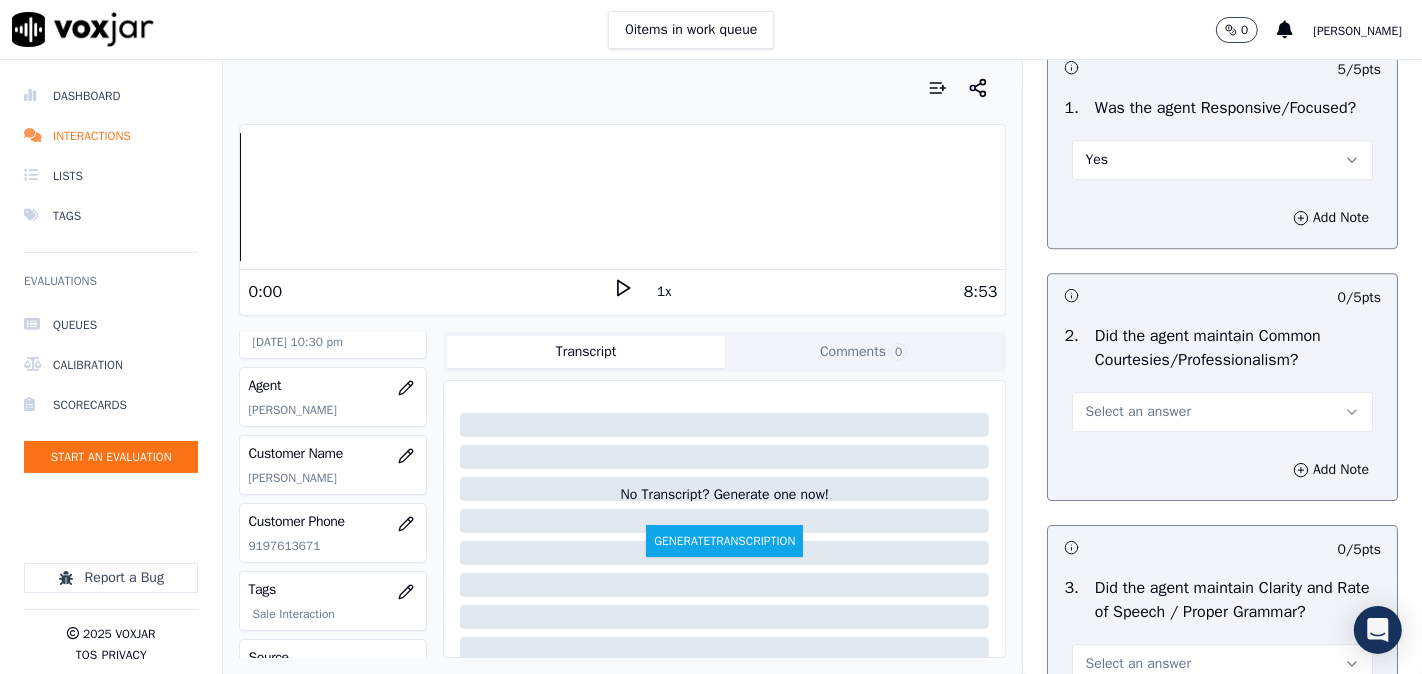 click on "Select an answer" at bounding box center [1137, 412] 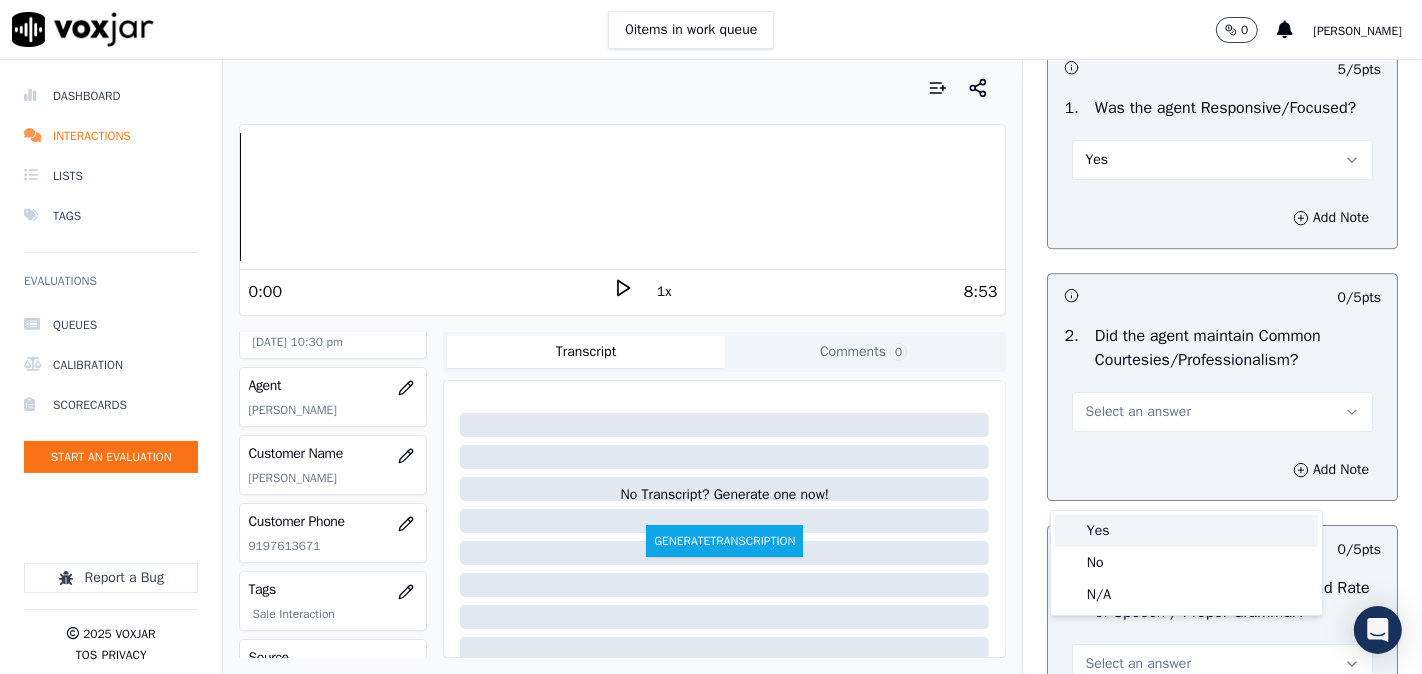 click on "Yes" at bounding box center (1186, 531) 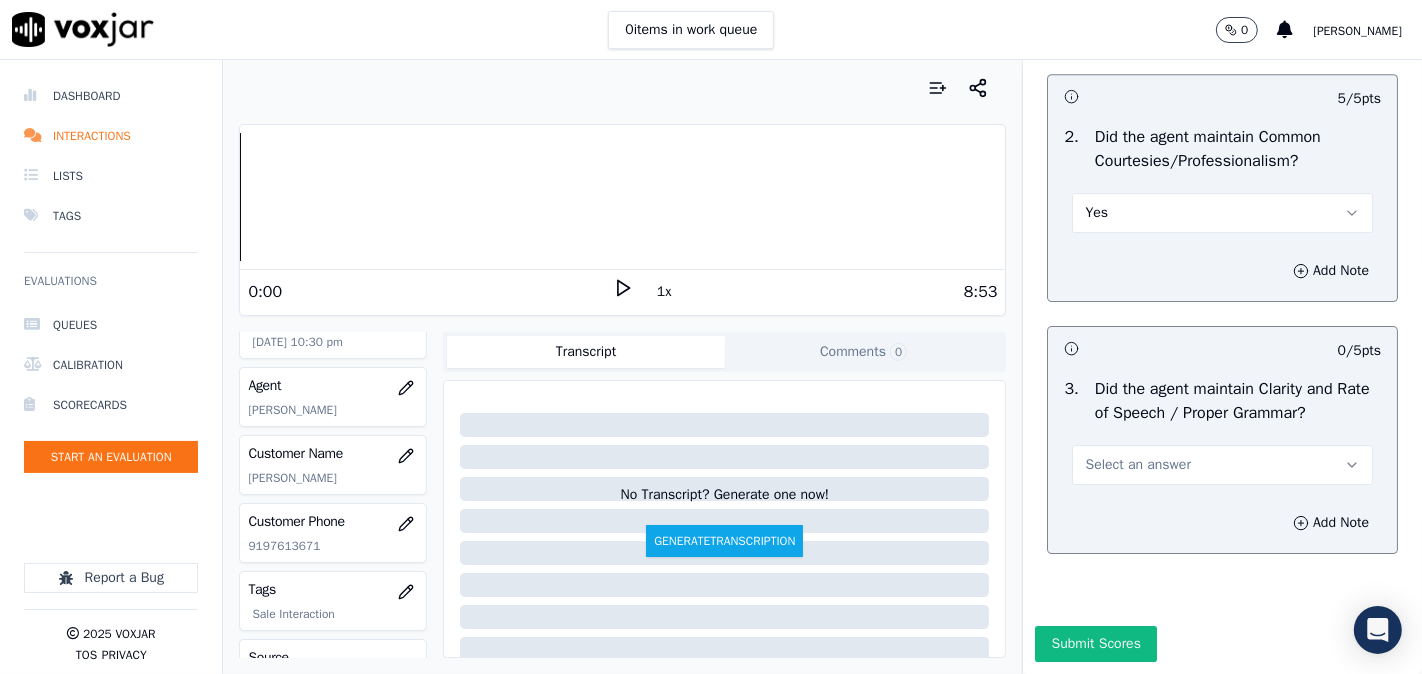 scroll, scrollTop: 5507, scrollLeft: 0, axis: vertical 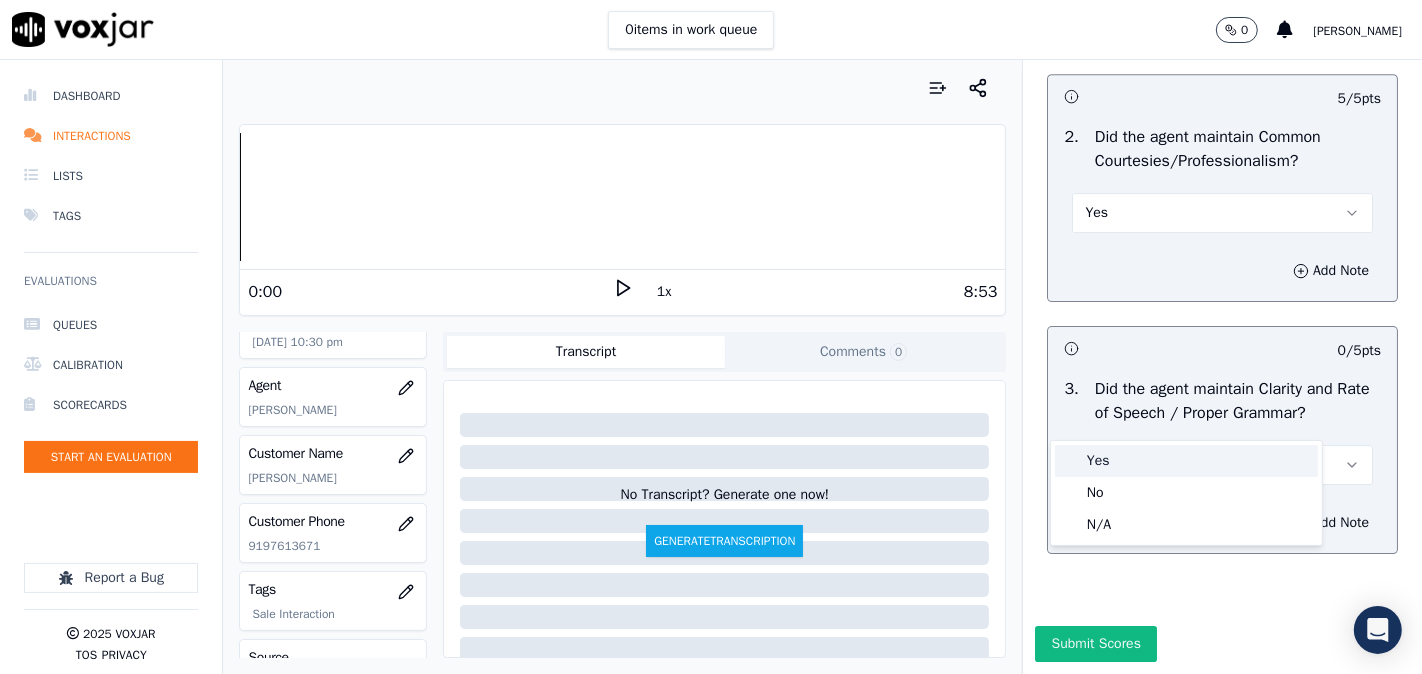 click on "Yes" at bounding box center [1186, 461] 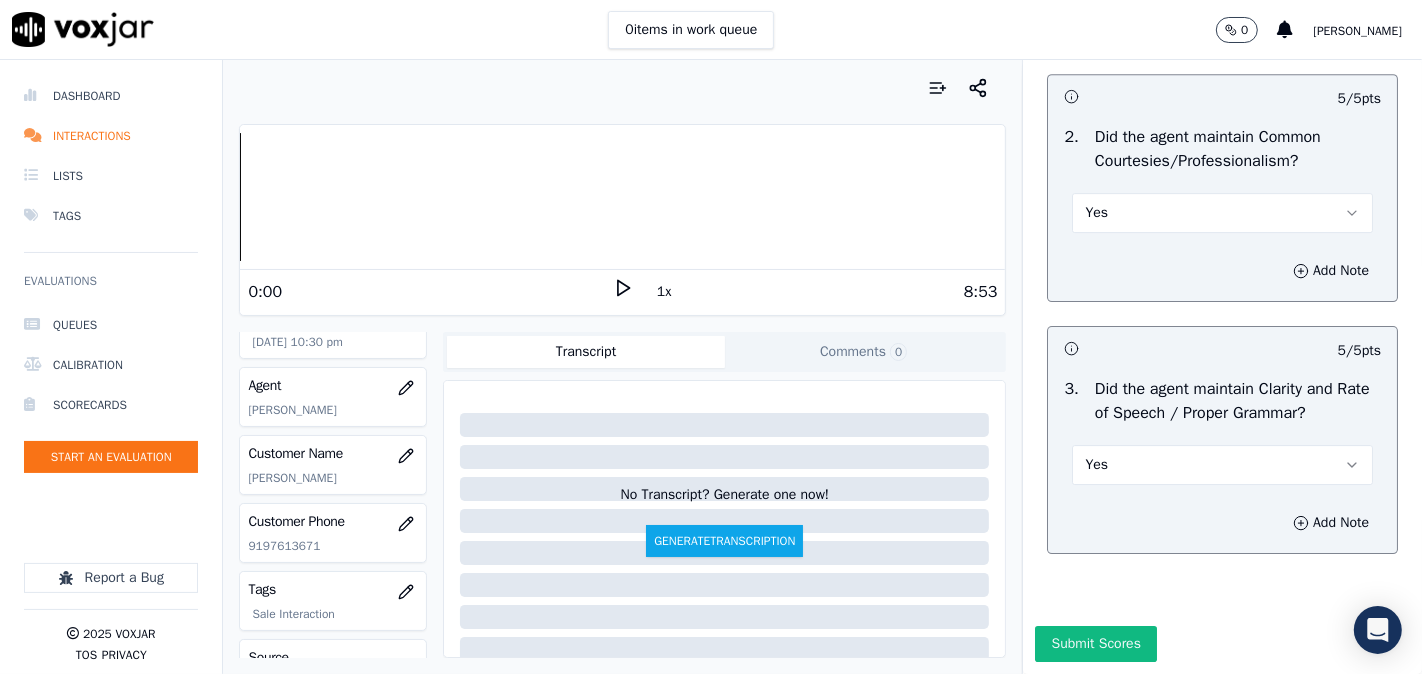 click on "Submit Scores" at bounding box center [1095, 644] 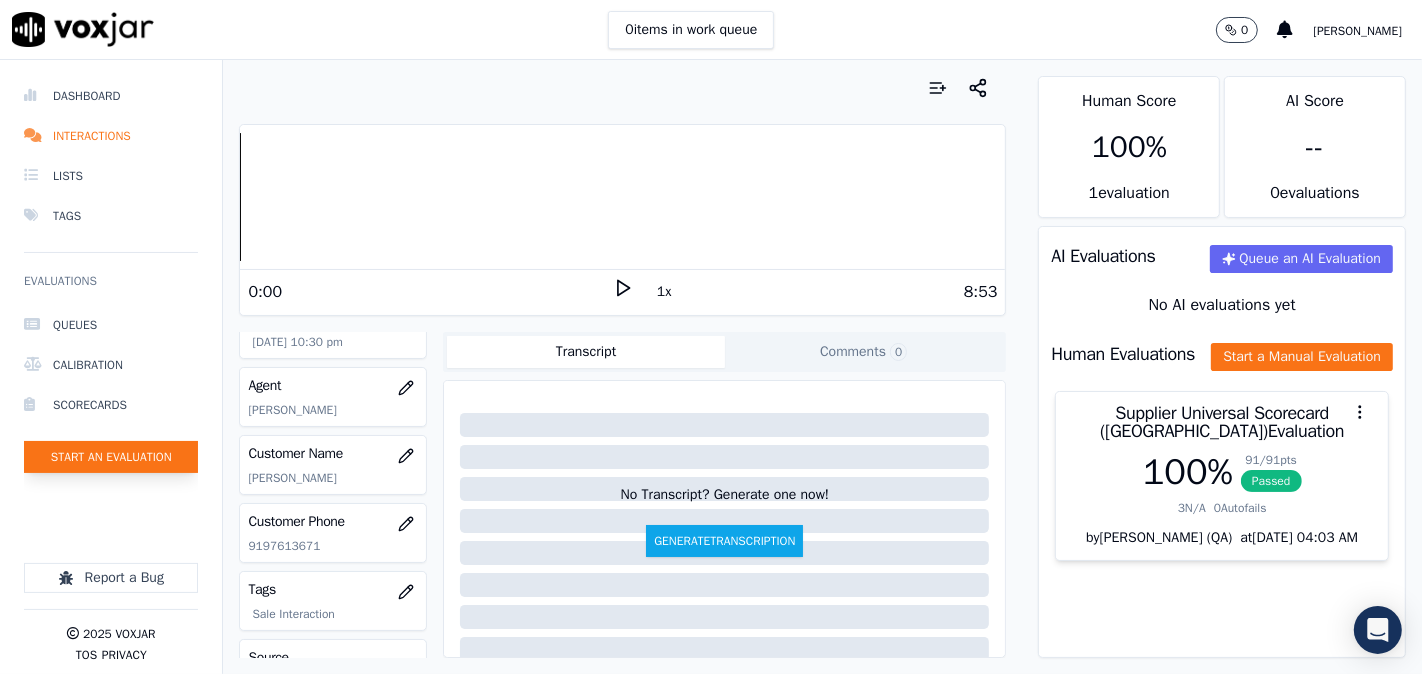 click on "Start an Evaluation" 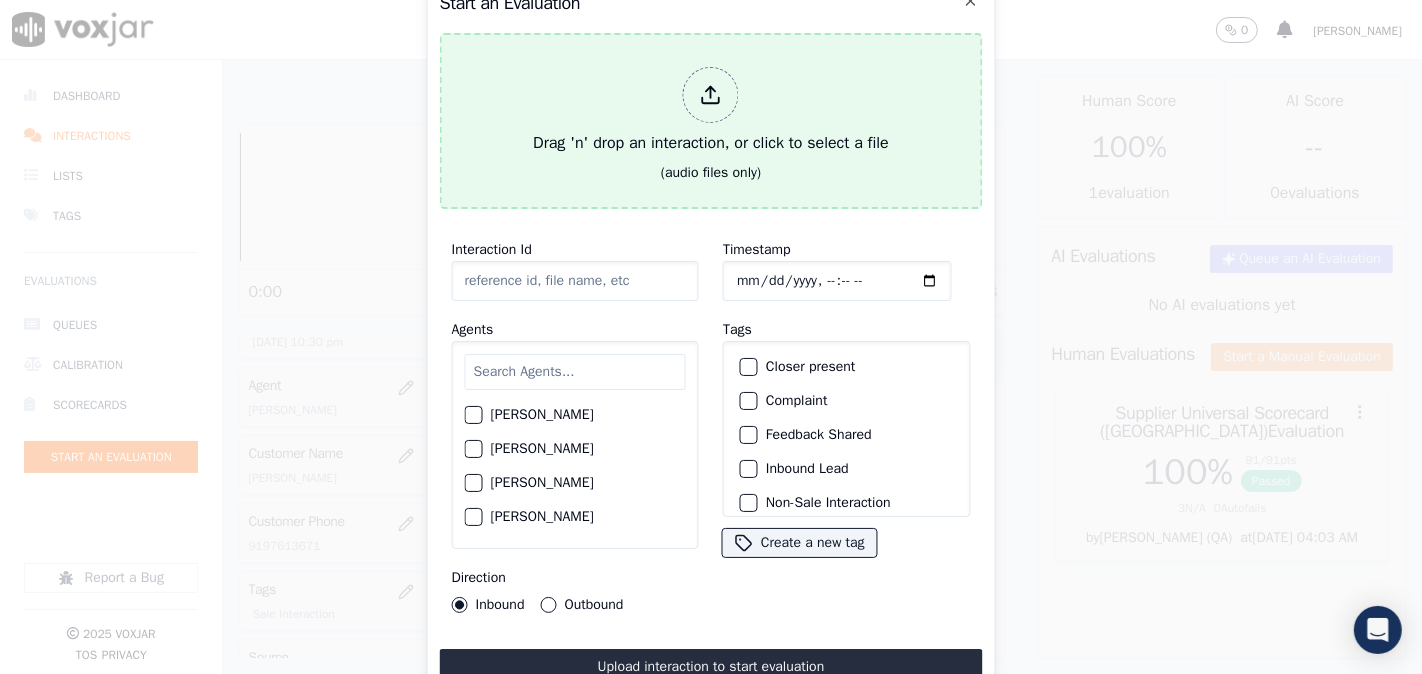 click at bounding box center [711, 95] 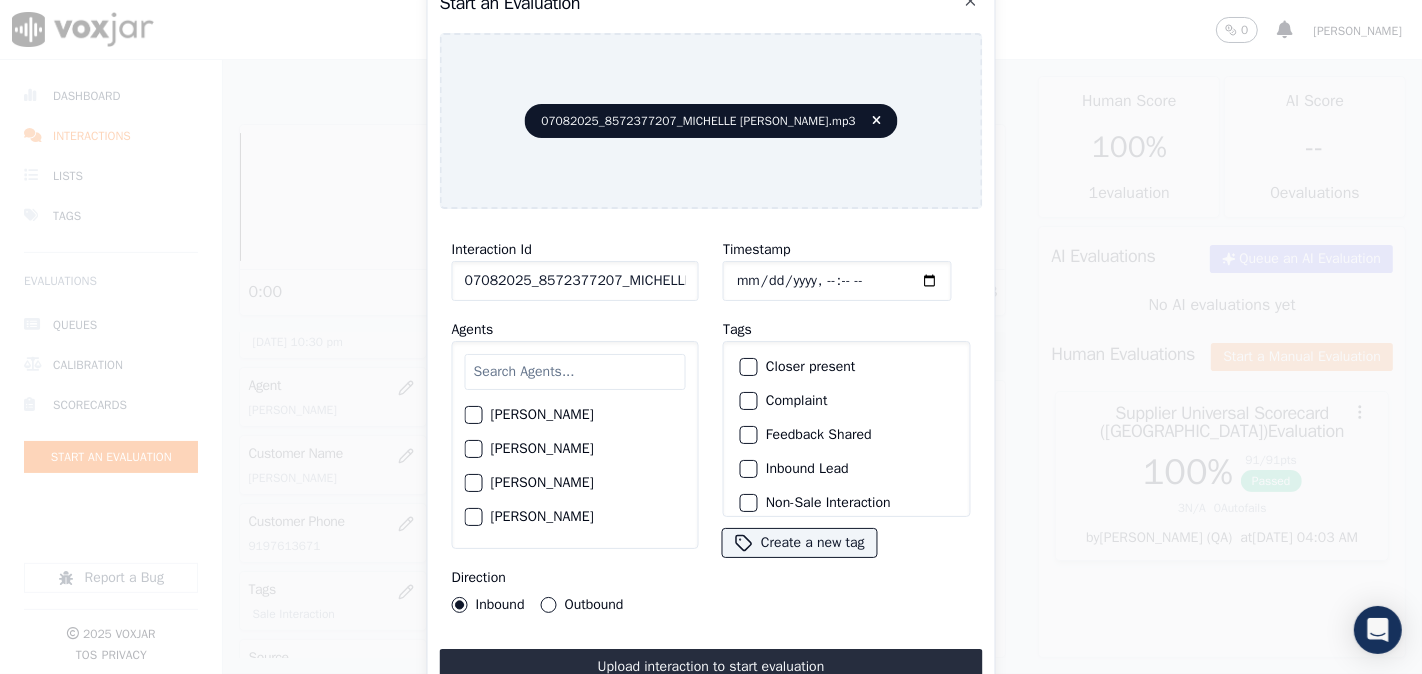 click on "07082025_8572377207_MICHELLE [PERSON_NAME].mp3" 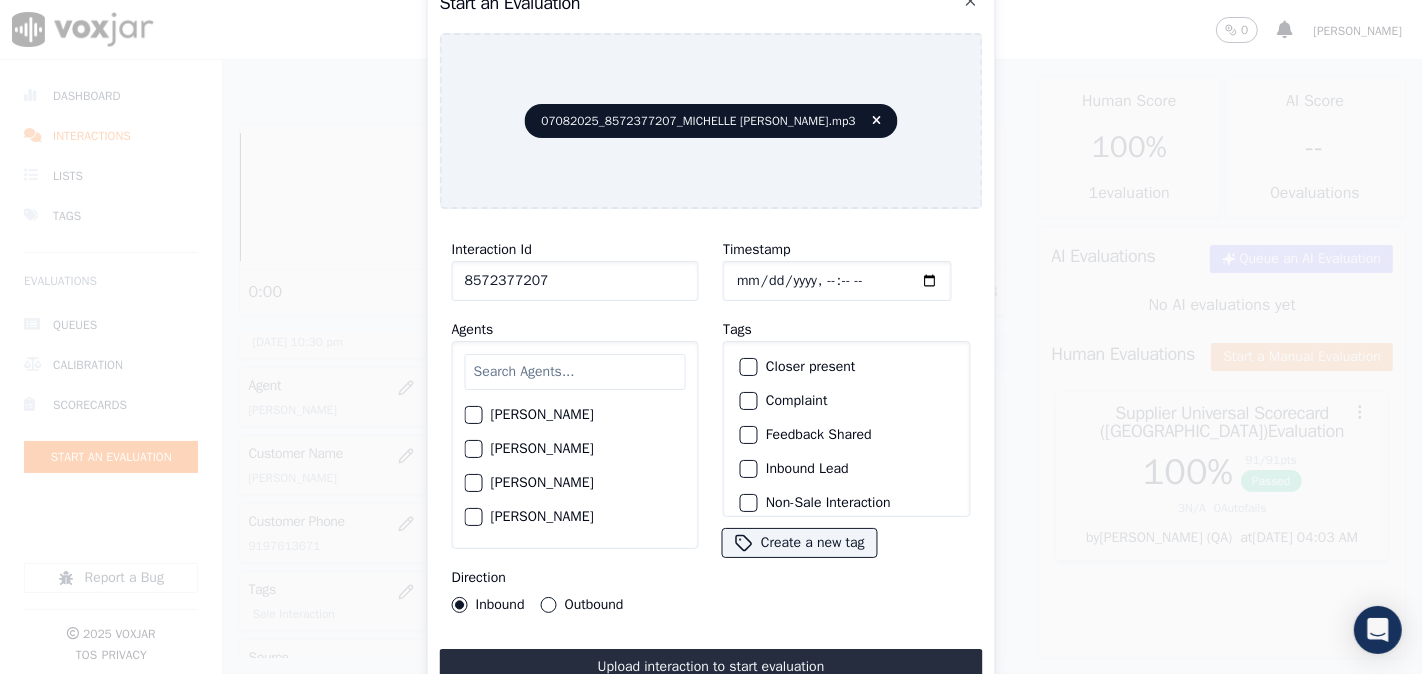 type on "8572377207" 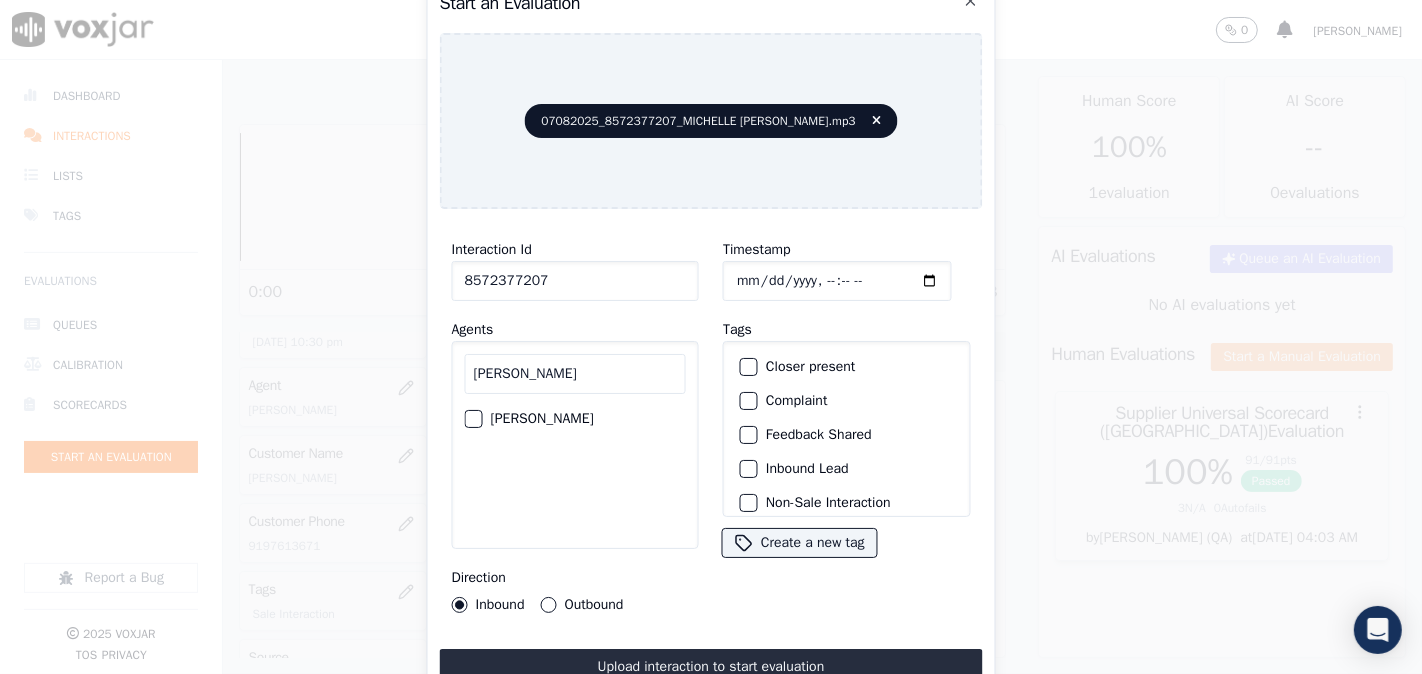 type on "[PERSON_NAME]" 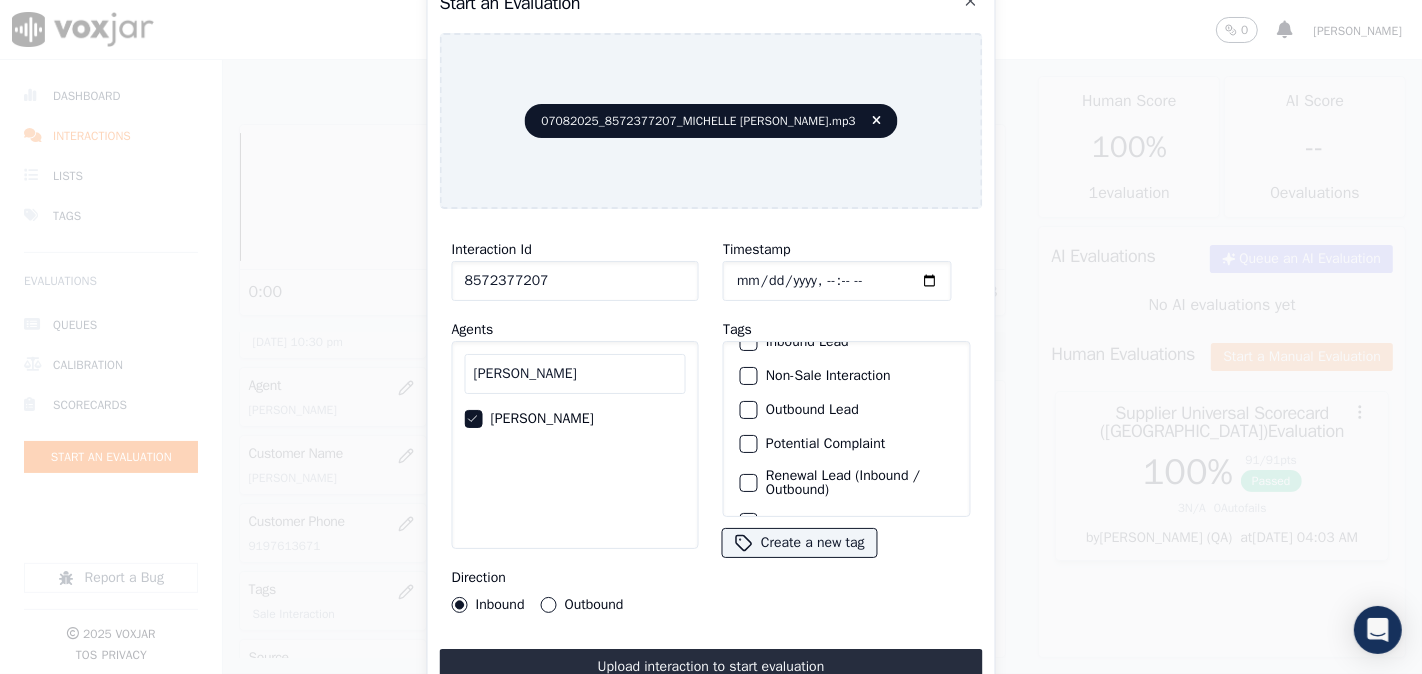 scroll, scrollTop: 176, scrollLeft: 0, axis: vertical 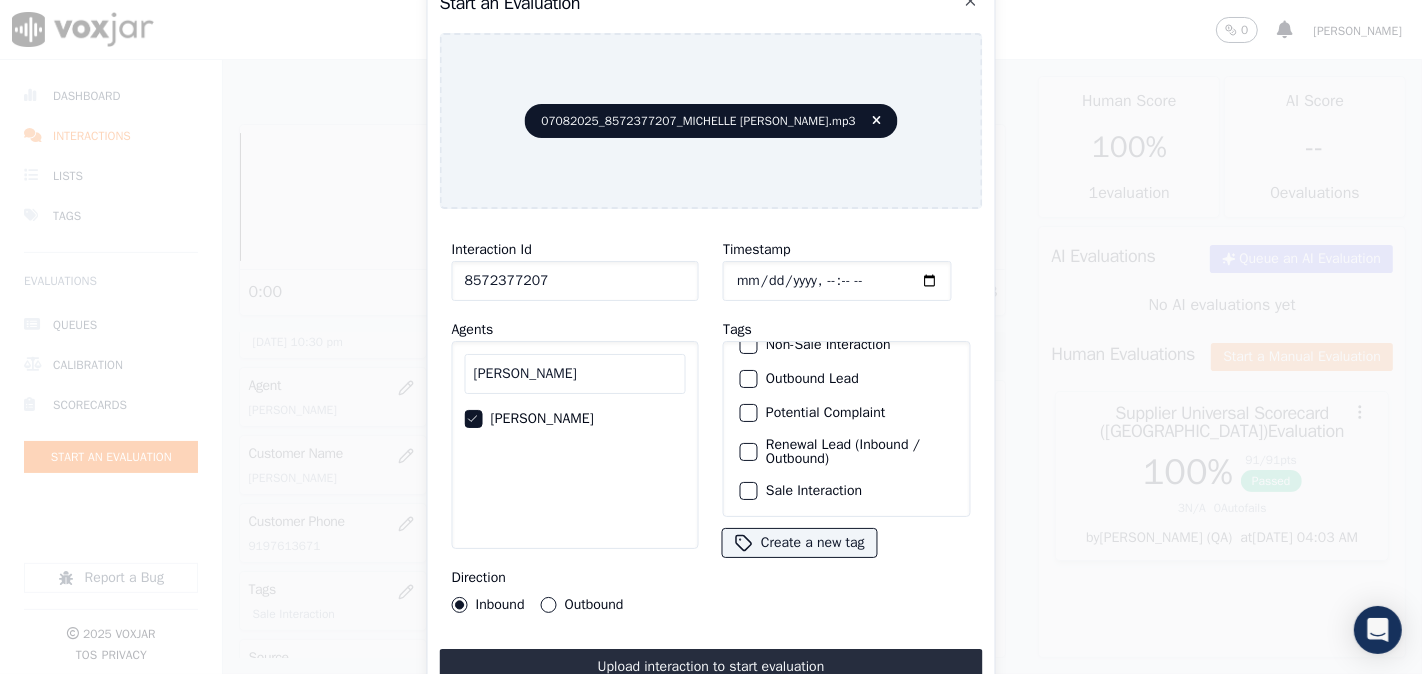 click at bounding box center [748, 491] 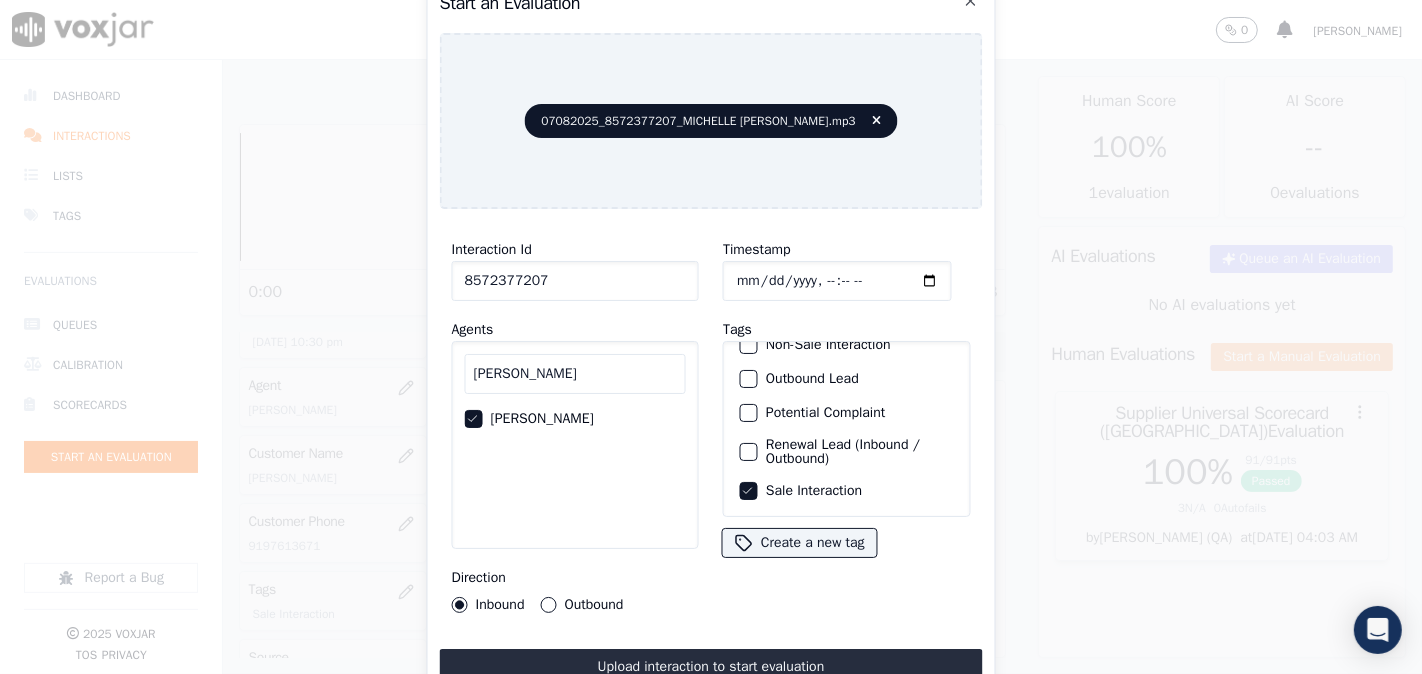 click on "Outbound" 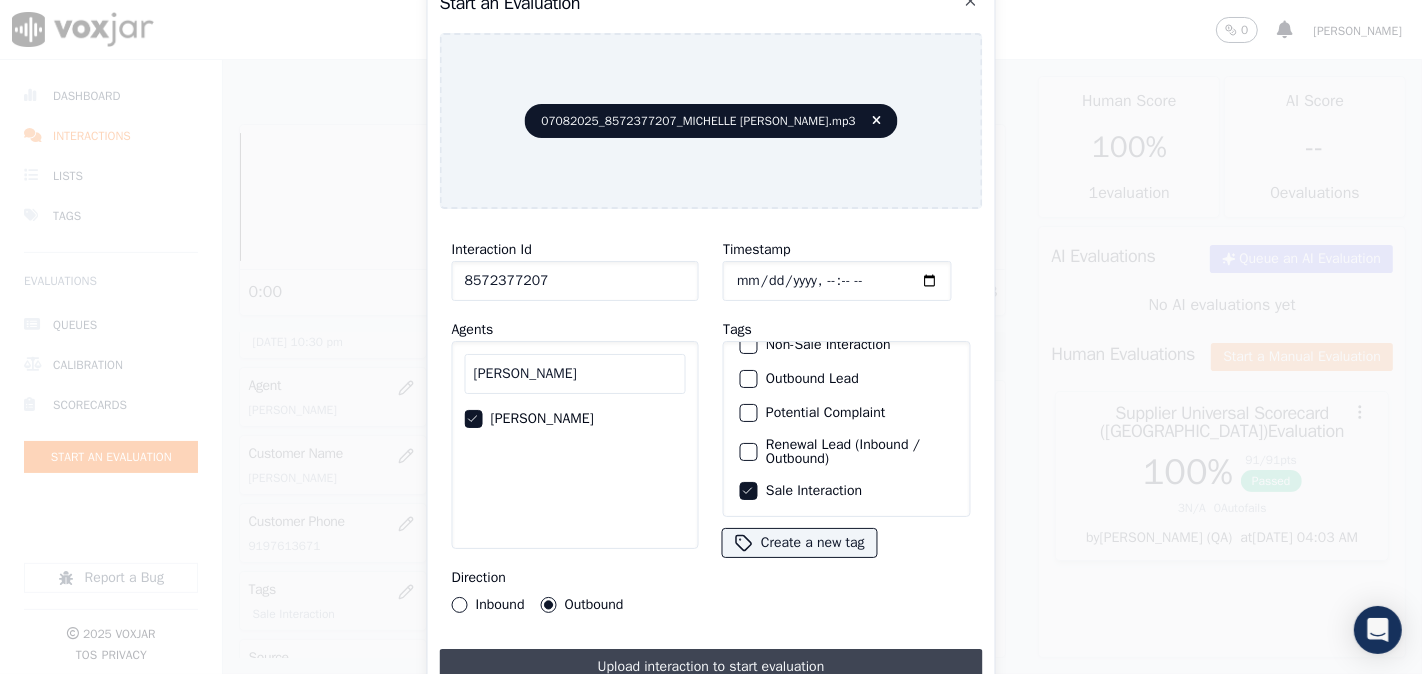 click on "Upload interaction to start evaluation" at bounding box center [711, 667] 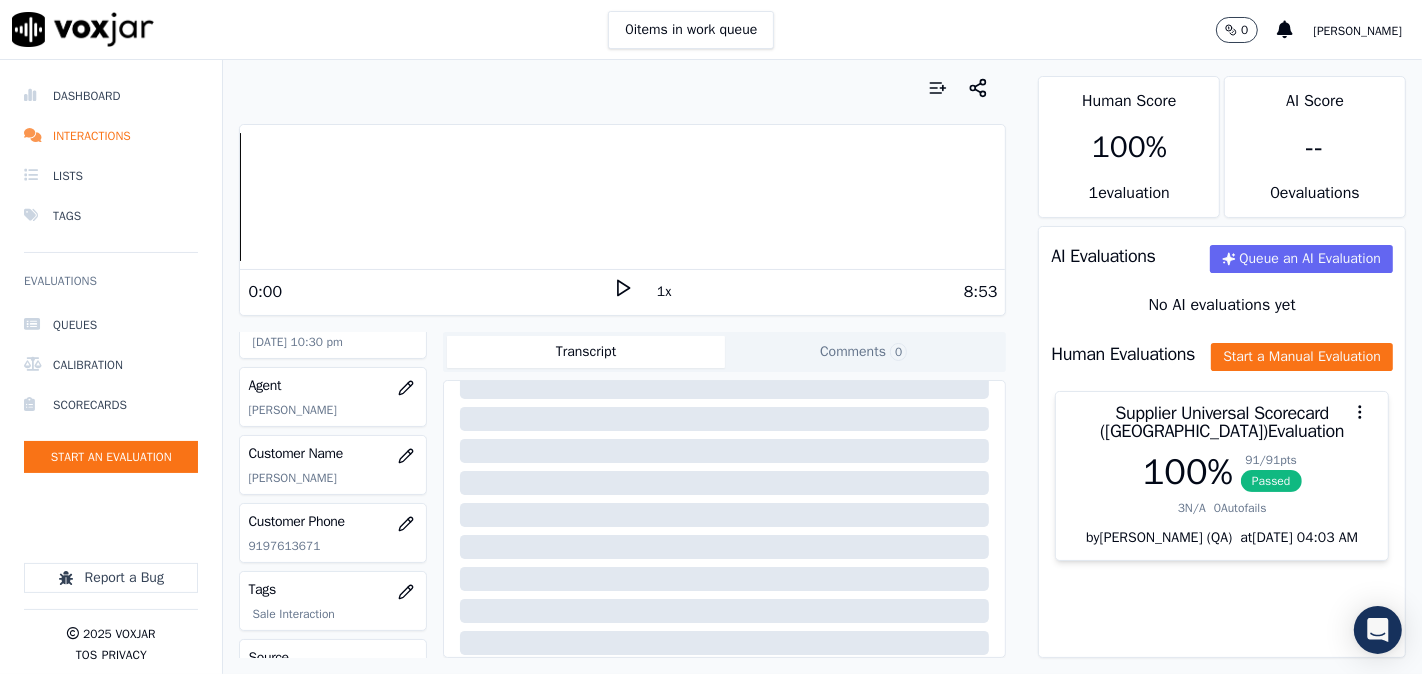 scroll, scrollTop: 373, scrollLeft: 0, axis: vertical 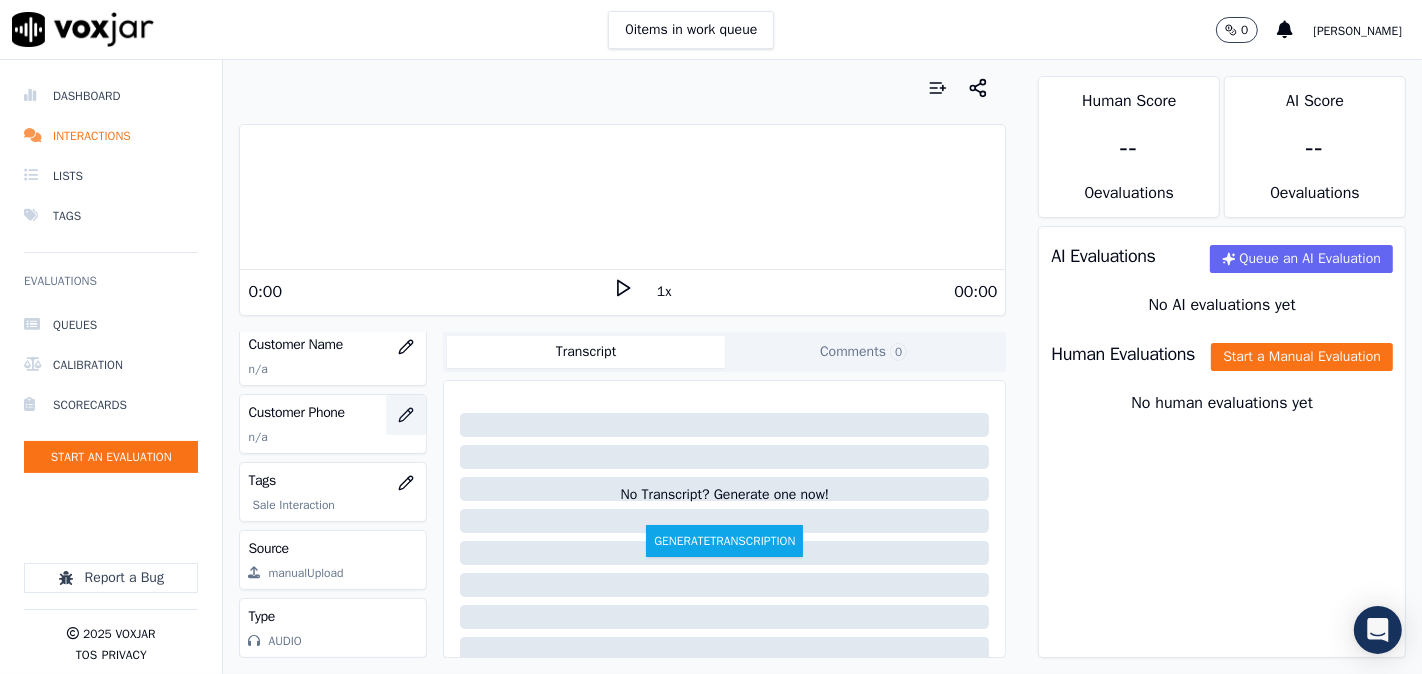 type 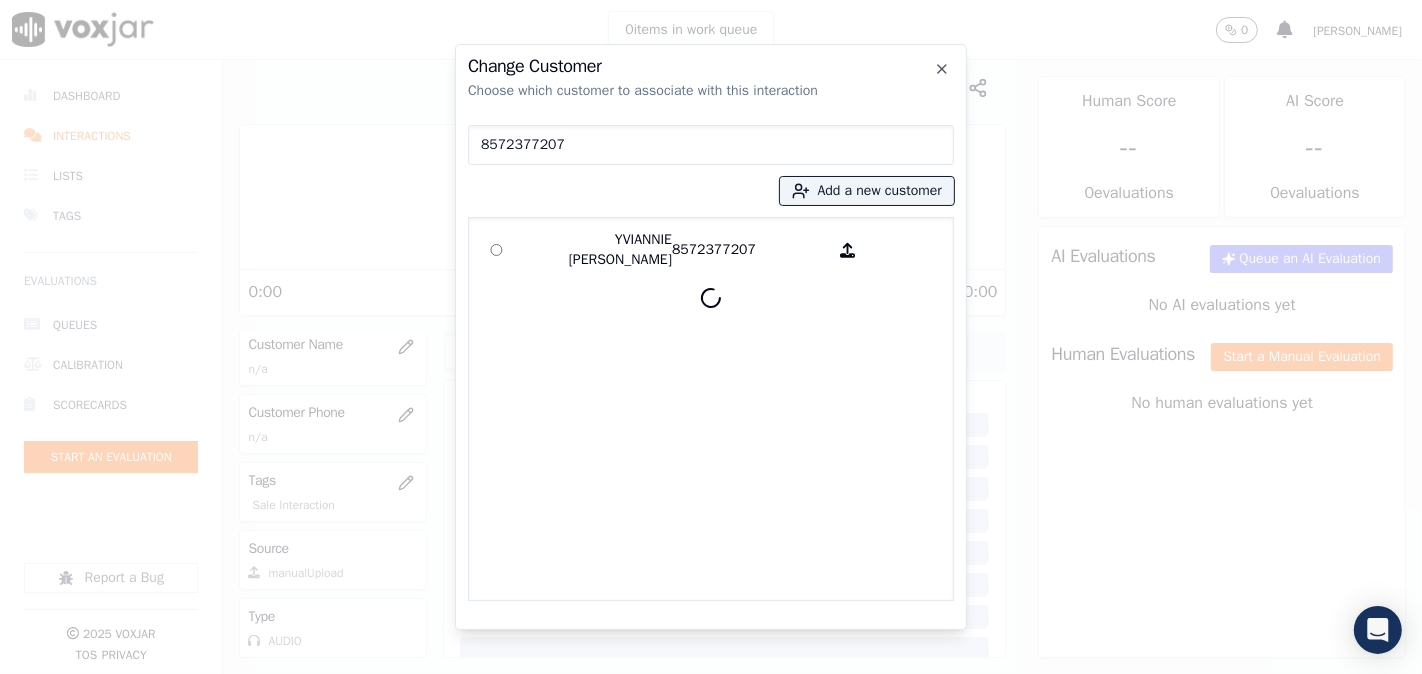 type on "8572377207" 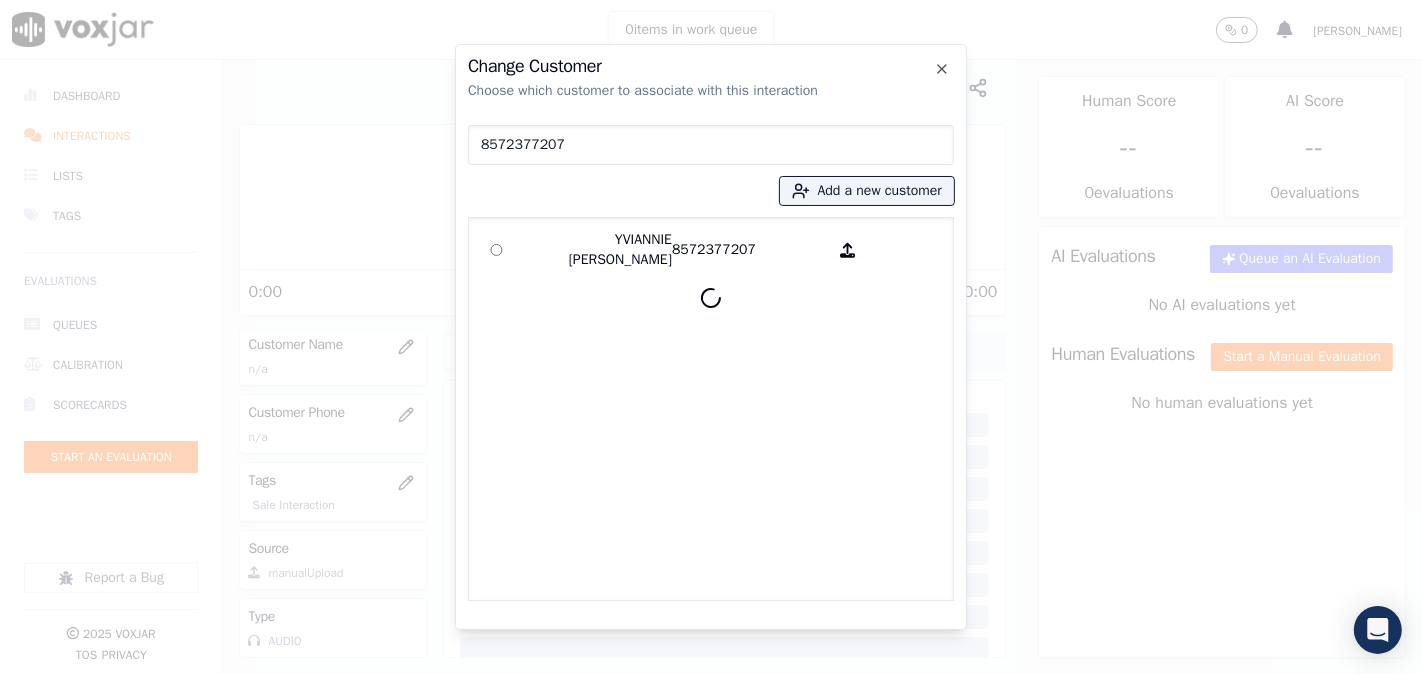 click on "YVIANNIE [PERSON_NAME]" at bounding box center (594, 250) 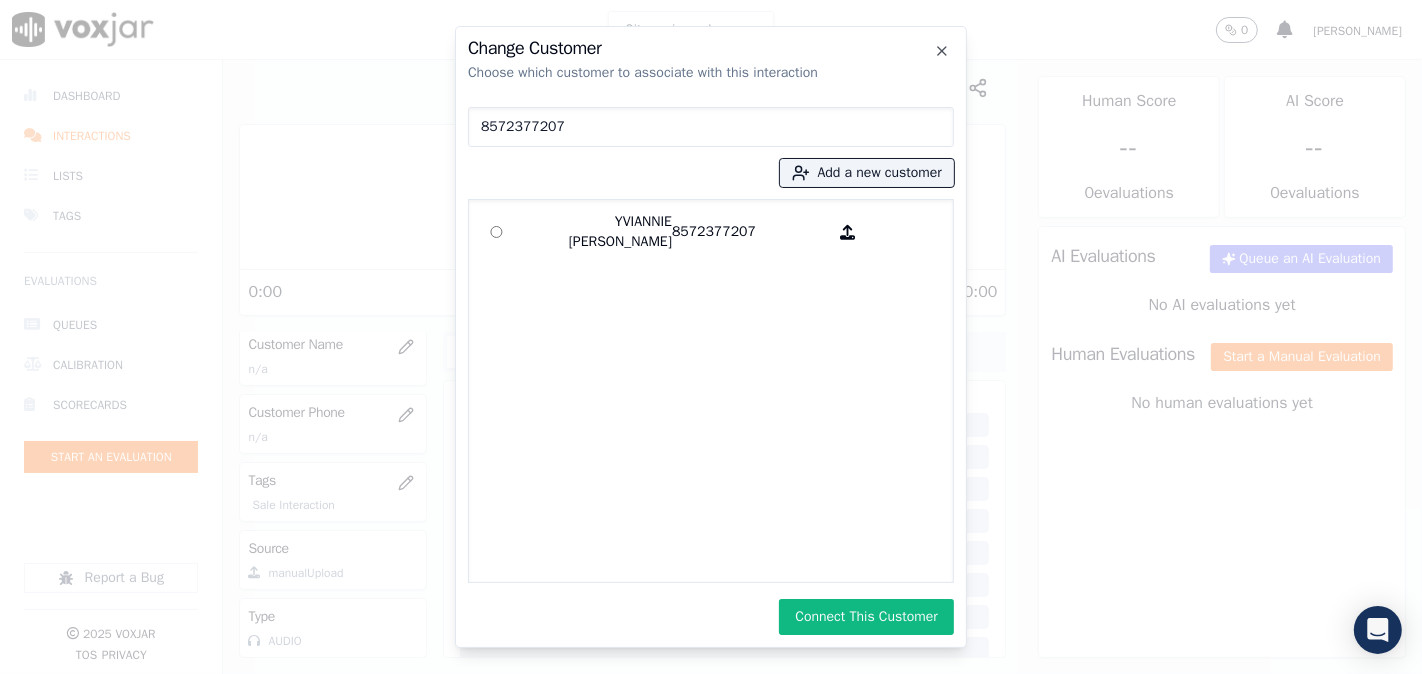 click on "Change Customer   Choose which customer to associate with this interaction   8572377207
Add a new customer           YVIANNIE [PERSON_NAME]   8572377207             Connect This Customer     Close" 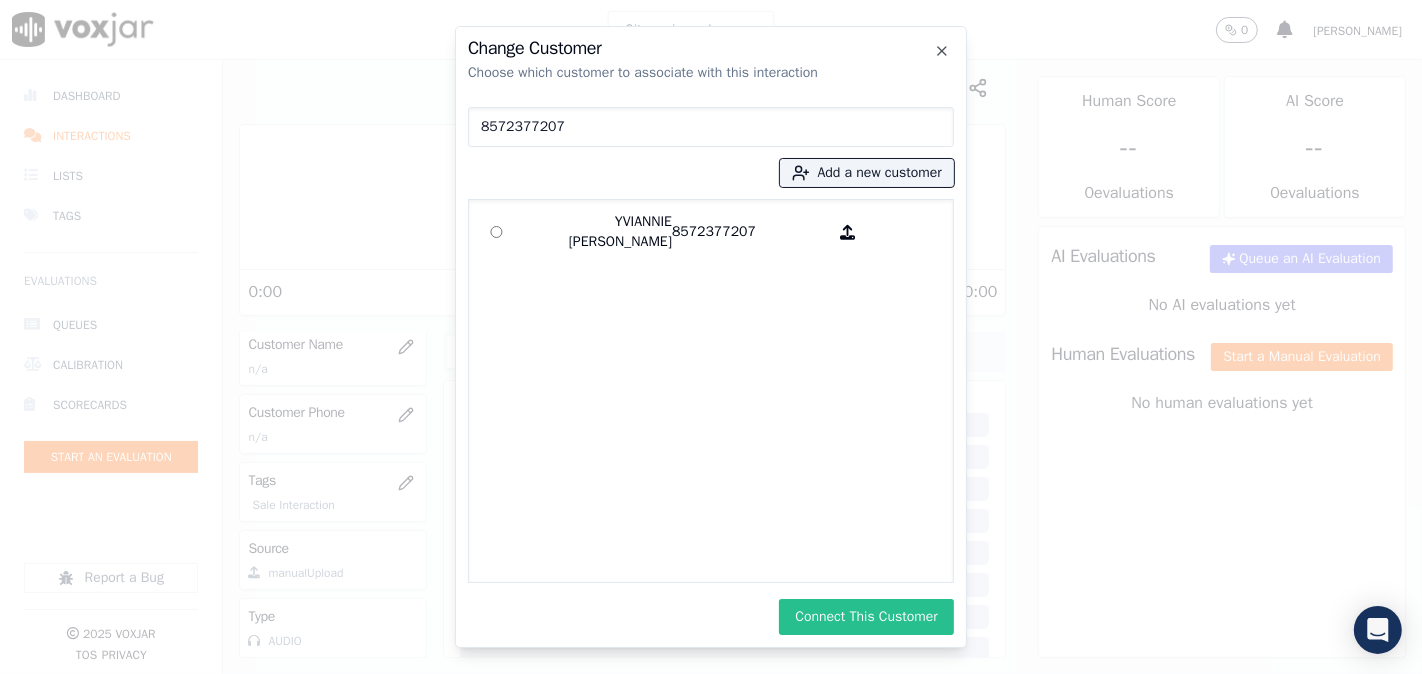 click on "Connect This Customer" at bounding box center (866, 617) 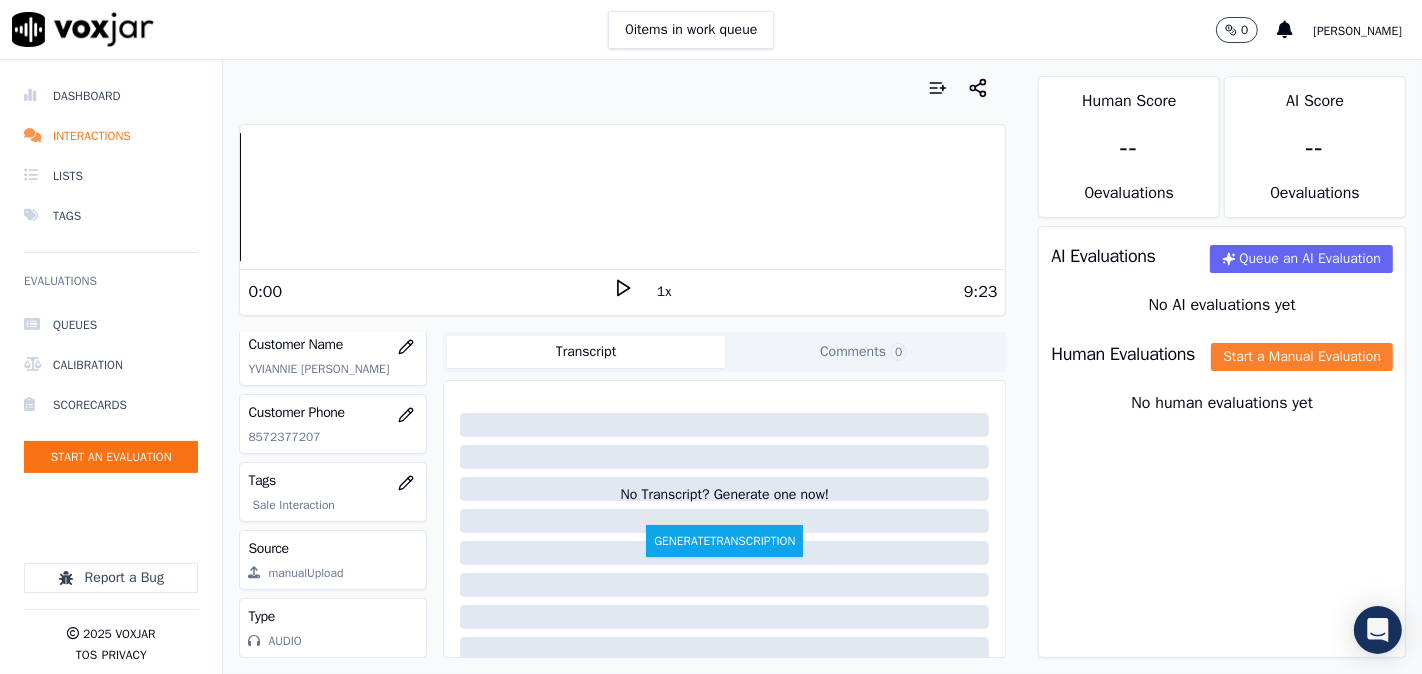 click on "Start a Manual Evaluation" 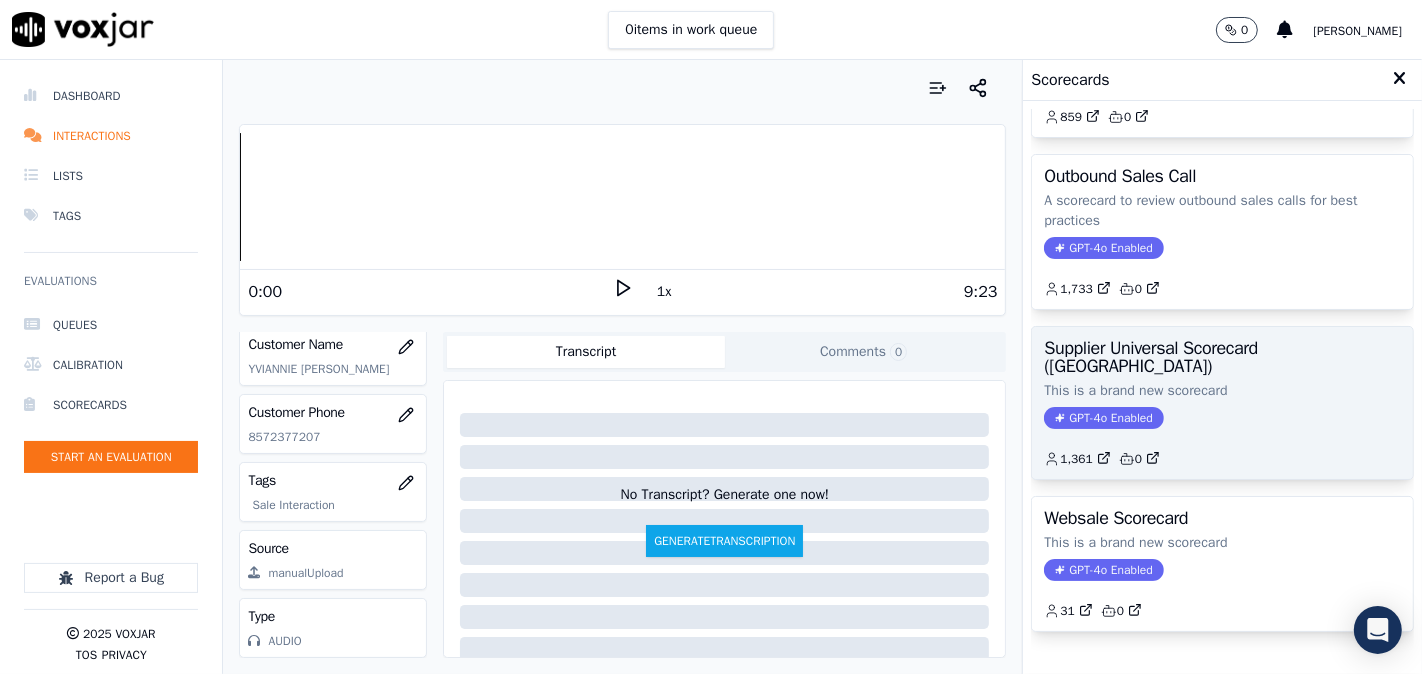 scroll, scrollTop: 357, scrollLeft: 0, axis: vertical 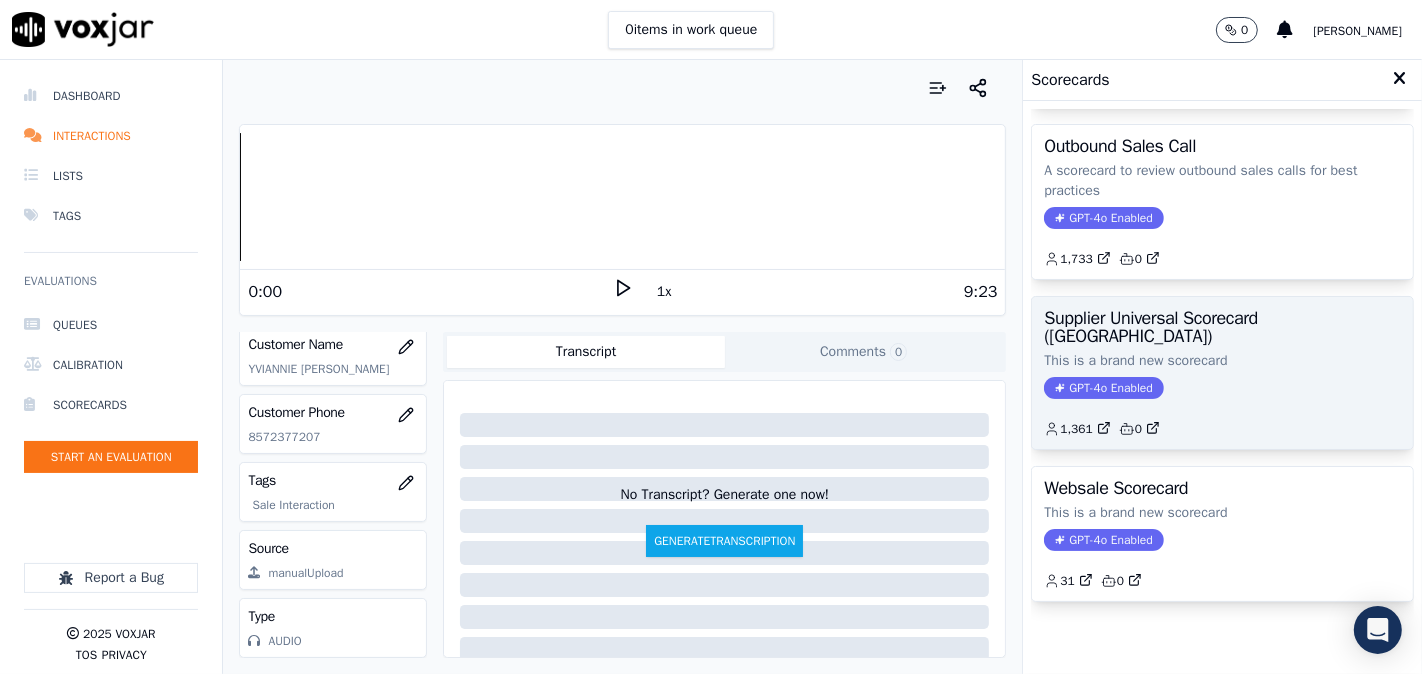 click on "GPT-4o Enabled" 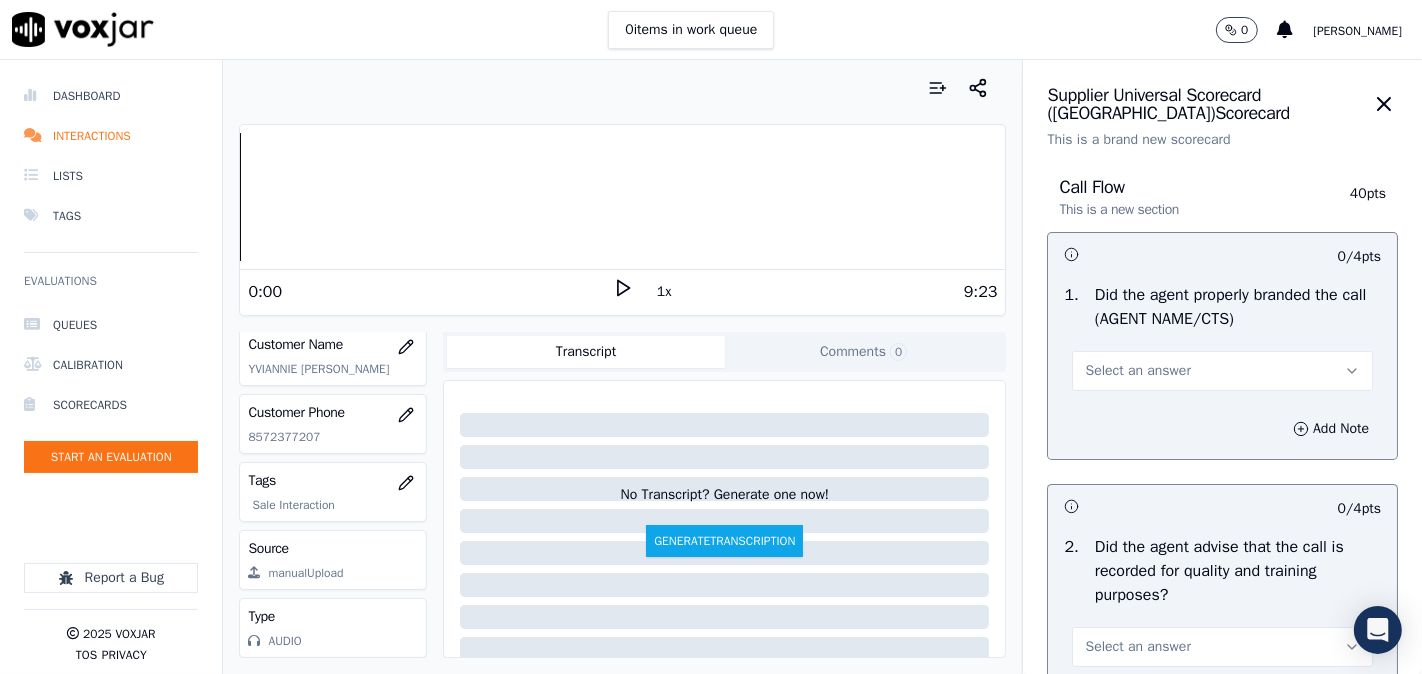 drag, startPoint x: 1170, startPoint y: 378, endPoint x: 1163, endPoint y: 388, distance: 12.206555 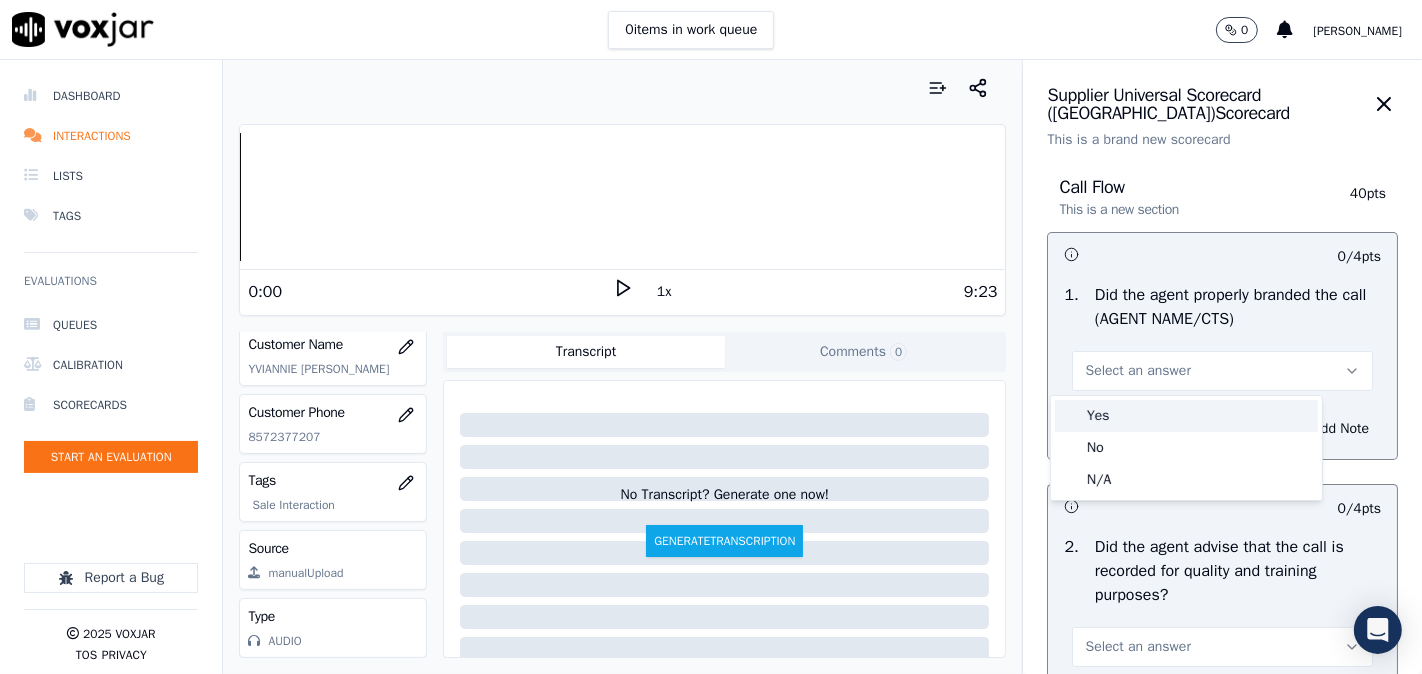 click on "Yes" at bounding box center (1186, 416) 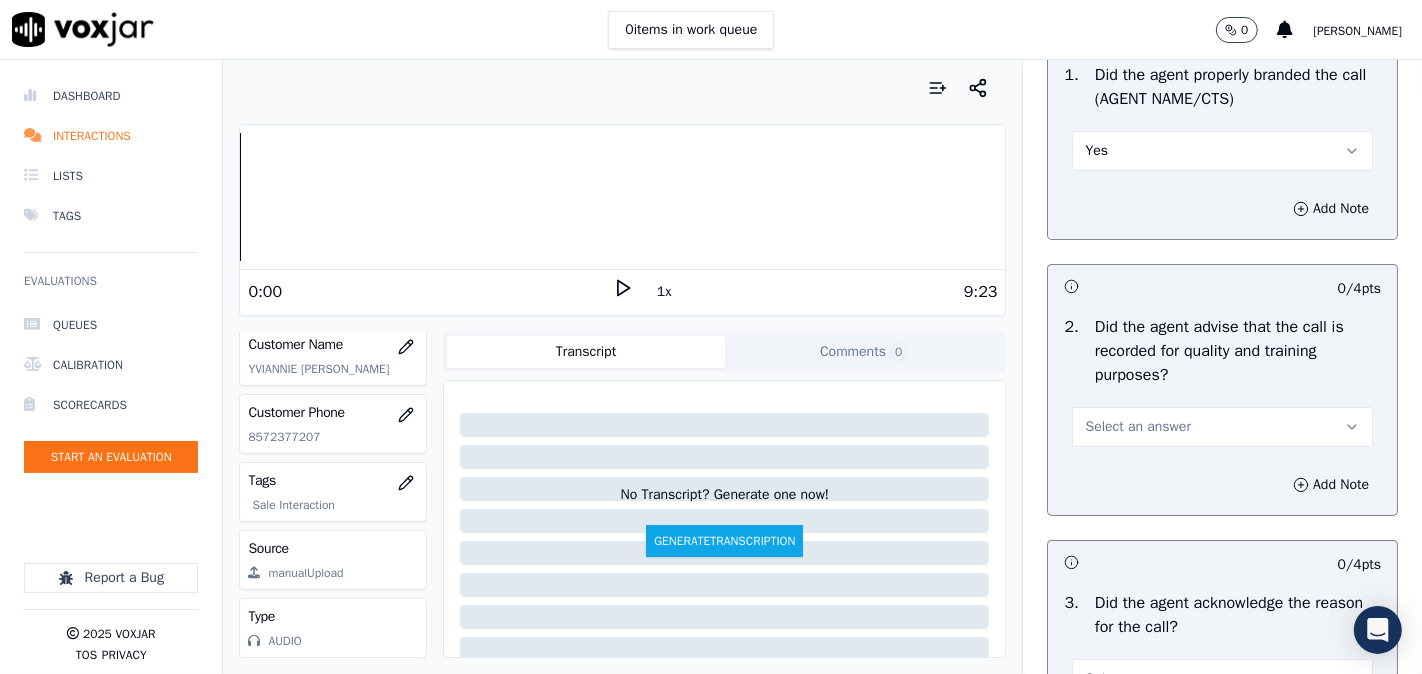 scroll, scrollTop: 370, scrollLeft: 0, axis: vertical 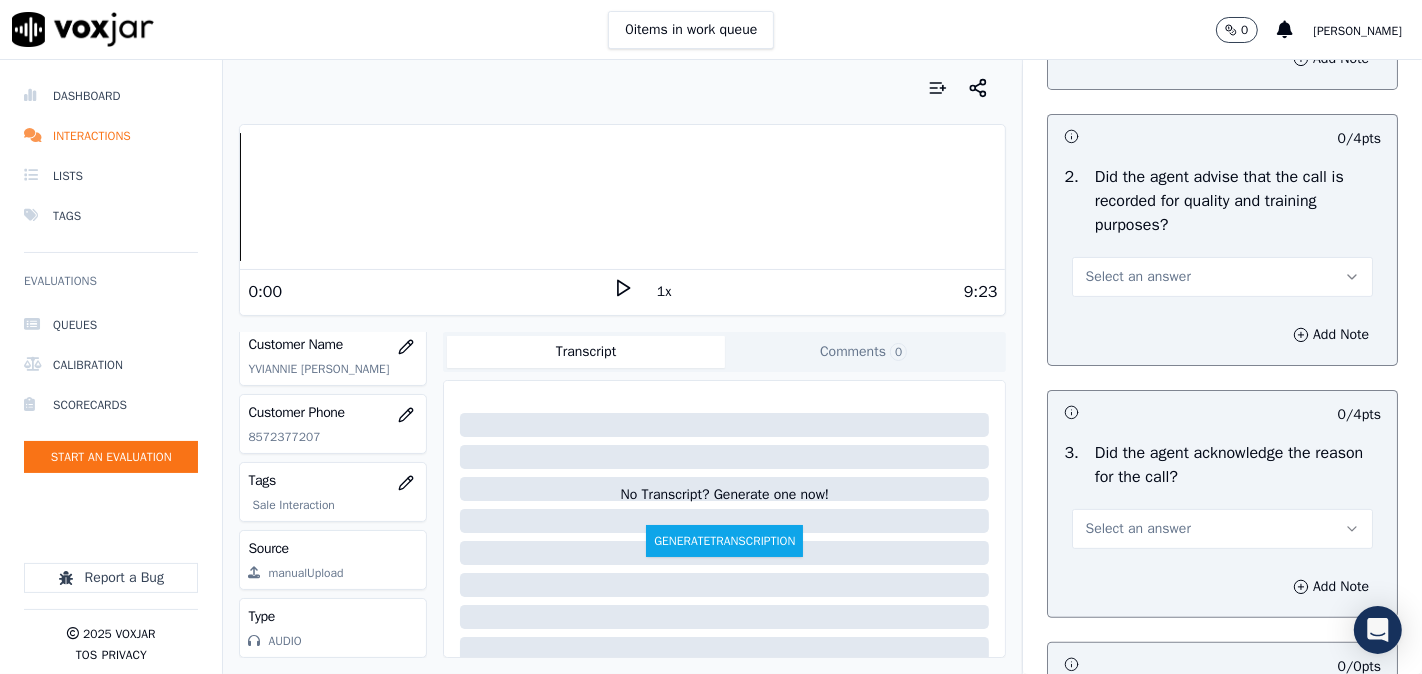 click on "Select an answer" at bounding box center [1222, 277] 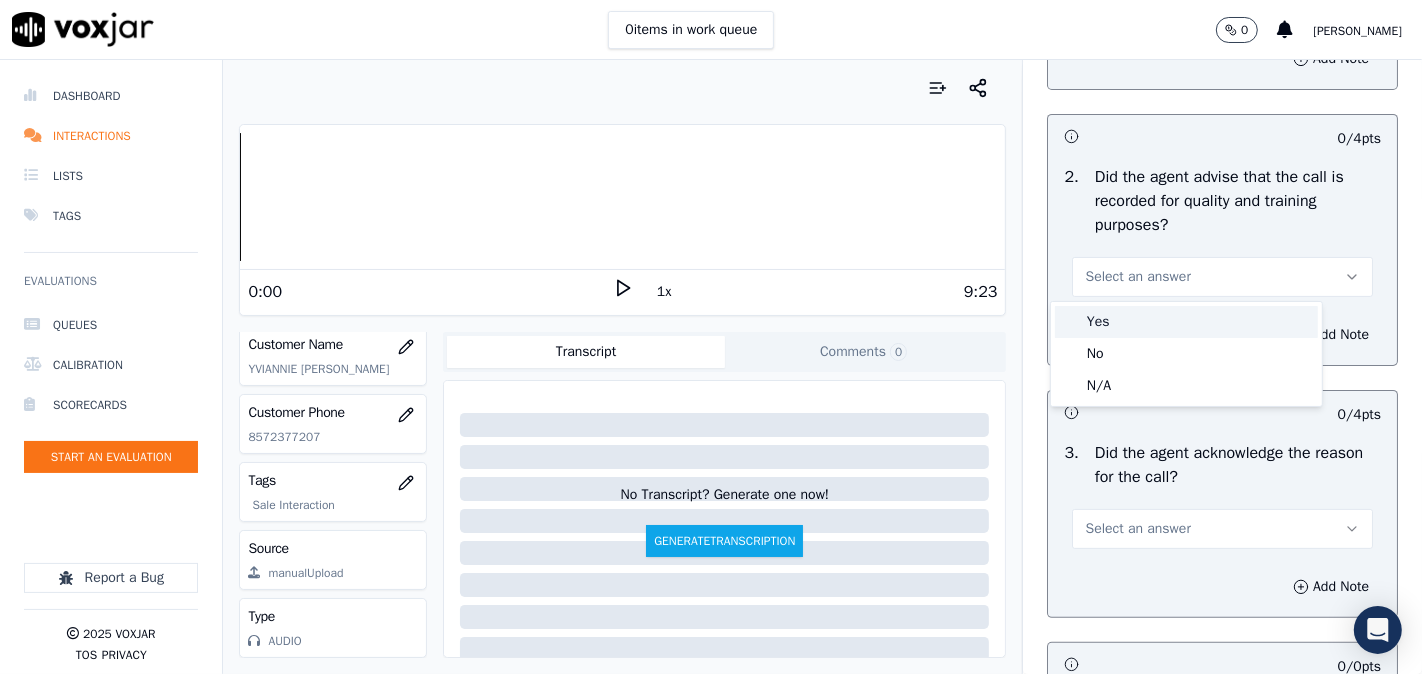 click on "Yes" at bounding box center [1186, 322] 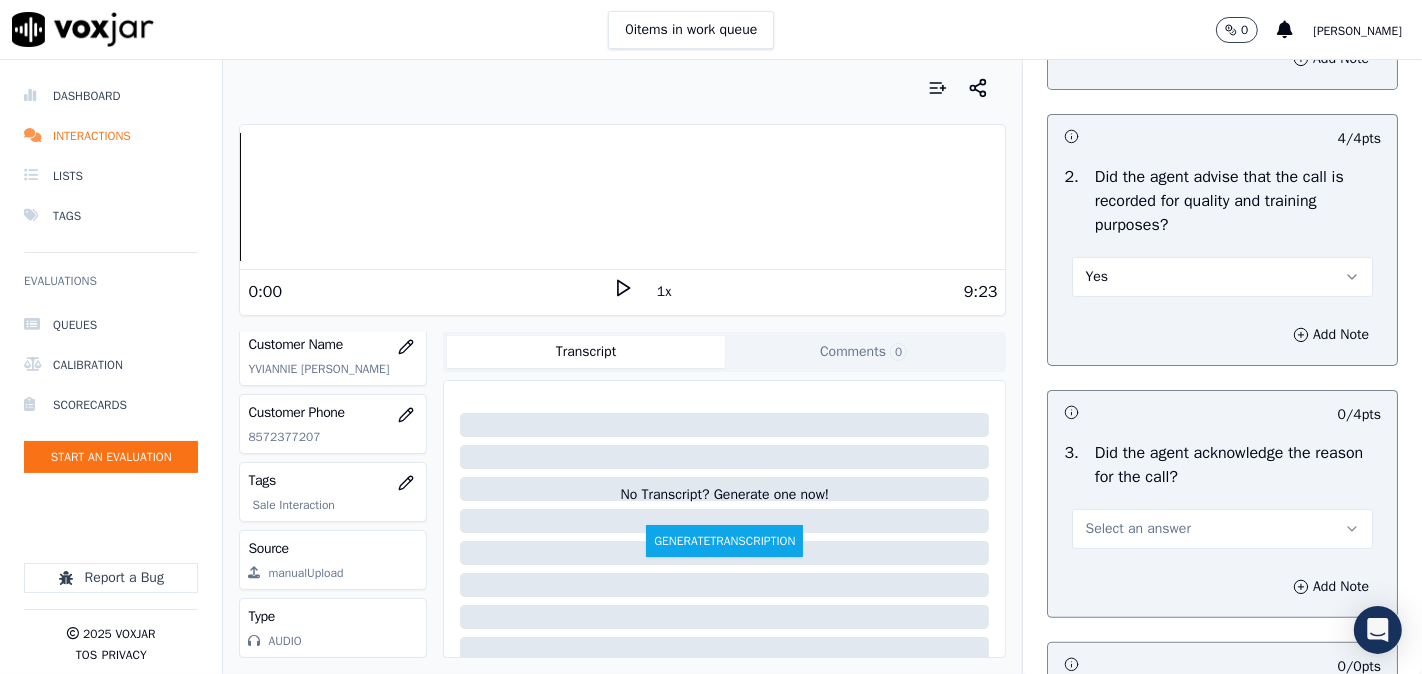 scroll, scrollTop: 555, scrollLeft: 0, axis: vertical 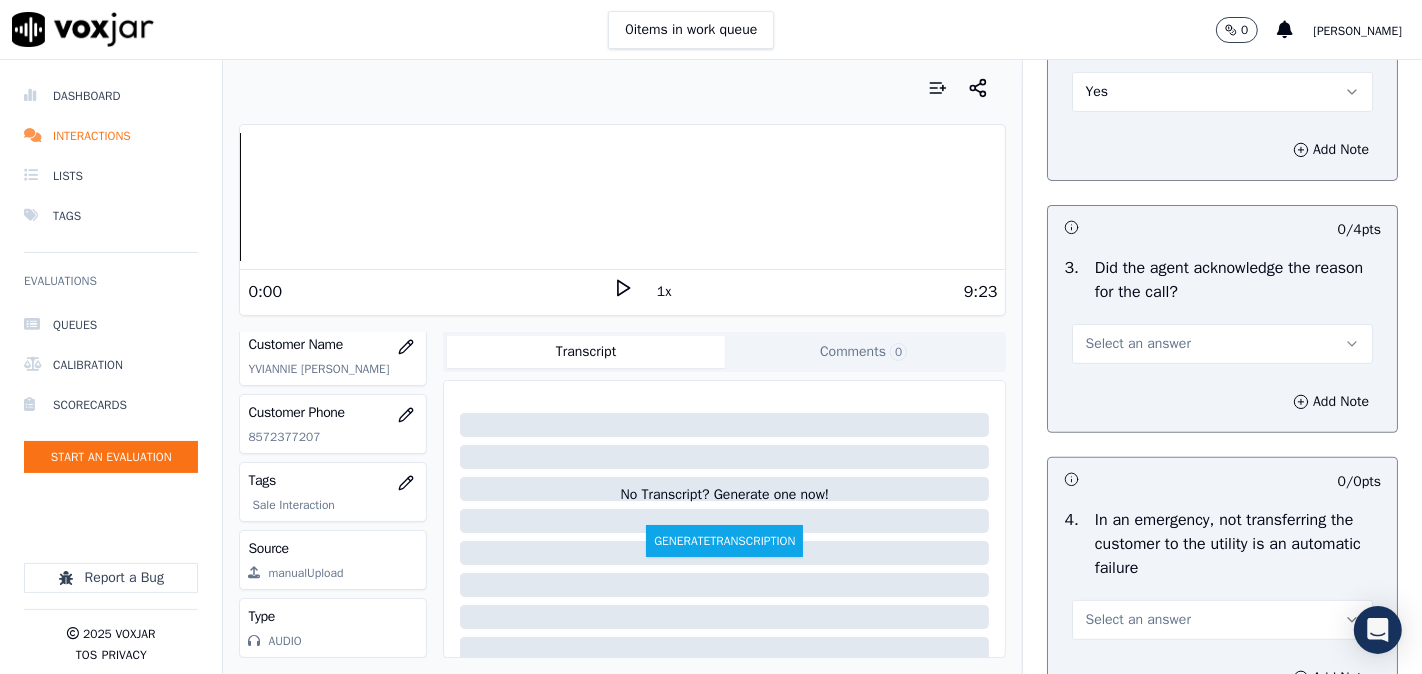 click on "Select an answer" at bounding box center [1137, 344] 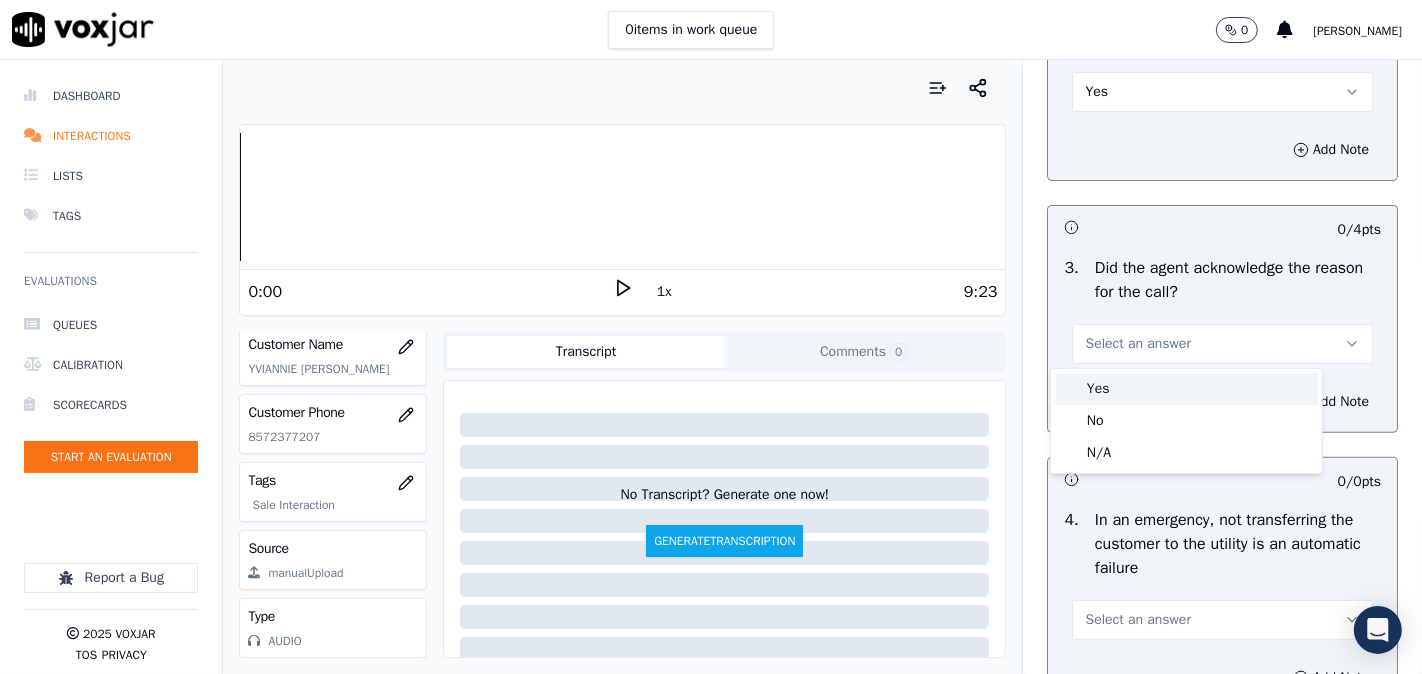 click on "Yes" at bounding box center [1186, 389] 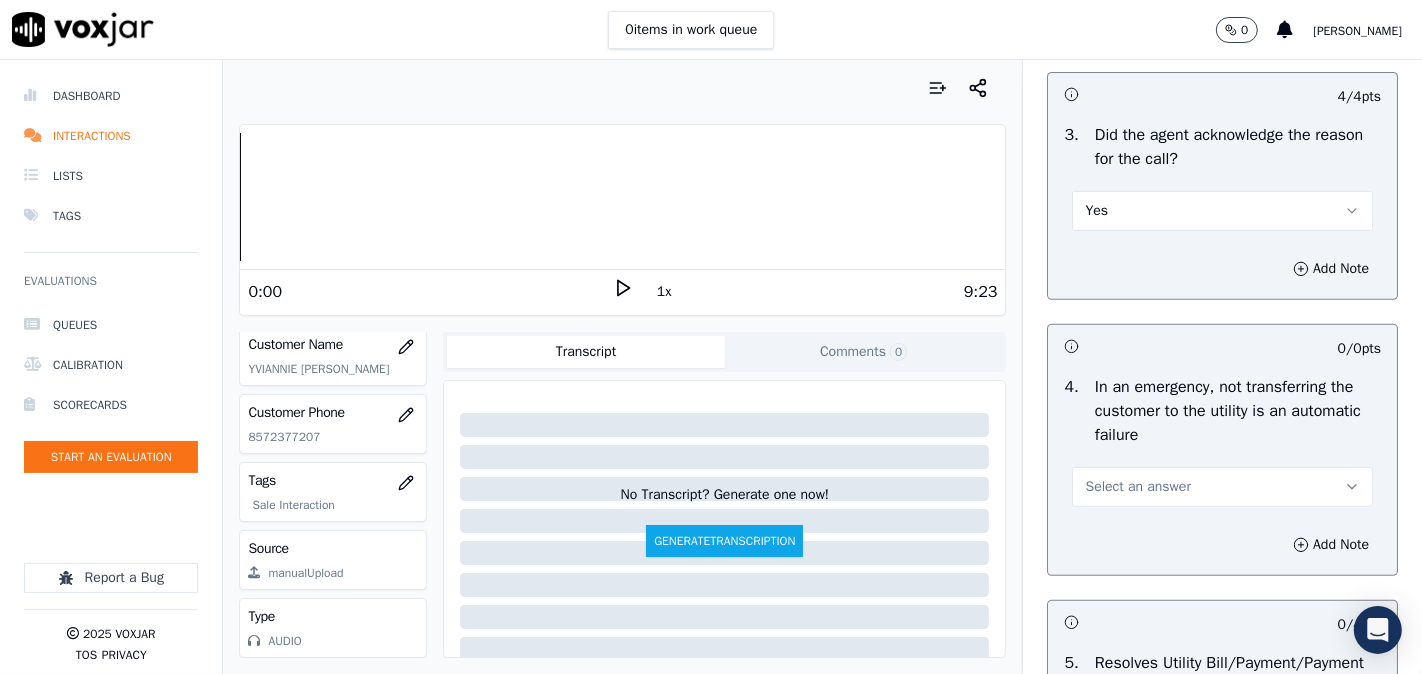 scroll, scrollTop: 741, scrollLeft: 0, axis: vertical 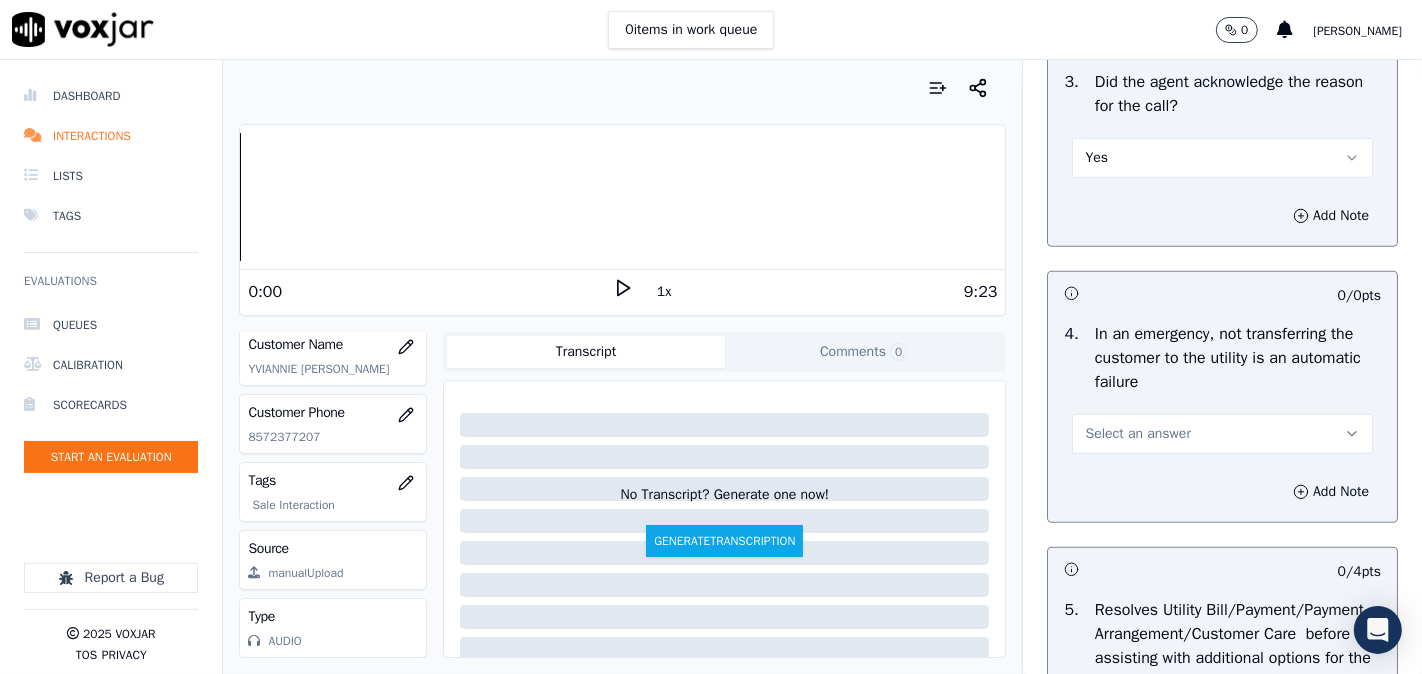 click on "Select an answer" at bounding box center (1137, 434) 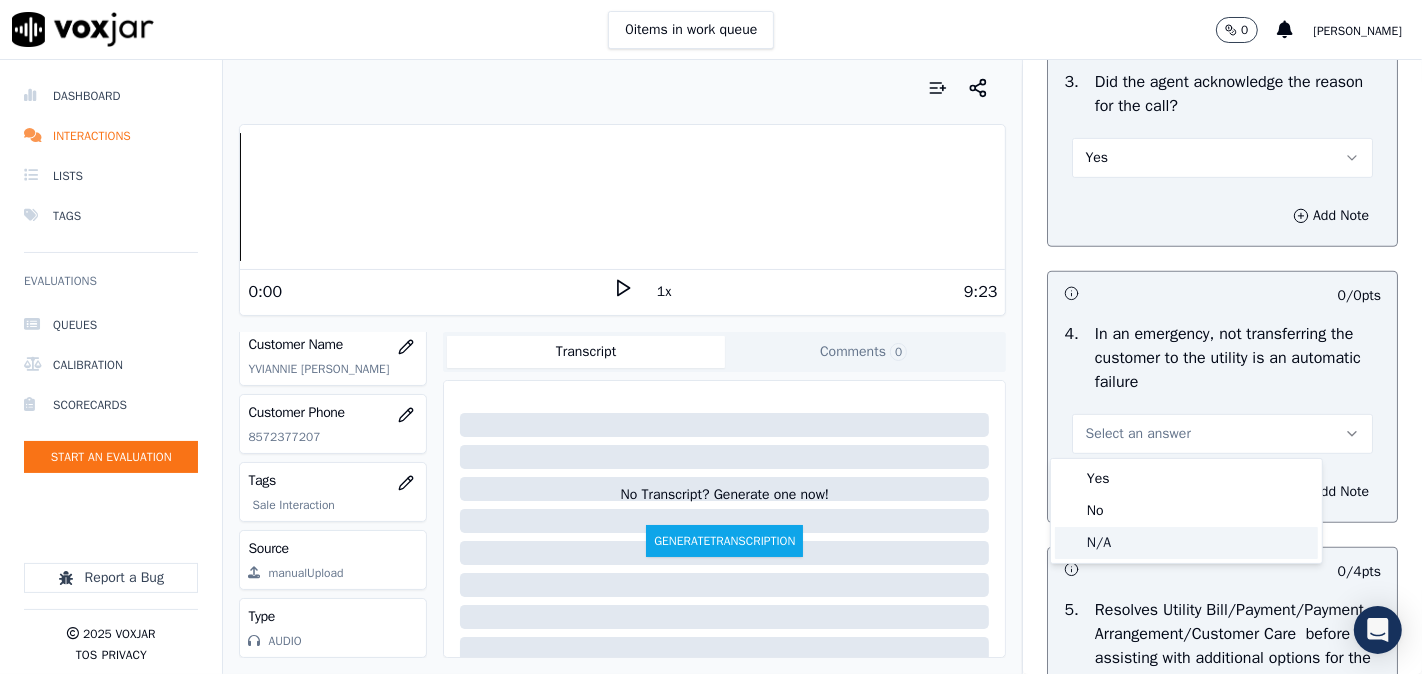 drag, startPoint x: 1140, startPoint y: 528, endPoint x: 1111, endPoint y: 375, distance: 155.72412 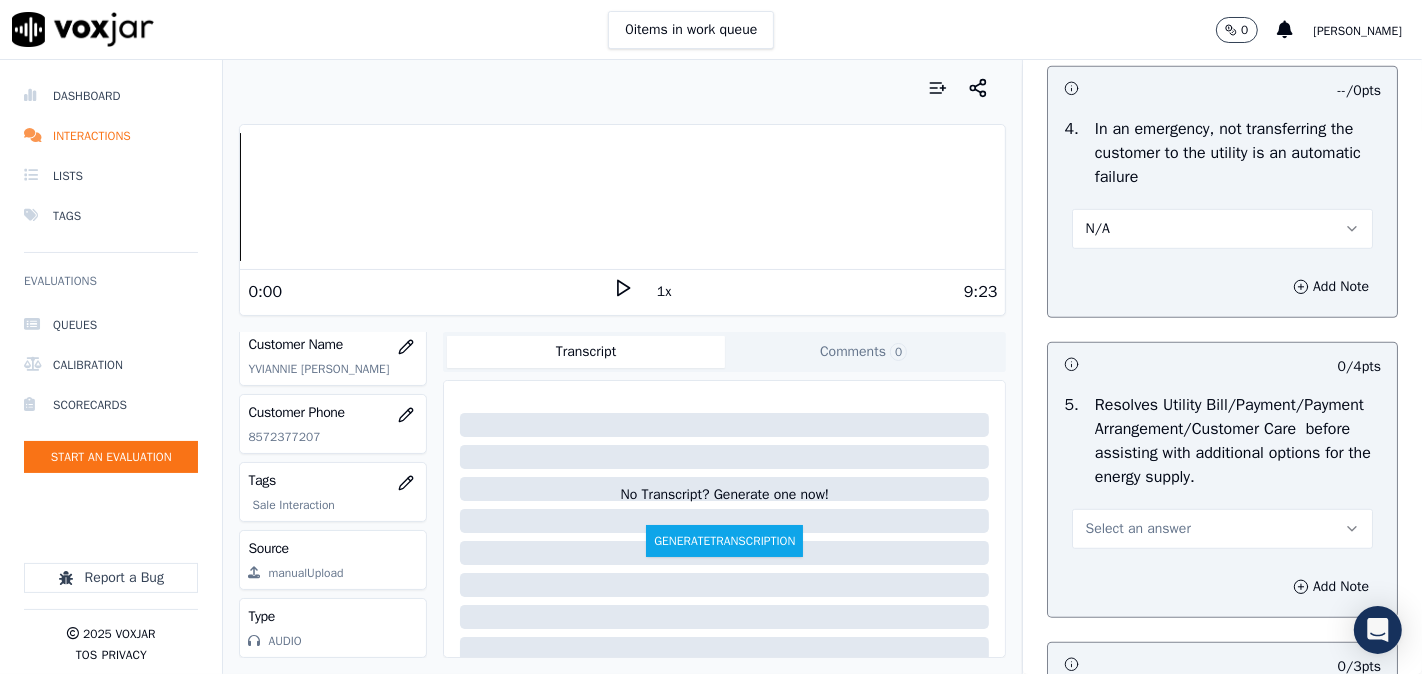 scroll, scrollTop: 1111, scrollLeft: 0, axis: vertical 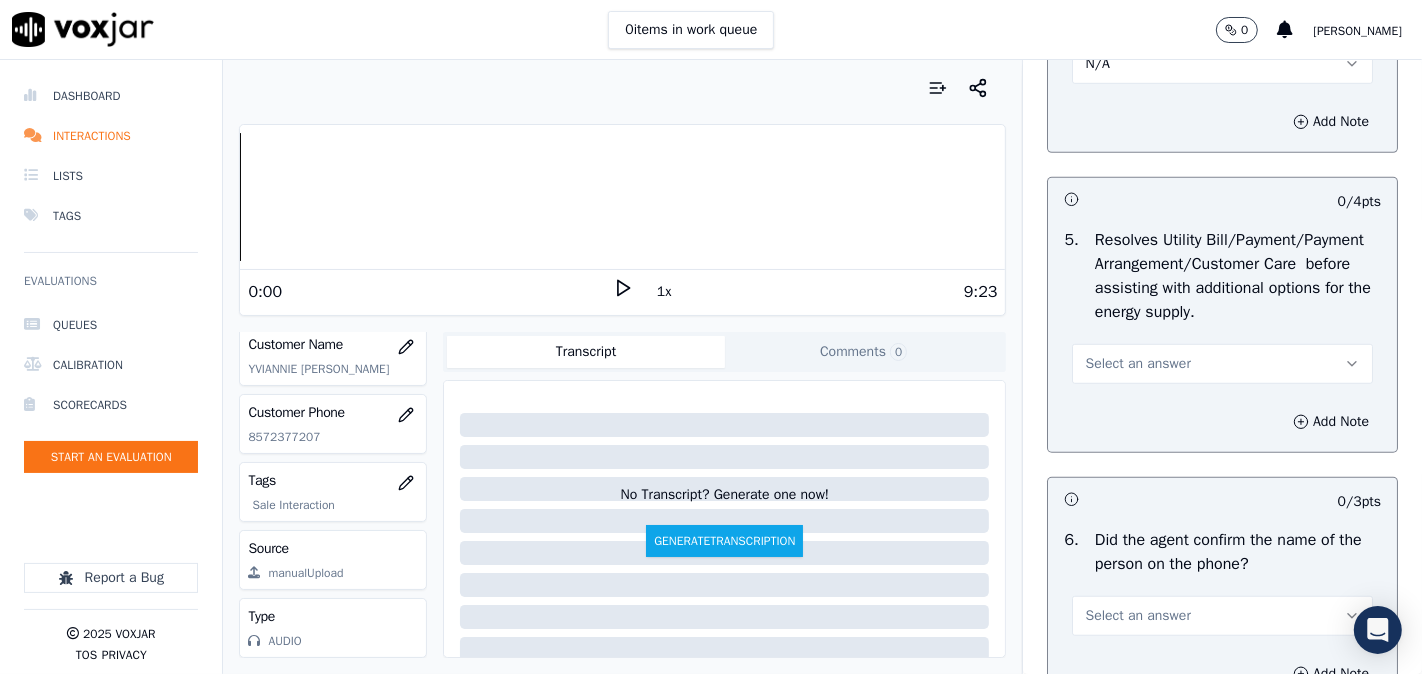 click on "Select an answer" at bounding box center [1137, 364] 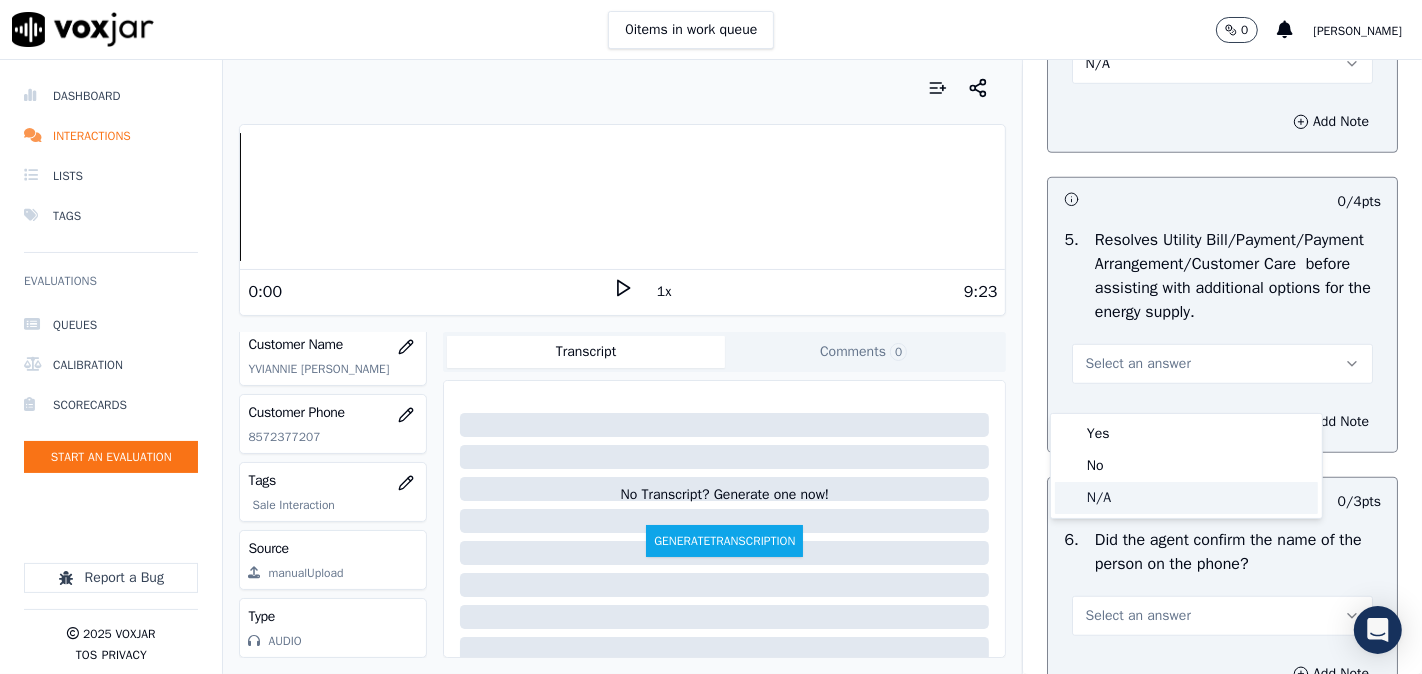 click on "N/A" 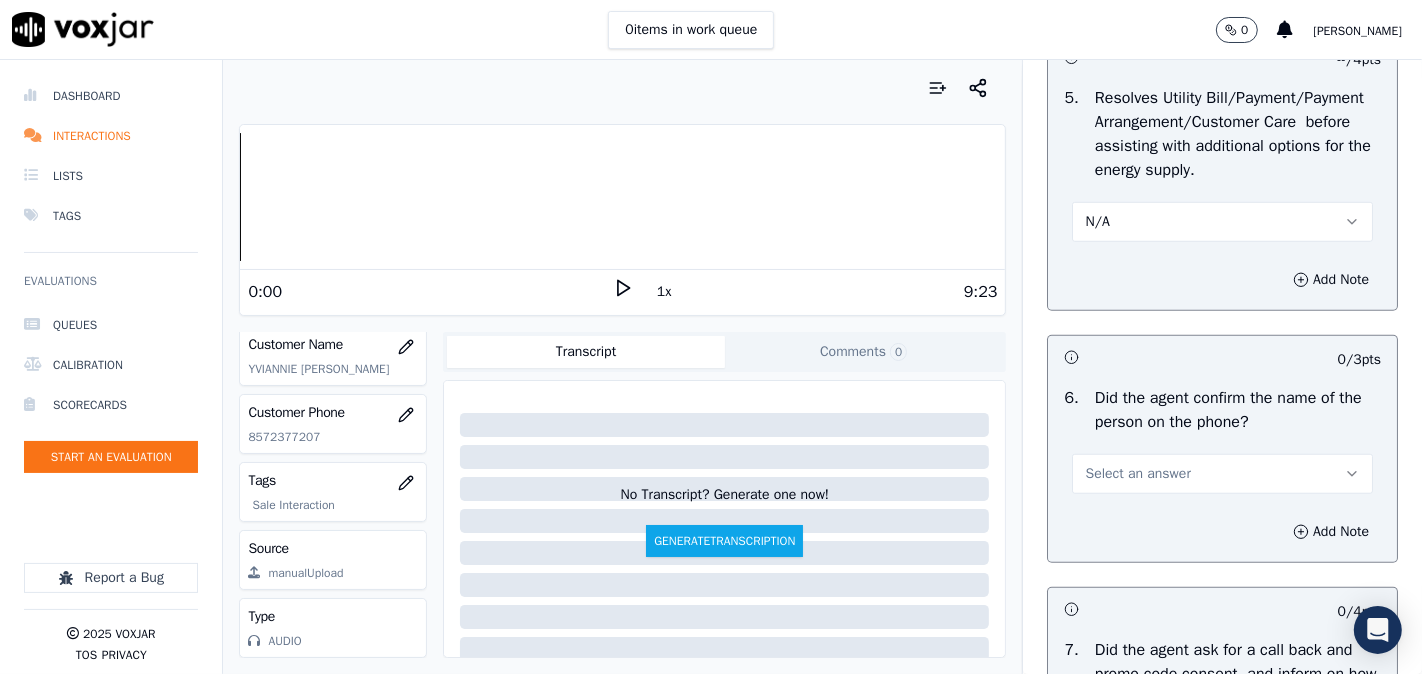 scroll, scrollTop: 1296, scrollLeft: 0, axis: vertical 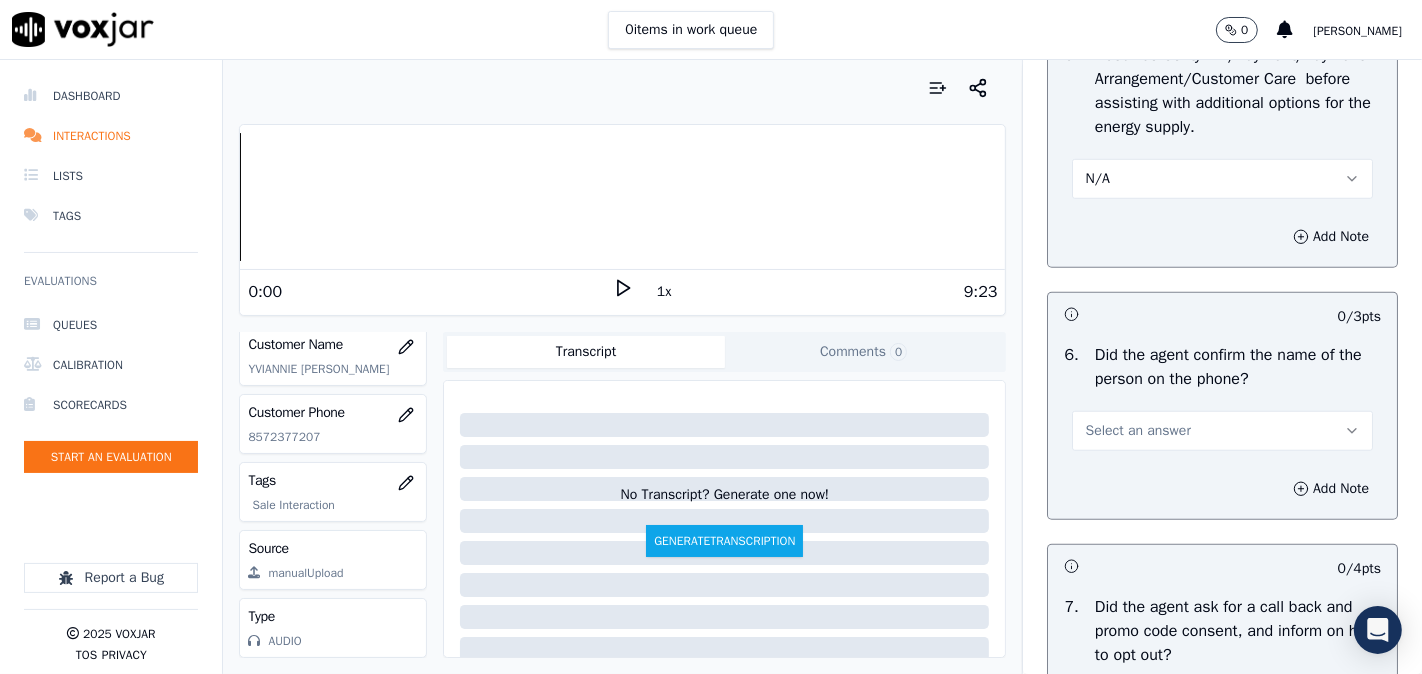 drag, startPoint x: 1128, startPoint y: 453, endPoint x: 1121, endPoint y: 468, distance: 16.552946 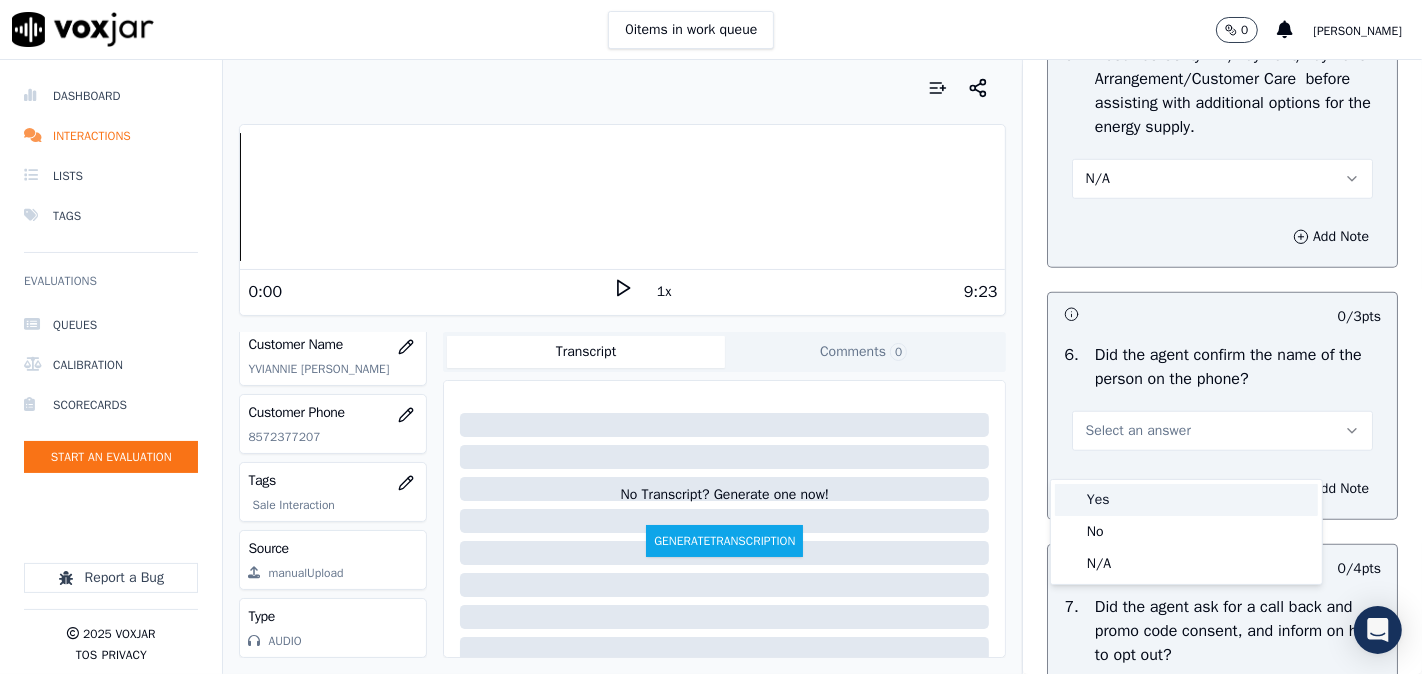 click on "Yes" at bounding box center (1186, 500) 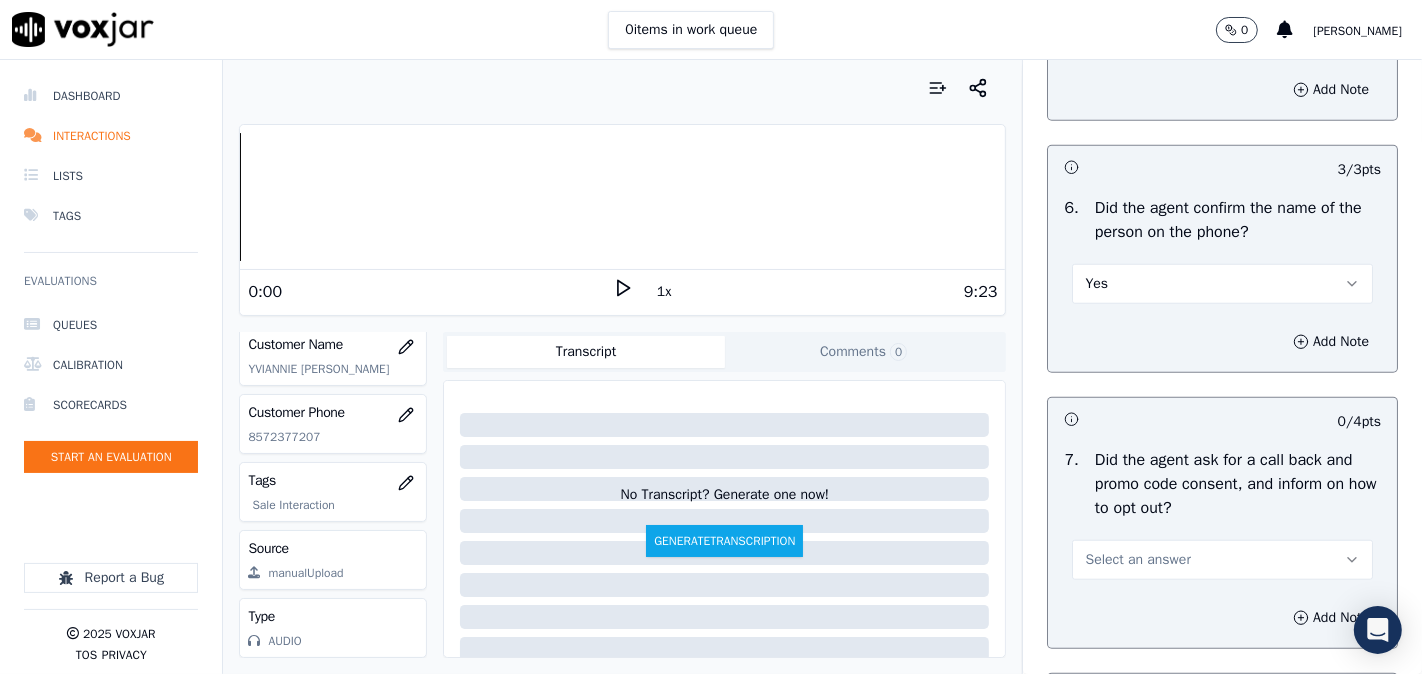 scroll, scrollTop: 1666, scrollLeft: 0, axis: vertical 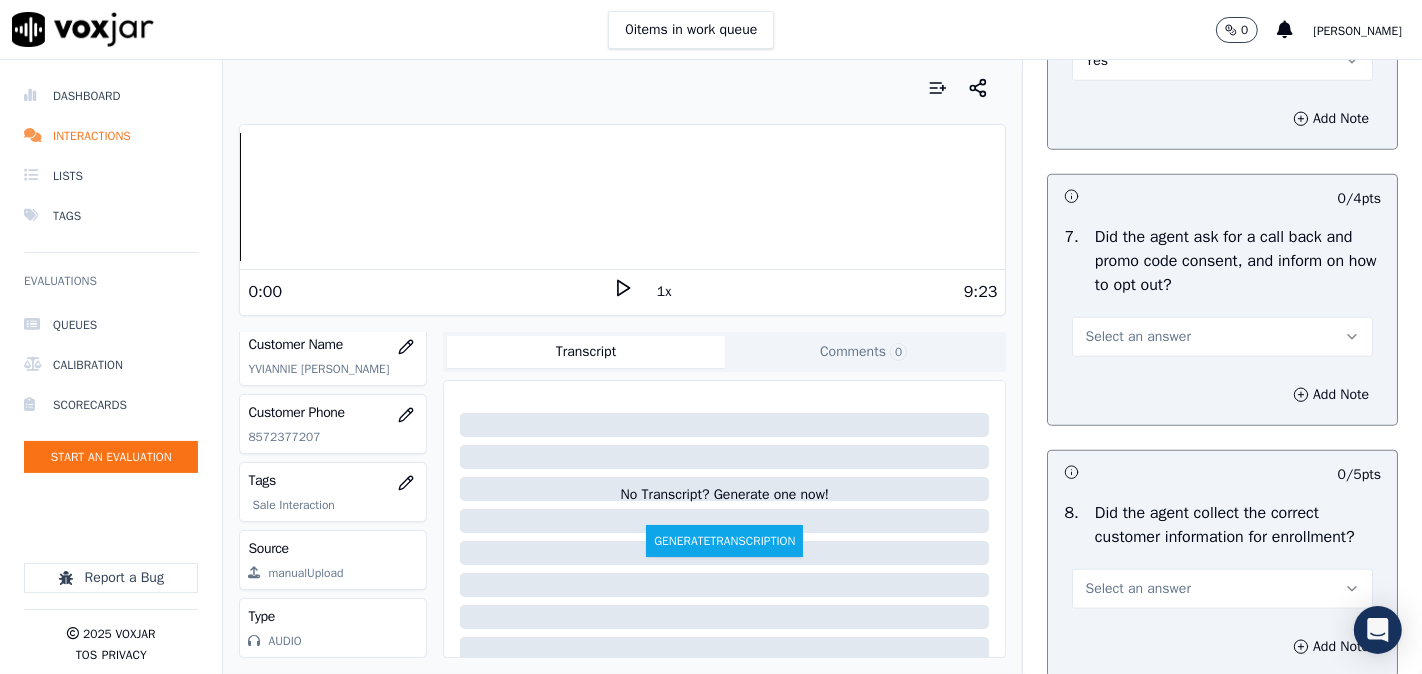 click on "Select an answer" at bounding box center (1222, 337) 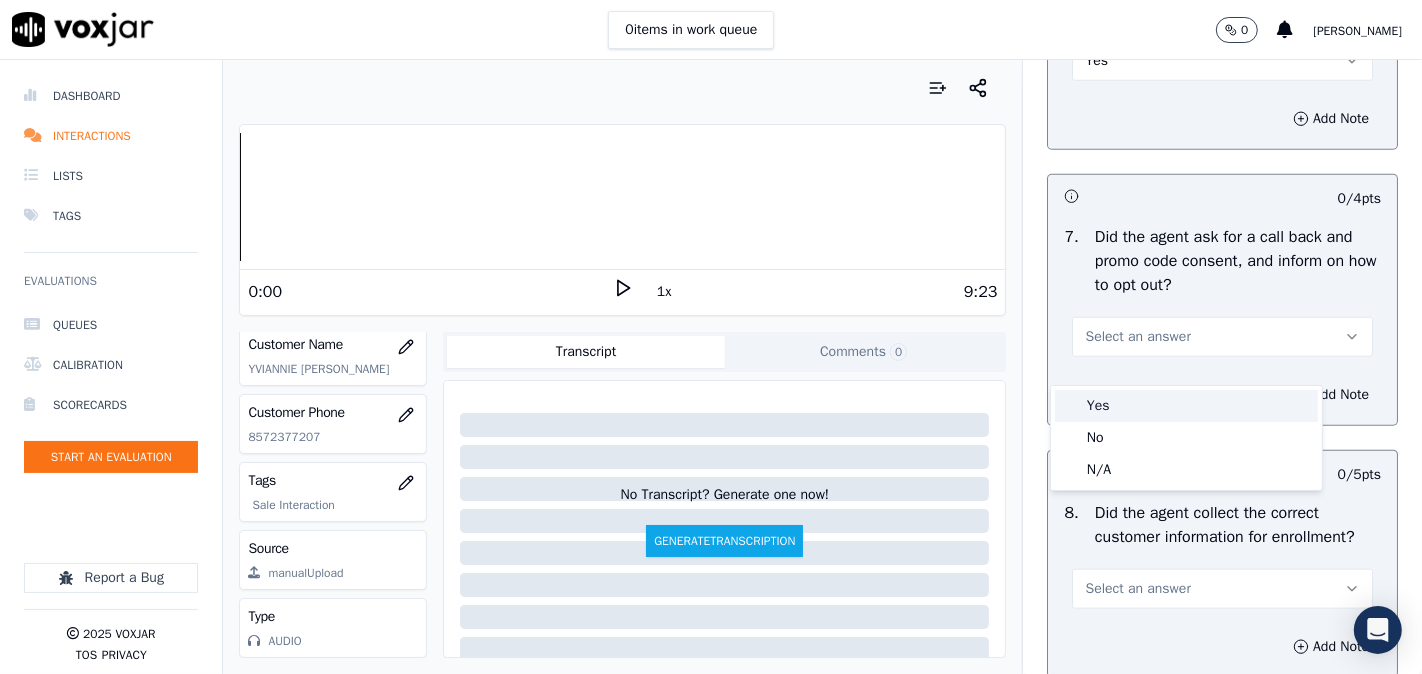 click on "Yes" at bounding box center (1186, 406) 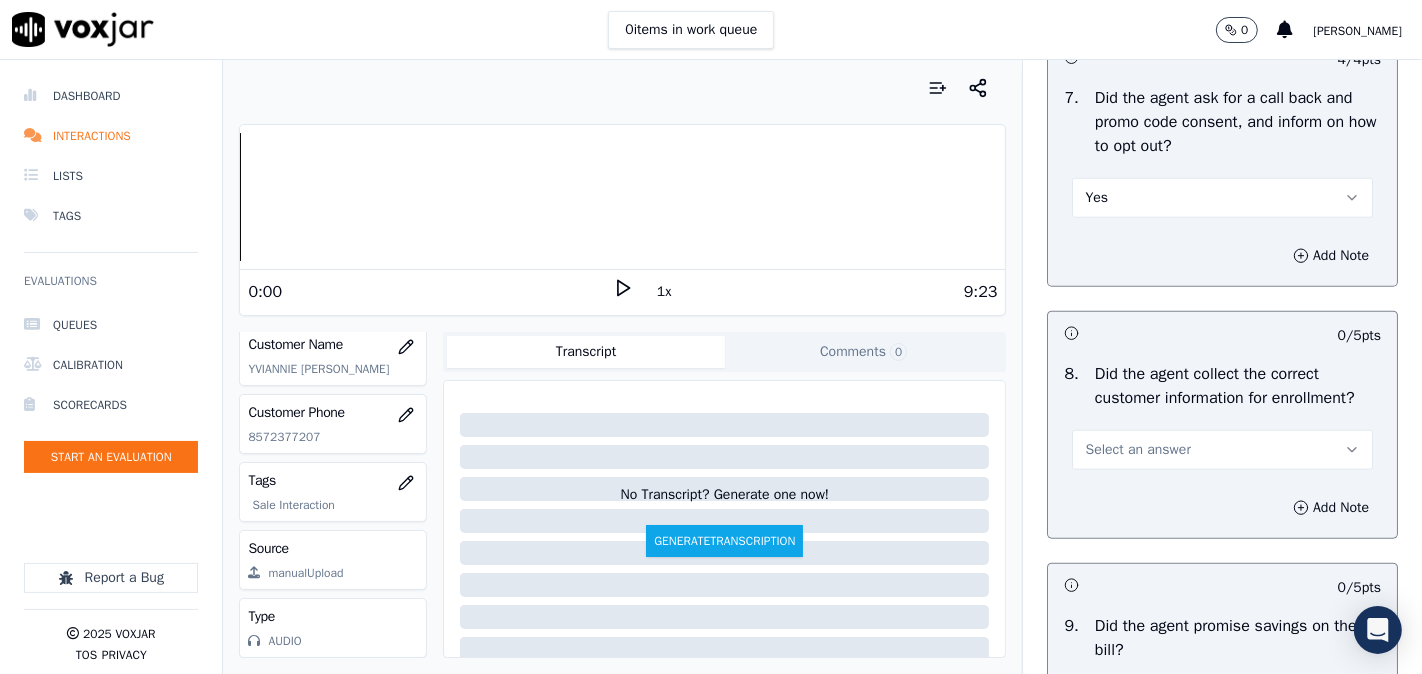 scroll, scrollTop: 1852, scrollLeft: 0, axis: vertical 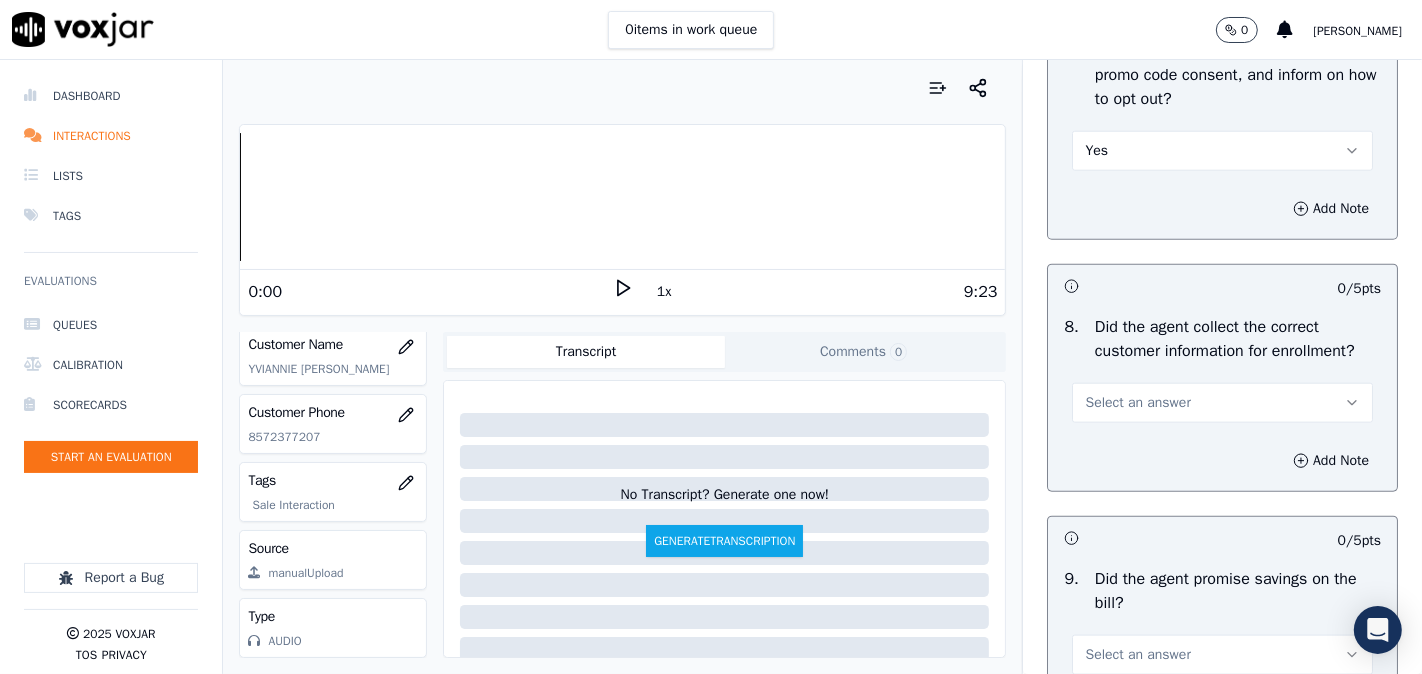 click on "Select an answer" at bounding box center [1137, 403] 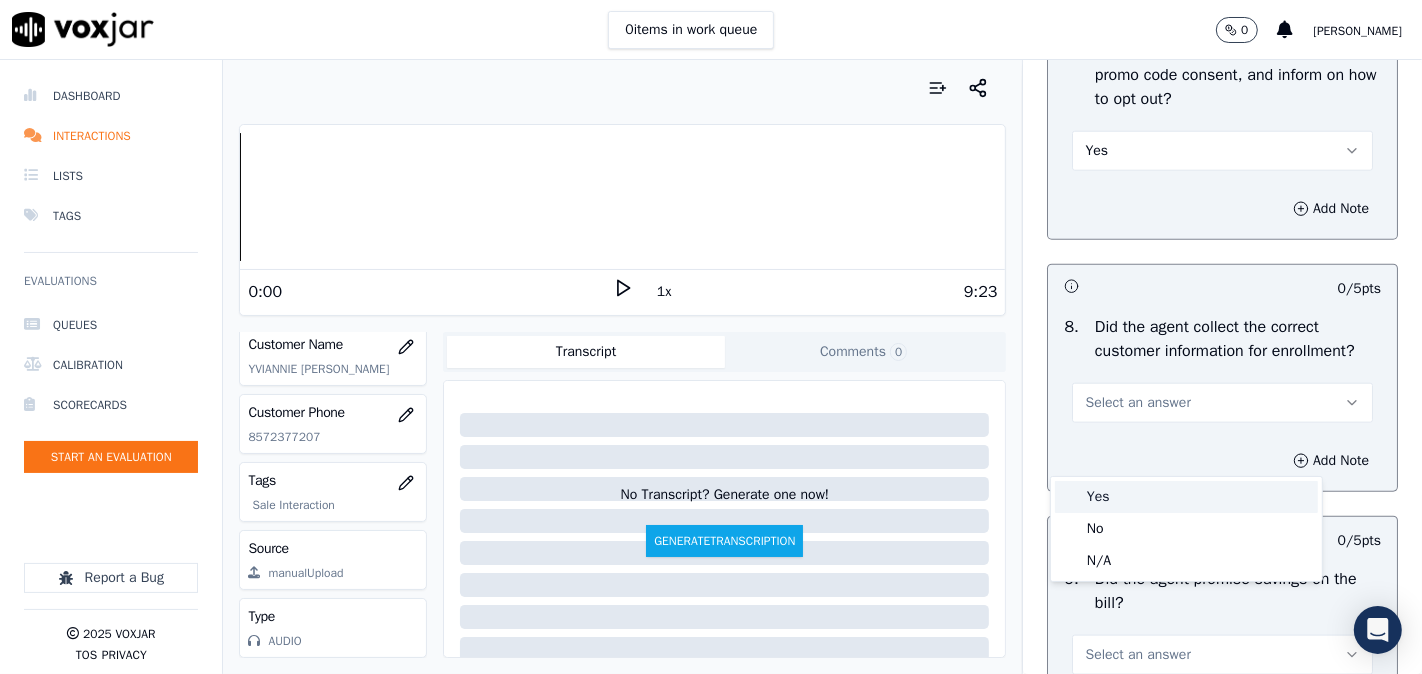 click on "Yes" at bounding box center (1186, 497) 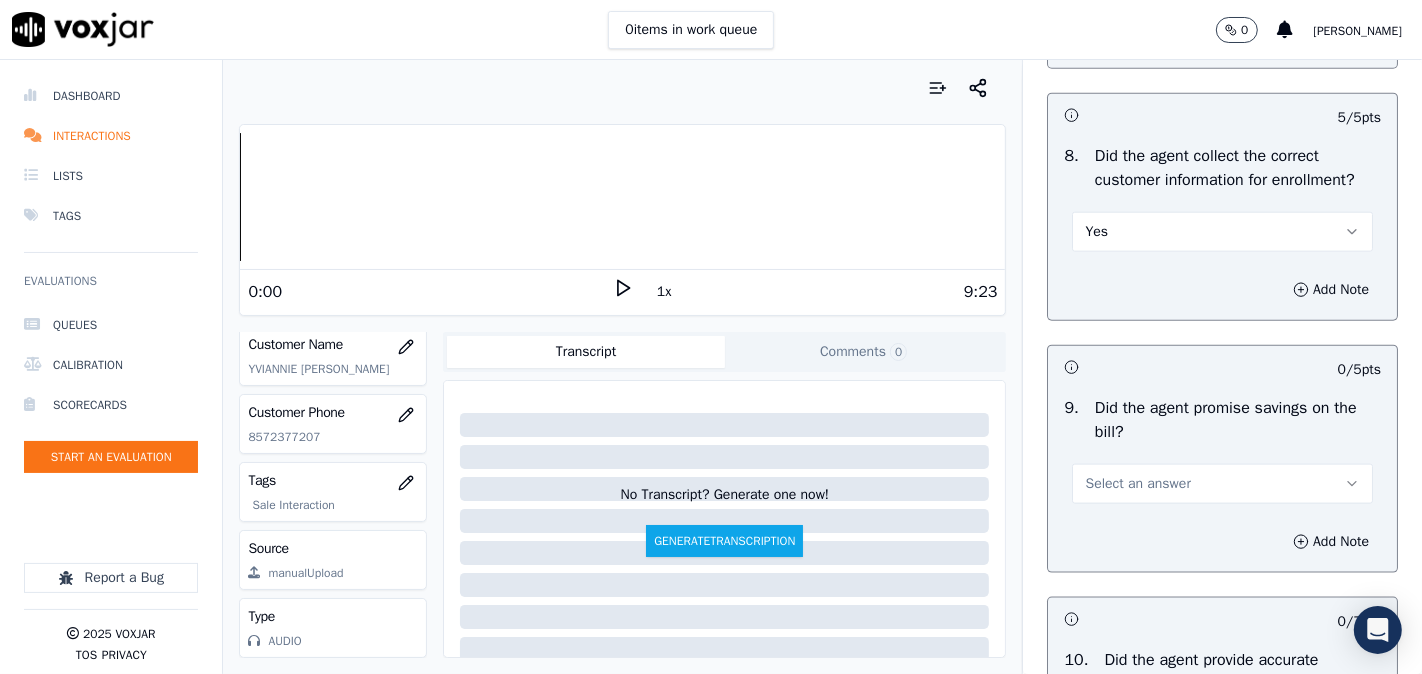 scroll, scrollTop: 2222, scrollLeft: 0, axis: vertical 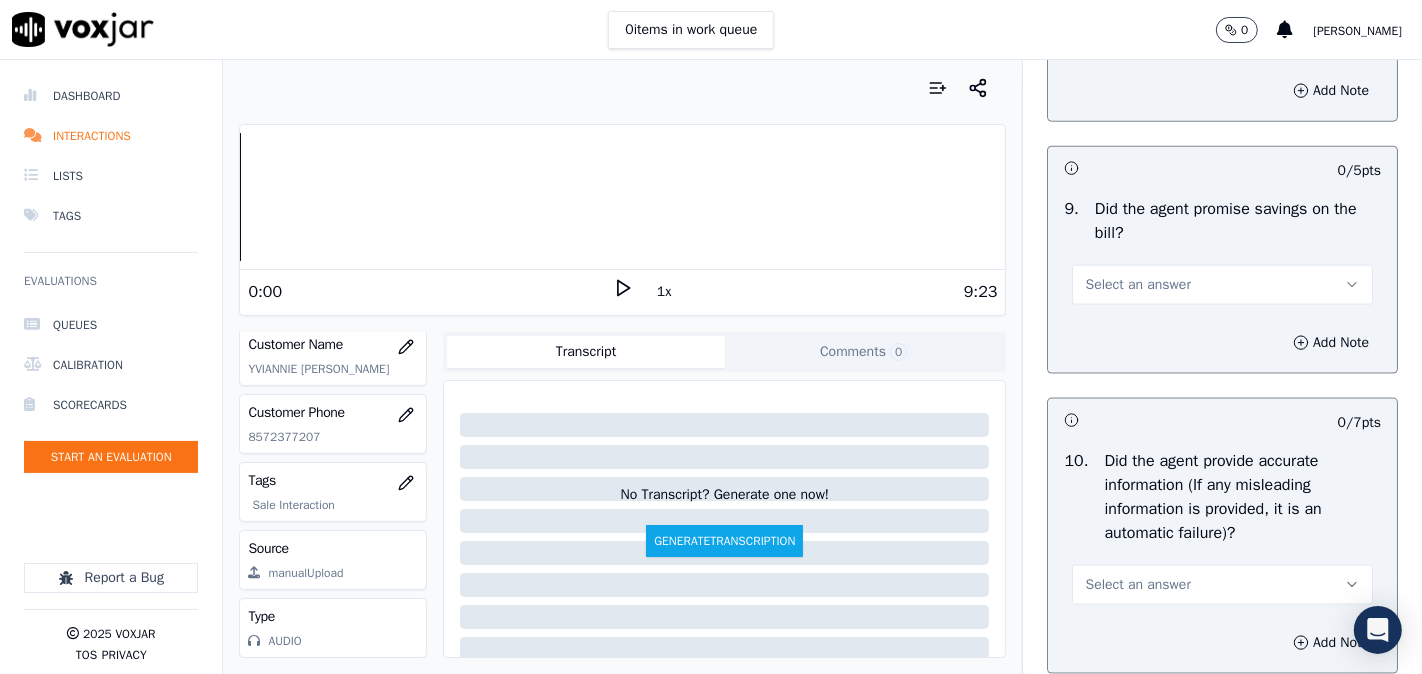 drag, startPoint x: 1125, startPoint y: 326, endPoint x: 1125, endPoint y: 350, distance: 24 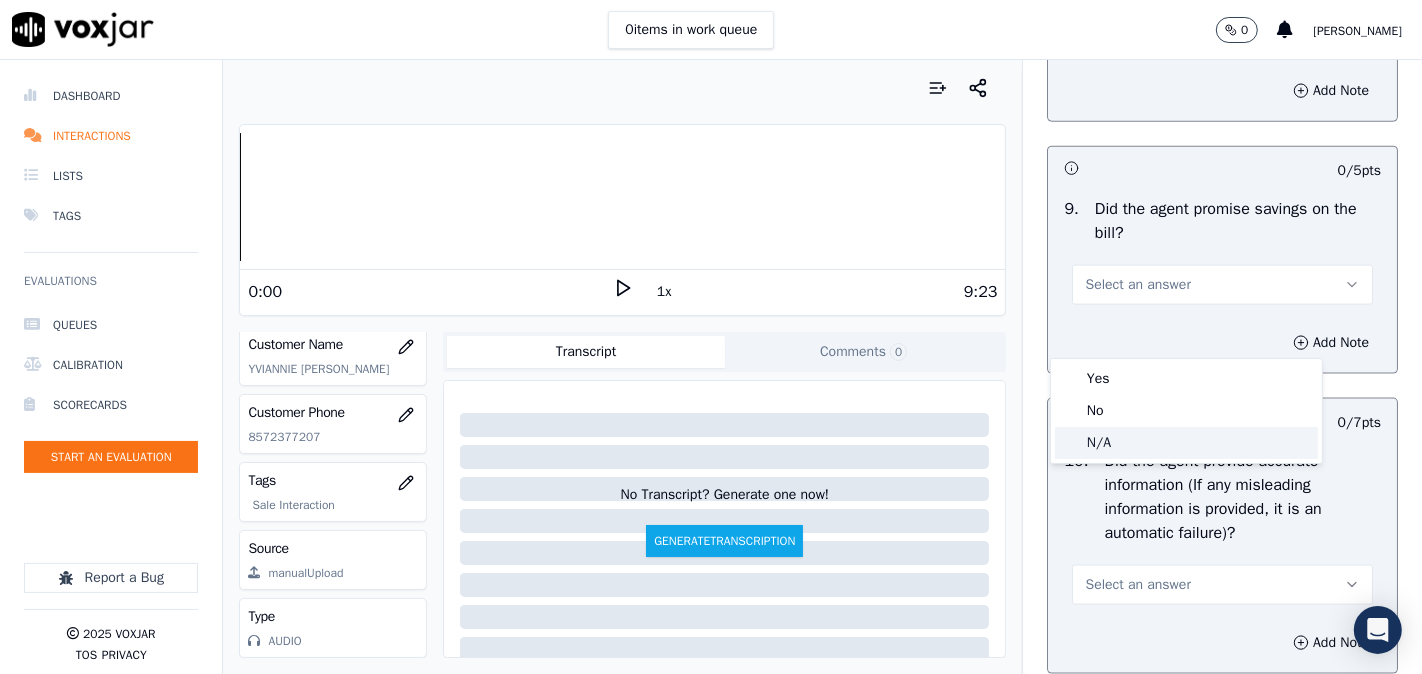 click on "N/A" 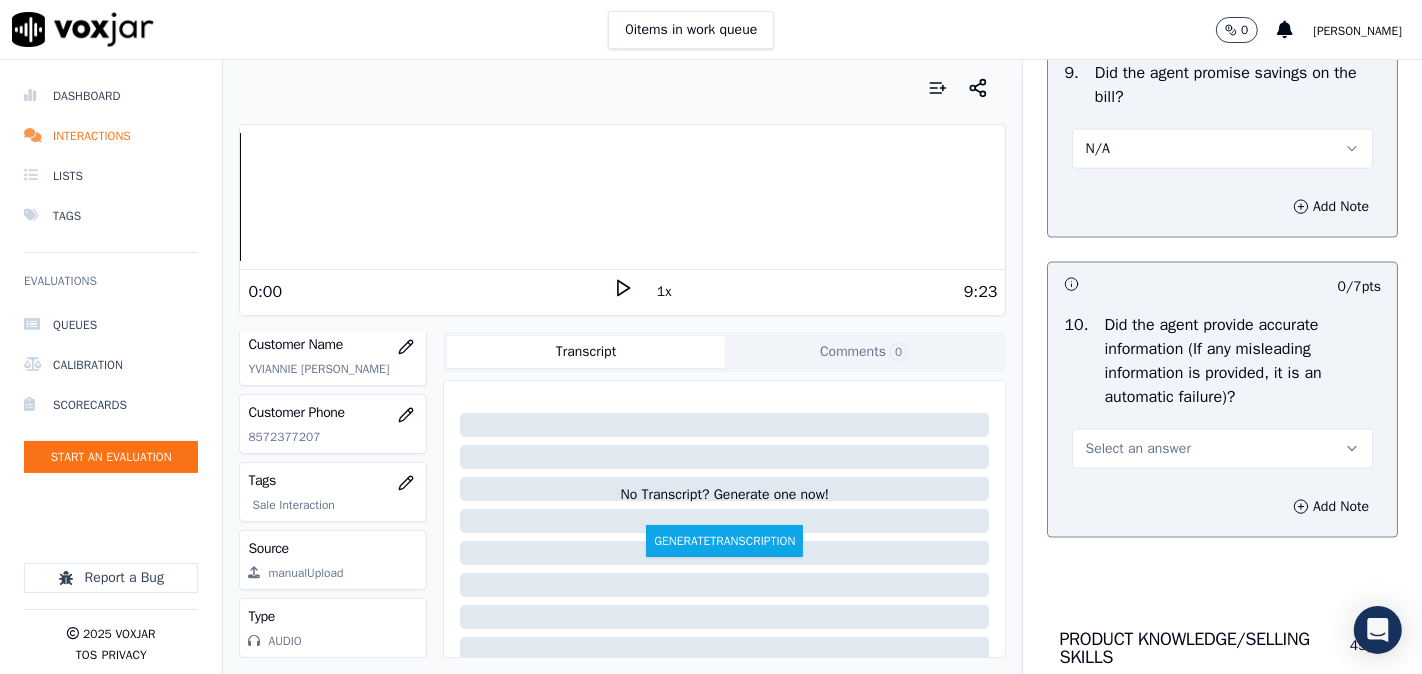 scroll, scrollTop: 2407, scrollLeft: 0, axis: vertical 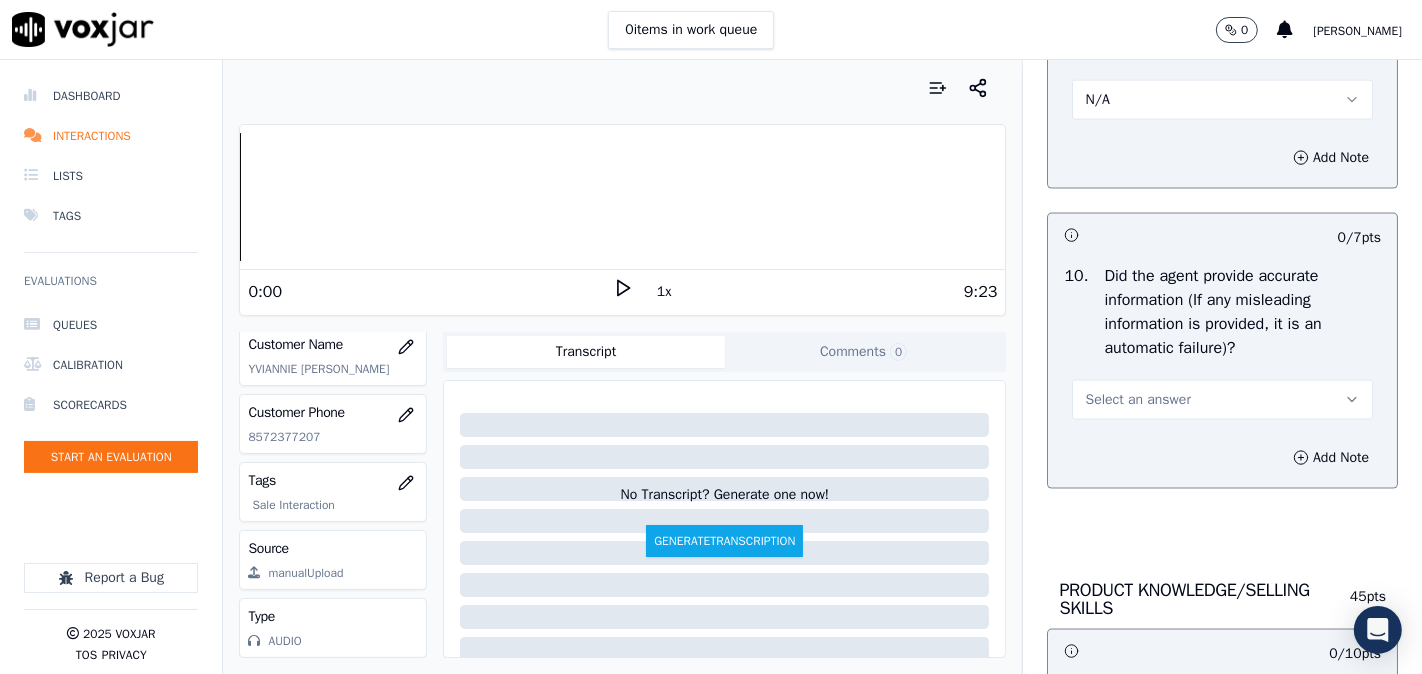click on "Select an answer" at bounding box center [1137, 400] 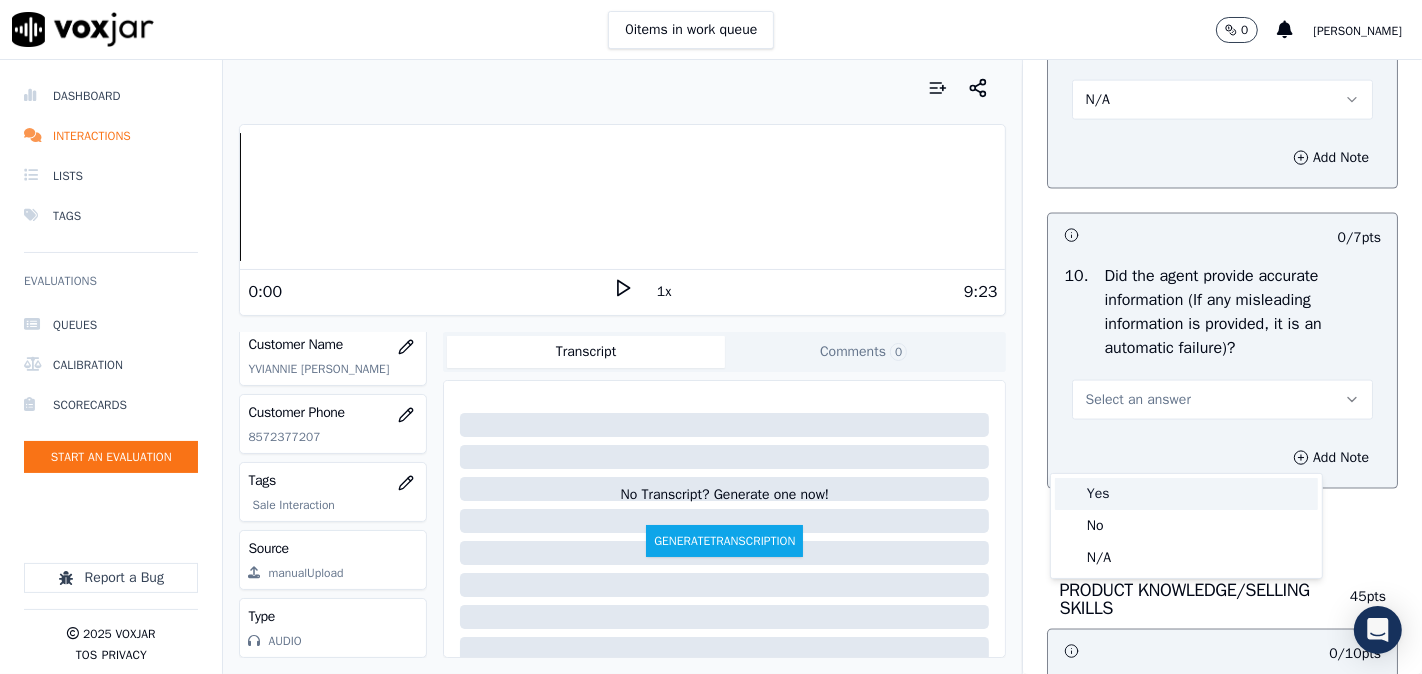 drag, startPoint x: 1115, startPoint y: 491, endPoint x: 1143, endPoint y: 380, distance: 114.47707 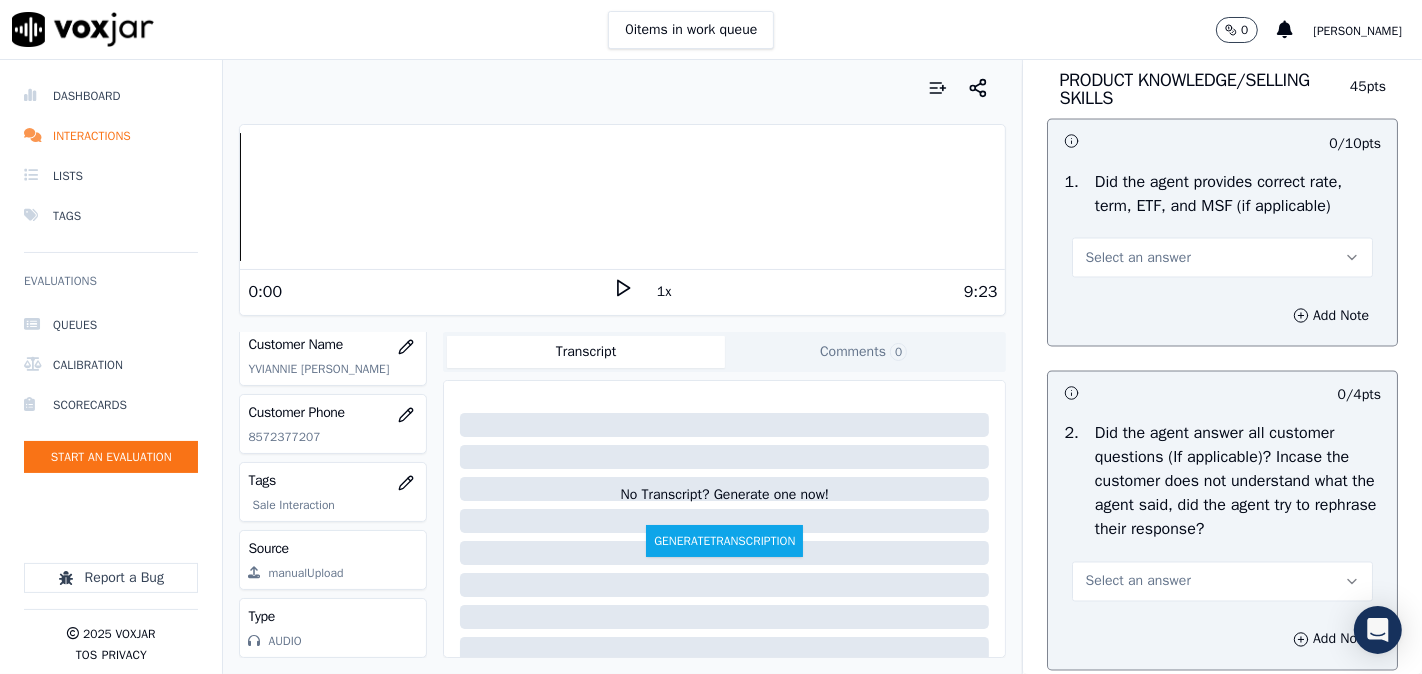 scroll, scrollTop: 2963, scrollLeft: 0, axis: vertical 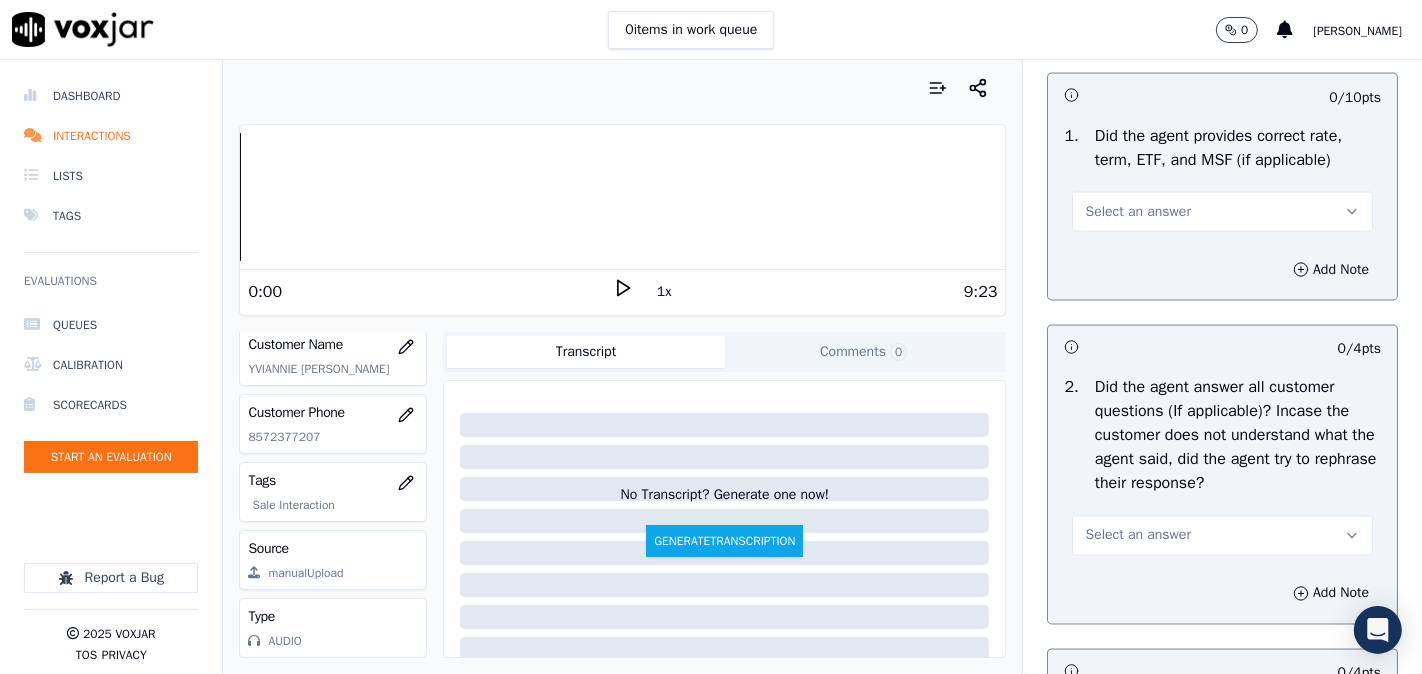 click on "Select an answer" at bounding box center (1137, 212) 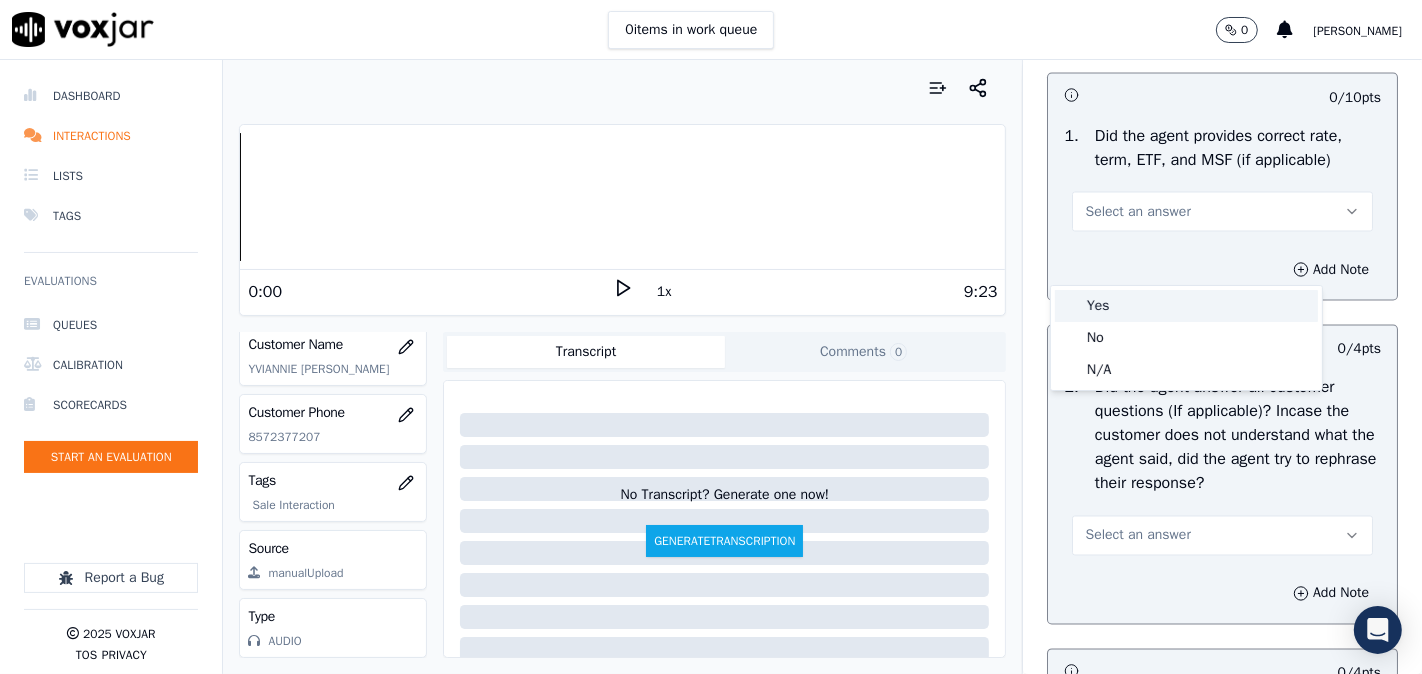 click on "Yes" at bounding box center (1186, 306) 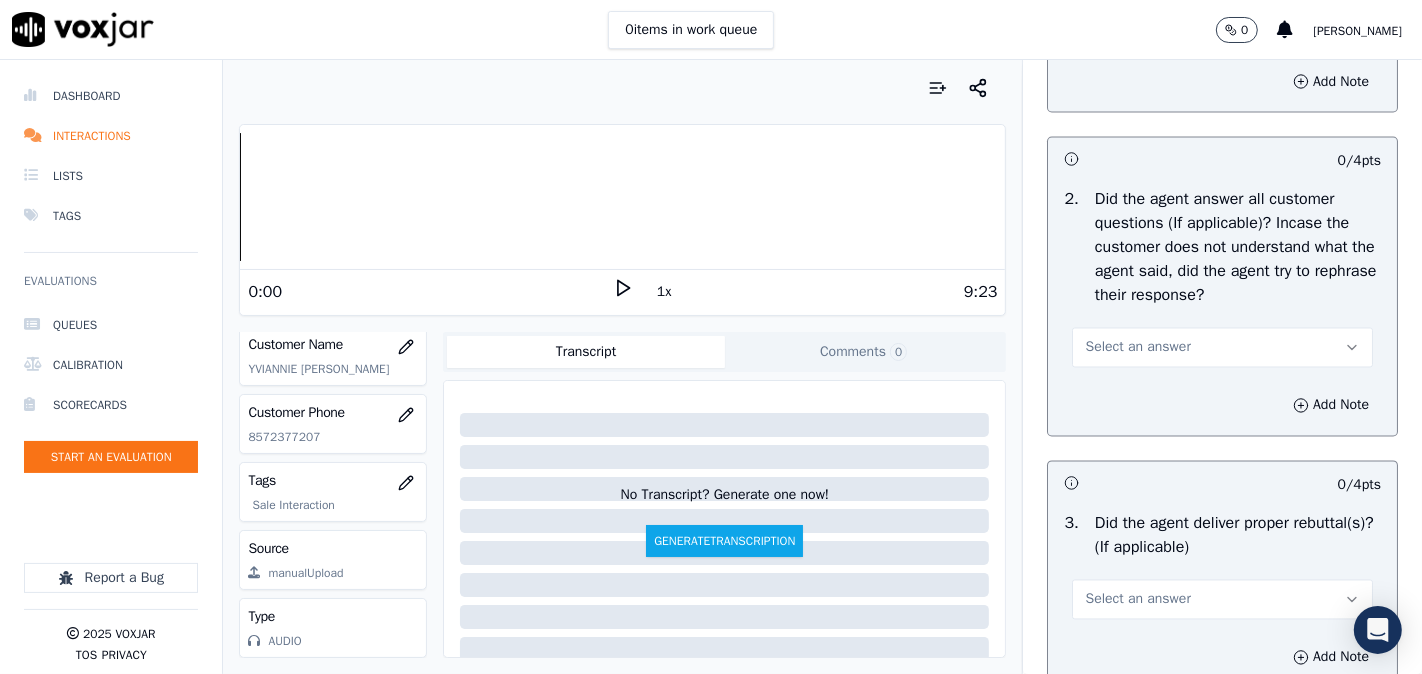scroll, scrollTop: 3147, scrollLeft: 0, axis: vertical 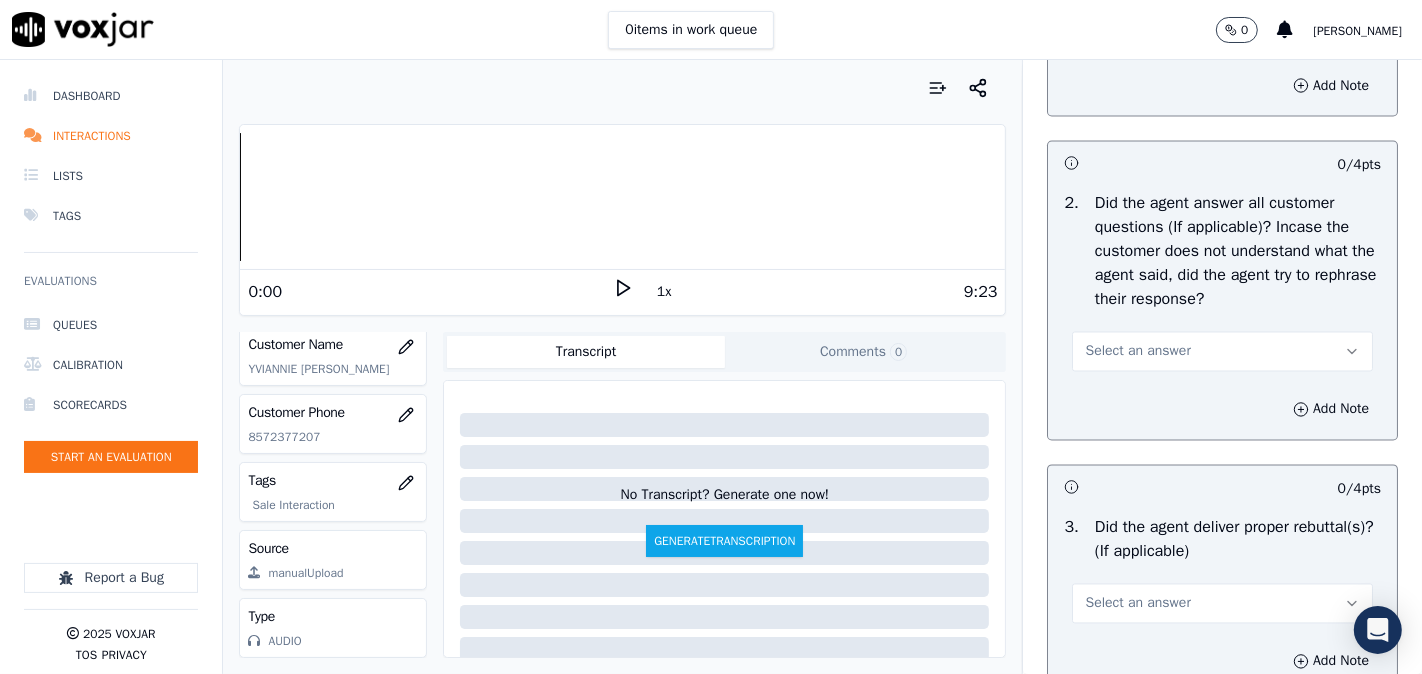 click on "Select an answer" at bounding box center (1222, 352) 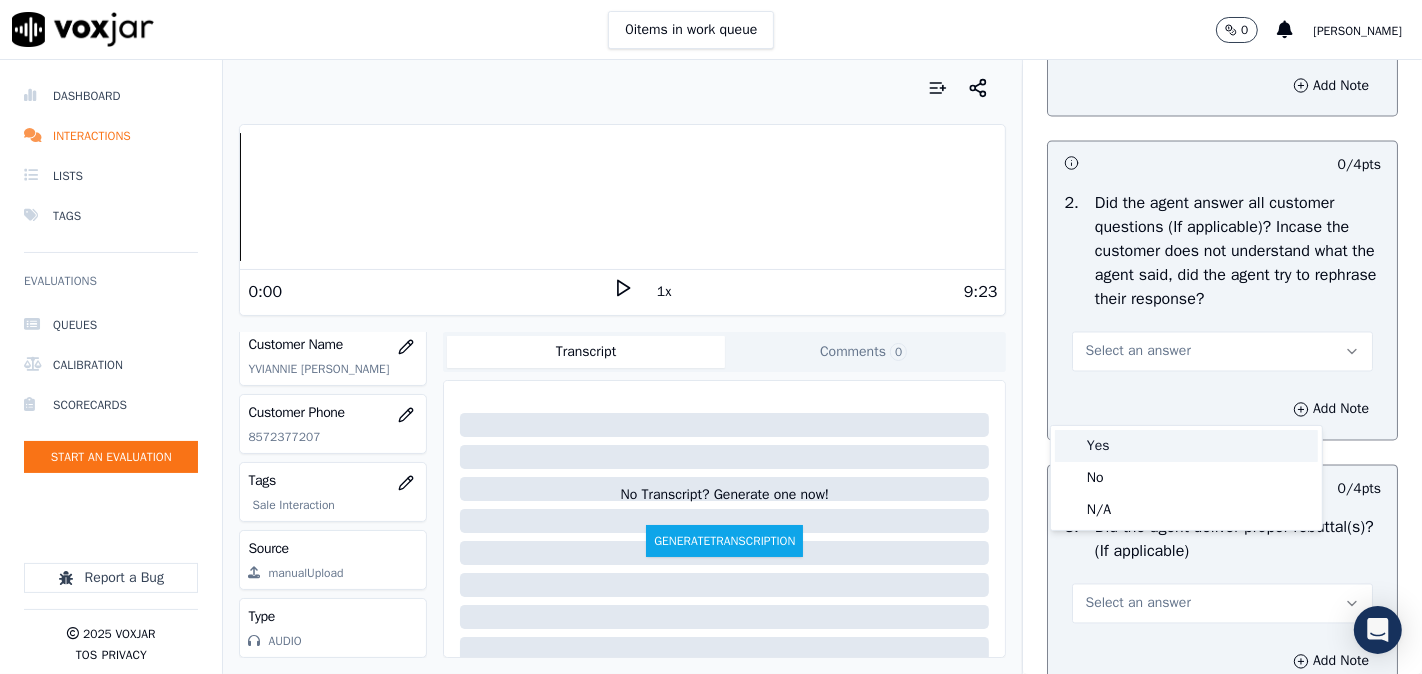 click on "Yes" at bounding box center (1186, 446) 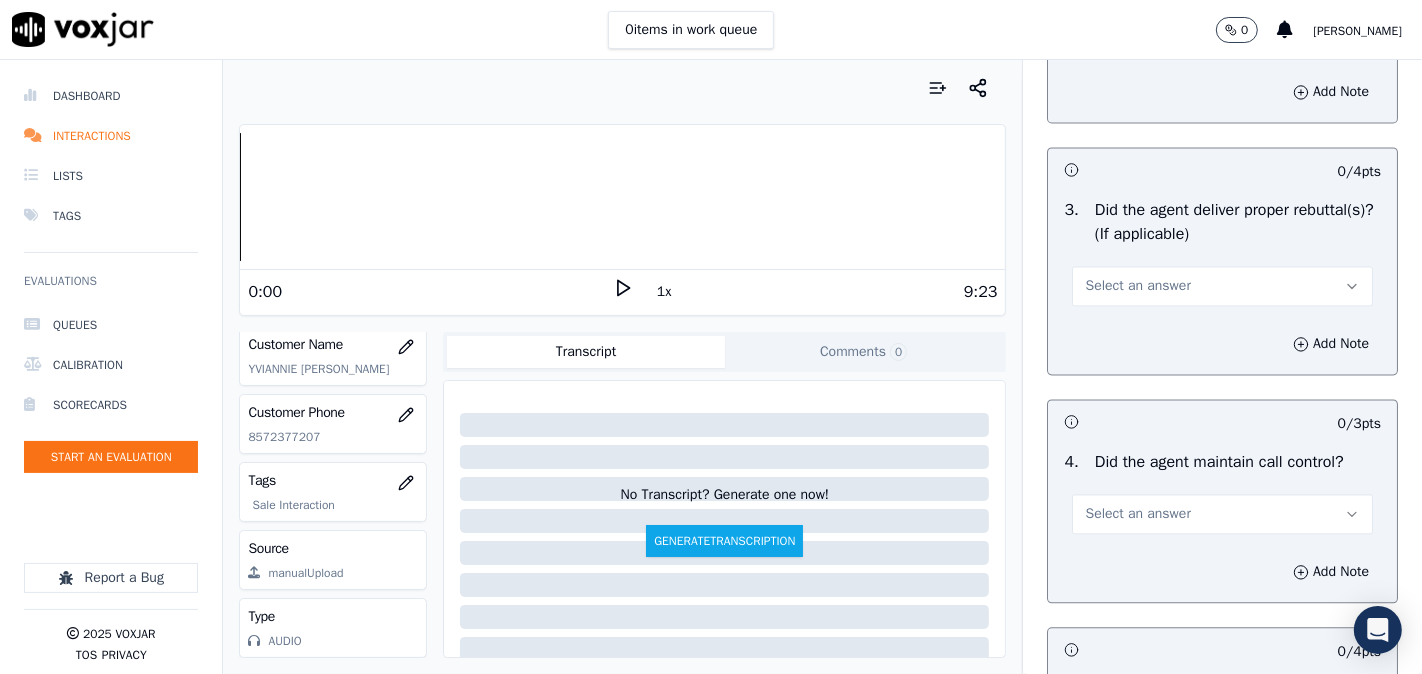 scroll, scrollTop: 3518, scrollLeft: 0, axis: vertical 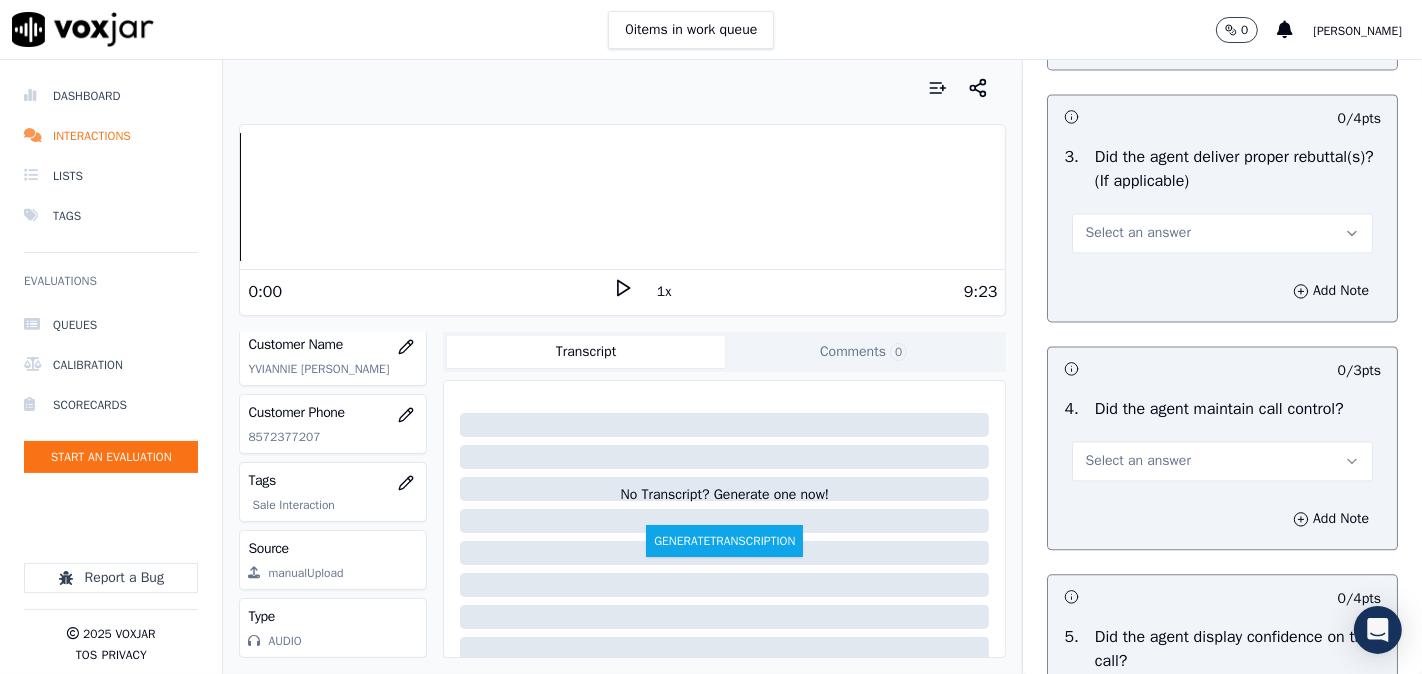 click on "Select an answer" at bounding box center [1222, 233] 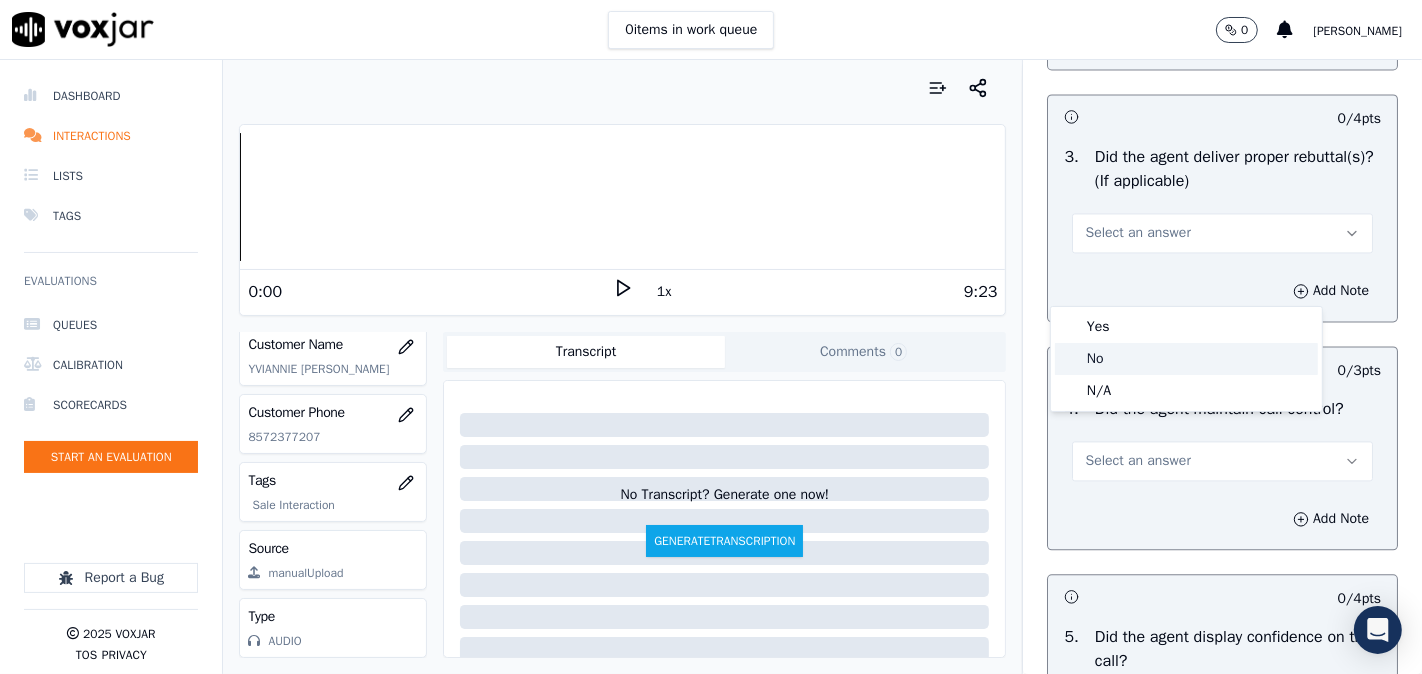 click on "No" 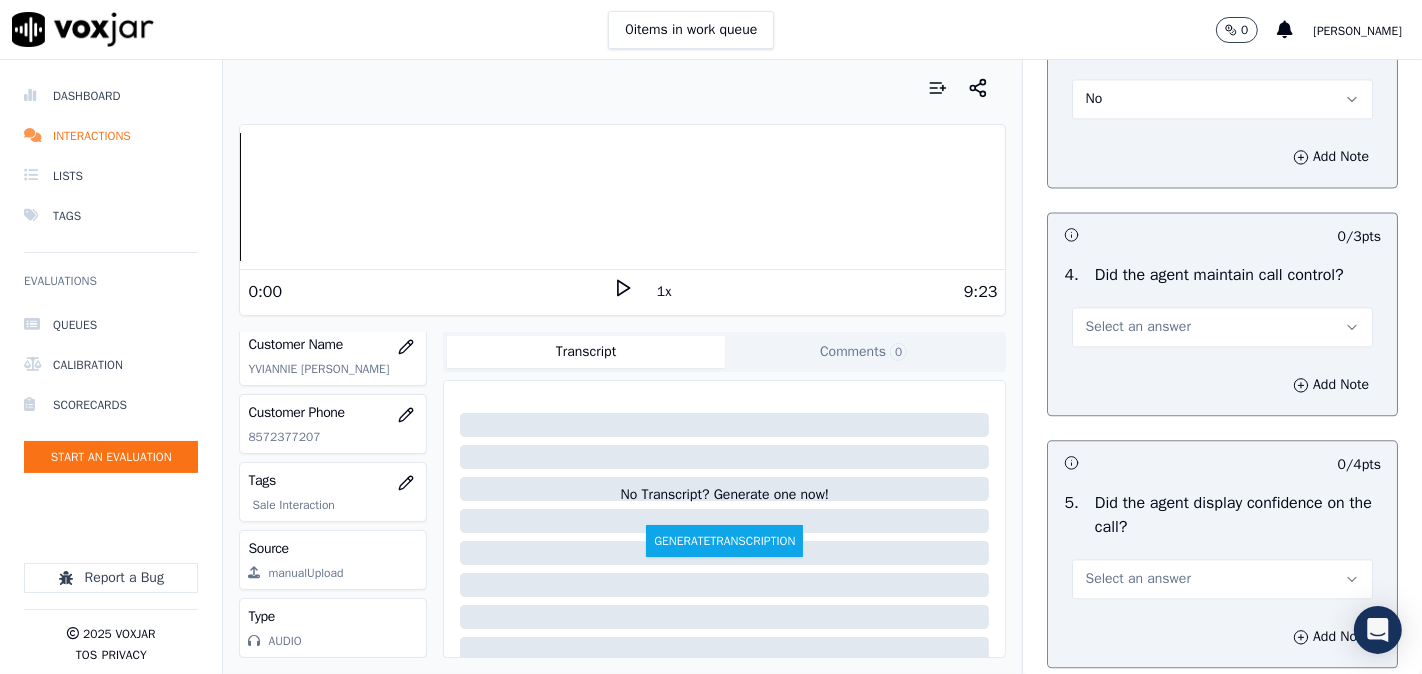 scroll, scrollTop: 3703, scrollLeft: 0, axis: vertical 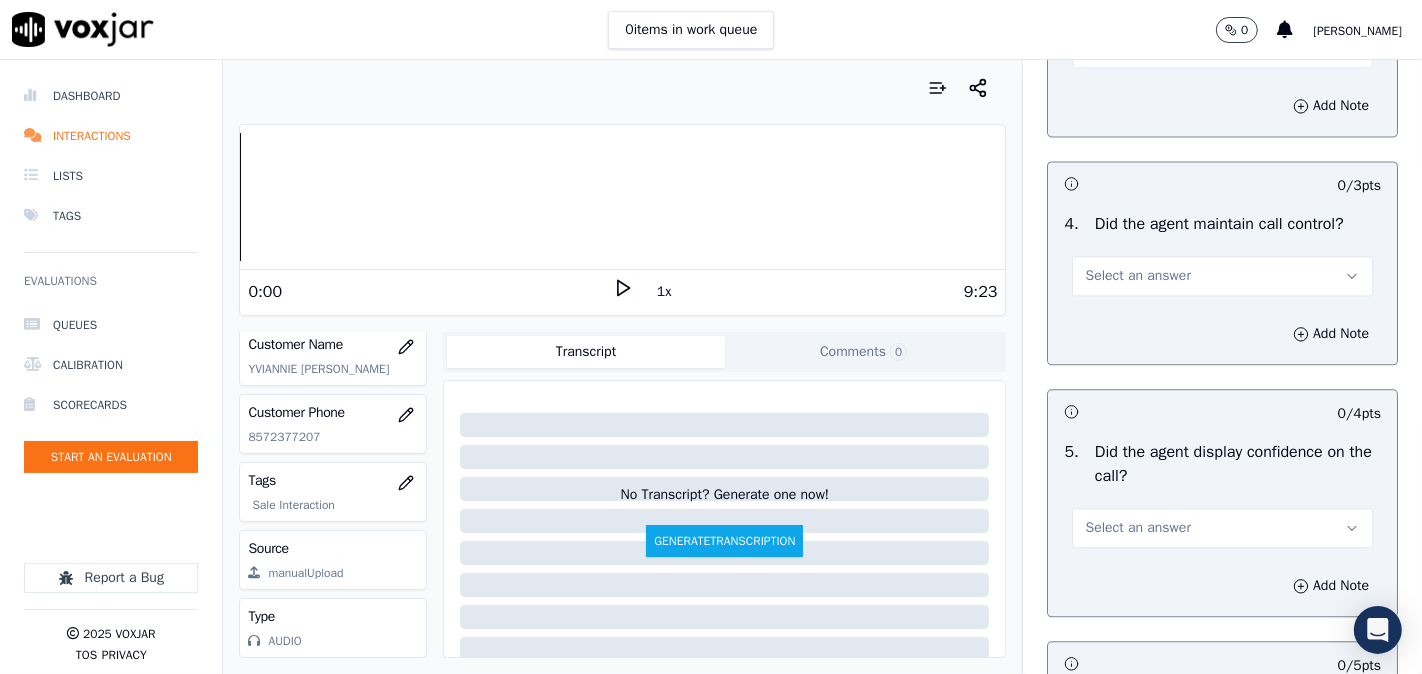 click on "No" at bounding box center (1222, 48) 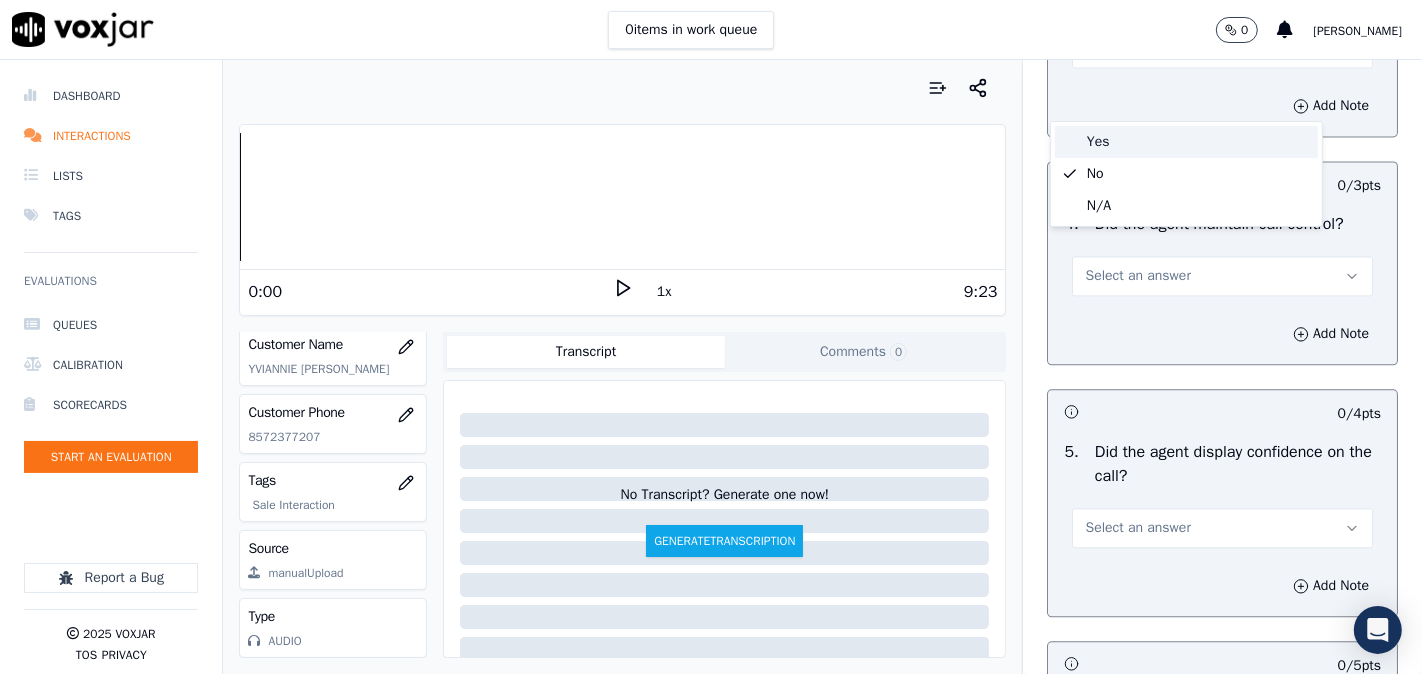 click on "Yes" at bounding box center [1186, 142] 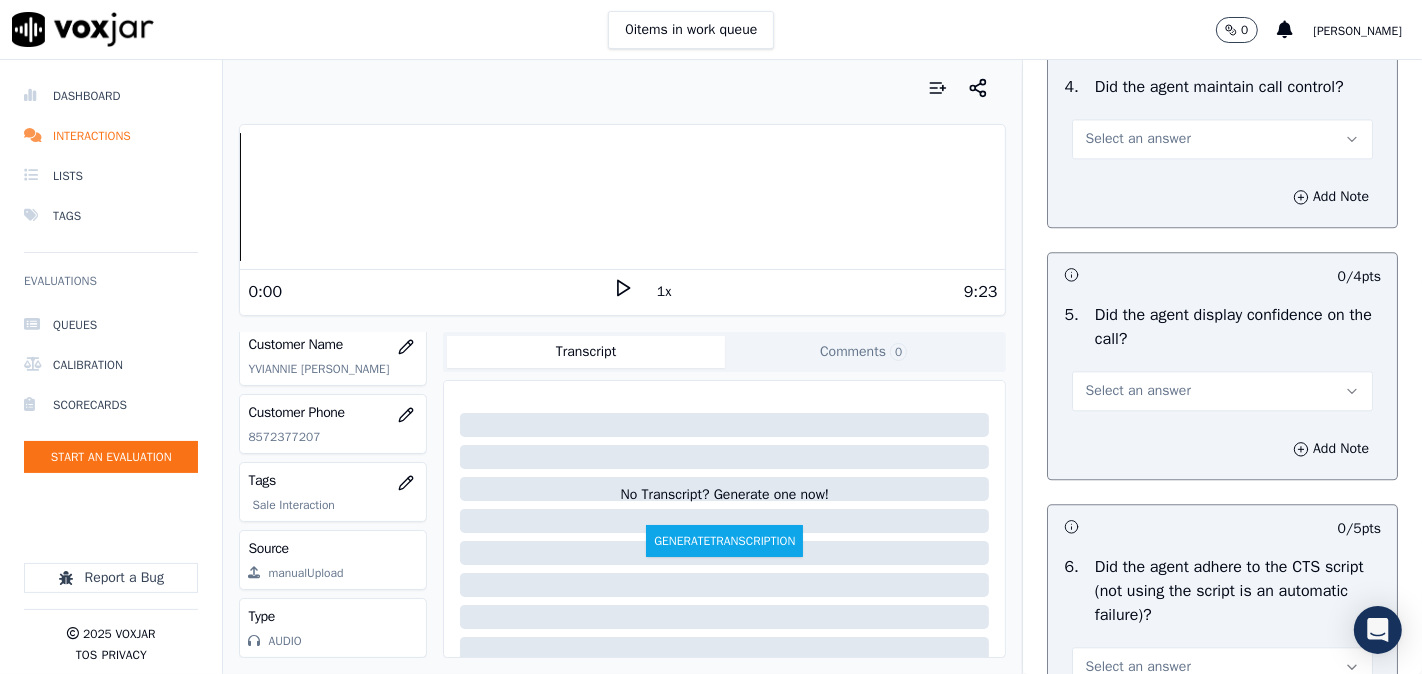 scroll, scrollTop: 3888, scrollLeft: 0, axis: vertical 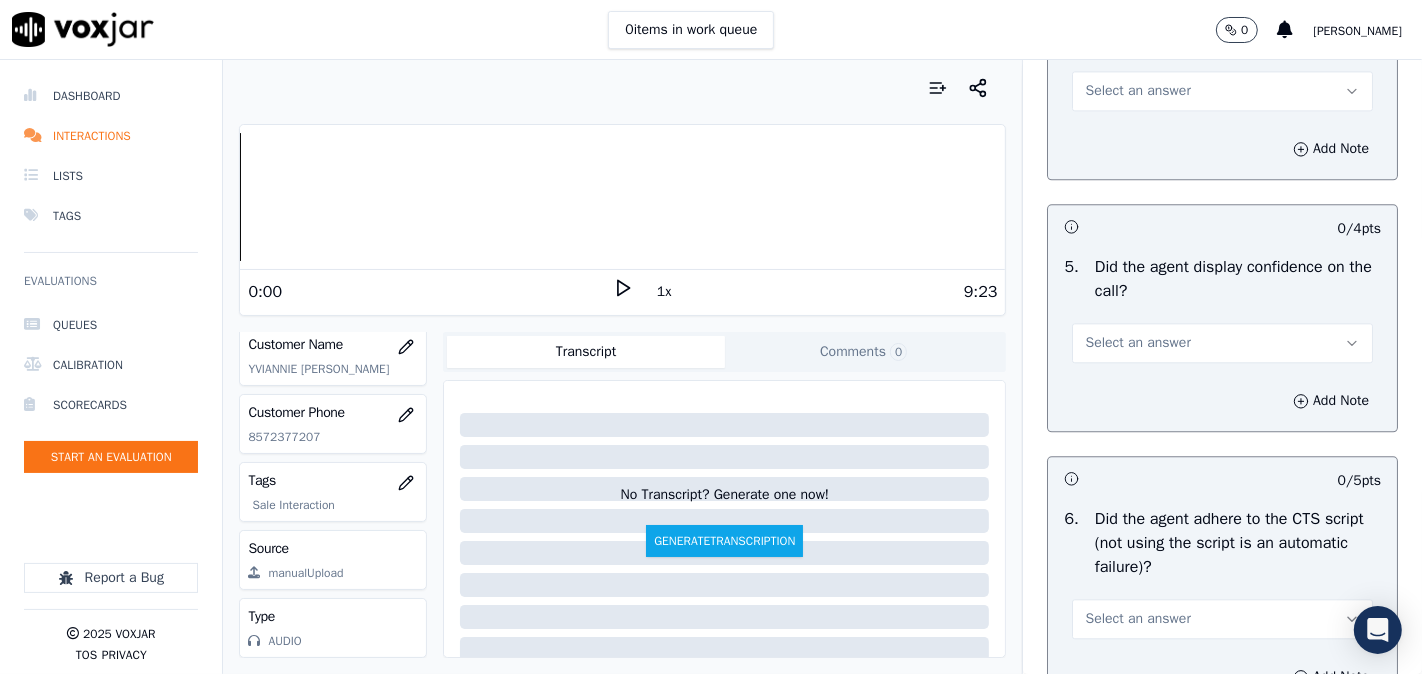 click on "Select an answer" at bounding box center [1137, 91] 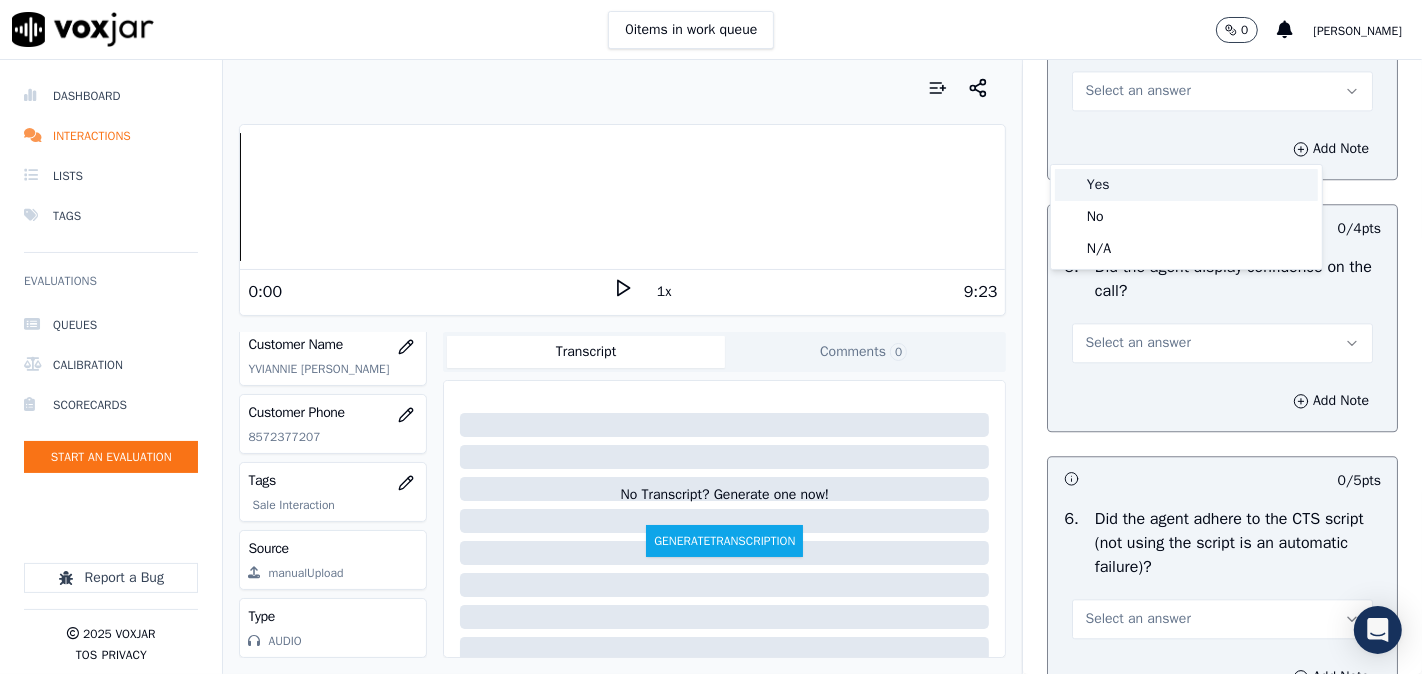 click on "Yes" at bounding box center [1186, 185] 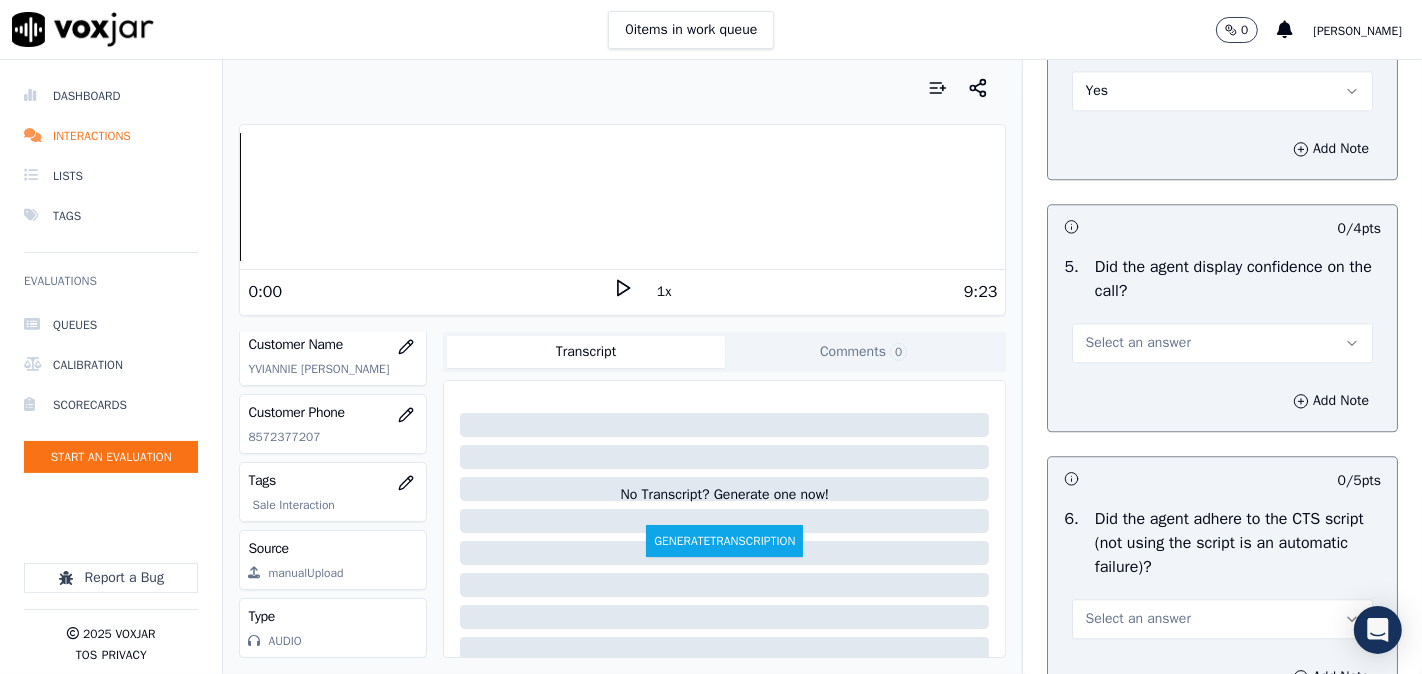 scroll, scrollTop: 4074, scrollLeft: 0, axis: vertical 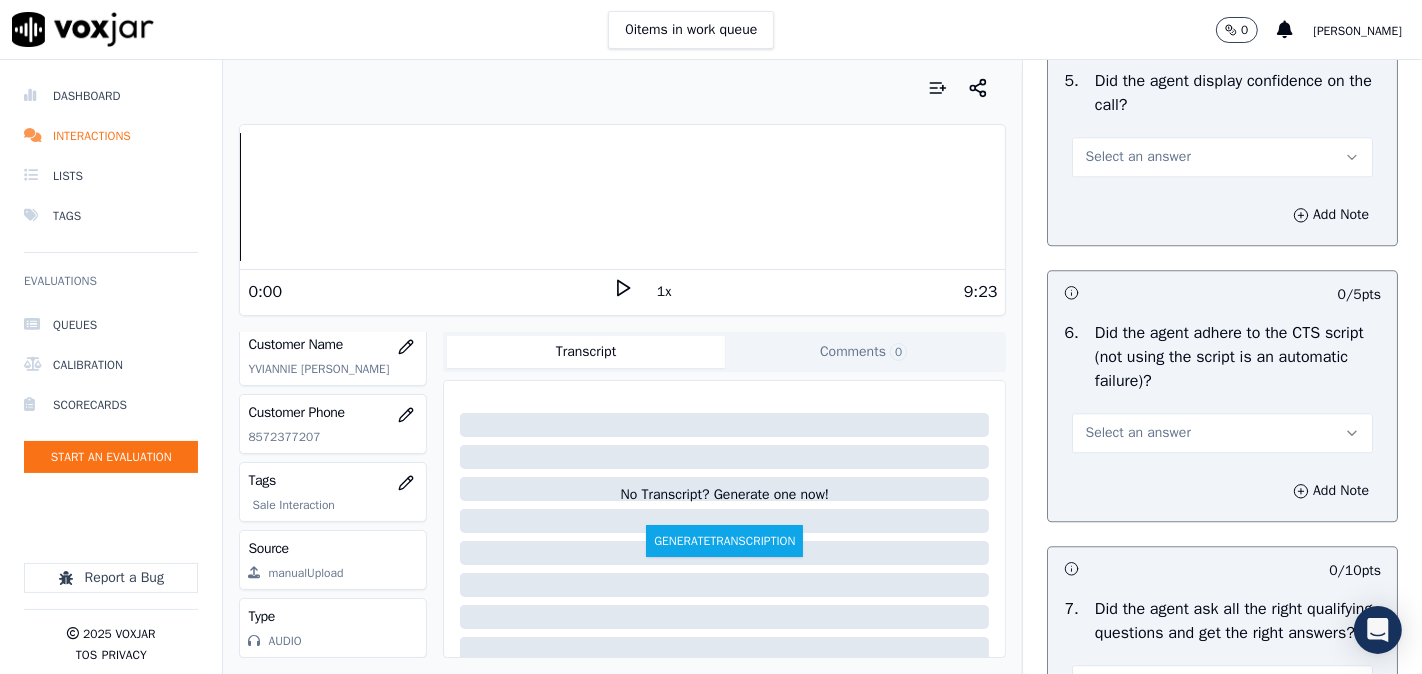 click on "Select an answer" at bounding box center [1222, 157] 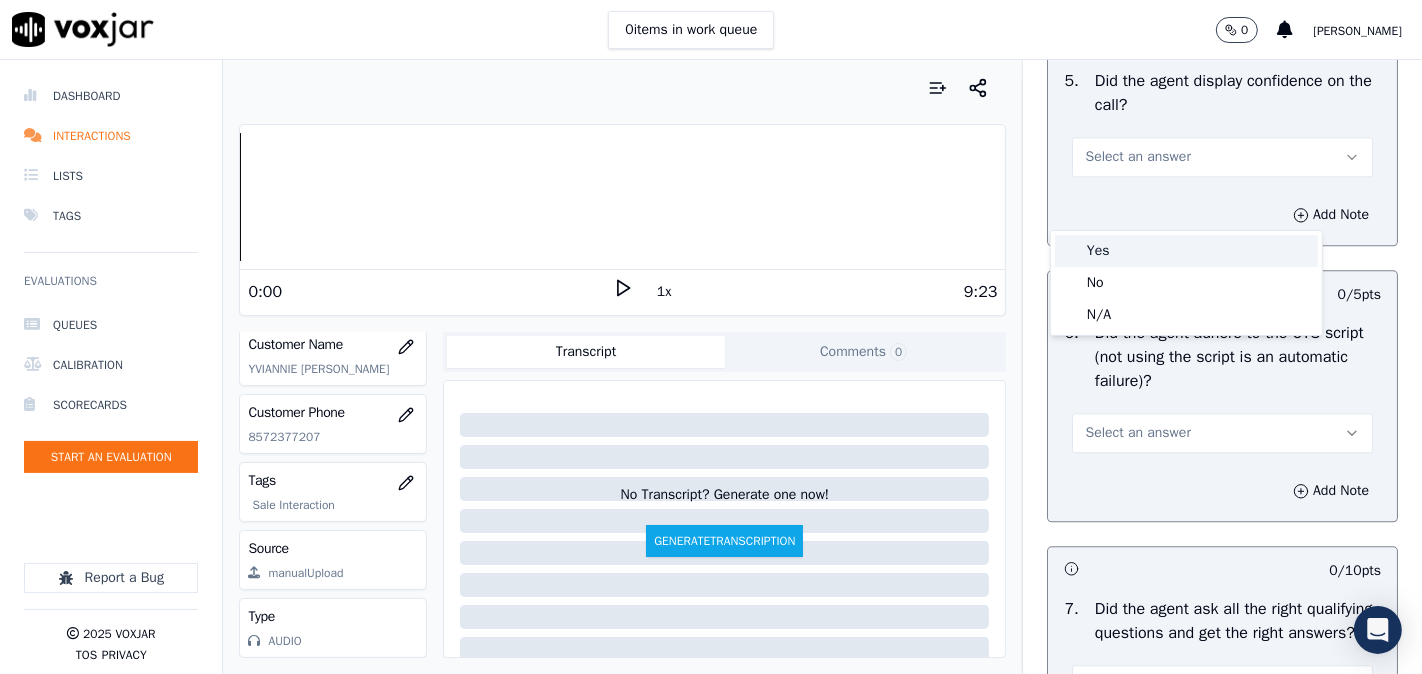 drag, startPoint x: 1126, startPoint y: 225, endPoint x: 1123, endPoint y: 246, distance: 21.213203 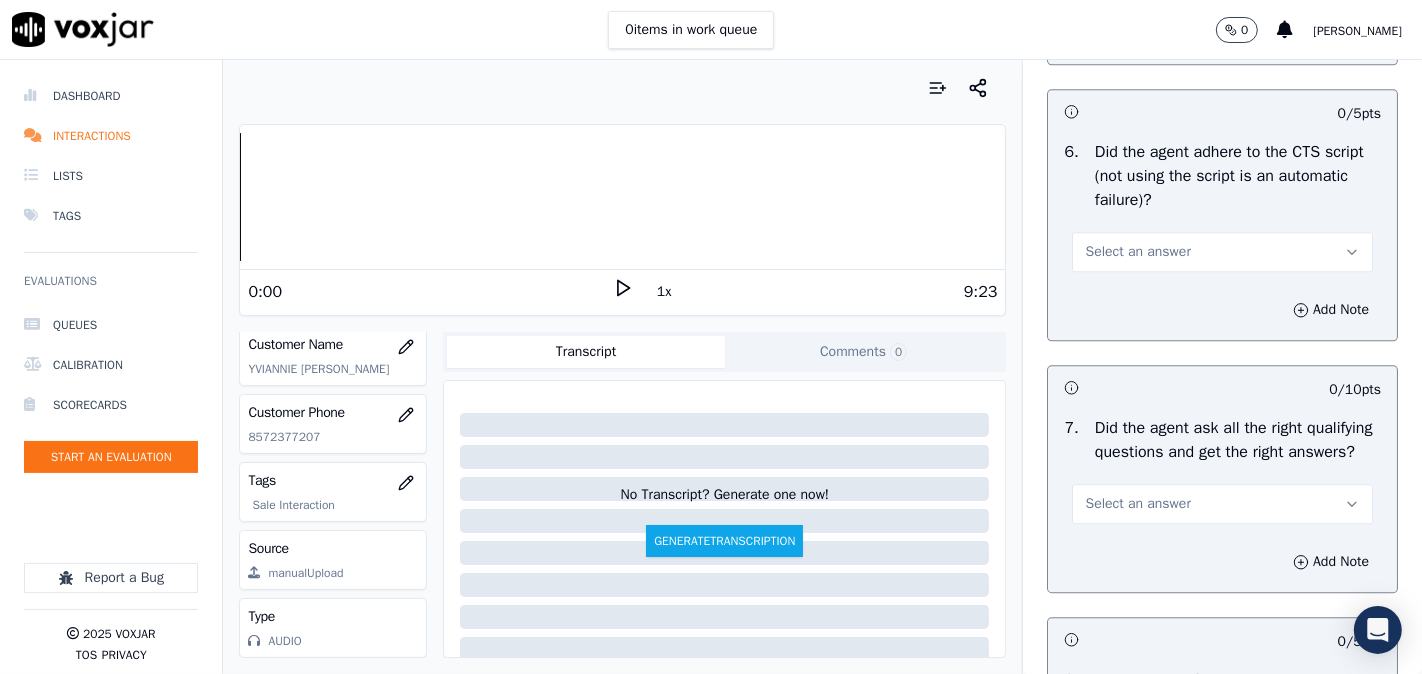 scroll, scrollTop: 4444, scrollLeft: 0, axis: vertical 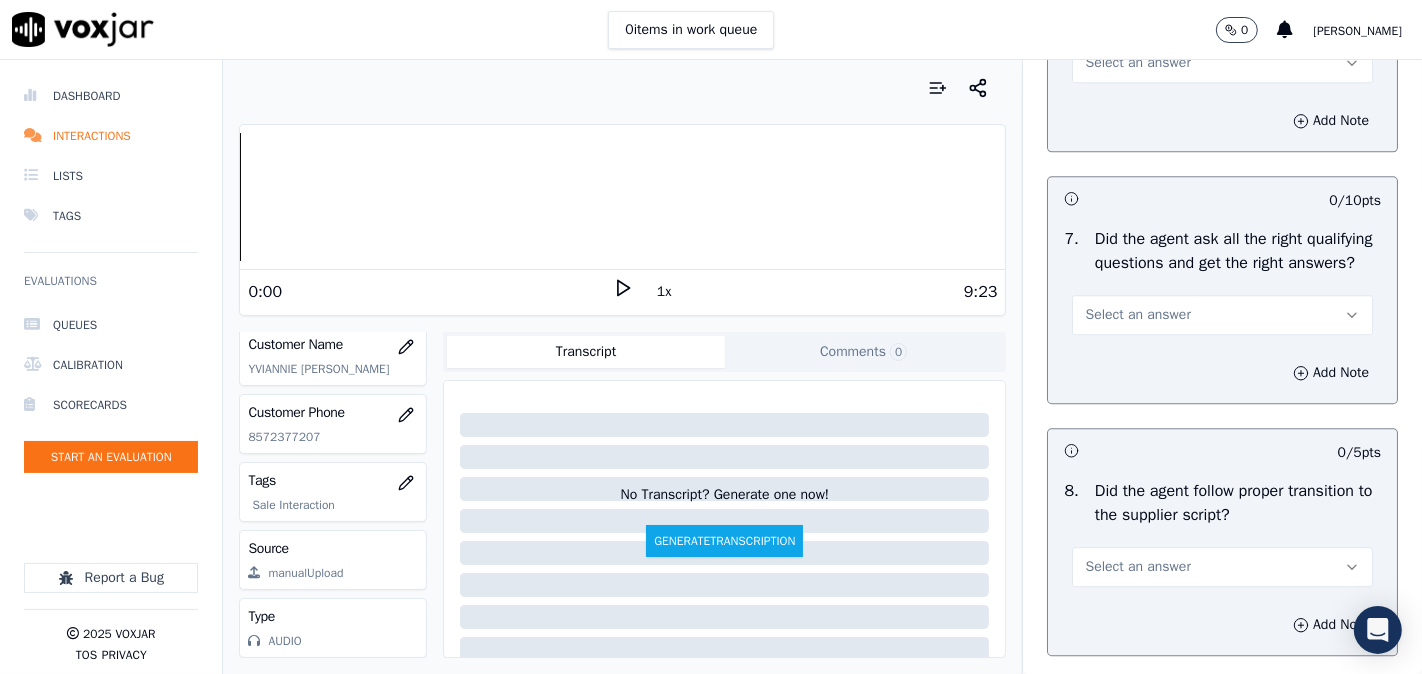 click on "Select an answer" at bounding box center [1222, 63] 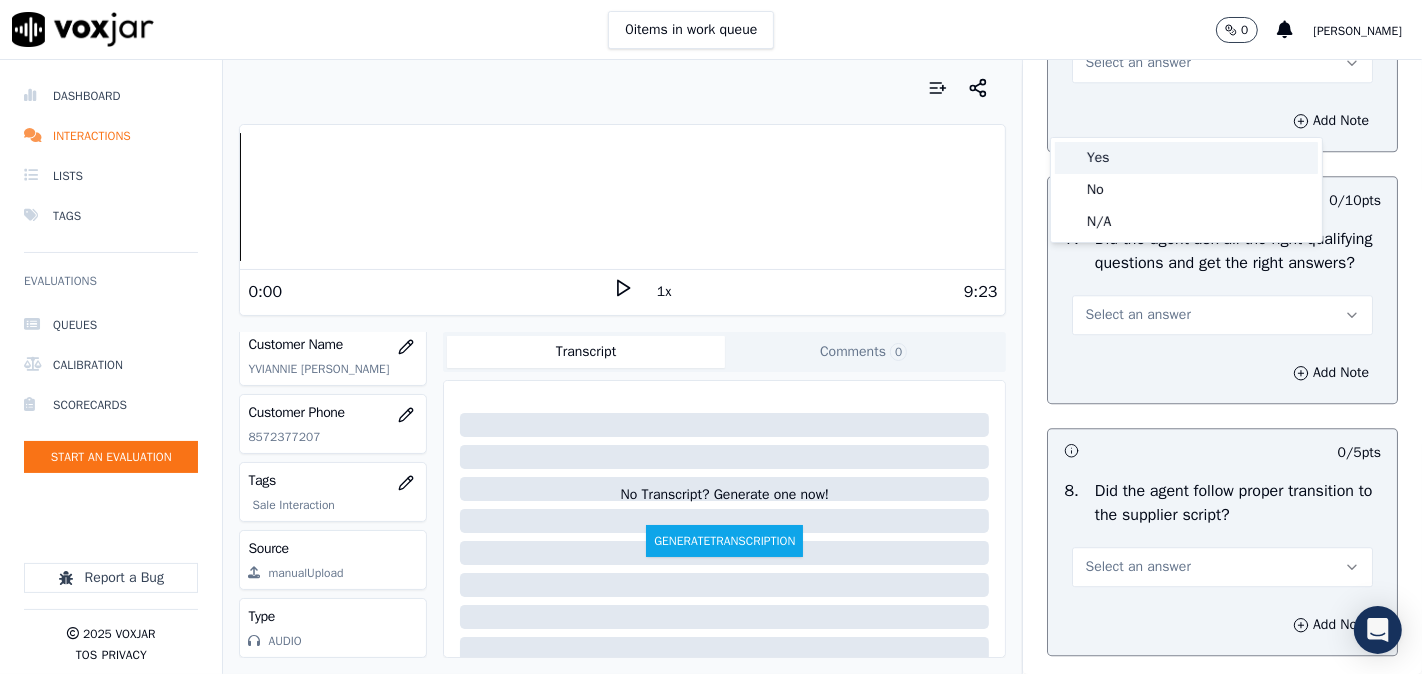 click on "Yes" at bounding box center (1186, 158) 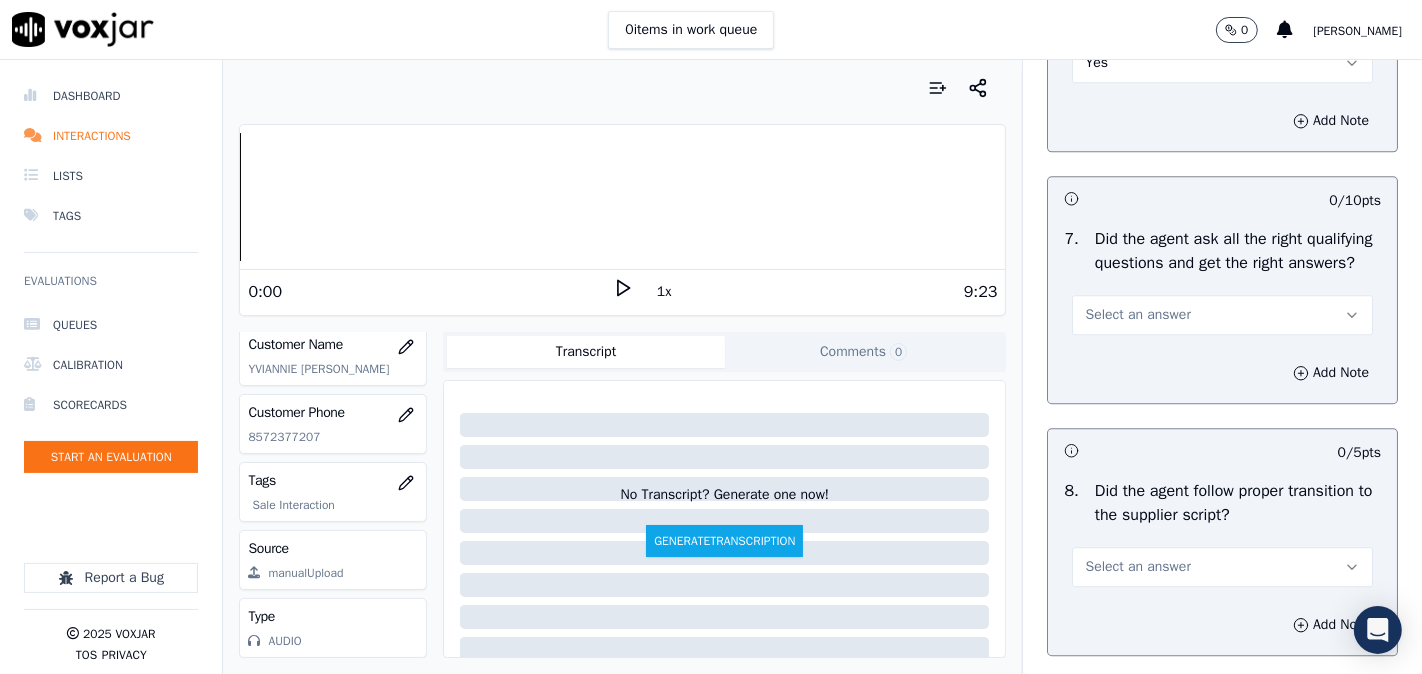 scroll, scrollTop: 4630, scrollLeft: 0, axis: vertical 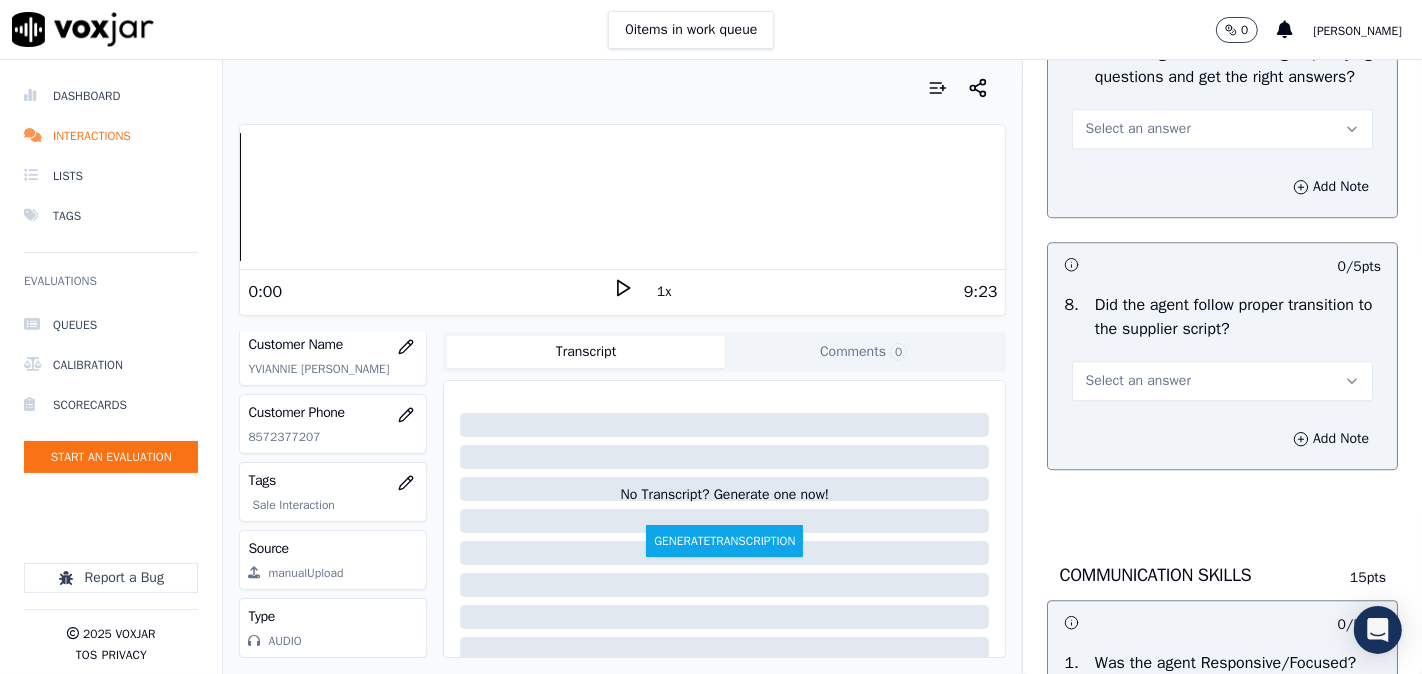 click on "7 .   Did the agent ask all the right qualifying questions and get the right answers?
Select an answer" at bounding box center (1222, 95) 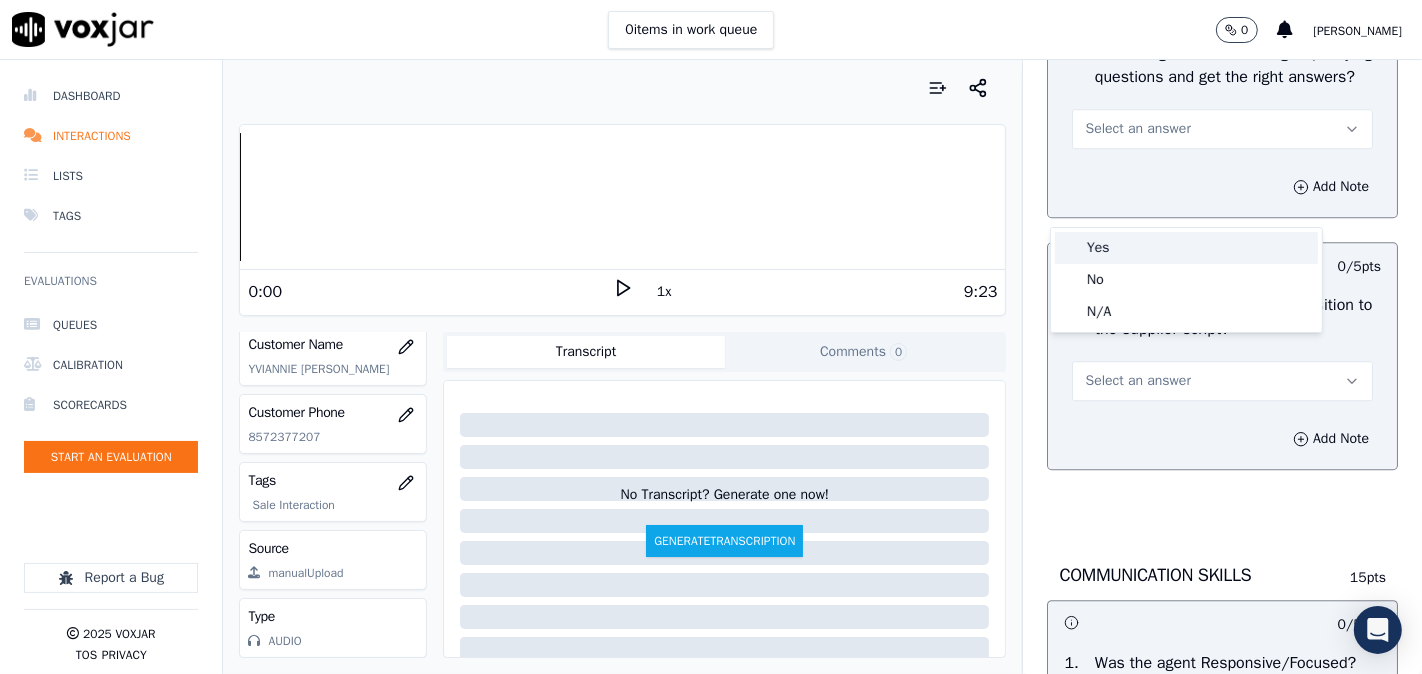 click on "Yes" at bounding box center (1186, 248) 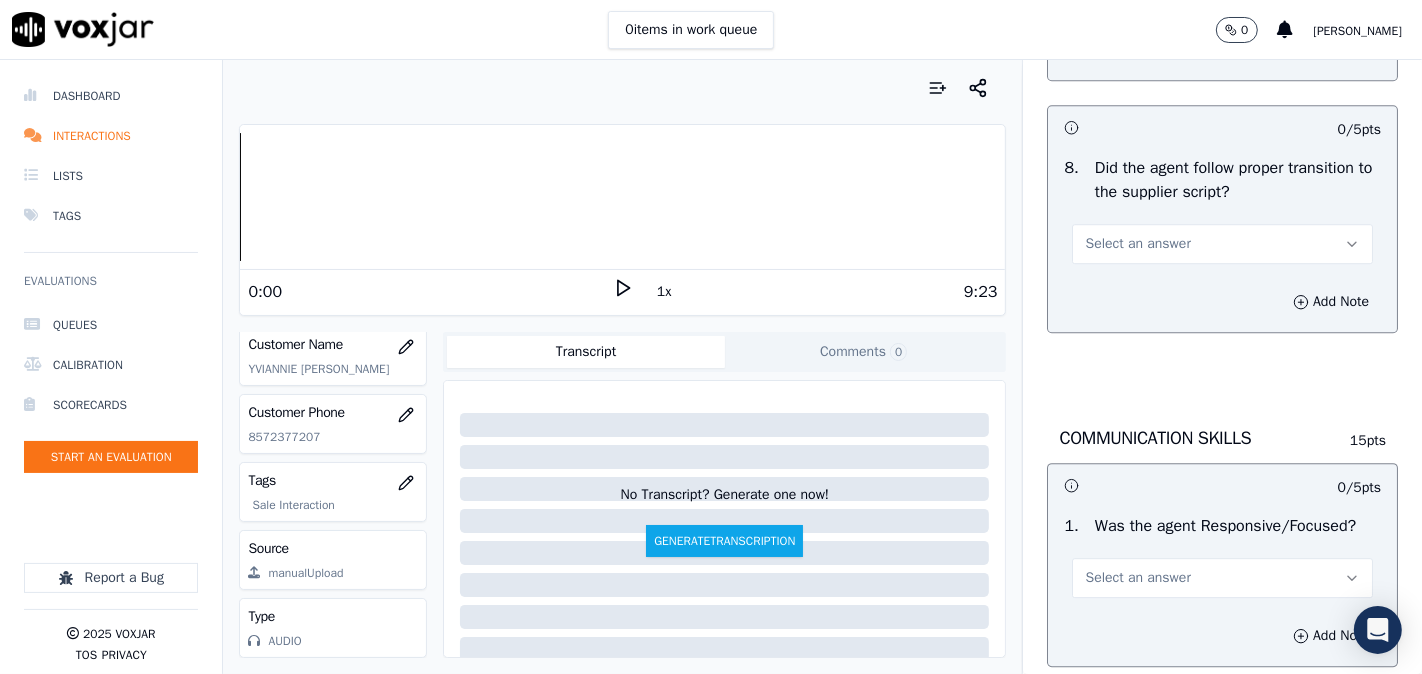 scroll, scrollTop: 4814, scrollLeft: 0, axis: vertical 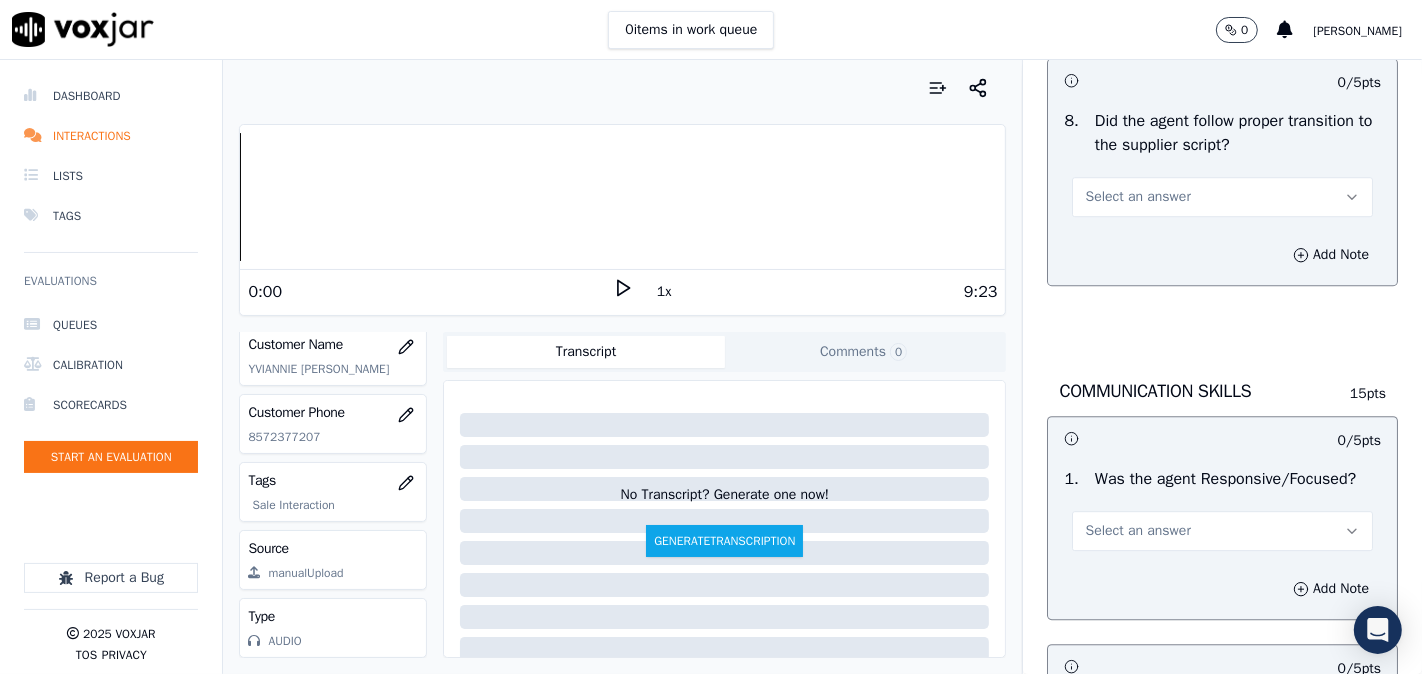 drag, startPoint x: 1108, startPoint y: 264, endPoint x: 1106, endPoint y: 280, distance: 16.124516 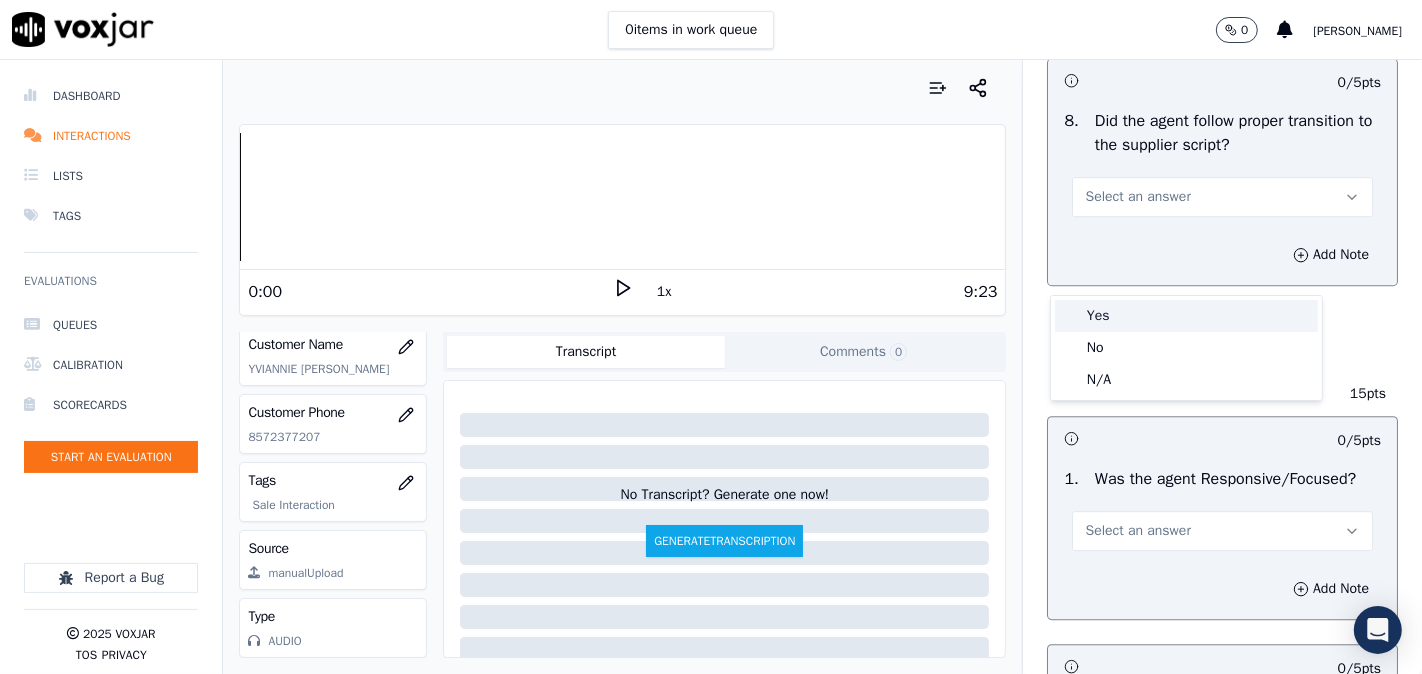 click on "Yes" at bounding box center [1186, 316] 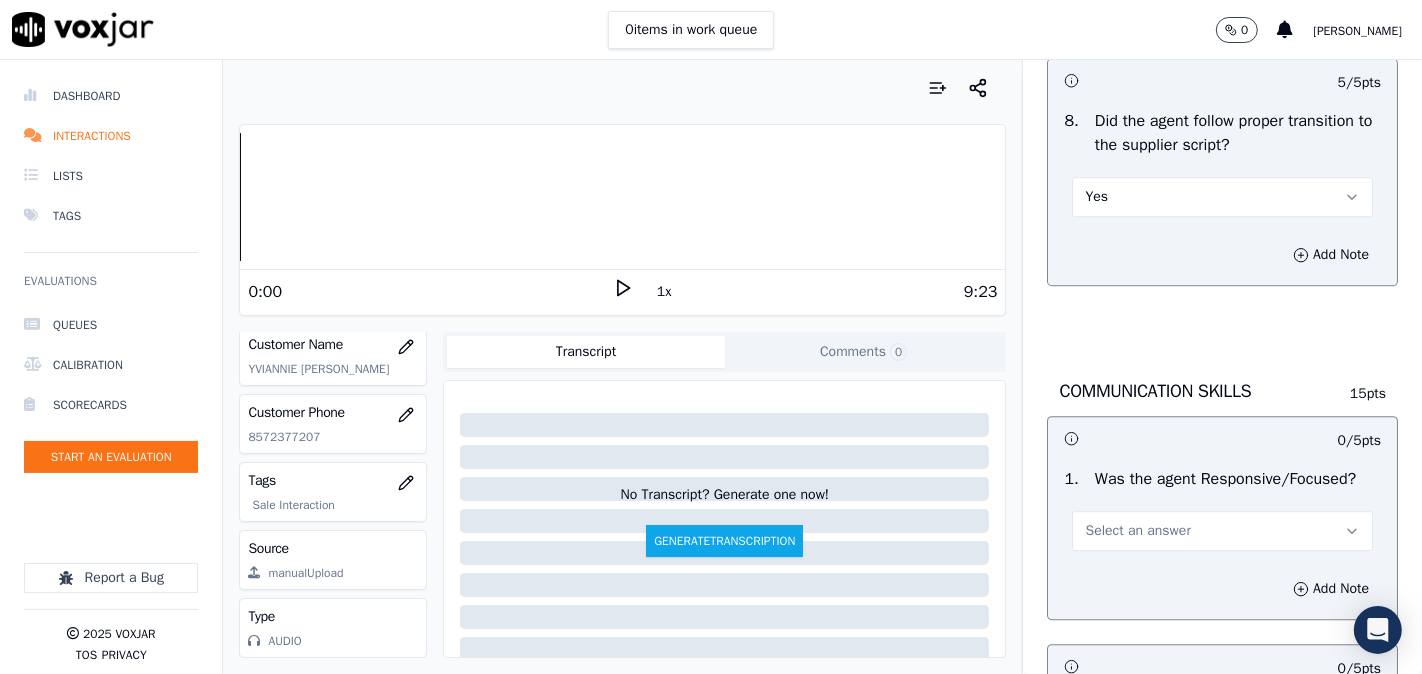 scroll, scrollTop: 5185, scrollLeft: 0, axis: vertical 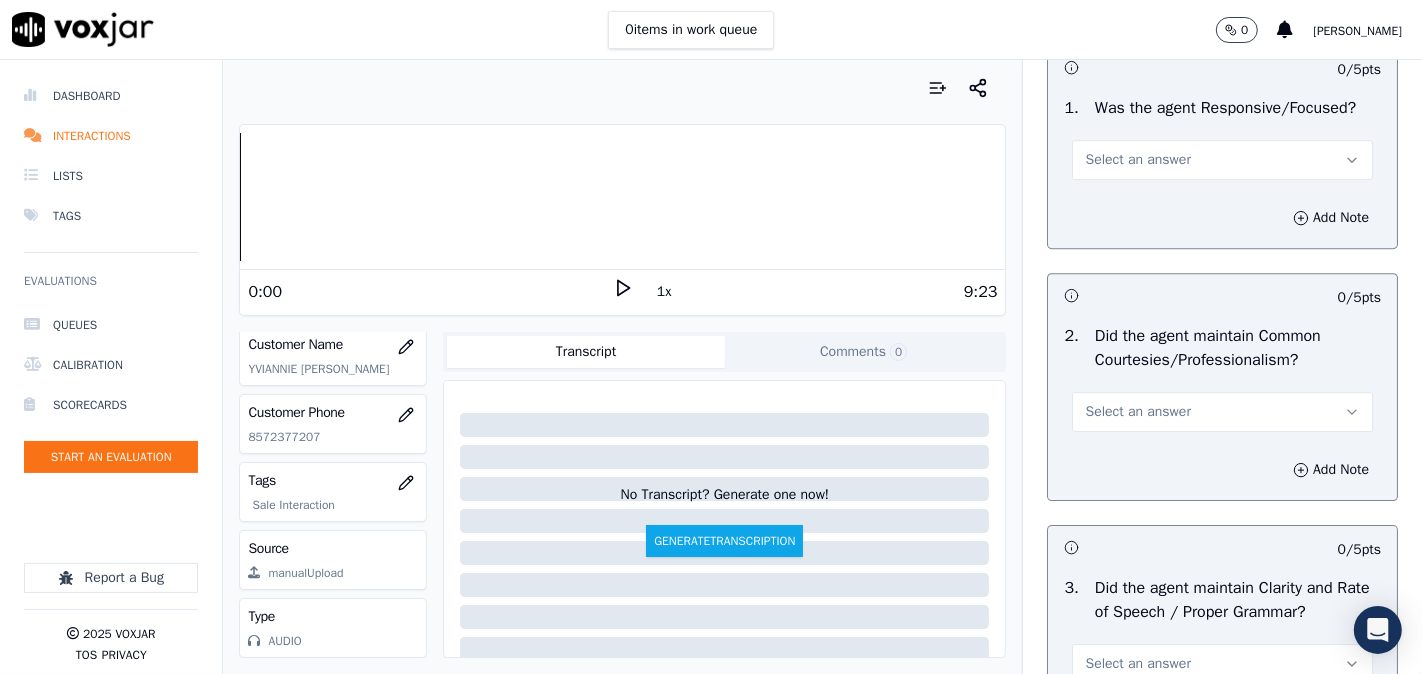 click on "Select an answer" at bounding box center [1222, 160] 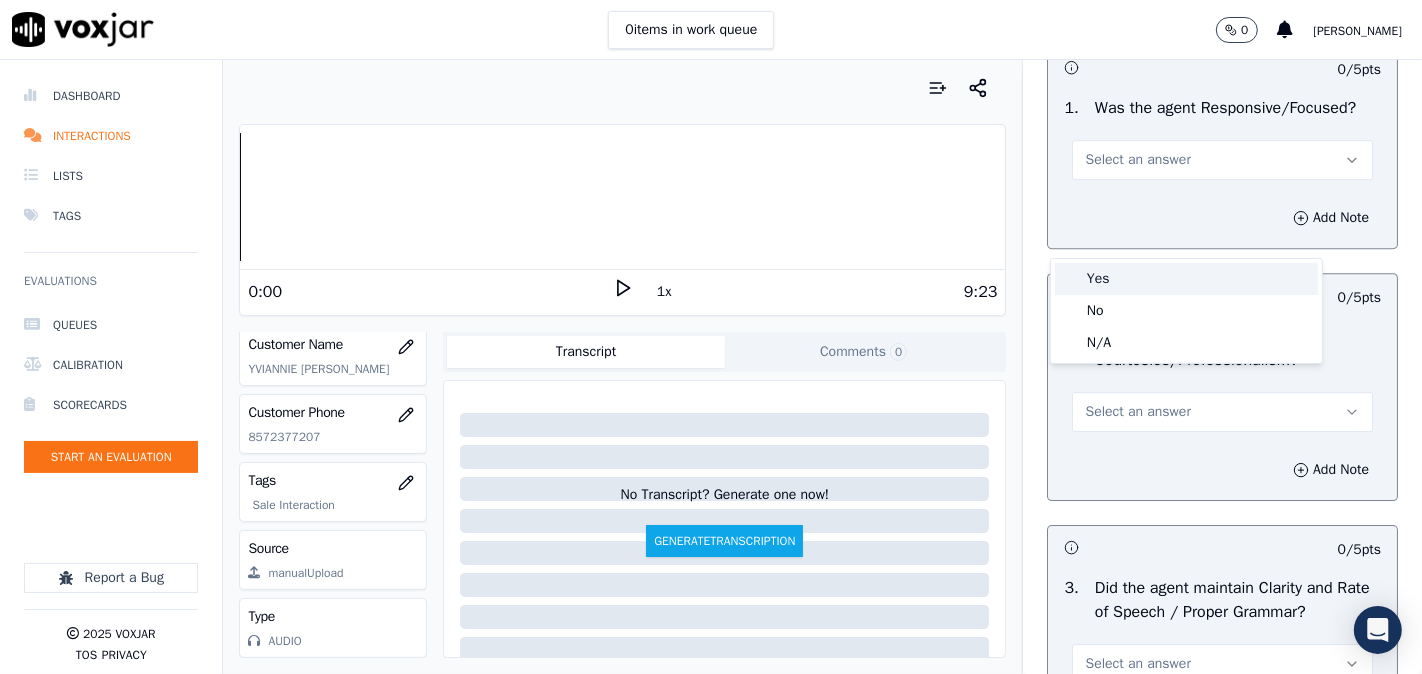 click on "Yes" at bounding box center [1186, 279] 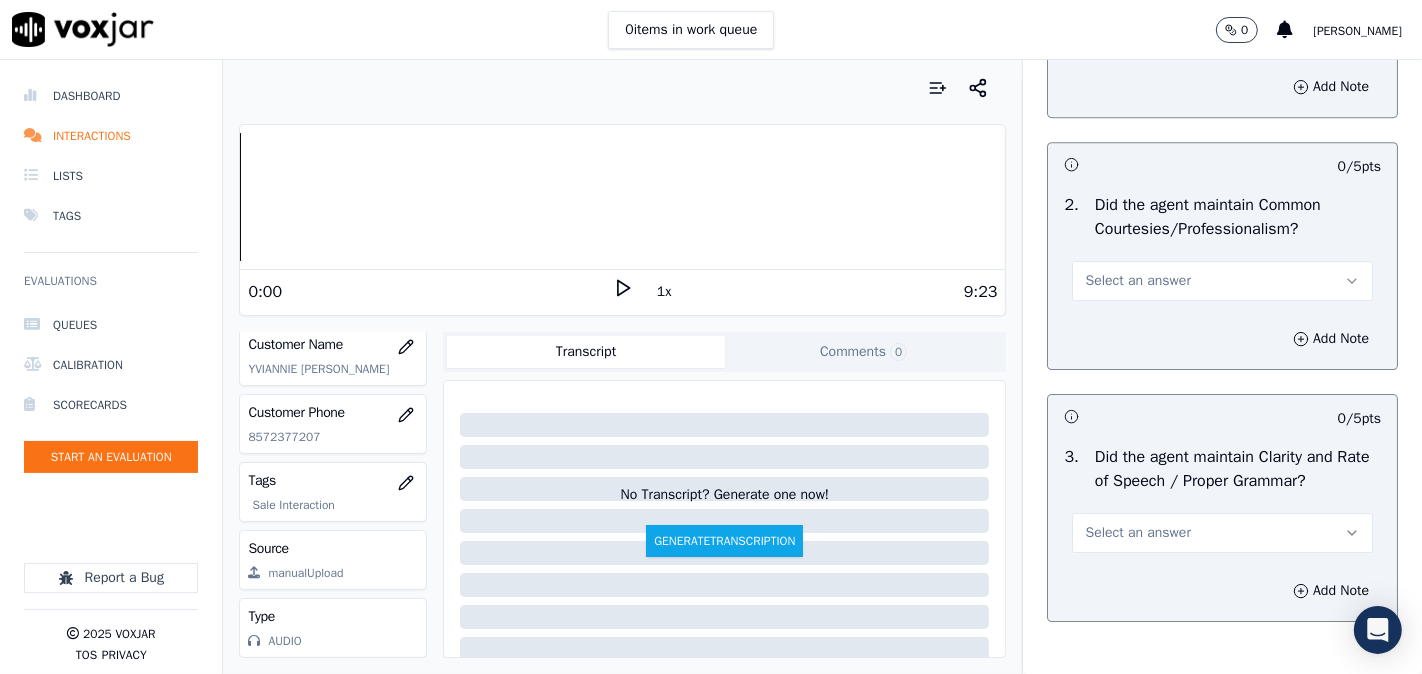 scroll, scrollTop: 5370, scrollLeft: 0, axis: vertical 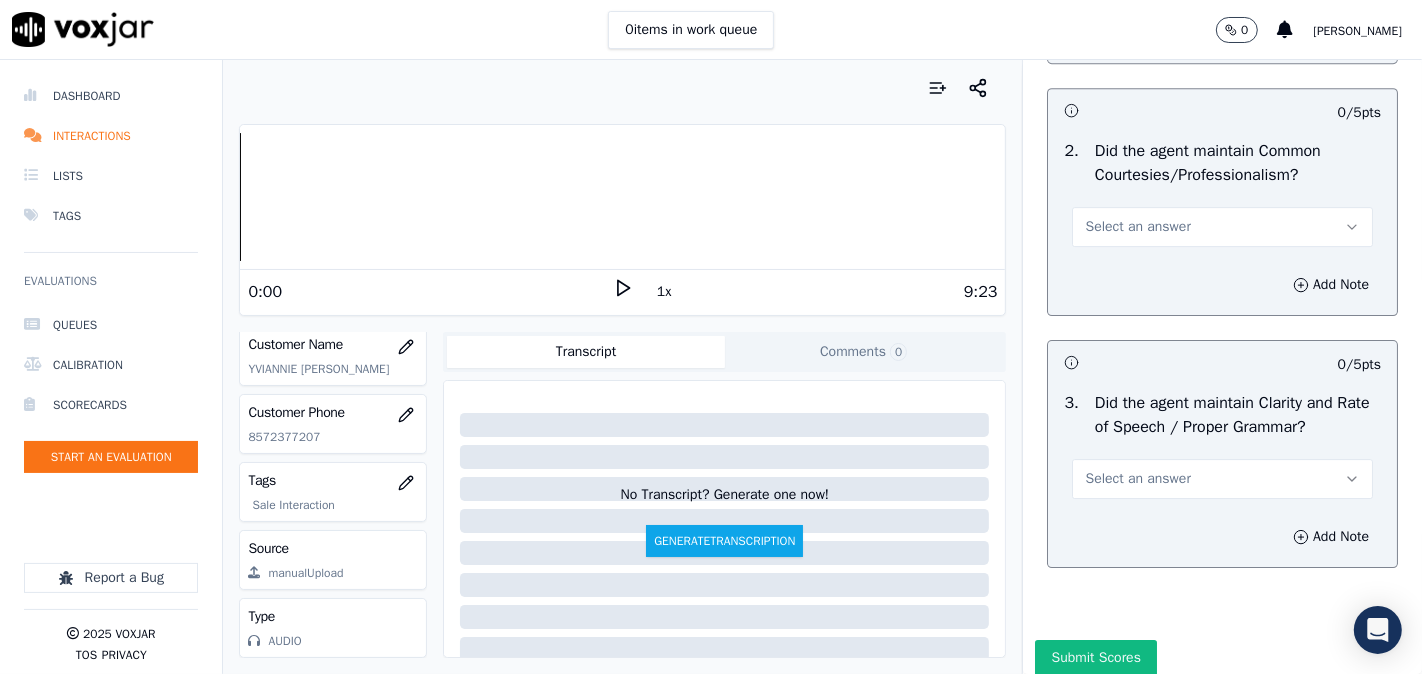 click on "Select an answer" at bounding box center (1137, 227) 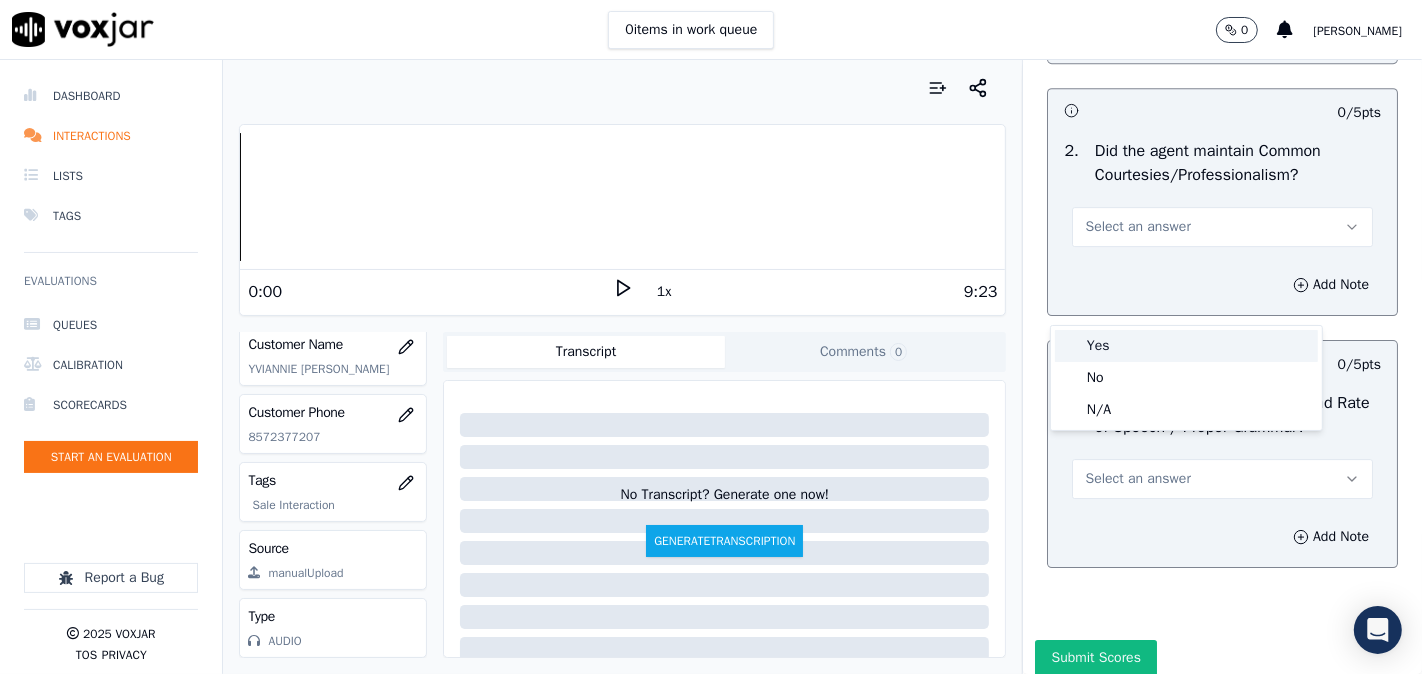 click on "Yes" at bounding box center (1186, 346) 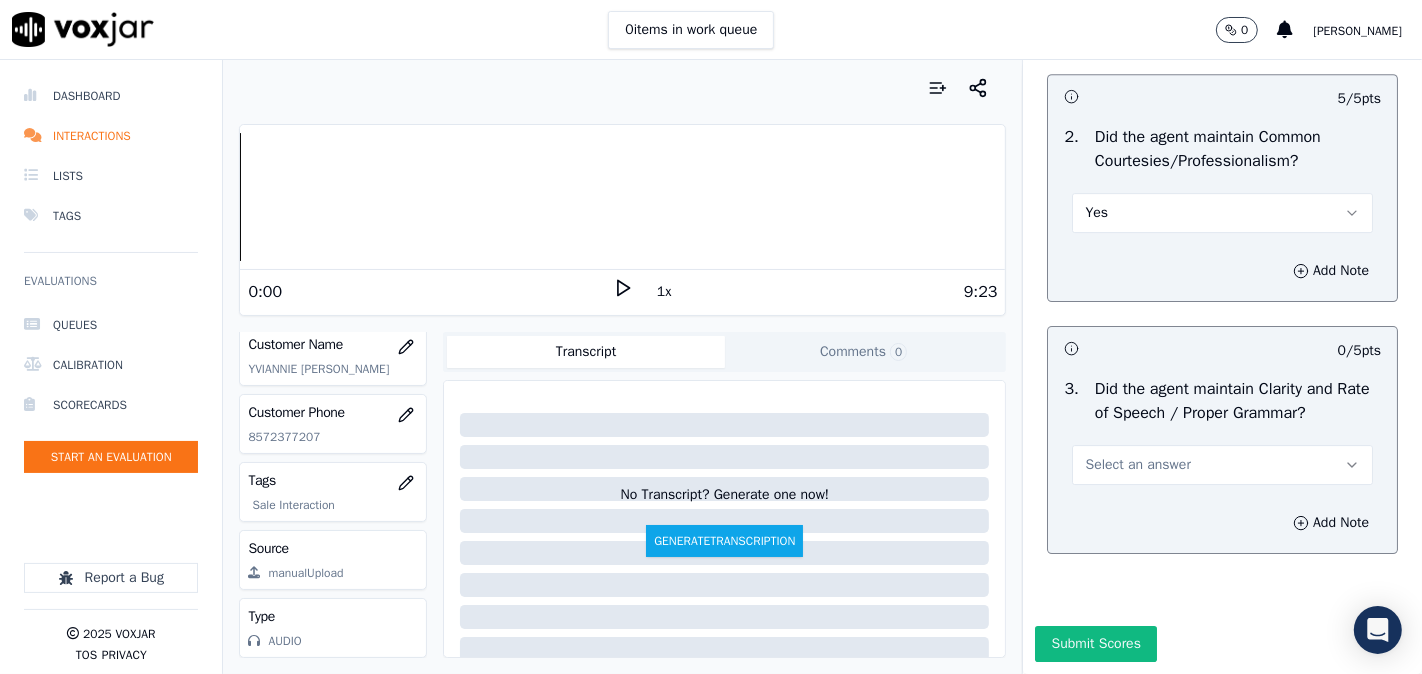 scroll, scrollTop: 5507, scrollLeft: 0, axis: vertical 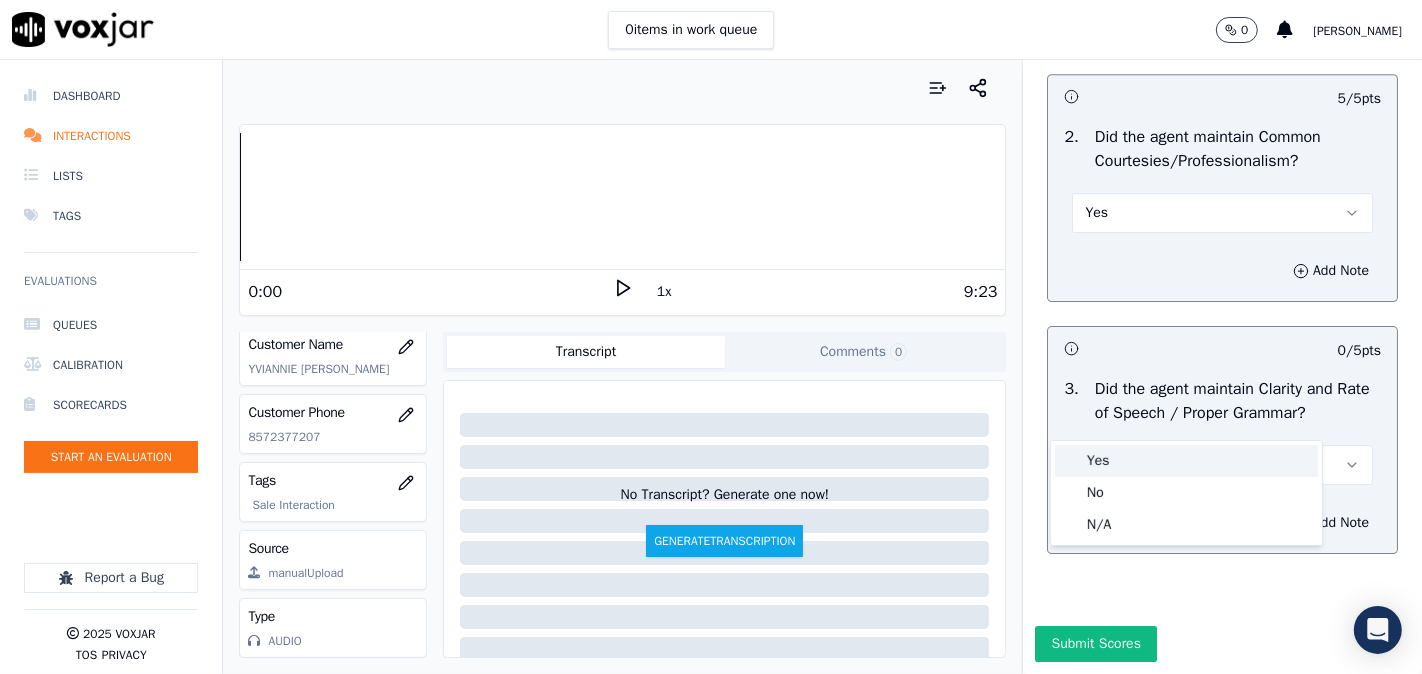 click on "No" 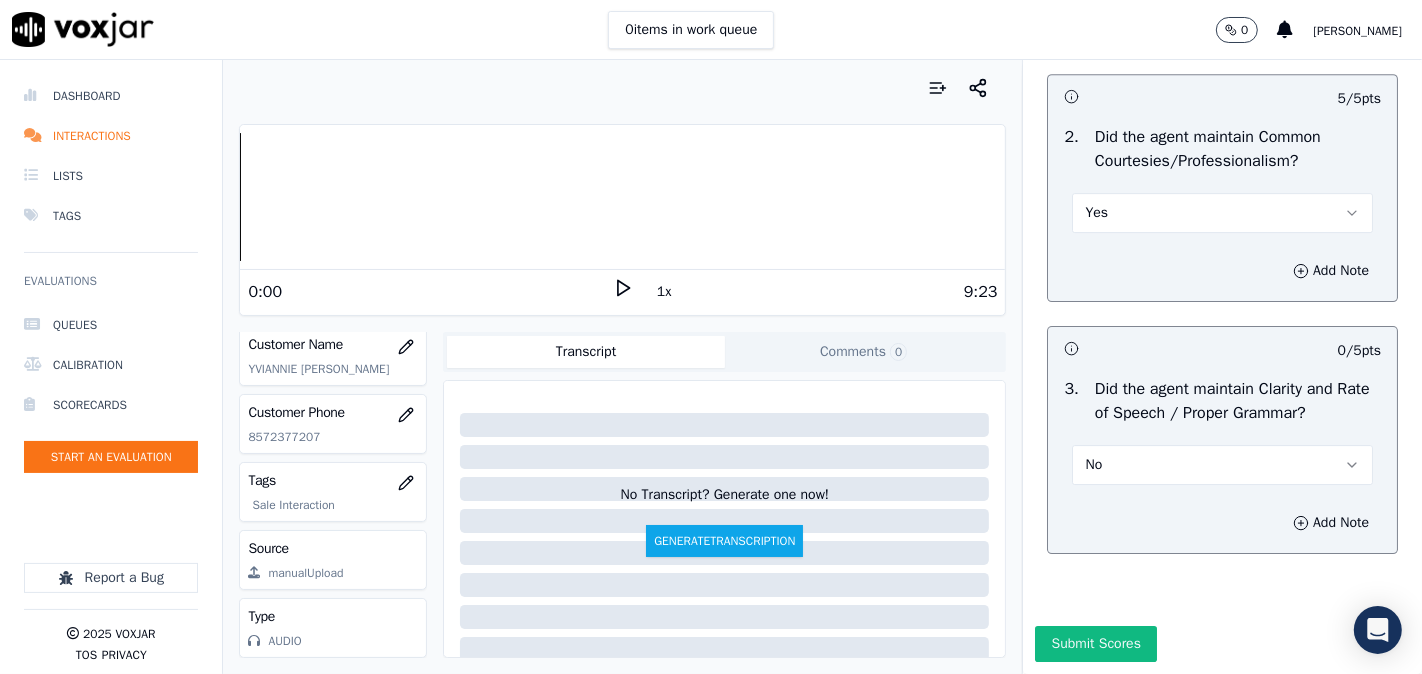 click on "No" at bounding box center [1222, 465] 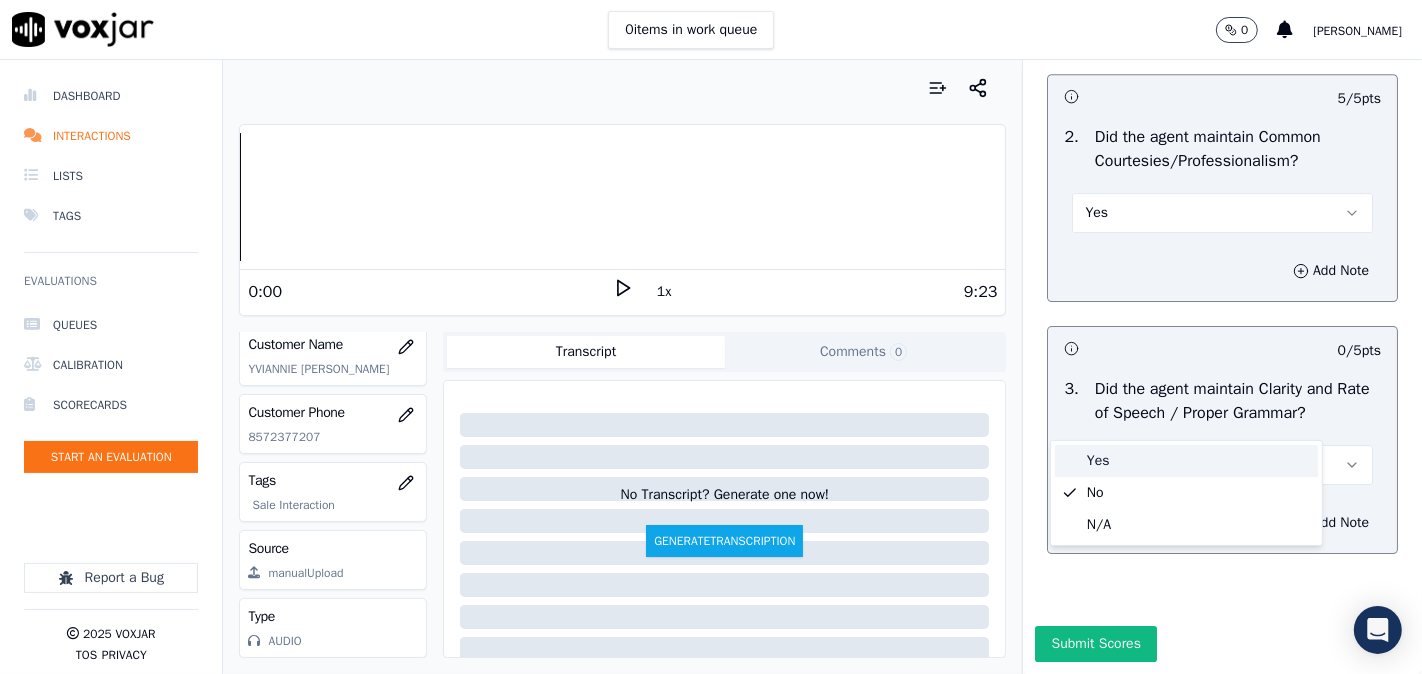 click on "Yes" at bounding box center [1186, 461] 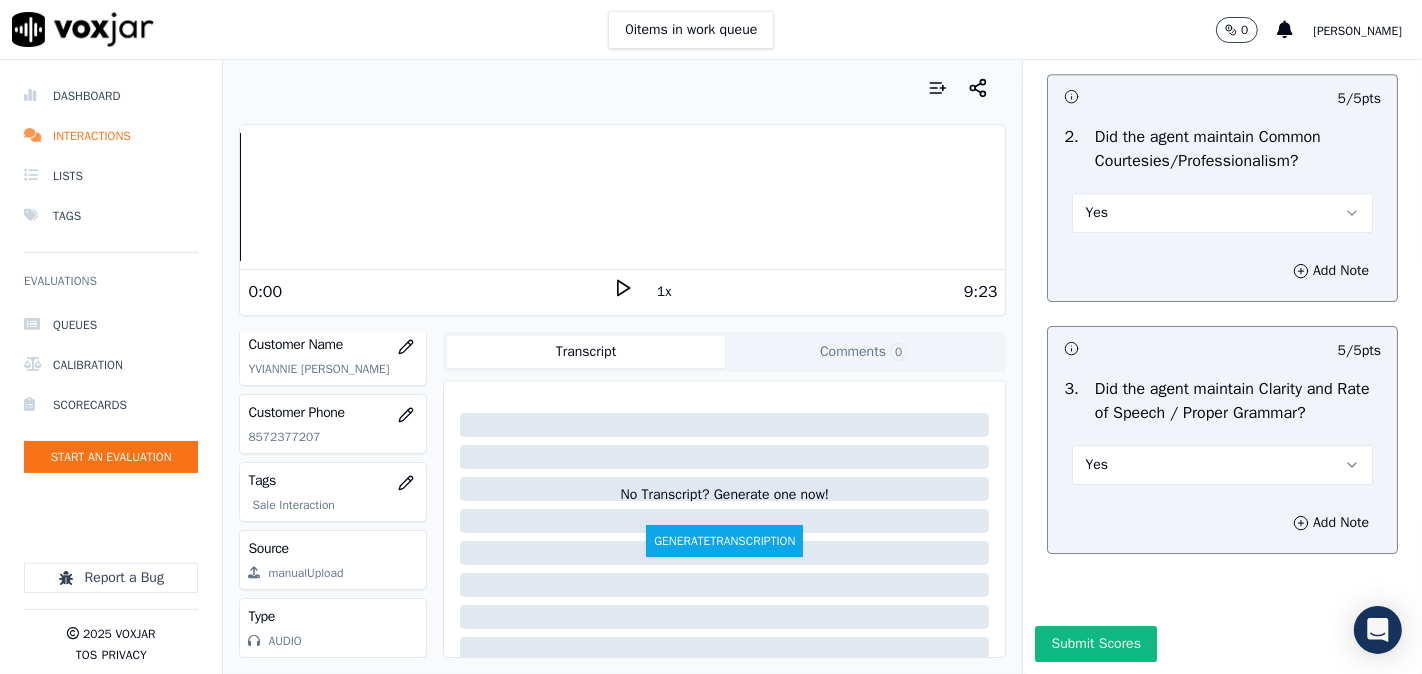 click on "Submit Scores" at bounding box center [1095, 644] 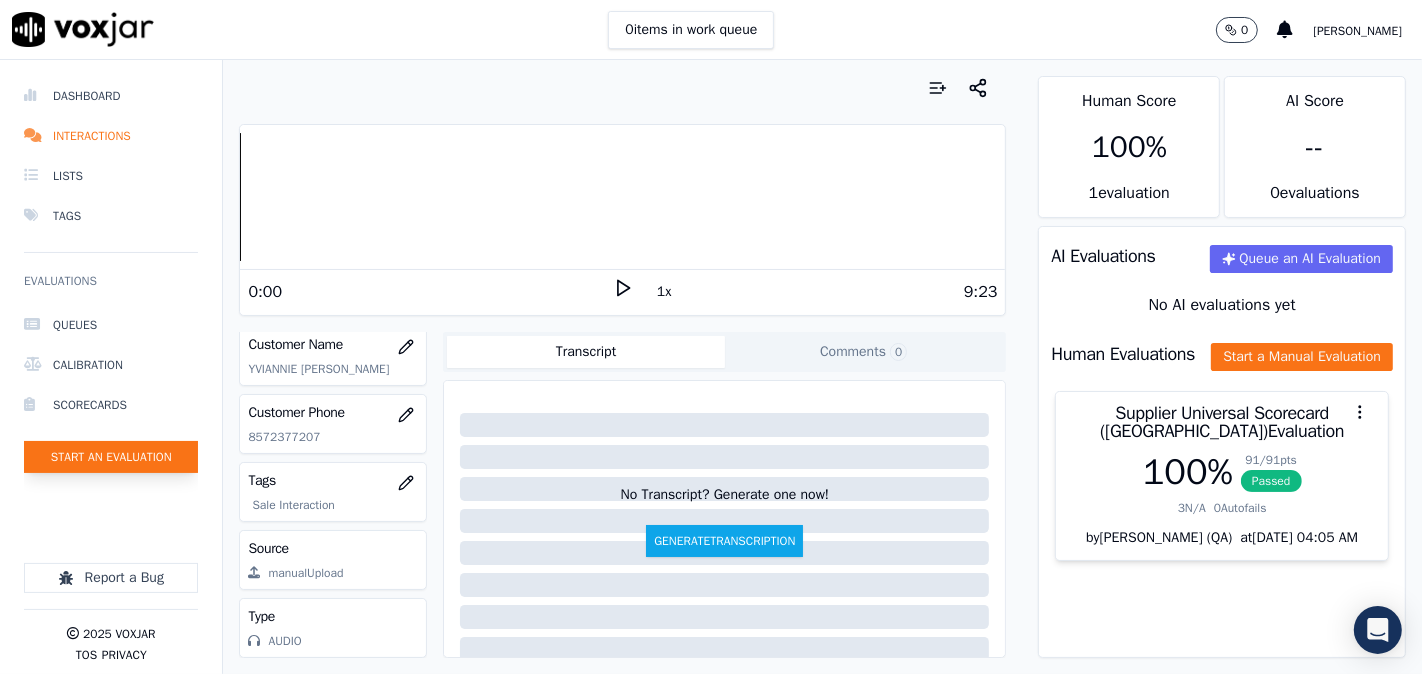 click on "Start an Evaluation" 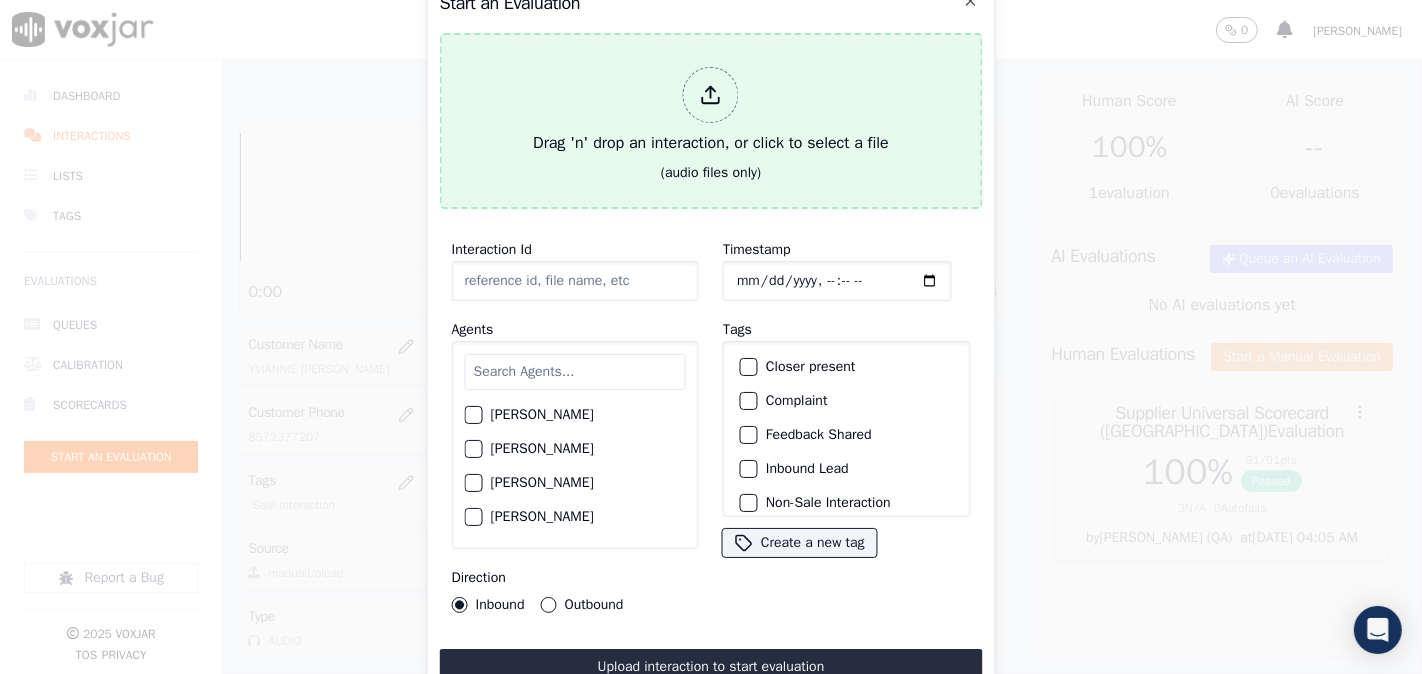 click at bounding box center (711, 95) 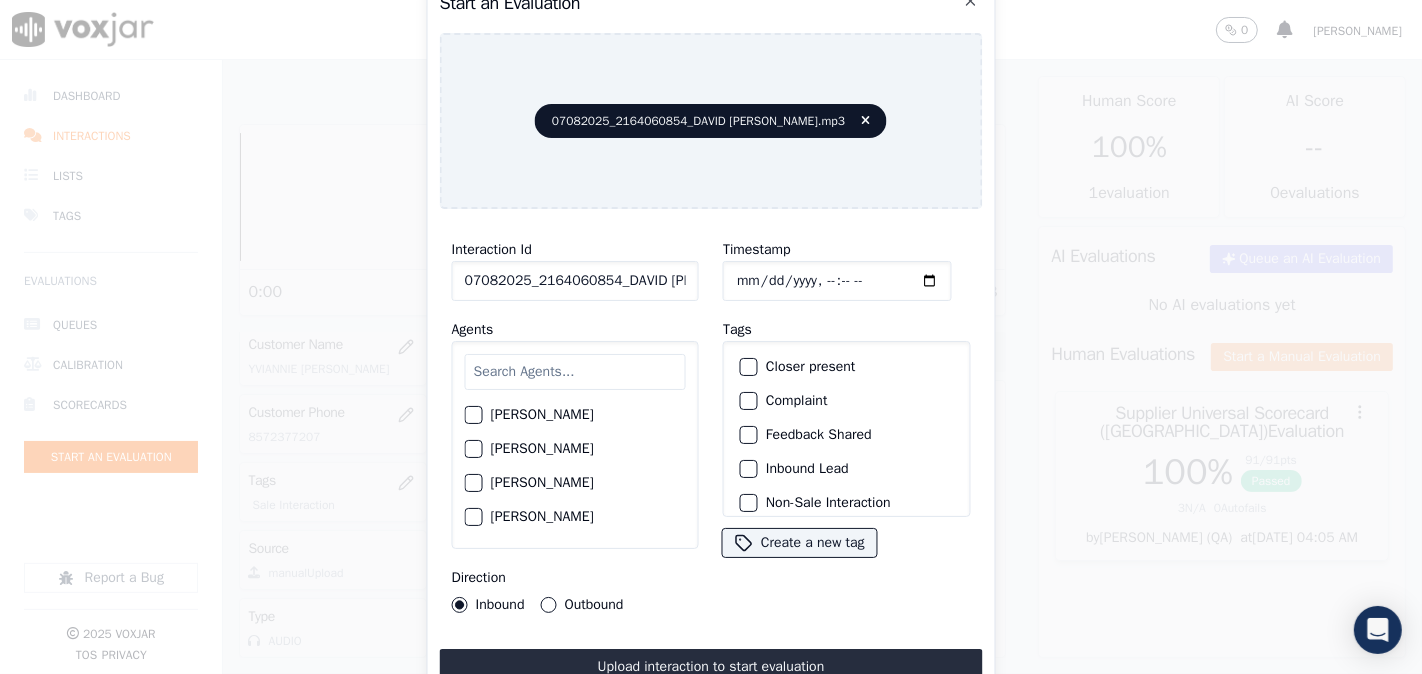 click on "07082025_2164060854_DAVID [PERSON_NAME].mp3" 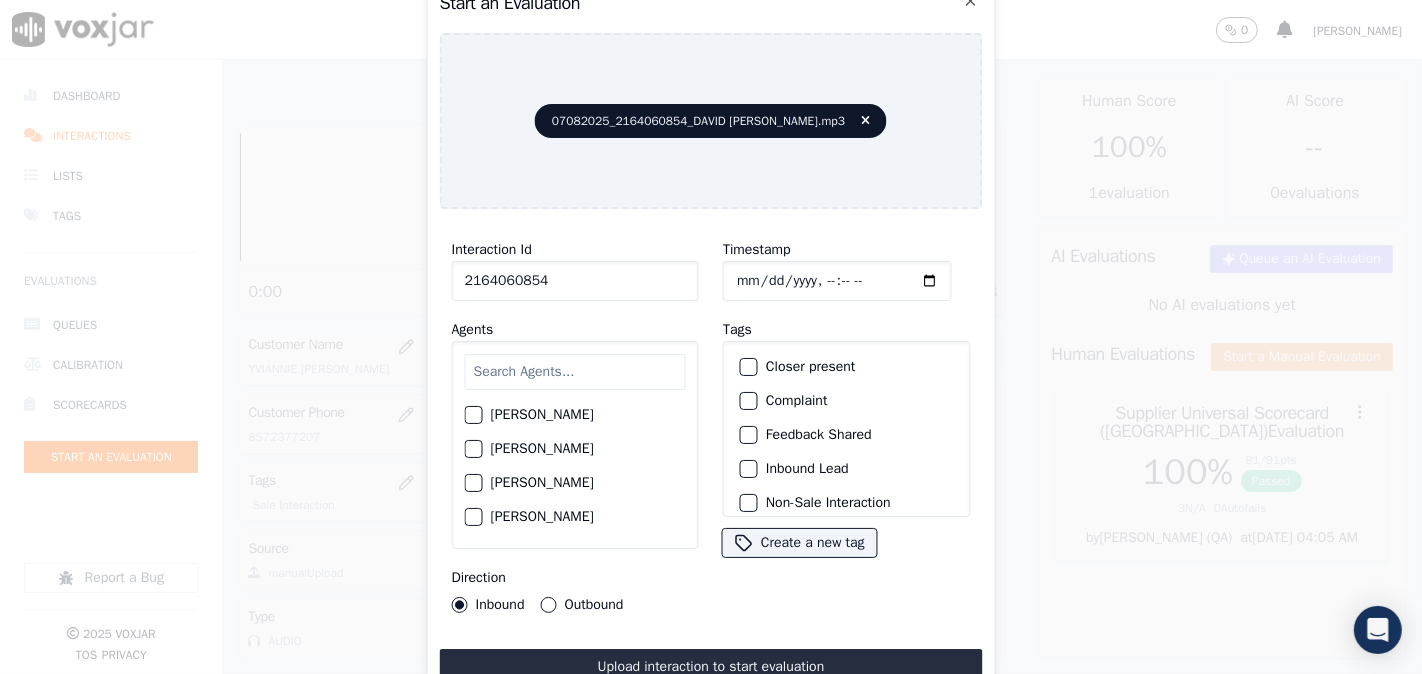 type on "2164060854" 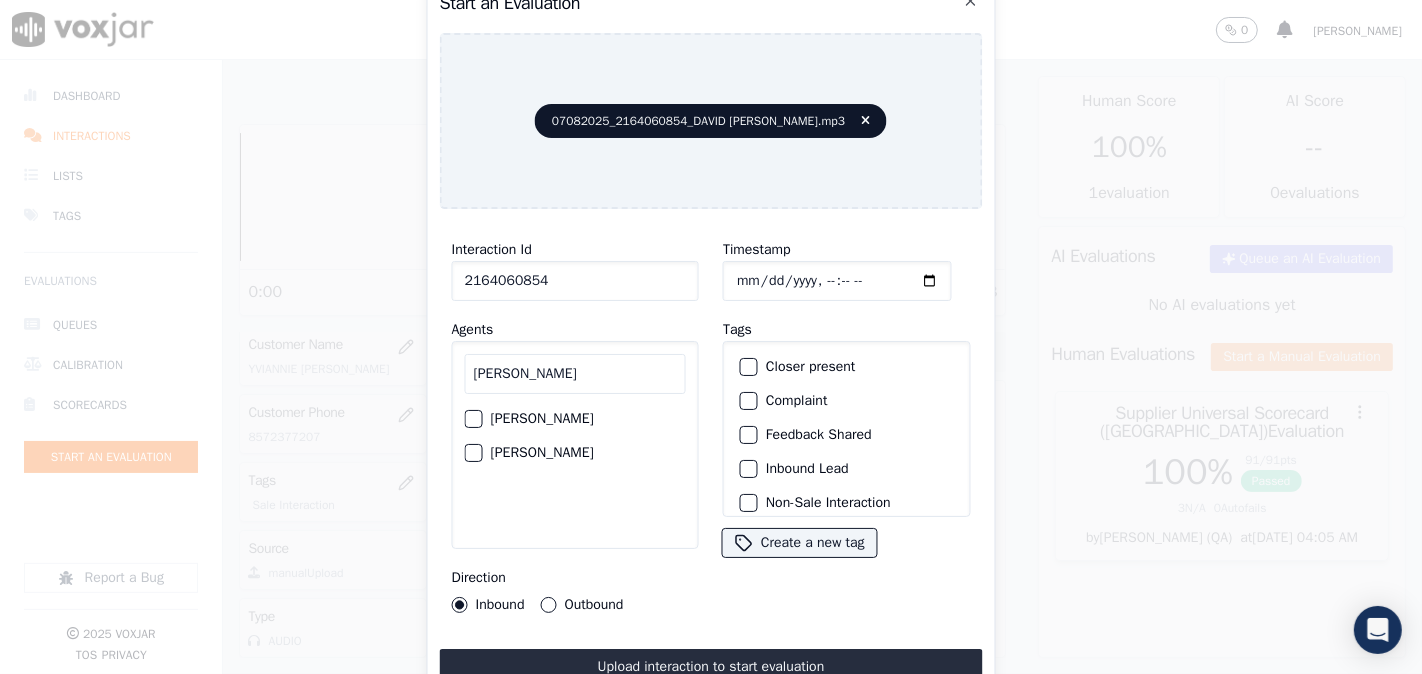type on "[PERSON_NAME]" 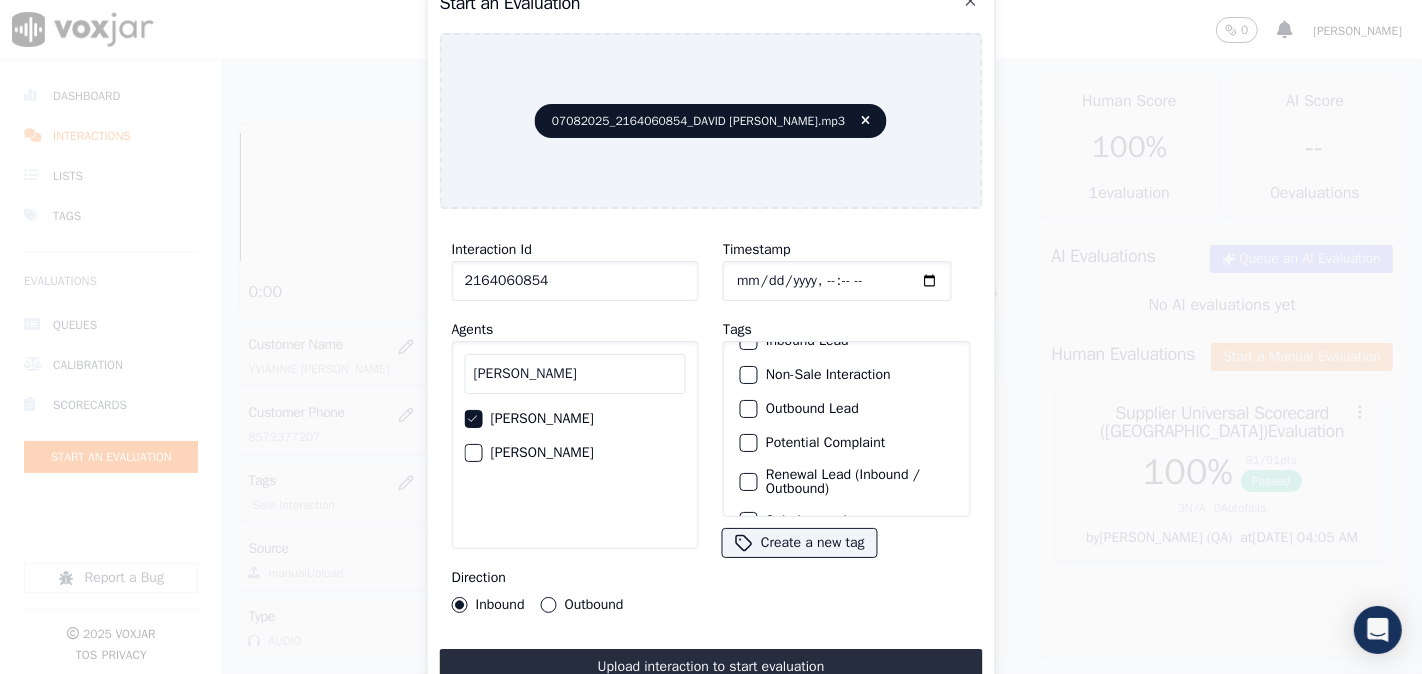 scroll, scrollTop: 176, scrollLeft: 0, axis: vertical 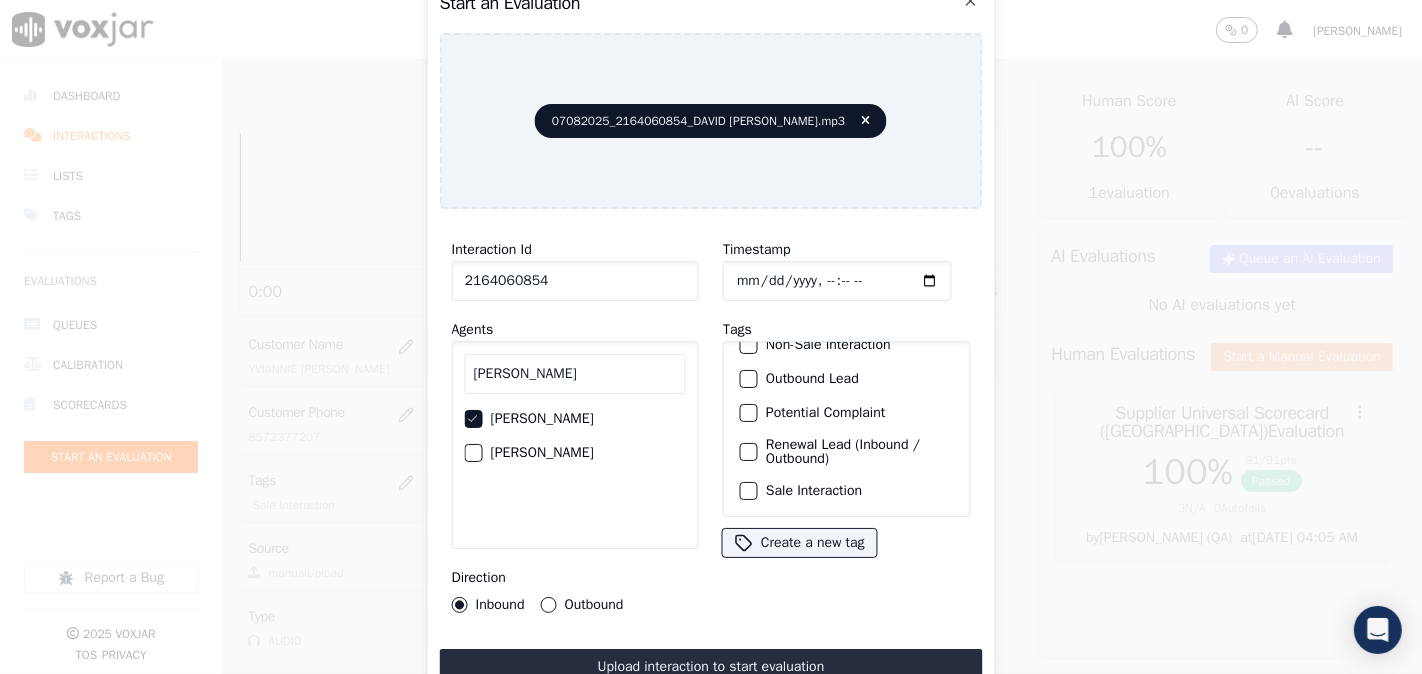 click on "Sale Interaction" 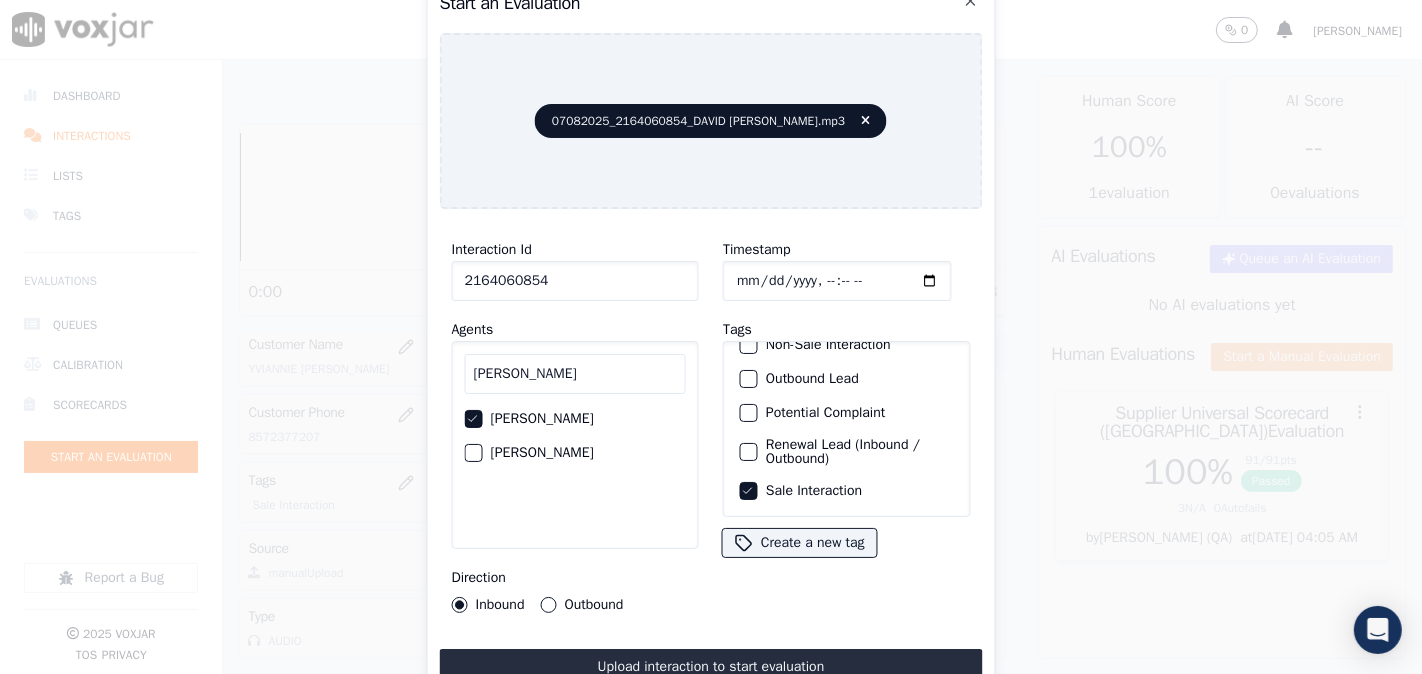 click on "Outbound" 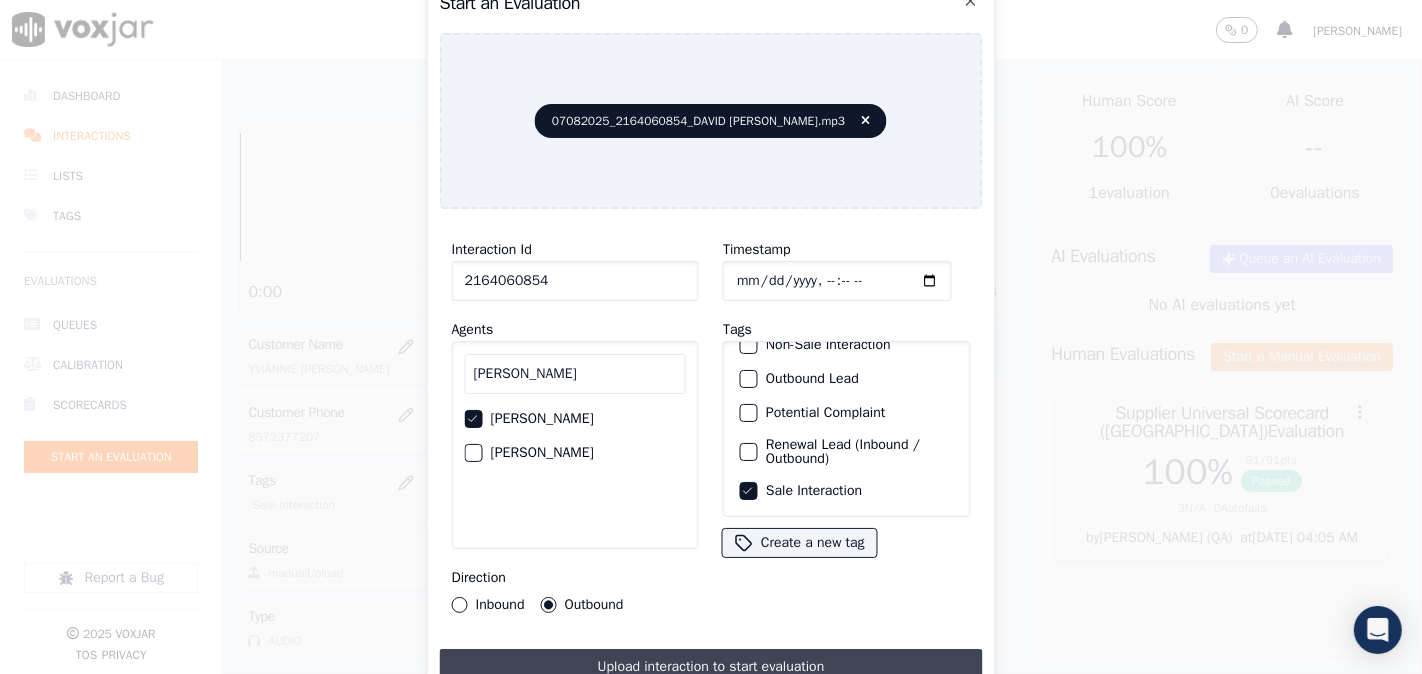 click on "Upload interaction to start evaluation" at bounding box center (711, 667) 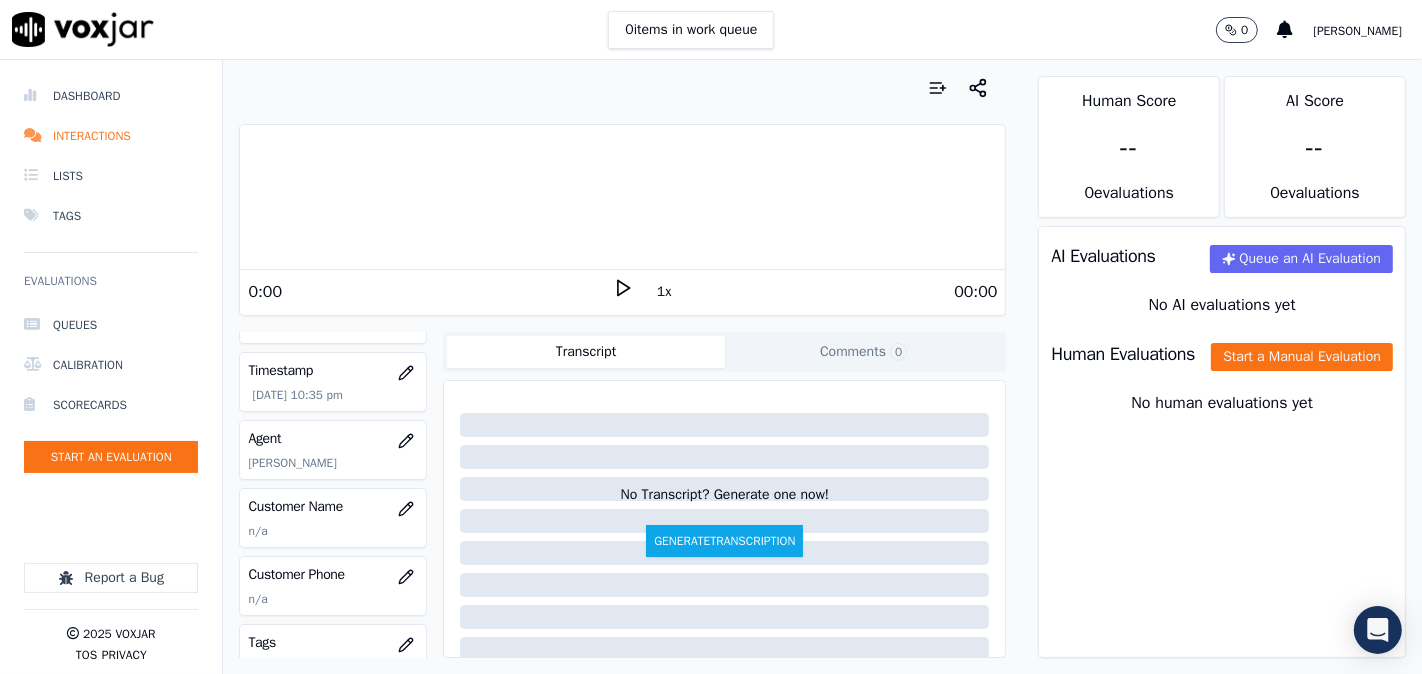 scroll, scrollTop: 185, scrollLeft: 0, axis: vertical 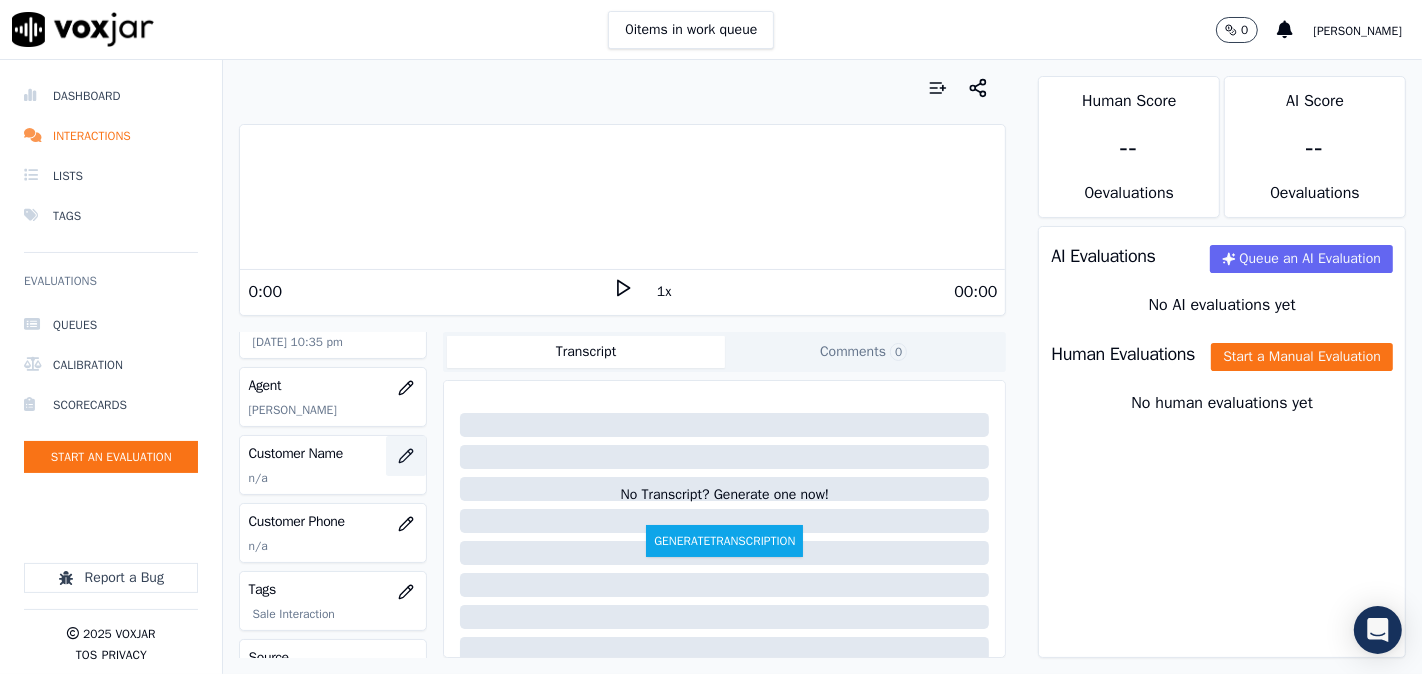 click at bounding box center (406, 456) 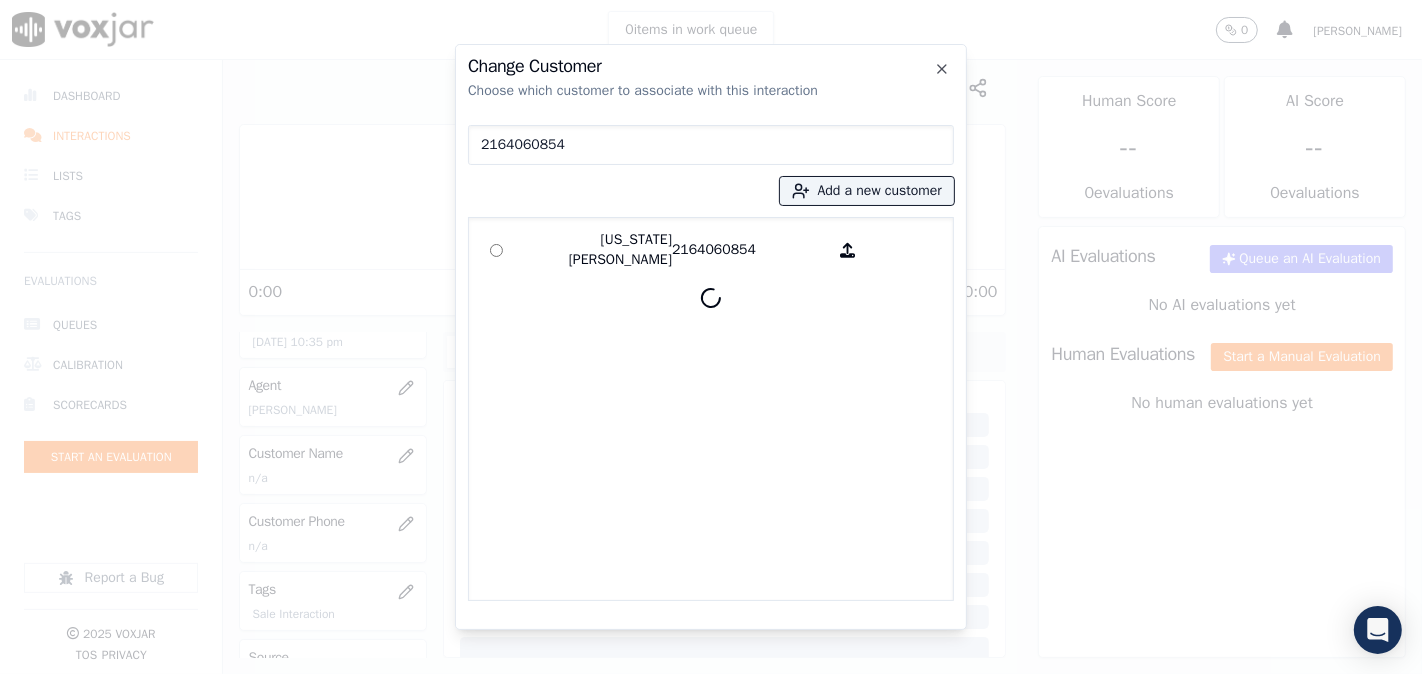 type on "2164060854" 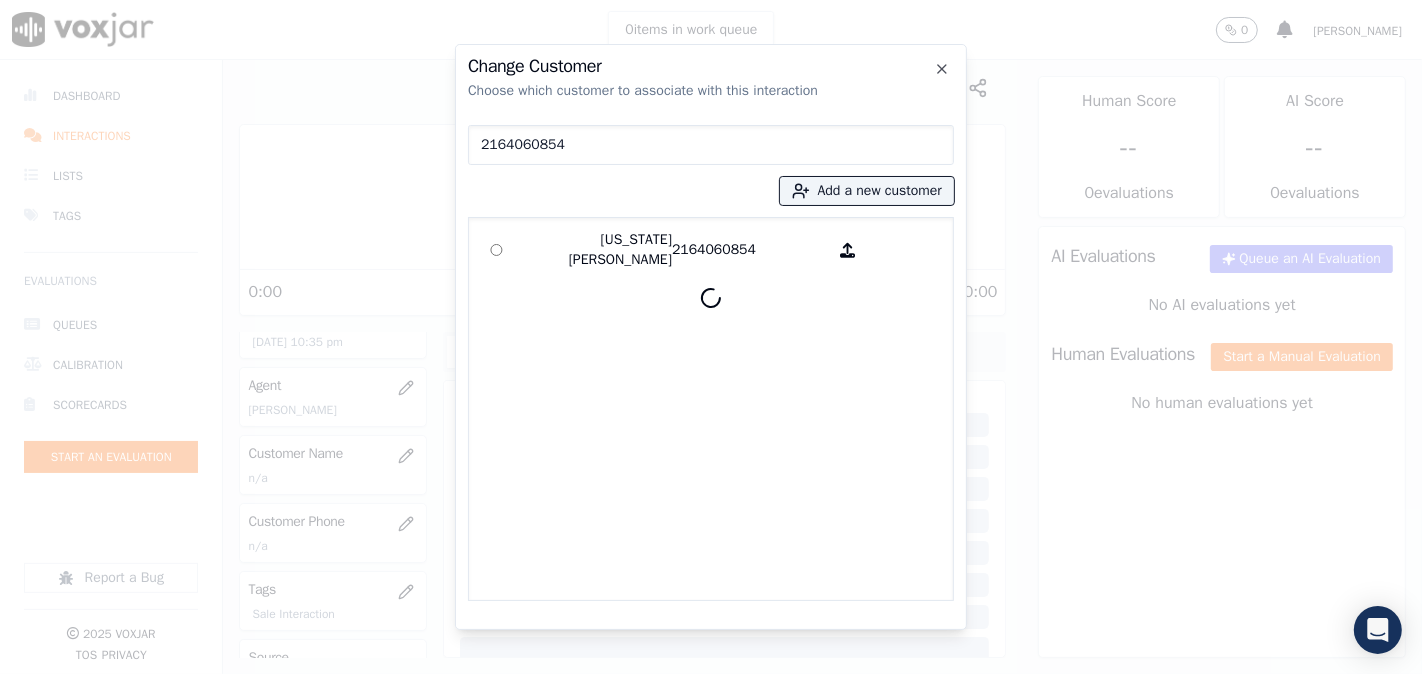 click on "[US_STATE][PERSON_NAME]" at bounding box center [594, 250] 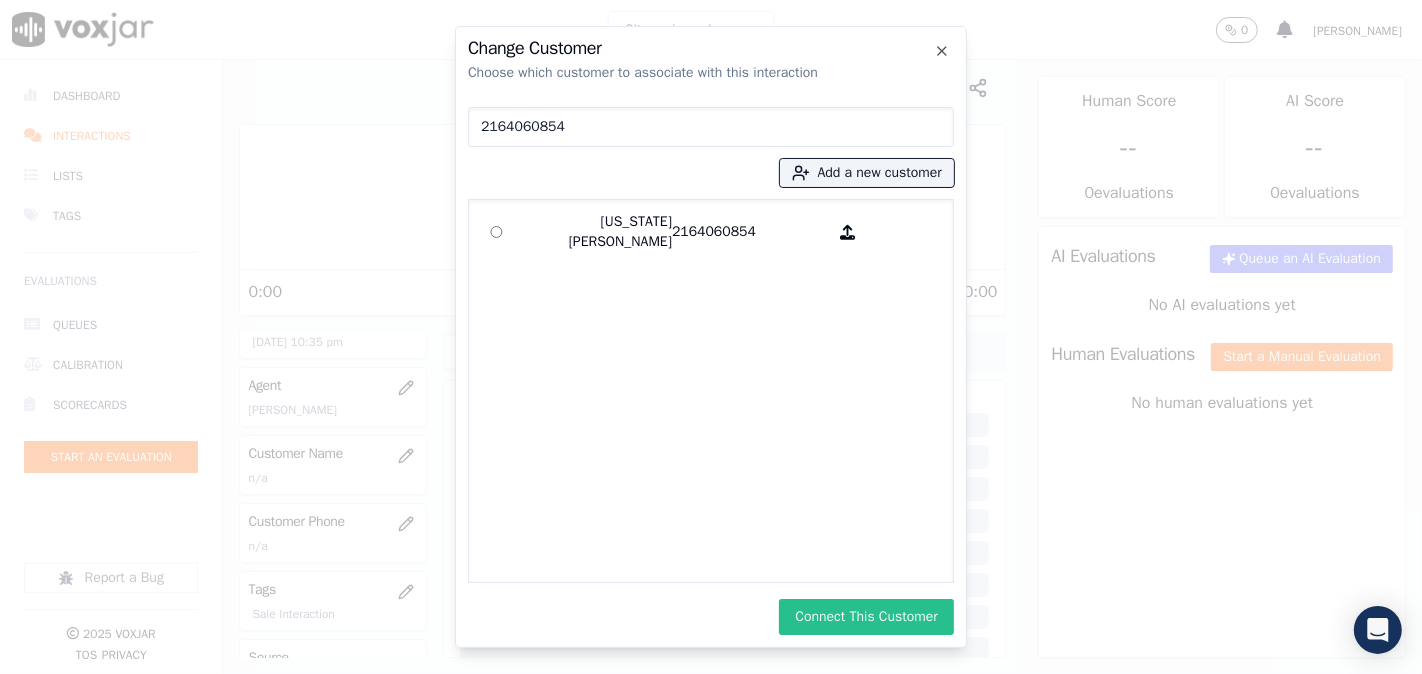 click on "Connect This Customer" at bounding box center (866, 617) 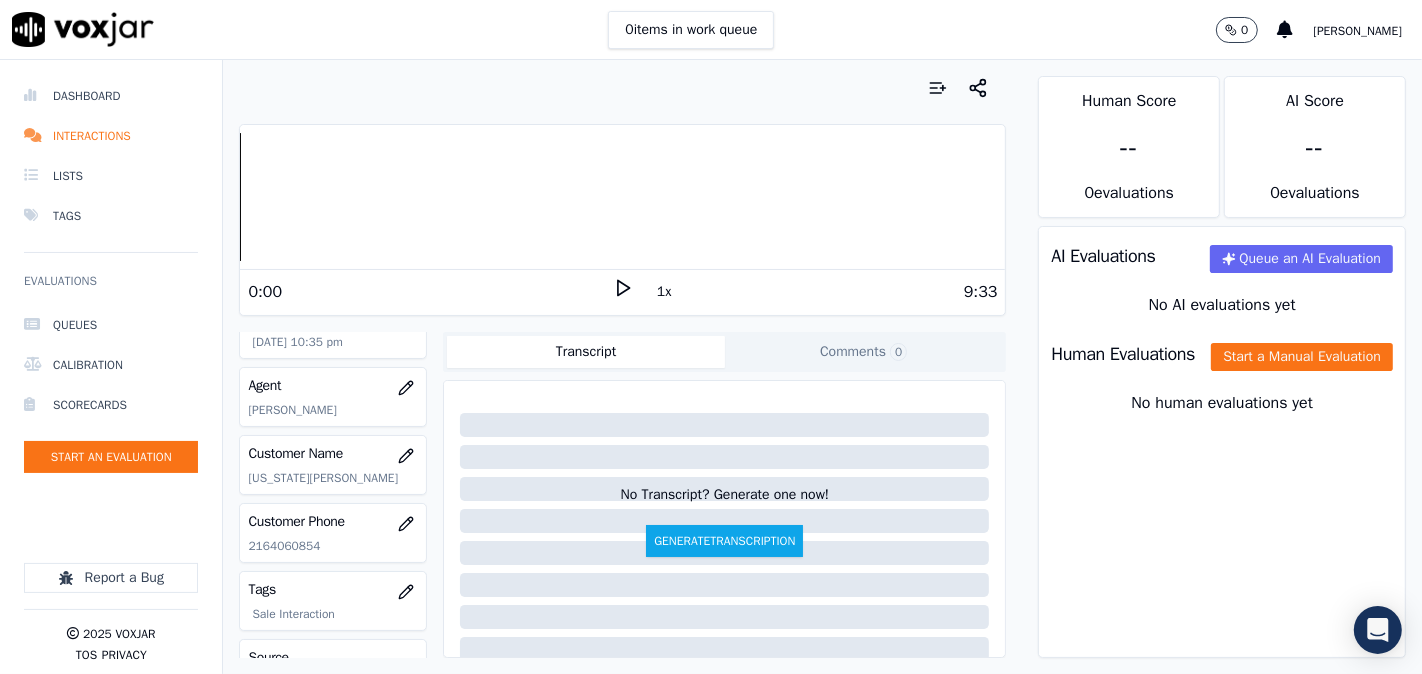 drag, startPoint x: 1093, startPoint y: 374, endPoint x: 1148, endPoint y: 251, distance: 134.73679 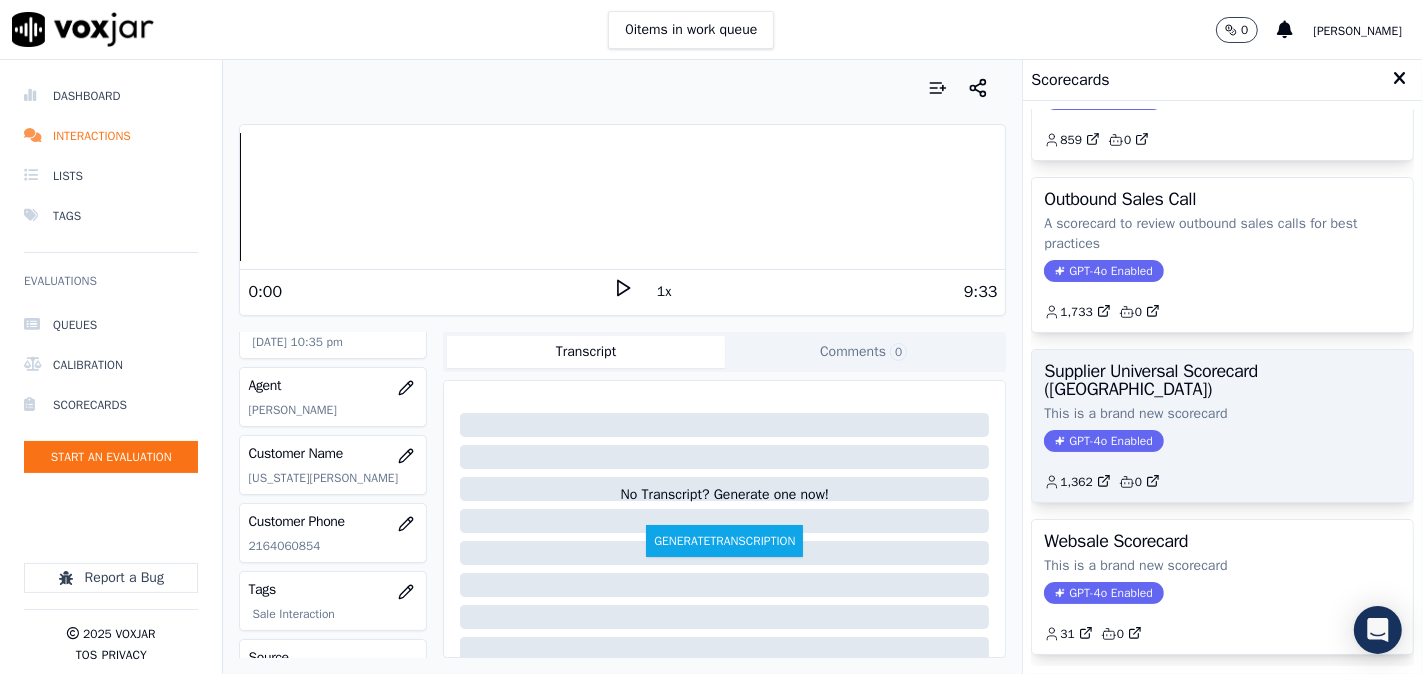 scroll, scrollTop: 357, scrollLeft: 0, axis: vertical 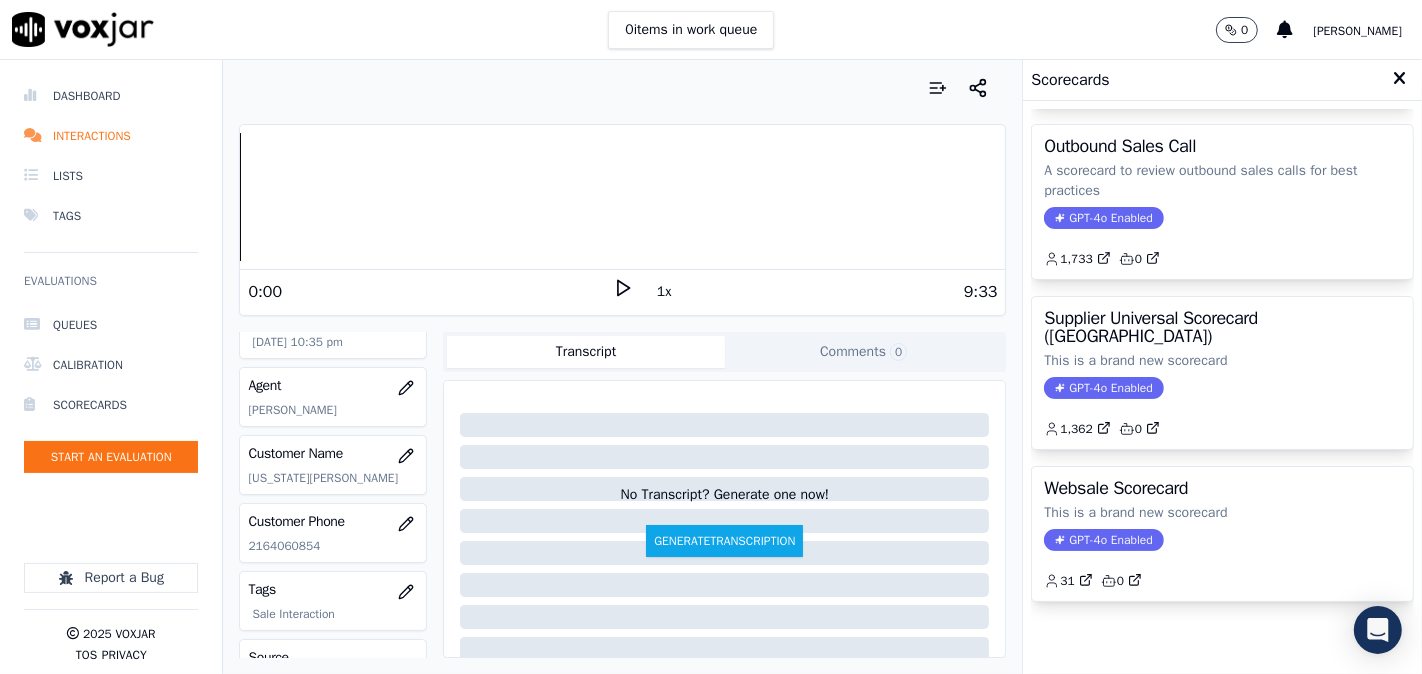 click on "This is a brand new scorecard" 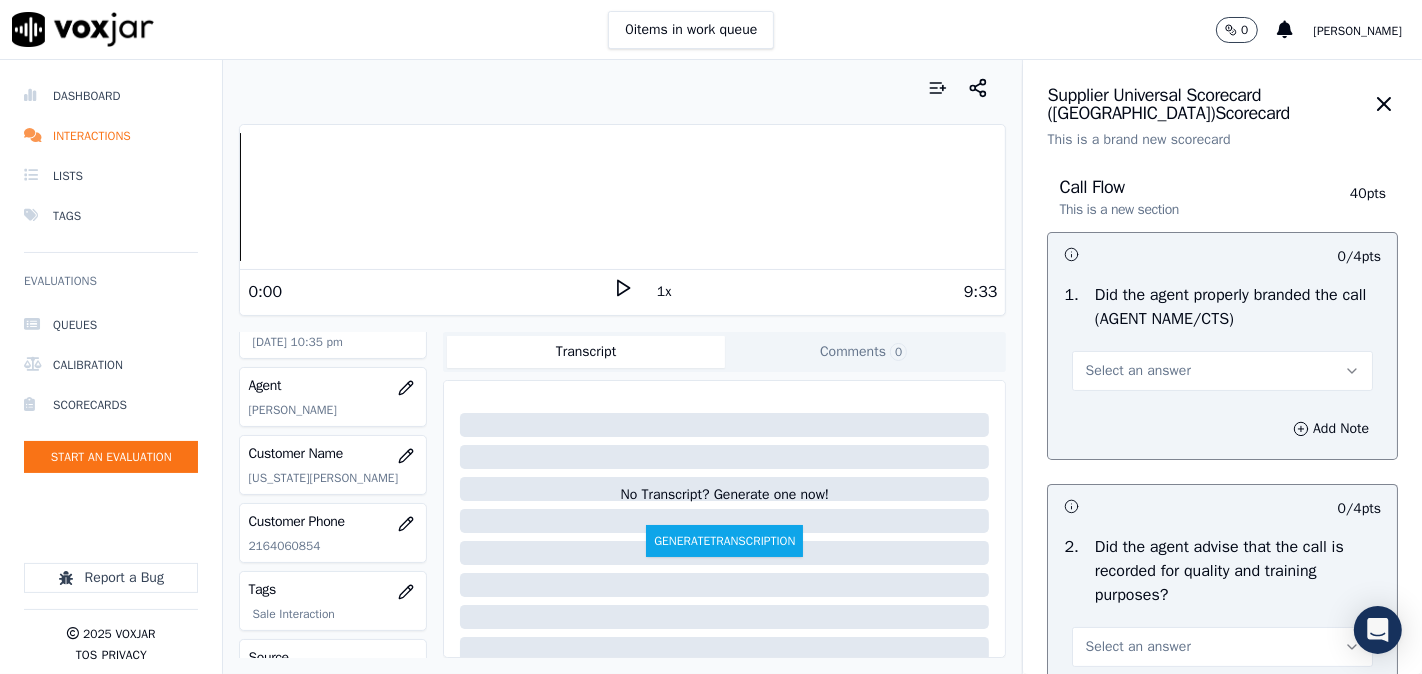 click on "Select an answer" at bounding box center [1137, 371] 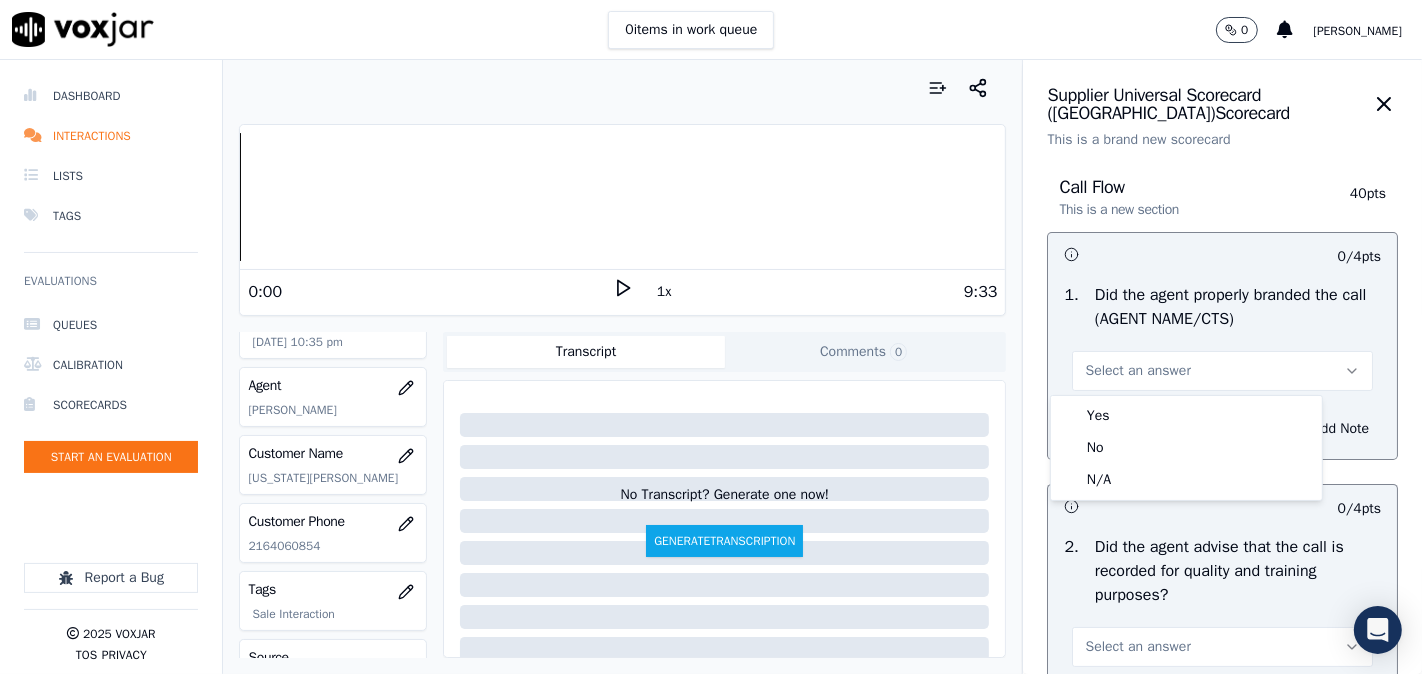 click on "Yes" at bounding box center (1186, 416) 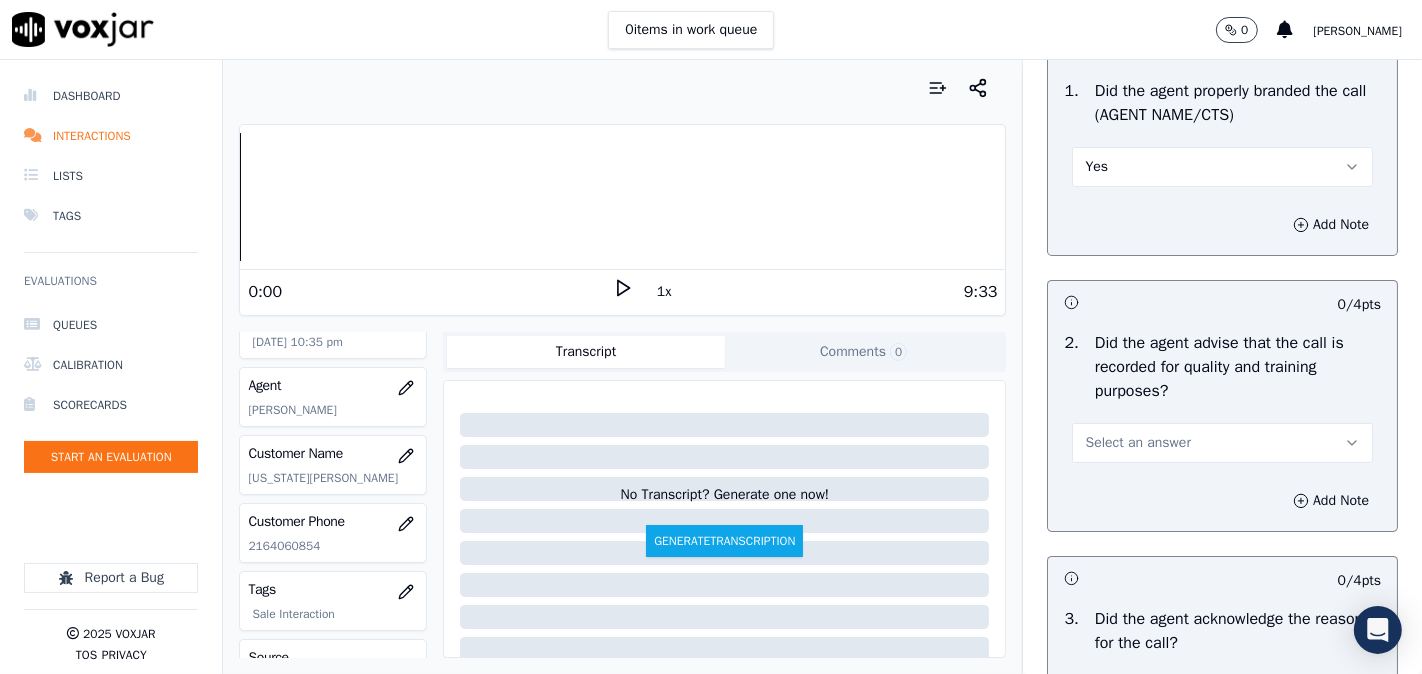 scroll, scrollTop: 370, scrollLeft: 0, axis: vertical 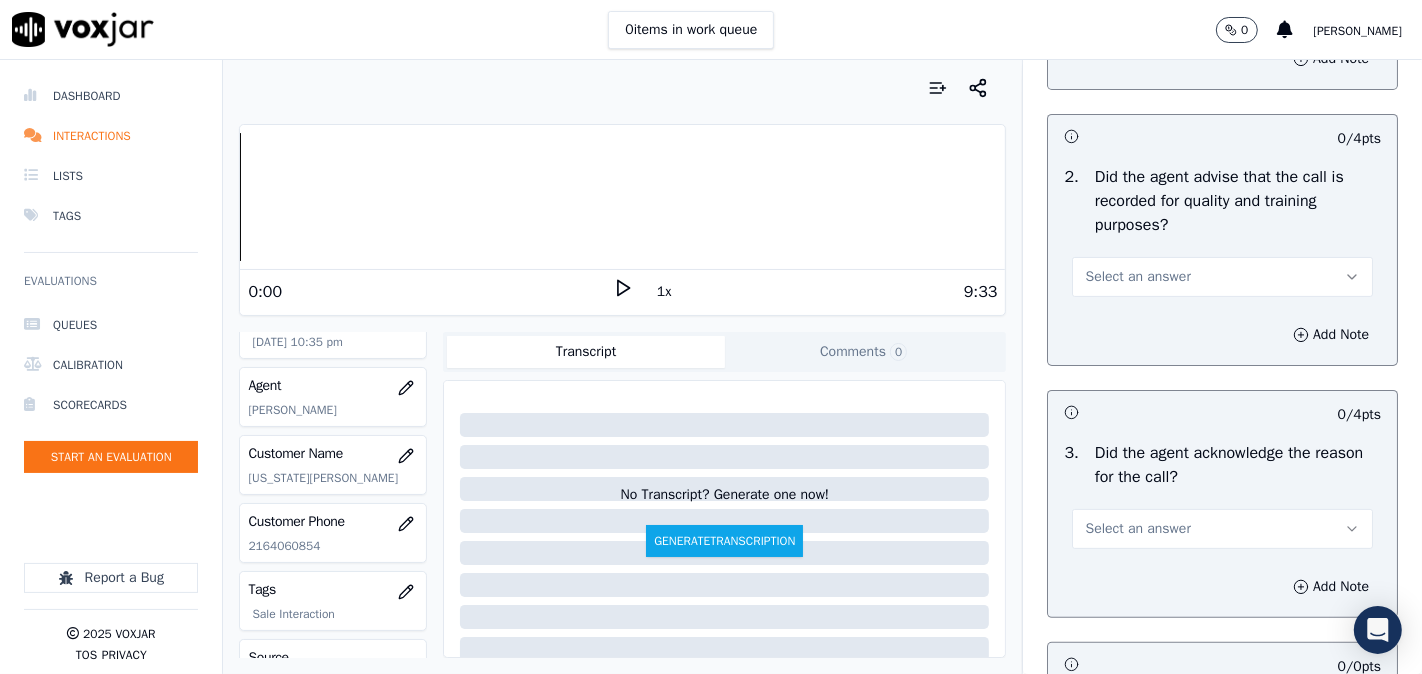 click on "Select an answer" at bounding box center (1137, 277) 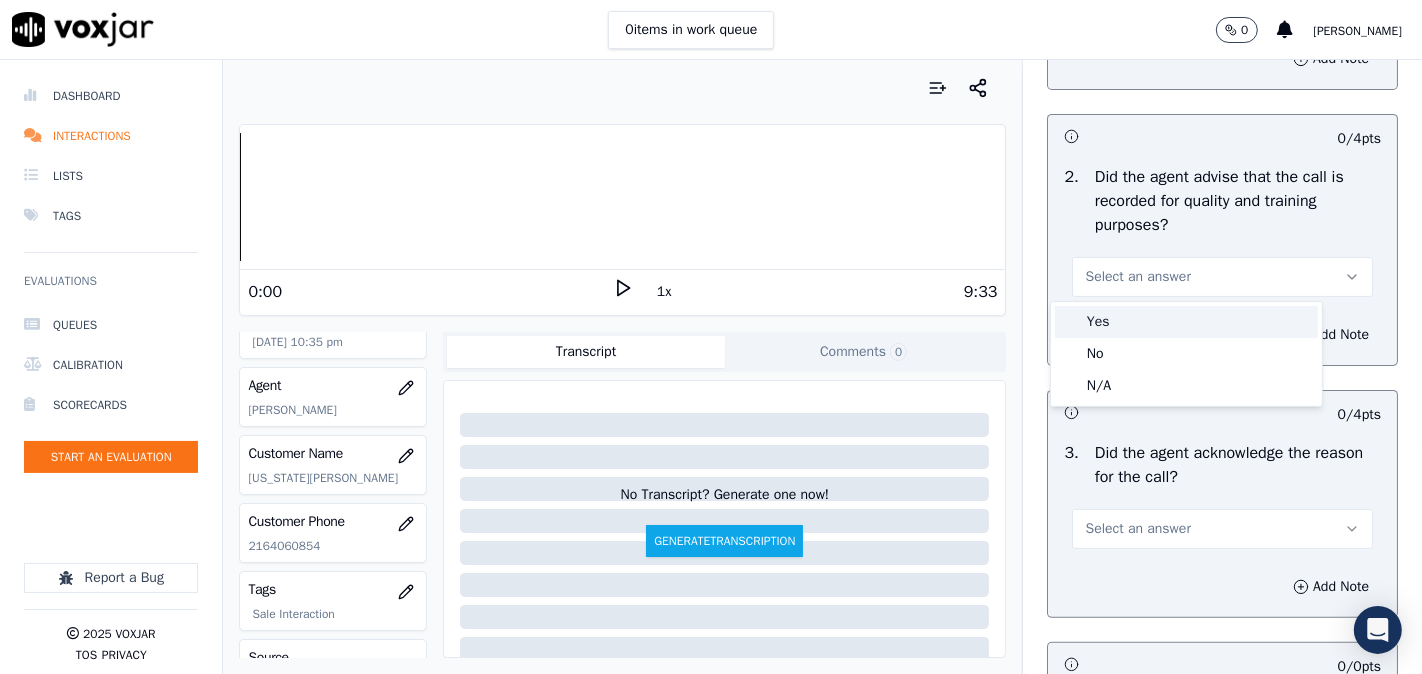 click on "Yes" at bounding box center [1186, 322] 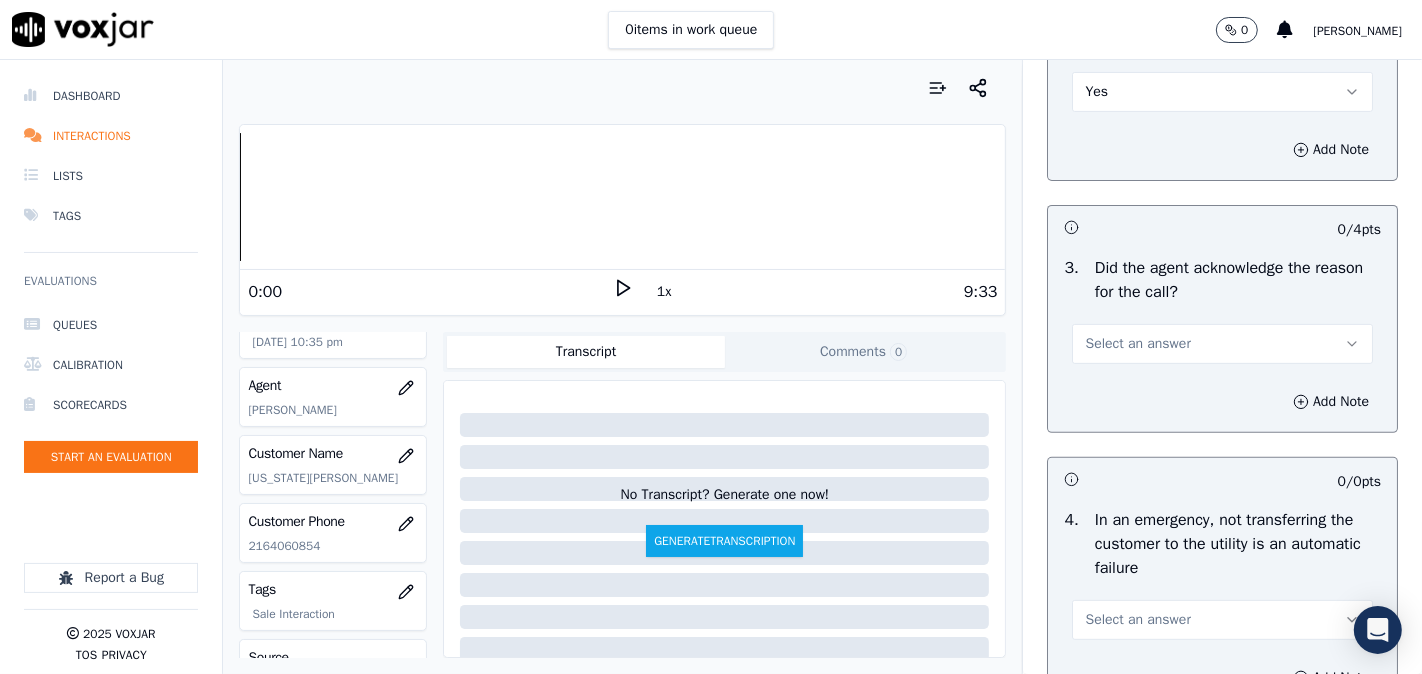 click on "Select an answer" at bounding box center [1137, 344] 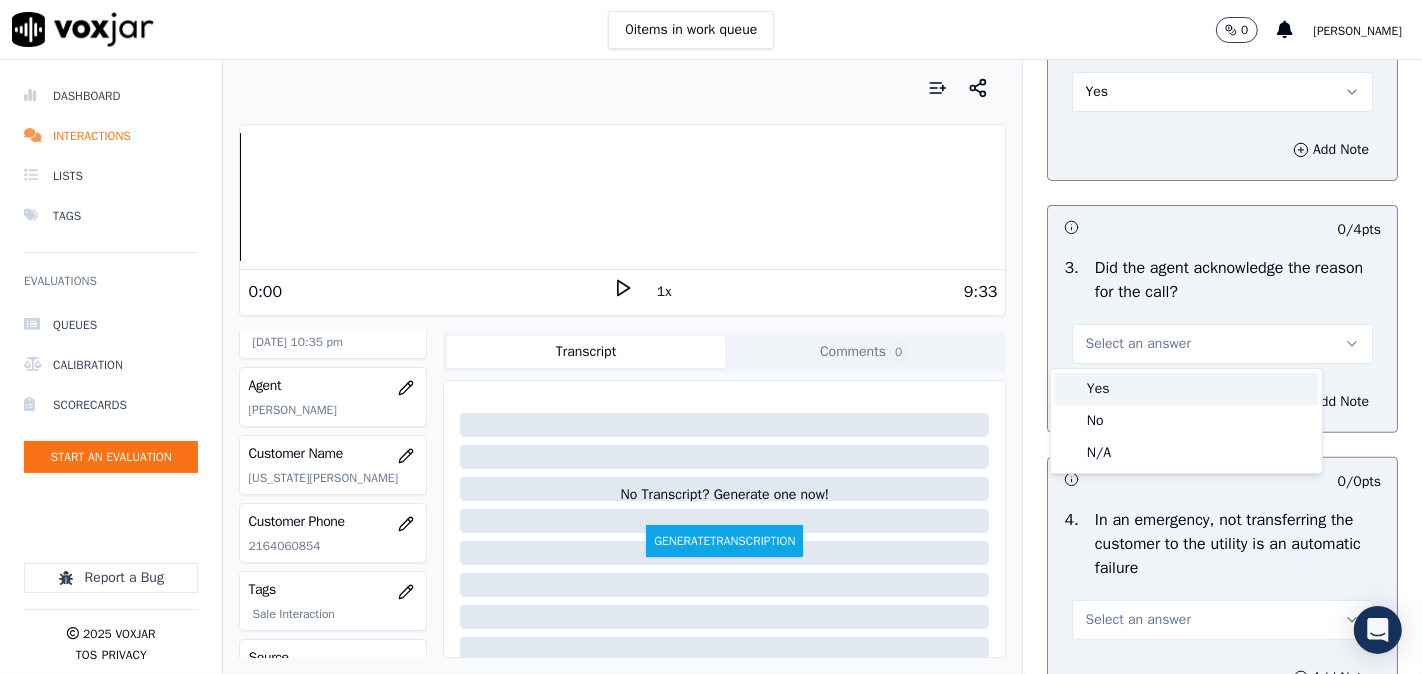 click on "Yes" at bounding box center (1186, 389) 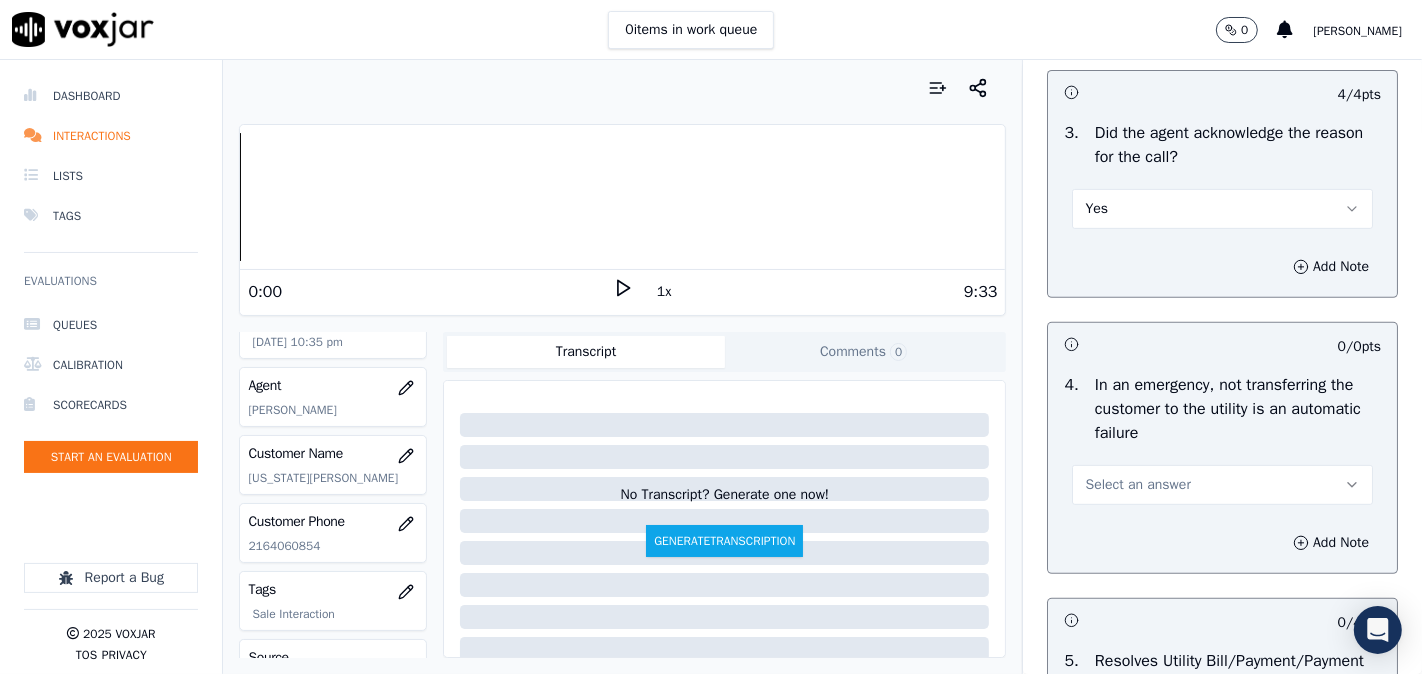 scroll, scrollTop: 741, scrollLeft: 0, axis: vertical 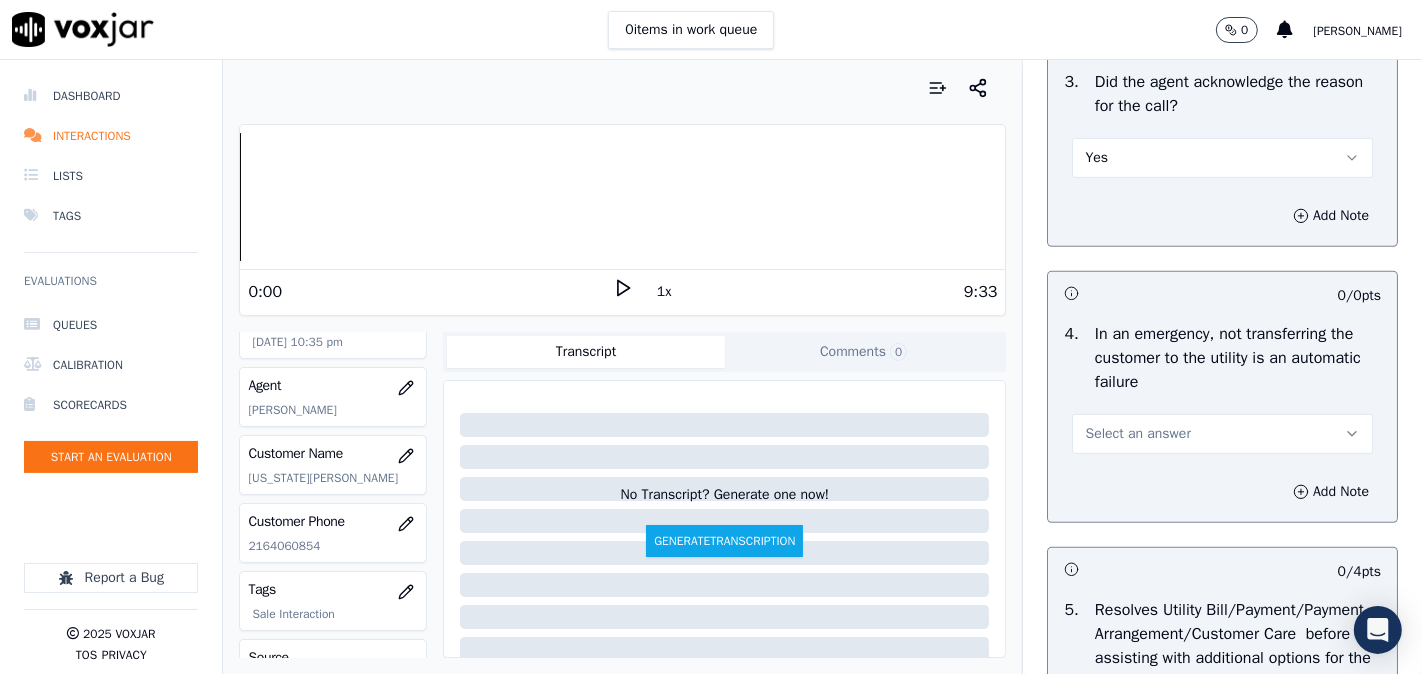 click on "Select an answer" at bounding box center [1222, 434] 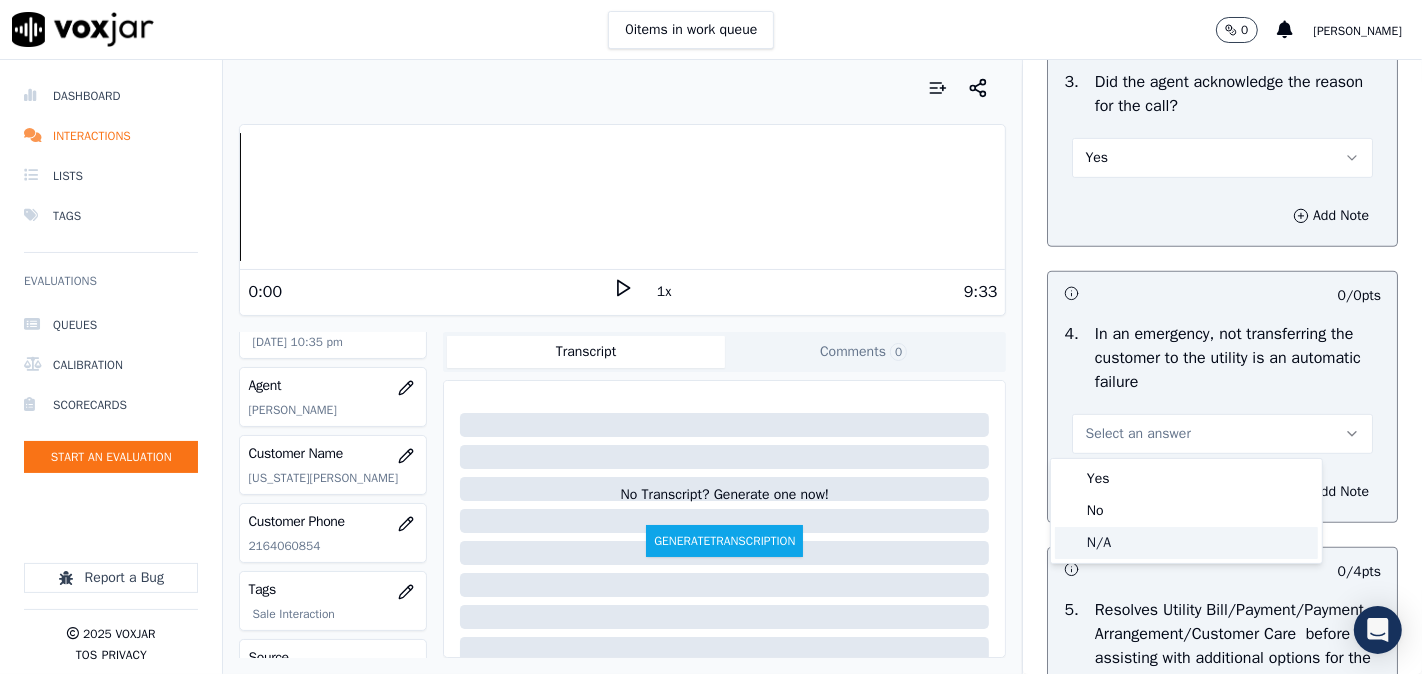 click on "N/A" 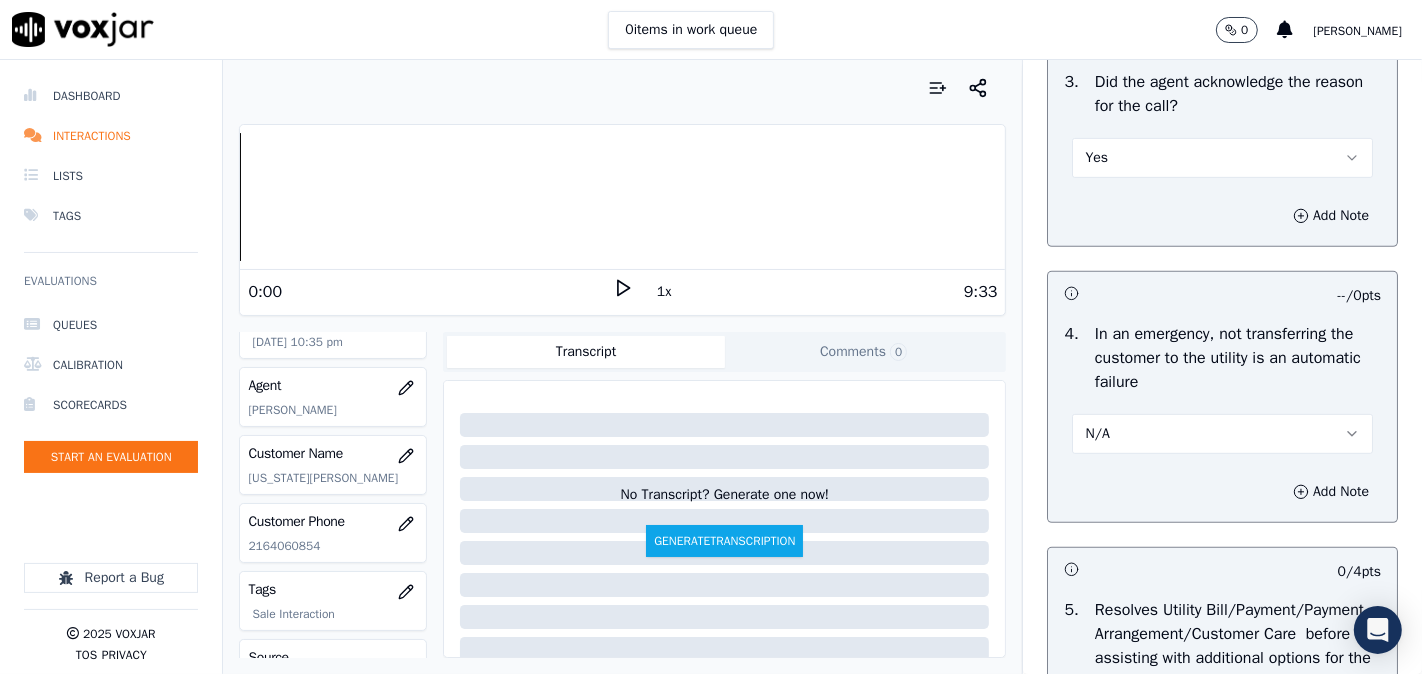 scroll, scrollTop: 1111, scrollLeft: 0, axis: vertical 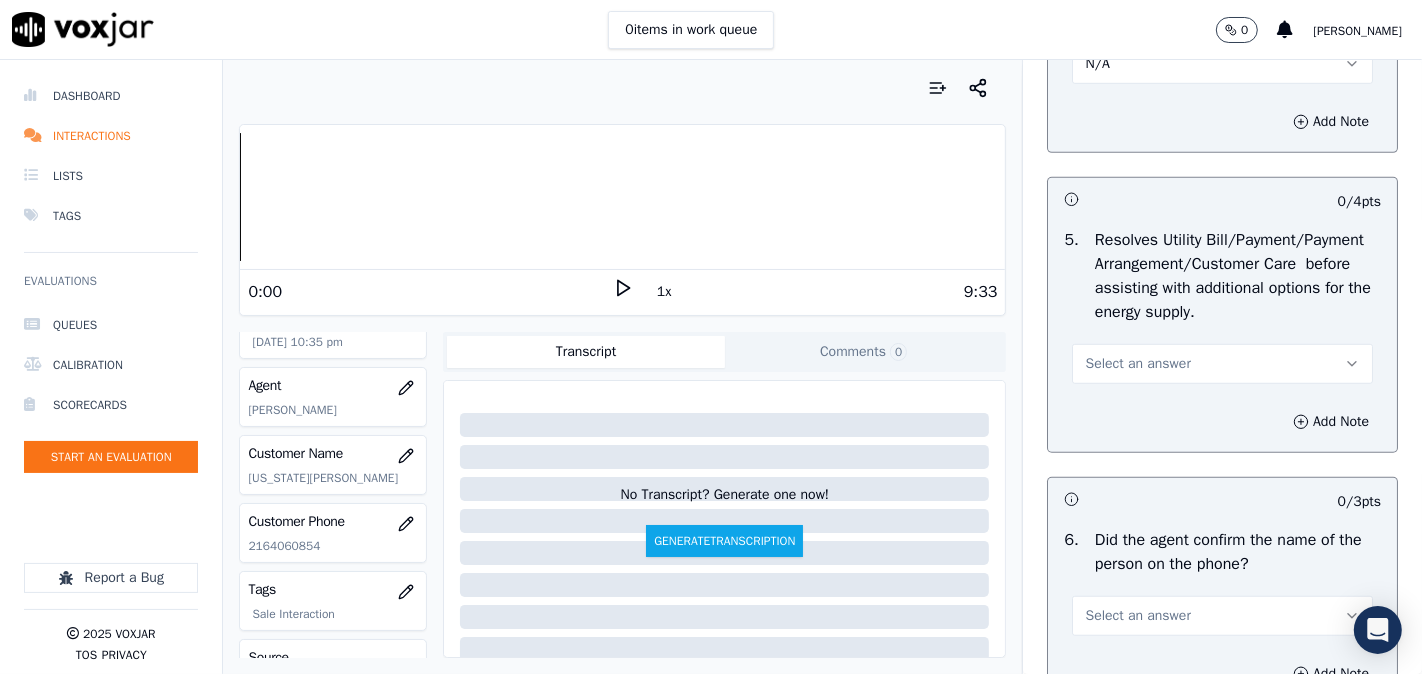 click on "Select an answer" at bounding box center (1222, 364) 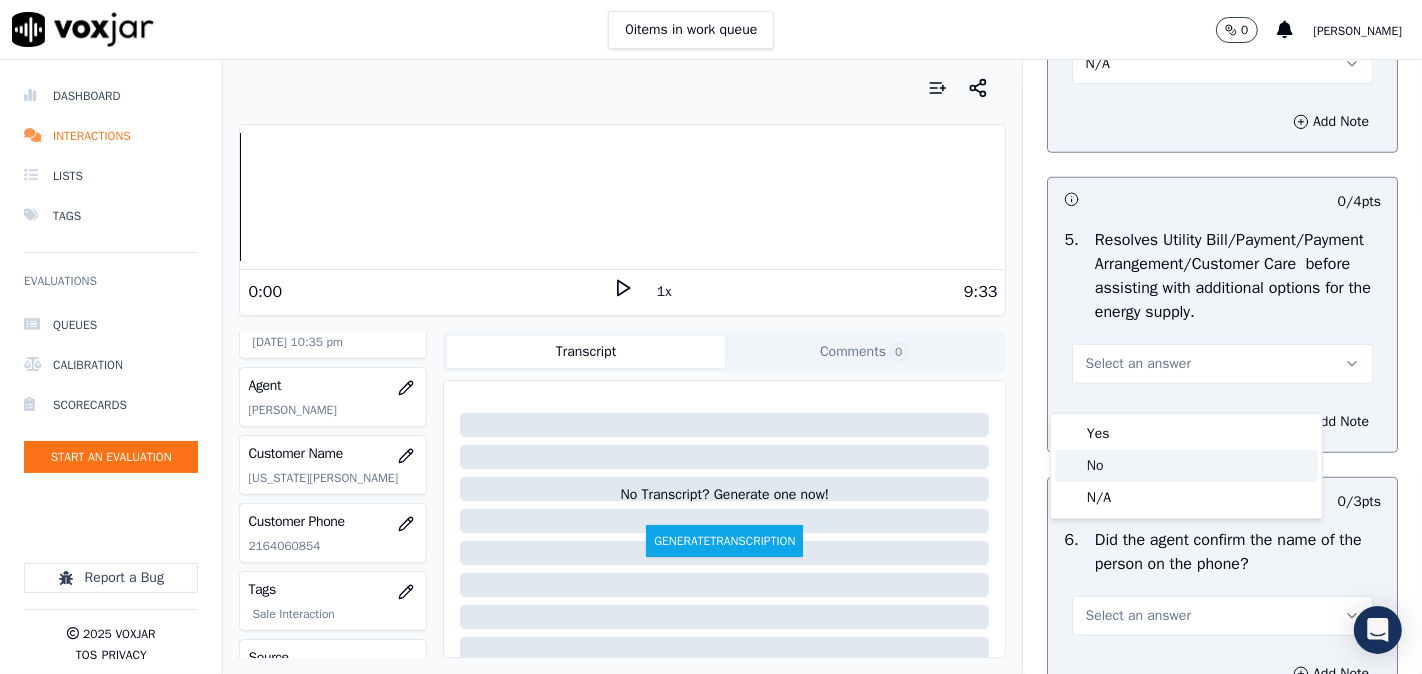 click on "No" 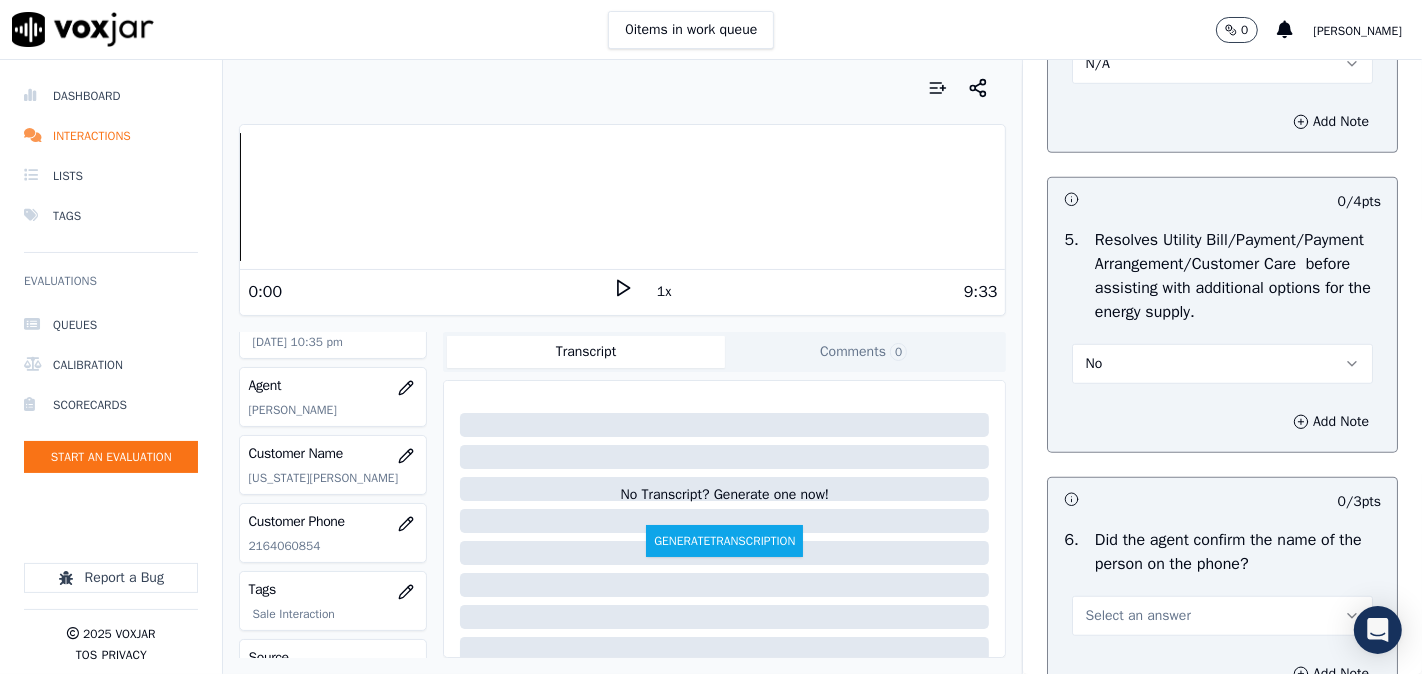 click on "No" at bounding box center (1222, 364) 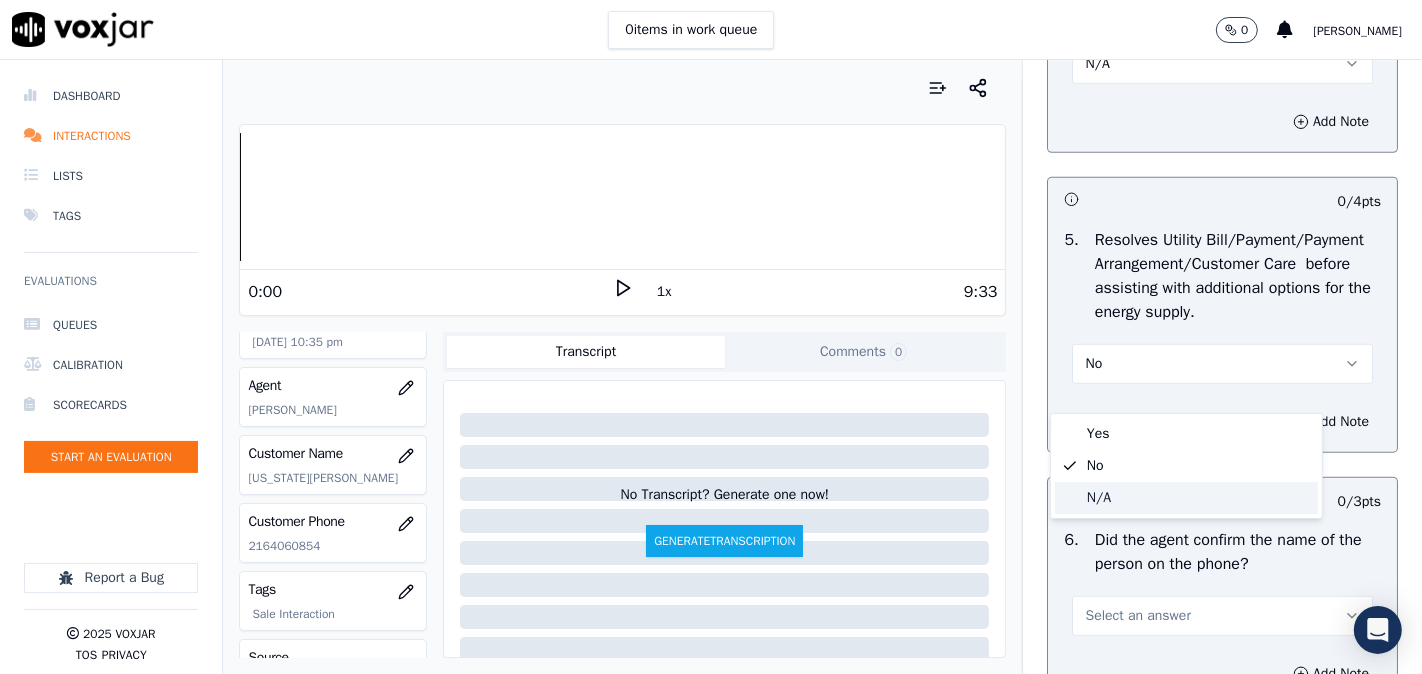 click on "N/A" 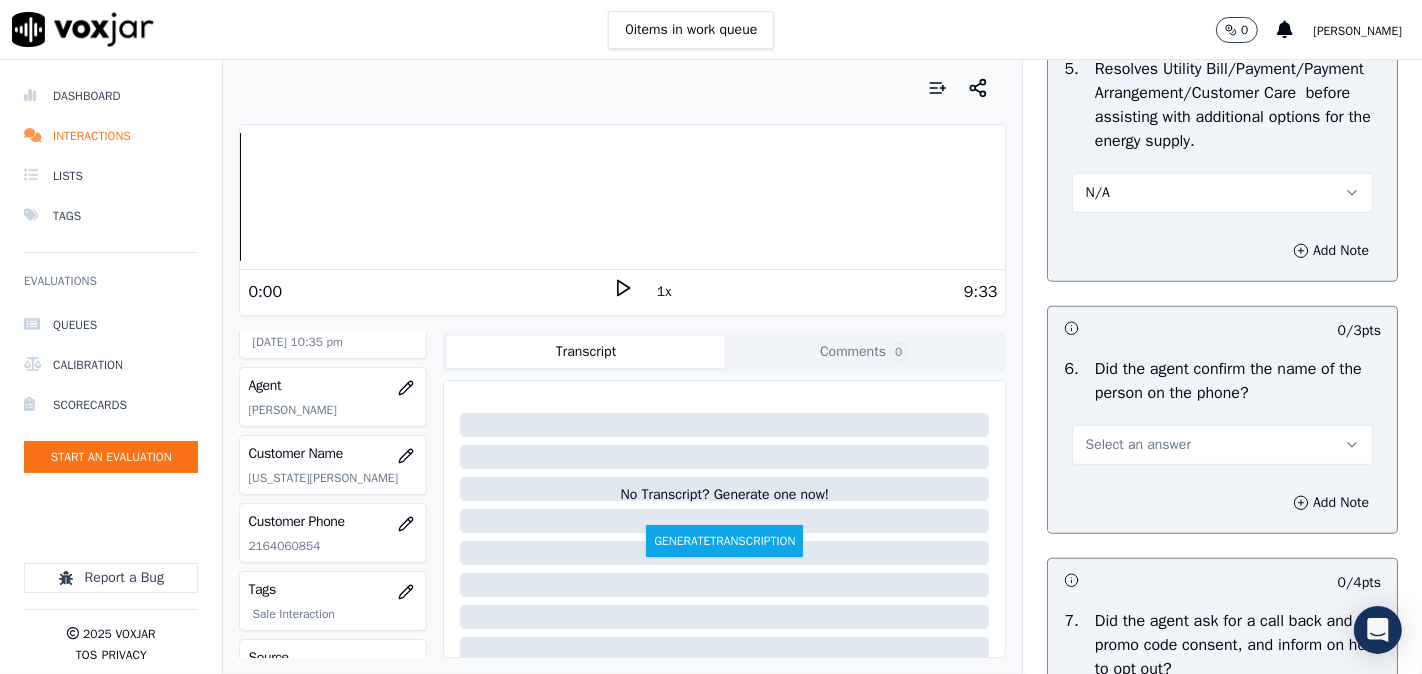 scroll, scrollTop: 1481, scrollLeft: 0, axis: vertical 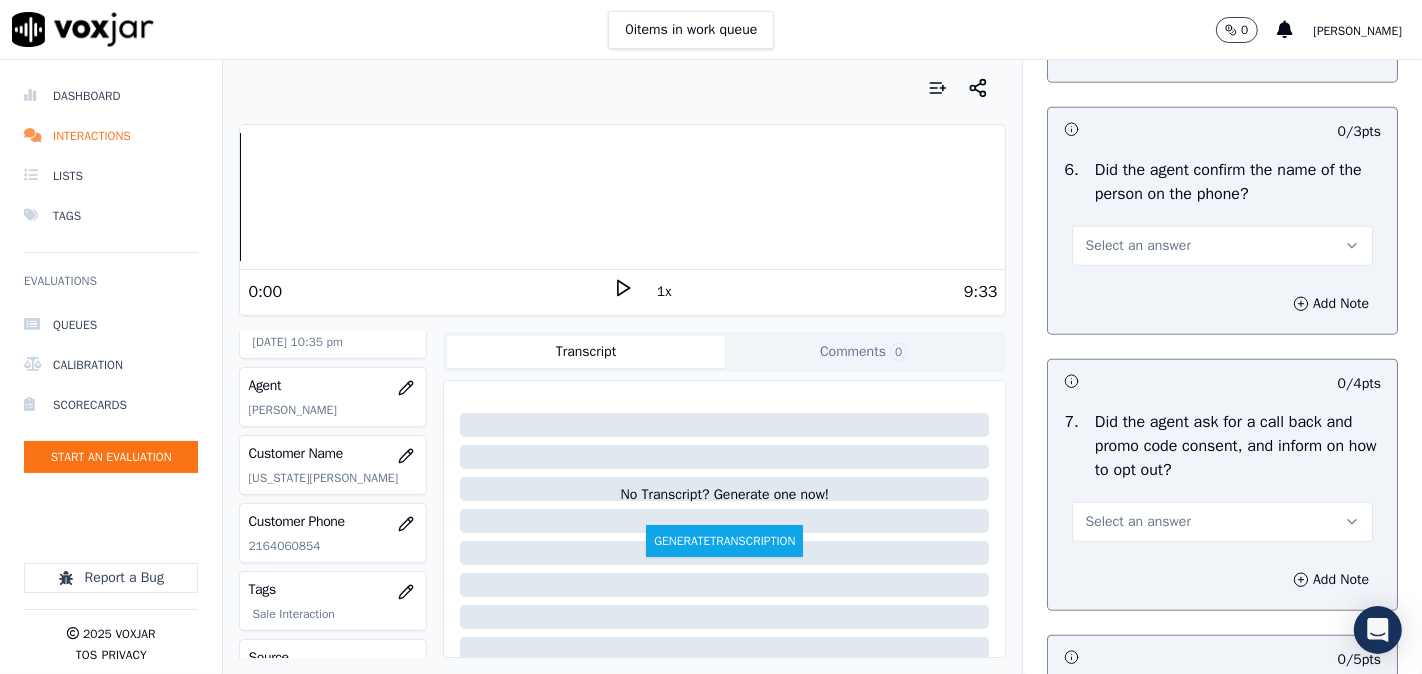 click on "Select an answer" at bounding box center (1137, 246) 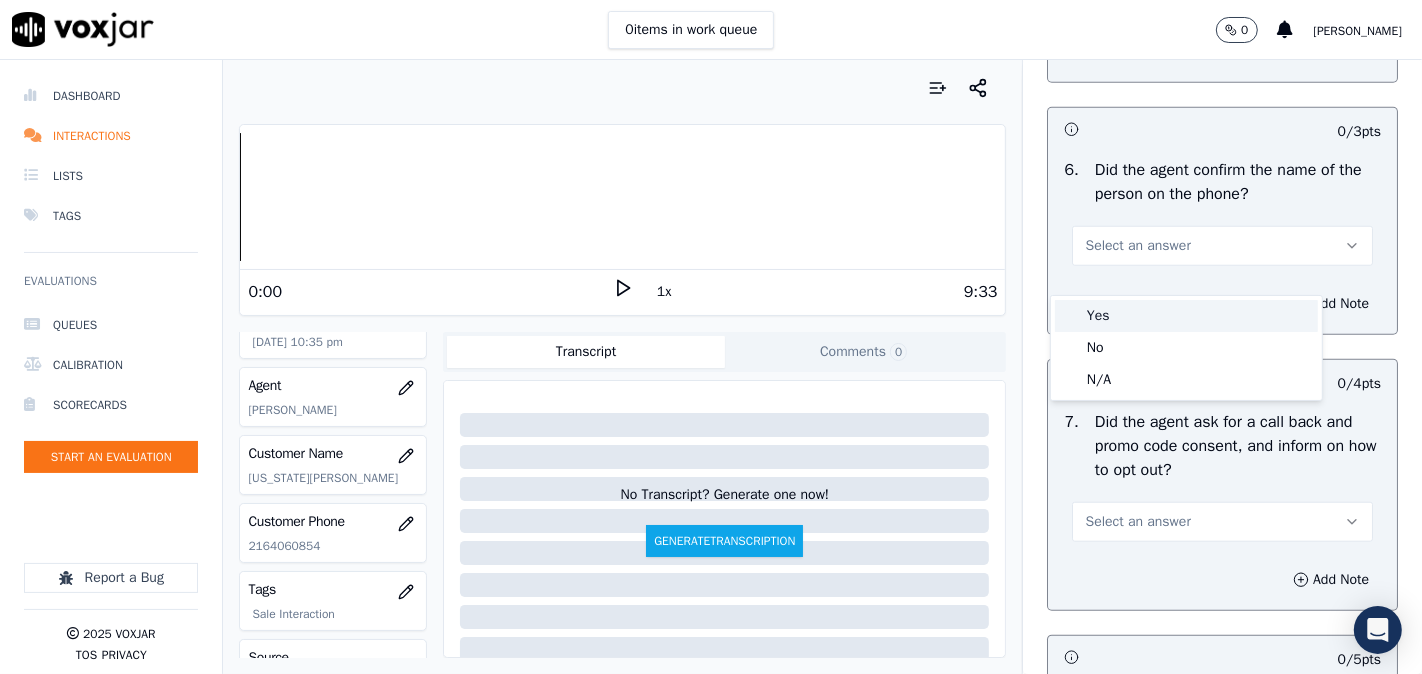 click at bounding box center [1070, 316] 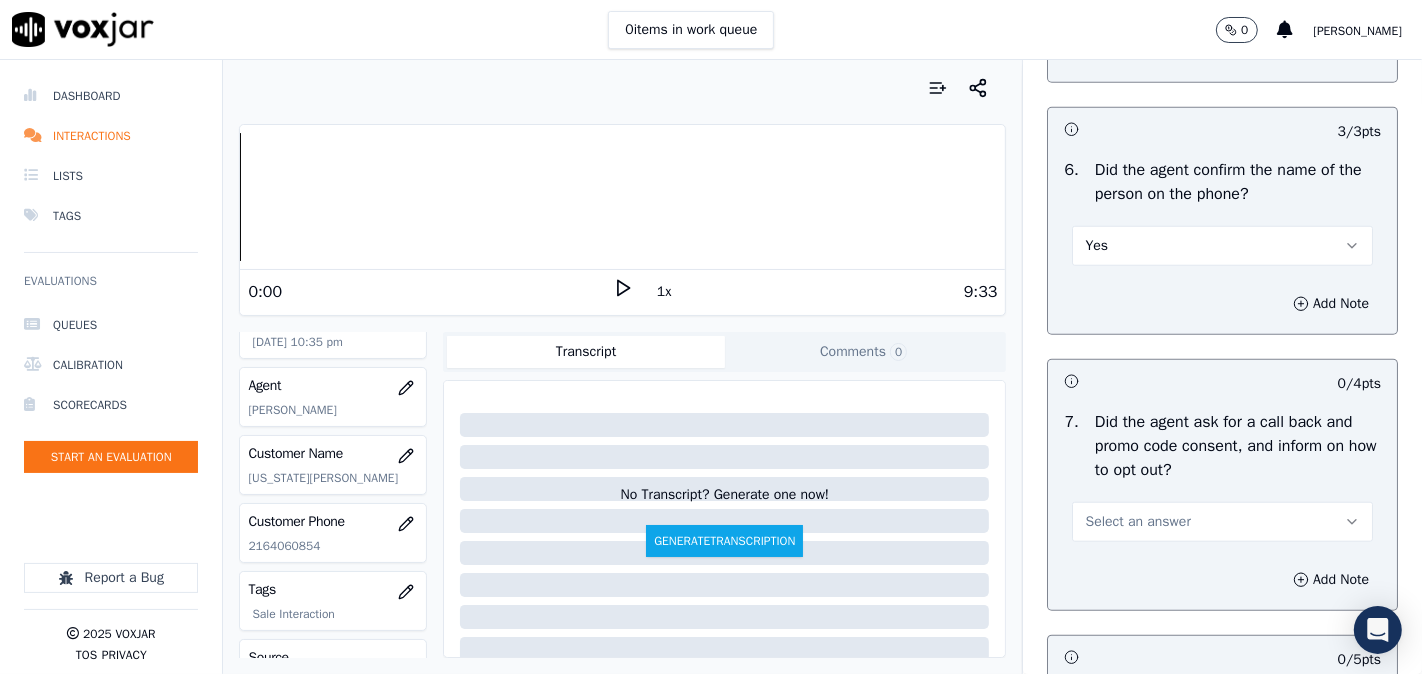 scroll, scrollTop: 1852, scrollLeft: 0, axis: vertical 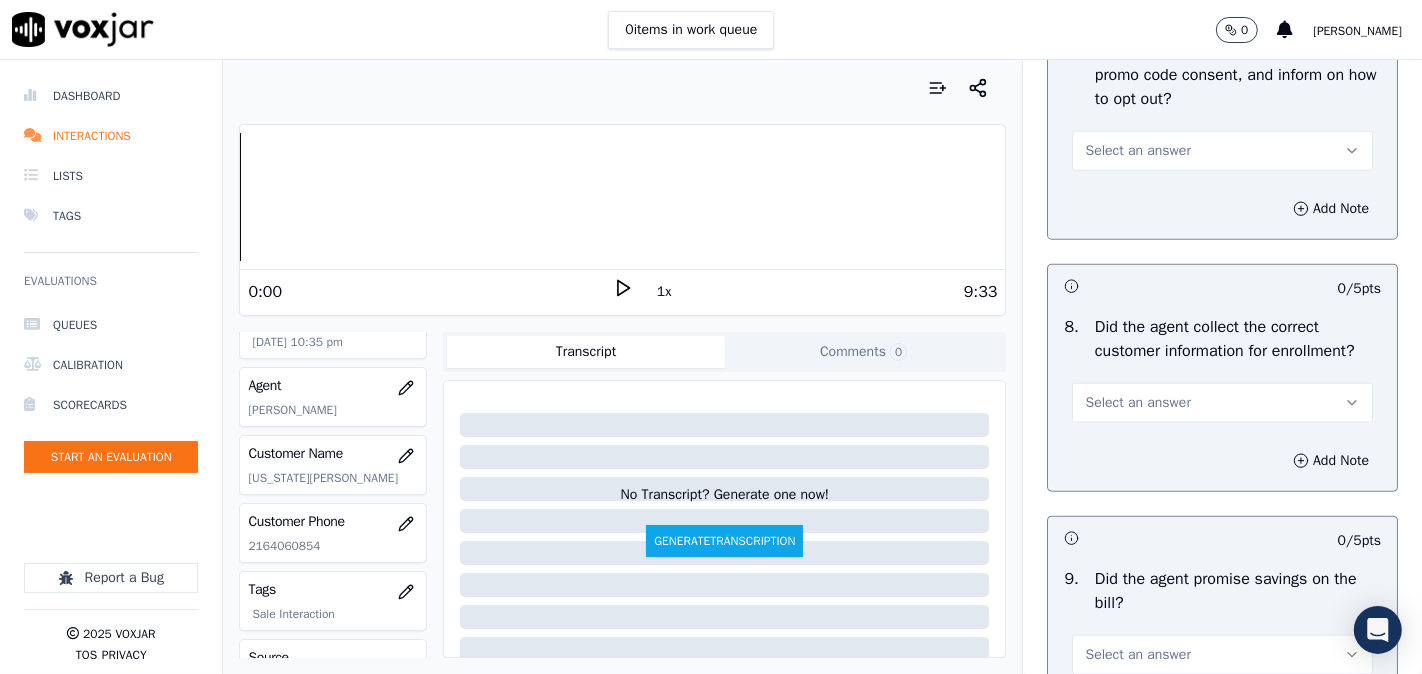 click on "Select an answer" at bounding box center (1137, 151) 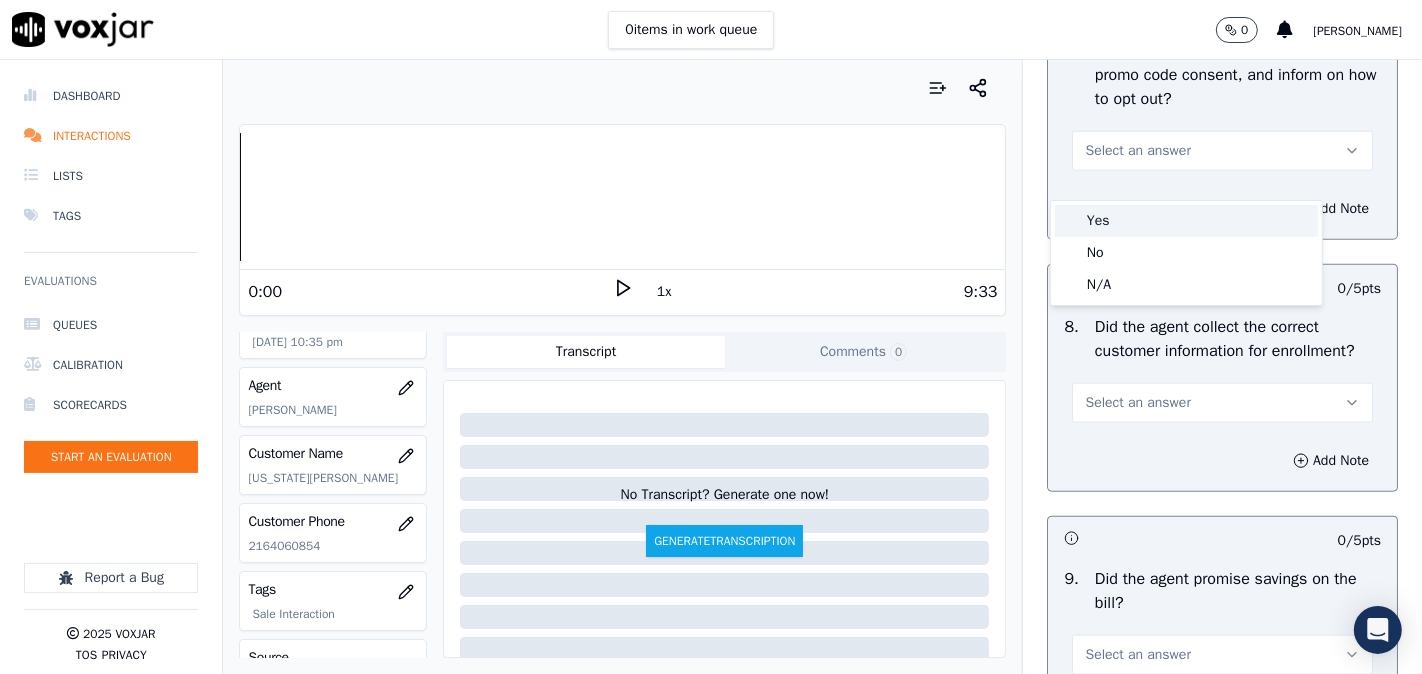 click on "Yes" at bounding box center (1186, 221) 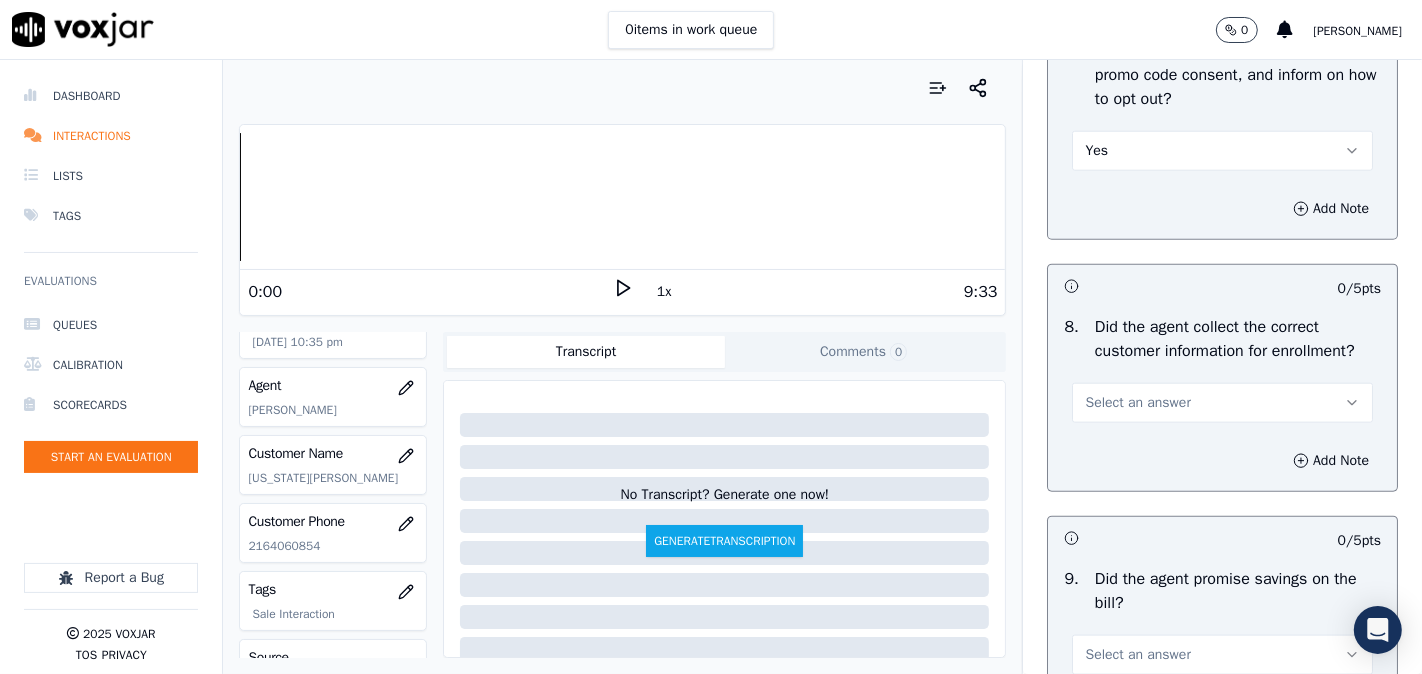click on "Select an answer" at bounding box center [1222, 403] 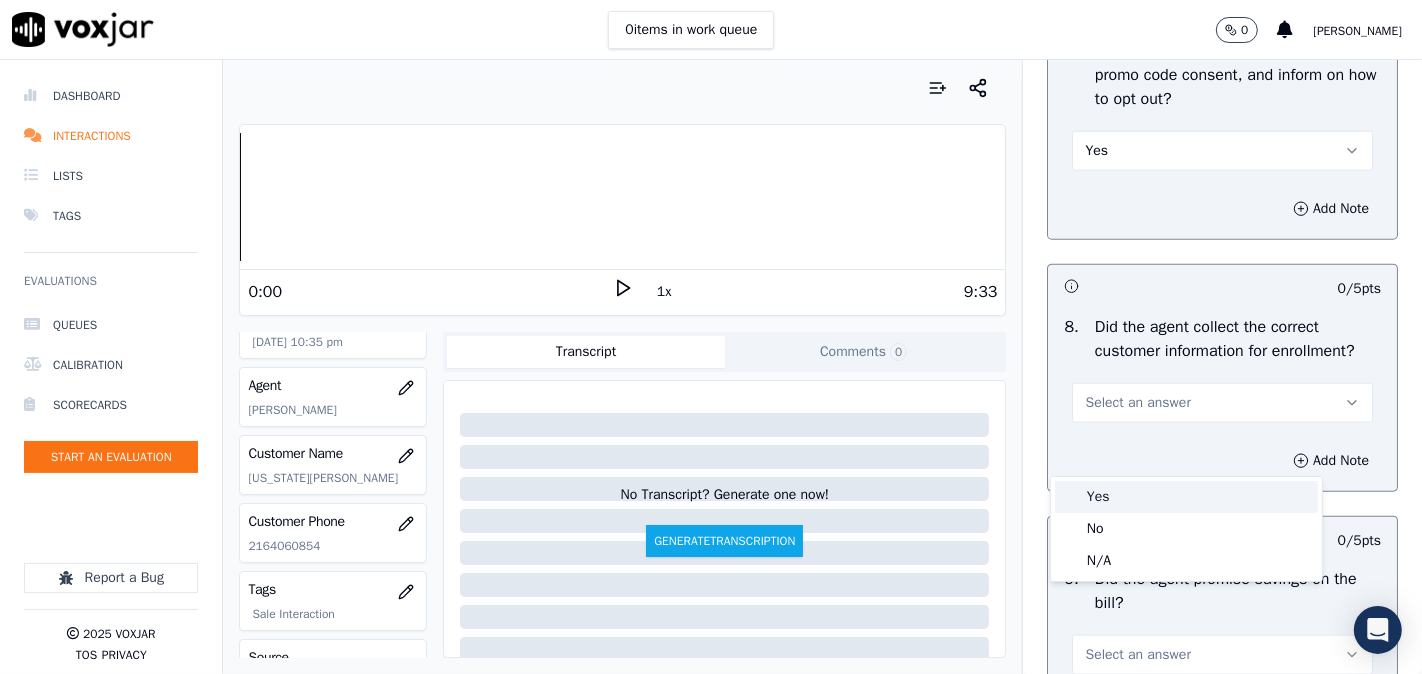 click on "Yes" at bounding box center [1186, 497] 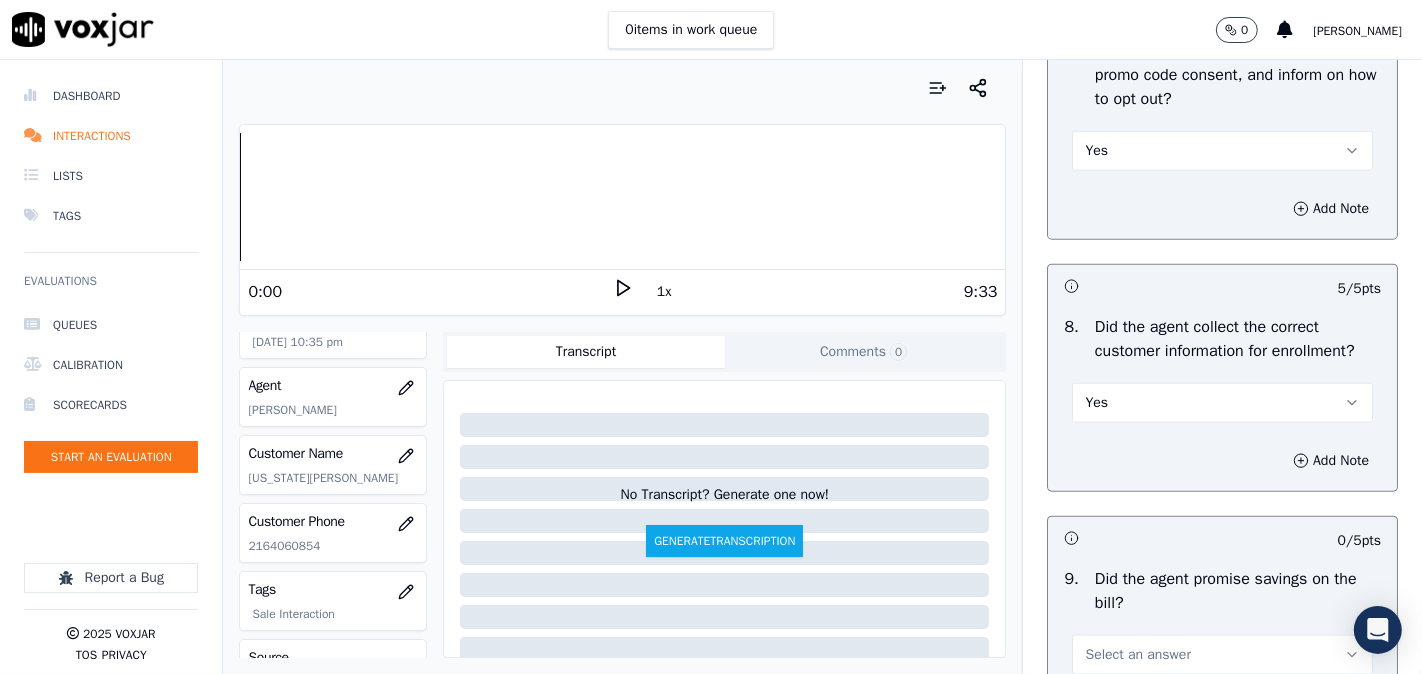 scroll, scrollTop: 2036, scrollLeft: 0, axis: vertical 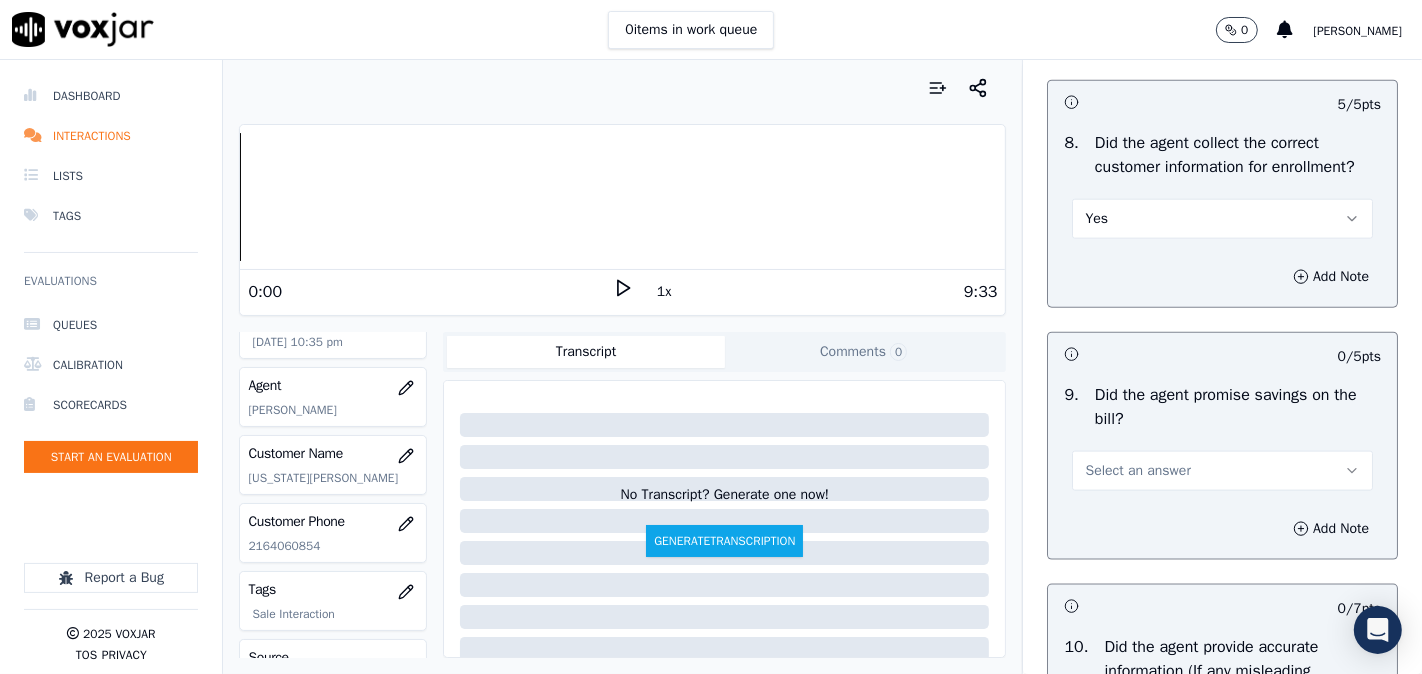 click on "Select an answer" at bounding box center (1137, 471) 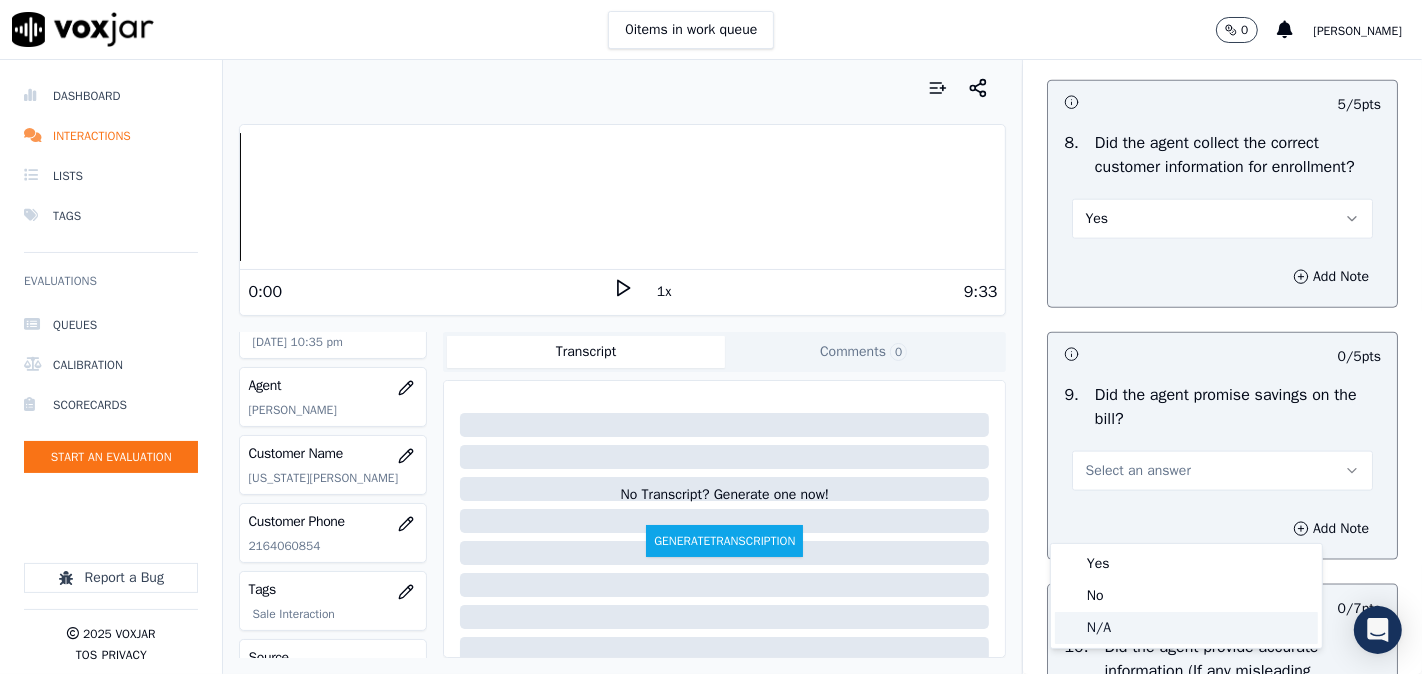 click on "N/A" 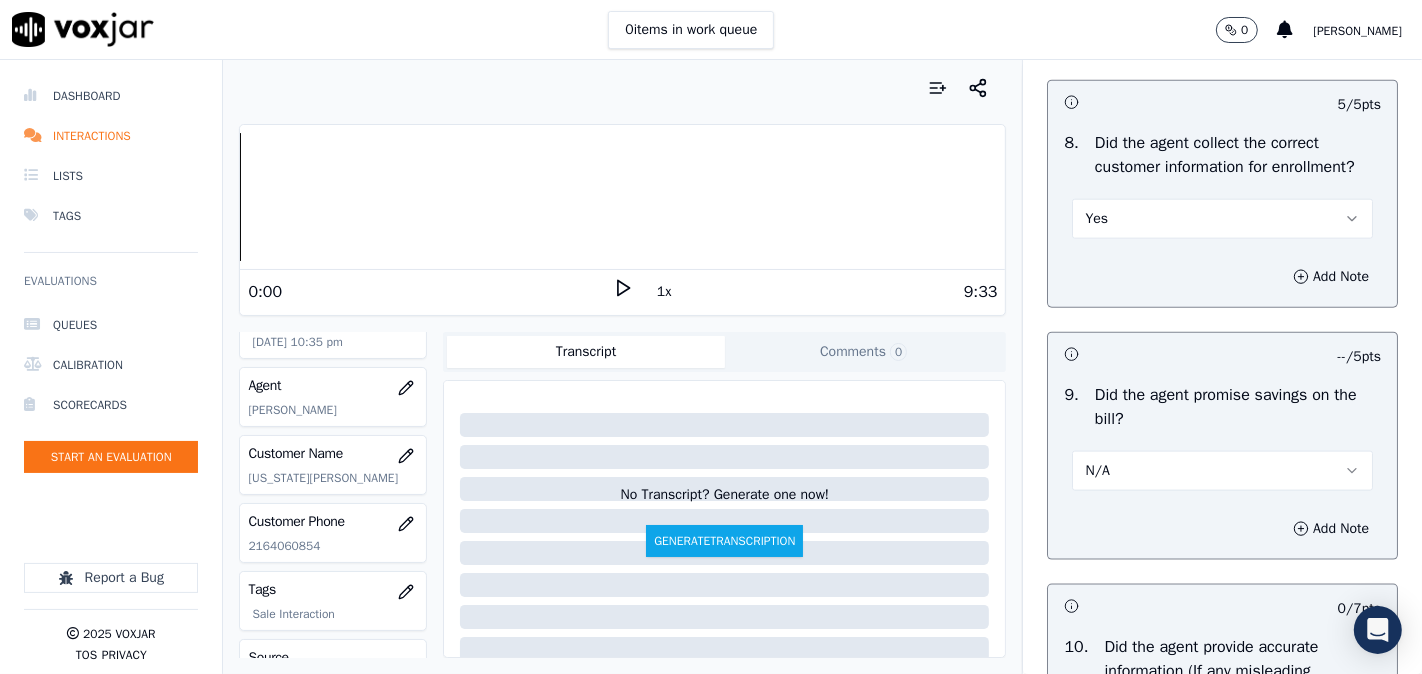 scroll, scrollTop: 2592, scrollLeft: 0, axis: vertical 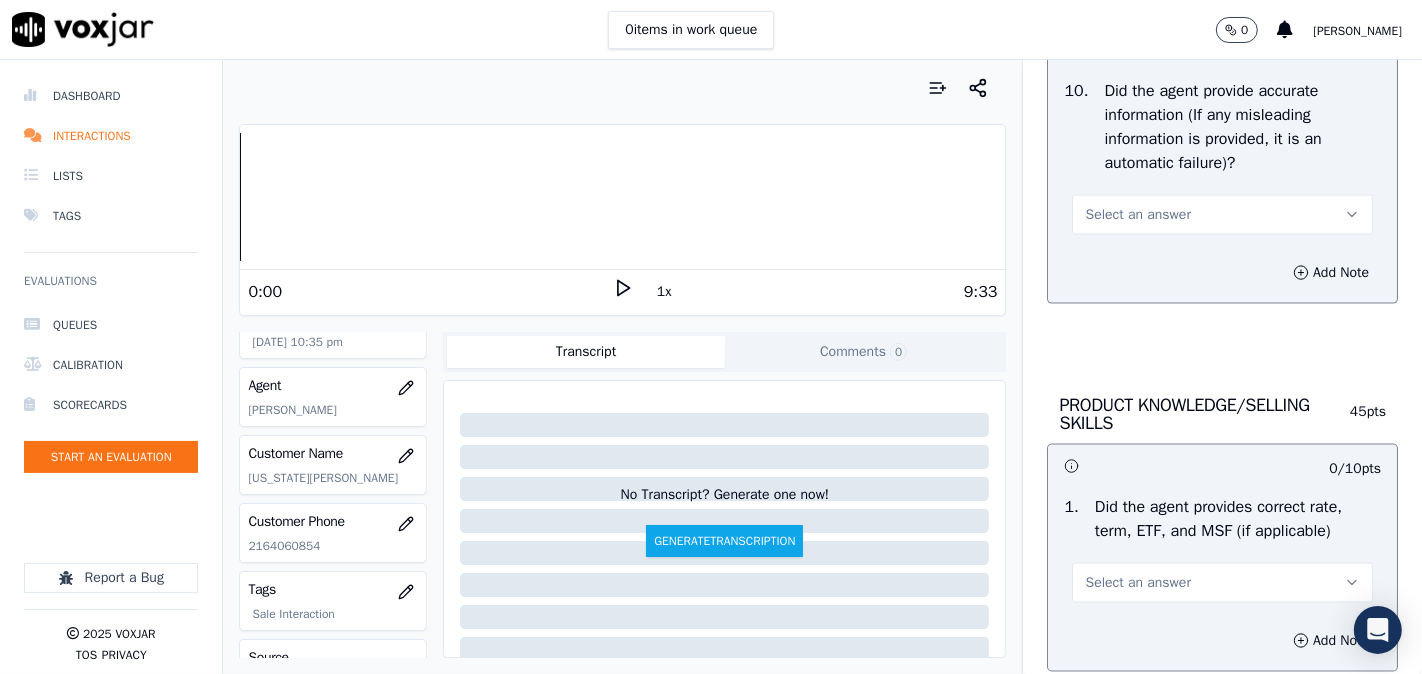 click on "Select an answer" at bounding box center [1137, 215] 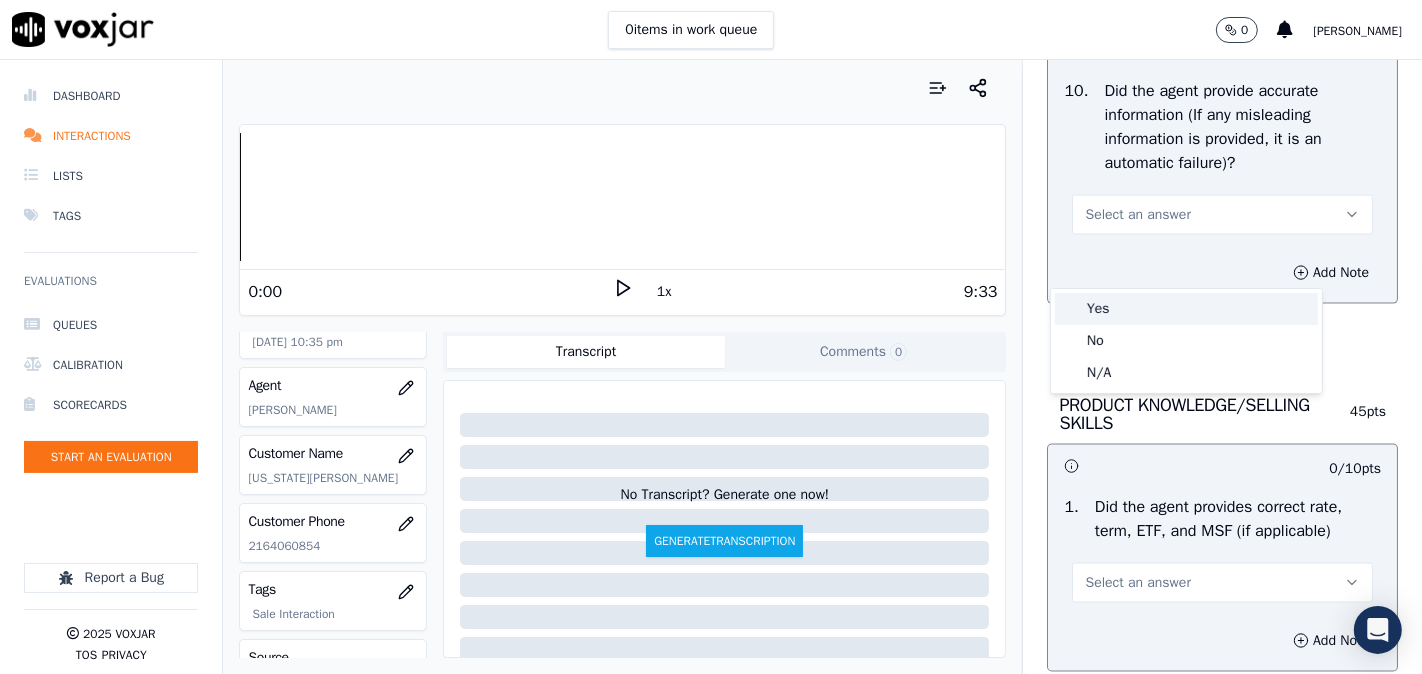 drag, startPoint x: 1094, startPoint y: 274, endPoint x: 1103, endPoint y: 302, distance: 29.410883 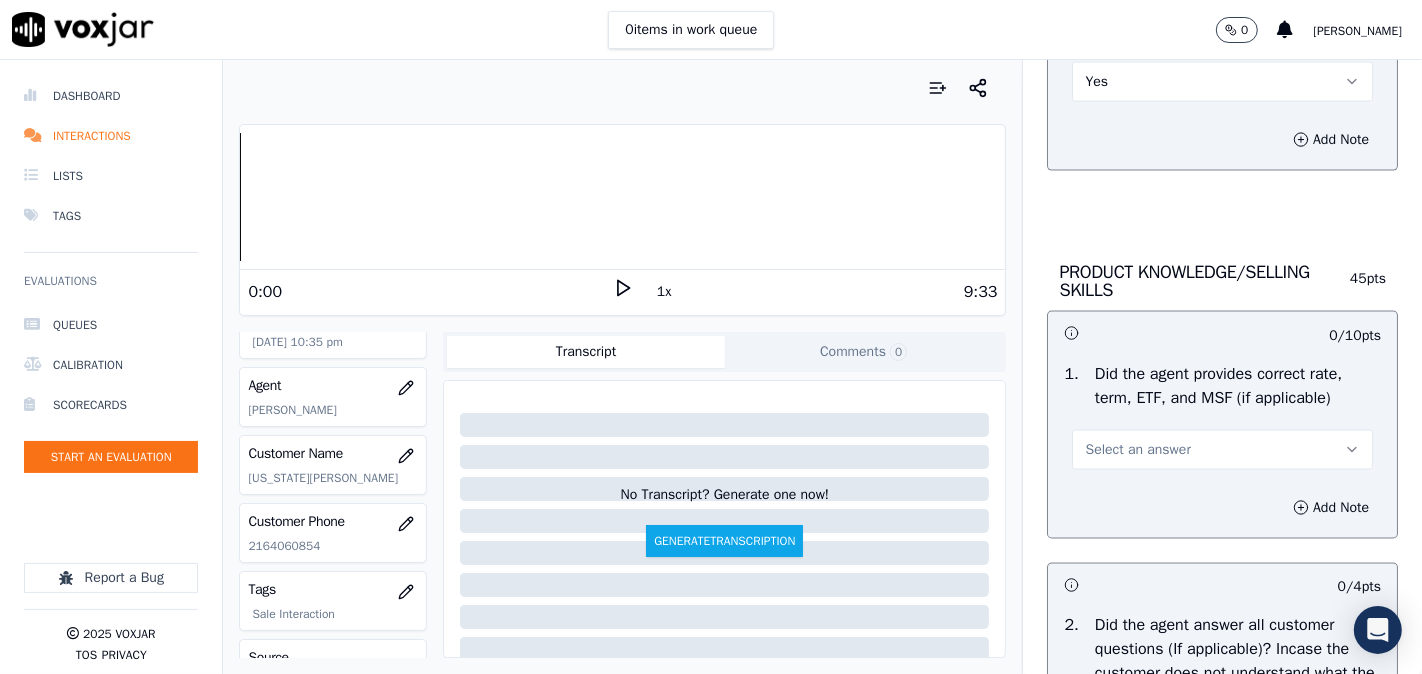 scroll, scrollTop: 2777, scrollLeft: 0, axis: vertical 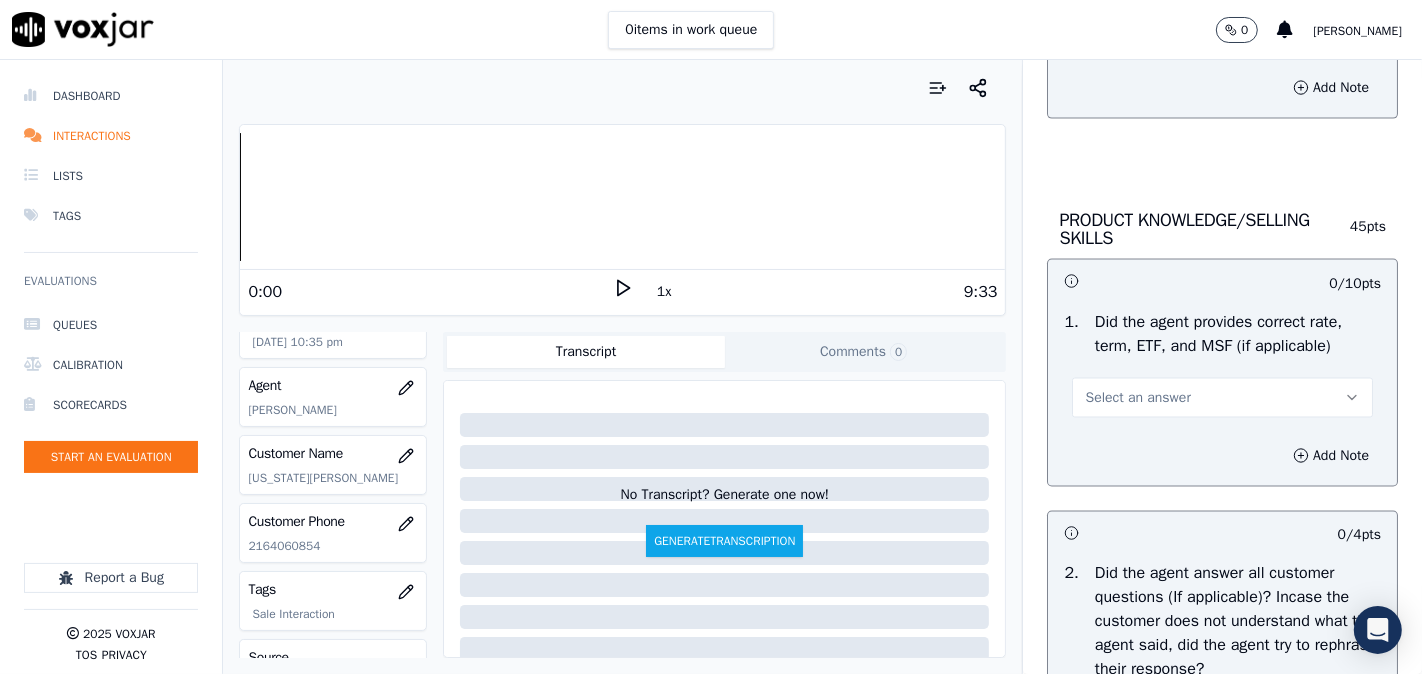 click on "Select an answer" at bounding box center (1137, 398) 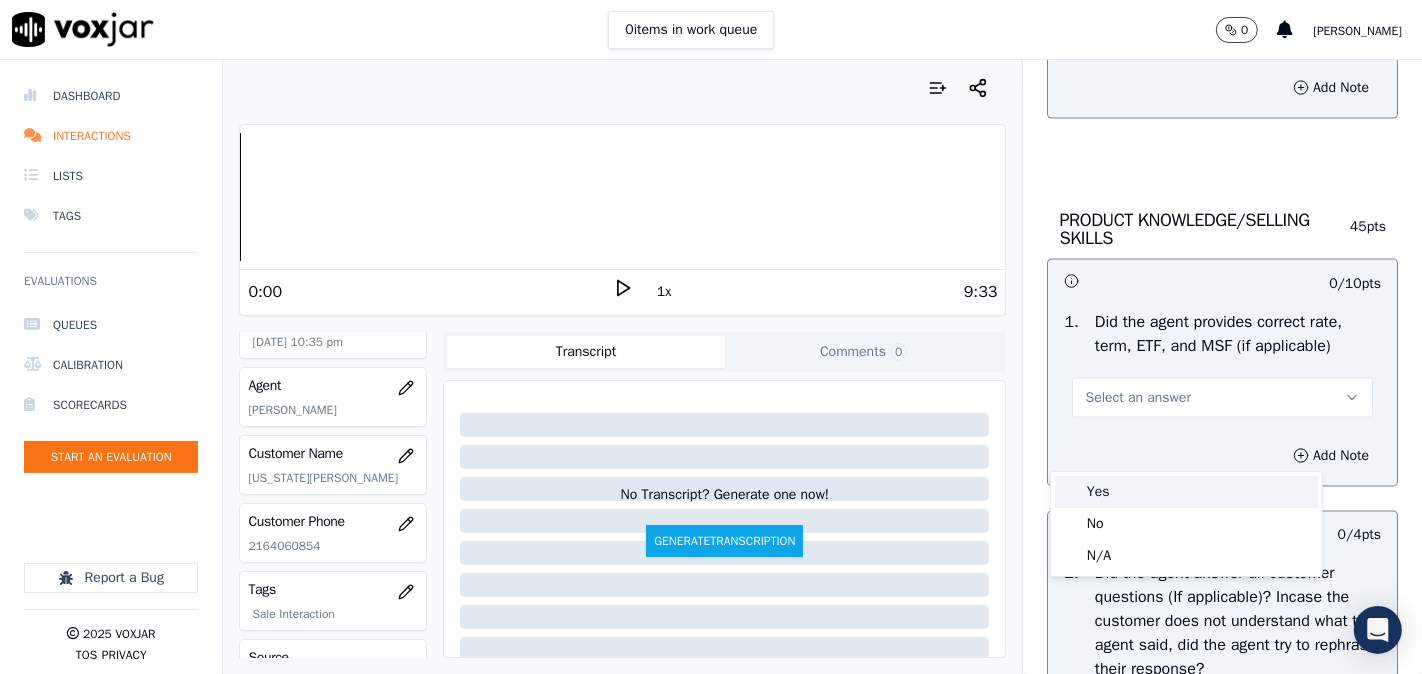 click on "Yes" at bounding box center [1186, 492] 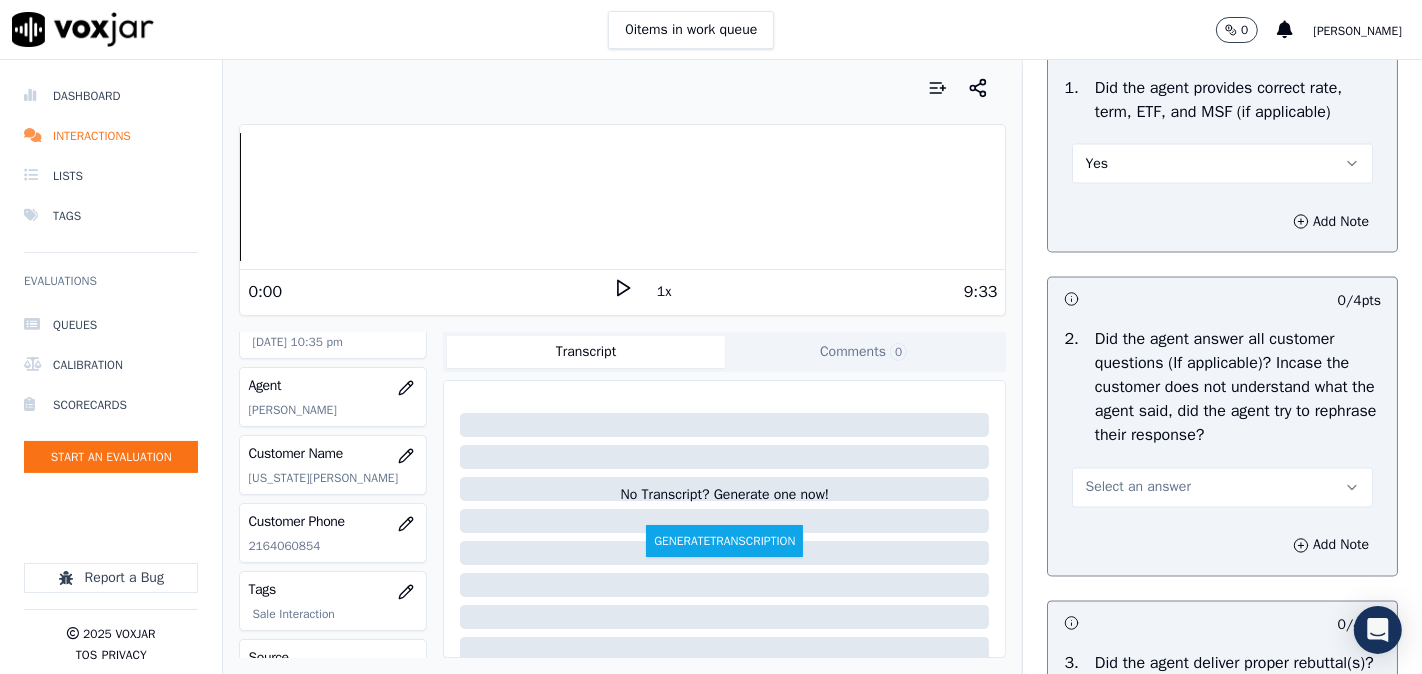 scroll, scrollTop: 3333, scrollLeft: 0, axis: vertical 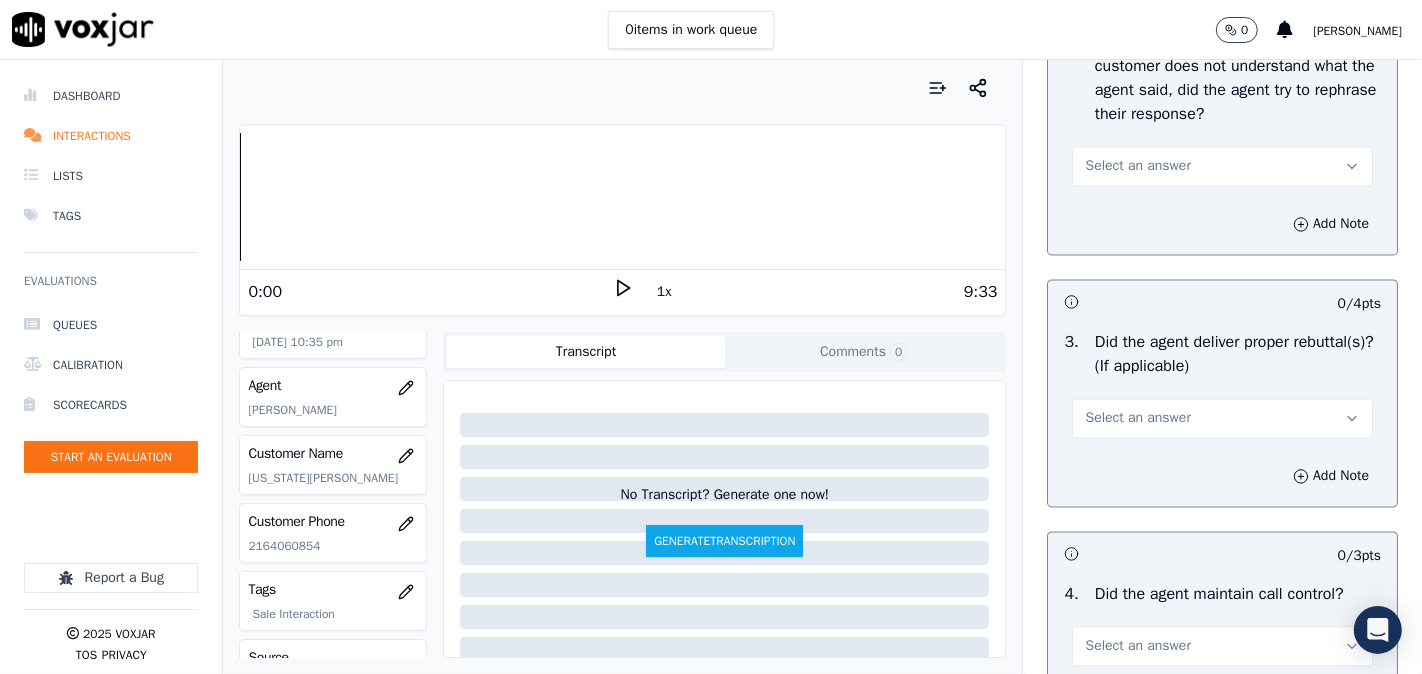 click on "Select an answer" at bounding box center (1137, 166) 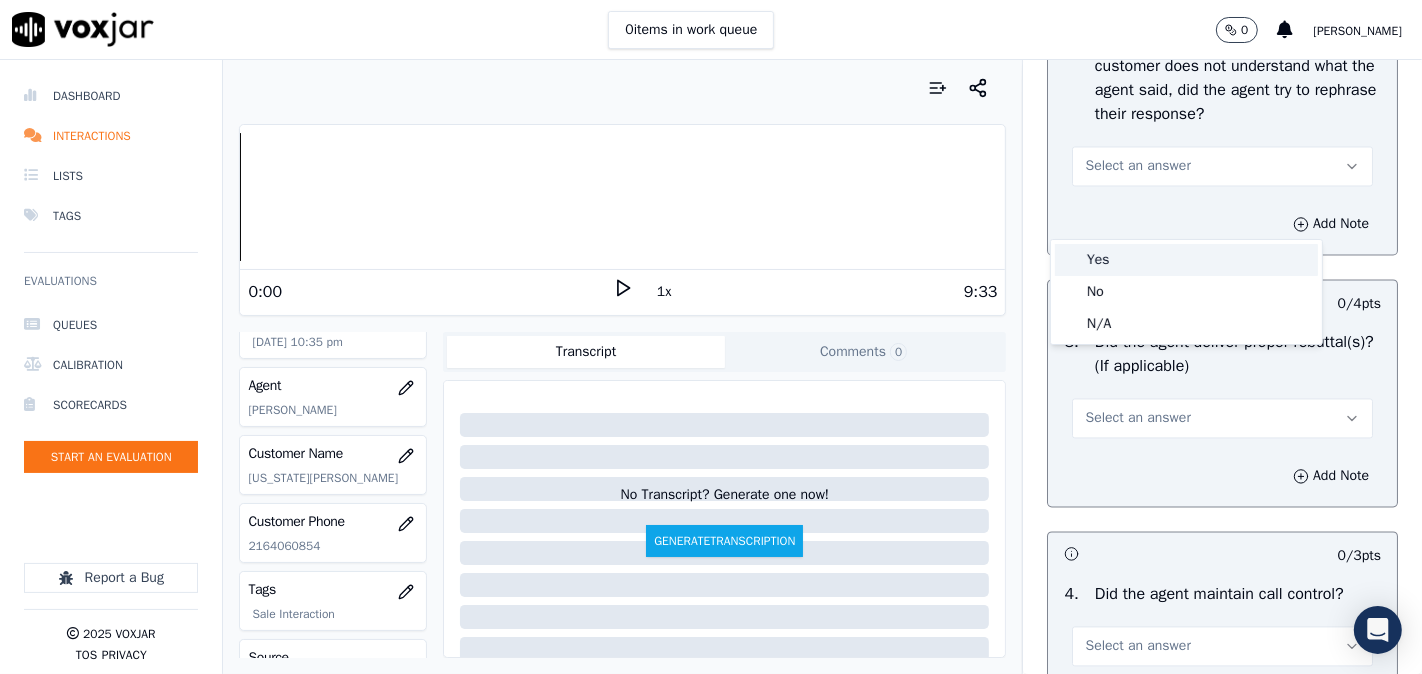 click on "Yes" at bounding box center [1186, 260] 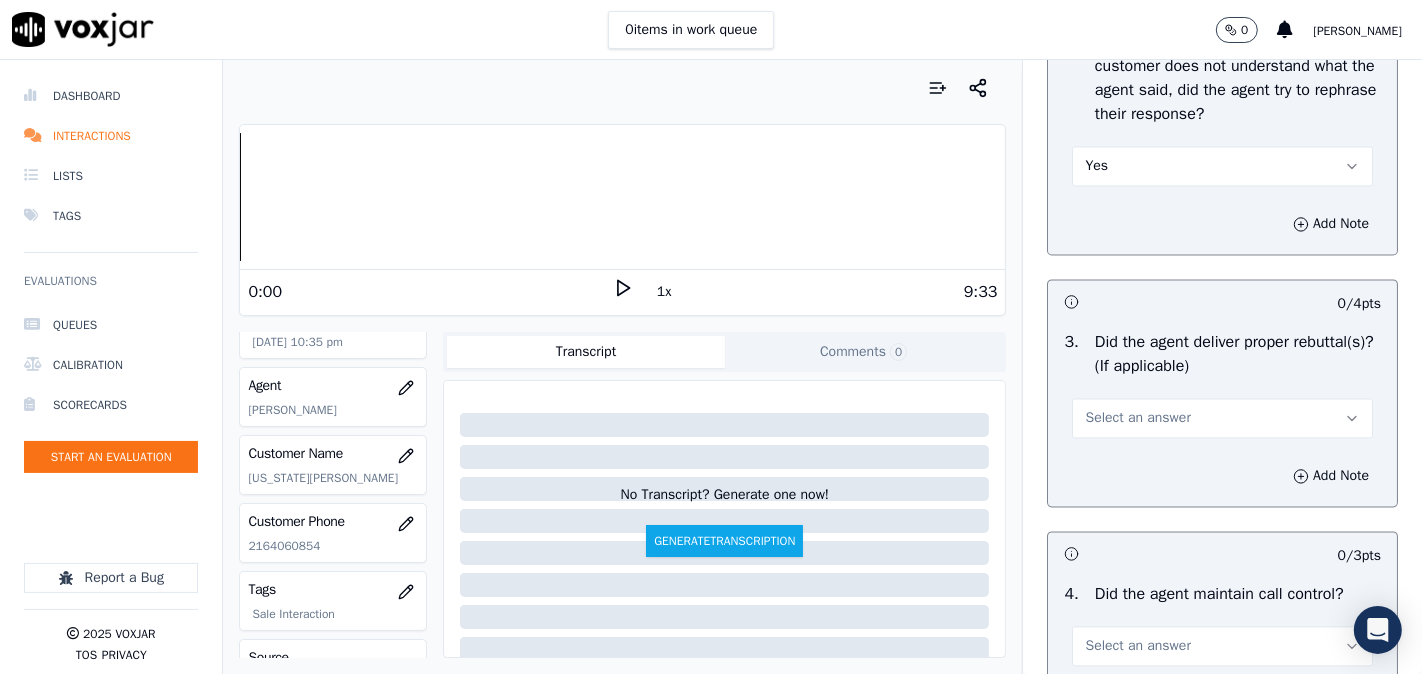 scroll, scrollTop: 3518, scrollLeft: 0, axis: vertical 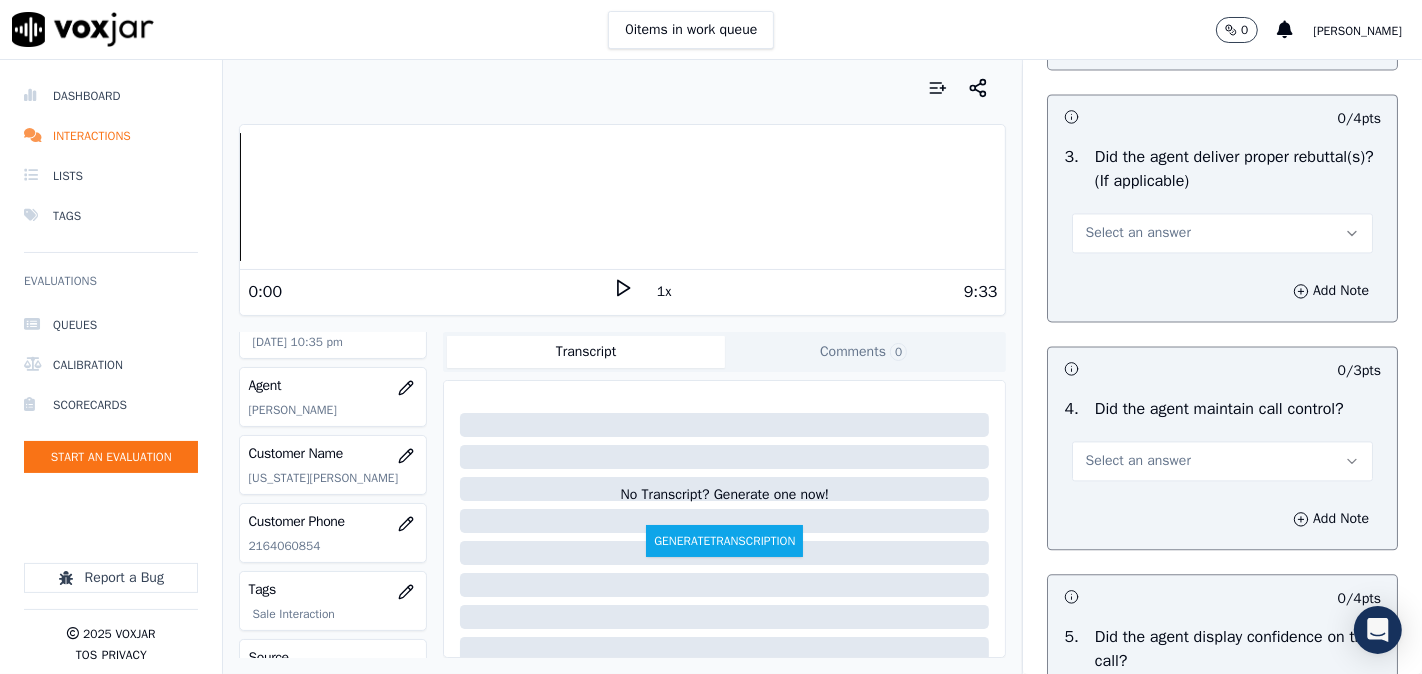 click on "Select an answer" at bounding box center [1137, 233] 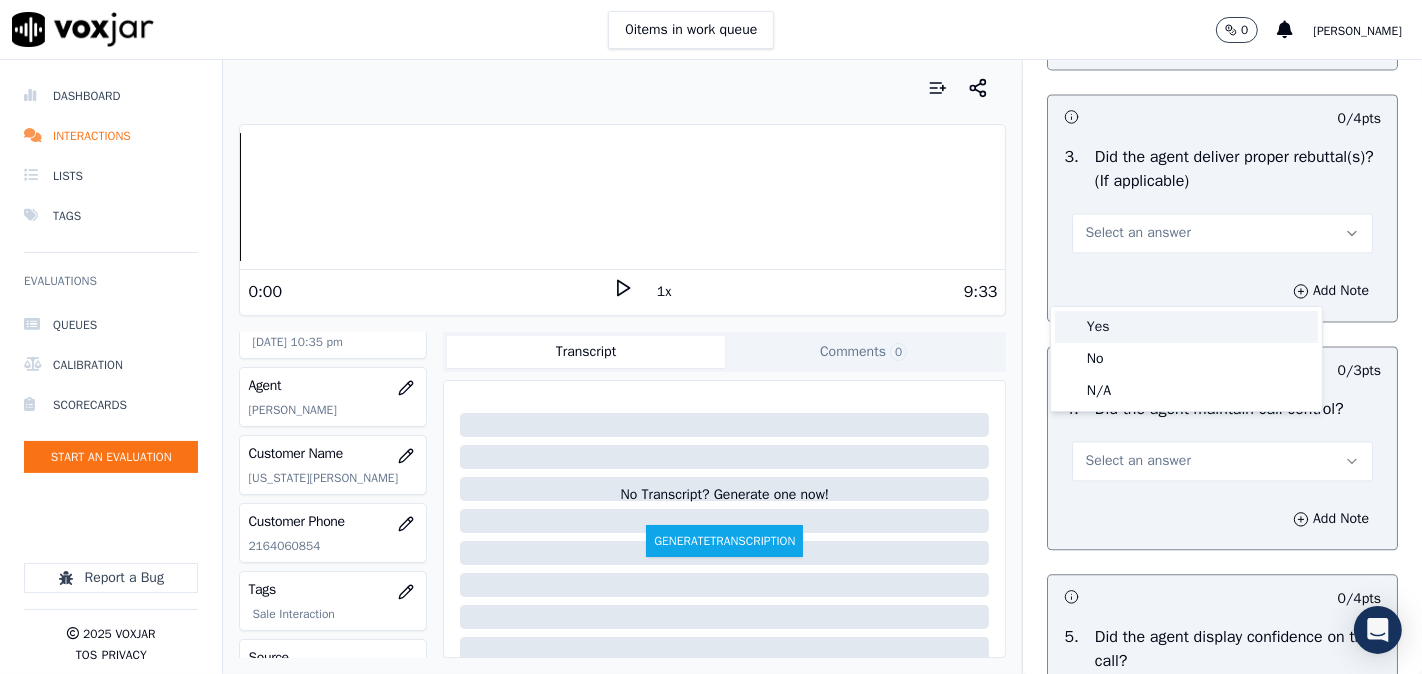 click on "Yes" at bounding box center [1186, 327] 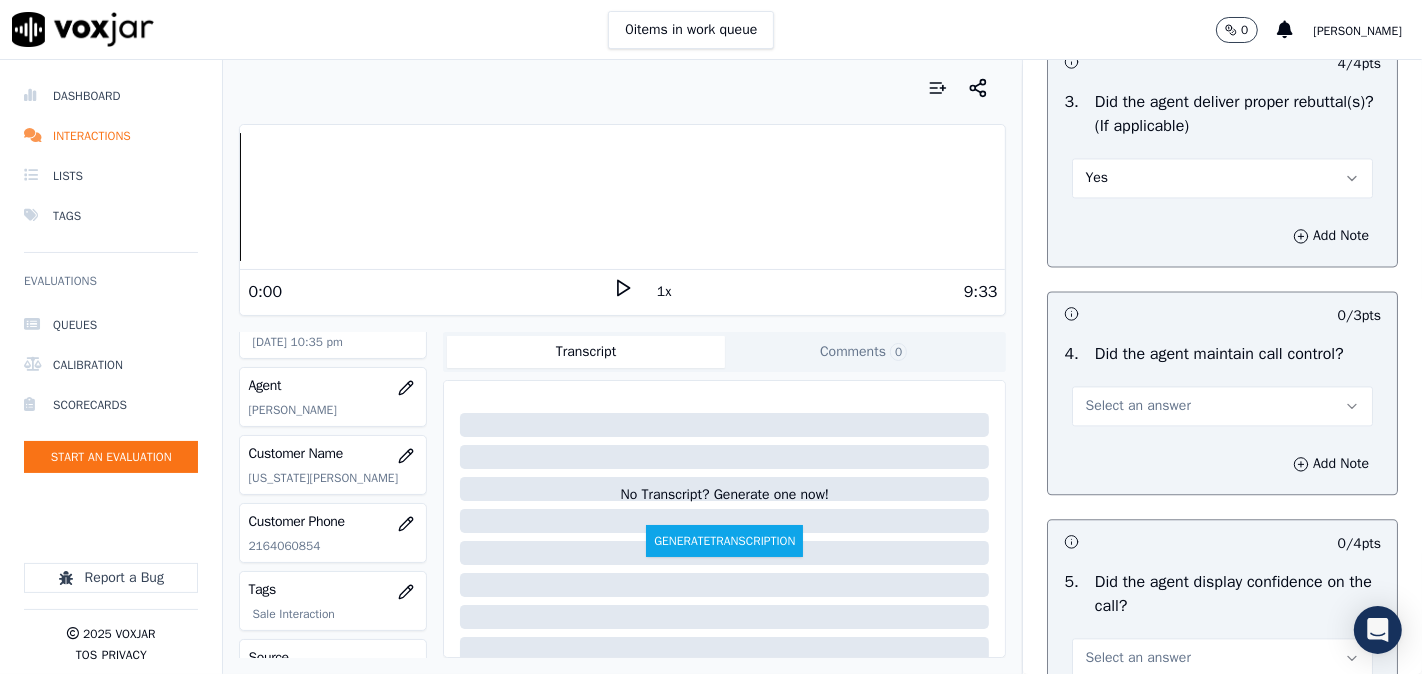 scroll, scrollTop: 3703, scrollLeft: 0, axis: vertical 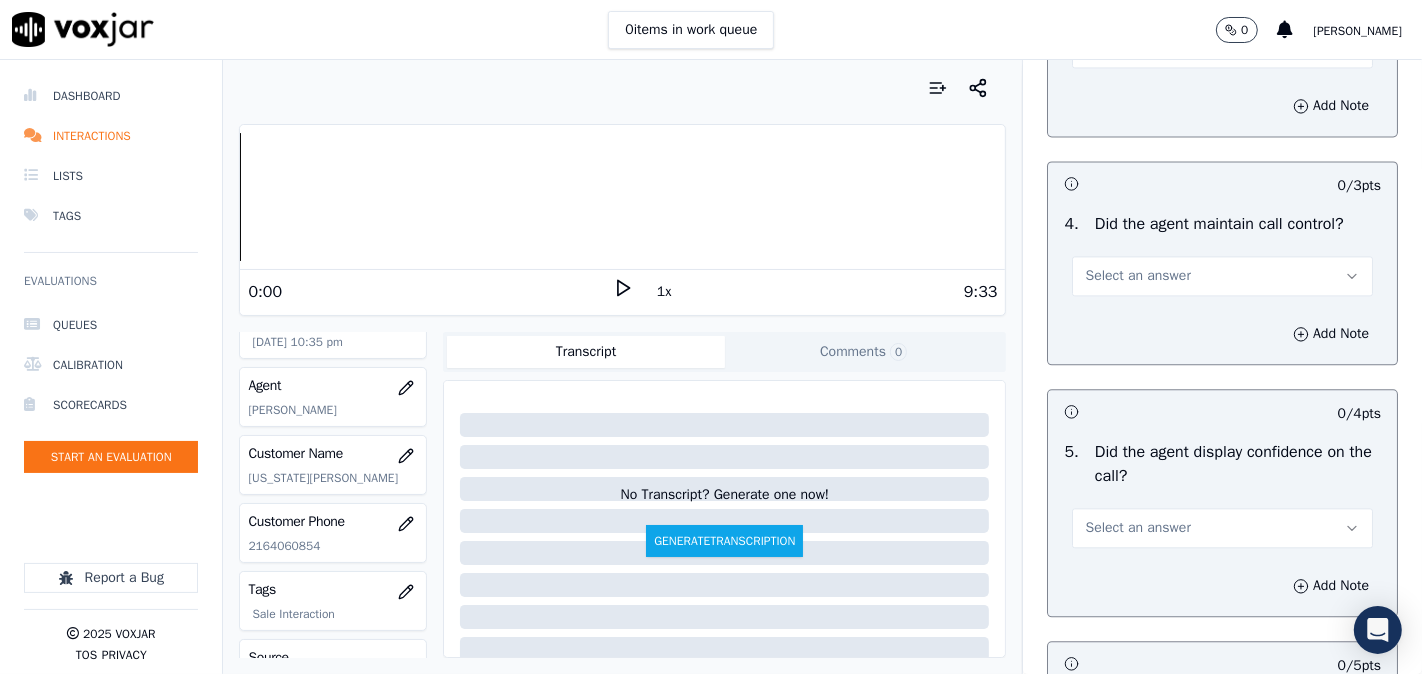 click on "4 .   Did the agent maintain call control?
Select an answer" at bounding box center (1222, 254) 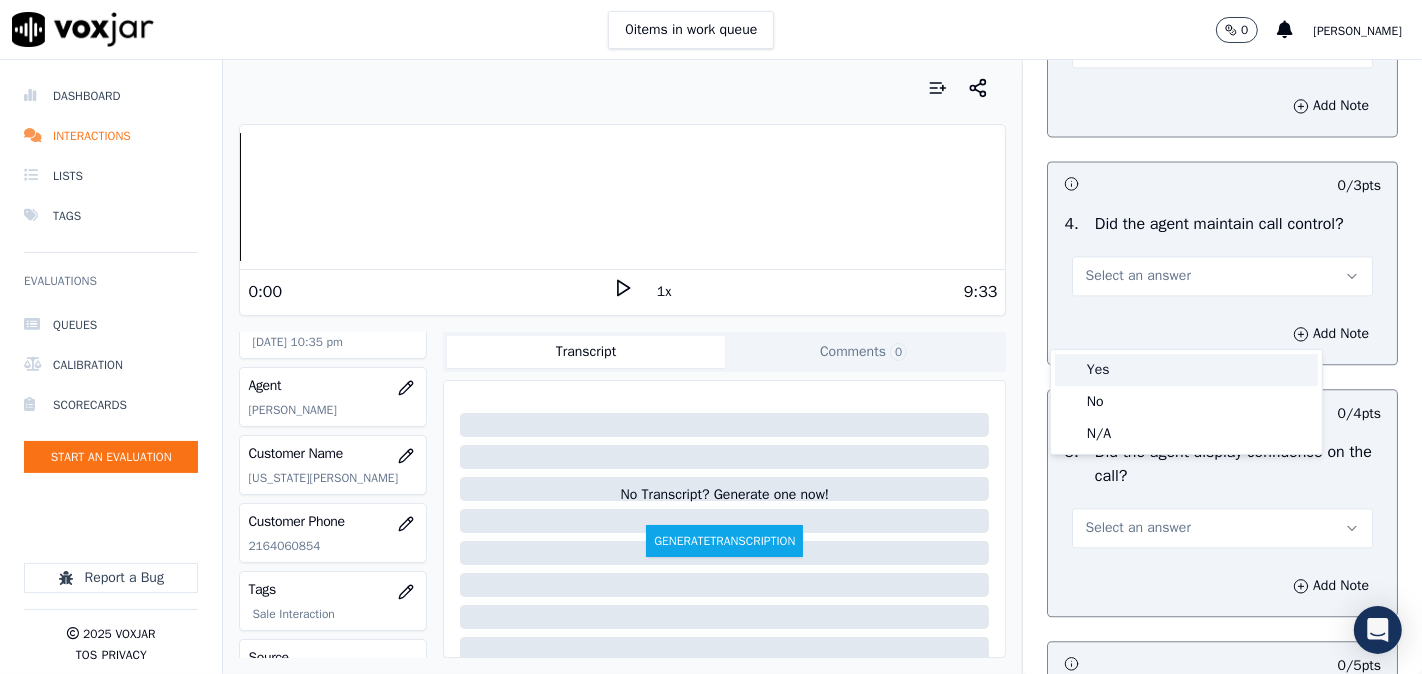 click on "Yes" at bounding box center [1186, 370] 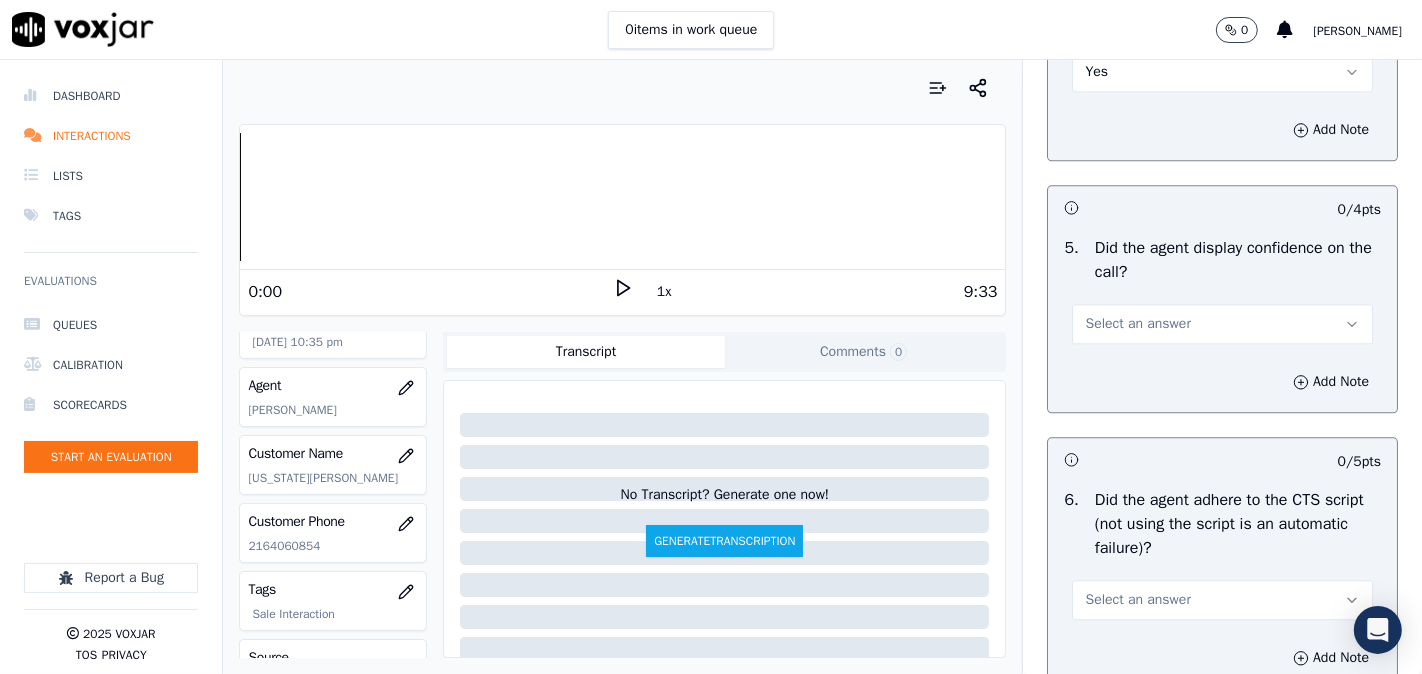 scroll, scrollTop: 4074, scrollLeft: 0, axis: vertical 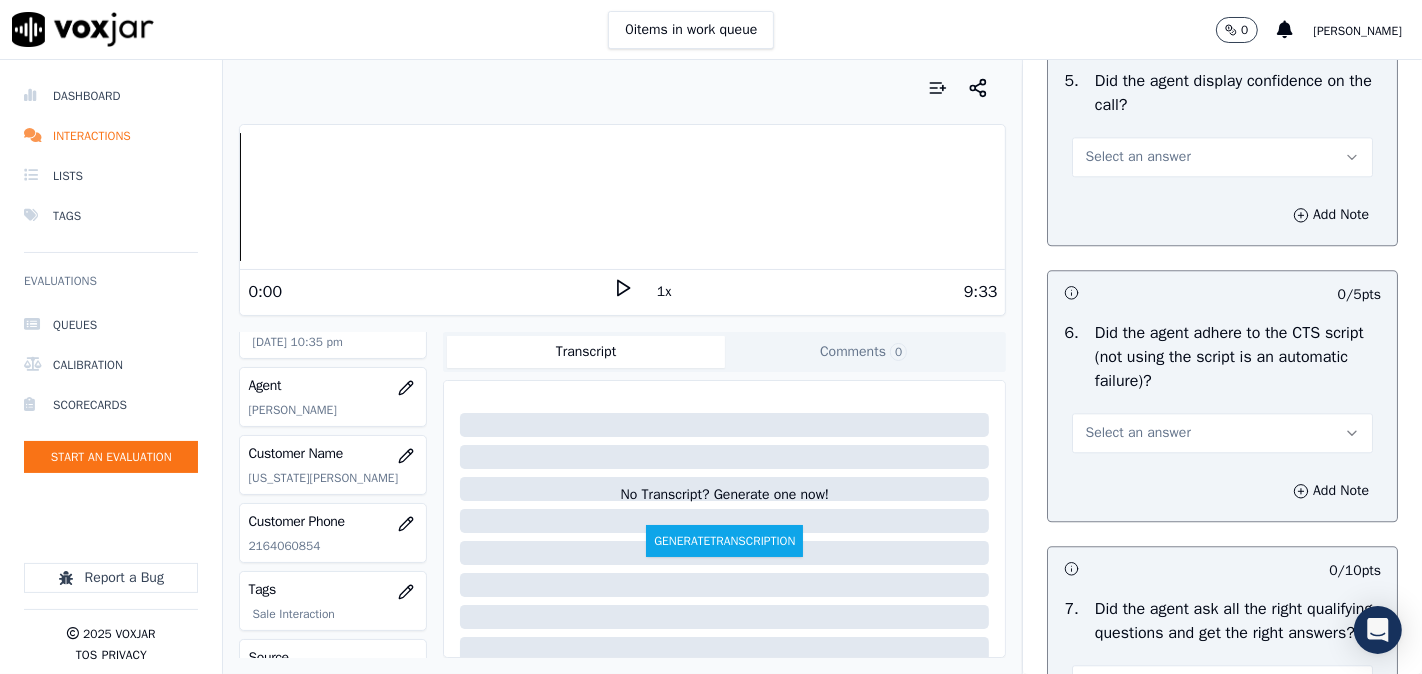 click on "Select an answer" at bounding box center [1137, 157] 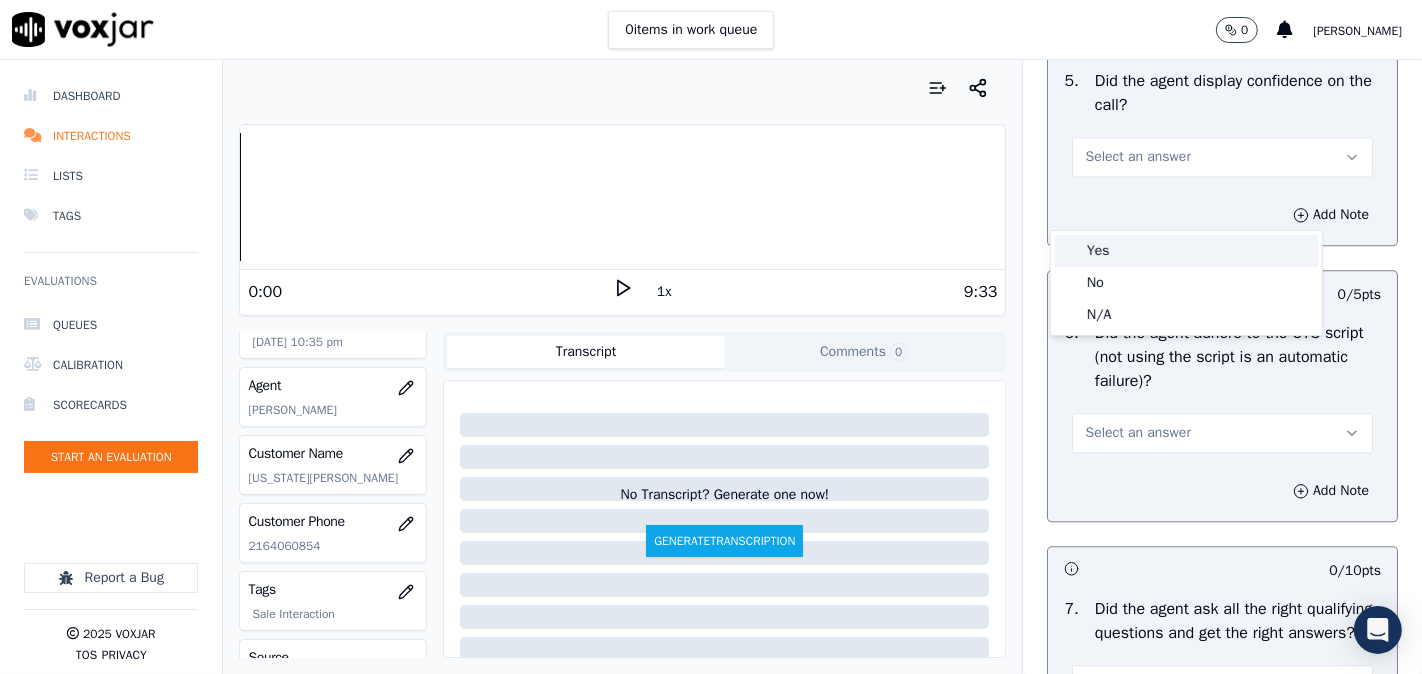 click on "Yes" at bounding box center [1186, 251] 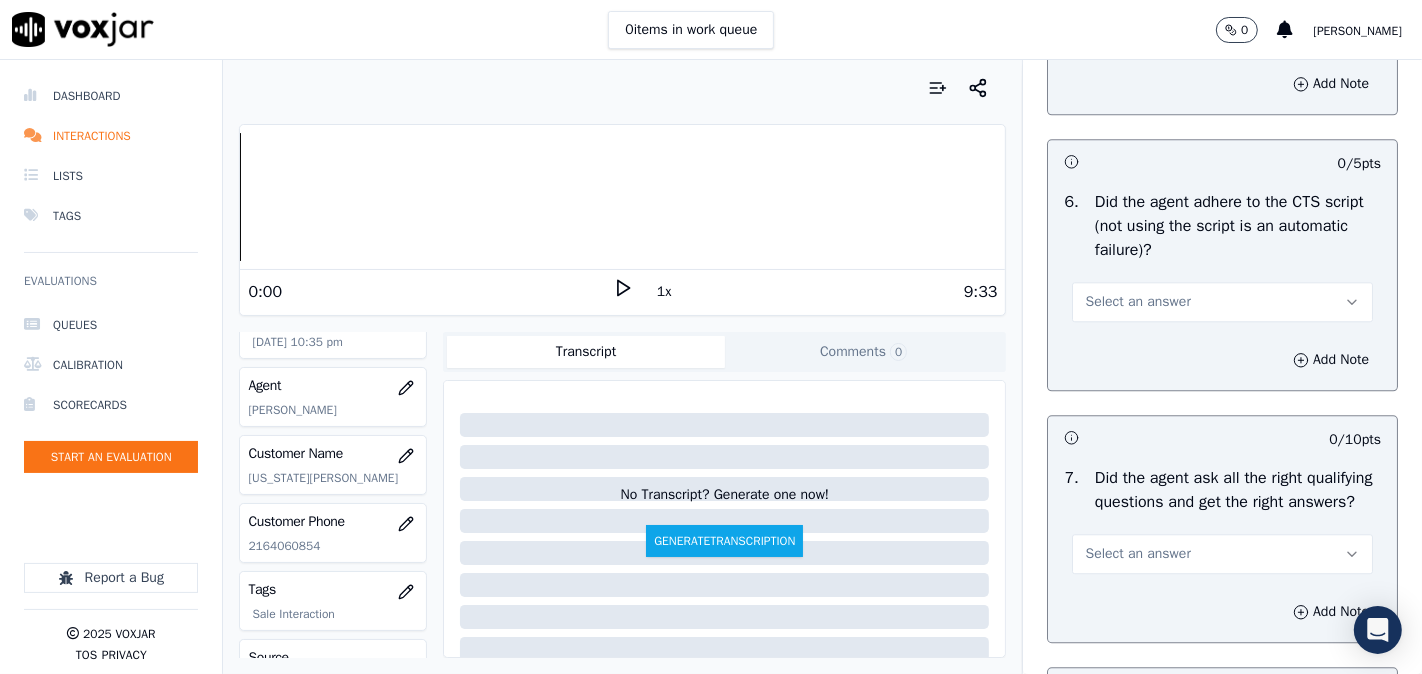 scroll, scrollTop: 4258, scrollLeft: 0, axis: vertical 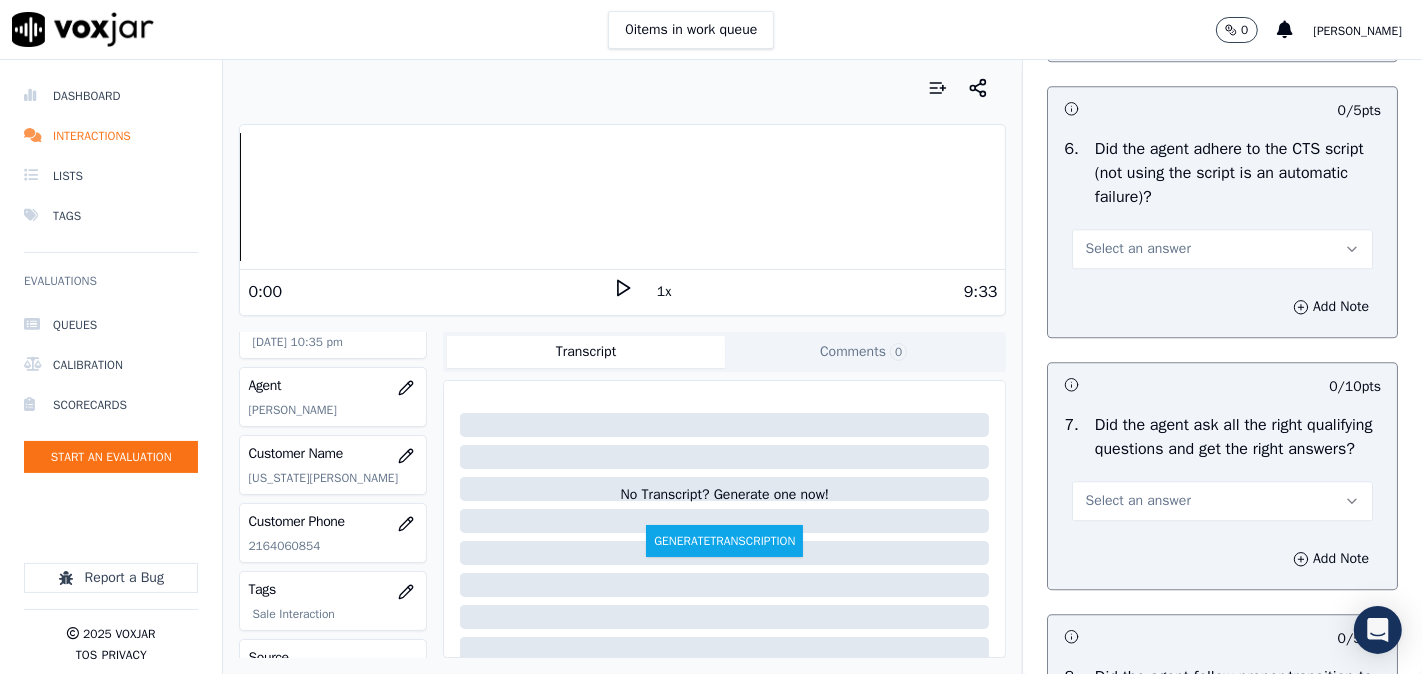 click on "Select an answer" at bounding box center [1222, 249] 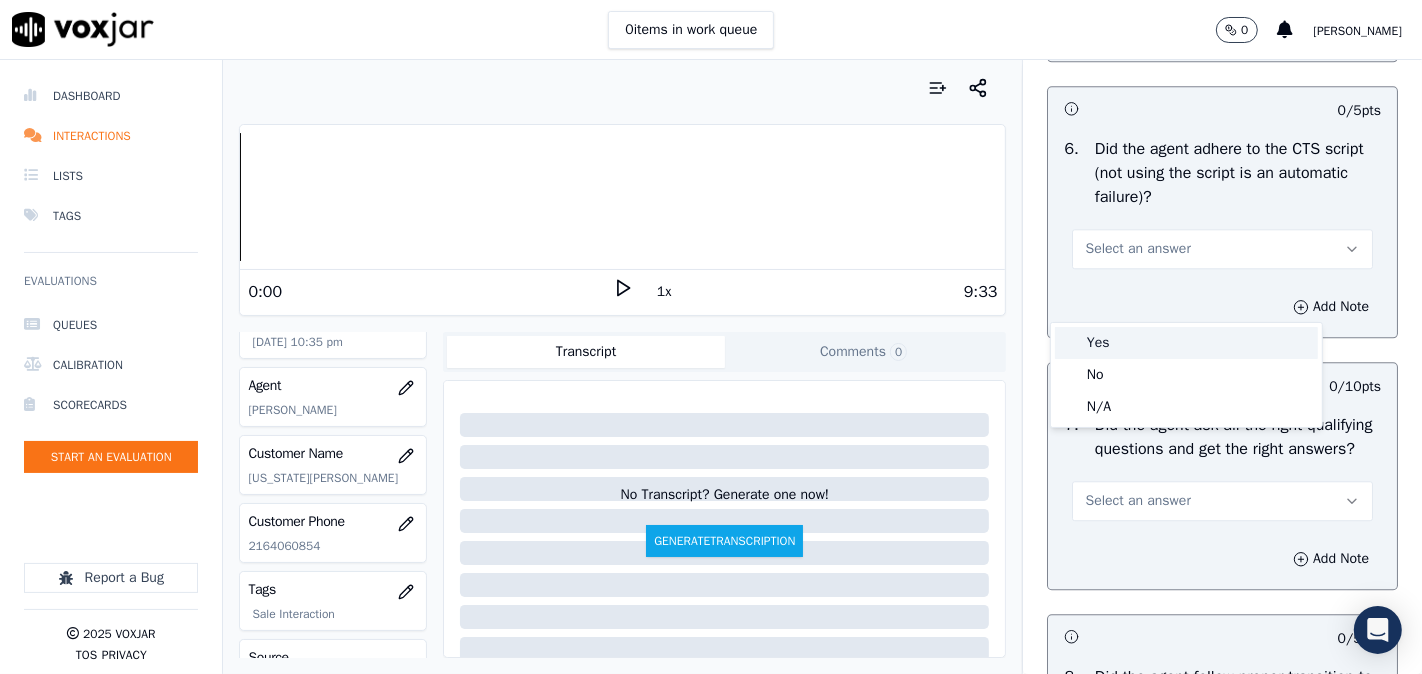 click on "Yes" at bounding box center (1186, 343) 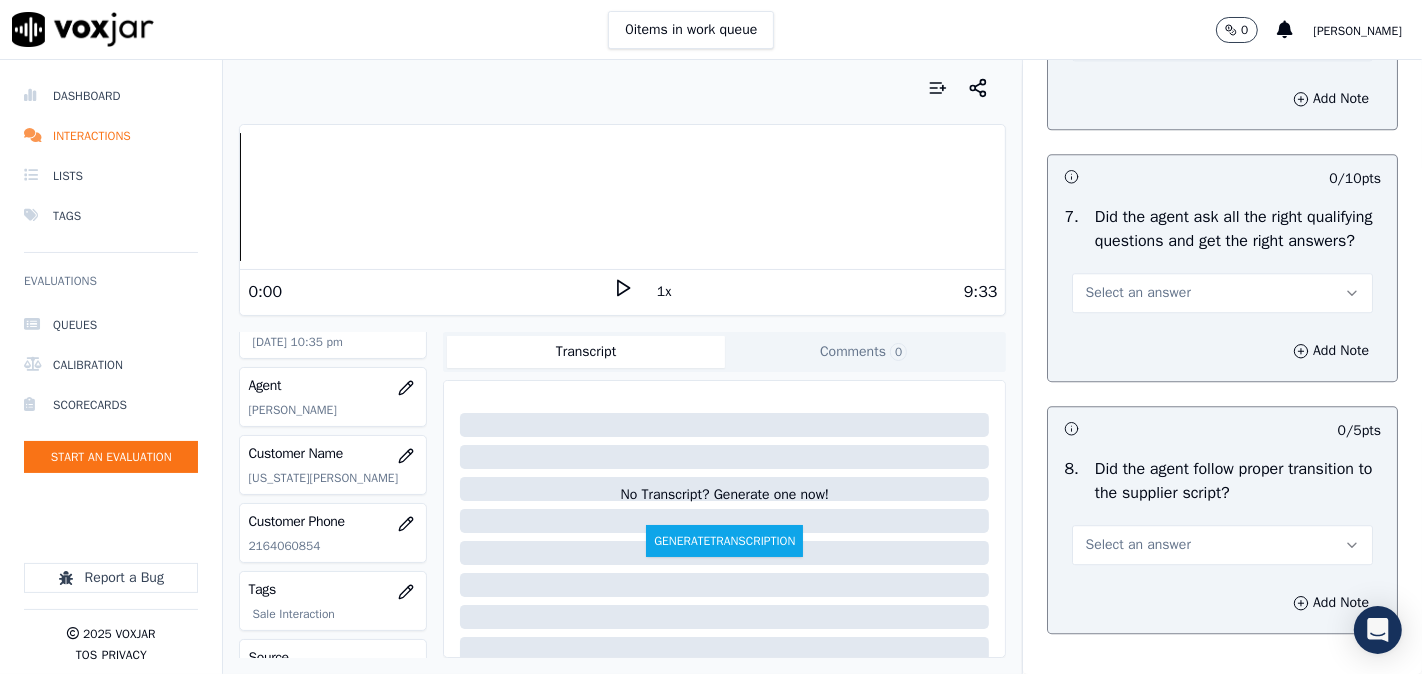 scroll, scrollTop: 4630, scrollLeft: 0, axis: vertical 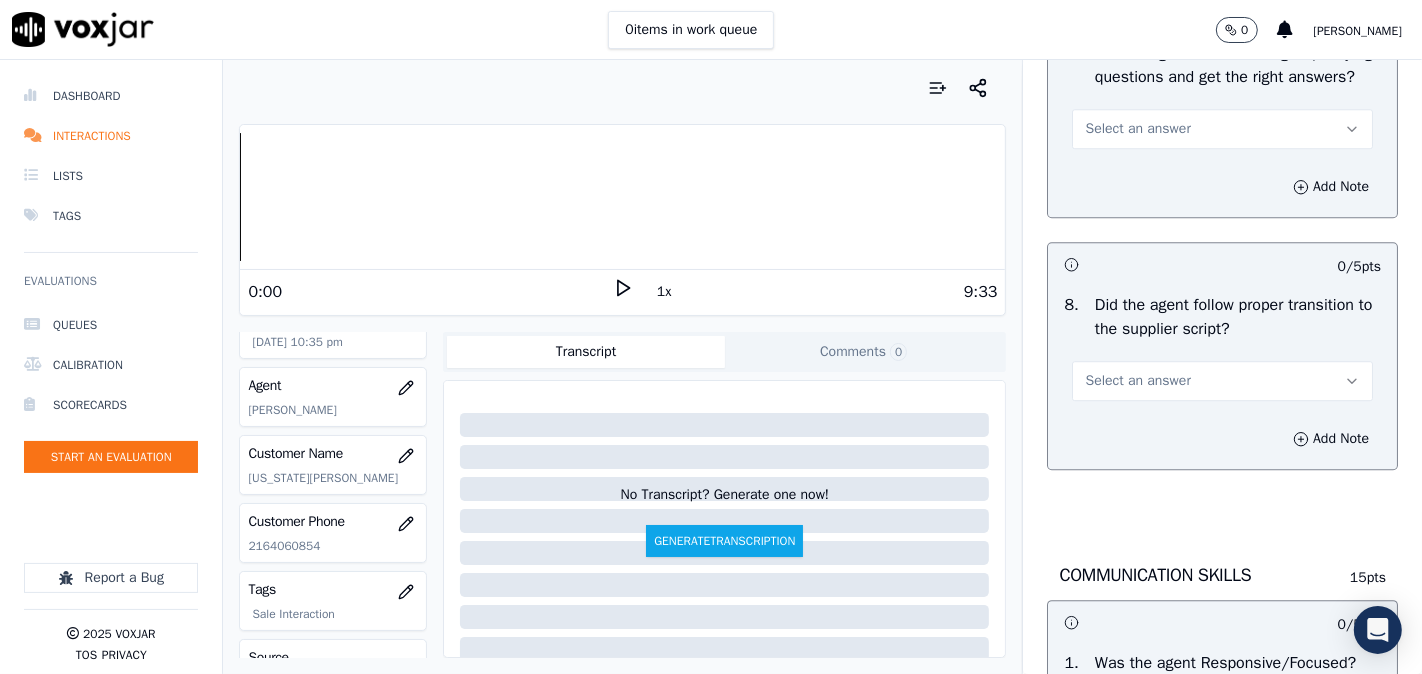 click on "7 .   Did the agent ask all the right qualifying questions and get the right answers?
Select an answer" at bounding box center (1222, 95) 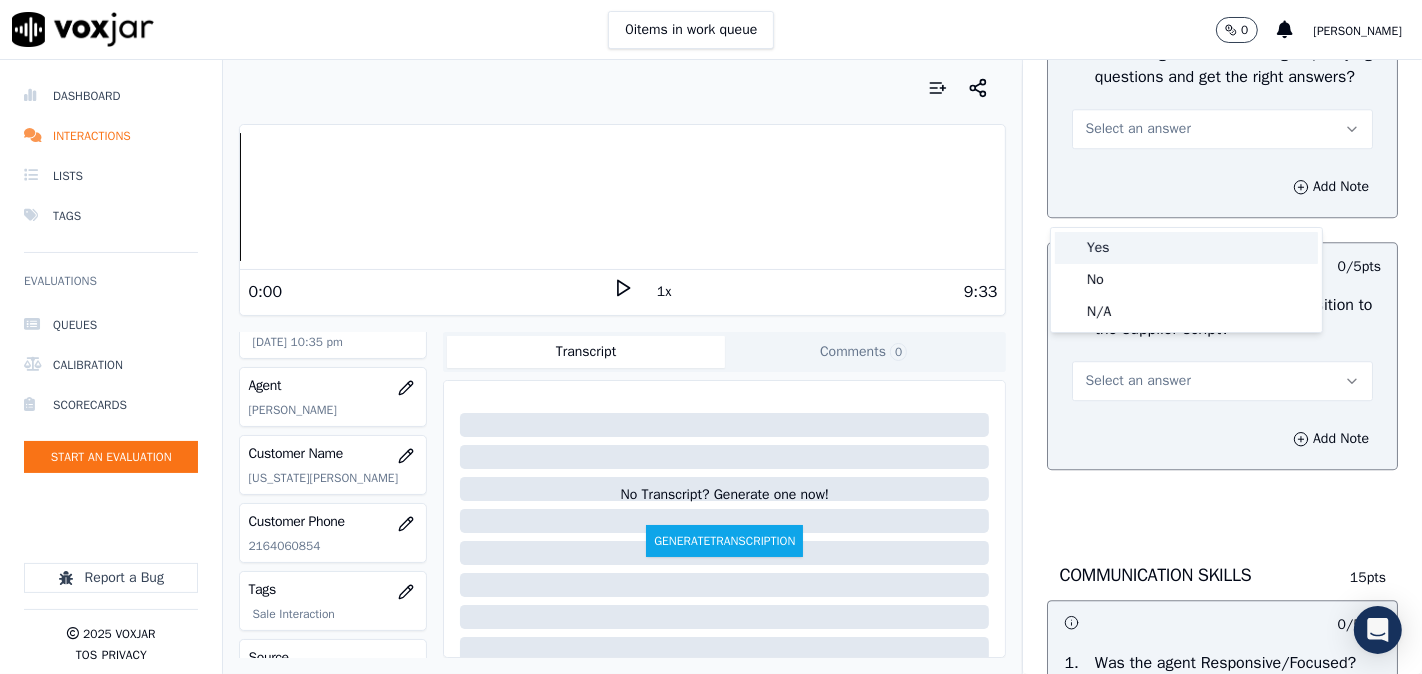 click on "Yes" at bounding box center [1186, 248] 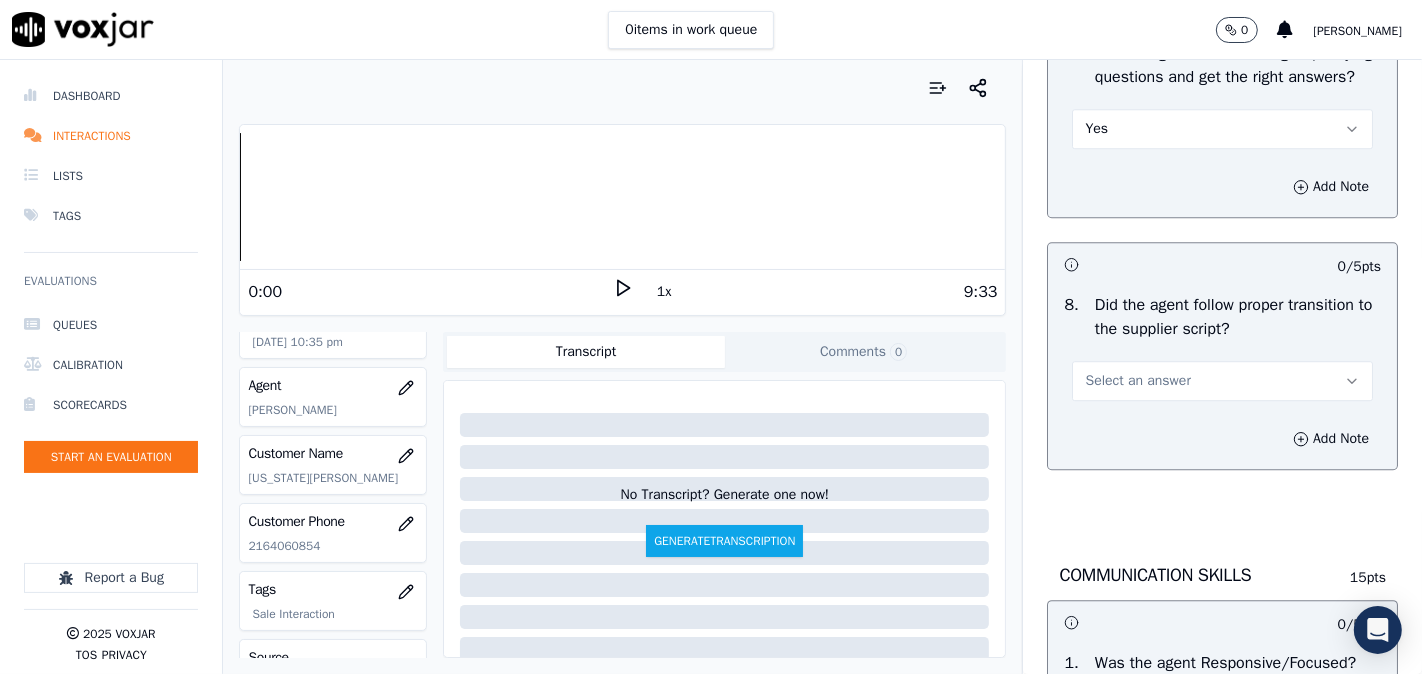 scroll, scrollTop: 4814, scrollLeft: 0, axis: vertical 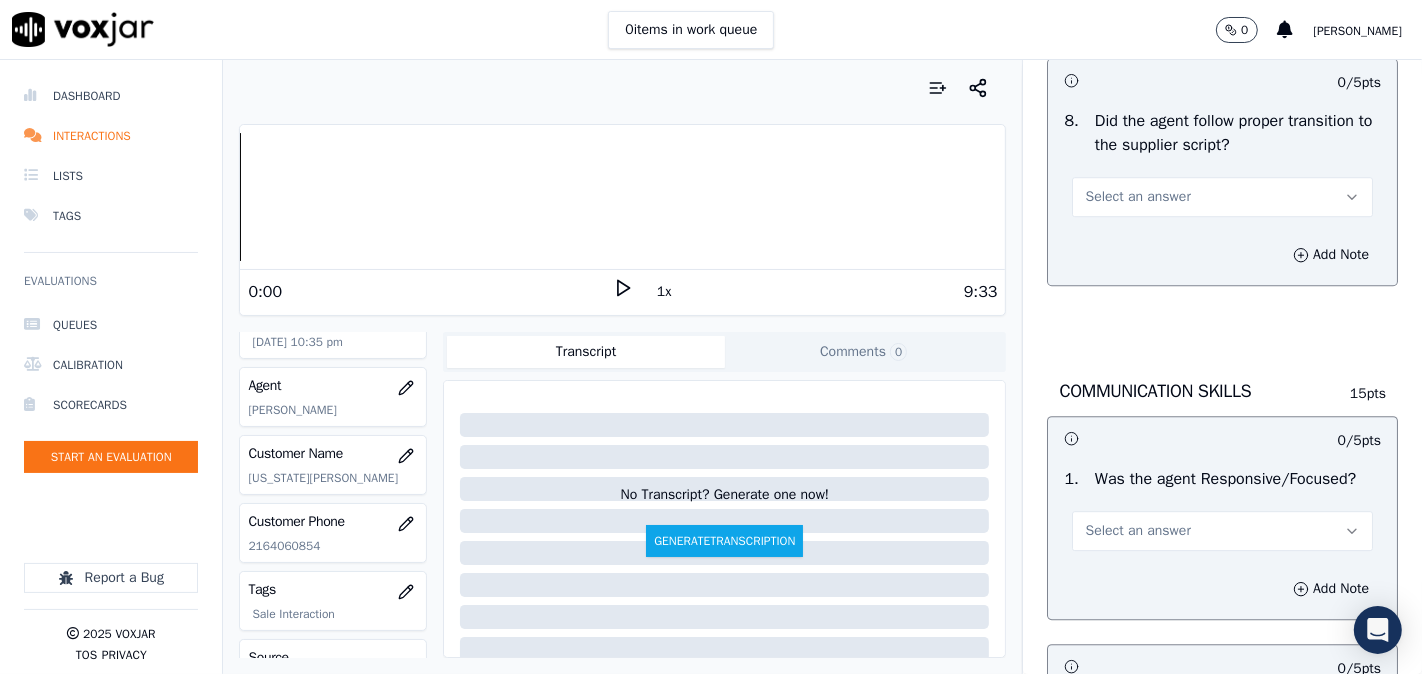 click on "Select an answer" at bounding box center [1222, 197] 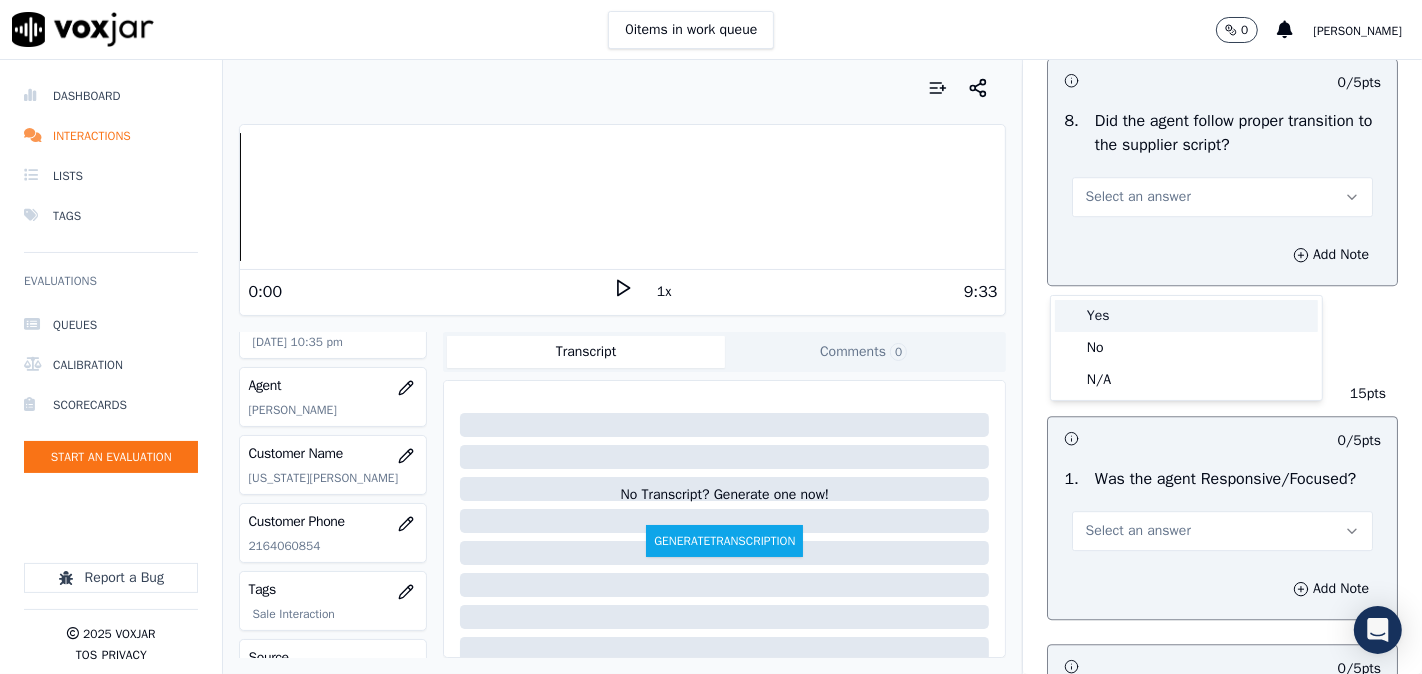 click on "Yes" at bounding box center [1186, 316] 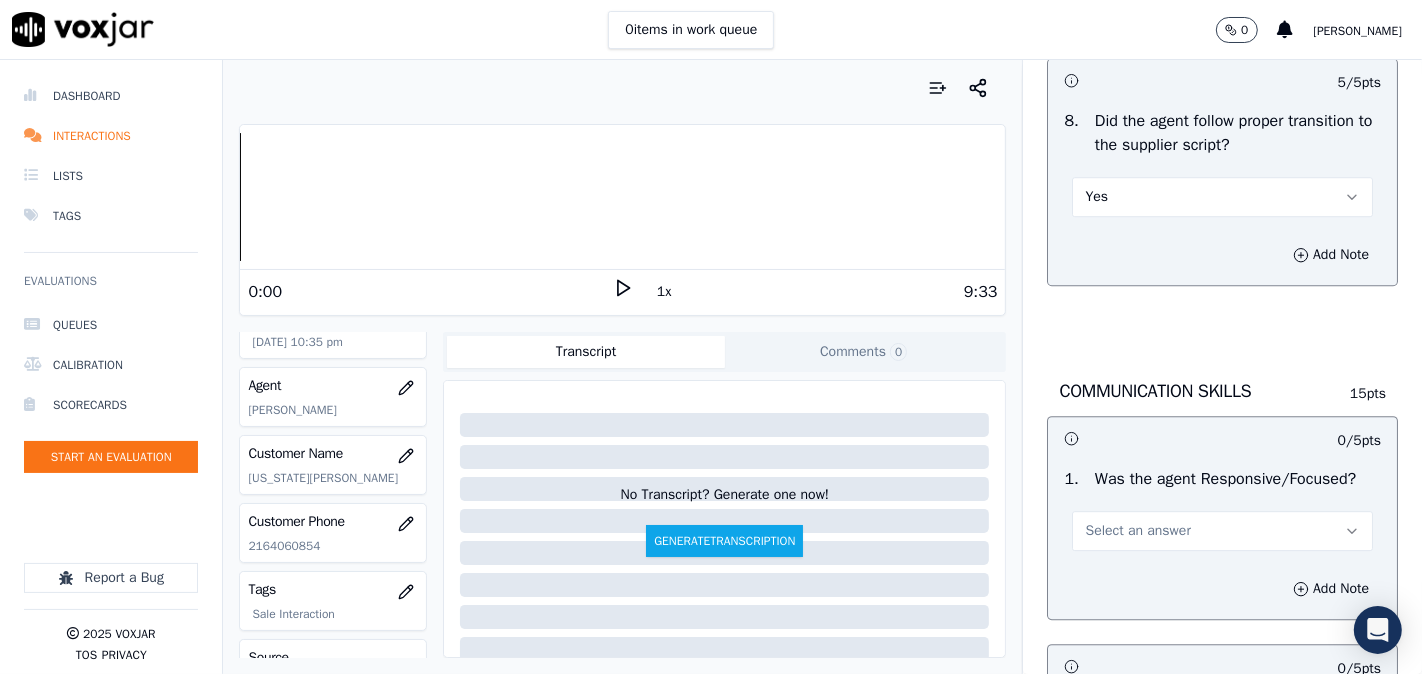 scroll, scrollTop: 5000, scrollLeft: 0, axis: vertical 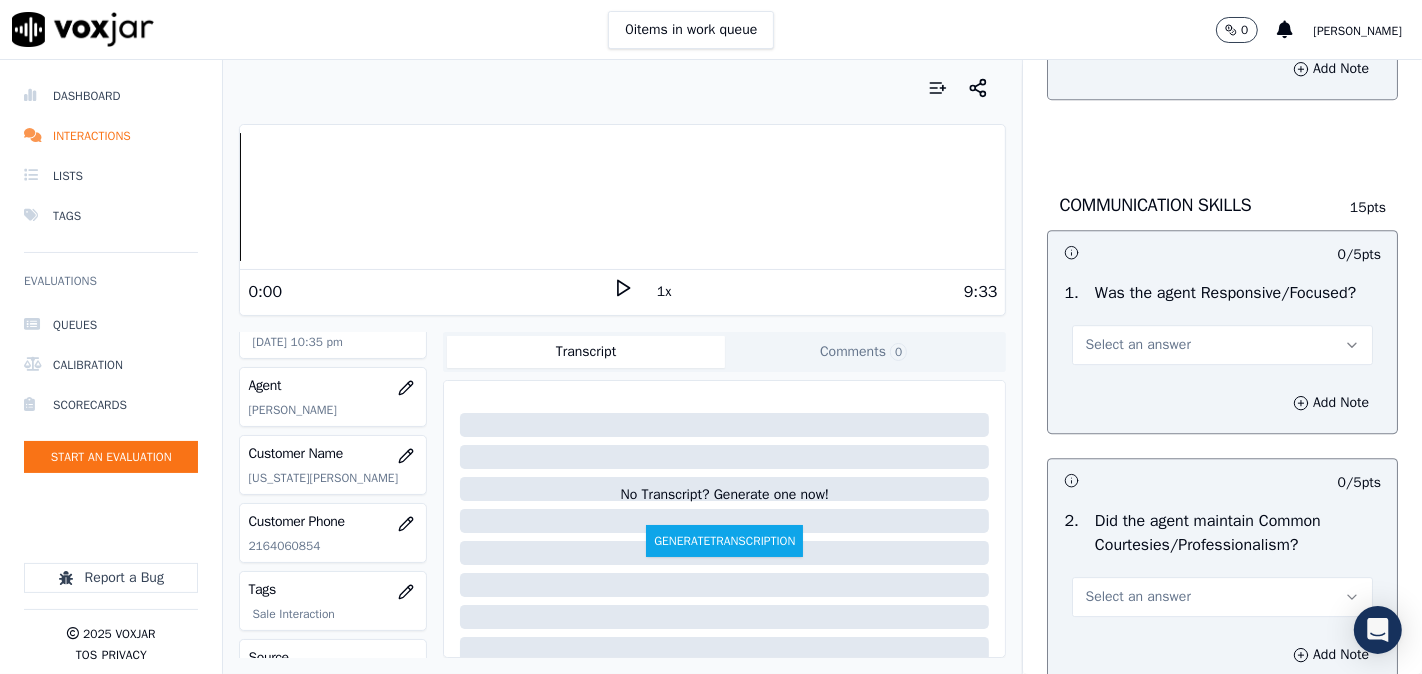 click on "Select an answer" at bounding box center (1137, 345) 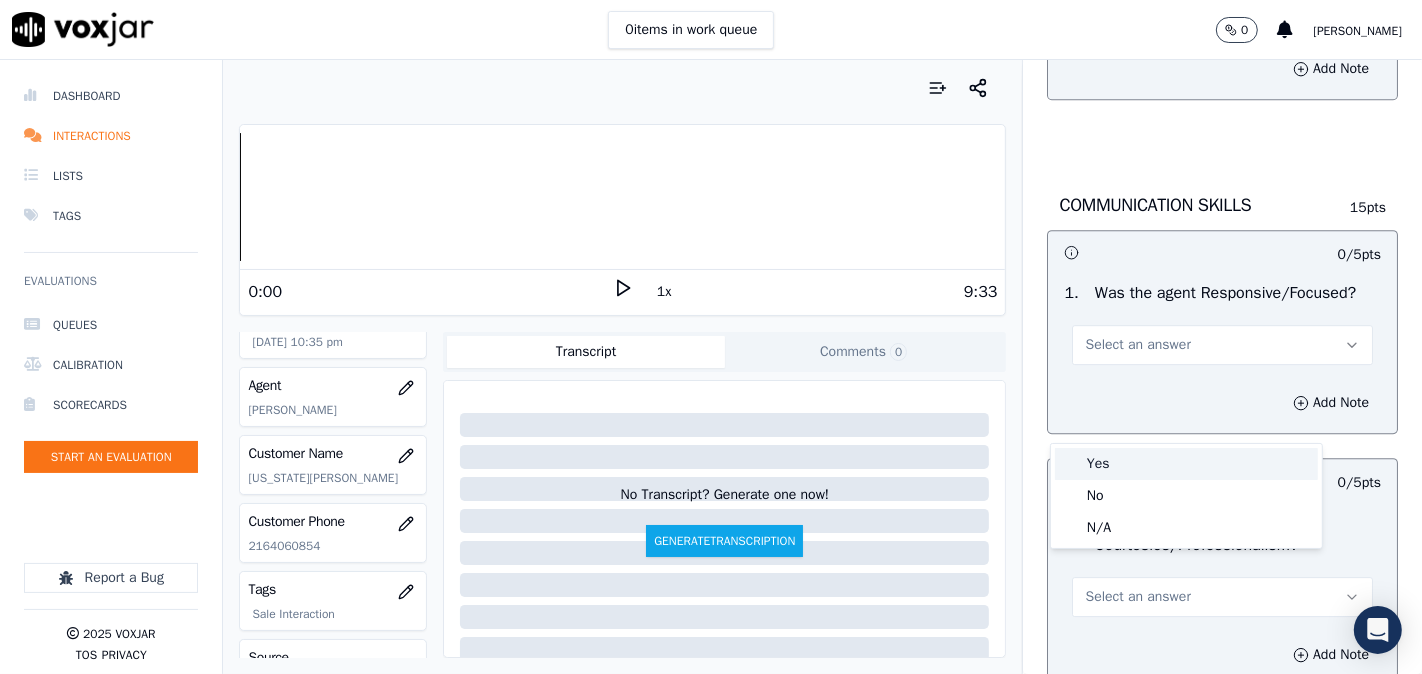 click on "Yes" at bounding box center (1186, 464) 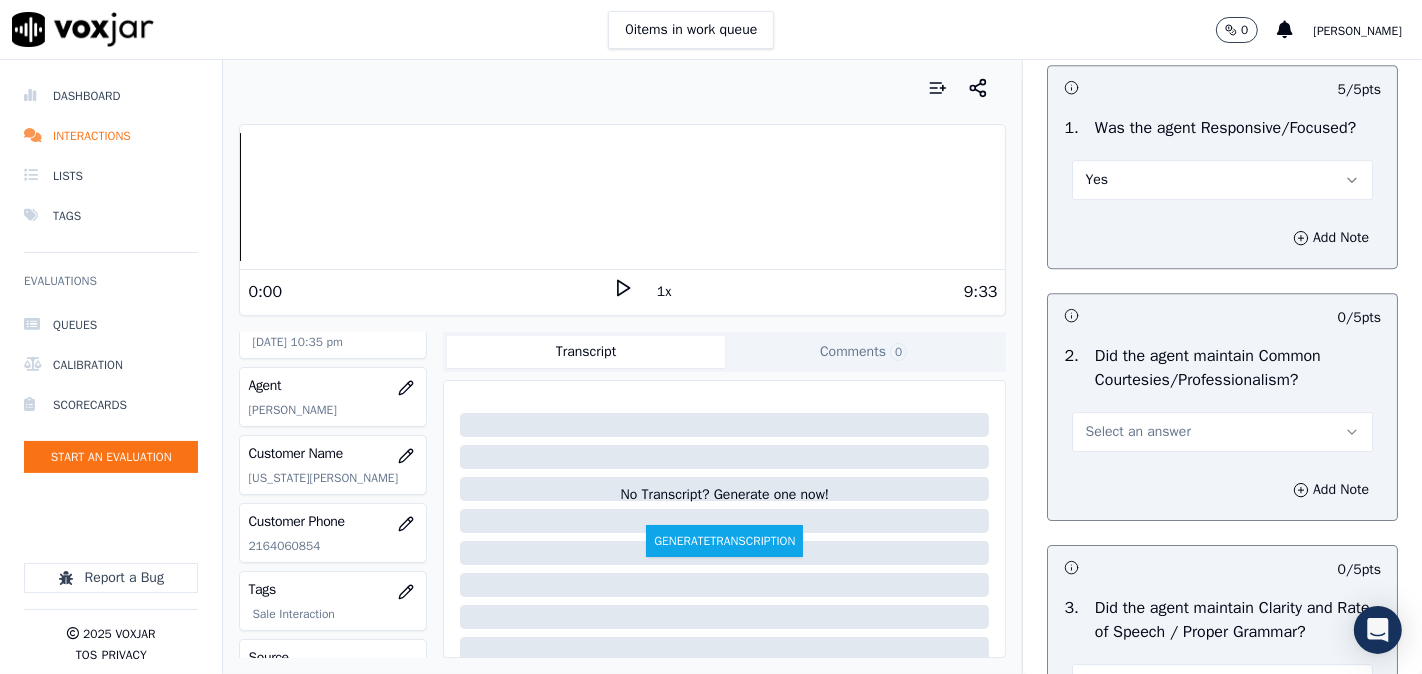 scroll, scrollTop: 5370, scrollLeft: 0, axis: vertical 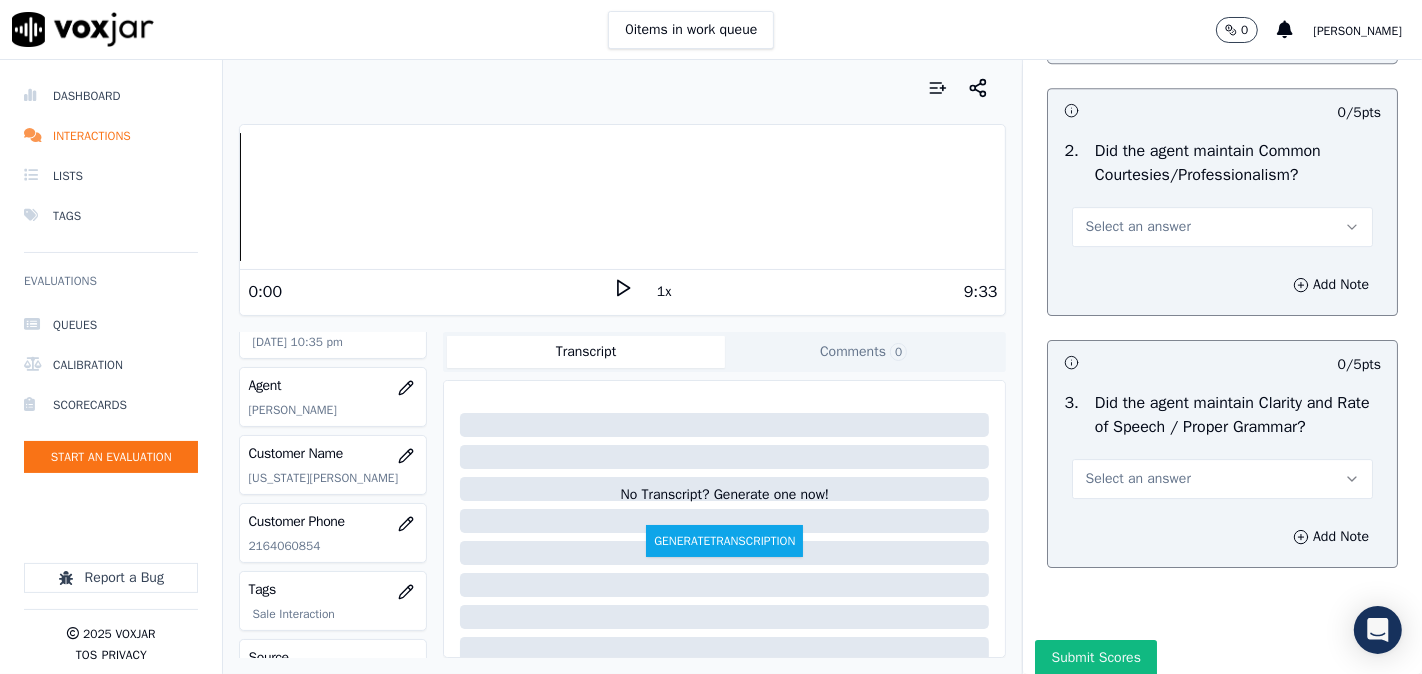 click on "Select an answer" at bounding box center (1137, 227) 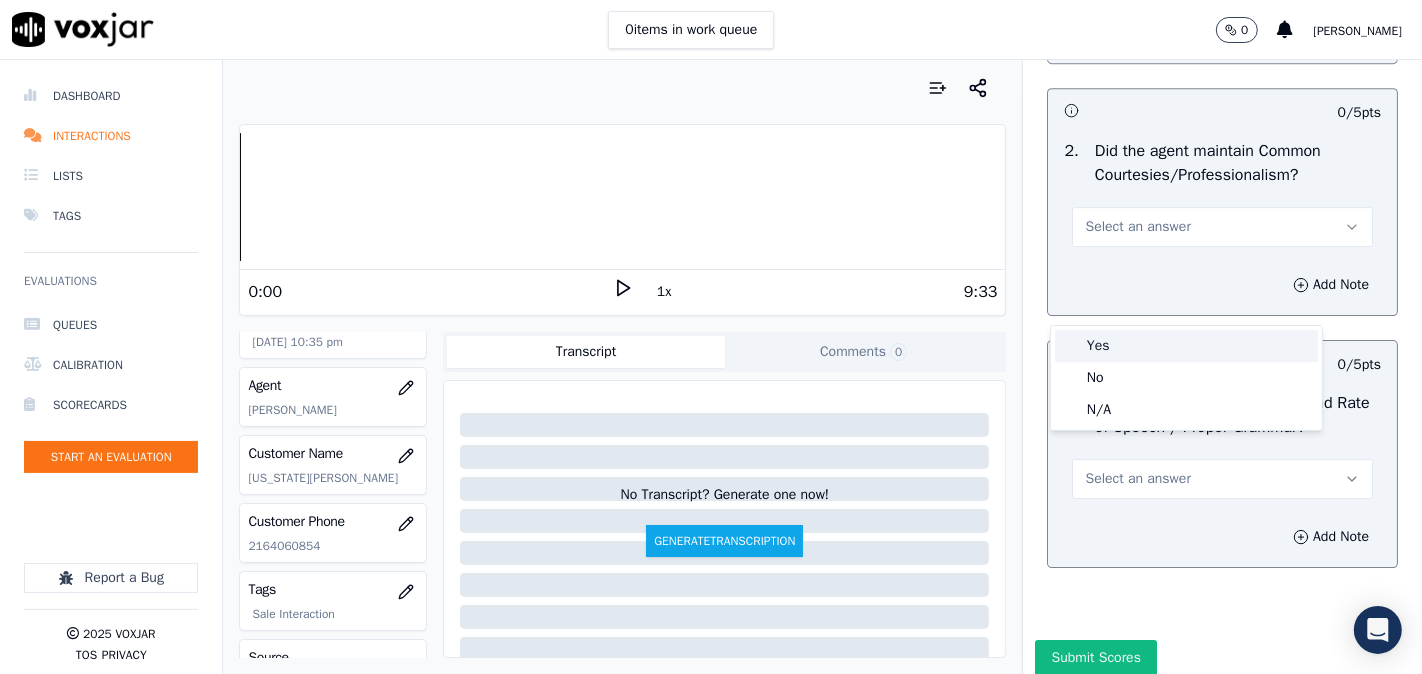 click on "Yes" at bounding box center [1186, 346] 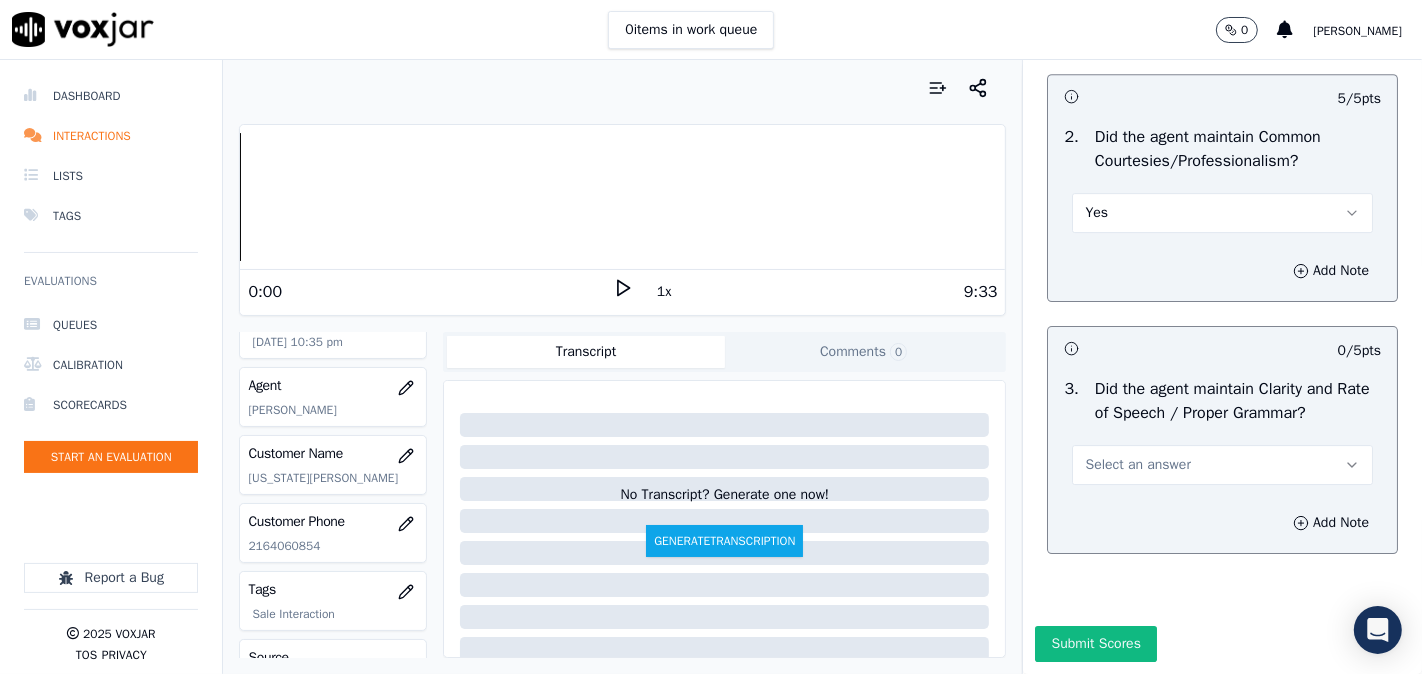 scroll, scrollTop: 5507, scrollLeft: 0, axis: vertical 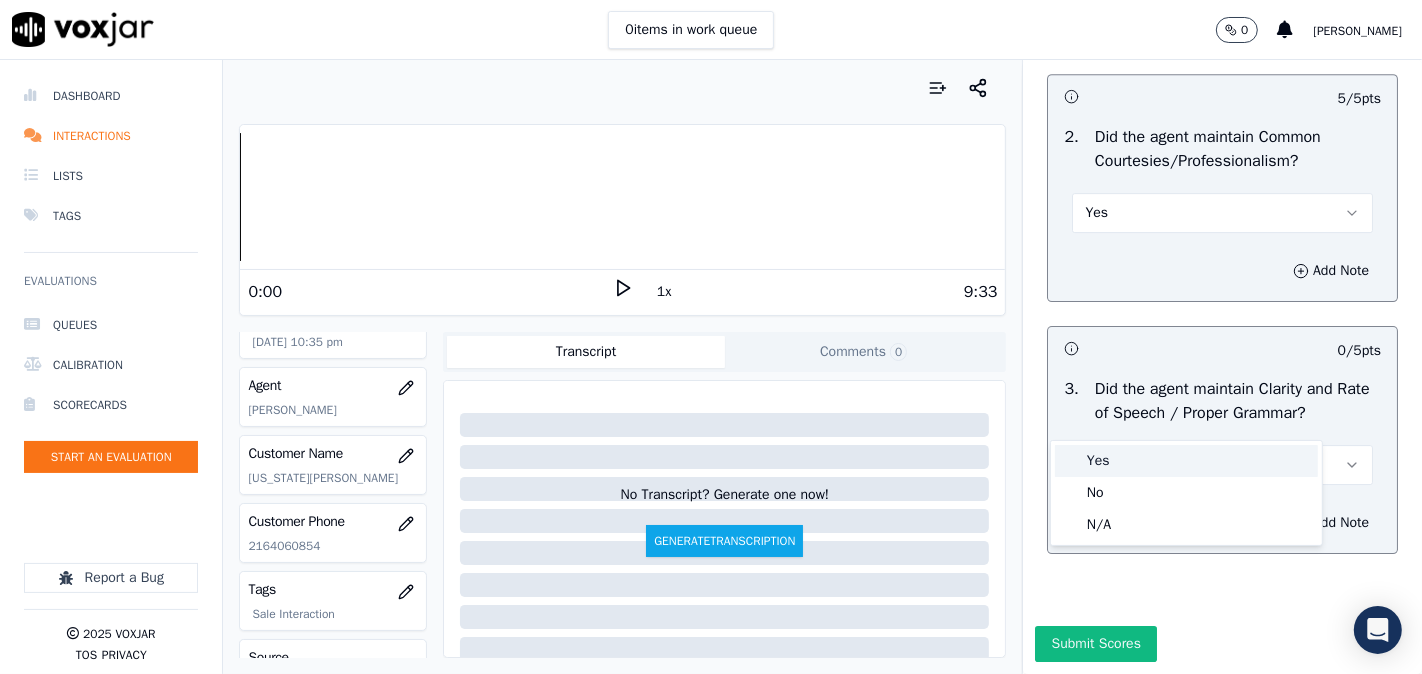 click on "Yes" at bounding box center [1186, 461] 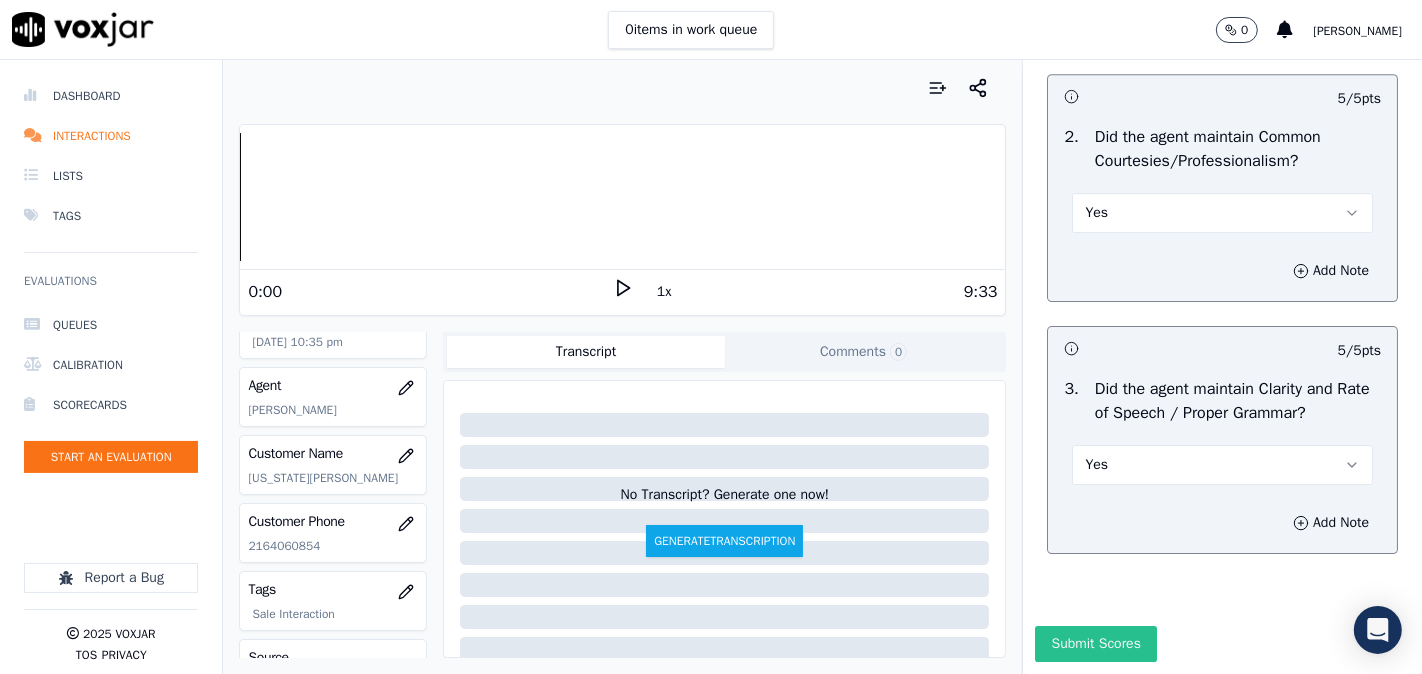click on "Submit Scores" at bounding box center (1095, 644) 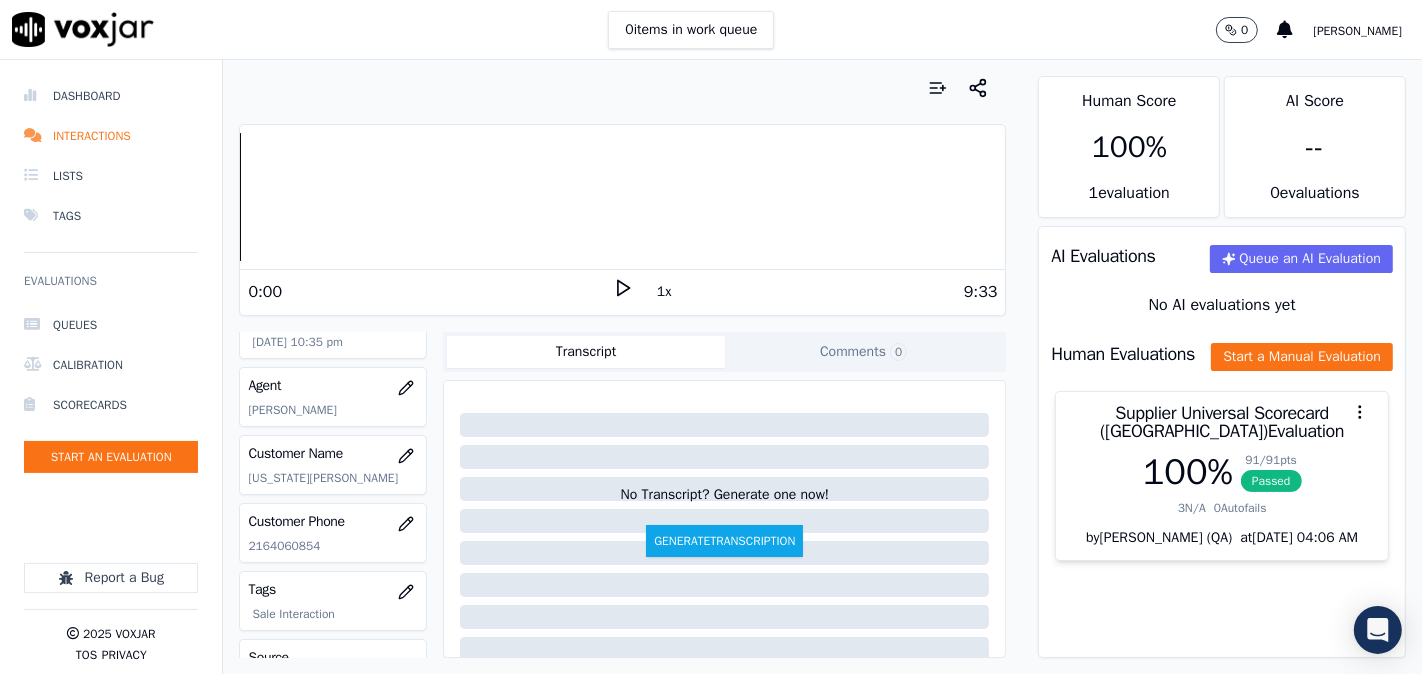 click on "Transcript   Comments  0" at bounding box center [724, 352] 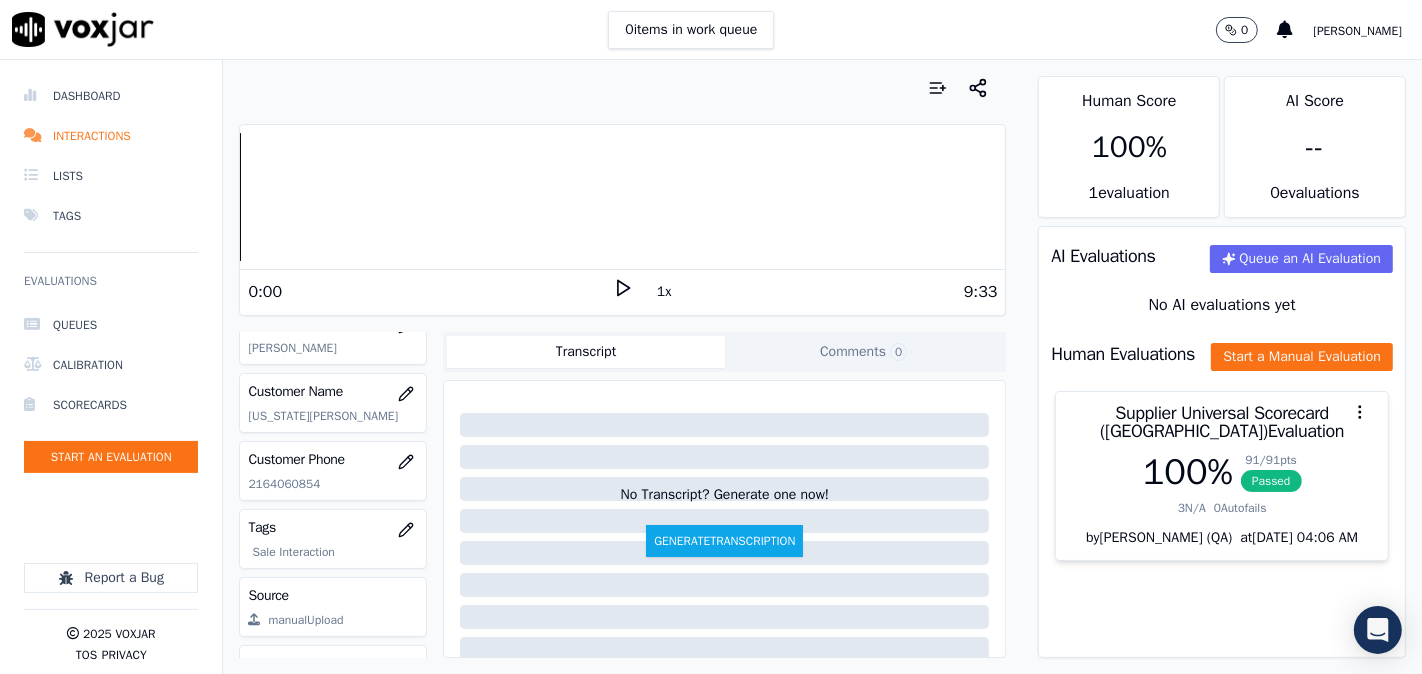 scroll, scrollTop: 344, scrollLeft: 0, axis: vertical 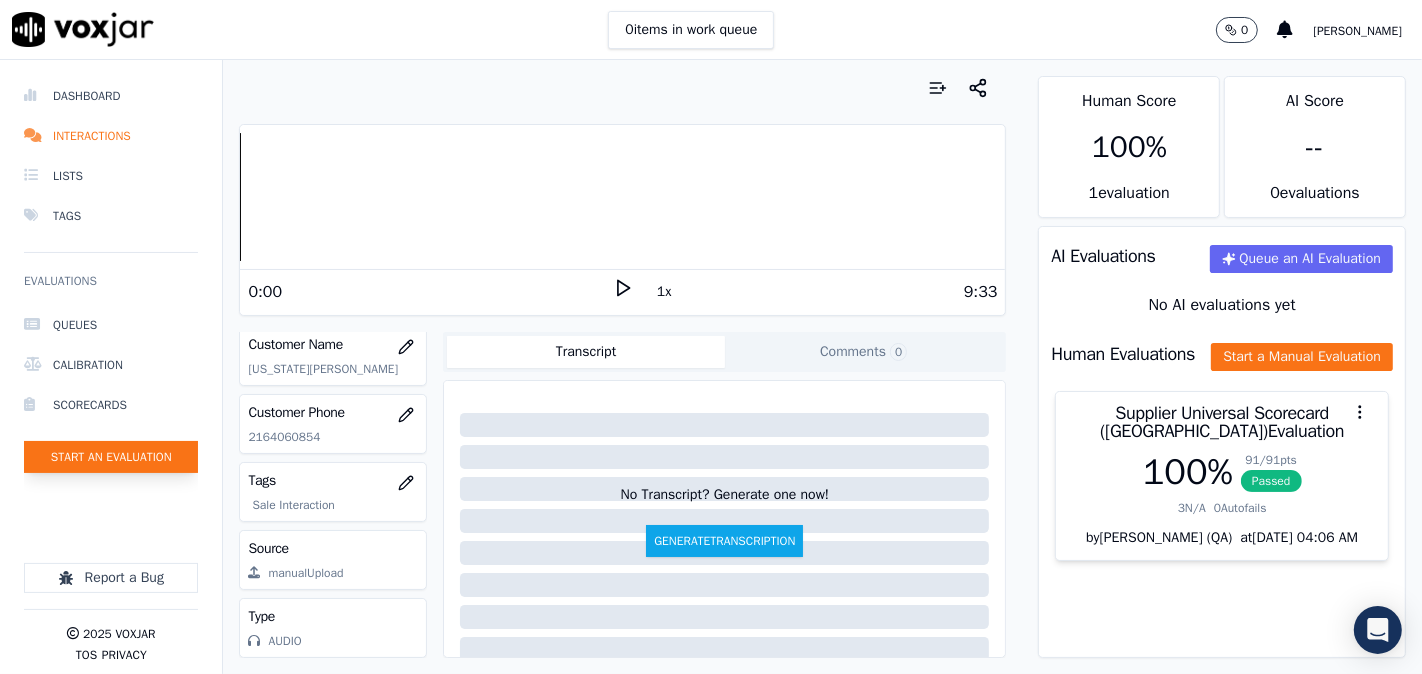 click on "Start an Evaluation" 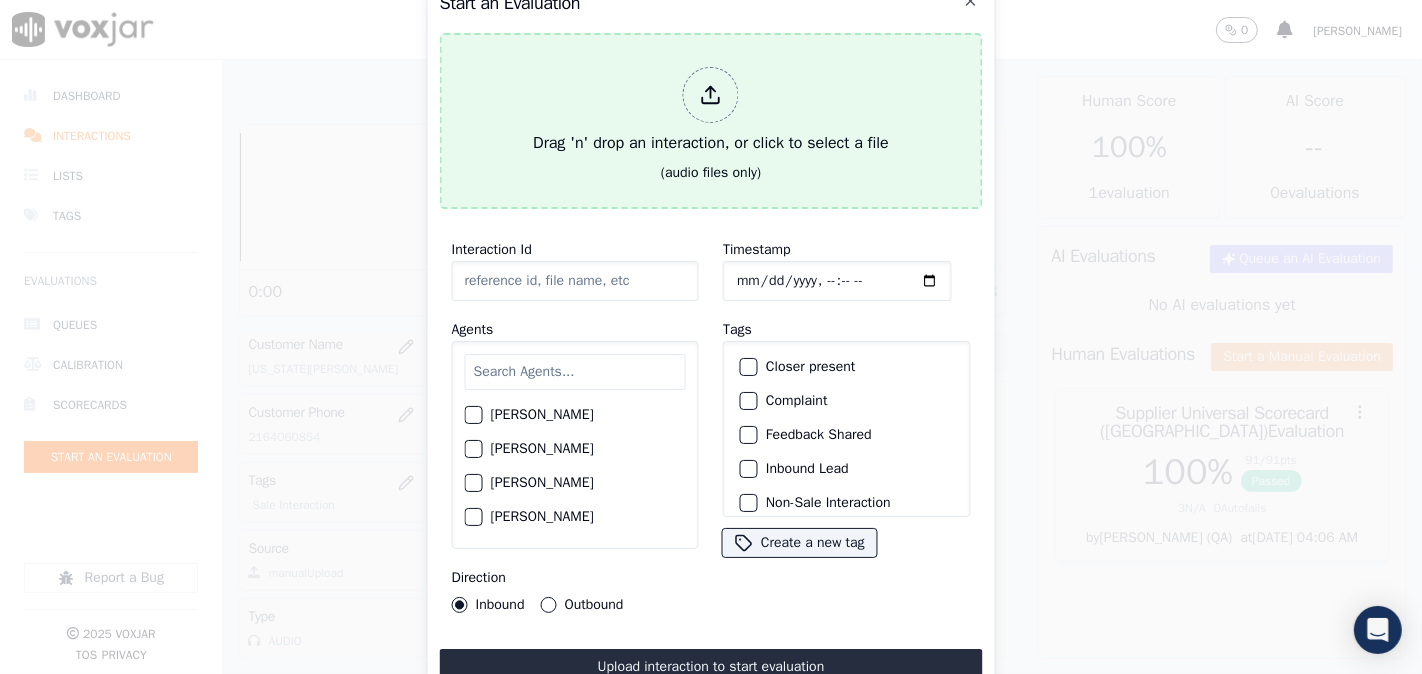 click on "Drag 'n' drop an interaction, or click to select a file" at bounding box center [711, 111] 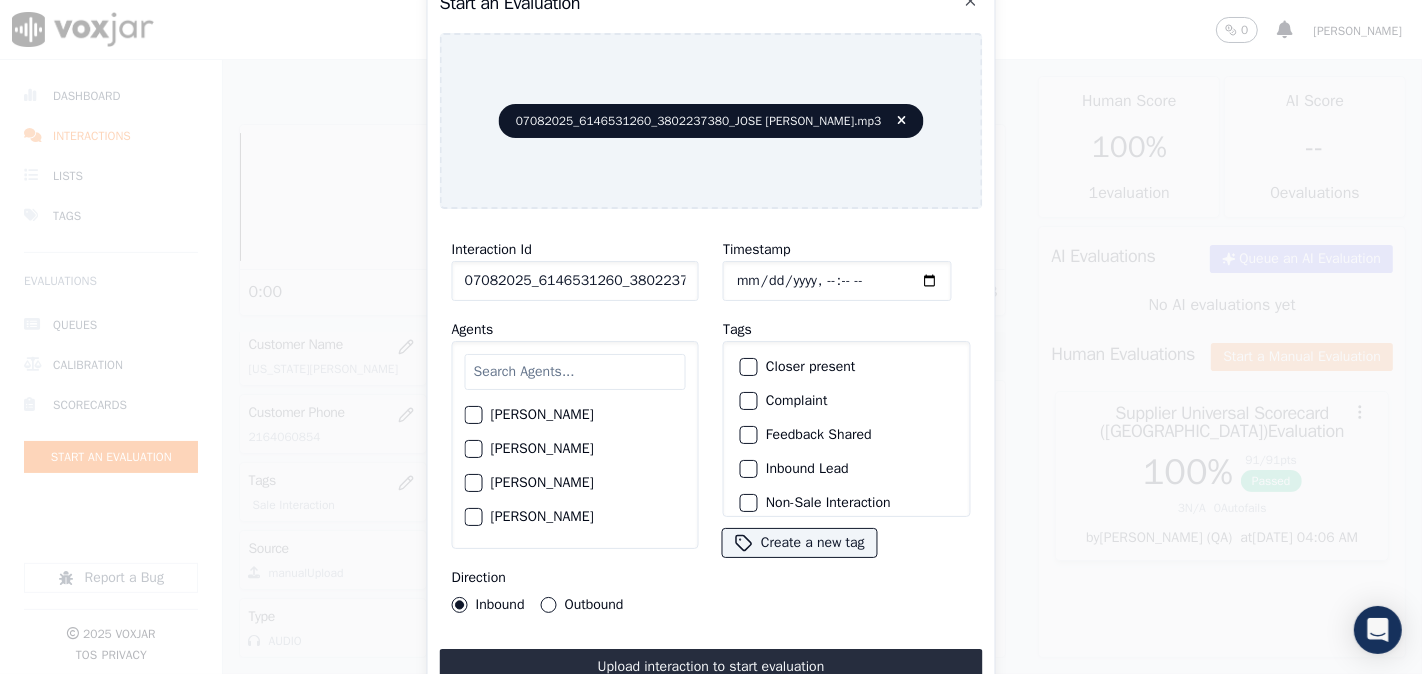 click on "07082025_6146531260_3802237380_JOSE [PERSON_NAME].mp3" 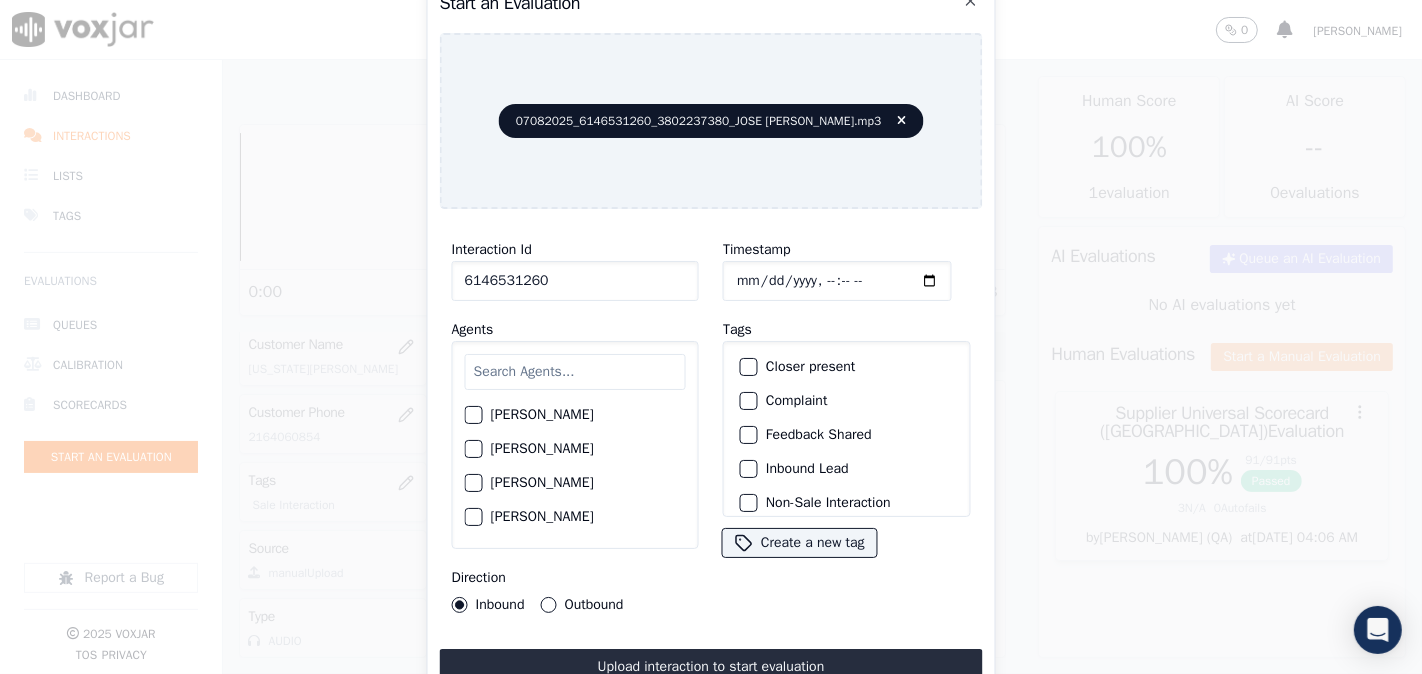 type on "6146531260" 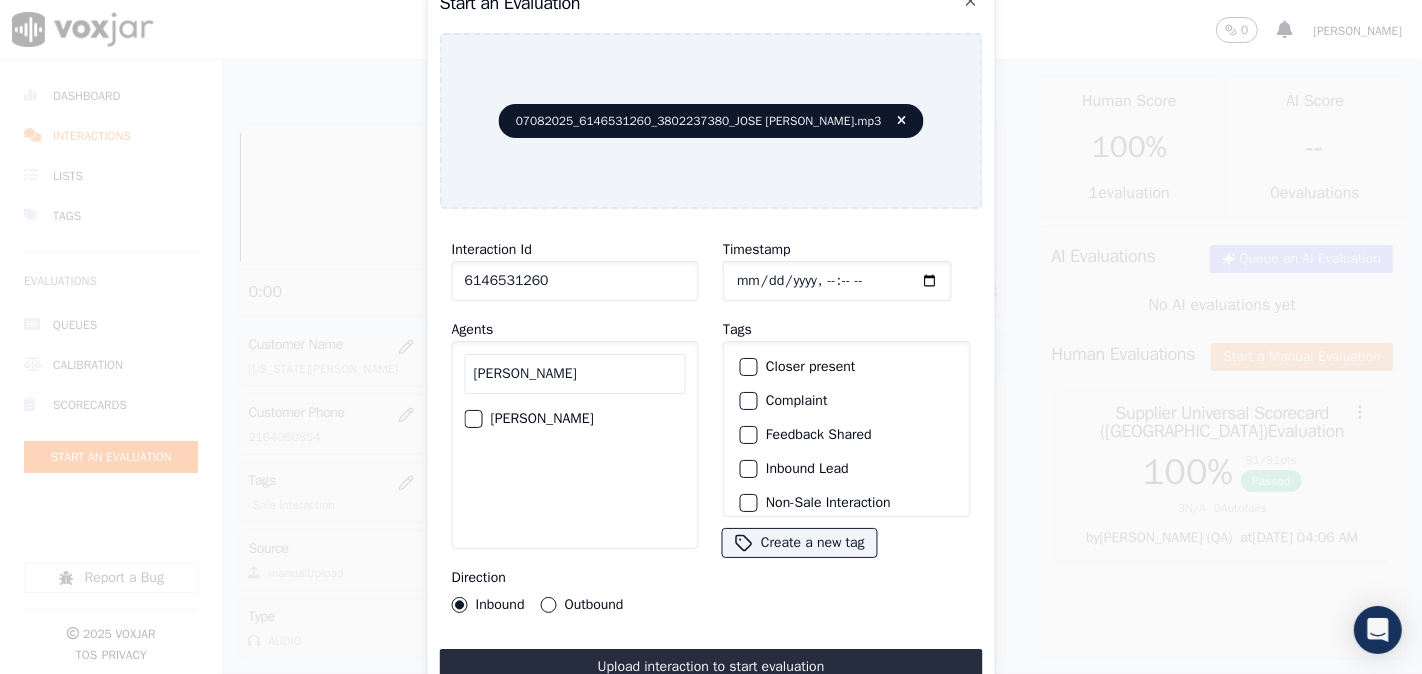 type on "[PERSON_NAME]" 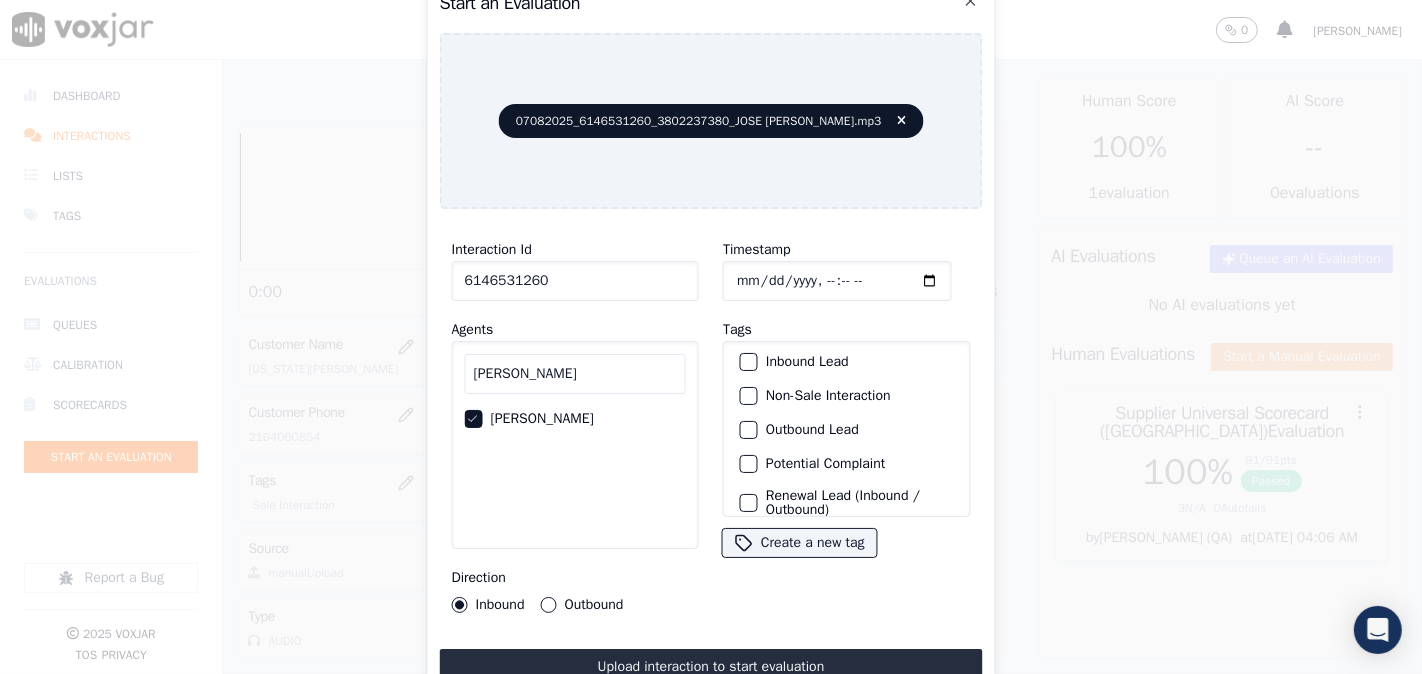 scroll, scrollTop: 176, scrollLeft: 0, axis: vertical 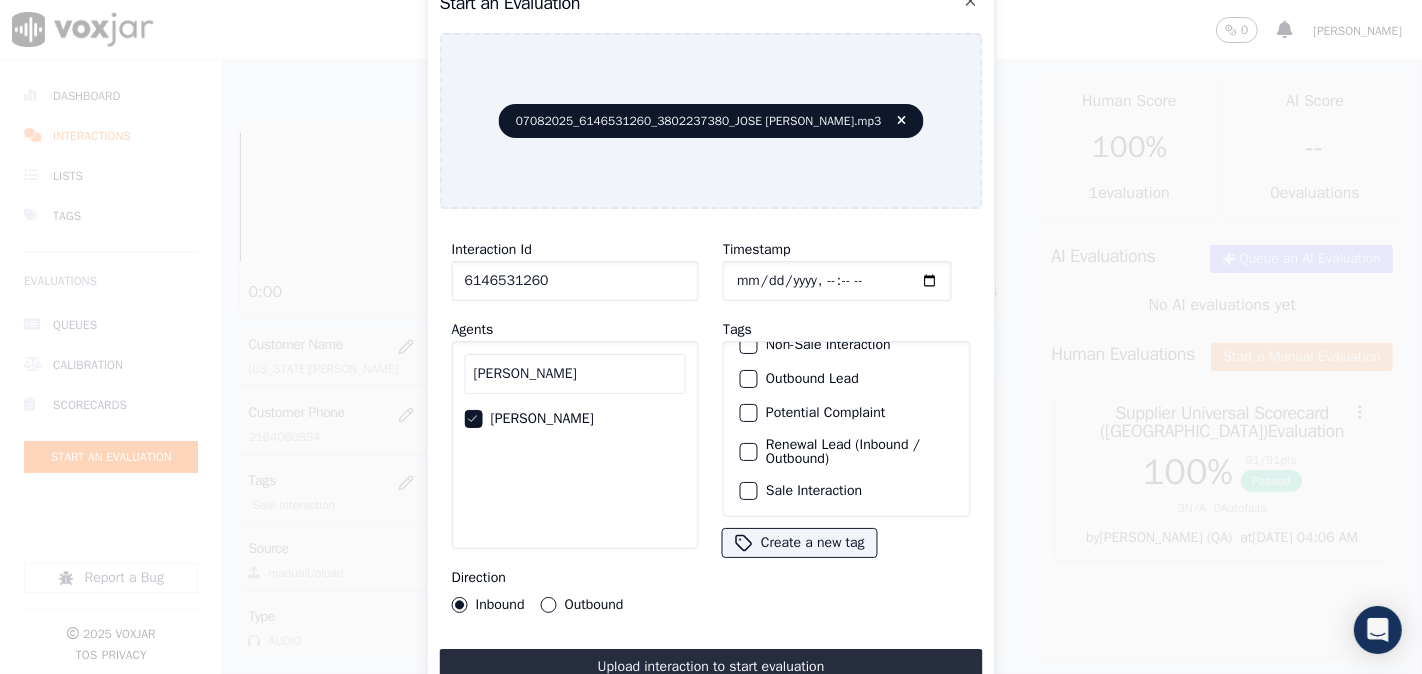 click on "Sale Interaction" 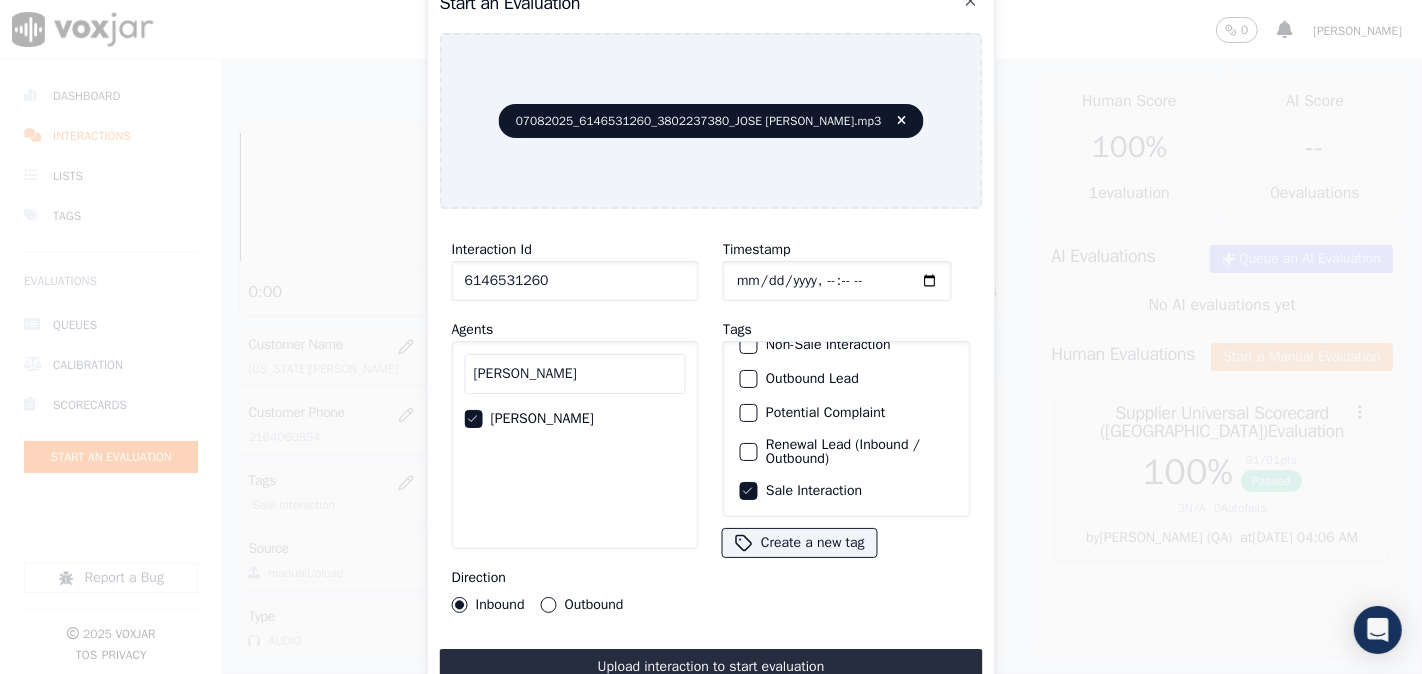 click on "Direction     Inbound     Outbound" at bounding box center (575, 589) 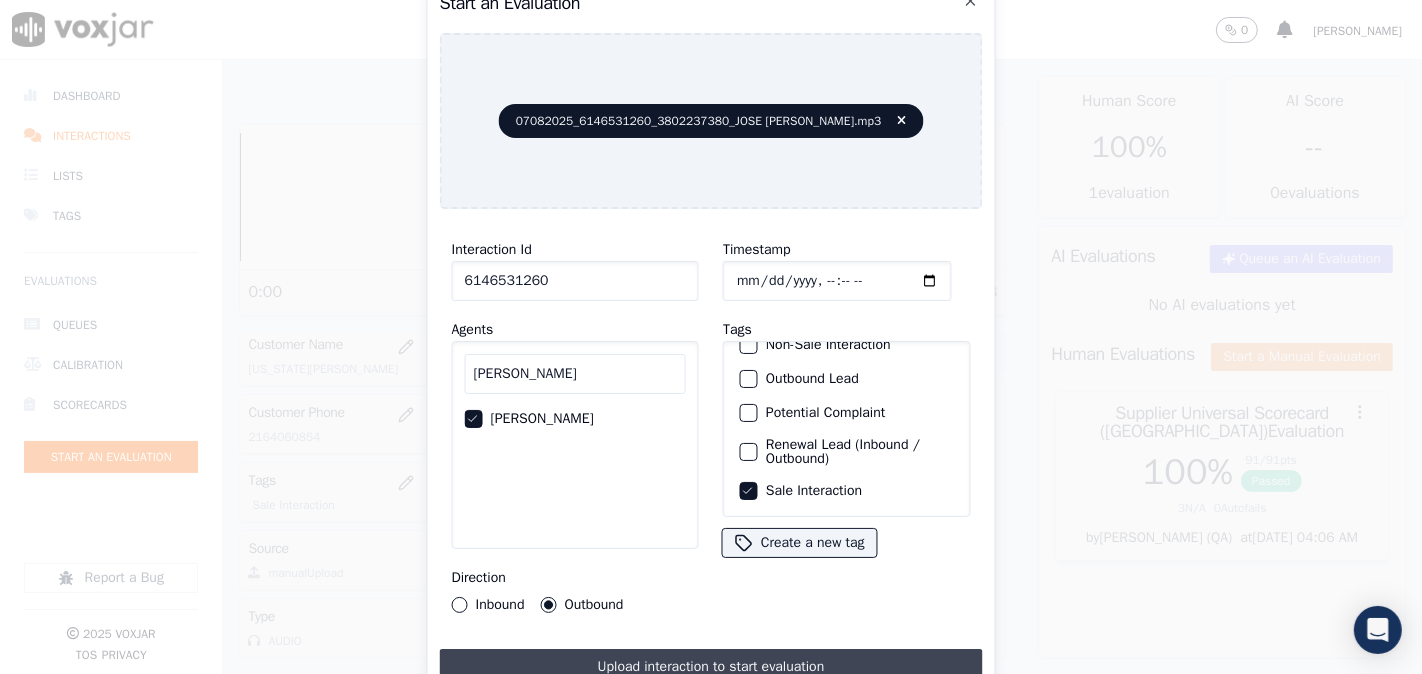 click on "Upload interaction to start evaluation" at bounding box center (711, 667) 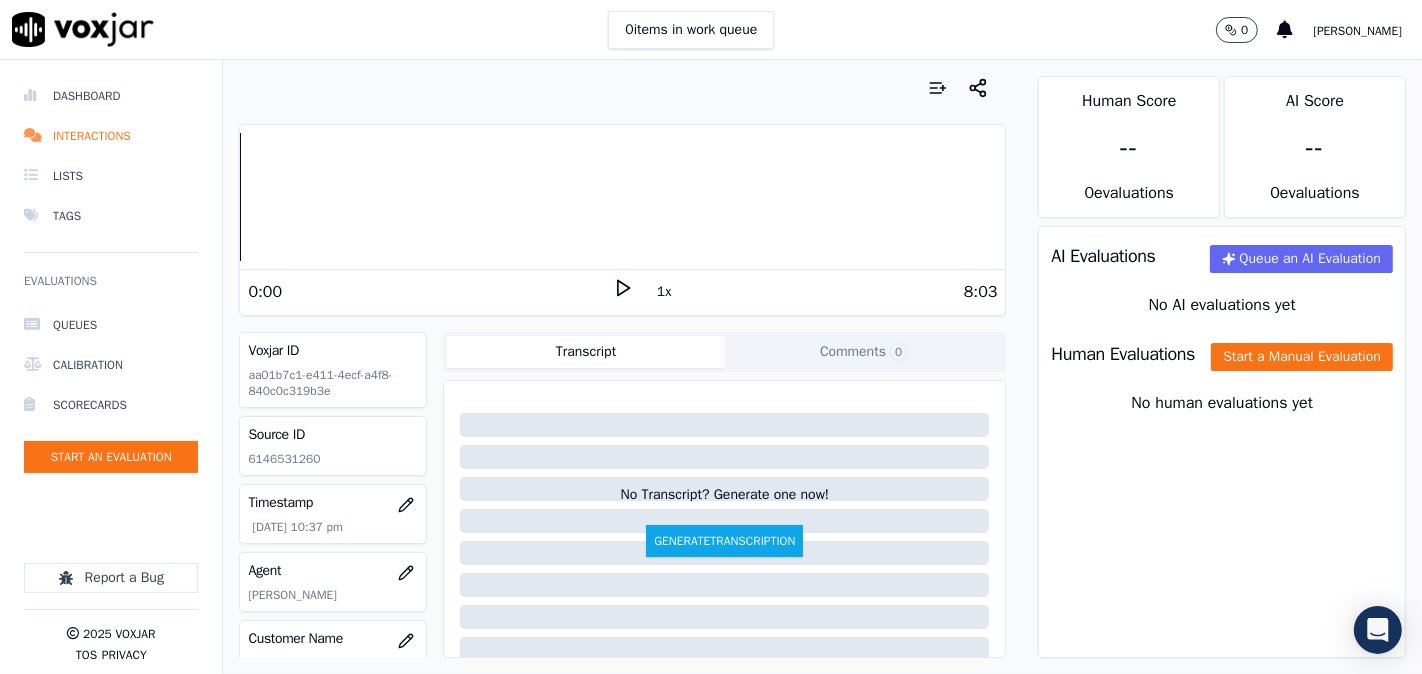 scroll, scrollTop: 344, scrollLeft: 0, axis: vertical 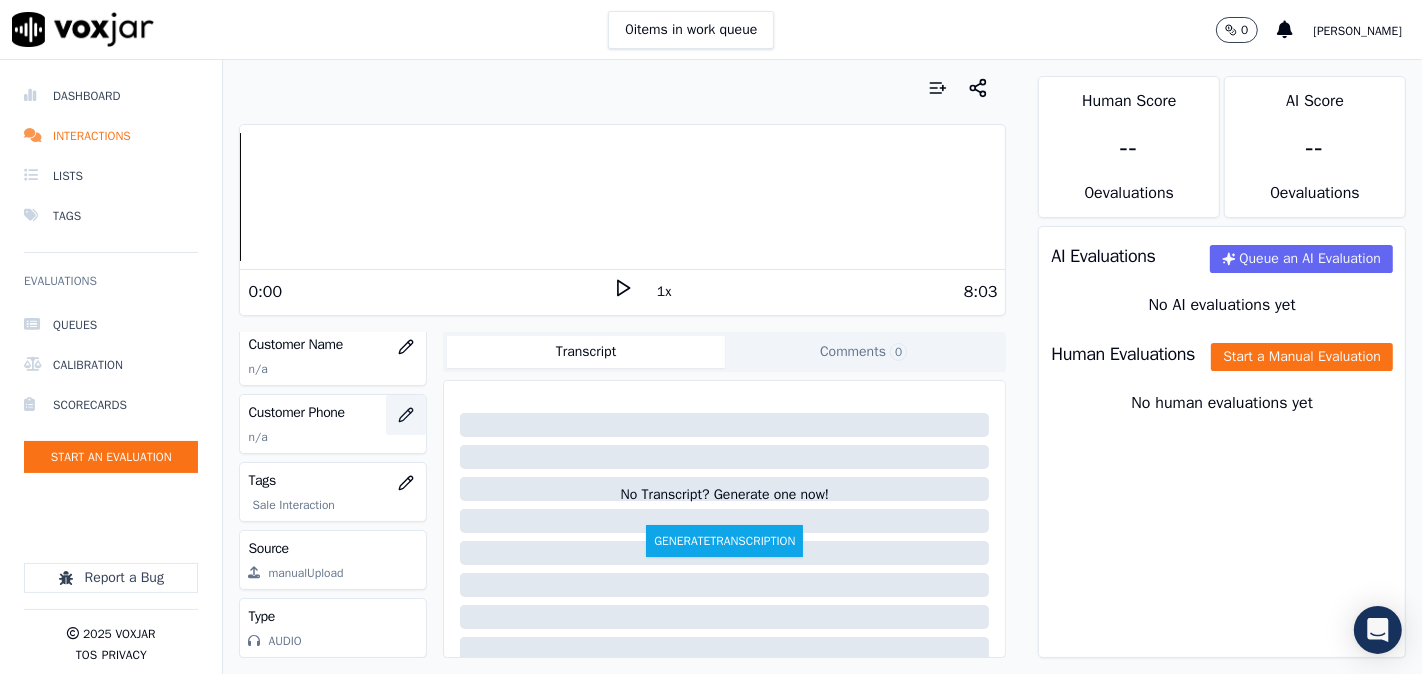 type 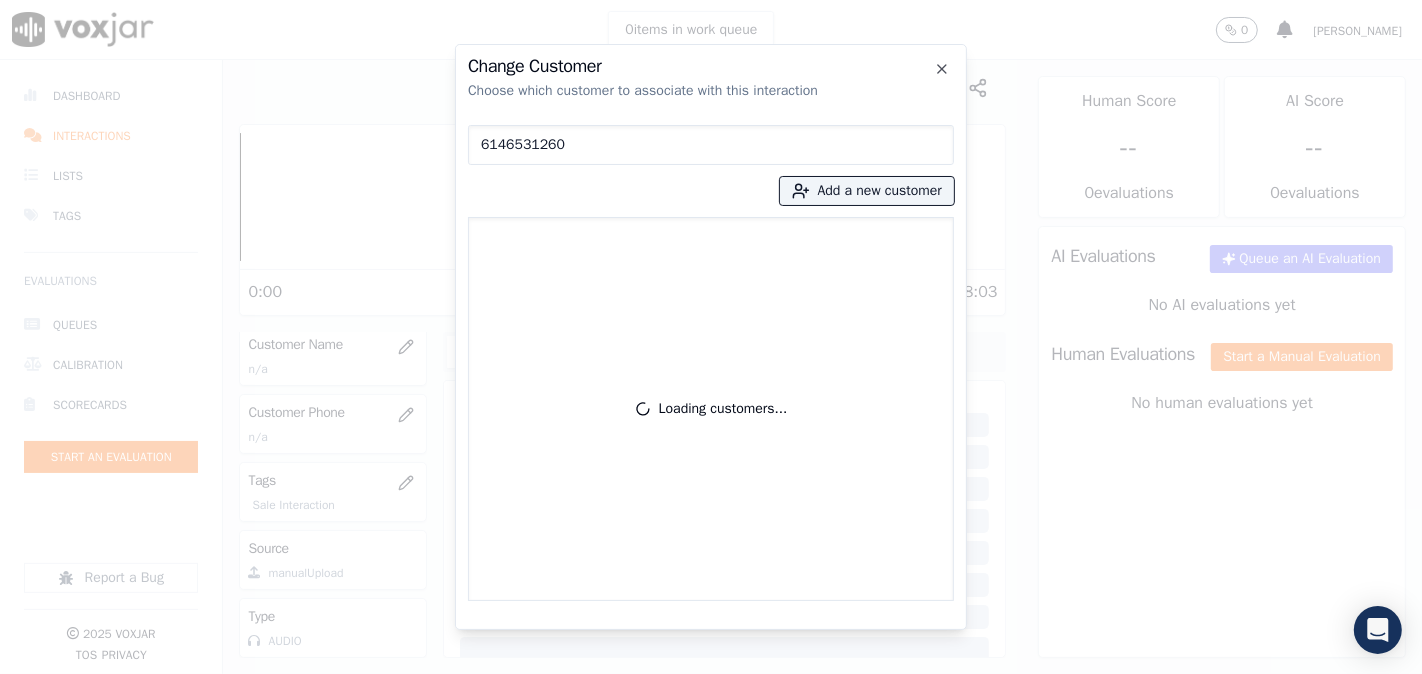 type on "6146531260" 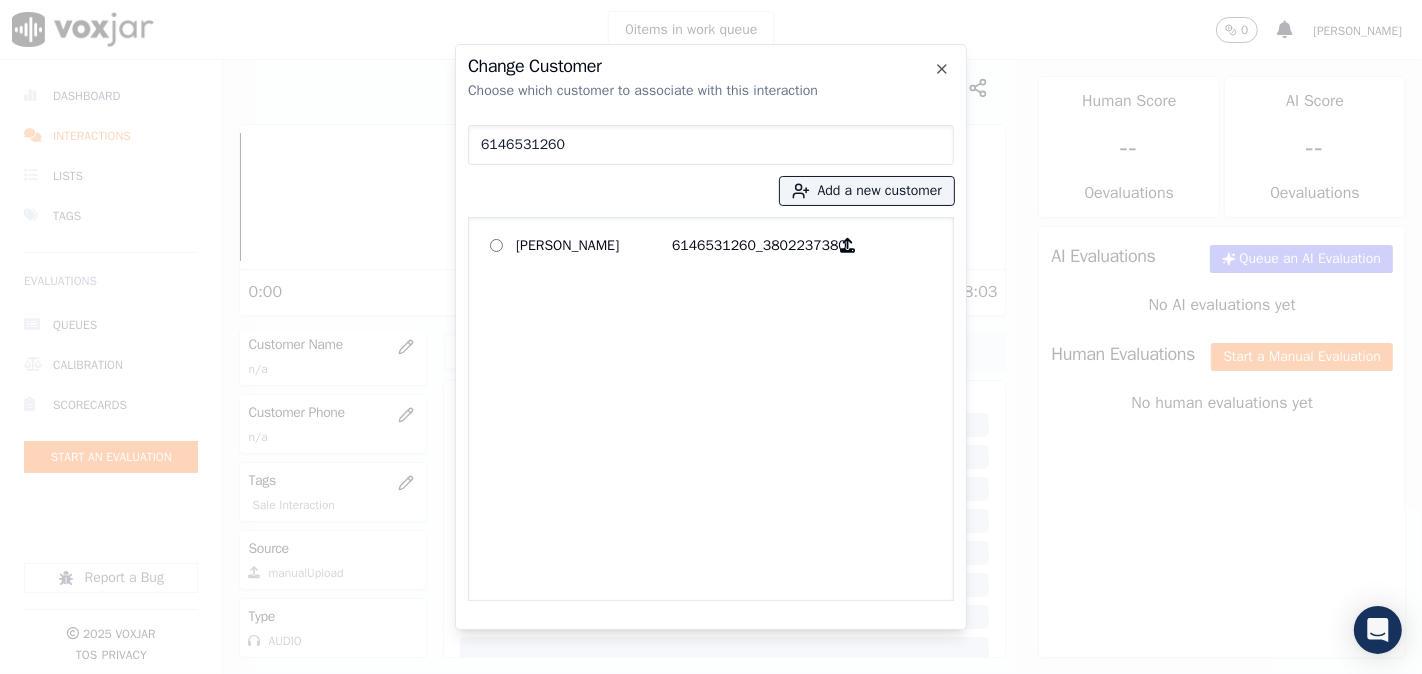 drag, startPoint x: 581, startPoint y: 257, endPoint x: 637, endPoint y: 338, distance: 98.47334 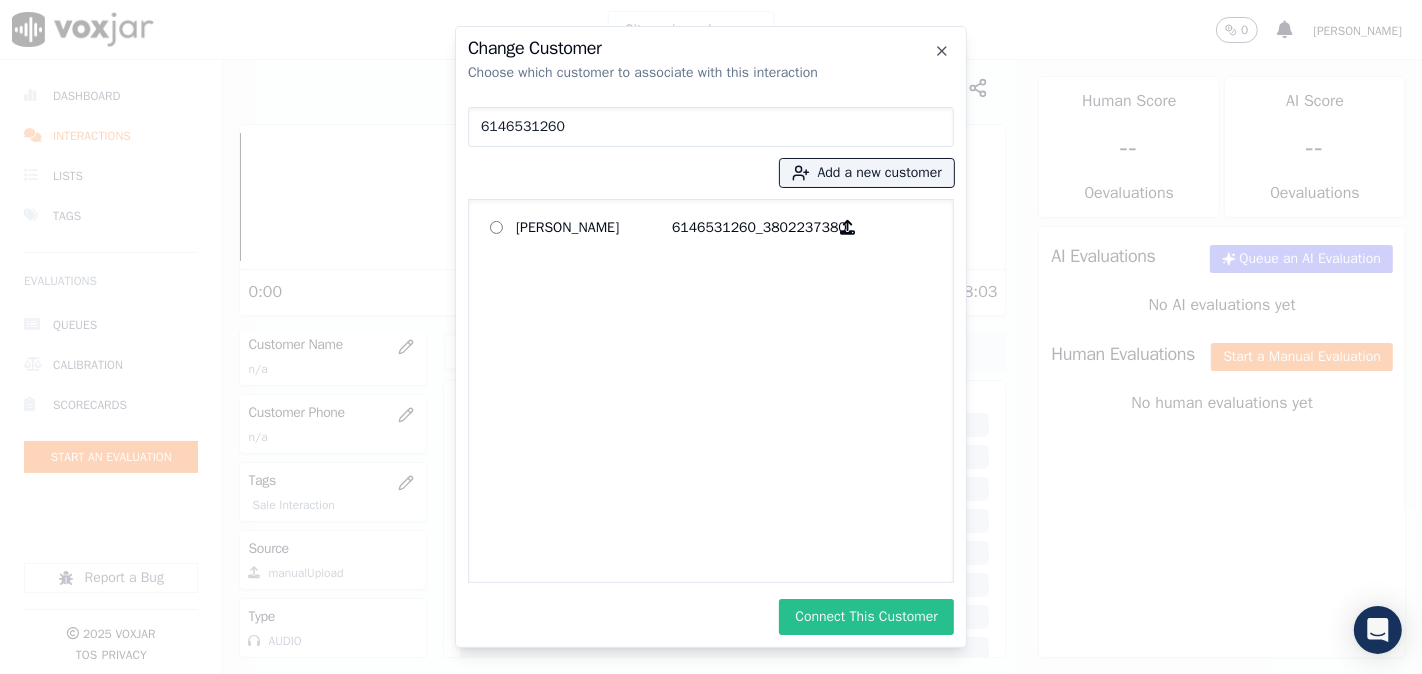 click on "Connect This Customer" at bounding box center [866, 617] 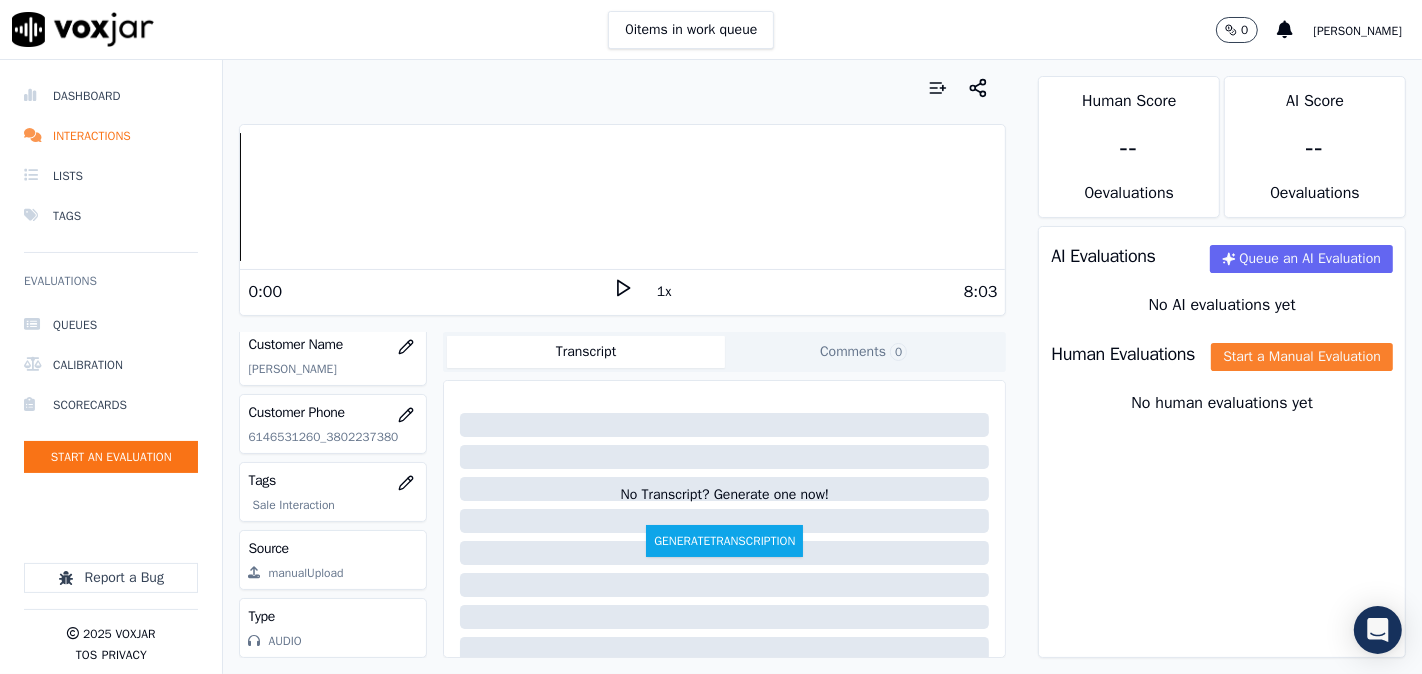 click on "Start a Manual Evaluation" 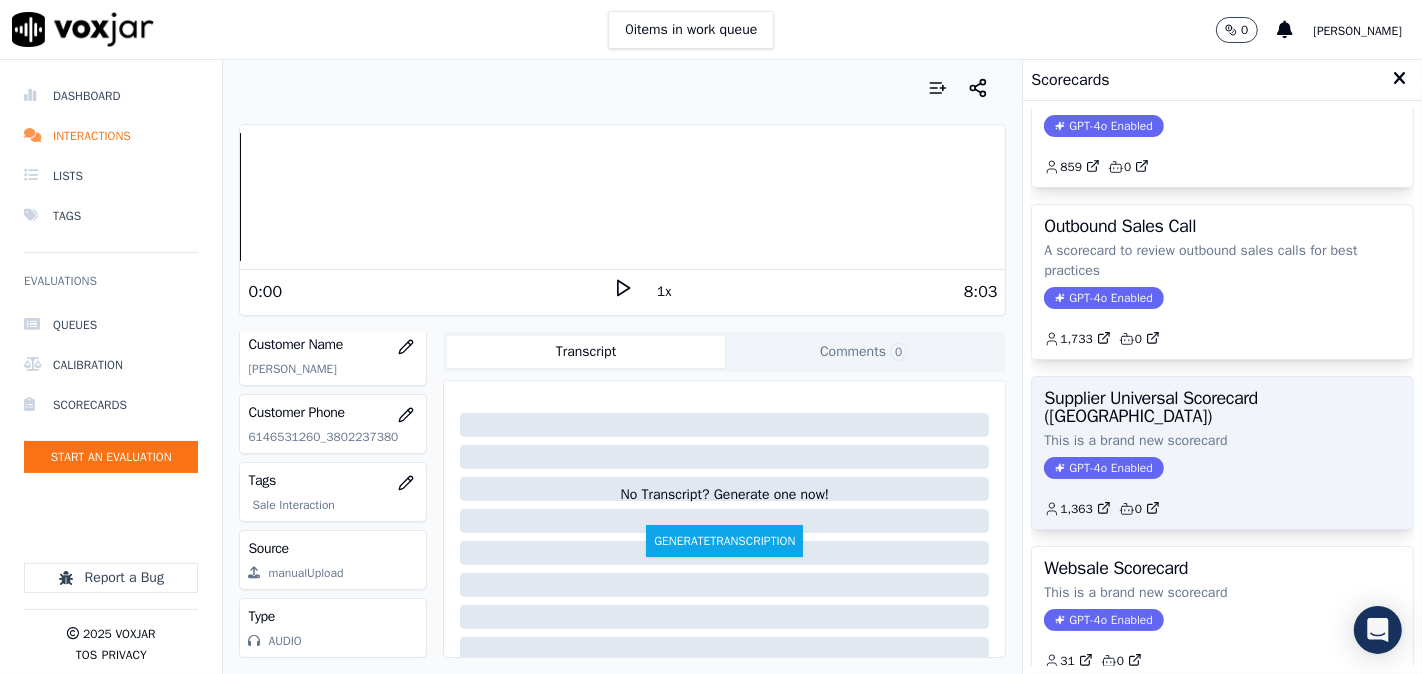 scroll, scrollTop: 357, scrollLeft: 0, axis: vertical 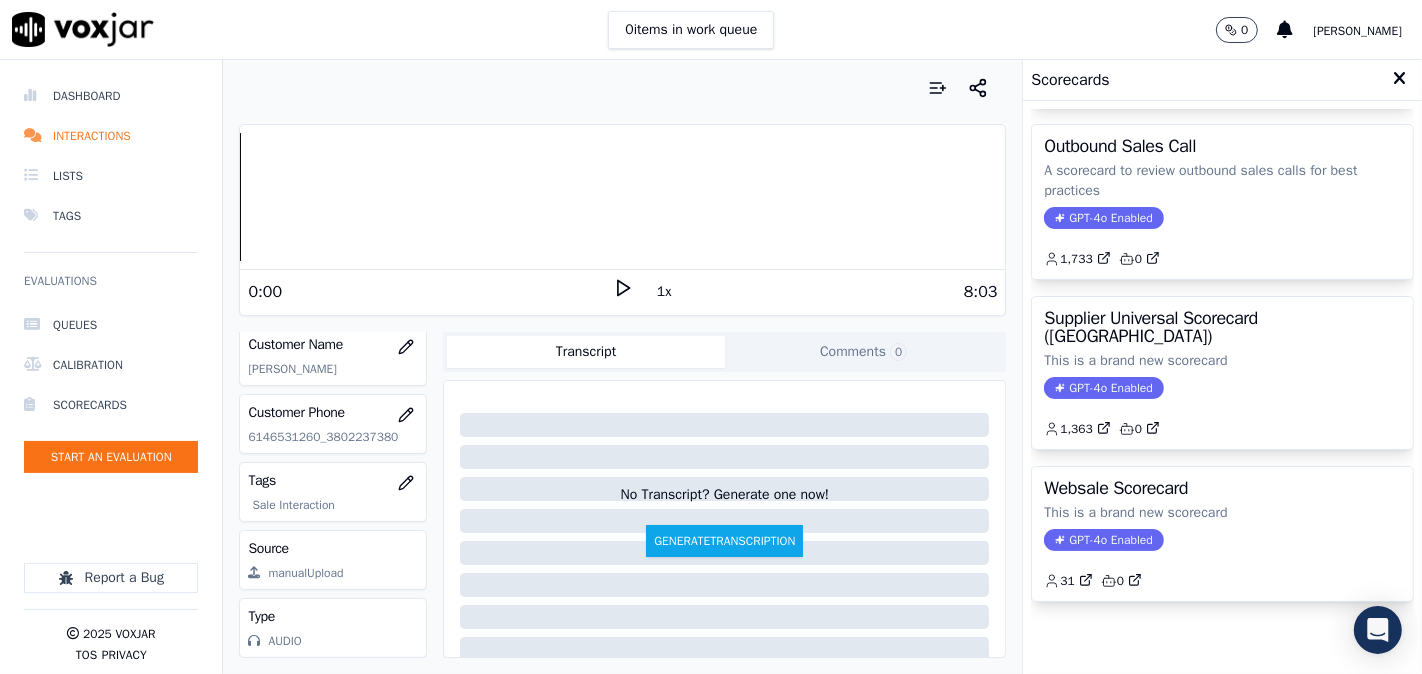 click on "1,363         0" 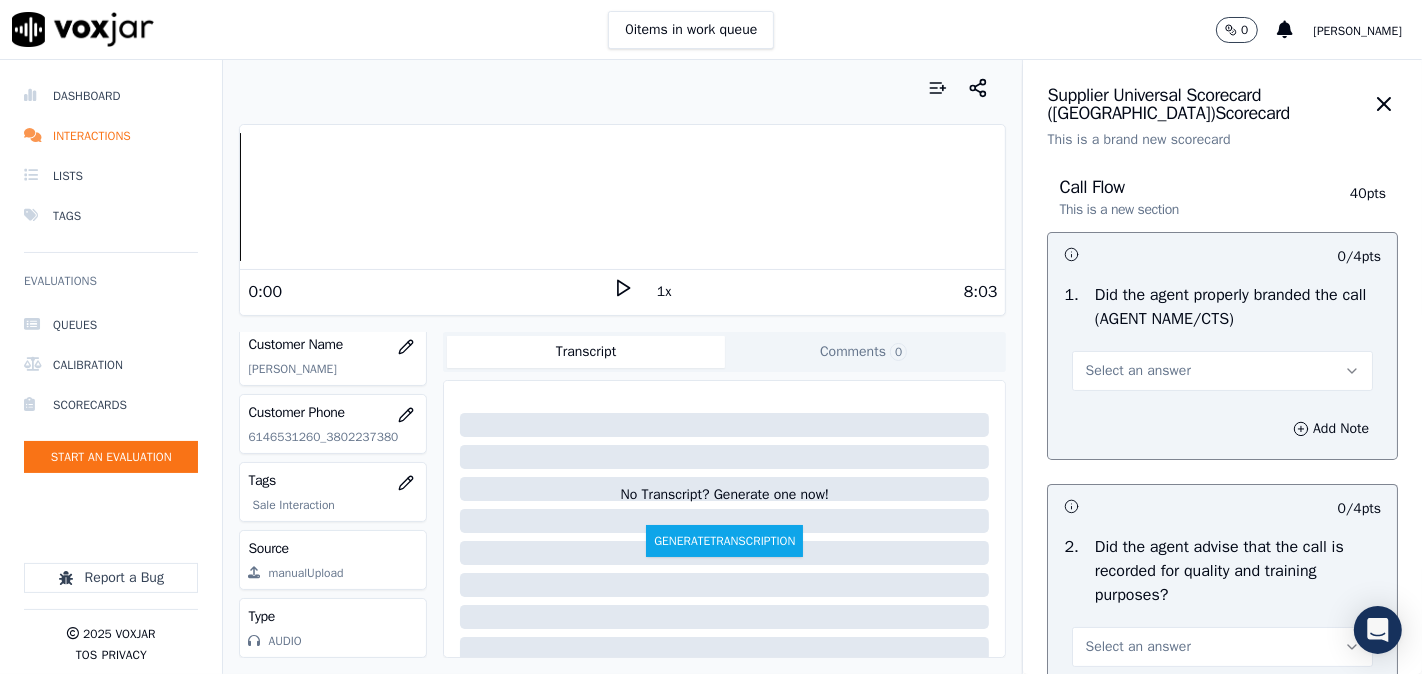 drag, startPoint x: 1165, startPoint y: 395, endPoint x: 1152, endPoint y: 386, distance: 15.811388 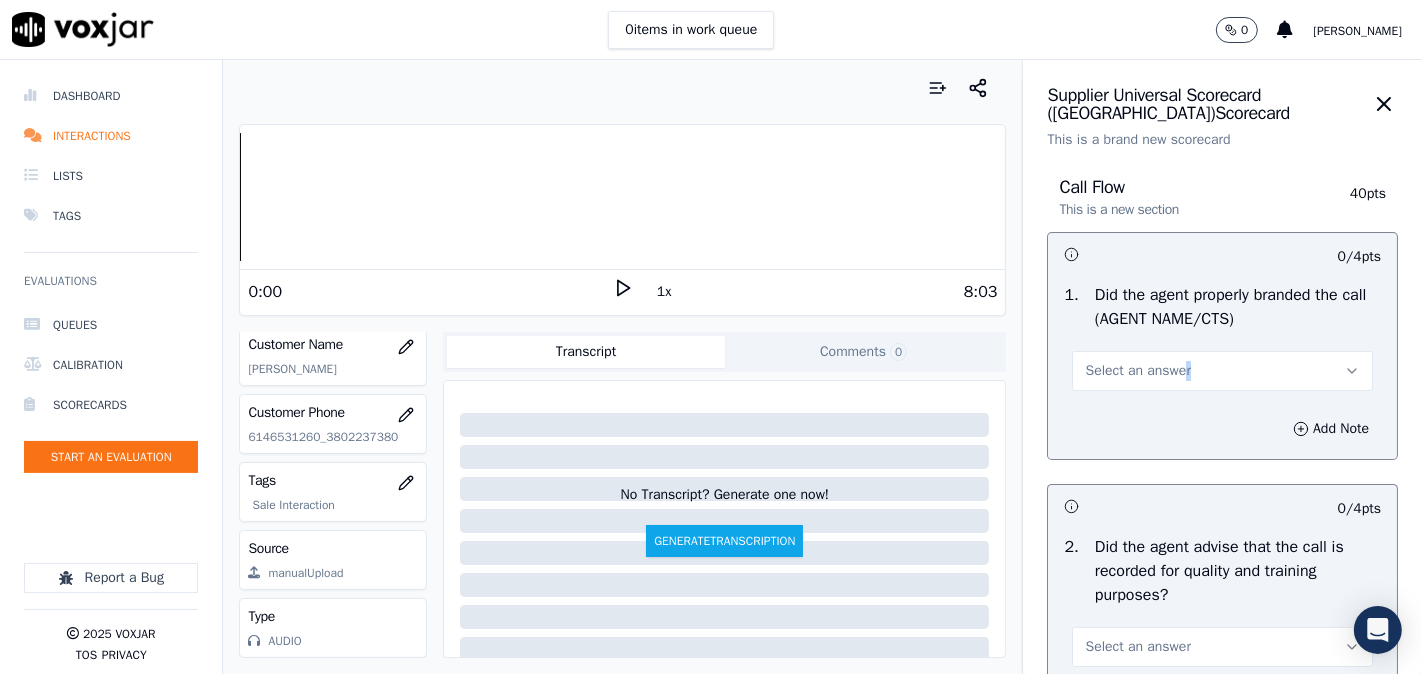 click on "Select an answer" at bounding box center (1222, 371) 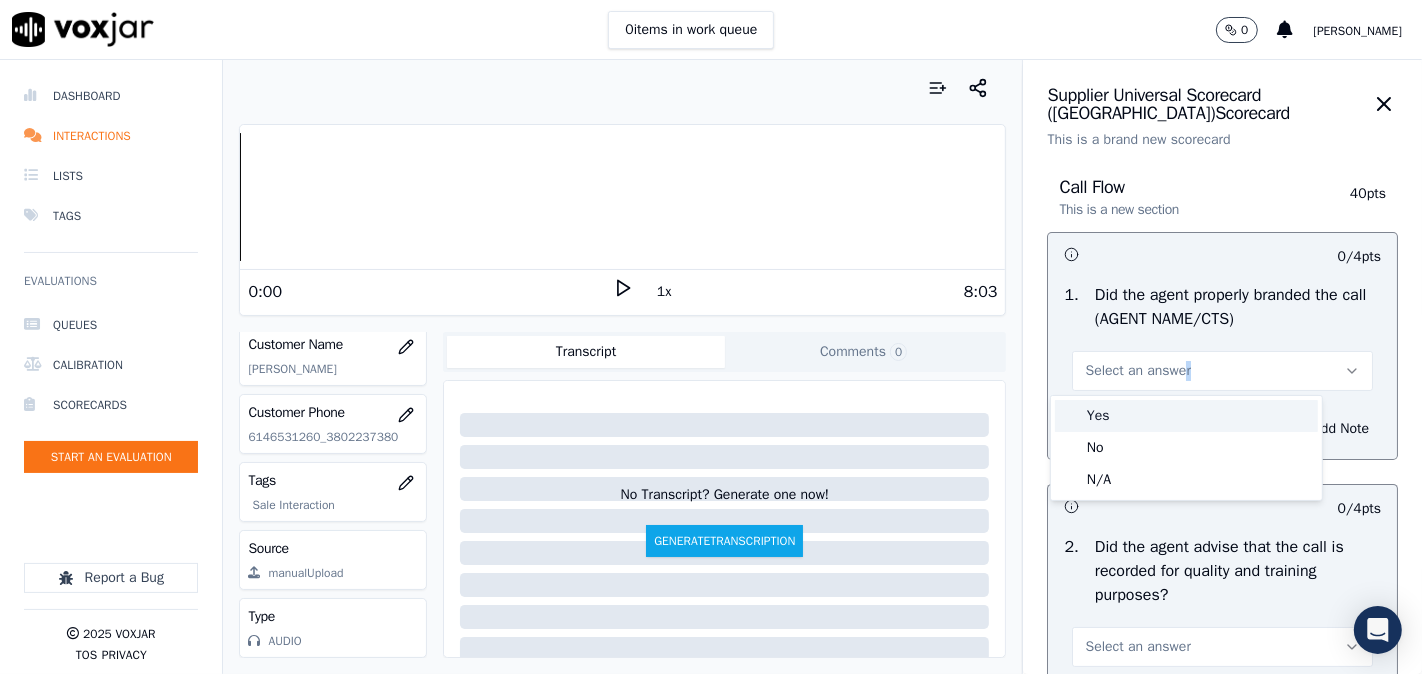 drag, startPoint x: 1110, startPoint y: 410, endPoint x: 1101, endPoint y: 361, distance: 49.819675 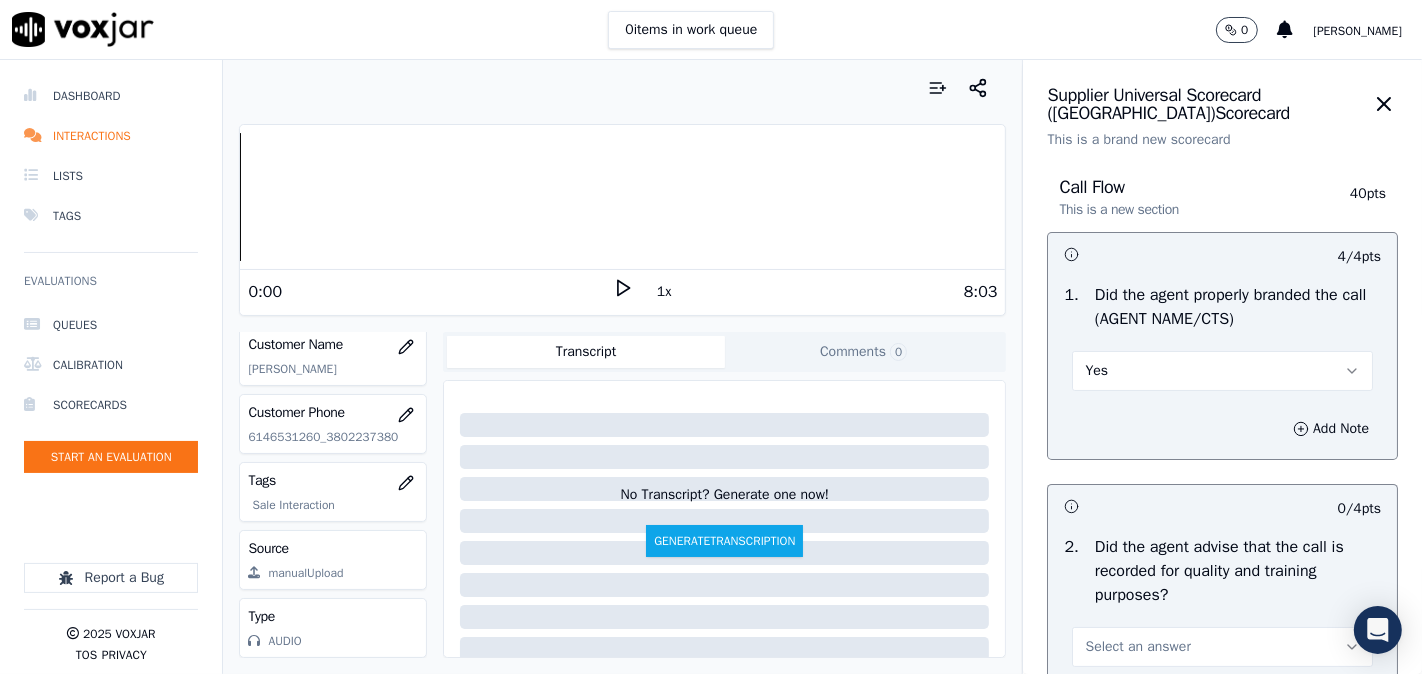 scroll, scrollTop: 370, scrollLeft: 0, axis: vertical 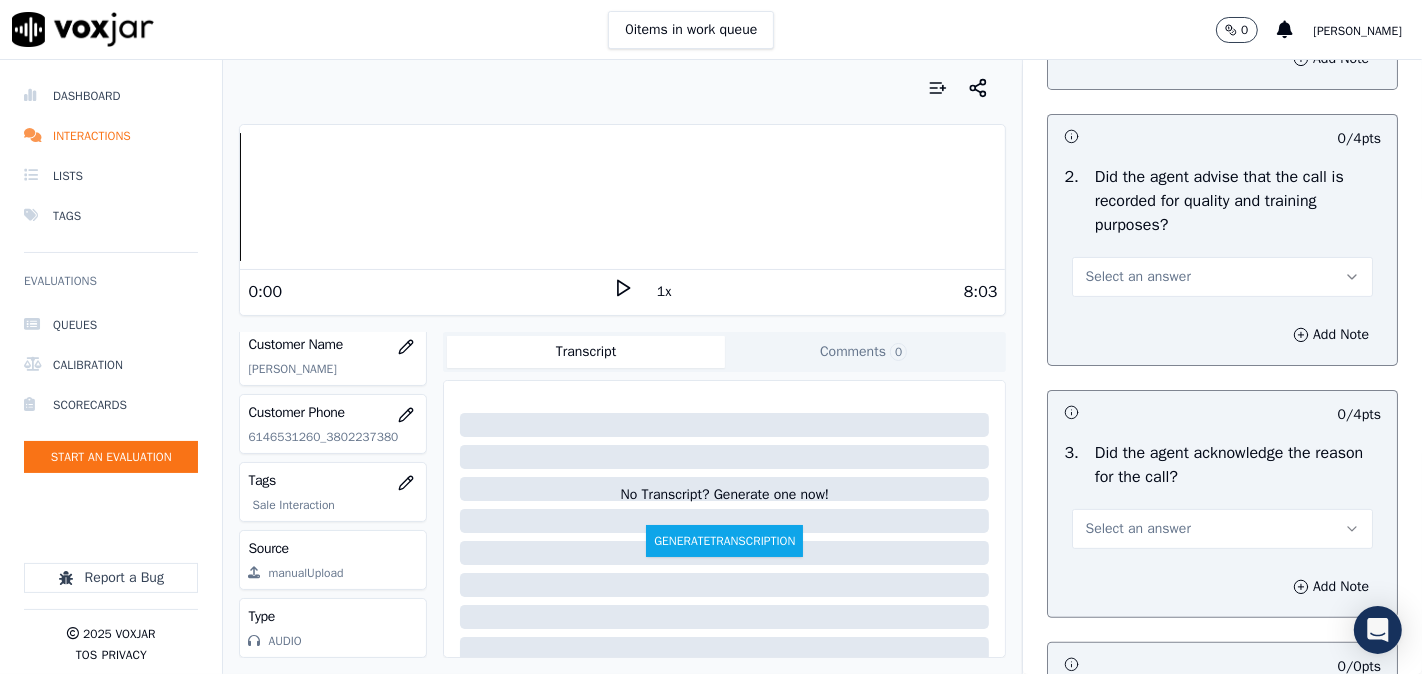click on "Select an answer" at bounding box center [1222, 277] 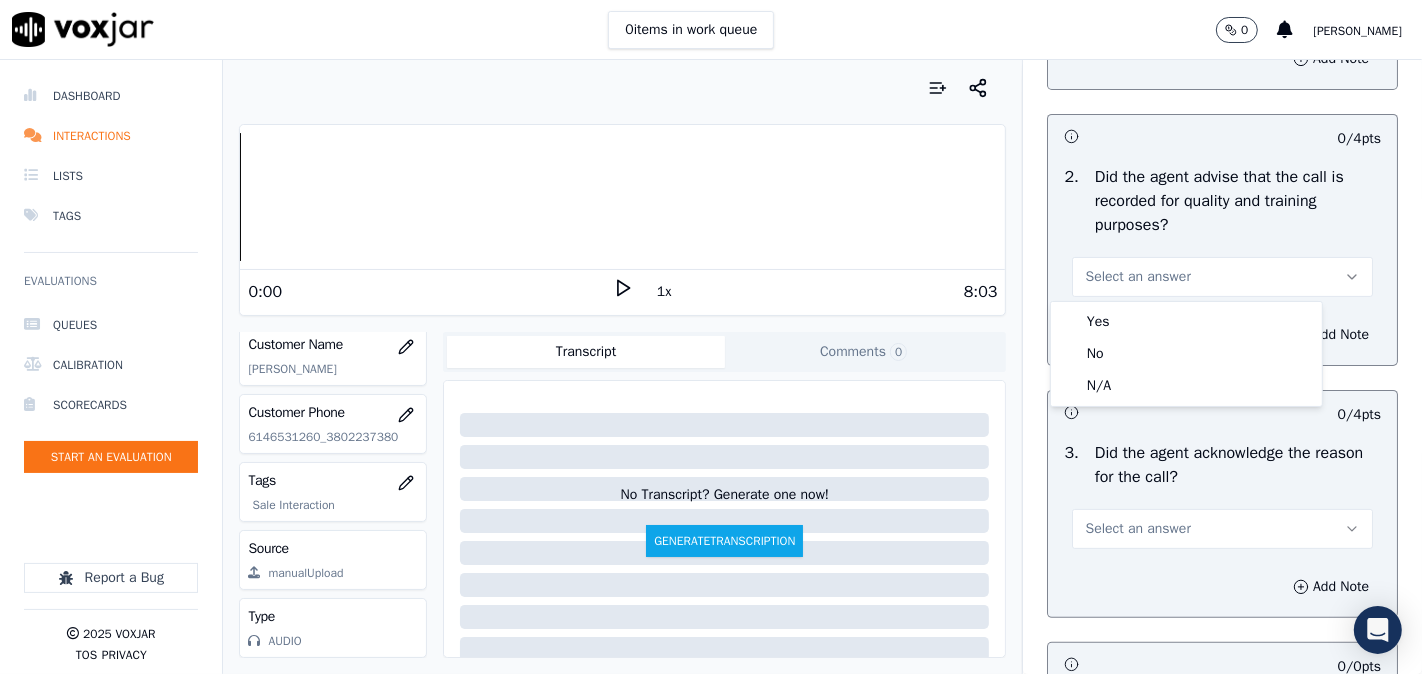 click on "Yes" at bounding box center [1186, 322] 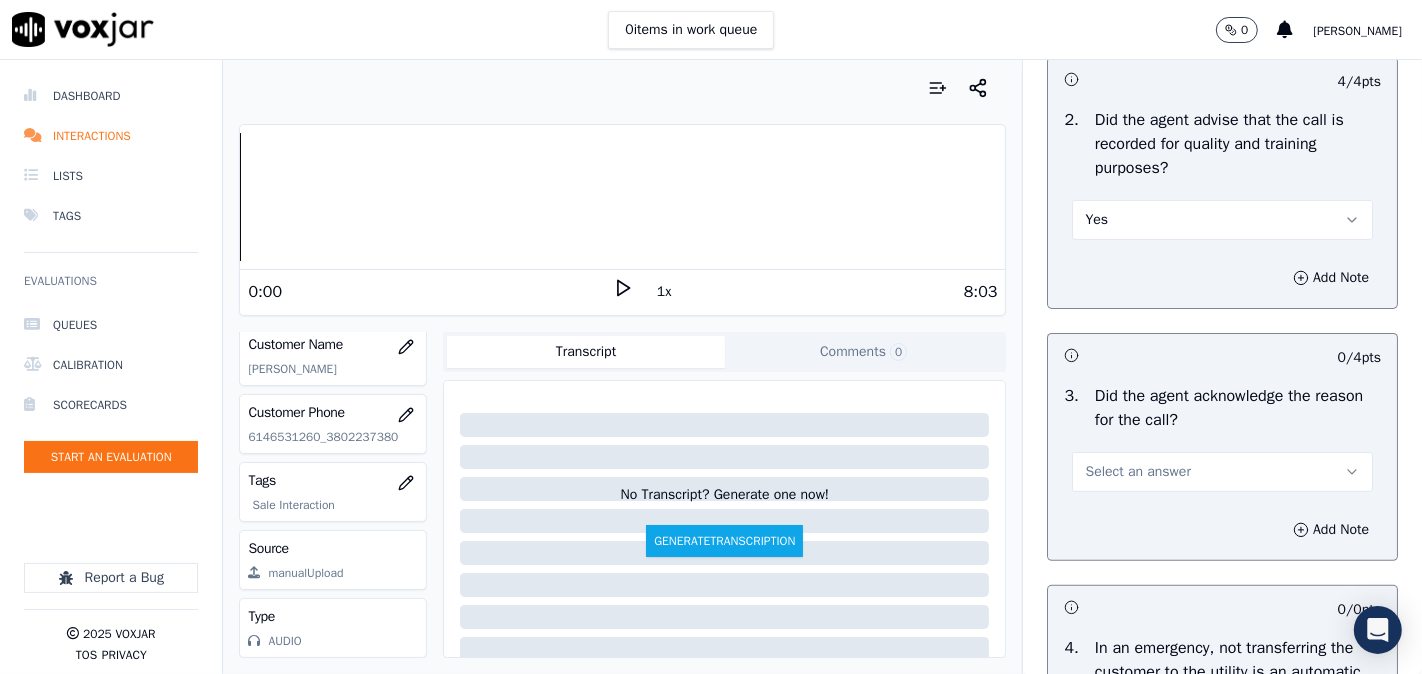 scroll, scrollTop: 555, scrollLeft: 0, axis: vertical 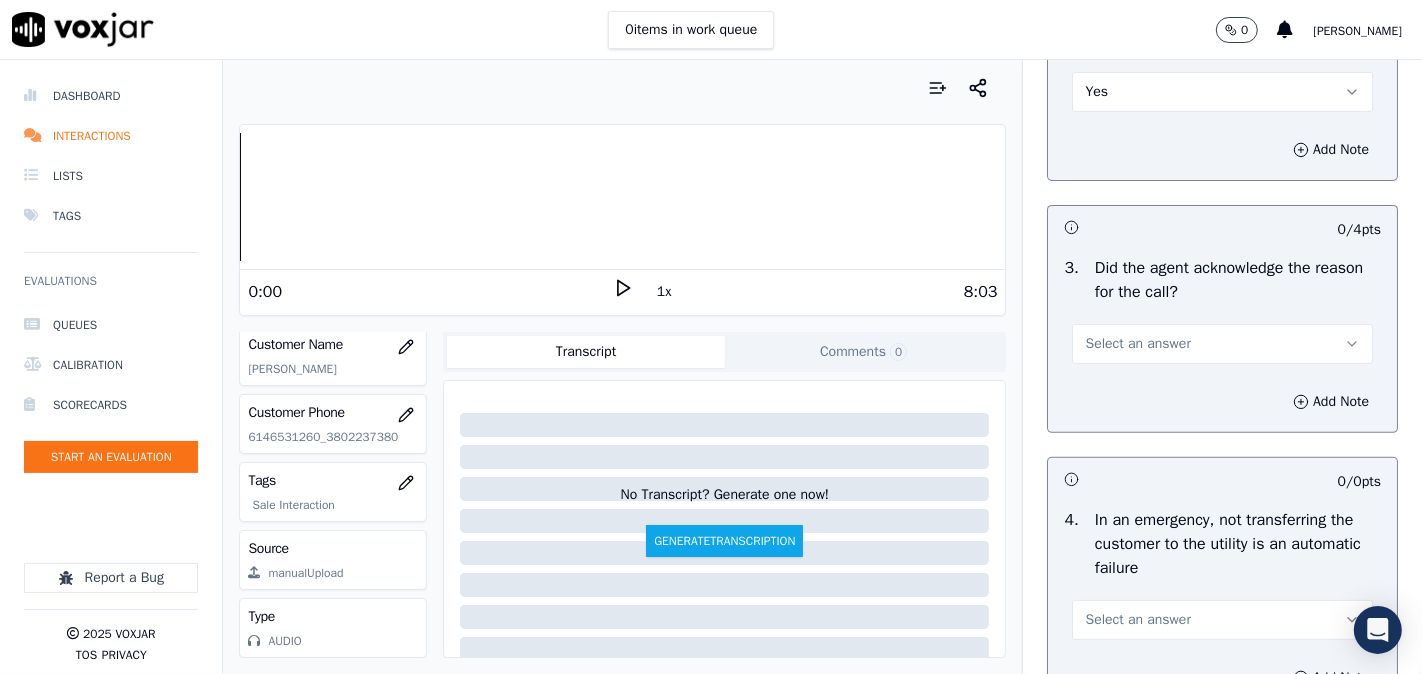 click on "Select an answer" at bounding box center (1137, 344) 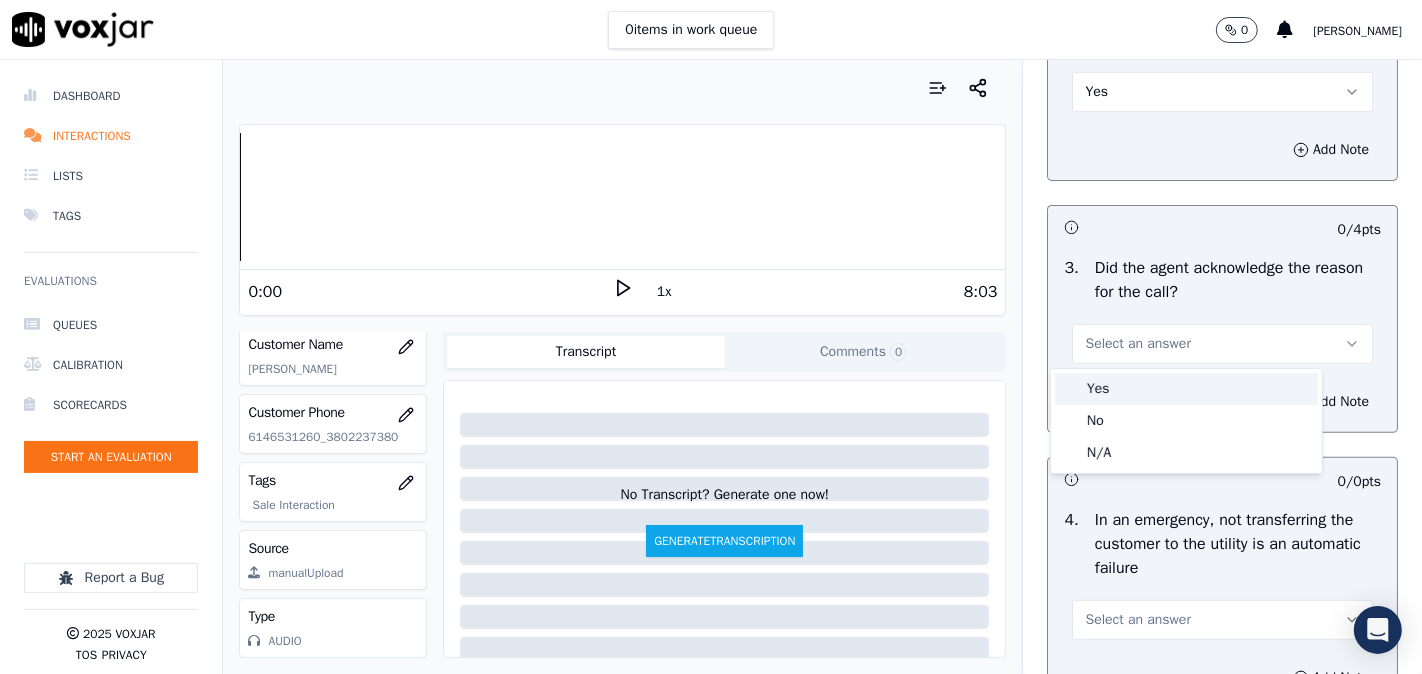 click on "Yes" at bounding box center [1186, 389] 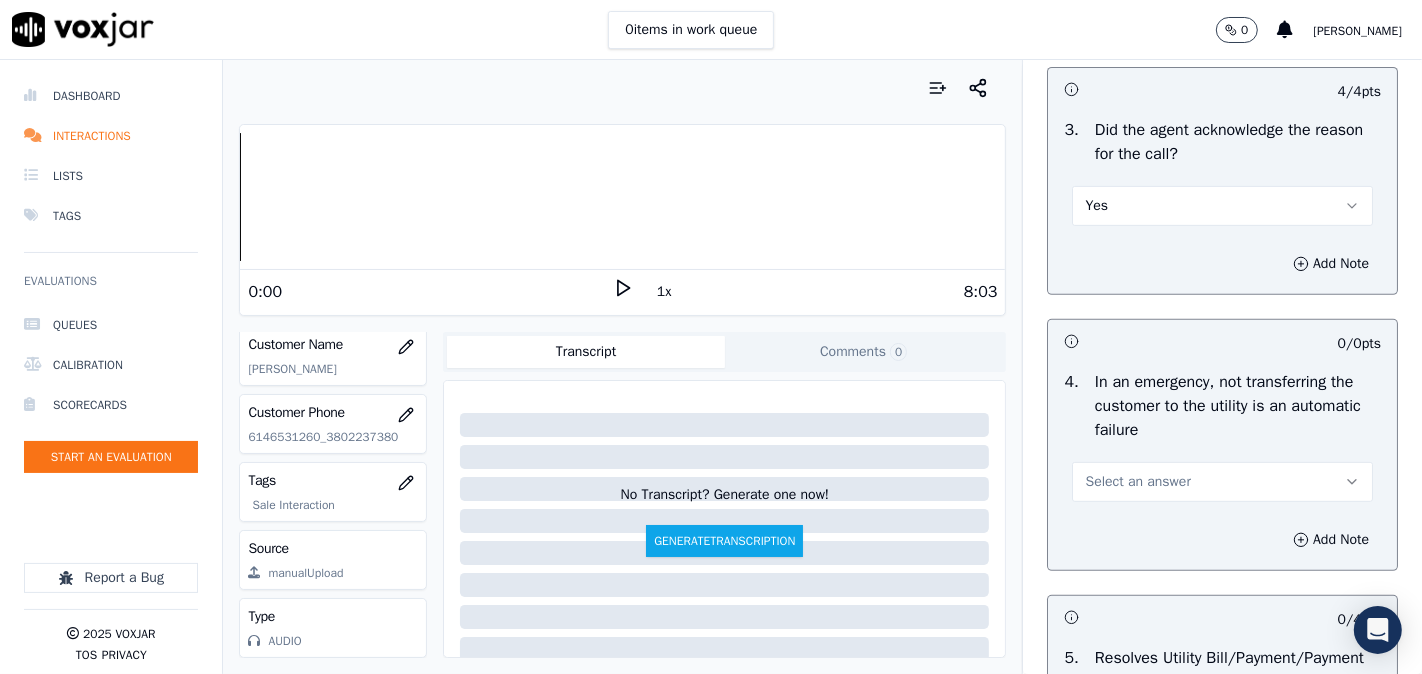 scroll, scrollTop: 741, scrollLeft: 0, axis: vertical 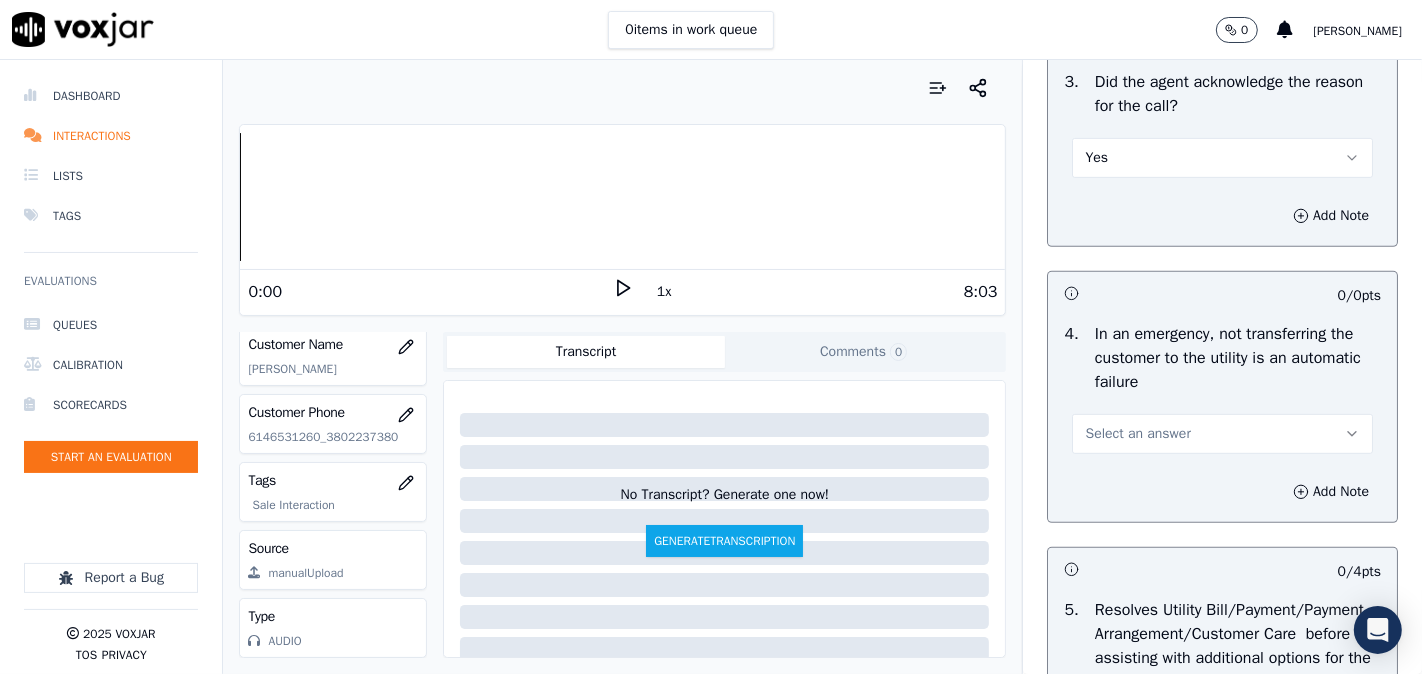 click on "Select an answer" at bounding box center [1222, 434] 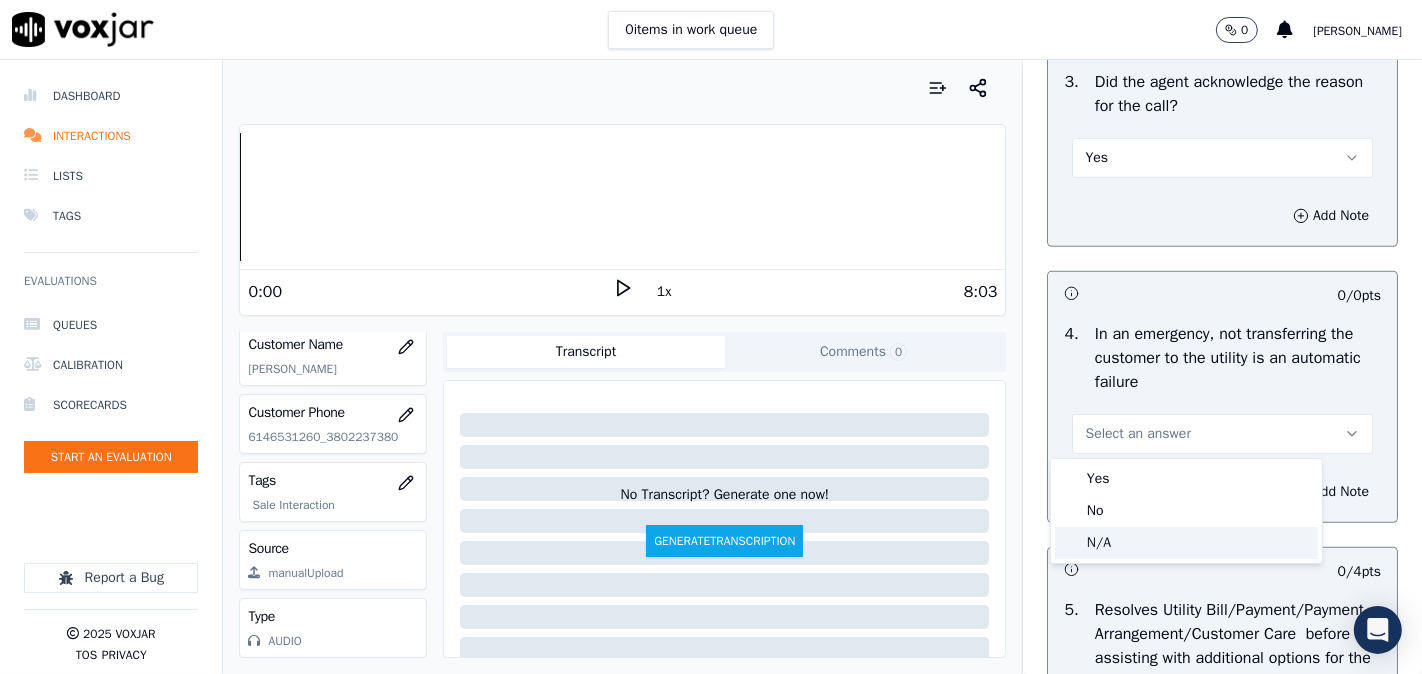 drag, startPoint x: 1074, startPoint y: 543, endPoint x: 1073, endPoint y: 350, distance: 193.0026 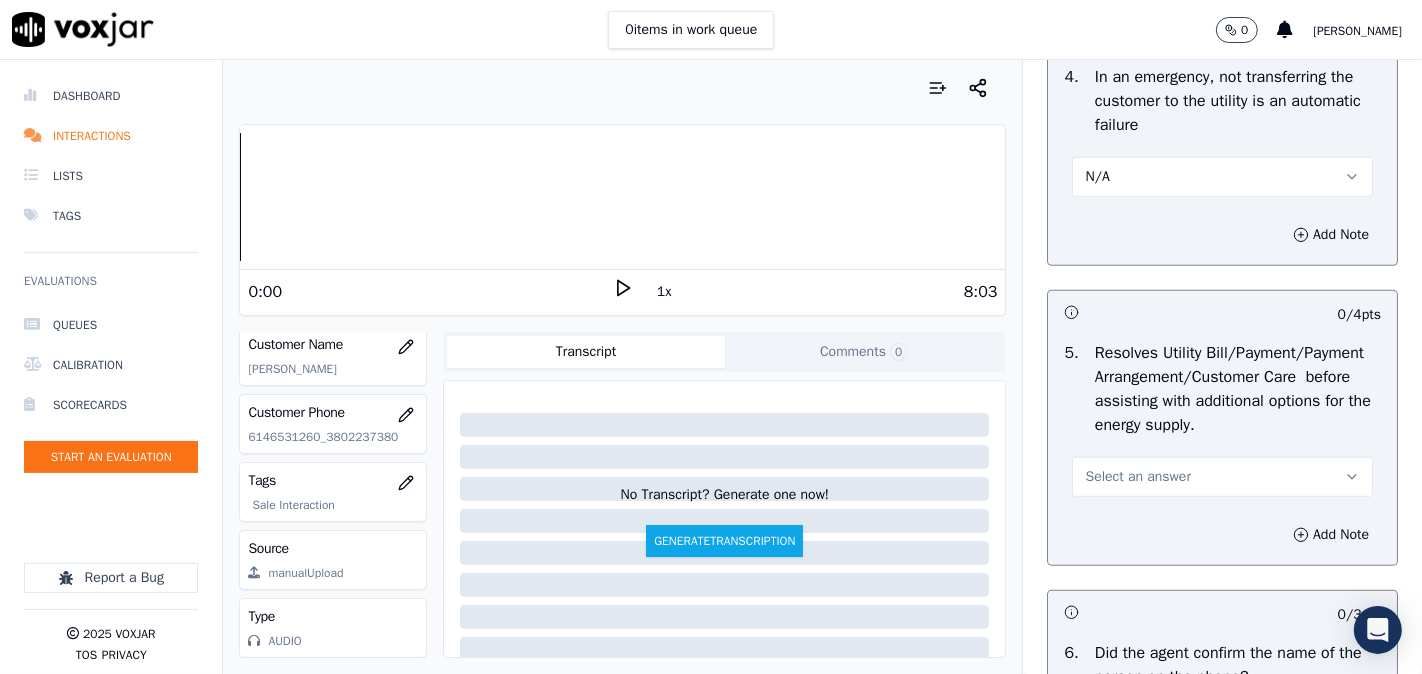 scroll, scrollTop: 1111, scrollLeft: 0, axis: vertical 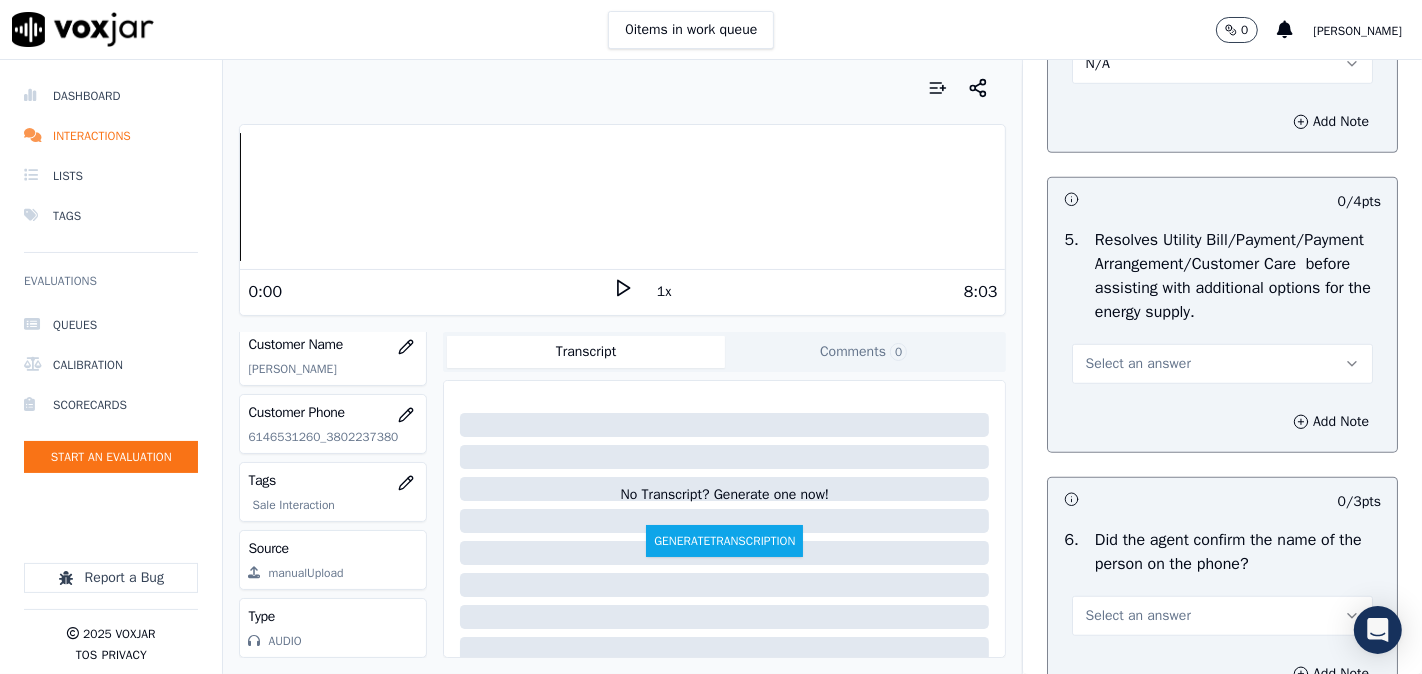 click on "Select an answer" at bounding box center (1137, 364) 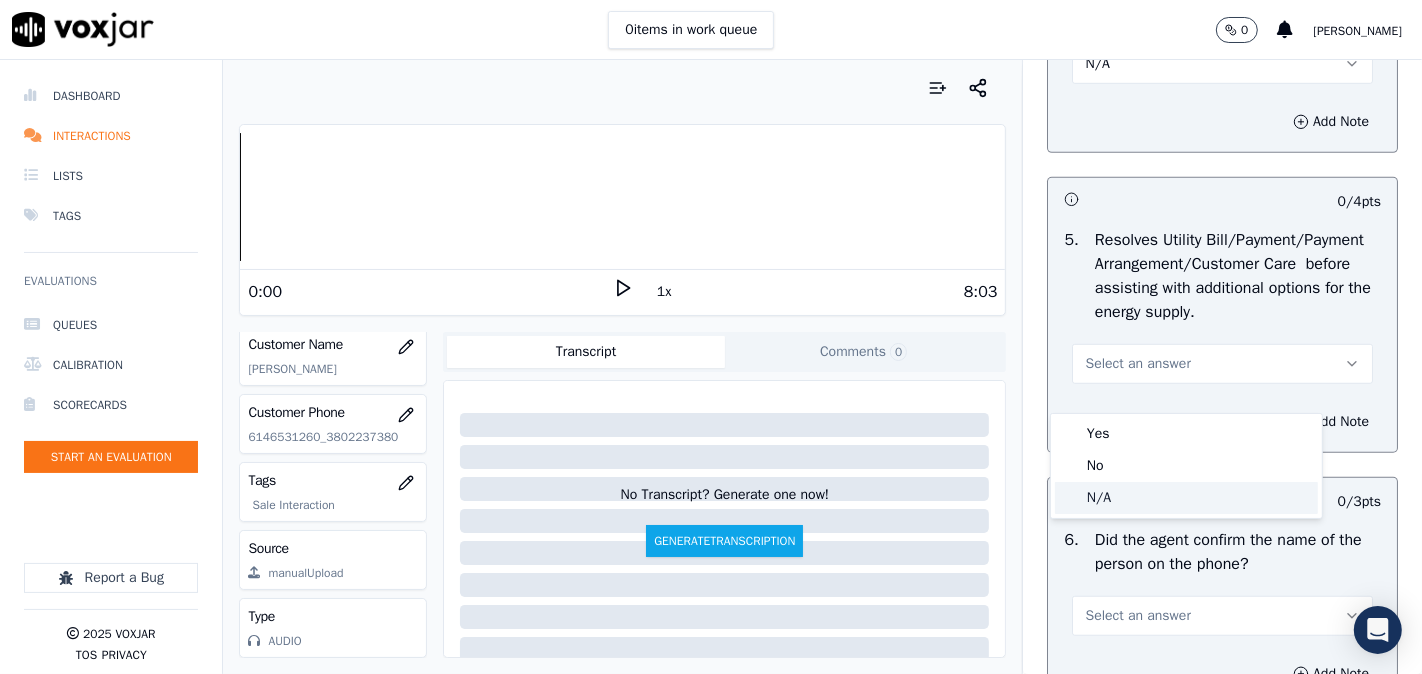 click on "N/A" 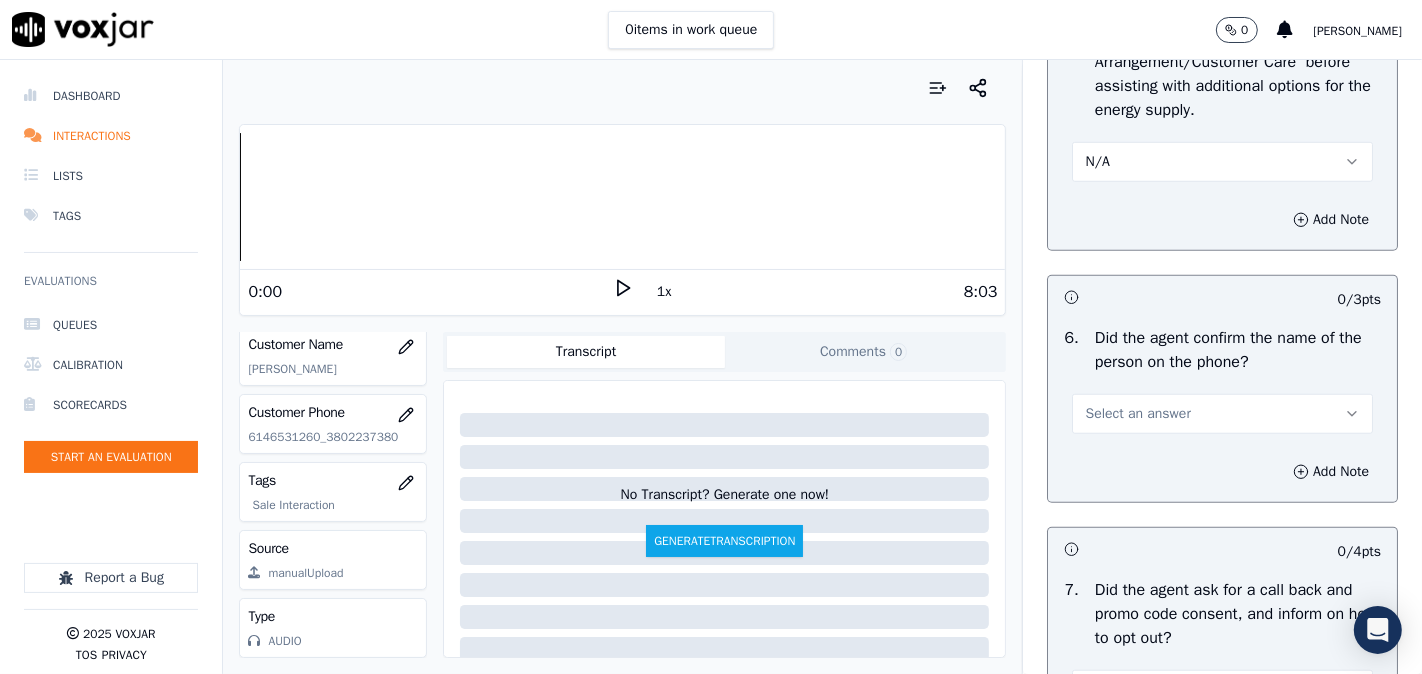 scroll, scrollTop: 1666, scrollLeft: 0, axis: vertical 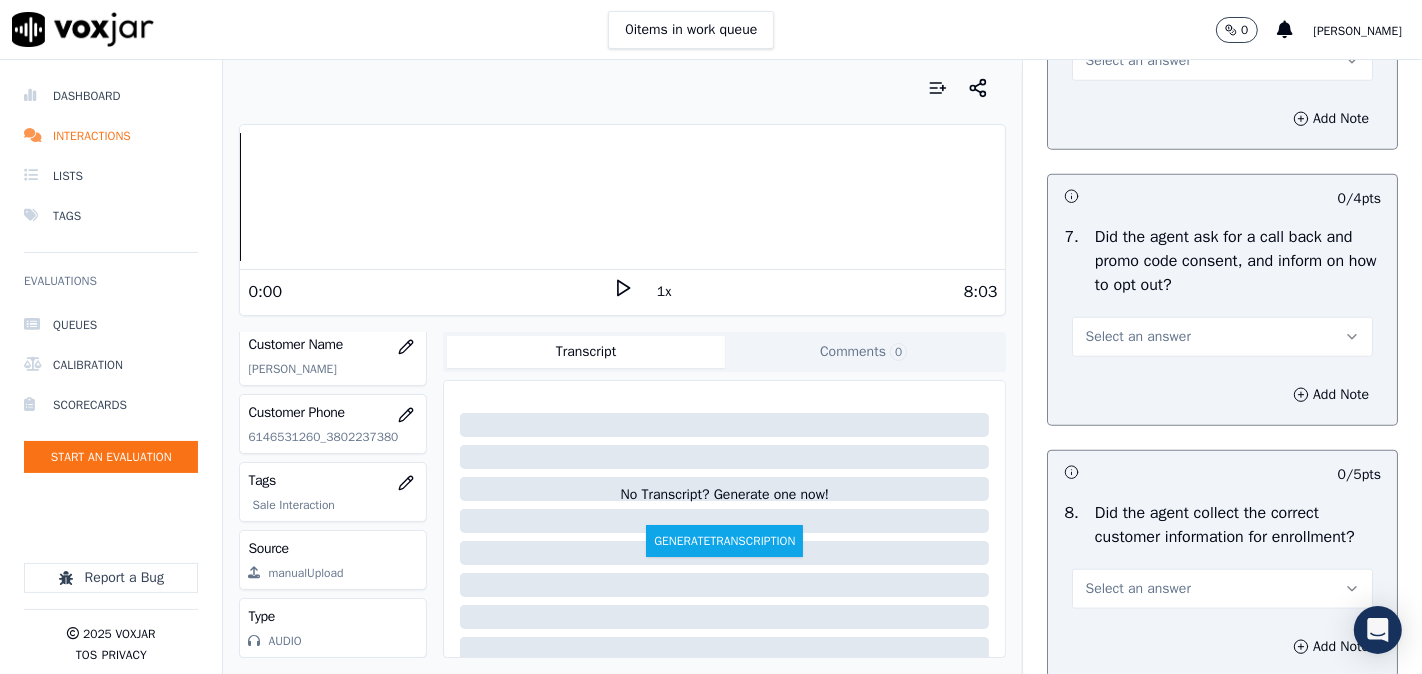click on "Select an answer" at bounding box center [1137, 61] 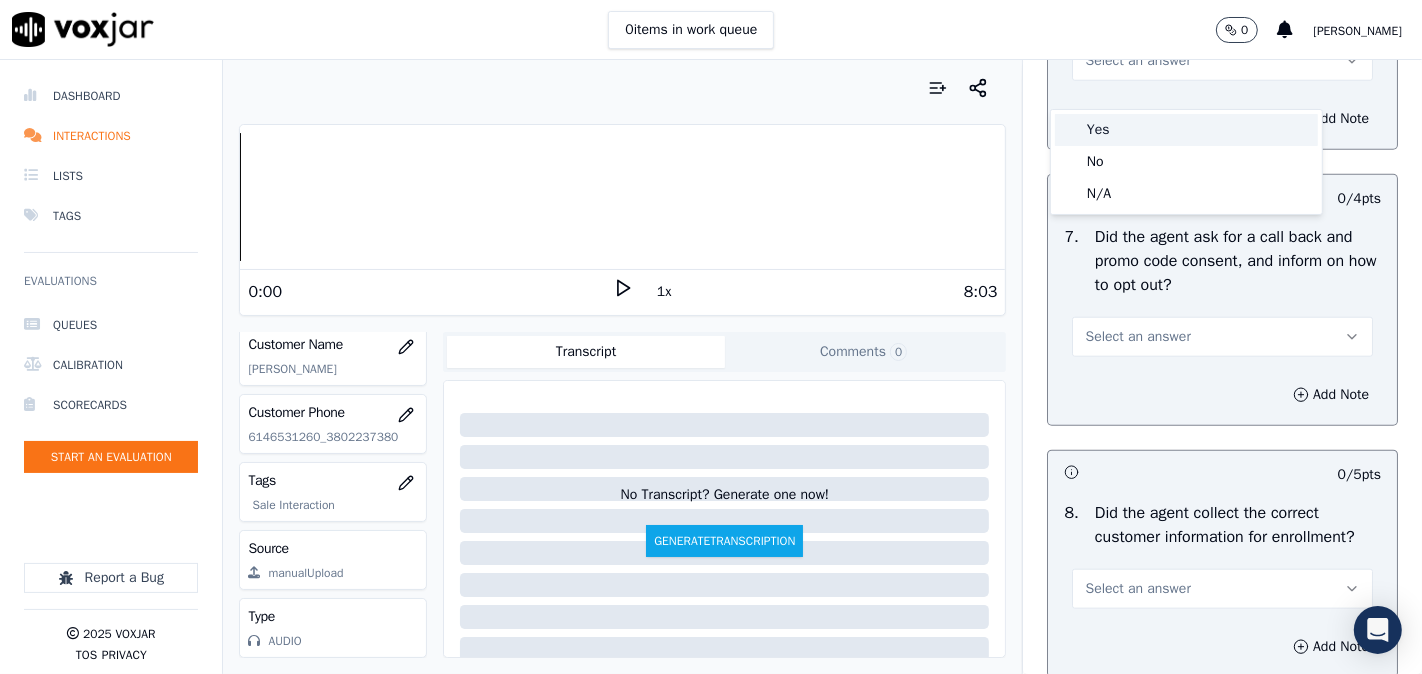 click on "Yes" at bounding box center [1186, 130] 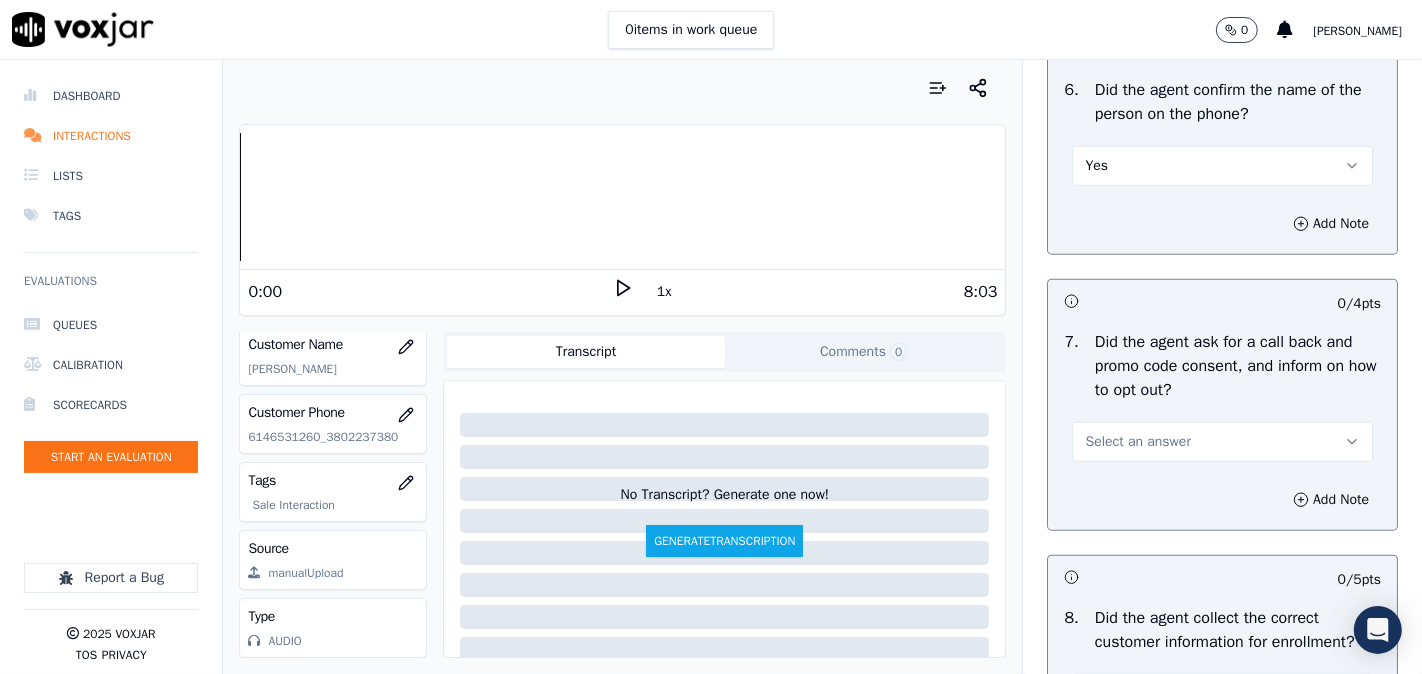 scroll, scrollTop: 1666, scrollLeft: 0, axis: vertical 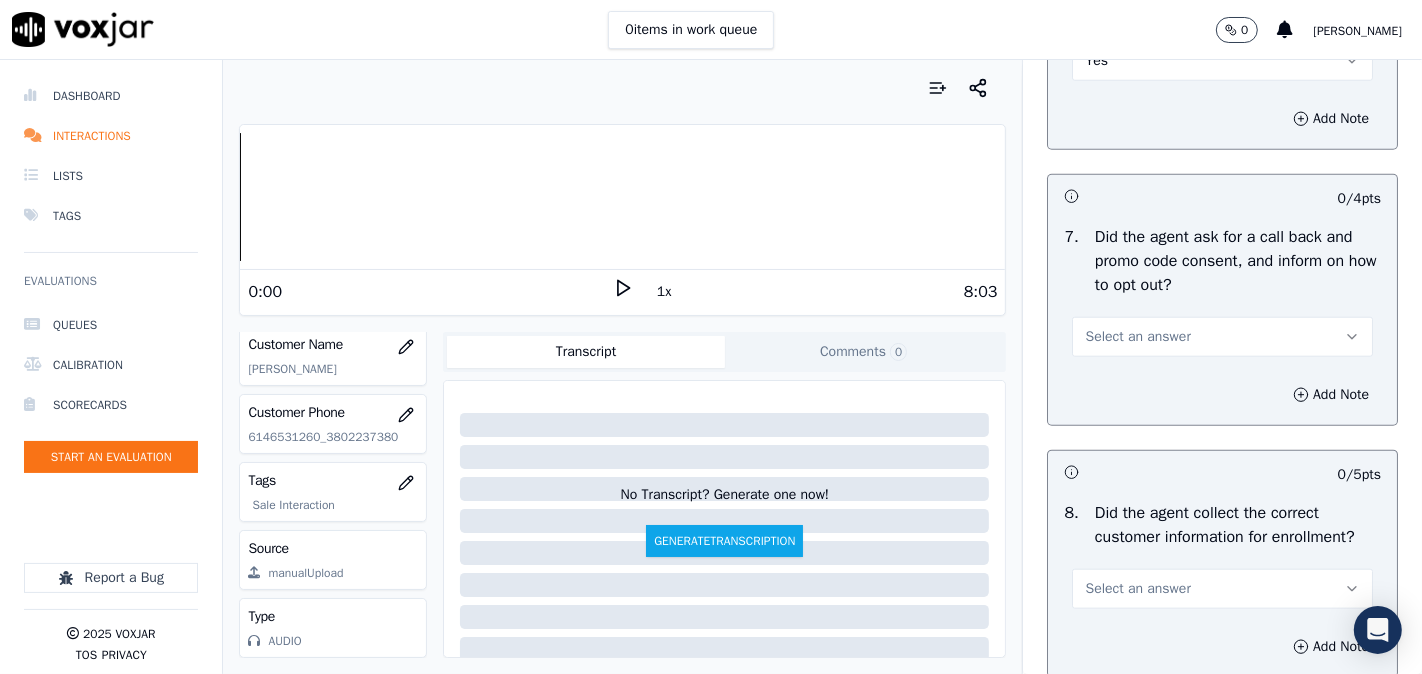 drag, startPoint x: 1108, startPoint y: 351, endPoint x: 1108, endPoint y: 382, distance: 31 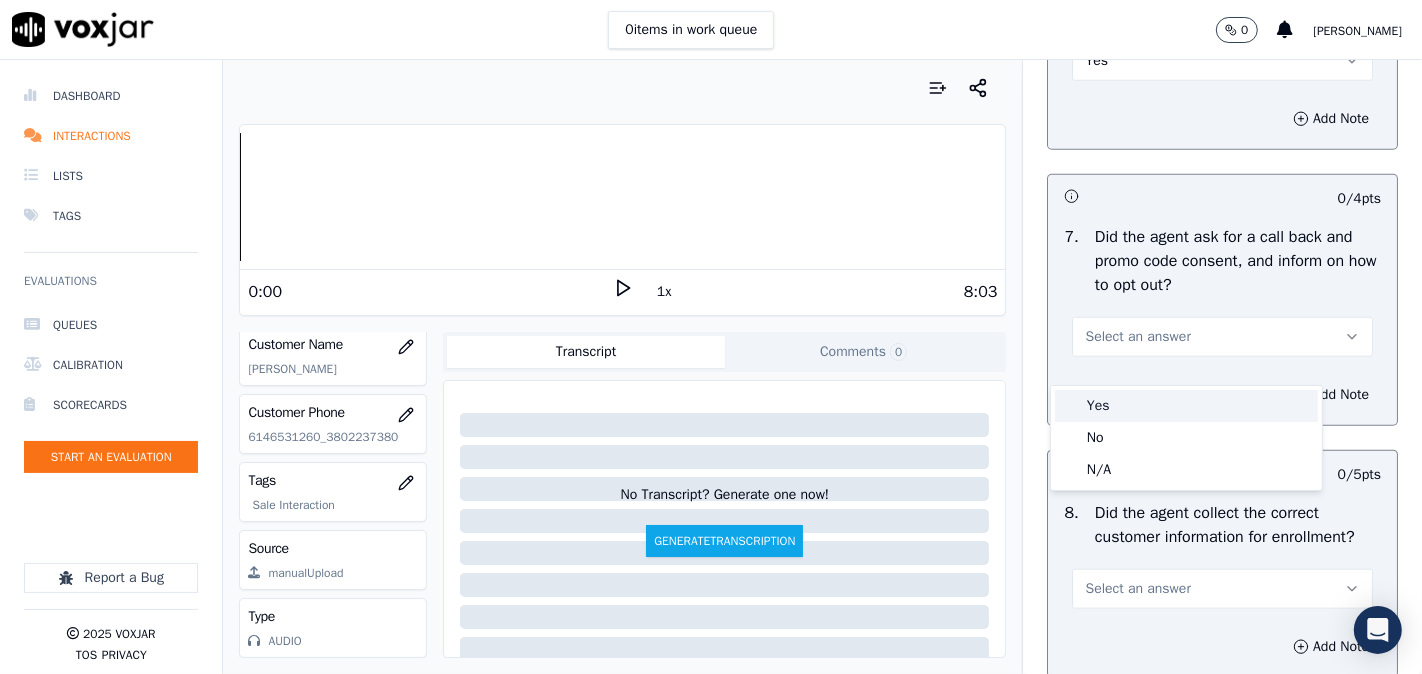 click on "Yes" at bounding box center (1186, 406) 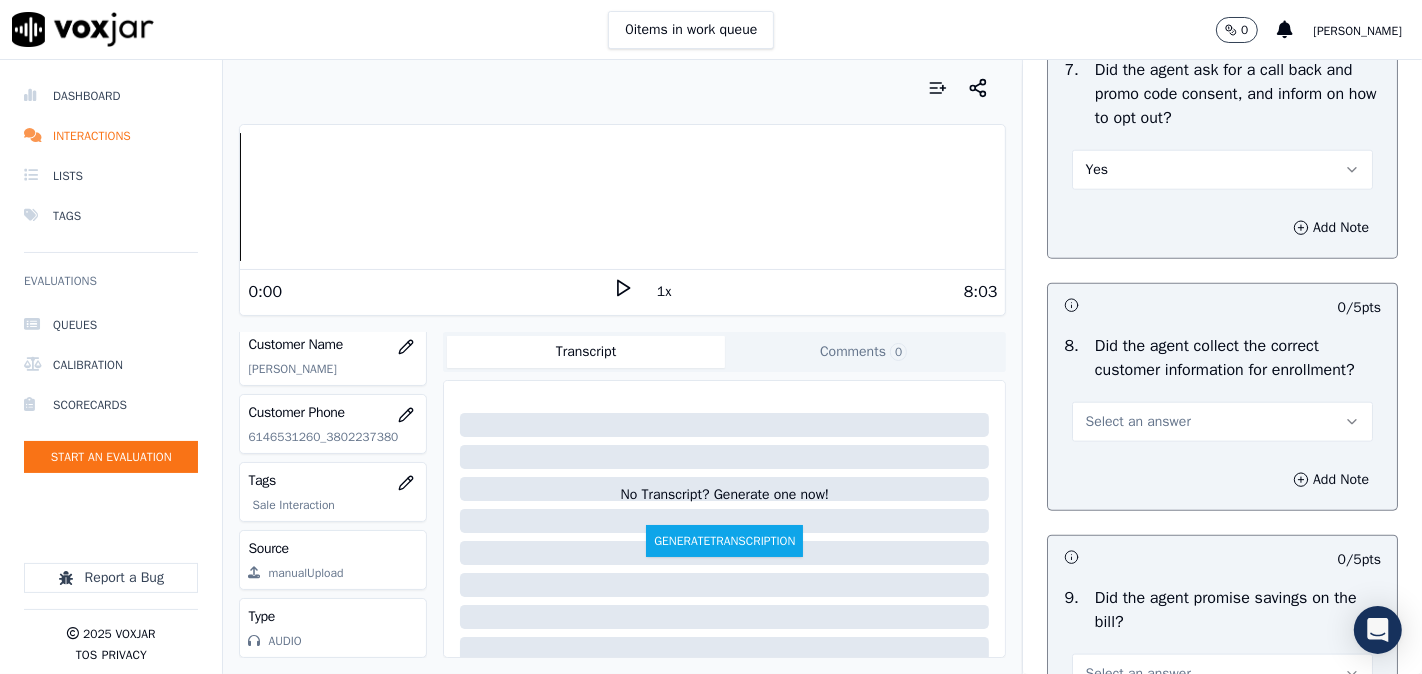 scroll, scrollTop: 2036, scrollLeft: 0, axis: vertical 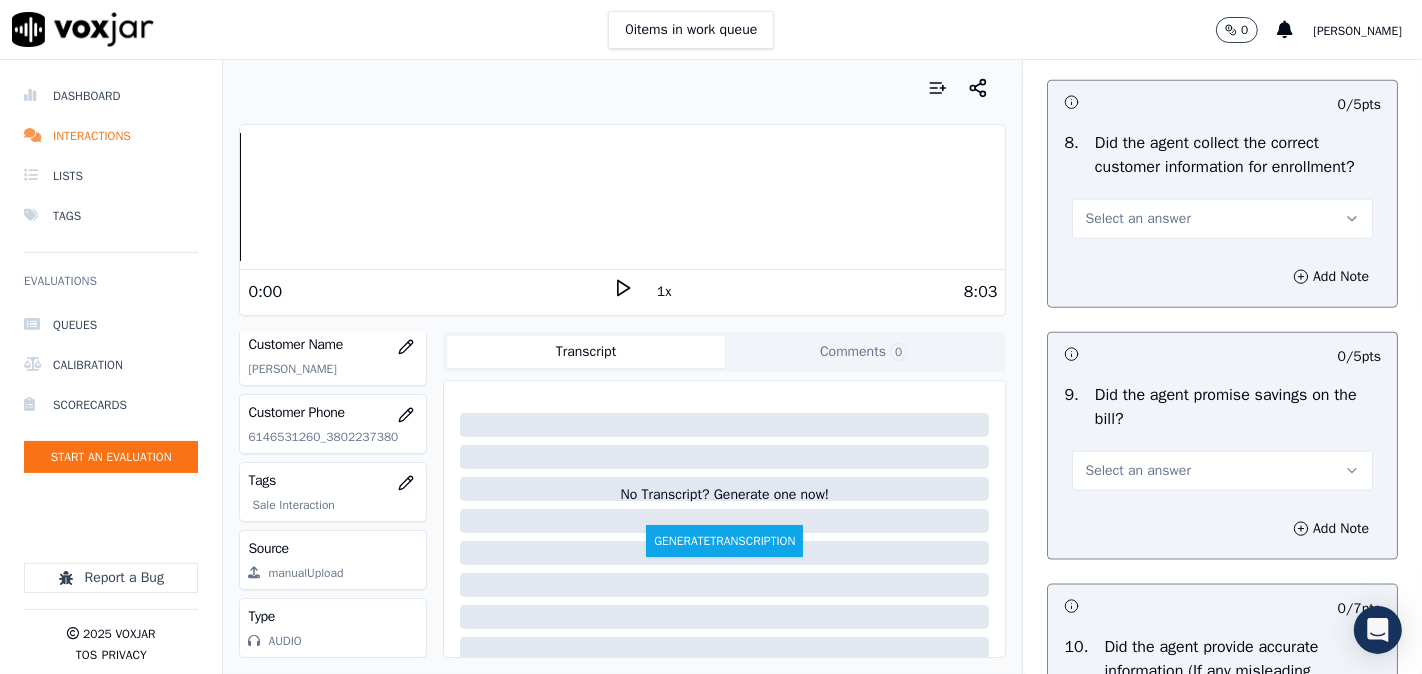 click on "Select an answer" at bounding box center [1222, 219] 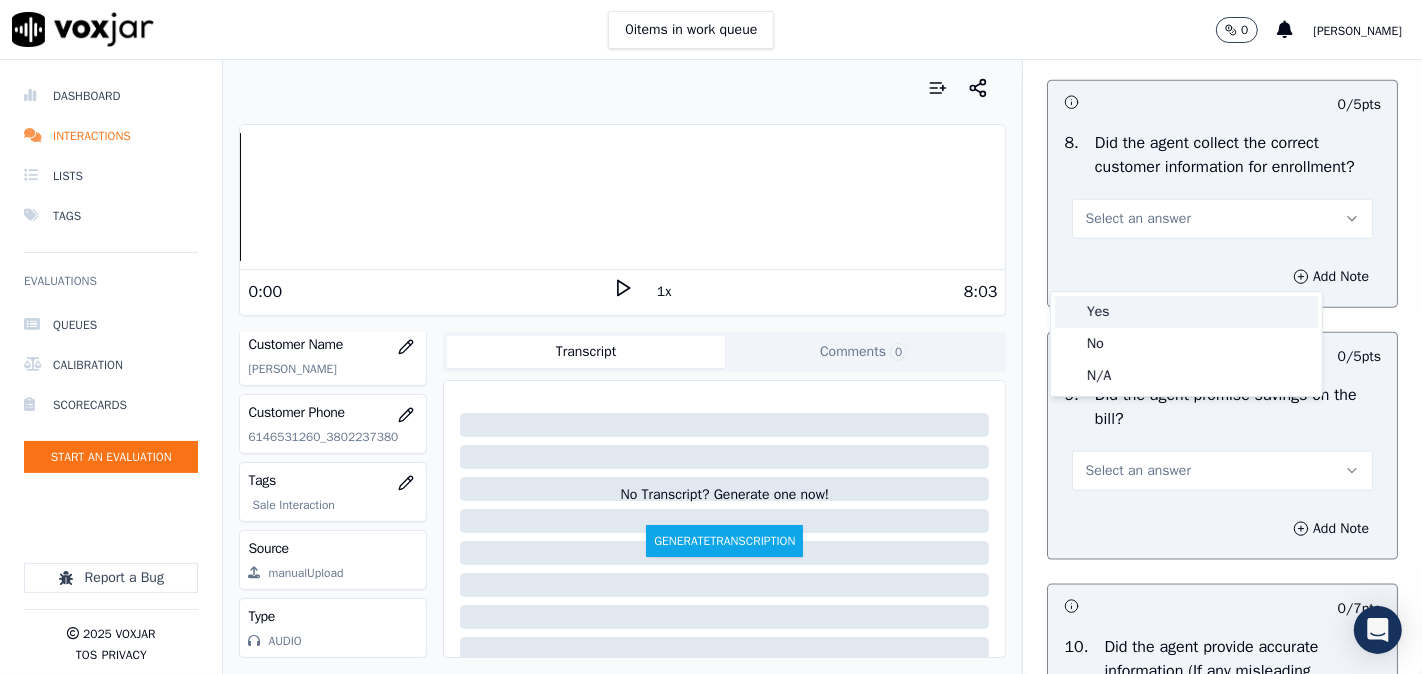 click on "Yes" at bounding box center [1186, 312] 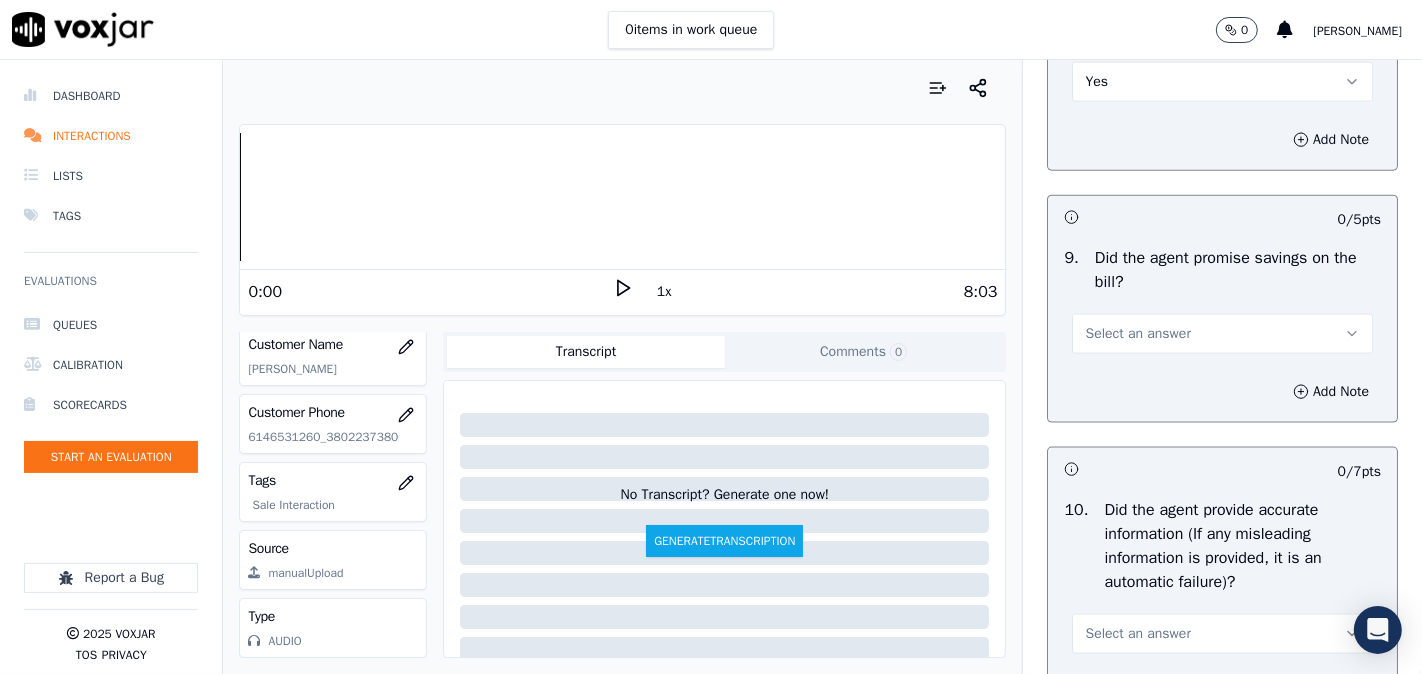 scroll, scrollTop: 2222, scrollLeft: 0, axis: vertical 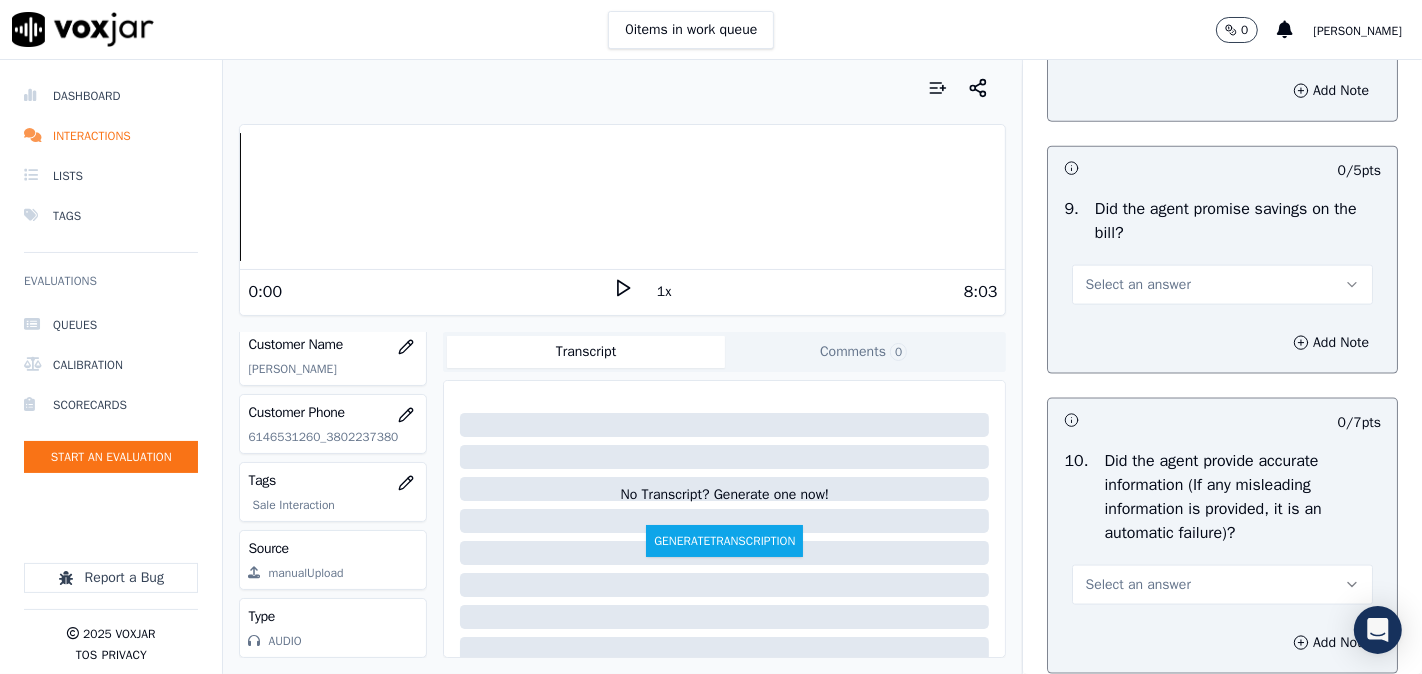 click on "Select an answer" at bounding box center (1222, 285) 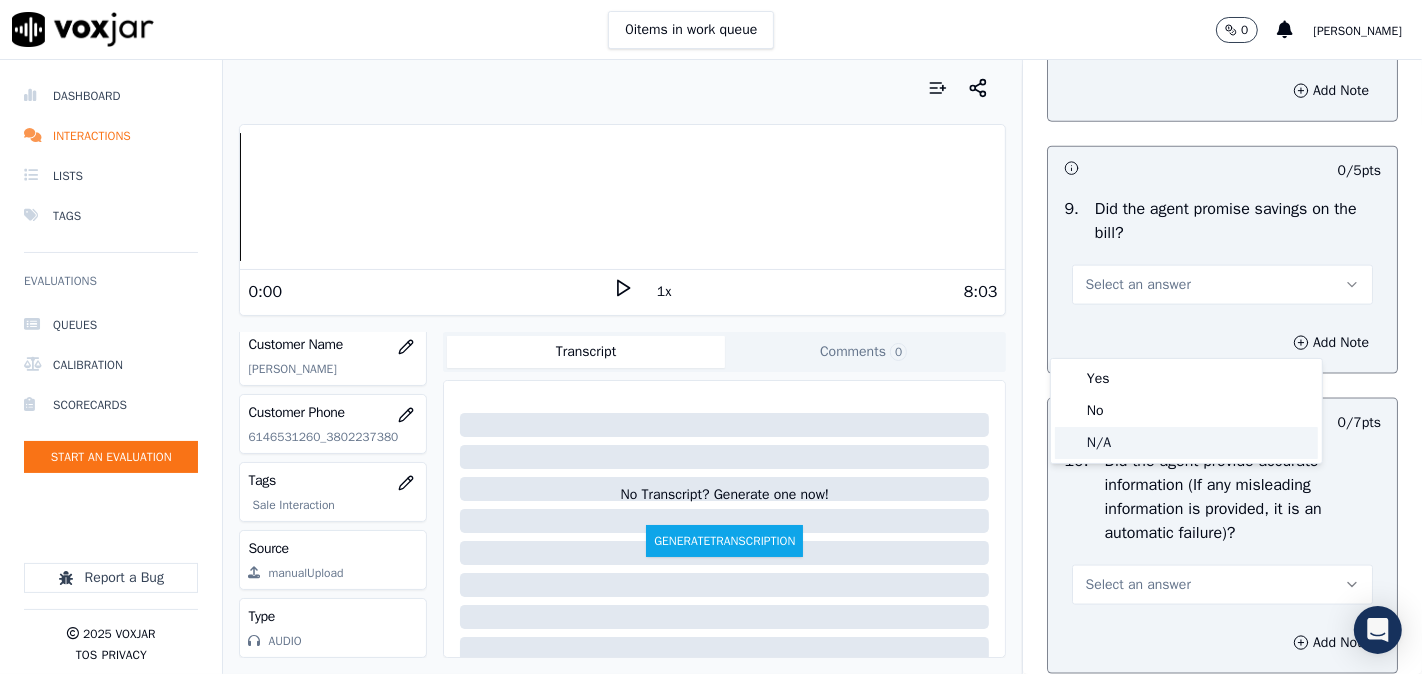 click on "N/A" 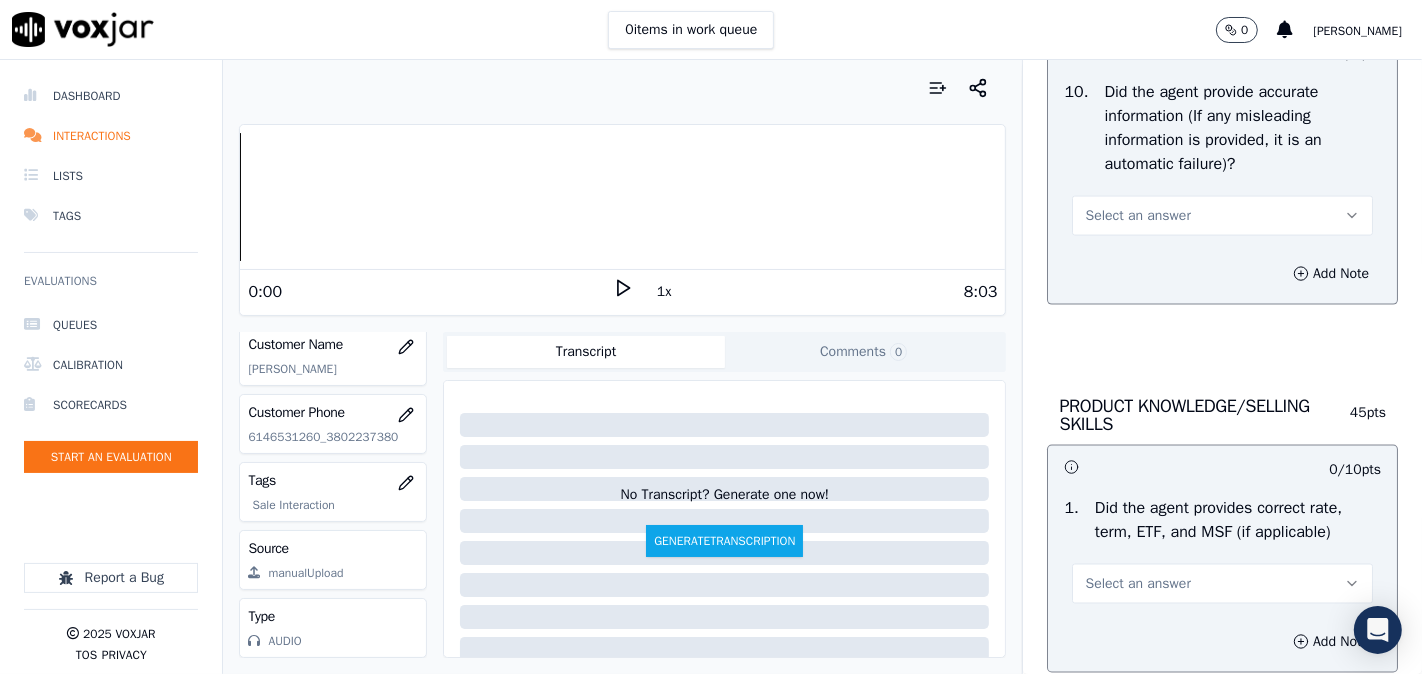 scroll, scrollTop: 2592, scrollLeft: 0, axis: vertical 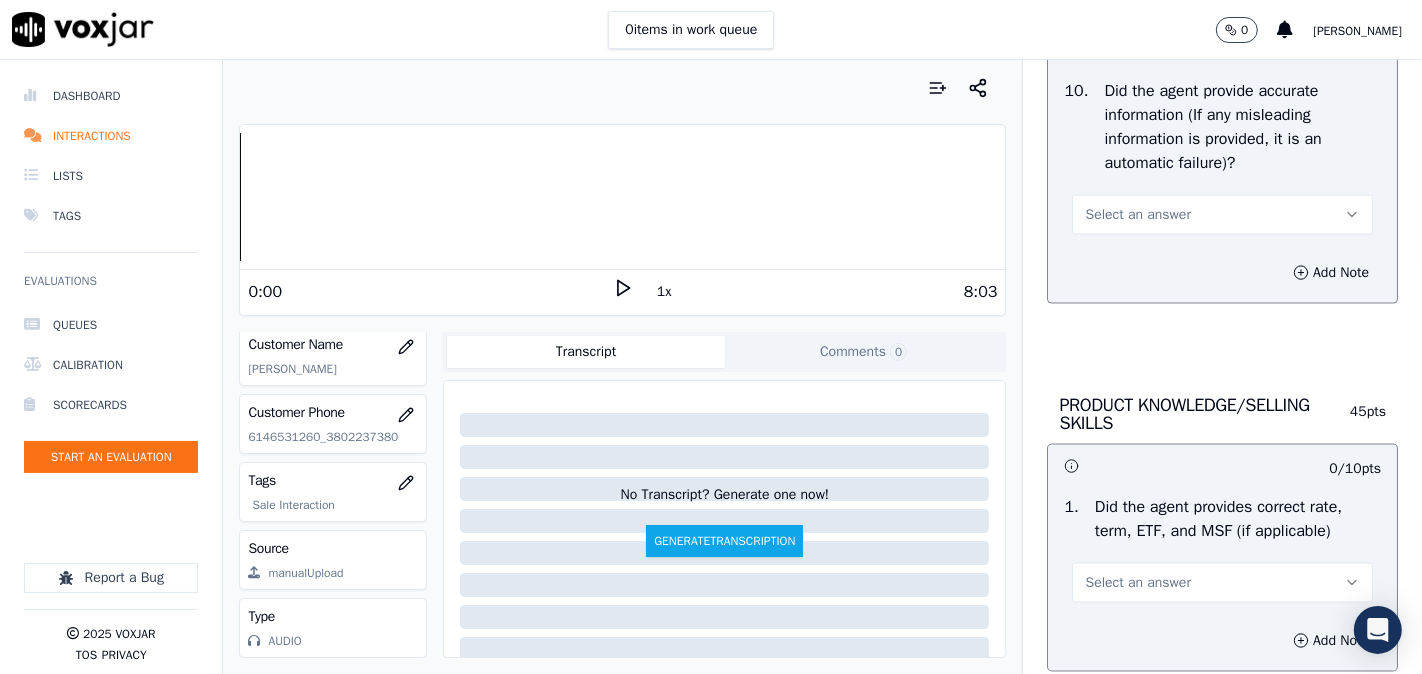 click on "Select an answer" at bounding box center [1137, 215] 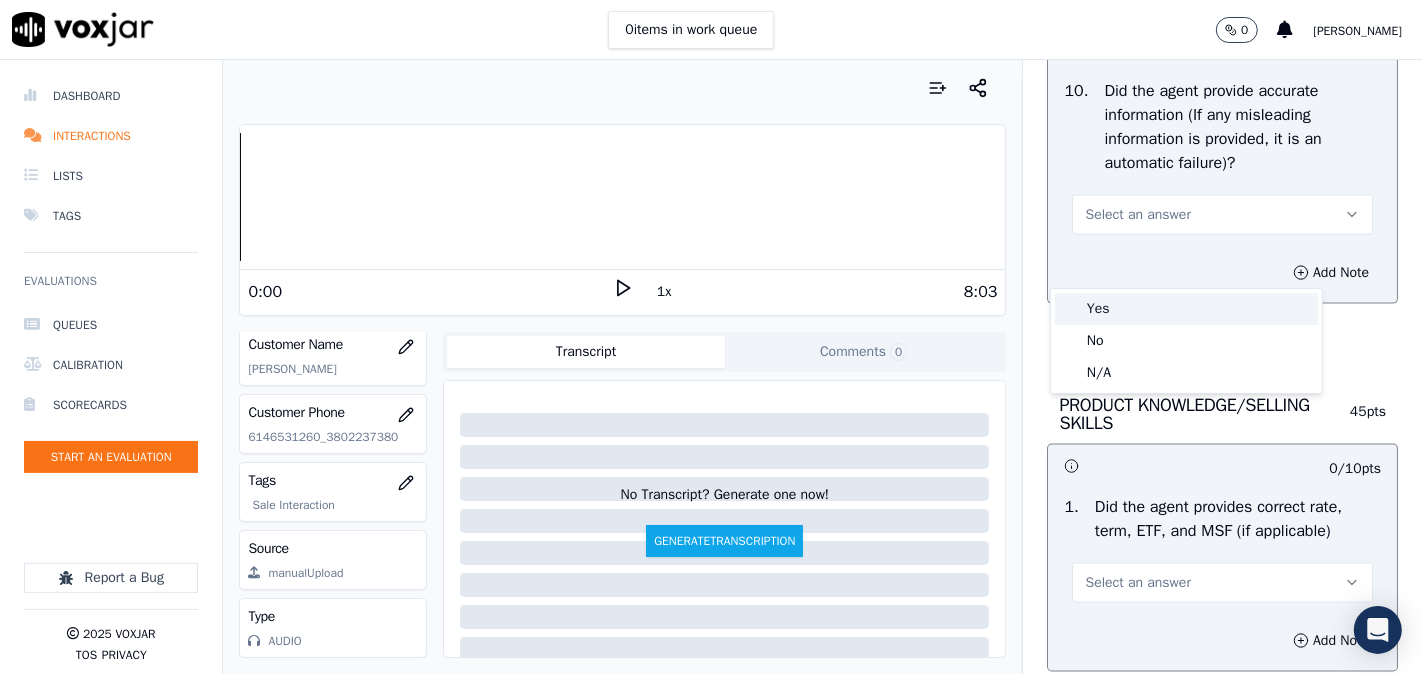 click on "Yes" at bounding box center (1186, 309) 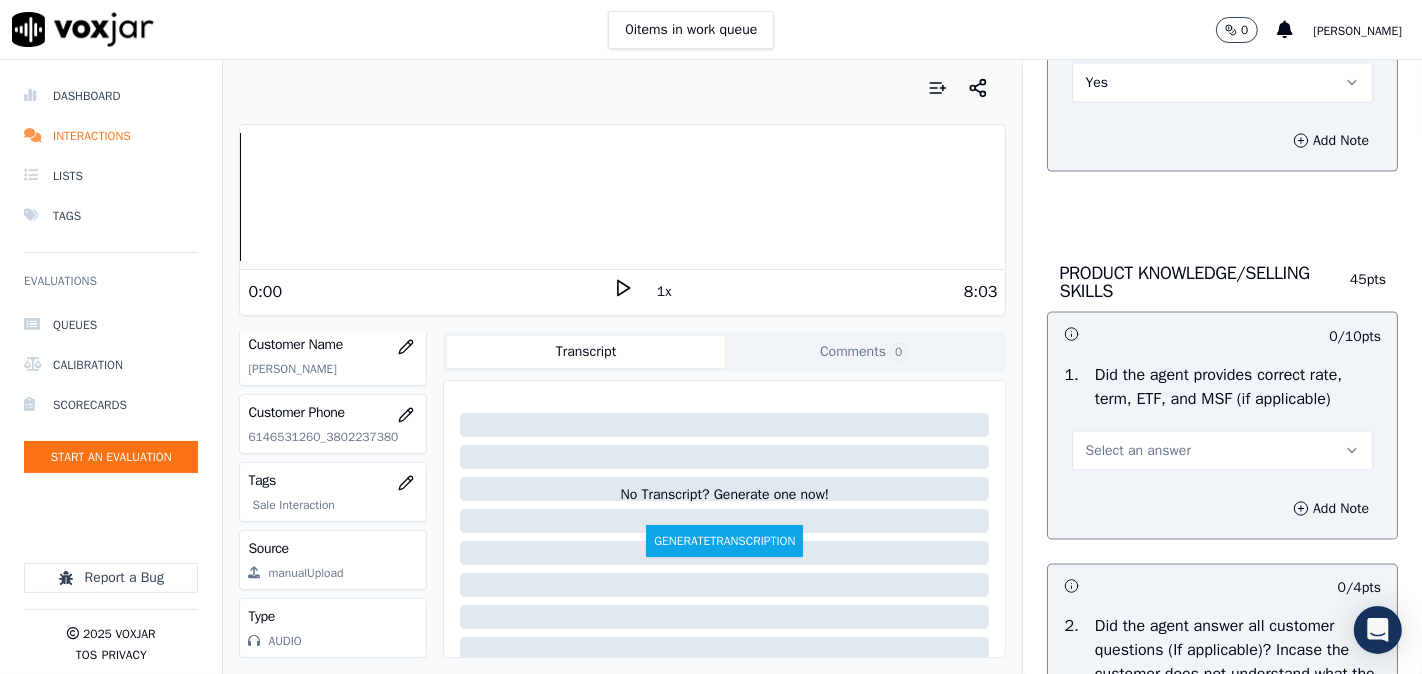 scroll, scrollTop: 2777, scrollLeft: 0, axis: vertical 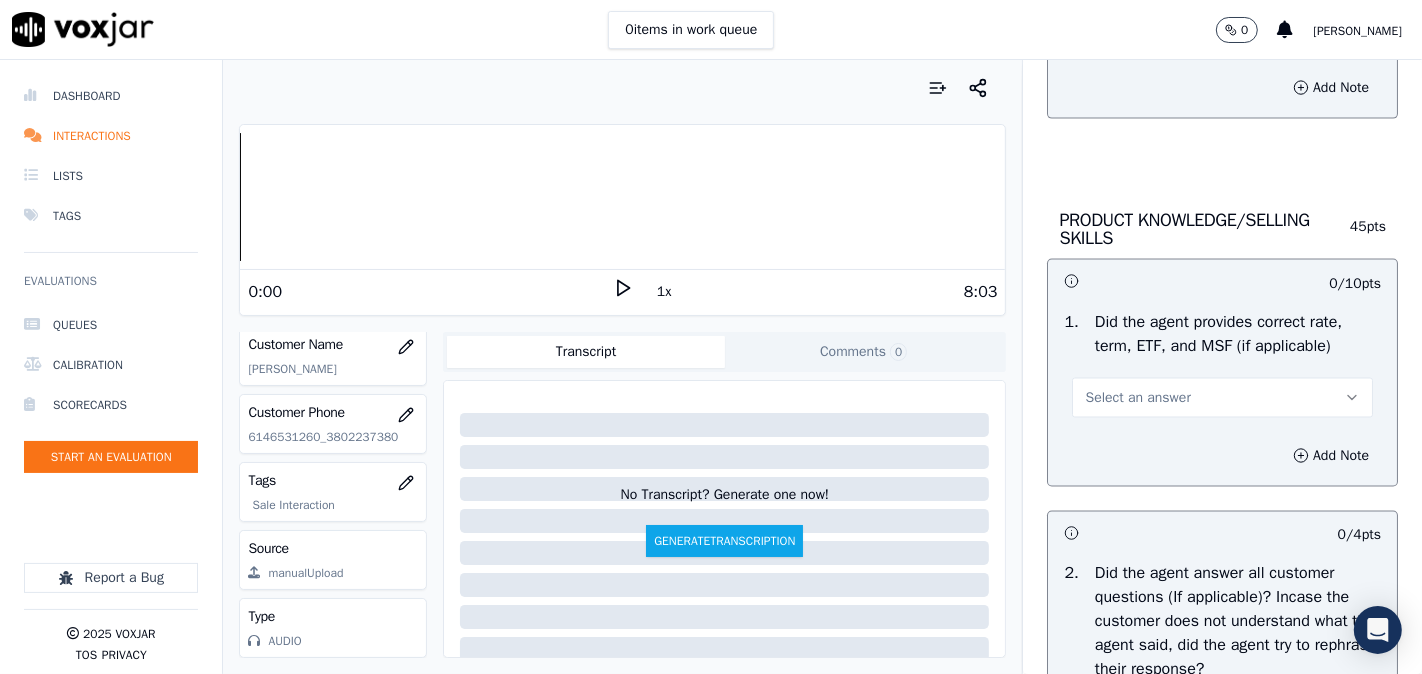 click on "Select an answer" at bounding box center [1137, 398] 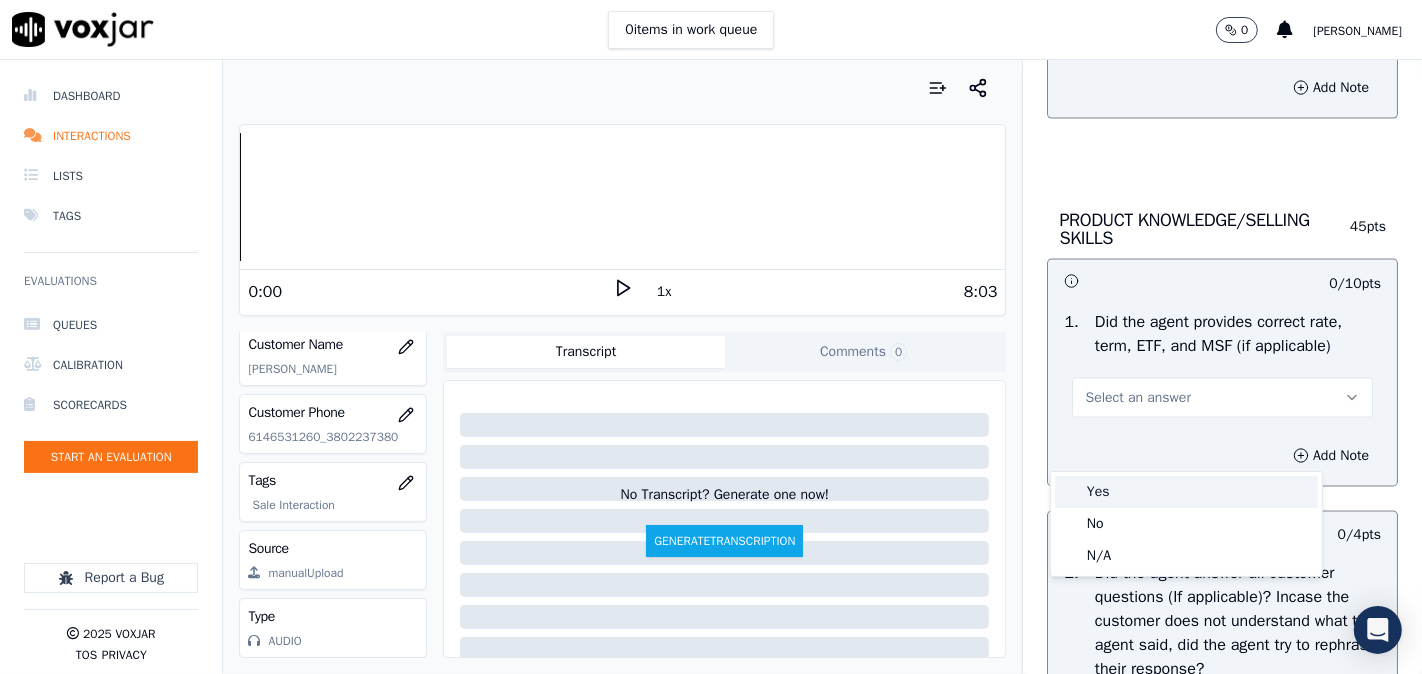 click on "Yes" at bounding box center [1186, 492] 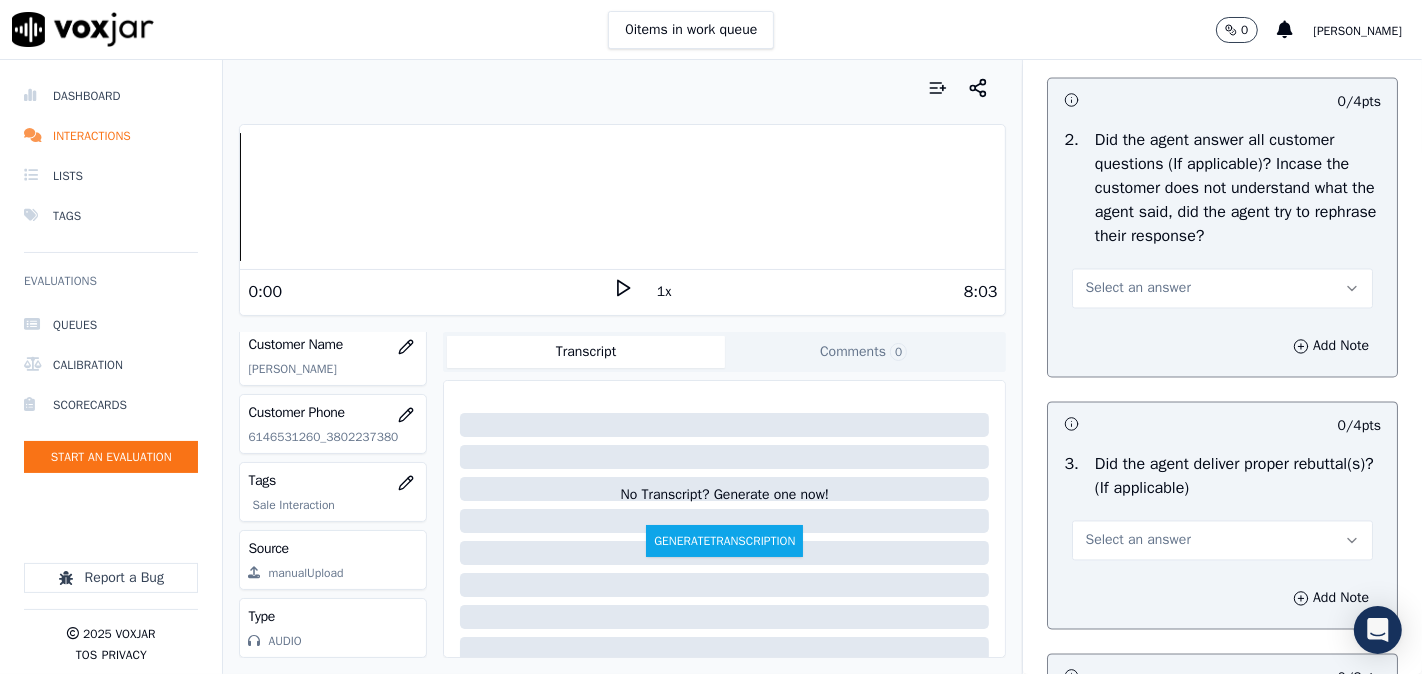 scroll, scrollTop: 3333, scrollLeft: 0, axis: vertical 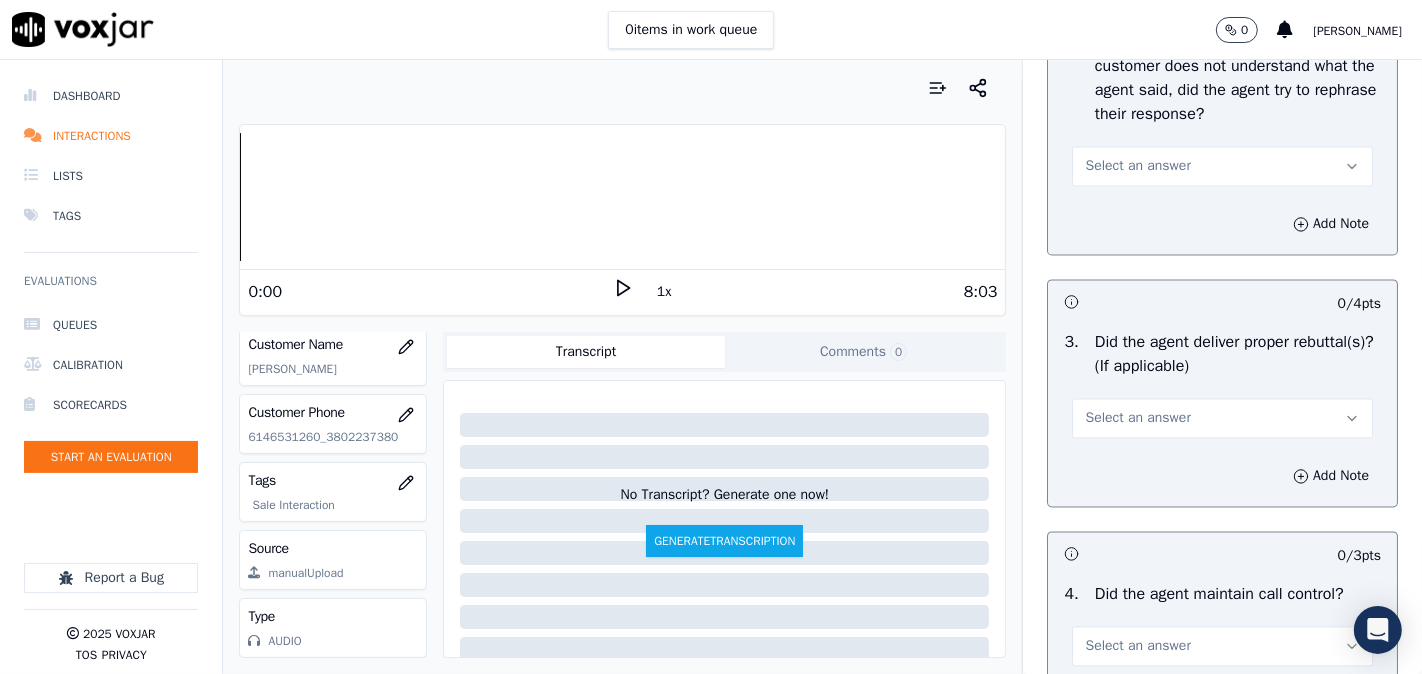 click on "Select an answer" at bounding box center (1137, 166) 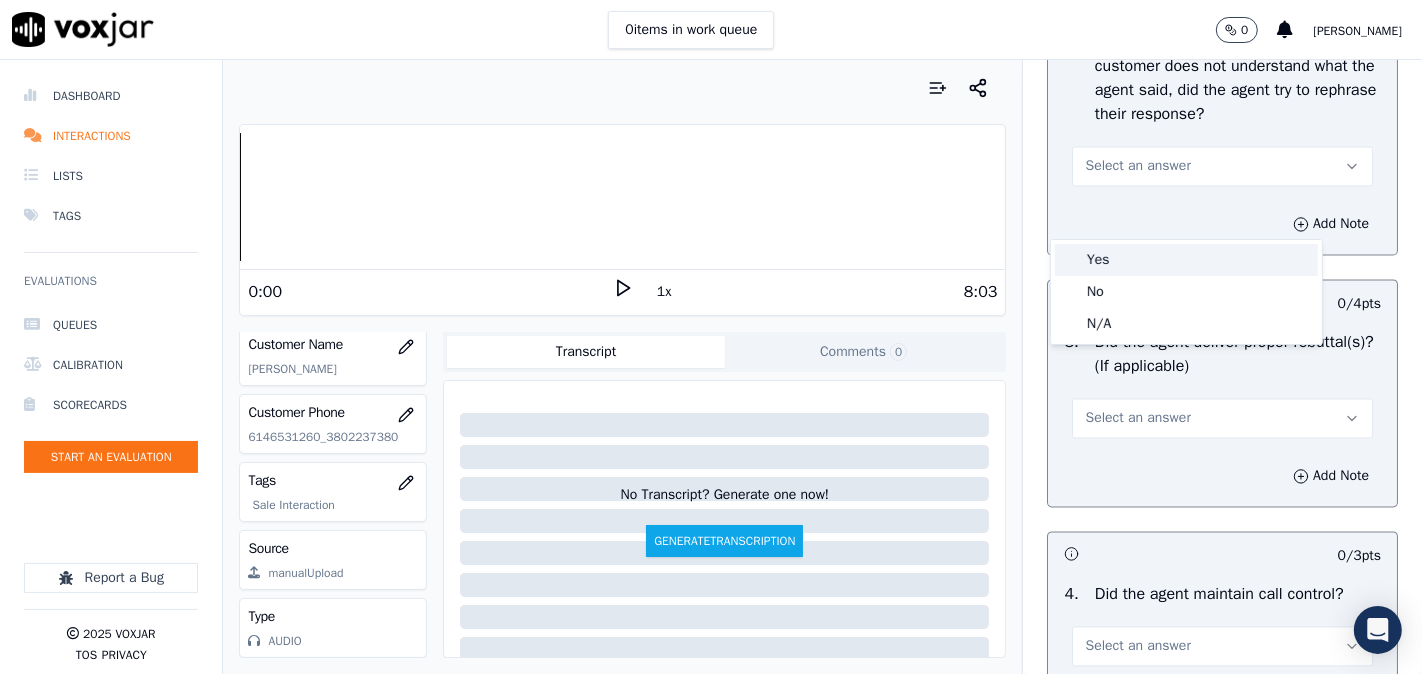 click on "Yes" at bounding box center [1186, 260] 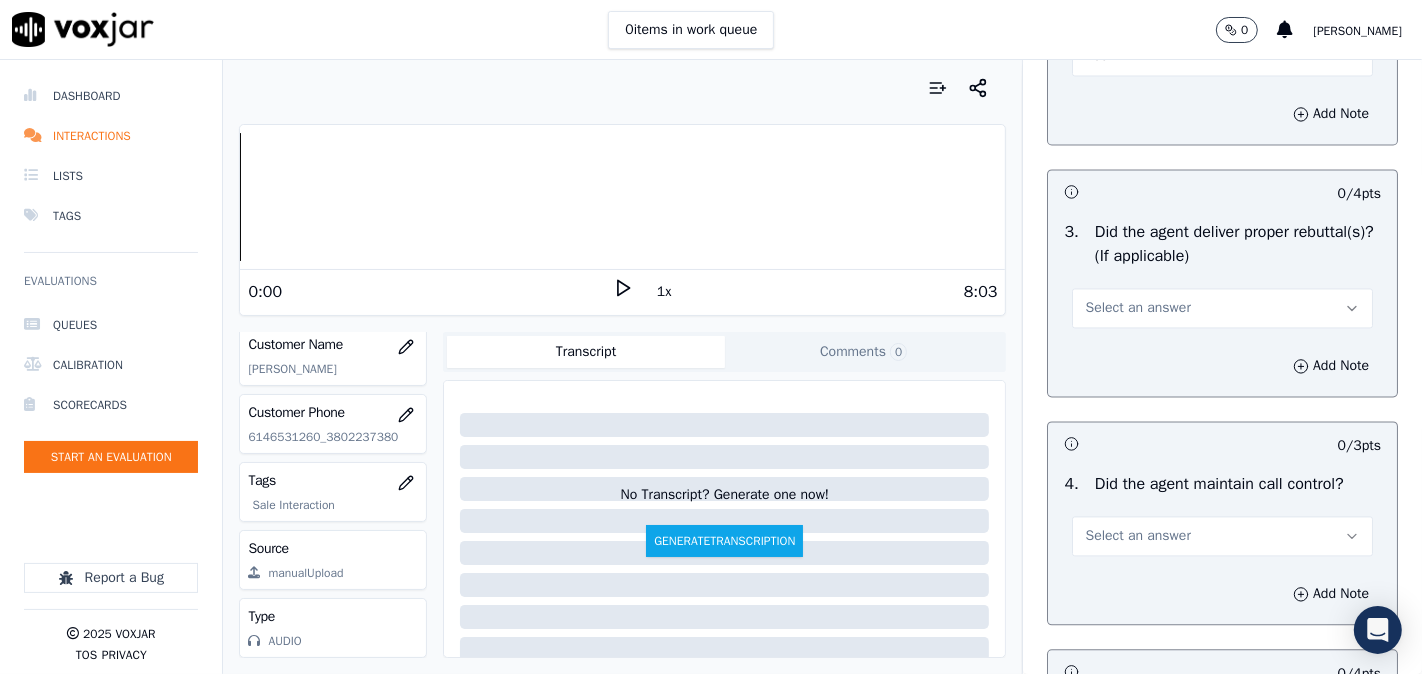 scroll, scrollTop: 3518, scrollLeft: 0, axis: vertical 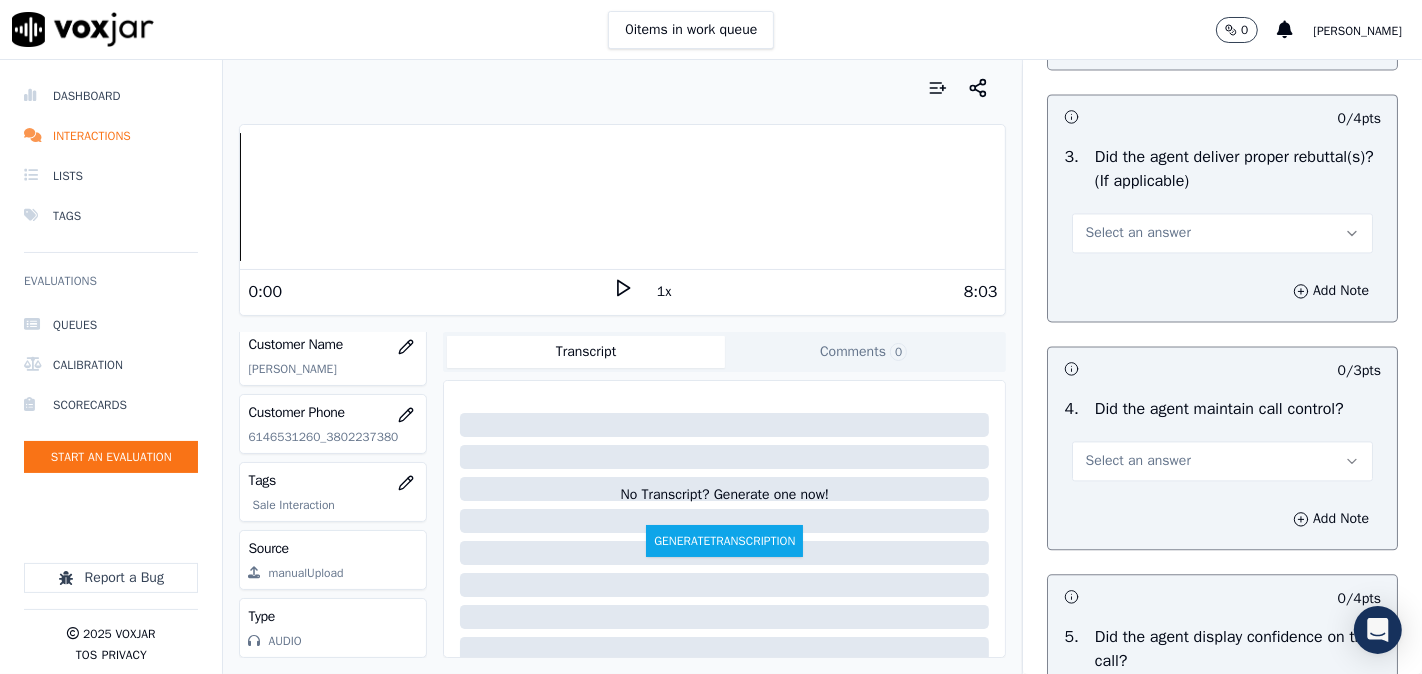 click on "Select an answer" at bounding box center (1137, 233) 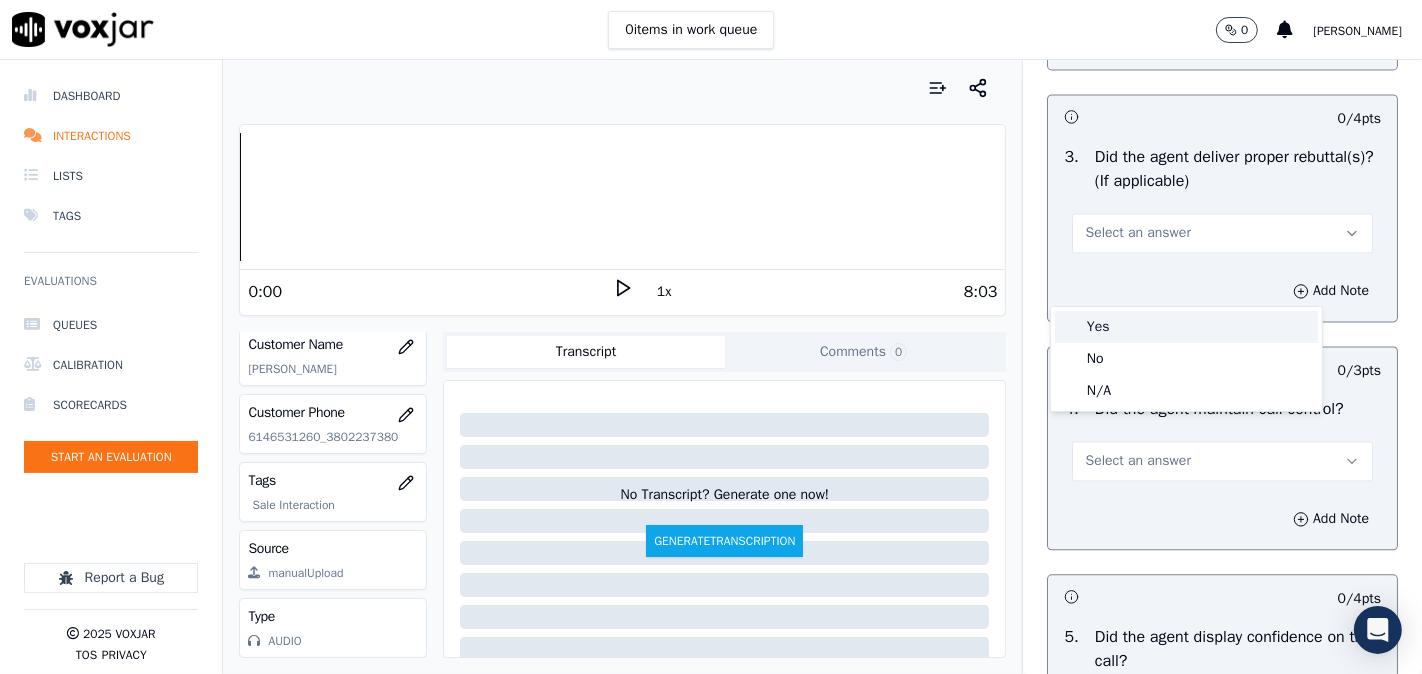 click on "Yes" at bounding box center [1186, 327] 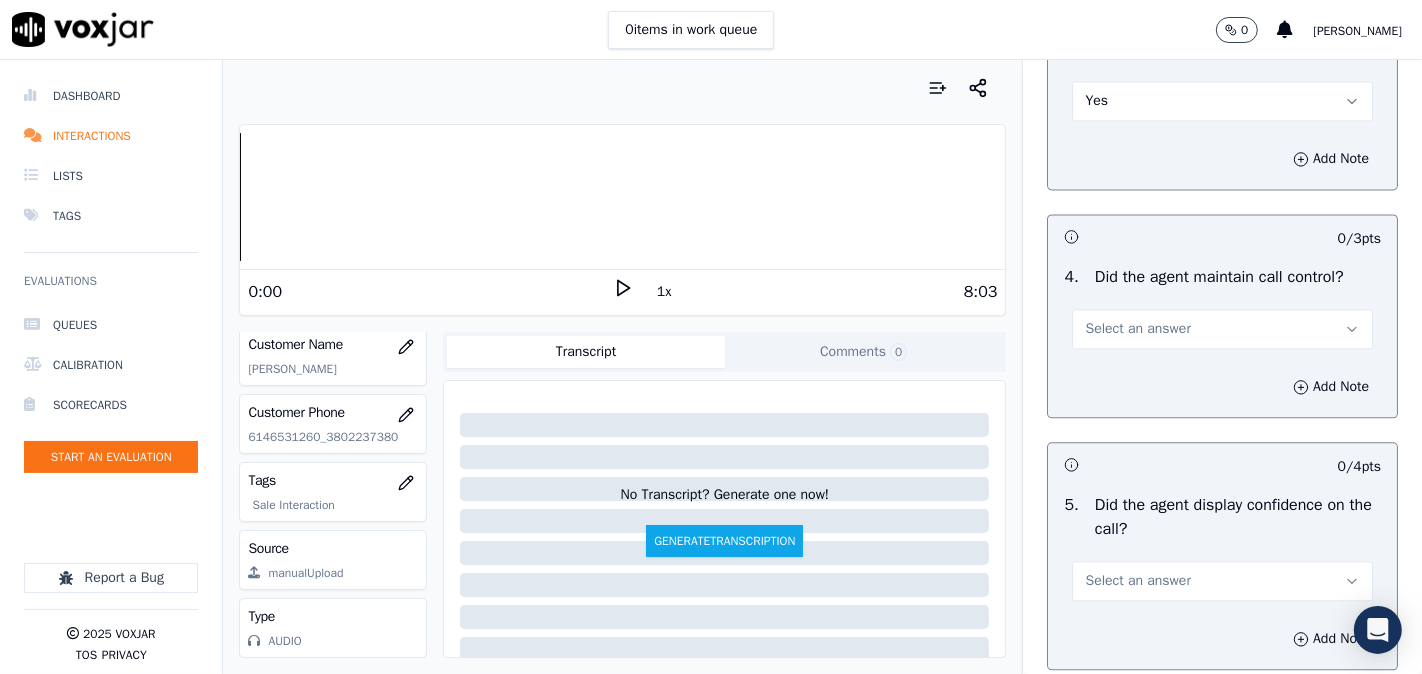 scroll, scrollTop: 3703, scrollLeft: 0, axis: vertical 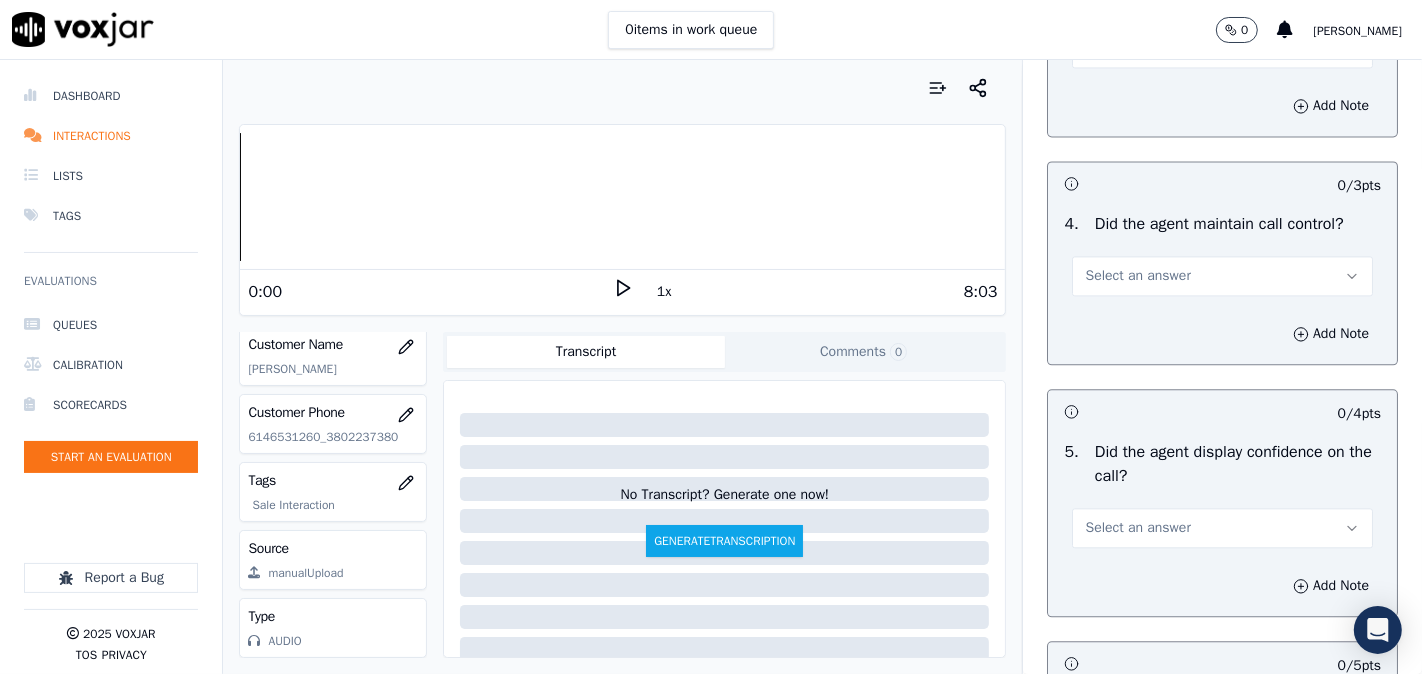 drag, startPoint x: 1107, startPoint y: 350, endPoint x: 1095, endPoint y: 337, distance: 17.691807 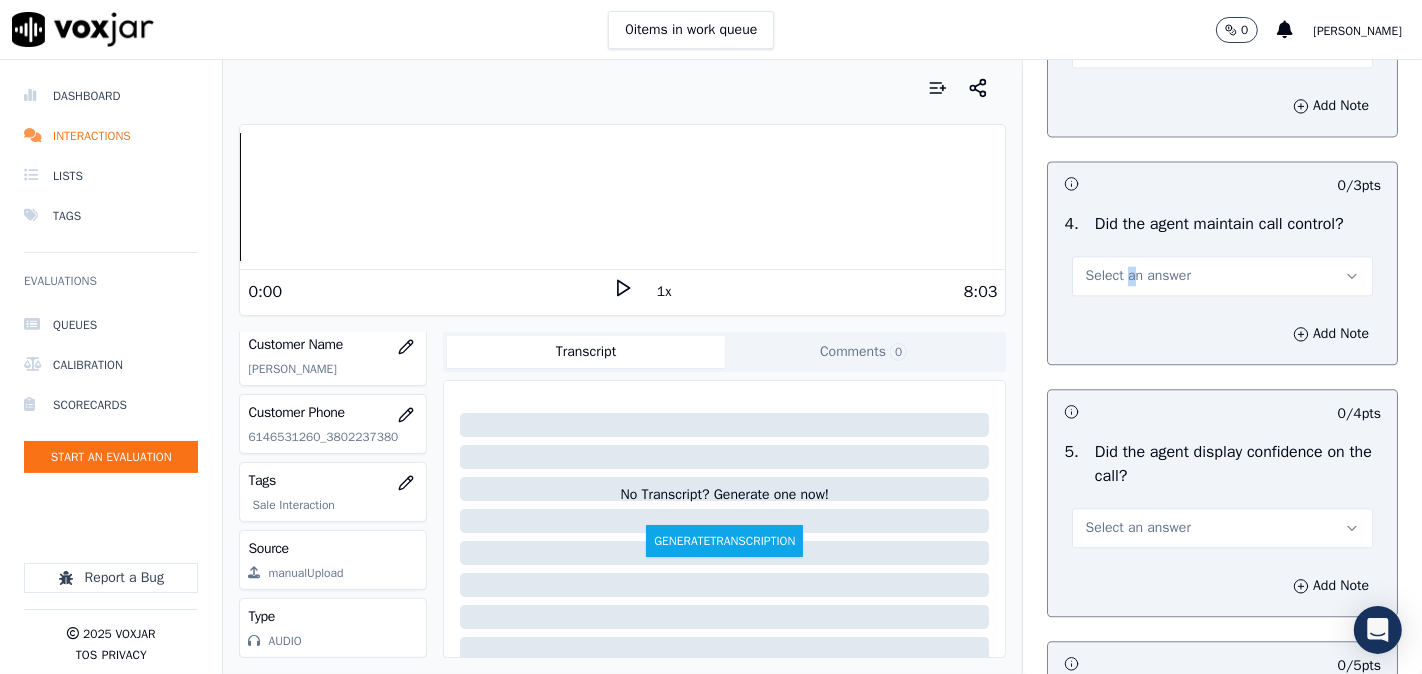 click on "Select an answer" at bounding box center (1222, 276) 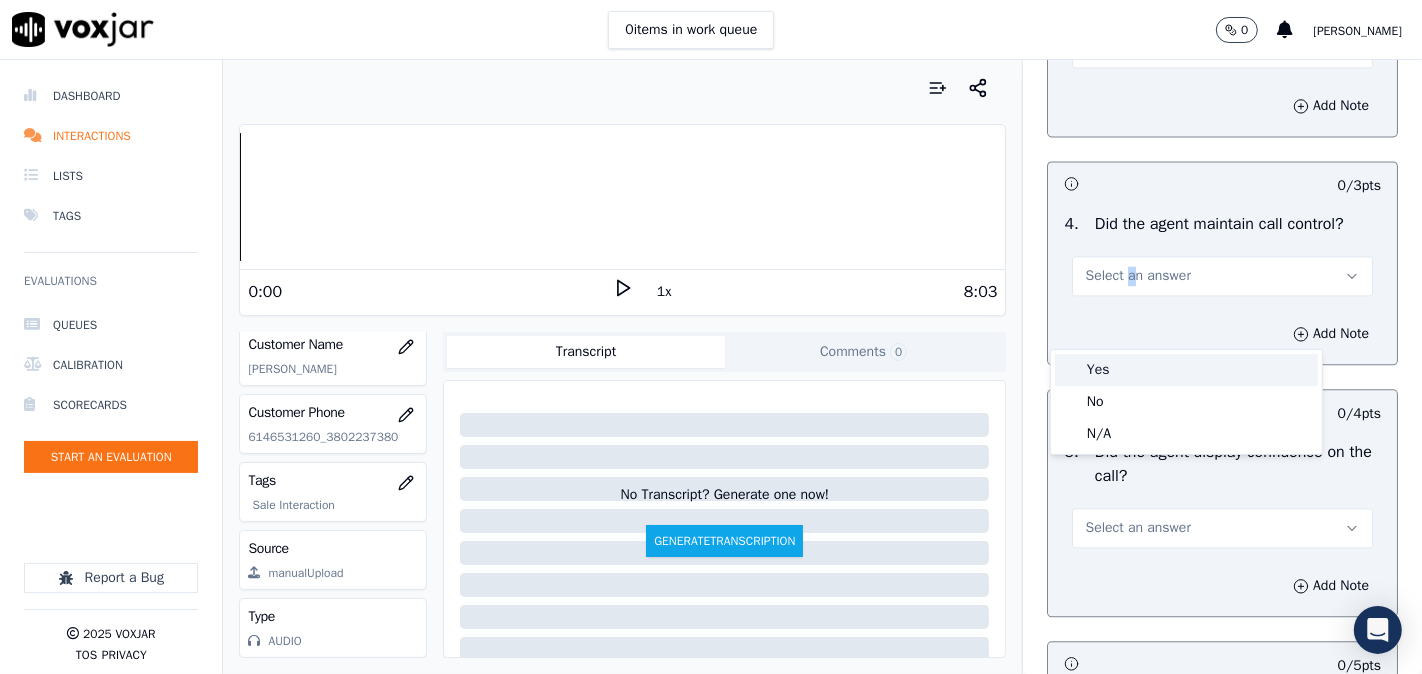 click on "No" 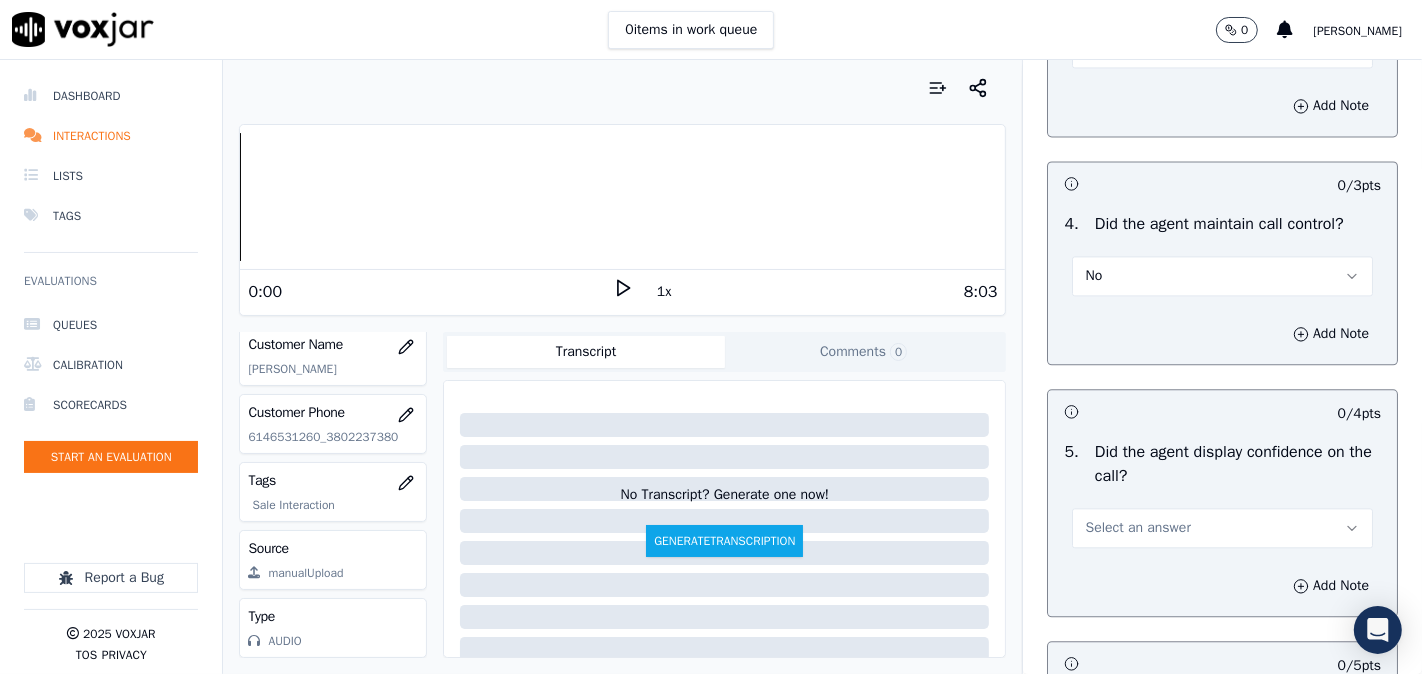 click on "No" at bounding box center [1222, 276] 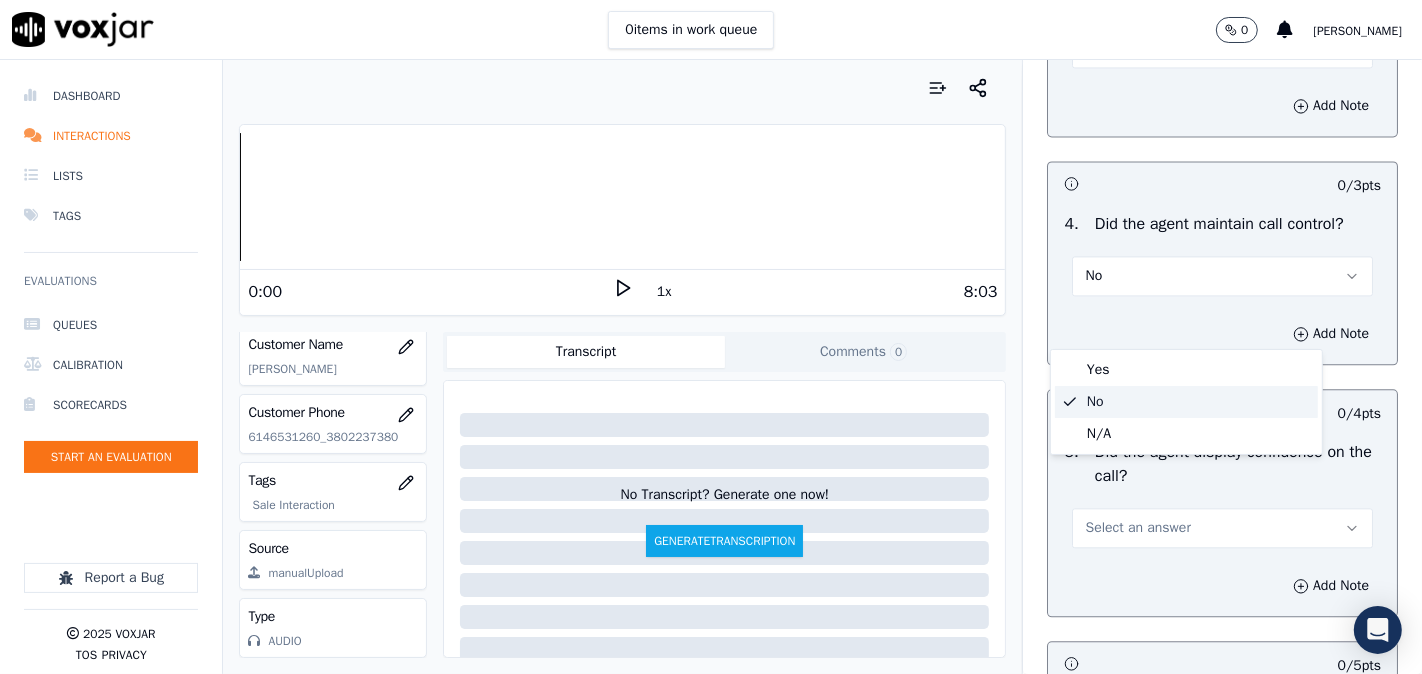 click on "Yes   No     N/A" at bounding box center (1186, 402) 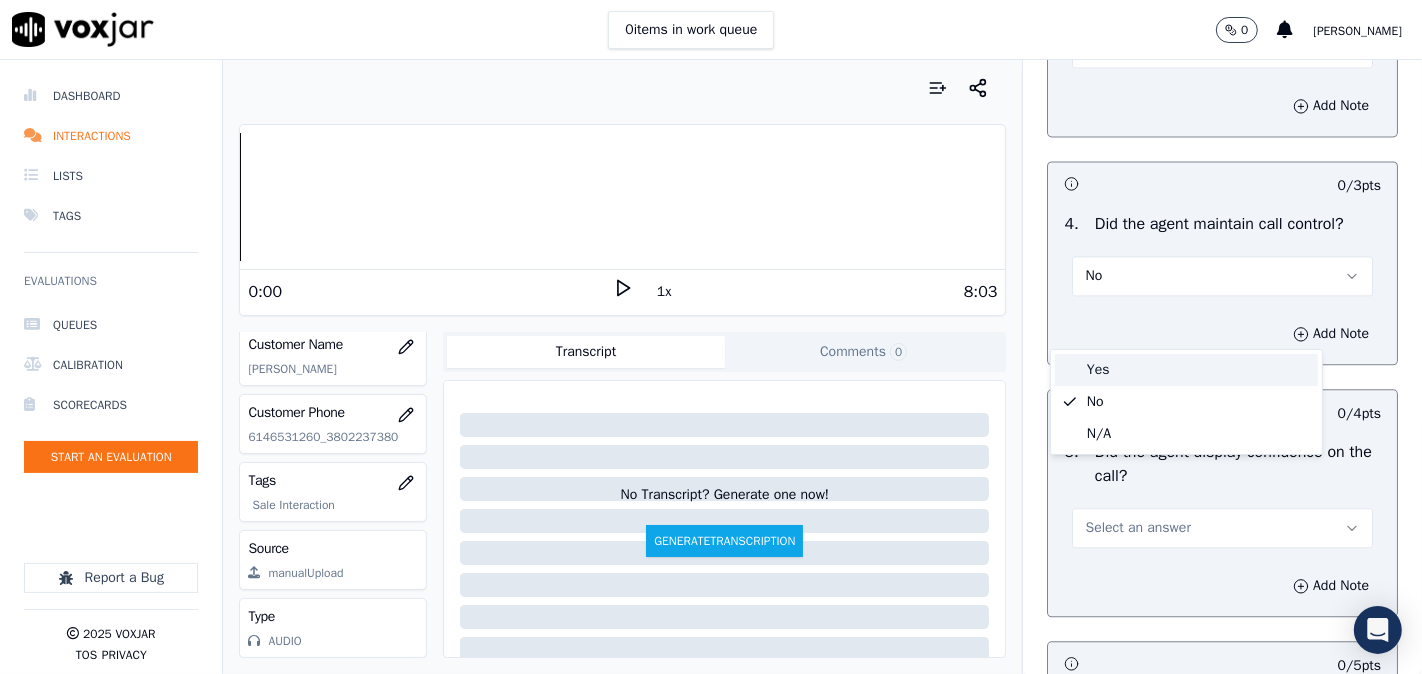click on "Yes" at bounding box center (1186, 370) 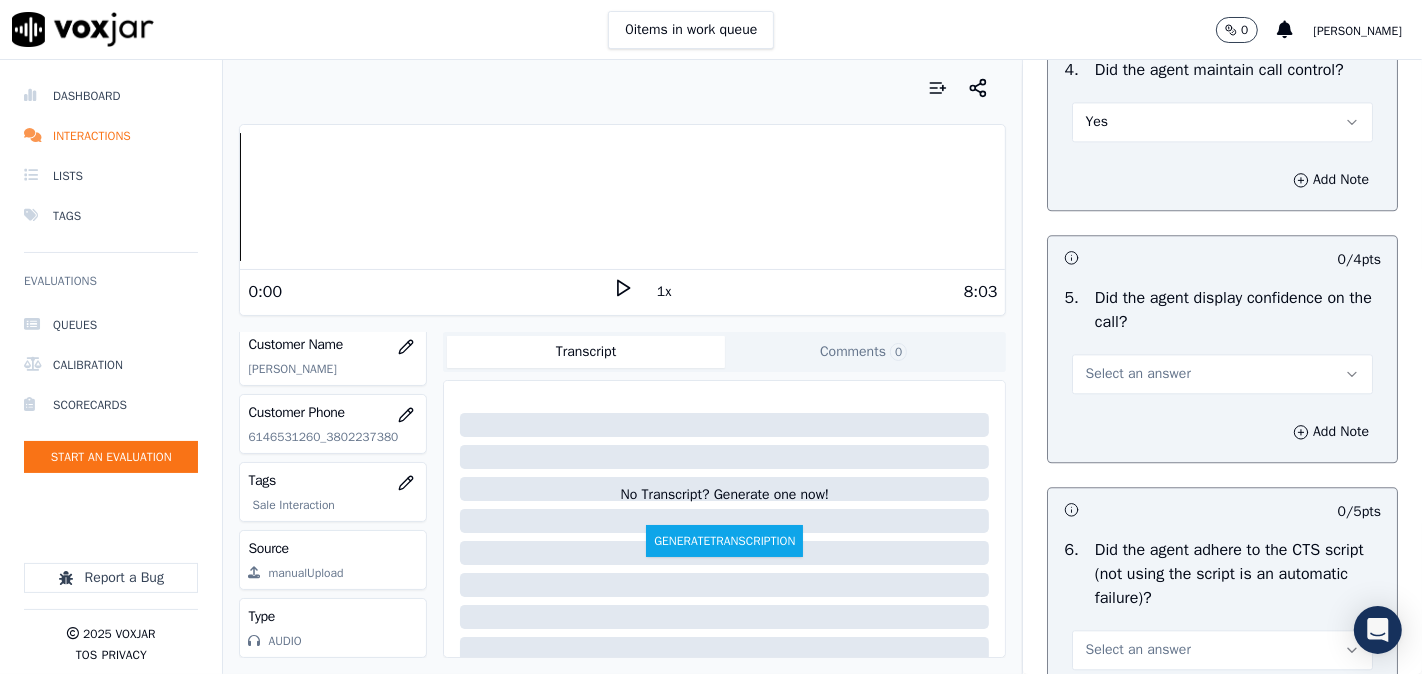 scroll, scrollTop: 4074, scrollLeft: 0, axis: vertical 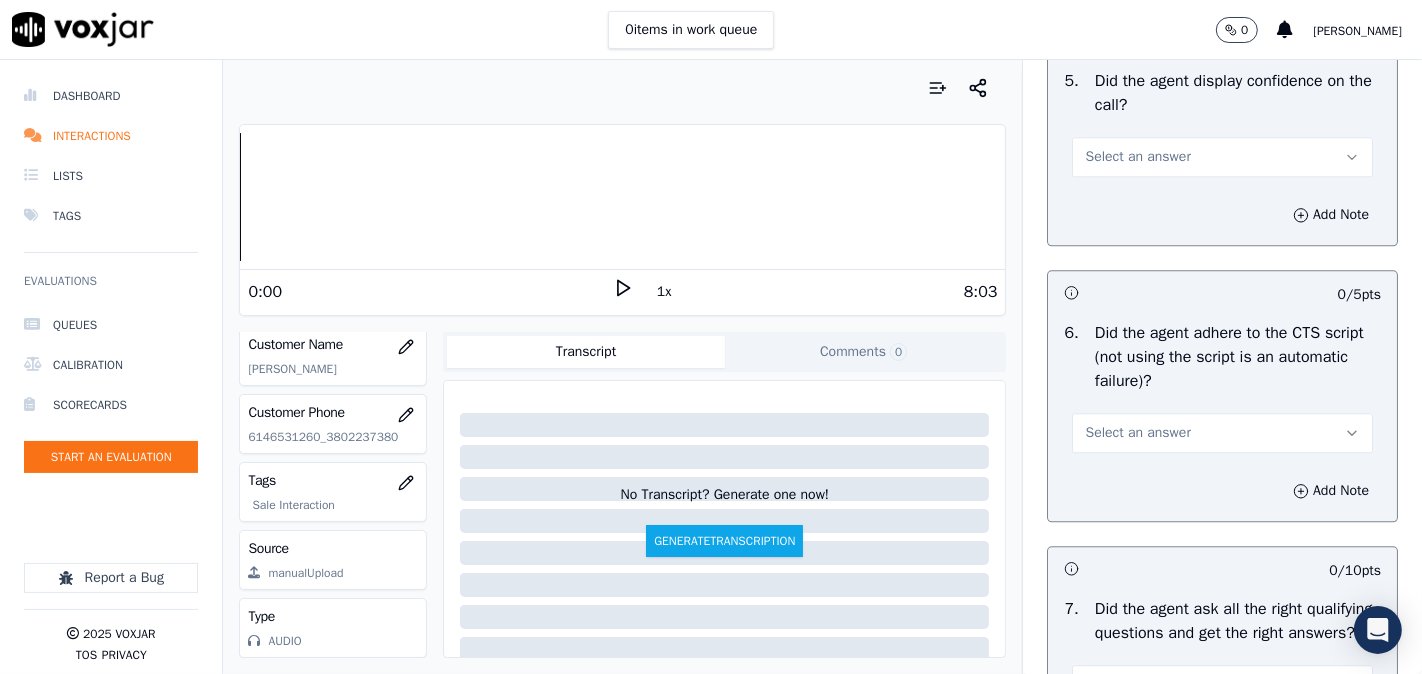 click on "Select an answer" at bounding box center (1137, 157) 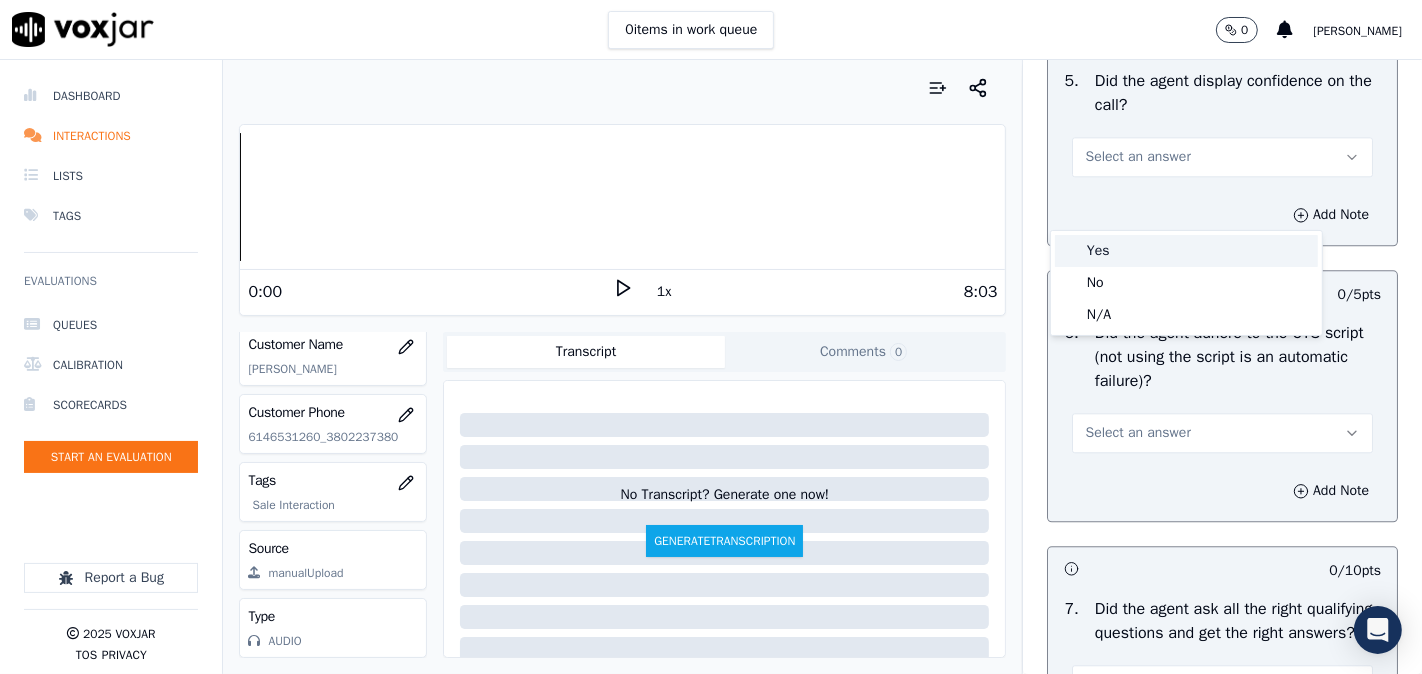click on "Yes" at bounding box center [1186, 251] 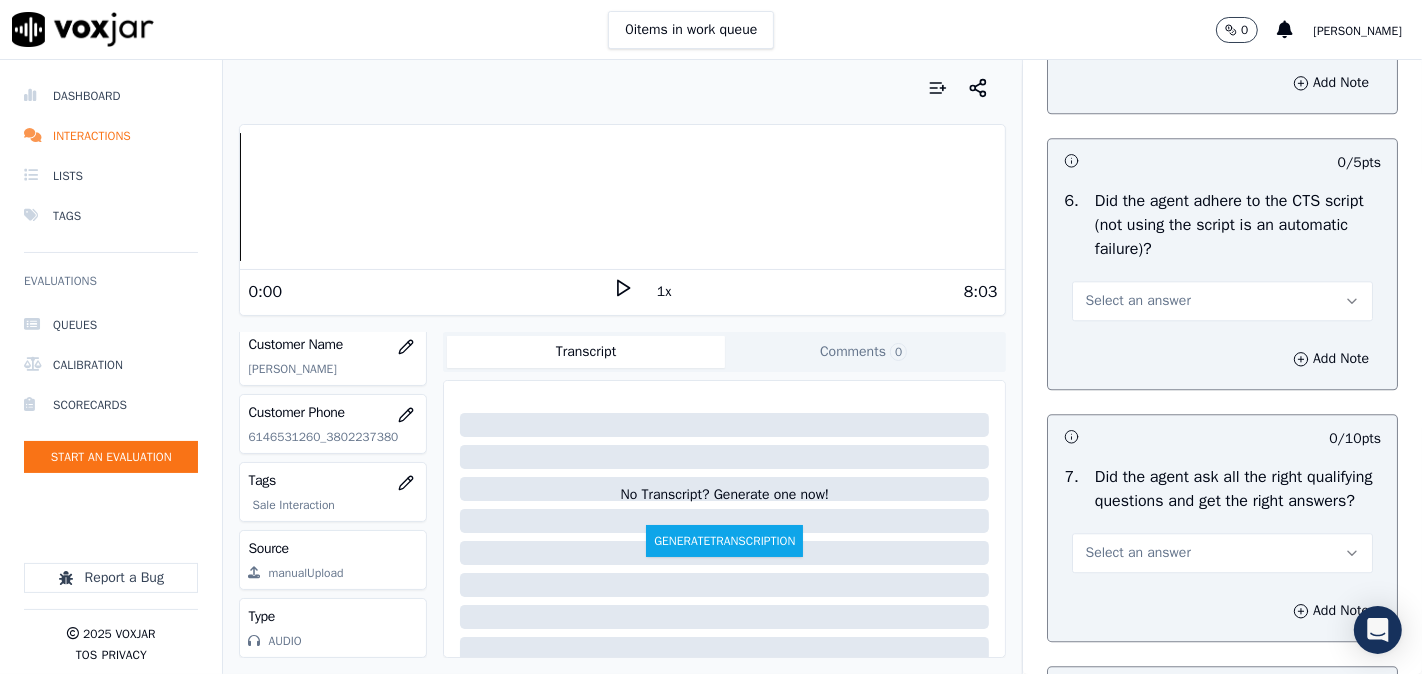scroll, scrollTop: 4258, scrollLeft: 0, axis: vertical 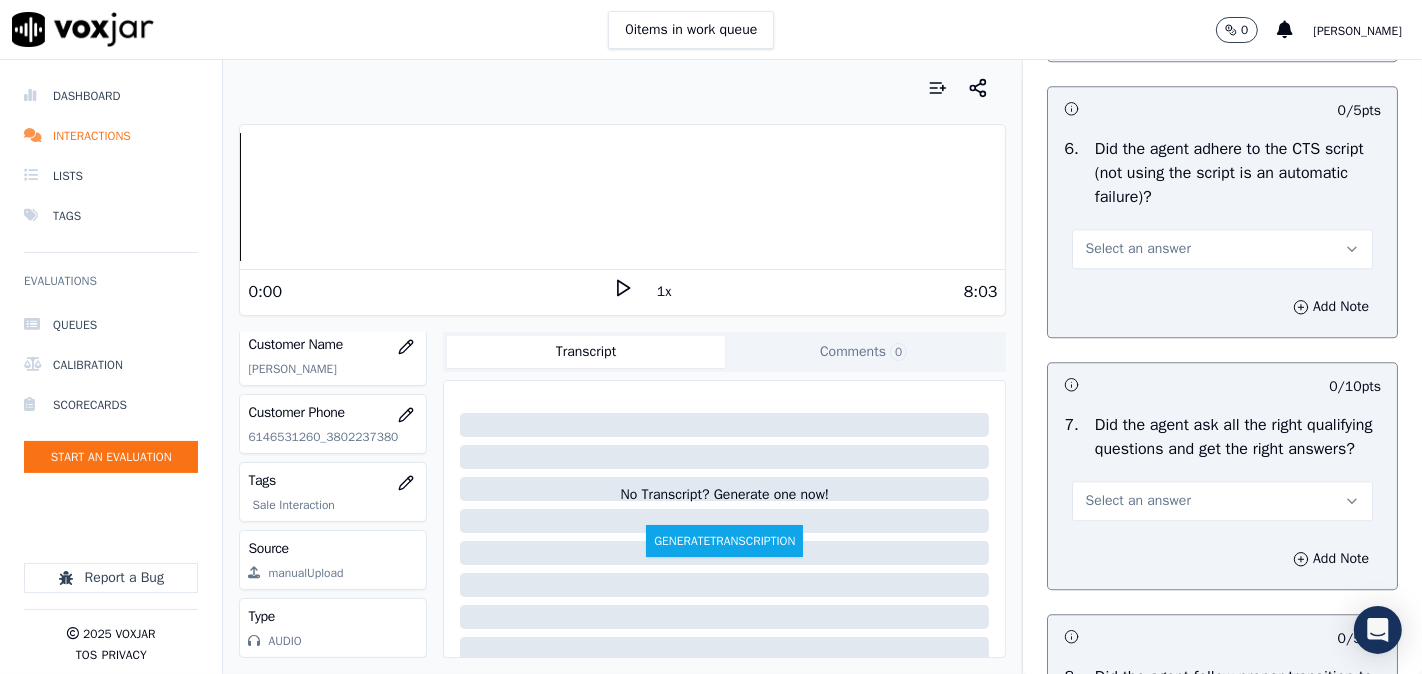 click on "Select an answer" at bounding box center [1137, 249] 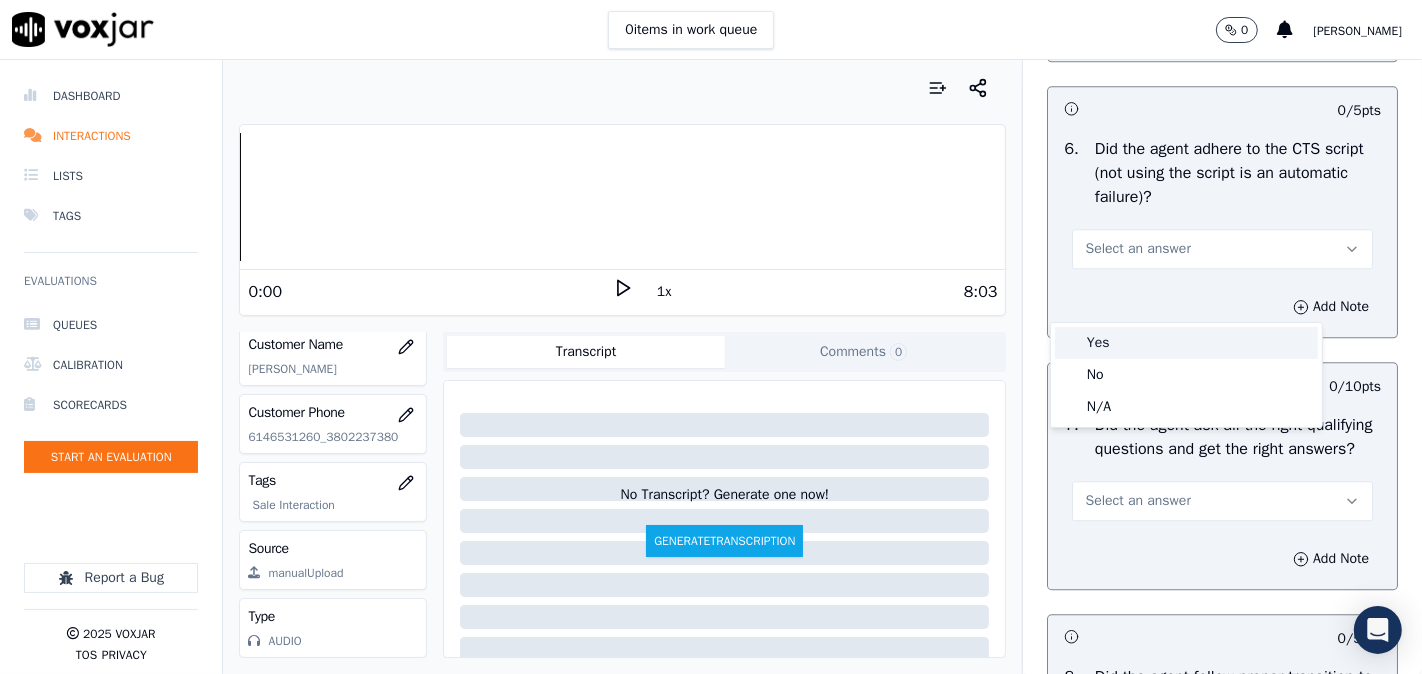 click on "Yes" at bounding box center (1186, 343) 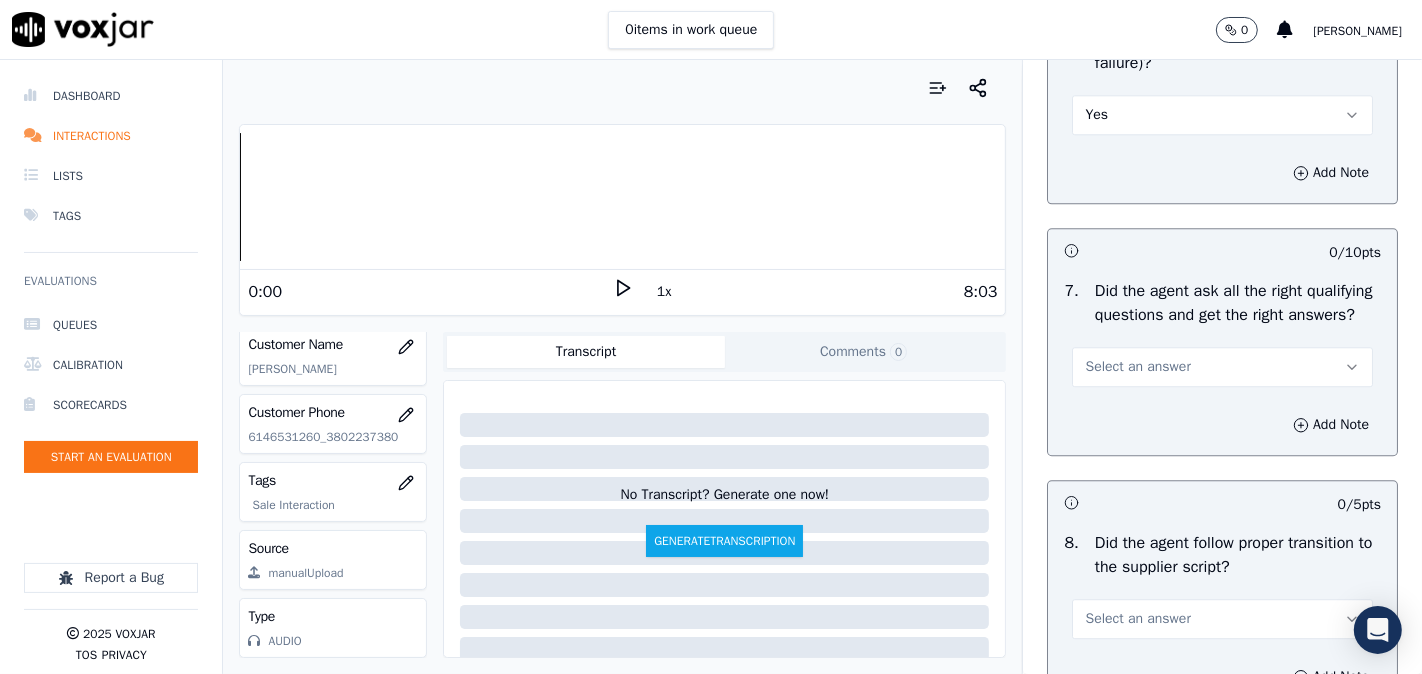 scroll, scrollTop: 4444, scrollLeft: 0, axis: vertical 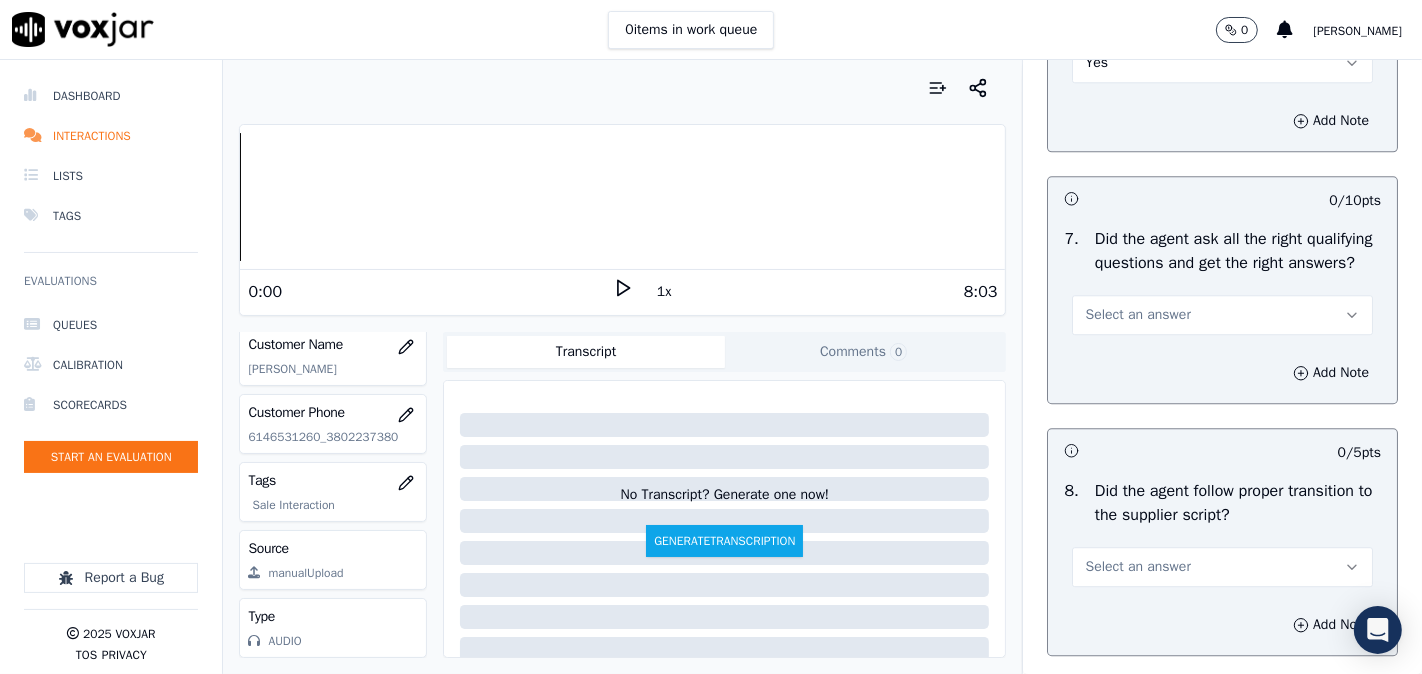click on "Select an answer" at bounding box center (1137, 315) 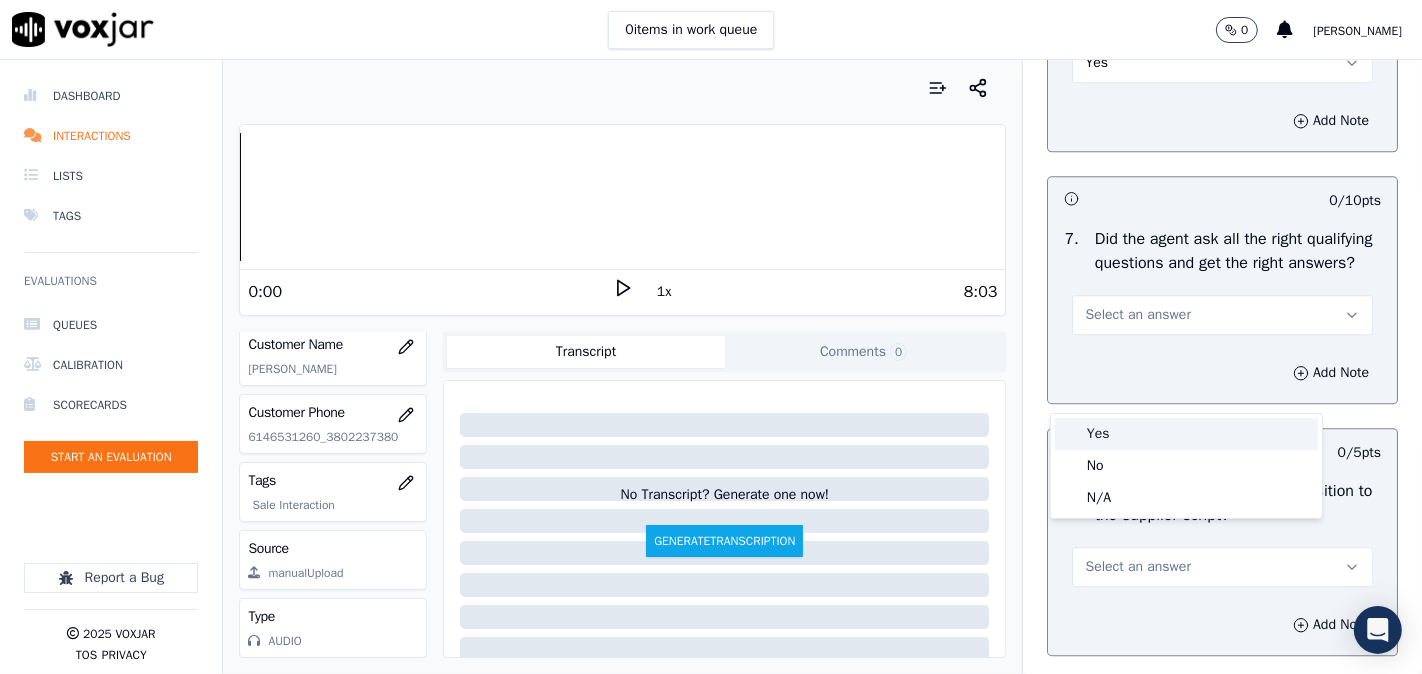 click on "Yes   No     N/A" at bounding box center (1186, 466) 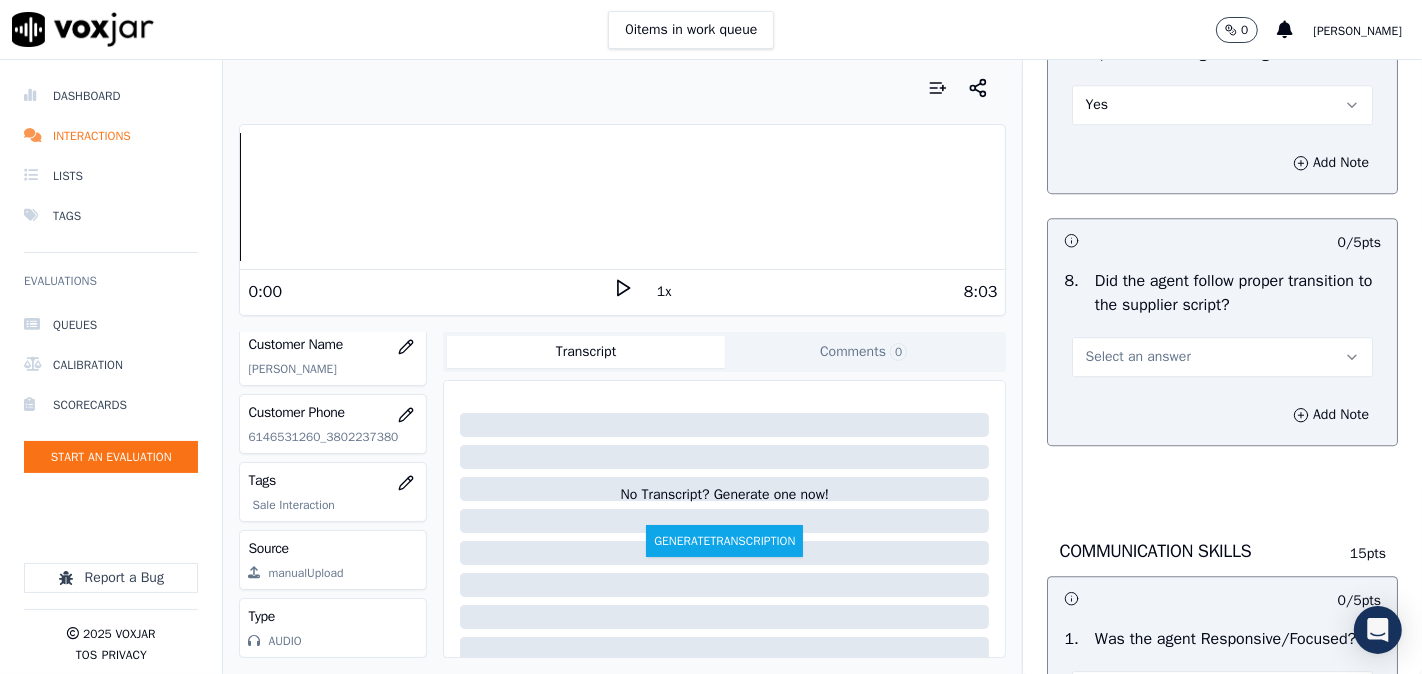 scroll, scrollTop: 4814, scrollLeft: 0, axis: vertical 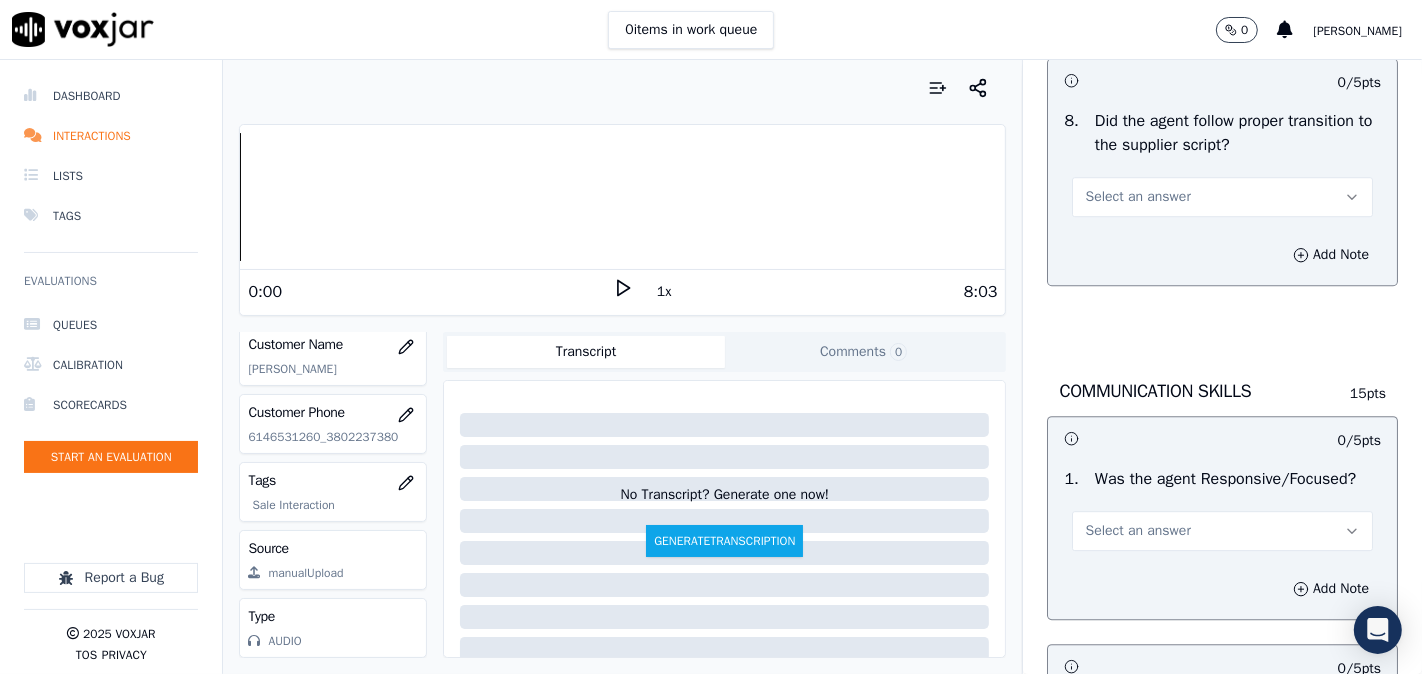 click on "Select an answer" at bounding box center [1137, 197] 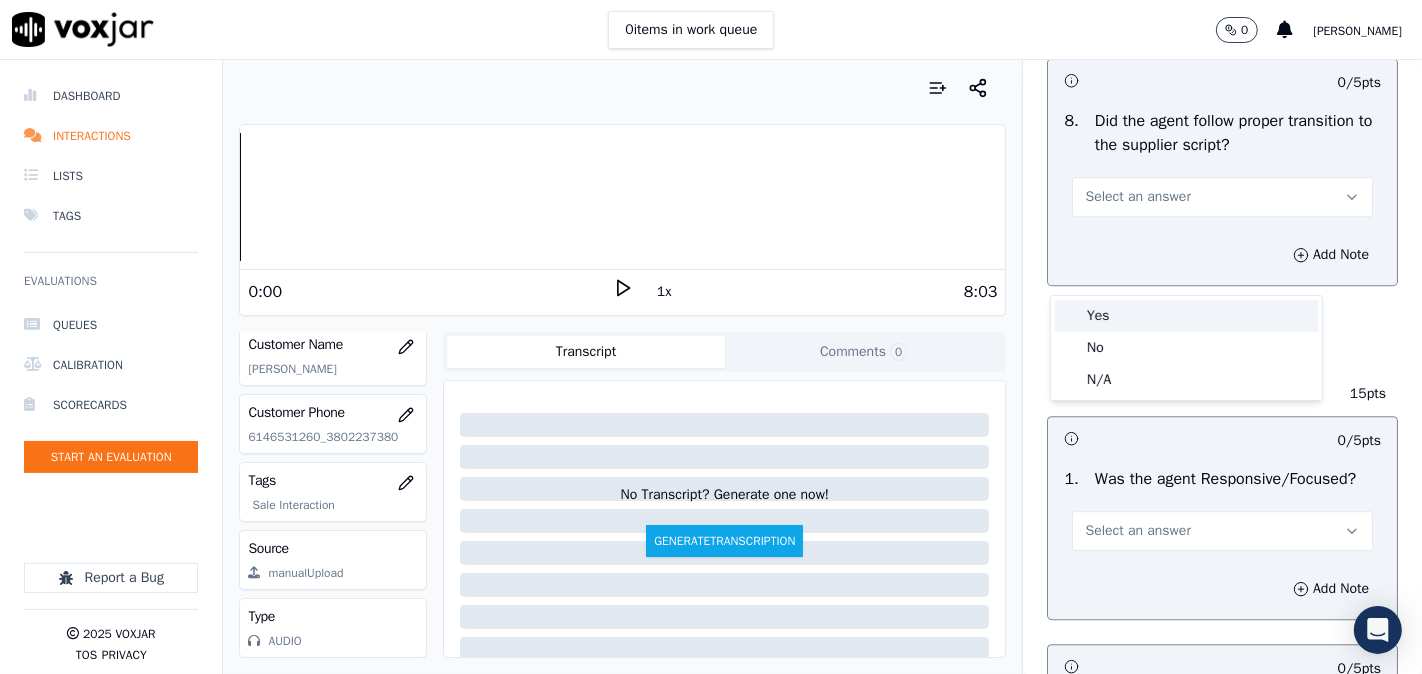 click on "Yes" at bounding box center [1186, 316] 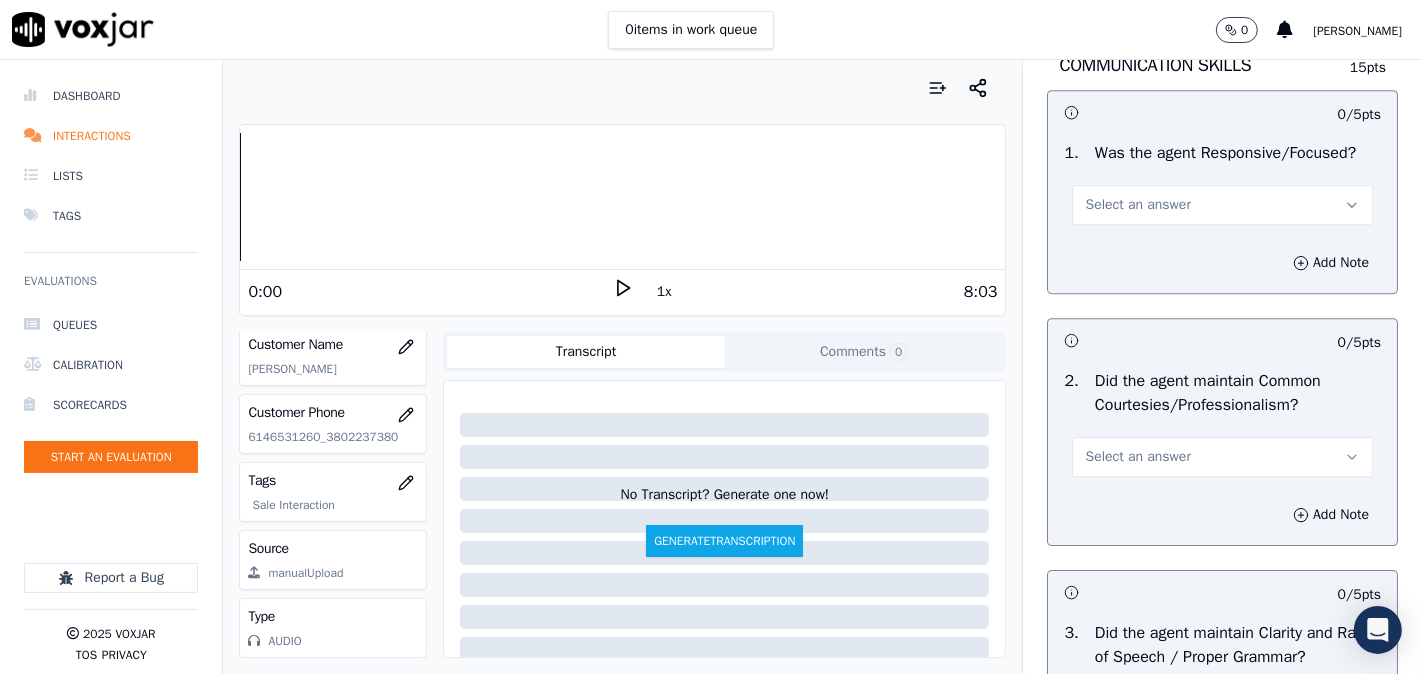 scroll, scrollTop: 5185, scrollLeft: 0, axis: vertical 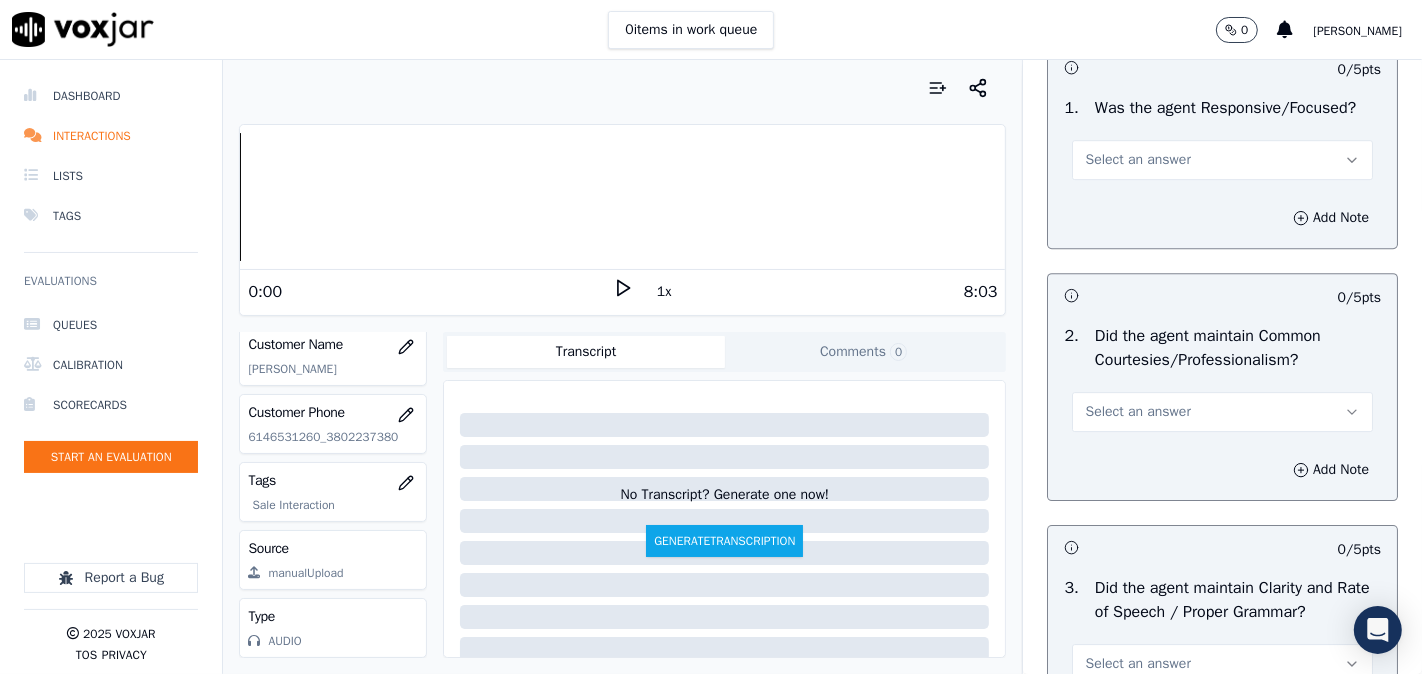 click on "Select an answer" at bounding box center [1137, 160] 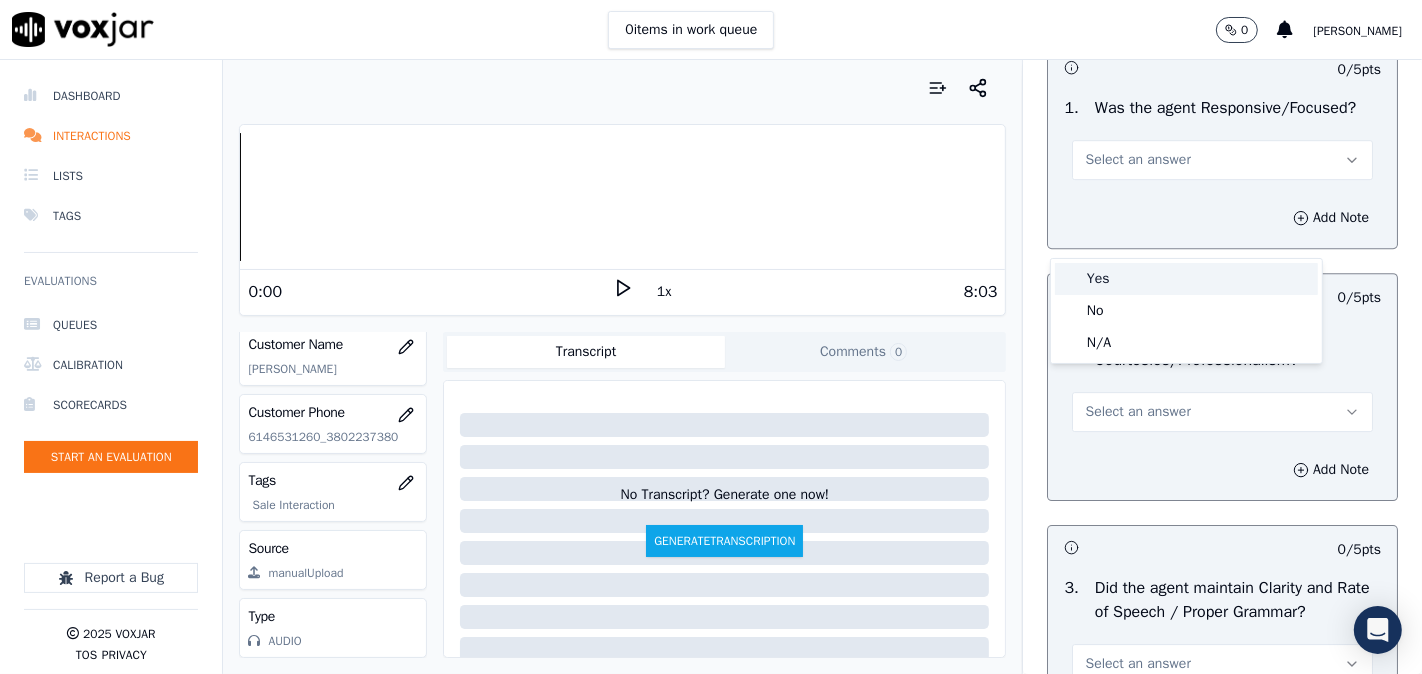 click on "Yes" at bounding box center (1186, 279) 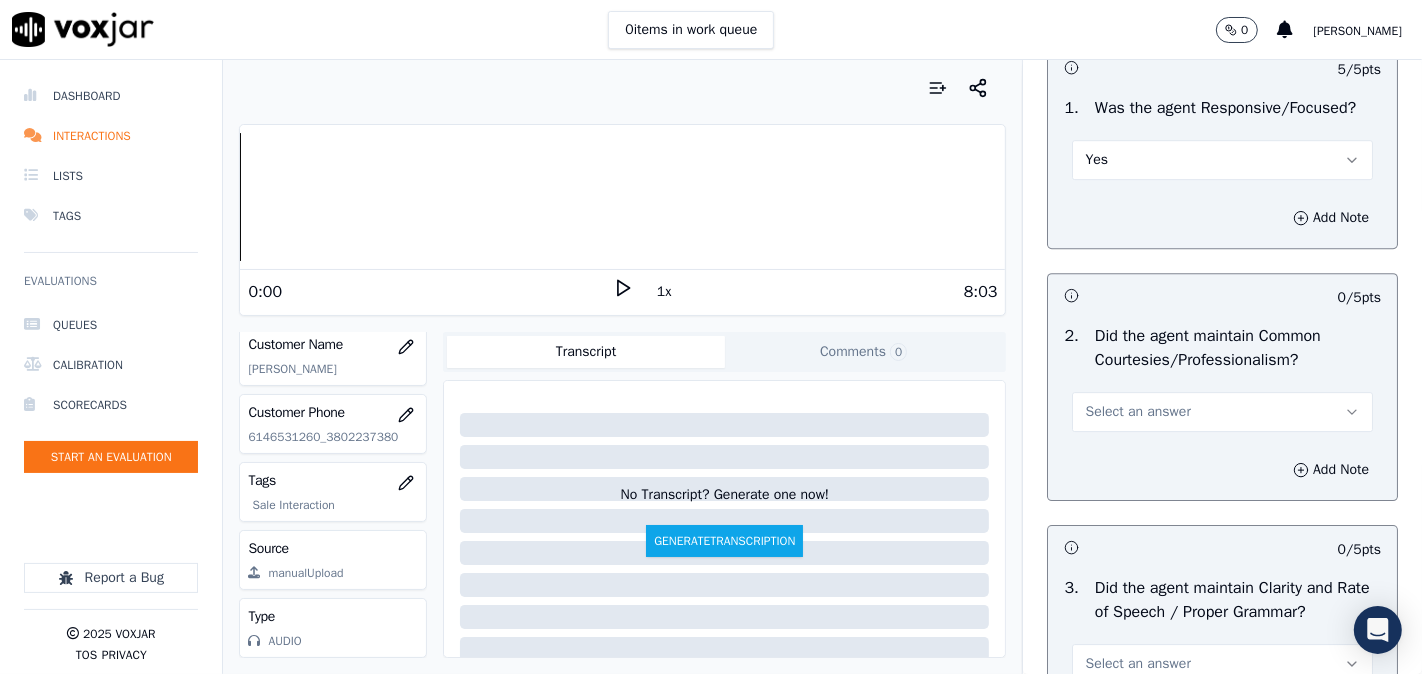 scroll, scrollTop: 5370, scrollLeft: 0, axis: vertical 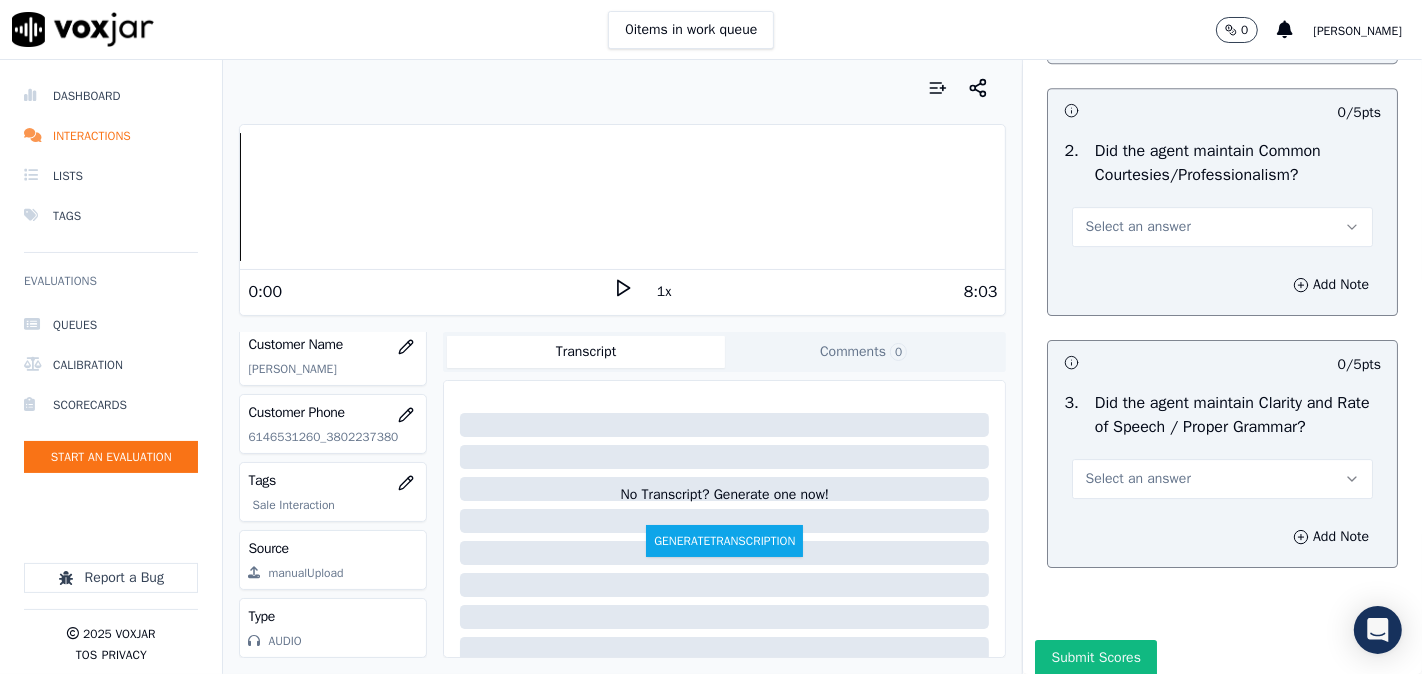 click on "Select an answer" at bounding box center (1137, 227) 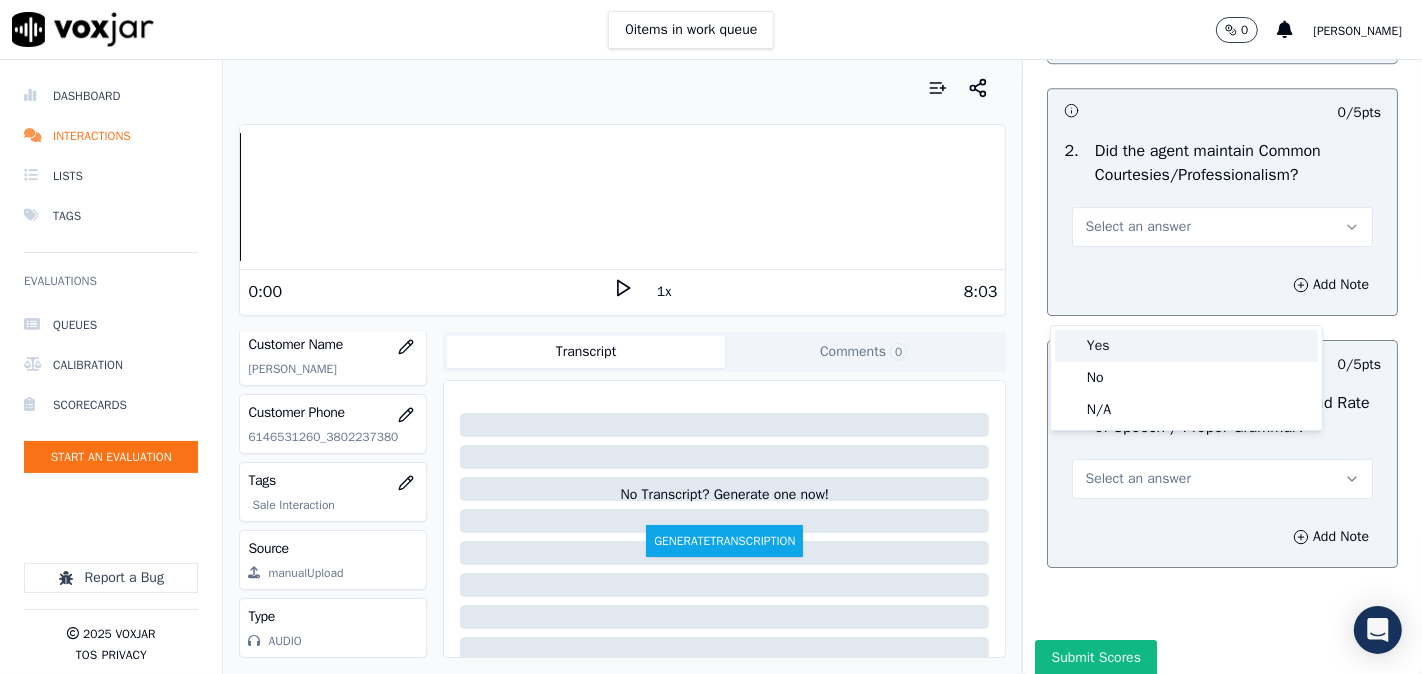 click on "Yes" at bounding box center (1186, 346) 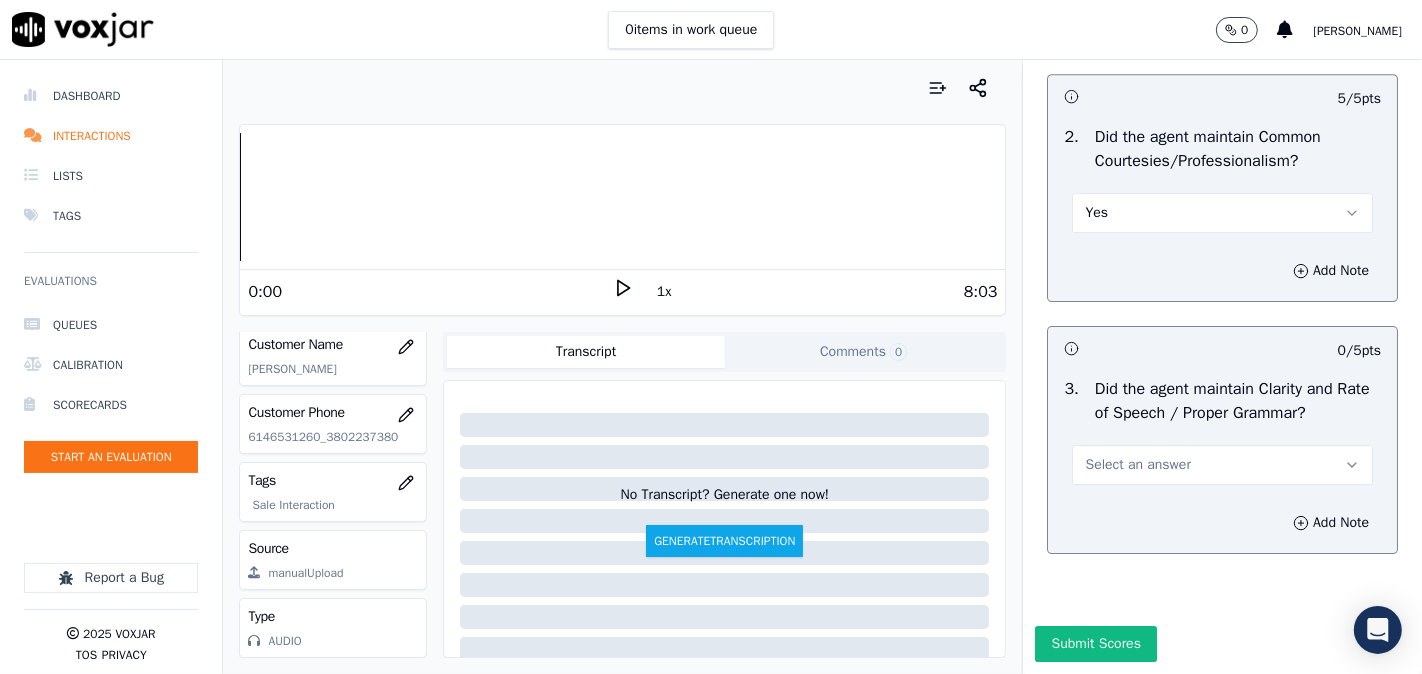 scroll, scrollTop: 5507, scrollLeft: 0, axis: vertical 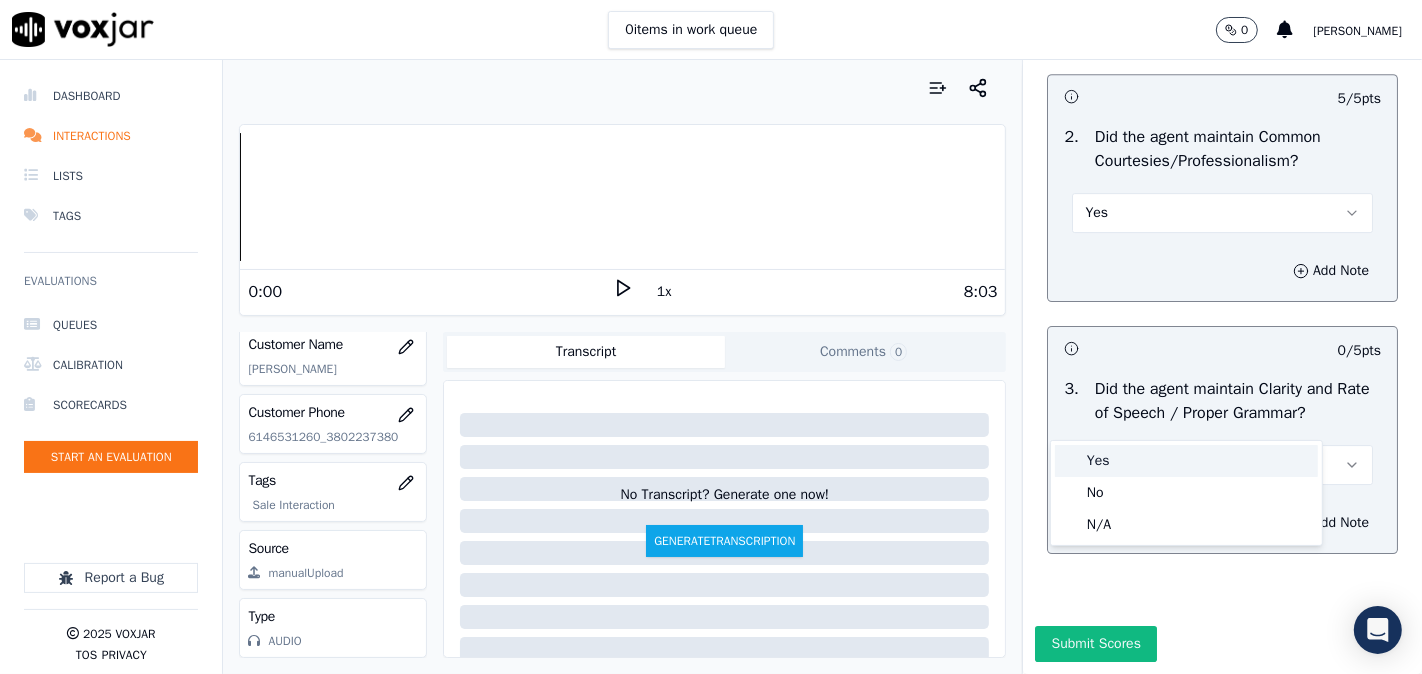 click on "Yes" at bounding box center [1186, 461] 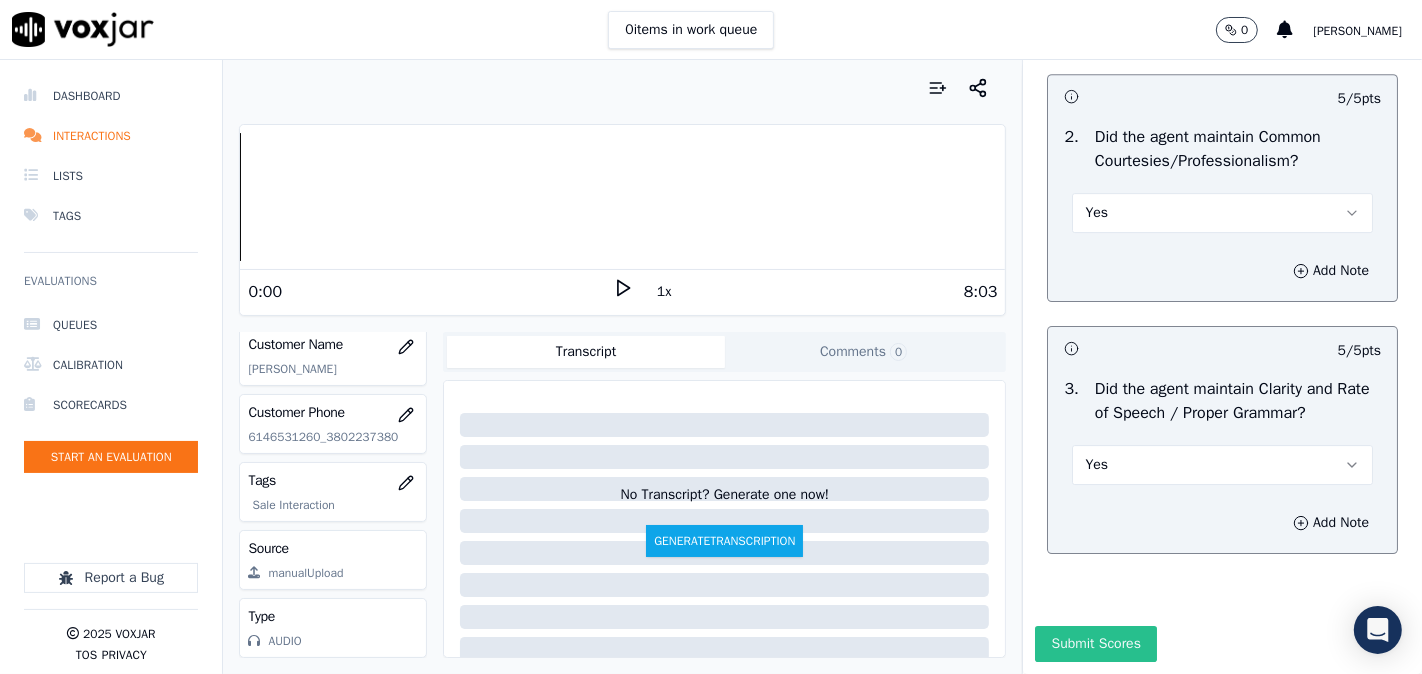 click on "Submit Scores" at bounding box center (1095, 644) 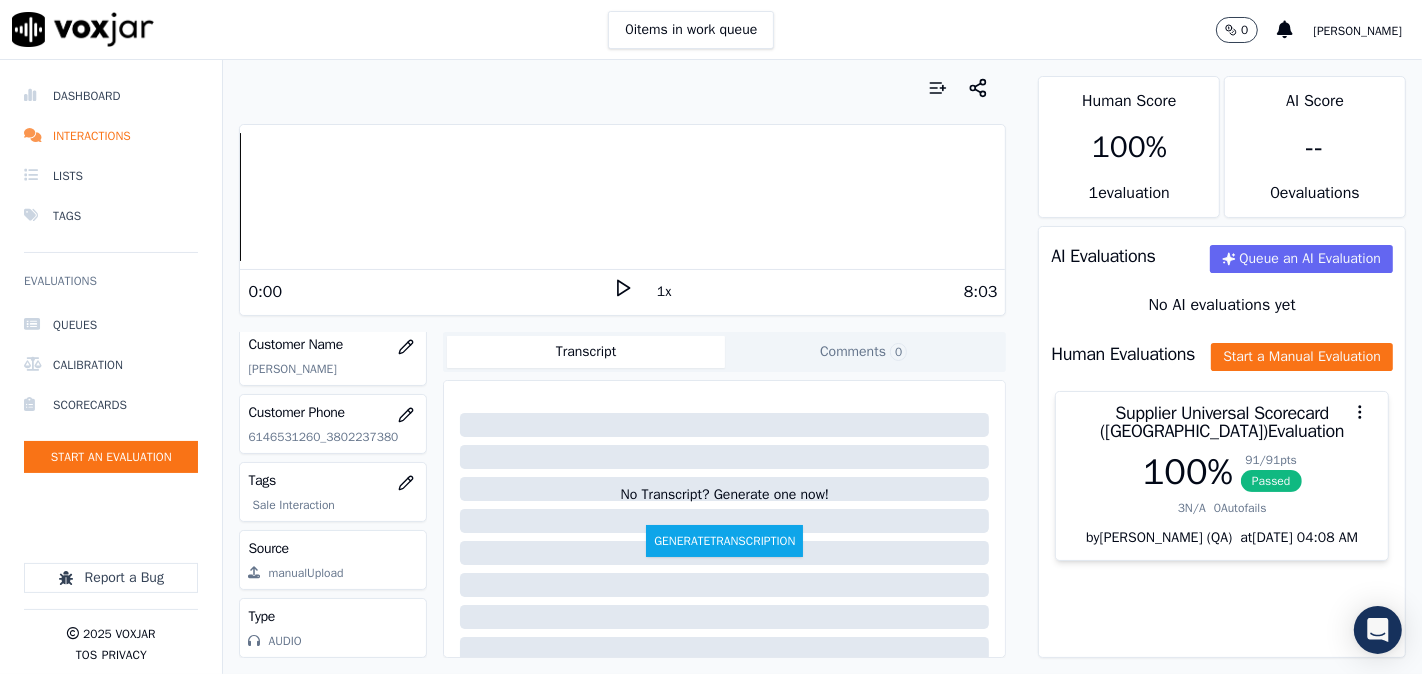 scroll, scrollTop: 158, scrollLeft: 0, axis: vertical 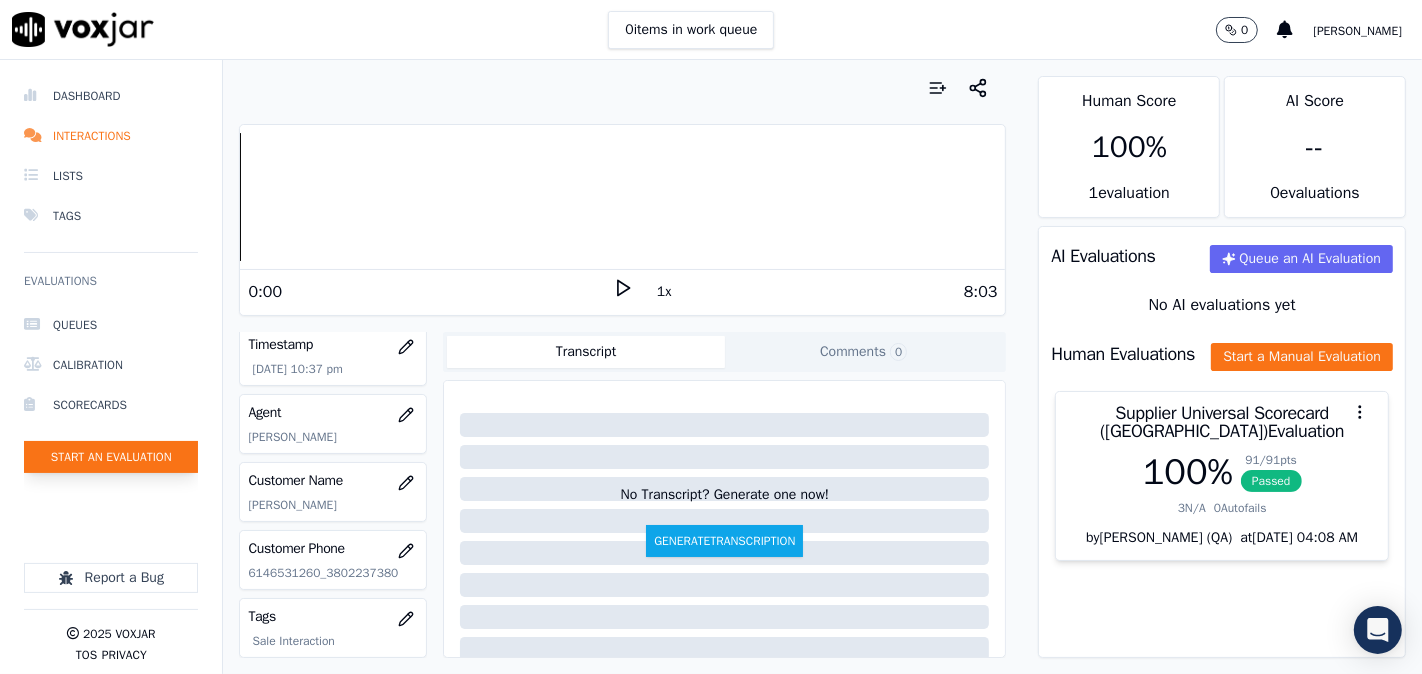 click on "Start an Evaluation" 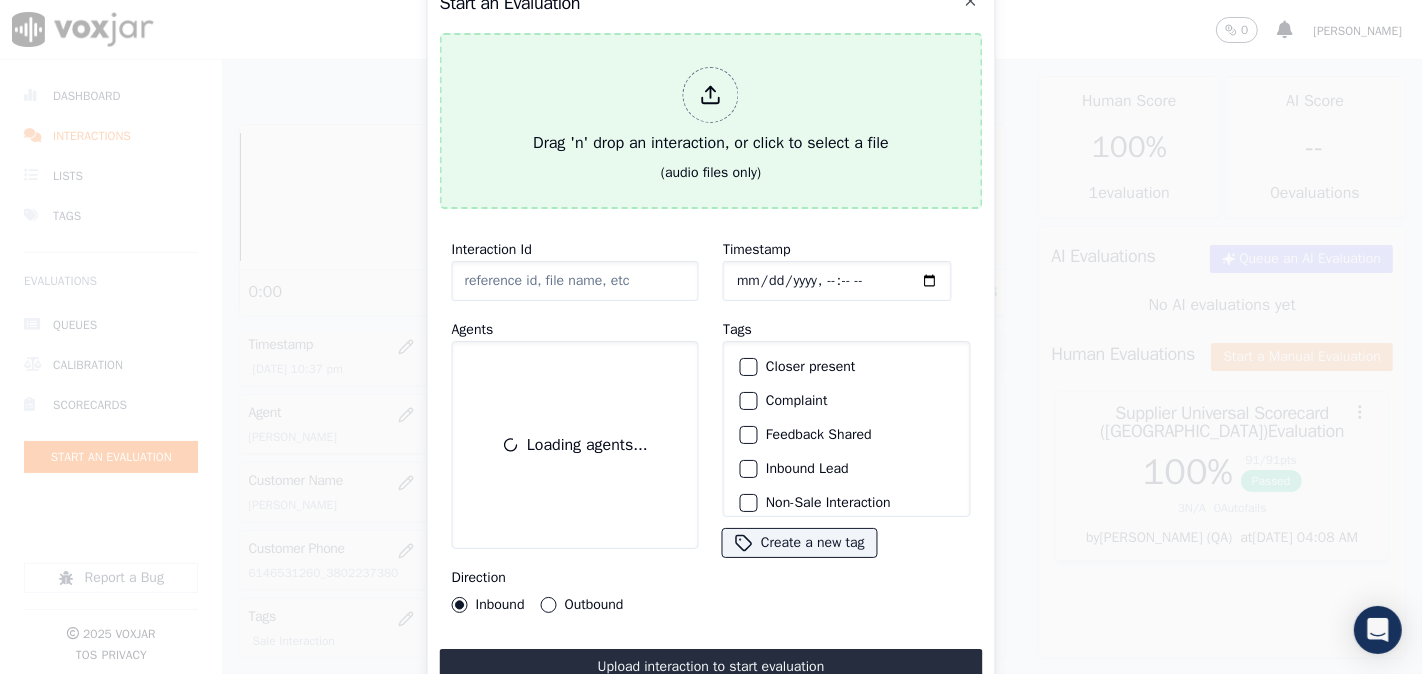 click on "Drag 'n' drop an interaction, or click to select a file" at bounding box center (711, 111) 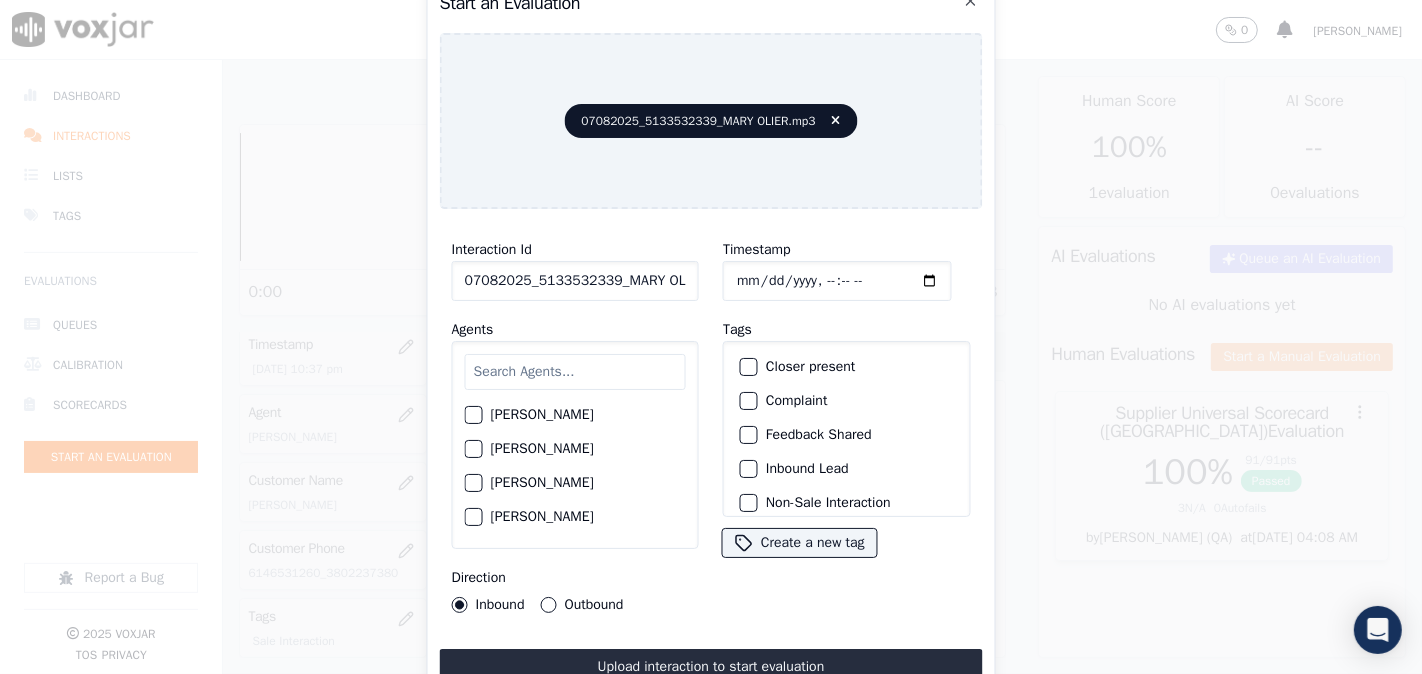 click on "07082025_5133532339_MARY OLIER.mp3" 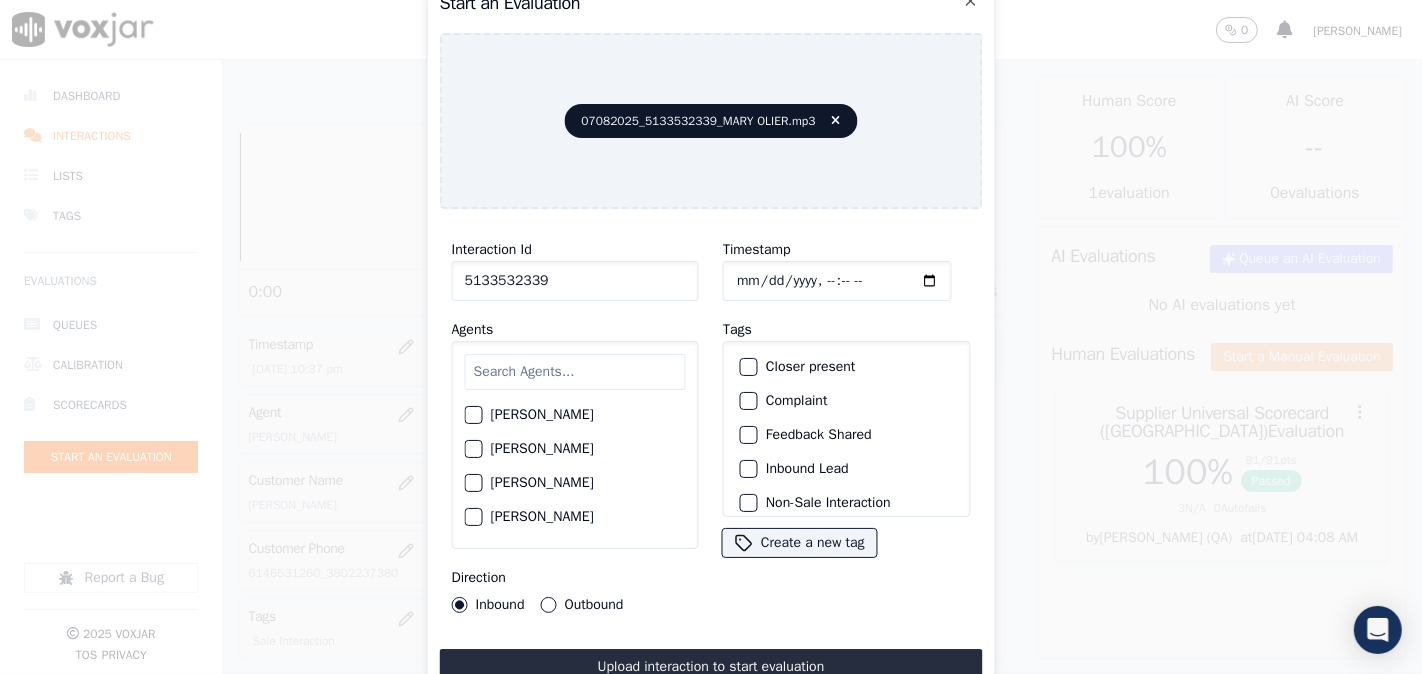 type on "5133532339" 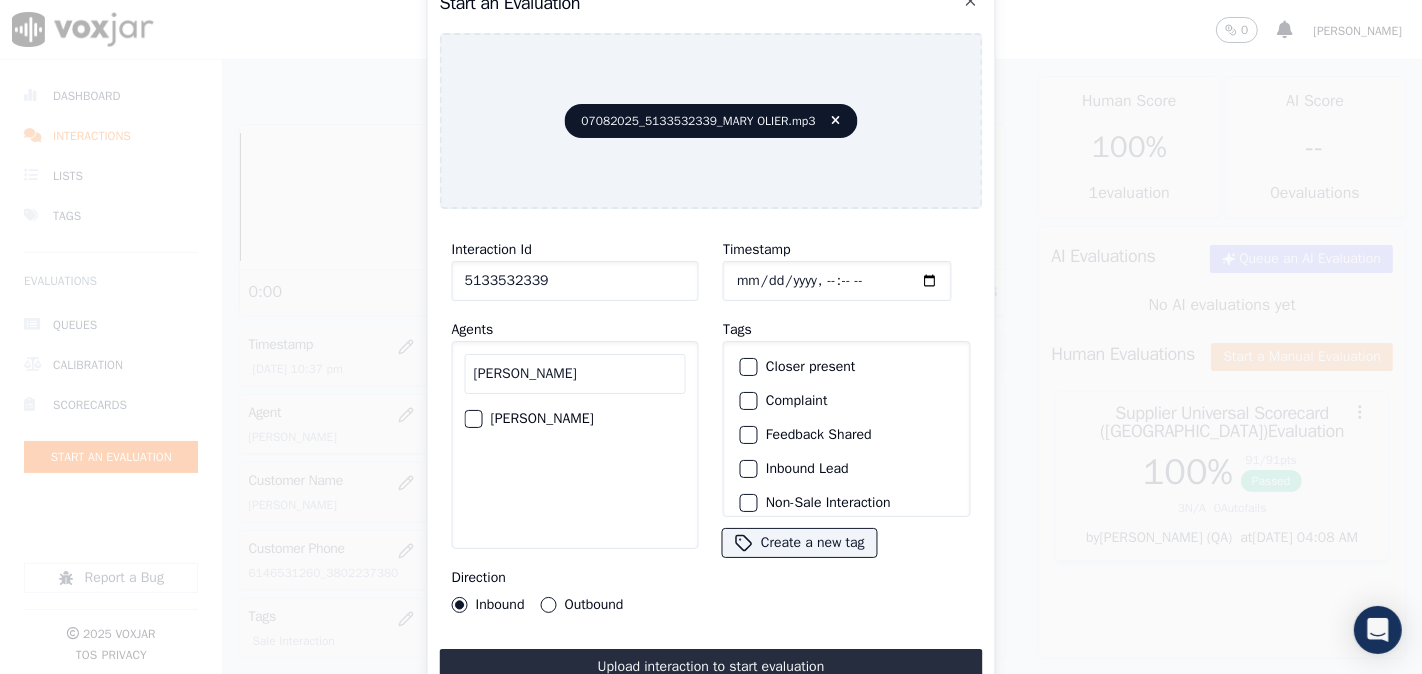 type on "[PERSON_NAME]" 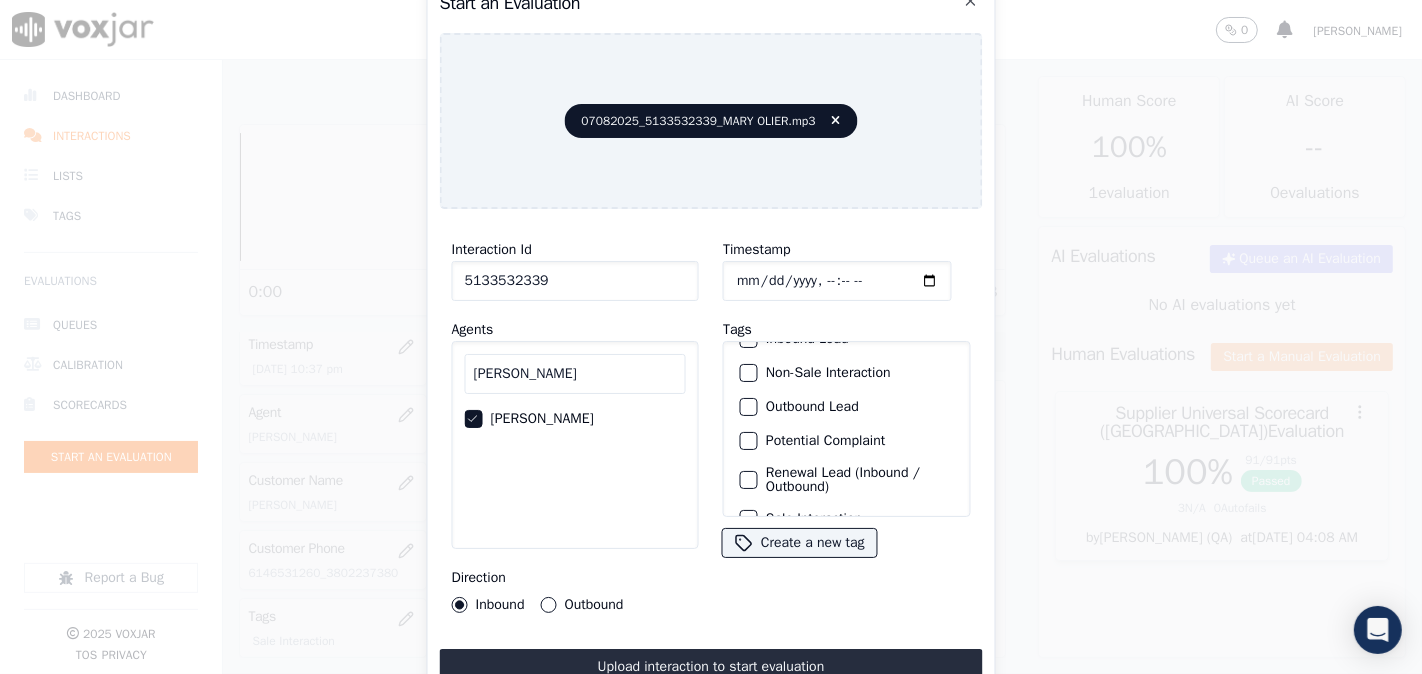 scroll, scrollTop: 176, scrollLeft: 0, axis: vertical 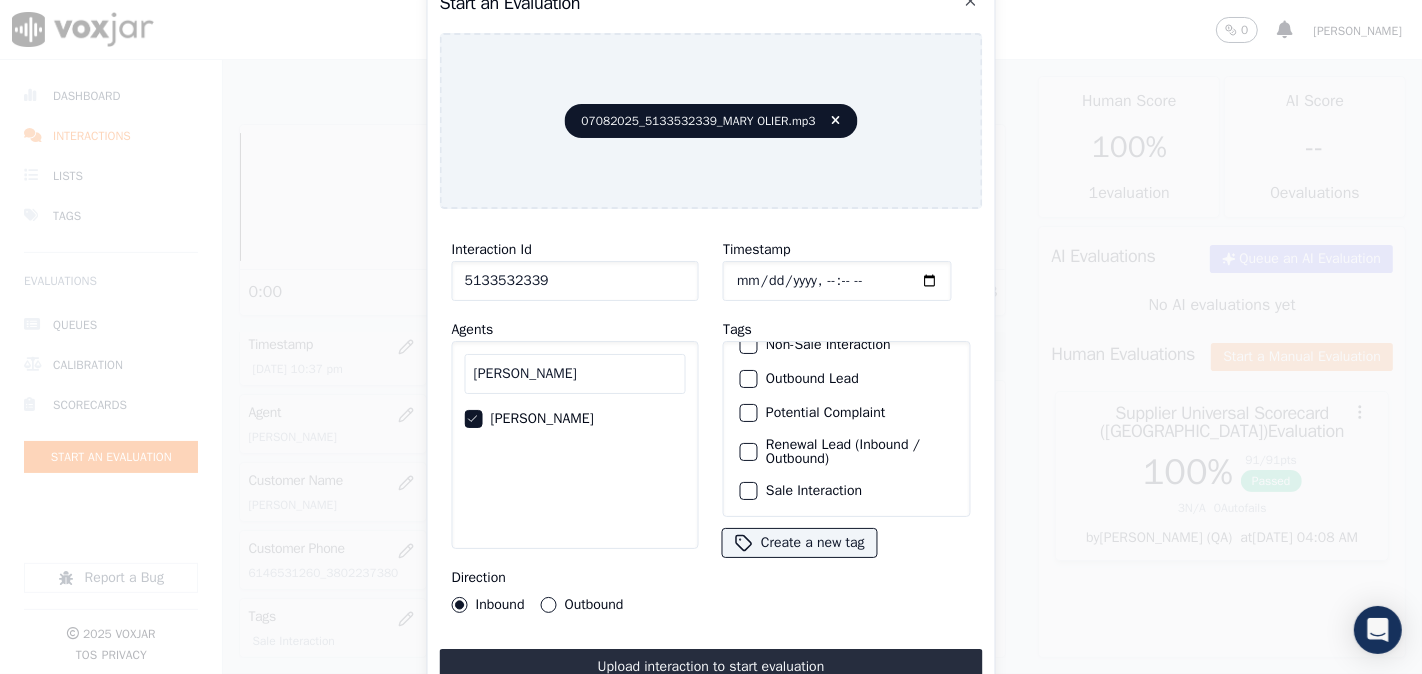 click on "Sale Interaction" 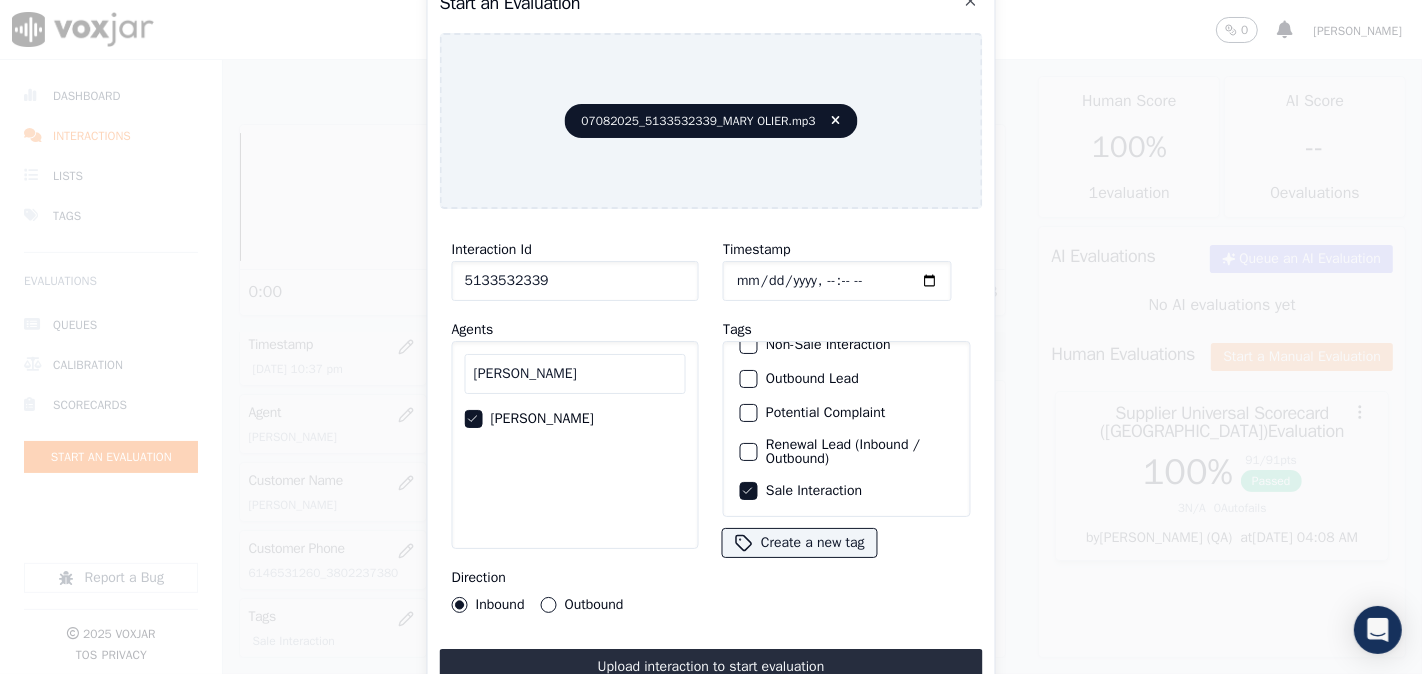 click on "Direction     Inbound     Outbound" at bounding box center [575, 589] 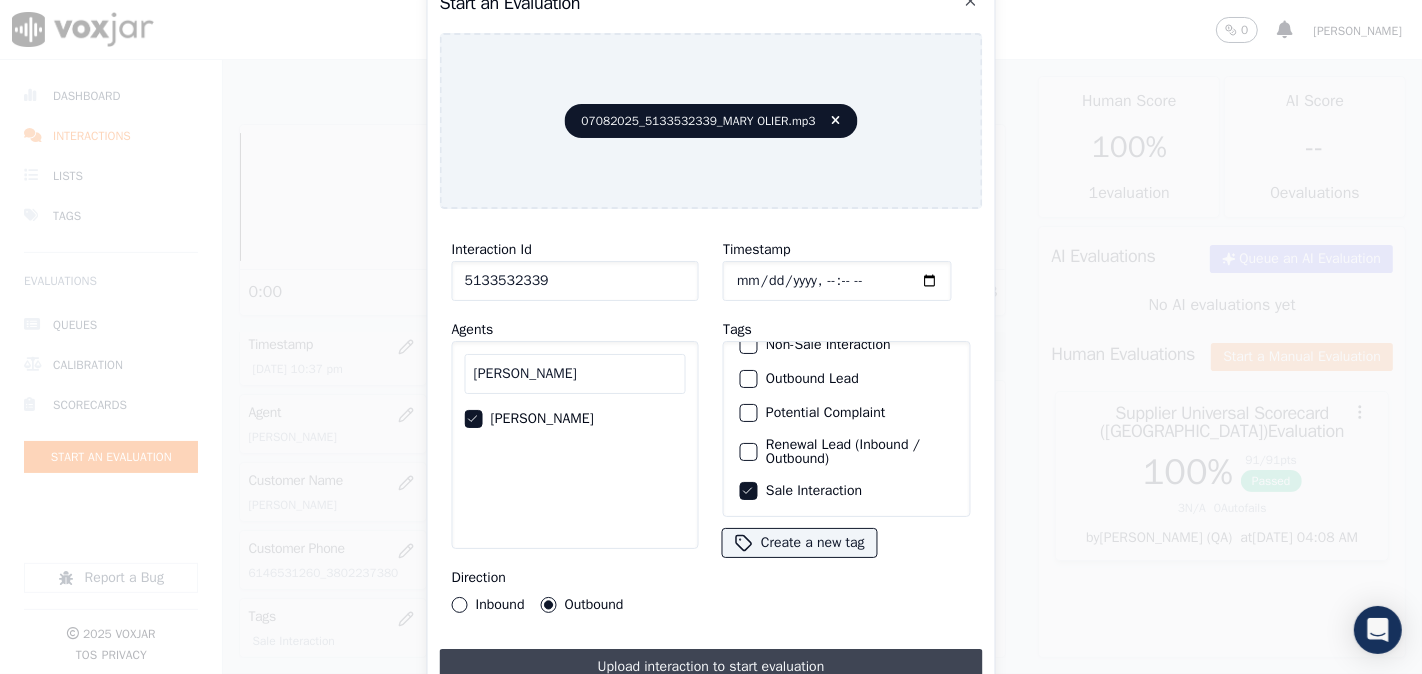 click on "Upload interaction to start evaluation" at bounding box center (711, 667) 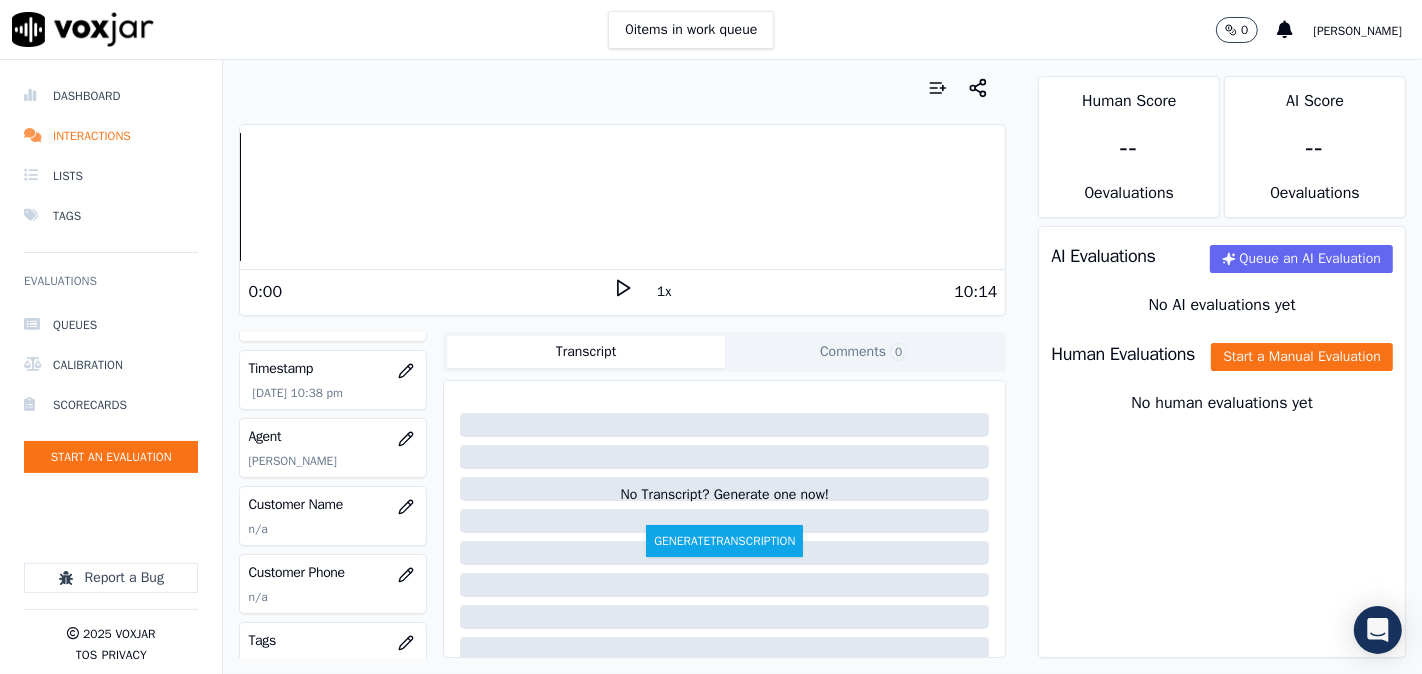 scroll, scrollTop: 185, scrollLeft: 0, axis: vertical 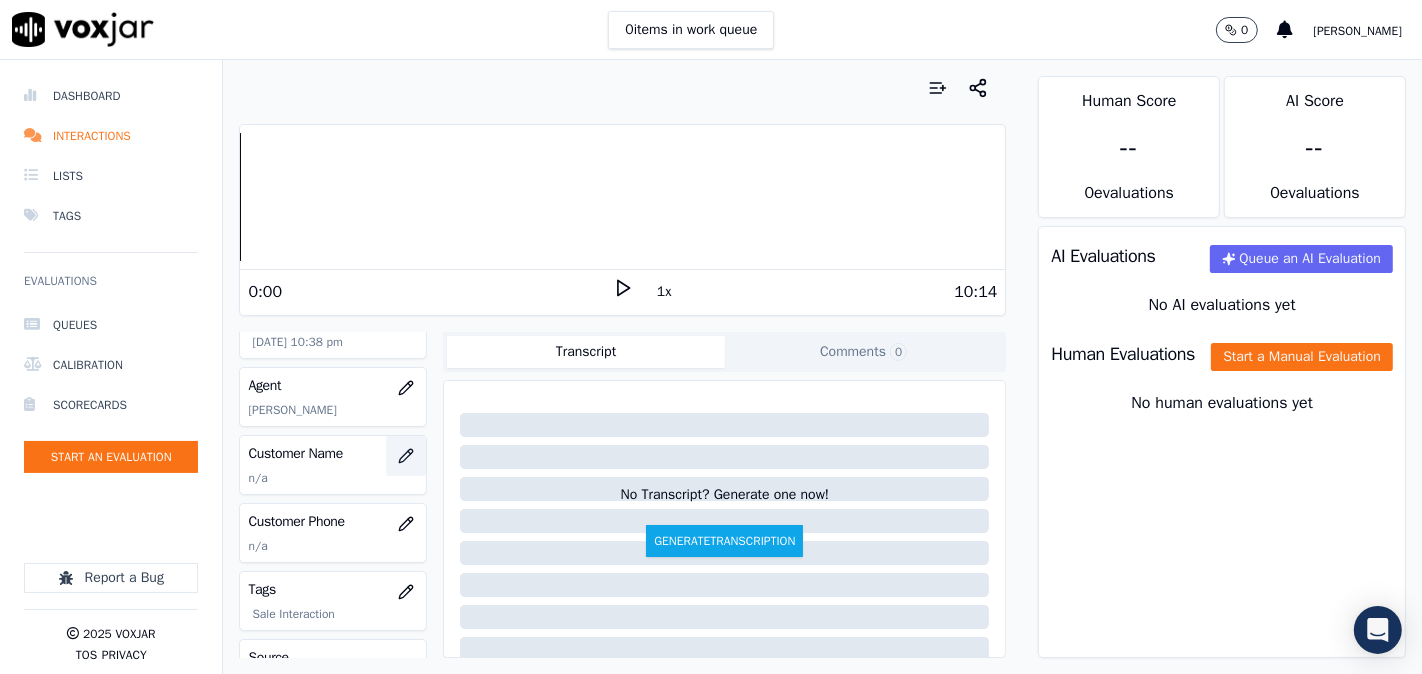 type 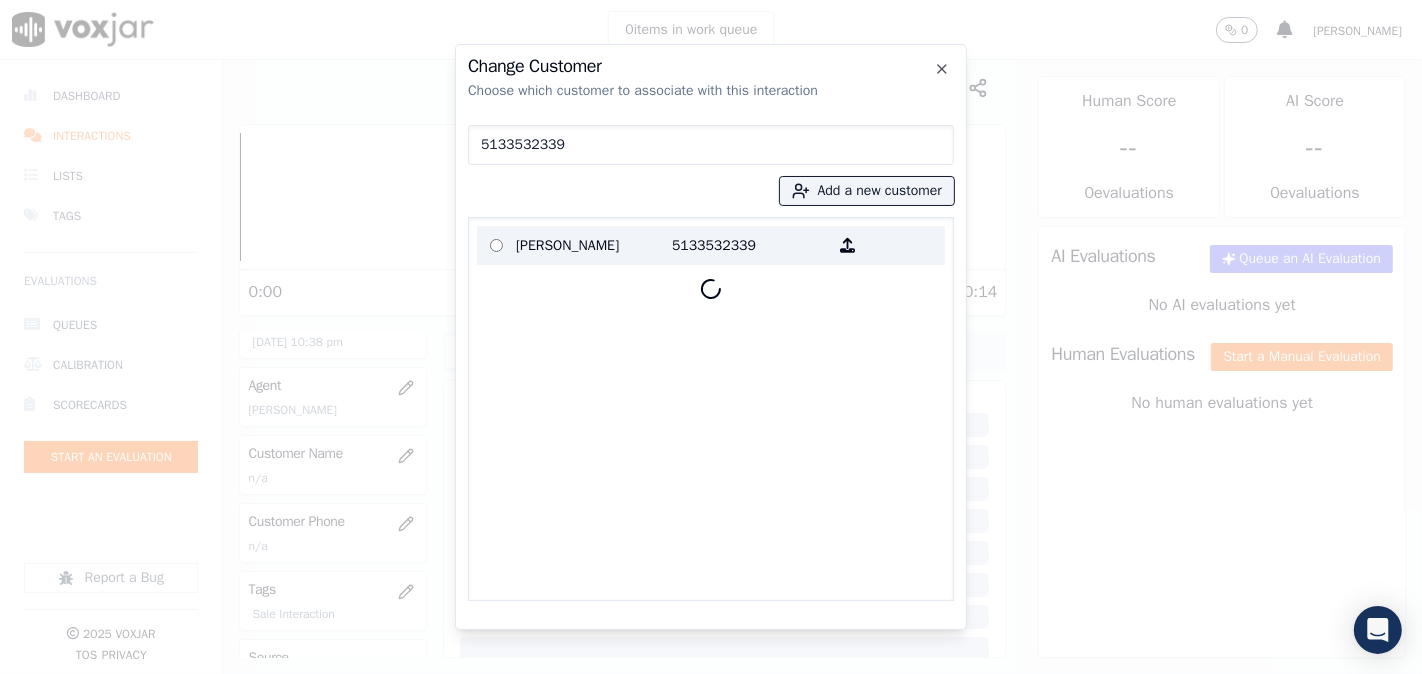 type on "5133532339" 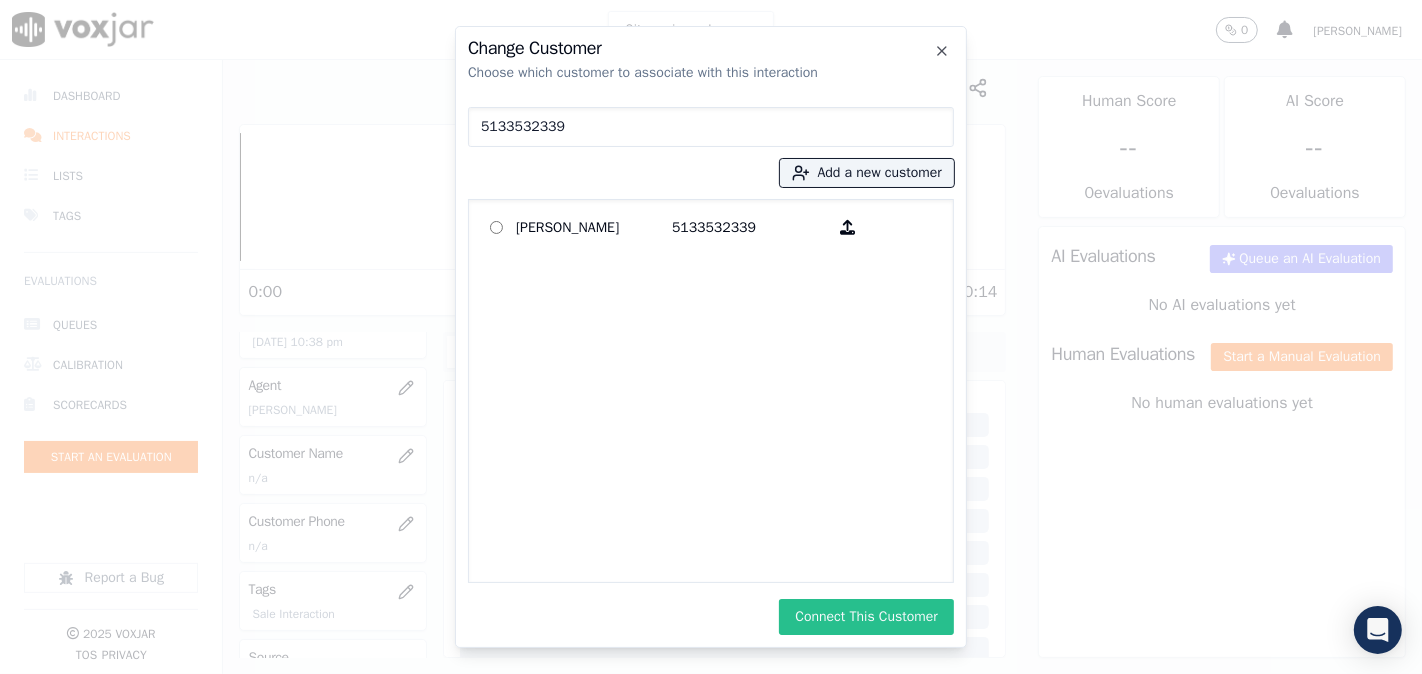 click on "Connect This Customer" at bounding box center [866, 617] 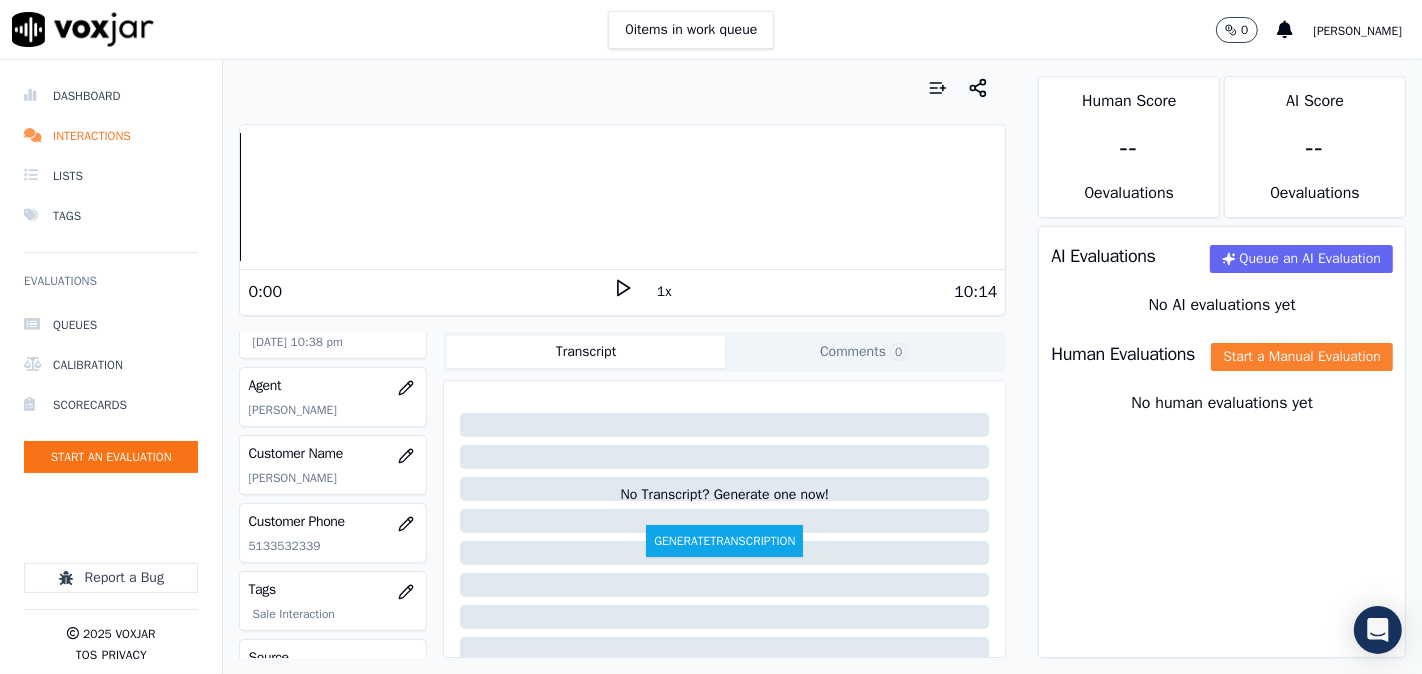 click on "Start a Manual Evaluation" 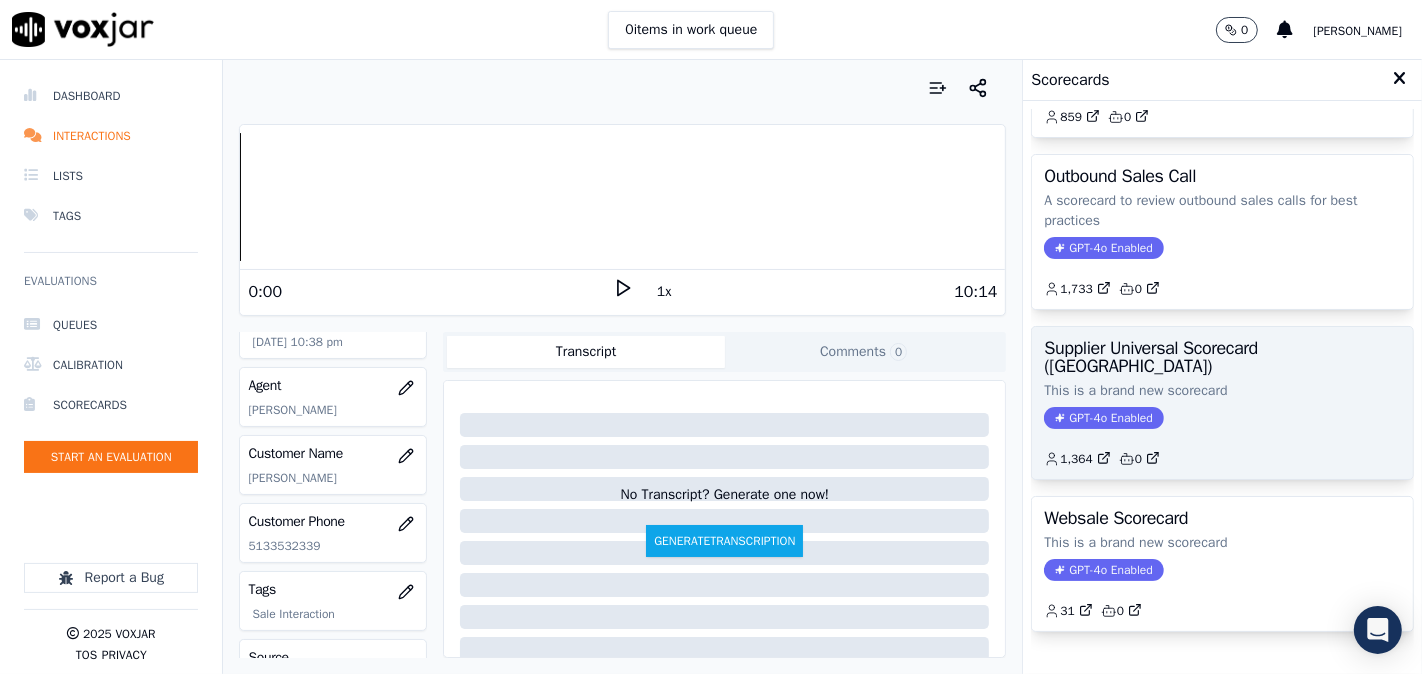 scroll, scrollTop: 357, scrollLeft: 0, axis: vertical 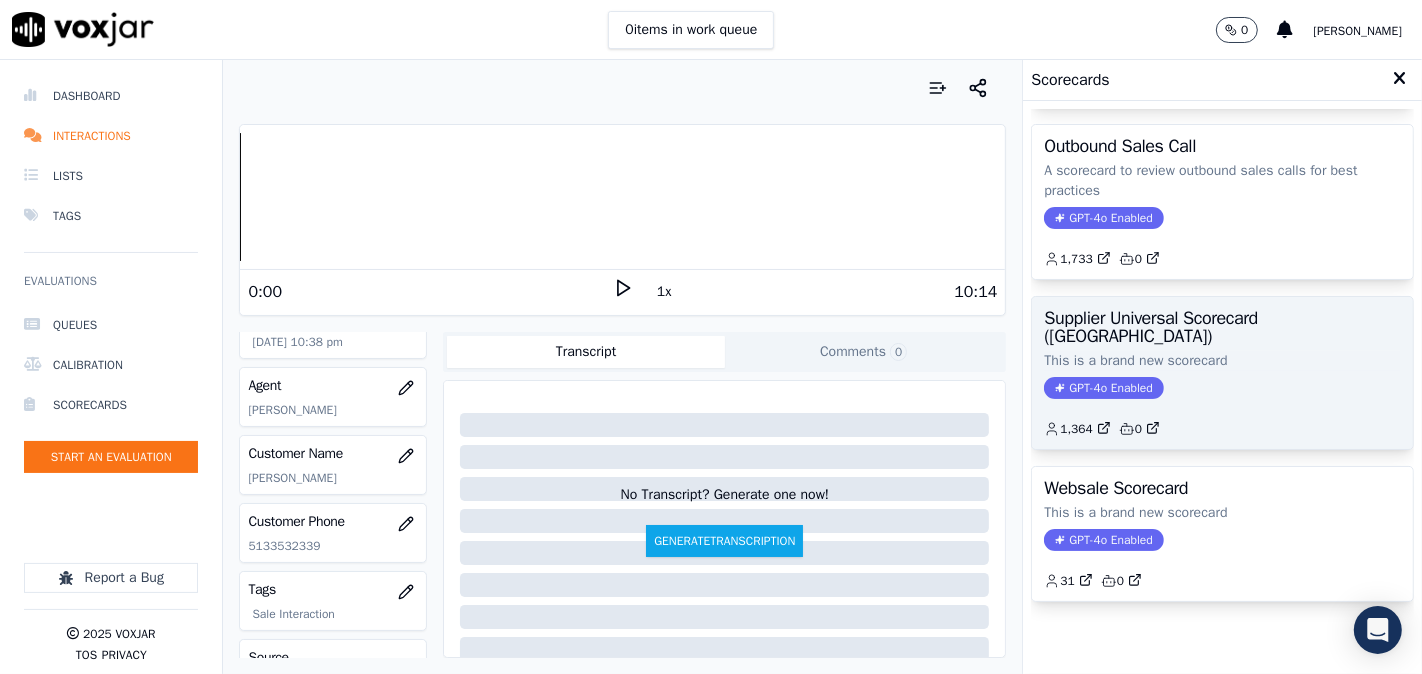 click on "This is a brand new scorecard" 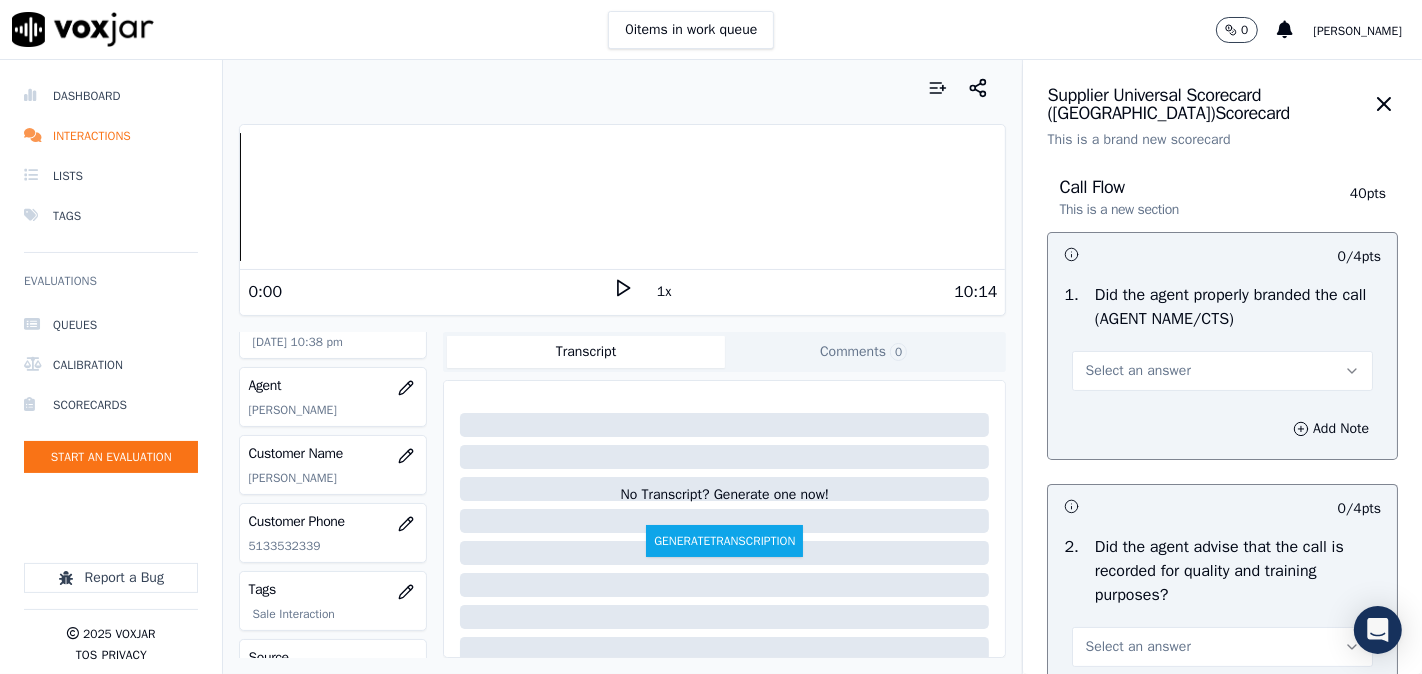 click on "Select an answer" at bounding box center [1222, 371] 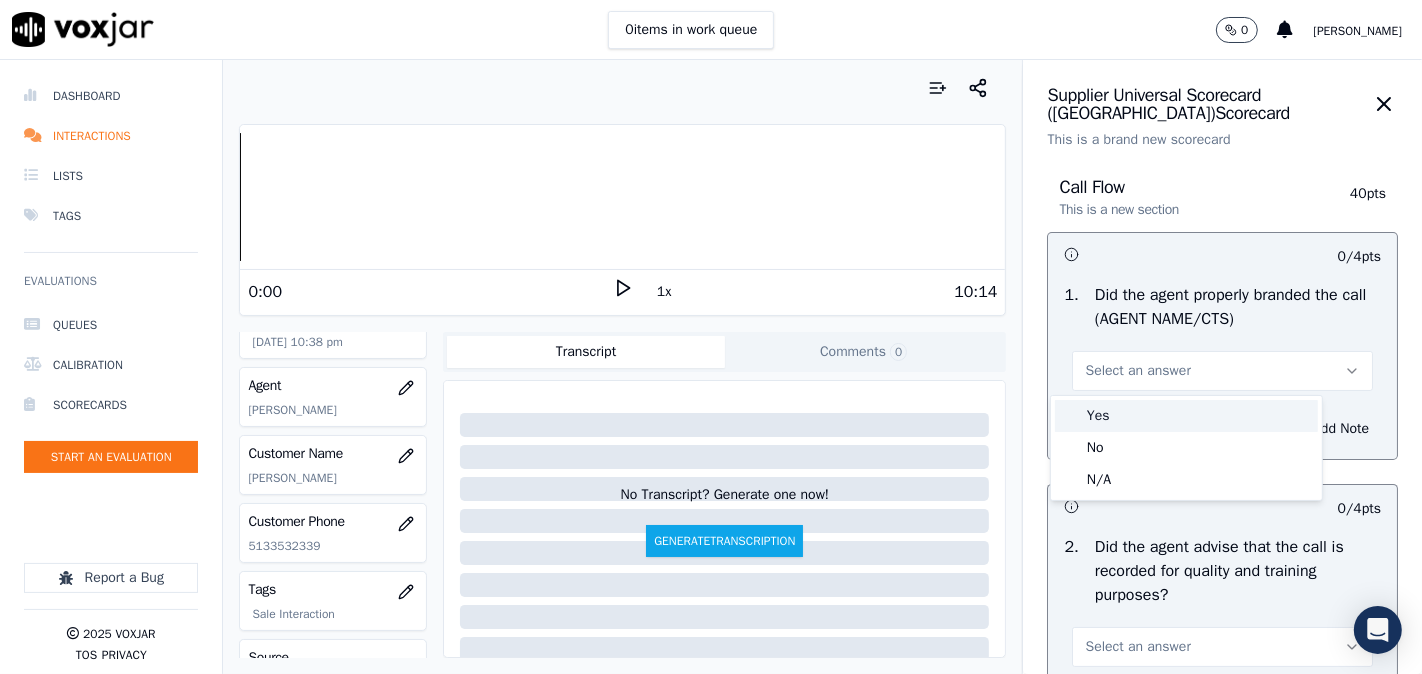 click on "Yes" at bounding box center [1186, 416] 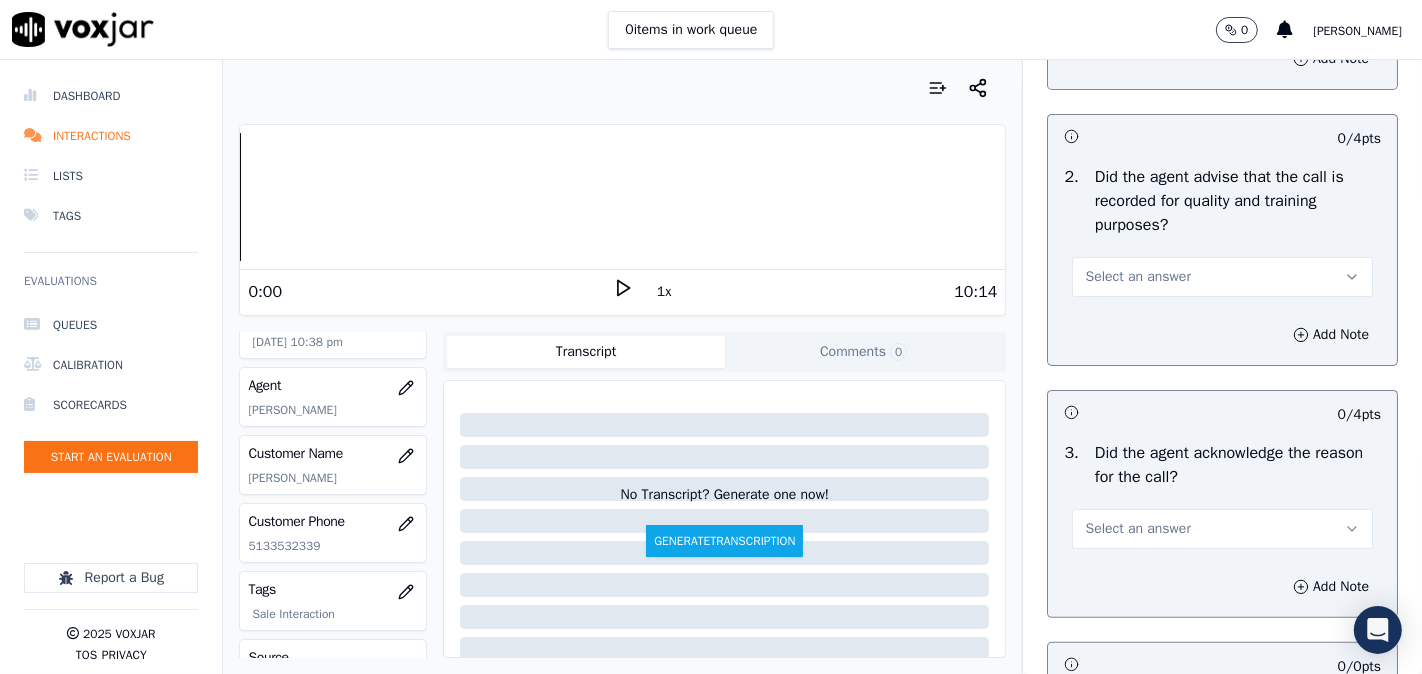 click on "Select an answer" at bounding box center [1137, 277] 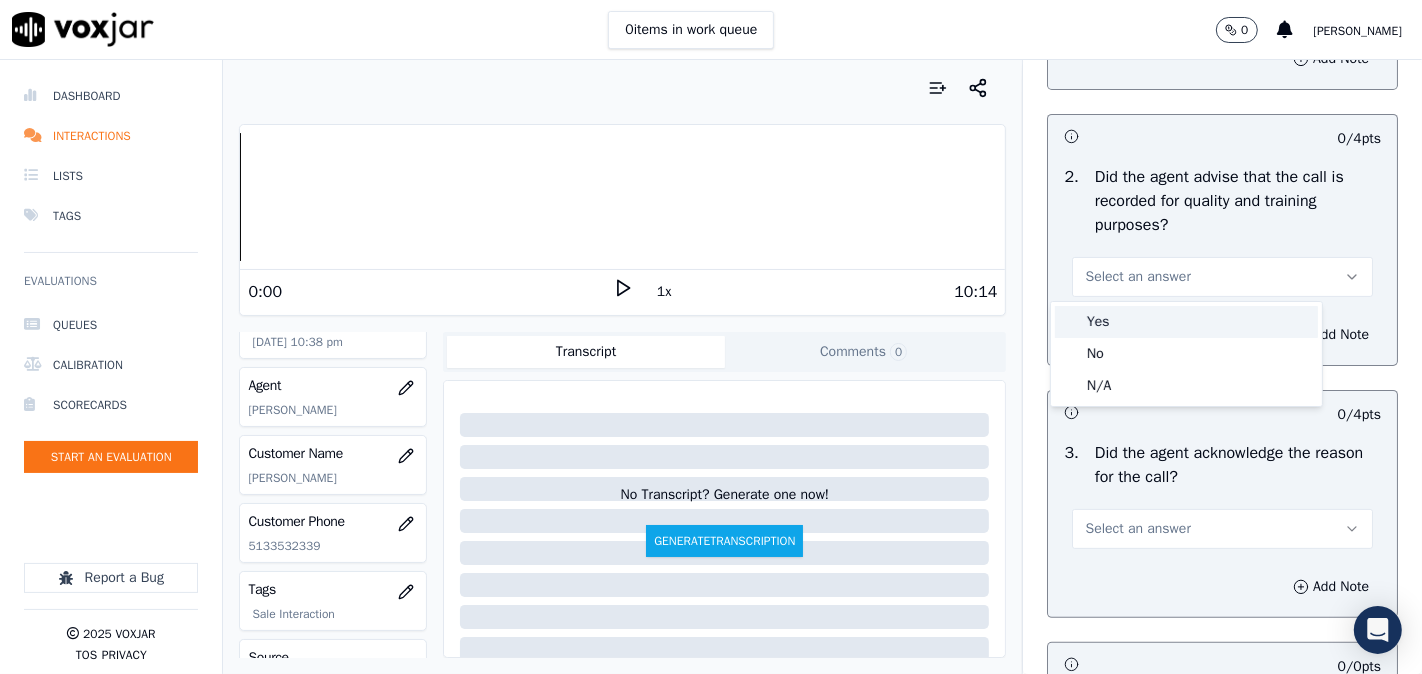 click on "Yes" at bounding box center (1186, 322) 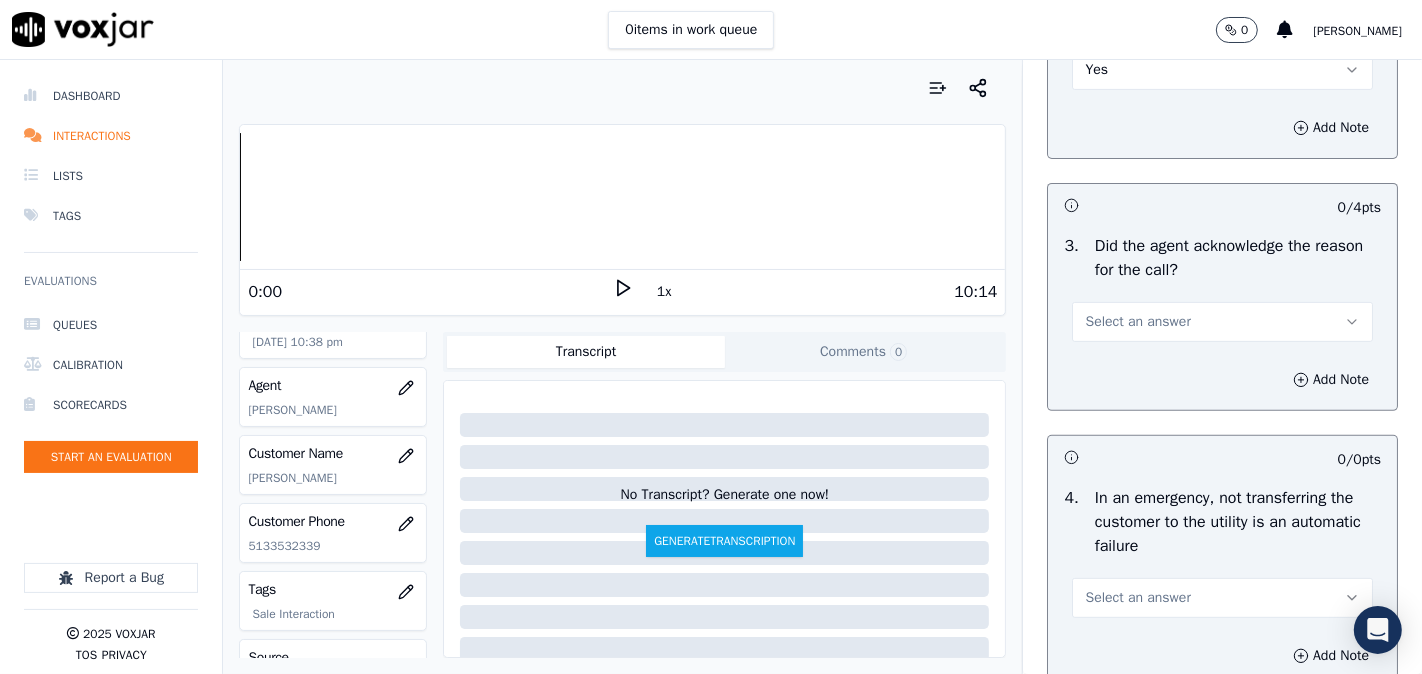 scroll, scrollTop: 741, scrollLeft: 0, axis: vertical 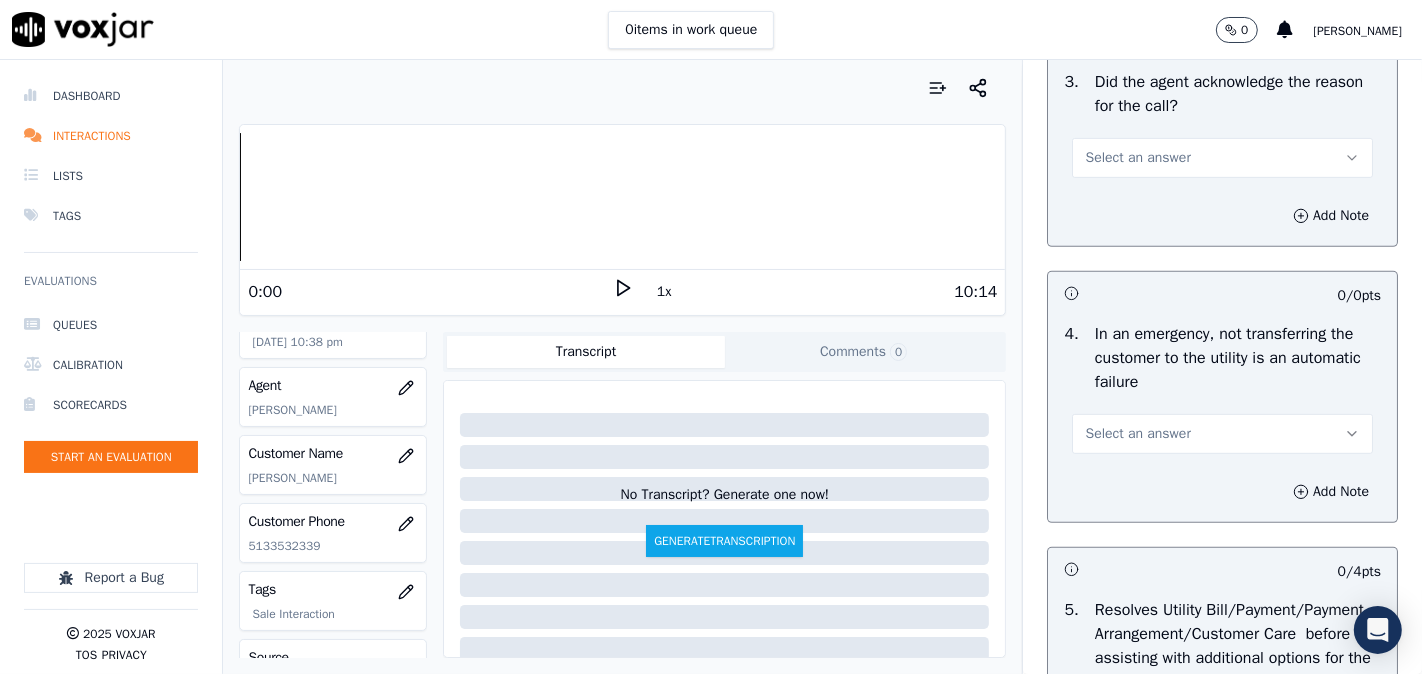 click on "Select an answer" at bounding box center (1137, 158) 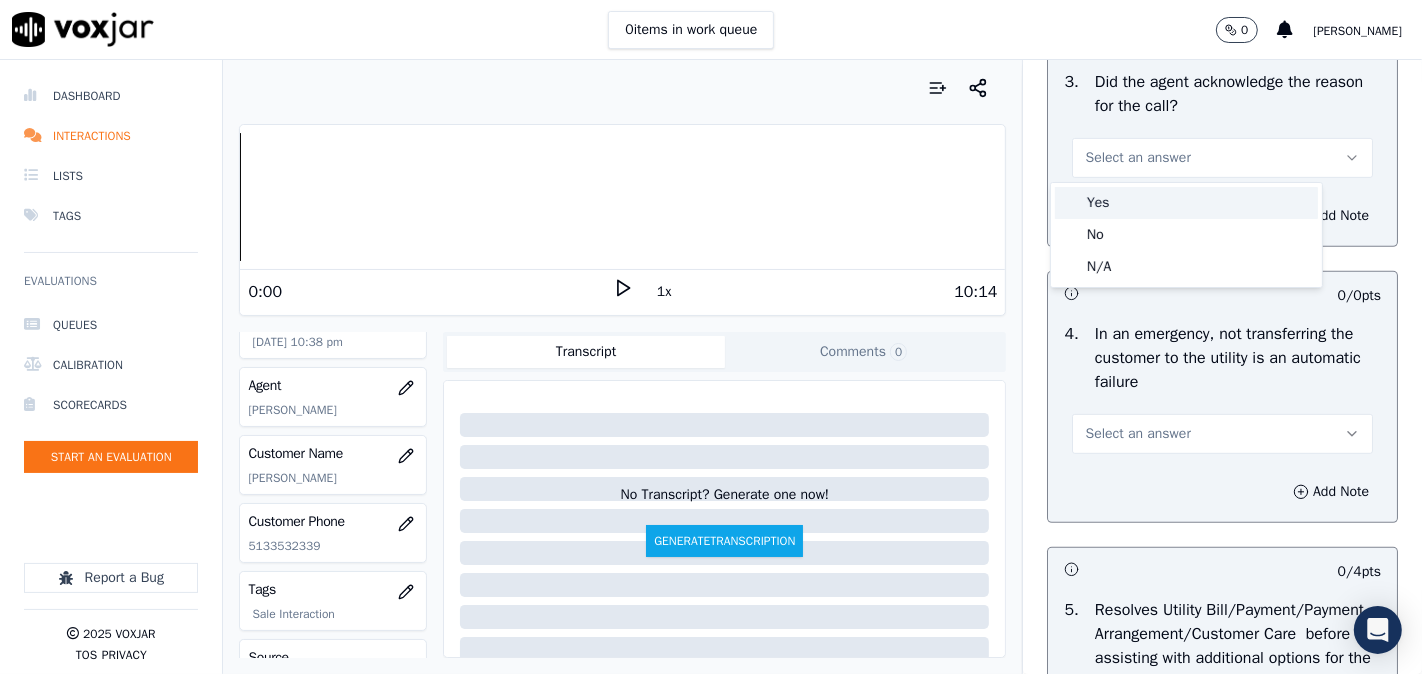 click on "Yes" at bounding box center (1186, 203) 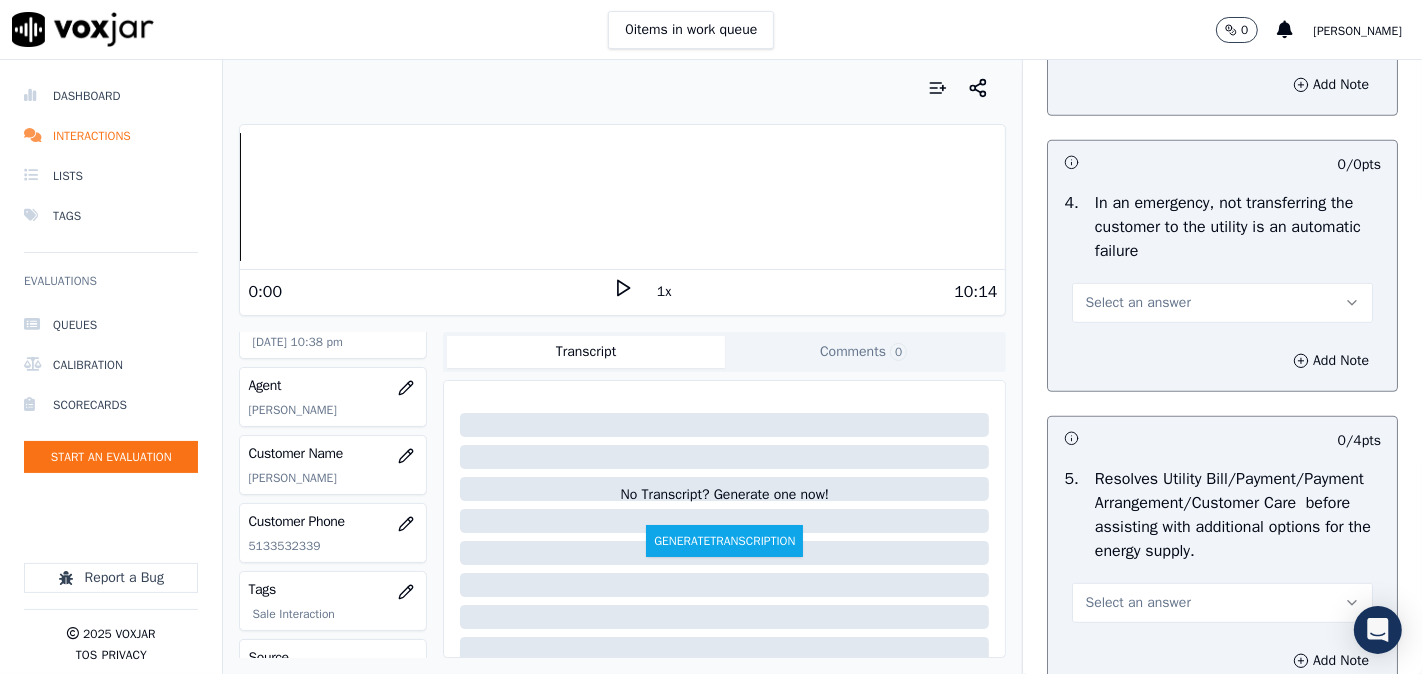 scroll, scrollTop: 925, scrollLeft: 0, axis: vertical 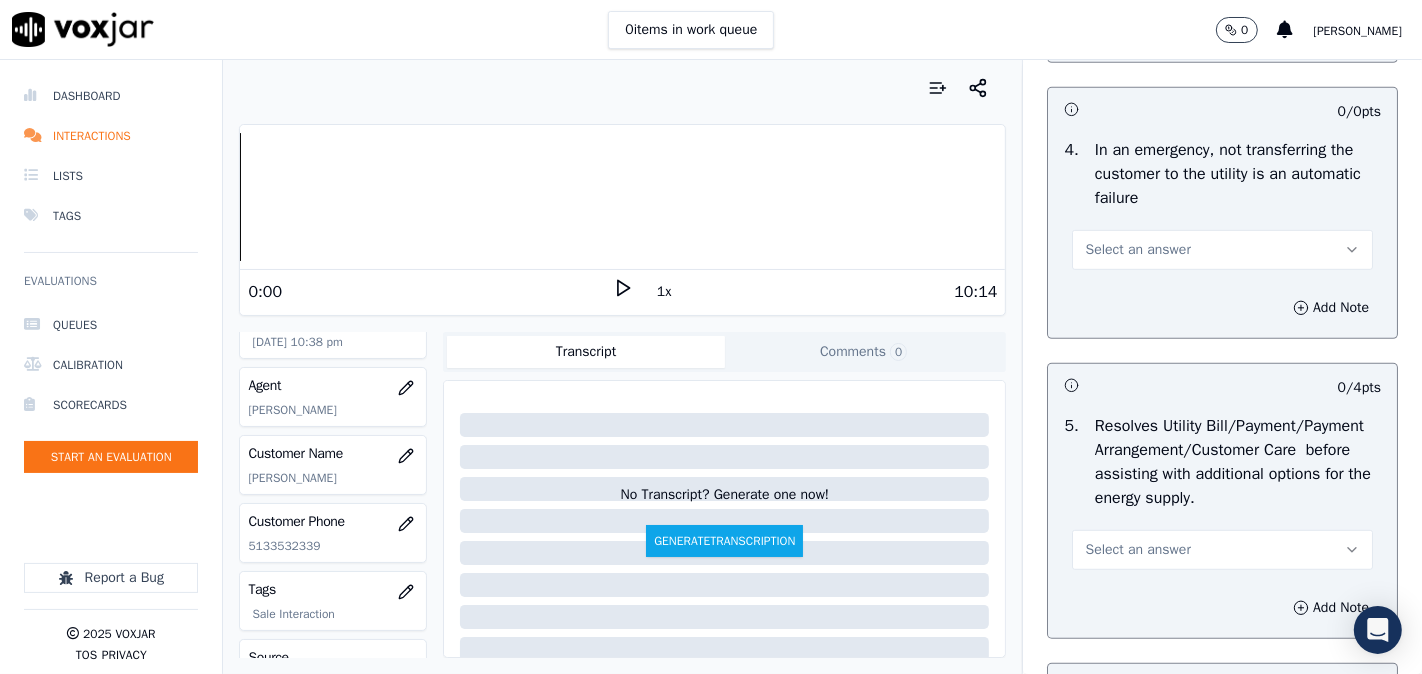 click on "Select an answer" at bounding box center (1222, 250) 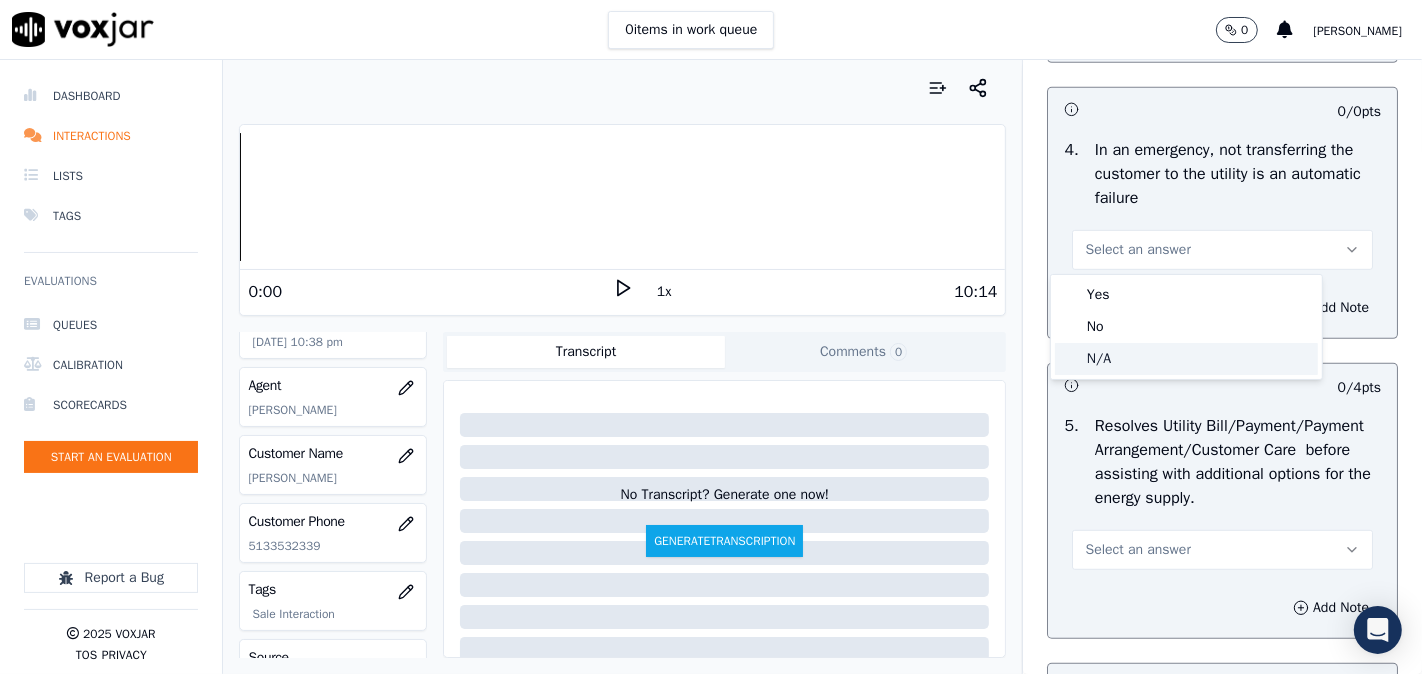 click on "N/A" 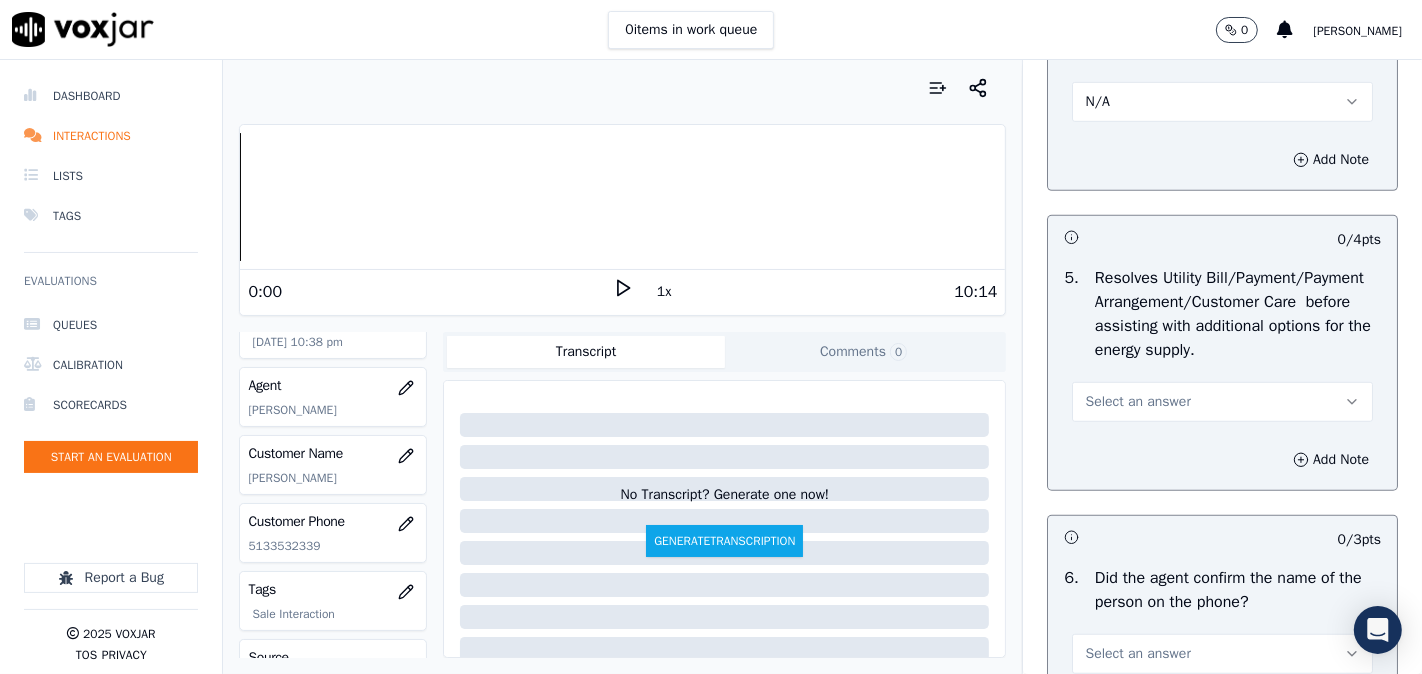 scroll, scrollTop: 1111, scrollLeft: 0, axis: vertical 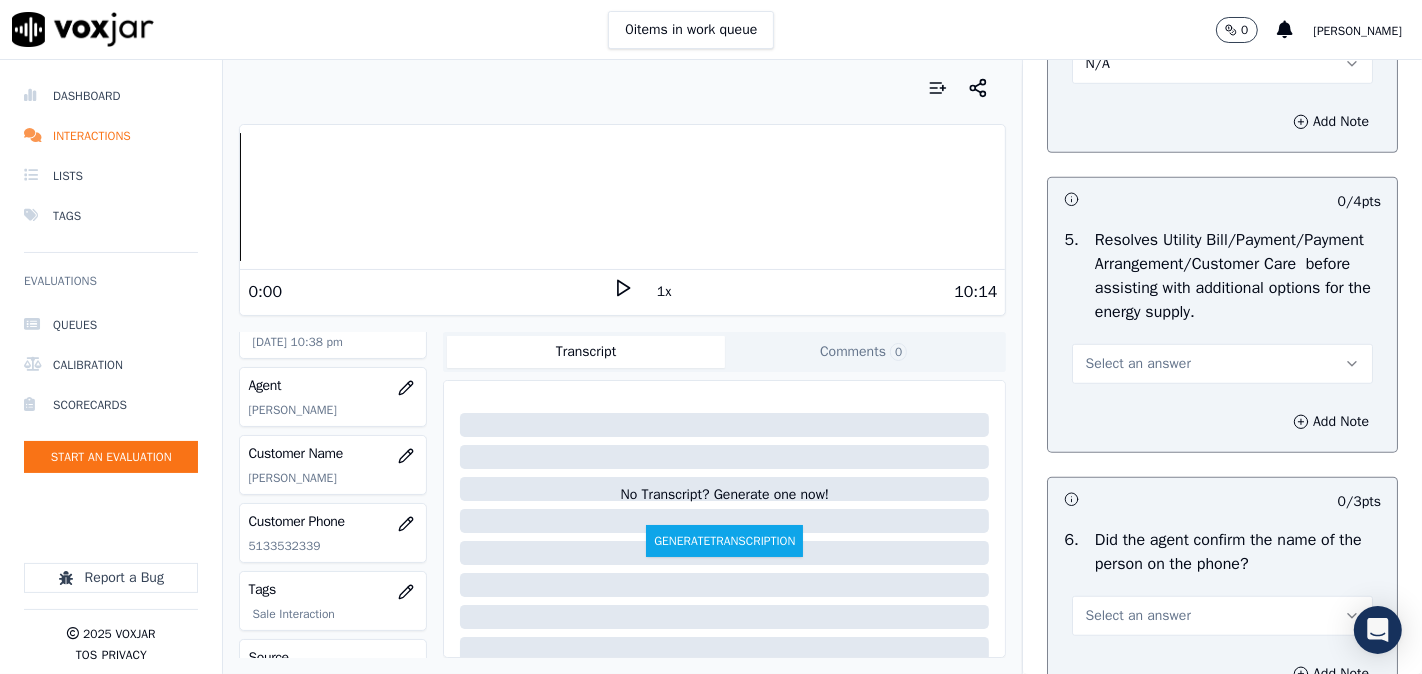 click on "Select an answer" at bounding box center (1137, 364) 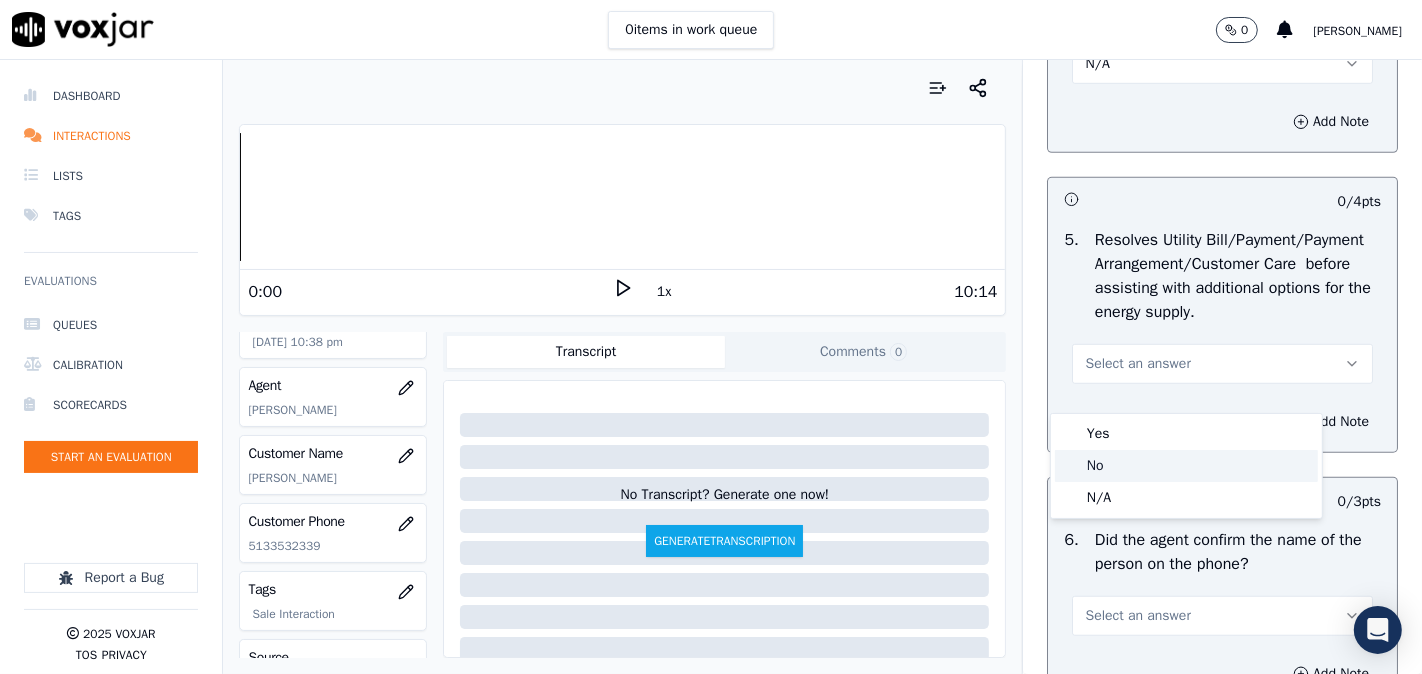 click on "No" 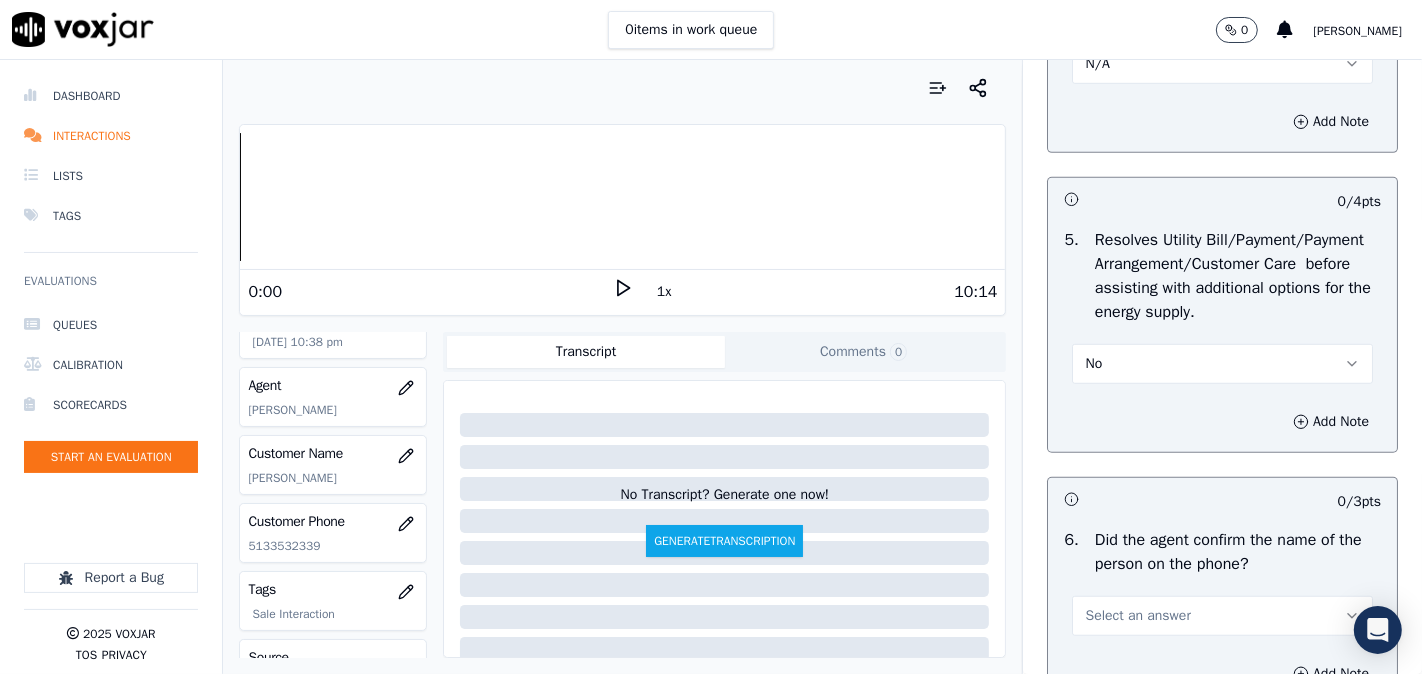 click on "No" at bounding box center (1222, 364) 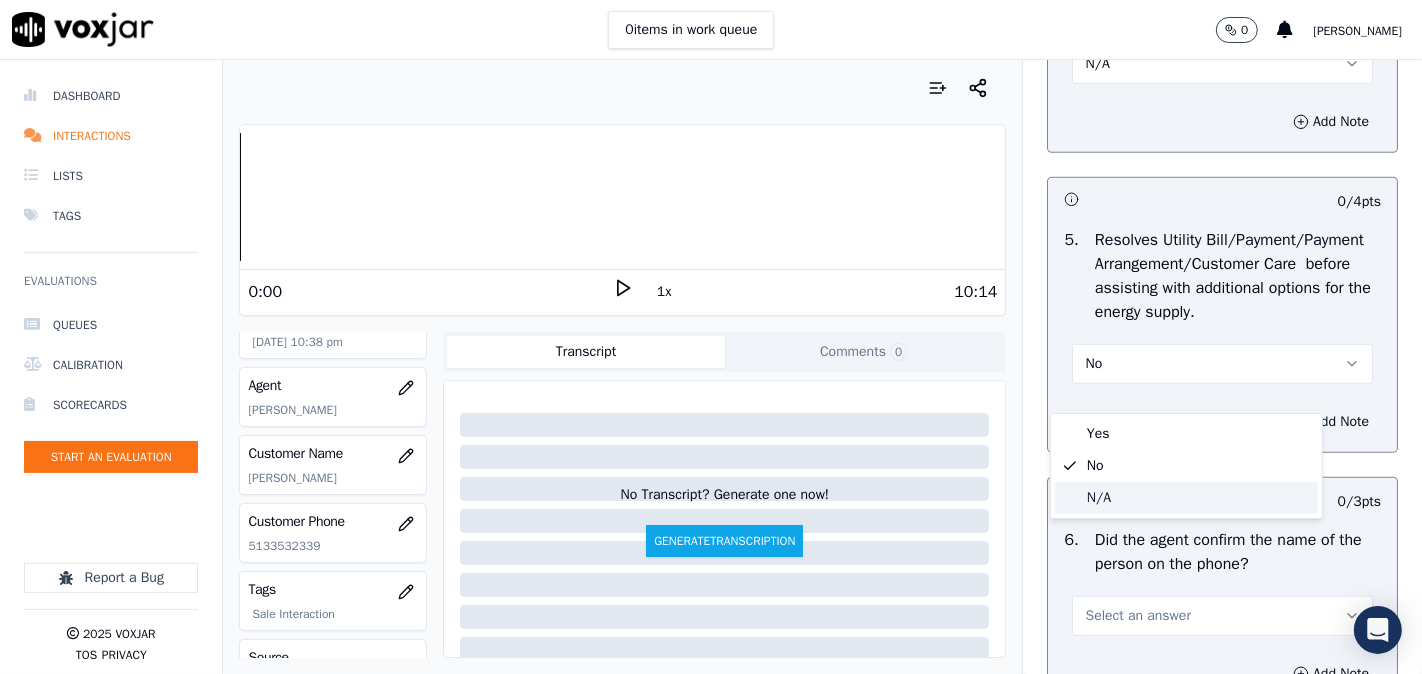 click on "N/A" 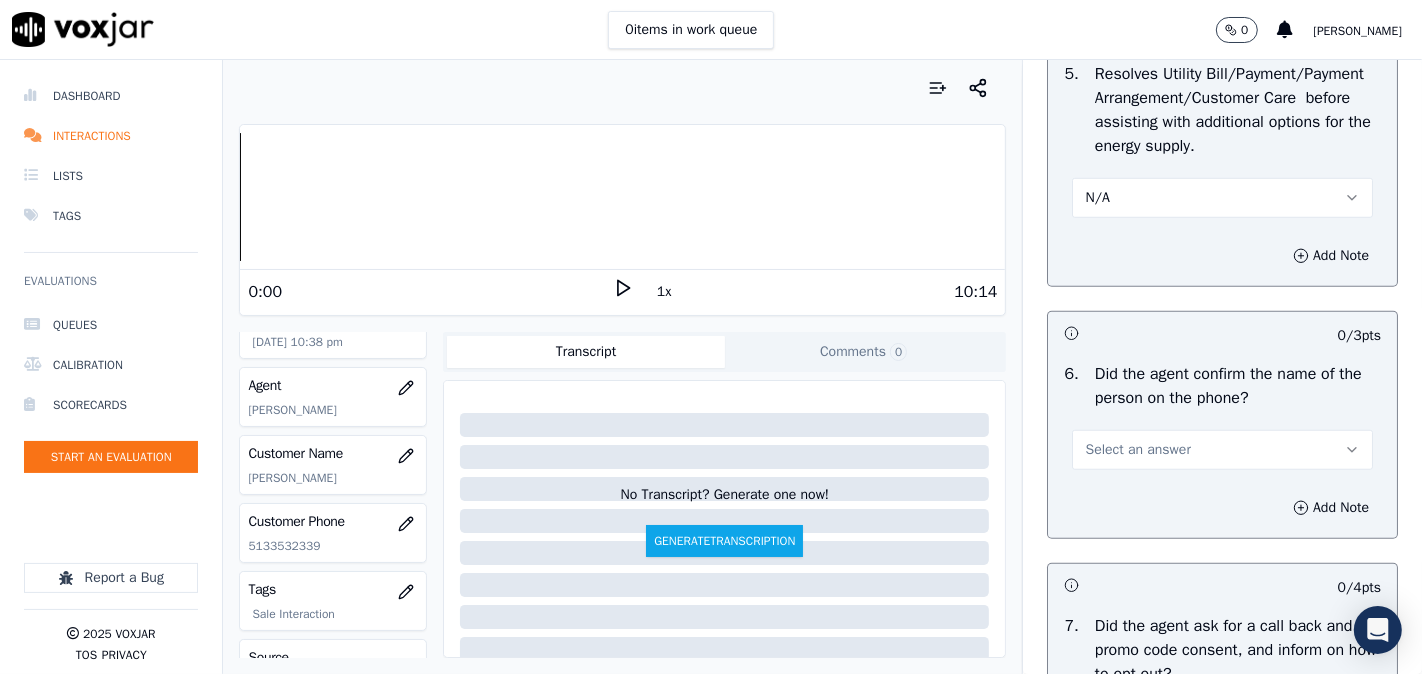 scroll, scrollTop: 1481, scrollLeft: 0, axis: vertical 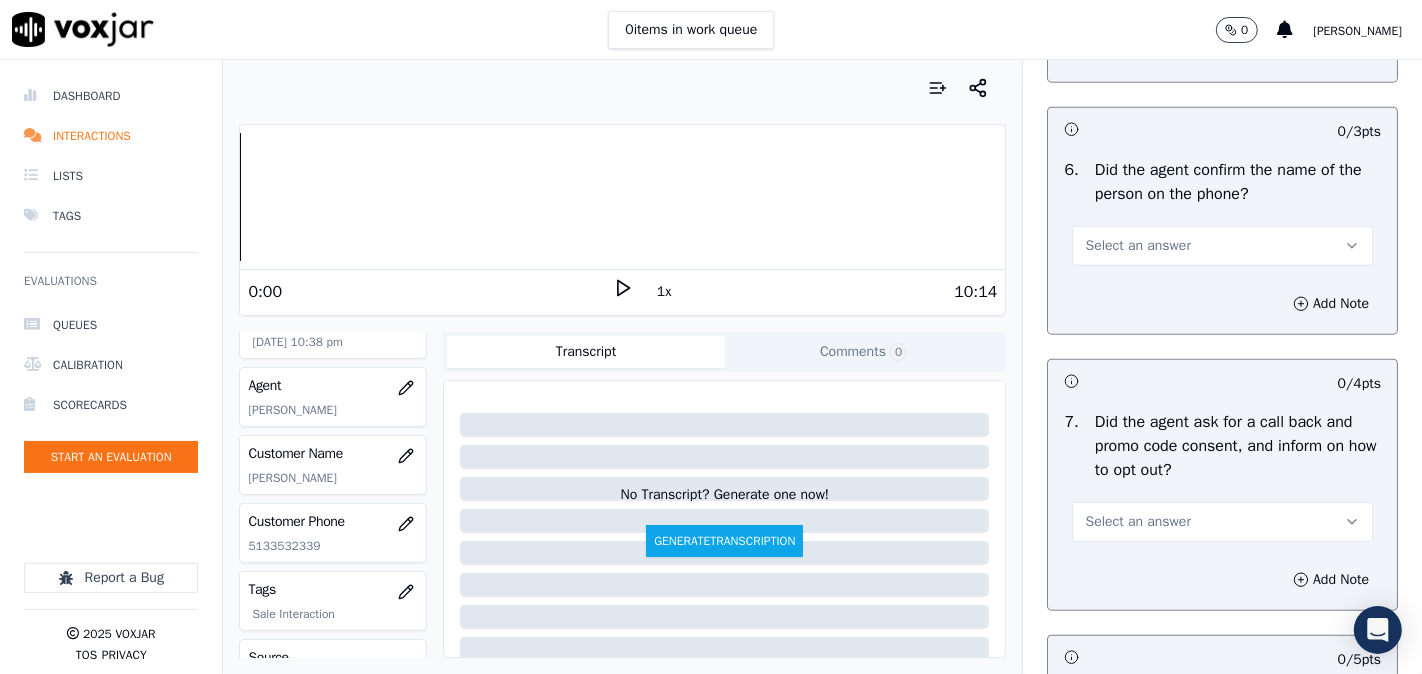 click on "6 .   Did the agent confirm the name of the person on the phone?
Select an answer" at bounding box center (1222, 212) 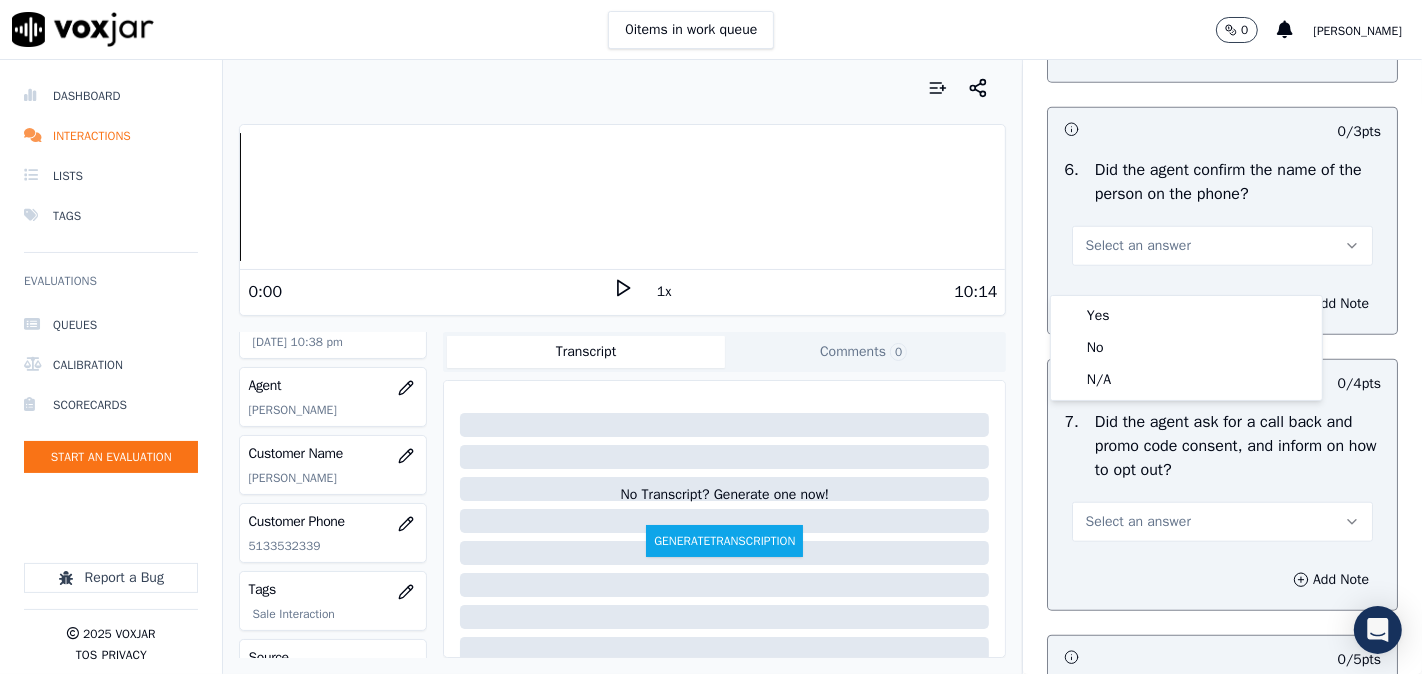 click on "Yes   No     N/A" at bounding box center (1186, 348) 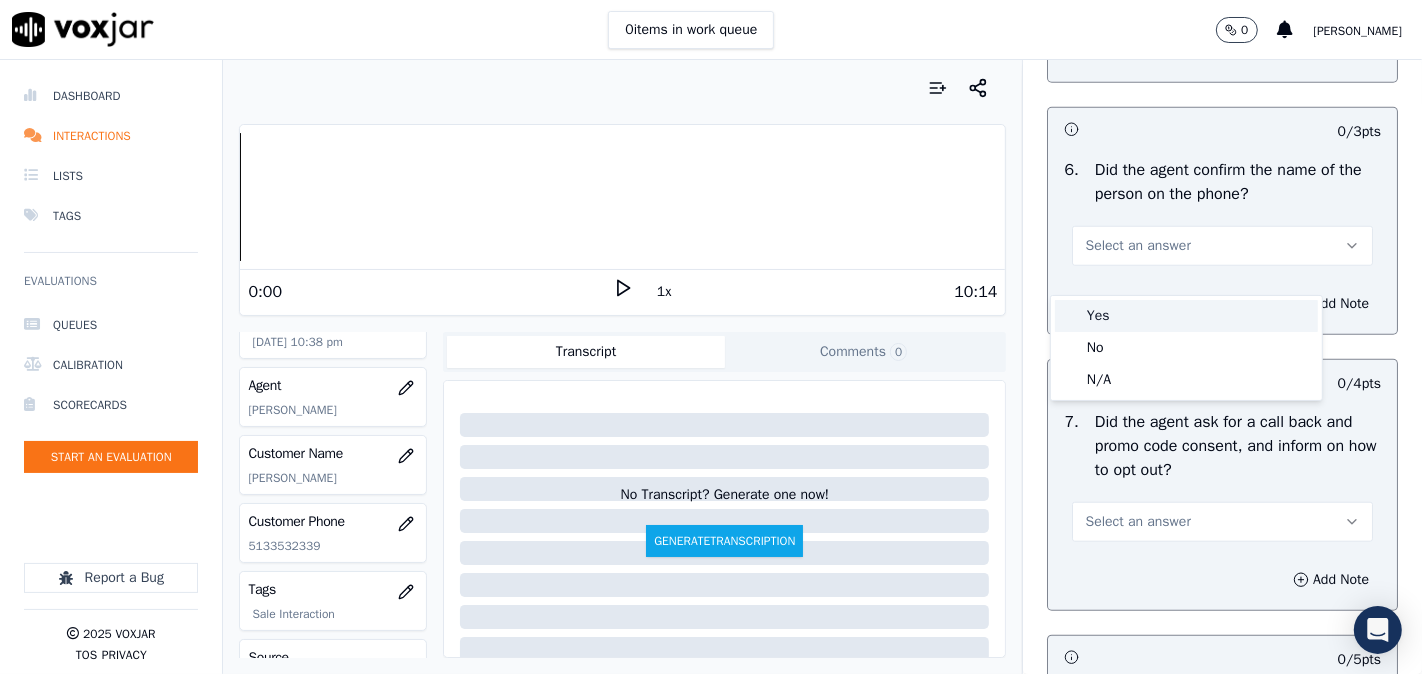click on "Yes" at bounding box center (1186, 316) 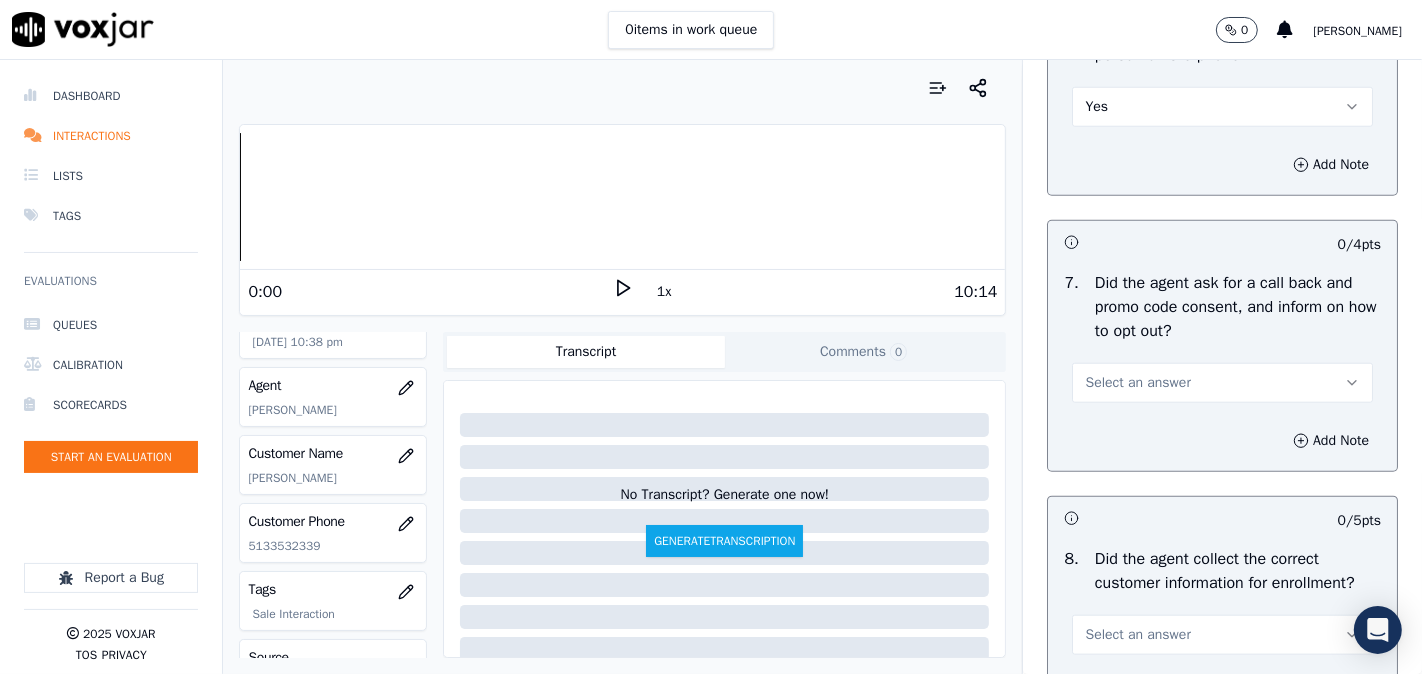 scroll, scrollTop: 1666, scrollLeft: 0, axis: vertical 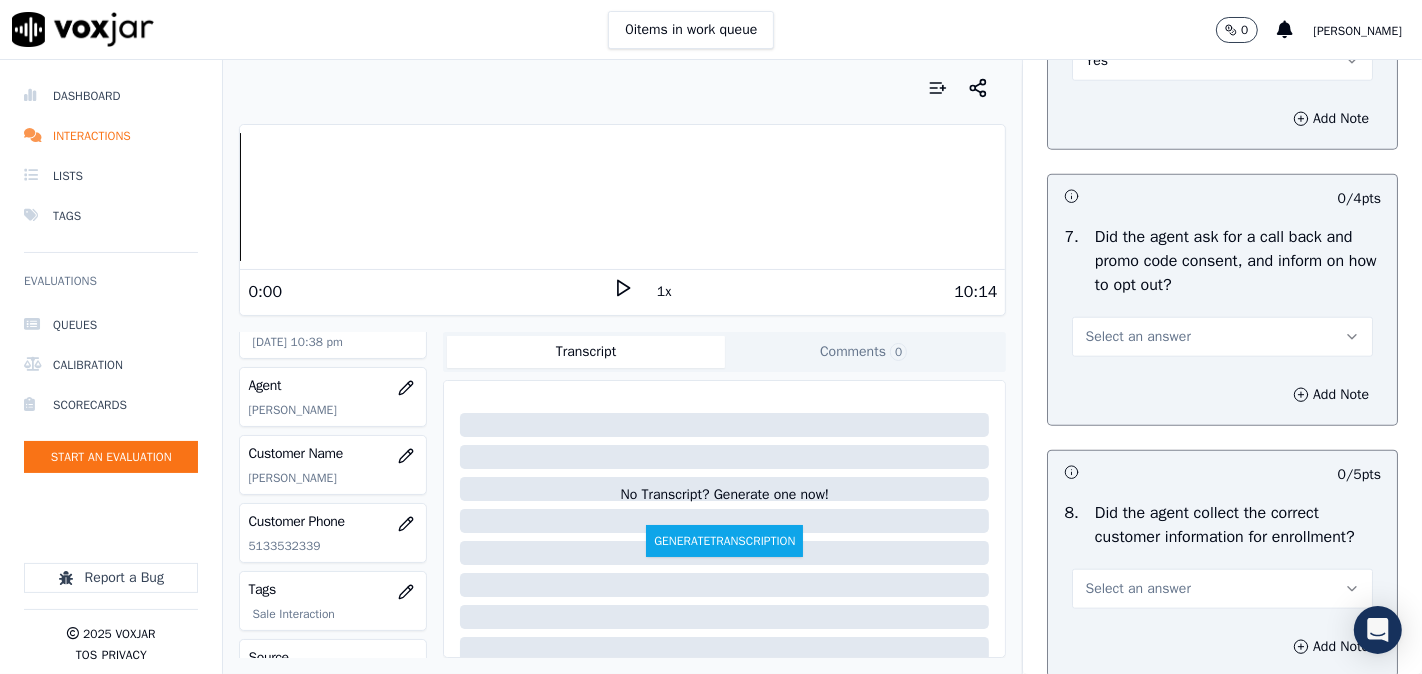 click on "Select an answer" at bounding box center (1137, 337) 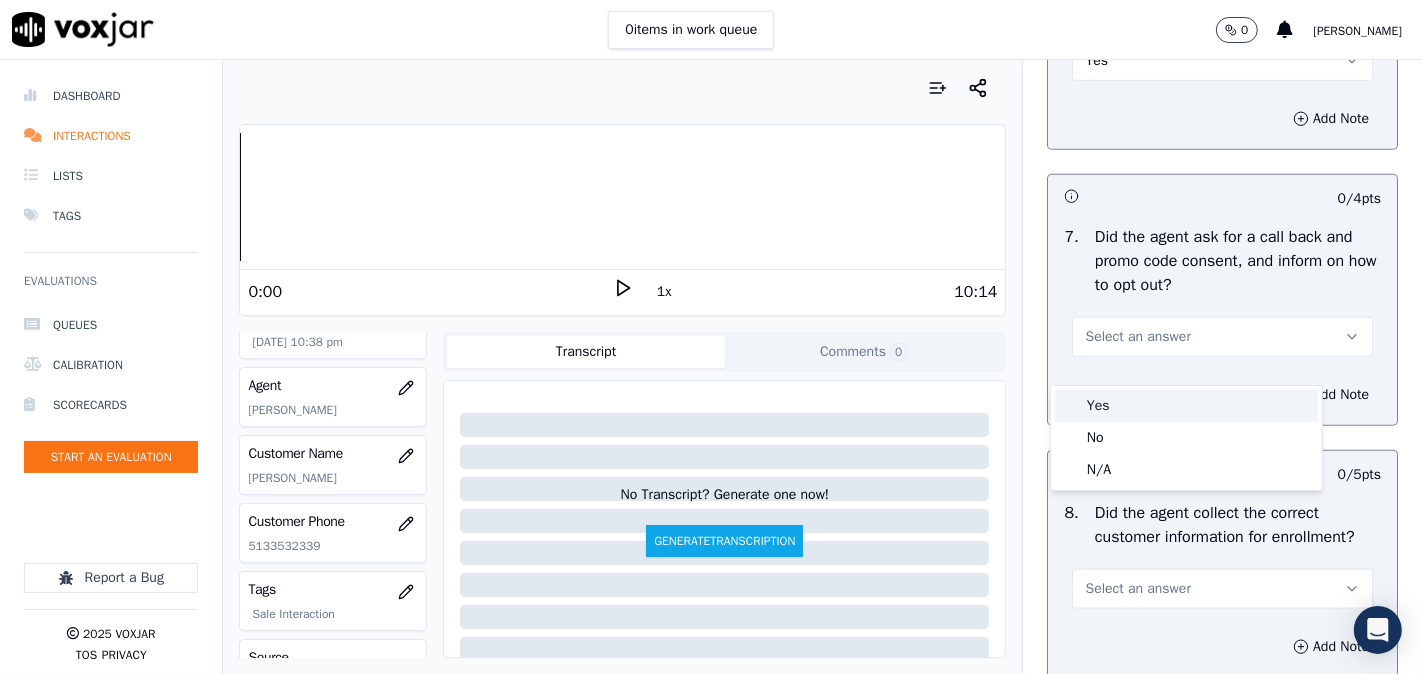 click on "Yes   No     N/A" at bounding box center (1186, 438) 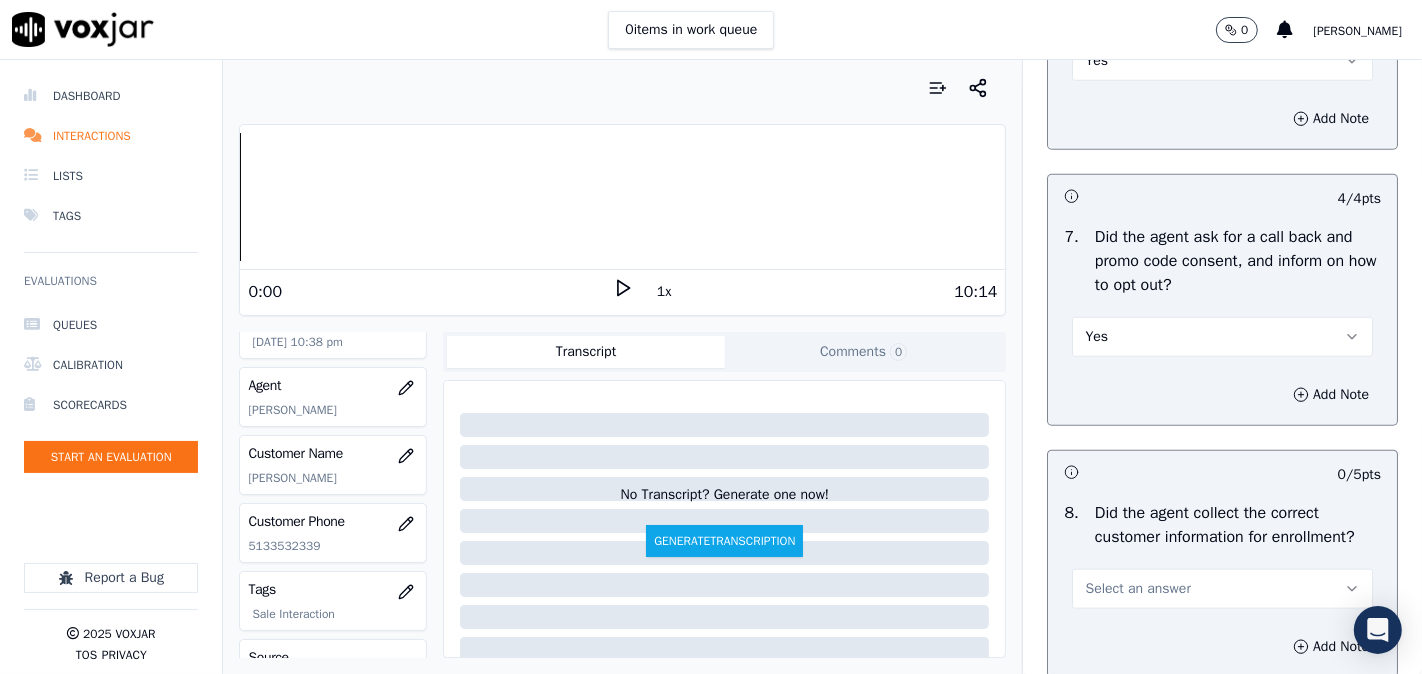 scroll, scrollTop: 1852, scrollLeft: 0, axis: vertical 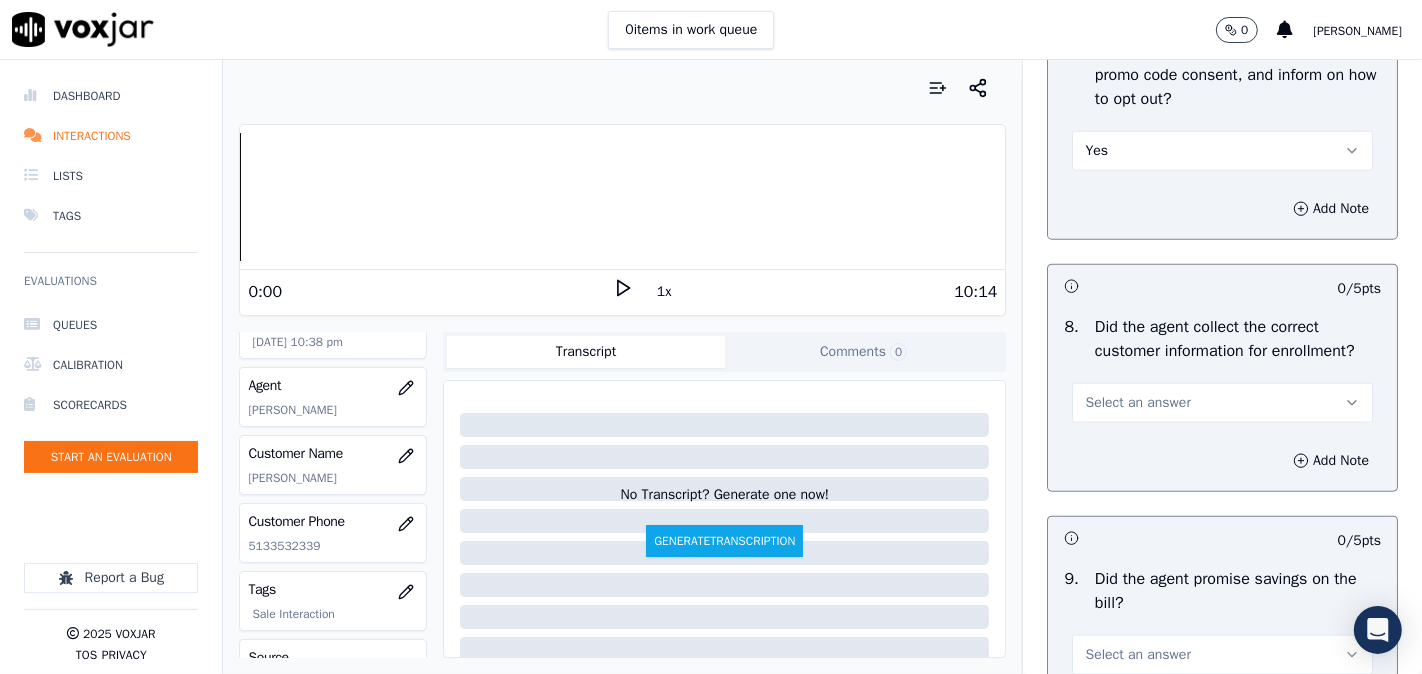 click on "Select an answer" at bounding box center [1222, 403] 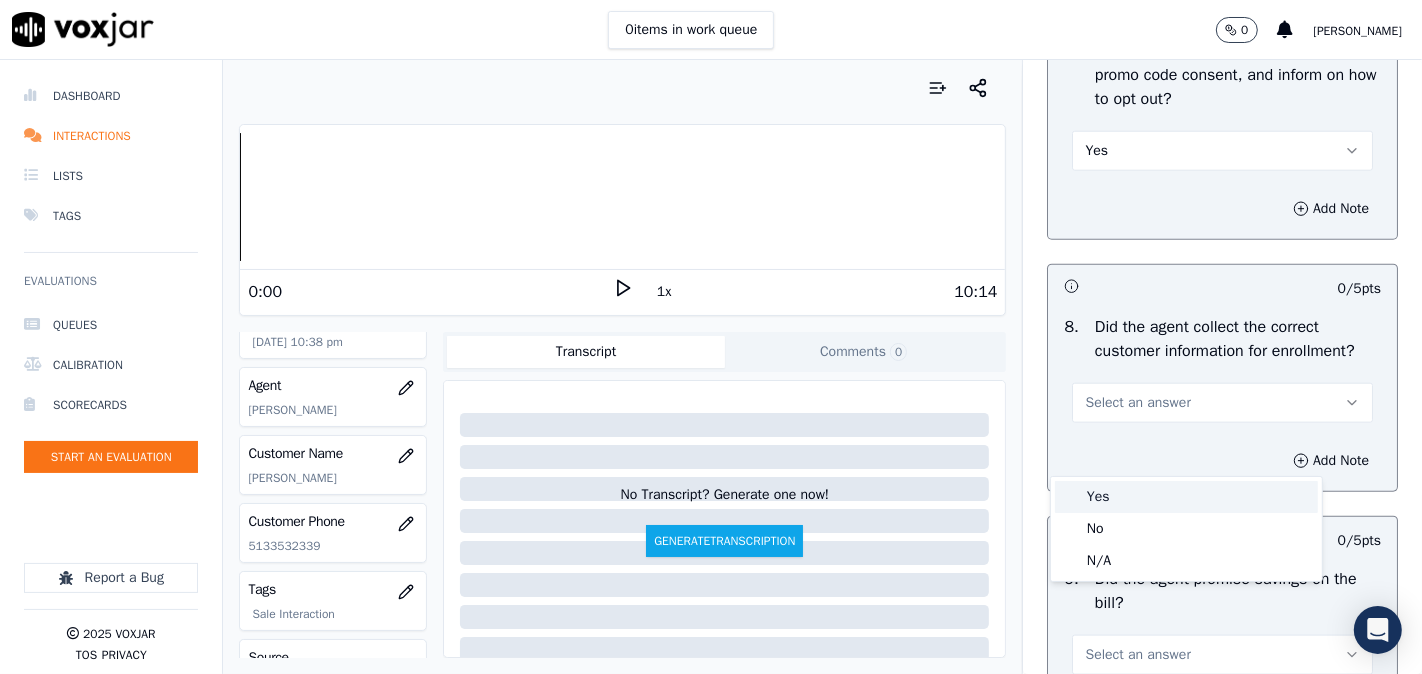 click on "Yes" at bounding box center (1186, 497) 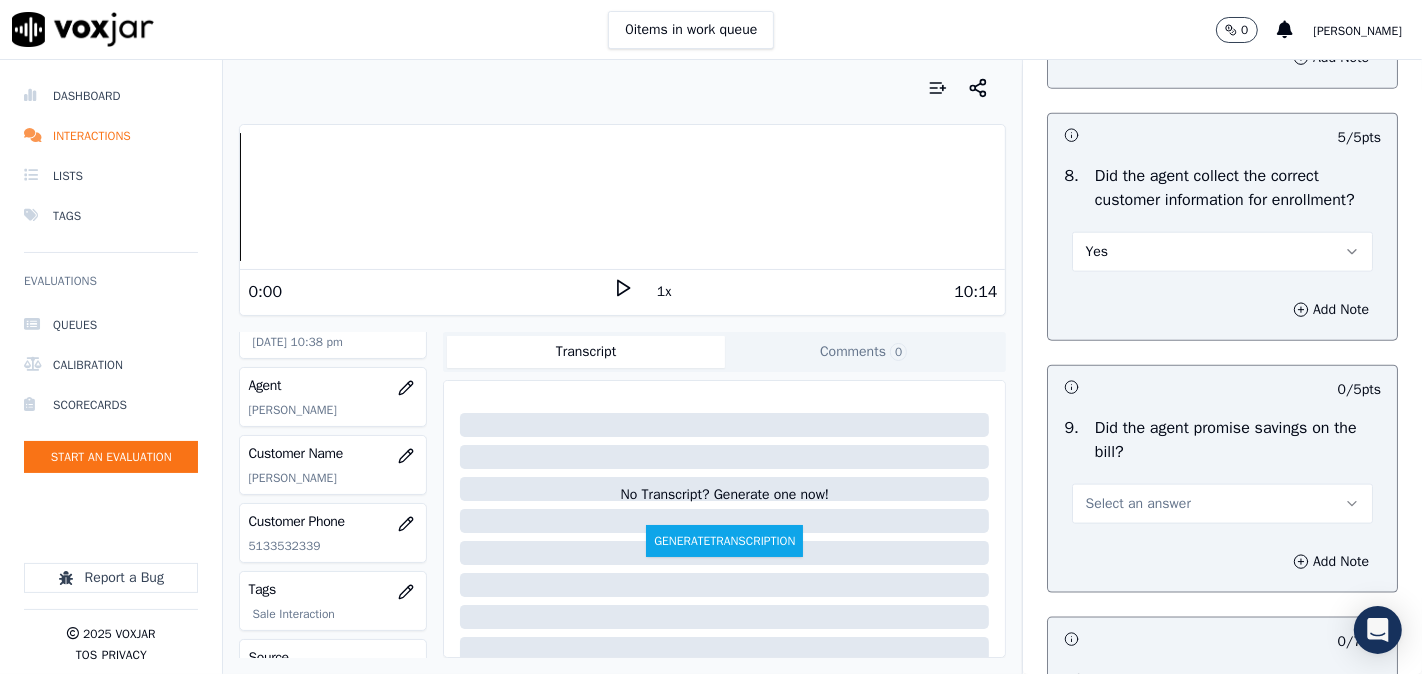 scroll, scrollTop: 2222, scrollLeft: 0, axis: vertical 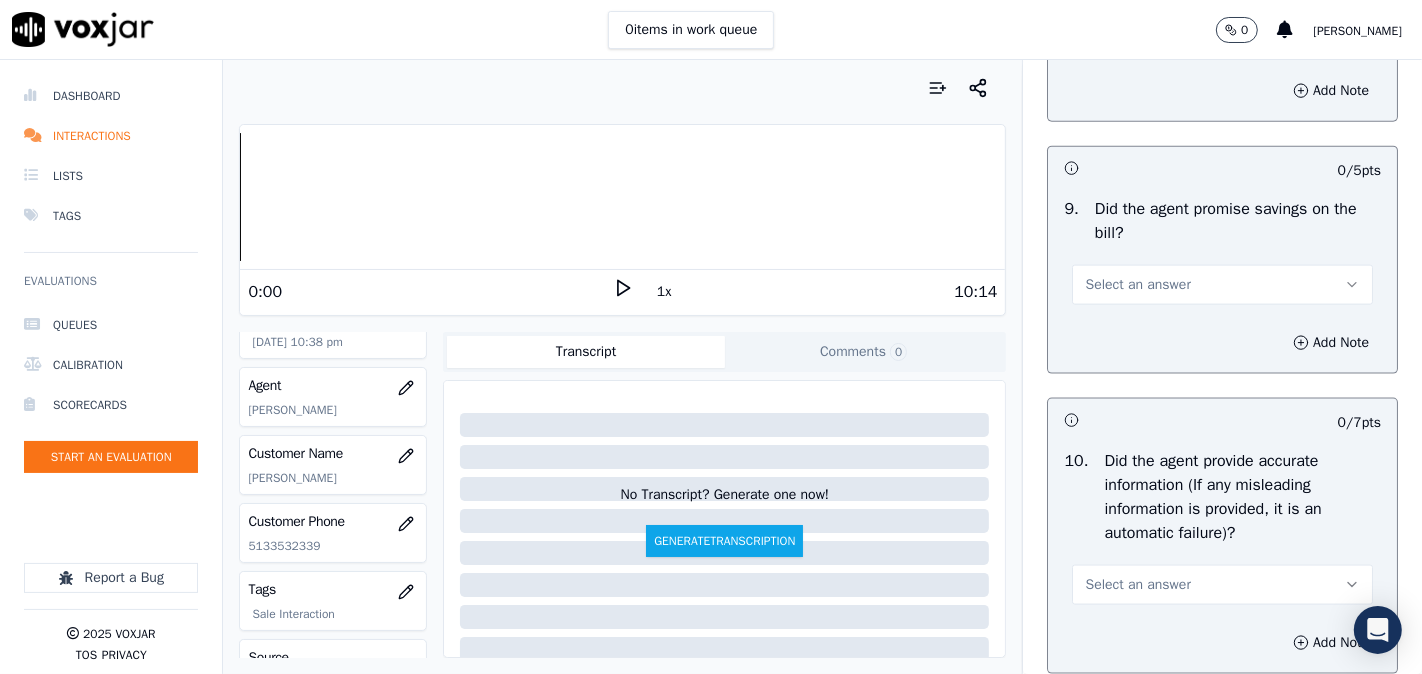 drag, startPoint x: 1114, startPoint y: 335, endPoint x: 1113, endPoint y: 348, distance: 13.038404 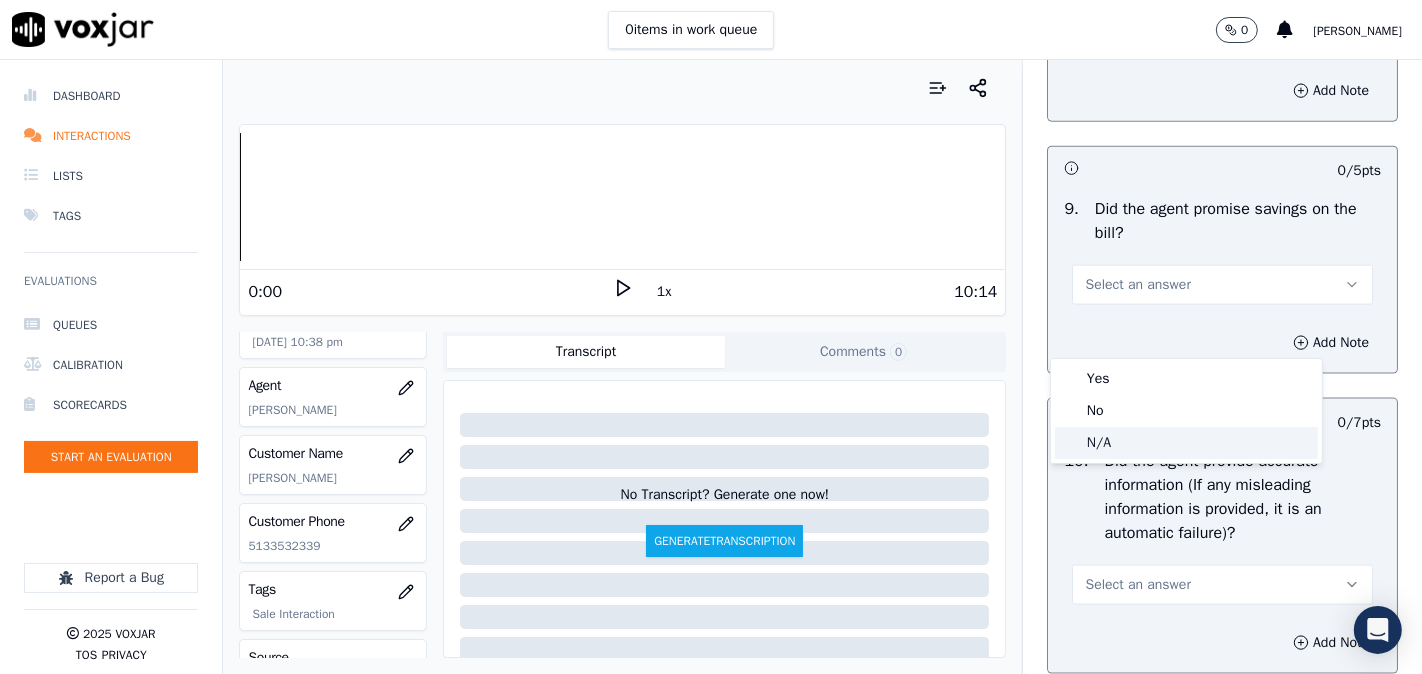 click on "N/A" 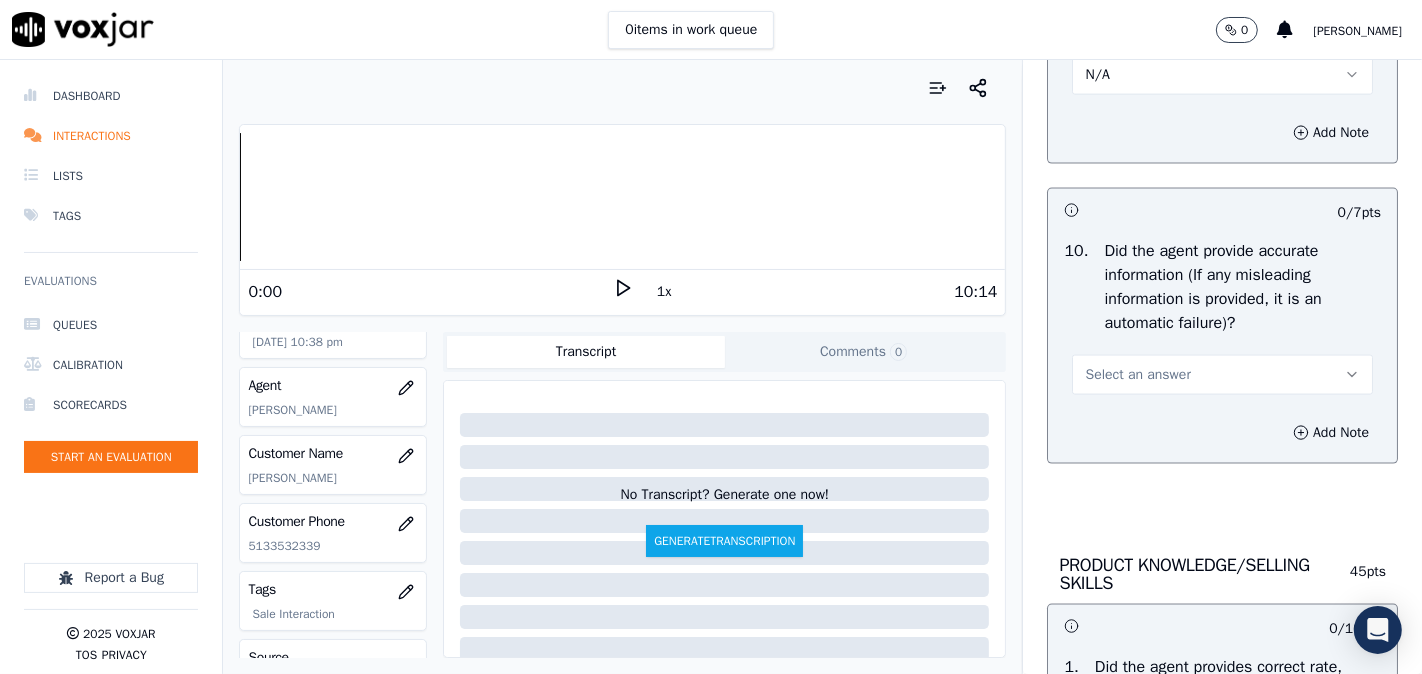scroll, scrollTop: 2592, scrollLeft: 0, axis: vertical 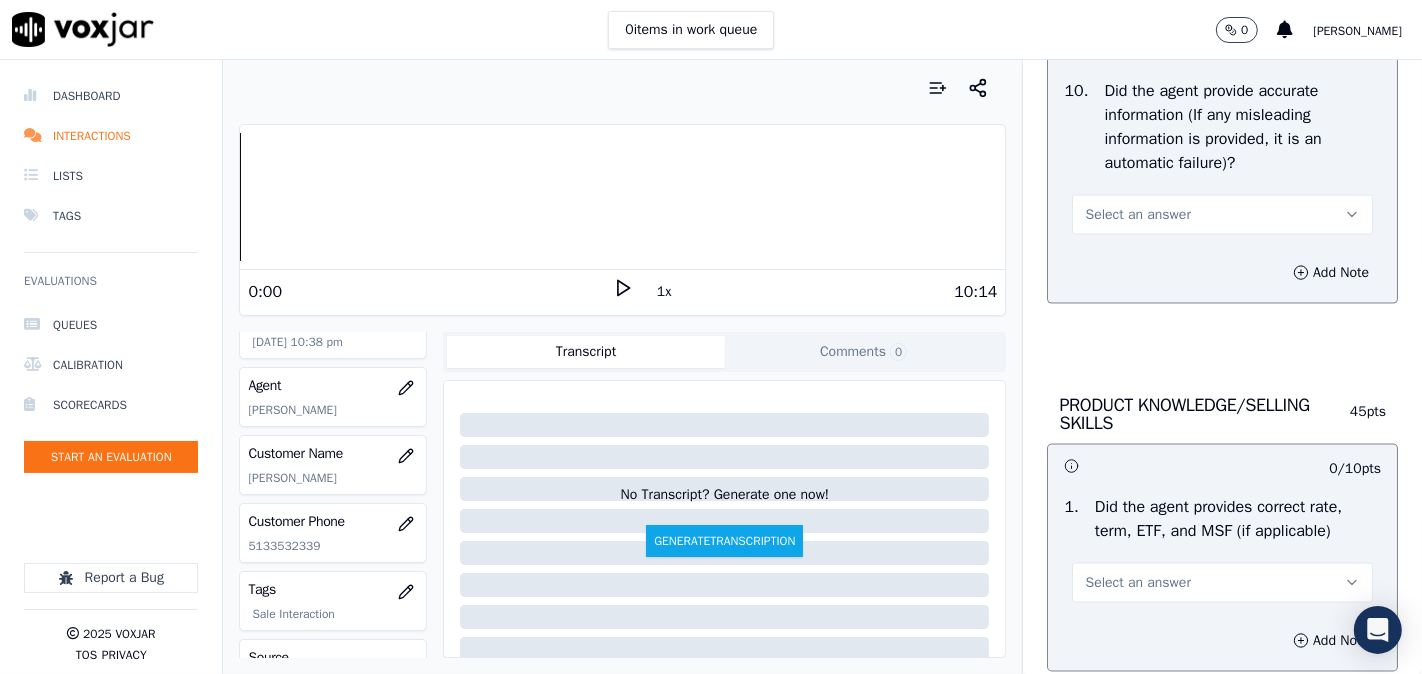 click on "Add Note" at bounding box center [1222, 273] 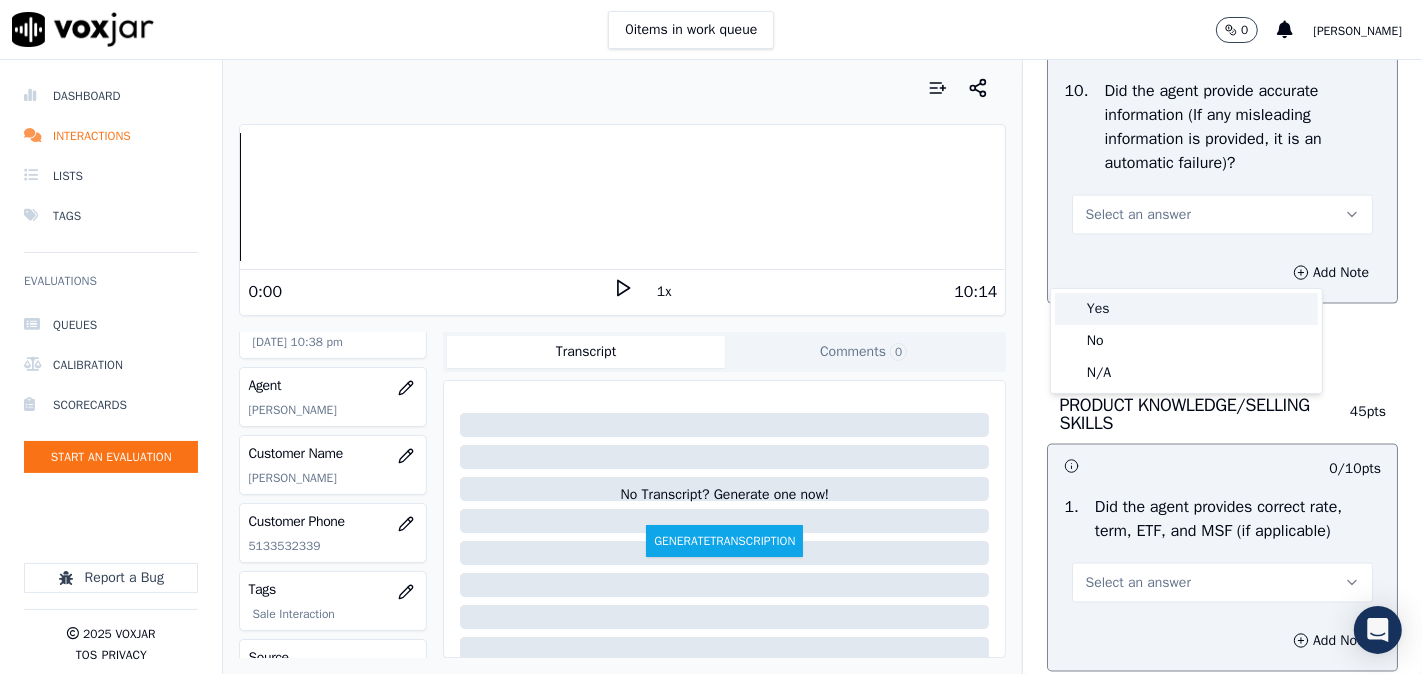 click on "Yes" at bounding box center [1186, 309] 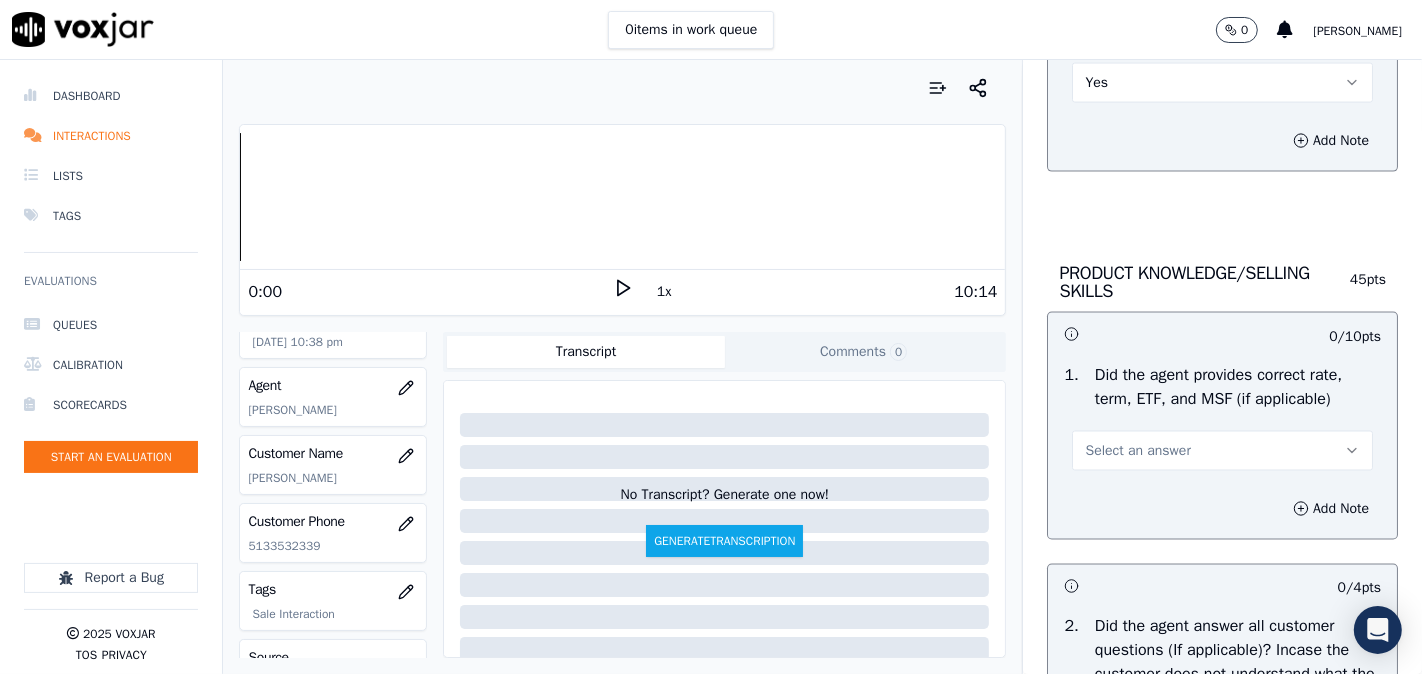 scroll, scrollTop: 2963, scrollLeft: 0, axis: vertical 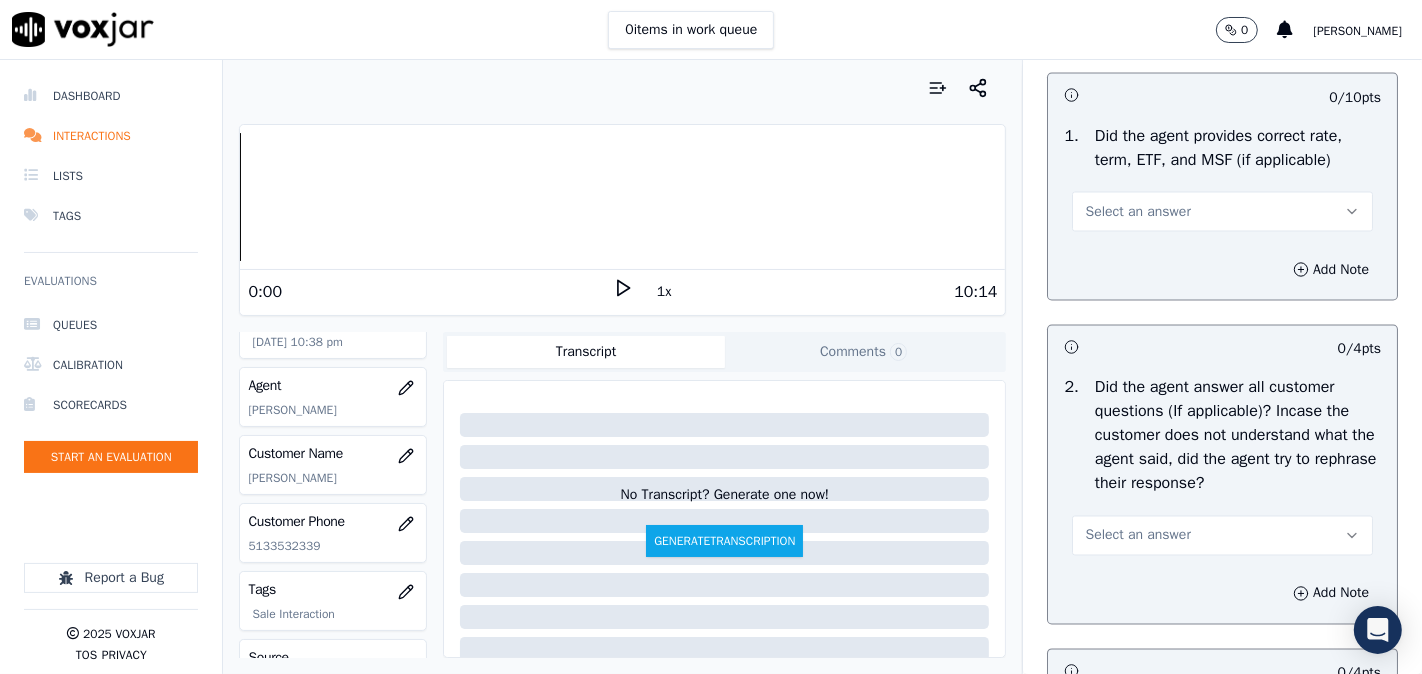 click on "Add Note" at bounding box center [1222, 270] 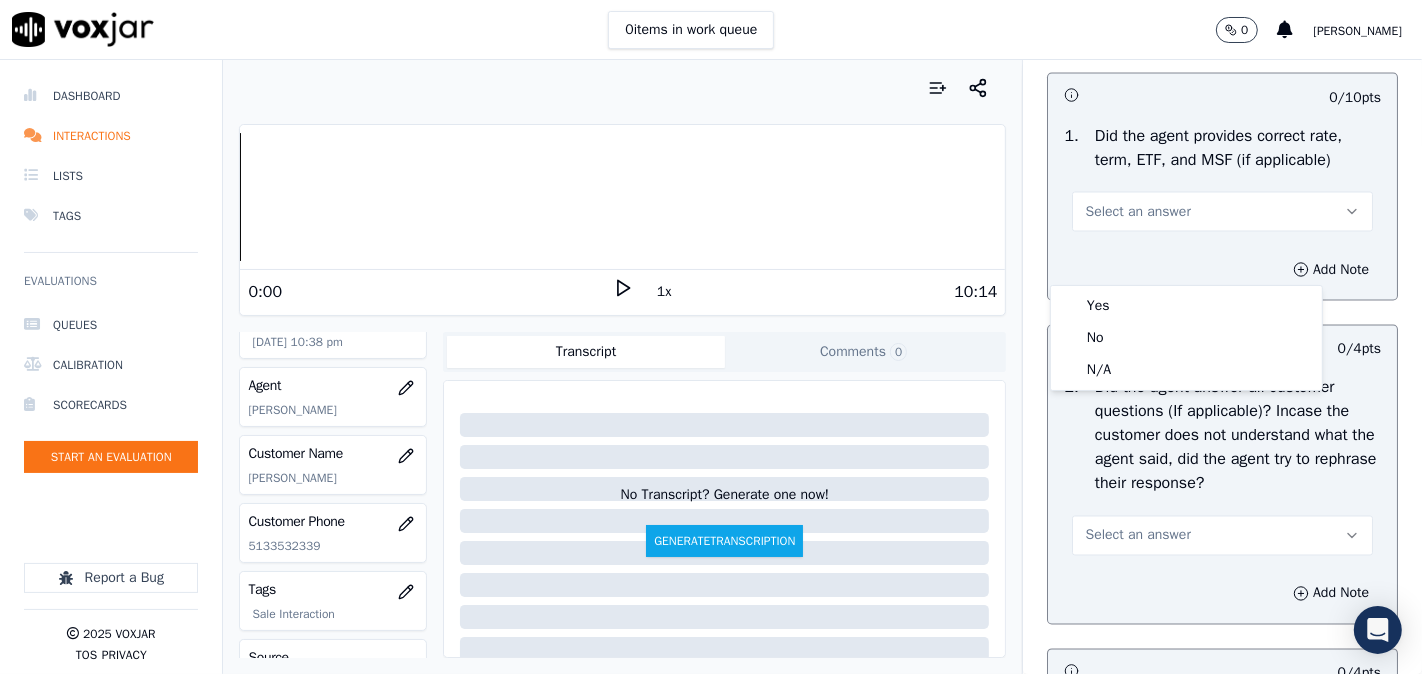click on "Yes" at bounding box center (1186, 306) 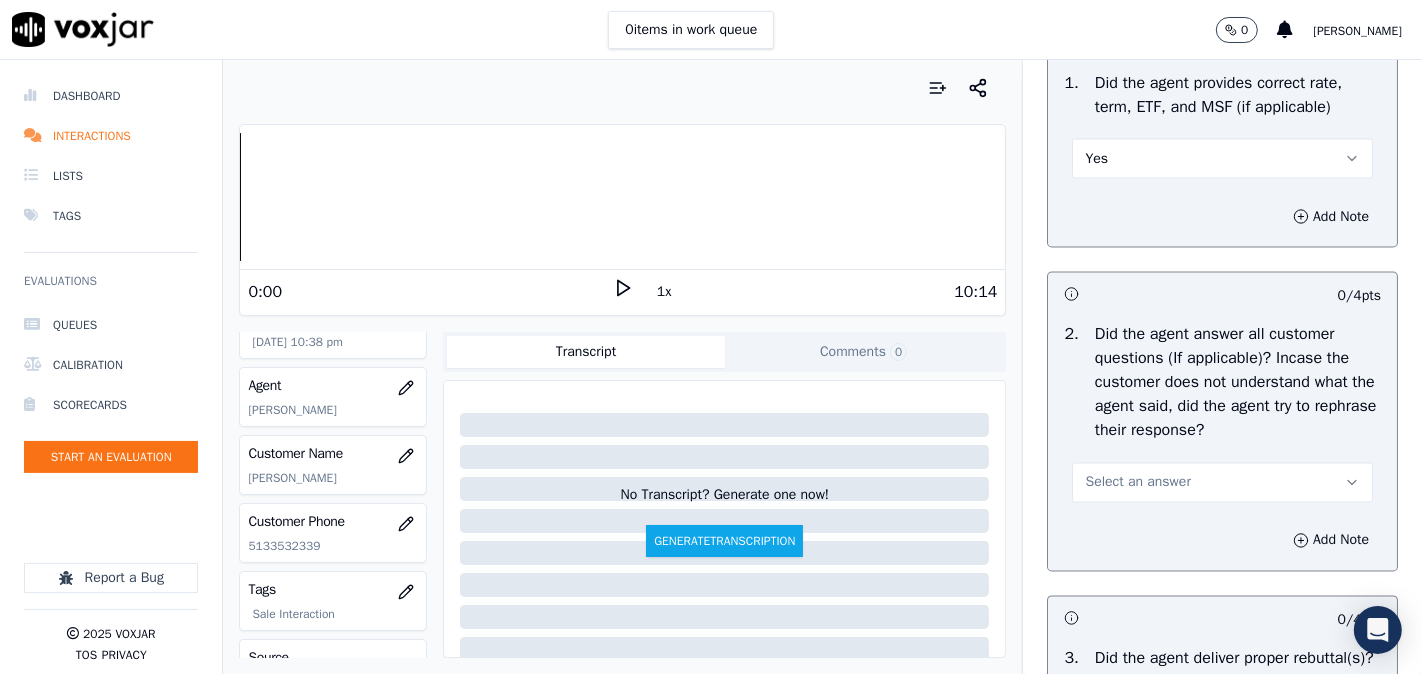 scroll, scrollTop: 3147, scrollLeft: 0, axis: vertical 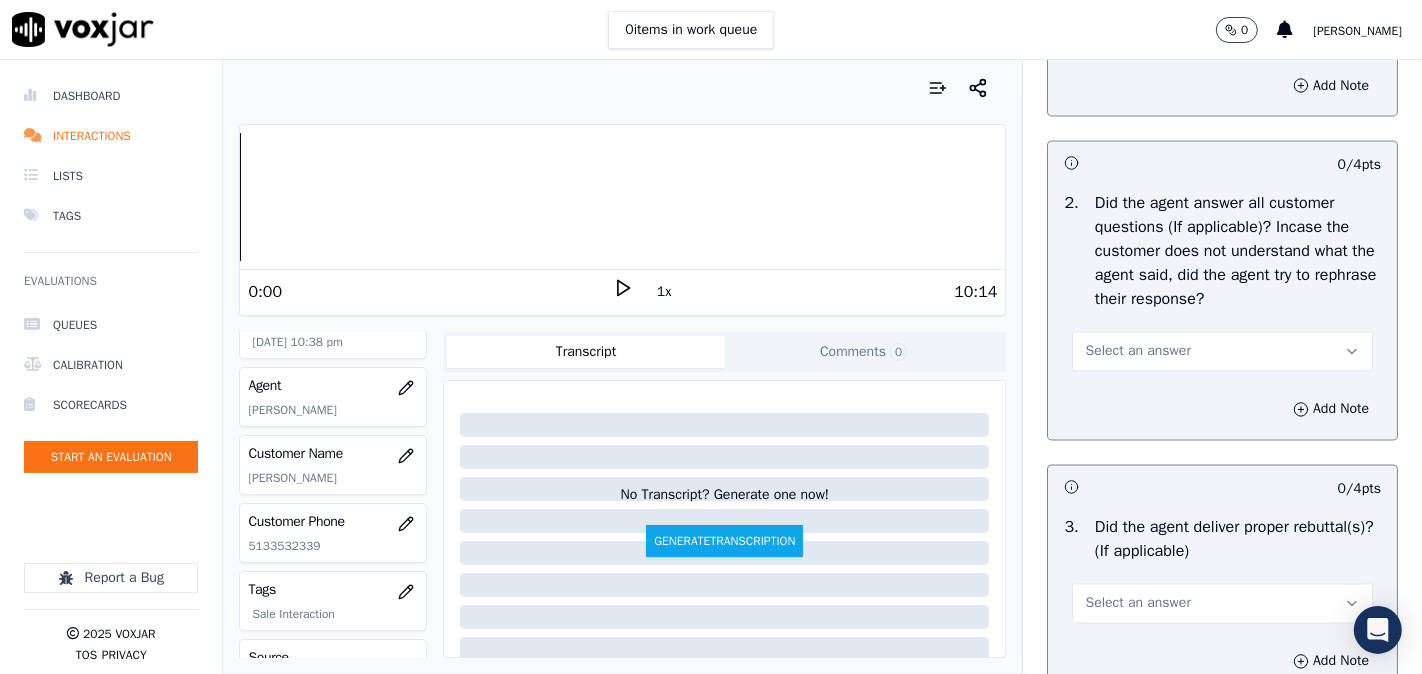 click on "Select an answer" at bounding box center (1222, 352) 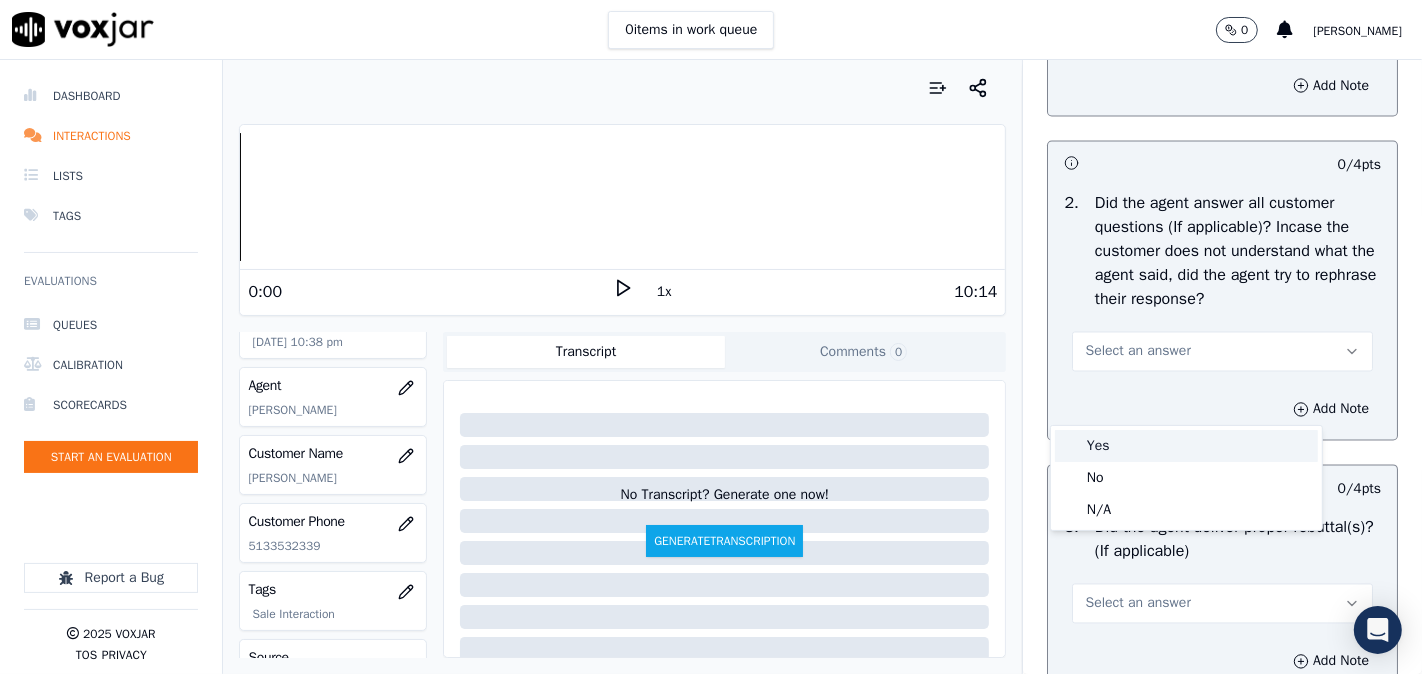 click on "Yes" at bounding box center (1186, 446) 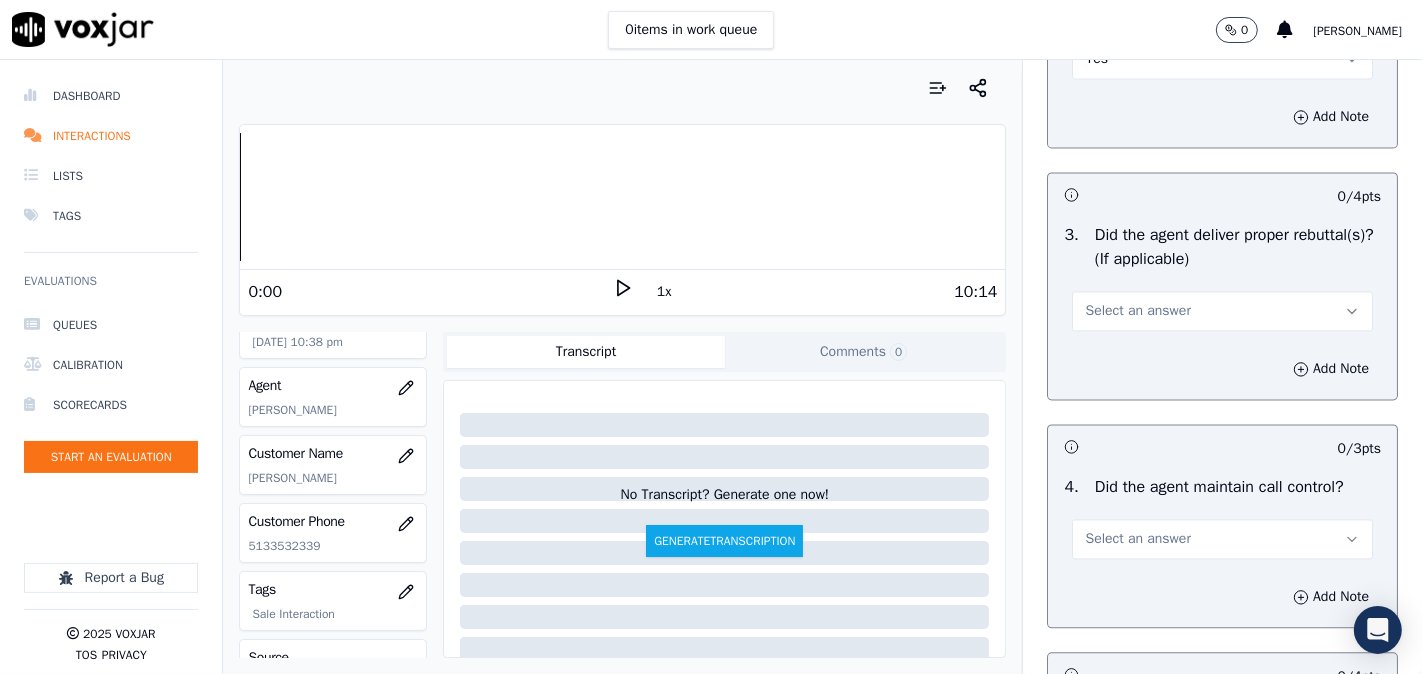 scroll, scrollTop: 3518, scrollLeft: 0, axis: vertical 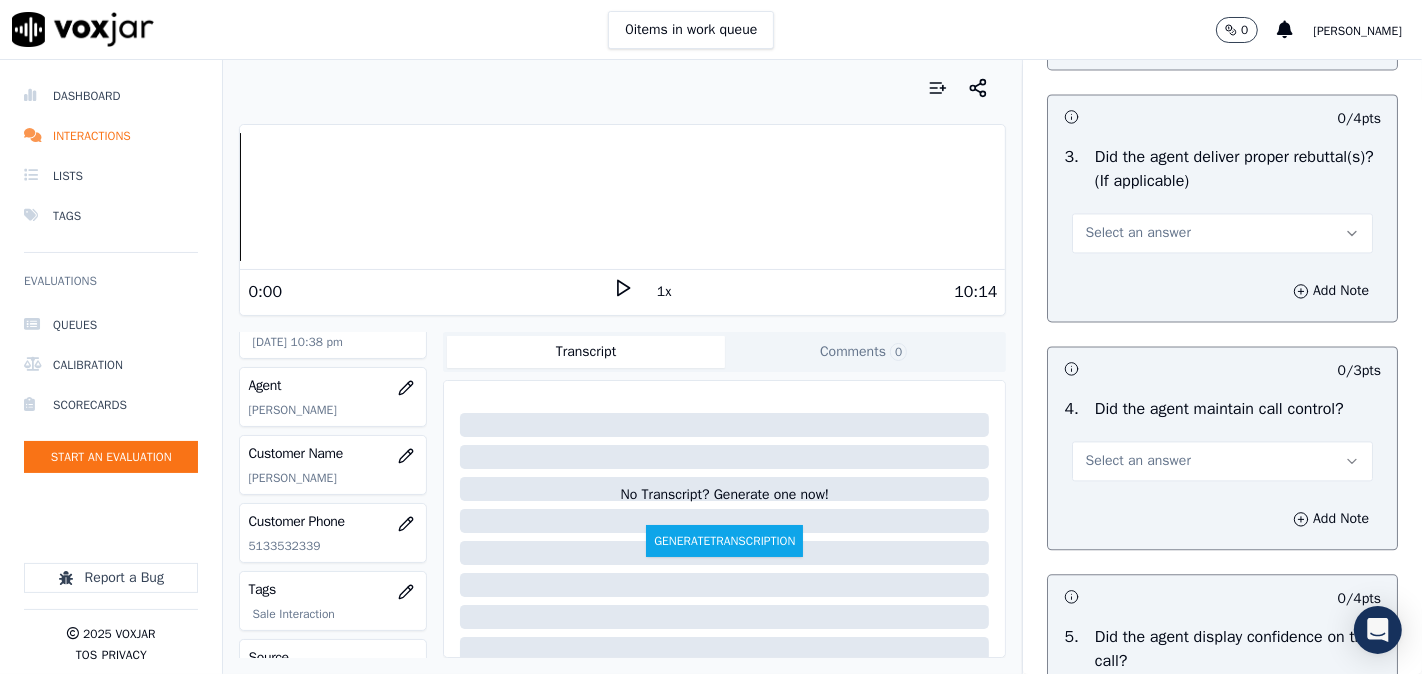 click on "Select an answer" at bounding box center (1137, 233) 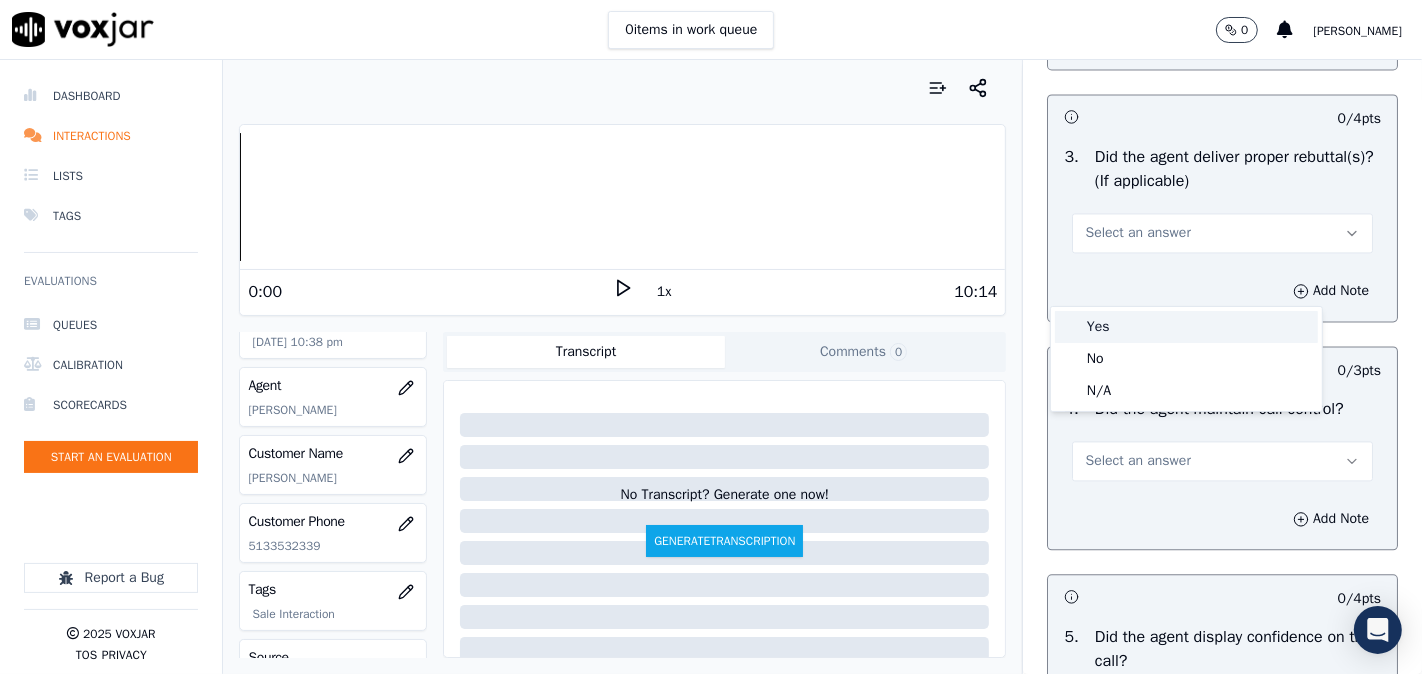 click on "Yes" at bounding box center (1186, 327) 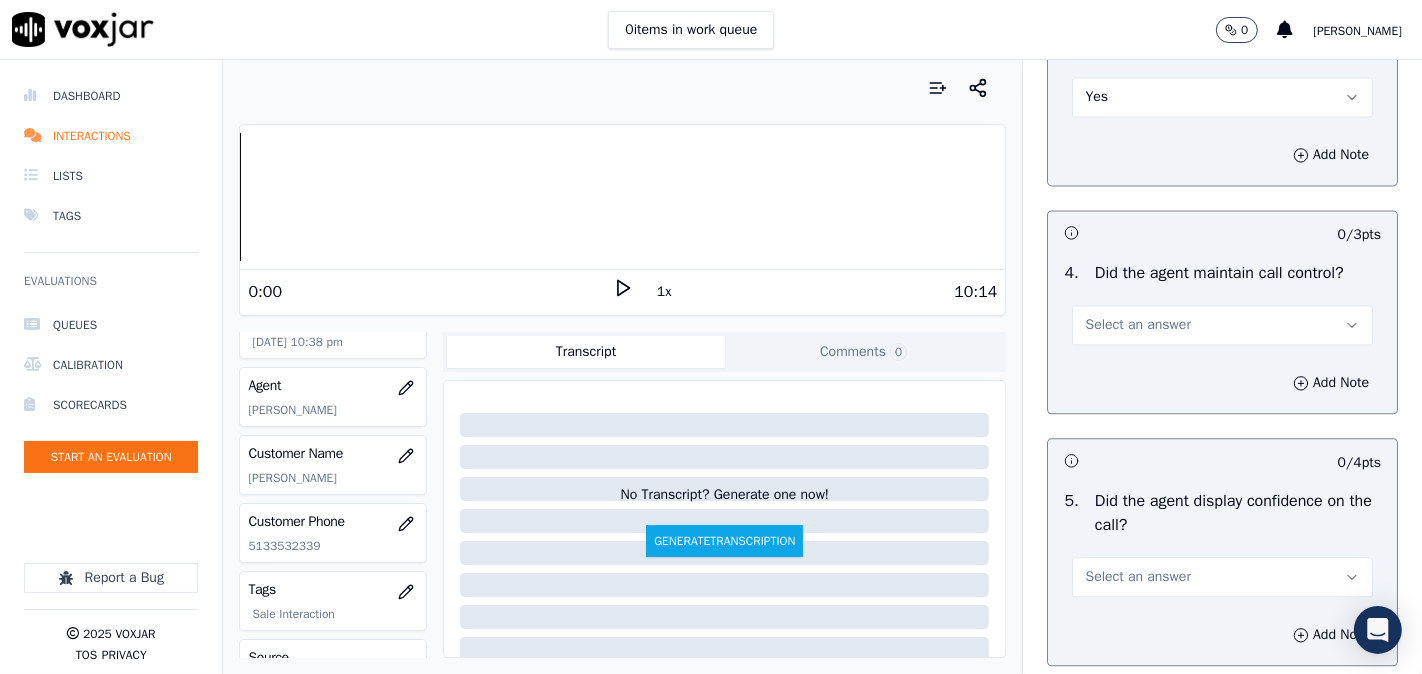scroll, scrollTop: 3703, scrollLeft: 0, axis: vertical 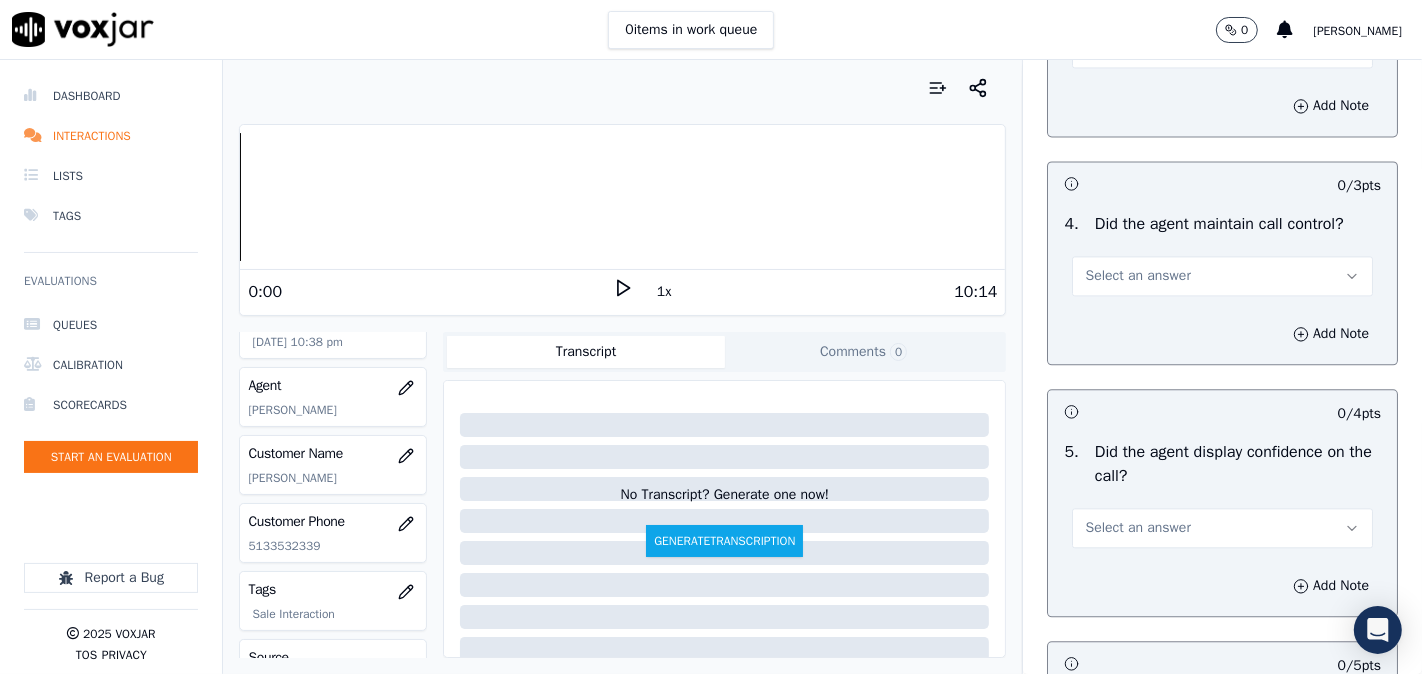 click on "Select an answer" at bounding box center (1137, 276) 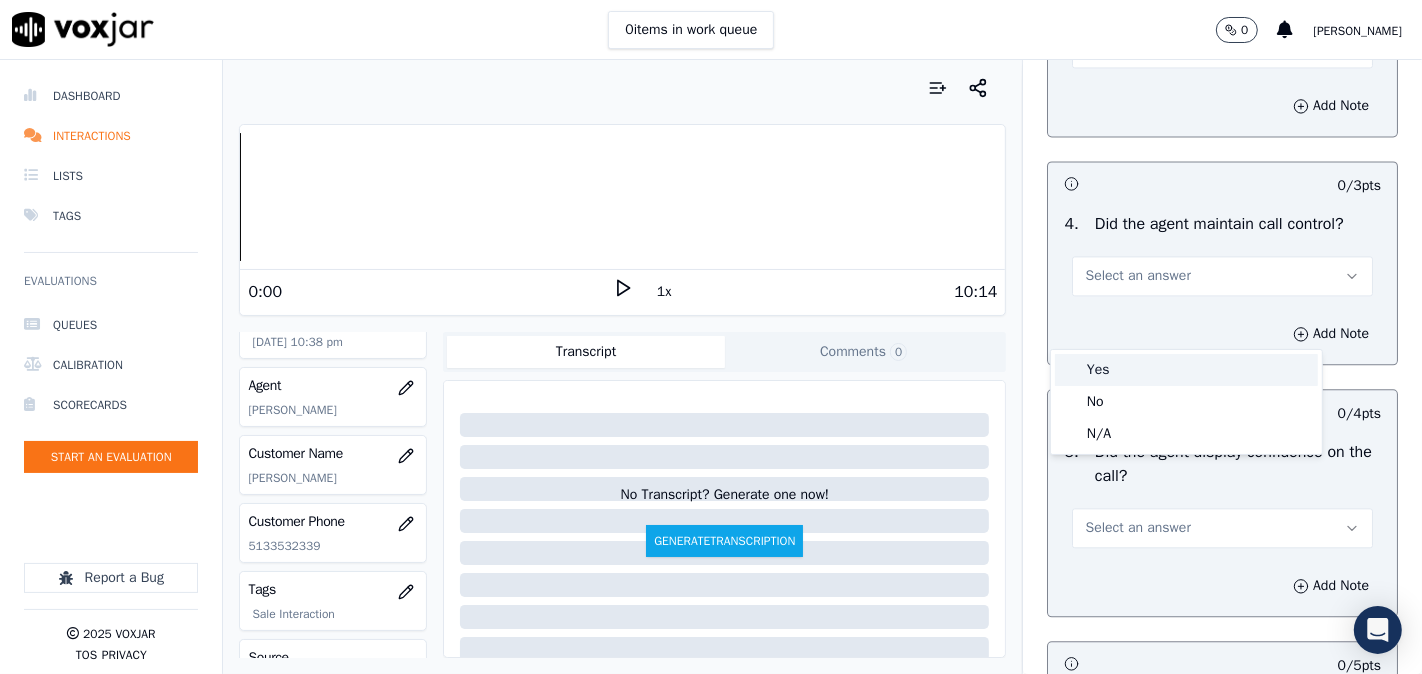 click on "Yes" at bounding box center (1186, 370) 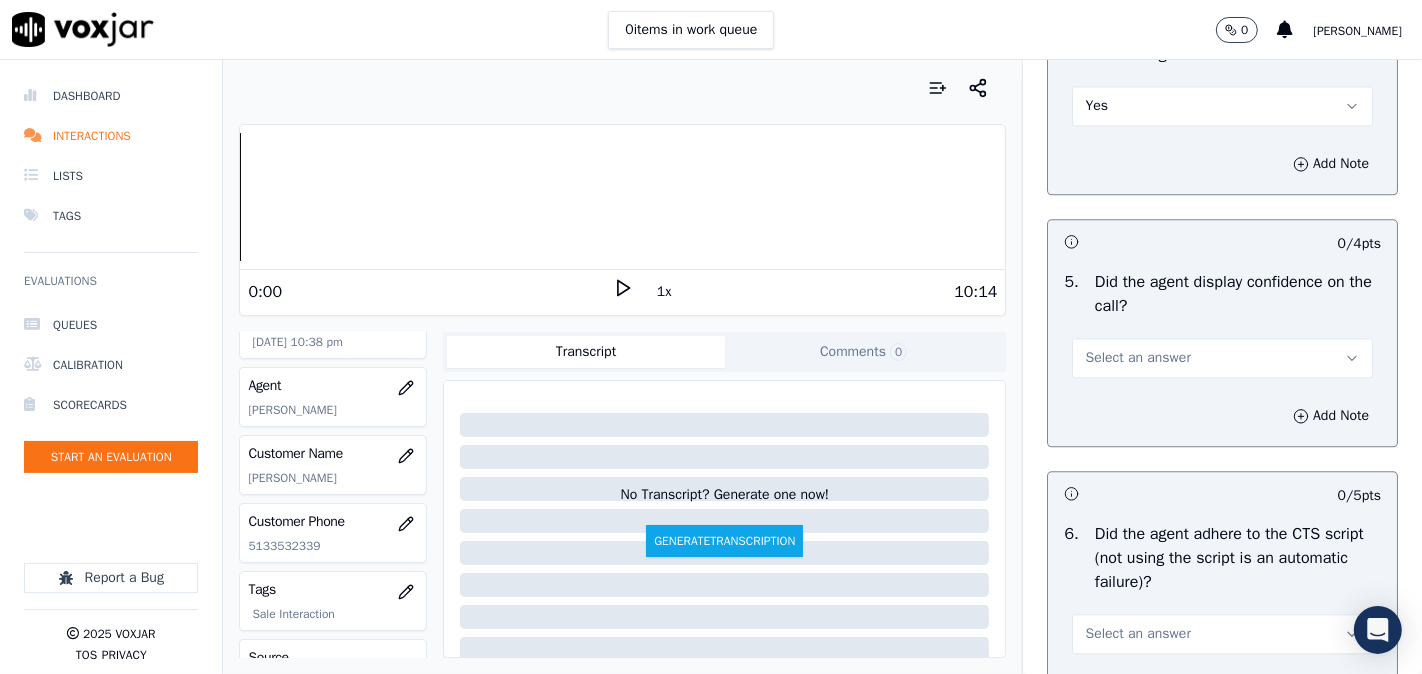scroll, scrollTop: 4074, scrollLeft: 0, axis: vertical 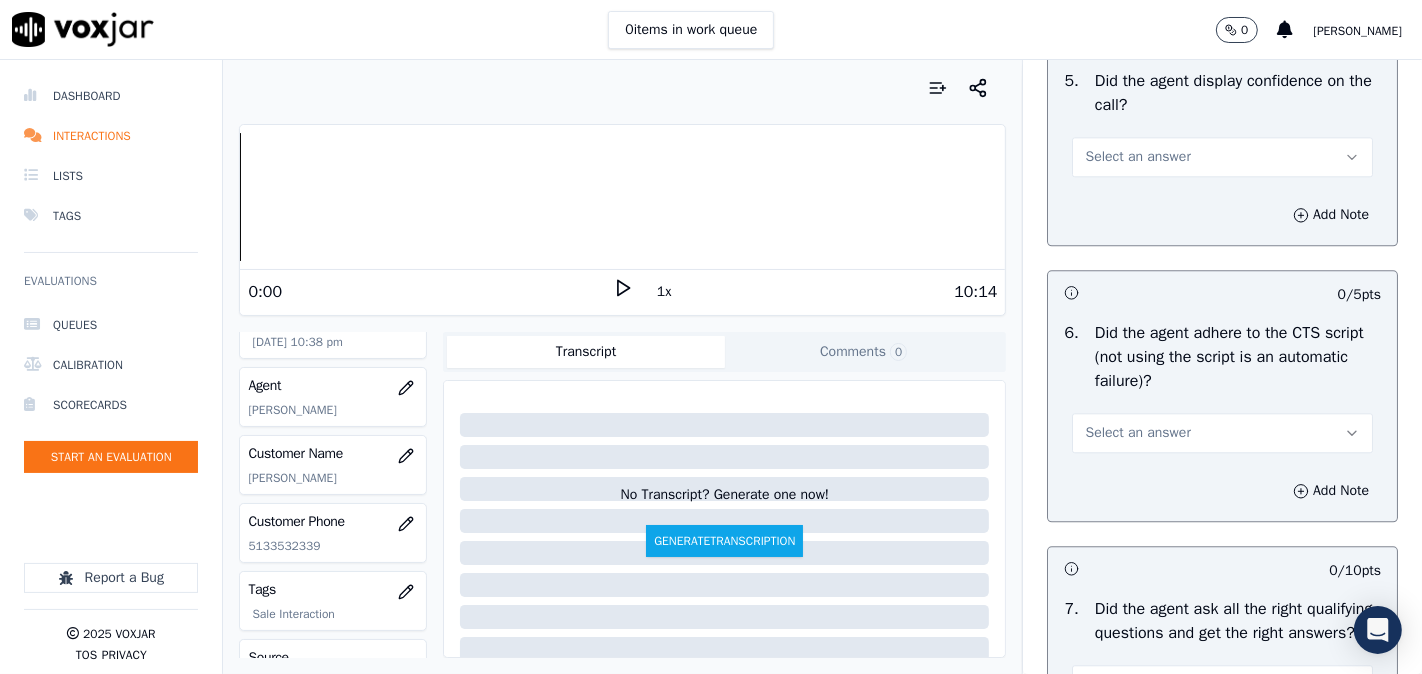 click on "Select an answer" at bounding box center [1137, 157] 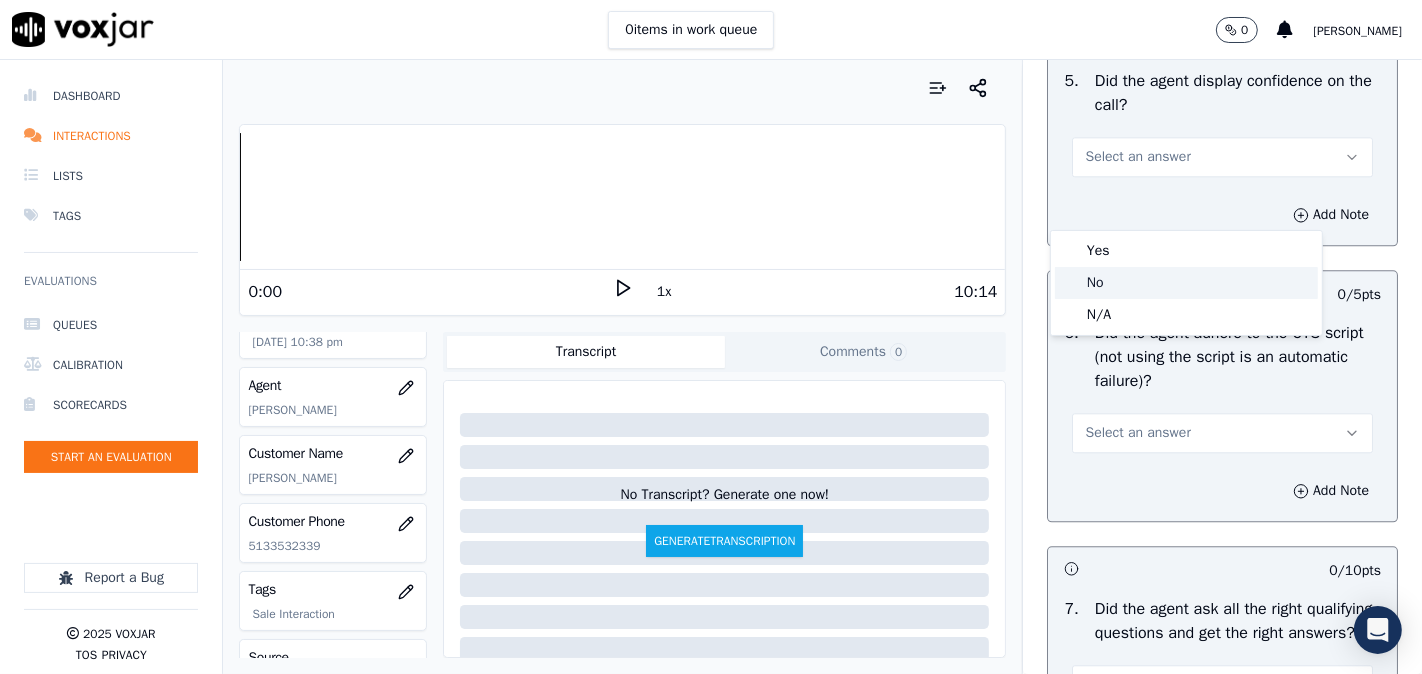 drag, startPoint x: 1101, startPoint y: 276, endPoint x: 1104, endPoint y: 258, distance: 18.248287 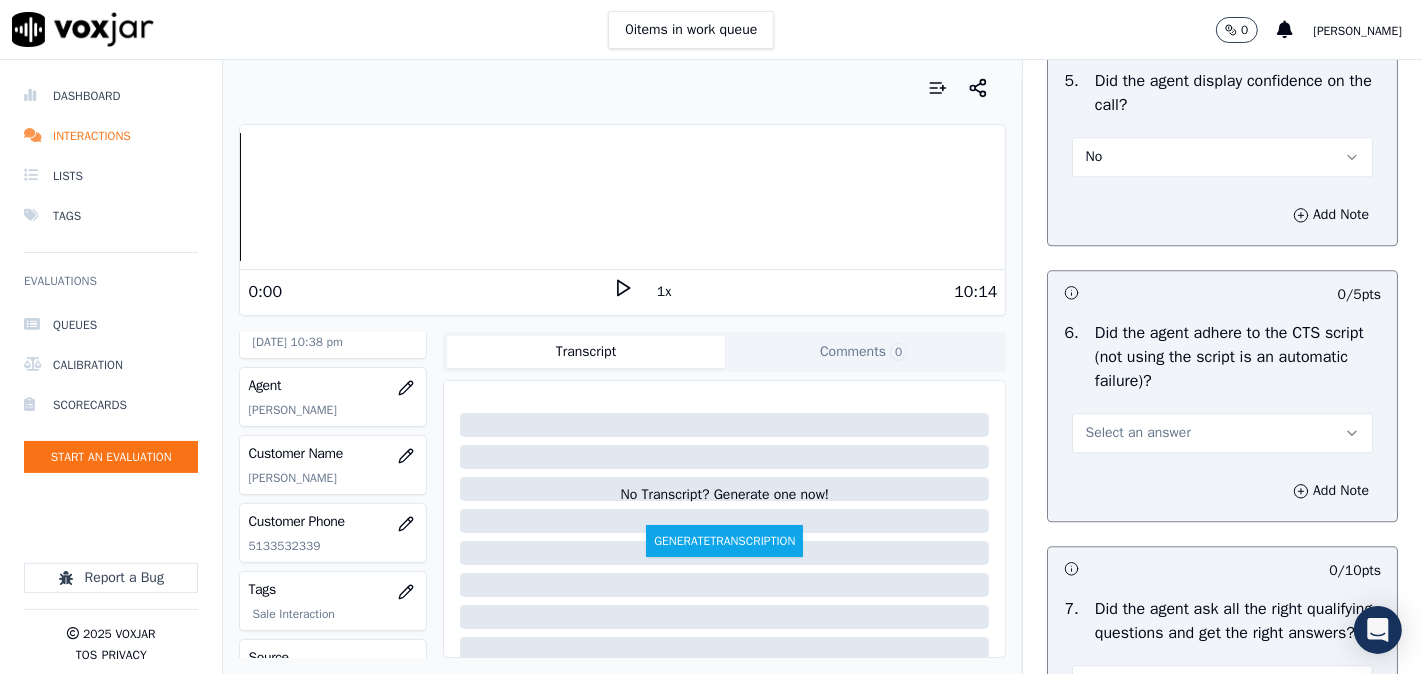 click on "No" at bounding box center (1222, 157) 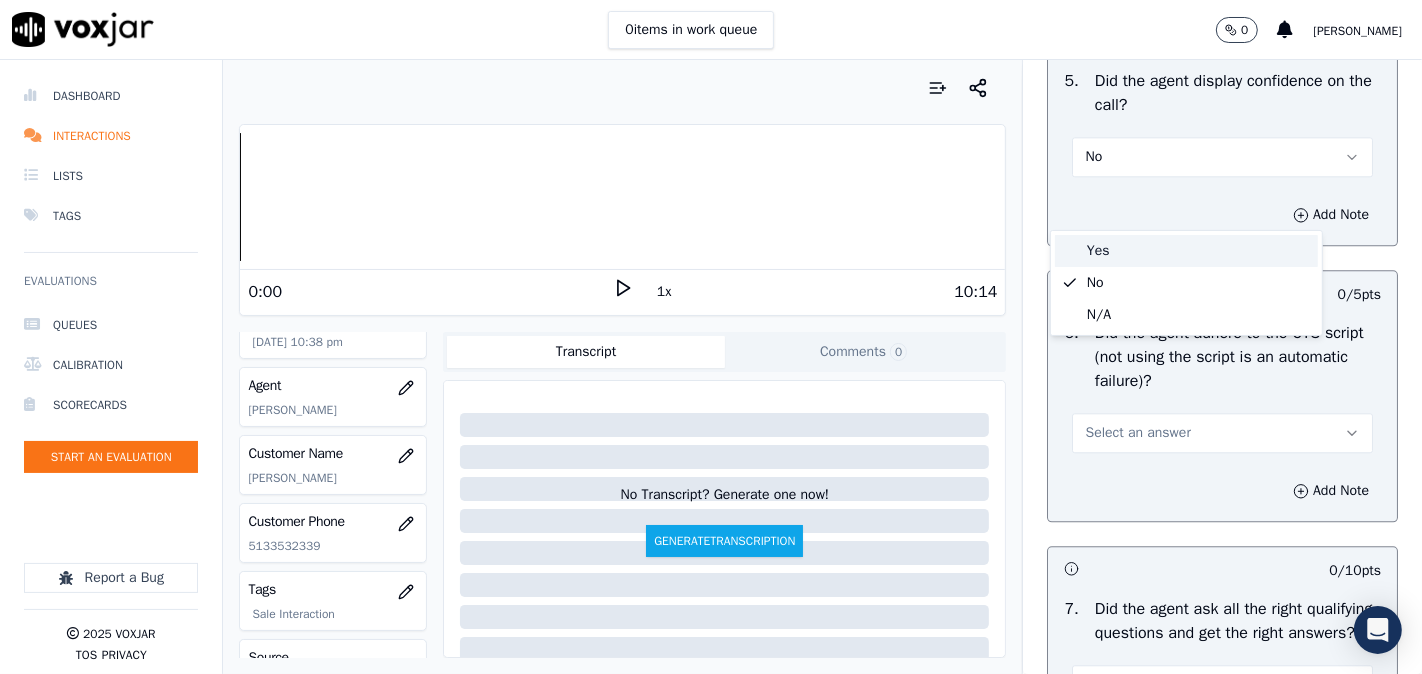 click on "Yes" at bounding box center (1186, 251) 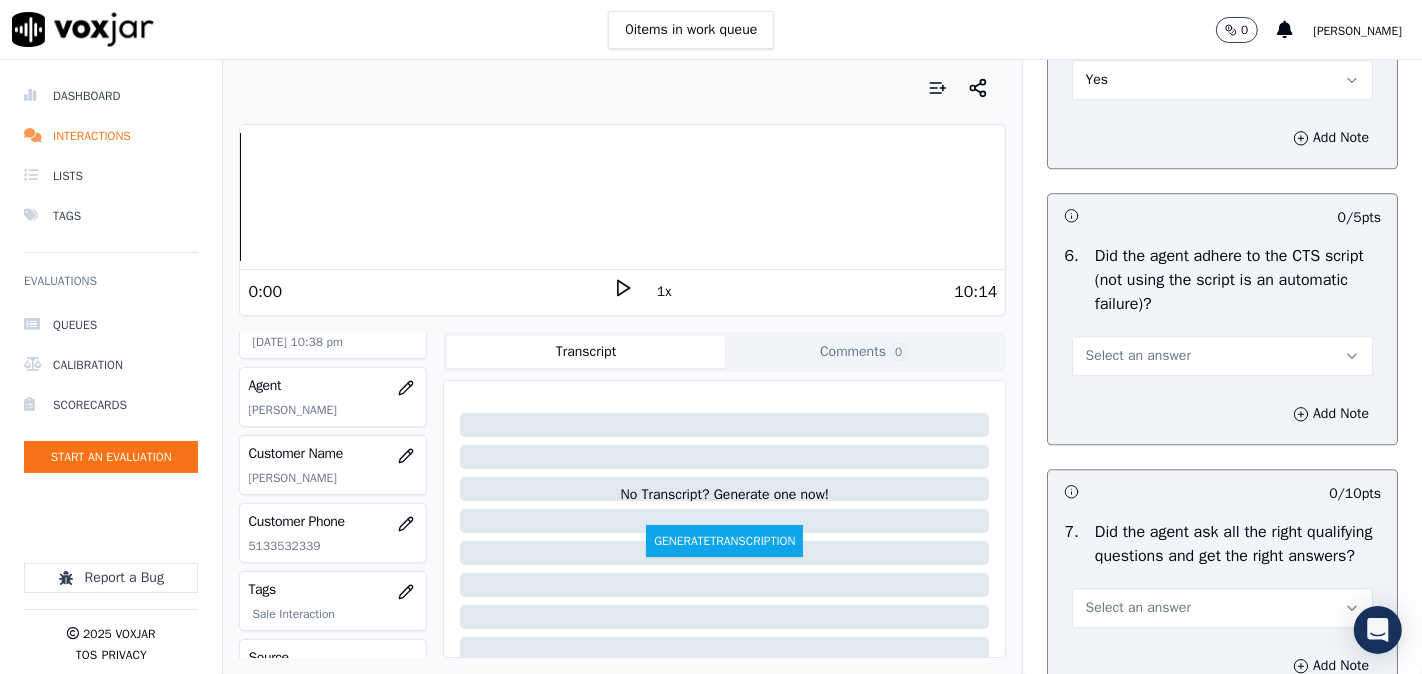 scroll, scrollTop: 4258, scrollLeft: 0, axis: vertical 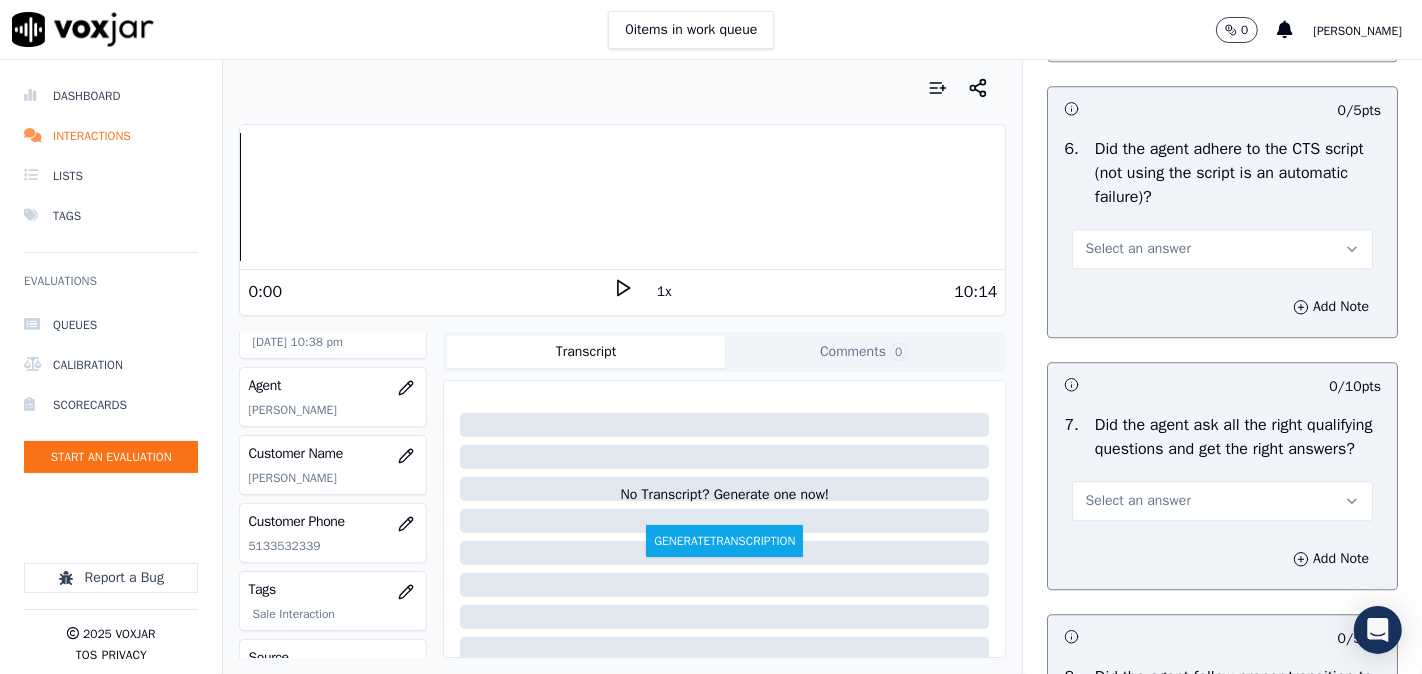 click on "Select an answer" at bounding box center [1137, 249] 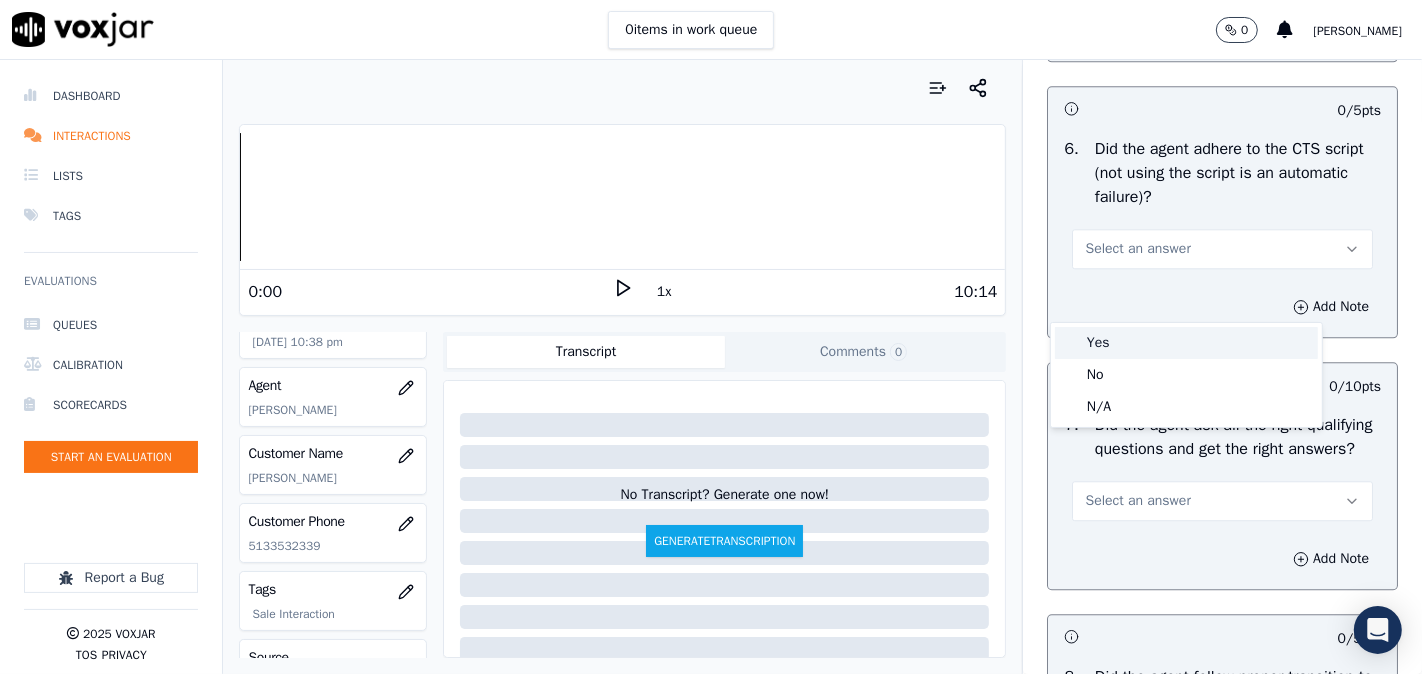 click on "Yes" at bounding box center [1186, 343] 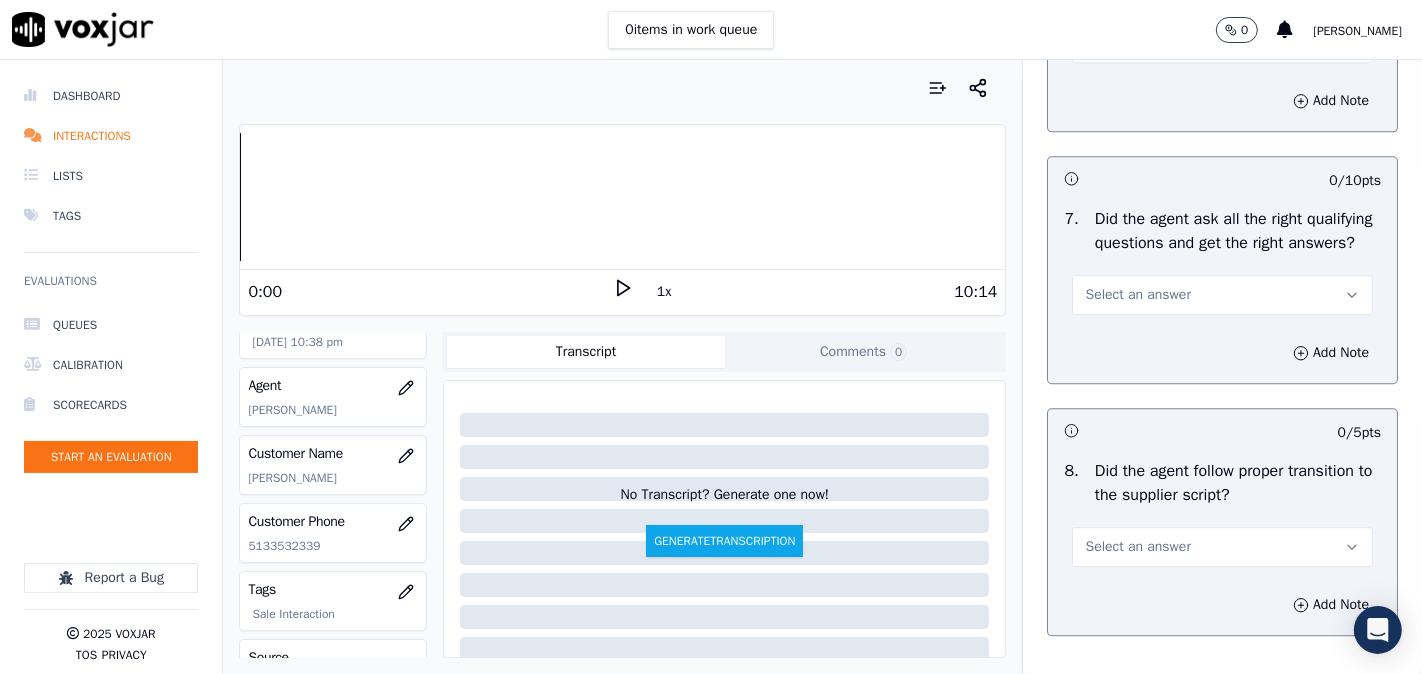 scroll, scrollTop: 4630, scrollLeft: 0, axis: vertical 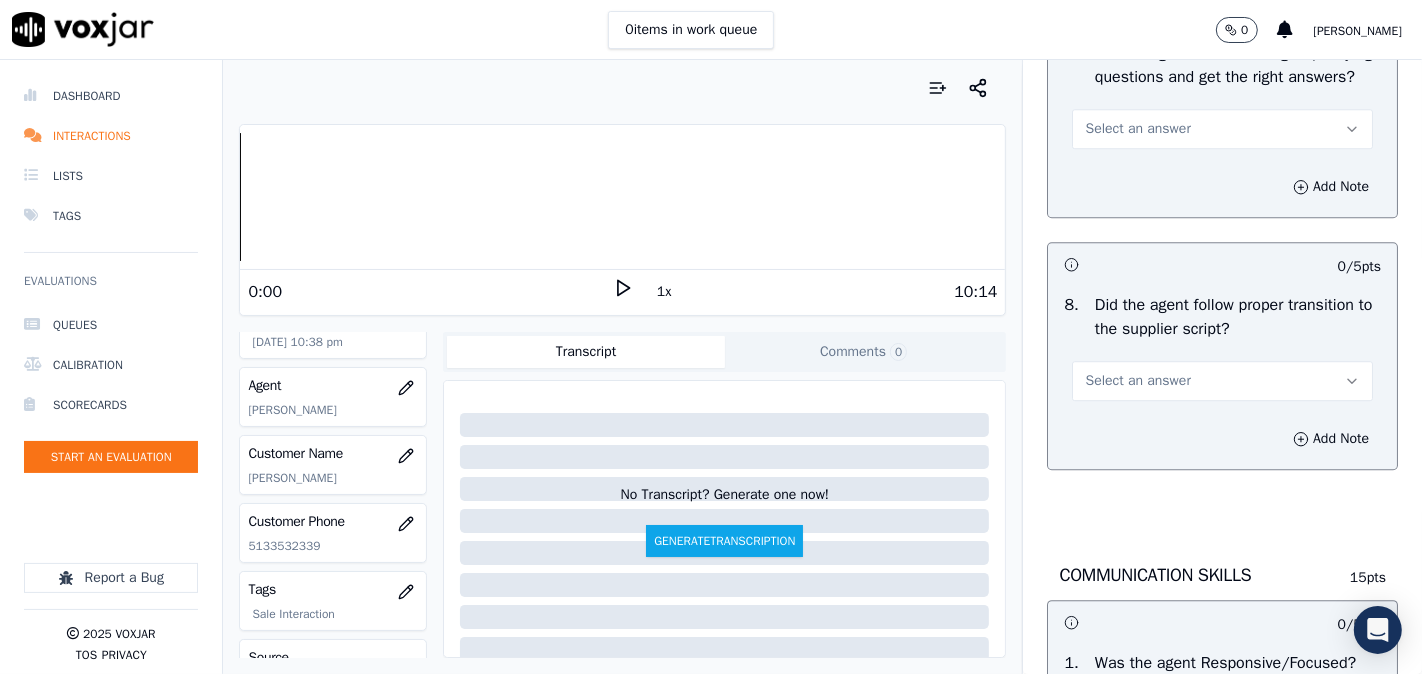 click on "Select an answer" at bounding box center [1137, 129] 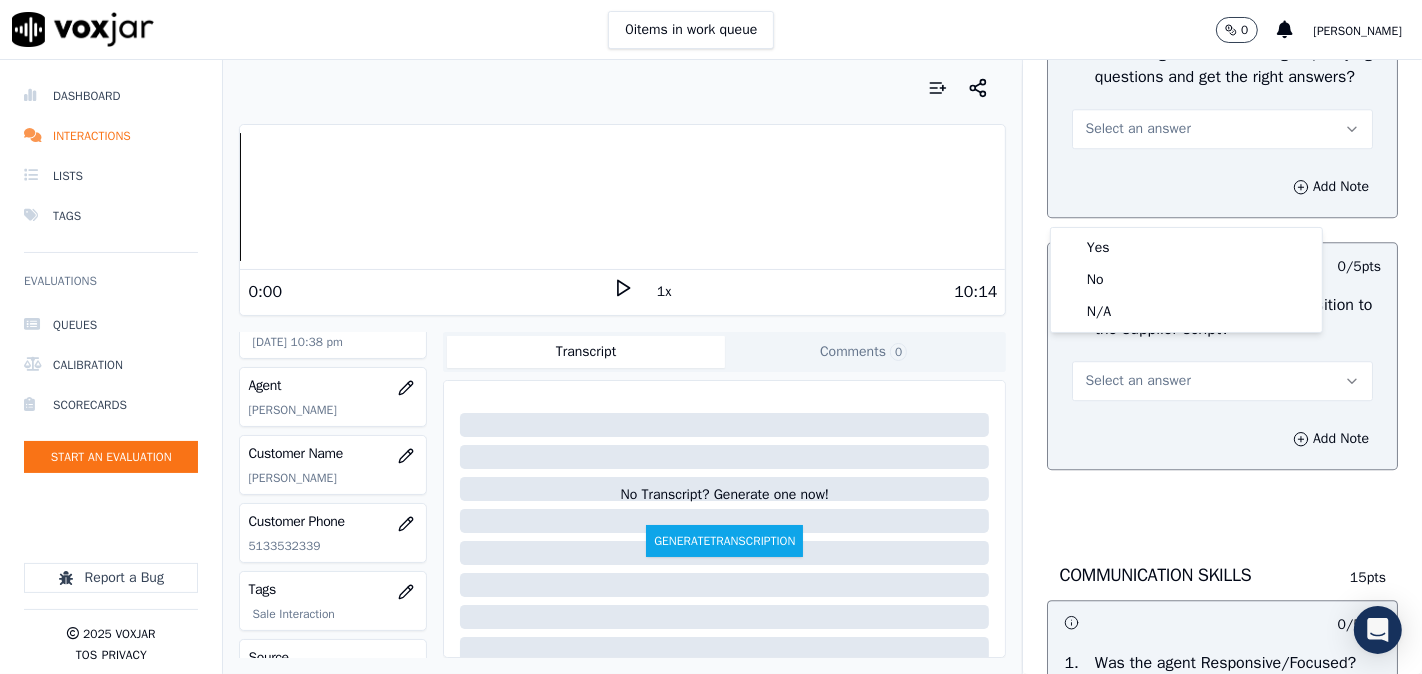 click on "Yes   No     N/A" at bounding box center (1186, 280) 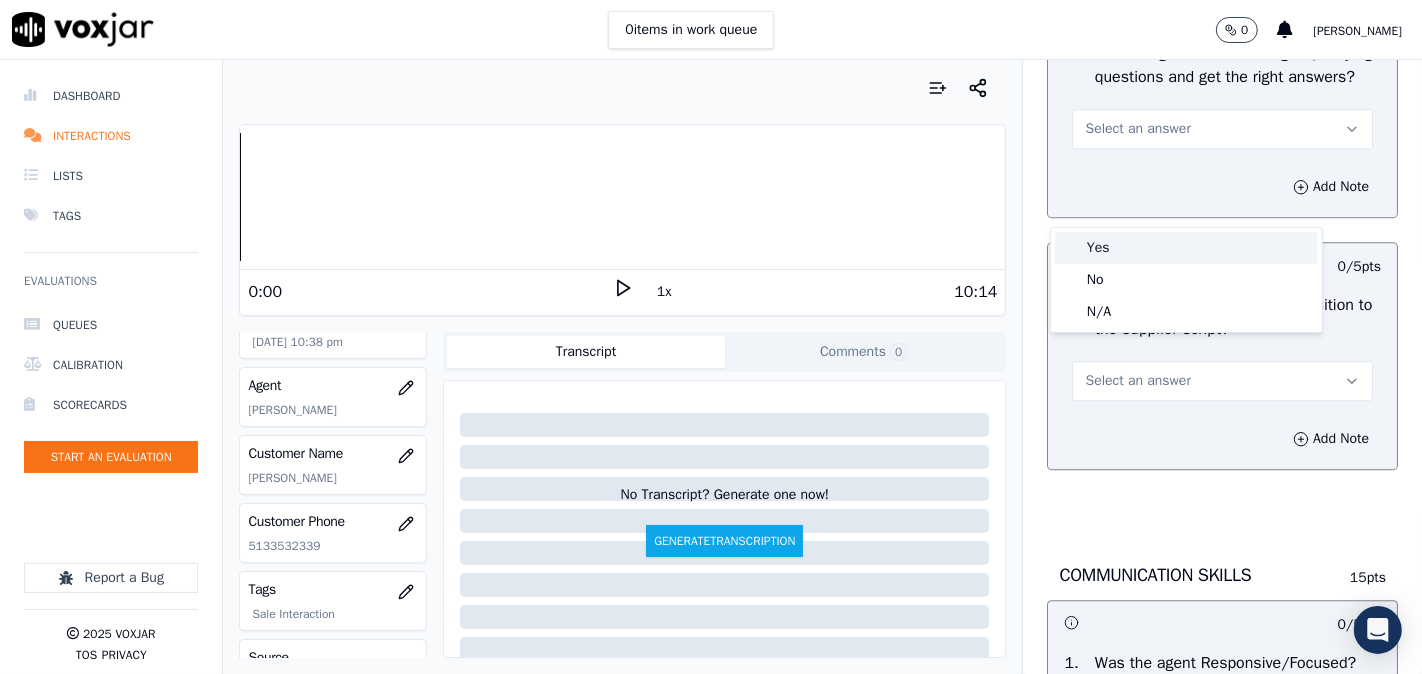 click on "Yes" at bounding box center [1186, 248] 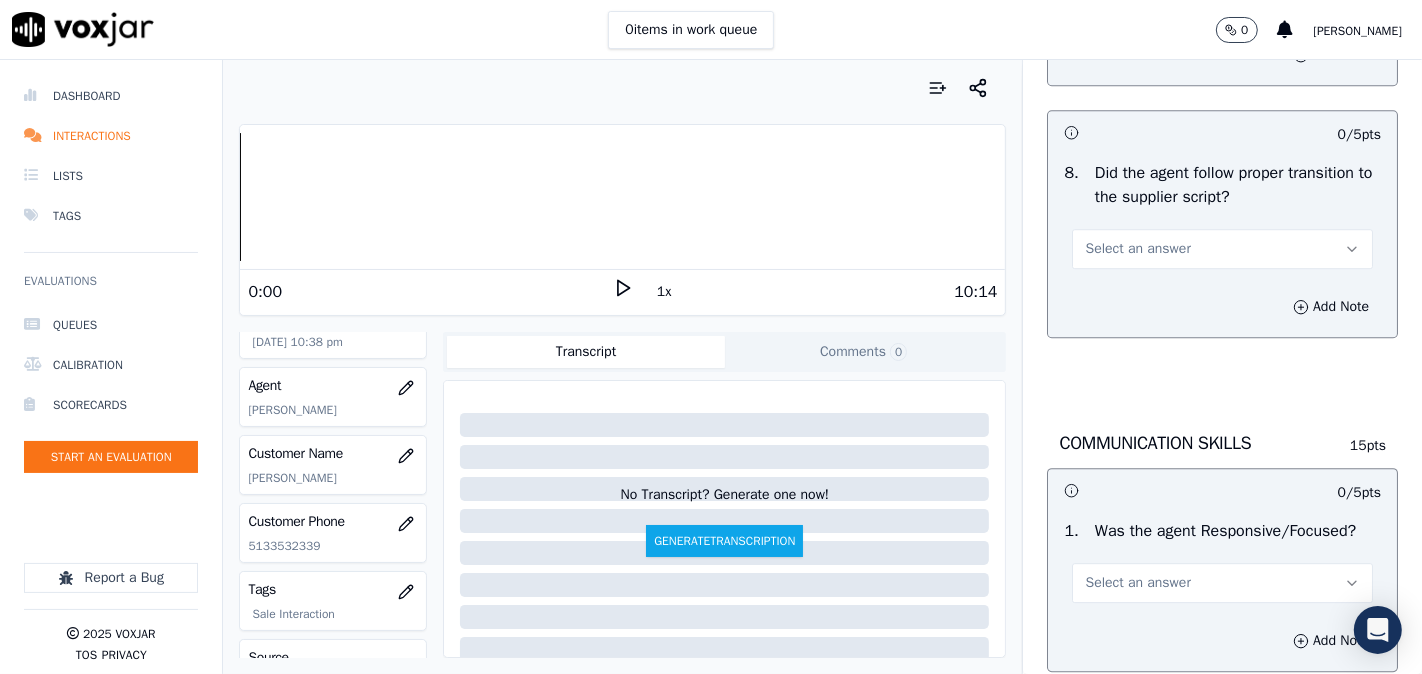 scroll, scrollTop: 4814, scrollLeft: 0, axis: vertical 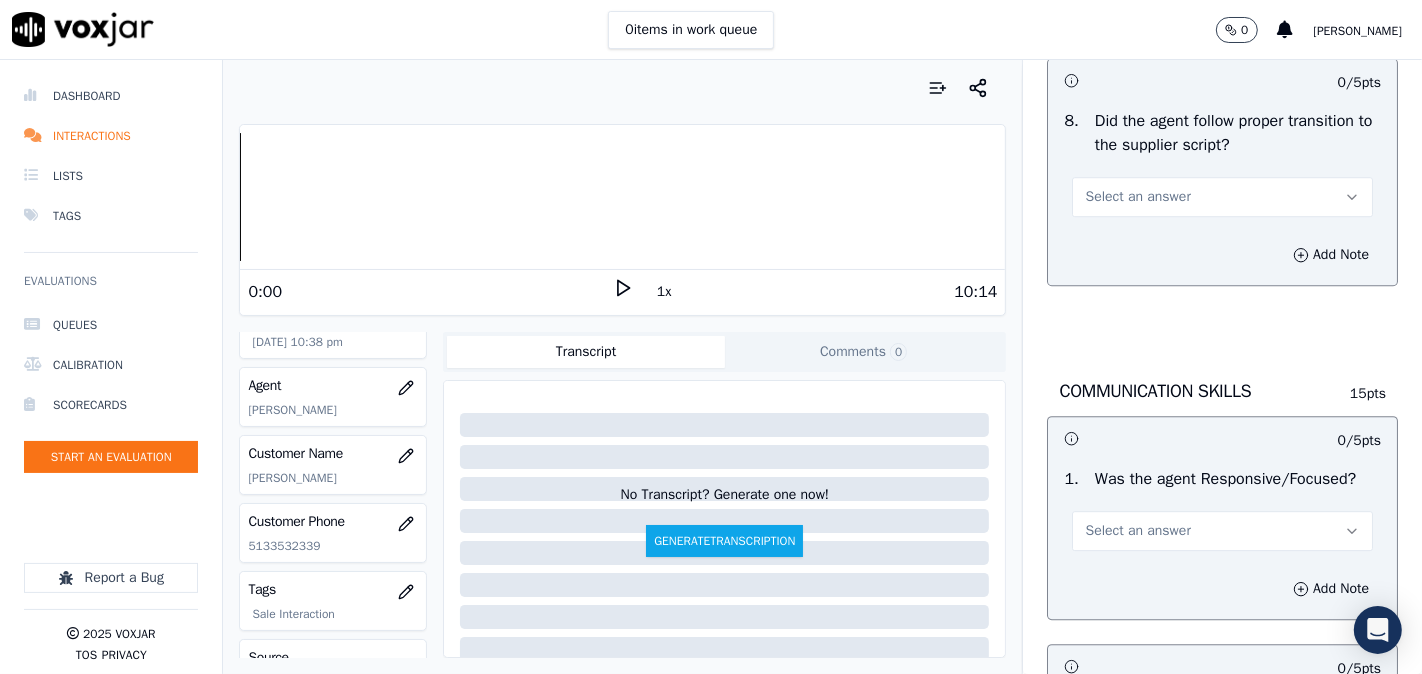 click on "Select an answer" at bounding box center (1222, 195) 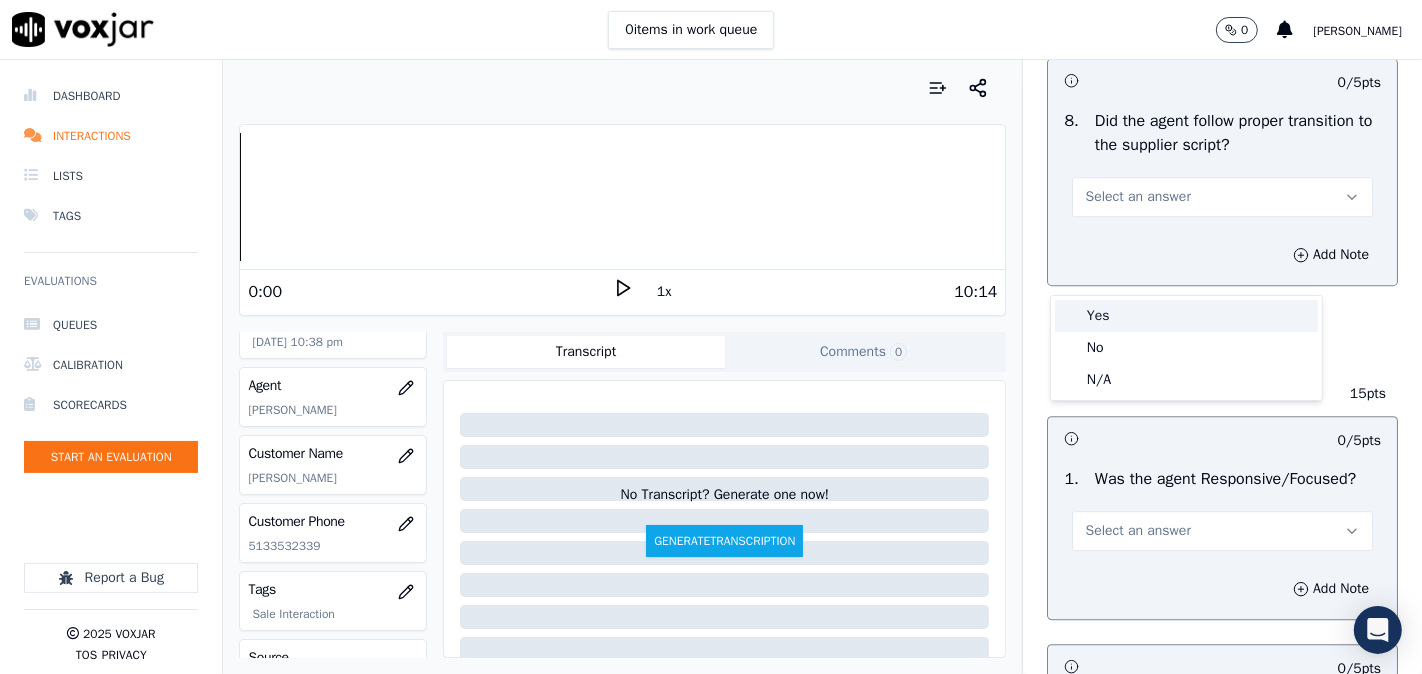 click on "Yes" at bounding box center [1186, 316] 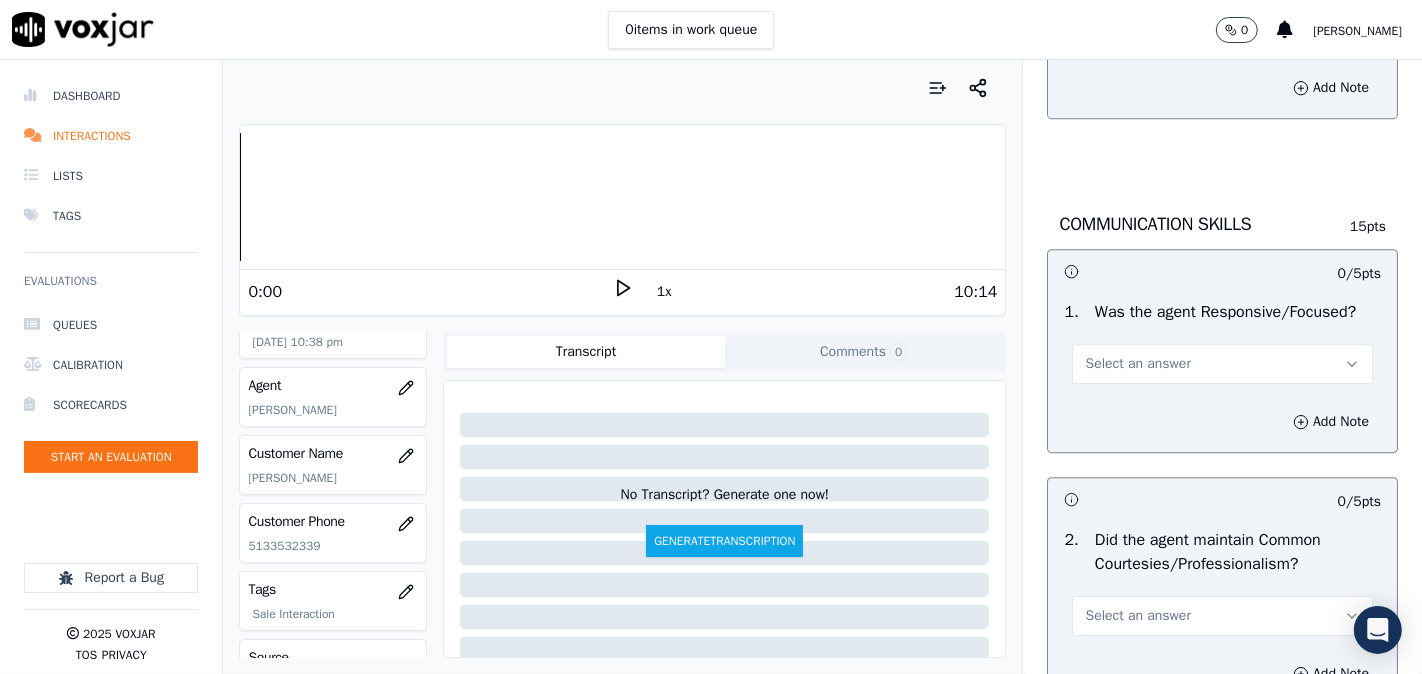scroll, scrollTop: 5185, scrollLeft: 0, axis: vertical 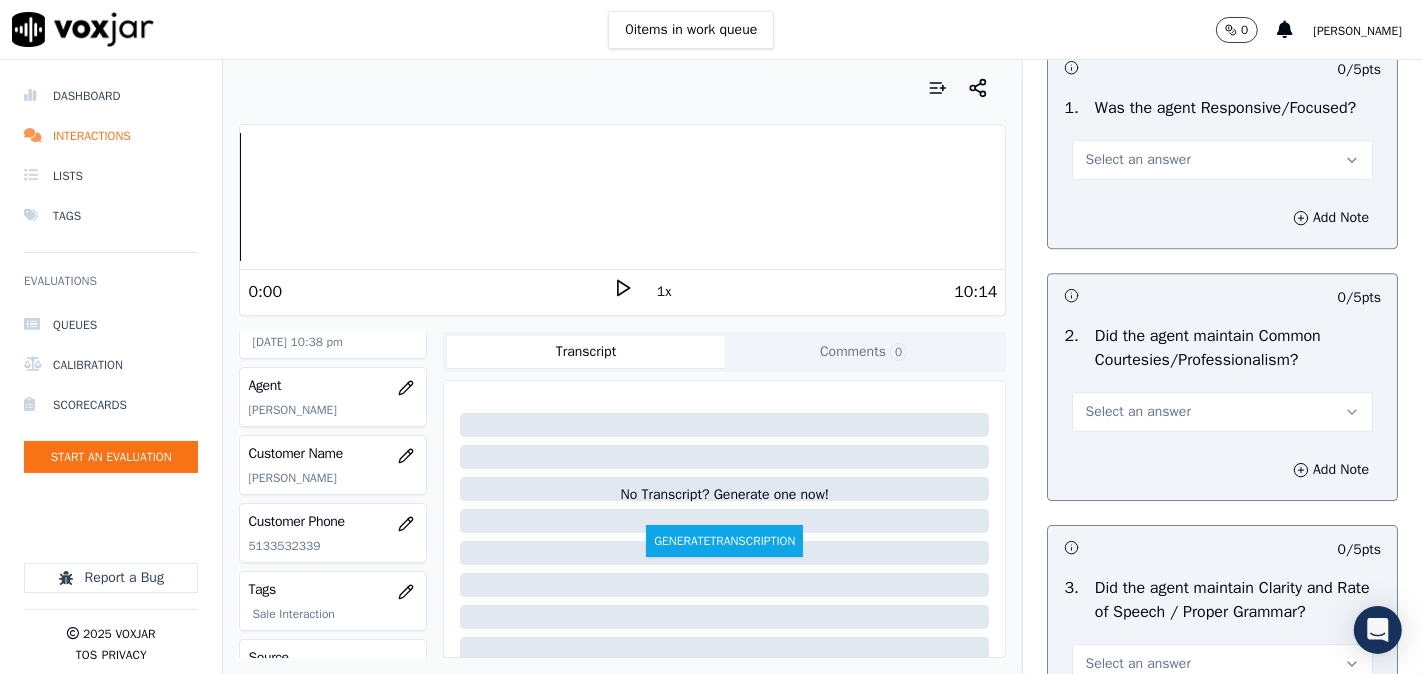click on "Select an answer" at bounding box center [1137, 160] 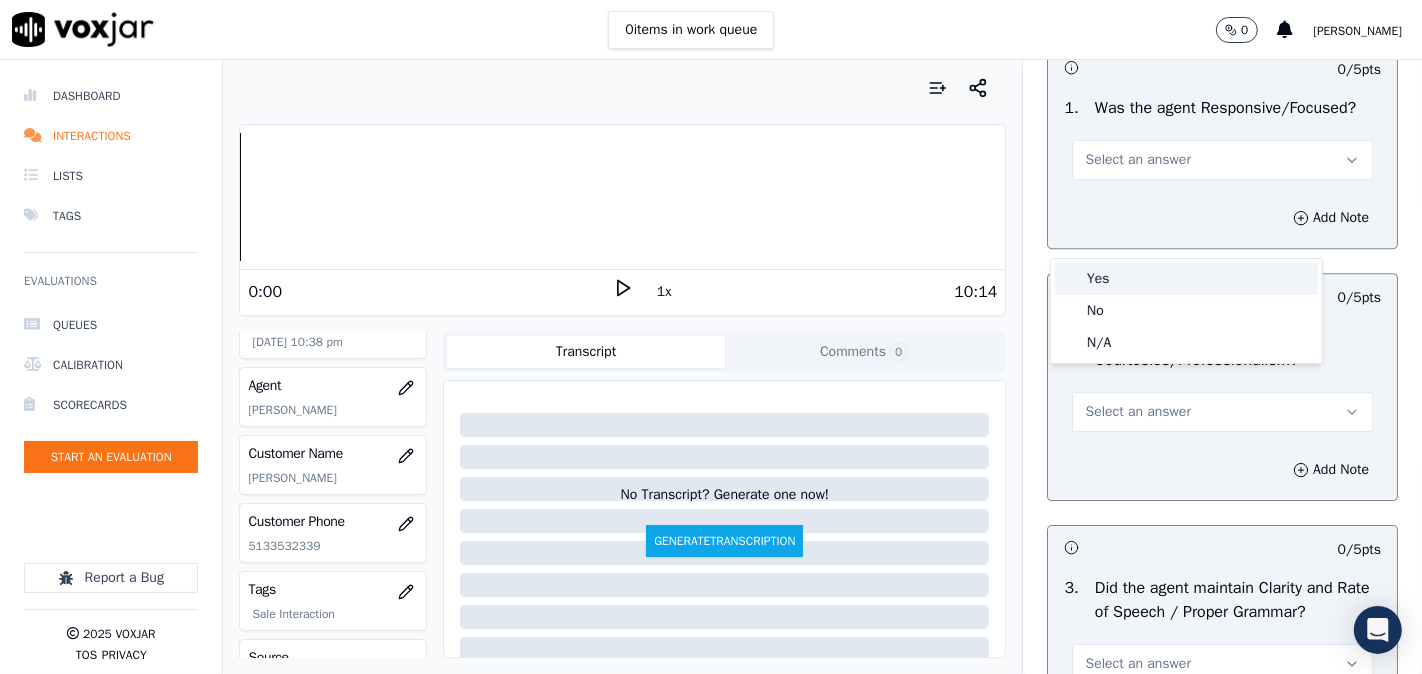 click on "Yes" at bounding box center [1186, 279] 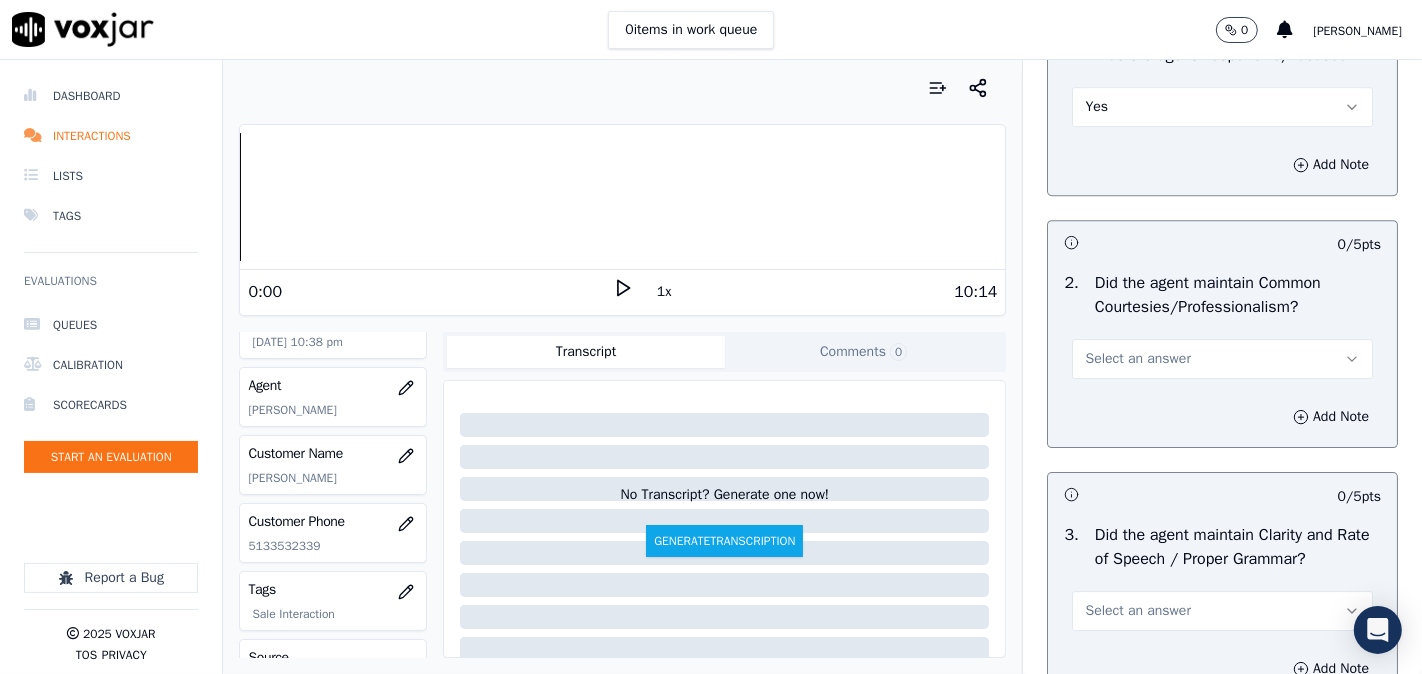 scroll, scrollTop: 5370, scrollLeft: 0, axis: vertical 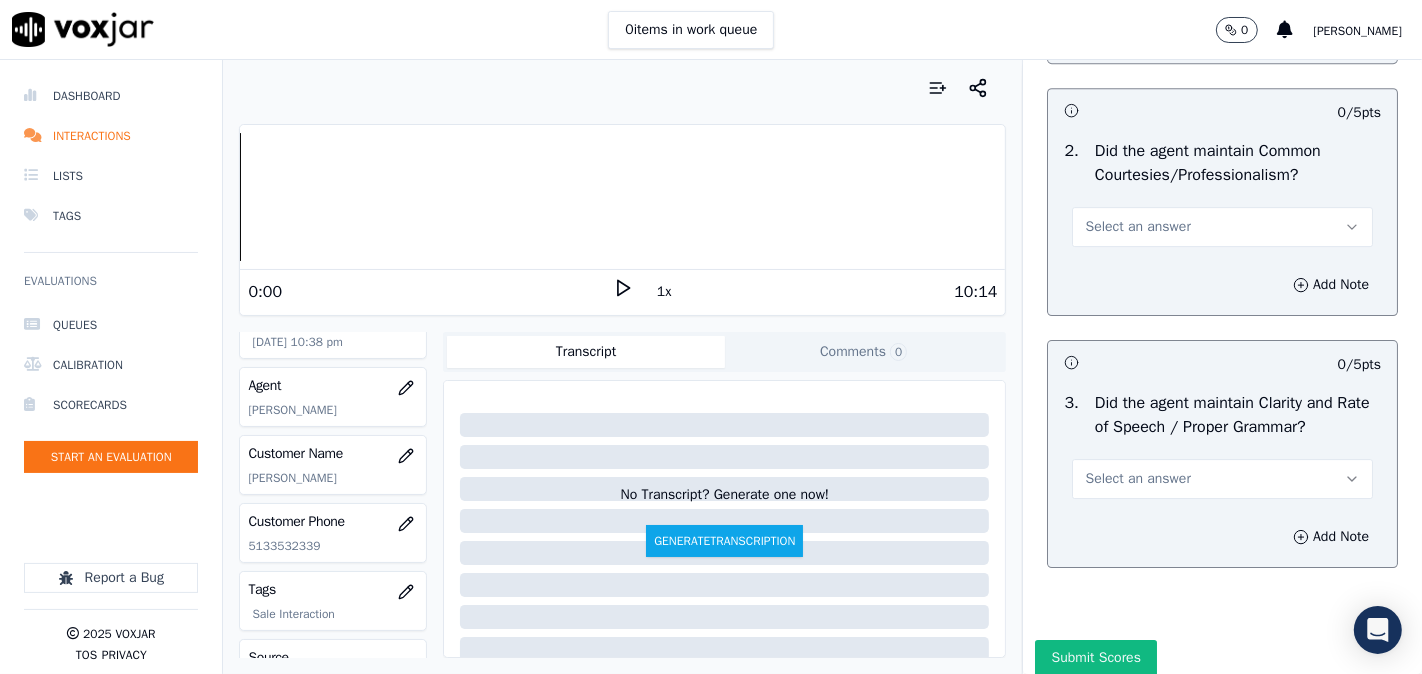 click on "Select an answer" at bounding box center (1222, 227) 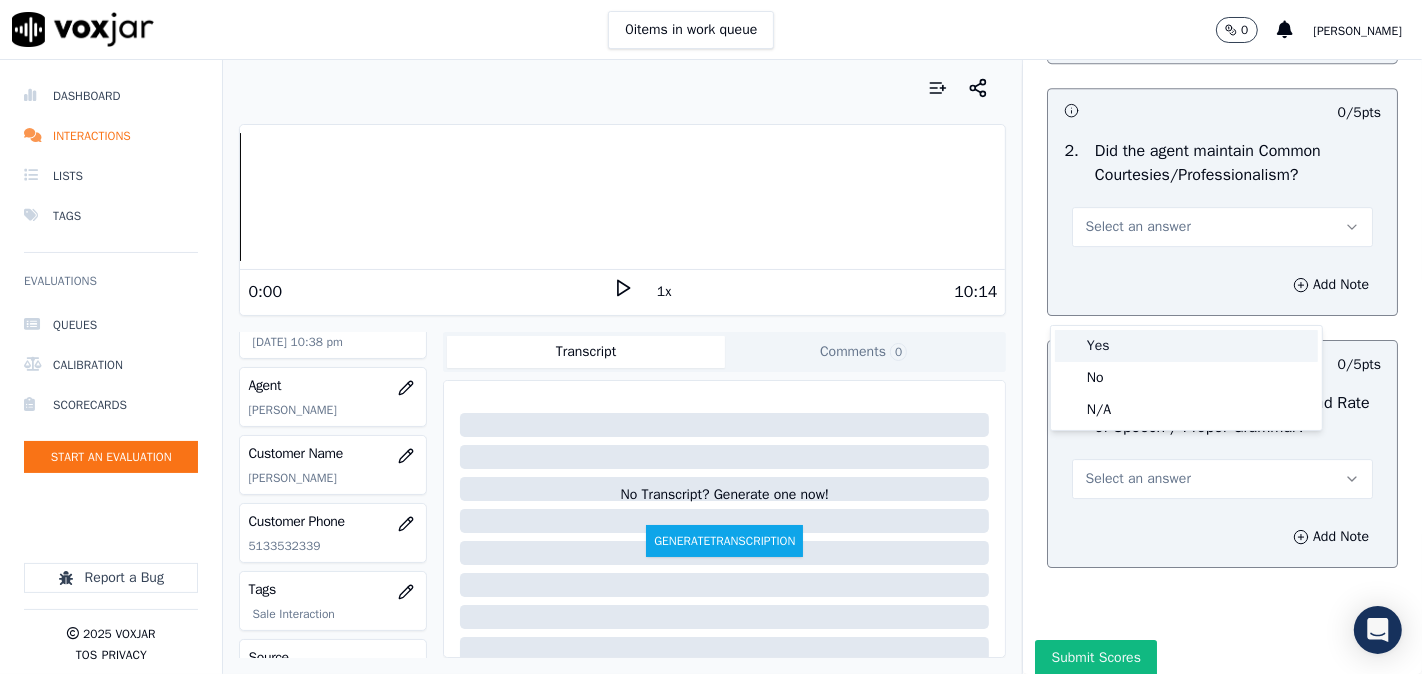 click on "Yes" at bounding box center (1186, 346) 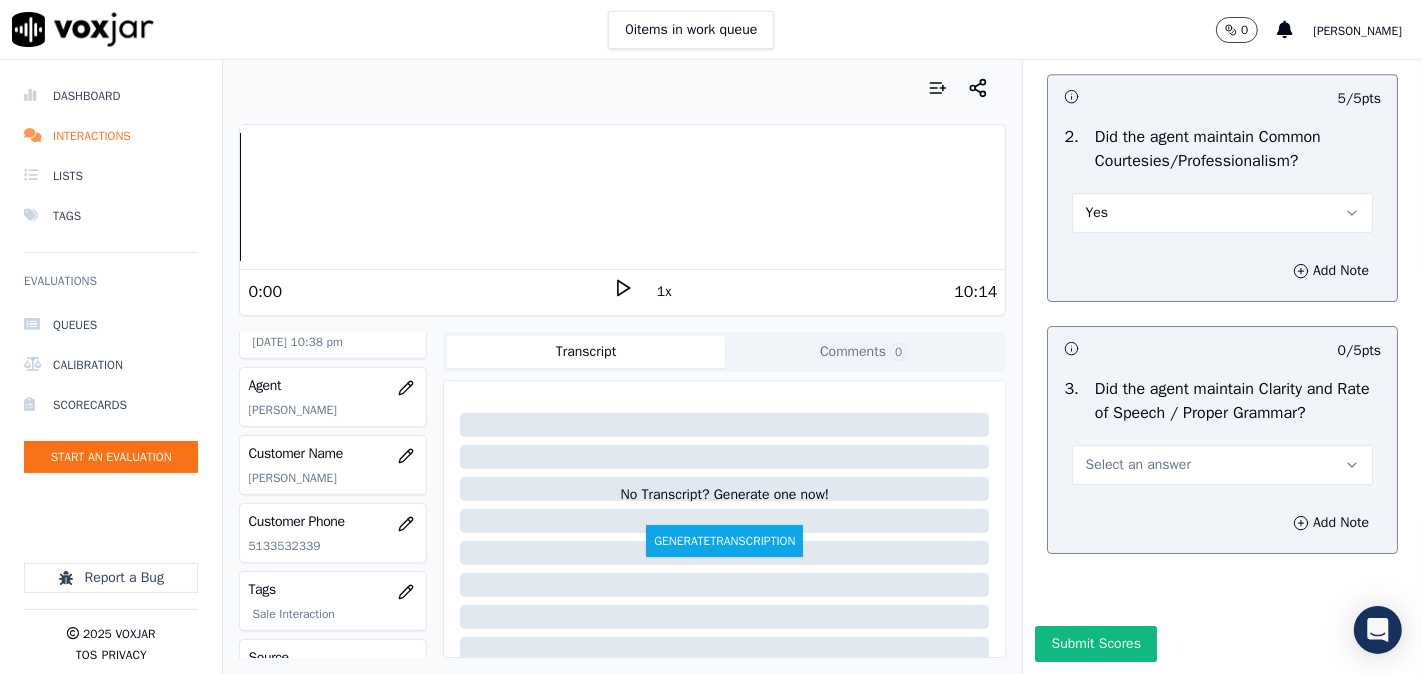 scroll, scrollTop: 5507, scrollLeft: 0, axis: vertical 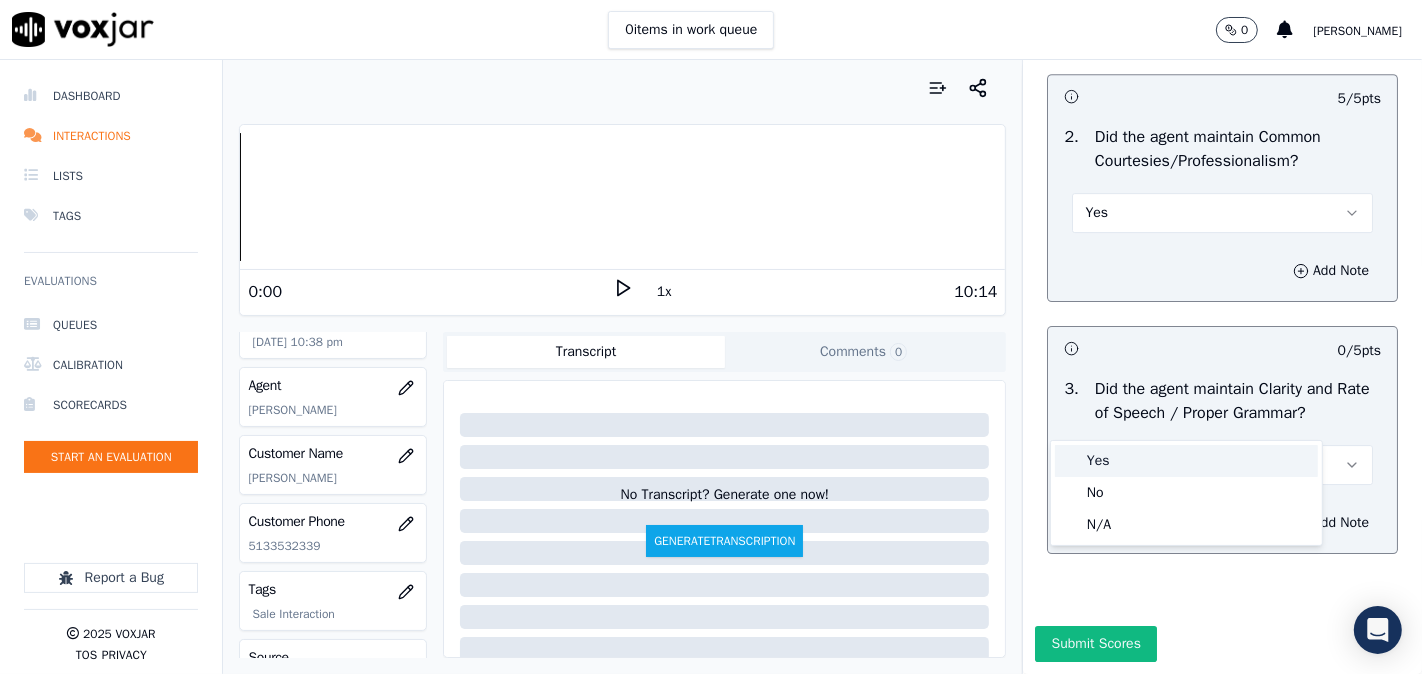 click on "Yes" at bounding box center (1186, 461) 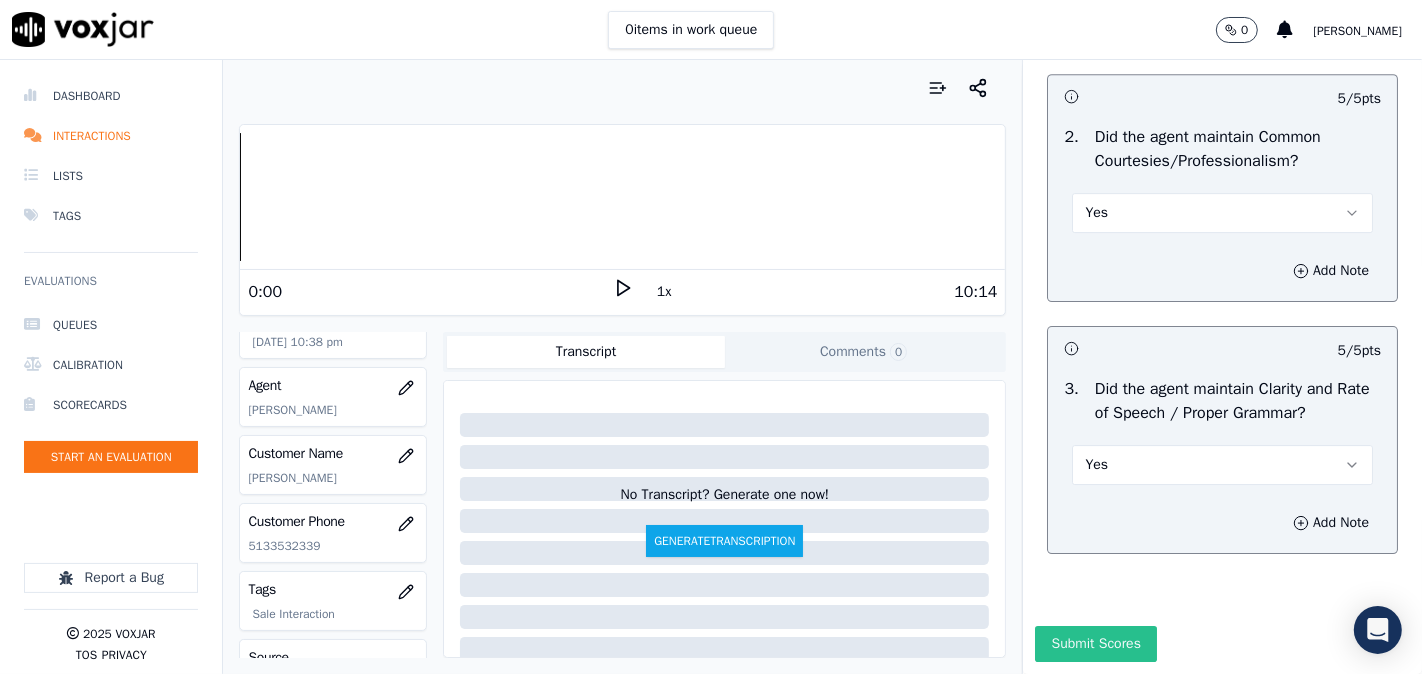 click on "Submit Scores" at bounding box center (1095, 644) 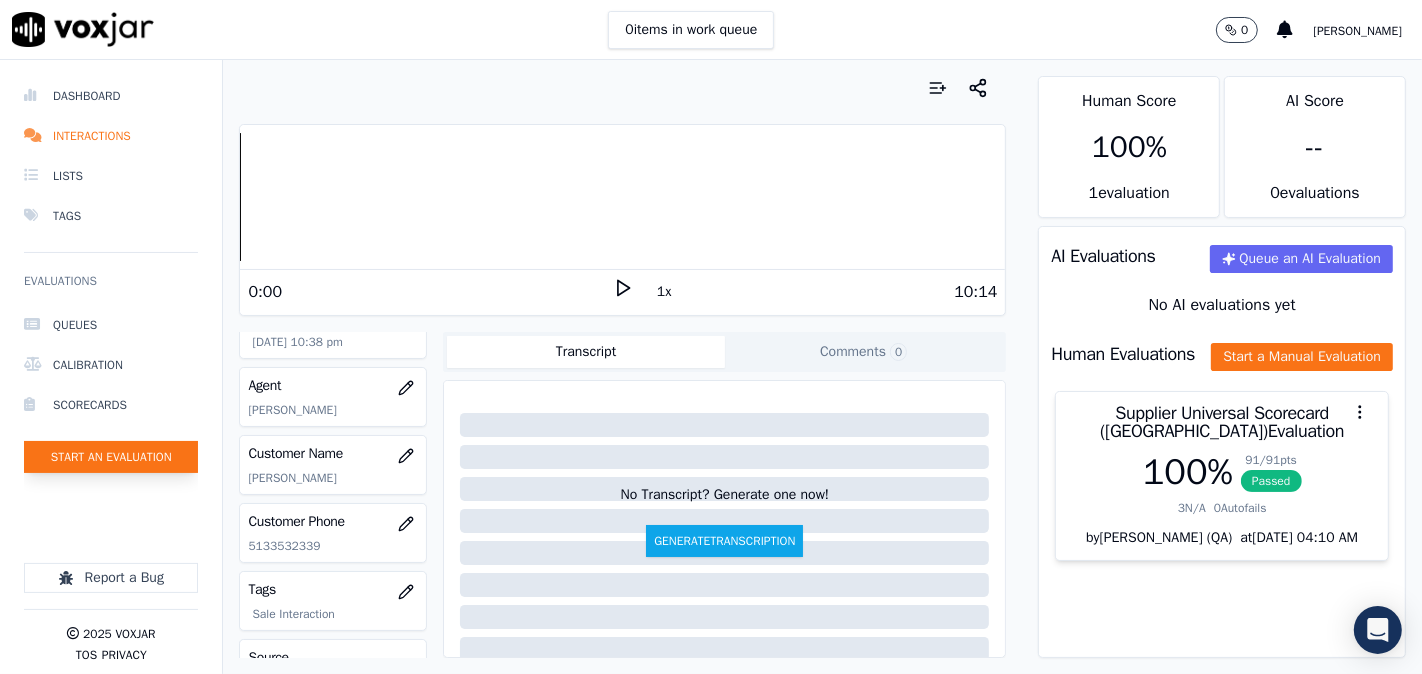 click on "Start an Evaluation" 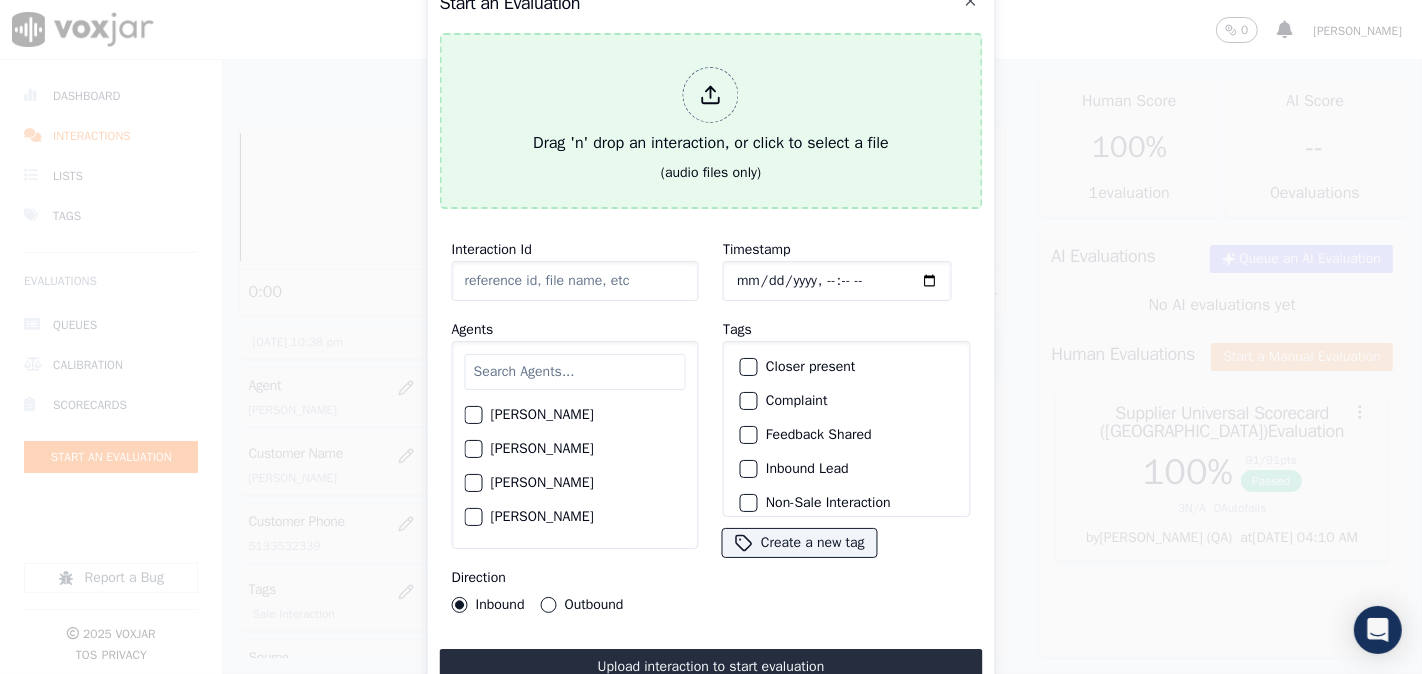 click on "Drag 'n' drop an interaction, or click to select a file" at bounding box center (711, 111) 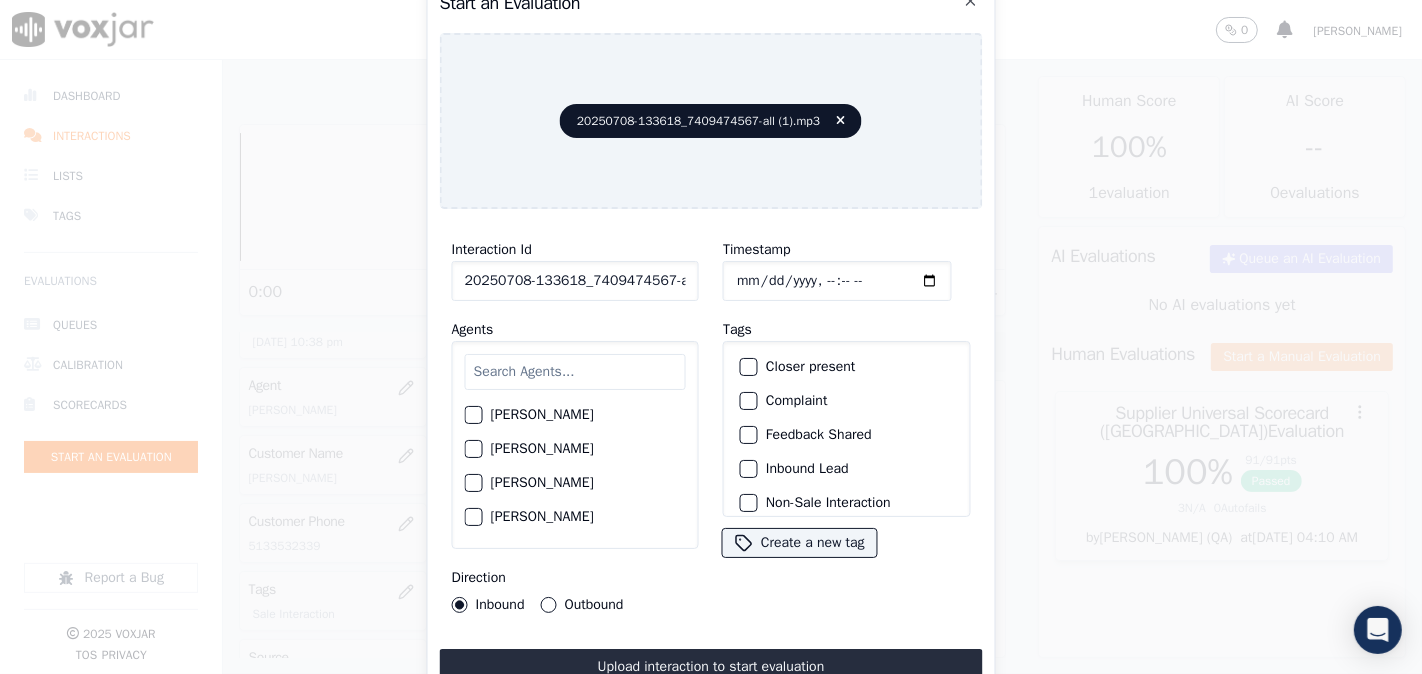 drag, startPoint x: 553, startPoint y: 252, endPoint x: 551, endPoint y: 262, distance: 10.198039 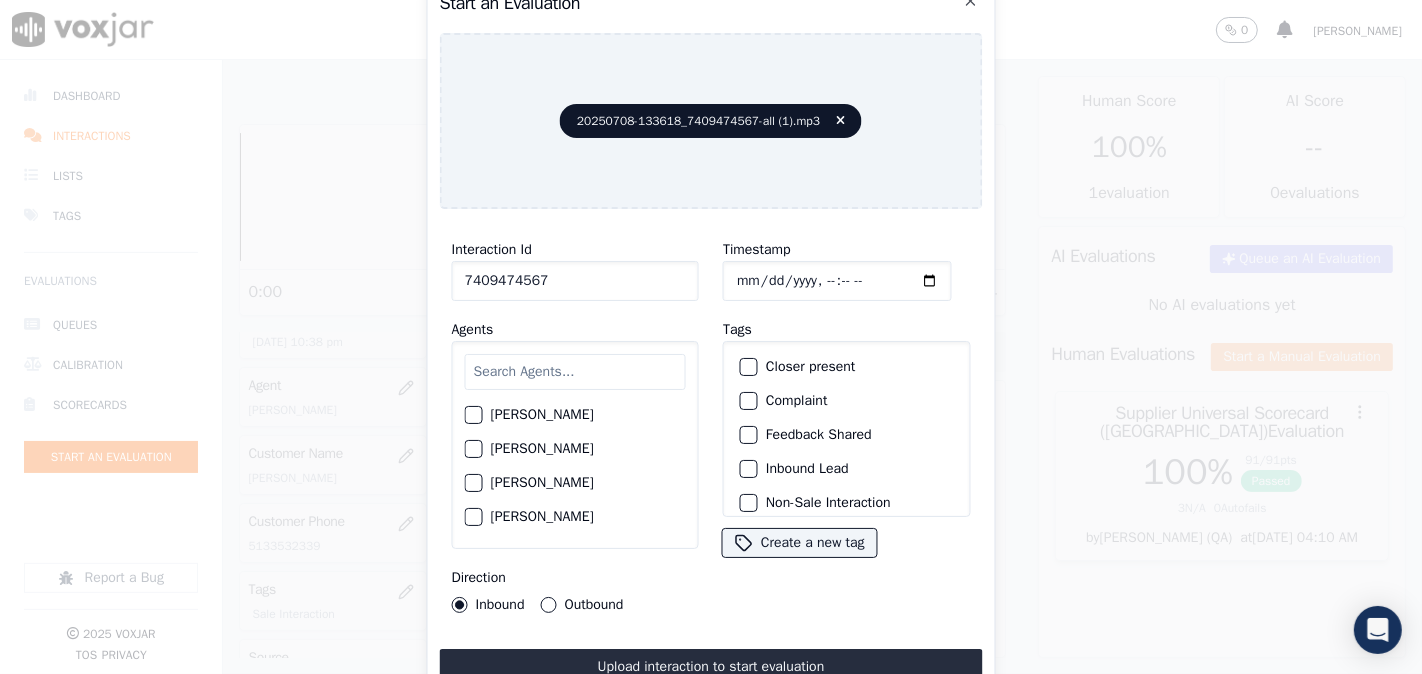 type on "7409474567" 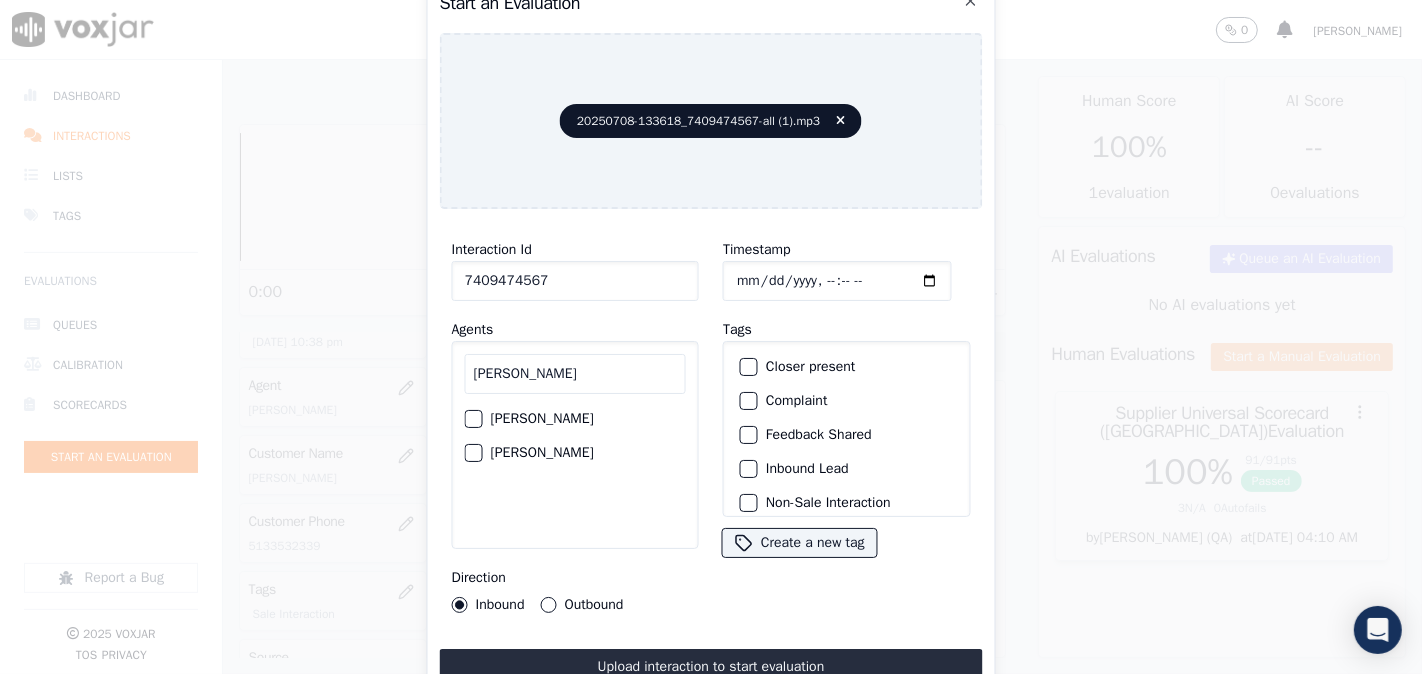 type on "[PERSON_NAME]" 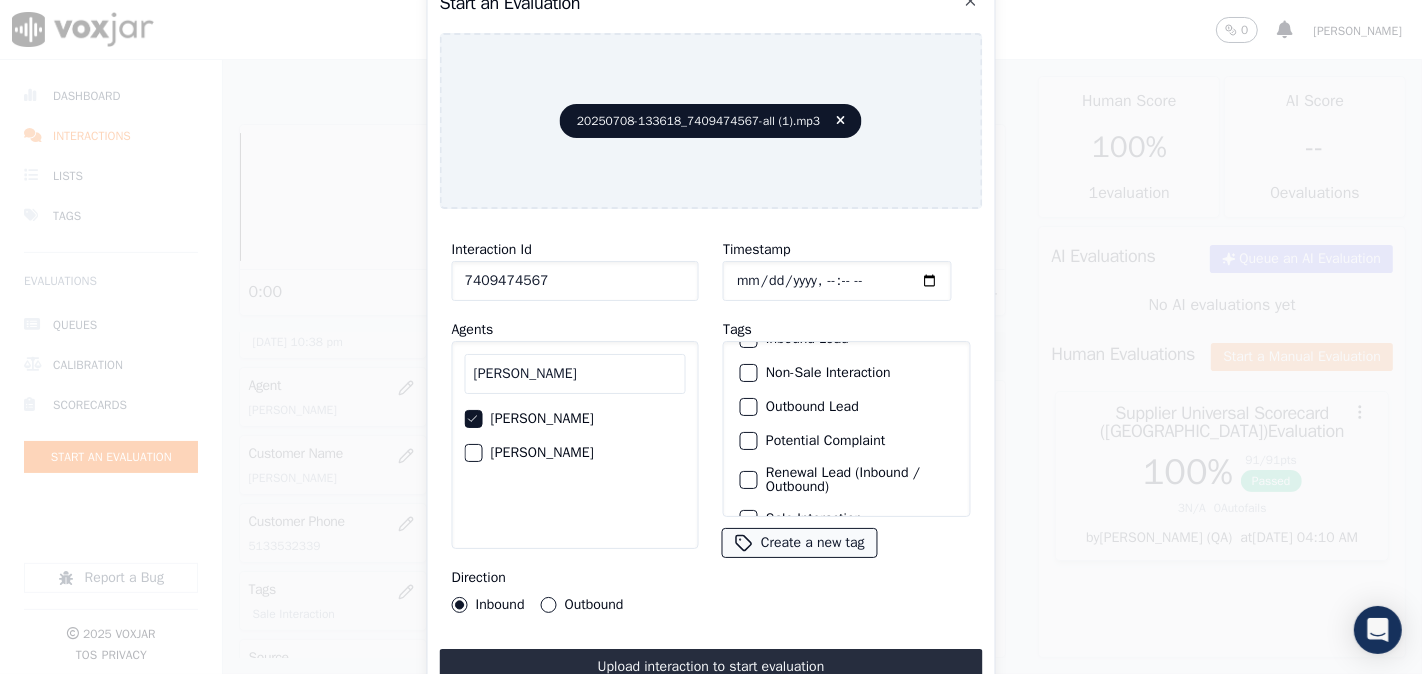 scroll, scrollTop: 176, scrollLeft: 0, axis: vertical 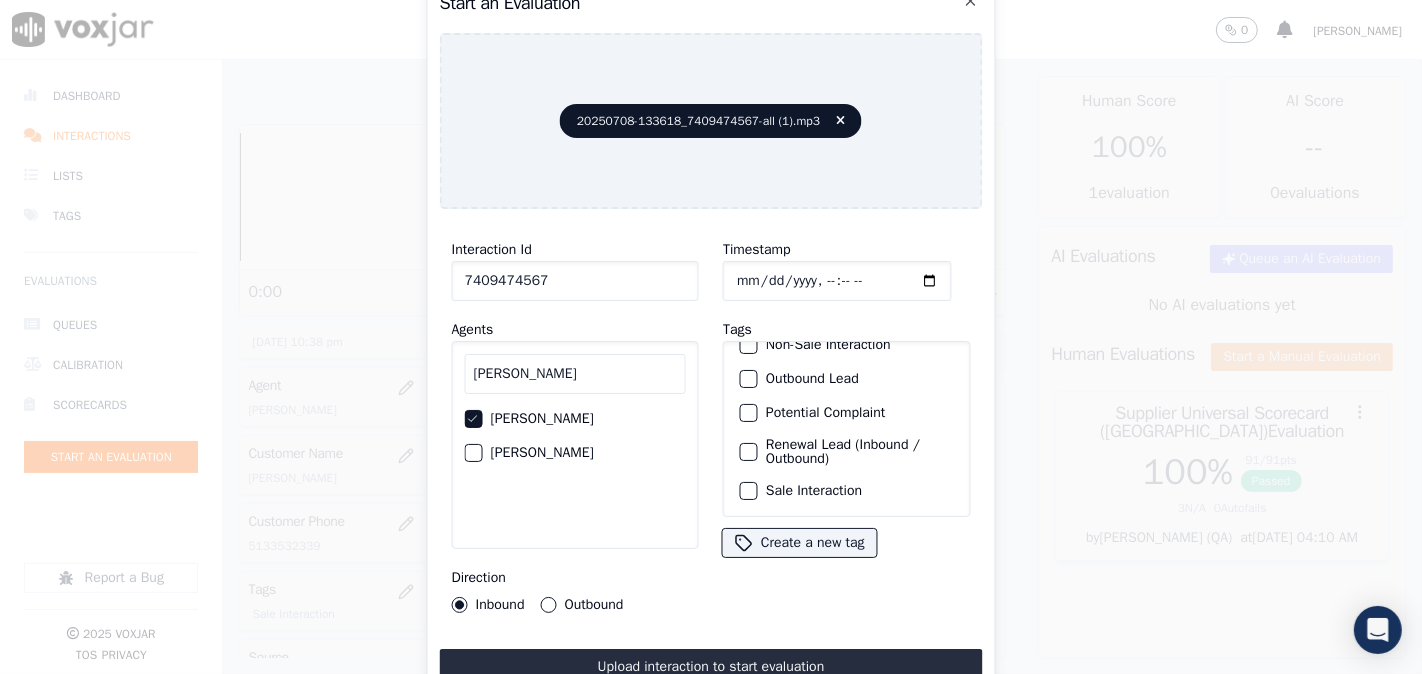 click on "Sale Interaction" 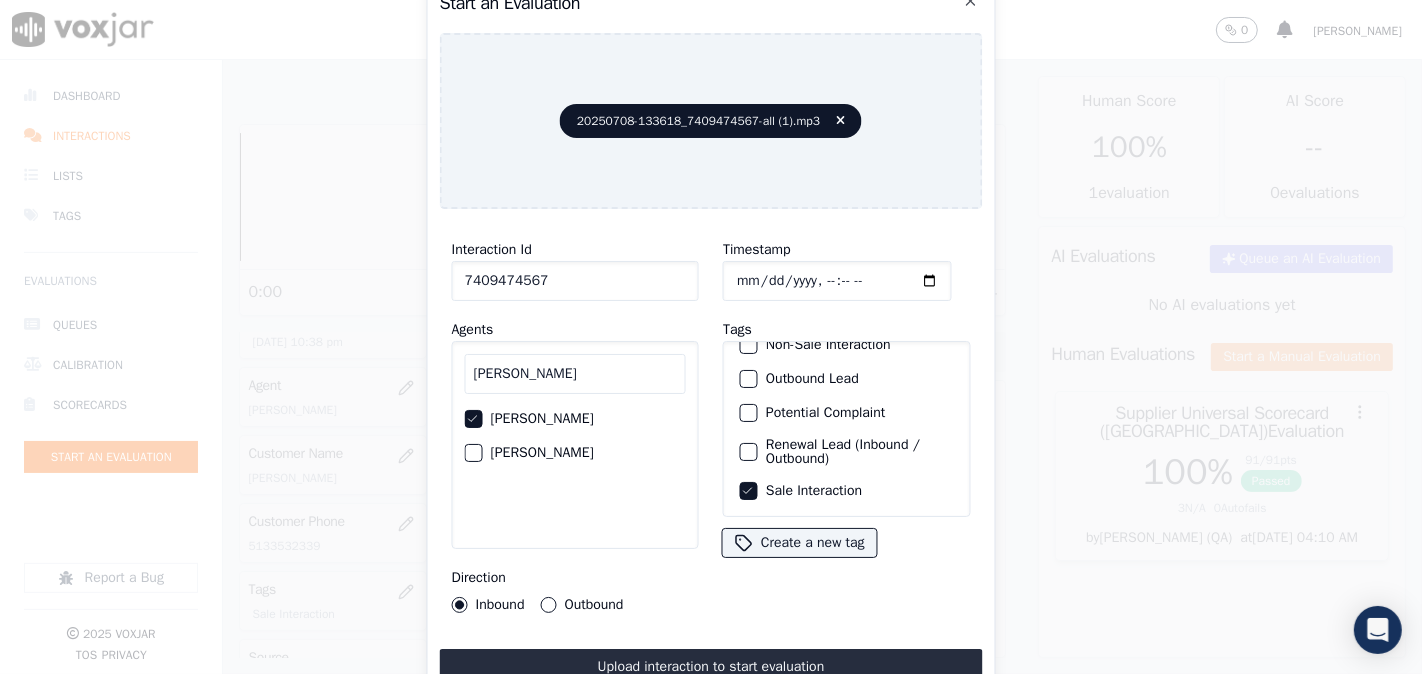 drag, startPoint x: 595, startPoint y: 584, endPoint x: 611, endPoint y: 577, distance: 17.464249 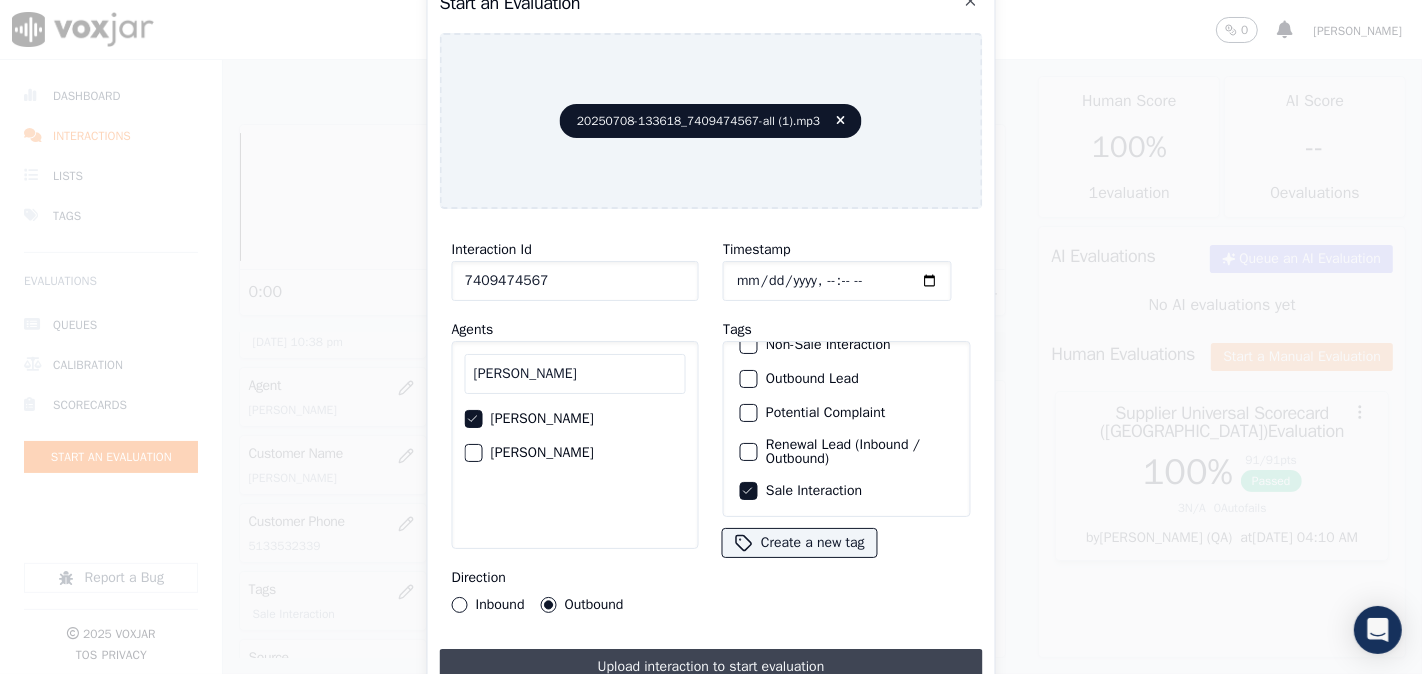 click on "Upload interaction to start evaluation" at bounding box center (711, 667) 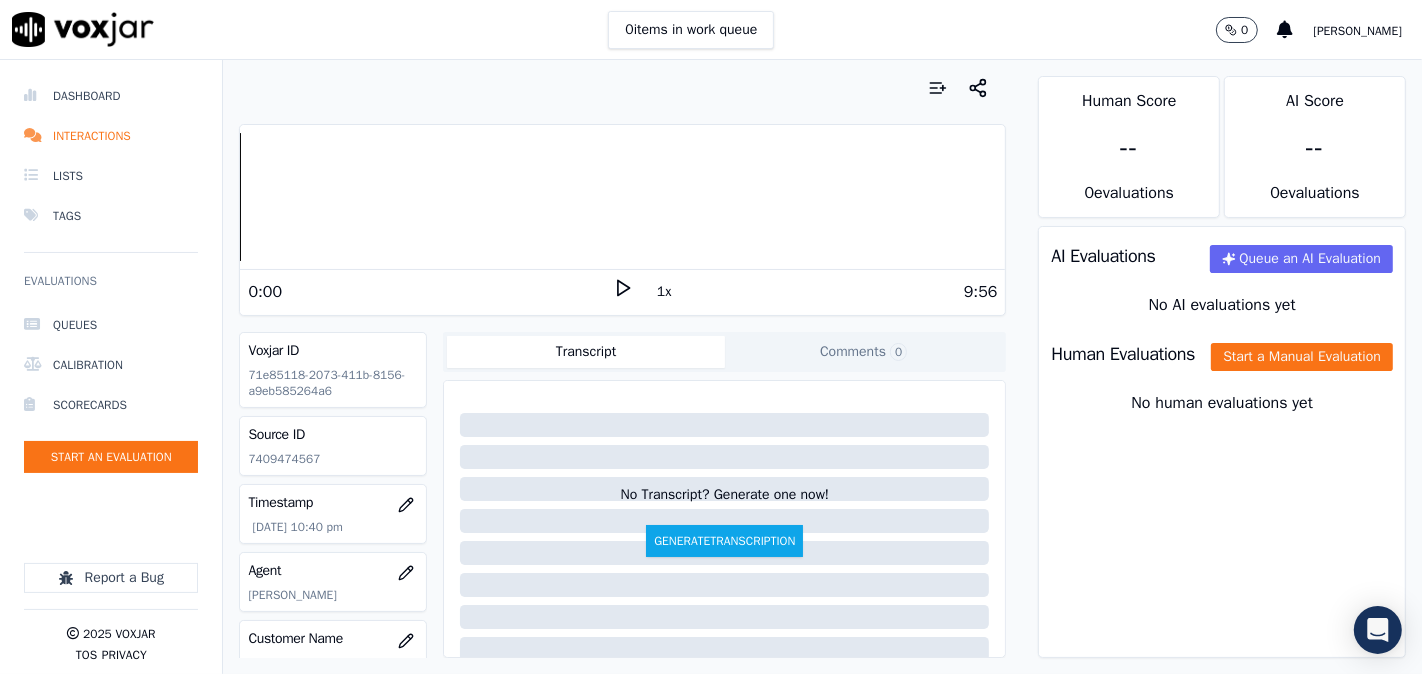 scroll, scrollTop: 185, scrollLeft: 0, axis: vertical 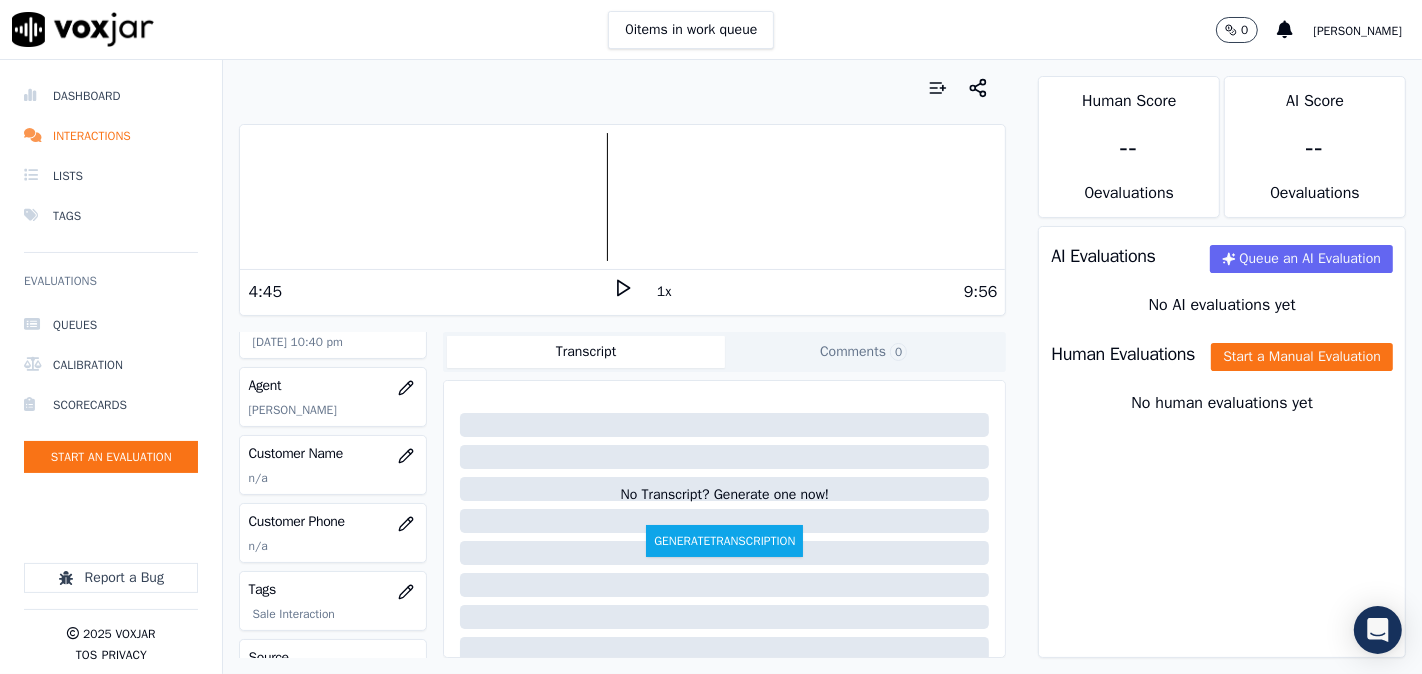 click 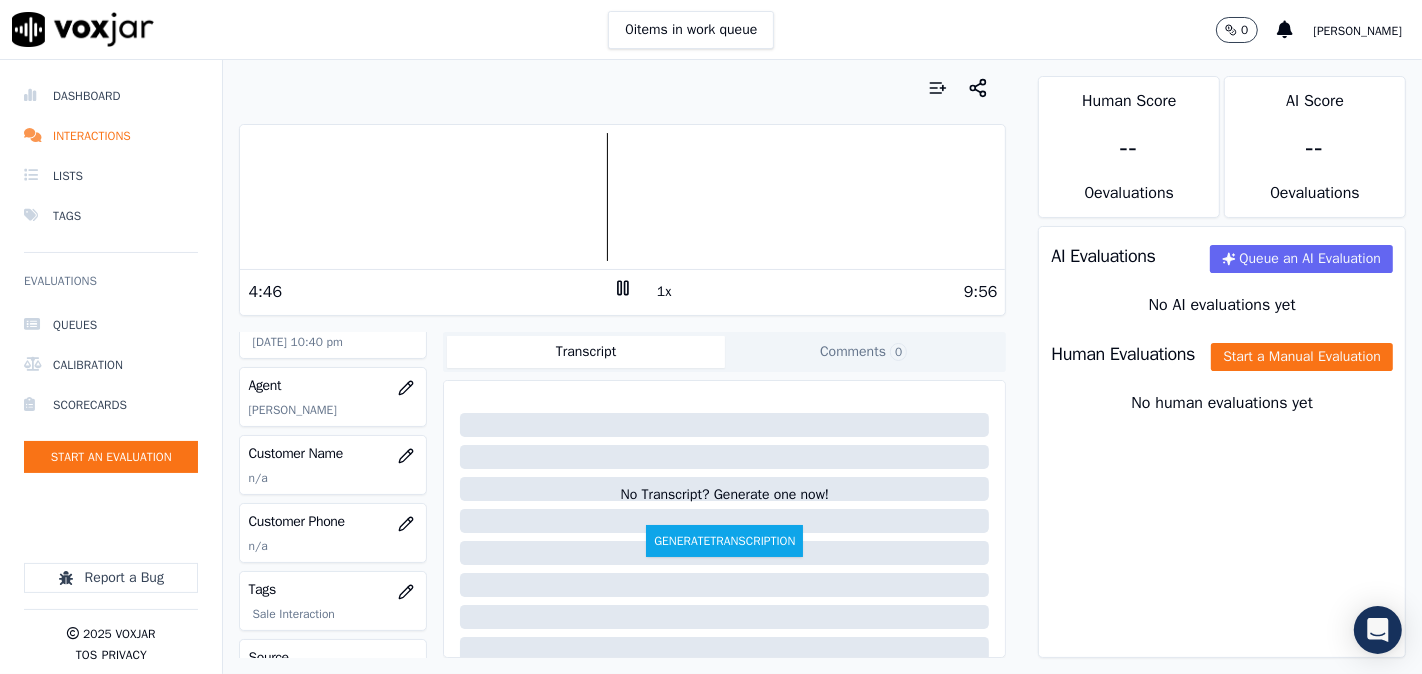 click on "1x" at bounding box center (664, 292) 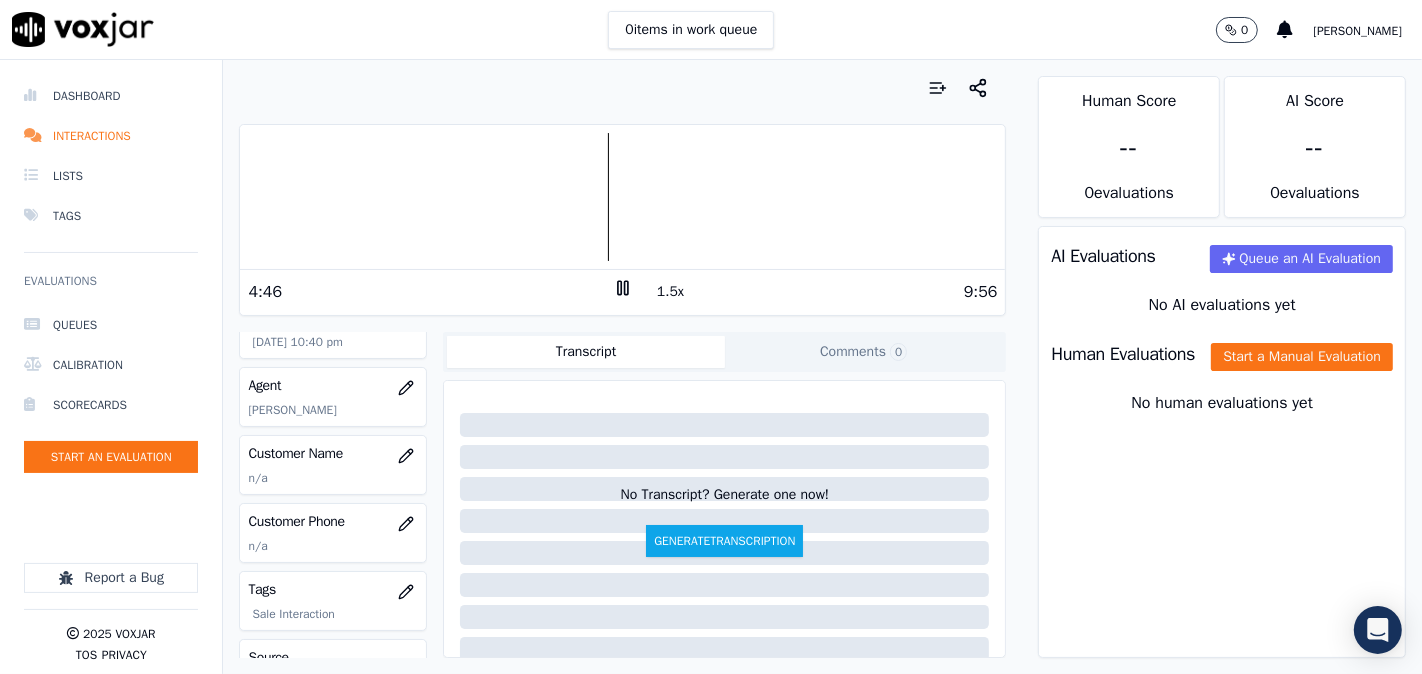 click on "1.5x" at bounding box center [670, 292] 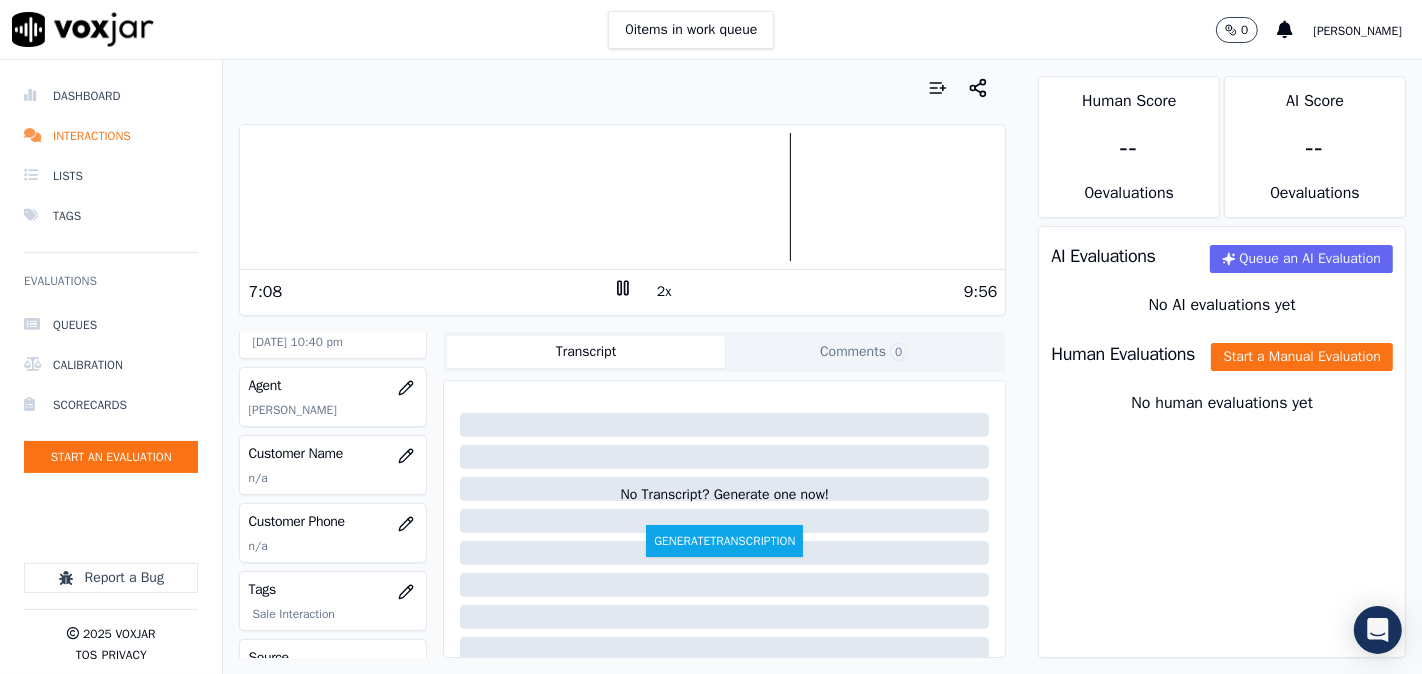 click at bounding box center (622, 197) 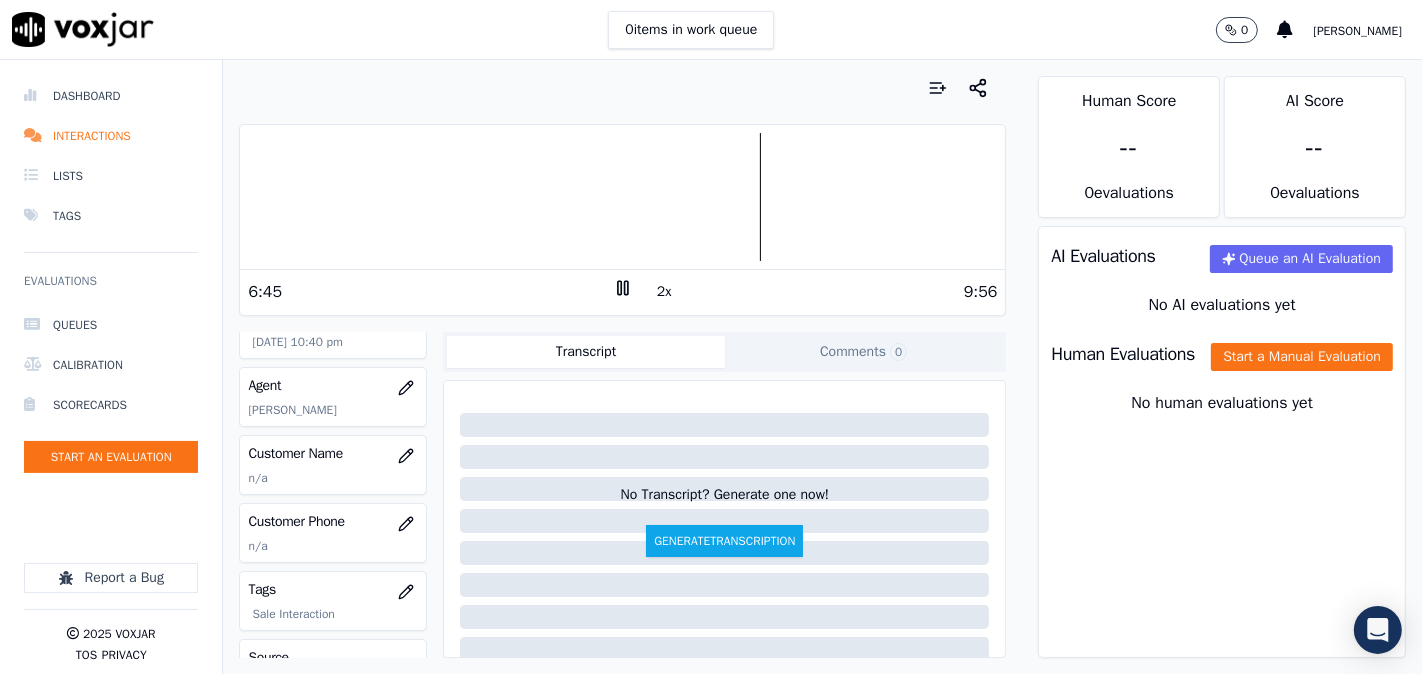 click at bounding box center (622, 197) 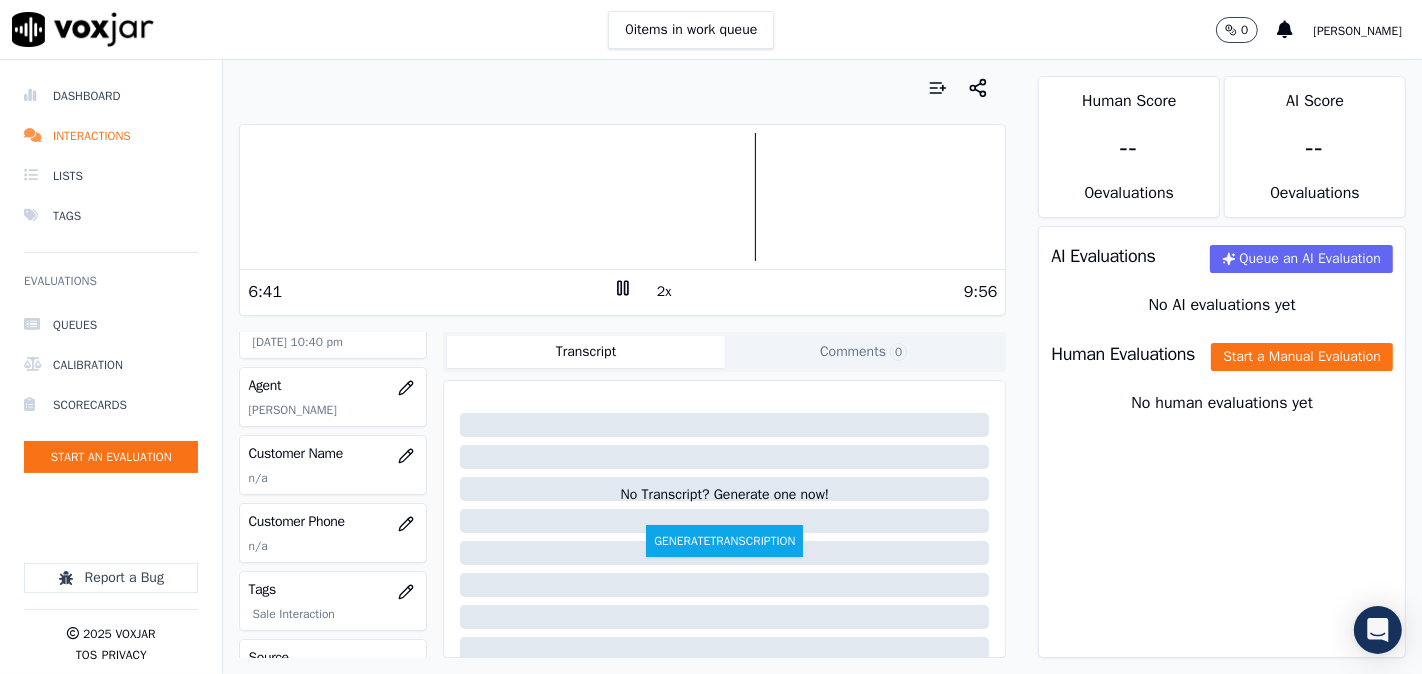 click 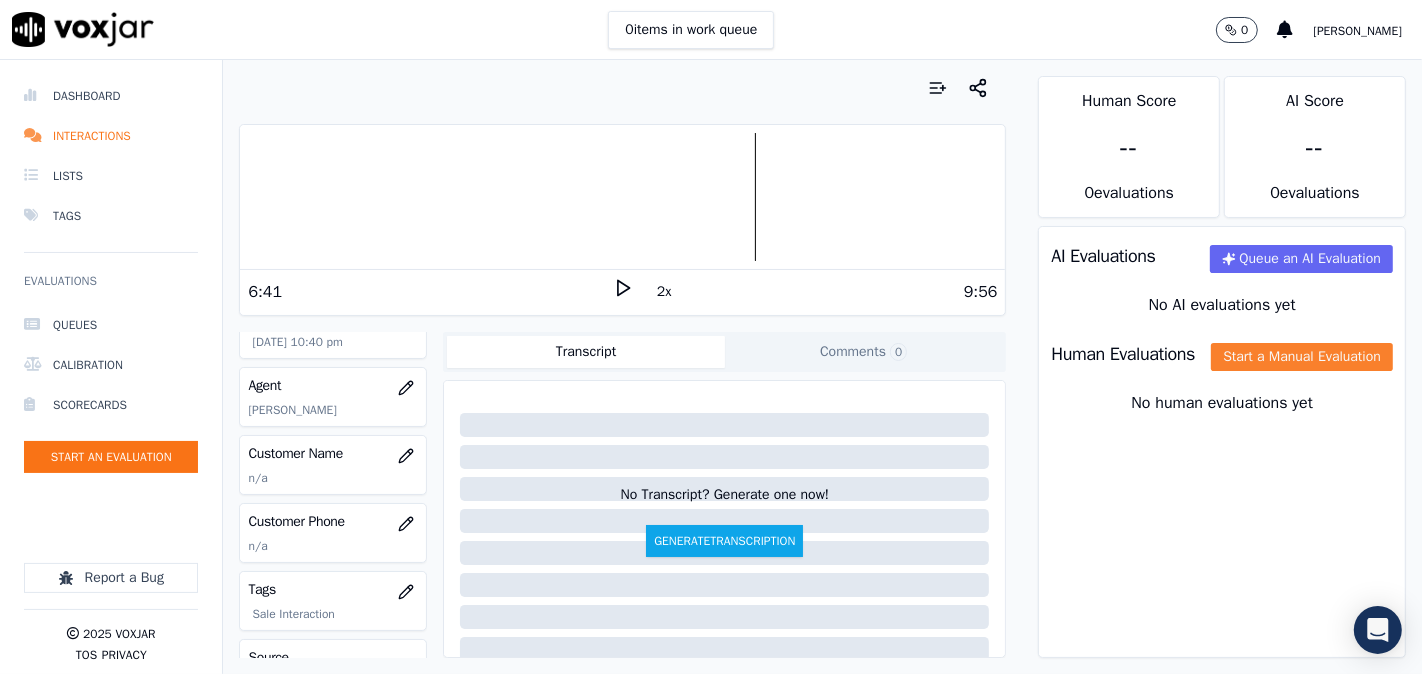 click on "Start a Manual Evaluation" 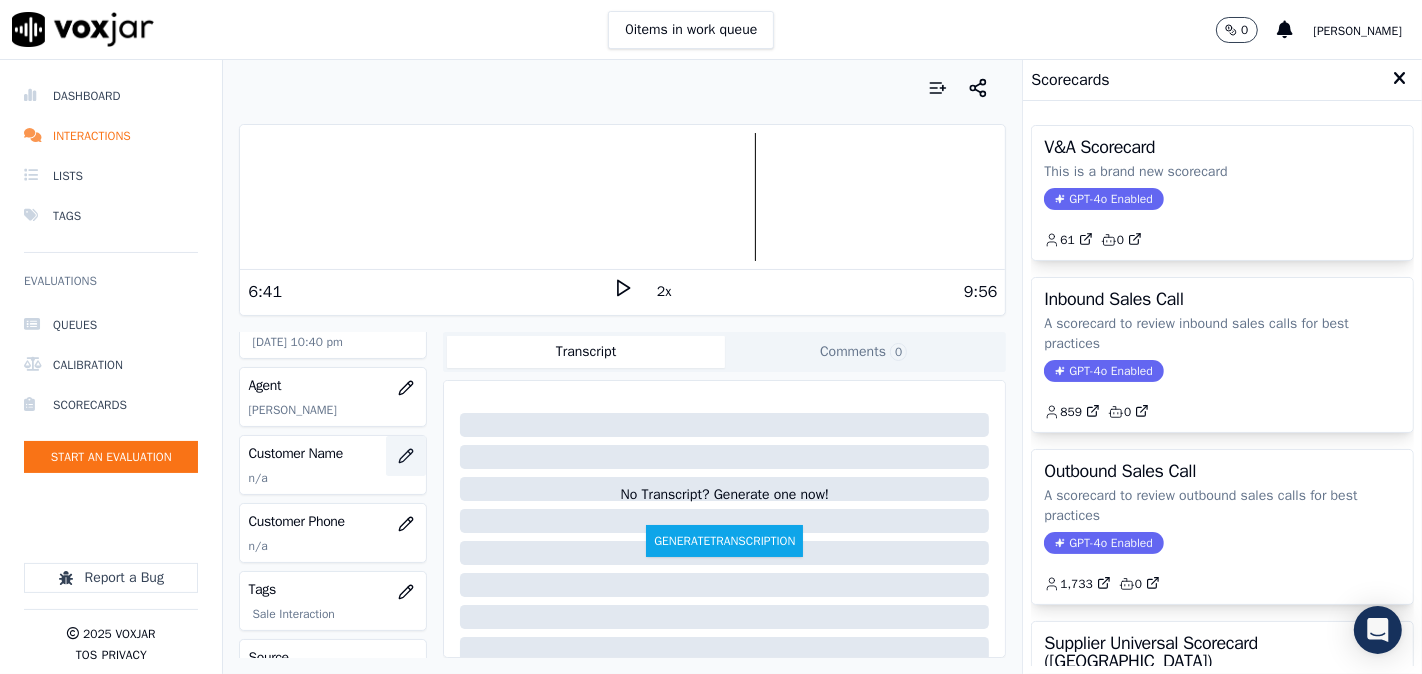 click 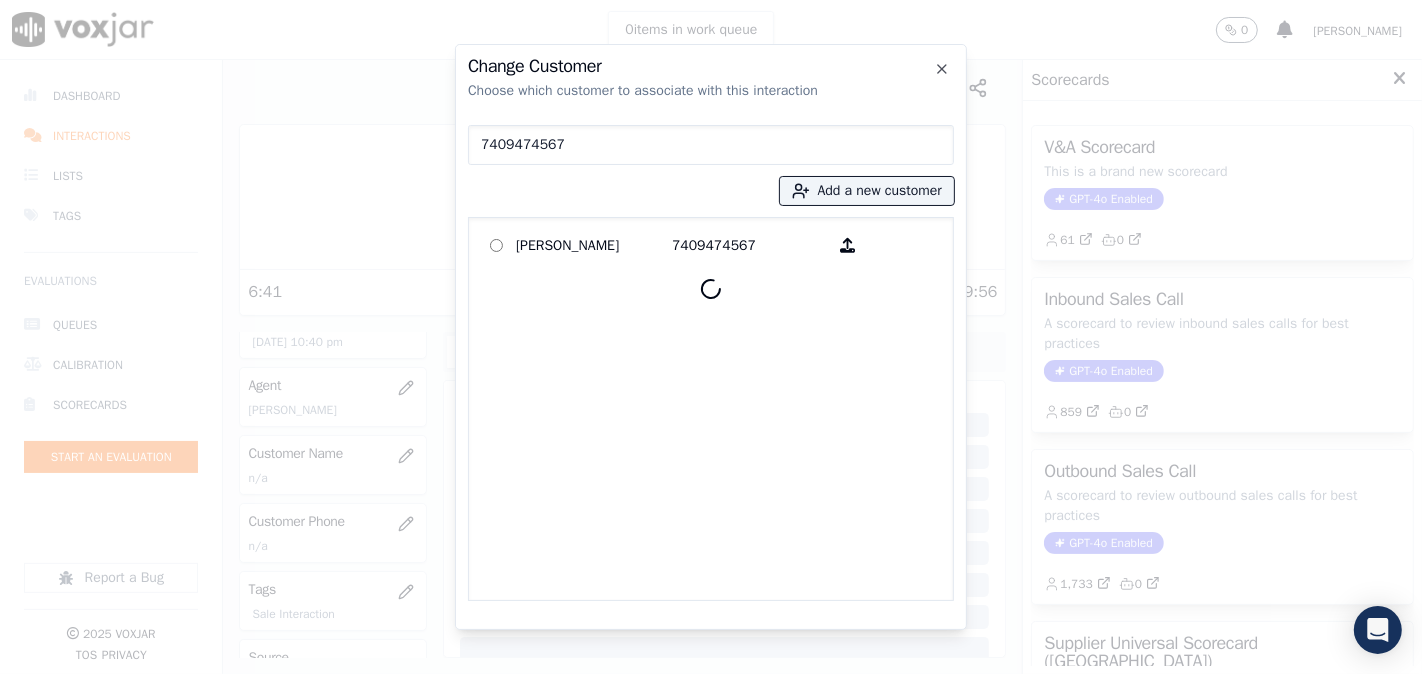 type on "7409474567" 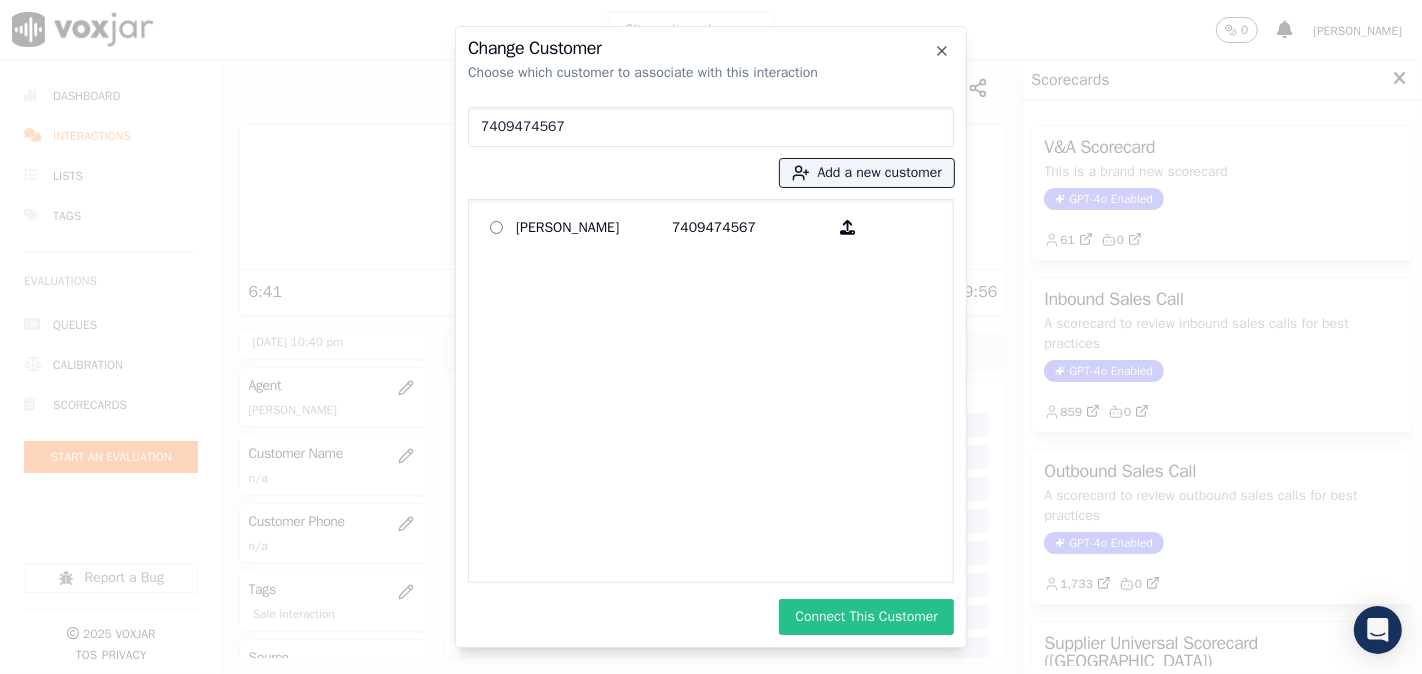 click on "Connect This Customer" at bounding box center (866, 617) 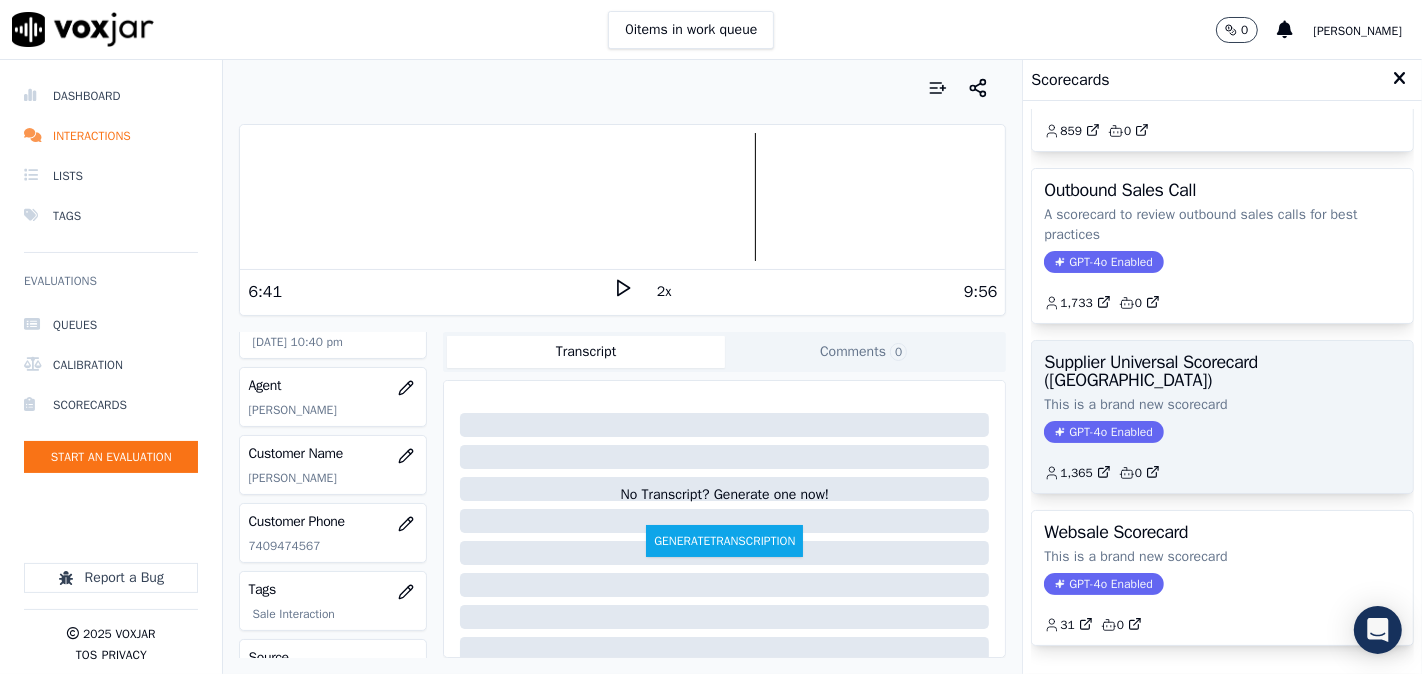 scroll, scrollTop: 357, scrollLeft: 0, axis: vertical 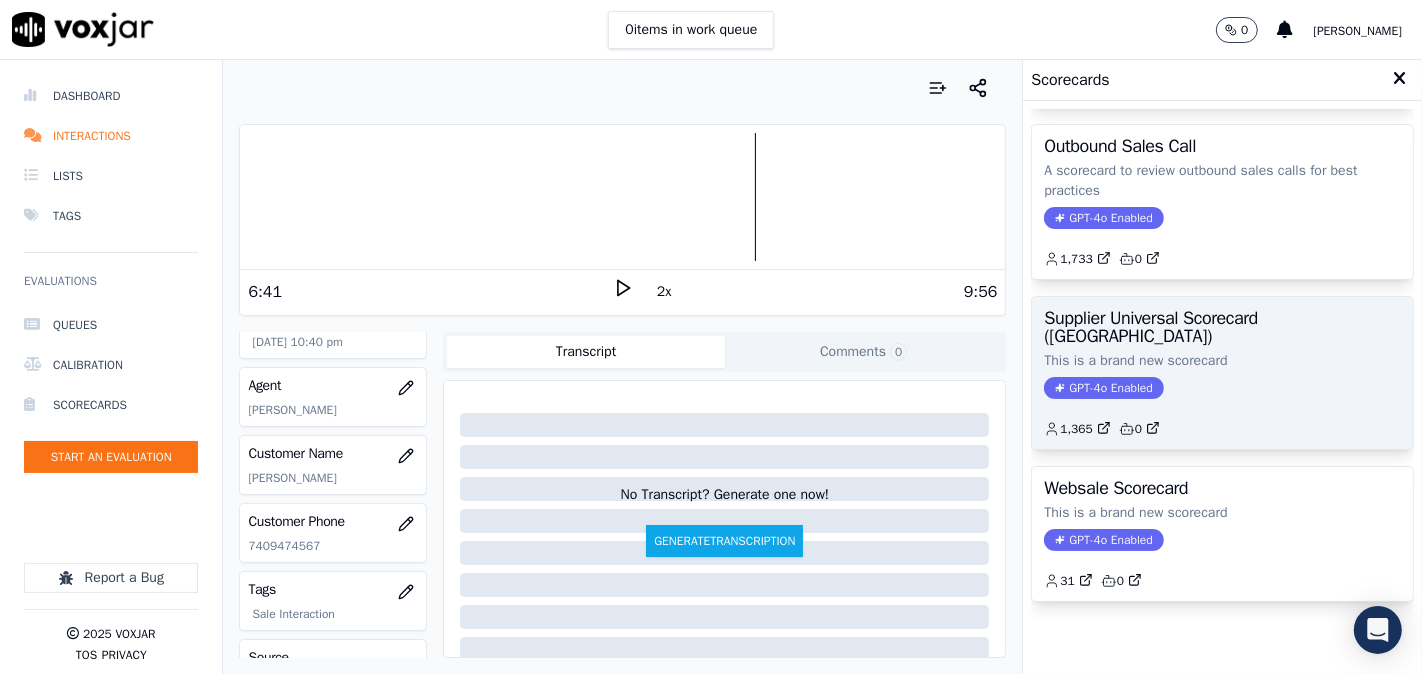 click on "This is a brand new scorecard" 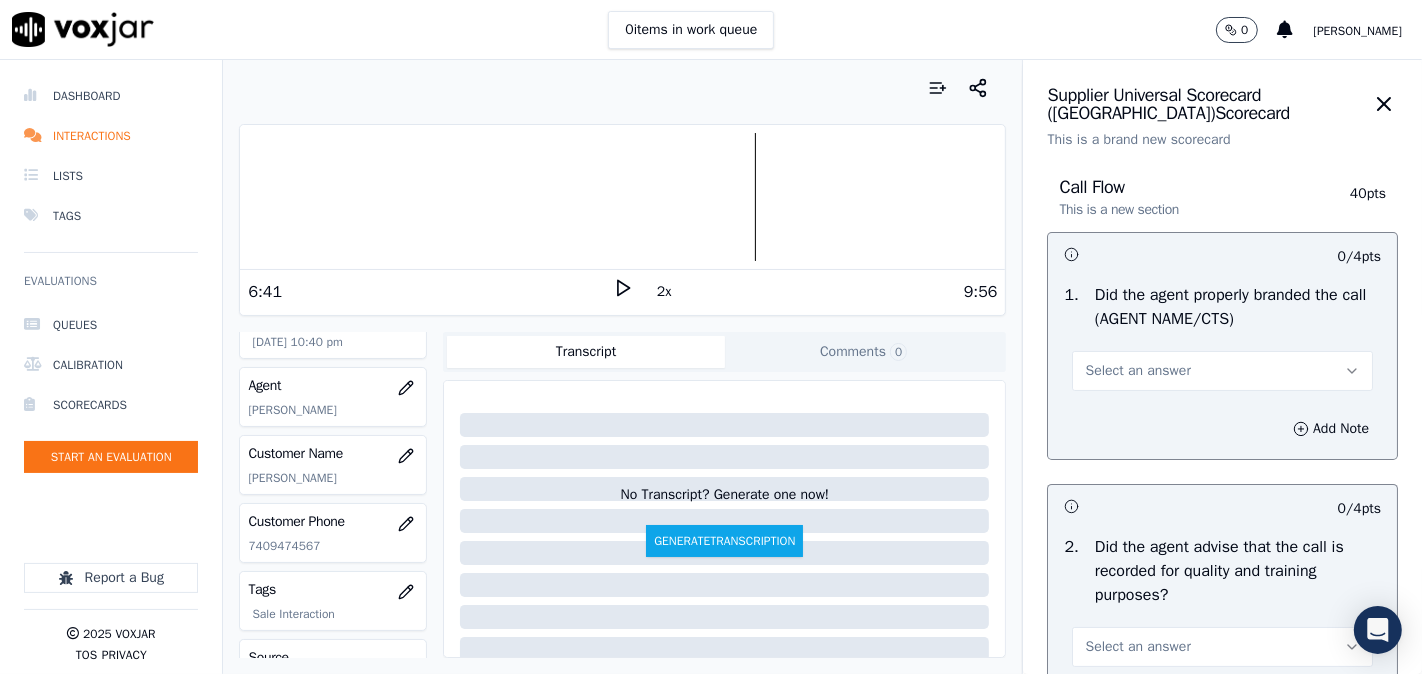 click on "Select an answer" at bounding box center [1137, 371] 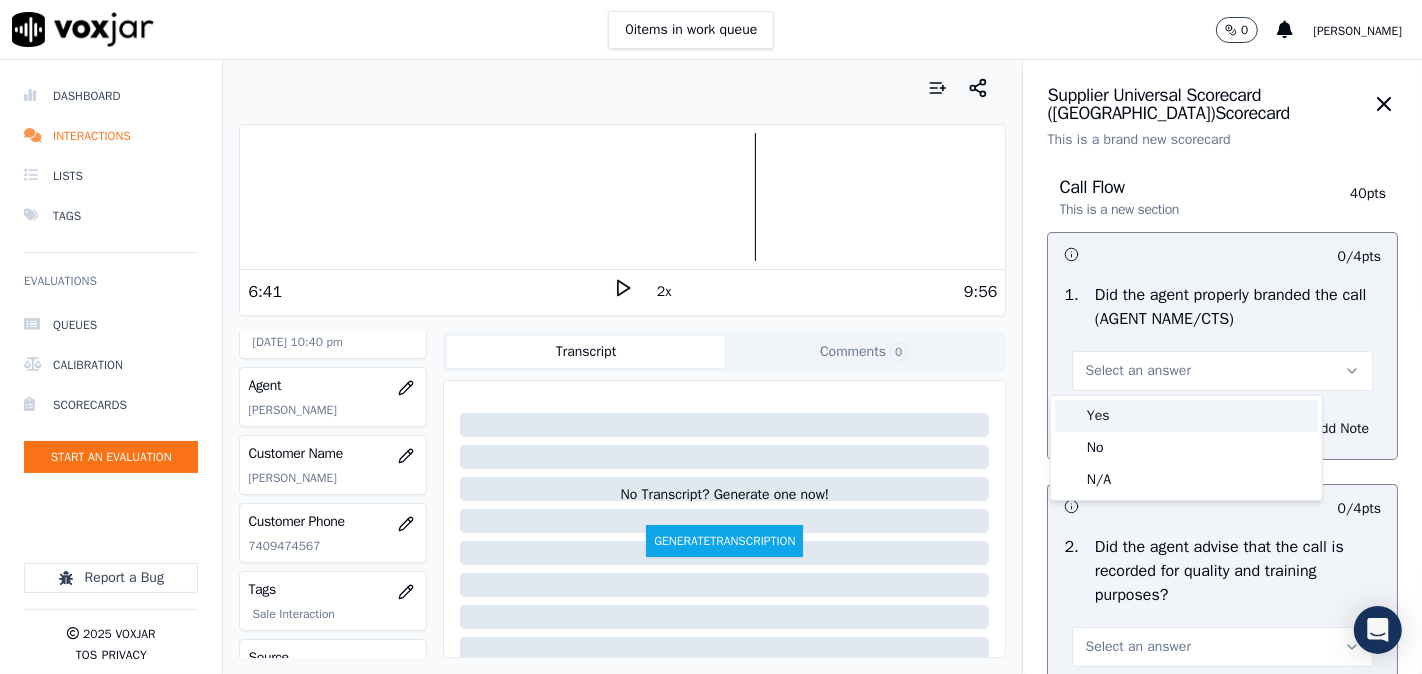 click on "Yes" at bounding box center (1186, 416) 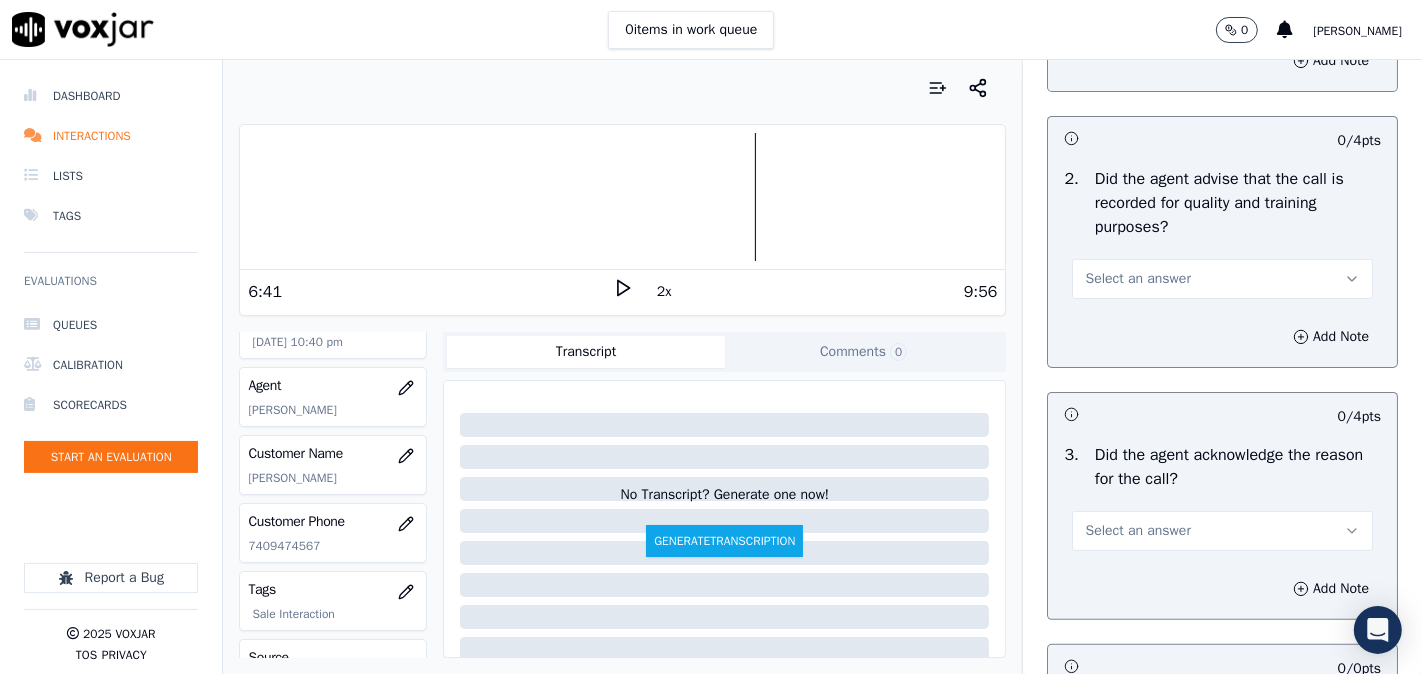scroll, scrollTop: 370, scrollLeft: 0, axis: vertical 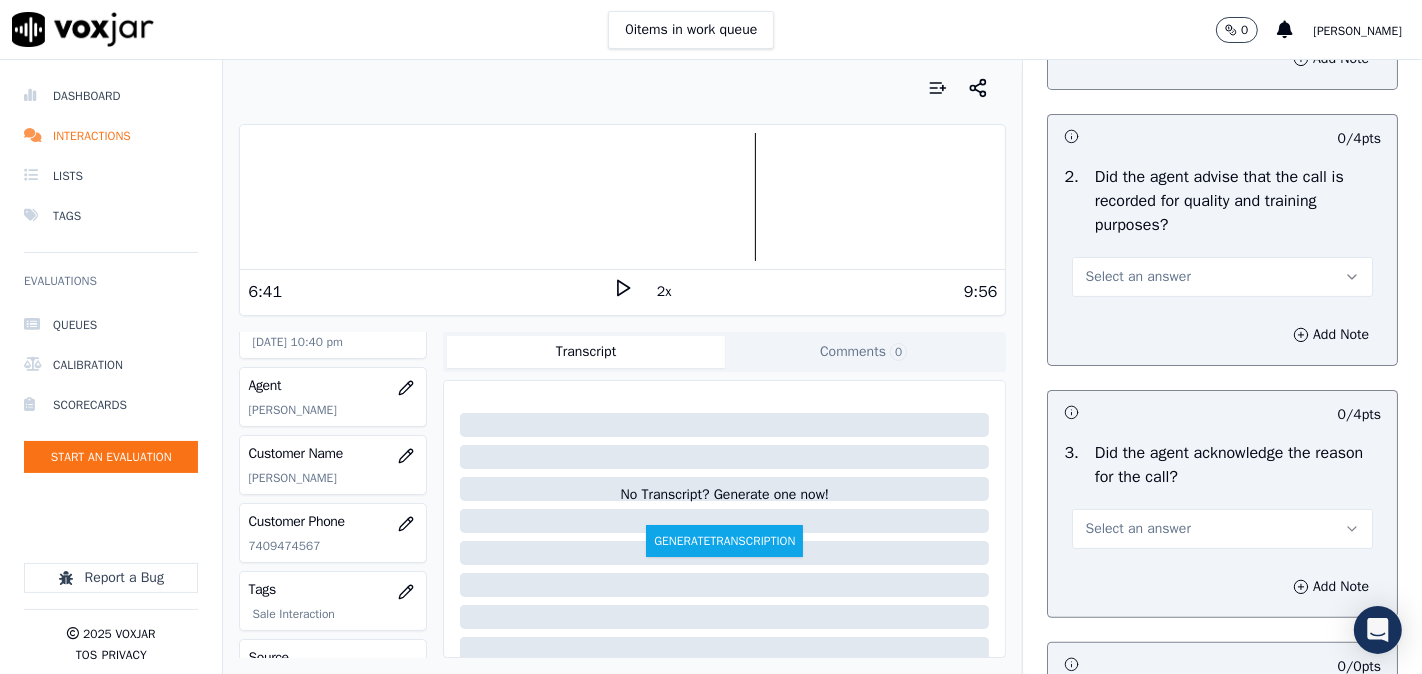 click on "Select an answer" at bounding box center (1222, 277) 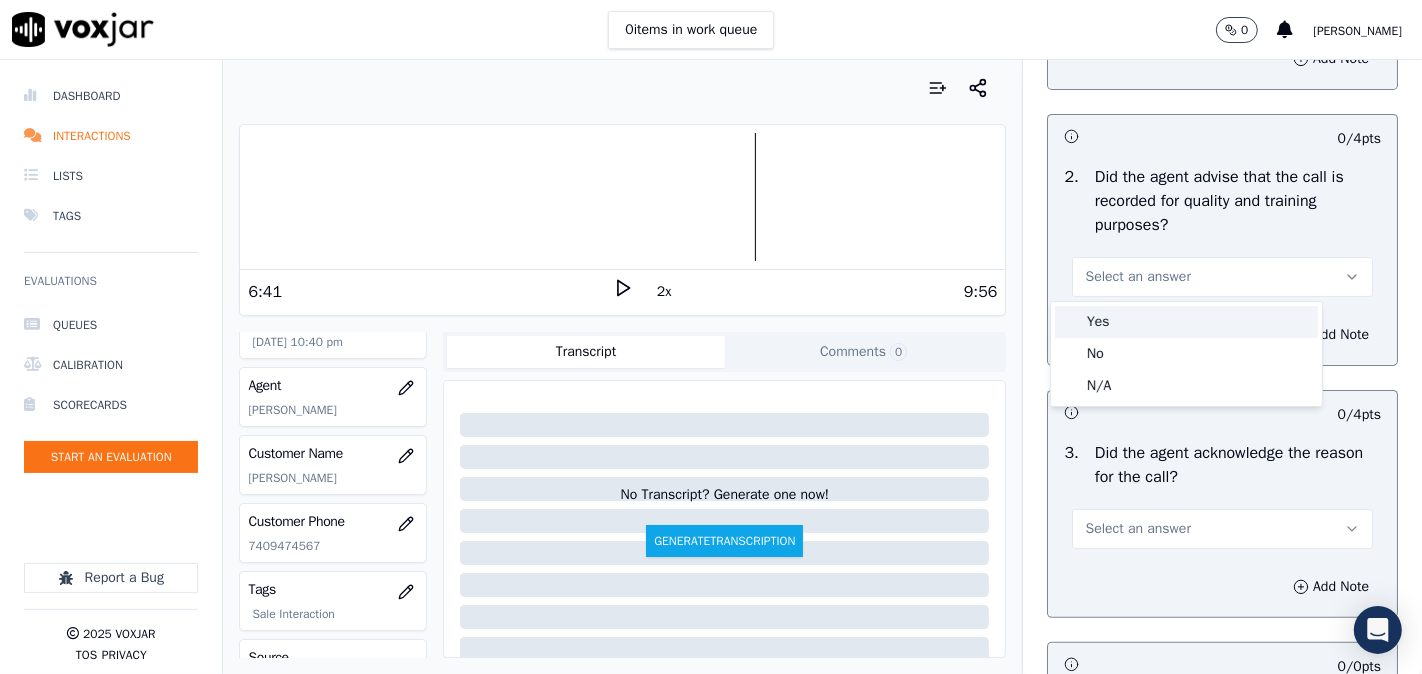 click on "Yes" at bounding box center [1186, 322] 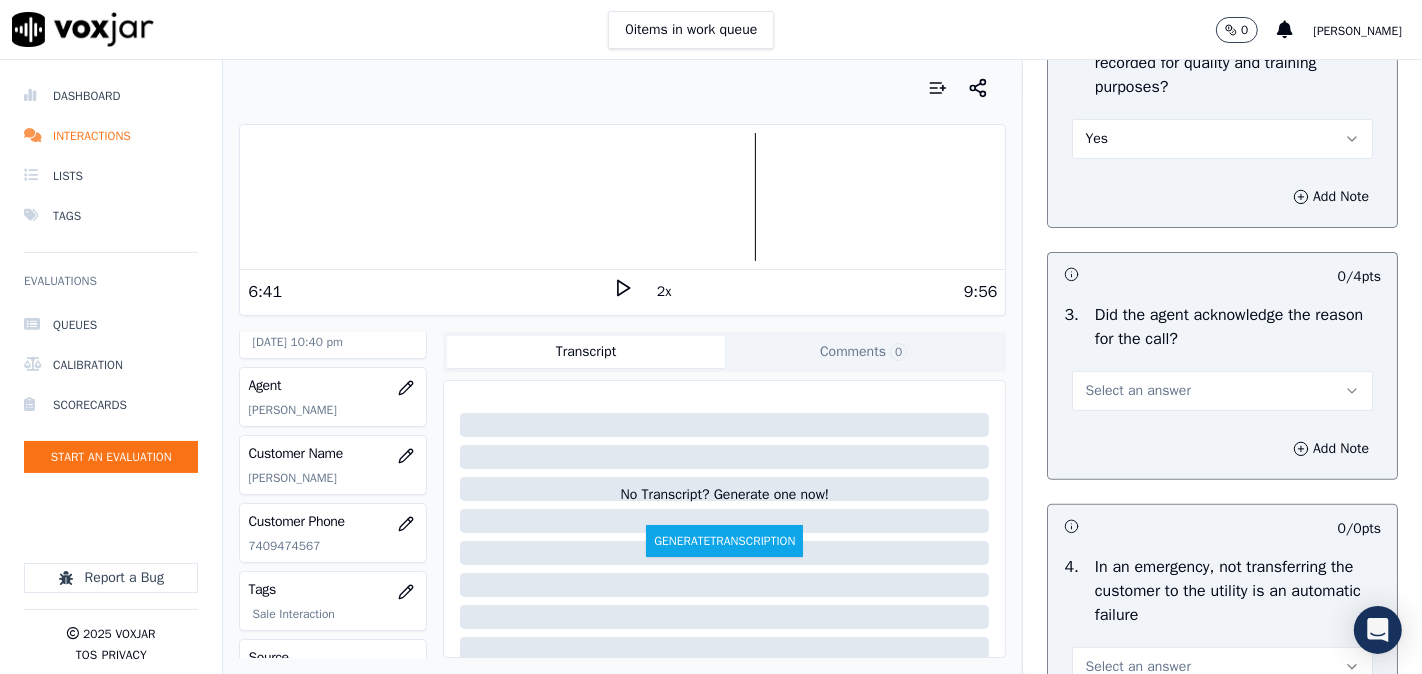 scroll, scrollTop: 555, scrollLeft: 0, axis: vertical 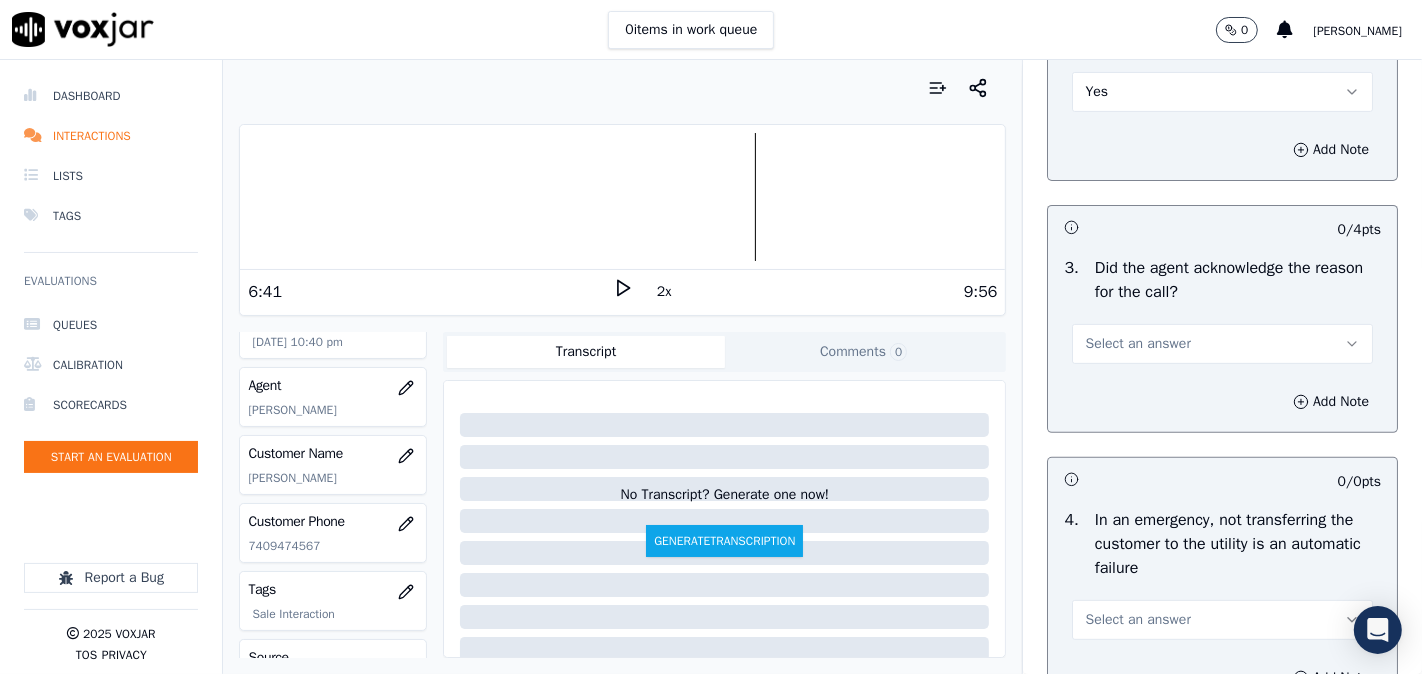 click on "Select an answer" at bounding box center [1137, 344] 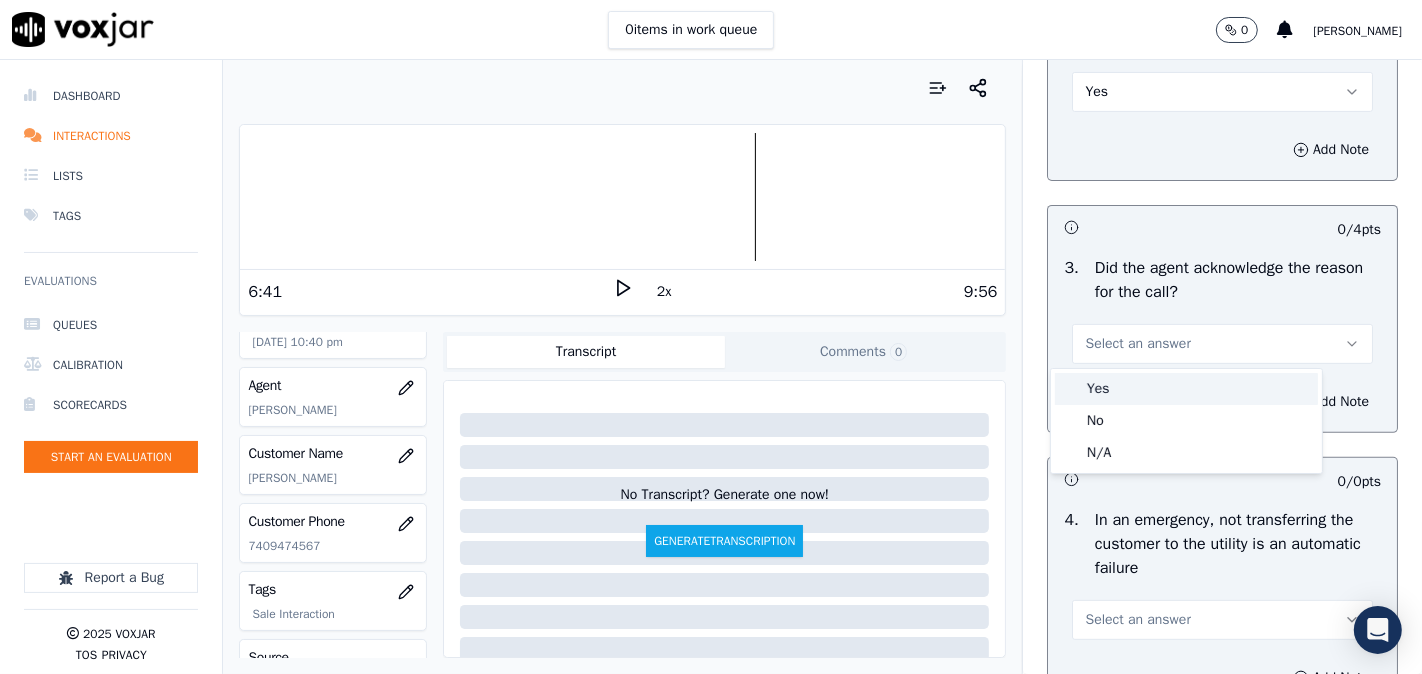 click on "Yes" at bounding box center (1186, 389) 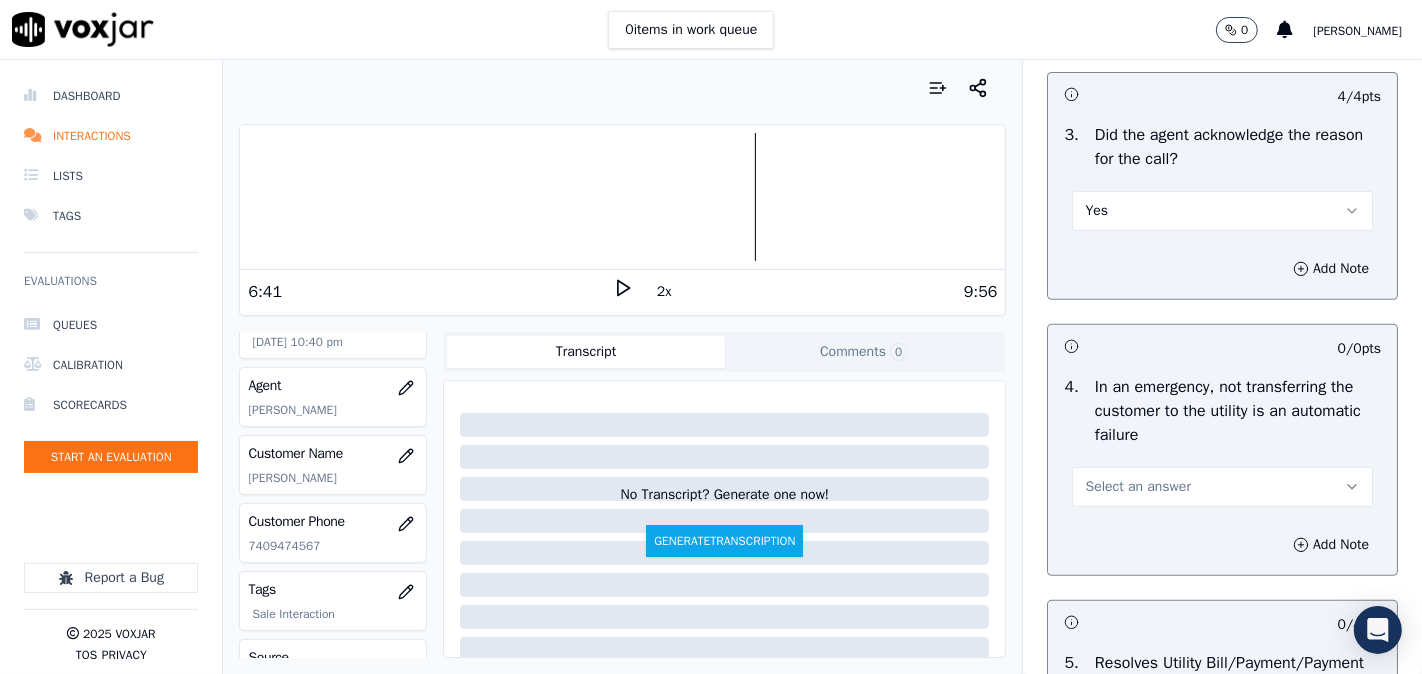 scroll, scrollTop: 741, scrollLeft: 0, axis: vertical 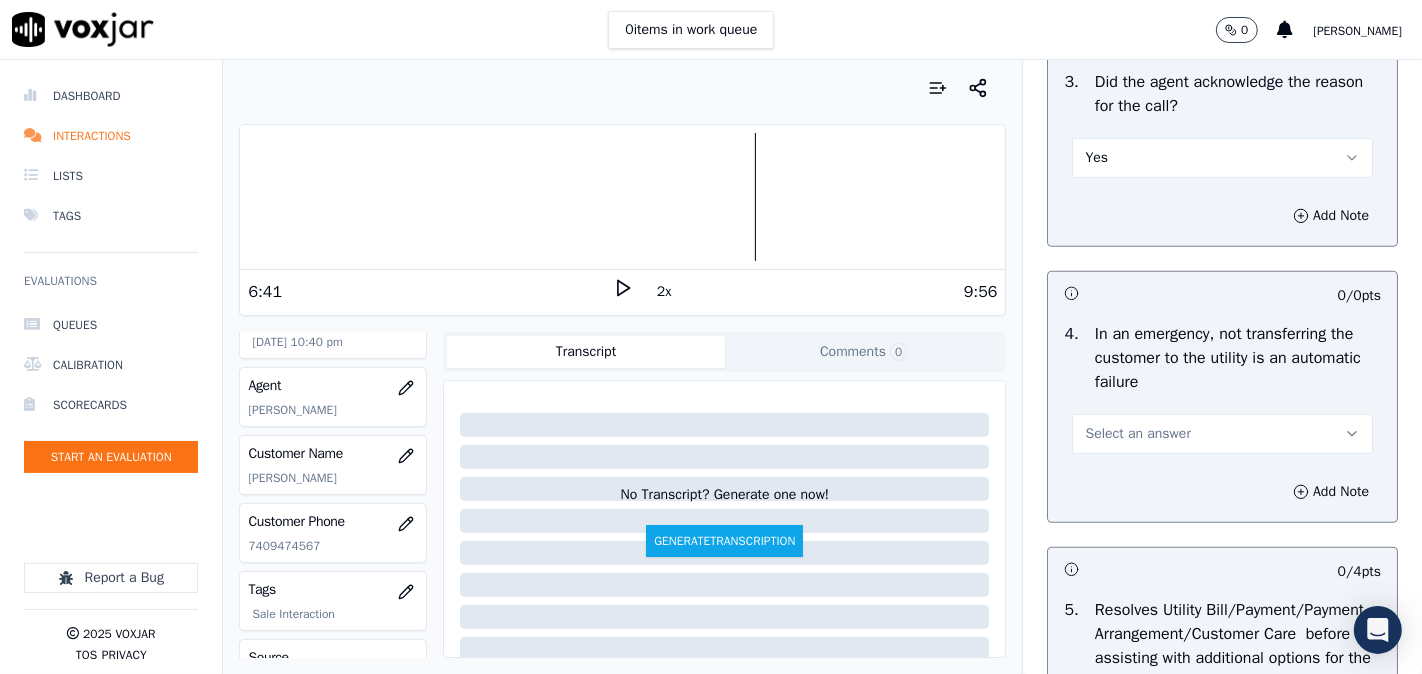 click on "Select an answer" at bounding box center (1222, 434) 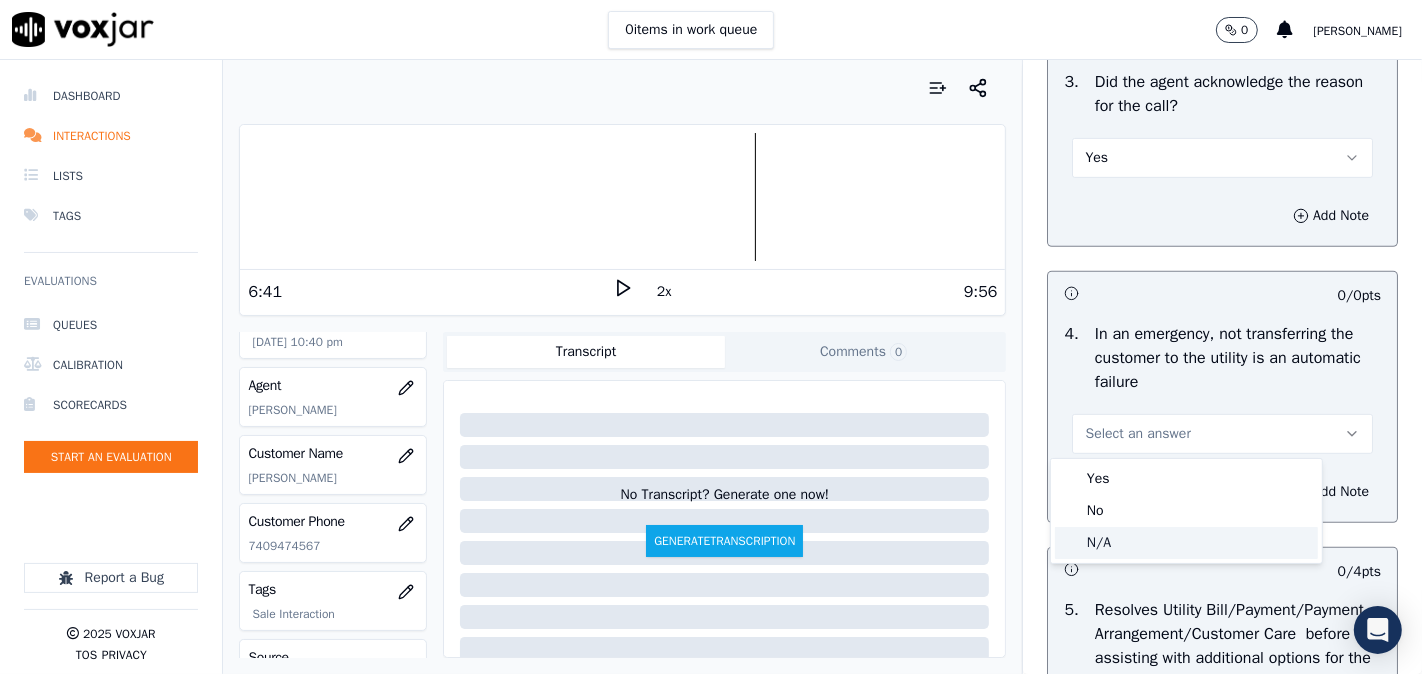 click on "N/A" 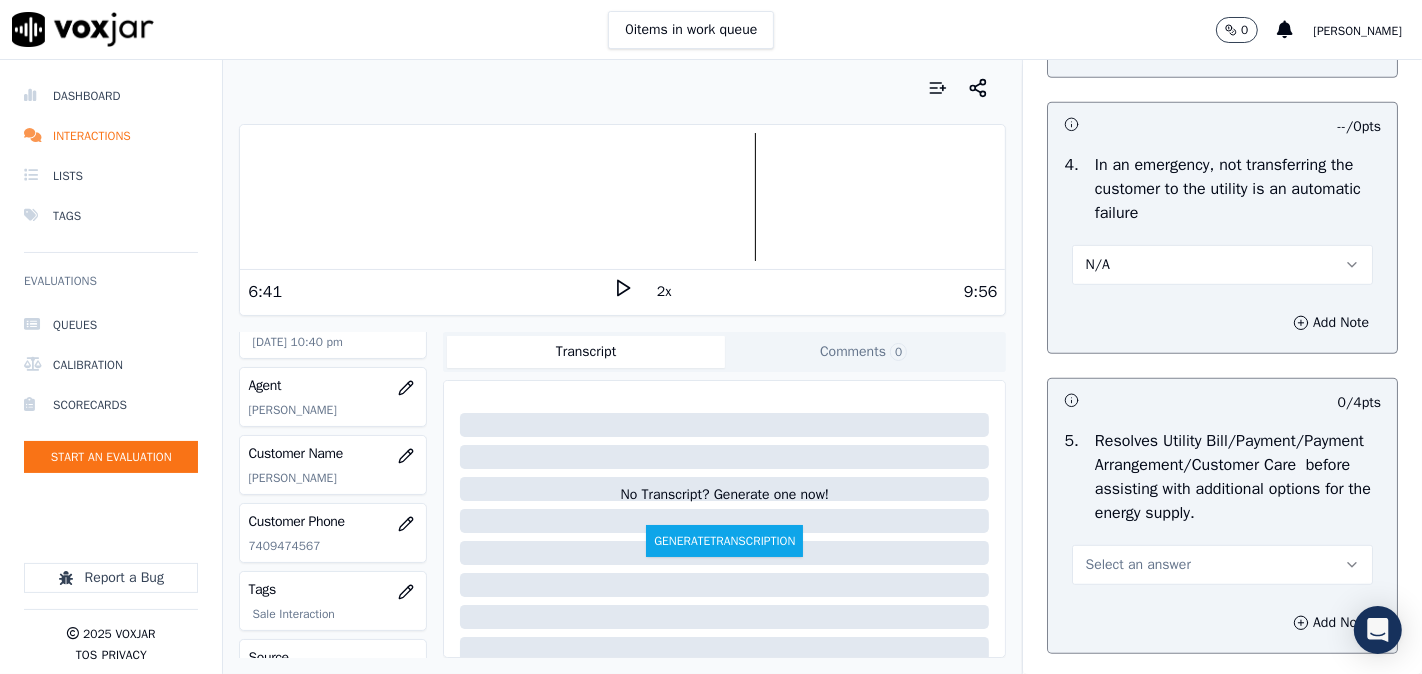 scroll, scrollTop: 1111, scrollLeft: 0, axis: vertical 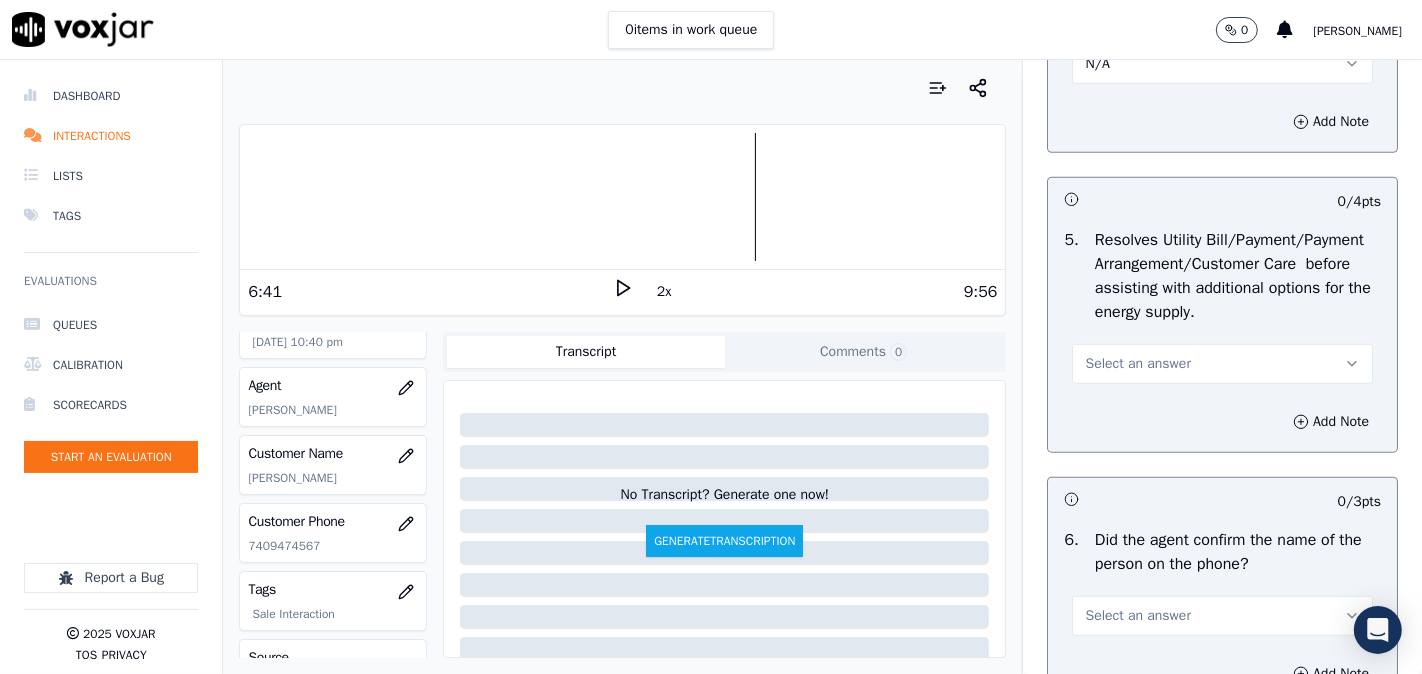 click on "Select an answer" at bounding box center (1222, 364) 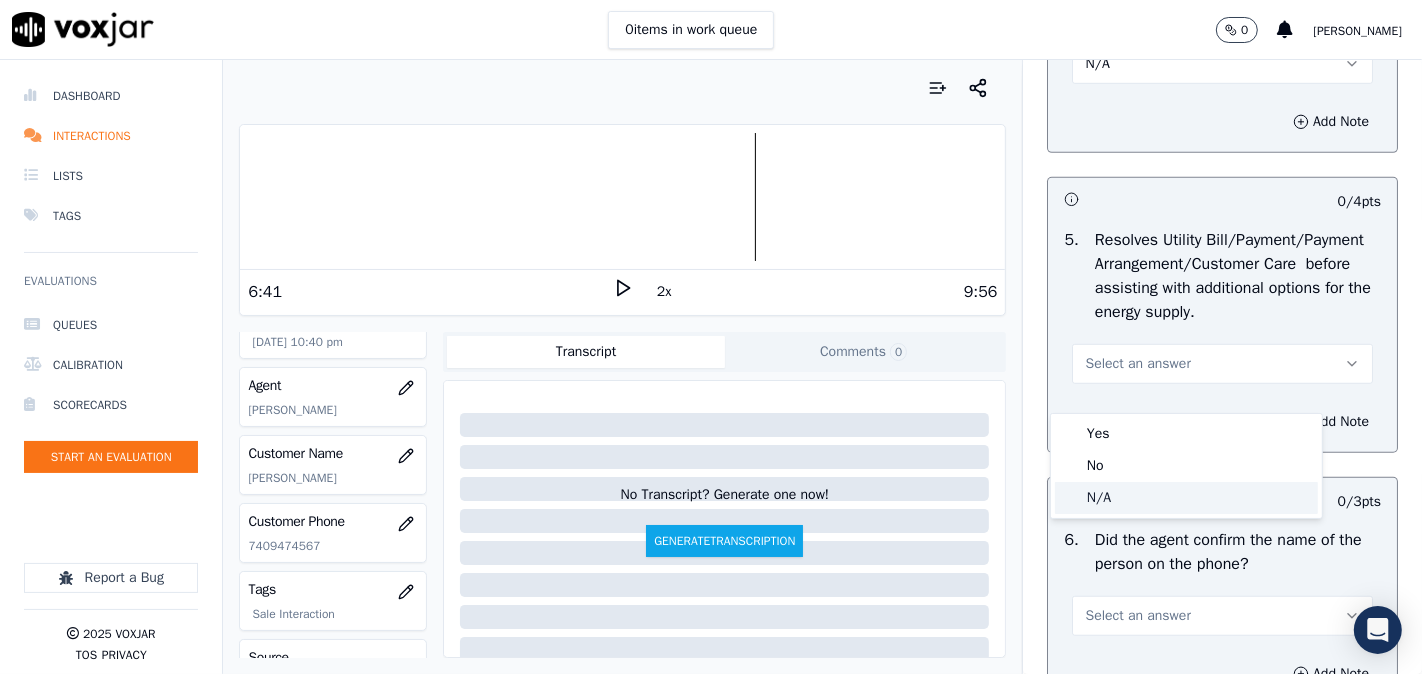 click on "N/A" 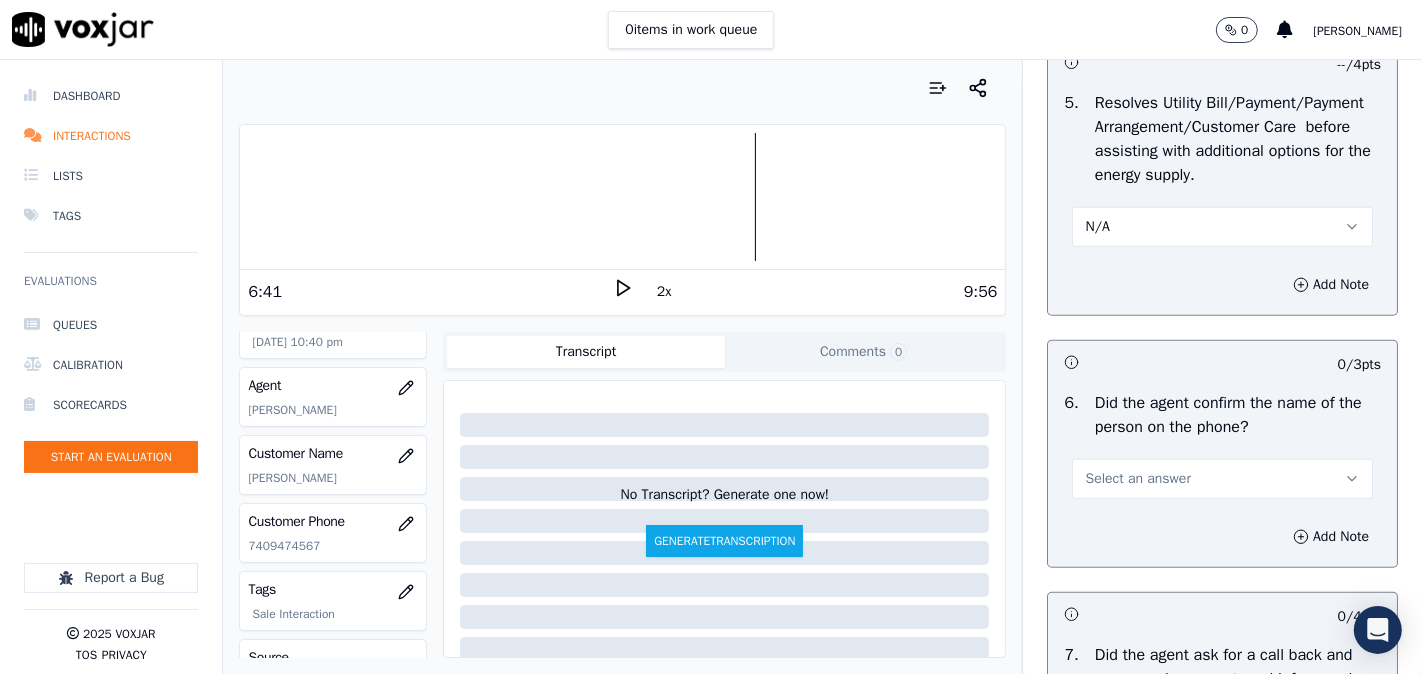 scroll, scrollTop: 1296, scrollLeft: 0, axis: vertical 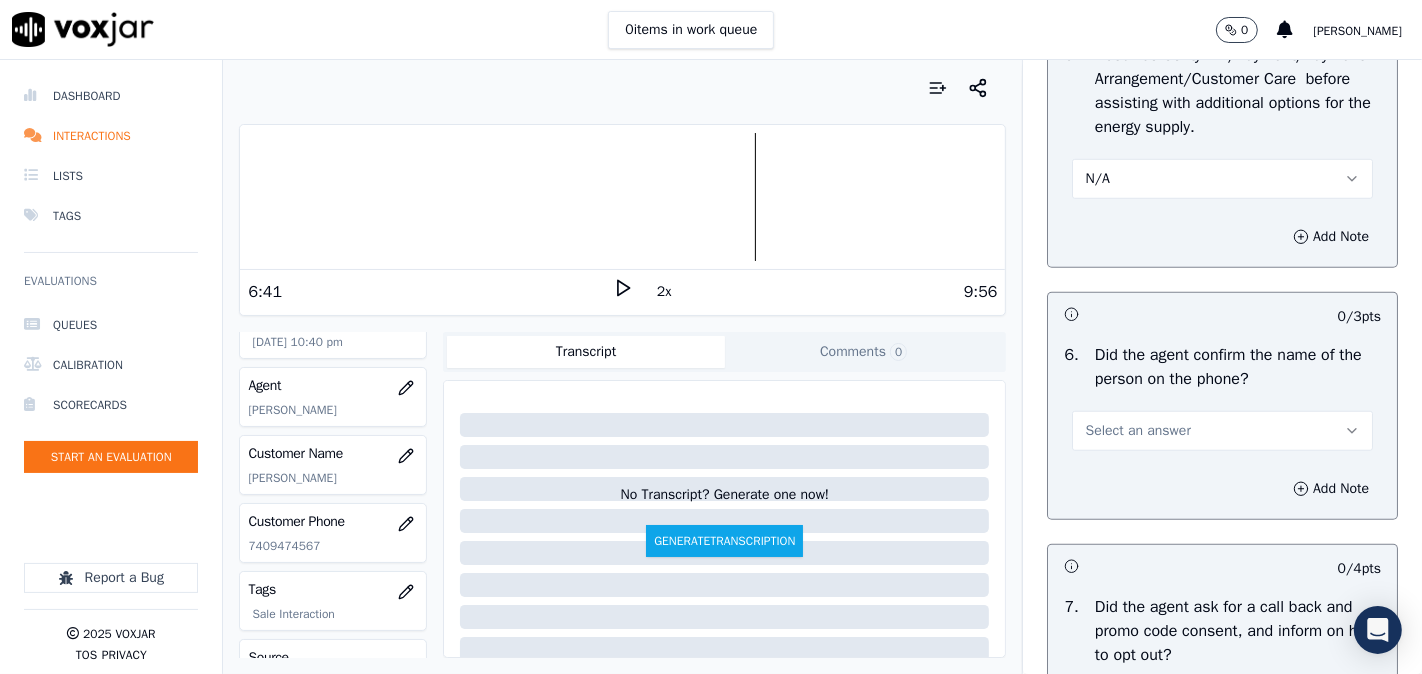 click on "Select an answer" at bounding box center (1137, 431) 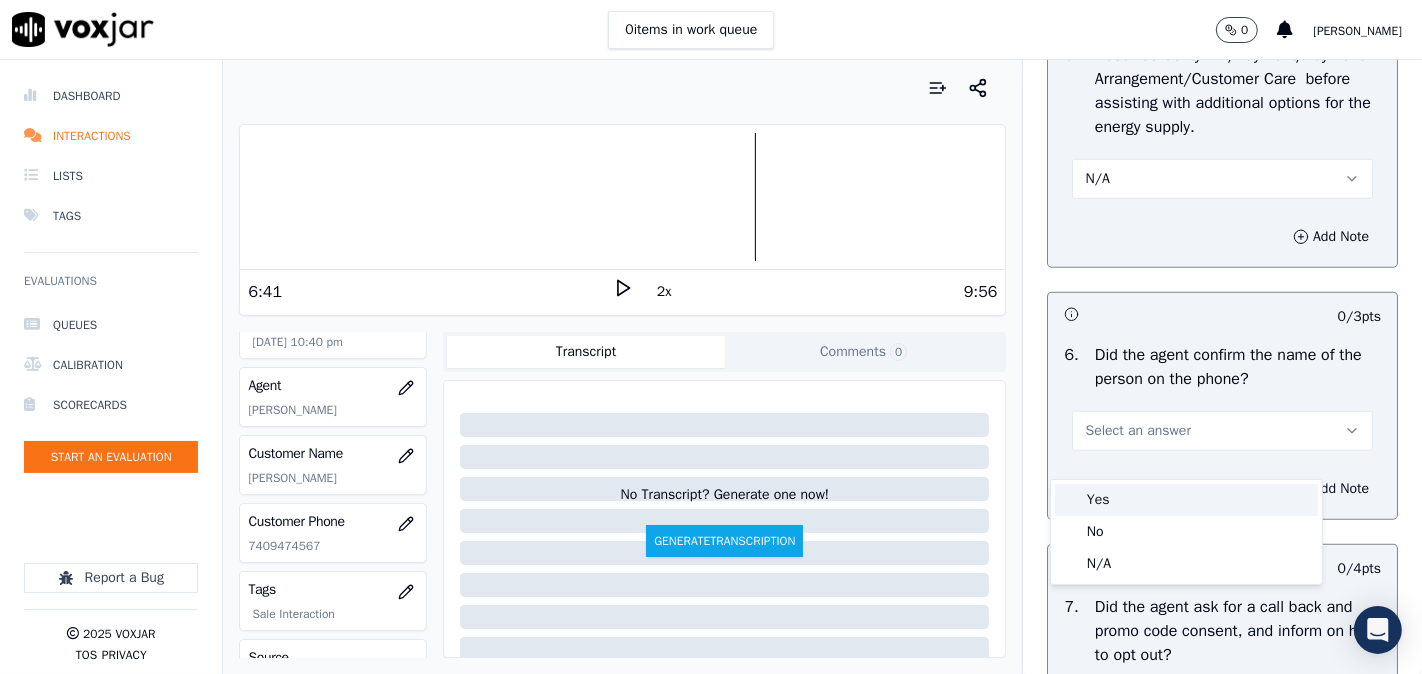 click on "Yes" at bounding box center (1186, 500) 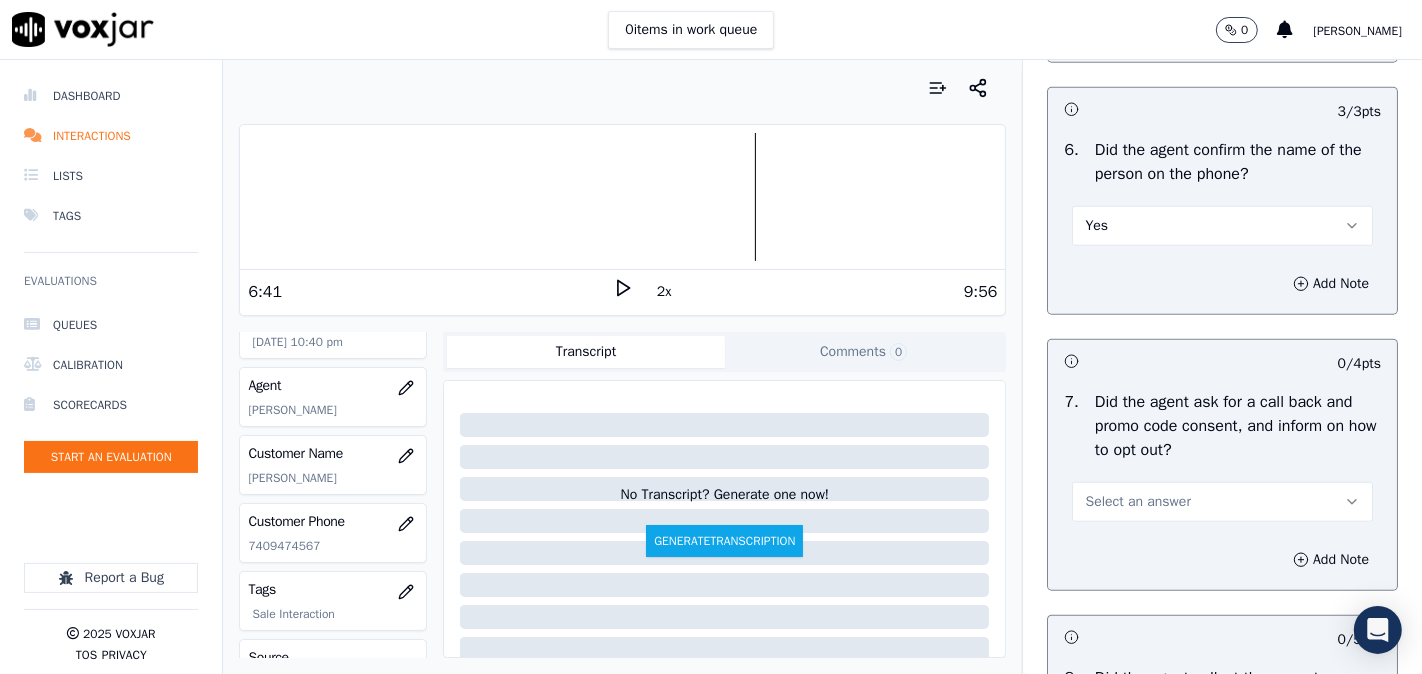 scroll, scrollTop: 1666, scrollLeft: 0, axis: vertical 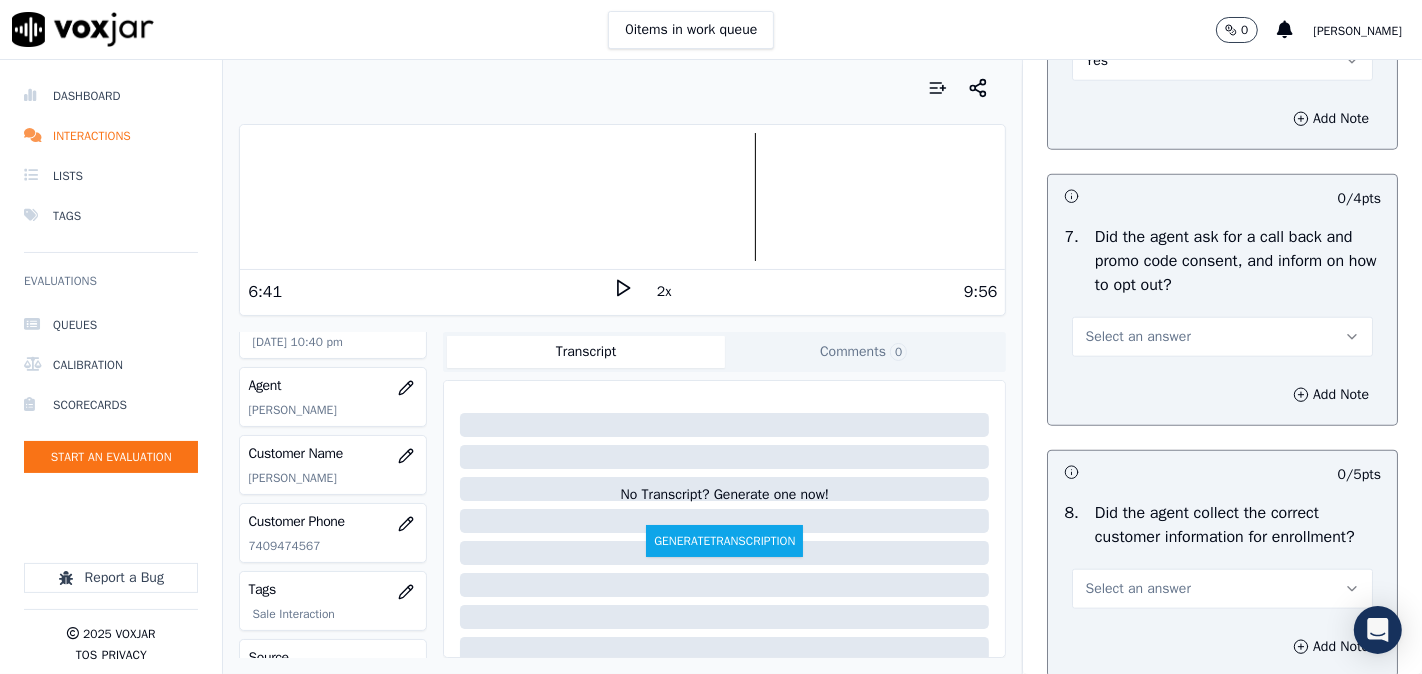 drag, startPoint x: 1132, startPoint y: 361, endPoint x: 1127, endPoint y: 380, distance: 19.646883 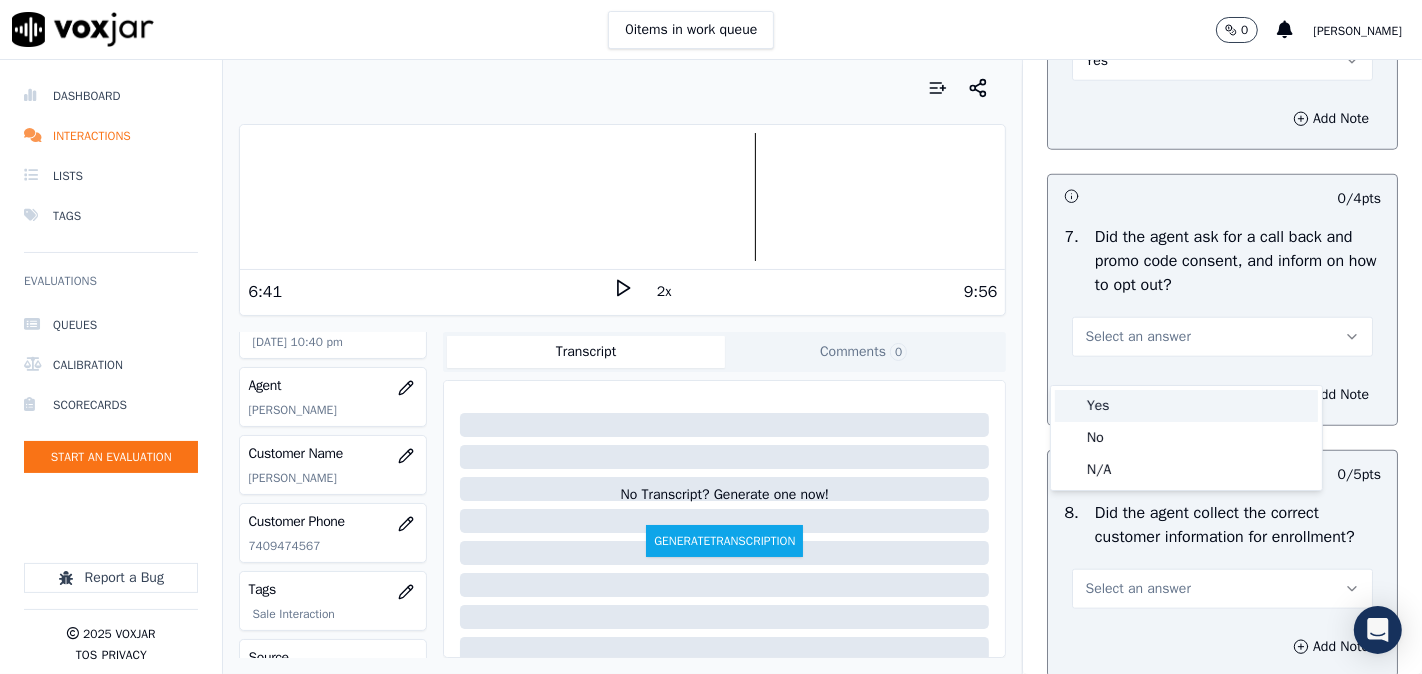 click on "Yes" at bounding box center [1186, 406] 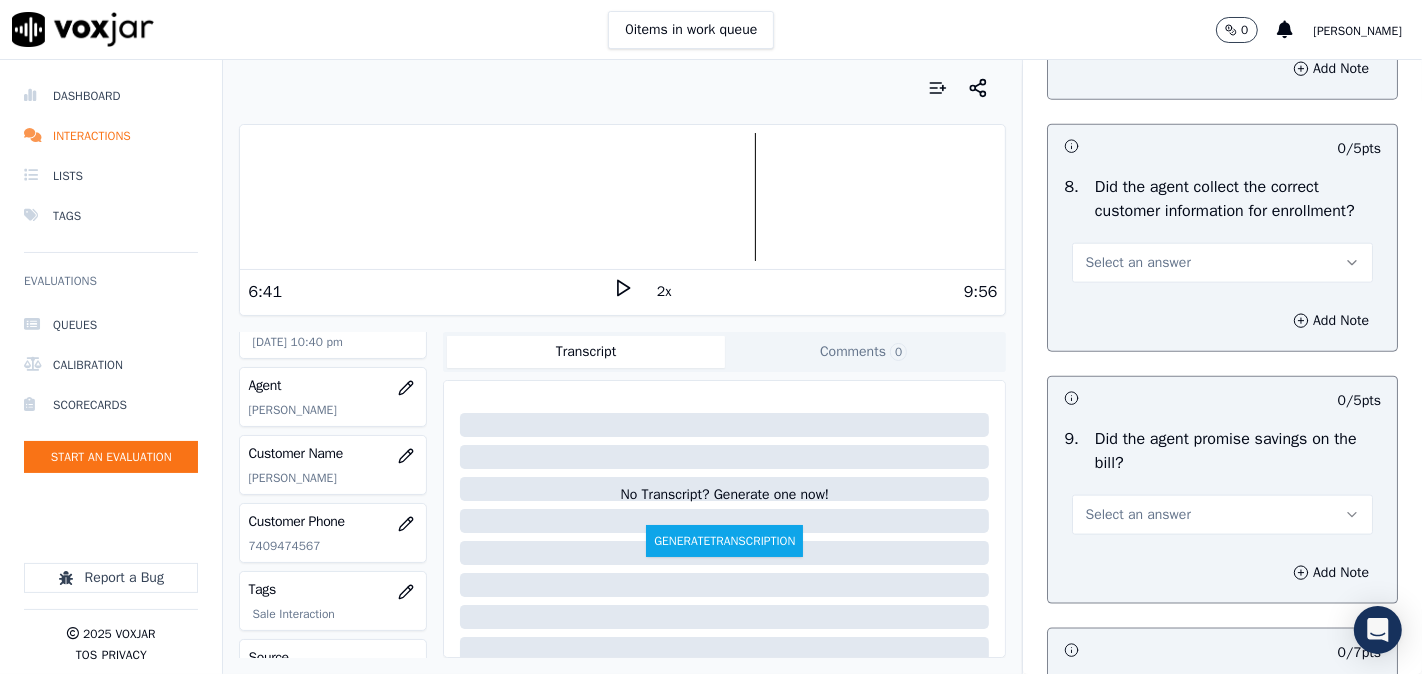 scroll, scrollTop: 2036, scrollLeft: 0, axis: vertical 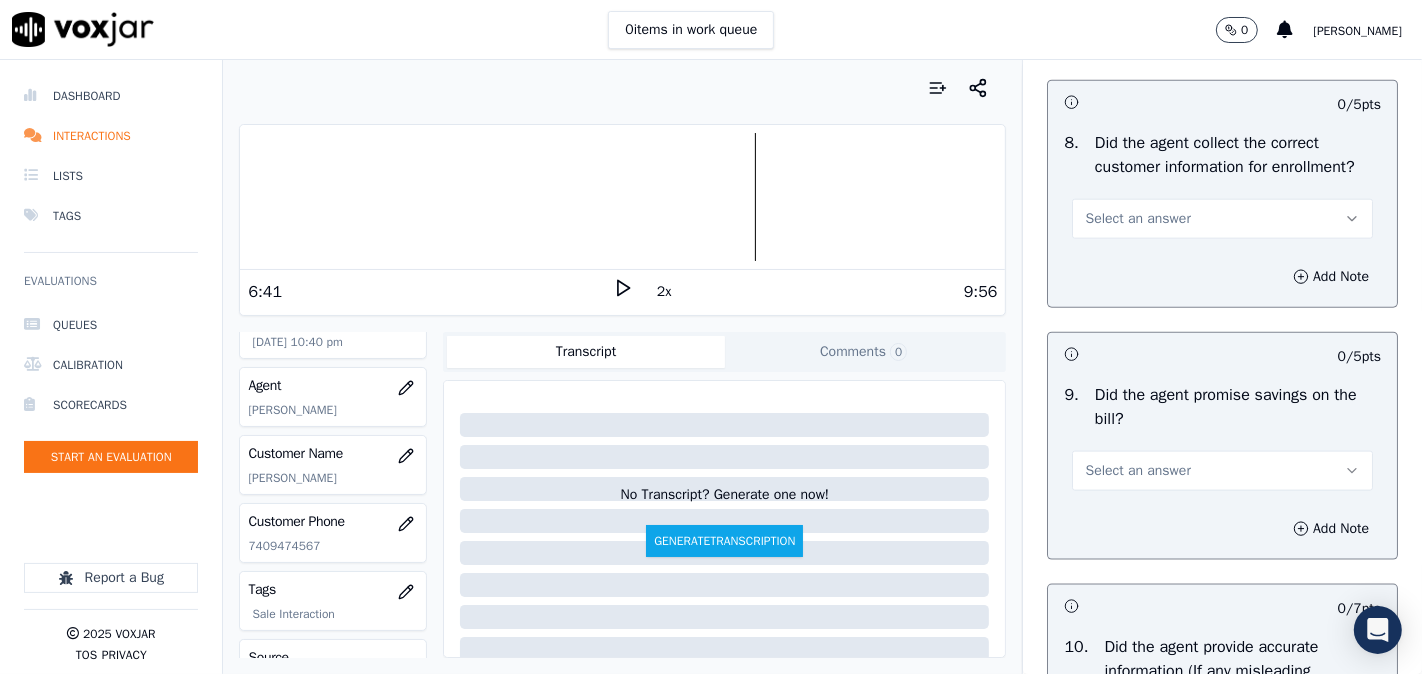 click on "Select an answer" at bounding box center [1222, 219] 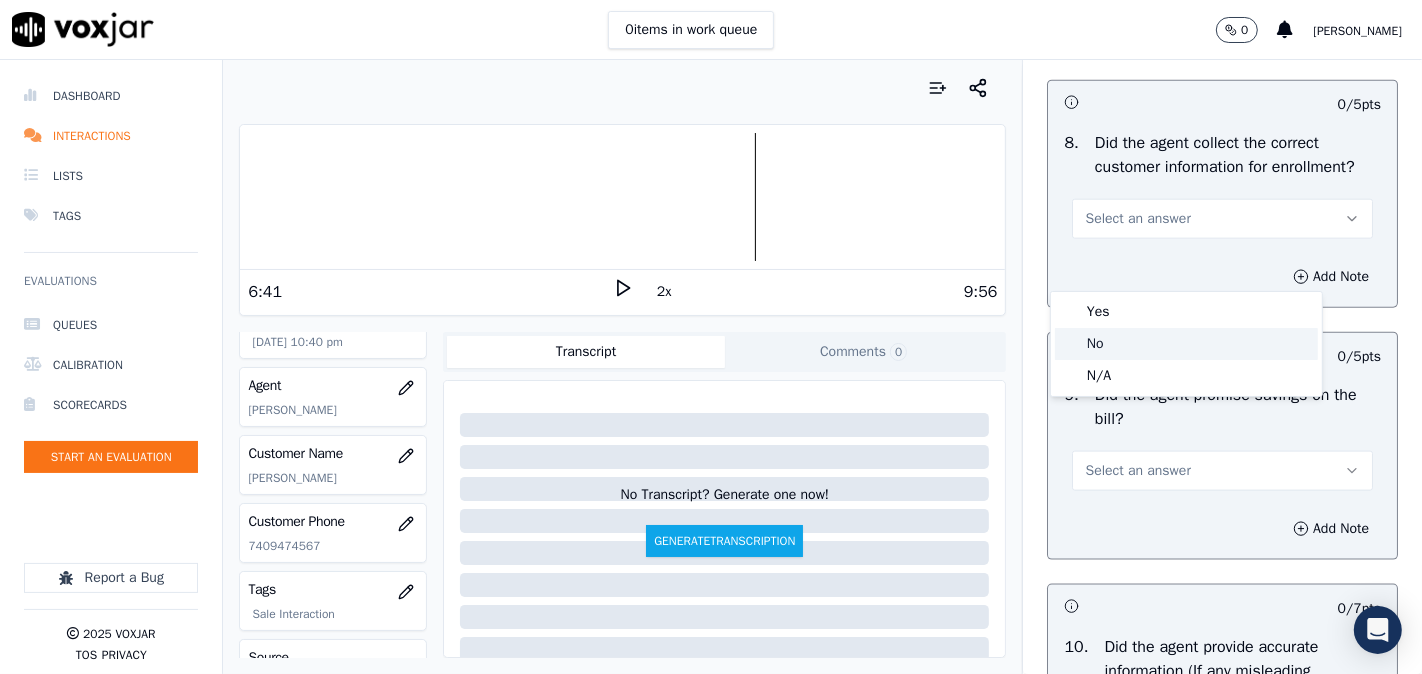 click on "No" 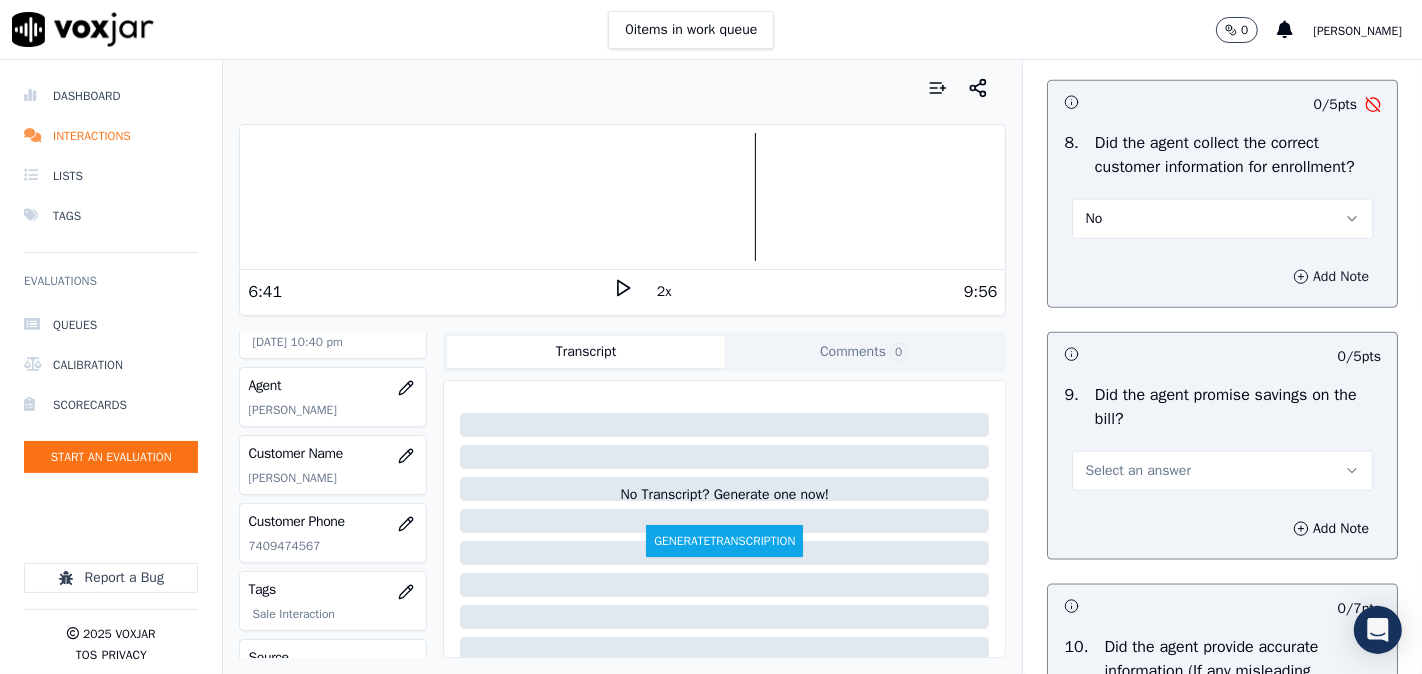 click on "Add Note" at bounding box center [1331, 277] 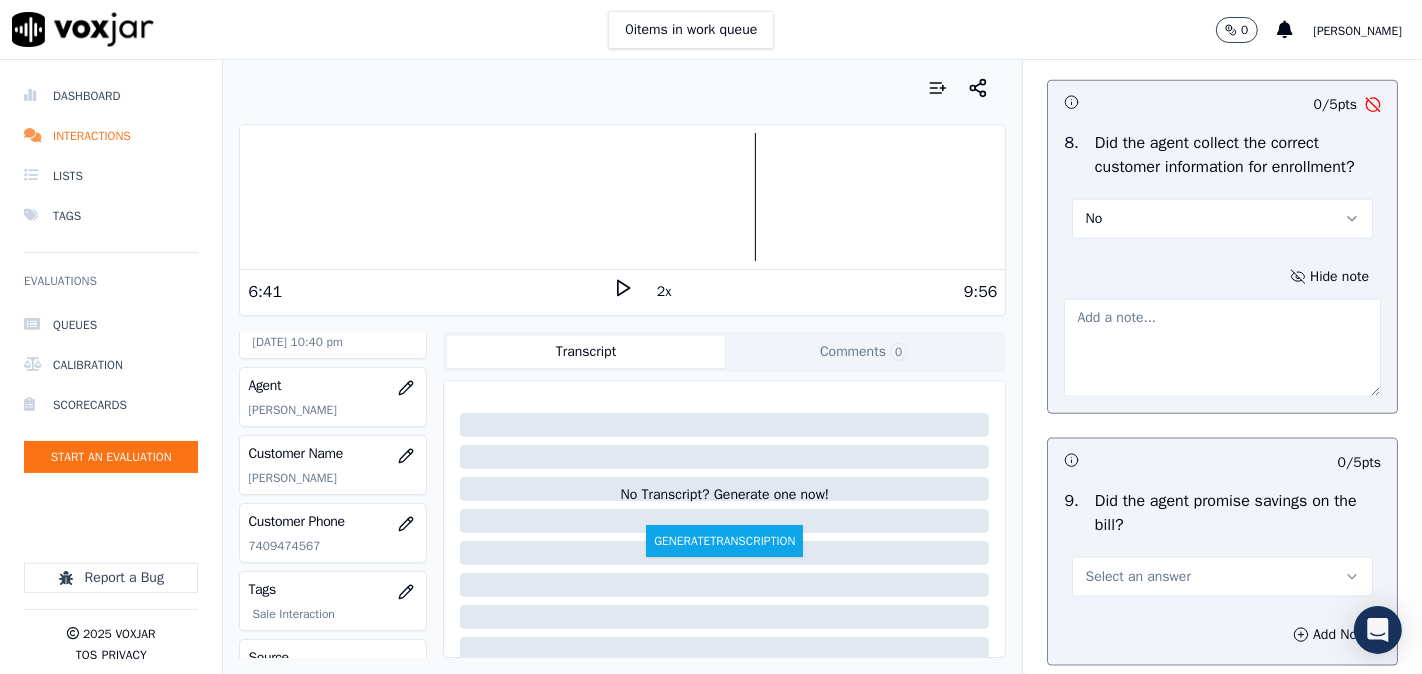 click at bounding box center (1222, 348) 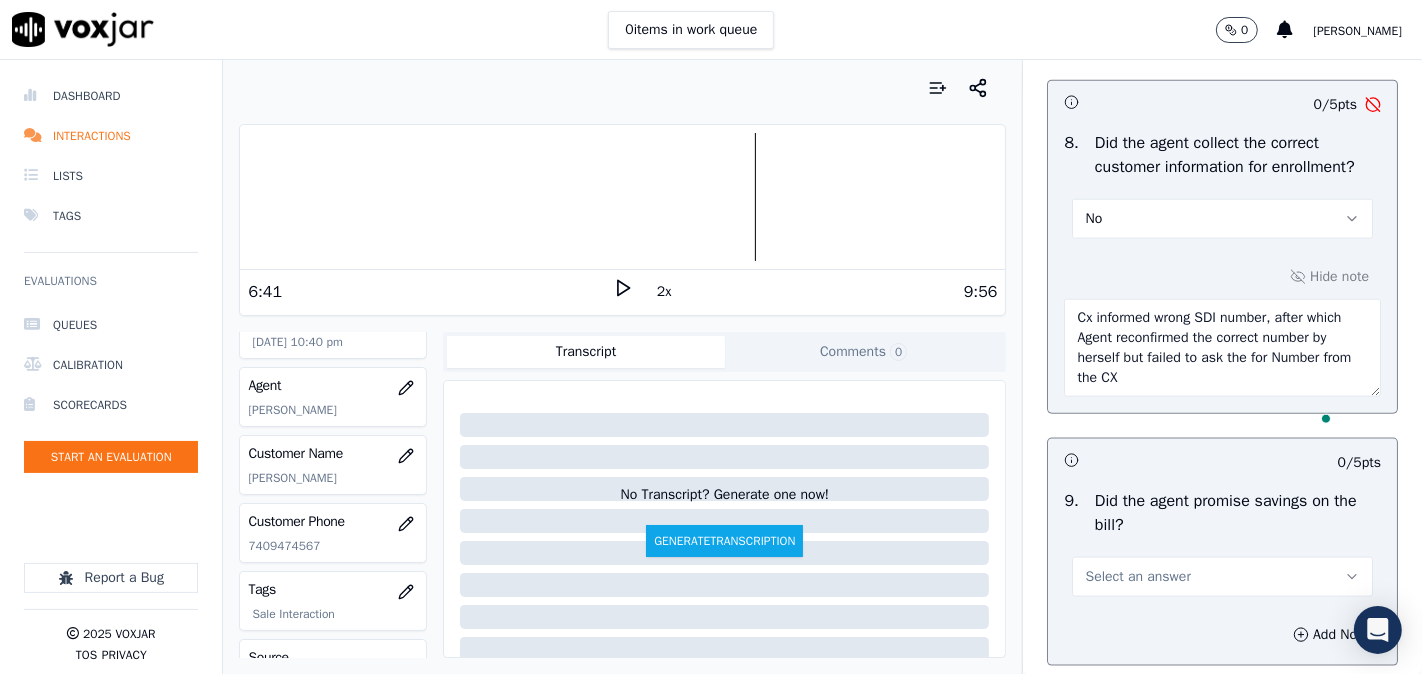 click on "Cx informed wrong SDI number, after which Agent reconfirmed the correct number by herself but failed to ask the for Number from the CX" at bounding box center (1222, 348) 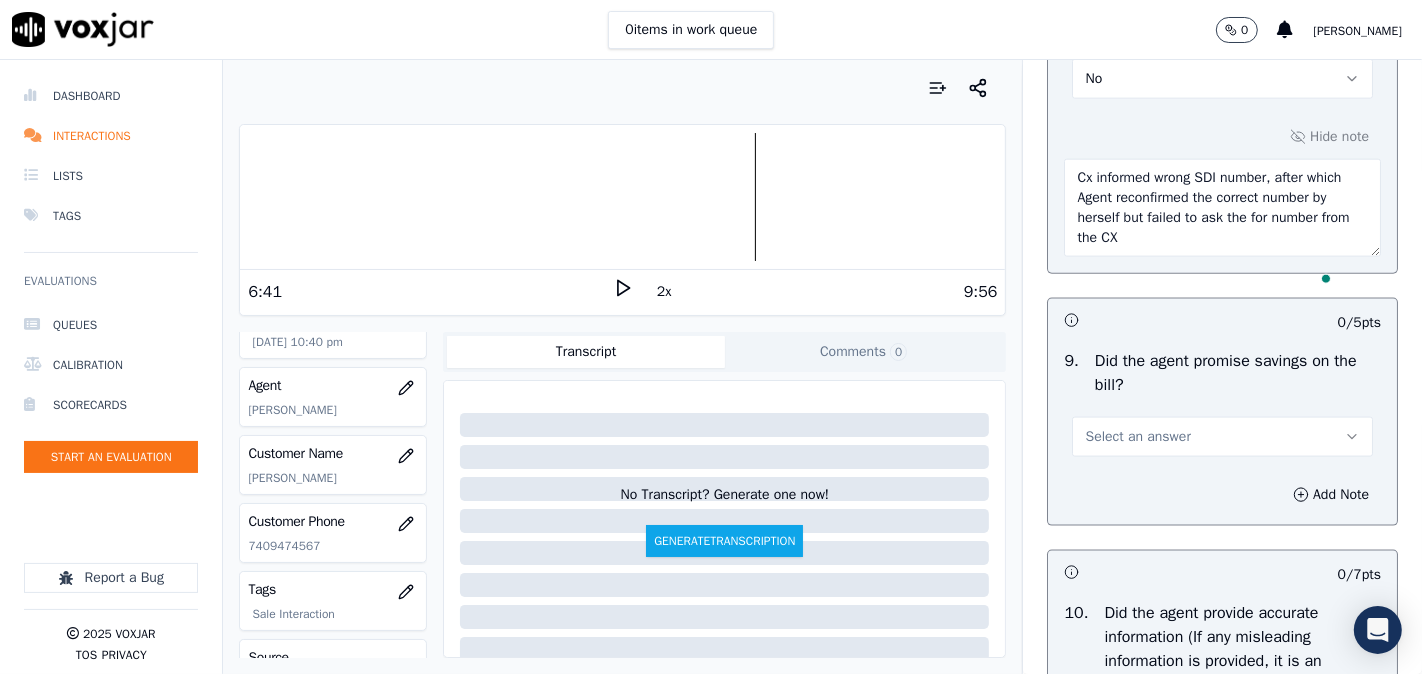 scroll, scrollTop: 2222, scrollLeft: 0, axis: vertical 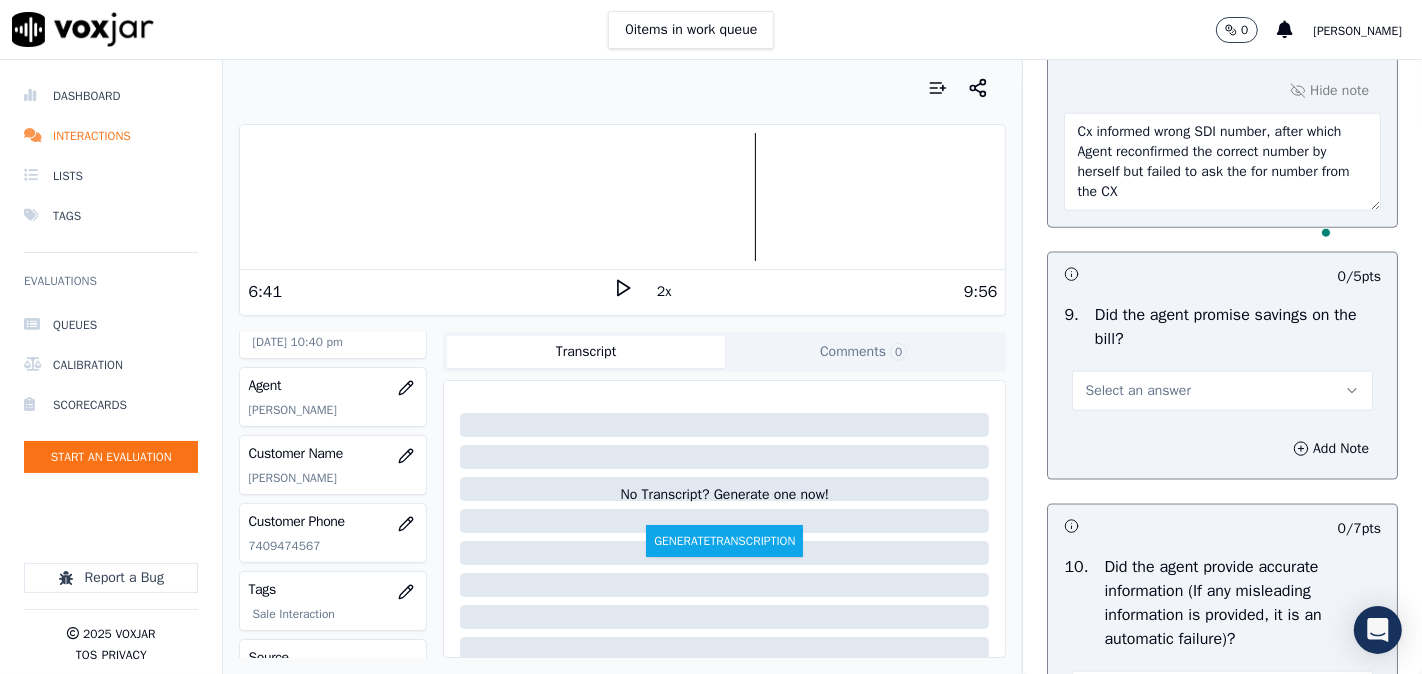 type on "Cx informed wrong SDI number, after which Agent reconfirmed the correct number by herself but failed to ask the for number from the CX" 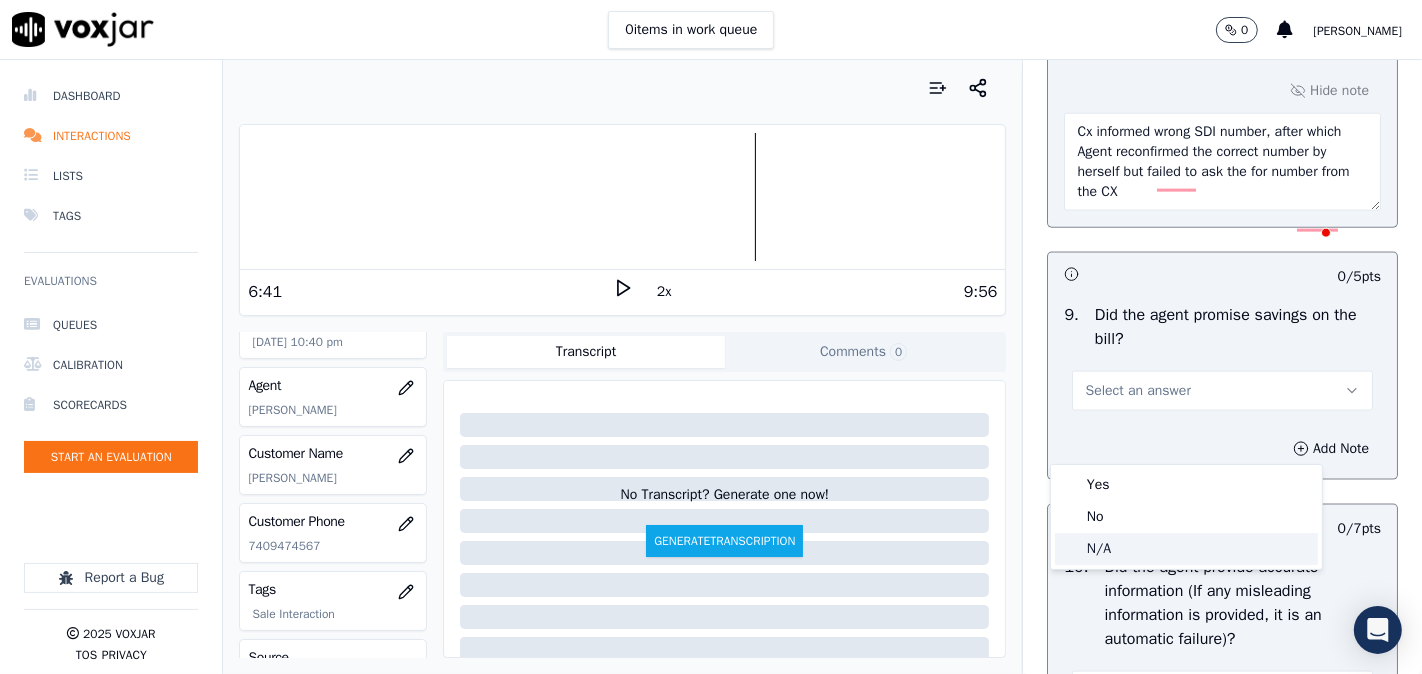 click on "N/A" 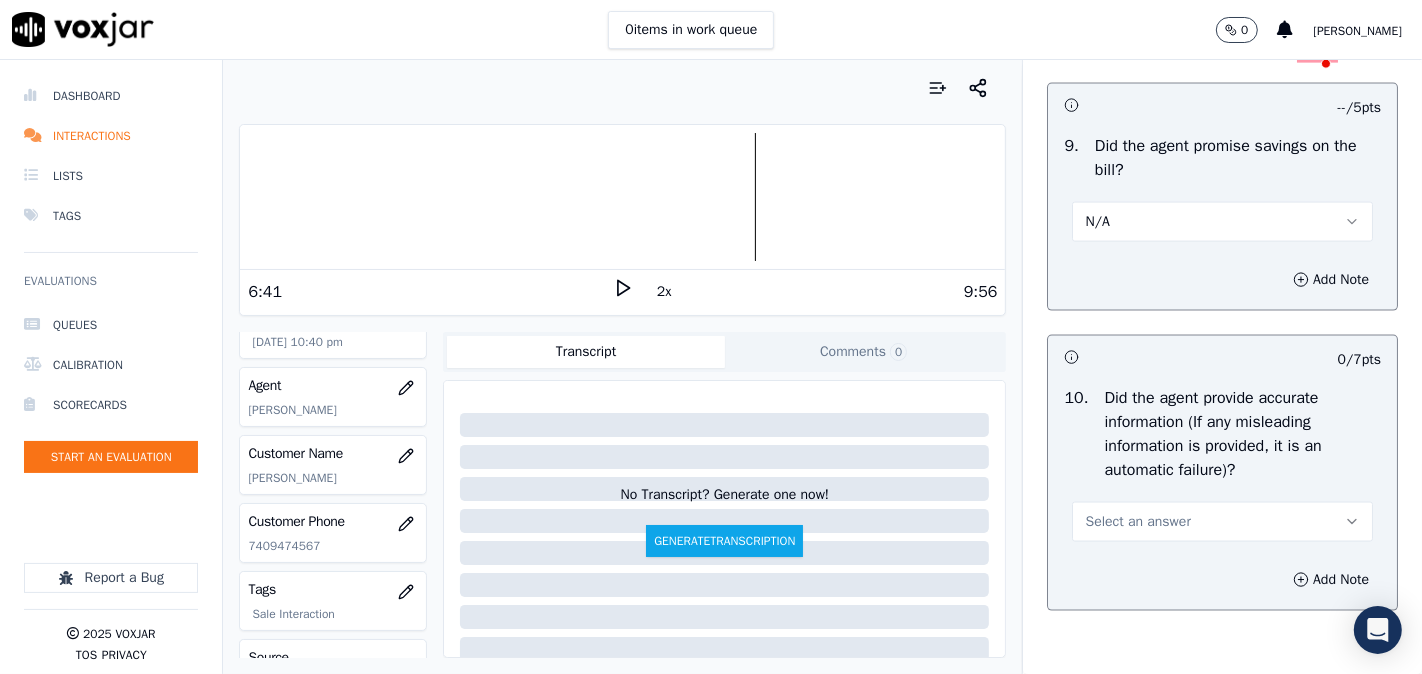 scroll, scrollTop: 2592, scrollLeft: 0, axis: vertical 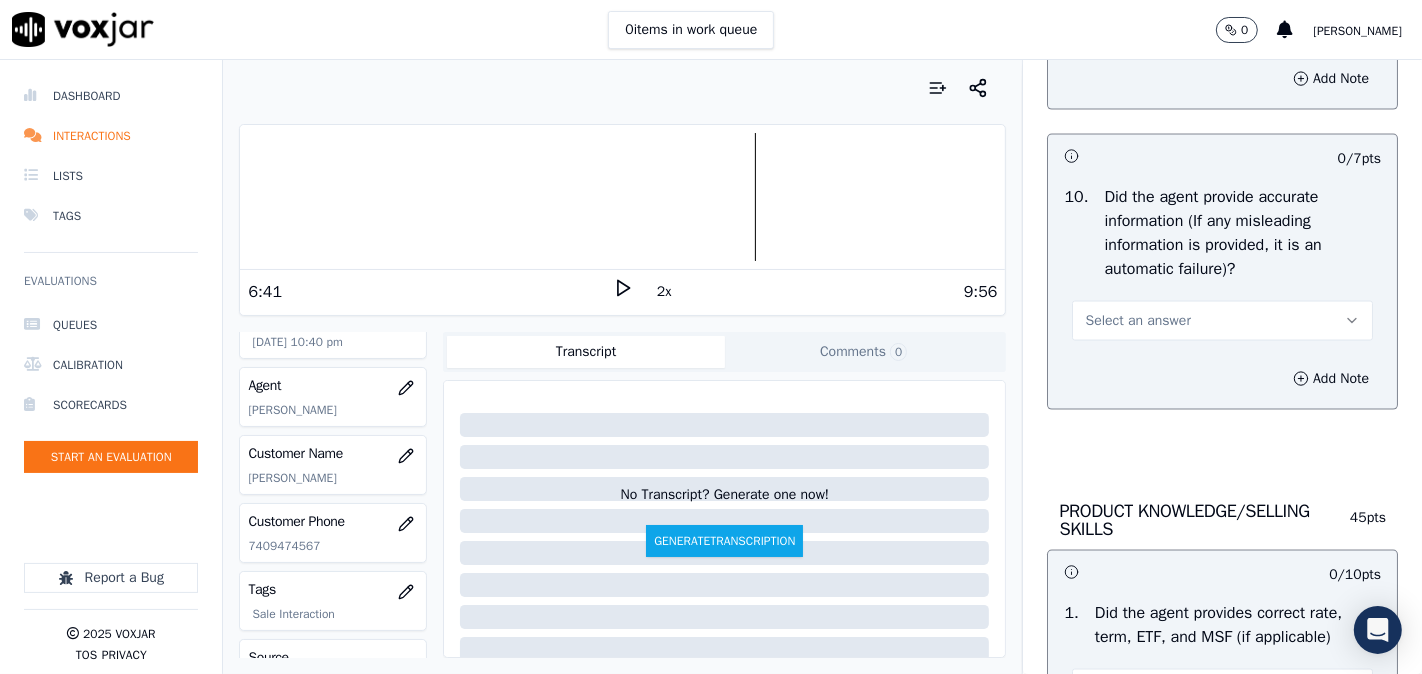 click on "Select an answer" at bounding box center (1137, 321) 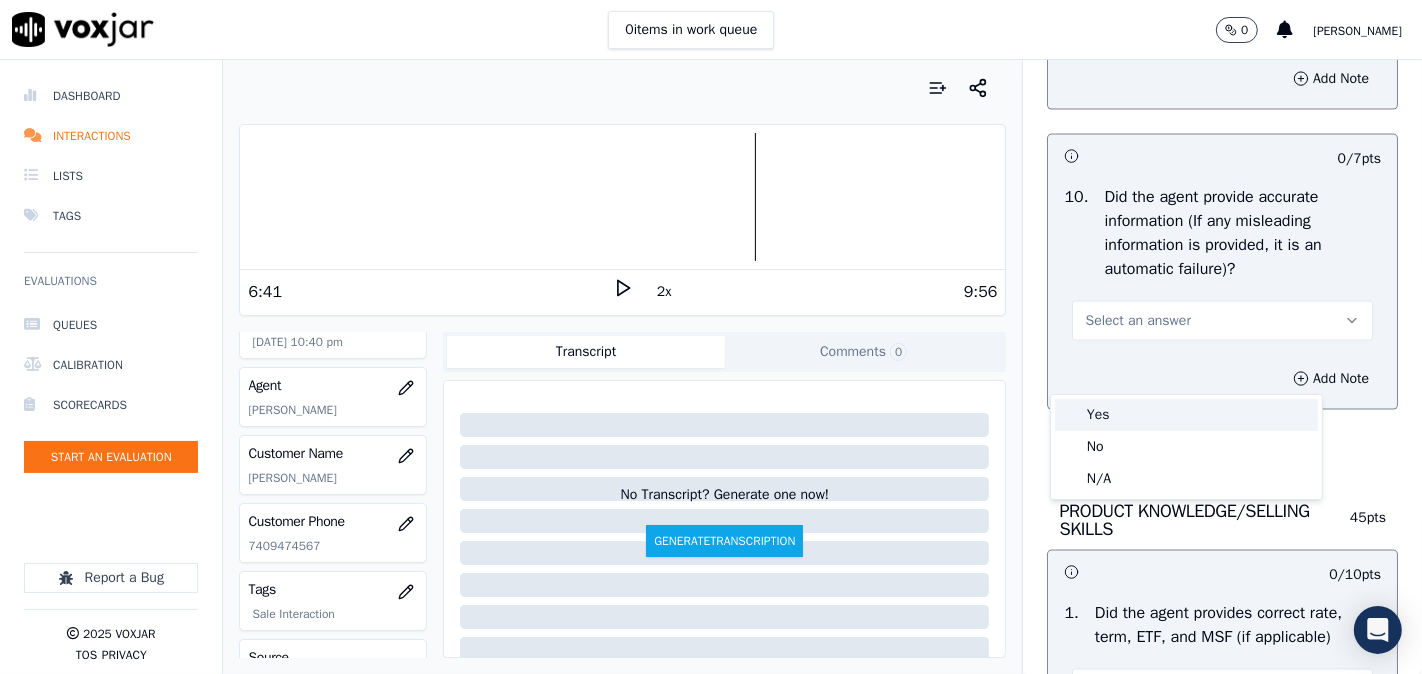 click on "Yes" at bounding box center (1186, 415) 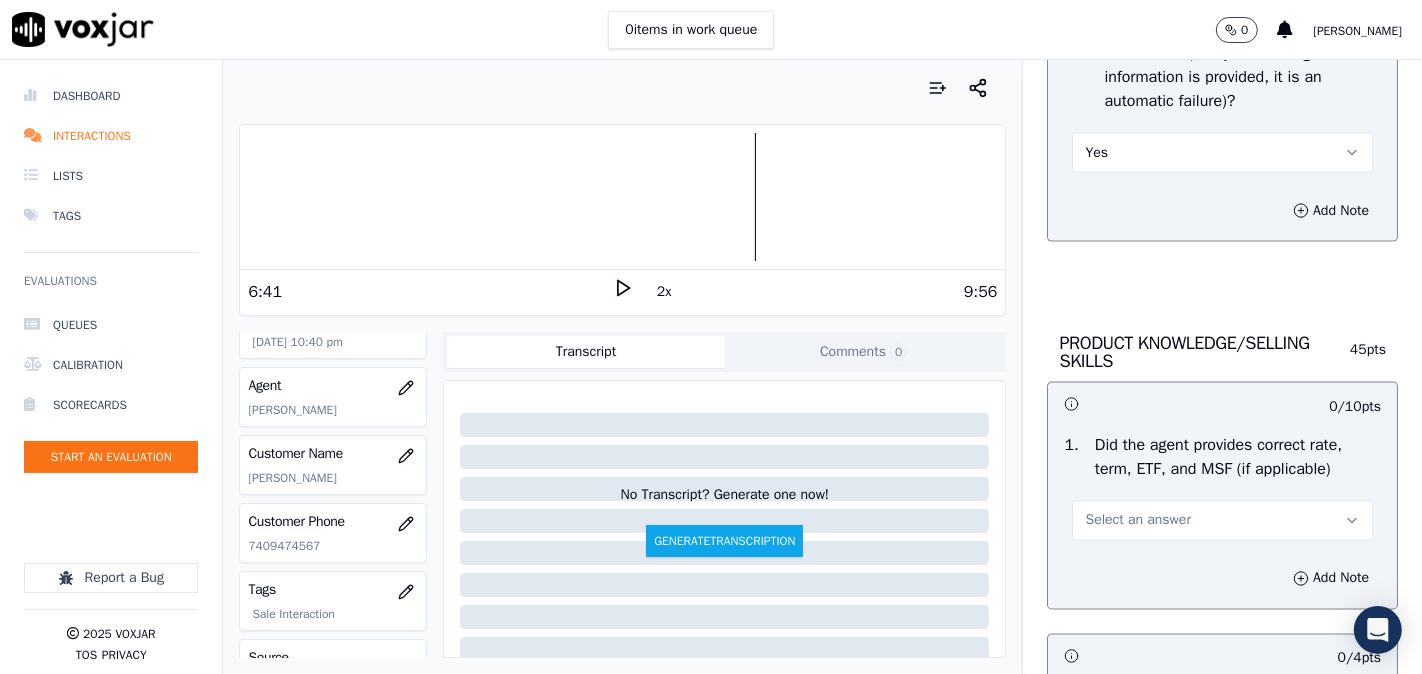 scroll, scrollTop: 2963, scrollLeft: 0, axis: vertical 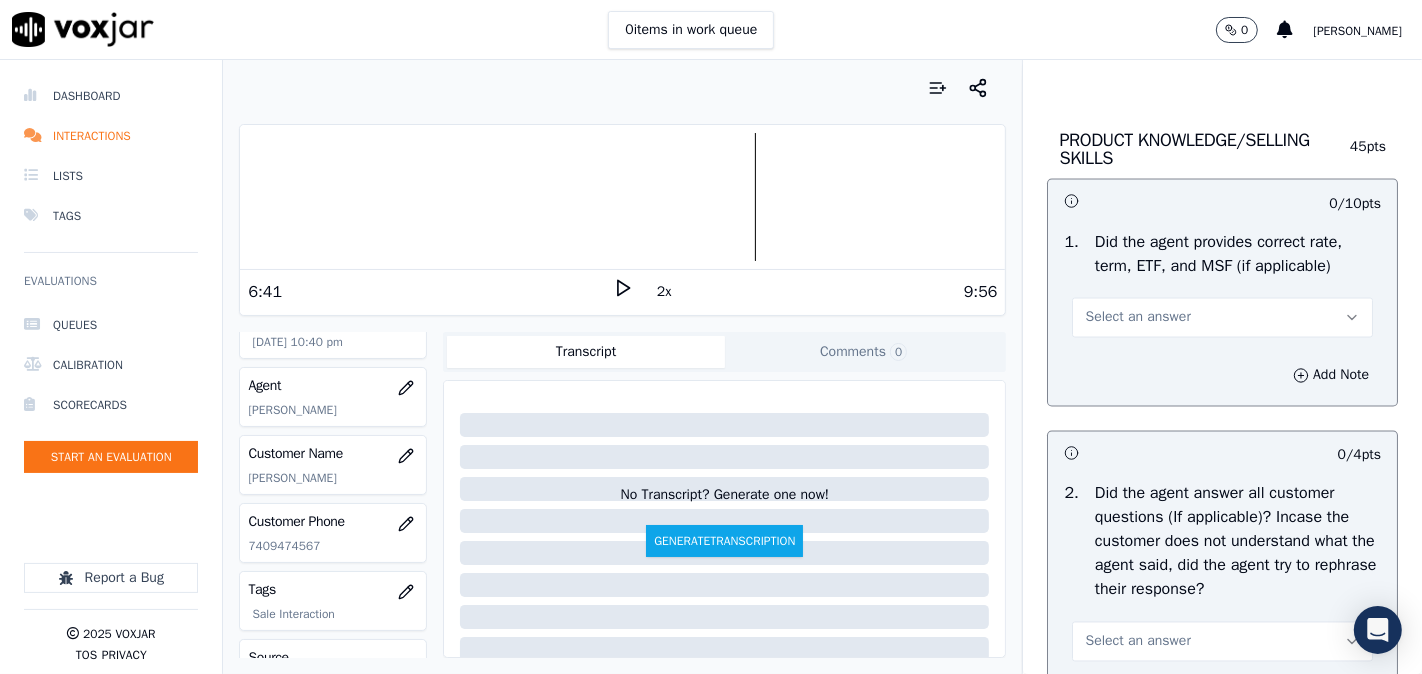 click on "Select an answer" at bounding box center (1137, 318) 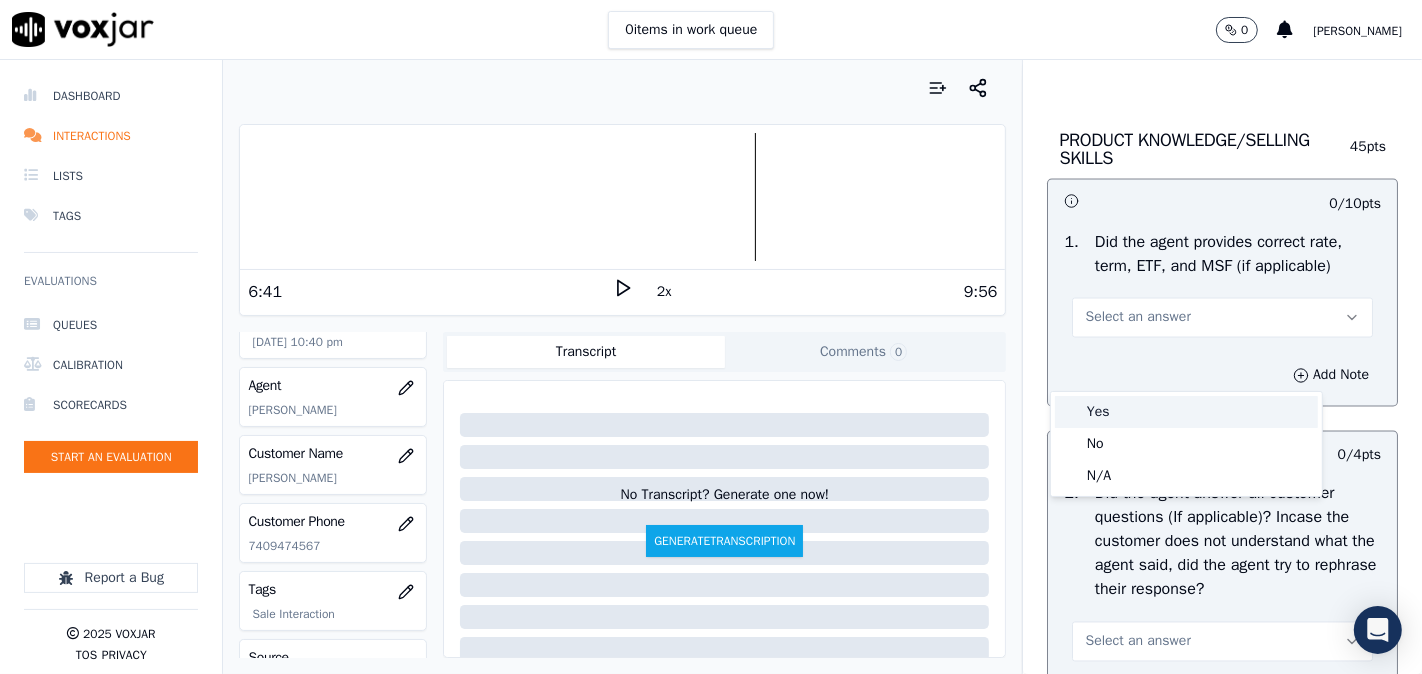 click on "Yes" at bounding box center (1186, 412) 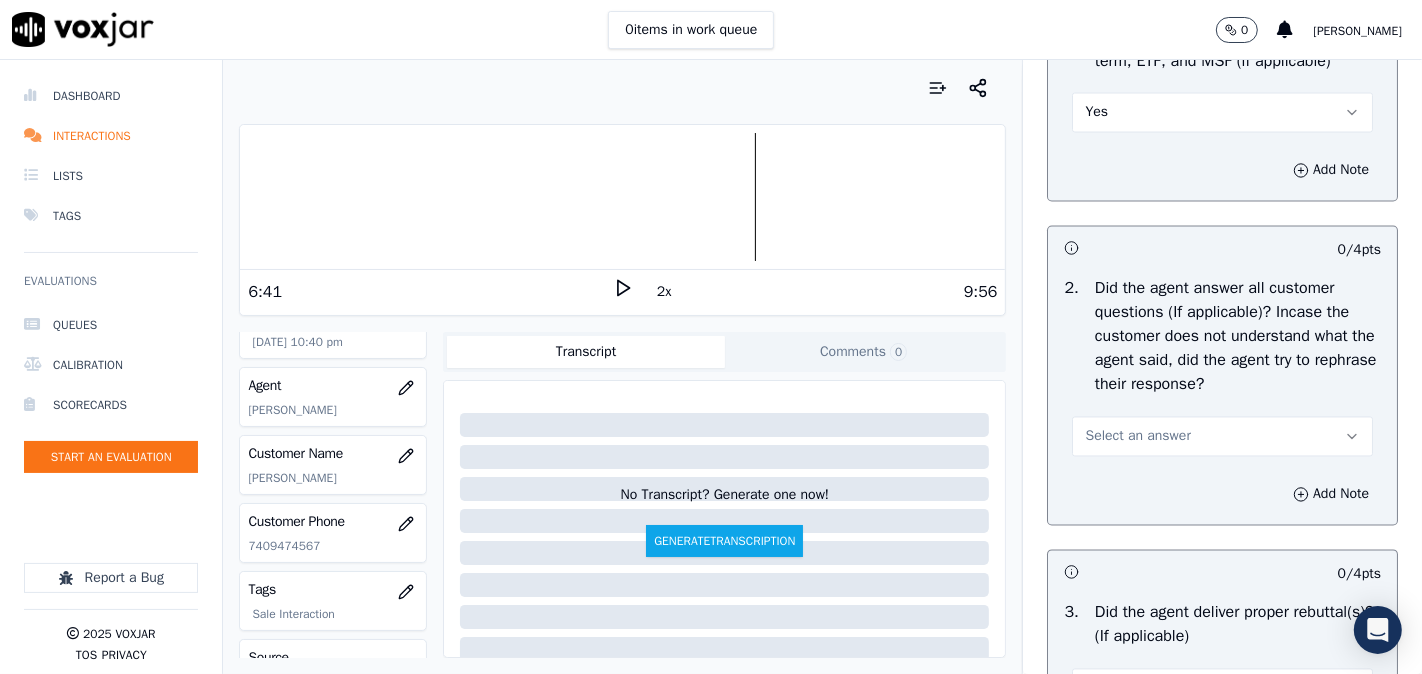 scroll, scrollTop: 3333, scrollLeft: 0, axis: vertical 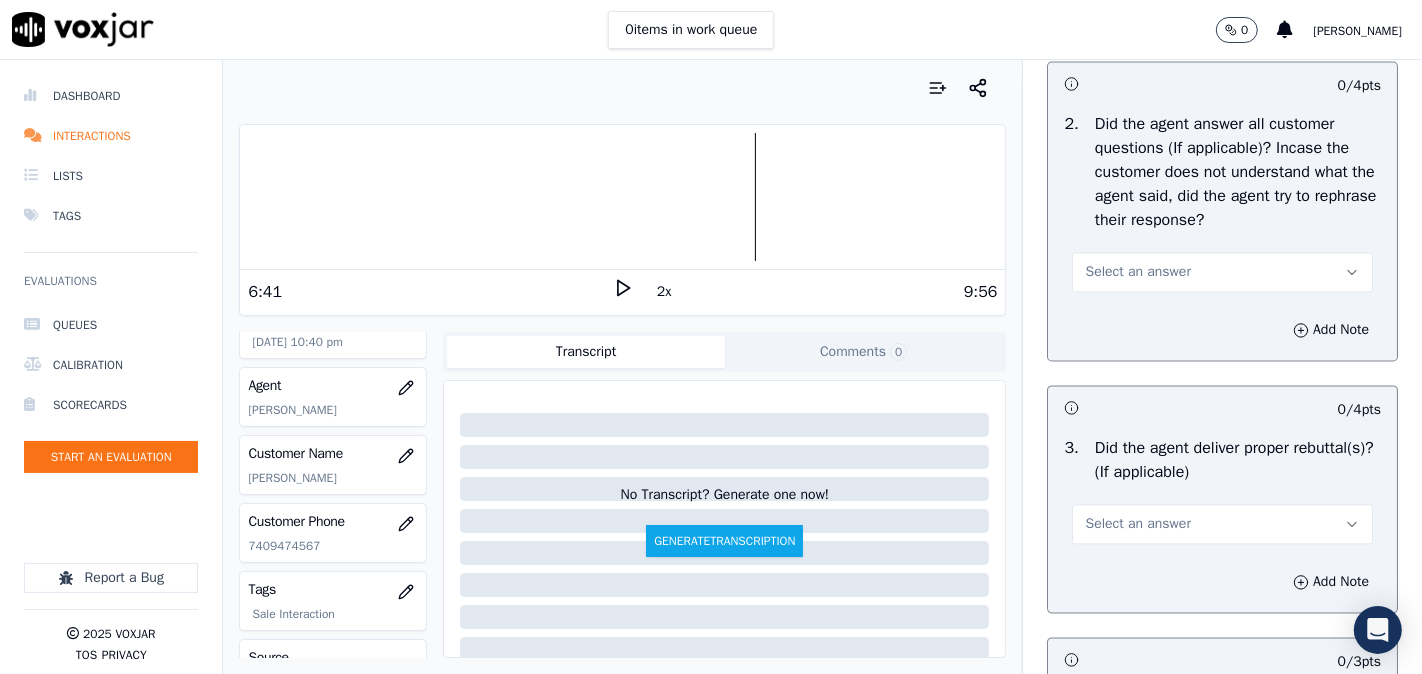 click on "Select an answer" at bounding box center (1137, 272) 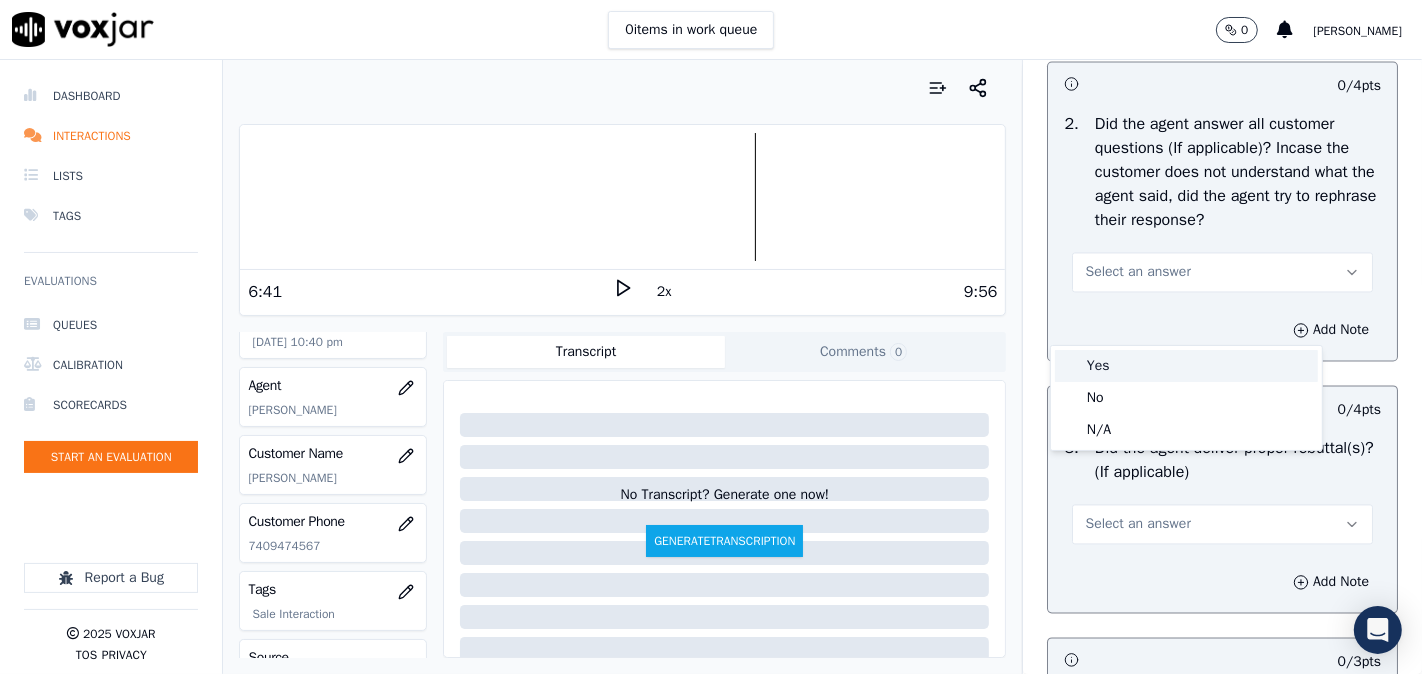 drag, startPoint x: 1110, startPoint y: 336, endPoint x: 1102, endPoint y: 370, distance: 34.928497 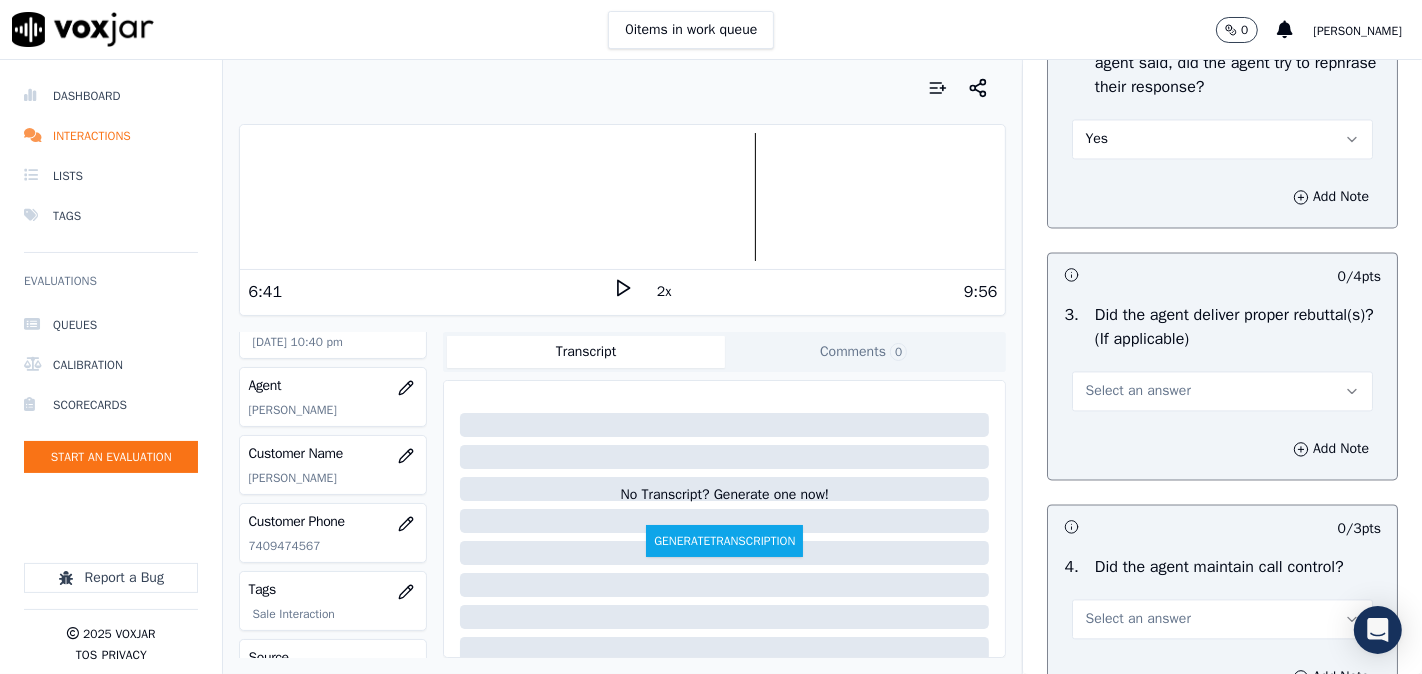 scroll, scrollTop: 3518, scrollLeft: 0, axis: vertical 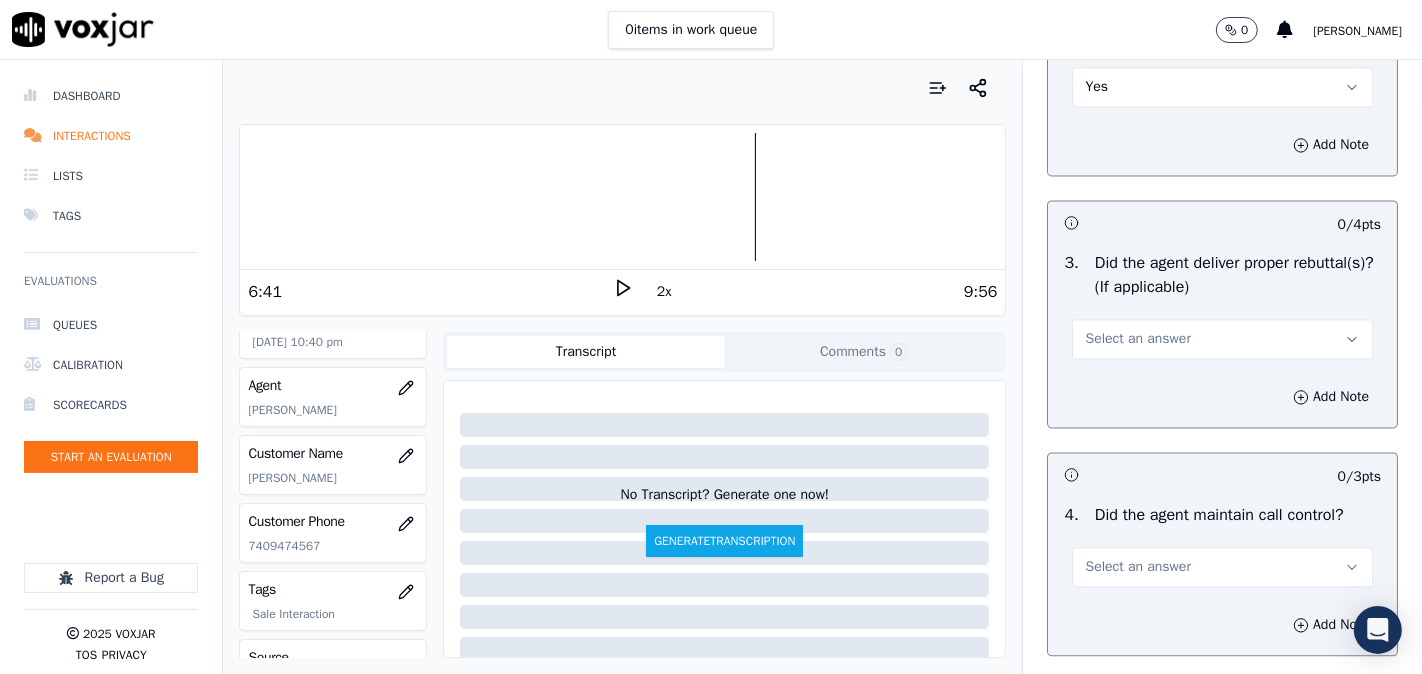 click on "Select an answer" at bounding box center [1137, 339] 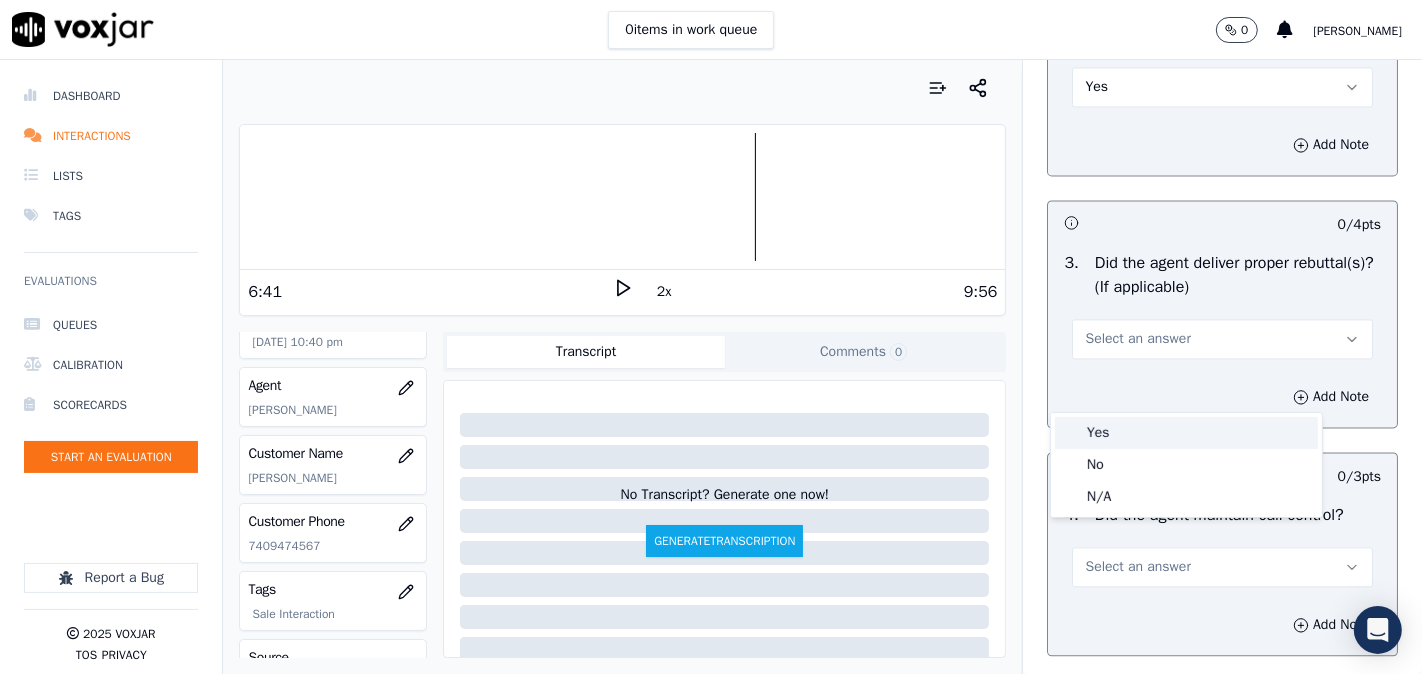 drag, startPoint x: 1101, startPoint y: 406, endPoint x: 1103, endPoint y: 421, distance: 15.132746 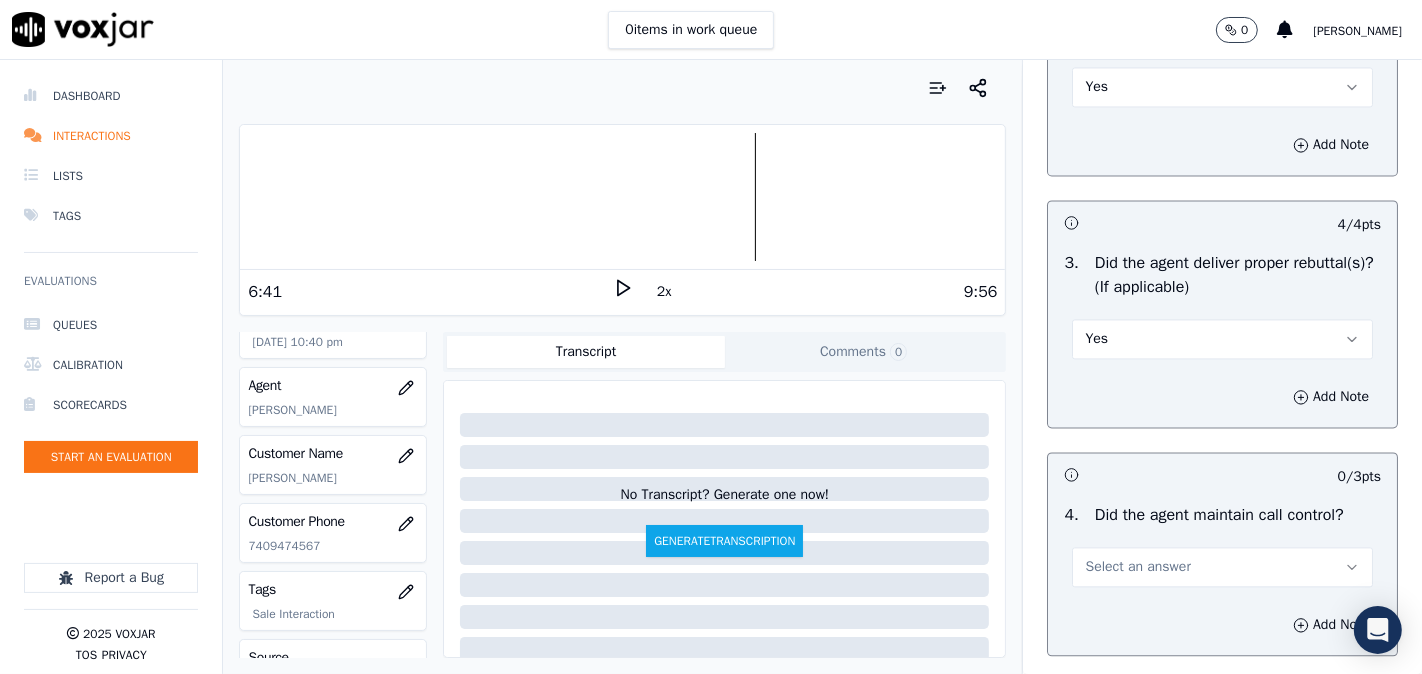 scroll, scrollTop: 3888, scrollLeft: 0, axis: vertical 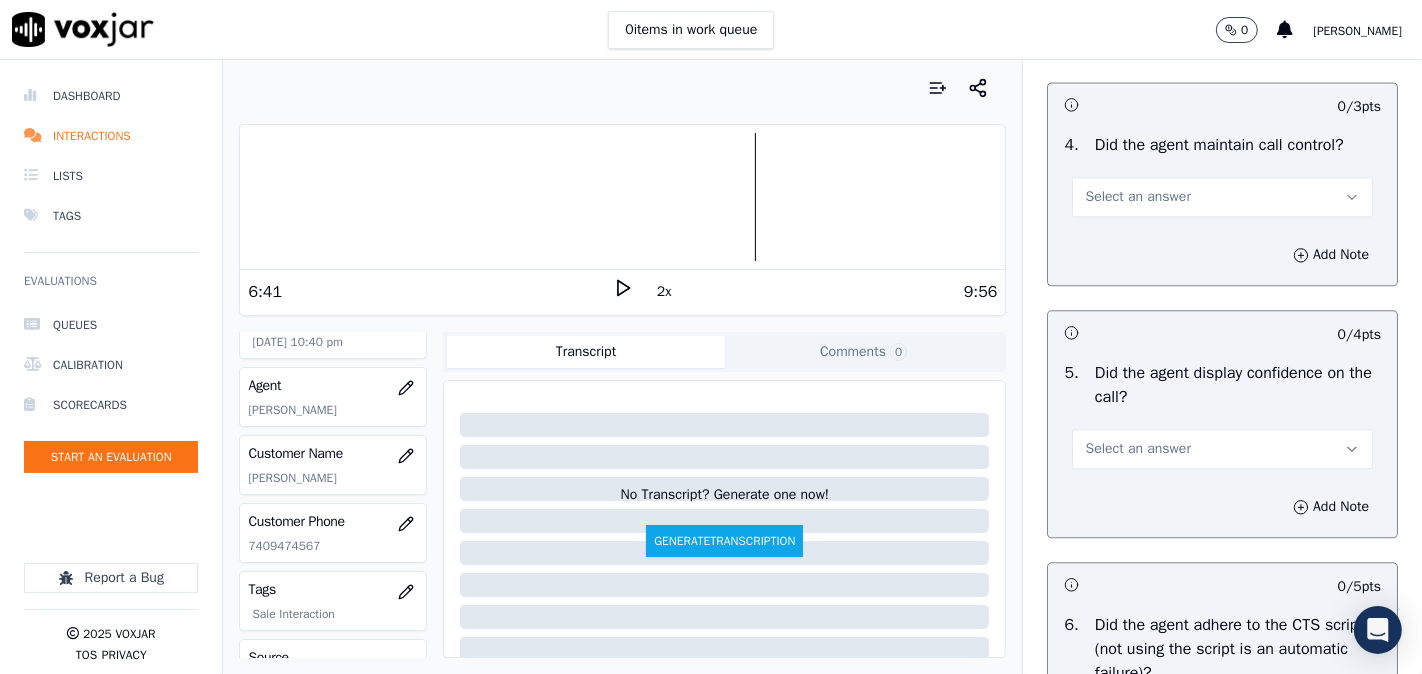 click on "Select an answer" at bounding box center [1222, 197] 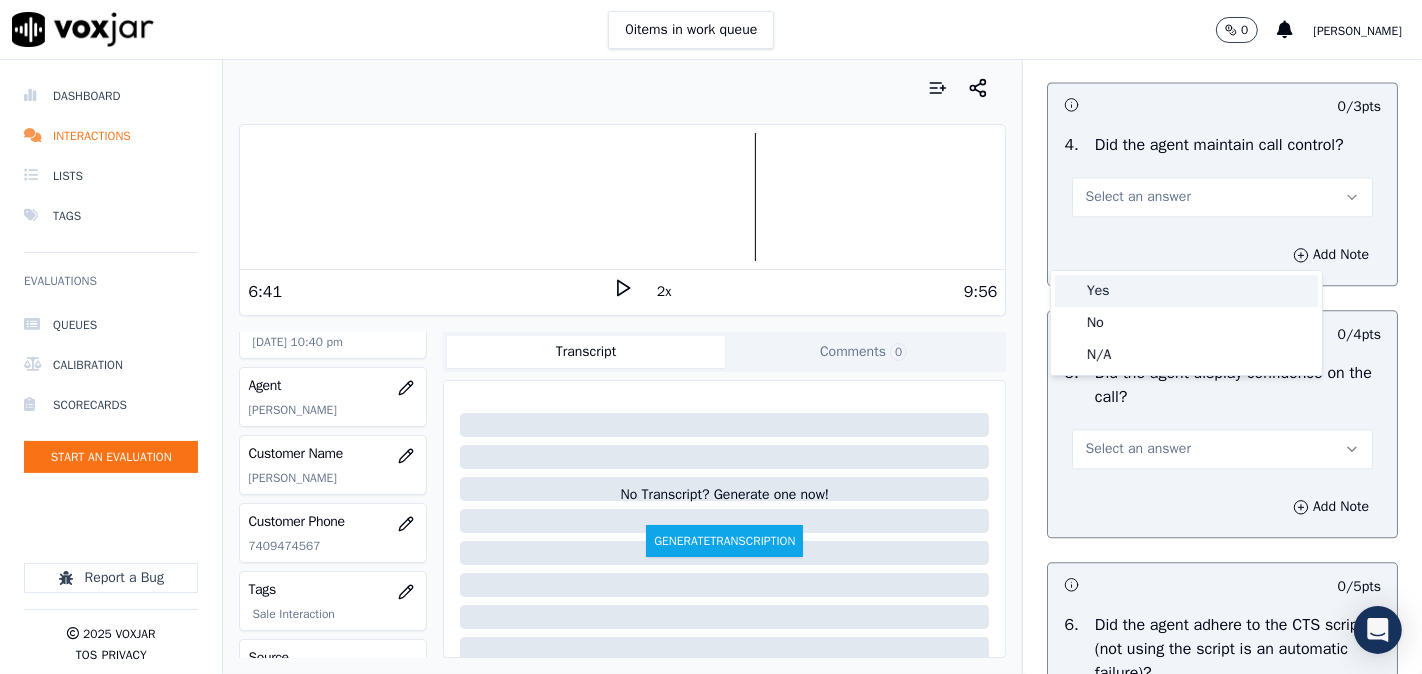 click 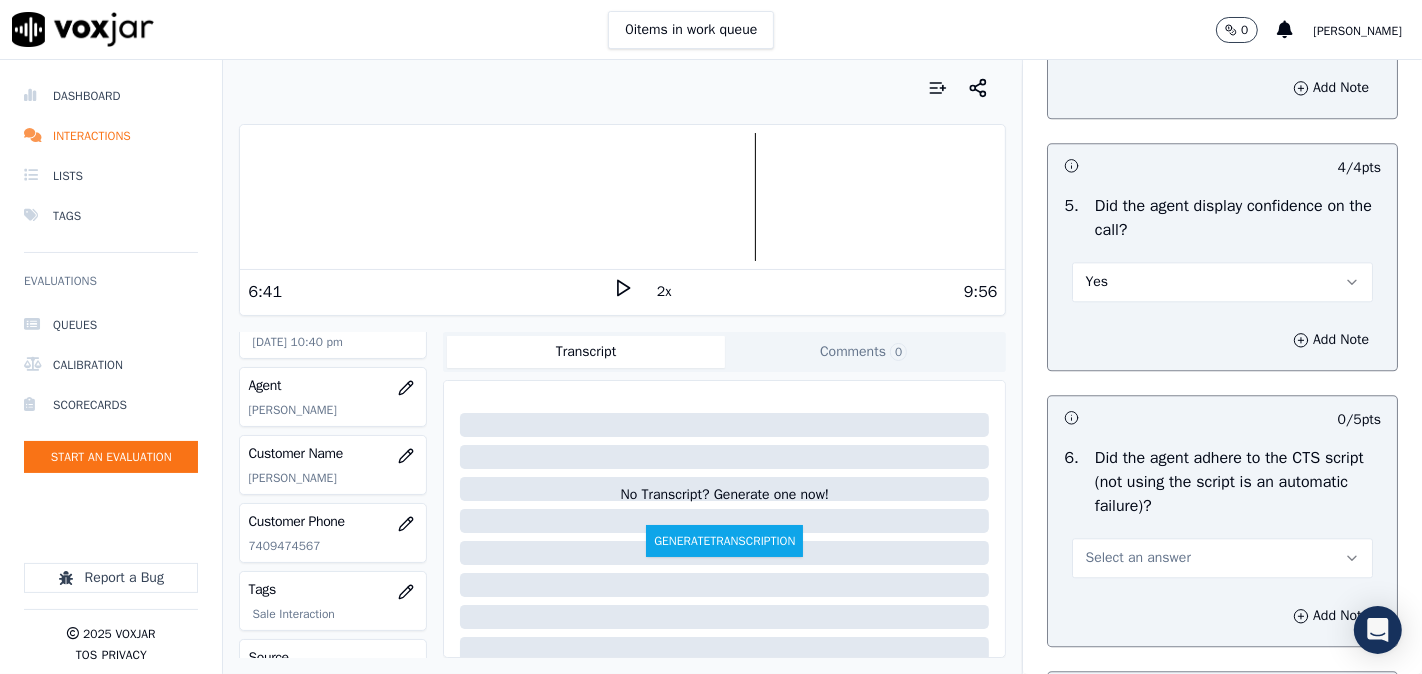 scroll, scrollTop: 4258, scrollLeft: 0, axis: vertical 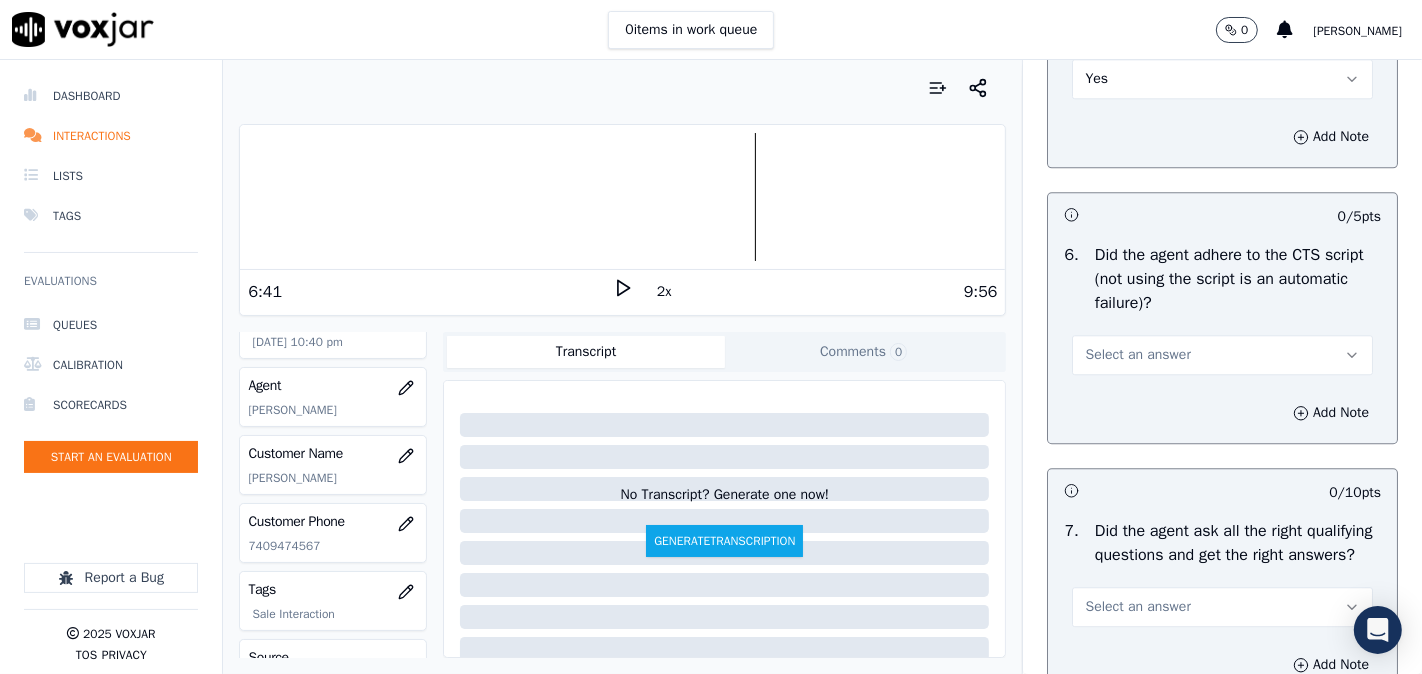 drag, startPoint x: 1100, startPoint y: 396, endPoint x: 1098, endPoint y: 413, distance: 17.117243 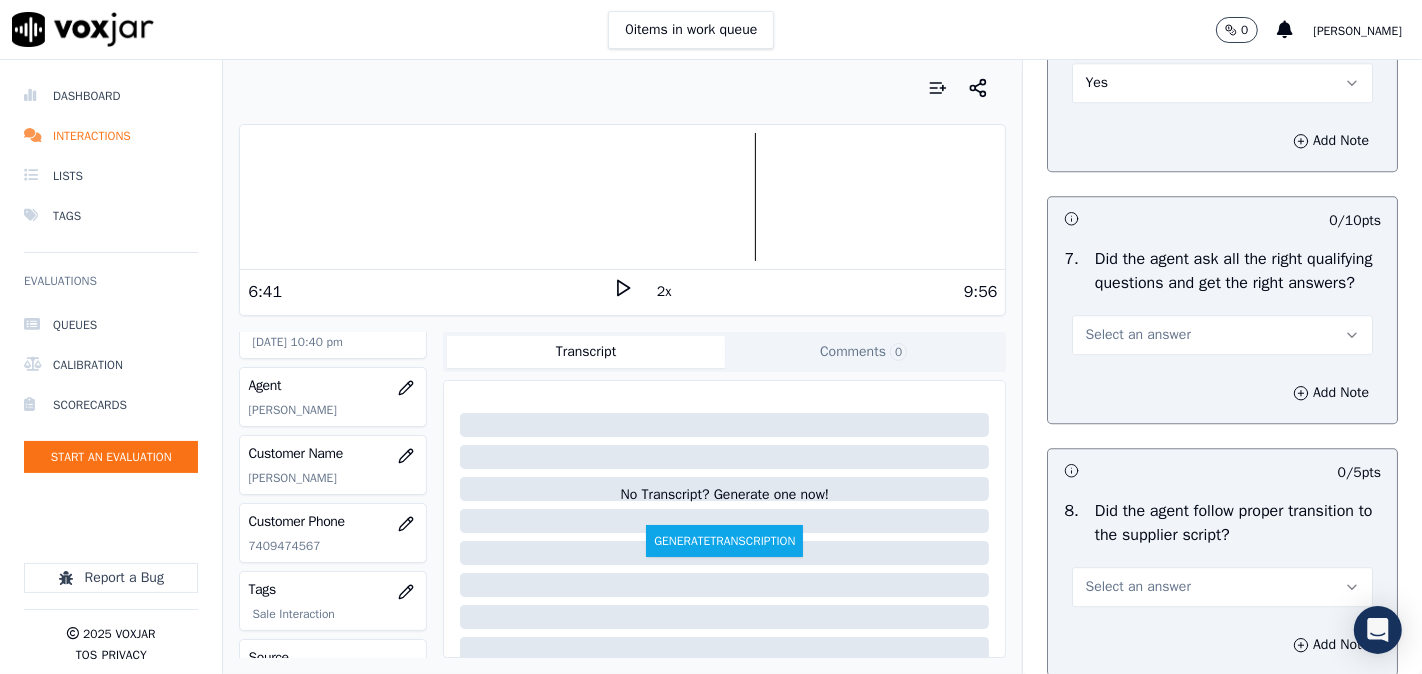 scroll, scrollTop: 4814, scrollLeft: 0, axis: vertical 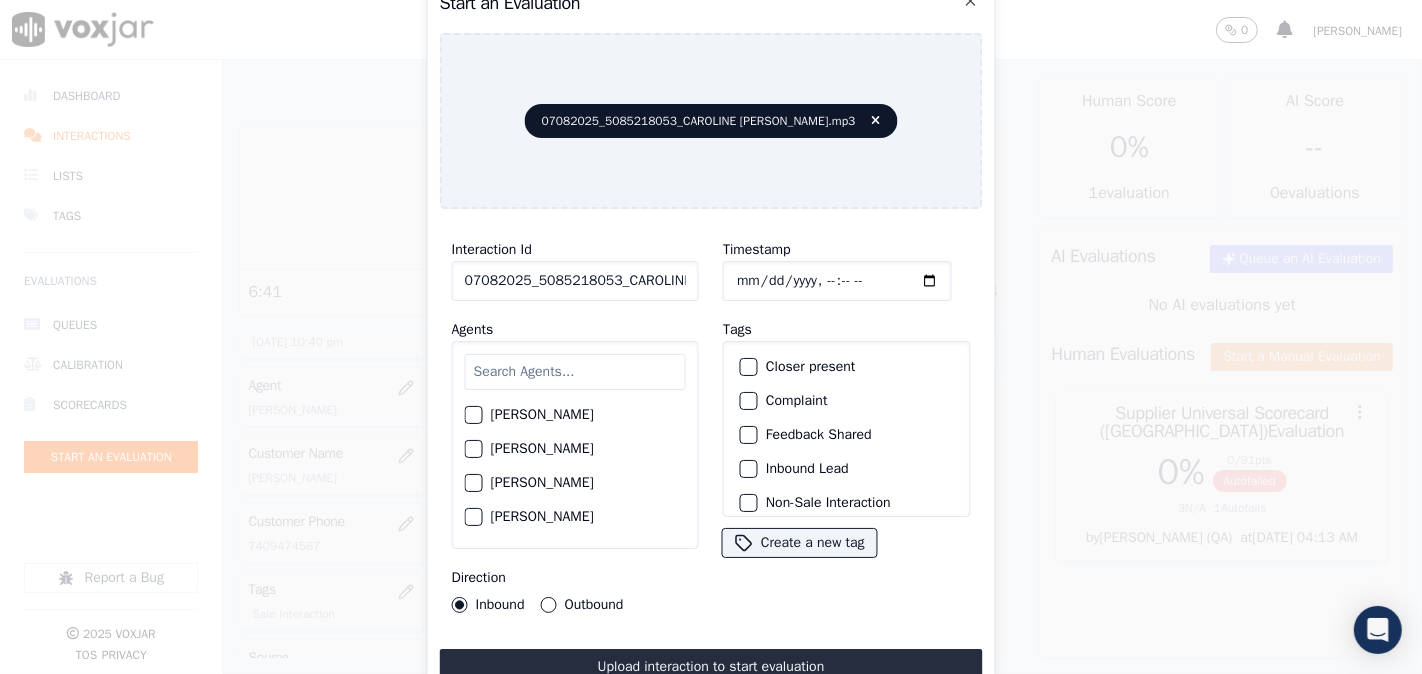 paste on "508521805" 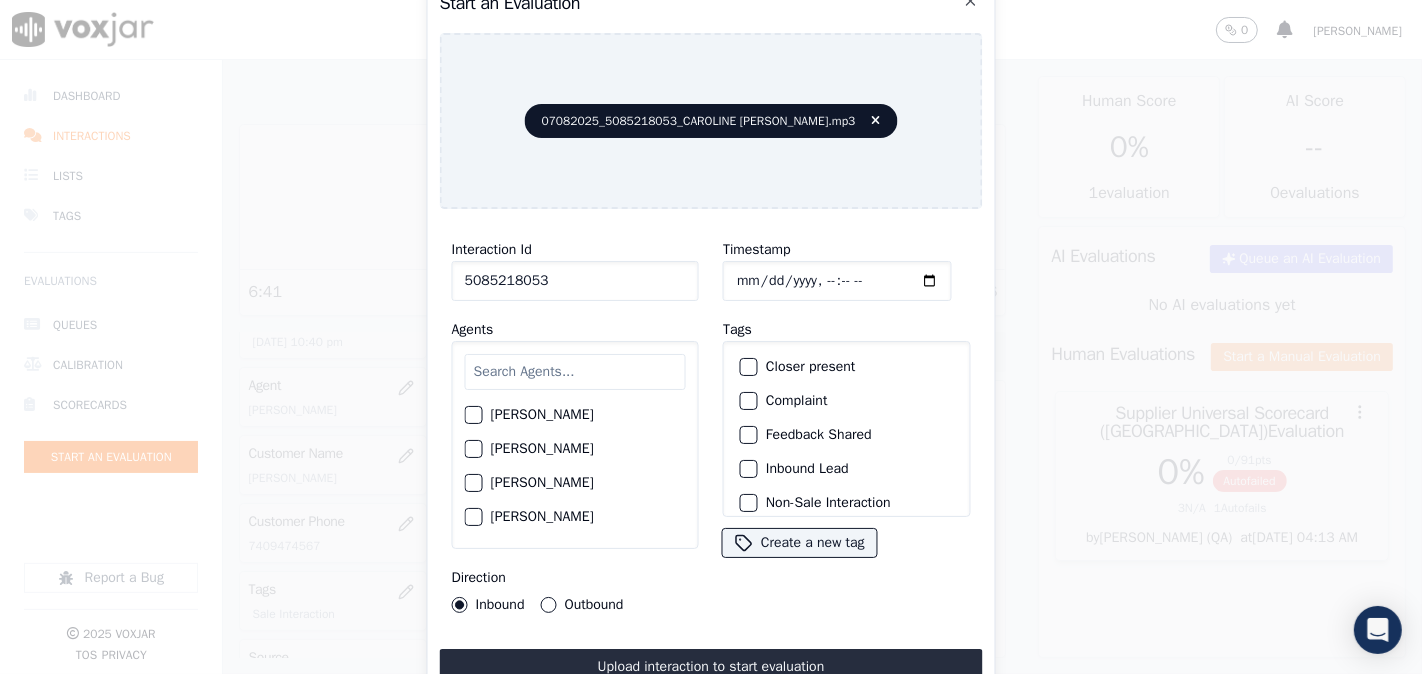 type on "5085218053" 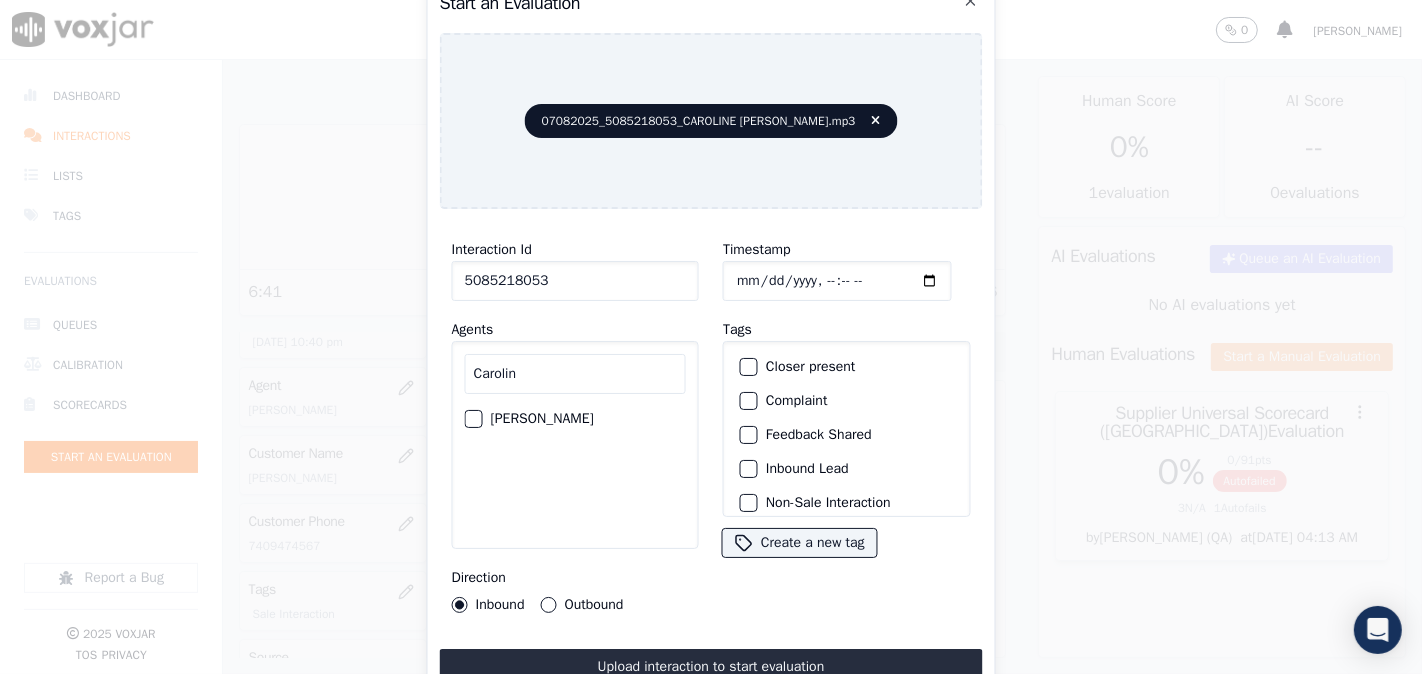 type on "Carolin" 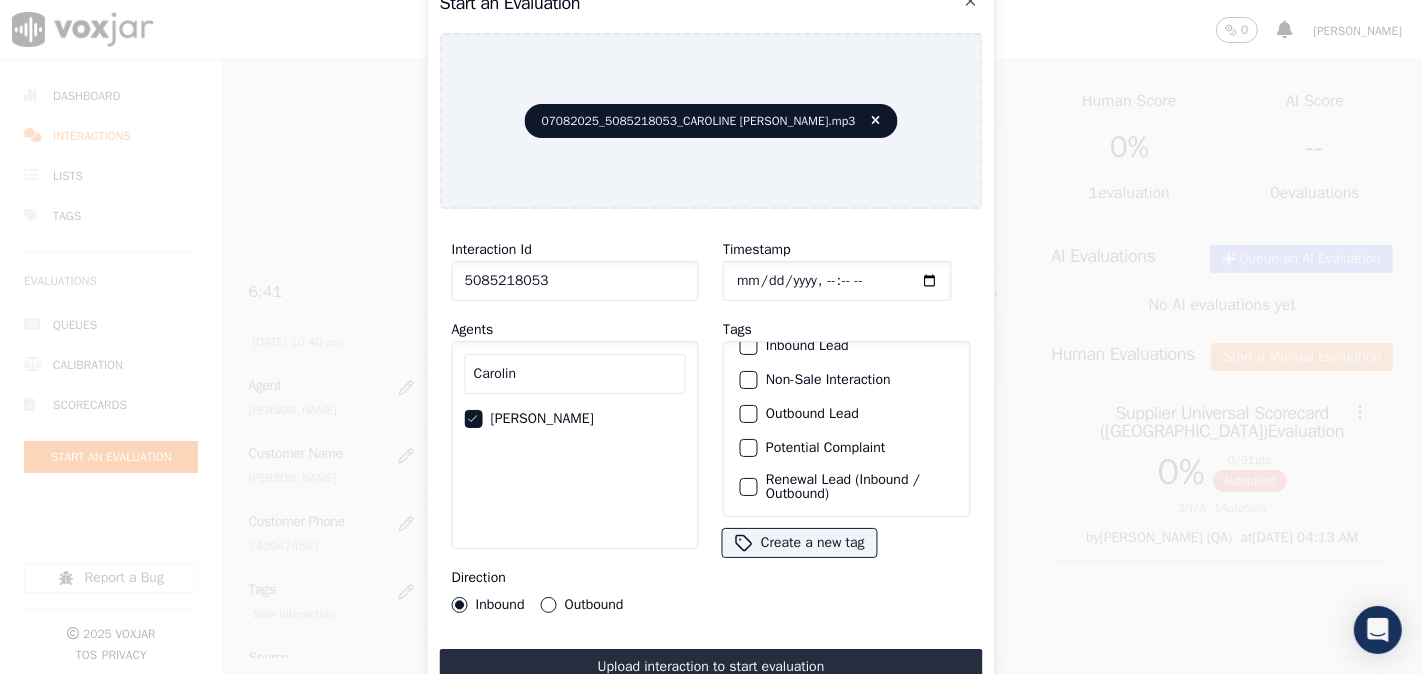 scroll, scrollTop: 176, scrollLeft: 0, axis: vertical 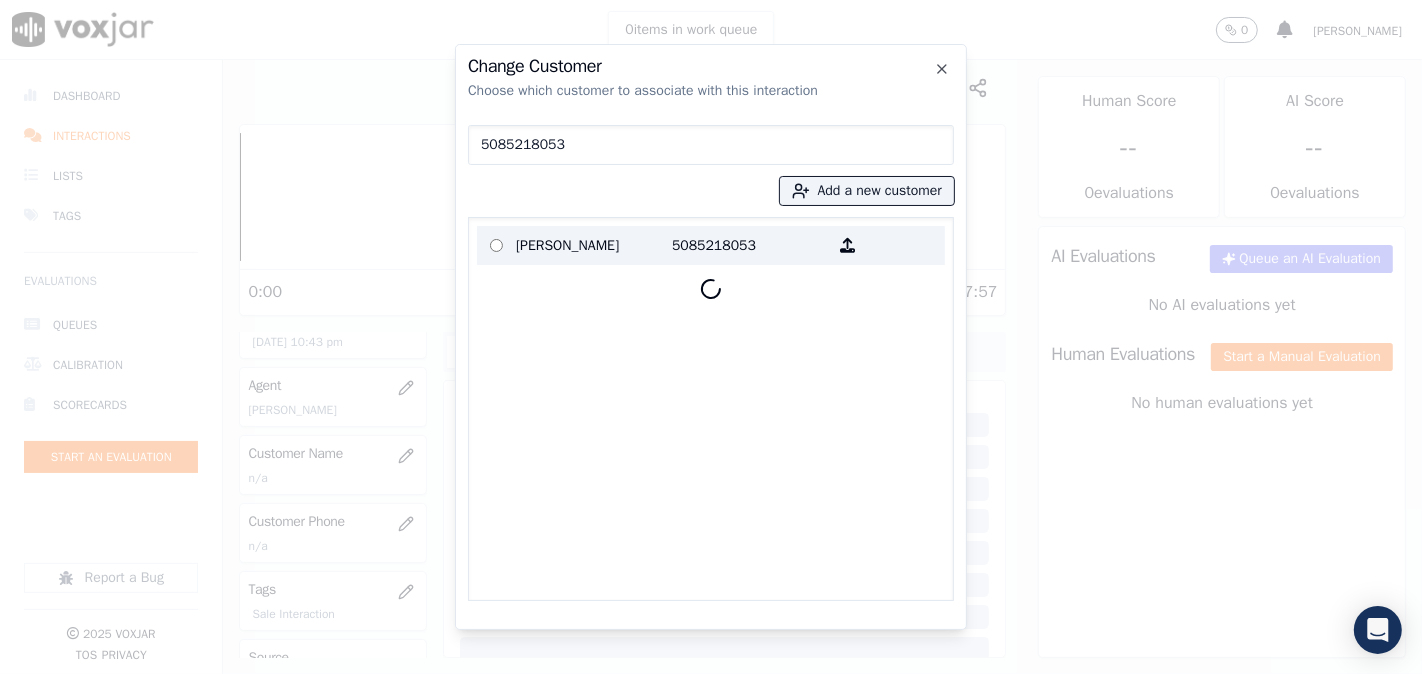 type on "5085218053" 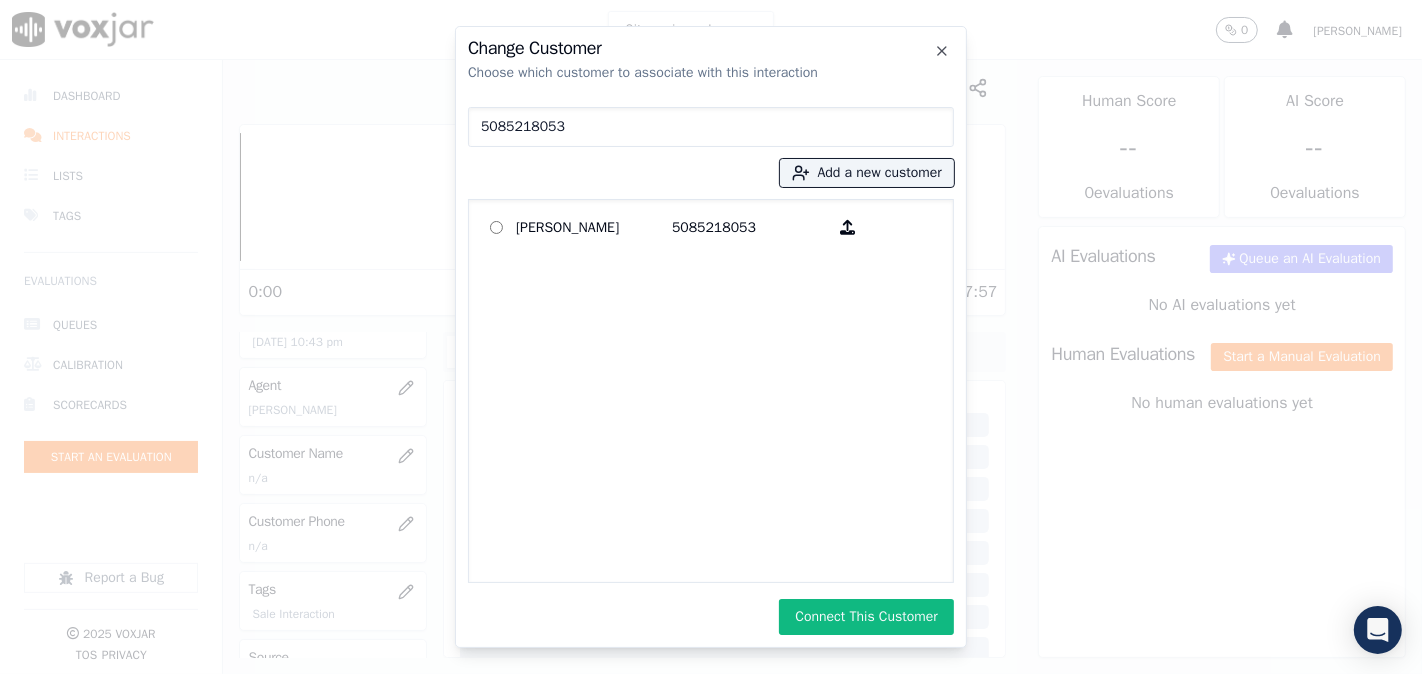 drag, startPoint x: 827, startPoint y: 610, endPoint x: 918, endPoint y: 540, distance: 114.80853 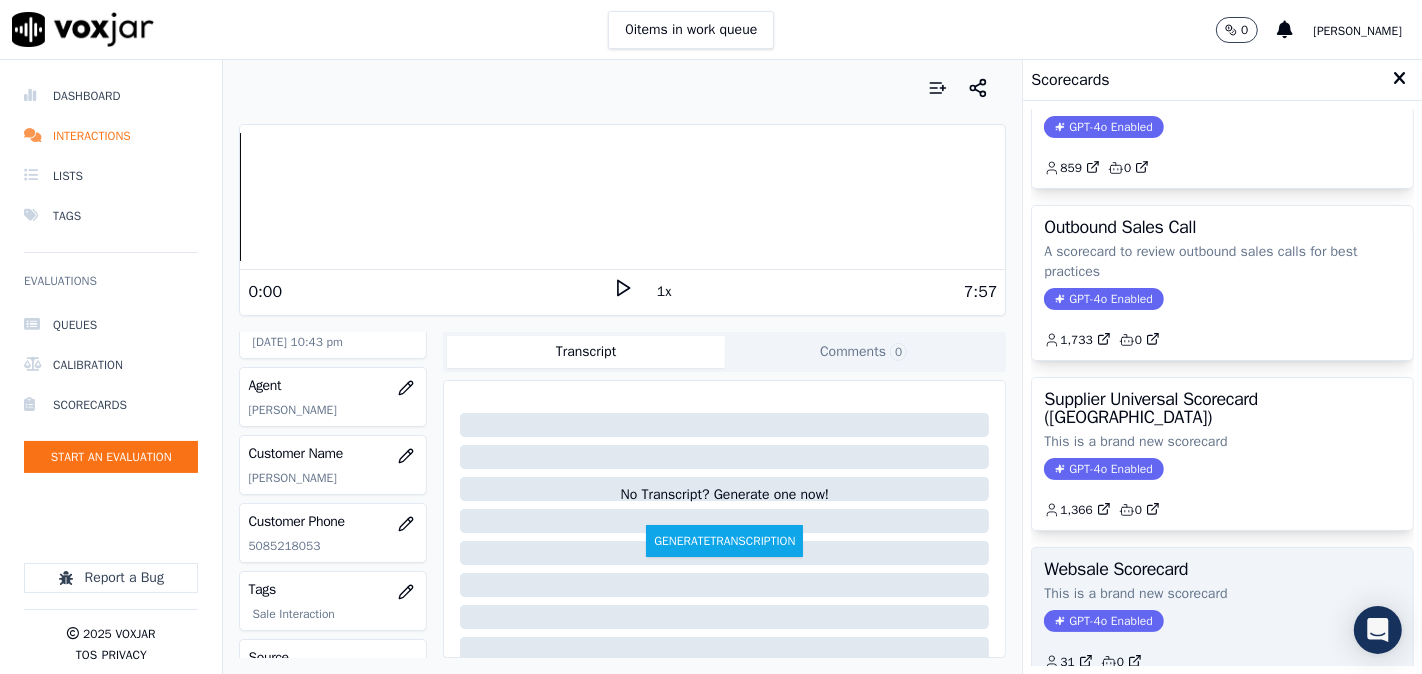 scroll, scrollTop: 357, scrollLeft: 0, axis: vertical 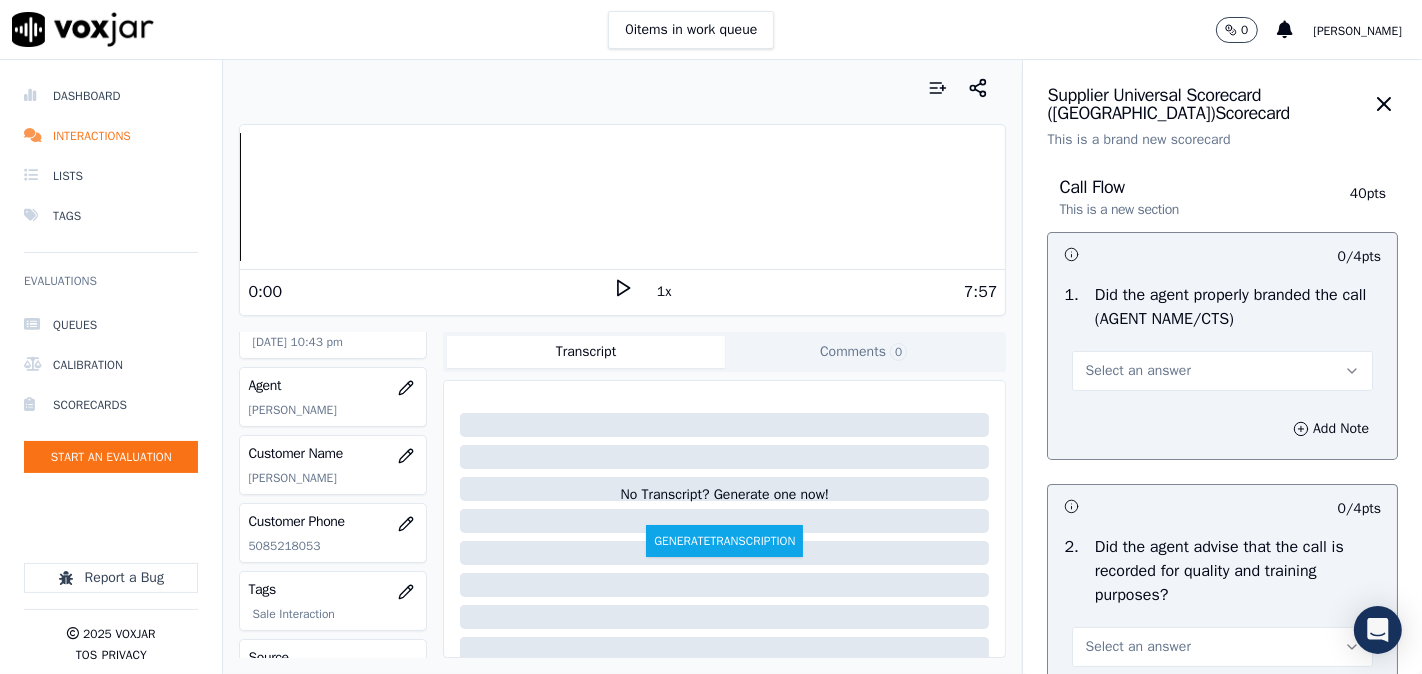 drag, startPoint x: 1158, startPoint y: 375, endPoint x: 1157, endPoint y: 387, distance: 12.0415945 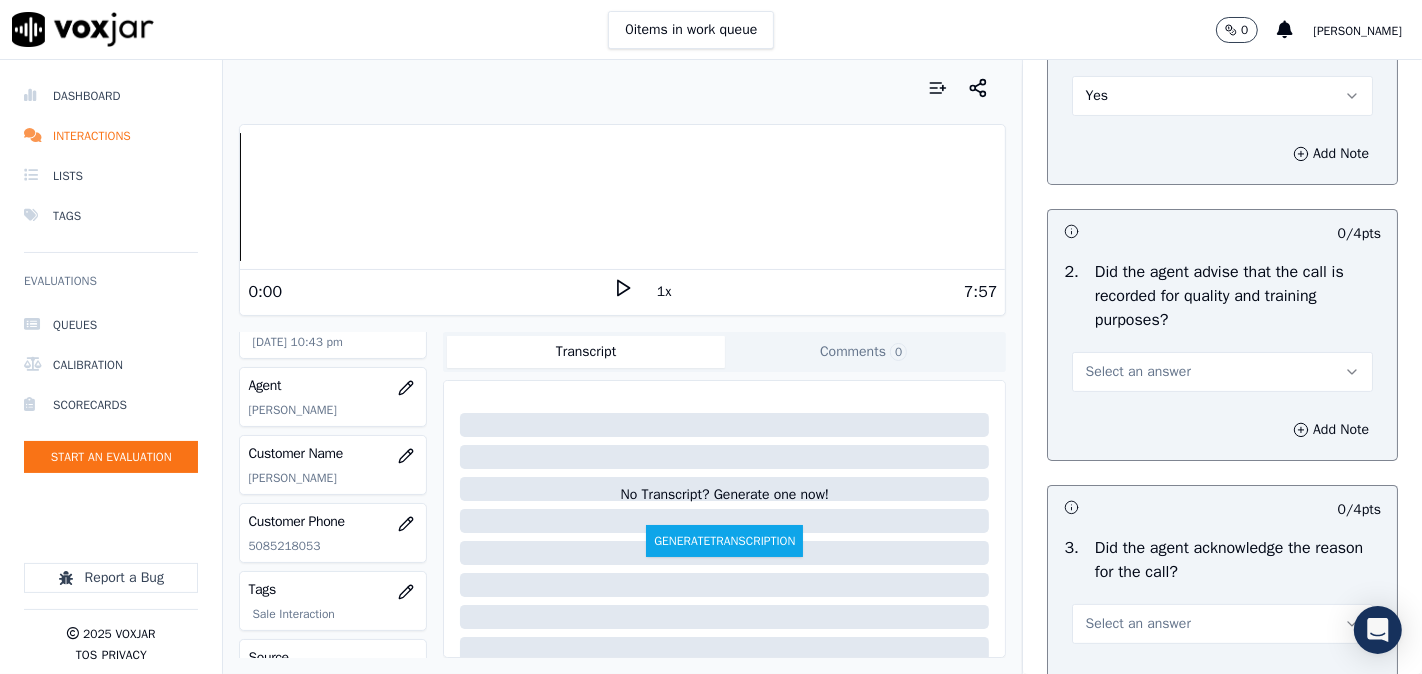 scroll, scrollTop: 555, scrollLeft: 0, axis: vertical 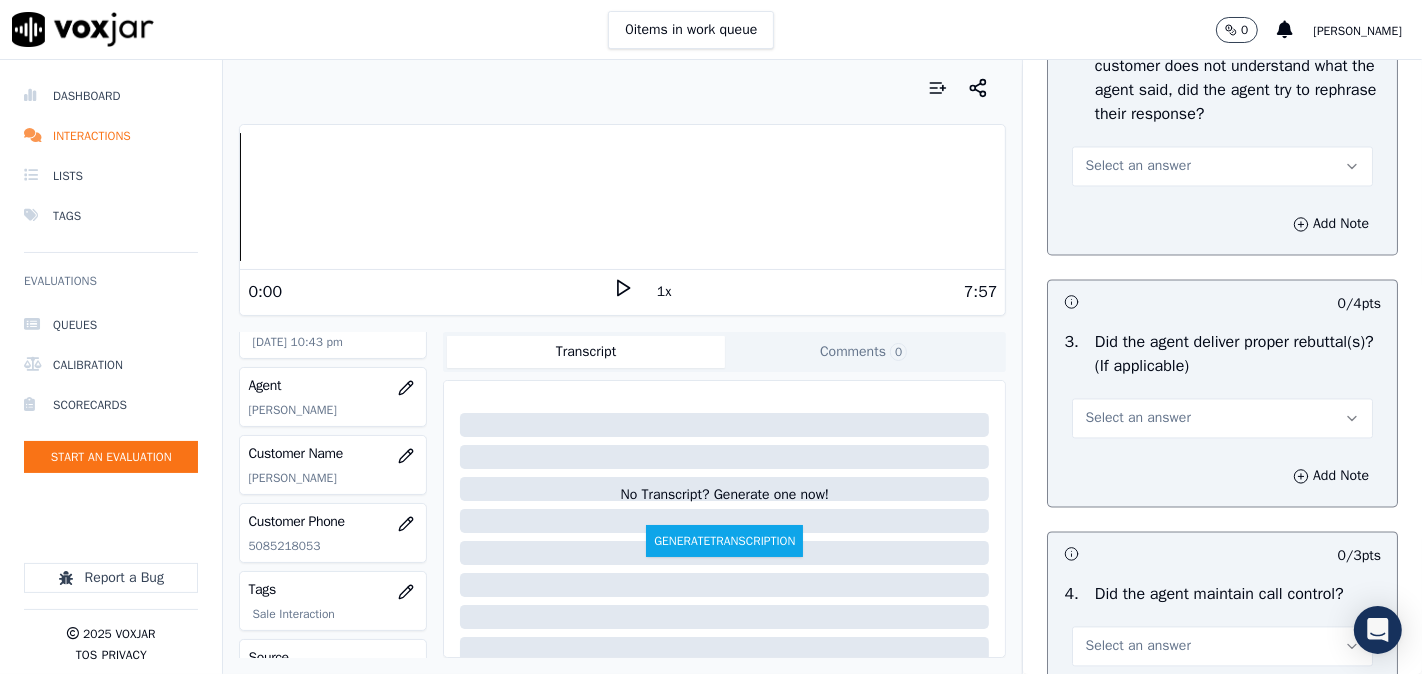 drag, startPoint x: 1104, startPoint y: 182, endPoint x: 1102, endPoint y: 220, distance: 38.052597 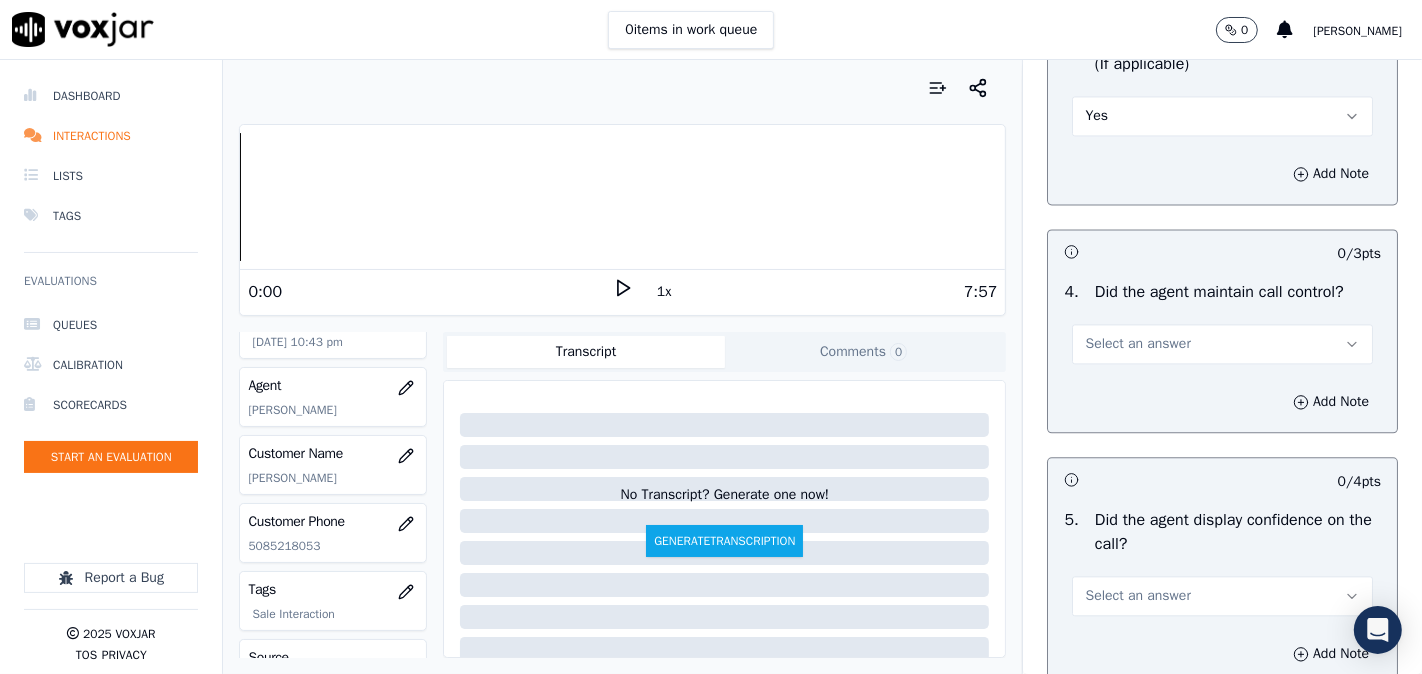 scroll, scrollTop: 3888, scrollLeft: 0, axis: vertical 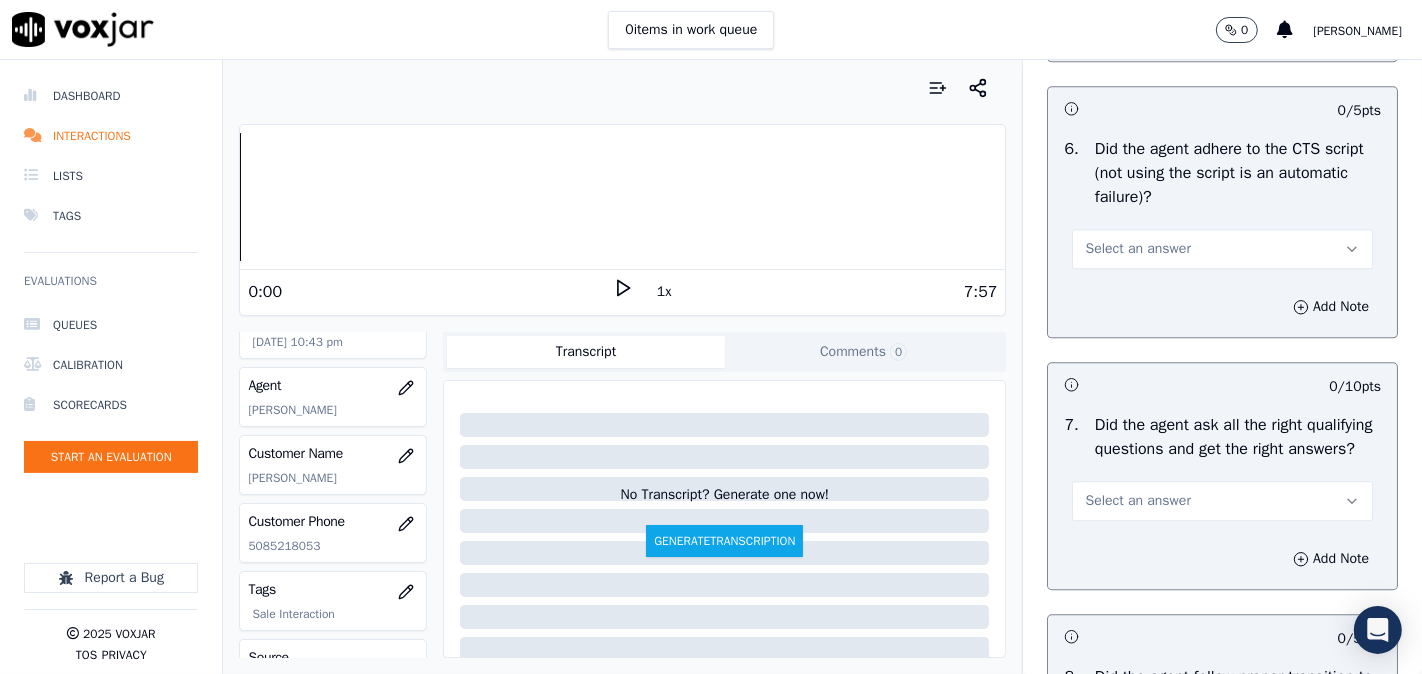 drag, startPoint x: 1088, startPoint y: 288, endPoint x: 1083, endPoint y: 304, distance: 16.763054 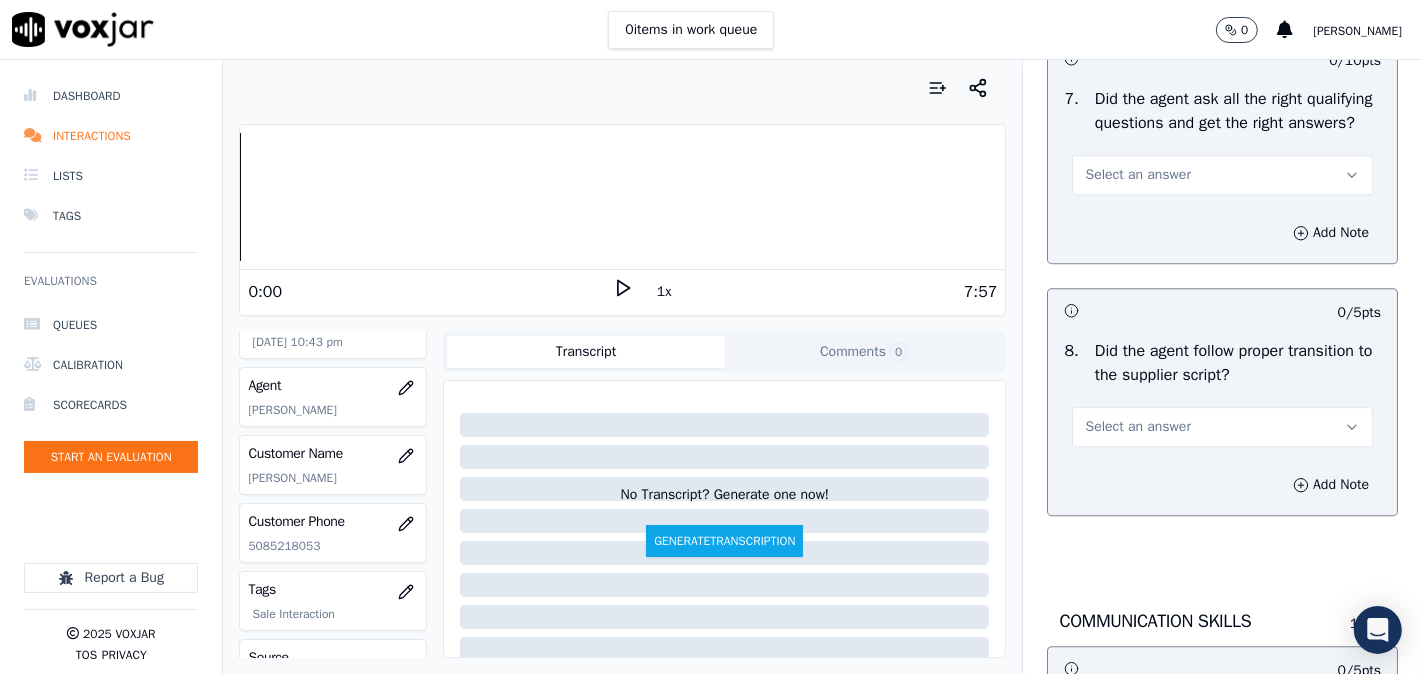 scroll, scrollTop: 4630, scrollLeft: 0, axis: vertical 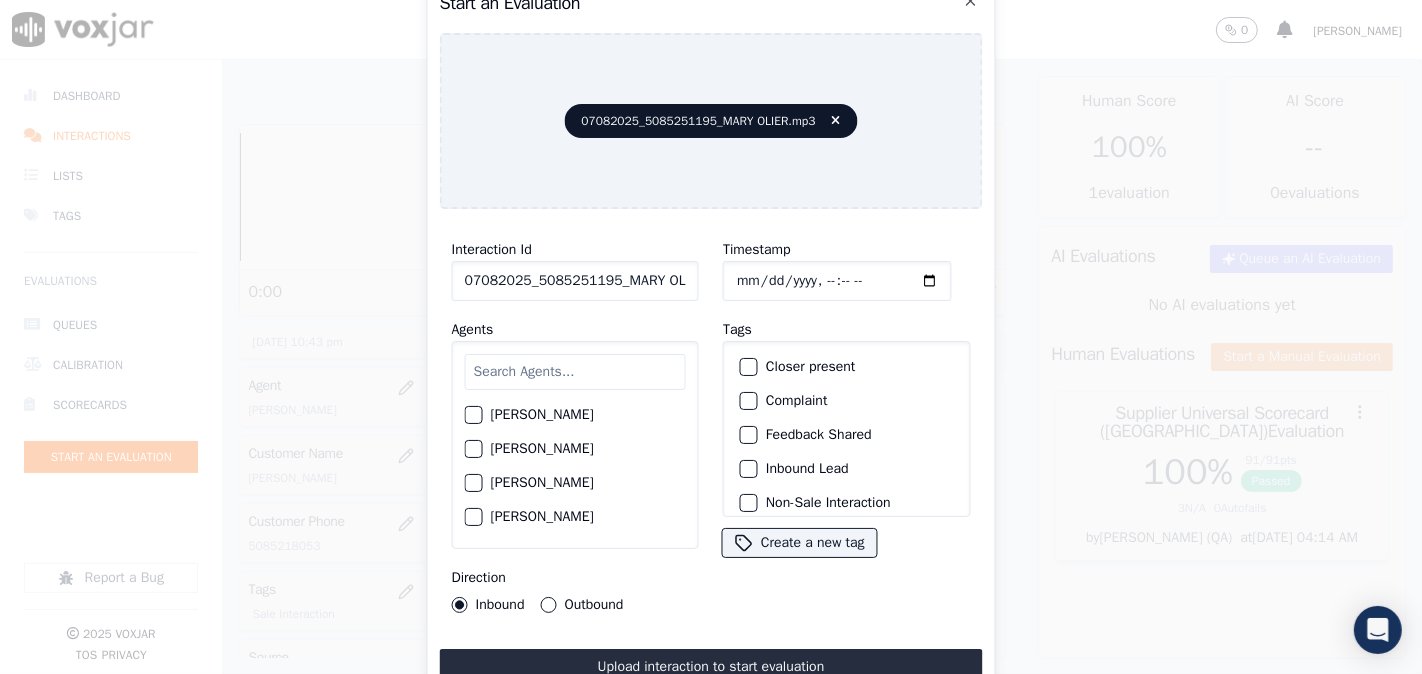 paste on "5085251195" 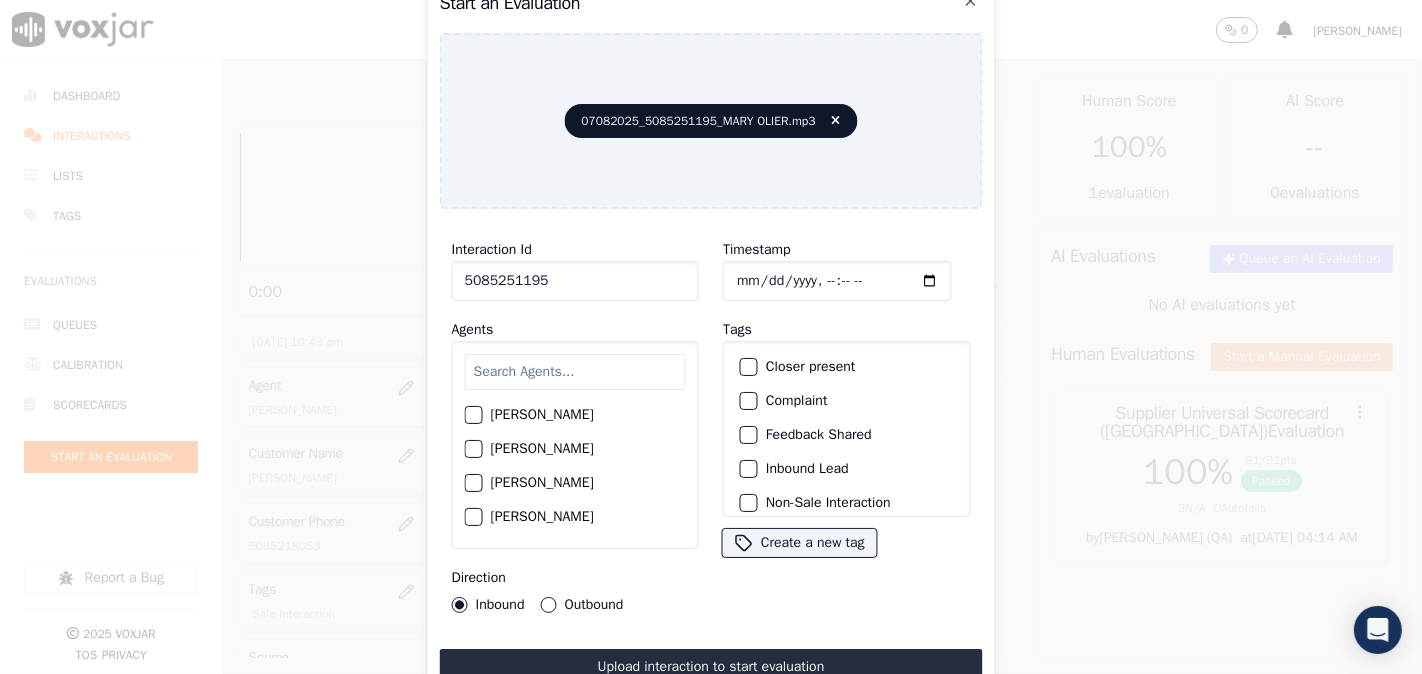 type on "5085251195" 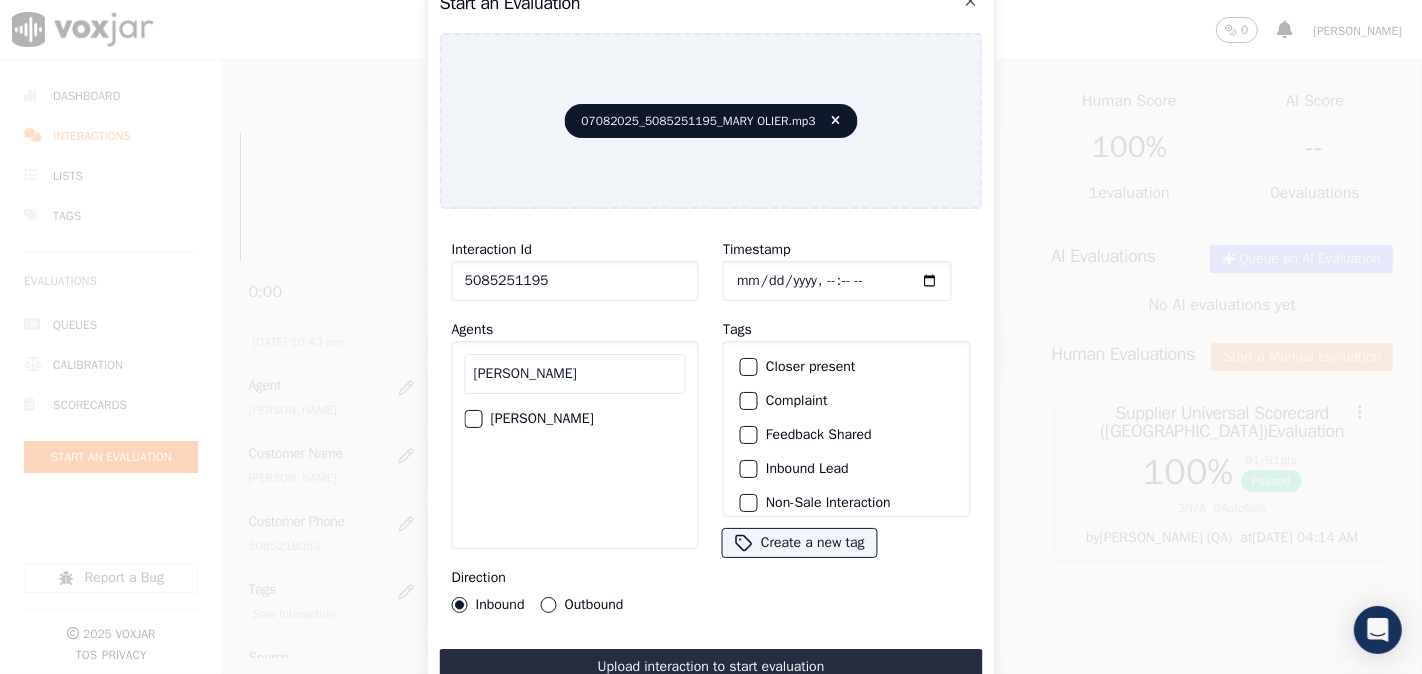 type on "[PERSON_NAME]" 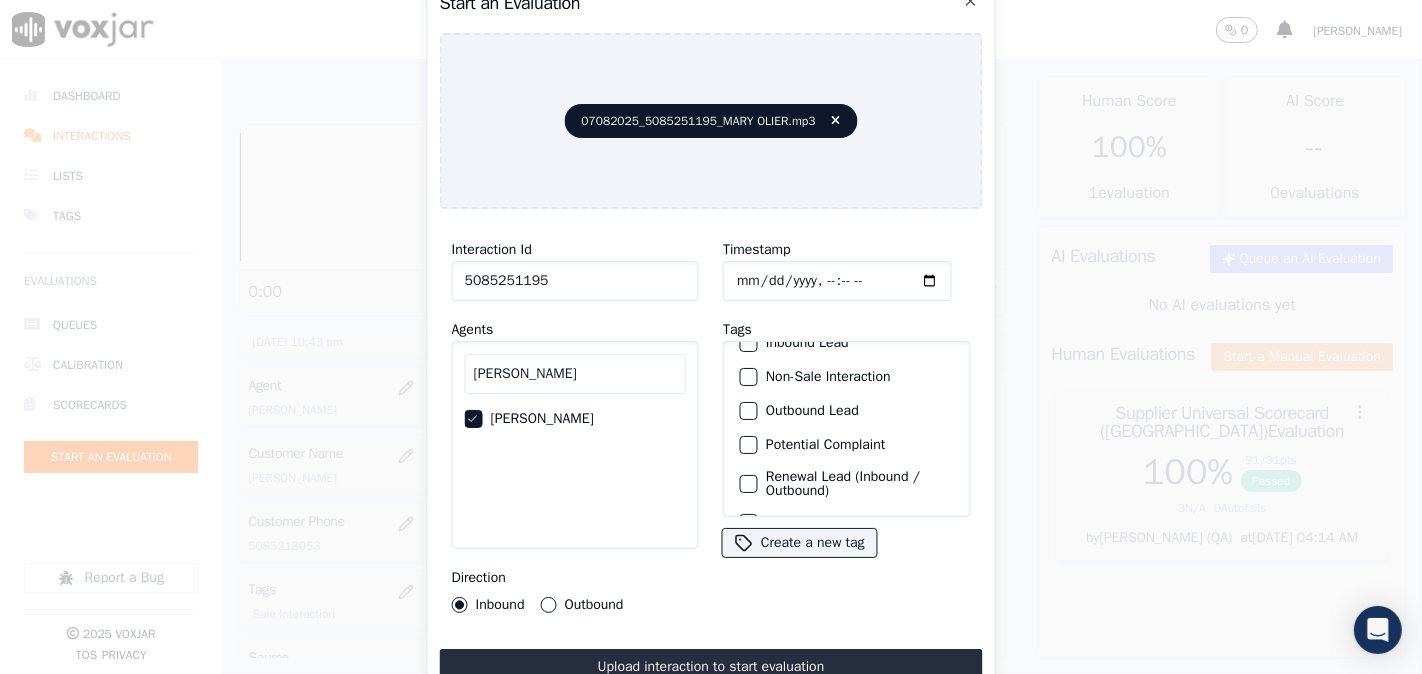 scroll, scrollTop: 176, scrollLeft: 0, axis: vertical 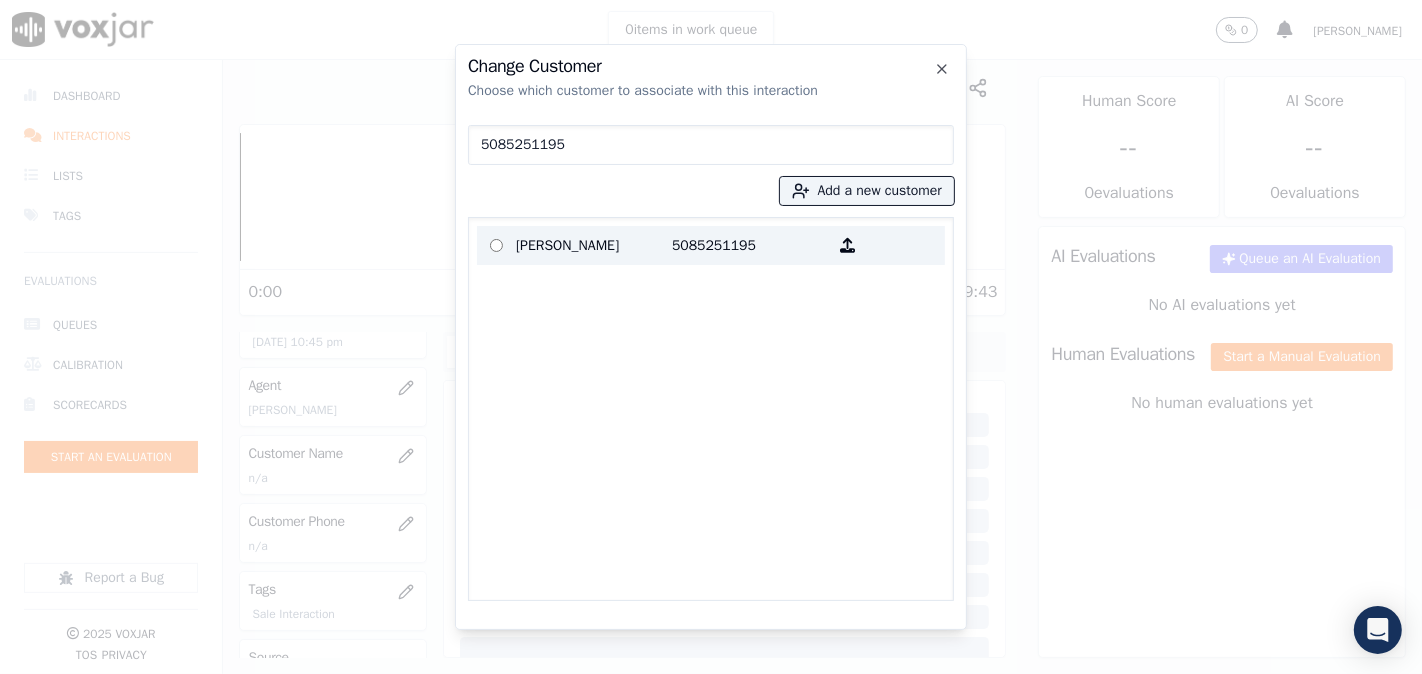 type on "5085251195" 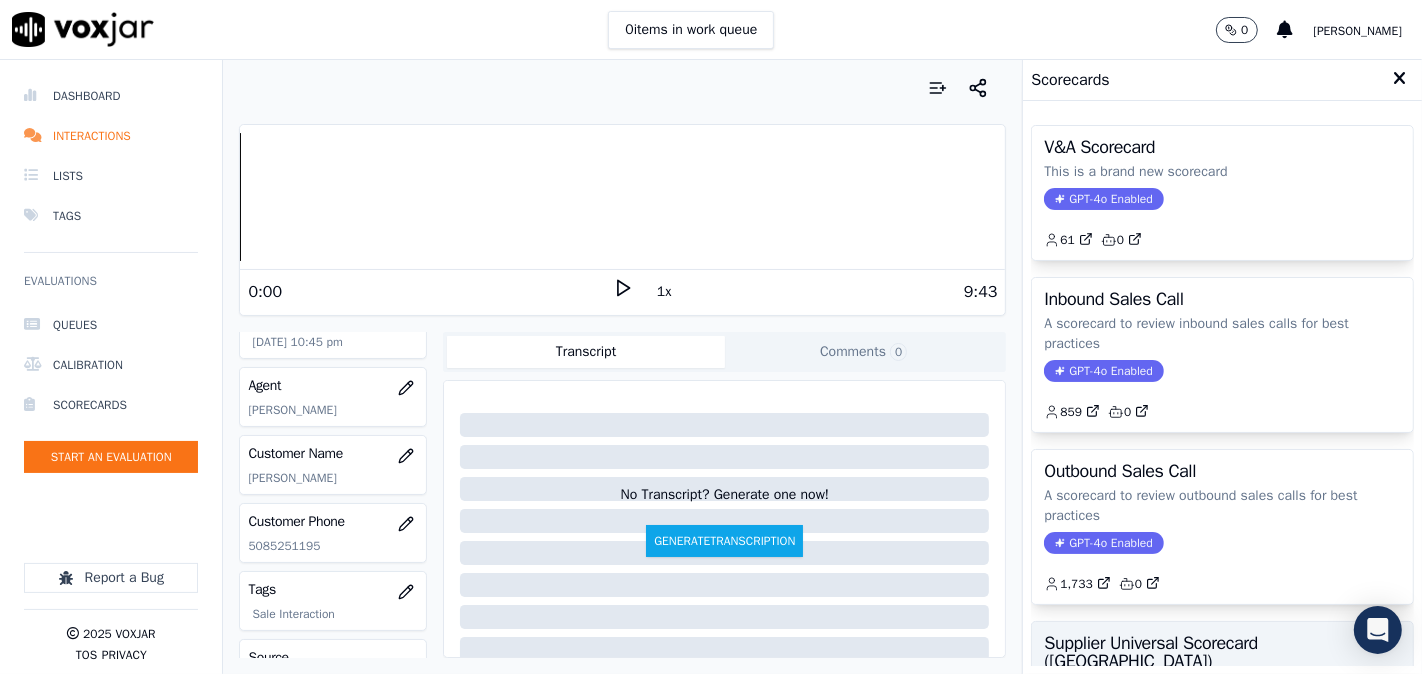 scroll, scrollTop: 357, scrollLeft: 0, axis: vertical 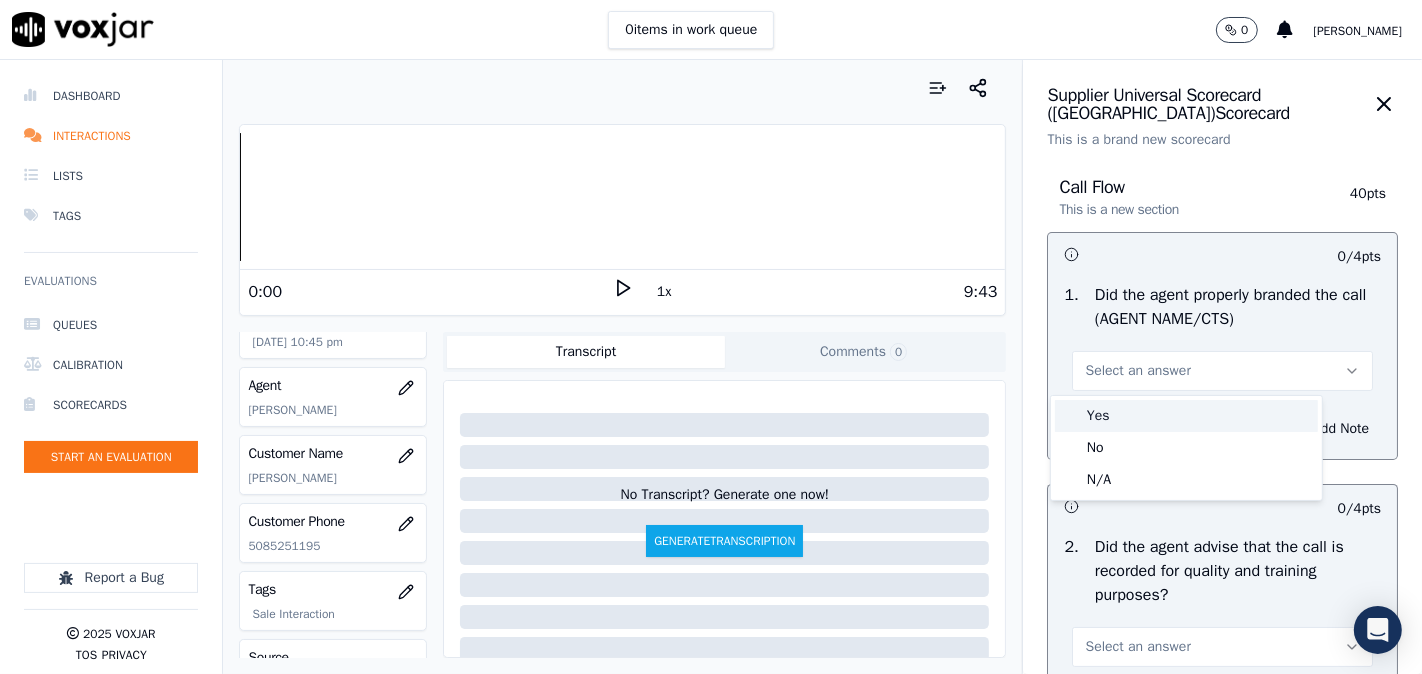 drag, startPoint x: 1122, startPoint y: 388, endPoint x: 1137, endPoint y: 327, distance: 62.817196 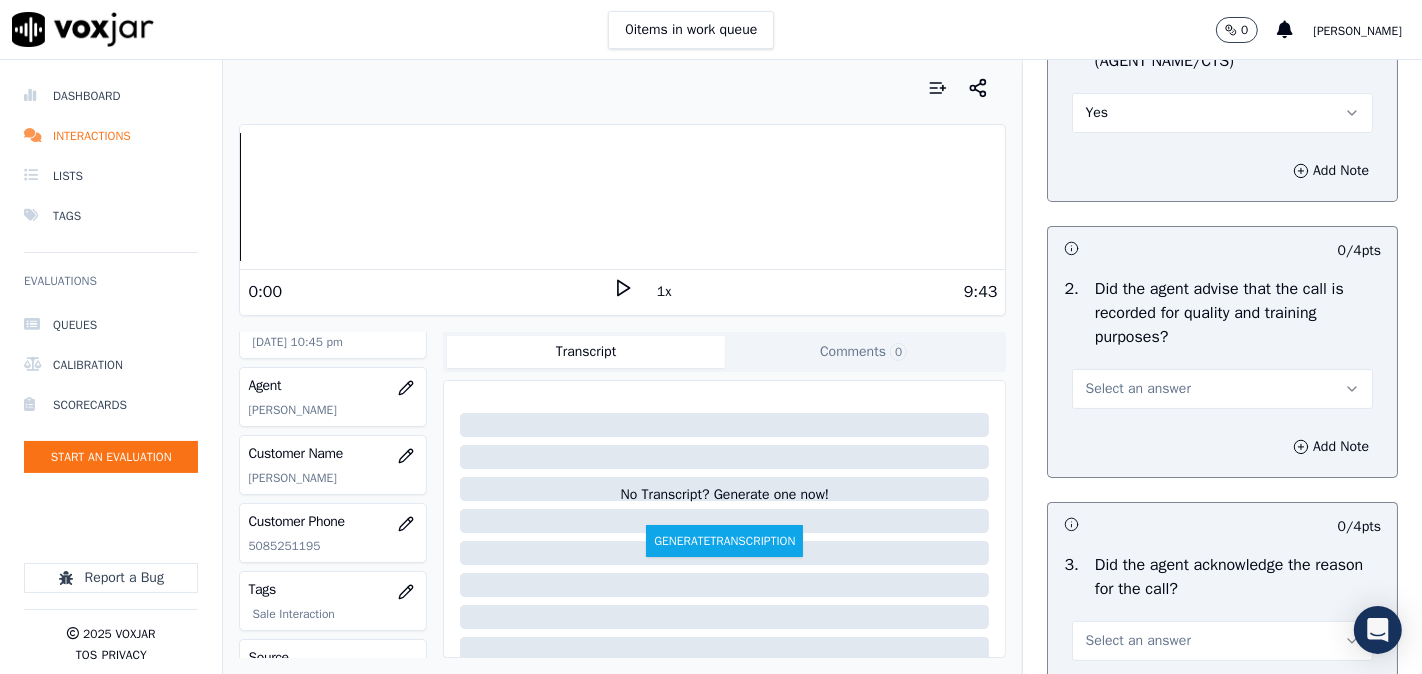 scroll, scrollTop: 370, scrollLeft: 0, axis: vertical 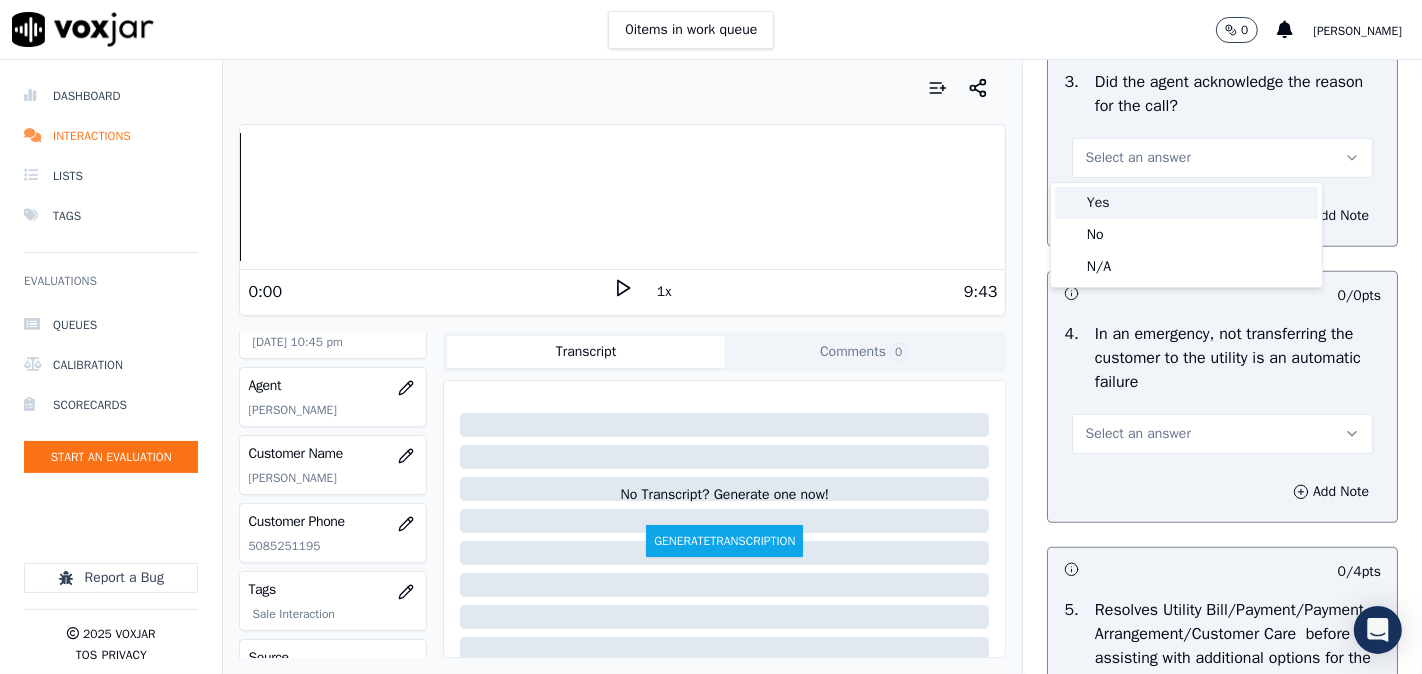 drag, startPoint x: 1112, startPoint y: 173, endPoint x: 1104, endPoint y: 232, distance: 59.5399 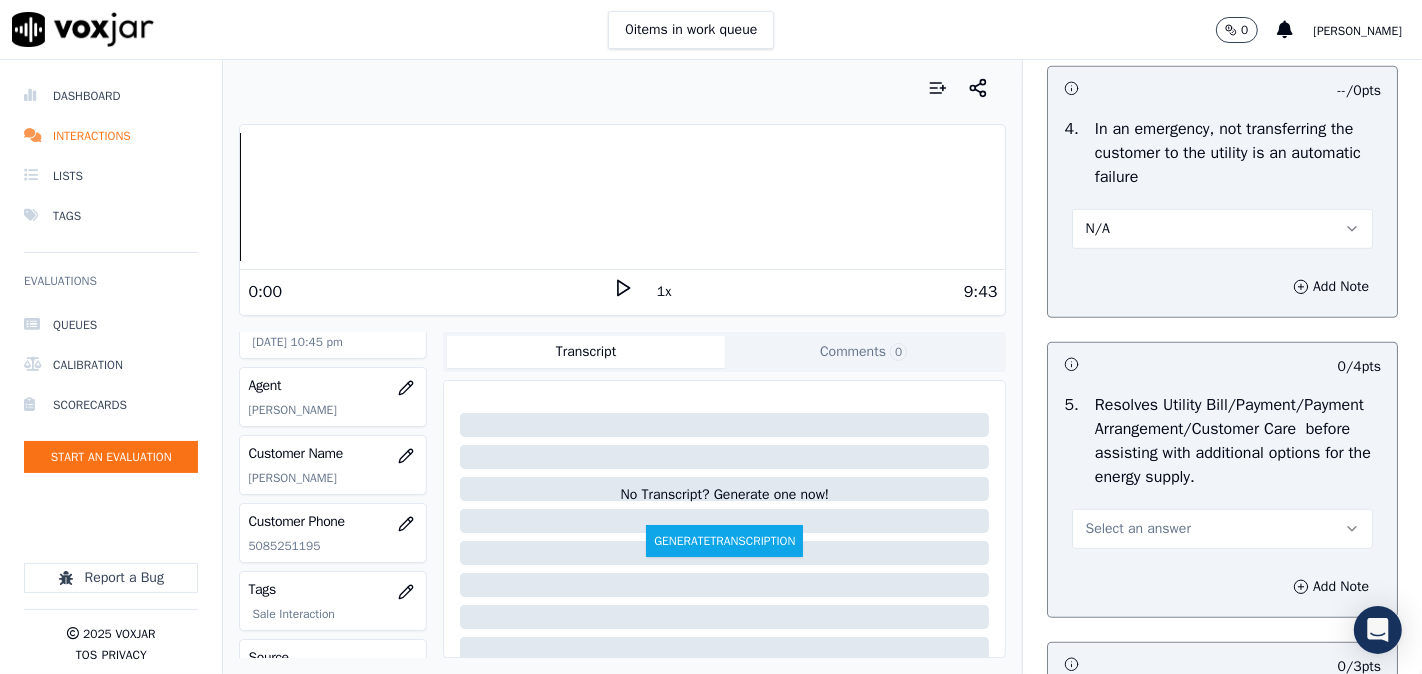 scroll, scrollTop: 1111, scrollLeft: 0, axis: vertical 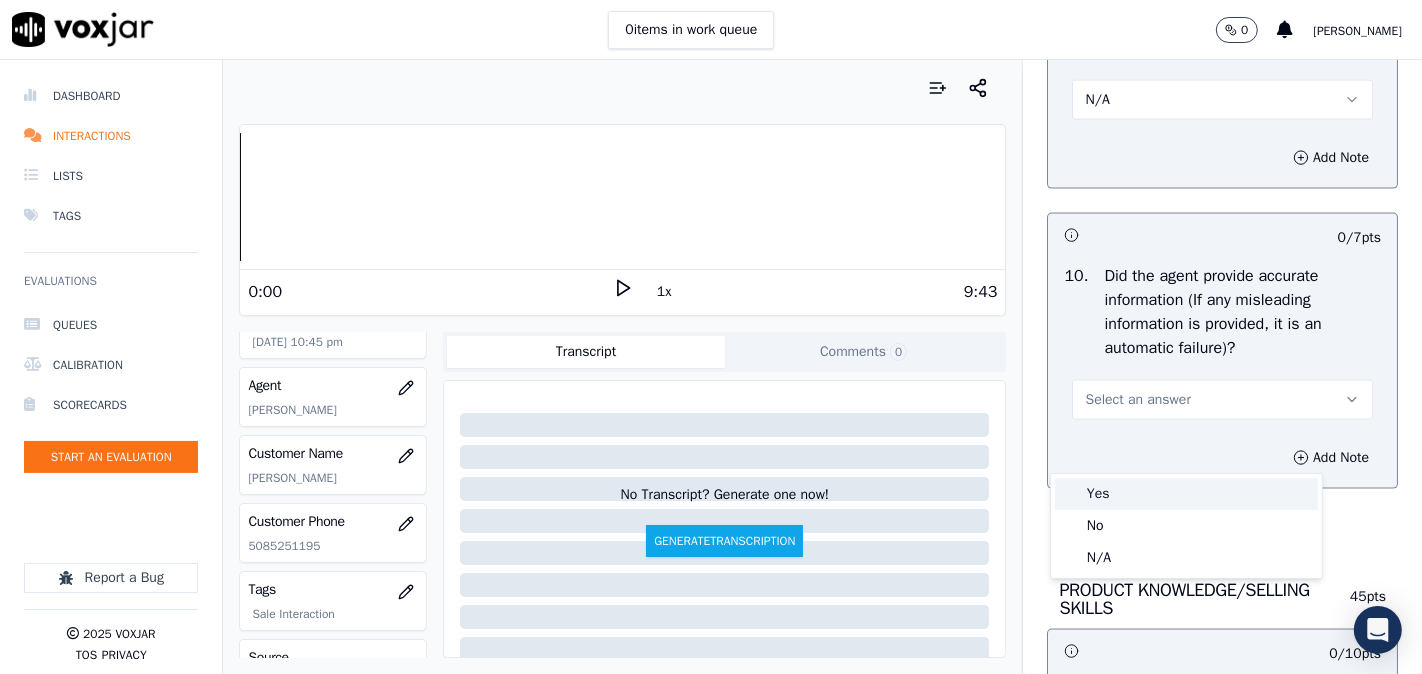 drag, startPoint x: 1113, startPoint y: 493, endPoint x: 1193, endPoint y: 354, distance: 160.37769 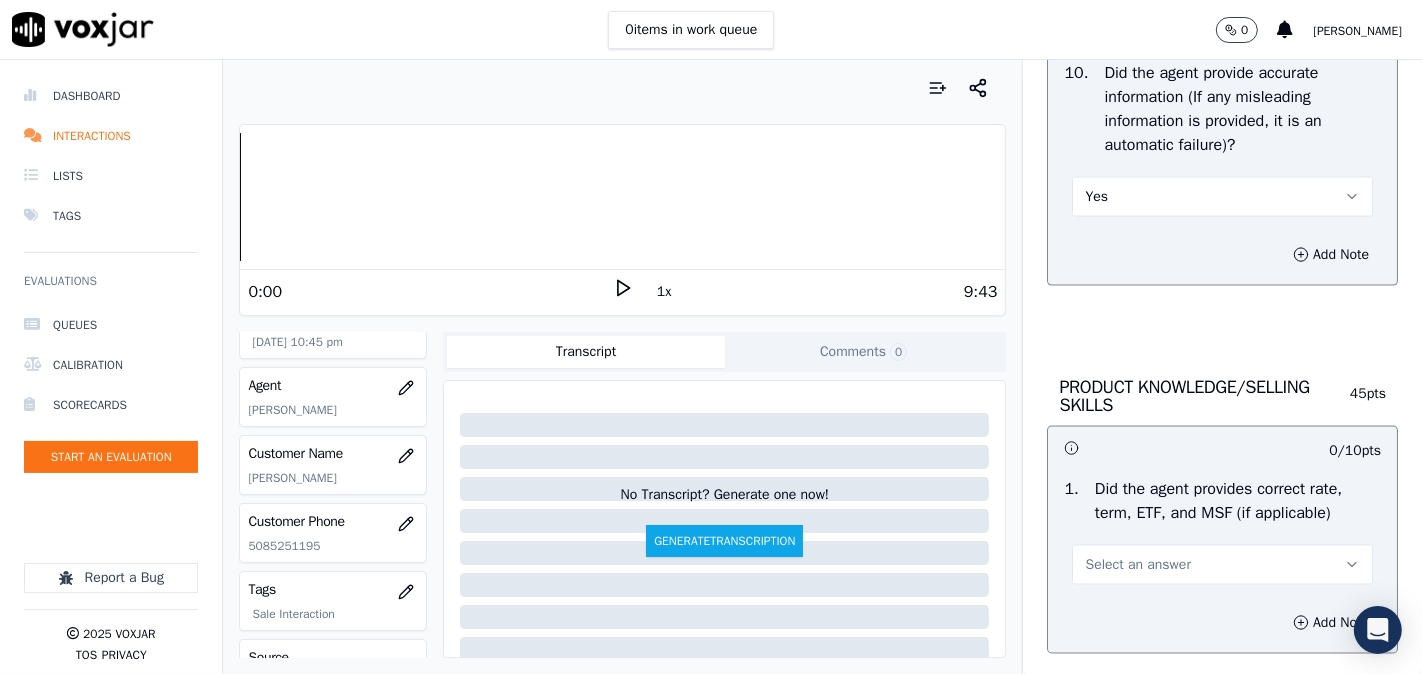 scroll, scrollTop: 2777, scrollLeft: 0, axis: vertical 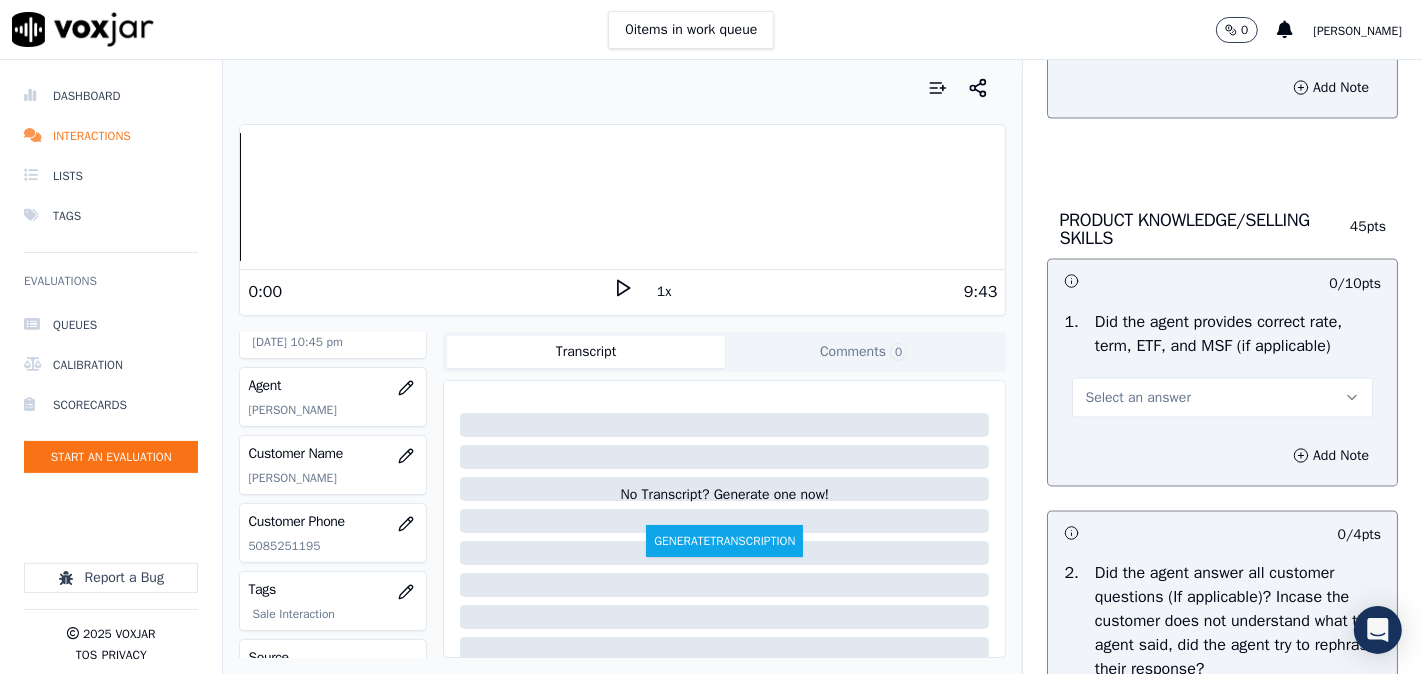 drag, startPoint x: 1121, startPoint y: 445, endPoint x: 1120, endPoint y: 460, distance: 15.033297 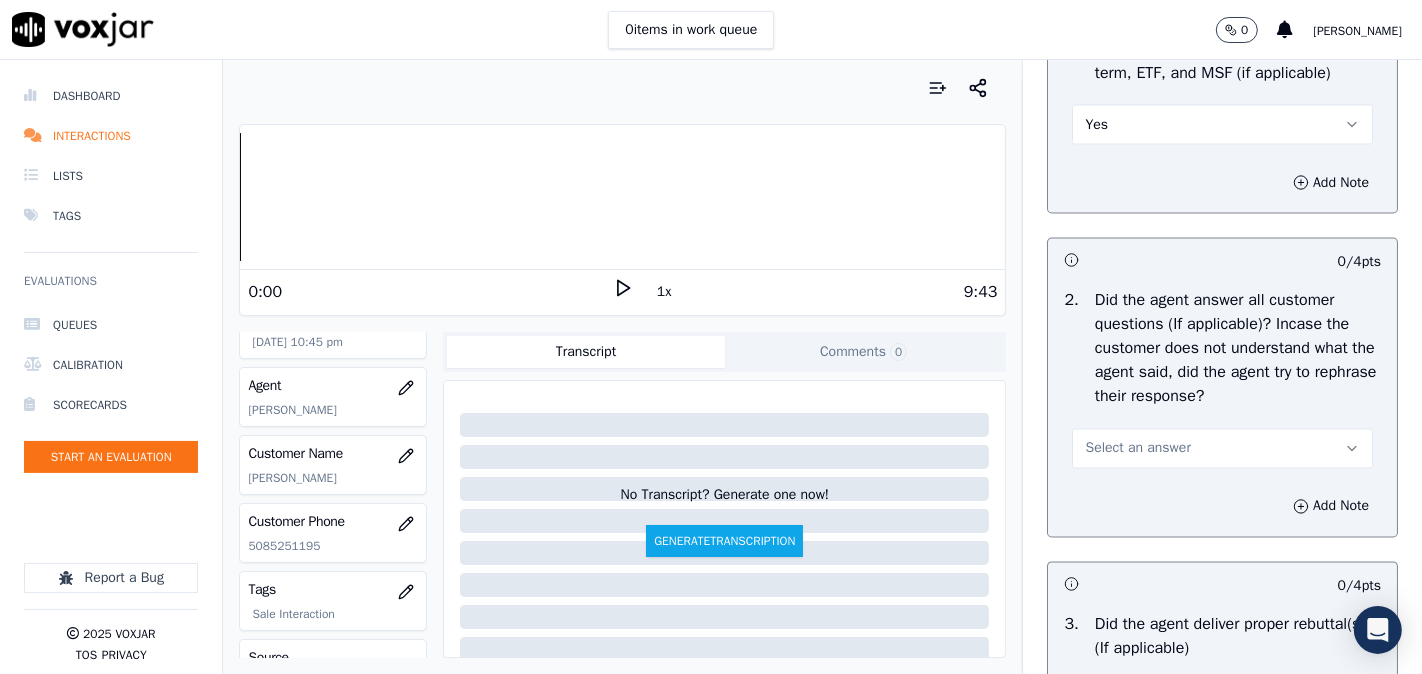 scroll, scrollTop: 3333, scrollLeft: 0, axis: vertical 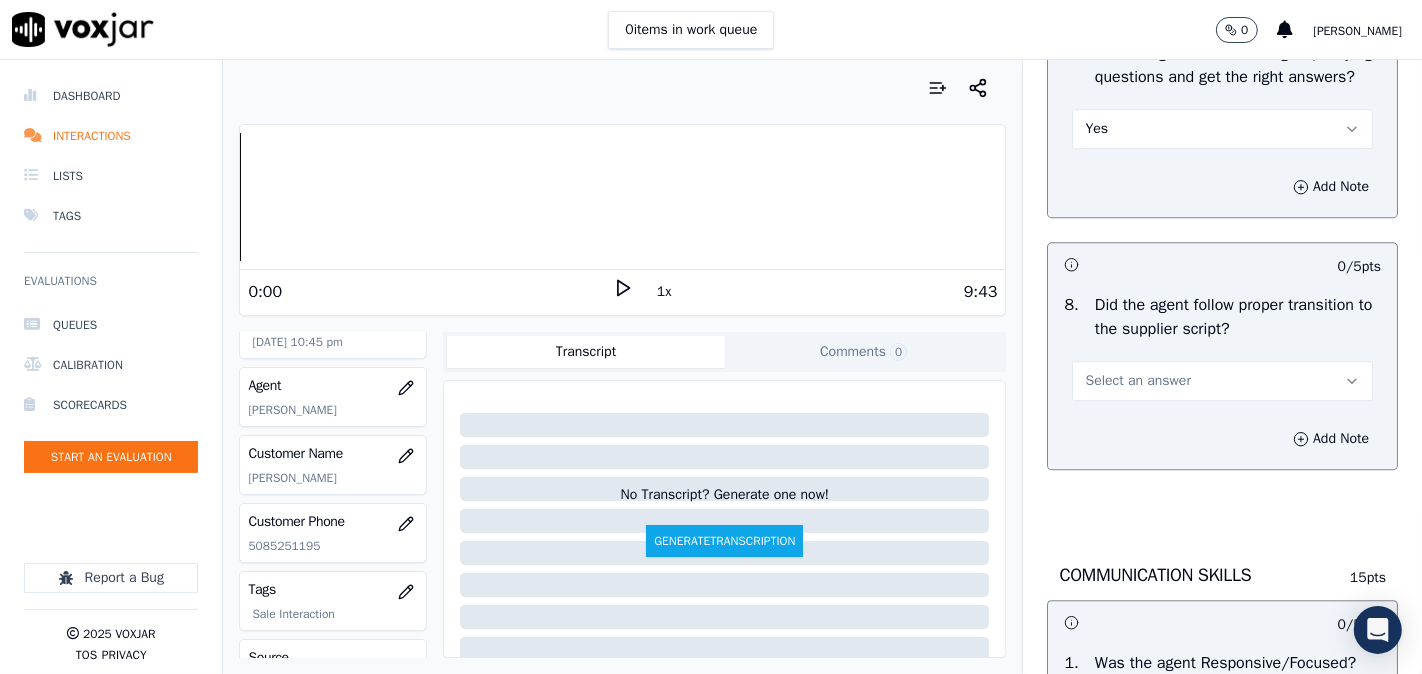 drag, startPoint x: 1118, startPoint y: 443, endPoint x: 1115, endPoint y: 476, distance: 33.13608 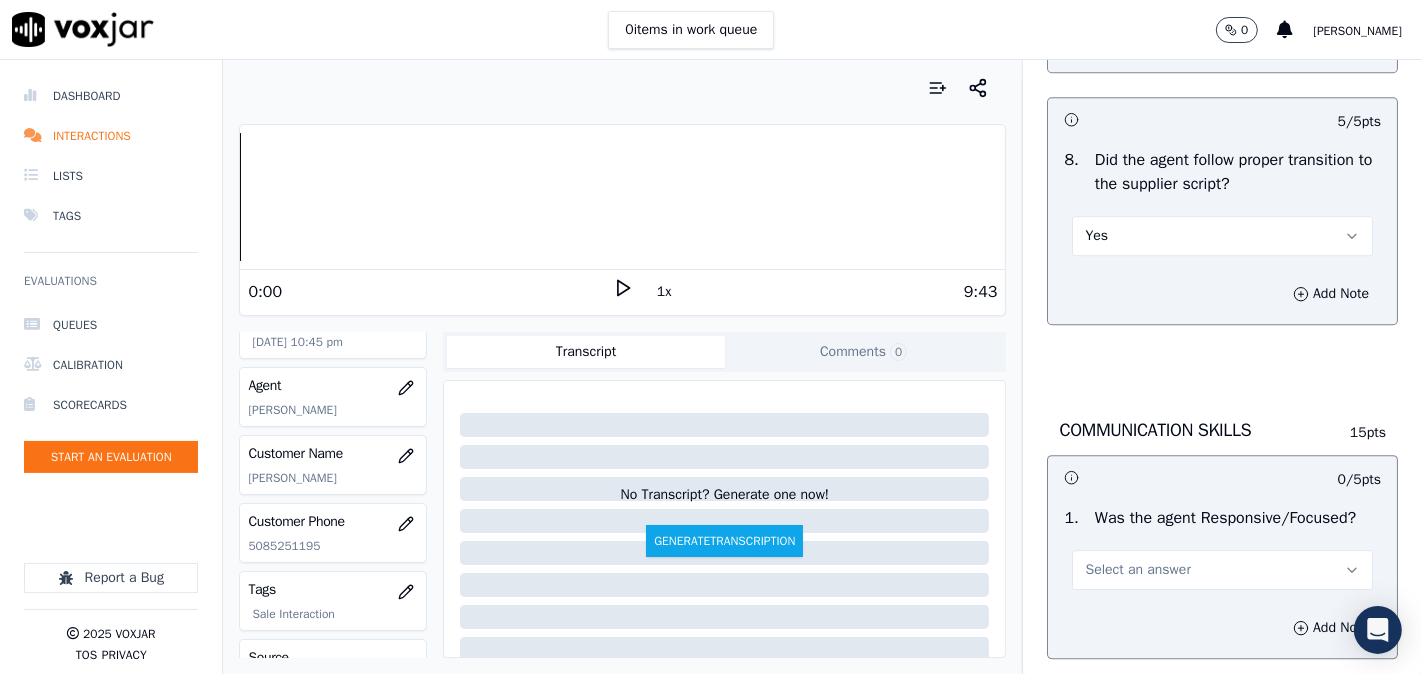 scroll, scrollTop: 5000, scrollLeft: 0, axis: vertical 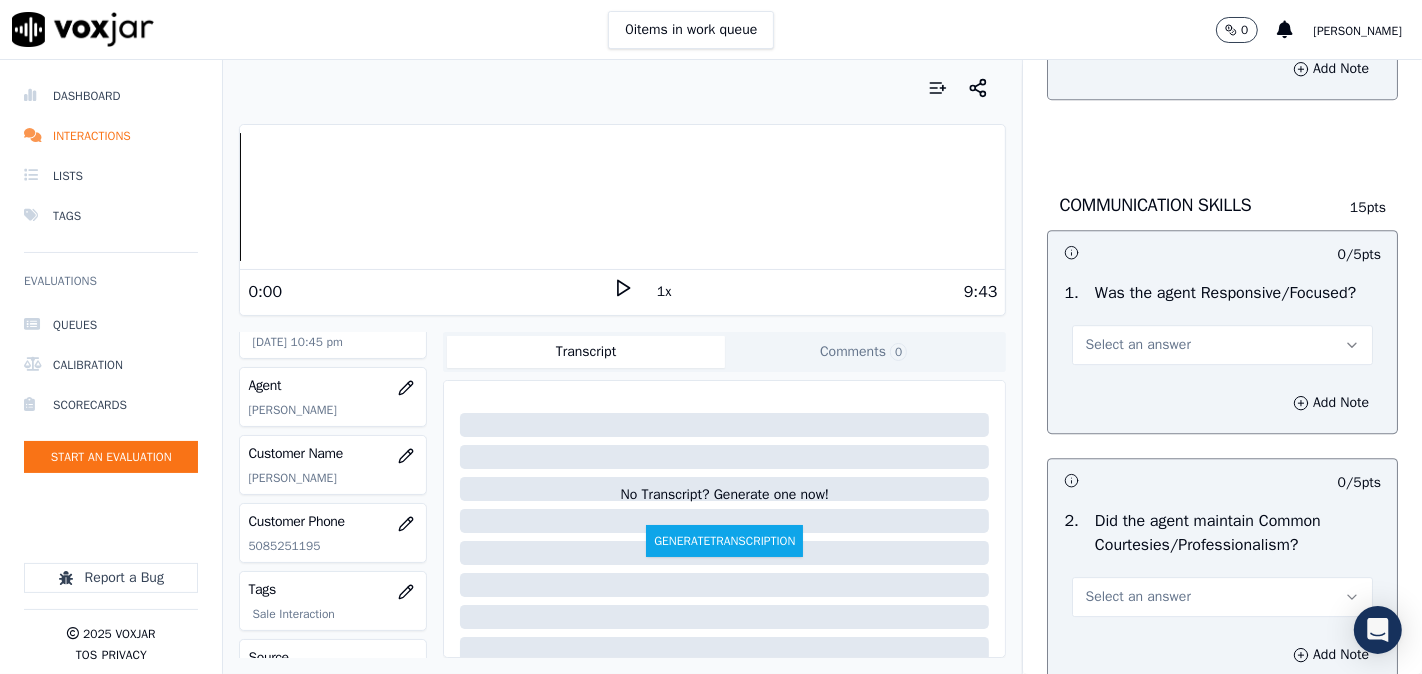 drag, startPoint x: 1111, startPoint y: 418, endPoint x: 1105, endPoint y: 436, distance: 18.973665 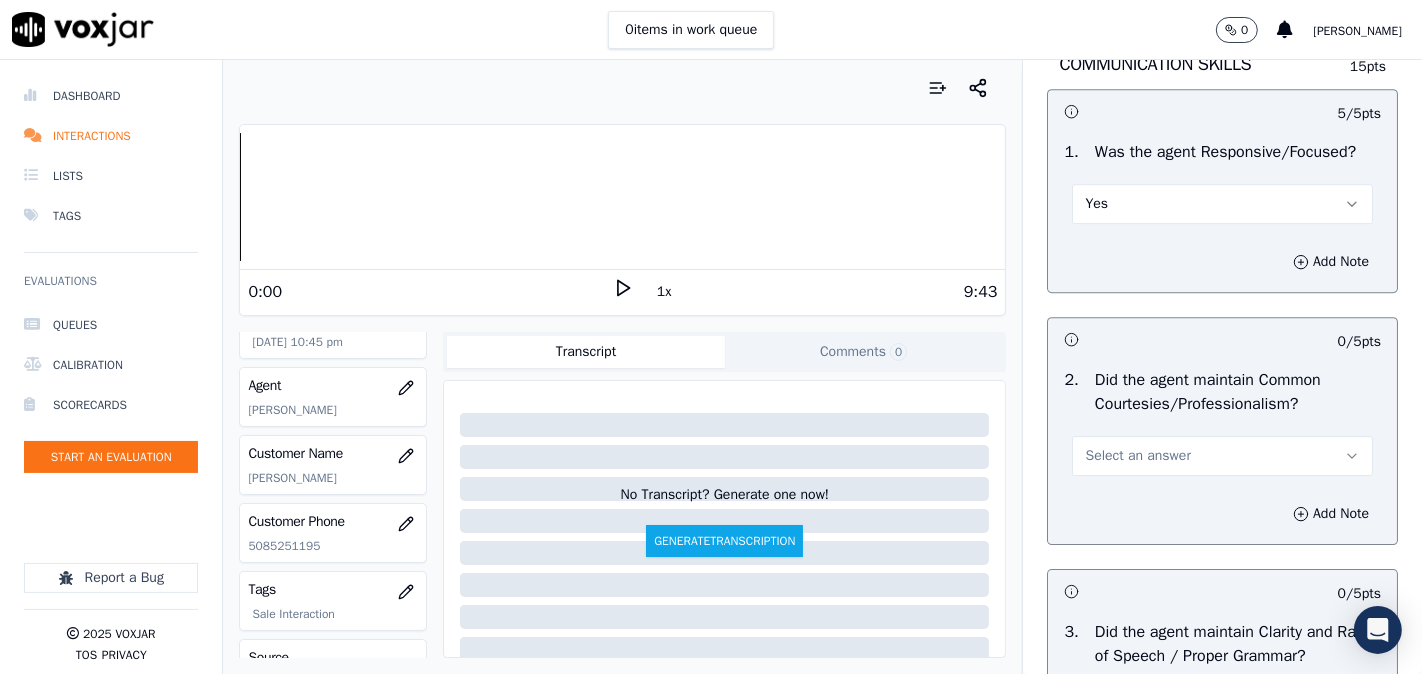 scroll, scrollTop: 5185, scrollLeft: 0, axis: vertical 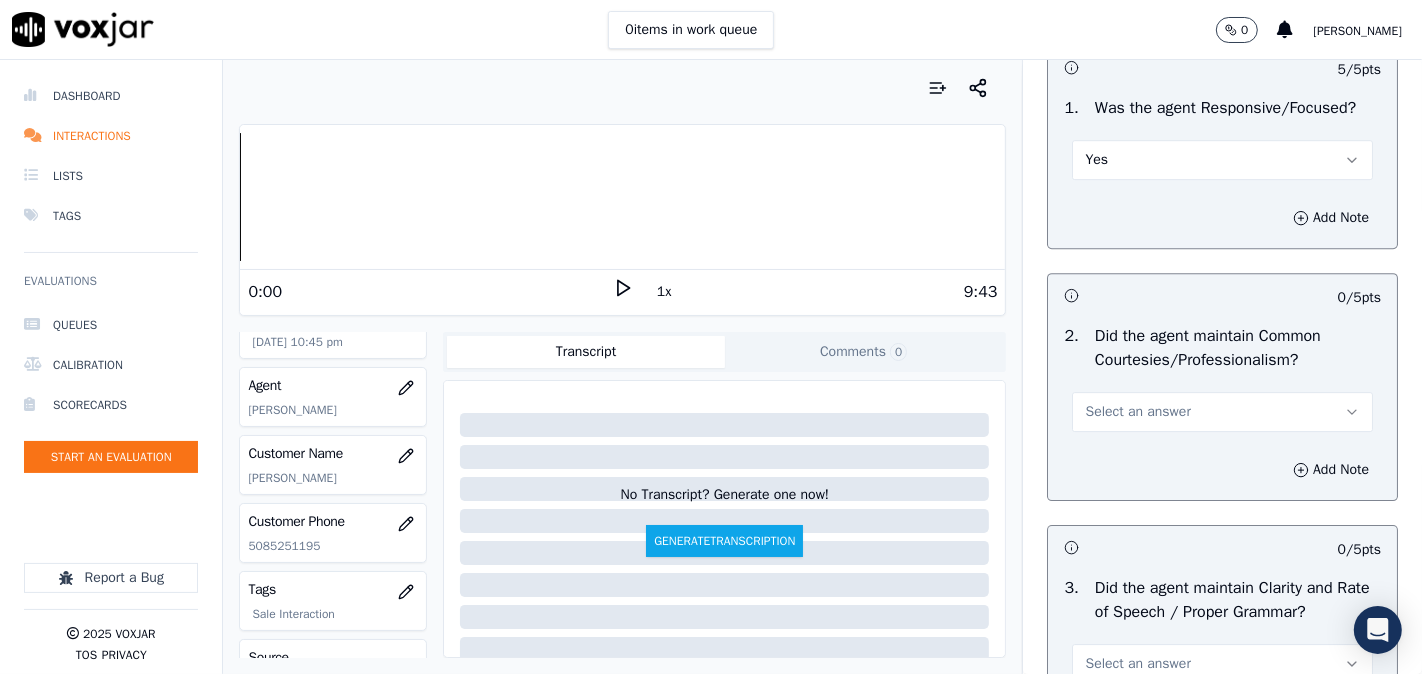 drag, startPoint x: 1112, startPoint y: 472, endPoint x: 1112, endPoint y: 502, distance: 30 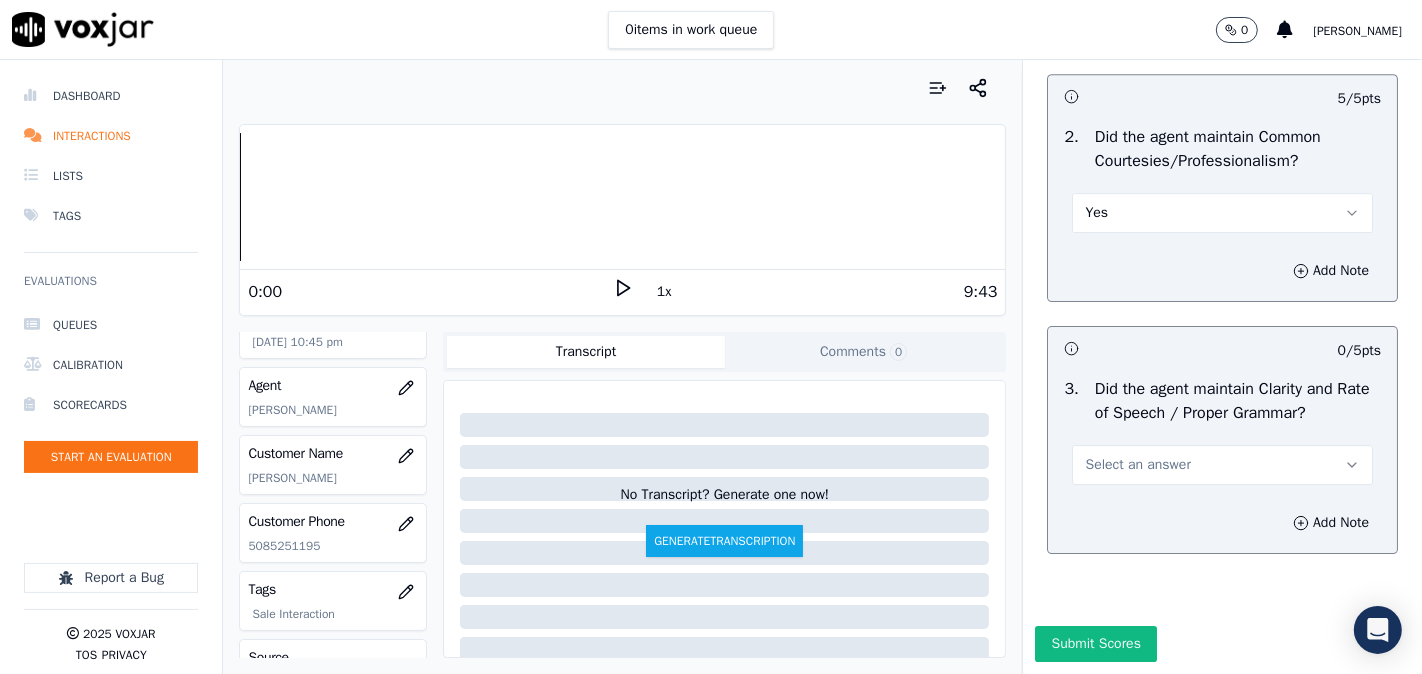 scroll, scrollTop: 5507, scrollLeft: 0, axis: vertical 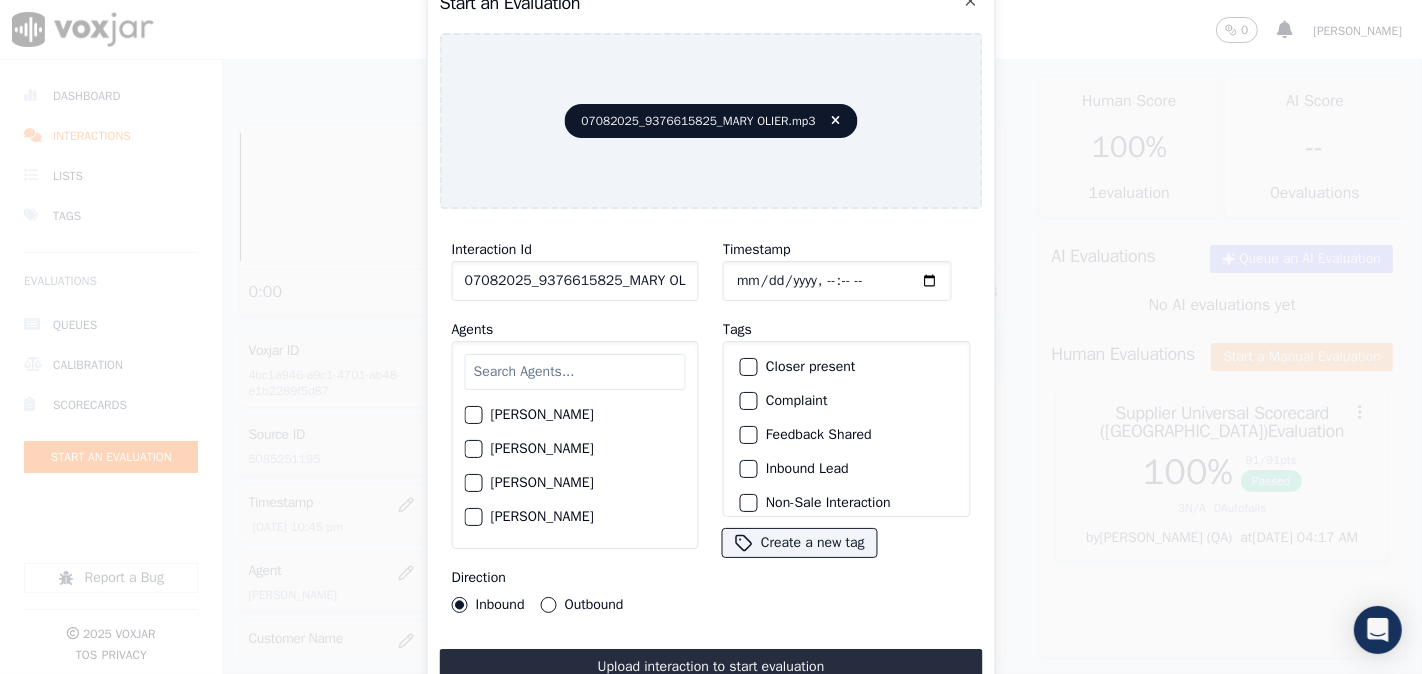 paste on "9376615825" 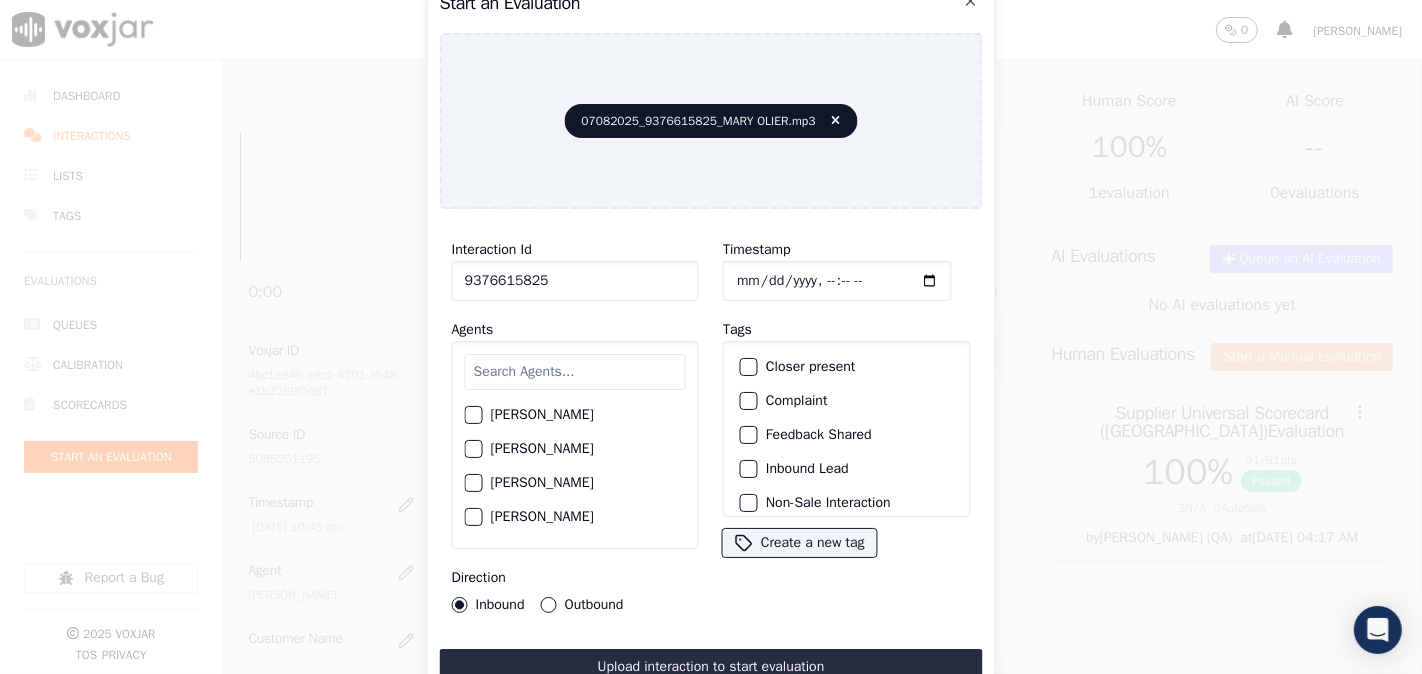 type on "9376615825" 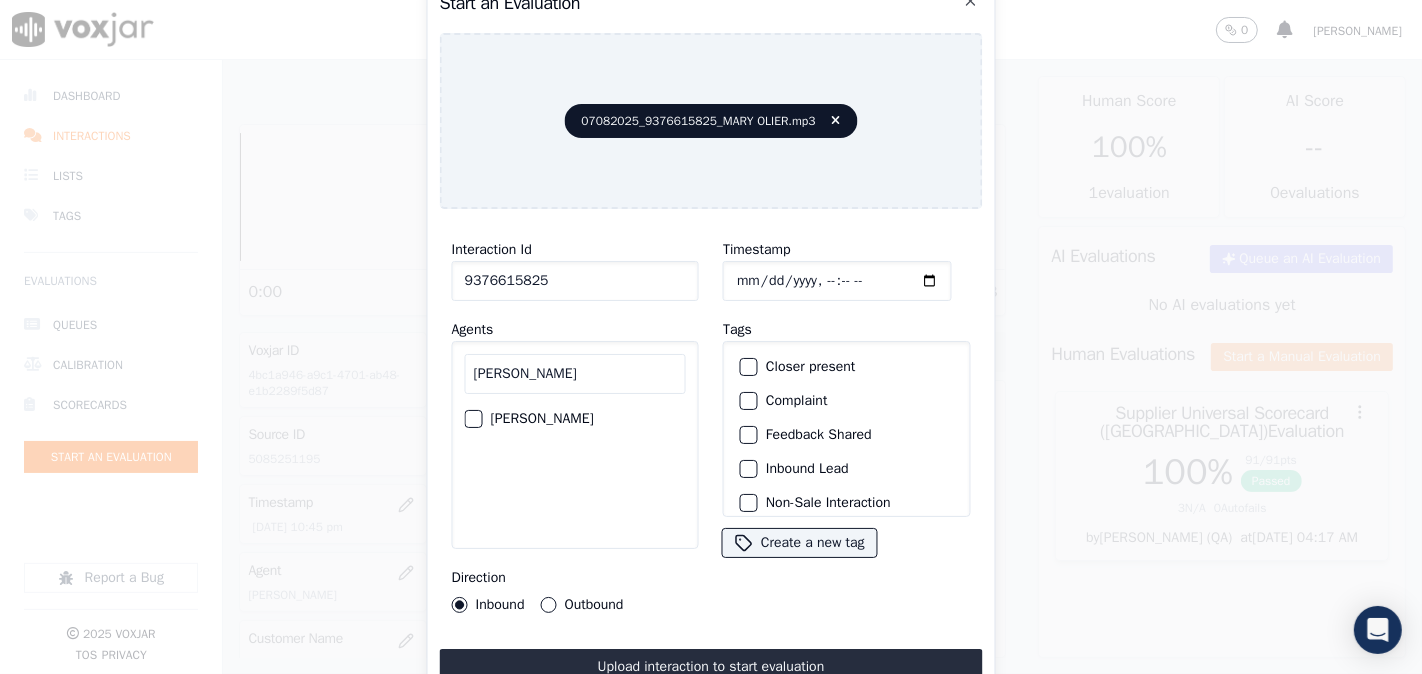 type on "[PERSON_NAME]" 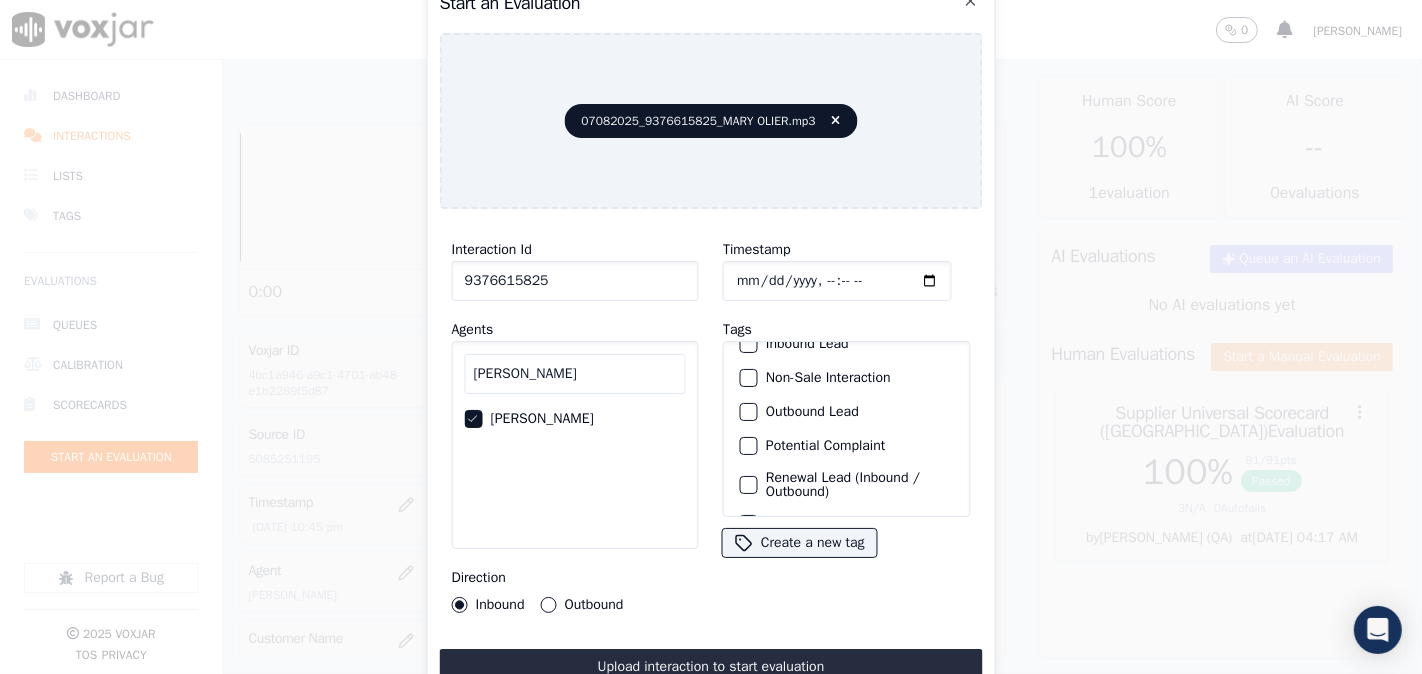 scroll, scrollTop: 176, scrollLeft: 0, axis: vertical 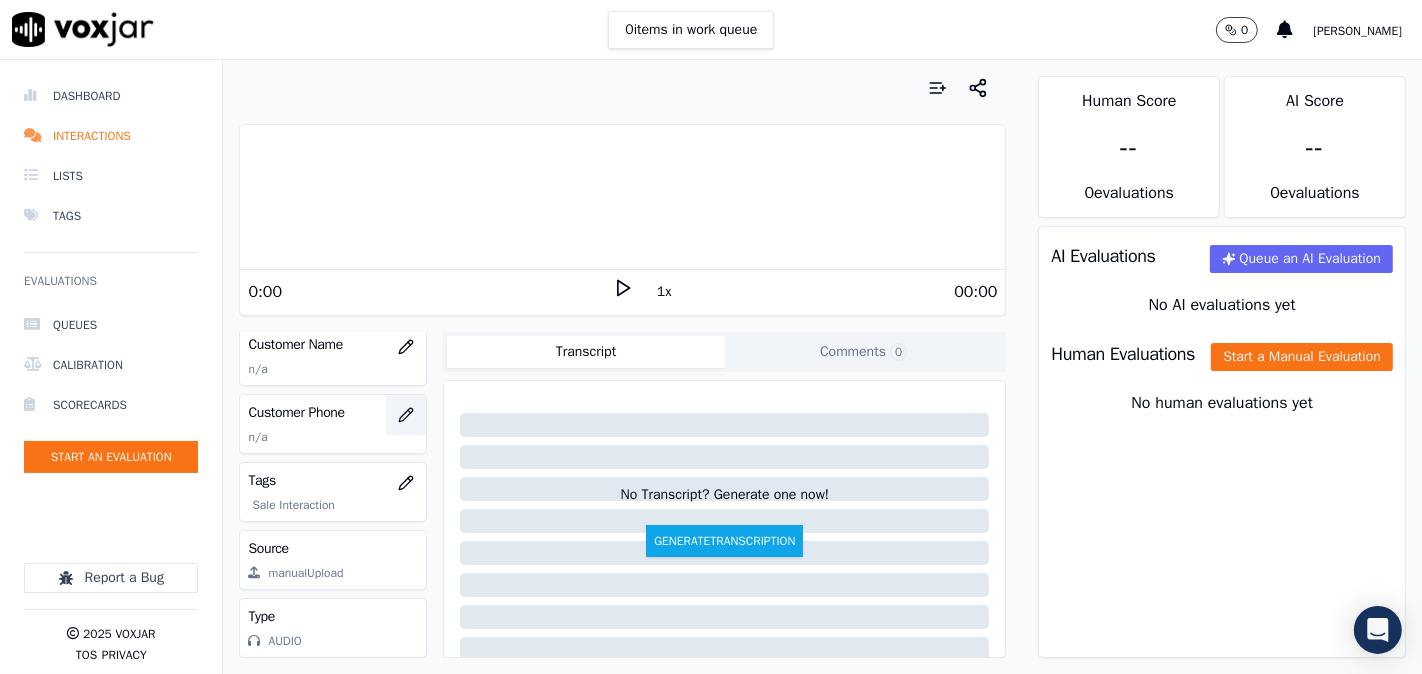 type 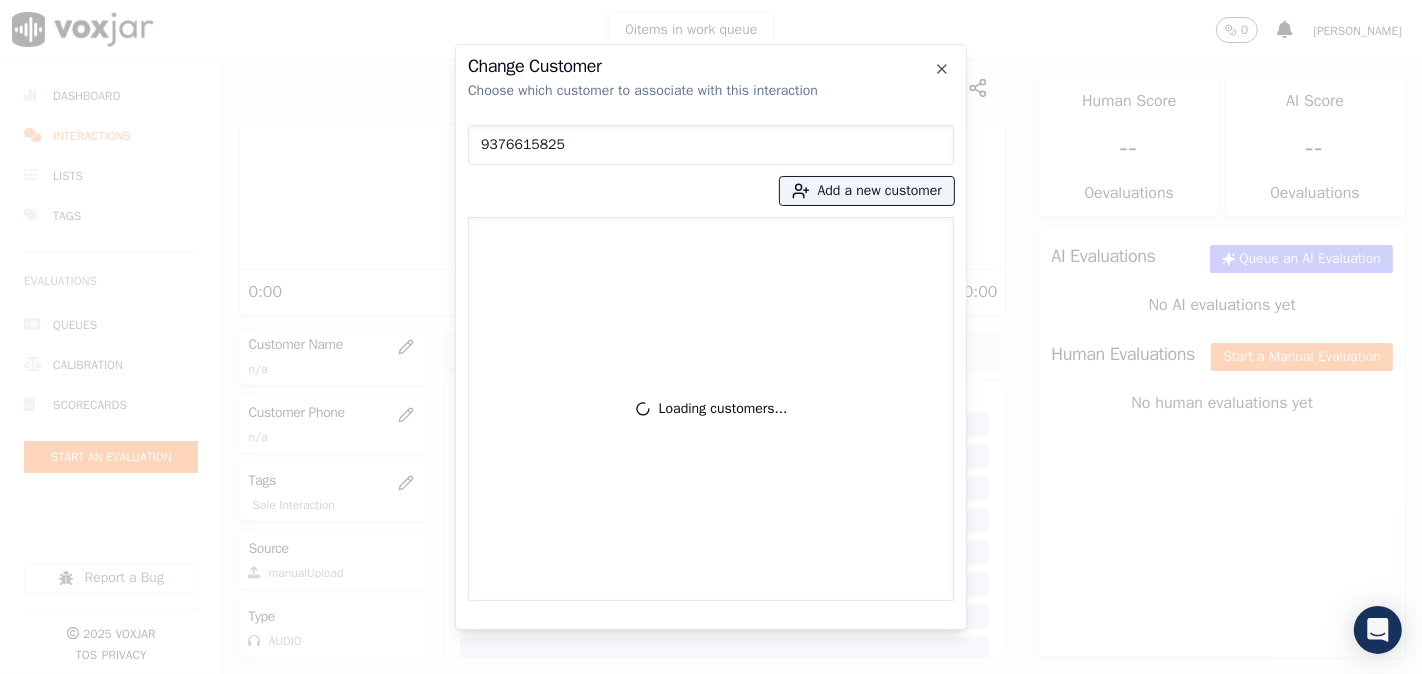 type on "9376615825" 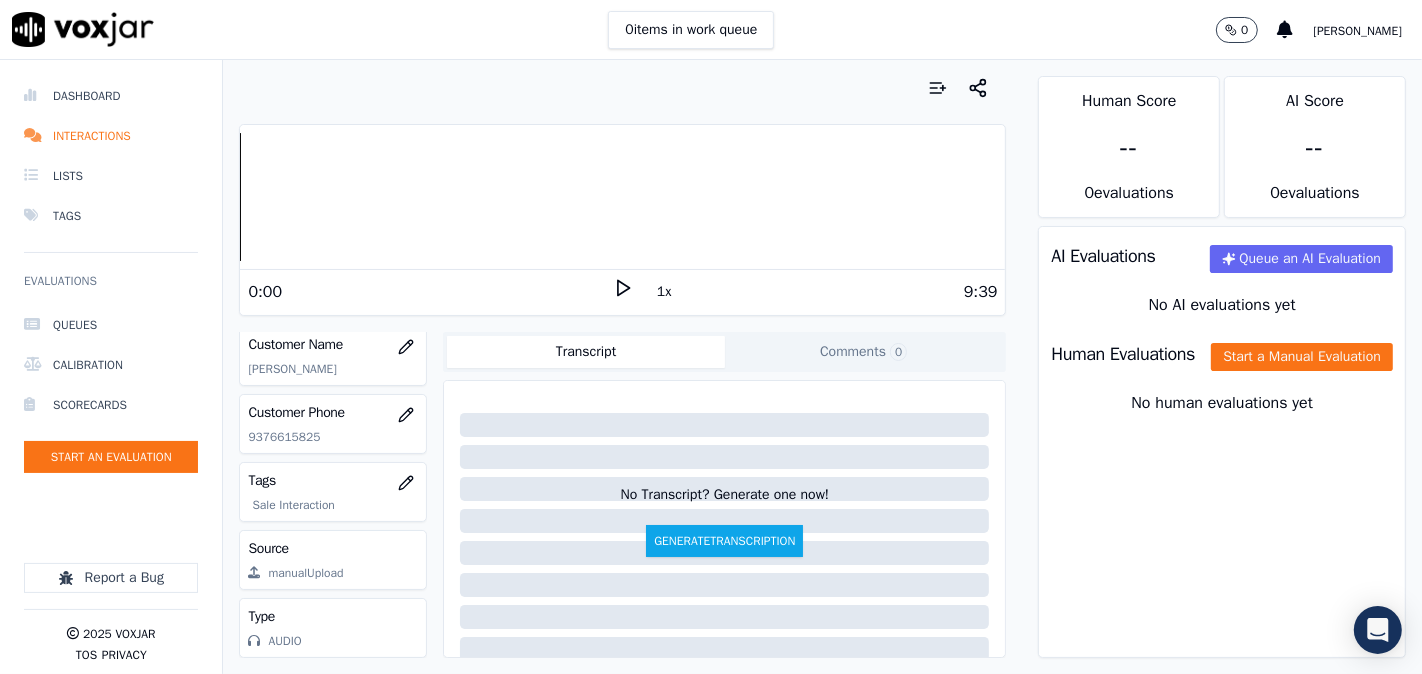 drag, startPoint x: 1185, startPoint y: 360, endPoint x: 1178, endPoint y: 292, distance: 68.359344 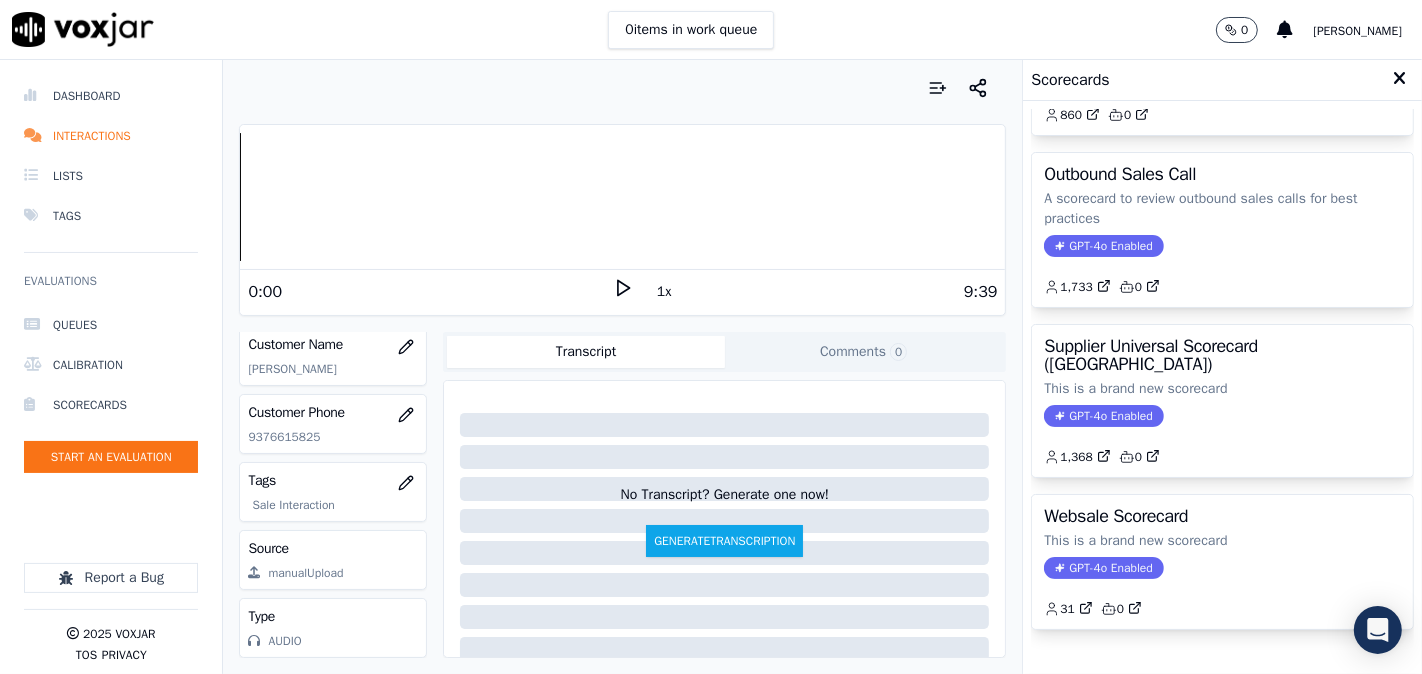 scroll, scrollTop: 357, scrollLeft: 0, axis: vertical 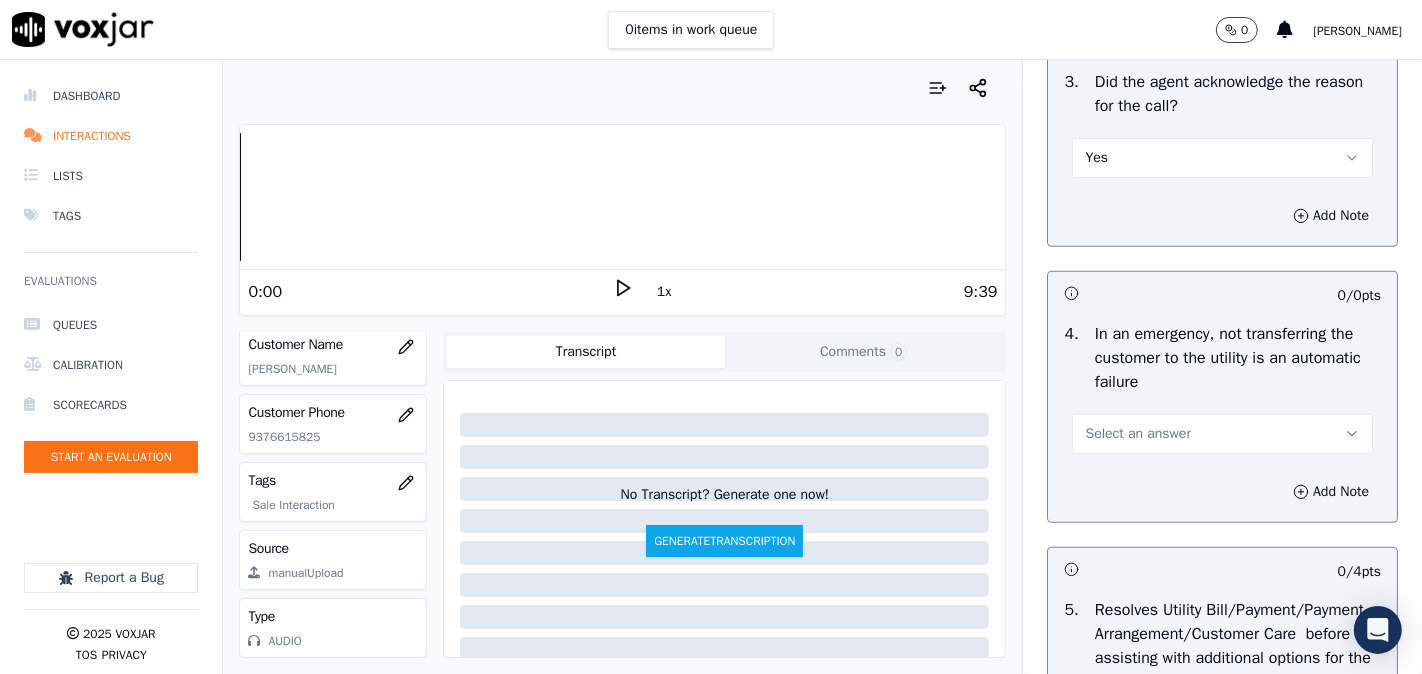 drag, startPoint x: 1123, startPoint y: 420, endPoint x: 1117, endPoint y: 435, distance: 16.155495 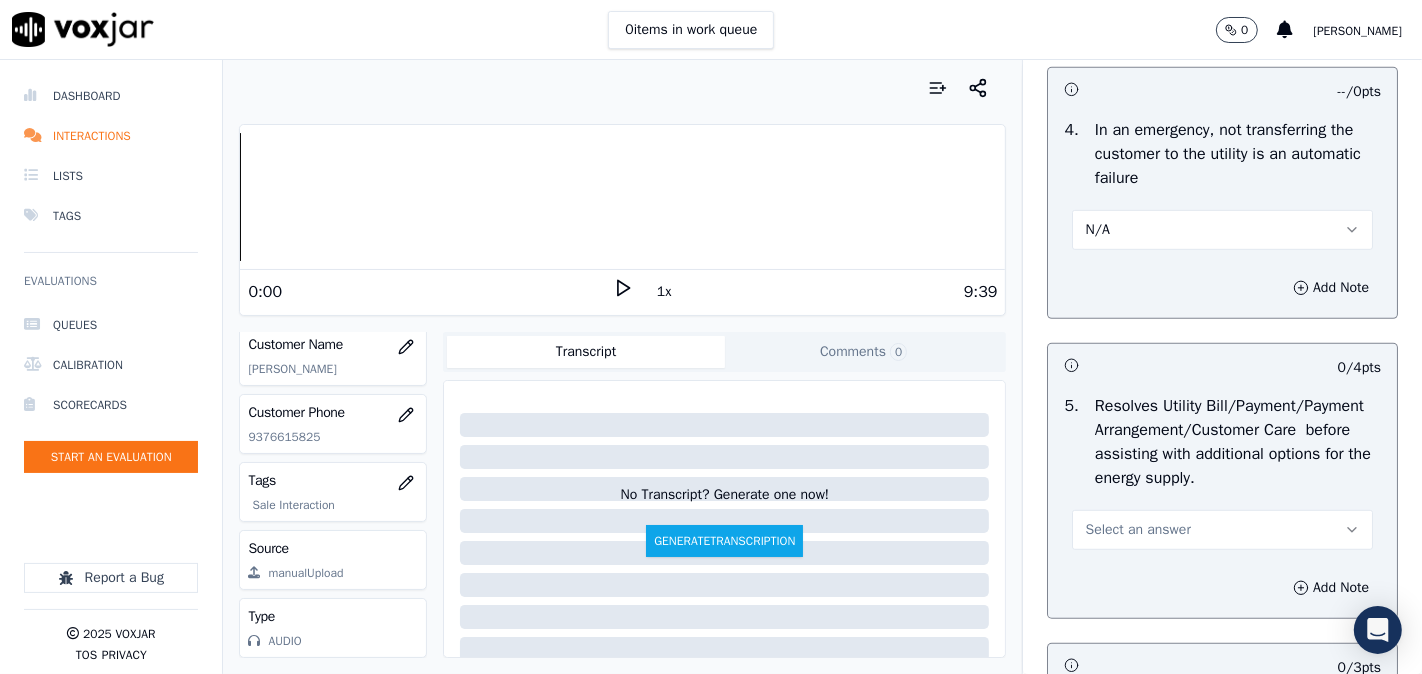 scroll, scrollTop: 1111, scrollLeft: 0, axis: vertical 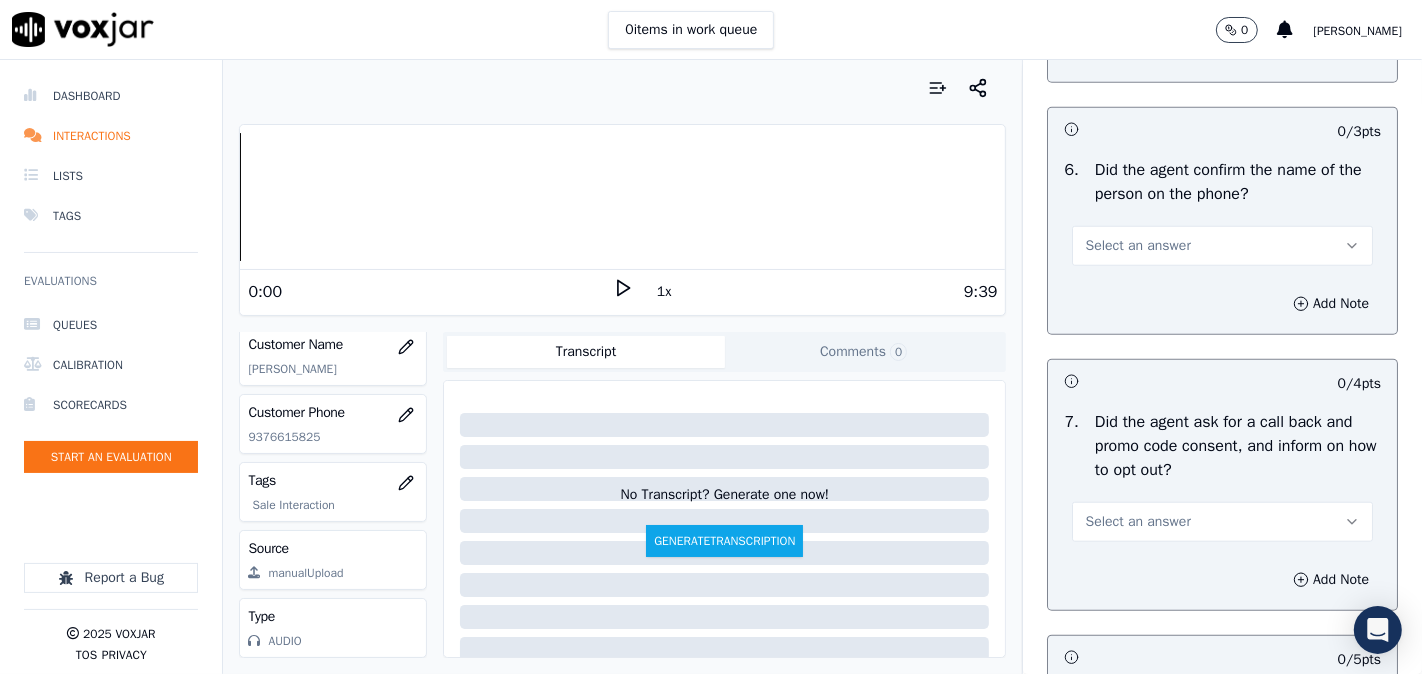 drag, startPoint x: 1130, startPoint y: 261, endPoint x: 1120, endPoint y: 278, distance: 19.723083 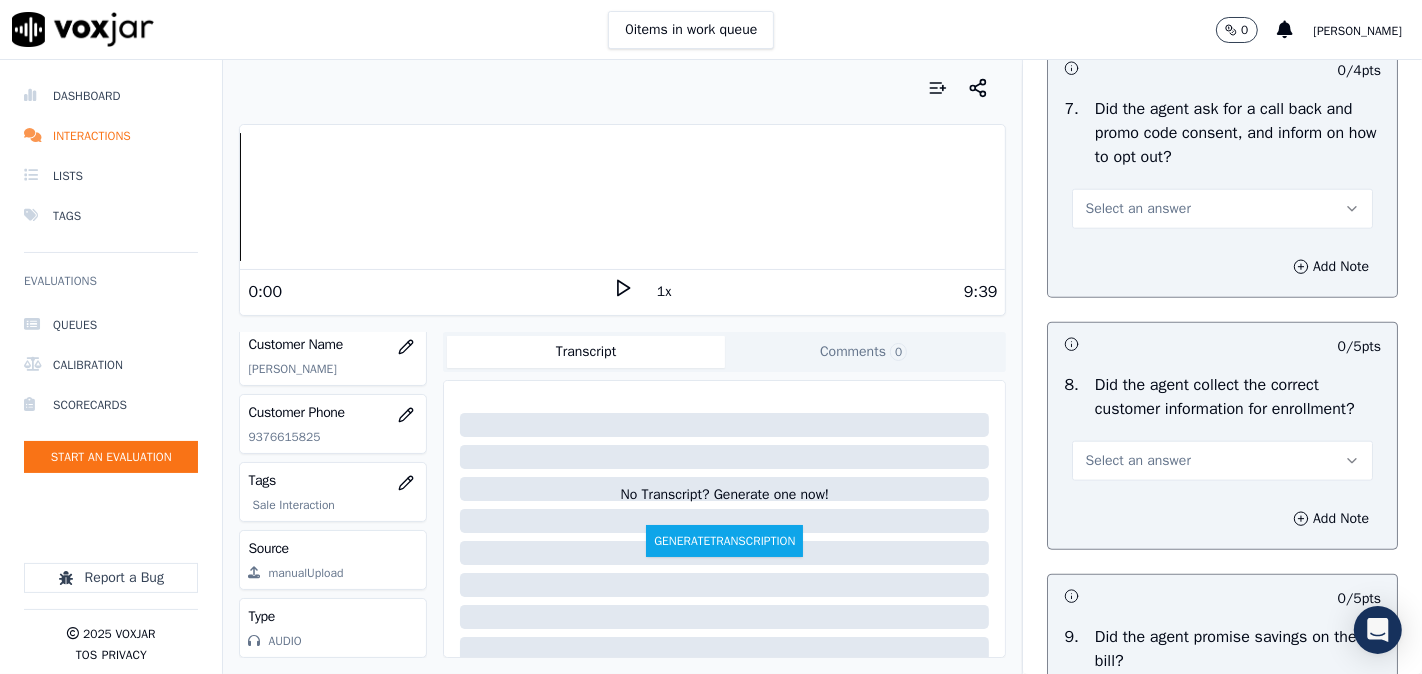 scroll, scrollTop: 1852, scrollLeft: 0, axis: vertical 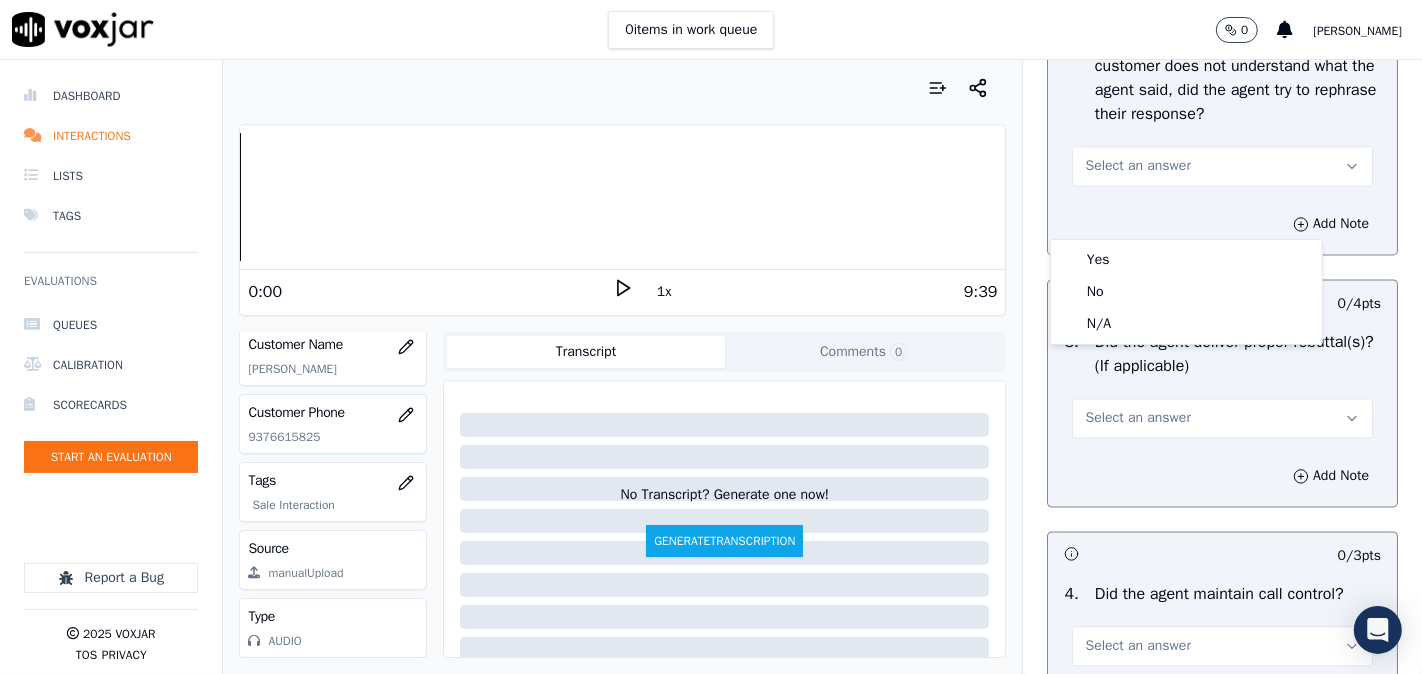 drag, startPoint x: 1118, startPoint y: 241, endPoint x: 1113, endPoint y: 257, distance: 16.763054 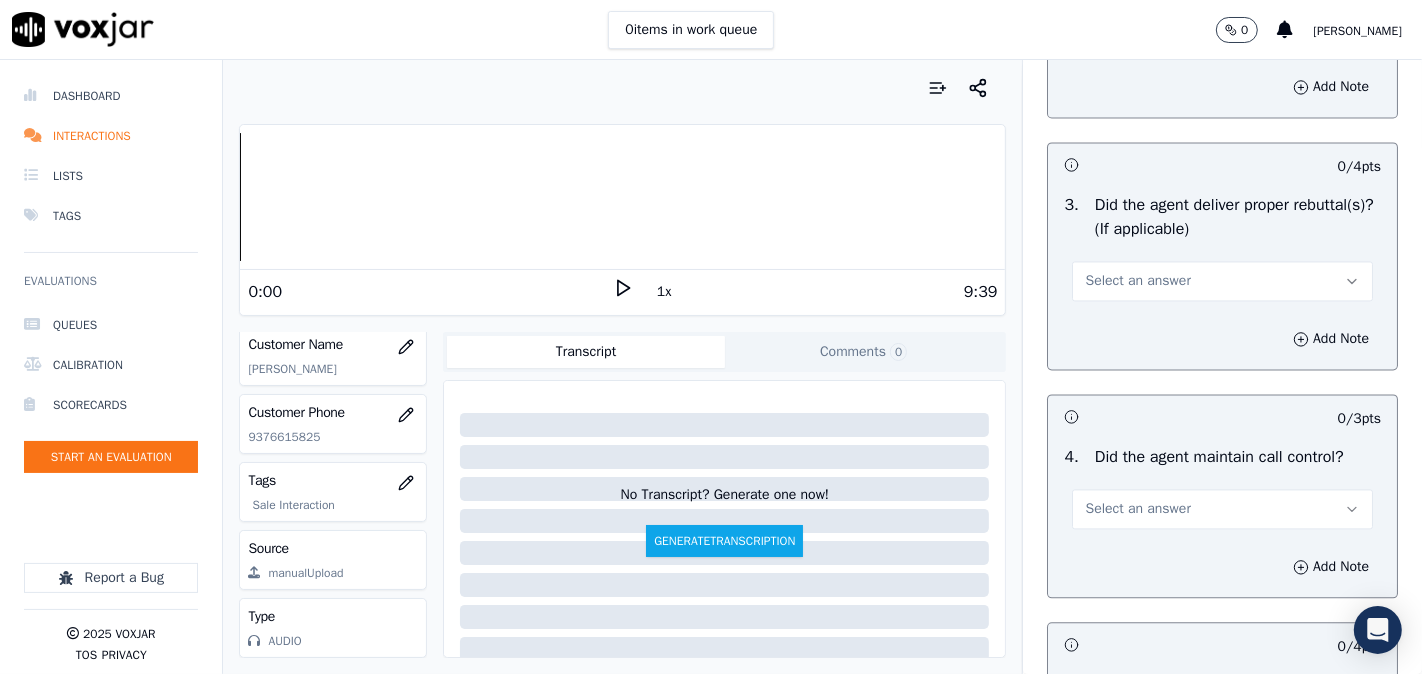 scroll, scrollTop: 3518, scrollLeft: 0, axis: vertical 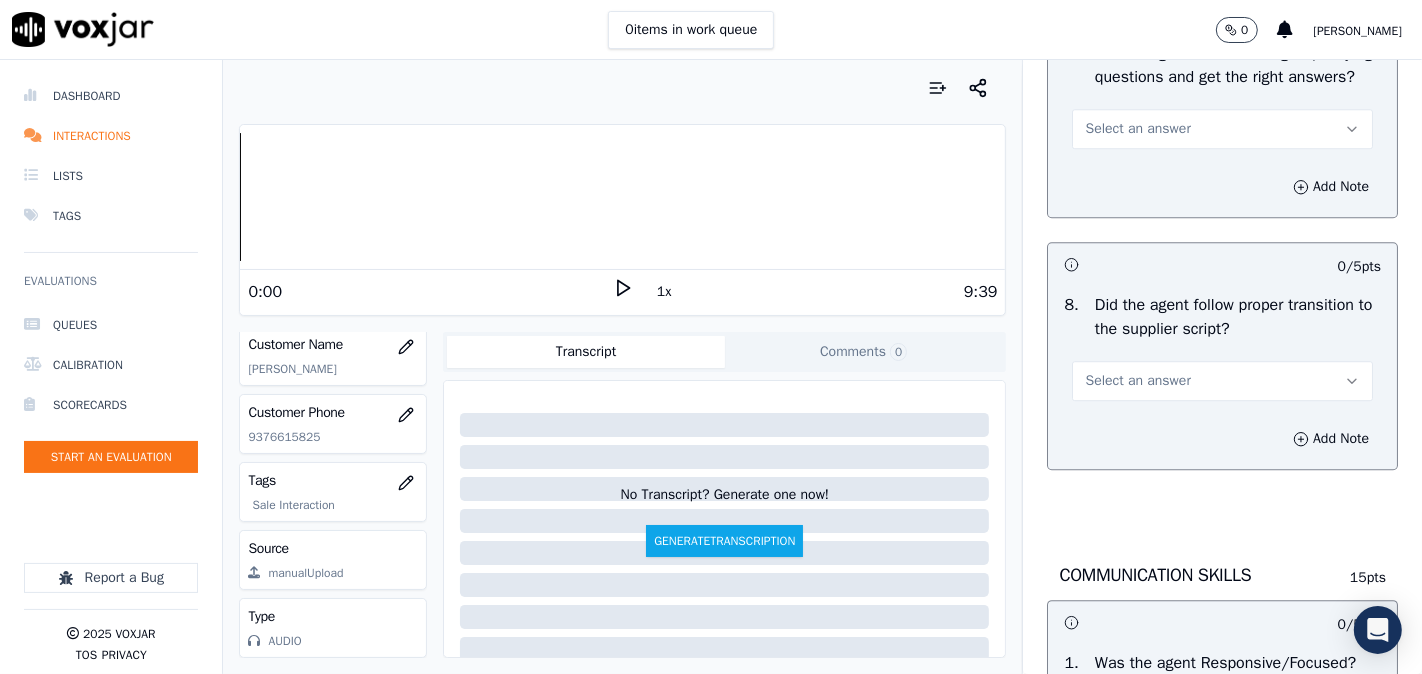 drag, startPoint x: 1128, startPoint y: 200, endPoint x: 1125, endPoint y: 220, distance: 20.22375 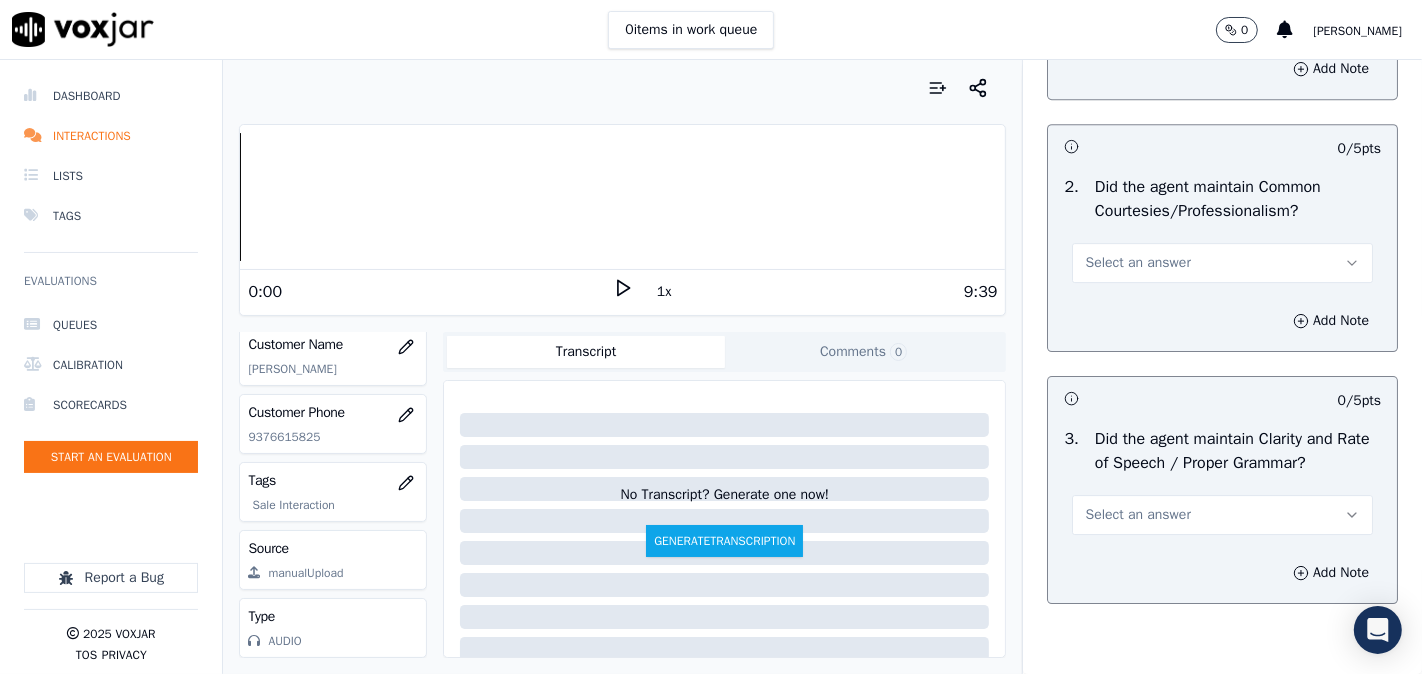 scroll, scrollTop: 5507, scrollLeft: 0, axis: vertical 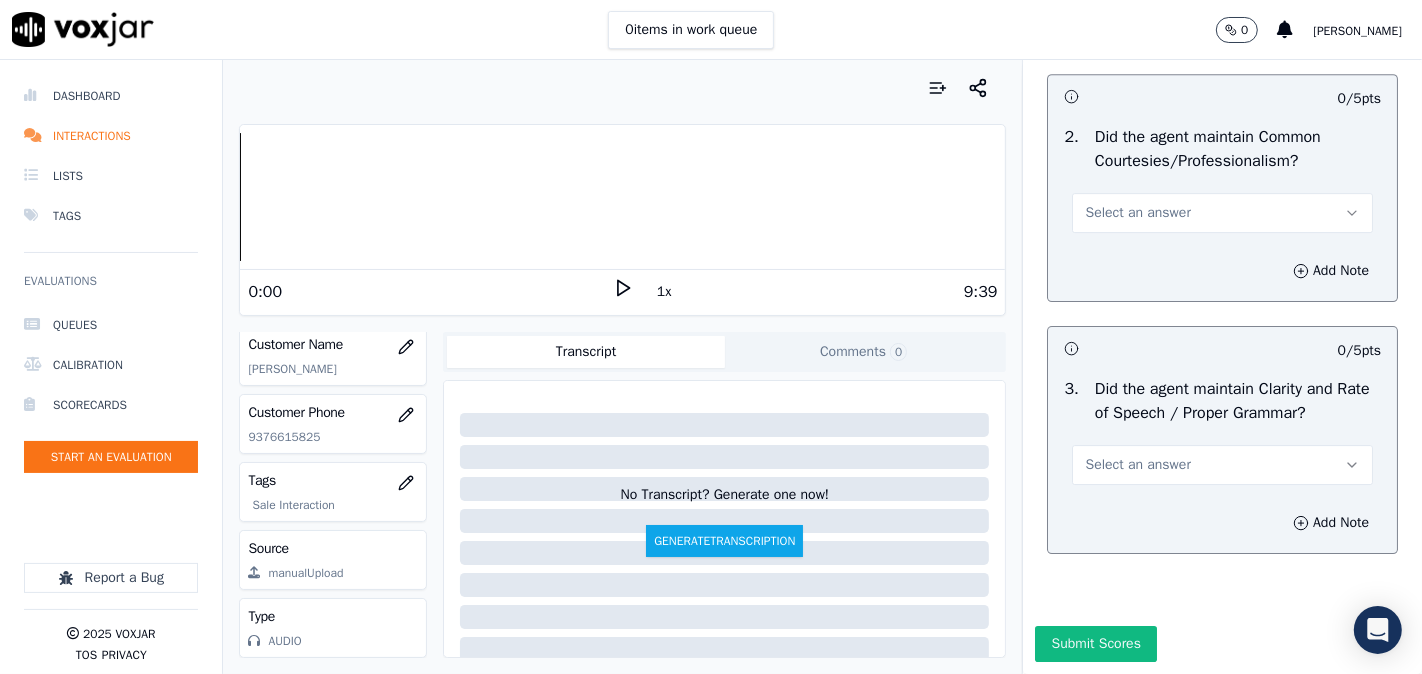 drag, startPoint x: 1092, startPoint y: 163, endPoint x: 1091, endPoint y: 174, distance: 11.045361 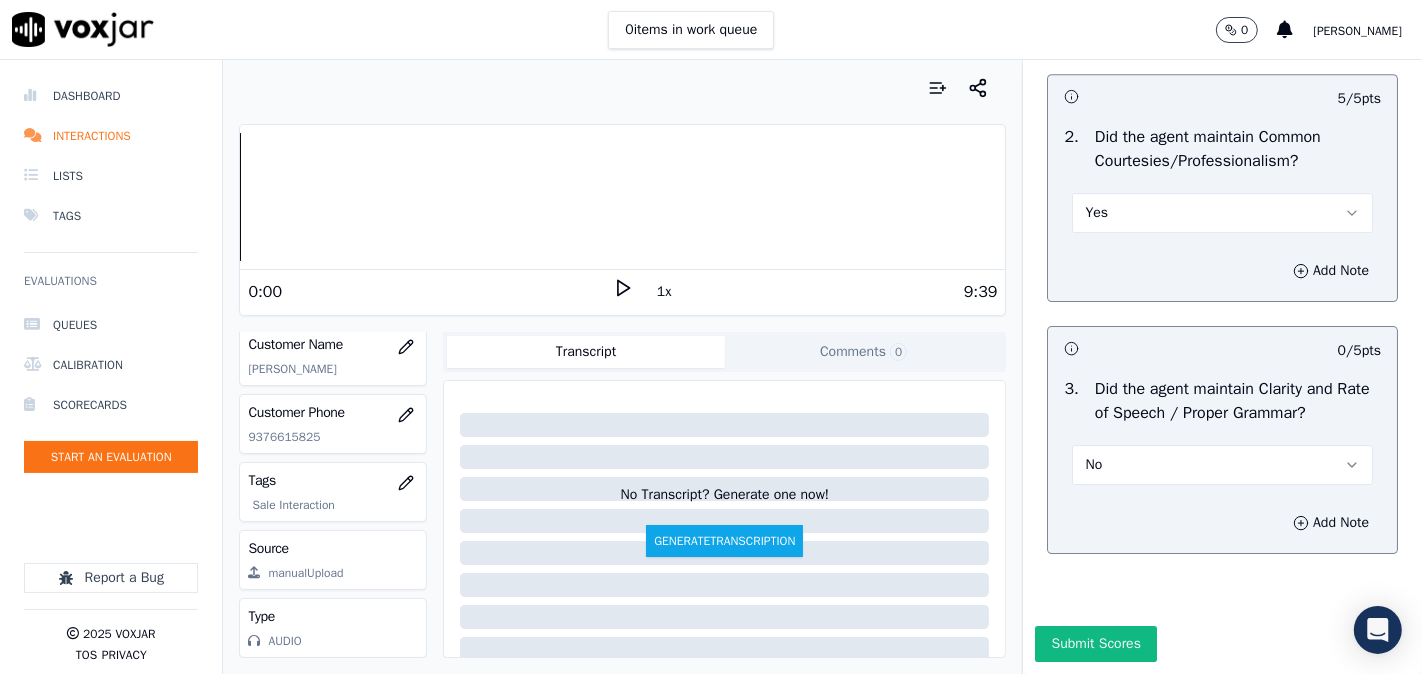 drag, startPoint x: 1122, startPoint y: 413, endPoint x: 1116, endPoint y: 428, distance: 16.155495 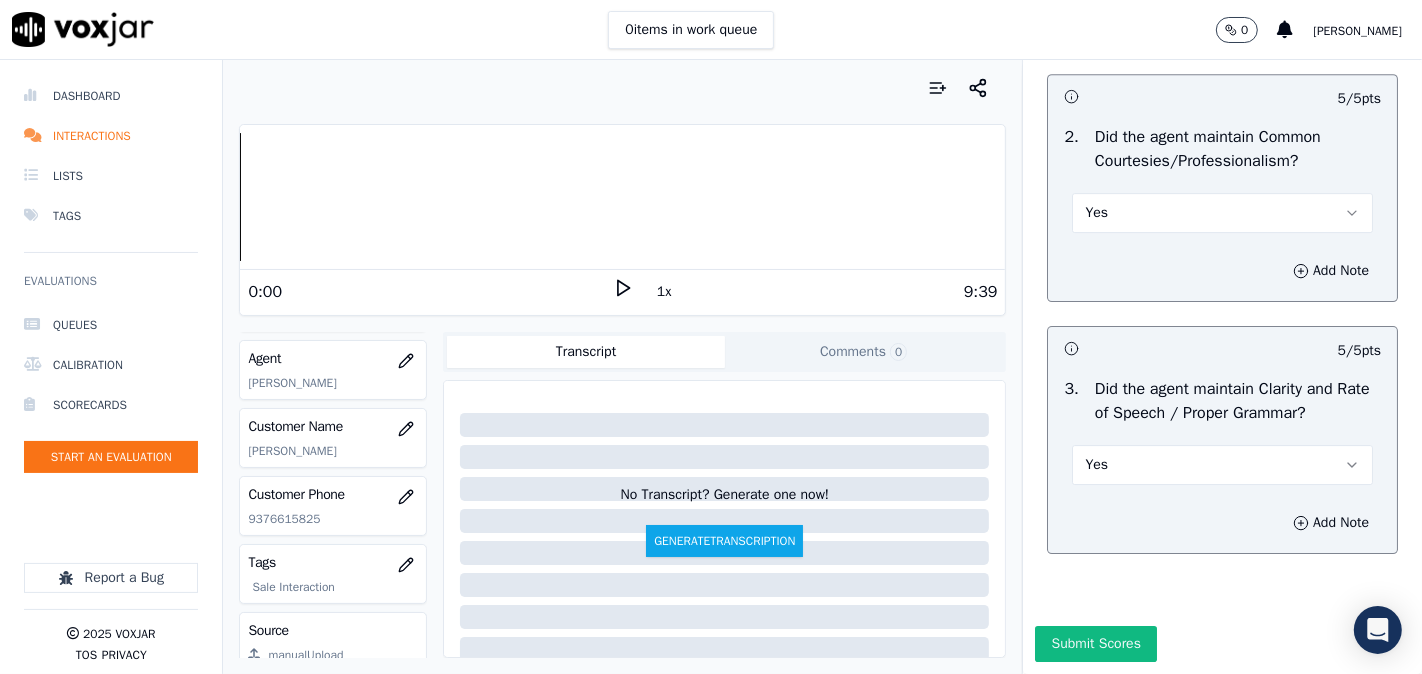 scroll, scrollTop: 158, scrollLeft: 0, axis: vertical 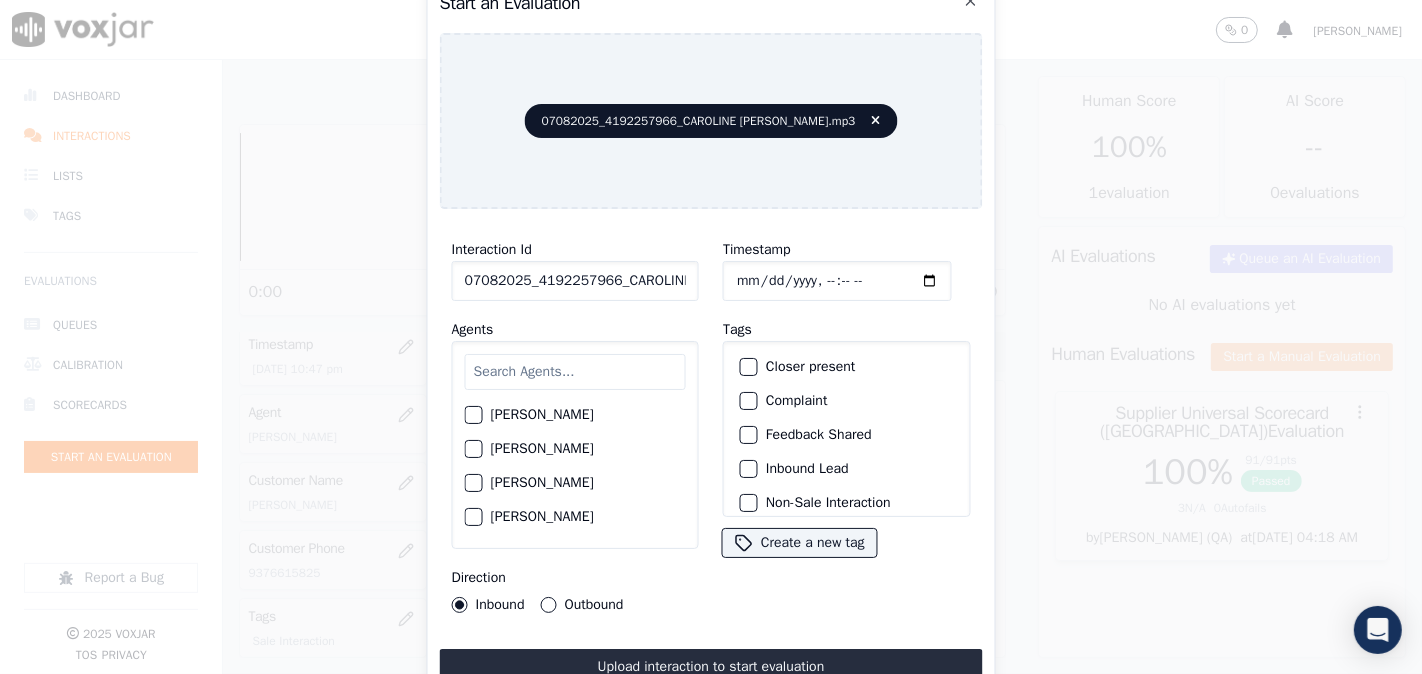 paste on "4192257966" 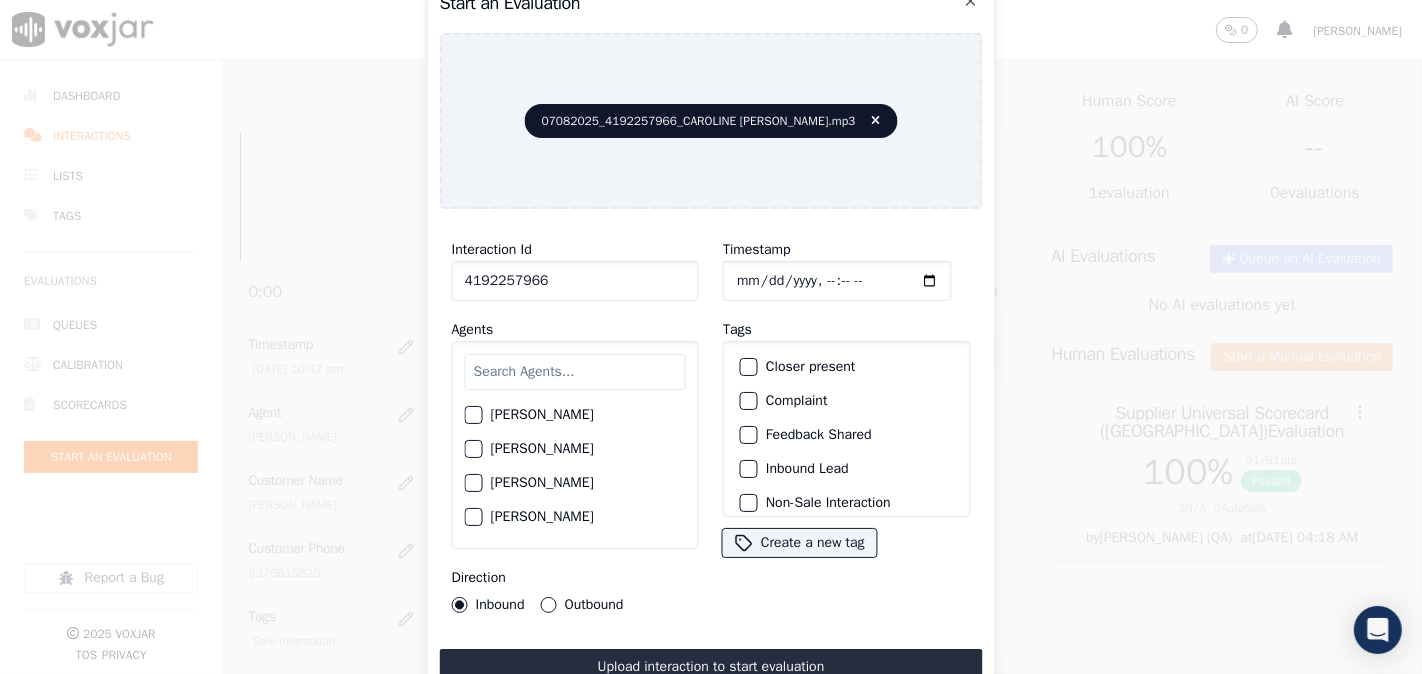 type on "4192257966" 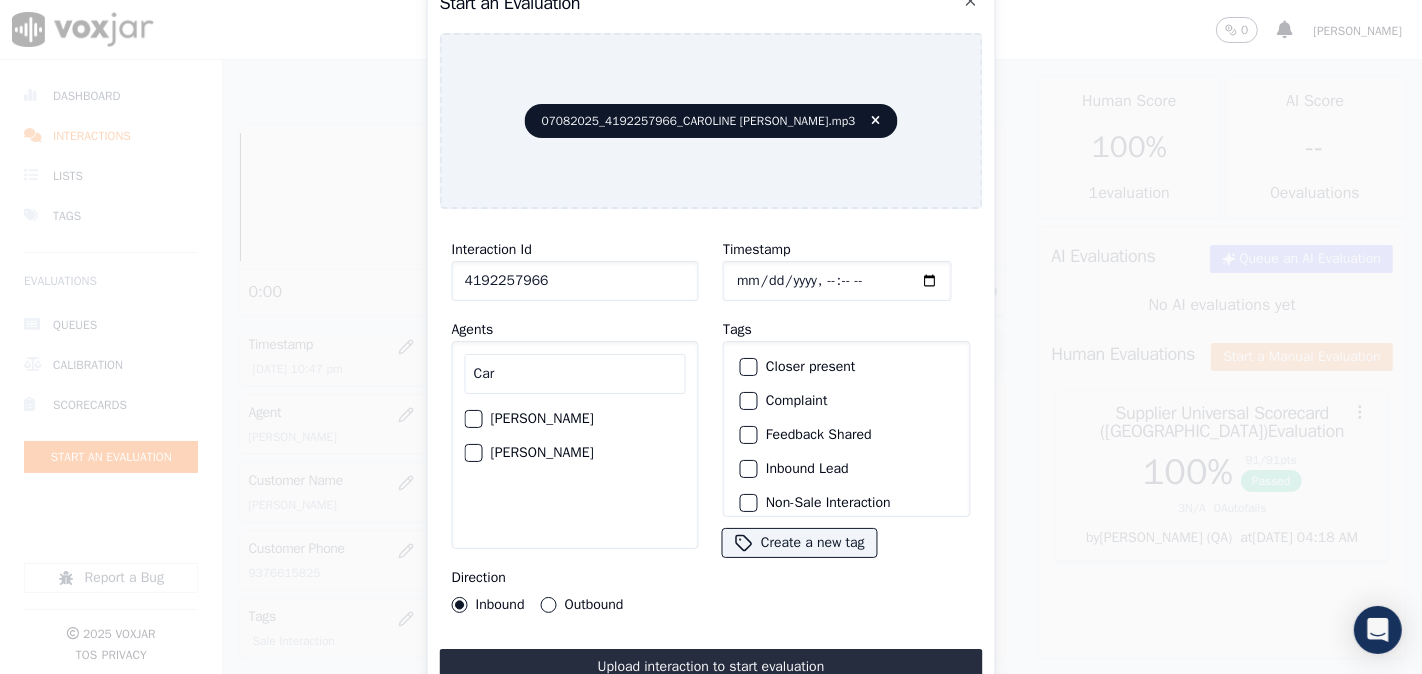 type on "Car" 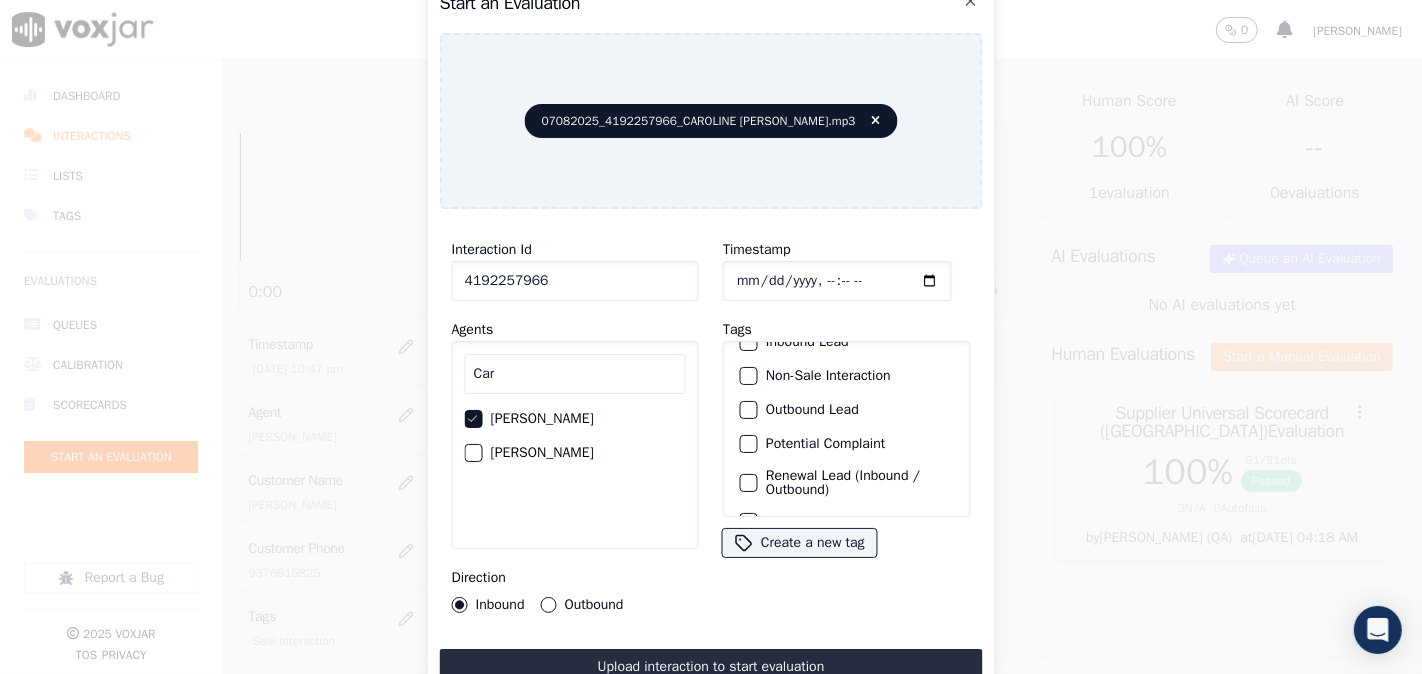 scroll, scrollTop: 176, scrollLeft: 0, axis: vertical 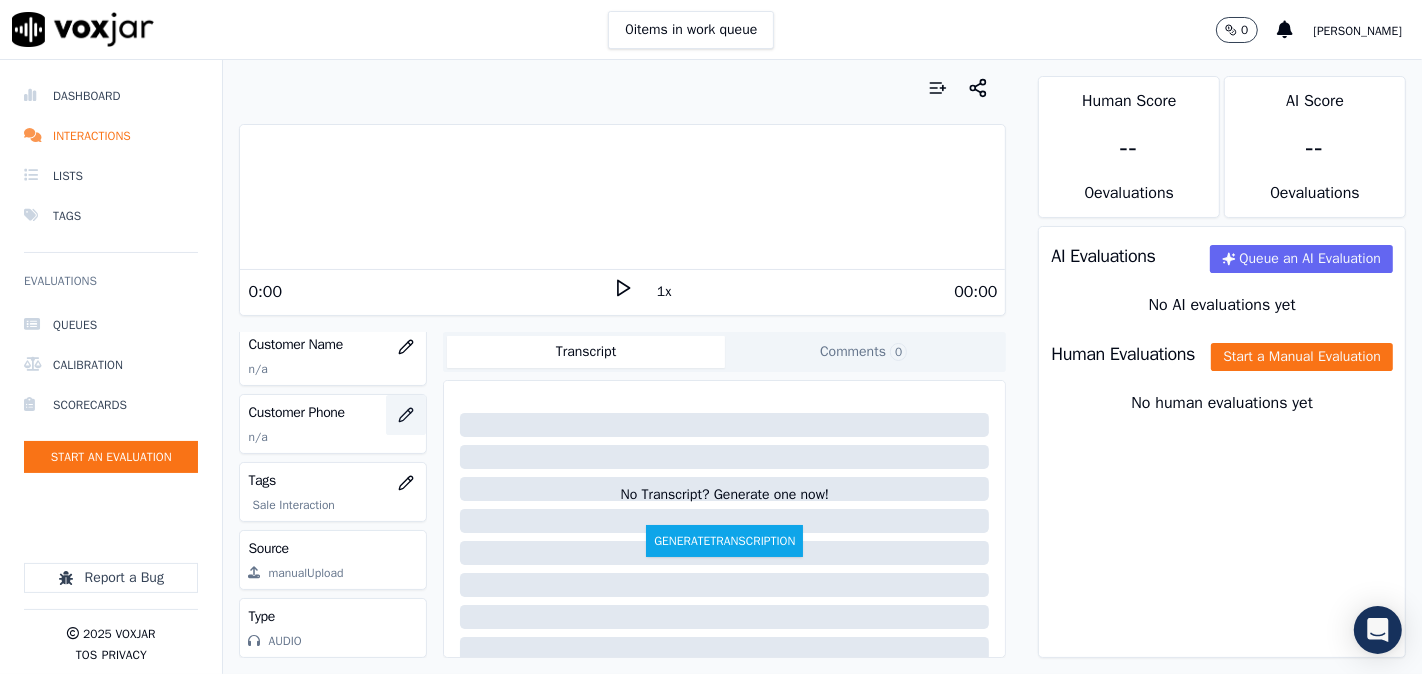 type 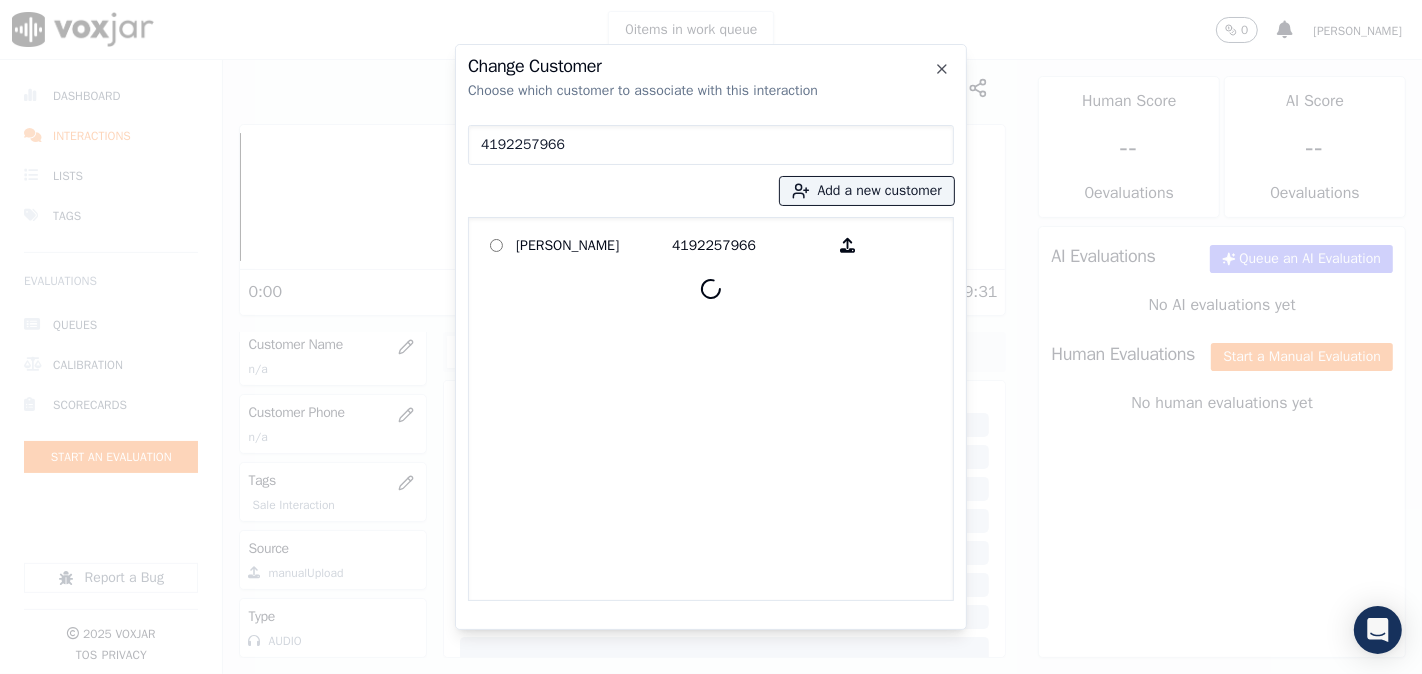 type on "4192257966" 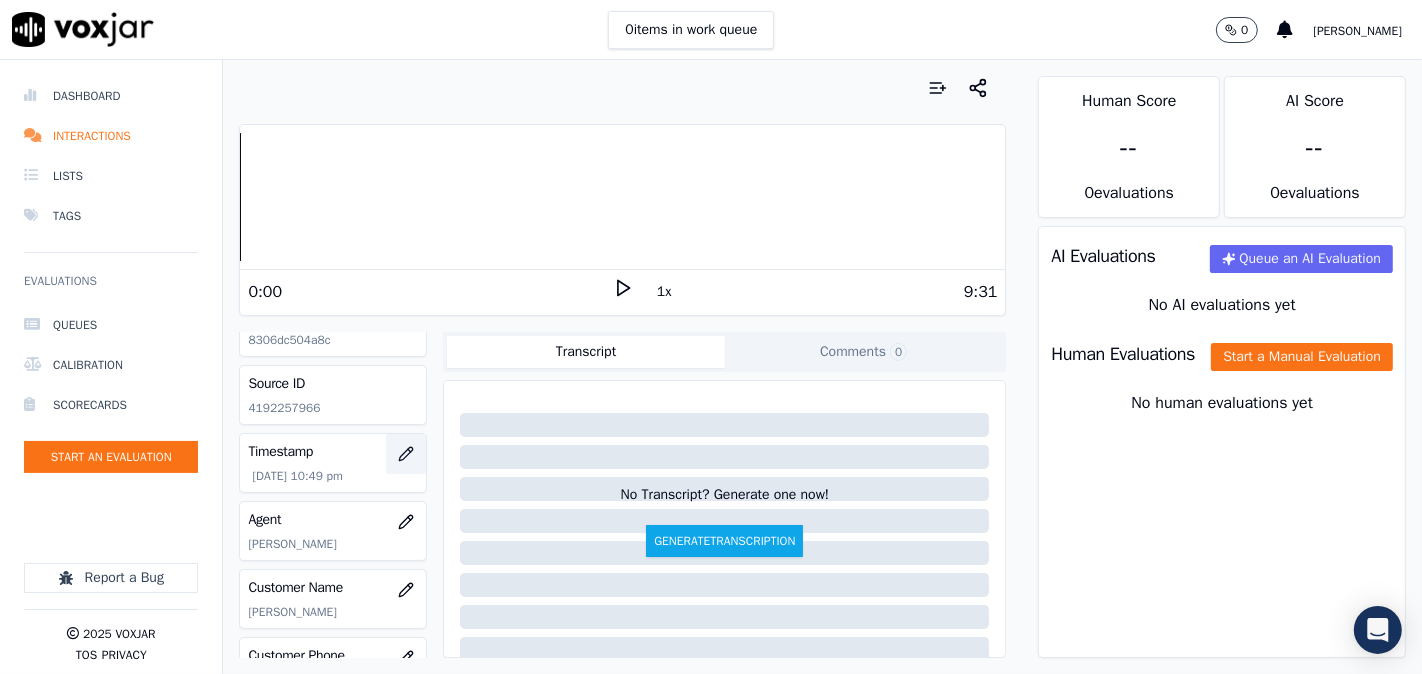 scroll, scrollTop: 0, scrollLeft: 0, axis: both 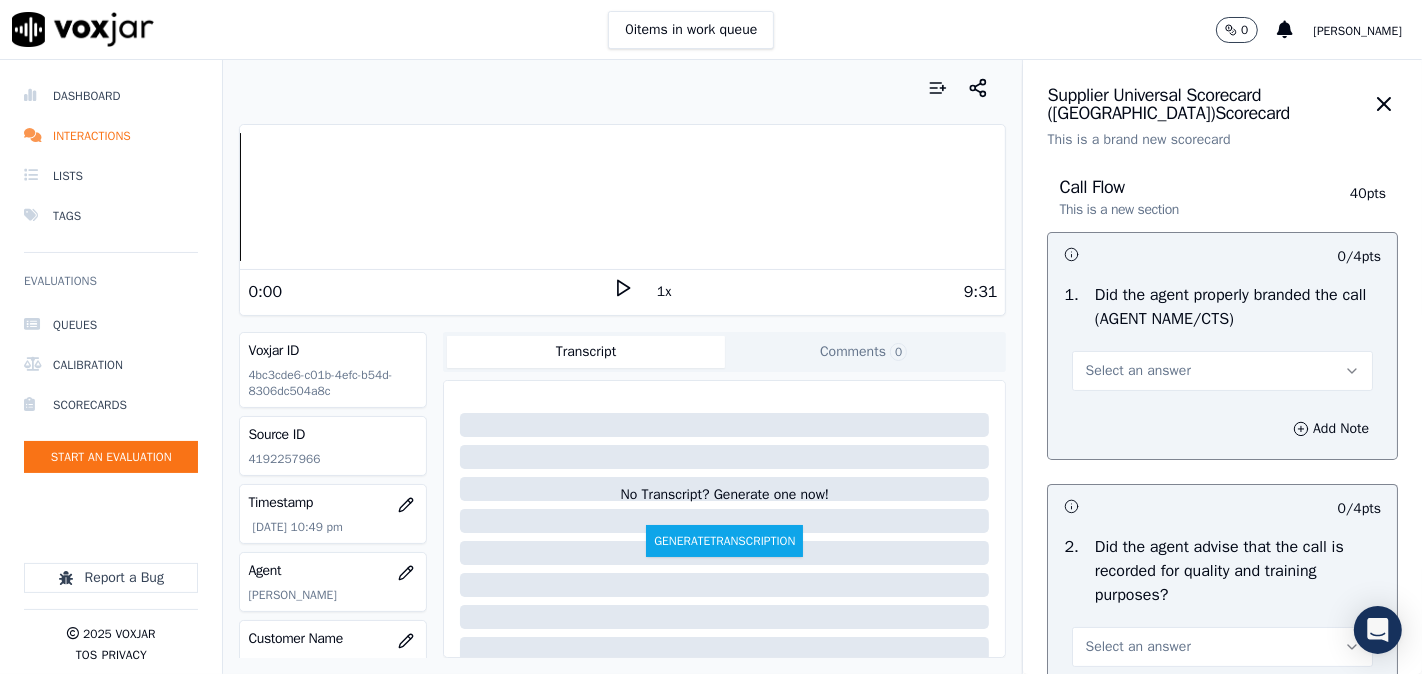 drag, startPoint x: 1147, startPoint y: 381, endPoint x: 1127, endPoint y: 391, distance: 22.36068 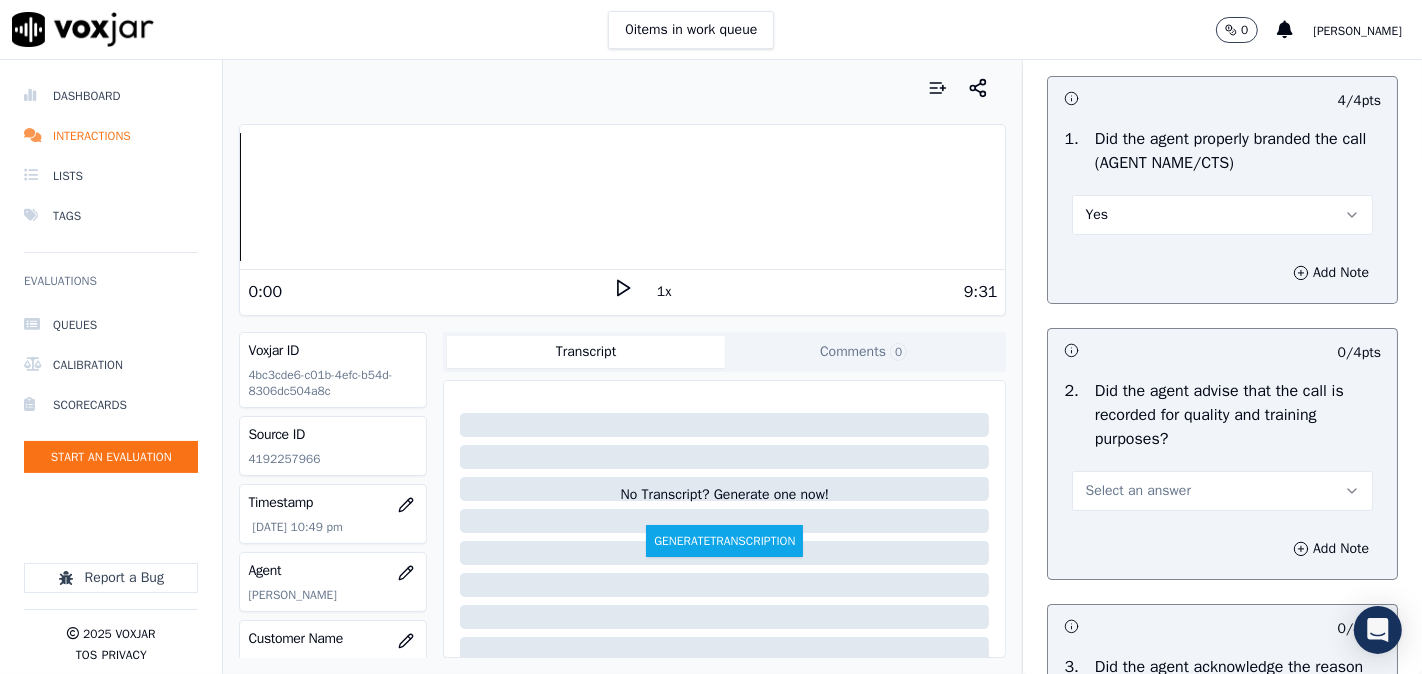 scroll, scrollTop: 370, scrollLeft: 0, axis: vertical 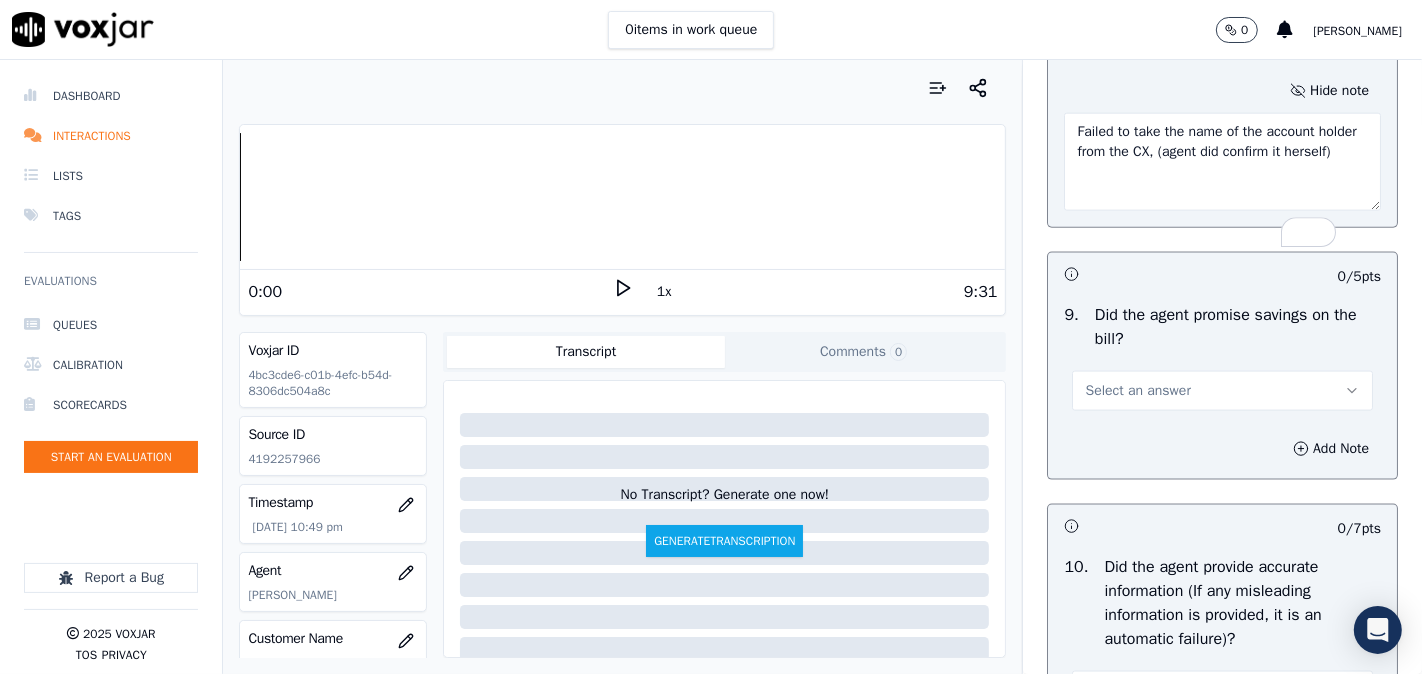 type on "Failed to take the name of the account holder from the CX, (agent did confirm it herself)" 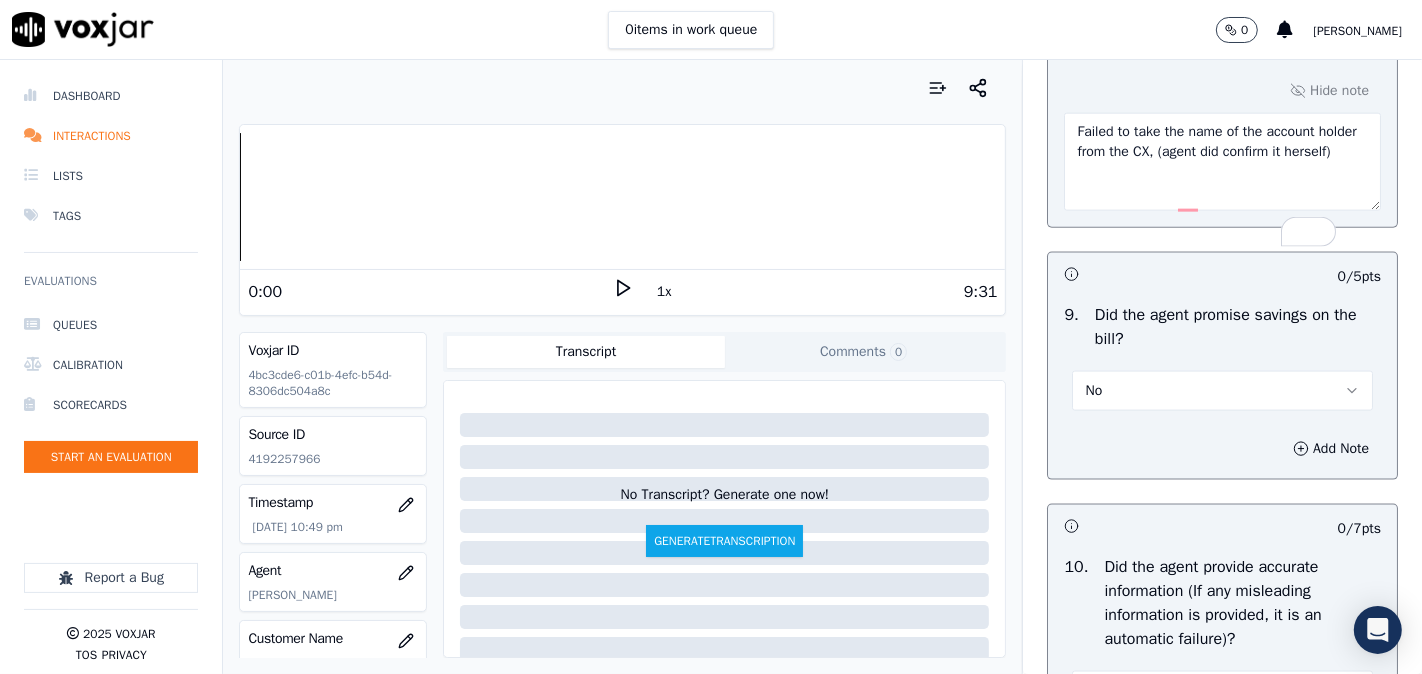 drag, startPoint x: 1084, startPoint y: 473, endPoint x: 1087, endPoint y: 443, distance: 30.149628 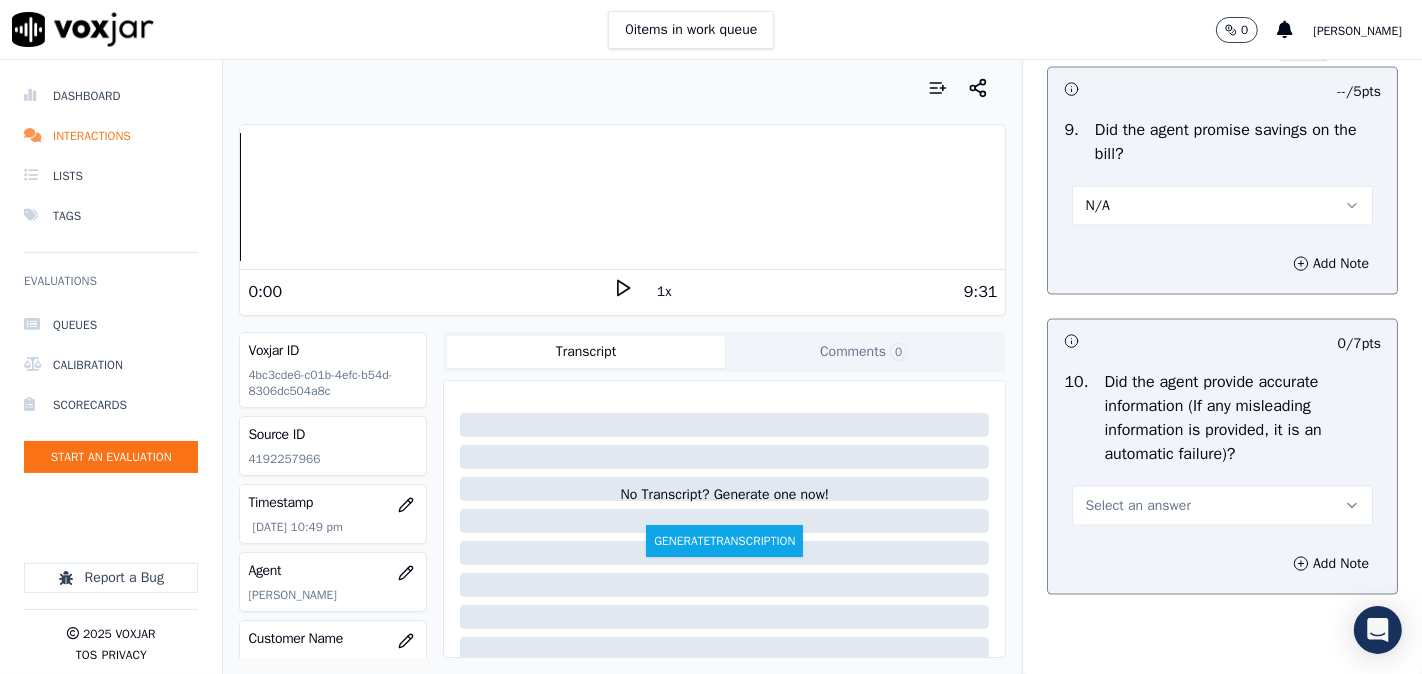 scroll, scrollTop: 2592, scrollLeft: 0, axis: vertical 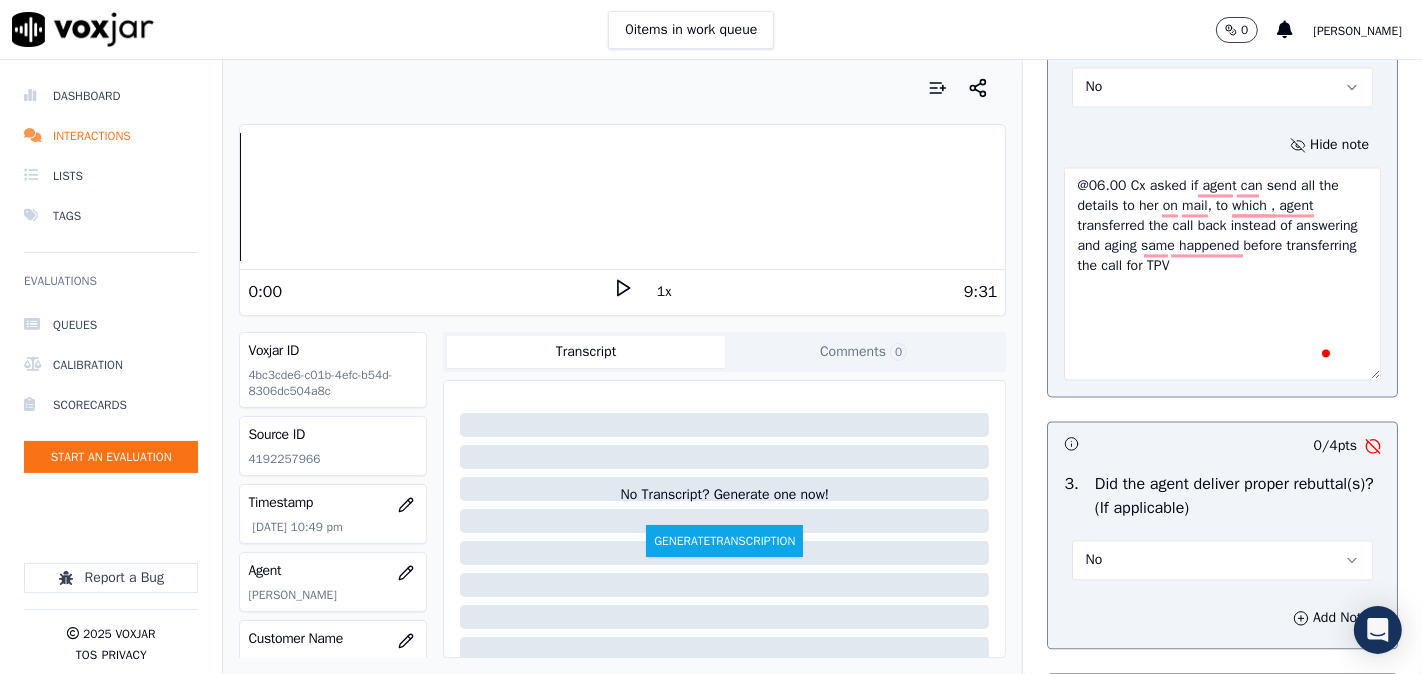 drag, startPoint x: 1323, startPoint y: 312, endPoint x: 1320, endPoint y: 427, distance: 115.03912 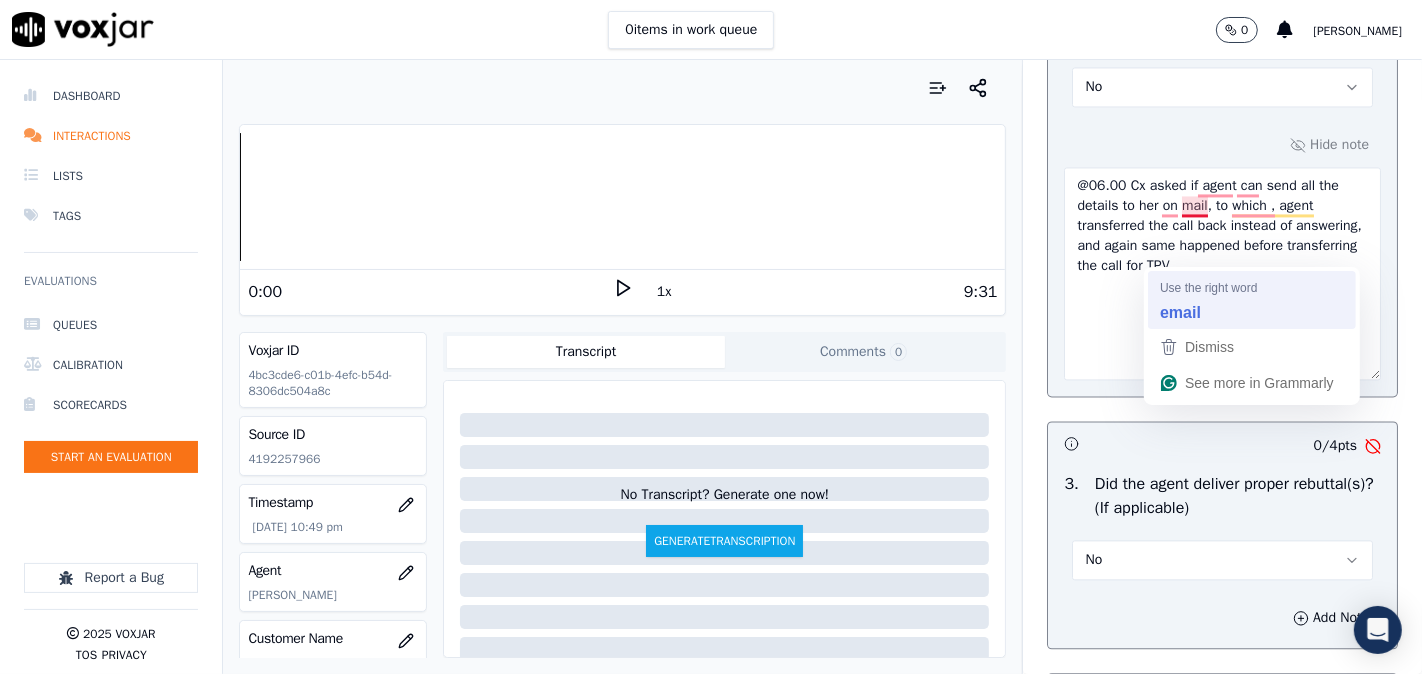 type on "@06.00 Cx asked if agent can send all the details to her on mail, to which , agent transferred the call back instead of answering, and again same happened before transferring the call for TPV" 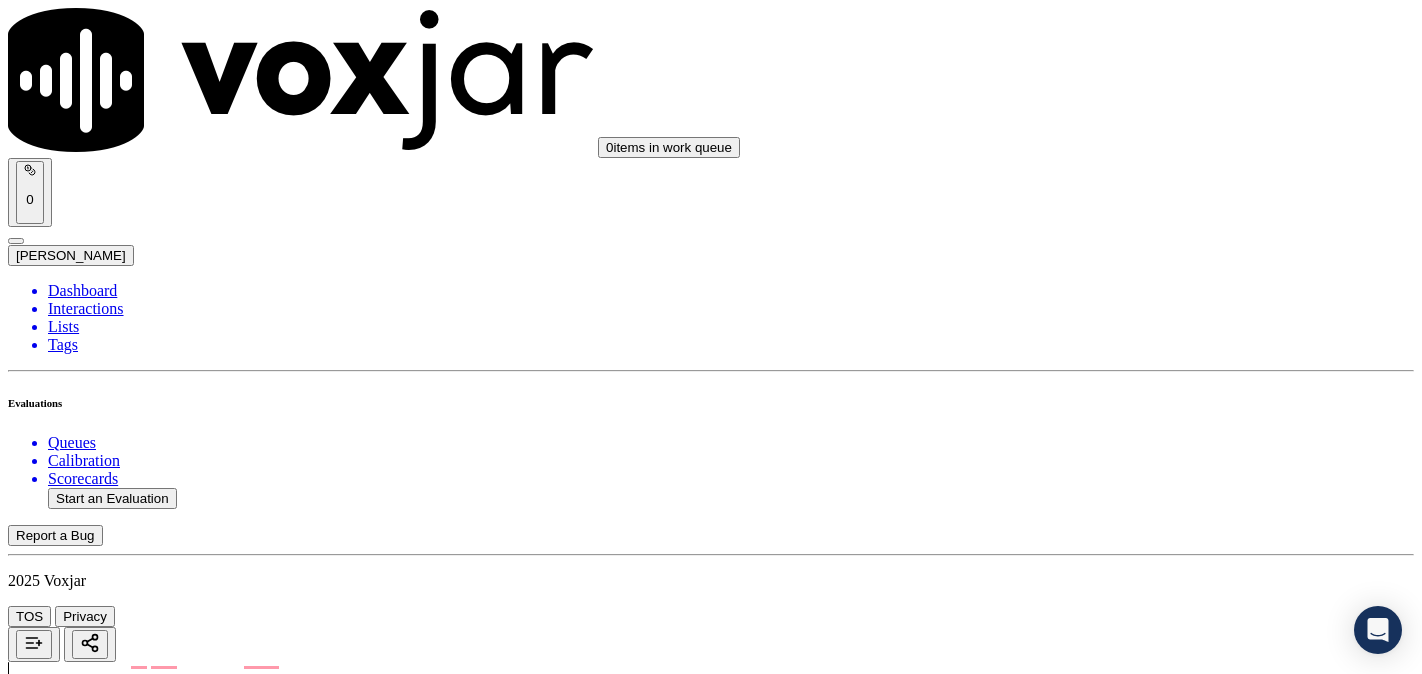 scroll, scrollTop: 0, scrollLeft: 0, axis: both 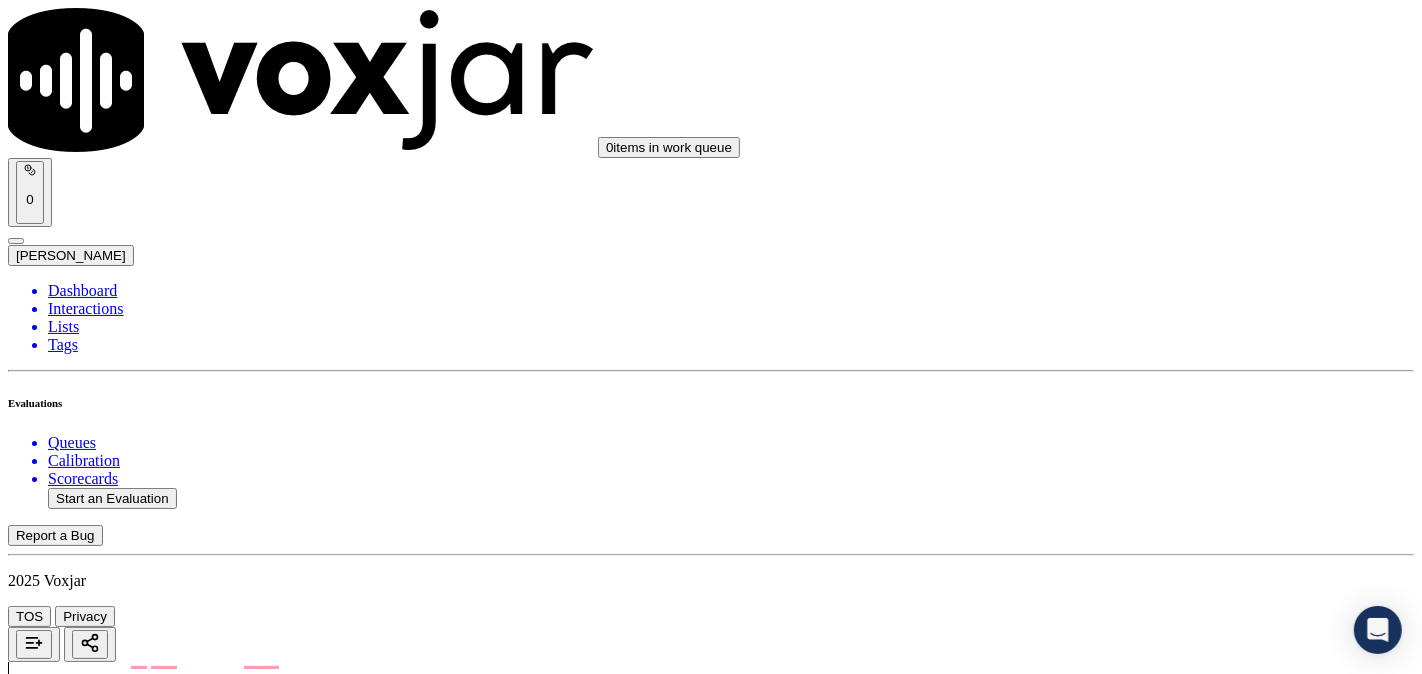 click on "Submit Scores" at bounding box center [59, 7814] 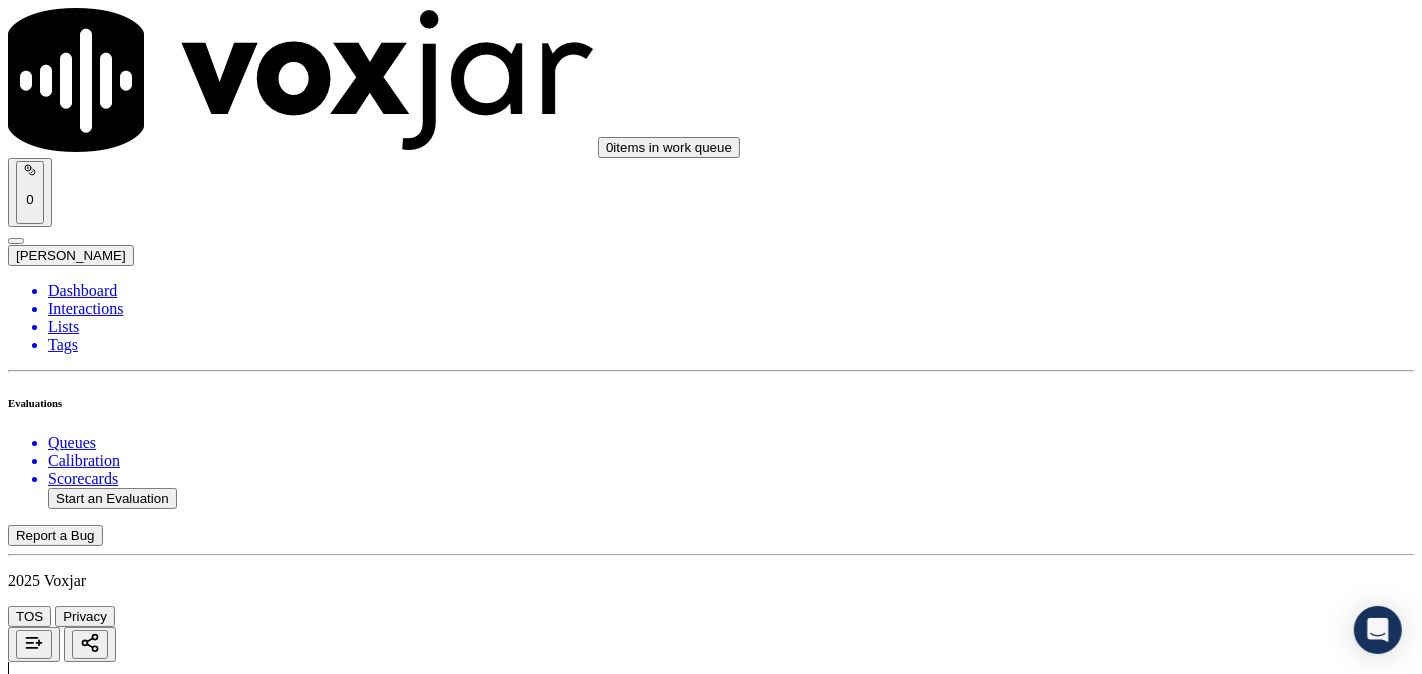 click on "Start an Evaluation" 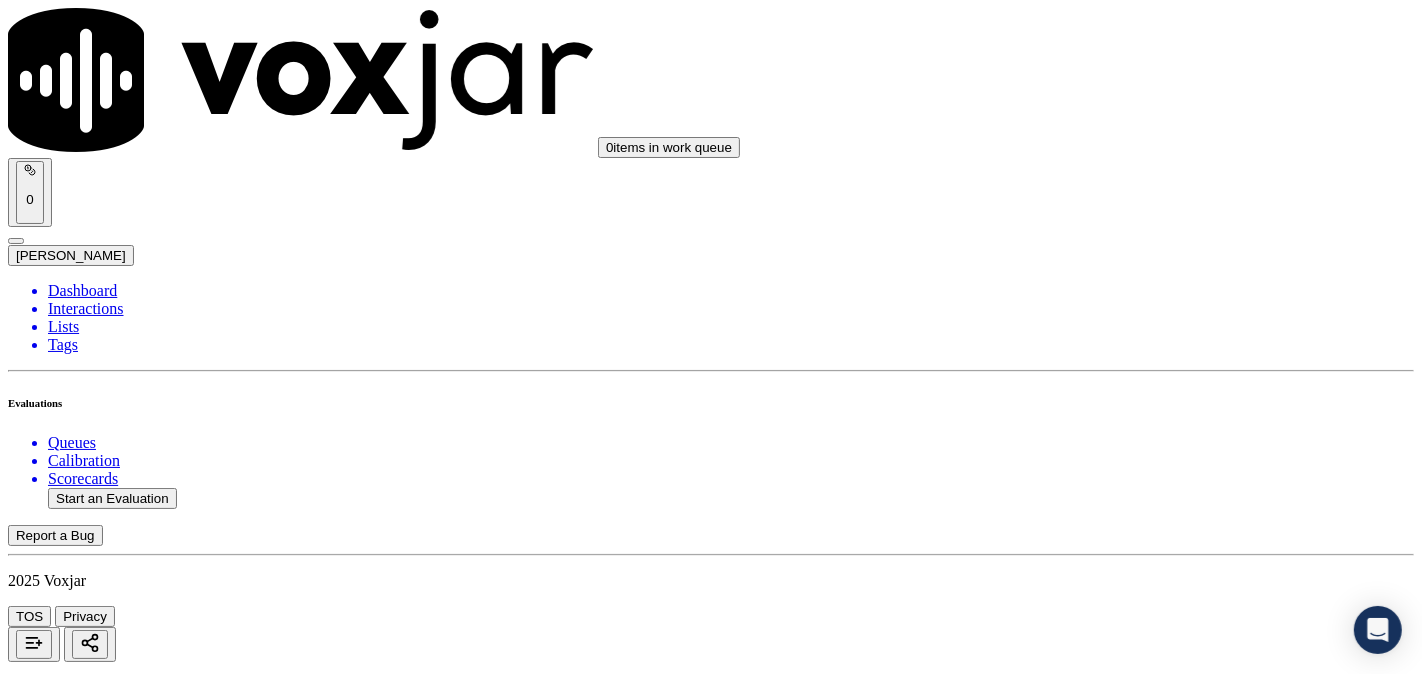 scroll, scrollTop: 185, scrollLeft: 0, axis: vertical 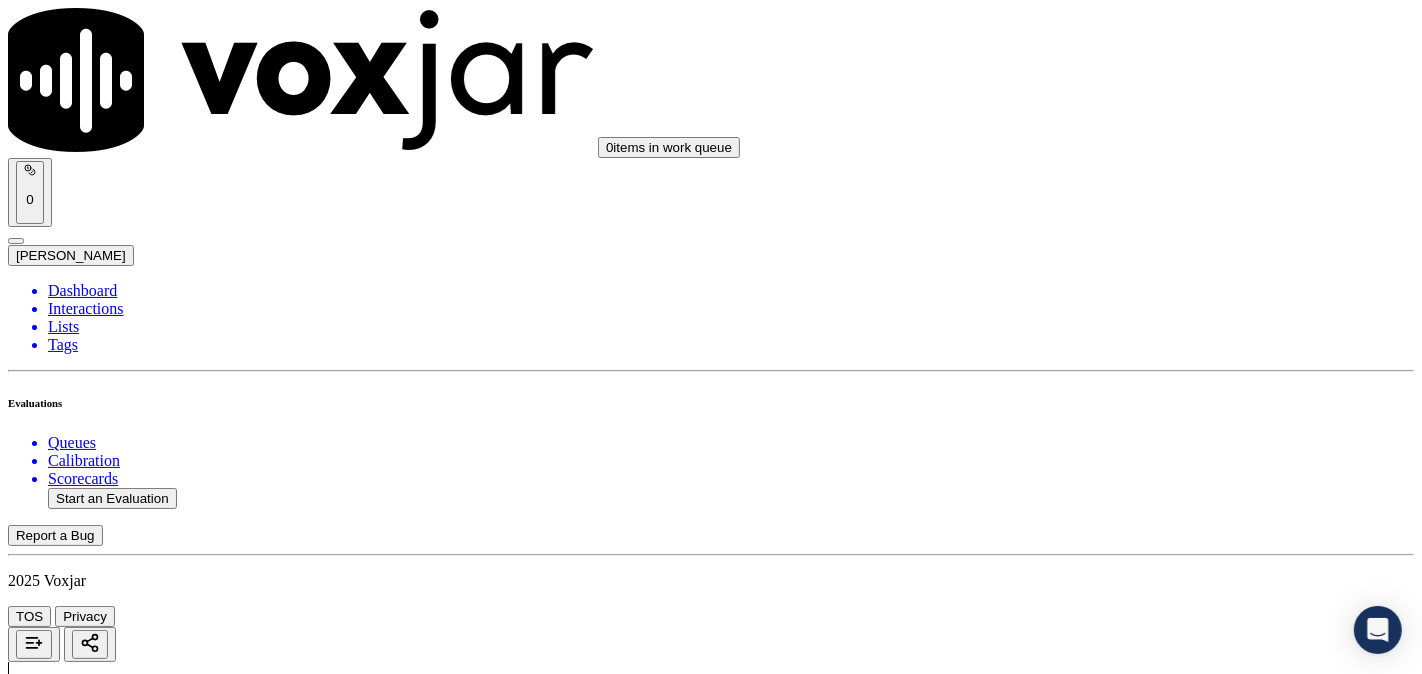type on "6176537151" 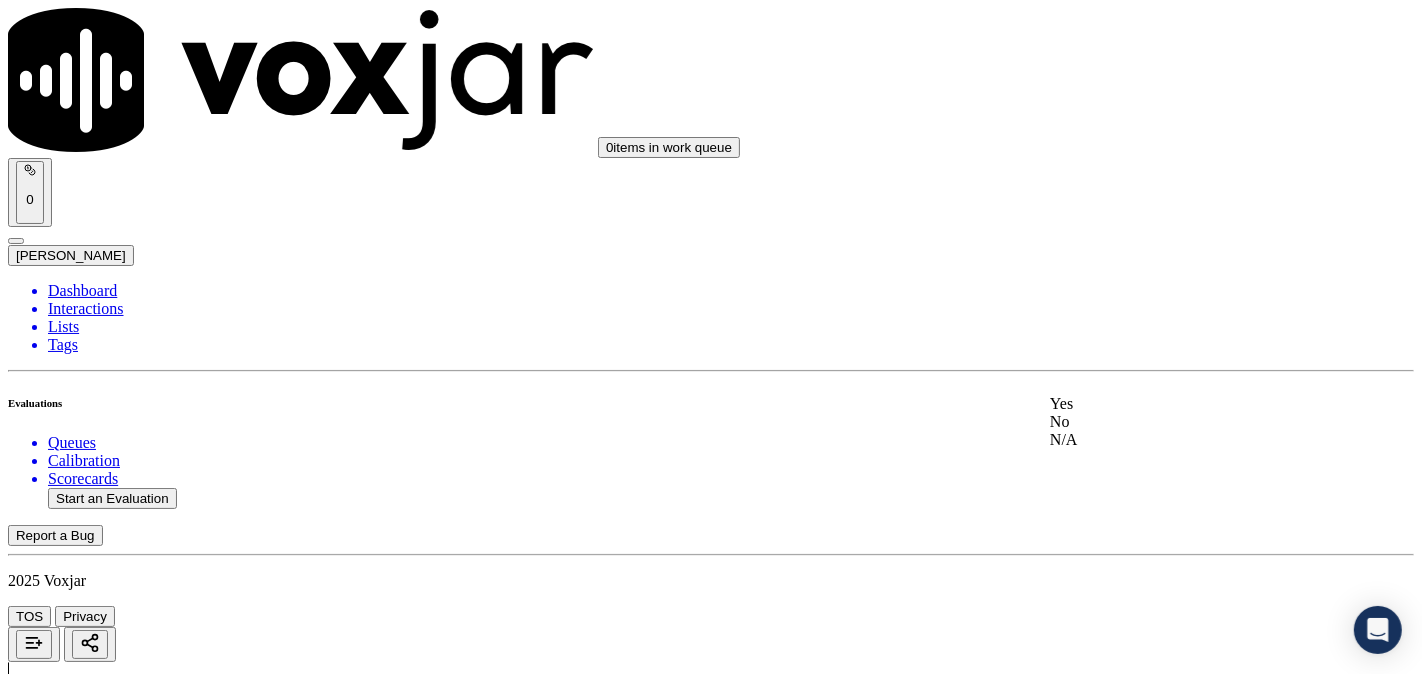 click on "Yes" at bounding box center [1186, 404] 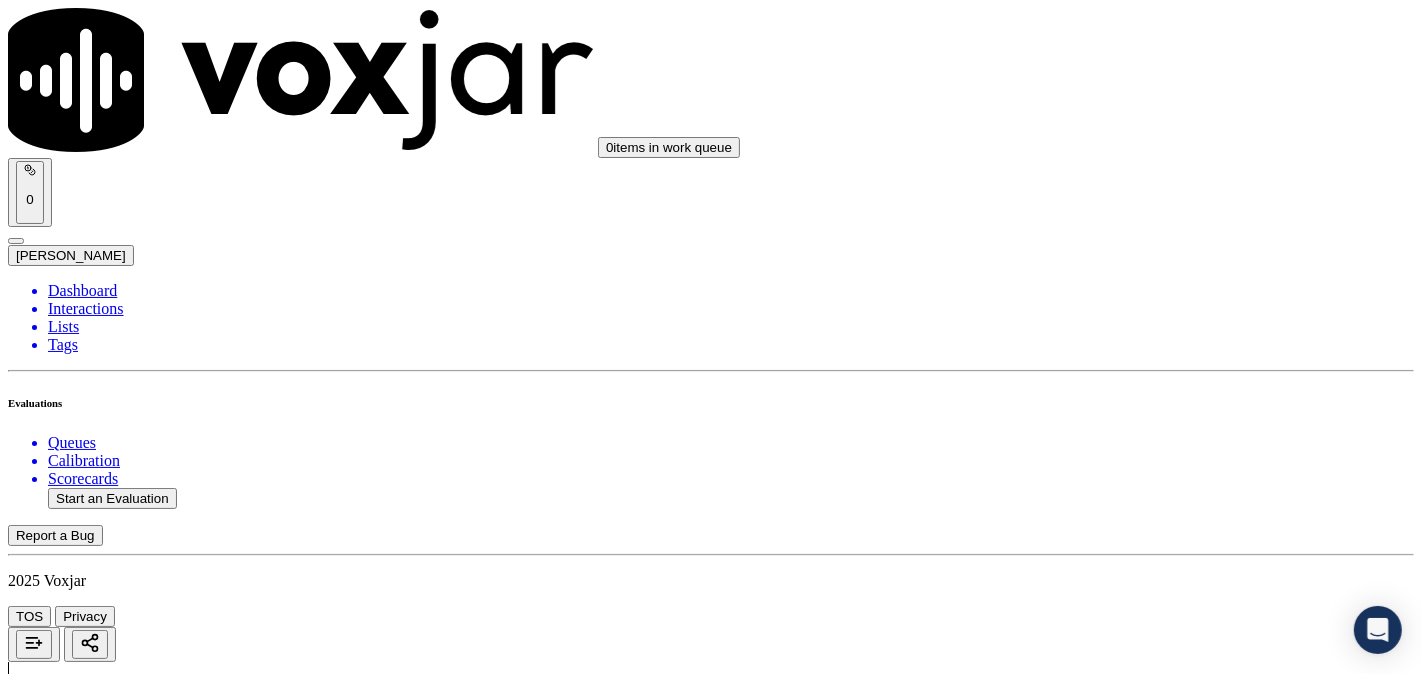 scroll, scrollTop: 185, scrollLeft: 0, axis: vertical 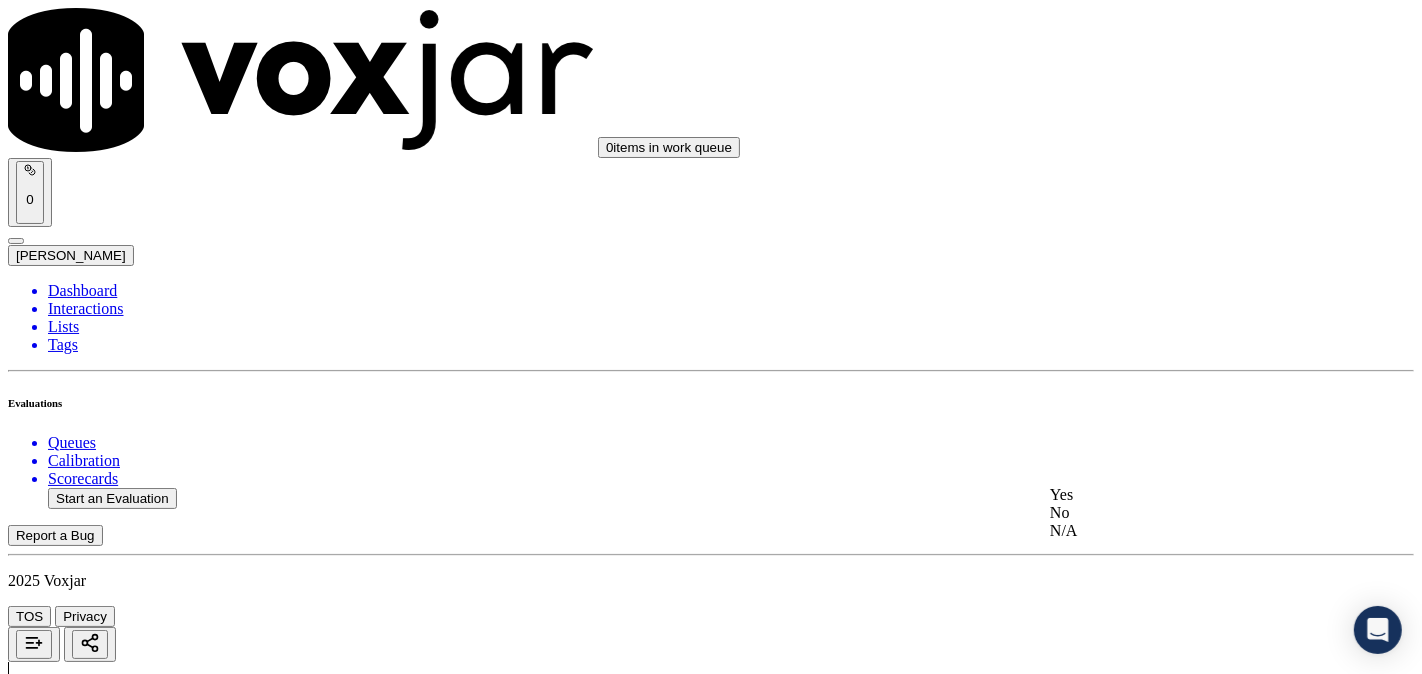 click on "Yes" at bounding box center [1186, 495] 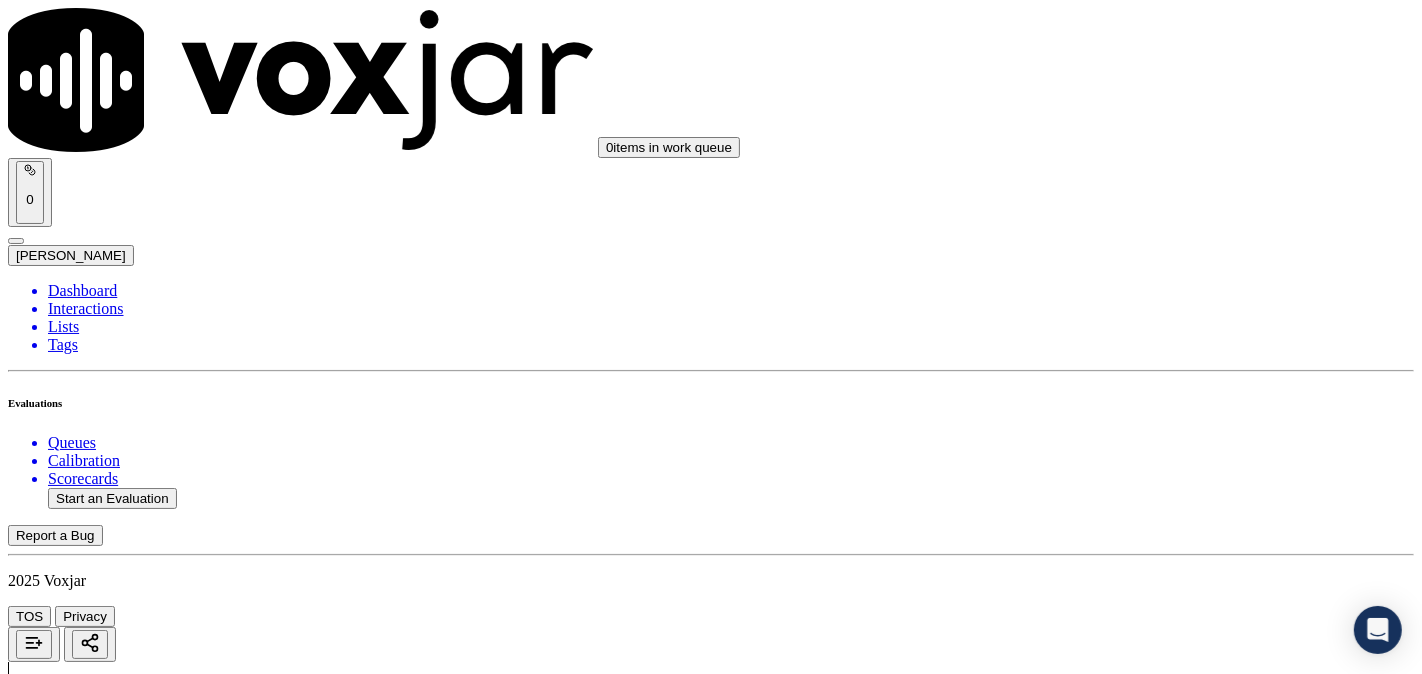 scroll, scrollTop: 555, scrollLeft: 0, axis: vertical 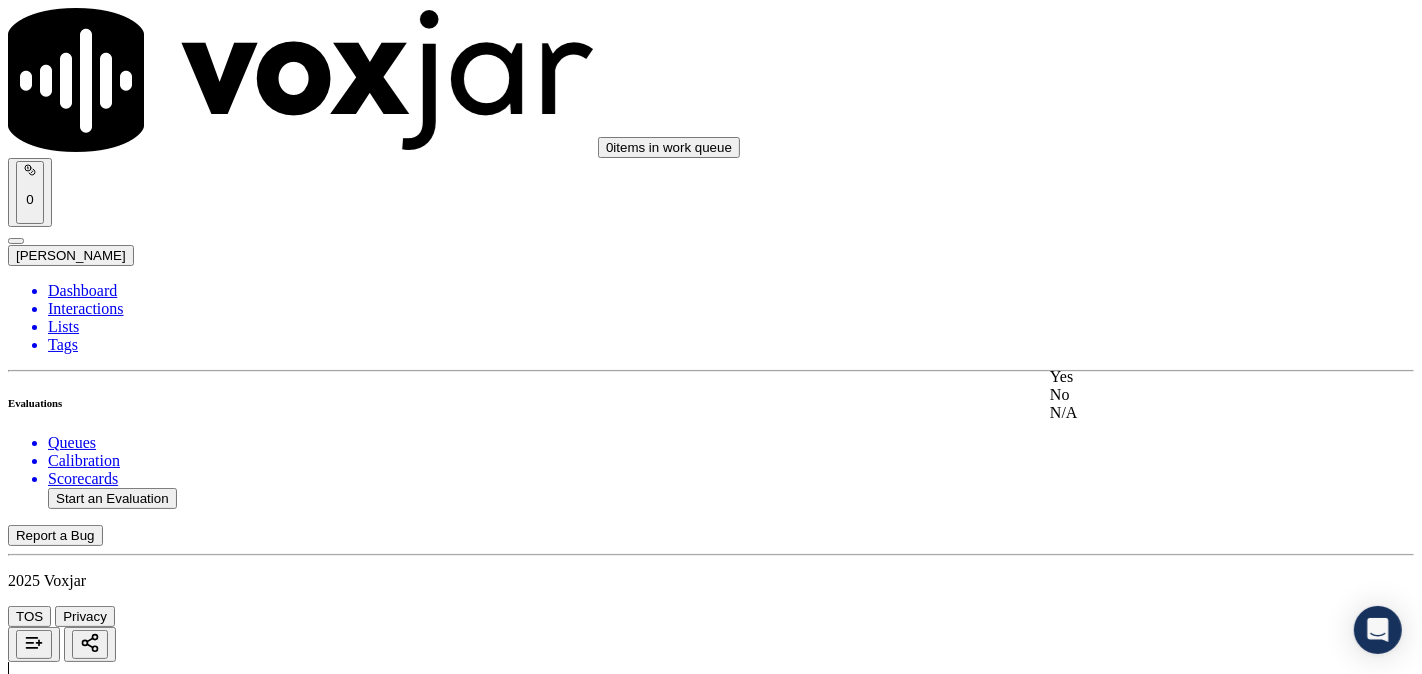 click on "Yes" at bounding box center [1186, 377] 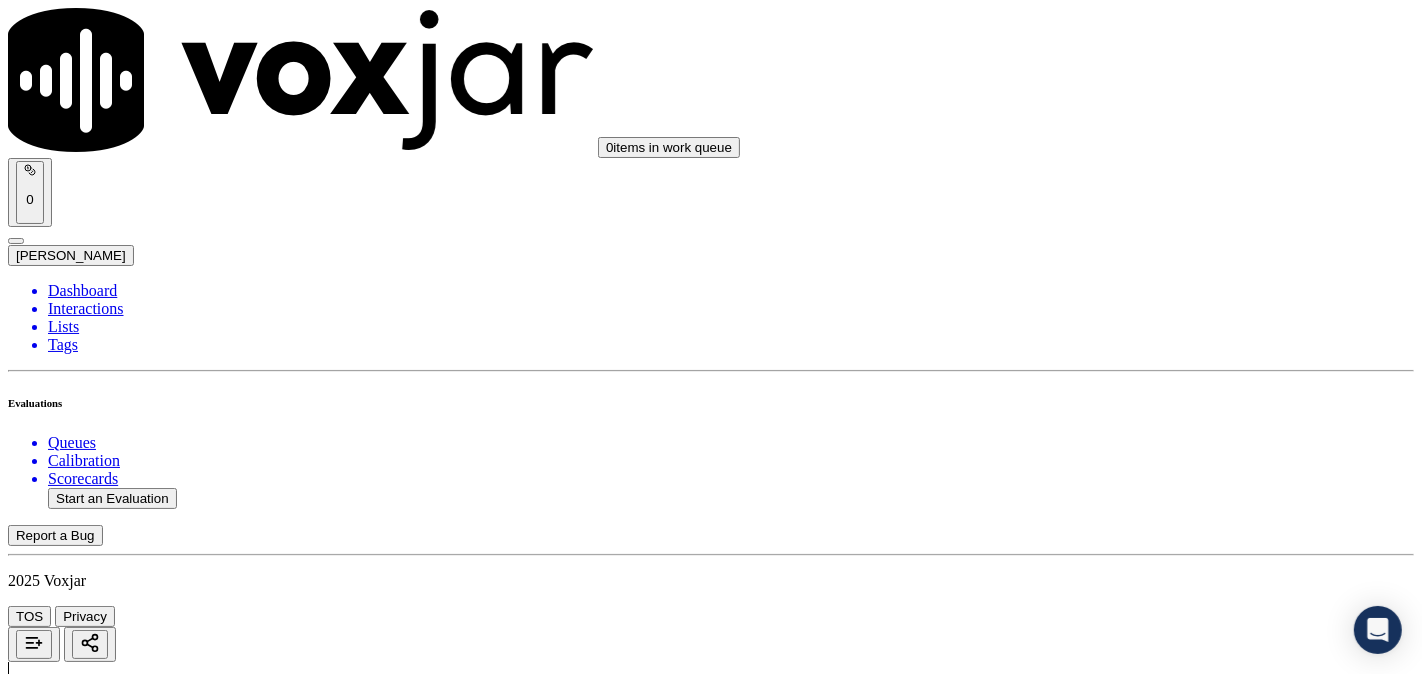 scroll, scrollTop: 741, scrollLeft: 0, axis: vertical 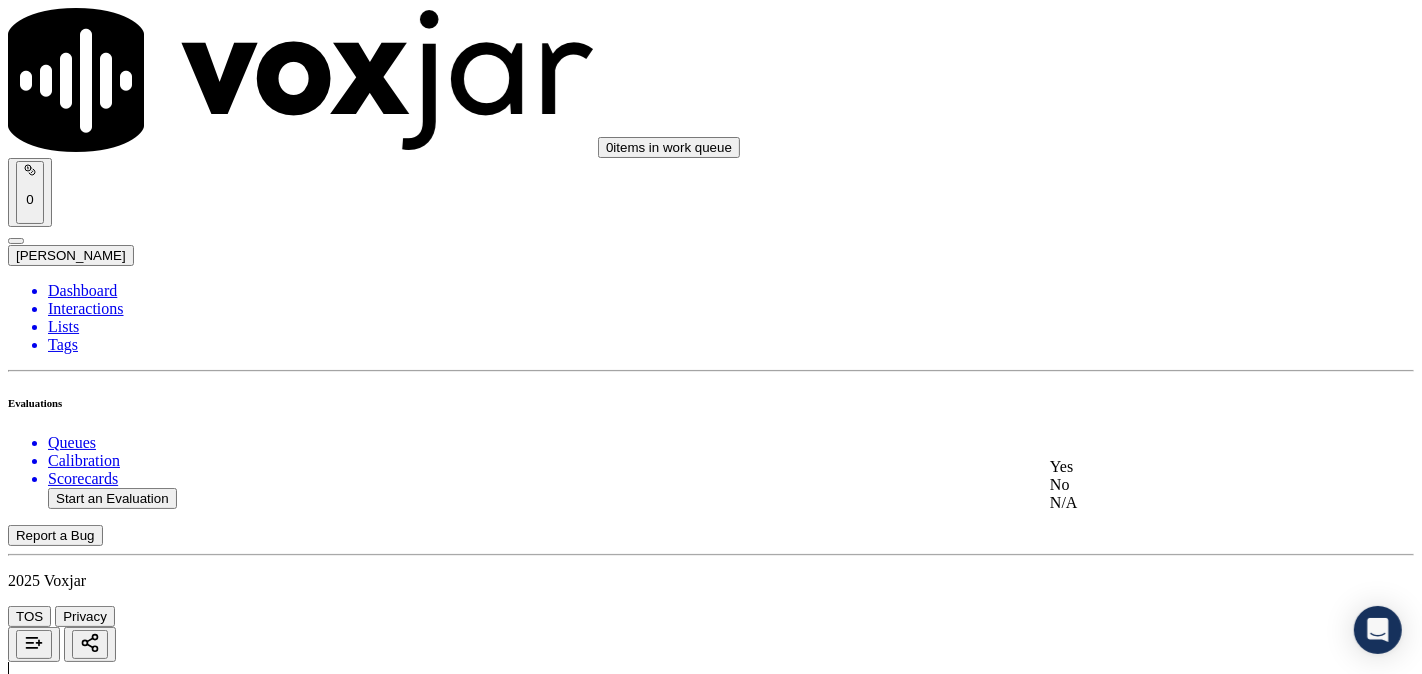 click on "N/A" 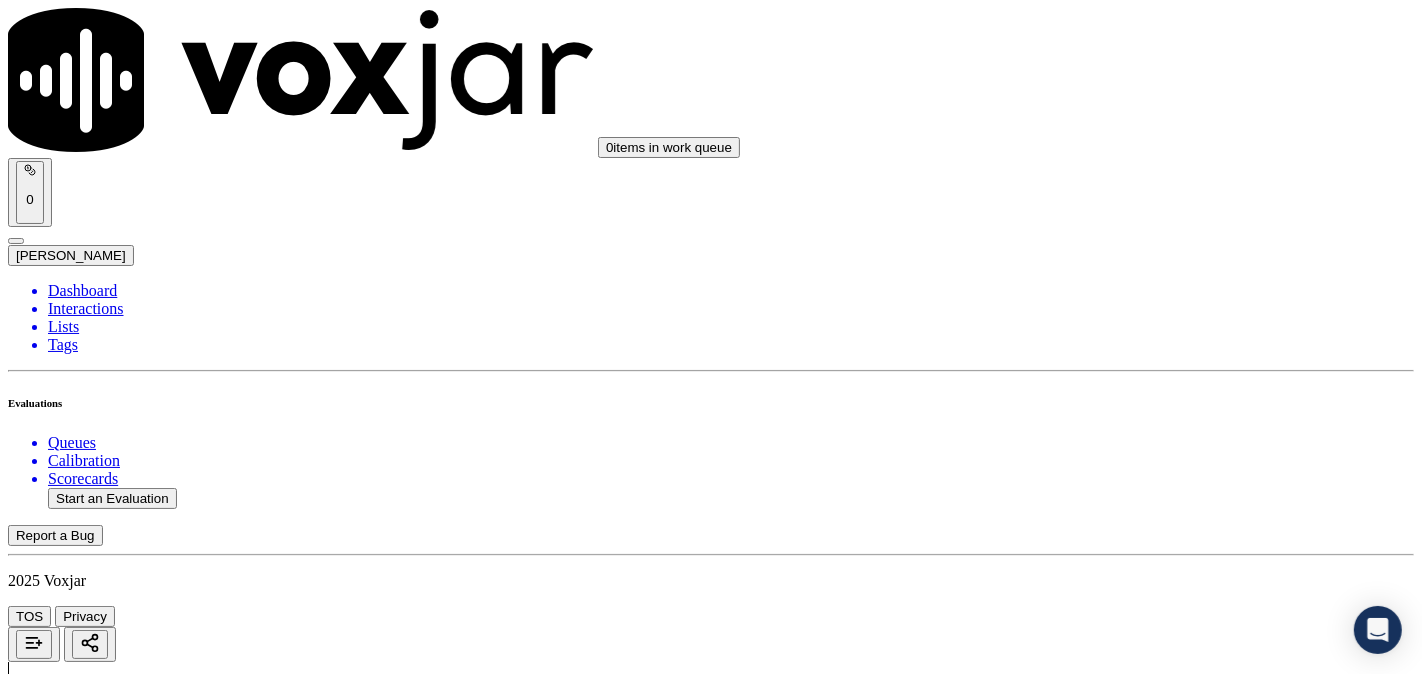 scroll, scrollTop: 1111, scrollLeft: 0, axis: vertical 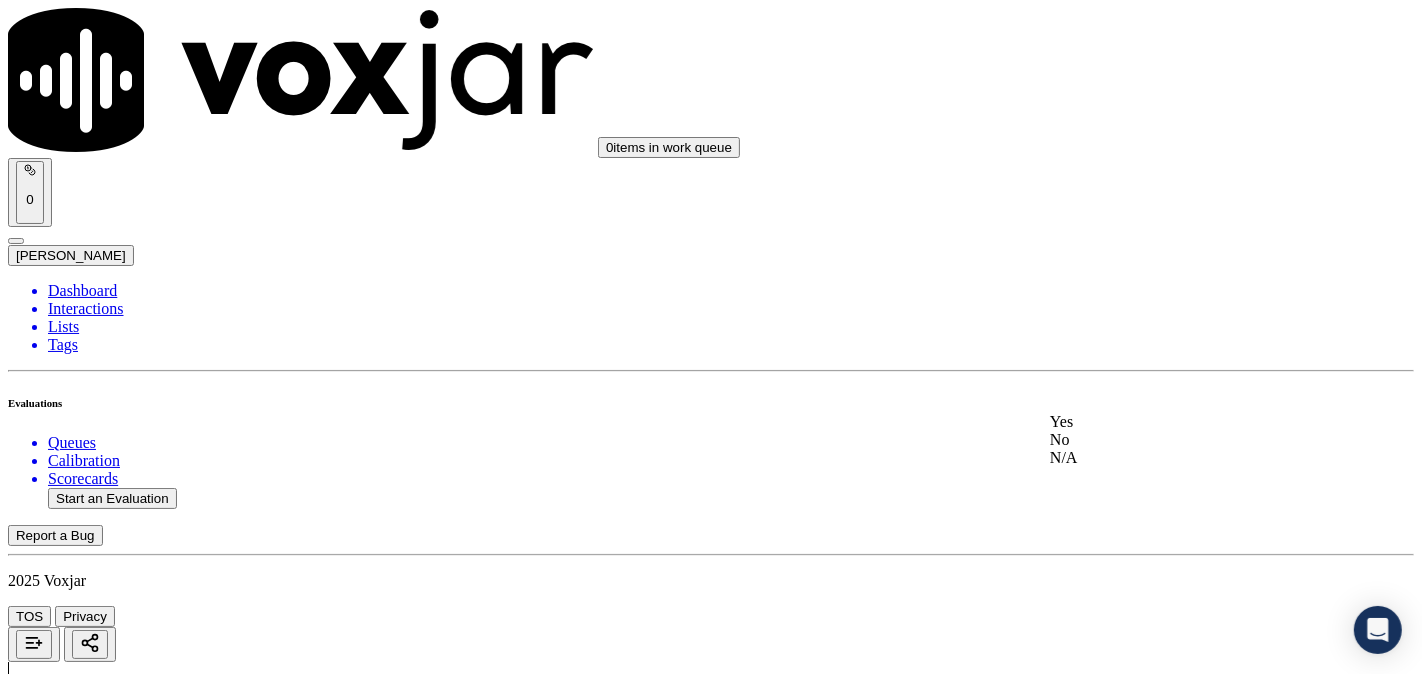 click on "N/A" 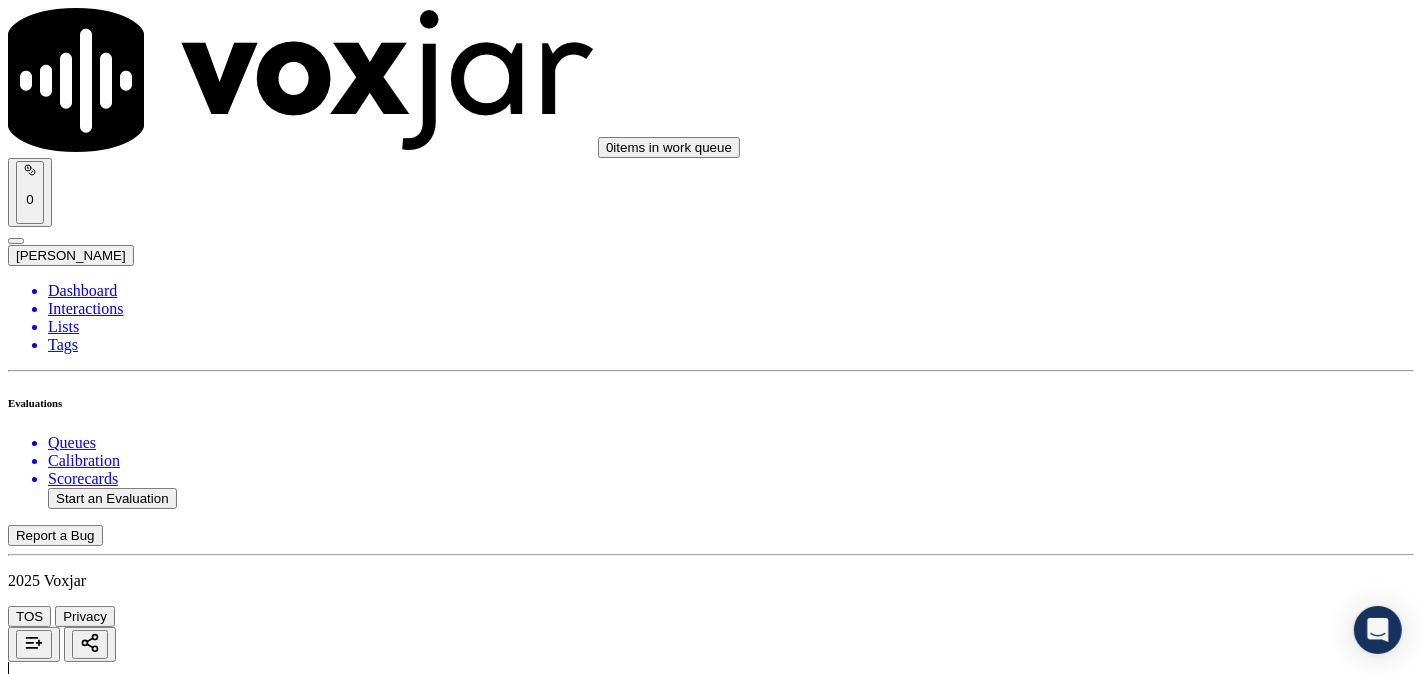 scroll, scrollTop: 1296, scrollLeft: 0, axis: vertical 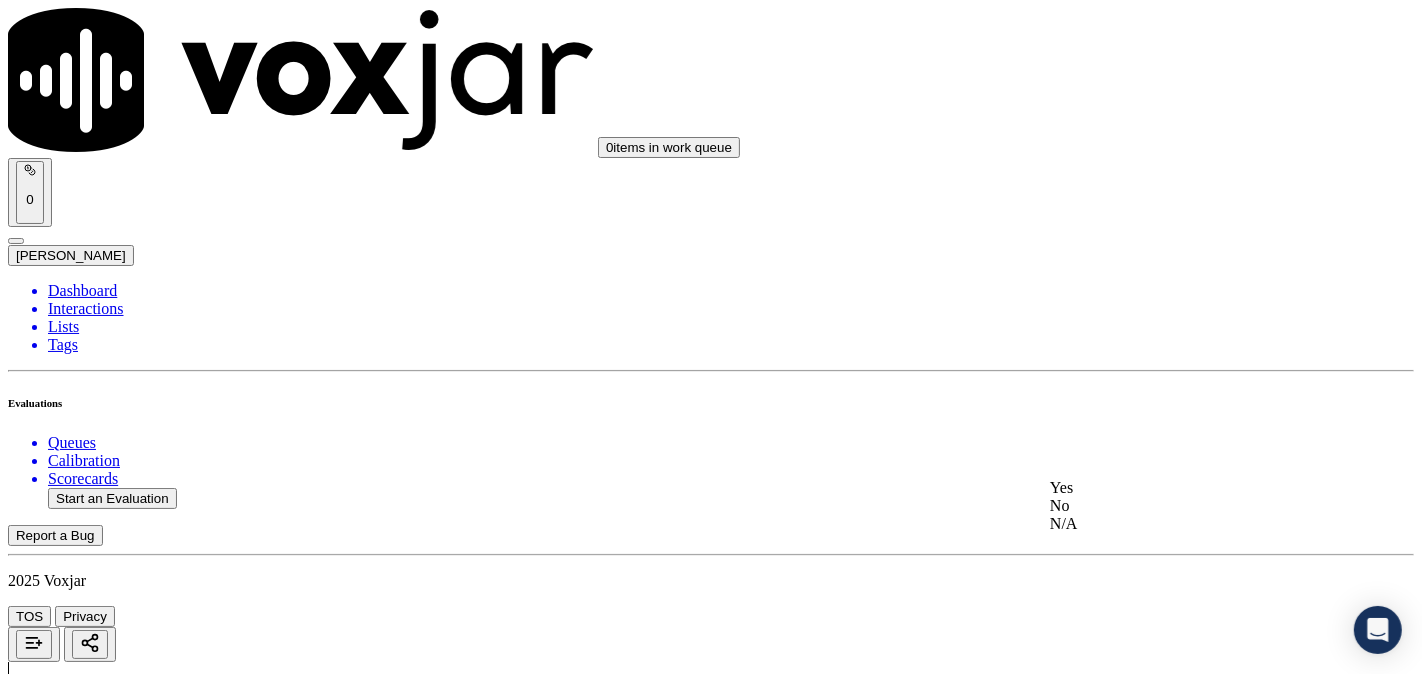 click on "Yes" at bounding box center (1186, 488) 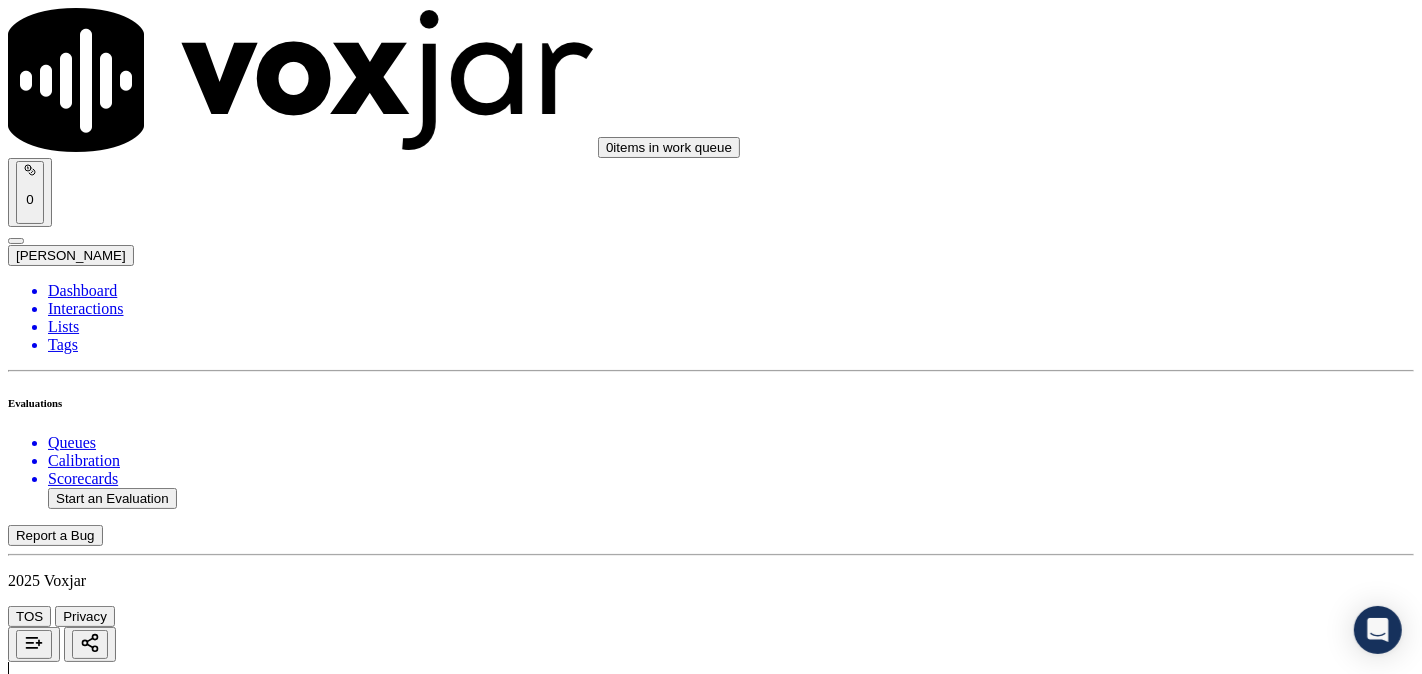 scroll, scrollTop: 1666, scrollLeft: 0, axis: vertical 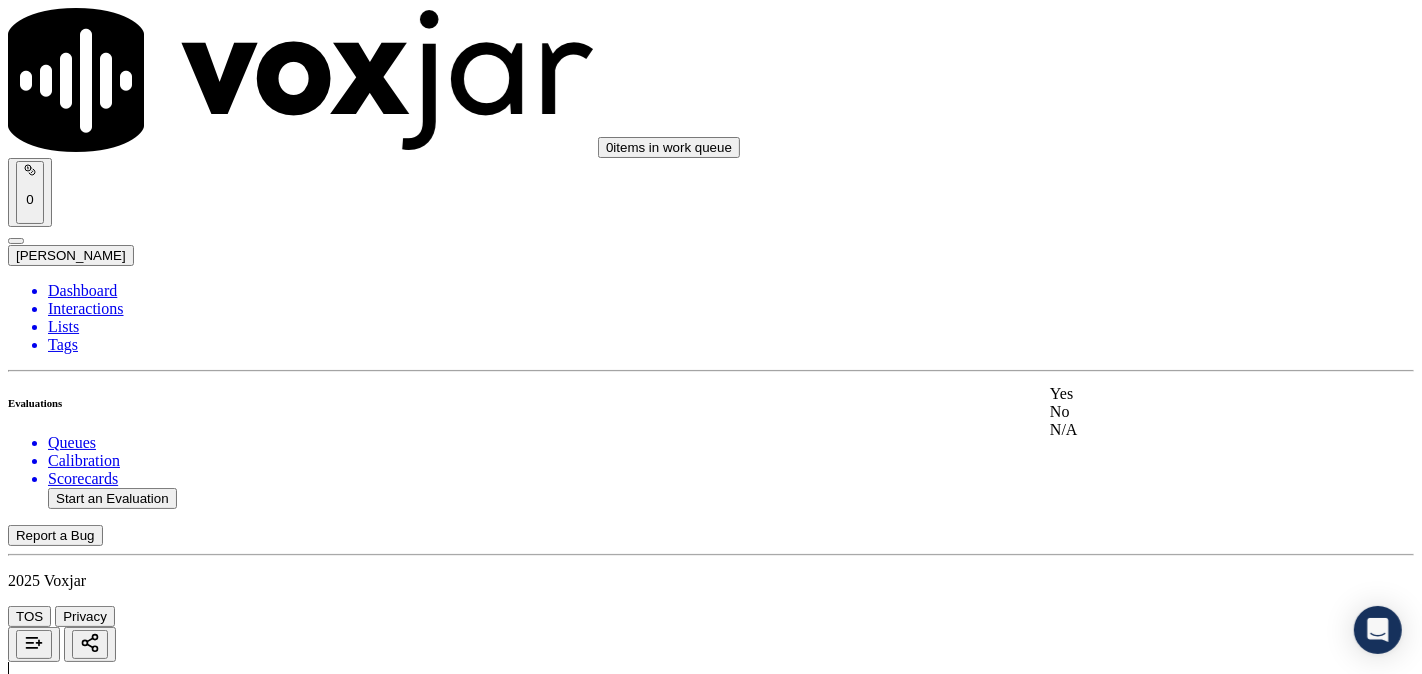 click on "Yes" at bounding box center [1186, 394] 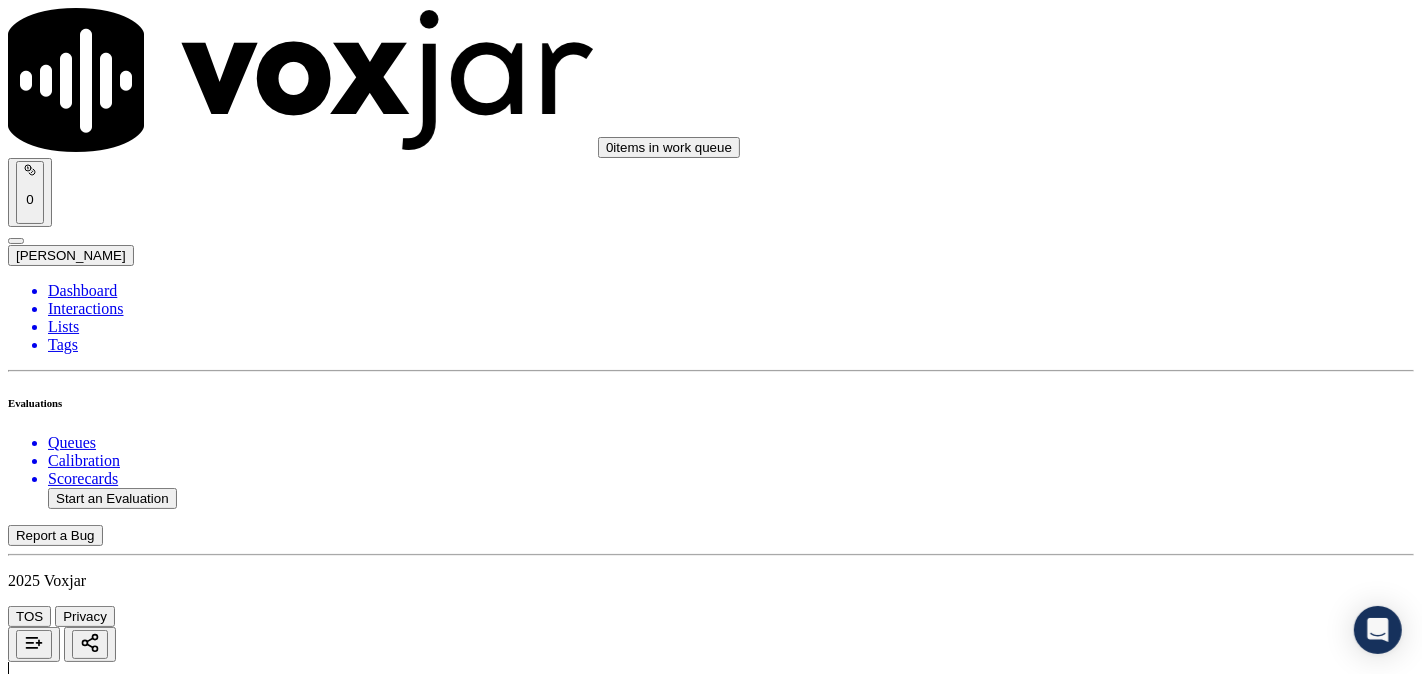 scroll, scrollTop: 2036, scrollLeft: 0, axis: vertical 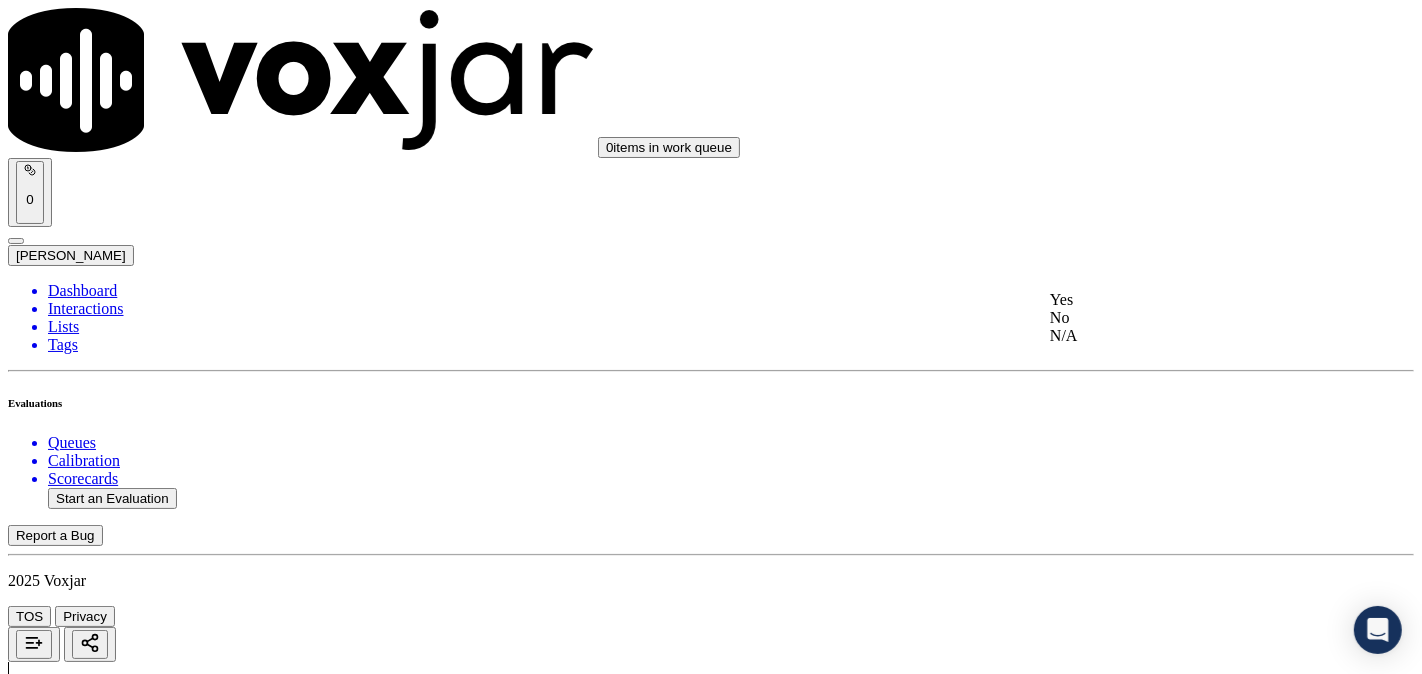 click on "N/A" 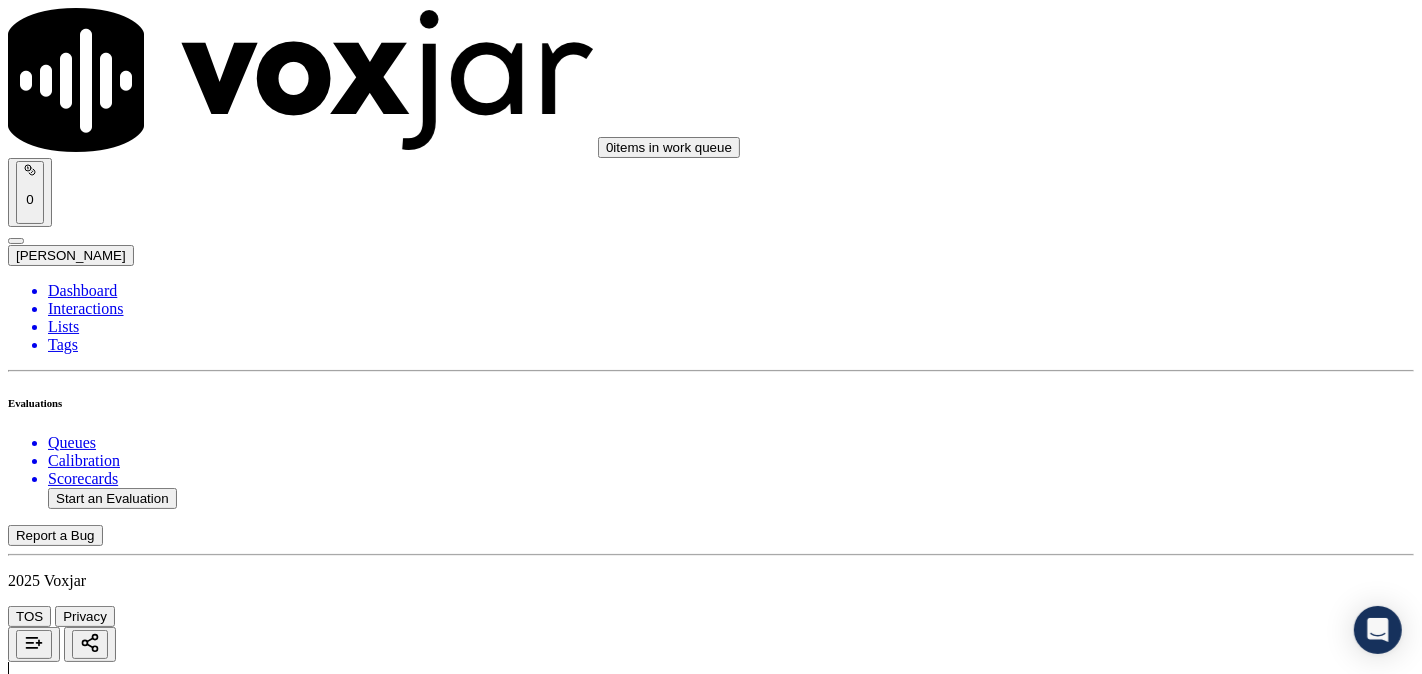 click on "N/A" at bounding box center [28, 4058] 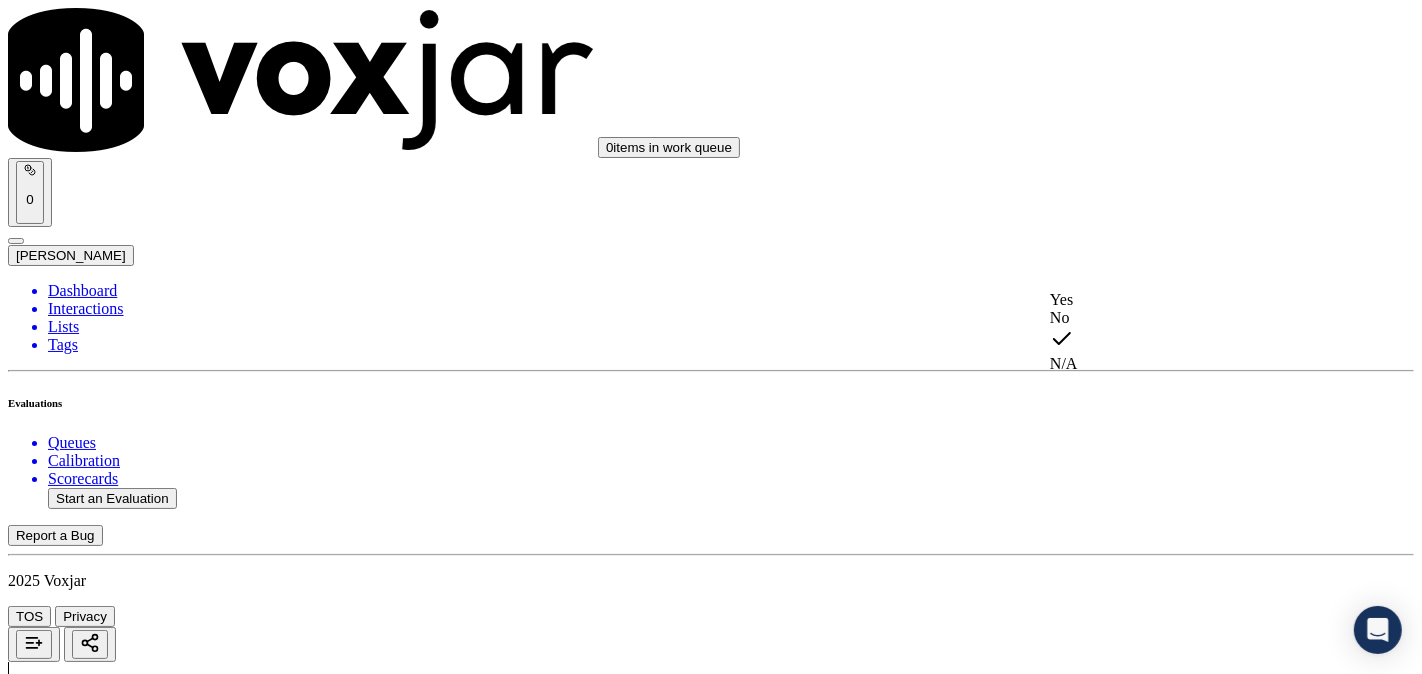 click on "Yes" at bounding box center [1186, 300] 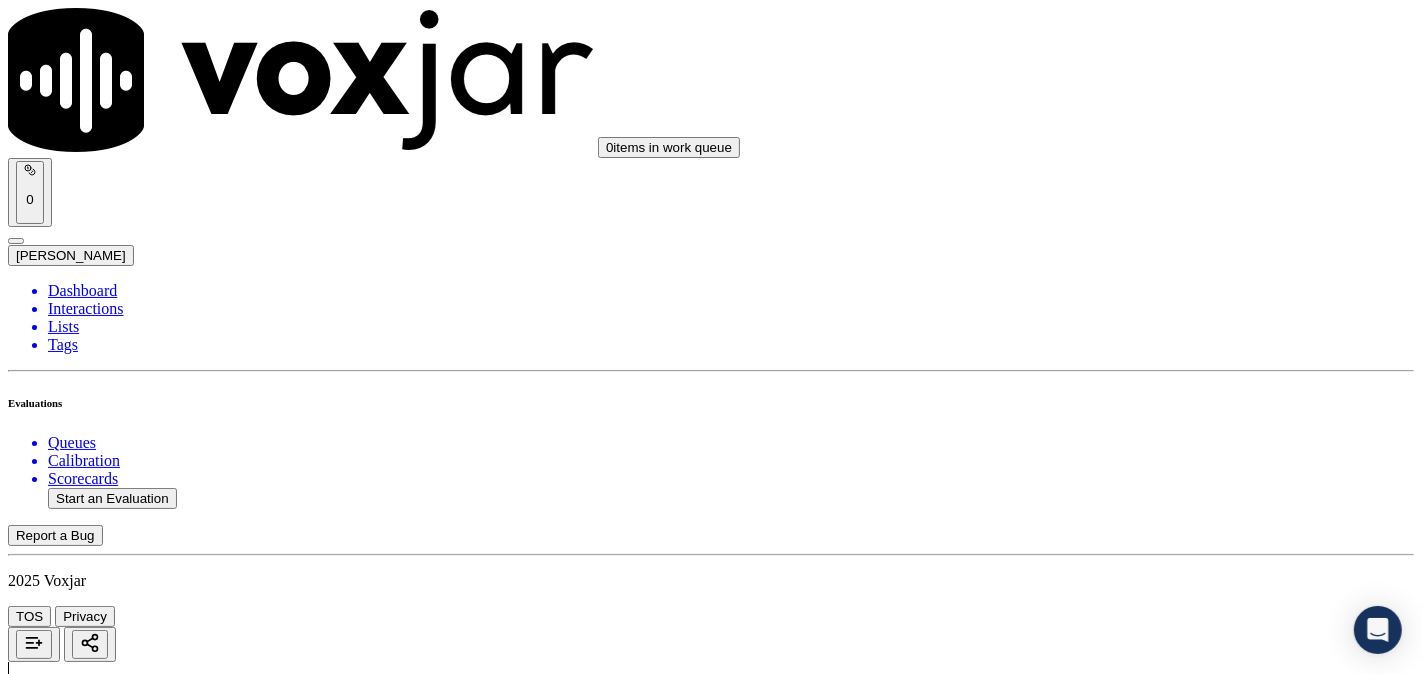 click on "Select an answer" at bounding box center [67, 4280] 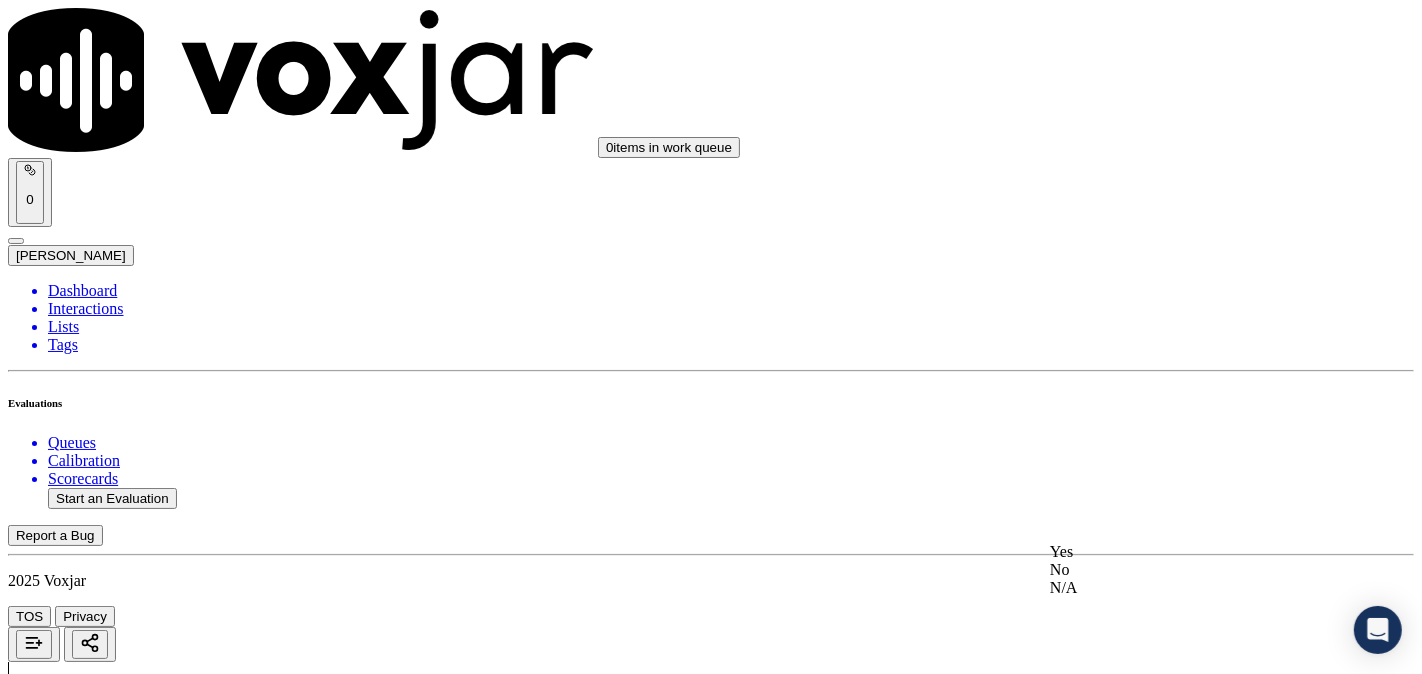 click on "No" 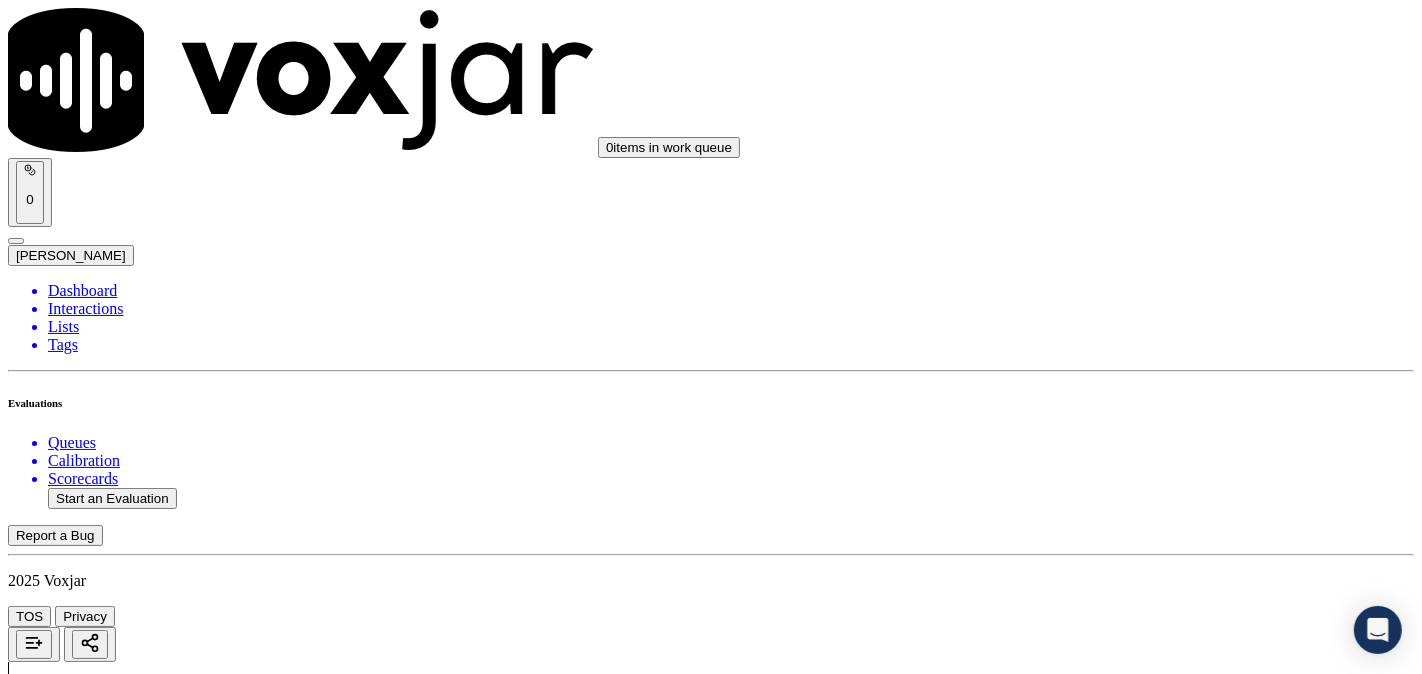 click on "No" at bounding box center [711, 4294] 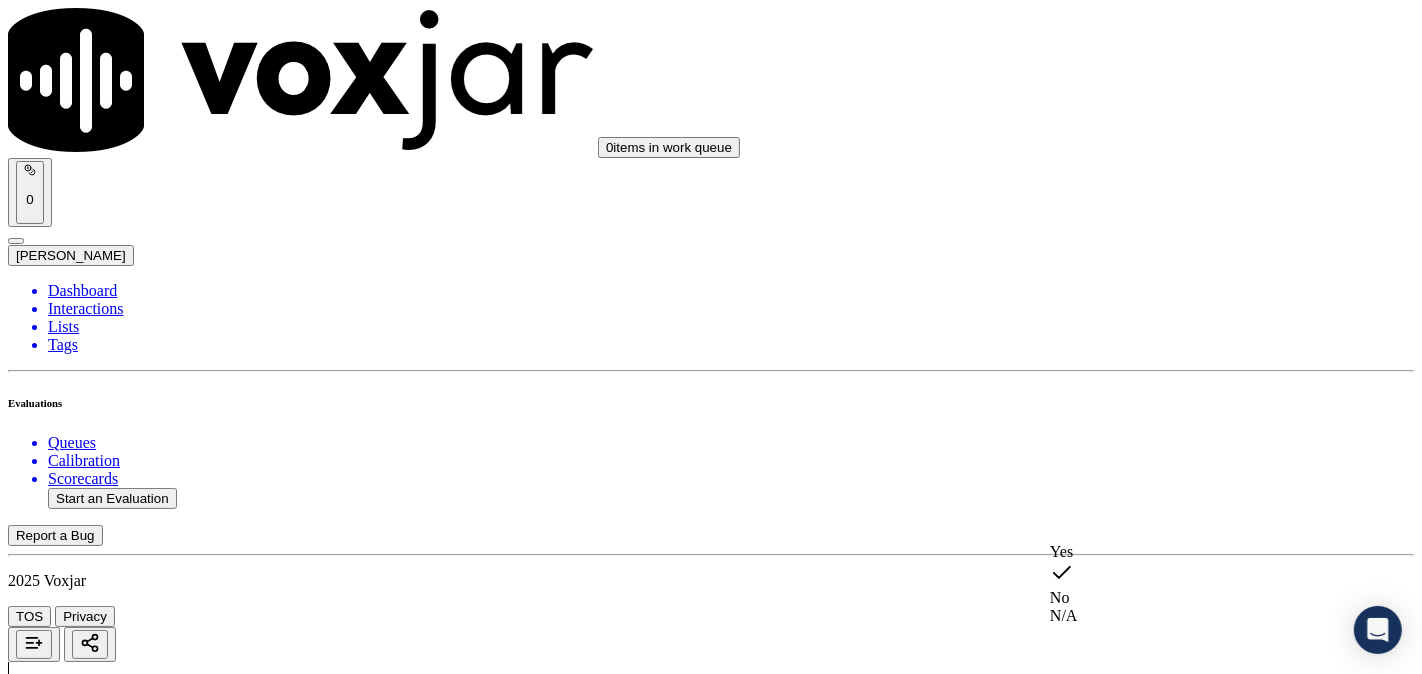 drag, startPoint x: 1122, startPoint y: 618, endPoint x: 1161, endPoint y: 431, distance: 191.02356 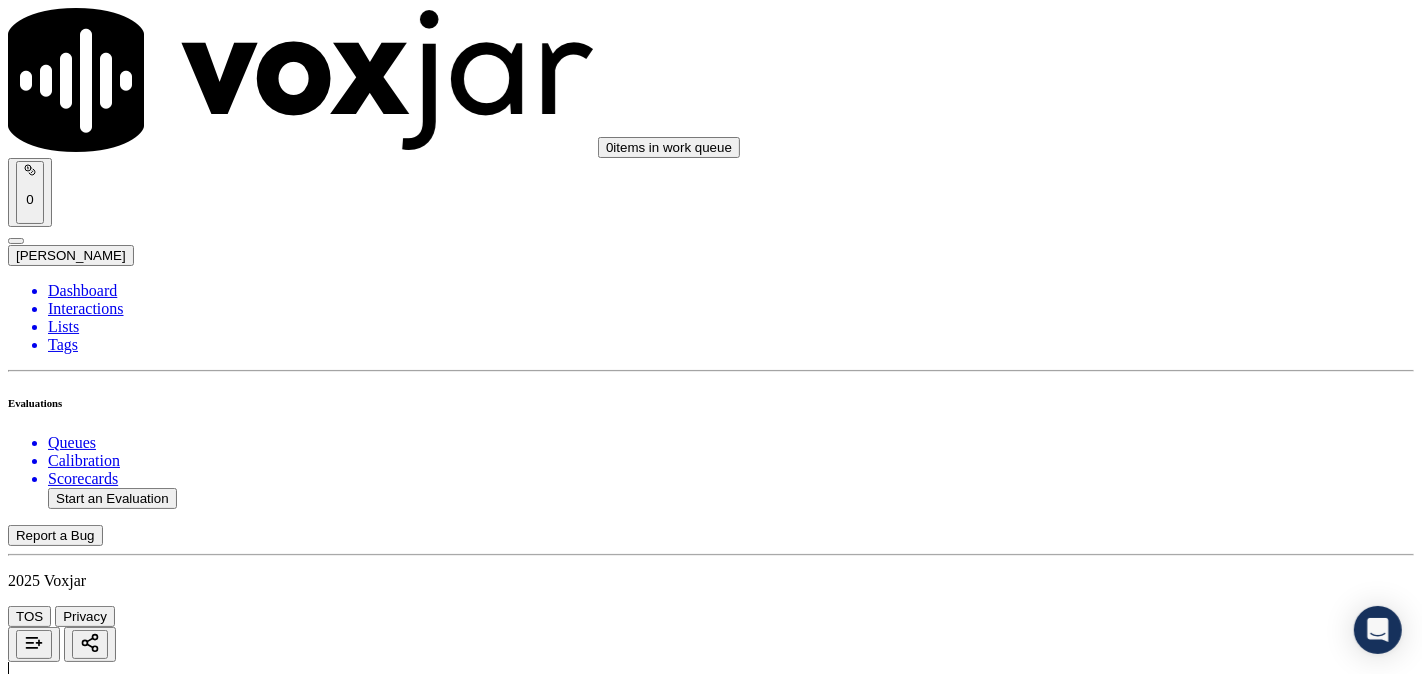 scroll, scrollTop: 2407, scrollLeft: 0, axis: vertical 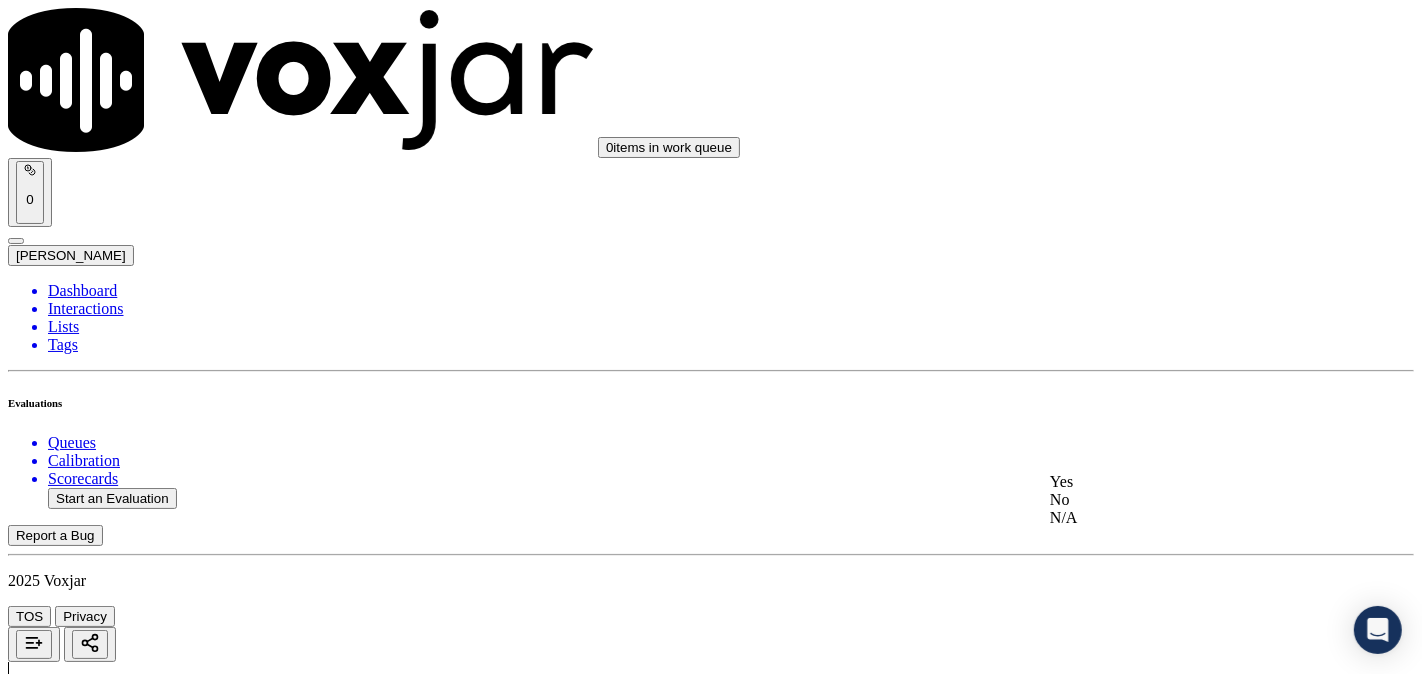 drag, startPoint x: 1121, startPoint y: 490, endPoint x: 1147, endPoint y: 437, distance: 59.03389 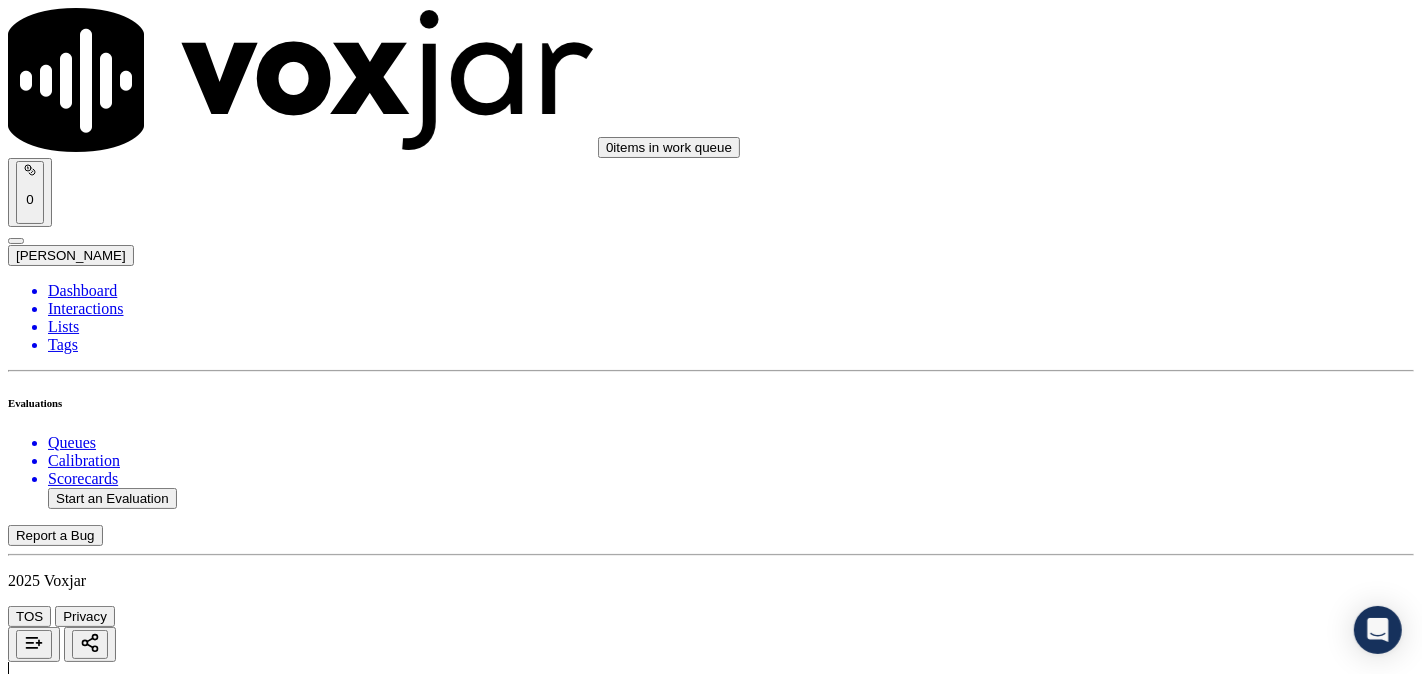 scroll, scrollTop: 2777, scrollLeft: 0, axis: vertical 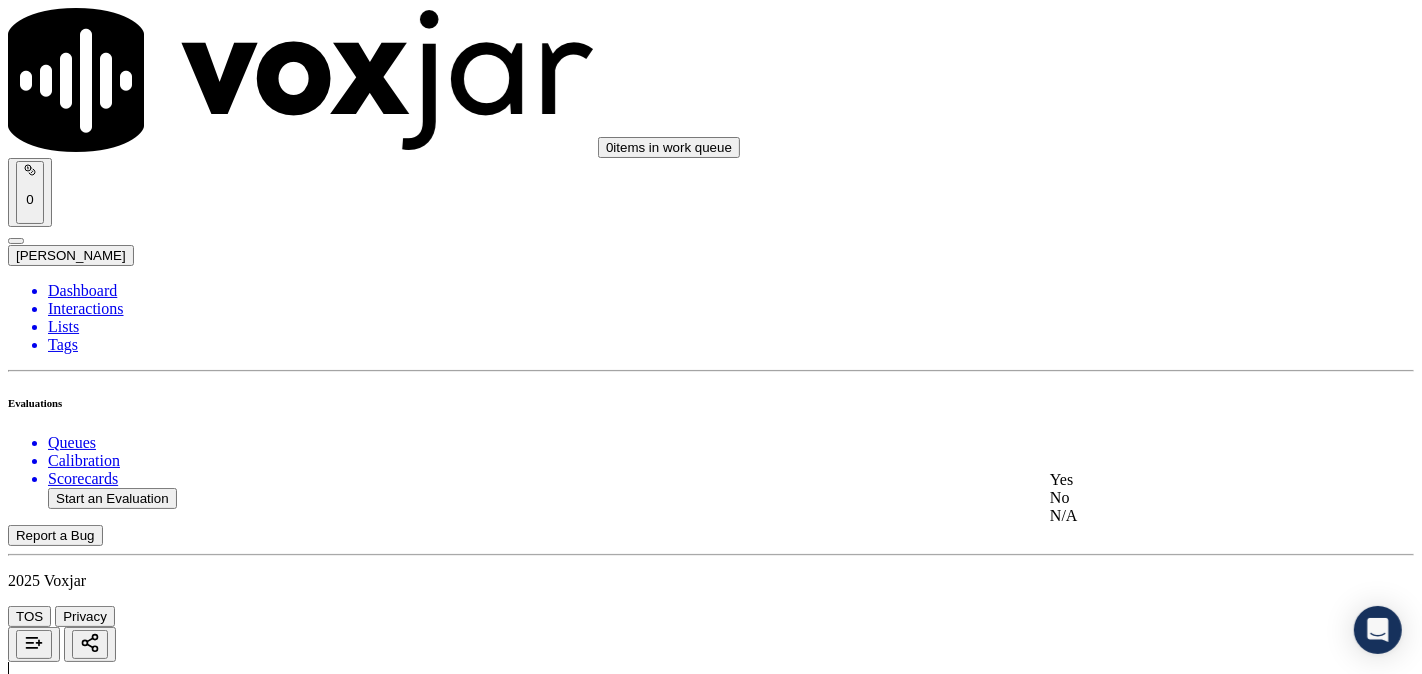 click on "Yes" at bounding box center [1186, 480] 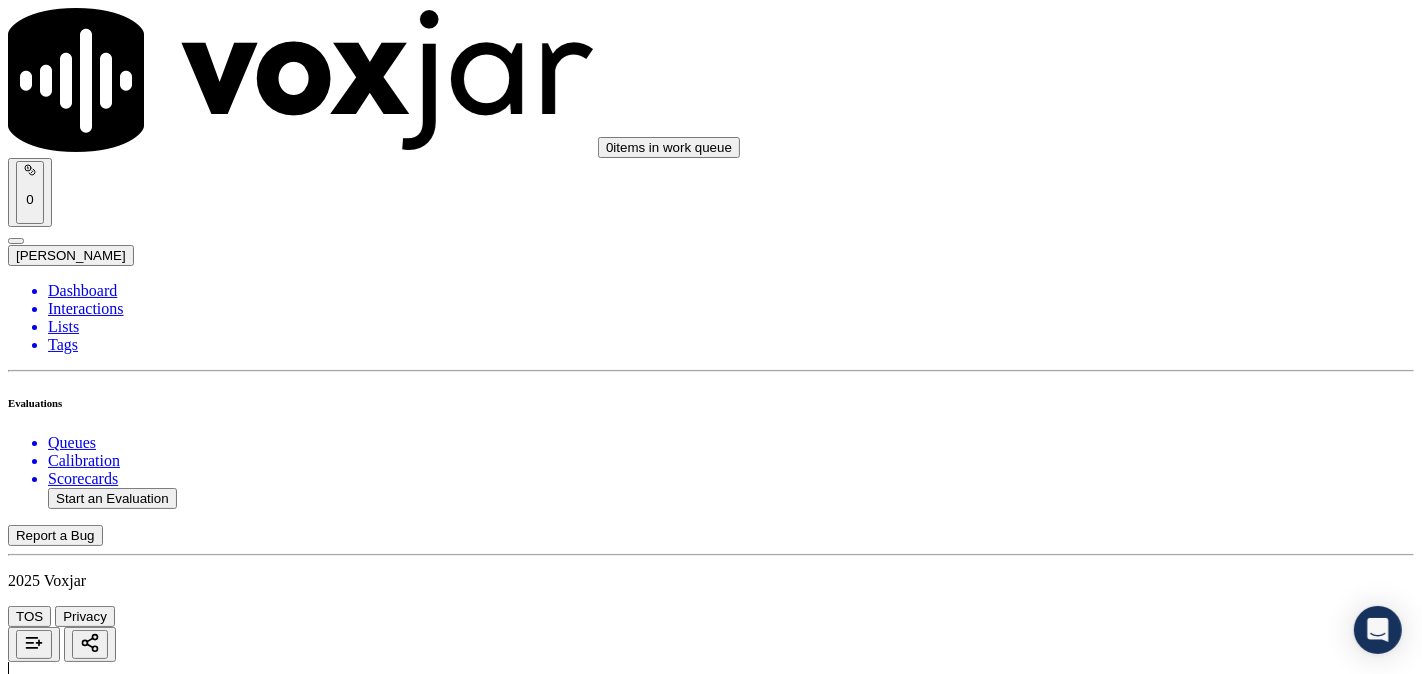 scroll, scrollTop: 3147, scrollLeft: 0, axis: vertical 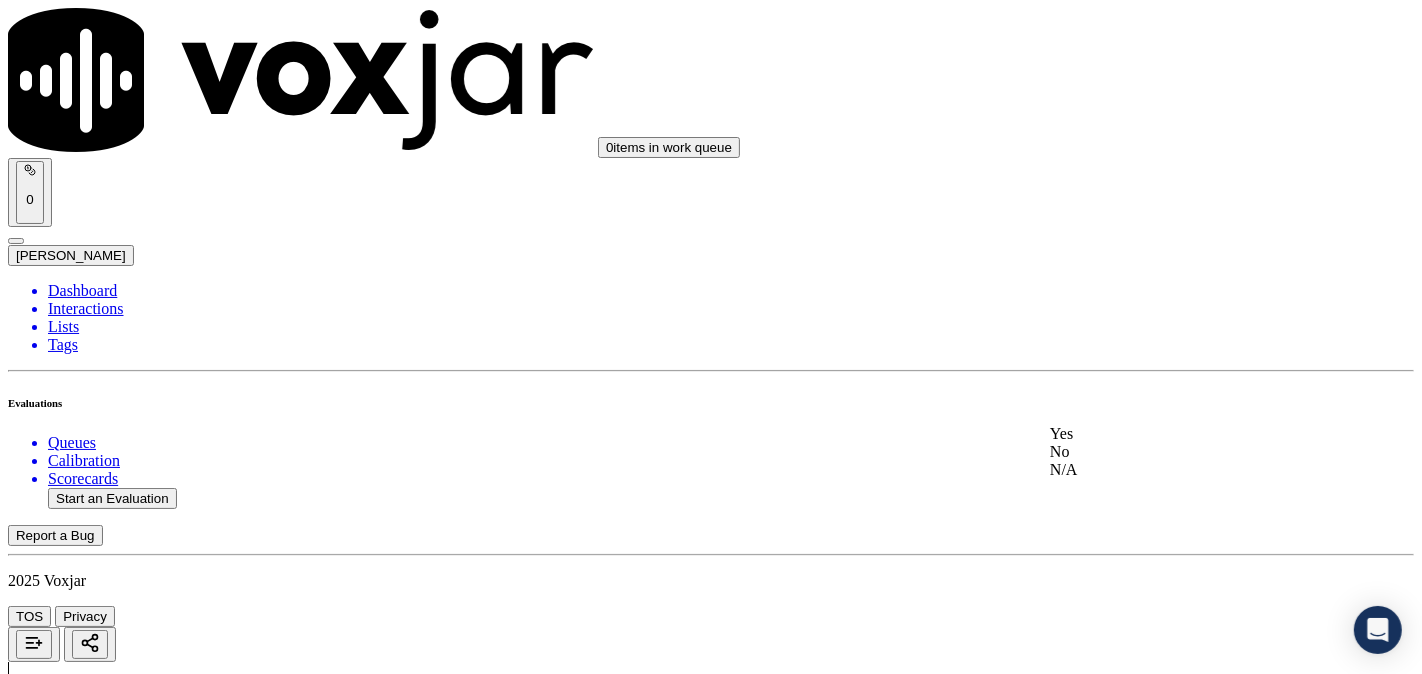click on "Yes" at bounding box center (1186, 434) 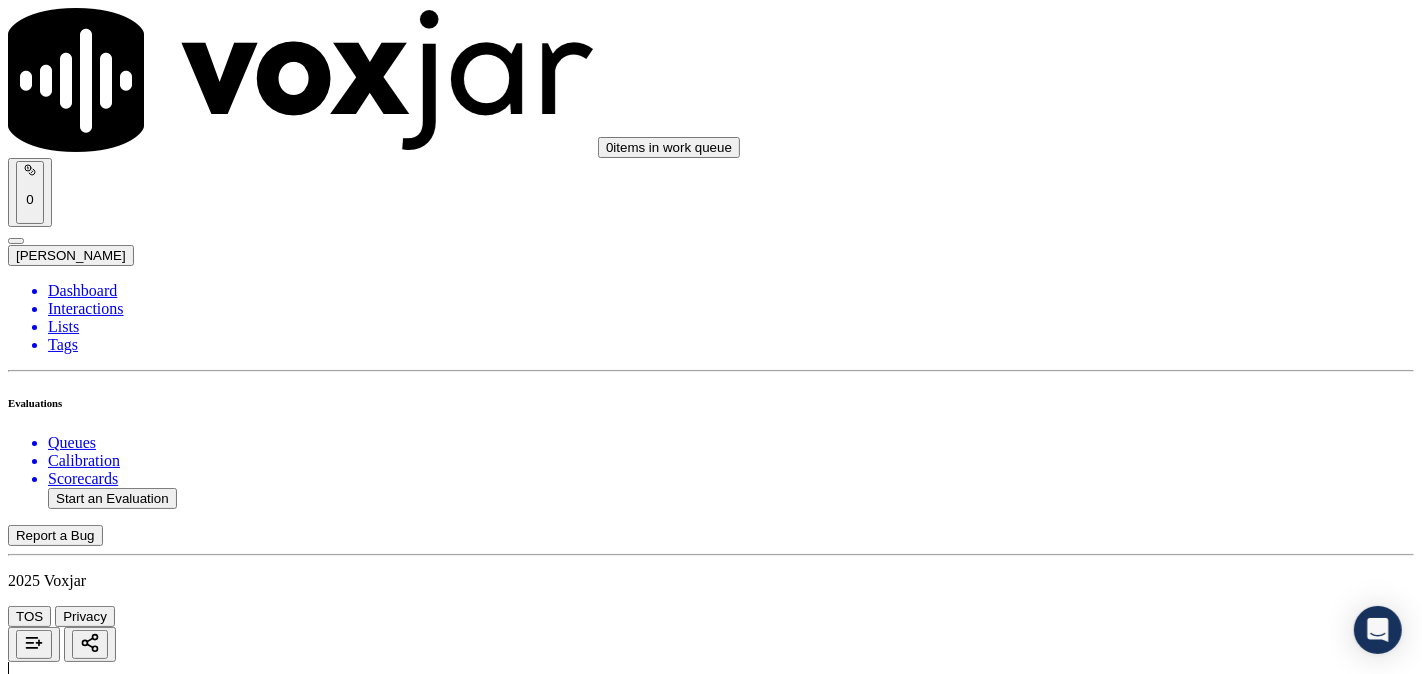 scroll, scrollTop: 3333, scrollLeft: 0, axis: vertical 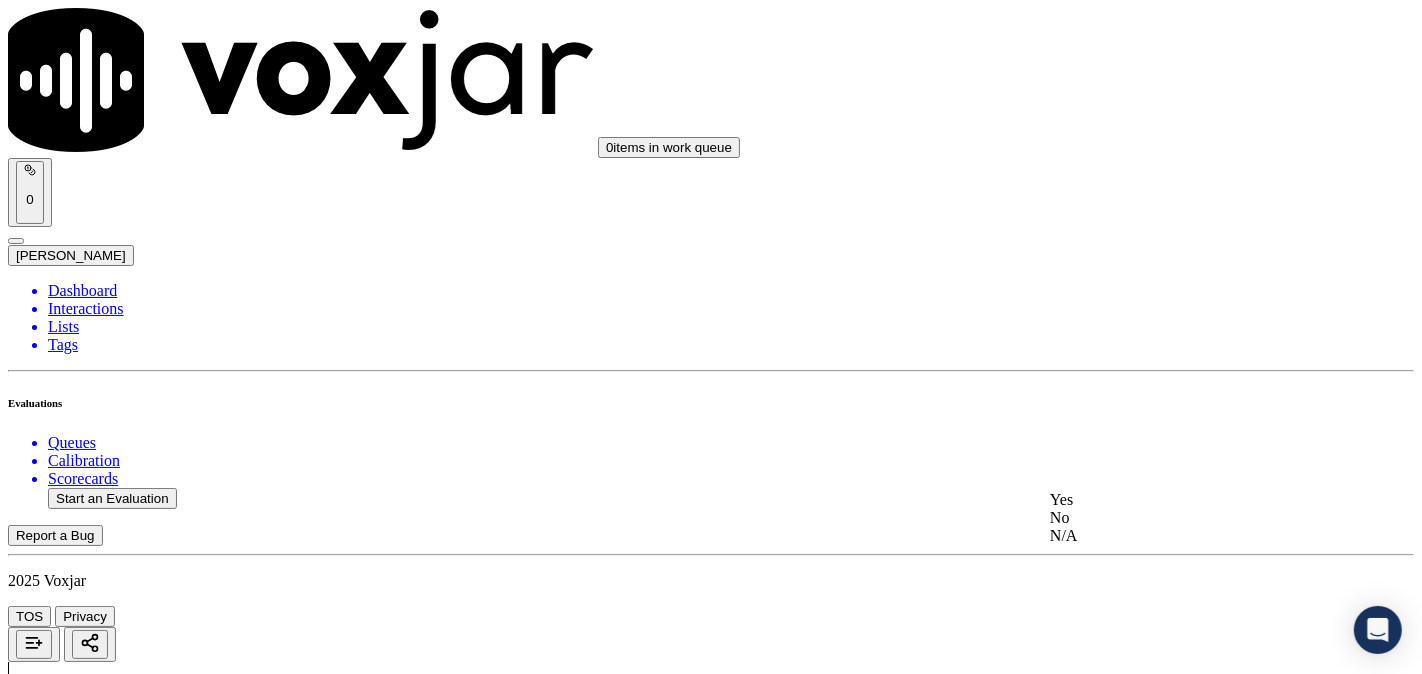 click on "Yes" at bounding box center [1186, 500] 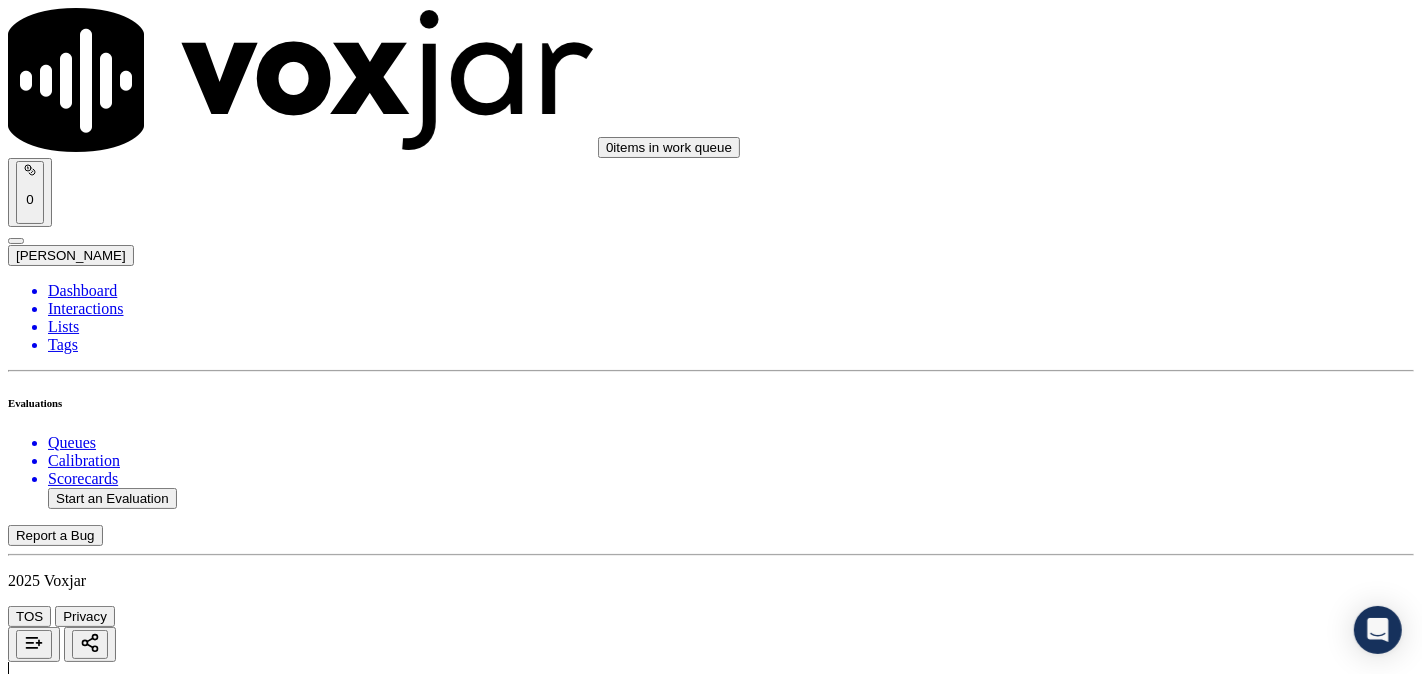 scroll, scrollTop: 3518, scrollLeft: 0, axis: vertical 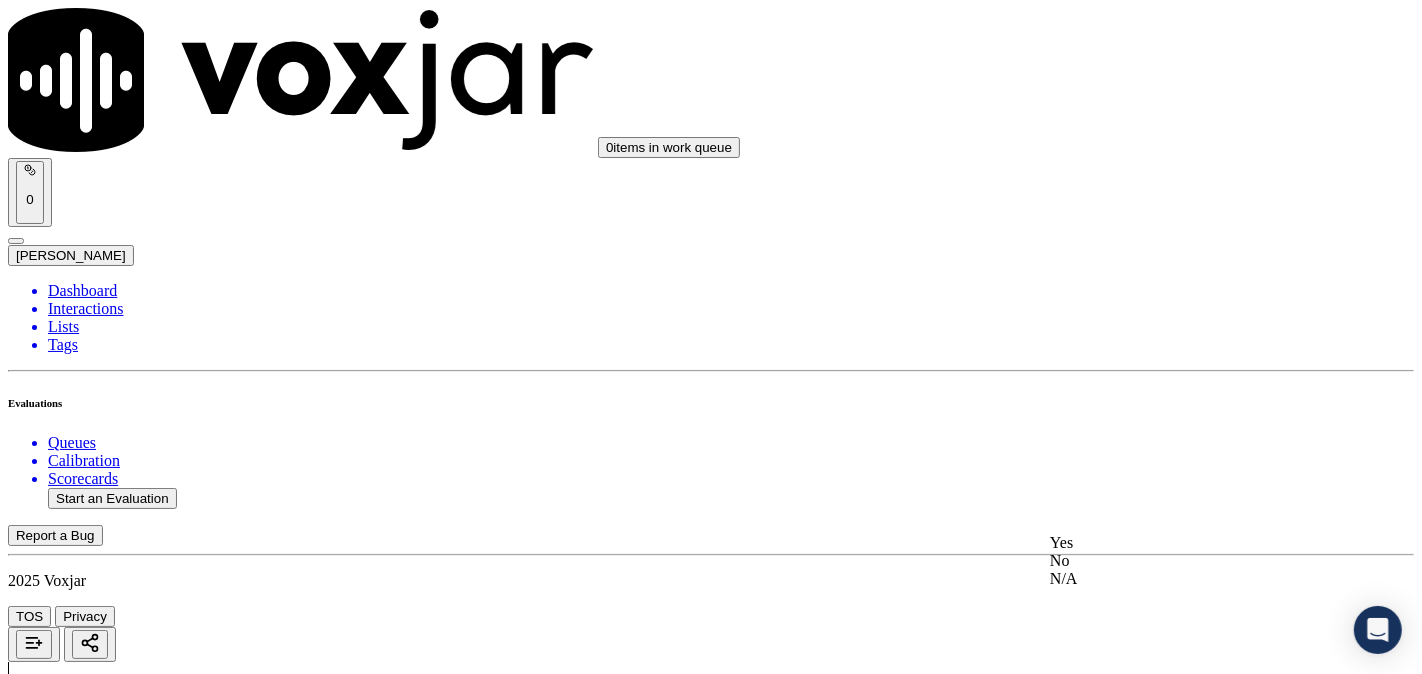drag, startPoint x: 1078, startPoint y: 553, endPoint x: 1112, endPoint y: 453, distance: 105.62197 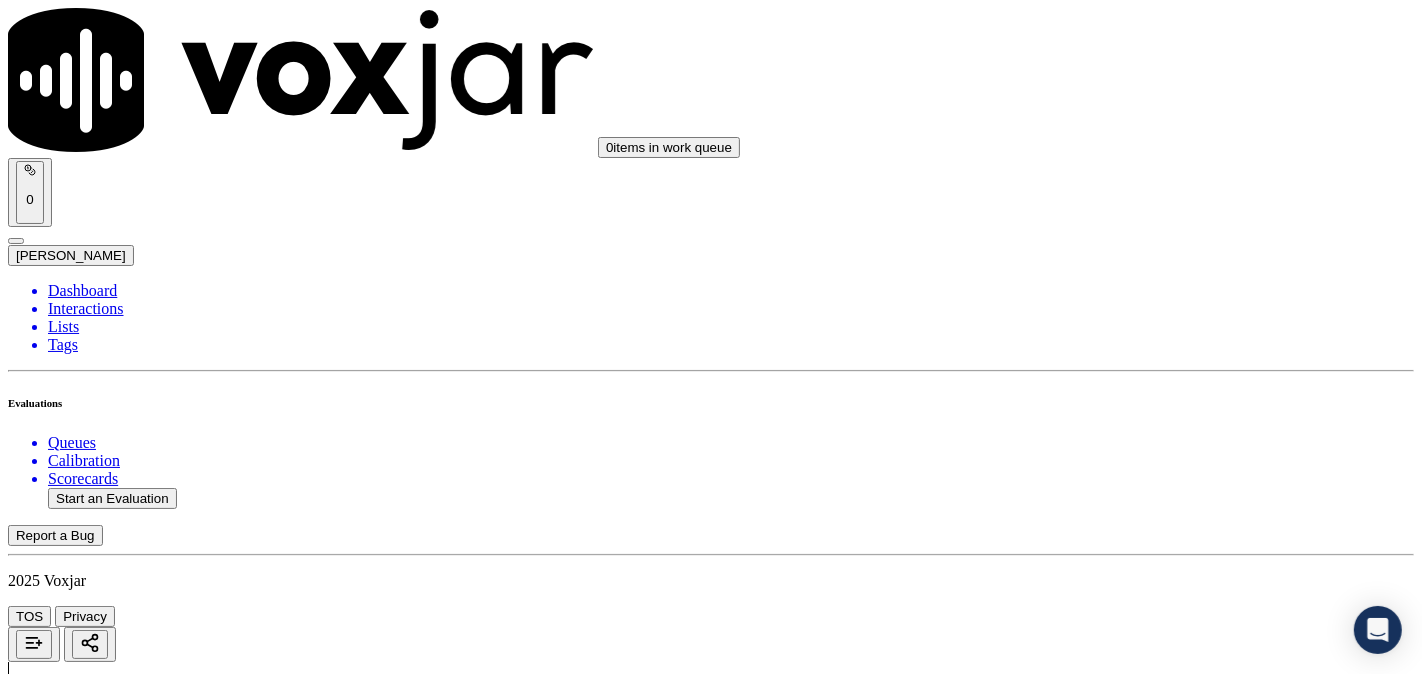 scroll, scrollTop: 3888, scrollLeft: 0, axis: vertical 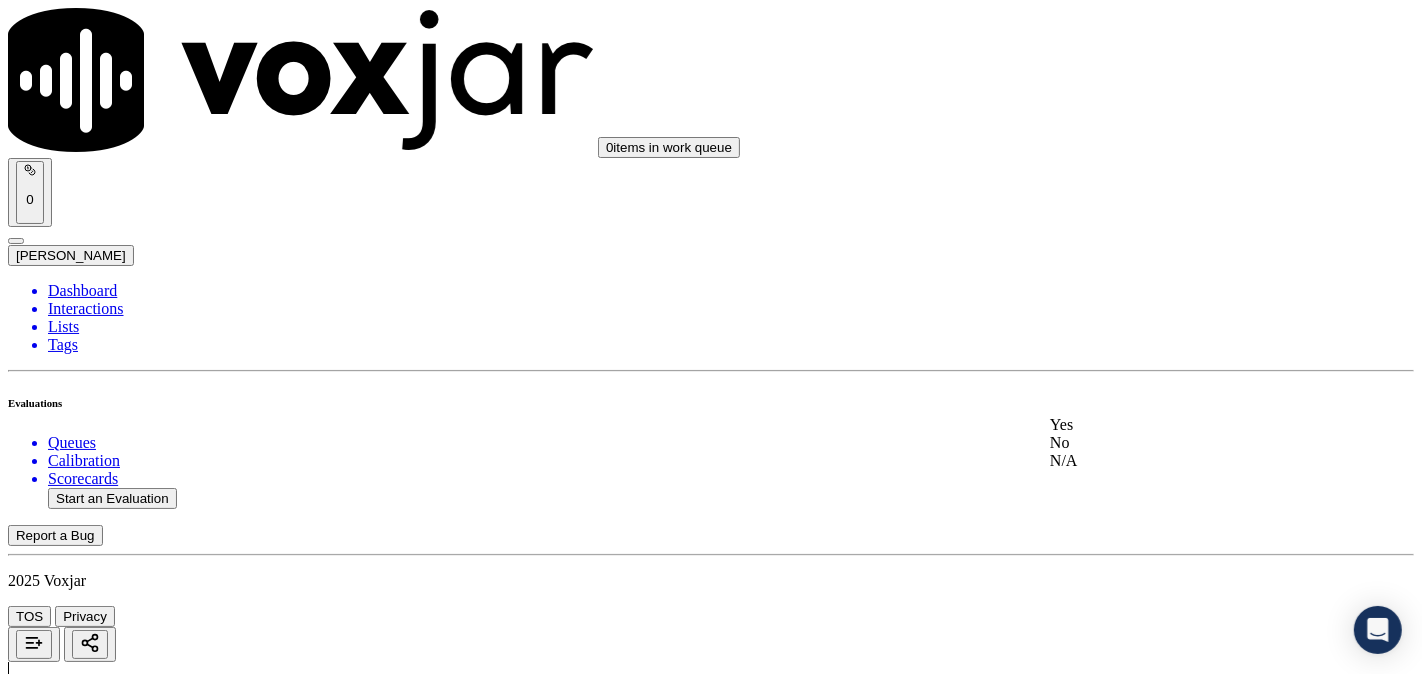click on "Yes" at bounding box center (1186, 425) 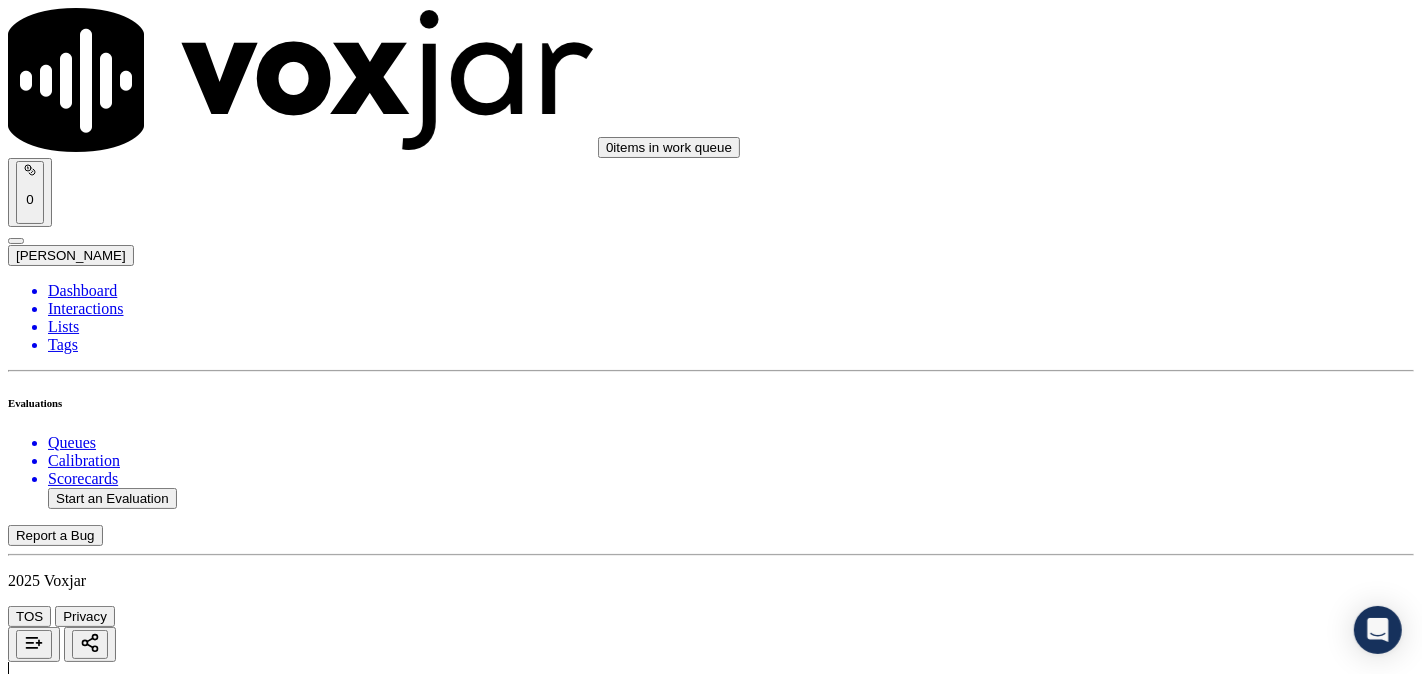 scroll, scrollTop: 4074, scrollLeft: 0, axis: vertical 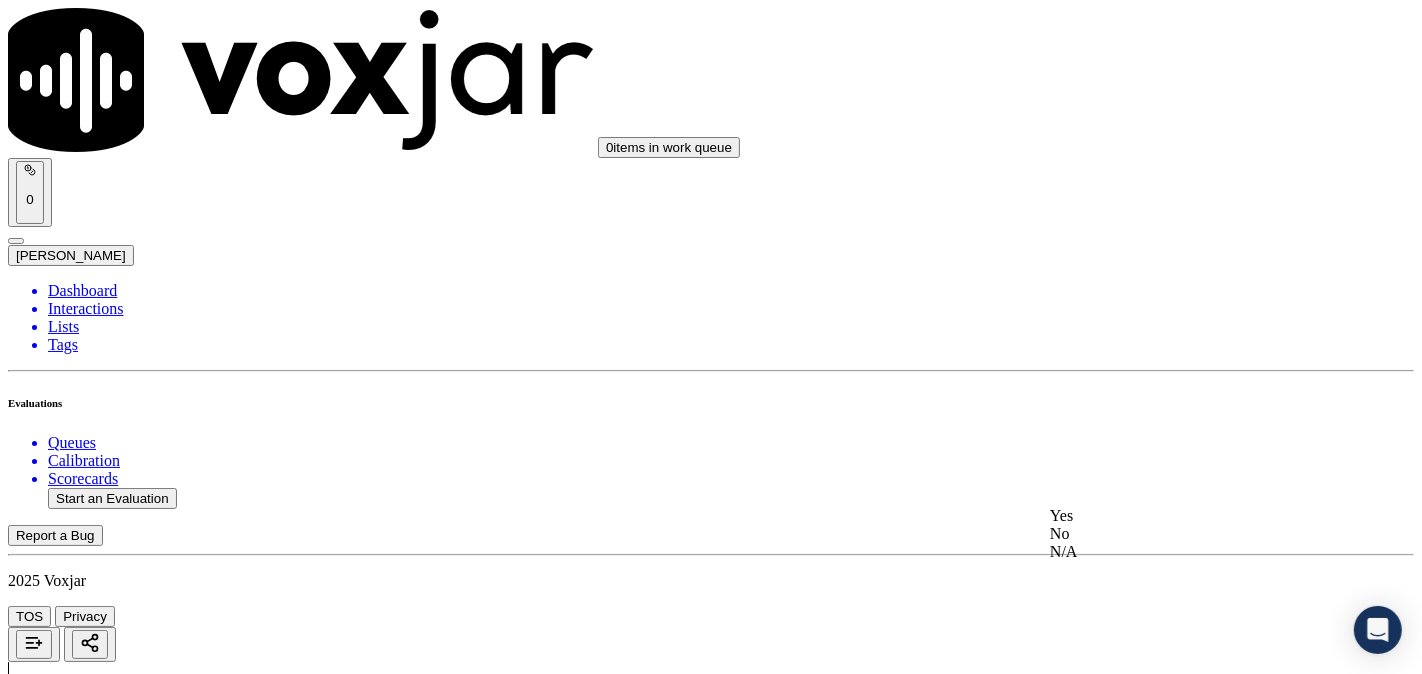 click on "Yes" at bounding box center (1186, 516) 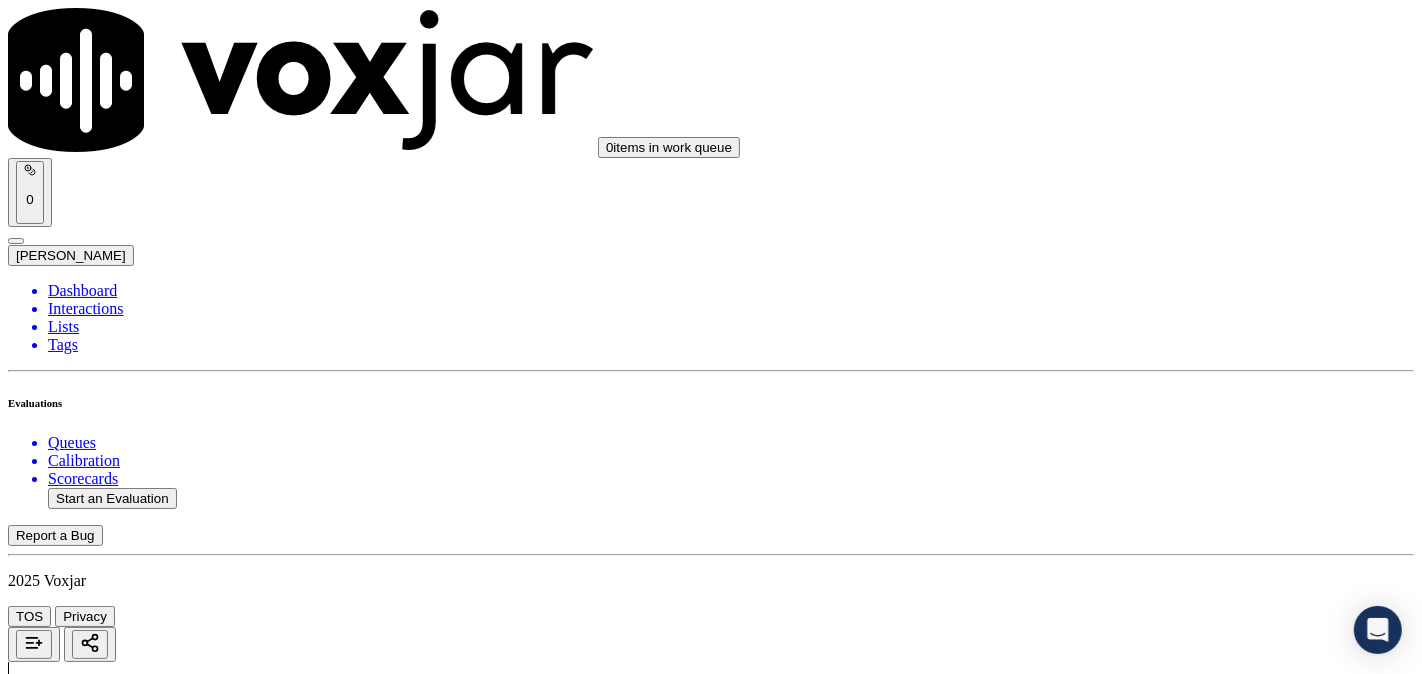 scroll, scrollTop: 4444, scrollLeft: 0, axis: vertical 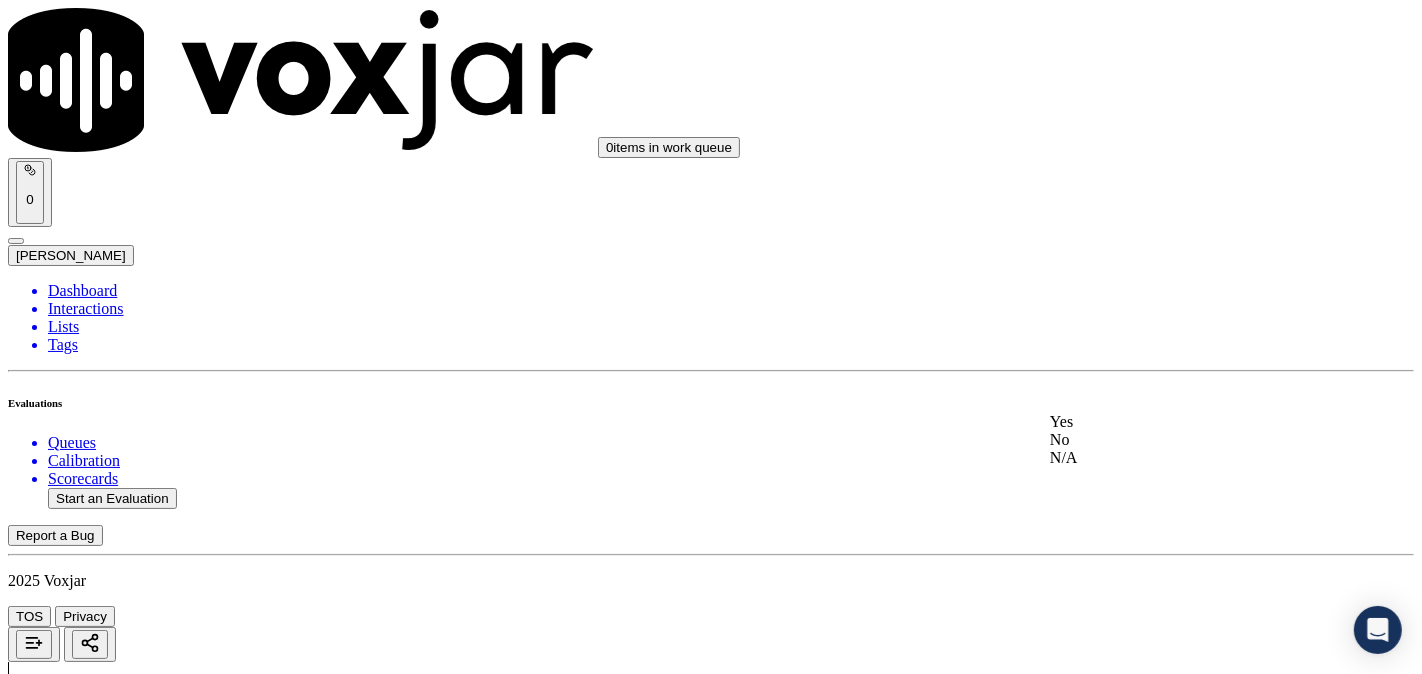 drag, startPoint x: 1120, startPoint y: 410, endPoint x: 1110, endPoint y: 433, distance: 25.079872 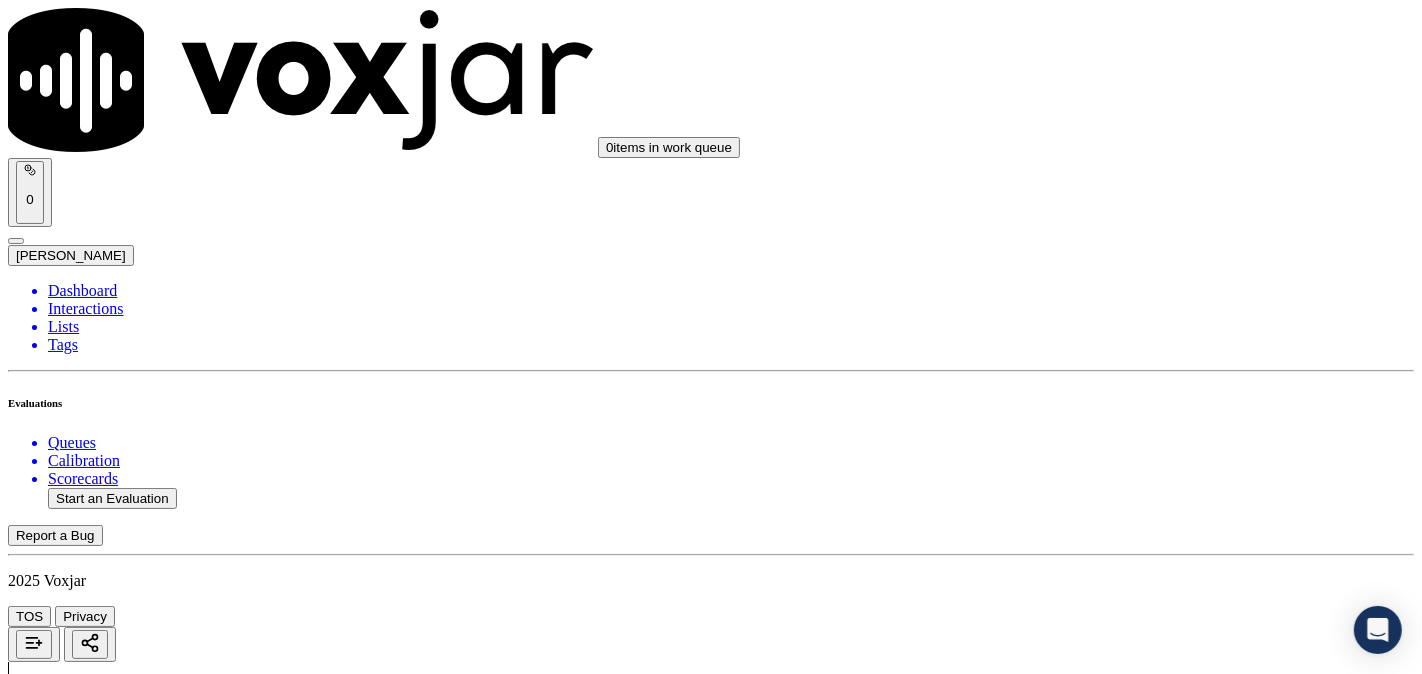 scroll, scrollTop: 4630, scrollLeft: 0, axis: vertical 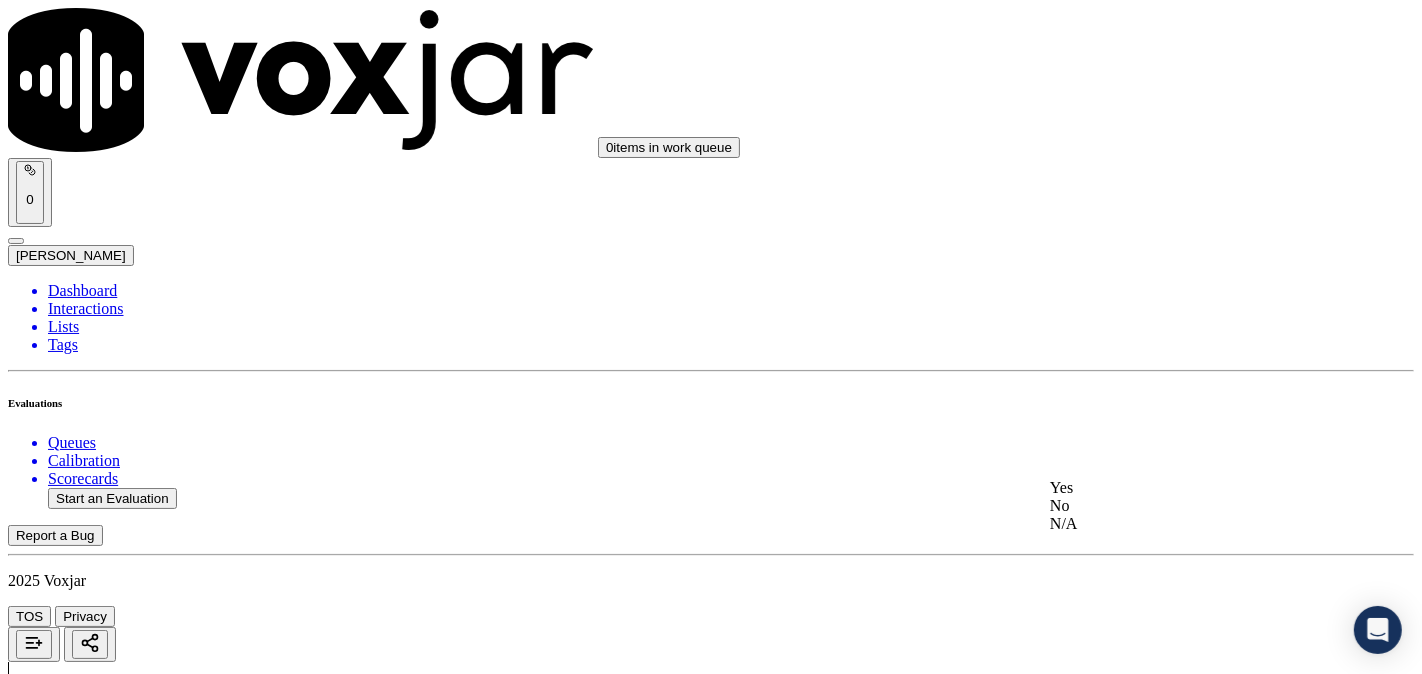 click on "Yes" at bounding box center (1186, 488) 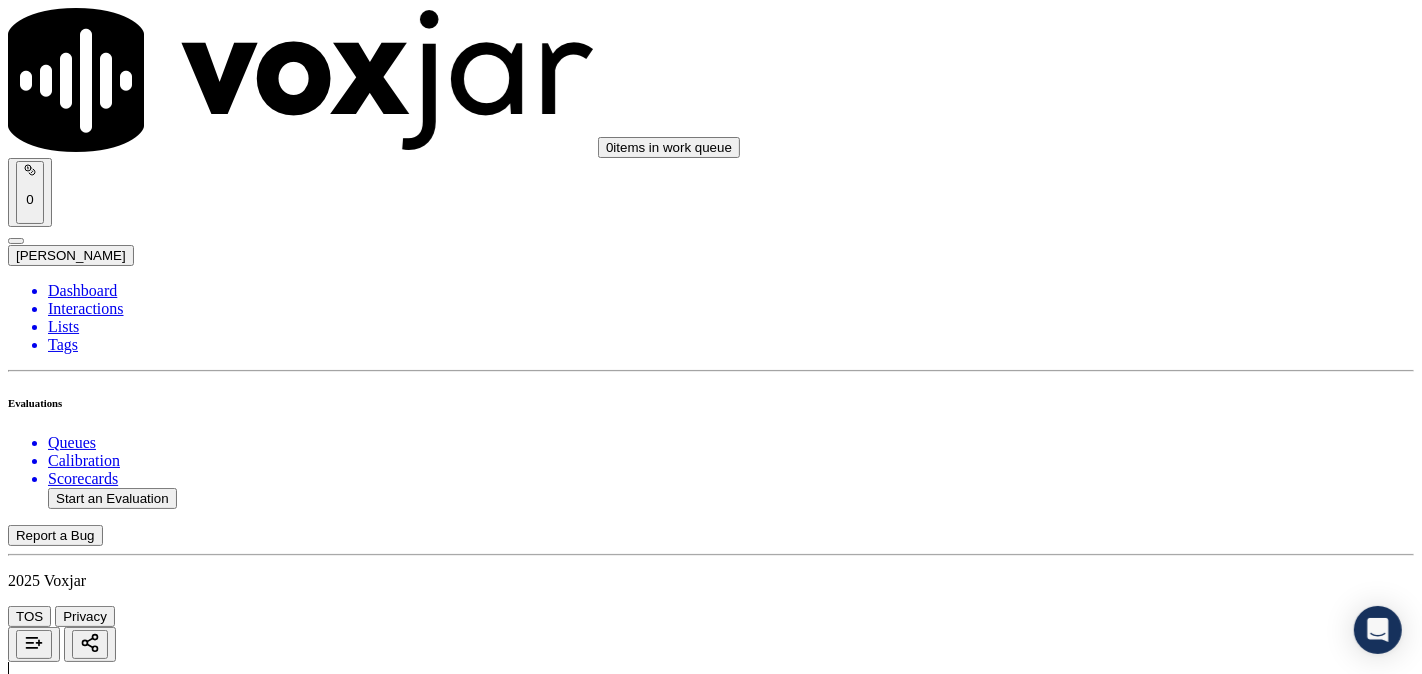 scroll, scrollTop: 5000, scrollLeft: 0, axis: vertical 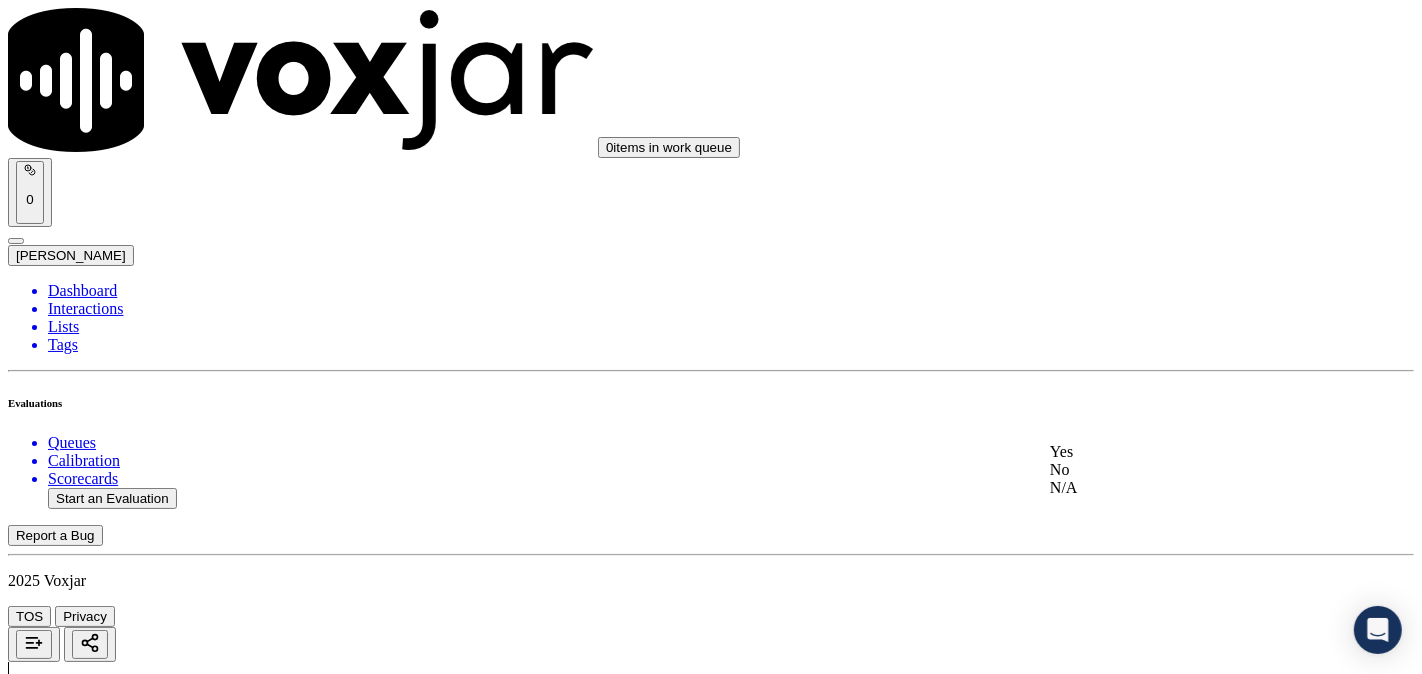 click on "Yes" at bounding box center [1186, 452] 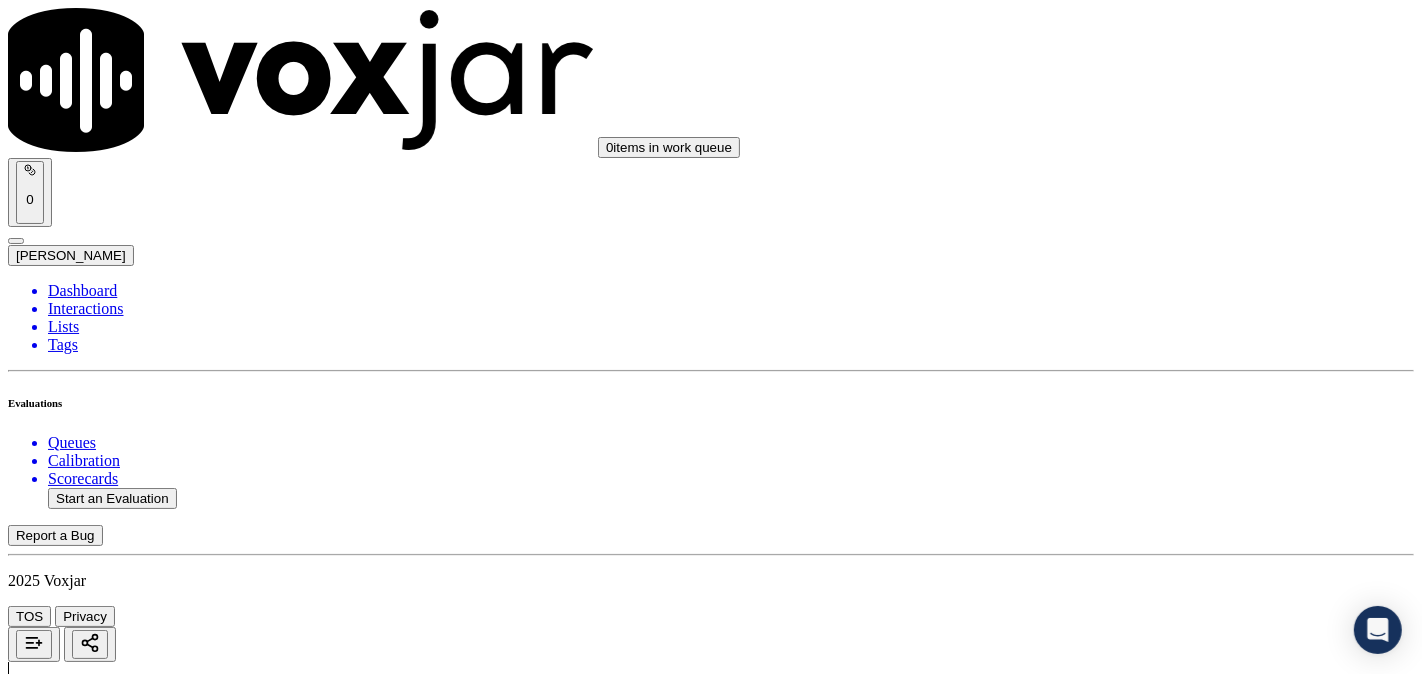 scroll, scrollTop: 5370, scrollLeft: 0, axis: vertical 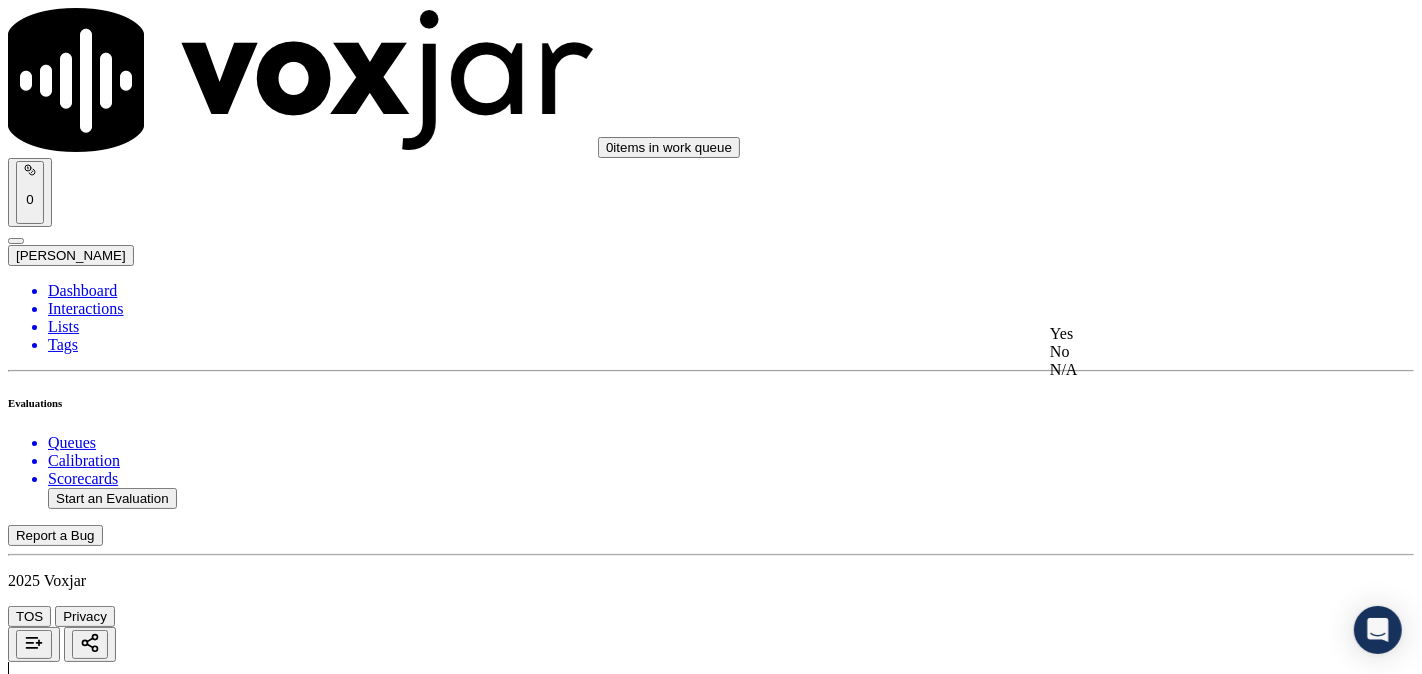 click on "Yes" at bounding box center (1186, 334) 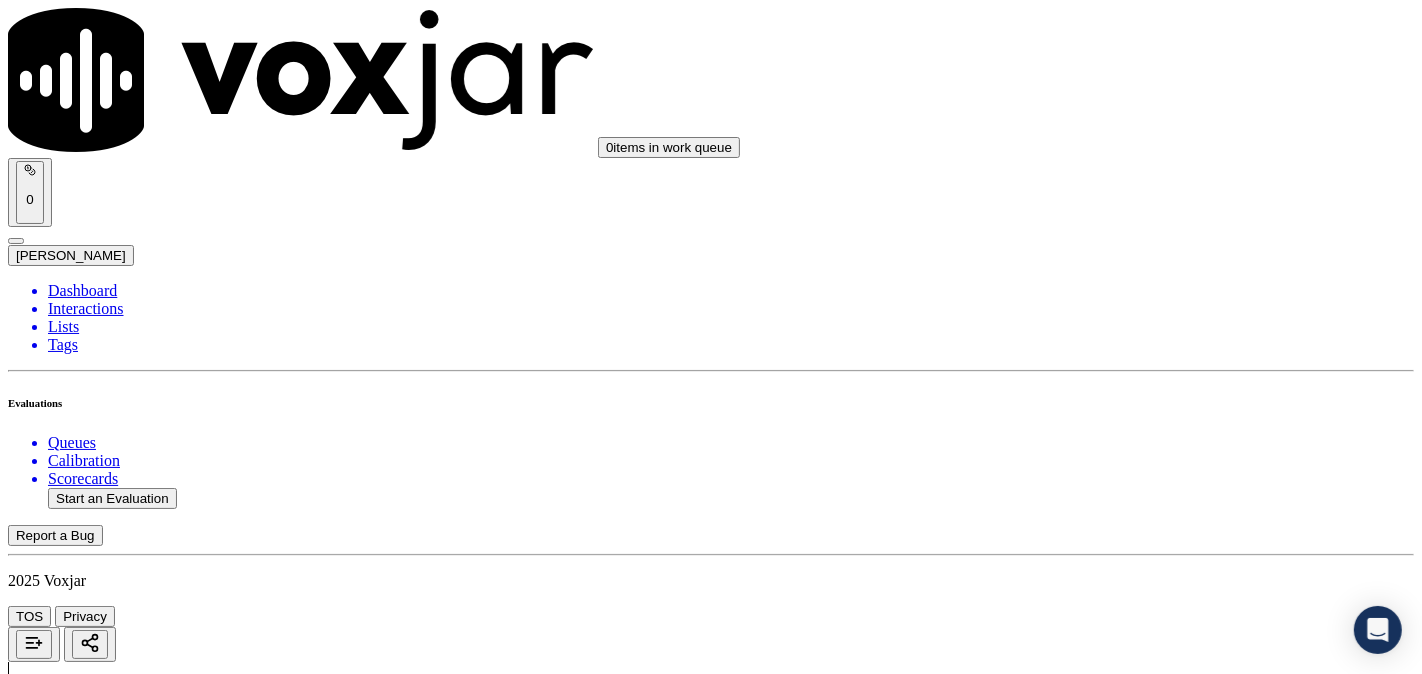 scroll, scrollTop: 5507, scrollLeft: 0, axis: vertical 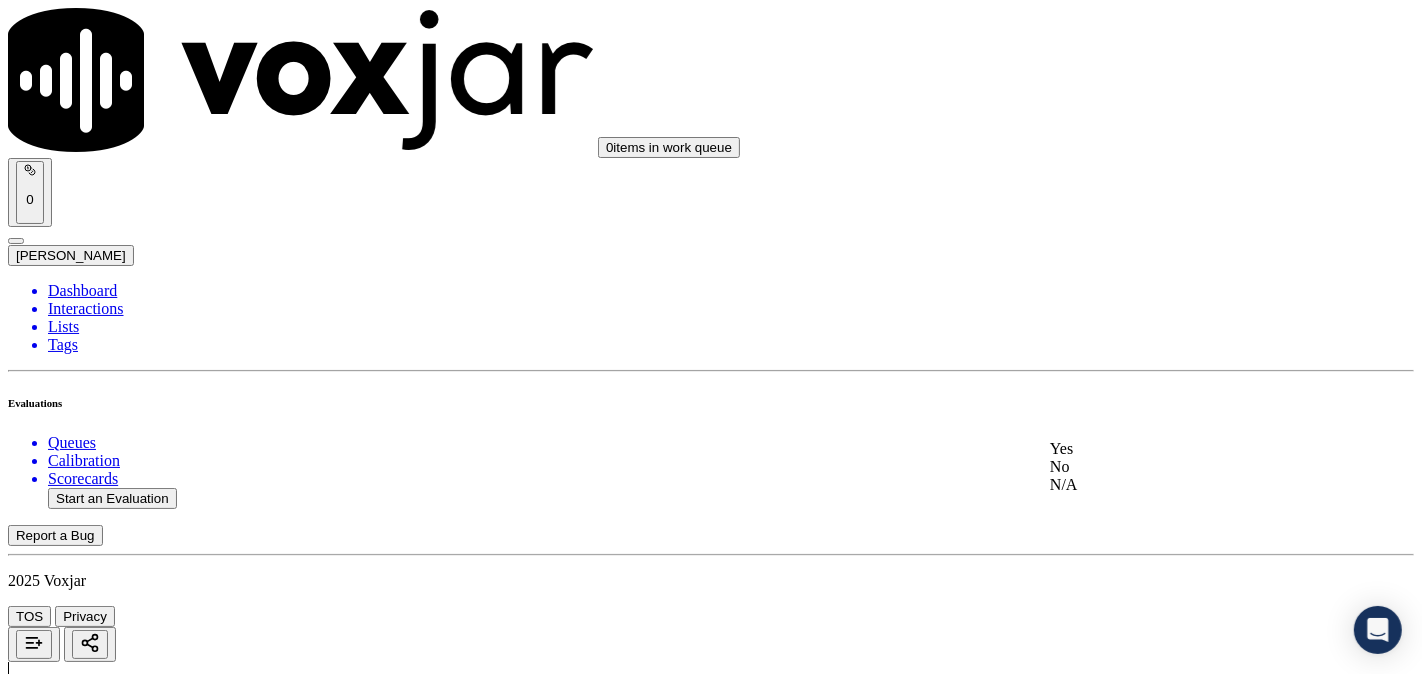 click on "Yes" at bounding box center (1186, 449) 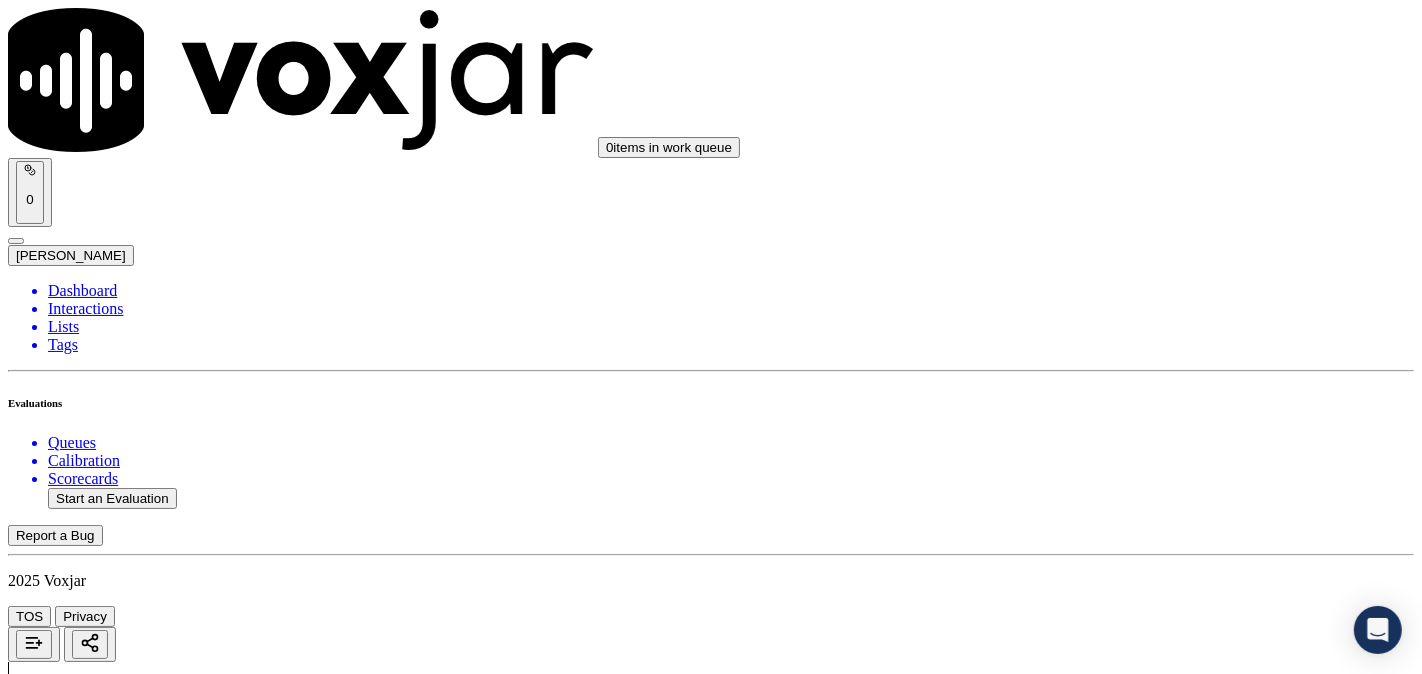 click on "Submit Scores" at bounding box center [59, 7345] 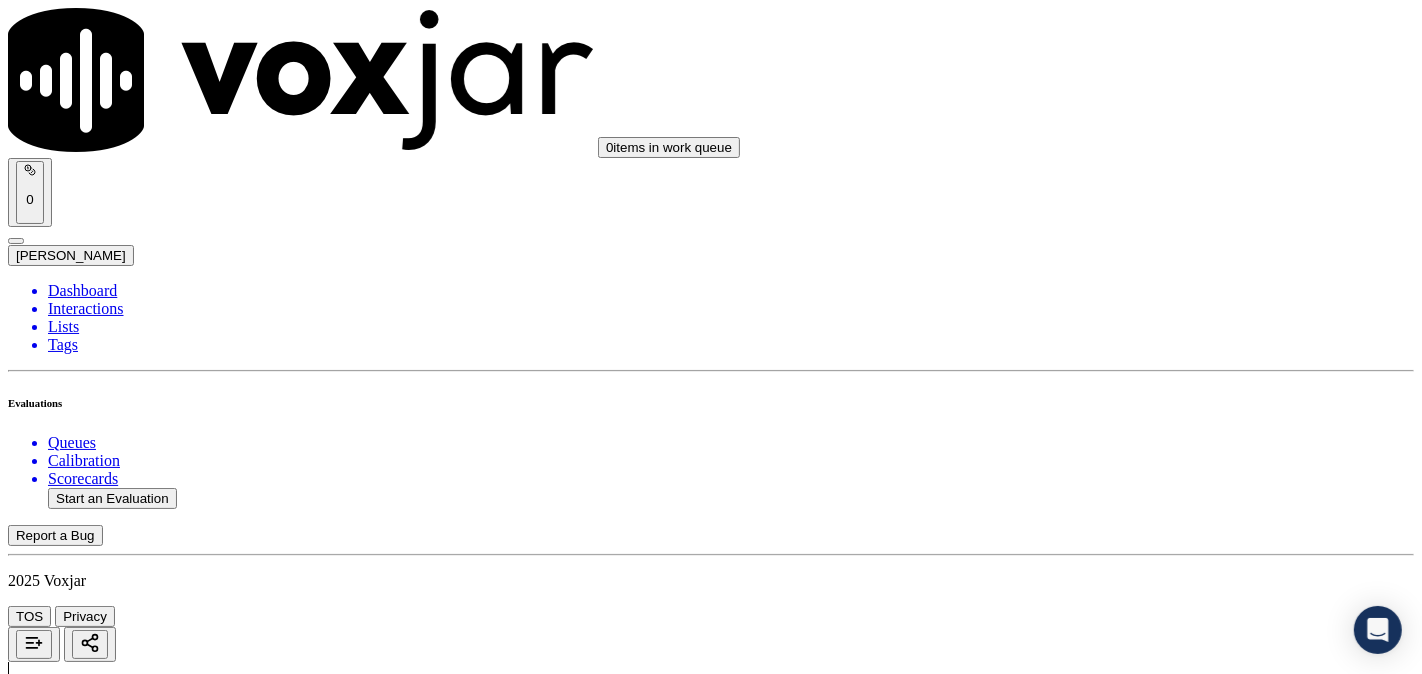 click on "Start an Evaluation" 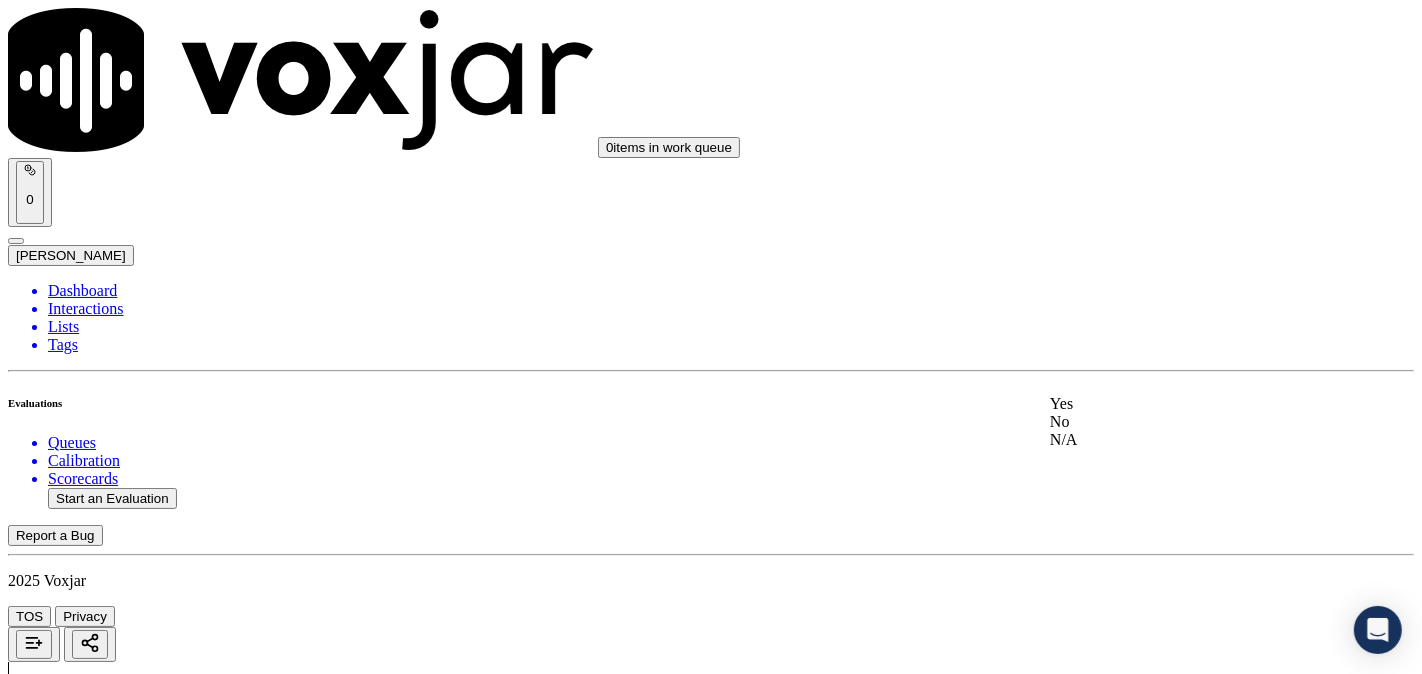 click on "Yes" at bounding box center [1186, 404] 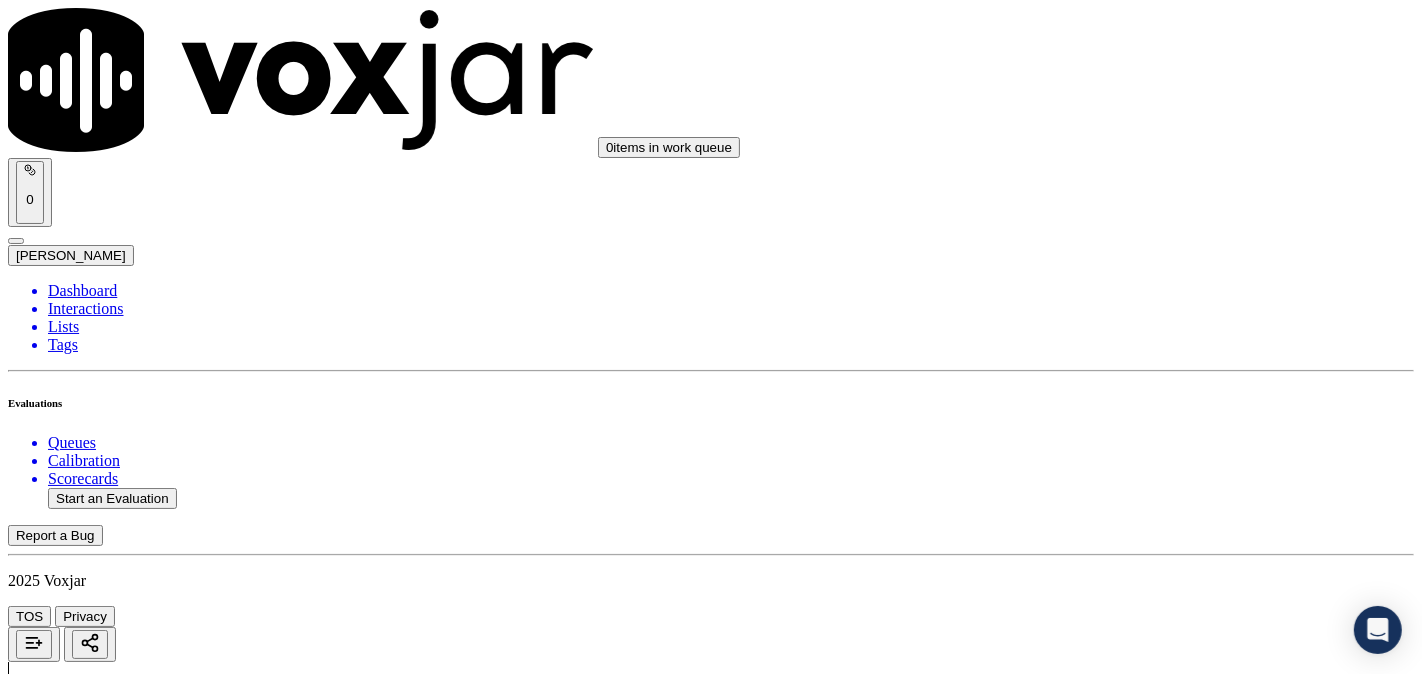 scroll, scrollTop: 370, scrollLeft: 0, axis: vertical 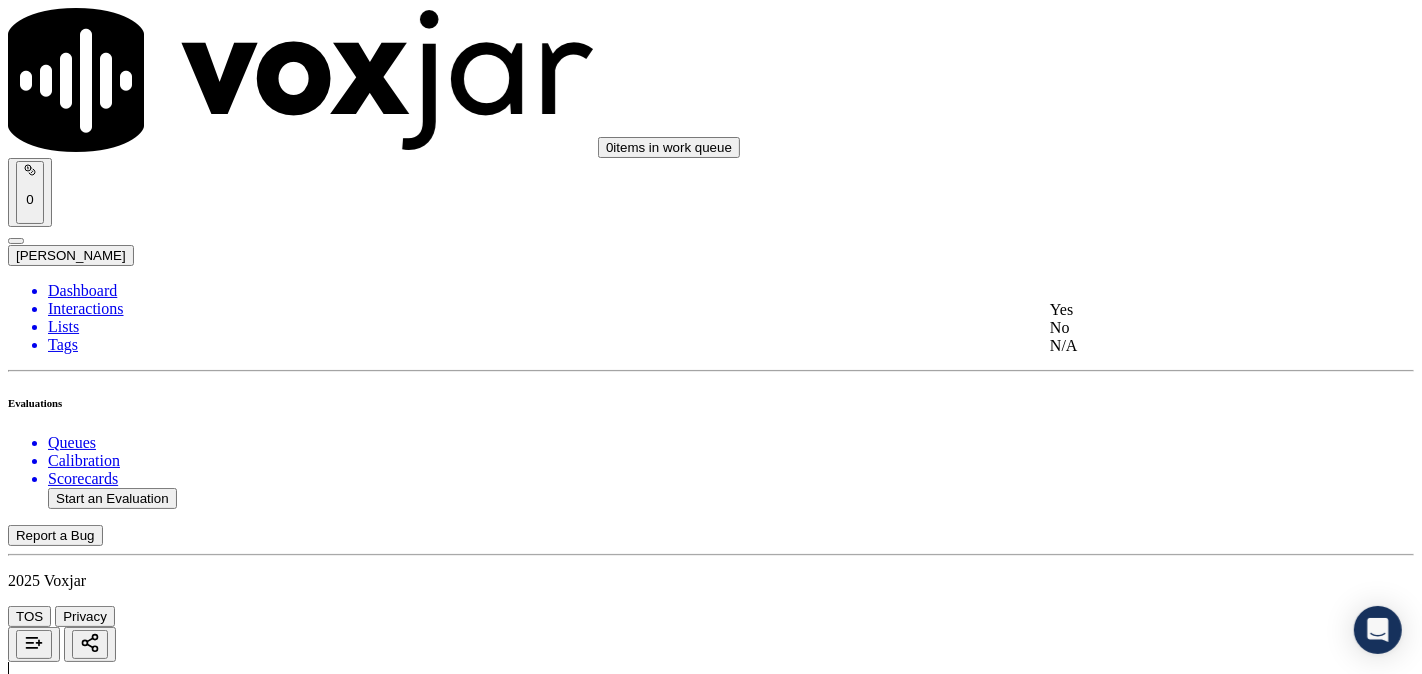 click on "Yes" at bounding box center [1186, 310] 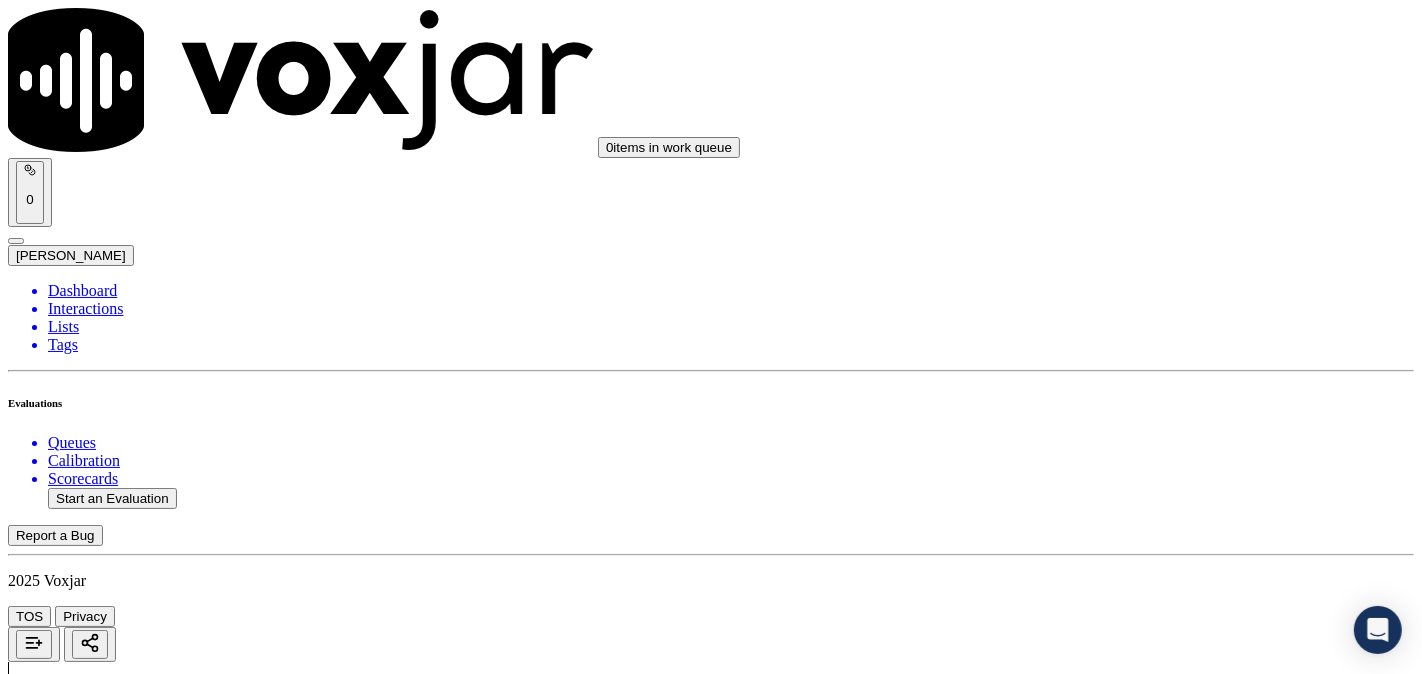 scroll, scrollTop: 555, scrollLeft: 0, axis: vertical 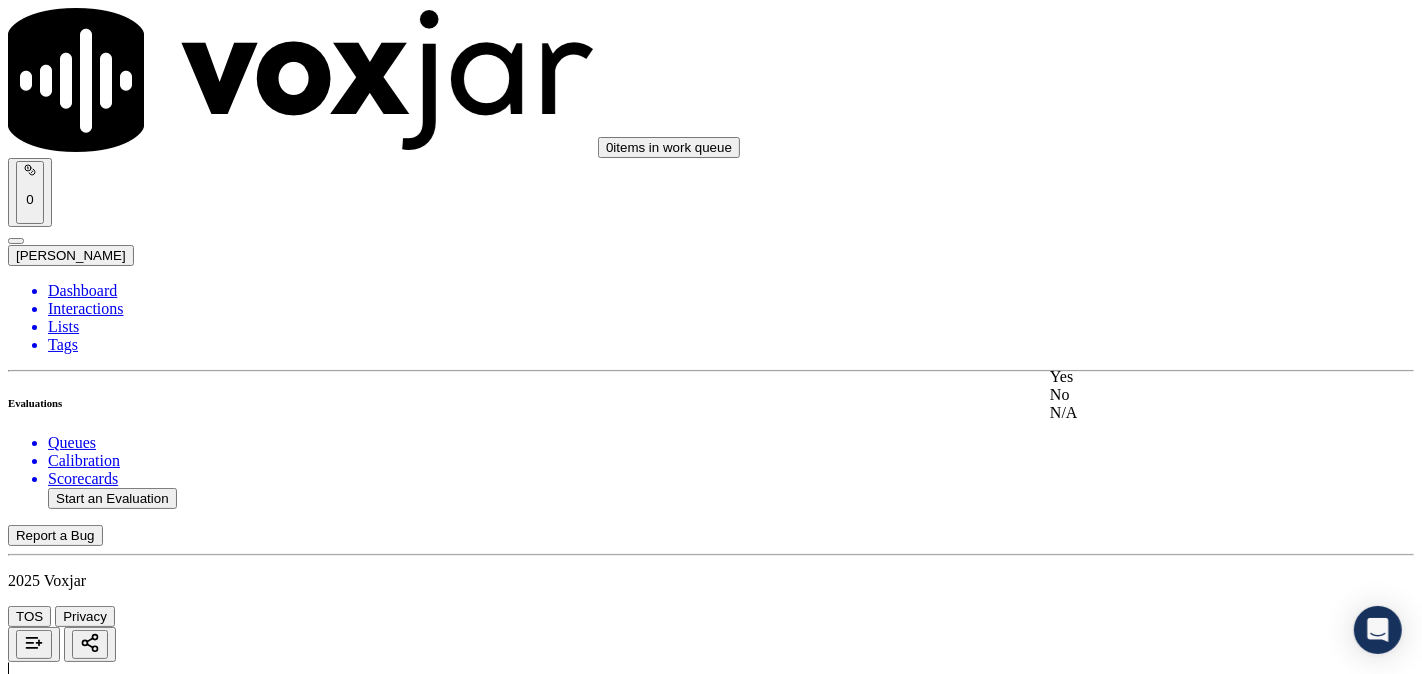 click on "Yes" at bounding box center [1186, 377] 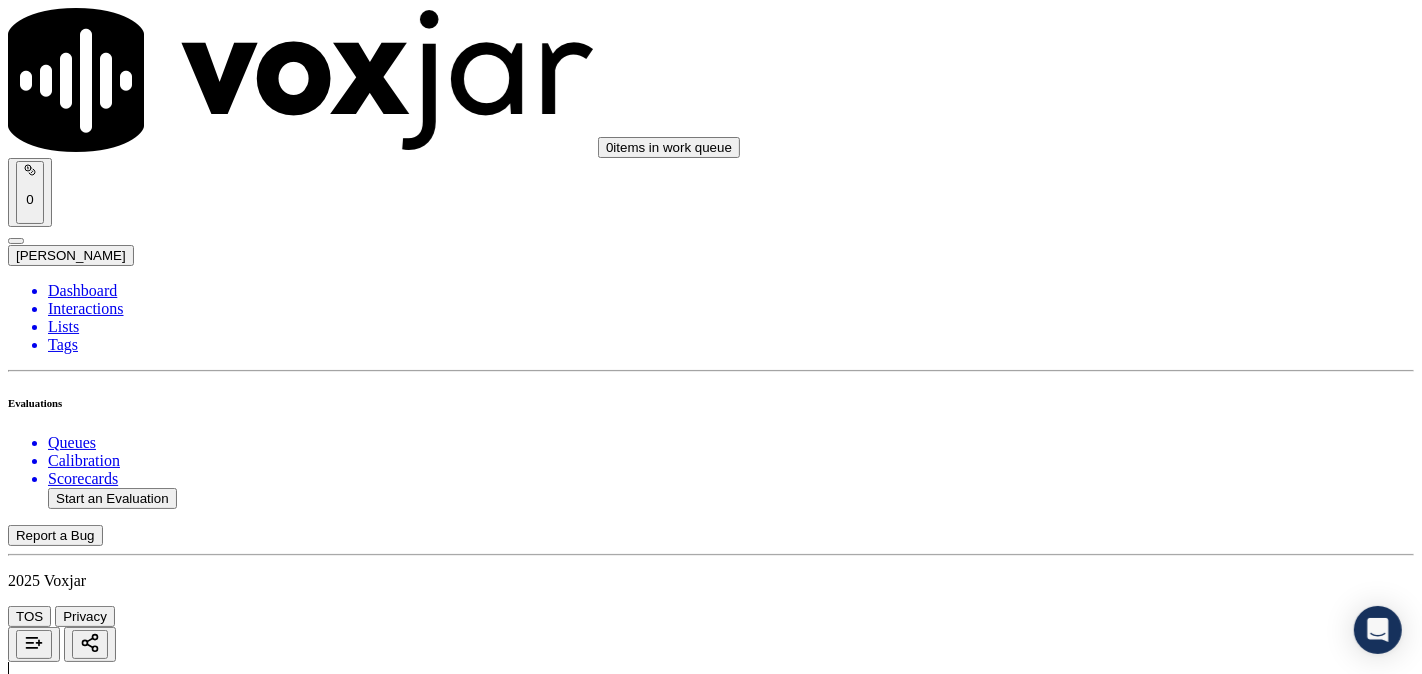 scroll, scrollTop: 741, scrollLeft: 0, axis: vertical 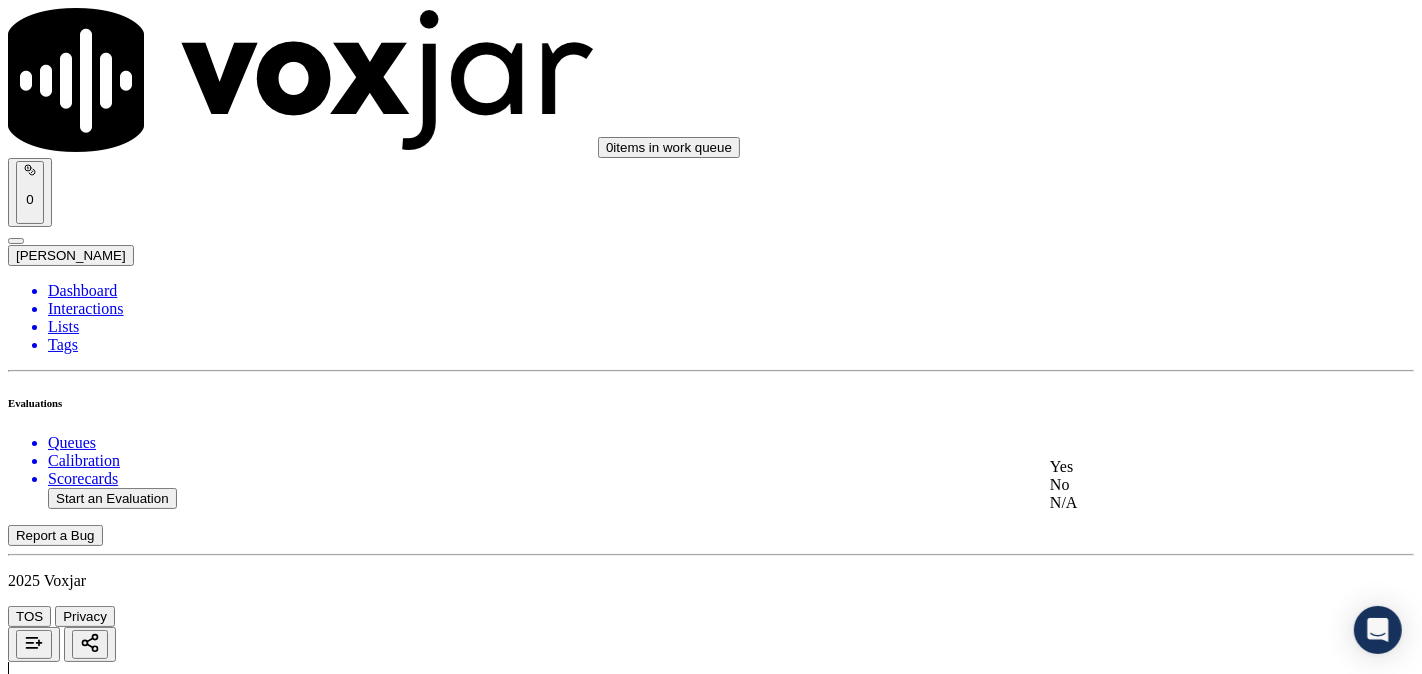 click on "N/A" 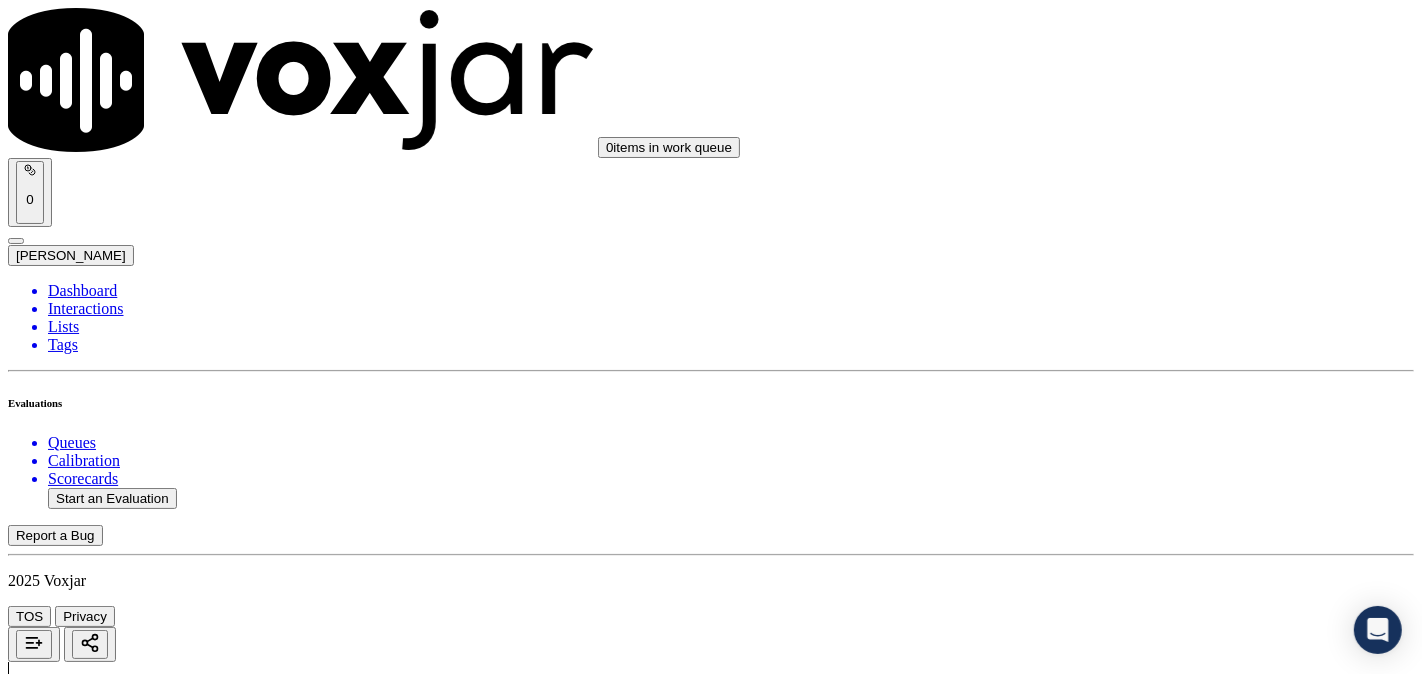 scroll, scrollTop: 1111, scrollLeft: 0, axis: vertical 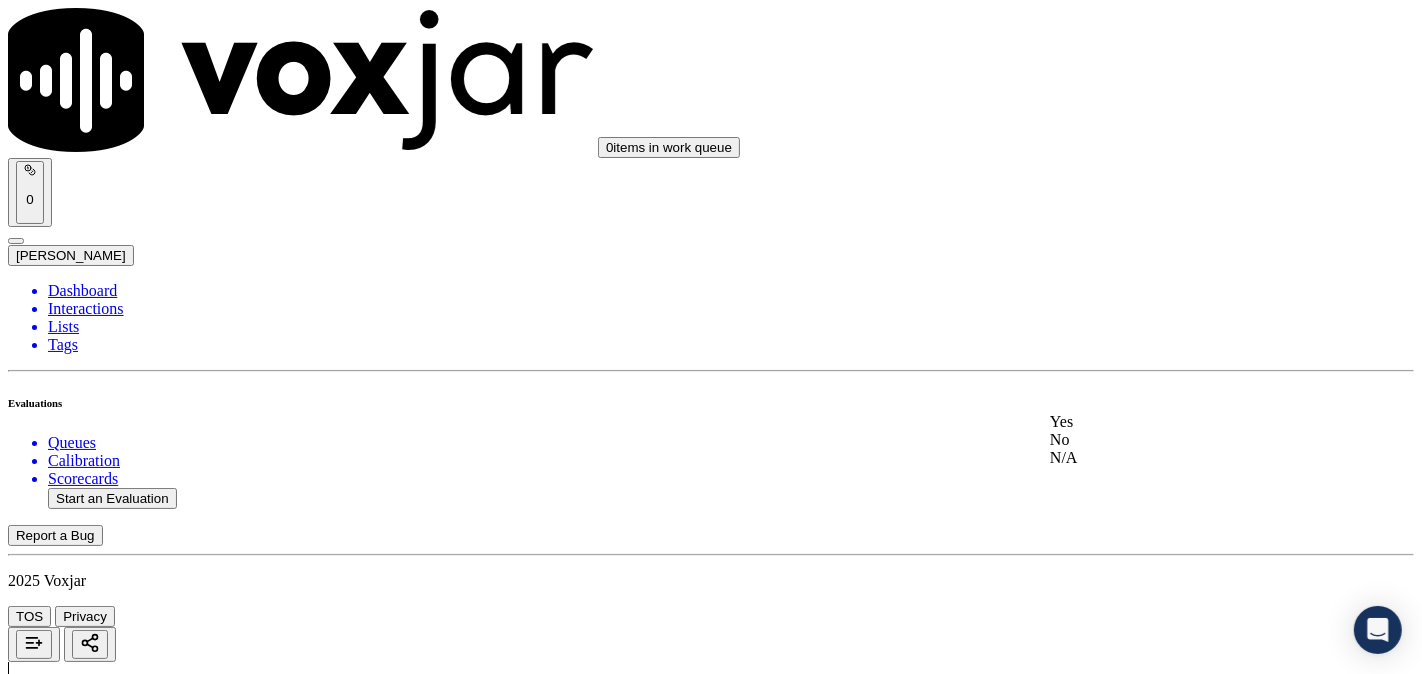 click on "N/A" 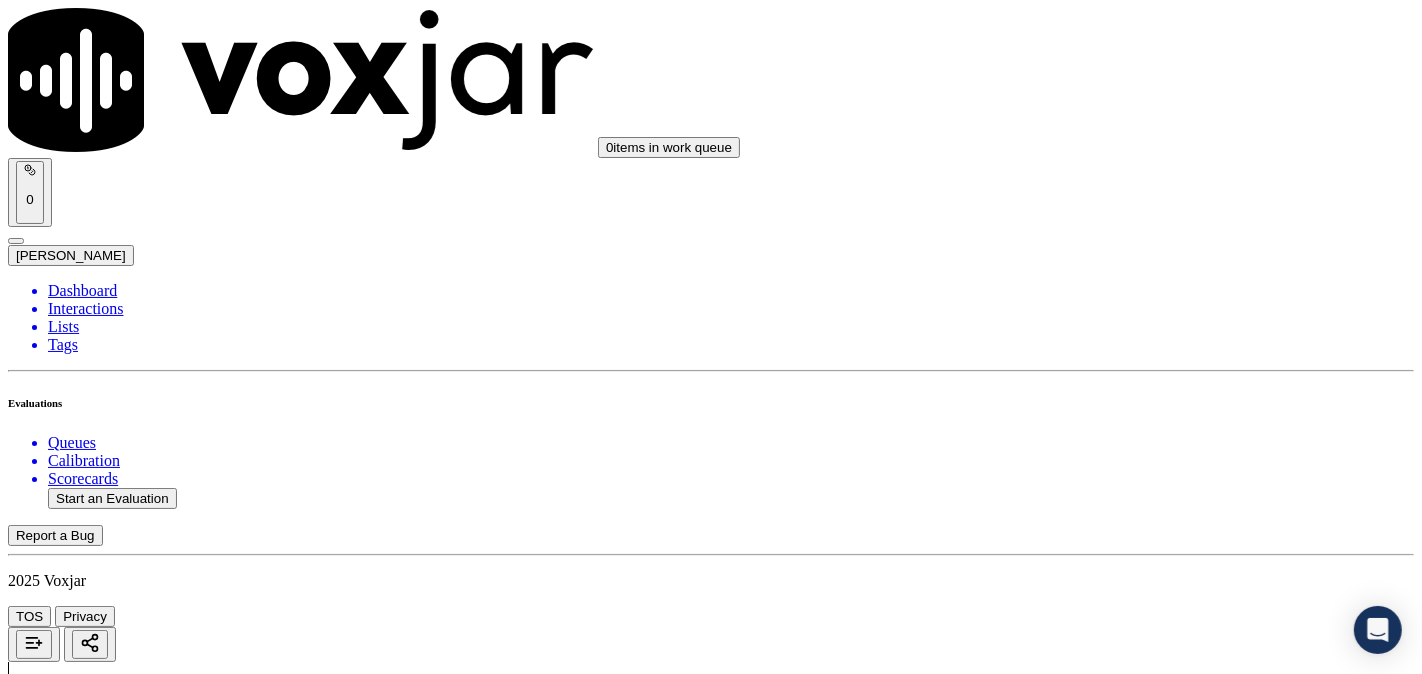 scroll, scrollTop: 1296, scrollLeft: 0, axis: vertical 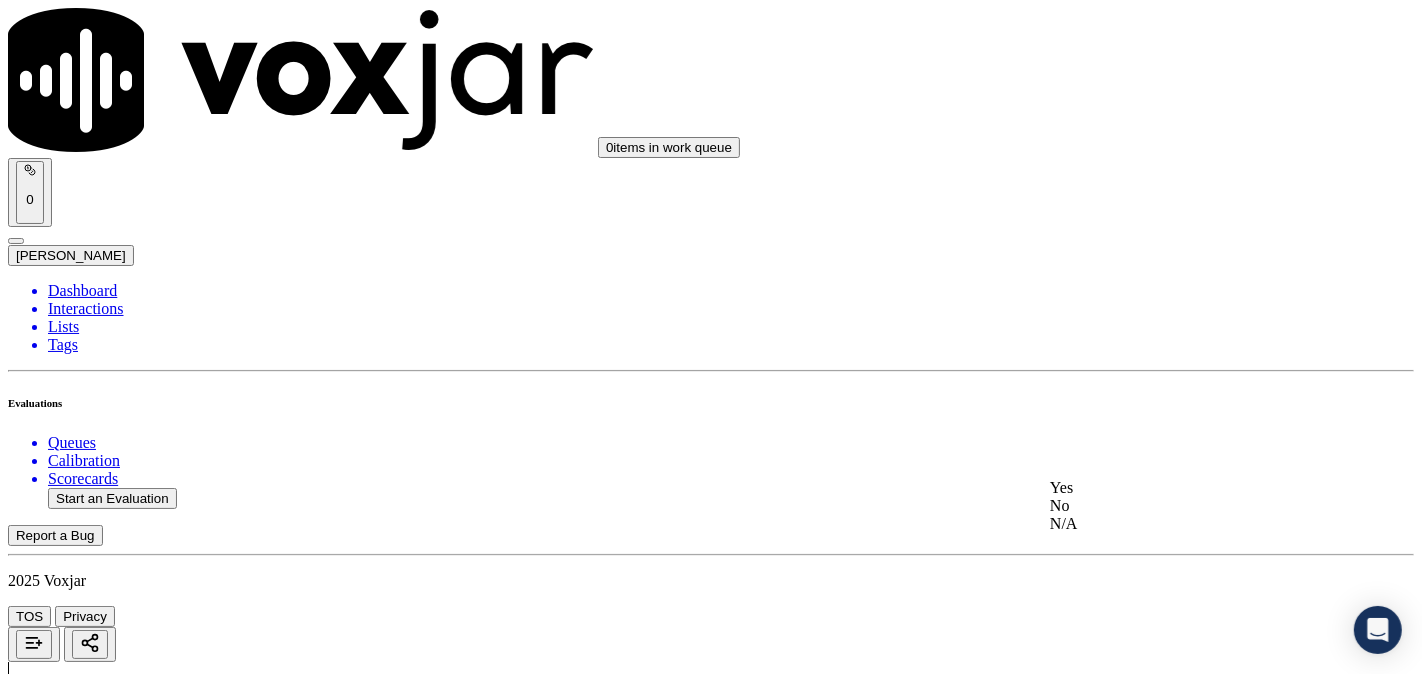 drag, startPoint x: 1106, startPoint y: 524, endPoint x: 1103, endPoint y: 484, distance: 40.112343 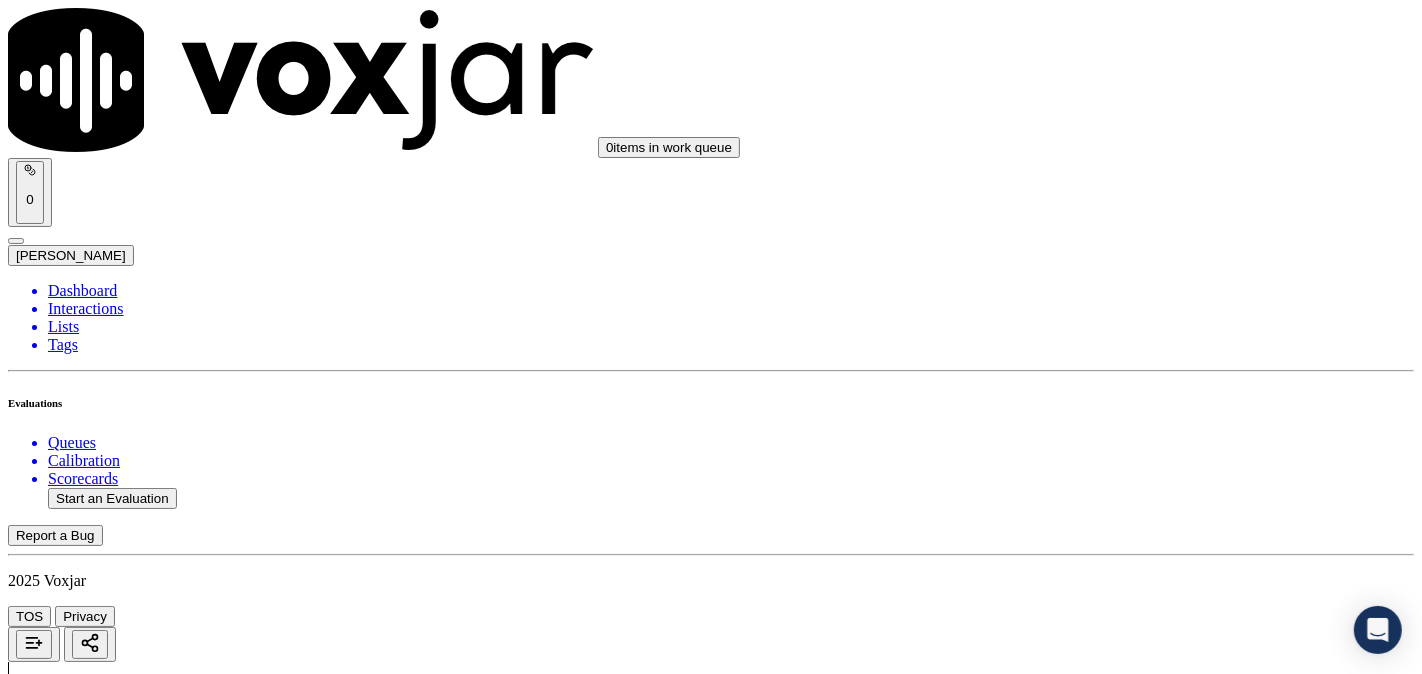 click on "No" at bounding box center (28, 3585) 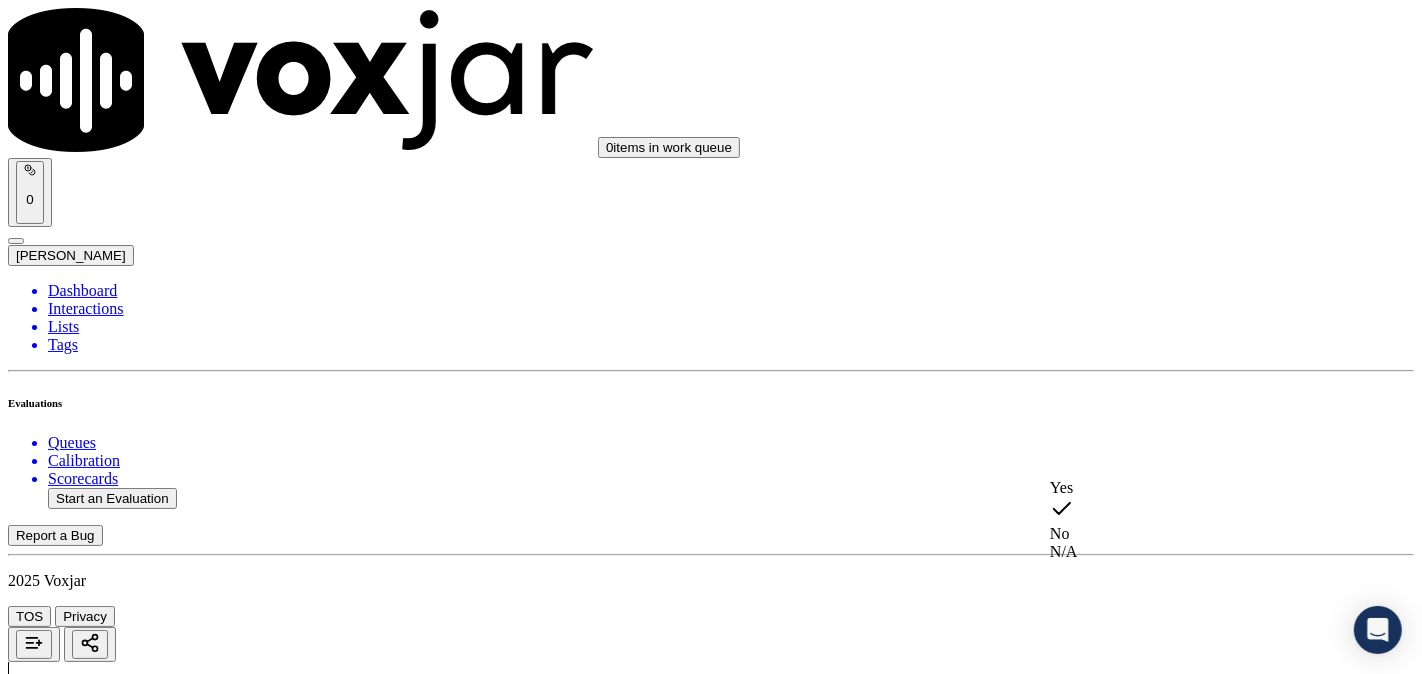 click on "Yes" at bounding box center [1186, 488] 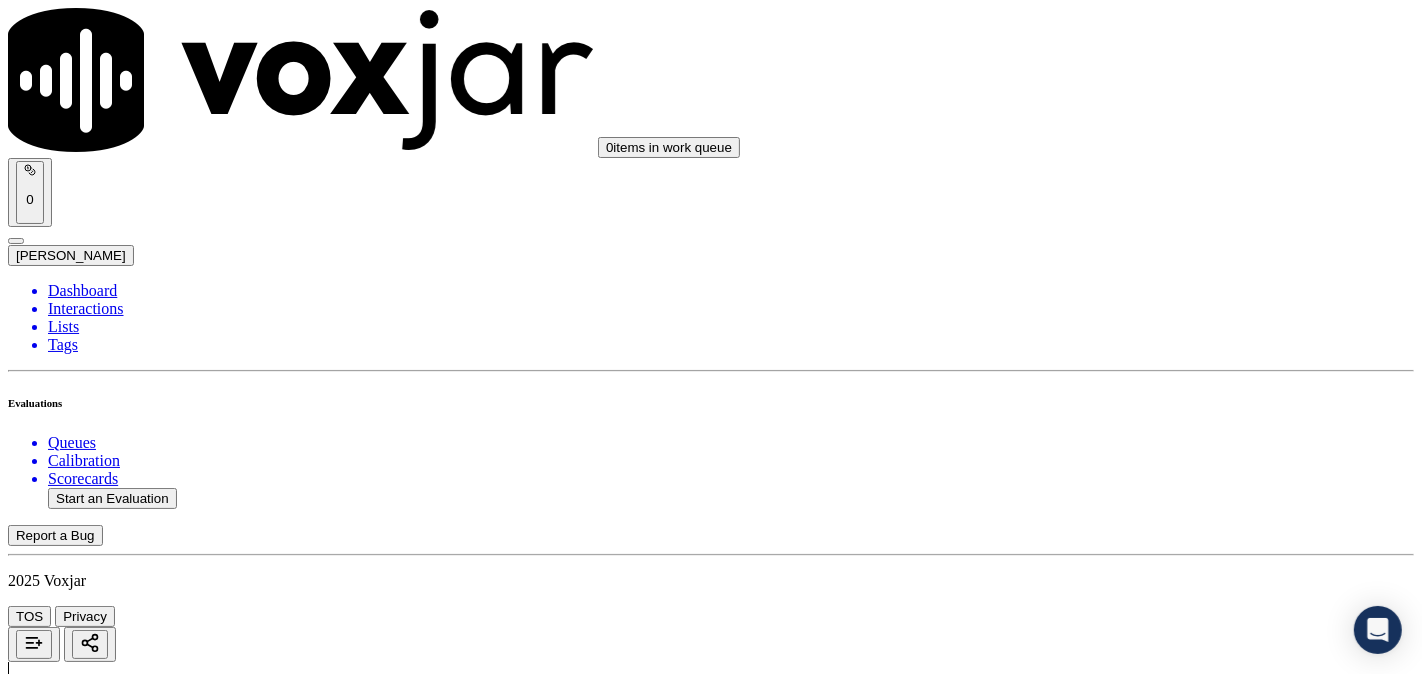 scroll, scrollTop: 1666, scrollLeft: 0, axis: vertical 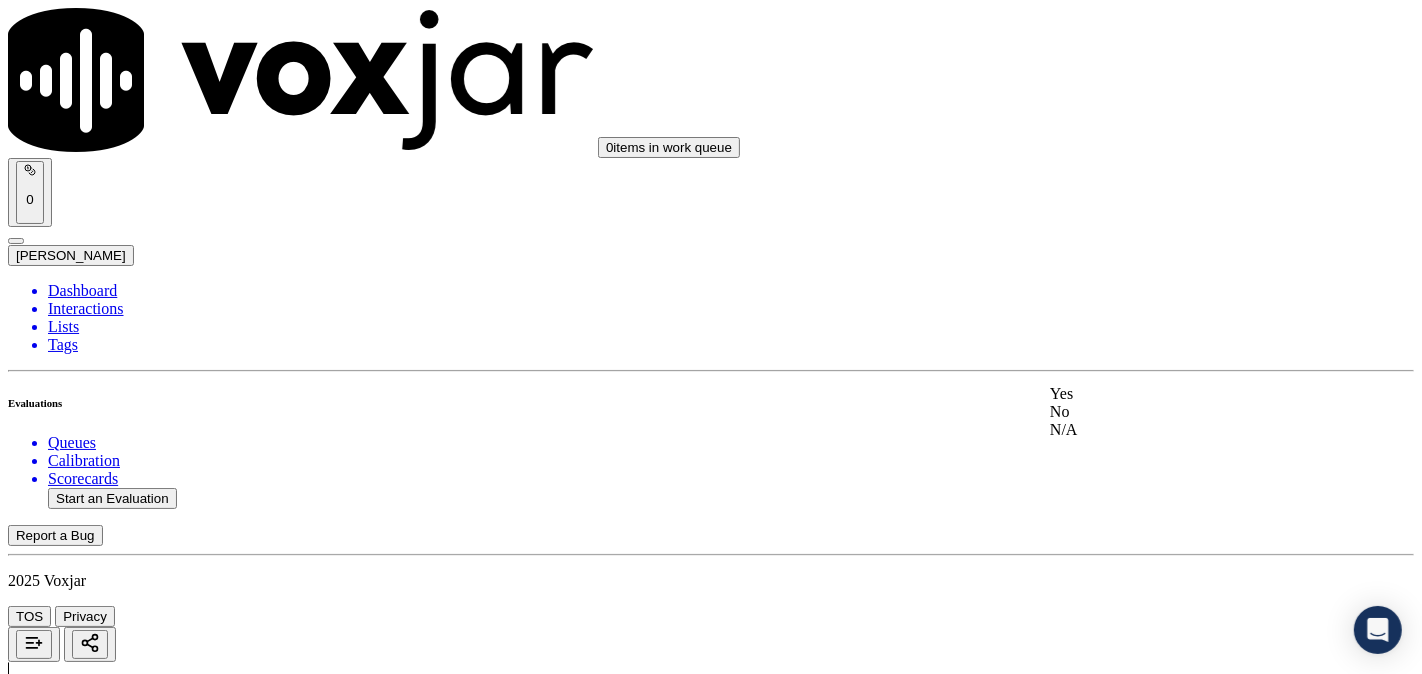 click on "Yes" at bounding box center (1186, 394) 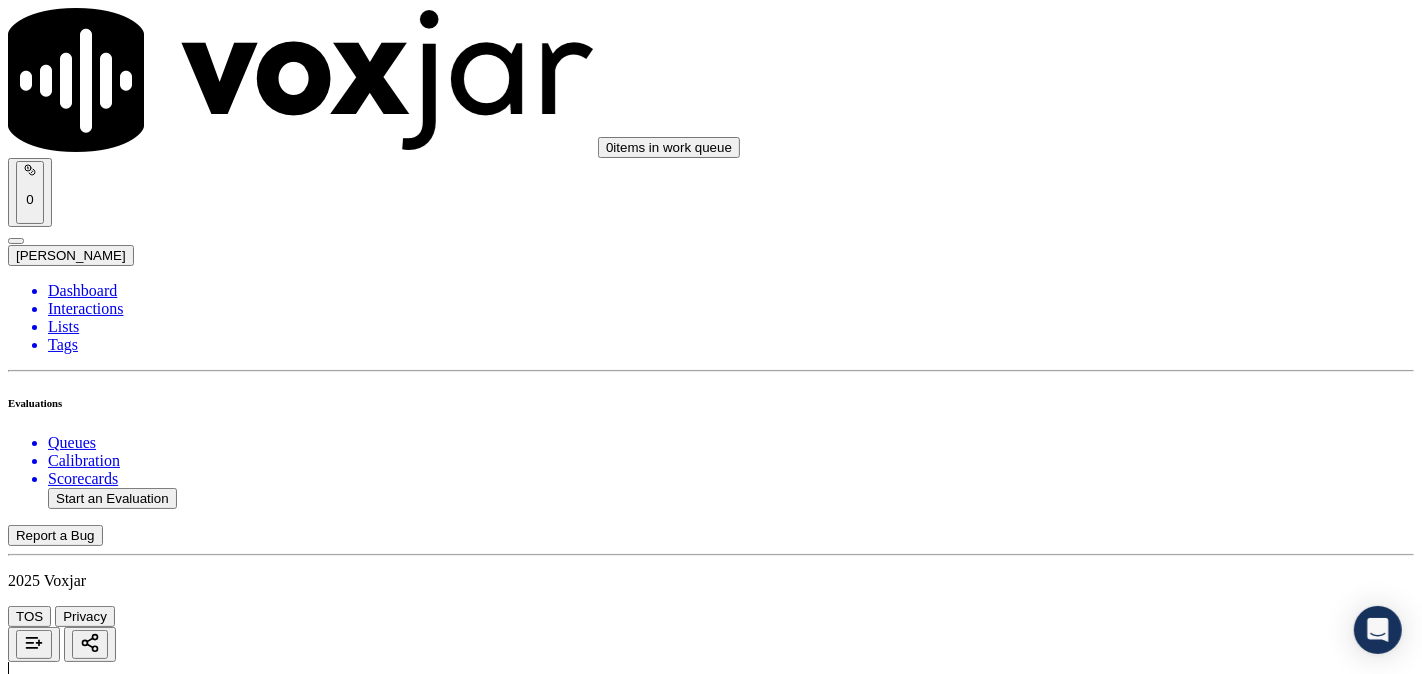 scroll, scrollTop: 1852, scrollLeft: 0, axis: vertical 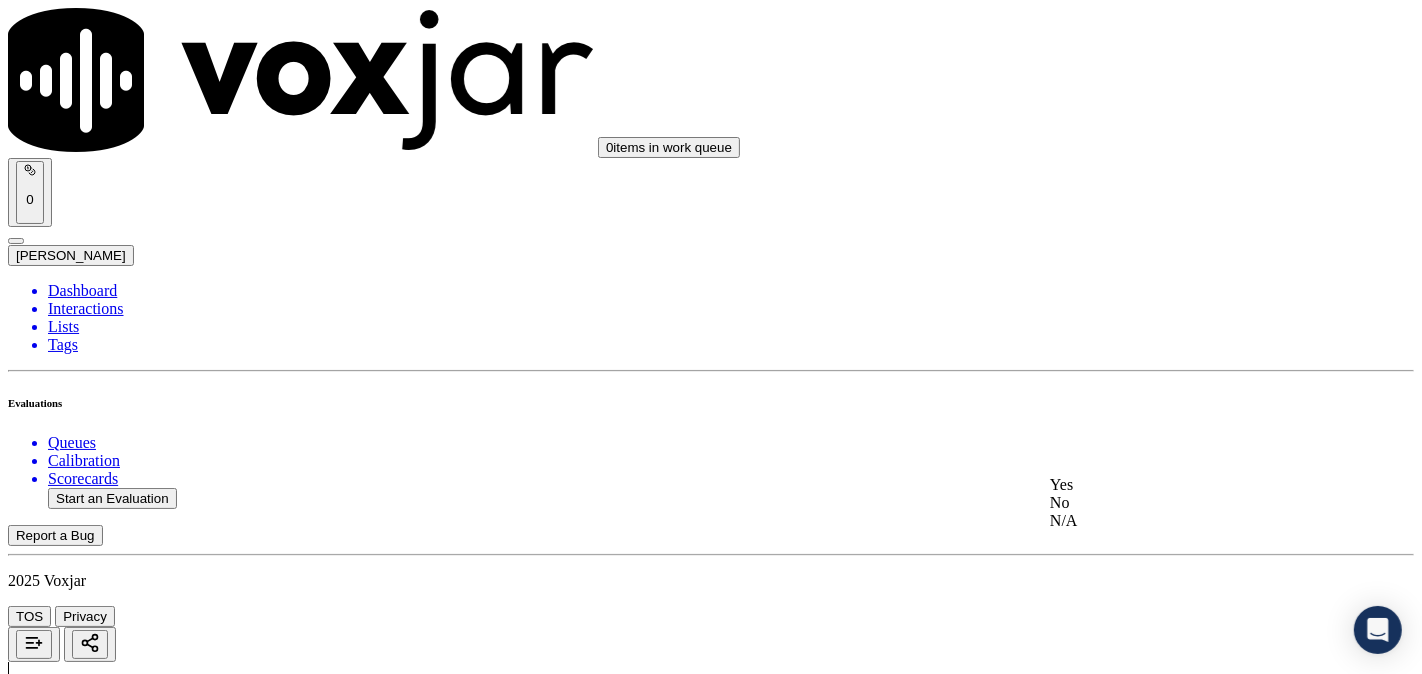 click on "Yes" at bounding box center (1186, 485) 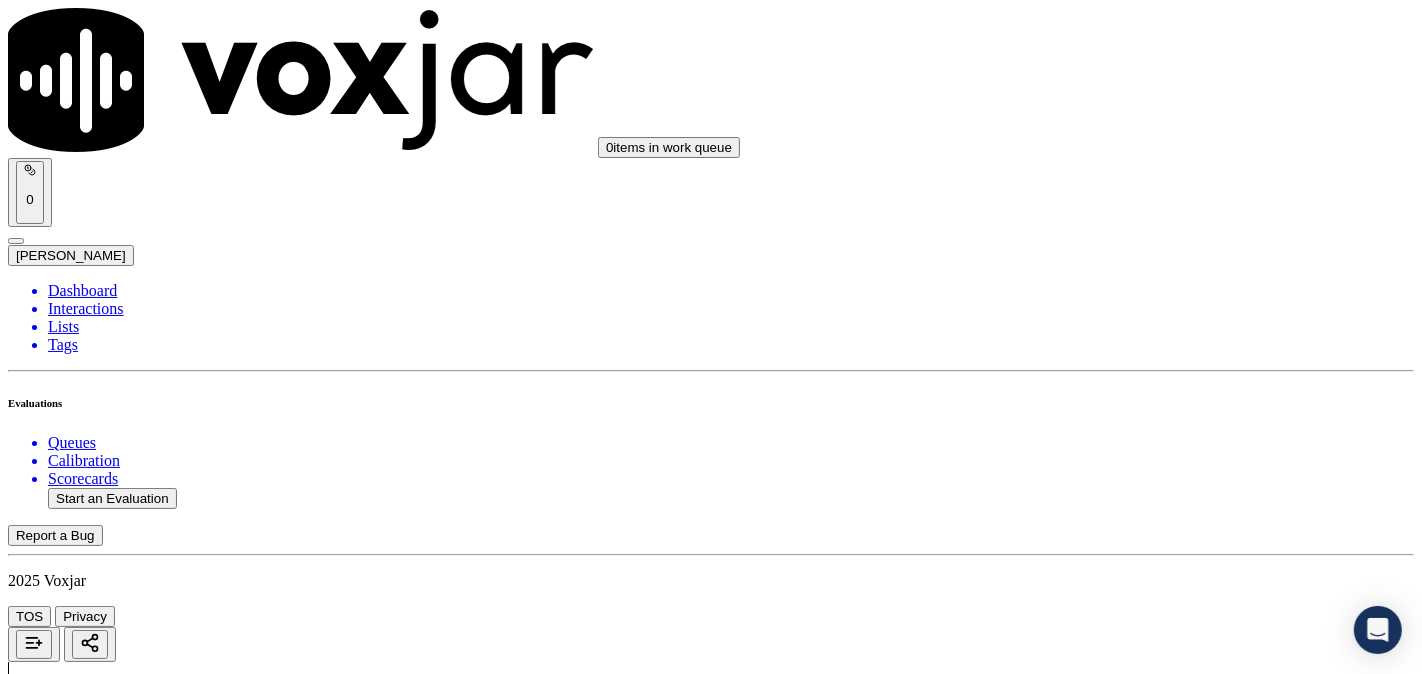 scroll, scrollTop: 2036, scrollLeft: 0, axis: vertical 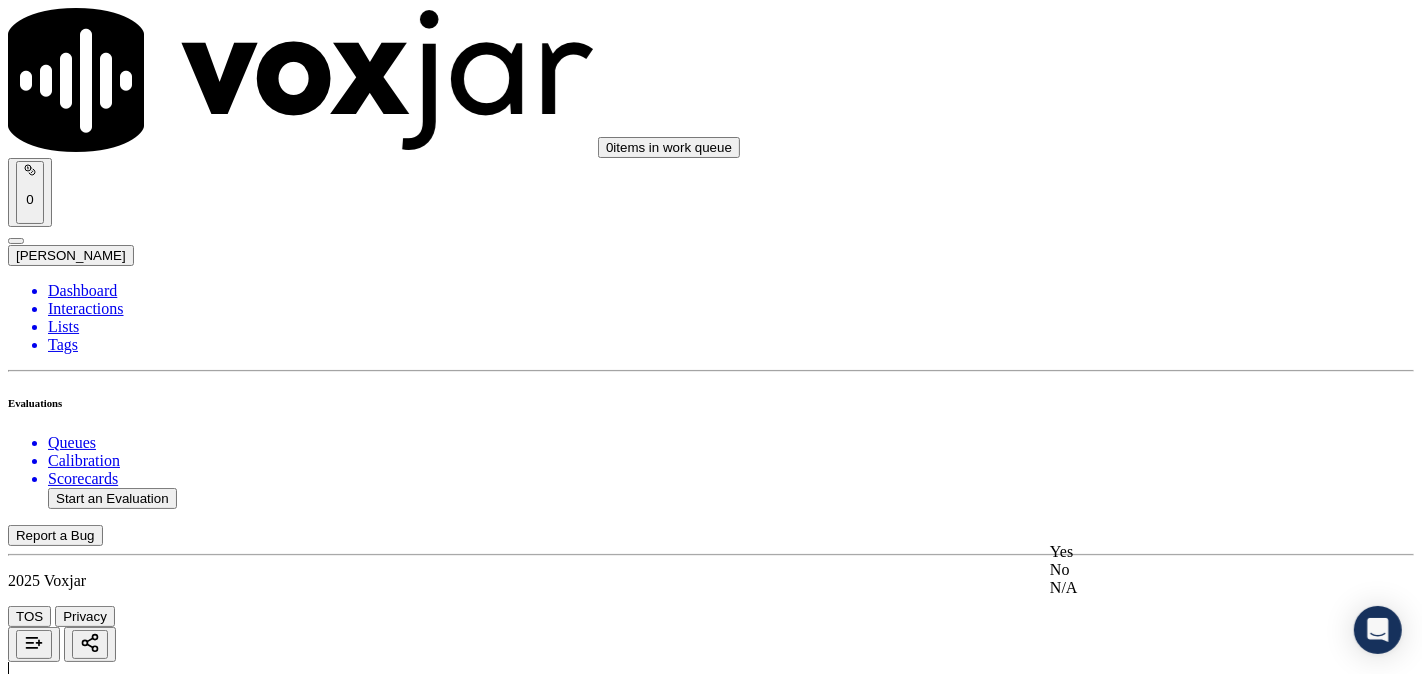 click on "N/A" 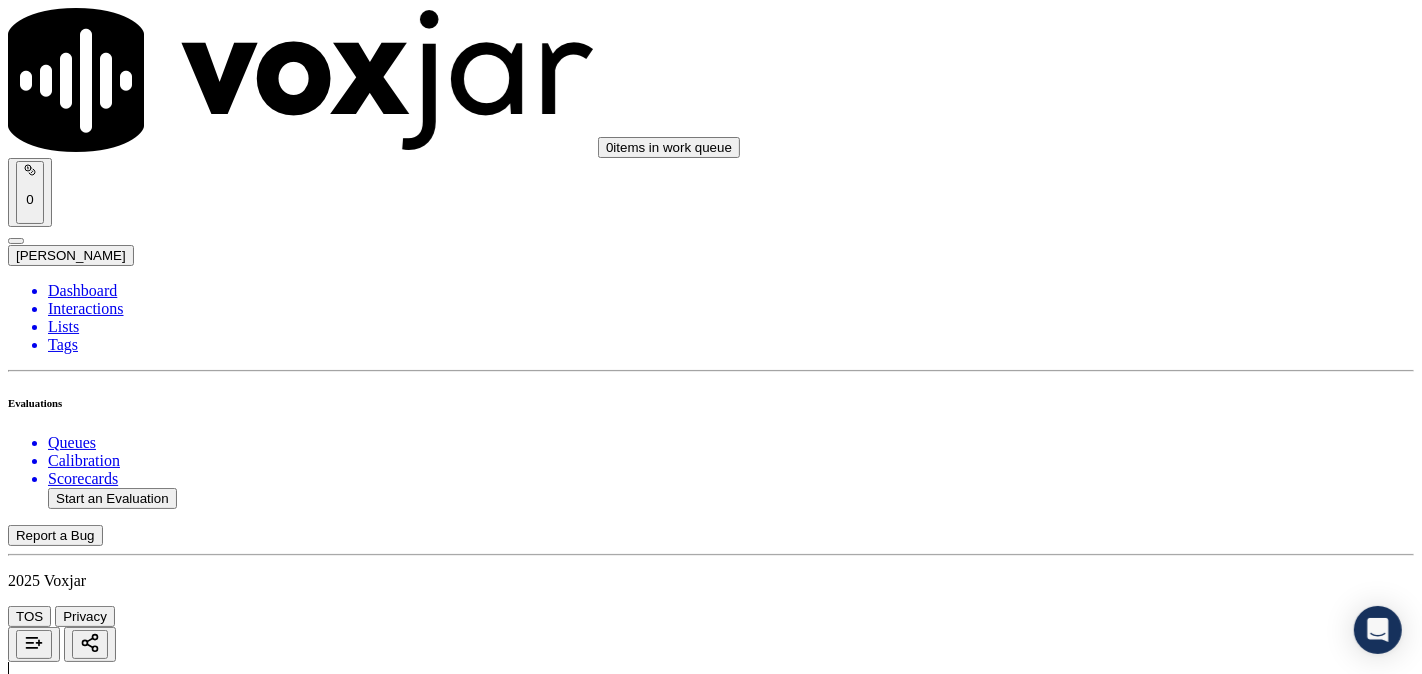 scroll, scrollTop: 2407, scrollLeft: 0, axis: vertical 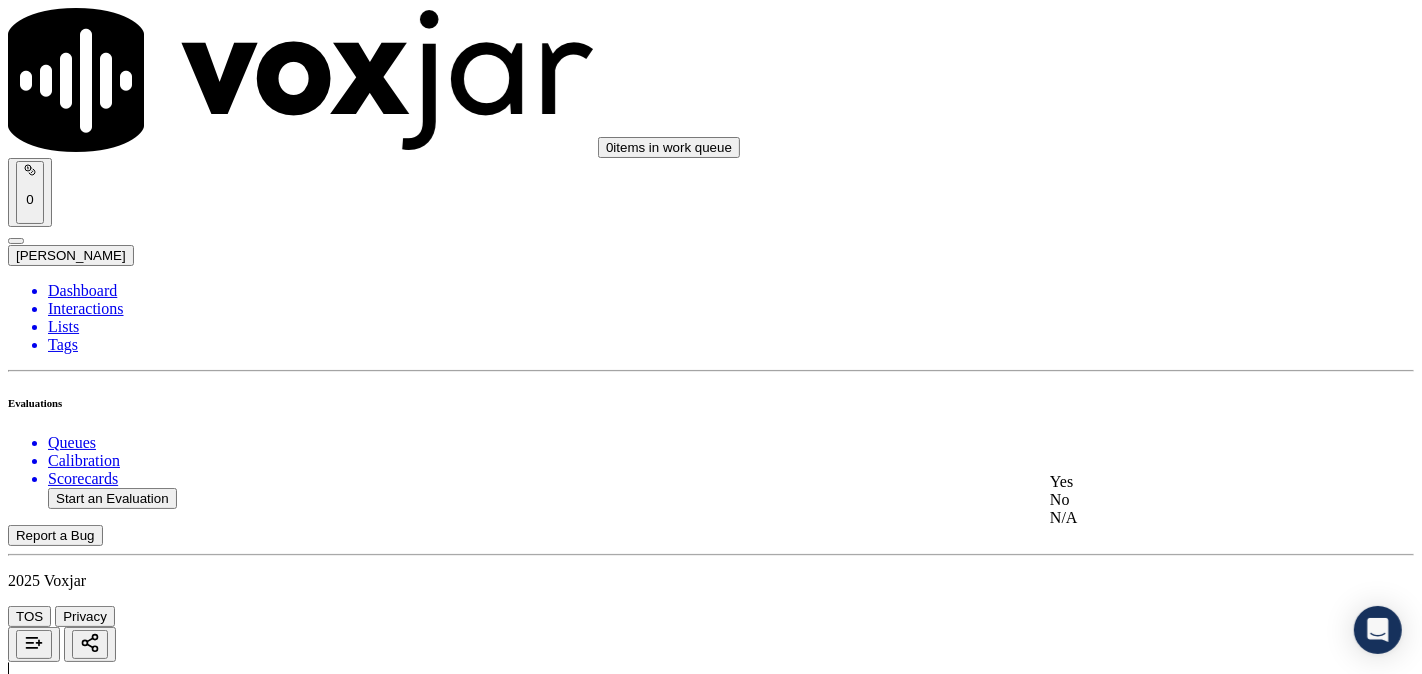 click on "Yes" at bounding box center (1186, 482) 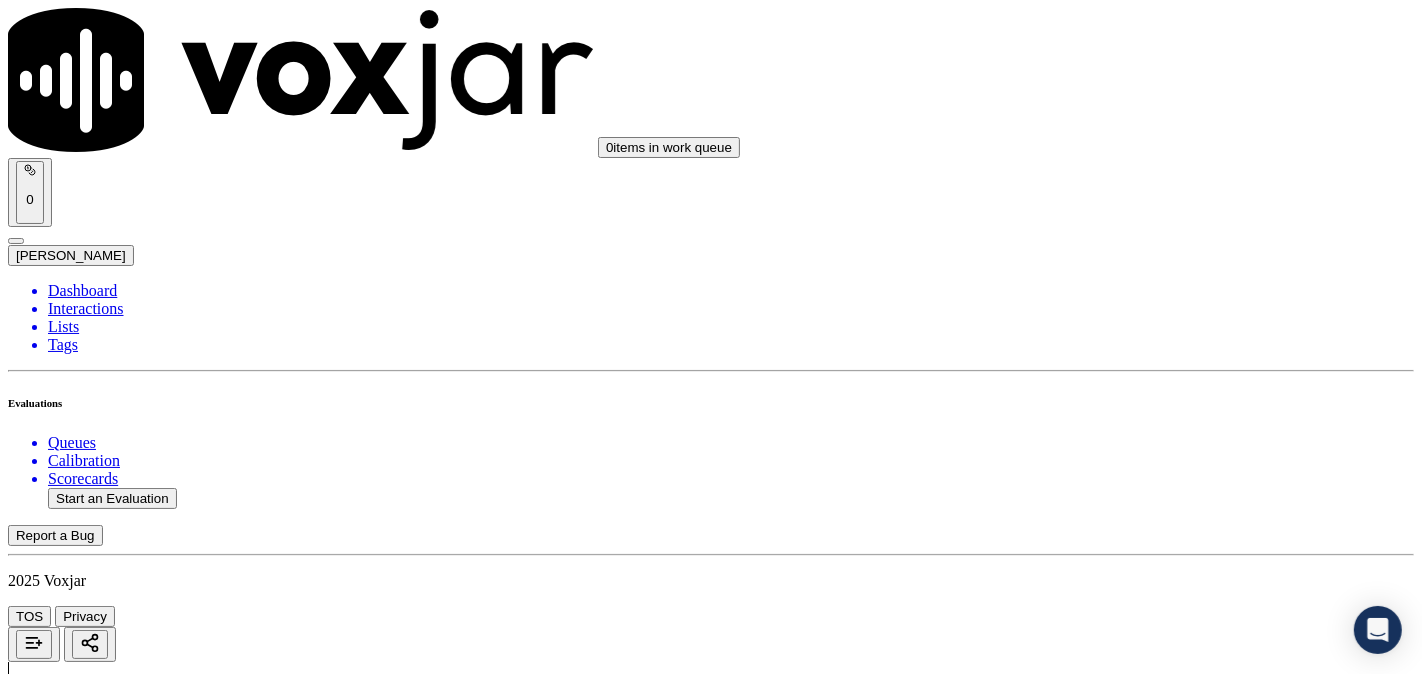 scroll, scrollTop: 2777, scrollLeft: 0, axis: vertical 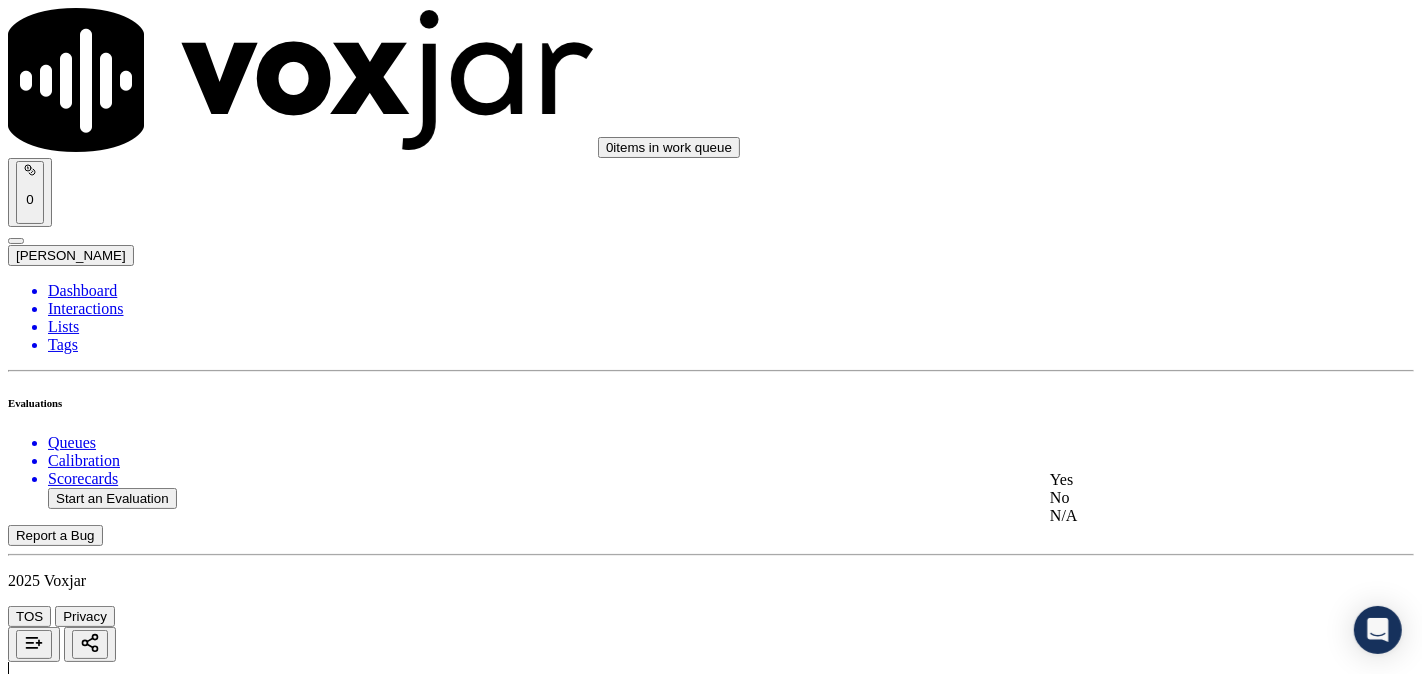 click on "Yes" at bounding box center [1186, 480] 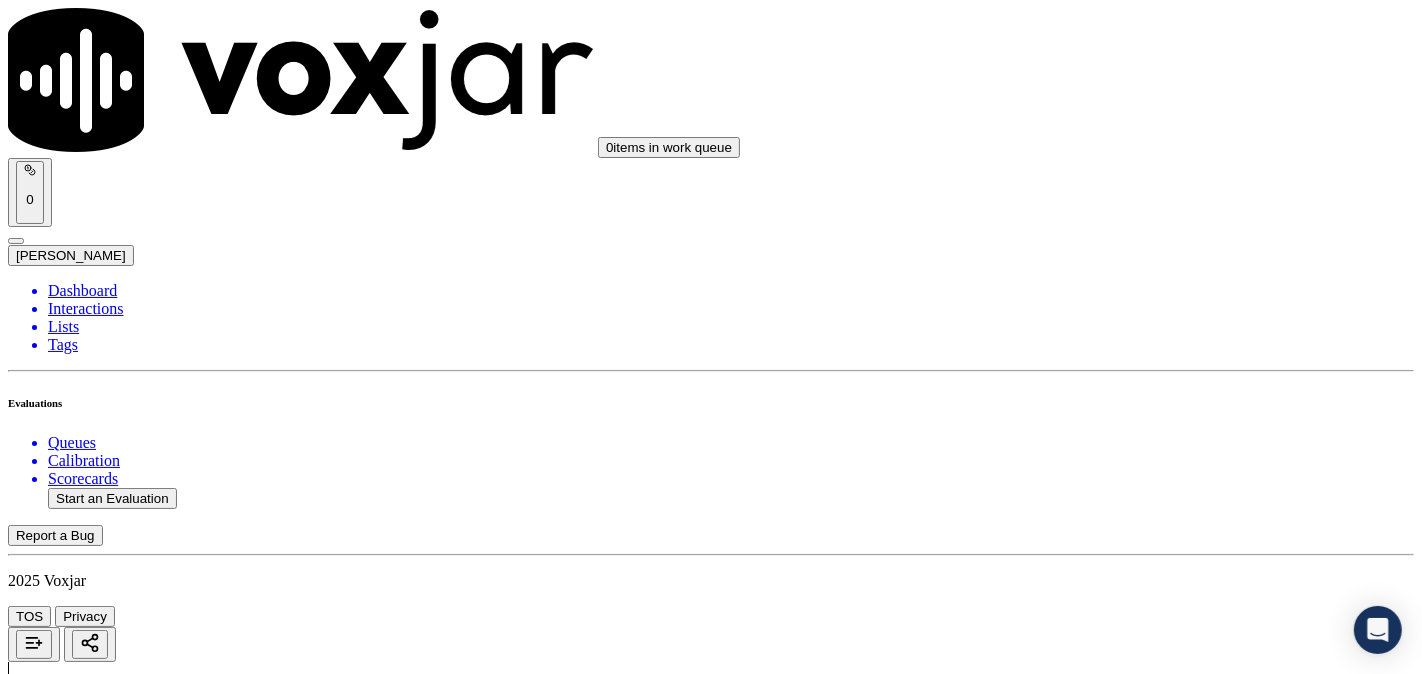scroll, scrollTop: 3147, scrollLeft: 0, axis: vertical 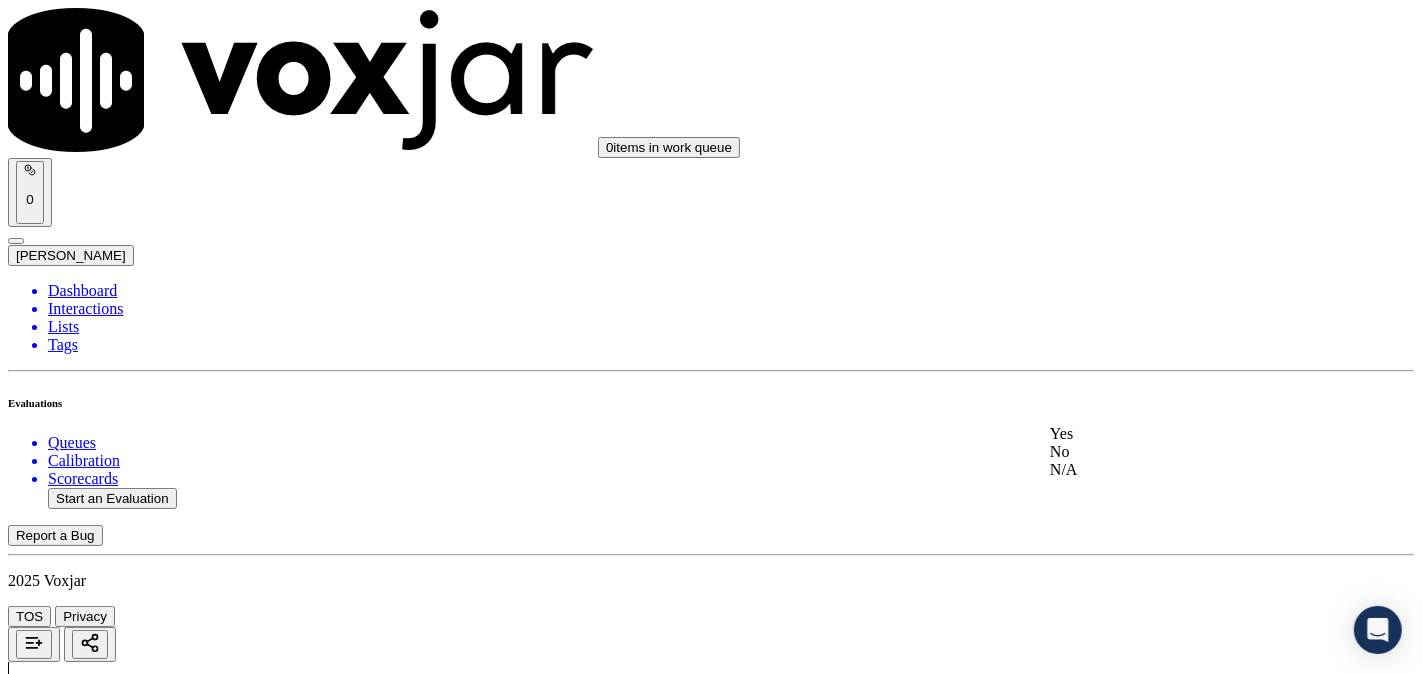 click on "Yes" at bounding box center [1186, 434] 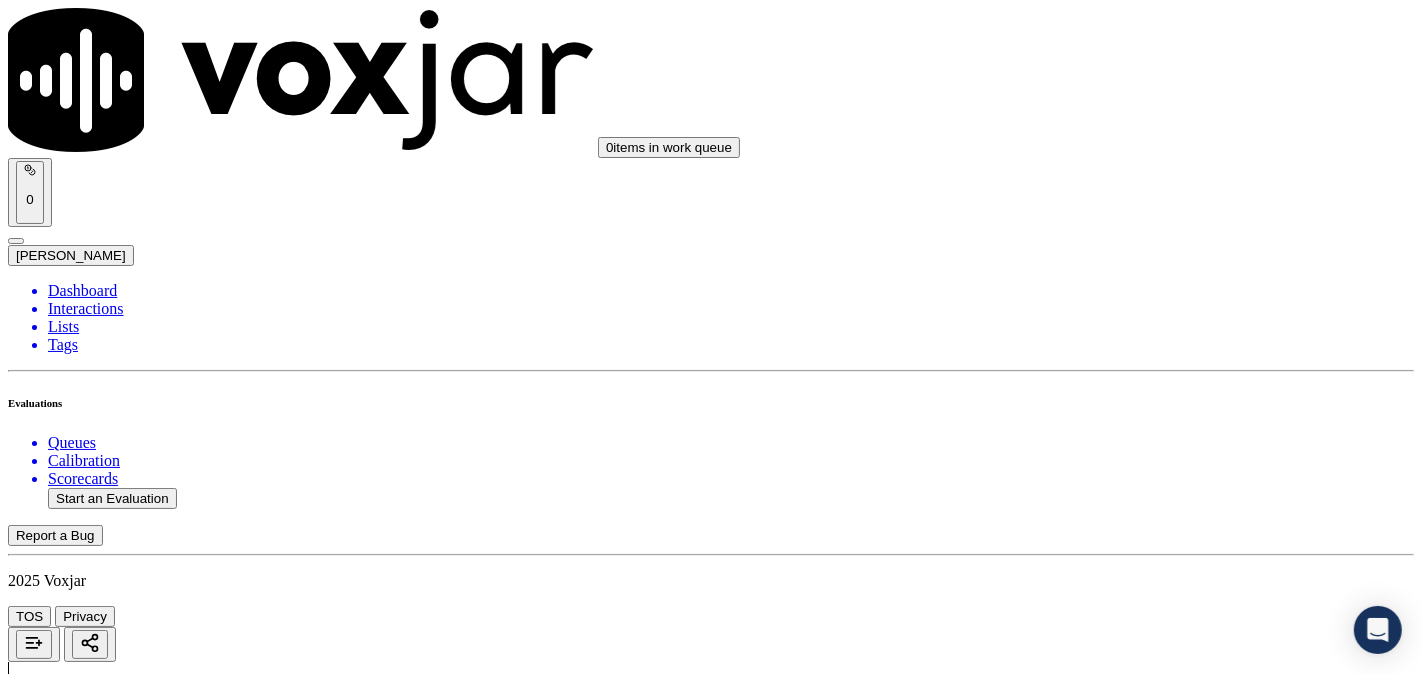 scroll, scrollTop: 3333, scrollLeft: 0, axis: vertical 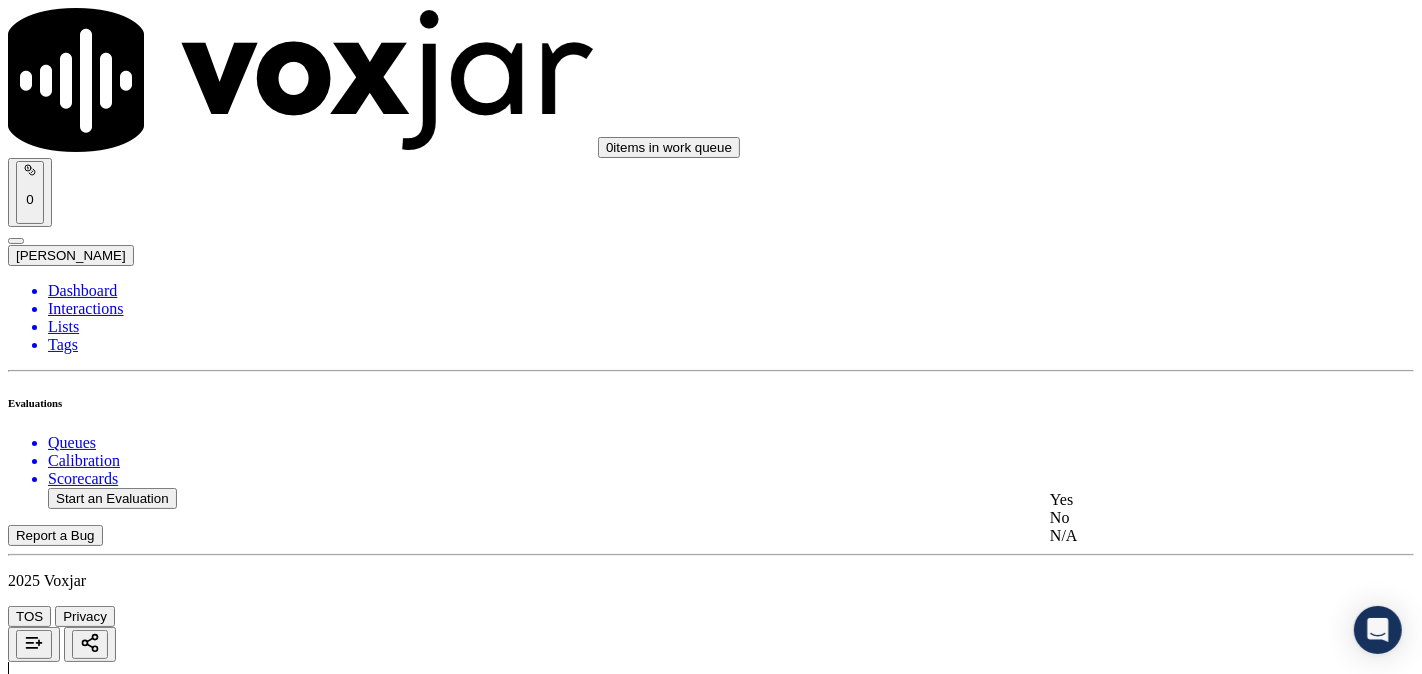 click on "Yes" at bounding box center (1186, 500) 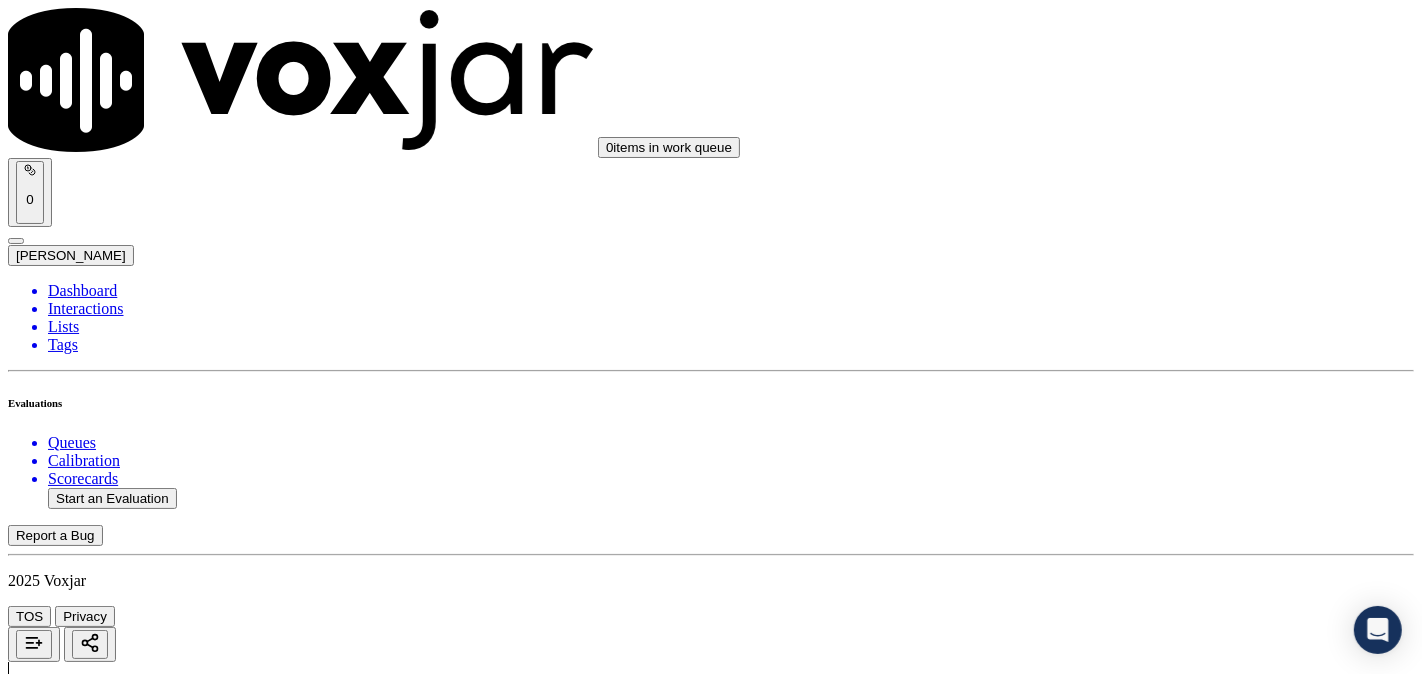 scroll, scrollTop: 3703, scrollLeft: 0, axis: vertical 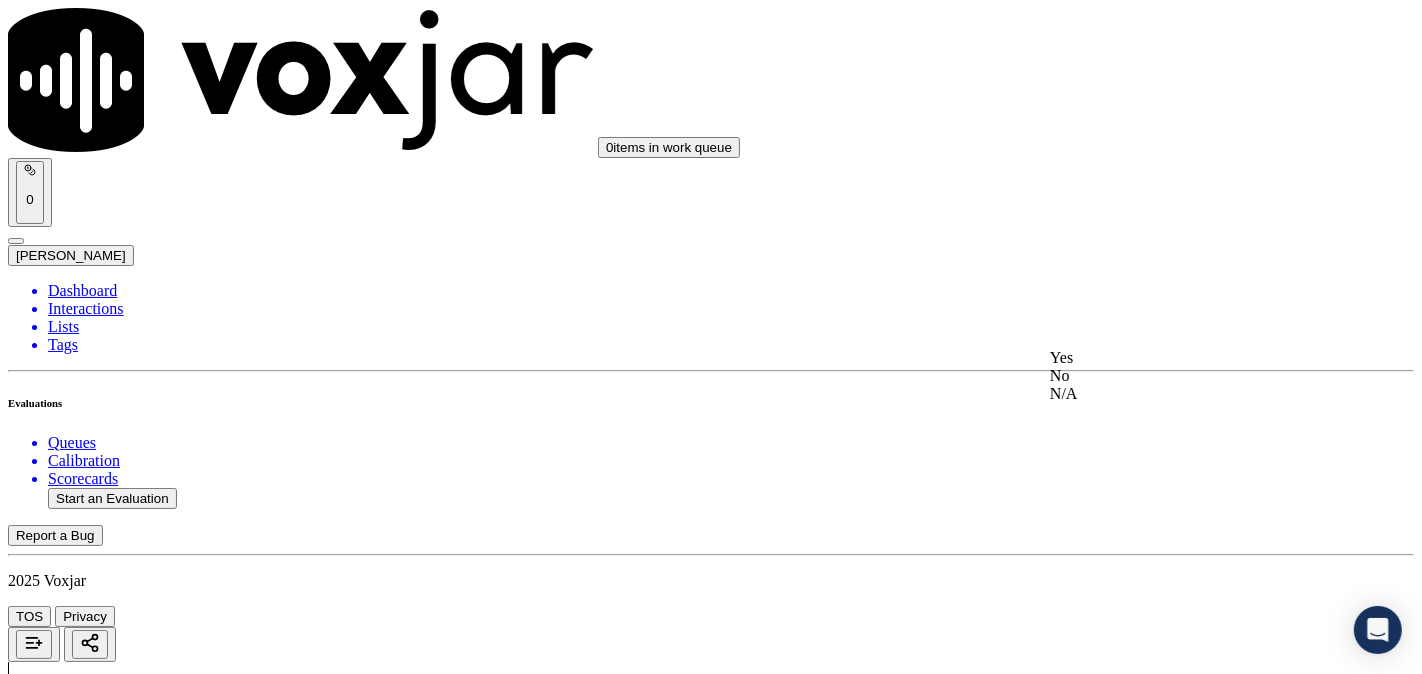 drag, startPoint x: 1101, startPoint y: 391, endPoint x: 1098, endPoint y: 381, distance: 10.440307 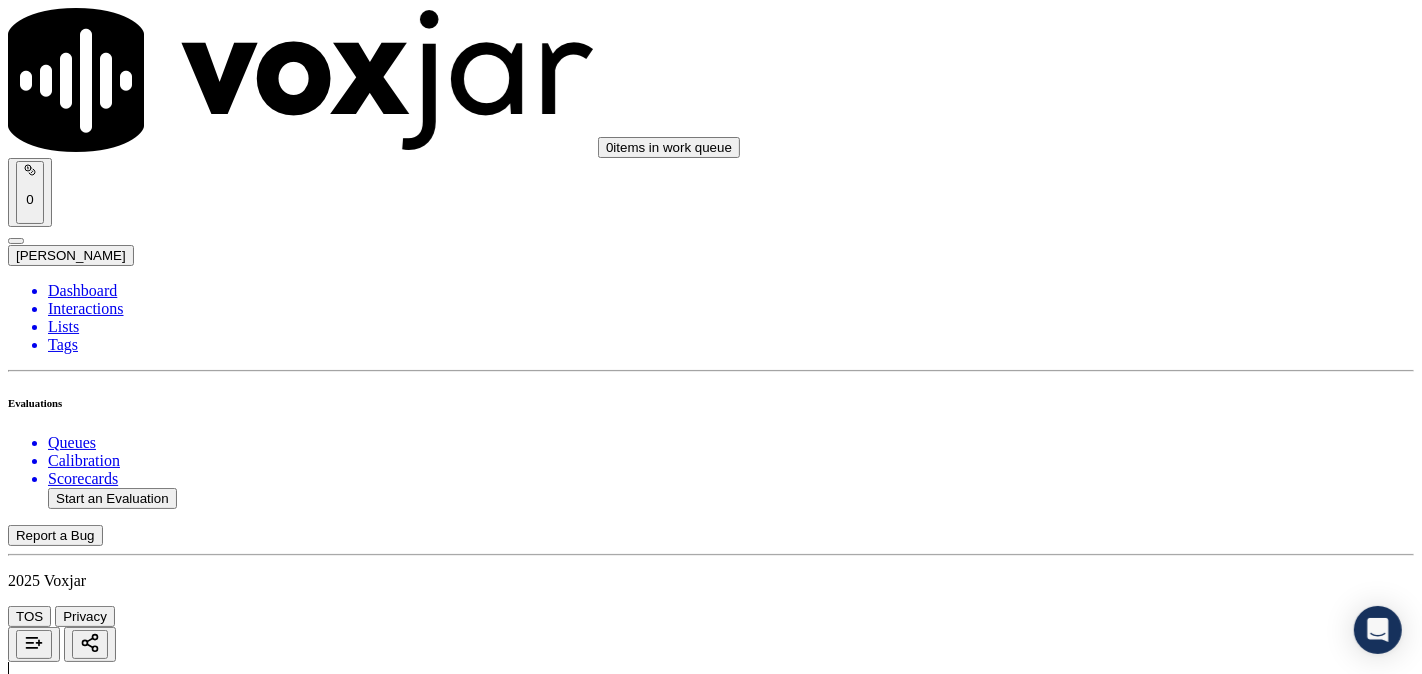 click on "No" at bounding box center (28, 5554) 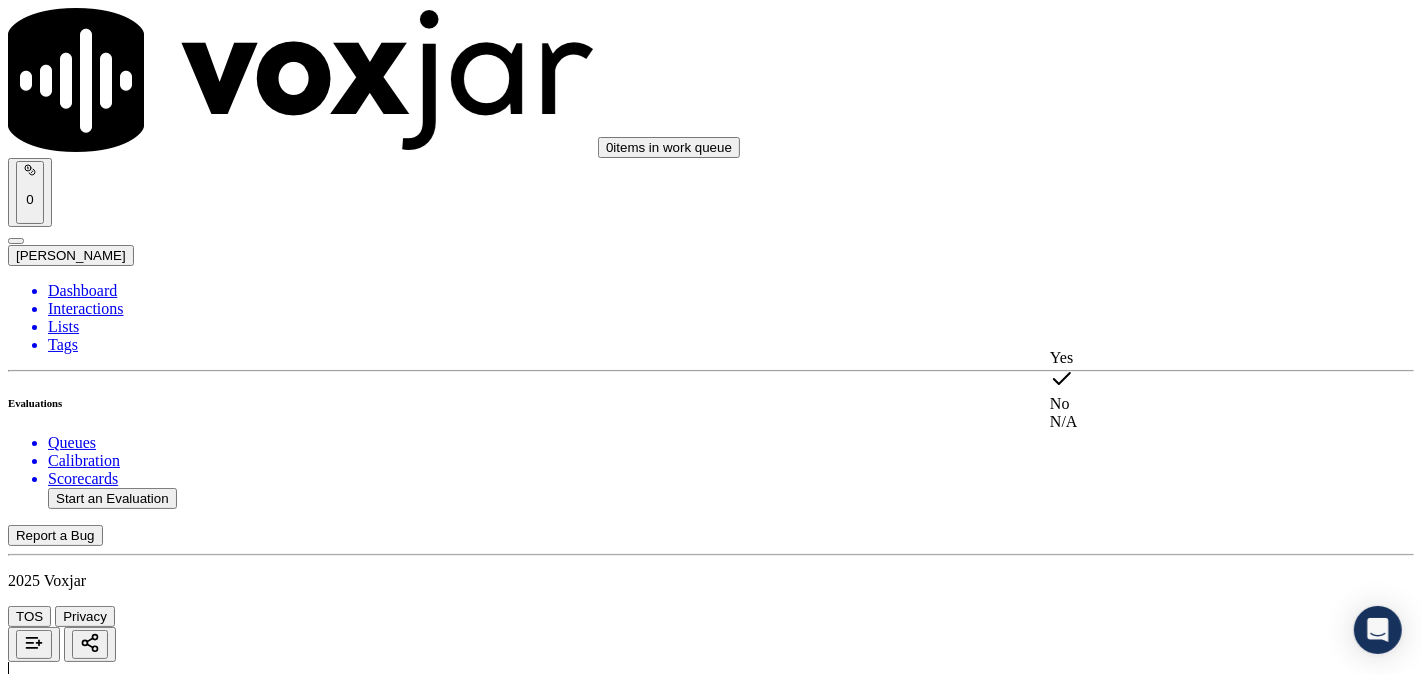 click on "Yes" at bounding box center [1186, 358] 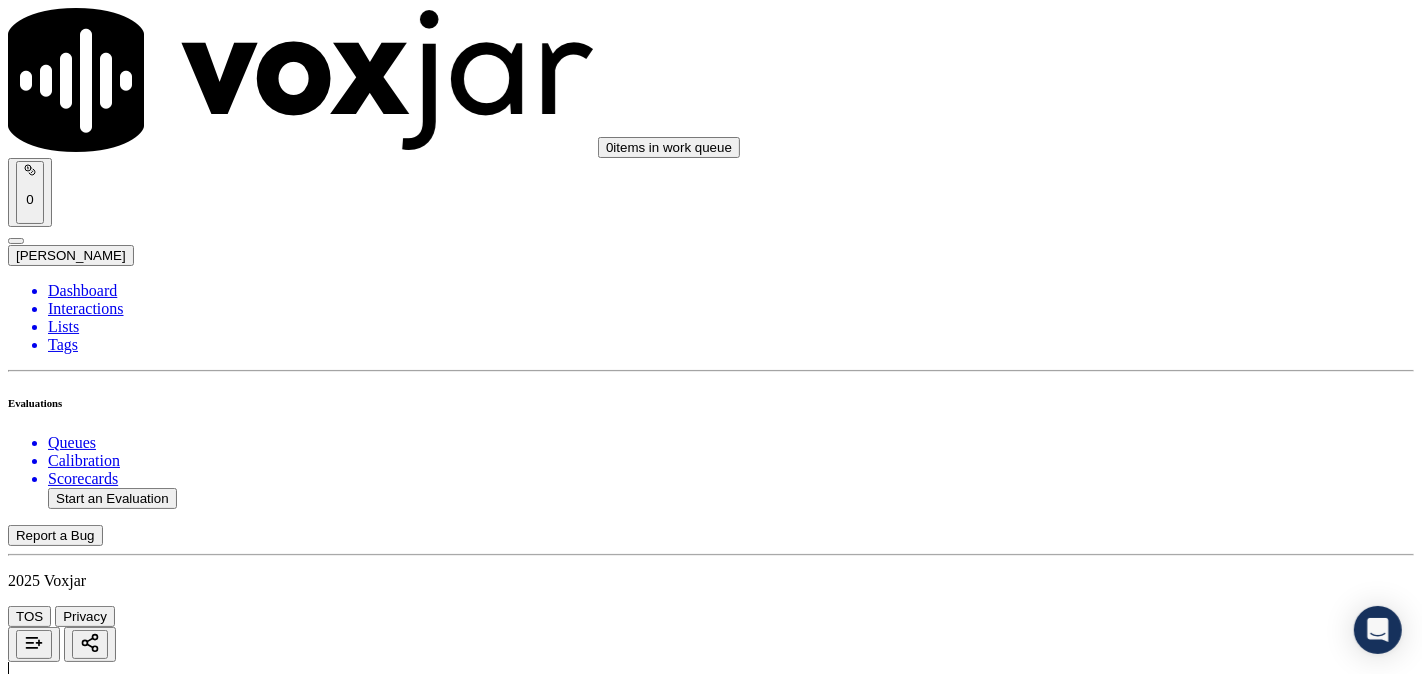scroll, scrollTop: 3888, scrollLeft: 0, axis: vertical 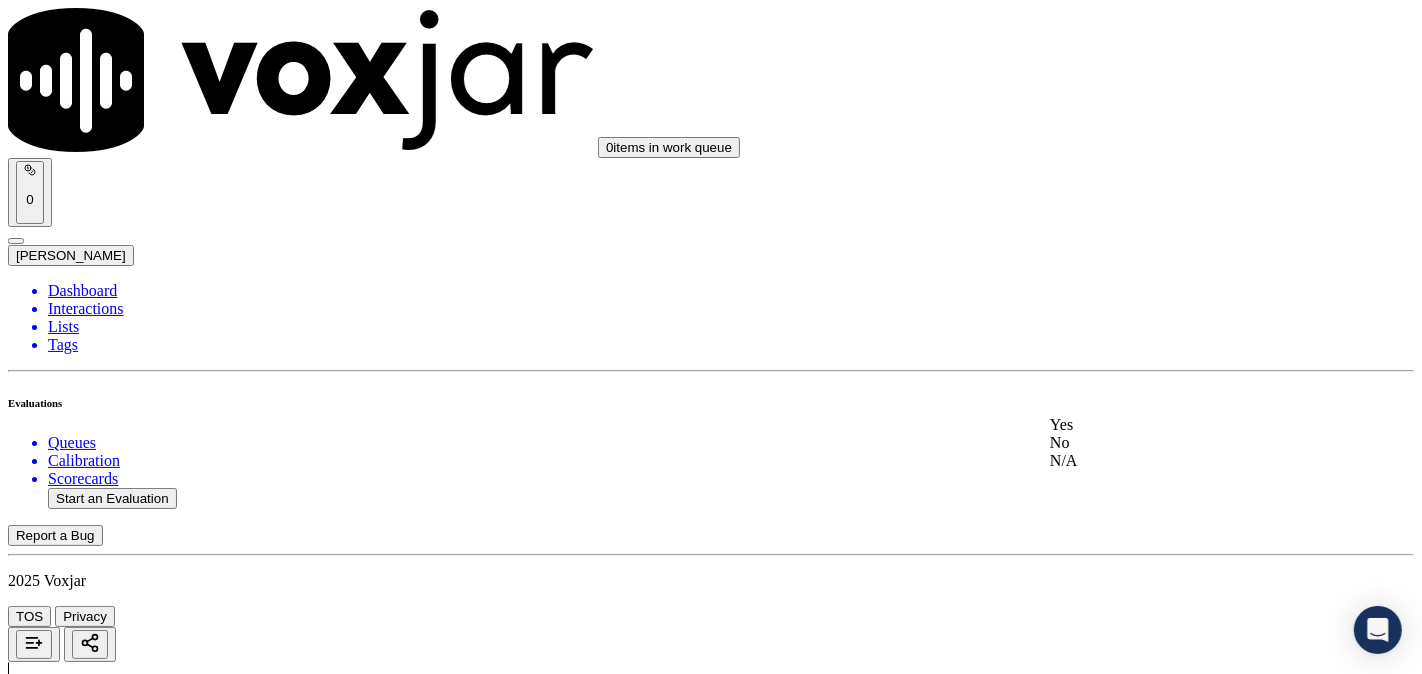 click on "Yes" at bounding box center (1186, 425) 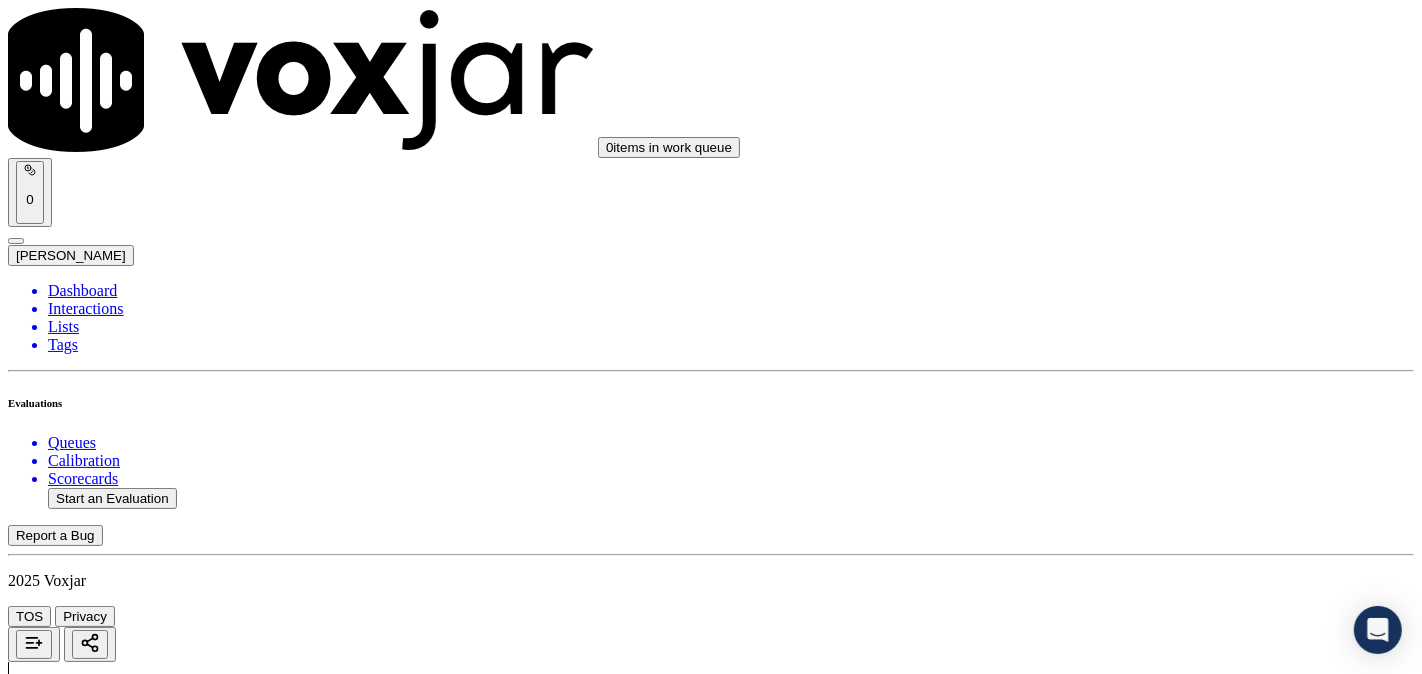 scroll, scrollTop: 4074, scrollLeft: 0, axis: vertical 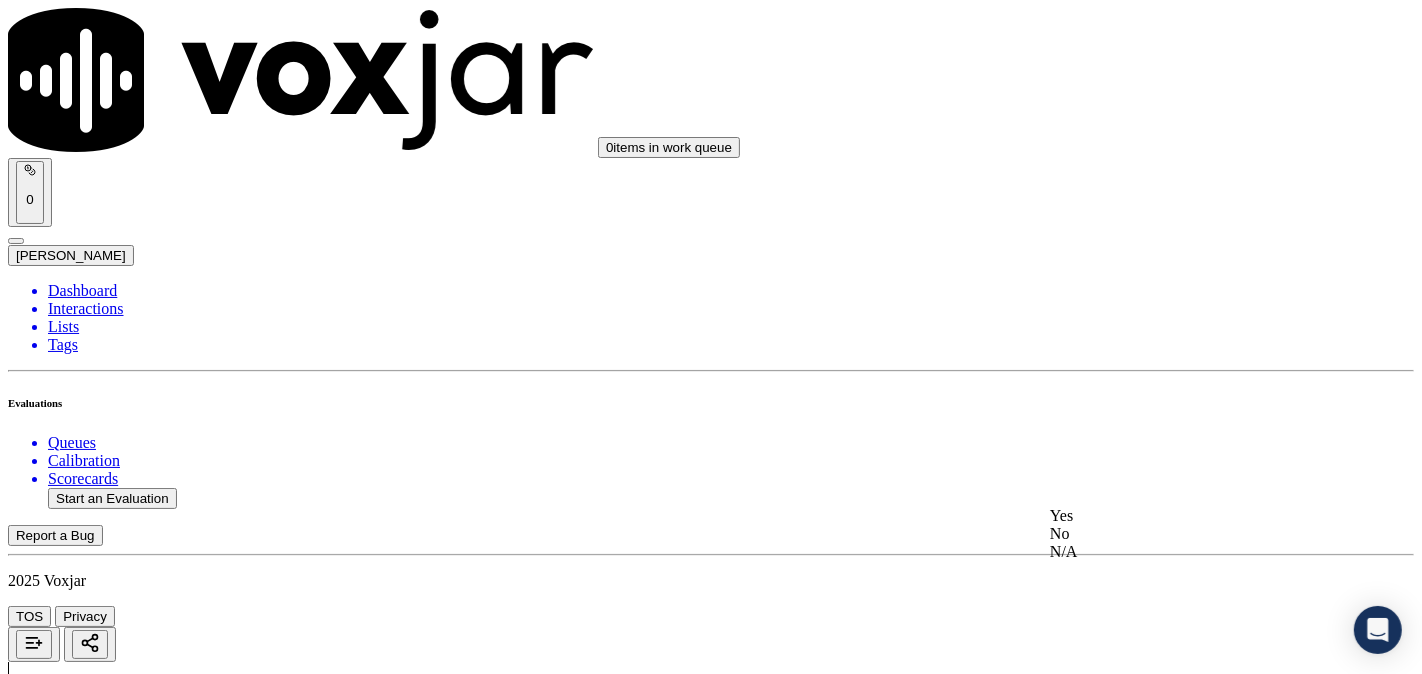 click on "Yes" at bounding box center (1186, 516) 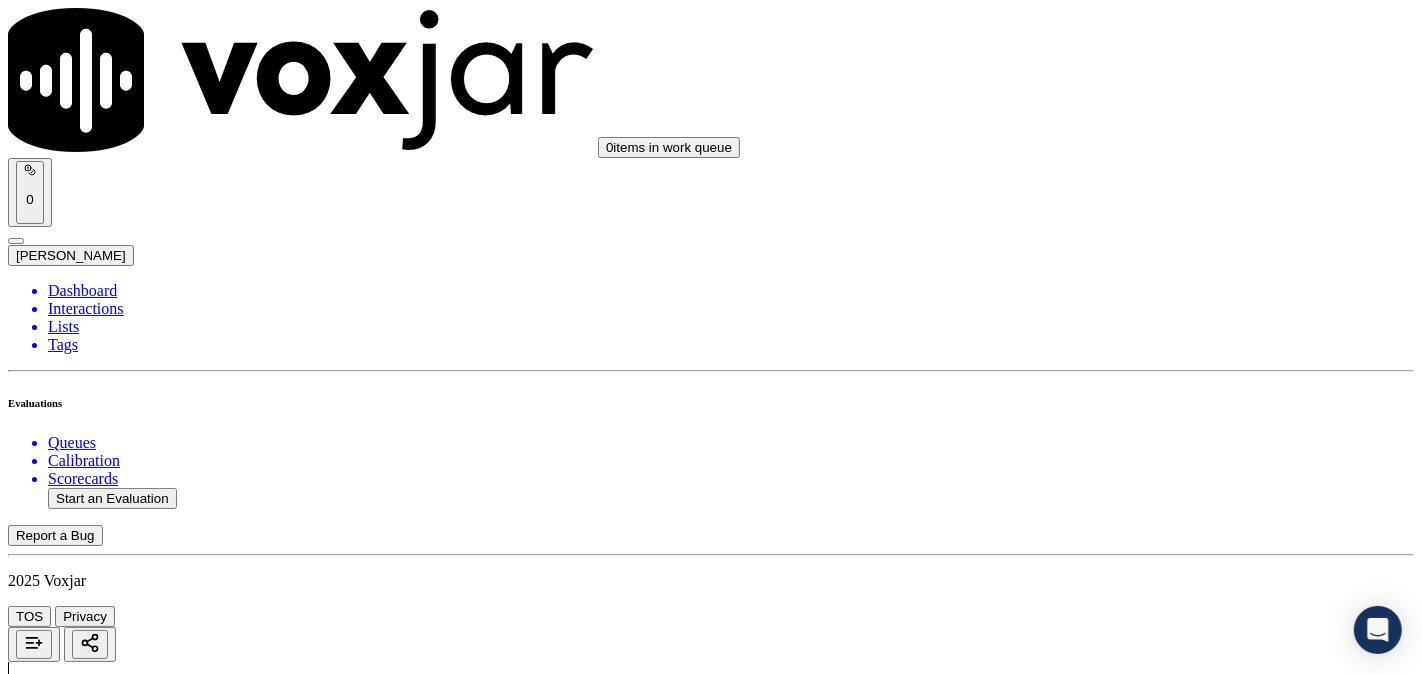 scroll, scrollTop: 4444, scrollLeft: 0, axis: vertical 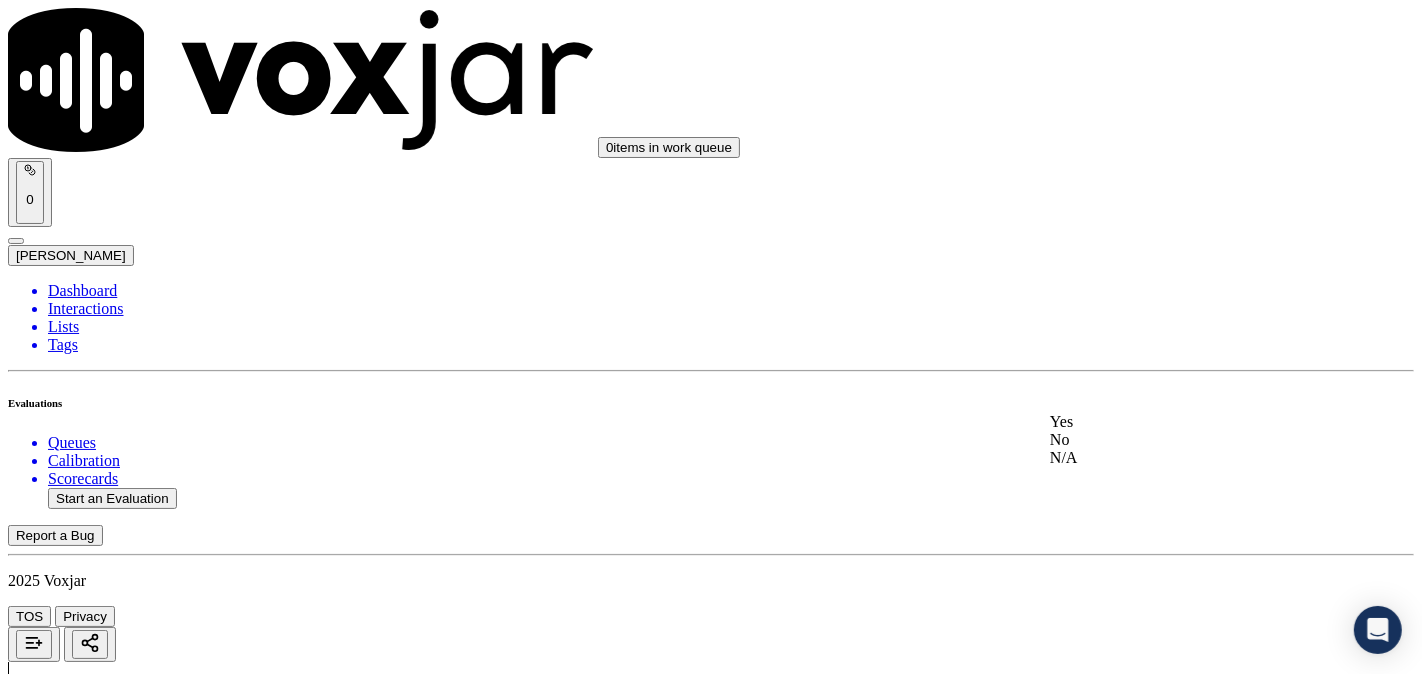 click on "Yes" at bounding box center (1186, 422) 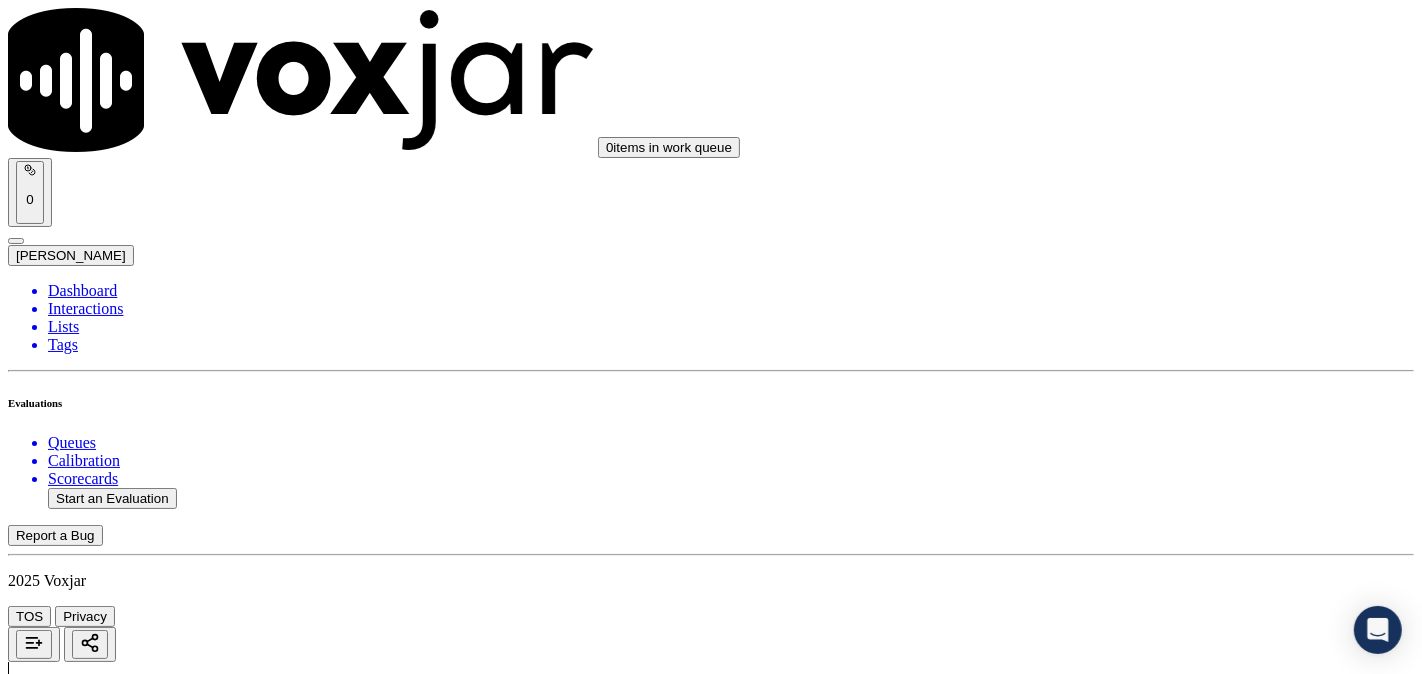 scroll, scrollTop: 4630, scrollLeft: 0, axis: vertical 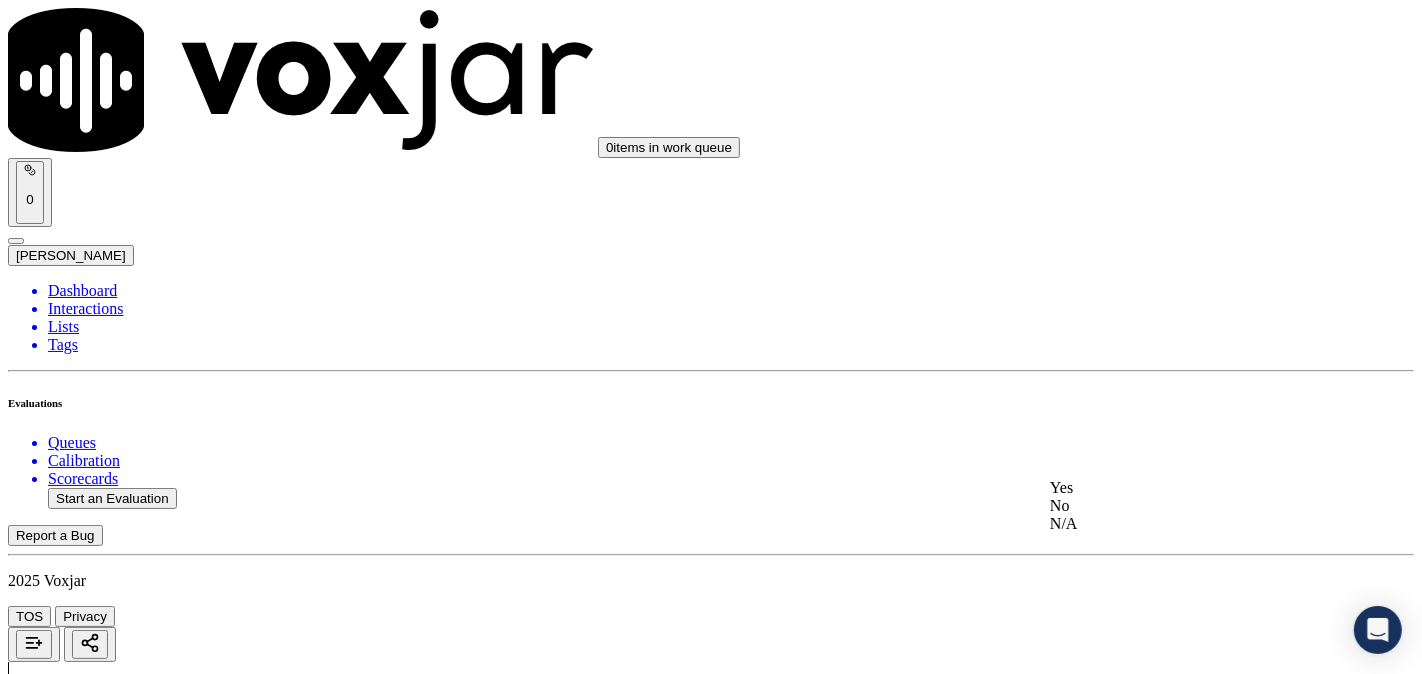 click on "Yes" at bounding box center [1186, 488] 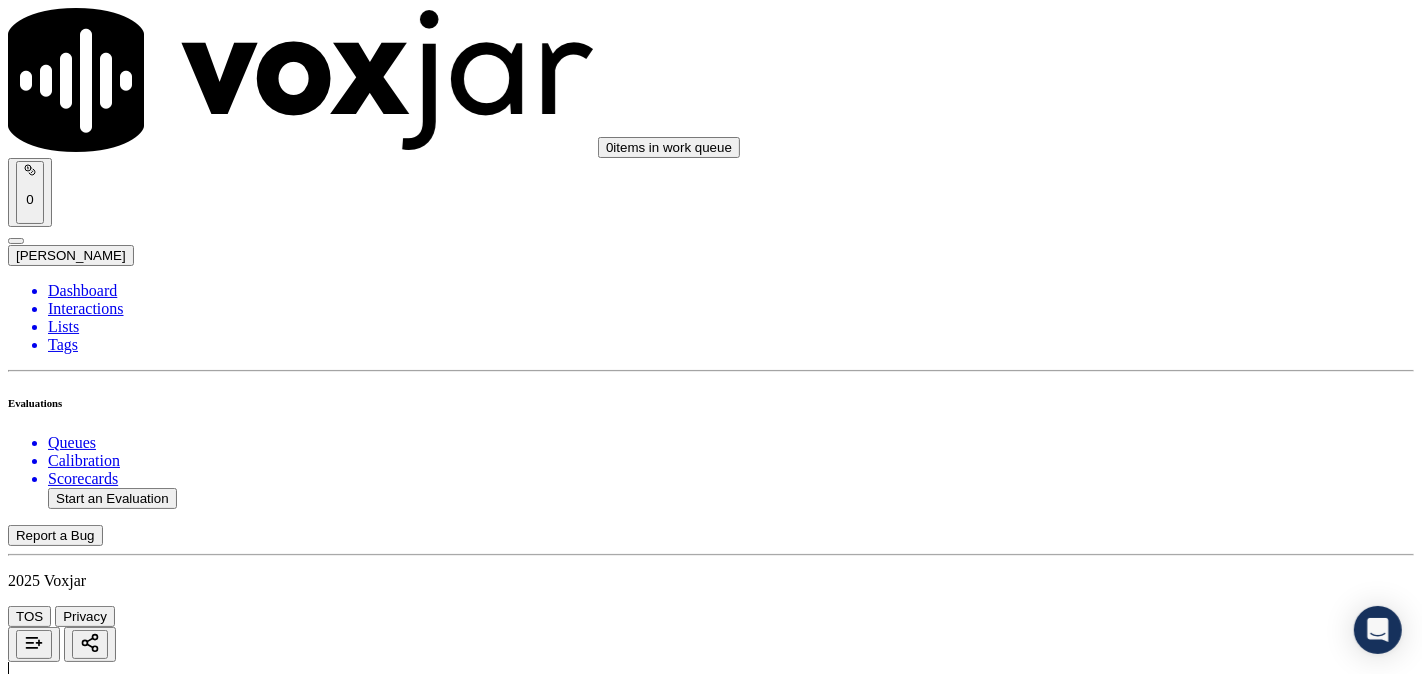 scroll, scrollTop: 5000, scrollLeft: 0, axis: vertical 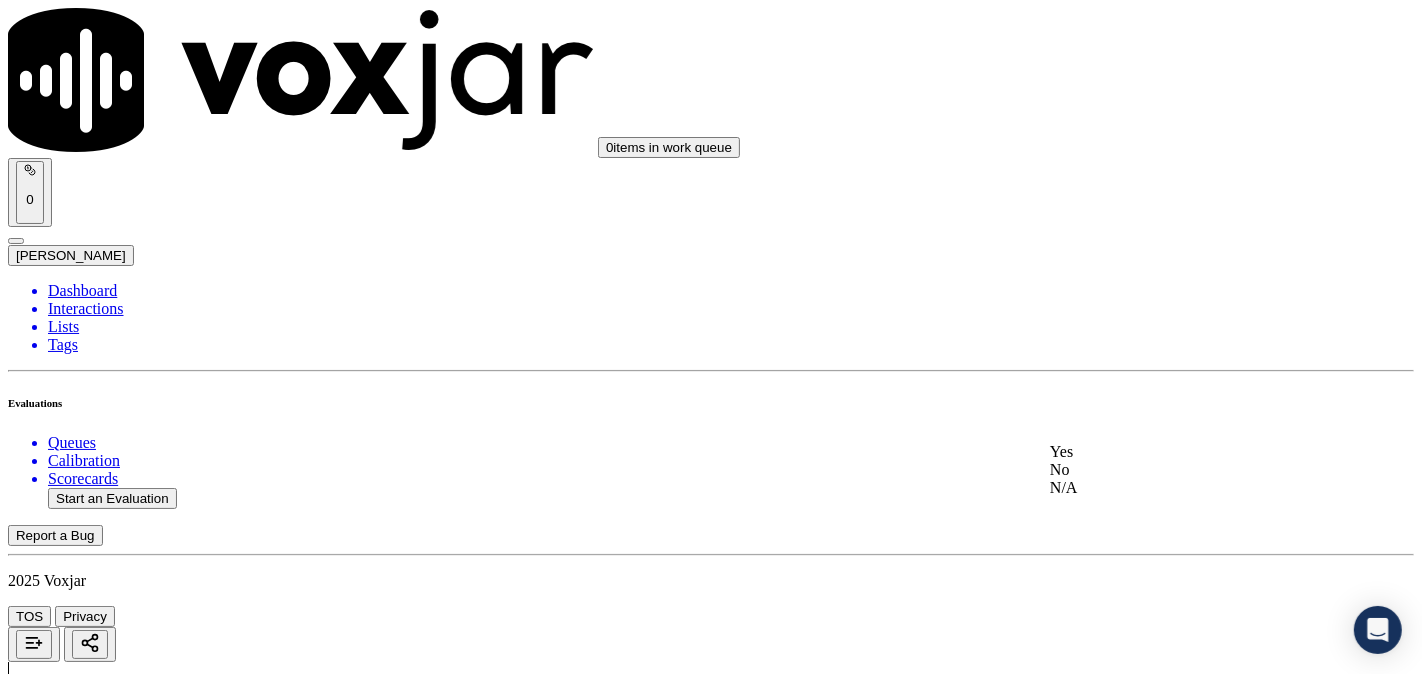 click on "Yes   No     N/A" at bounding box center (1186, 470) 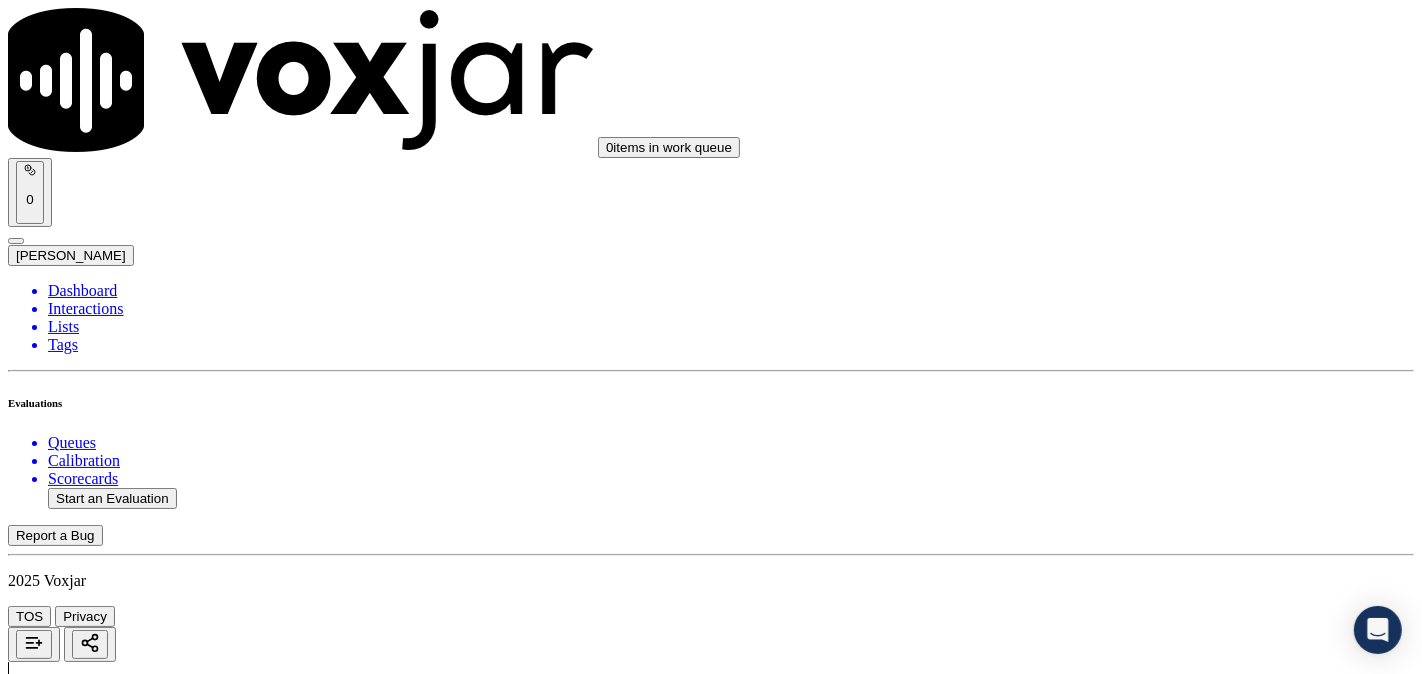 scroll, scrollTop: 5370, scrollLeft: 0, axis: vertical 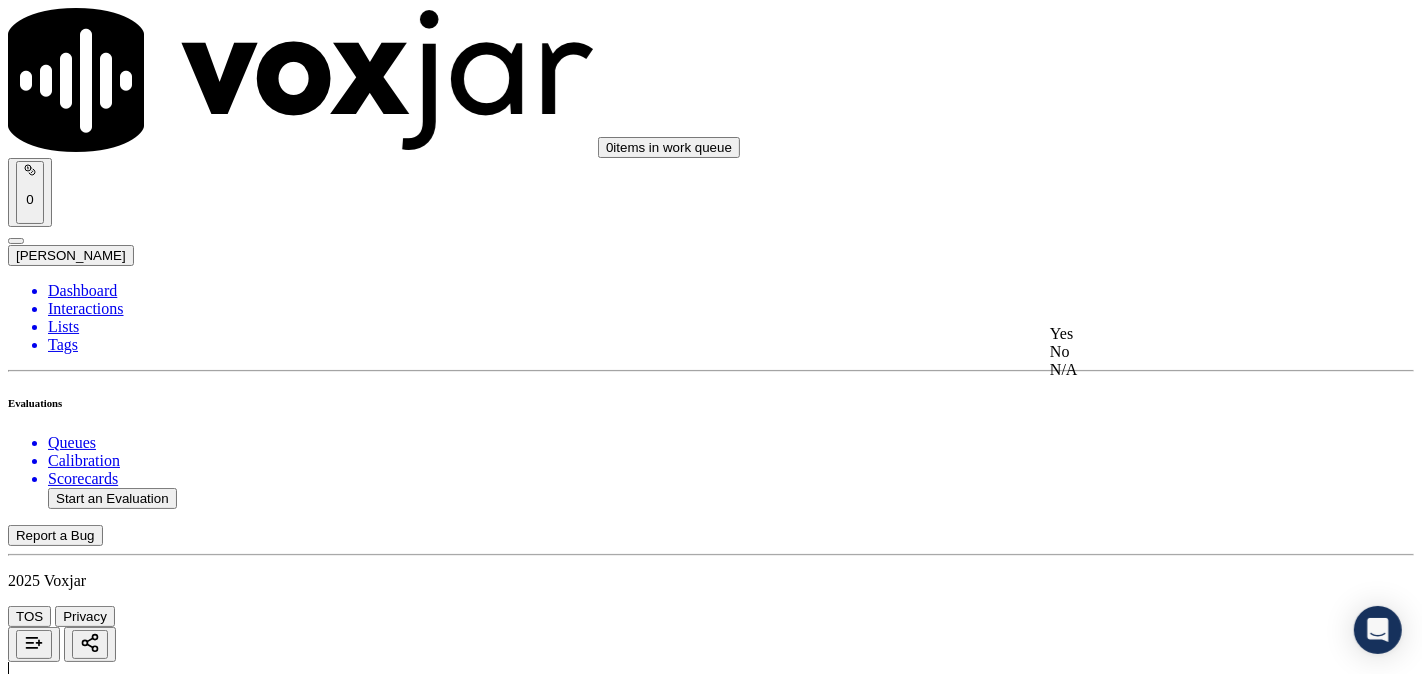 click on "Yes" at bounding box center (1186, 334) 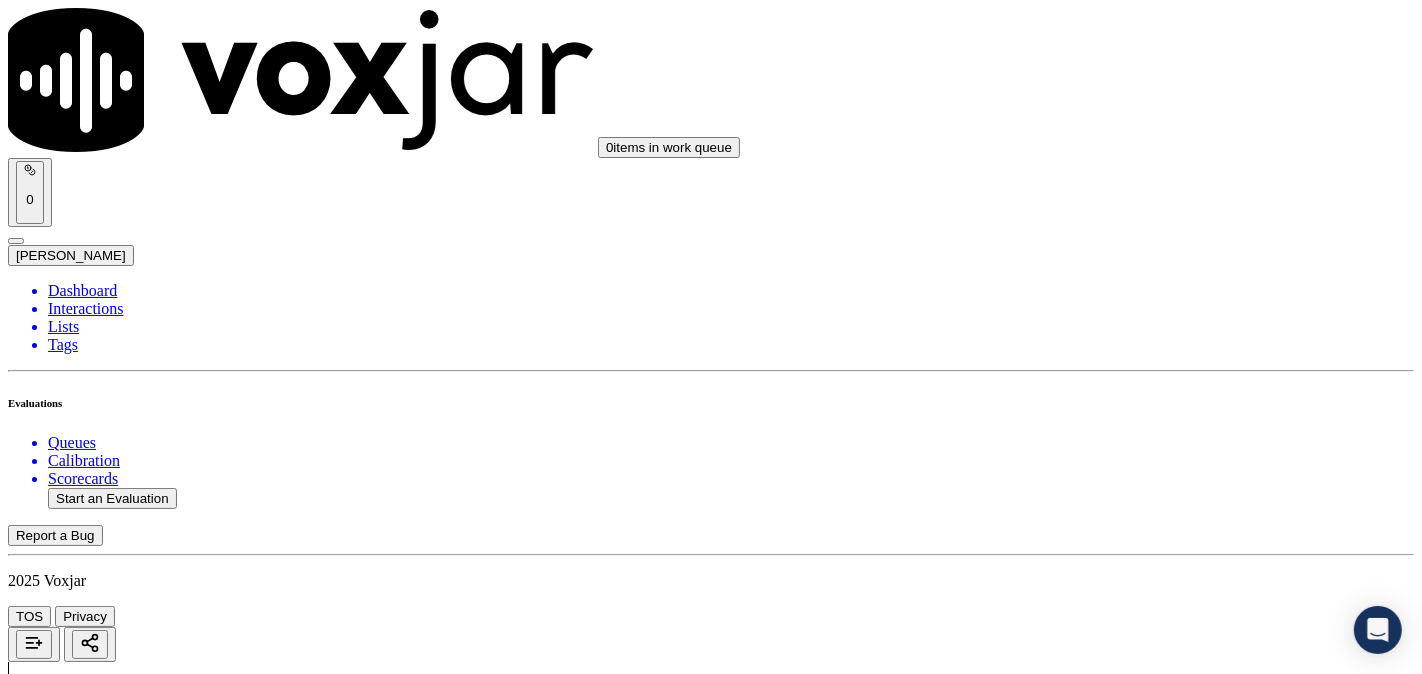 scroll, scrollTop: 5507, scrollLeft: 0, axis: vertical 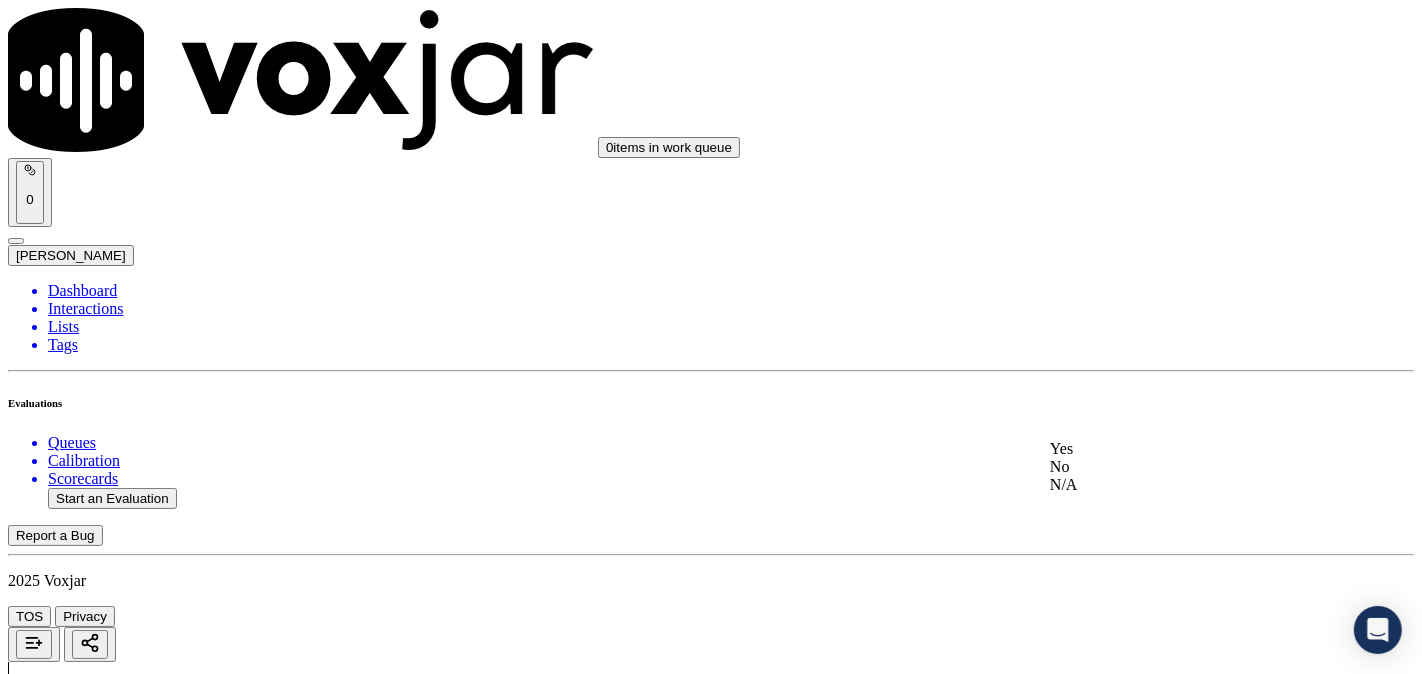 click on "Yes" at bounding box center (1186, 449) 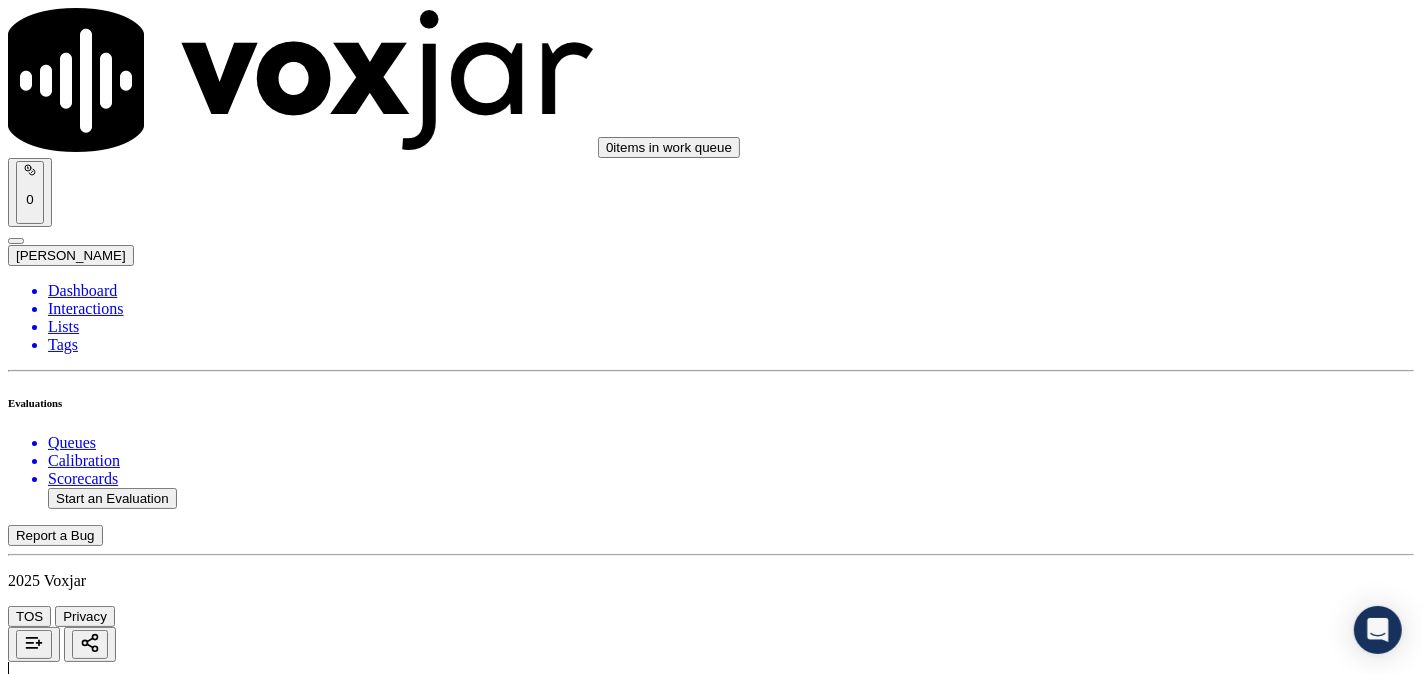 click on "Submit Scores" at bounding box center (59, 7345) 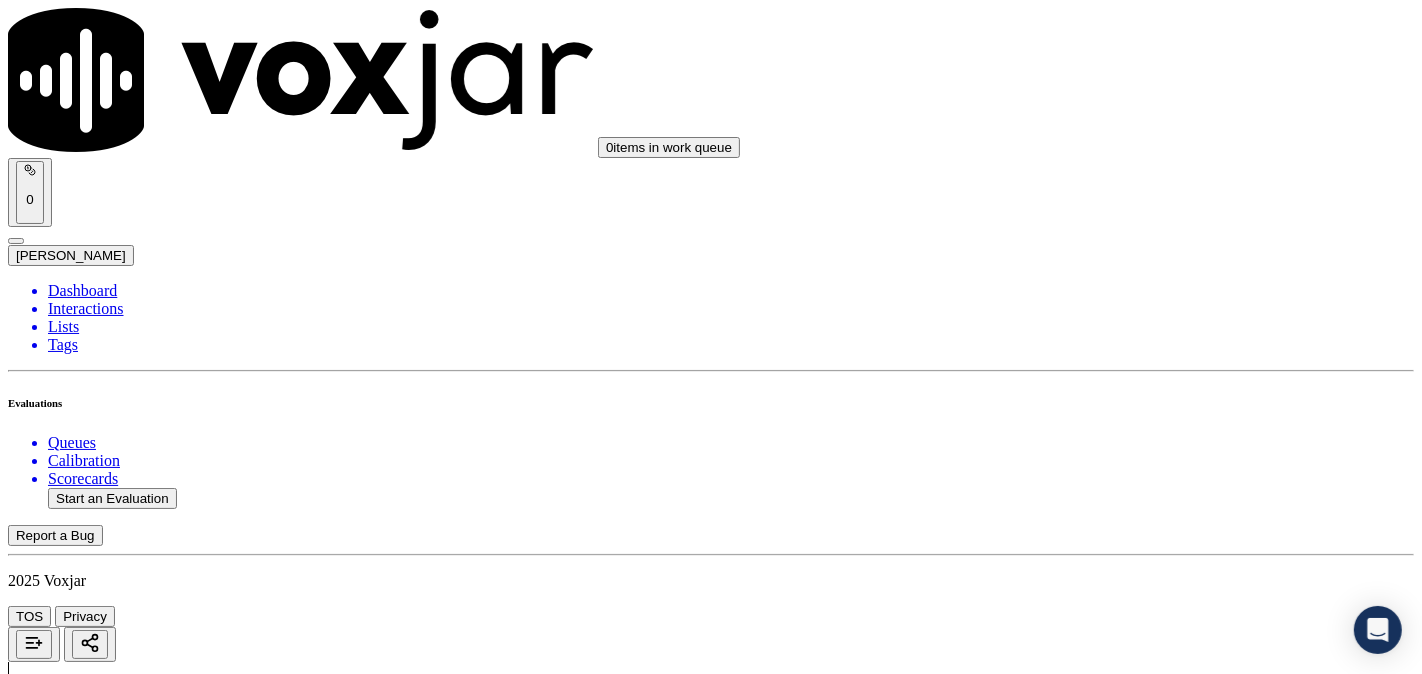 click on "Start an Evaluation" 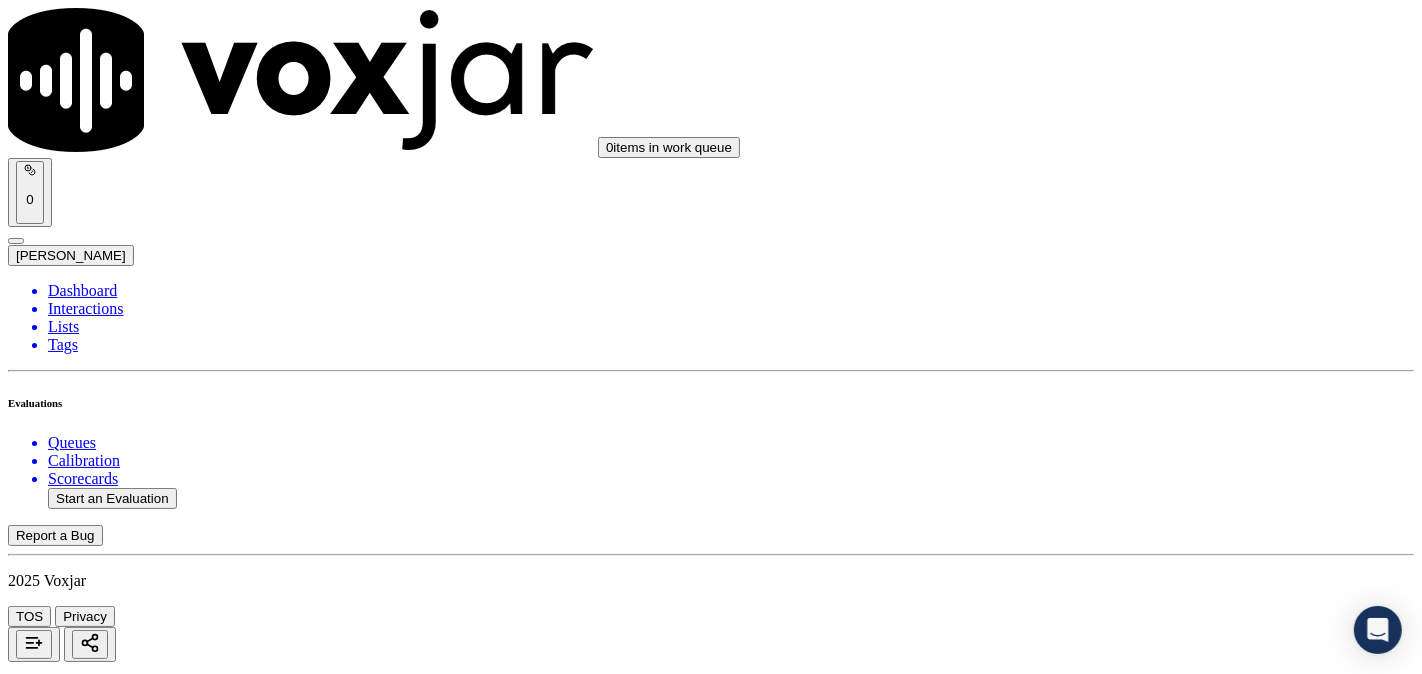 scroll, scrollTop: 344, scrollLeft: 0, axis: vertical 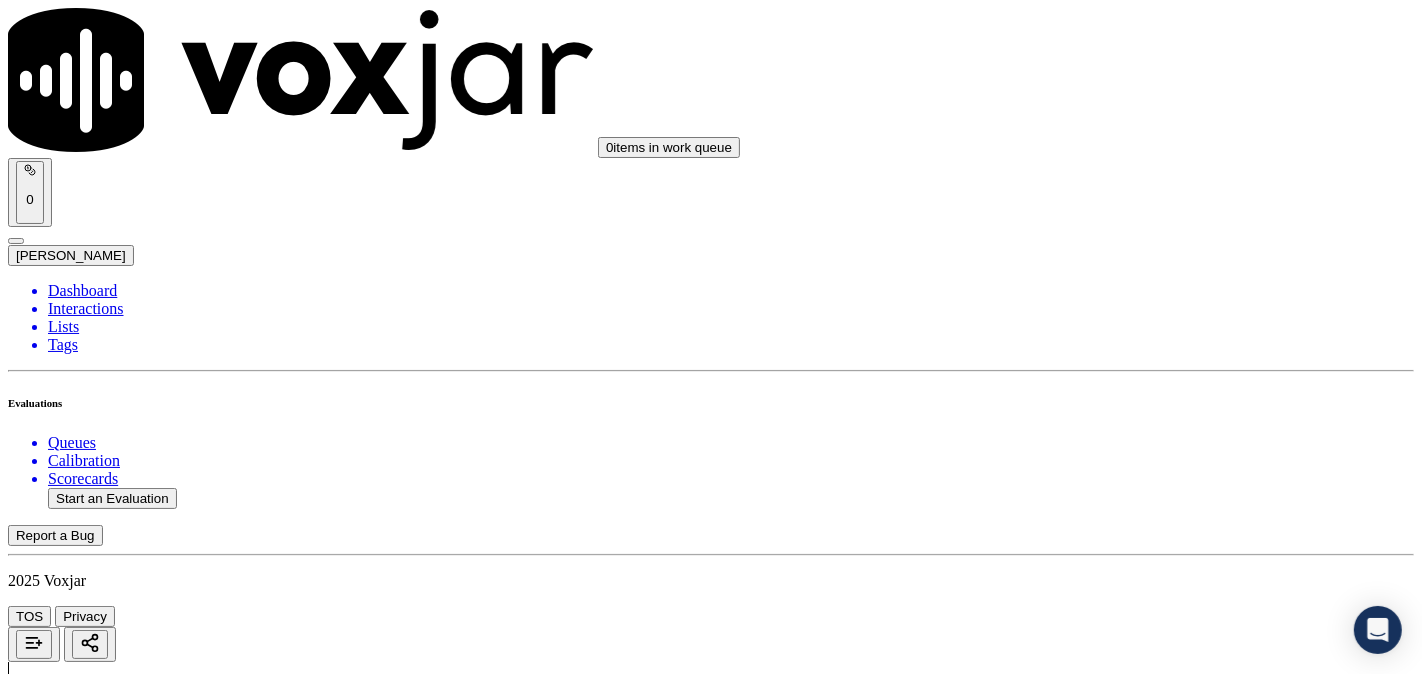 type on "6147430415" 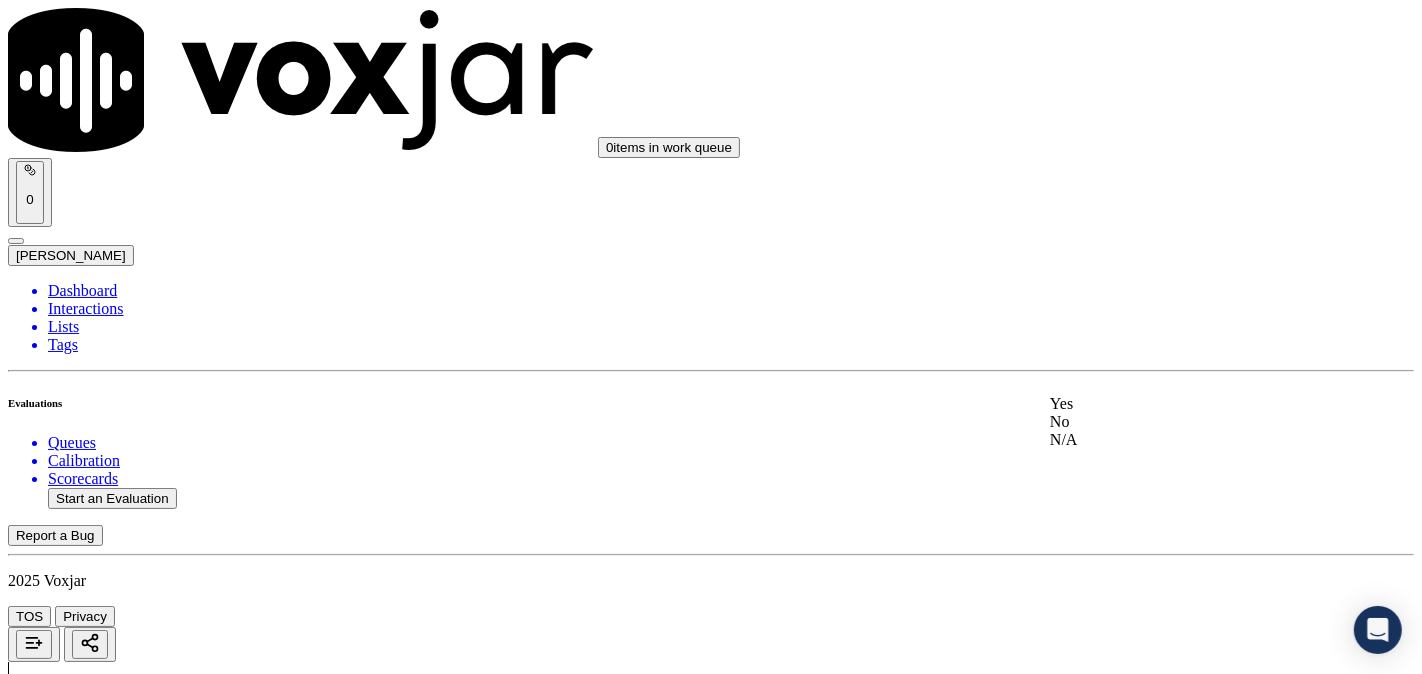 click on "Yes" at bounding box center (1186, 404) 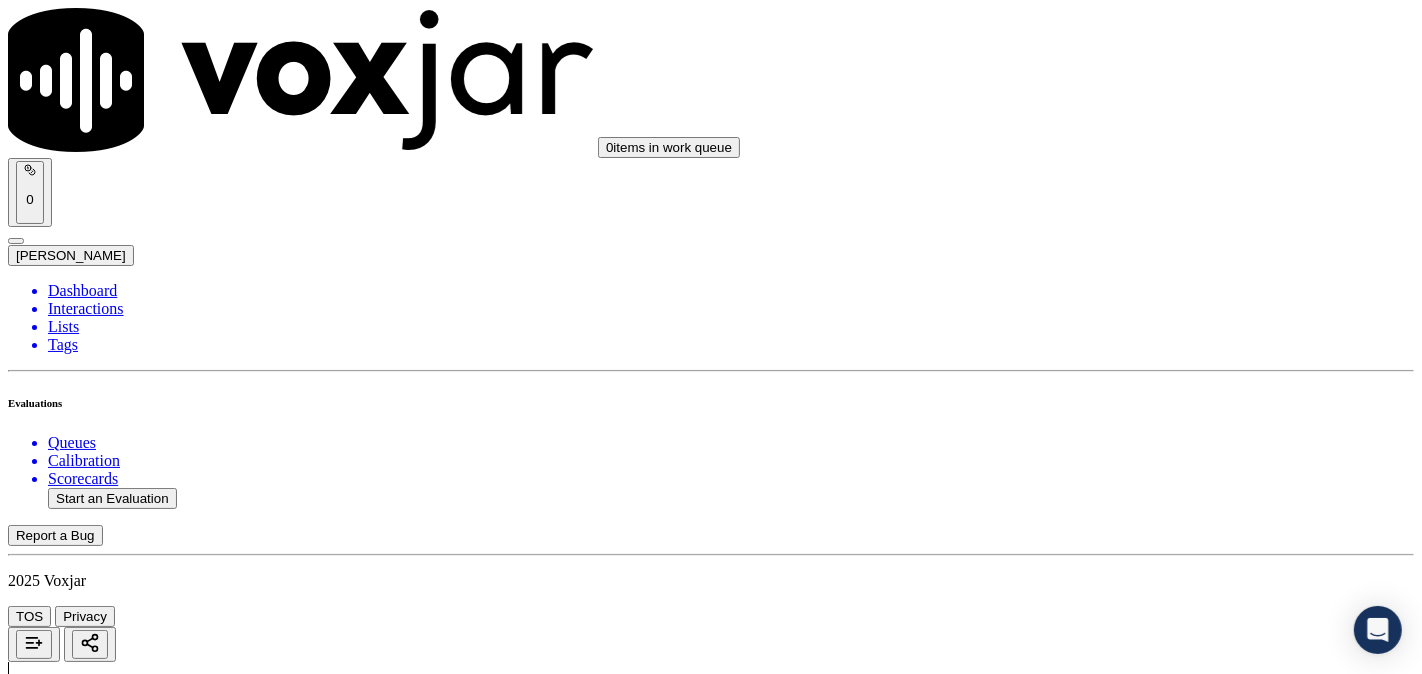 scroll, scrollTop: 370, scrollLeft: 0, axis: vertical 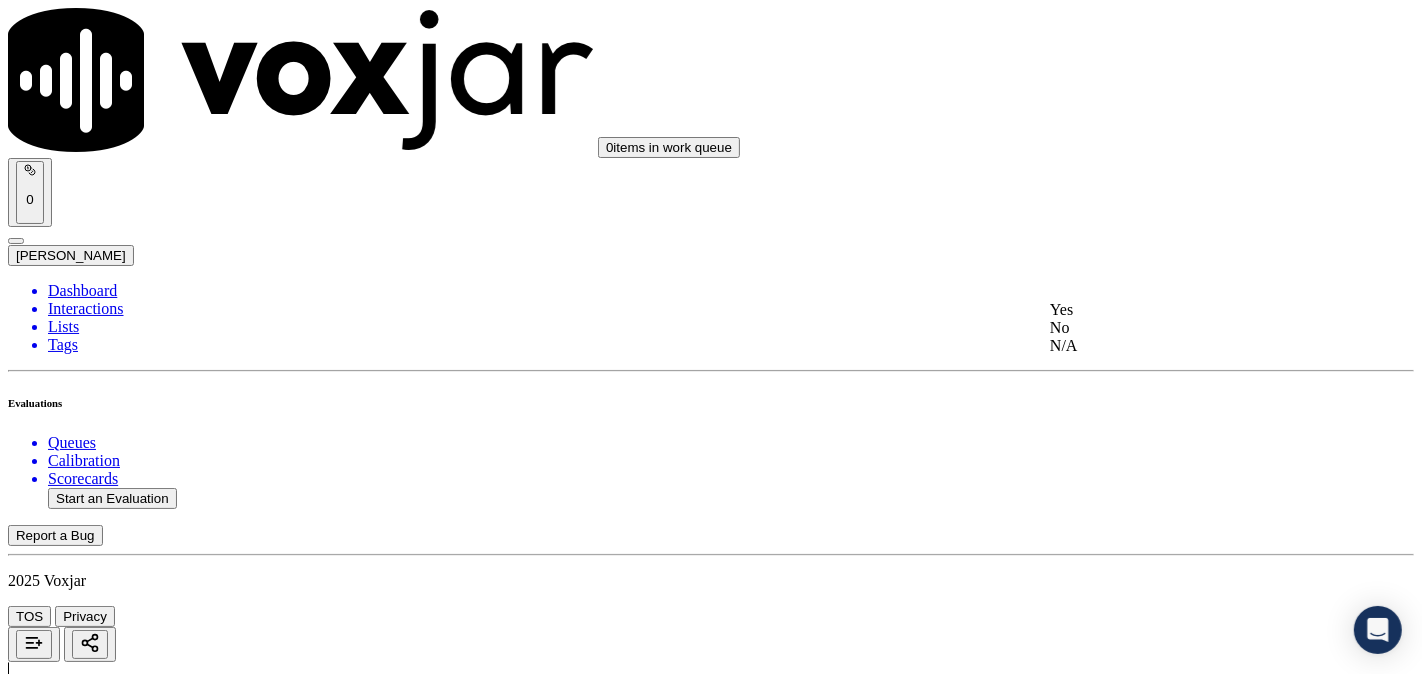 click on "Yes" at bounding box center [1186, 310] 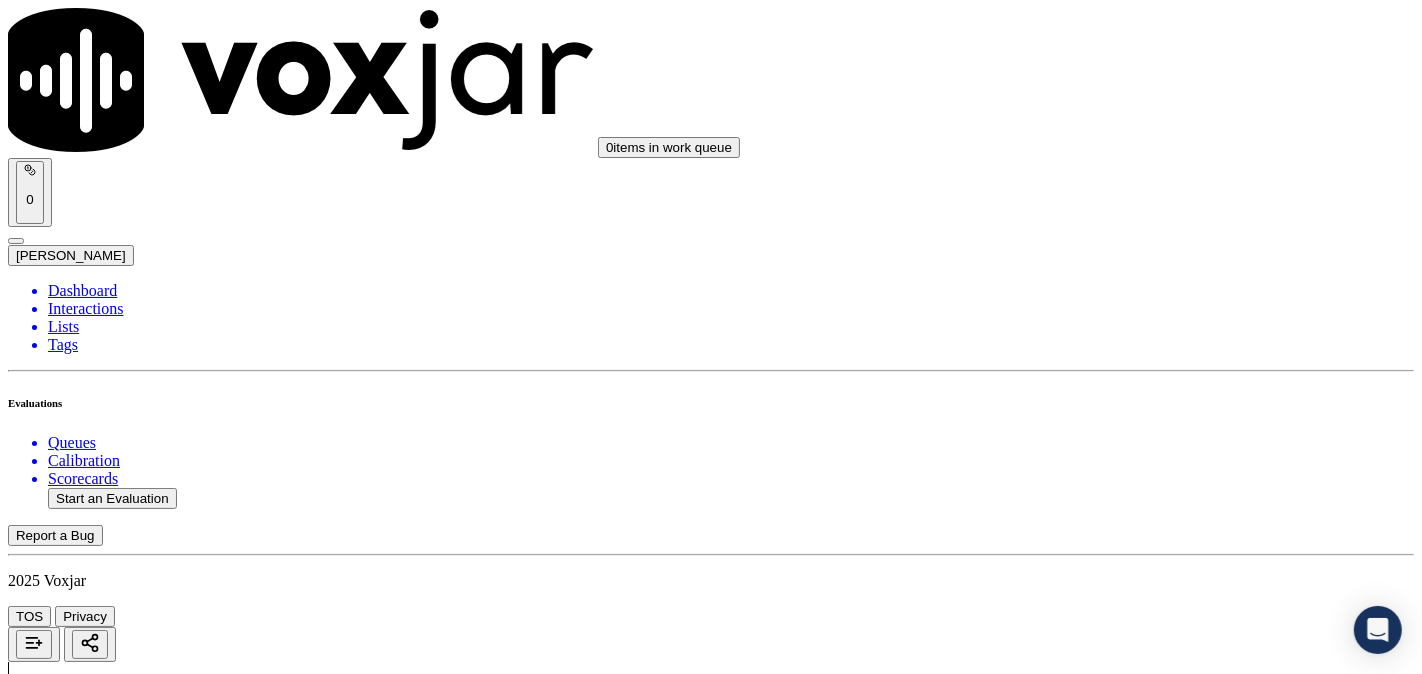 scroll, scrollTop: 741, scrollLeft: 0, axis: vertical 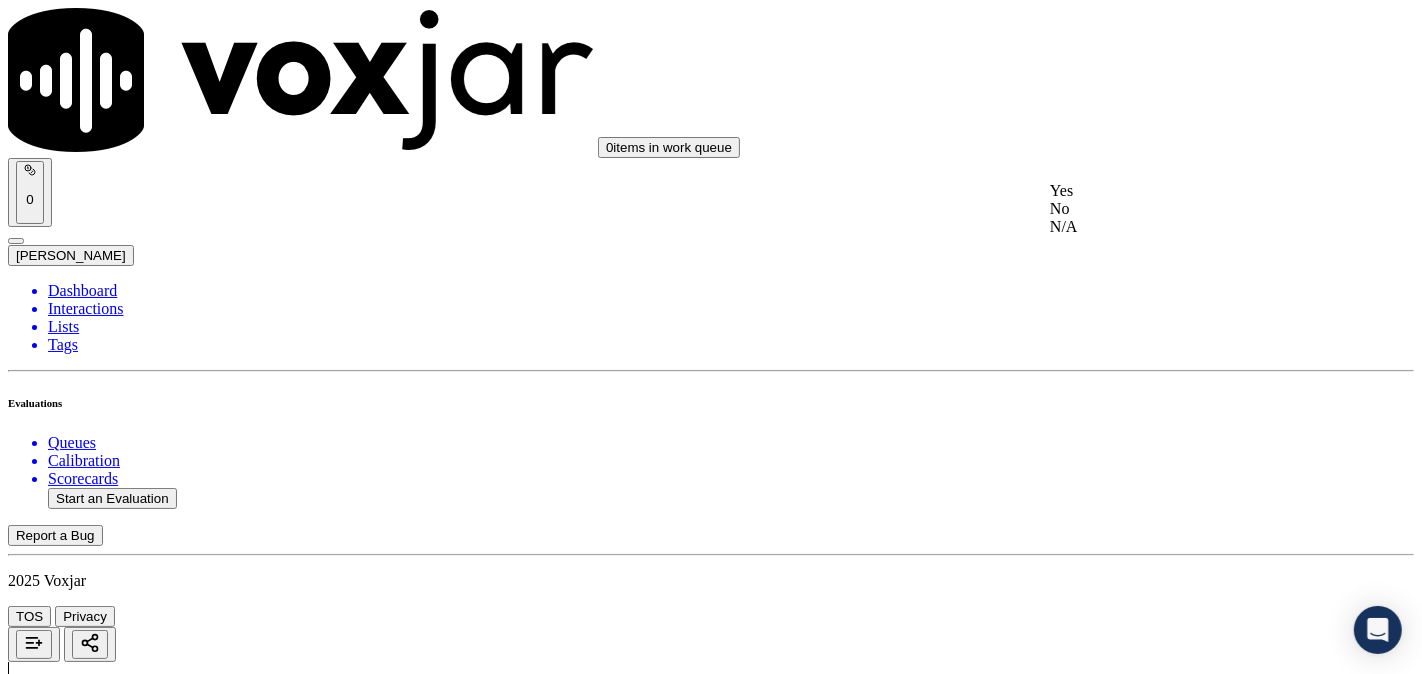 click on "Yes" at bounding box center [1186, 191] 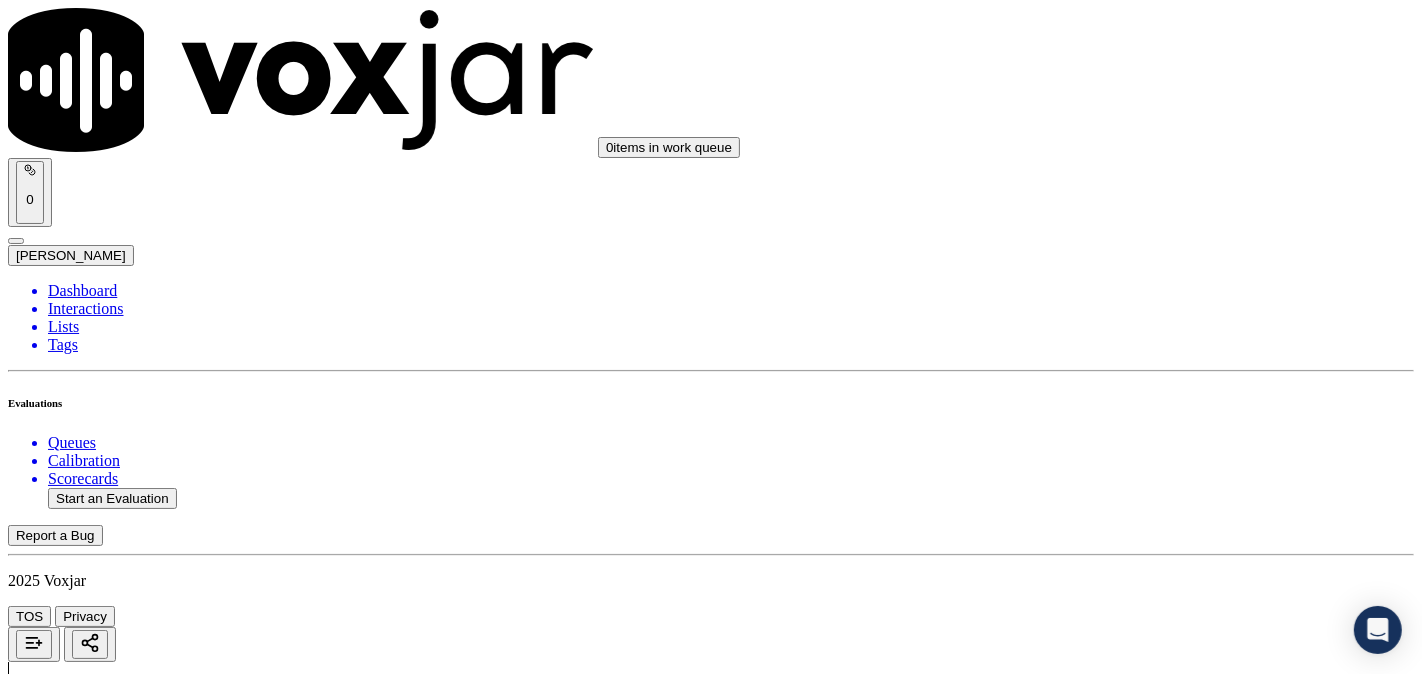 drag, startPoint x: 1123, startPoint y: 447, endPoint x: 1124, endPoint y: 430, distance: 17.029387 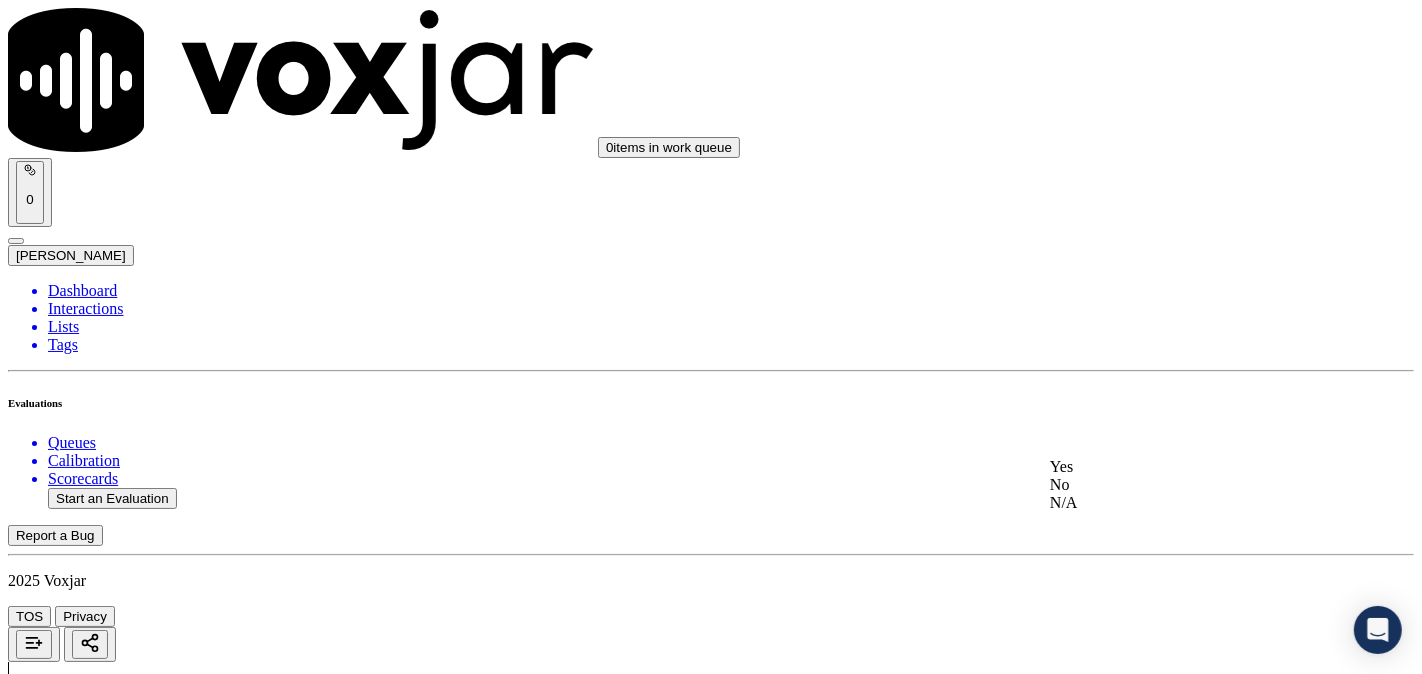 click on "N/A" 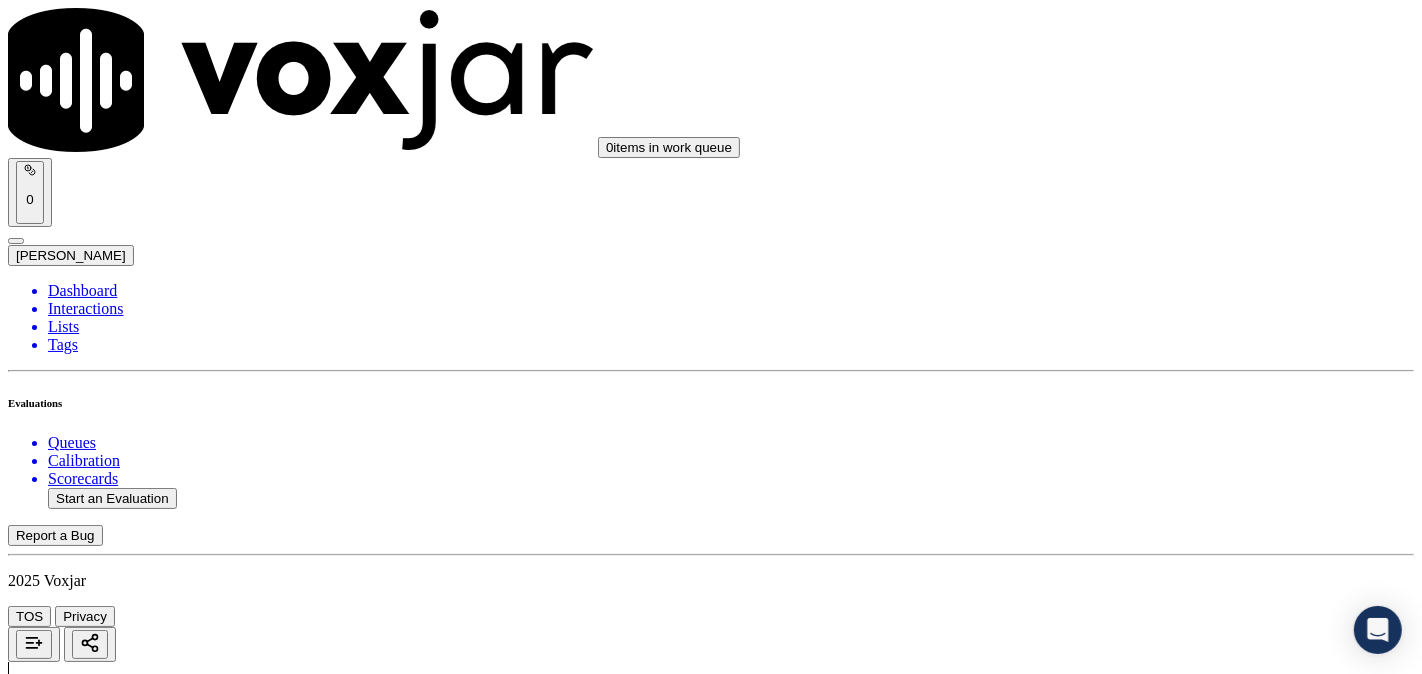 scroll, scrollTop: 1111, scrollLeft: 0, axis: vertical 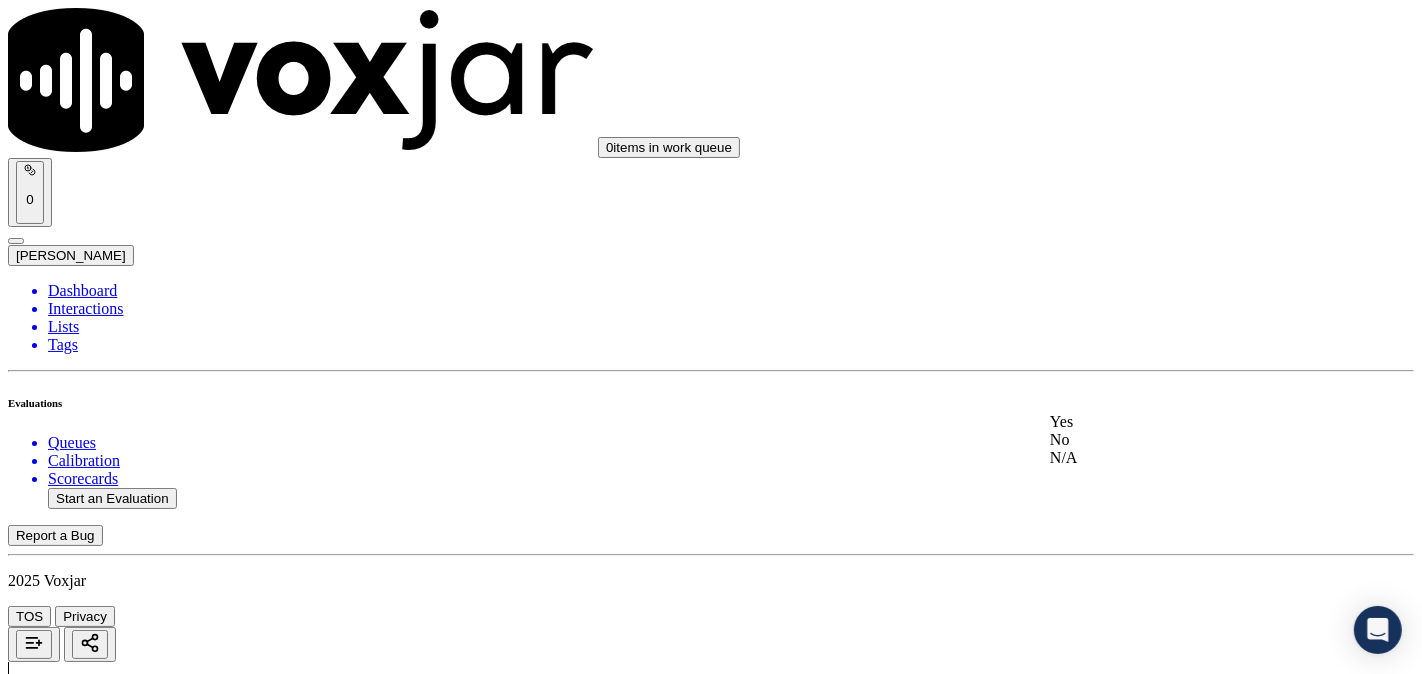 click on "N/A" 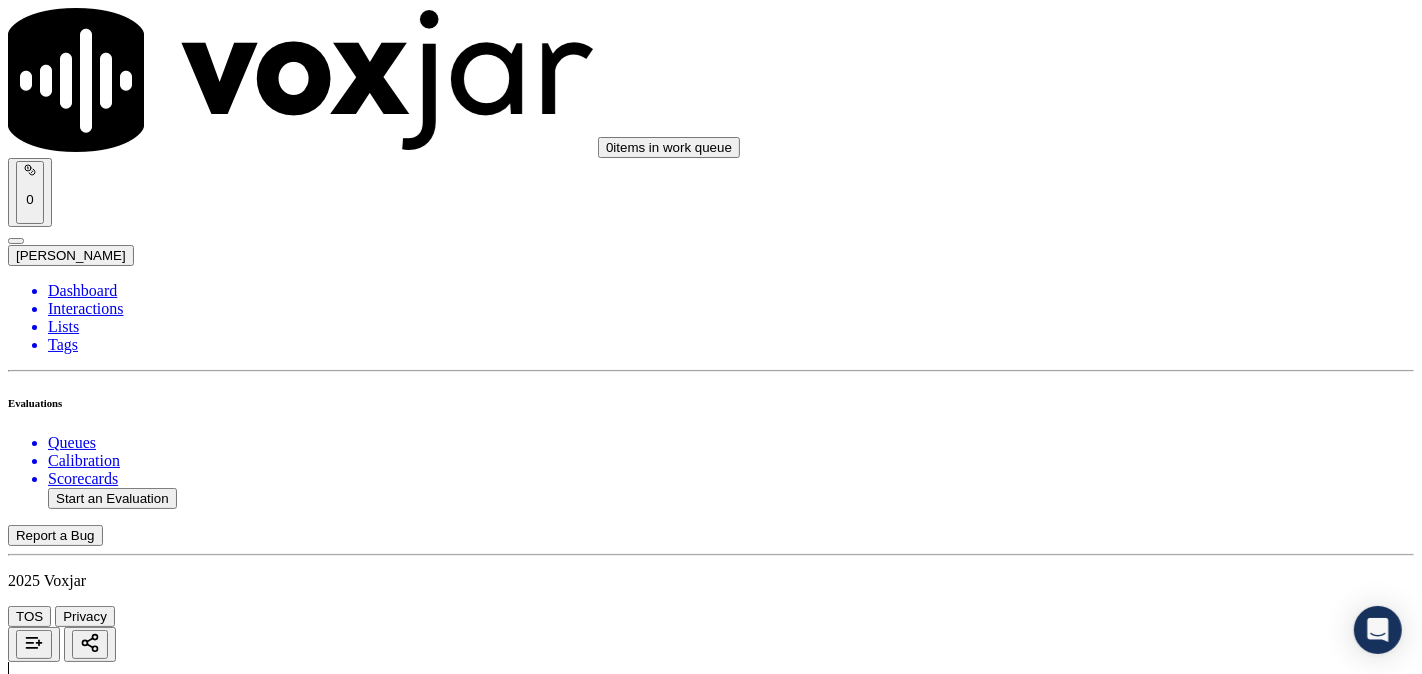 scroll, scrollTop: 1481, scrollLeft: 0, axis: vertical 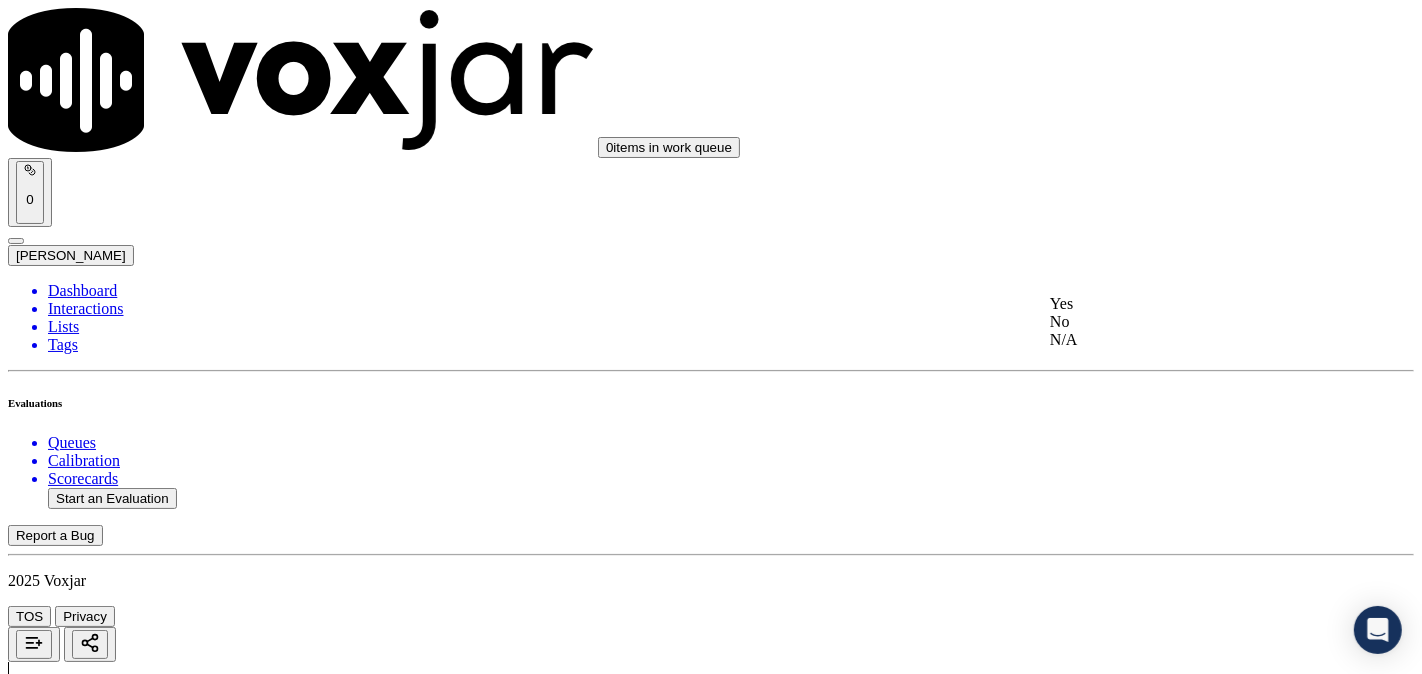 click on "Yes" at bounding box center (1186, 304) 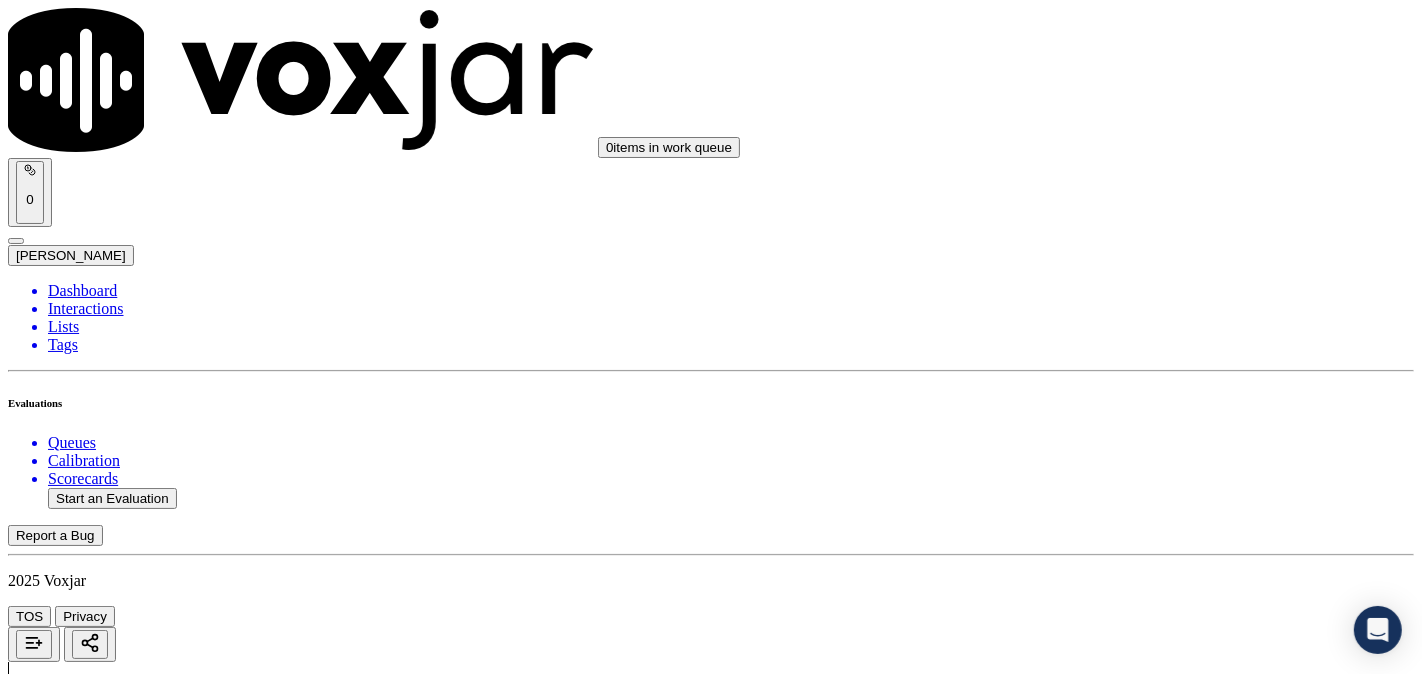 scroll, scrollTop: 1852, scrollLeft: 0, axis: vertical 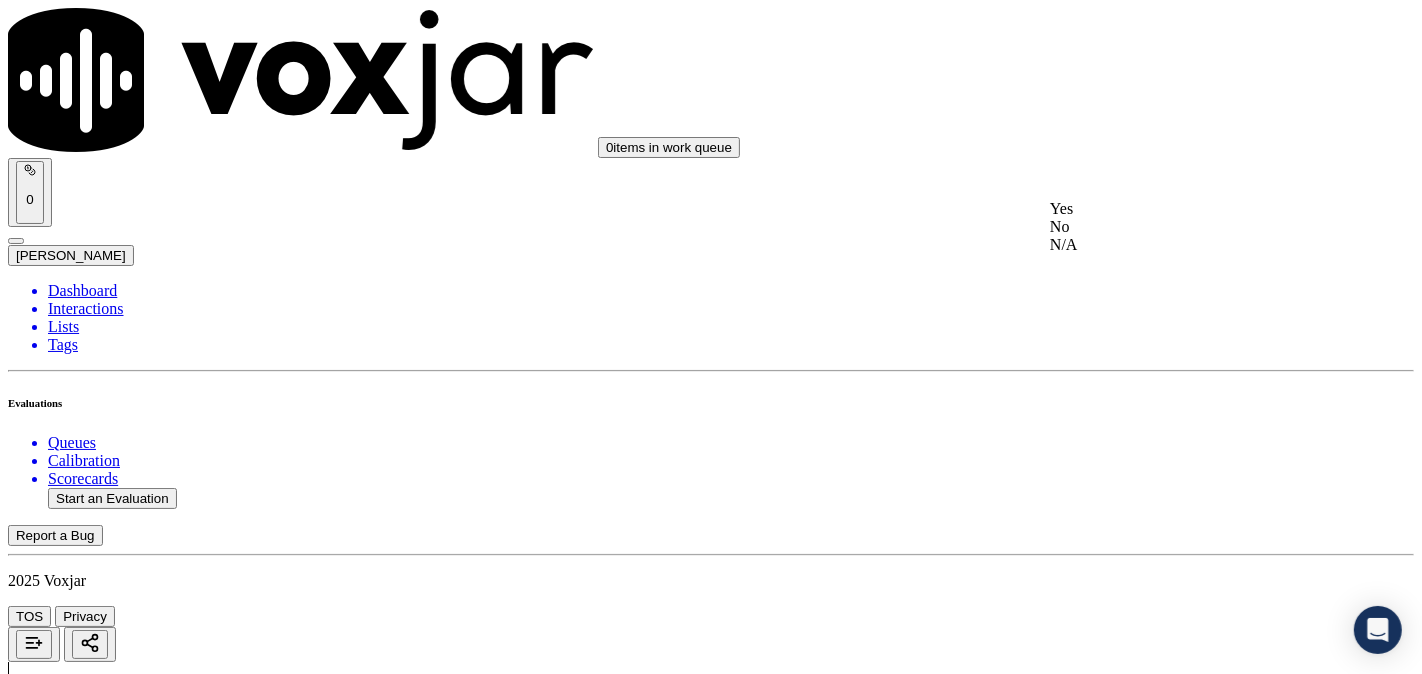 click on "Yes" at bounding box center [1186, 209] 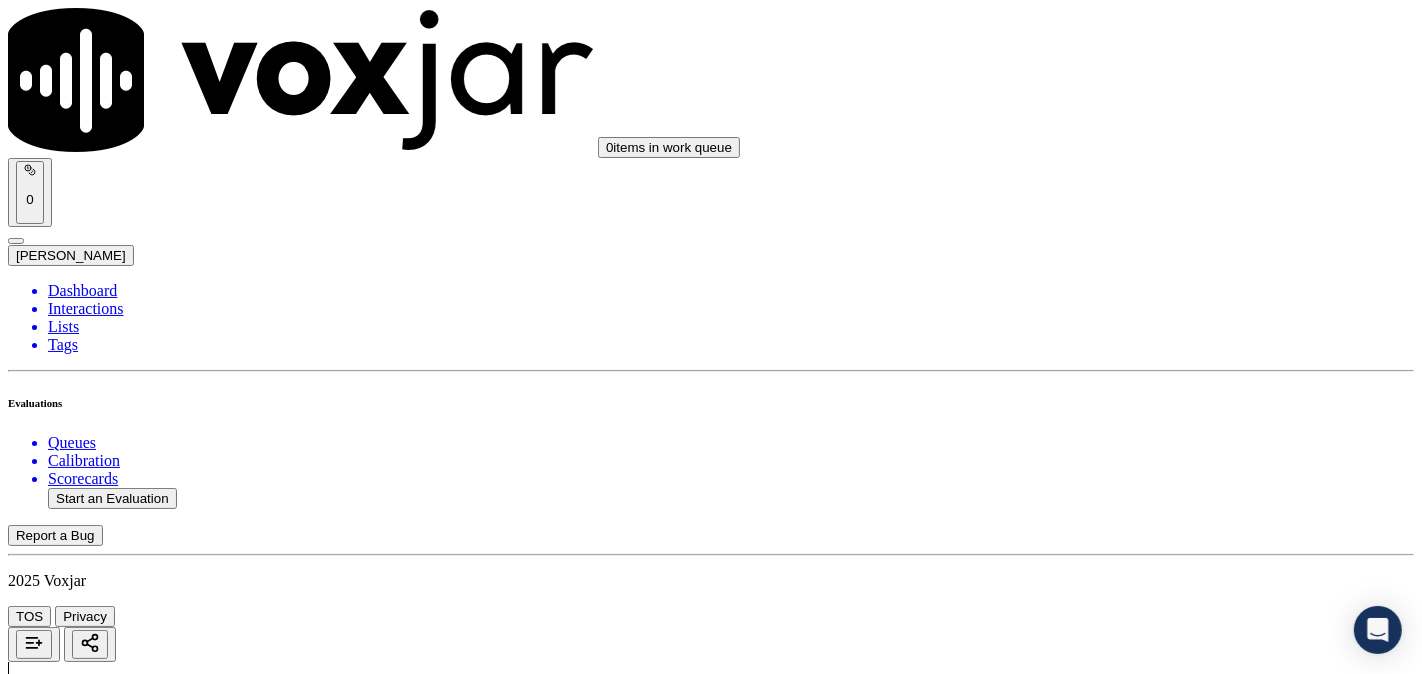 scroll, scrollTop: 2036, scrollLeft: 0, axis: vertical 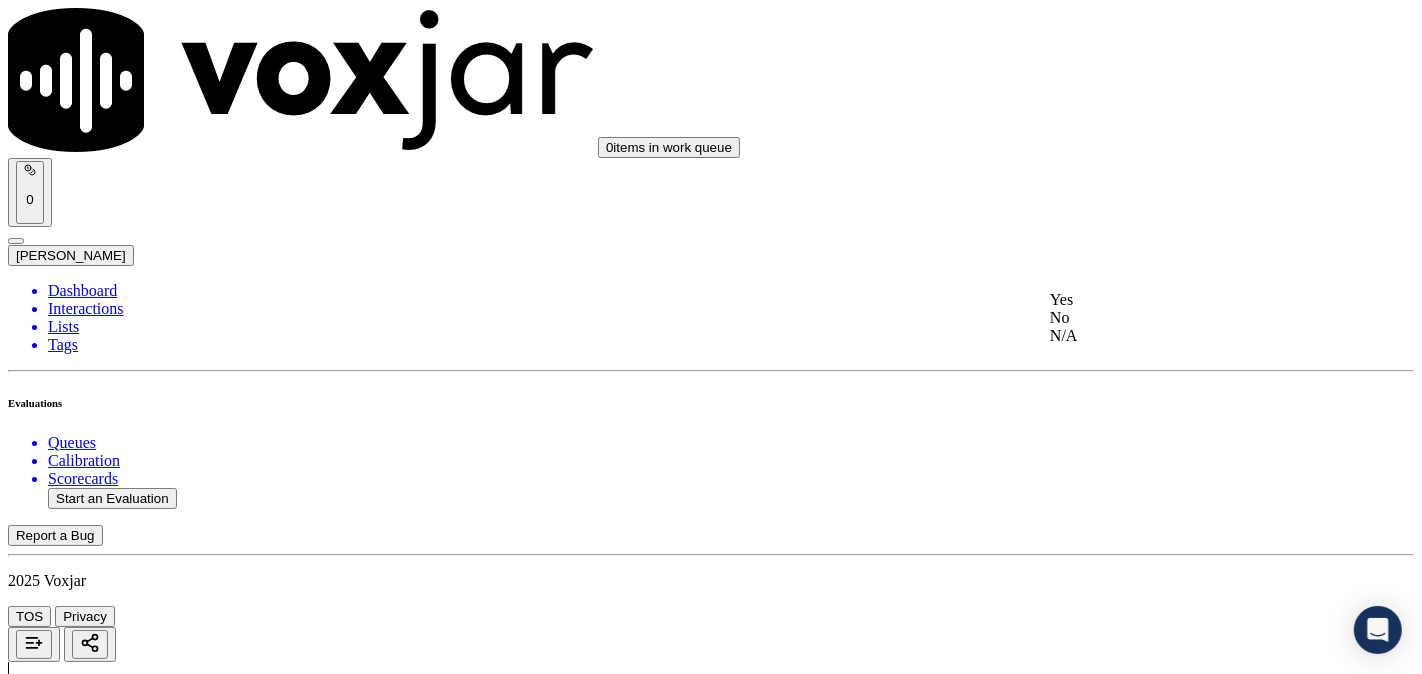 click on "N/A" 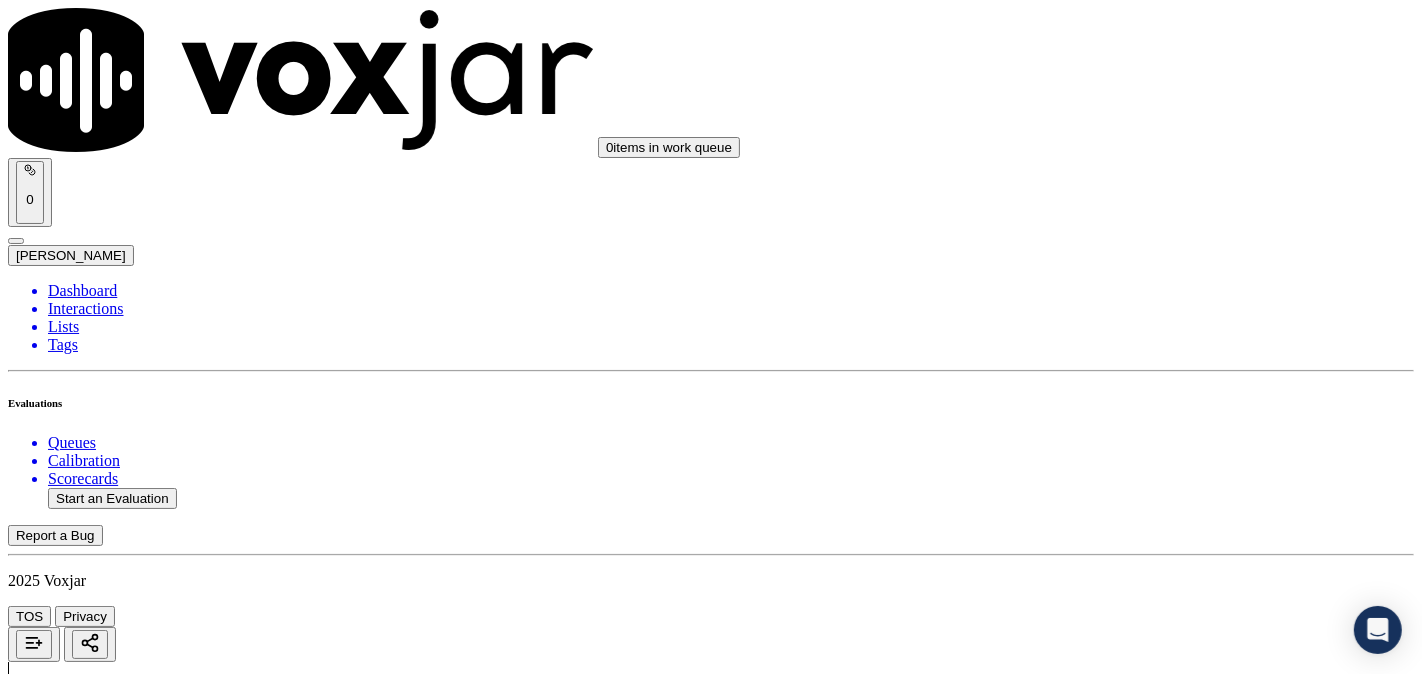scroll, scrollTop: 2222, scrollLeft: 0, axis: vertical 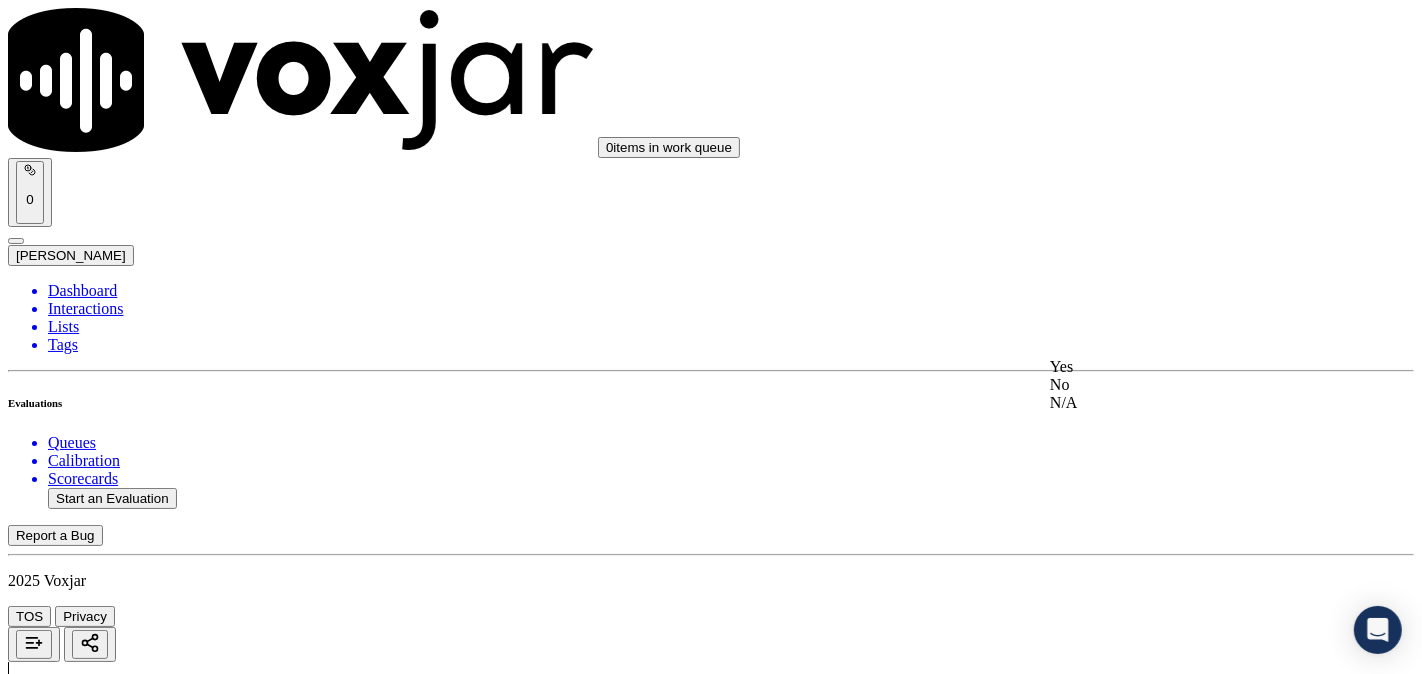 click on "Yes" at bounding box center (1186, 367) 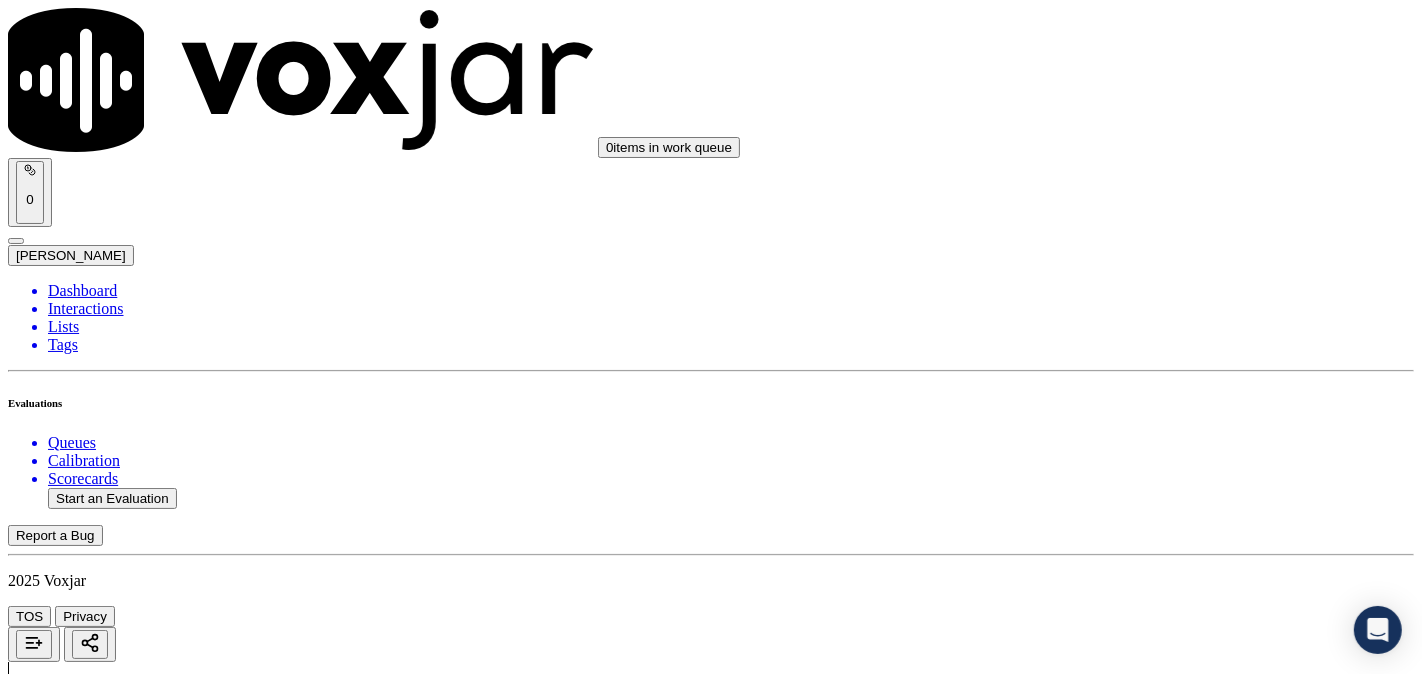 scroll, scrollTop: 2592, scrollLeft: 0, axis: vertical 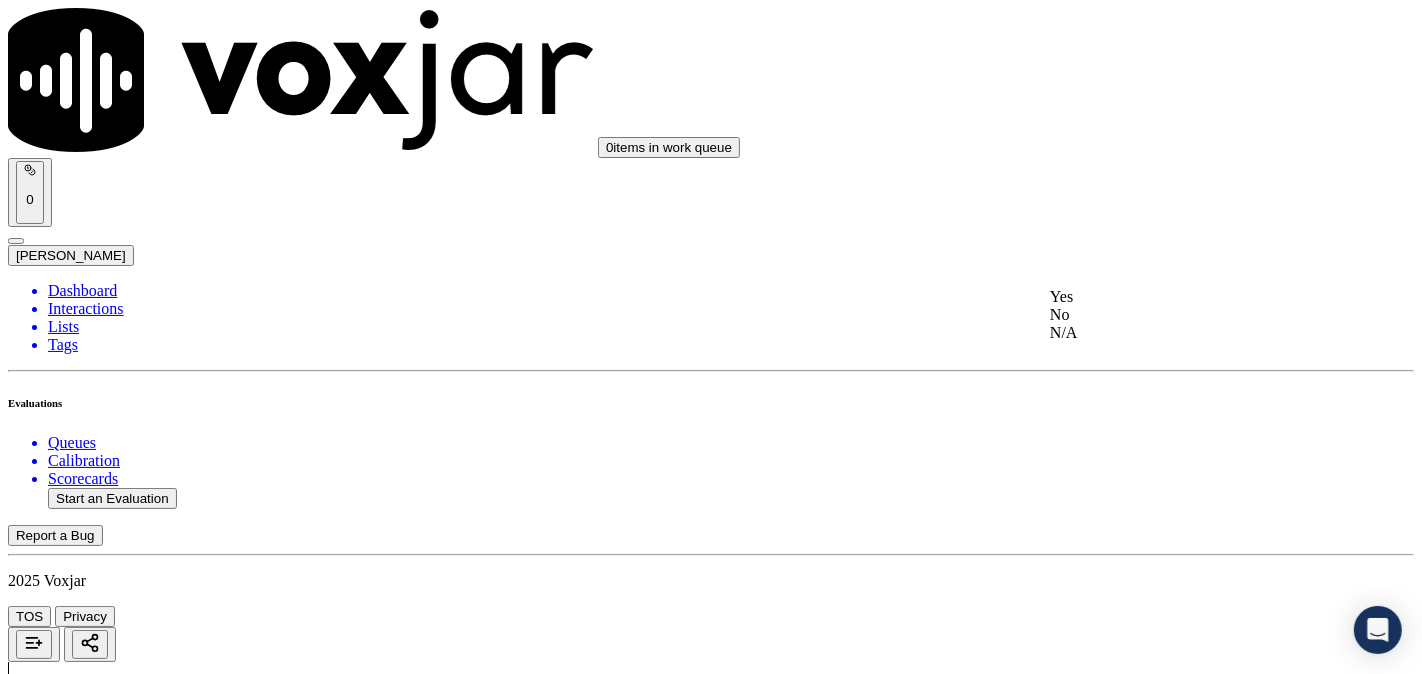 click on "Yes" at bounding box center [1186, 297] 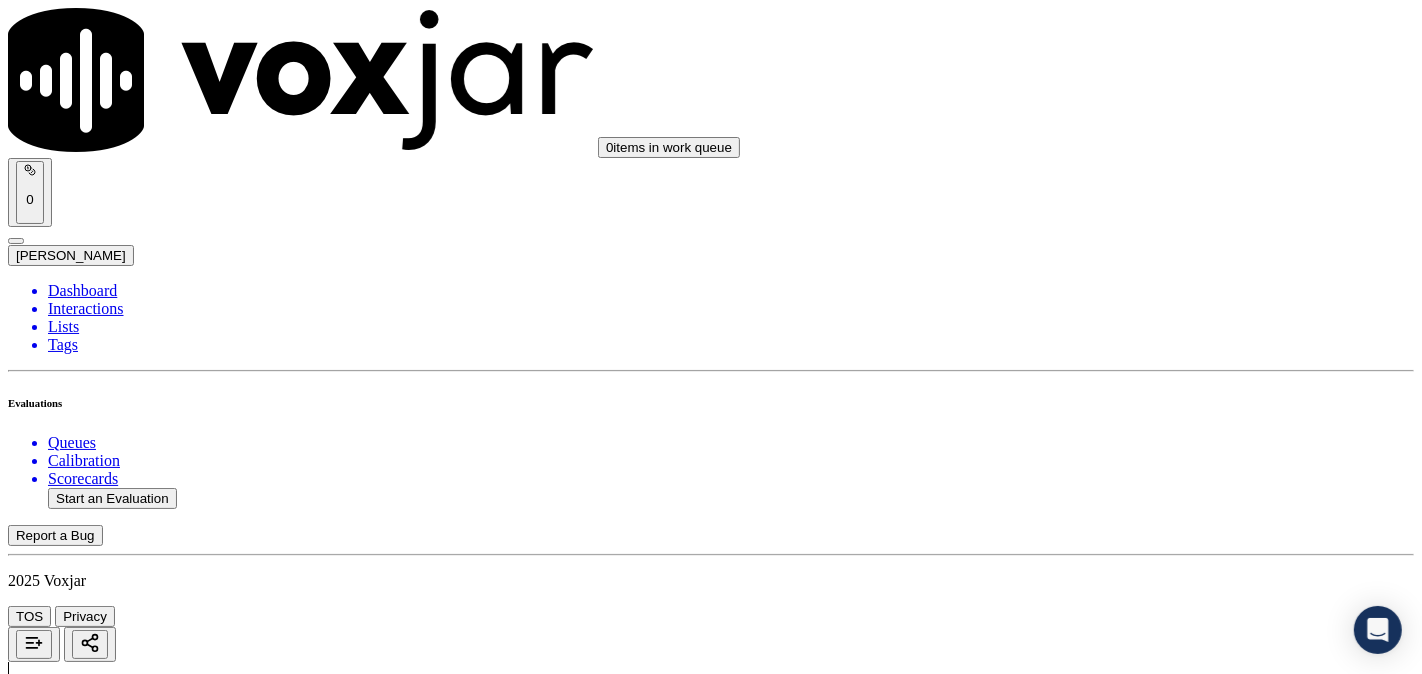 scroll, scrollTop: 2226, scrollLeft: 0, axis: vertical 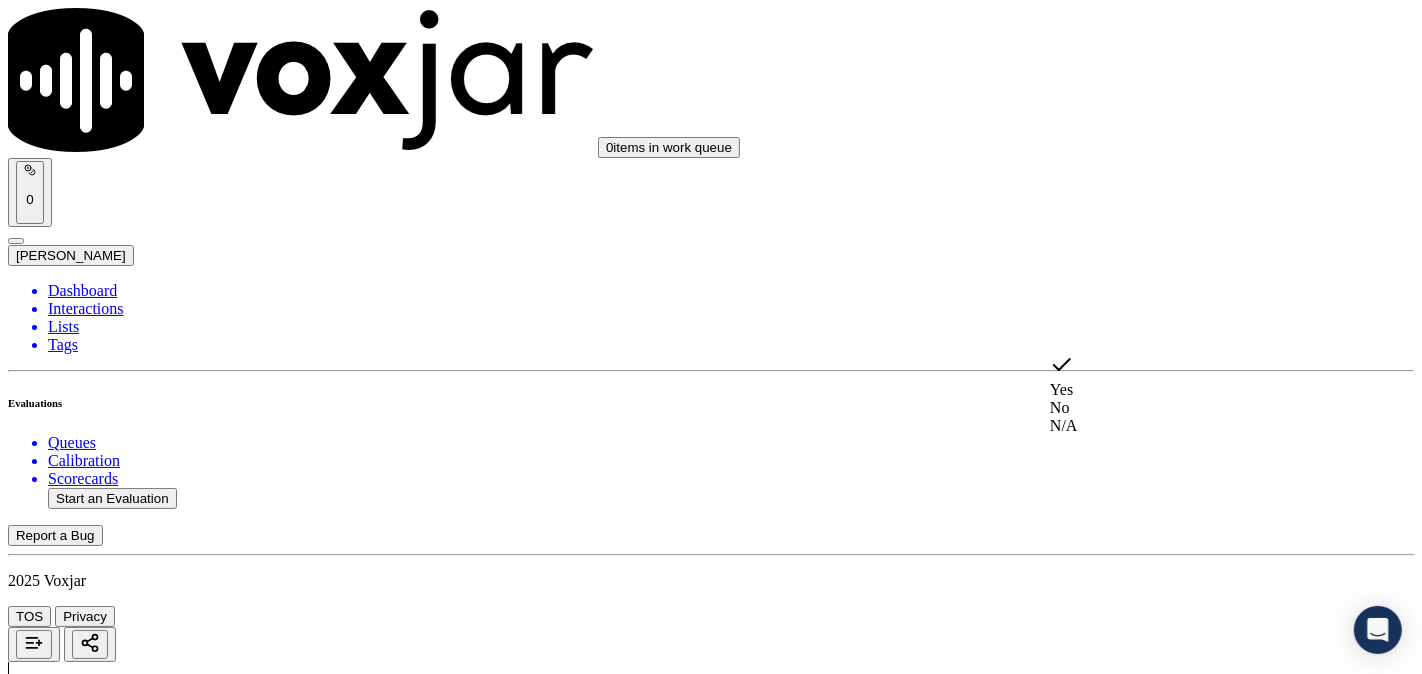 drag, startPoint x: 1140, startPoint y: 455, endPoint x: 1162, endPoint y: 343, distance: 114.14027 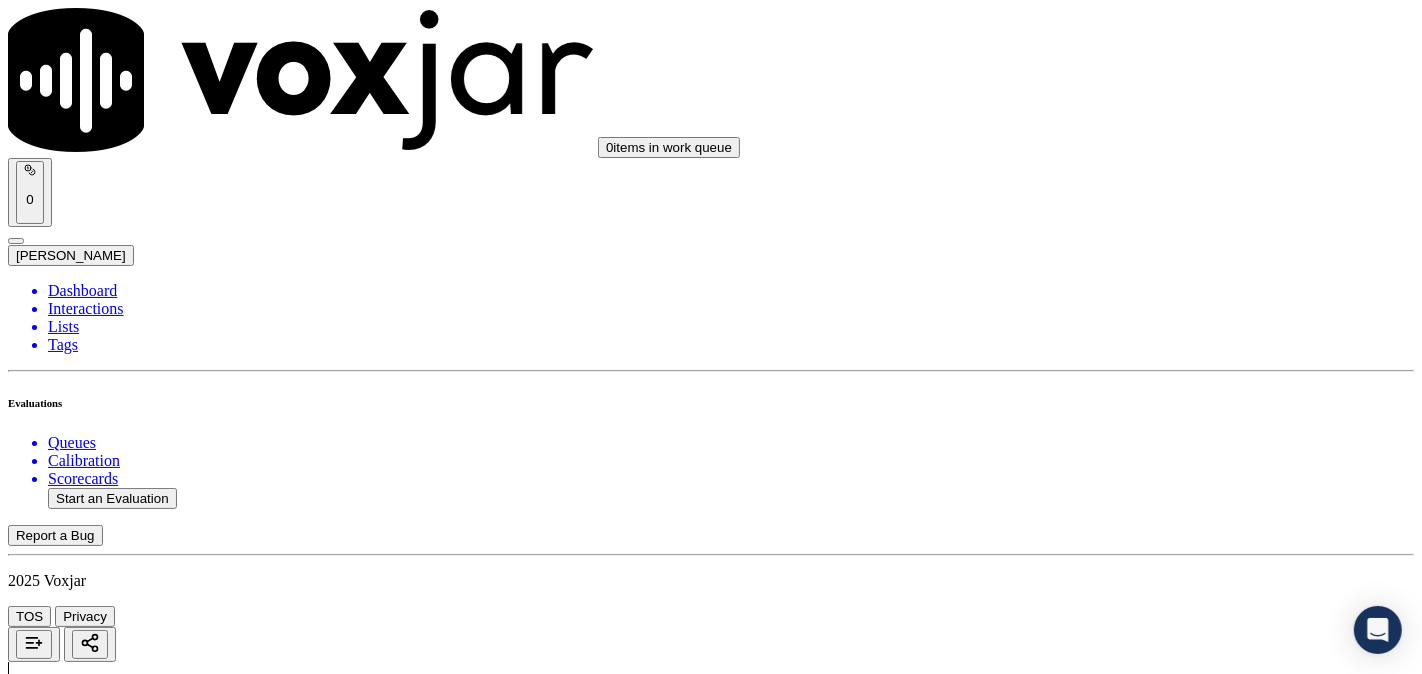 click on "N/A" at bounding box center [28, 4058] 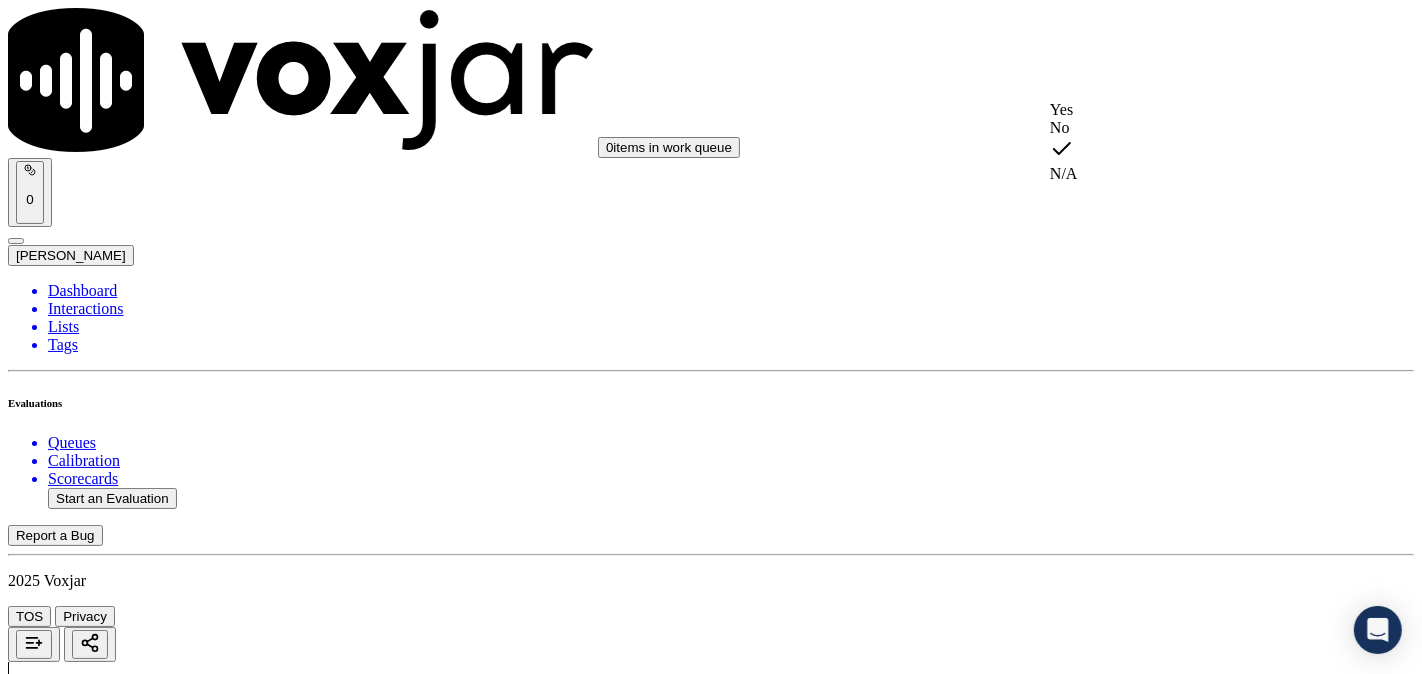 click on "Yes" at bounding box center [1186, 110] 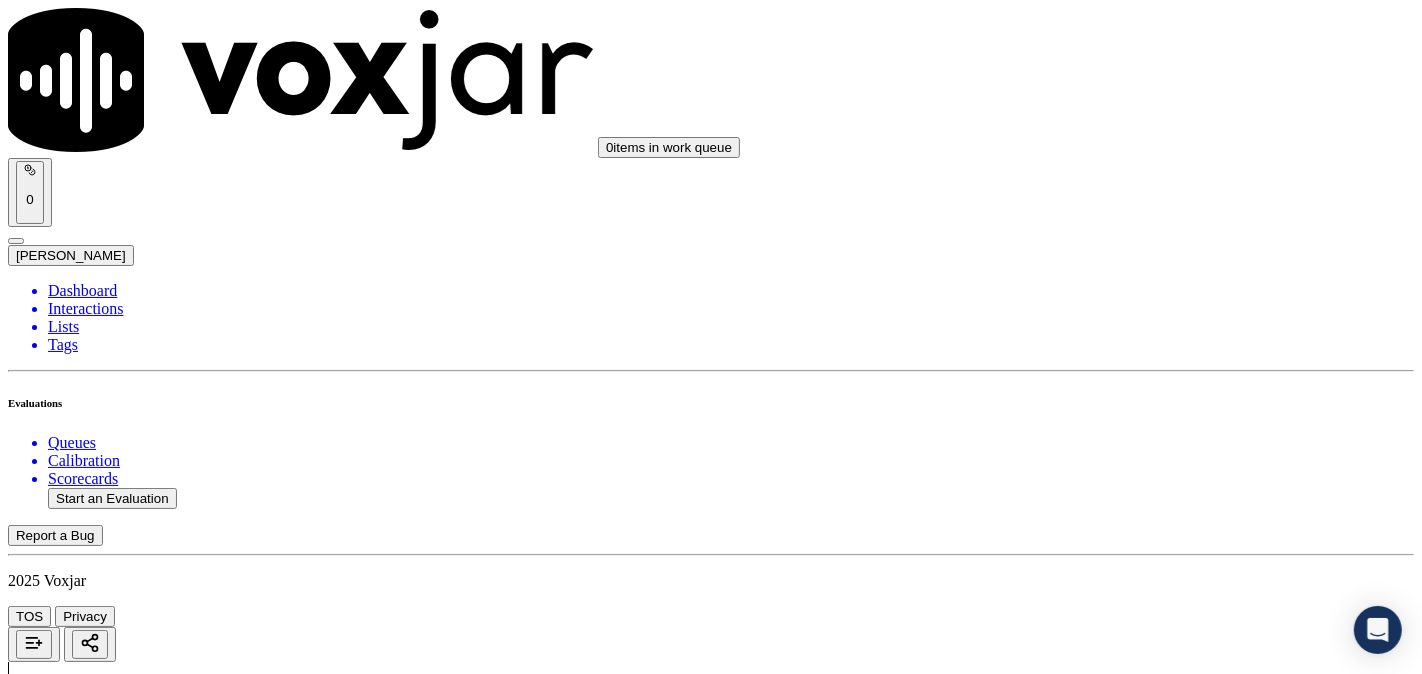 scroll, scrollTop: 2967, scrollLeft: 0, axis: vertical 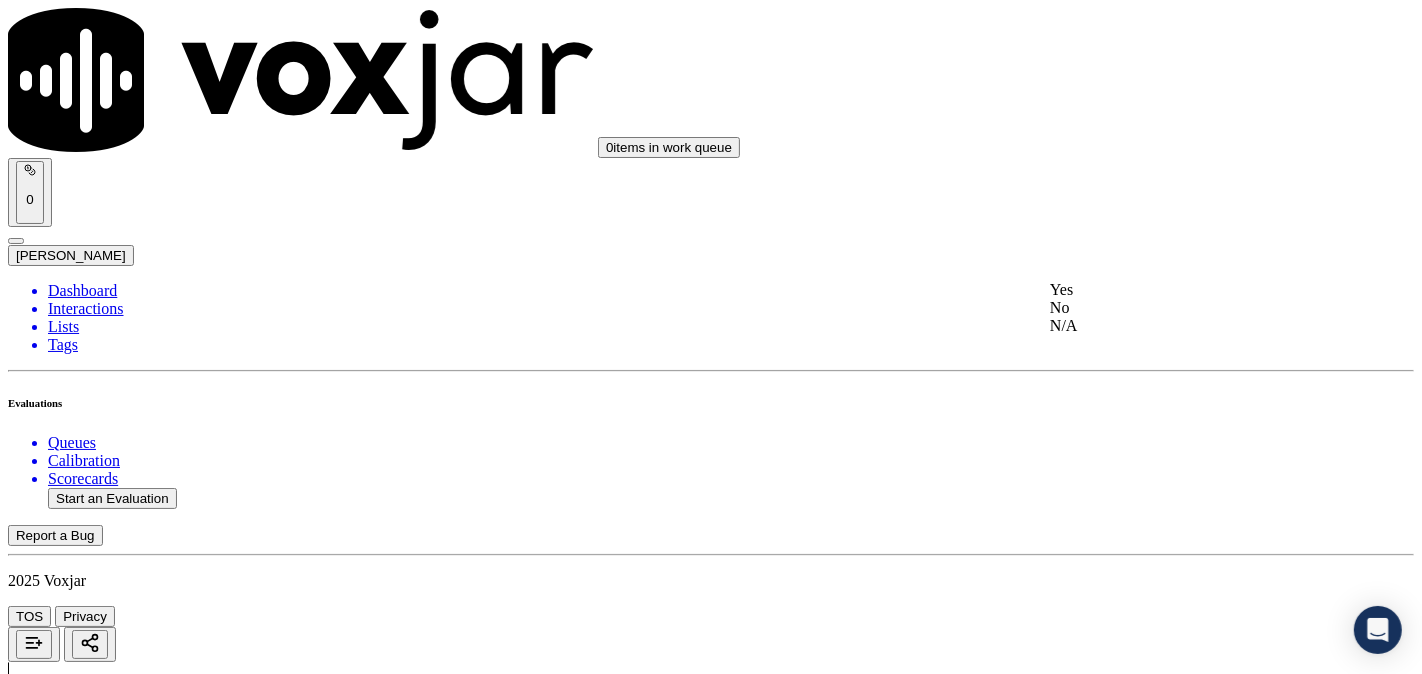 click on "Yes" at bounding box center [1186, 290] 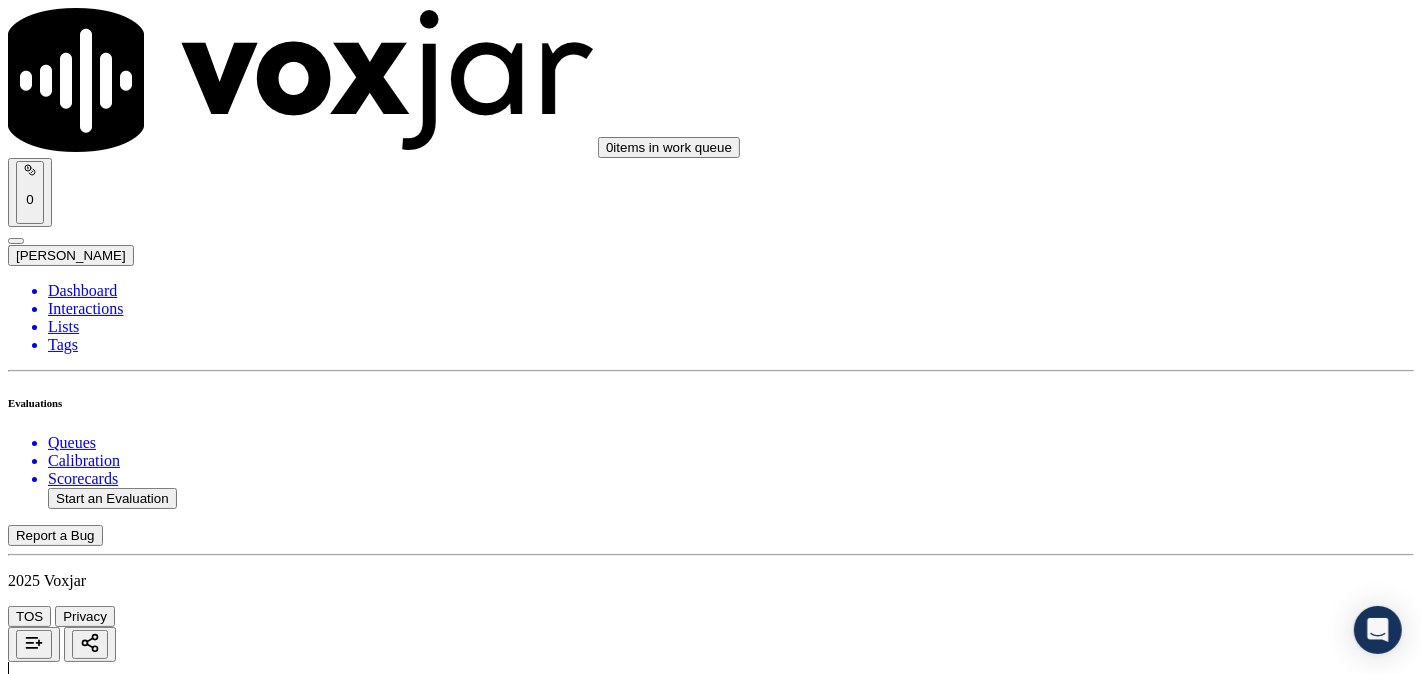 scroll, scrollTop: 3337, scrollLeft: 0, axis: vertical 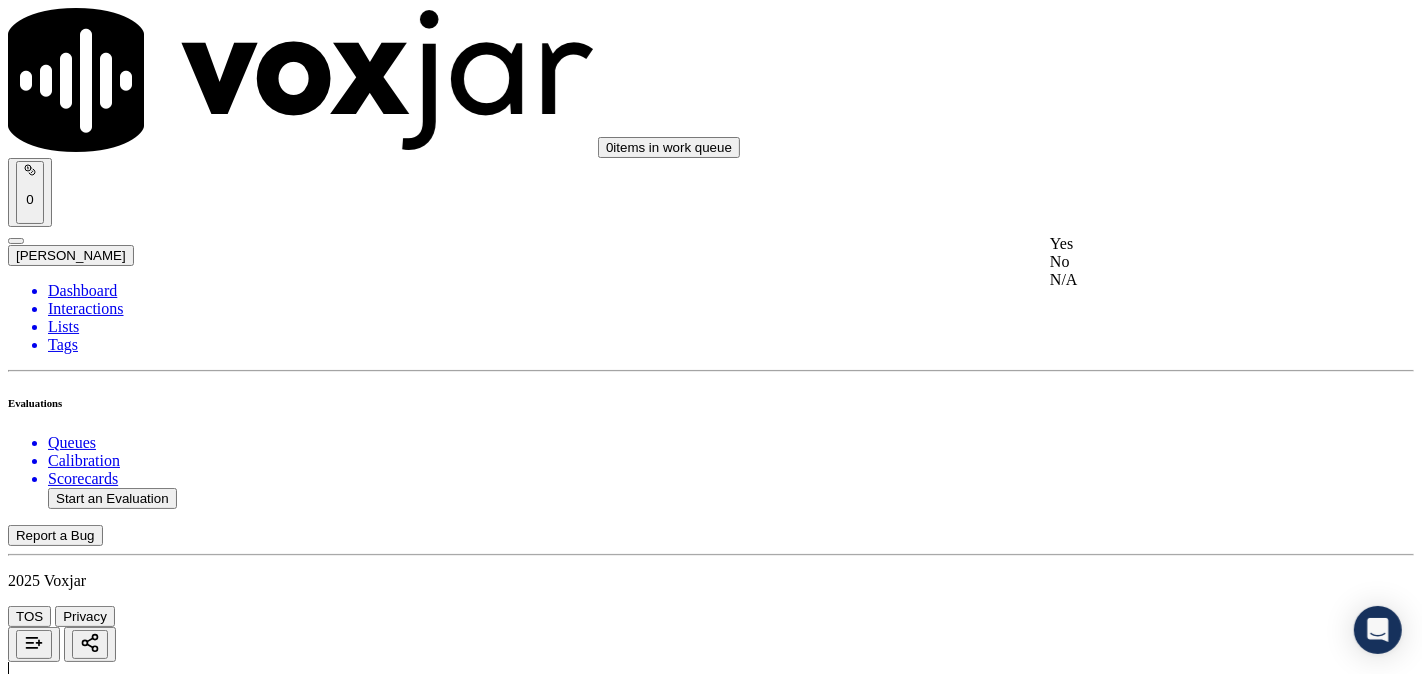 click on "Yes" at bounding box center [1186, 244] 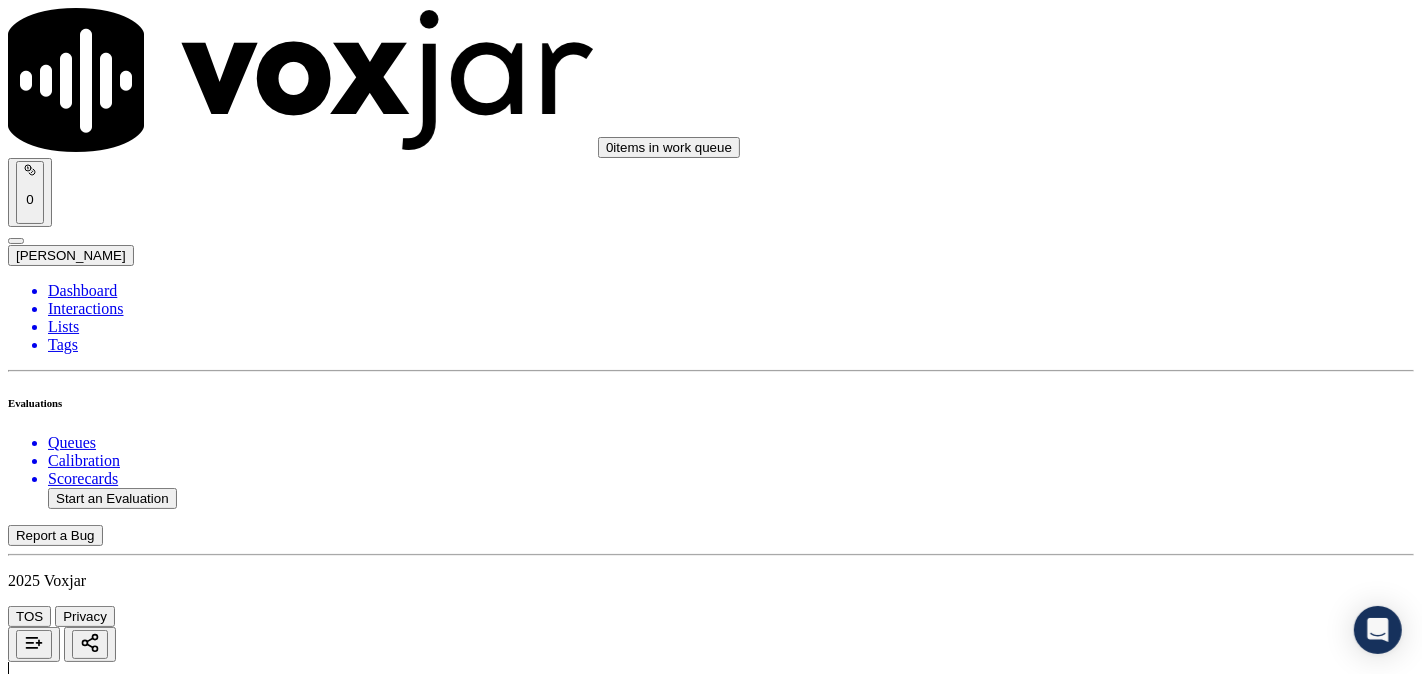 scroll, scrollTop: 3523, scrollLeft: 0, axis: vertical 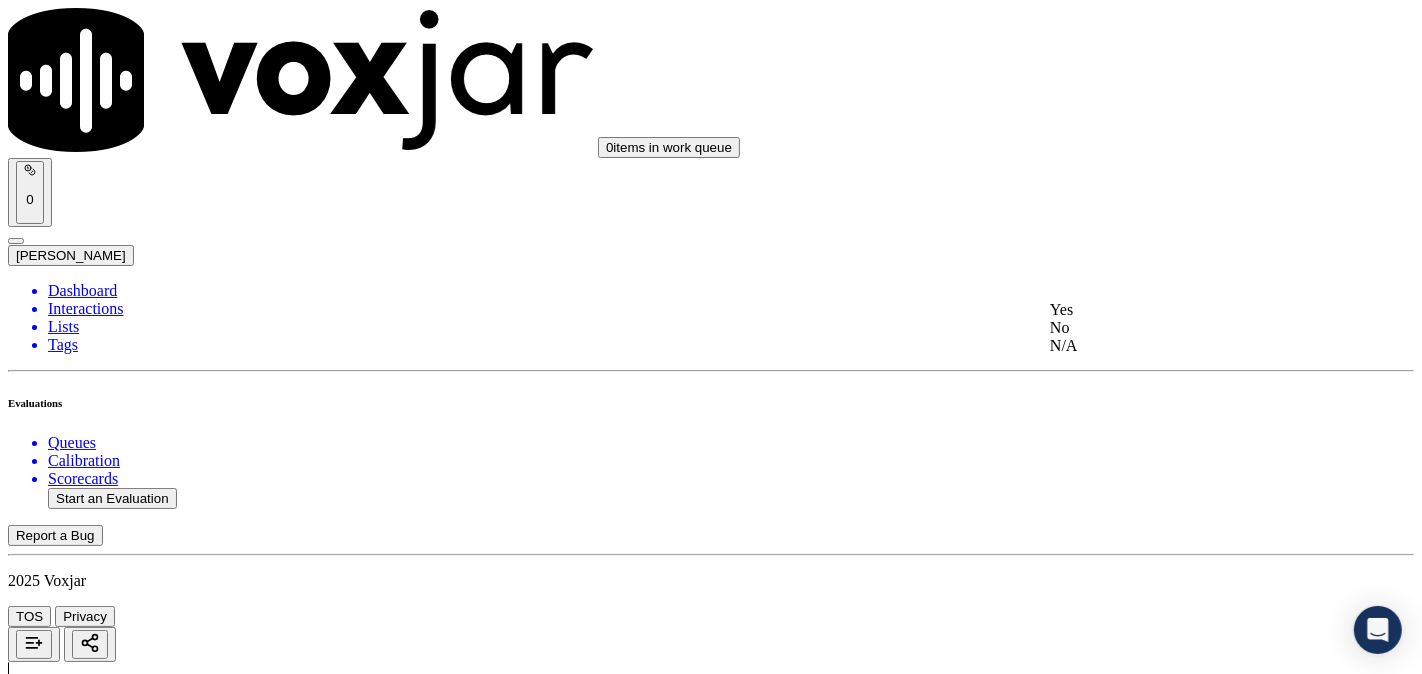 click on "Yes" at bounding box center [1186, 310] 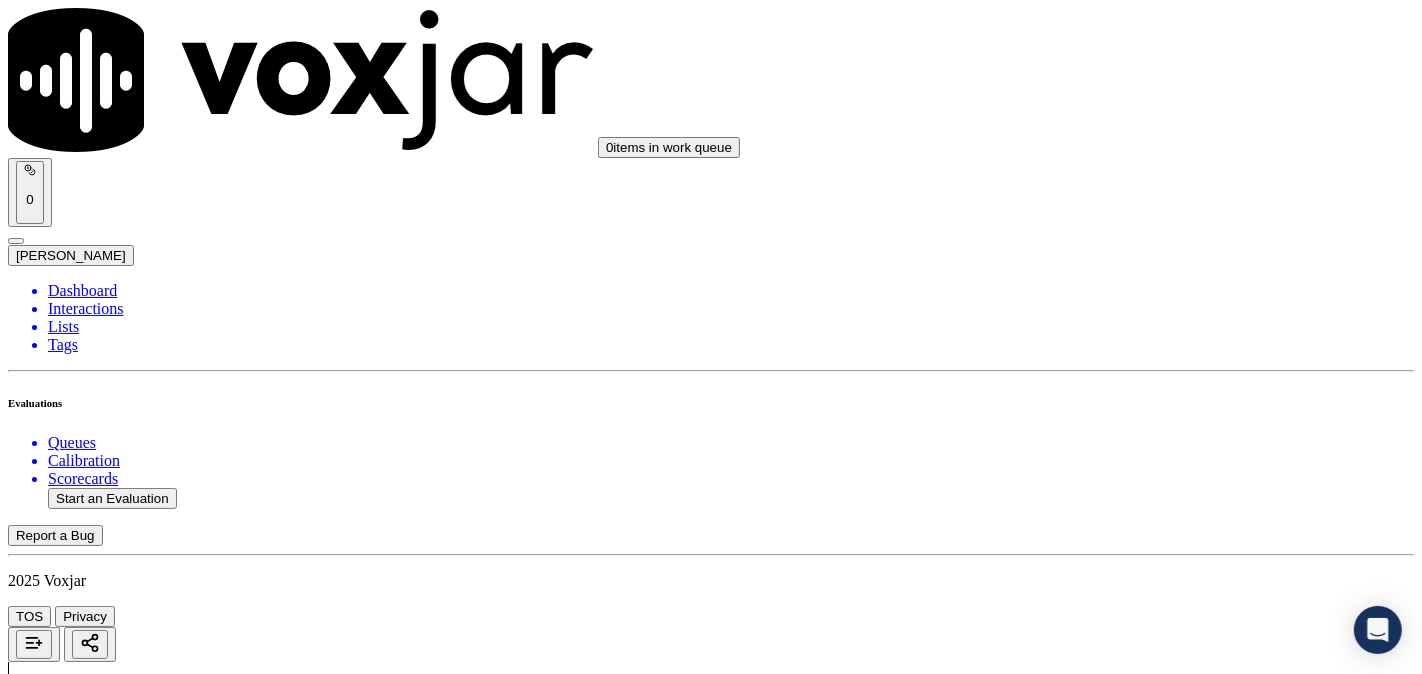 scroll, scrollTop: 3707, scrollLeft: 0, axis: vertical 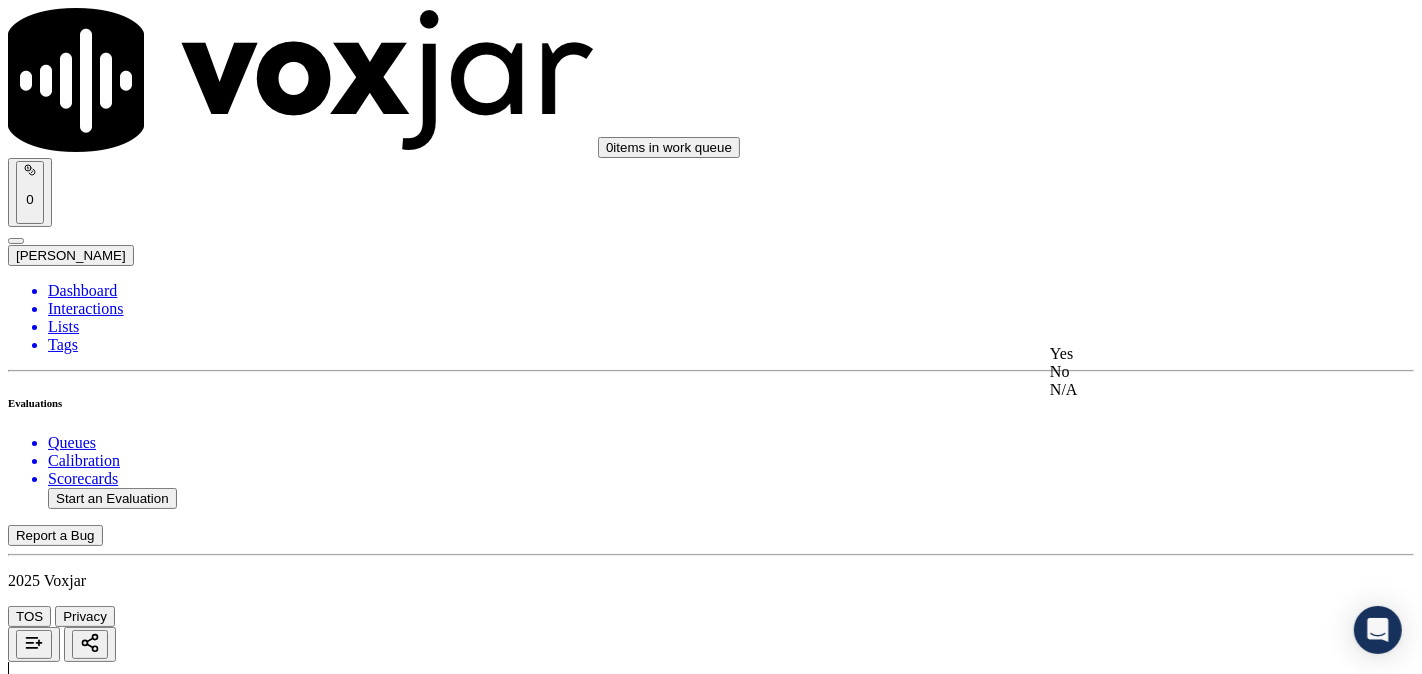 click on "Yes" at bounding box center [1186, 354] 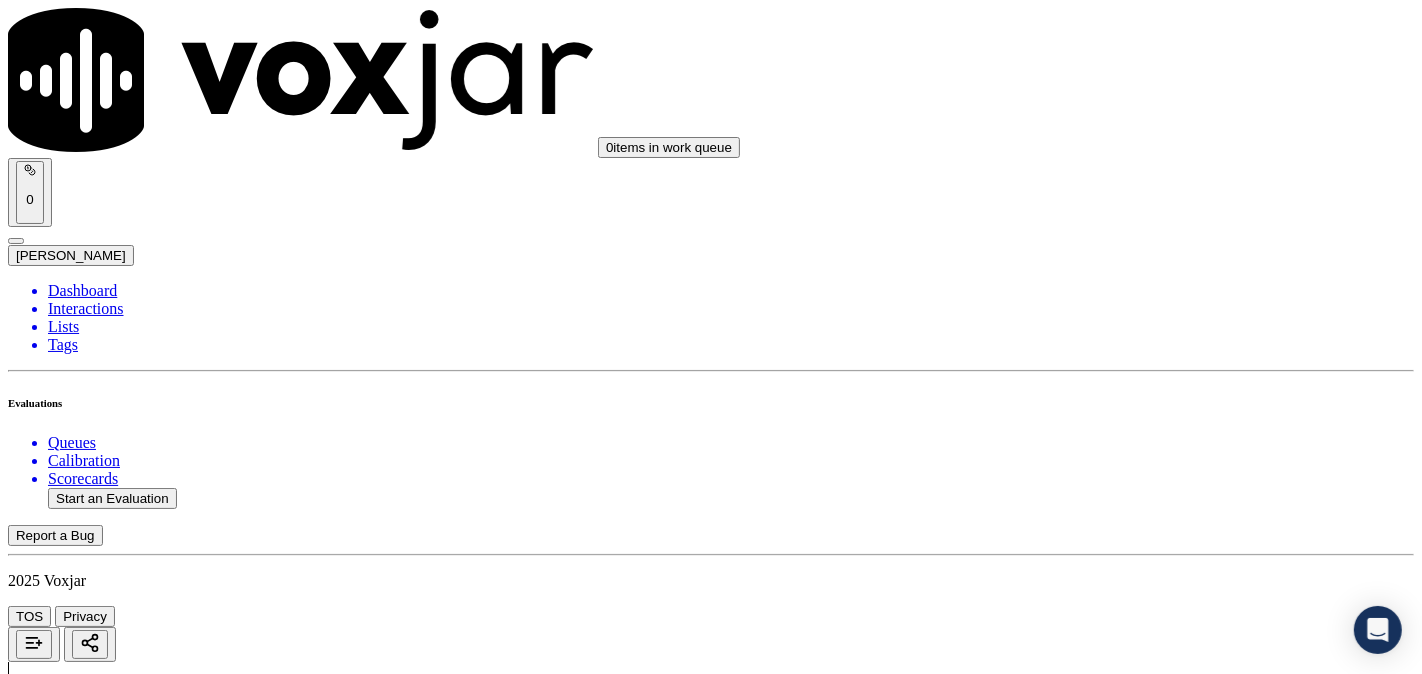 scroll, scrollTop: 4078, scrollLeft: 0, axis: vertical 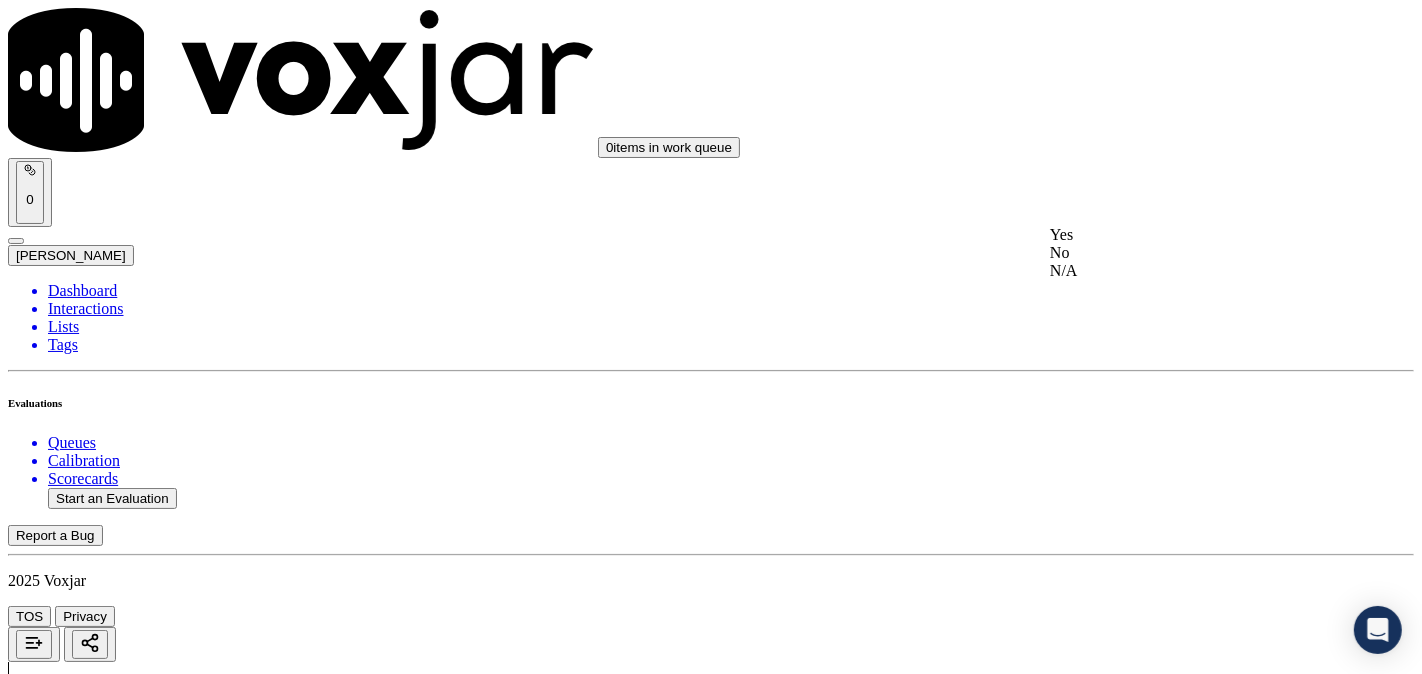 click on "Yes" at bounding box center (1186, 235) 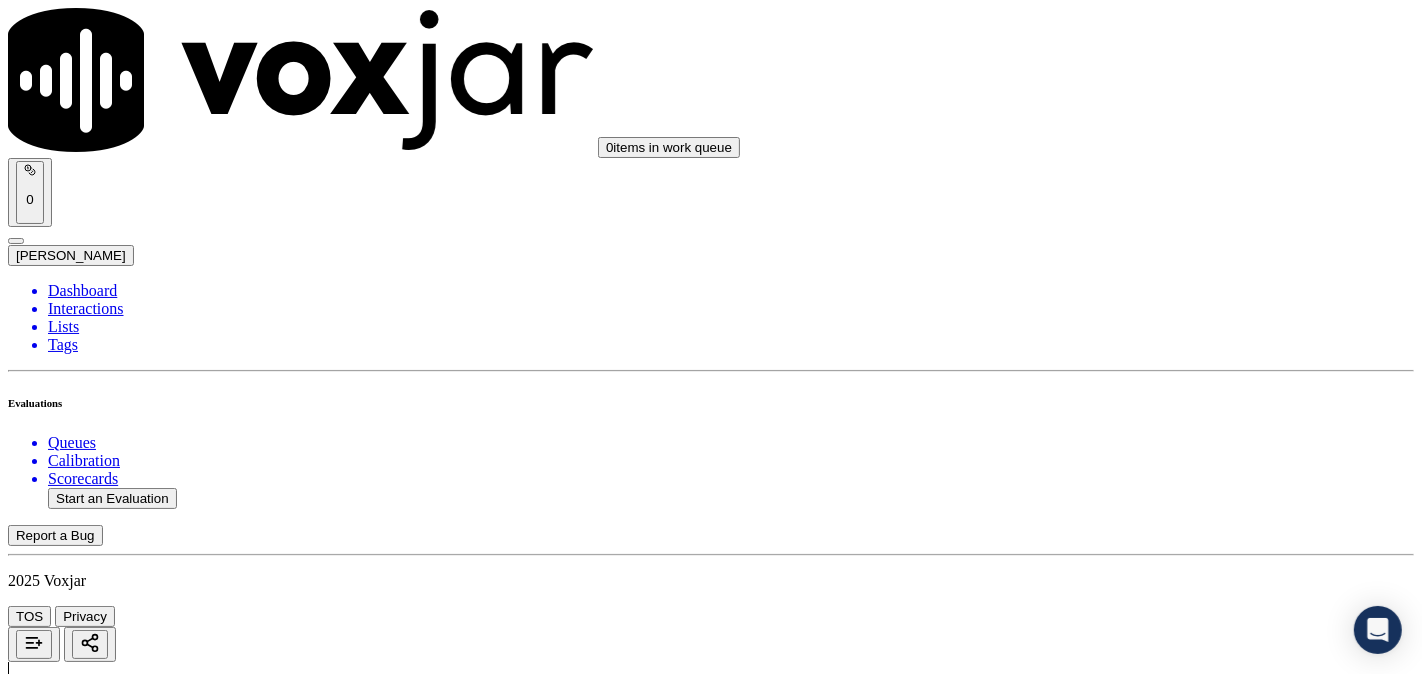 scroll, scrollTop: 4263, scrollLeft: 0, axis: vertical 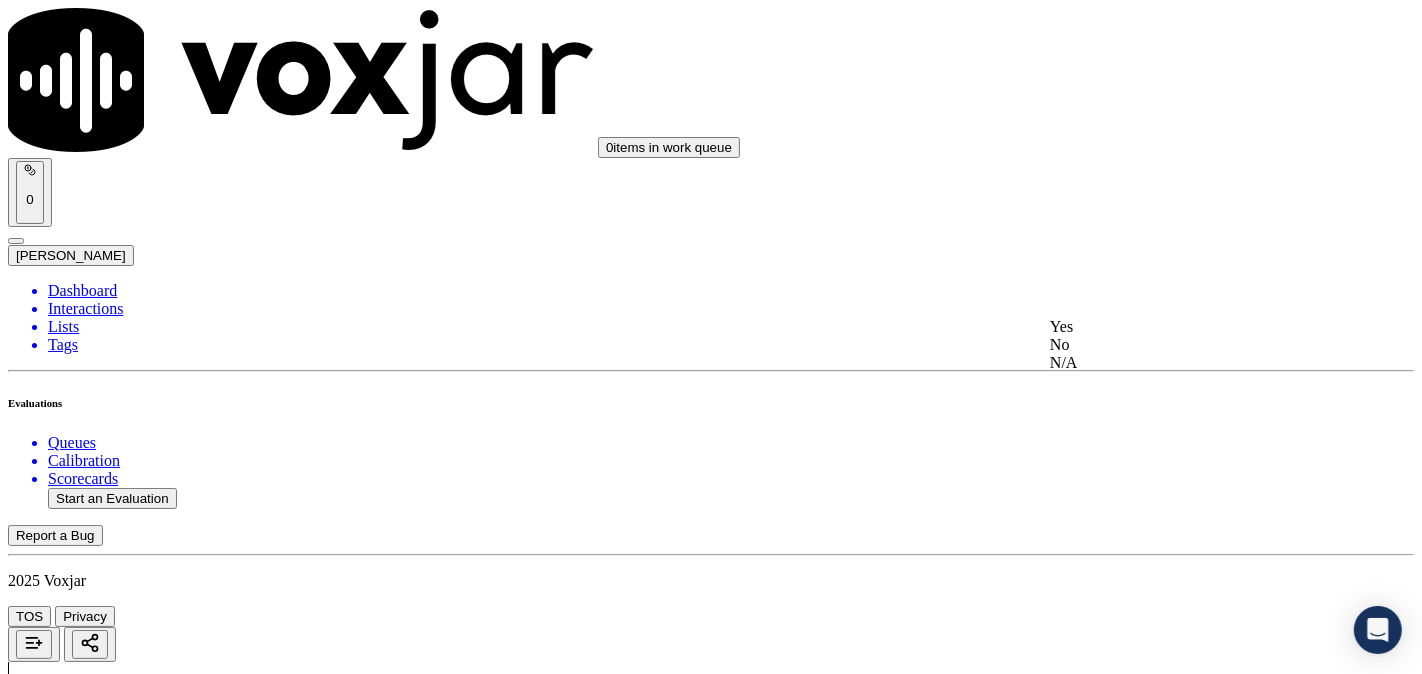click on "Yes" at bounding box center [1186, 327] 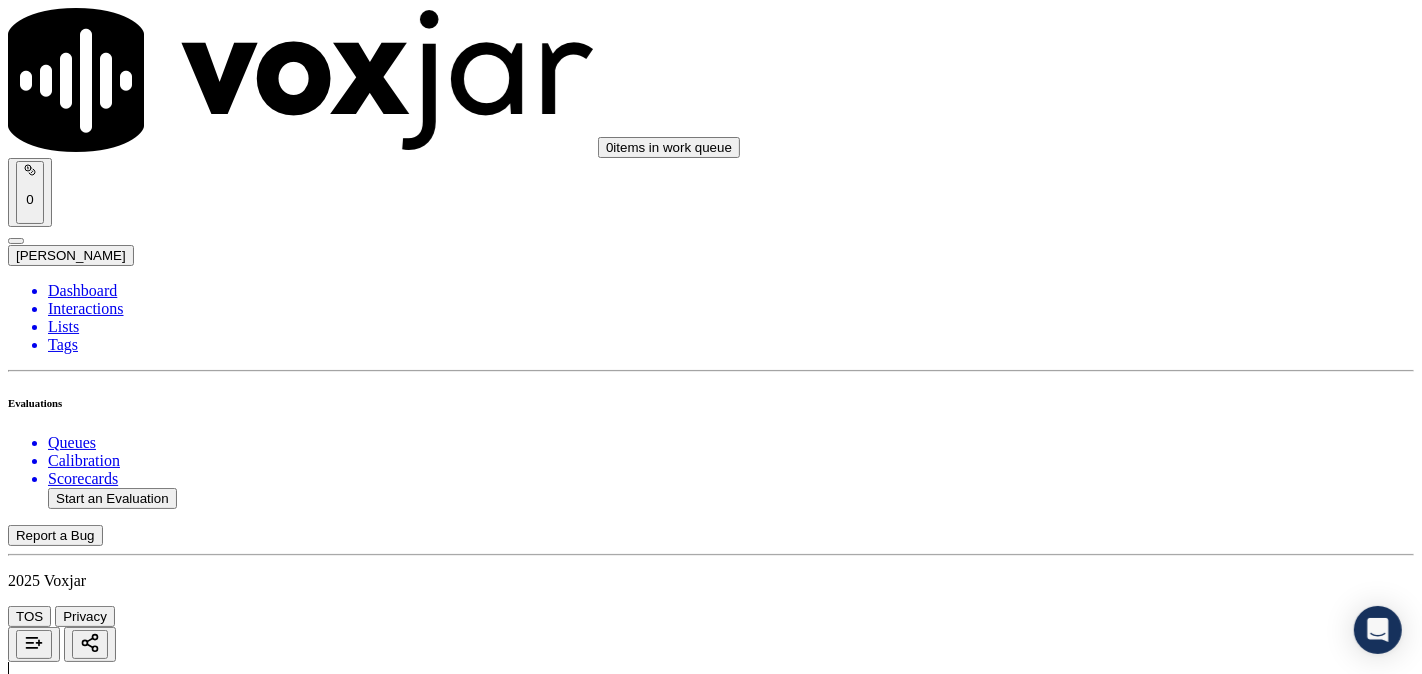 scroll, scrollTop: 4634, scrollLeft: 0, axis: vertical 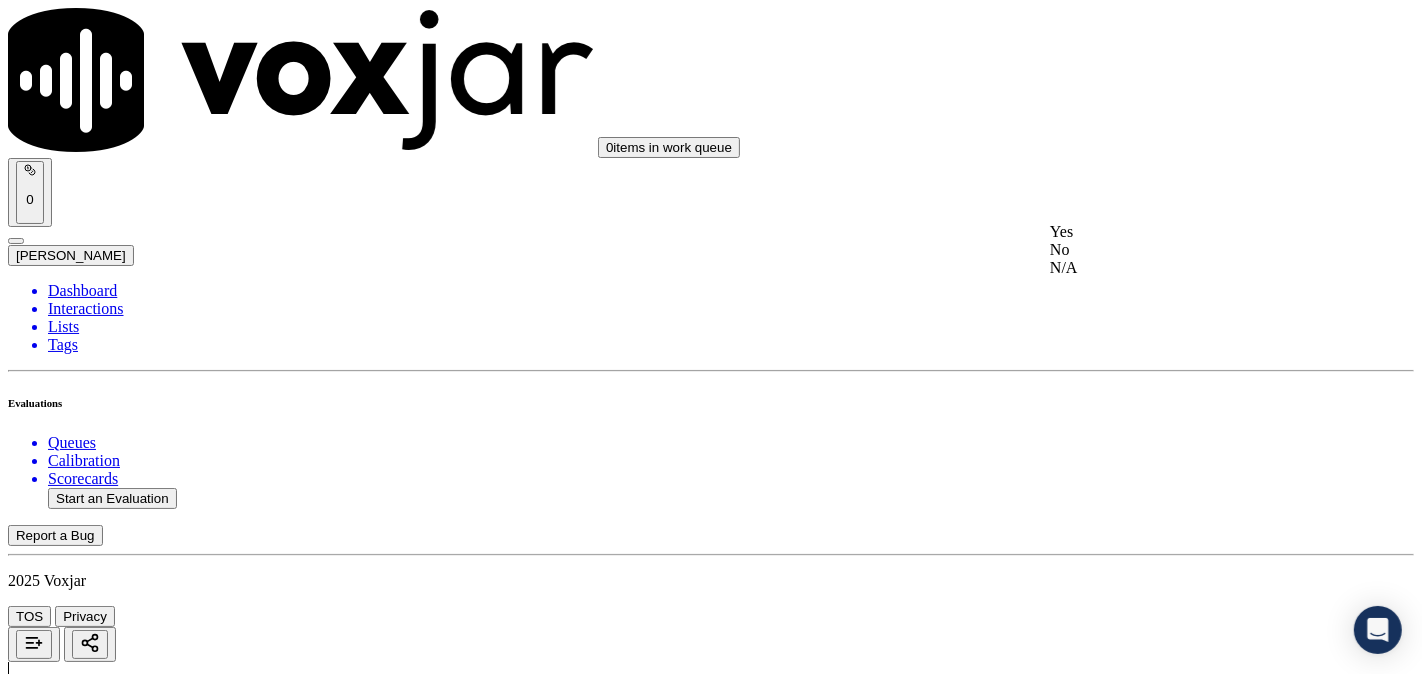 click on "Yes" at bounding box center [1186, 232] 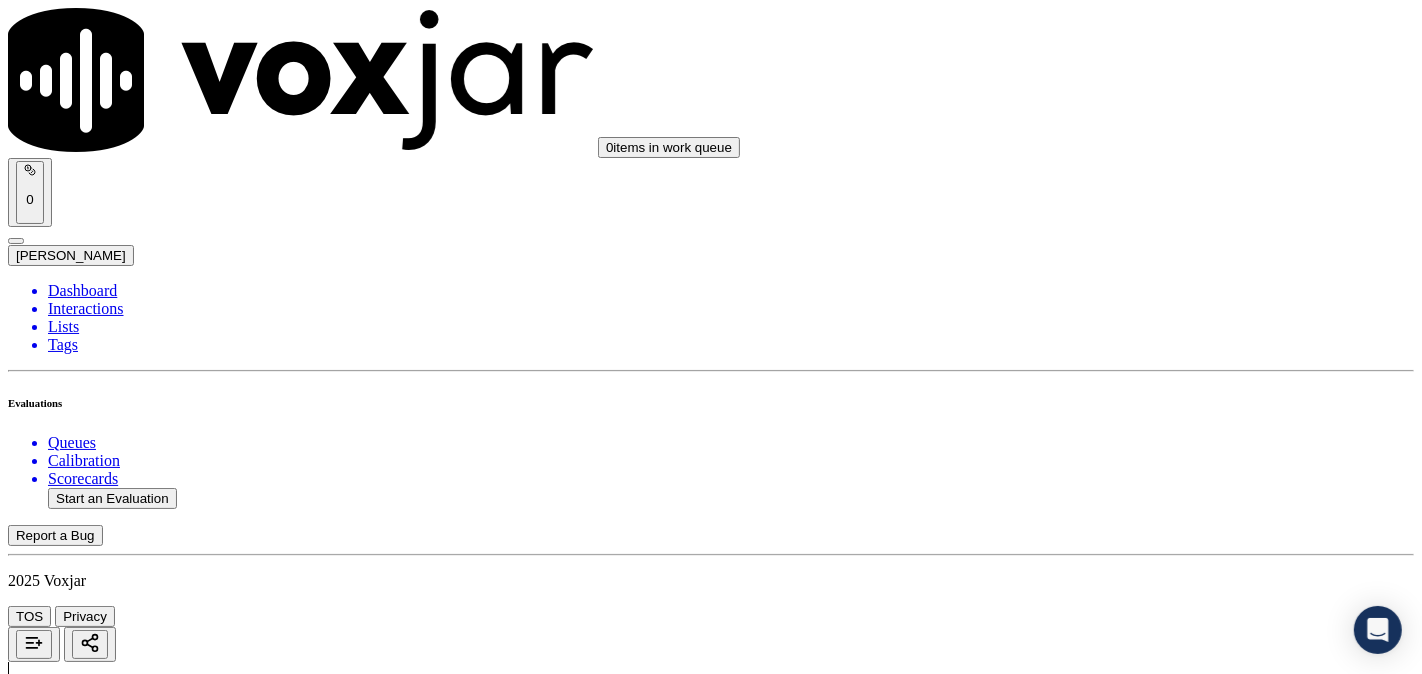 click on "Select an answer" at bounding box center (67, 6485) 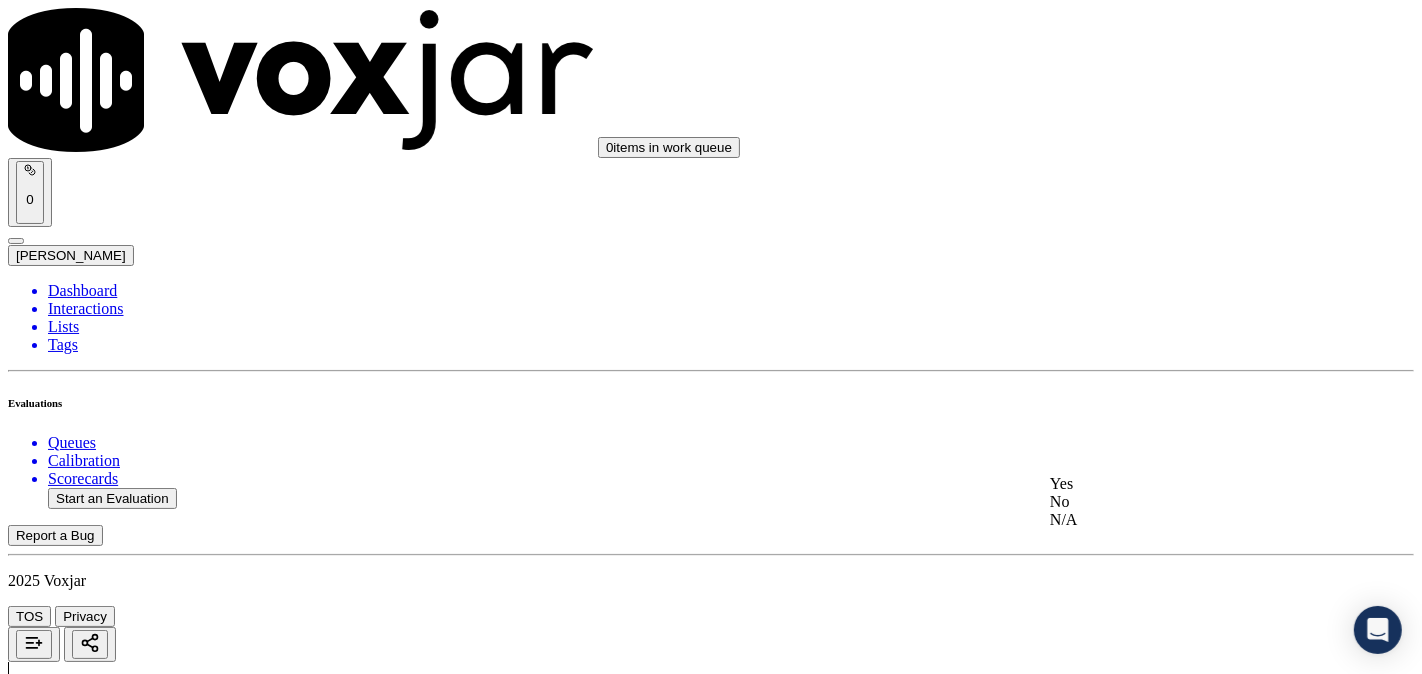 click on "Yes" at bounding box center (1186, 484) 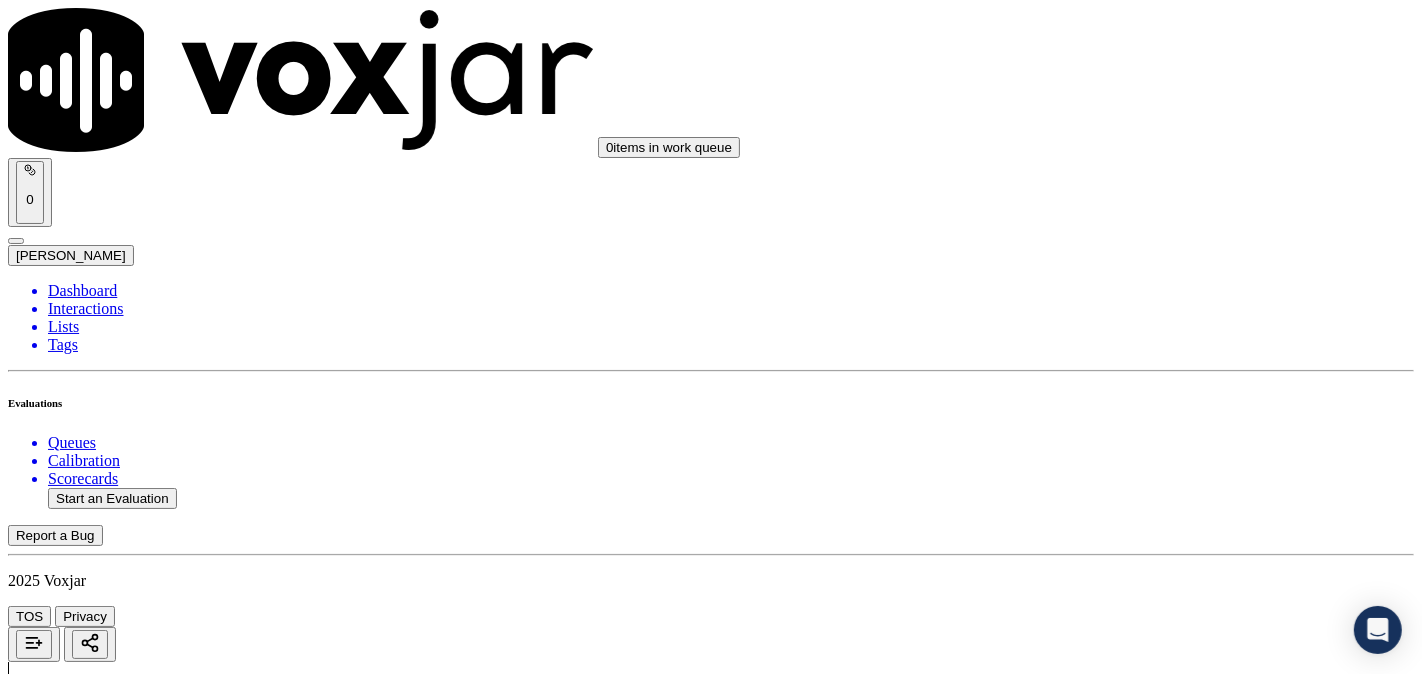 scroll, scrollTop: 5190, scrollLeft: 0, axis: vertical 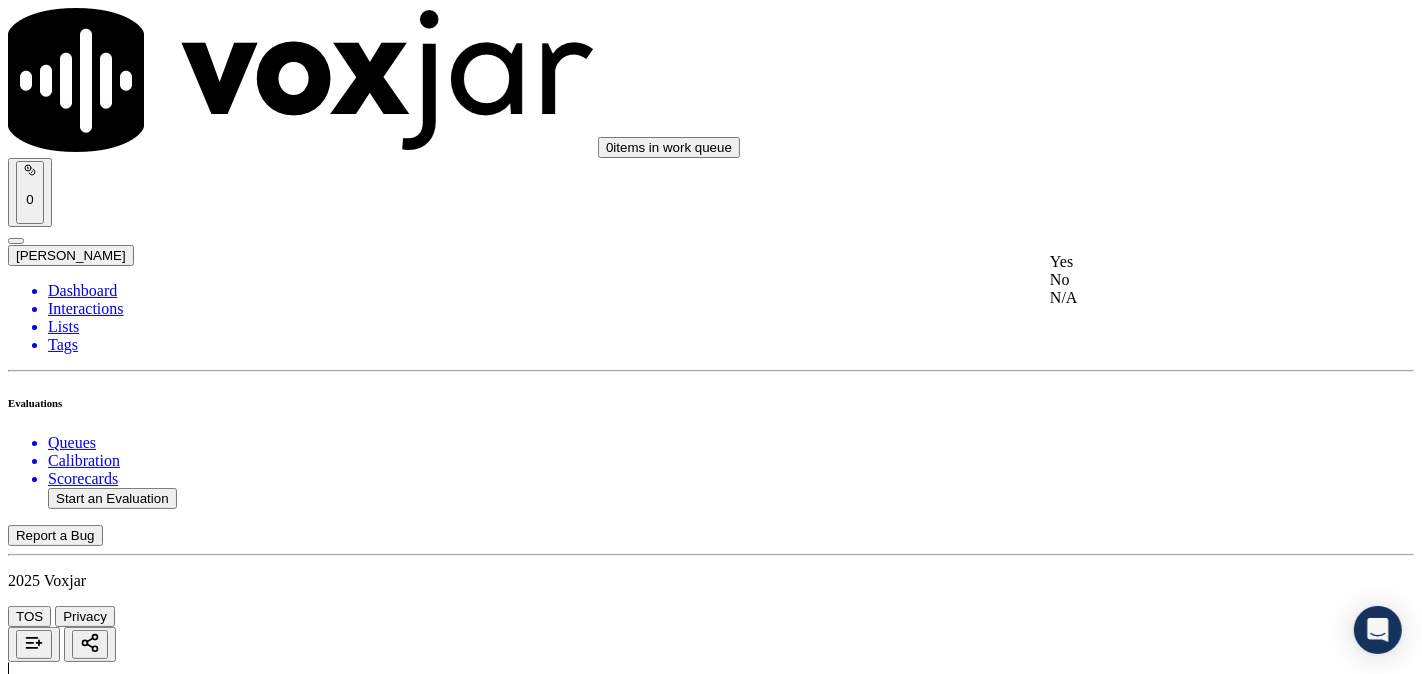 click on "No" 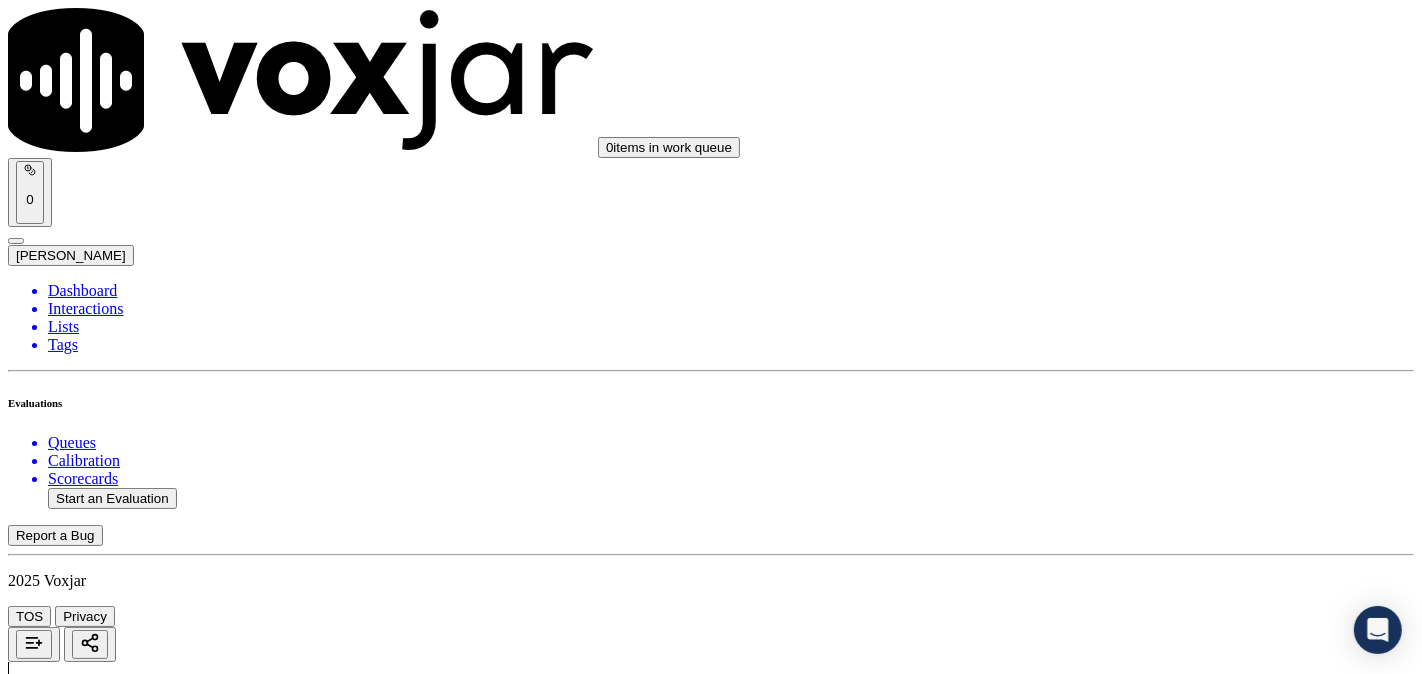 click on "No" at bounding box center [28, 6813] 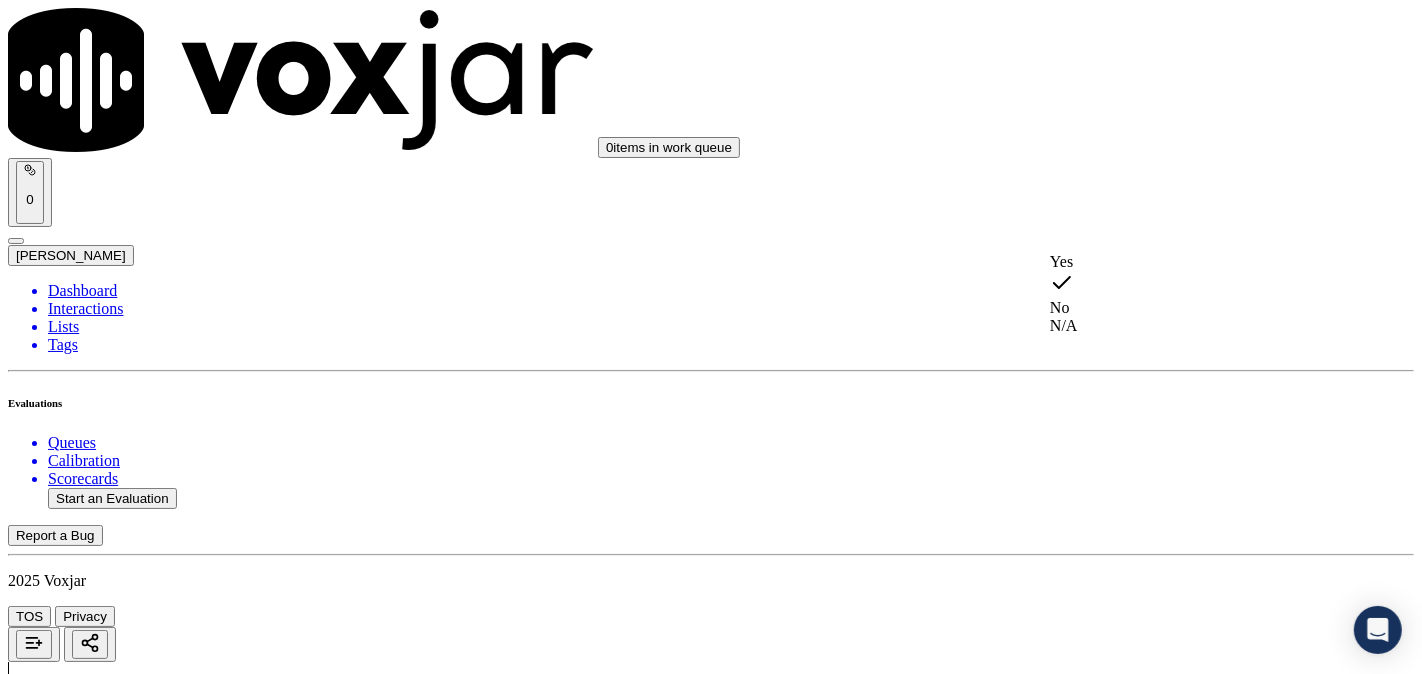 click on "Yes" at bounding box center [1186, 262] 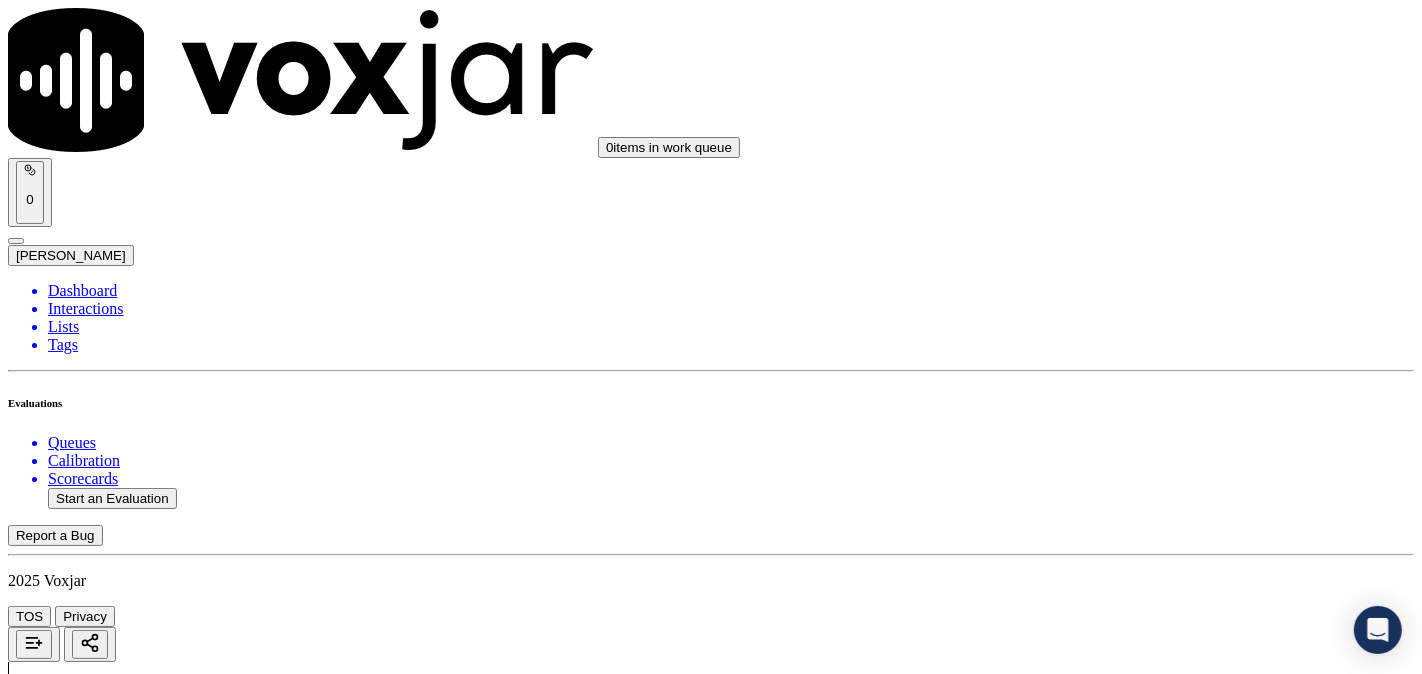 scroll, scrollTop: 5374, scrollLeft: 0, axis: vertical 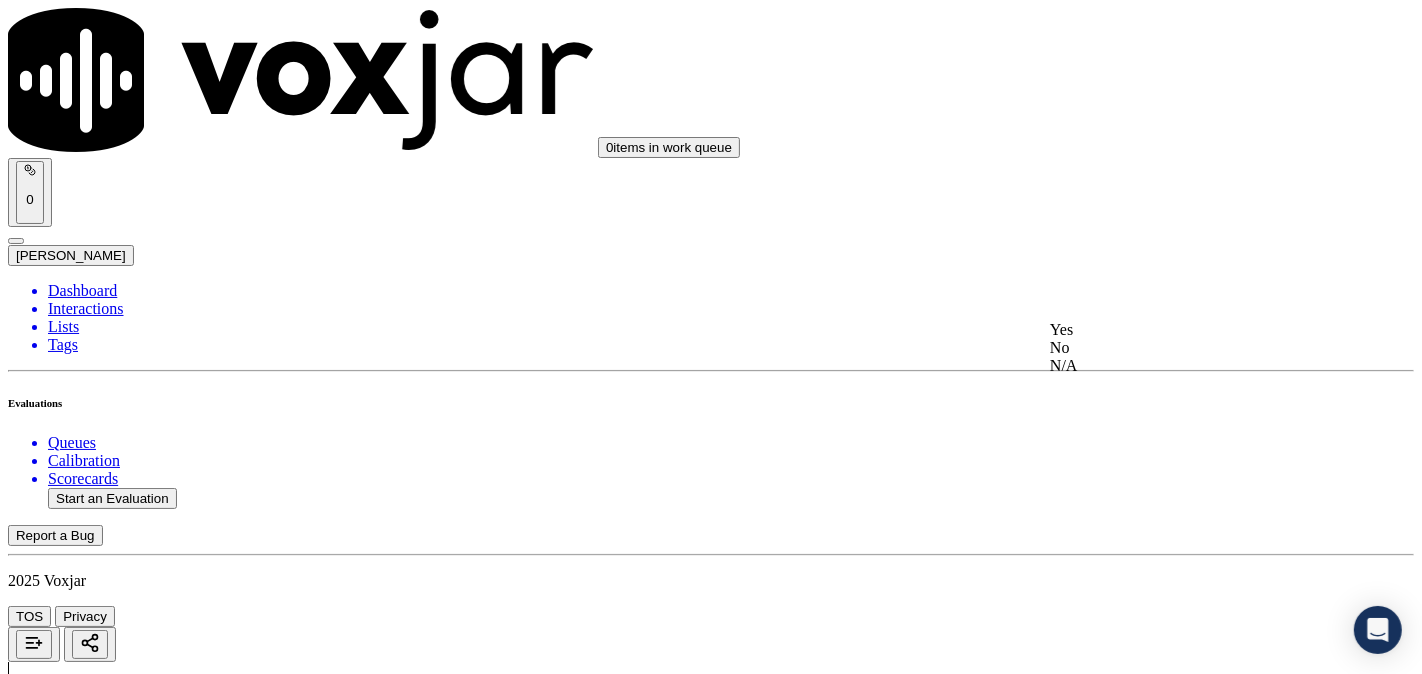 click on "Yes" at bounding box center [1186, 330] 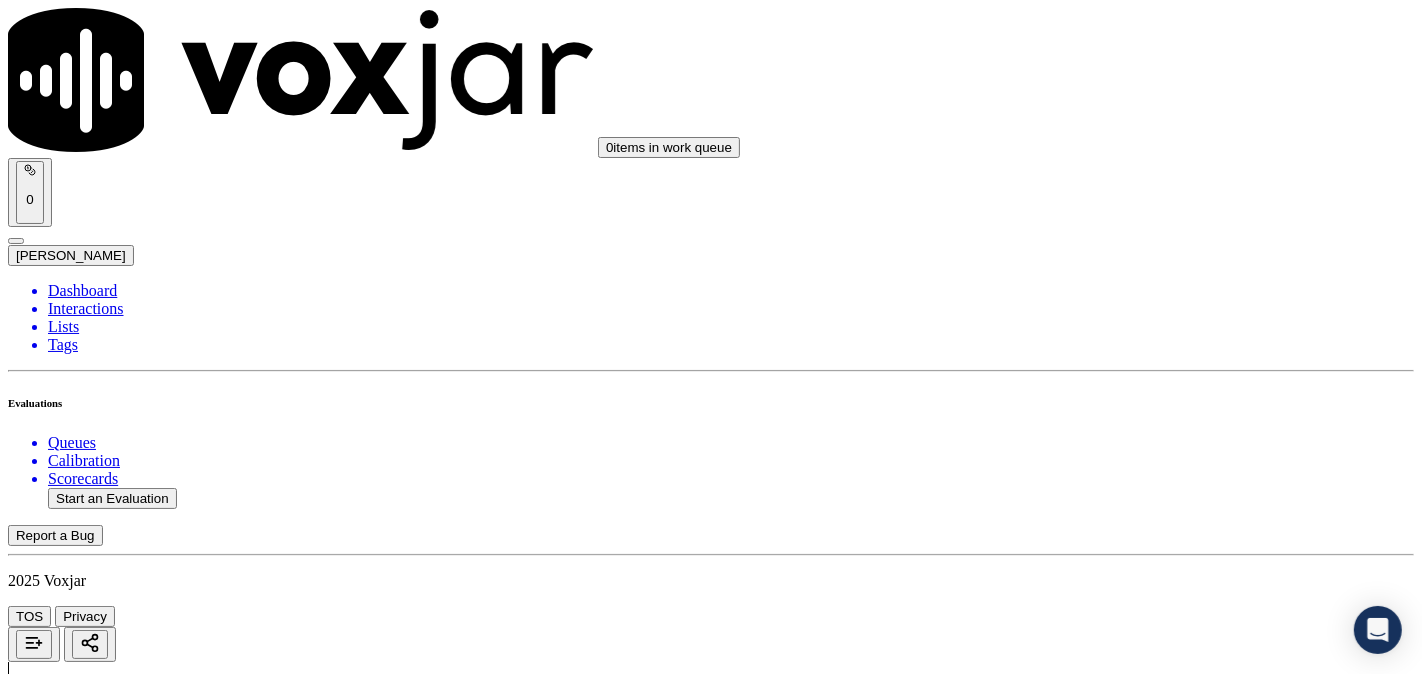 scroll, scrollTop: 5507, scrollLeft: 0, axis: vertical 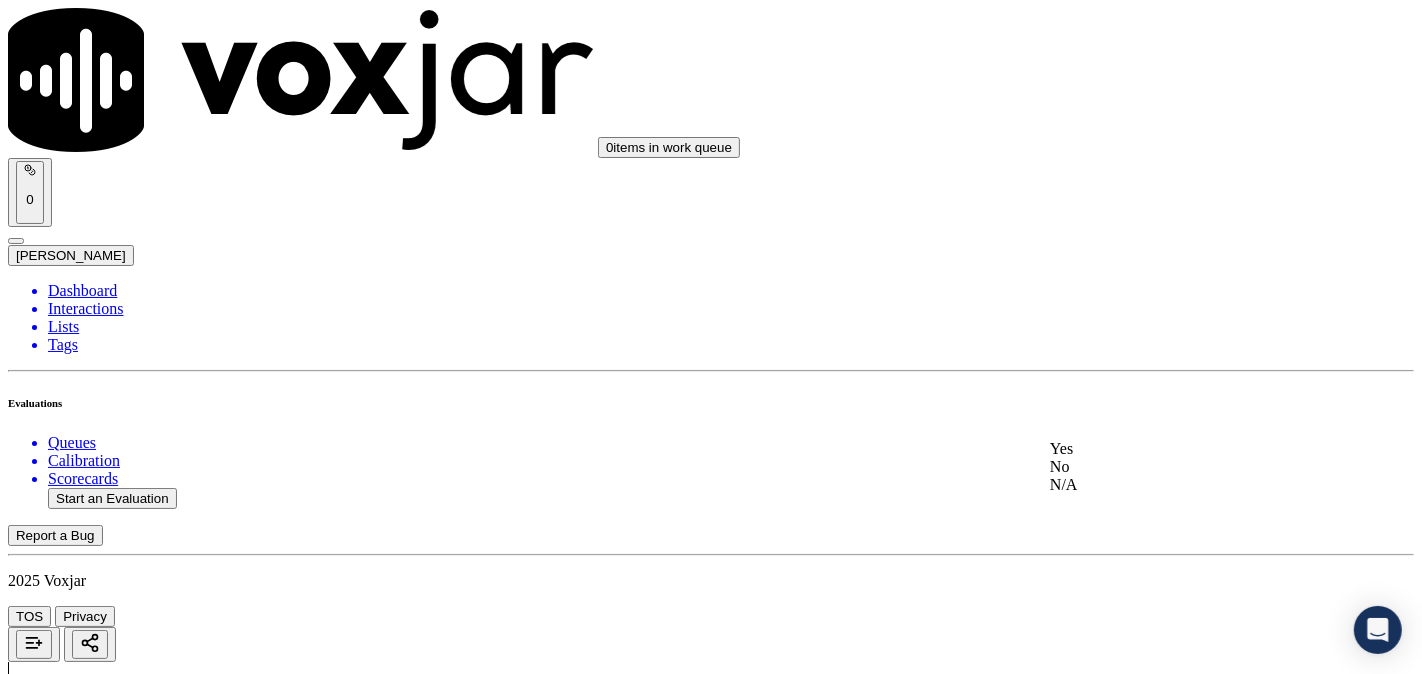 click on "Yes" at bounding box center (1186, 449) 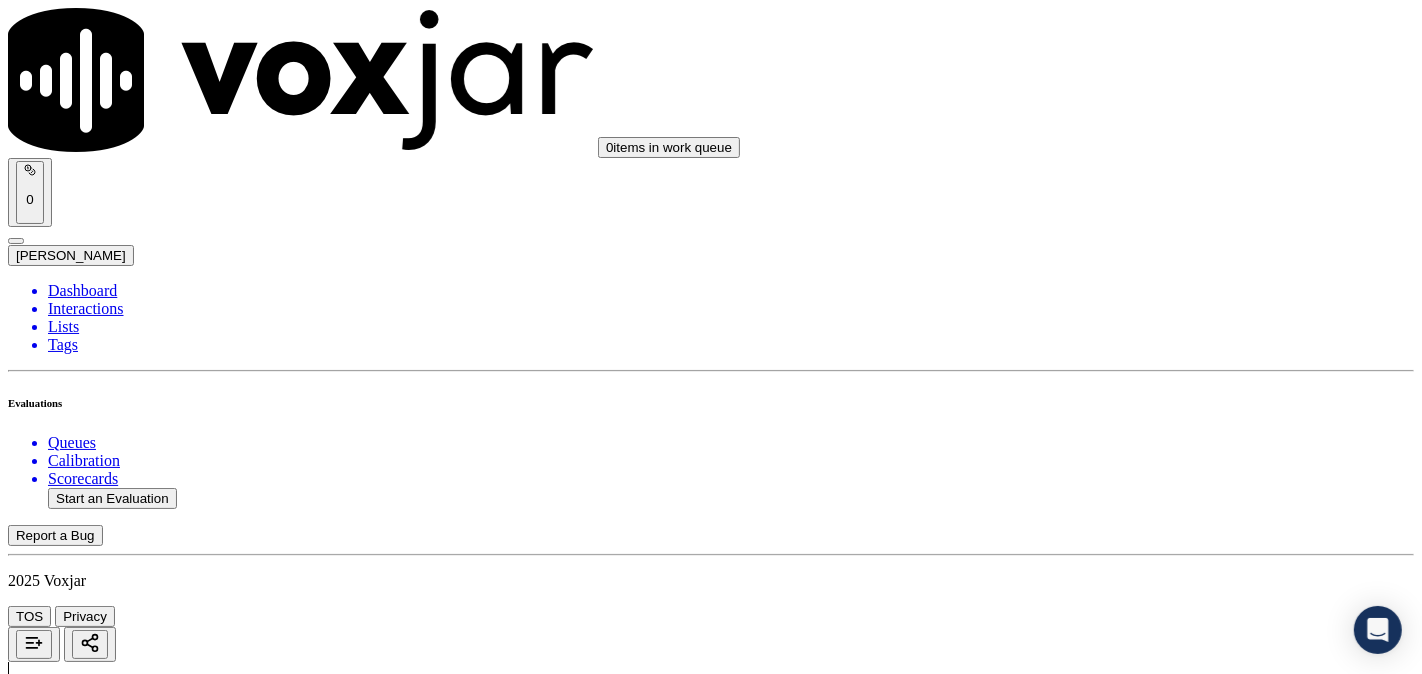 click on "Submit Scores" at bounding box center [59, 7345] 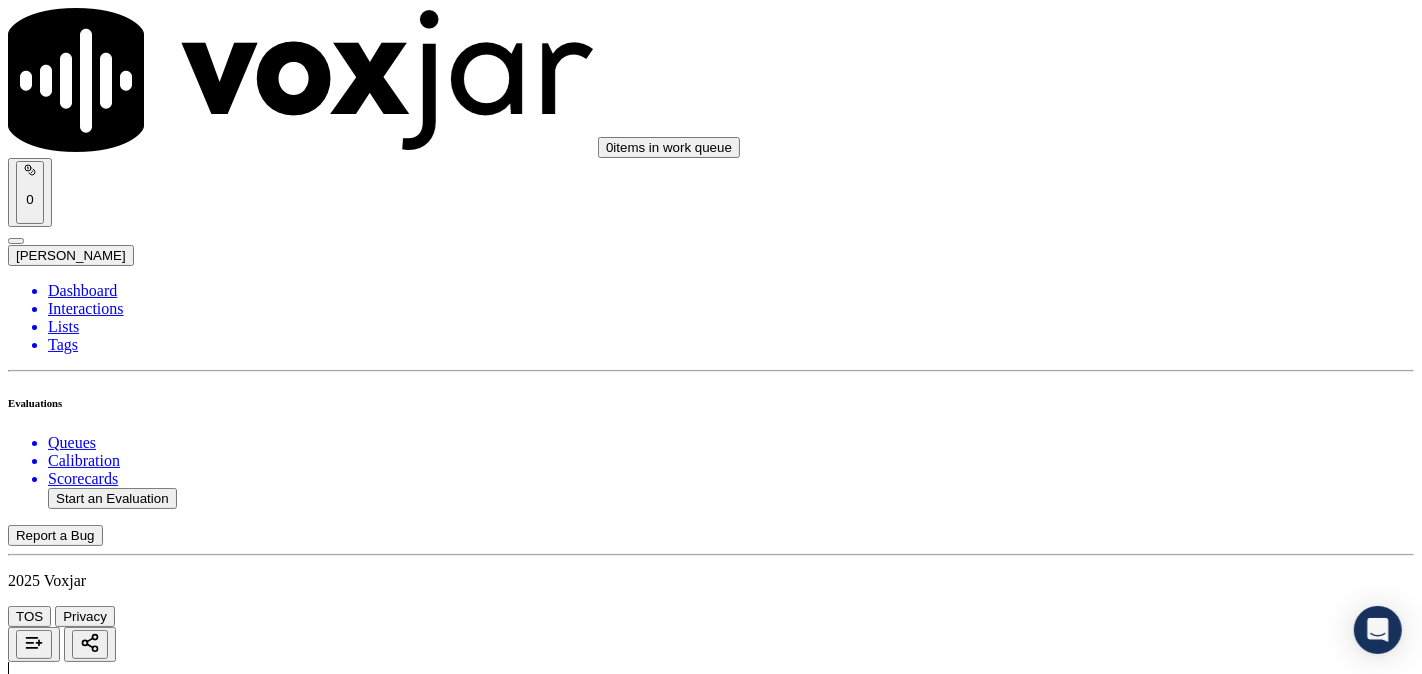 click on "Start an Evaluation" 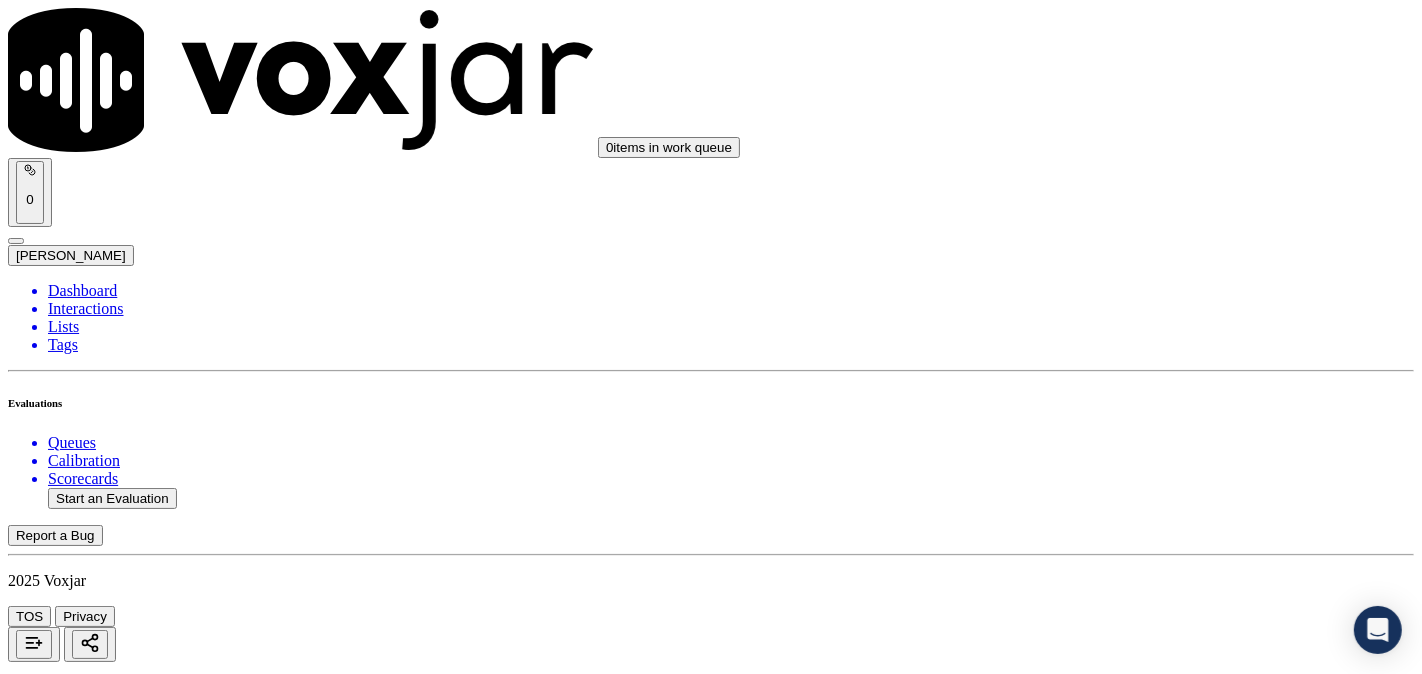 scroll, scrollTop: 344, scrollLeft: 0, axis: vertical 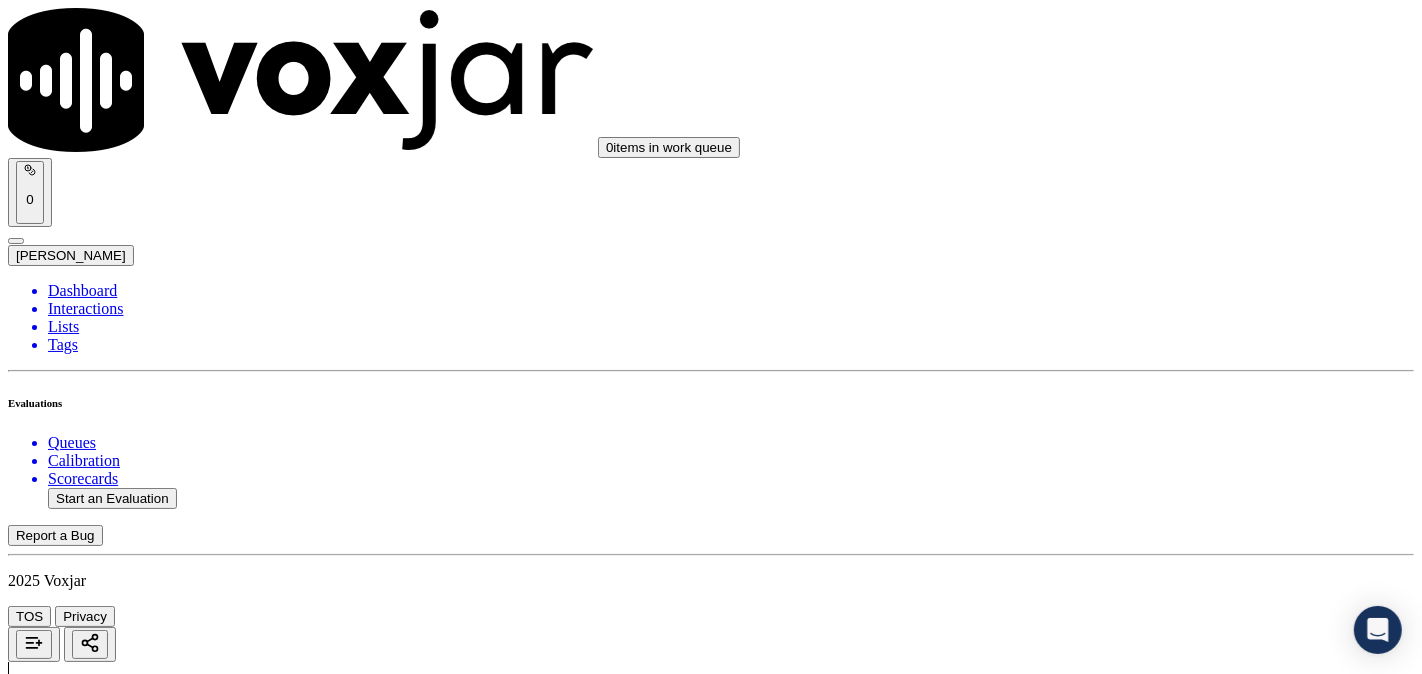 click on "Connect This Customer" at bounding box center (86, 2251) 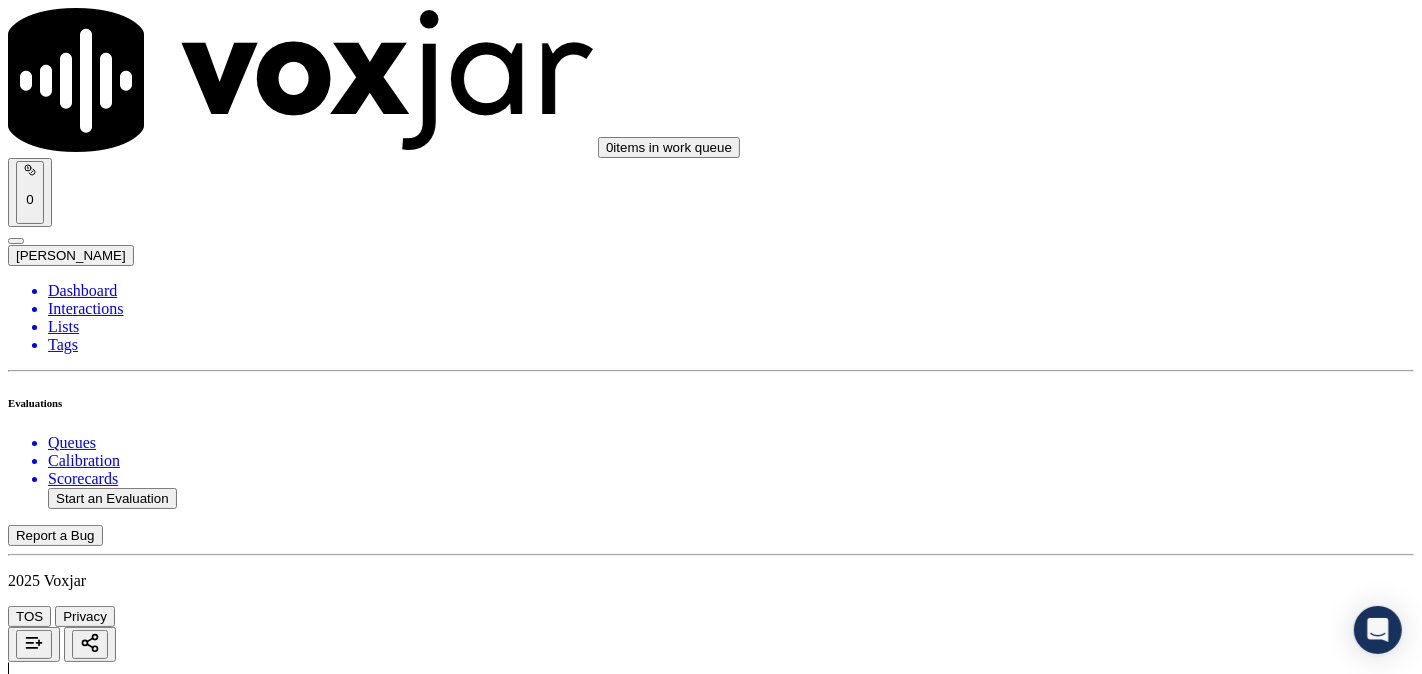 scroll, scrollTop: 357, scrollLeft: 0, axis: vertical 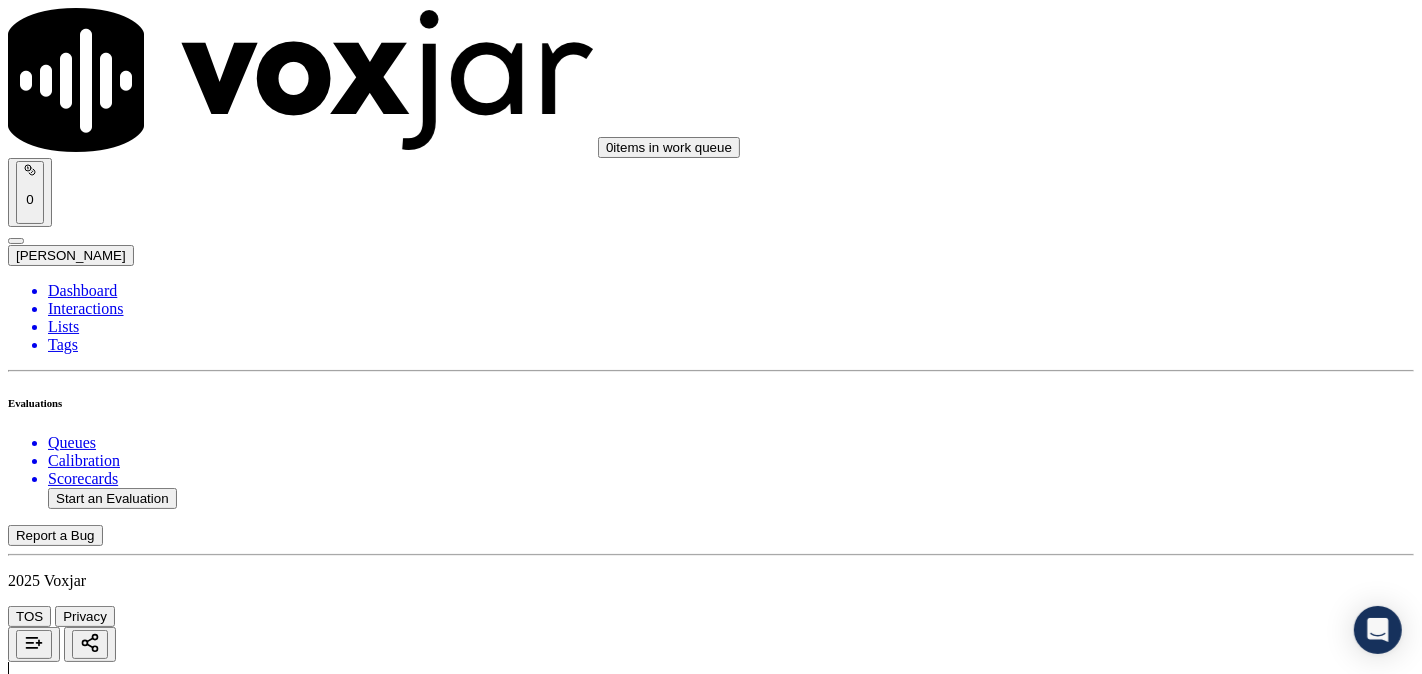 click on "Supplier Universal Scorecard (Colombia)   This is a brand new scorecard     GPT-4o Enabled       1,375         0" at bounding box center (711, 2475) 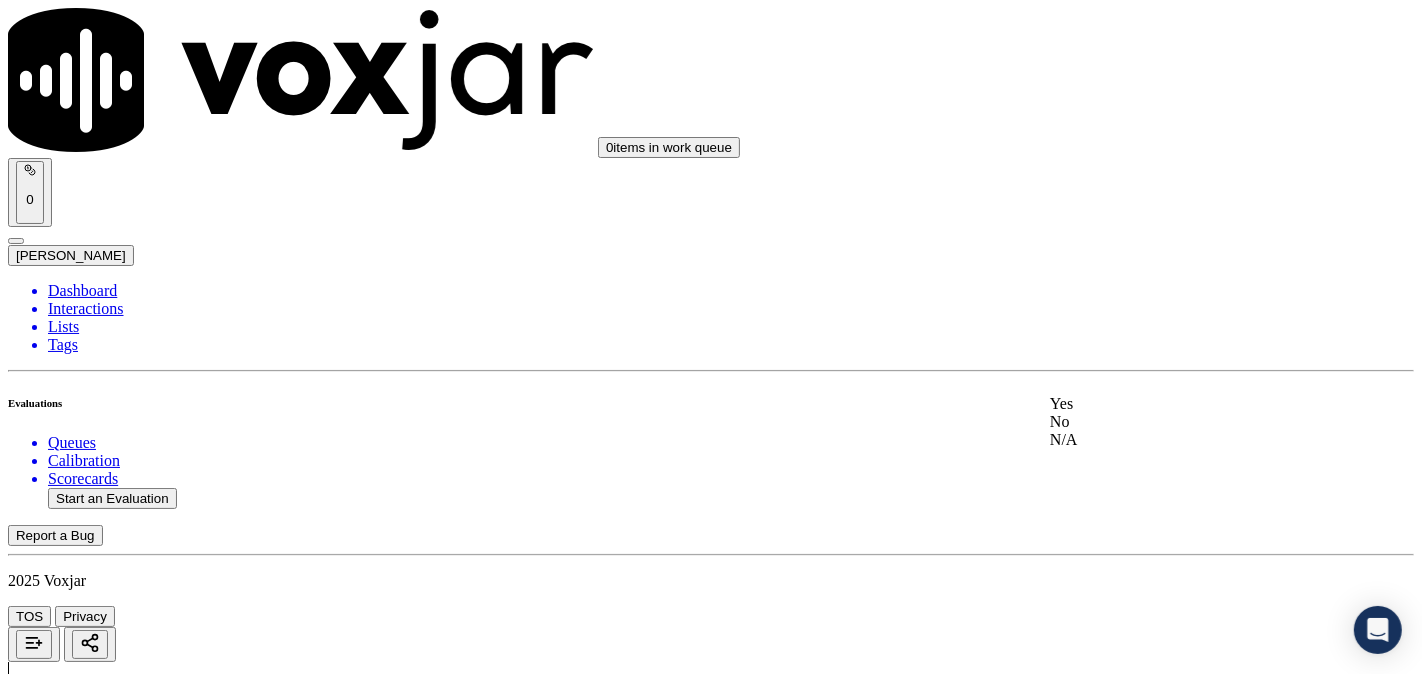 click on "Yes" at bounding box center (1186, 404) 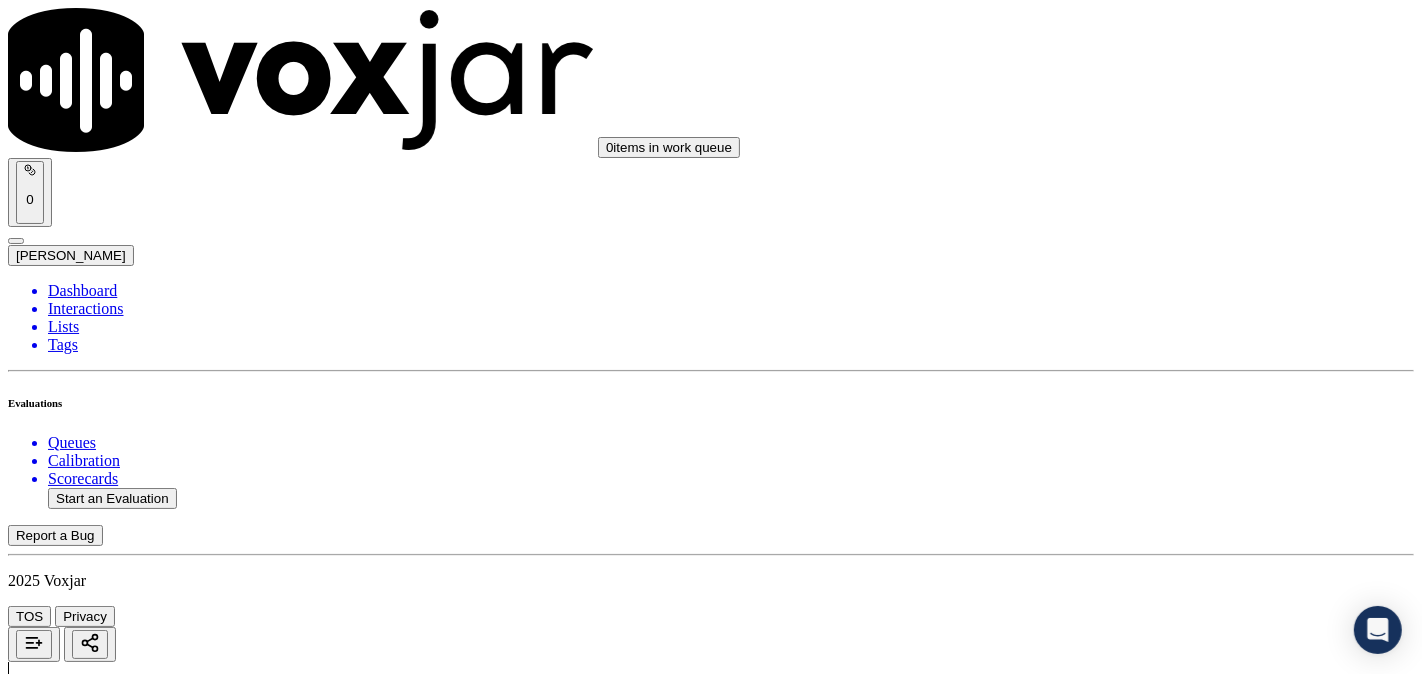 scroll, scrollTop: 185, scrollLeft: 0, axis: vertical 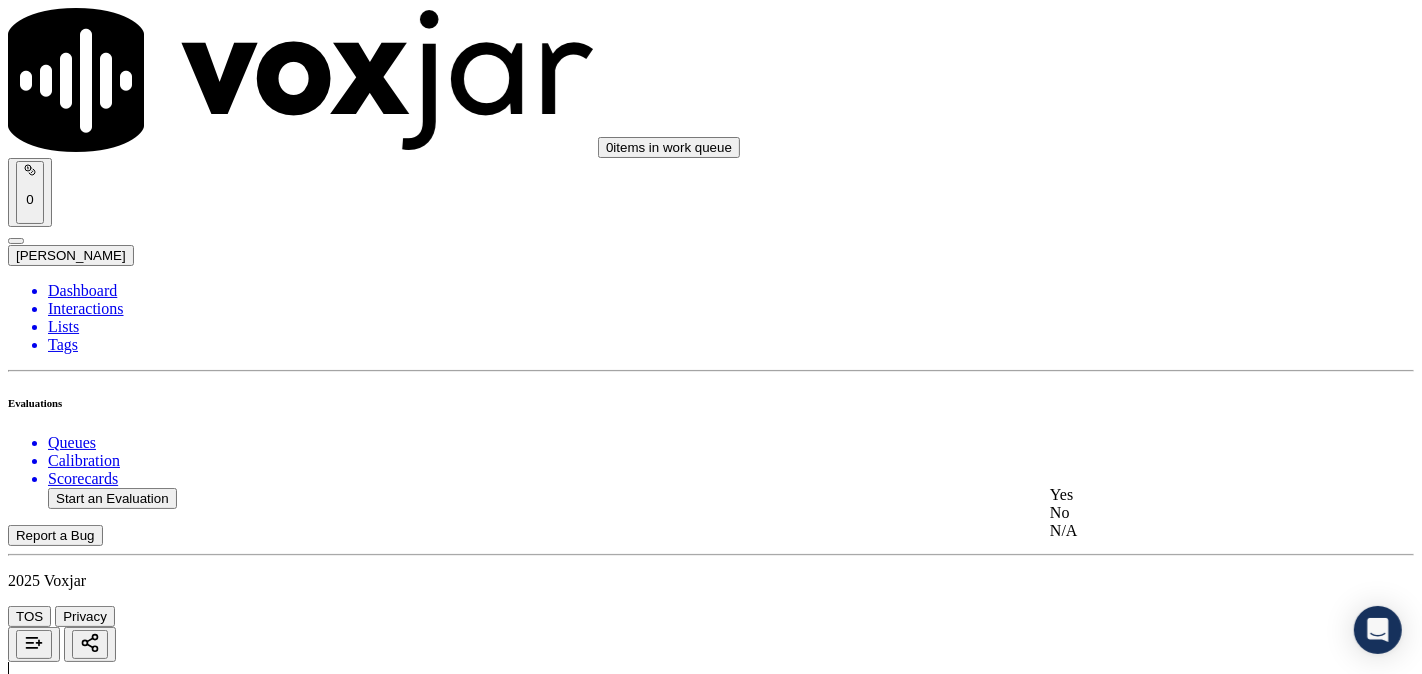 click on "Yes" at bounding box center [1186, 495] 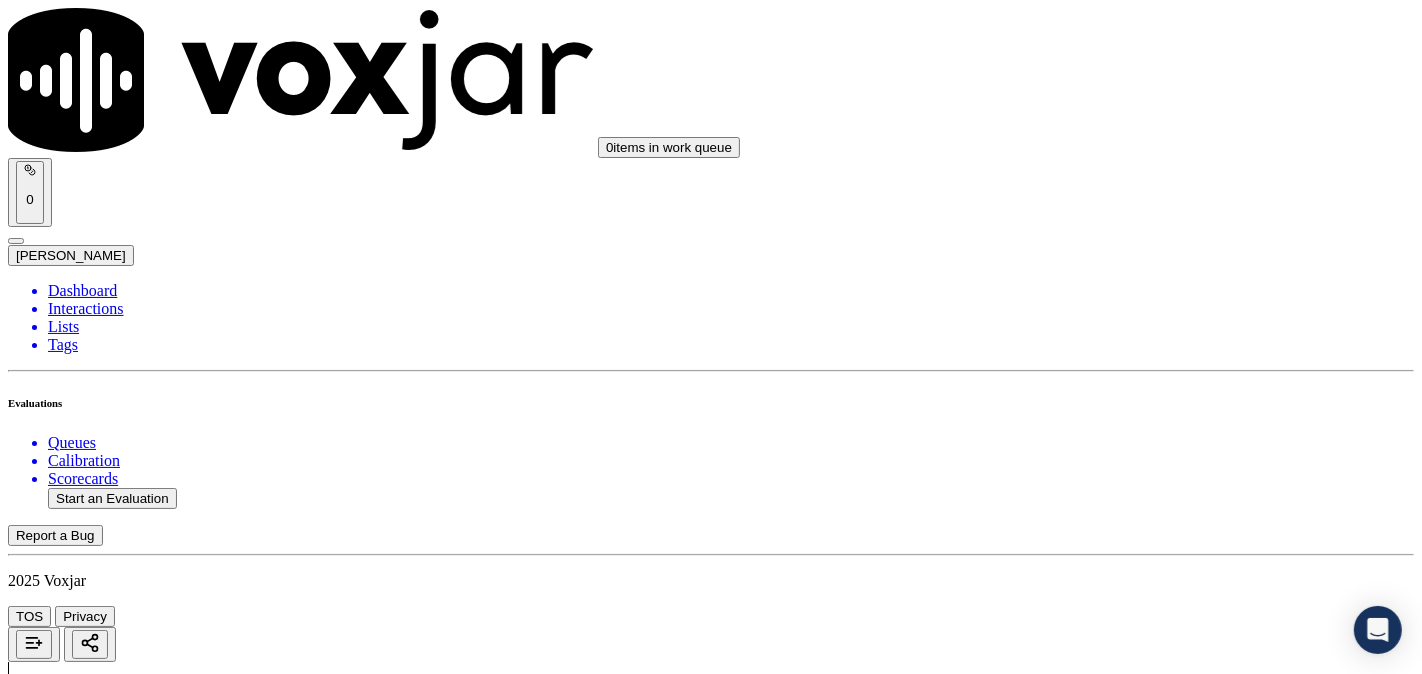 scroll, scrollTop: 555, scrollLeft: 0, axis: vertical 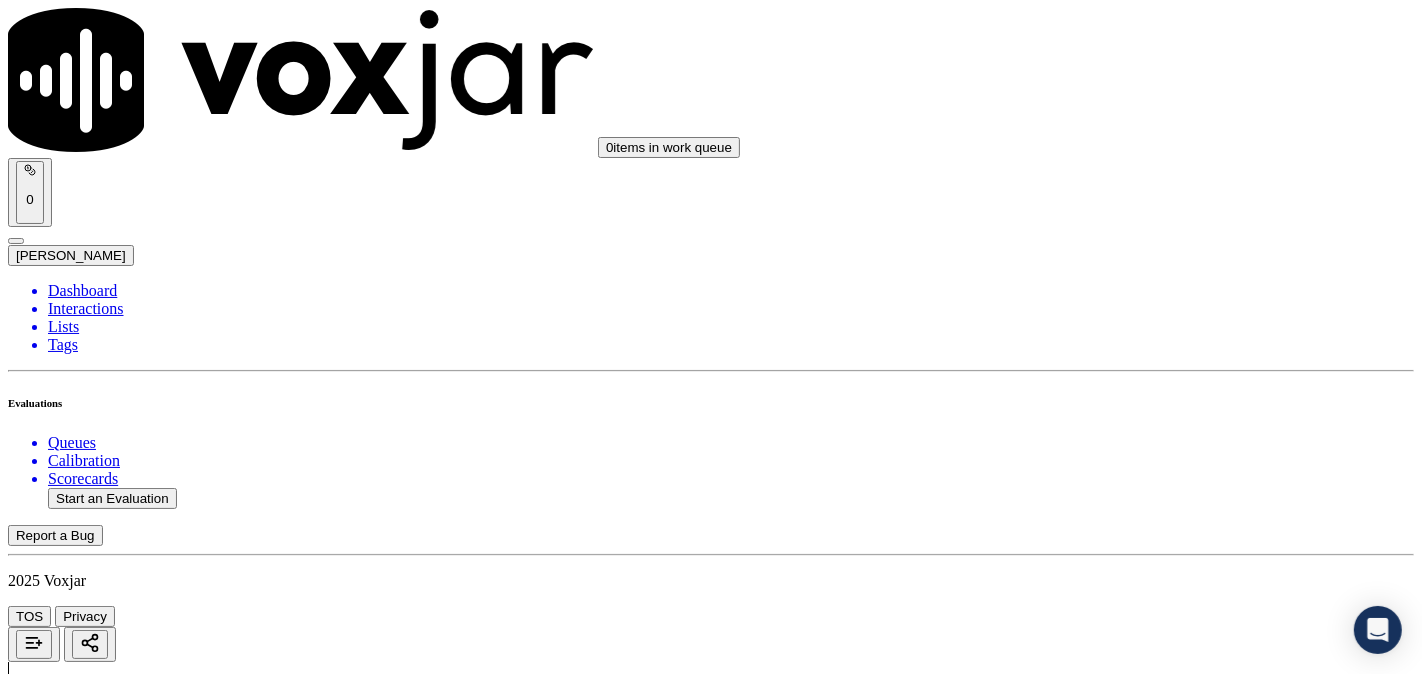 click on "Select an answer" at bounding box center (67, 2875) 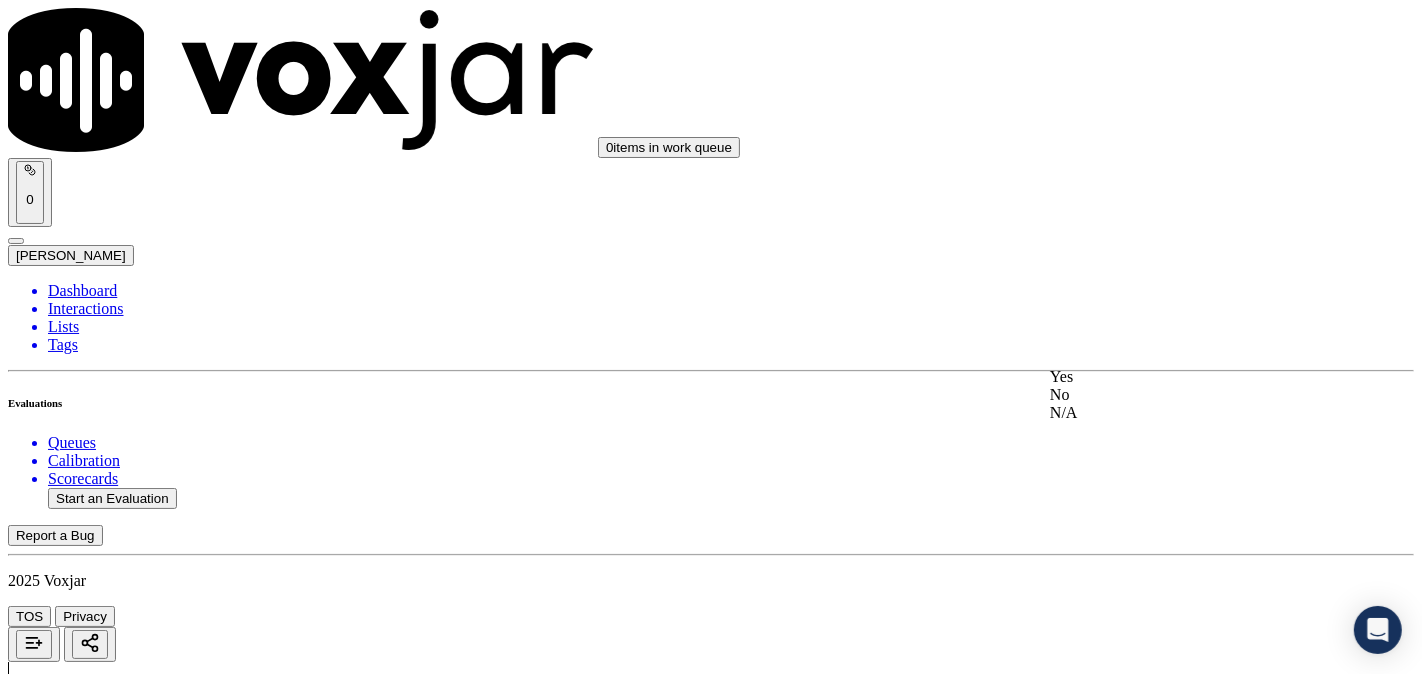 click on "Yes" at bounding box center [1186, 377] 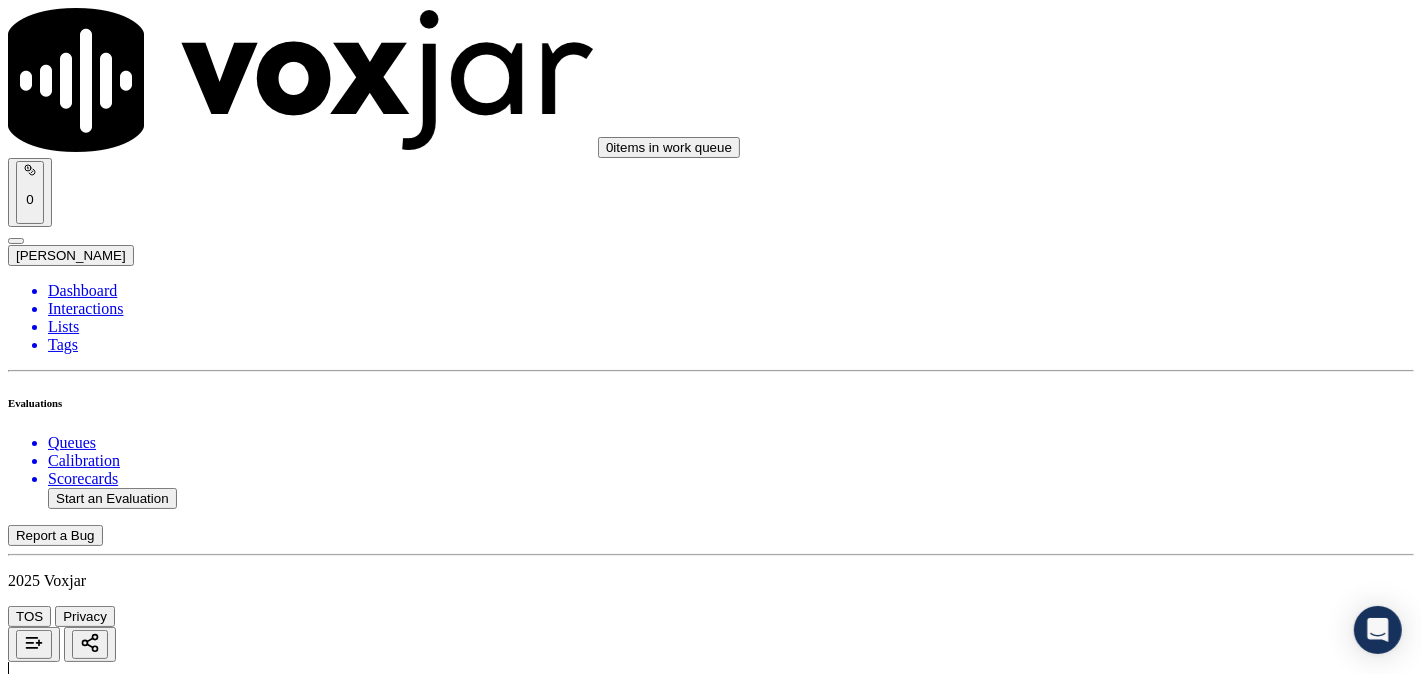scroll, scrollTop: 741, scrollLeft: 0, axis: vertical 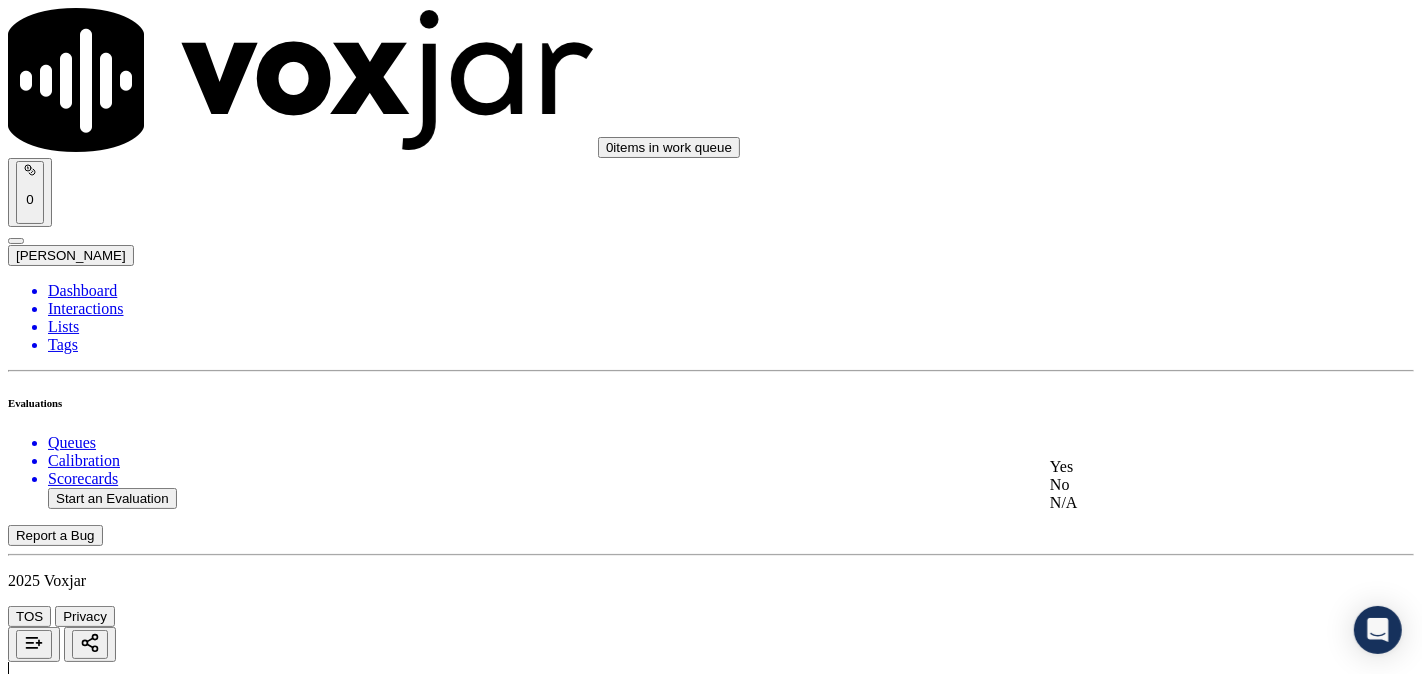 click on "N/A" 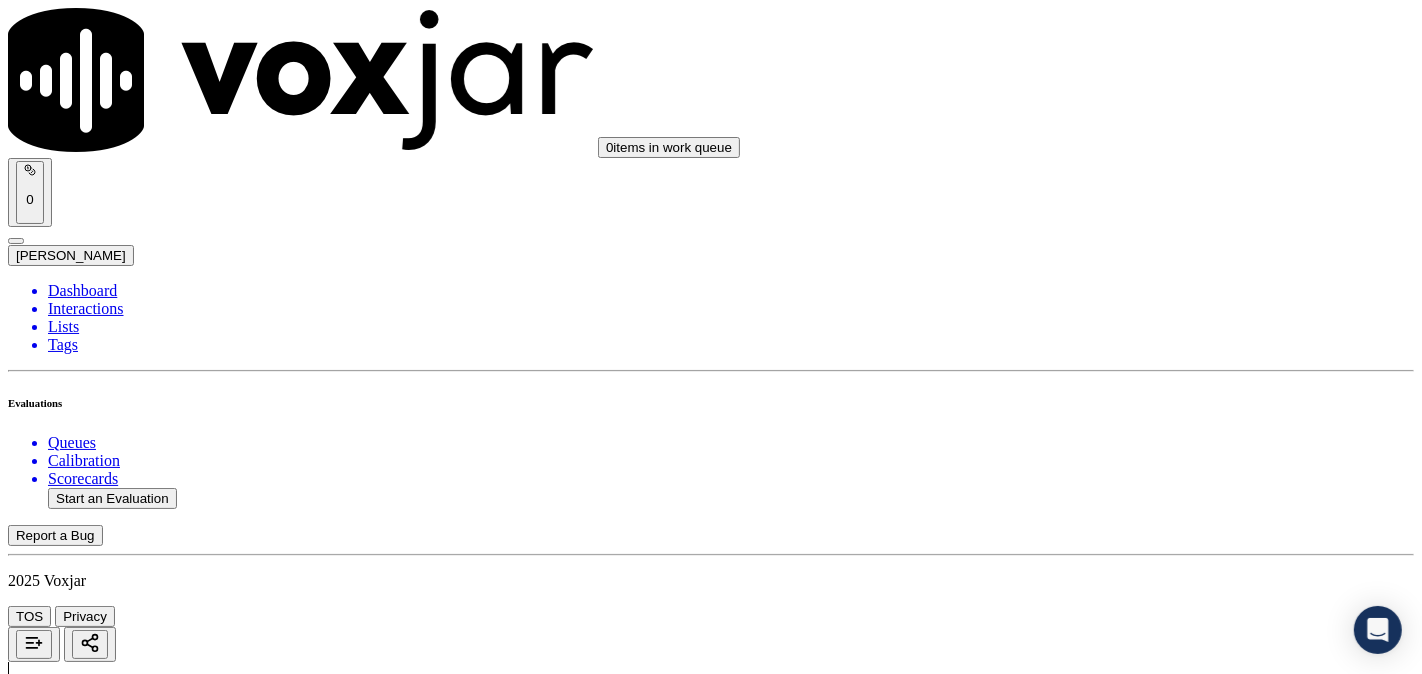 scroll, scrollTop: 1111, scrollLeft: 0, axis: vertical 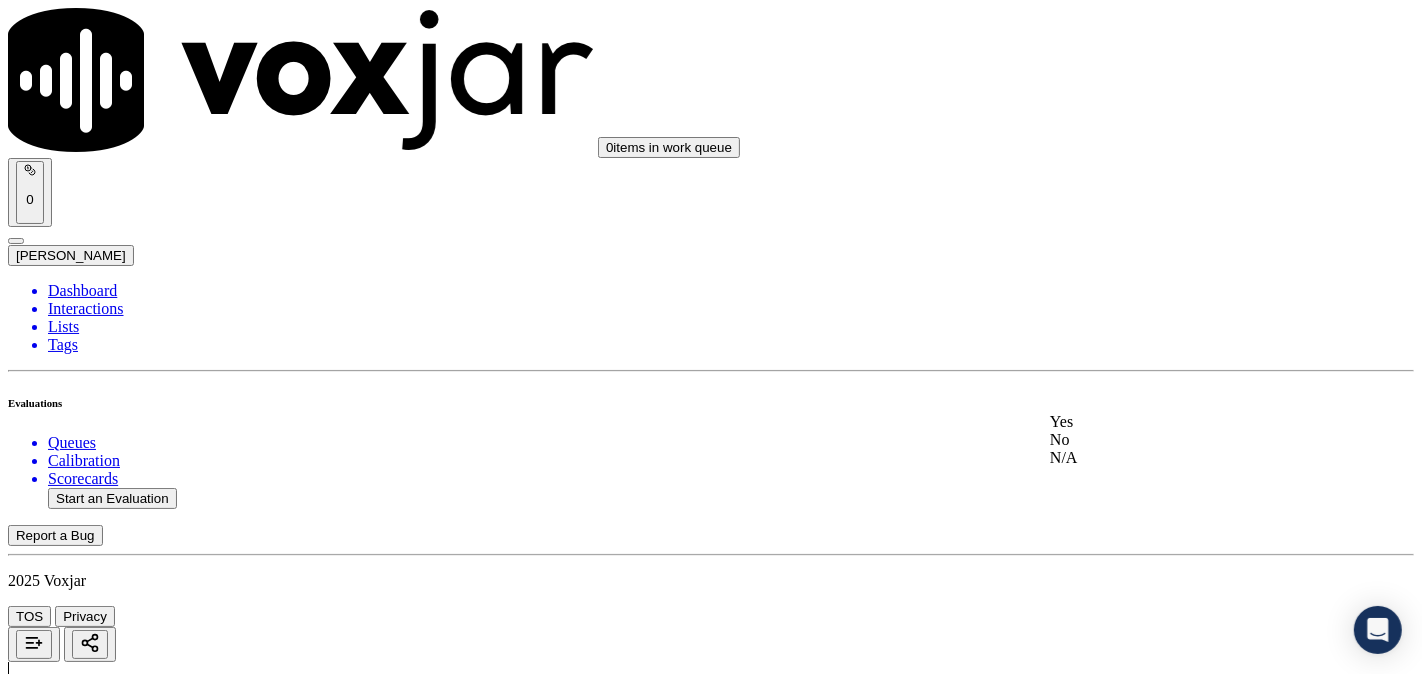 click on "N/A" 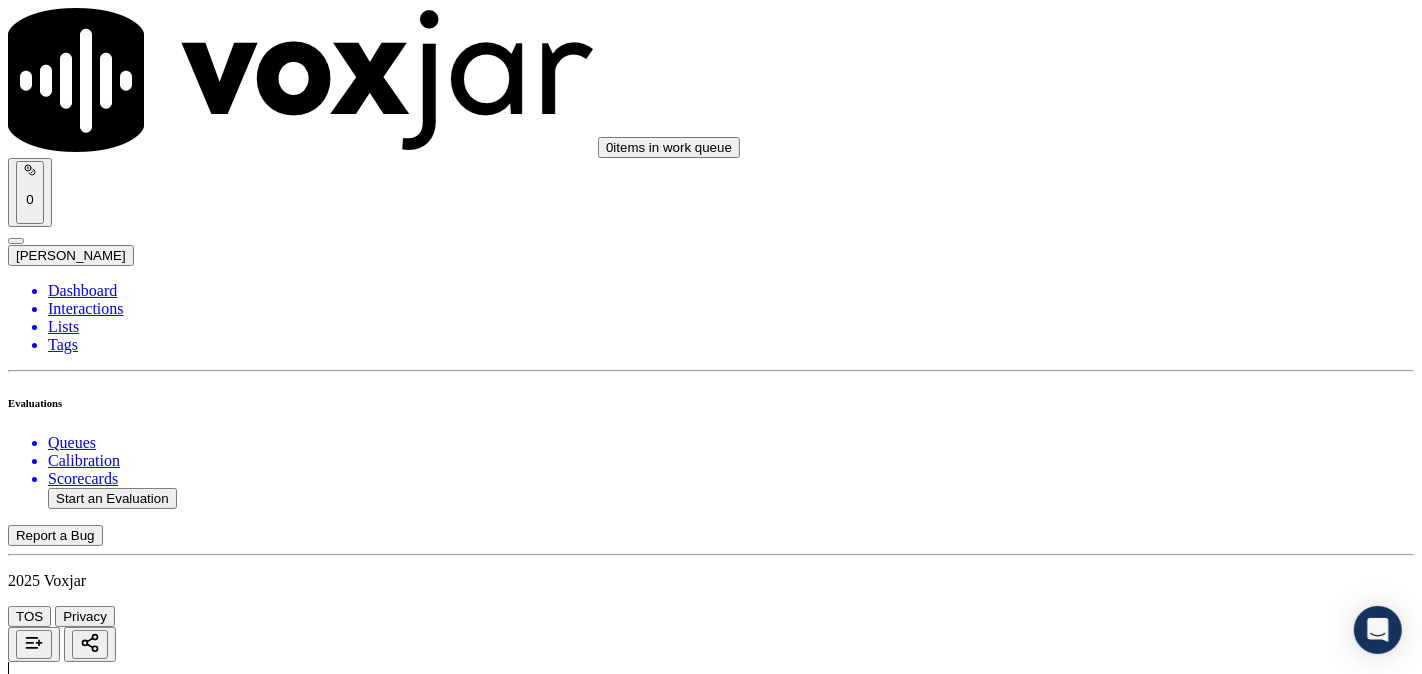 scroll, scrollTop: 1296, scrollLeft: 0, axis: vertical 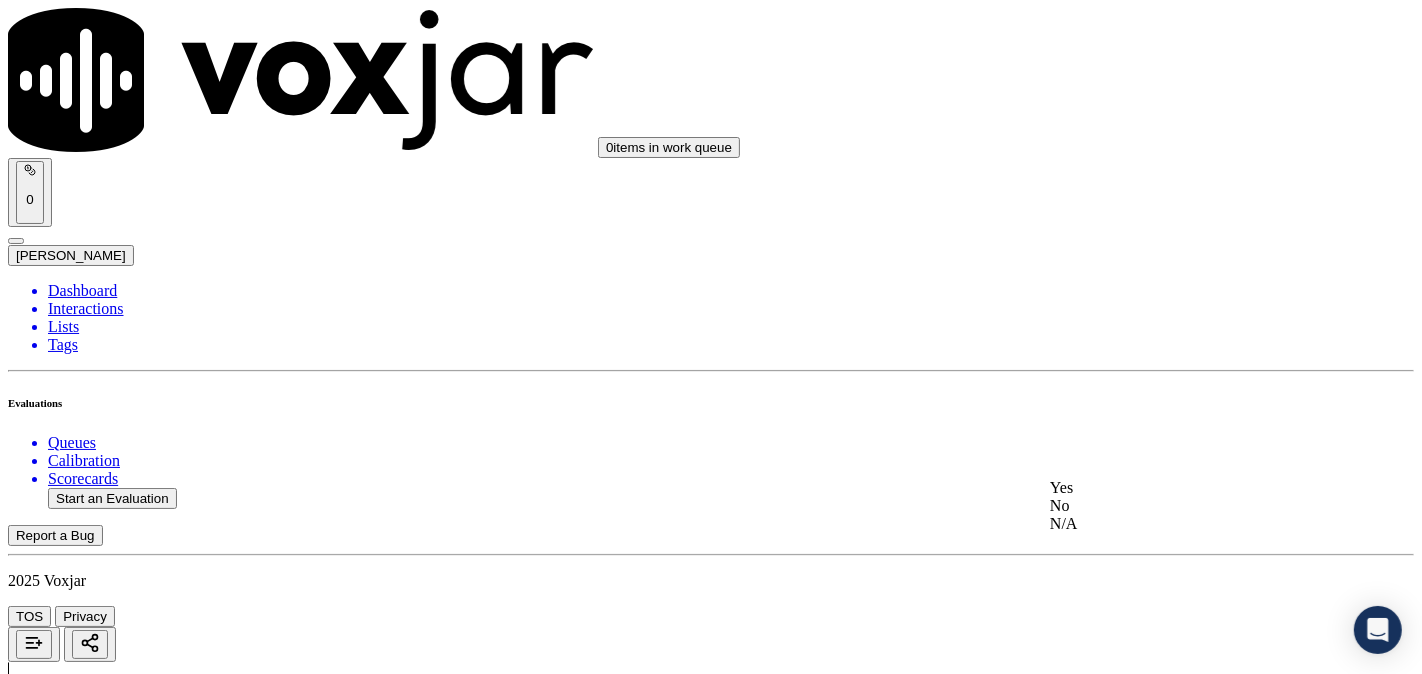 click on "Yes" at bounding box center [1186, 488] 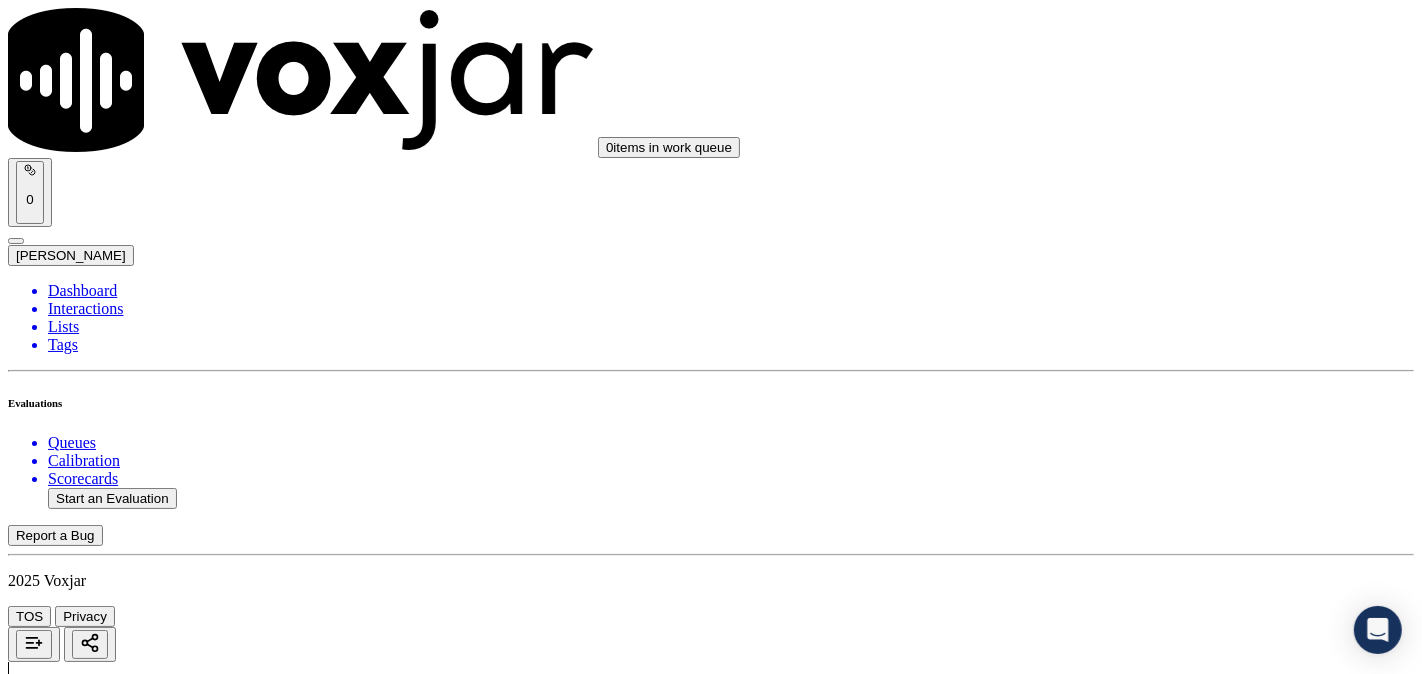 scroll, scrollTop: 1666, scrollLeft: 0, axis: vertical 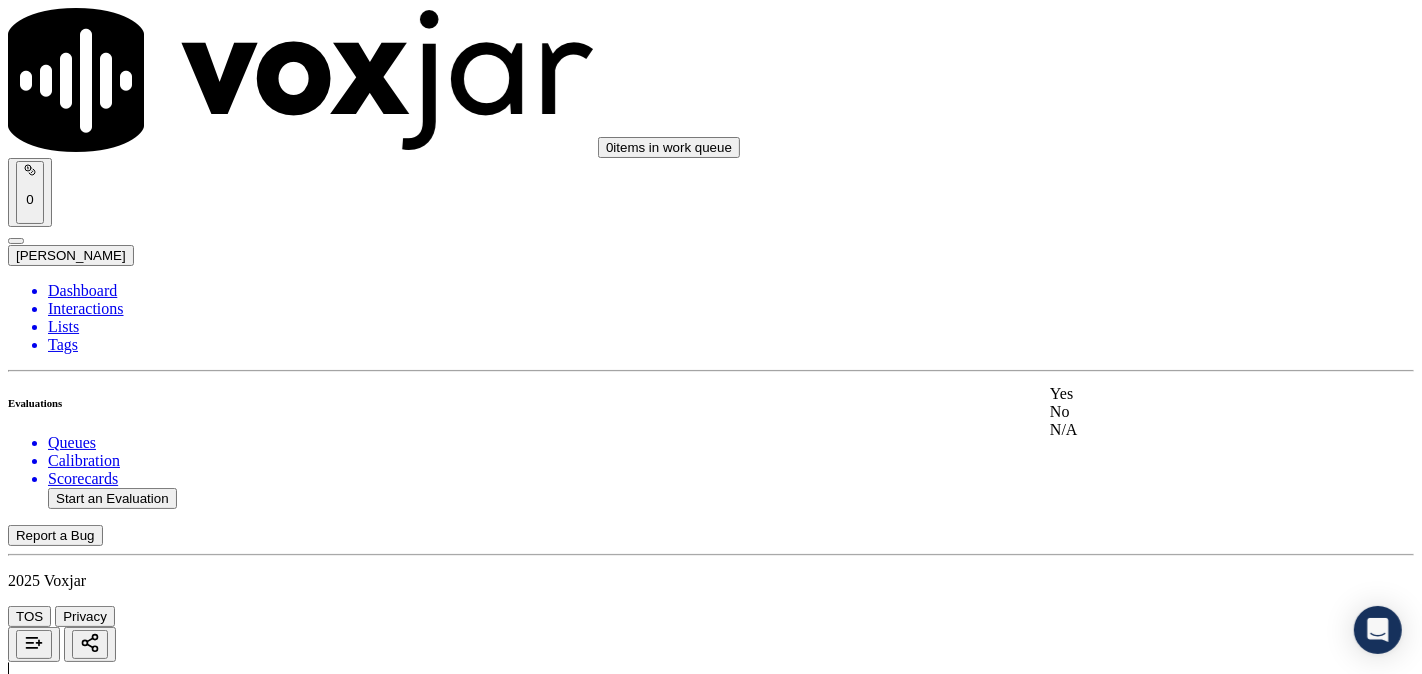 click on "Yes" at bounding box center [1186, 394] 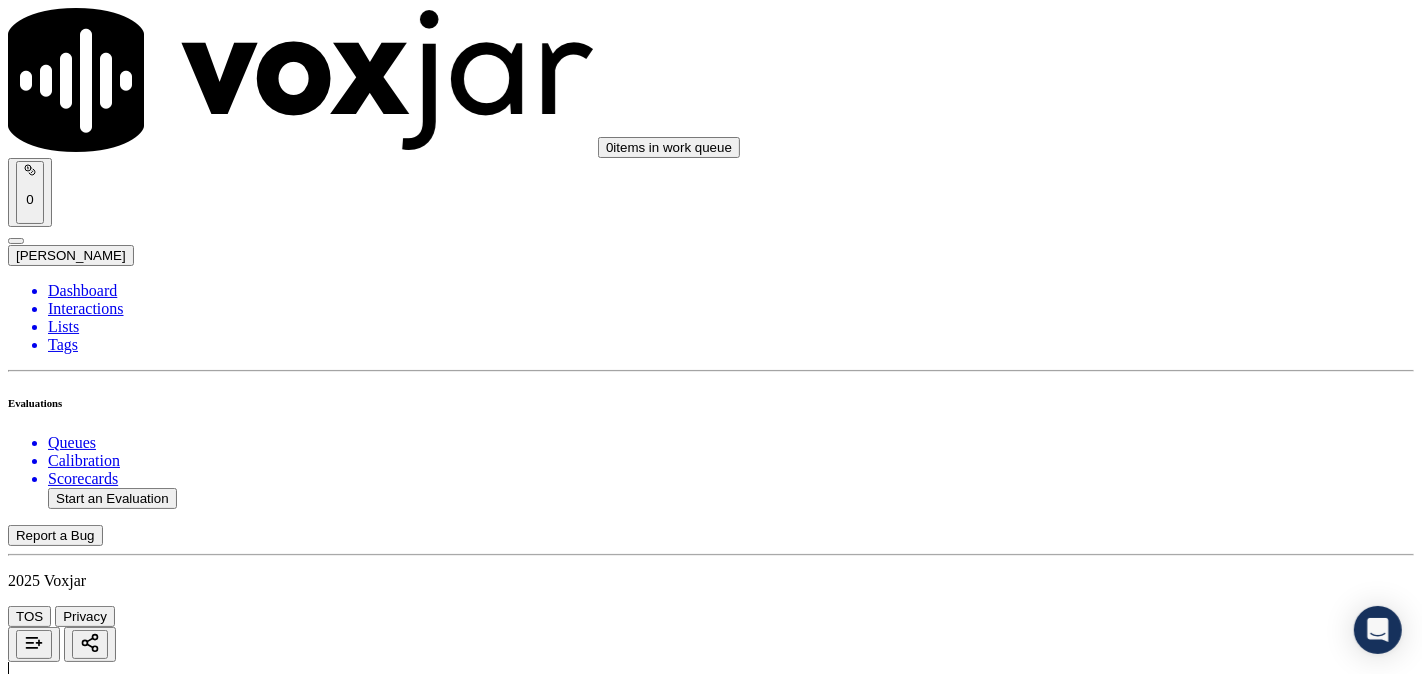 scroll, scrollTop: 1852, scrollLeft: 0, axis: vertical 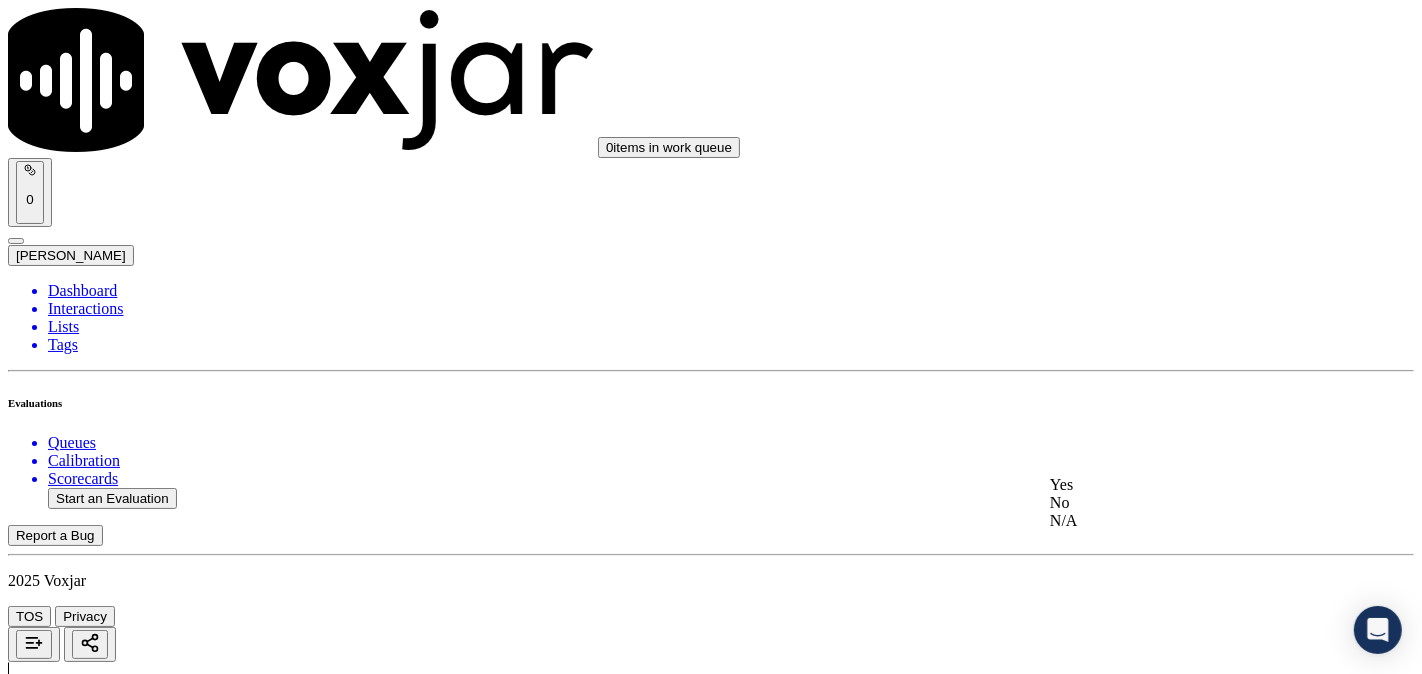 click on "Yes" at bounding box center [1186, 485] 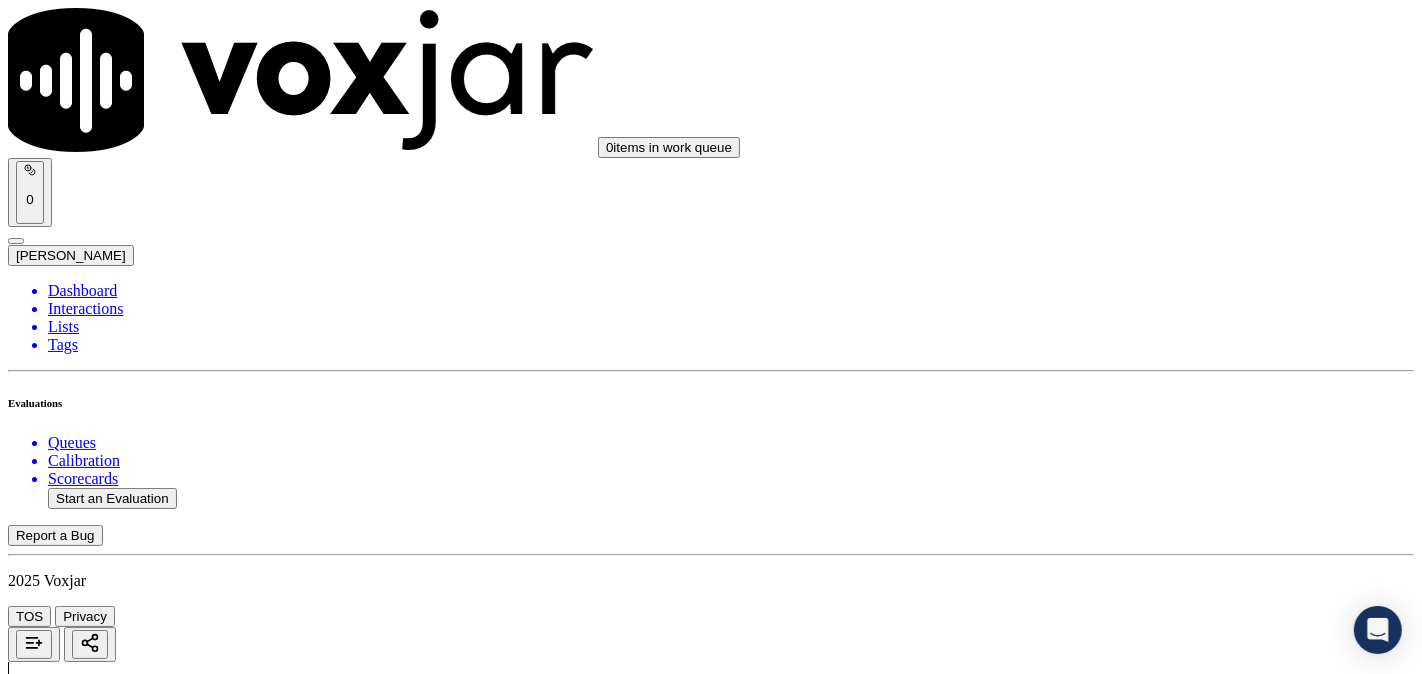 scroll, scrollTop: 2222, scrollLeft: 0, axis: vertical 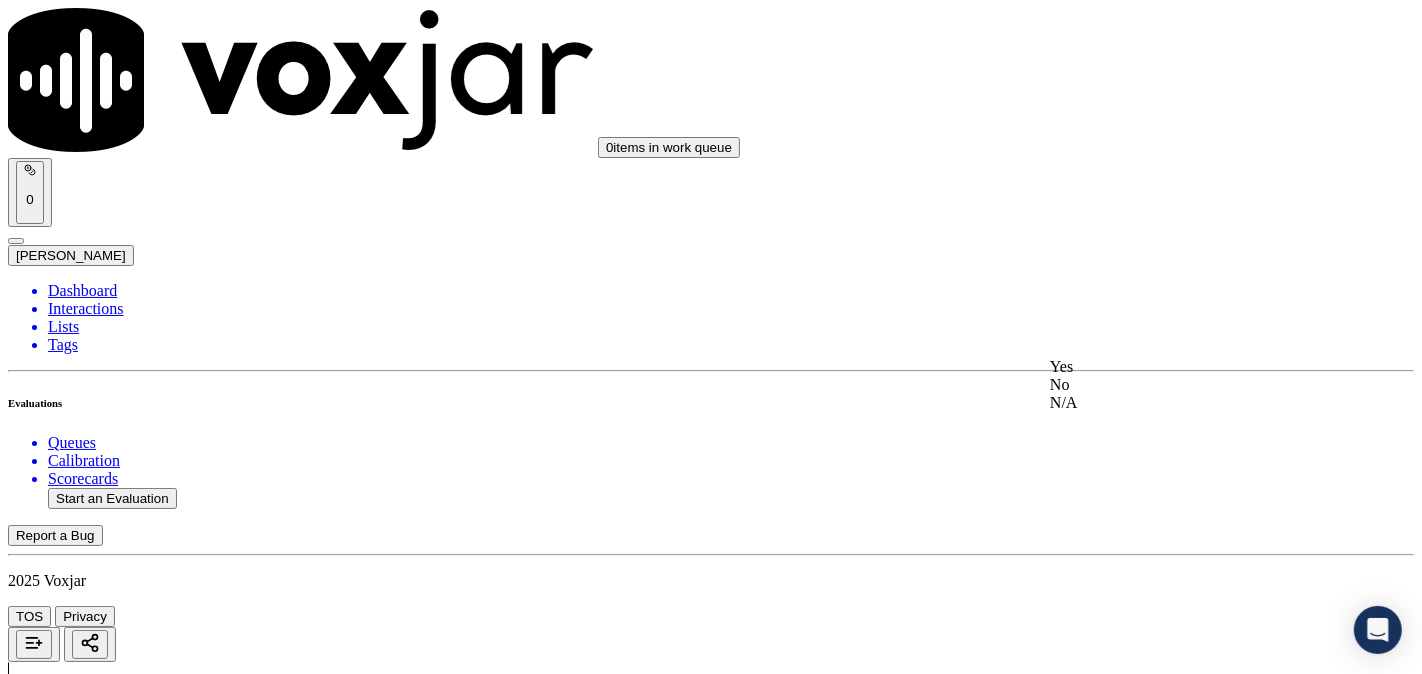 click on "Yes" at bounding box center [1186, 367] 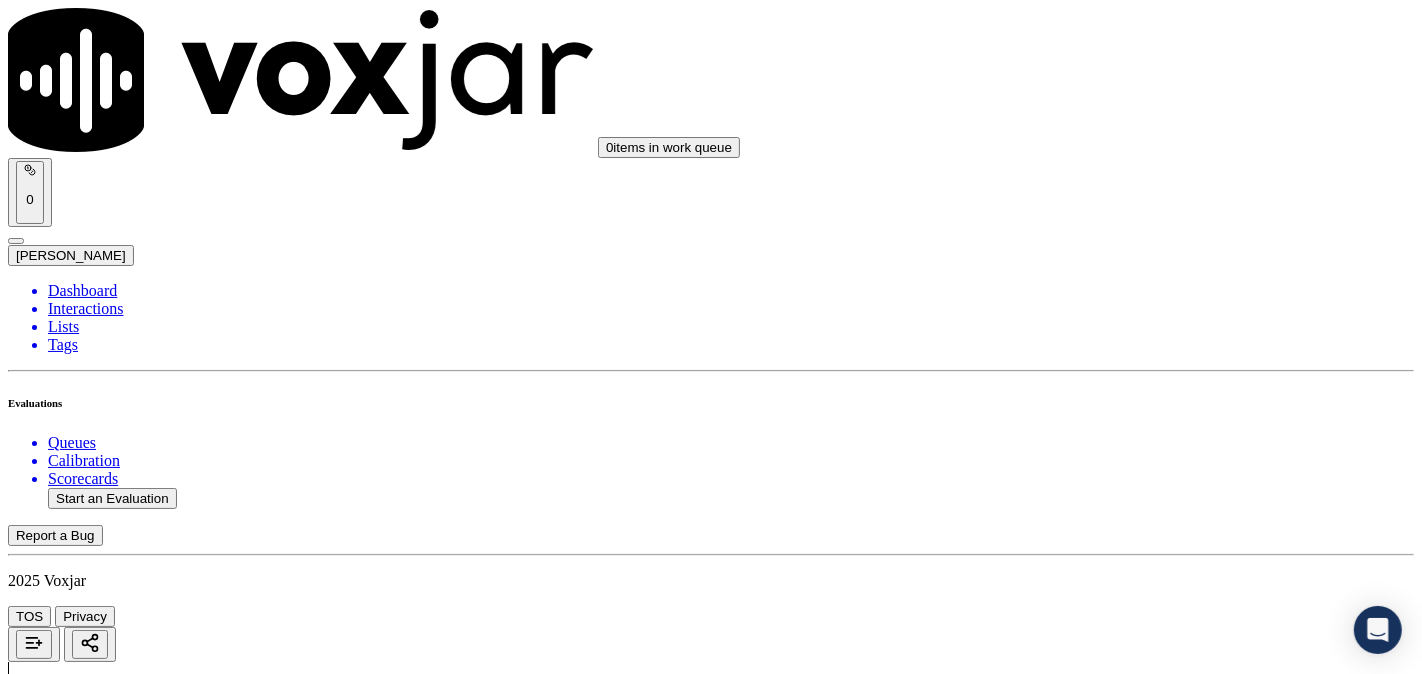 scroll, scrollTop: 2407, scrollLeft: 0, axis: vertical 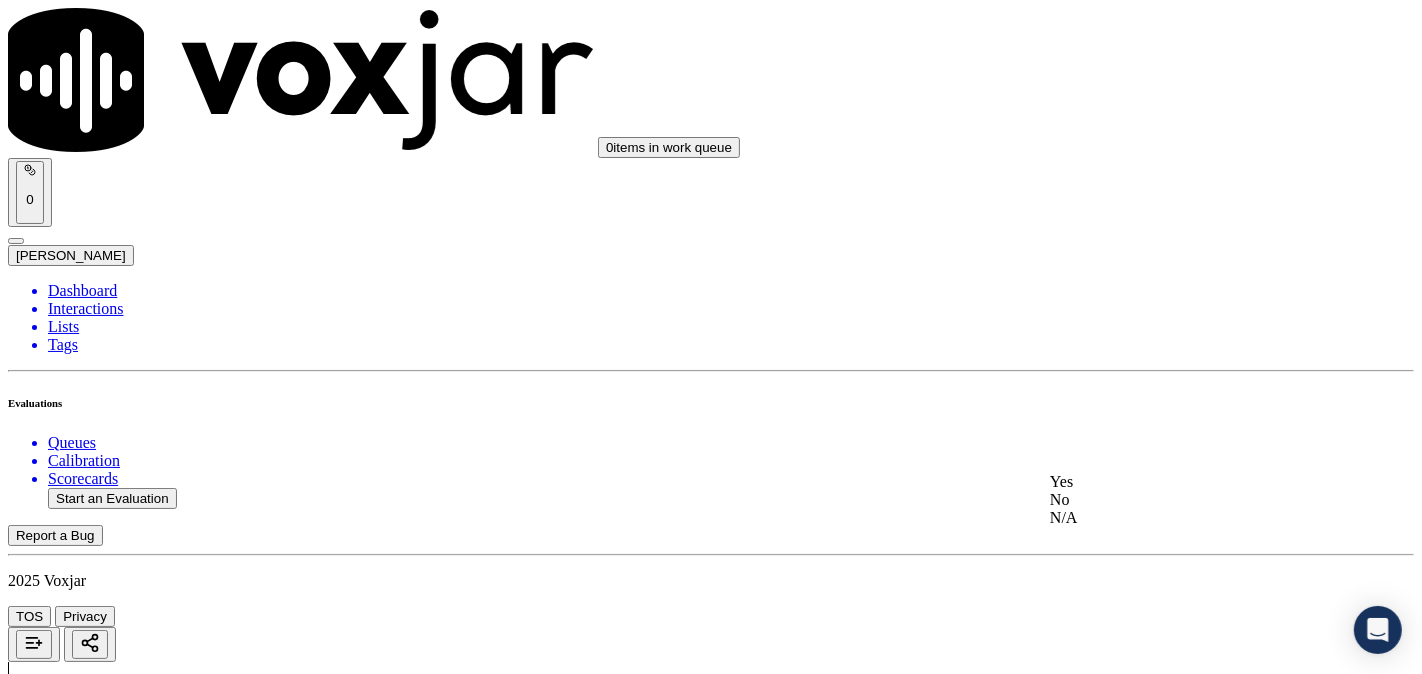 click on "Yes" at bounding box center [1186, 482] 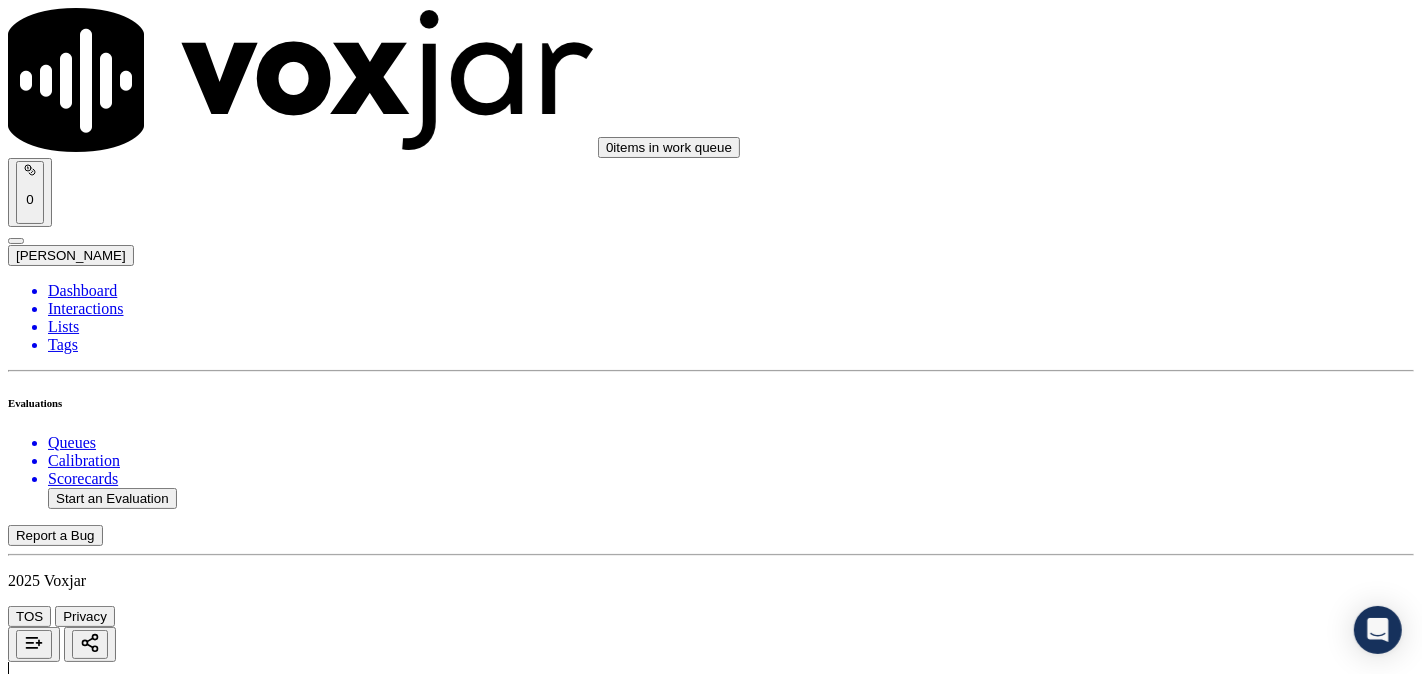 click on "Select an answer" at bounding box center [67, 4844] 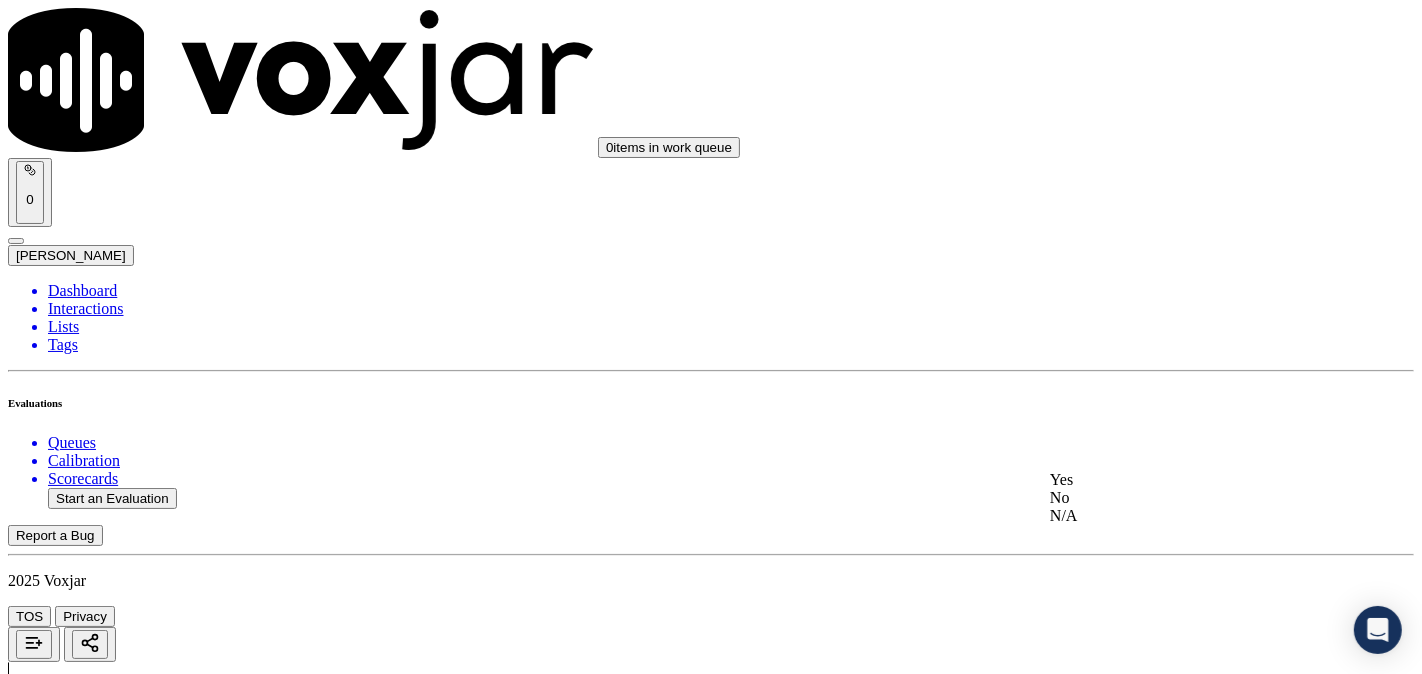 click on "Yes" at bounding box center [1186, 480] 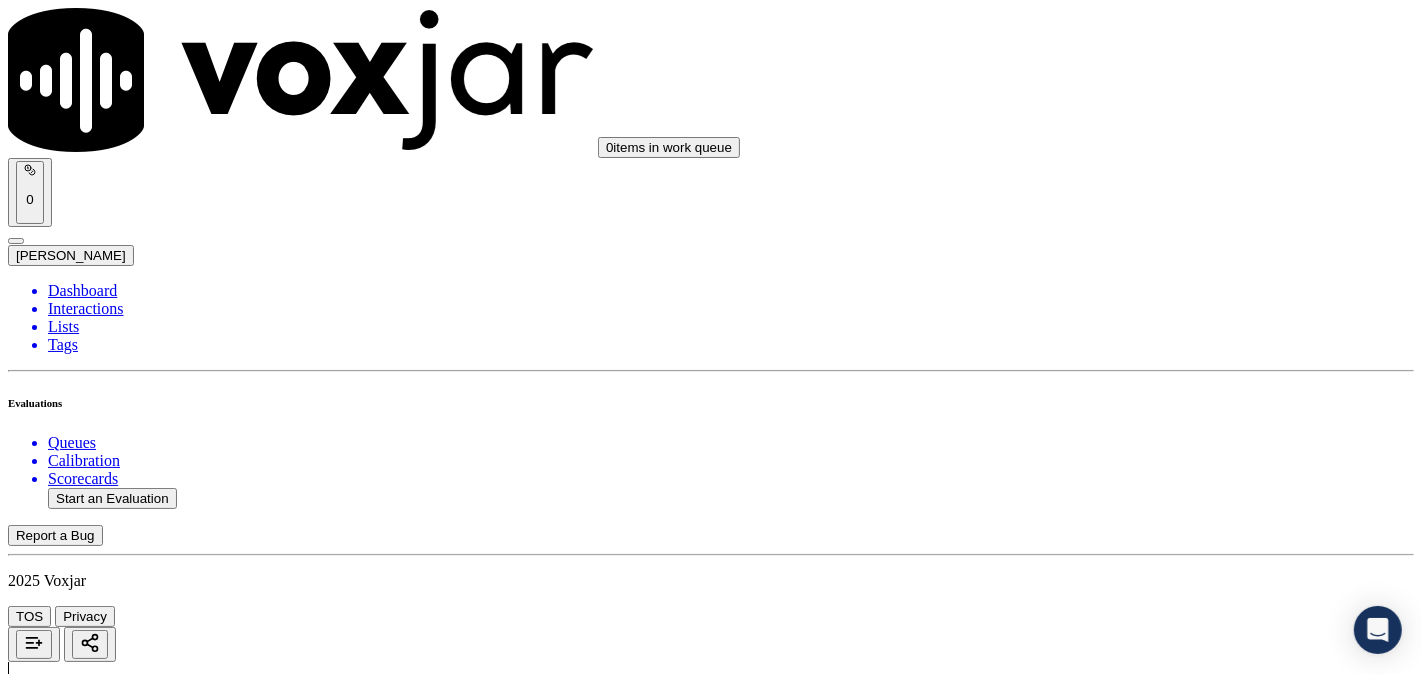 click on "Select an answer" at bounding box center [67, 5067] 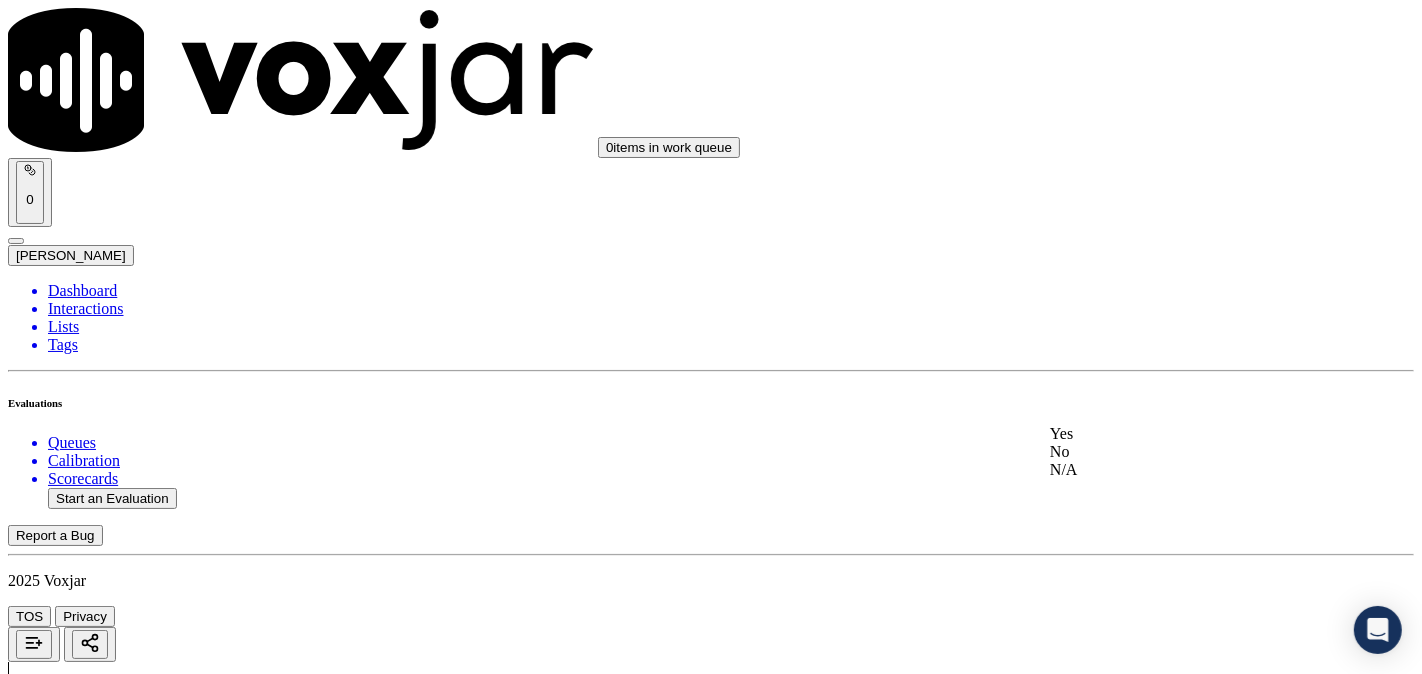 click on "Yes" at bounding box center [1186, 434] 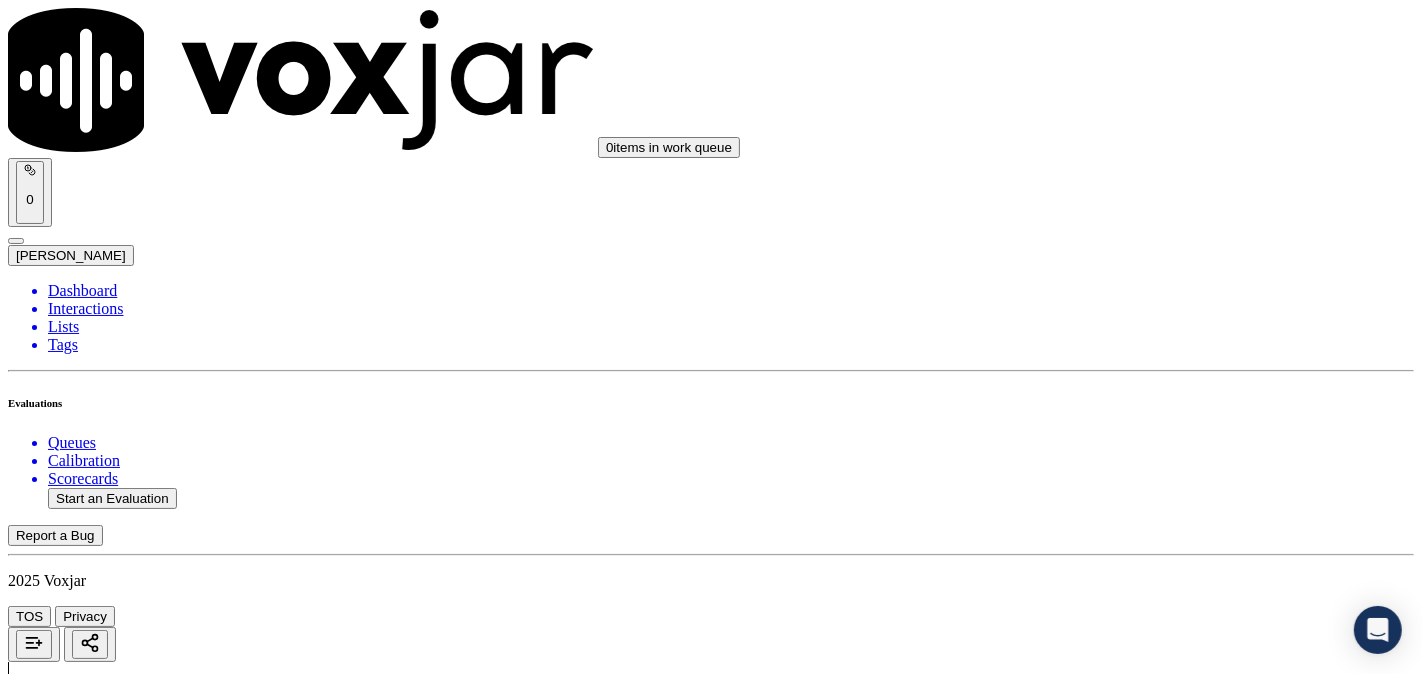 scroll, scrollTop: 3333, scrollLeft: 0, axis: vertical 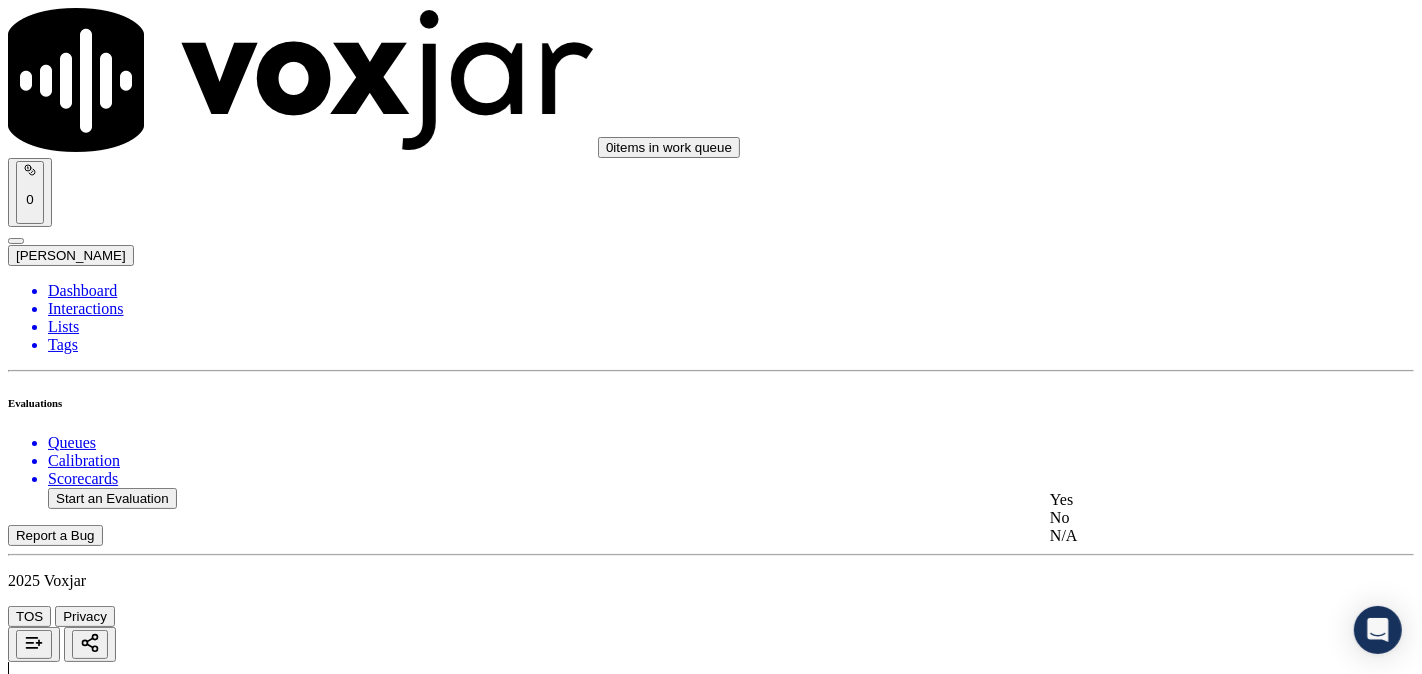 click on "Yes" at bounding box center [1186, 500] 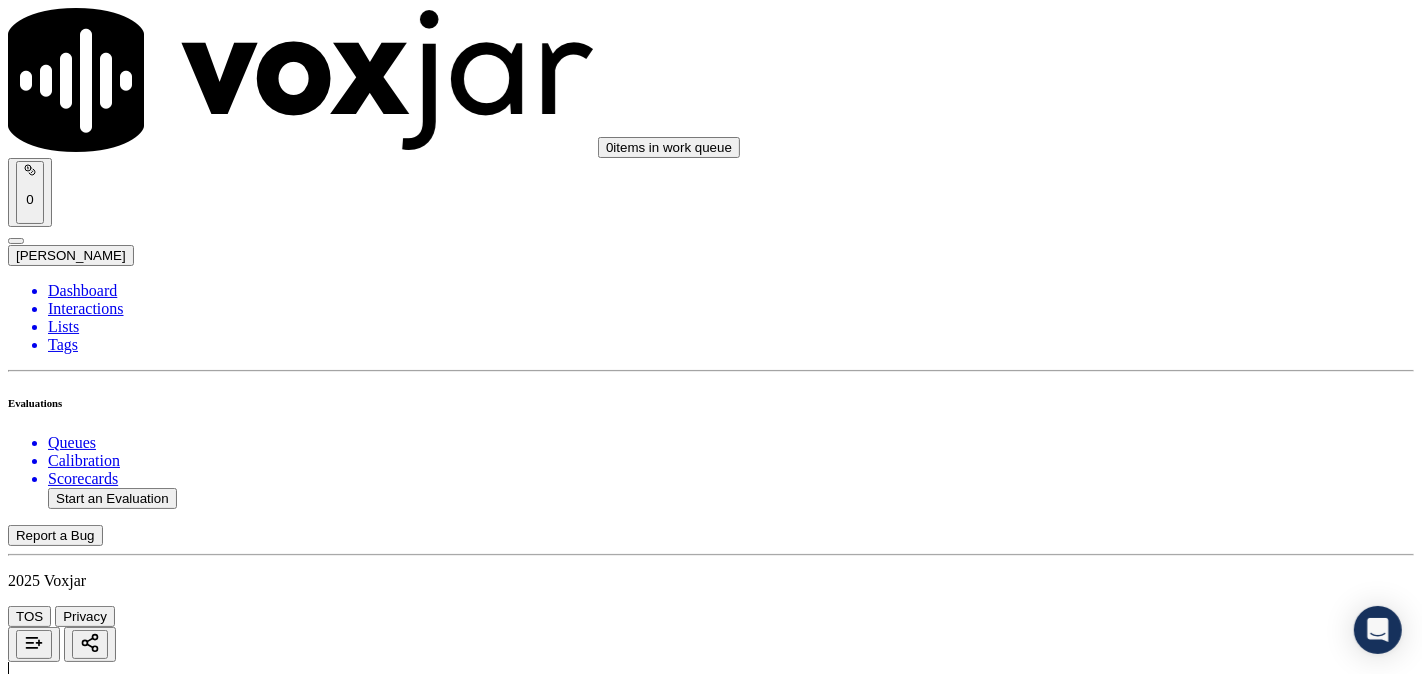 scroll, scrollTop: 2222, scrollLeft: 0, axis: vertical 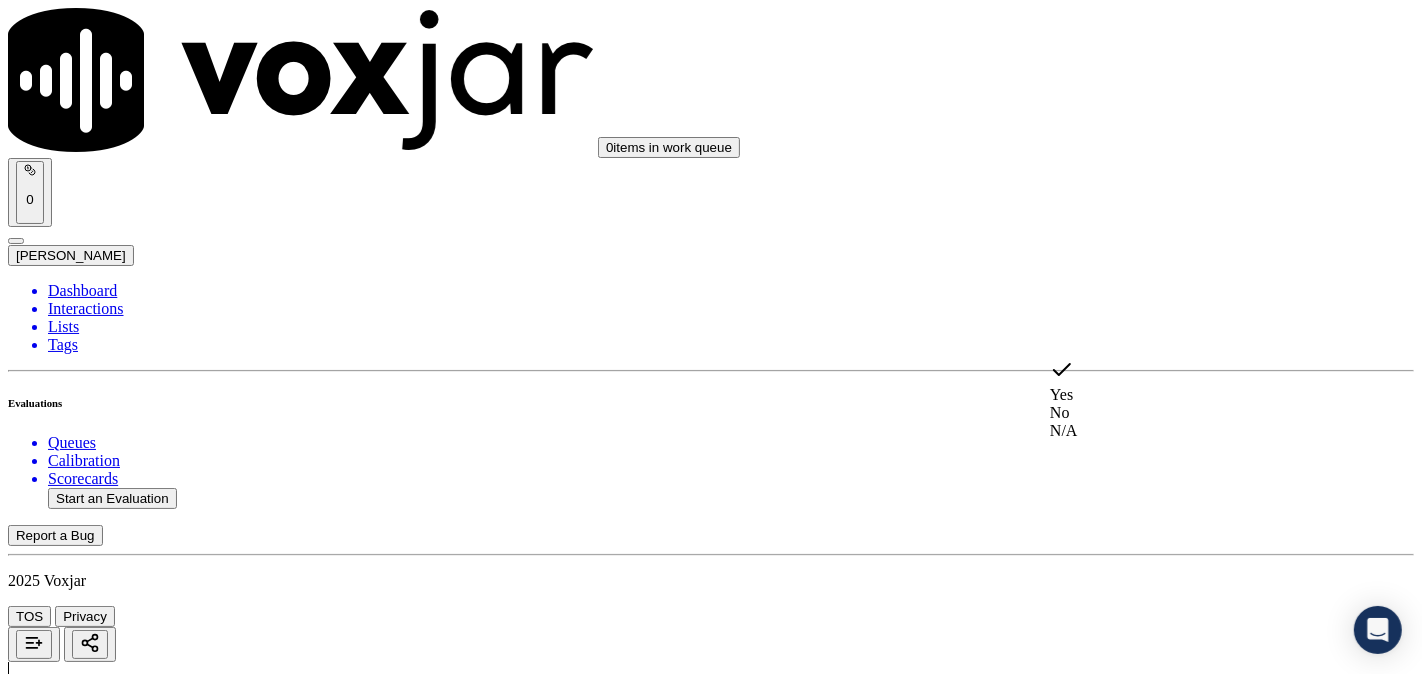click on "N/A" 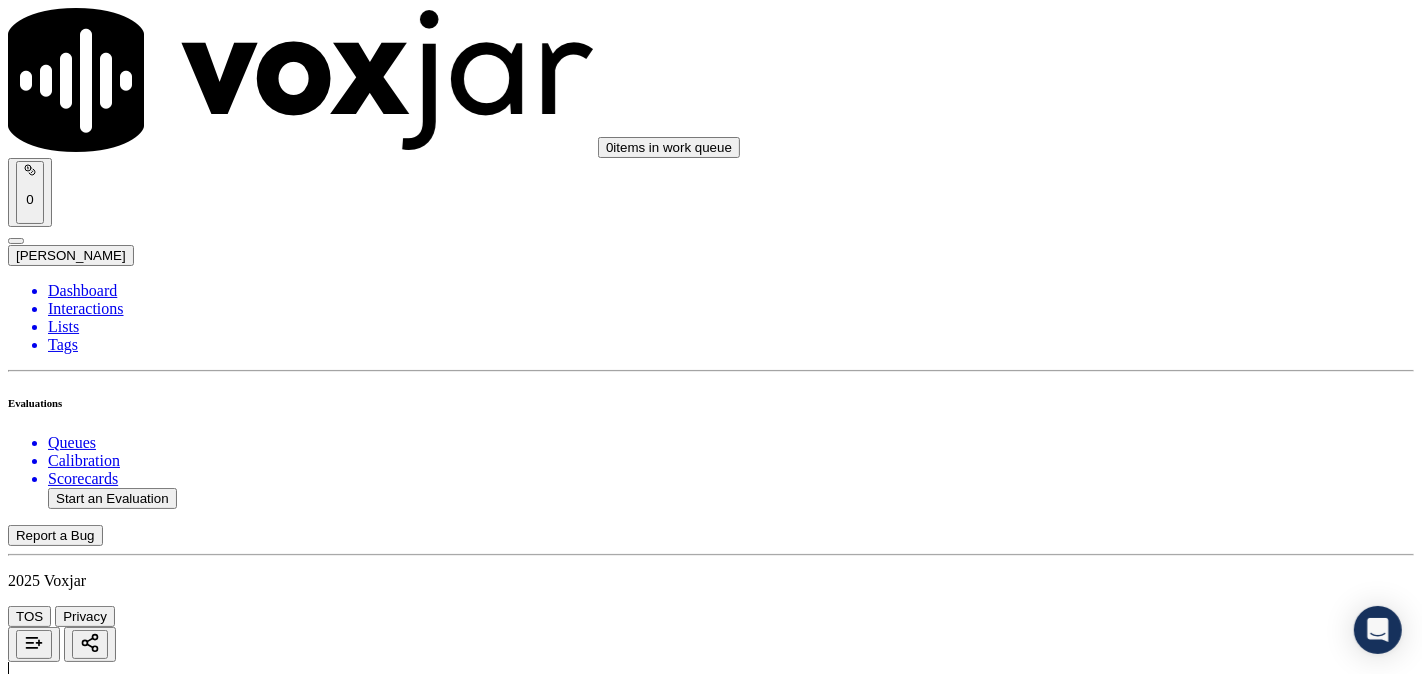 scroll, scrollTop: 3703, scrollLeft: 0, axis: vertical 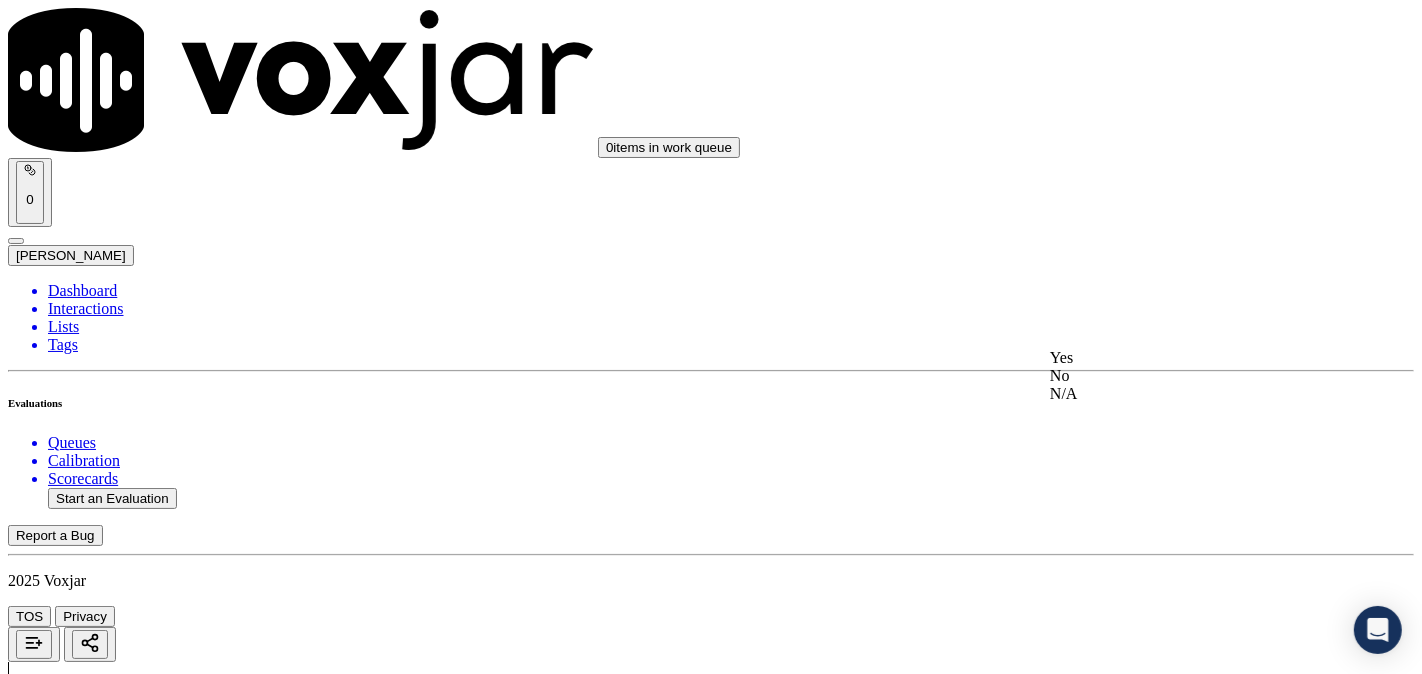 click on "Yes" at bounding box center (1186, 358) 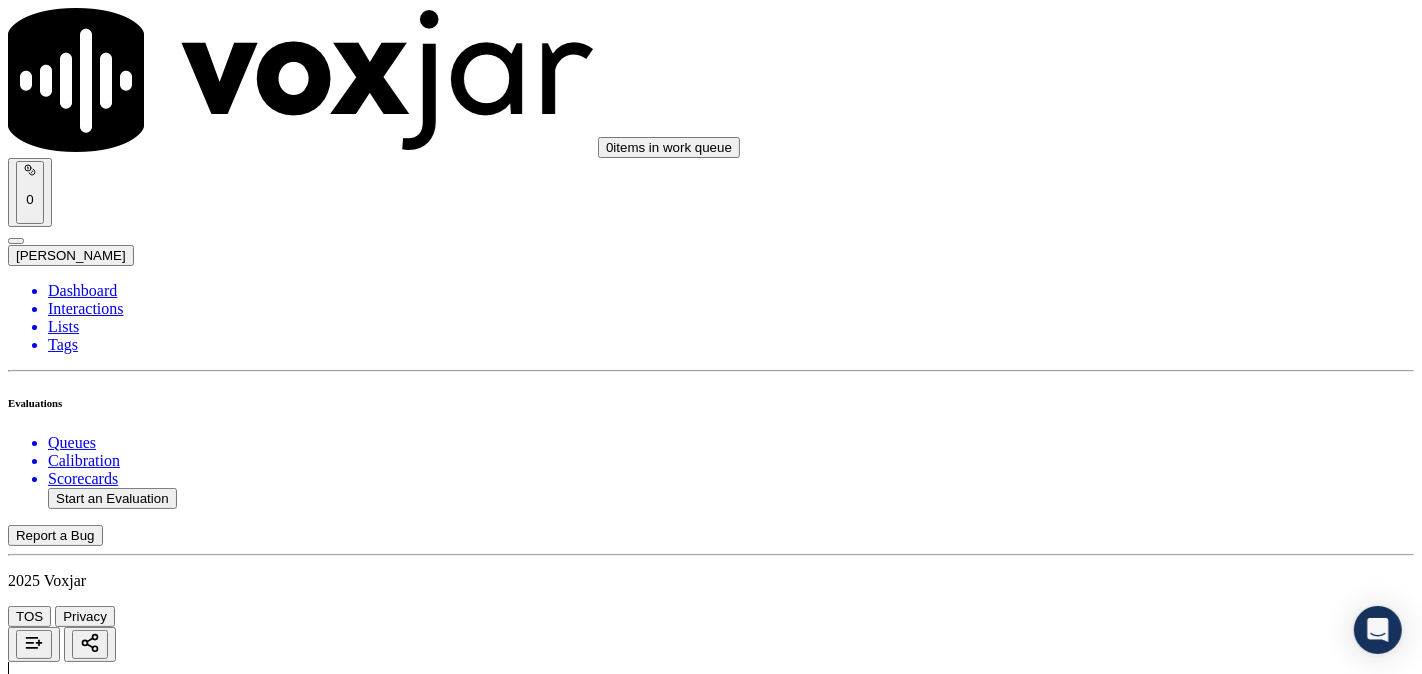 scroll, scrollTop: 4074, scrollLeft: 0, axis: vertical 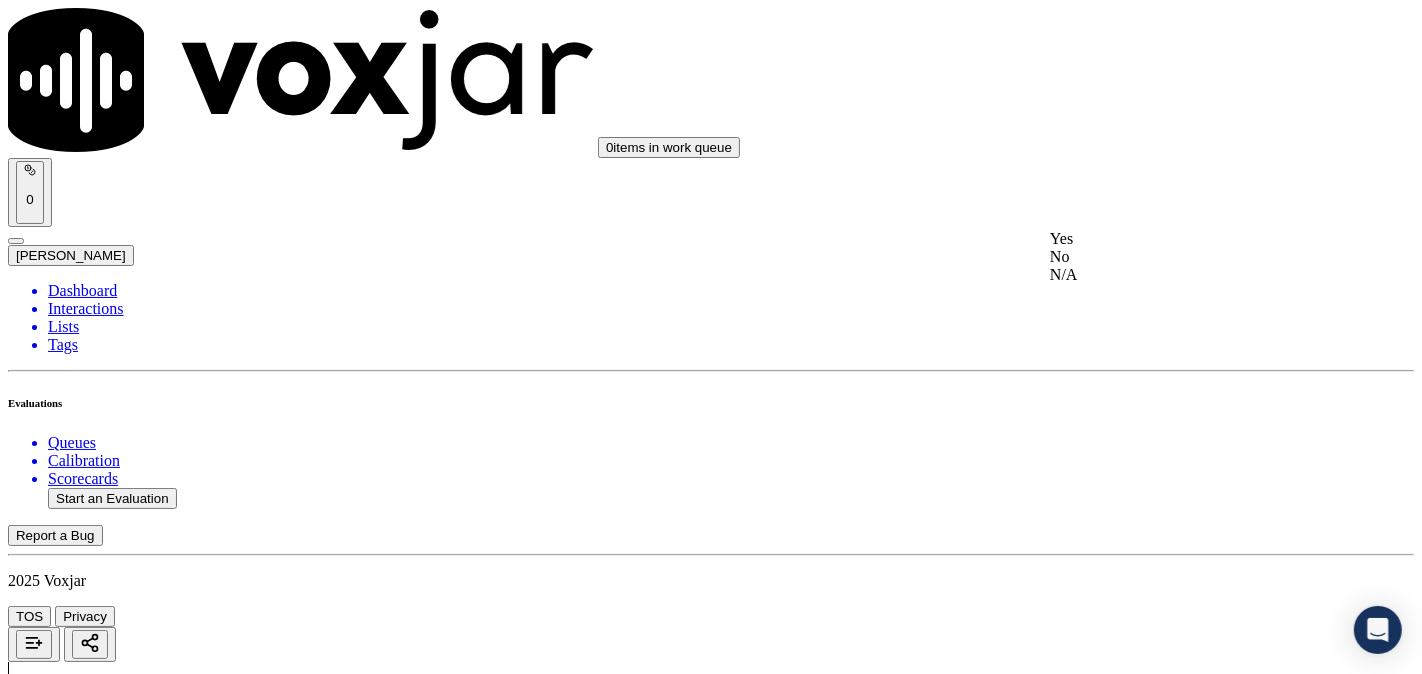 click on "Yes" at bounding box center (1186, 239) 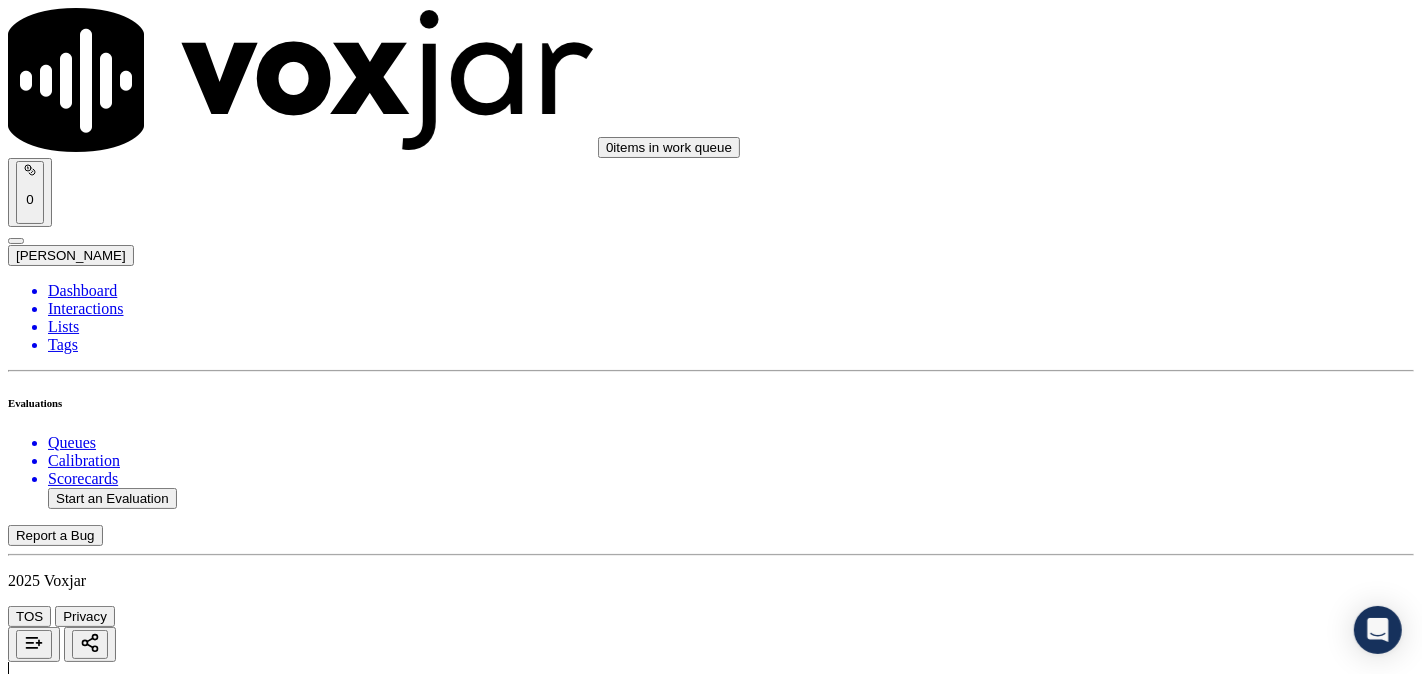scroll, scrollTop: 4258, scrollLeft: 0, axis: vertical 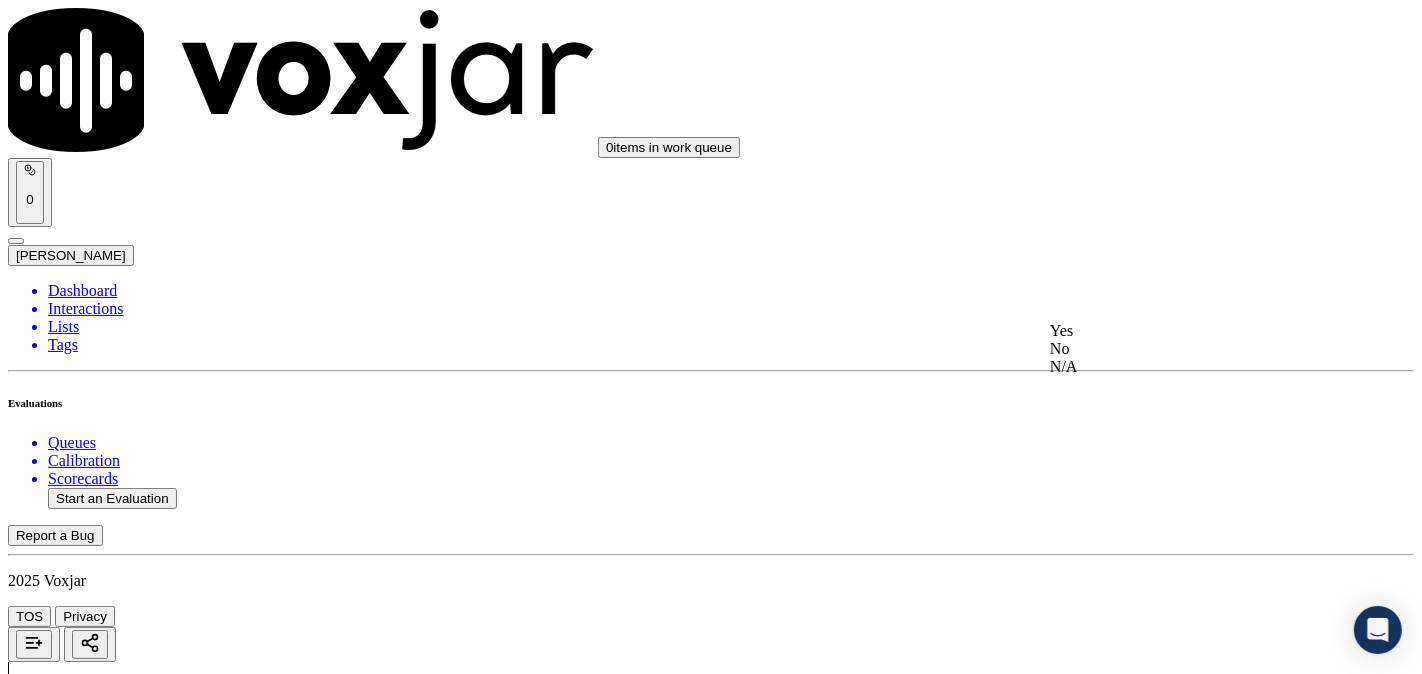 click on "Yes" at bounding box center (1186, 331) 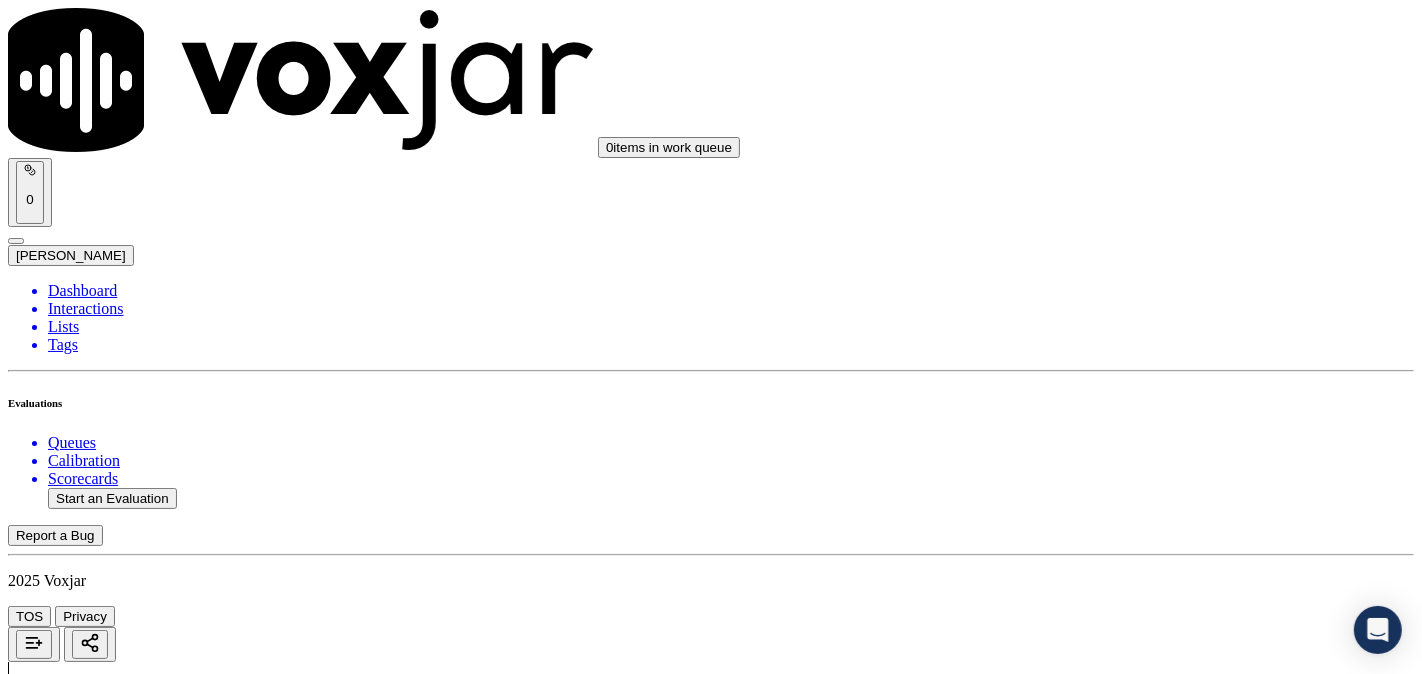 scroll, scrollTop: 4630, scrollLeft: 0, axis: vertical 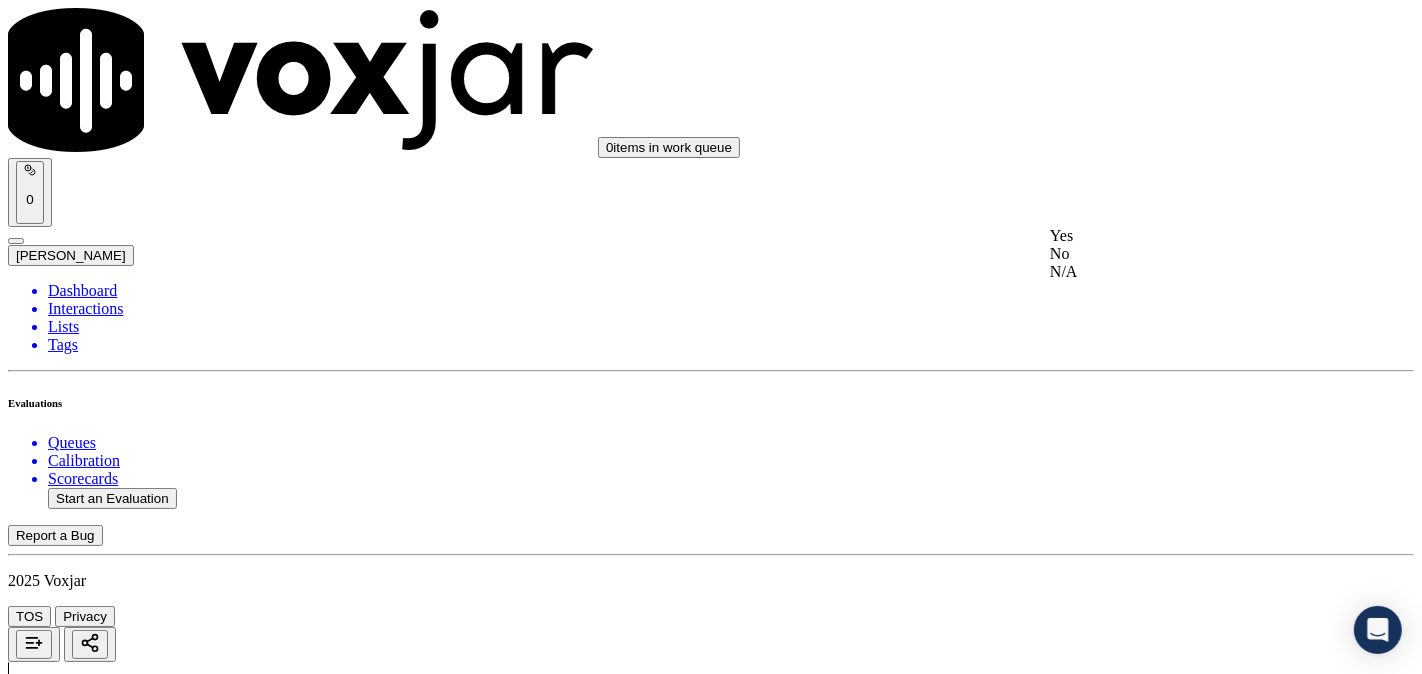 click on "No" 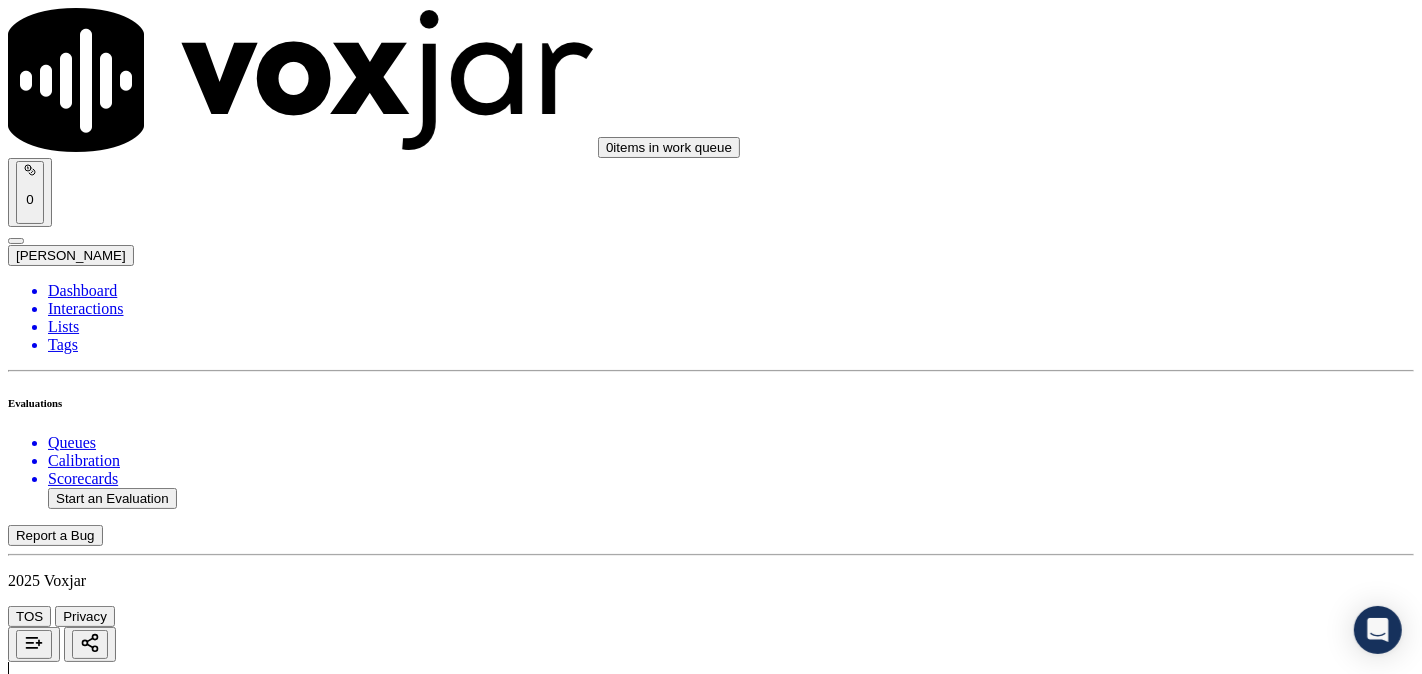 click on "No" at bounding box center (28, 6263) 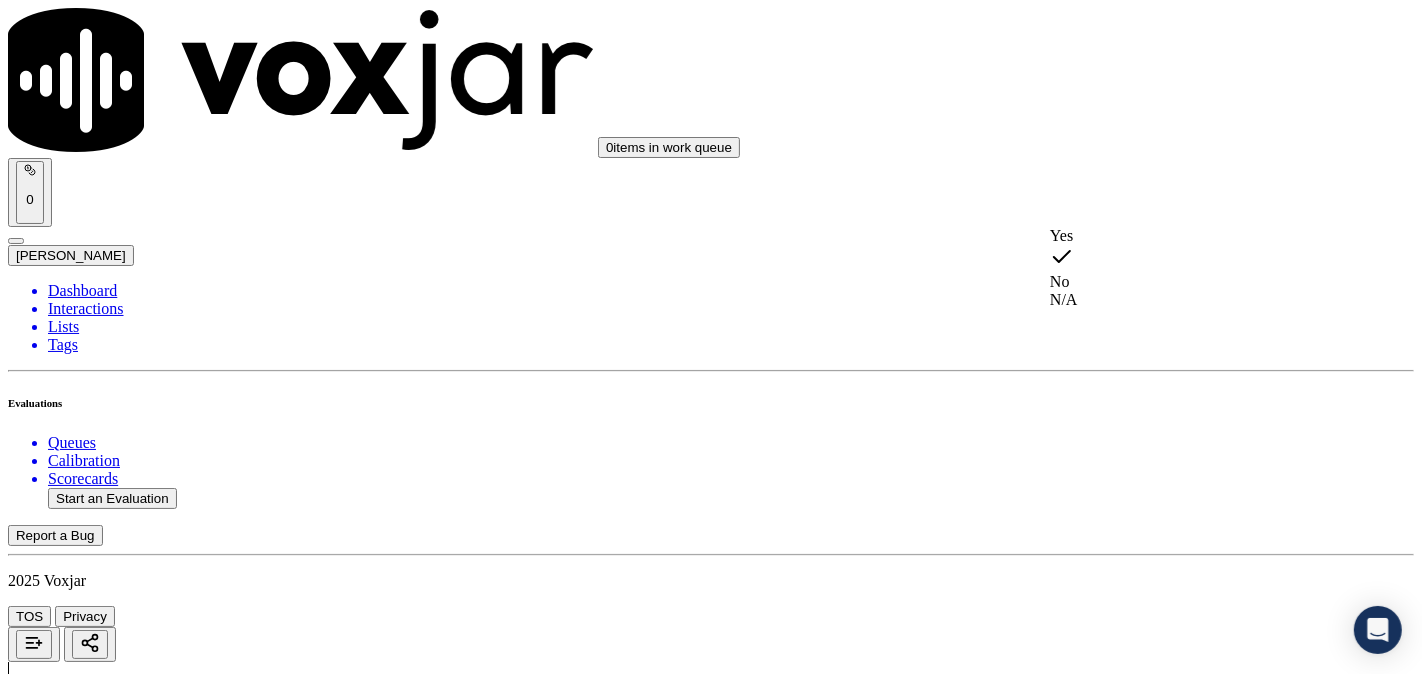 click on "Yes" at bounding box center [1186, 236] 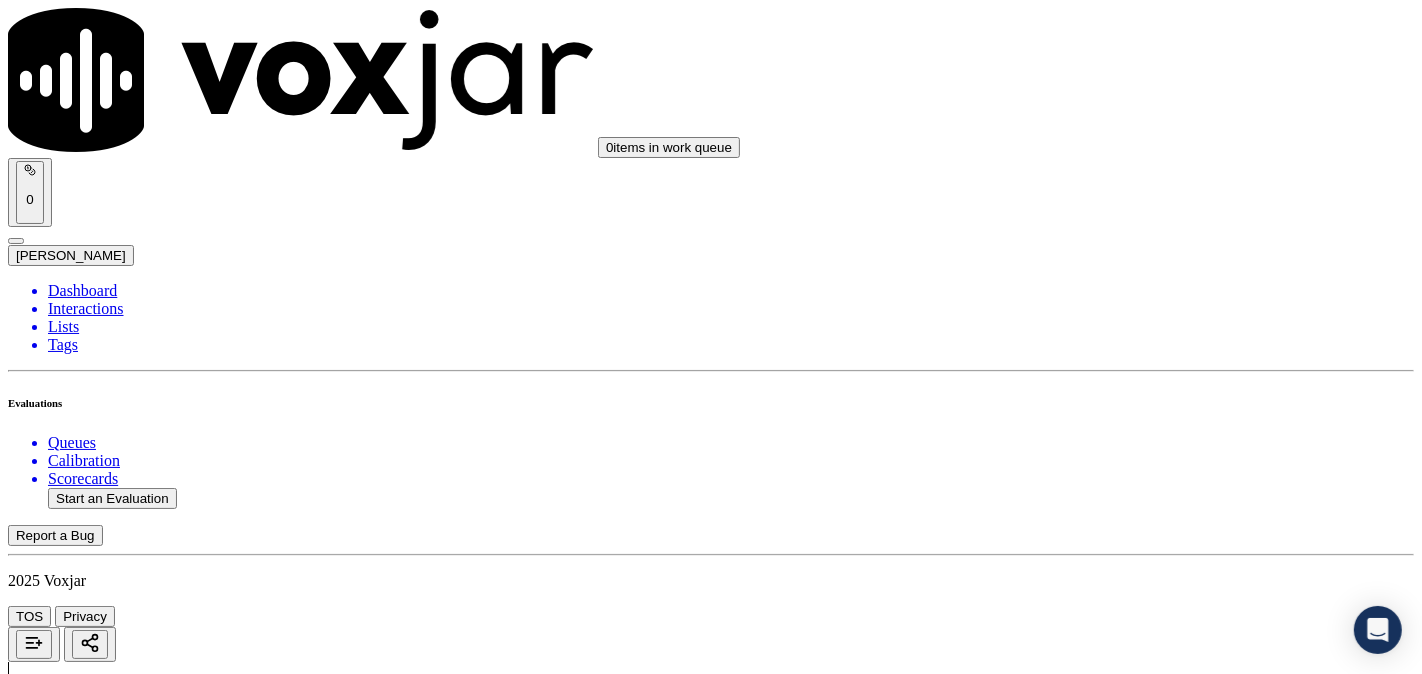 scroll, scrollTop: 5000, scrollLeft: 0, axis: vertical 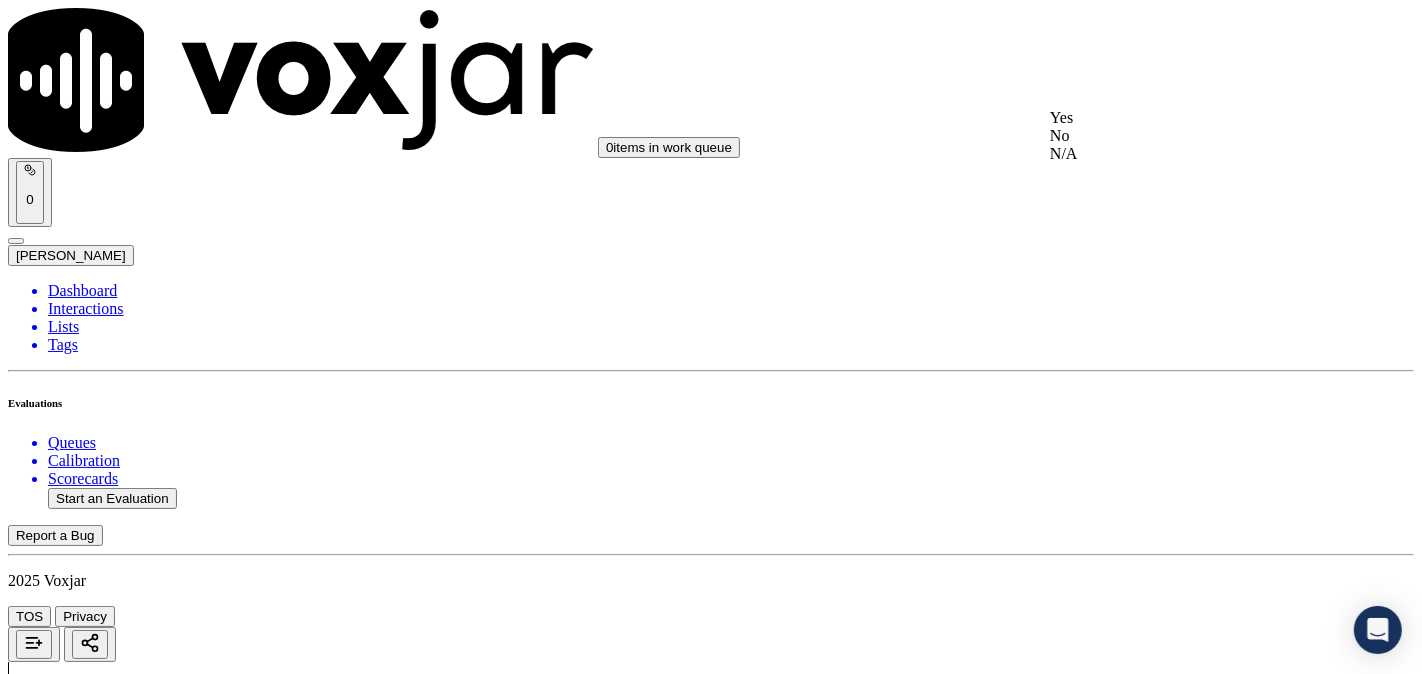 click on "Yes" at bounding box center [1186, 118] 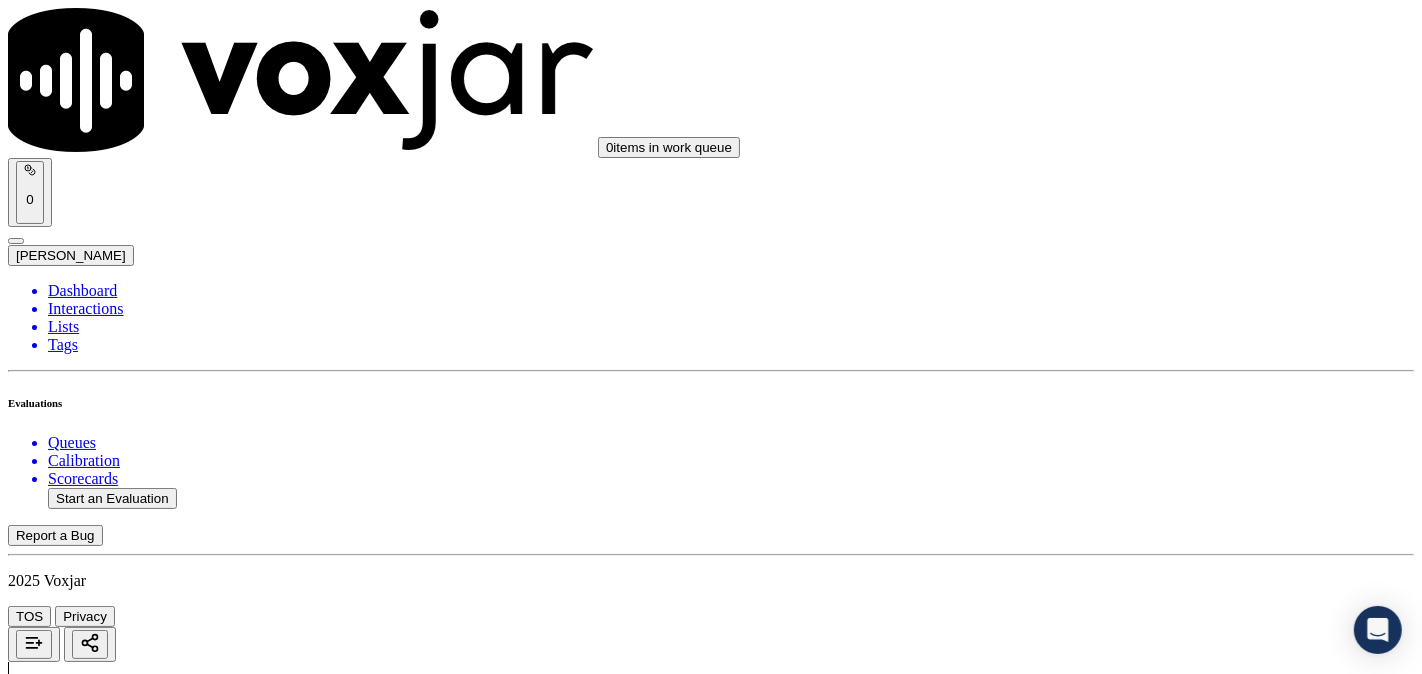 scroll, scrollTop: 5185, scrollLeft: 0, axis: vertical 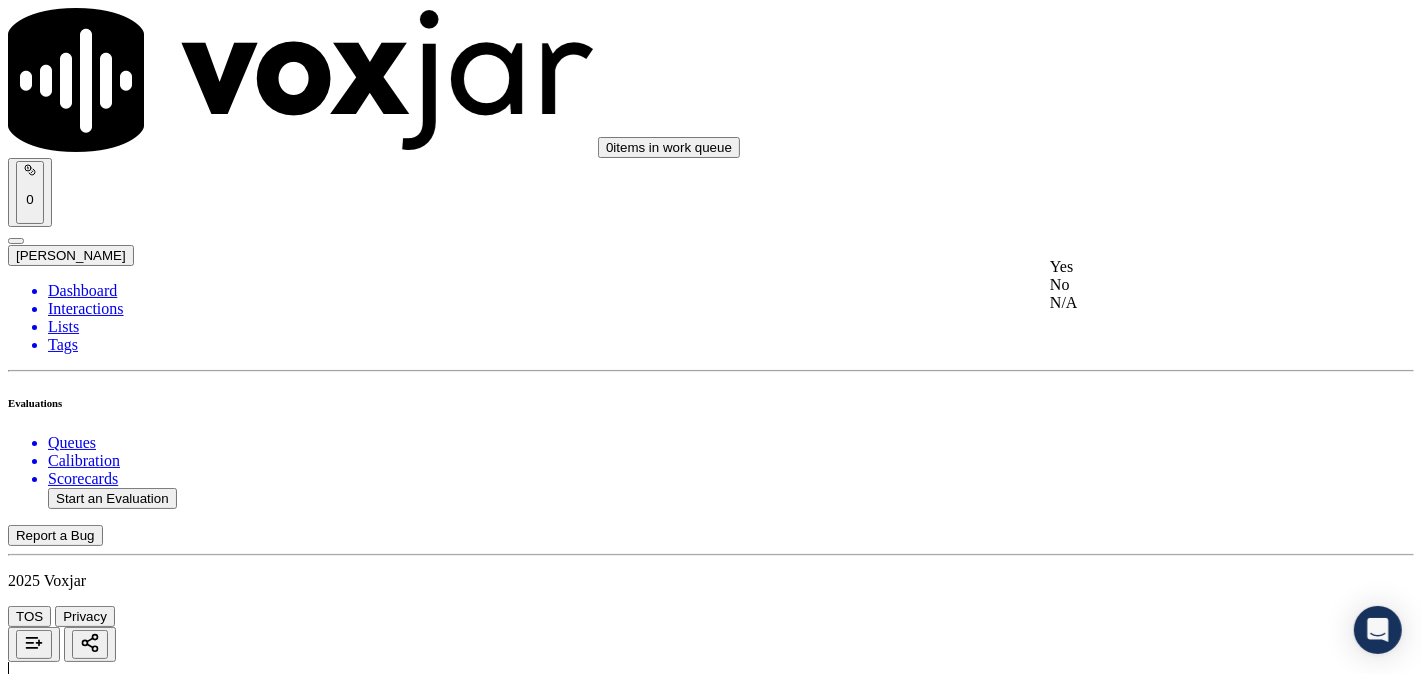 click on "Yes" at bounding box center (1186, 267) 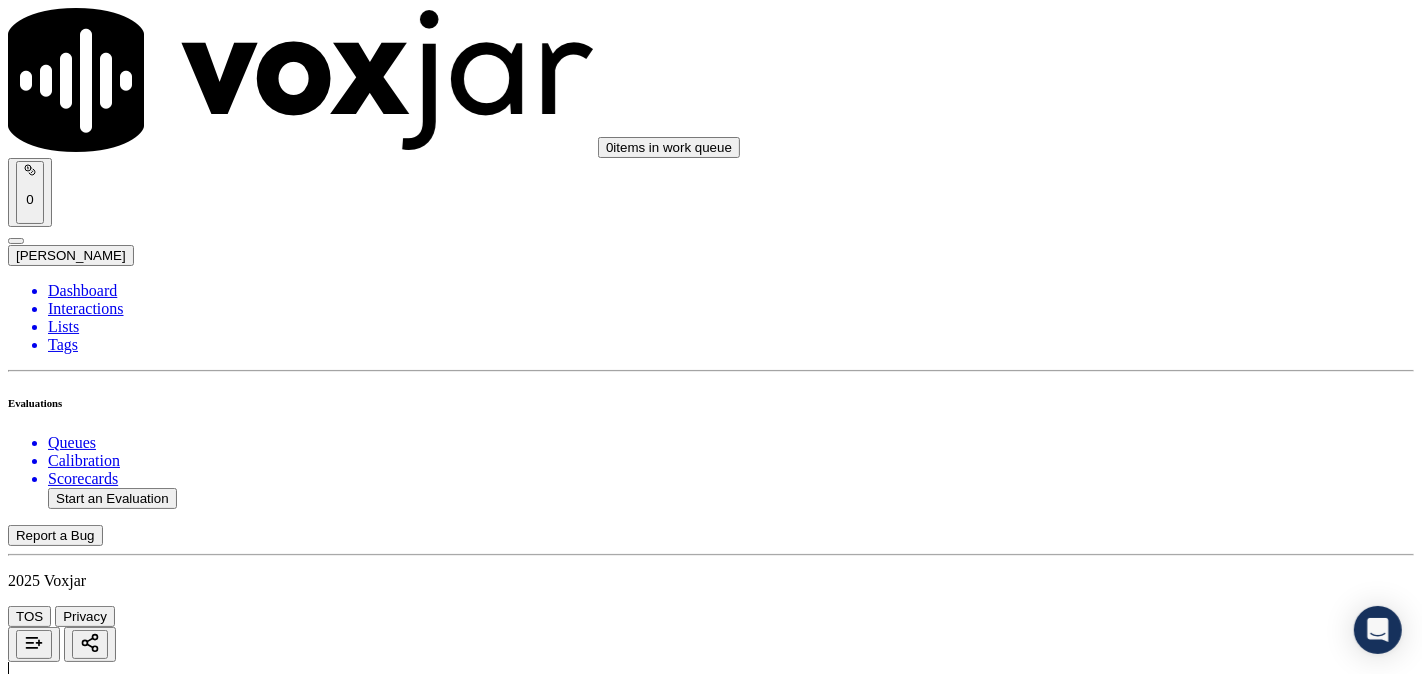 scroll, scrollTop: 5507, scrollLeft: 0, axis: vertical 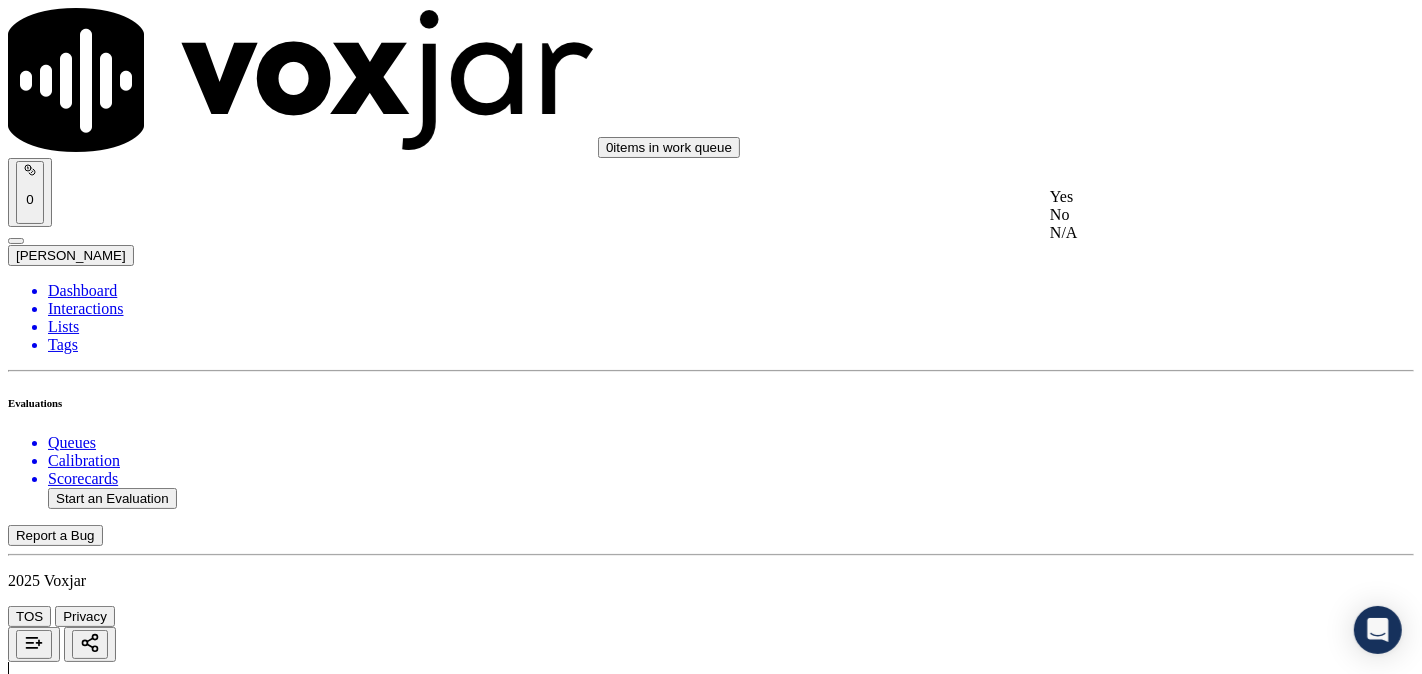 click on "Yes" at bounding box center [1186, 197] 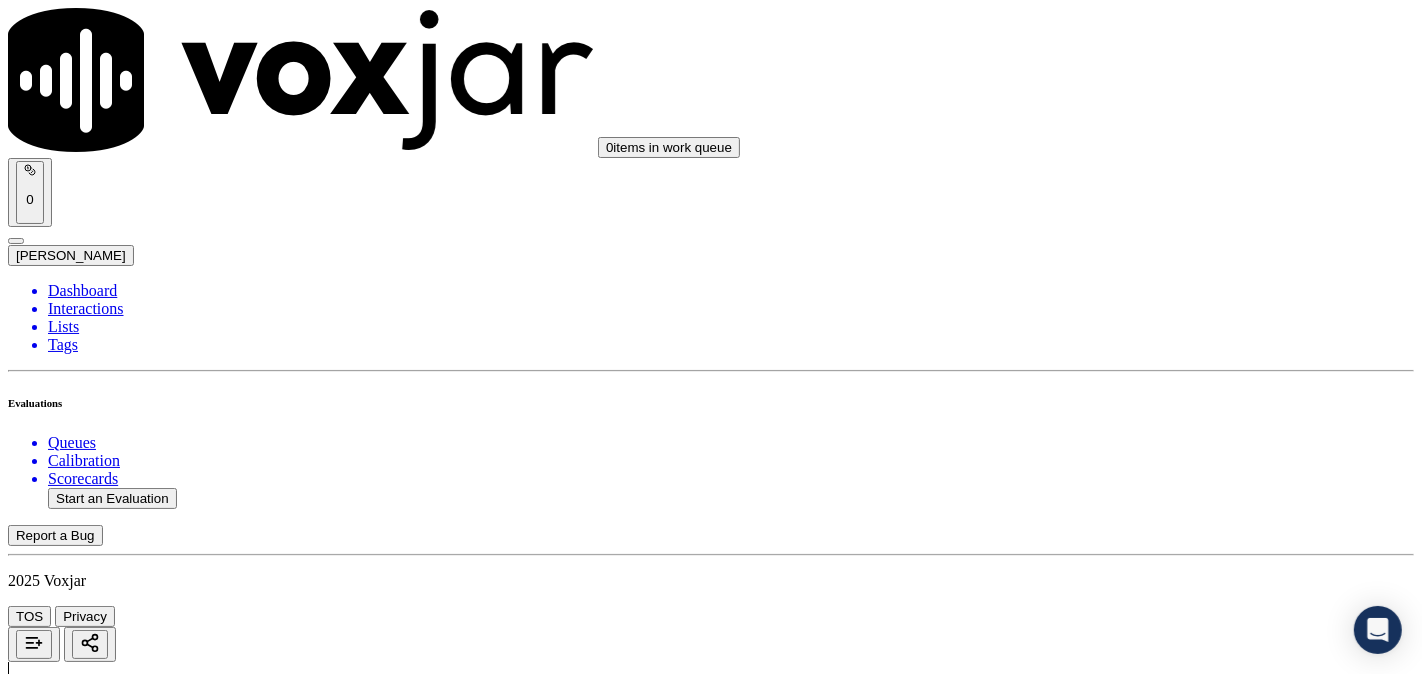 click on "Select an answer" at bounding box center (67, 7272) 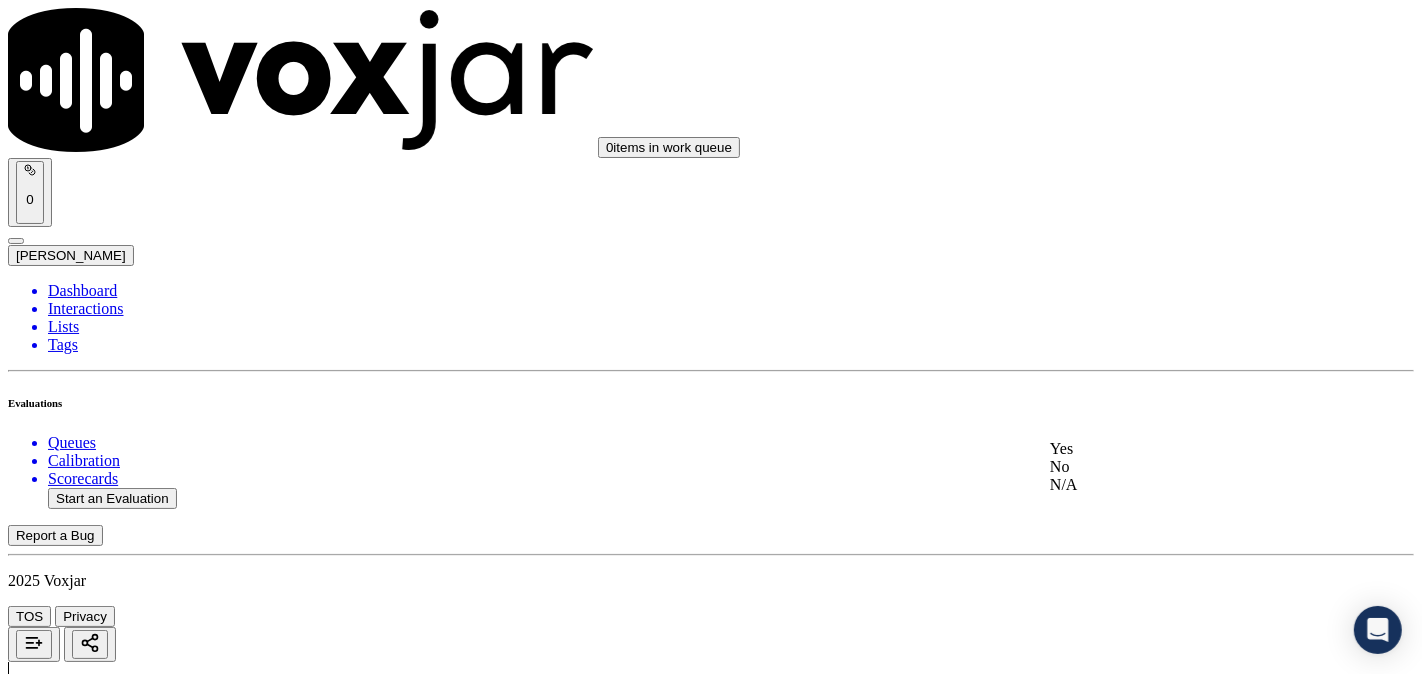 drag, startPoint x: 1123, startPoint y: 471, endPoint x: 1112, endPoint y: 501, distance: 31.95309 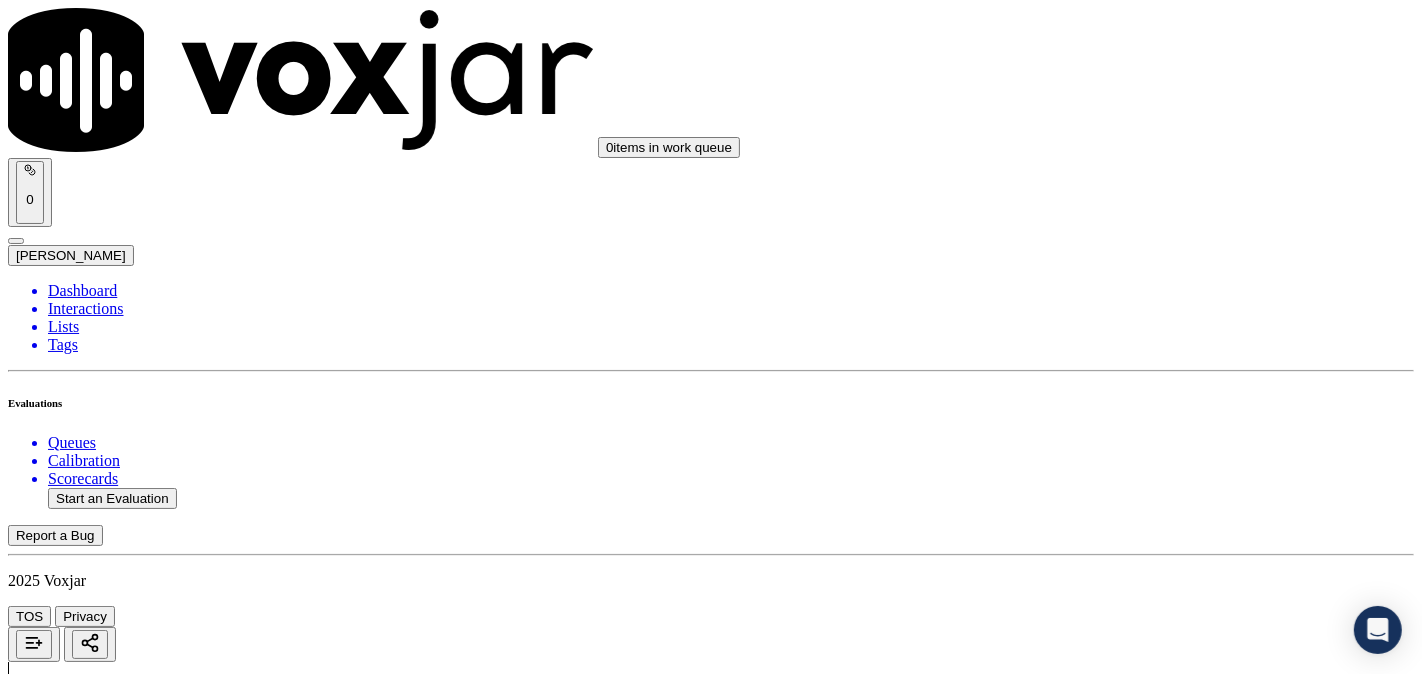click on "Submit Scores" at bounding box center [59, 7345] 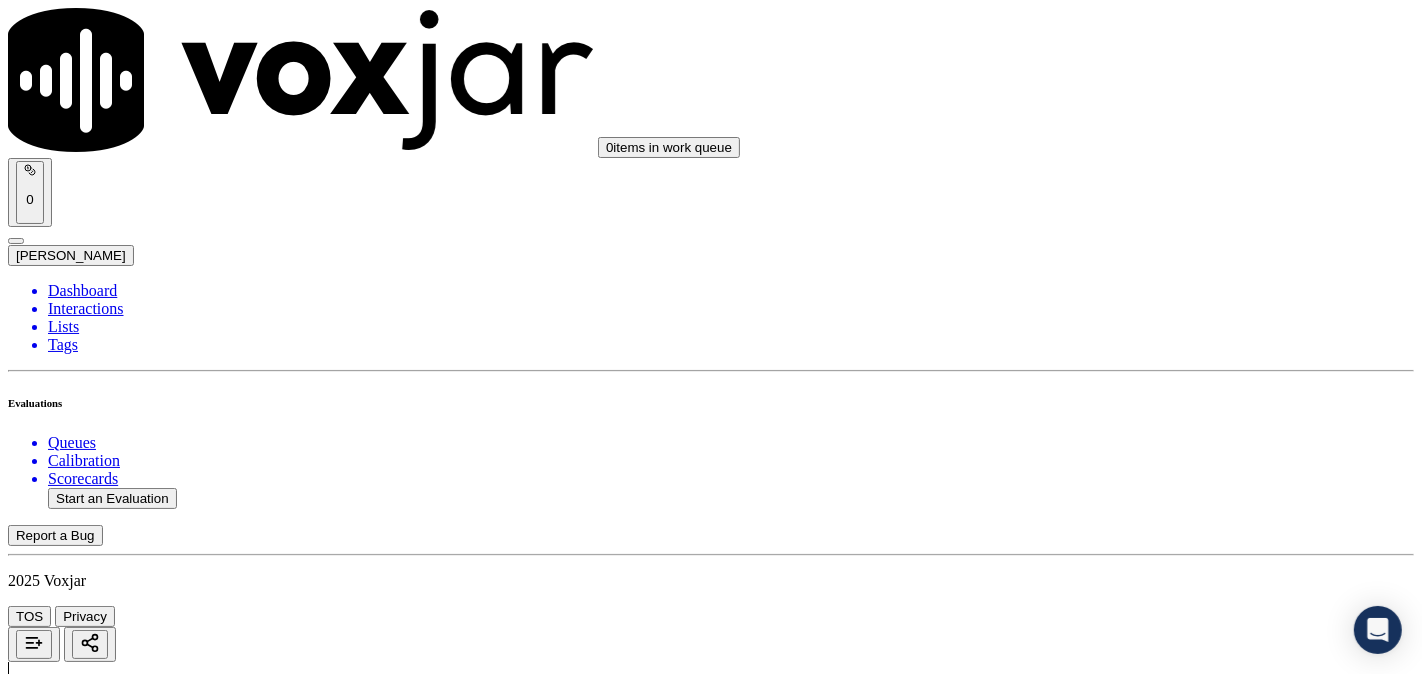 click on "Start an Evaluation" 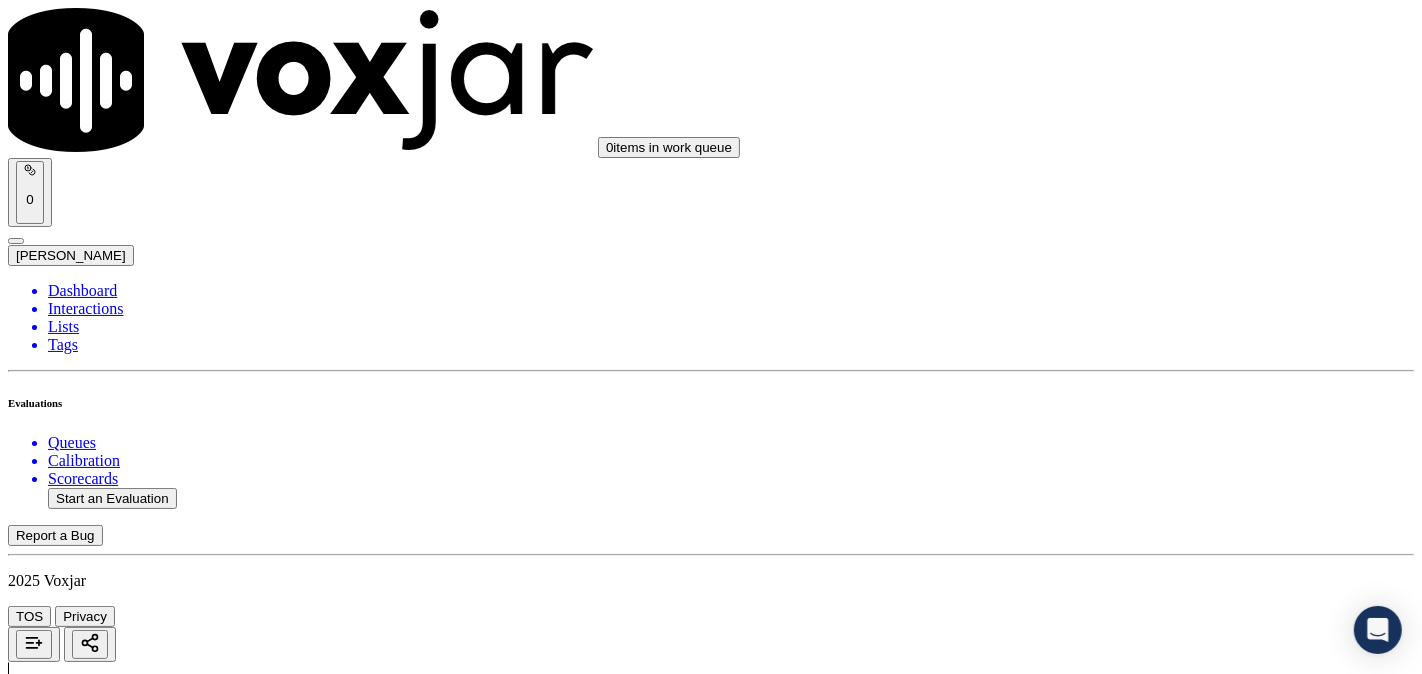 scroll, scrollTop: 357, scrollLeft: 0, axis: vertical 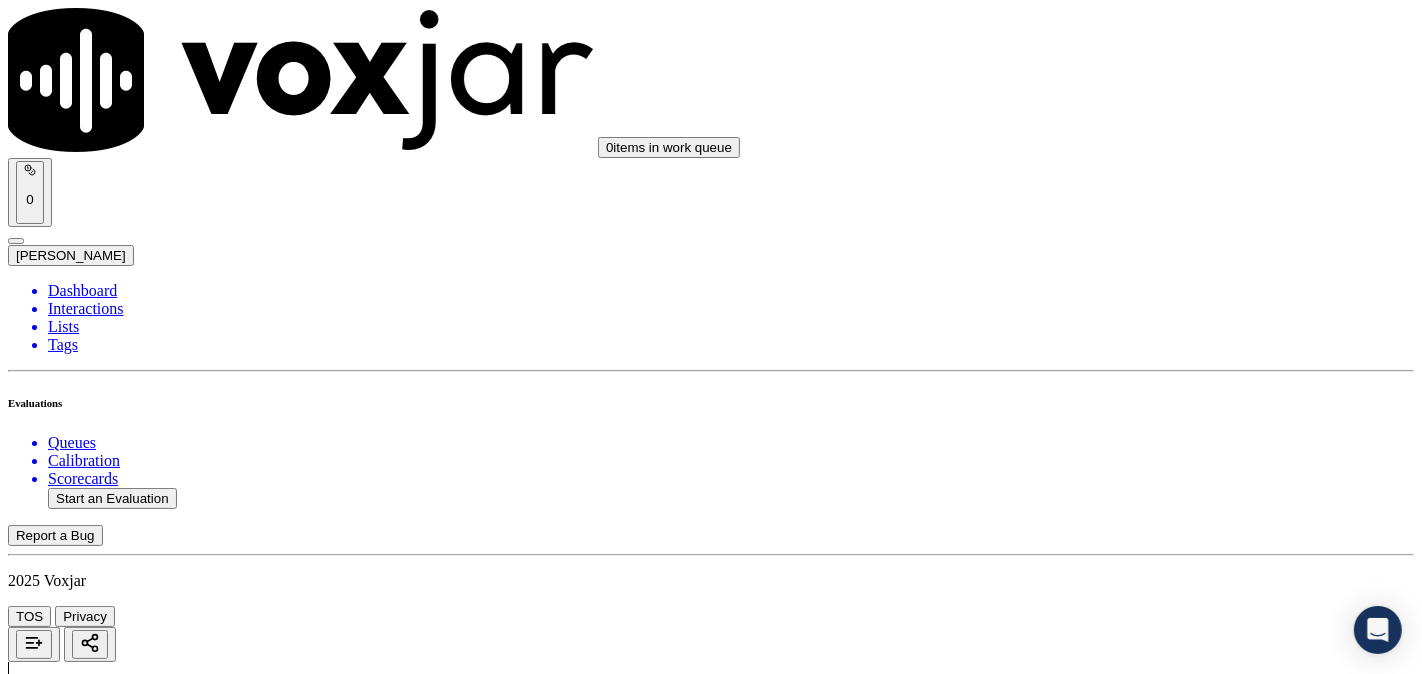 click on "GPT-4o Enabled" 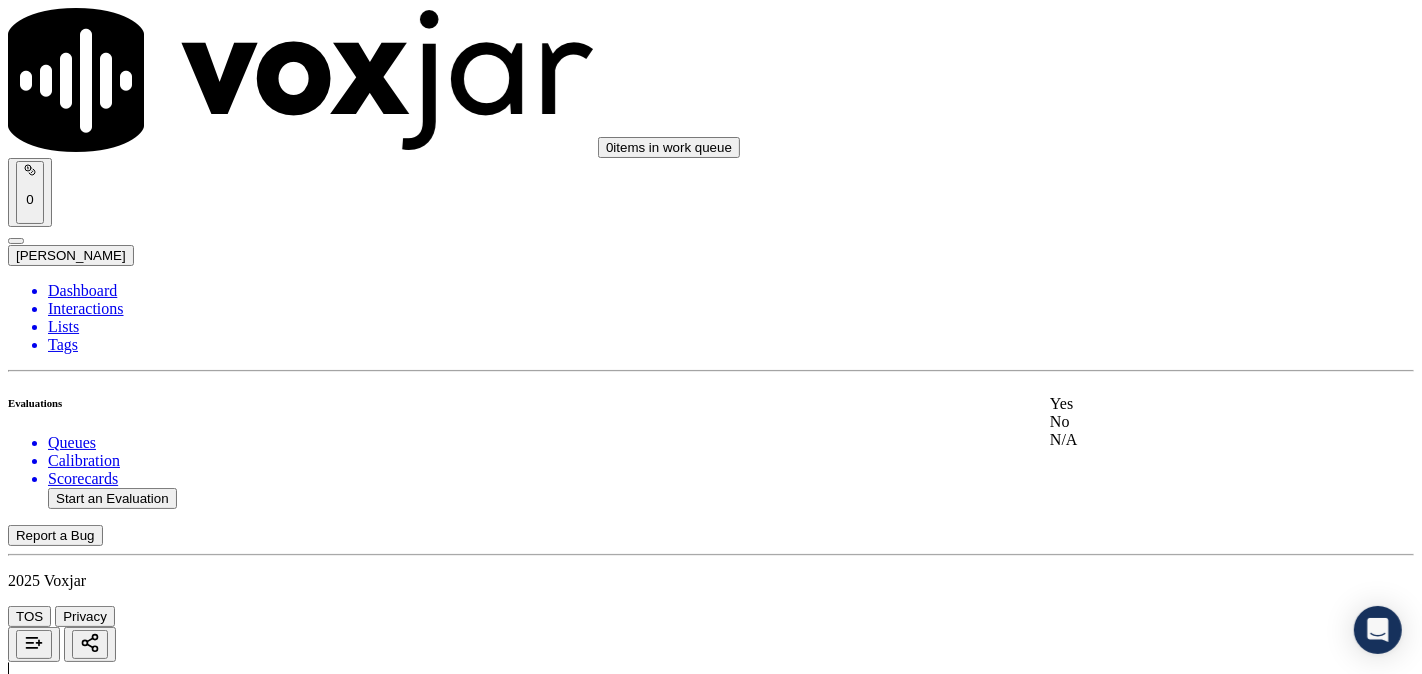 click on "Yes" at bounding box center (1186, 404) 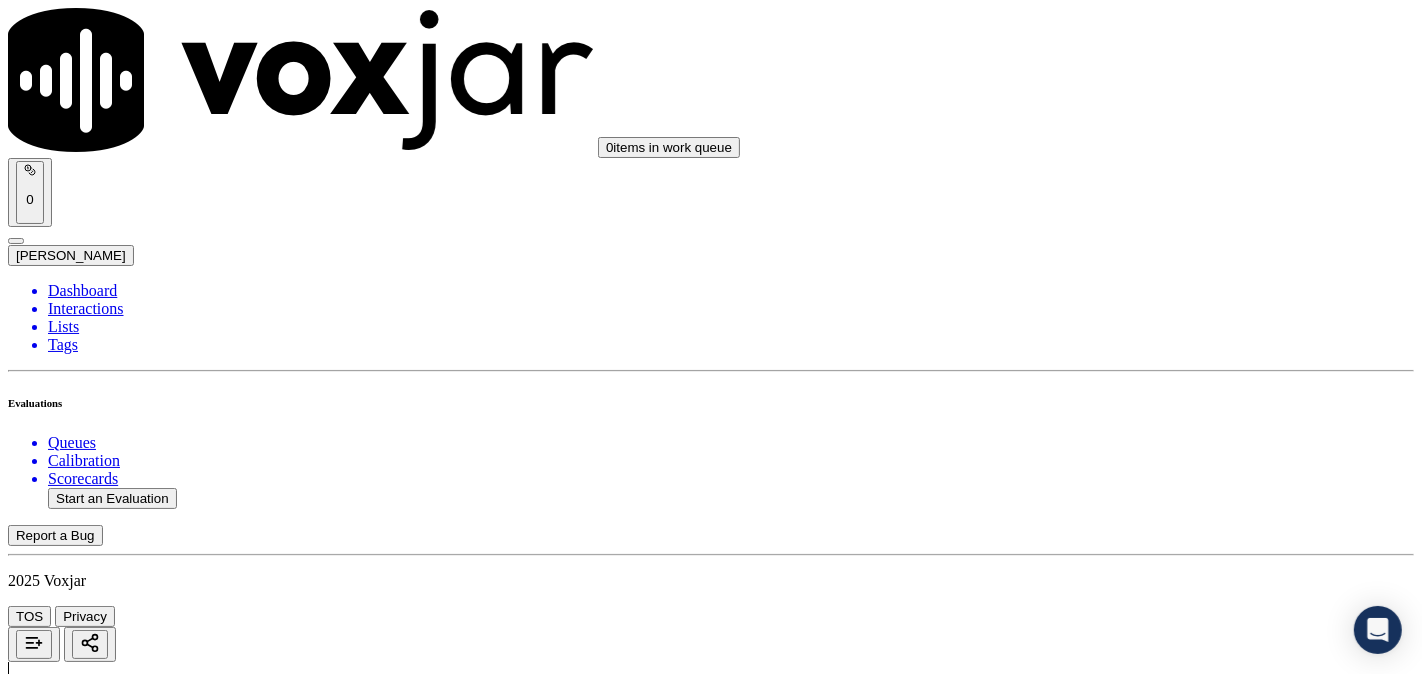 scroll, scrollTop: 185, scrollLeft: 0, axis: vertical 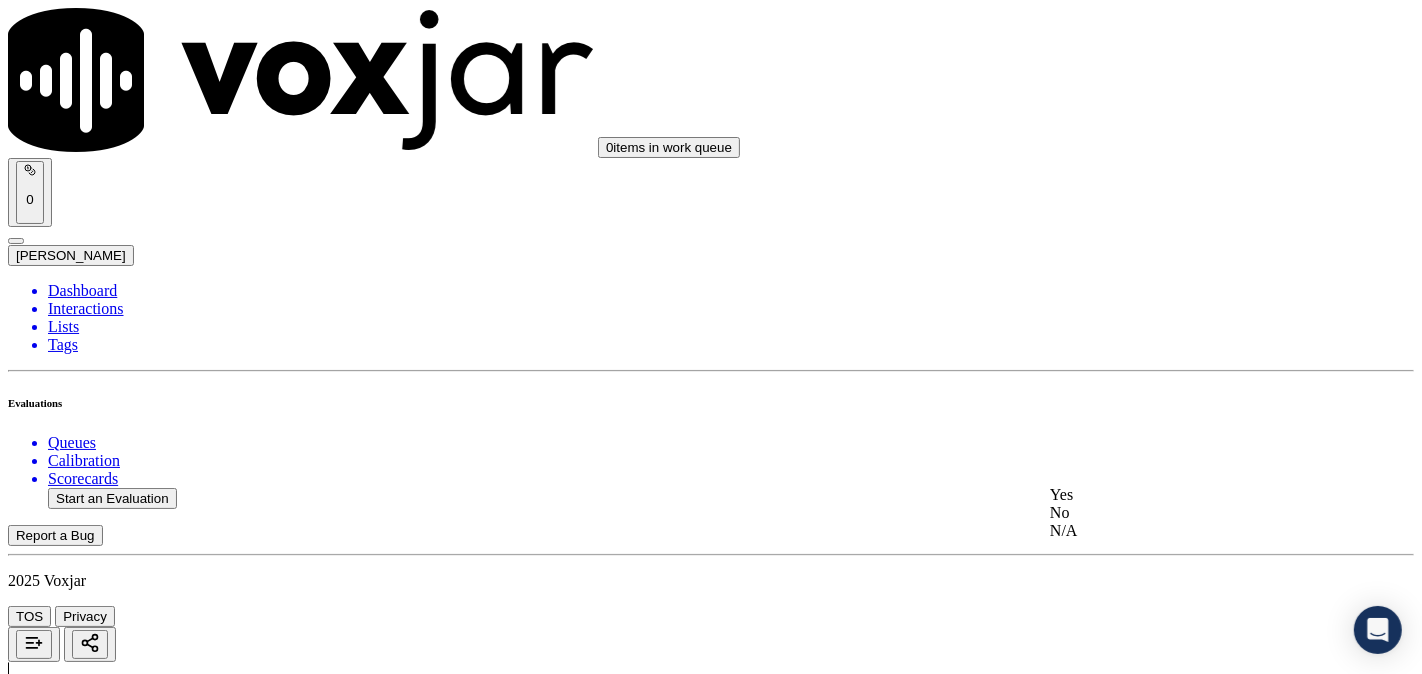 click on "Yes" at bounding box center (1186, 495) 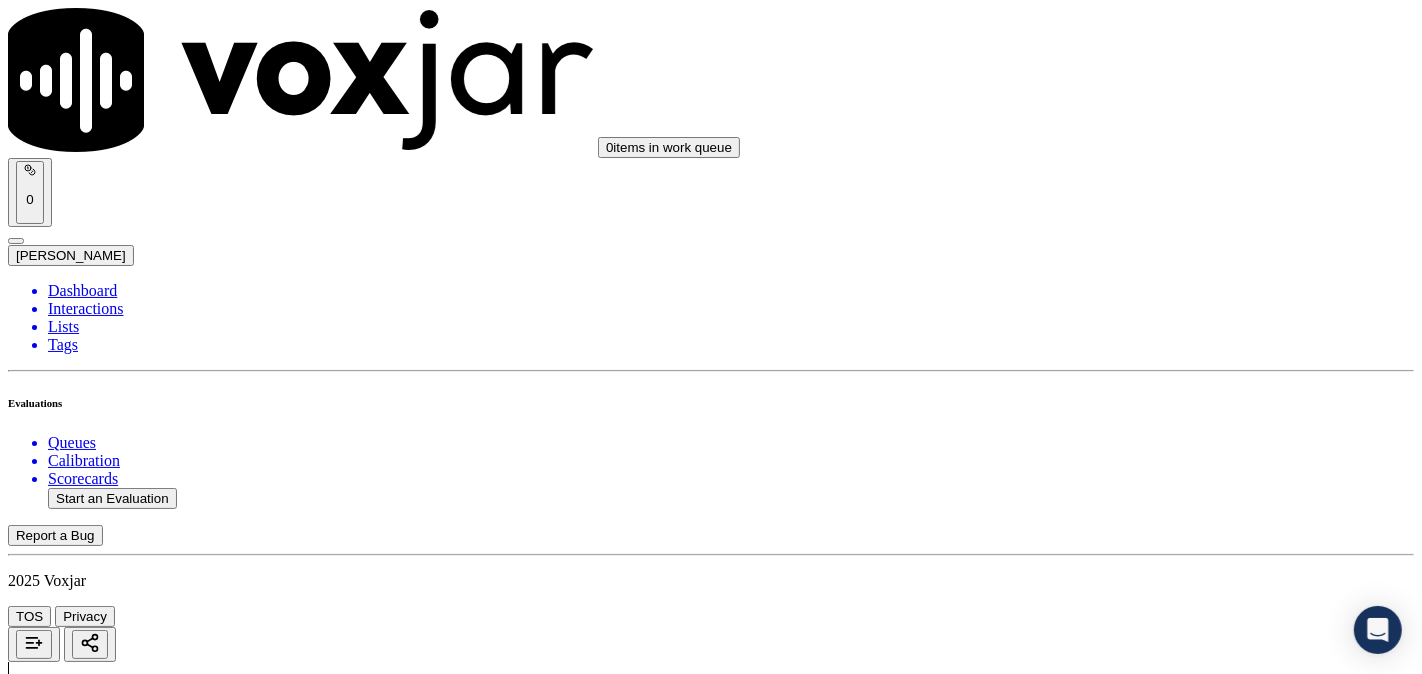 scroll, scrollTop: 555, scrollLeft: 0, axis: vertical 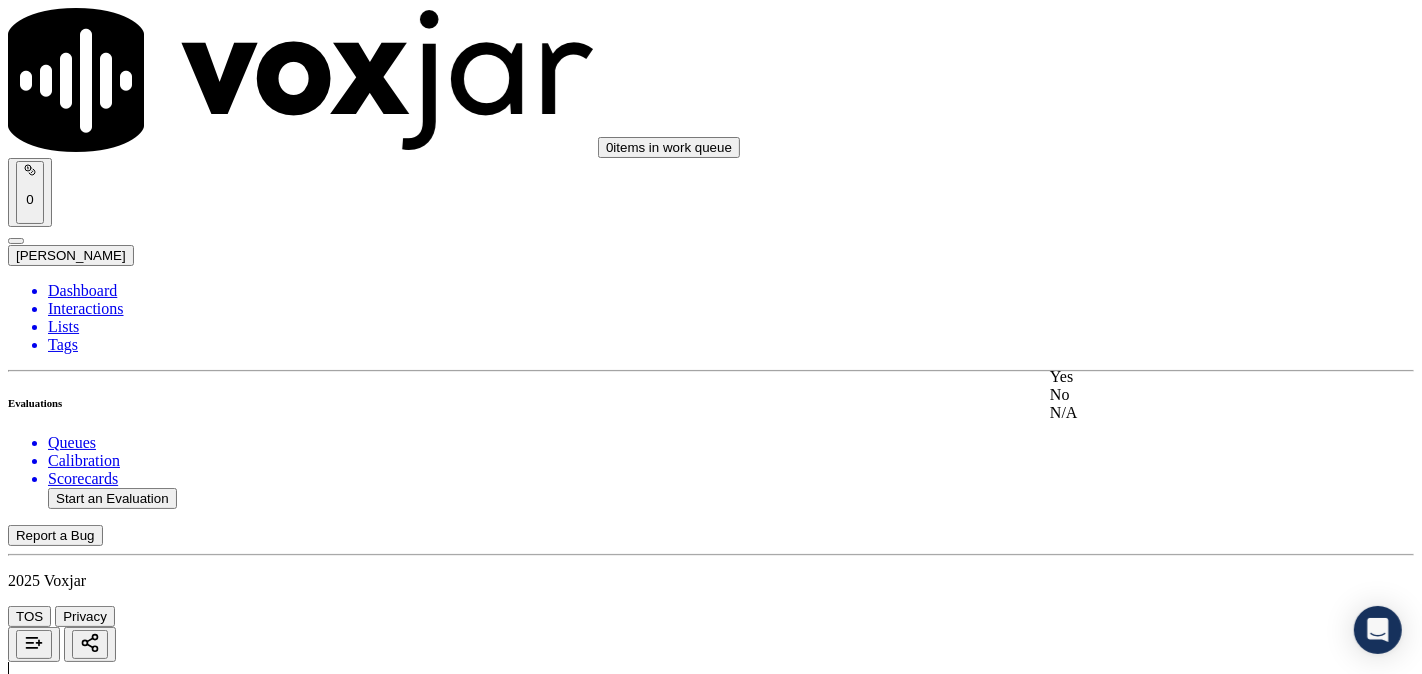 click on "Yes" at bounding box center (1186, 377) 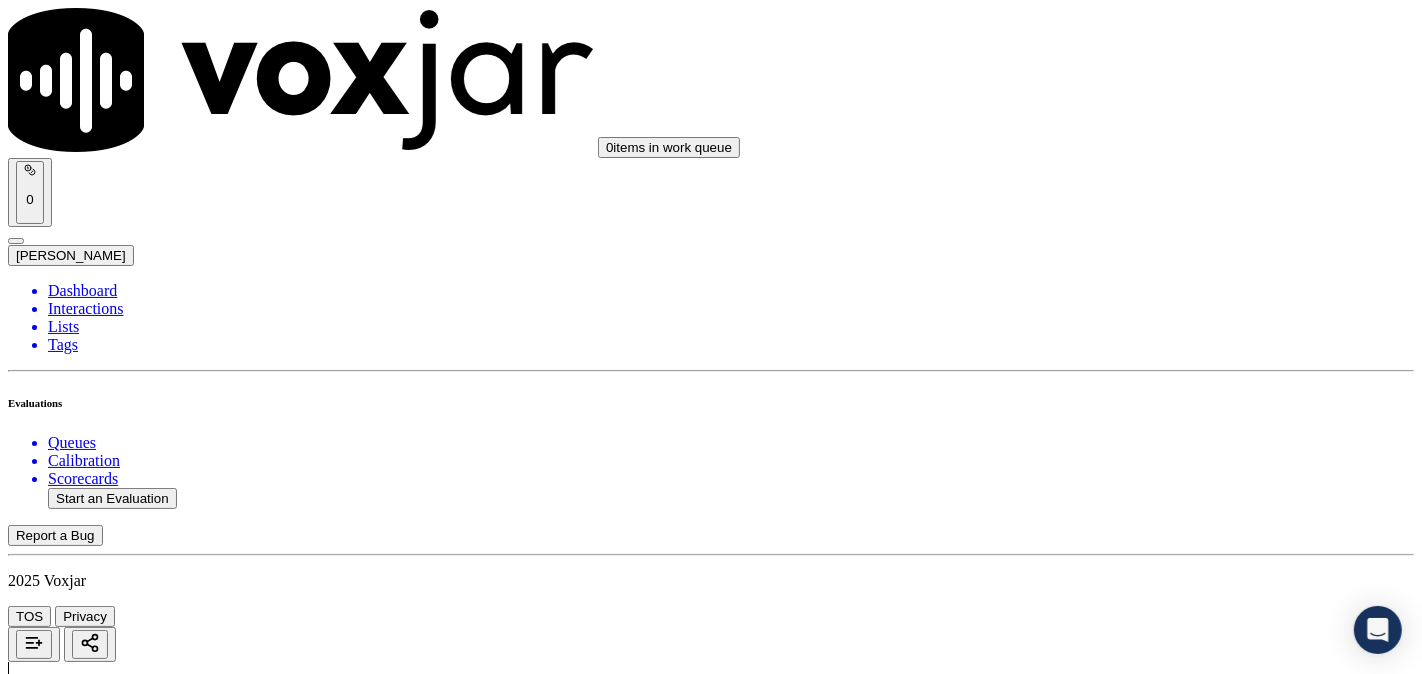 scroll, scrollTop: 741, scrollLeft: 0, axis: vertical 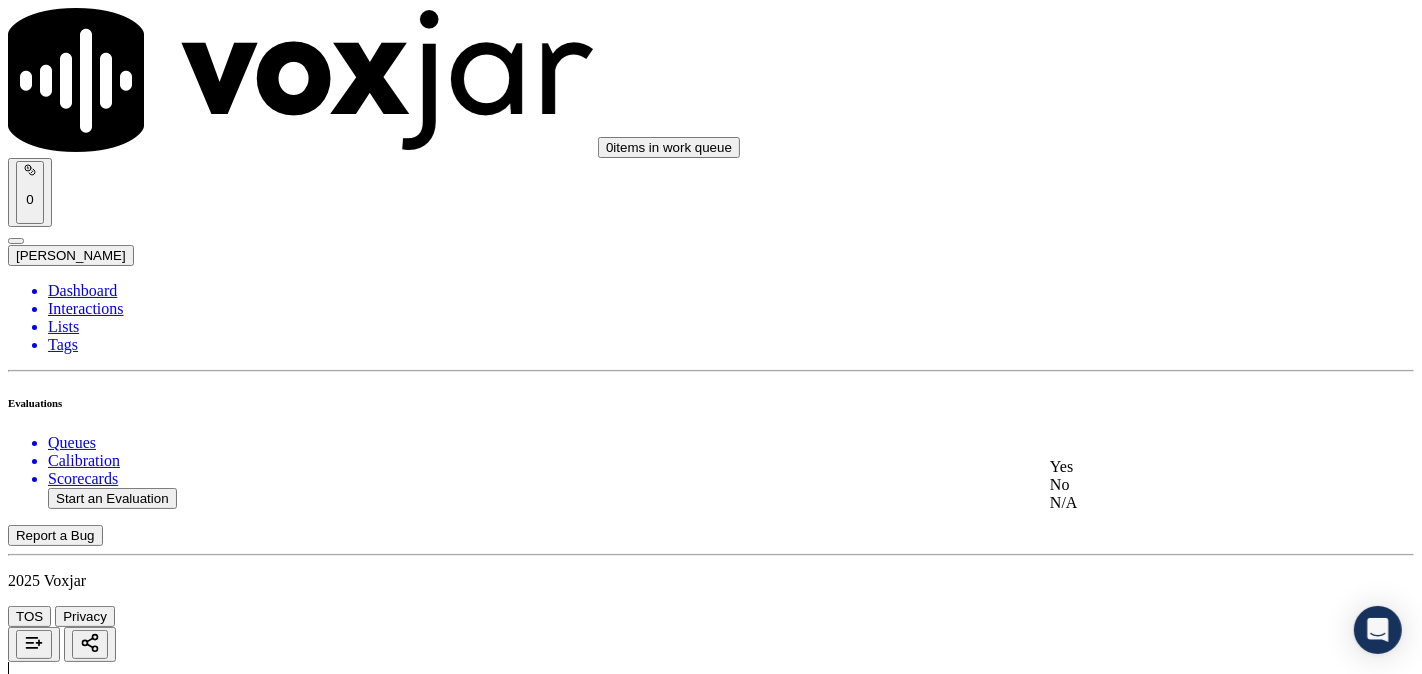 click on "N/A" 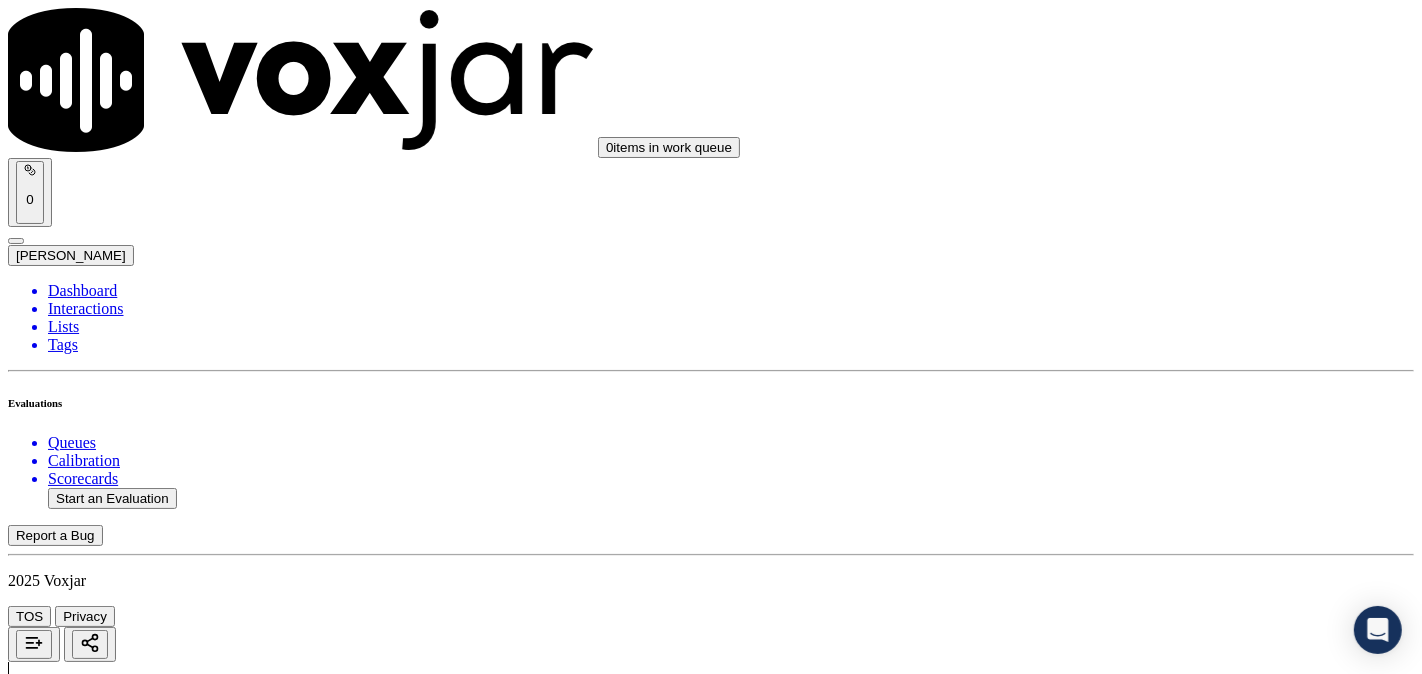 scroll, scrollTop: 1296, scrollLeft: 0, axis: vertical 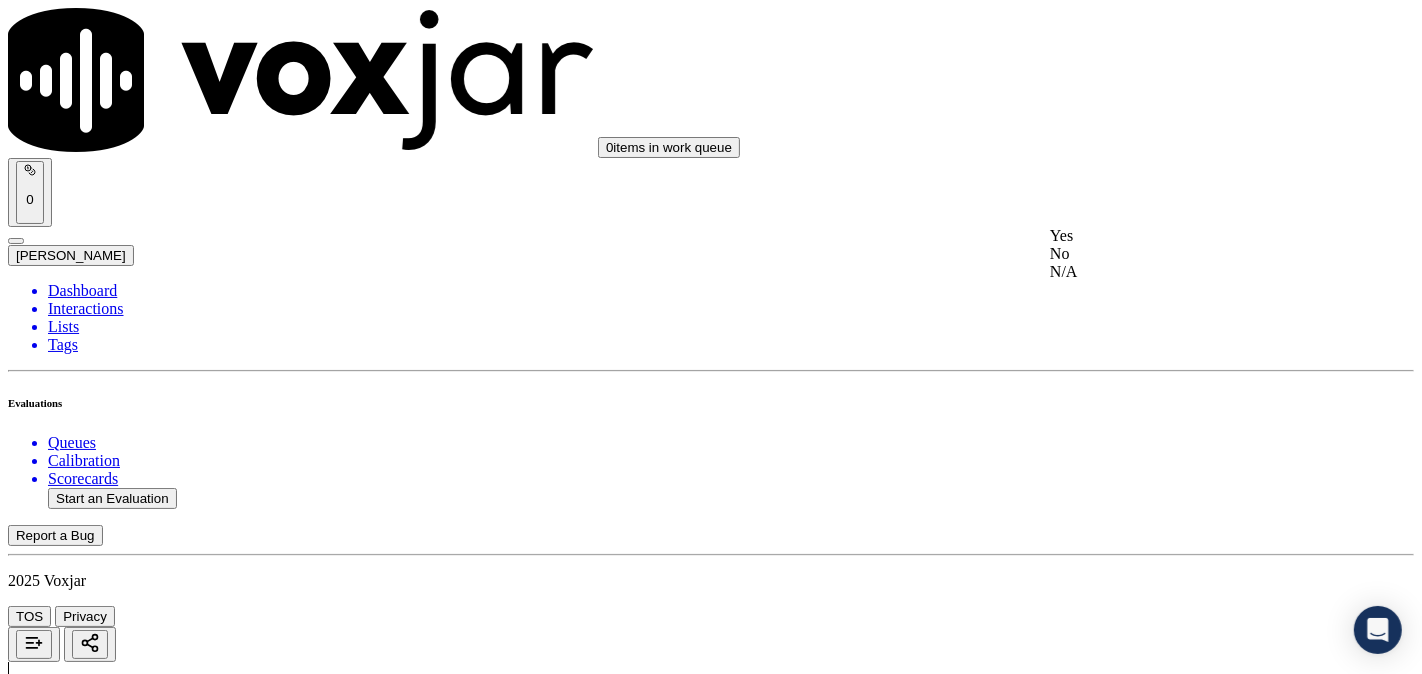 click on "N/A" 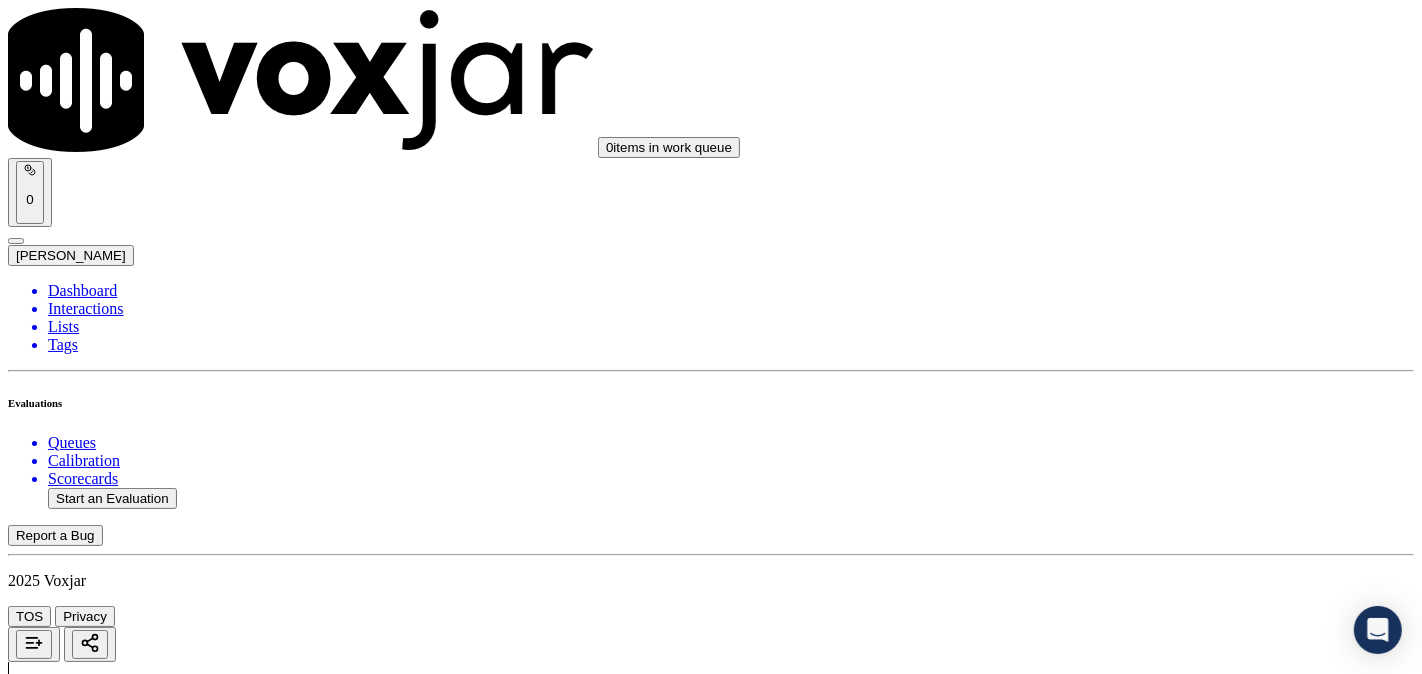 scroll, scrollTop: 1481, scrollLeft: 0, axis: vertical 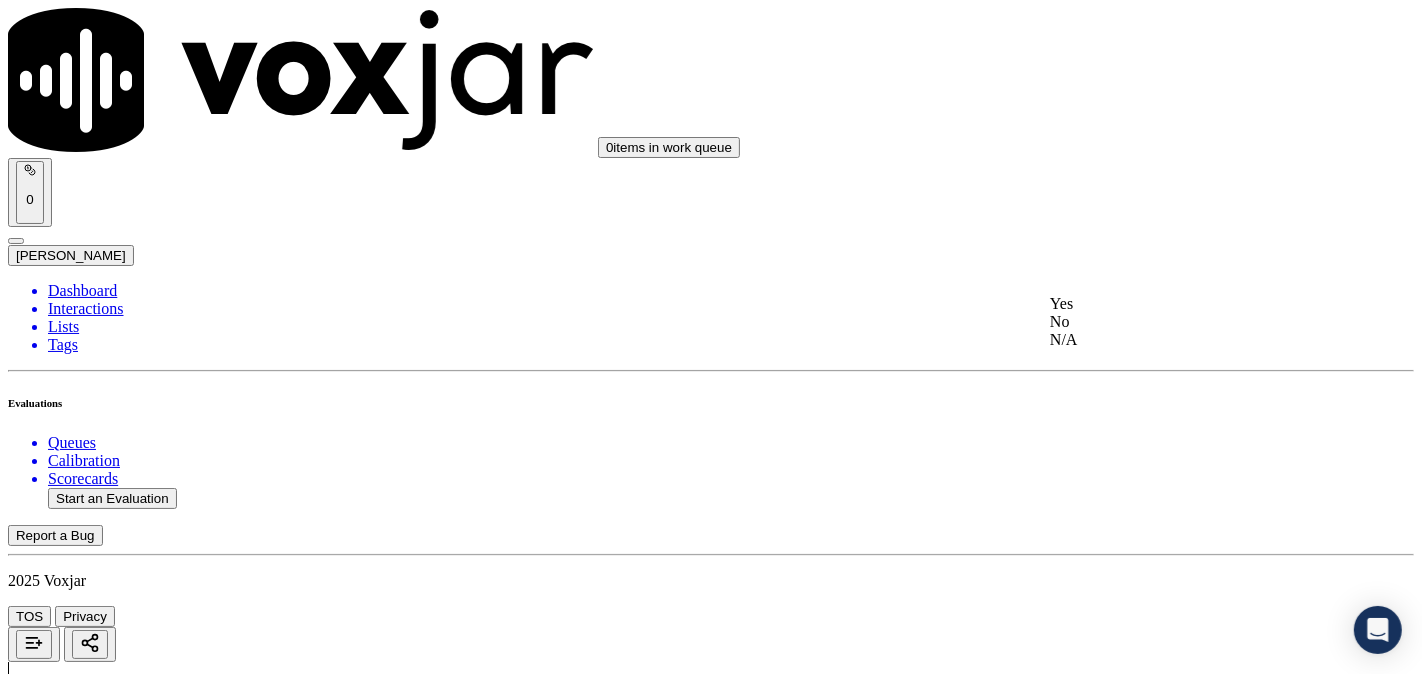 click on "Yes" at bounding box center [1186, 304] 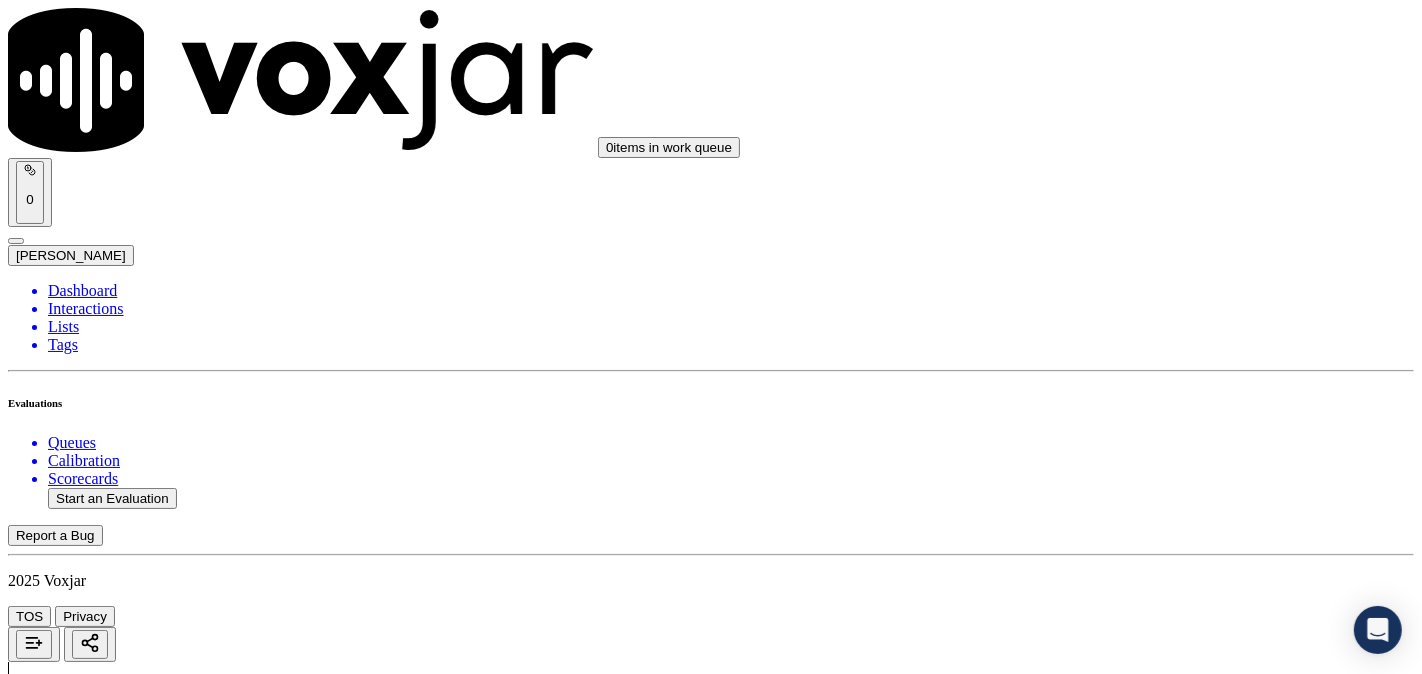 scroll, scrollTop: 1666, scrollLeft: 0, axis: vertical 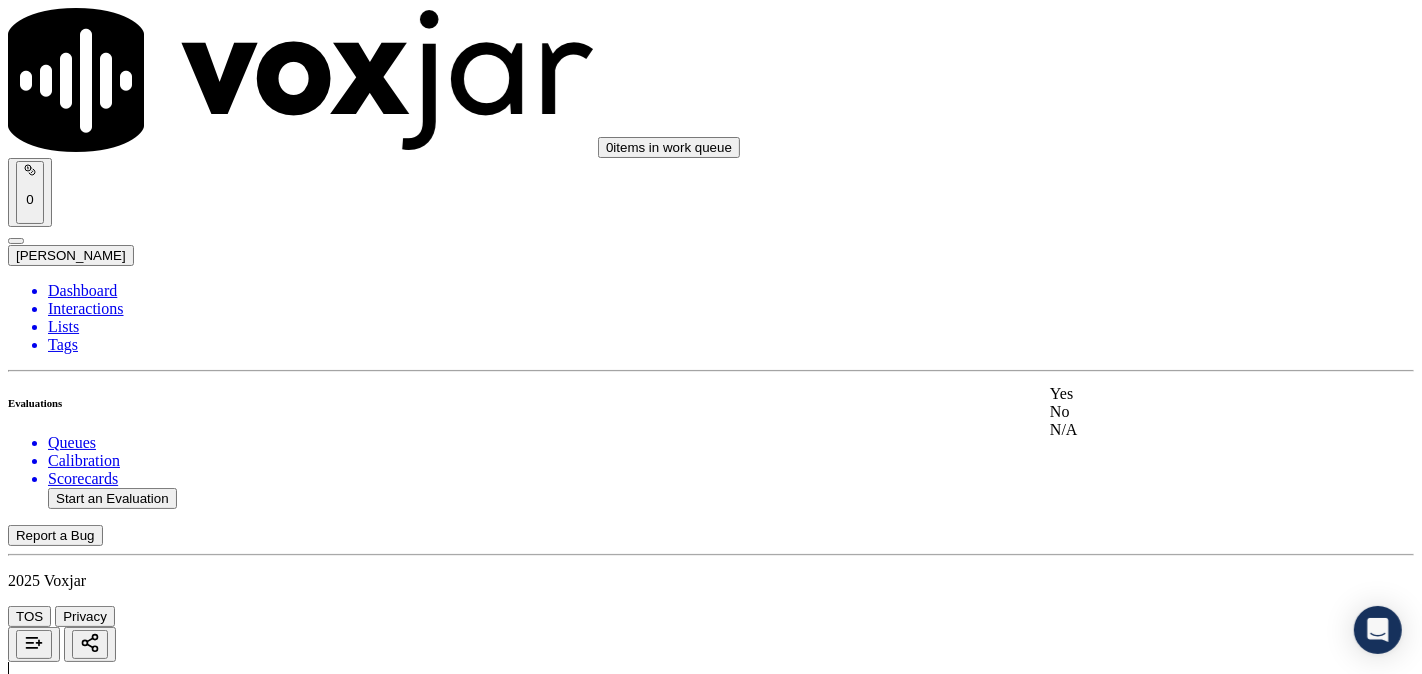 click on "Yes" at bounding box center [1186, 394] 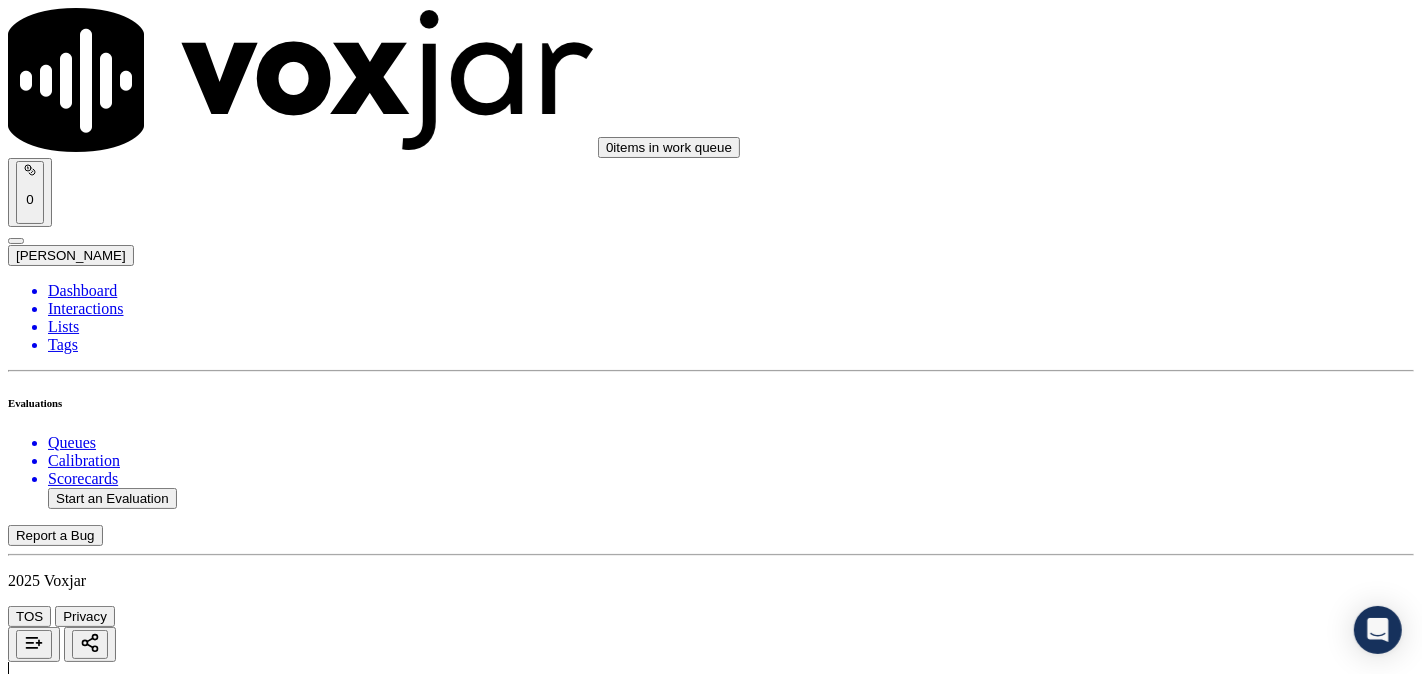 scroll, scrollTop: 1852, scrollLeft: 0, axis: vertical 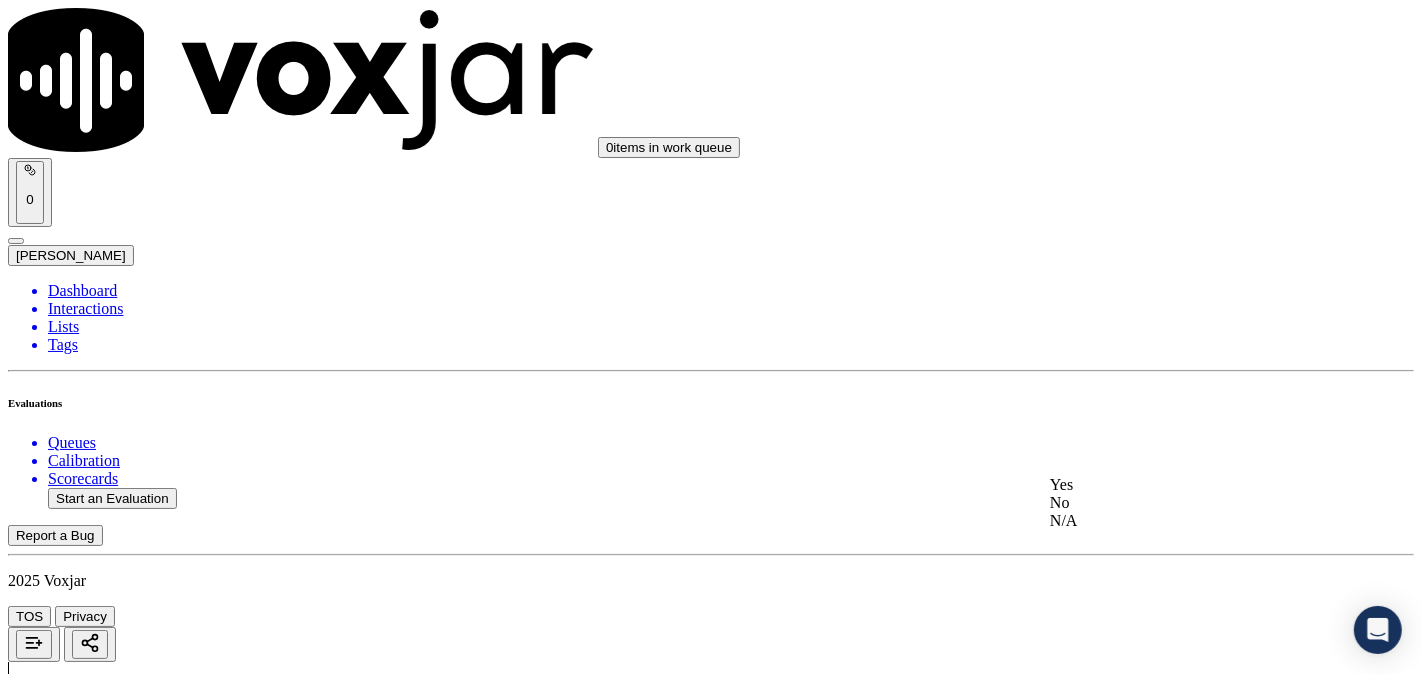 click on "Yes" at bounding box center [1186, 485] 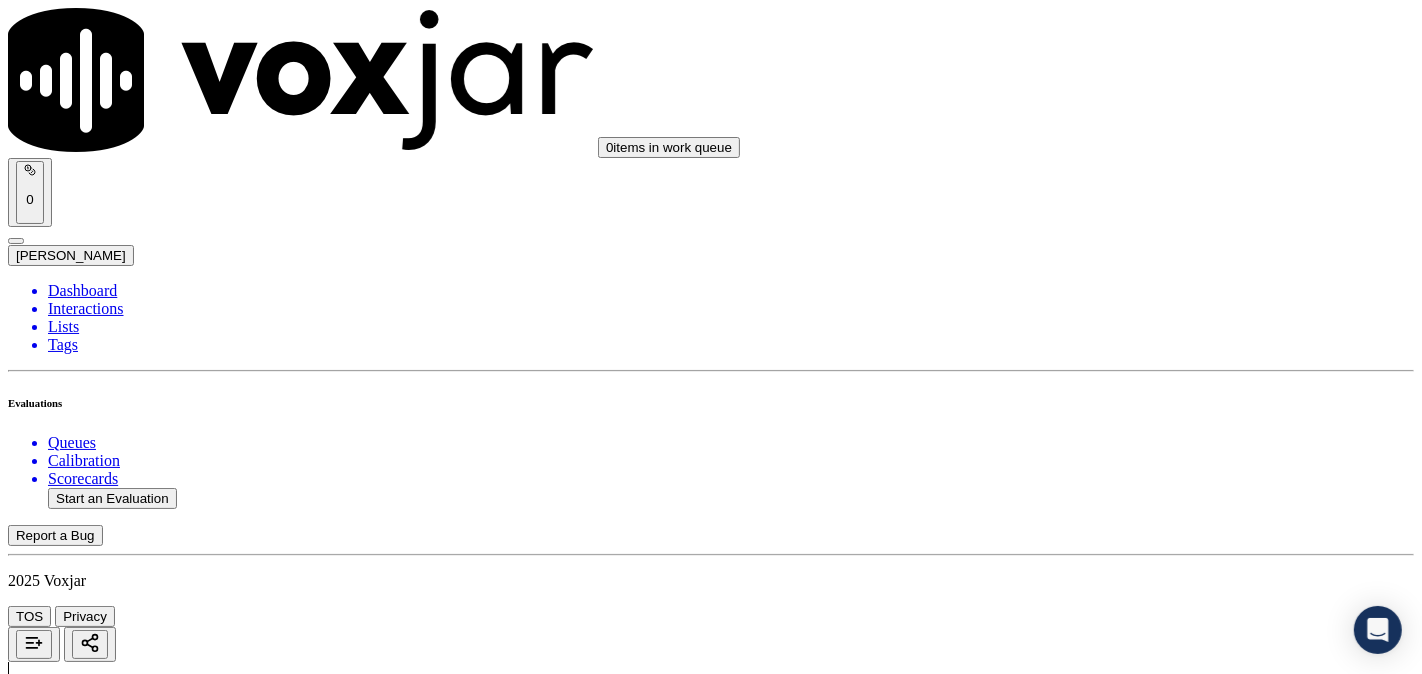 scroll, scrollTop: 2222, scrollLeft: 0, axis: vertical 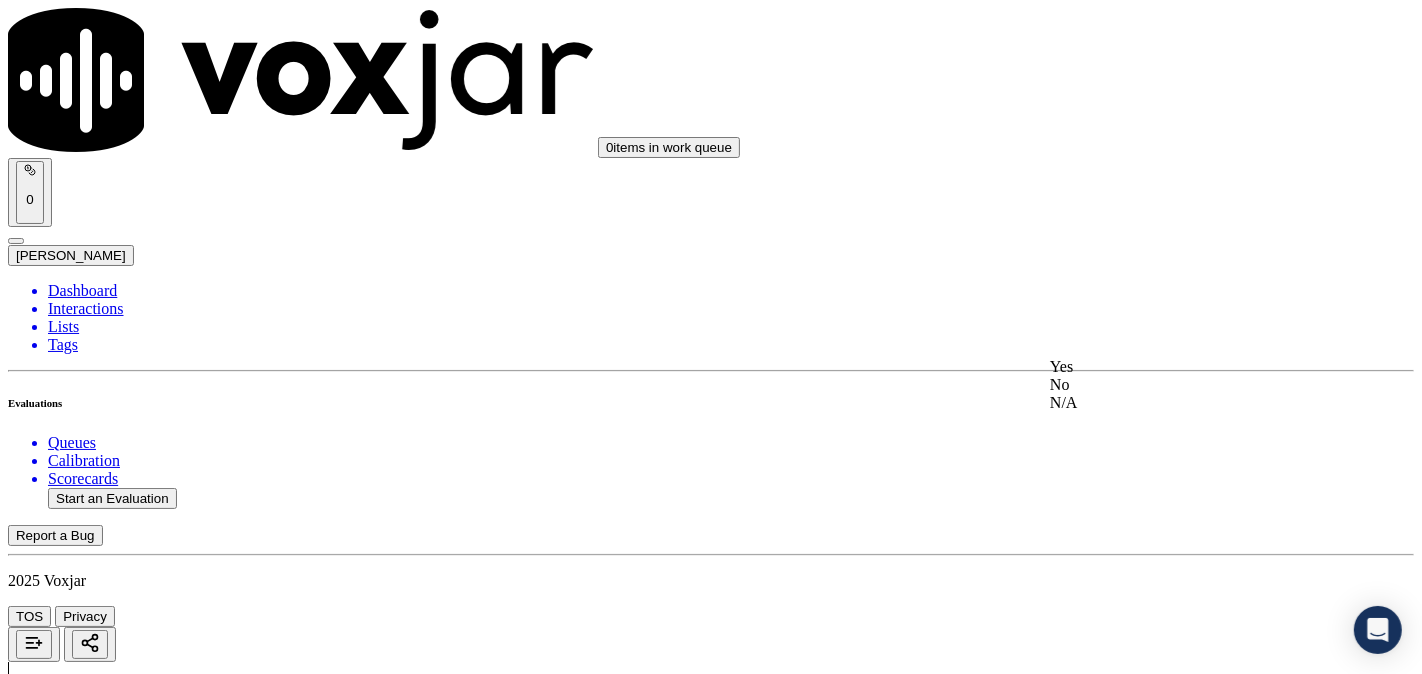 click on "N/A" 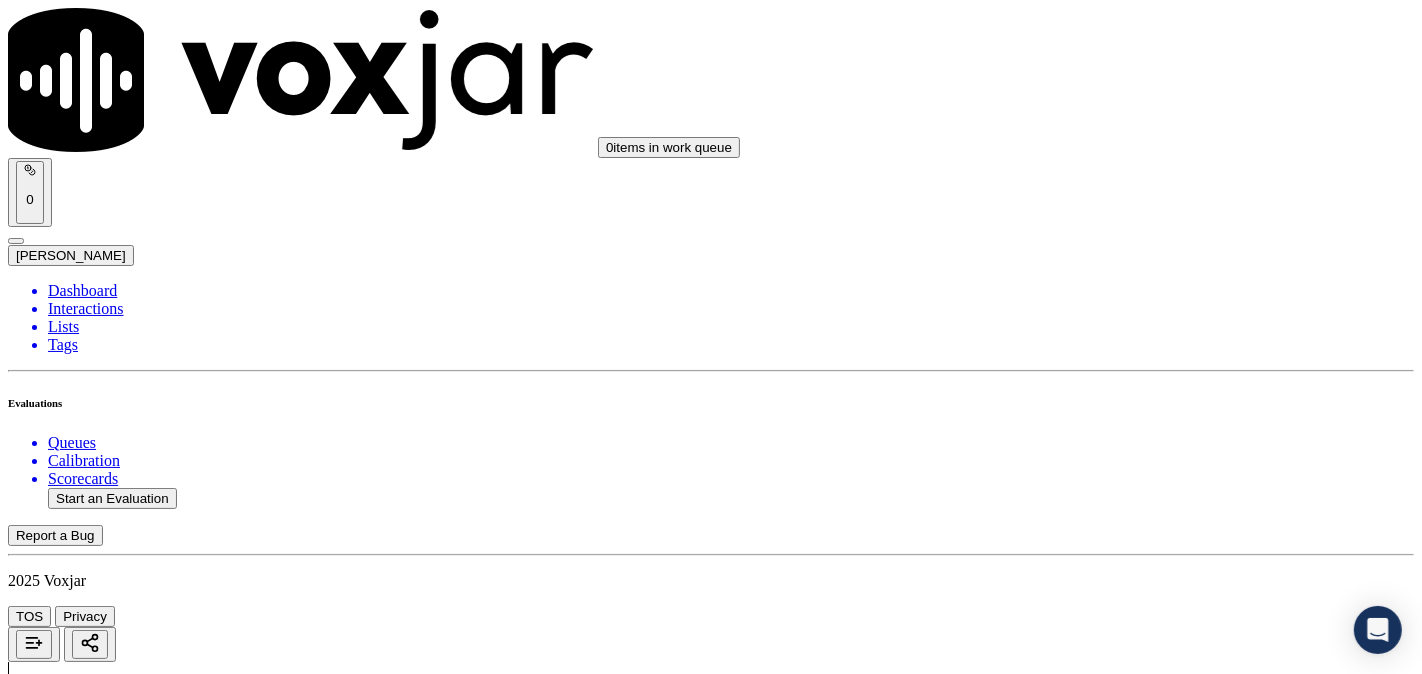 scroll, scrollTop: 2592, scrollLeft: 0, axis: vertical 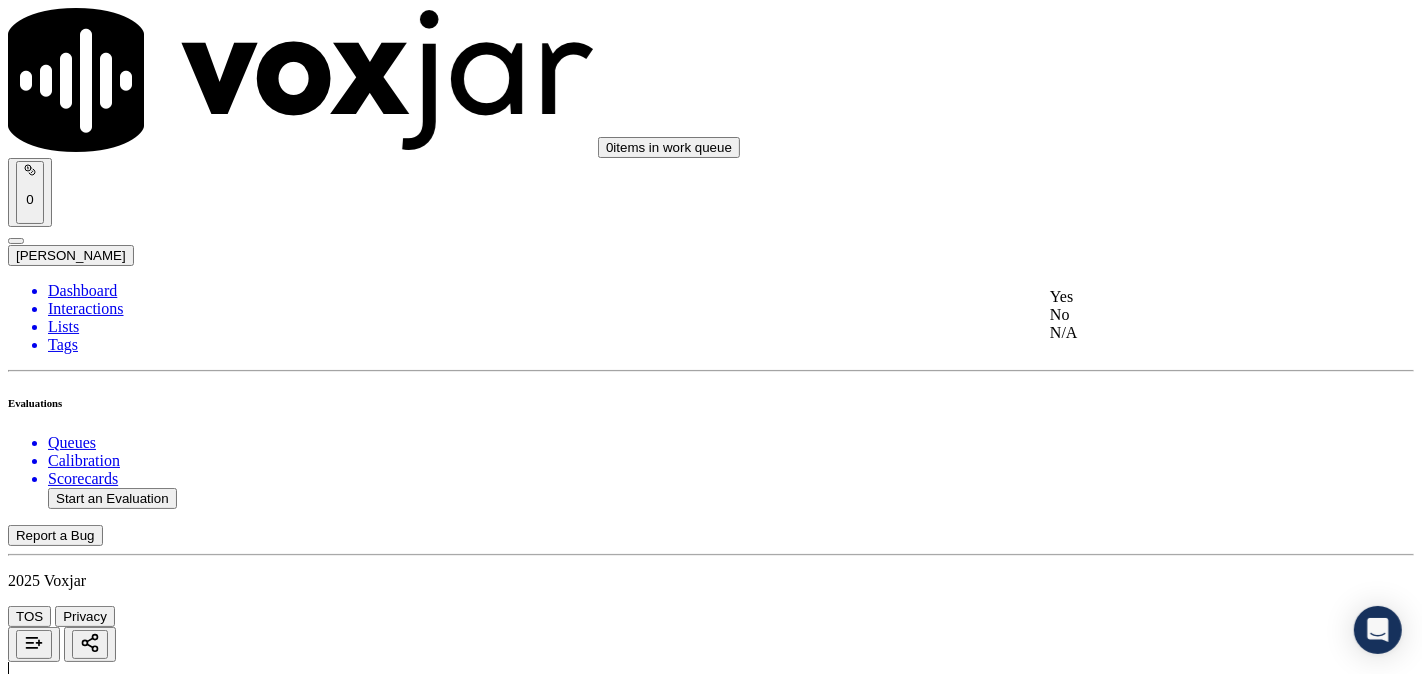 click on "Yes" at bounding box center (1186, 297) 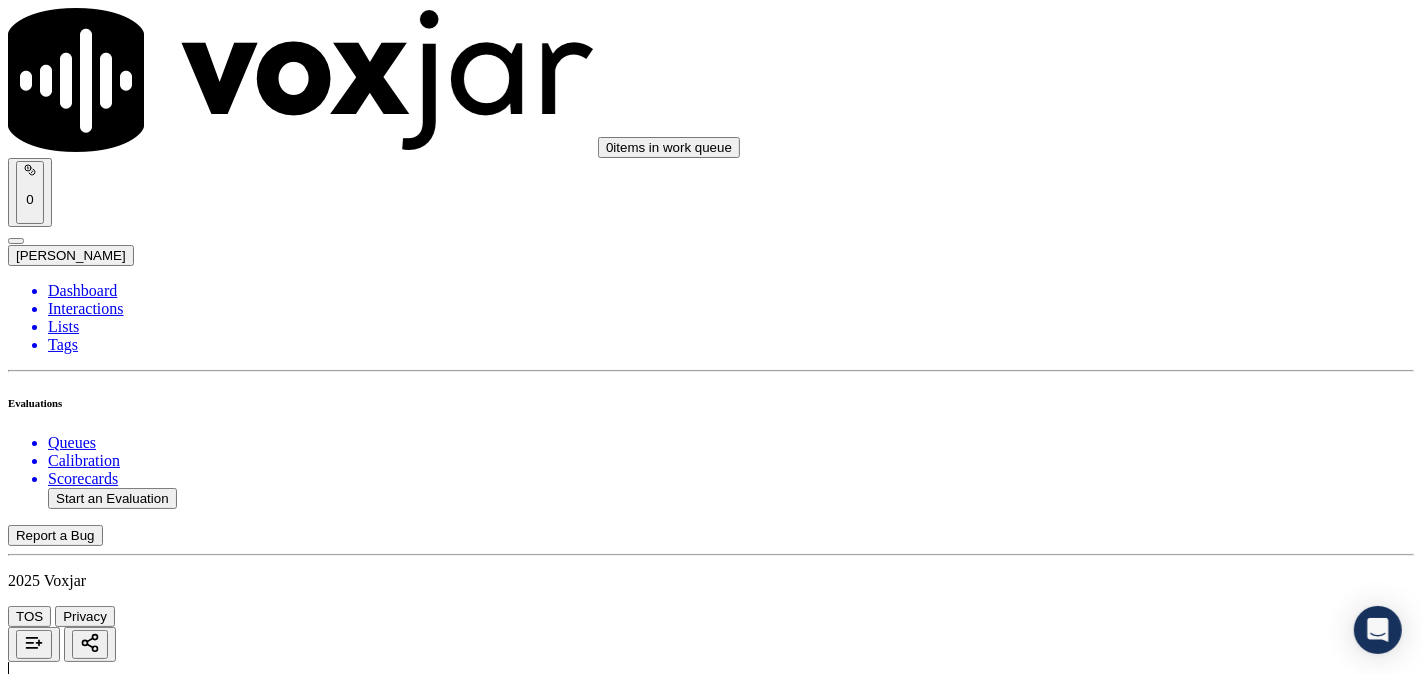 scroll, scrollTop: 2963, scrollLeft: 0, axis: vertical 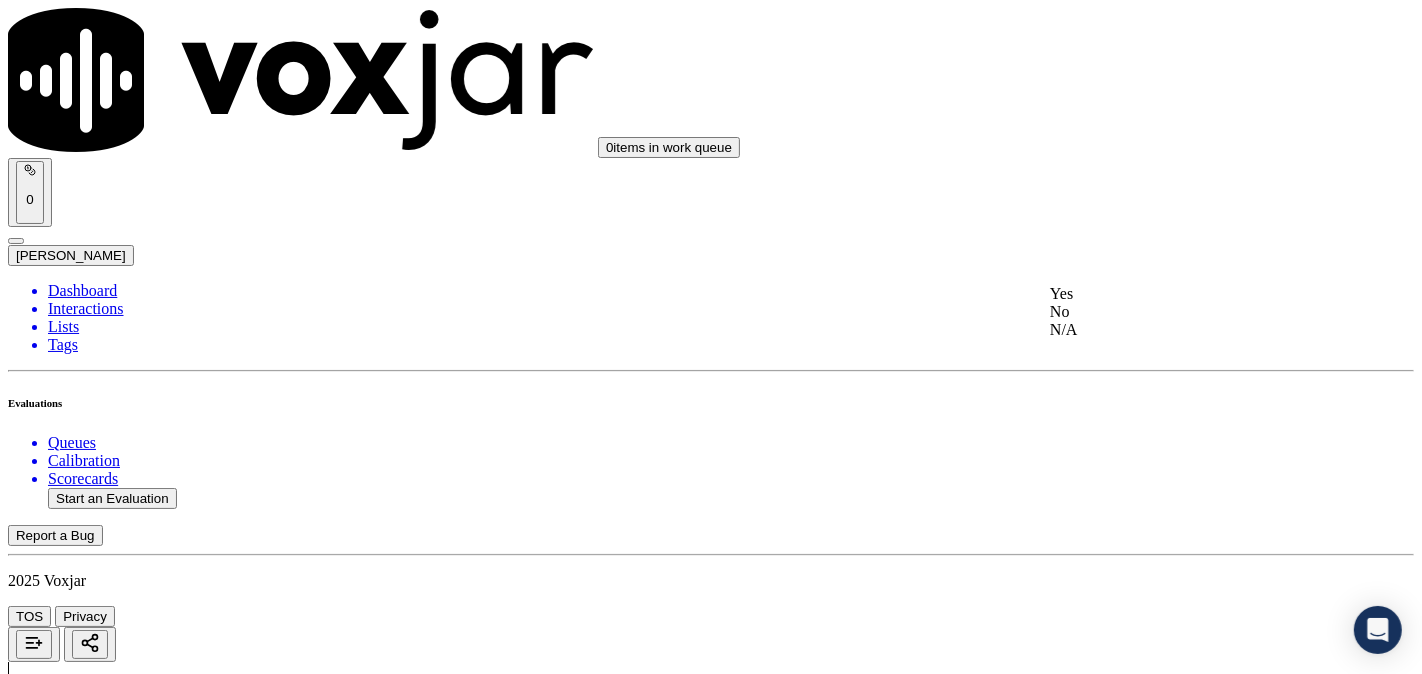click on "Yes" at bounding box center (1186, 294) 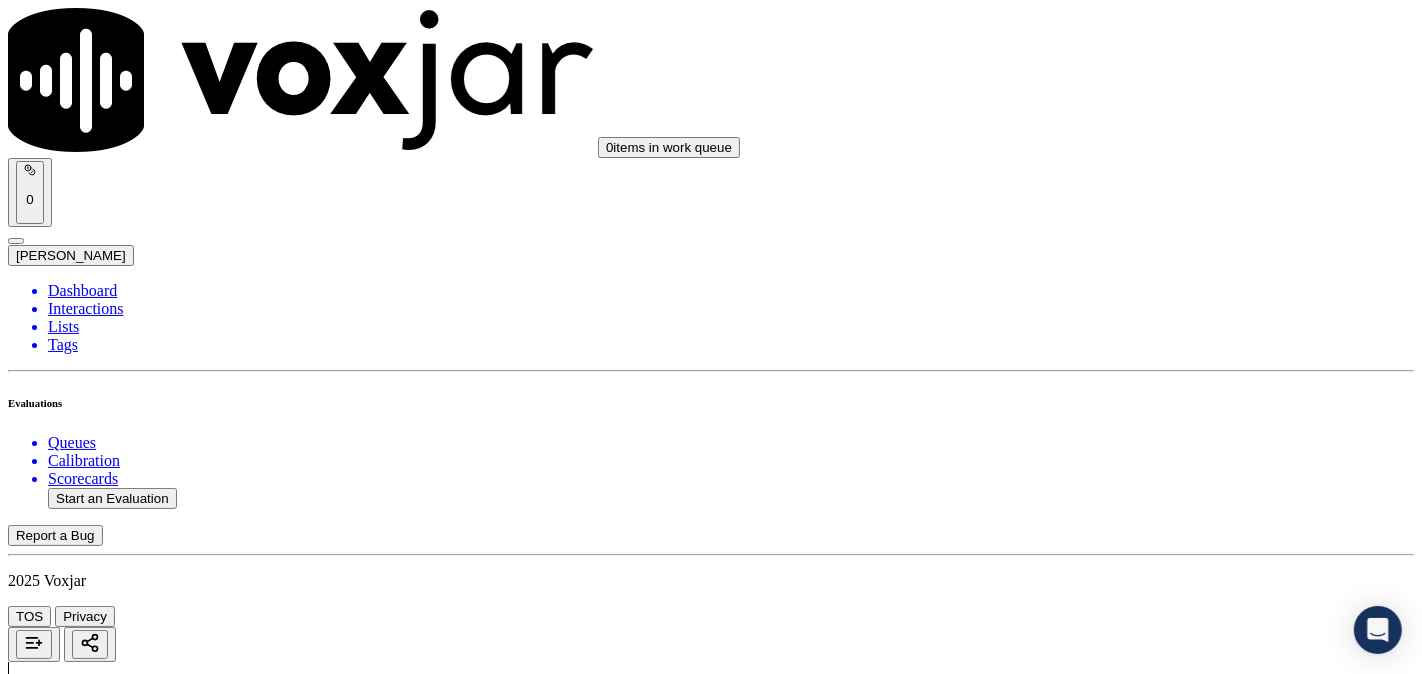 scroll, scrollTop: 3147, scrollLeft: 0, axis: vertical 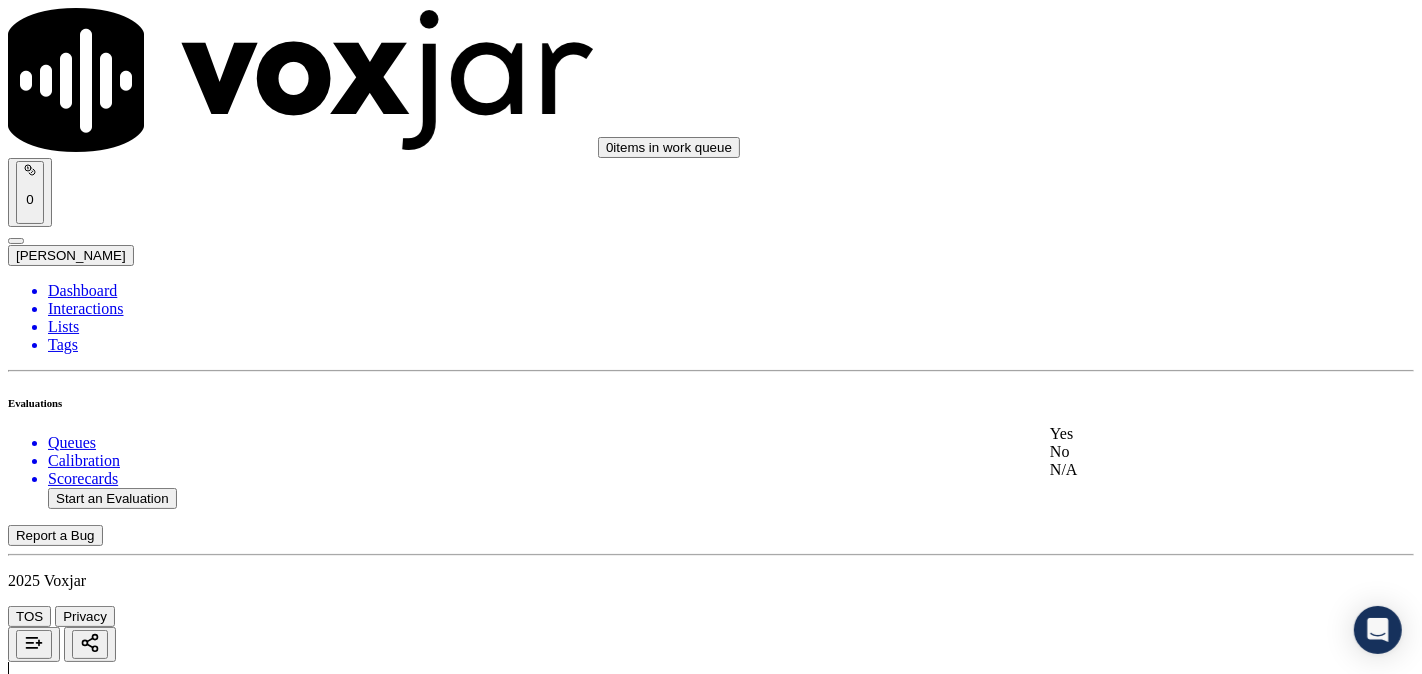 click on "Yes" at bounding box center [1186, 434] 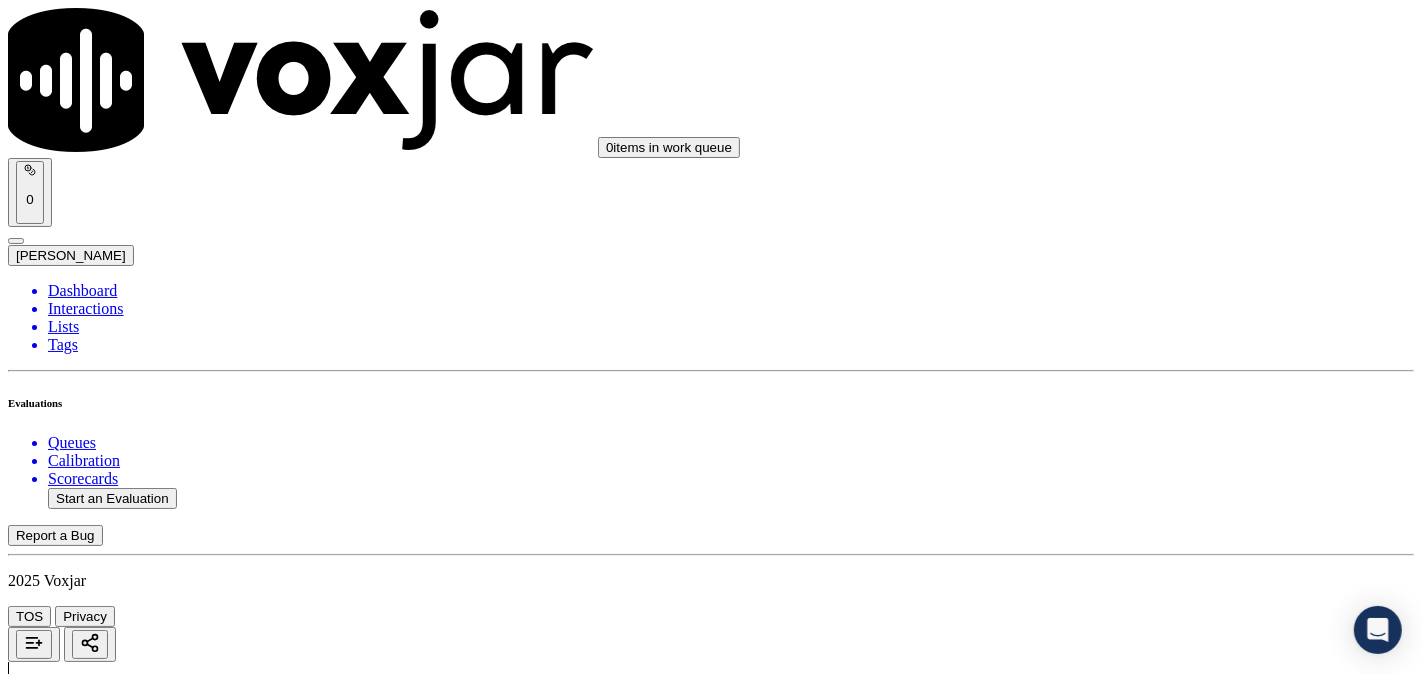 scroll, scrollTop: 3518, scrollLeft: 0, axis: vertical 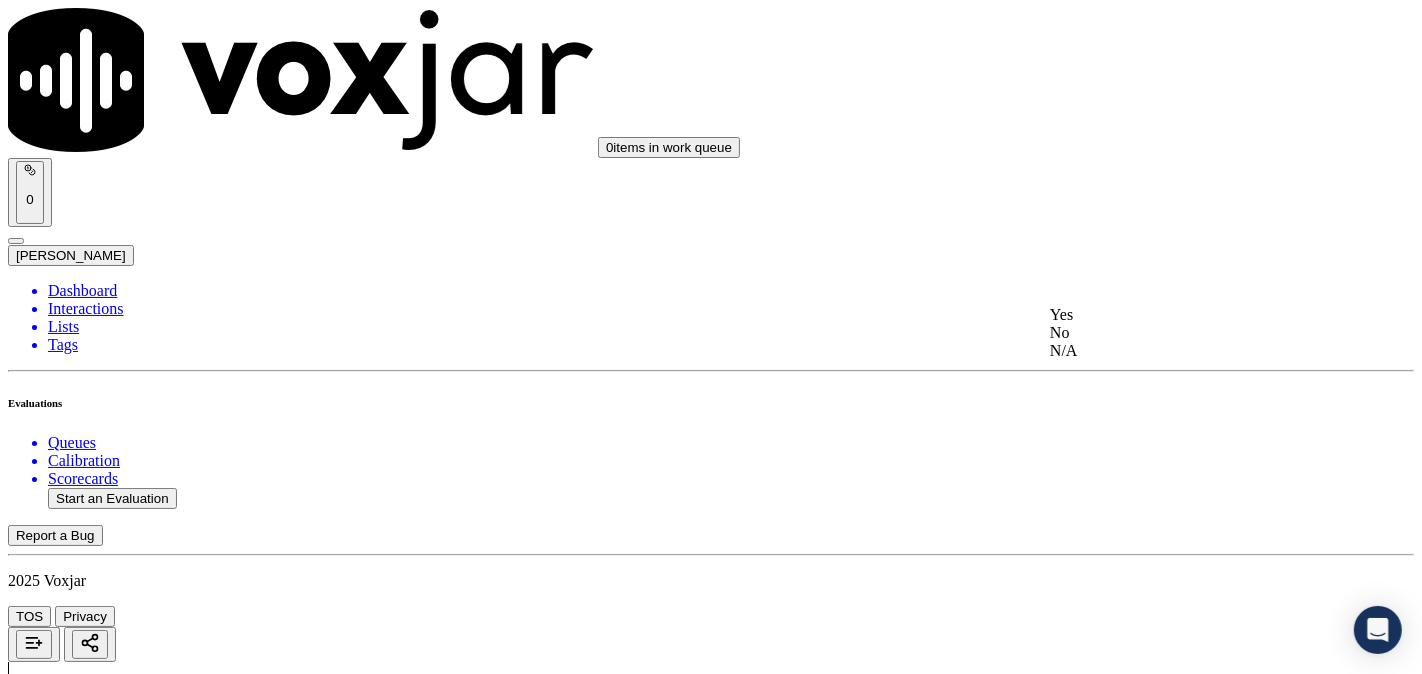 click on "Yes   No     N/A" at bounding box center (1186, 333) 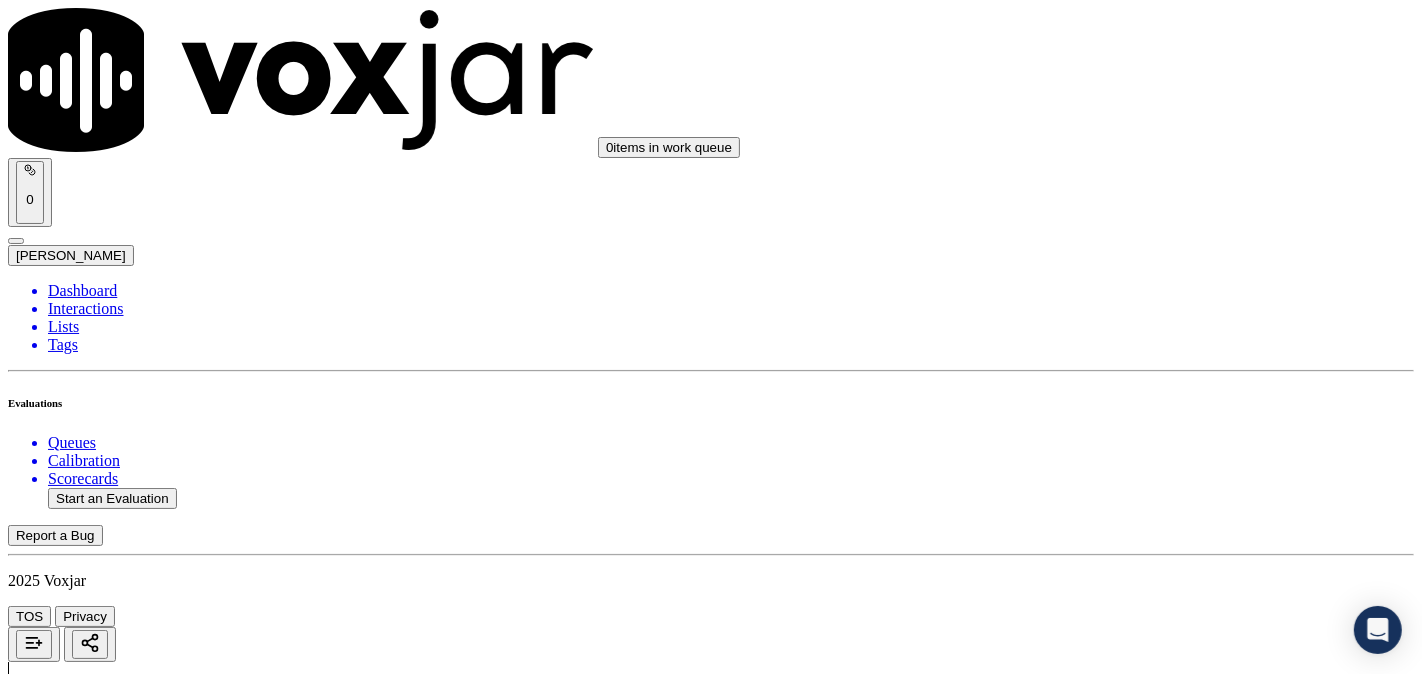 scroll, scrollTop: 3888, scrollLeft: 0, axis: vertical 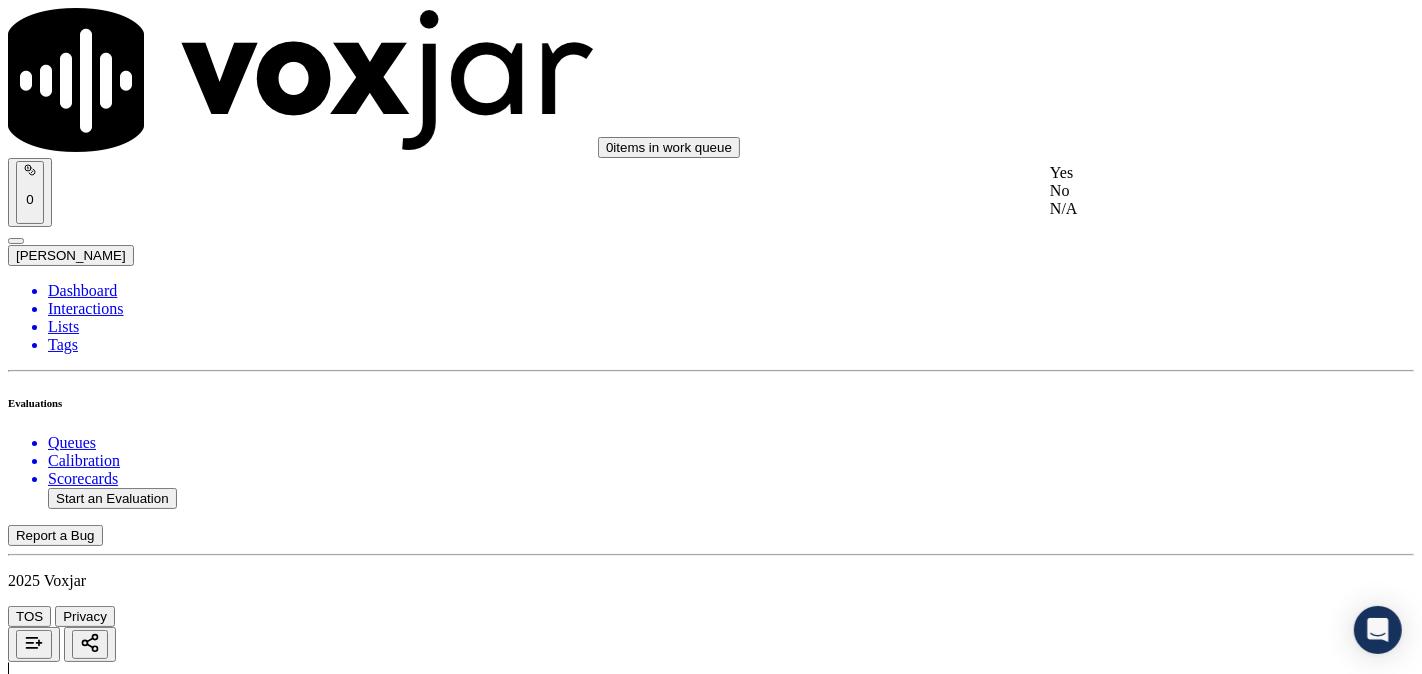 click on "Yes" at bounding box center (1186, 173) 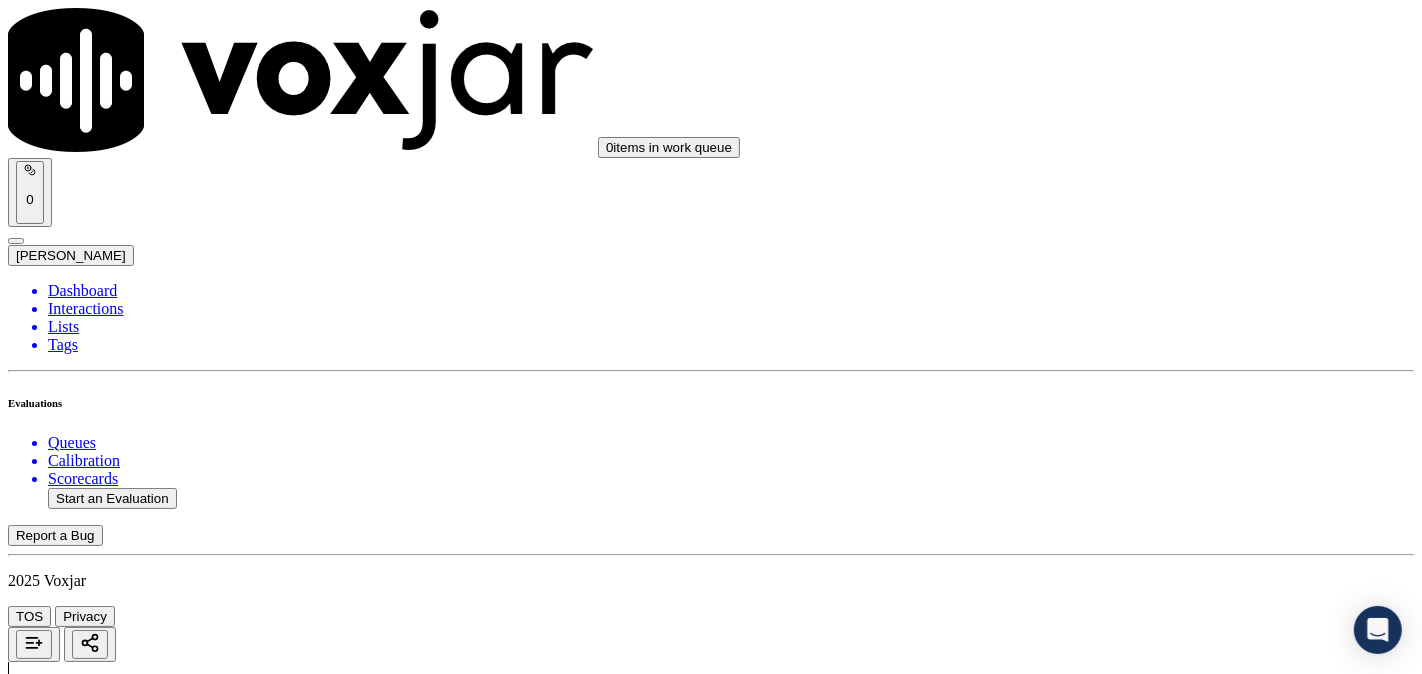 scroll, scrollTop: 4074, scrollLeft: 0, axis: vertical 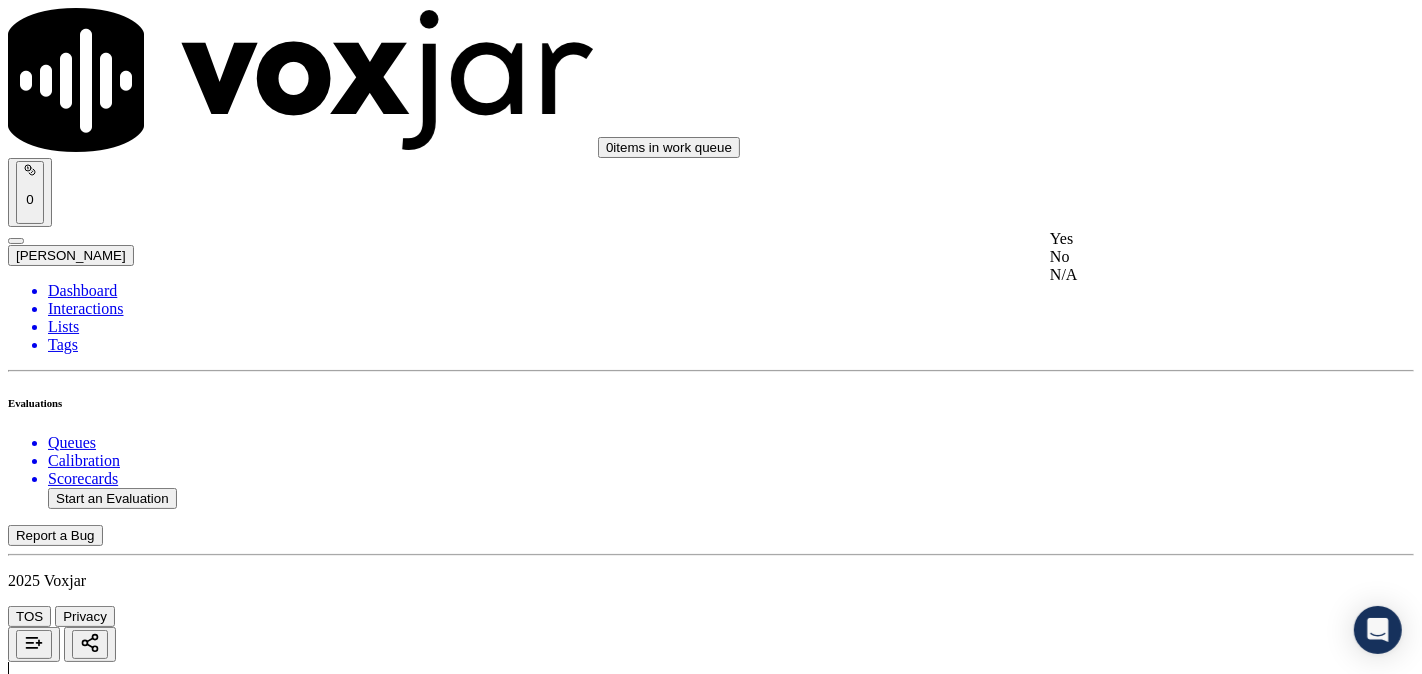 click on "Yes" at bounding box center [1186, 239] 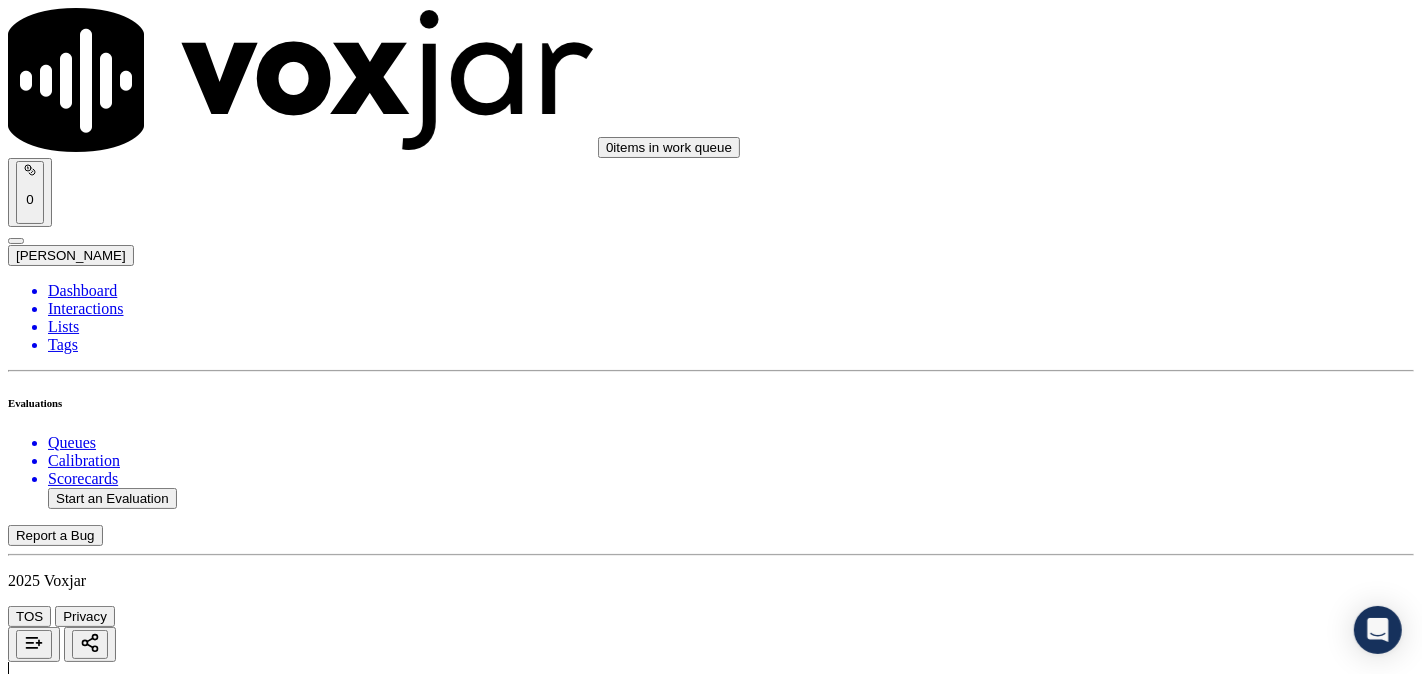 scroll, scrollTop: 4258, scrollLeft: 0, axis: vertical 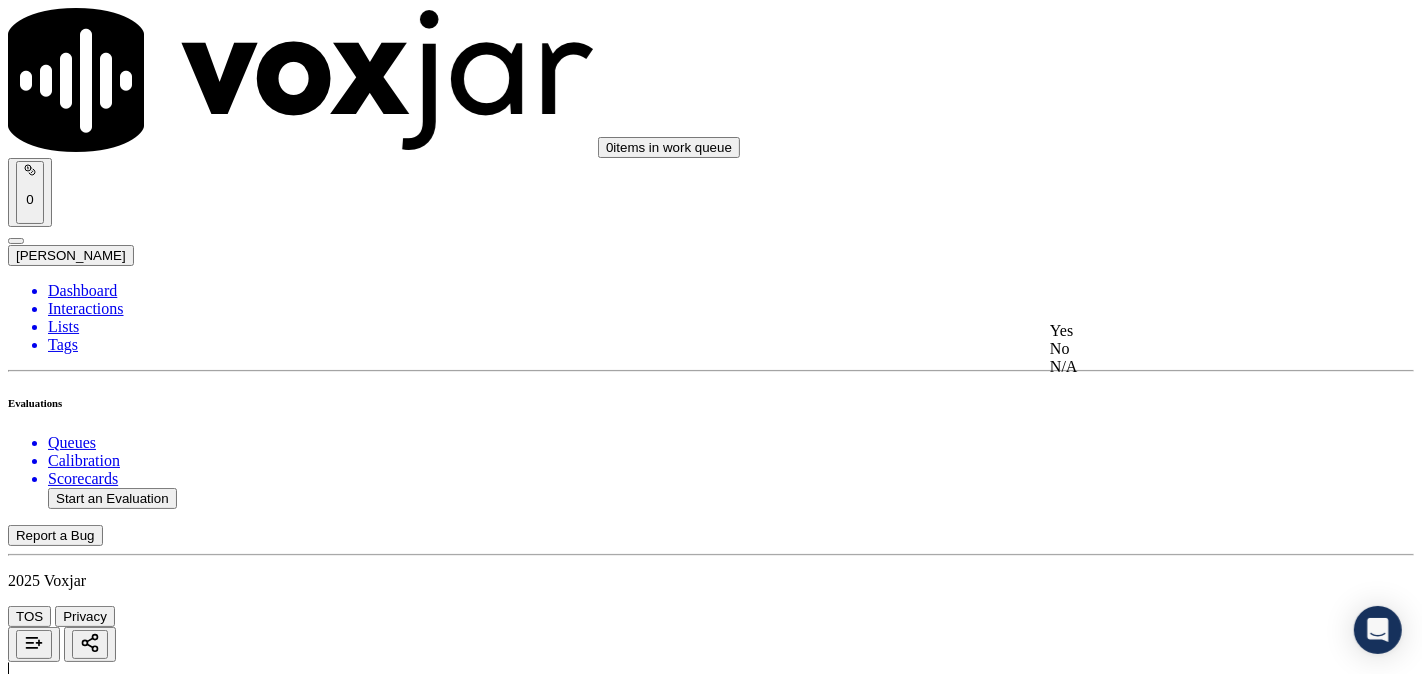 click on "Yes" at bounding box center [1186, 331] 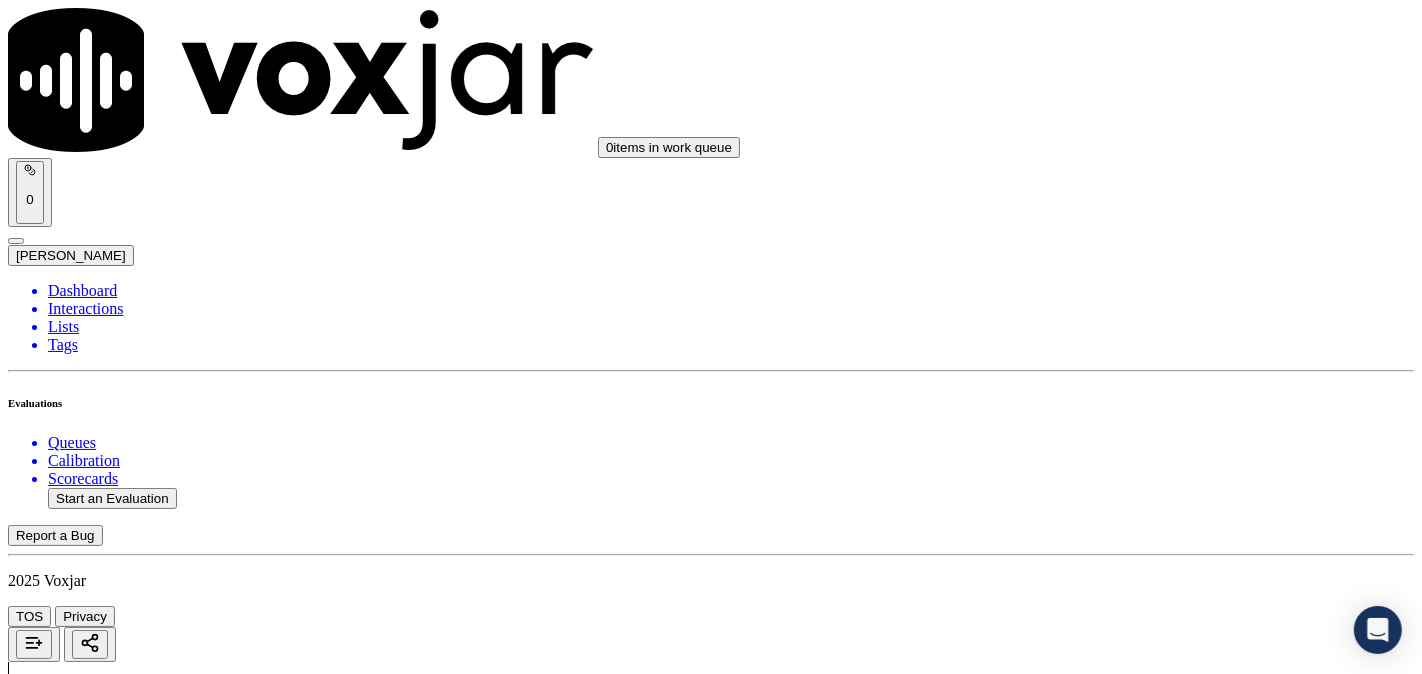 scroll, scrollTop: 4630, scrollLeft: 0, axis: vertical 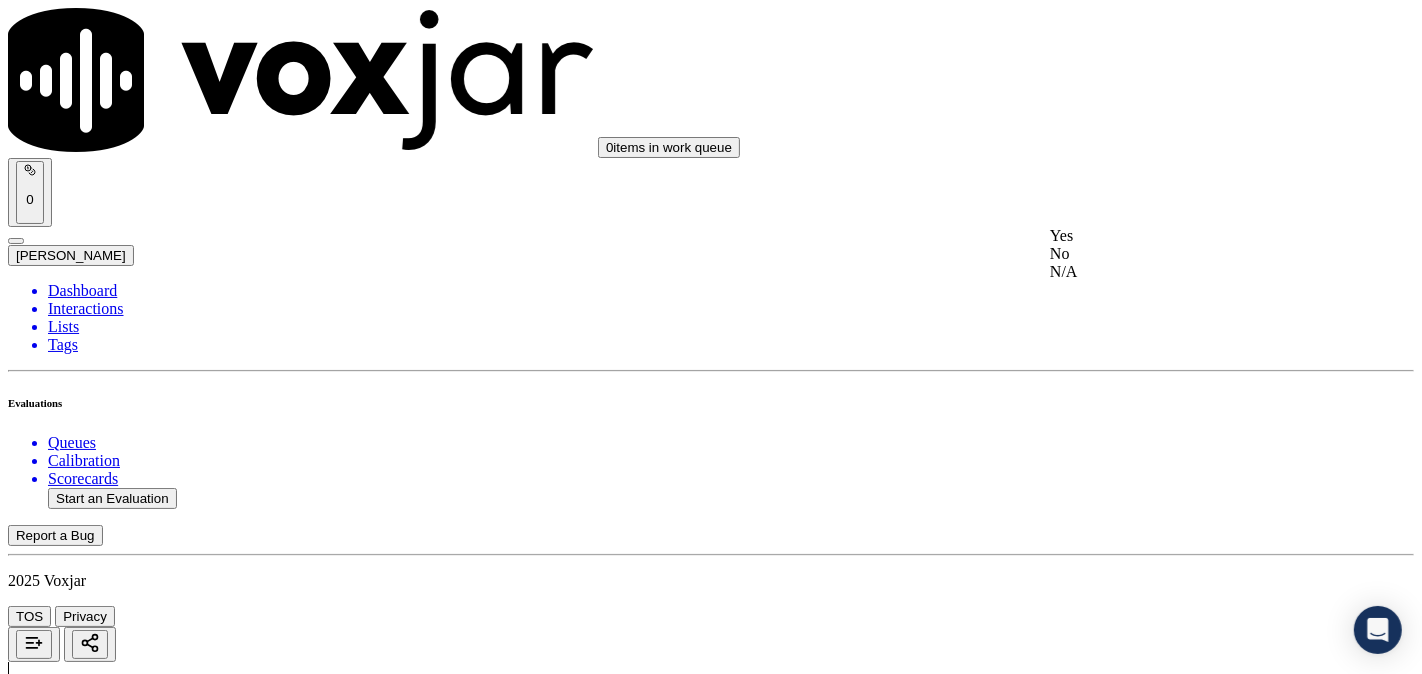 click on "Yes" at bounding box center (1186, 236) 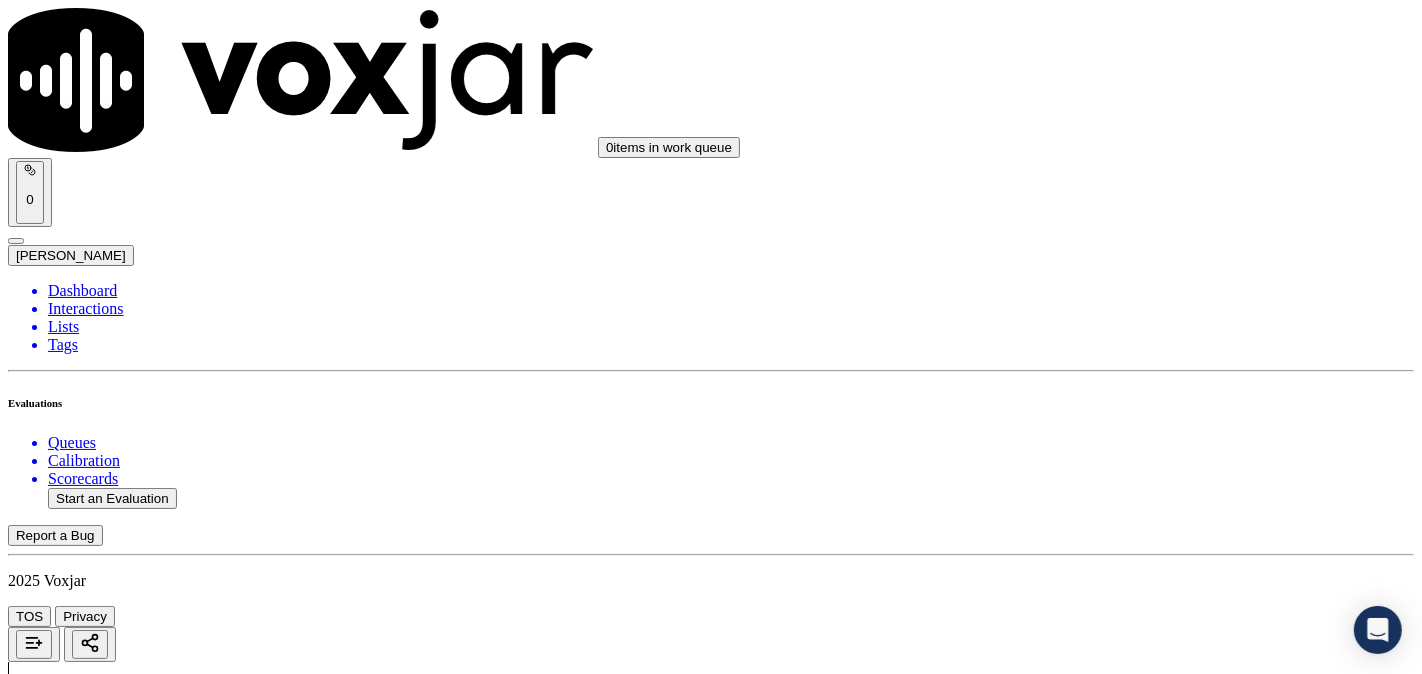 scroll, scrollTop: 5000, scrollLeft: 0, axis: vertical 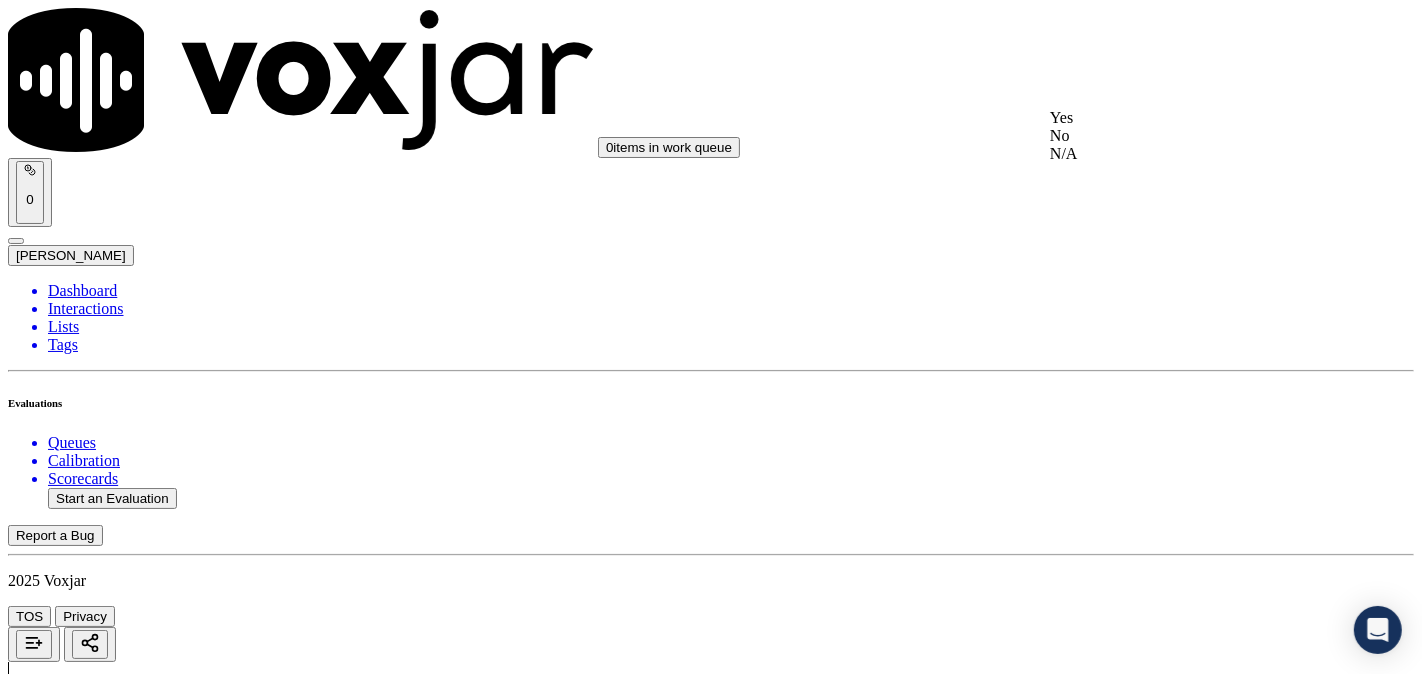 click on "Yes" at bounding box center (1186, 118) 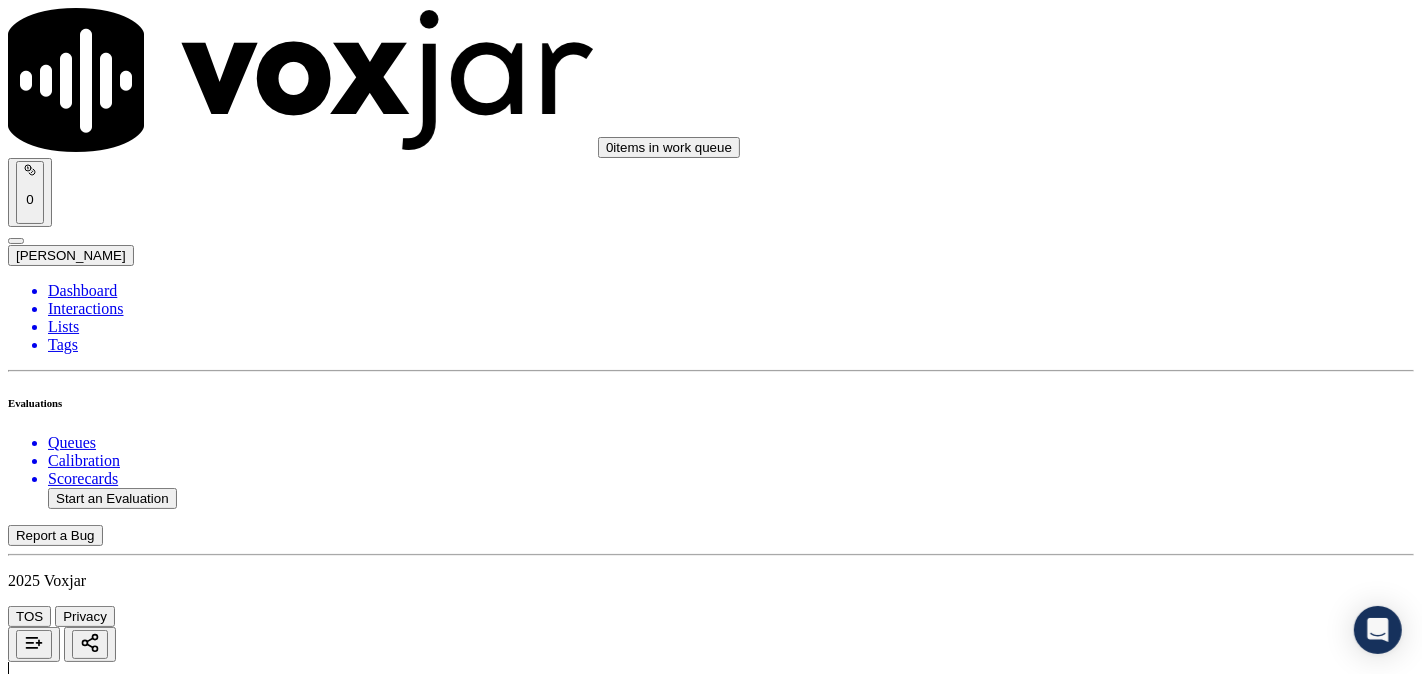 scroll, scrollTop: 5185, scrollLeft: 0, axis: vertical 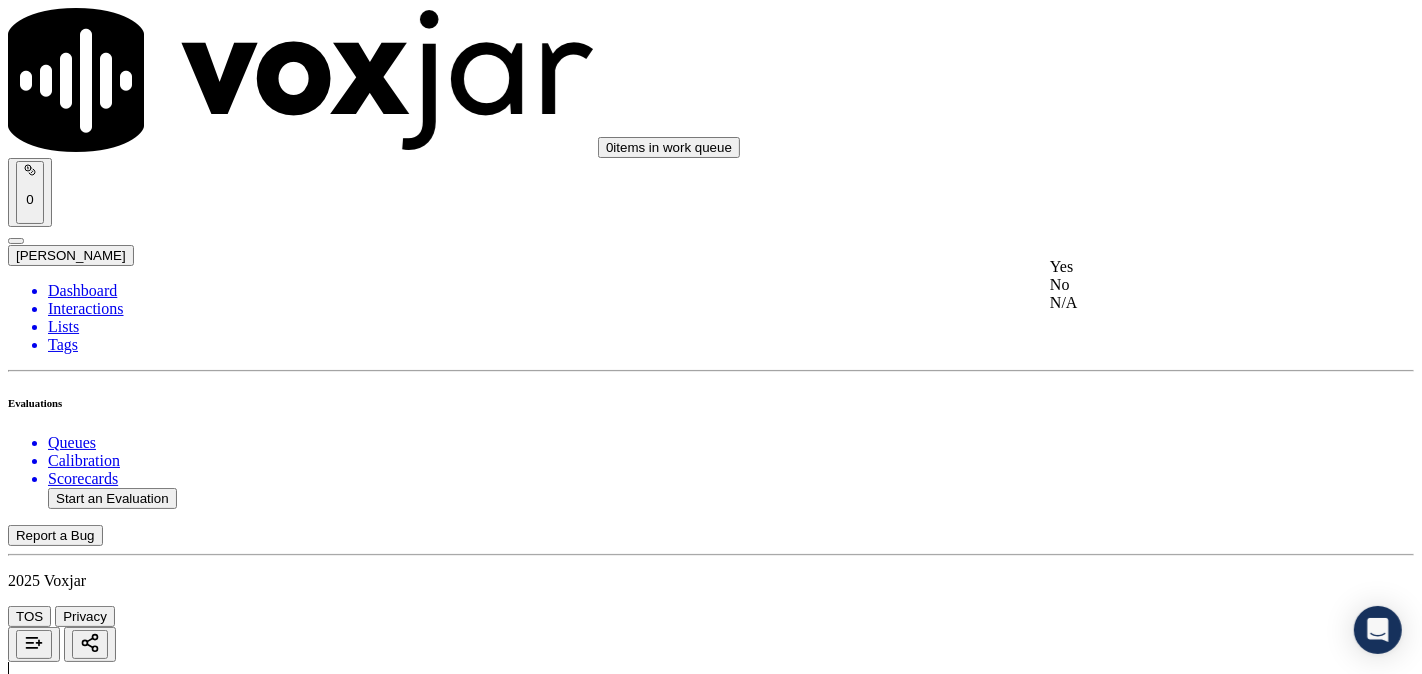 click on "Yes" at bounding box center (1186, 267) 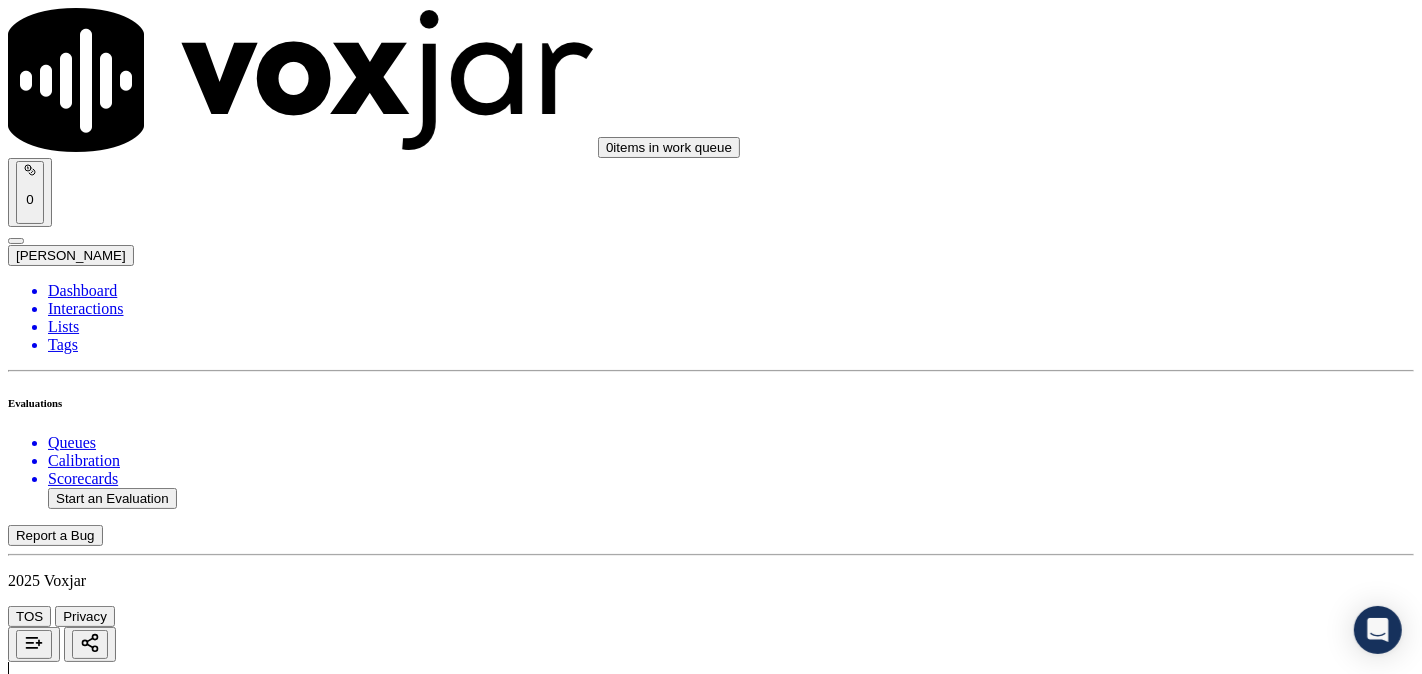 scroll, scrollTop: 5507, scrollLeft: 0, axis: vertical 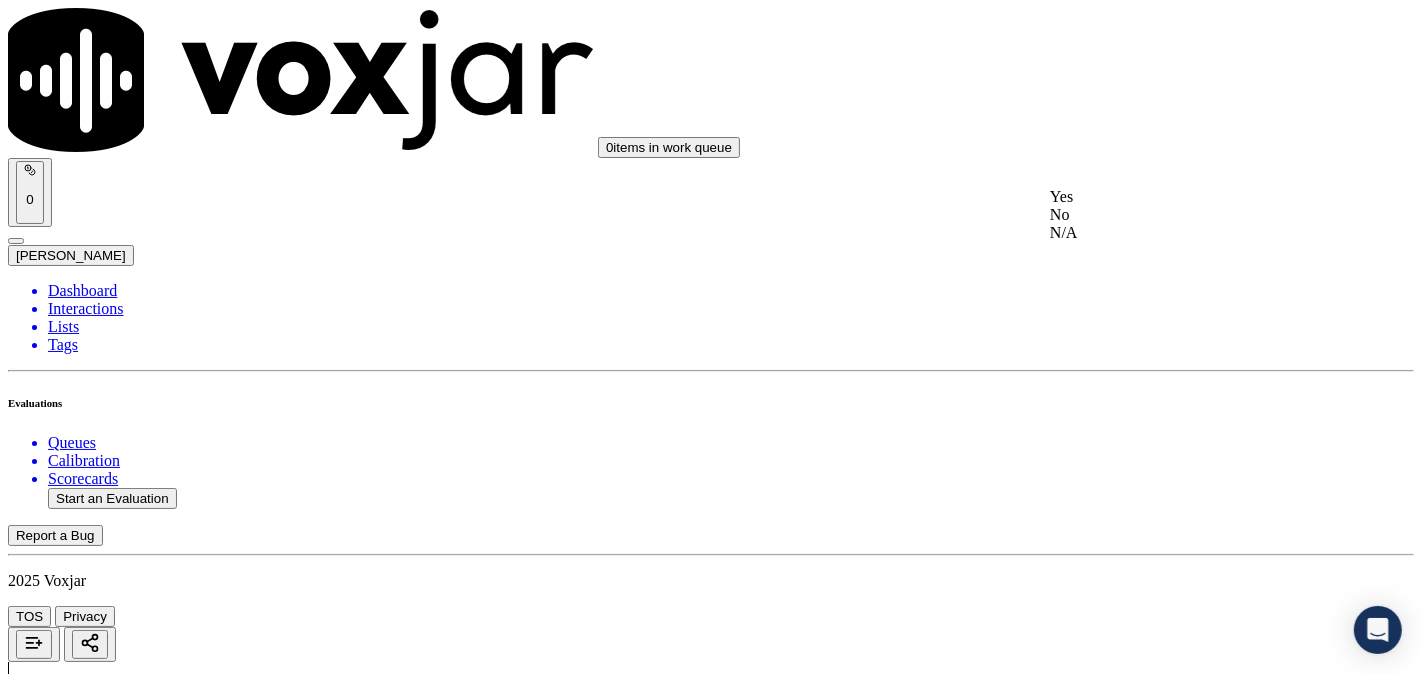 click on "Yes" at bounding box center [1186, 197] 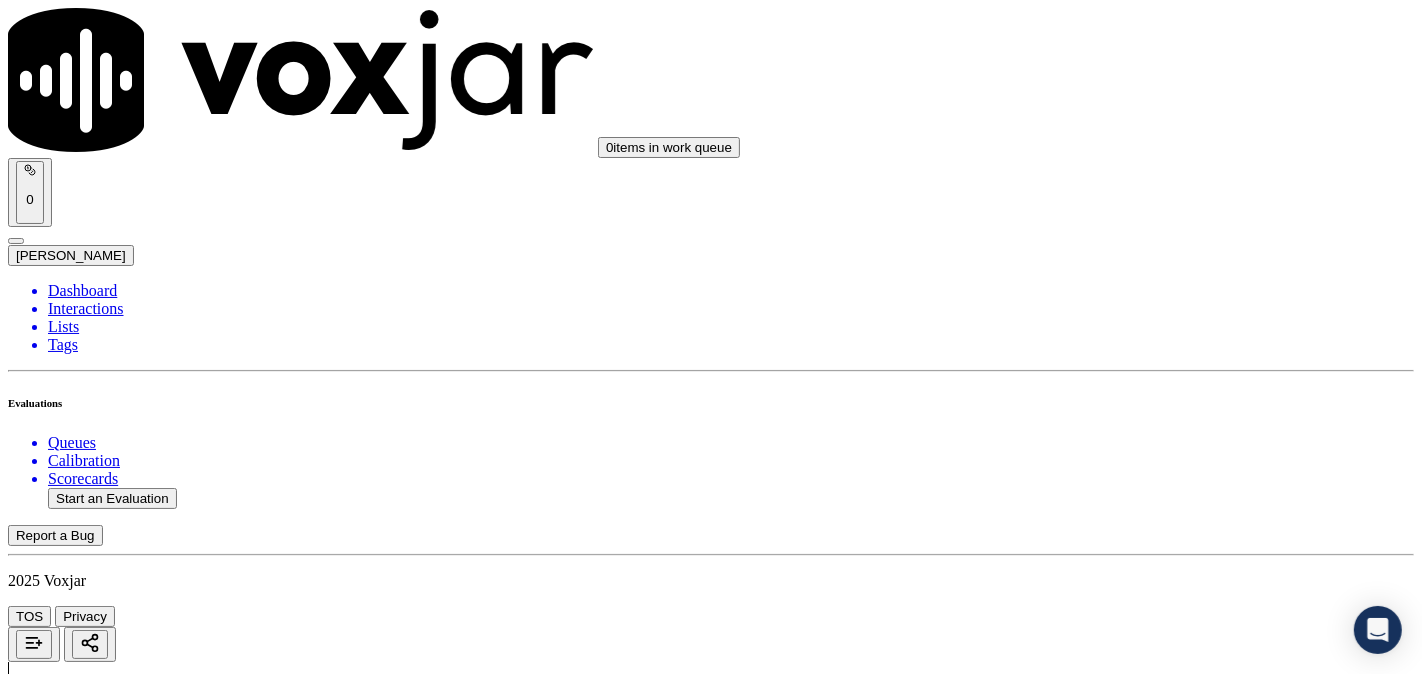 click on "Select an answer" at bounding box center (67, 7286) 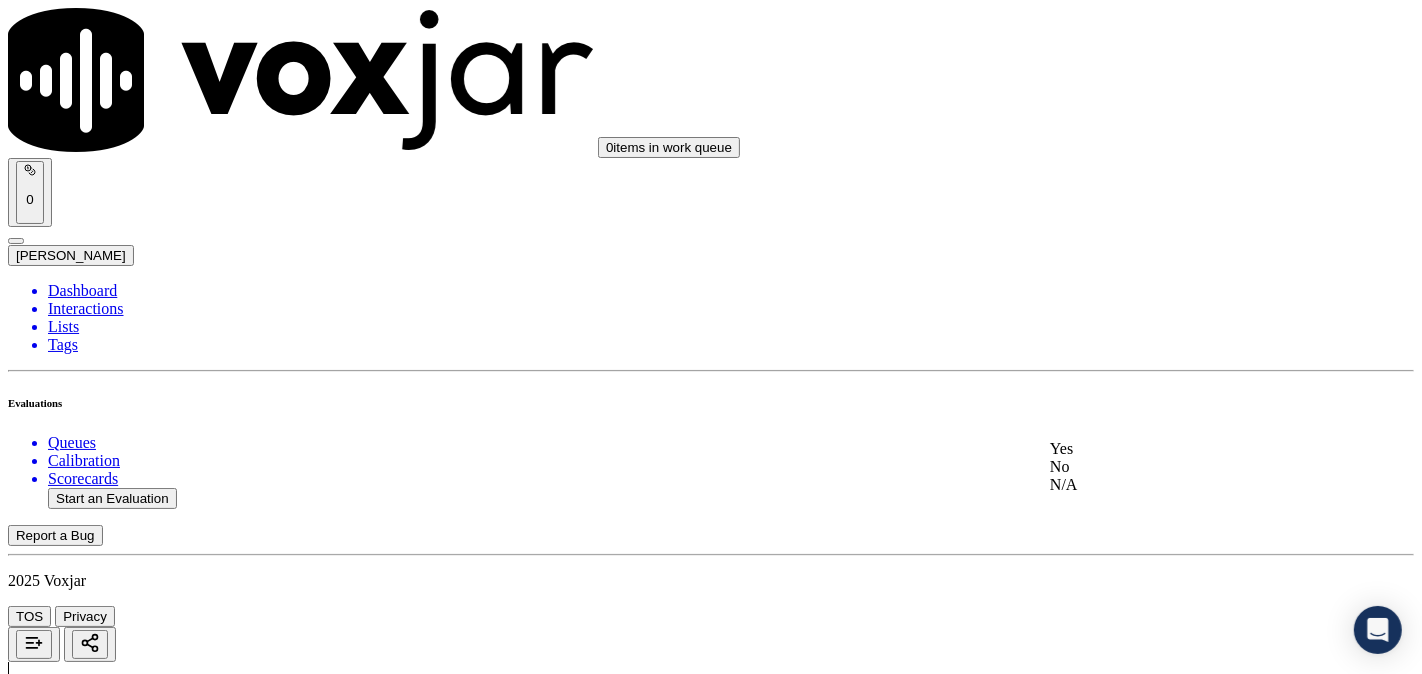 click on "Yes" at bounding box center (1186, 449) 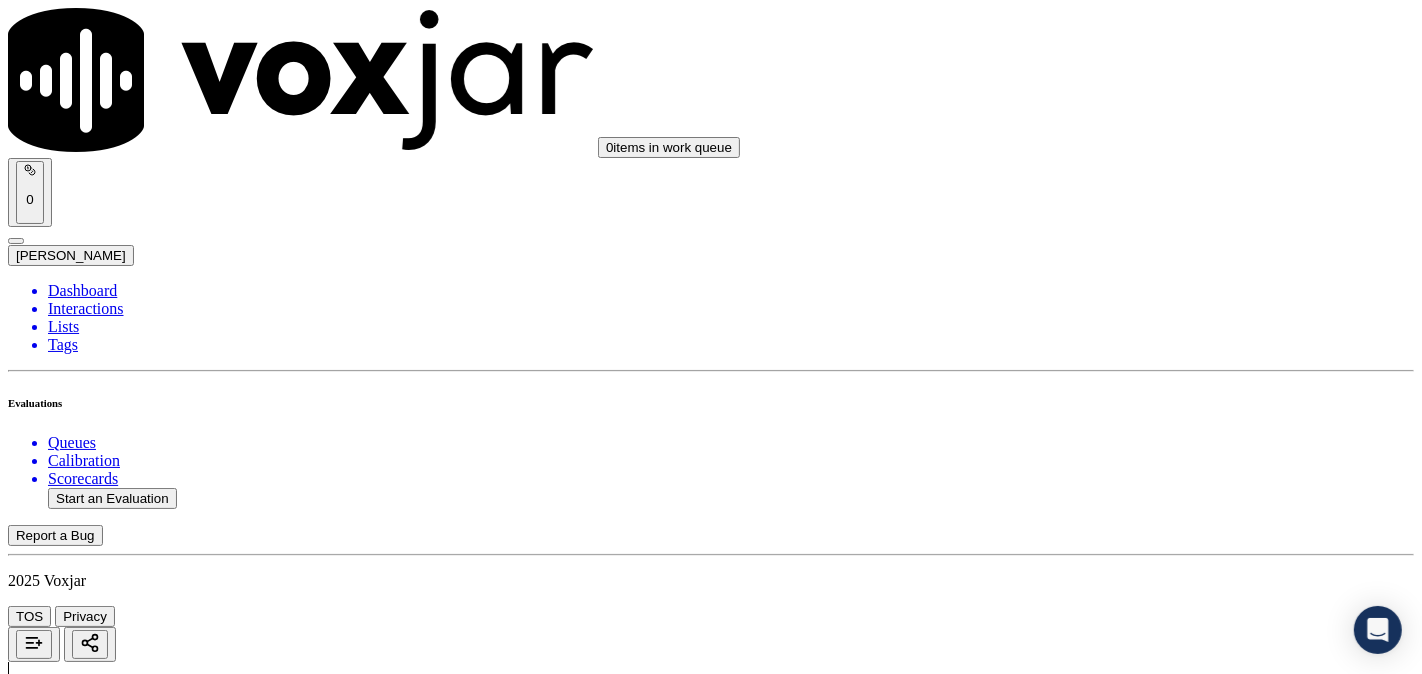 click on "Submit Scores" at bounding box center (59, 7345) 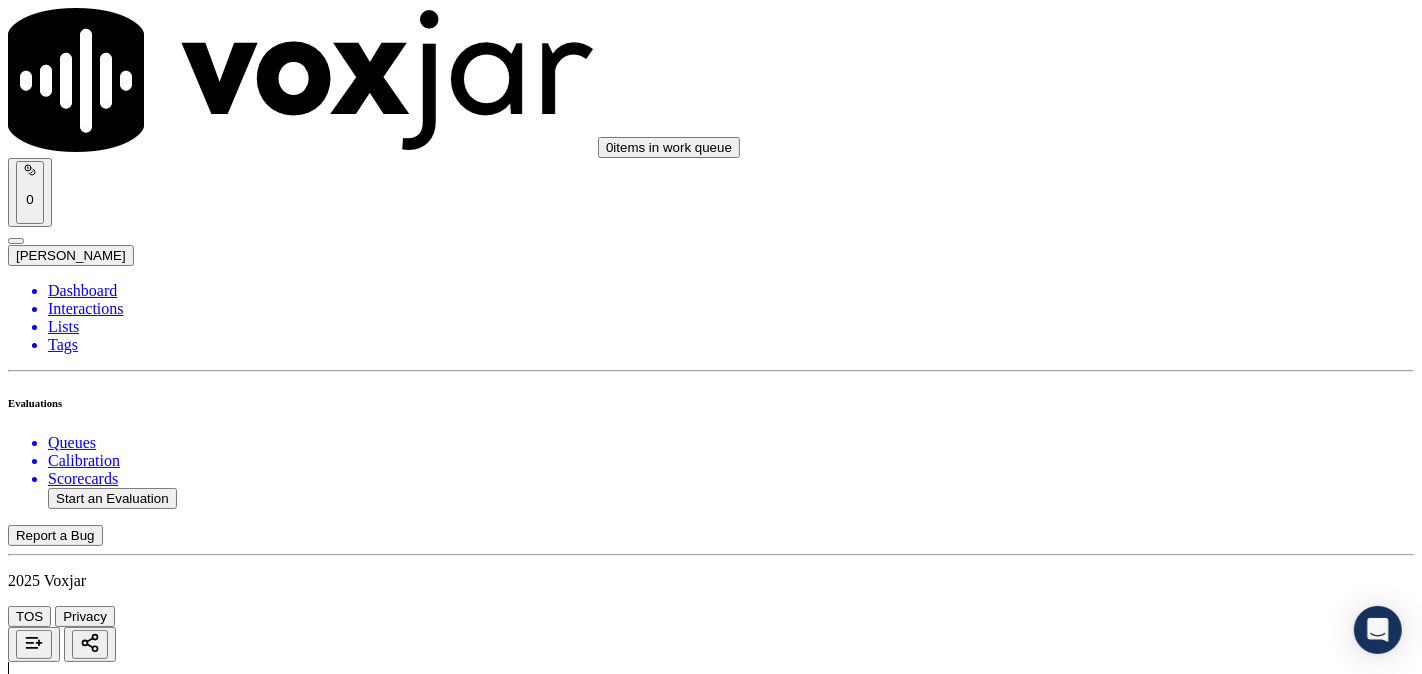 click on "Start an Evaluation" 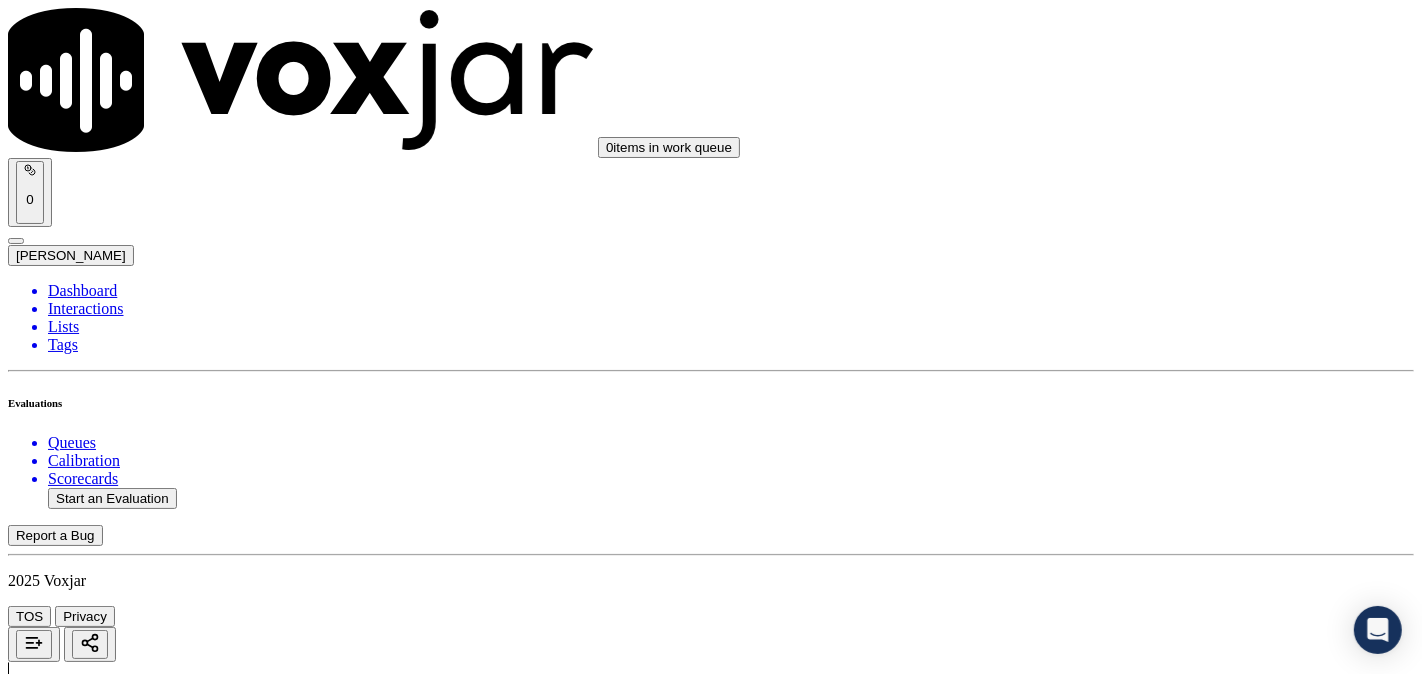 click on "Start a Manual Evaluation" 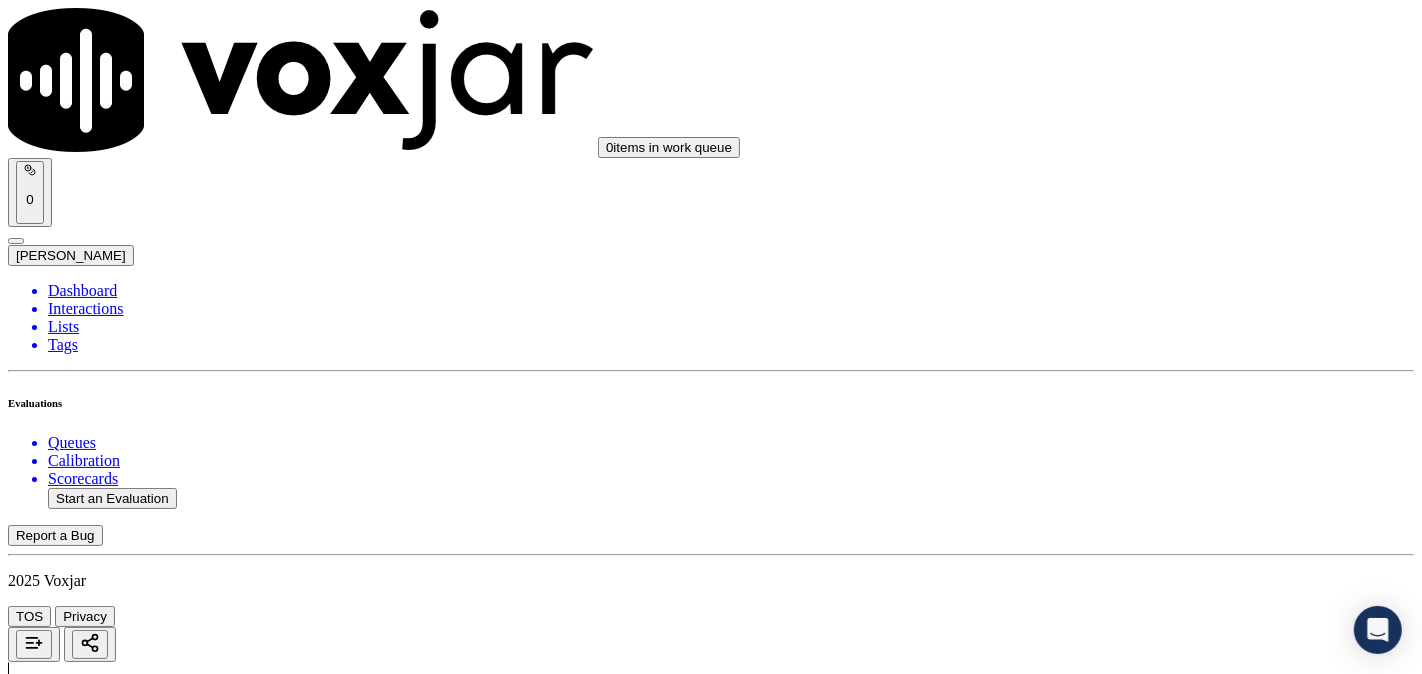 scroll, scrollTop: 357, scrollLeft: 0, axis: vertical 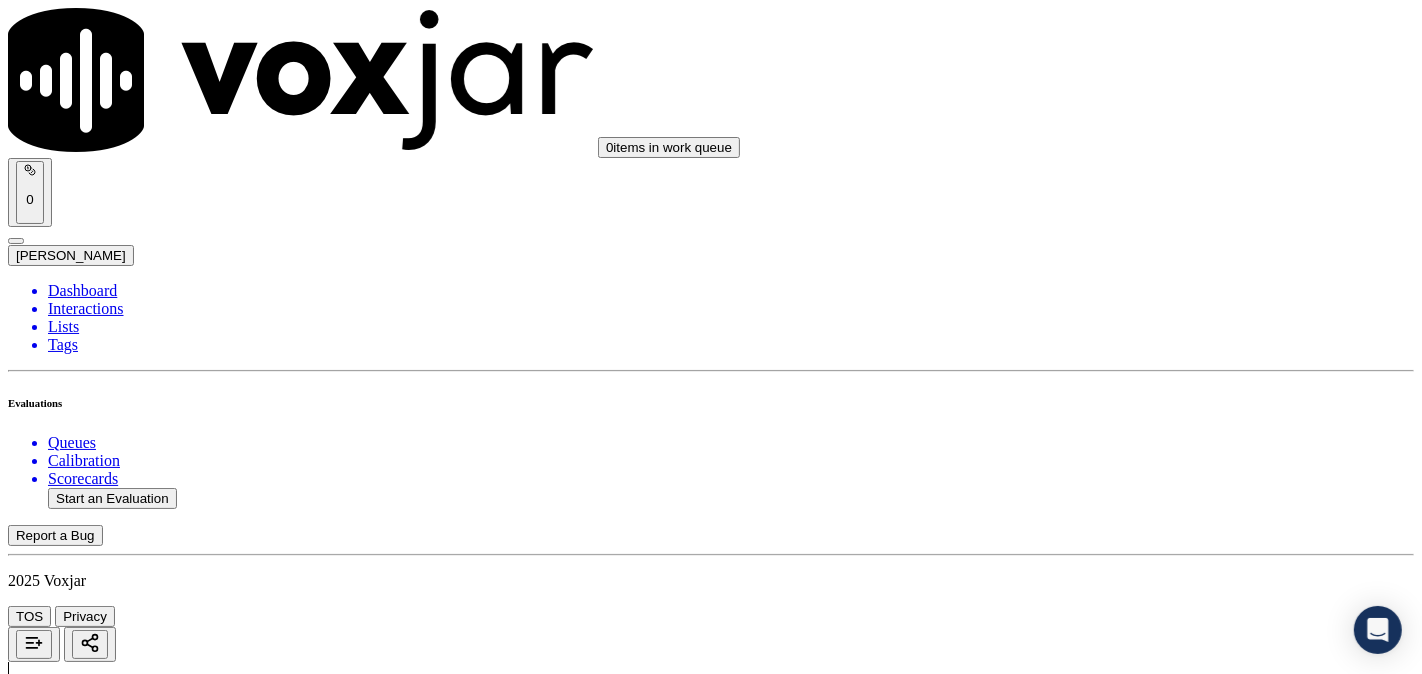 click on "This is a brand new scorecard" 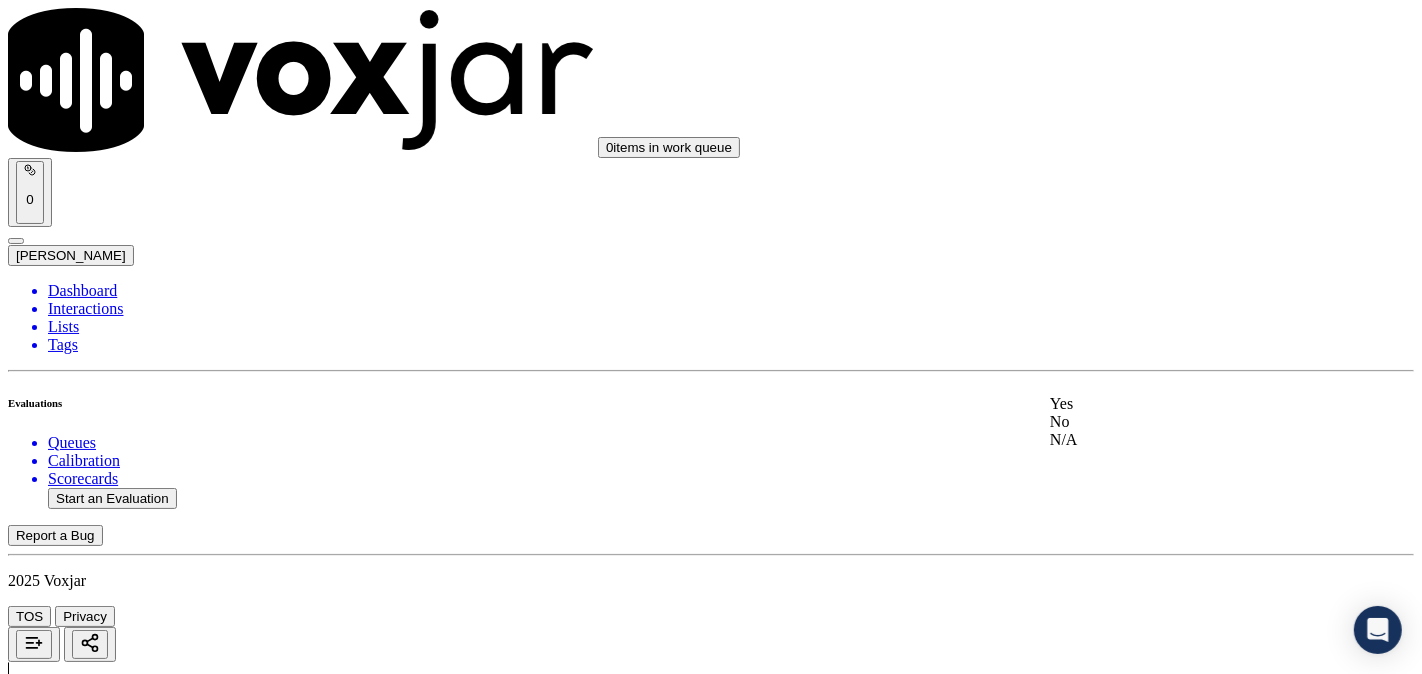 click on "Yes" at bounding box center [1186, 404] 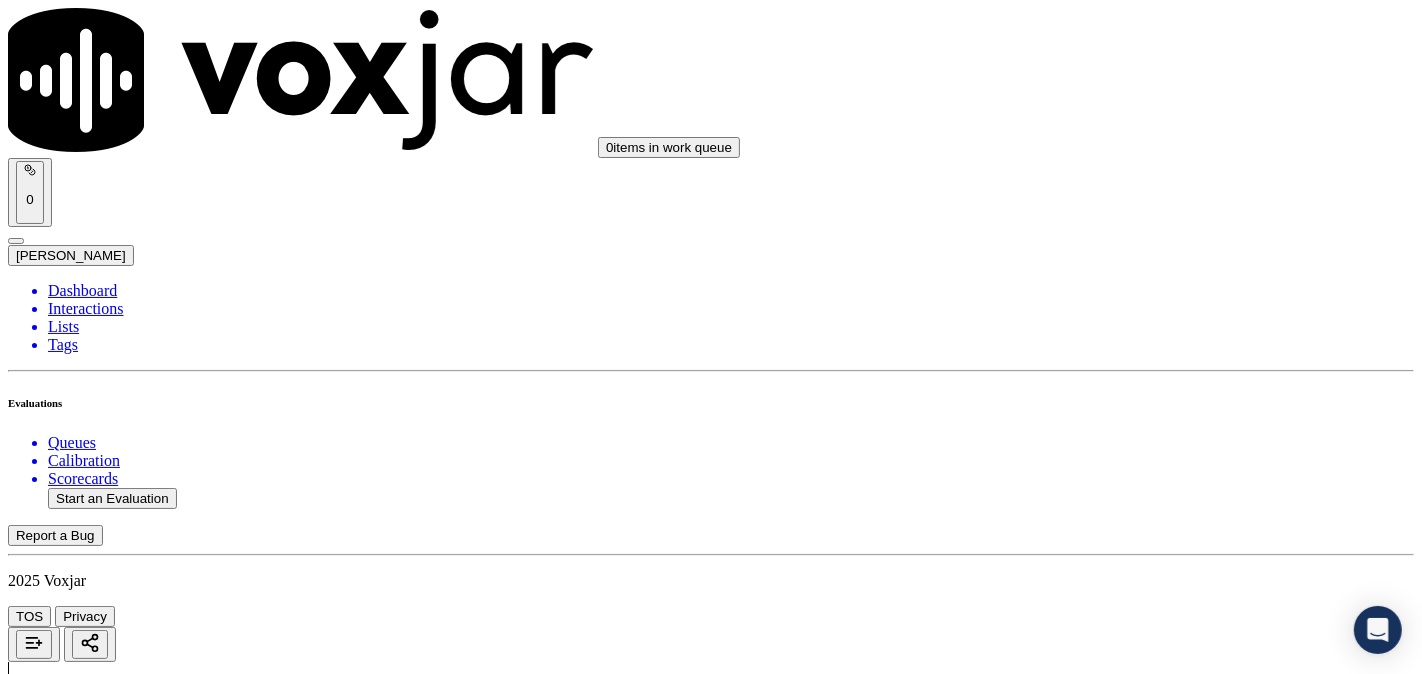 scroll, scrollTop: 185, scrollLeft: 0, axis: vertical 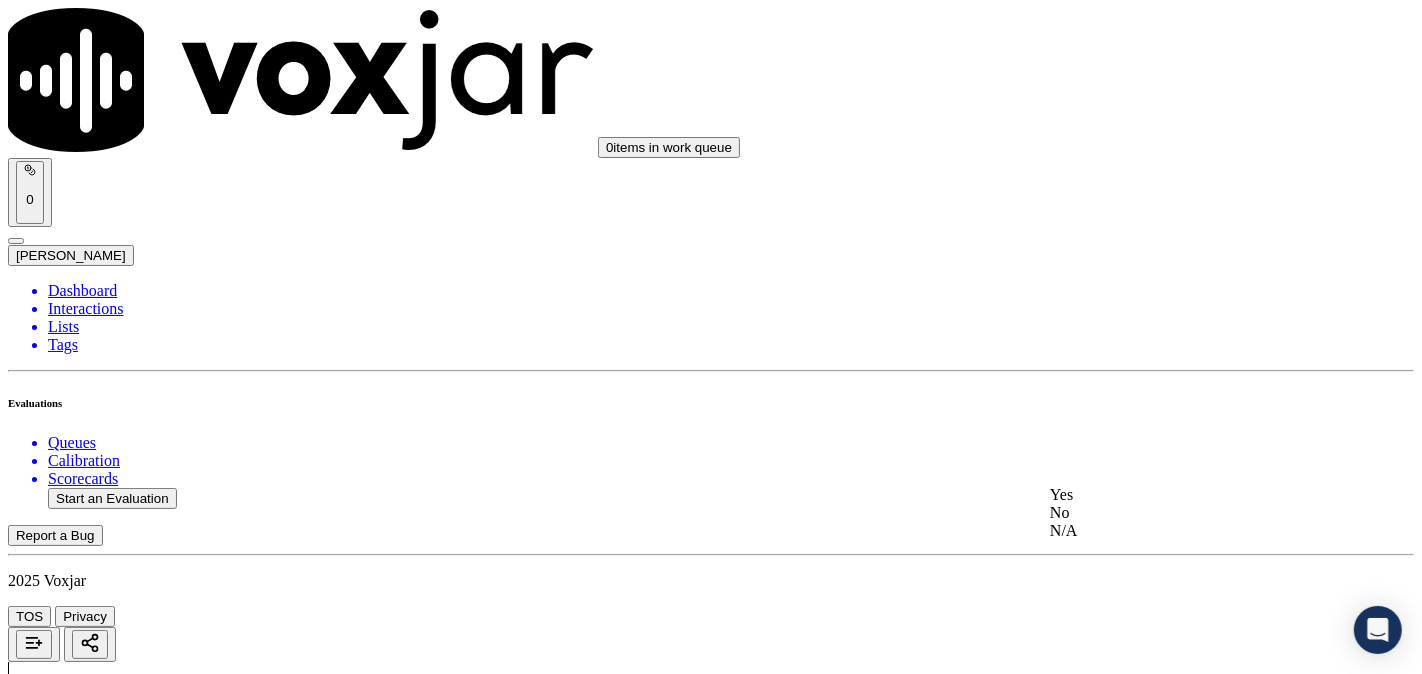 click on "Yes" at bounding box center [1186, 495] 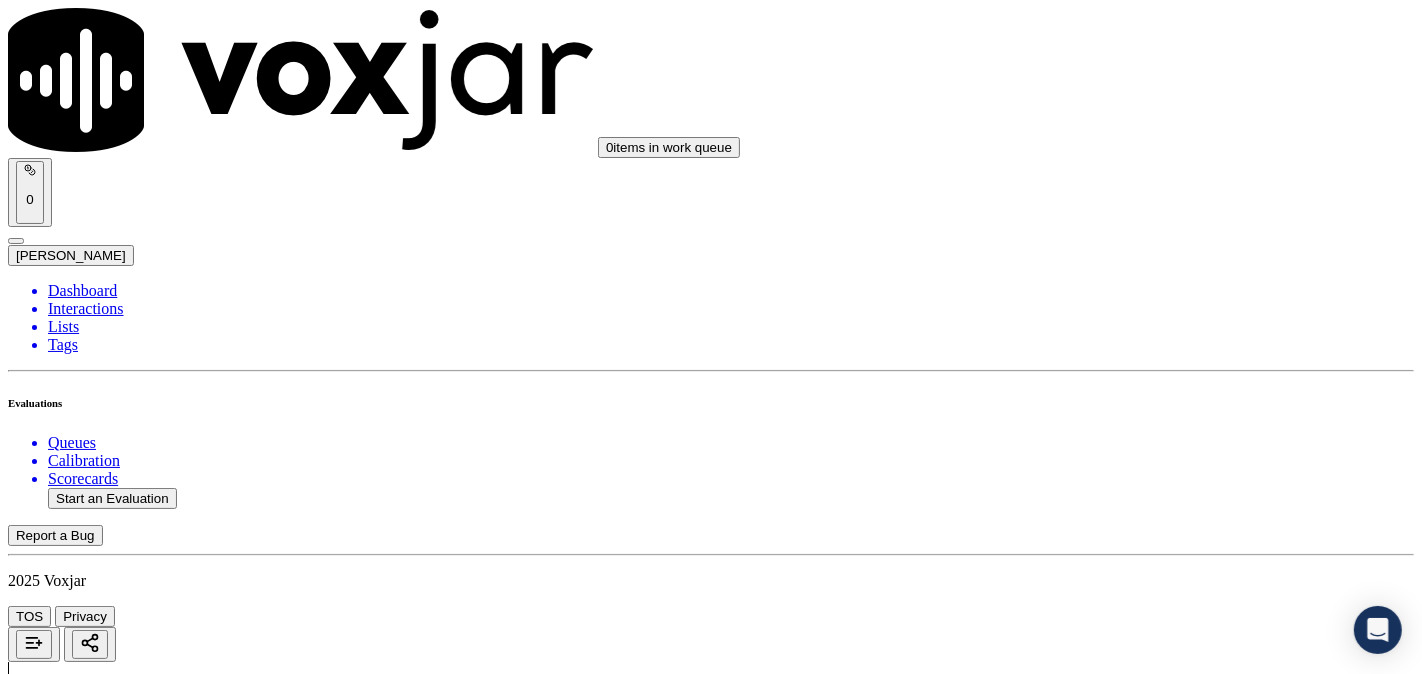 scroll, scrollTop: 555, scrollLeft: 0, axis: vertical 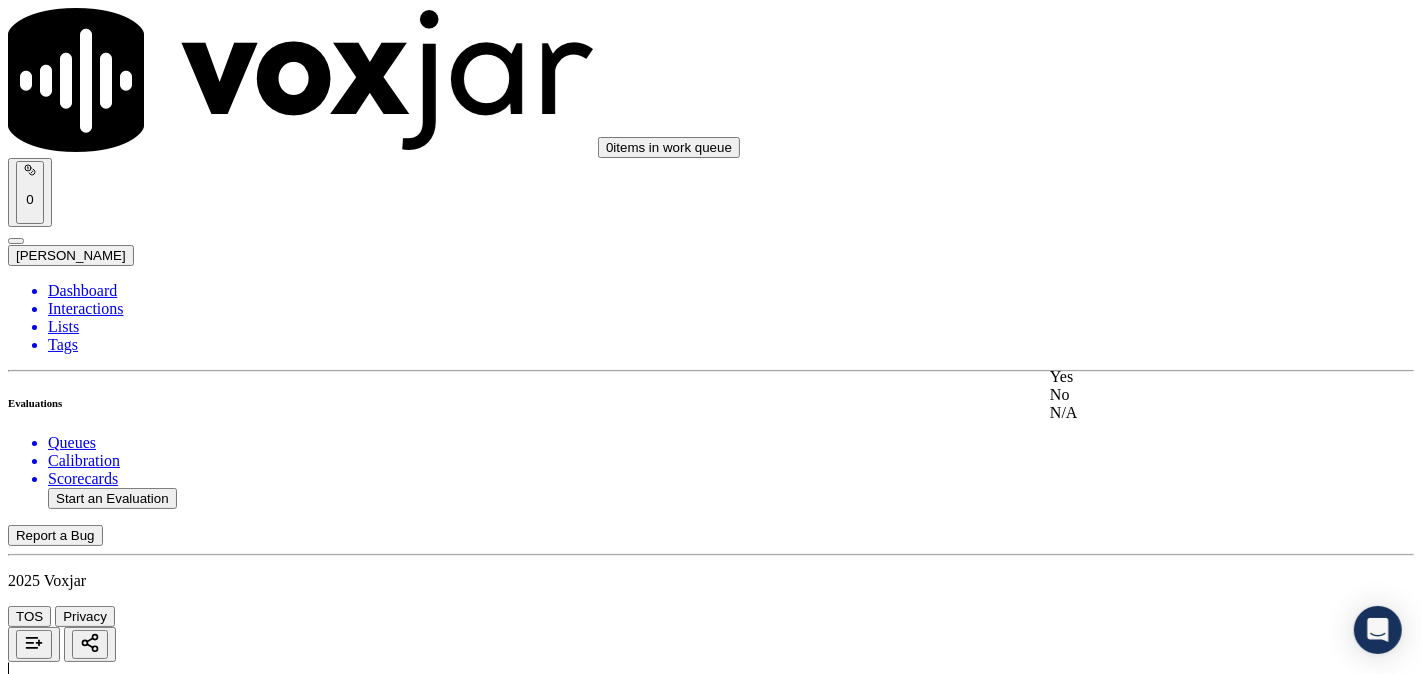 click on "Yes" at bounding box center [1186, 377] 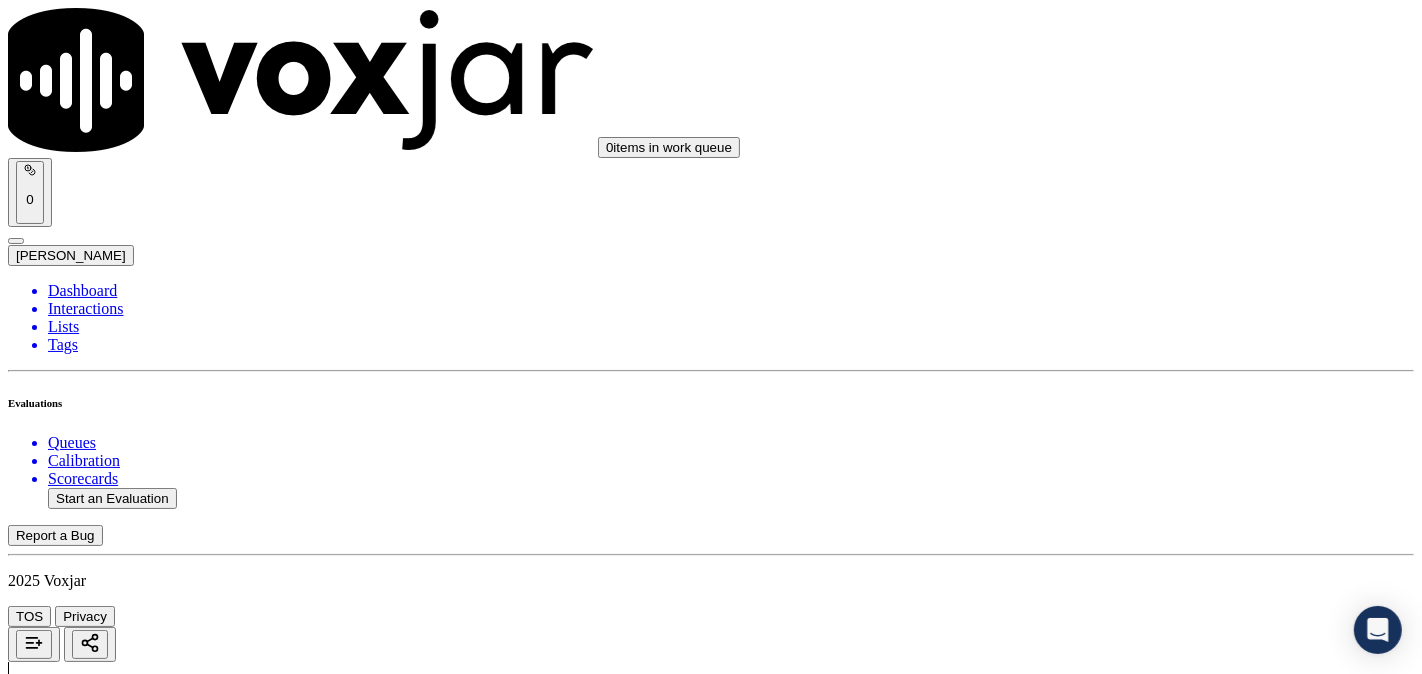 scroll, scrollTop: 925, scrollLeft: 0, axis: vertical 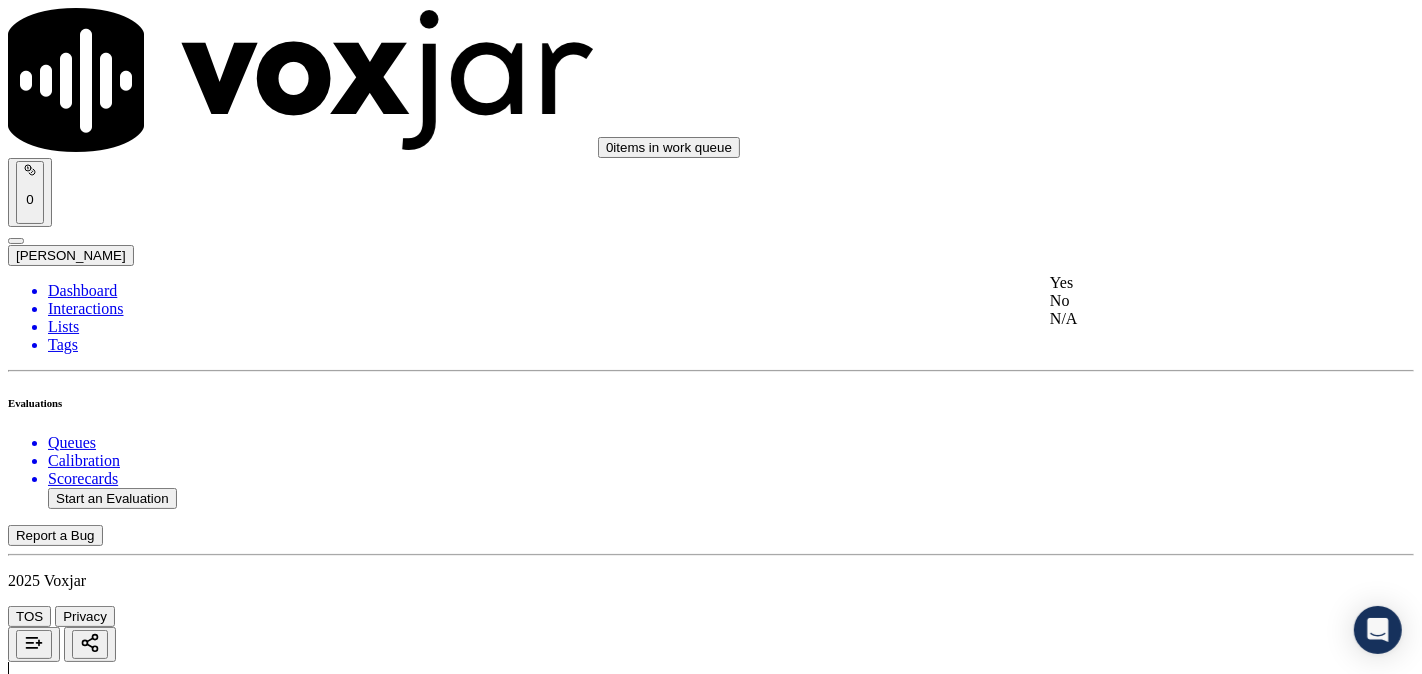 click on "N/A" 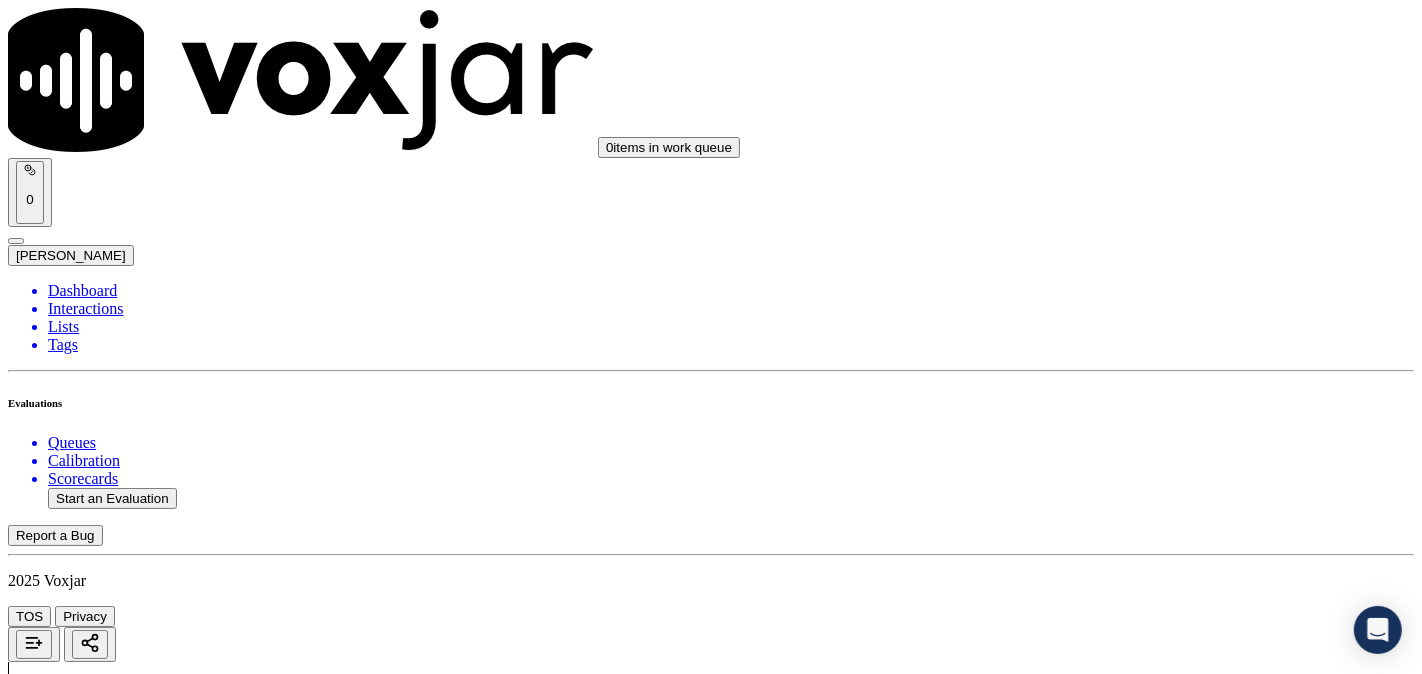 scroll, scrollTop: 1111, scrollLeft: 0, axis: vertical 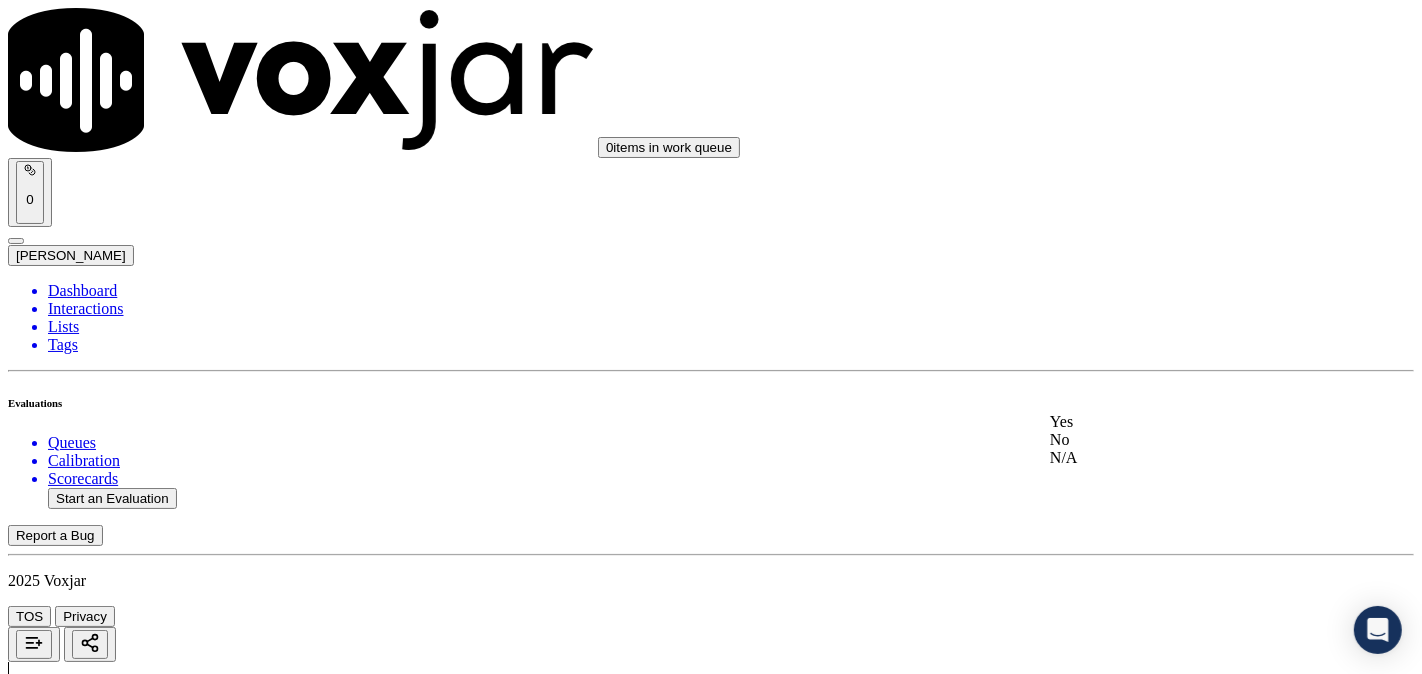 click on "N/A" 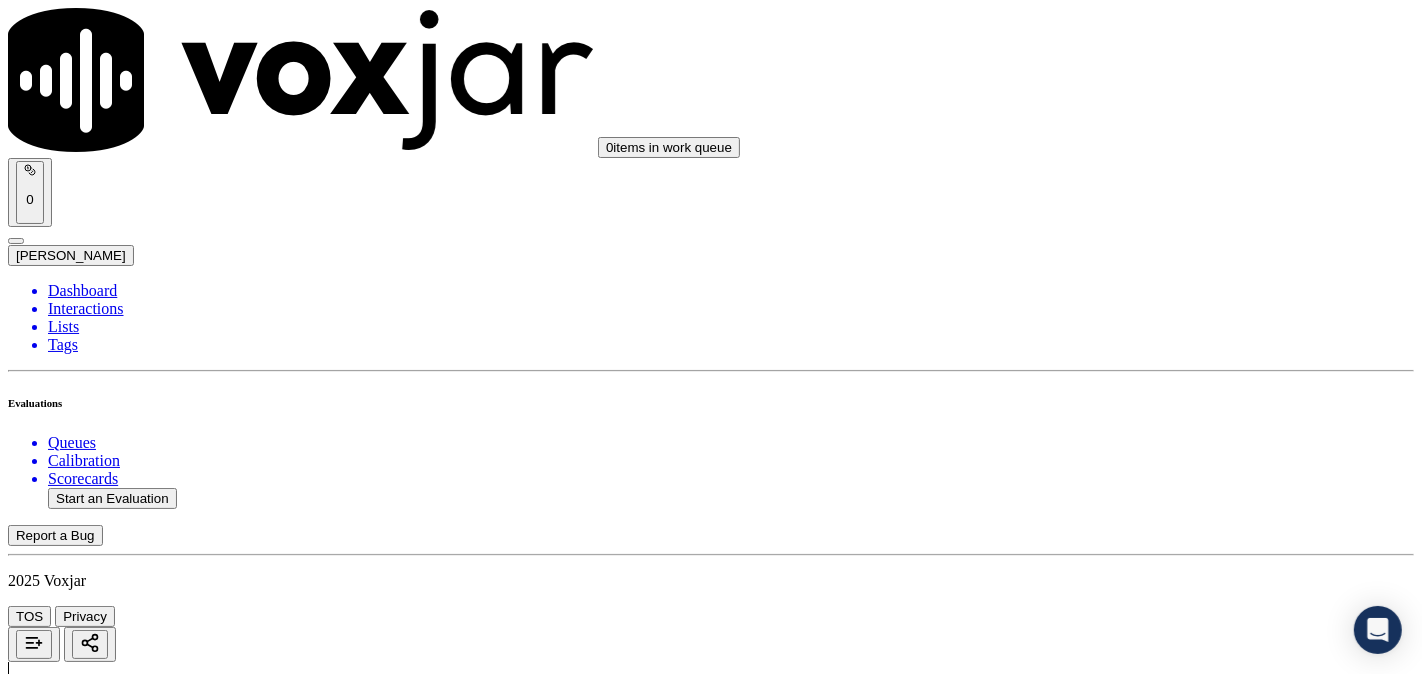 scroll, scrollTop: 1481, scrollLeft: 0, axis: vertical 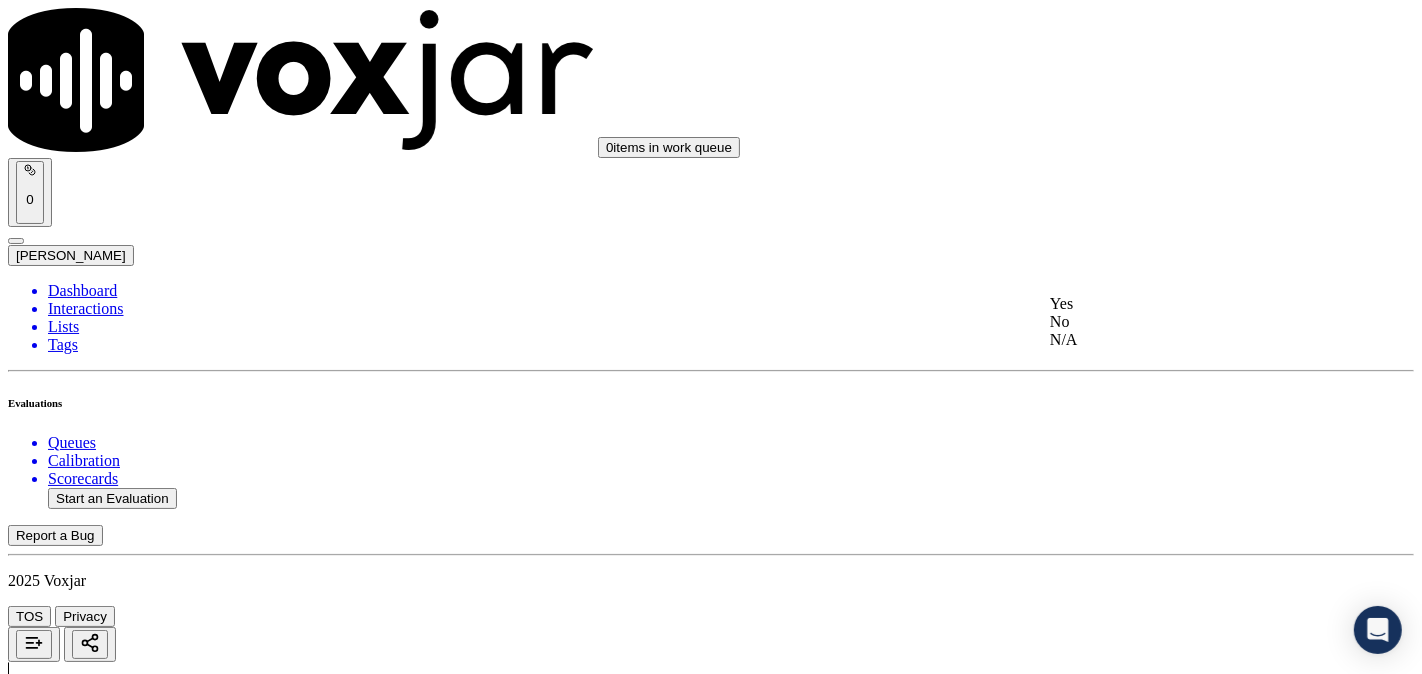 click on "Yes" at bounding box center (1186, 304) 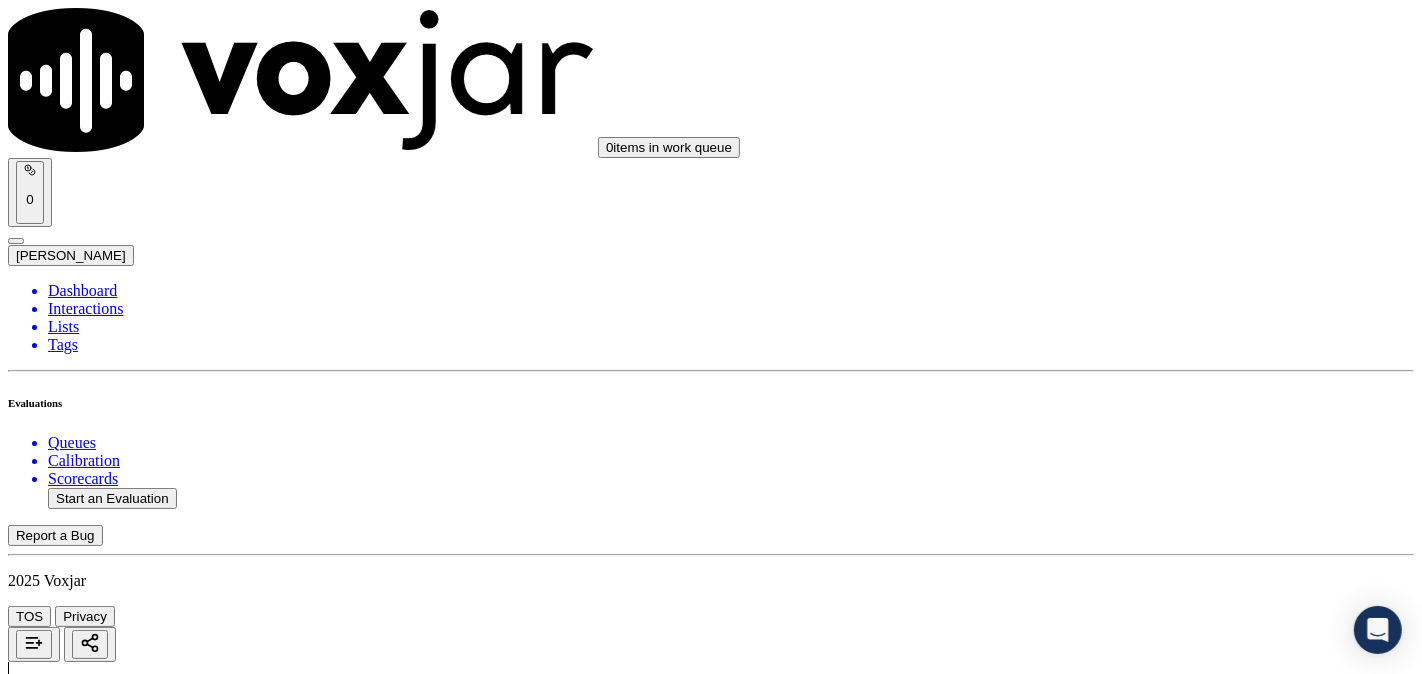 scroll, scrollTop: 1666, scrollLeft: 0, axis: vertical 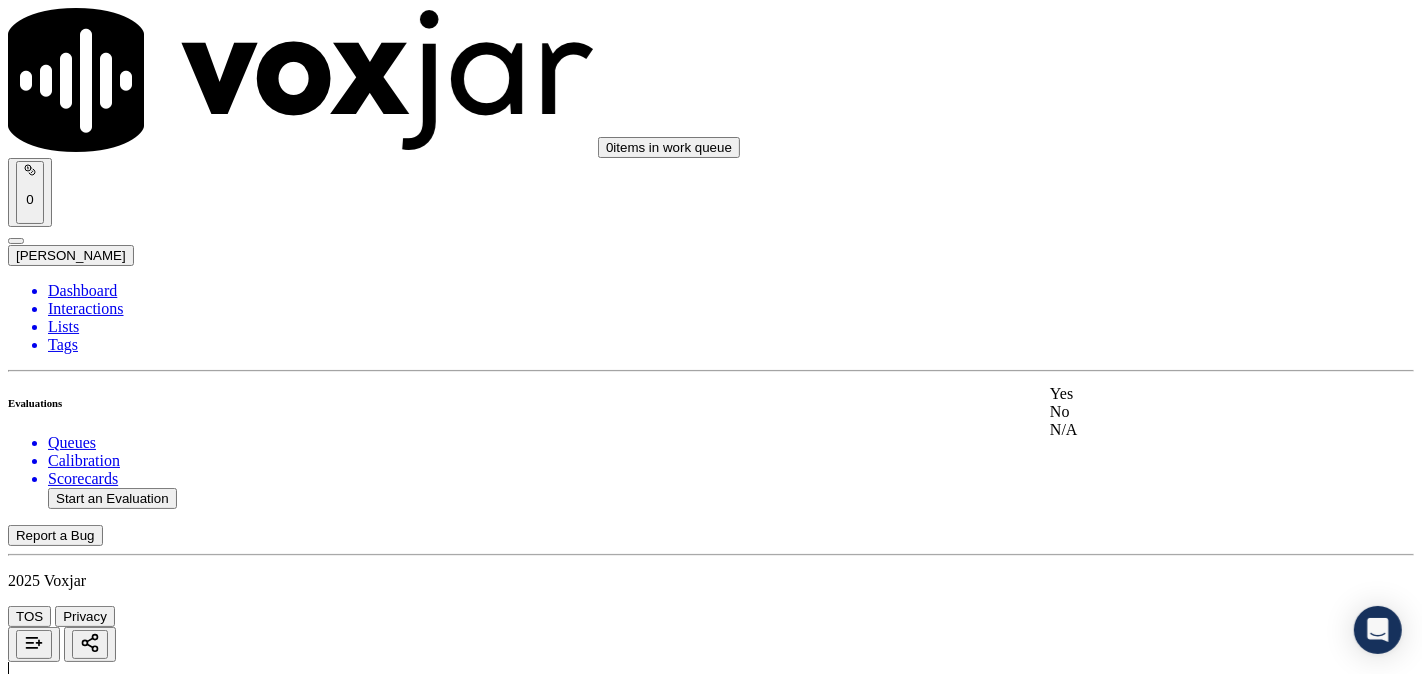 click on "Yes" at bounding box center (1186, 394) 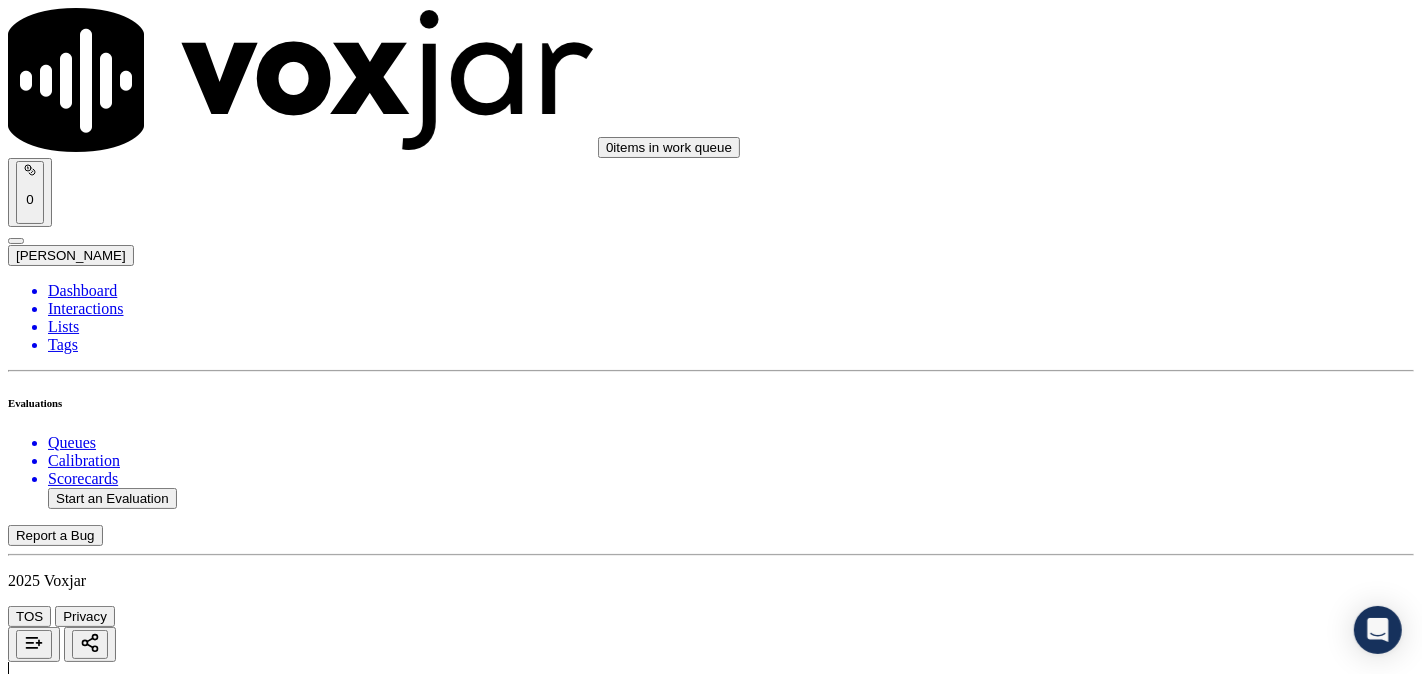 scroll, scrollTop: 2036, scrollLeft: 0, axis: vertical 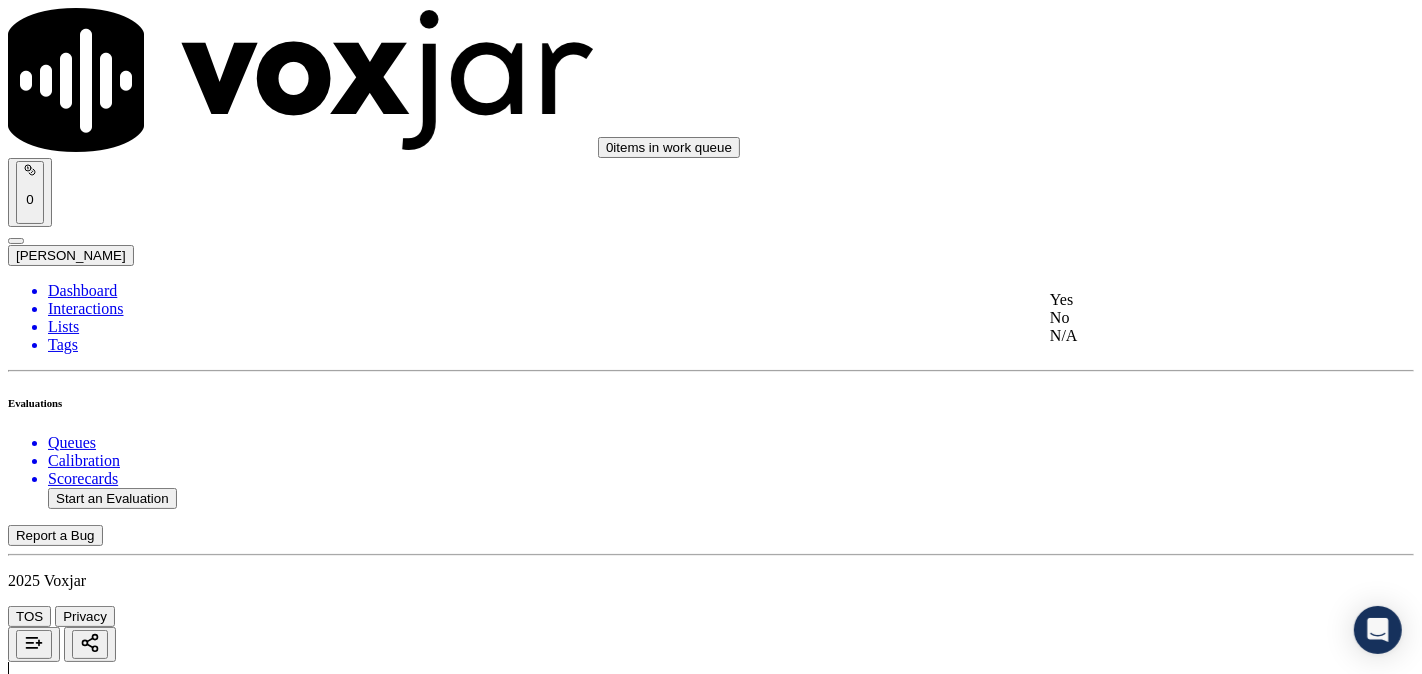 click on "Yes" at bounding box center (1186, 300) 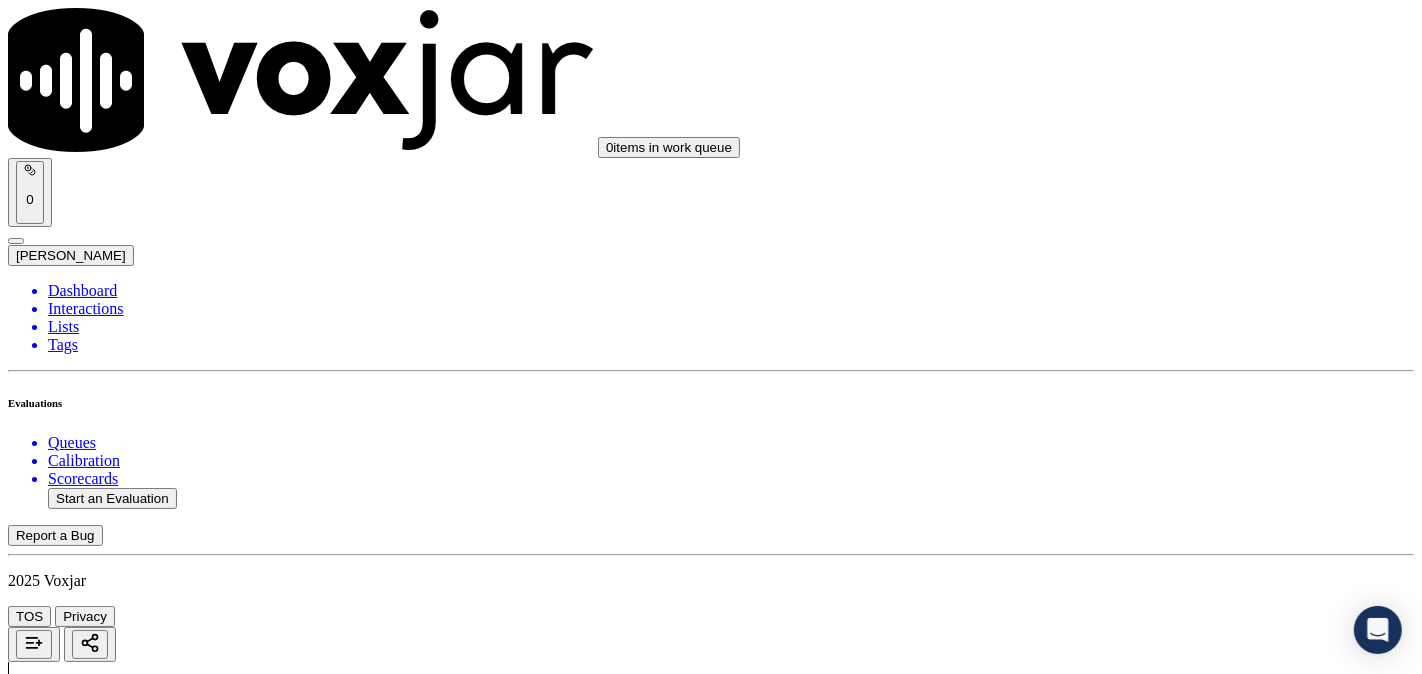 scroll, scrollTop: 2222, scrollLeft: 0, axis: vertical 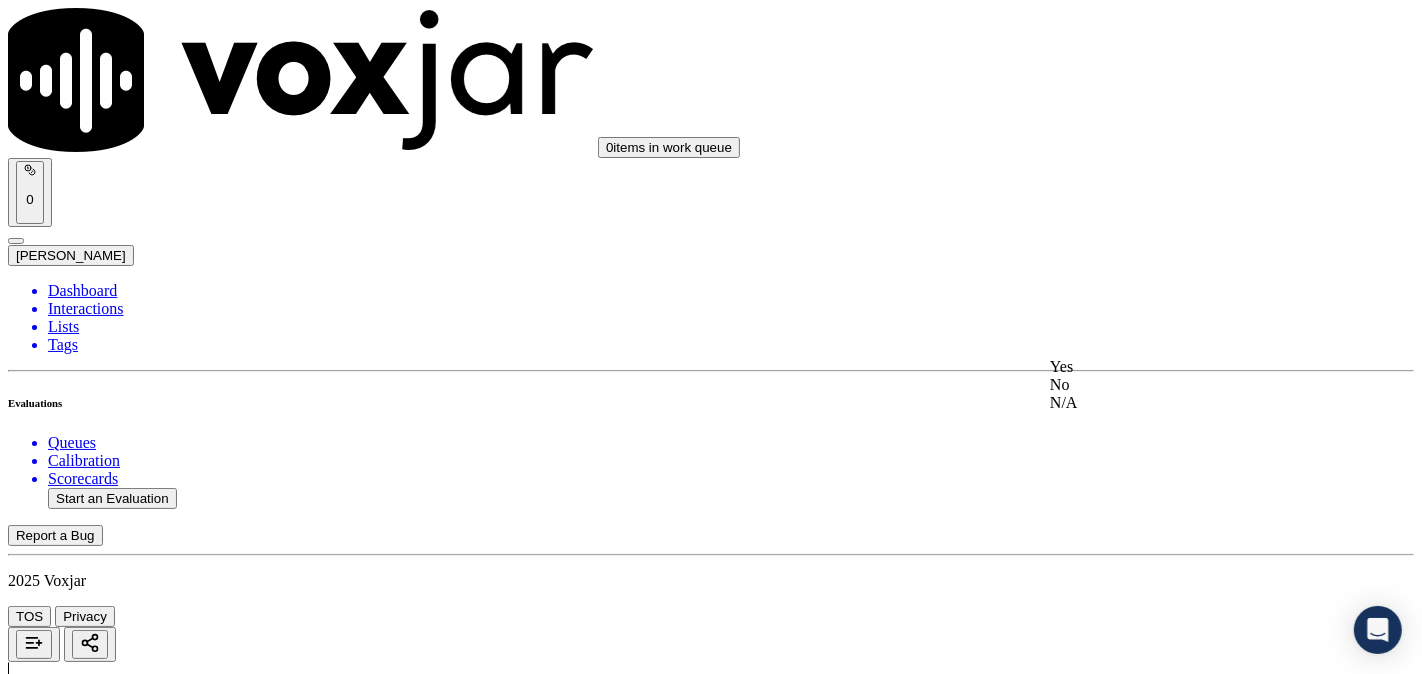 drag, startPoint x: 1137, startPoint y: 453, endPoint x: 1141, endPoint y: 415, distance: 38.209946 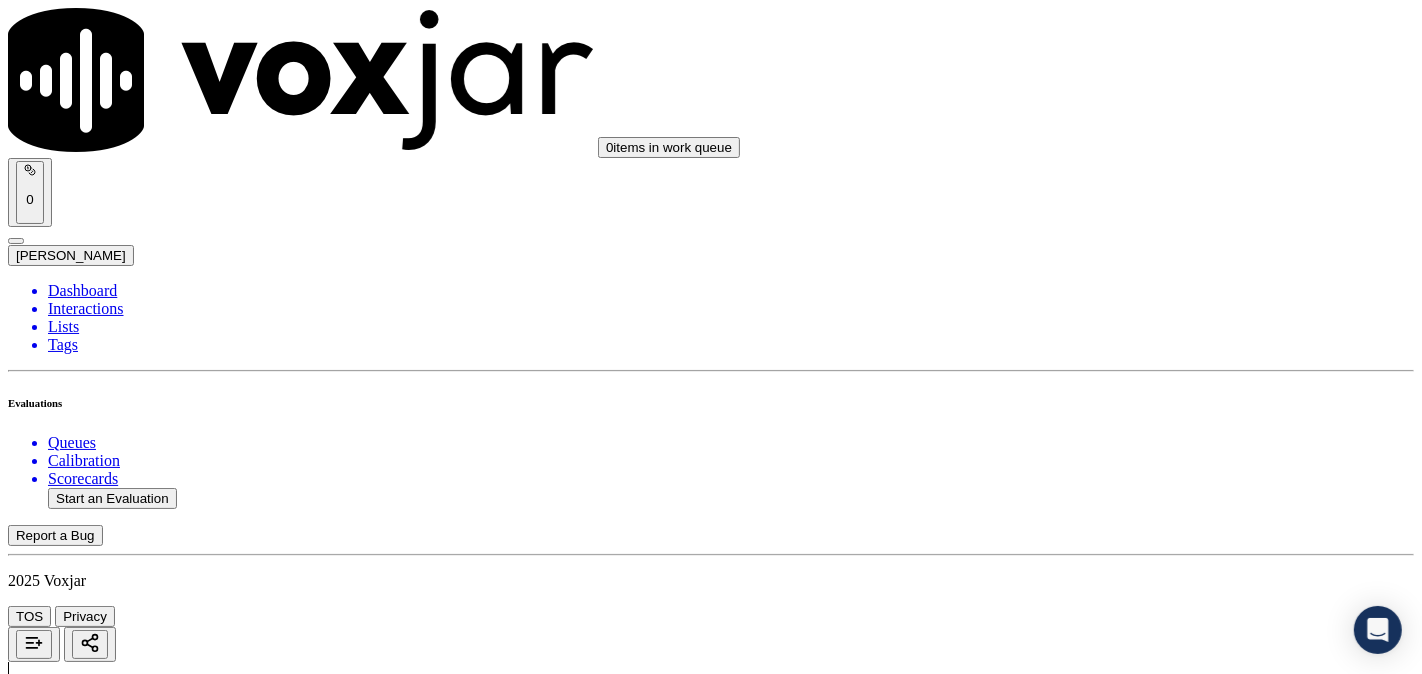 scroll, scrollTop: 2592, scrollLeft: 0, axis: vertical 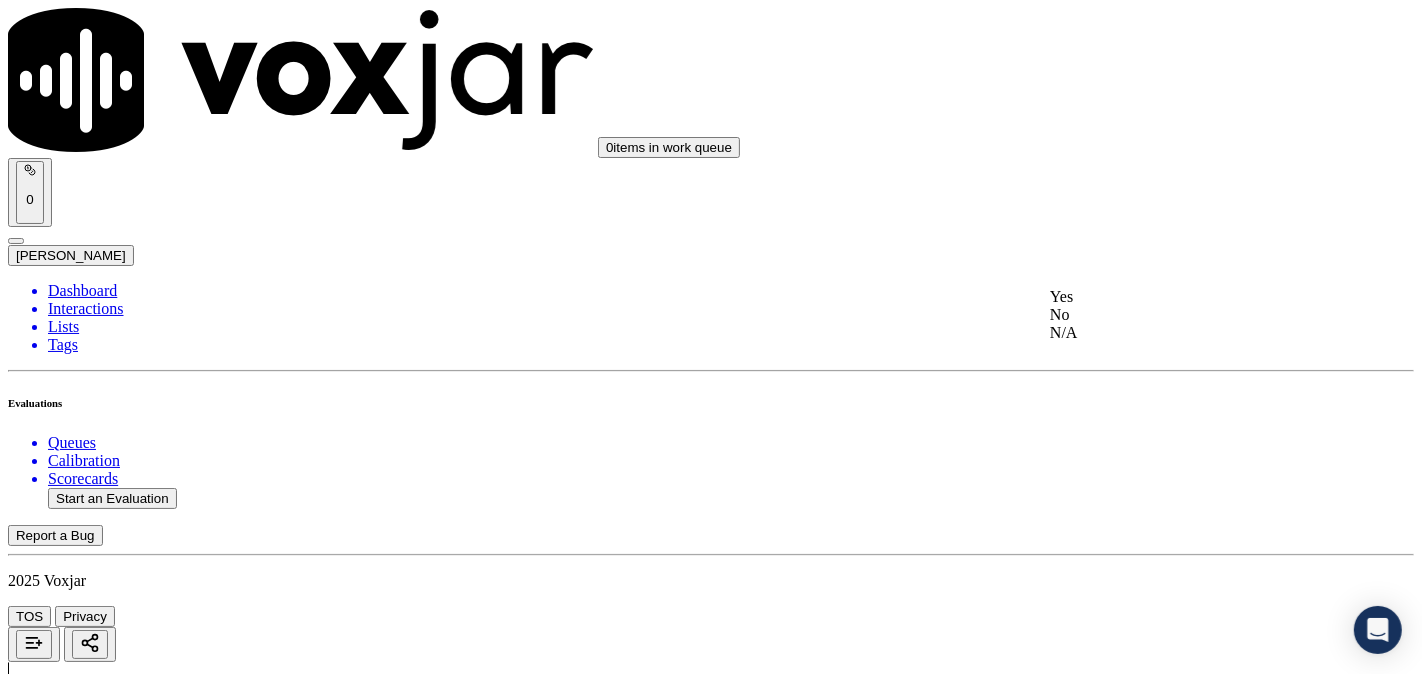 click on "Yes" at bounding box center (1186, 297) 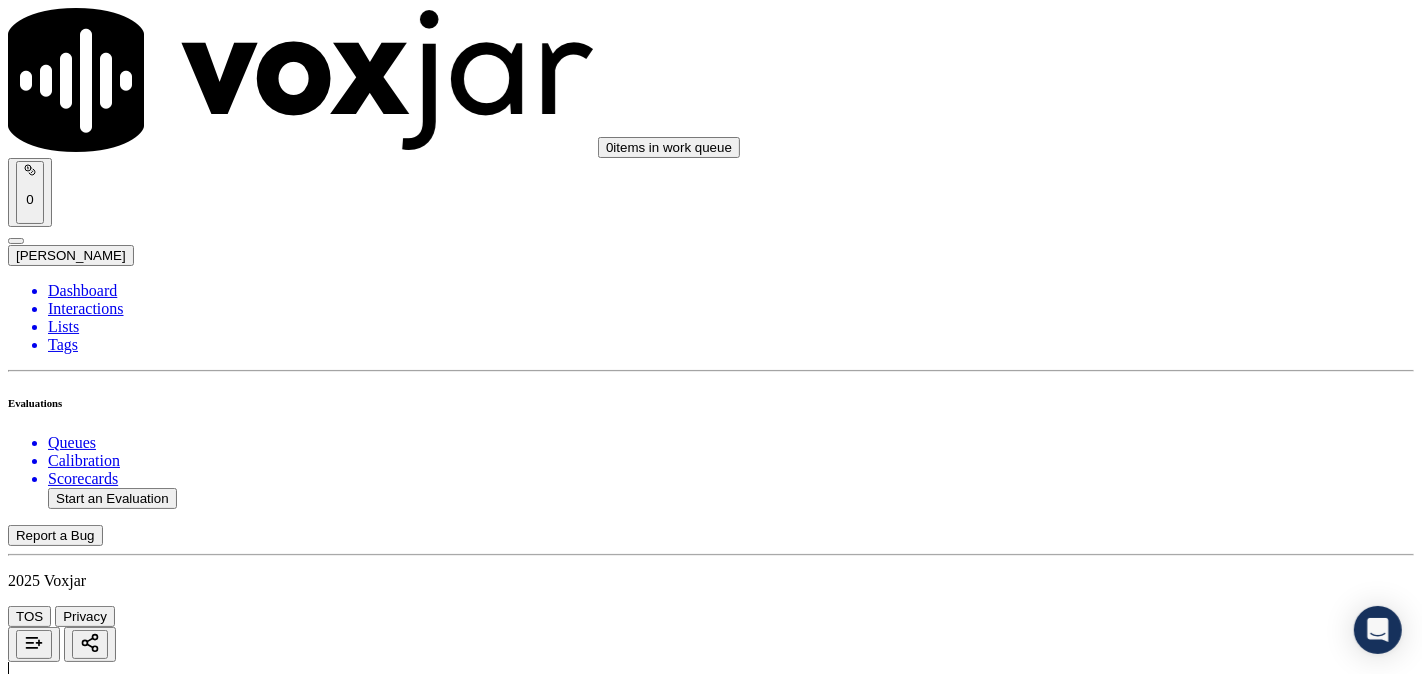 scroll, scrollTop: 2777, scrollLeft: 0, axis: vertical 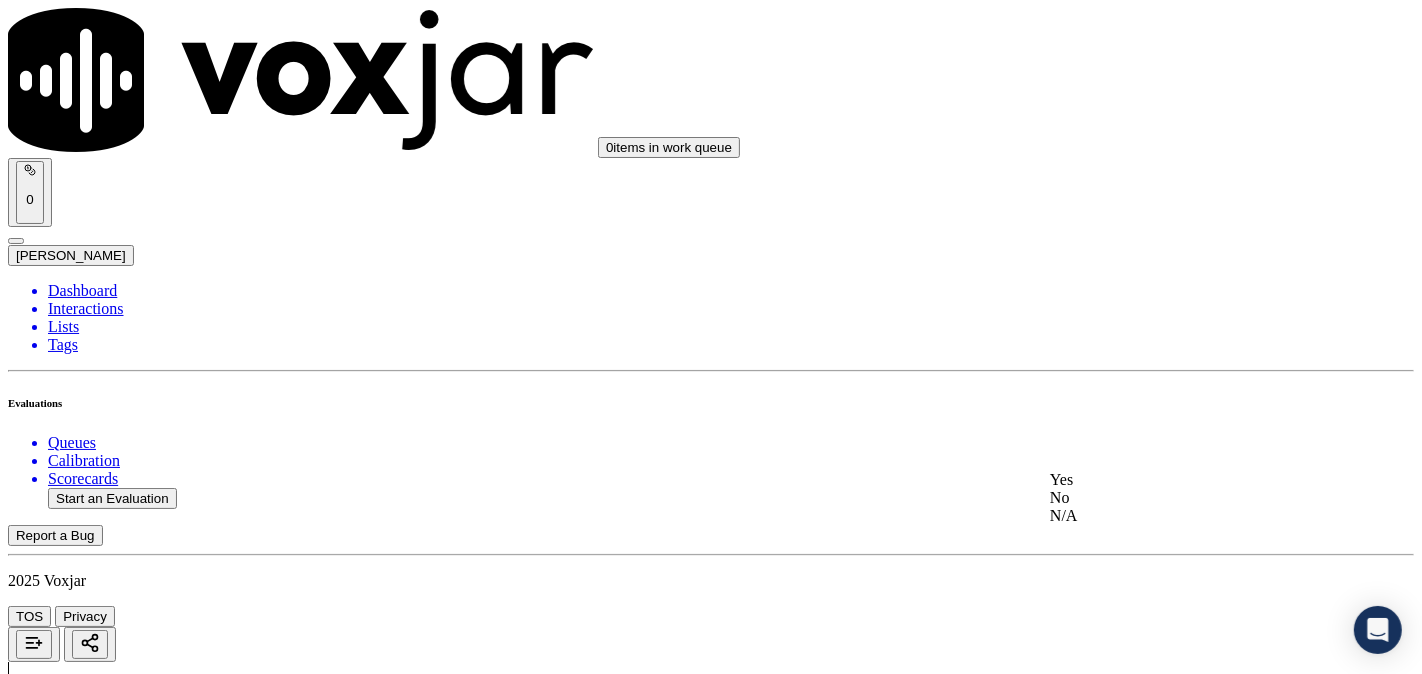 click on "Yes" at bounding box center [1186, 480] 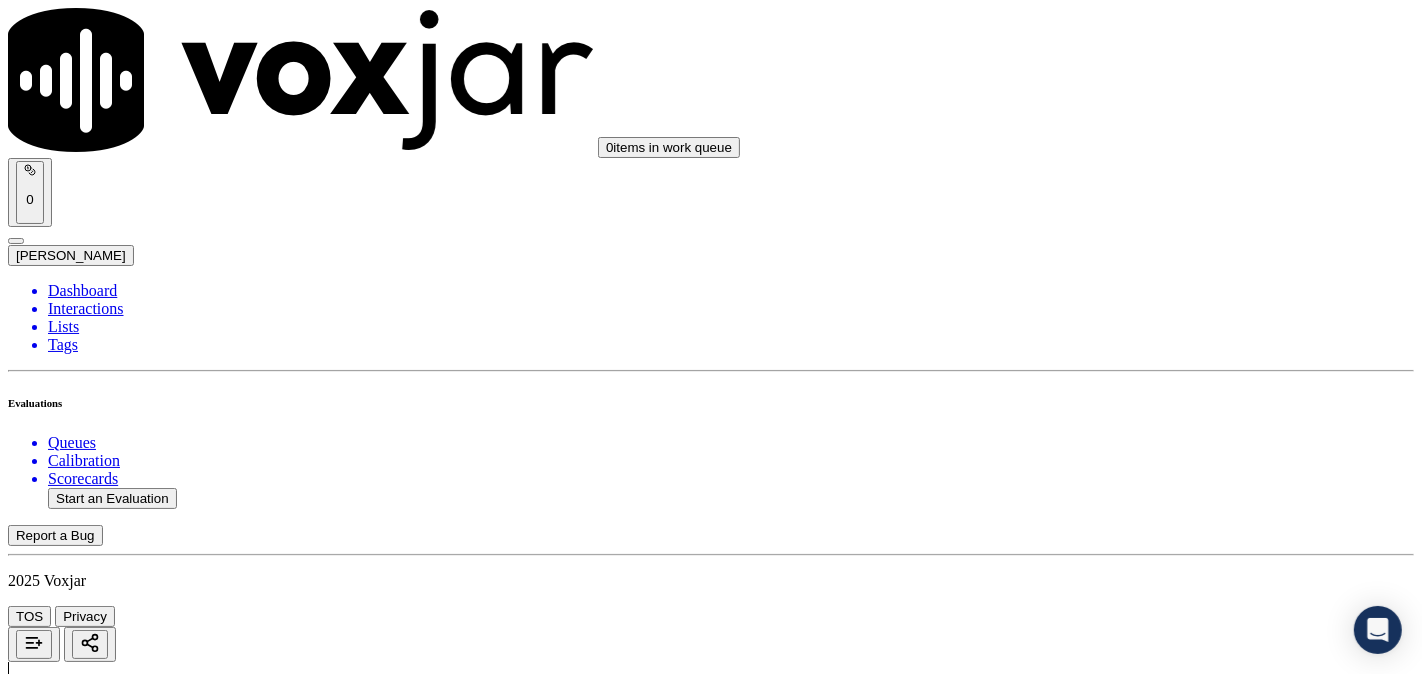 scroll, scrollTop: 3333, scrollLeft: 0, axis: vertical 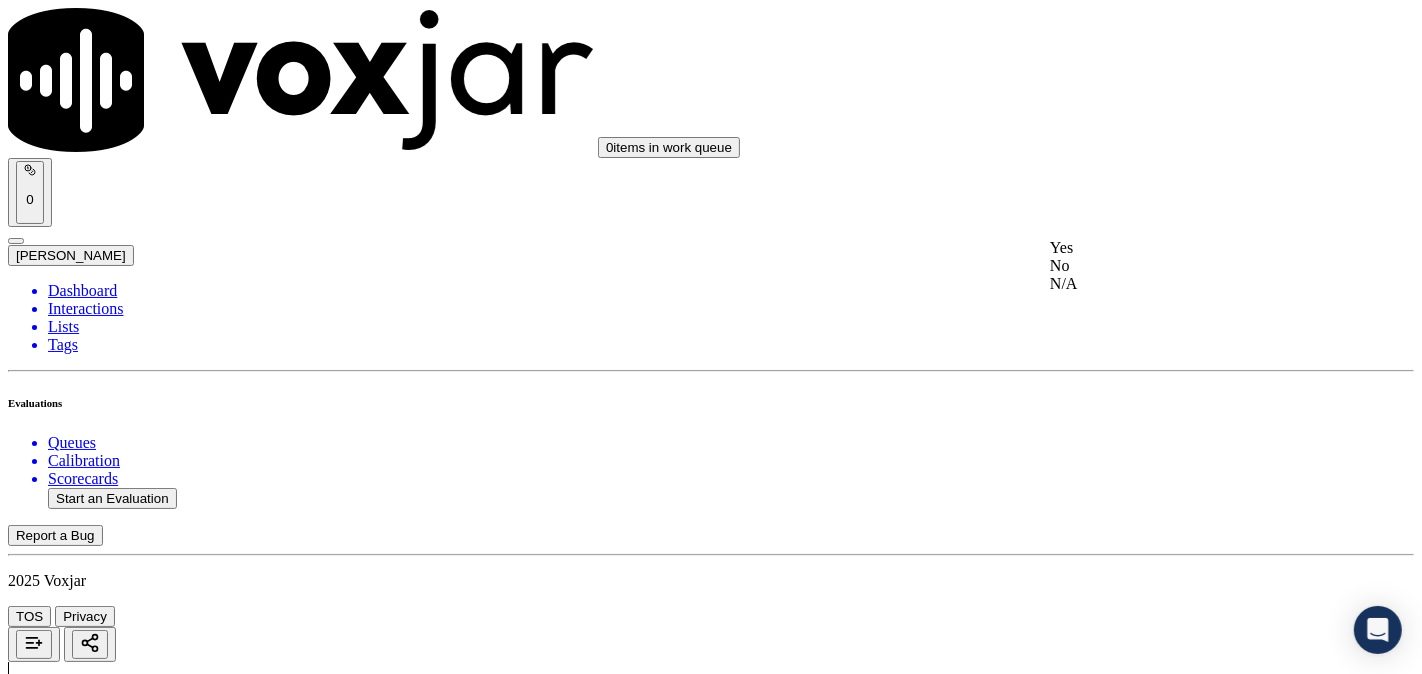 click on "Yes" at bounding box center (1186, 248) 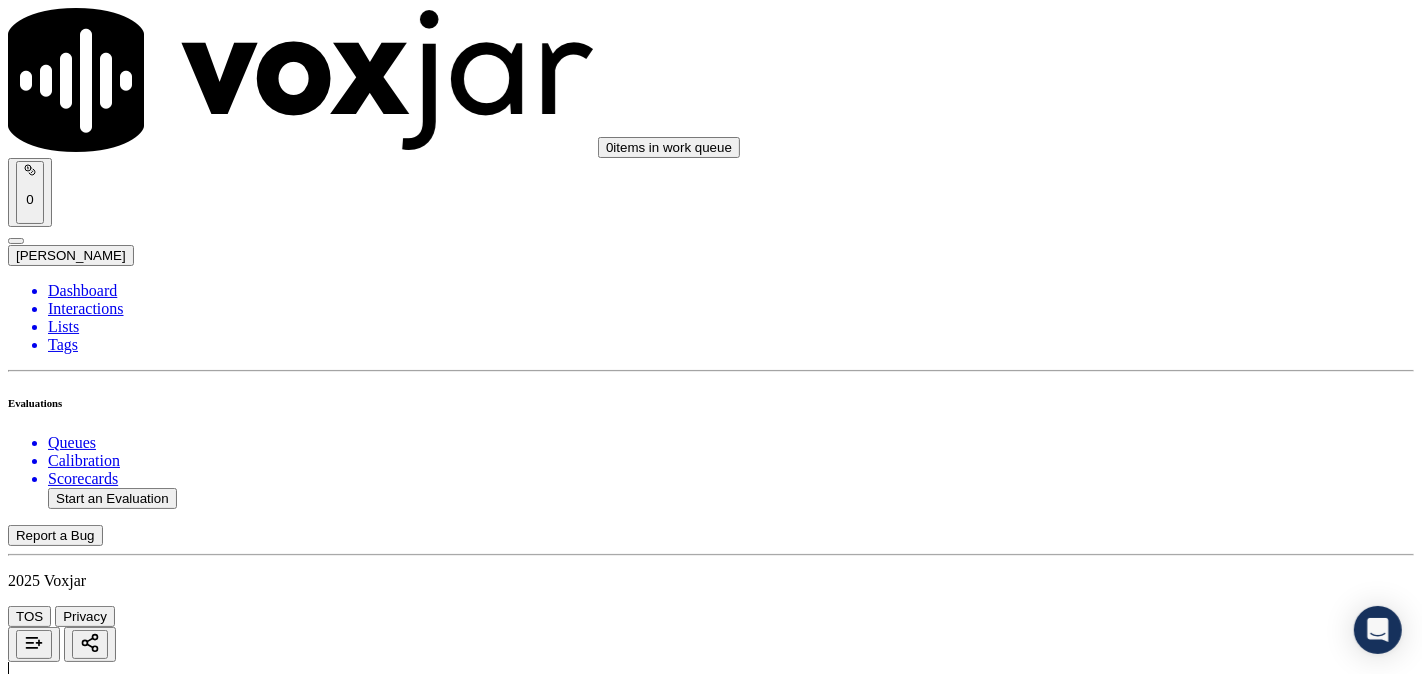 scroll, scrollTop: 3518, scrollLeft: 0, axis: vertical 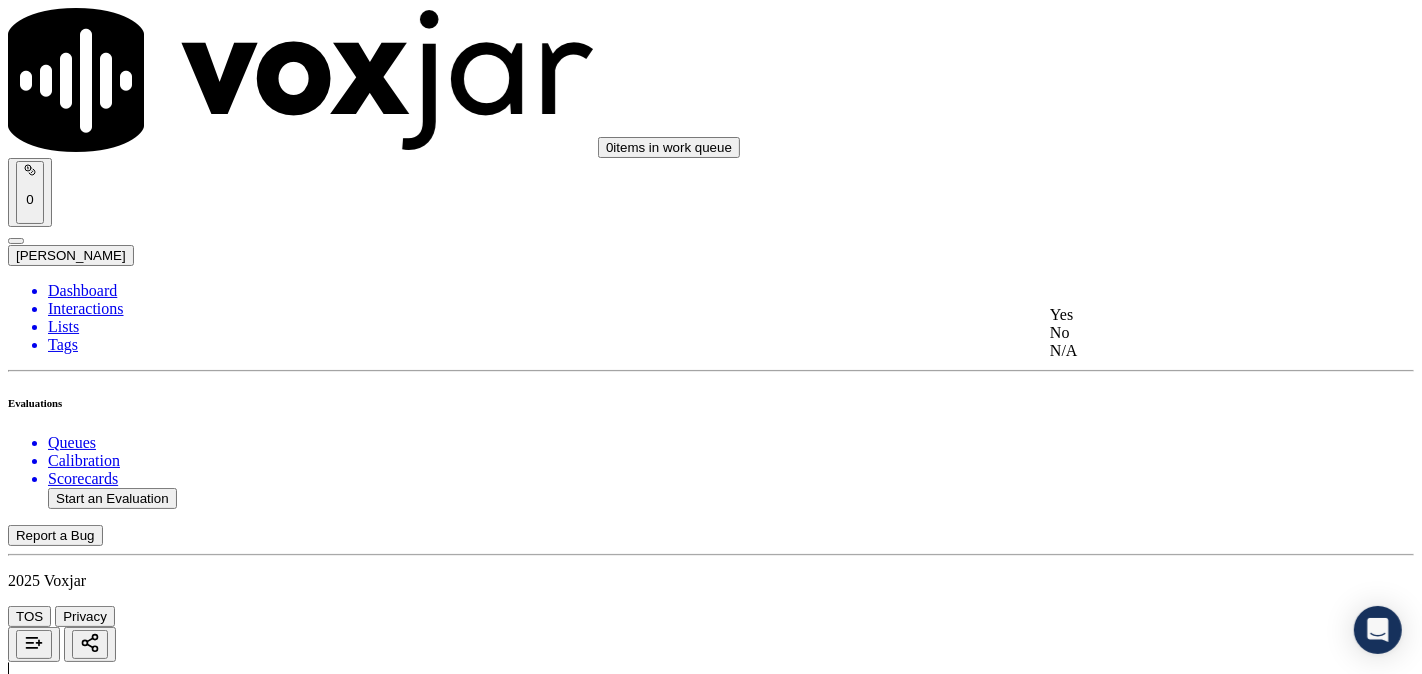 click on "Yes" at bounding box center [1186, 315] 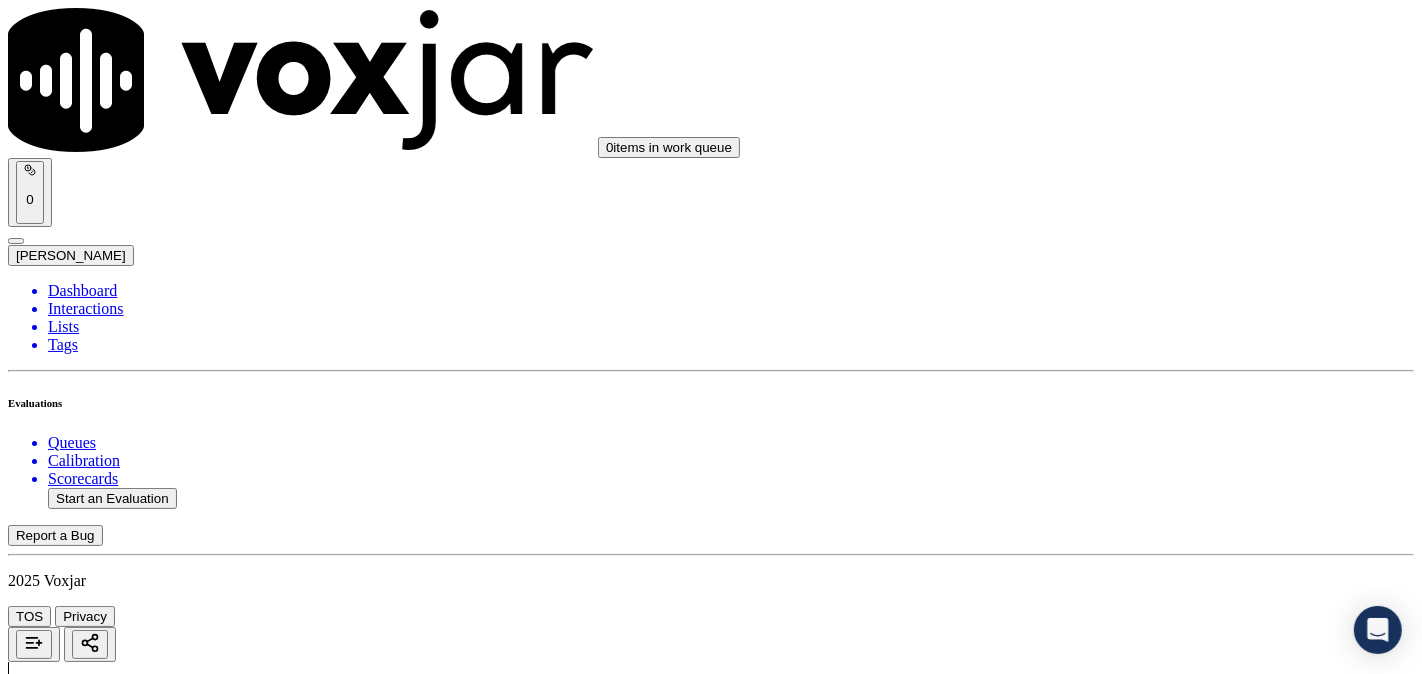 scroll, scrollTop: 3888, scrollLeft: 0, axis: vertical 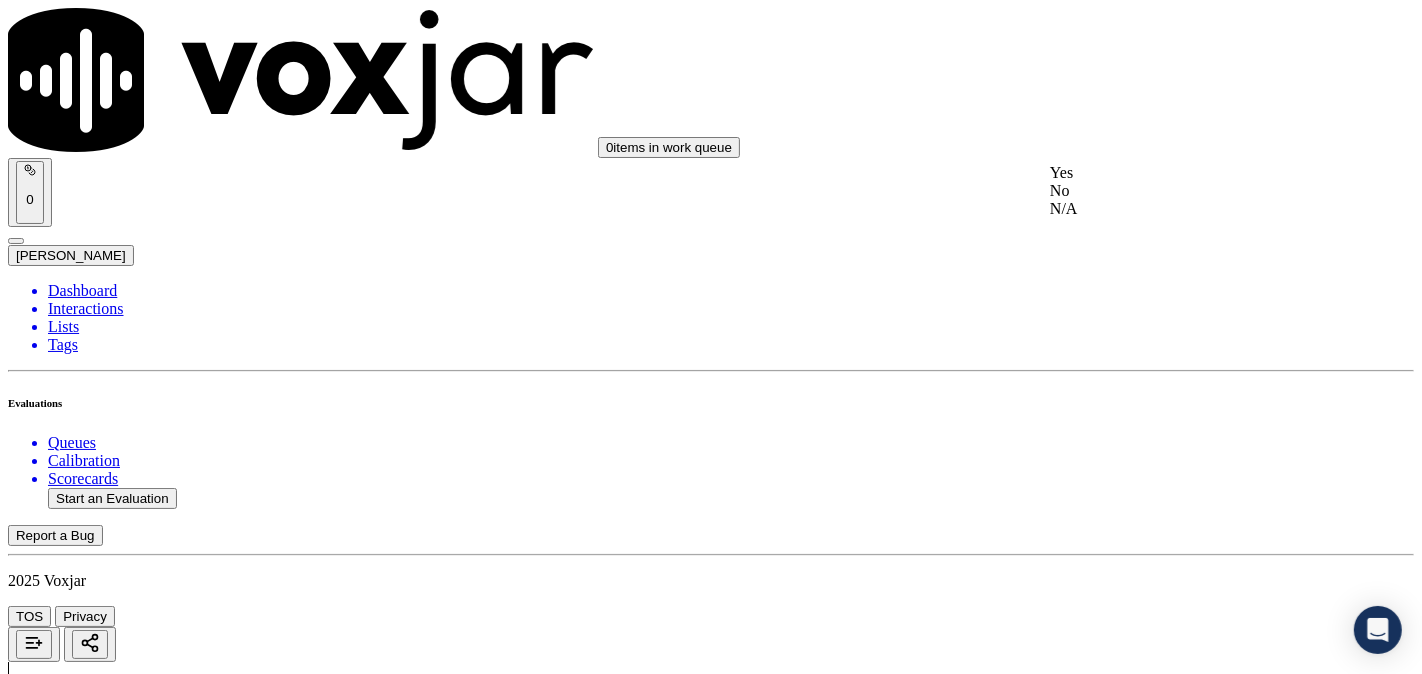 click on "Yes" at bounding box center [1186, 173] 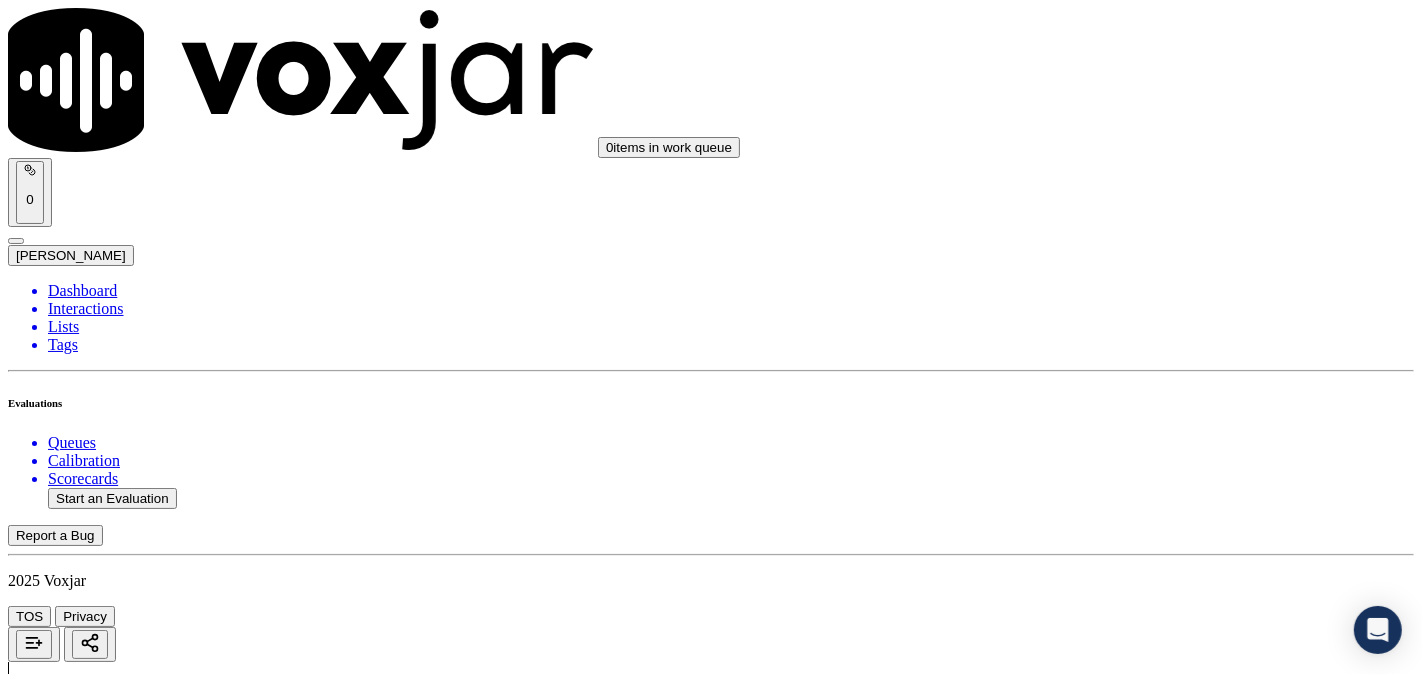 scroll, scrollTop: 3888, scrollLeft: 0, axis: vertical 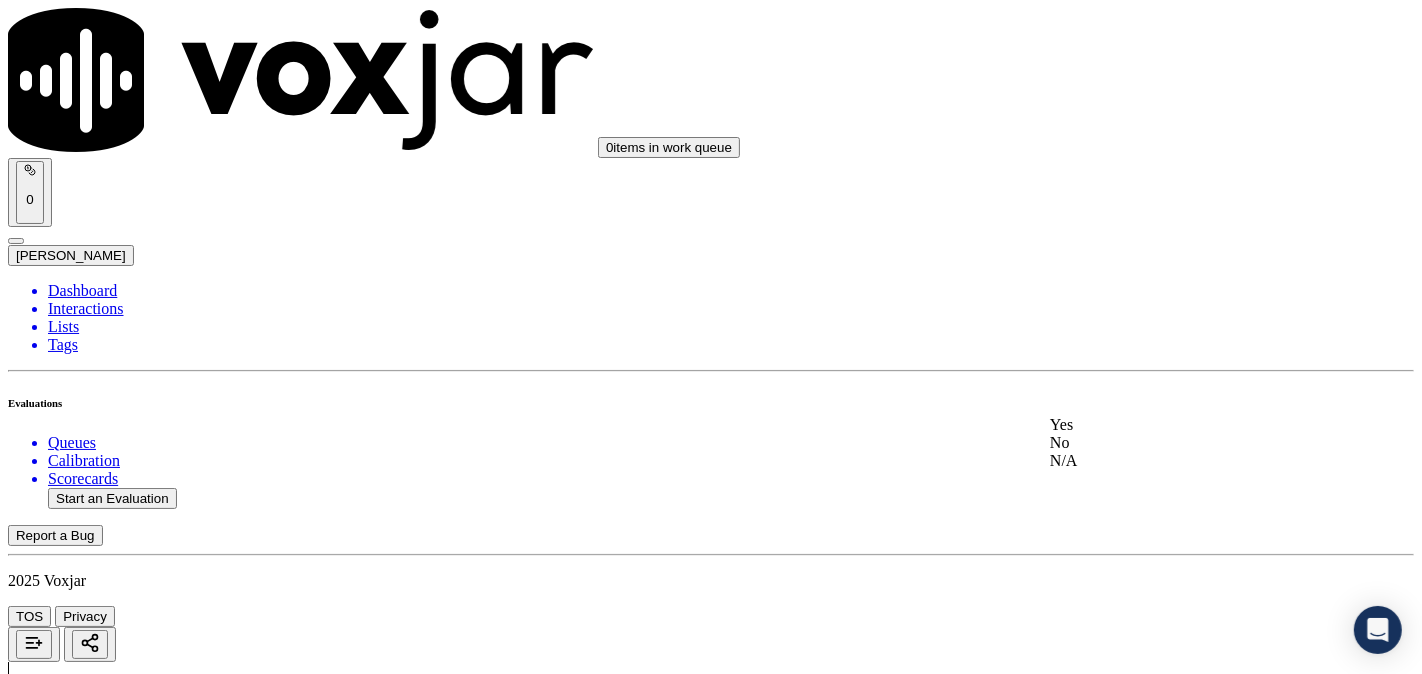 click on "Yes" at bounding box center [1186, 425] 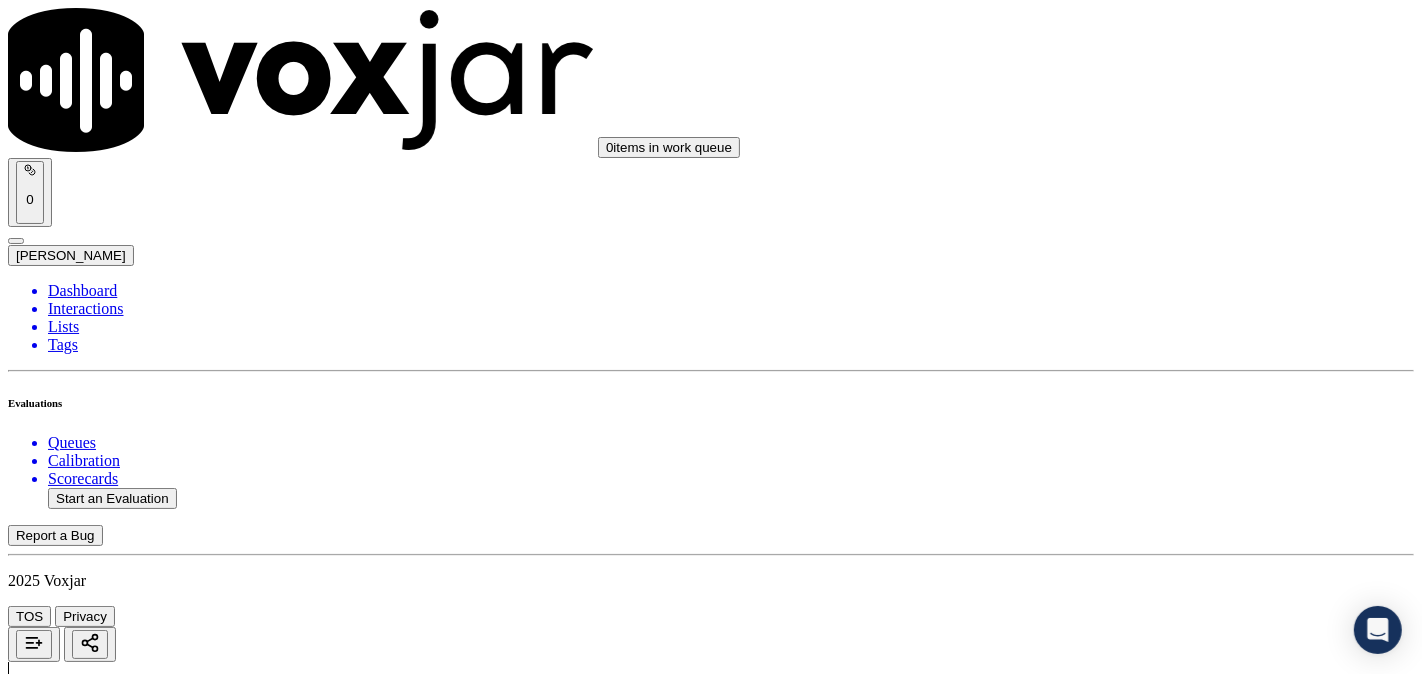 scroll, scrollTop: 4258, scrollLeft: 0, axis: vertical 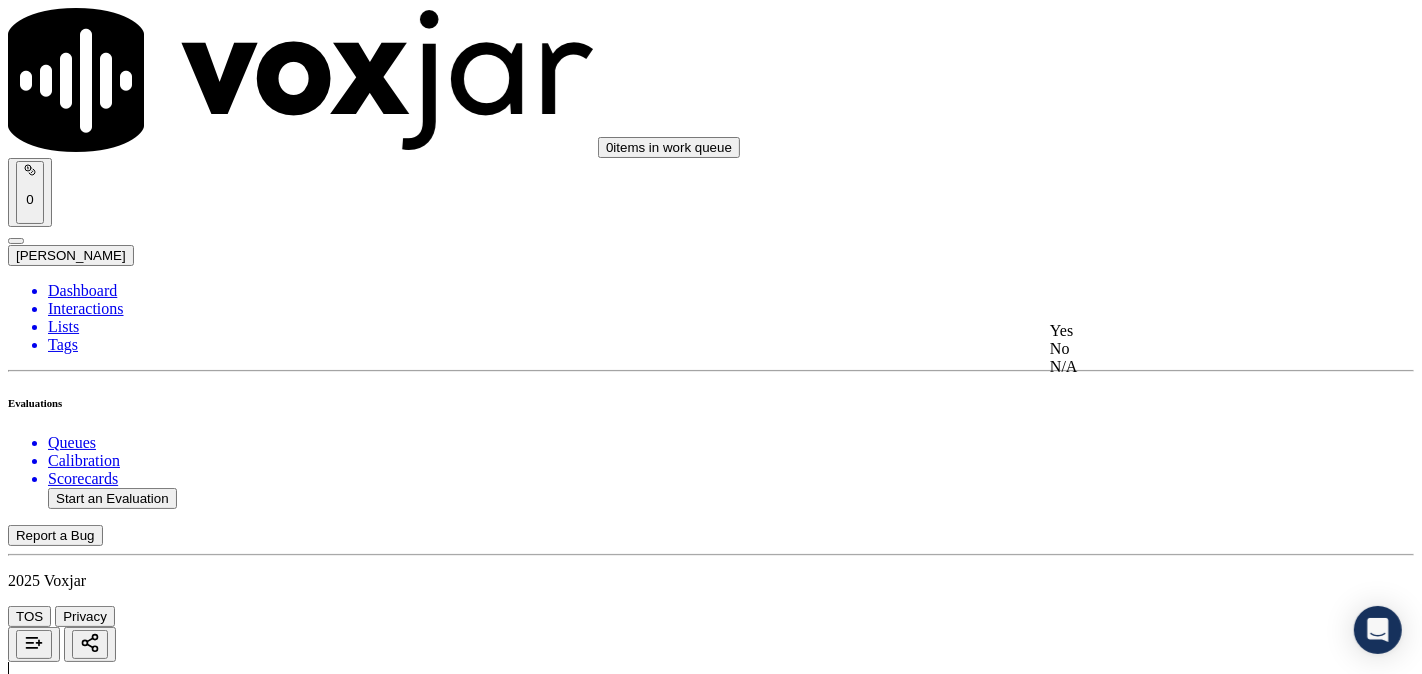 click on "Yes" at bounding box center (1186, 331) 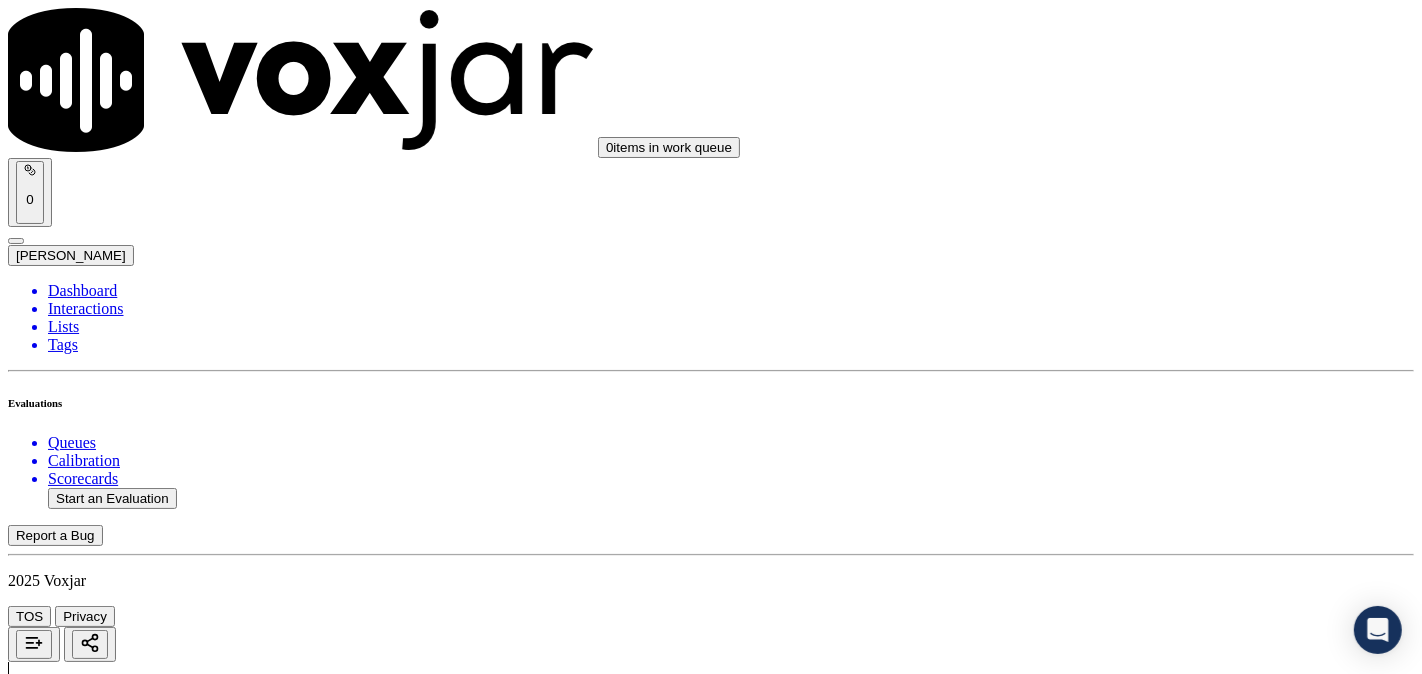 scroll, scrollTop: 4444, scrollLeft: 0, axis: vertical 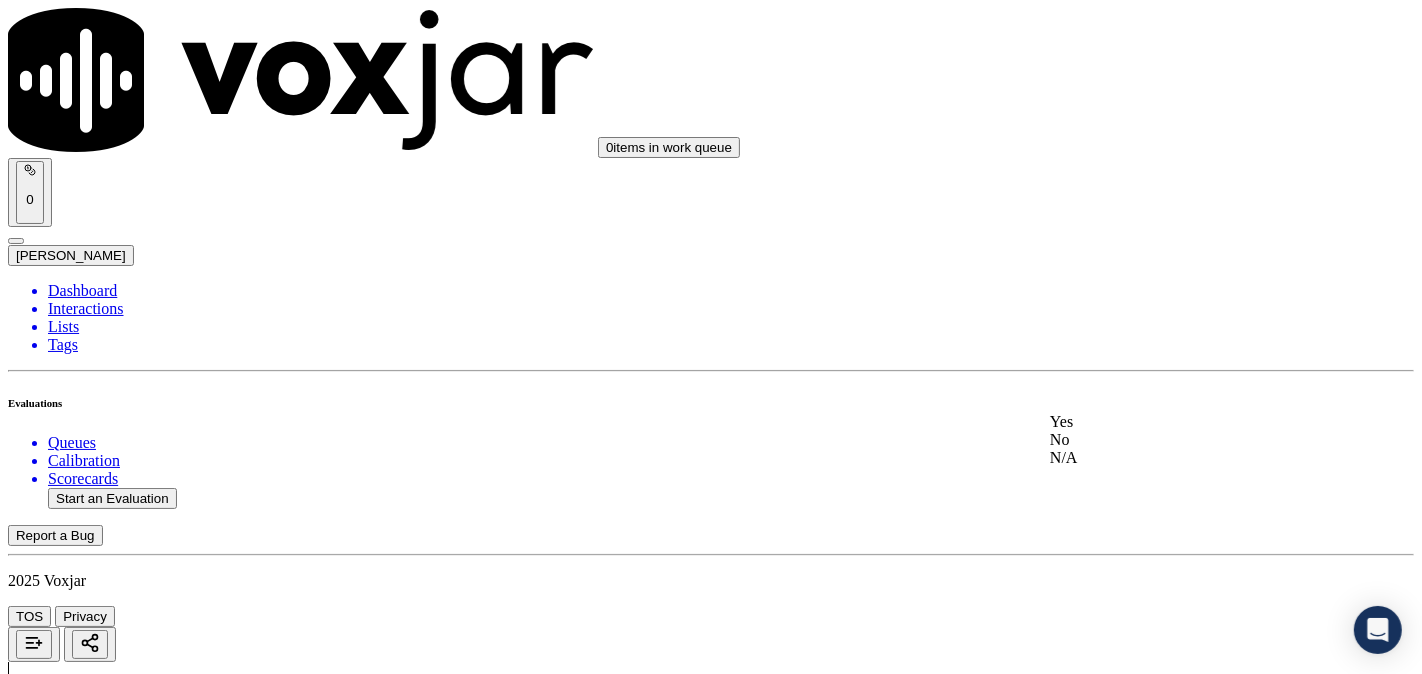 click on "Yes" at bounding box center (1186, 422) 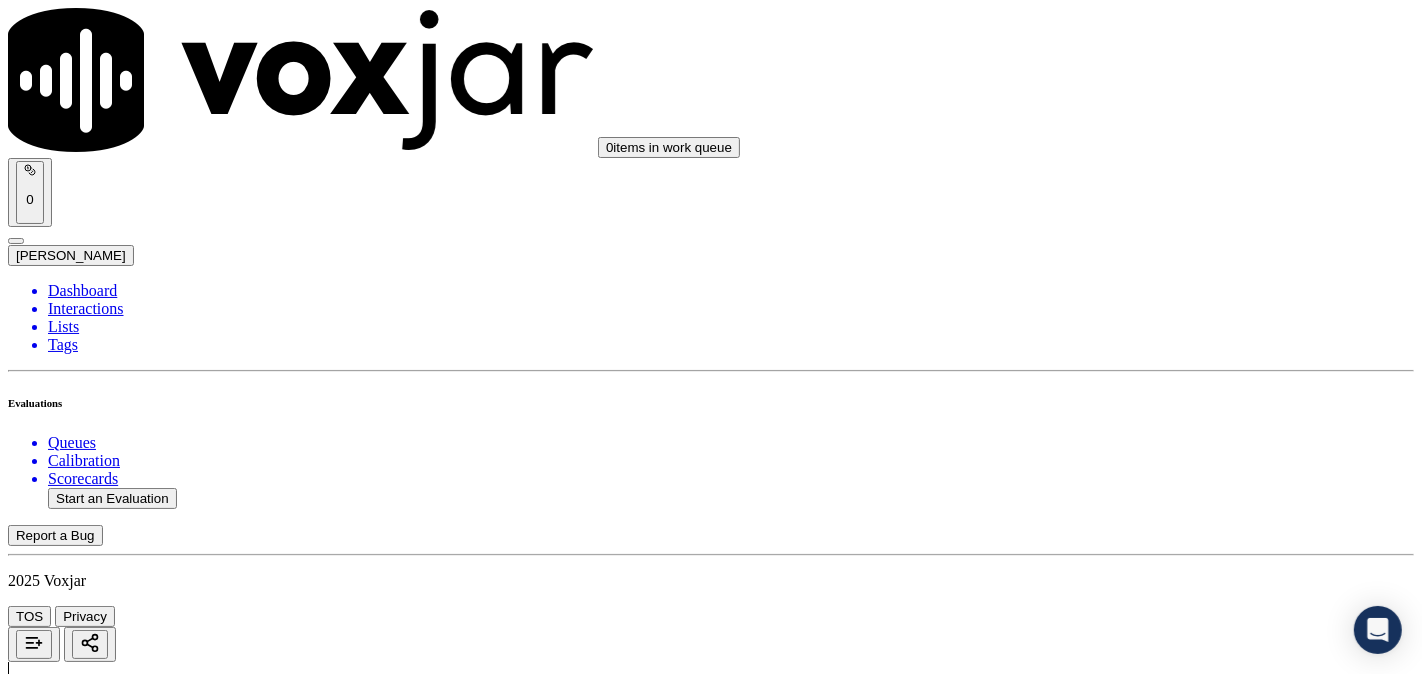 scroll, scrollTop: 4630, scrollLeft: 0, axis: vertical 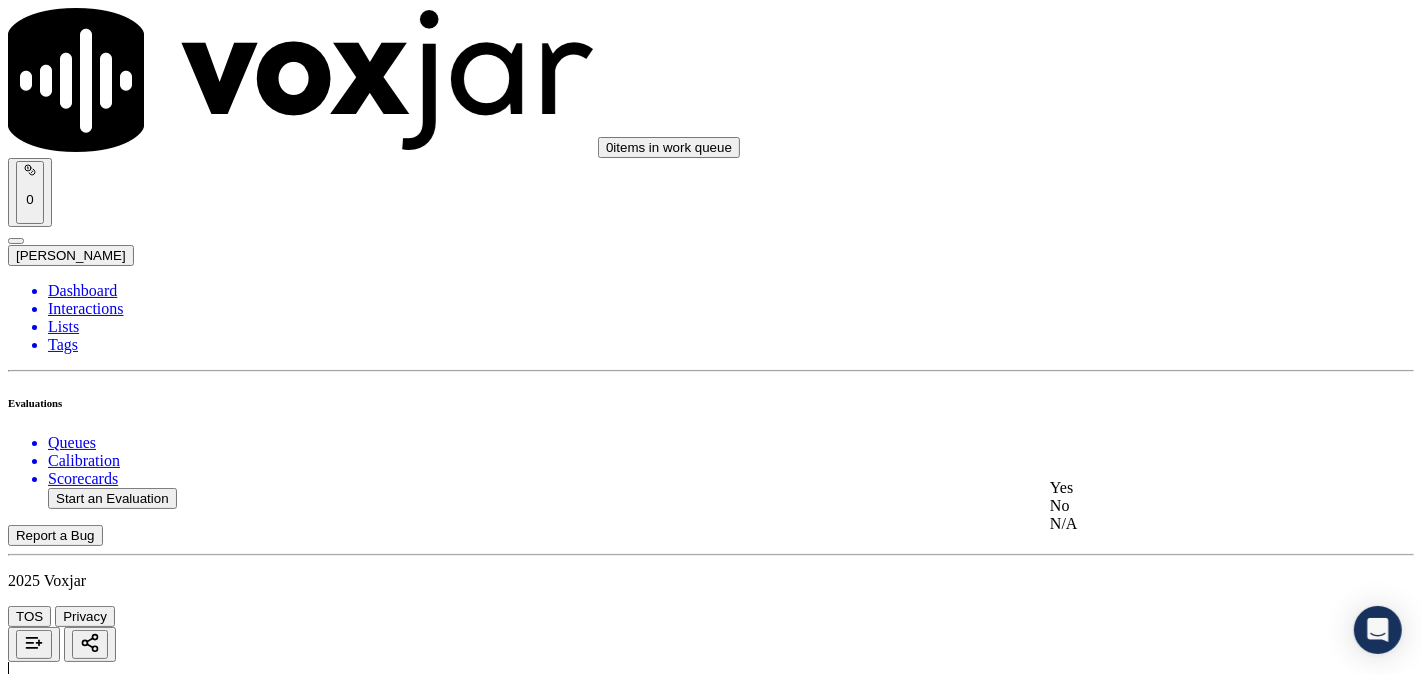 click on "Yes" at bounding box center [1186, 488] 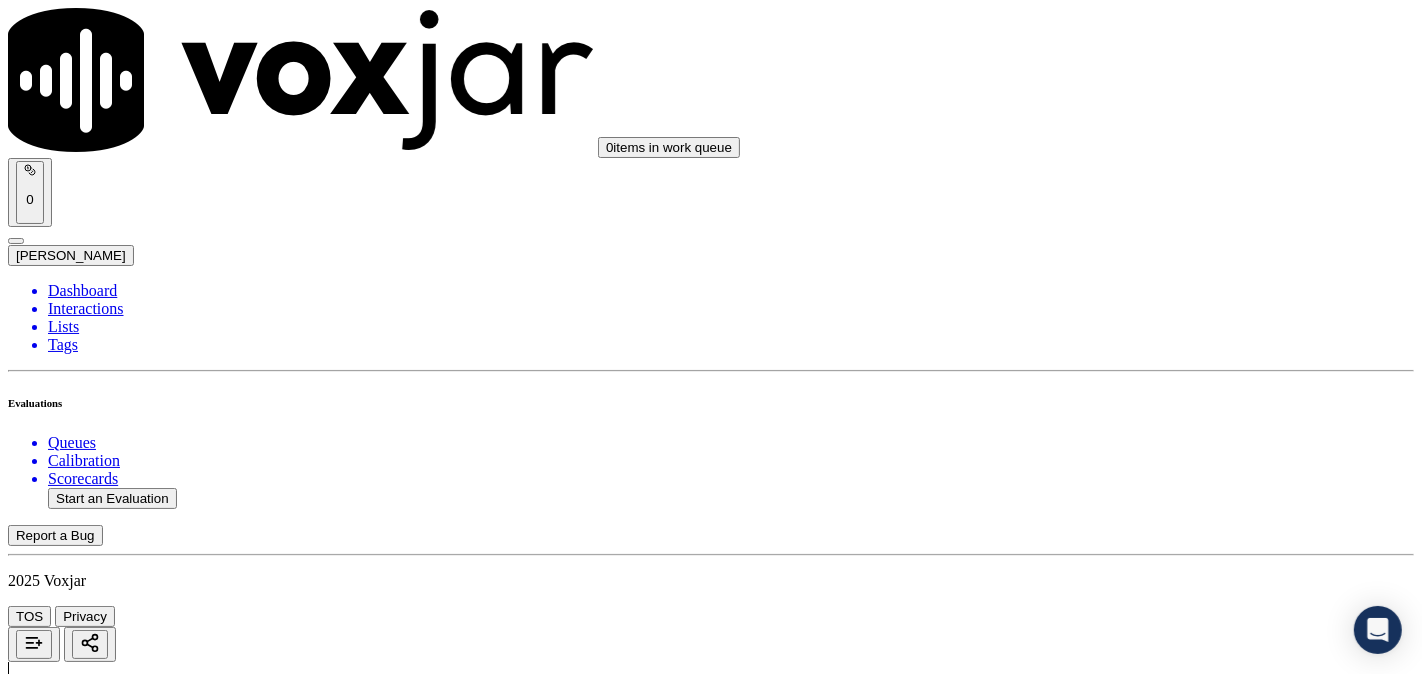 scroll, scrollTop: 5000, scrollLeft: 0, axis: vertical 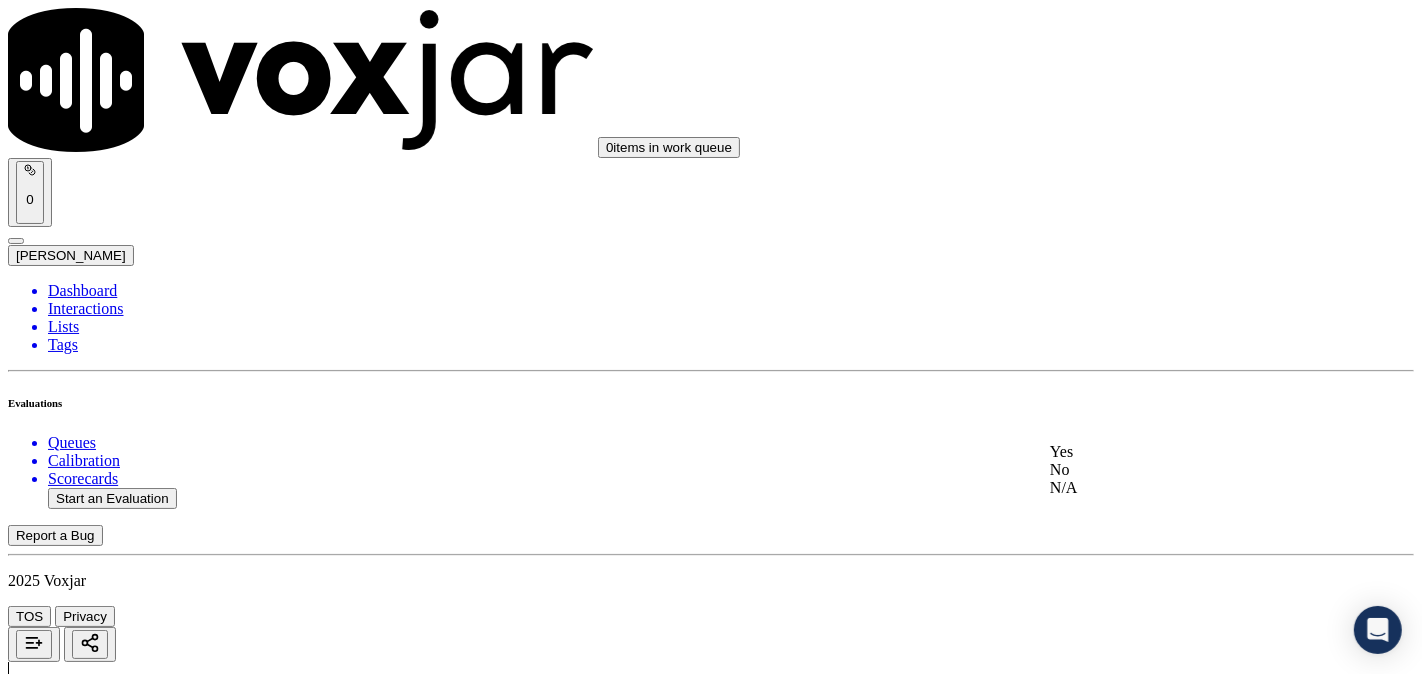 click on "Yes" at bounding box center (1186, 452) 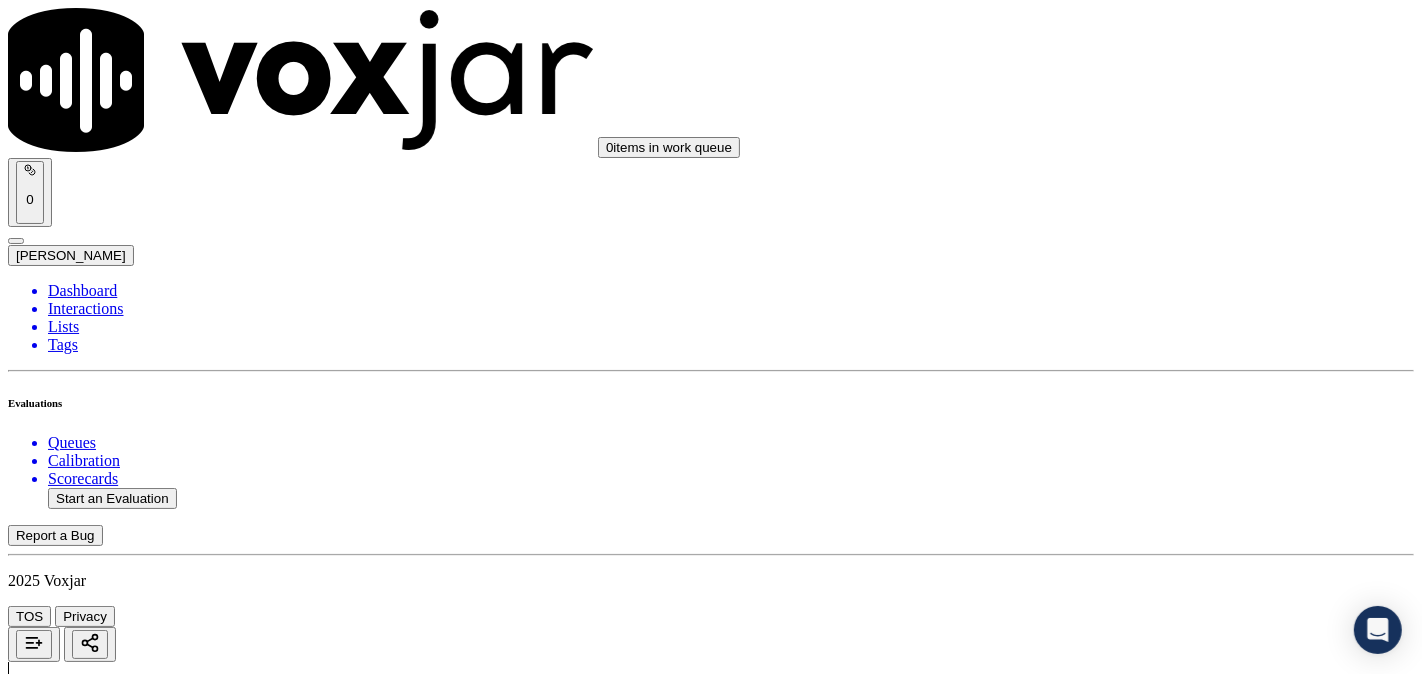 scroll, scrollTop: 5507, scrollLeft: 0, axis: vertical 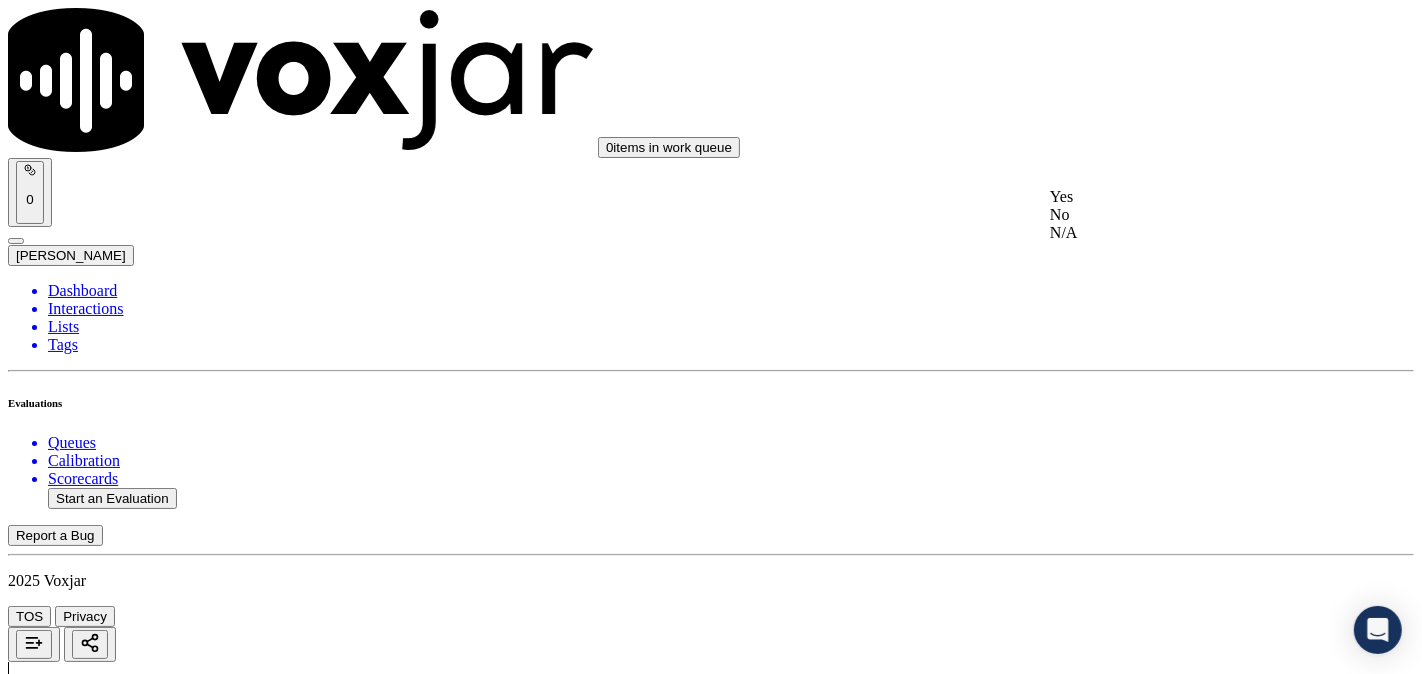 click on "0  items in work queue     0         Kinjal Das             Dashboard   Interactions   Lists   Tags       Evaluations     Queues   Calibration   Scorecards   Start an Evaluation
Report a Bug       2025   Voxjar   TOS   Privacy             Your browser does not support the audio element.   0:00     1x   8:07   Voxjar ID   8a581f54-df0f-49d9-8318-b891ceb9082f   Source ID   5082082085   Timestamp
07/08/2025 11:09 pm     Agent
LUISA CAMPO      Customer Name     ANA MIRANDA     Customer Phone     5082082085     Tags
Sale Interaction     Source     manualUpload   Type     AUDIO       Transcript   Comments  0   No Transcript? Generate one now!   Generate  Transcription         Add Comment   Scores   Transcript   Metadata   Comments         Human Score   --   0  evaluation s   AI Score   --   0  evaluation s     AI Evaluations
Queue an AI Evaluation   No AI evaluations yet   Human Evaluations   Start a Manual Evaluation          Scorecard" at bounding box center [711, 3682] 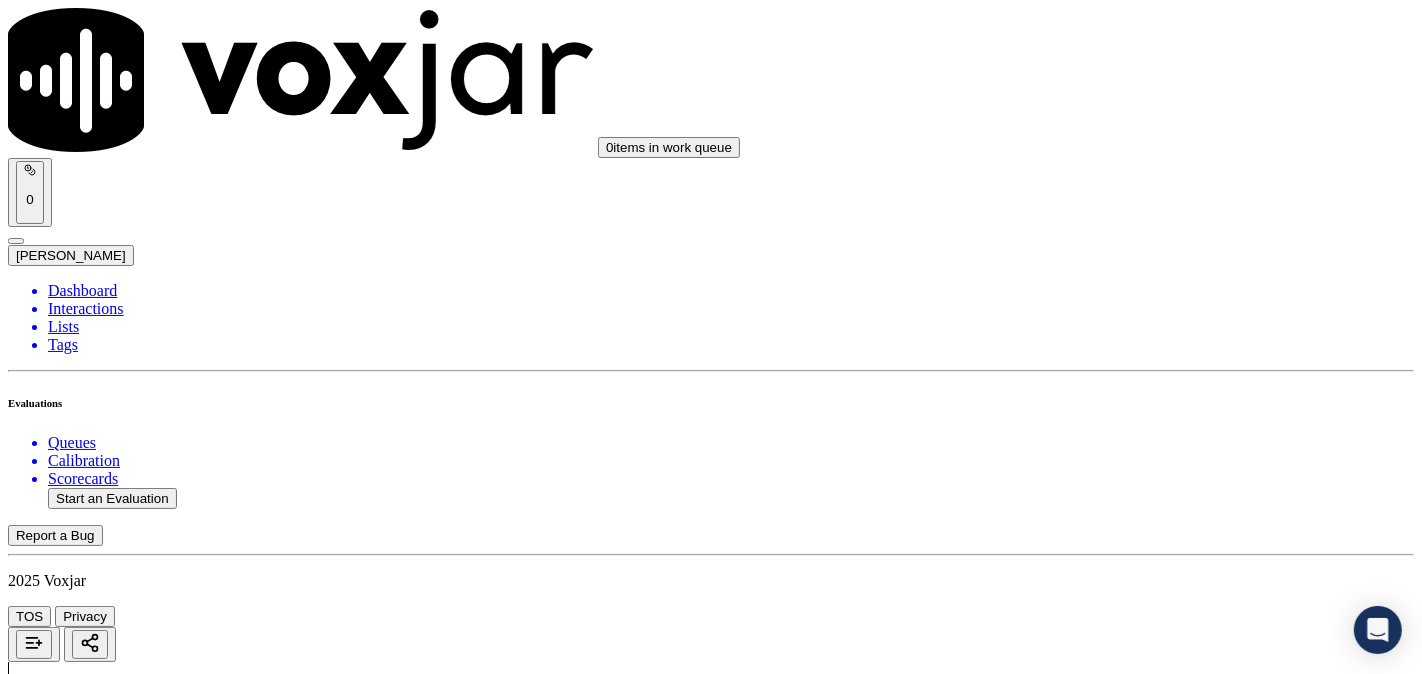 click on "Select an answer" at bounding box center [67, 7272] 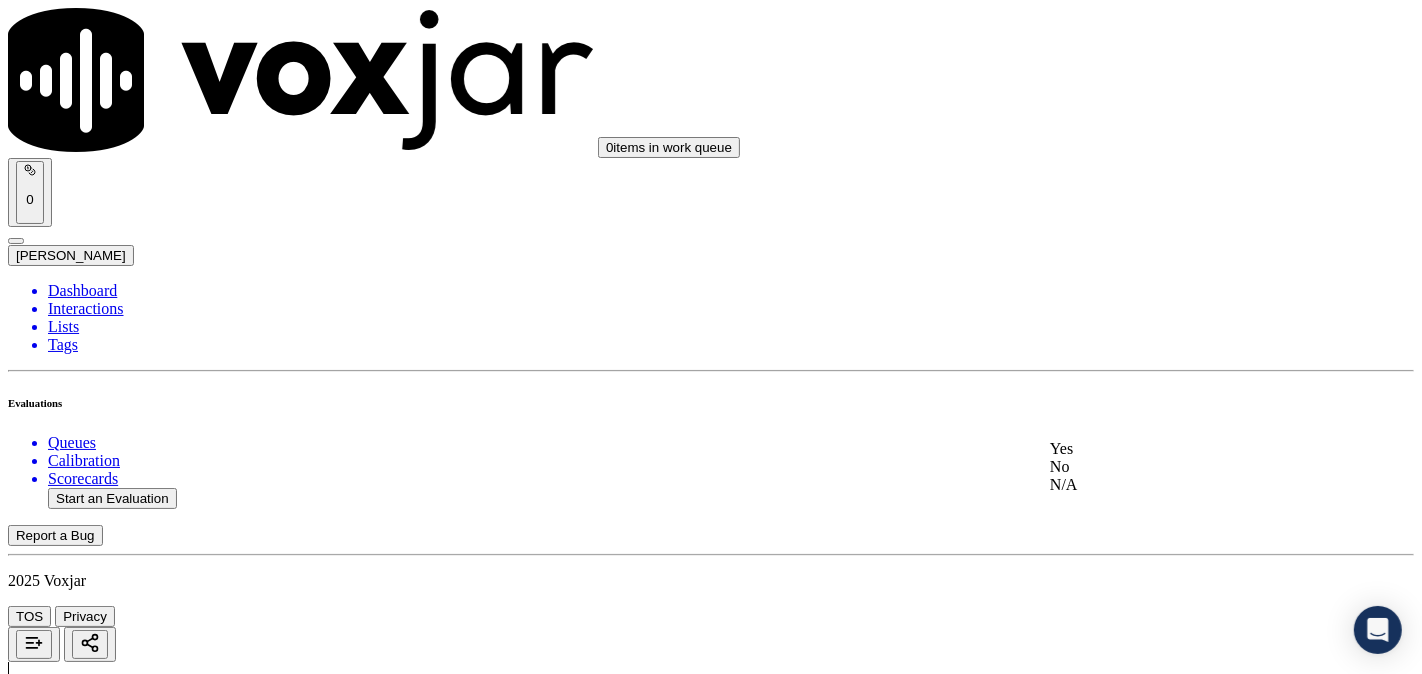 click on "Yes" at bounding box center [1186, 449] 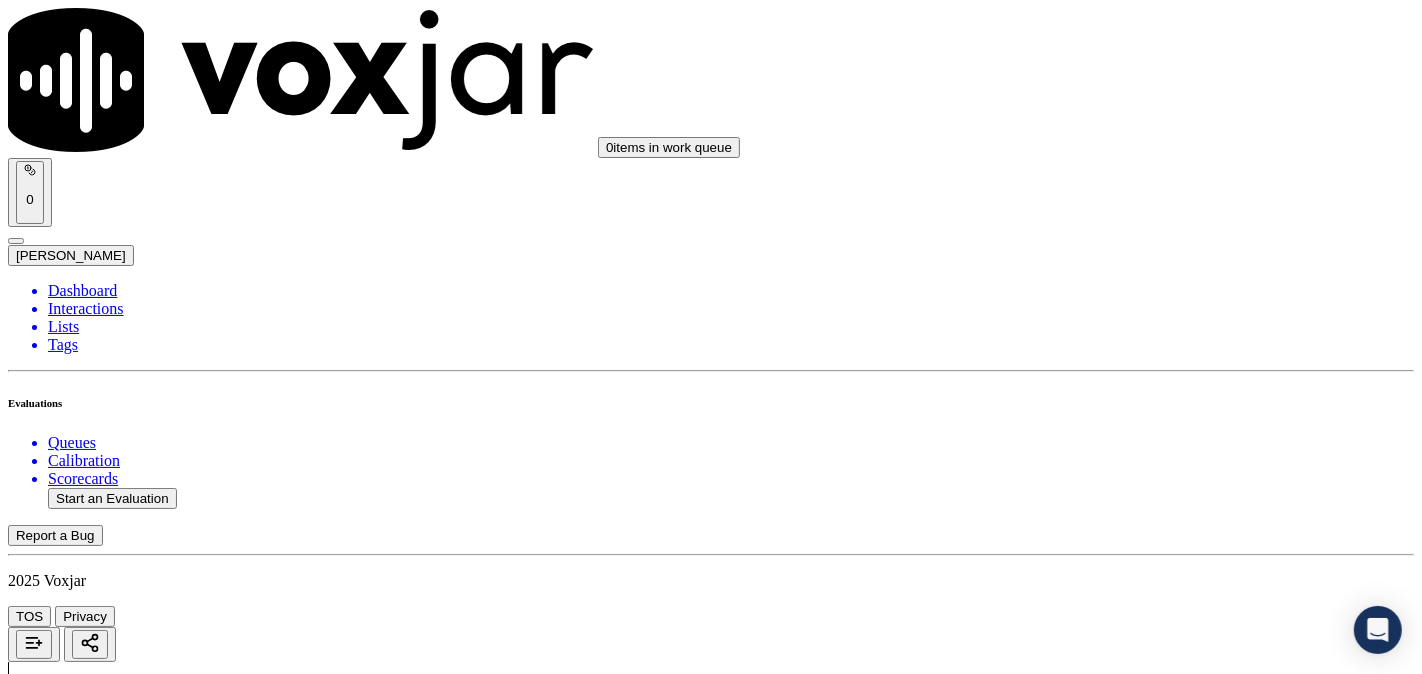 click on "Submit Scores" at bounding box center (59, 7345) 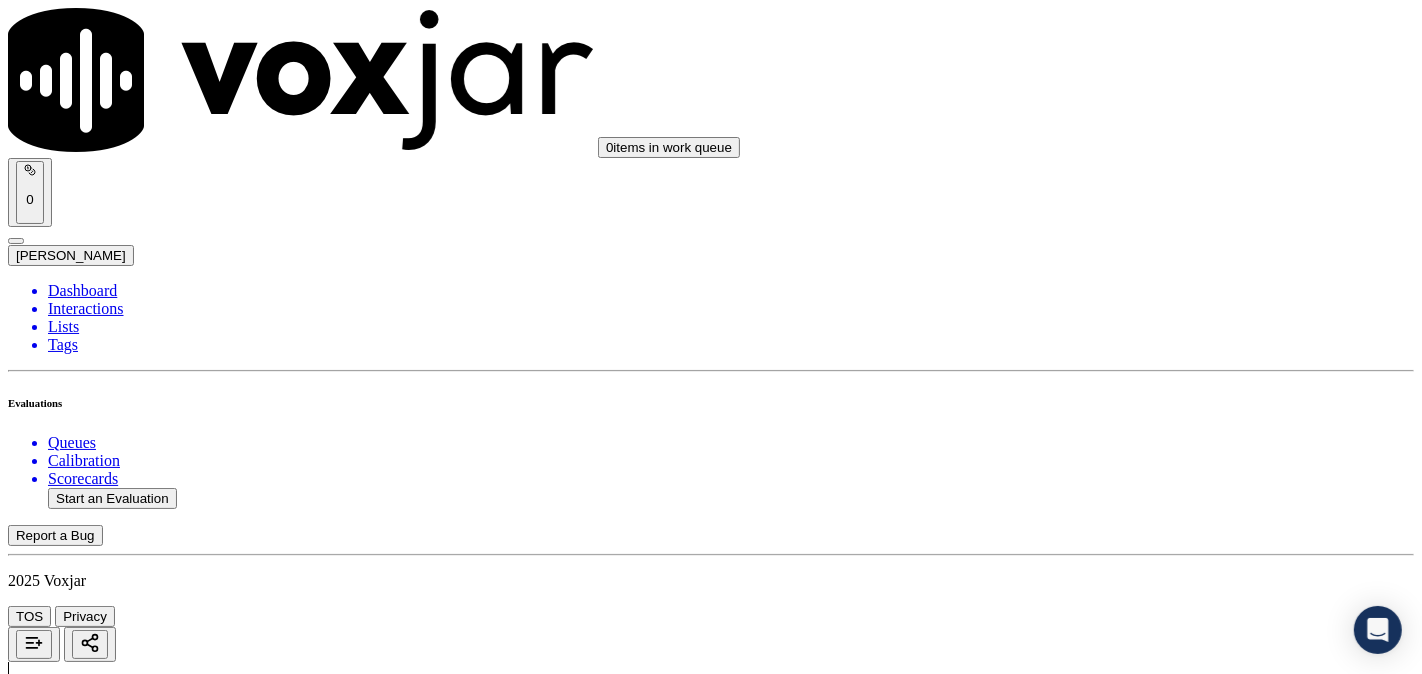 click on "Start an Evaluation" 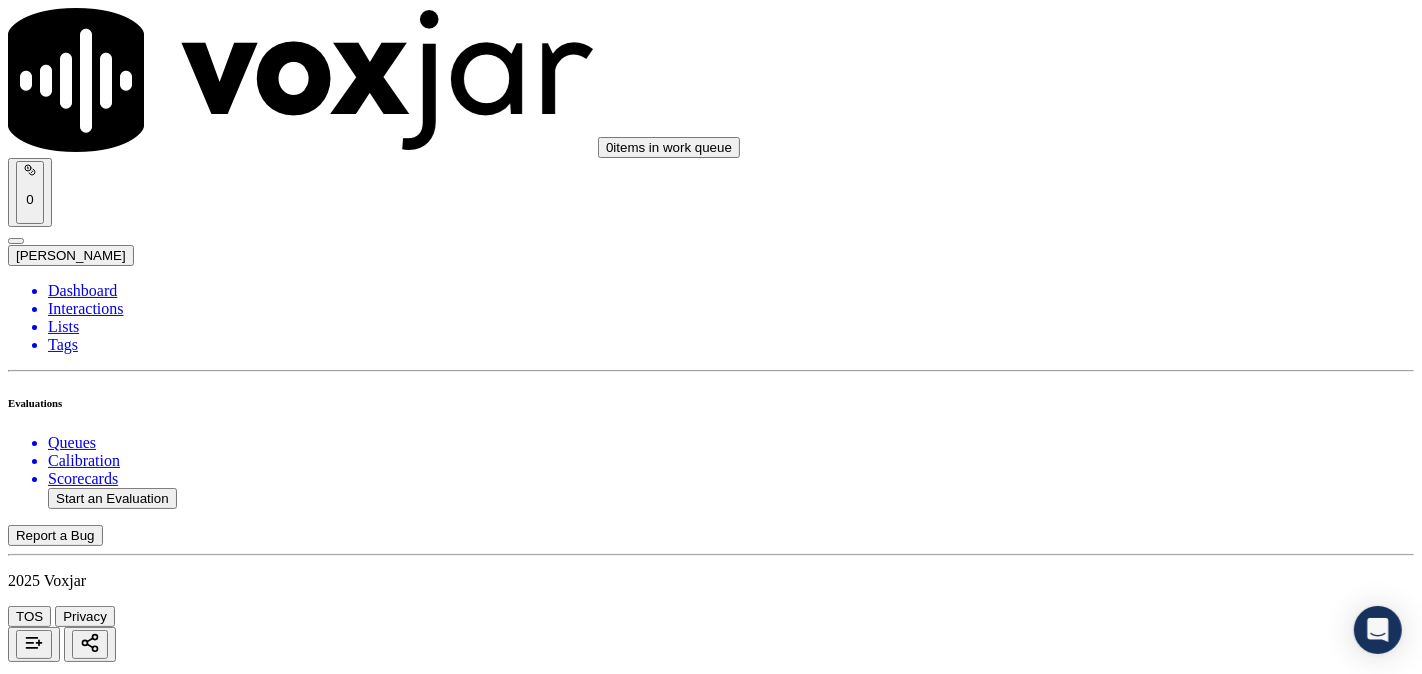 scroll, scrollTop: 344, scrollLeft: 0, axis: vertical 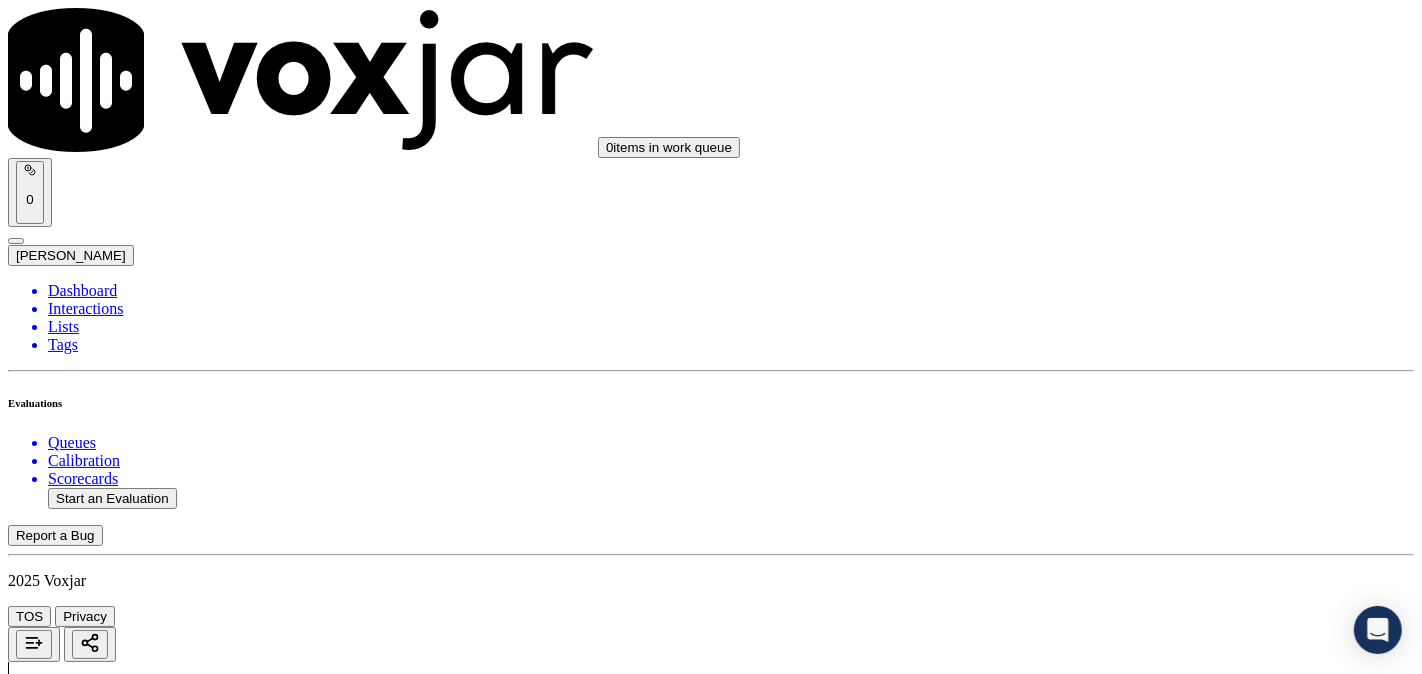 click on "Start a Manual Evaluation" 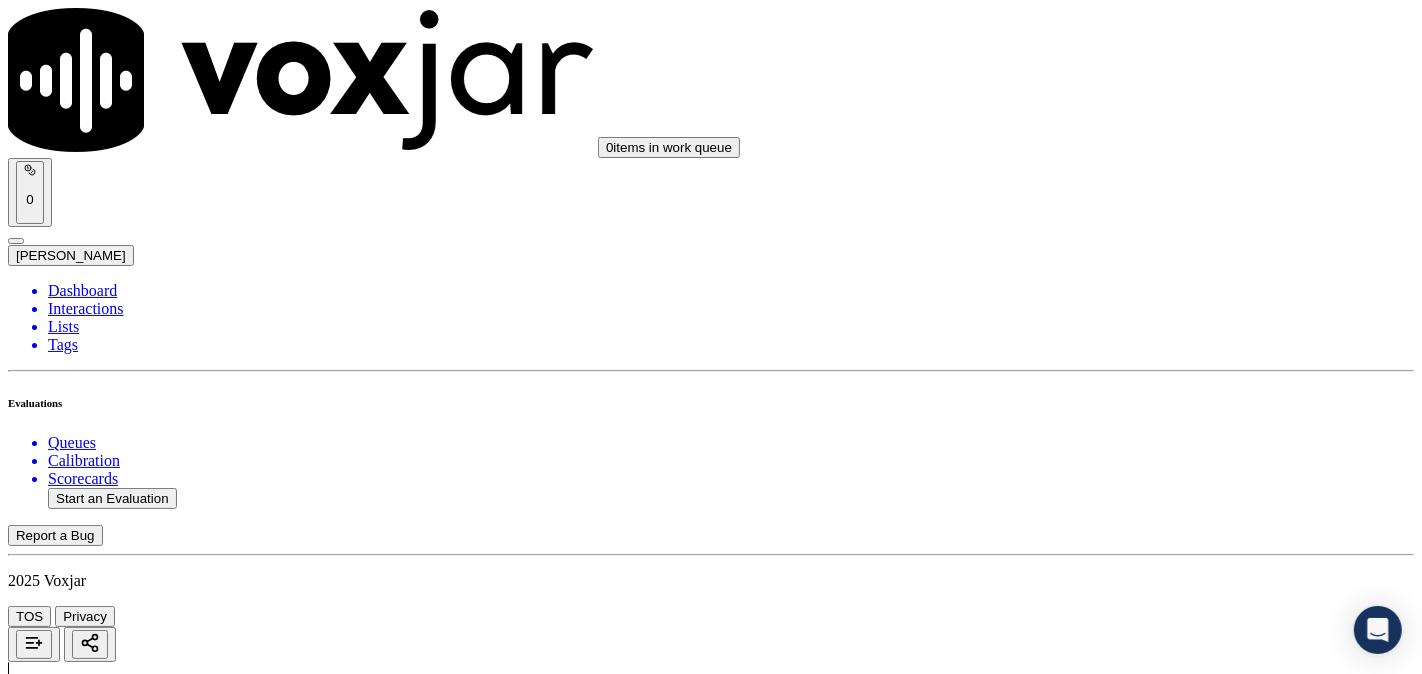 scroll, scrollTop: 357, scrollLeft: 0, axis: vertical 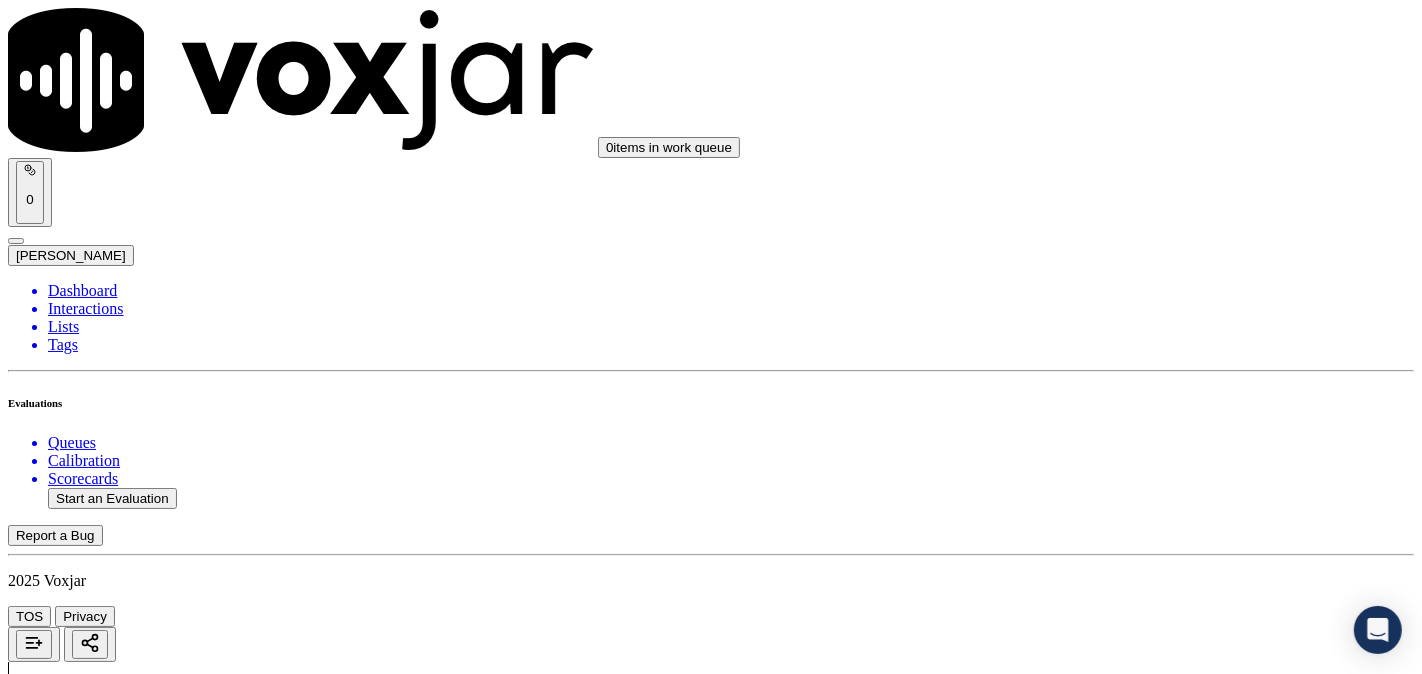click on "GPT-4o Enabled" 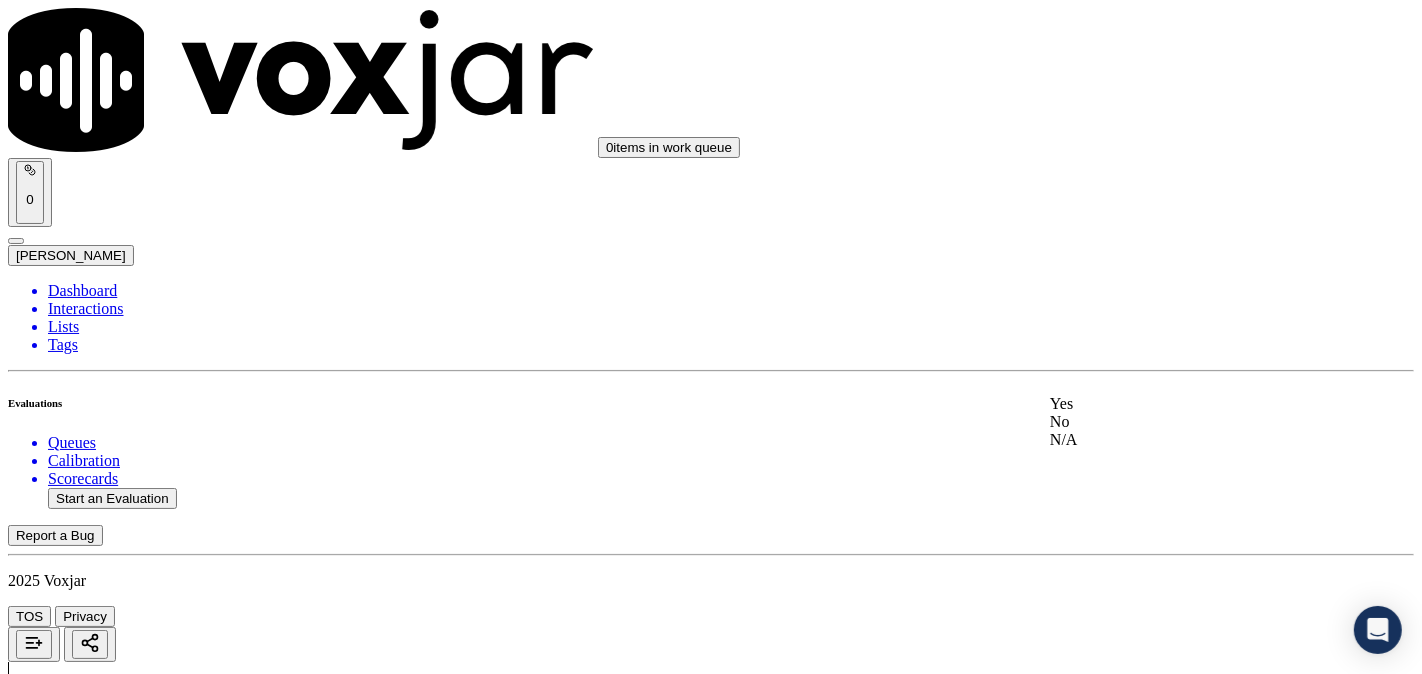 click on "Yes" at bounding box center [1186, 404] 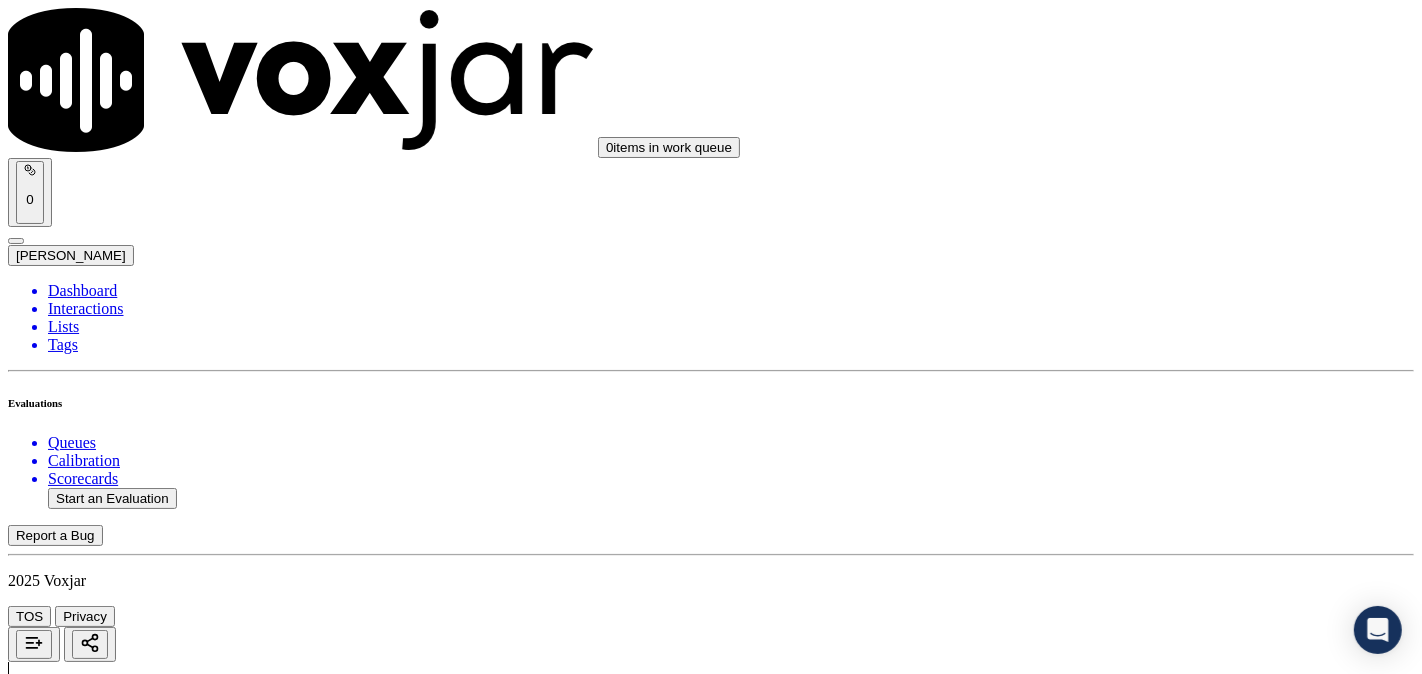 scroll, scrollTop: 370, scrollLeft: 0, axis: vertical 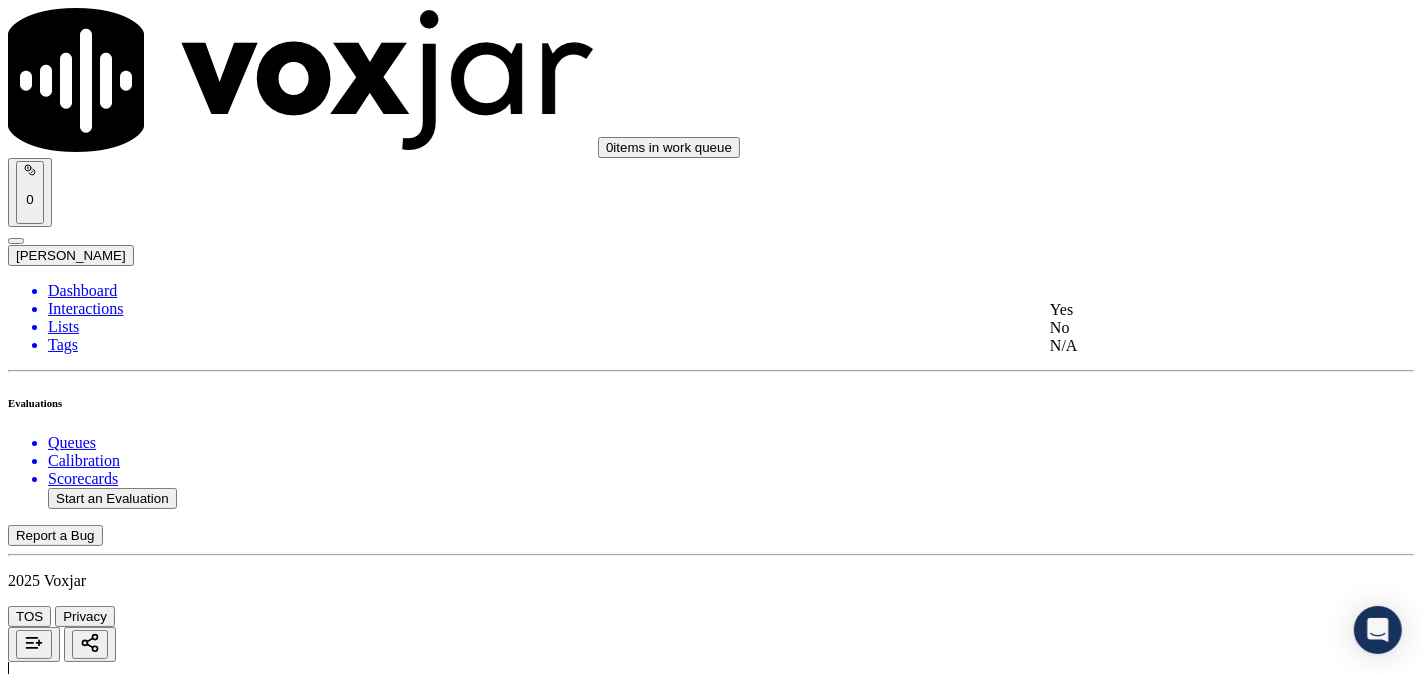 click on "Yes" at bounding box center [1186, 310] 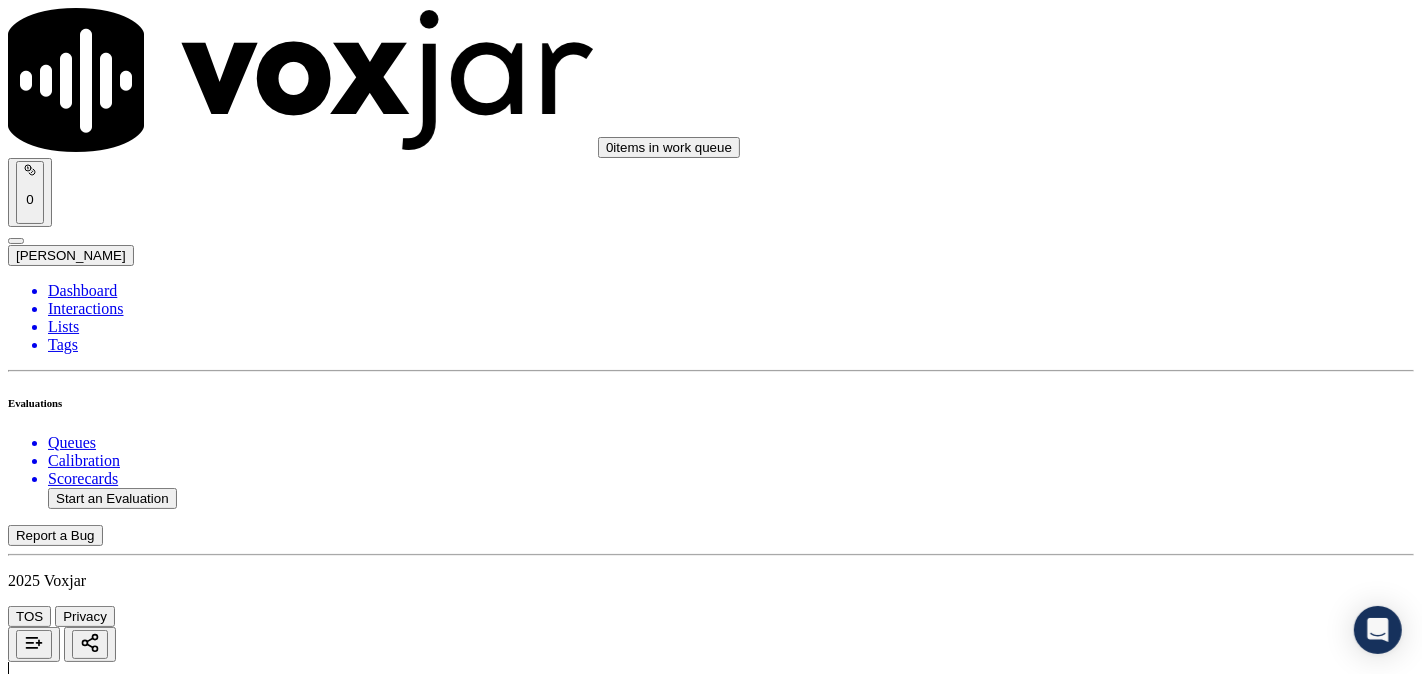 scroll, scrollTop: 555, scrollLeft: 0, axis: vertical 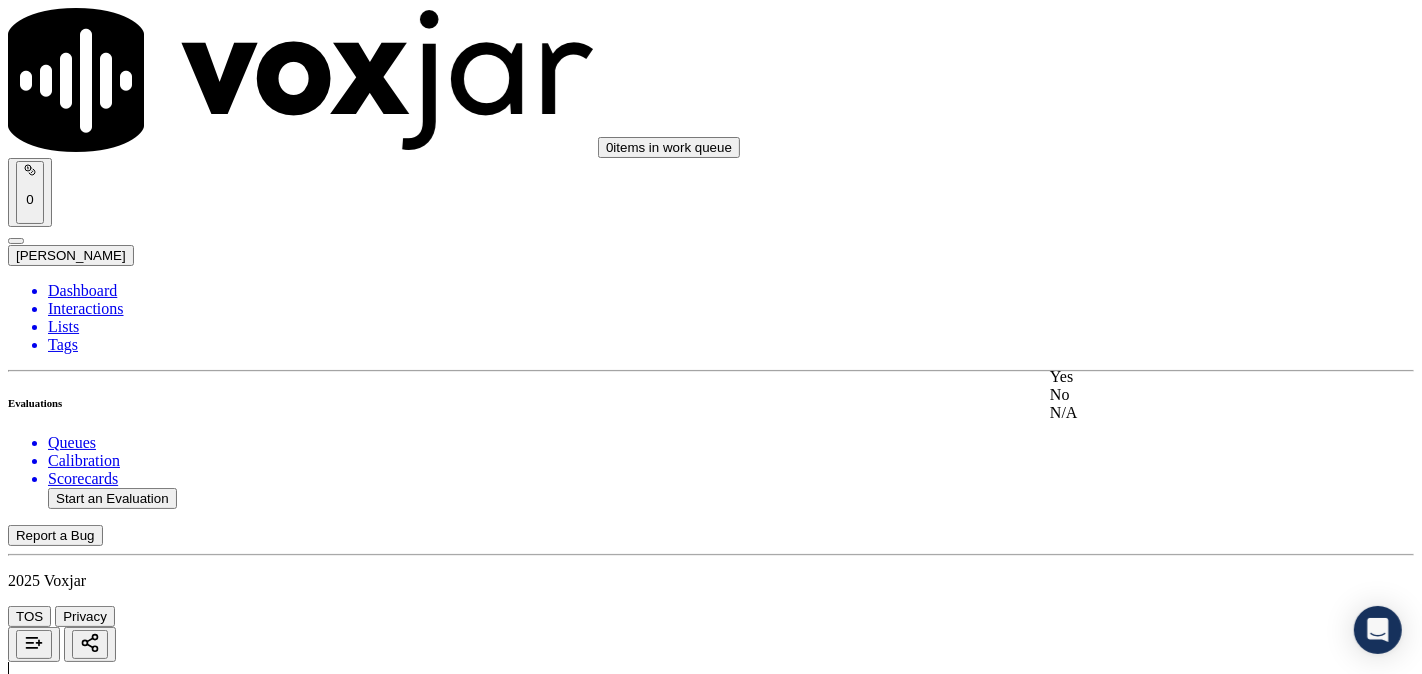 click on "Yes" at bounding box center (1186, 377) 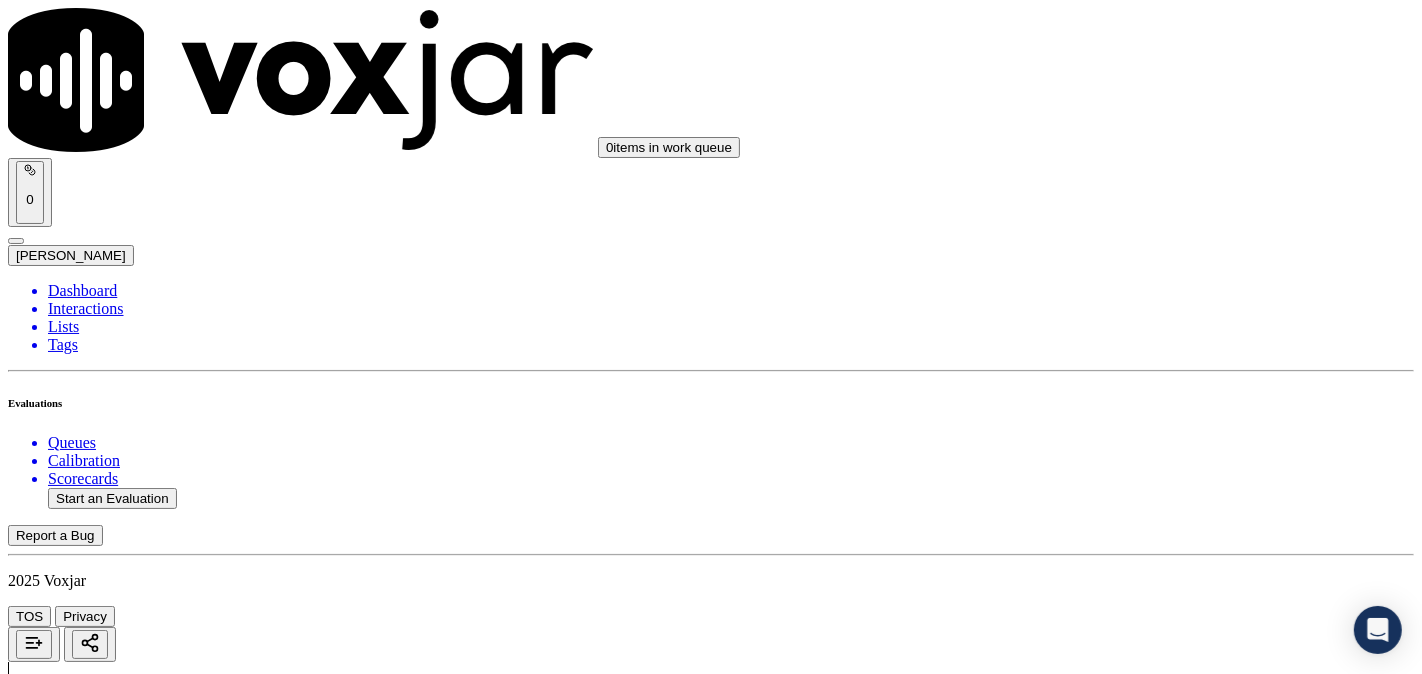 scroll, scrollTop: 741, scrollLeft: 0, axis: vertical 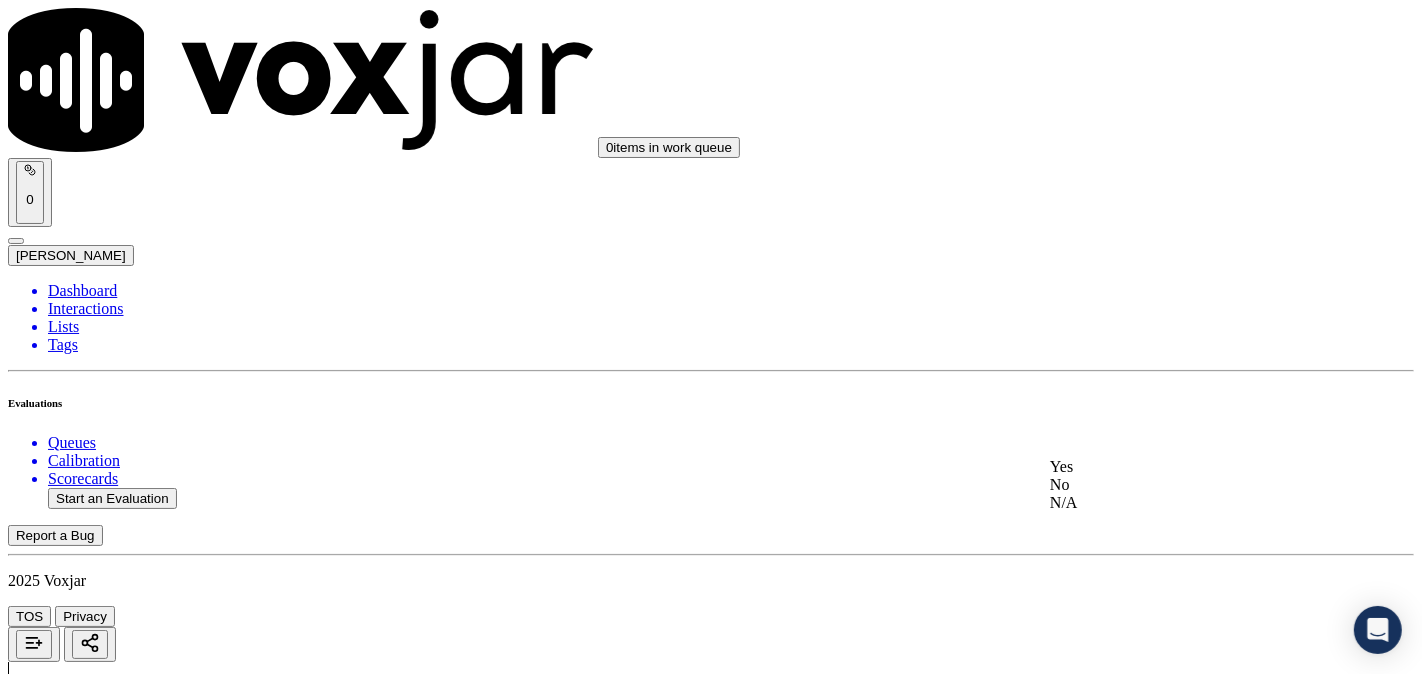 click on "N/A" 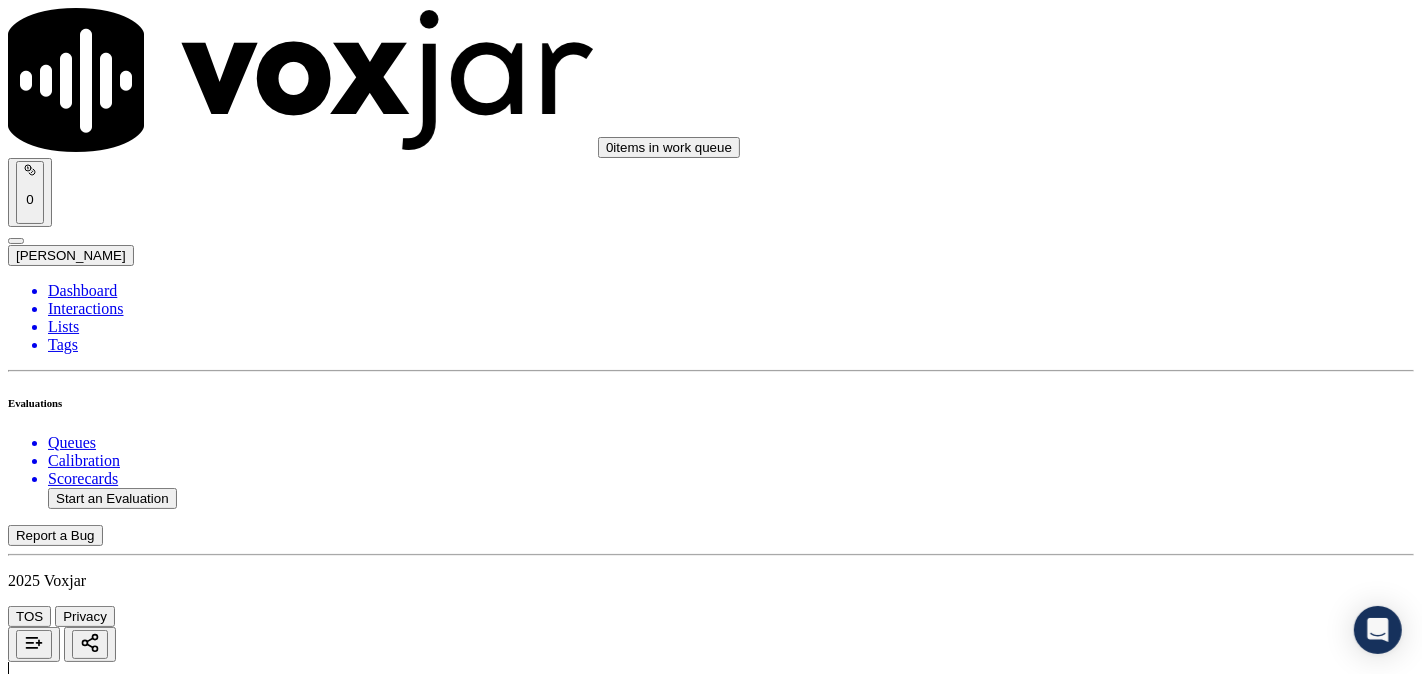 scroll, scrollTop: 925, scrollLeft: 0, axis: vertical 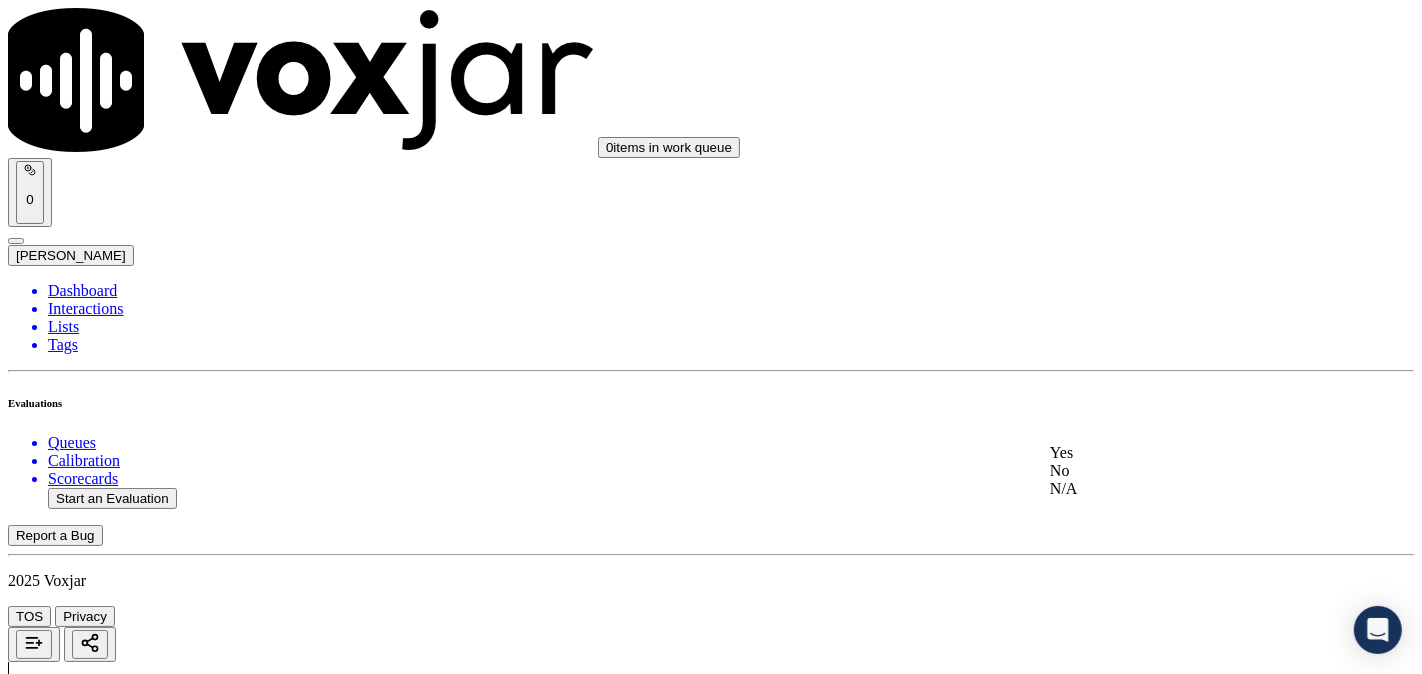 click on "N/A" 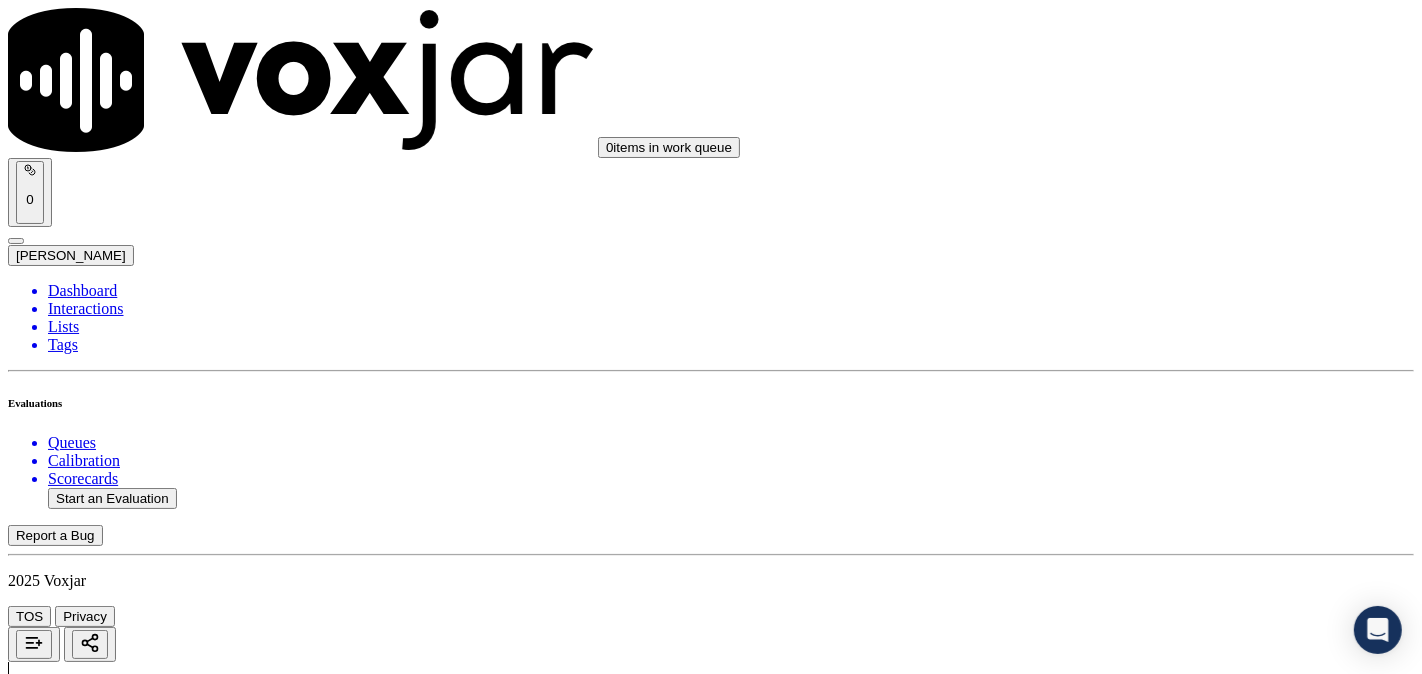 scroll, scrollTop: 1296, scrollLeft: 0, axis: vertical 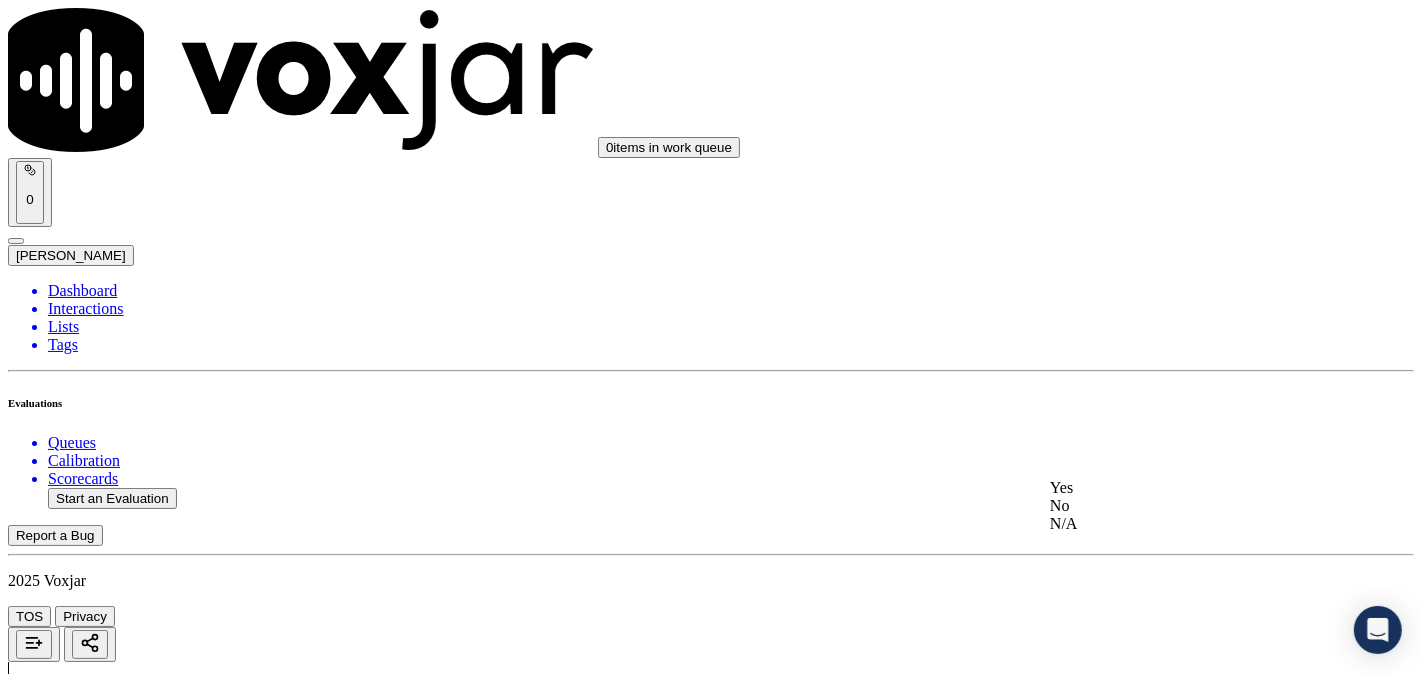 click on "Yes" at bounding box center [1186, 488] 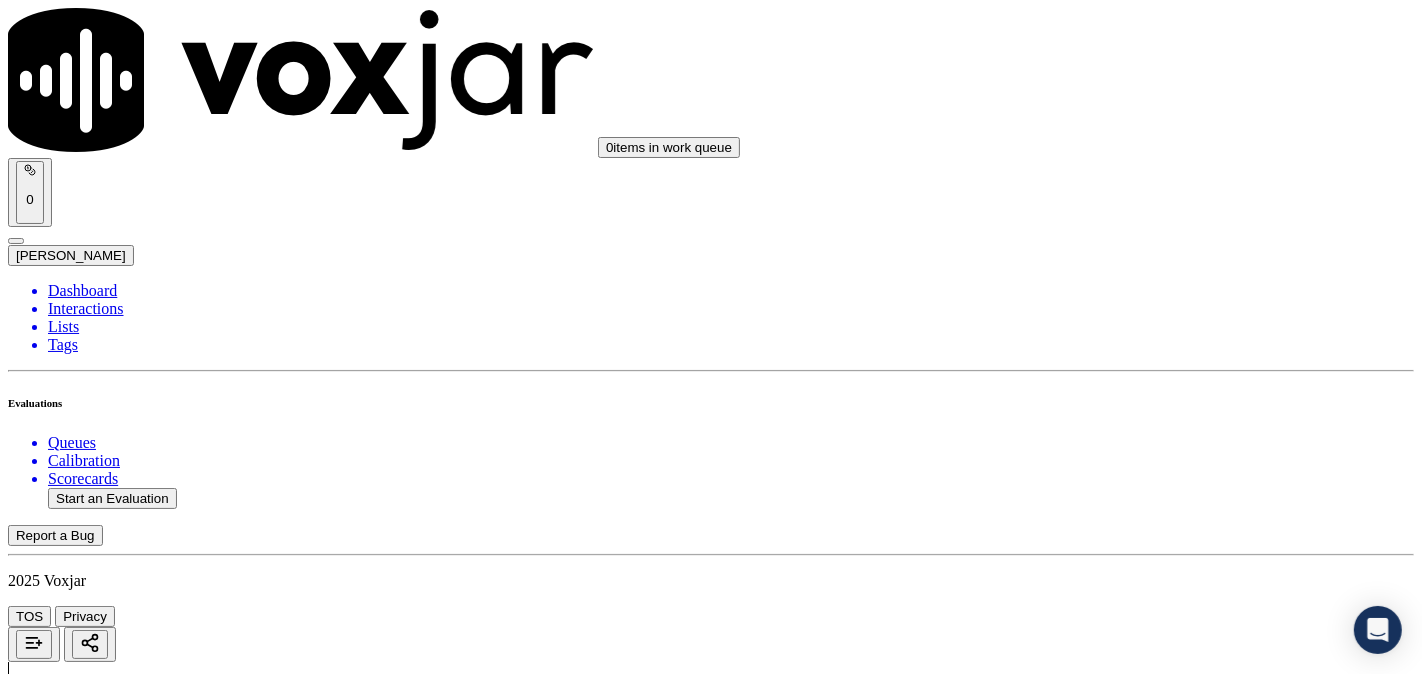 scroll, scrollTop: 1481, scrollLeft: 0, axis: vertical 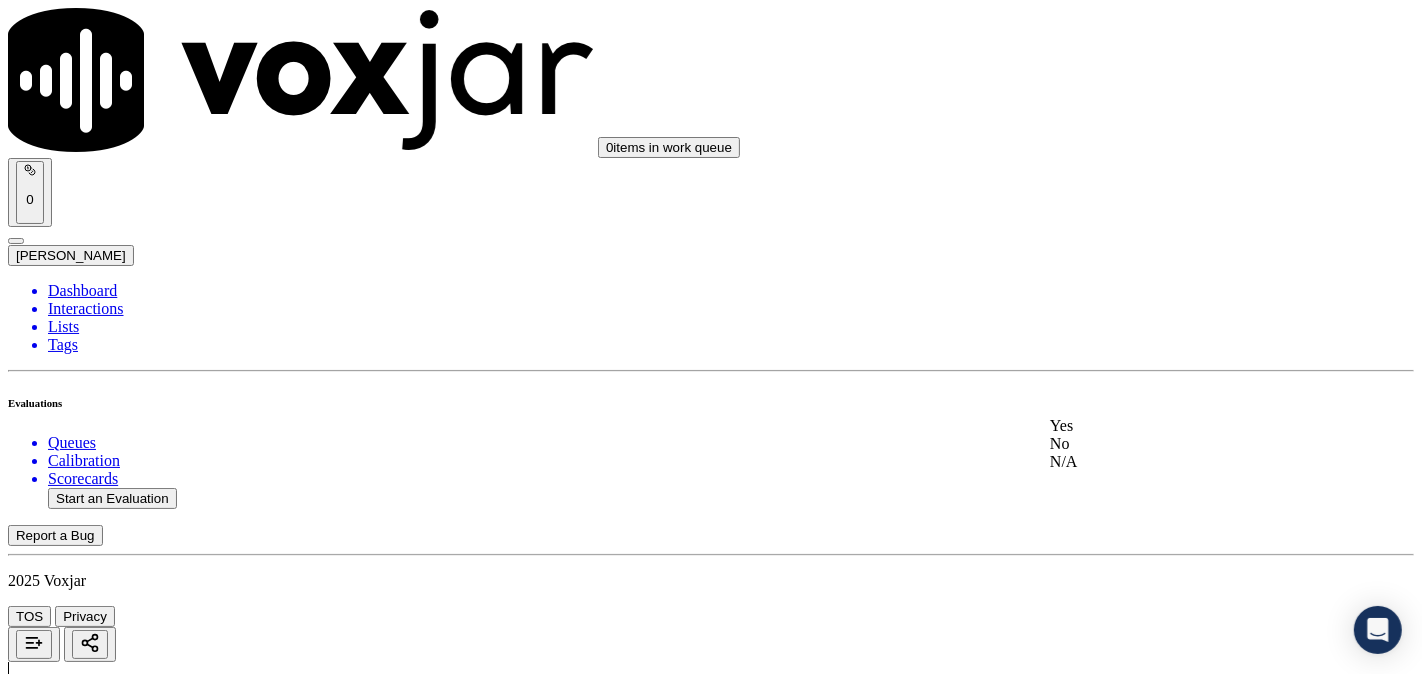 click on "7 .   Did the agent ask for a call back and promo code consent, and inform on how to opt out?
Select an answer" at bounding box center [711, 3787] 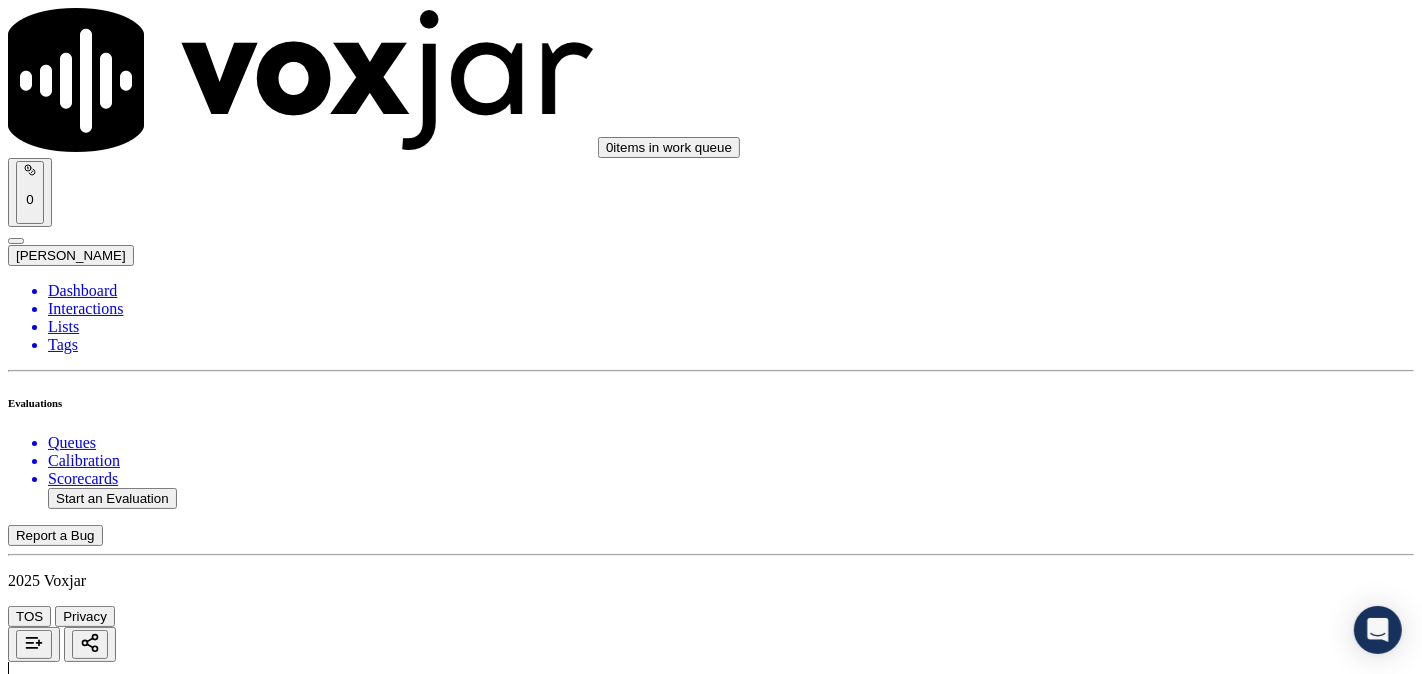 click on "Select an answer" at bounding box center (67, 3807) 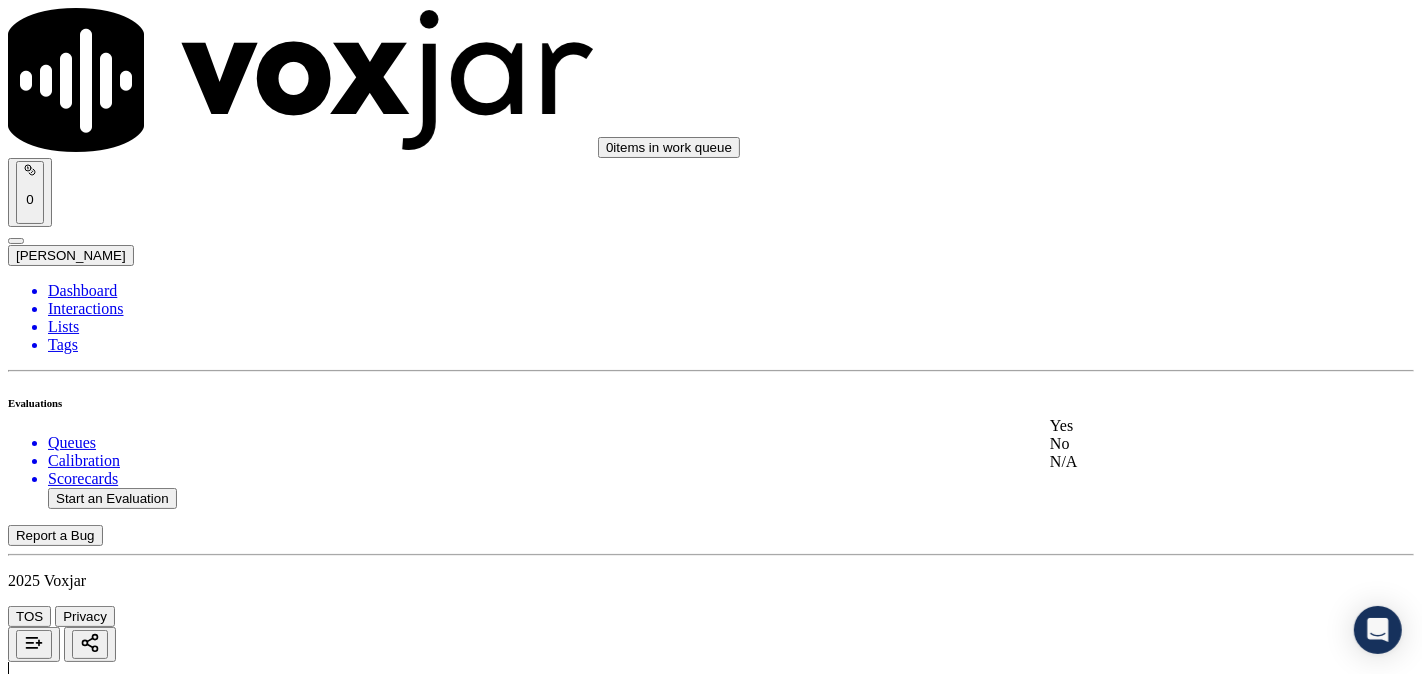 click on "Yes" at bounding box center [1186, 426] 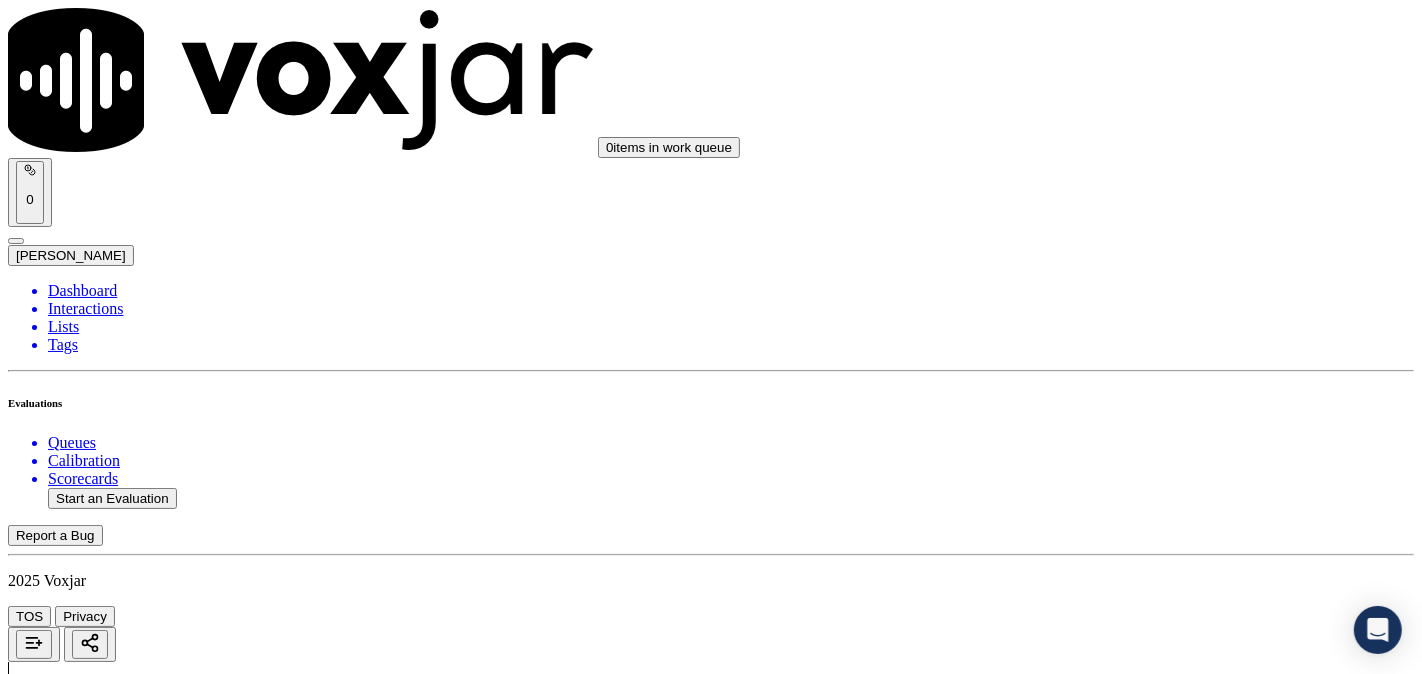 scroll, scrollTop: 1852, scrollLeft: 0, axis: vertical 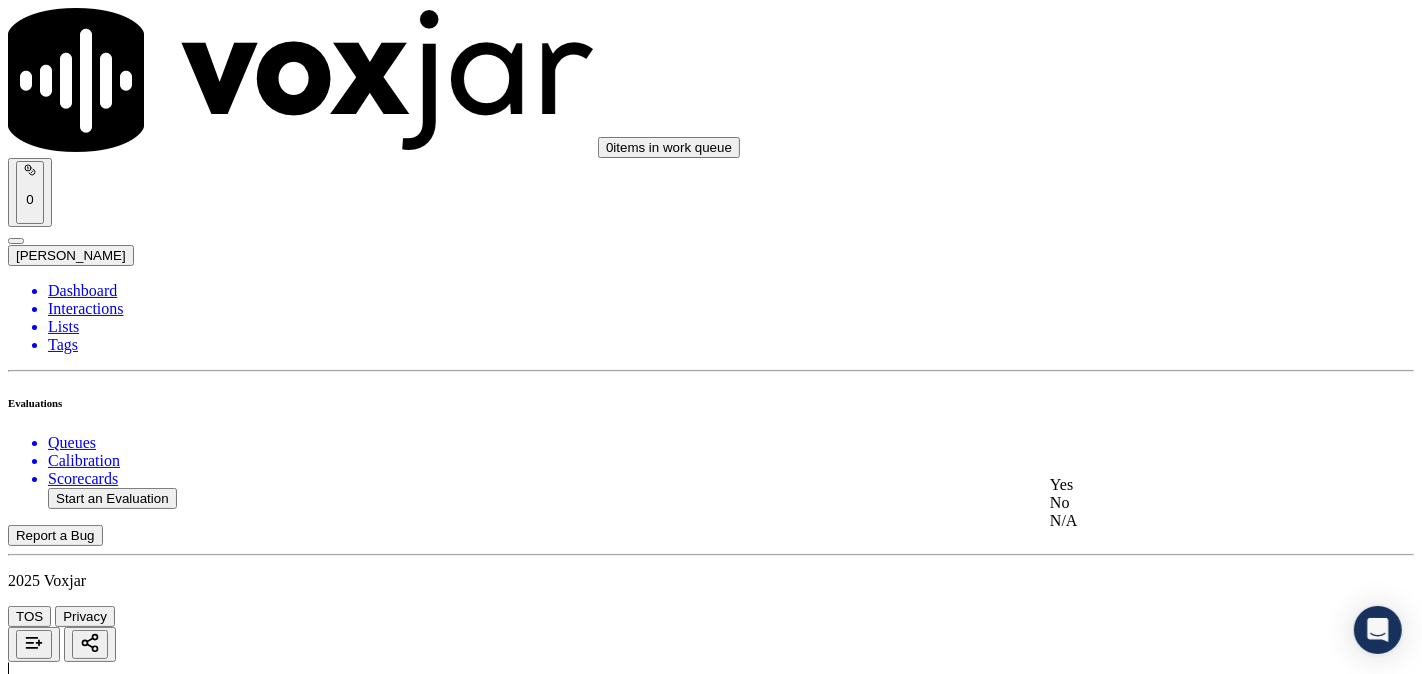 click on "Yes" at bounding box center (1186, 485) 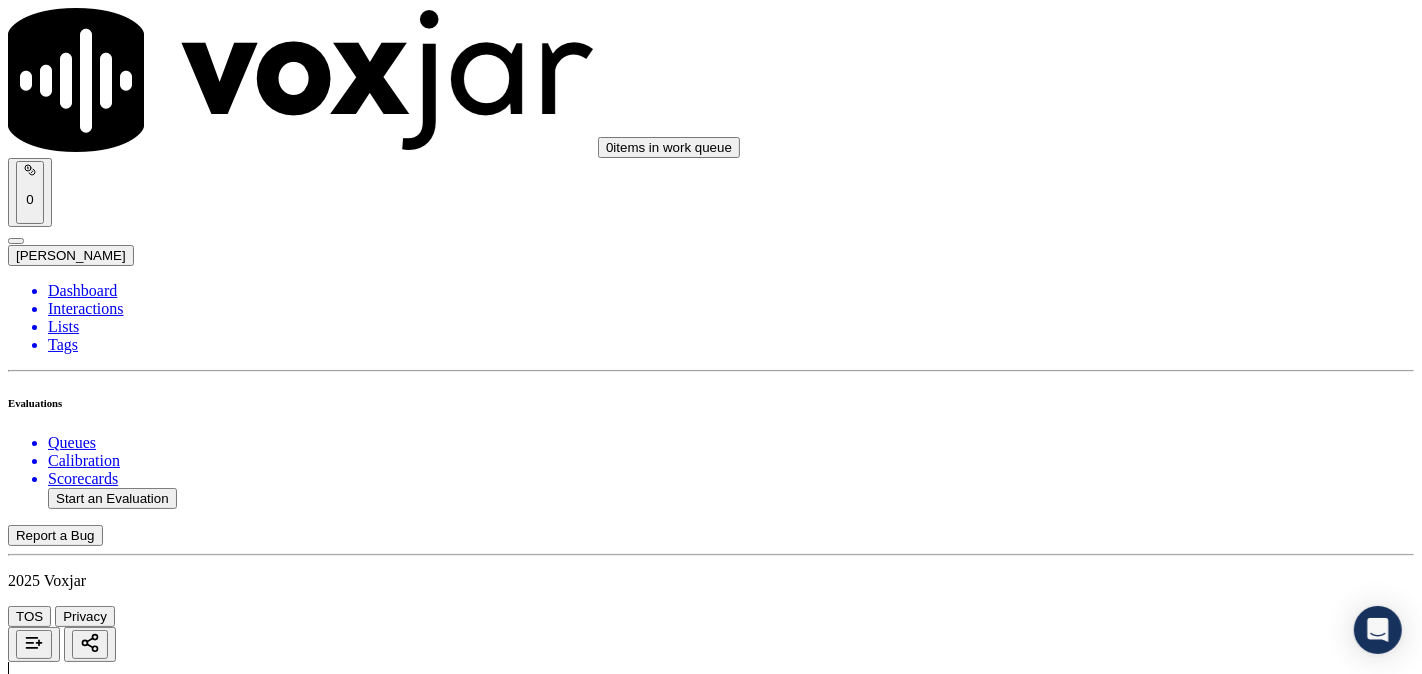 scroll, scrollTop: 2036, scrollLeft: 0, axis: vertical 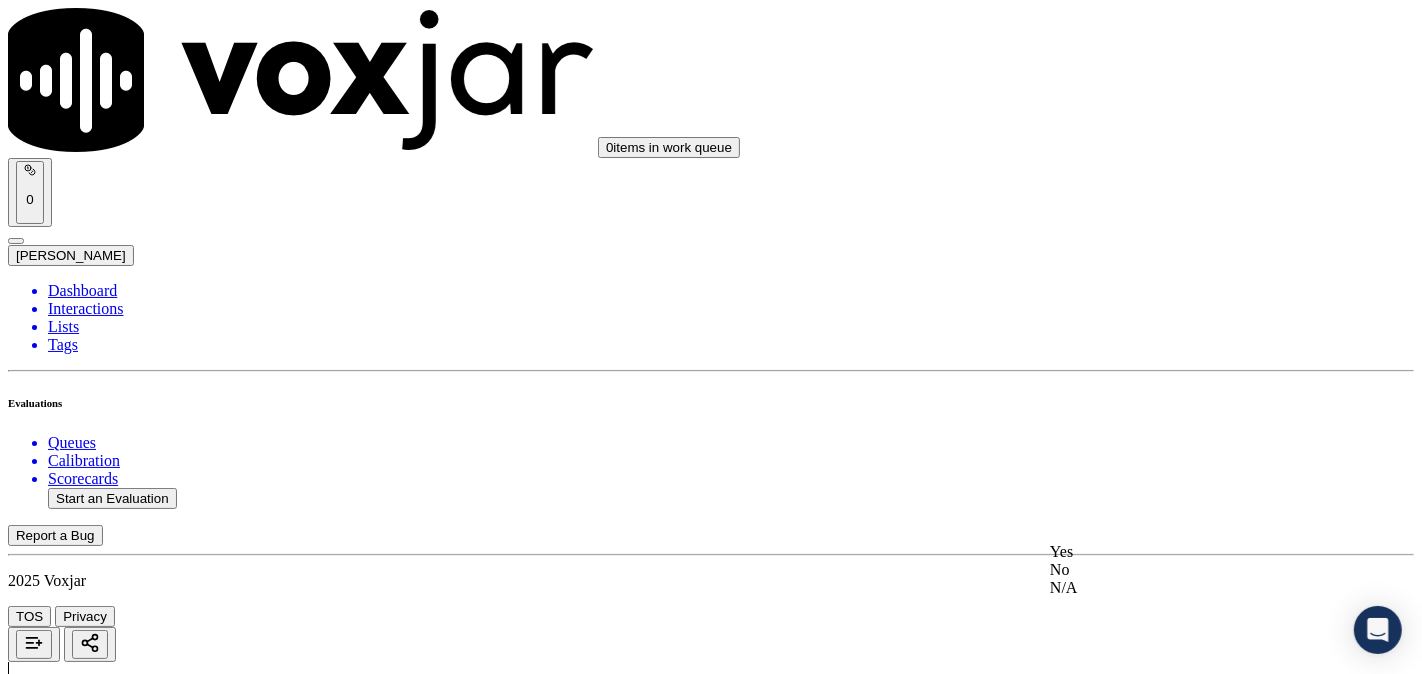 click on "N/A" 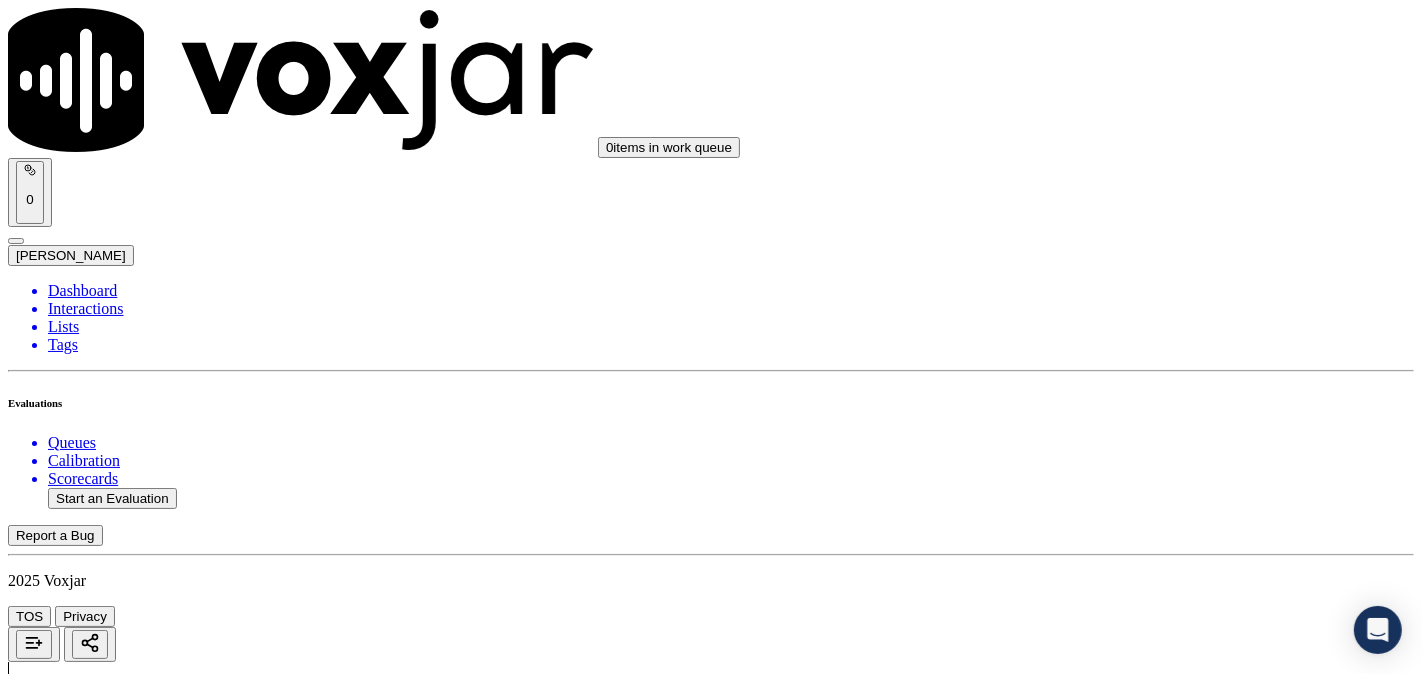 scroll, scrollTop: 2592, scrollLeft: 0, axis: vertical 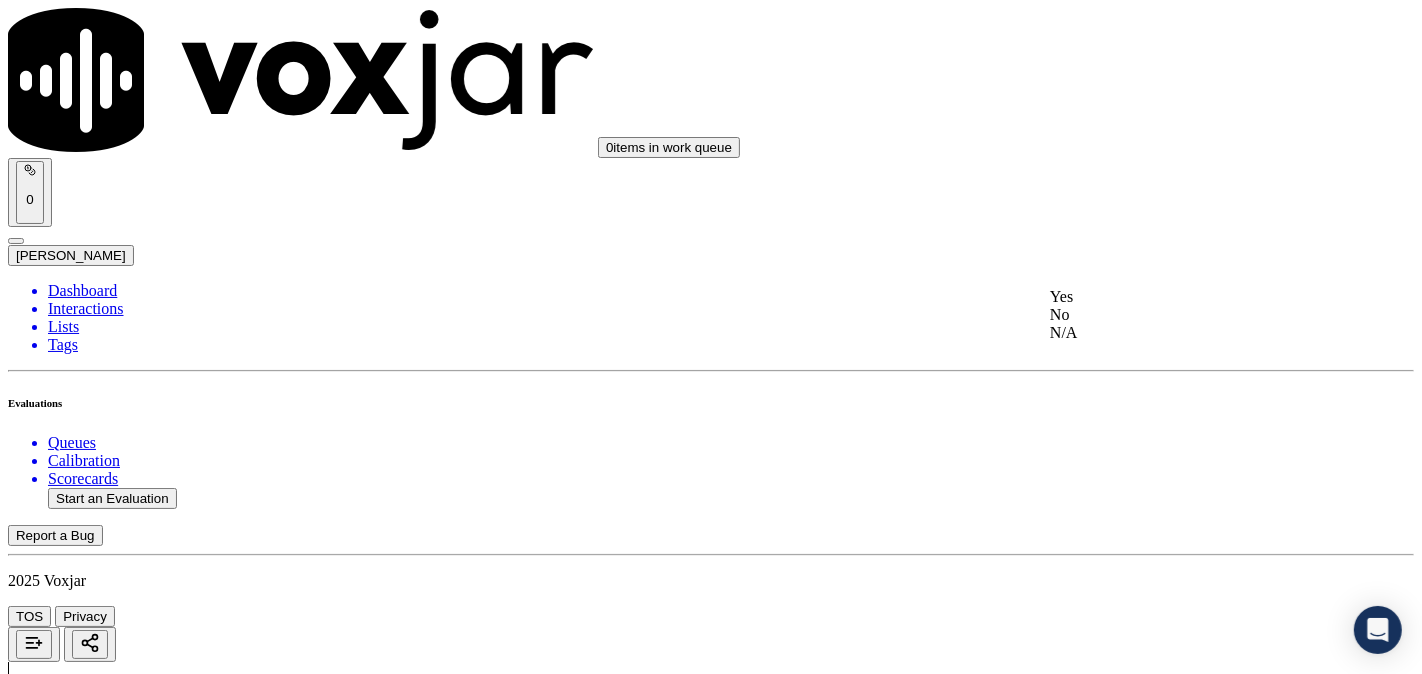 click on "Yes" at bounding box center (1186, 297) 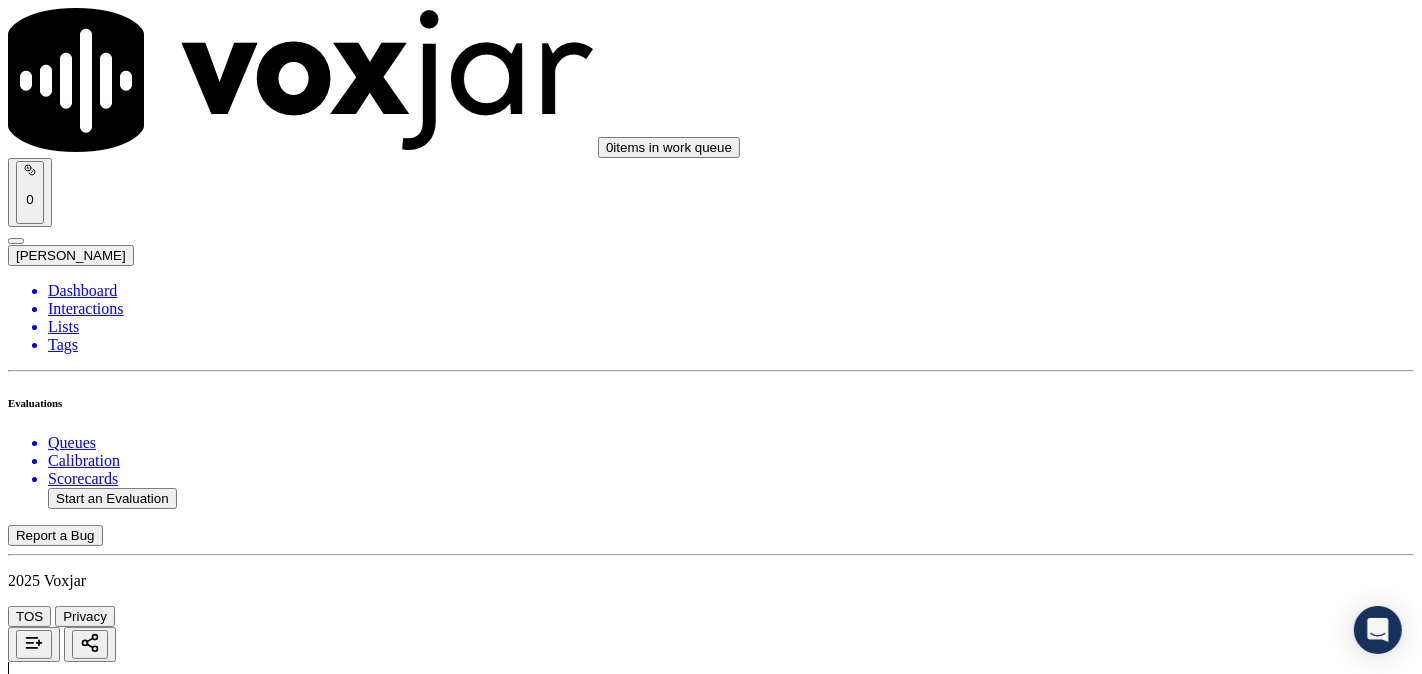scroll, scrollTop: 2777, scrollLeft: 0, axis: vertical 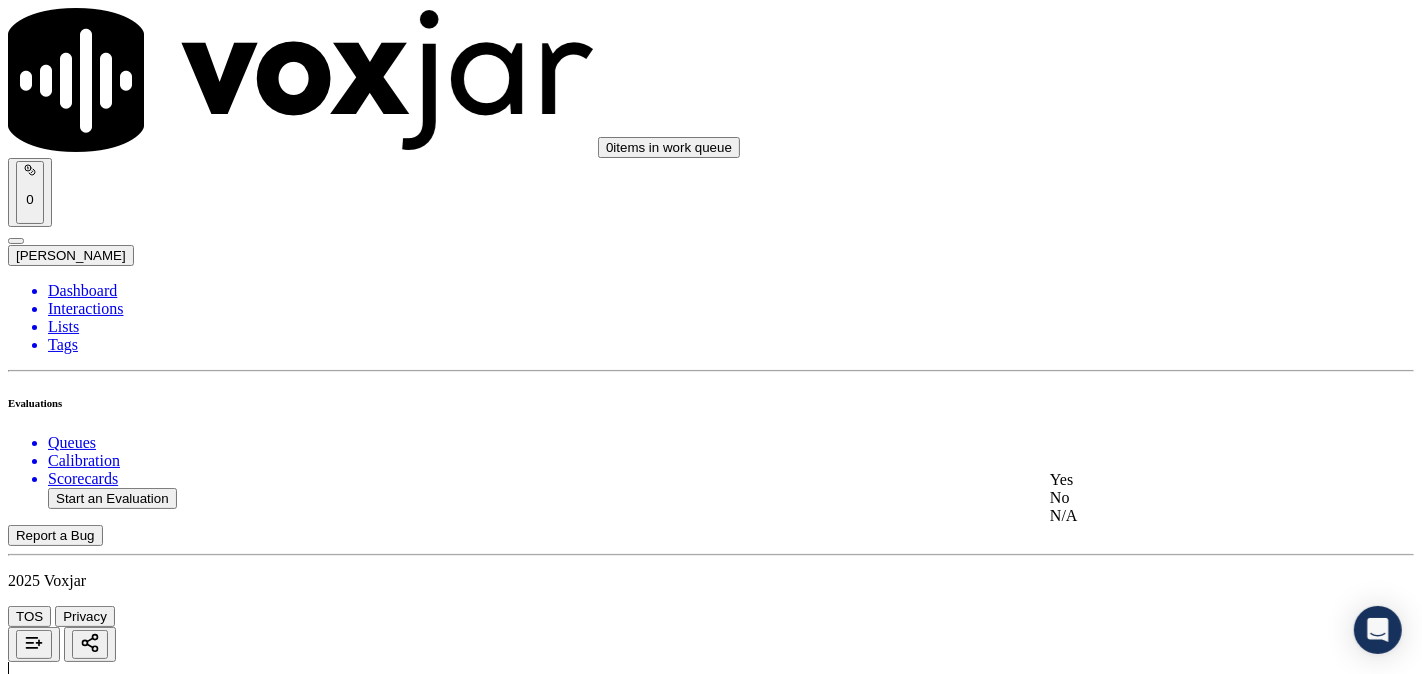 click on "Yes" at bounding box center (1186, 480) 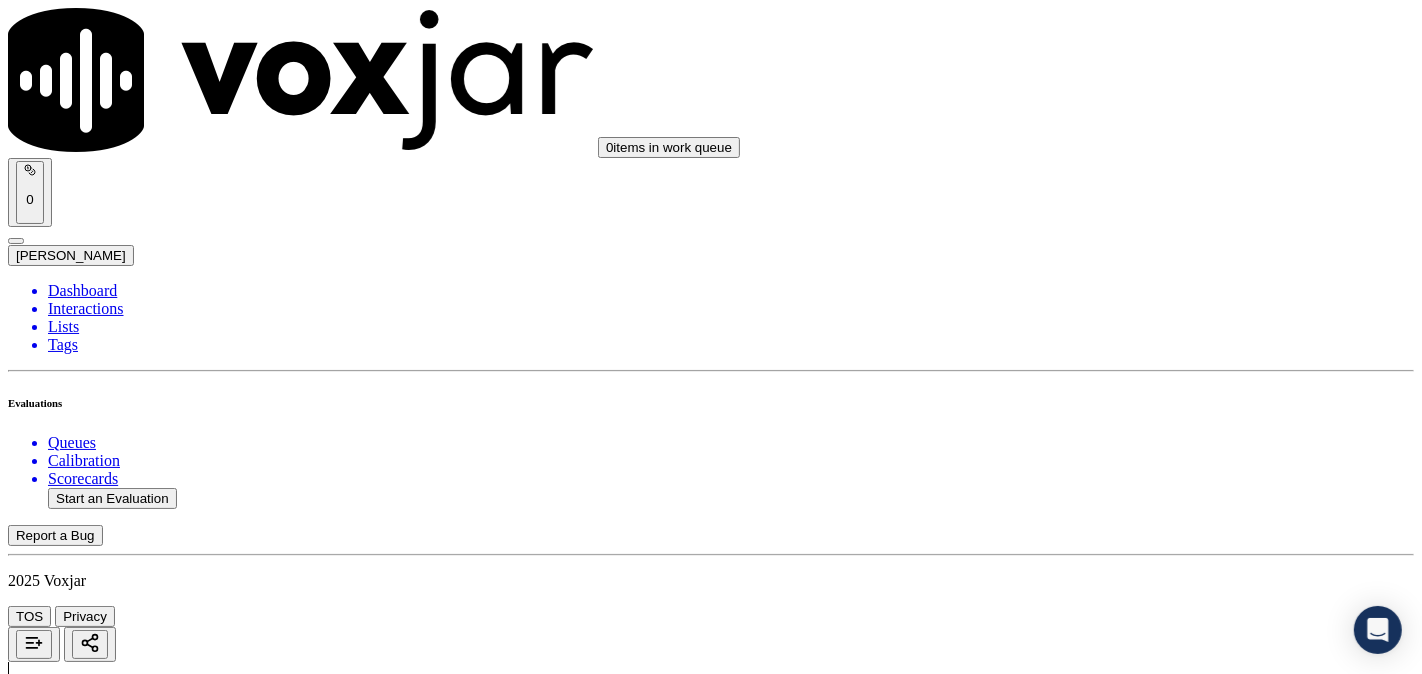 scroll, scrollTop: 3147, scrollLeft: 0, axis: vertical 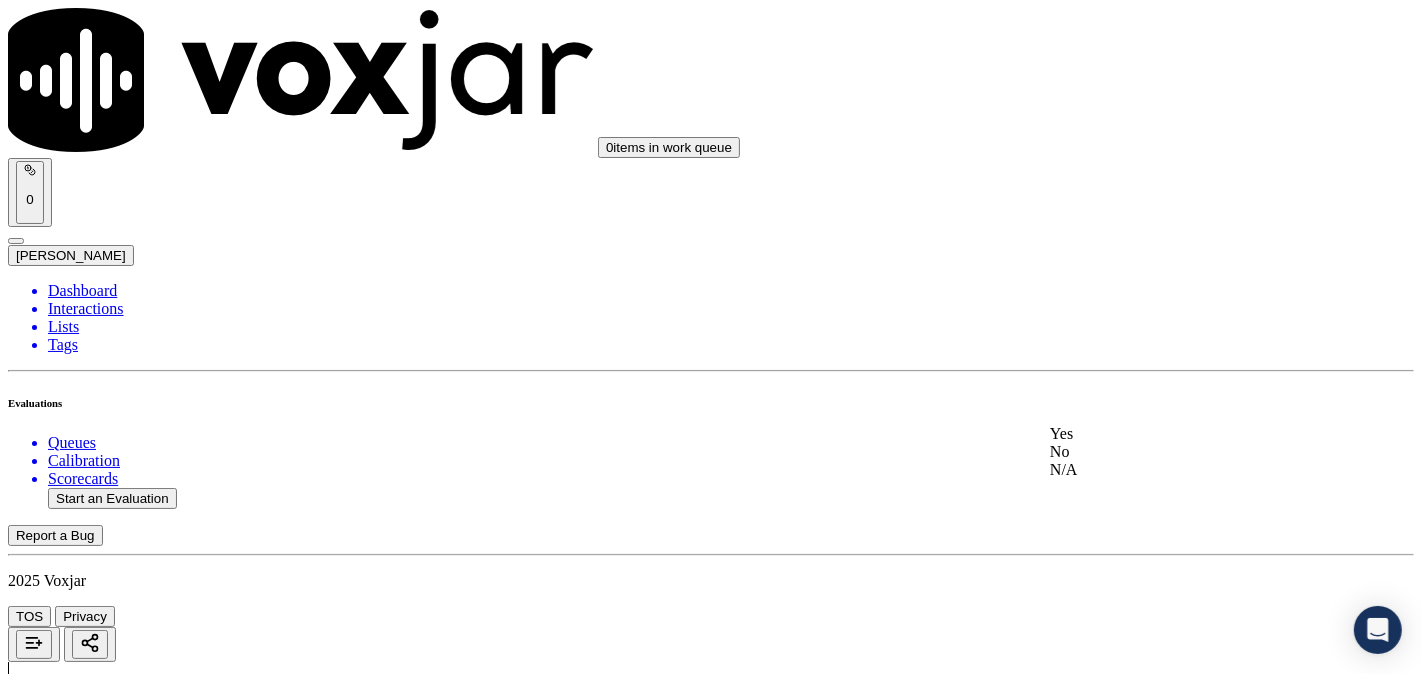 click on "Yes" at bounding box center (1186, 434) 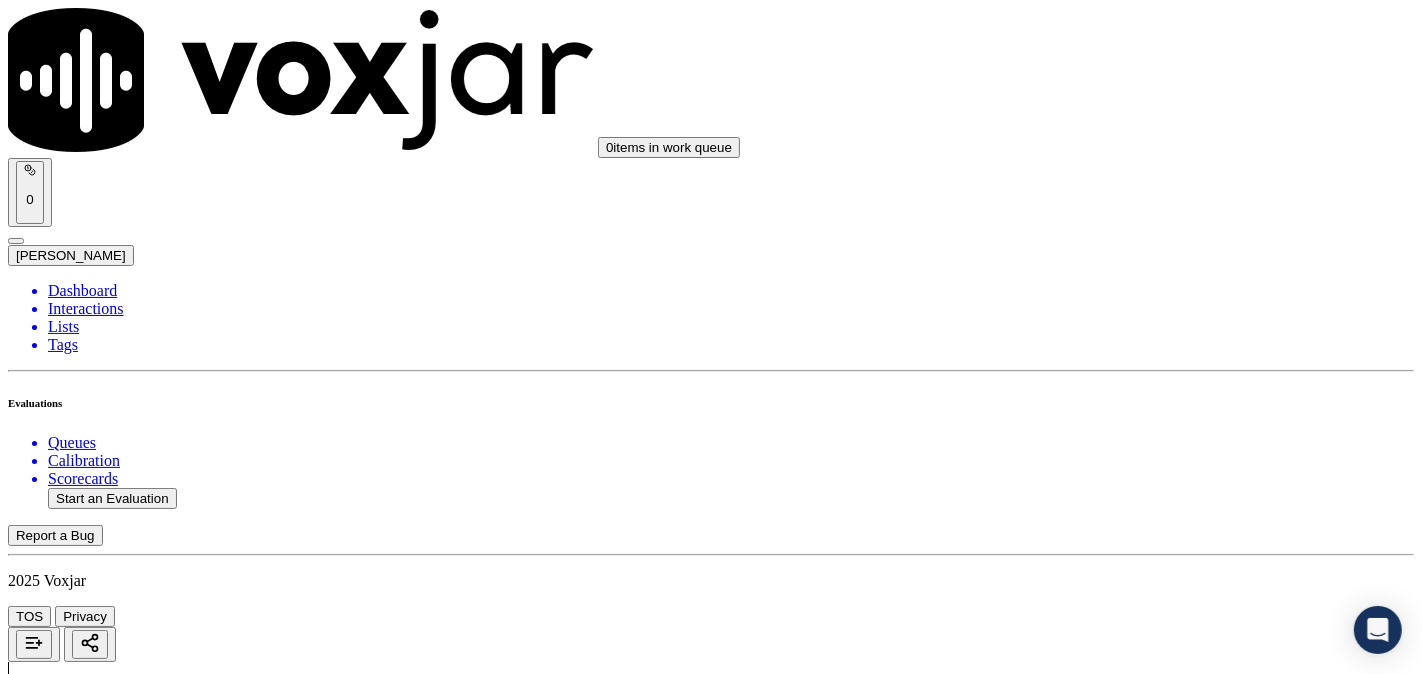 scroll, scrollTop: 3518, scrollLeft: 0, axis: vertical 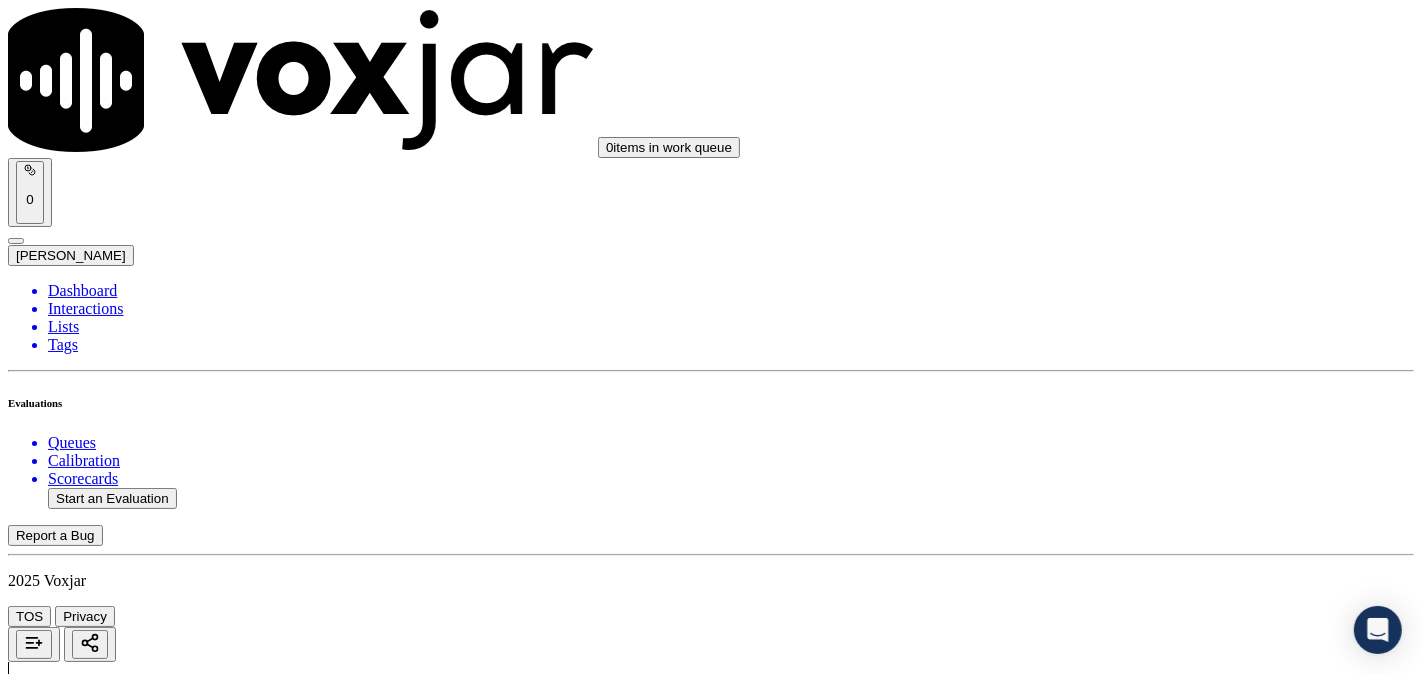 click on "Select an answer" at bounding box center [67, 5317] 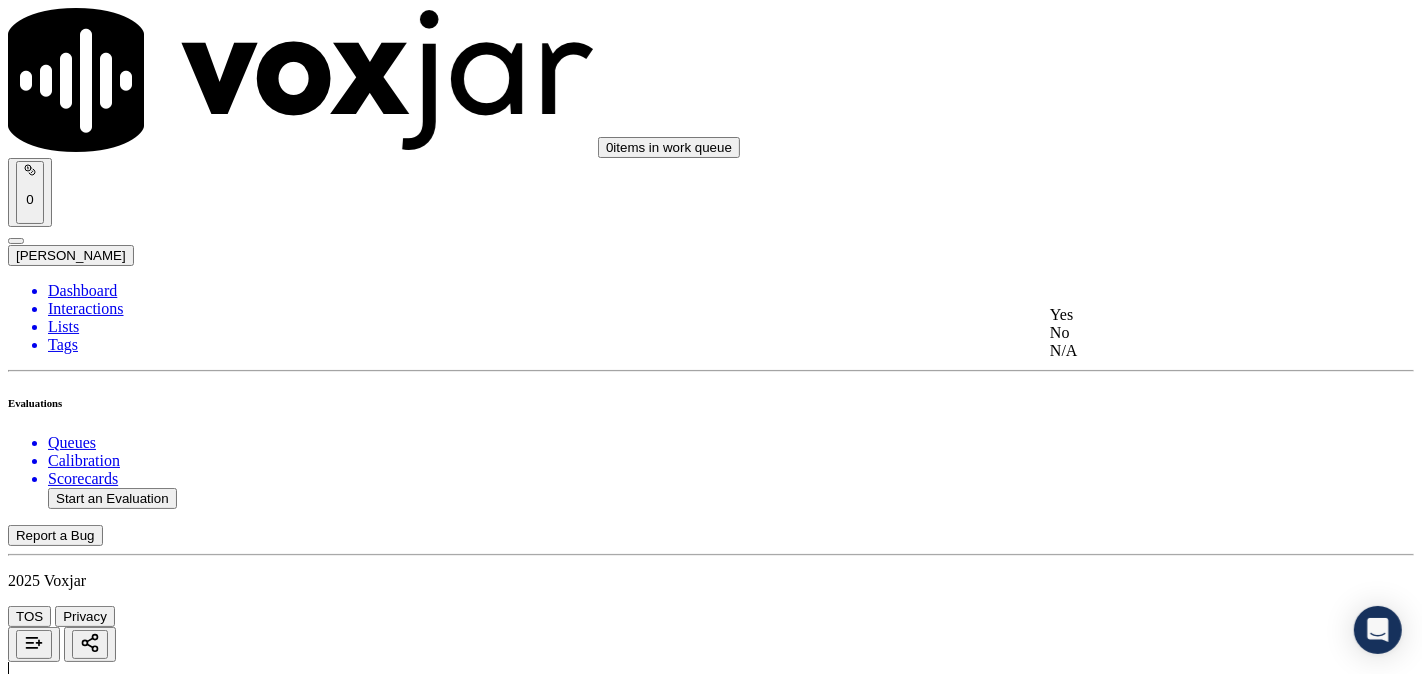 click on "Yes" at bounding box center [1186, 315] 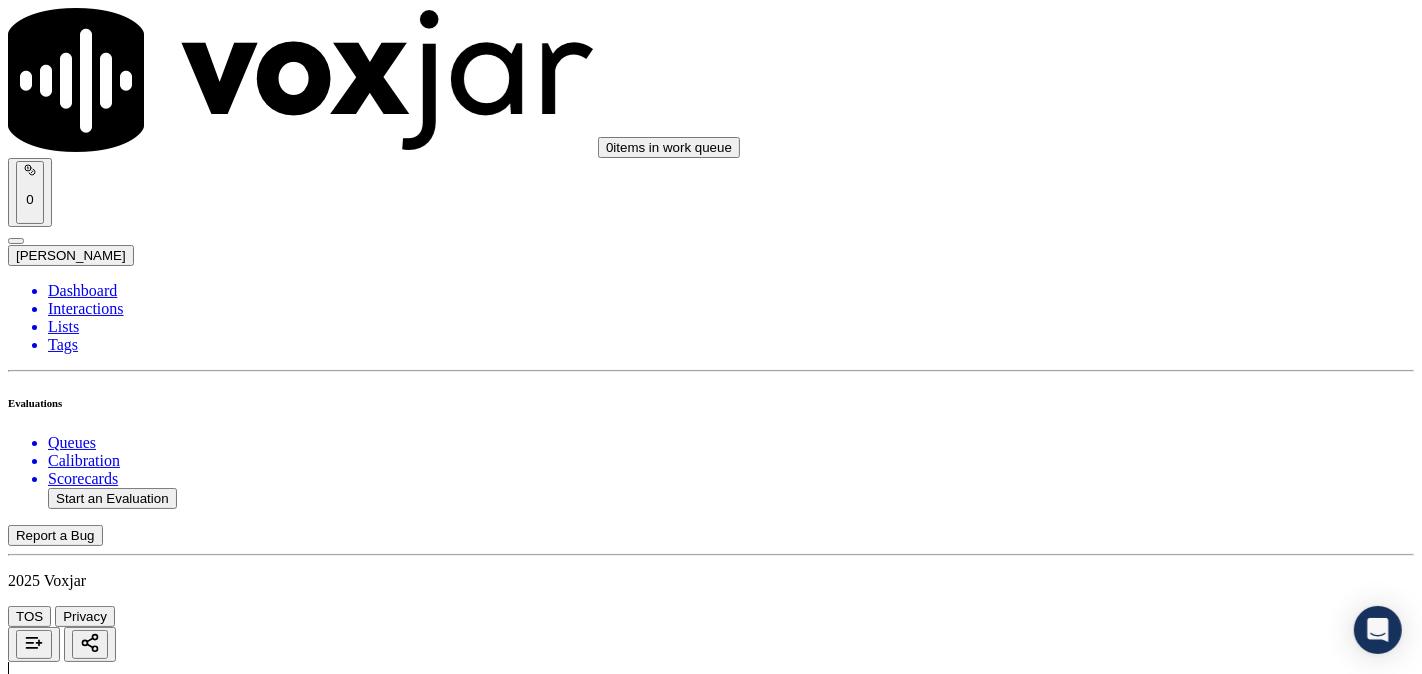scroll, scrollTop: 3703, scrollLeft: 0, axis: vertical 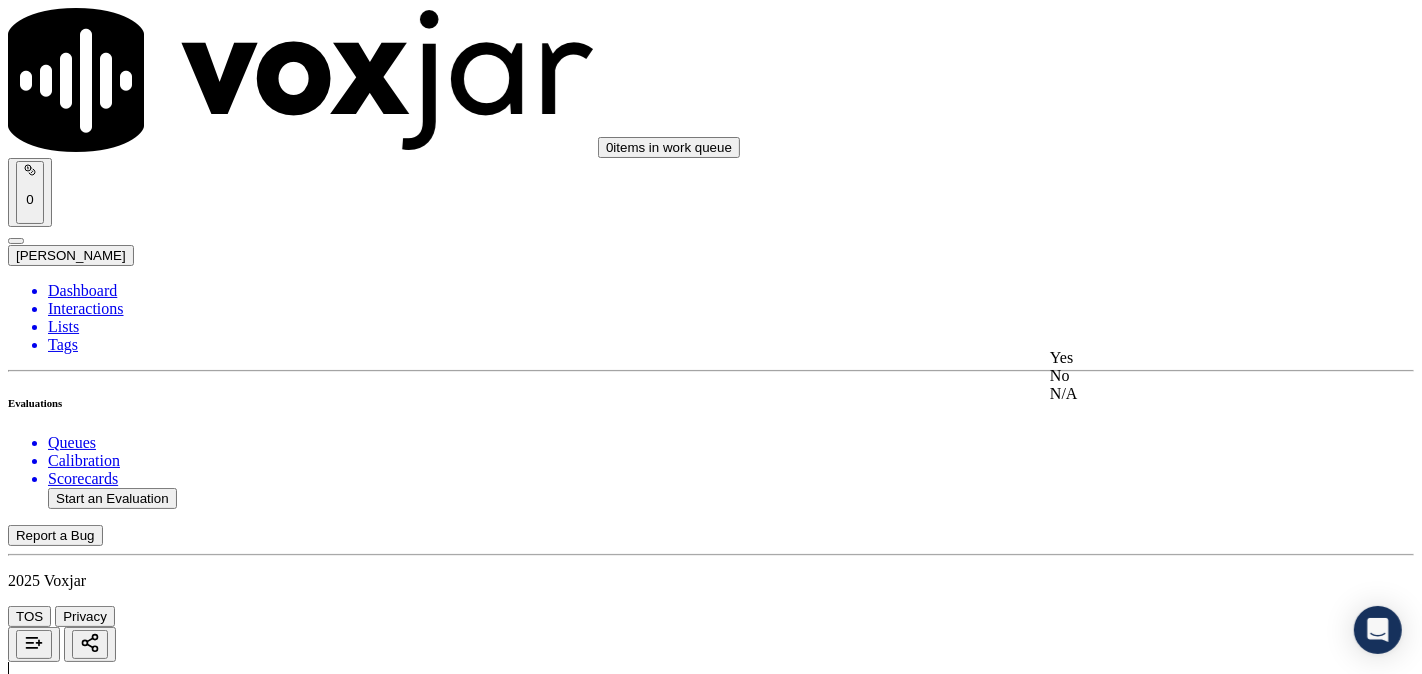 click on "Yes" at bounding box center (1186, 358) 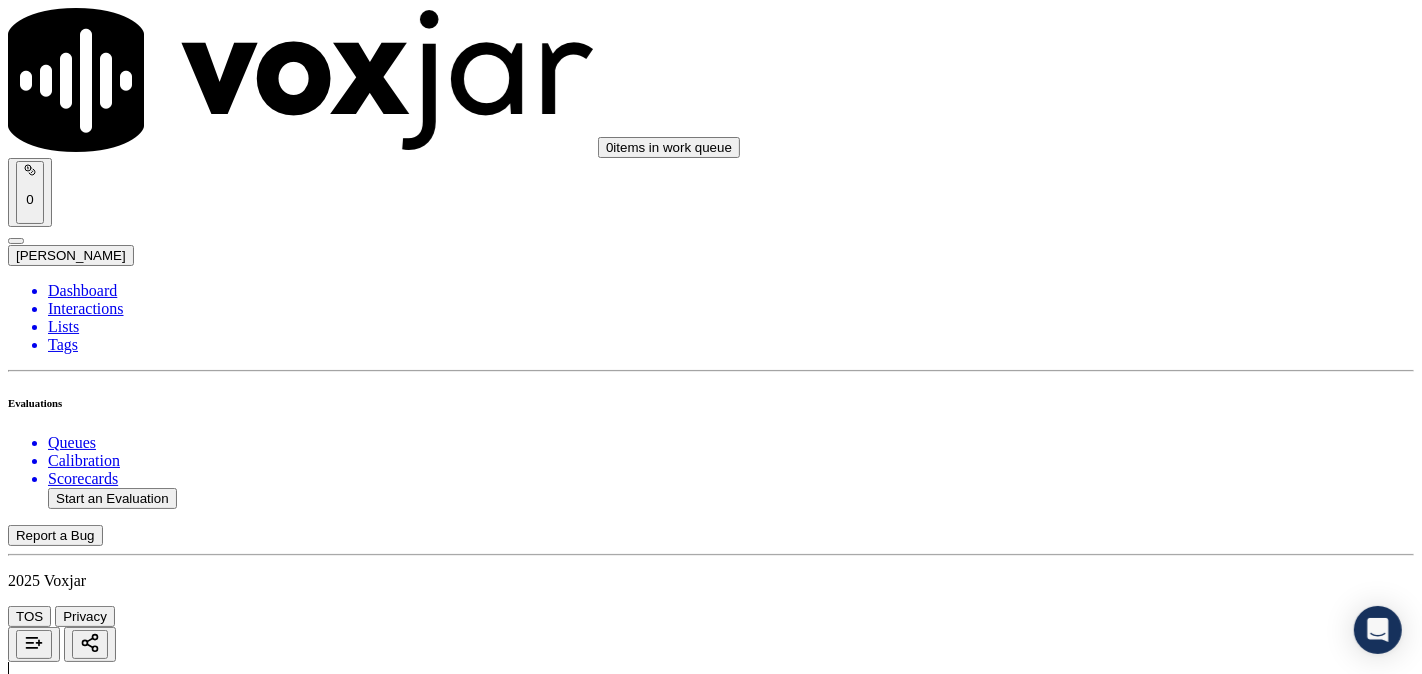 scroll, scrollTop: 3888, scrollLeft: 0, axis: vertical 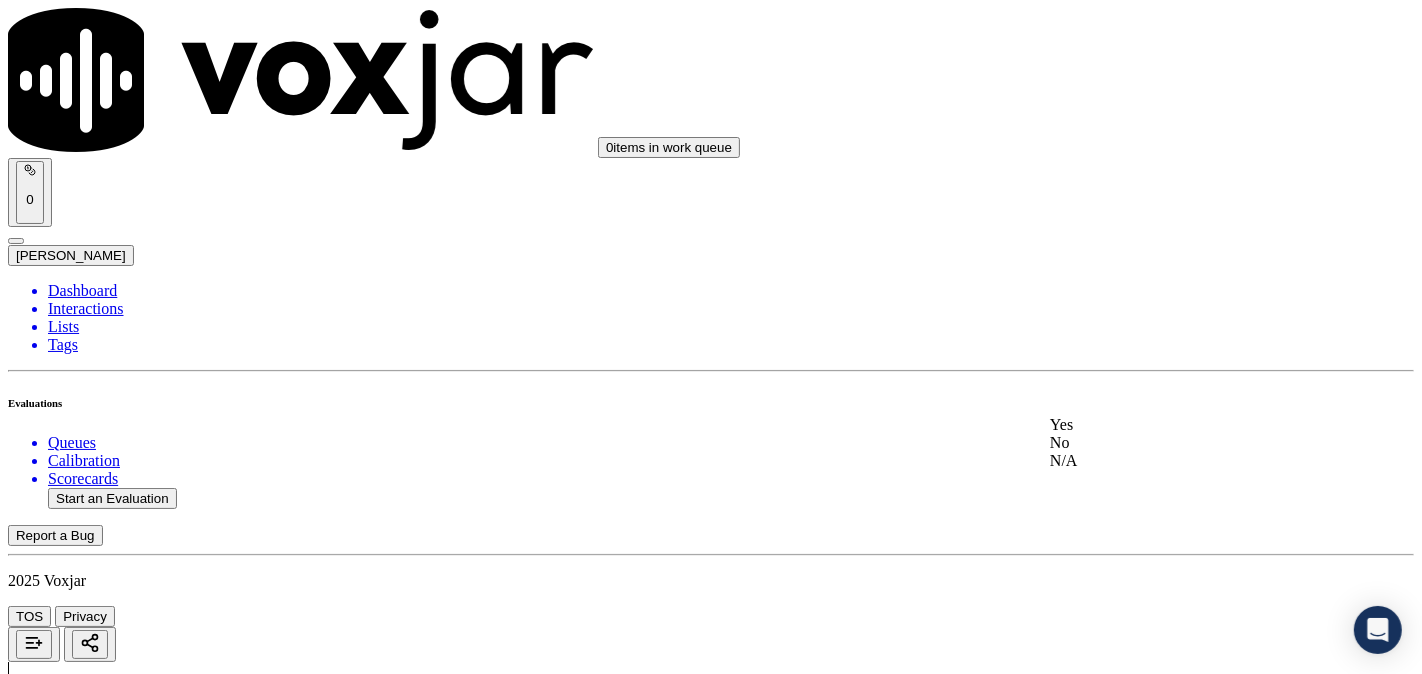 click on "Yes" at bounding box center (1186, 425) 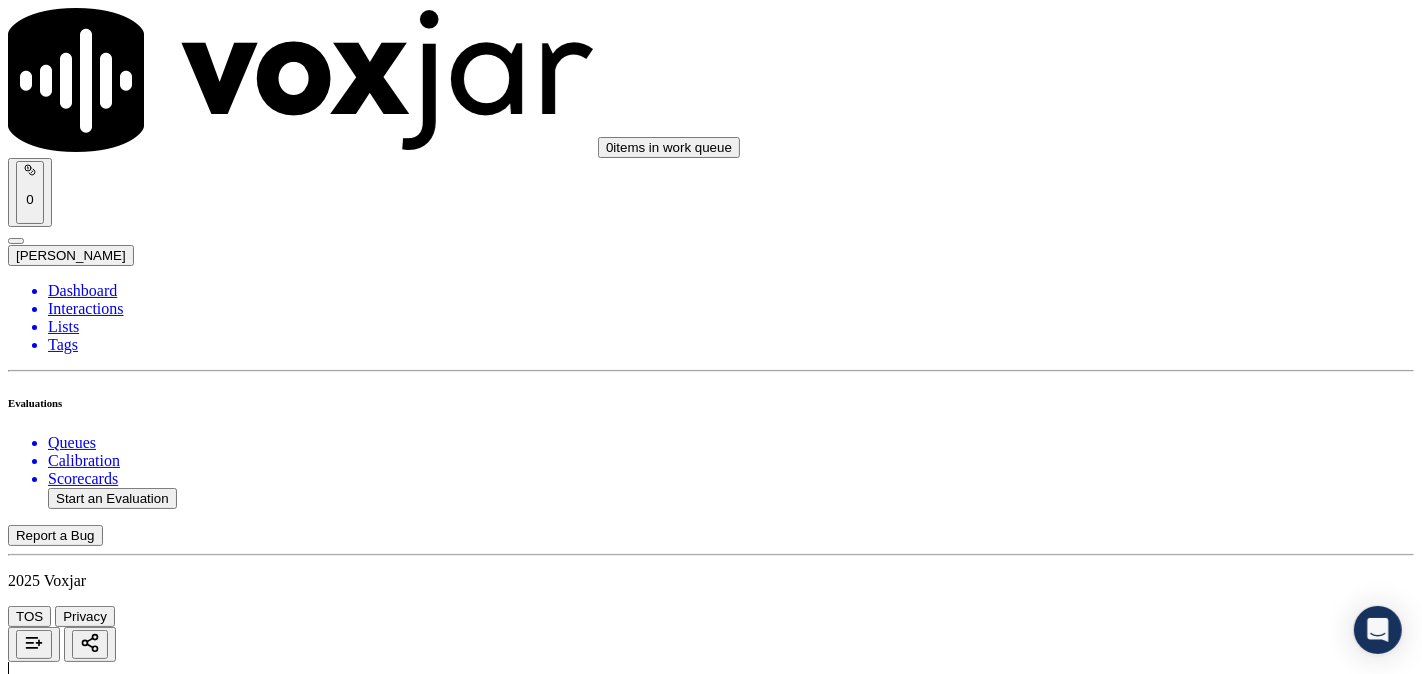 scroll, scrollTop: 4444, scrollLeft: 0, axis: vertical 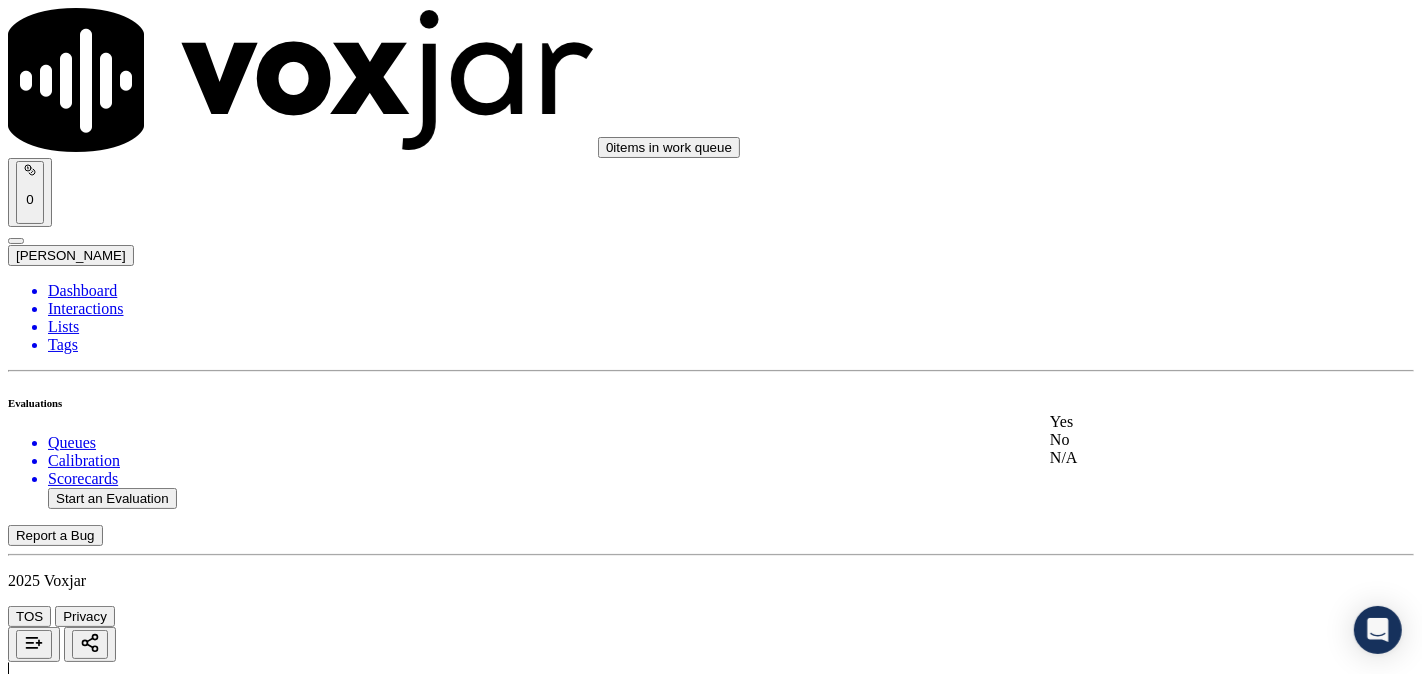 click on "Yes" at bounding box center (1186, 422) 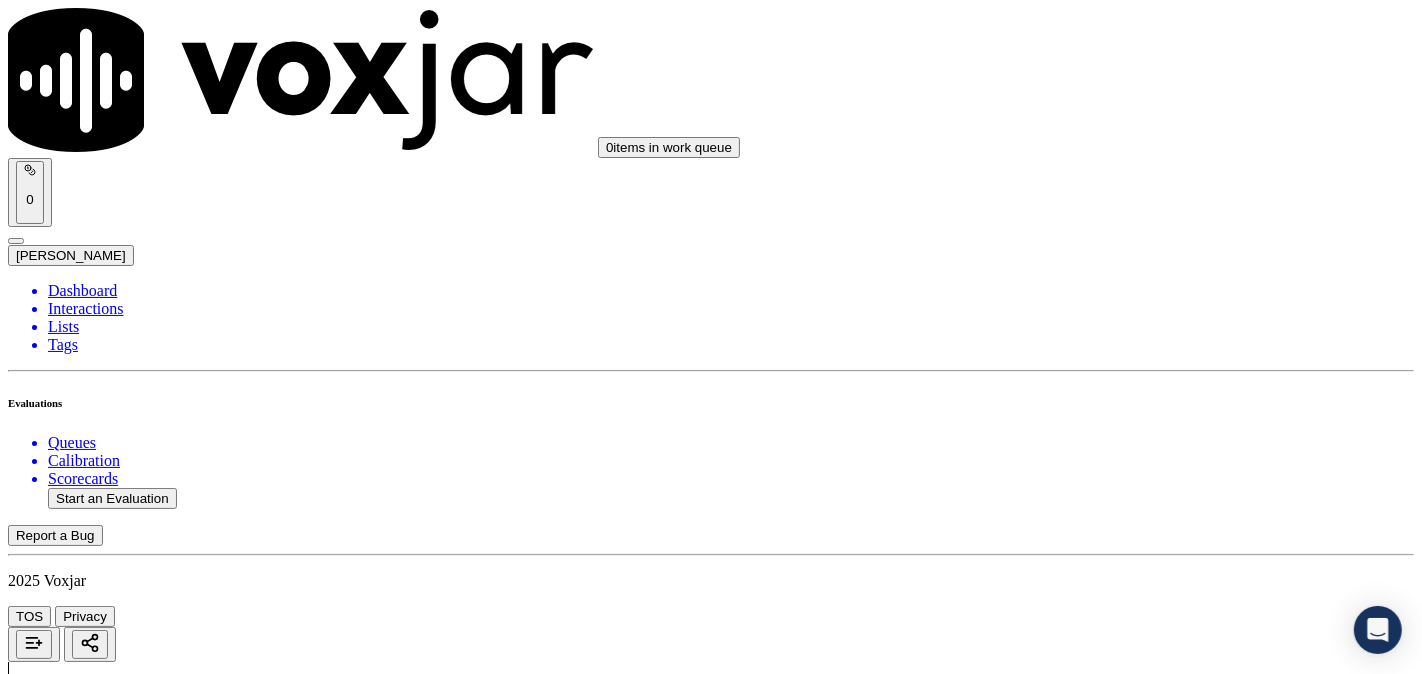 scroll, scrollTop: 4258, scrollLeft: 0, axis: vertical 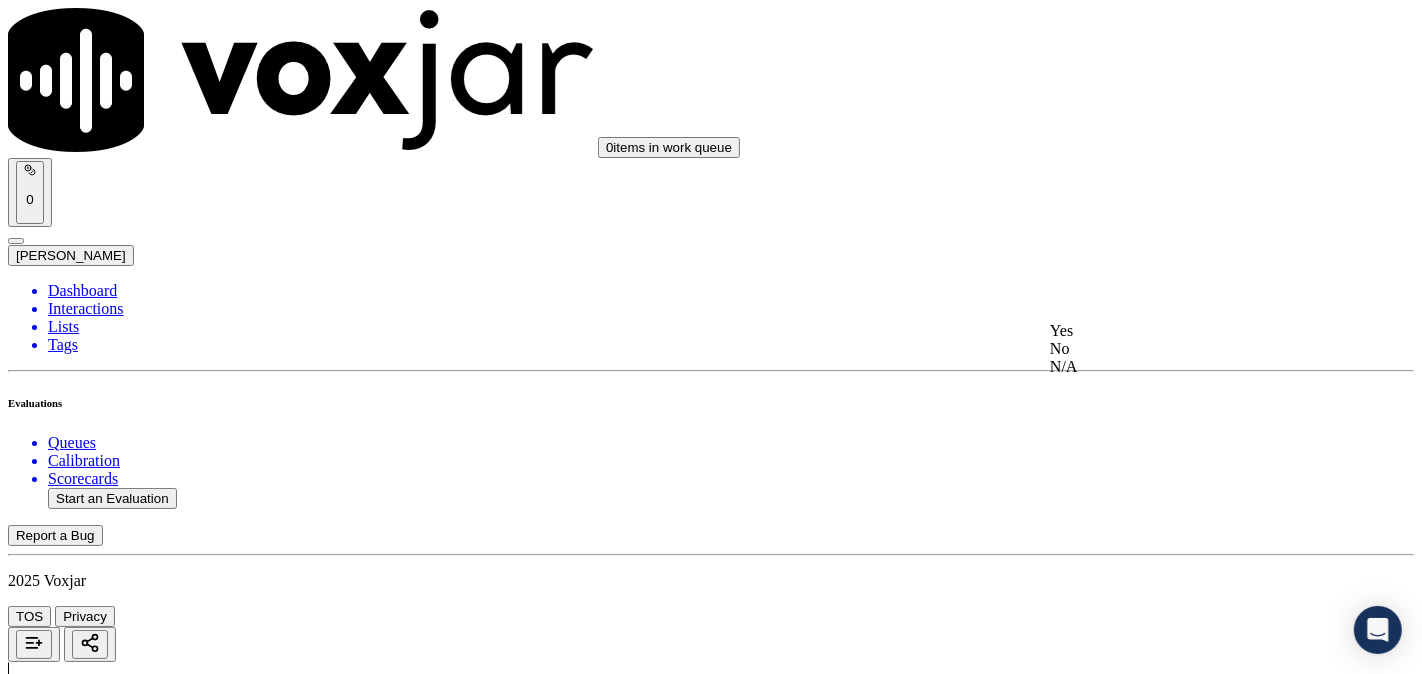click on "Select an answer" at bounding box center [67, 6026] 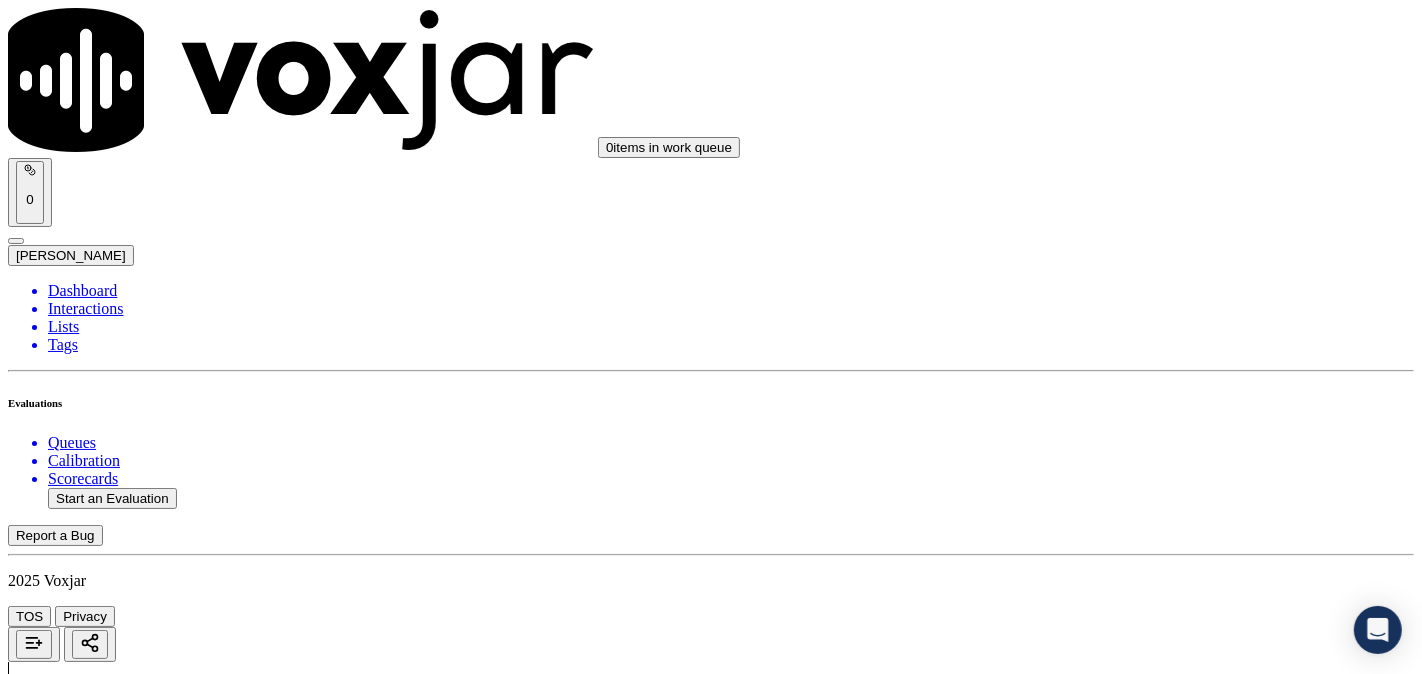 click on "Select an answer" at bounding box center (67, 6012) 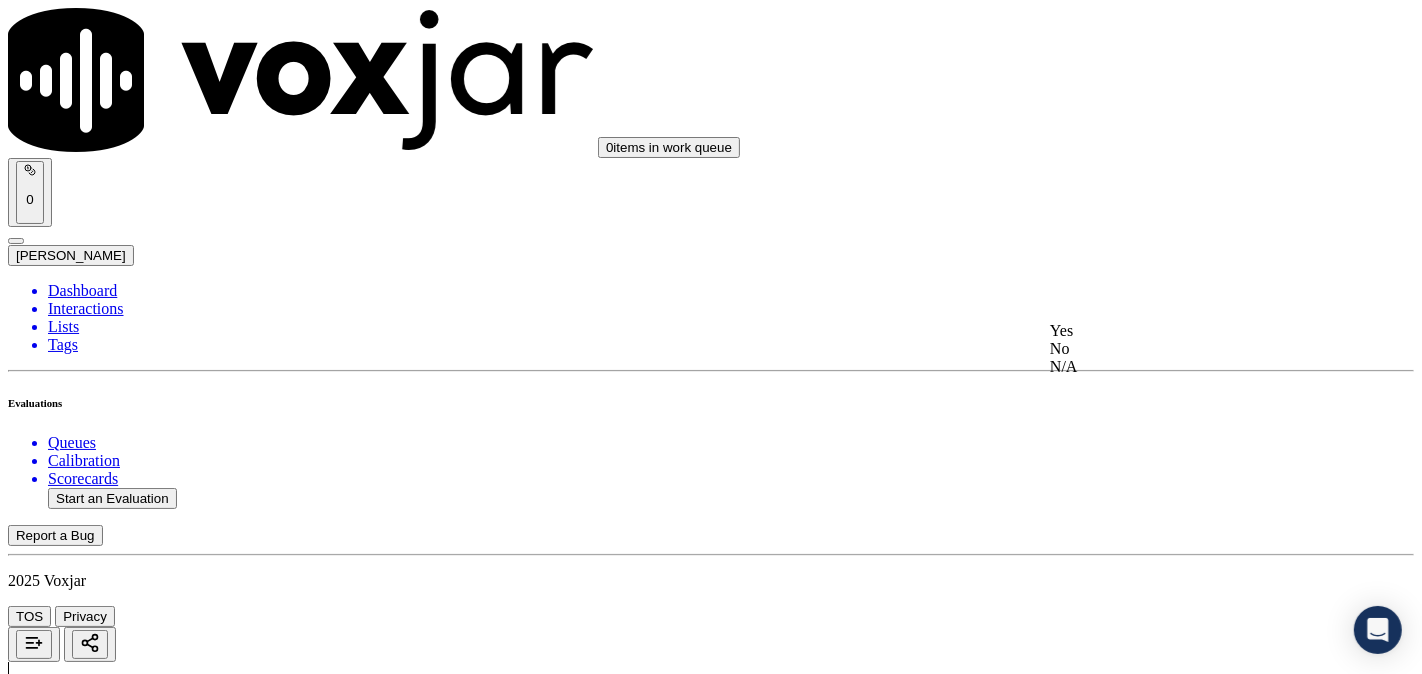 click on "Yes" at bounding box center [1186, 331] 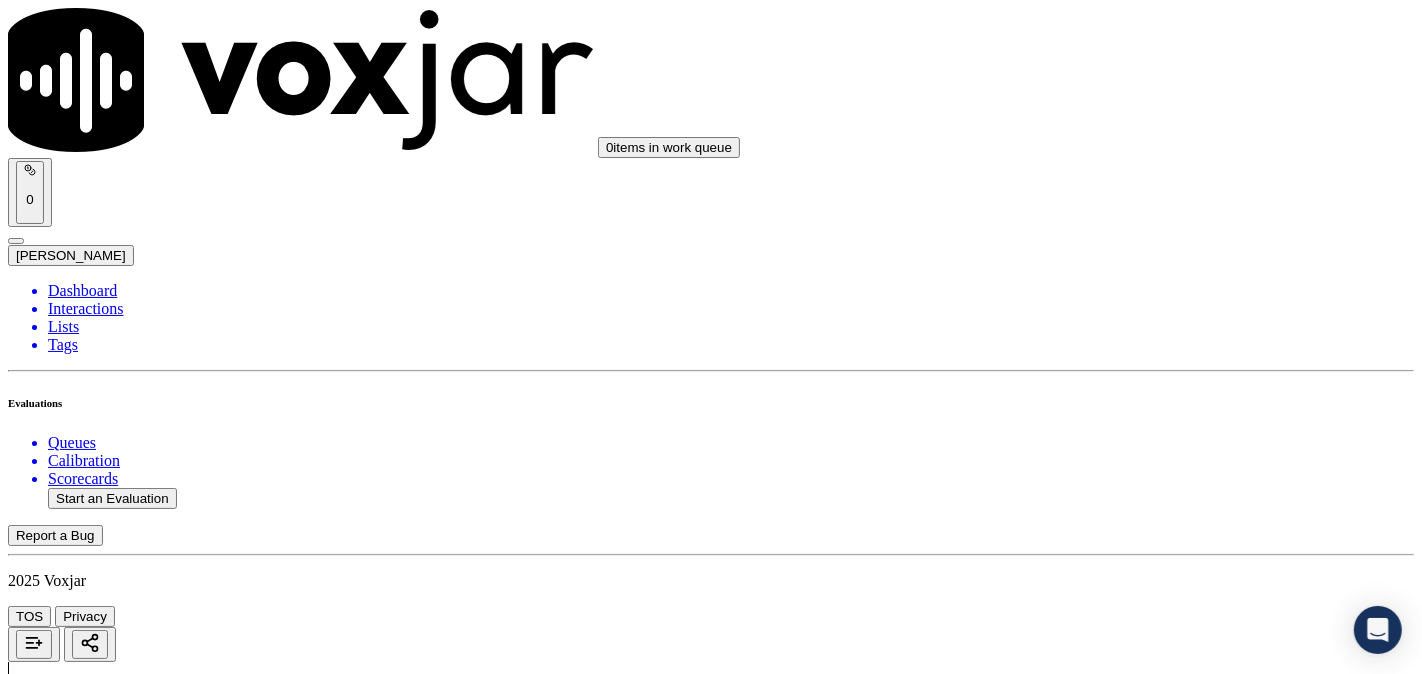 scroll, scrollTop: 4630, scrollLeft: 0, axis: vertical 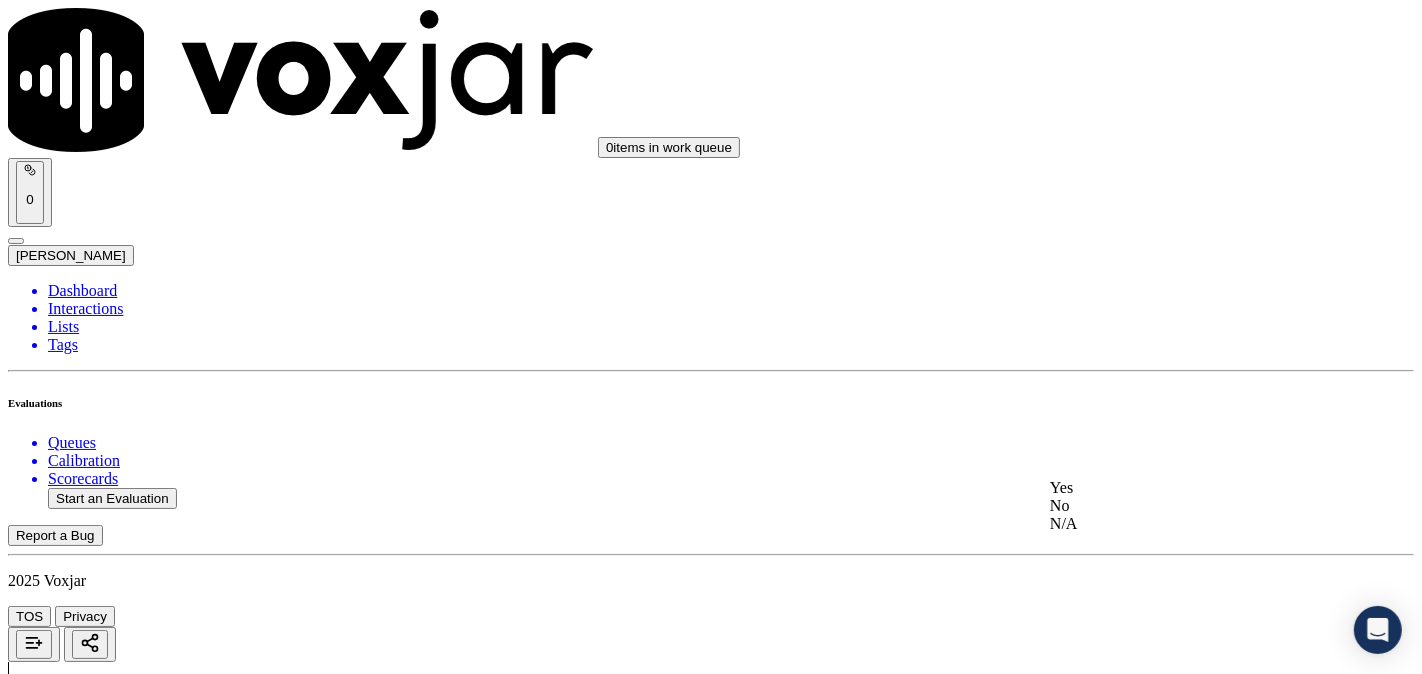 click on "Yes" at bounding box center (1186, 488) 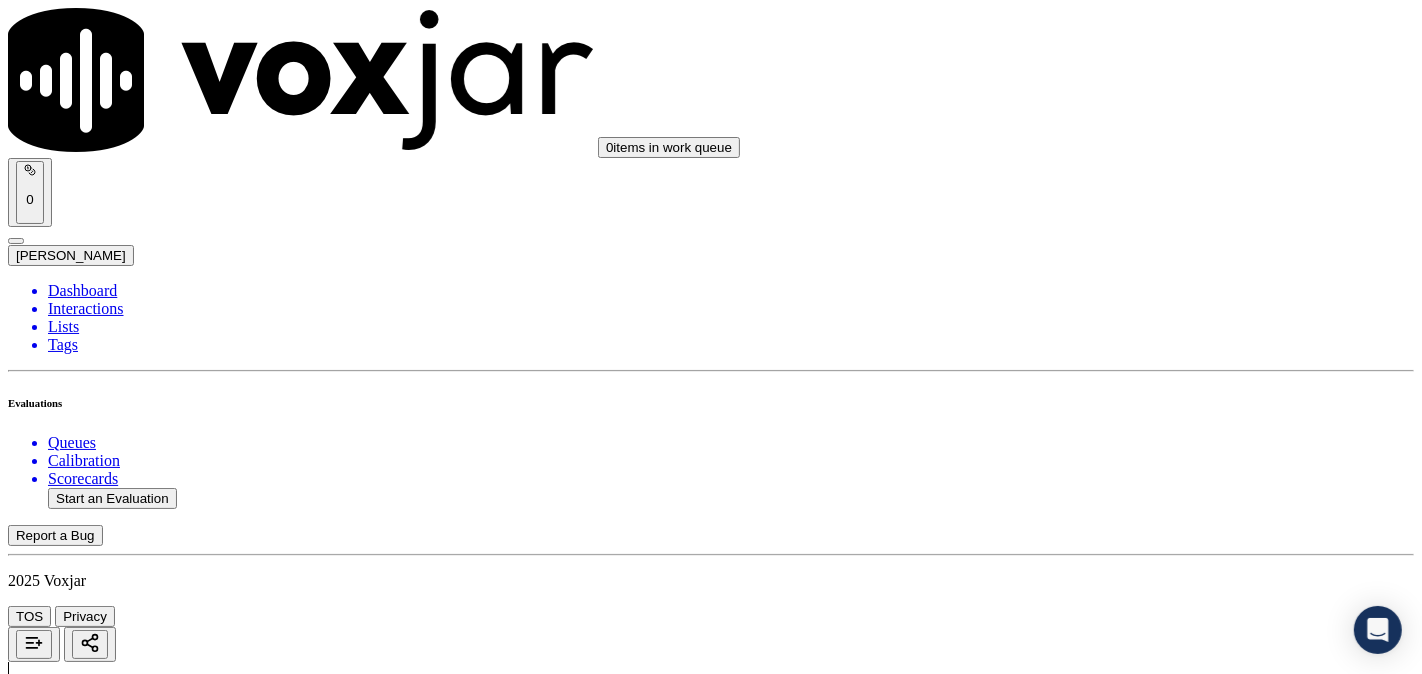 scroll, scrollTop: 5185, scrollLeft: 0, axis: vertical 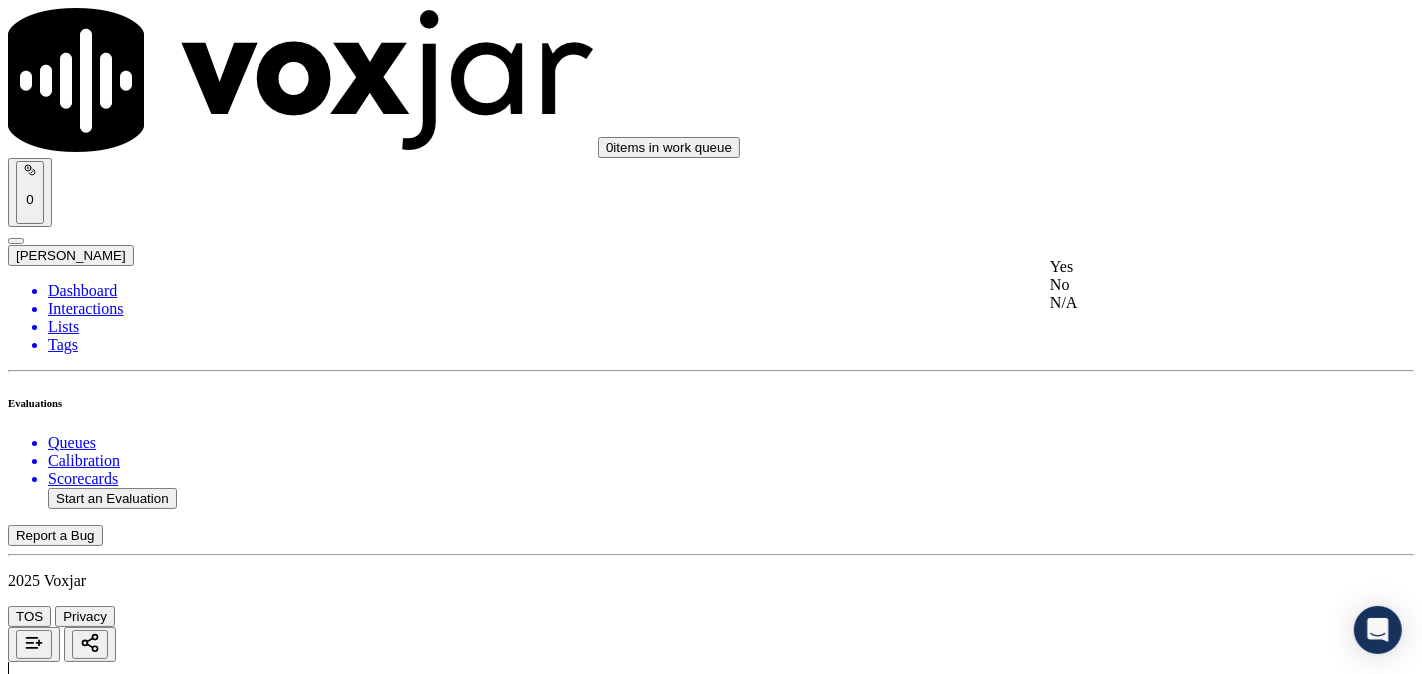 click on "Yes" at bounding box center (1186, 267) 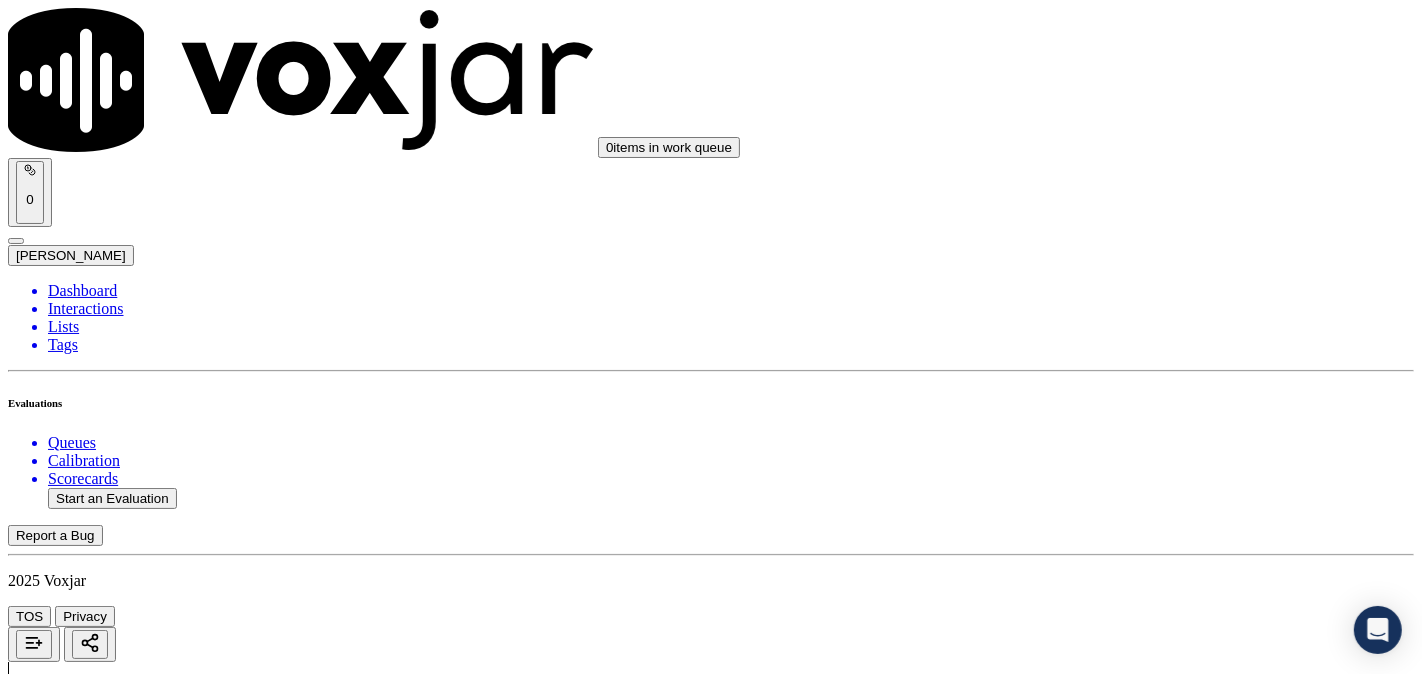scroll, scrollTop: 5370, scrollLeft: 0, axis: vertical 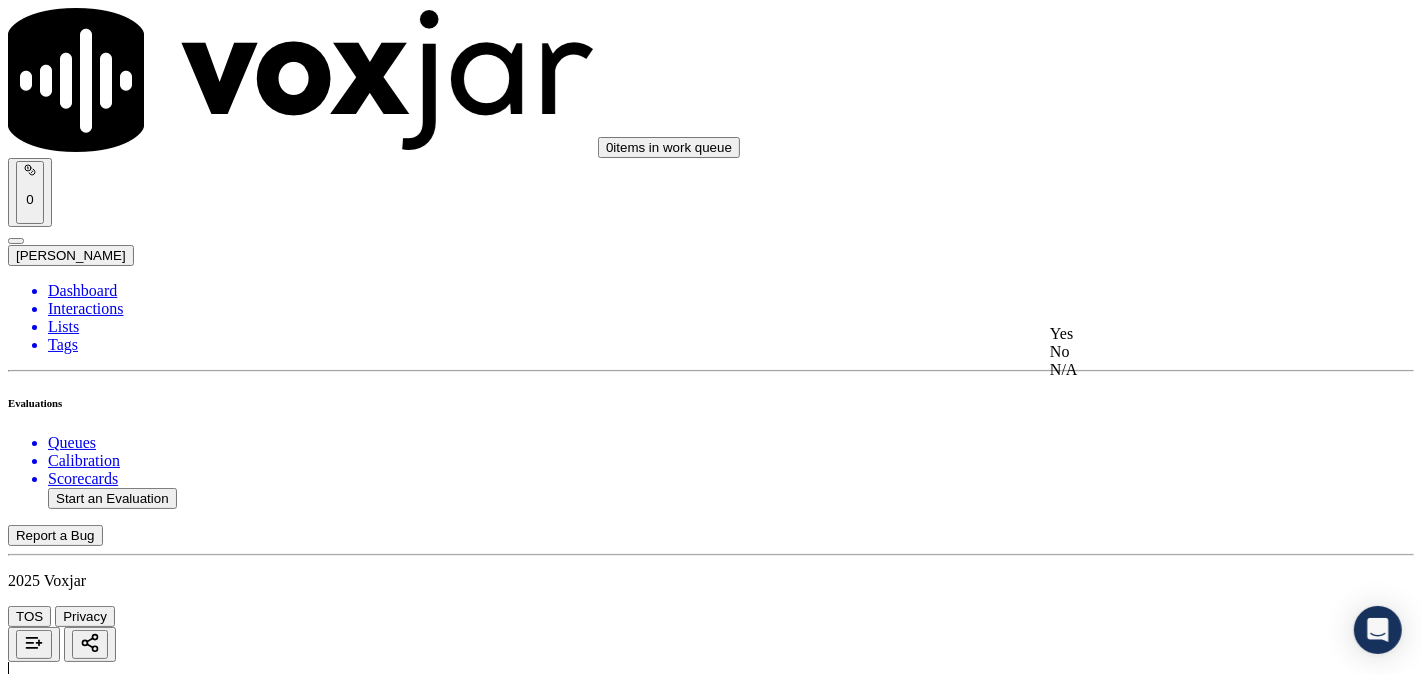 click on "Yes" at bounding box center (1186, 334) 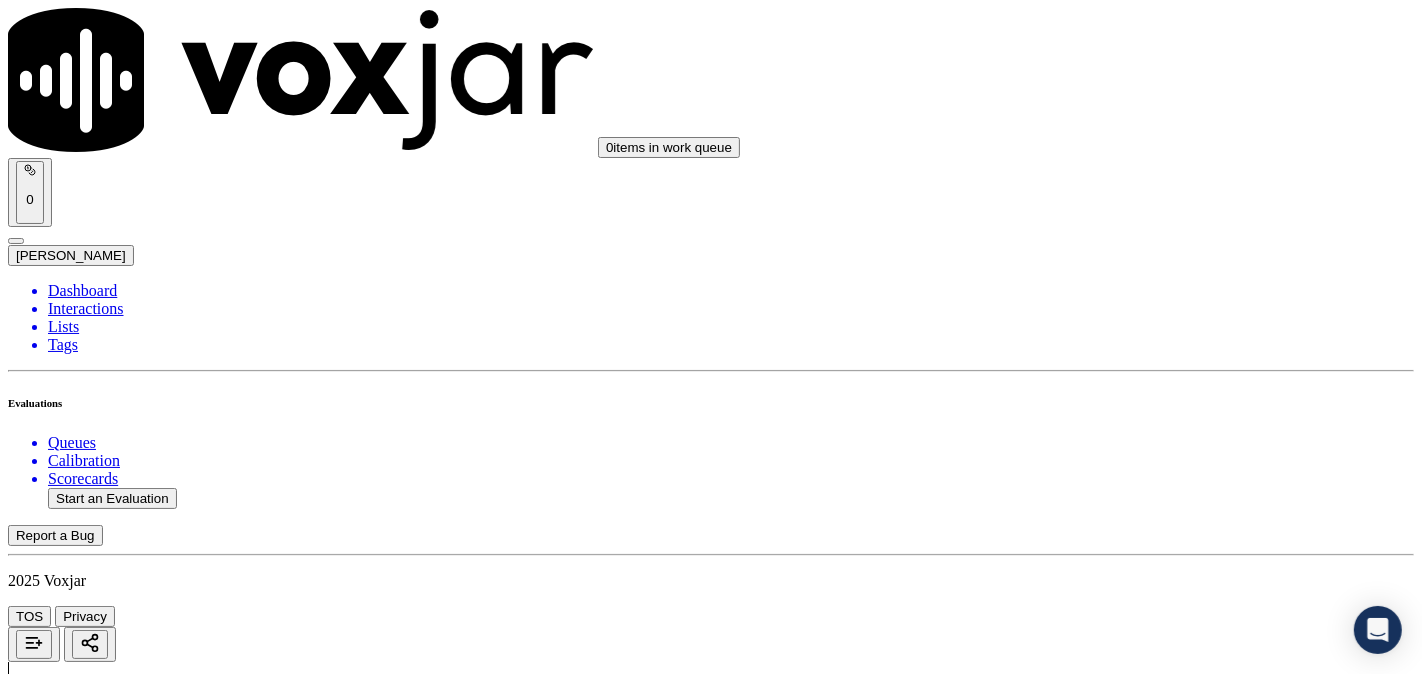 scroll, scrollTop: 5507, scrollLeft: 0, axis: vertical 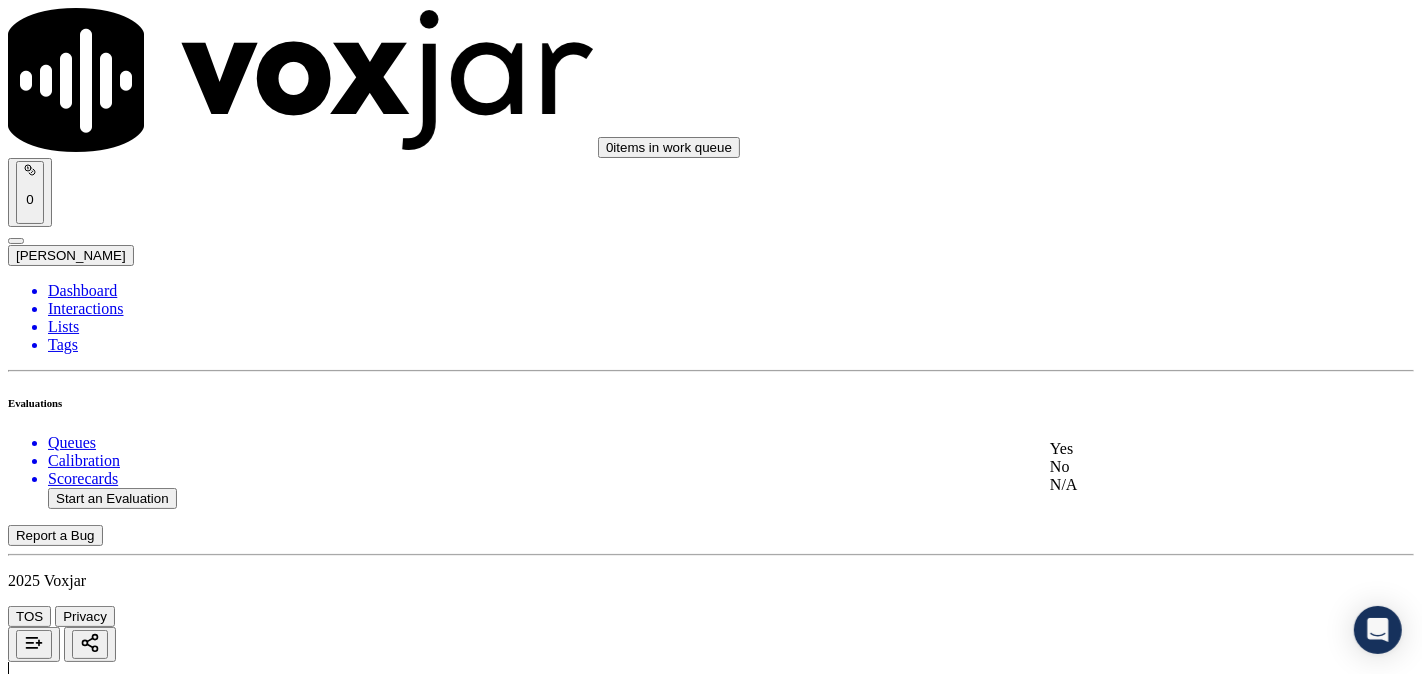 click on "Yes" at bounding box center [1186, 449] 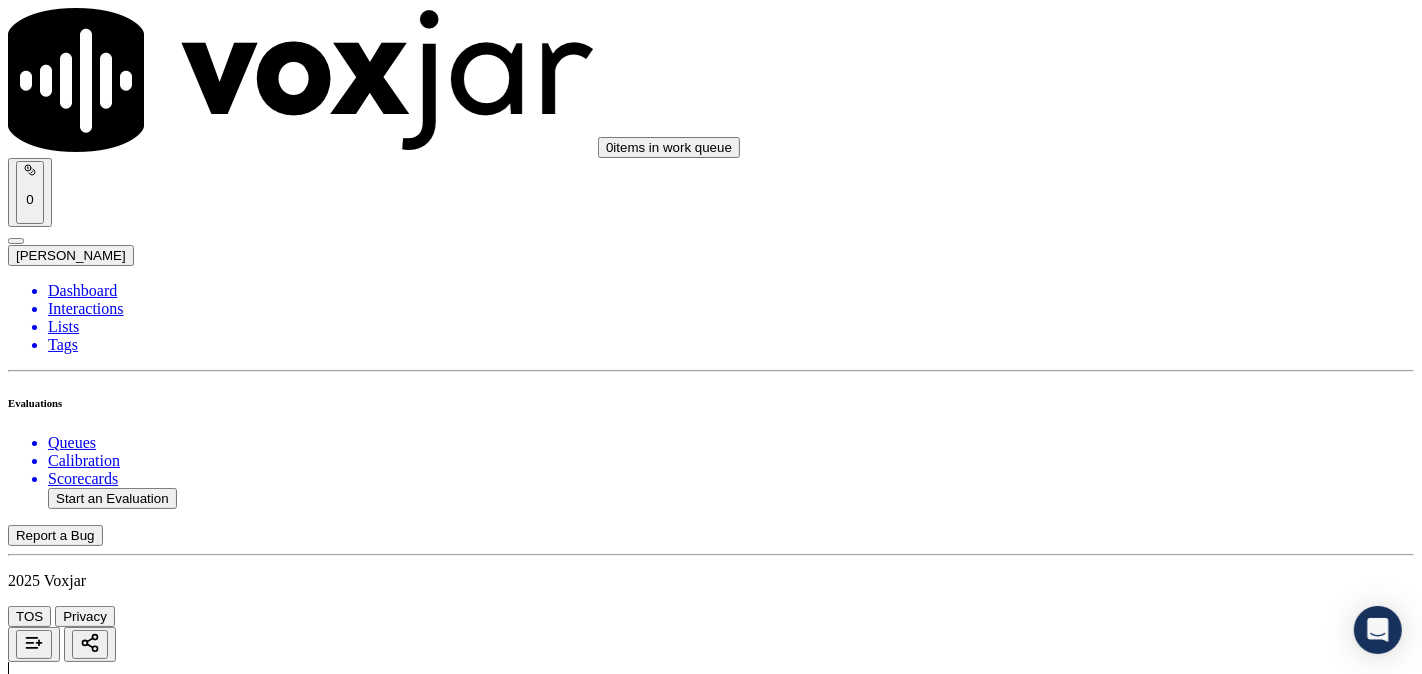 scroll, scrollTop: 5507, scrollLeft: 0, axis: vertical 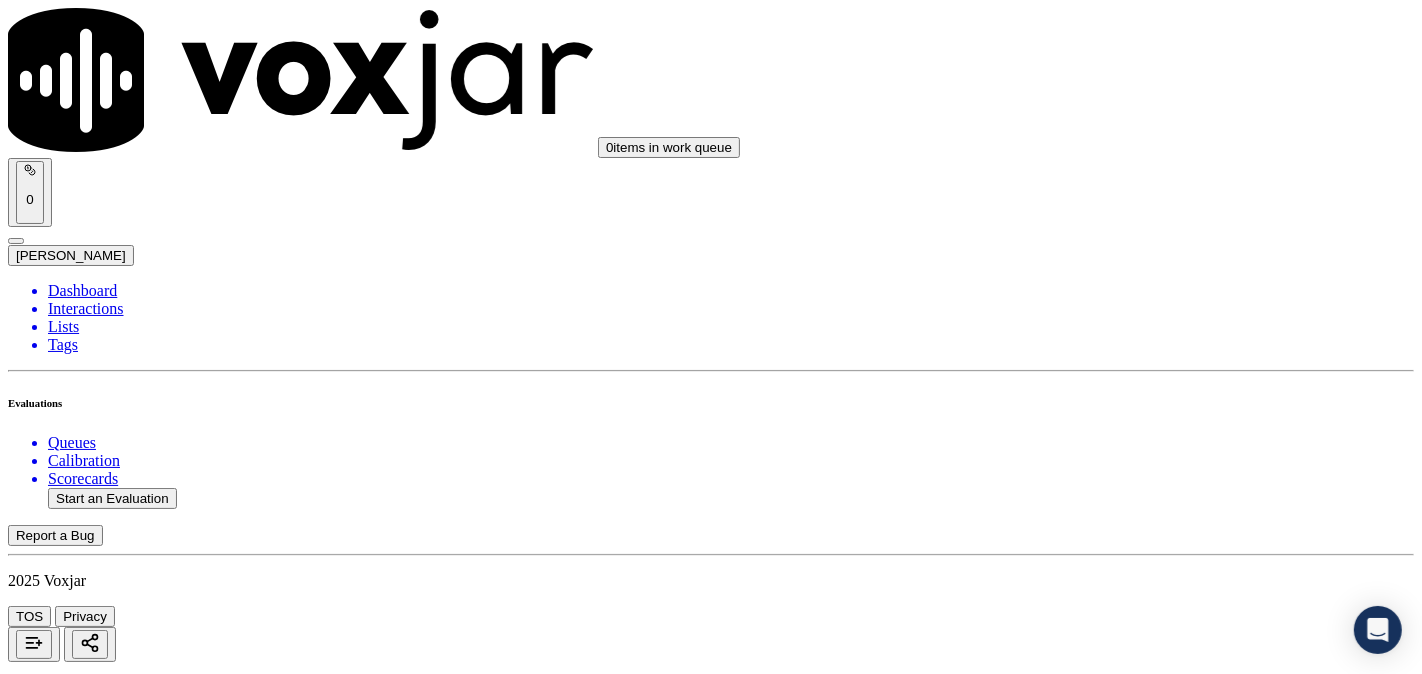 click 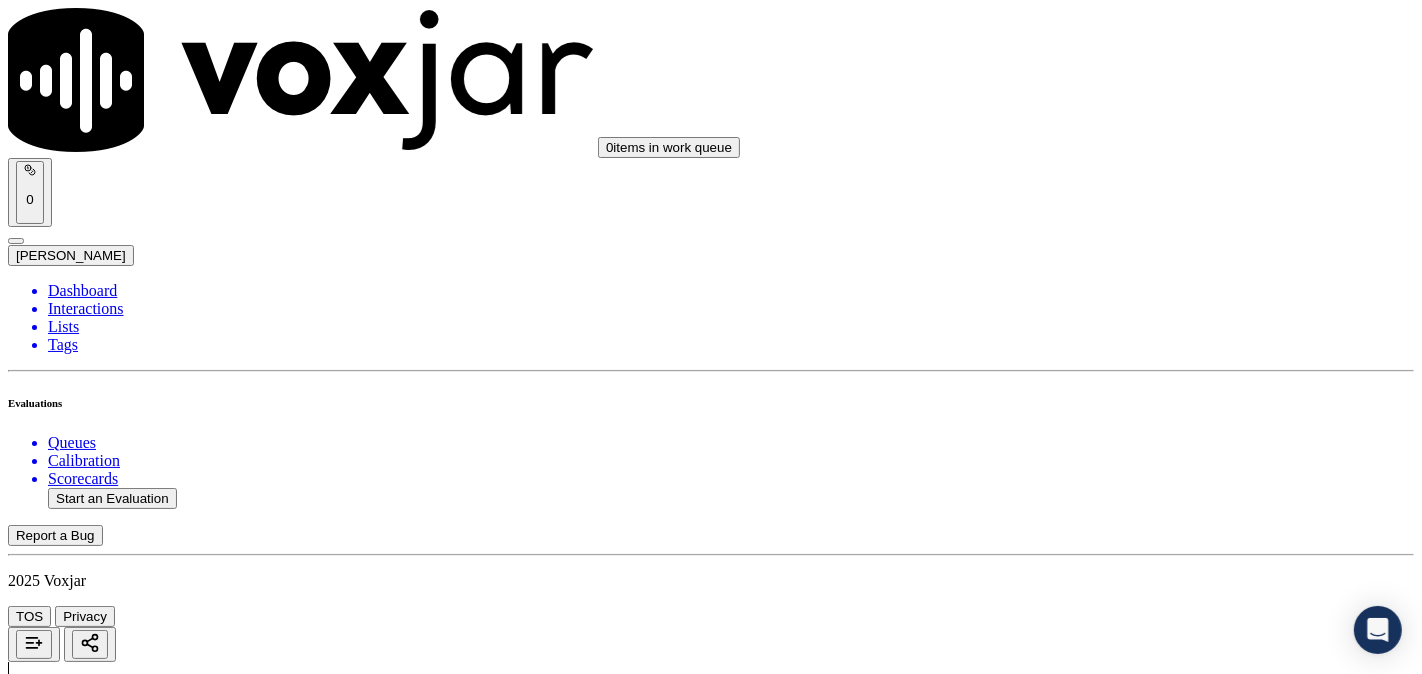 type on "2673569268" 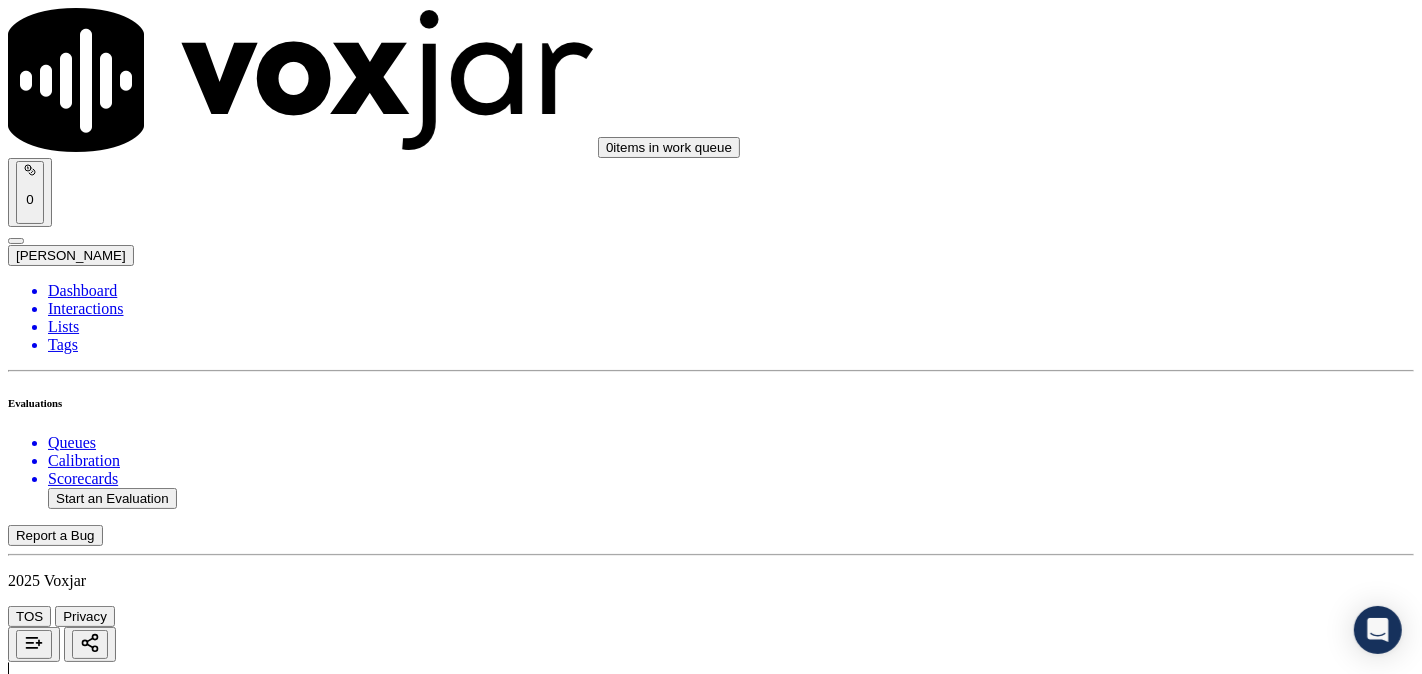 scroll, scrollTop: 357, scrollLeft: 0, axis: vertical 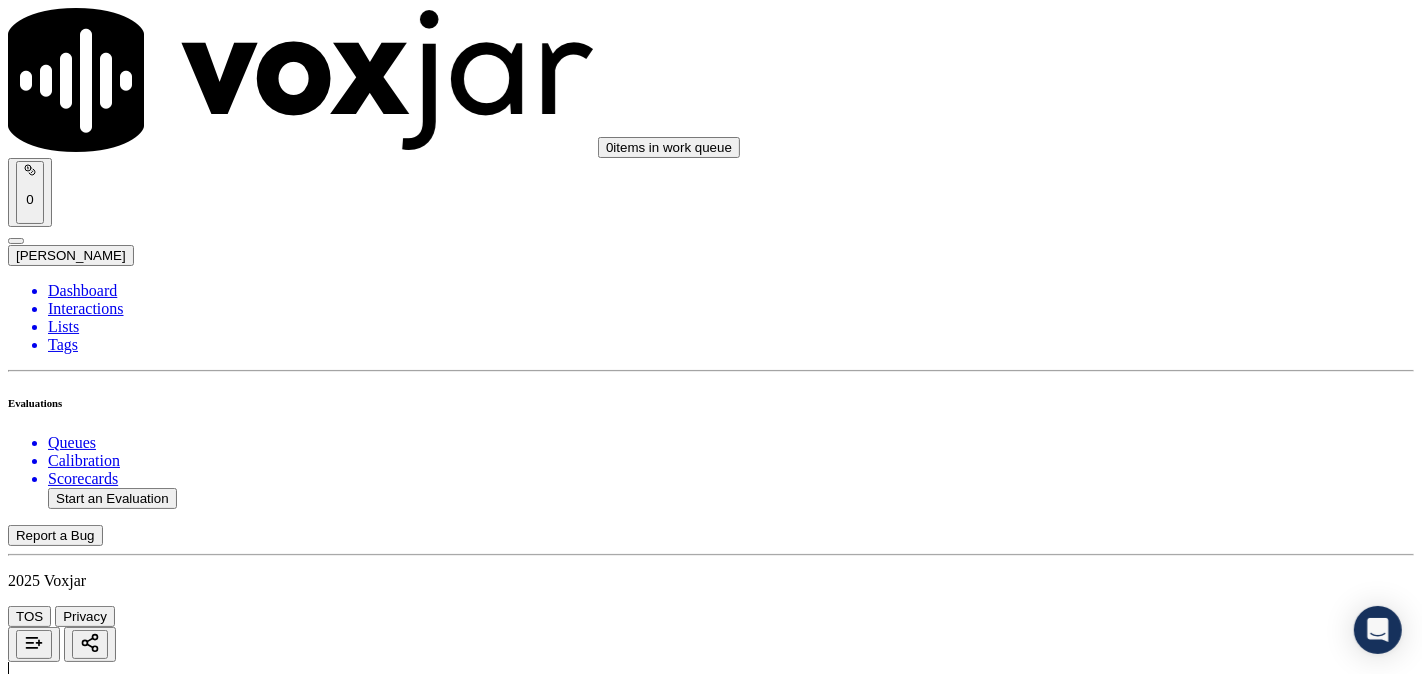 click on "GPT-4o Enabled" 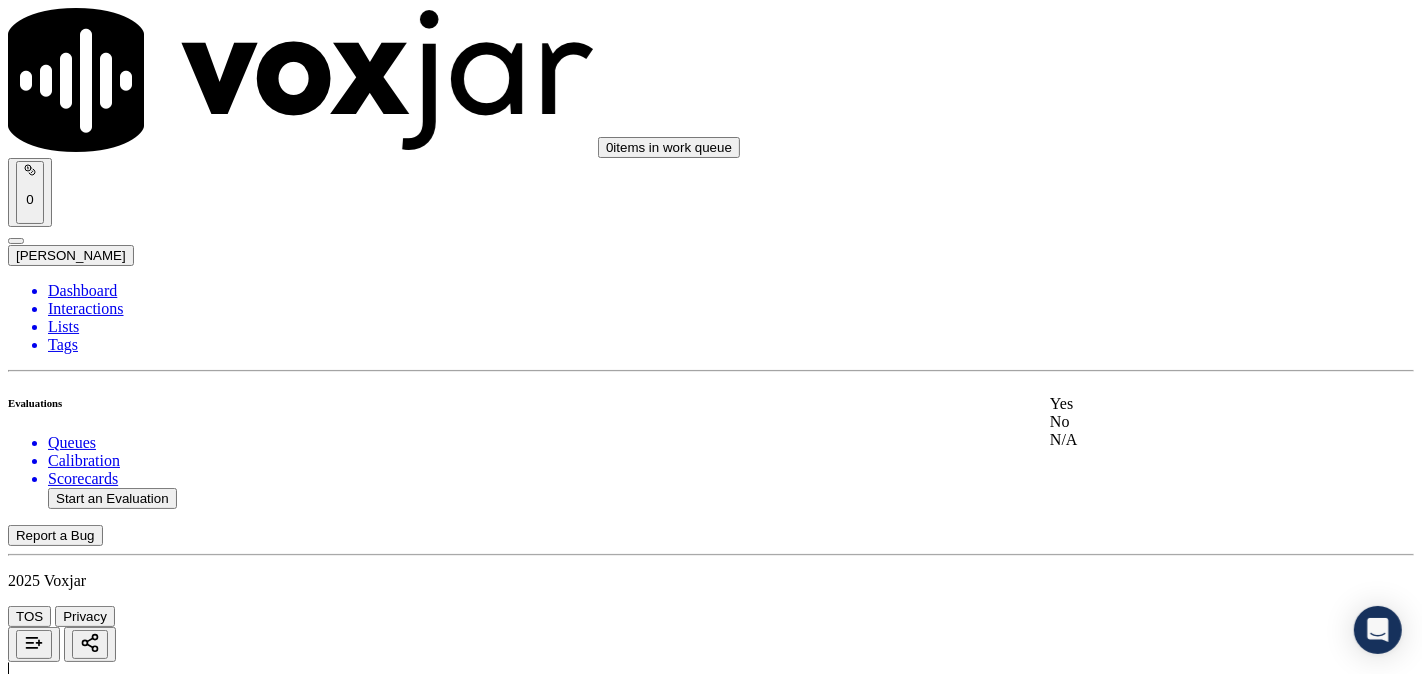 drag, startPoint x: 1136, startPoint y: 437, endPoint x: 1140, endPoint y: 363, distance: 74.10803 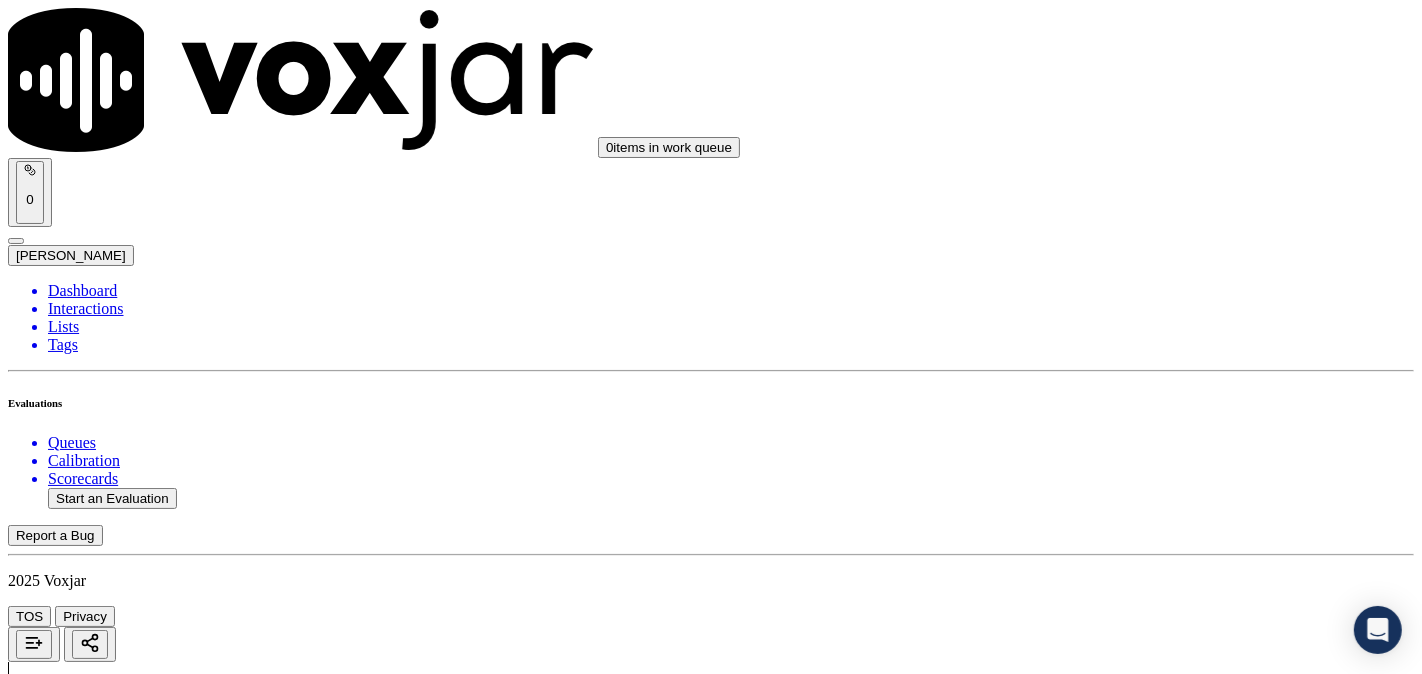 click on "No" at bounding box center (28, 2402) 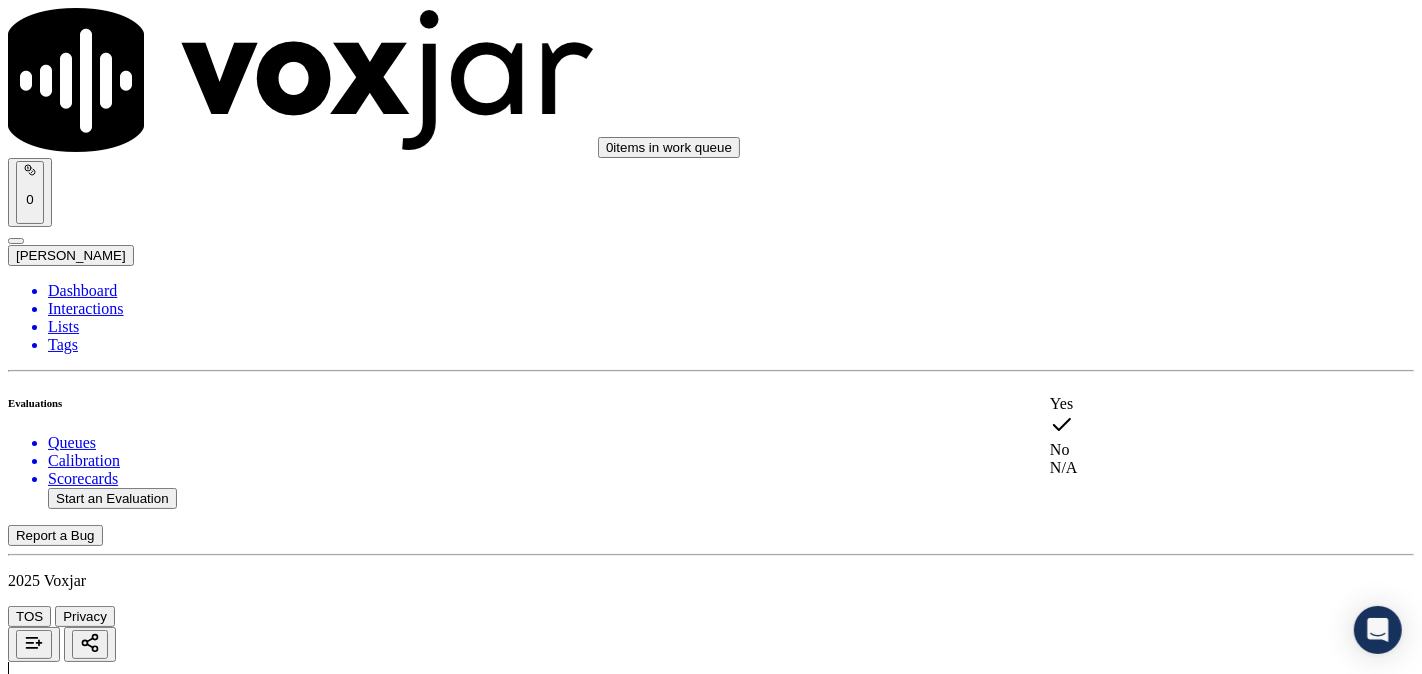 click on "Yes" at bounding box center [1186, 404] 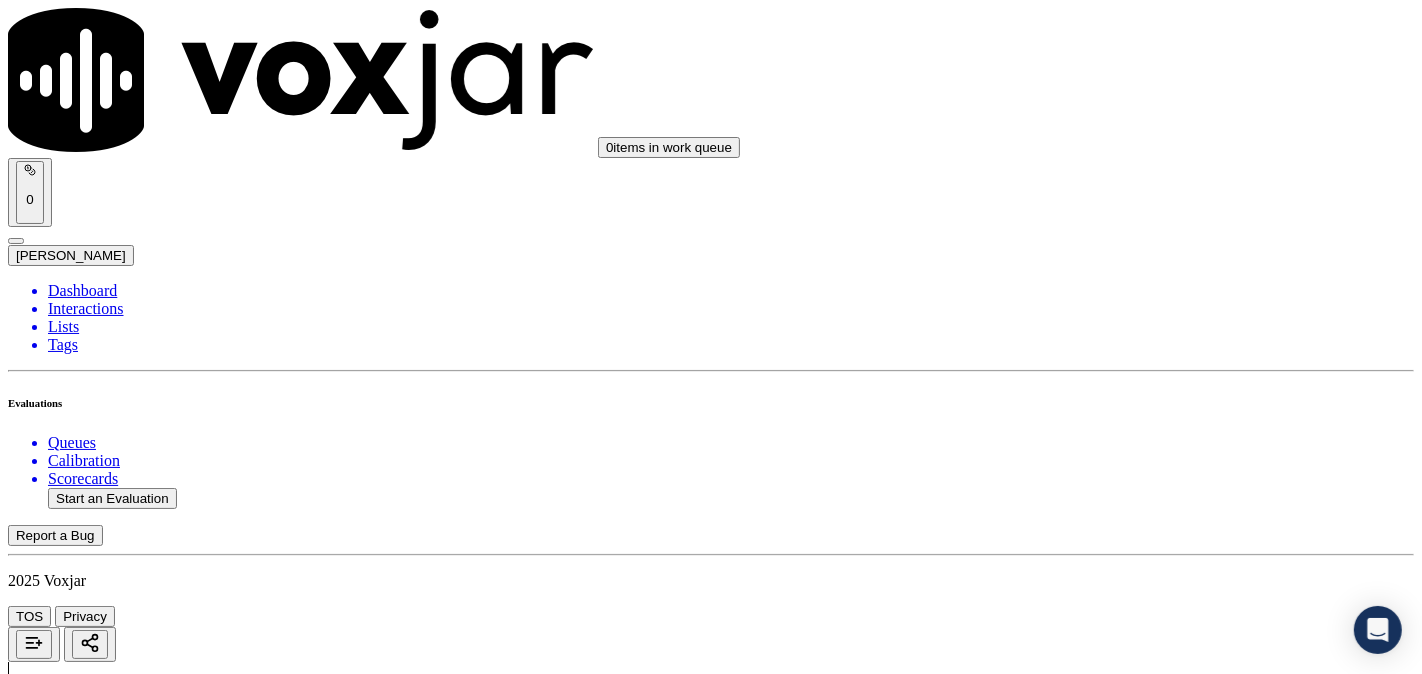 scroll, scrollTop: 741, scrollLeft: 0, axis: vertical 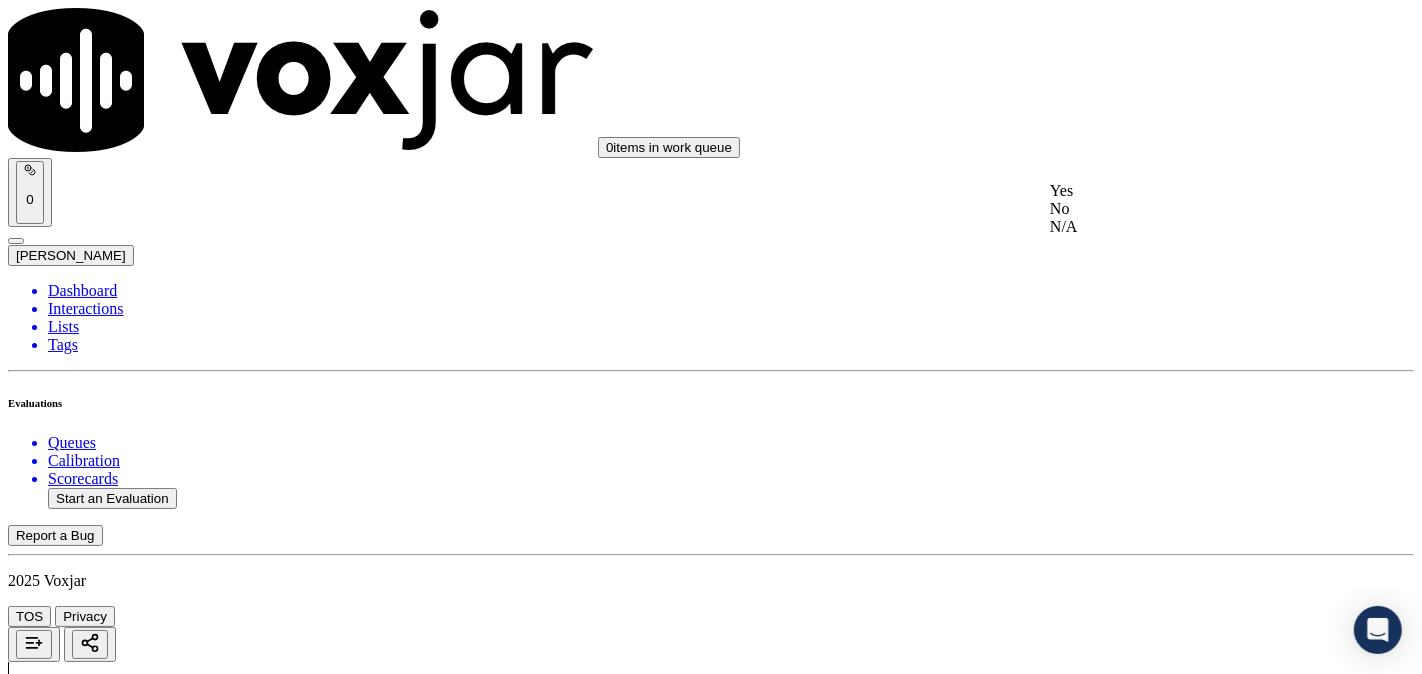 click on "Yes" at bounding box center [1186, 191] 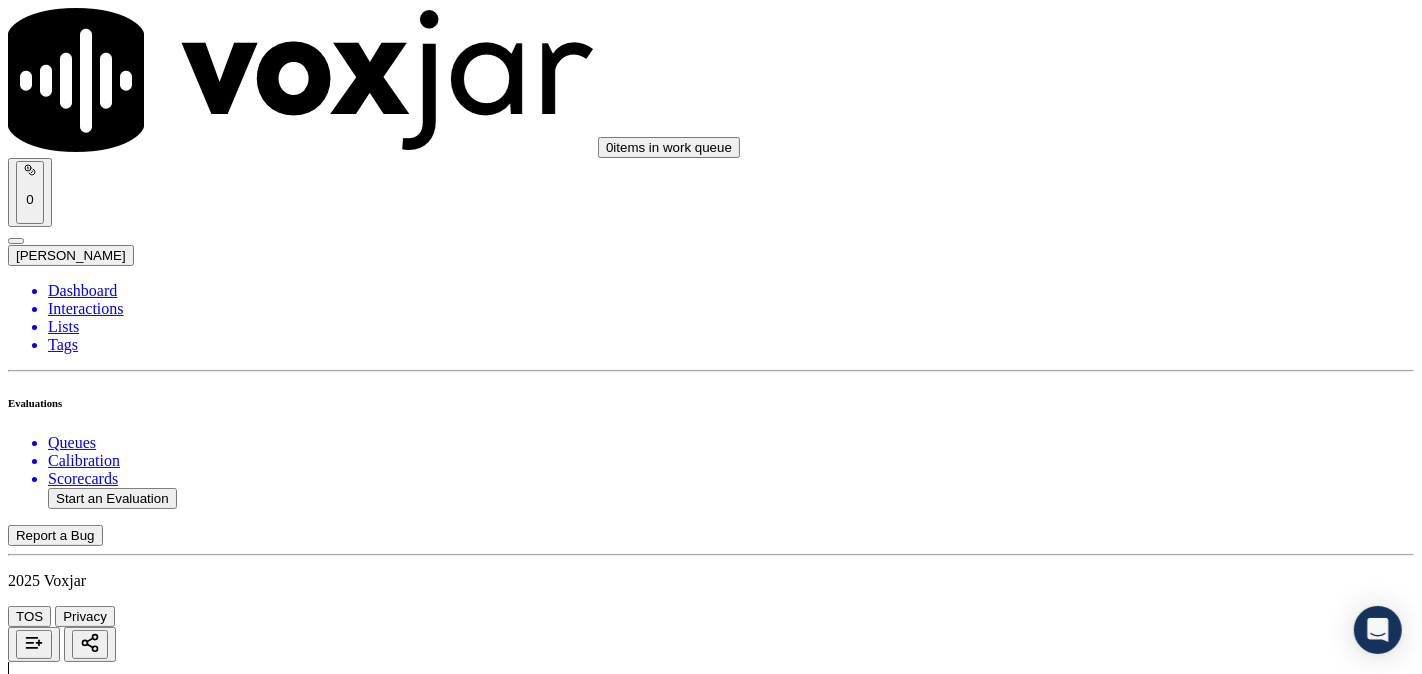 scroll, scrollTop: 370, scrollLeft: 0, axis: vertical 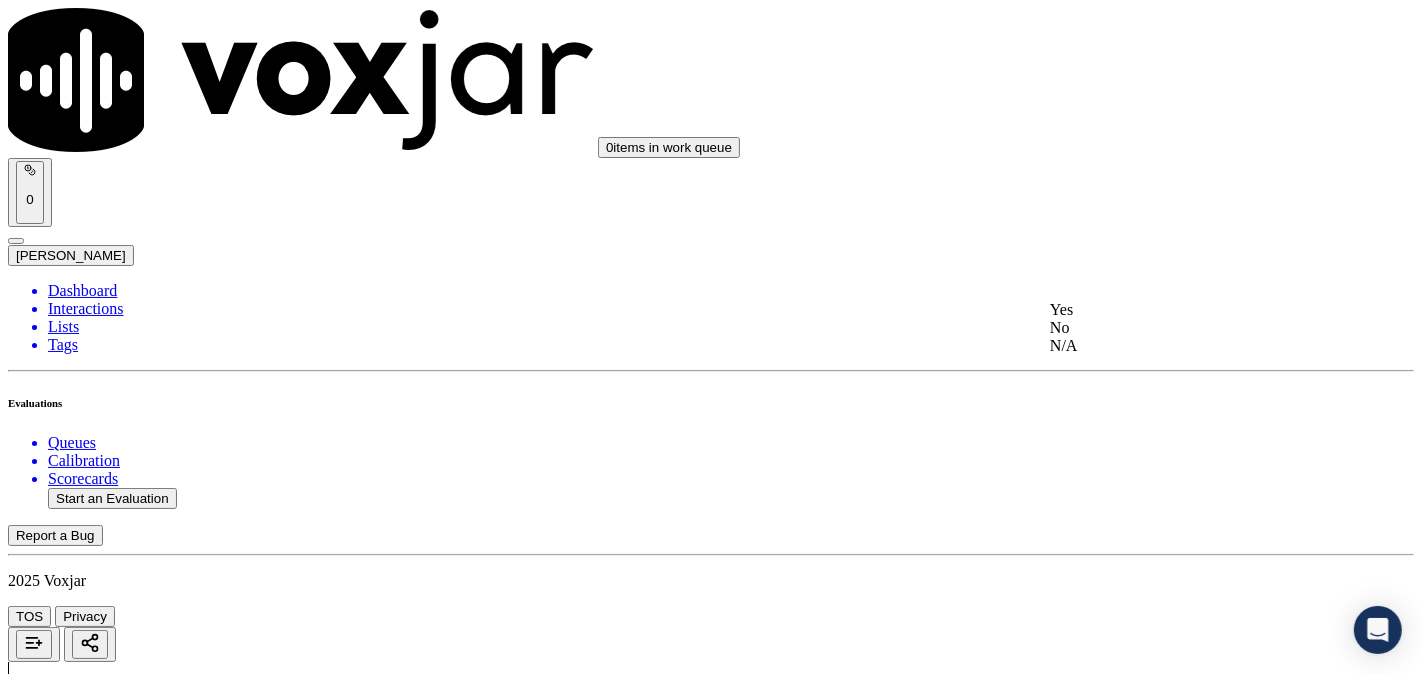 click on "Yes" at bounding box center (1186, 310) 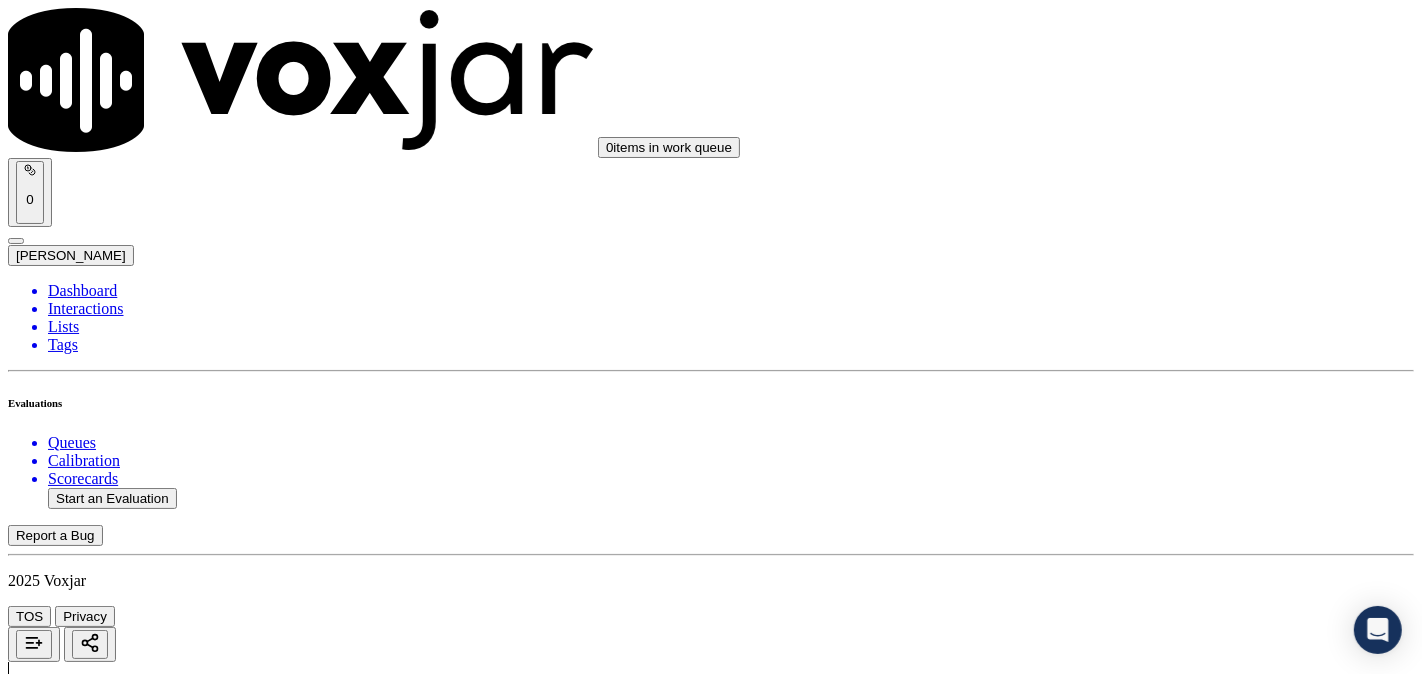 scroll, scrollTop: 741, scrollLeft: 0, axis: vertical 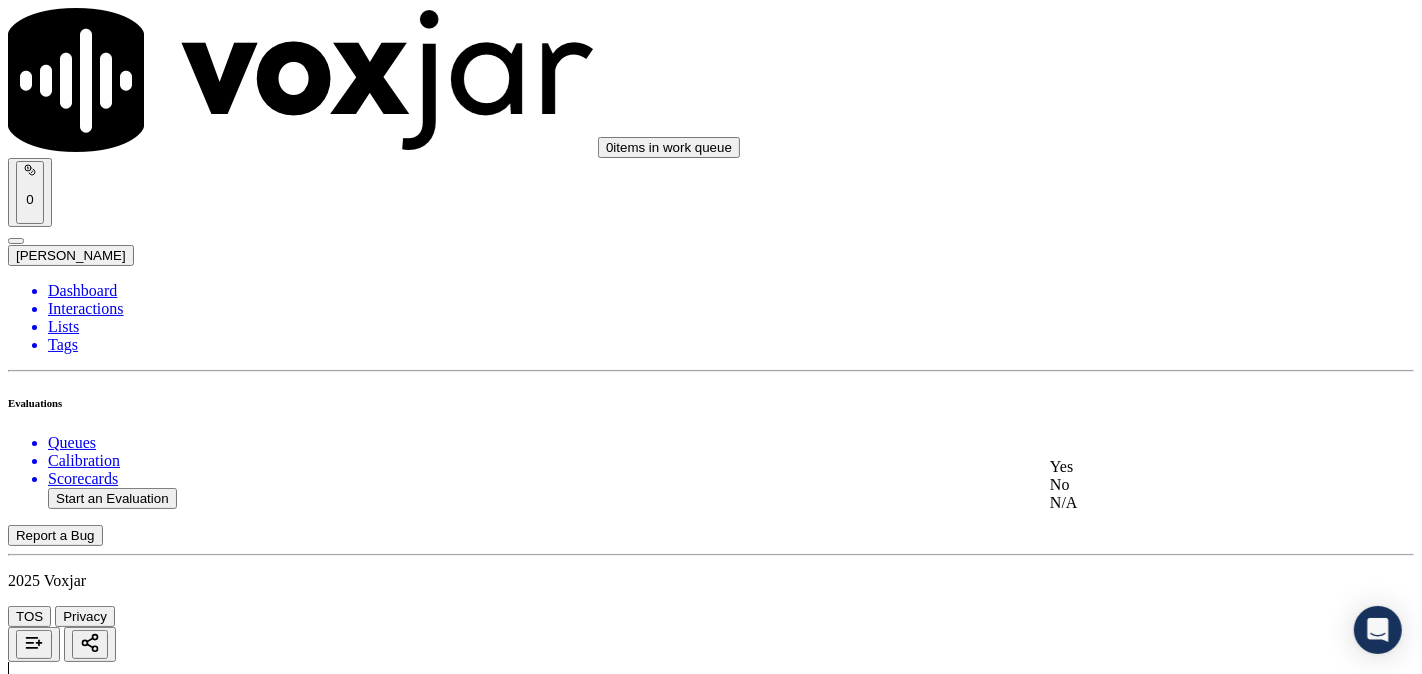 click on "N/A" 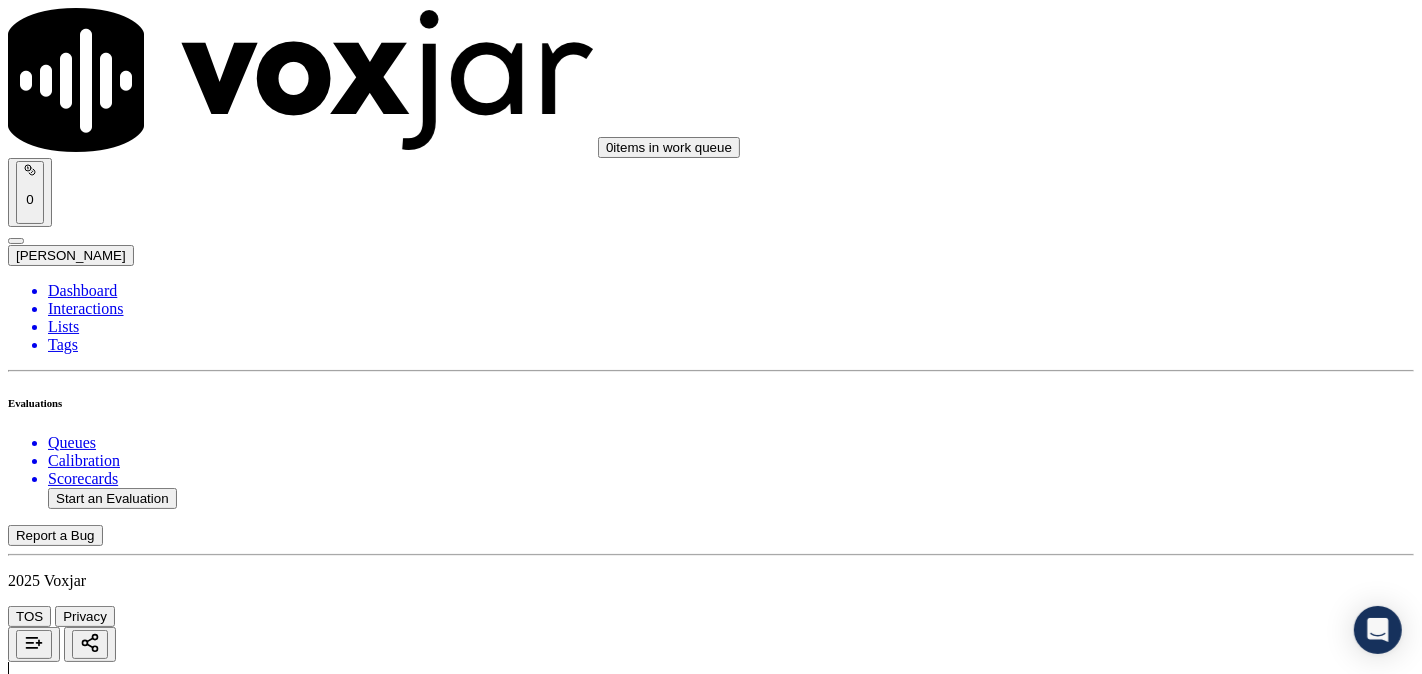 scroll, scrollTop: 1111, scrollLeft: 0, axis: vertical 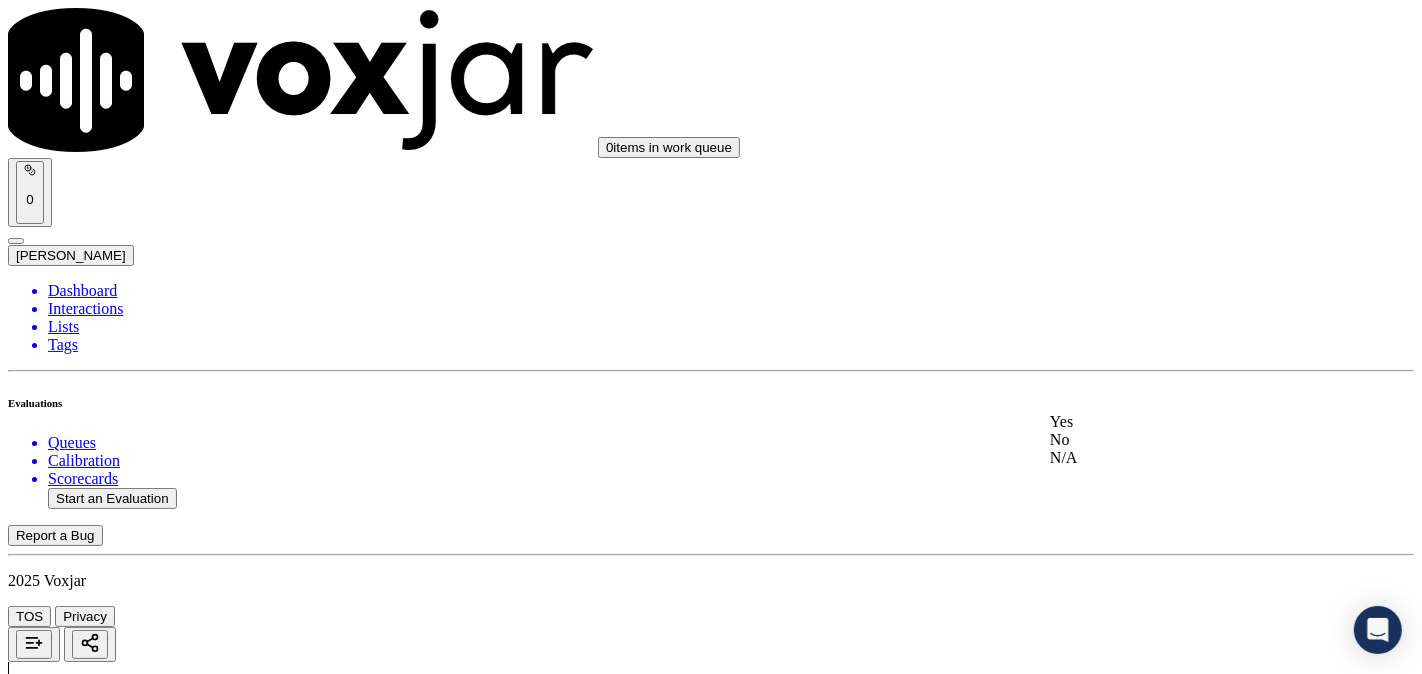 click on "N/A" 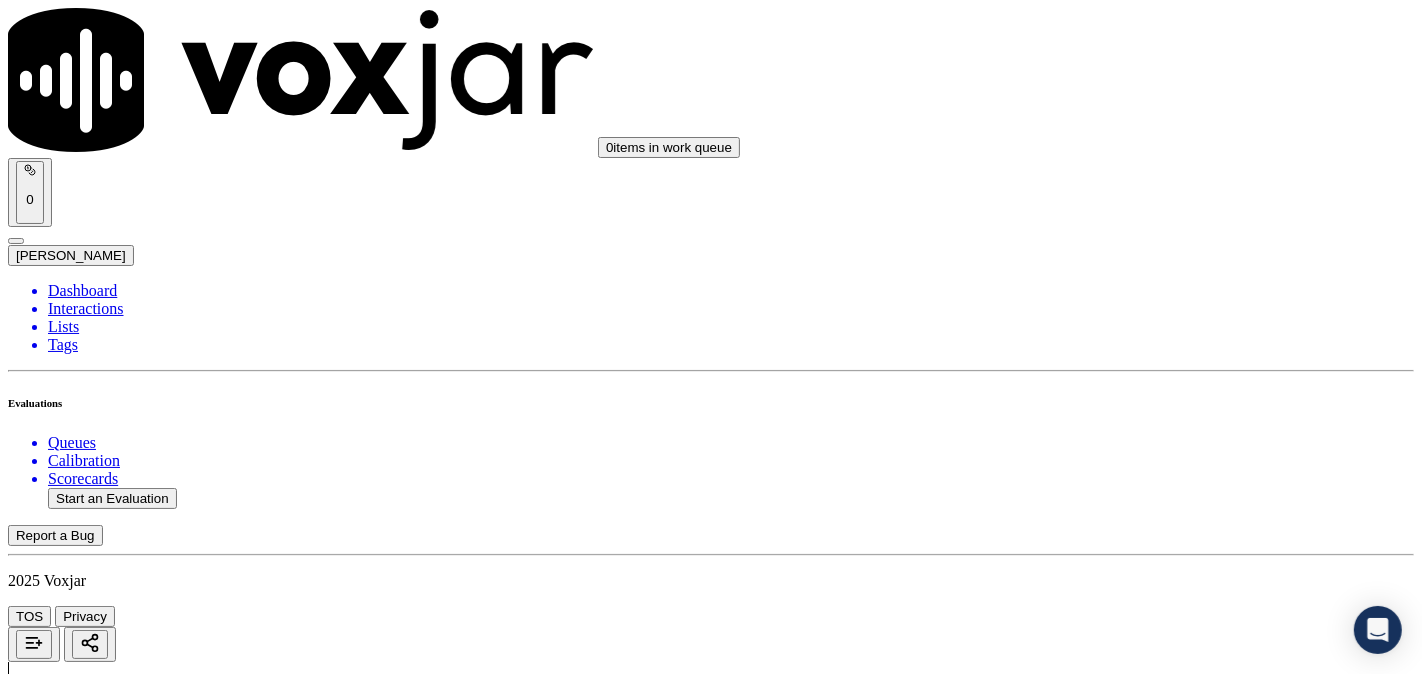 scroll, scrollTop: 1296, scrollLeft: 0, axis: vertical 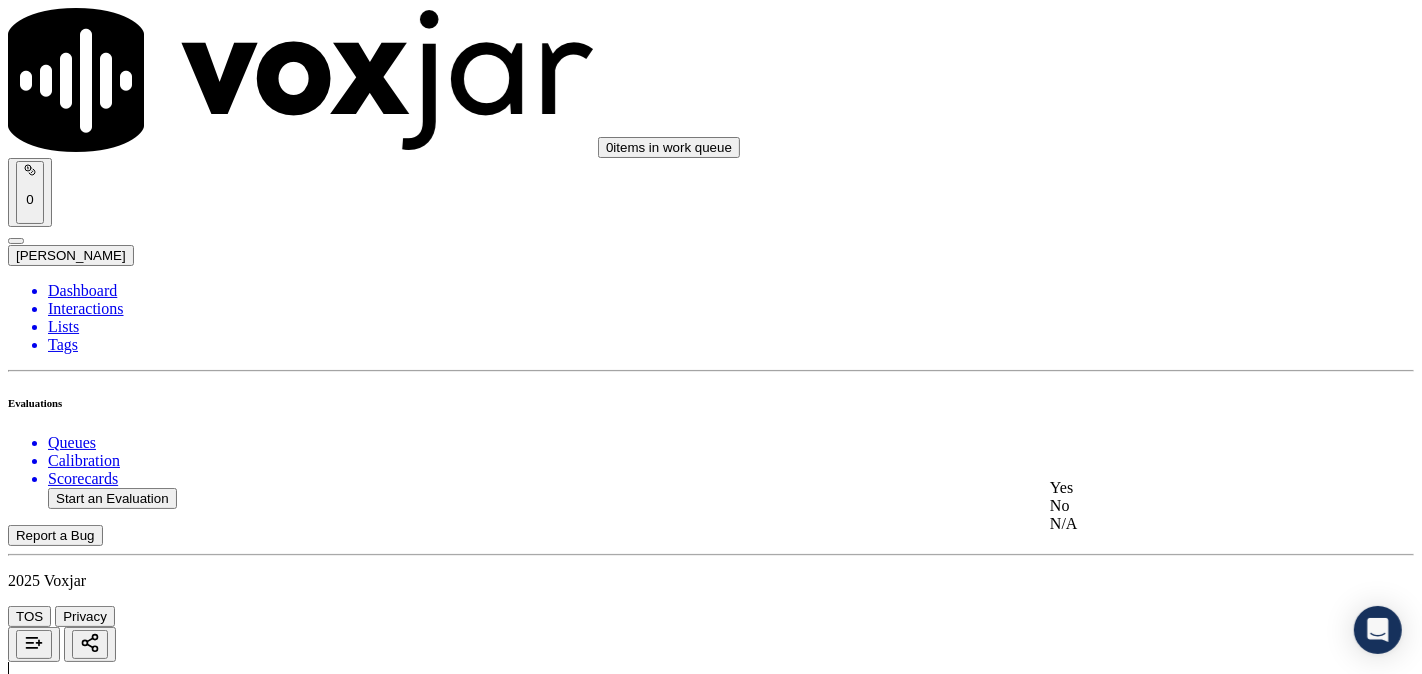 drag, startPoint x: 1121, startPoint y: 500, endPoint x: 1123, endPoint y: 487, distance: 13.152946 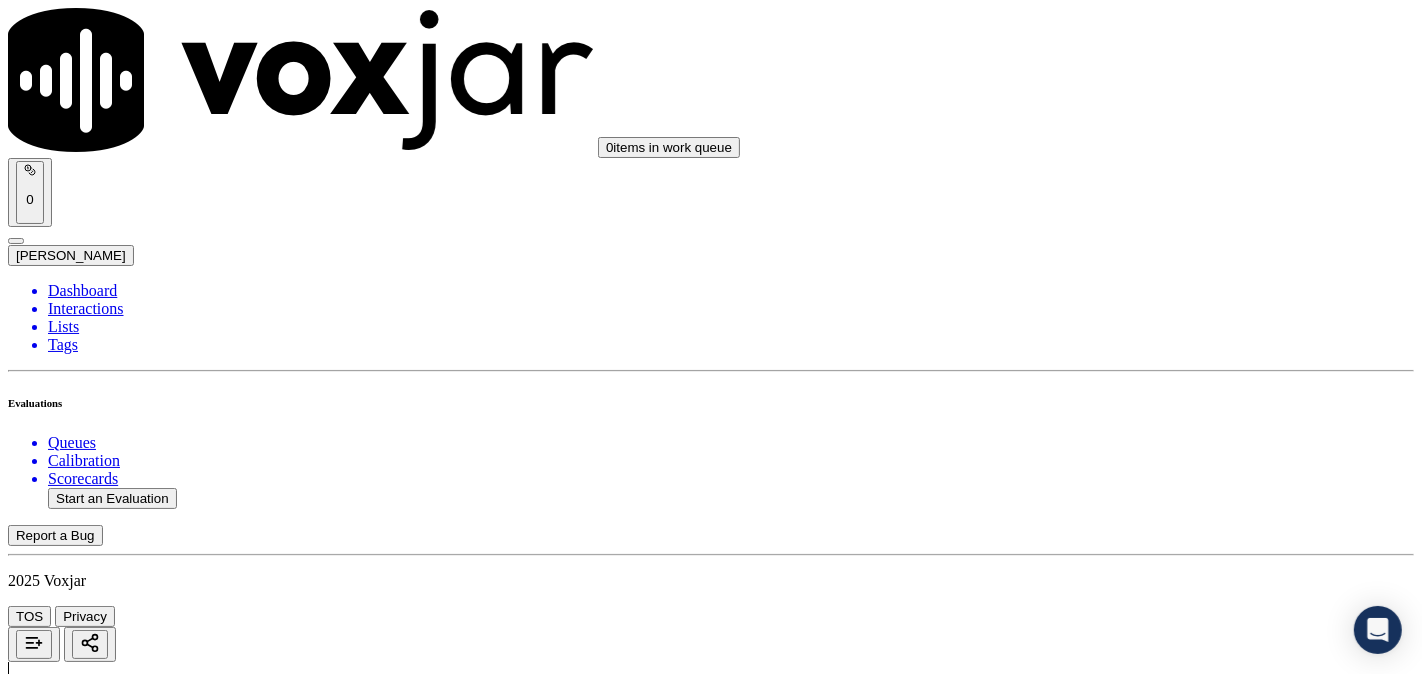 scroll, scrollTop: 1481, scrollLeft: 0, axis: vertical 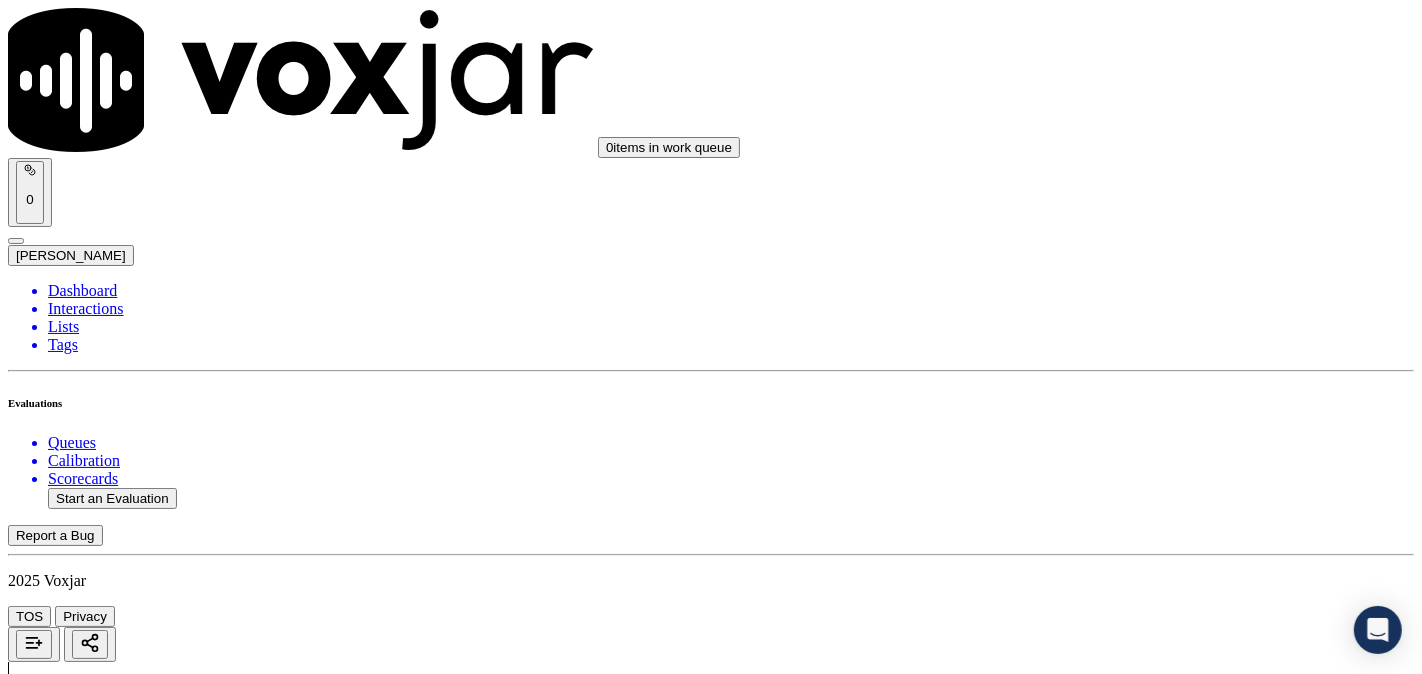 click on "Select an answer" at bounding box center [67, 3807] 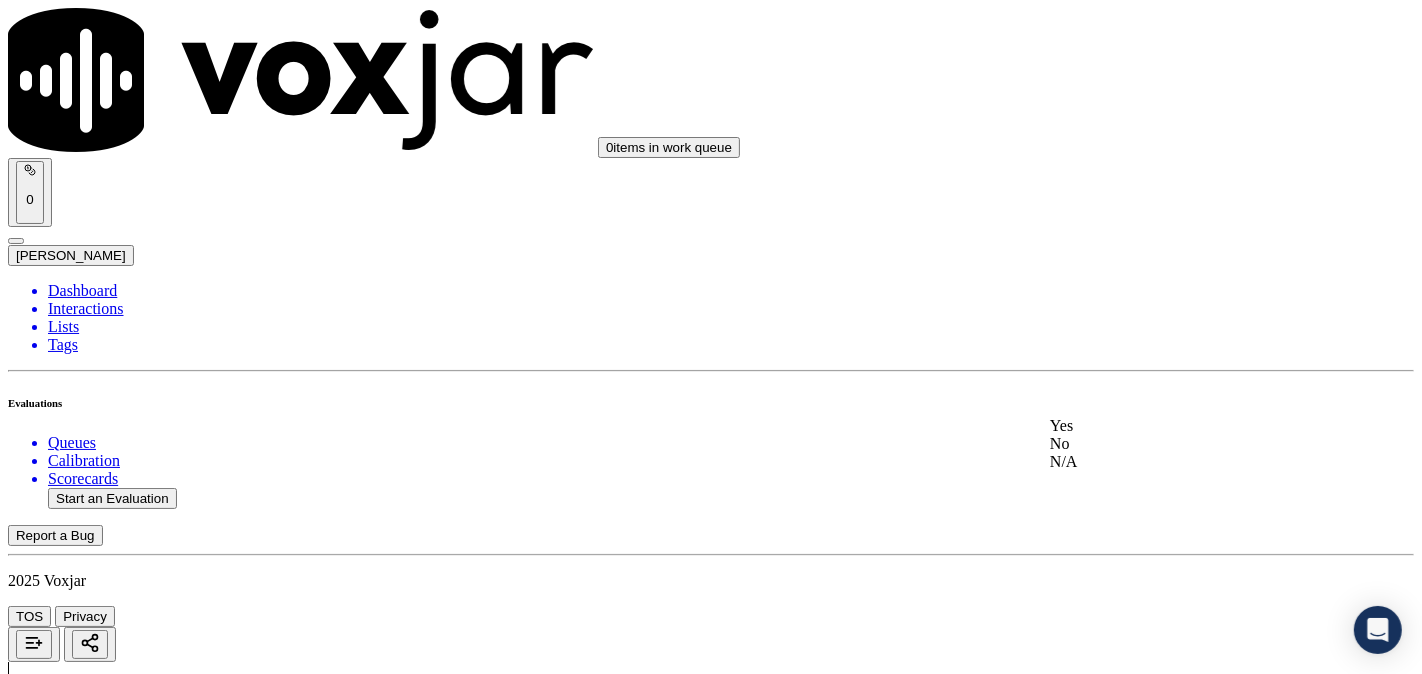 click on "Yes" at bounding box center (1186, 426) 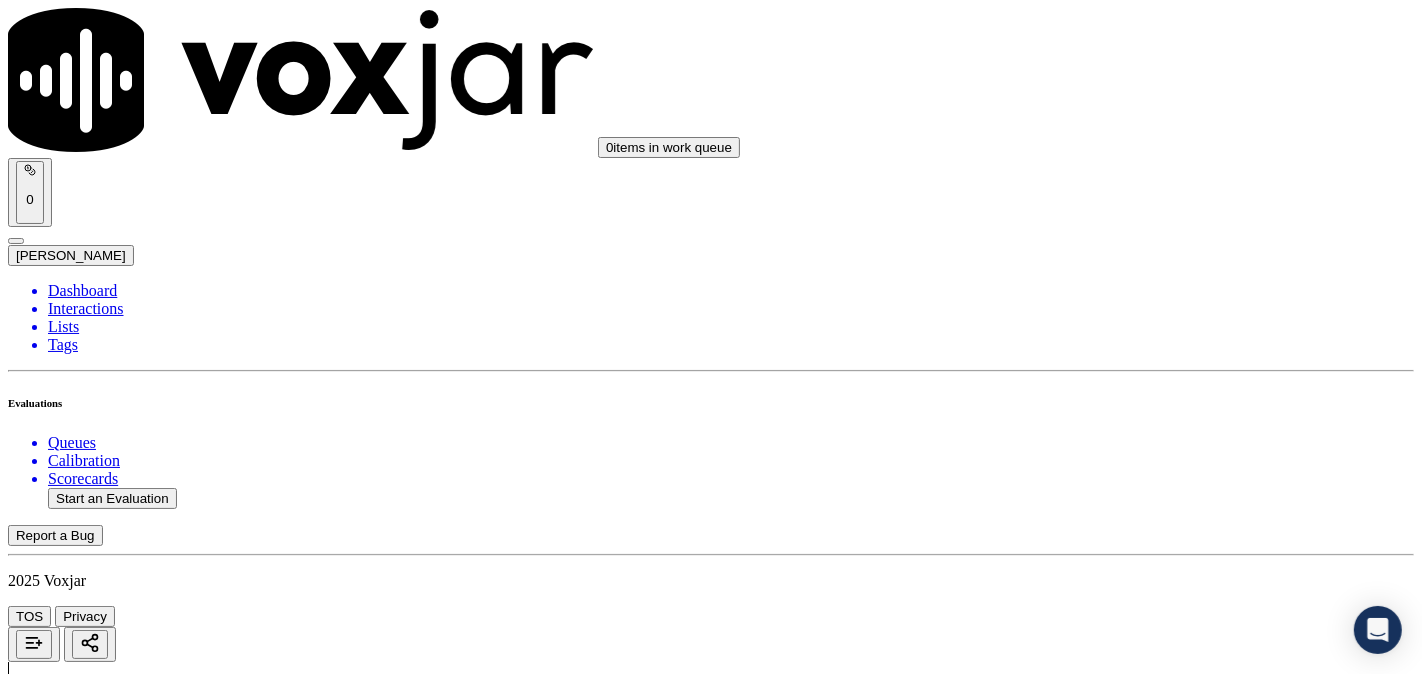 scroll, scrollTop: 1852, scrollLeft: 0, axis: vertical 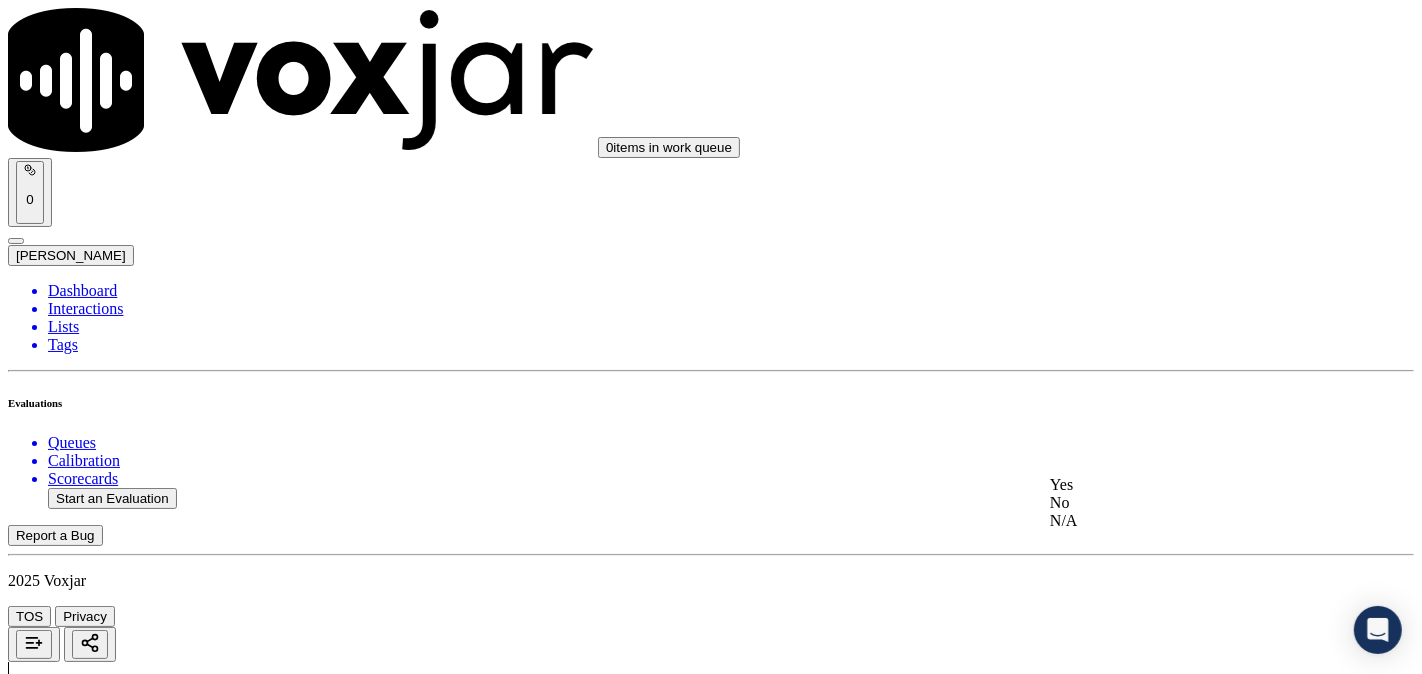 click on "Yes" at bounding box center [1186, 485] 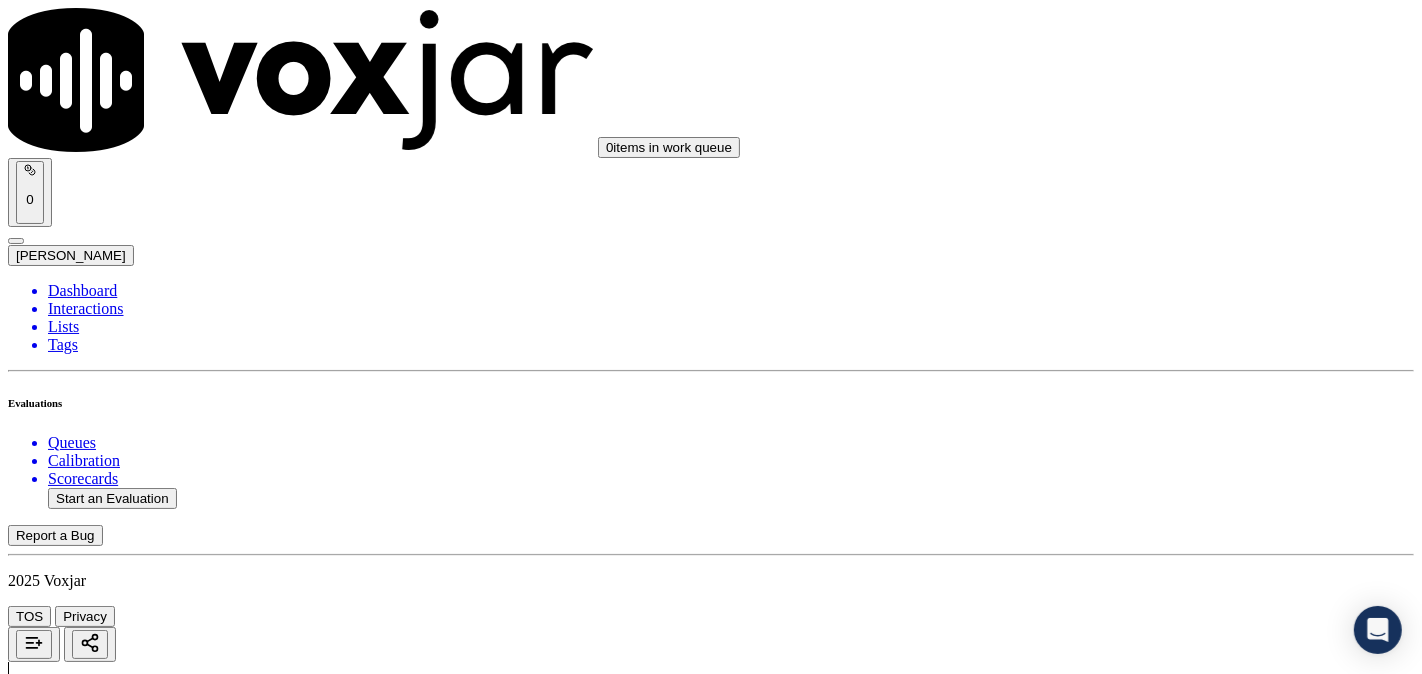 click on "Yes" at bounding box center [28, 4058] 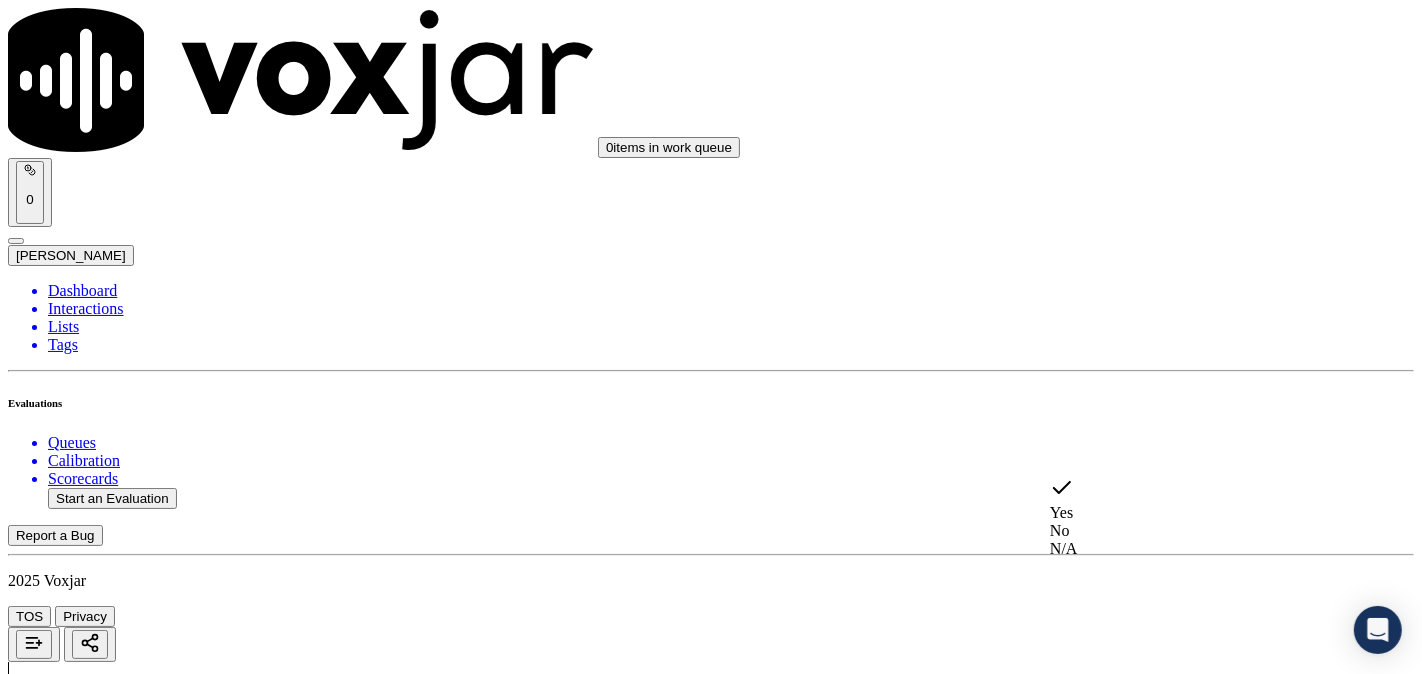 click on "Yes" at bounding box center (1186, 499) 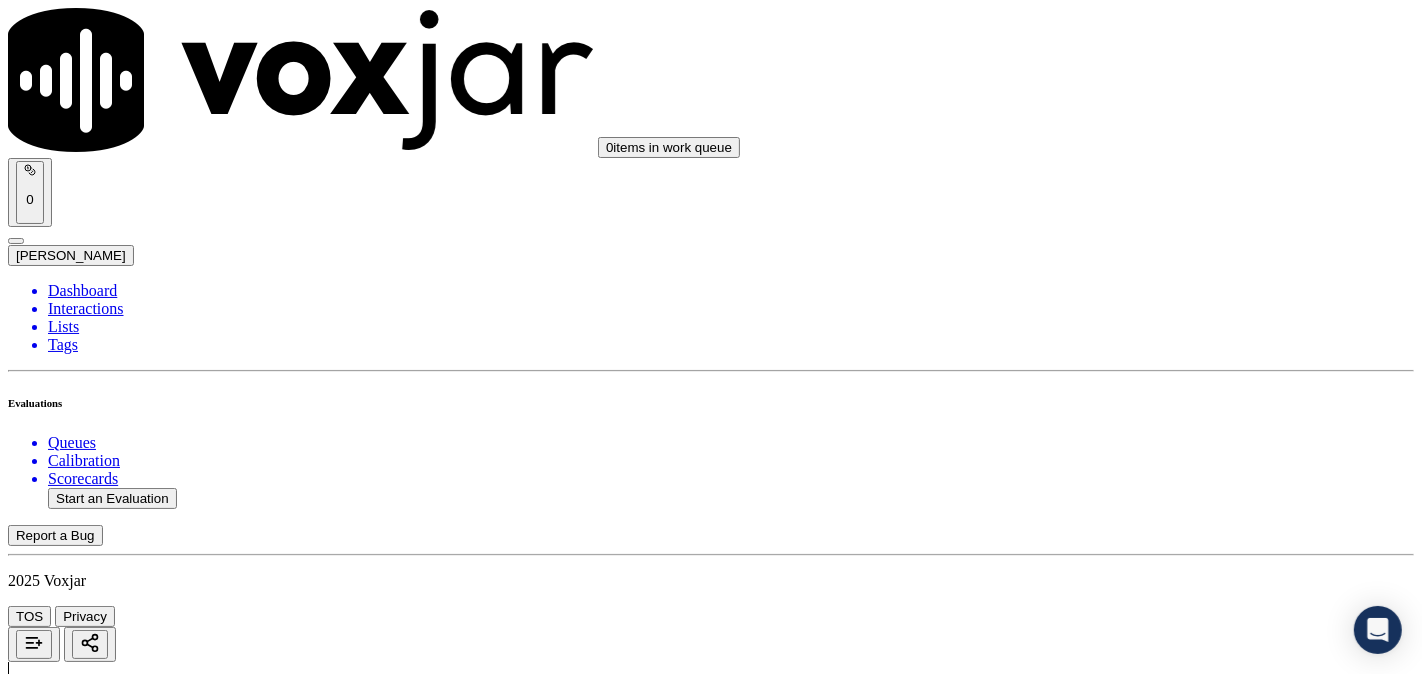 scroll, scrollTop: 2036, scrollLeft: 0, axis: vertical 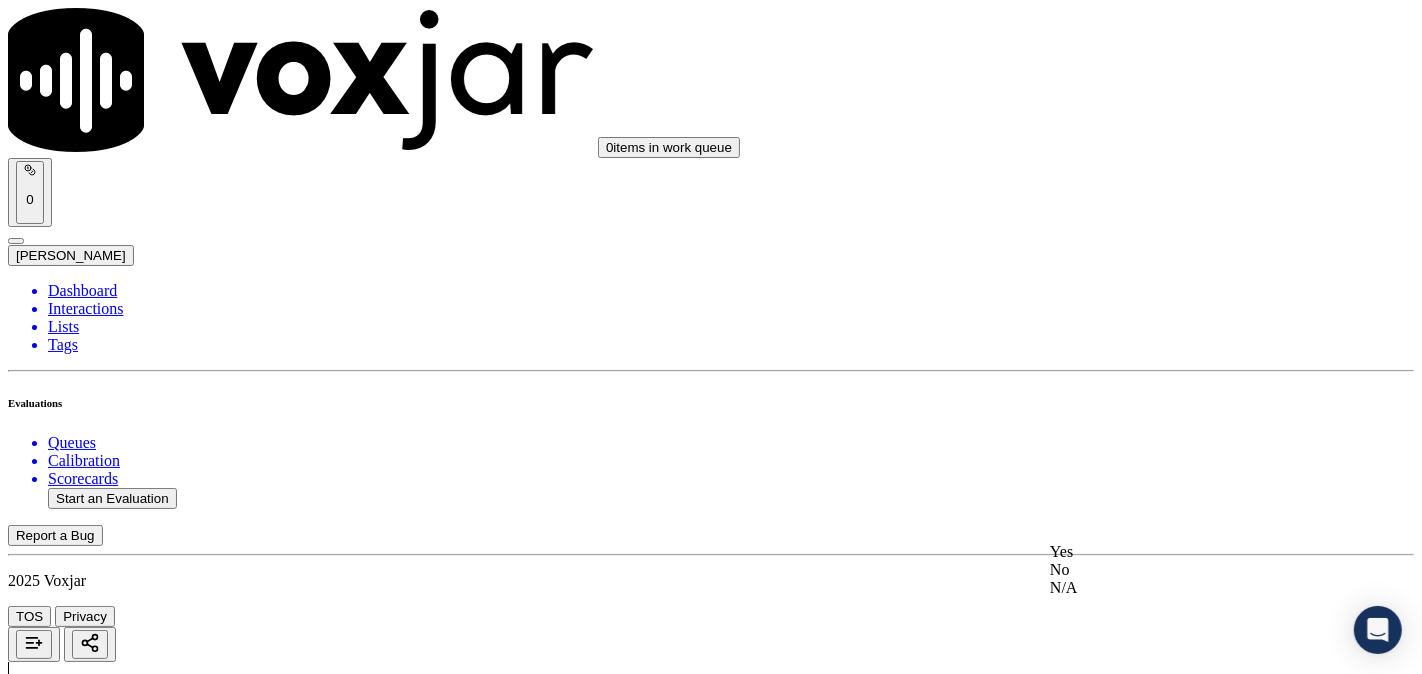 drag, startPoint x: 1116, startPoint y: 612, endPoint x: 1117, endPoint y: 602, distance: 10.049875 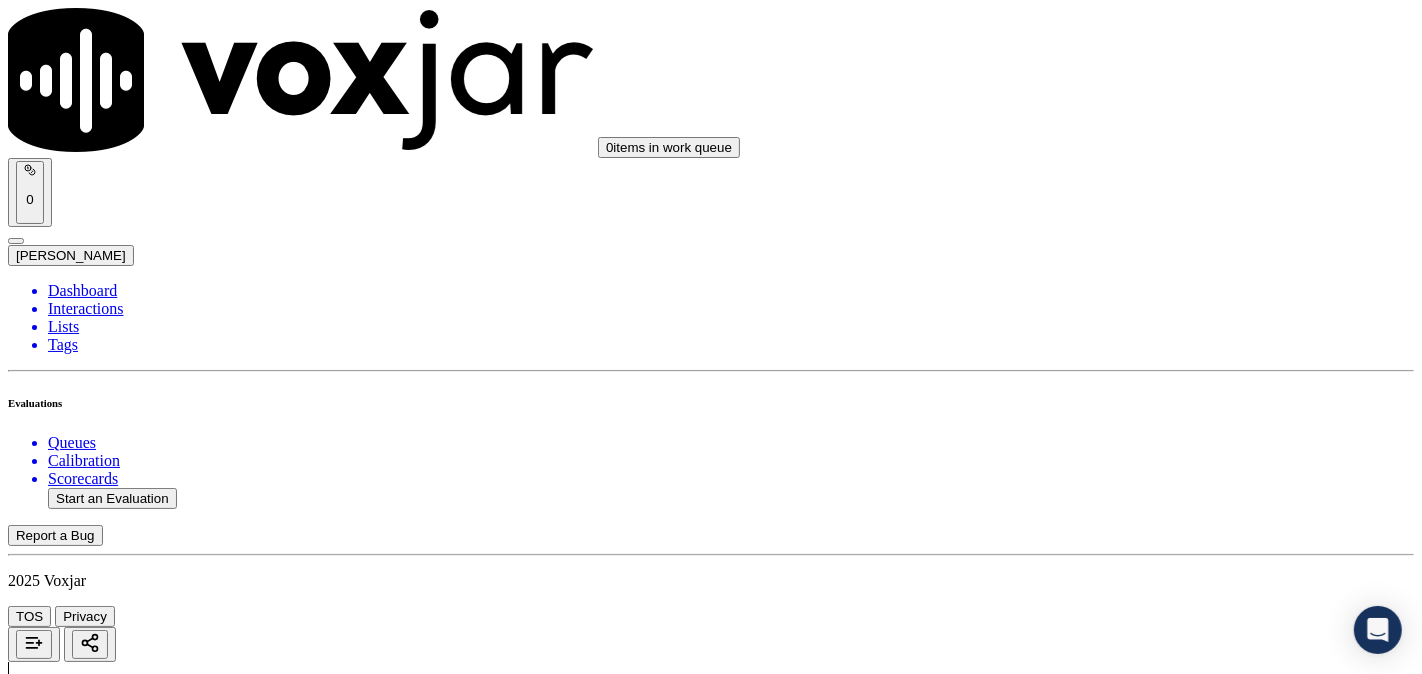 scroll, scrollTop: 2592, scrollLeft: 0, axis: vertical 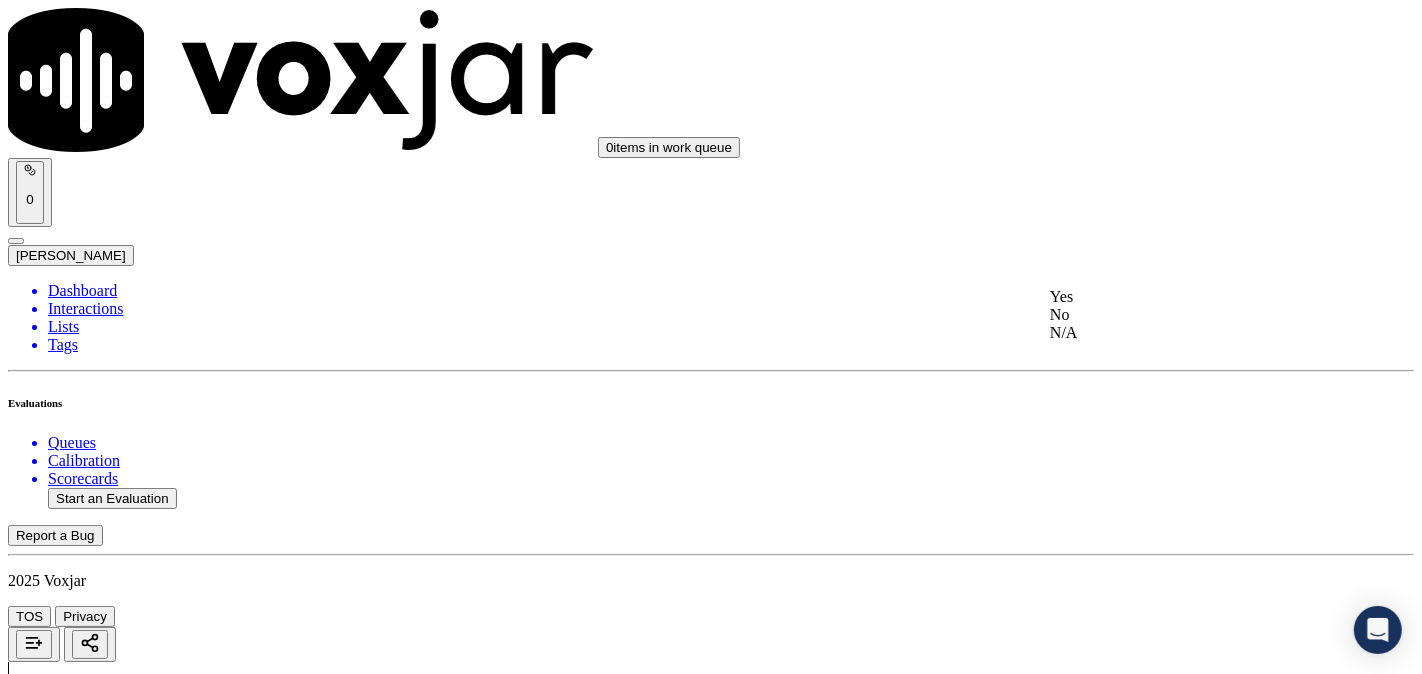 click on "Yes" at bounding box center (1186, 297) 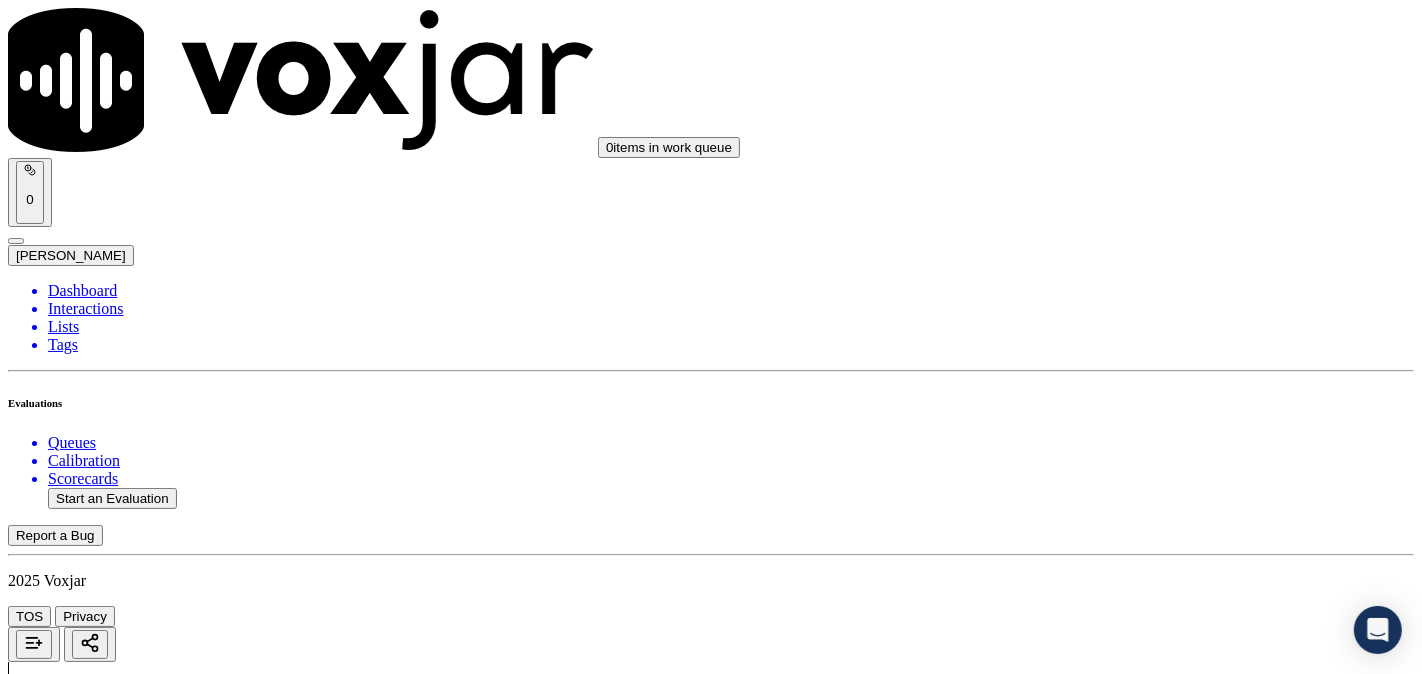 scroll, scrollTop: 2777, scrollLeft: 0, axis: vertical 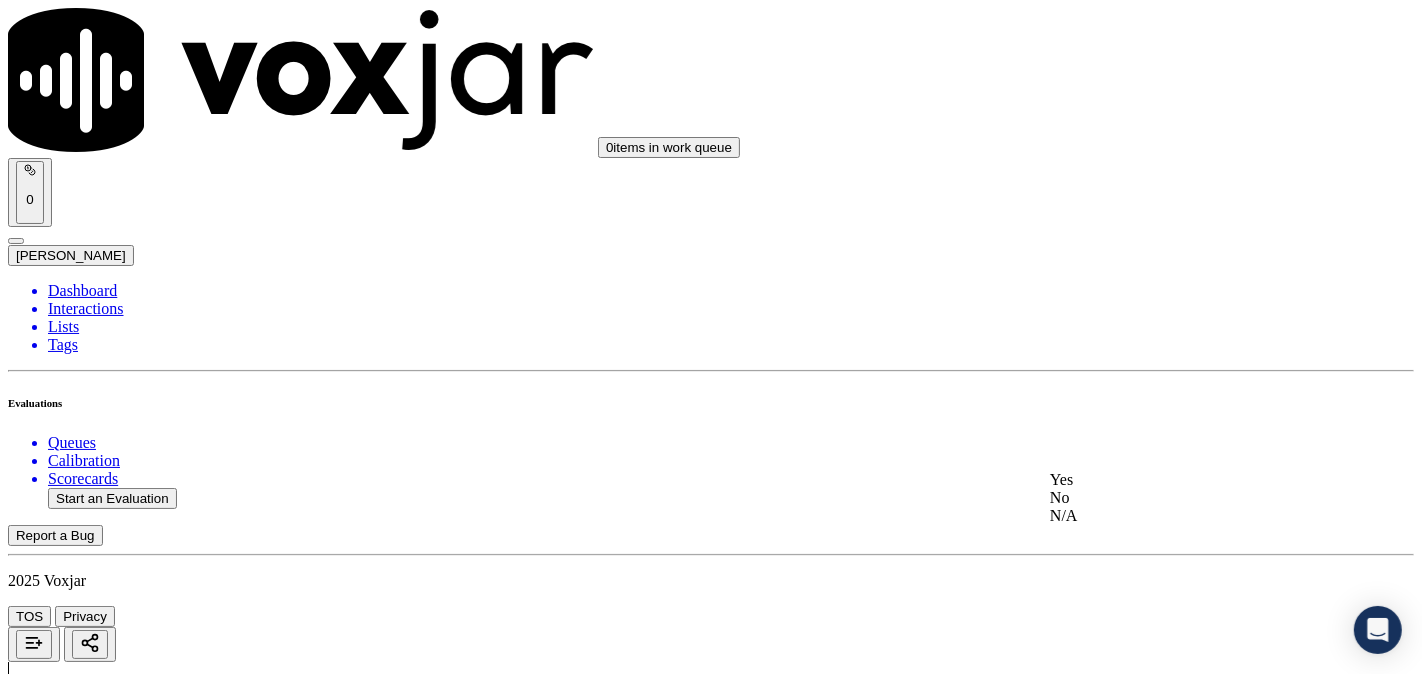 click on "Yes   No     N/A" at bounding box center [1186, 498] 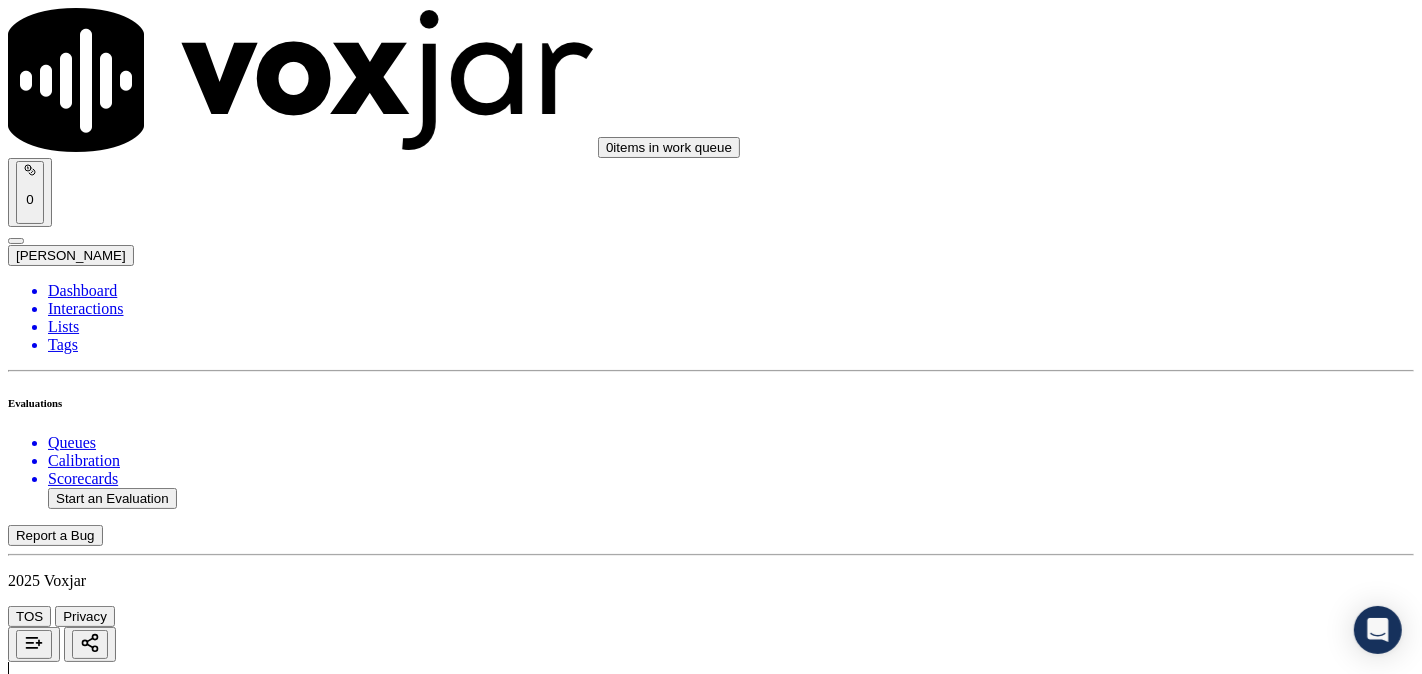 scroll, scrollTop: 3333, scrollLeft: 0, axis: vertical 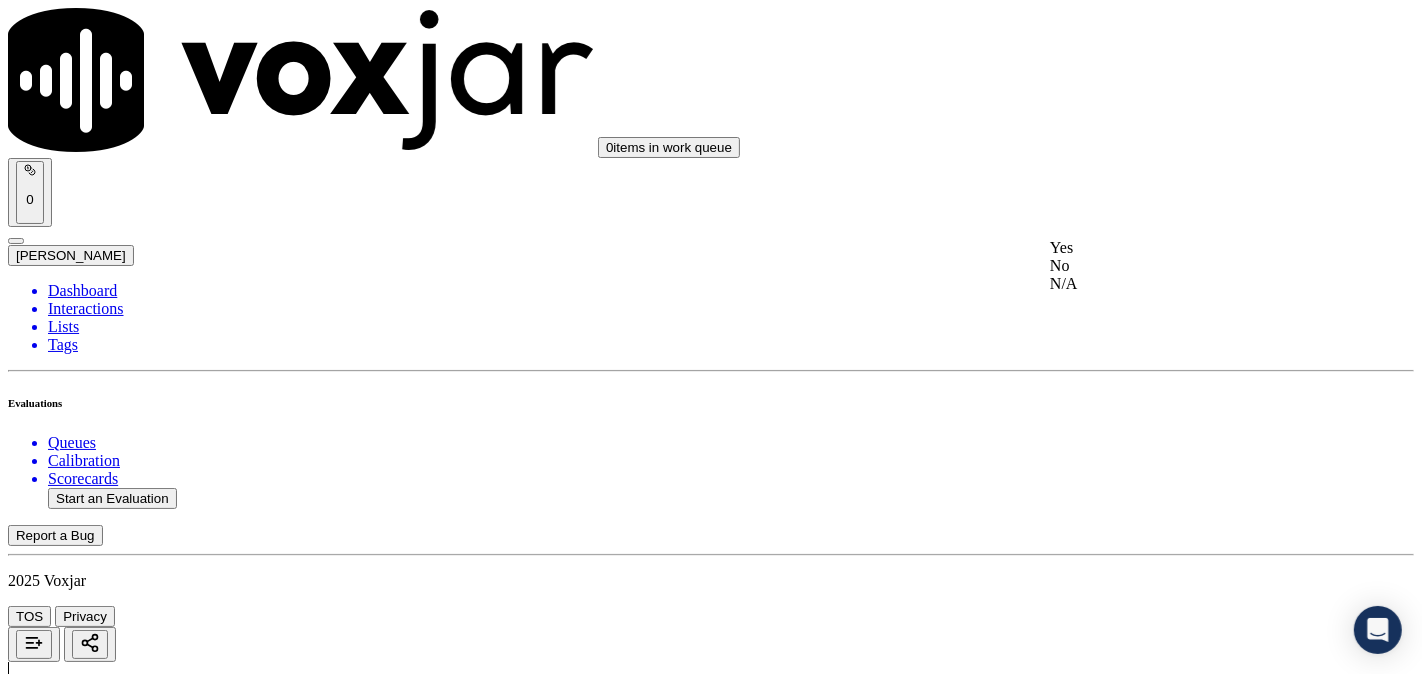 click on "No" 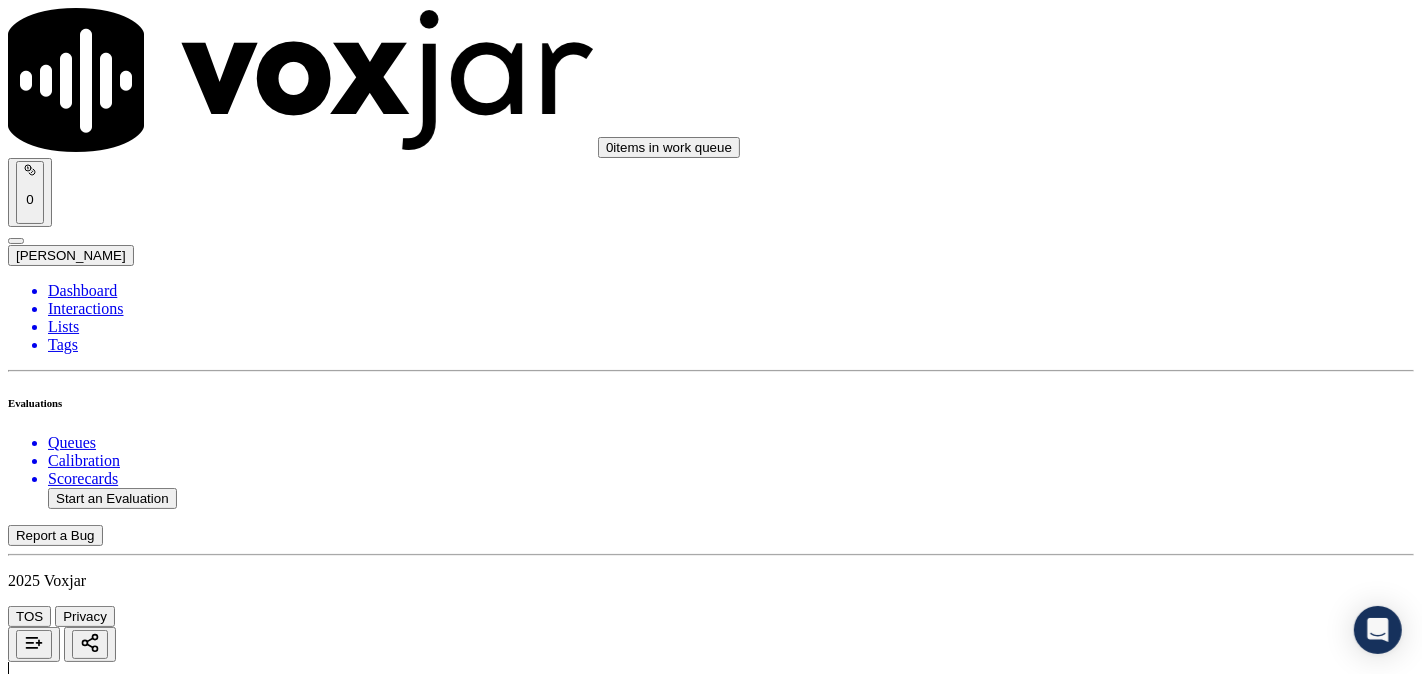 click on "No" at bounding box center [28, 5081] 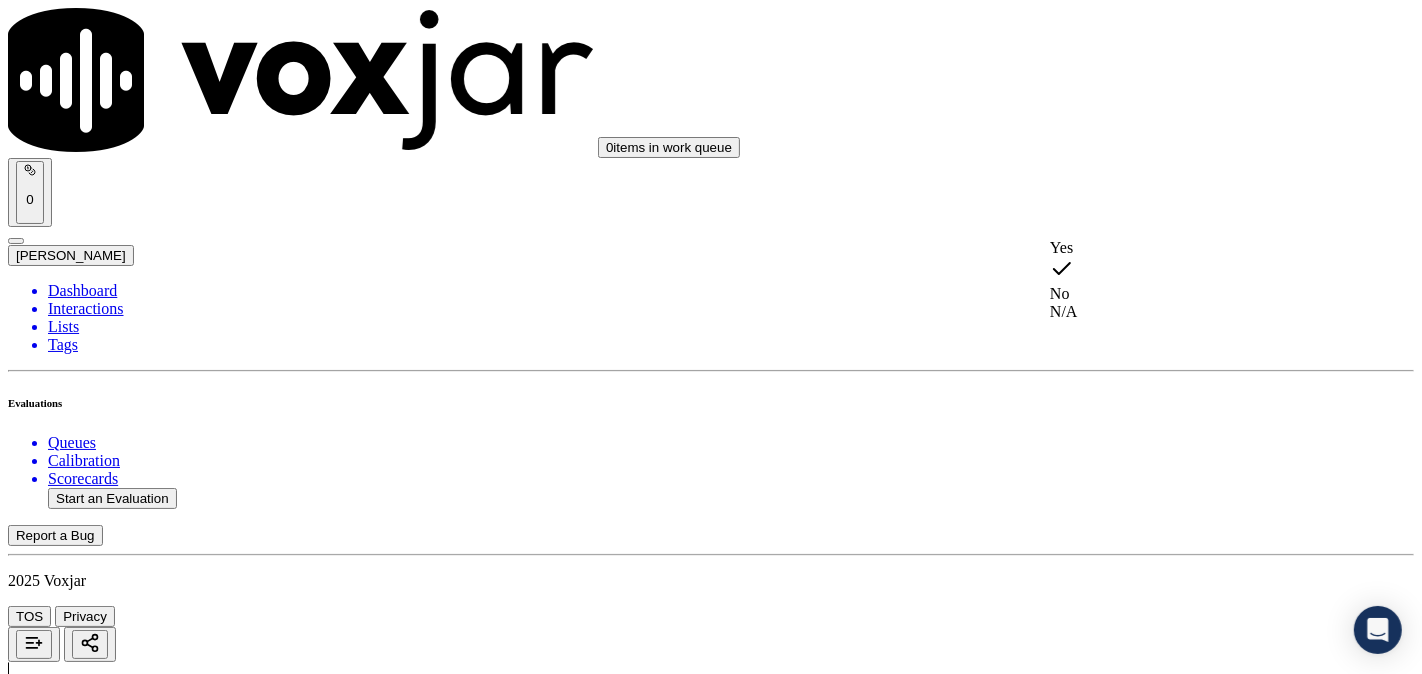 drag, startPoint x: 1098, startPoint y: 233, endPoint x: 1097, endPoint y: 252, distance: 19.026299 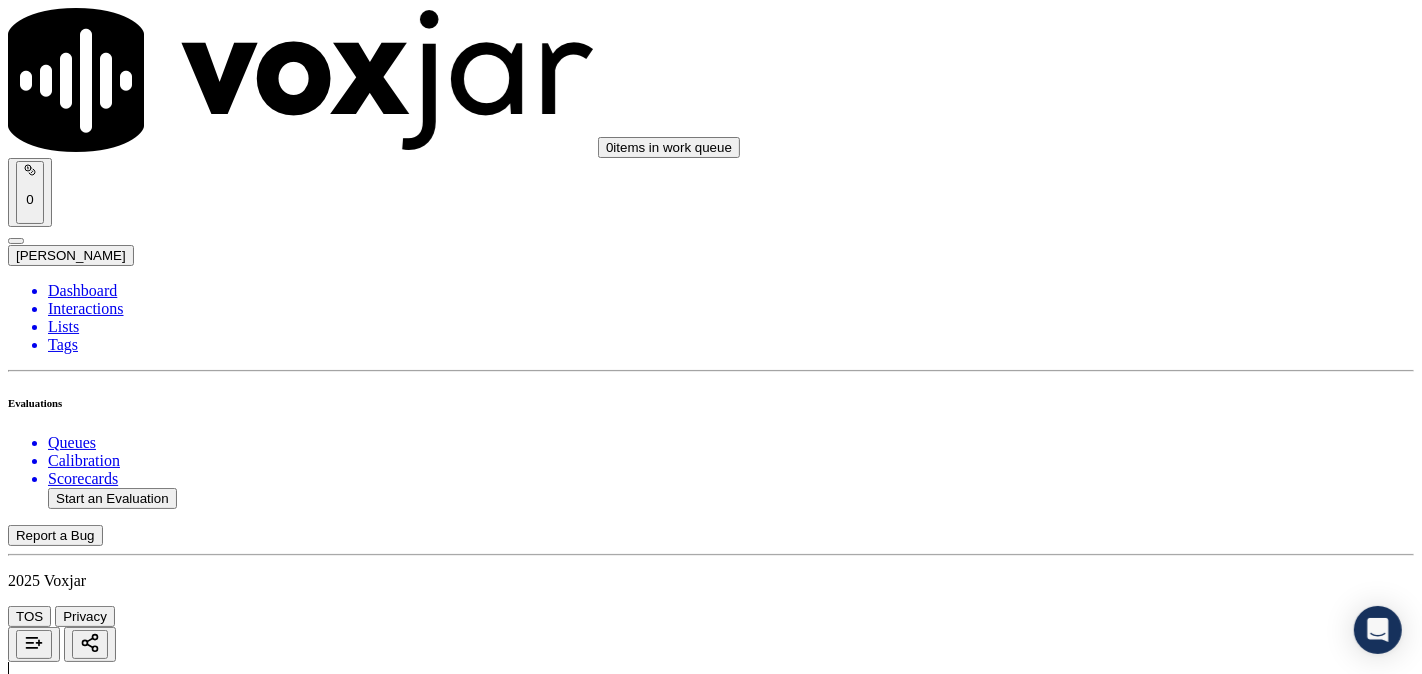 scroll, scrollTop: 3518, scrollLeft: 0, axis: vertical 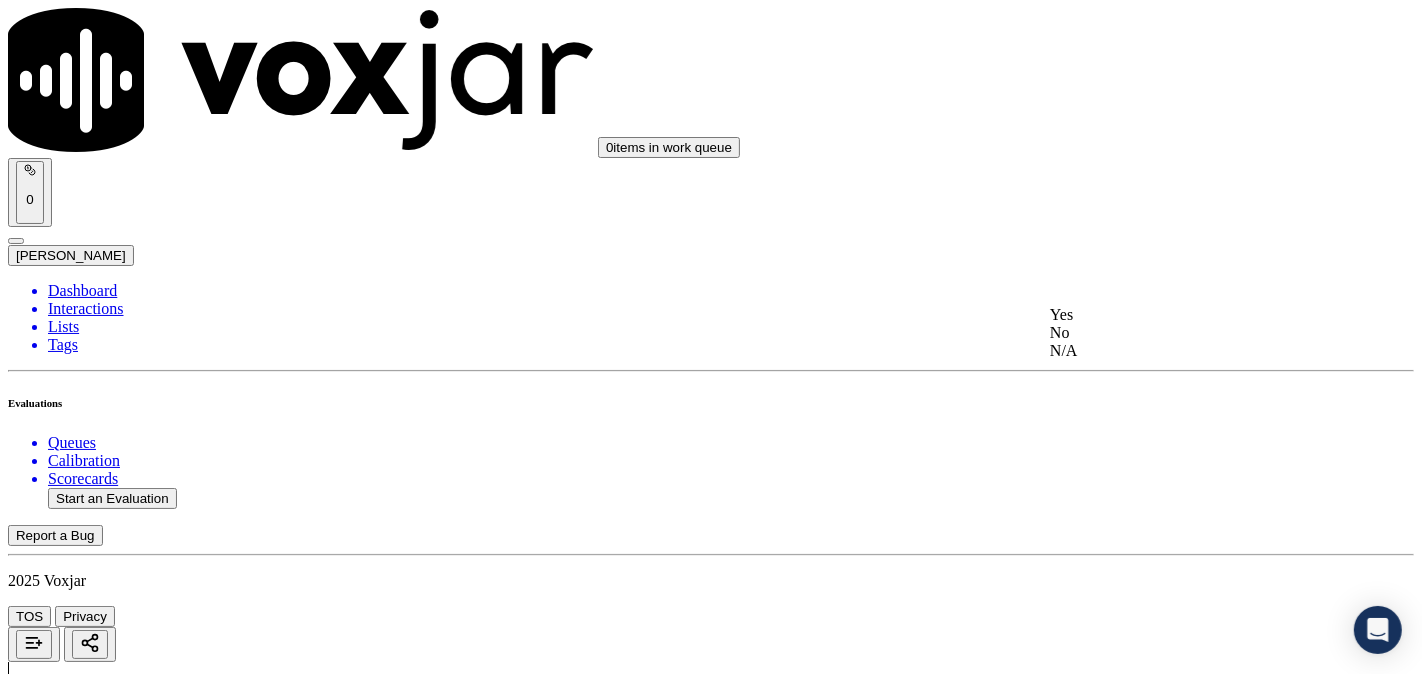 click on "Yes" at bounding box center [1186, 315] 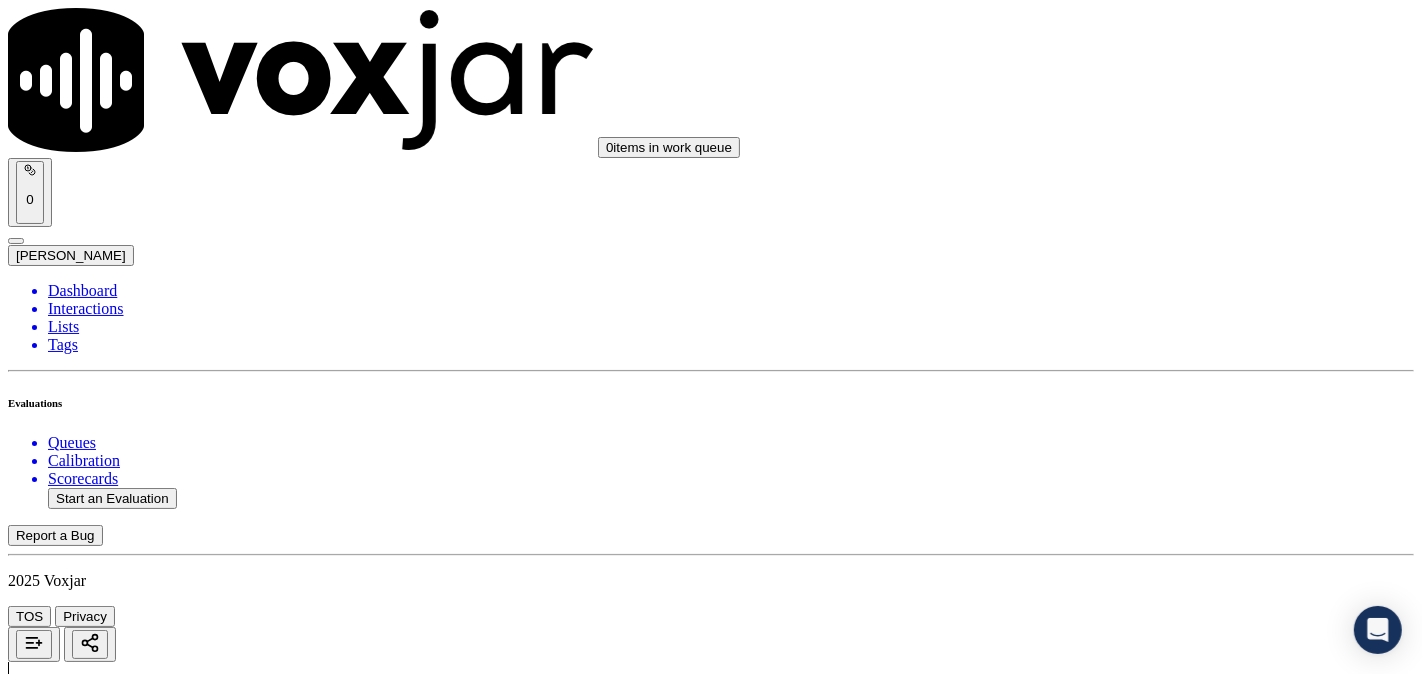 scroll, scrollTop: 3703, scrollLeft: 0, axis: vertical 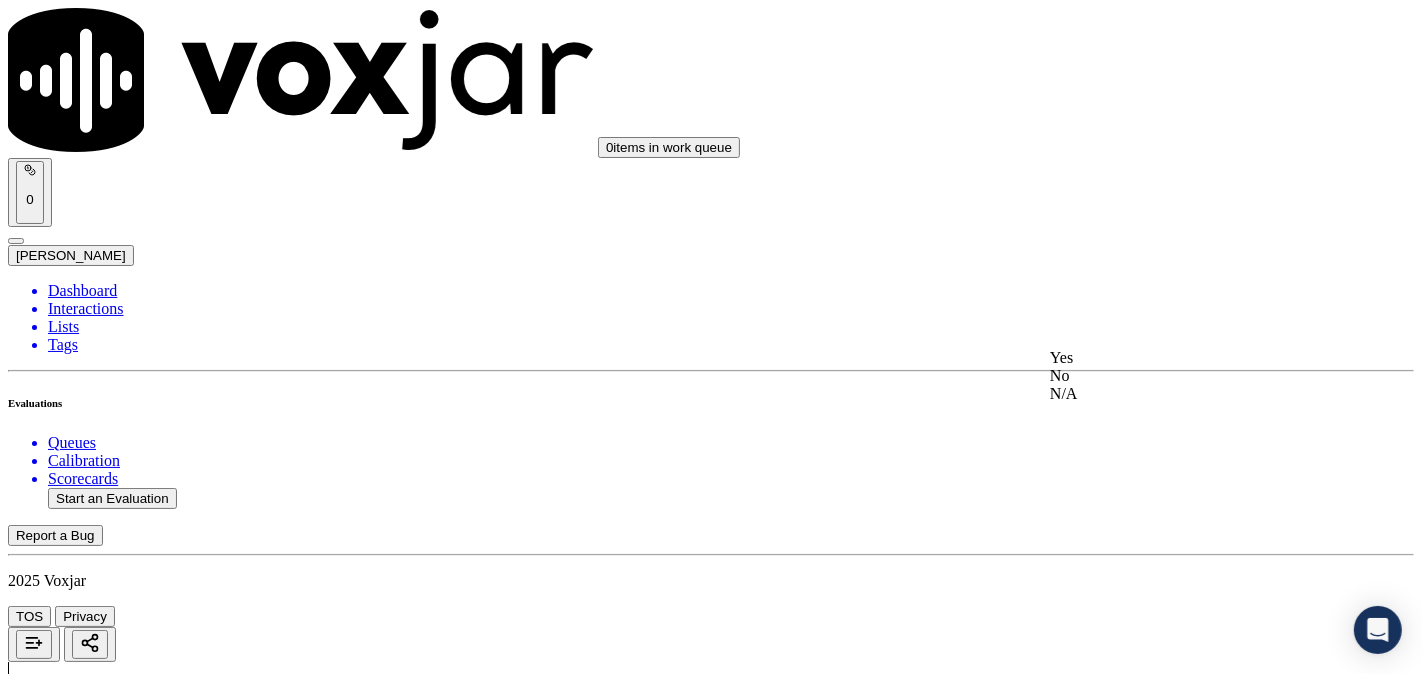 click on "Yes" at bounding box center (1186, 358) 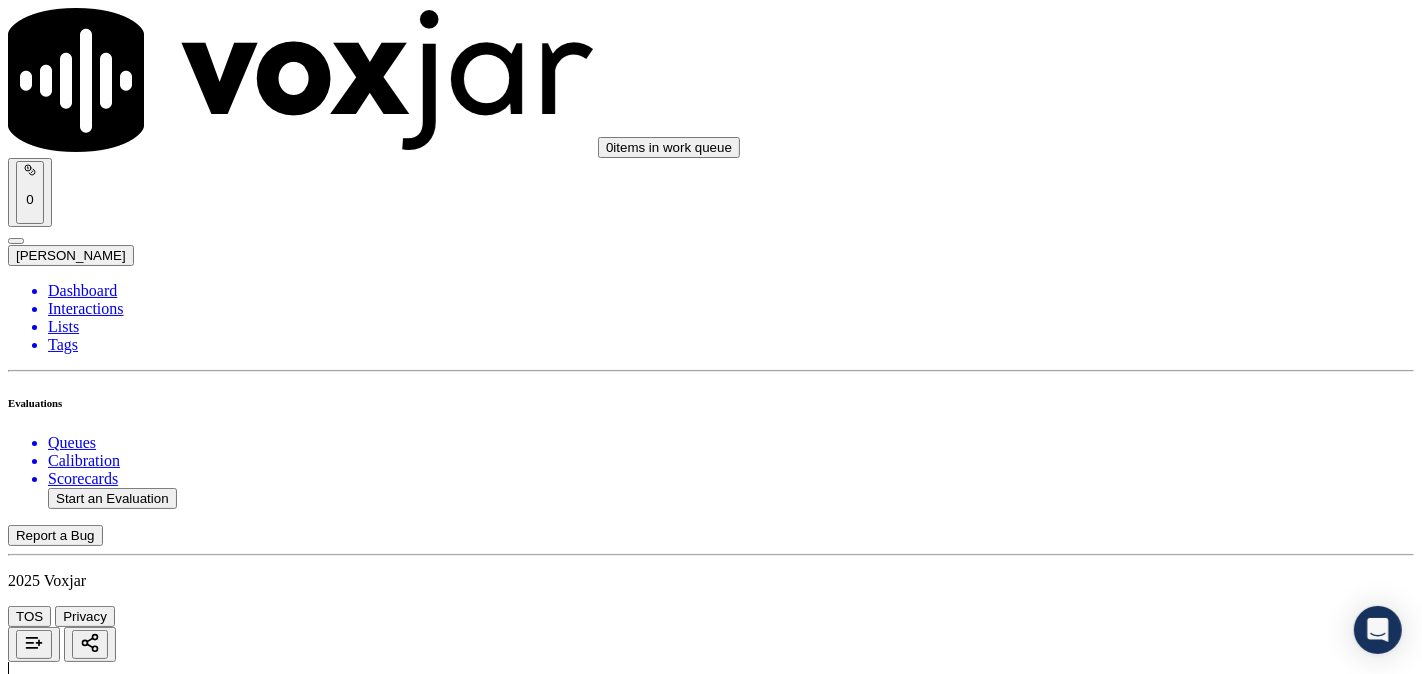 scroll, scrollTop: 4074, scrollLeft: 0, axis: vertical 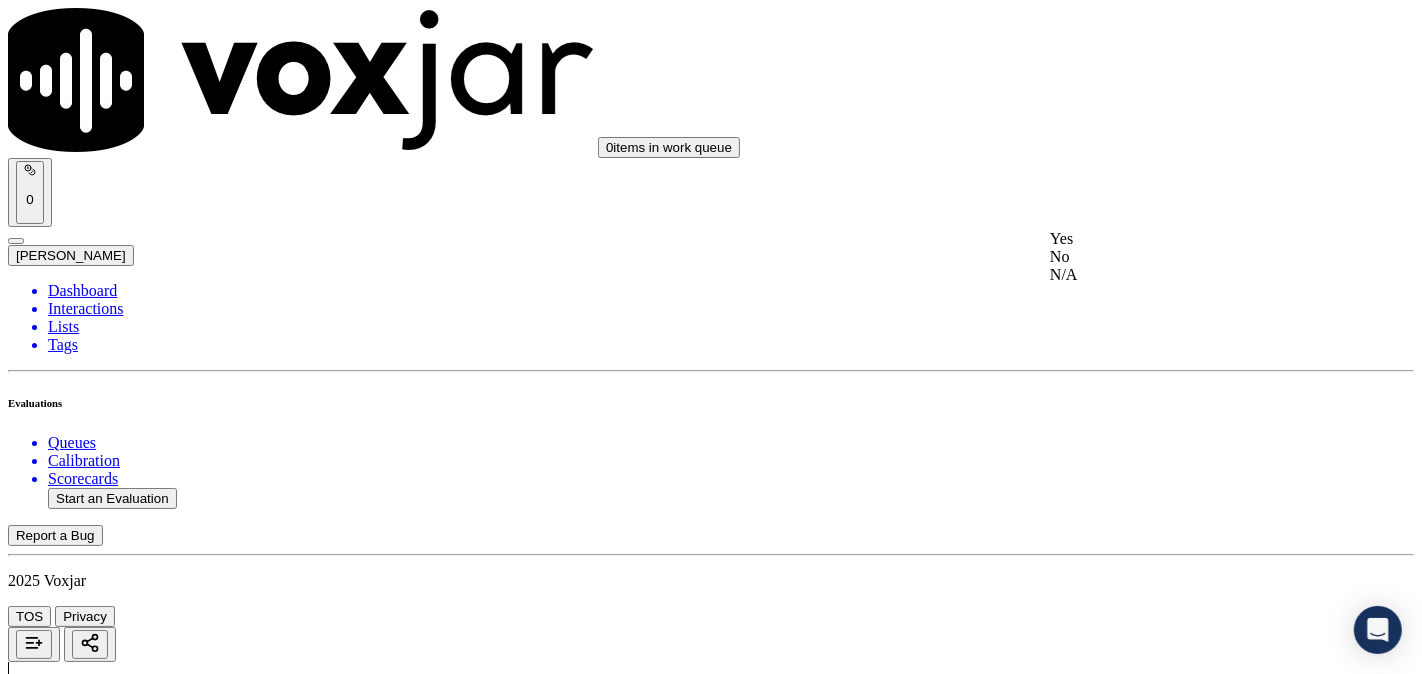 click on "Yes" at bounding box center [1186, 239] 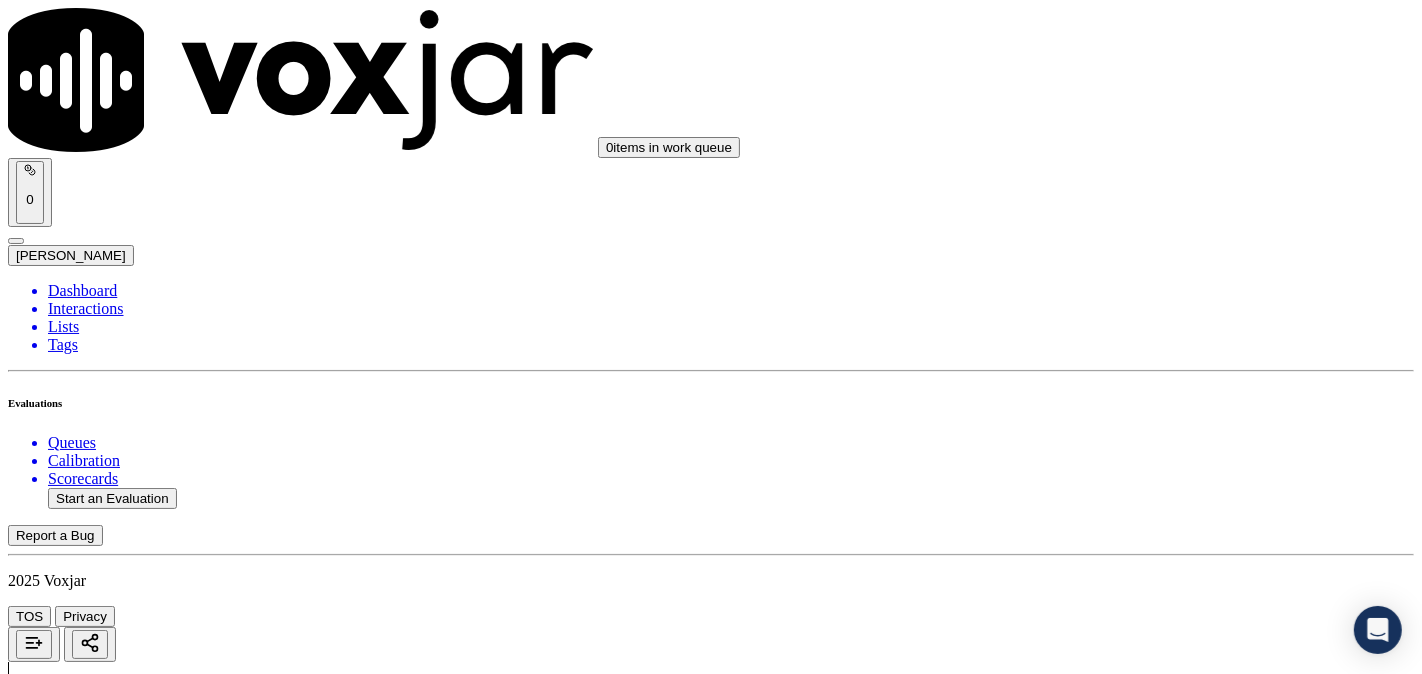 scroll, scrollTop: 4258, scrollLeft: 0, axis: vertical 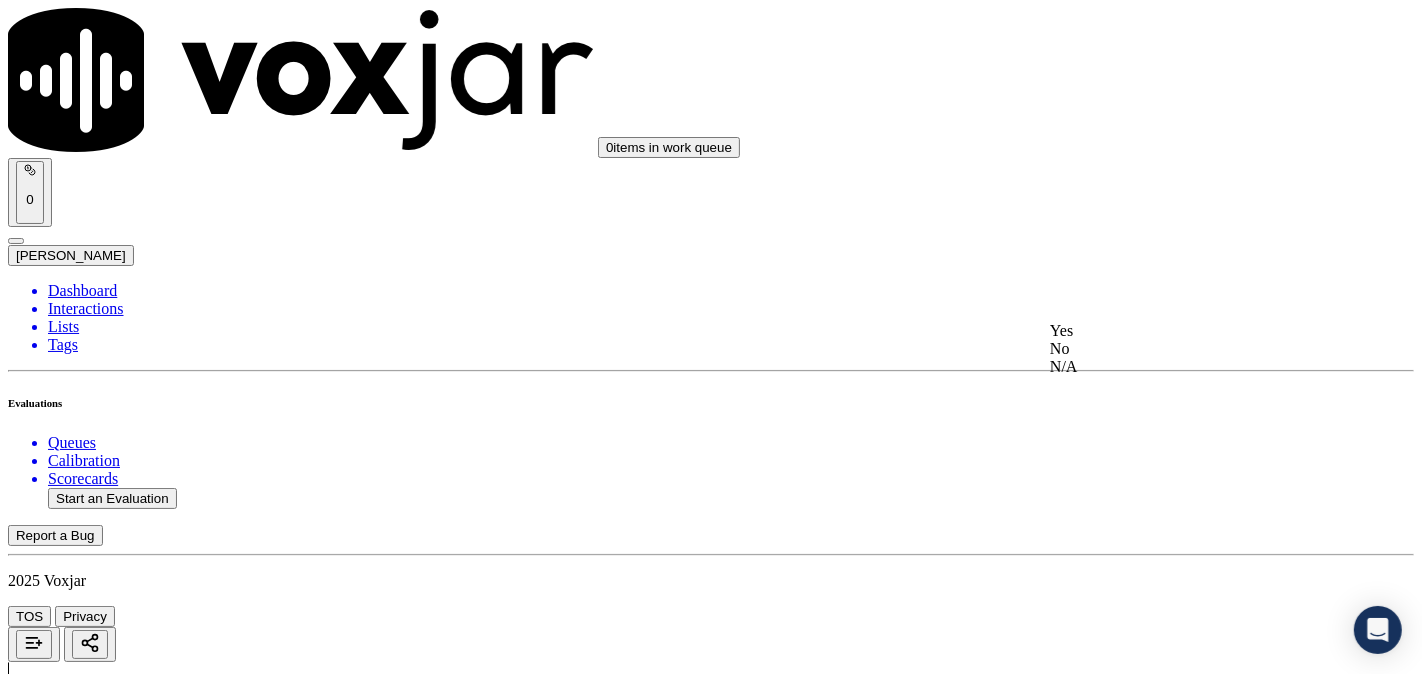 click on "Yes" at bounding box center (1186, 331) 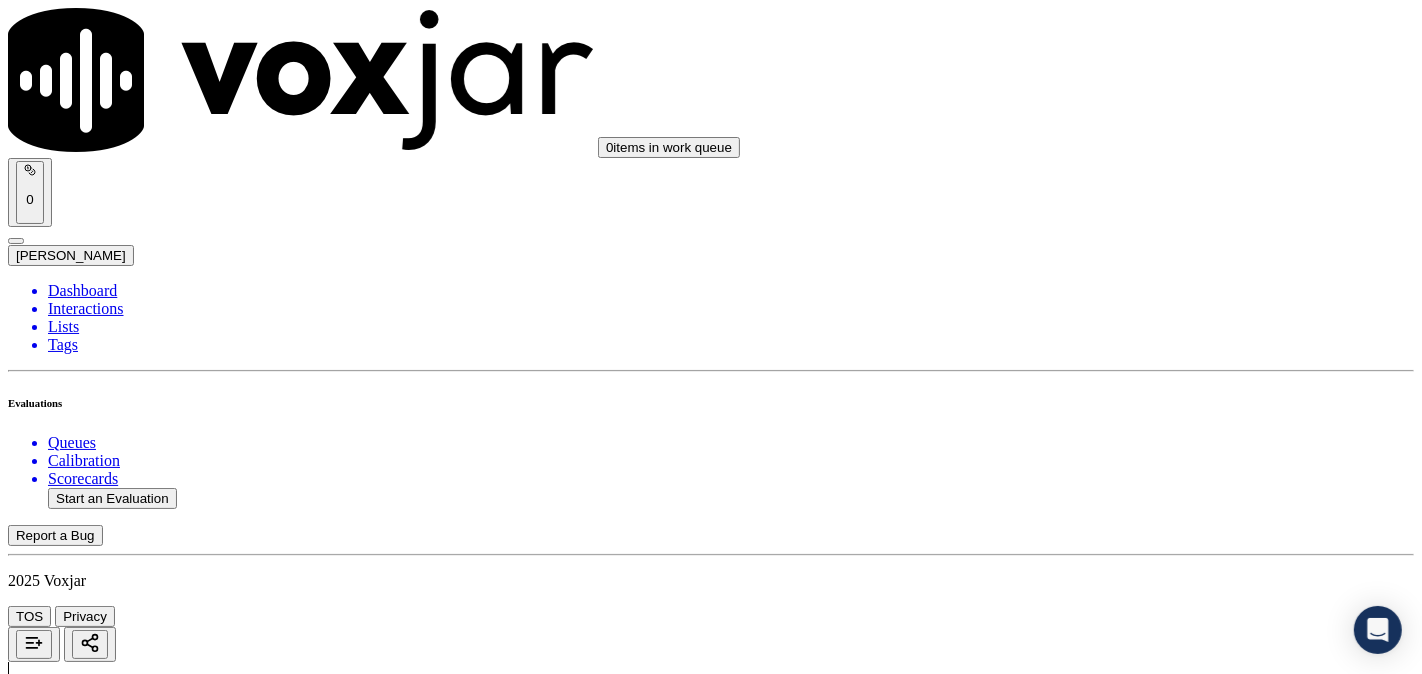scroll, scrollTop: 4444, scrollLeft: 0, axis: vertical 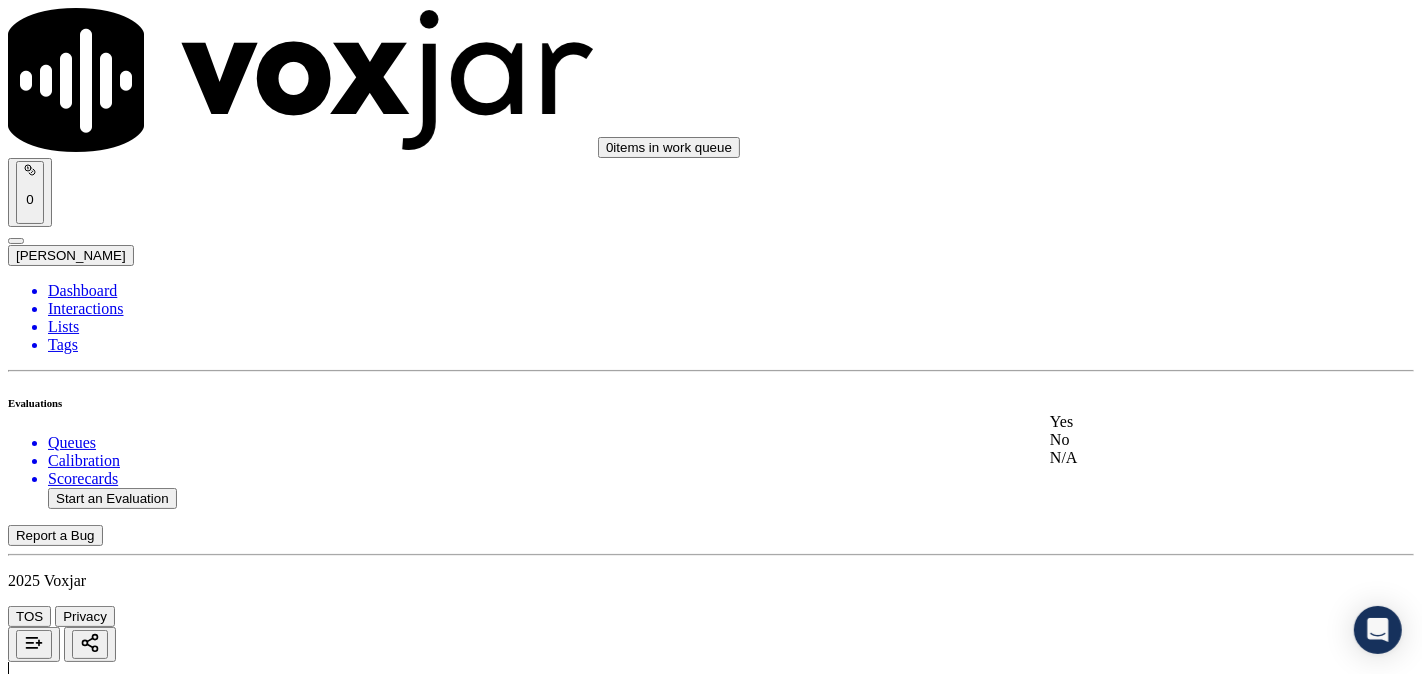 click on "Yes" at bounding box center [1186, 422] 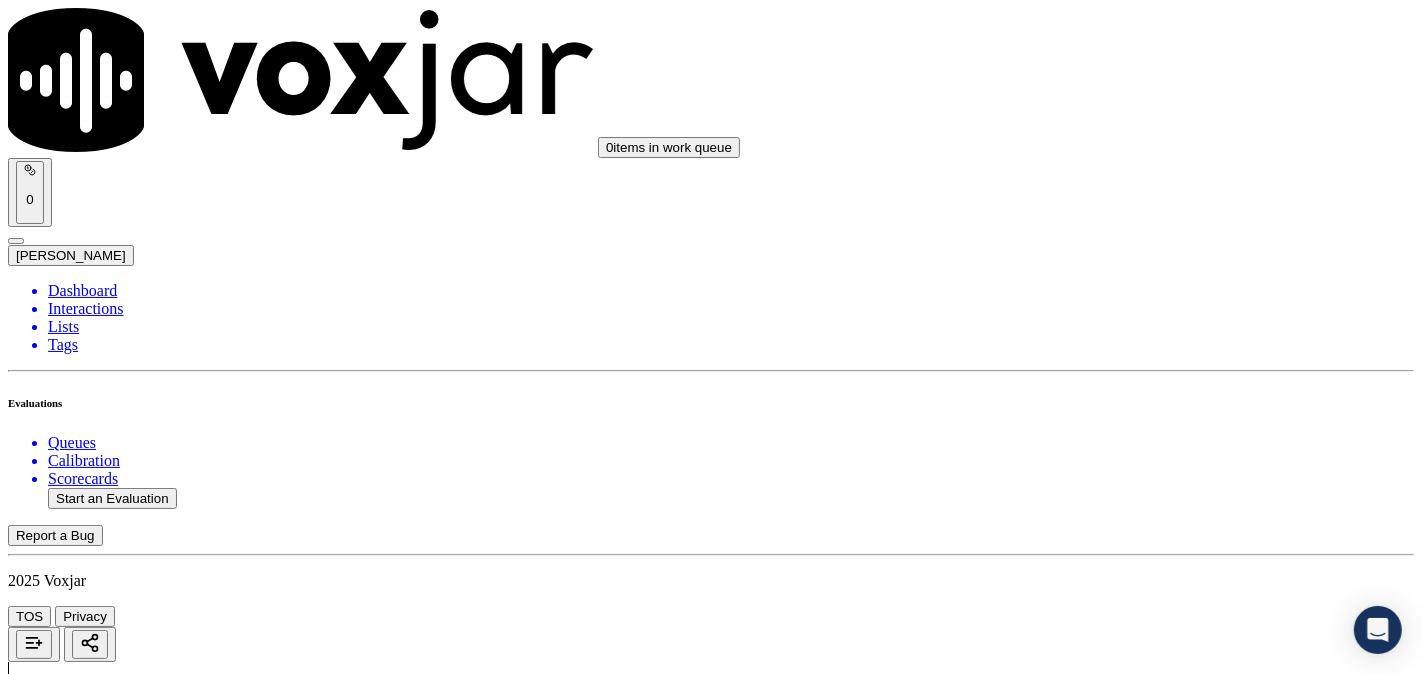 scroll, scrollTop: 4630, scrollLeft: 0, axis: vertical 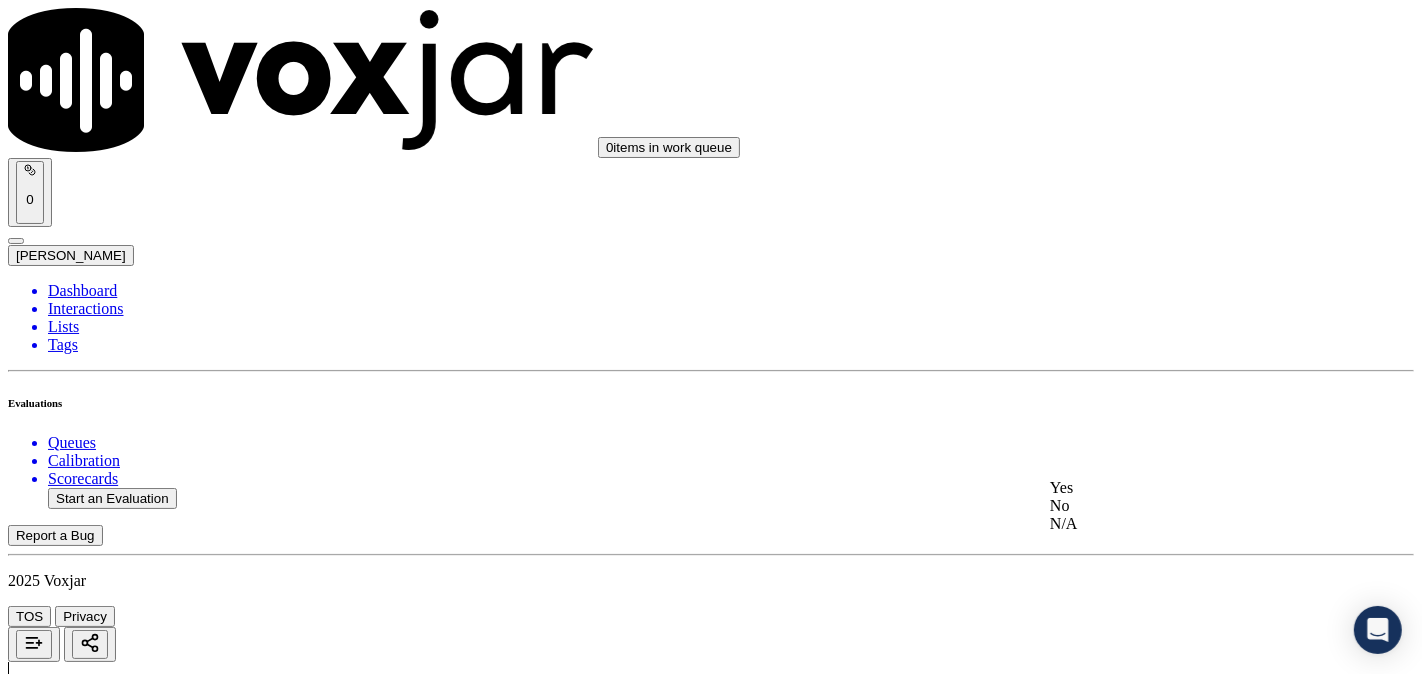 click on "Yes" at bounding box center [1186, 488] 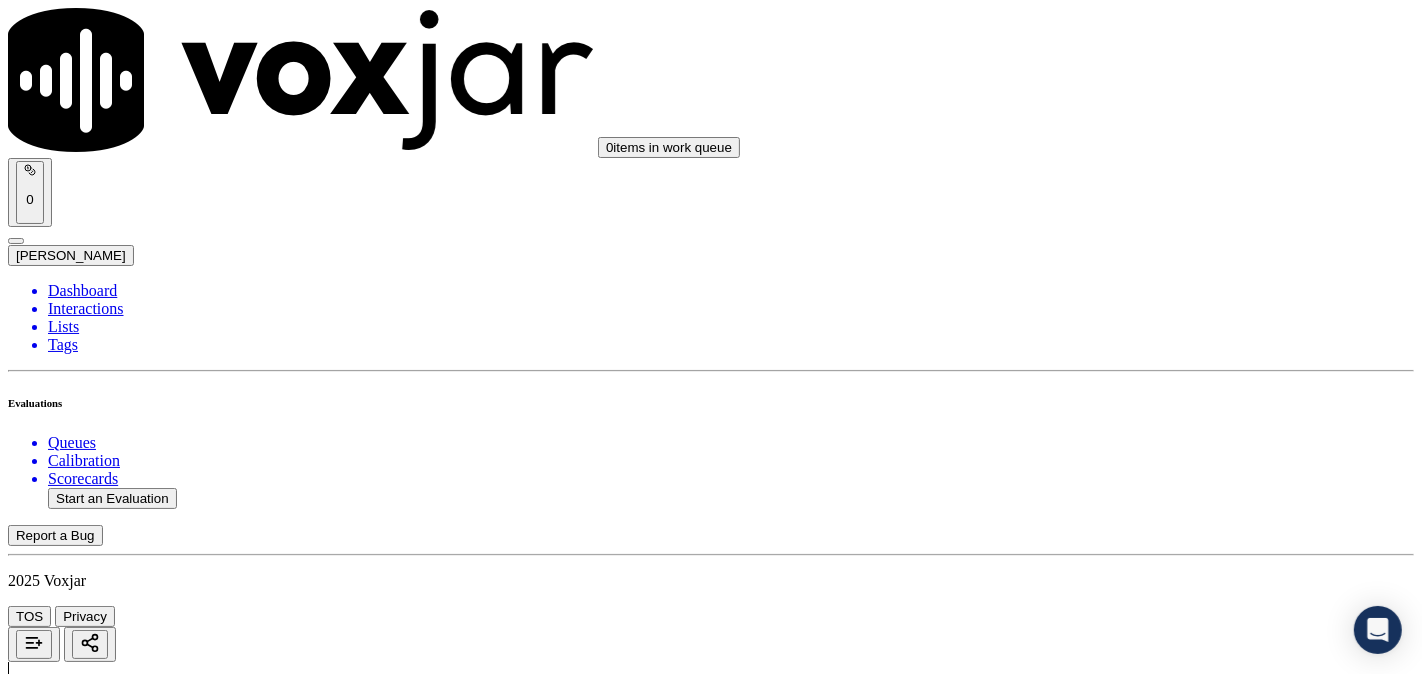scroll, scrollTop: 5185, scrollLeft: 0, axis: vertical 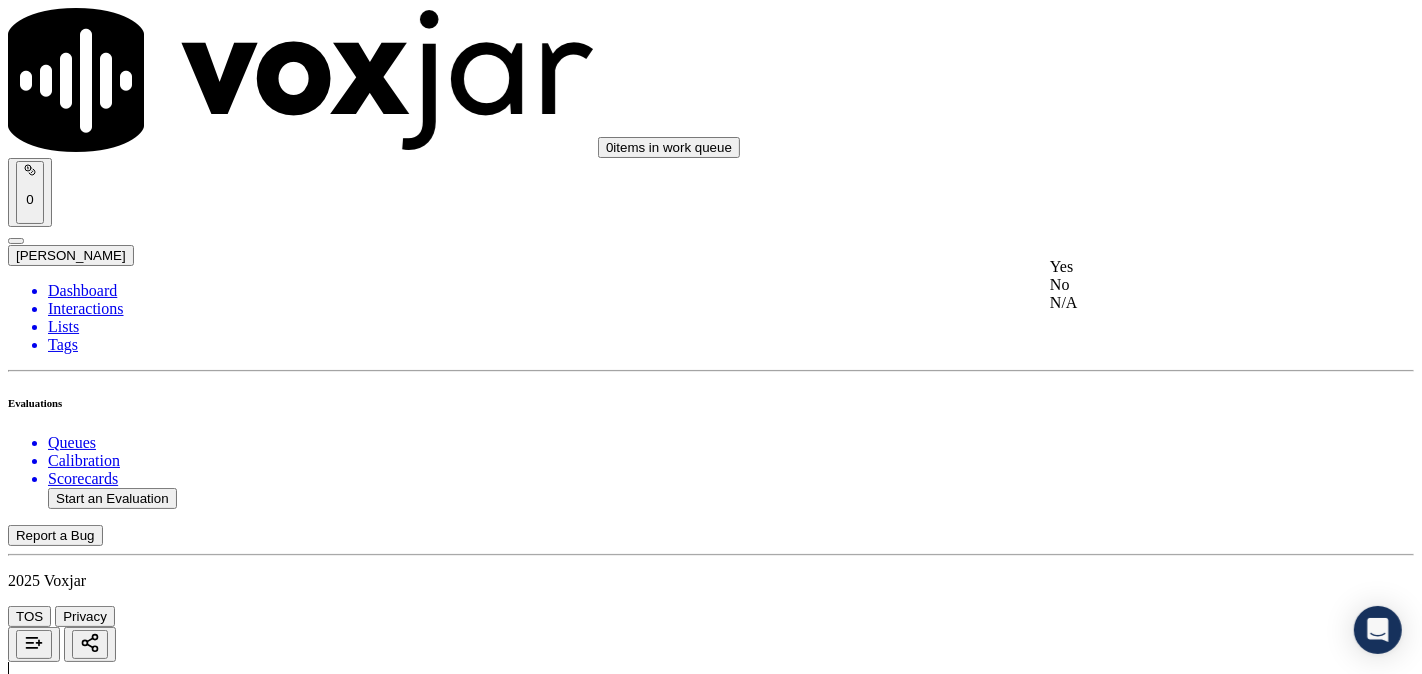 click on "Yes" at bounding box center (1186, 267) 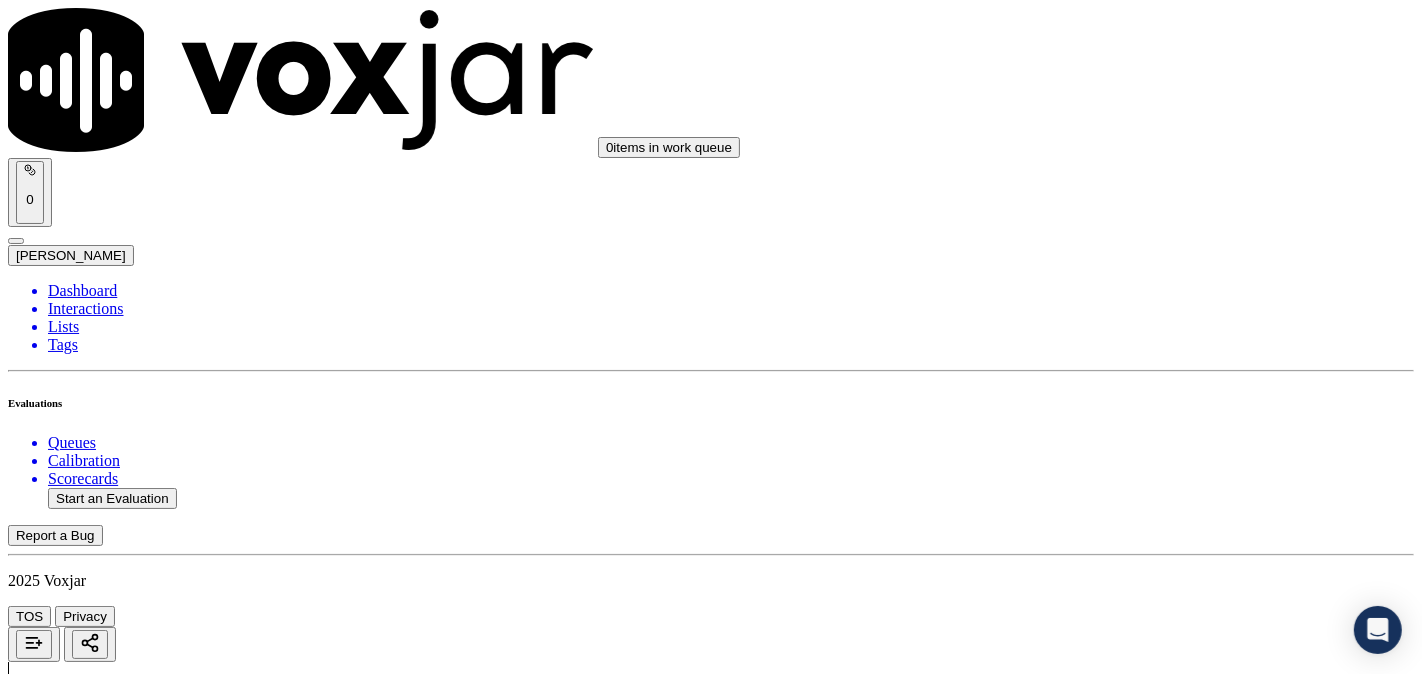 scroll, scrollTop: 5370, scrollLeft: 0, axis: vertical 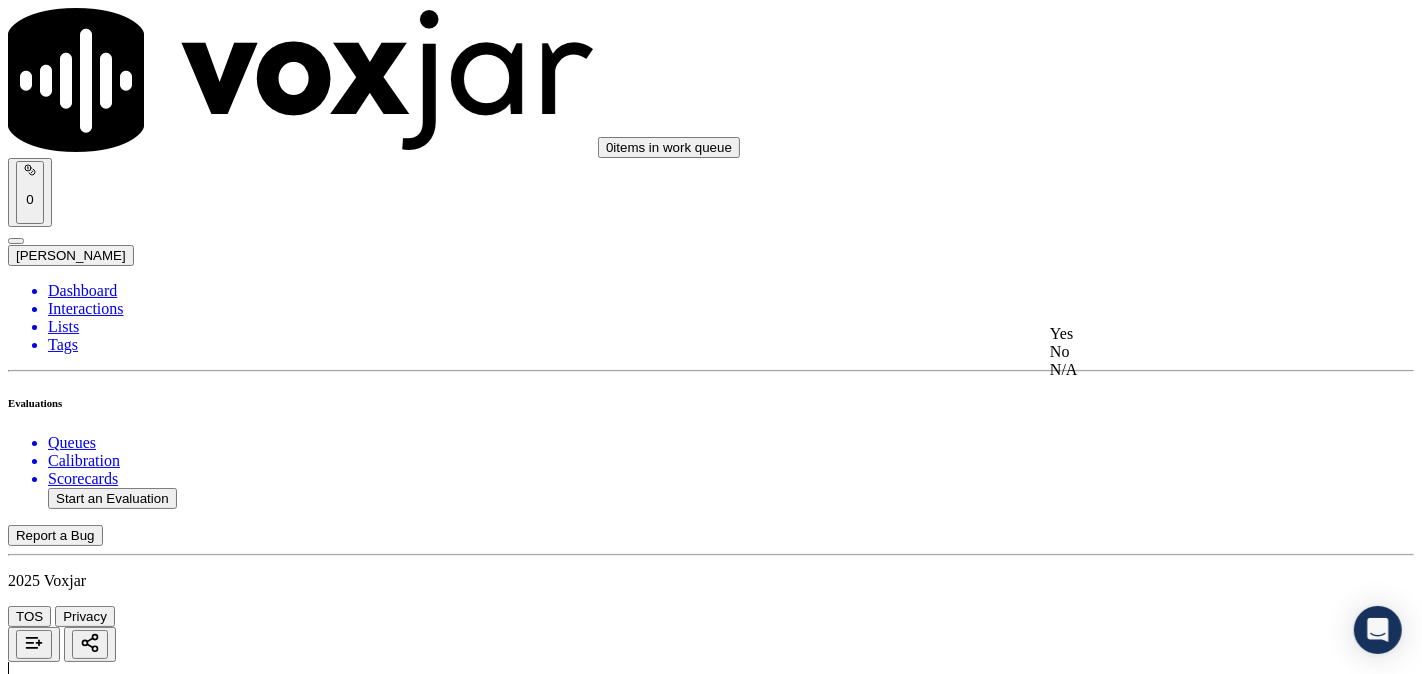click on "Yes" at bounding box center [1186, 334] 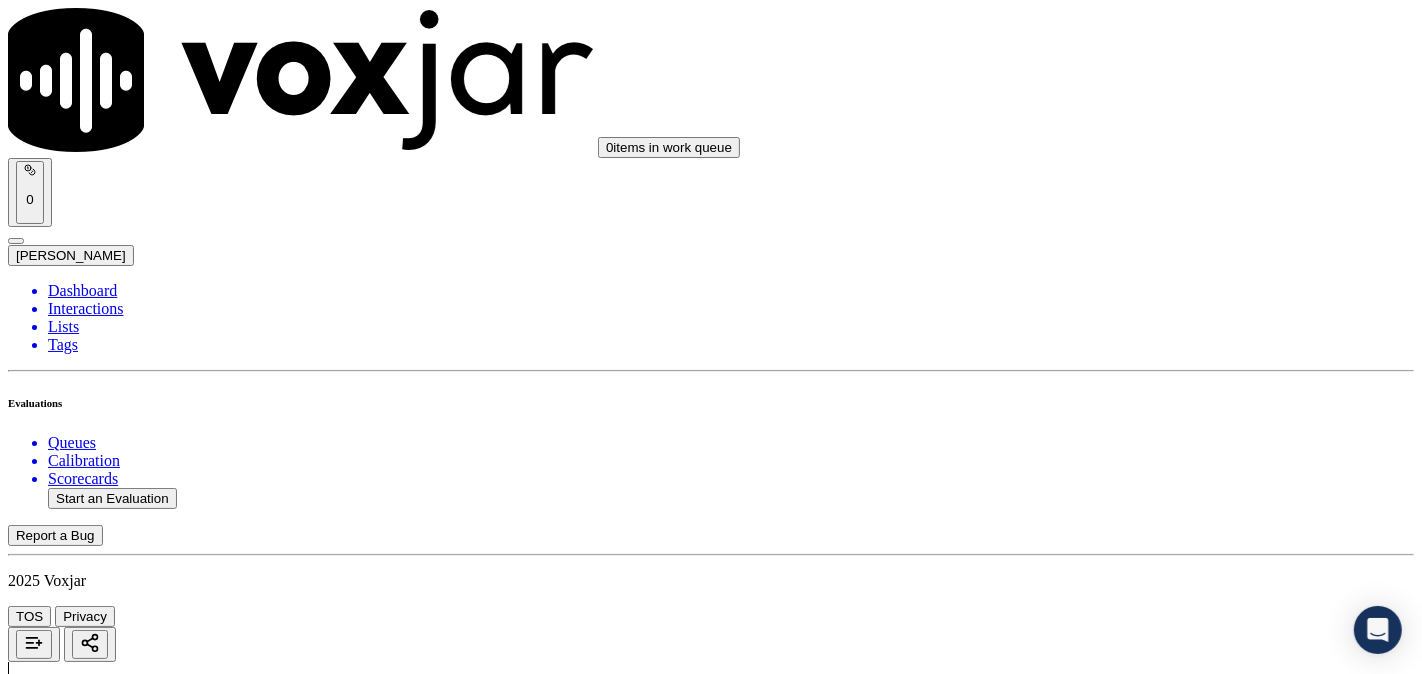 scroll, scrollTop: 5507, scrollLeft: 0, axis: vertical 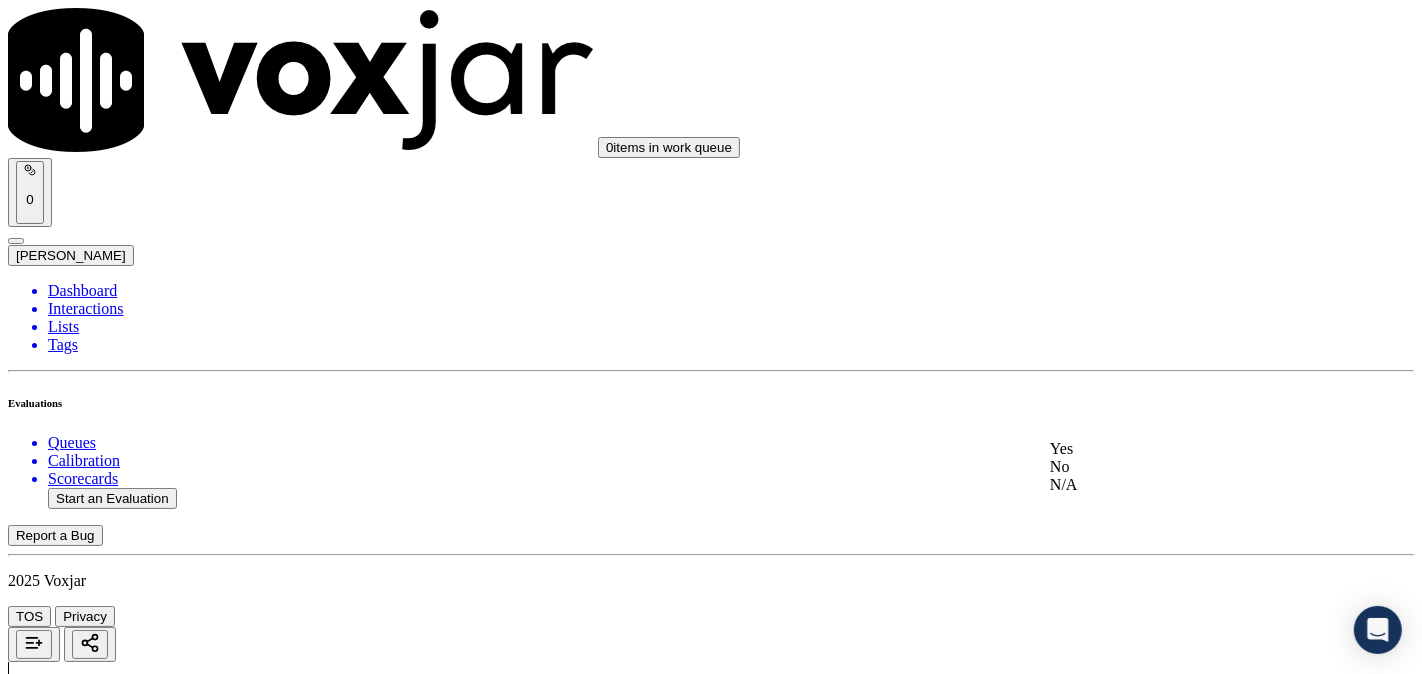 click on "Yes" at bounding box center (1186, 449) 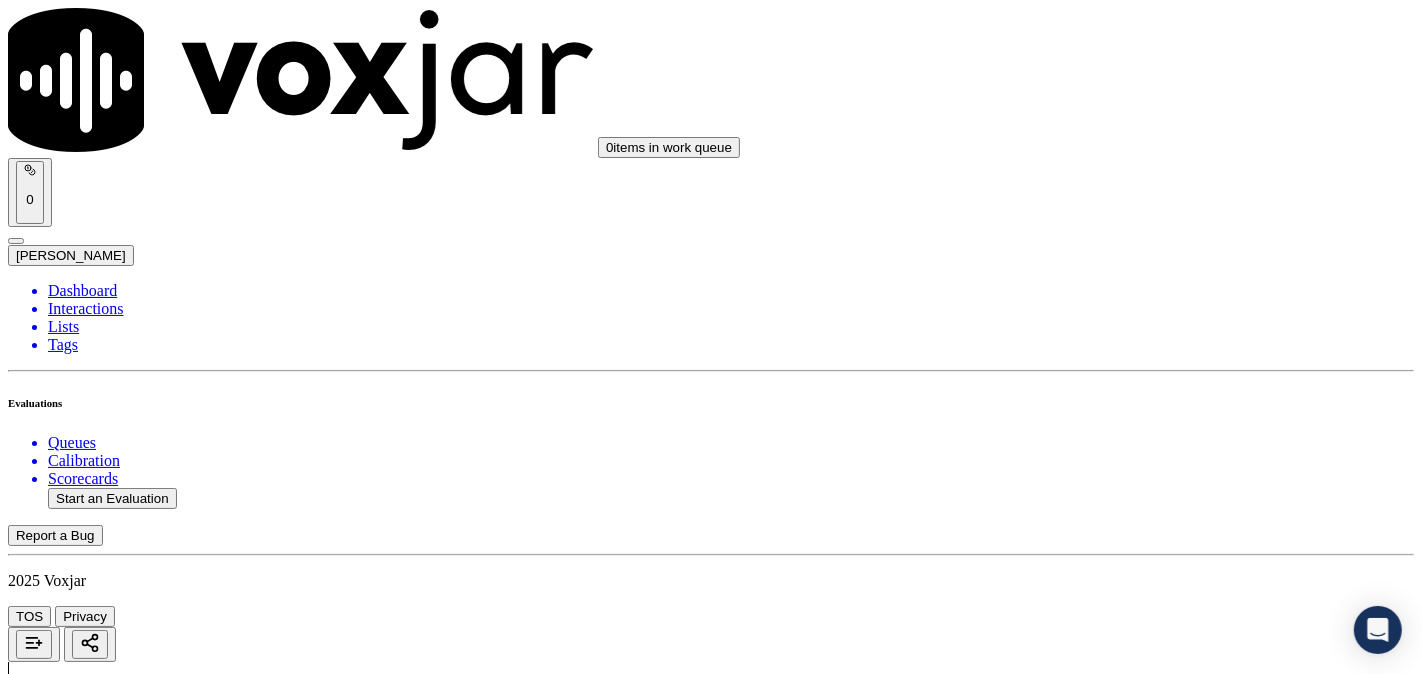click on "Submit Scores" at bounding box center (59, 7345) 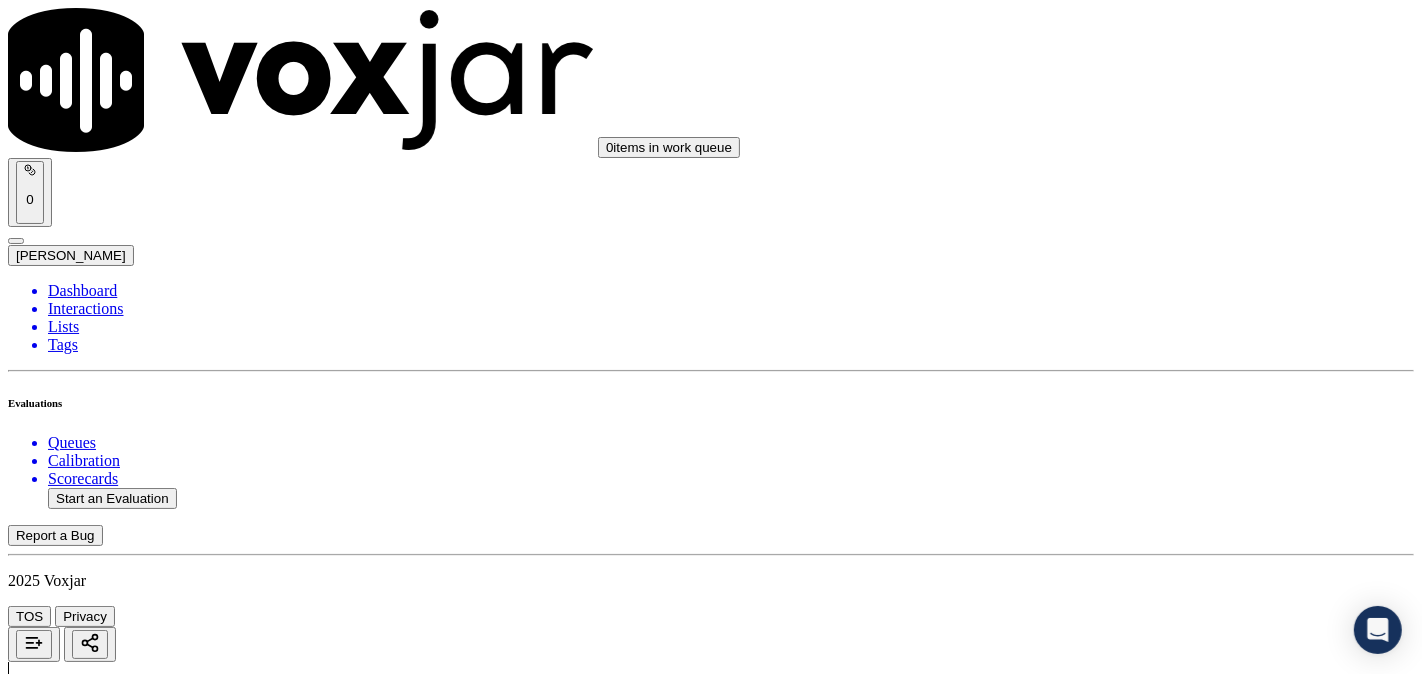 click on "Start an Evaluation" 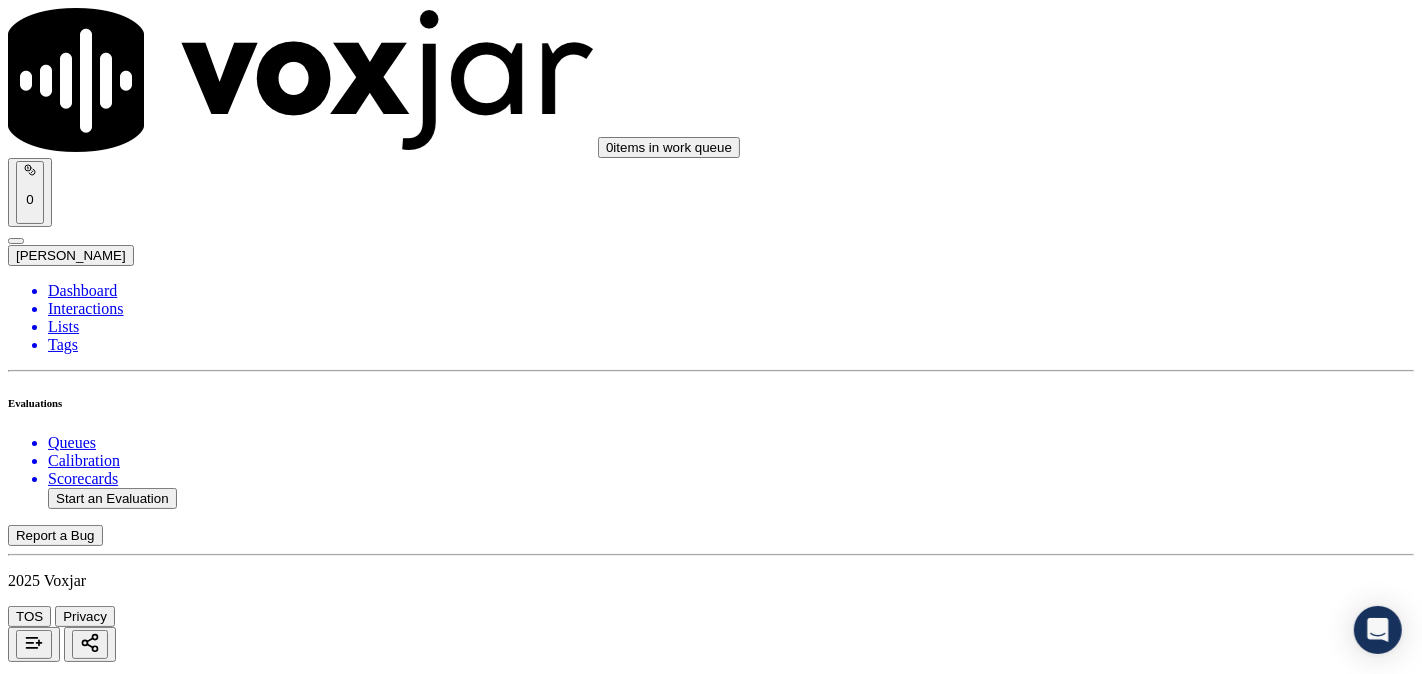 scroll, scrollTop: 185, scrollLeft: 0, axis: vertical 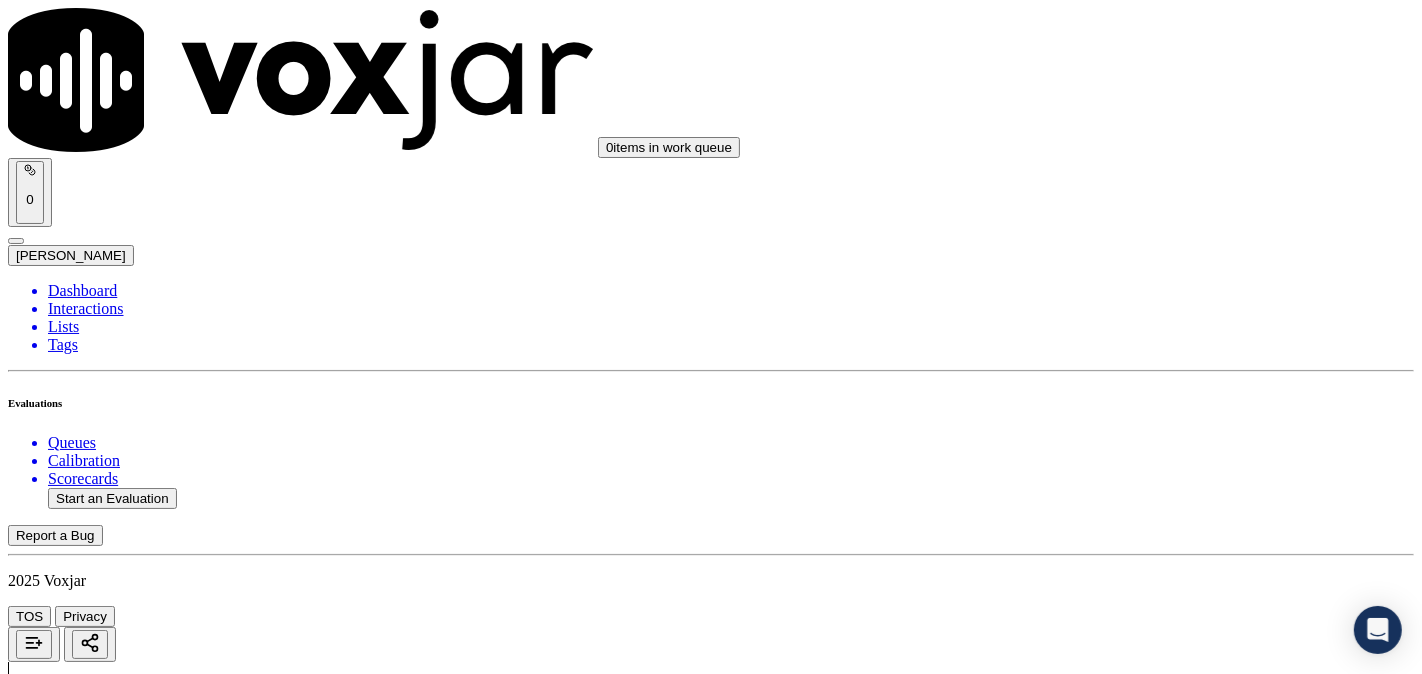 drag, startPoint x: 820, startPoint y: 616, endPoint x: 666, endPoint y: 596, distance: 155.29327 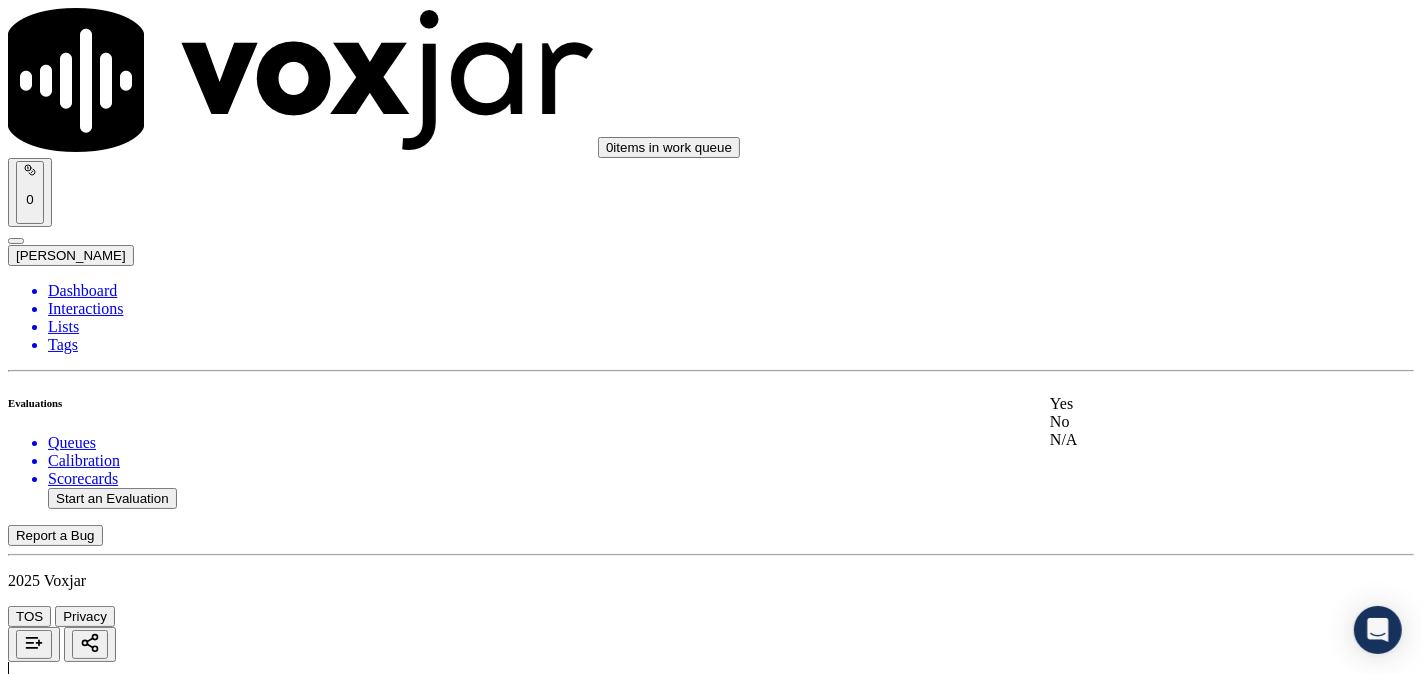click on "Yes" at bounding box center [1186, 404] 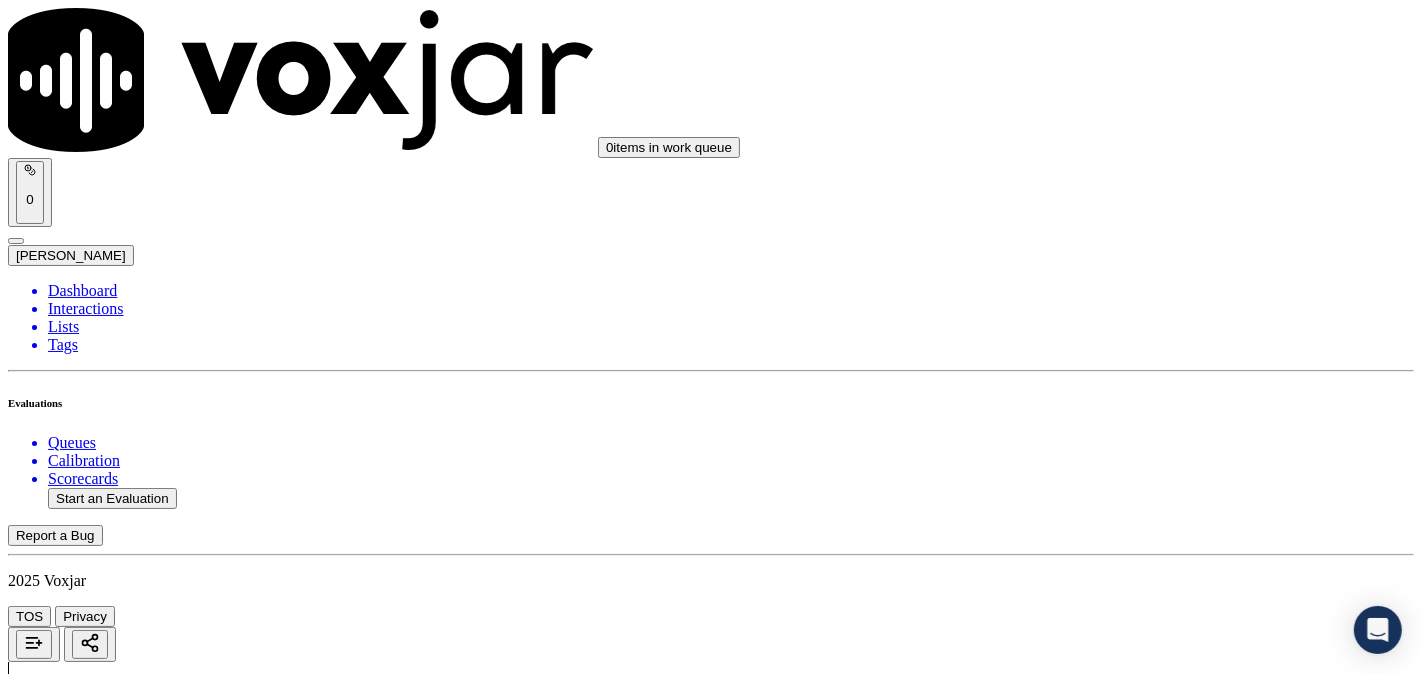 scroll, scrollTop: 185, scrollLeft: 0, axis: vertical 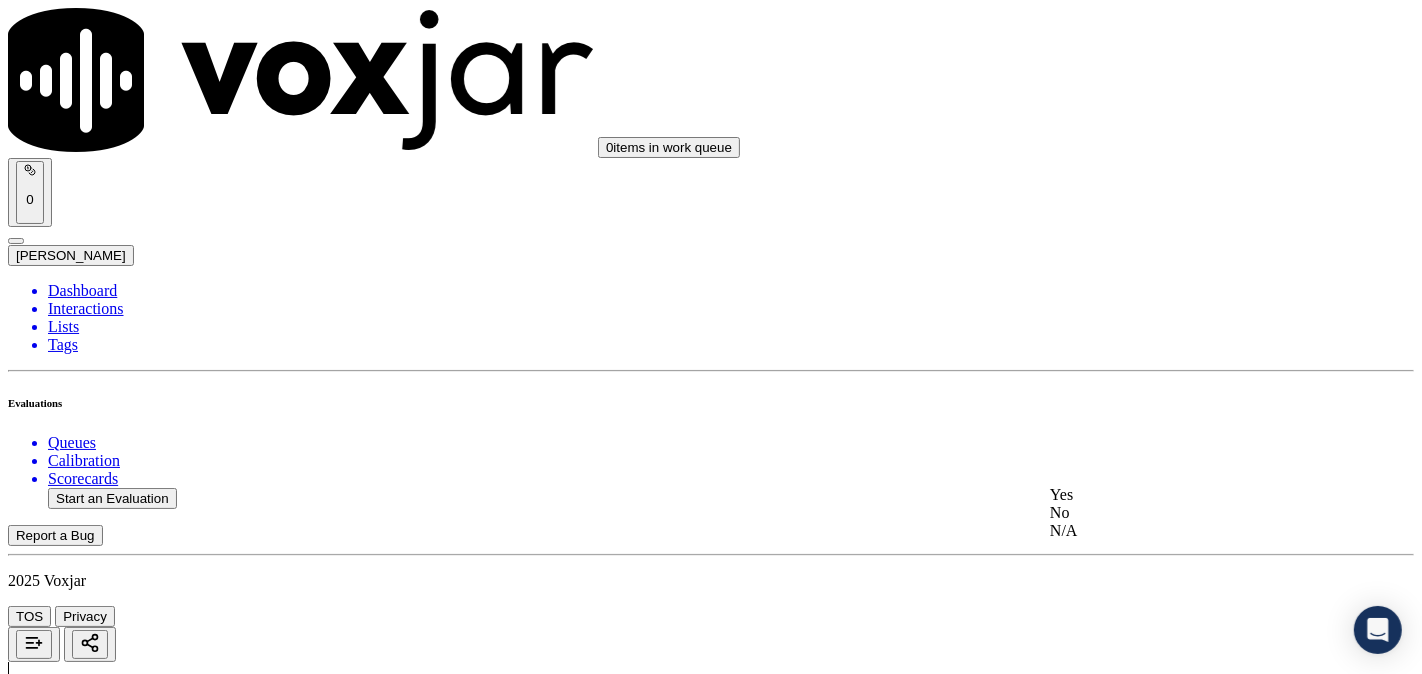 drag, startPoint x: 1105, startPoint y: 488, endPoint x: 1108, endPoint y: 508, distance: 20.22375 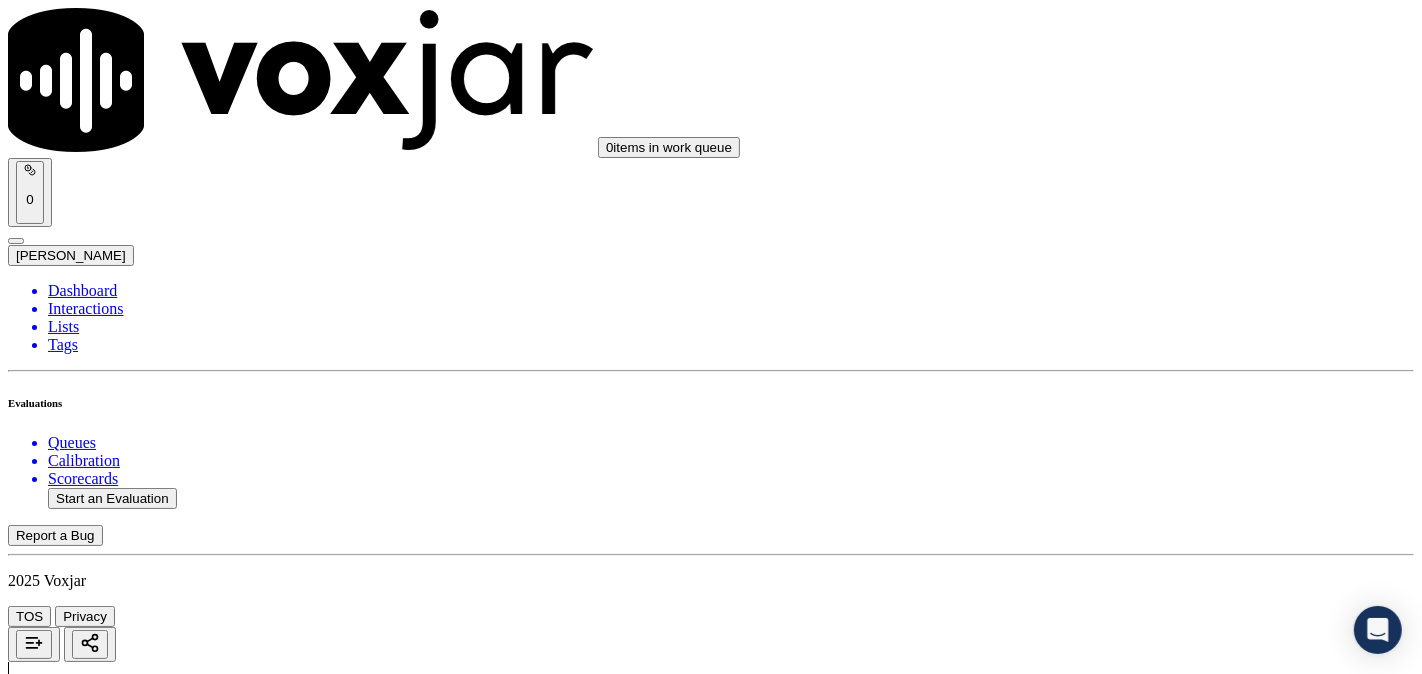scroll, scrollTop: 555, scrollLeft: 0, axis: vertical 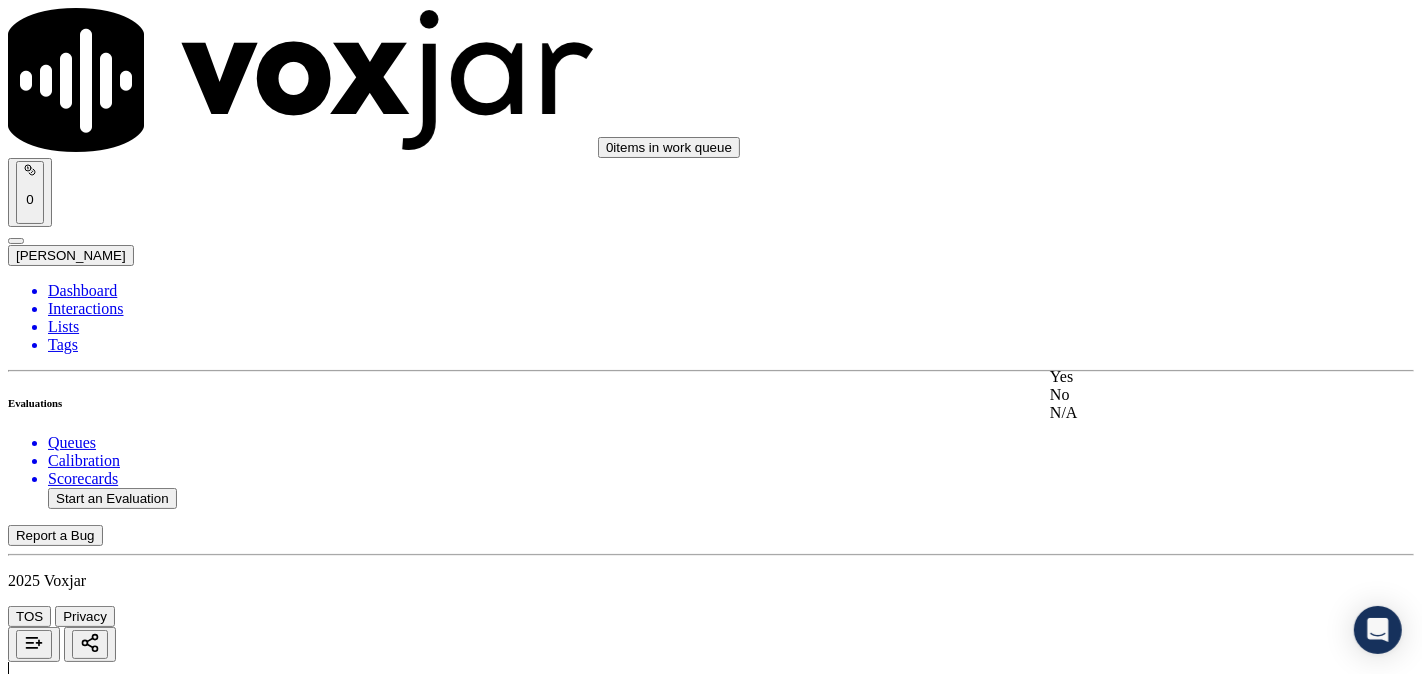 click on "Yes" at bounding box center [1186, 377] 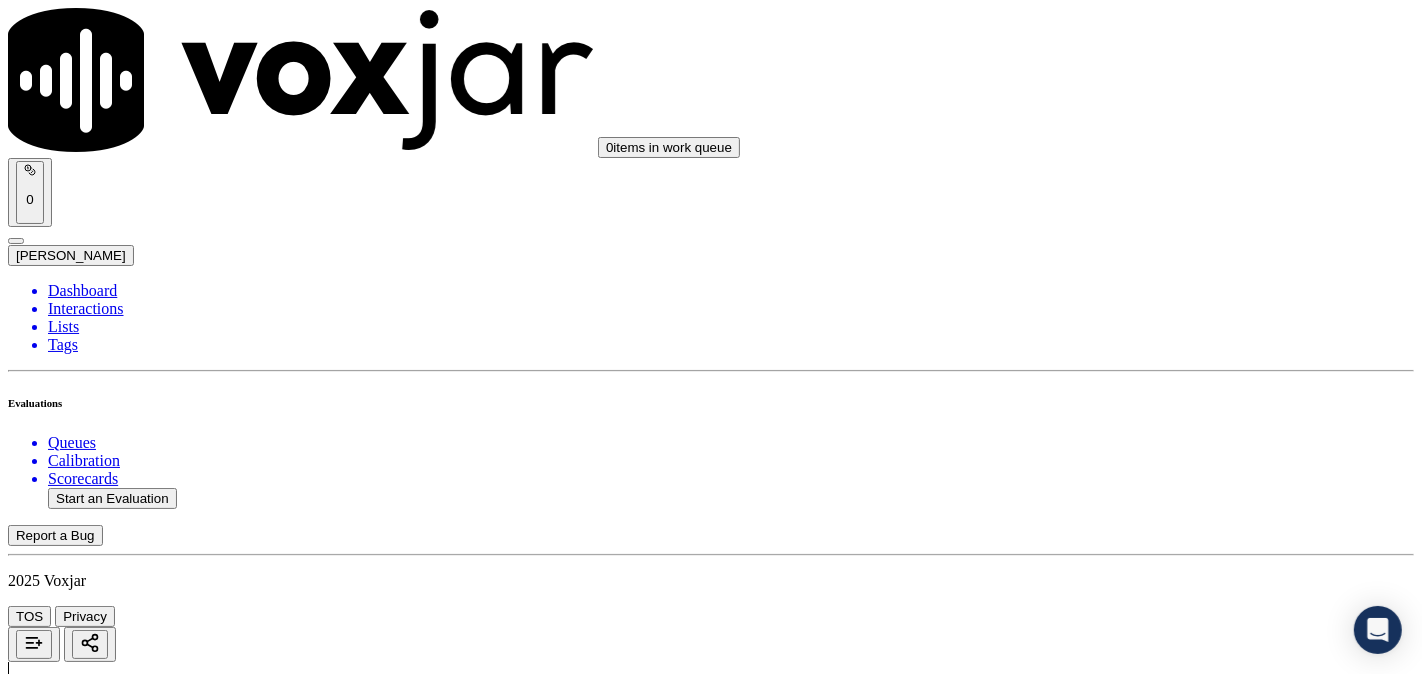 scroll, scrollTop: 741, scrollLeft: 0, axis: vertical 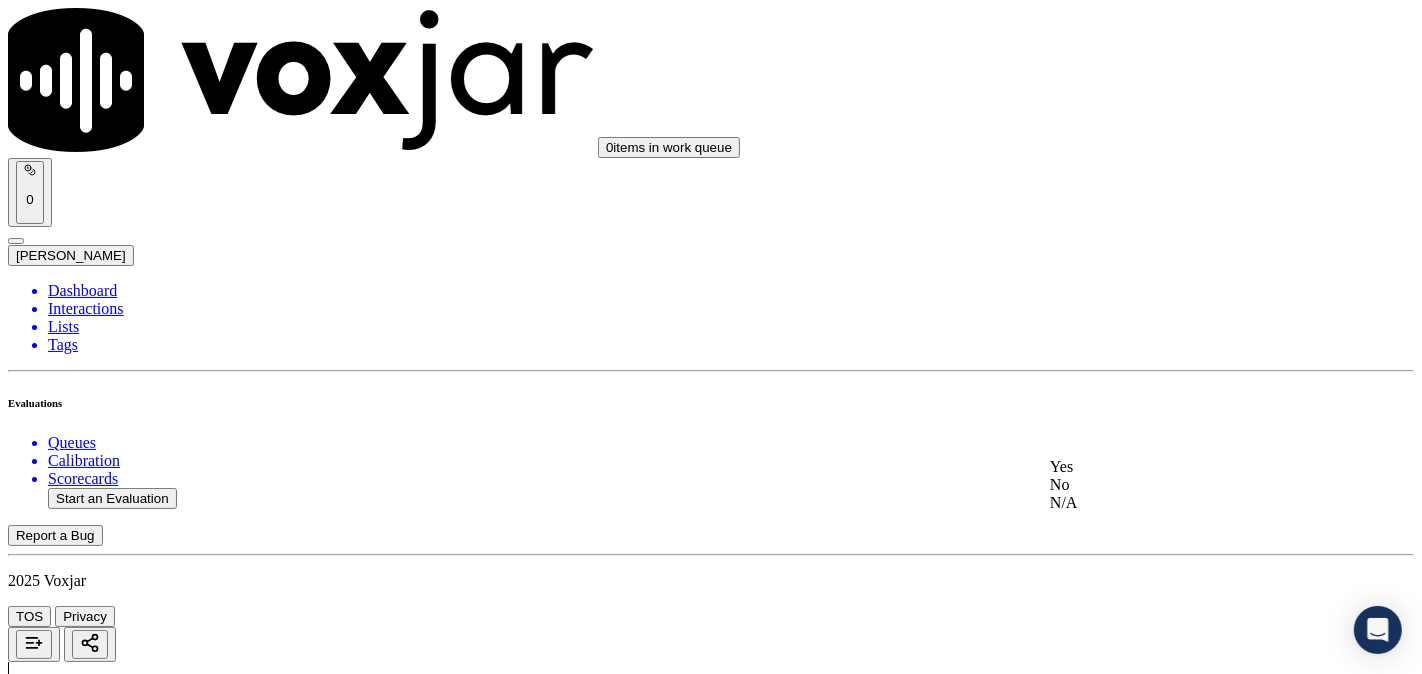 click on "N/A" 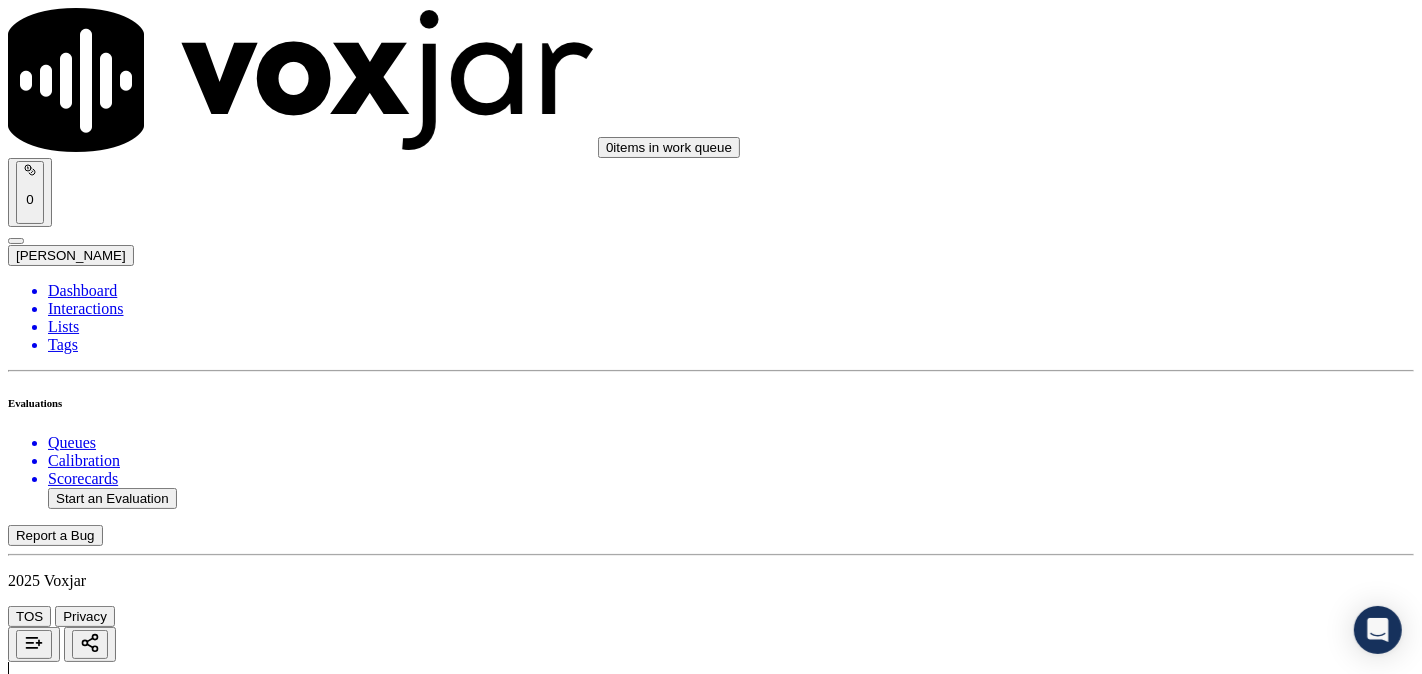 scroll, scrollTop: 1111, scrollLeft: 0, axis: vertical 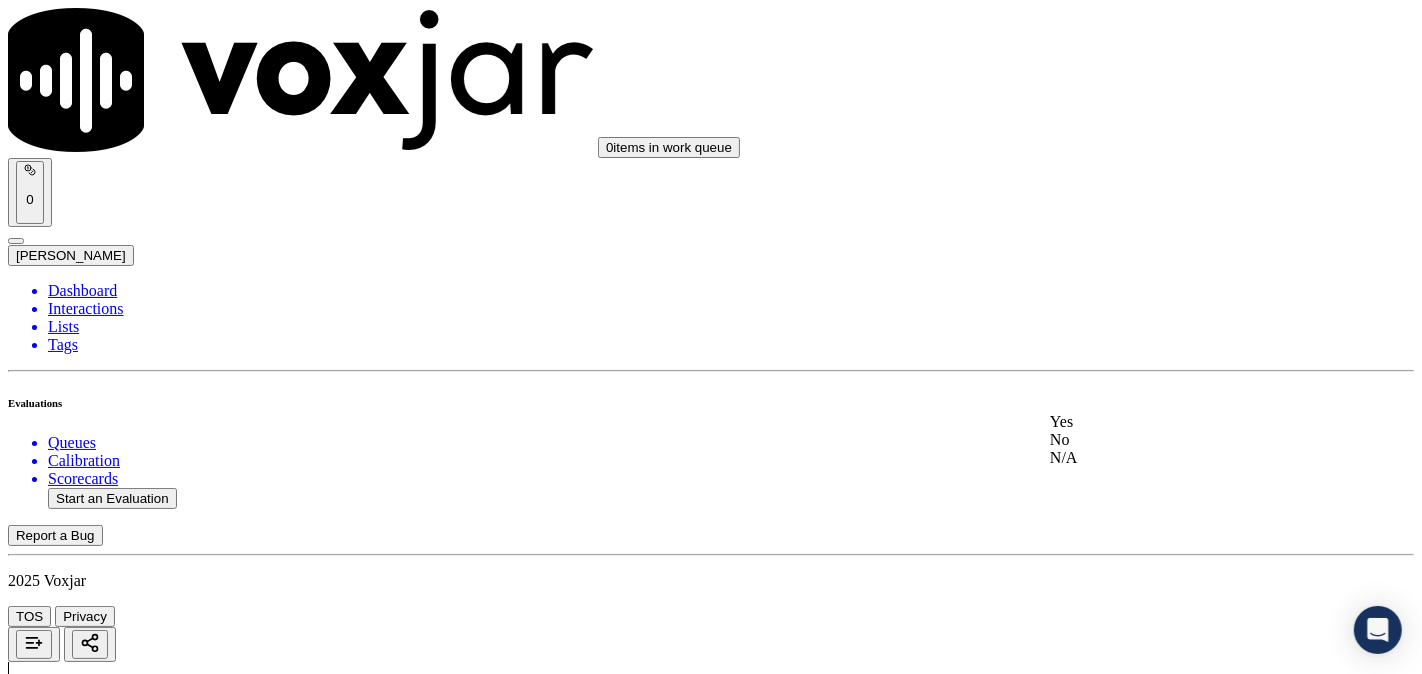drag, startPoint x: 1095, startPoint y: 502, endPoint x: 1143, endPoint y: 262, distance: 244.75293 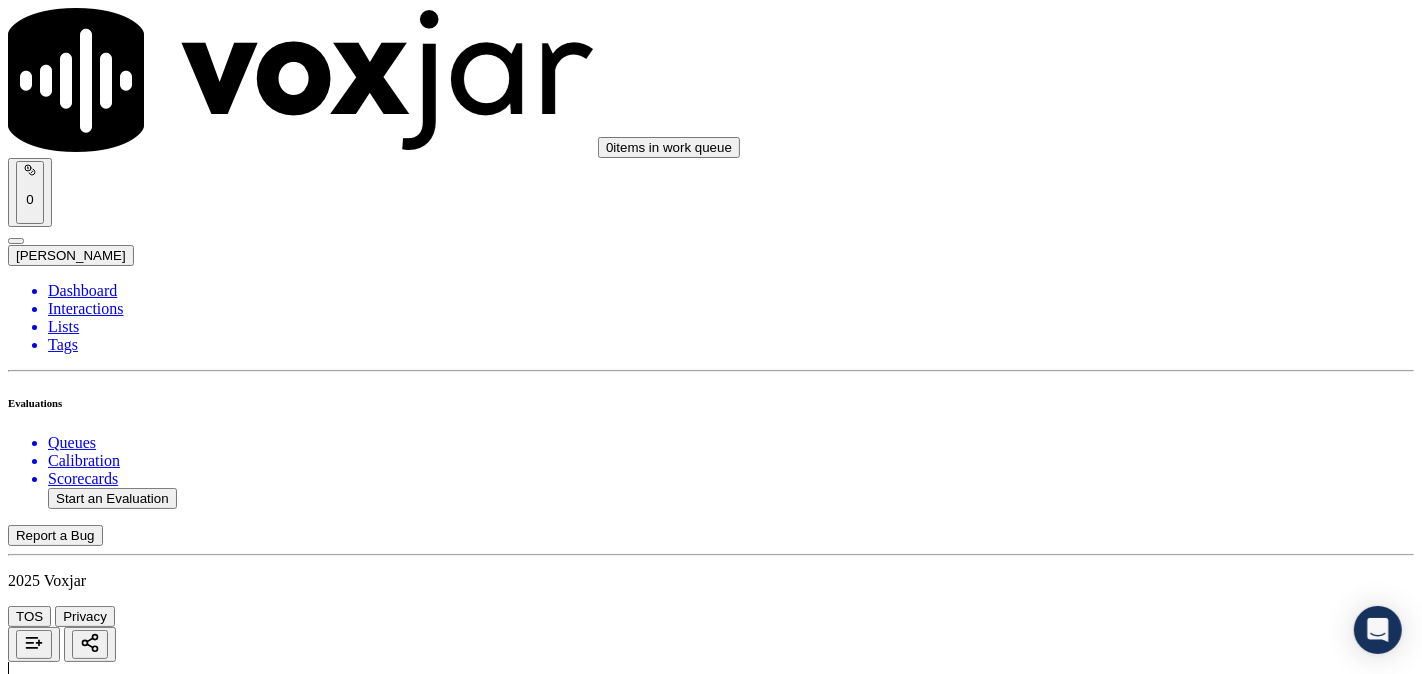 scroll, scrollTop: 1481, scrollLeft: 0, axis: vertical 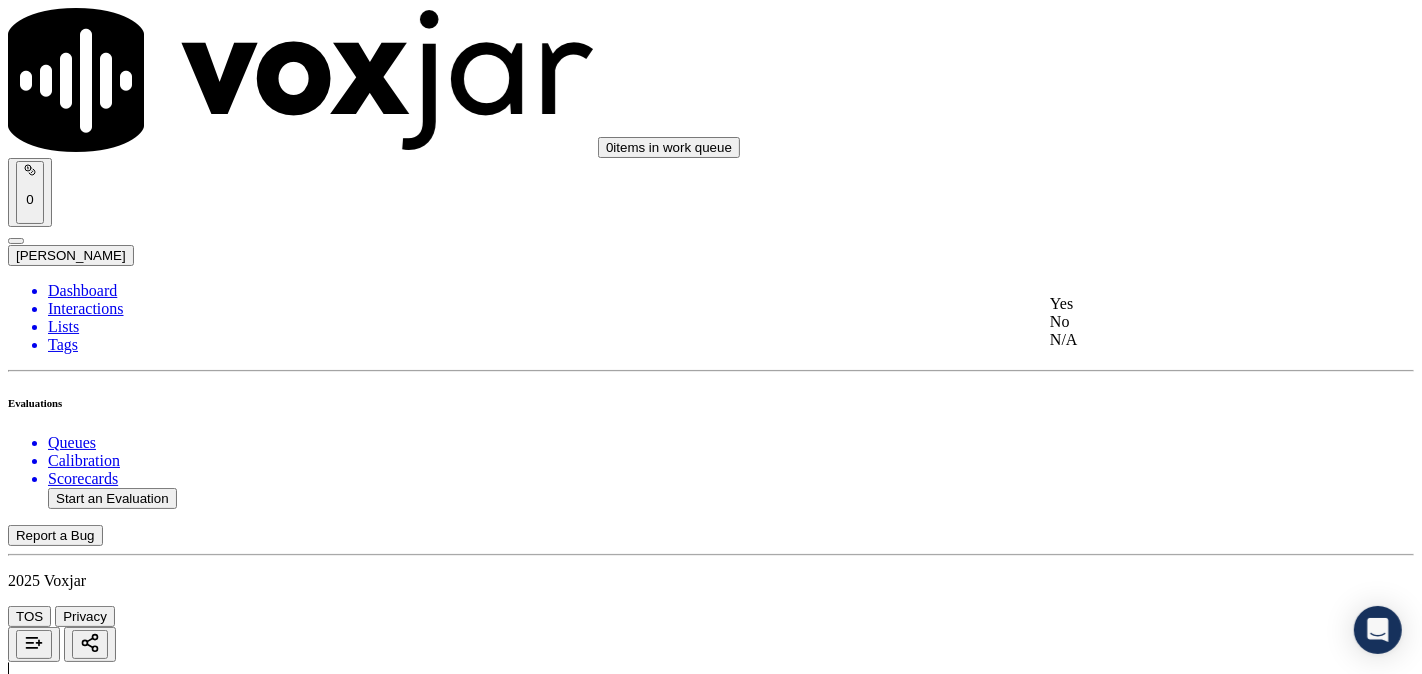 click on "6 .   Did the agent confirm the name of the person on the phone?
Select an answer" at bounding box center [711, 3551] 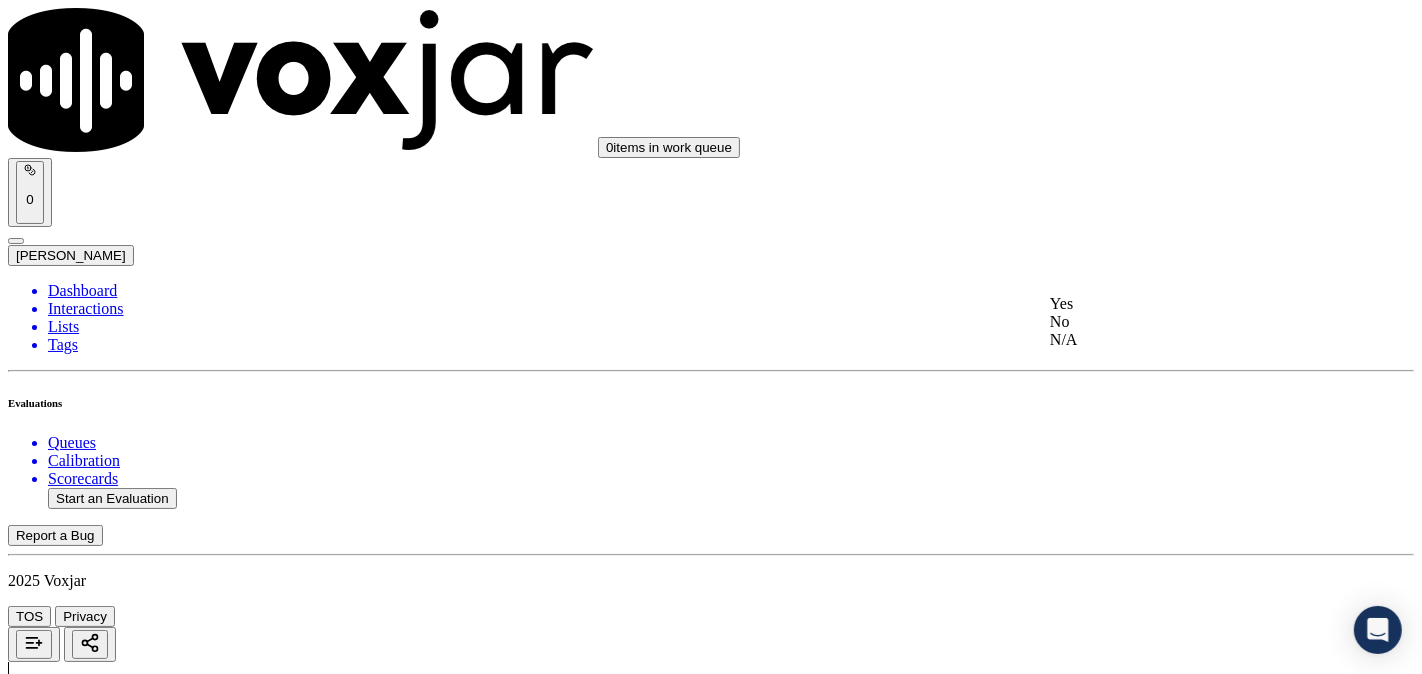 click on "Yes" at bounding box center [1186, 304] 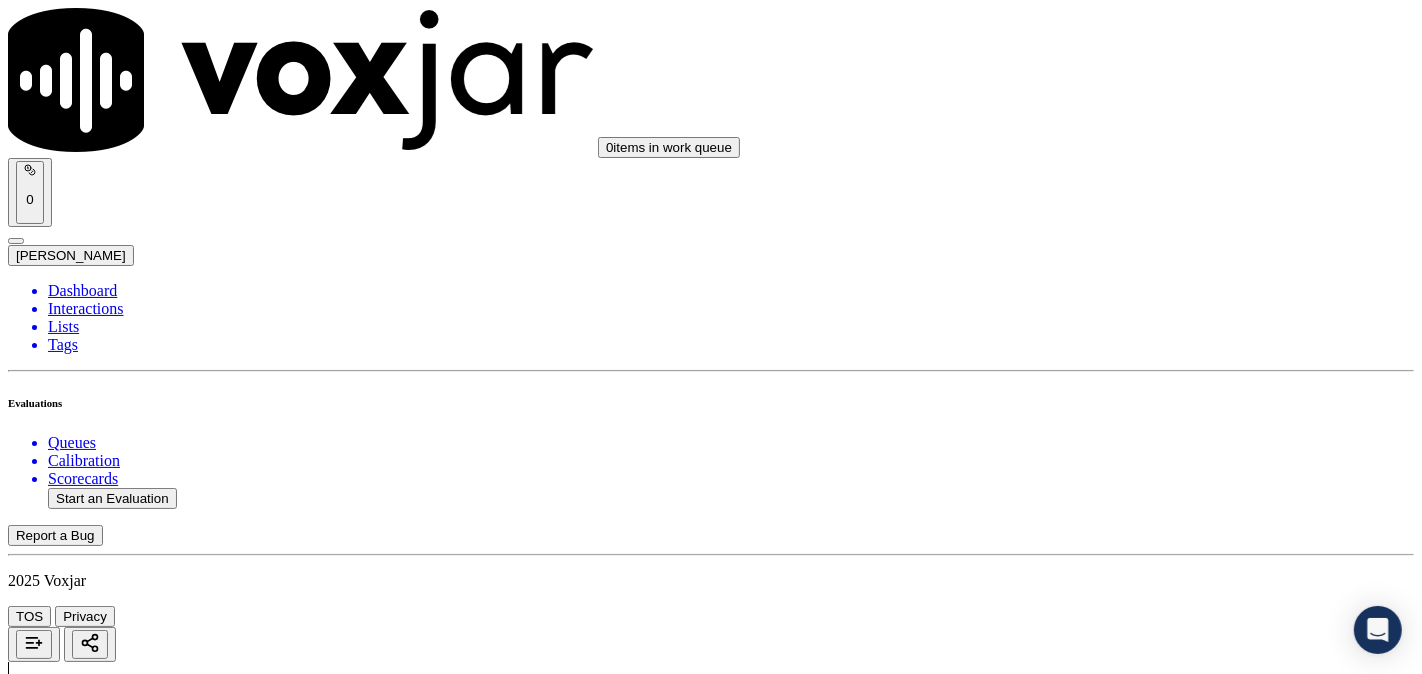scroll, scrollTop: 1666, scrollLeft: 0, axis: vertical 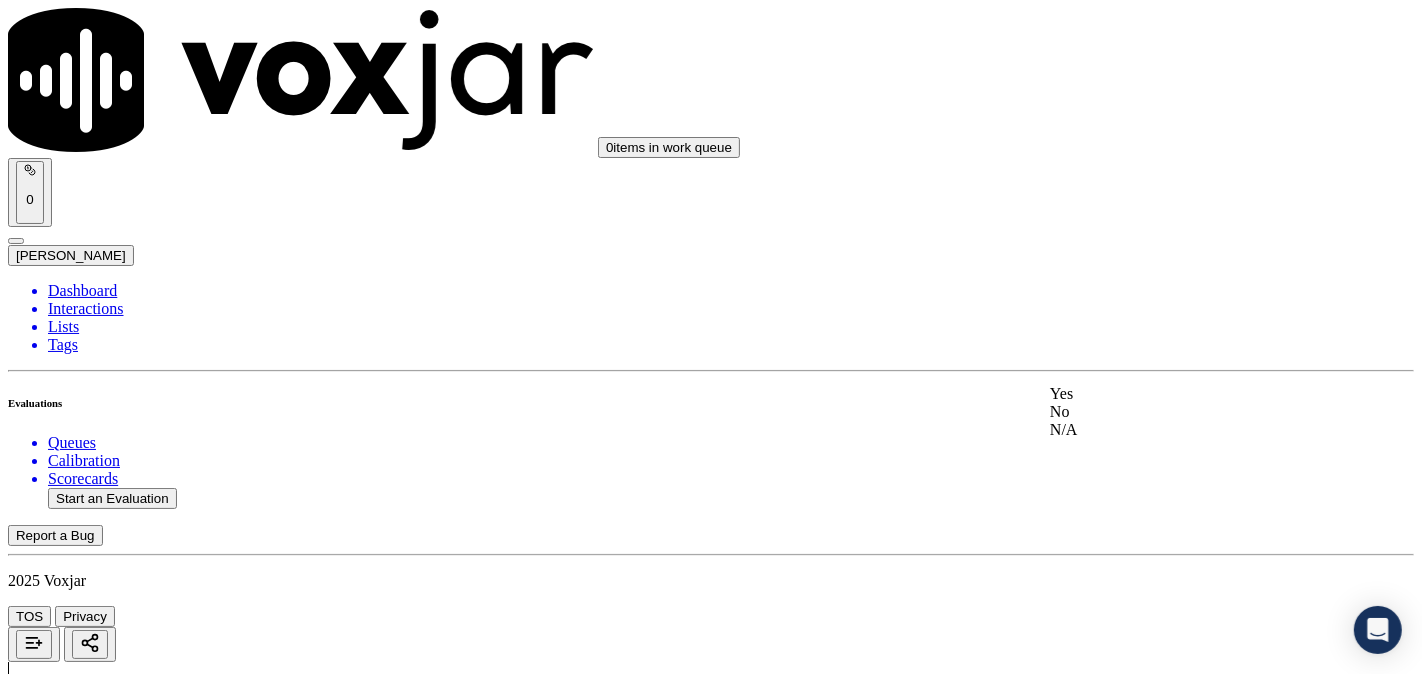 click on "Yes" at bounding box center [1186, 394] 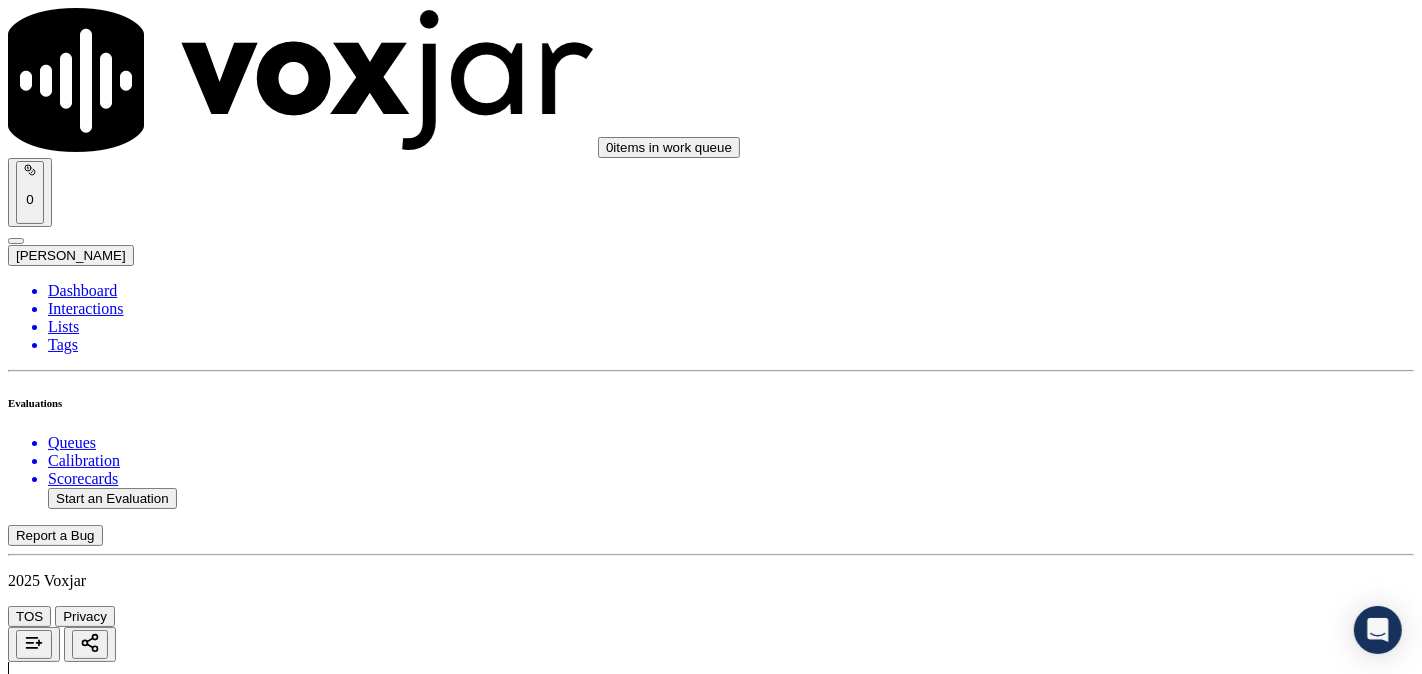 scroll, scrollTop: 1852, scrollLeft: 0, axis: vertical 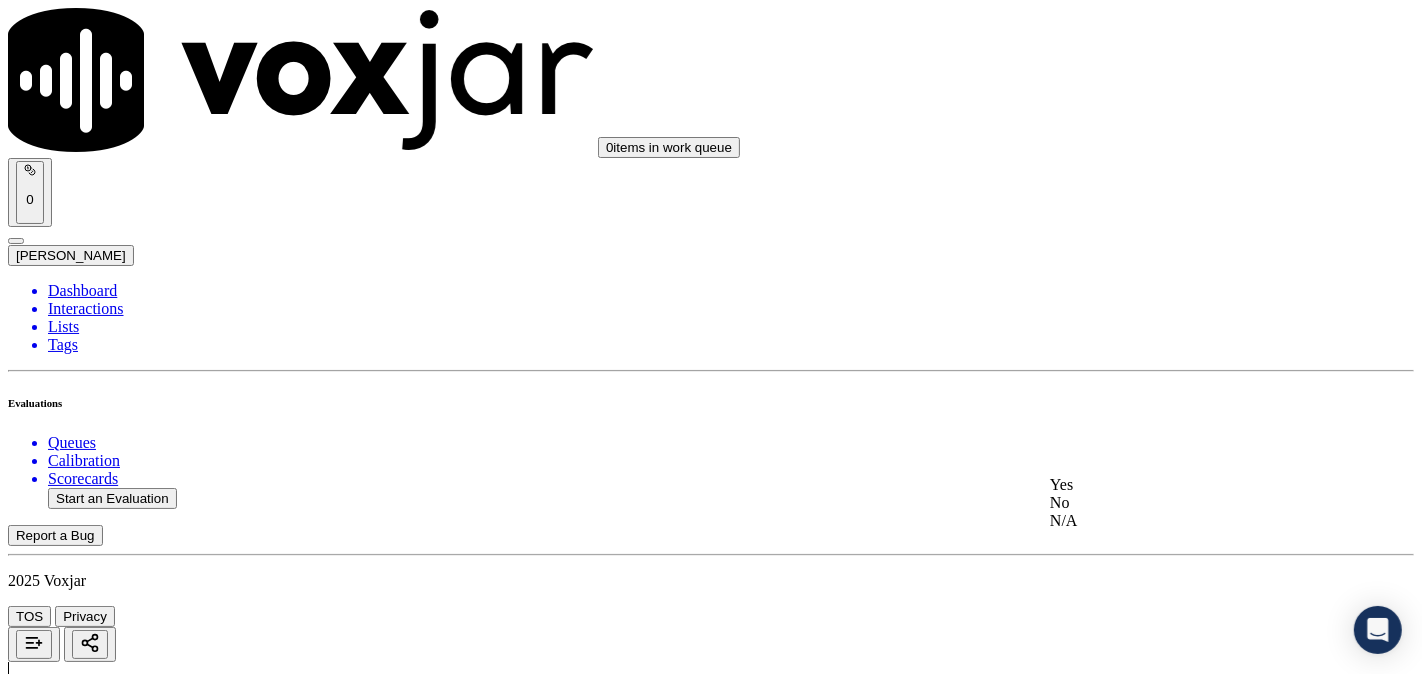 click on "Yes" at bounding box center [1186, 485] 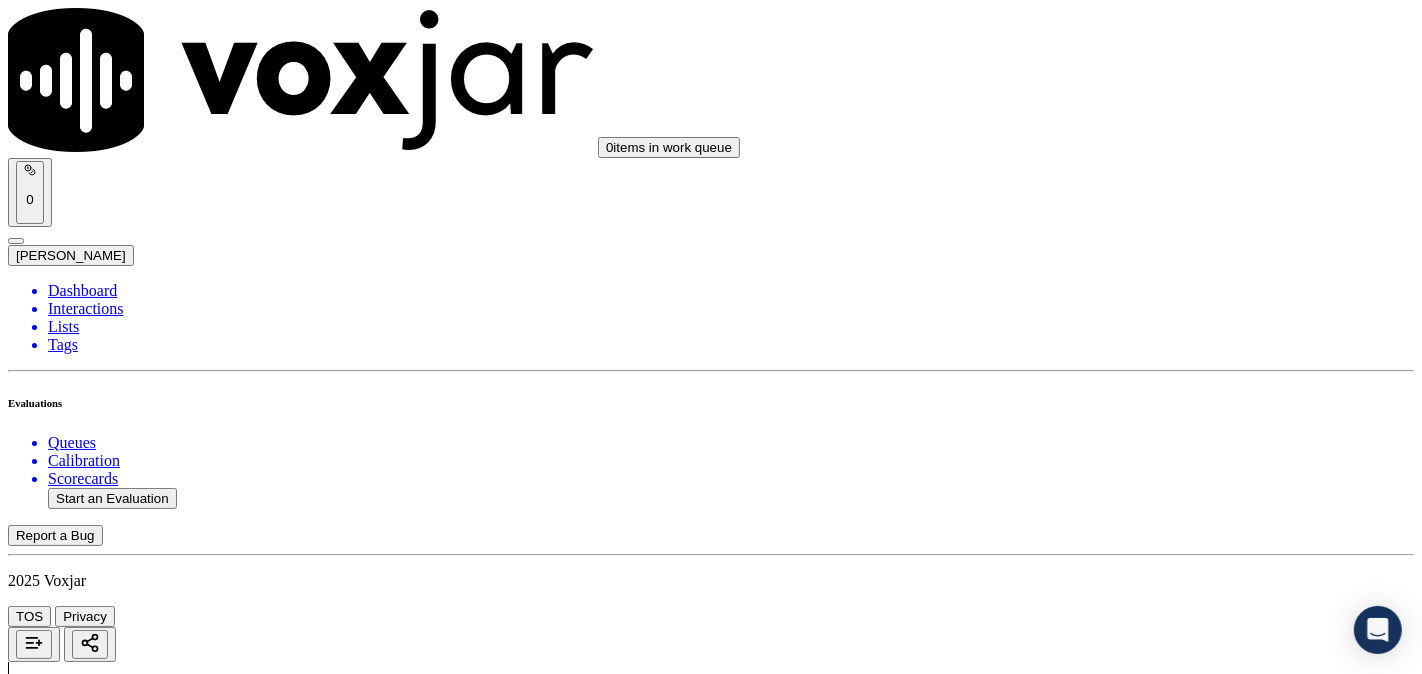 scroll, scrollTop: 2036, scrollLeft: 0, axis: vertical 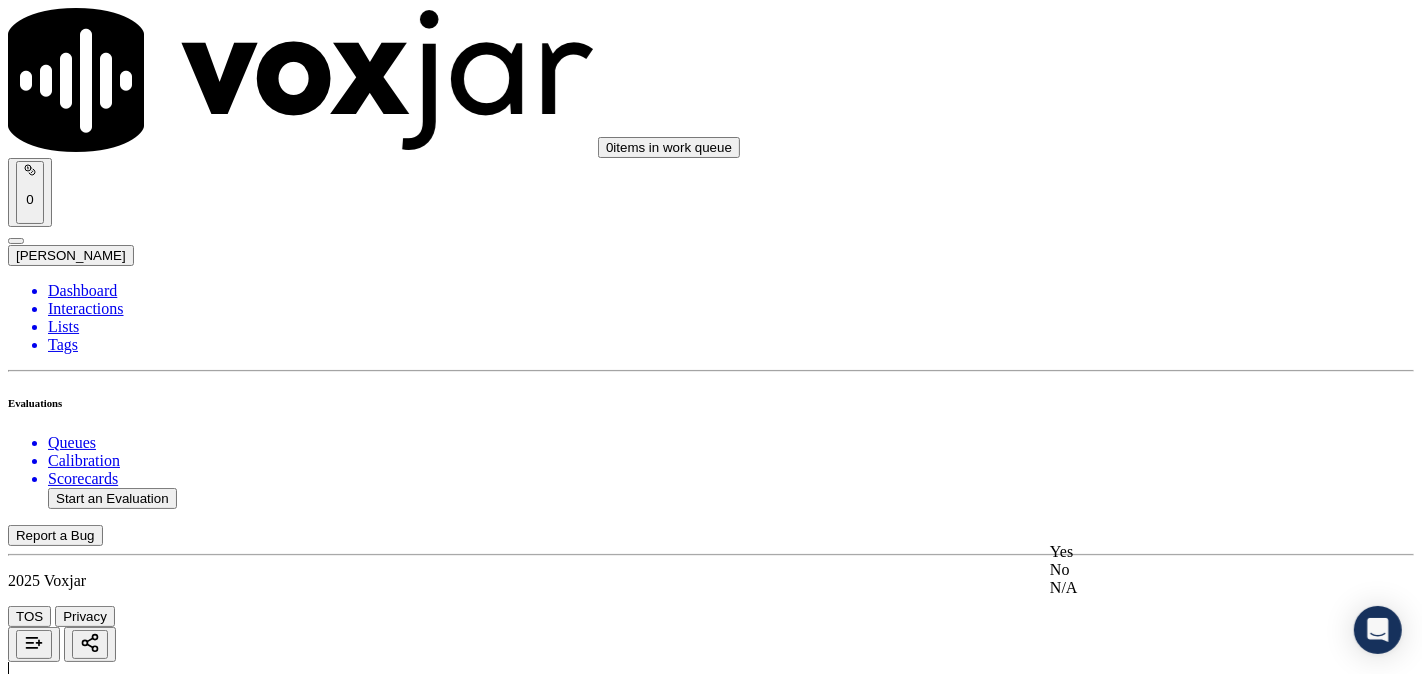 click on "N/A" 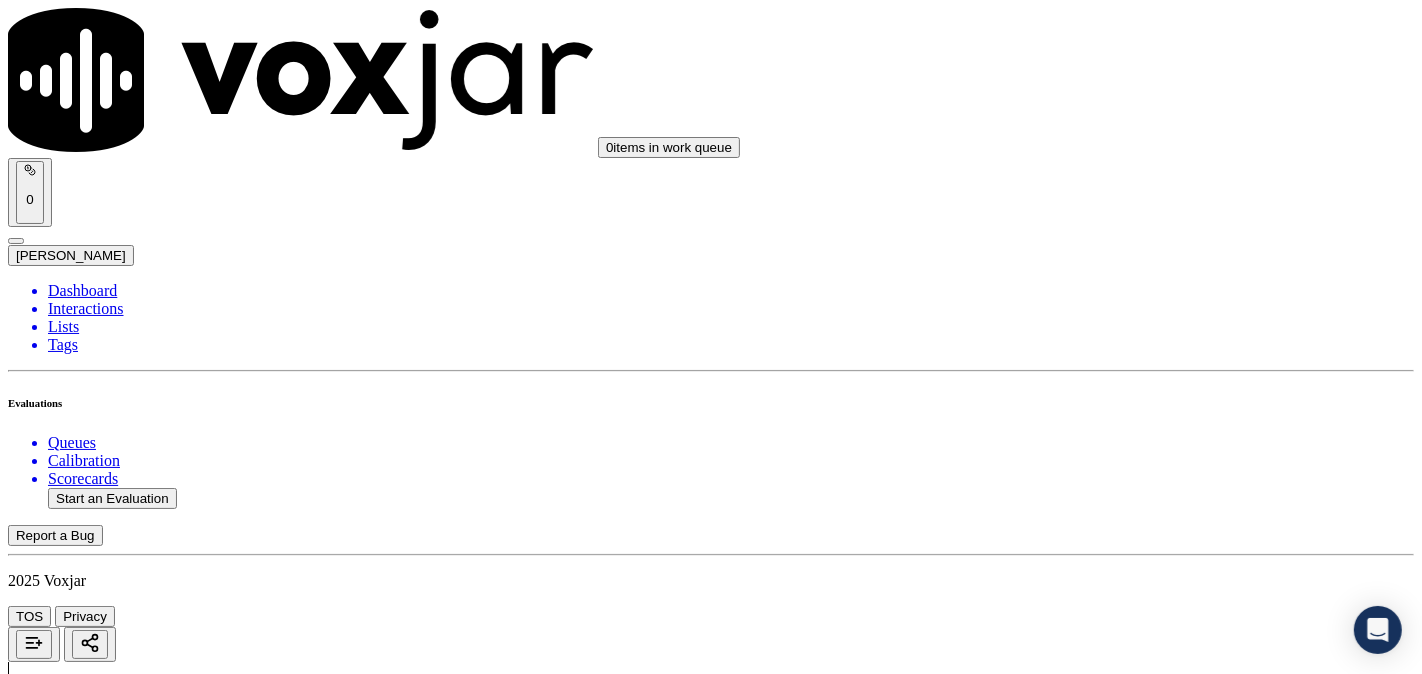 scroll, scrollTop: 2407, scrollLeft: 0, axis: vertical 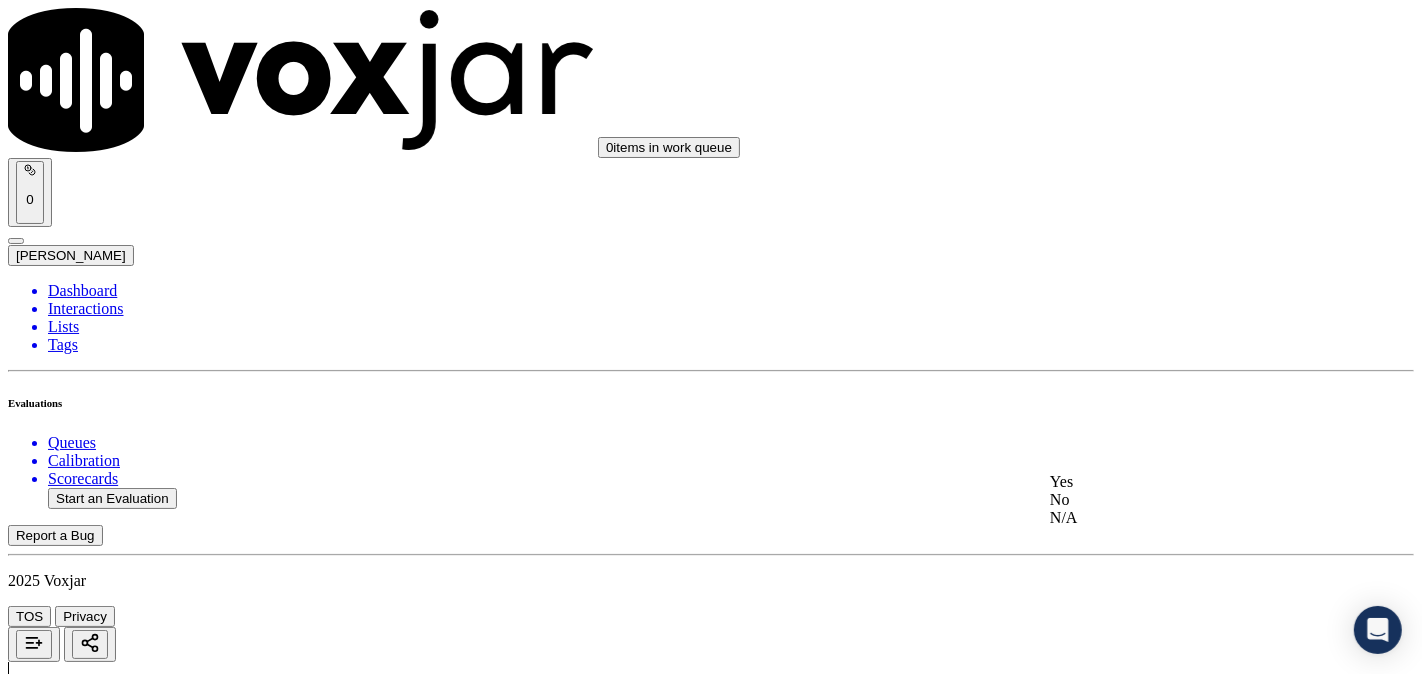 click on "Yes" at bounding box center (1186, 482) 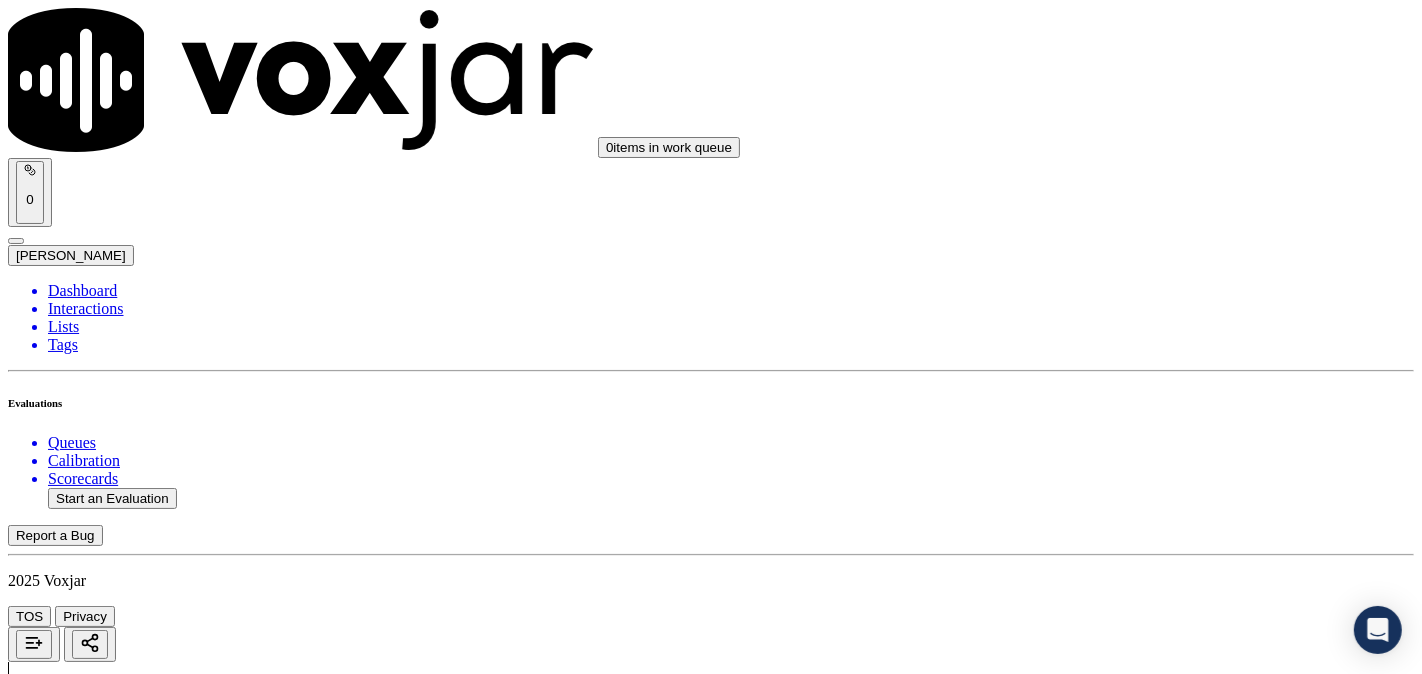 scroll, scrollTop: 2777, scrollLeft: 0, axis: vertical 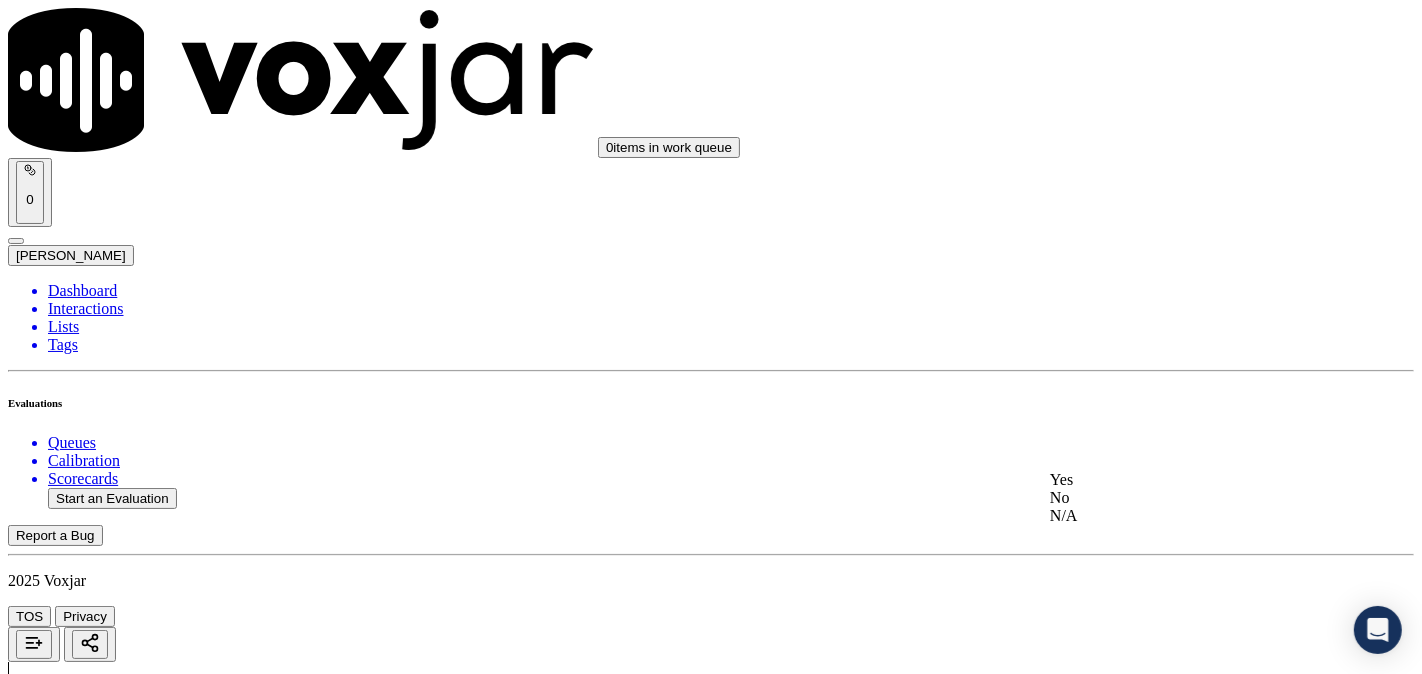 click on "Yes" at bounding box center [1186, 480] 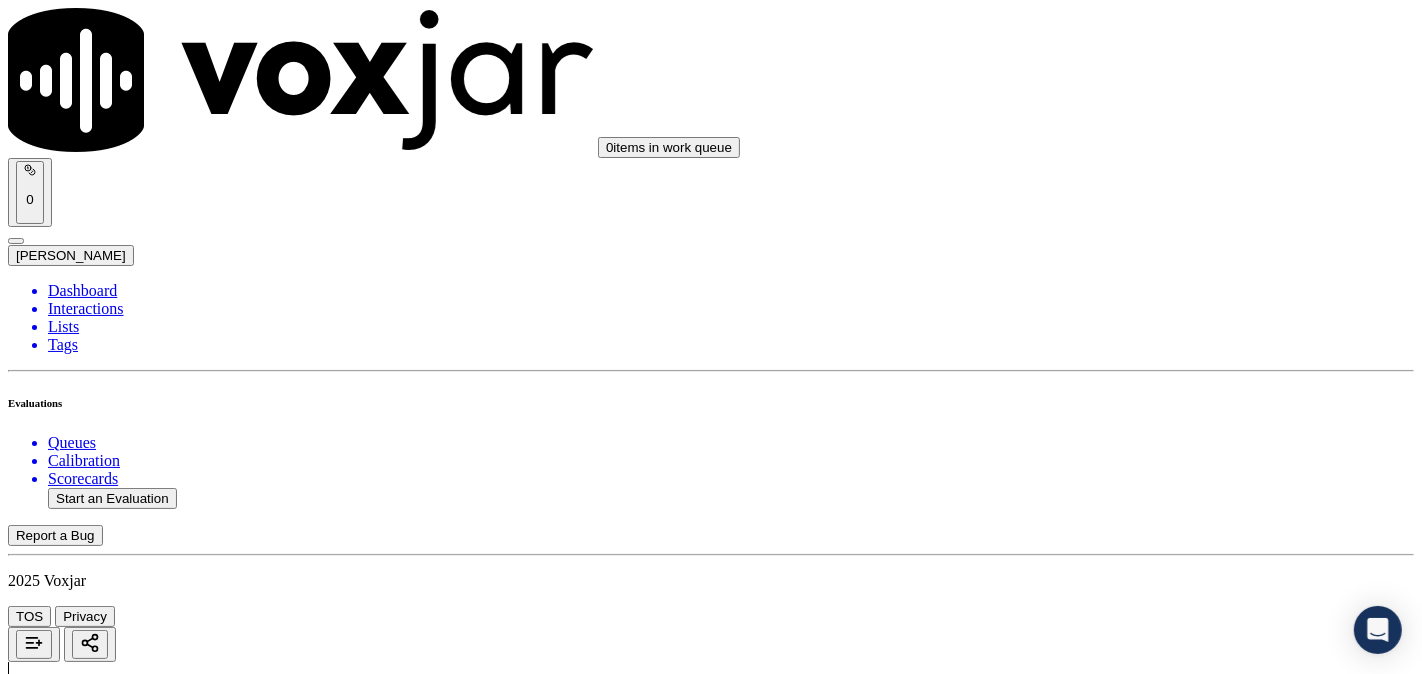 scroll, scrollTop: 3147, scrollLeft: 0, axis: vertical 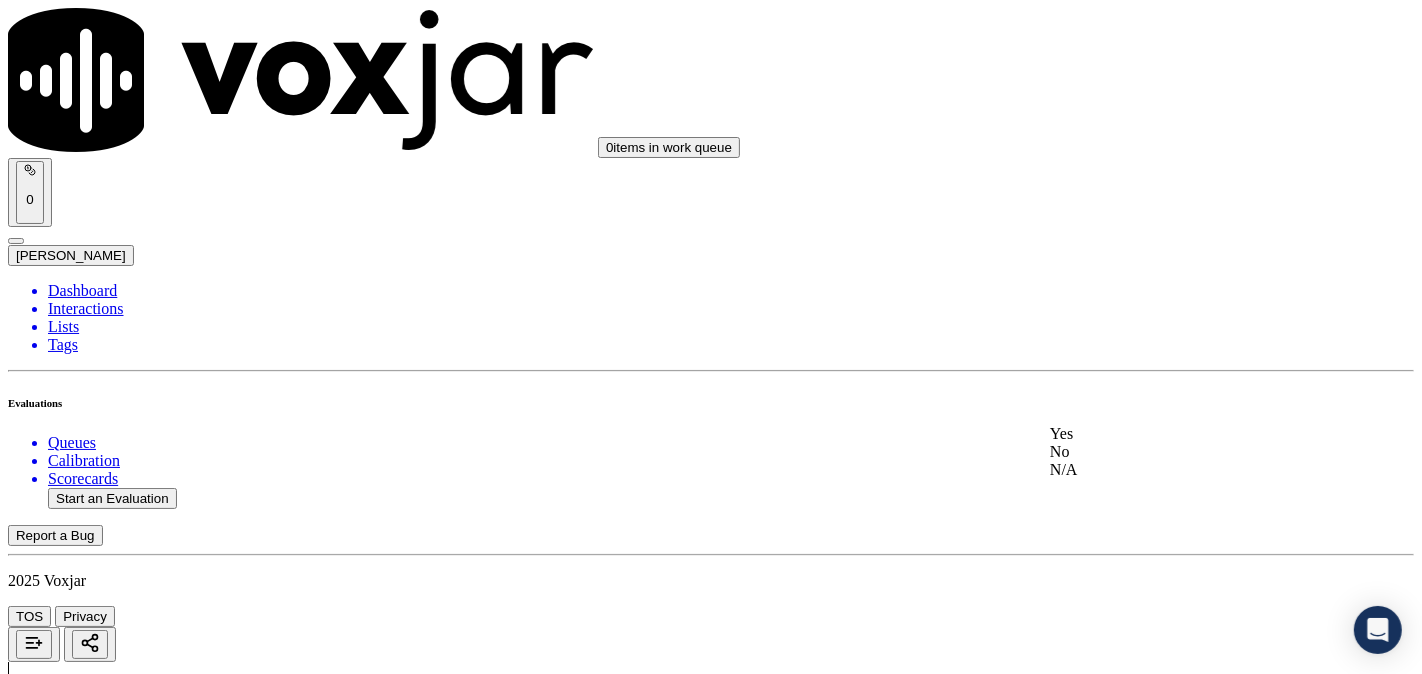 click on "Yes" at bounding box center [1186, 434] 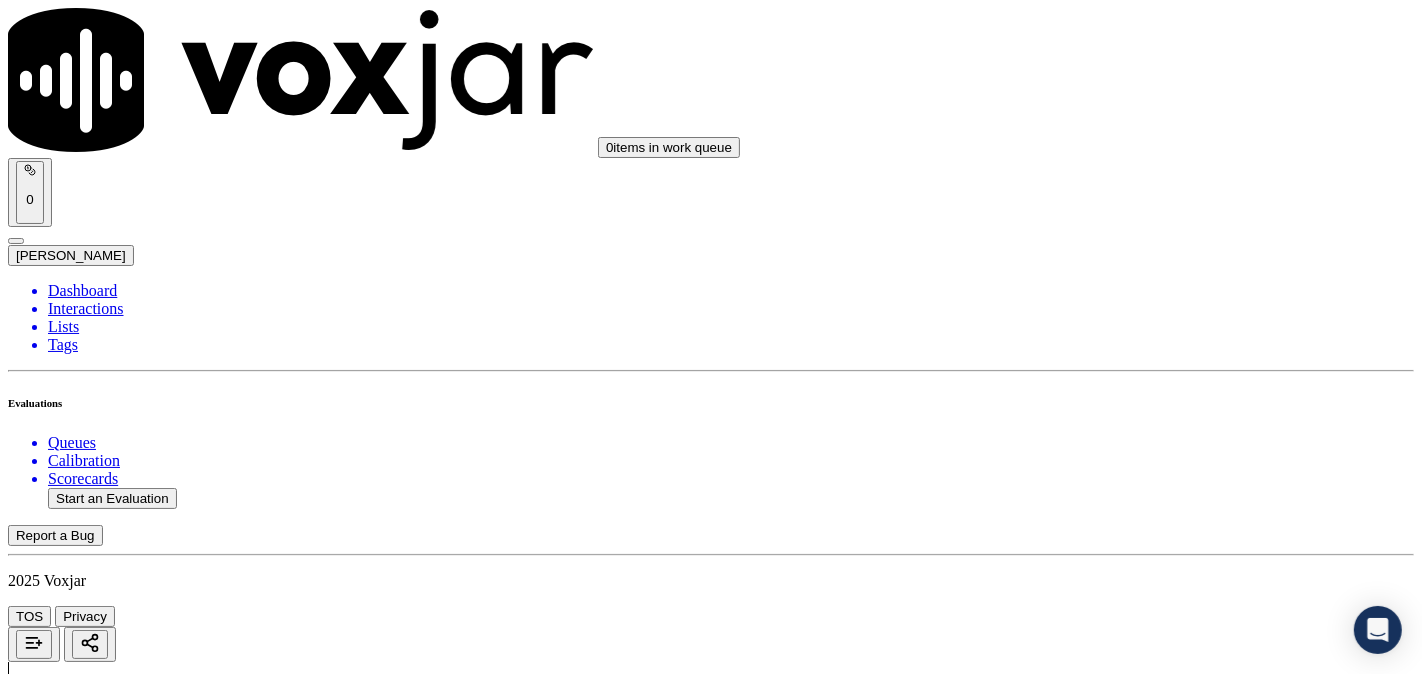 scroll, scrollTop: 3518, scrollLeft: 0, axis: vertical 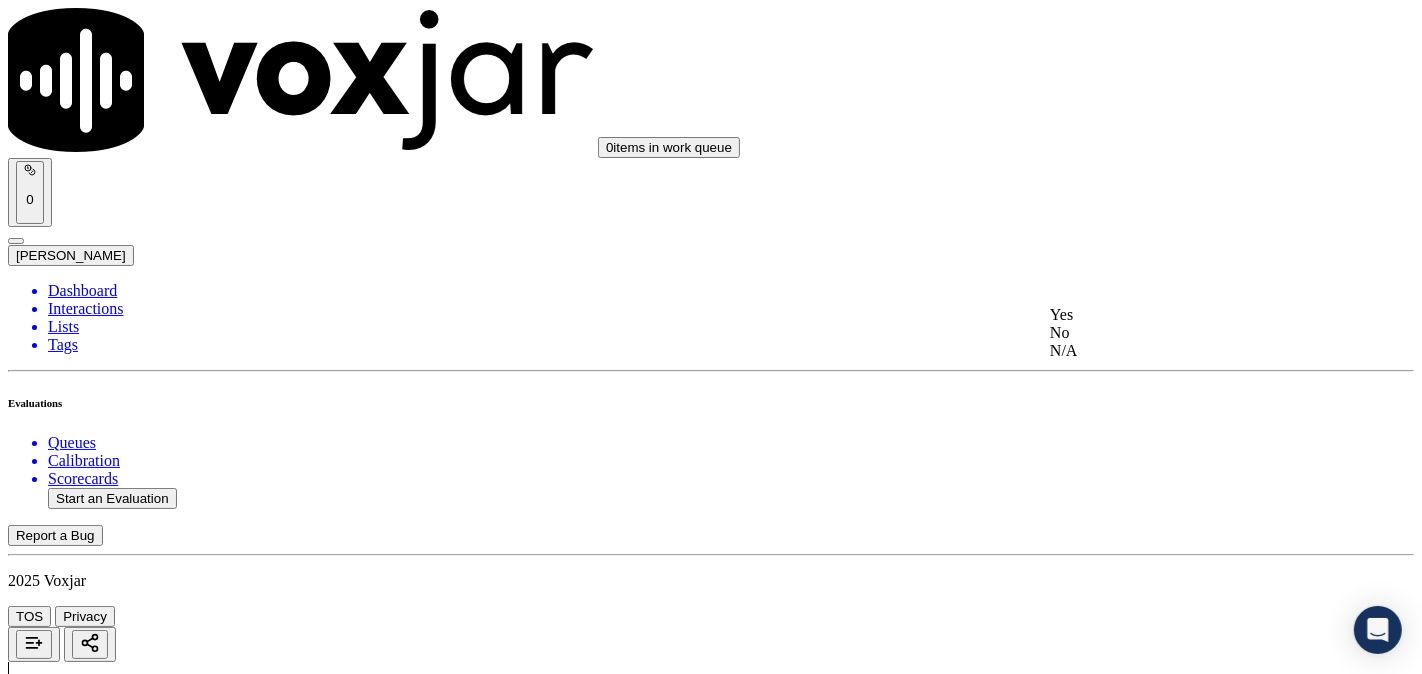 click on "Yes" at bounding box center [1186, 315] 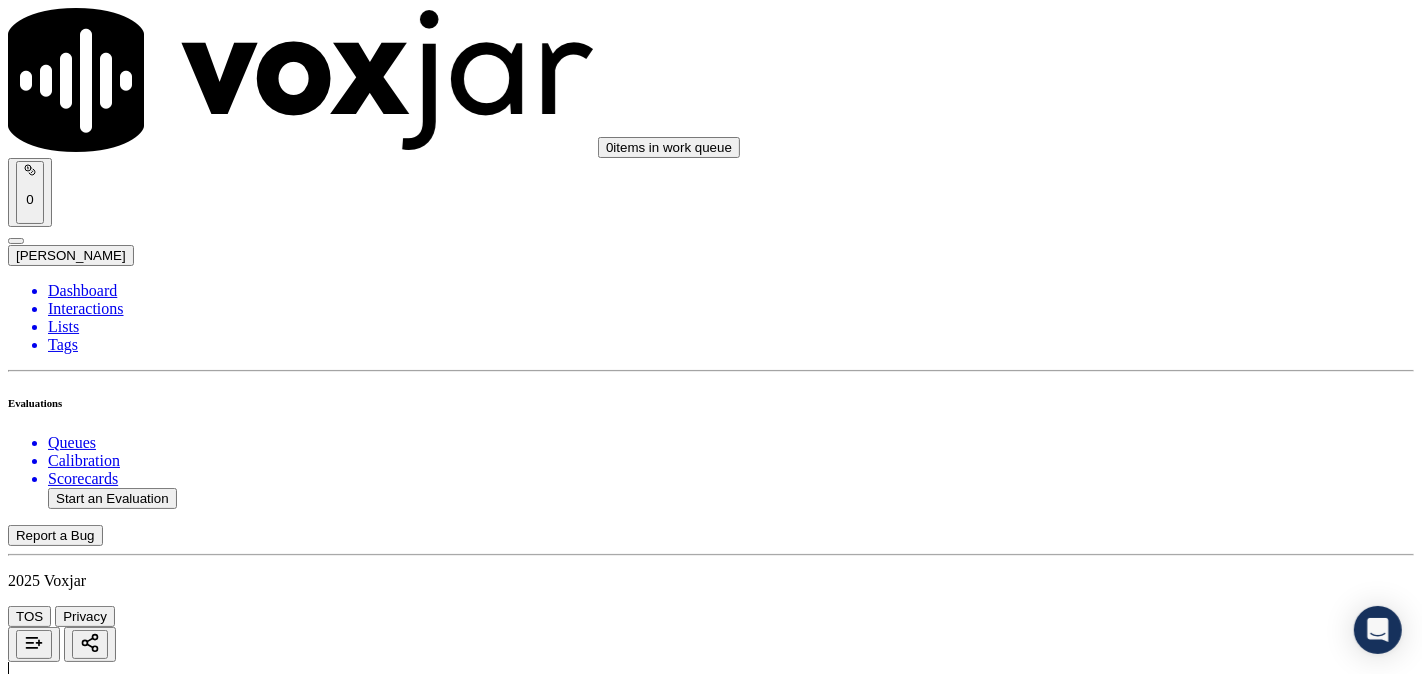 scroll, scrollTop: 3703, scrollLeft: 0, axis: vertical 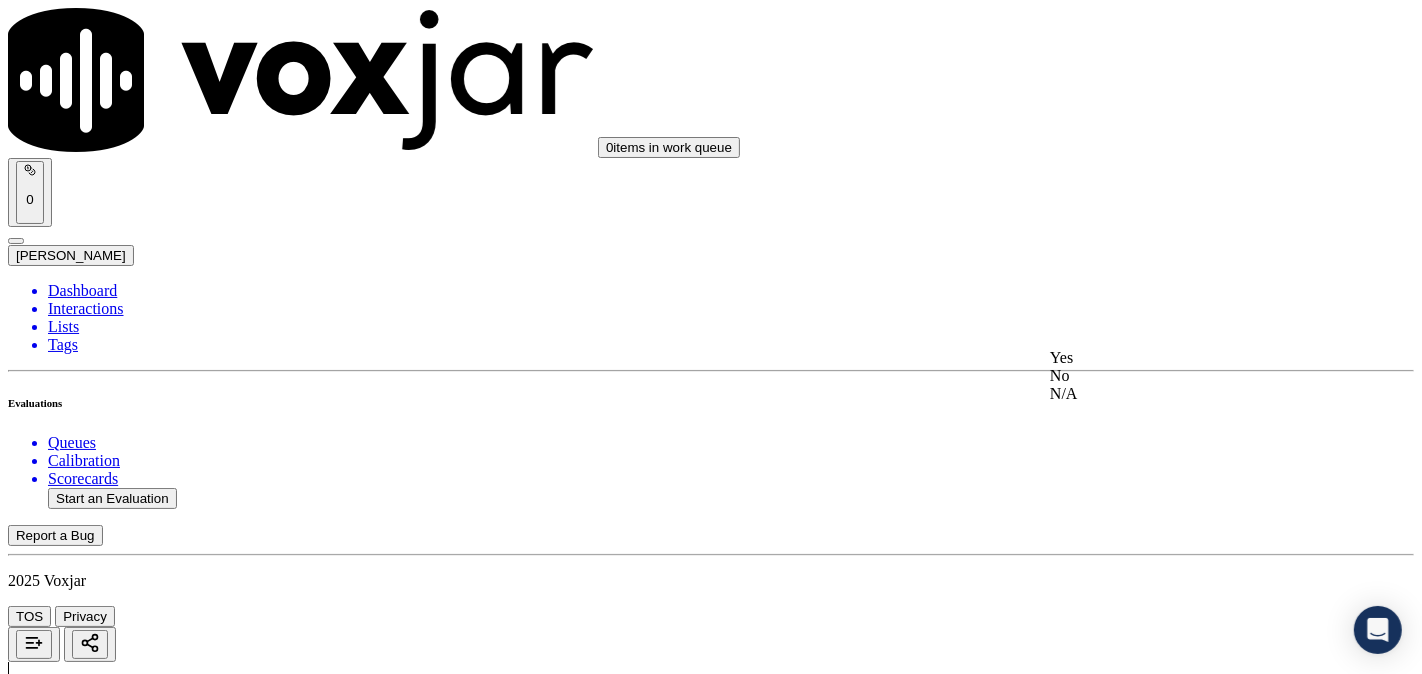 click on "Yes" at bounding box center [1186, 358] 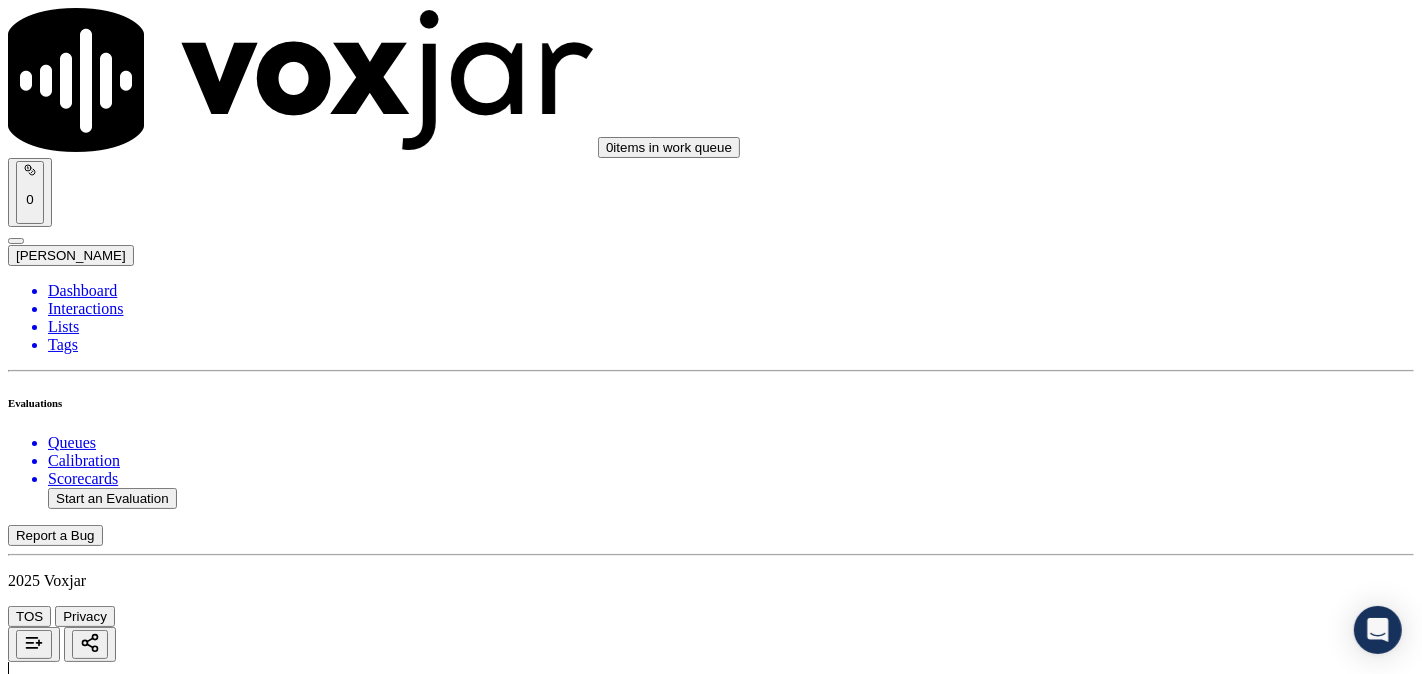 scroll, scrollTop: 3888, scrollLeft: 0, axis: vertical 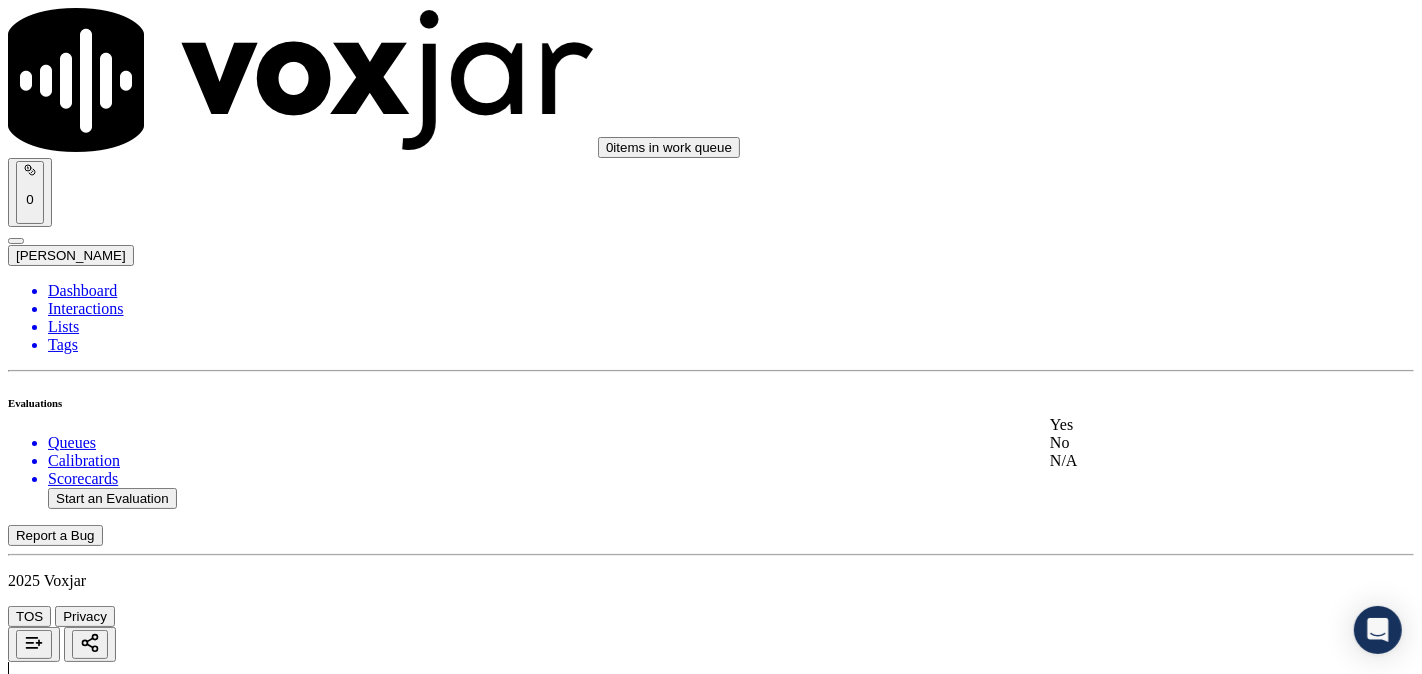 click on "Yes" at bounding box center [1186, 425] 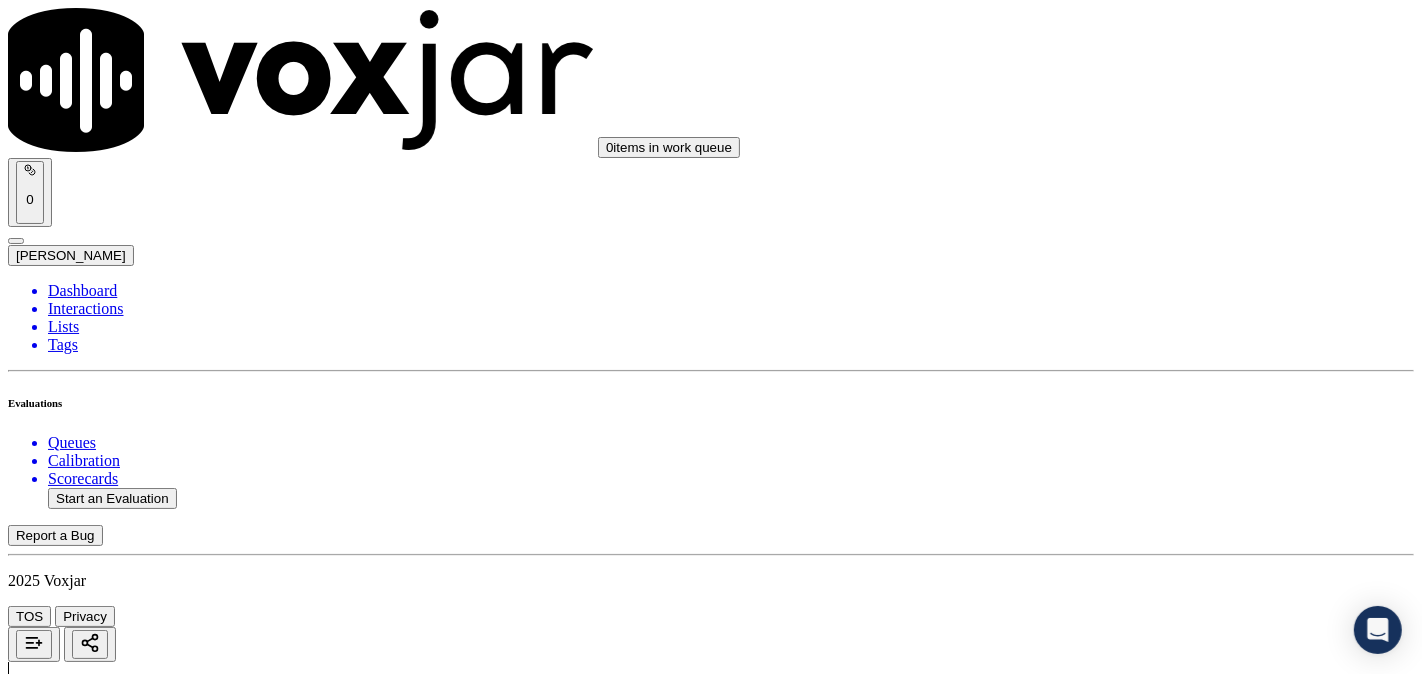 scroll, scrollTop: 4258, scrollLeft: 0, axis: vertical 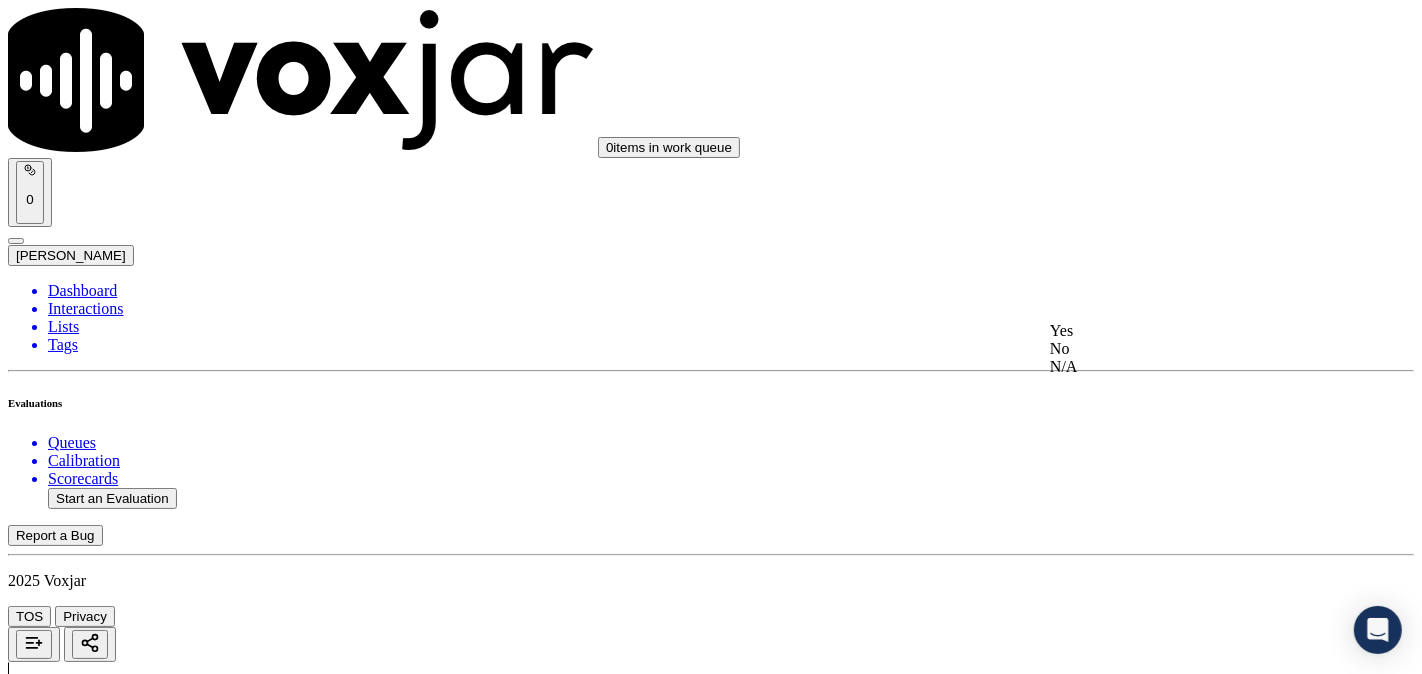 click on "Yes   No     N/A" at bounding box center (1186, 349) 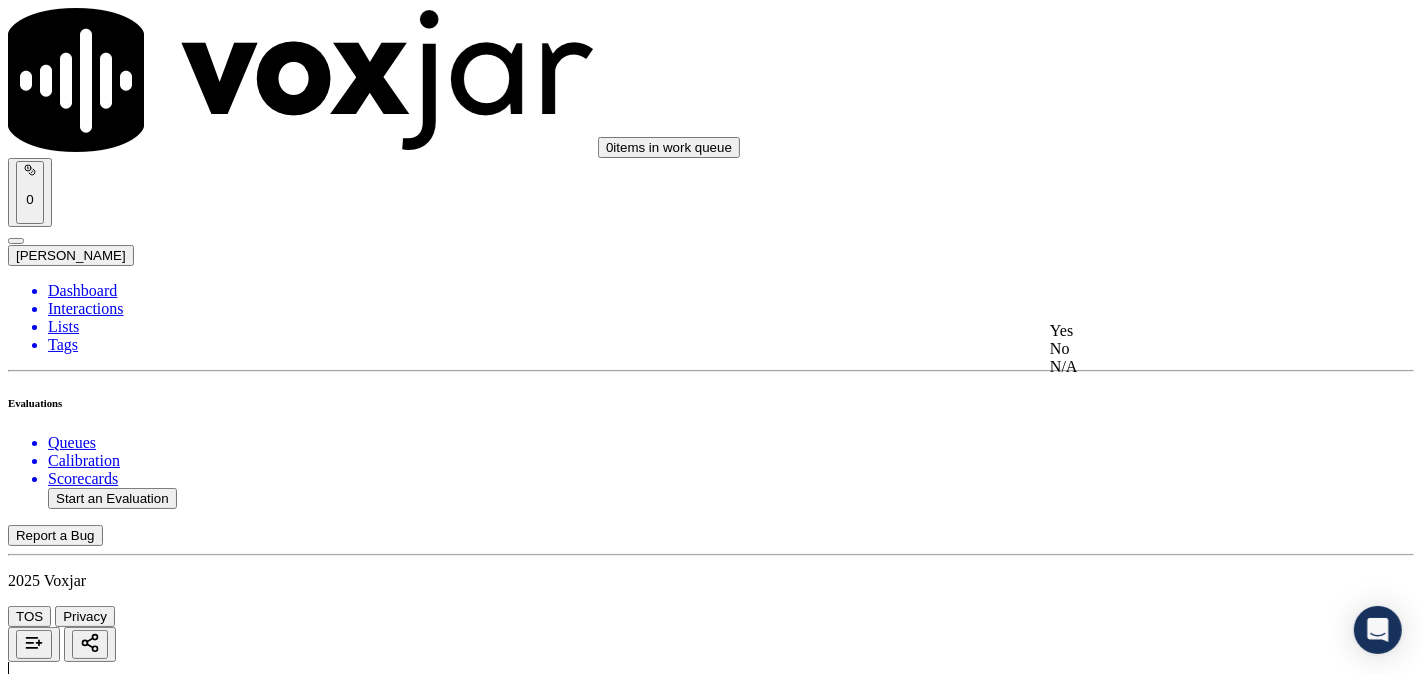 click on "Yes" at bounding box center (1186, 331) 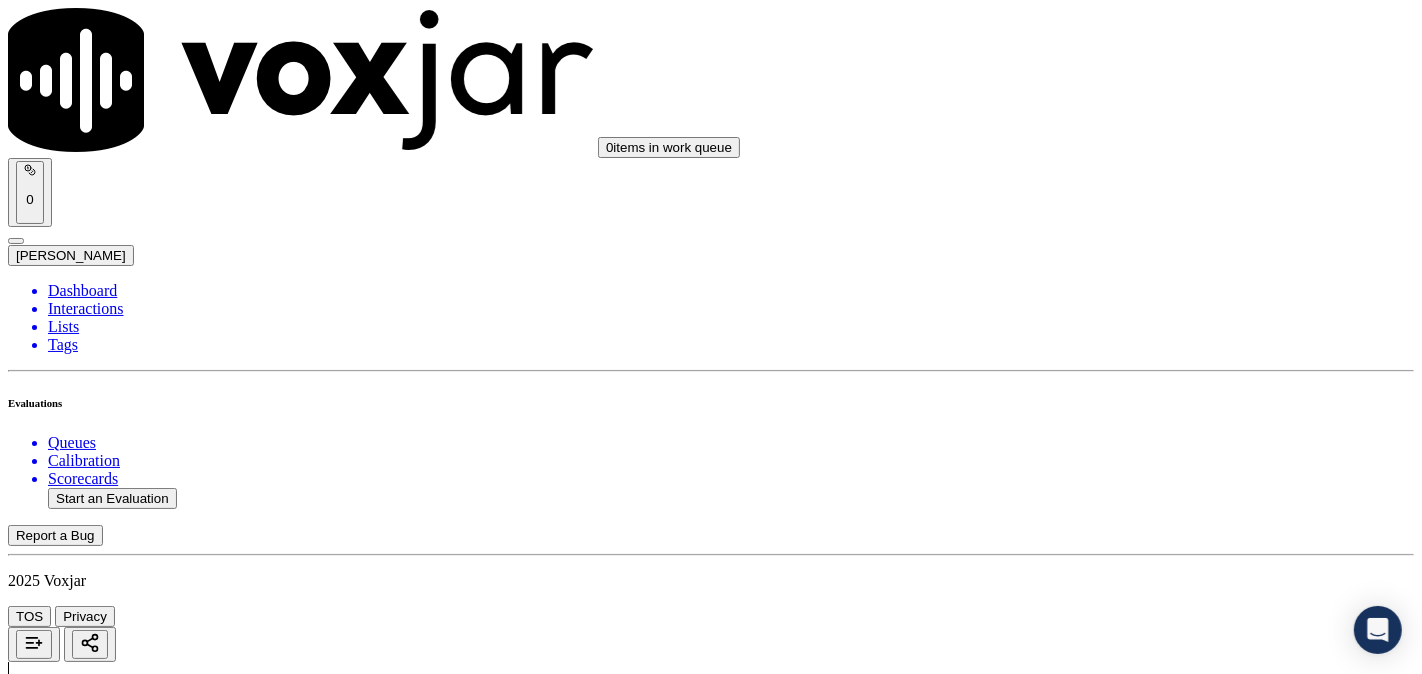 scroll, scrollTop: 4630, scrollLeft: 0, axis: vertical 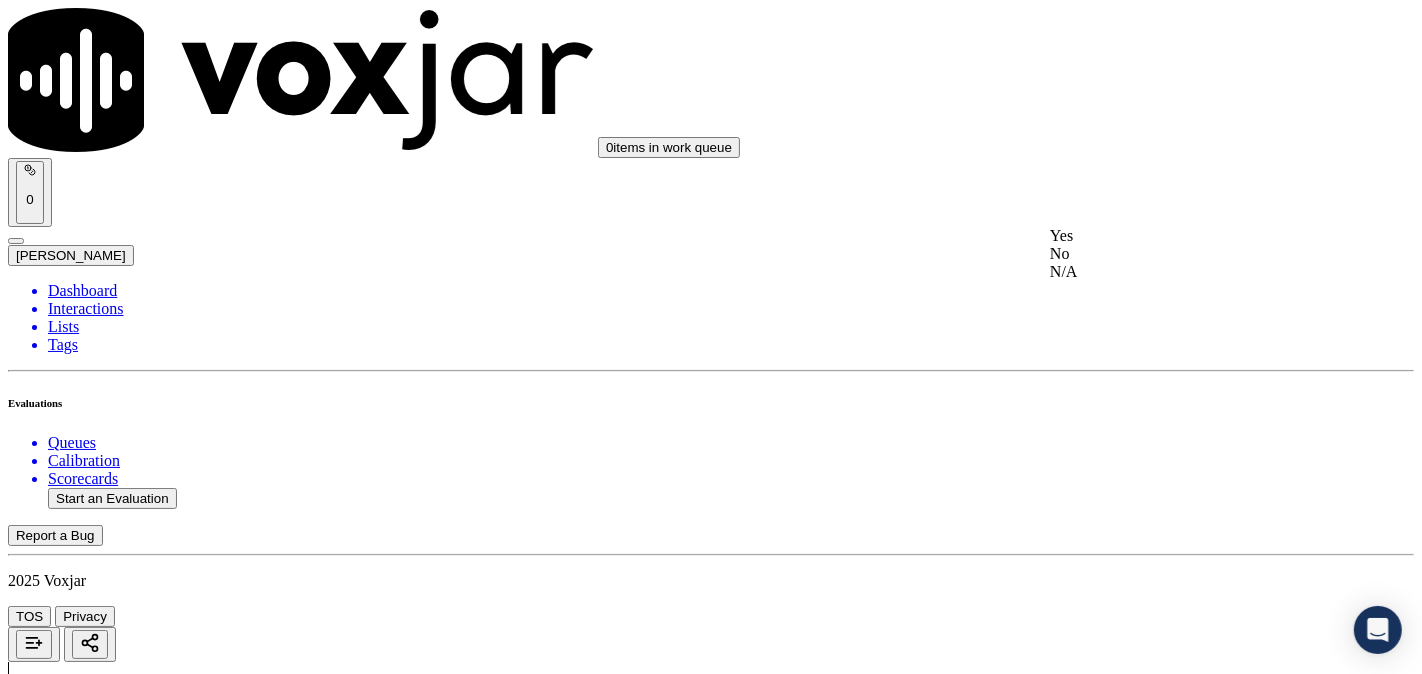 click on "Yes" at bounding box center [1186, 236] 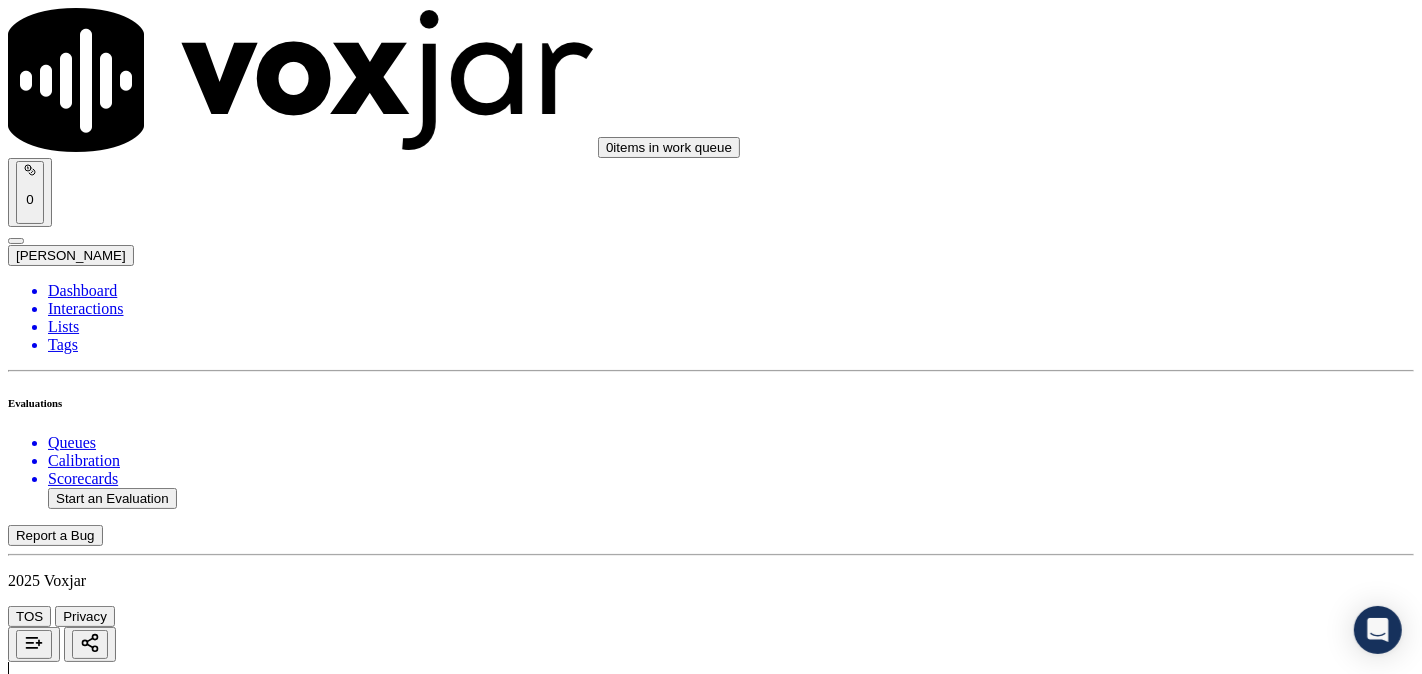 scroll, scrollTop: 5000, scrollLeft: 0, axis: vertical 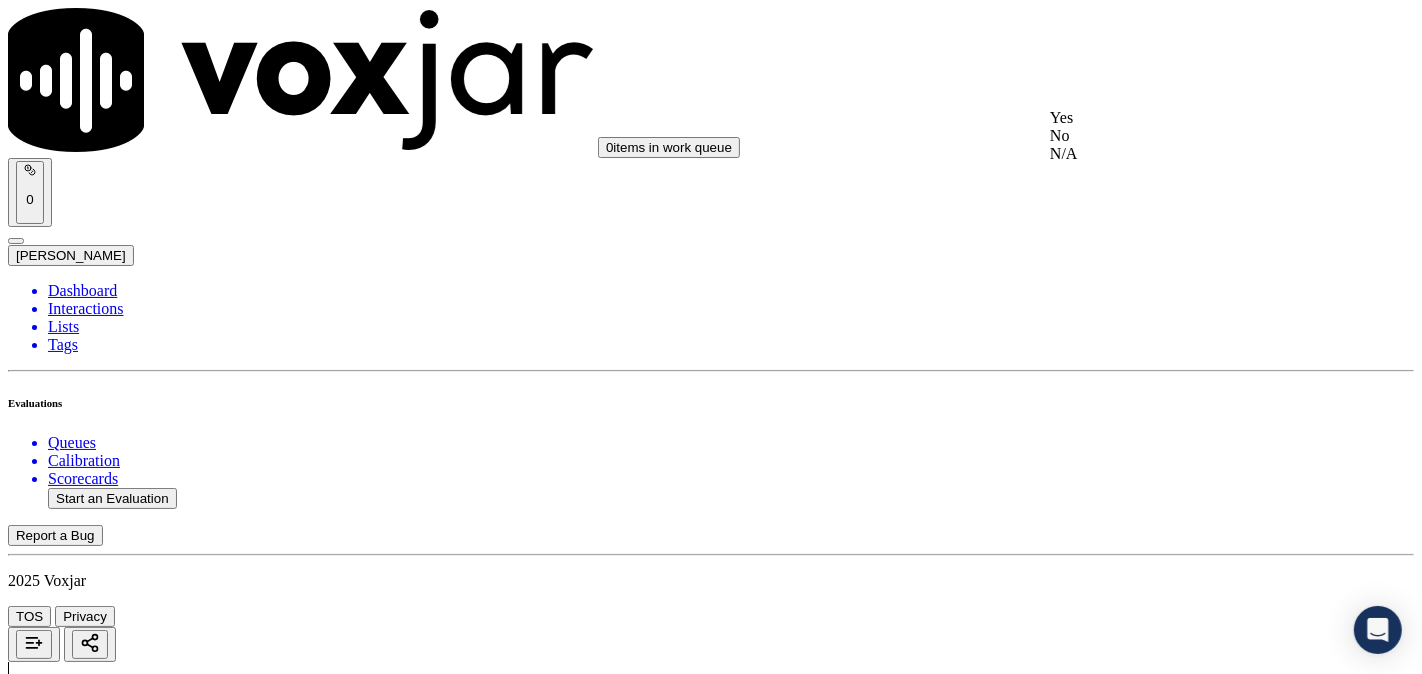 click on "Yes" at bounding box center [1186, 118] 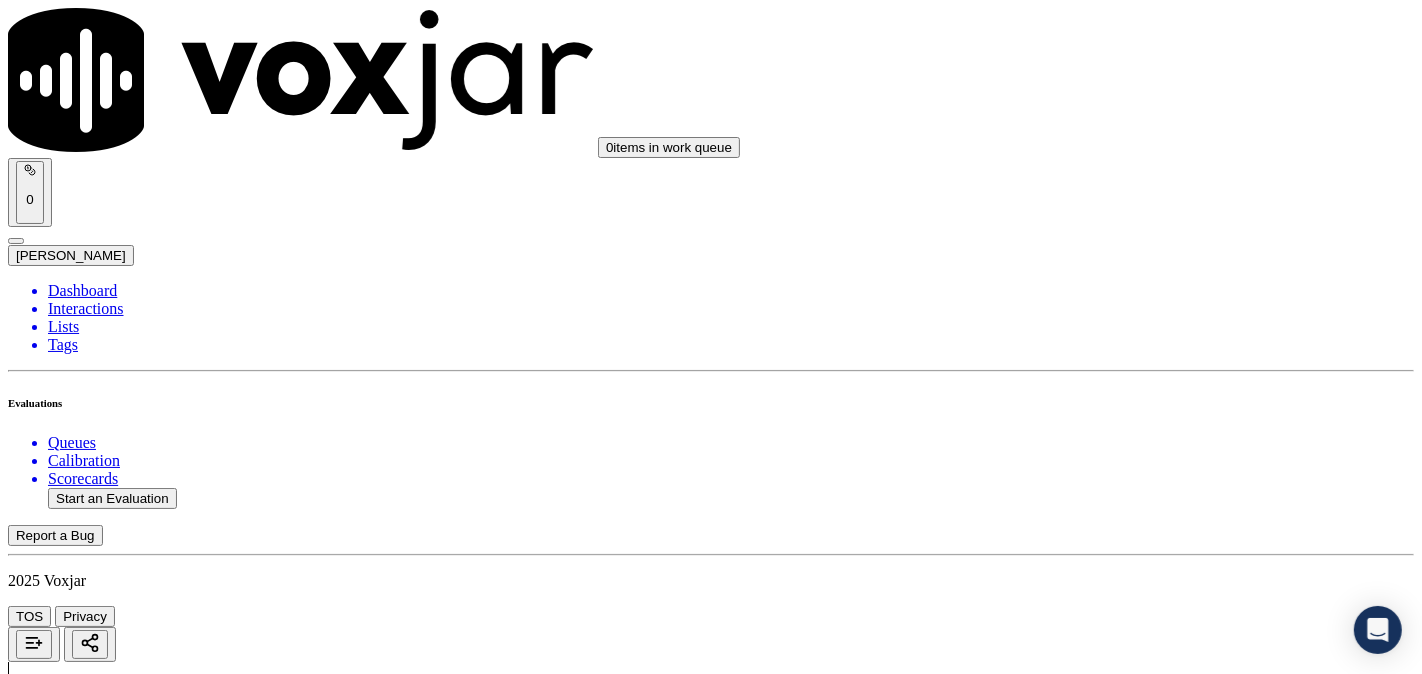click on "Select an answer" at bounding box center [67, 6799] 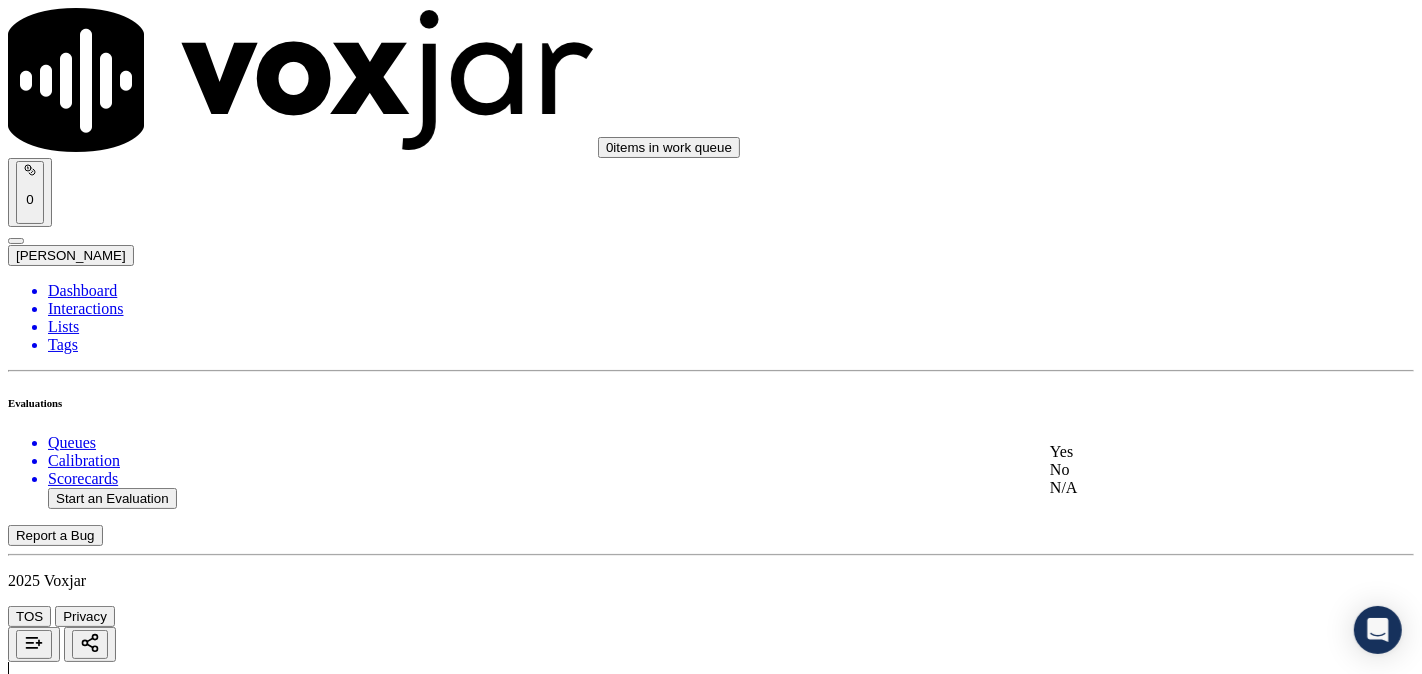 click on "Yes" at bounding box center [1186, 452] 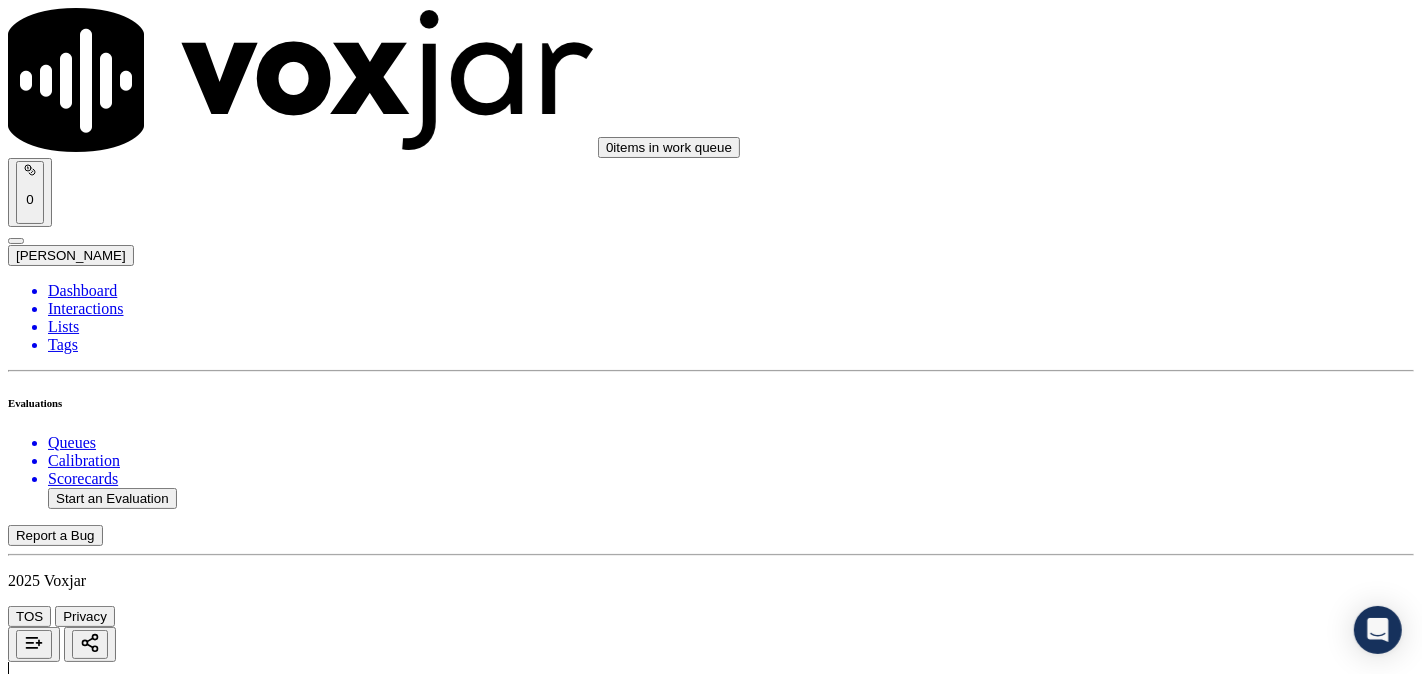 scroll, scrollTop: 5370, scrollLeft: 0, axis: vertical 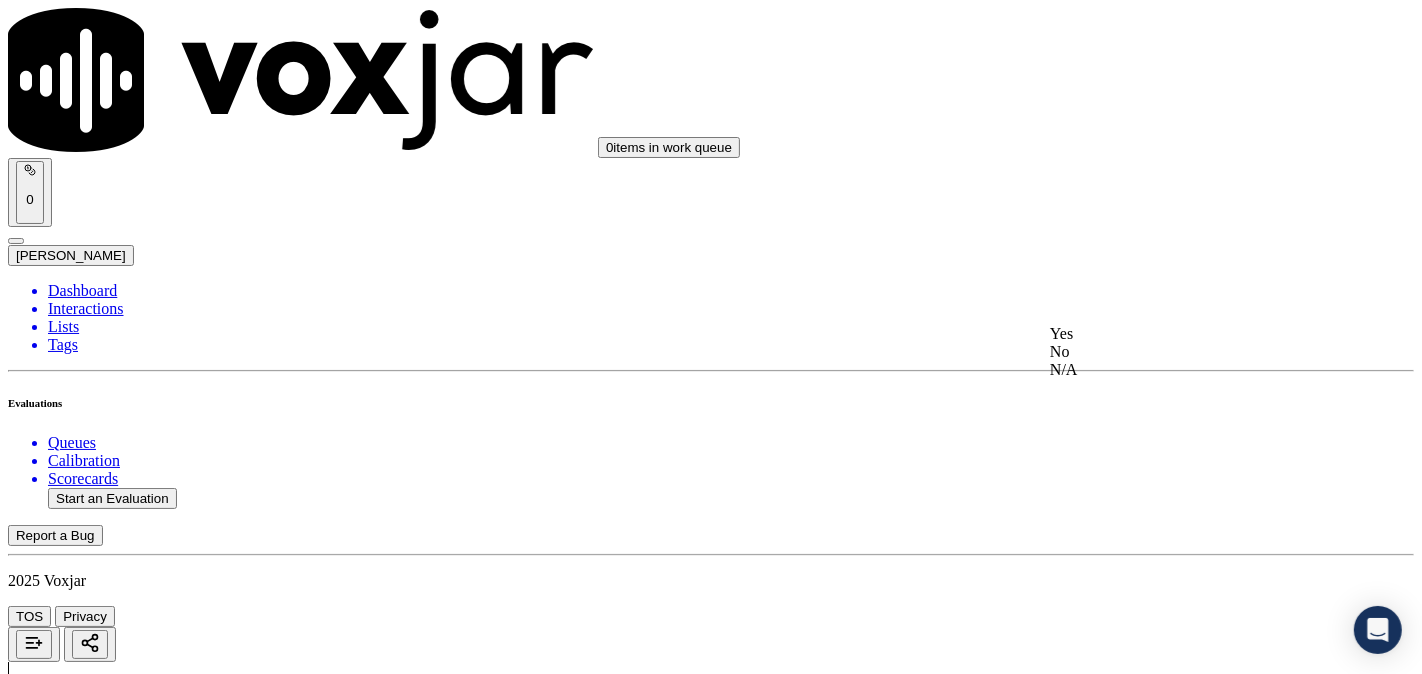 click on "Yes" at bounding box center [1186, 334] 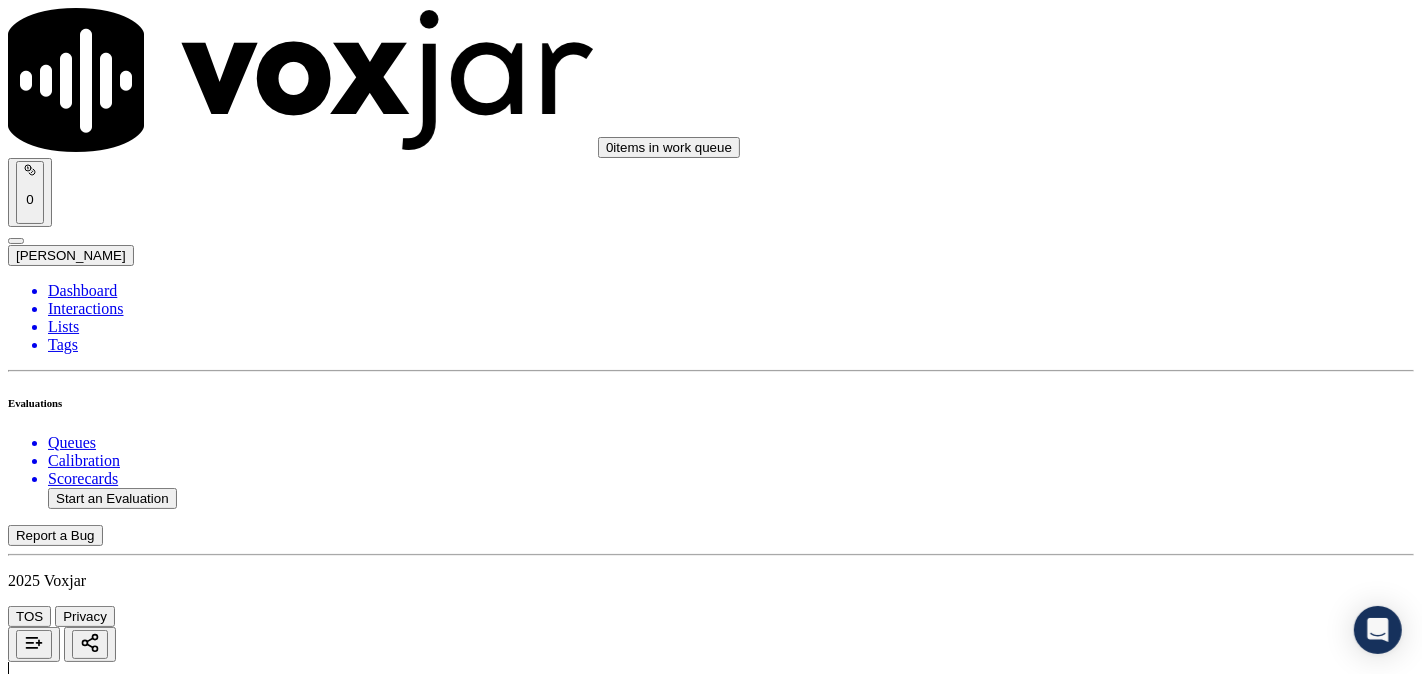 scroll, scrollTop: 4630, scrollLeft: 0, axis: vertical 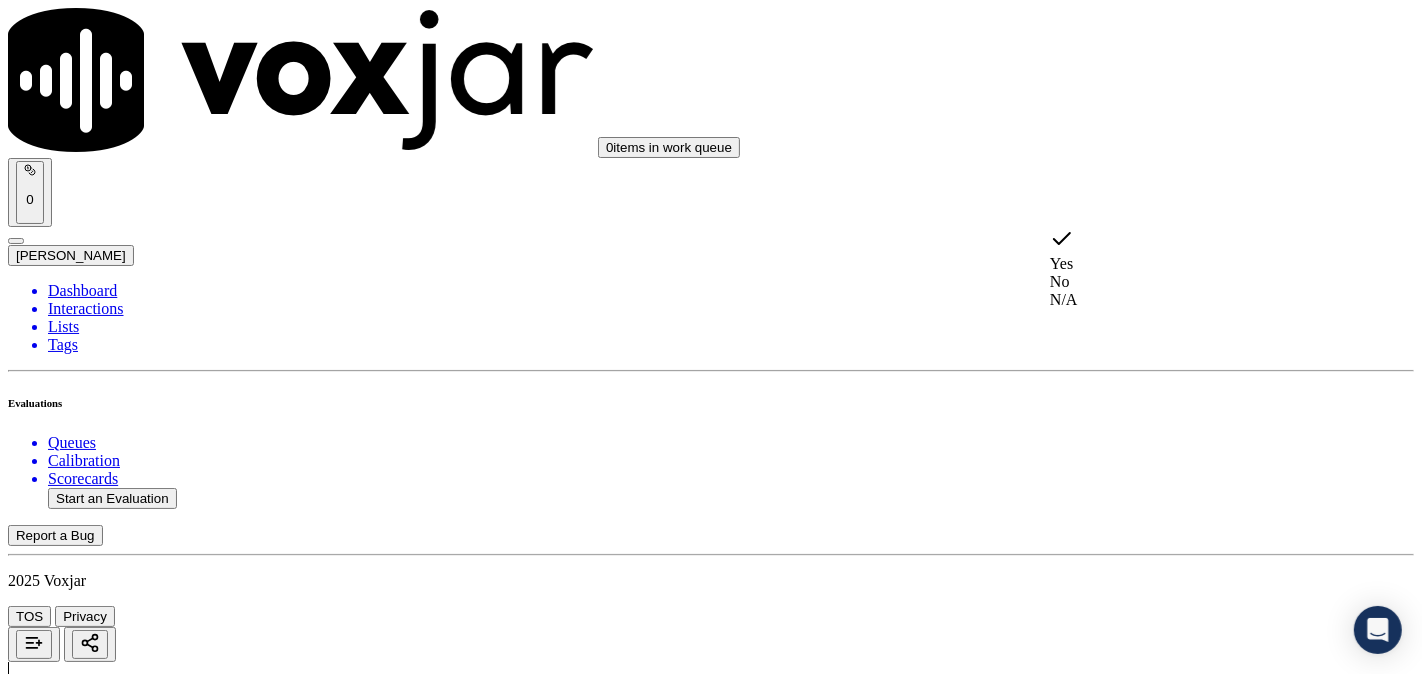 click on "Yes" at bounding box center (28, 6499) 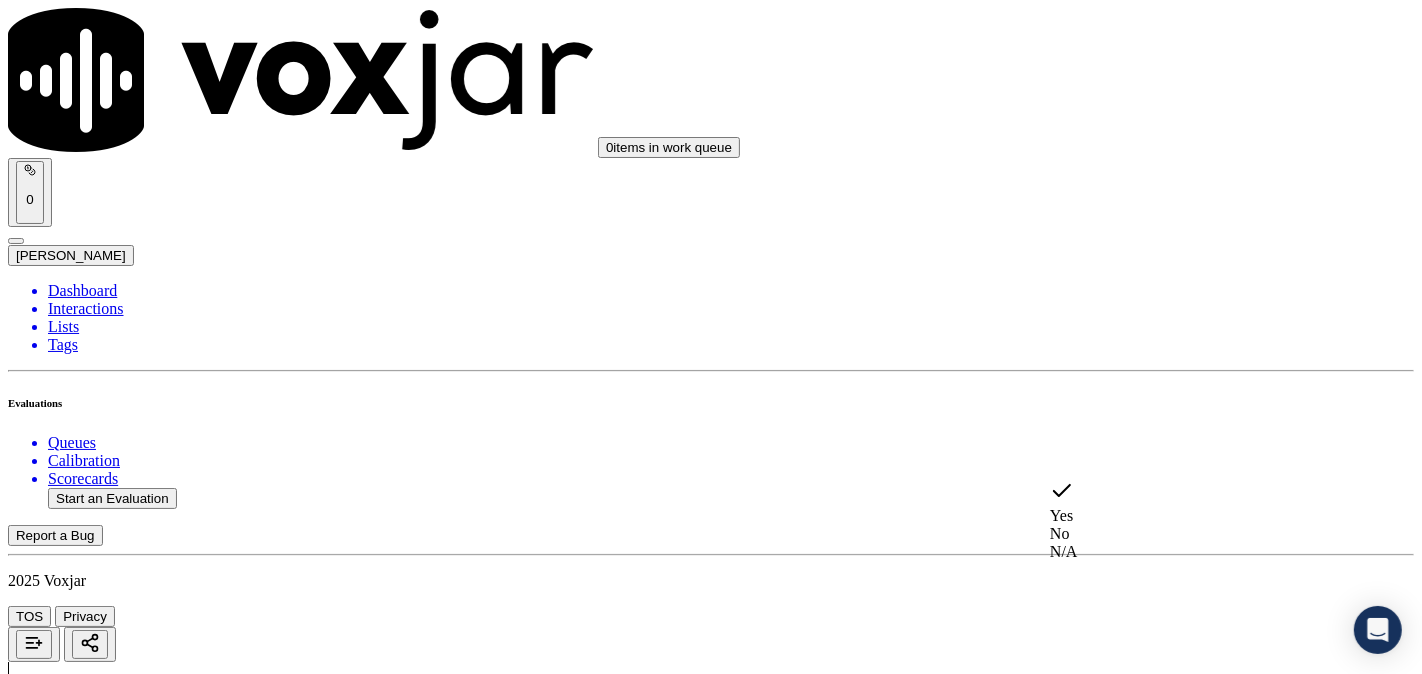 click on "Yes" at bounding box center (1186, 502) 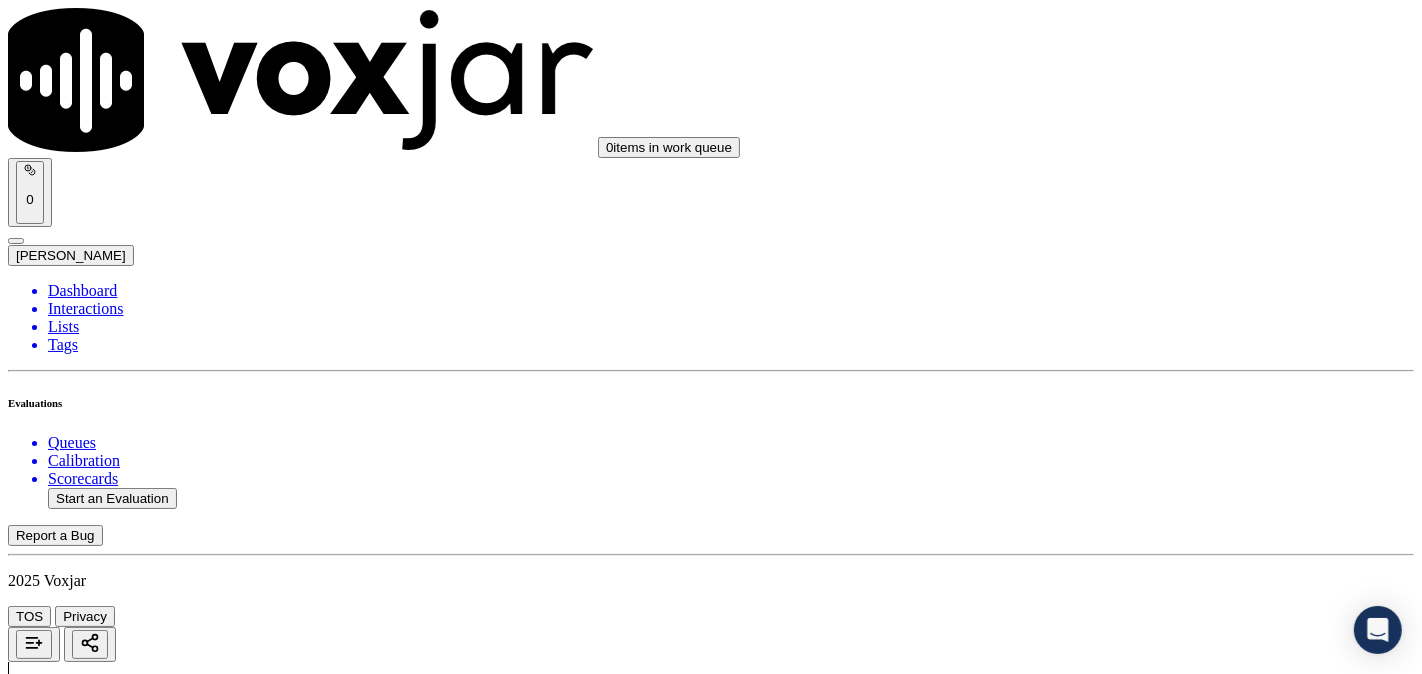 scroll, scrollTop: 5507, scrollLeft: 0, axis: vertical 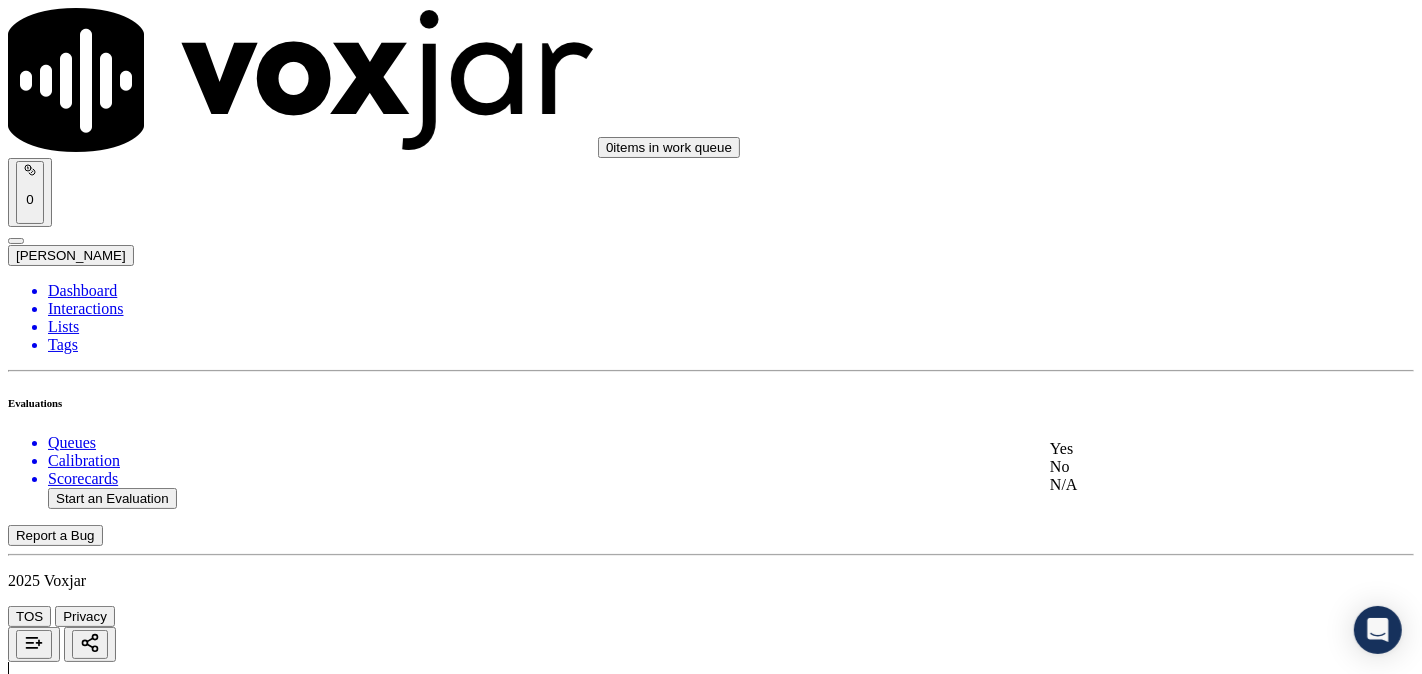 click on "Yes" at bounding box center (1186, 449) 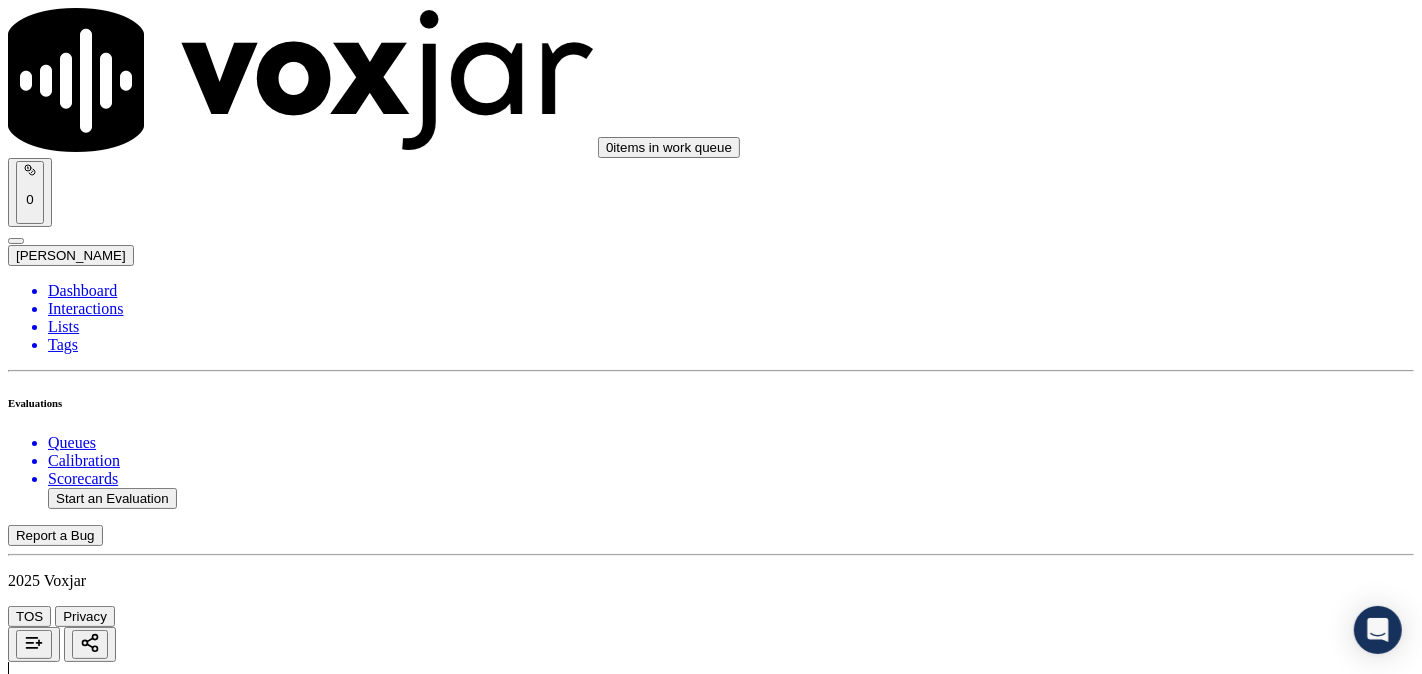 scroll, scrollTop: 5507, scrollLeft: 0, axis: vertical 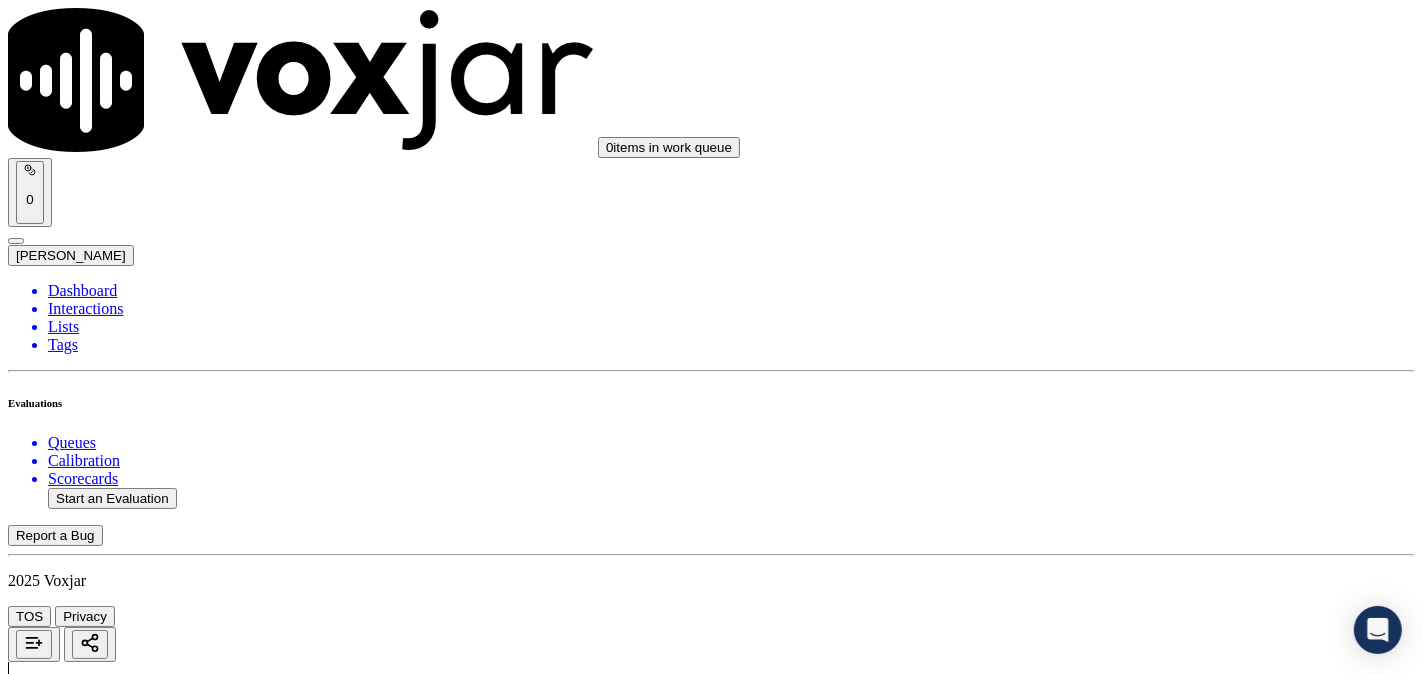click on "GPT-4o Enabled" 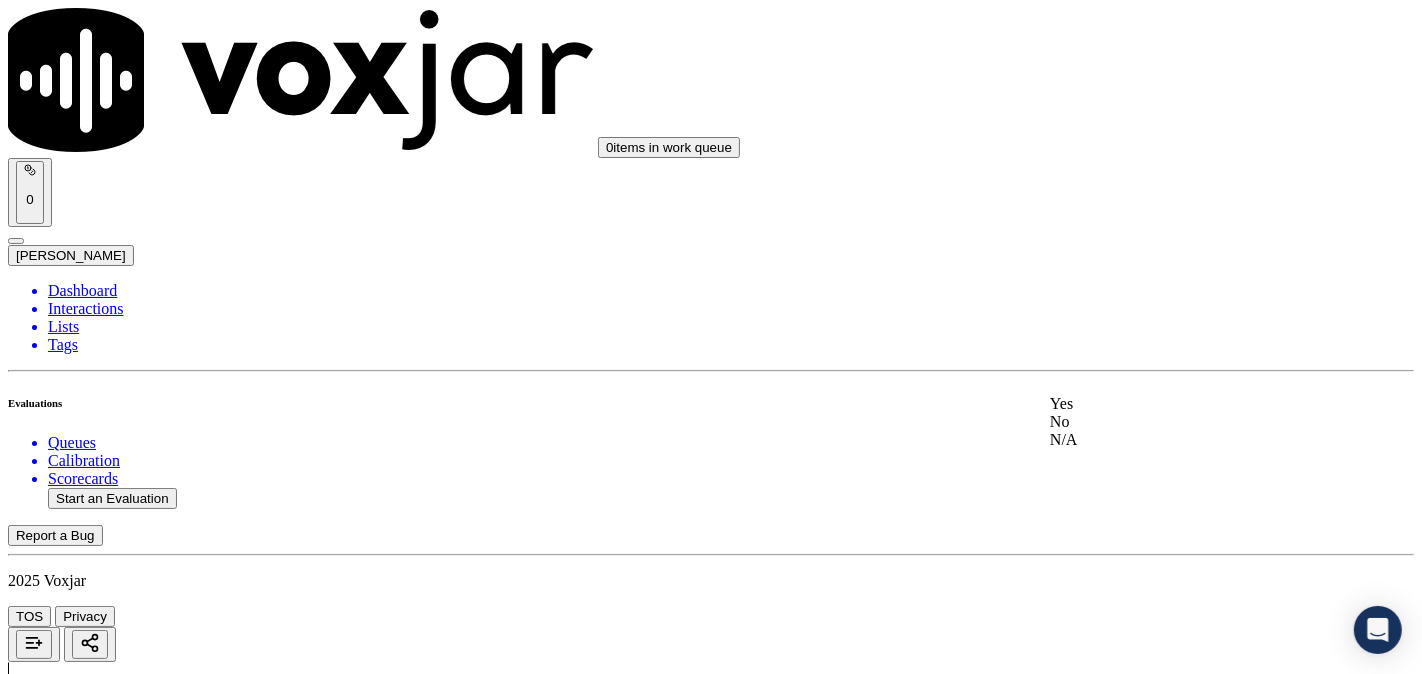 click on "Yes" at bounding box center [1186, 404] 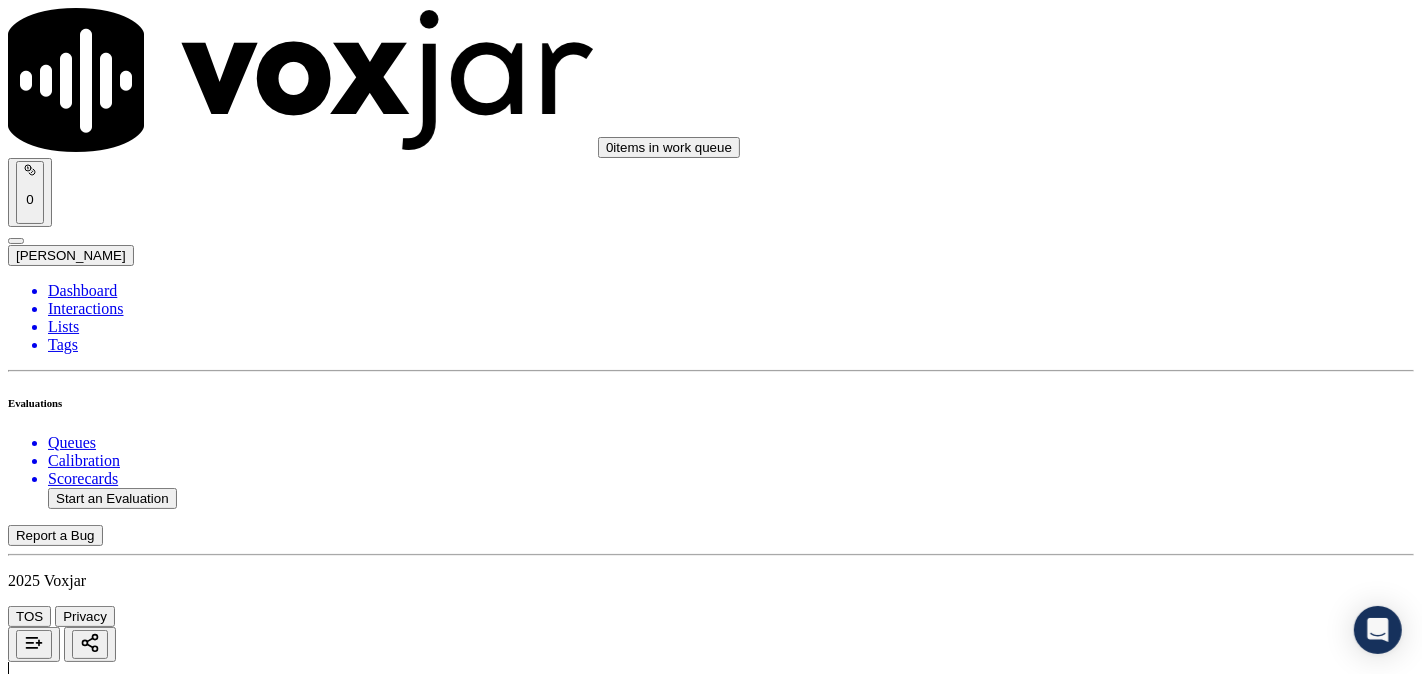 scroll, scrollTop: 555, scrollLeft: 0, axis: vertical 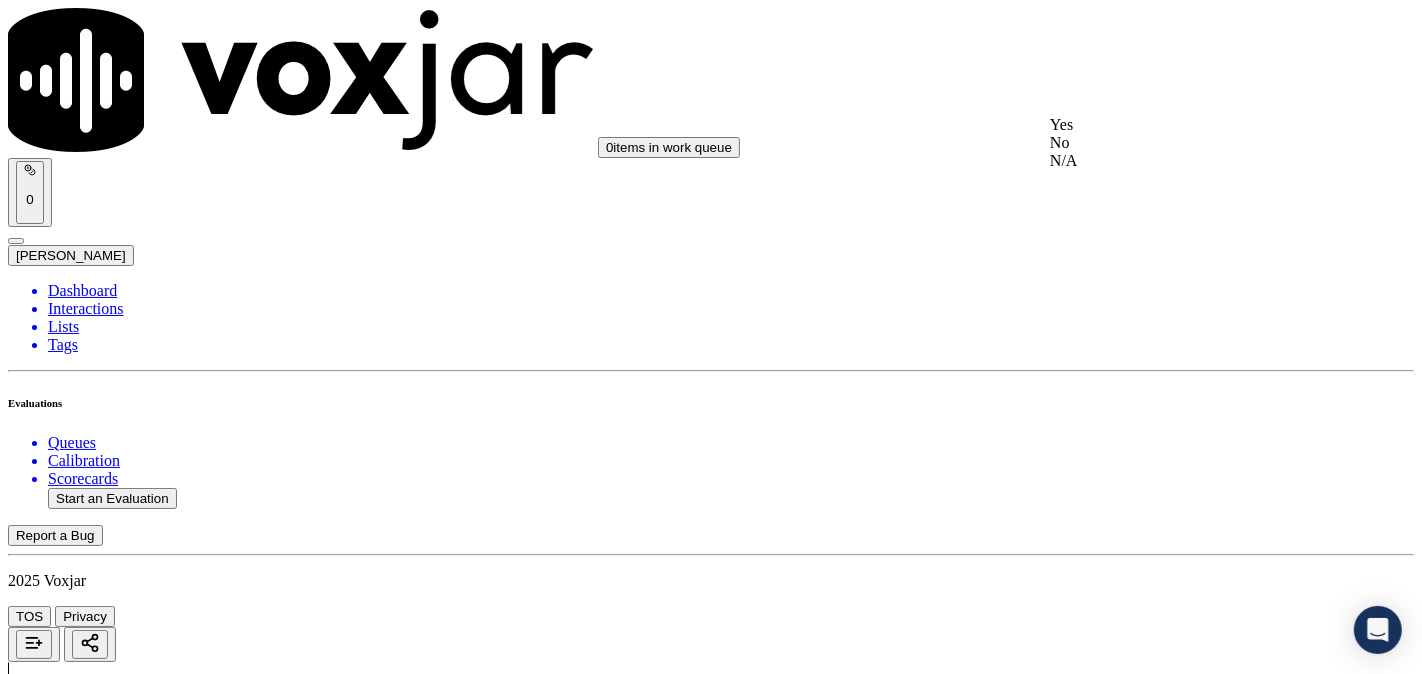click on "No" 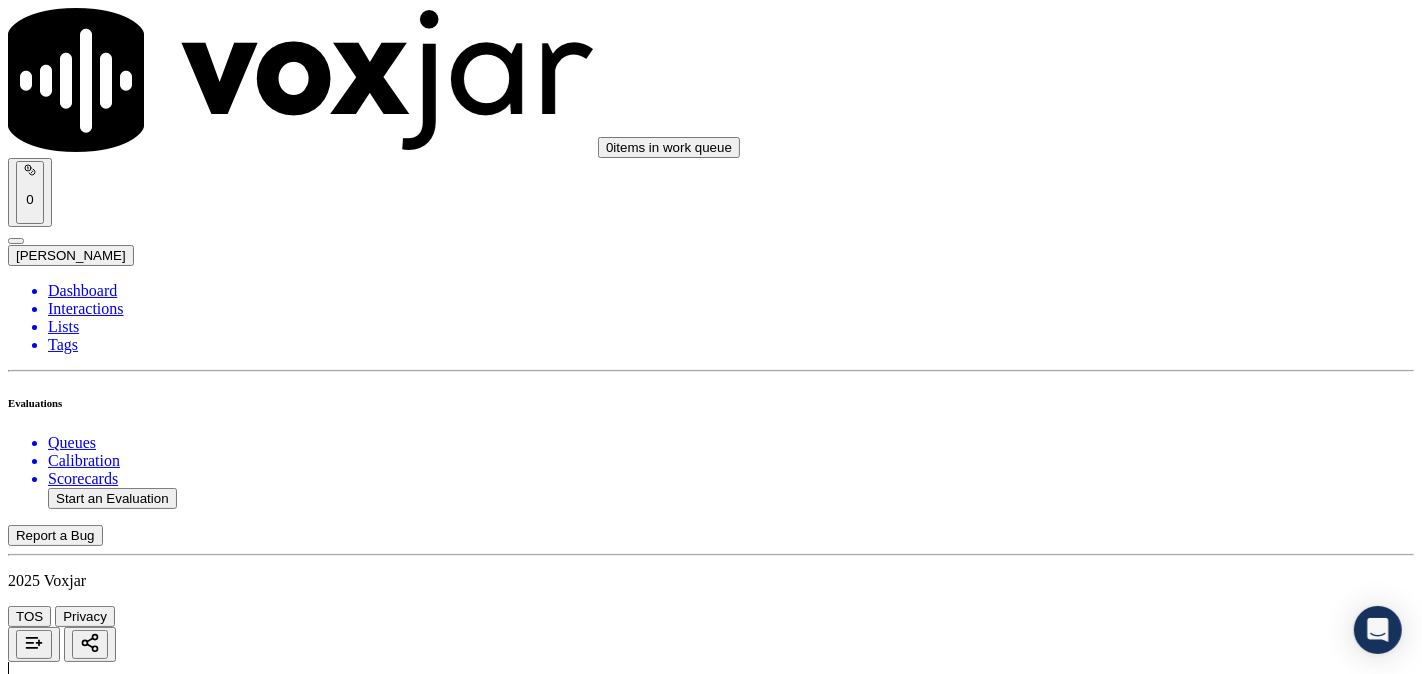 drag, startPoint x: 1113, startPoint y: 92, endPoint x: 1110, endPoint y: 104, distance: 12.369317 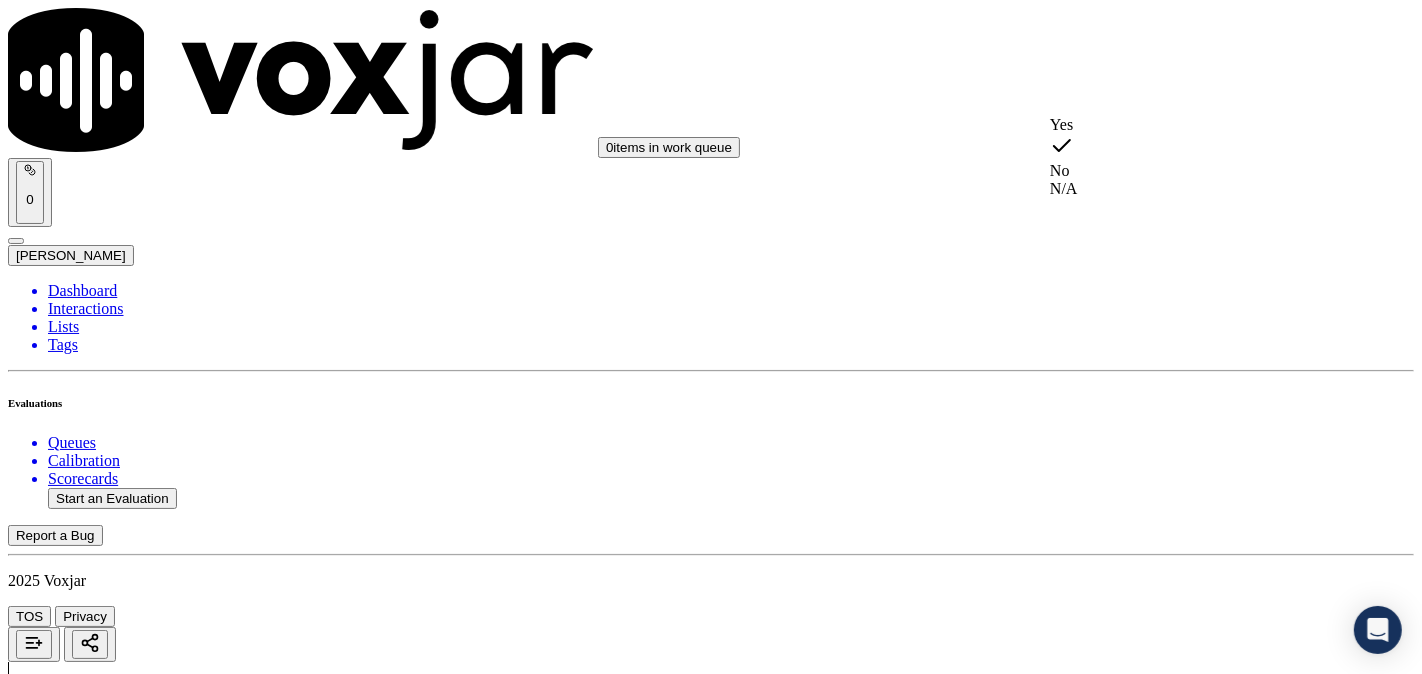 click on "Yes" at bounding box center (1186, 125) 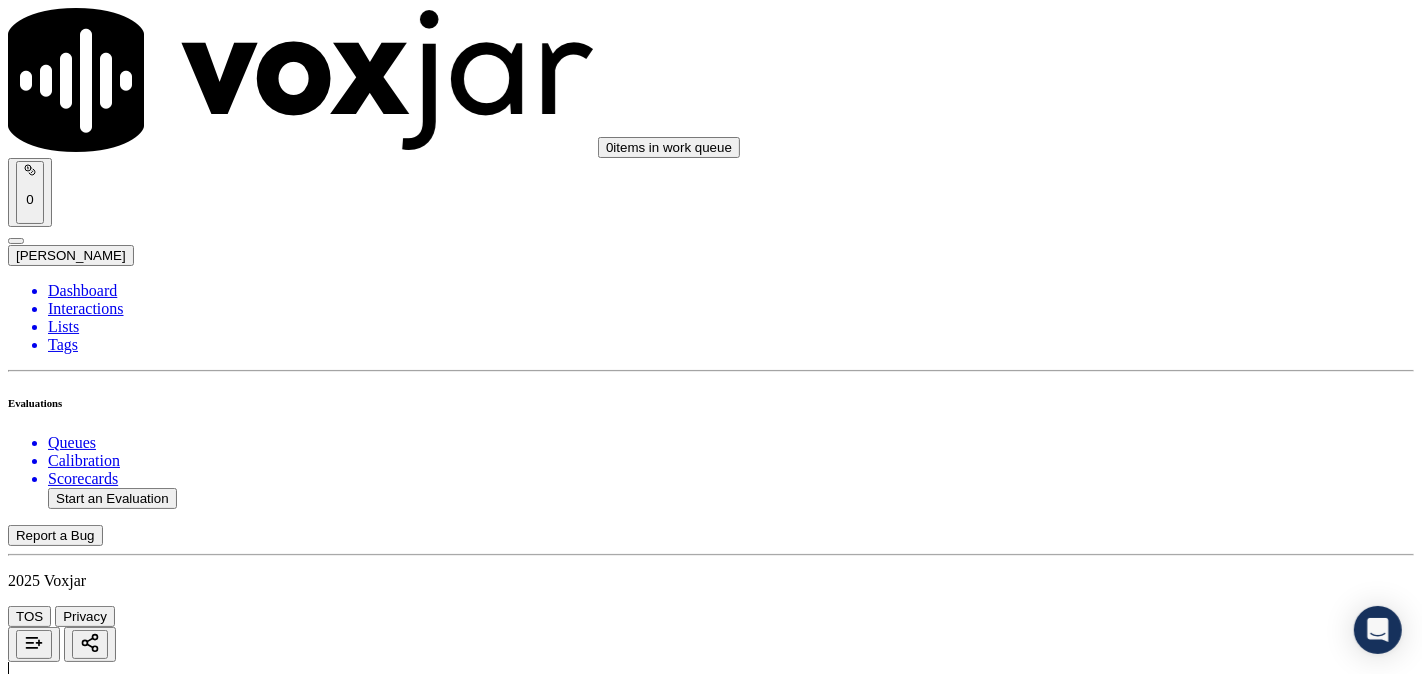 click on "Select an answer" at bounding box center (67, 2861) 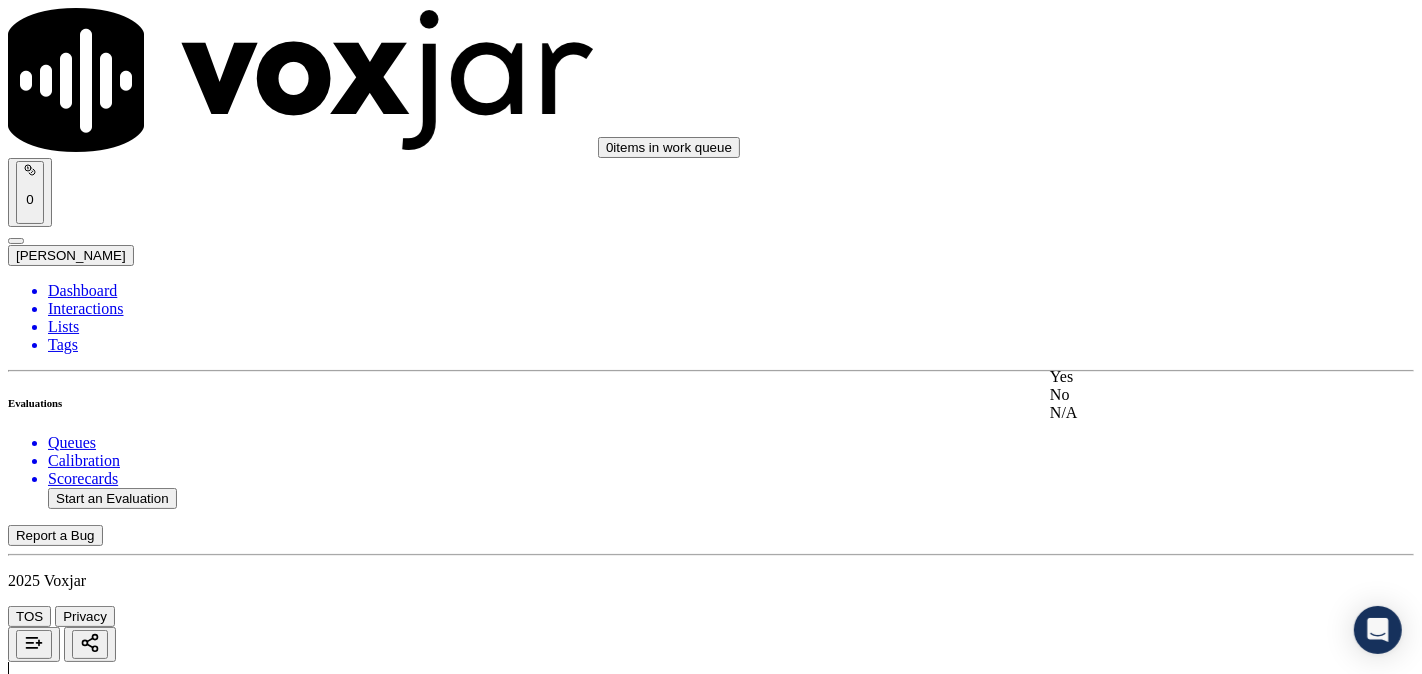 click on "No" 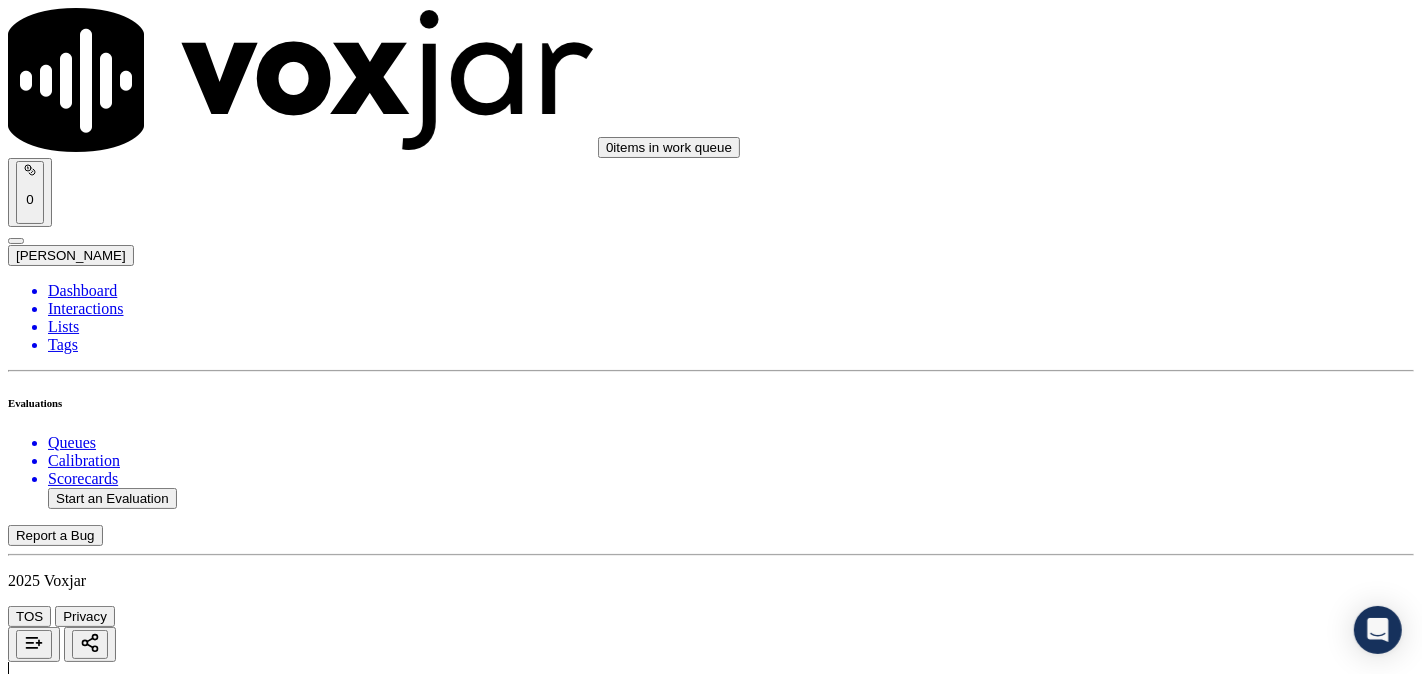 click on "No" at bounding box center [28, 2875] 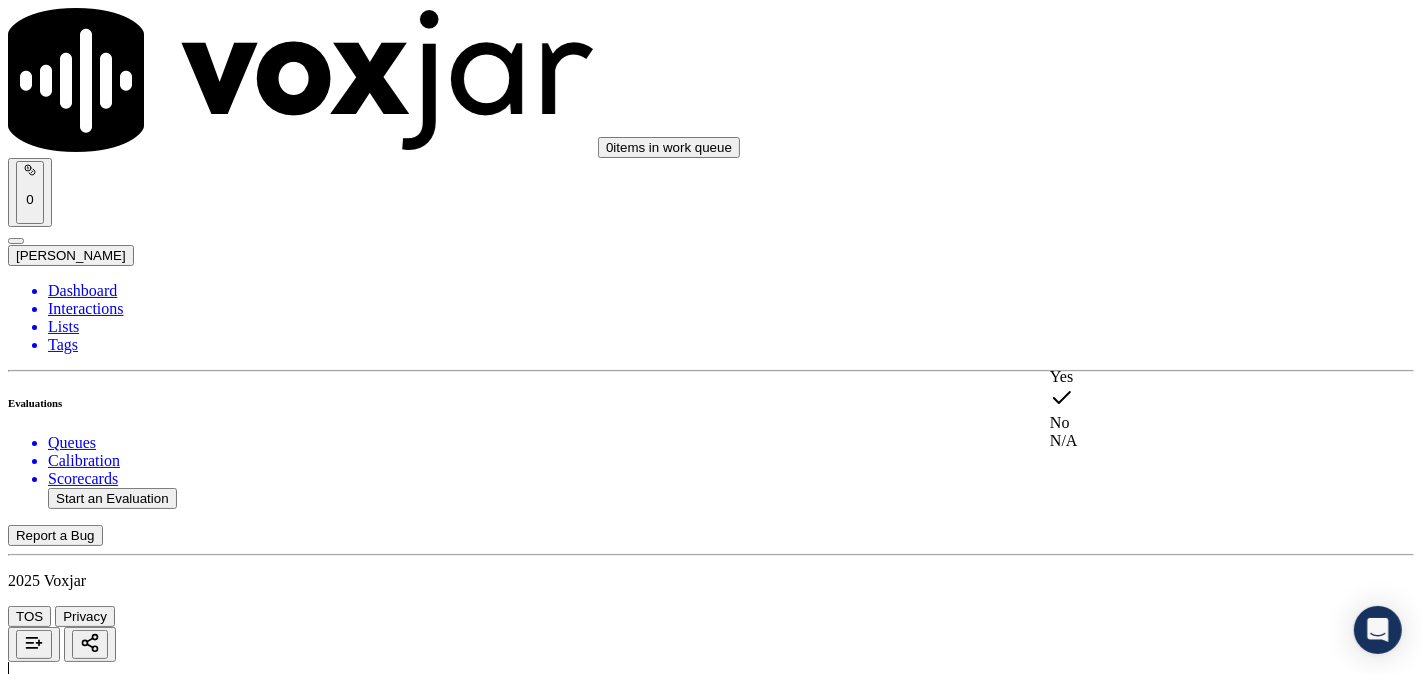 click on "Yes" at bounding box center (1186, 377) 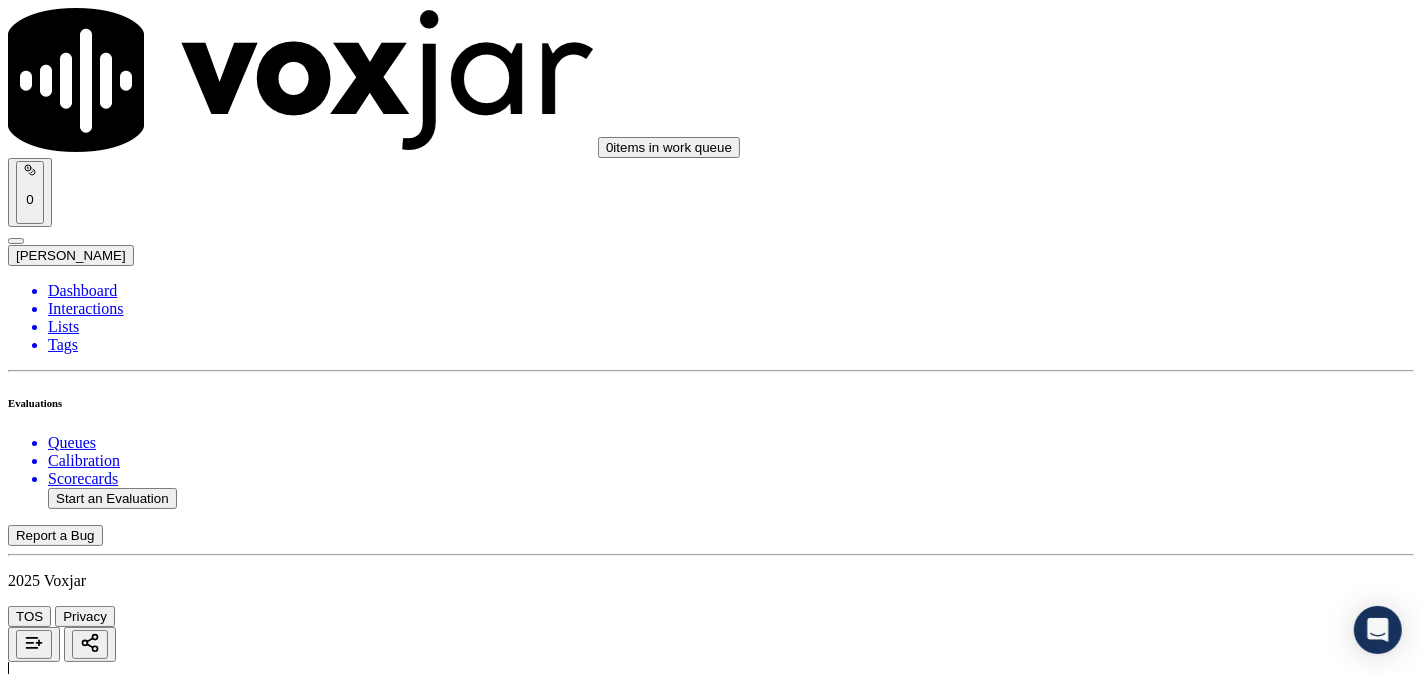 scroll, scrollTop: 925, scrollLeft: 0, axis: vertical 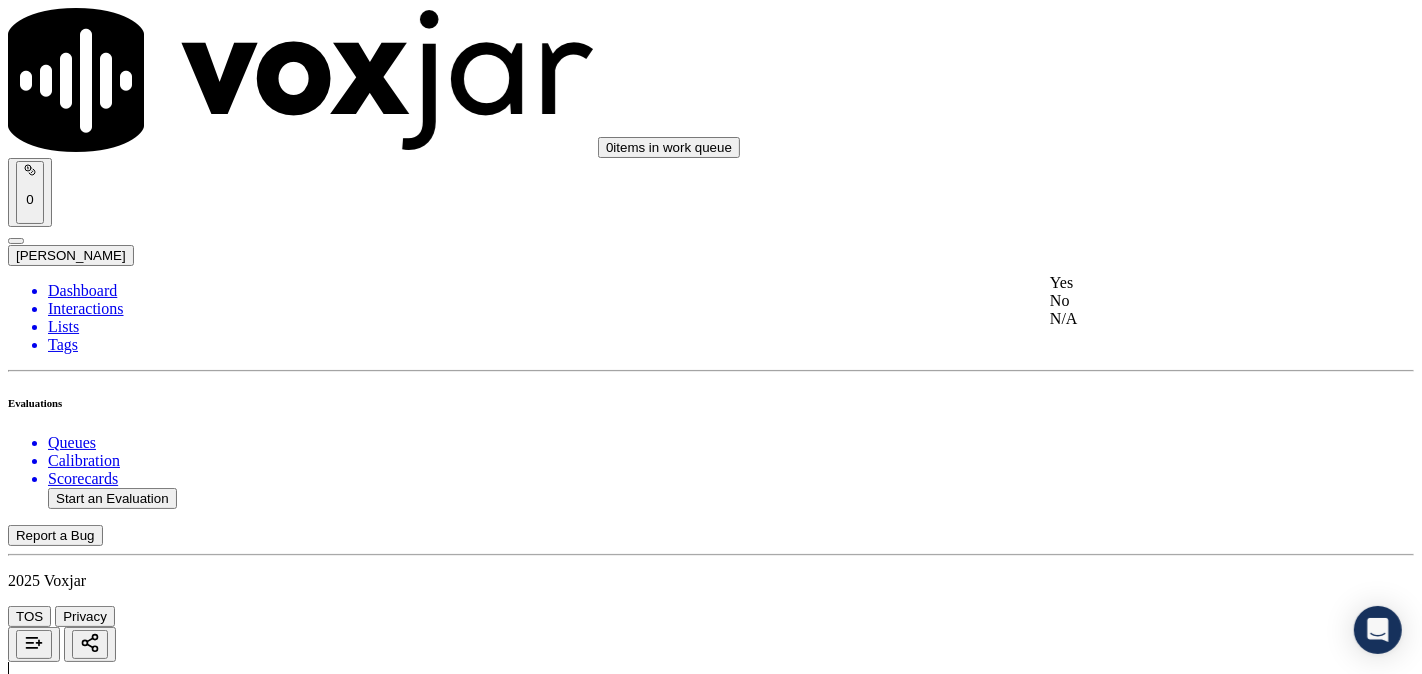 click on "N/A" 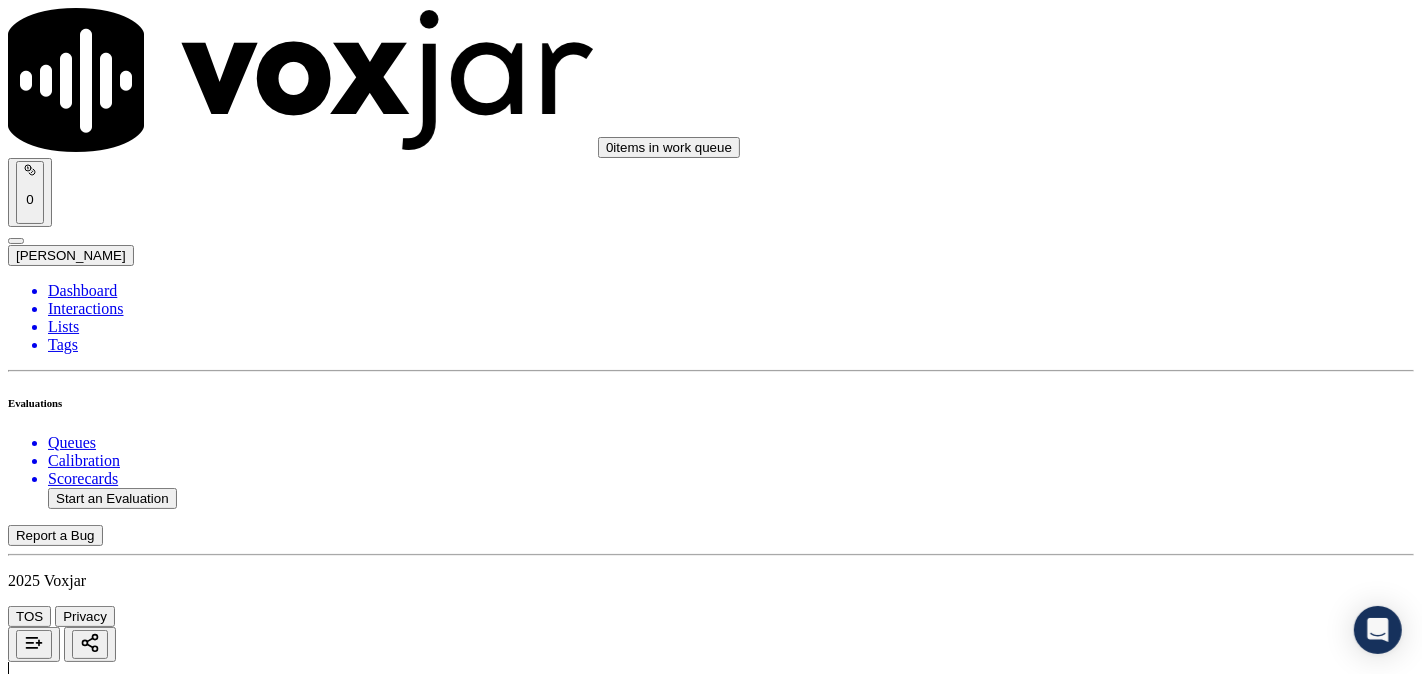 scroll, scrollTop: 1296, scrollLeft: 0, axis: vertical 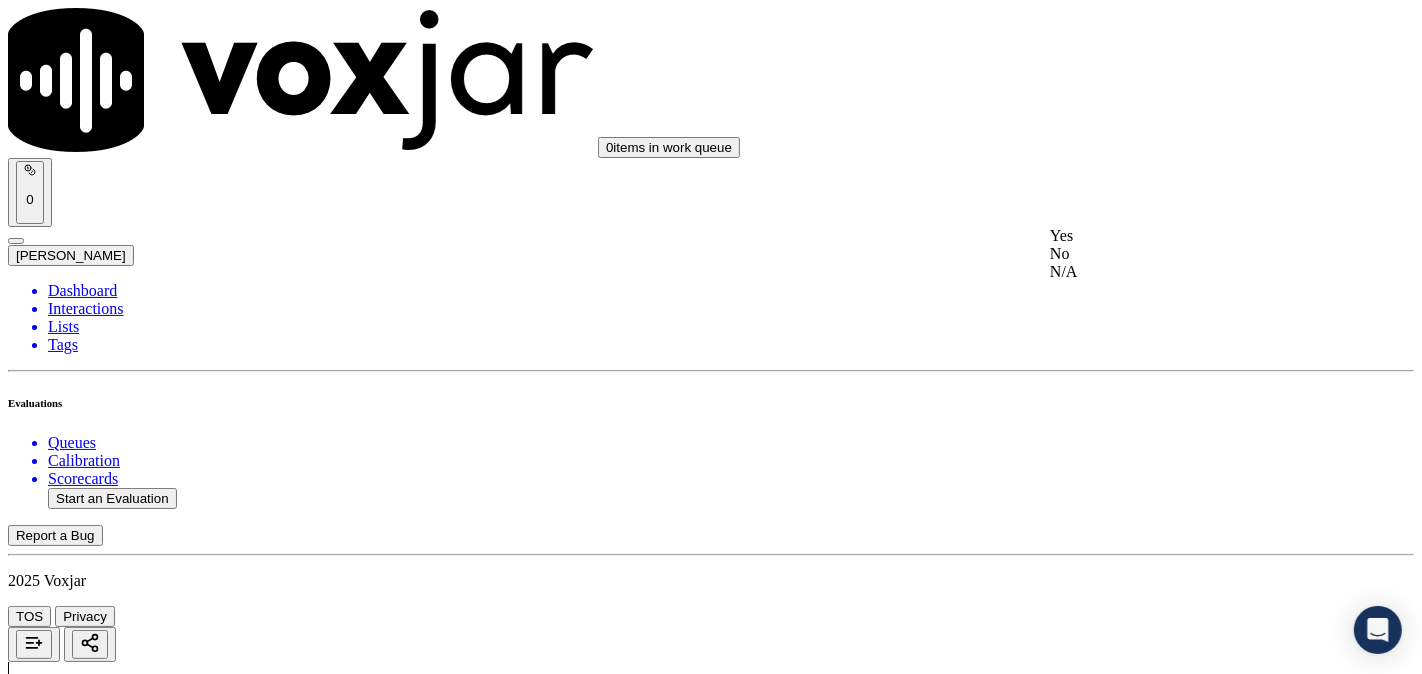click on "N/A" 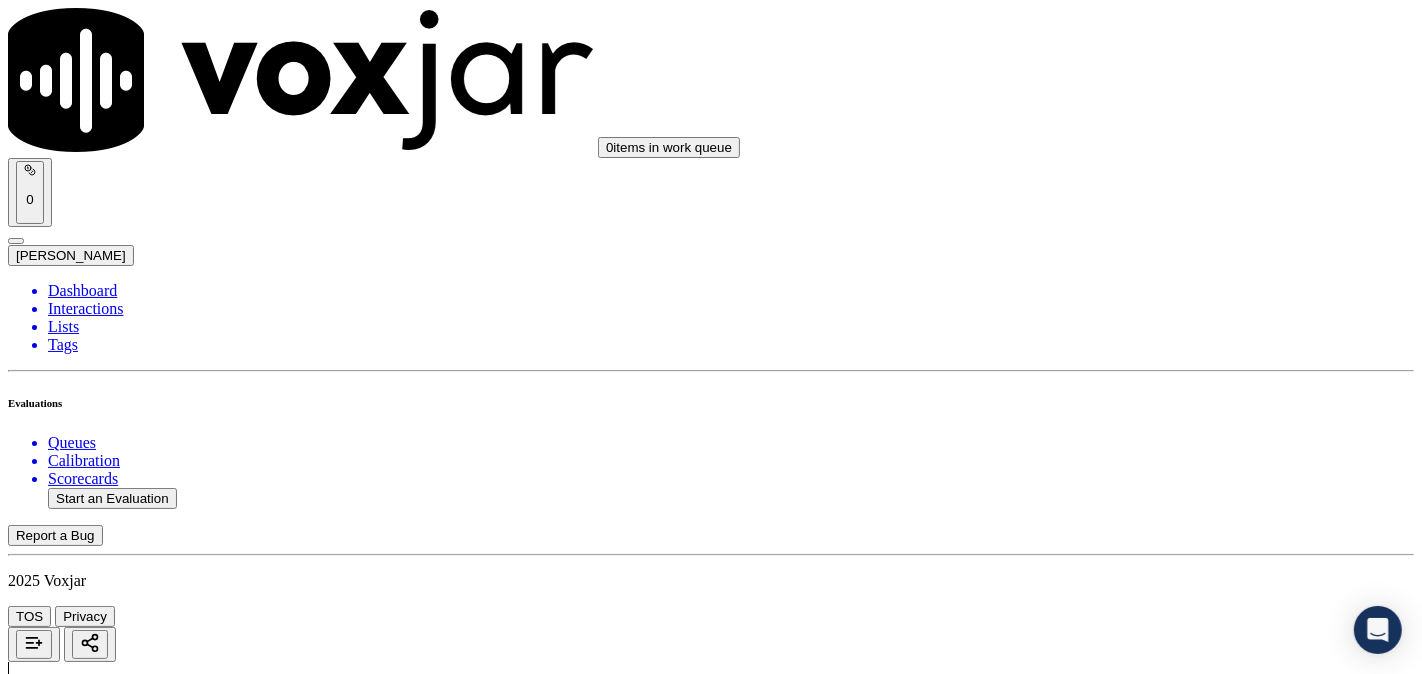 click on "Select an answer" at bounding box center [67, 3571] 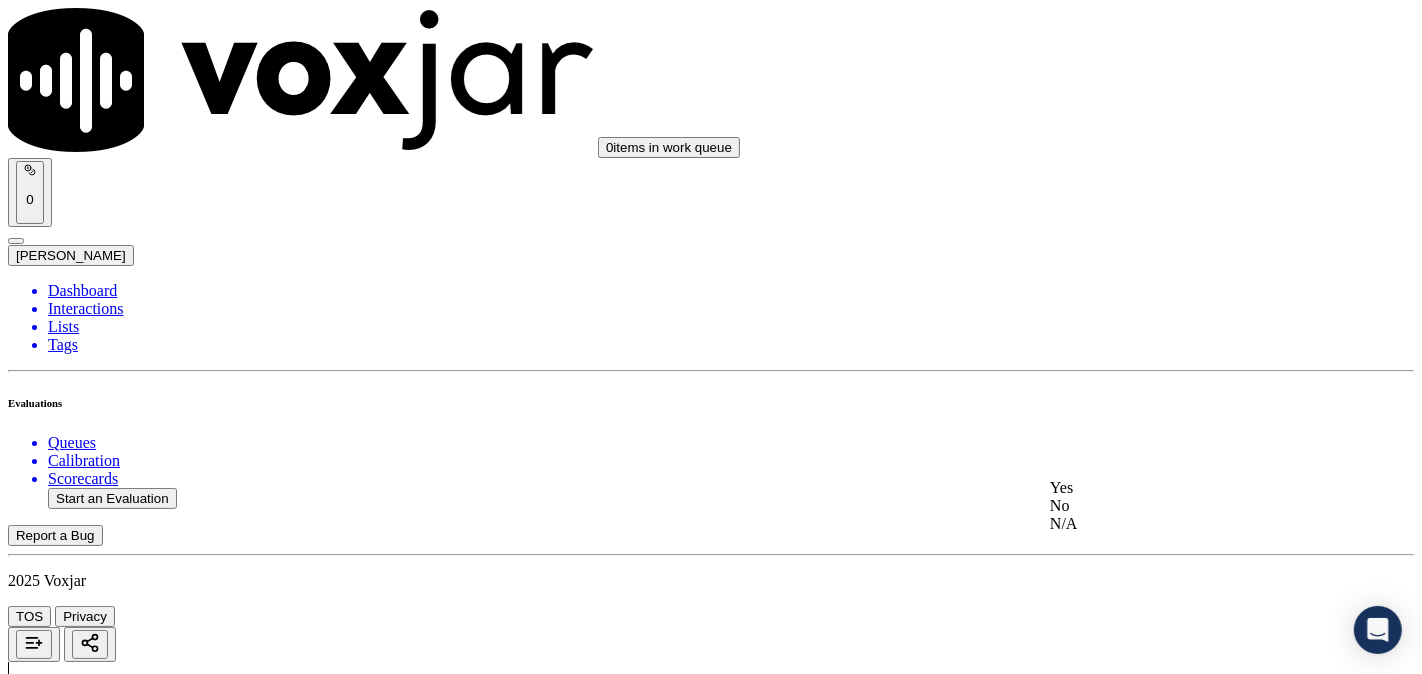 click on "Yes" at bounding box center [1186, 488] 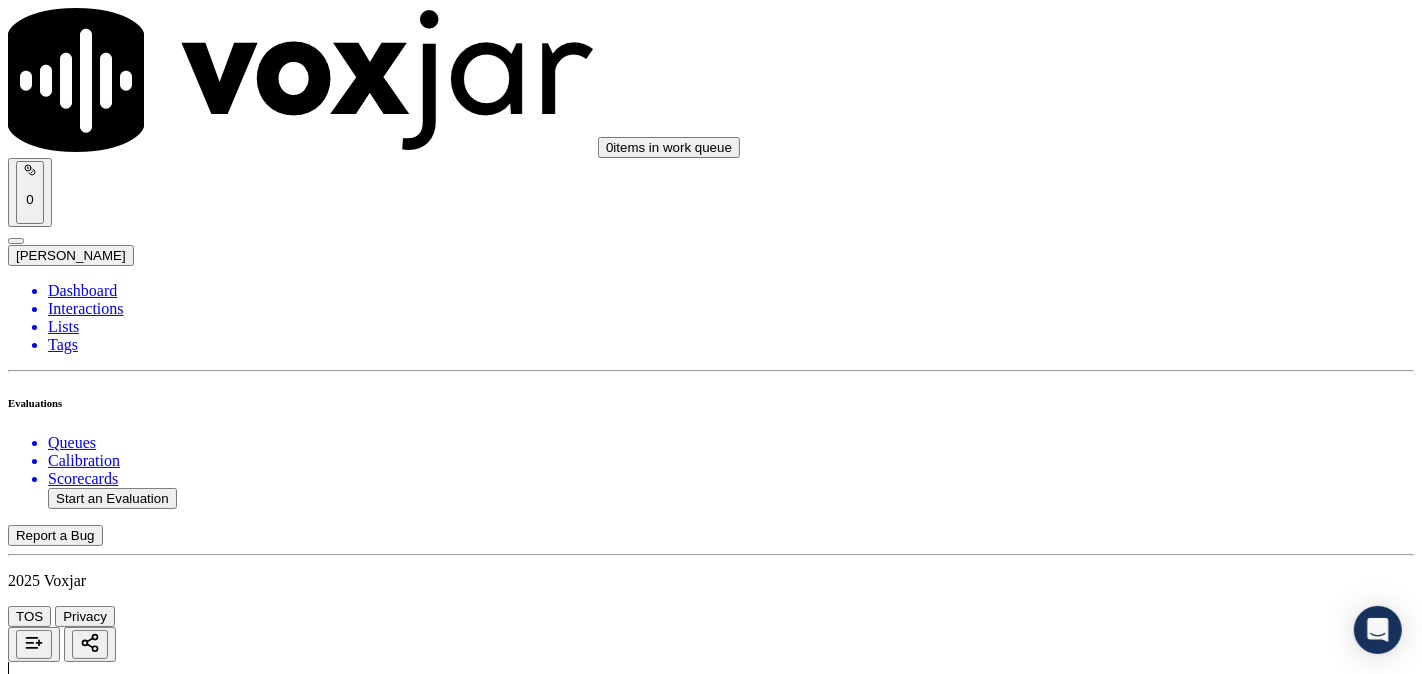 scroll, scrollTop: 1666, scrollLeft: 0, axis: vertical 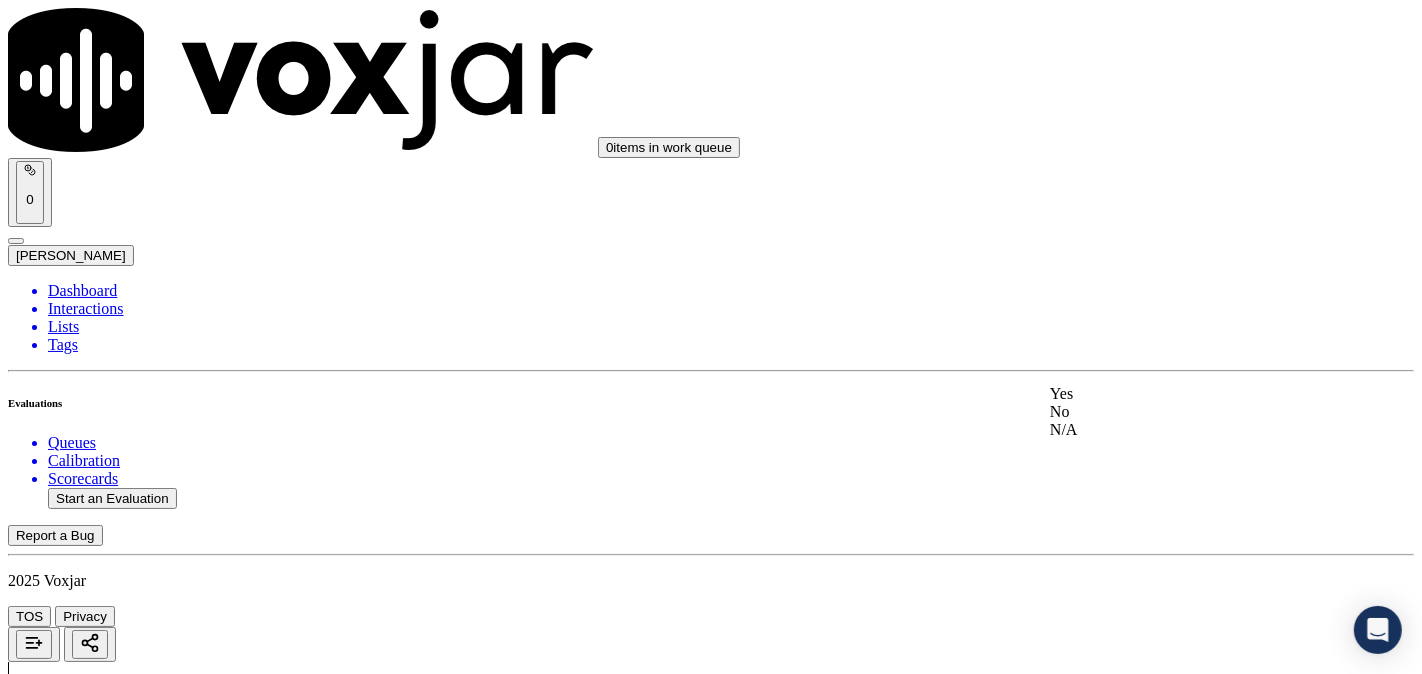 click on "Yes" at bounding box center (1186, 394) 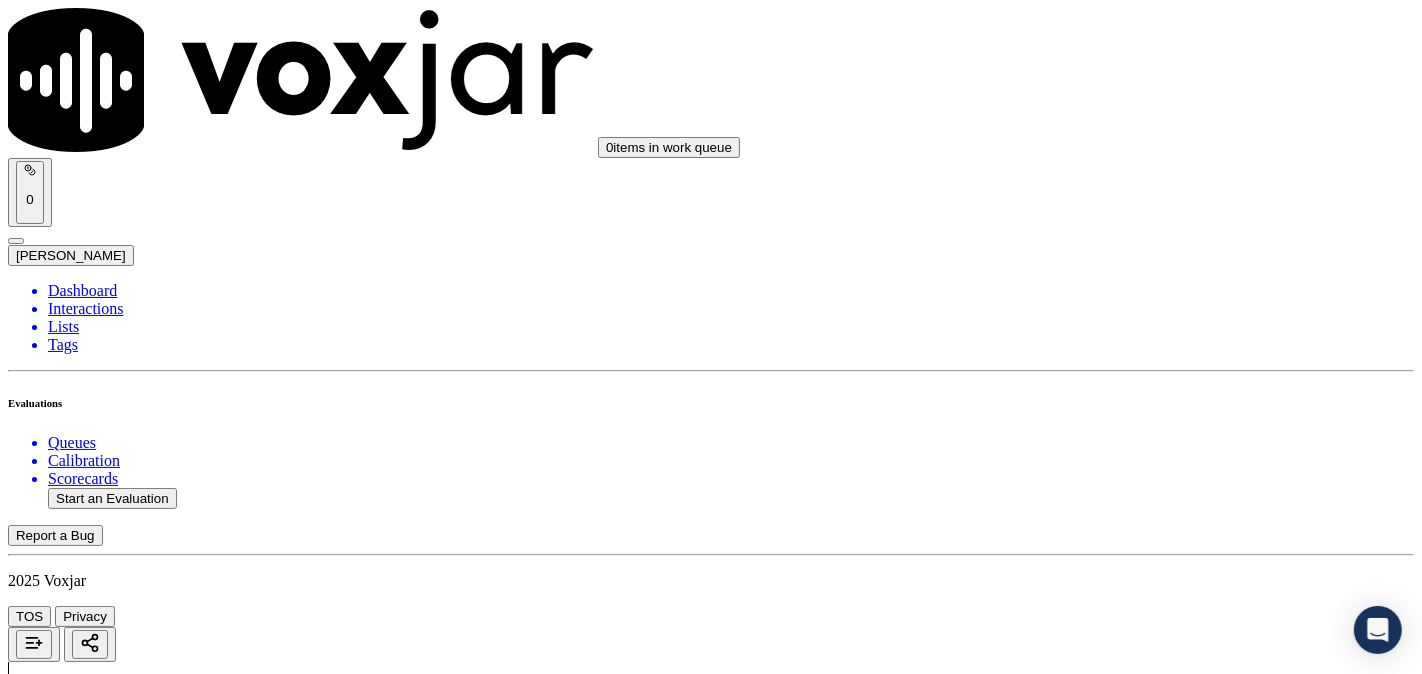 scroll, scrollTop: 1852, scrollLeft: 0, axis: vertical 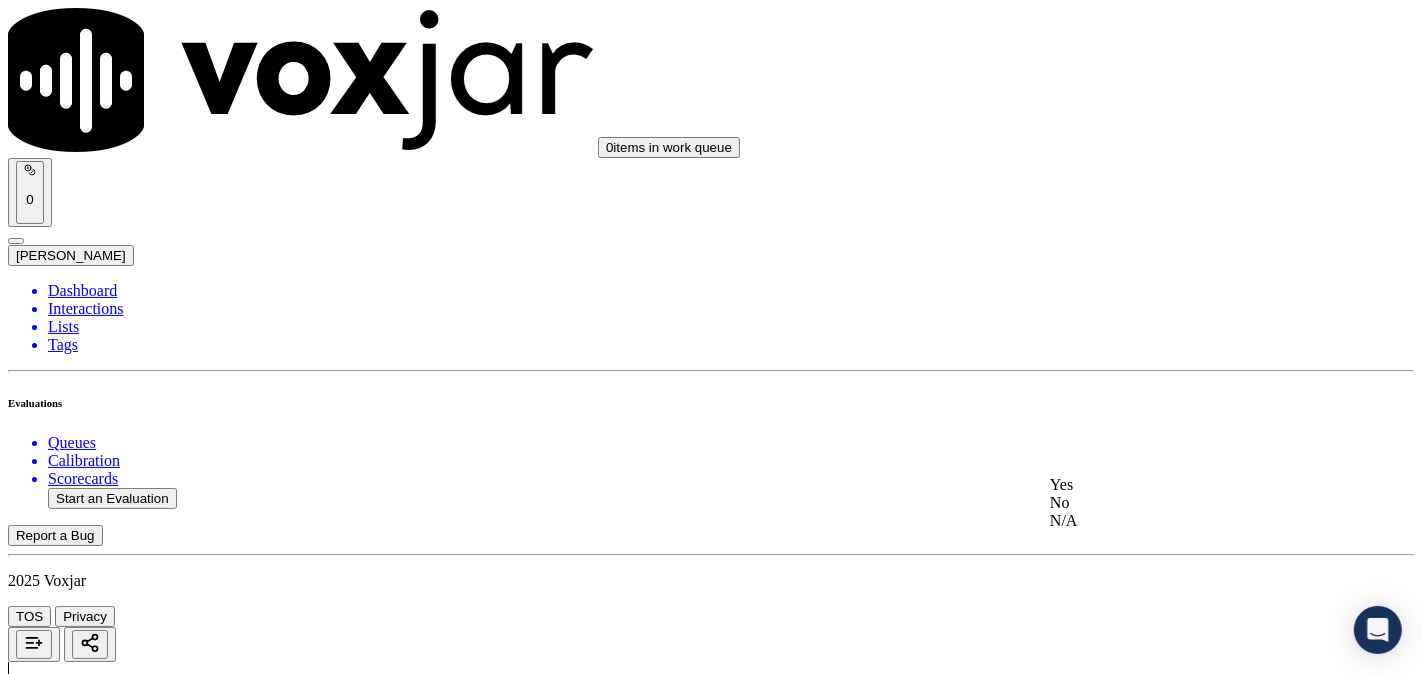 click on "Yes" at bounding box center (1186, 485) 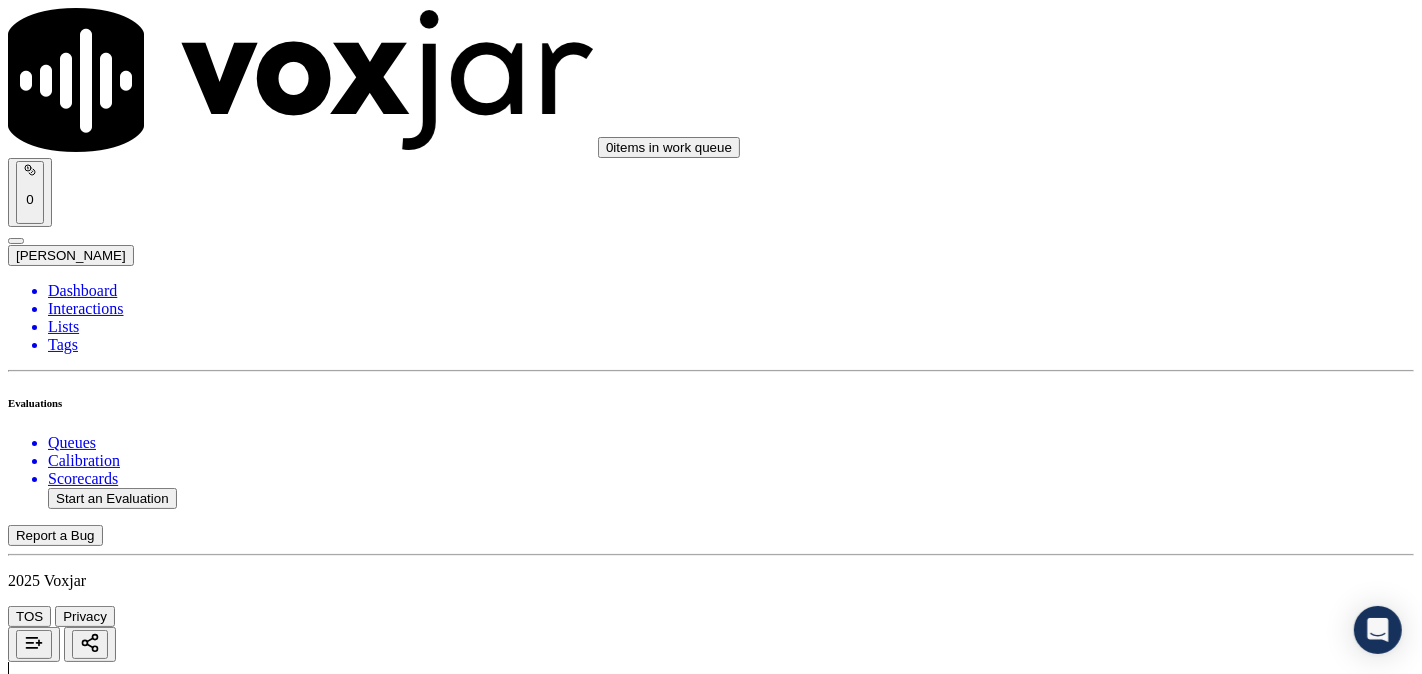 scroll, scrollTop: 2036, scrollLeft: 0, axis: vertical 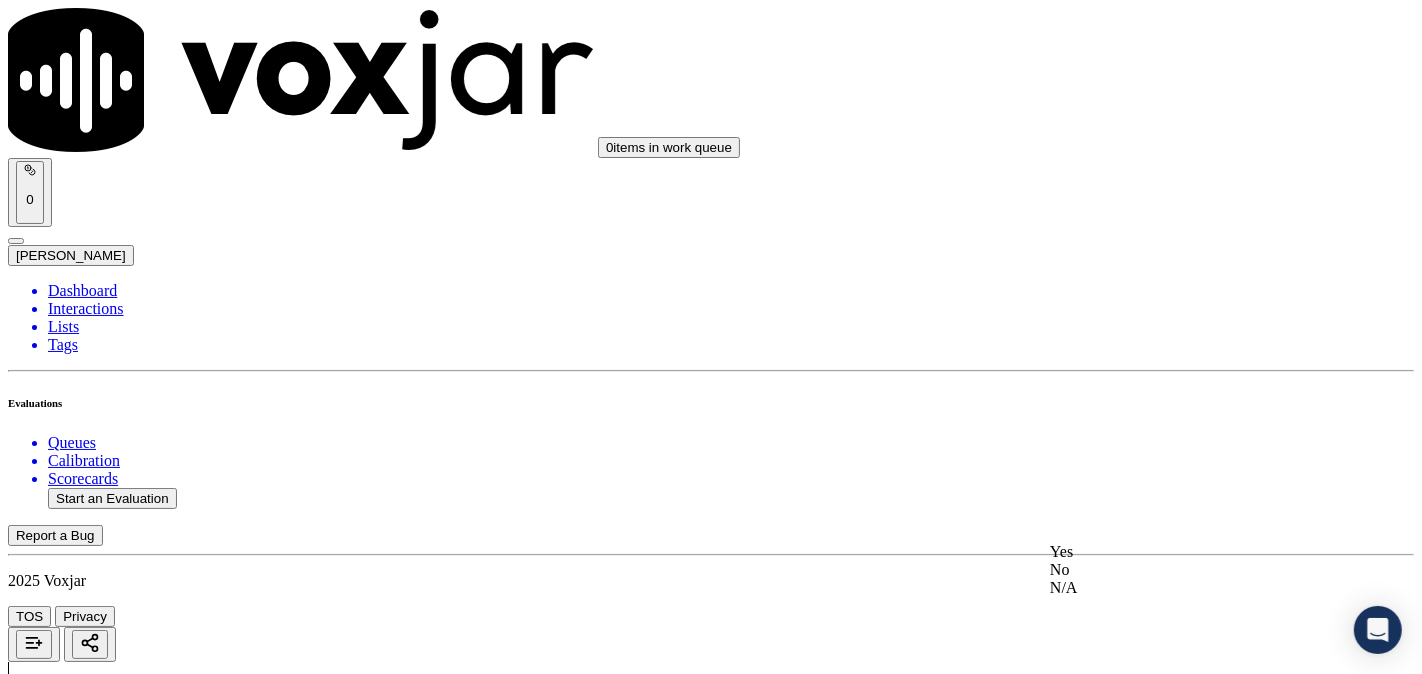 click on "Yes" at bounding box center [1186, 552] 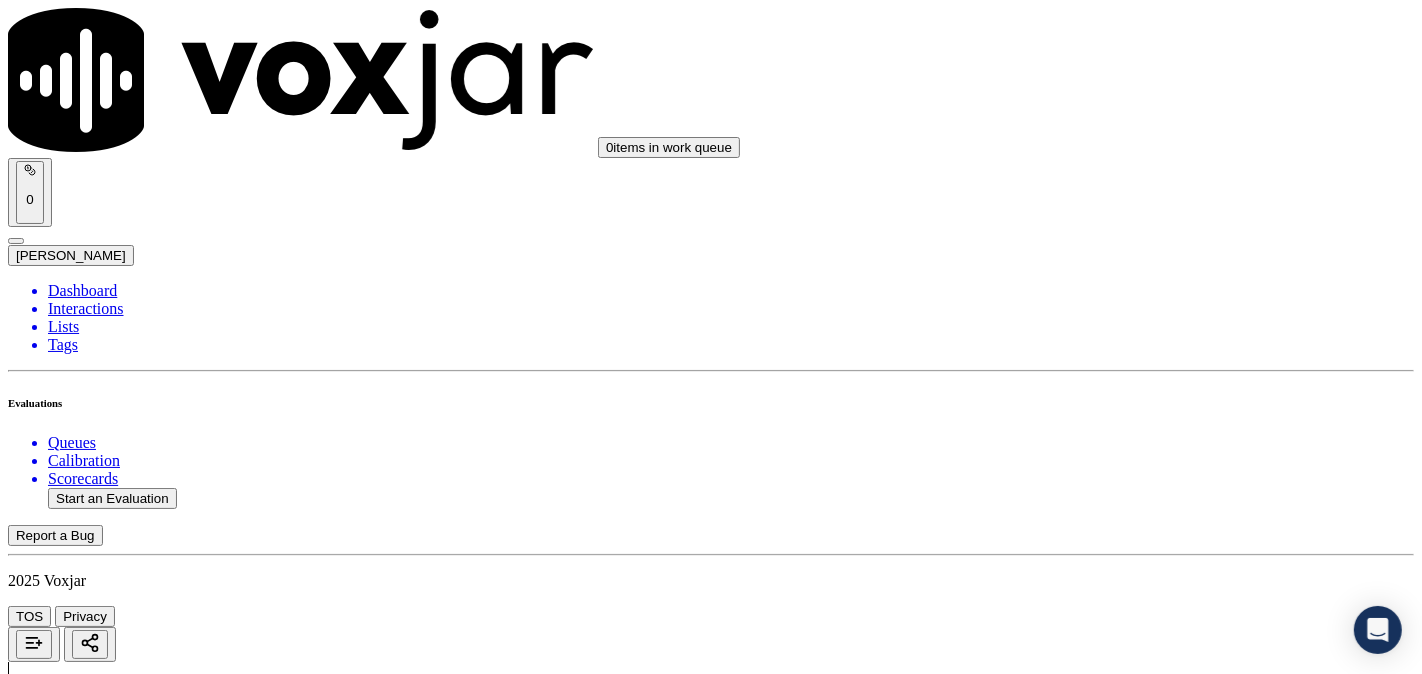 scroll, scrollTop: 2592, scrollLeft: 0, axis: vertical 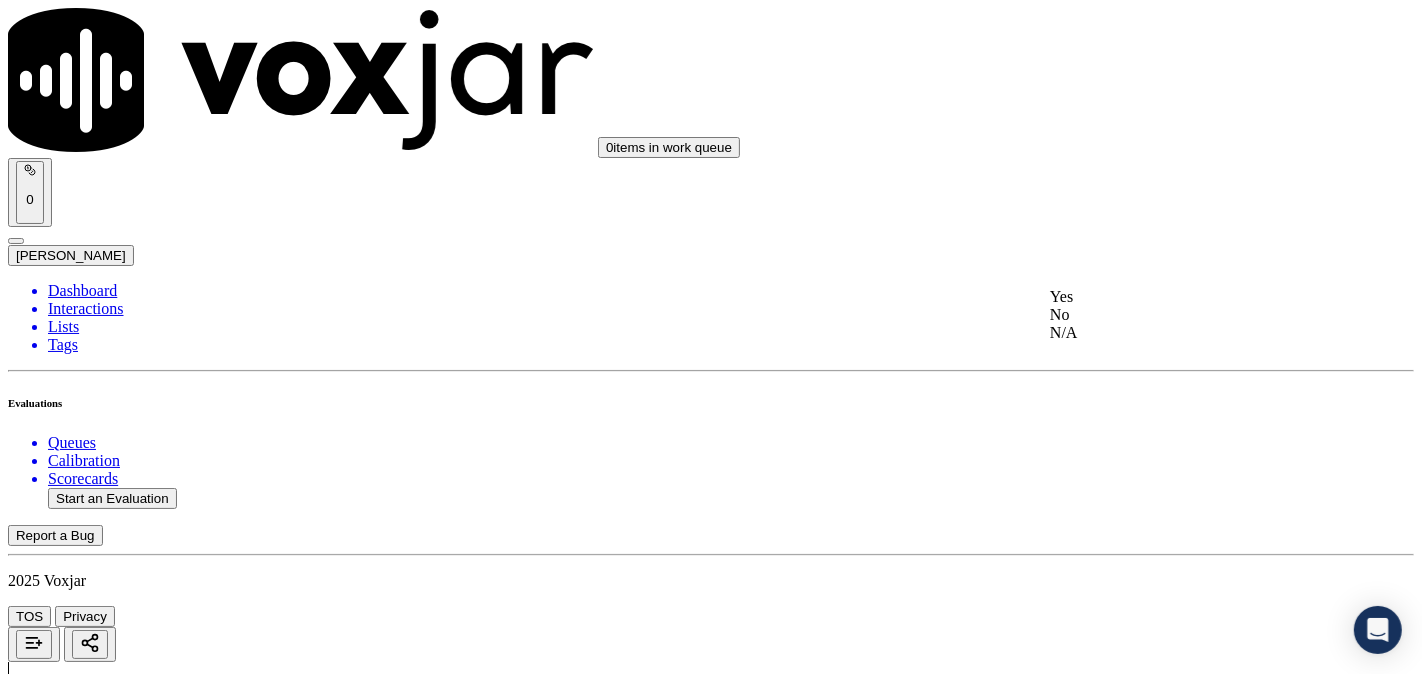 click on "Yes" at bounding box center (1186, 297) 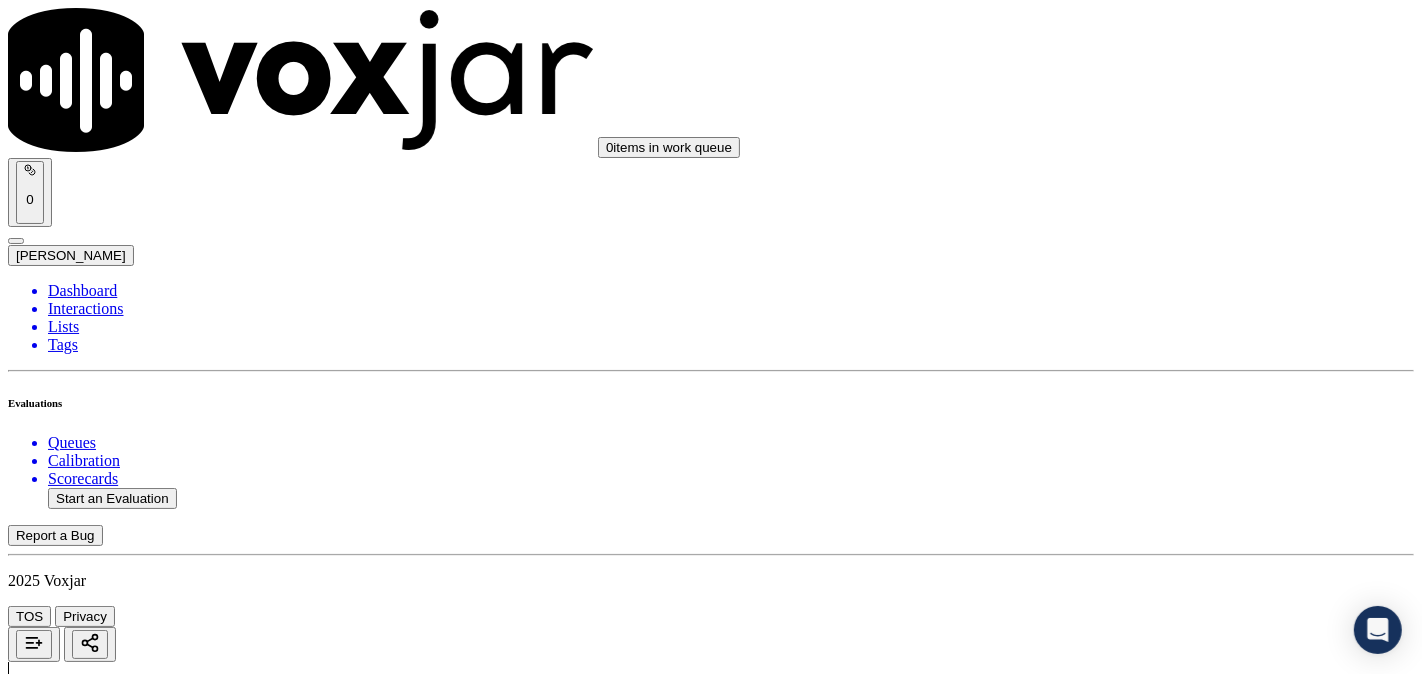 scroll, scrollTop: 2222, scrollLeft: 0, axis: vertical 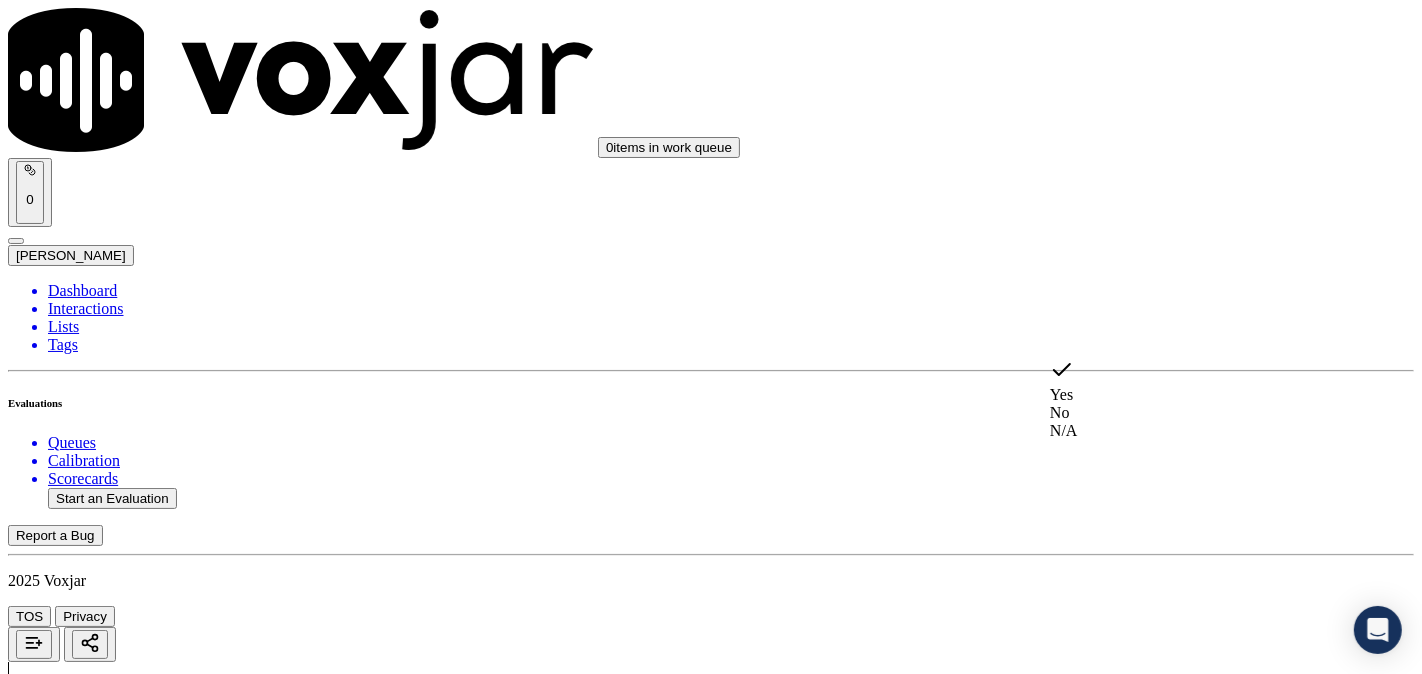 drag, startPoint x: 1125, startPoint y: 443, endPoint x: 1111, endPoint y: 390, distance: 54.81788 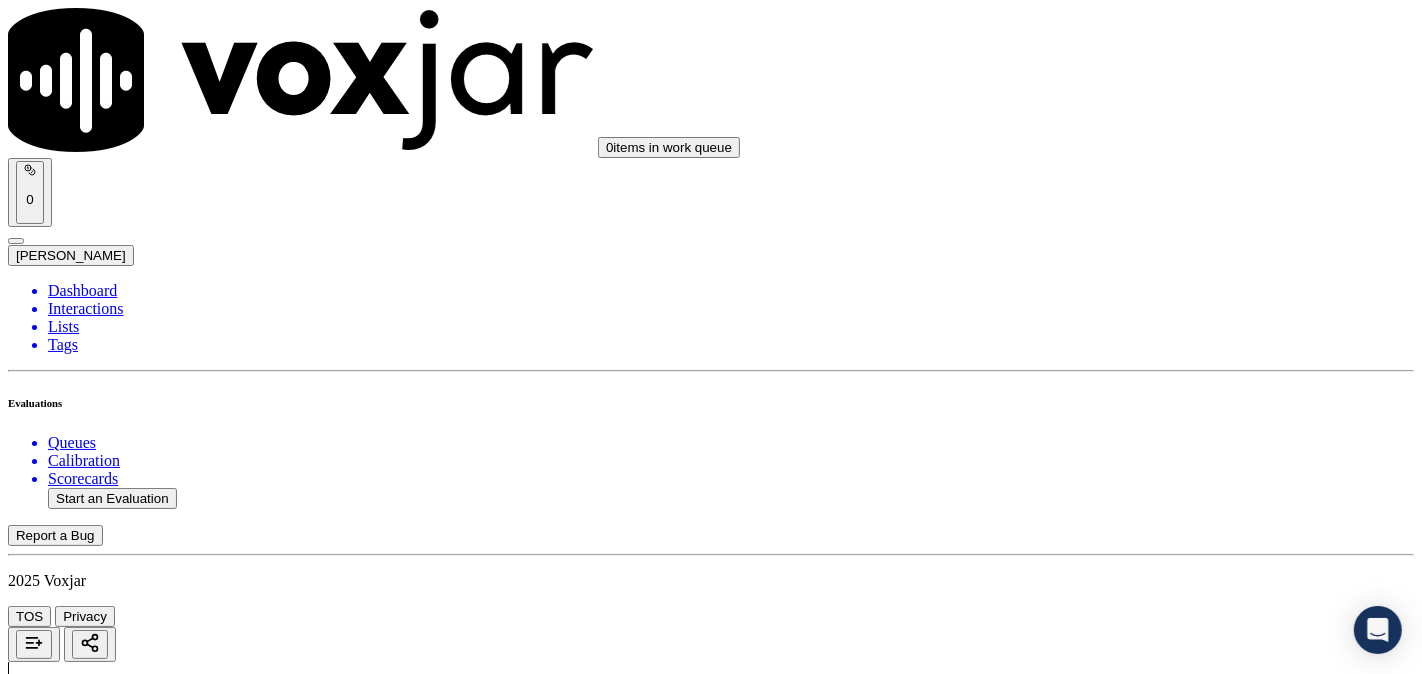 scroll, scrollTop: 2963, scrollLeft: 0, axis: vertical 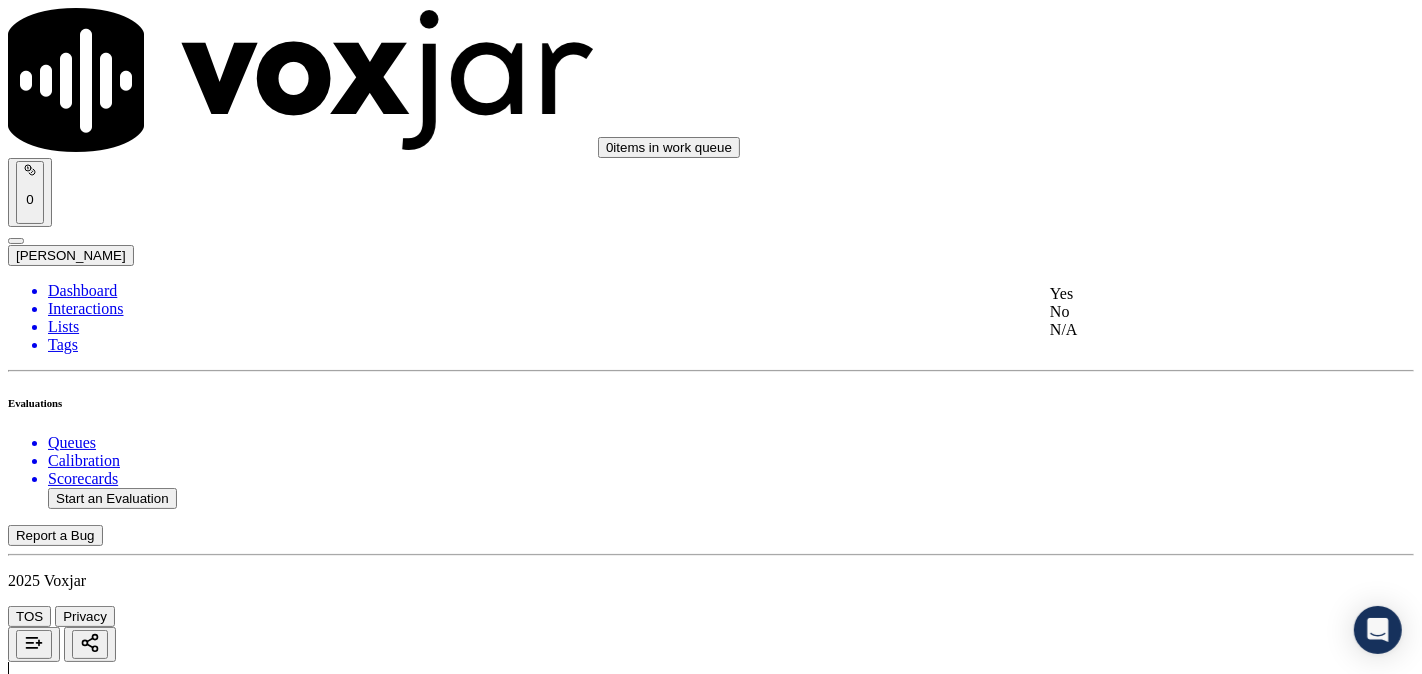 click on "Yes" at bounding box center (1186, 294) 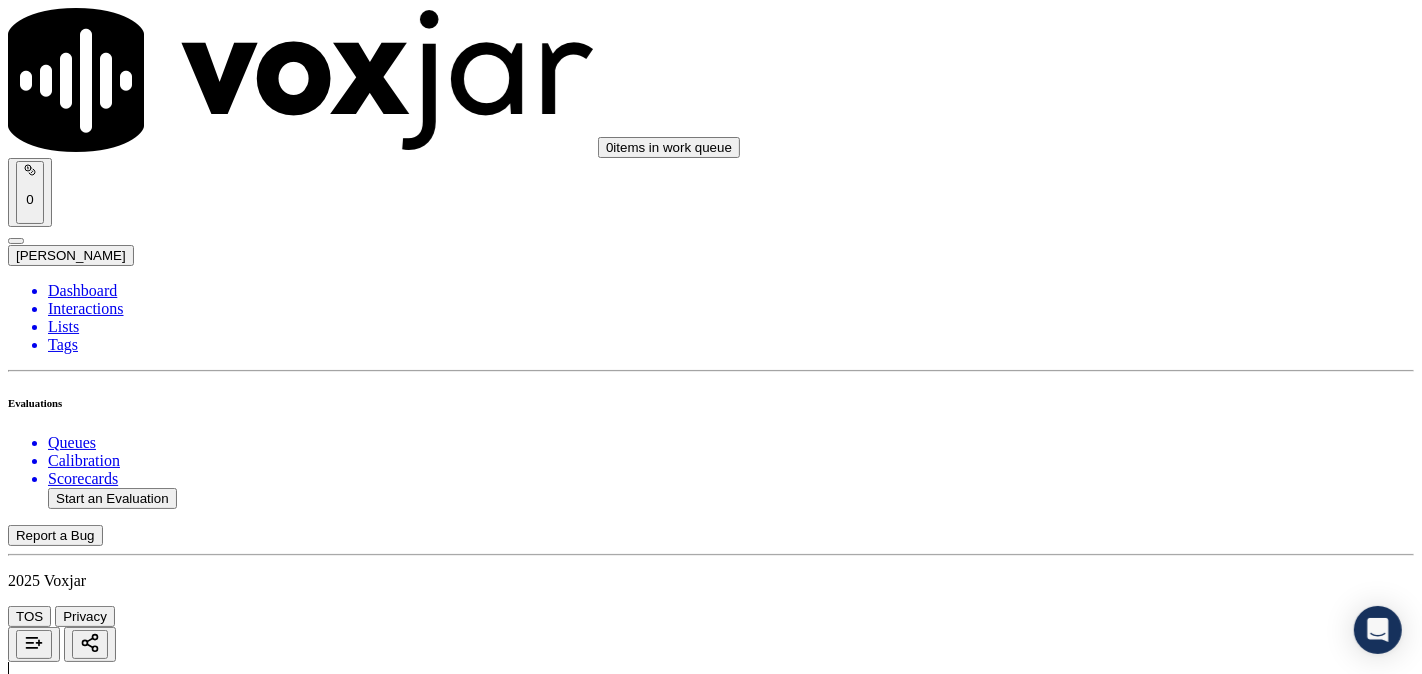 scroll, scrollTop: 3333, scrollLeft: 0, axis: vertical 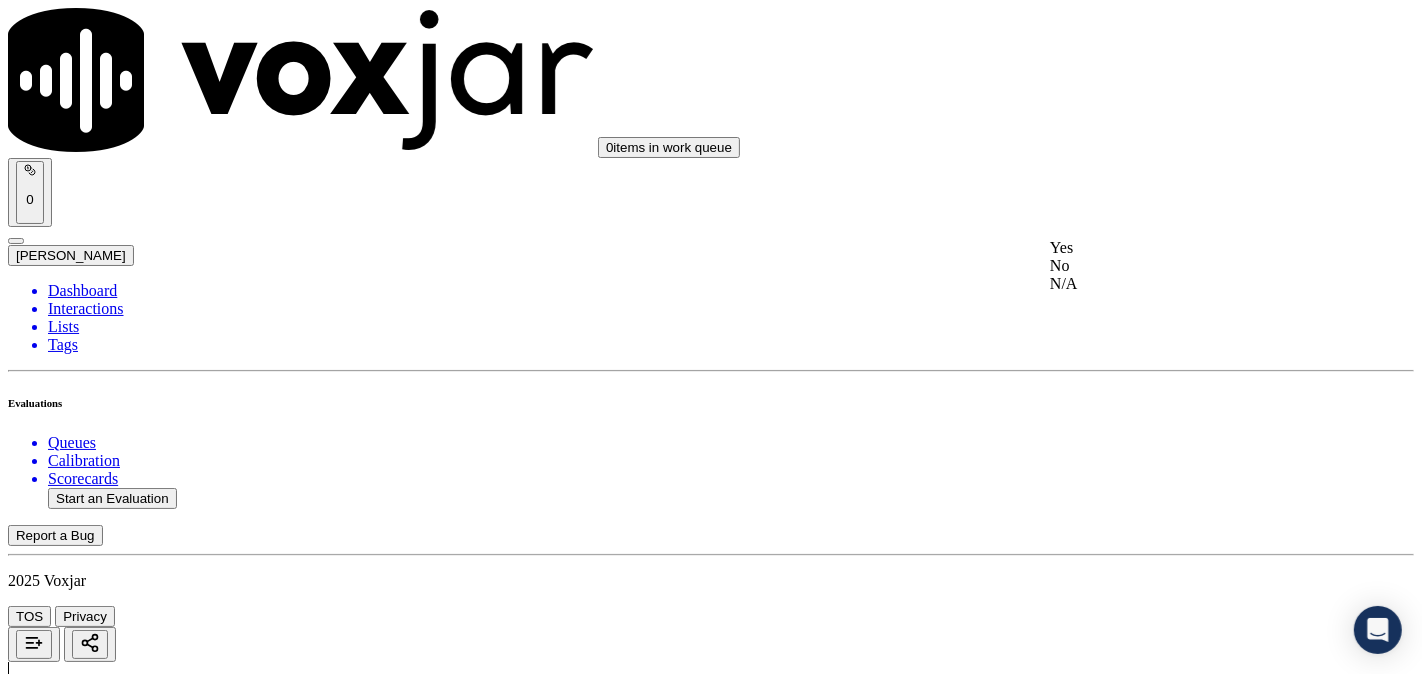 click on "Yes" at bounding box center (1186, 248) 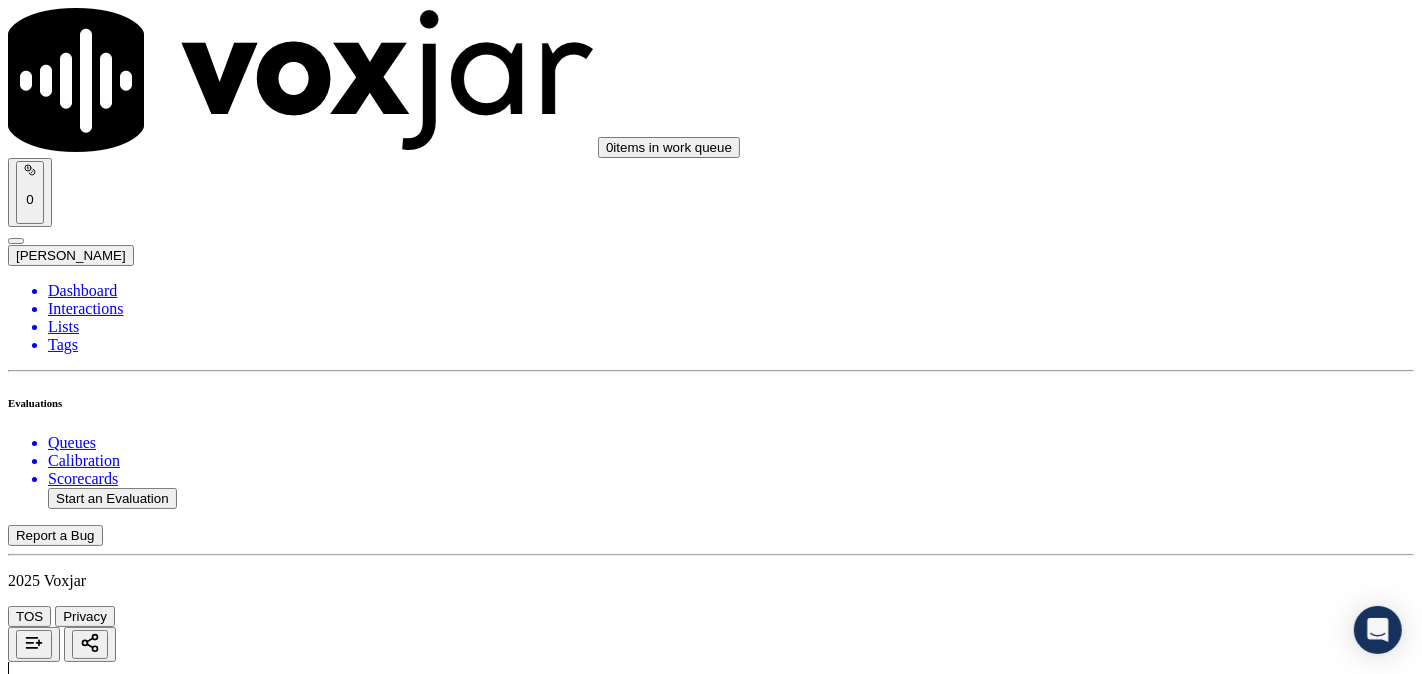 click on "Select an answer" at bounding box center (67, 5303) 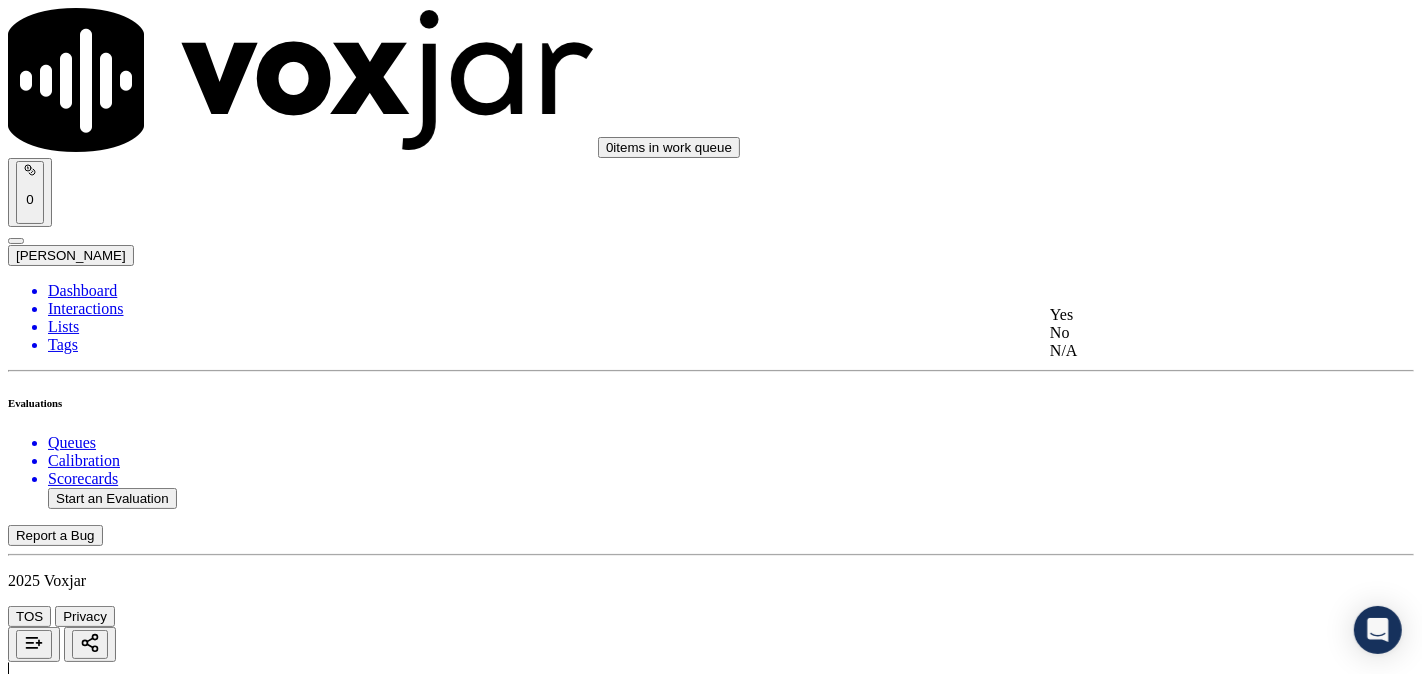 click on "Yes" at bounding box center [1186, 315] 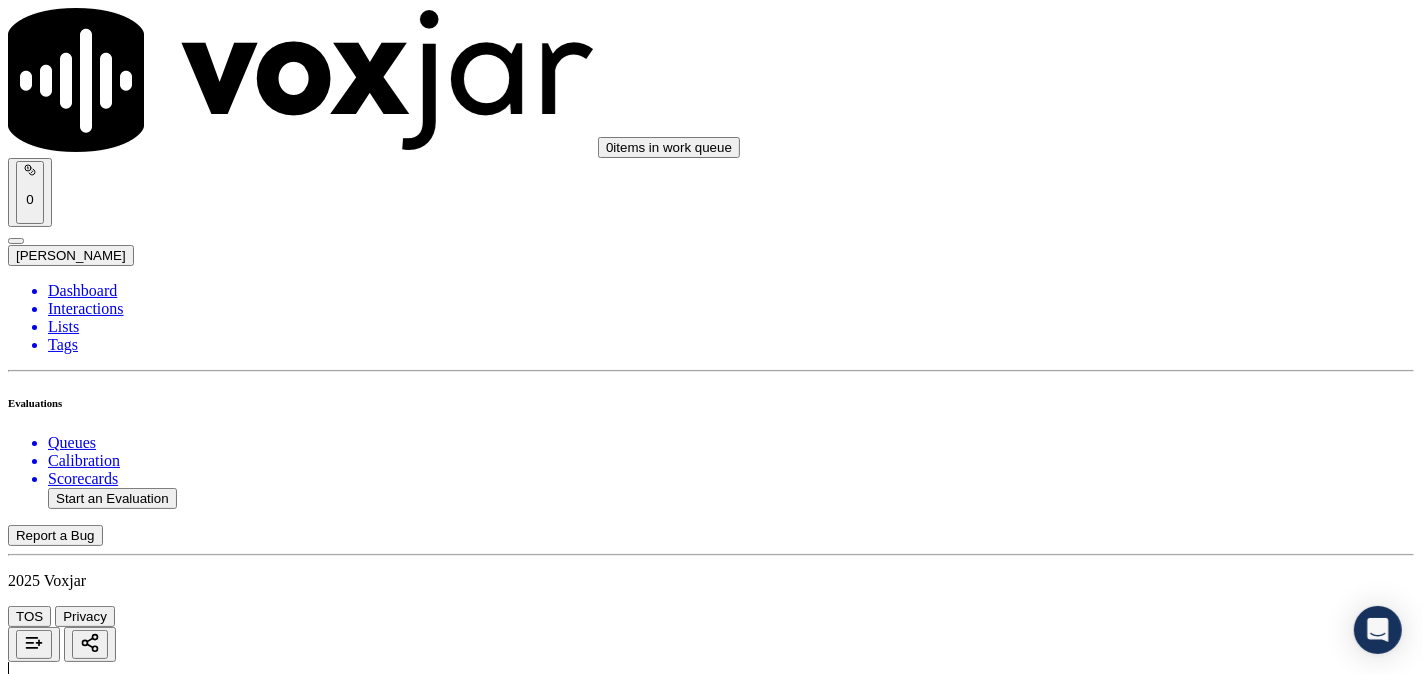 scroll, scrollTop: 3703, scrollLeft: 0, axis: vertical 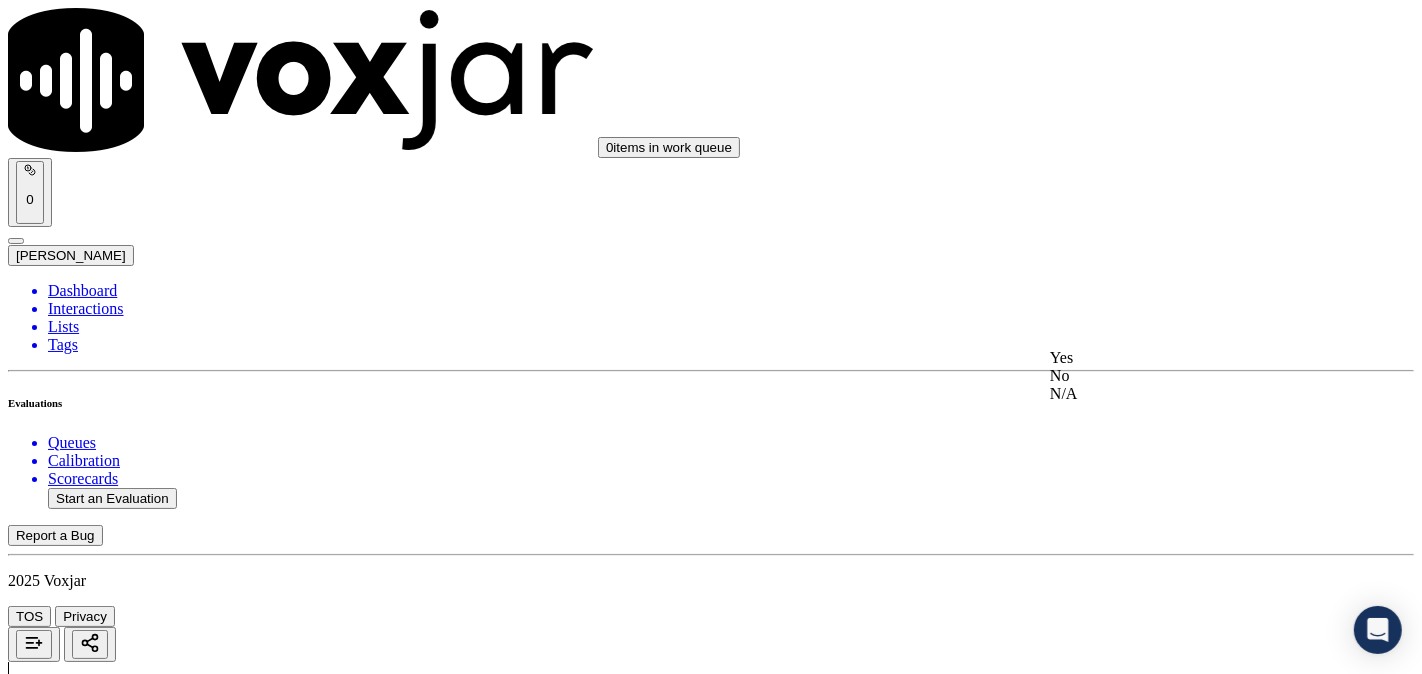 click on "Yes" at bounding box center (1186, 358) 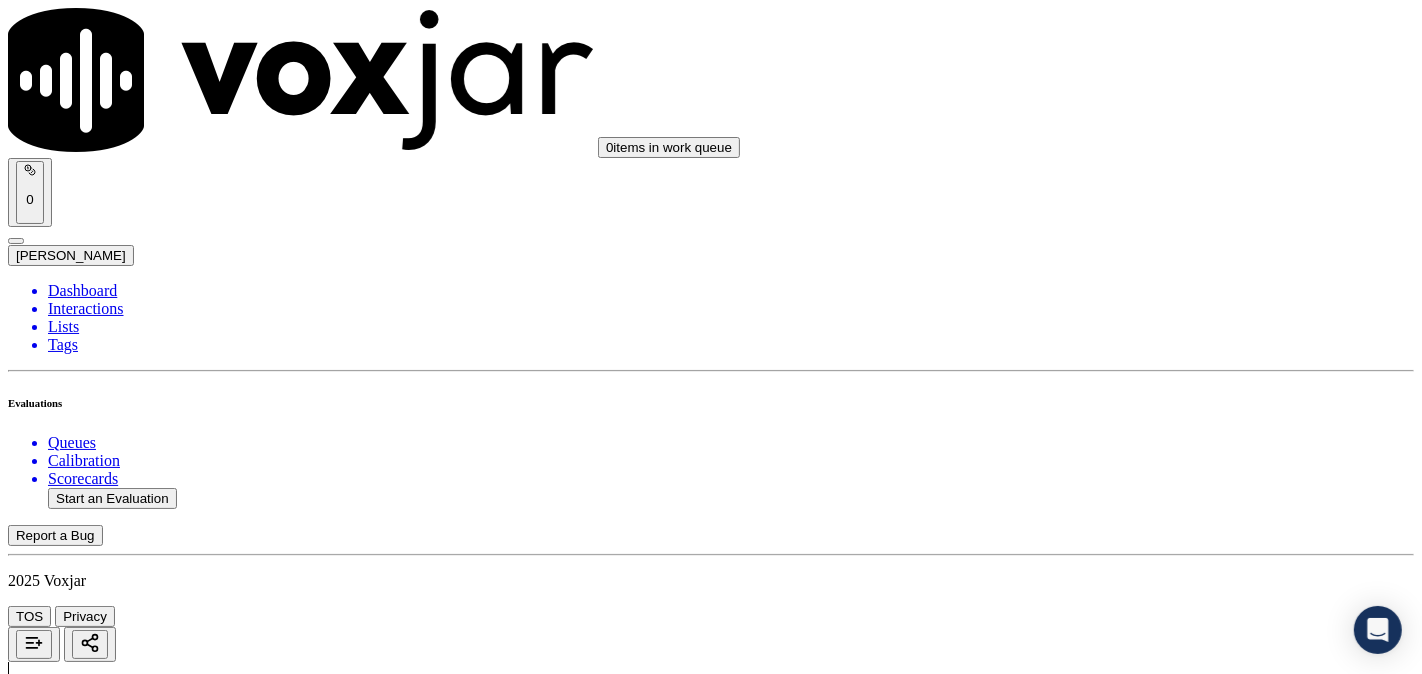 scroll, scrollTop: 3888, scrollLeft: 0, axis: vertical 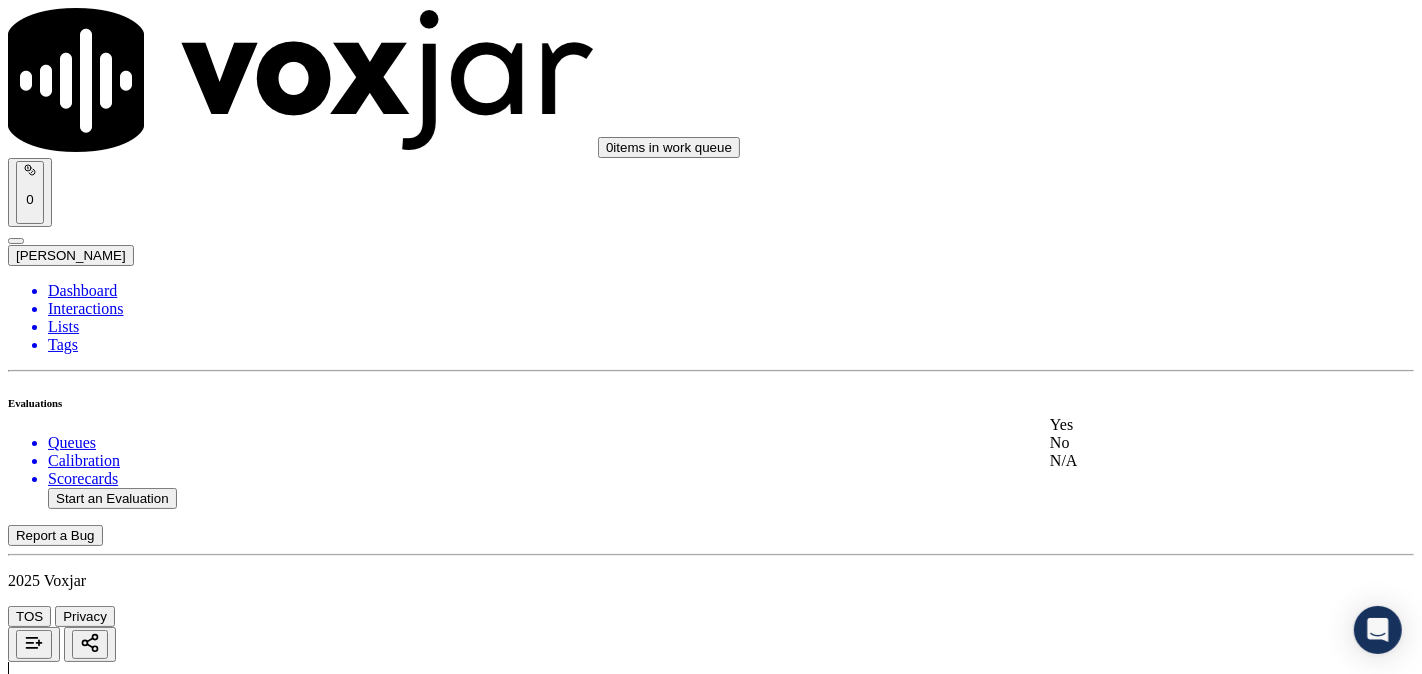click on "Yes" at bounding box center [1186, 425] 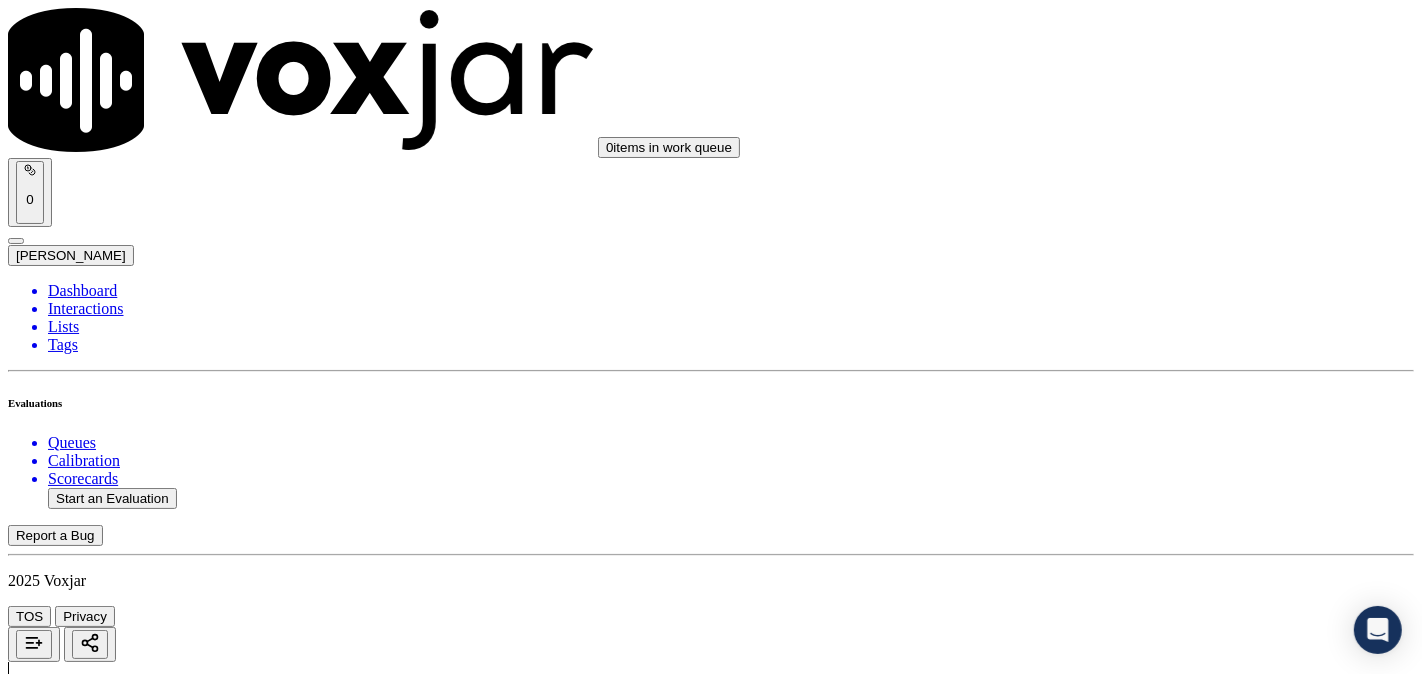 scroll, scrollTop: 4074, scrollLeft: 0, axis: vertical 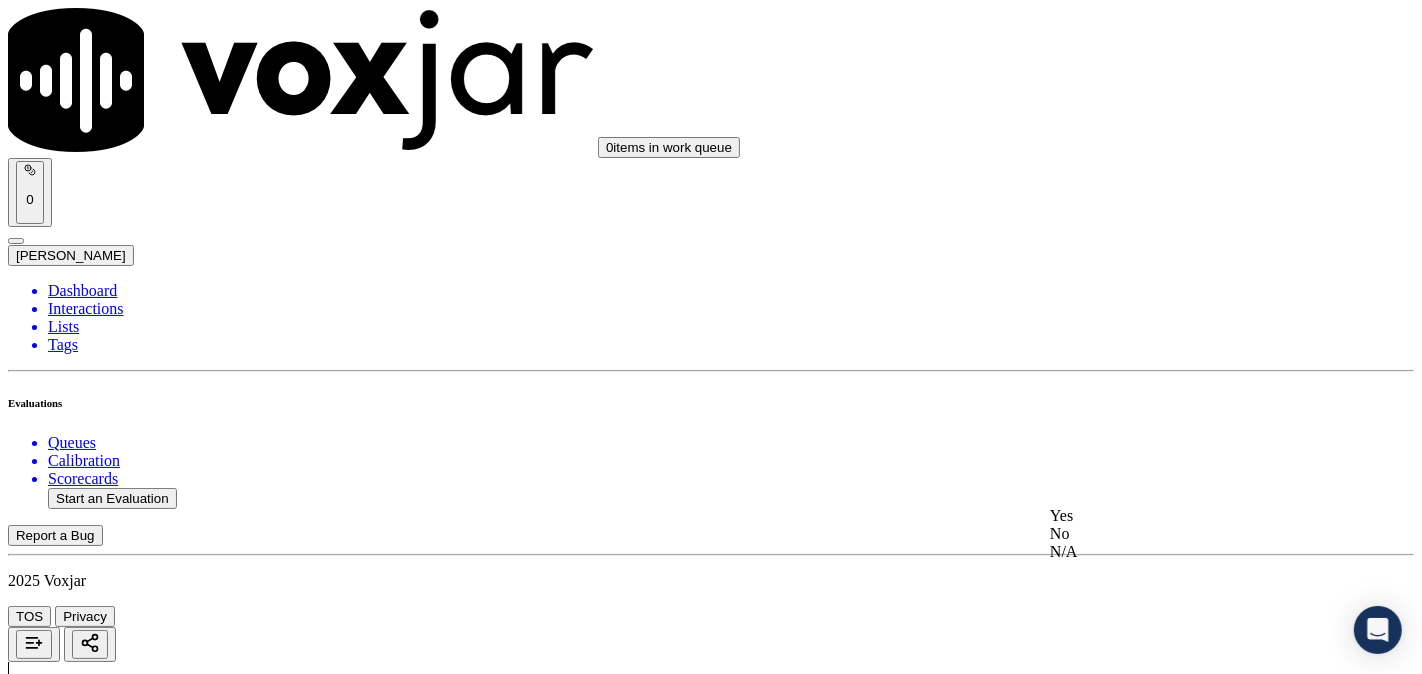 click on "Yes" at bounding box center (1186, 516) 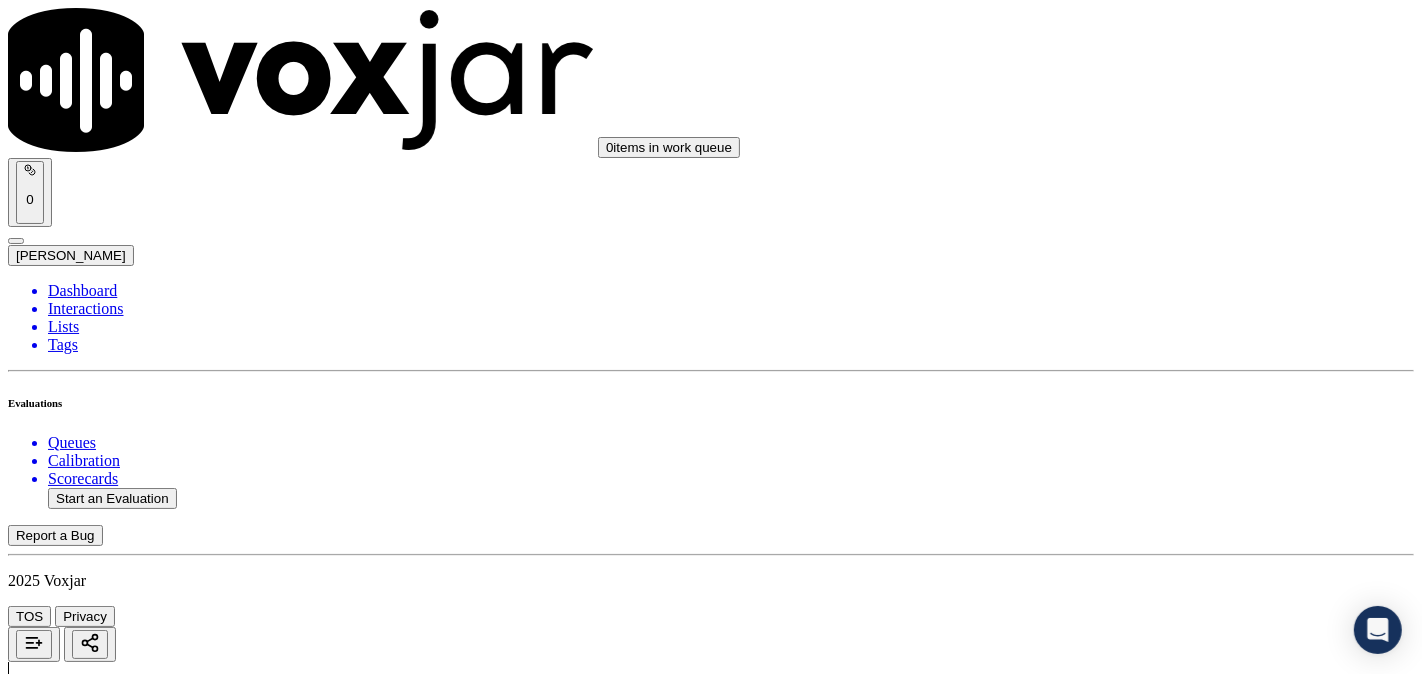scroll, scrollTop: 4630, scrollLeft: 0, axis: vertical 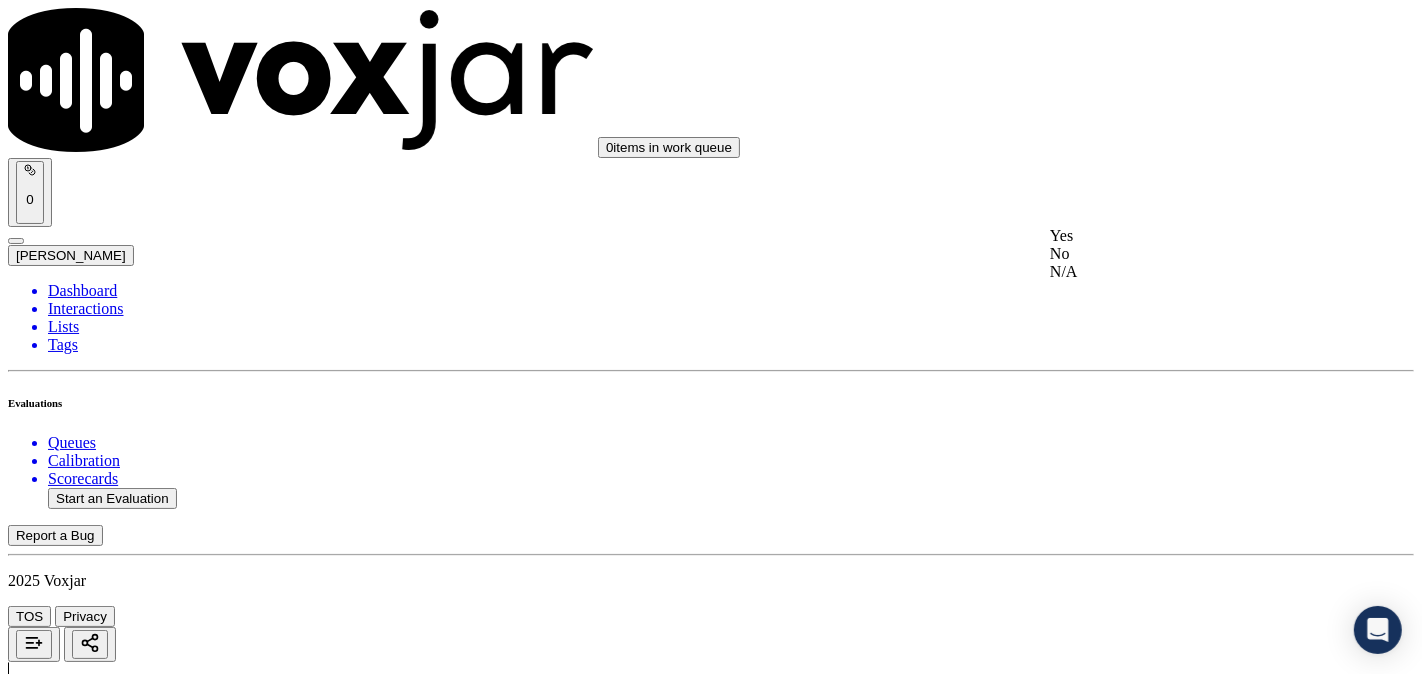 click on "Yes" at bounding box center [1186, 236] 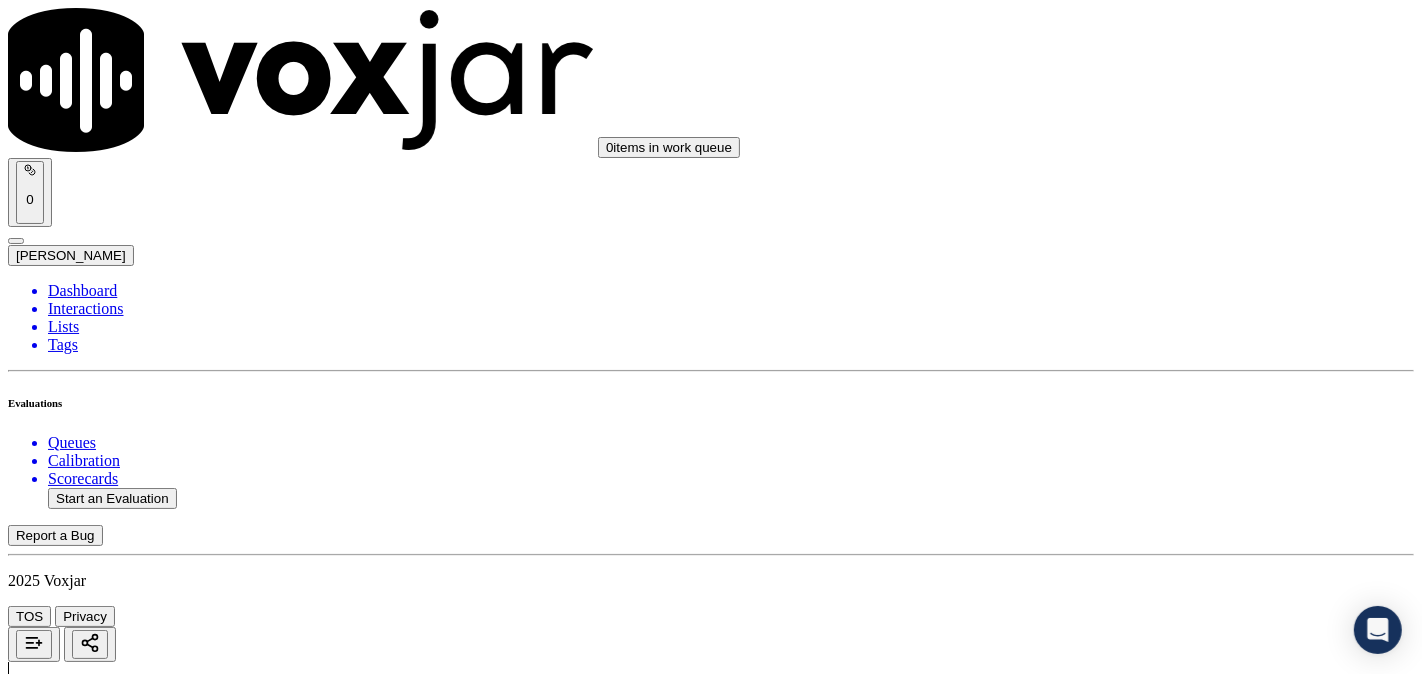 scroll, scrollTop: 4814, scrollLeft: 0, axis: vertical 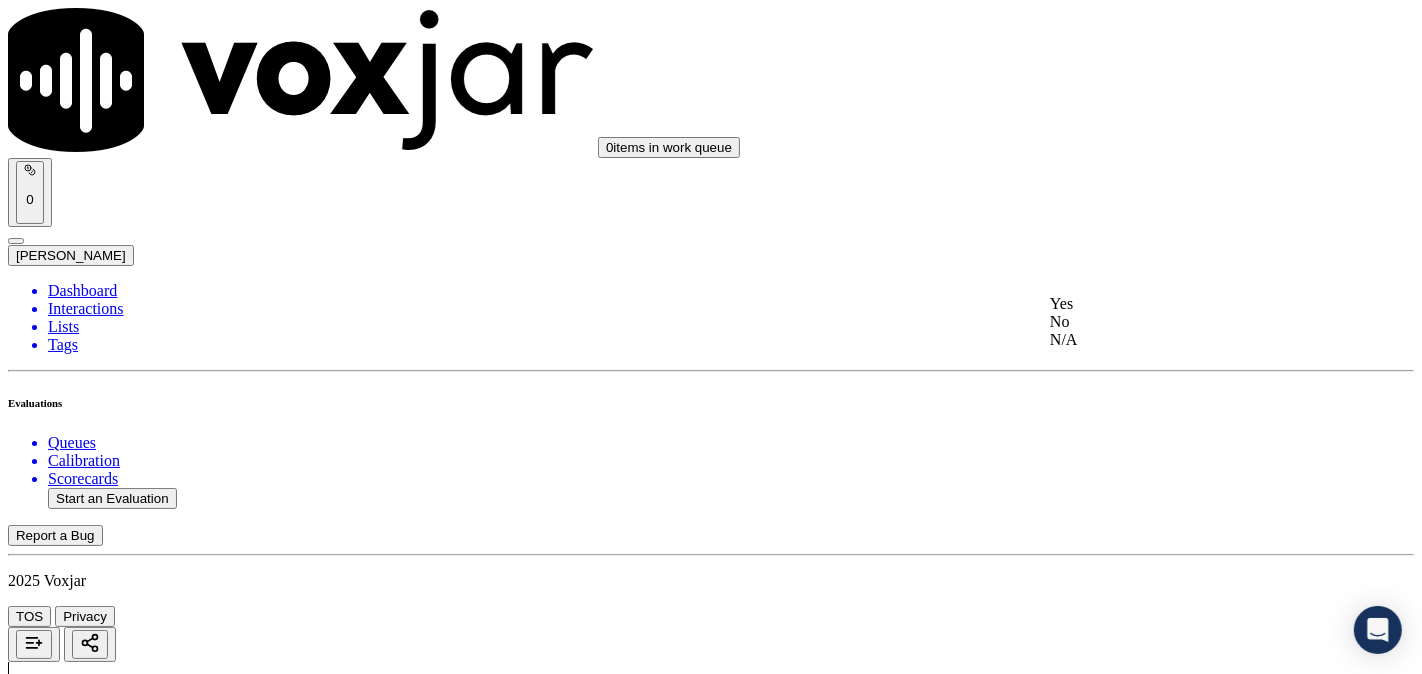 click on "Yes" at bounding box center (1186, 304) 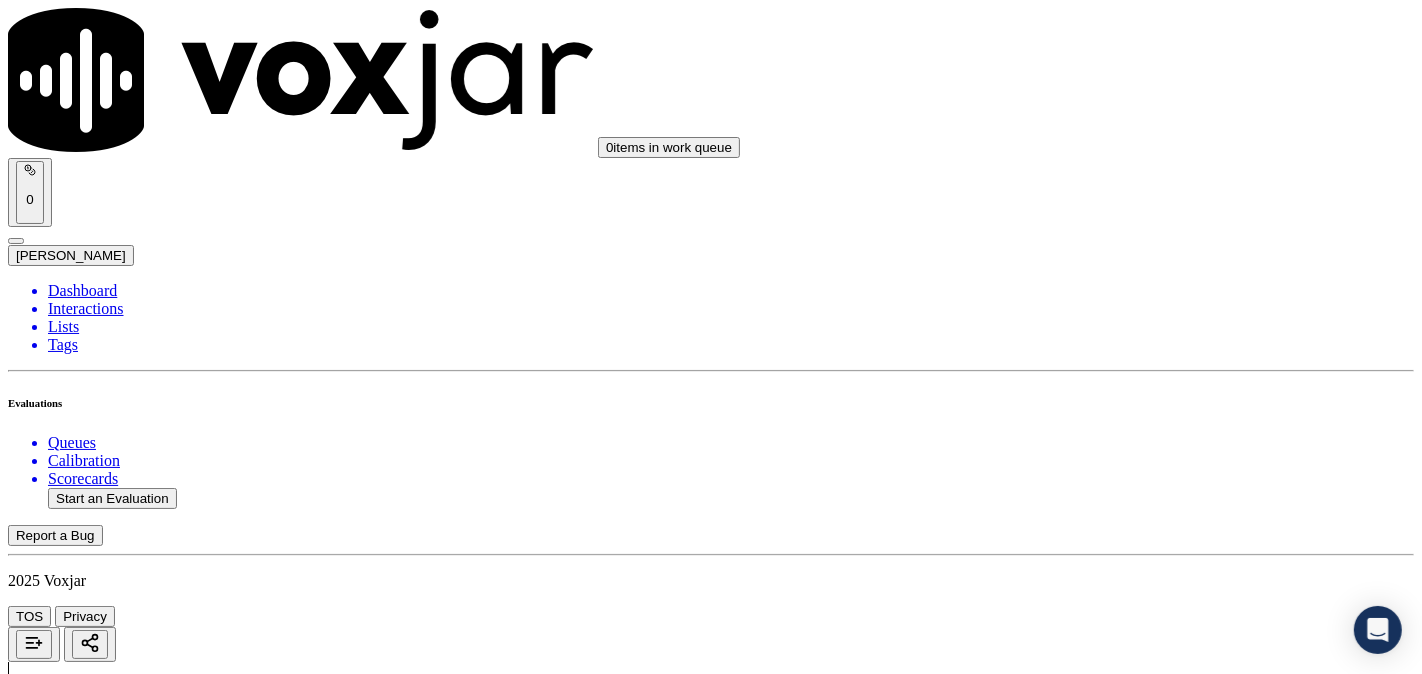 scroll, scrollTop: 5000, scrollLeft: 0, axis: vertical 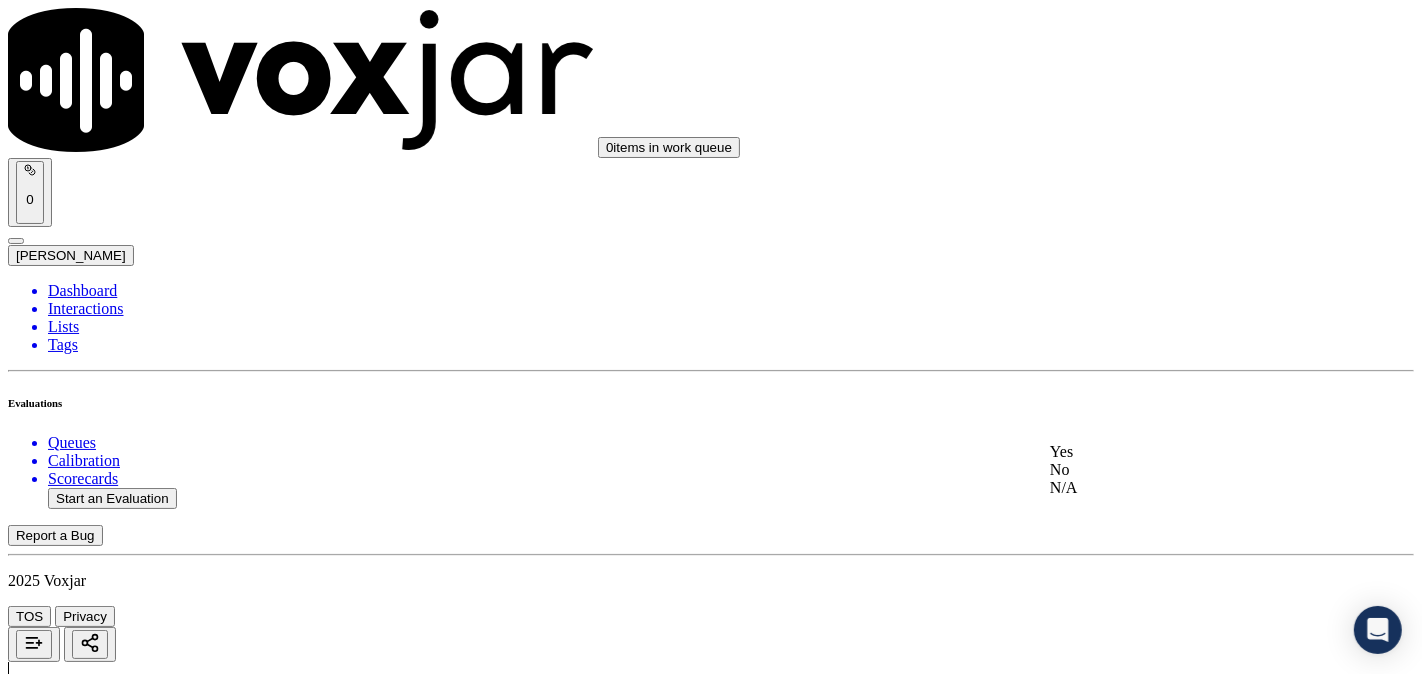 click on "Yes" at bounding box center [1186, 452] 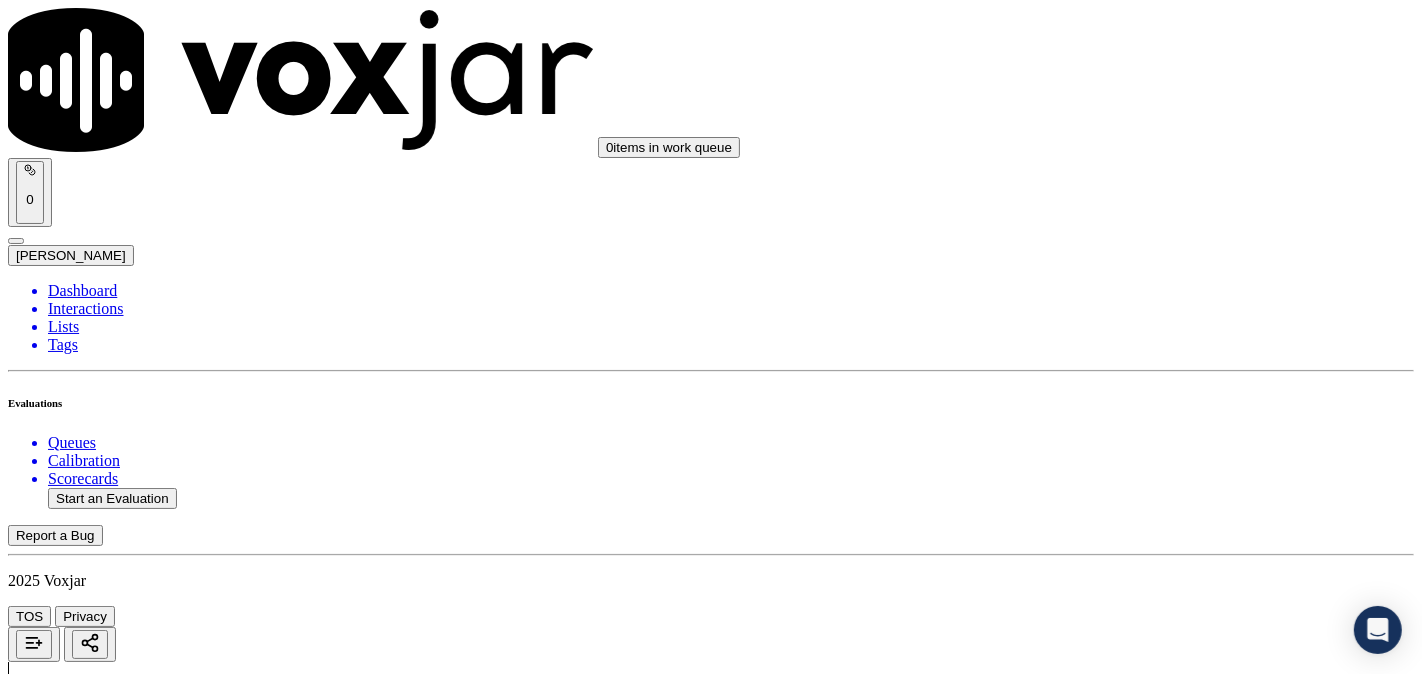 scroll, scrollTop: 5370, scrollLeft: 0, axis: vertical 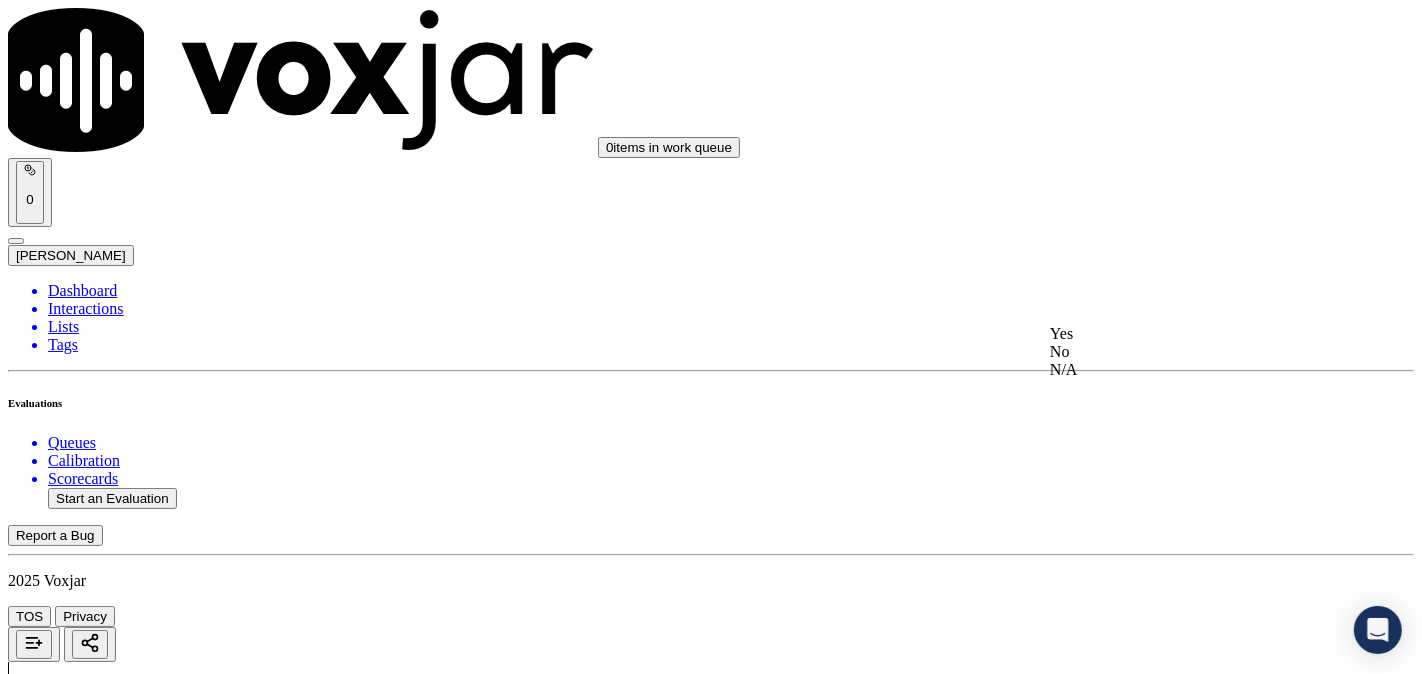 click on "Yes" at bounding box center (1186, 334) 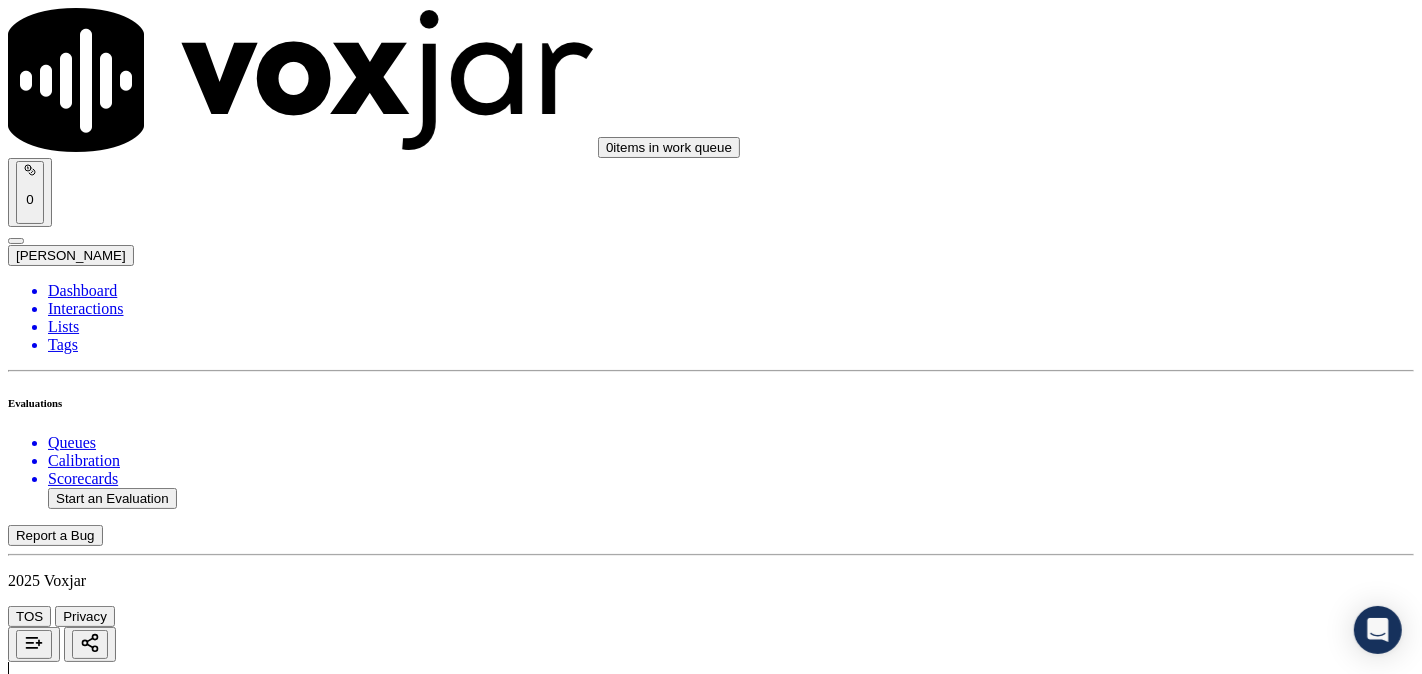 scroll, scrollTop: 5507, scrollLeft: 0, axis: vertical 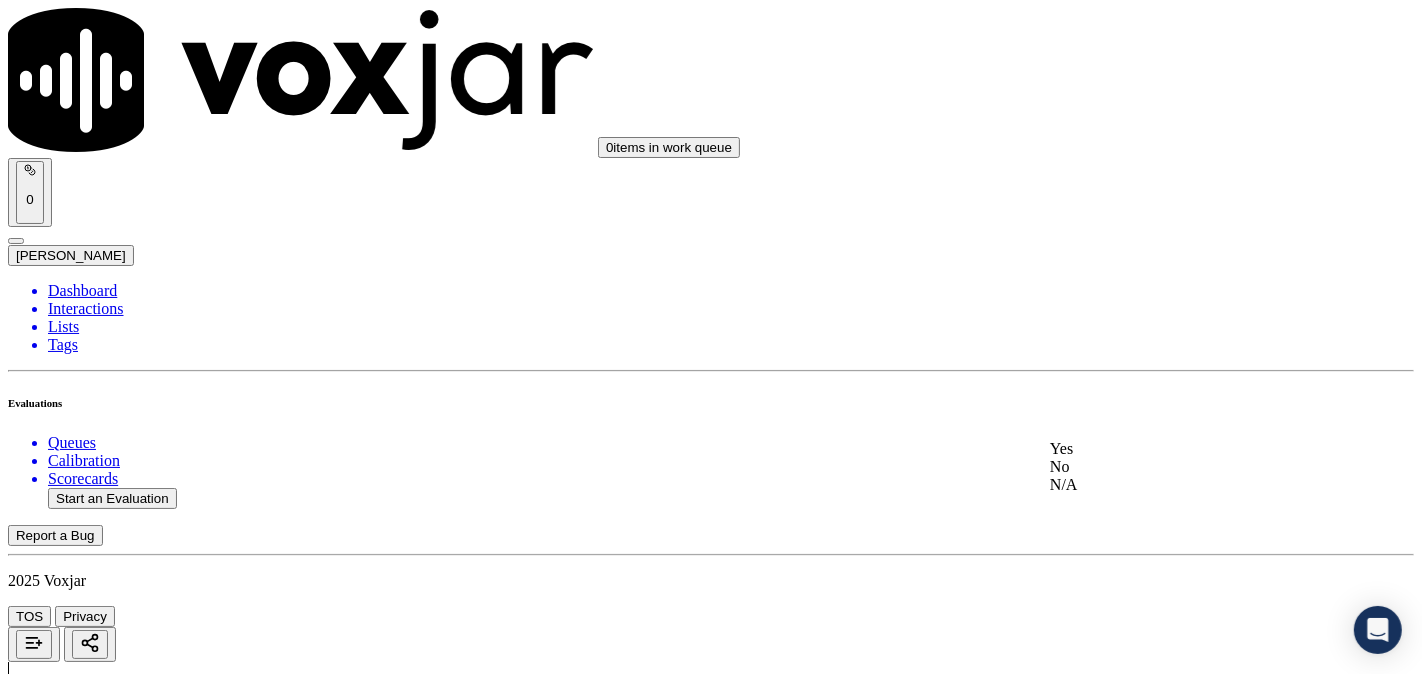 click on "Yes" at bounding box center [1186, 449] 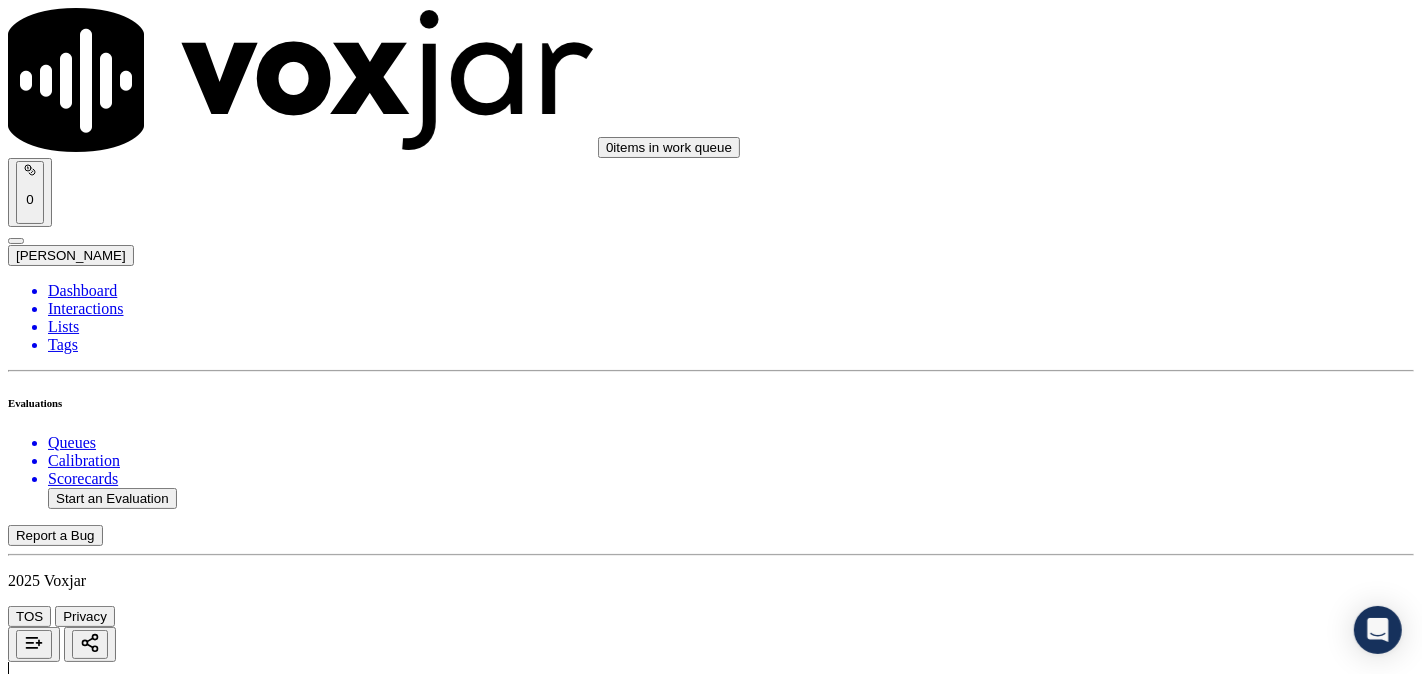 drag, startPoint x: 1116, startPoint y: 580, endPoint x: 1120, endPoint y: 590, distance: 10.770329 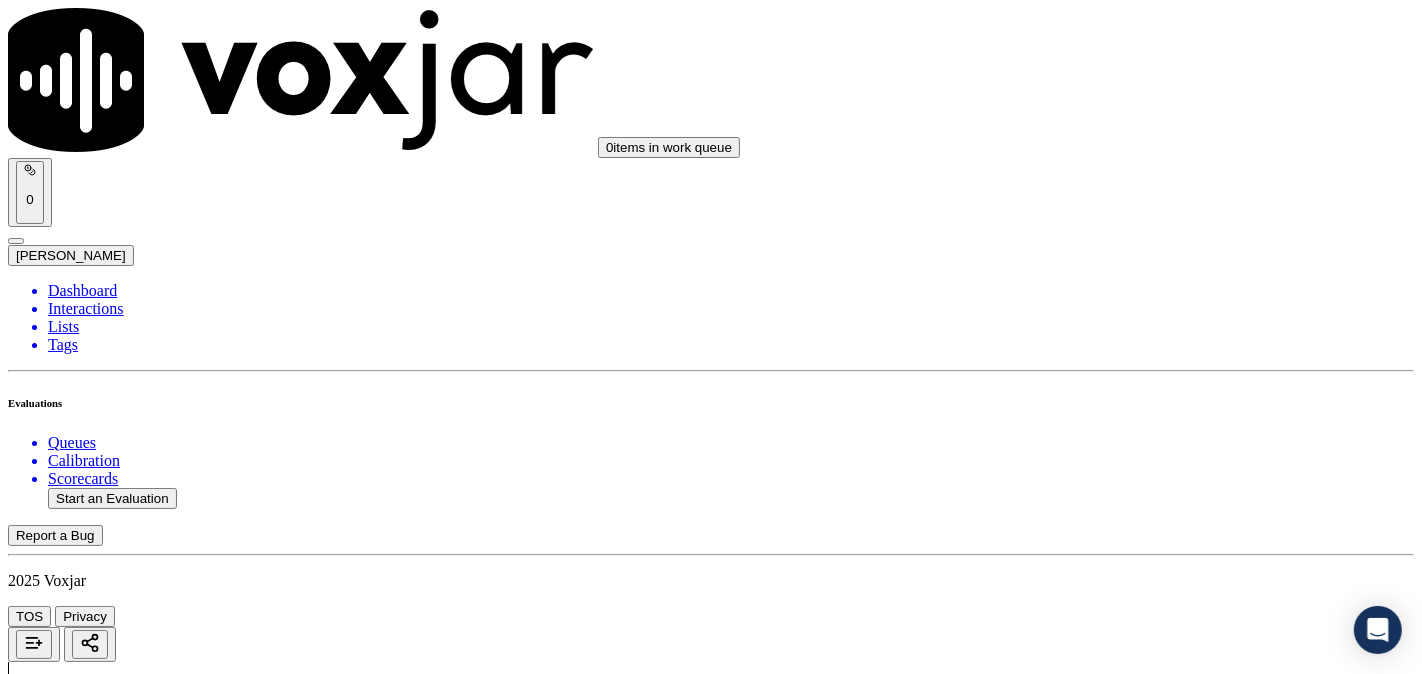 click on "Start an Evaluation" 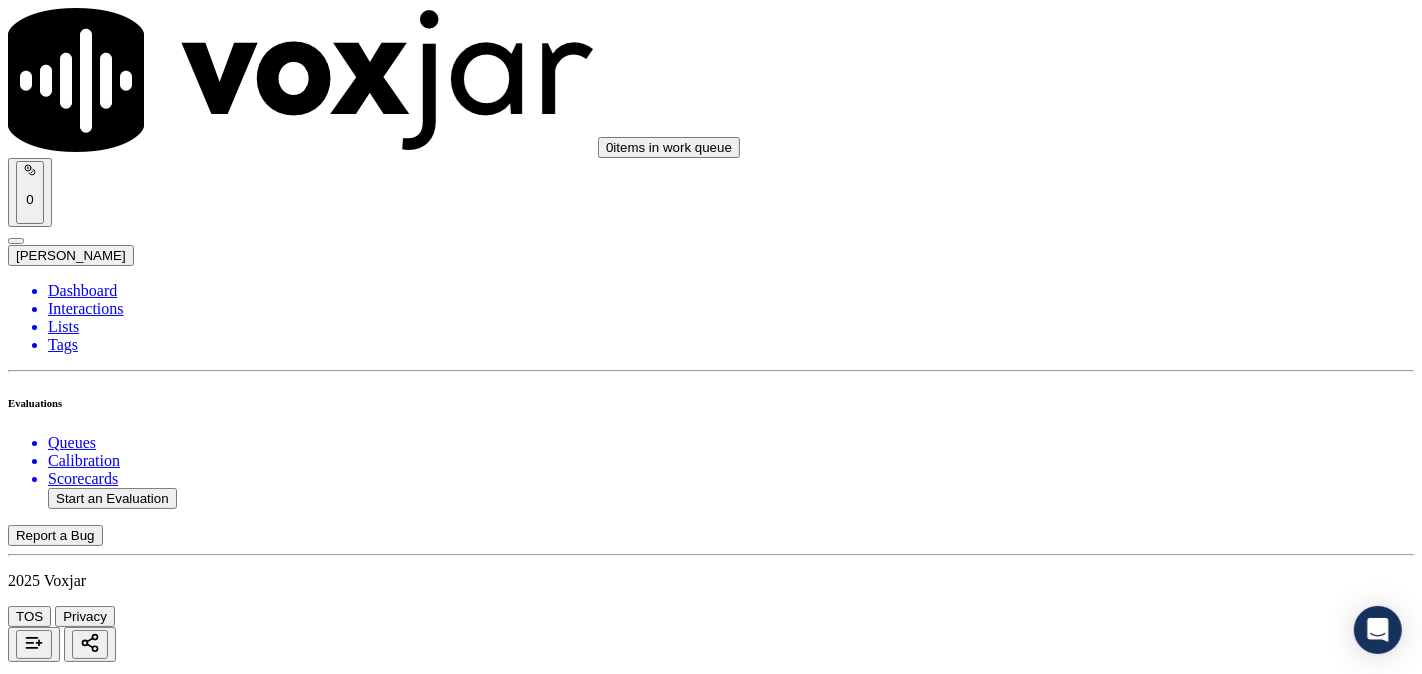 scroll, scrollTop: 344, scrollLeft: 0, axis: vertical 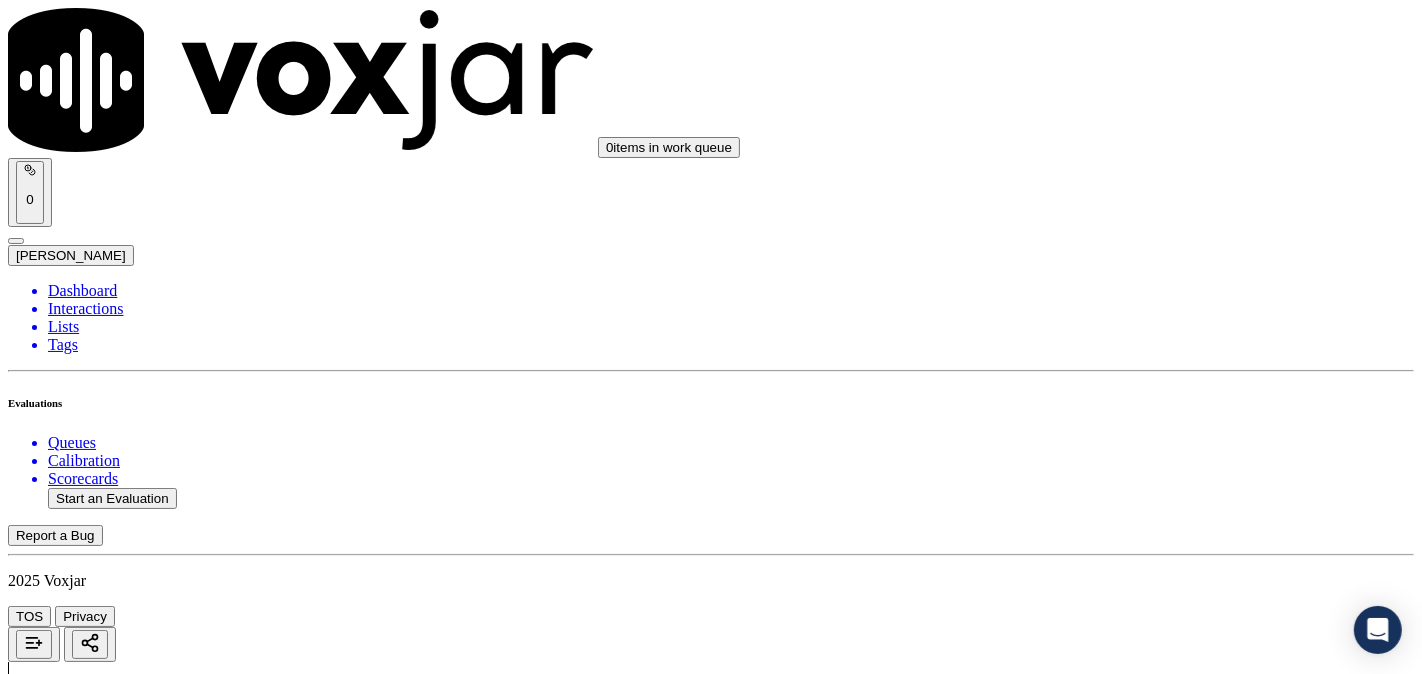 type on "6034124242" 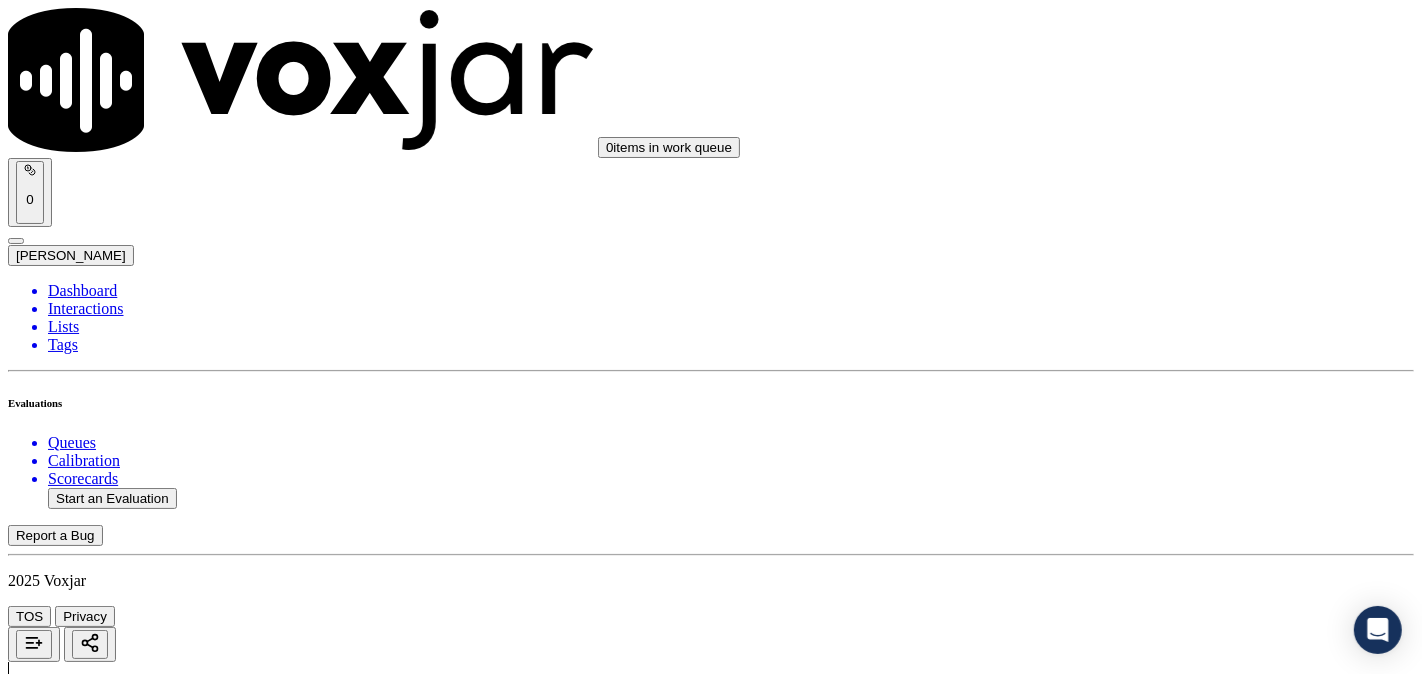 click on "Select an answer" at bounding box center (67, 2402) 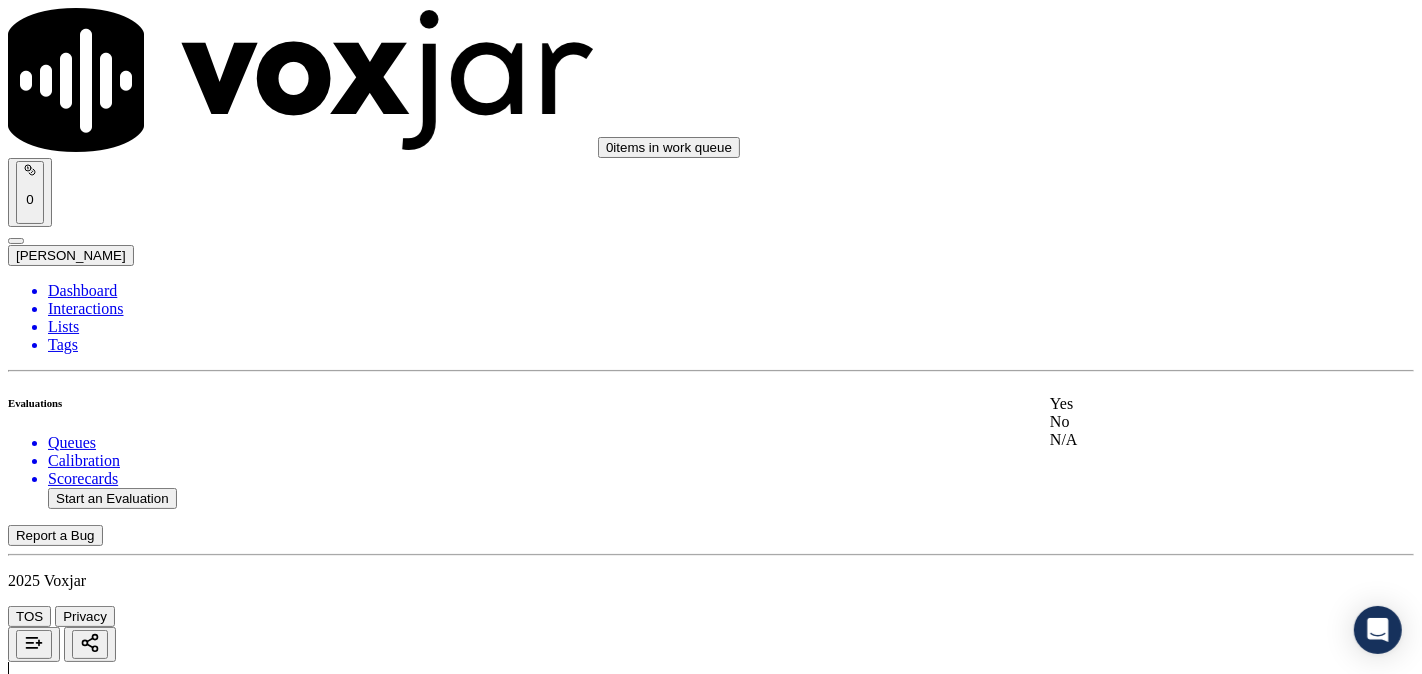 click on "Yes   No     N/A" at bounding box center (1186, 422) 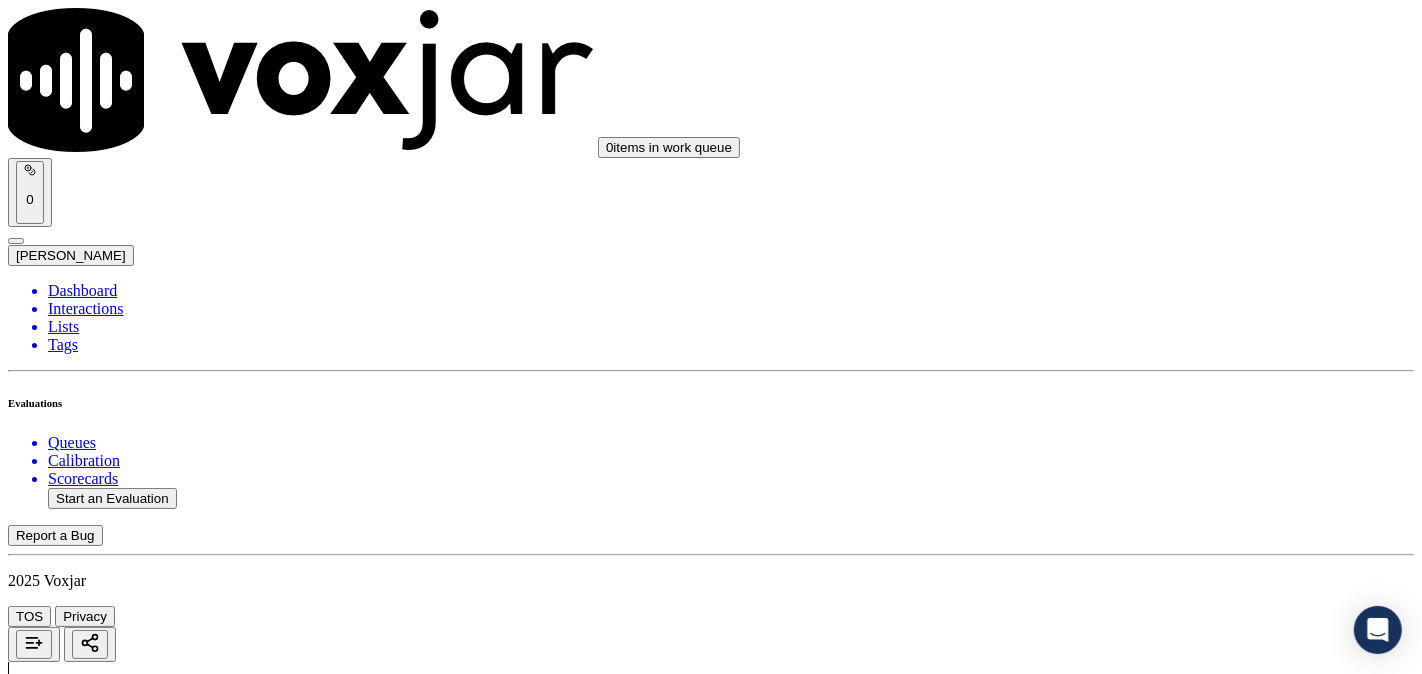 scroll, scrollTop: 185, scrollLeft: 0, axis: vertical 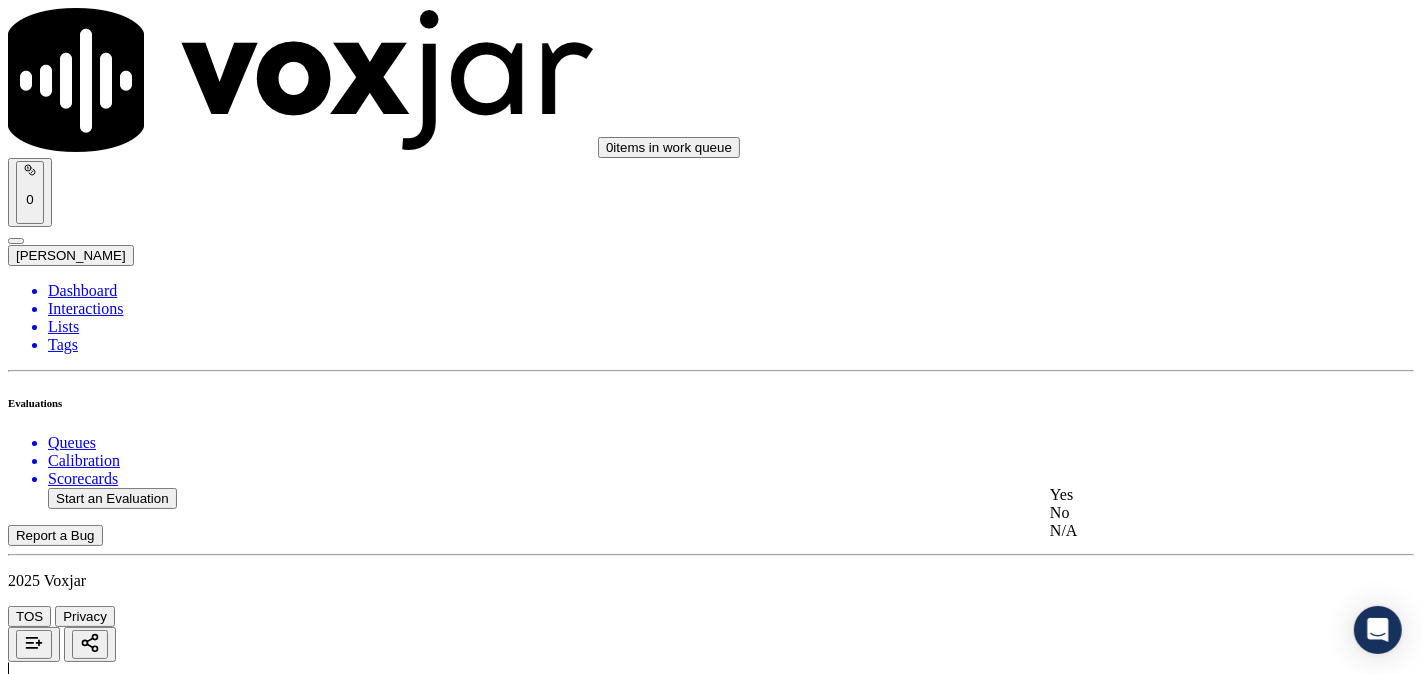 click on "Yes" at bounding box center [1186, 495] 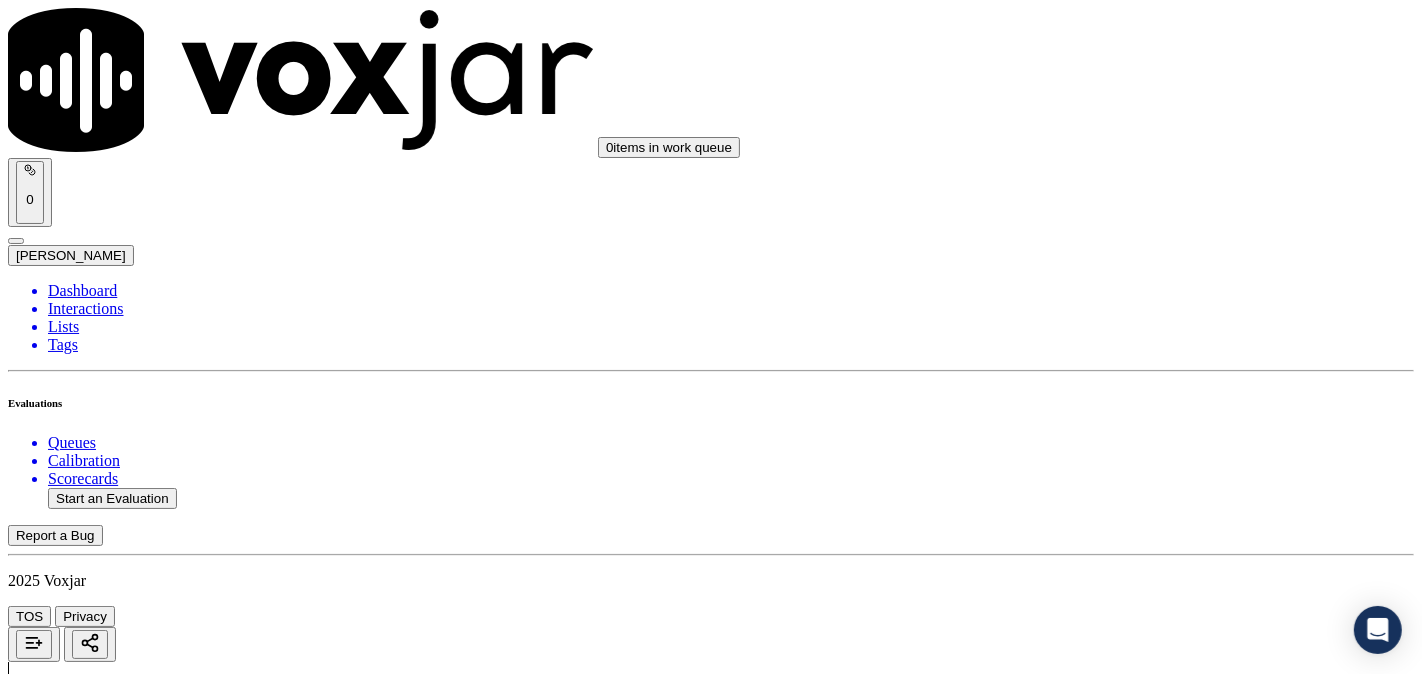 scroll, scrollTop: 555, scrollLeft: 0, axis: vertical 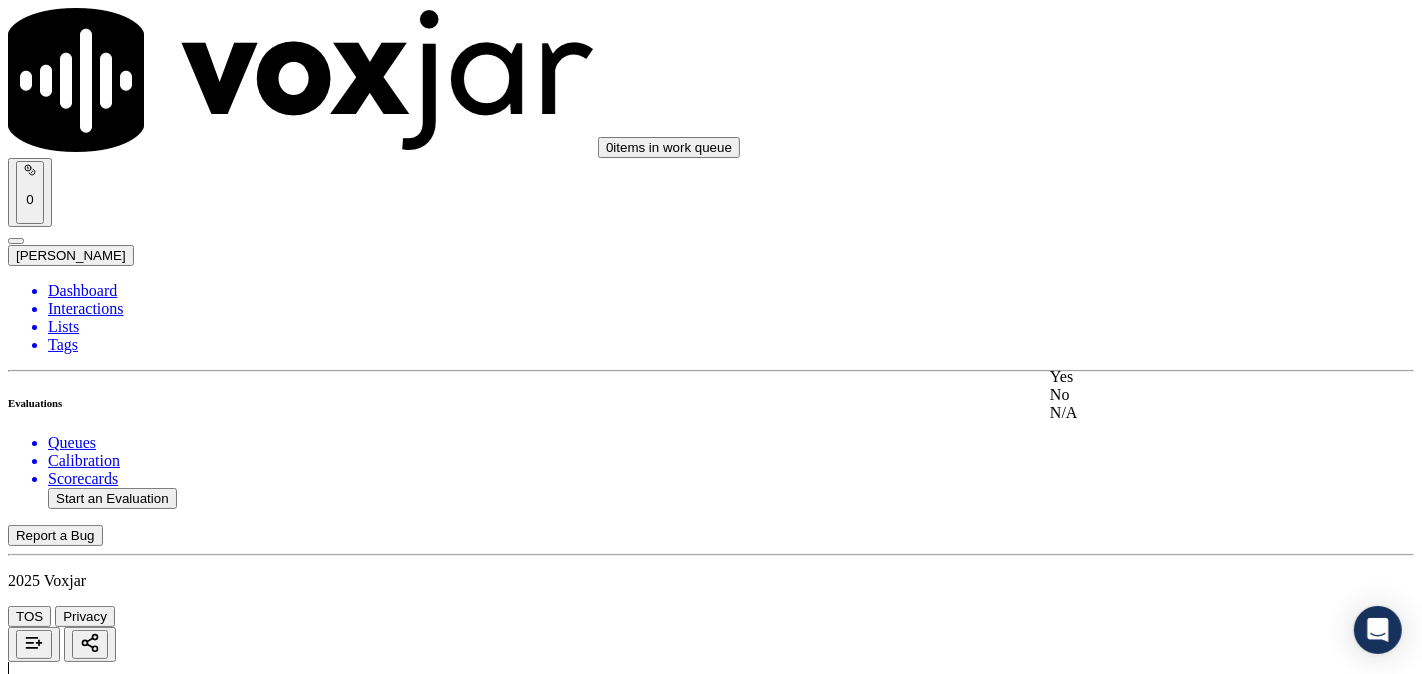 click on "Yes" at bounding box center [1186, 377] 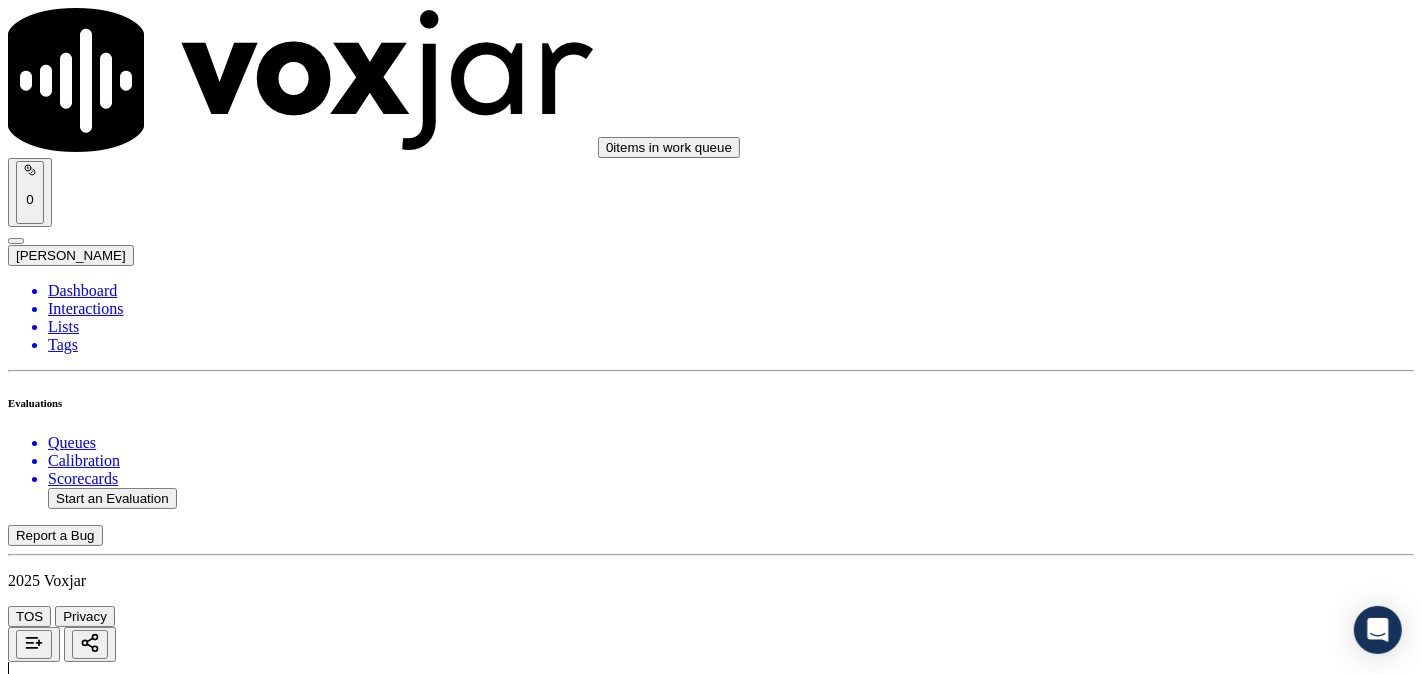 scroll, scrollTop: 741, scrollLeft: 0, axis: vertical 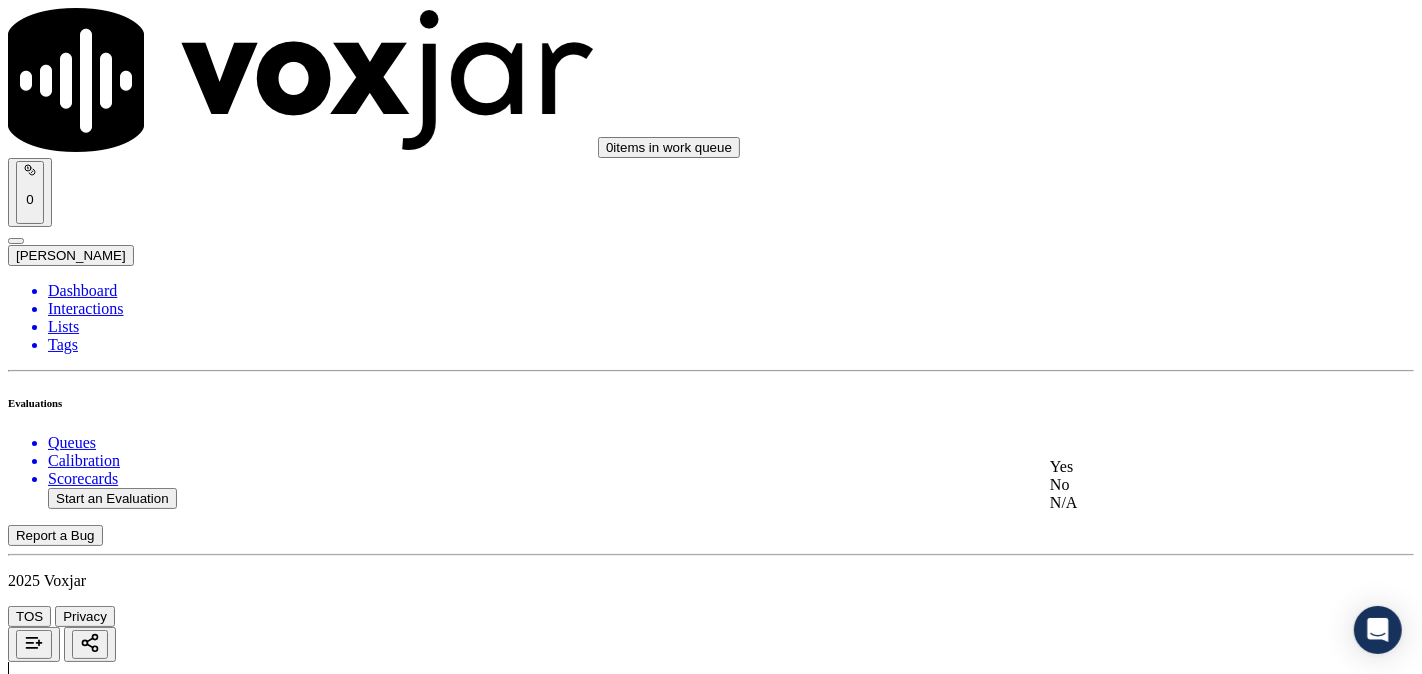 click on "N/A" 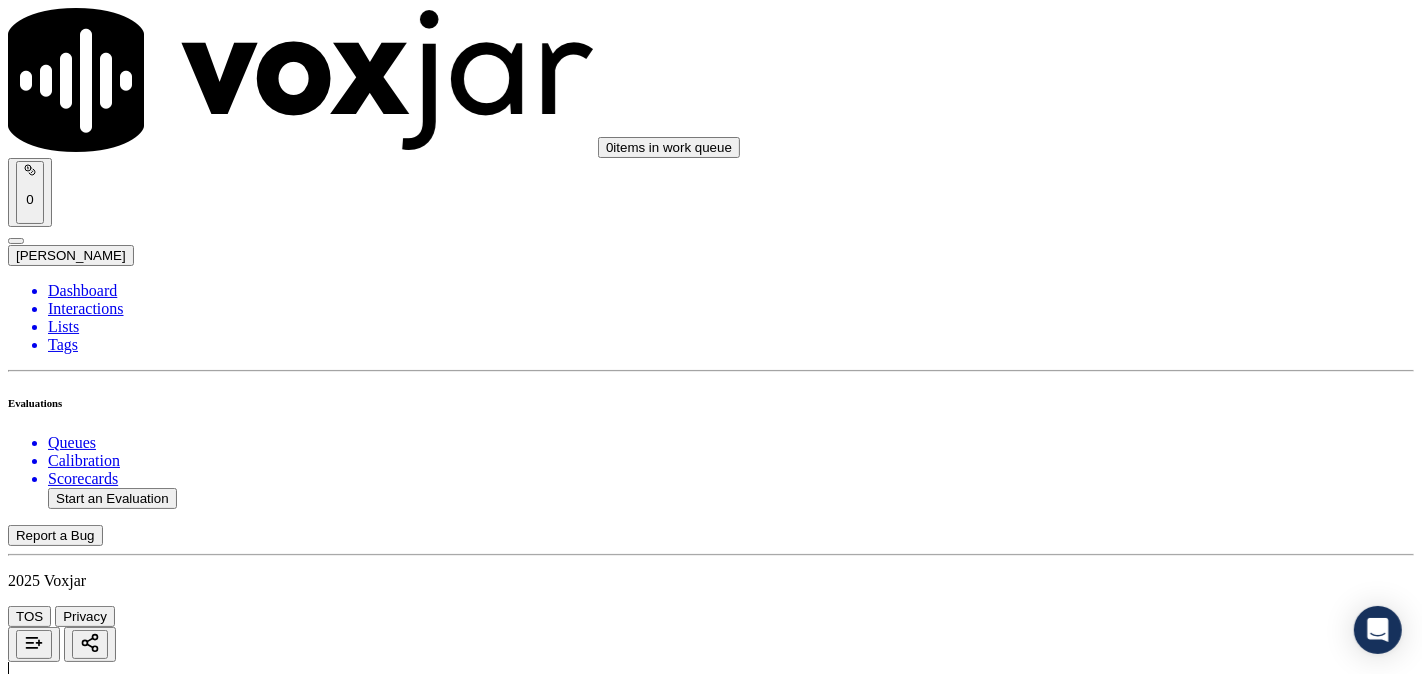 scroll, scrollTop: 1111, scrollLeft: 0, axis: vertical 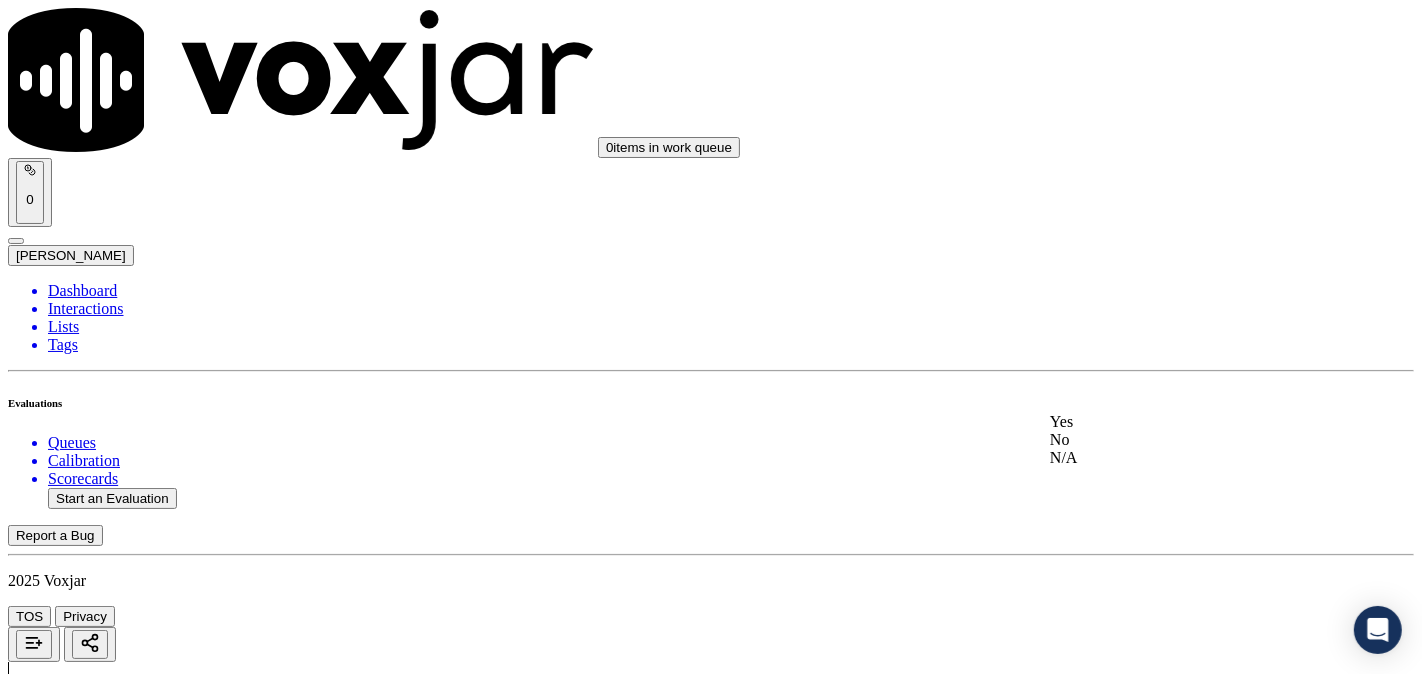 click on "N/A" 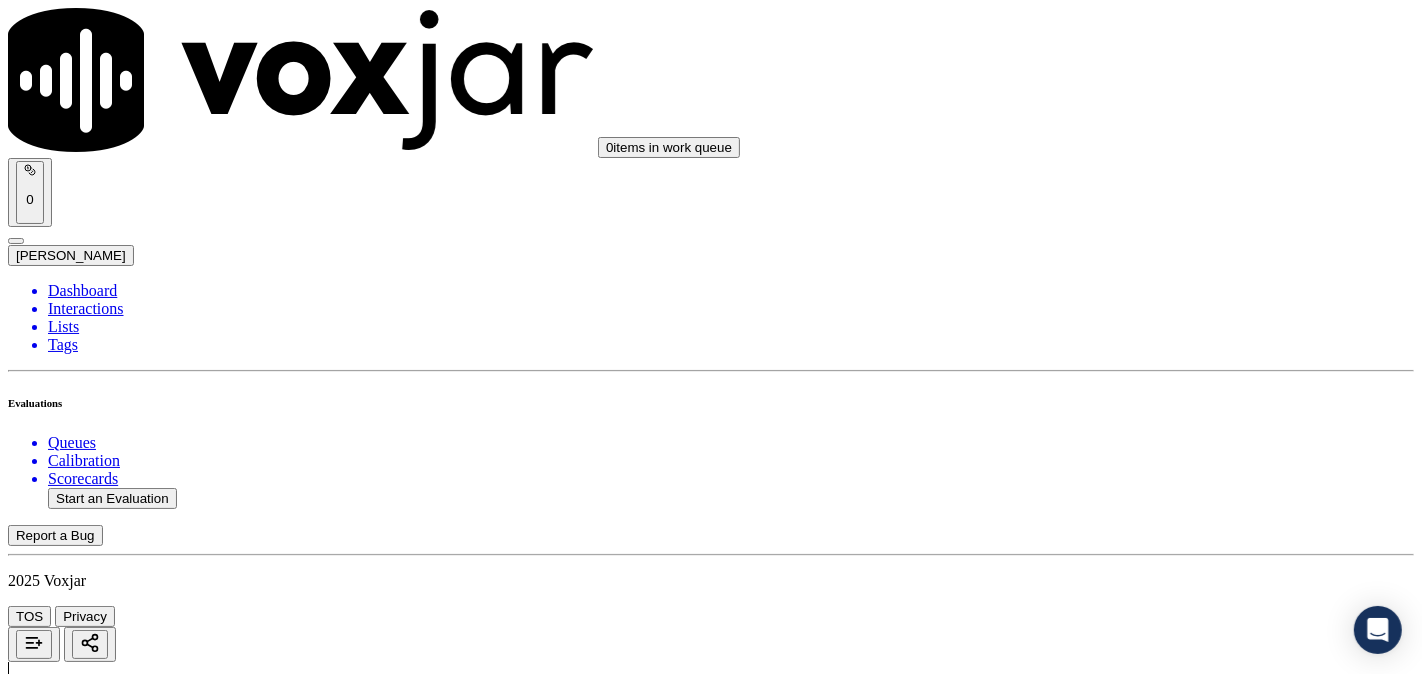 scroll, scrollTop: 1481, scrollLeft: 0, axis: vertical 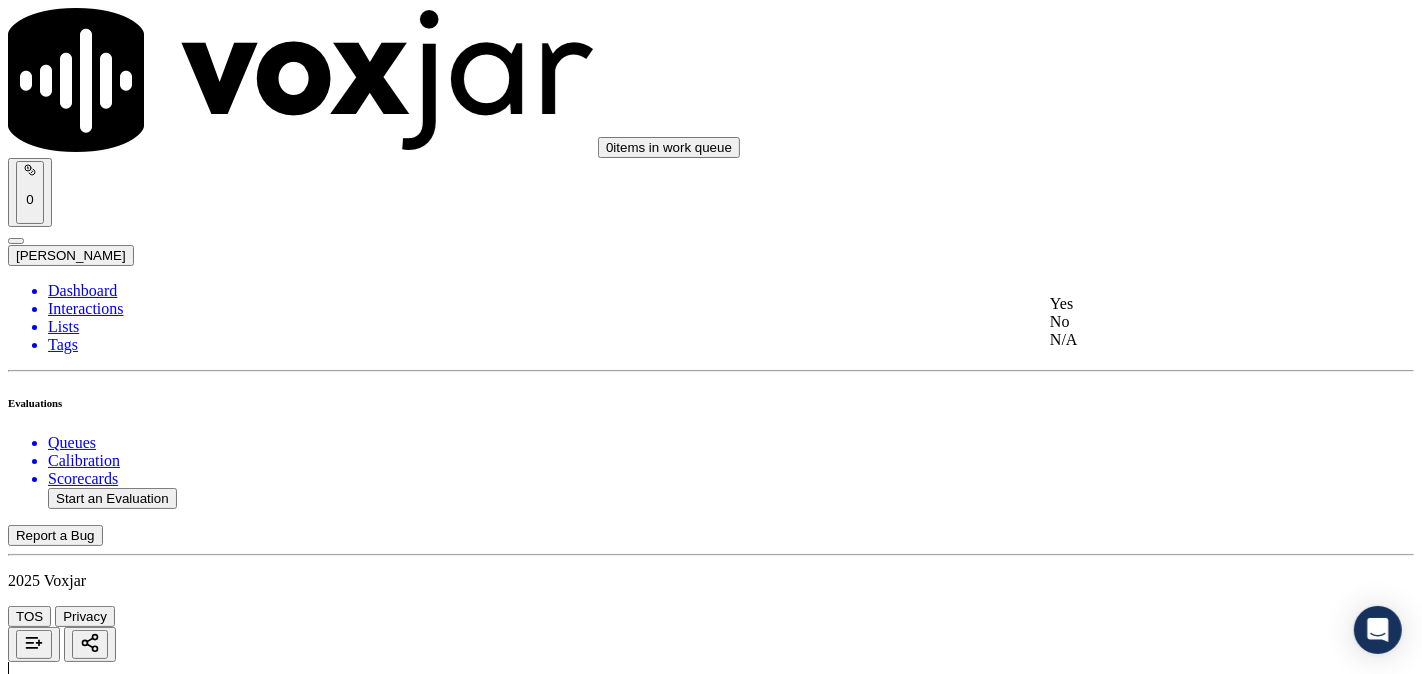 click on "Yes" at bounding box center (1186, 304) 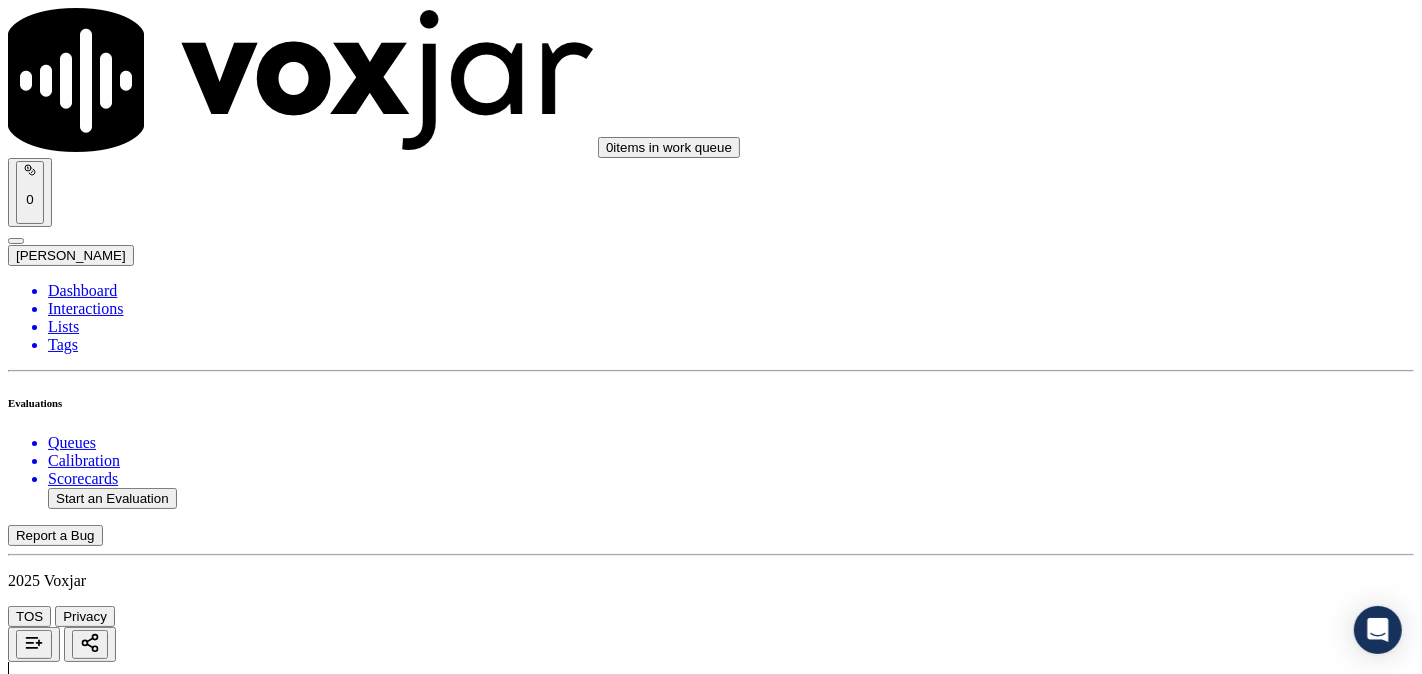 scroll, scrollTop: 1852, scrollLeft: 0, axis: vertical 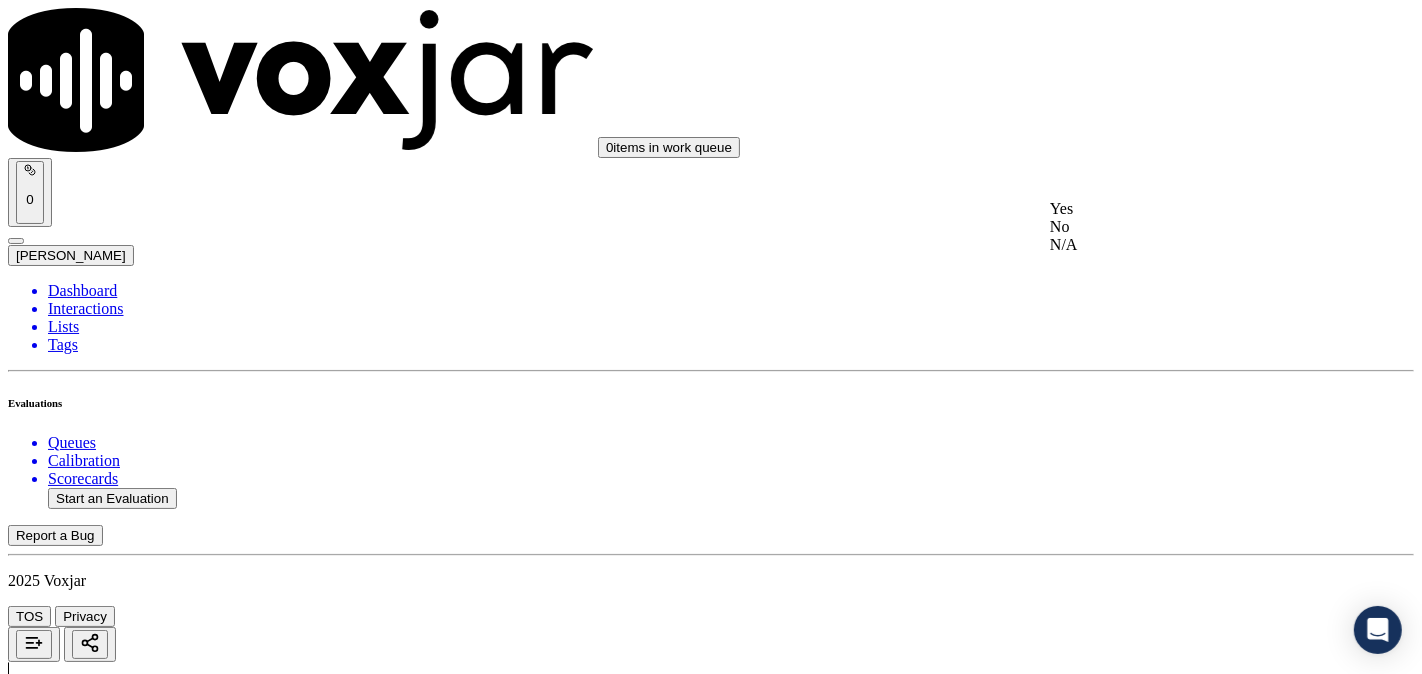 click on "Yes" at bounding box center (1186, 209) 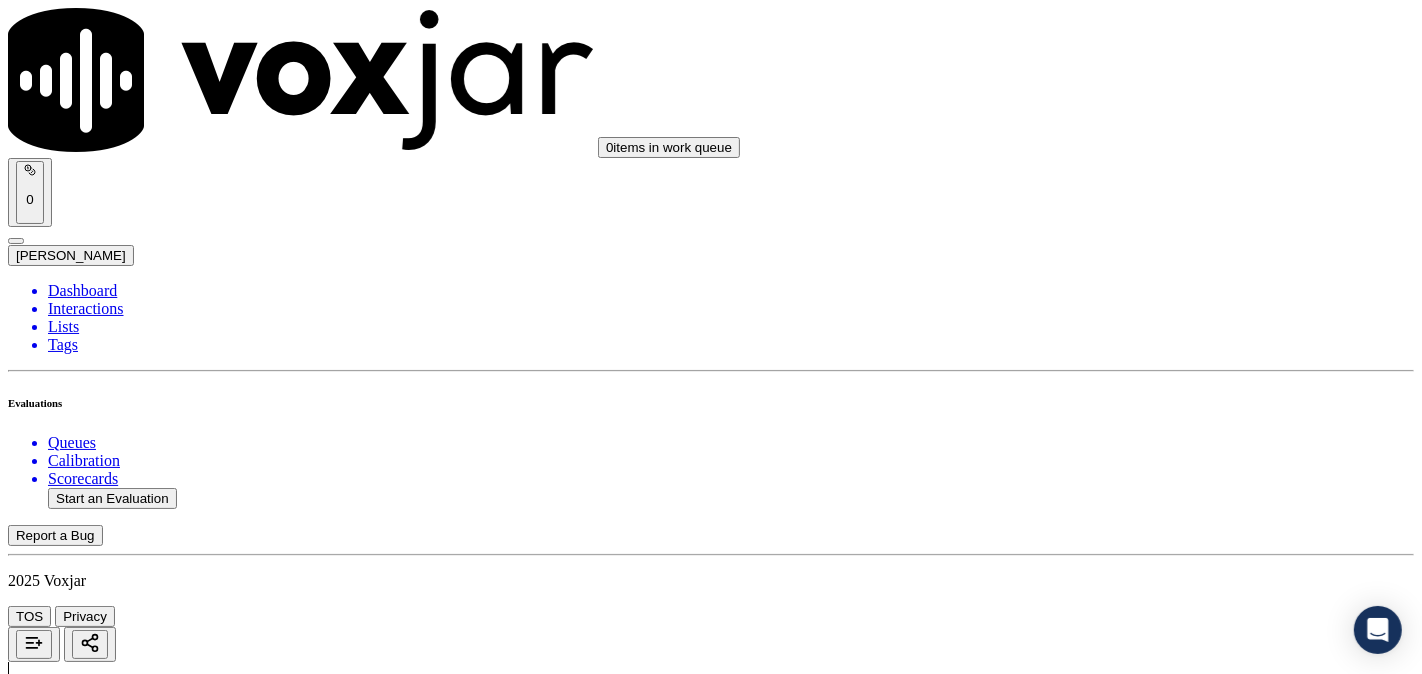 scroll, scrollTop: 2036, scrollLeft: 0, axis: vertical 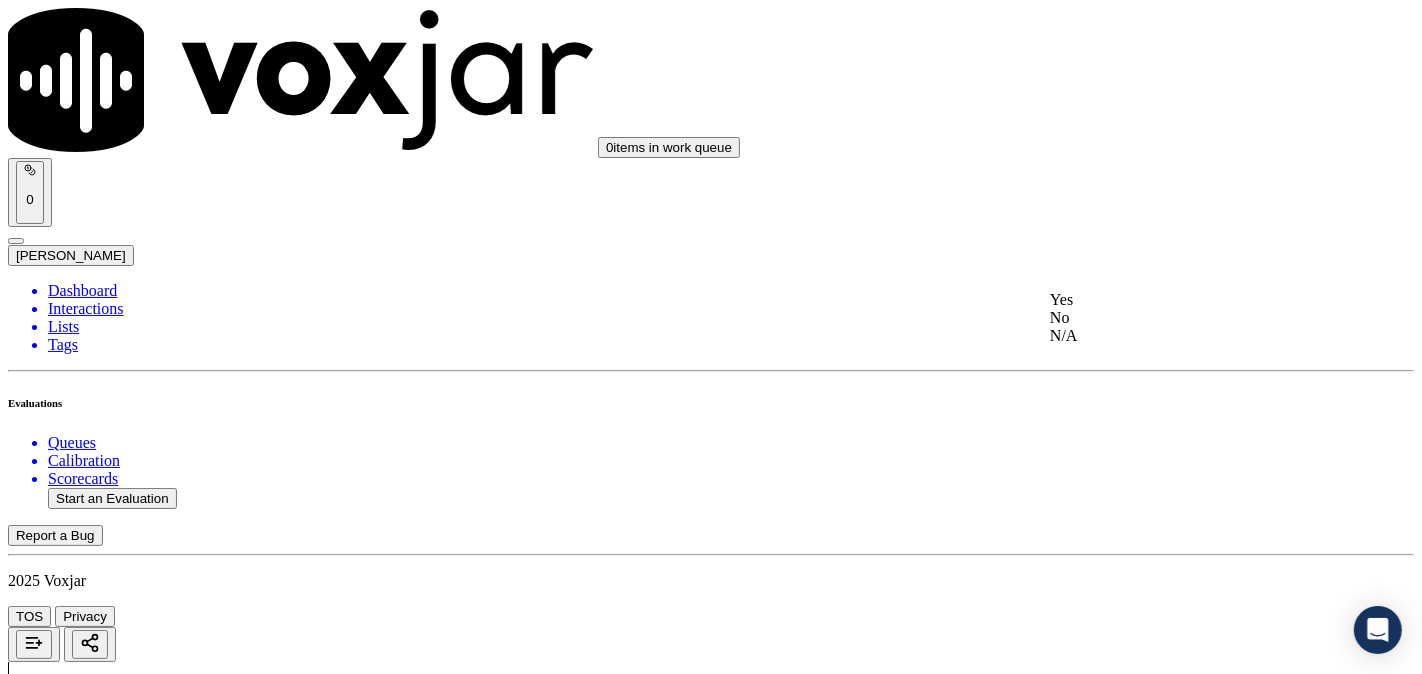 click on "No" 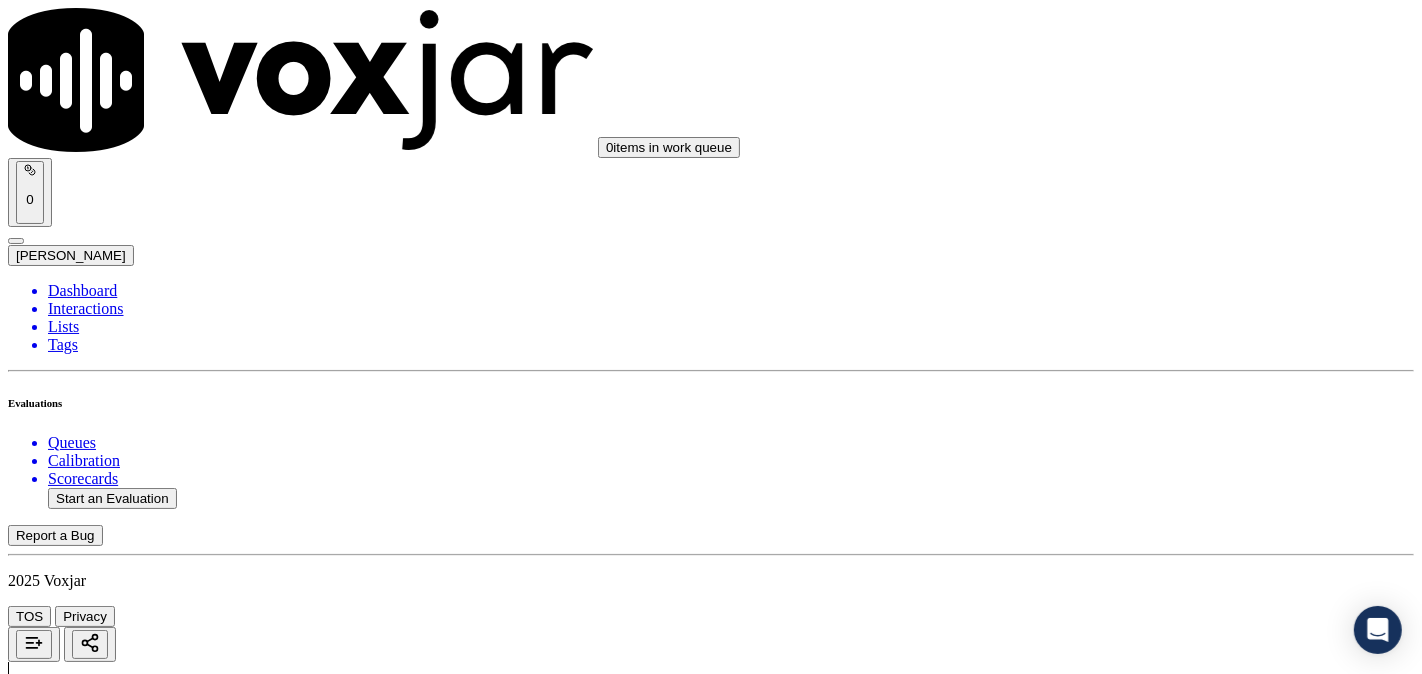 click on "Add Note" at bounding box center [52, 4135] 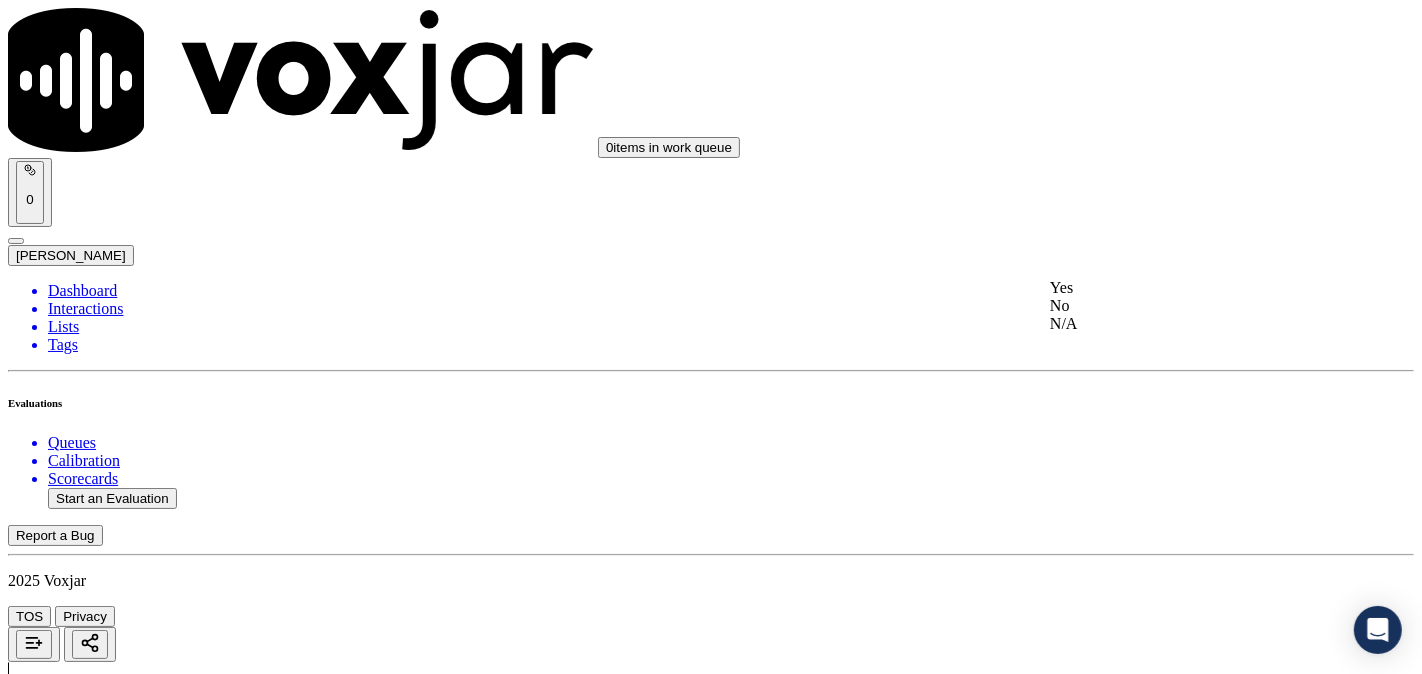 click on "Yes" at bounding box center [1186, 288] 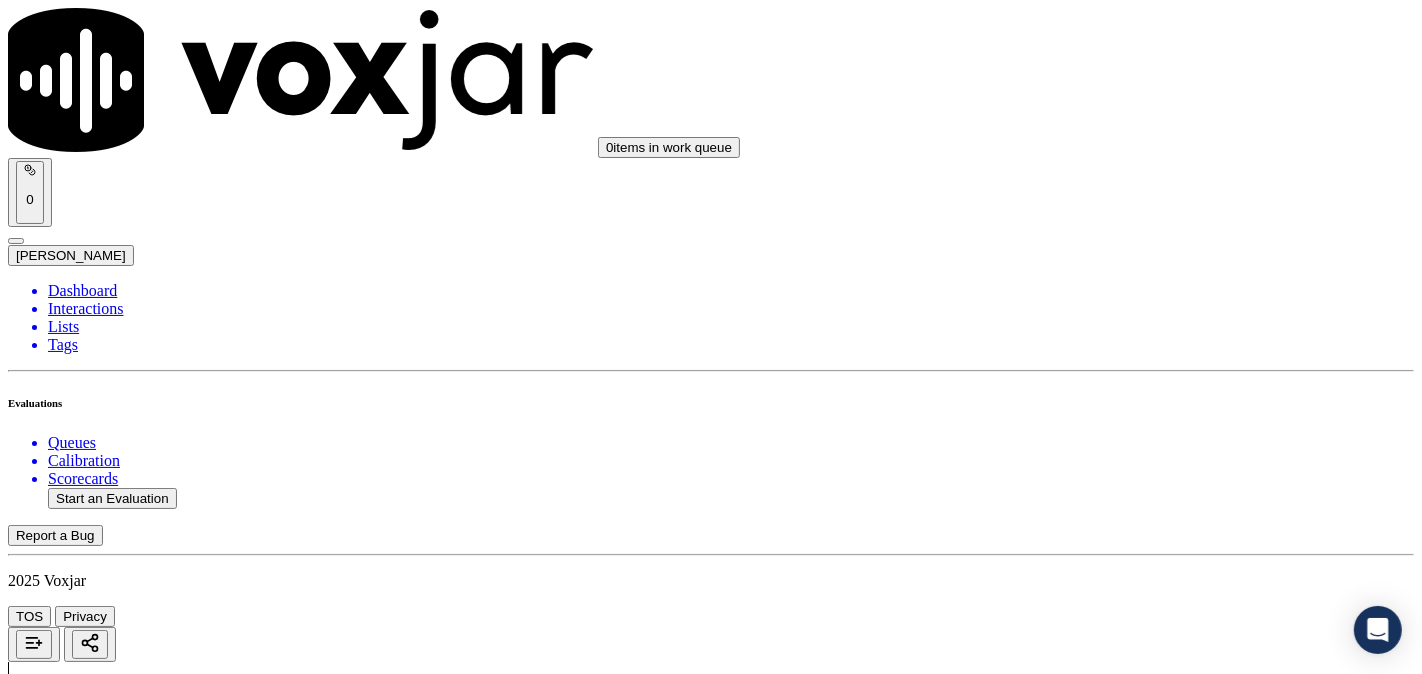 scroll, scrollTop: 2592, scrollLeft: 0, axis: vertical 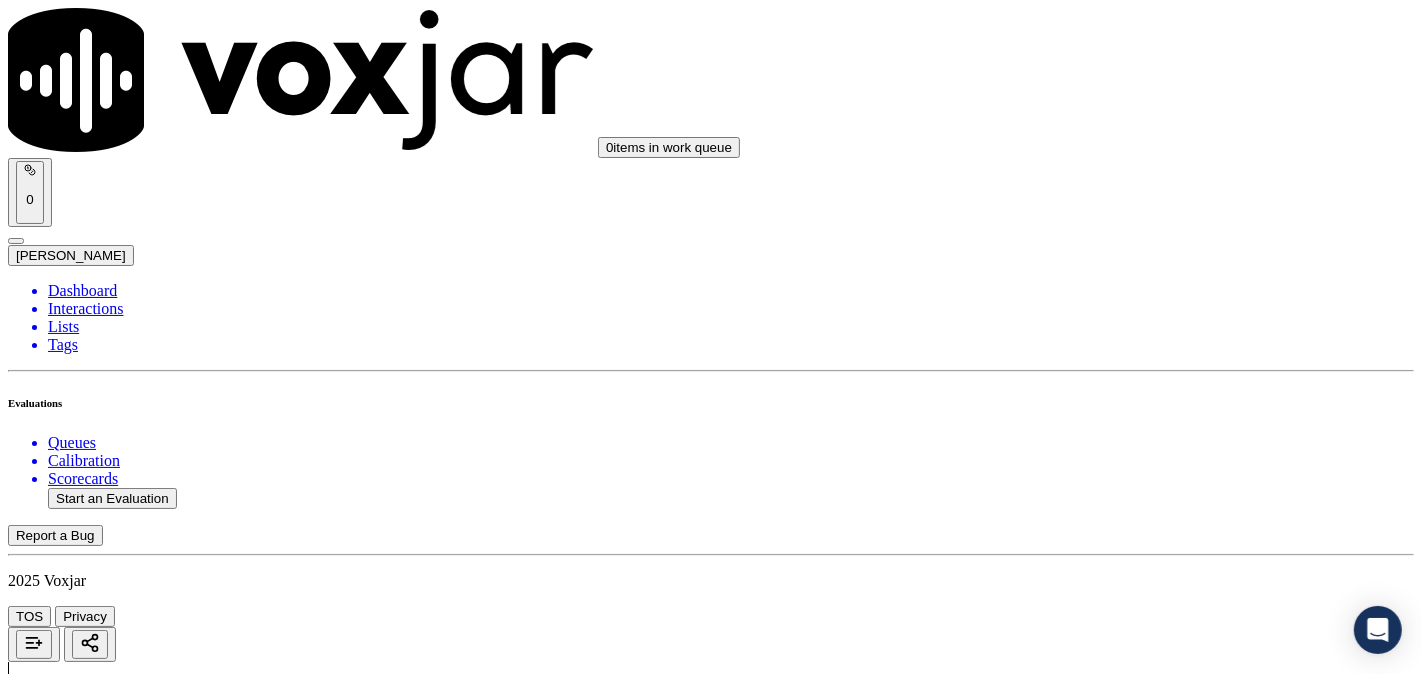 click on "9 .   Did the agent promise savings on the bill?
Yes" at bounding box center (711, 4383) 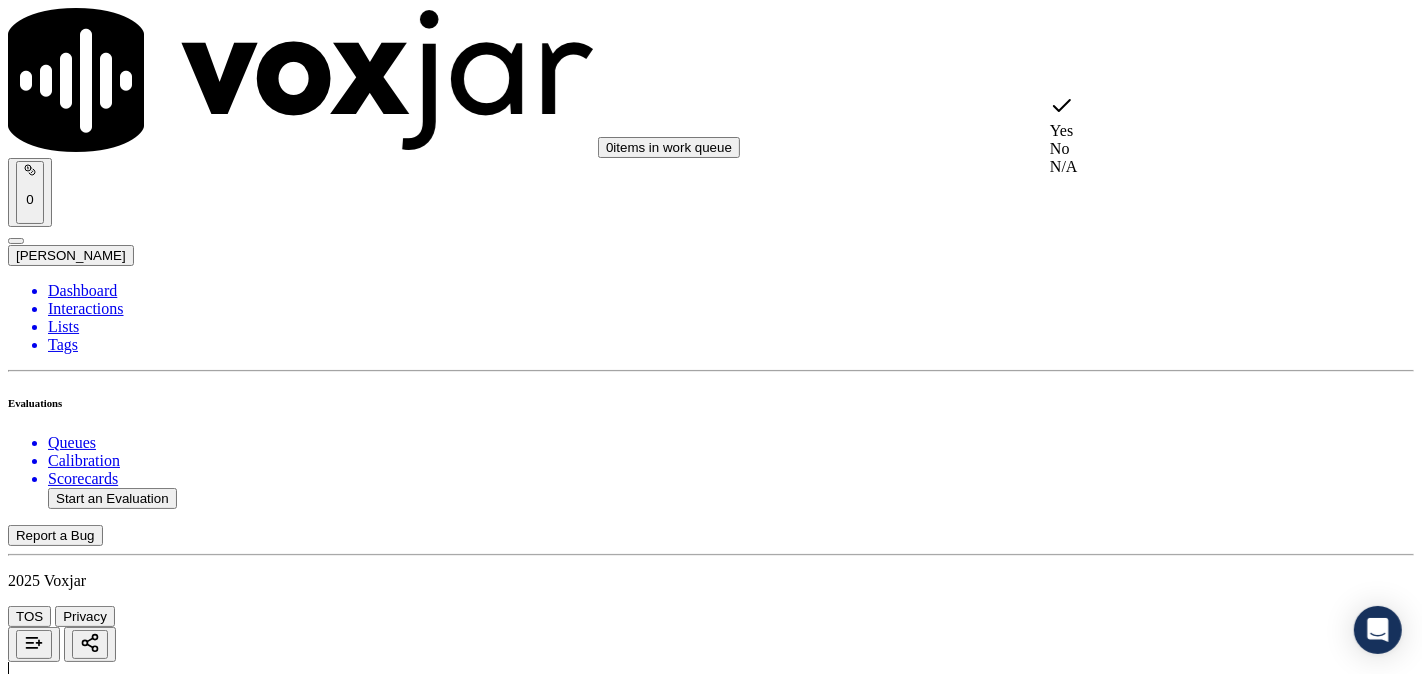 click on "N/A" 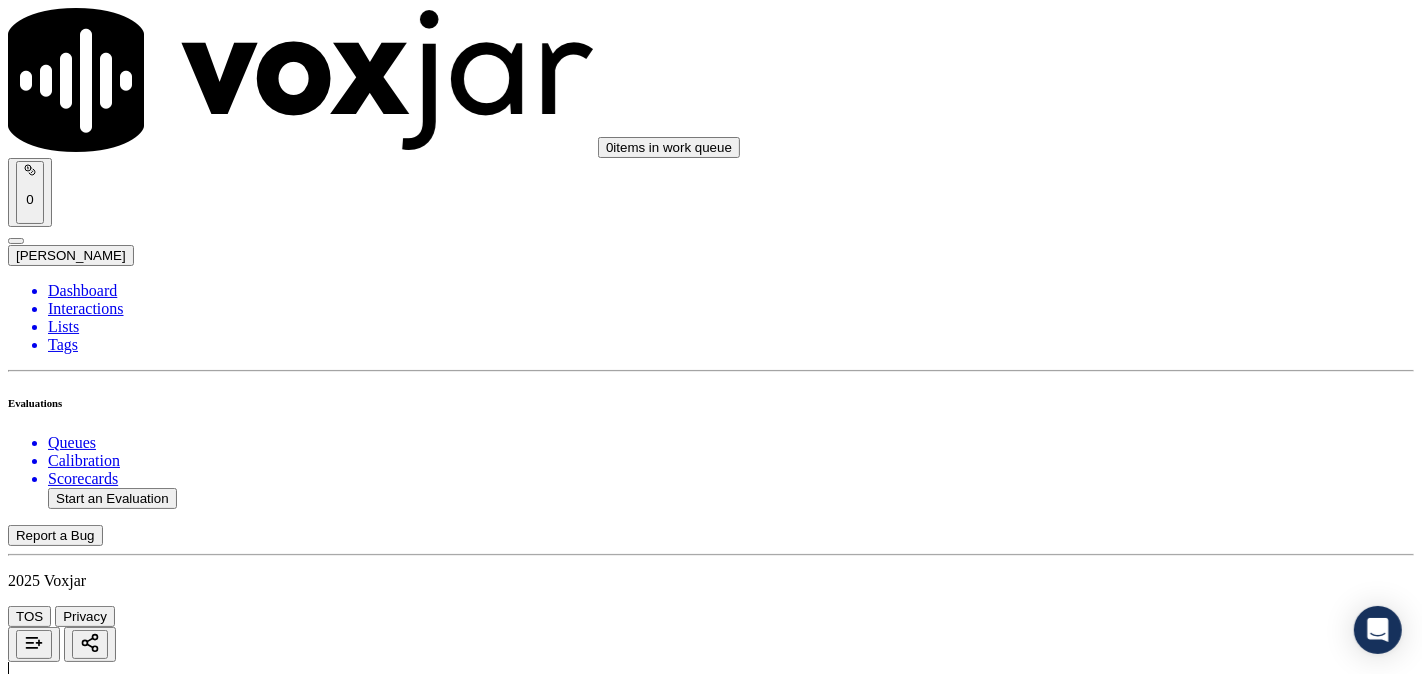 scroll, scrollTop: 2777, scrollLeft: 0, axis: vertical 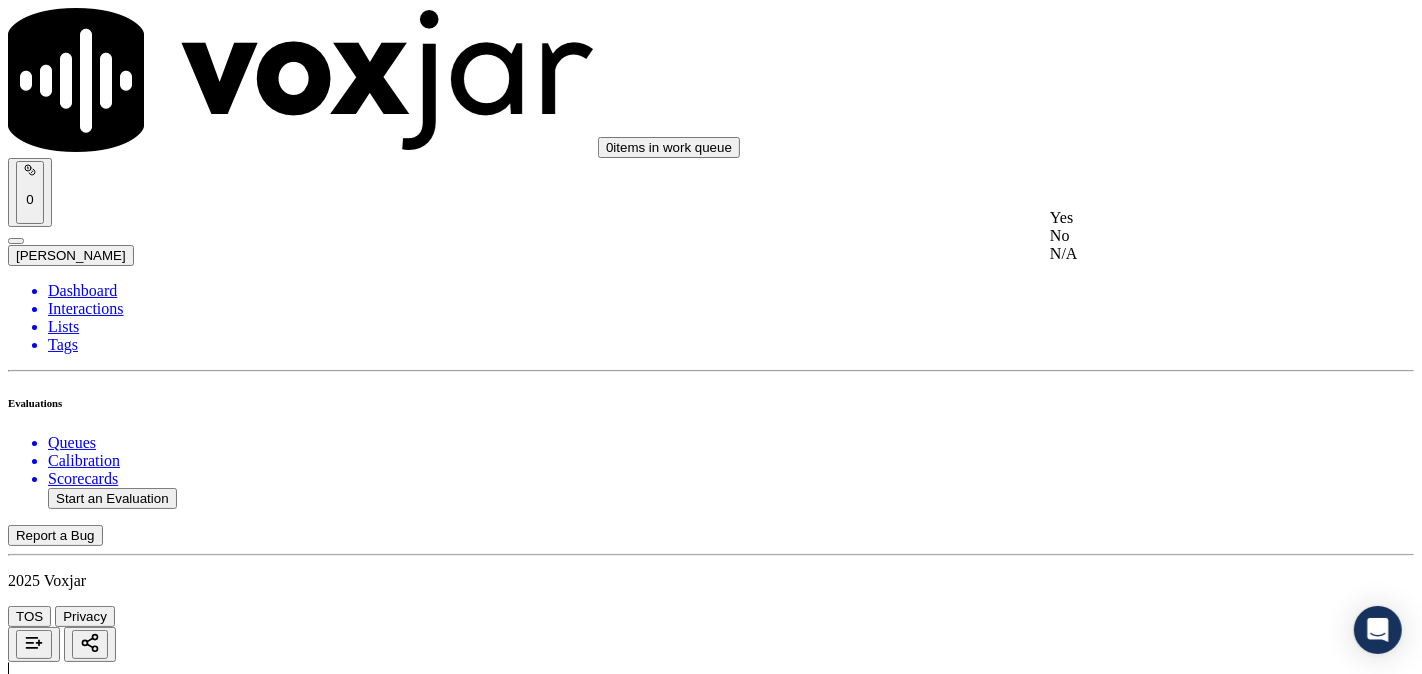 click on "Yes" at bounding box center (1186, 218) 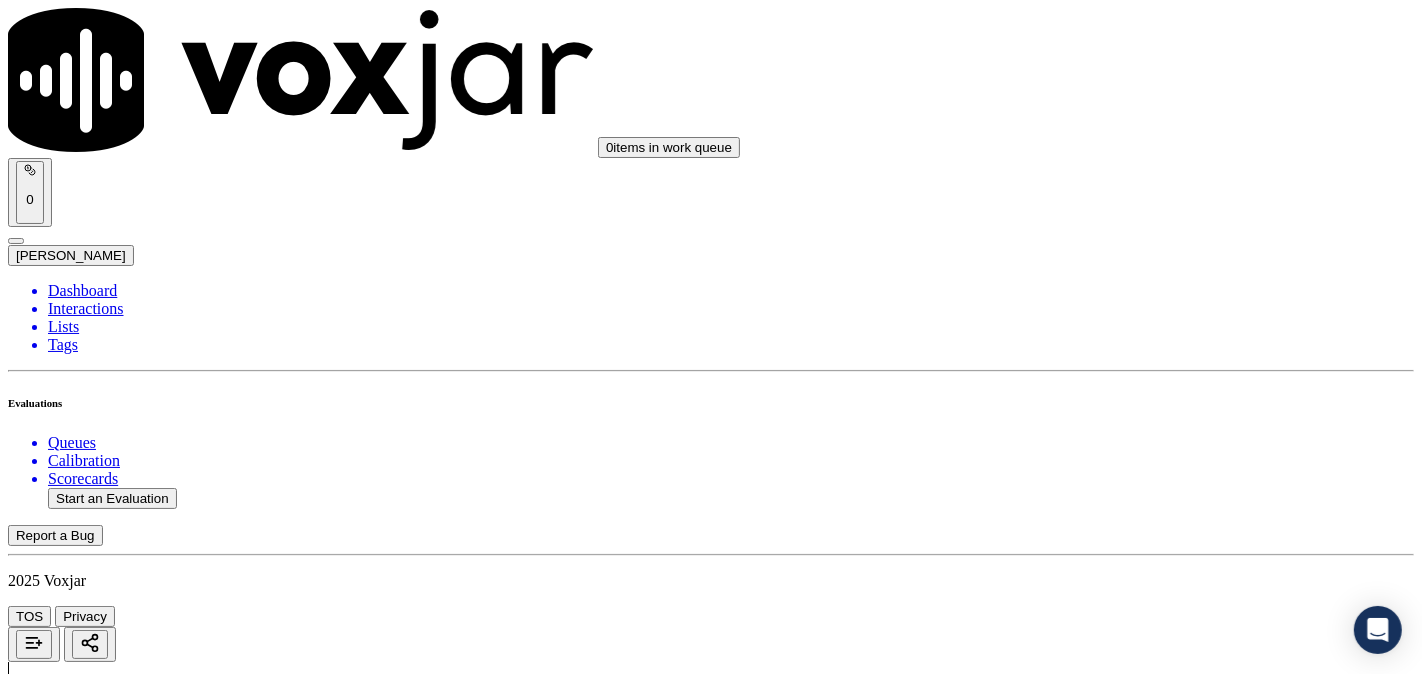 scroll, scrollTop: 3333, scrollLeft: 0, axis: vertical 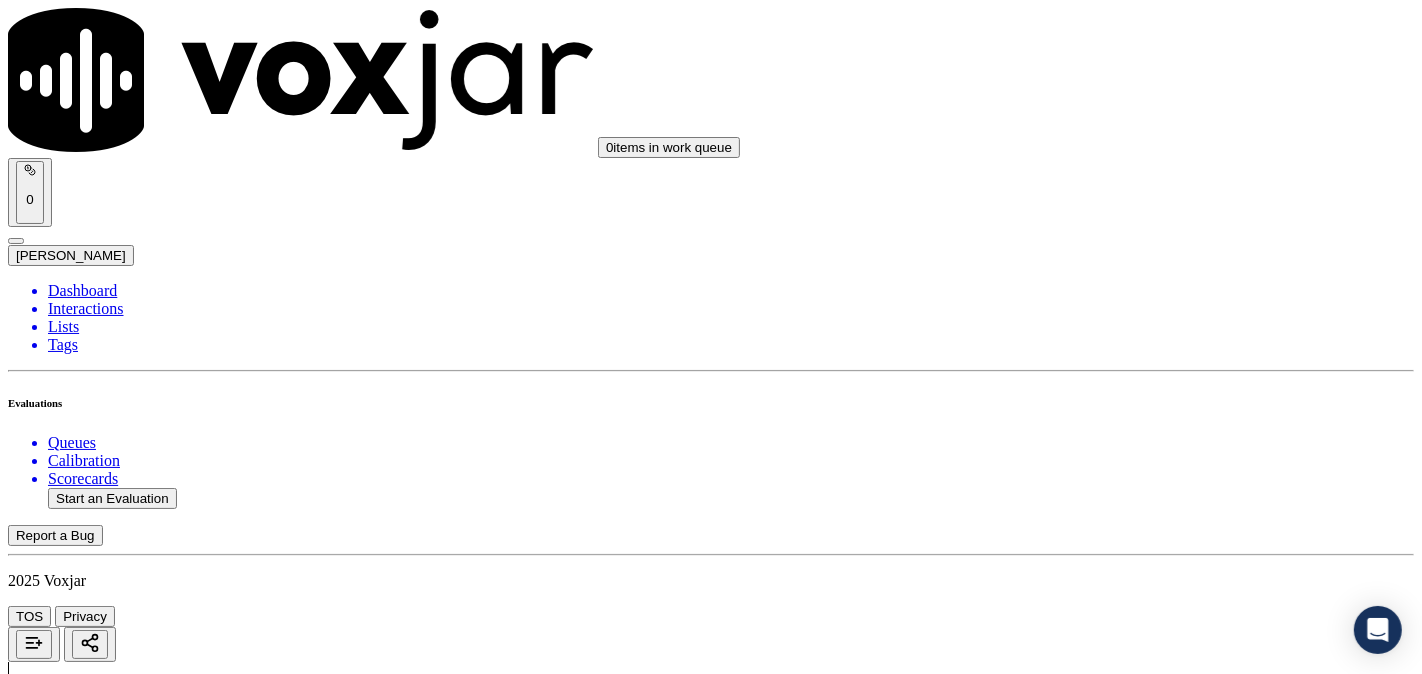 click on "Select an answer" at bounding box center [67, 5190] 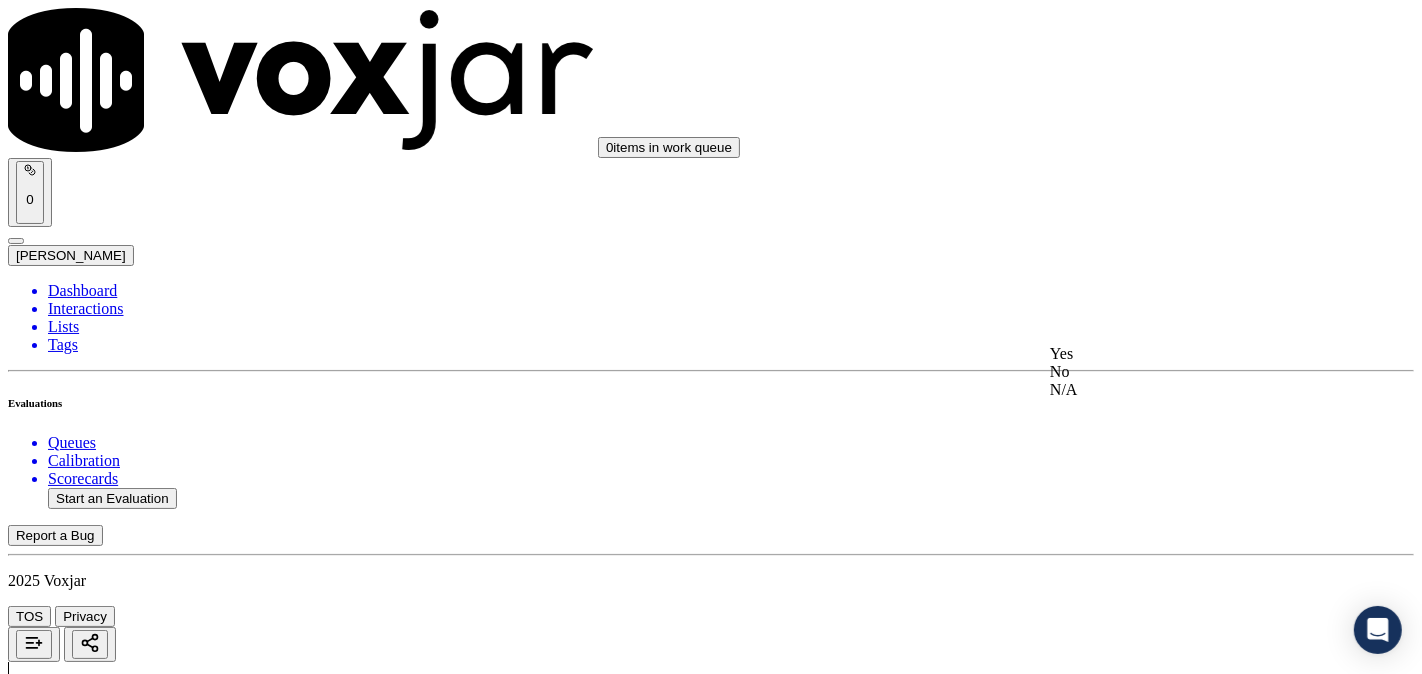 click on "Yes" at bounding box center [1186, 354] 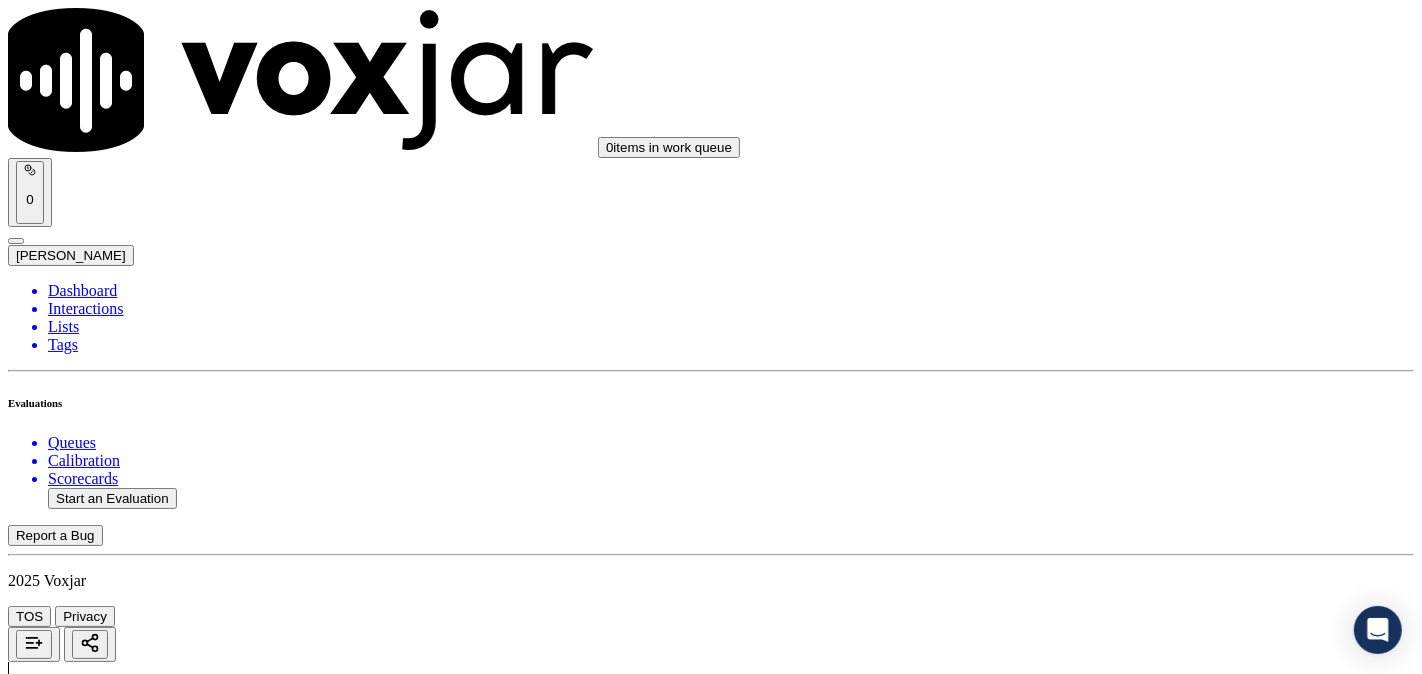 scroll, scrollTop: 3147, scrollLeft: 0, axis: vertical 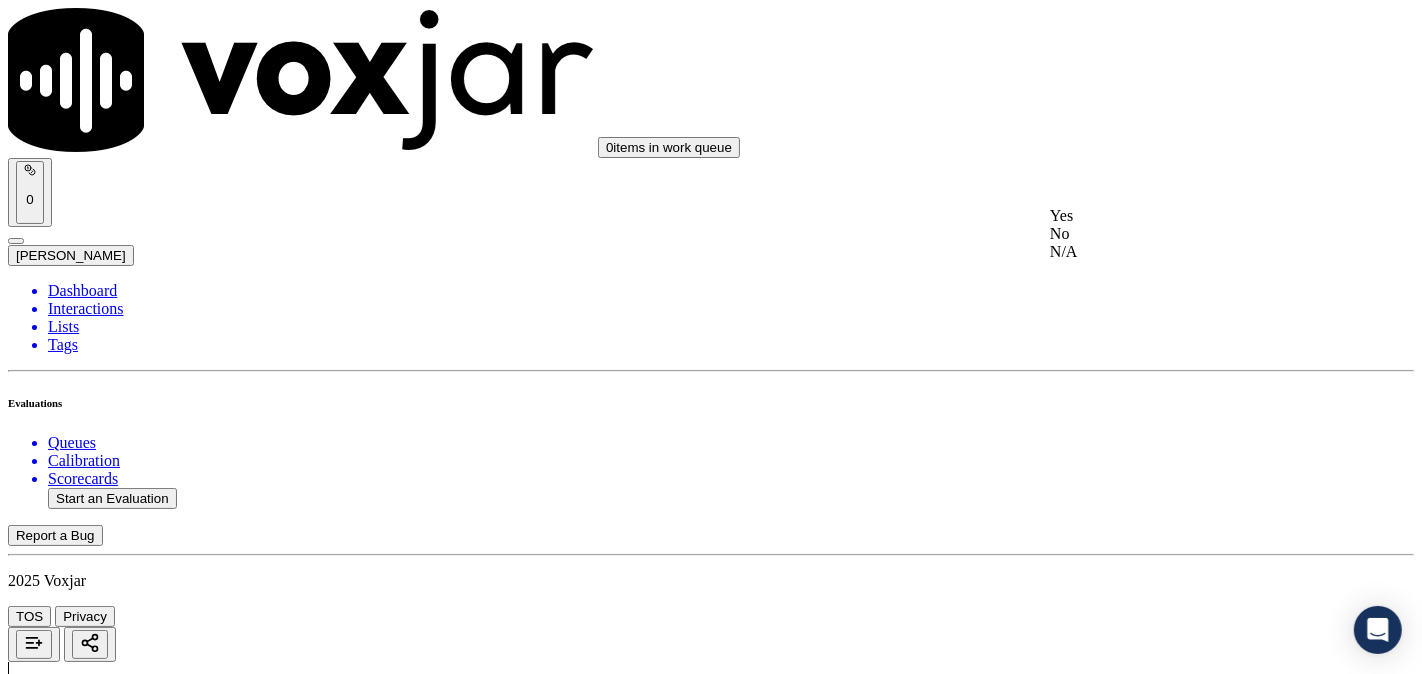 click on "Yes" at bounding box center [1186, 216] 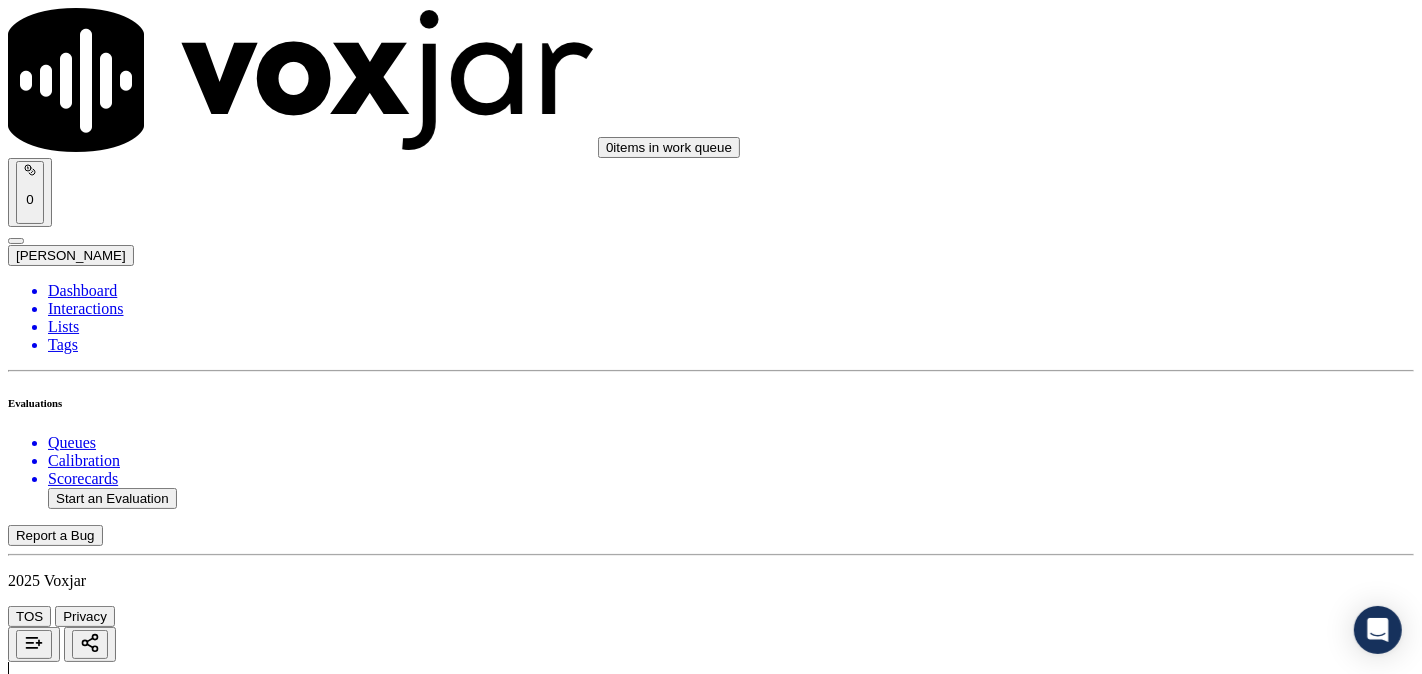 scroll, scrollTop: 3518, scrollLeft: 0, axis: vertical 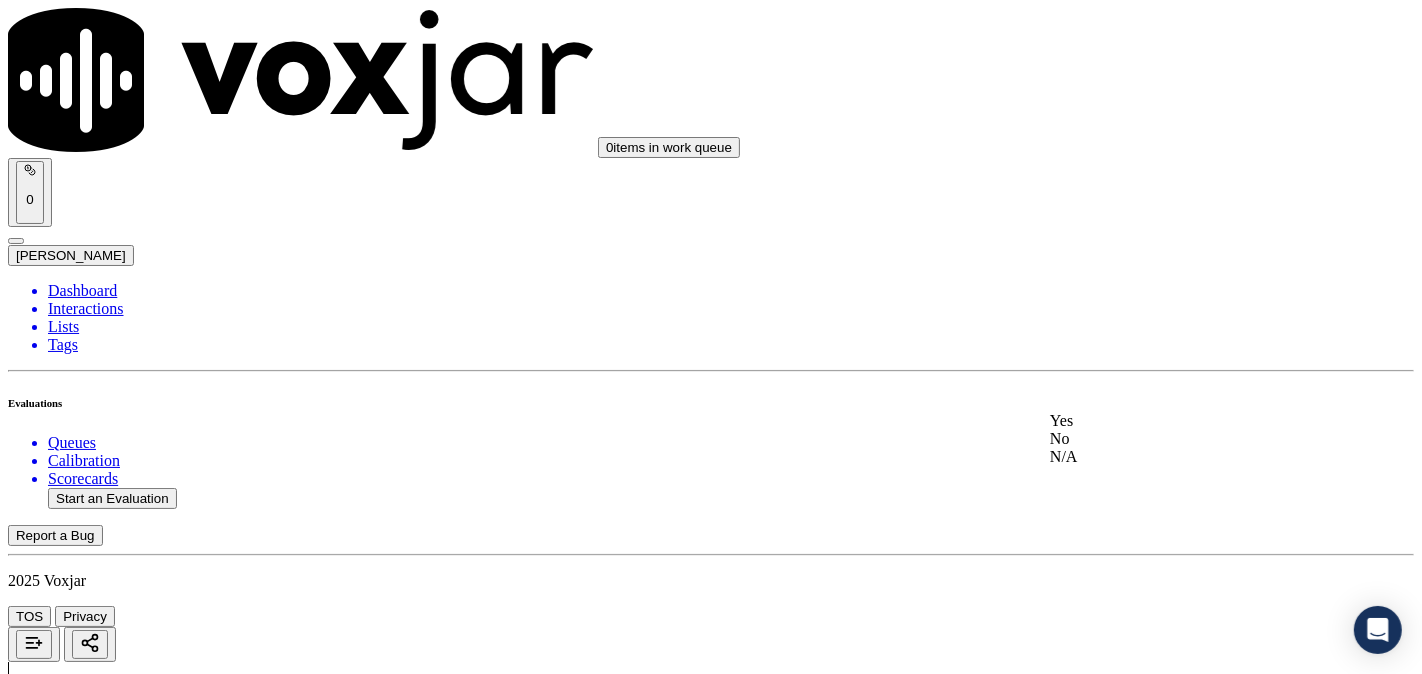 click on "Yes" at bounding box center (1186, 421) 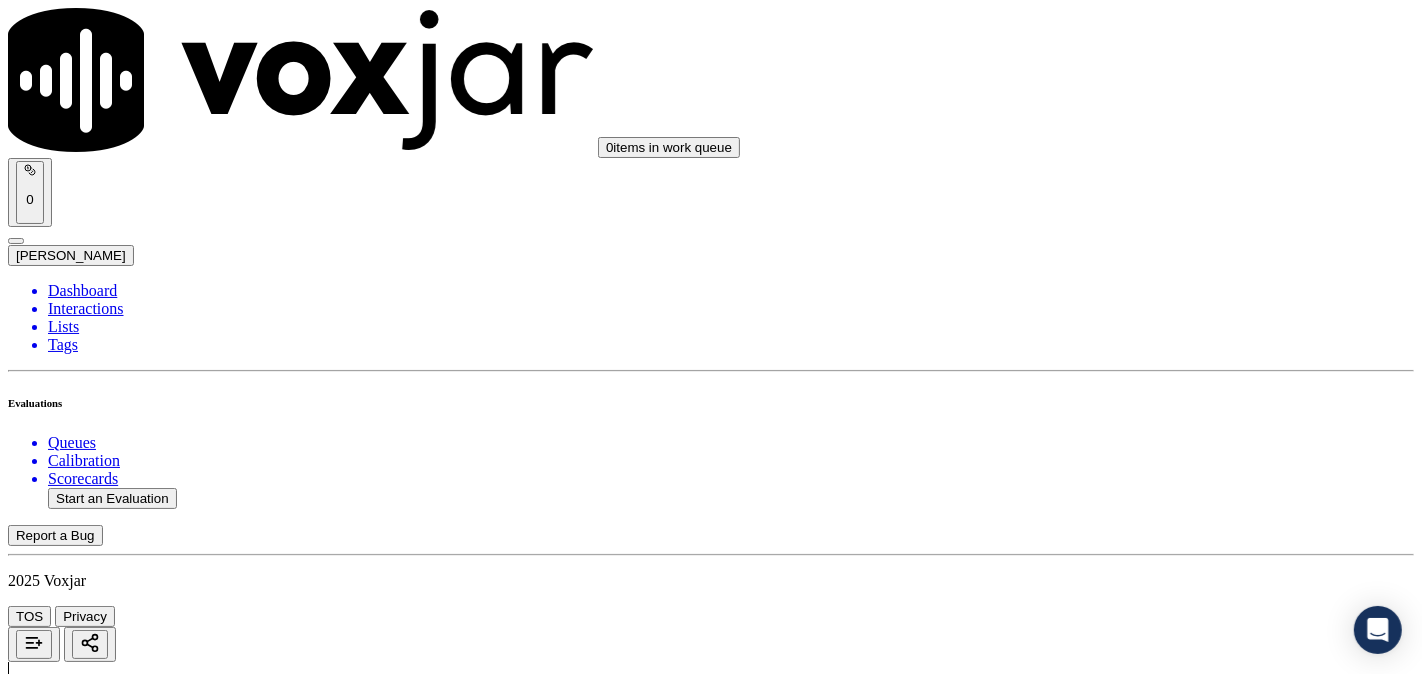 scroll, scrollTop: 3888, scrollLeft: 0, axis: vertical 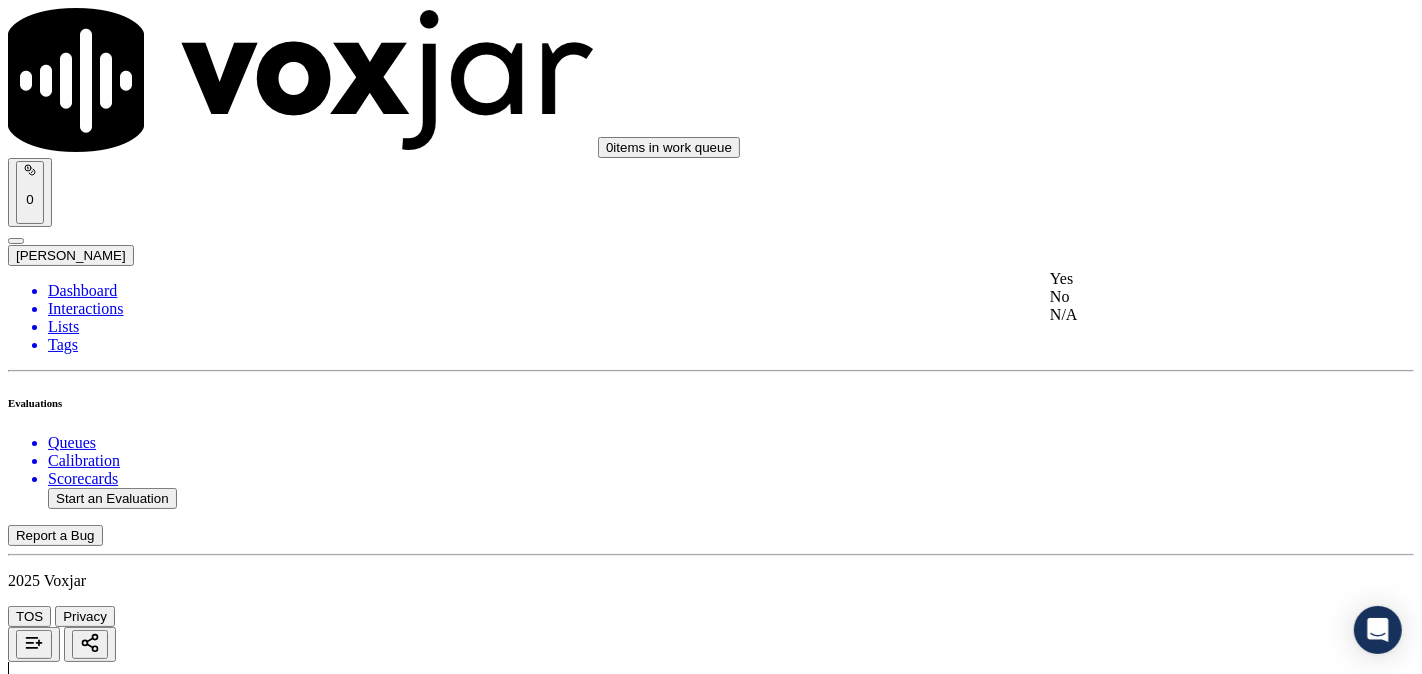 click on "No" 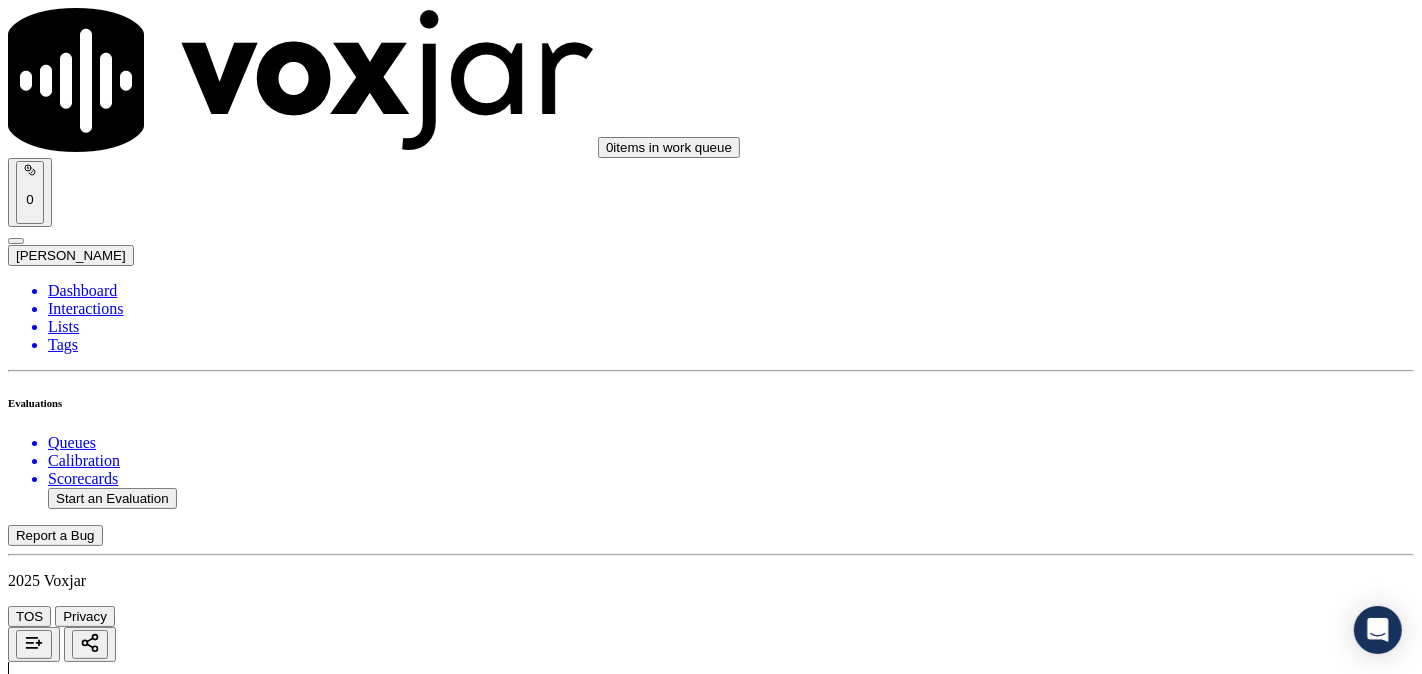 click on "No" at bounding box center [28, 5677] 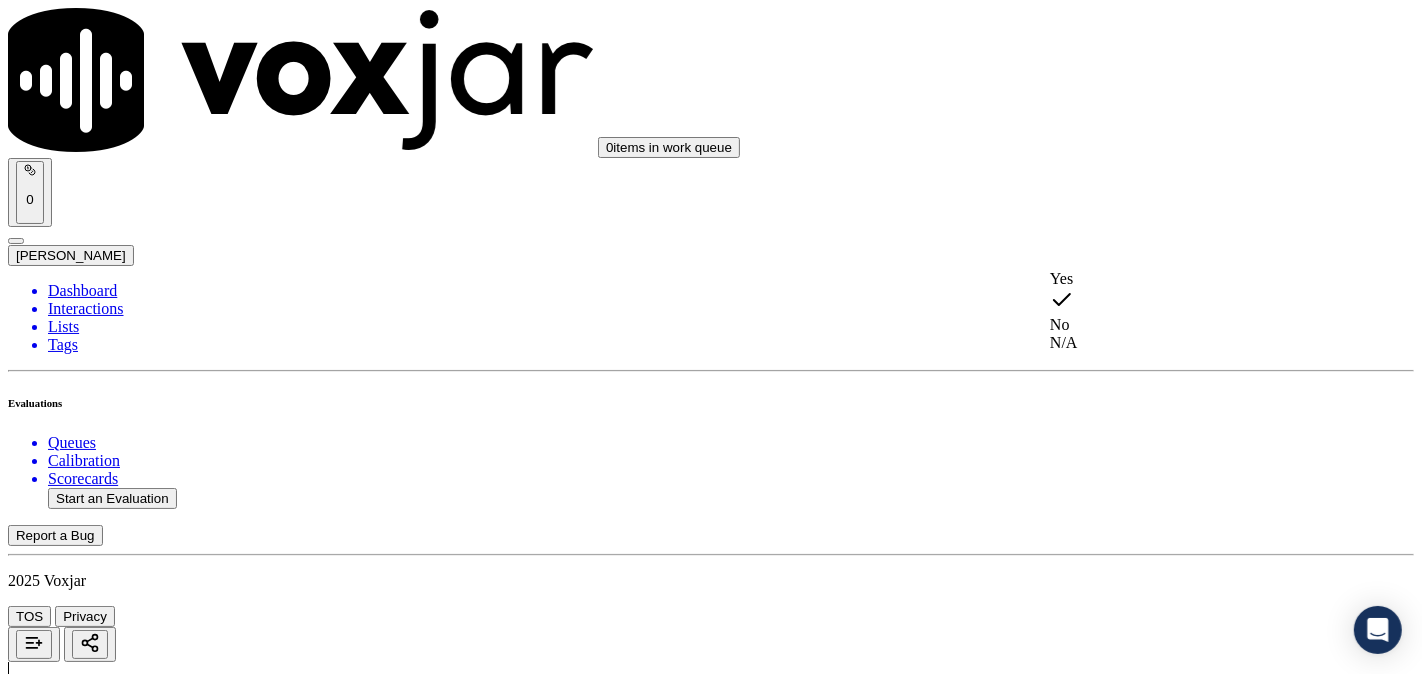 click on "Yes" at bounding box center [1186, 279] 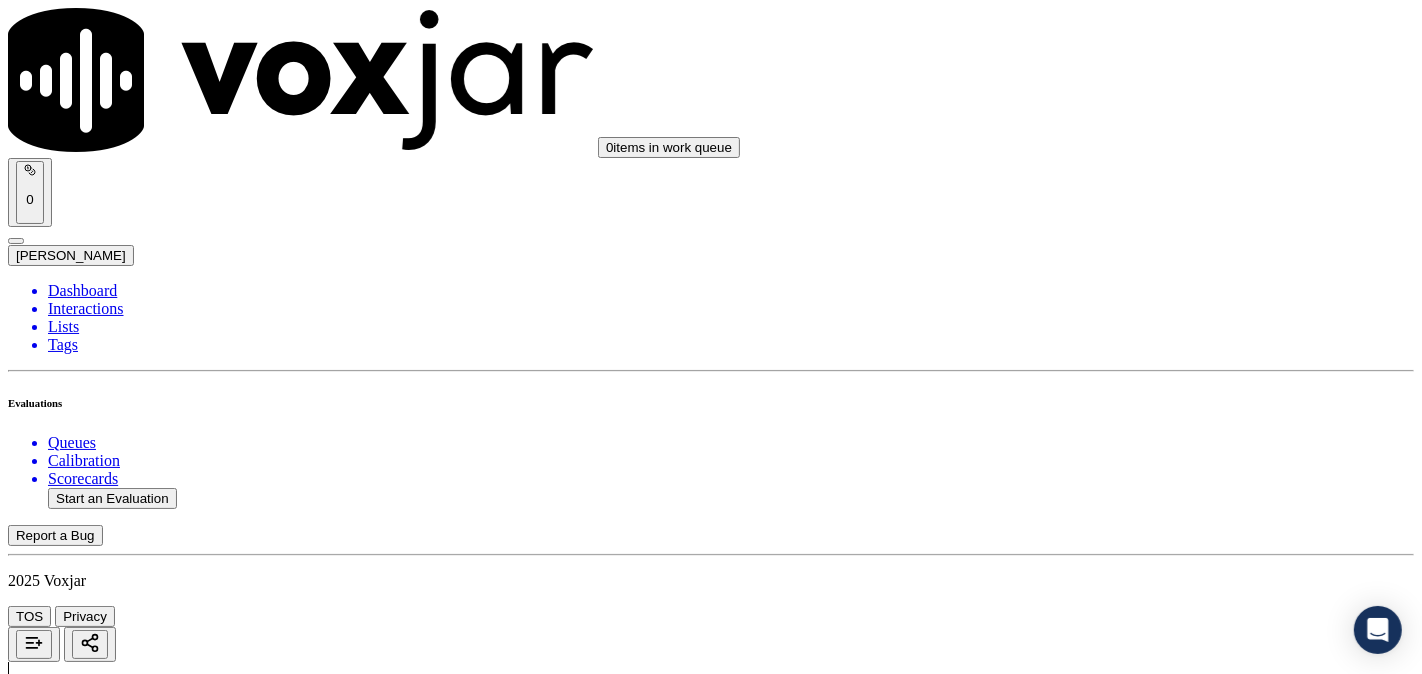 scroll, scrollTop: 4074, scrollLeft: 0, axis: vertical 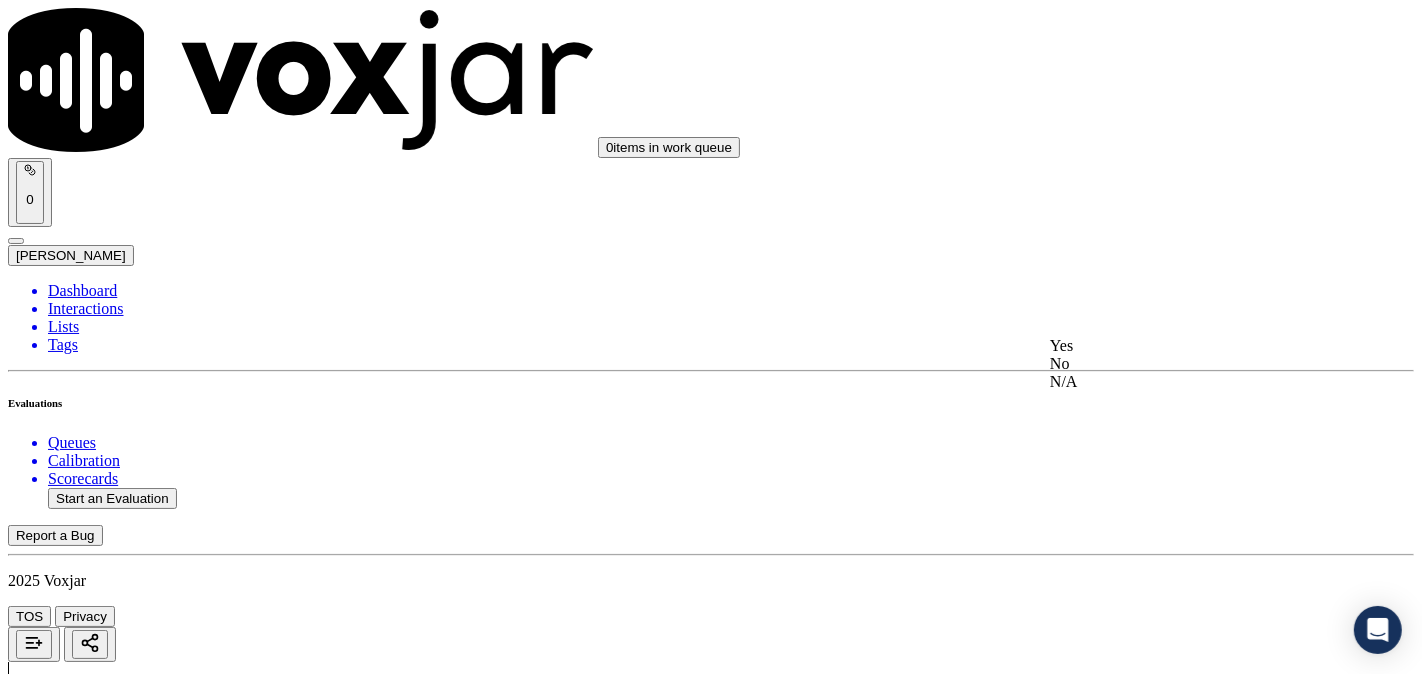 click on "Select an answer" at bounding box center [67, 5899] 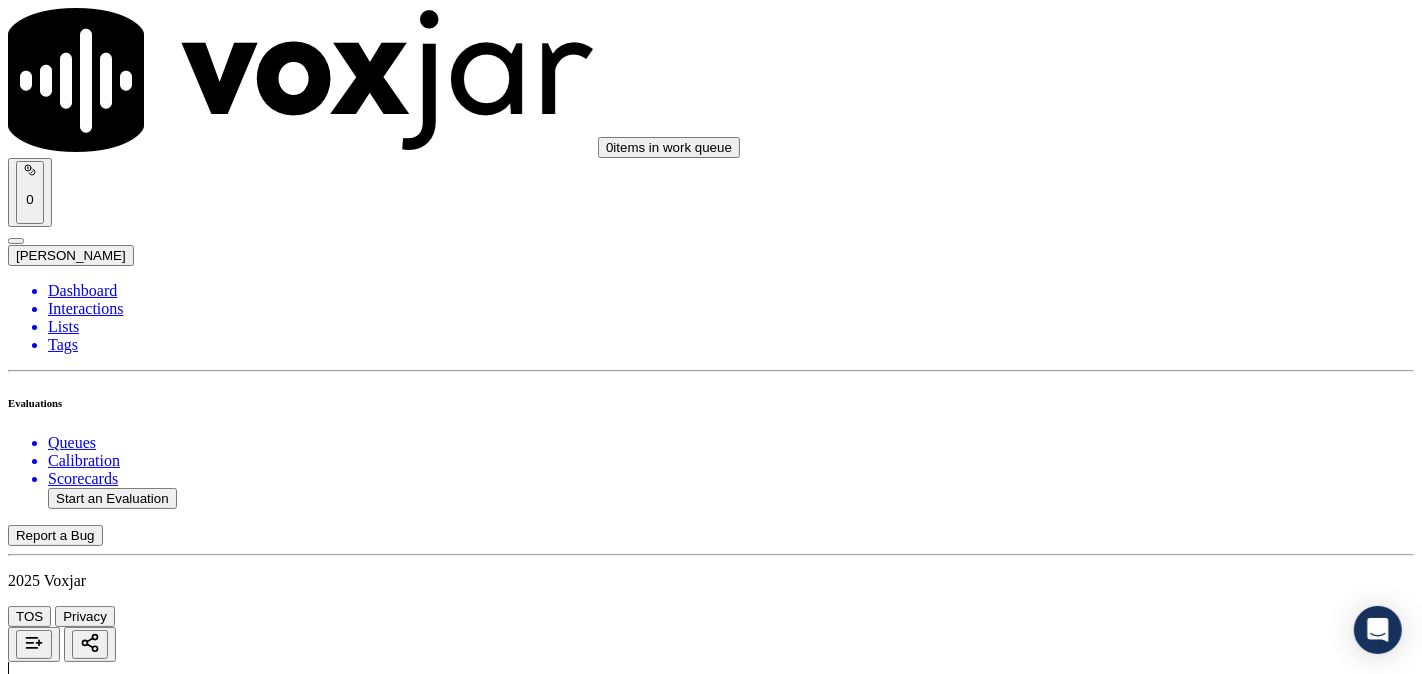 click on "Select an answer" at bounding box center (67, 5899) 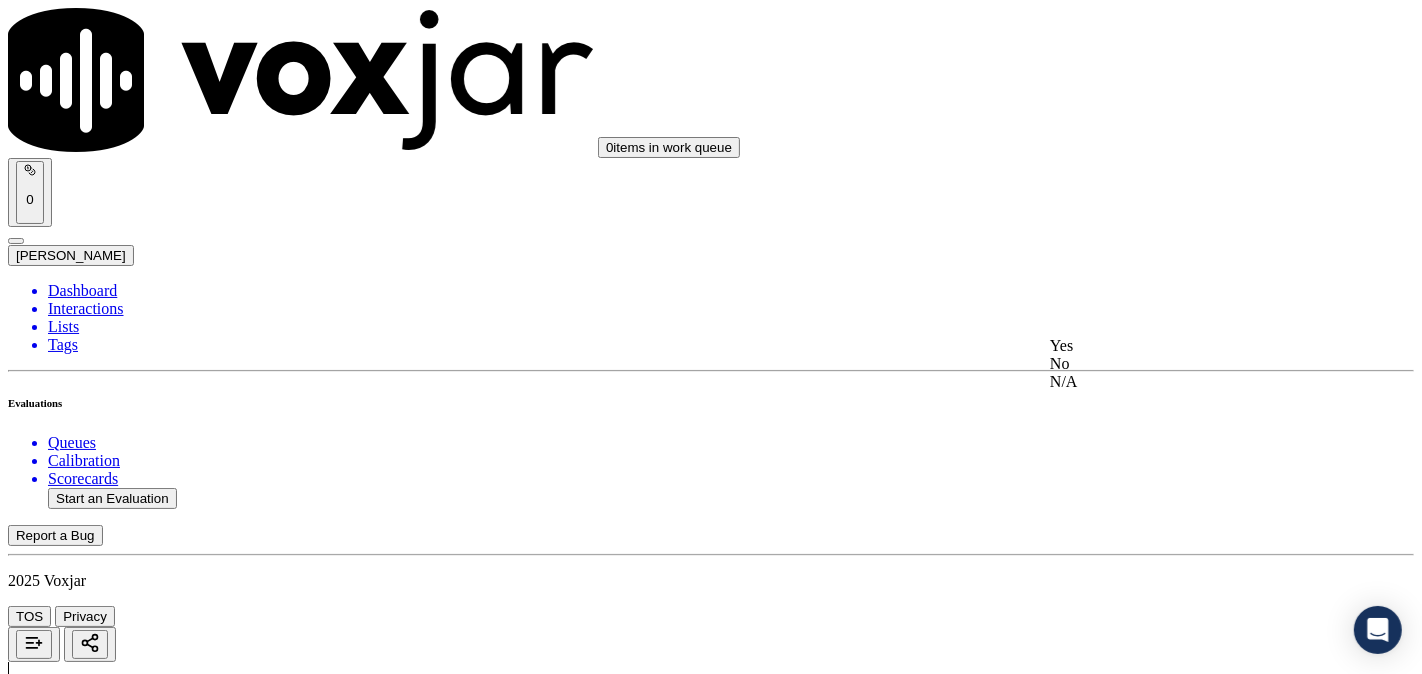 click on "Yes" at bounding box center (1186, 346) 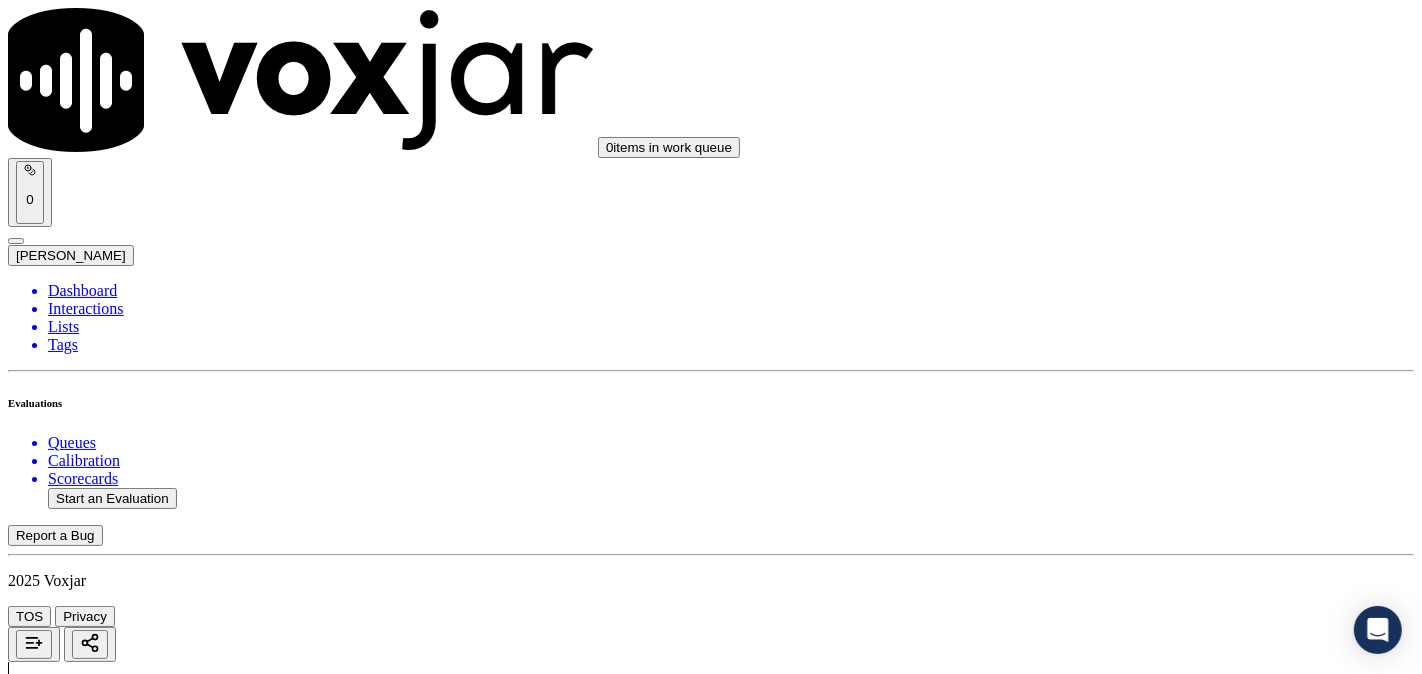 scroll, scrollTop: 4258, scrollLeft: 0, axis: vertical 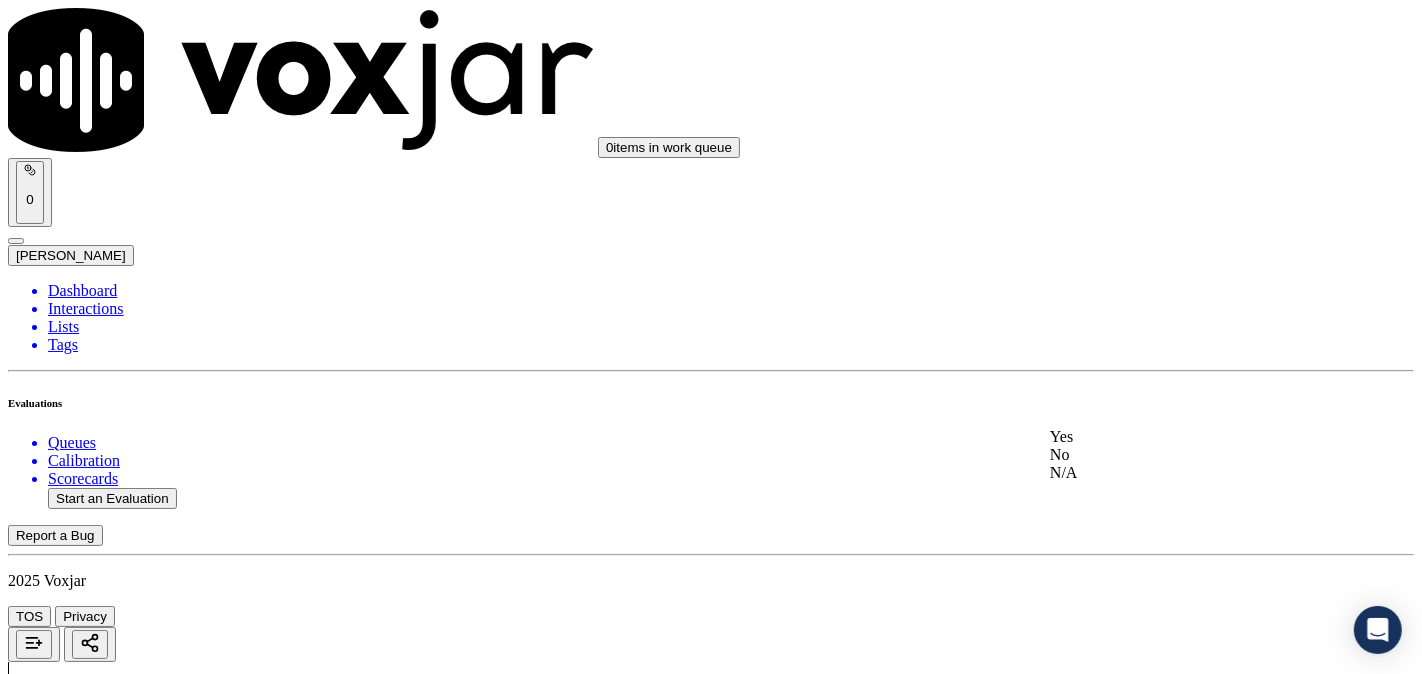 click on "Yes" at bounding box center (1186, 437) 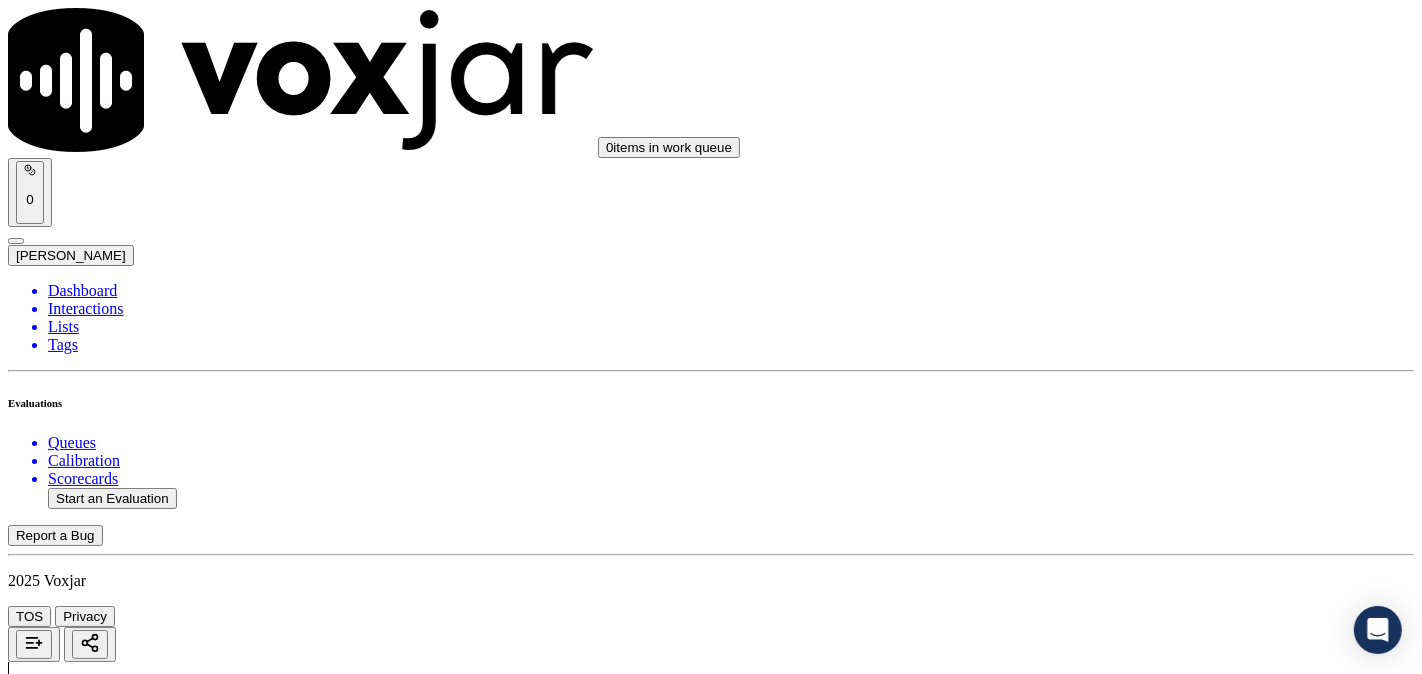 scroll, scrollTop: 4630, scrollLeft: 0, axis: vertical 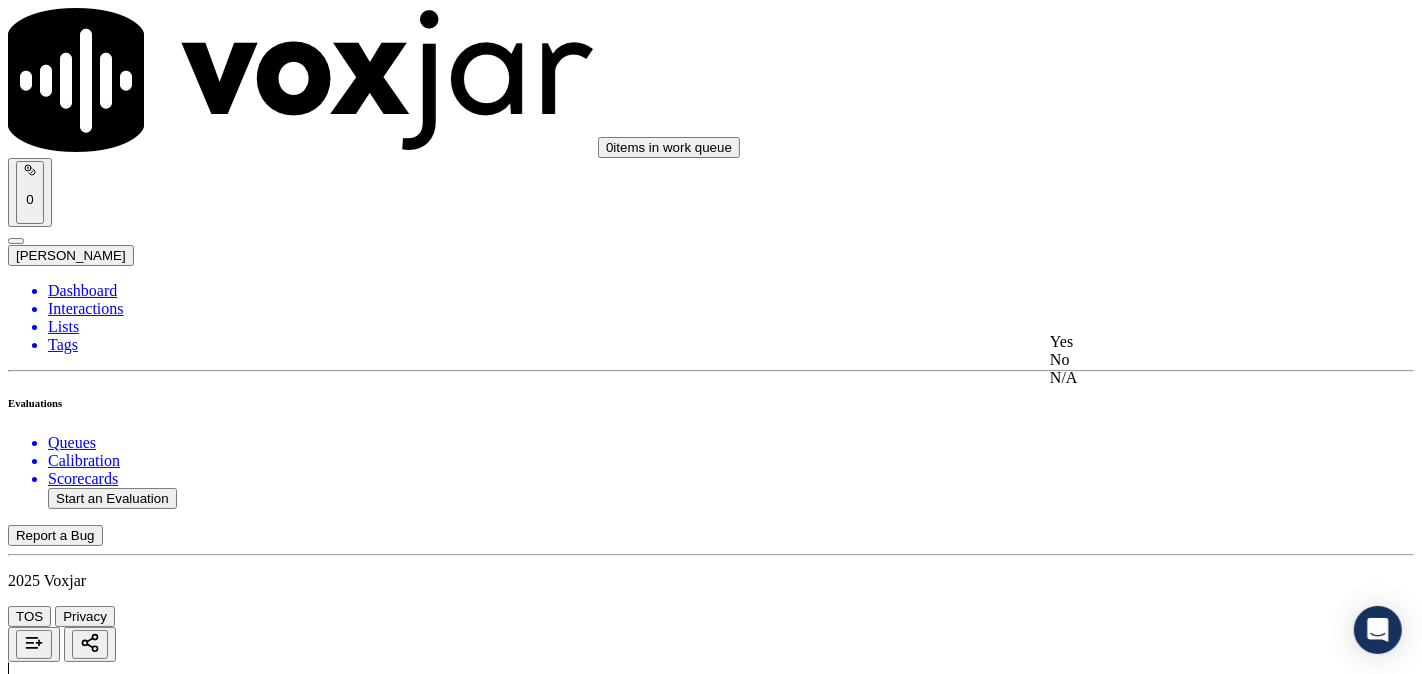 click on "No" 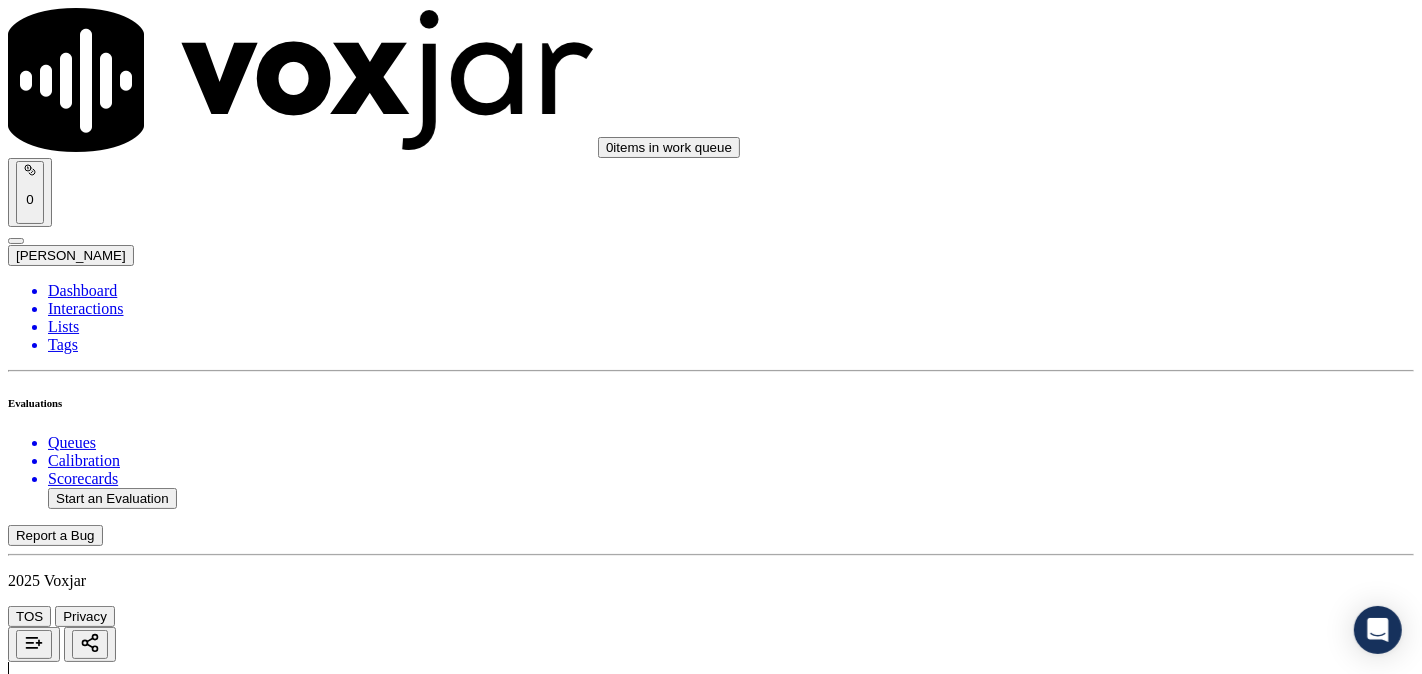 click on "No" at bounding box center [28, 6386] 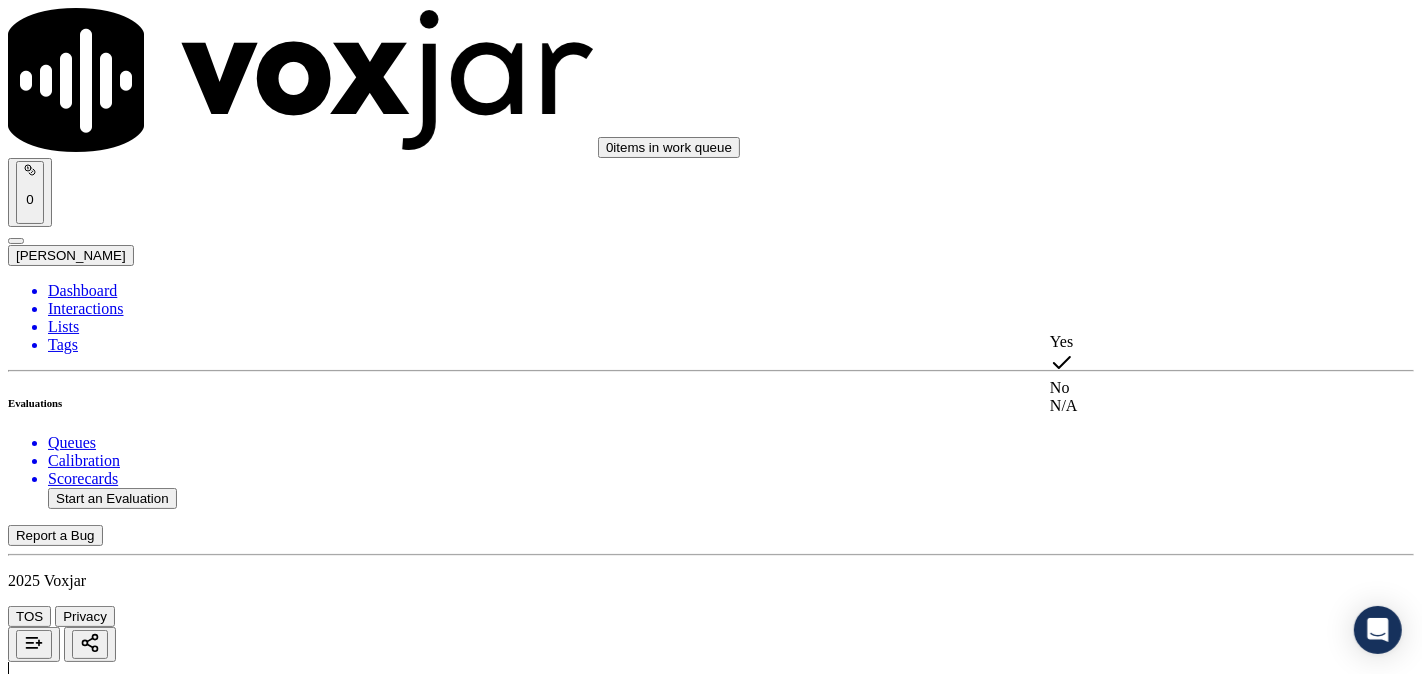 click on "Yes" at bounding box center [1186, 342] 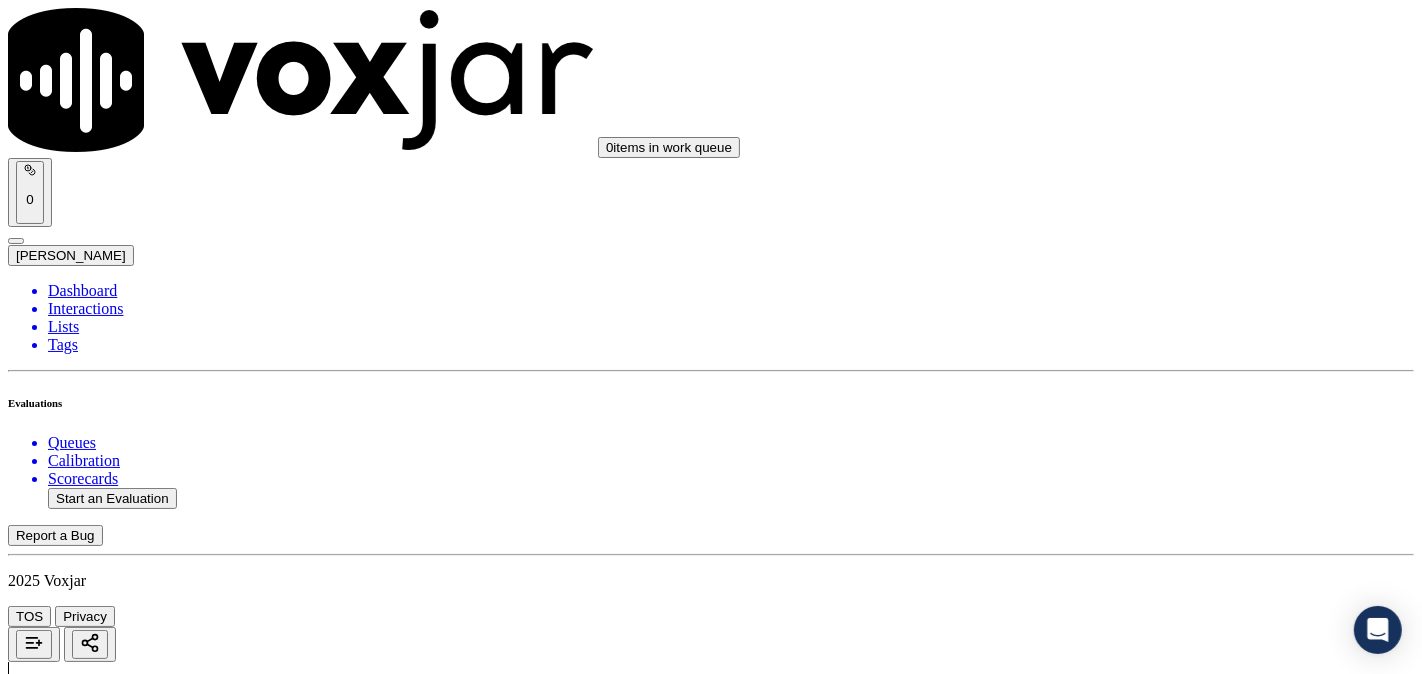 scroll, scrollTop: 5000, scrollLeft: 0, axis: vertical 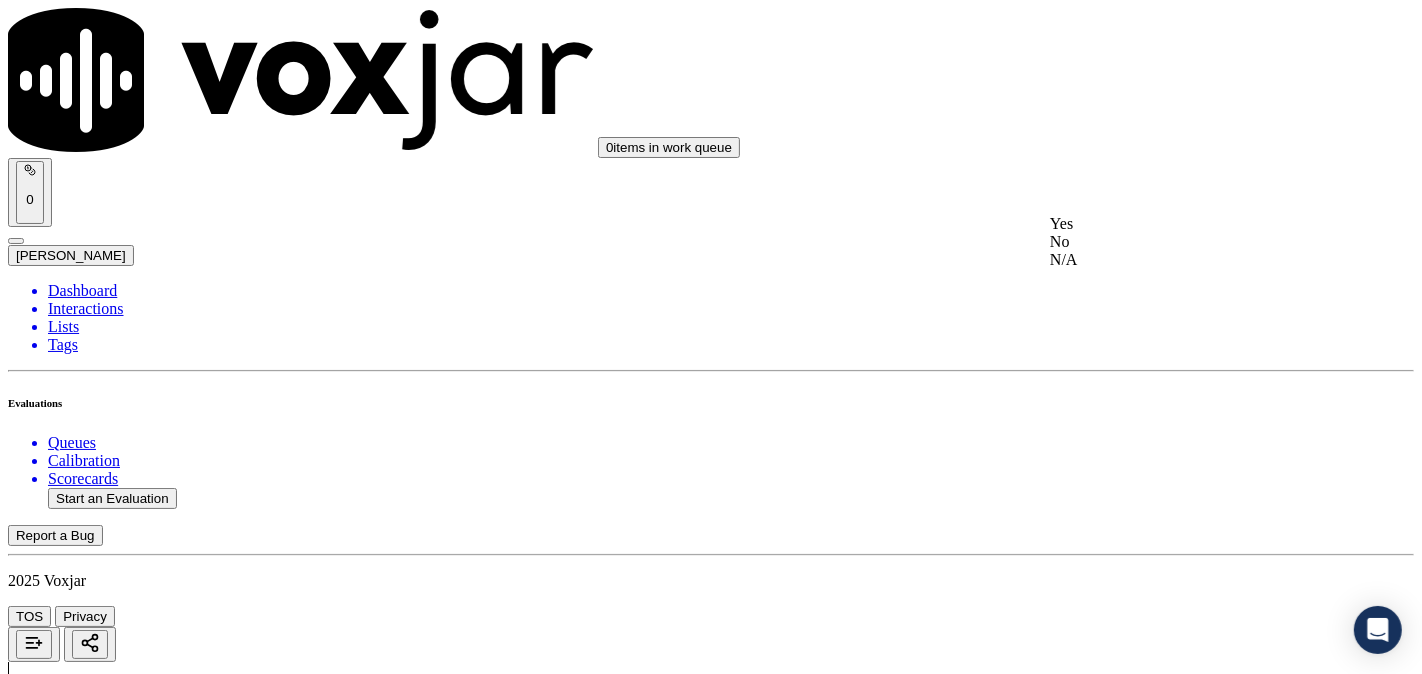click 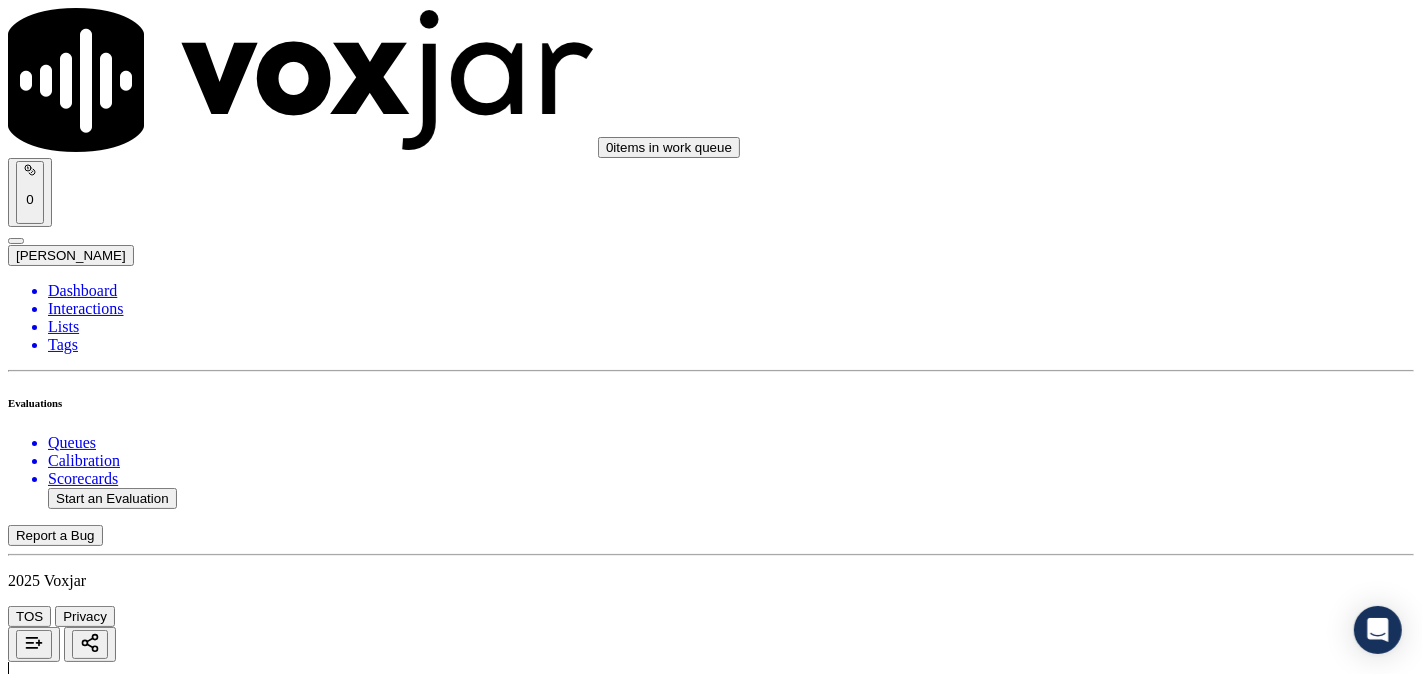 scroll, scrollTop: 5370, scrollLeft: 0, axis: vertical 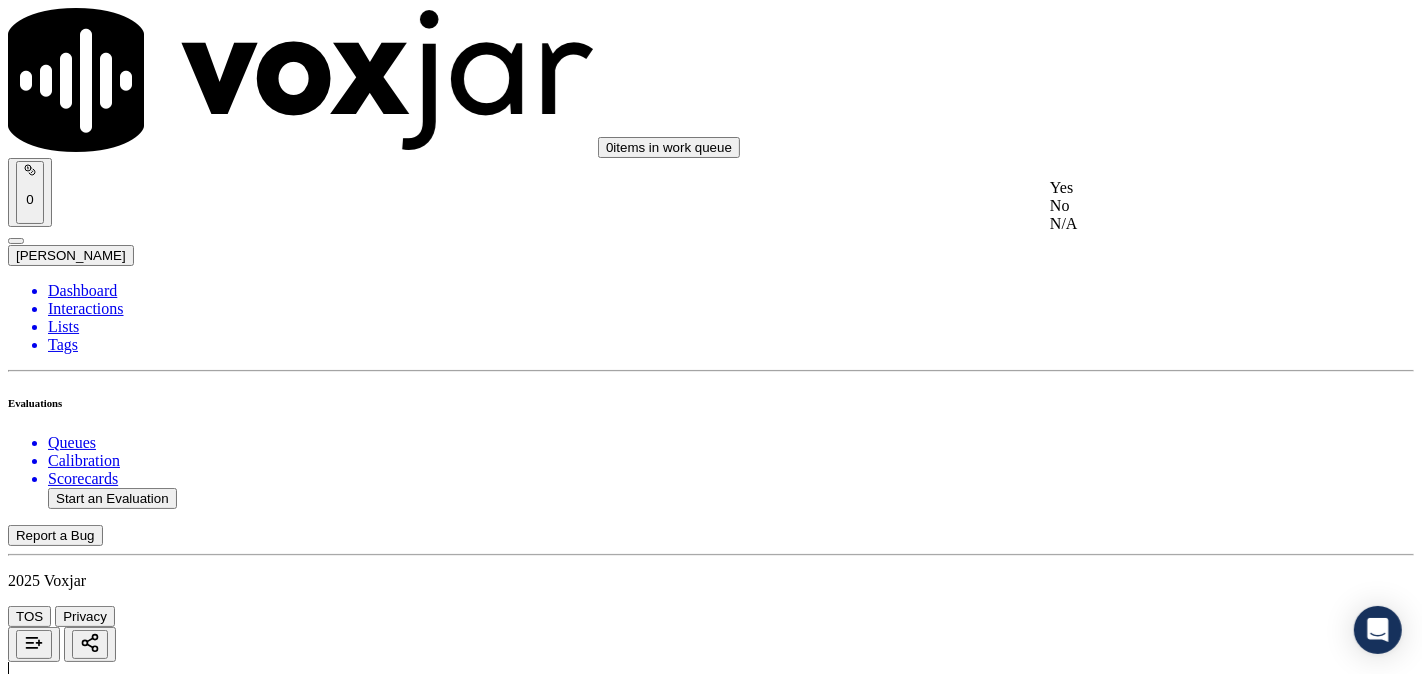 drag, startPoint x: 1130, startPoint y: 193, endPoint x: 1136, endPoint y: 177, distance: 17.088007 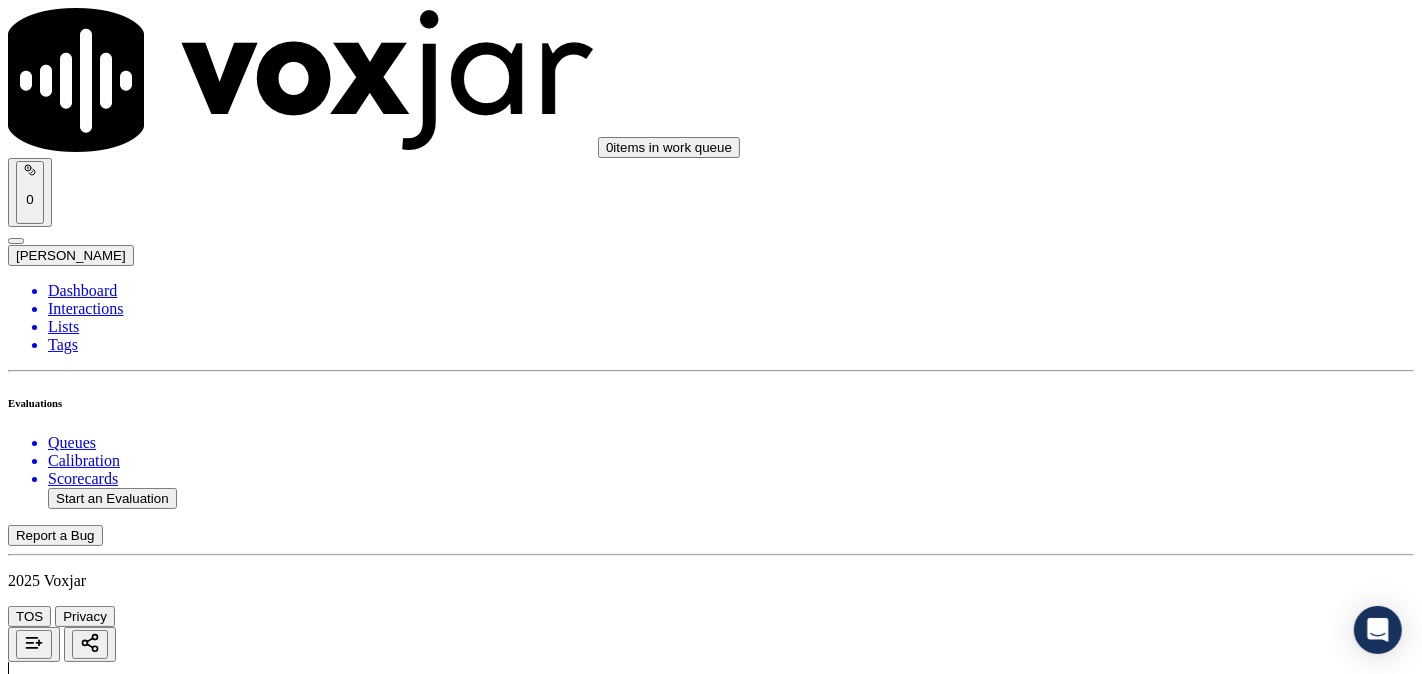 scroll, scrollTop: 5555, scrollLeft: 0, axis: vertical 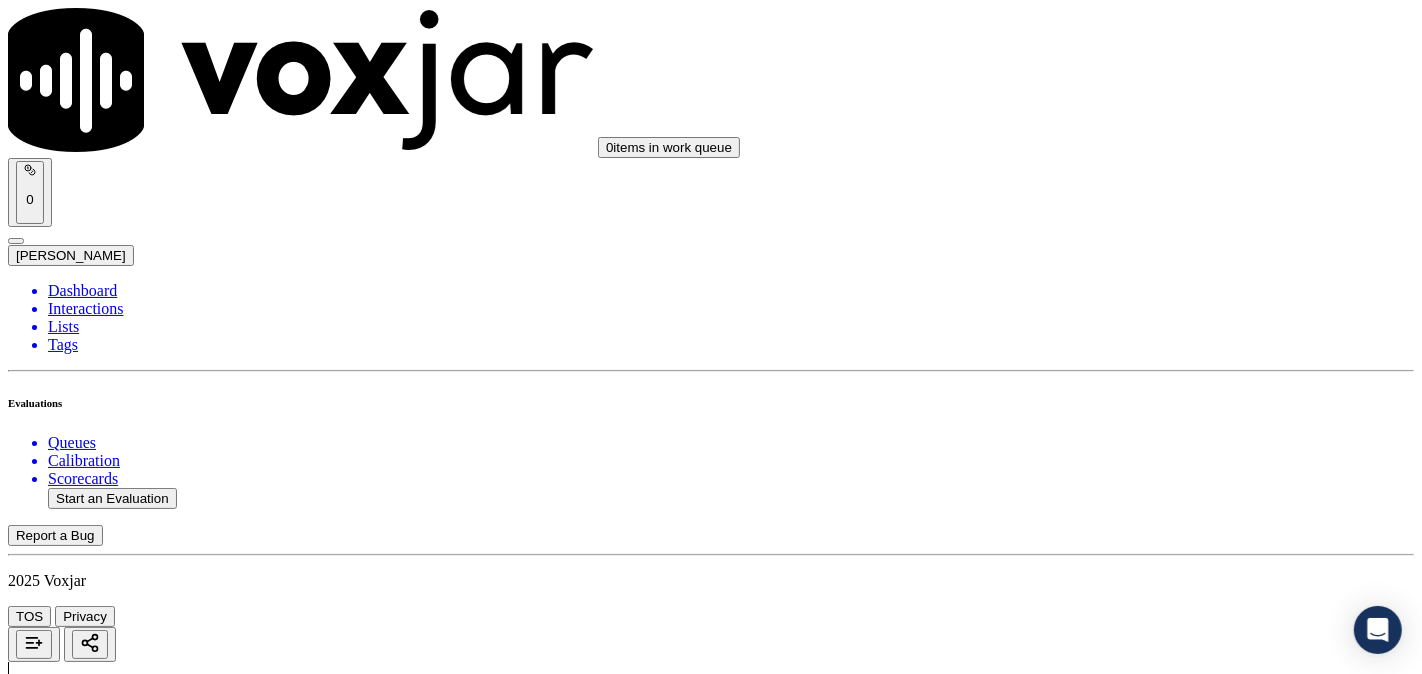 paste on "2072450306" 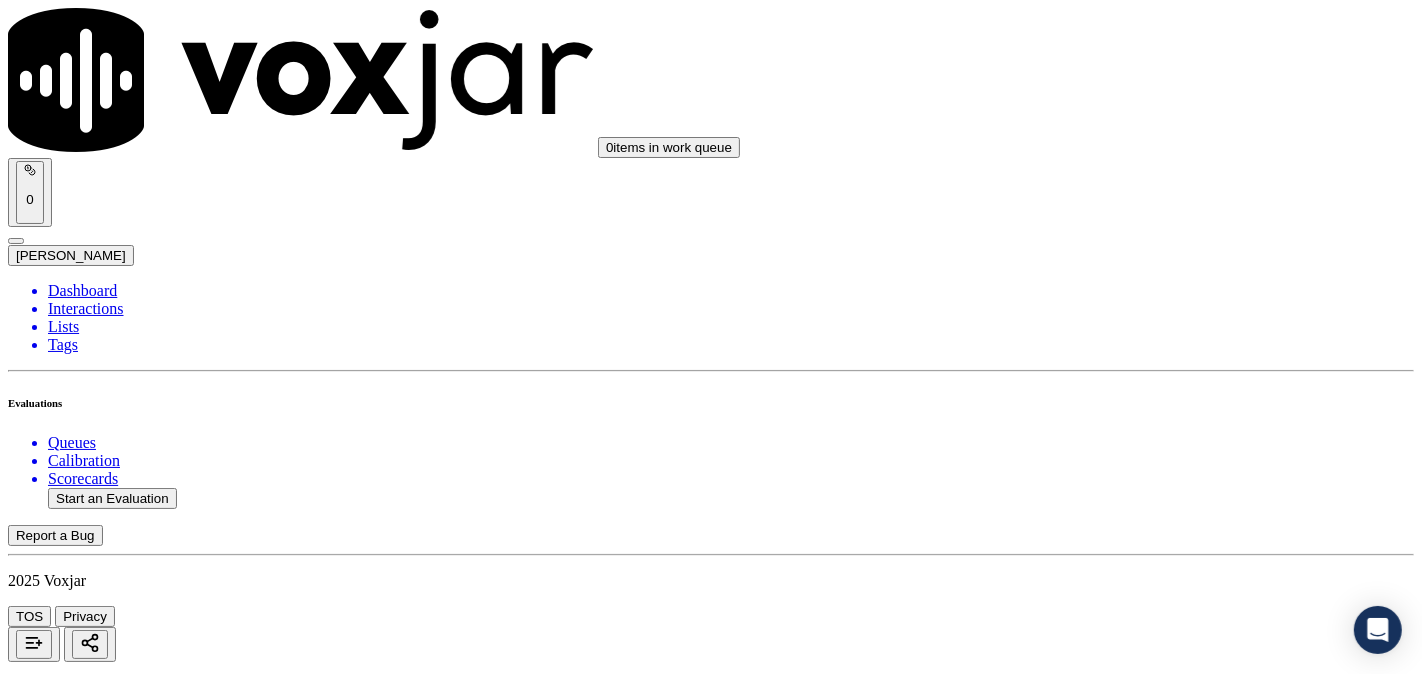 scroll, scrollTop: 344, scrollLeft: 0, axis: vertical 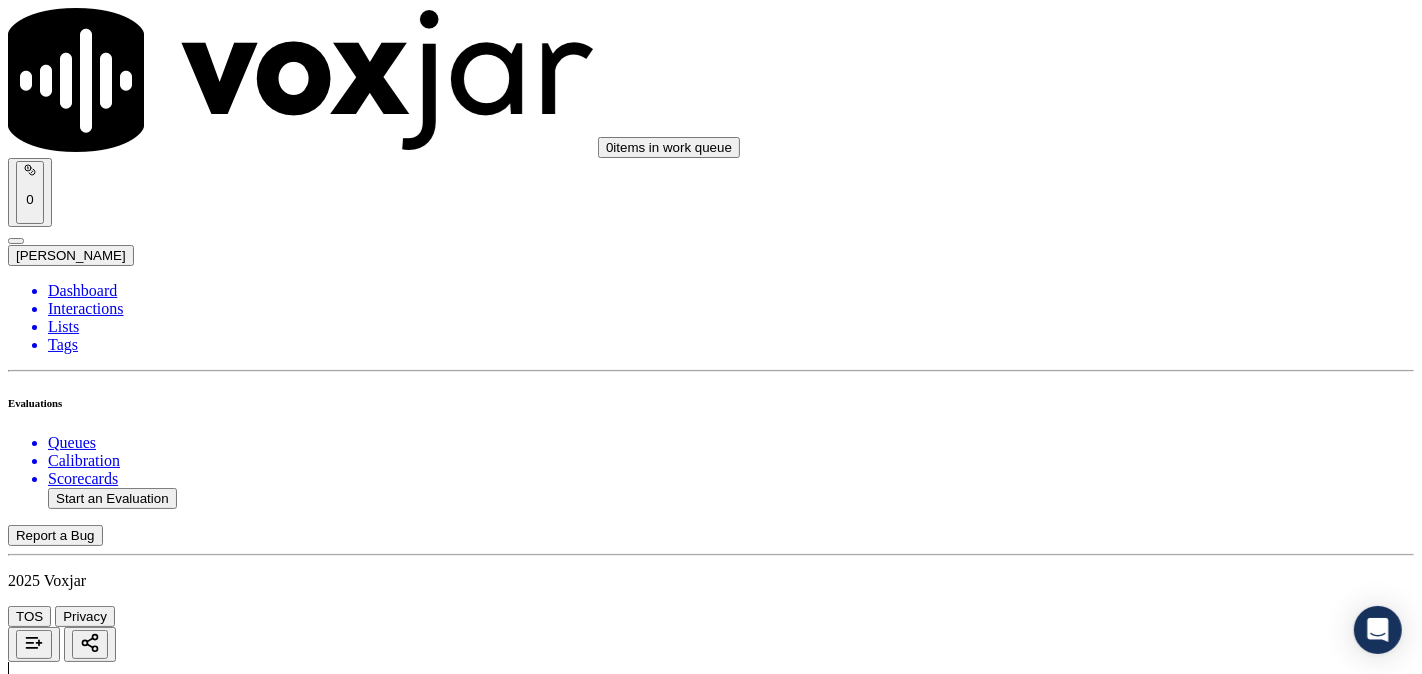 paste on "2072450306" 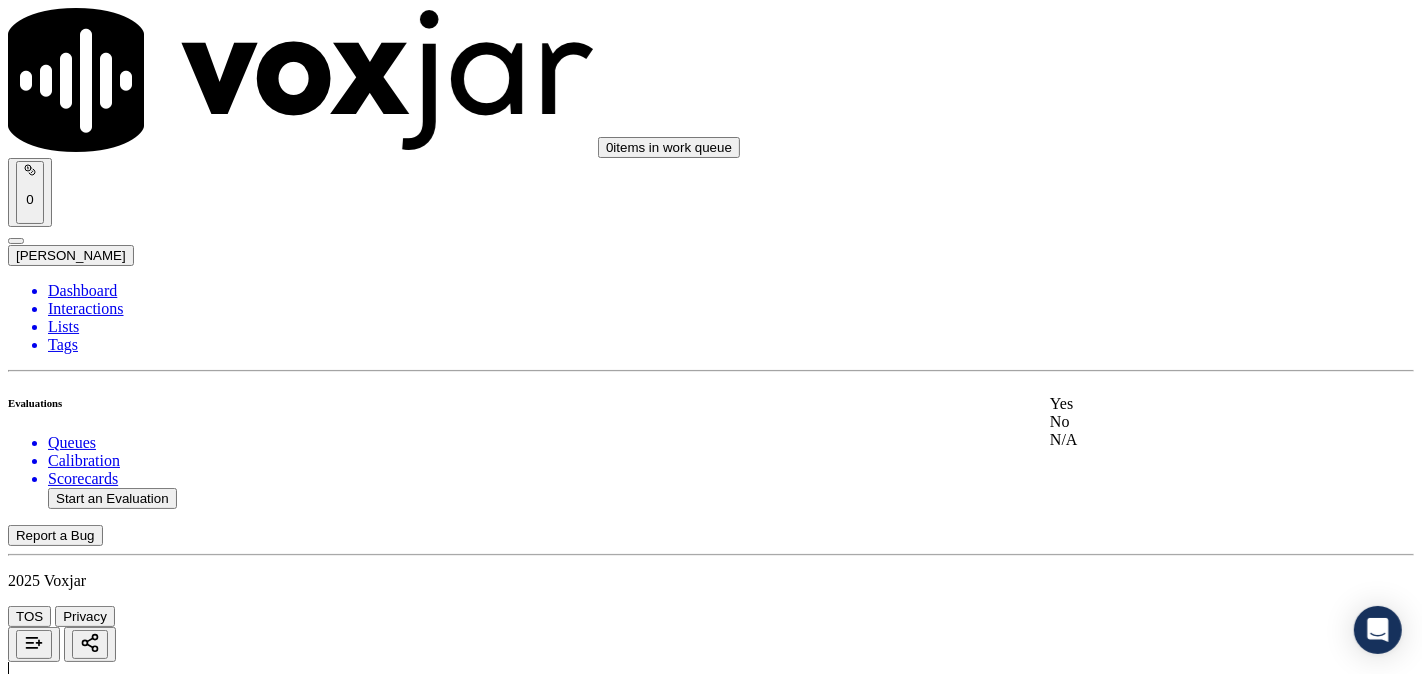 drag, startPoint x: 1093, startPoint y: 420, endPoint x: 1102, endPoint y: 361, distance: 59.682495 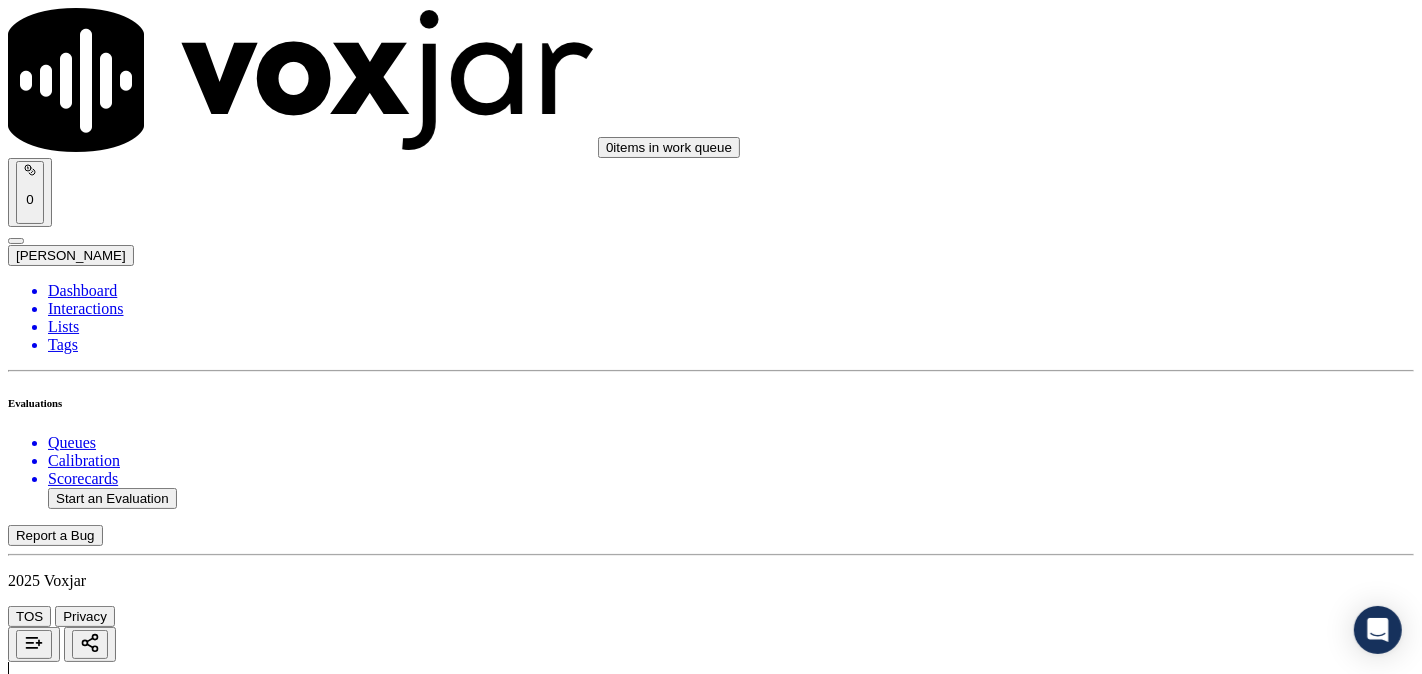 scroll, scrollTop: 185, scrollLeft: 0, axis: vertical 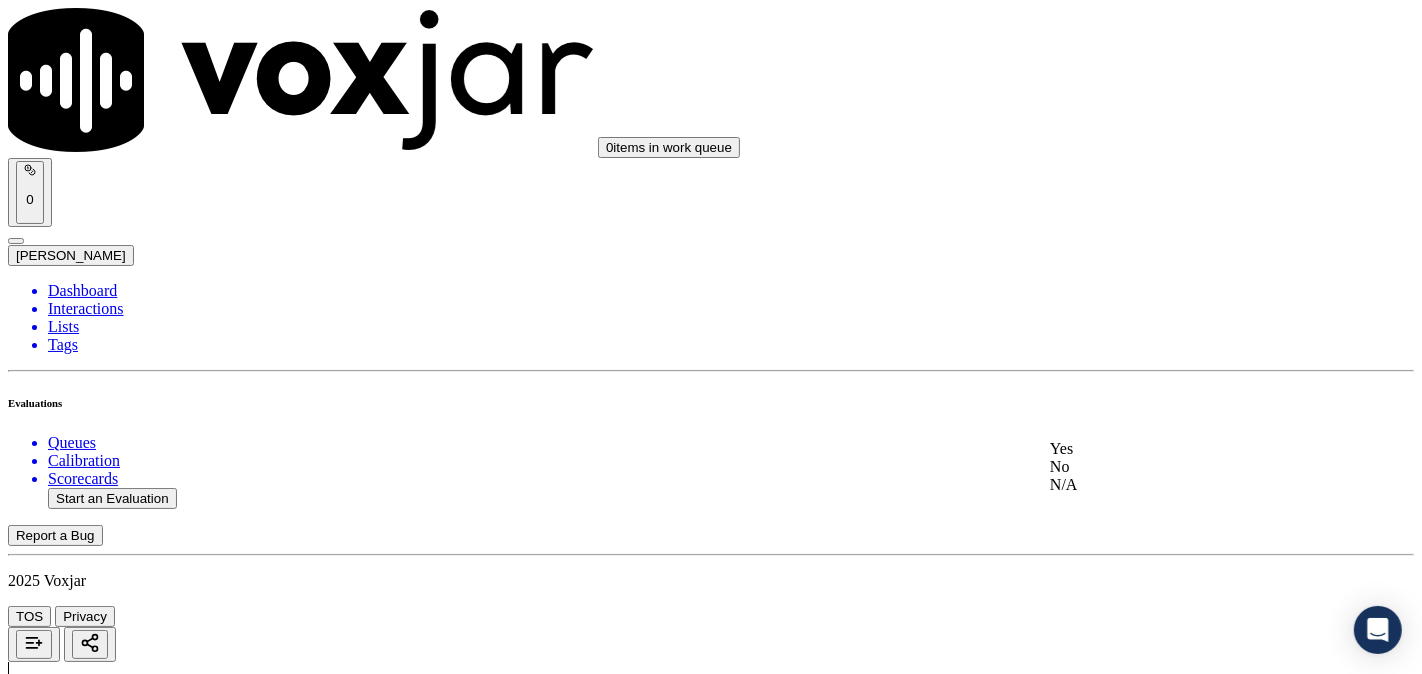 drag, startPoint x: 1093, startPoint y: 465, endPoint x: 1088, endPoint y: 505, distance: 40.311287 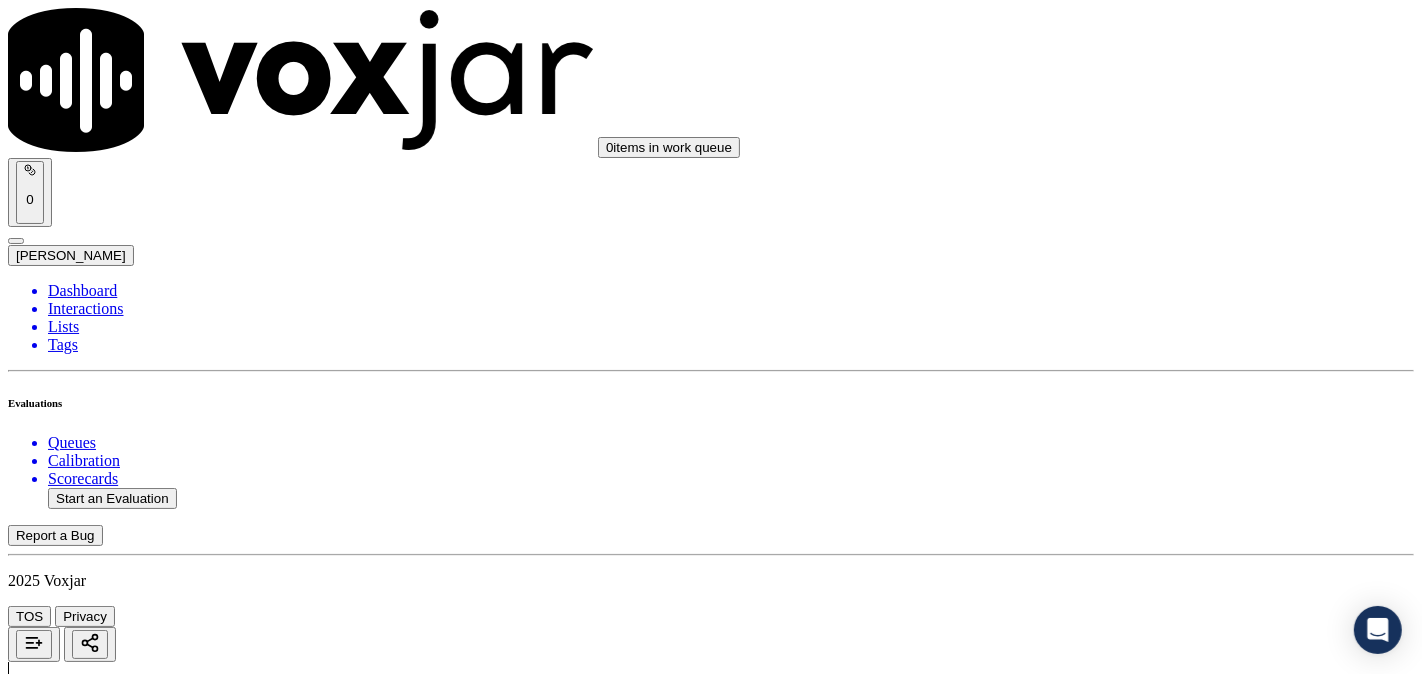 paste on "609402265" 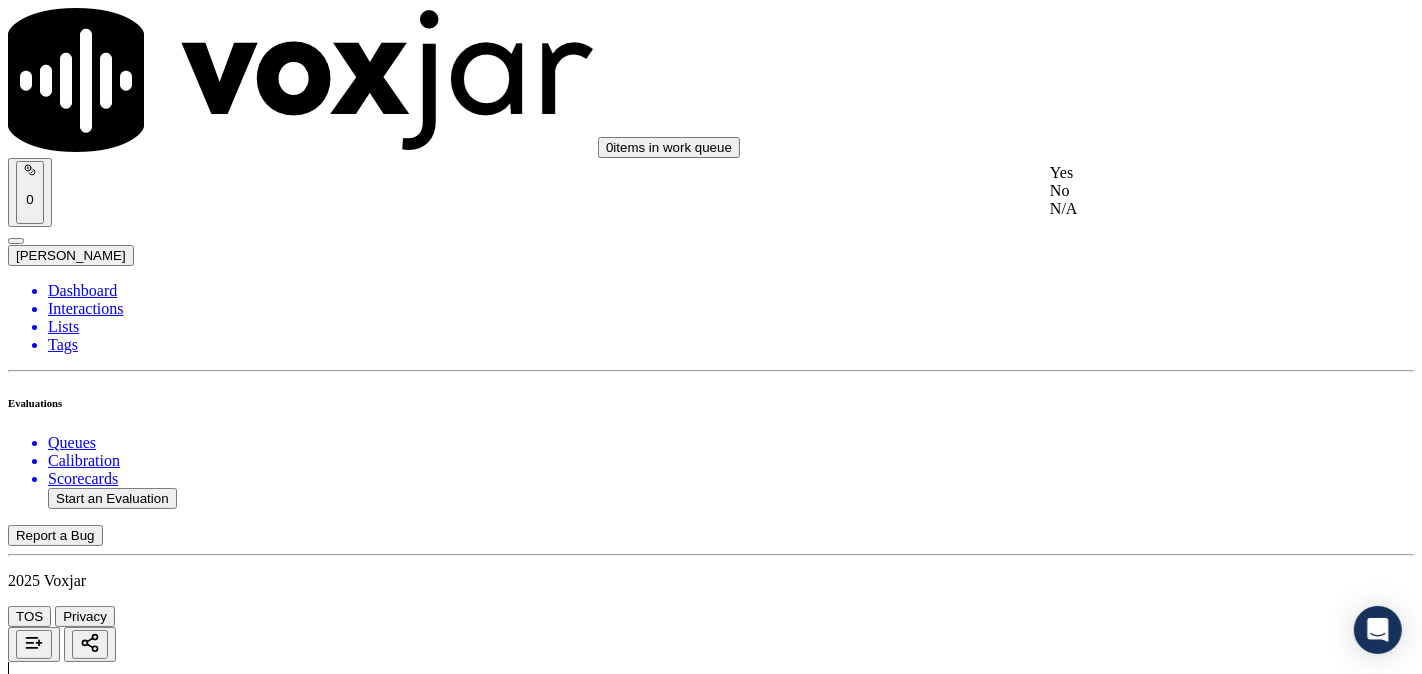 drag, startPoint x: 1118, startPoint y: 154, endPoint x: 1108, endPoint y: 176, distance: 24.166092 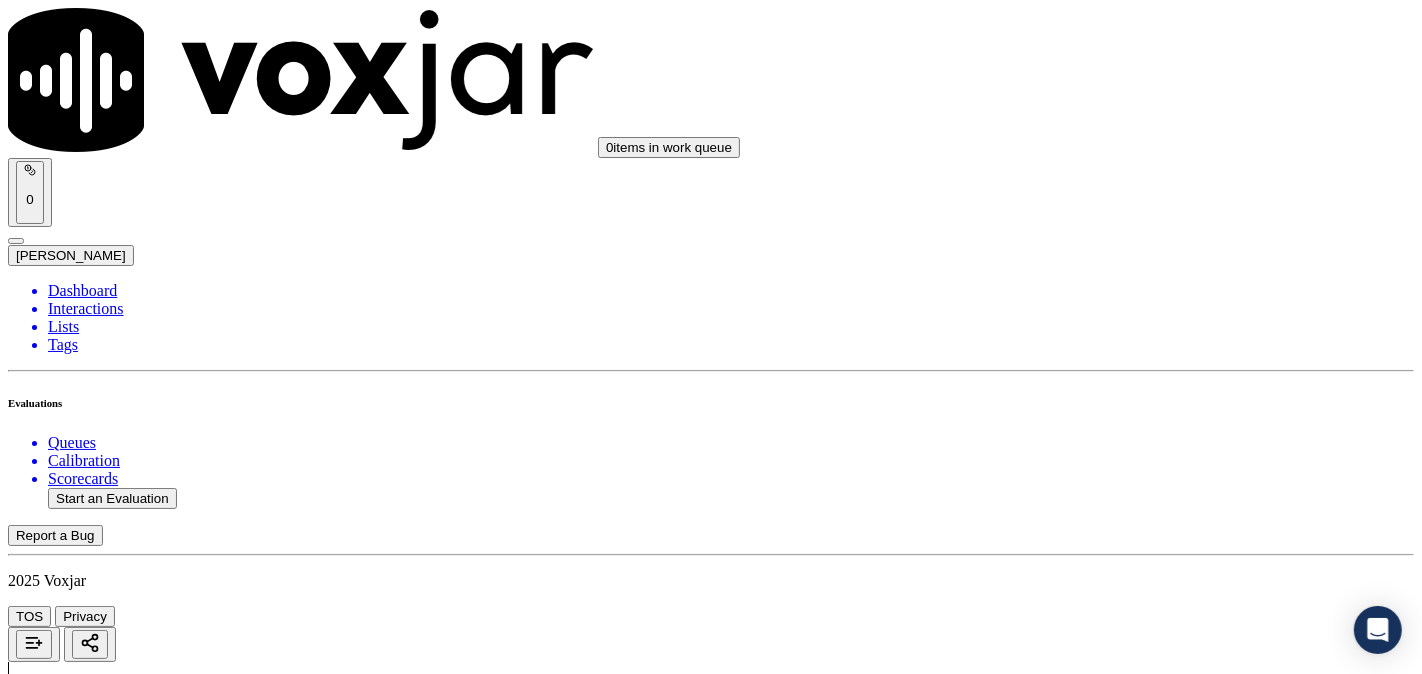 scroll, scrollTop: 4444, scrollLeft: 0, axis: vertical 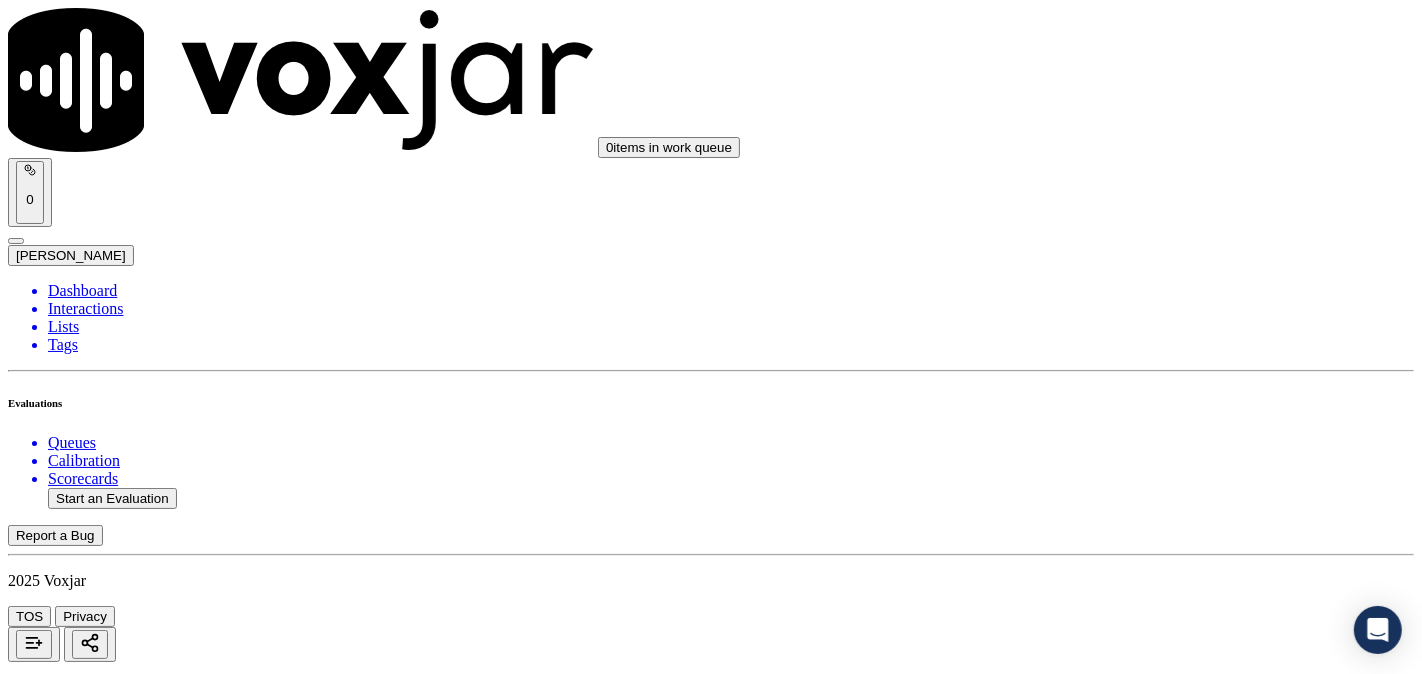 type 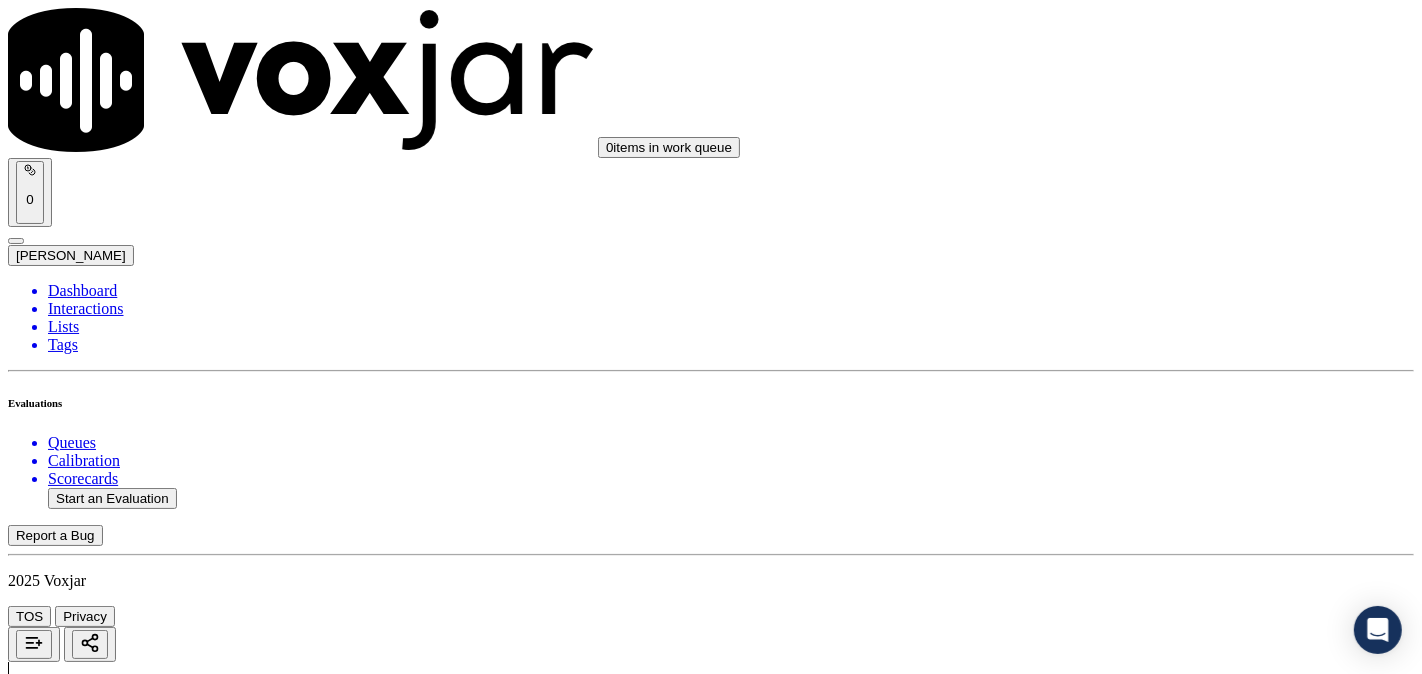 type on "4013636475" 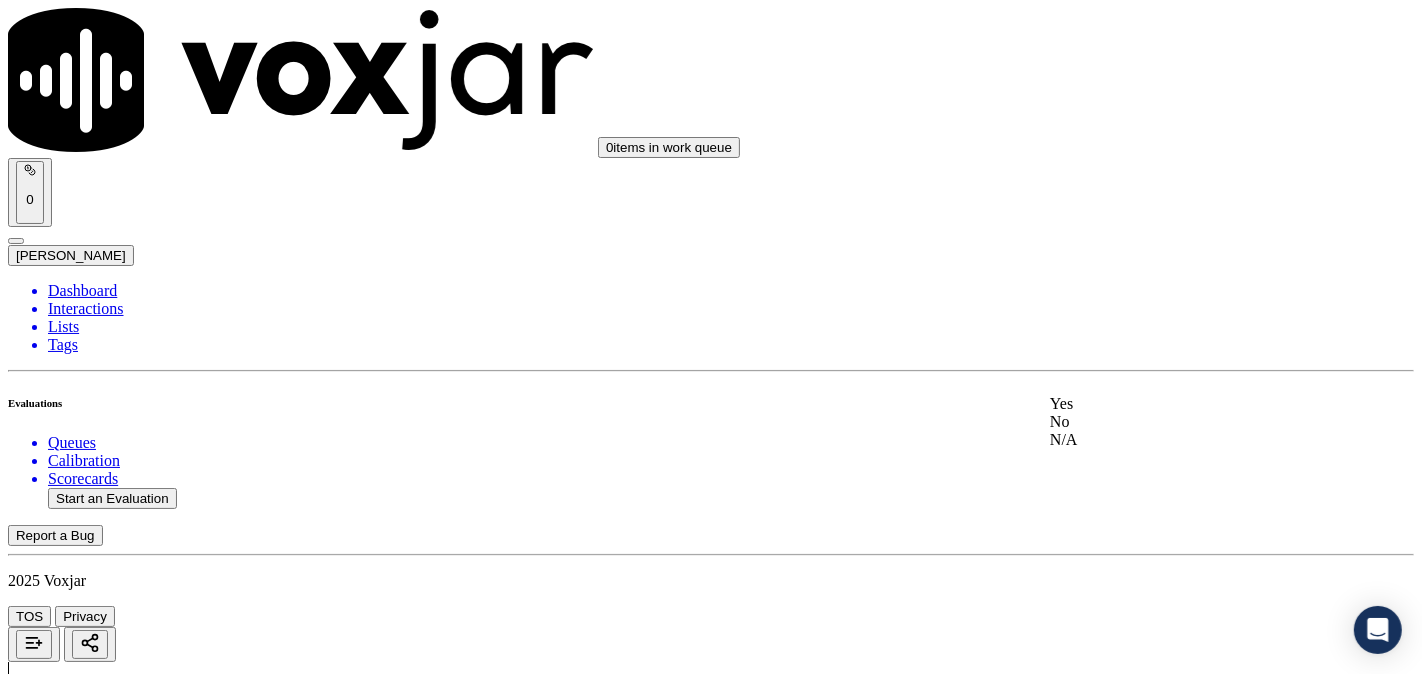 drag, startPoint x: 1160, startPoint y: 420, endPoint x: 1182, endPoint y: 298, distance: 123.967735 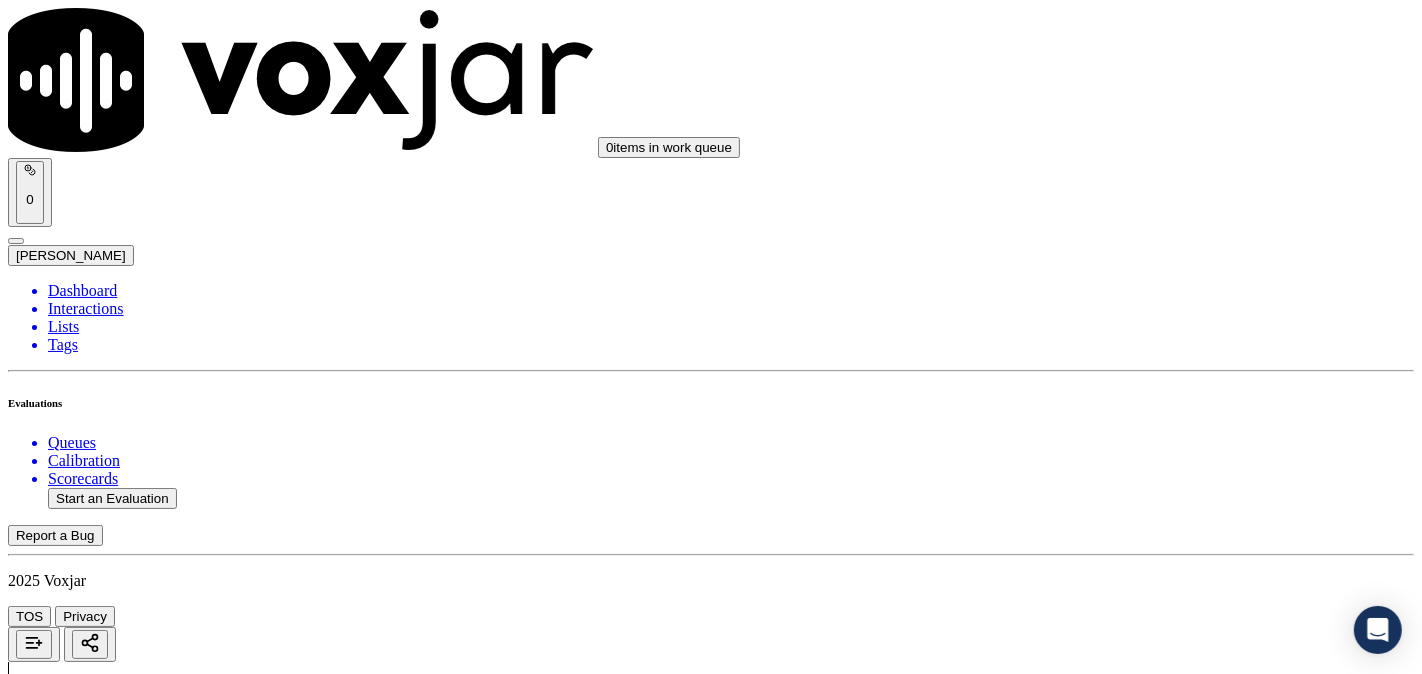 scroll, scrollTop: 370, scrollLeft: 0, axis: vertical 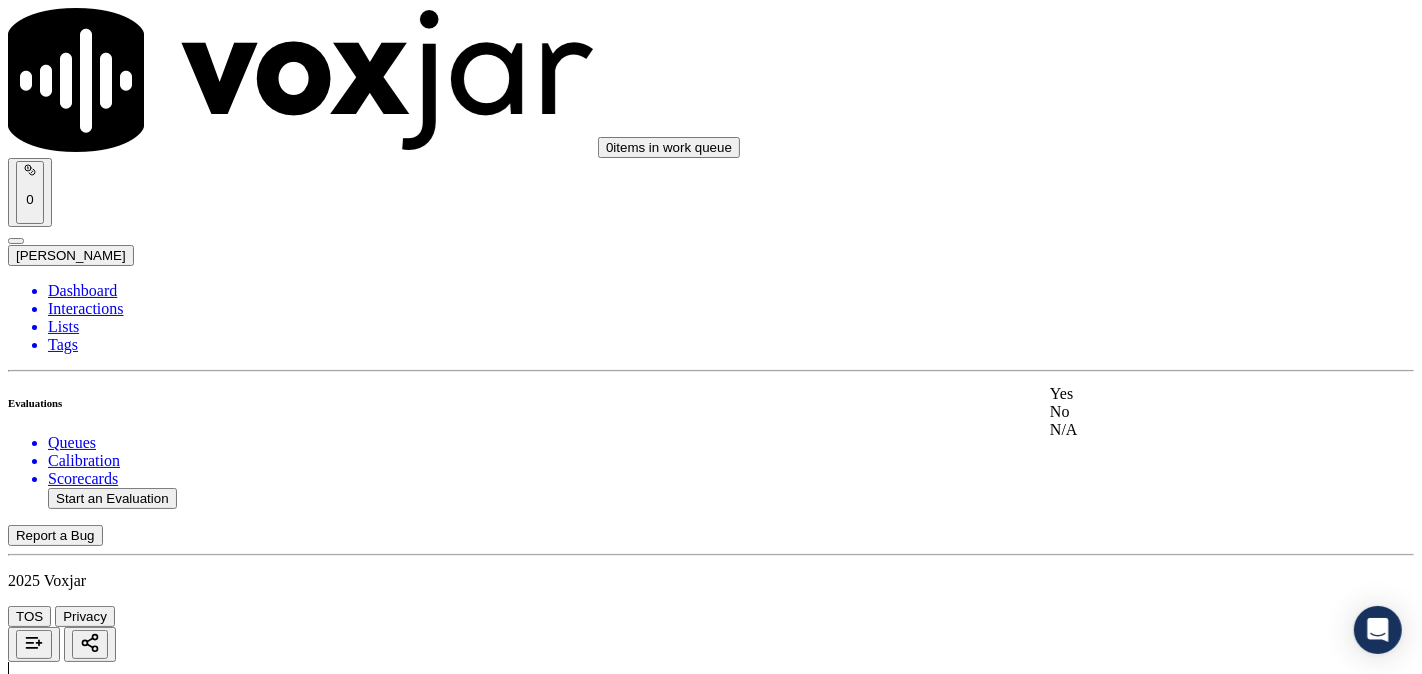 drag, startPoint x: 1128, startPoint y: 403, endPoint x: 1127, endPoint y: 413, distance: 10.049875 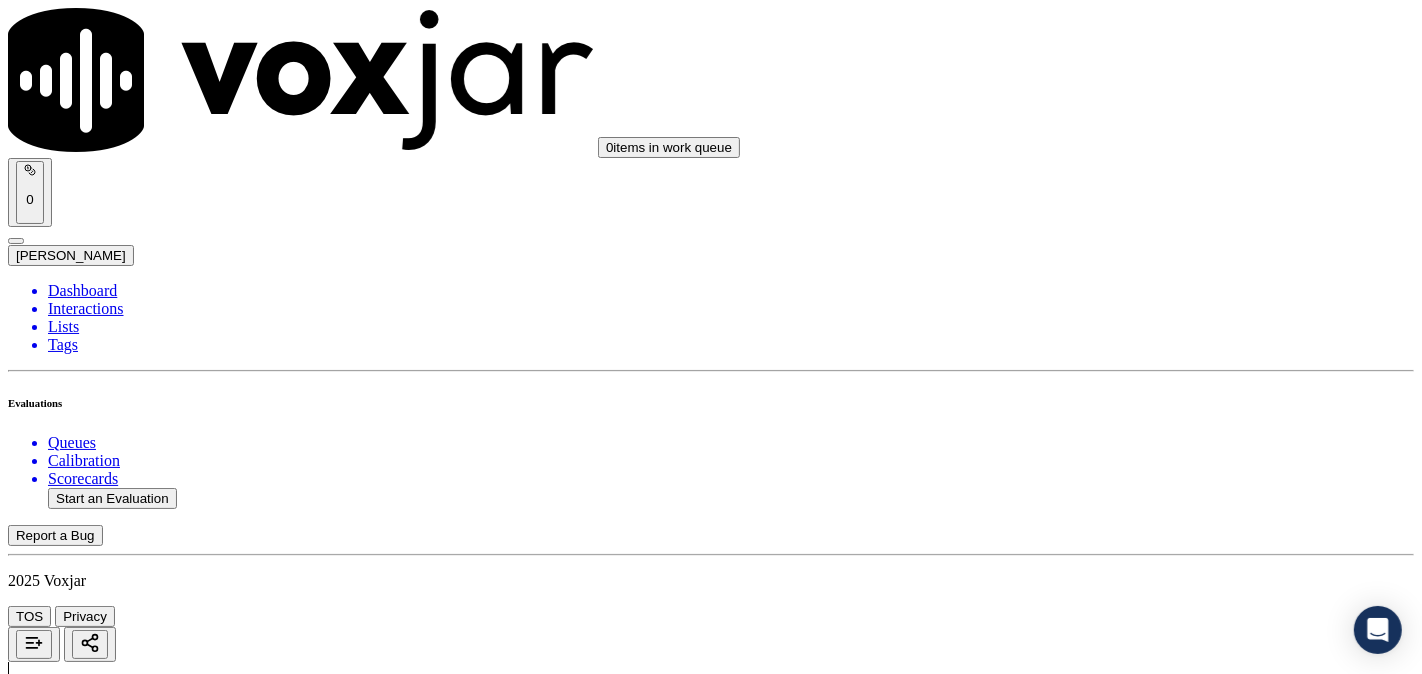scroll, scrollTop: 1852, scrollLeft: 0, axis: vertical 